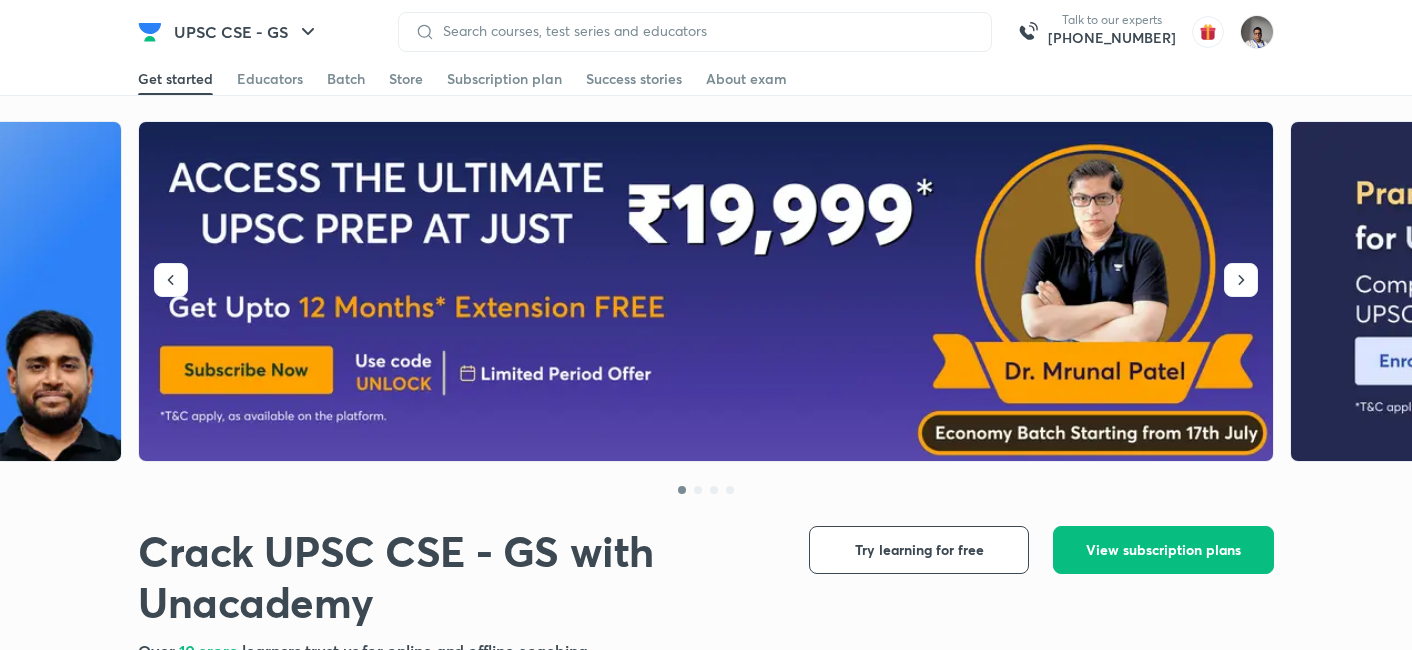 scroll, scrollTop: 0, scrollLeft: 0, axis: both 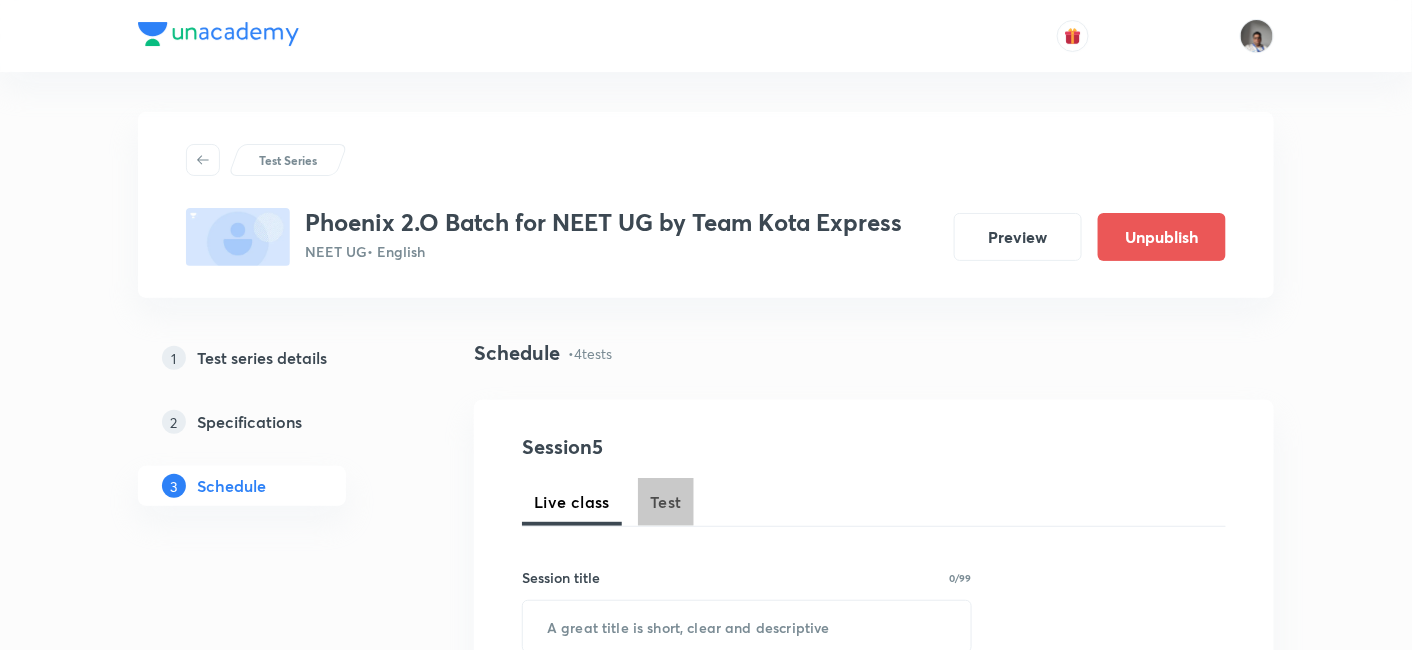 click on "Test" at bounding box center [666, 502] 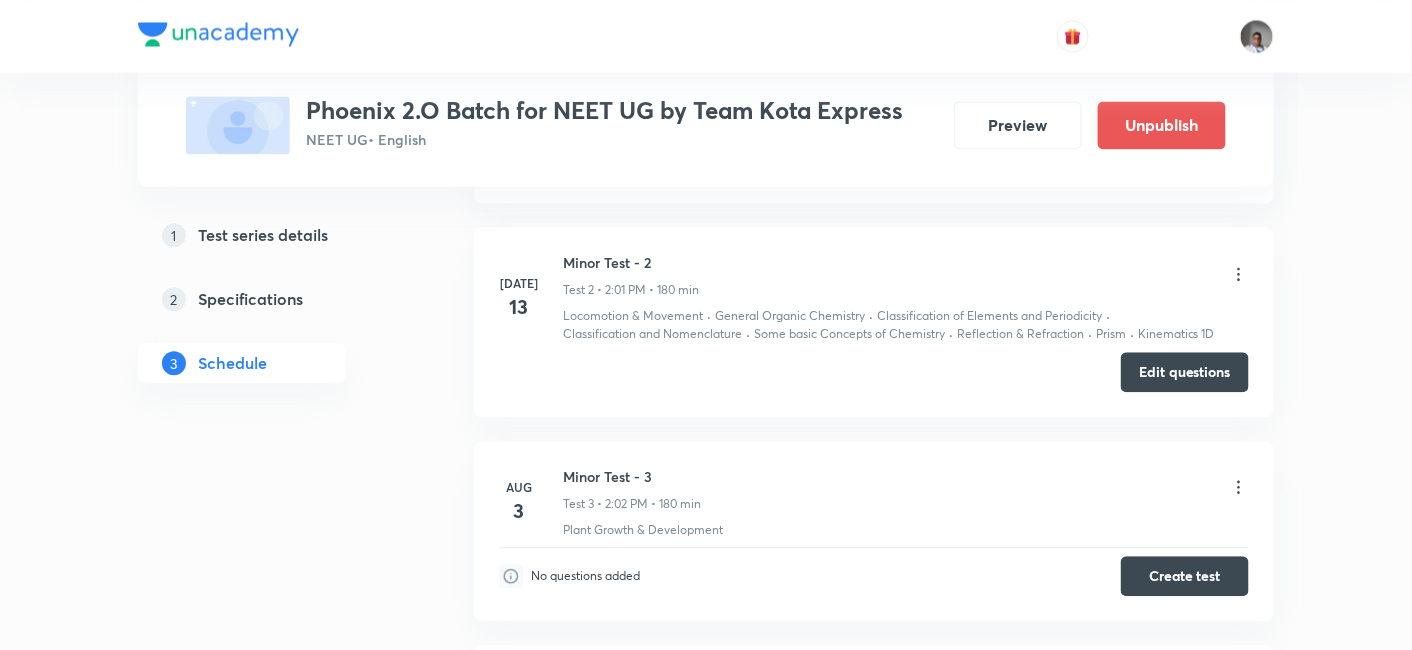 scroll, scrollTop: 1253, scrollLeft: 0, axis: vertical 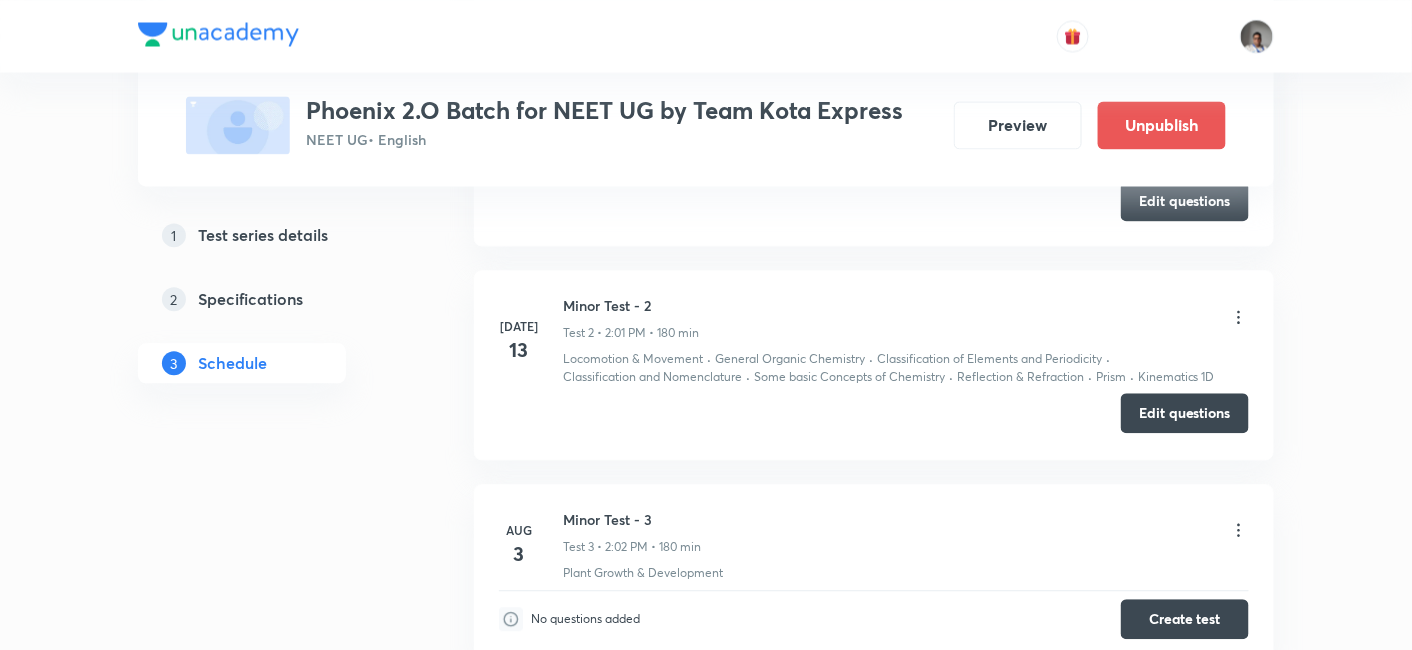 click on "Edit questions" at bounding box center (1185, 413) 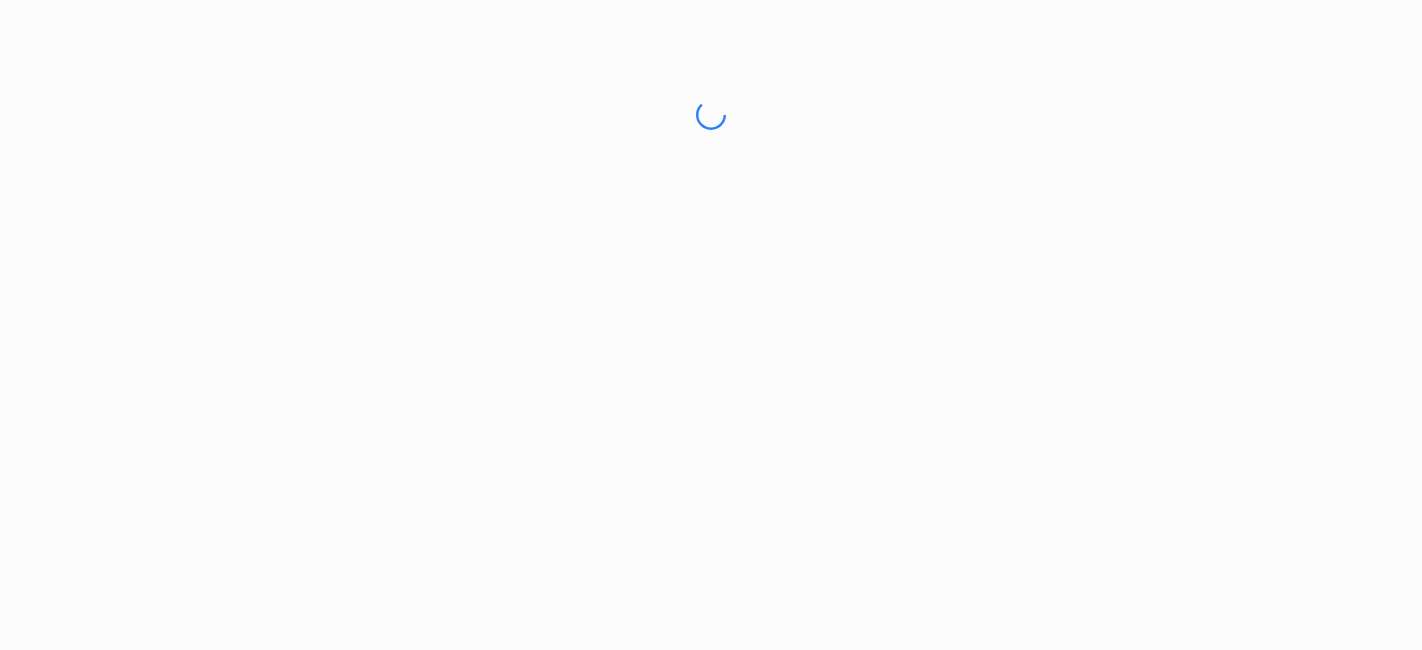 scroll, scrollTop: 0, scrollLeft: 0, axis: both 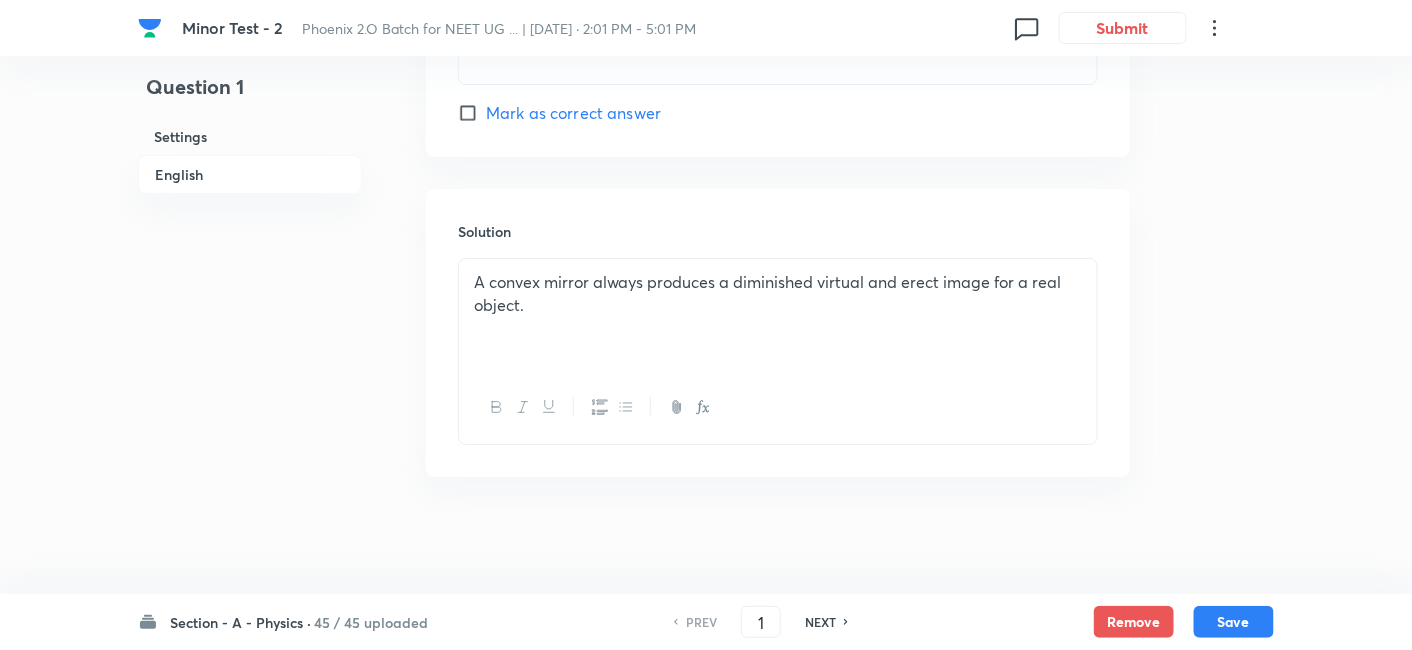 click on "NEXT" at bounding box center (820, 622) 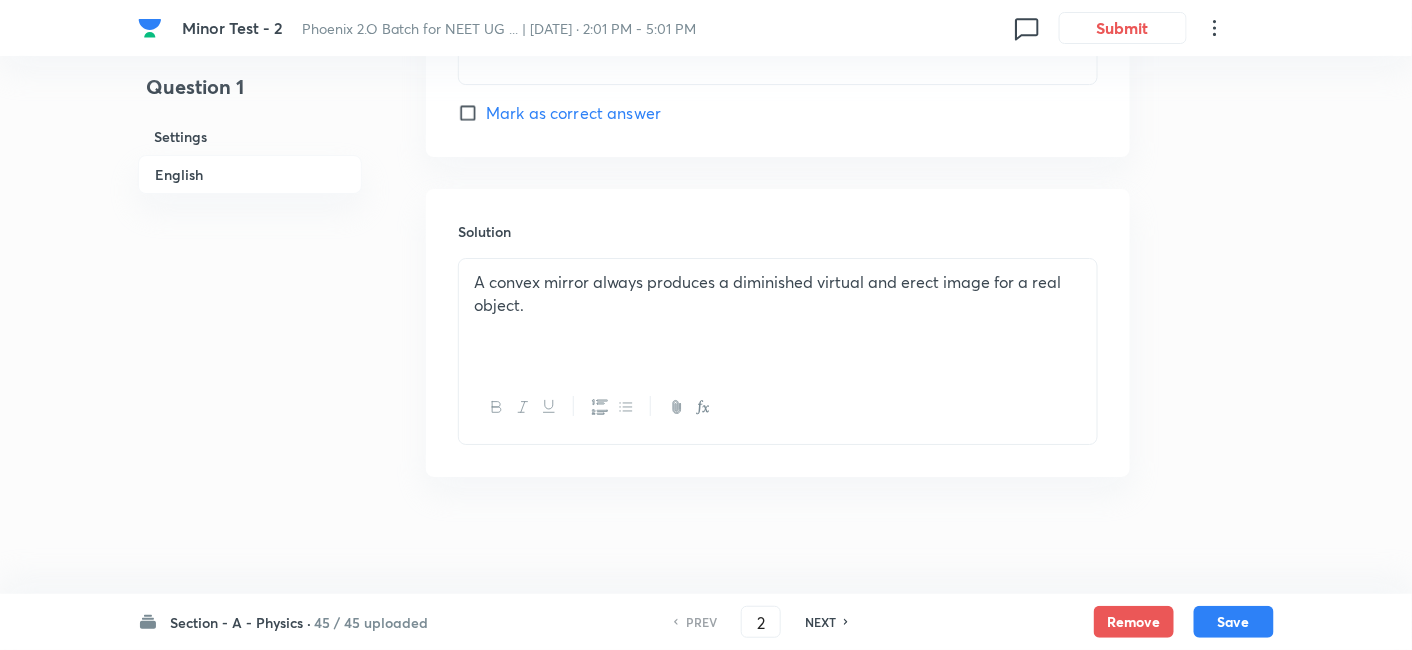 checkbox on "true" 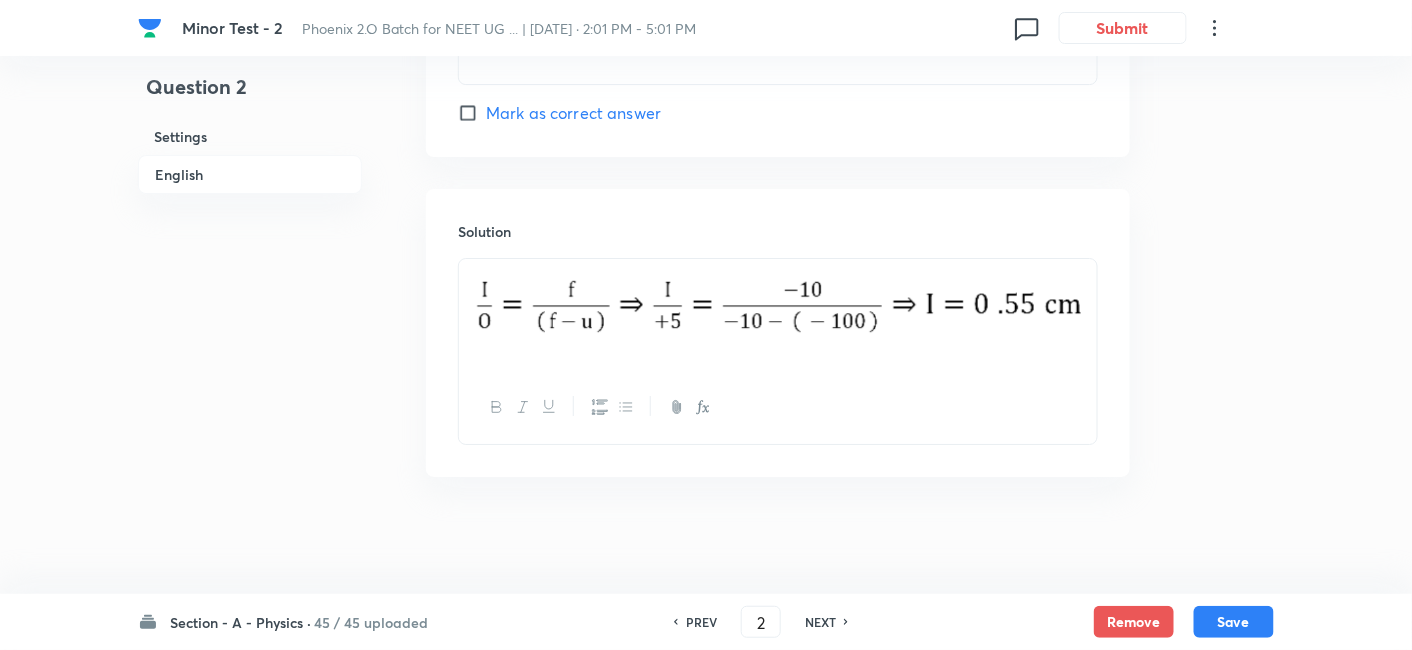 click on "NEXT" at bounding box center [820, 622] 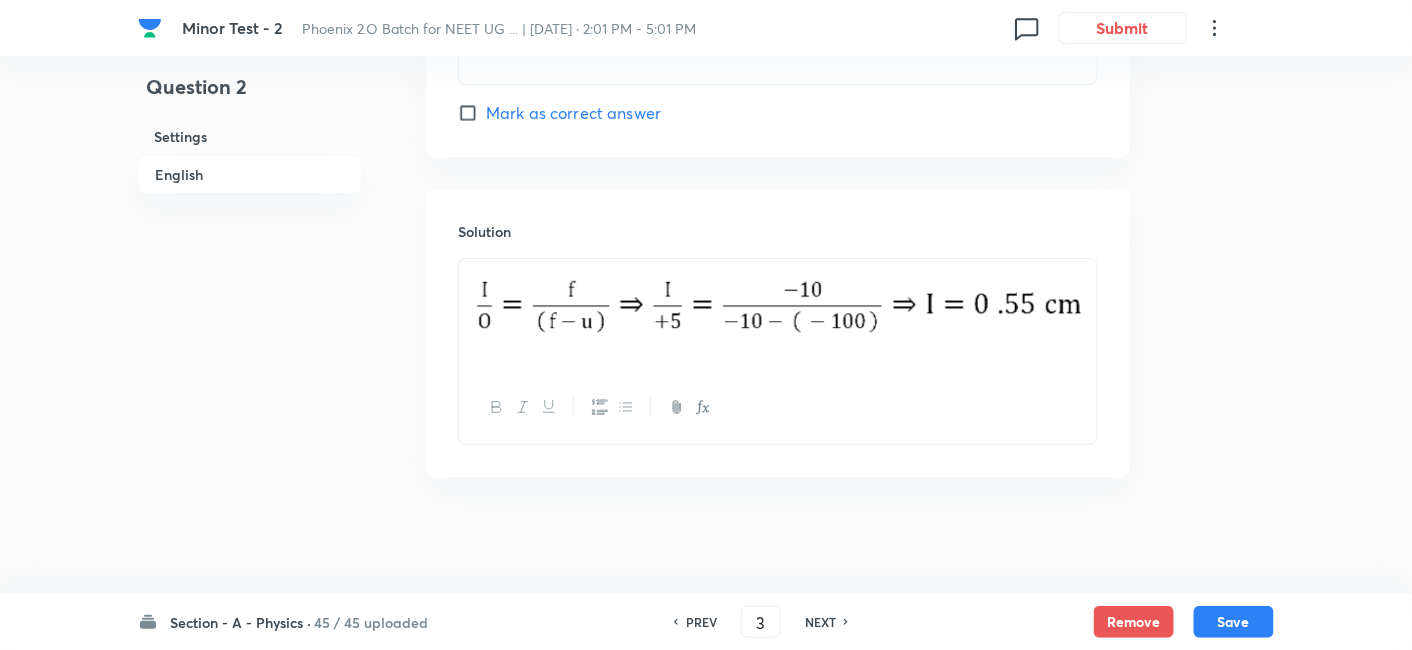 checkbox on "false" 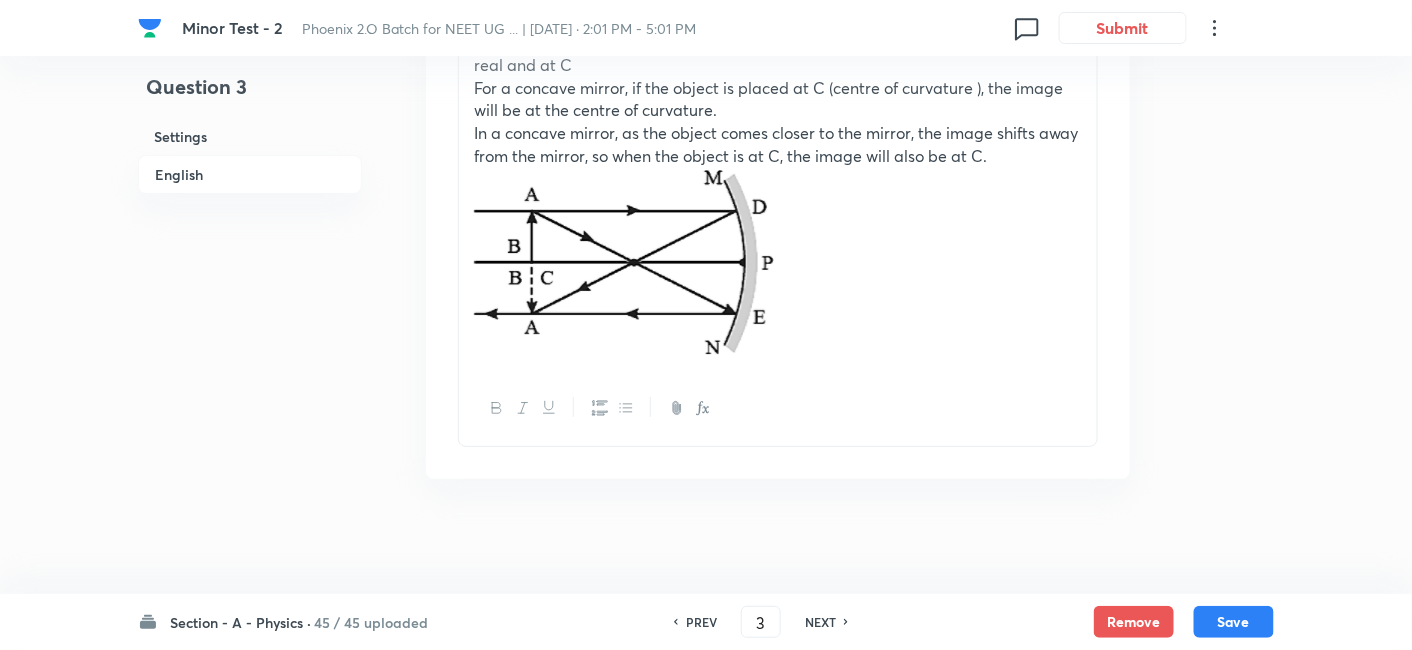 scroll, scrollTop: 2299, scrollLeft: 0, axis: vertical 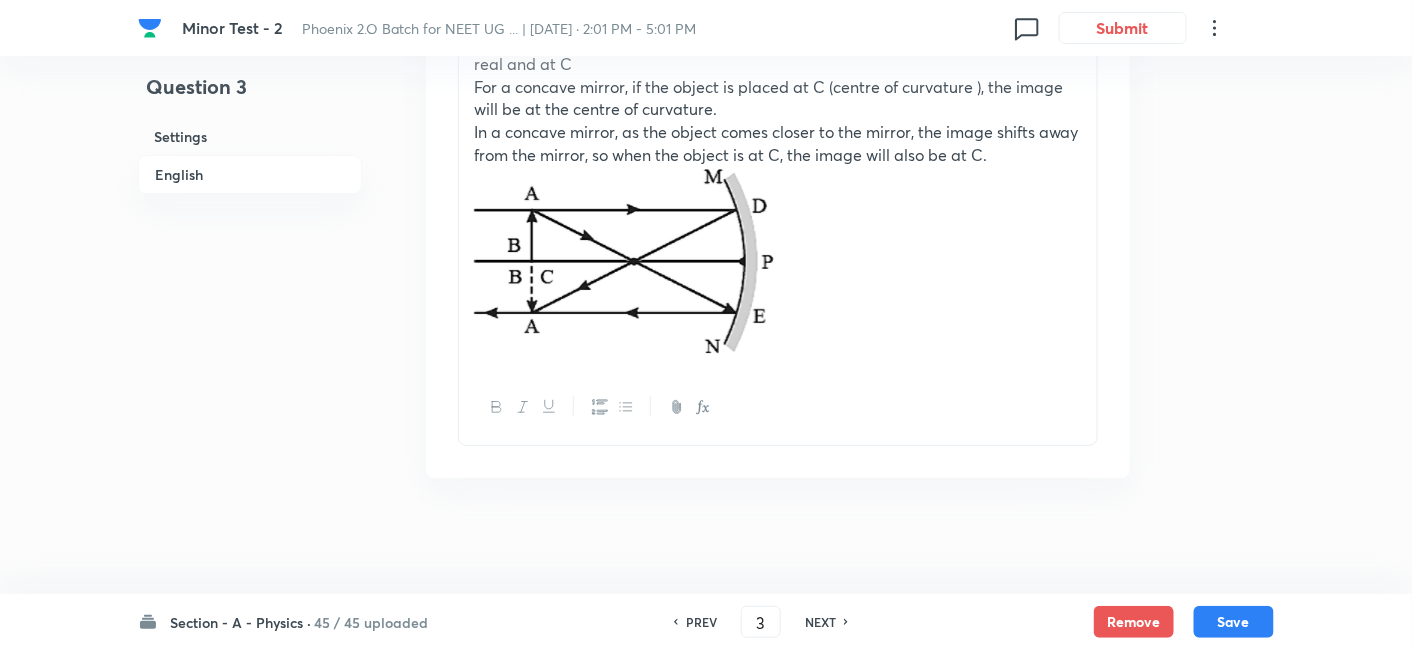 click on "NEXT" at bounding box center [820, 622] 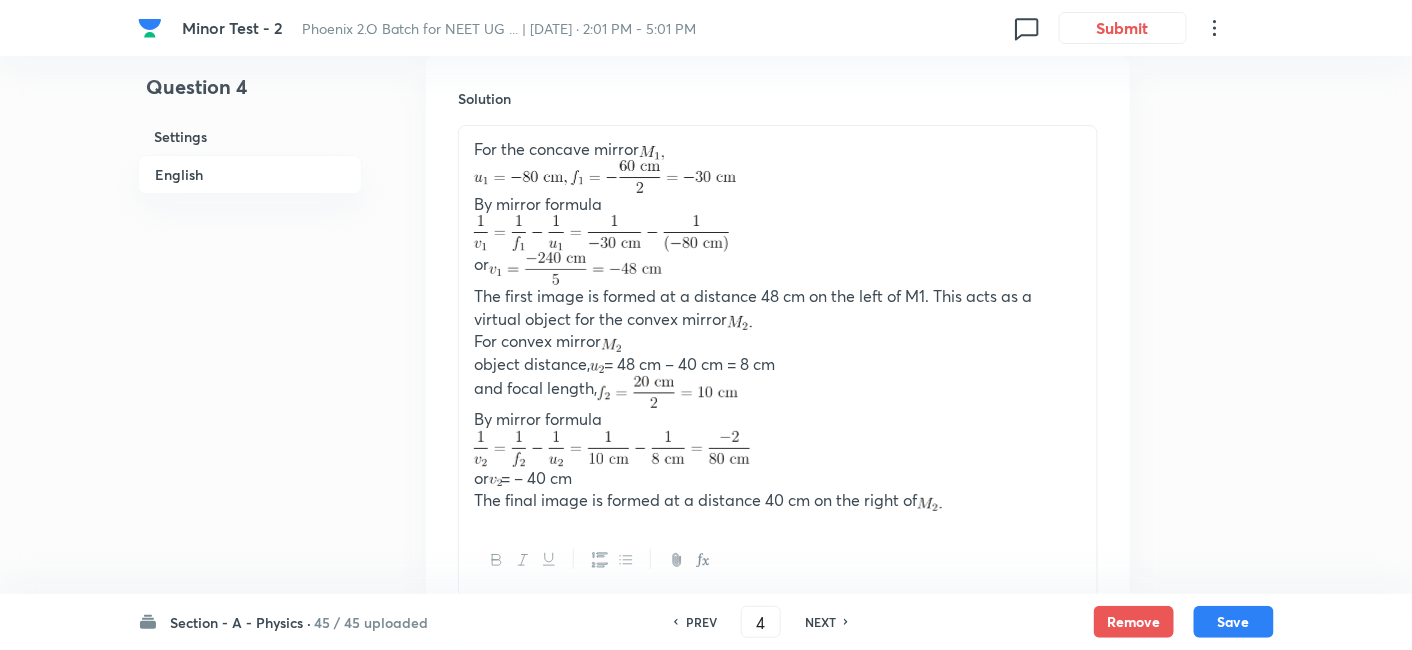 checkbox on "true" 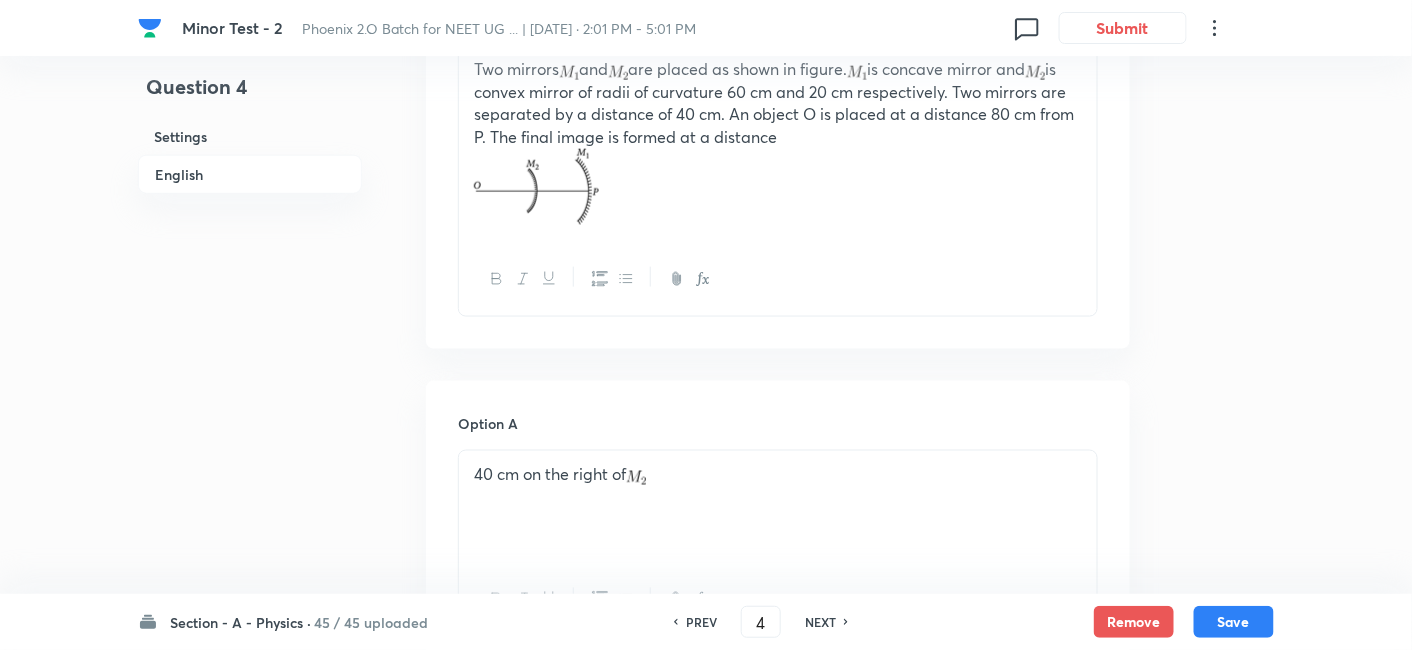 scroll, scrollTop: 705, scrollLeft: 0, axis: vertical 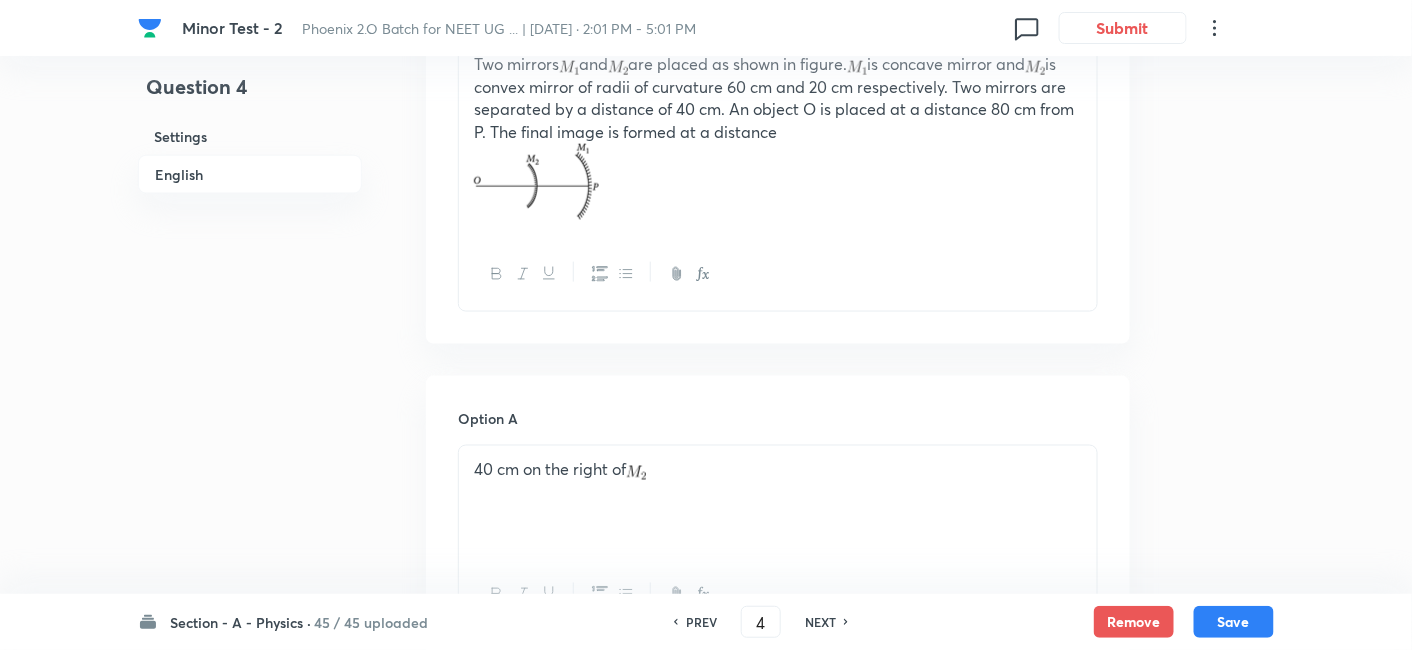 click on "NEXT" at bounding box center [820, 622] 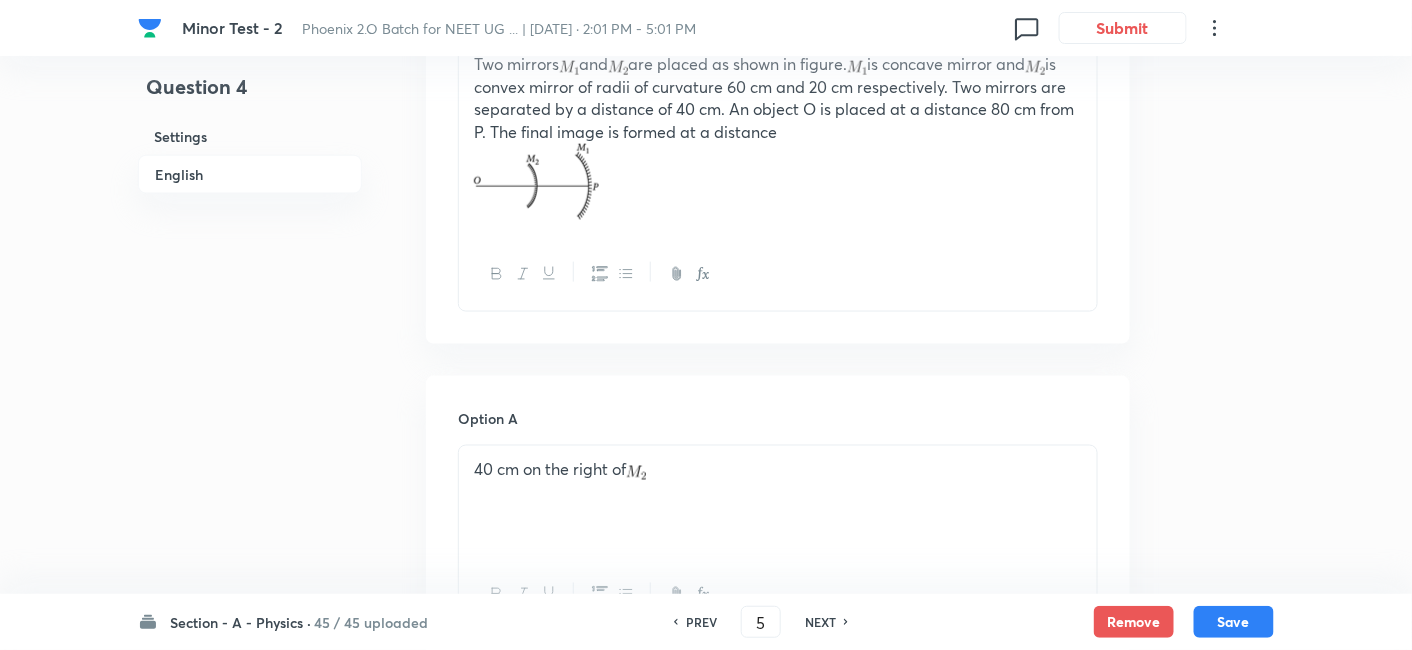 checkbox on "false" 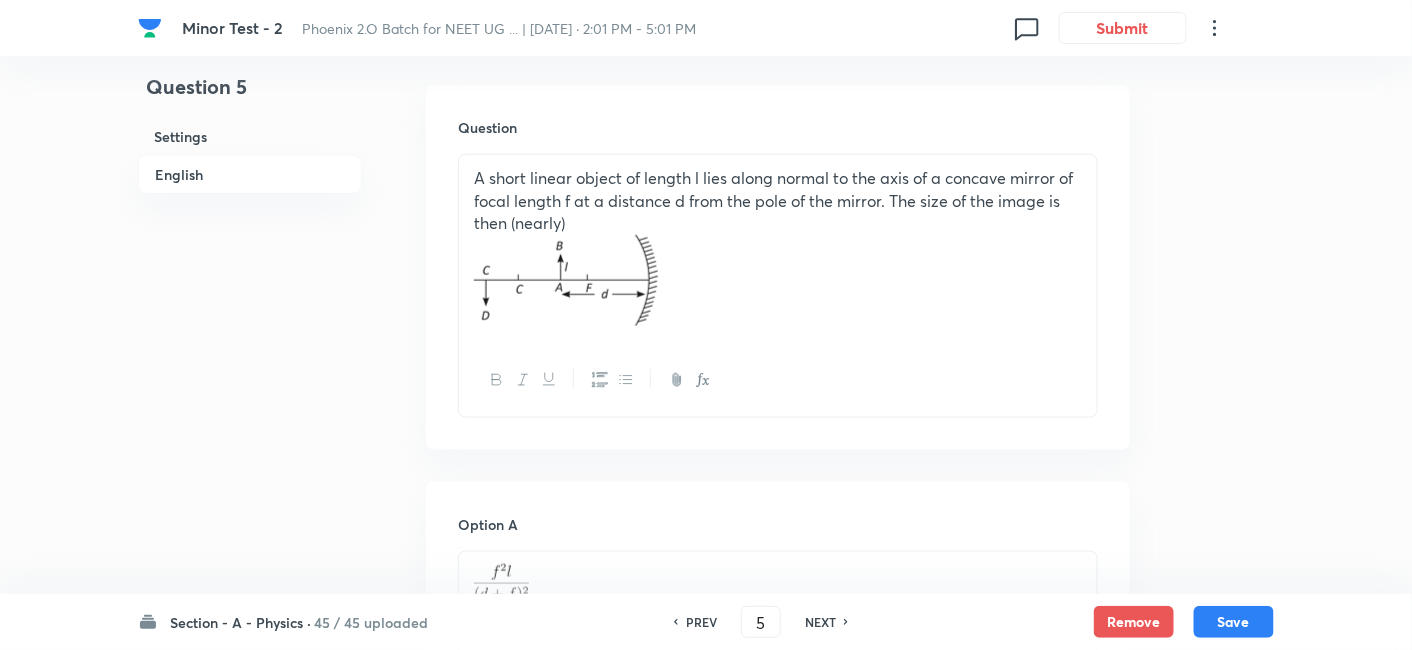 scroll, scrollTop: 590, scrollLeft: 0, axis: vertical 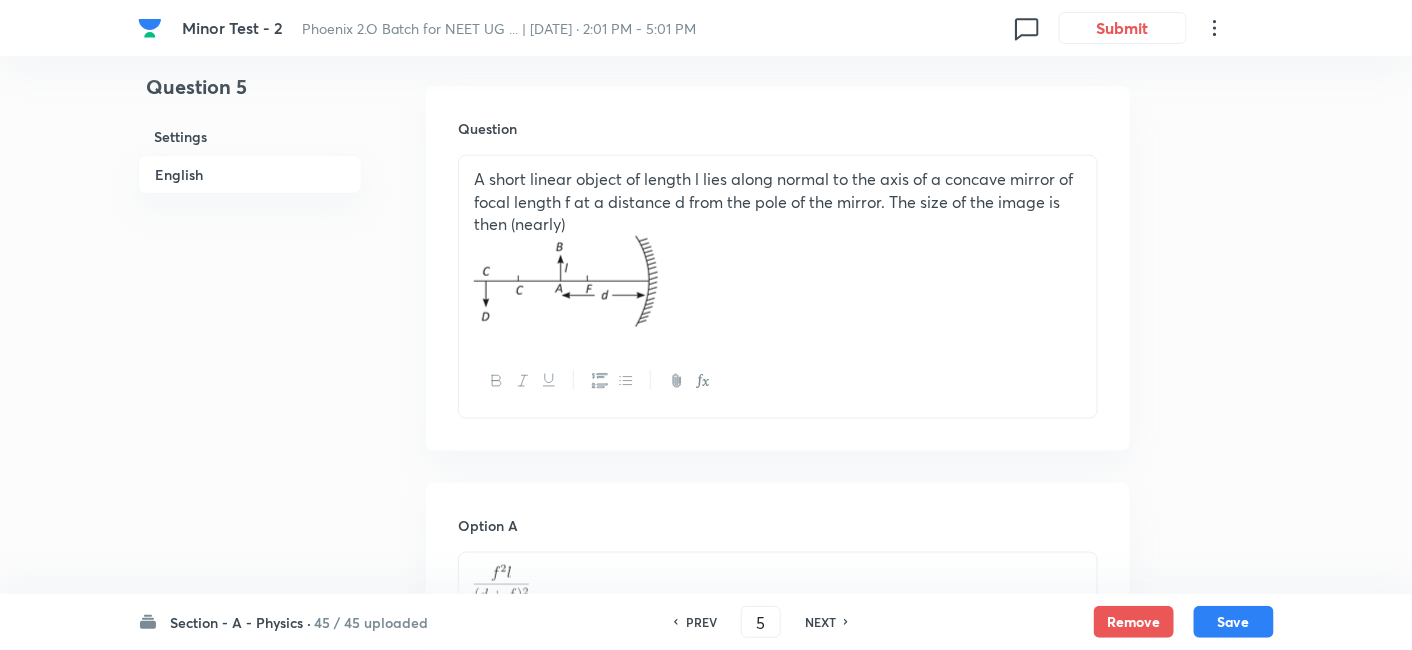 click on "NEXT" at bounding box center [820, 622] 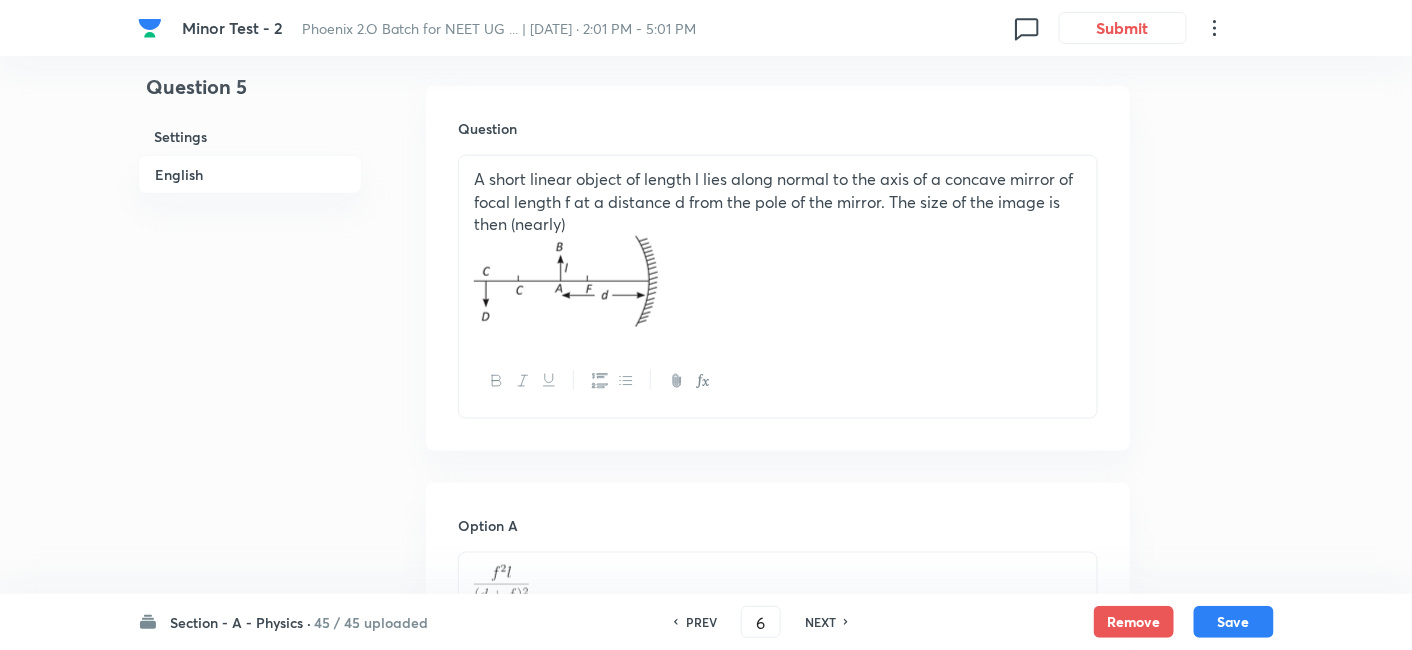 checkbox on "false" 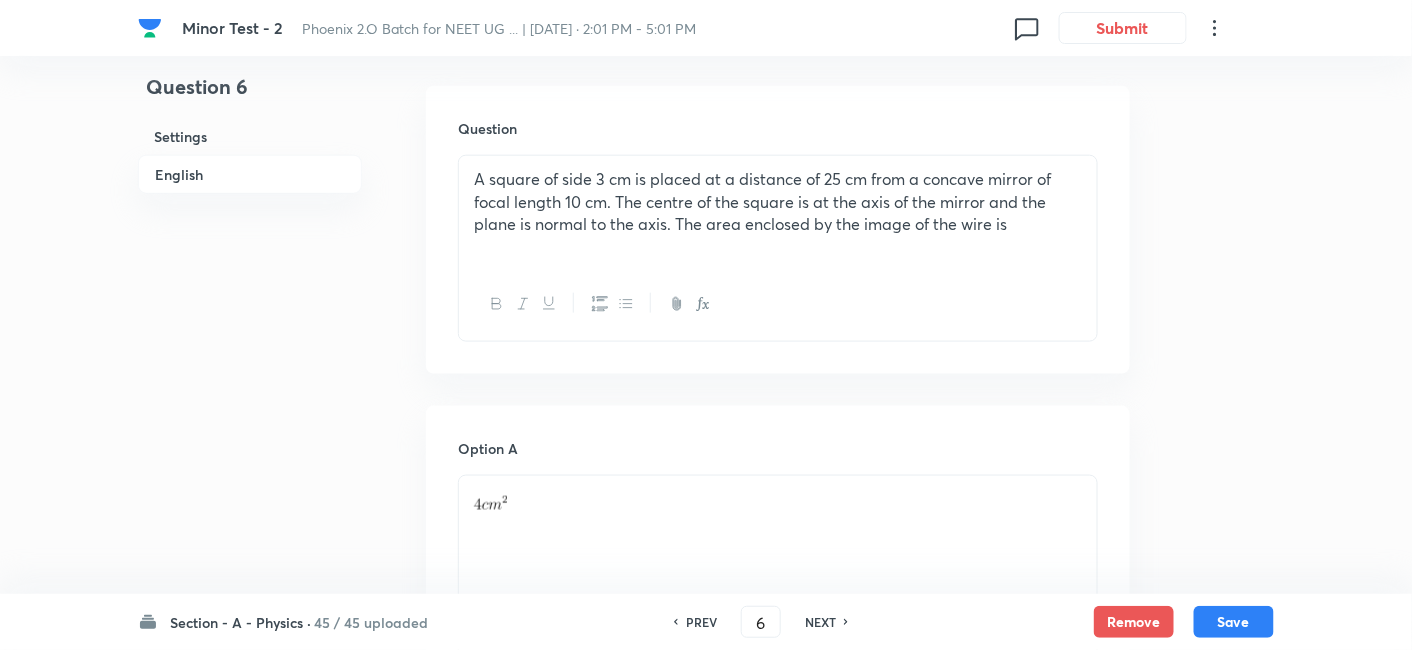 checkbox on "true" 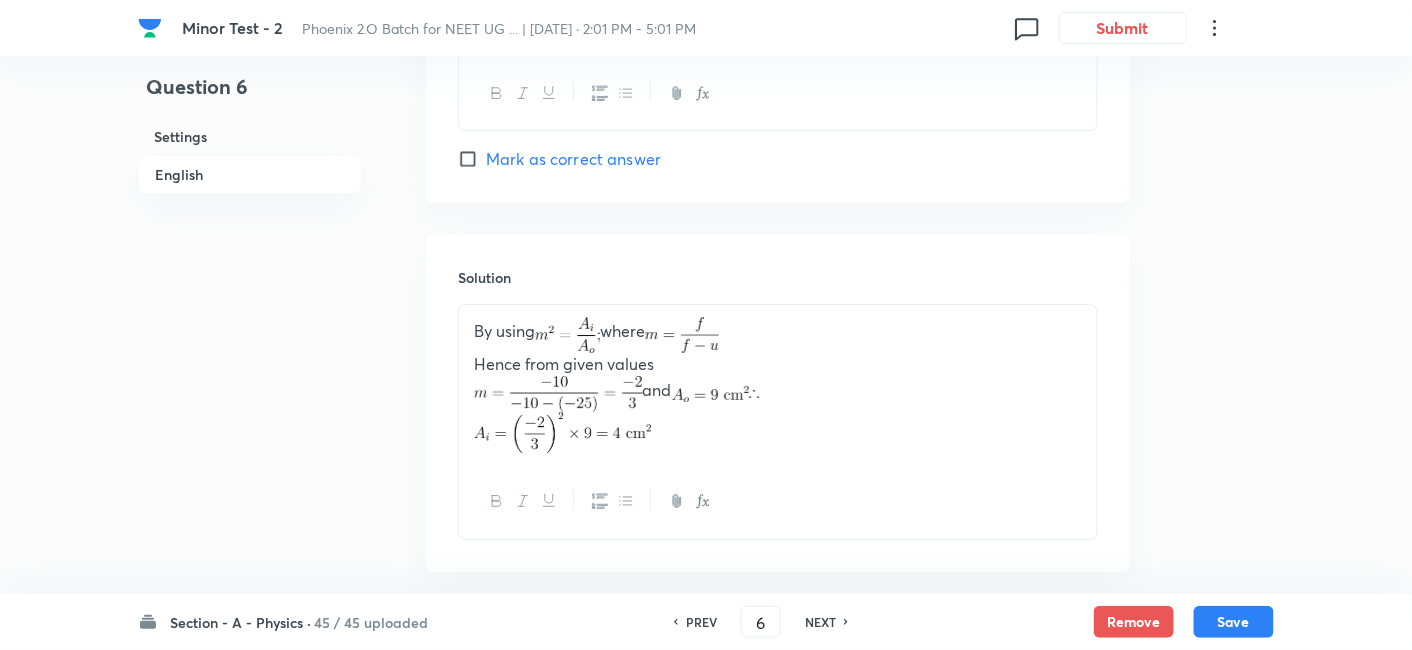 scroll, scrollTop: 2129, scrollLeft: 0, axis: vertical 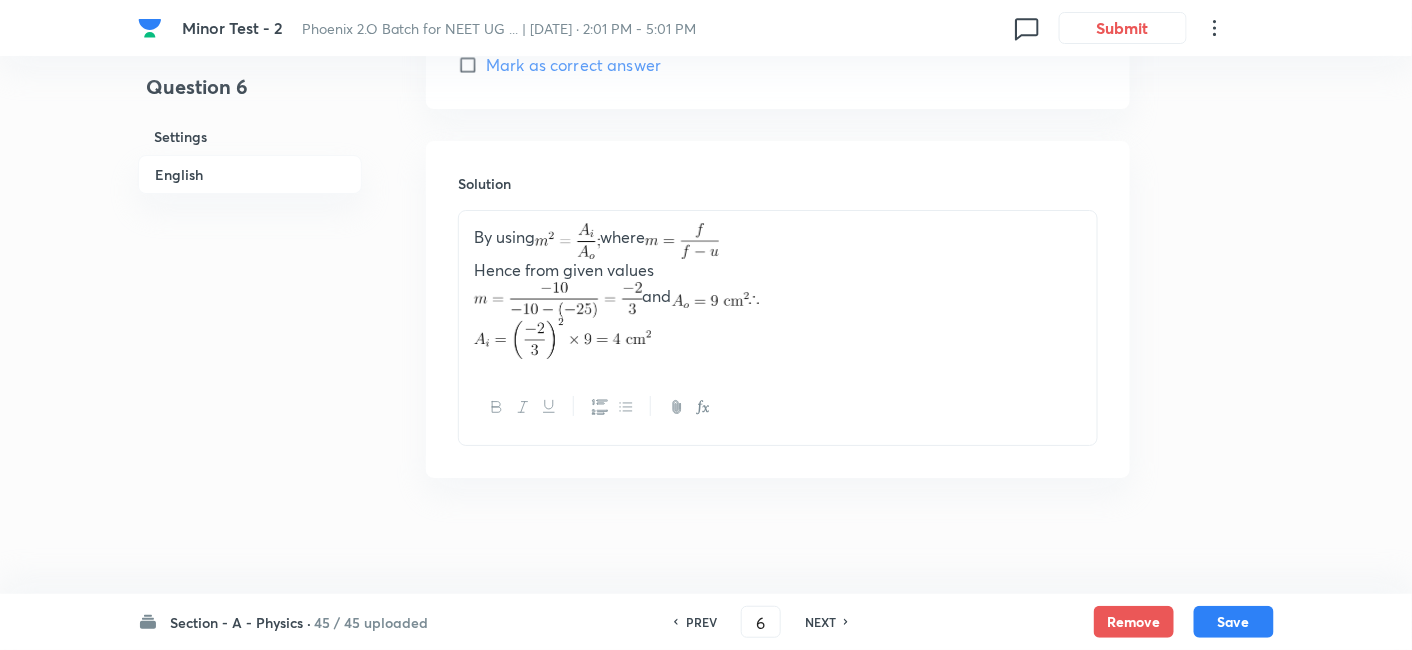 click on "PREV" at bounding box center (701, 622) 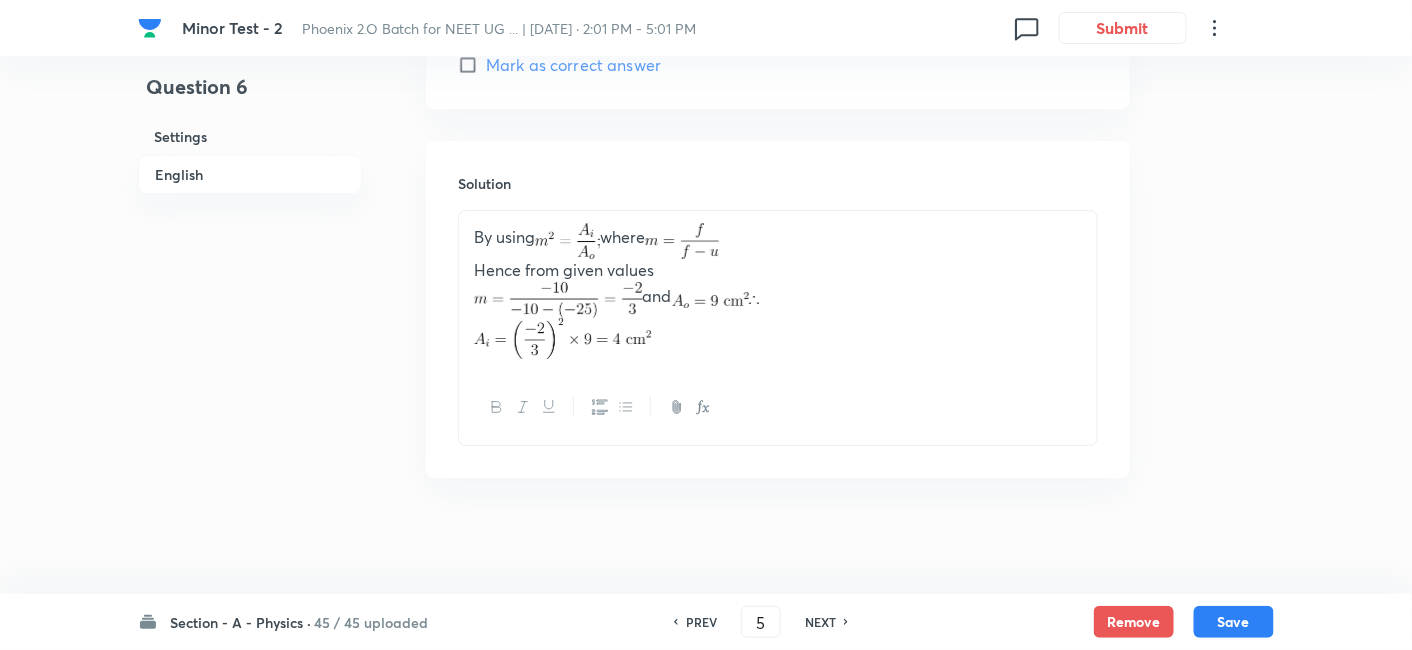 checkbox on "false" 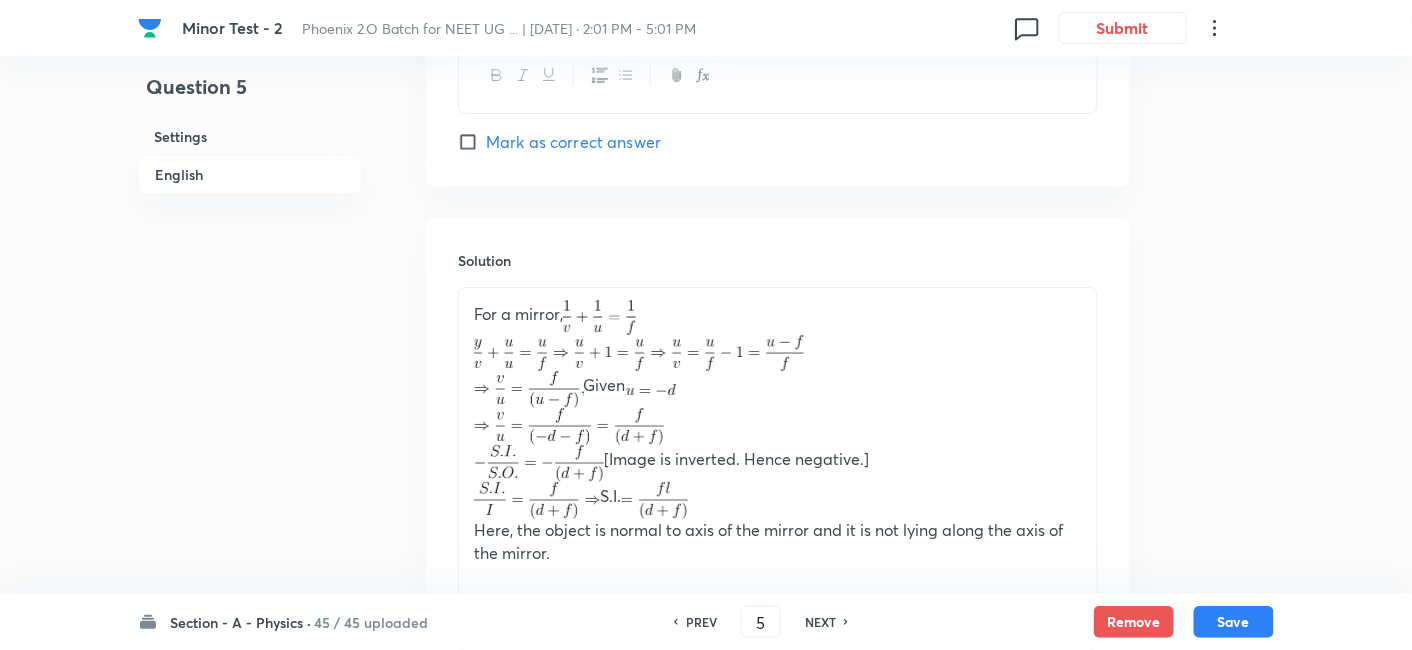 checkbox on "true" 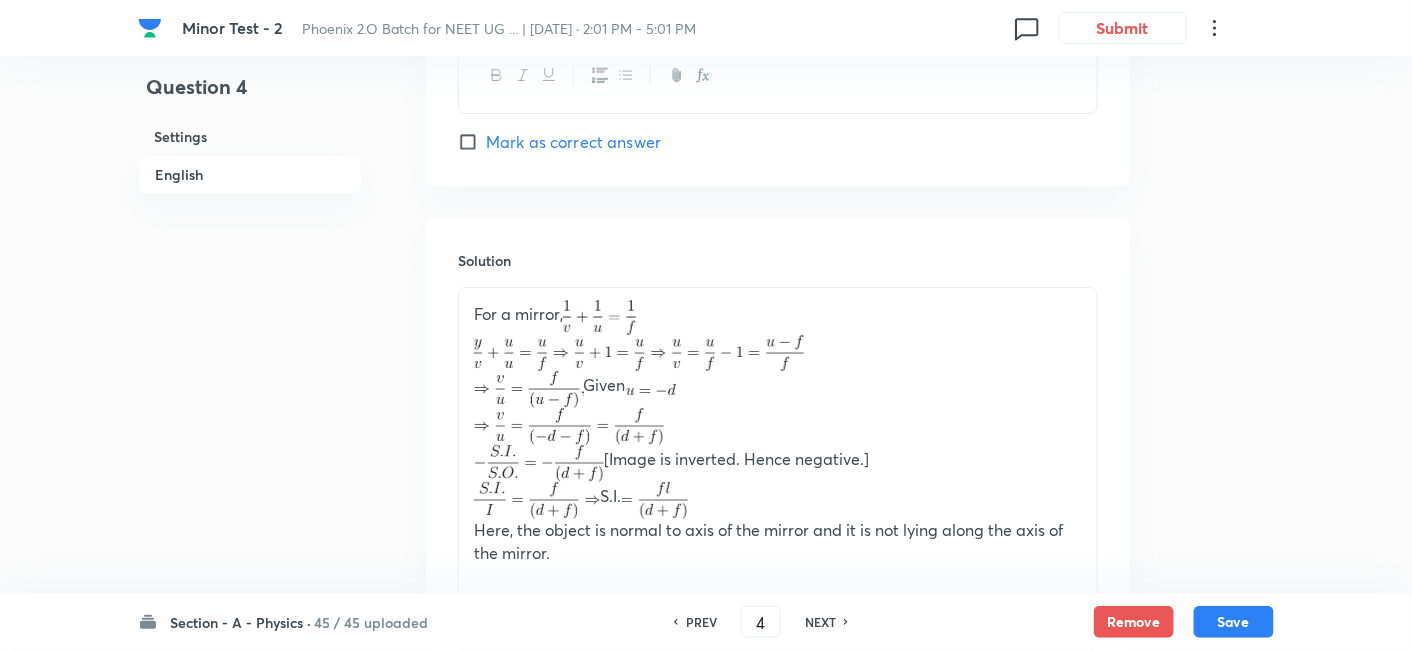 checkbox on "false" 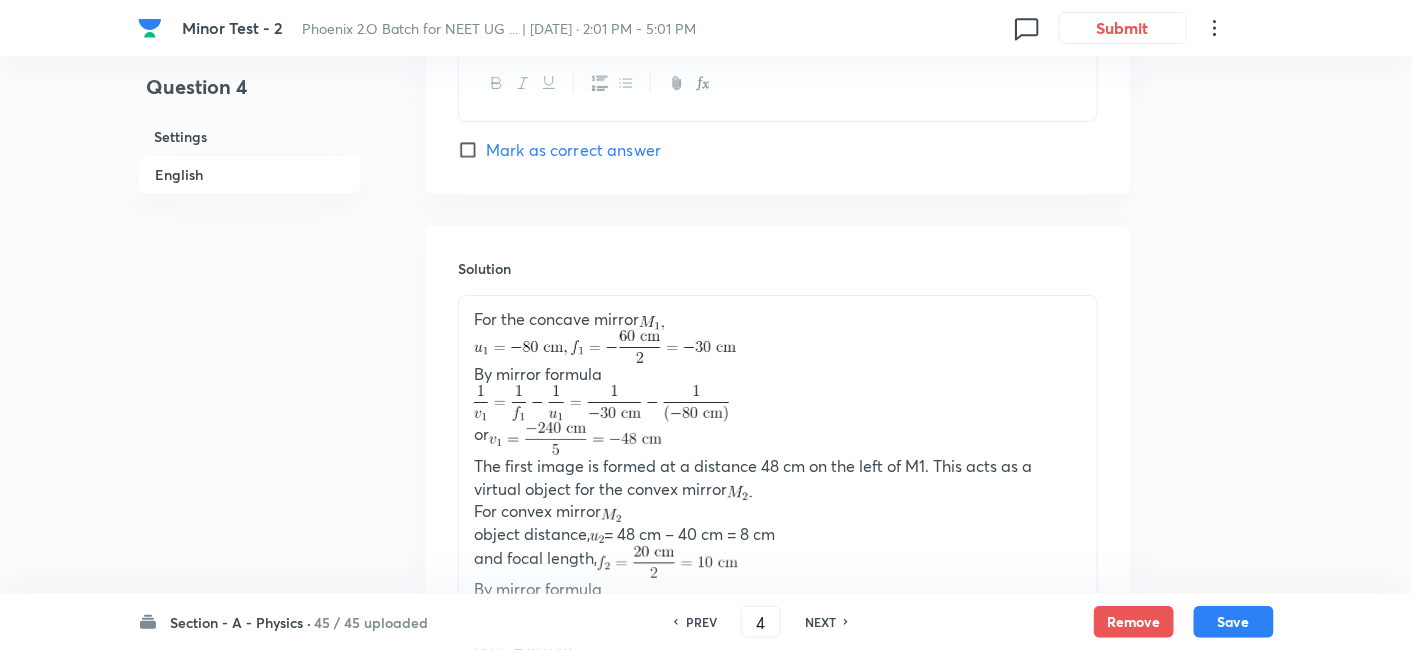 click on "PREV" at bounding box center (701, 622) 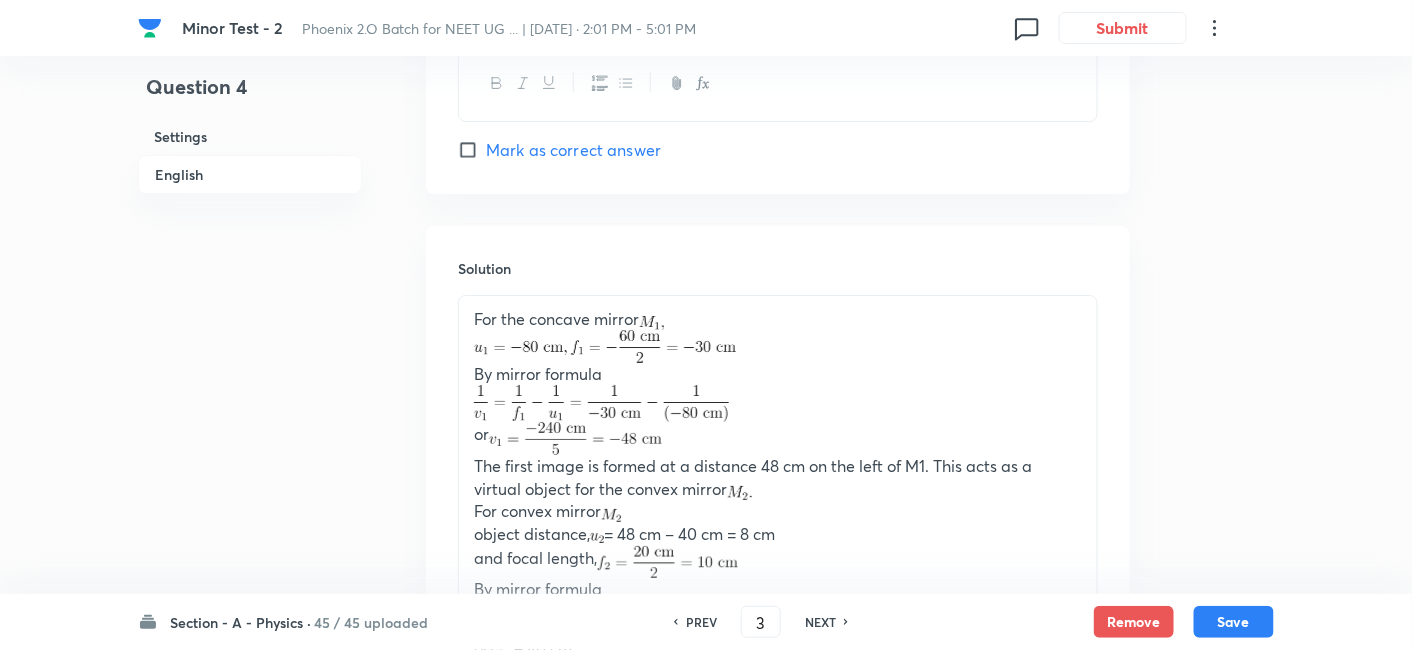checkbox on "true" 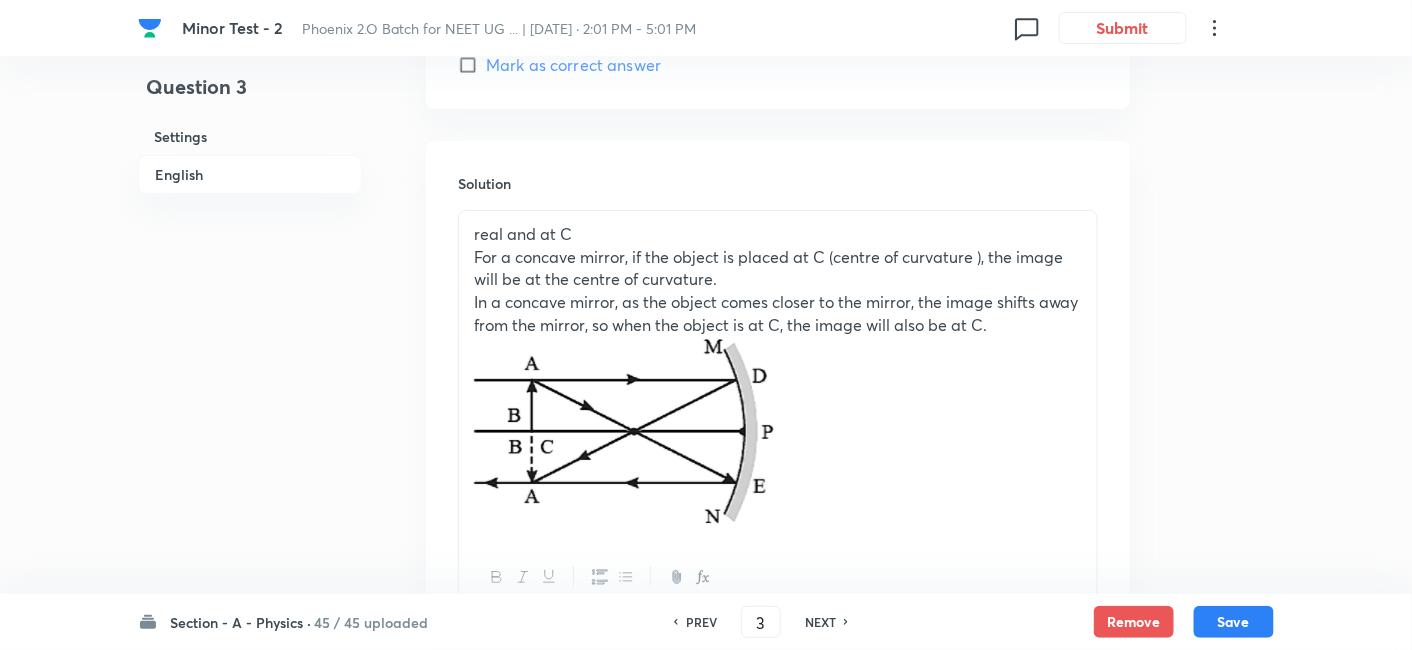 click on "PREV" at bounding box center [701, 622] 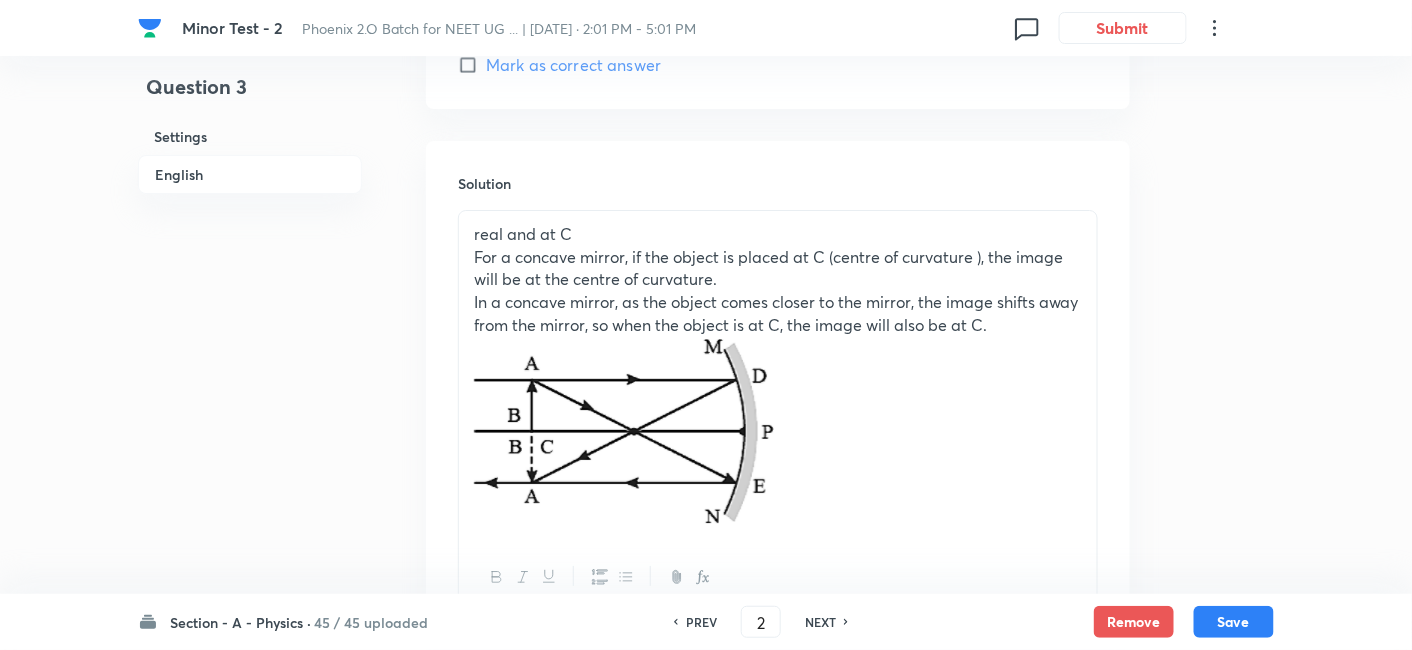 checkbox on "false" 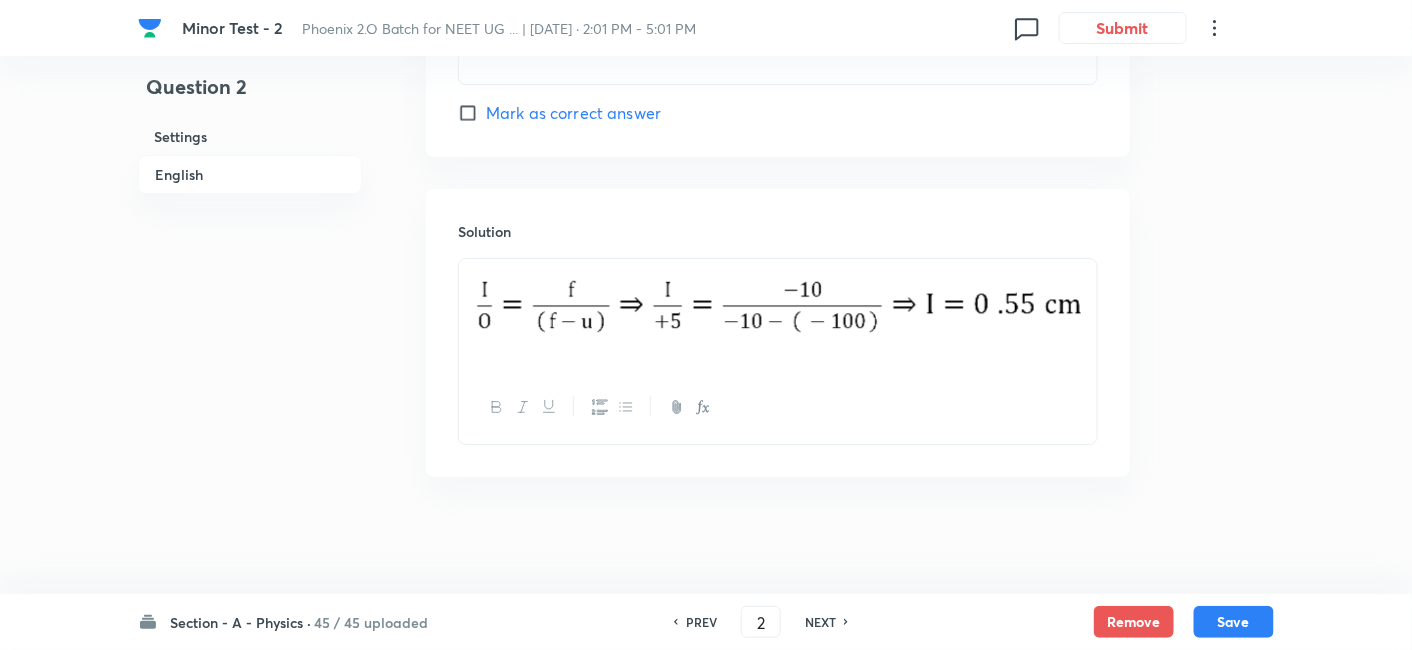 click on "PREV" at bounding box center (701, 622) 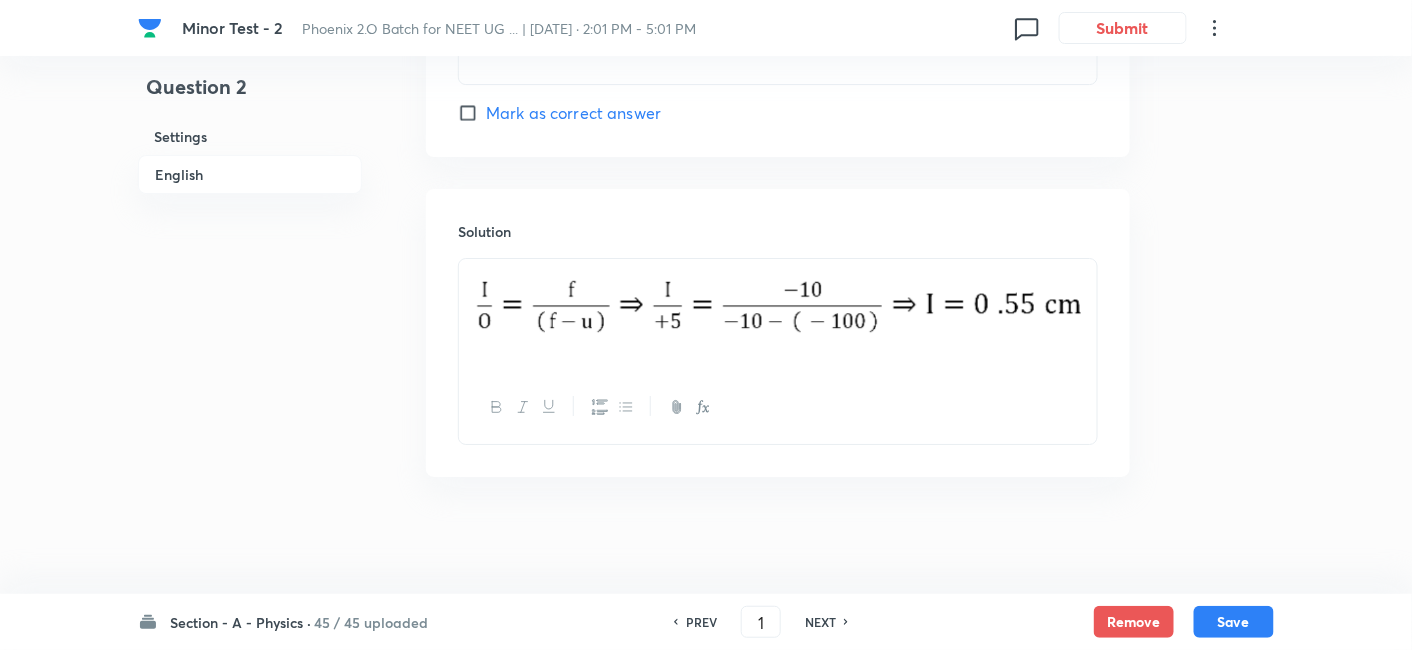 checkbox on "true" 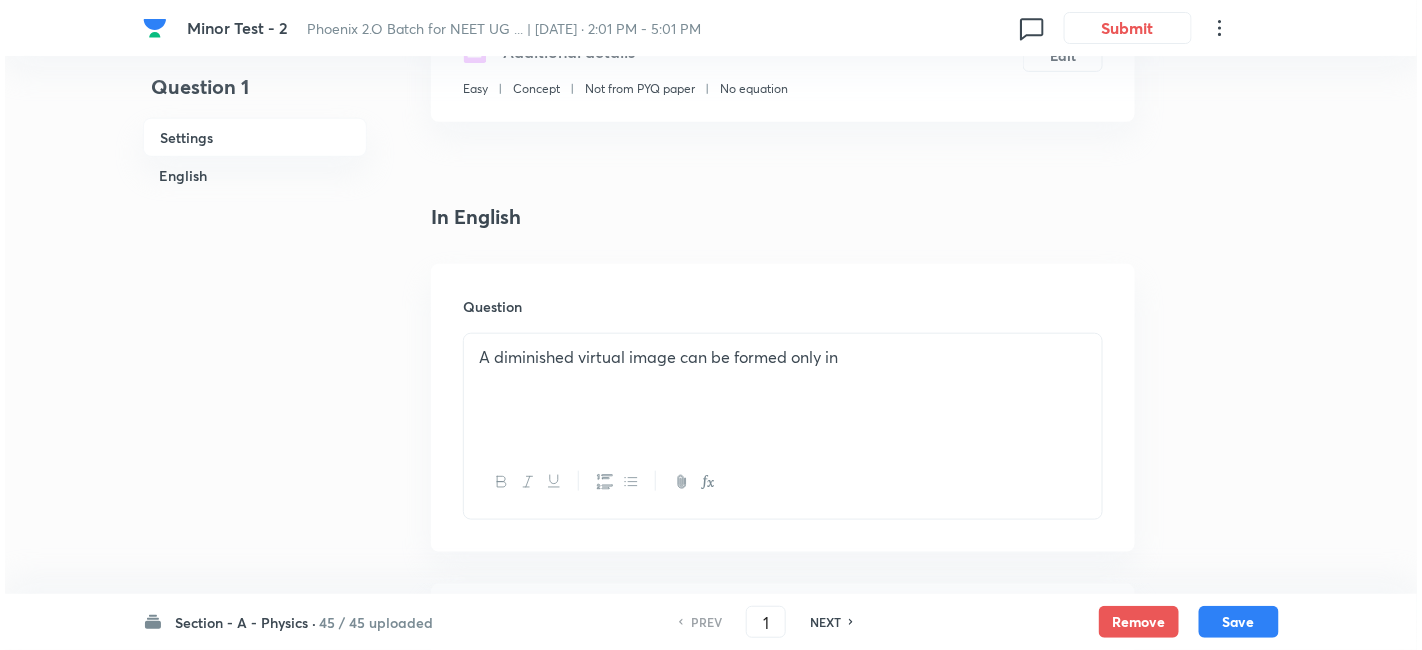scroll, scrollTop: 0, scrollLeft: 0, axis: both 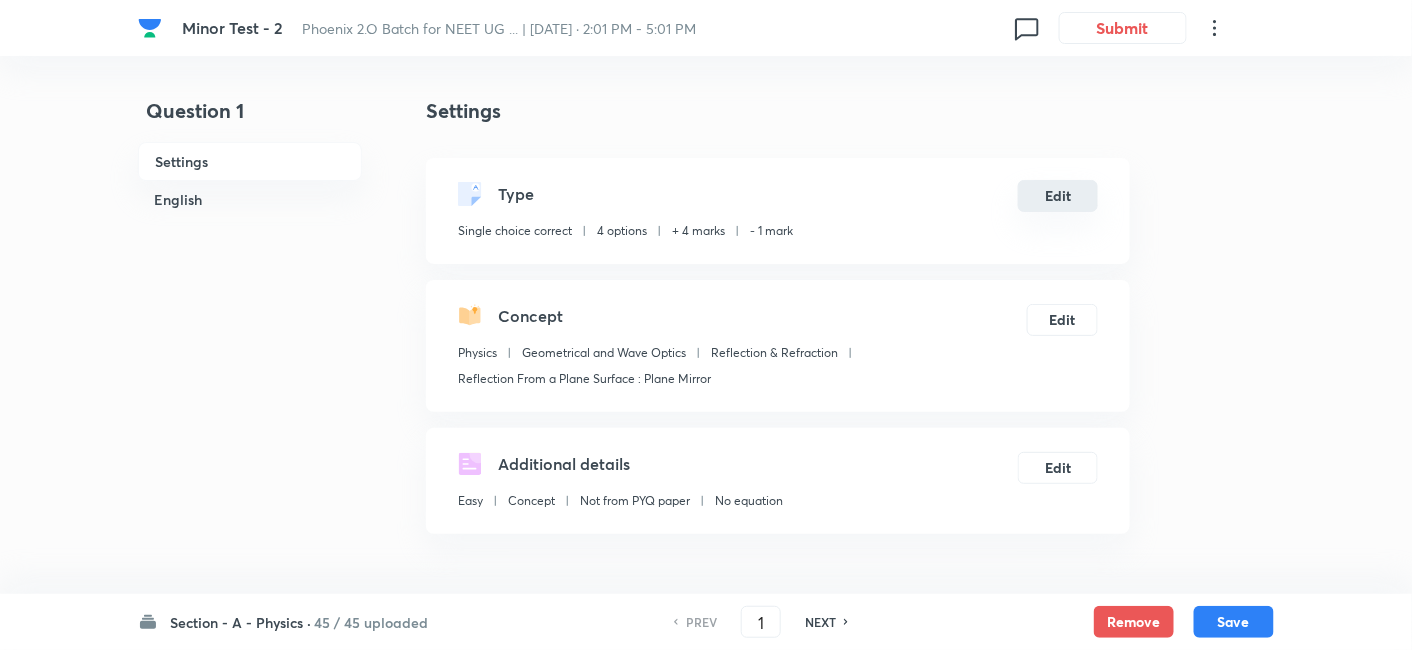 click on "Edit" at bounding box center (1058, 196) 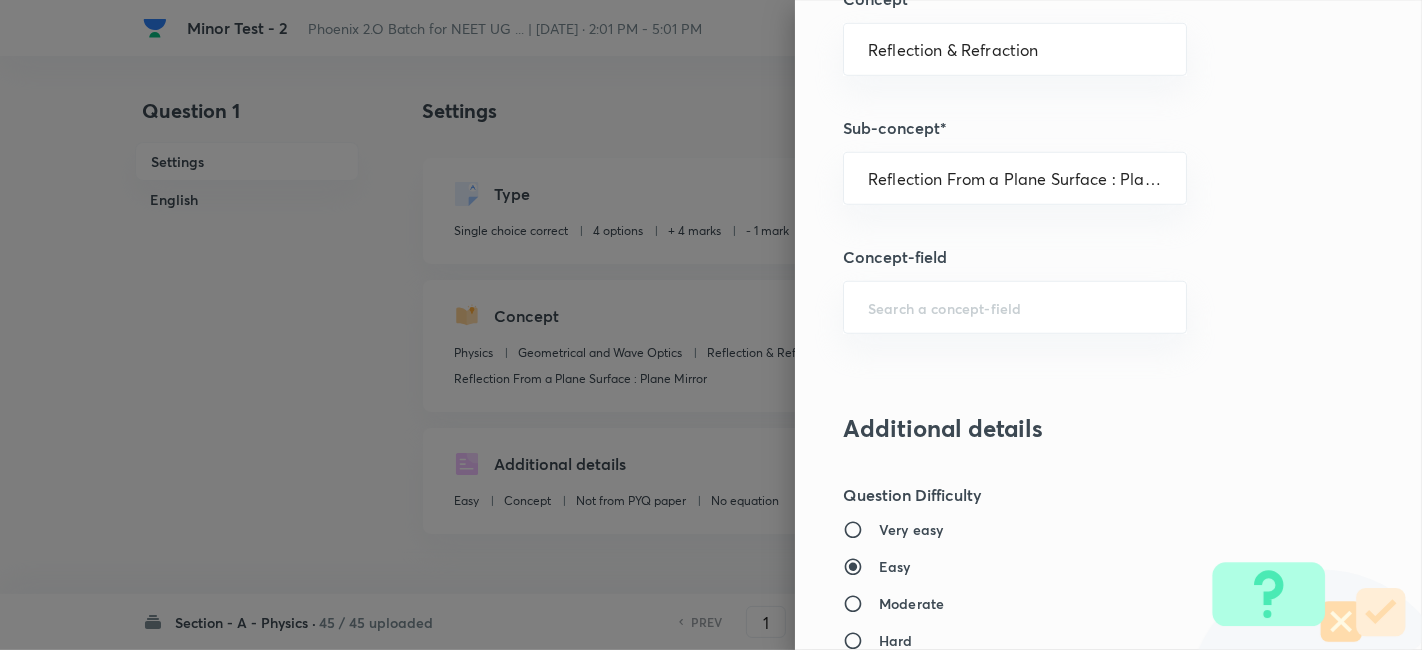 scroll, scrollTop: 1177, scrollLeft: 0, axis: vertical 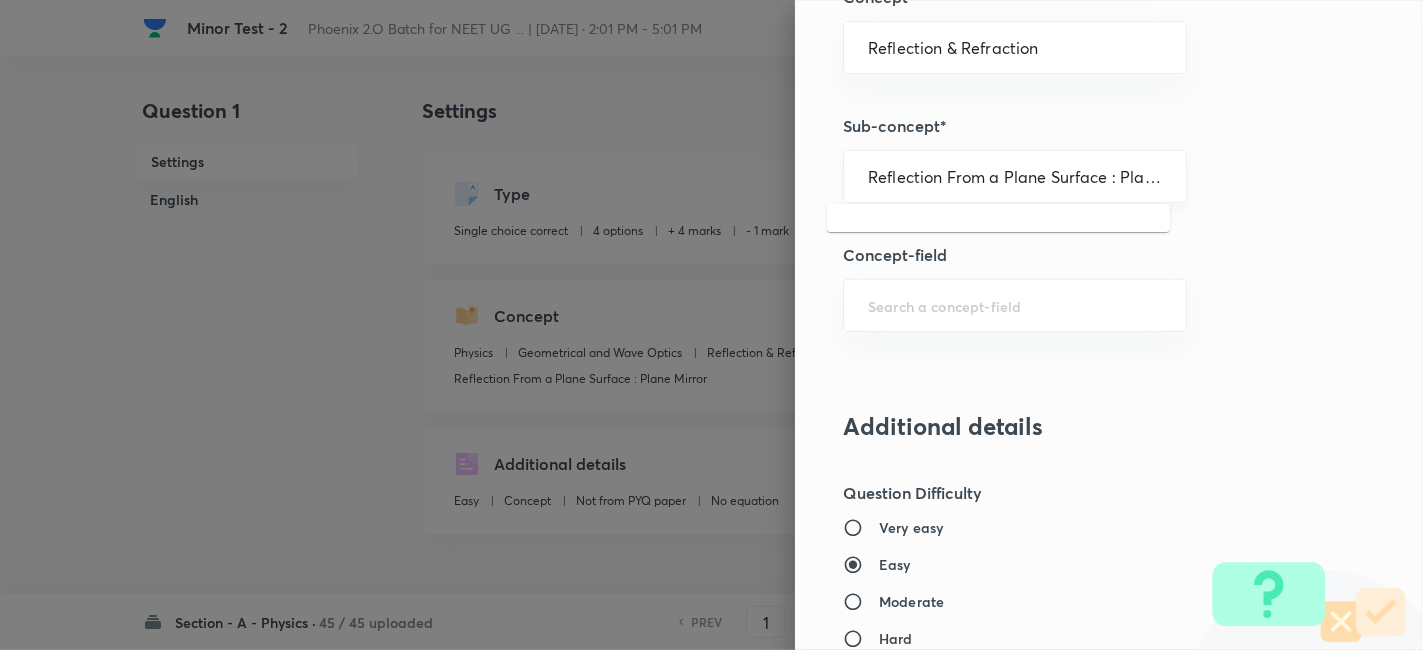 click on "Reflection From a Plane Surface : Plane Mirror" at bounding box center (1015, 176) 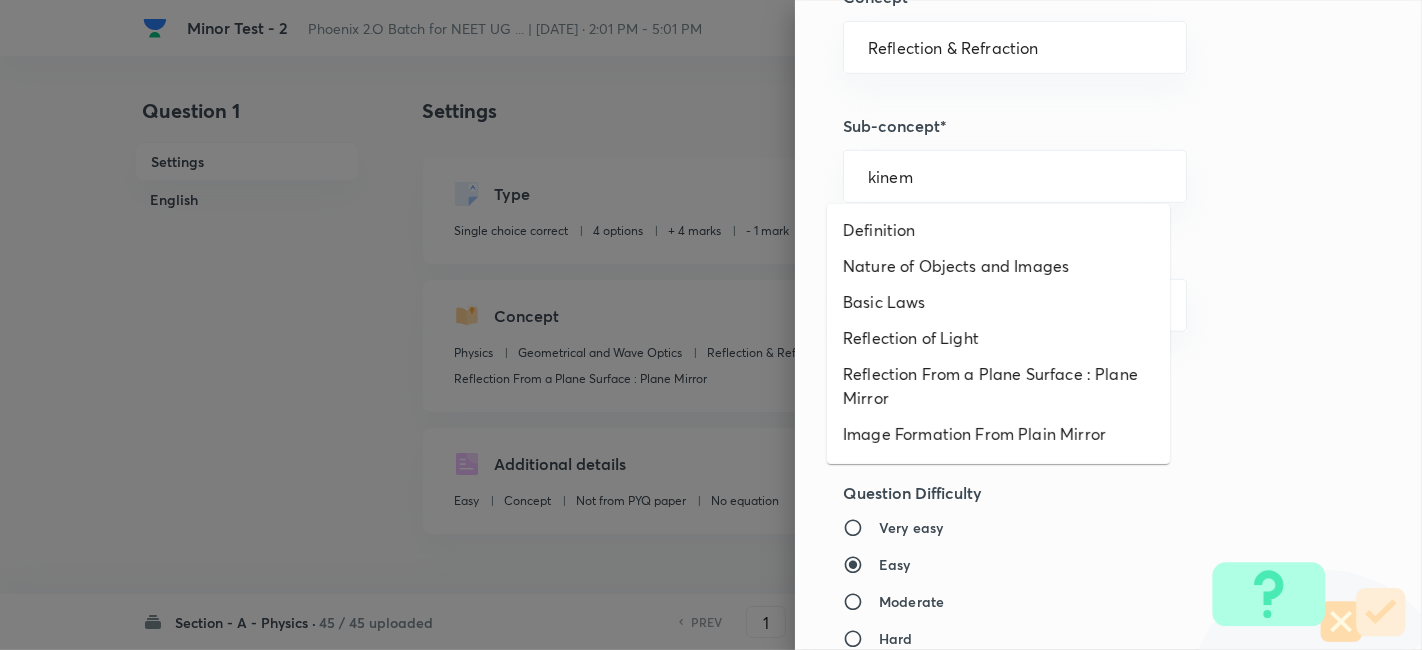 scroll, scrollTop: 799, scrollLeft: 0, axis: vertical 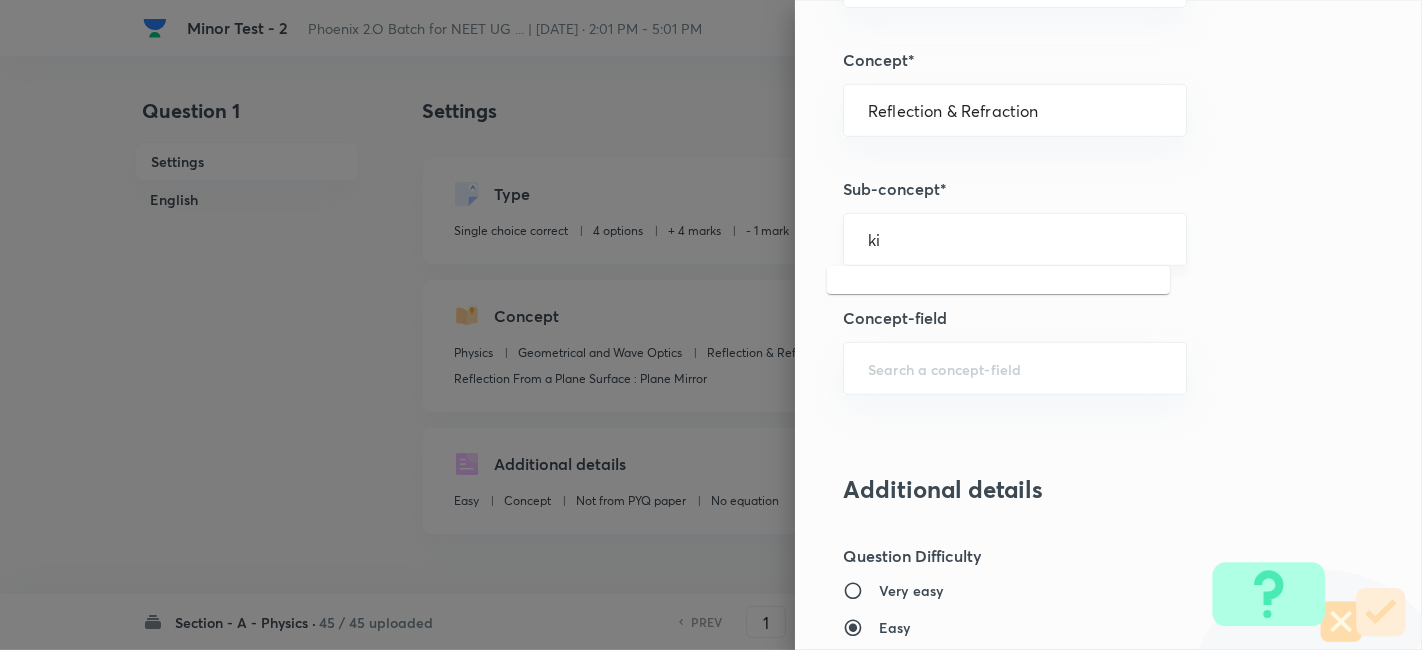 type on "k" 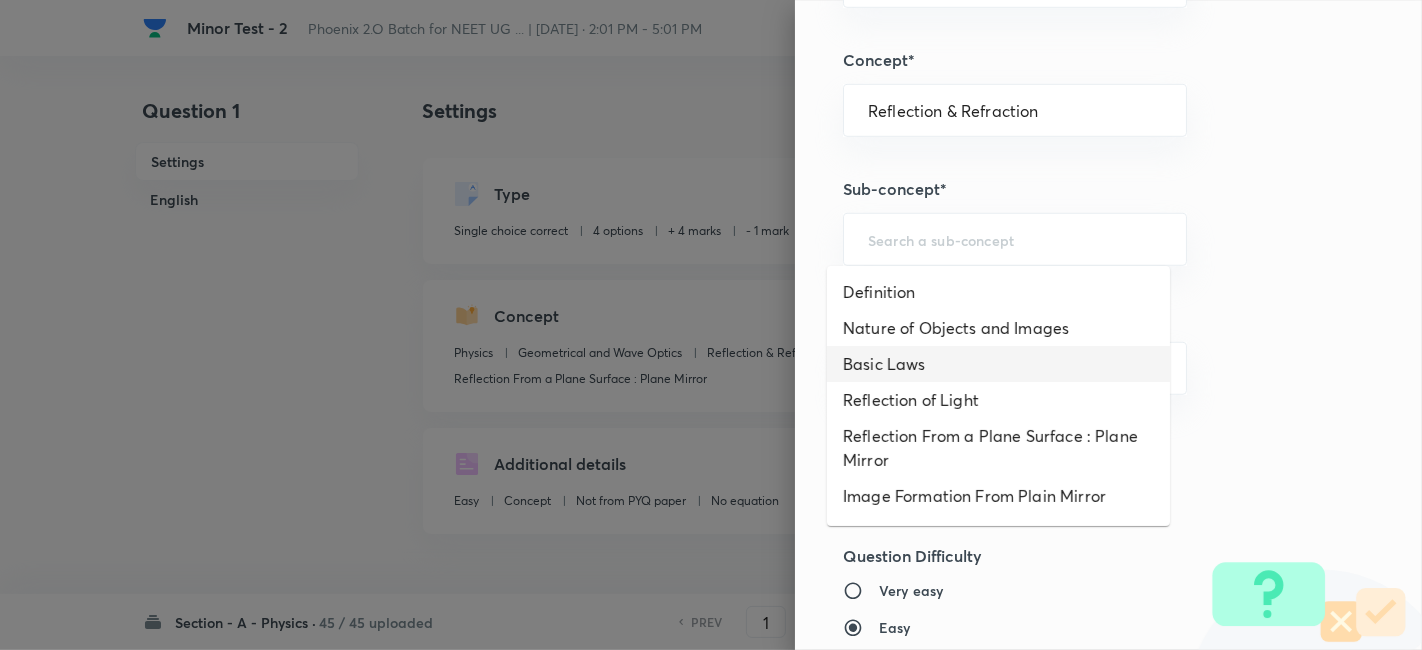 click on "Basic Laws" at bounding box center [998, 364] 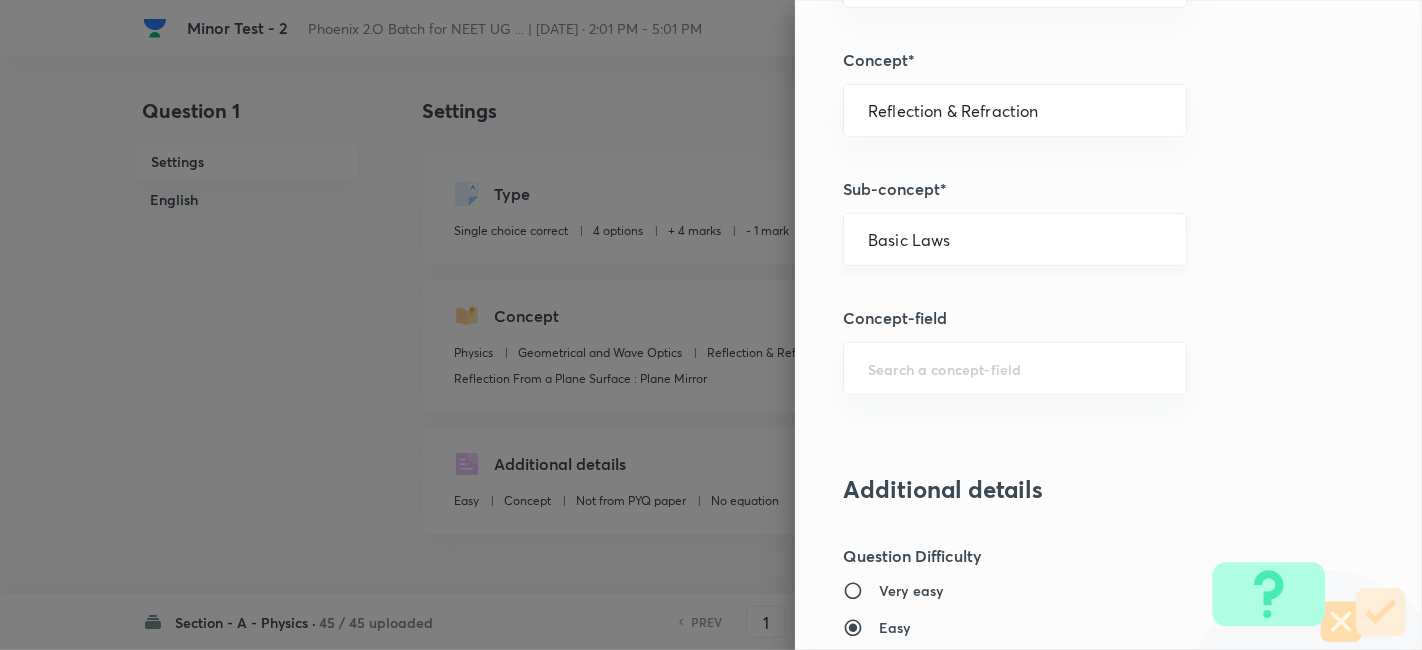 click on "Basic Laws ​" at bounding box center [1015, 239] 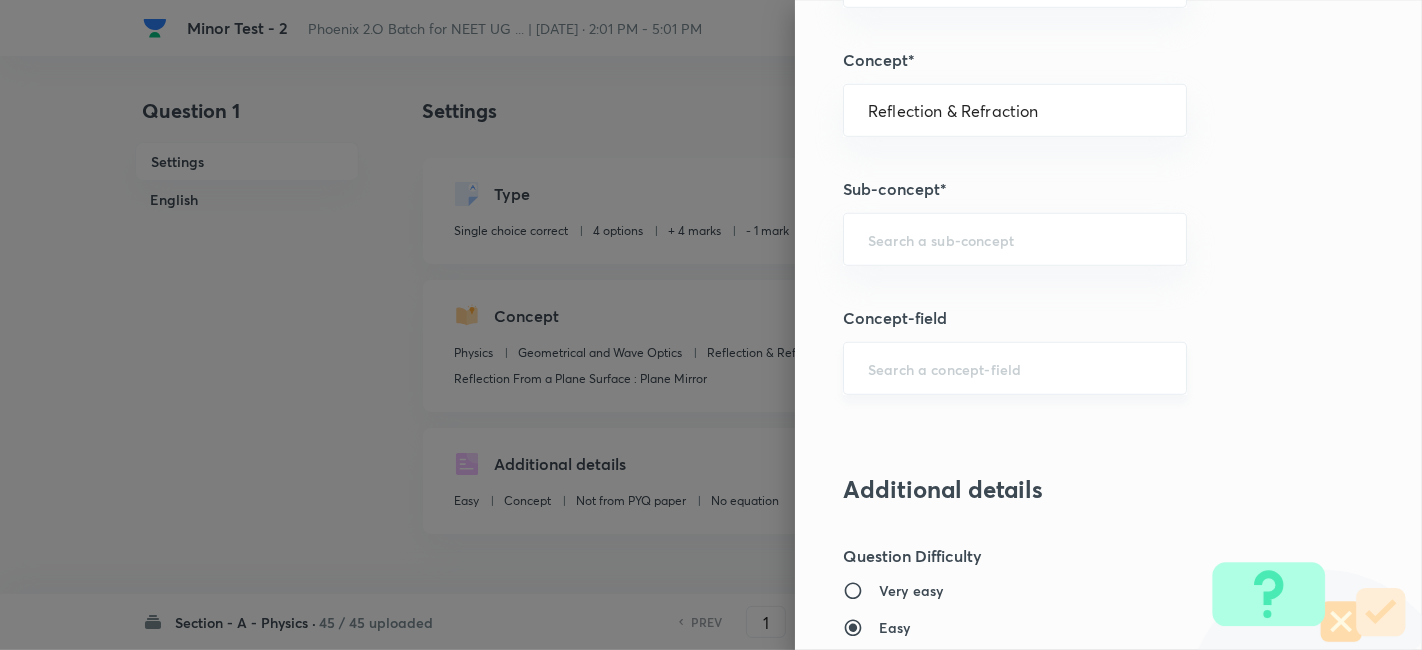 click on "​" at bounding box center [1015, 368] 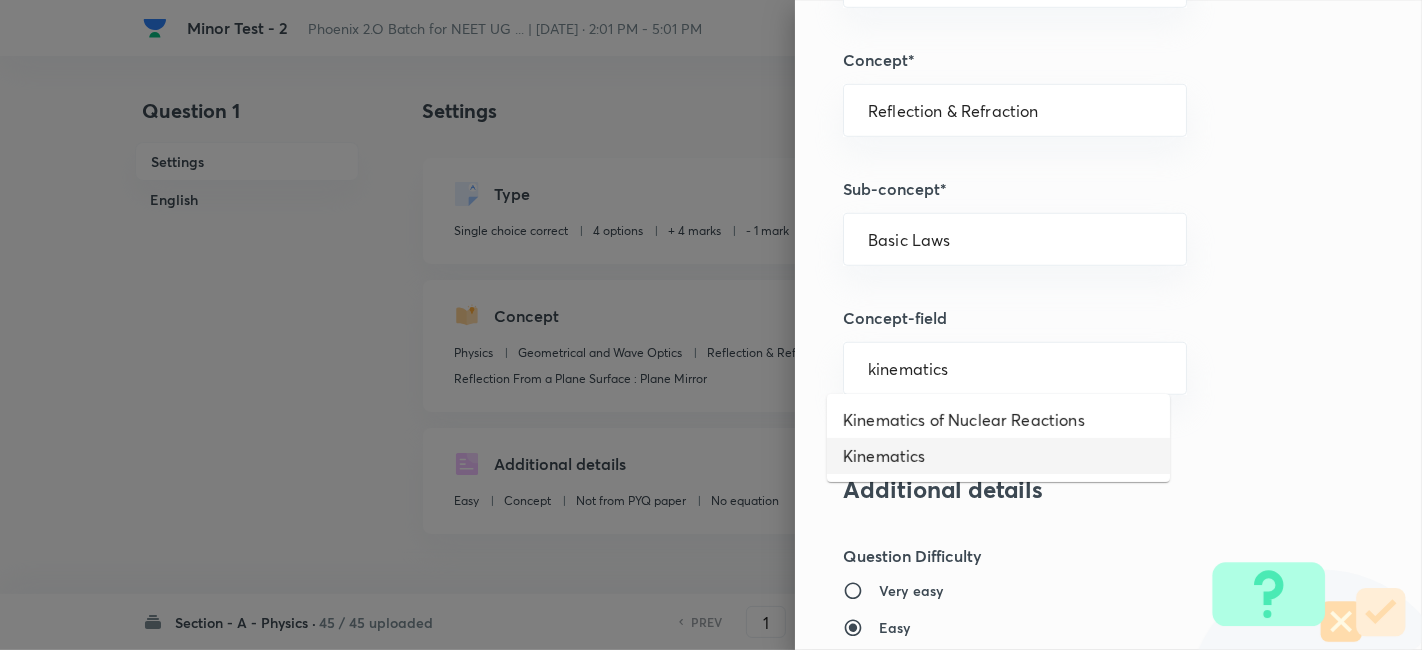 click on "Kinematics" at bounding box center [998, 456] 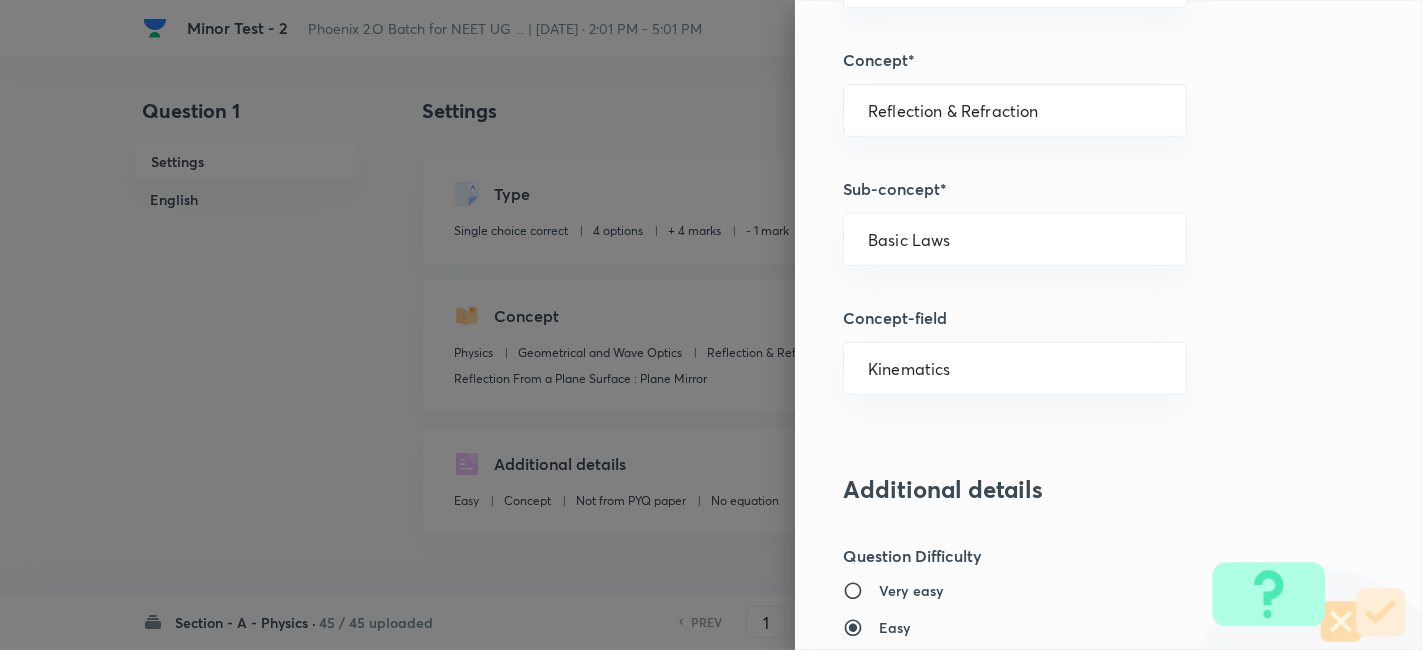 type on "Mechanics" 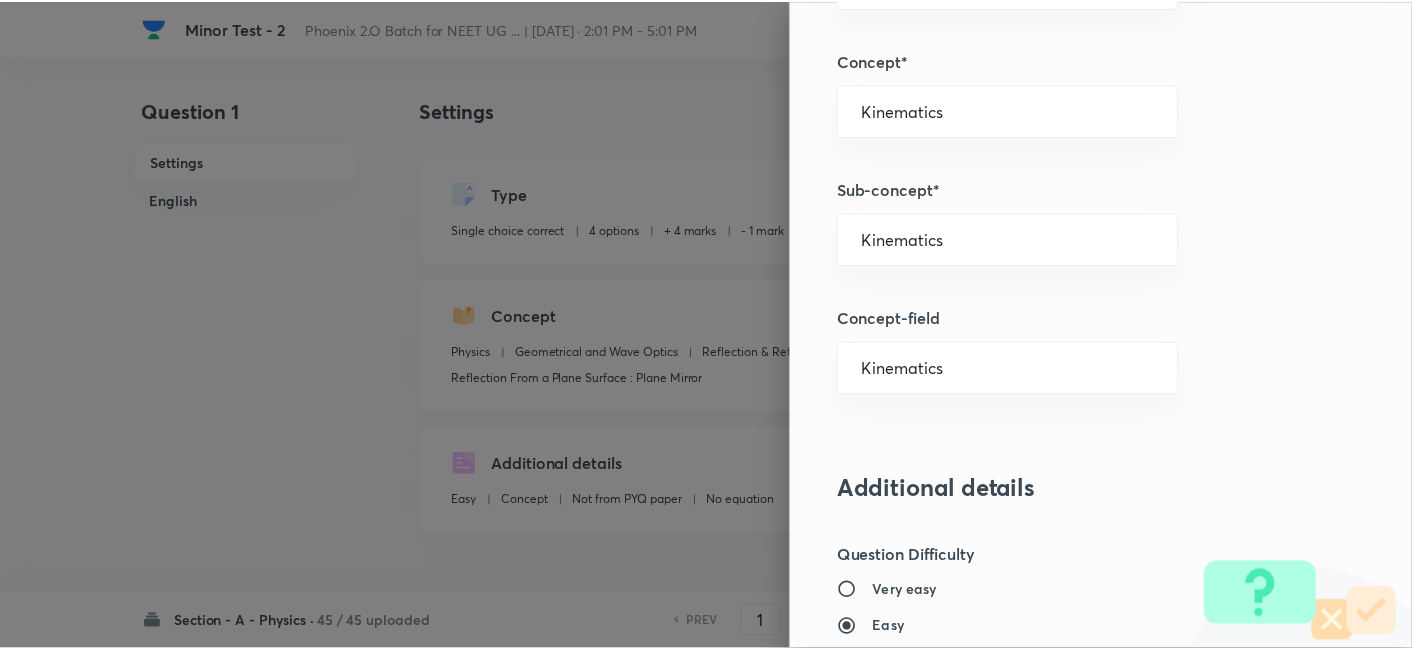 scroll, scrollTop: 2070, scrollLeft: 0, axis: vertical 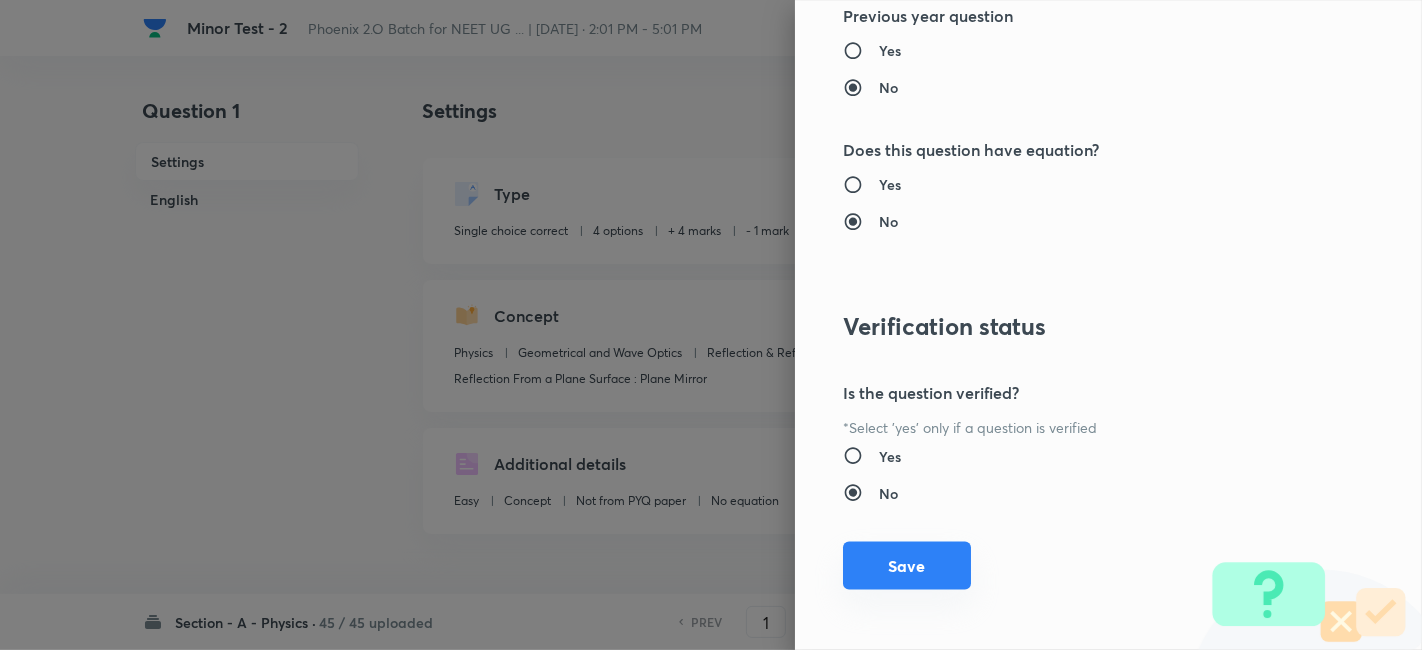 click on "Save" at bounding box center (907, 566) 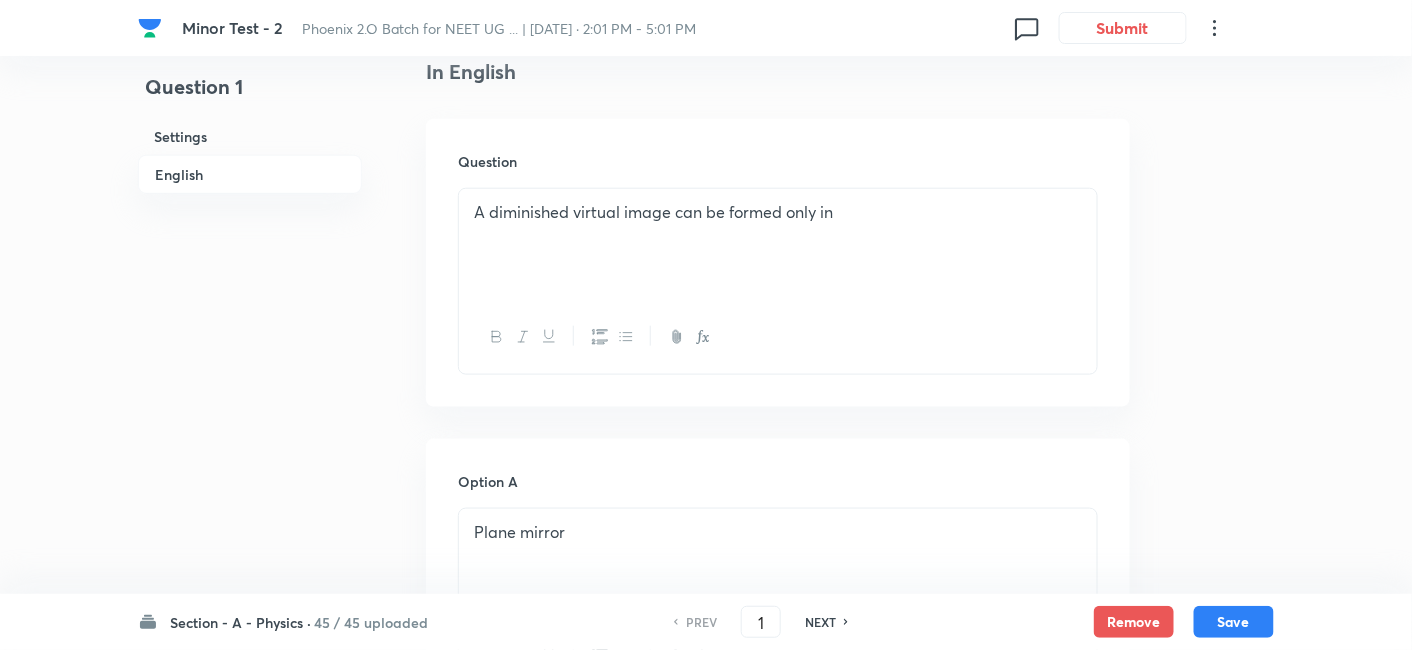 scroll, scrollTop: 555, scrollLeft: 0, axis: vertical 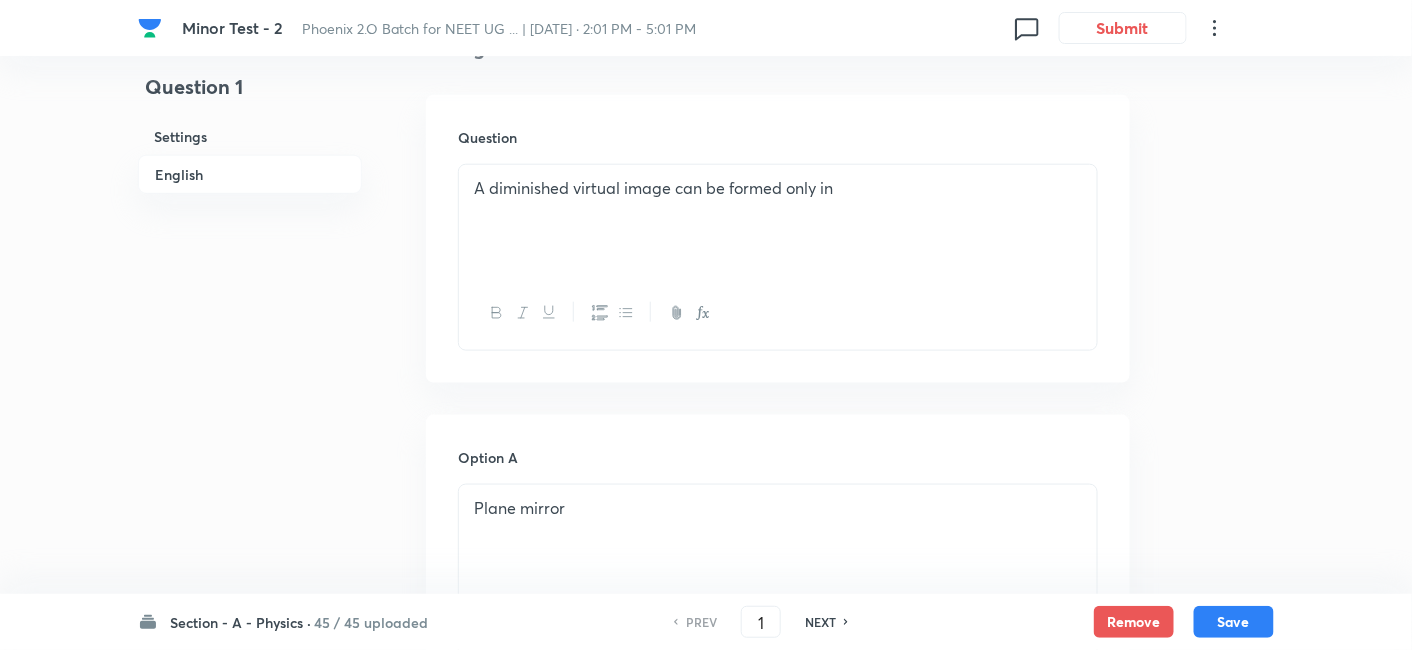 click on "A diminished virtual image can be formed only in" at bounding box center (778, 221) 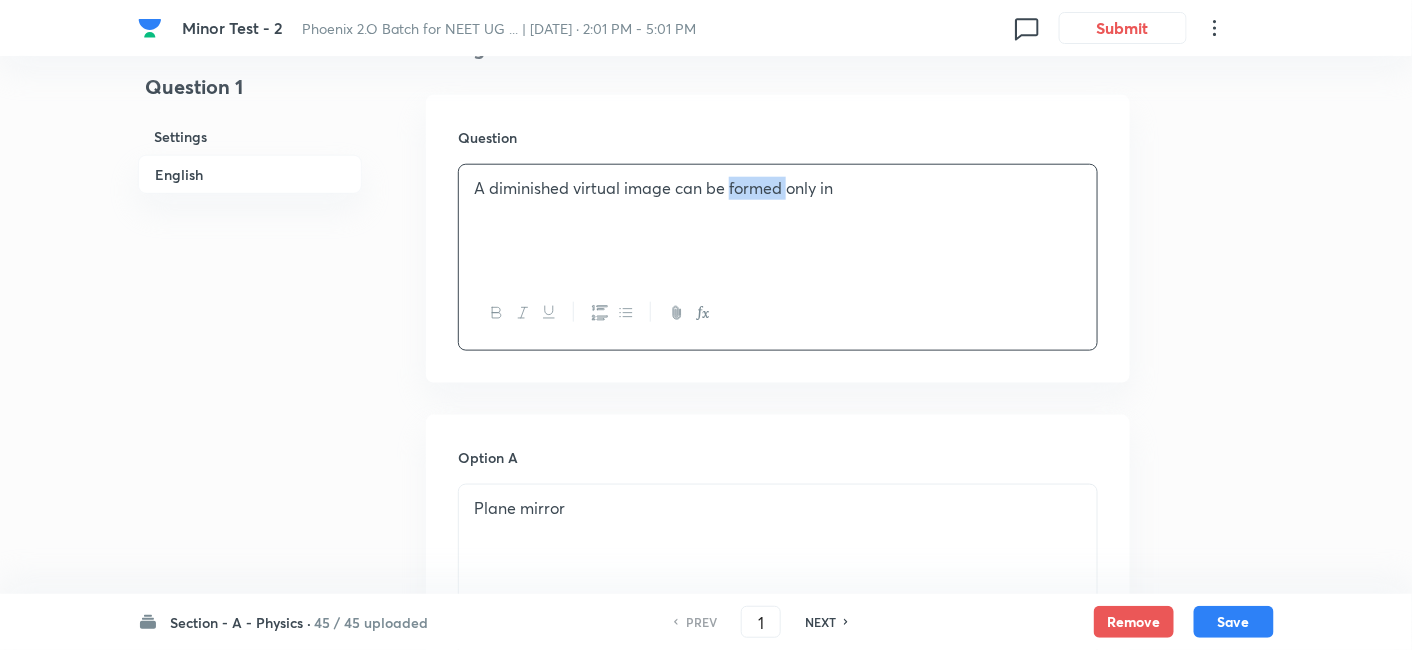 click on "A diminished virtual image can be formed only in" at bounding box center (778, 221) 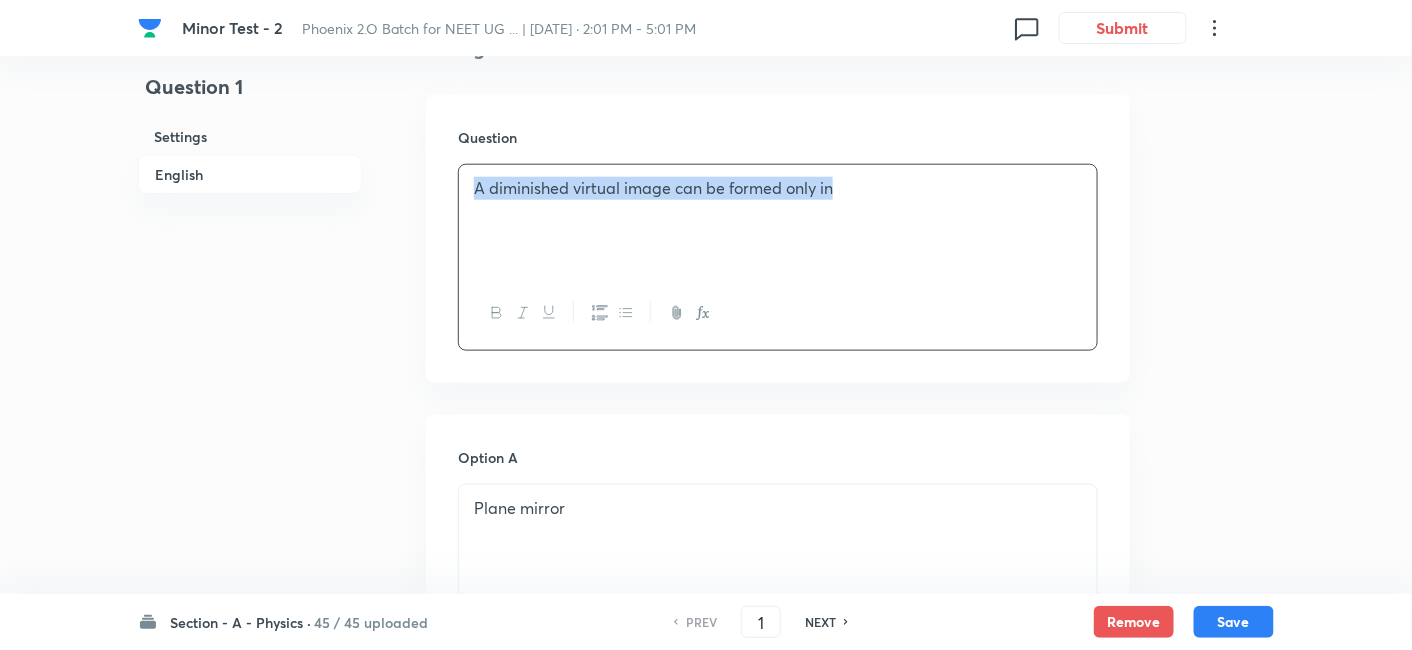 click on "A diminished virtual image can be formed only in" at bounding box center (778, 221) 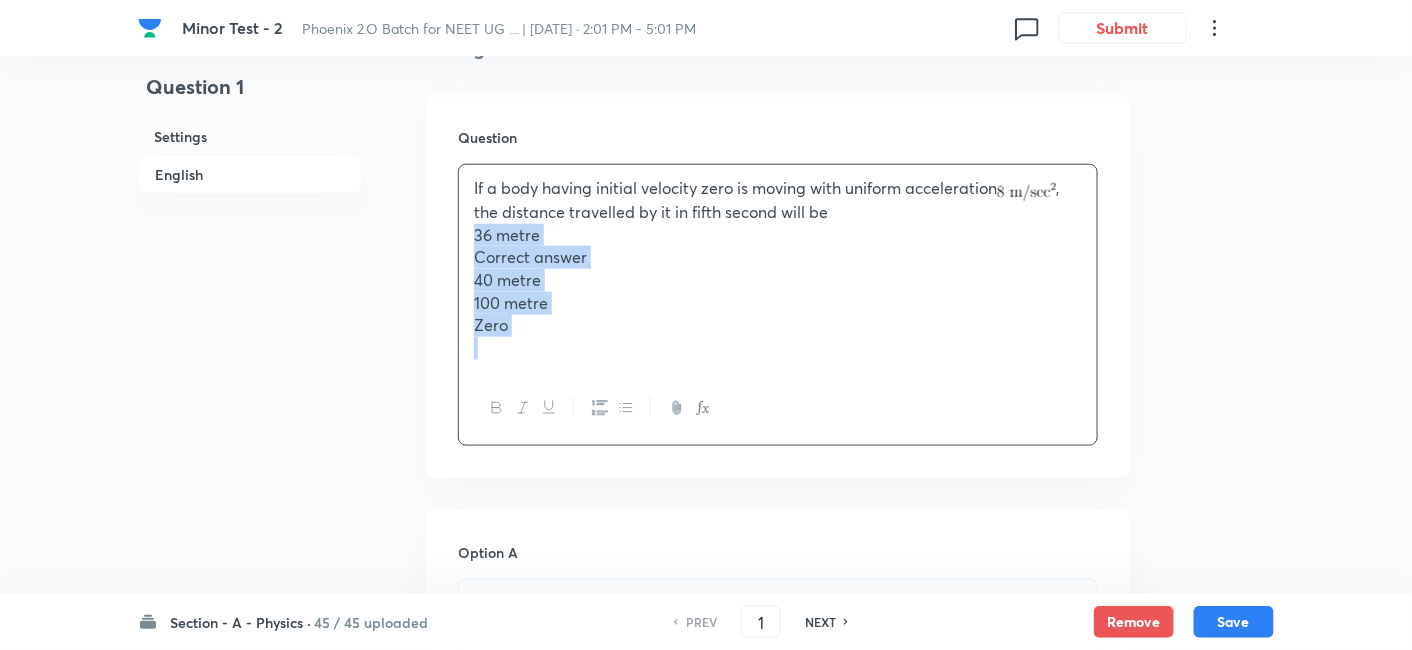 drag, startPoint x: 468, startPoint y: 230, endPoint x: 565, endPoint y: 380, distance: 178.6309 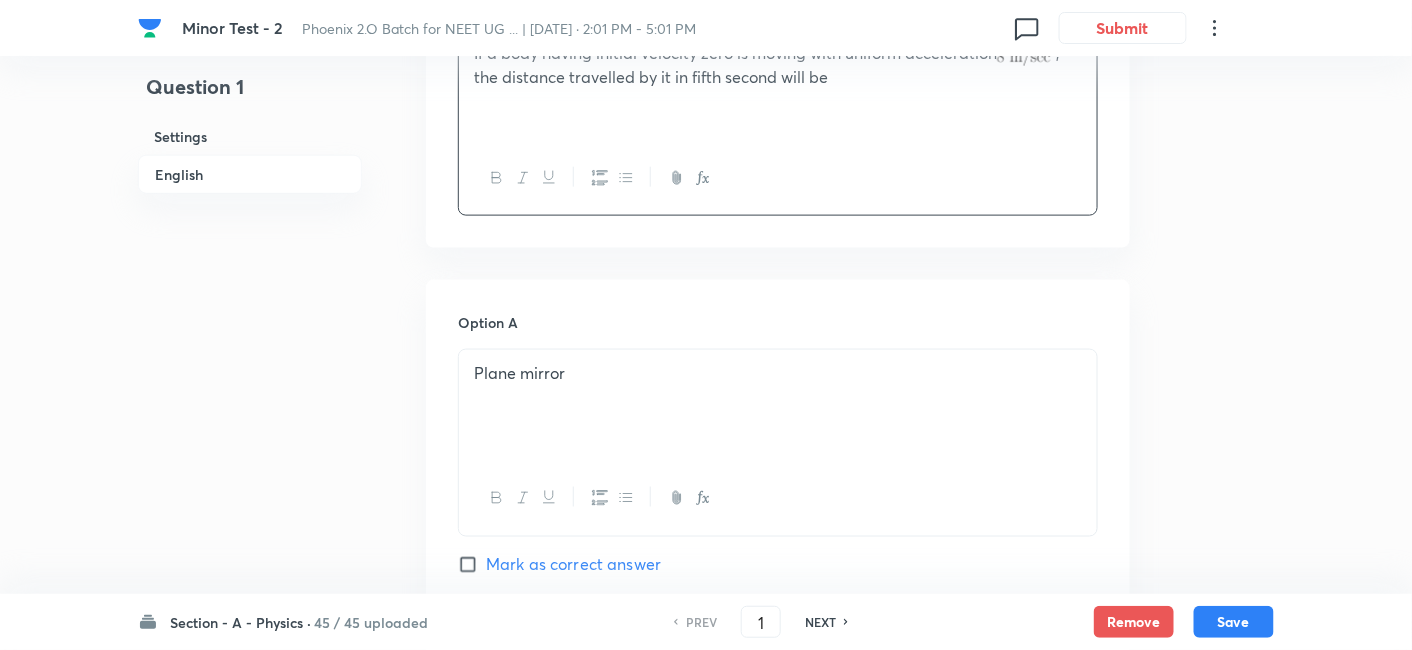 scroll, scrollTop: 691, scrollLeft: 0, axis: vertical 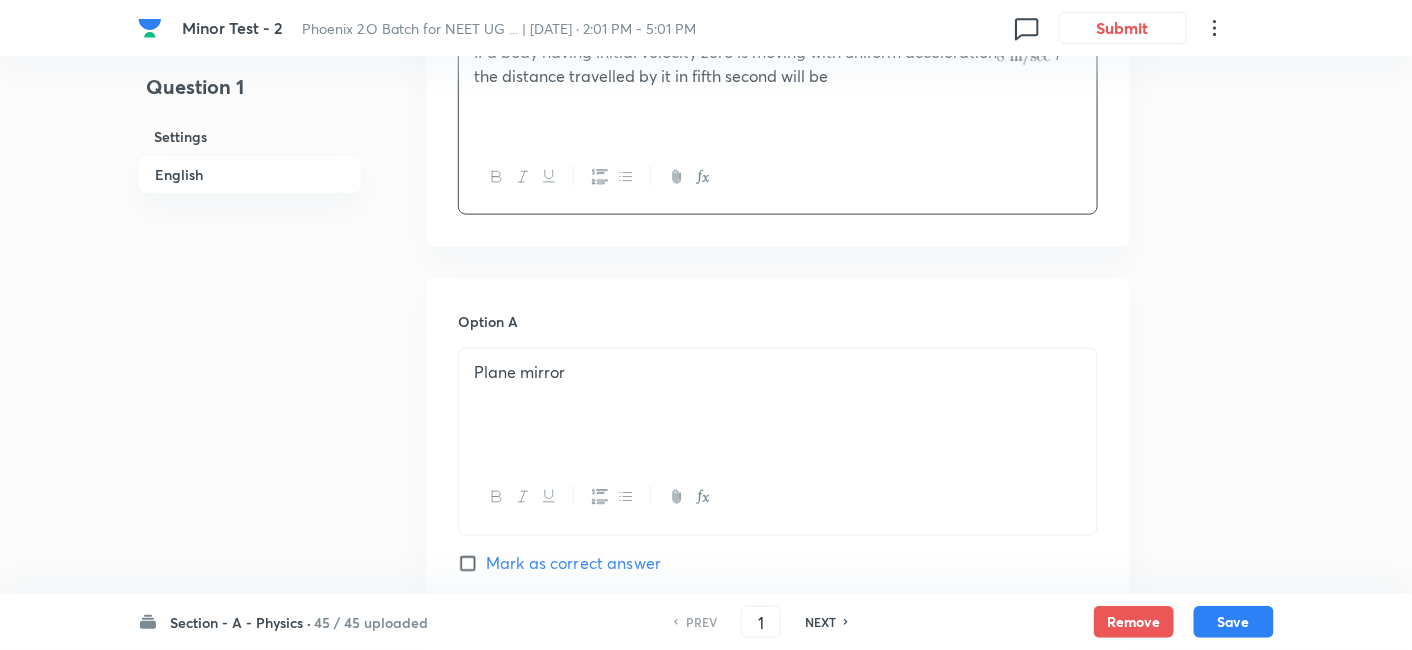 click on "Plane mirror" at bounding box center (778, 405) 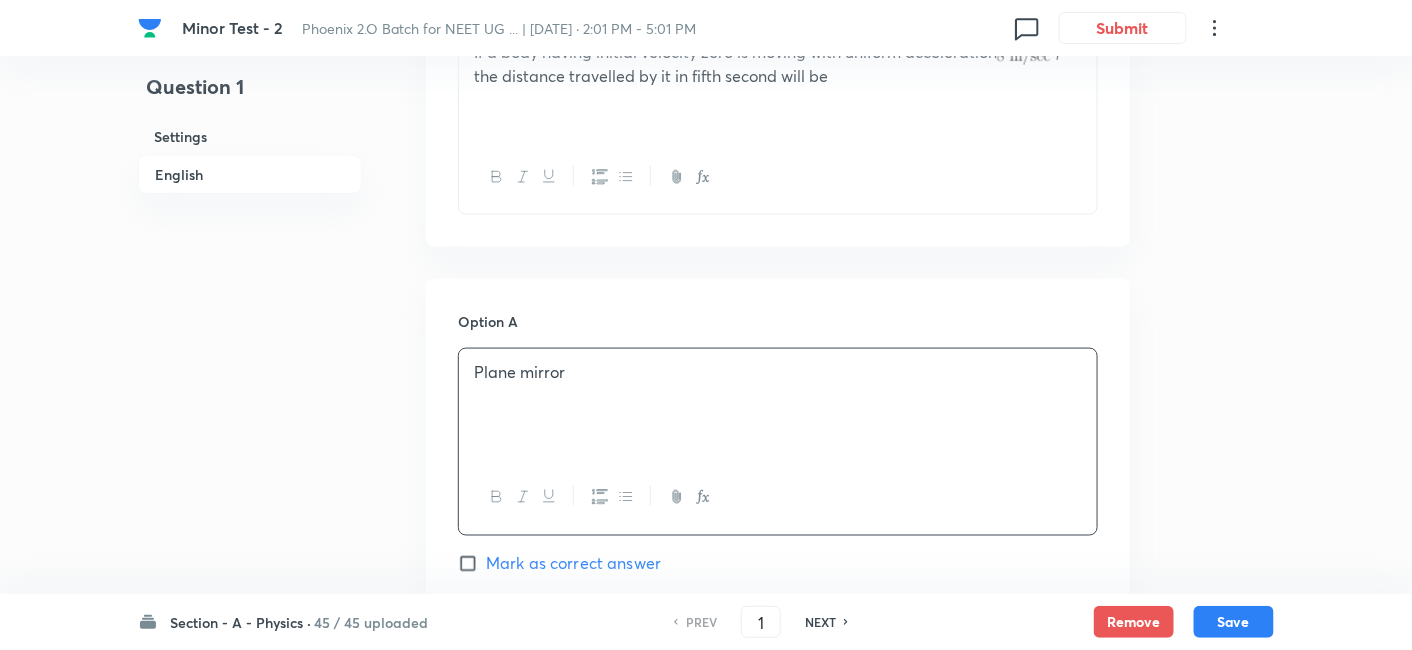 click on "Plane mirror" at bounding box center (778, 405) 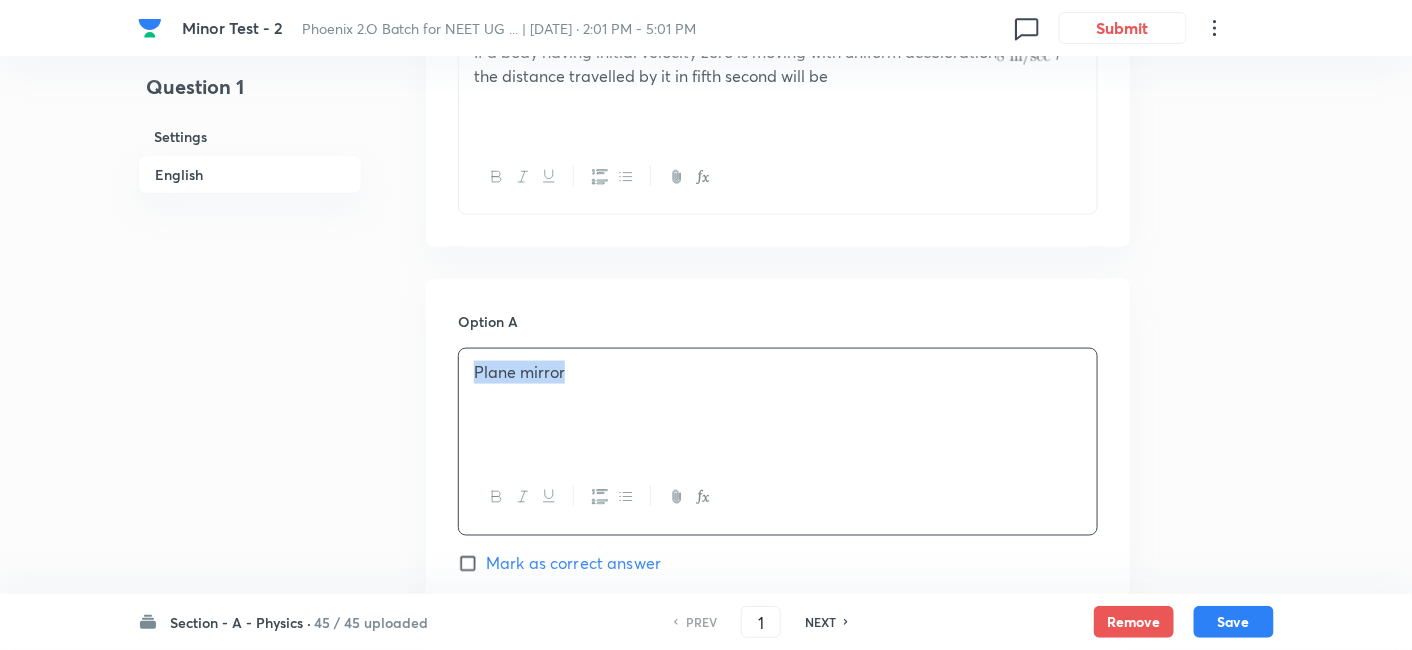 click on "Plane mirror" at bounding box center (778, 405) 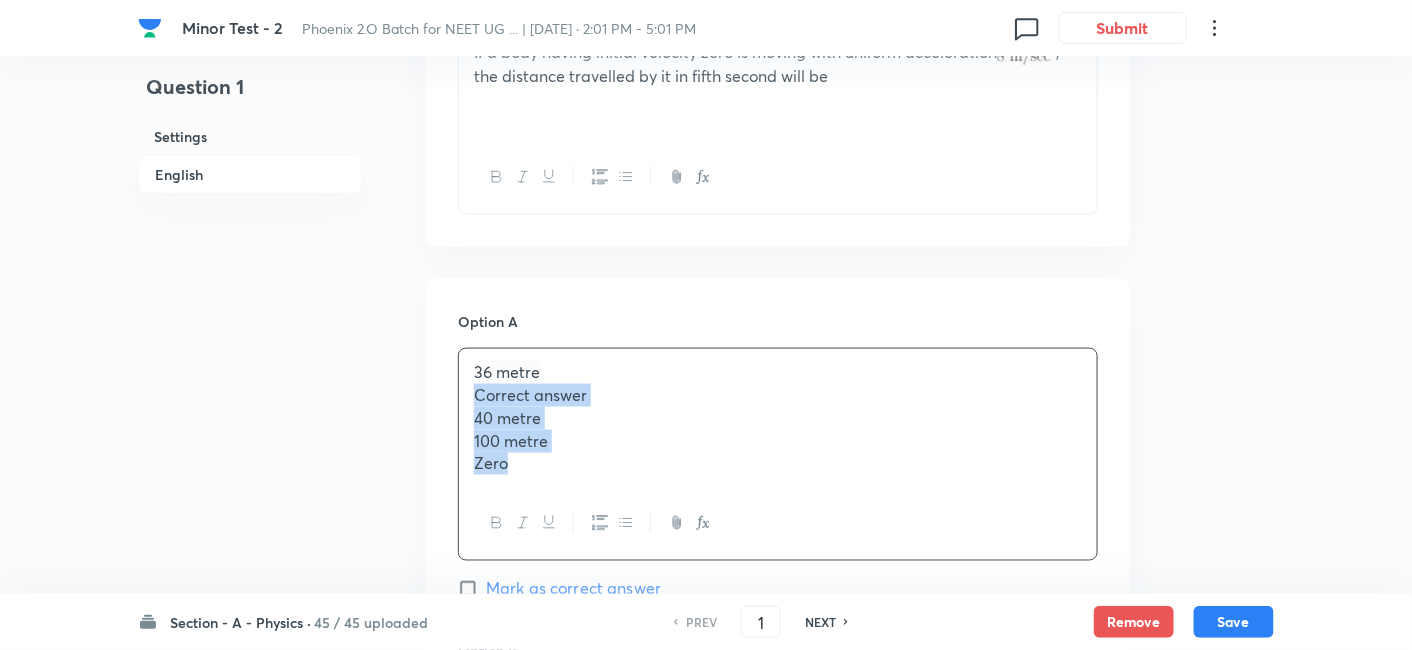 drag, startPoint x: 471, startPoint y: 395, endPoint x: 510, endPoint y: 484, distance: 97.16995 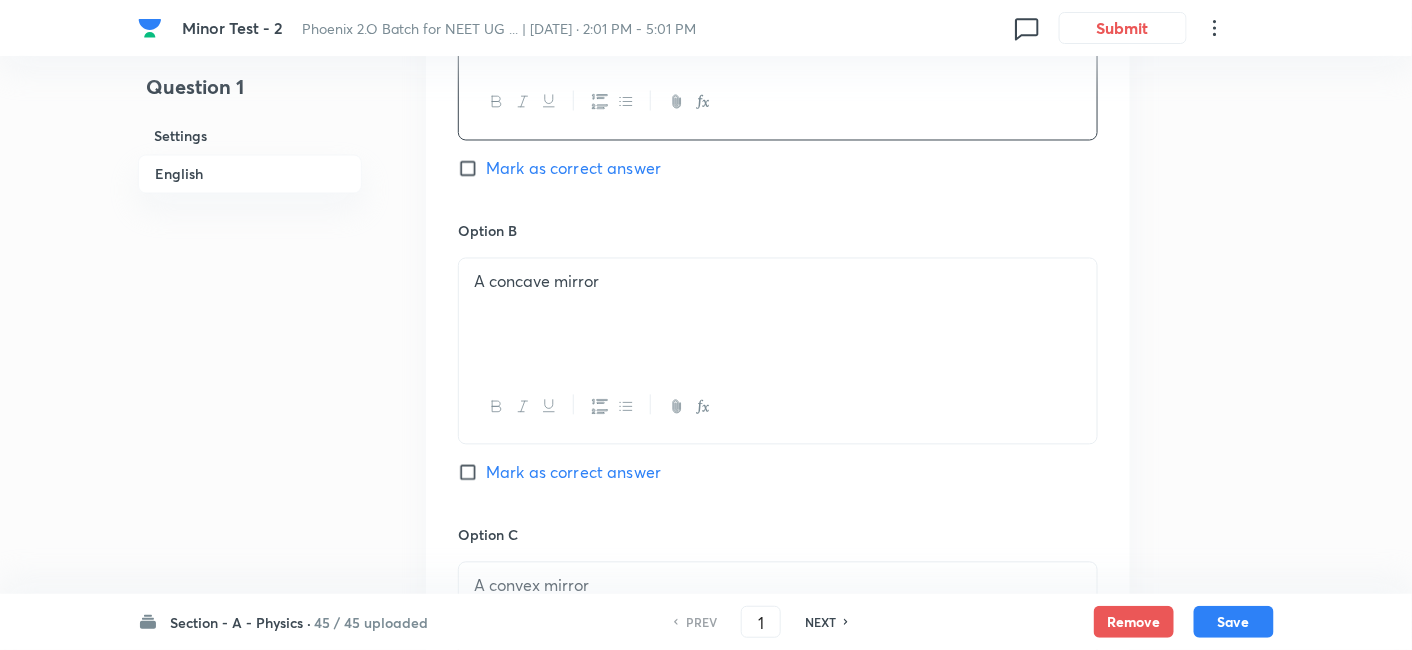 scroll, scrollTop: 1117, scrollLeft: 0, axis: vertical 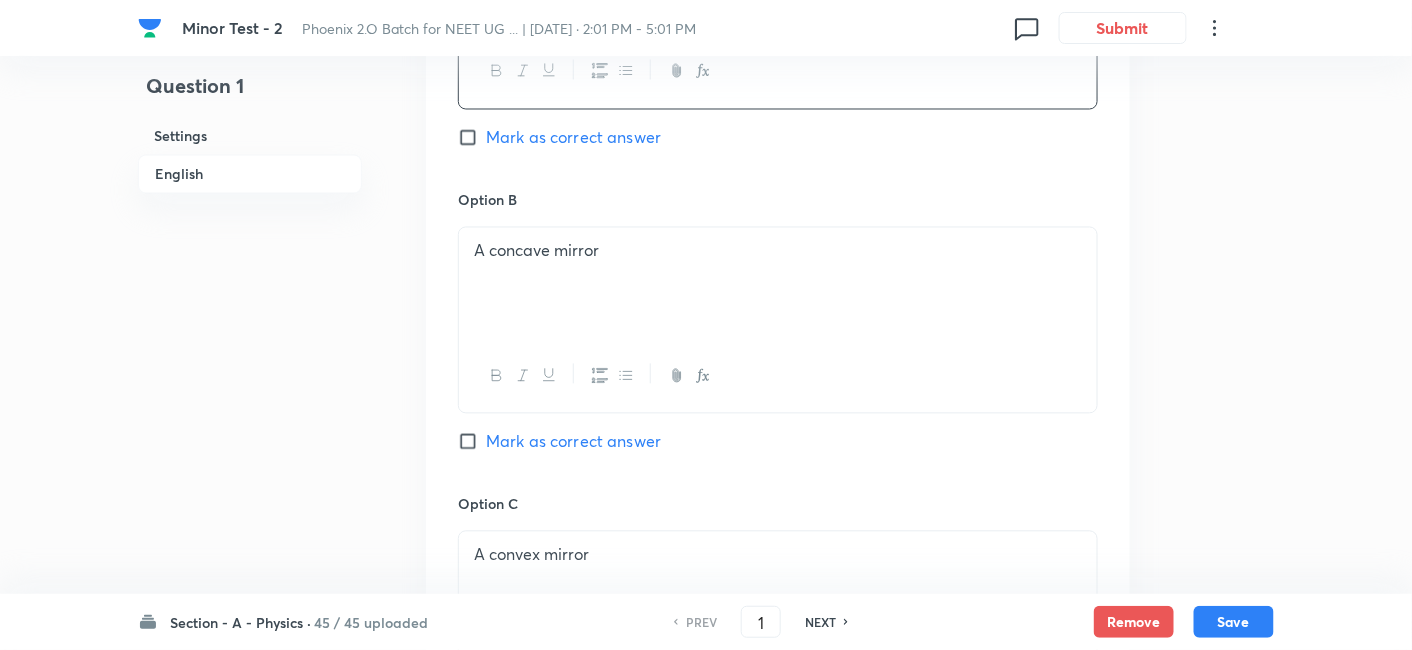 click on "A concave mirror" at bounding box center [778, 251] 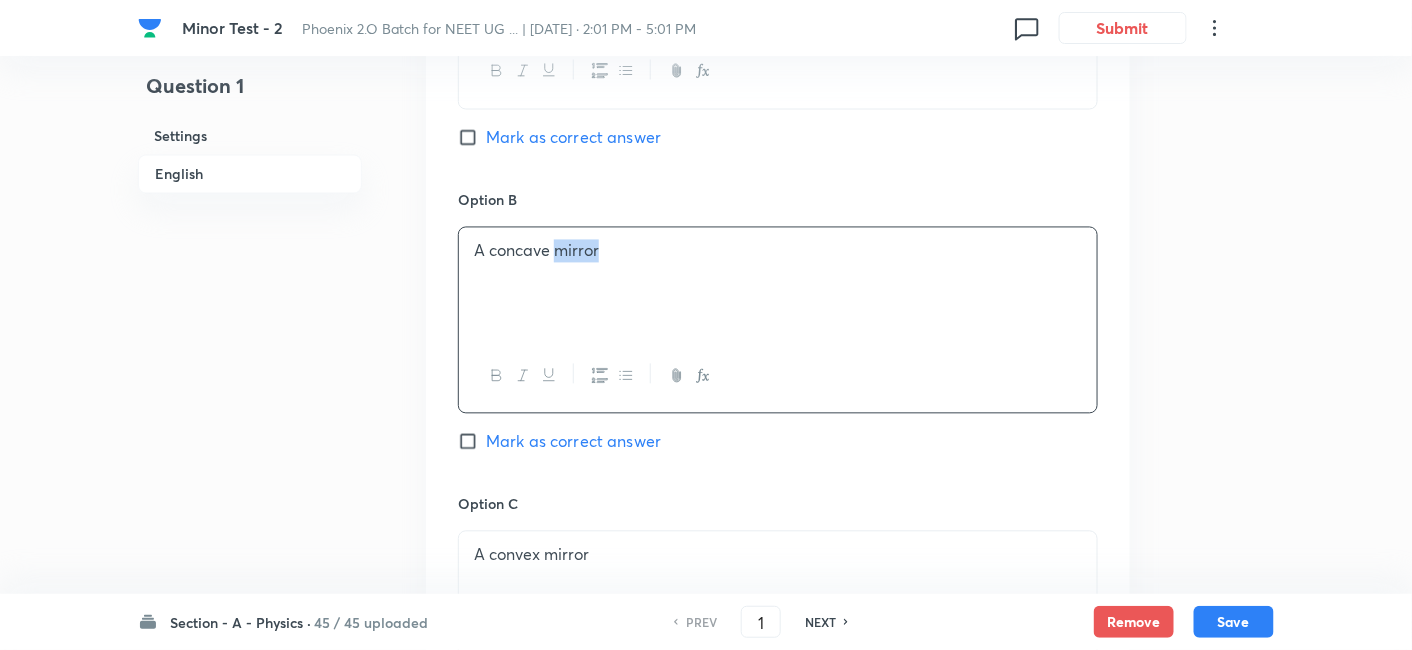 click on "A concave mirror" at bounding box center (778, 251) 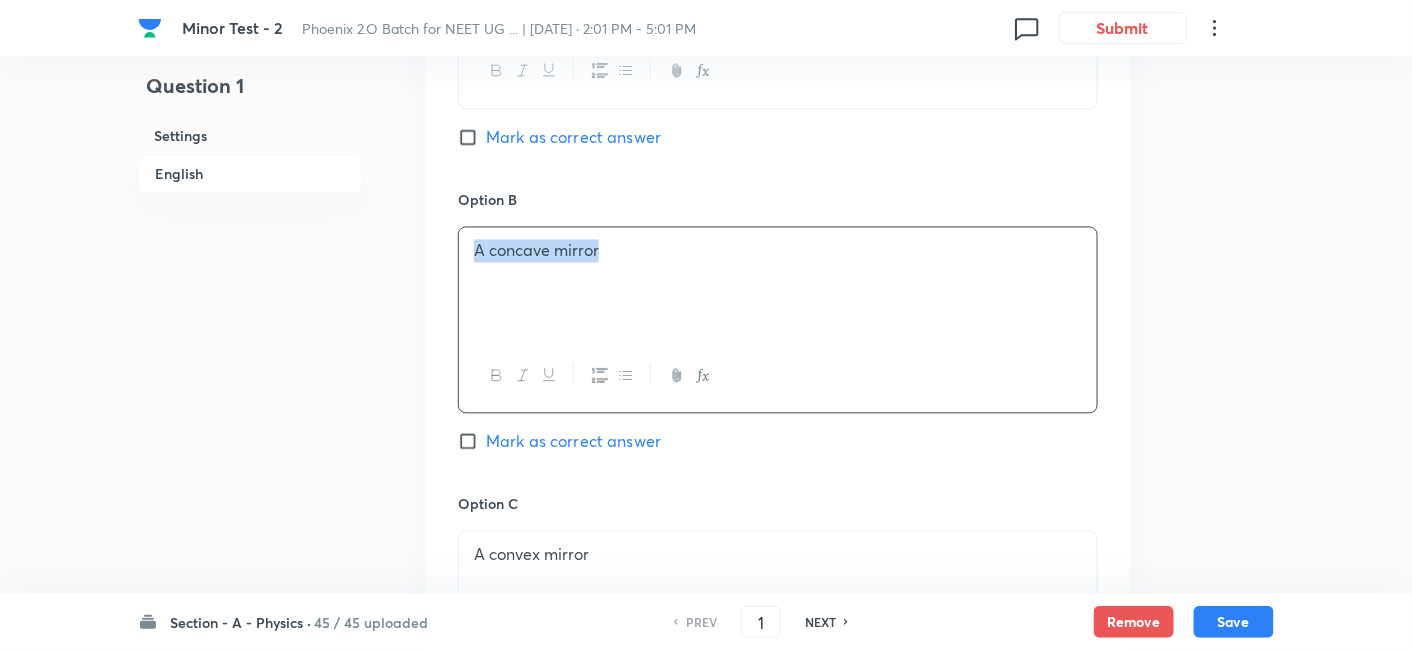 click on "A concave mirror" at bounding box center [778, 251] 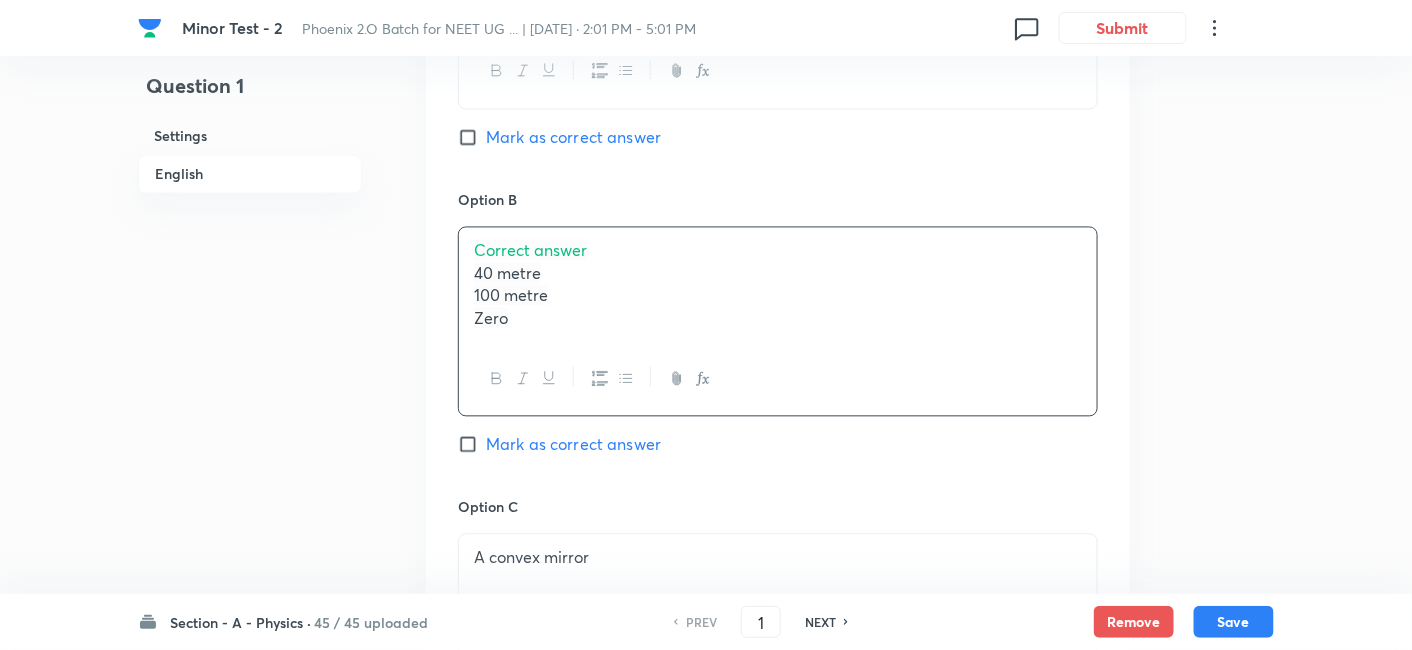 click on "Correct answer" at bounding box center (530, 250) 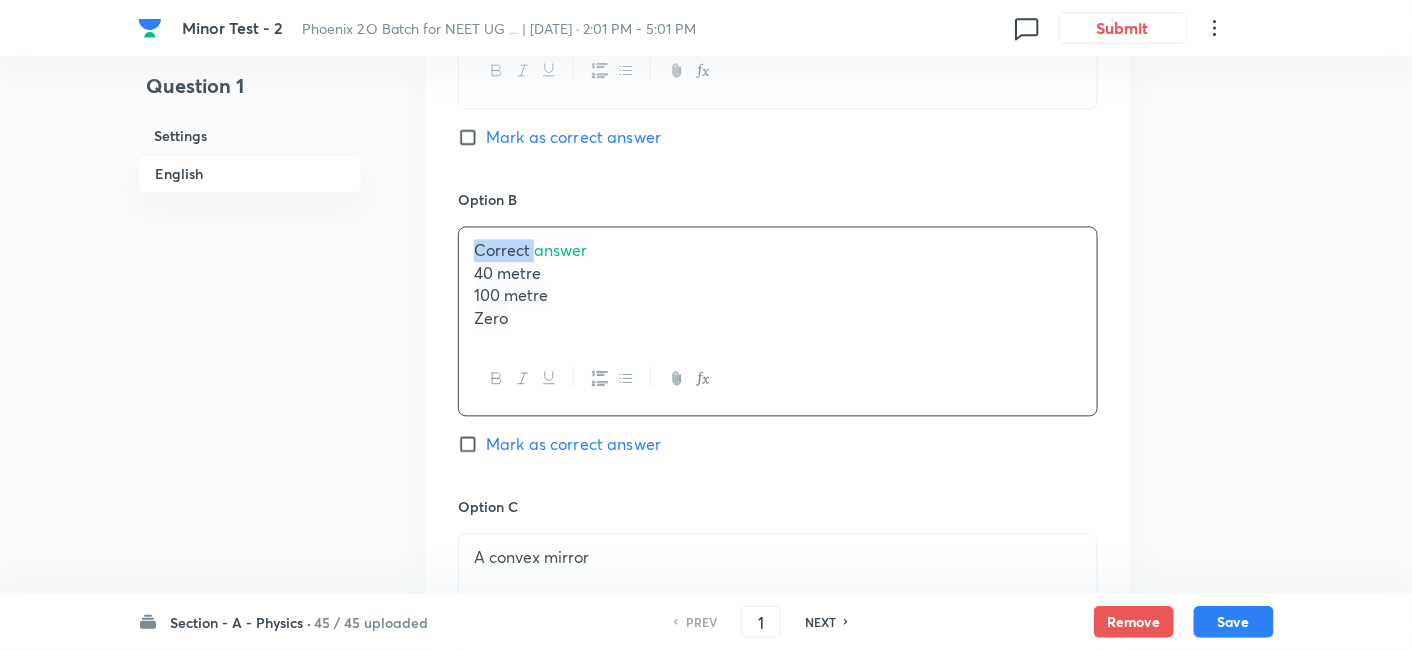 click on "Correct answer" at bounding box center (530, 250) 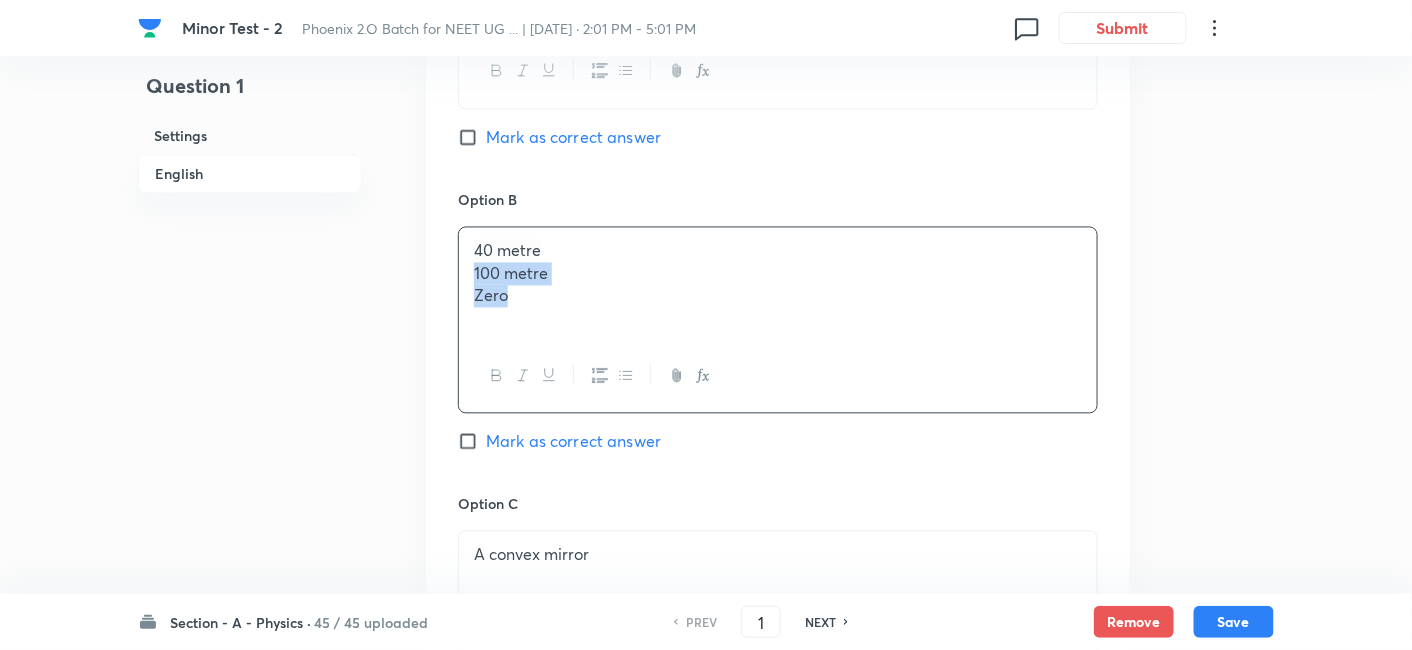 drag, startPoint x: 476, startPoint y: 271, endPoint x: 535, endPoint y: 316, distance: 74.20242 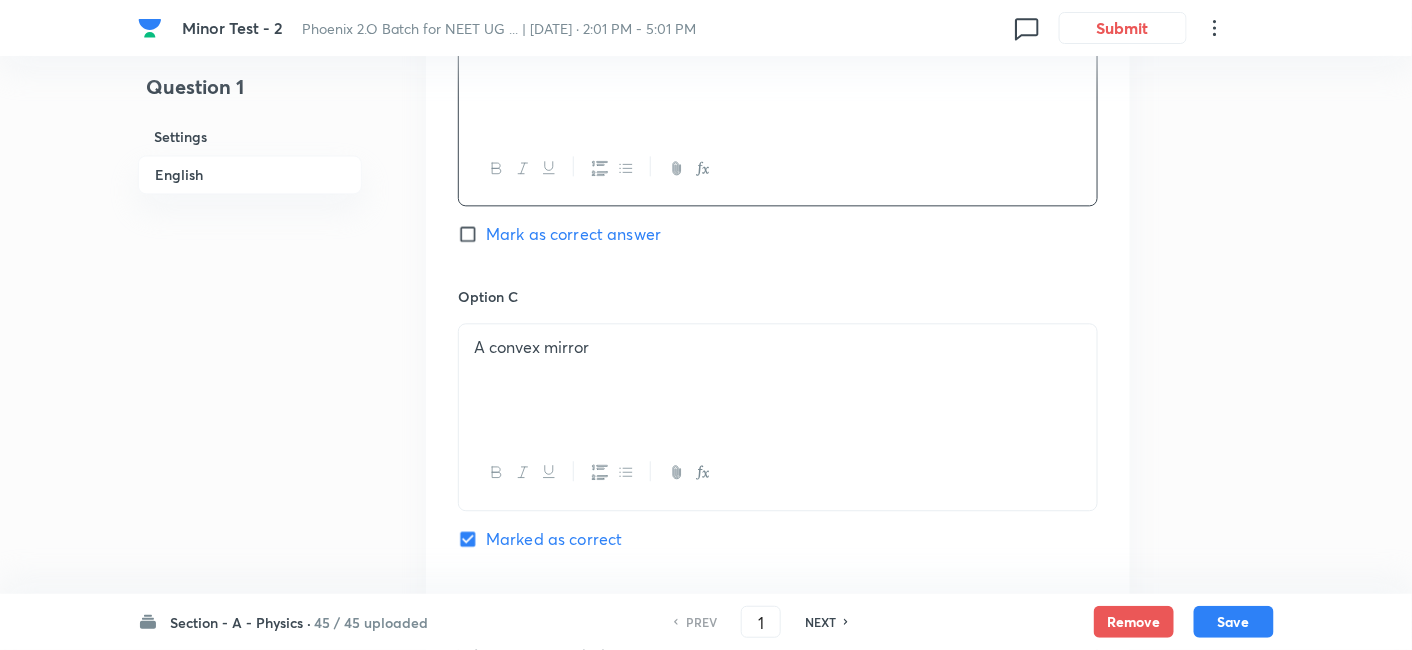 scroll, scrollTop: 1332, scrollLeft: 0, axis: vertical 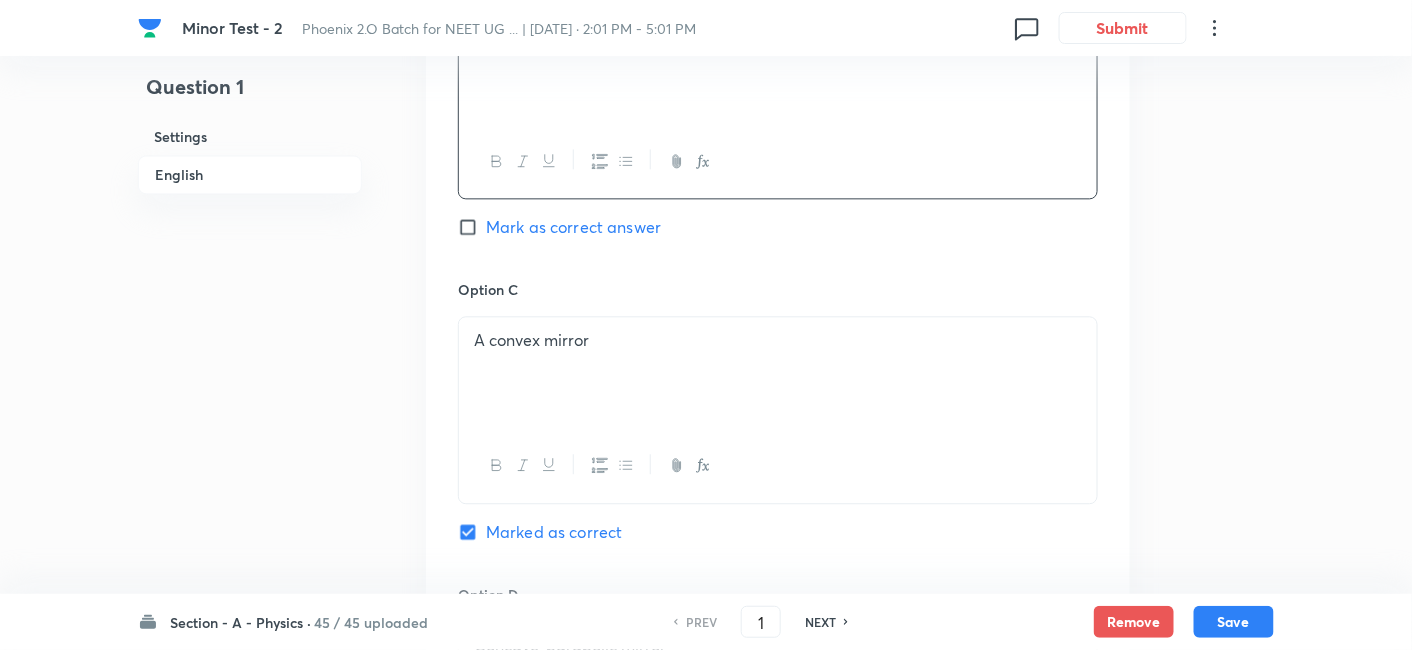 click on "A convex mirror" at bounding box center (778, 340) 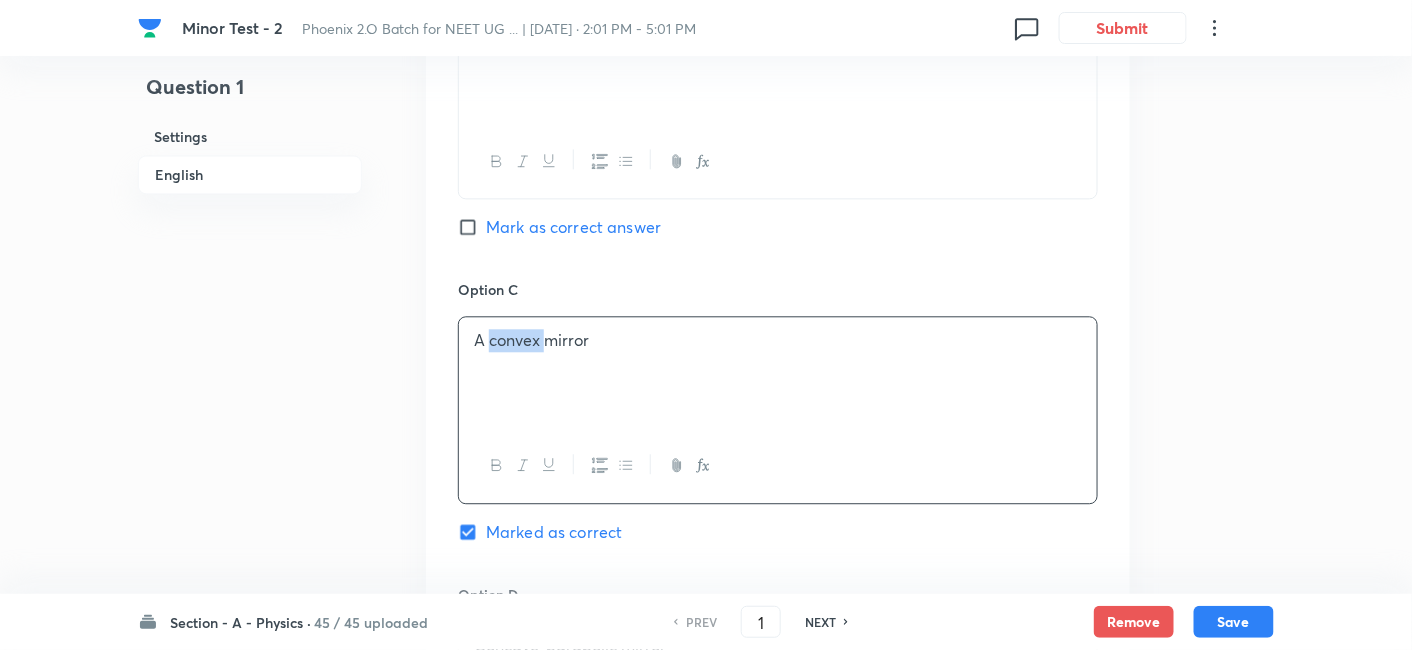 click on "A convex mirror" at bounding box center (778, 340) 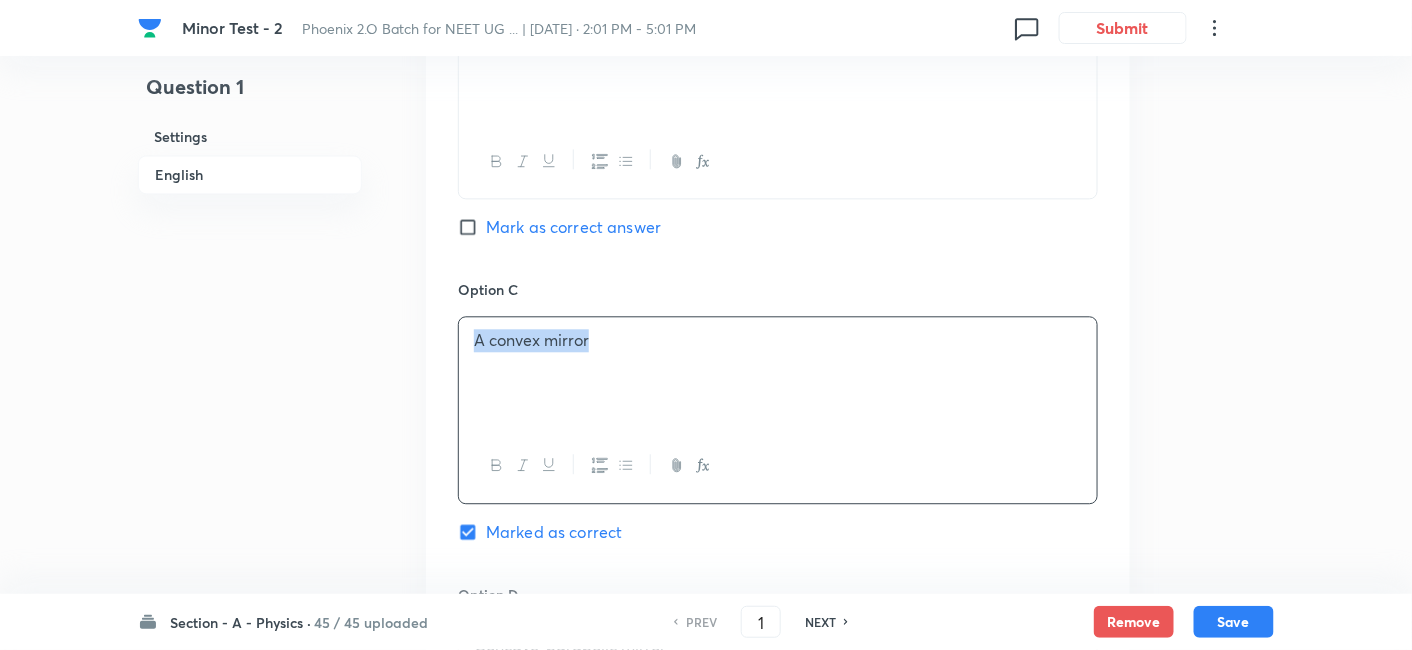click on "A convex mirror" at bounding box center (778, 340) 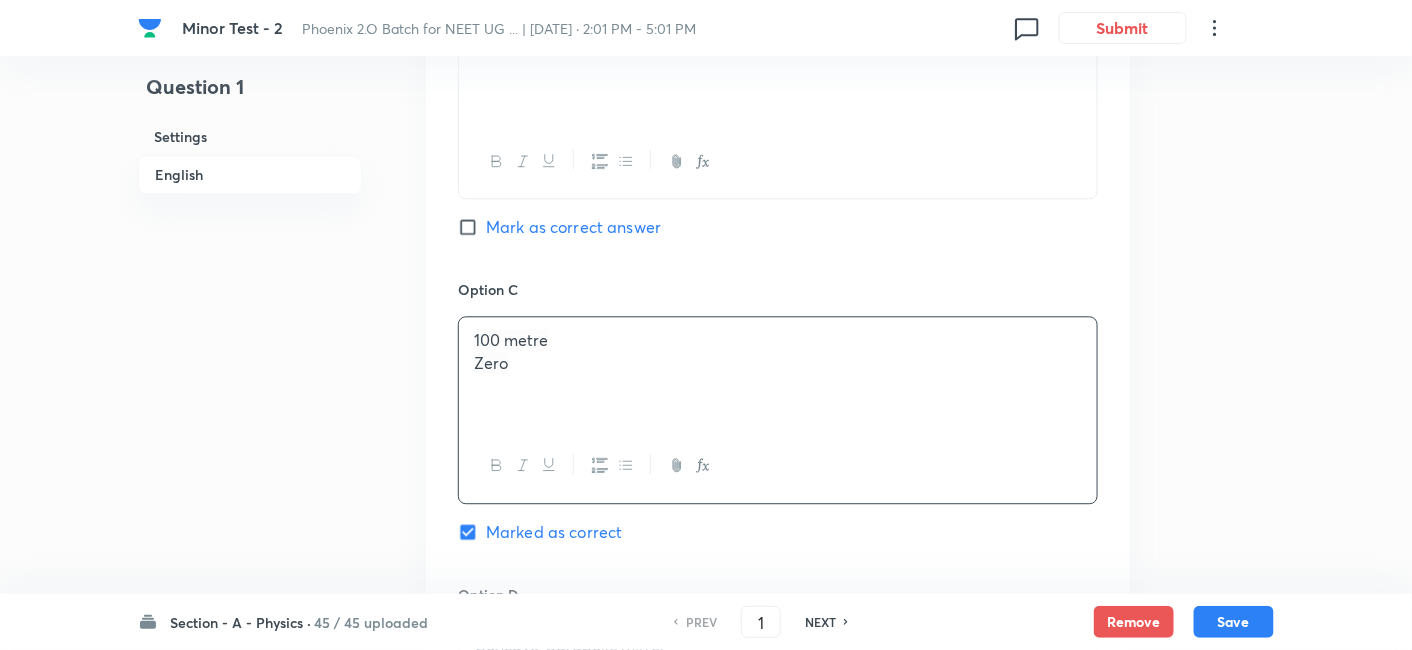 click on "100 metre" at bounding box center [778, 340] 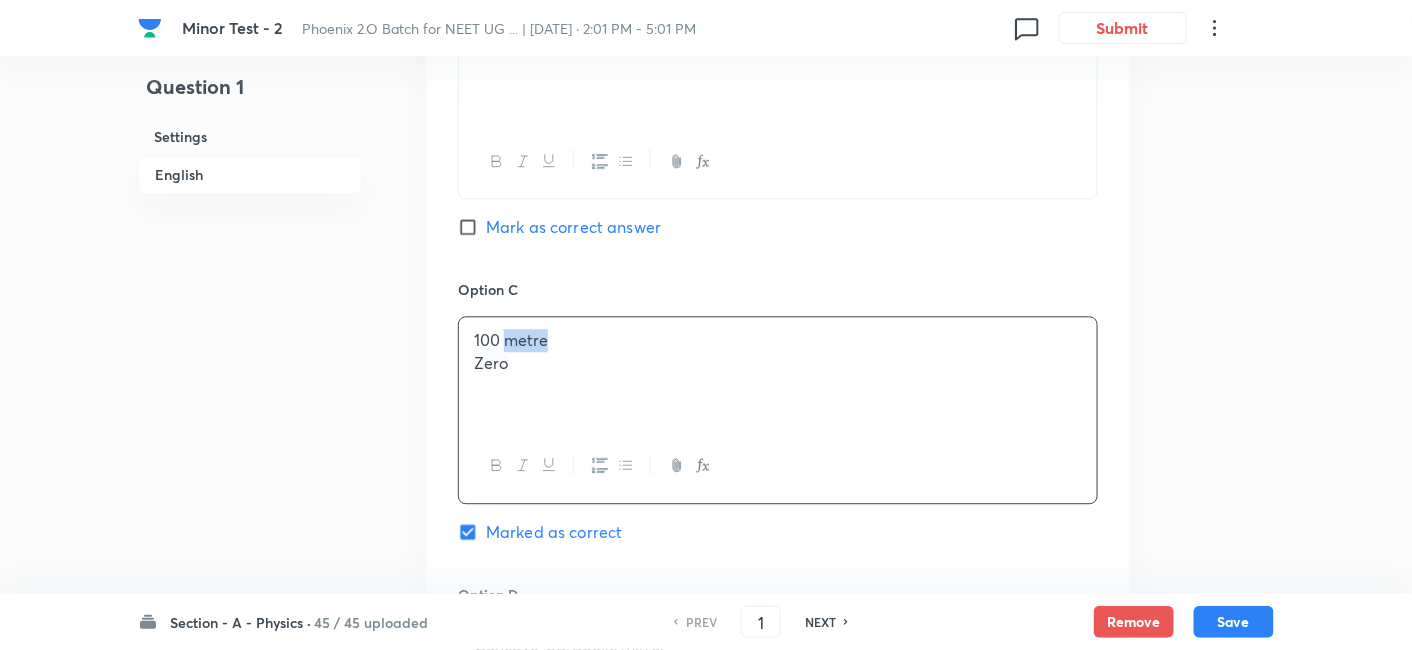 click on "100 metre" at bounding box center [778, 340] 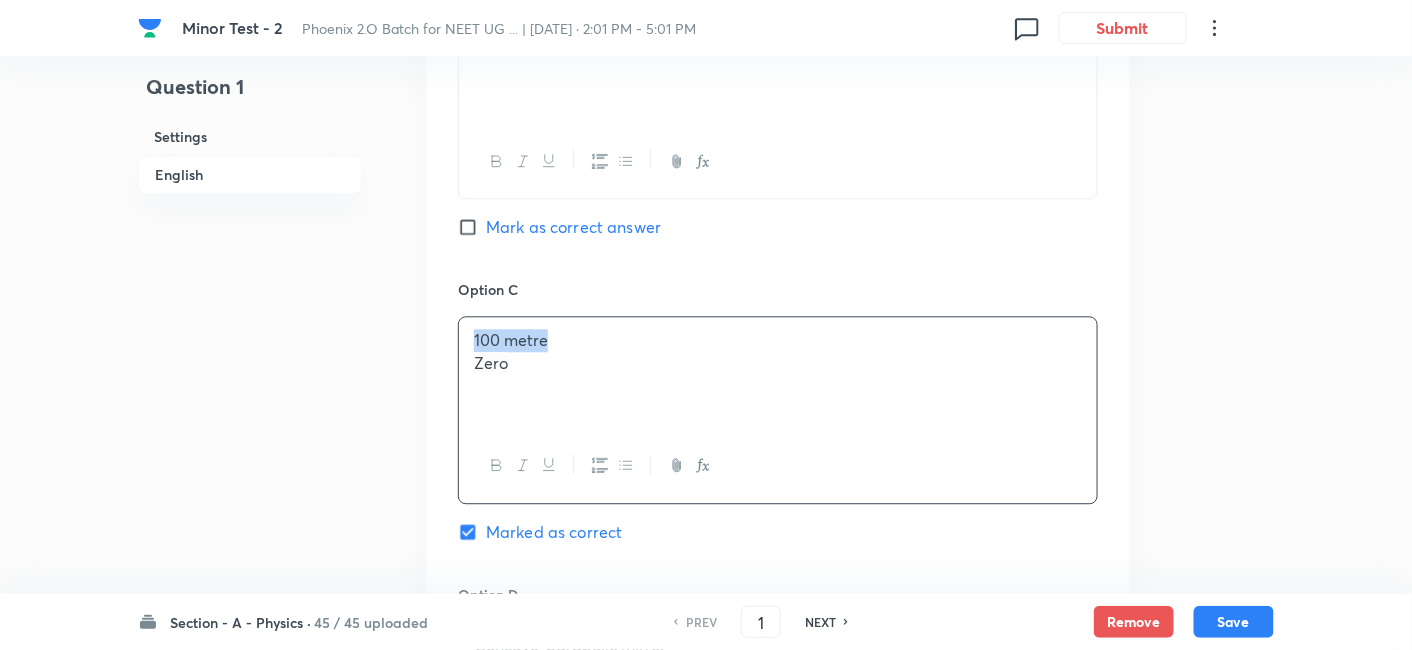 click on "100 metre" at bounding box center [778, 340] 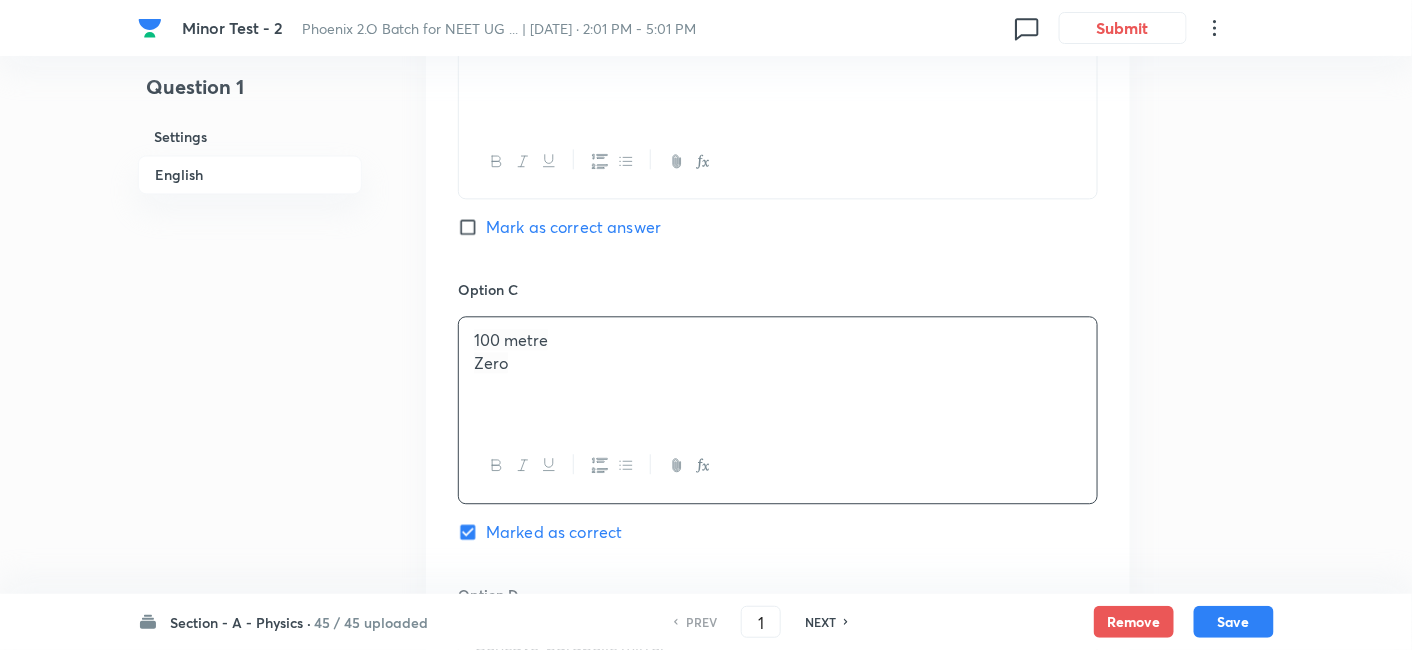click on "Zero" at bounding box center [778, 363] 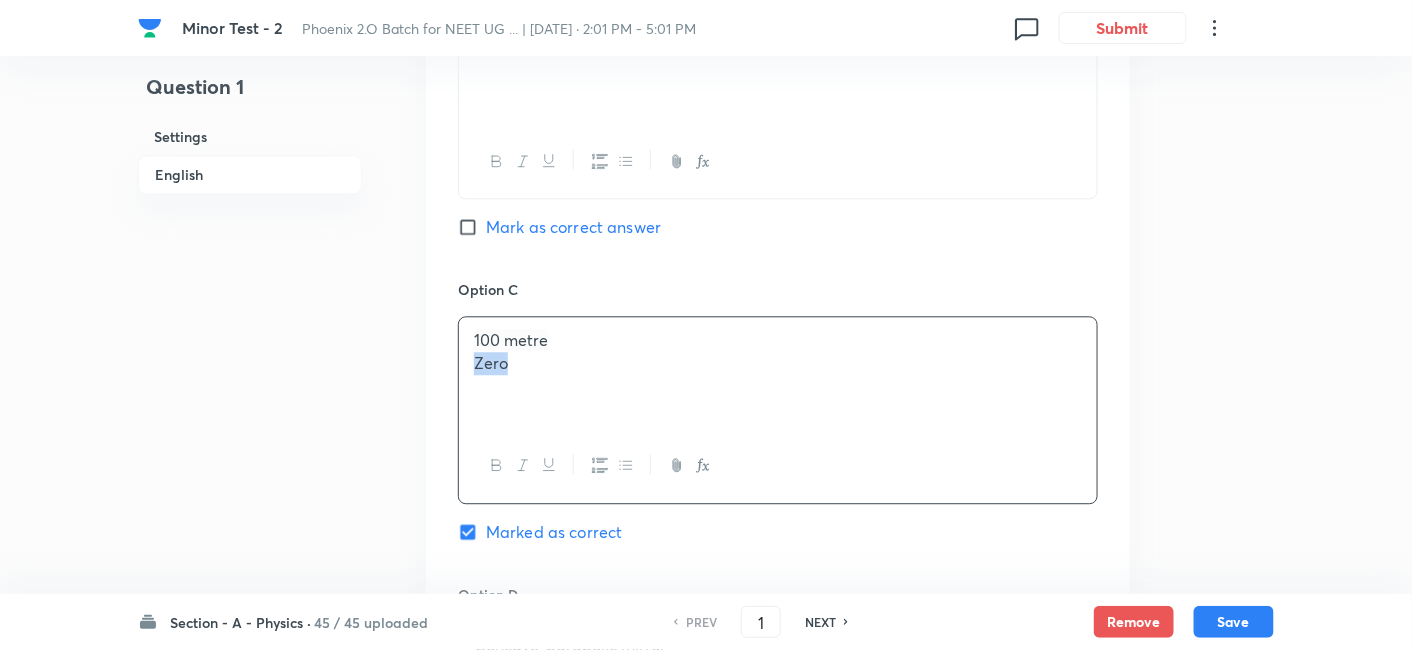 click on "Zero" at bounding box center (778, 363) 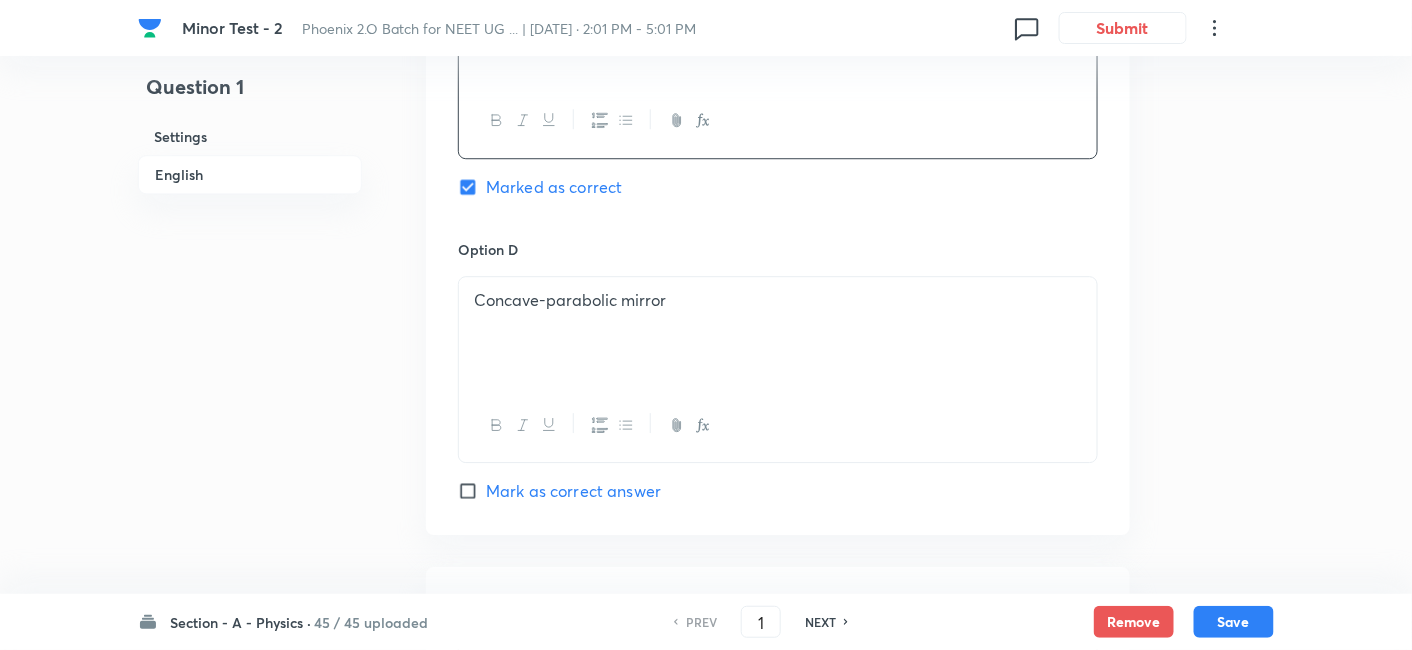 scroll, scrollTop: 1683, scrollLeft: 0, axis: vertical 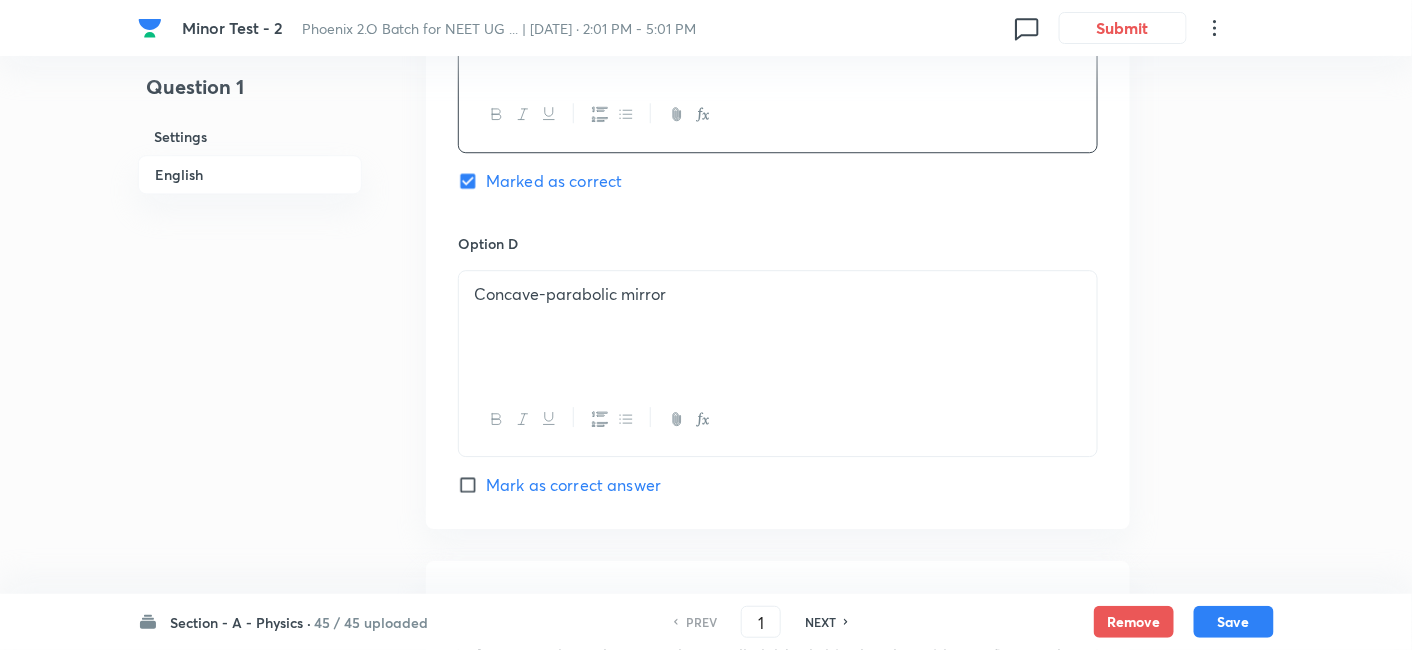 click on "Concave-parabolic mirror" at bounding box center [778, 327] 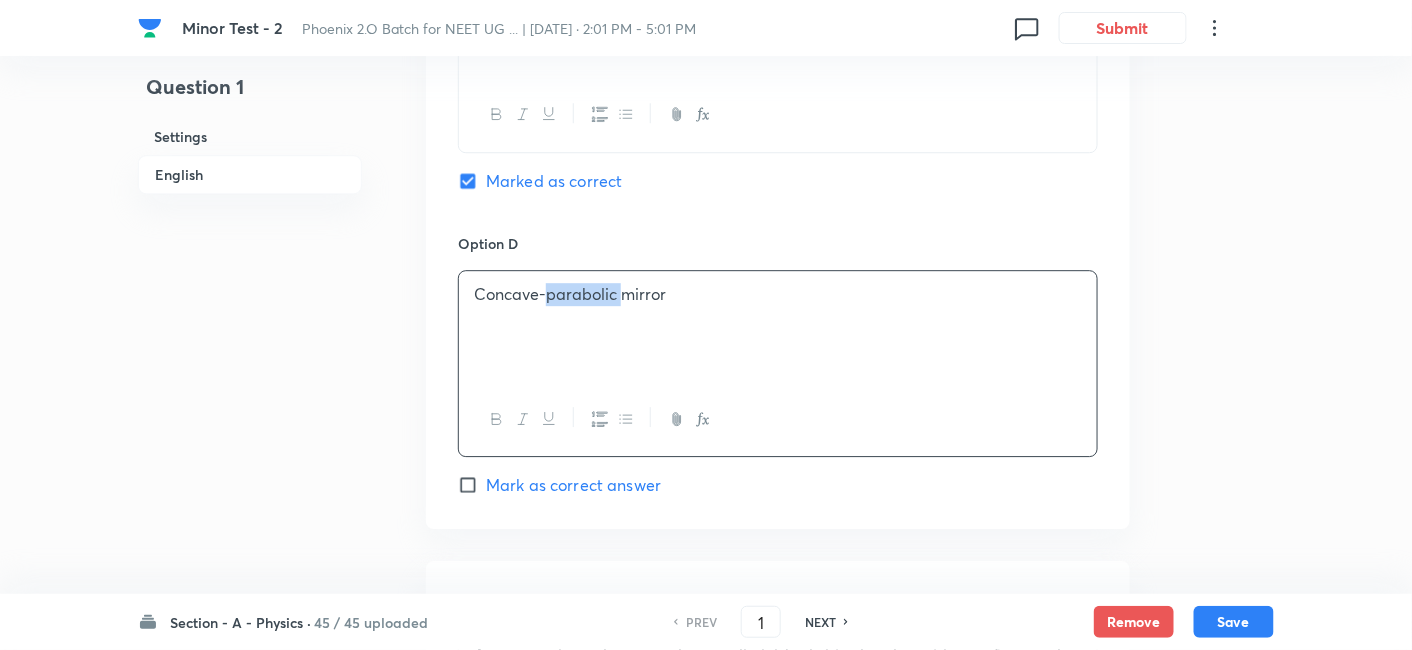 click on "Concave-parabolic mirror" at bounding box center [778, 327] 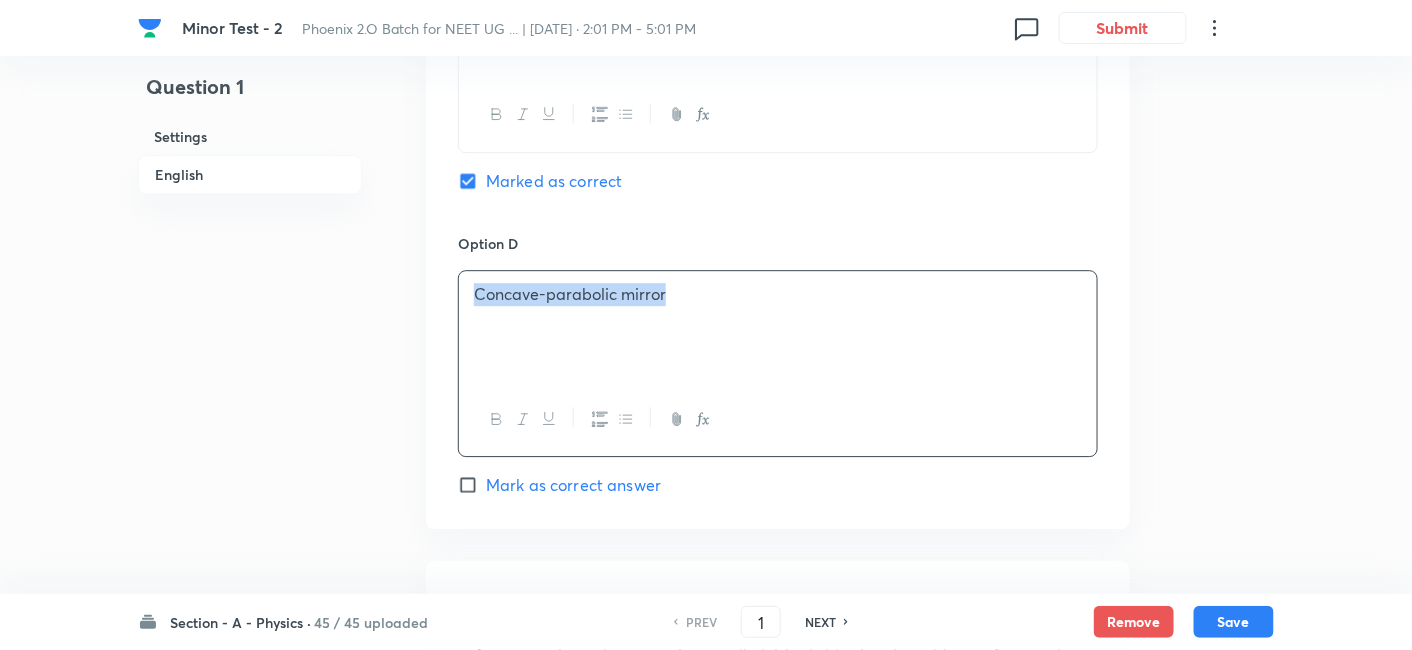 click on "Concave-parabolic mirror" at bounding box center (778, 327) 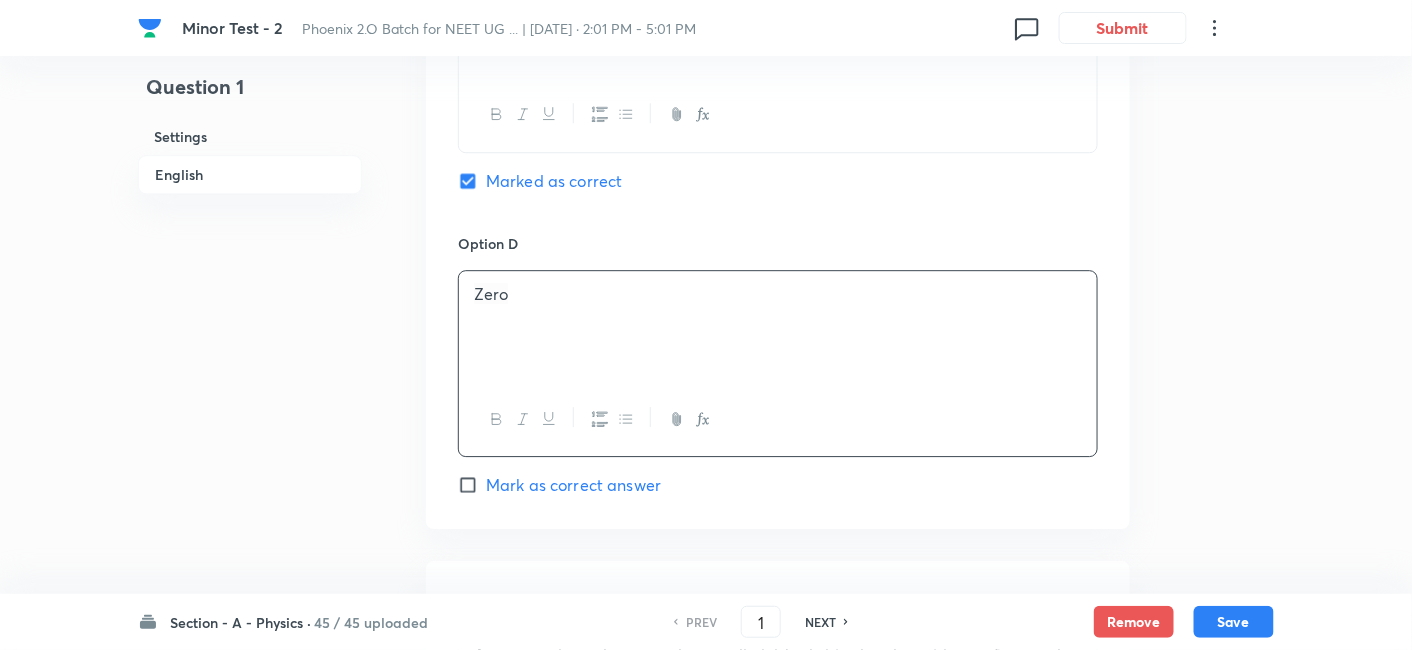 scroll, scrollTop: 2055, scrollLeft: 0, axis: vertical 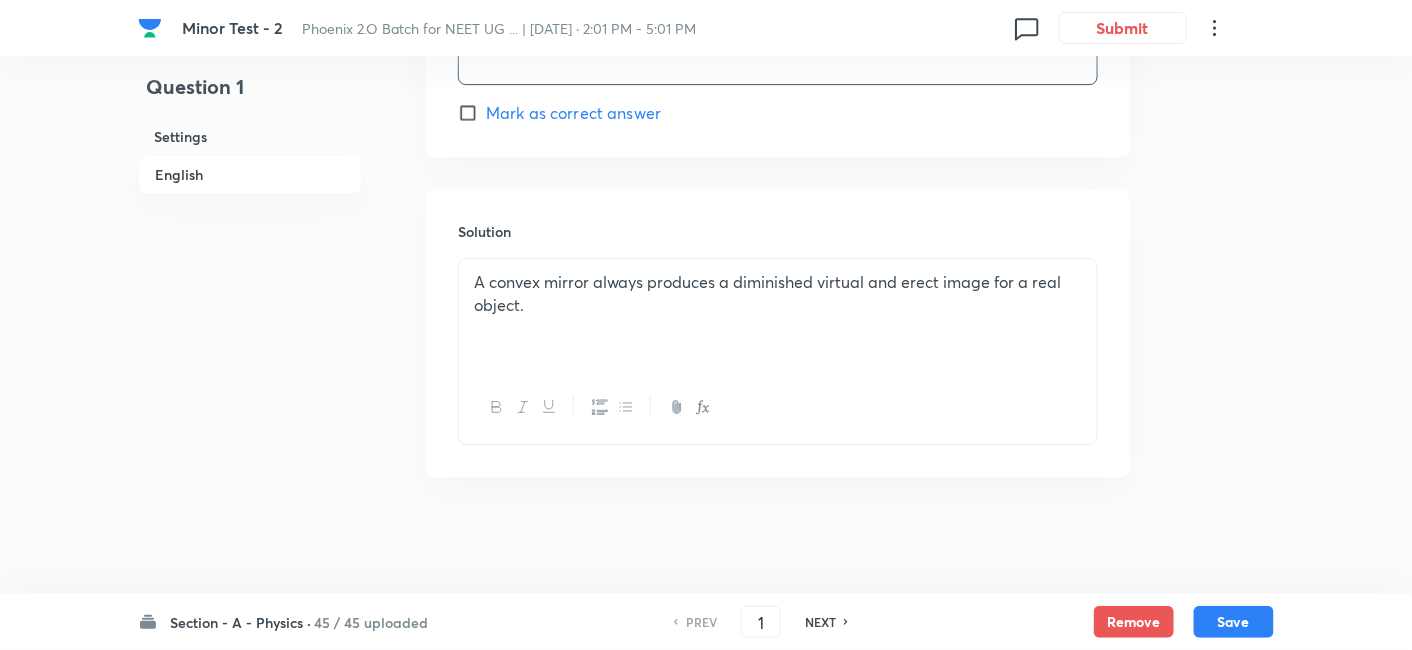 click on "A convex mirror always produces a diminished virtual and erect image for a real object." at bounding box center (778, 293) 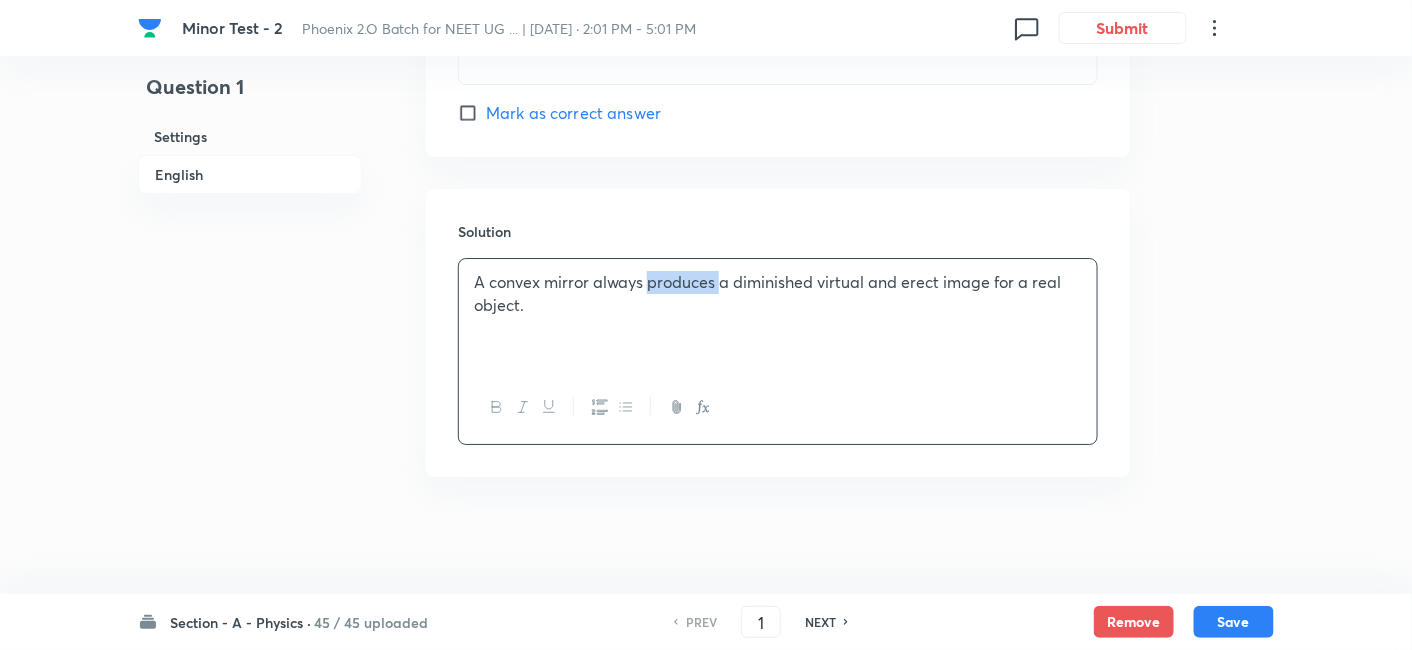 click on "A convex mirror always produces a diminished virtual and erect image for a real object." at bounding box center (778, 293) 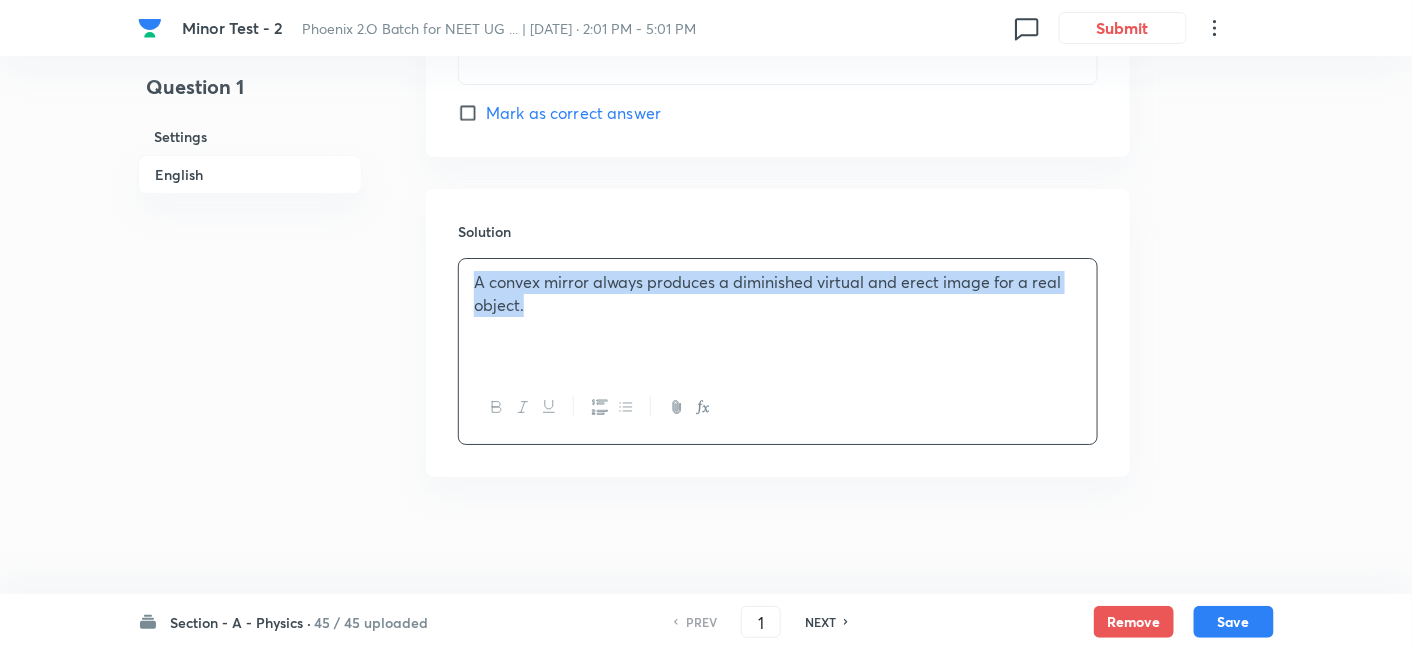 click on "A convex mirror always produces a diminished virtual and erect image for a real object." at bounding box center (778, 293) 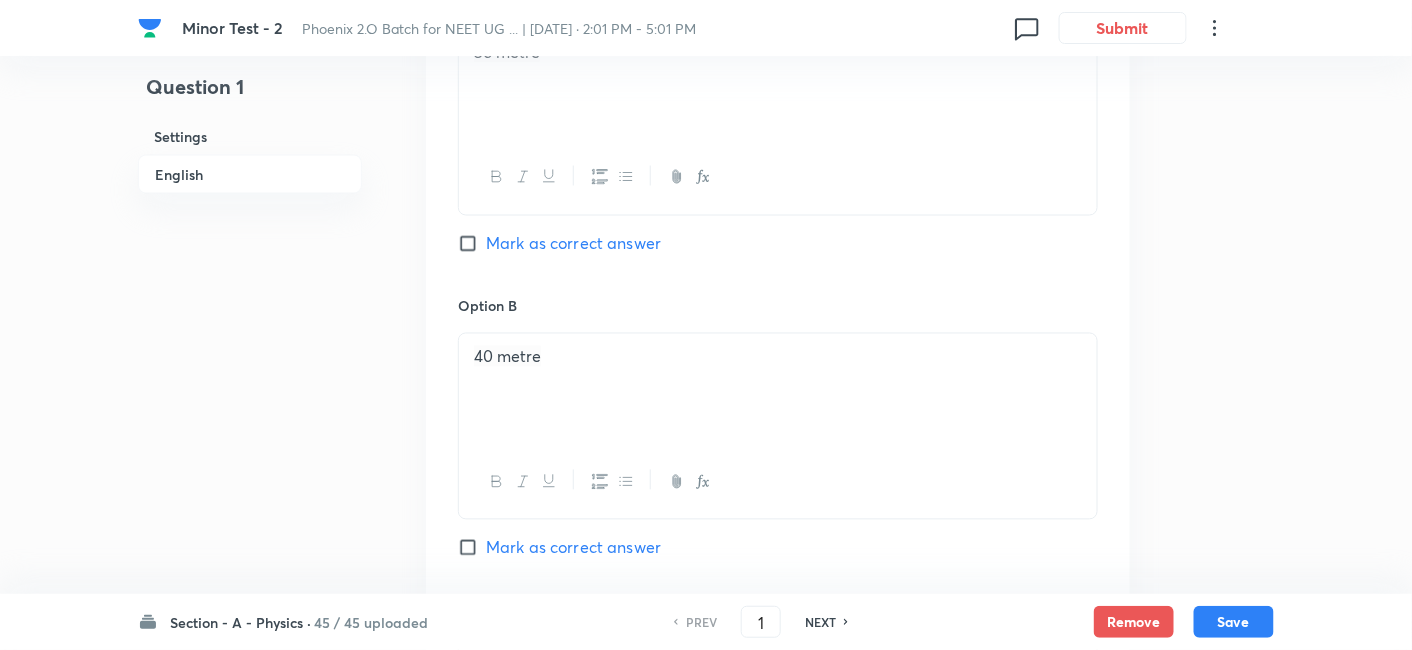 scroll, scrollTop: 1020, scrollLeft: 0, axis: vertical 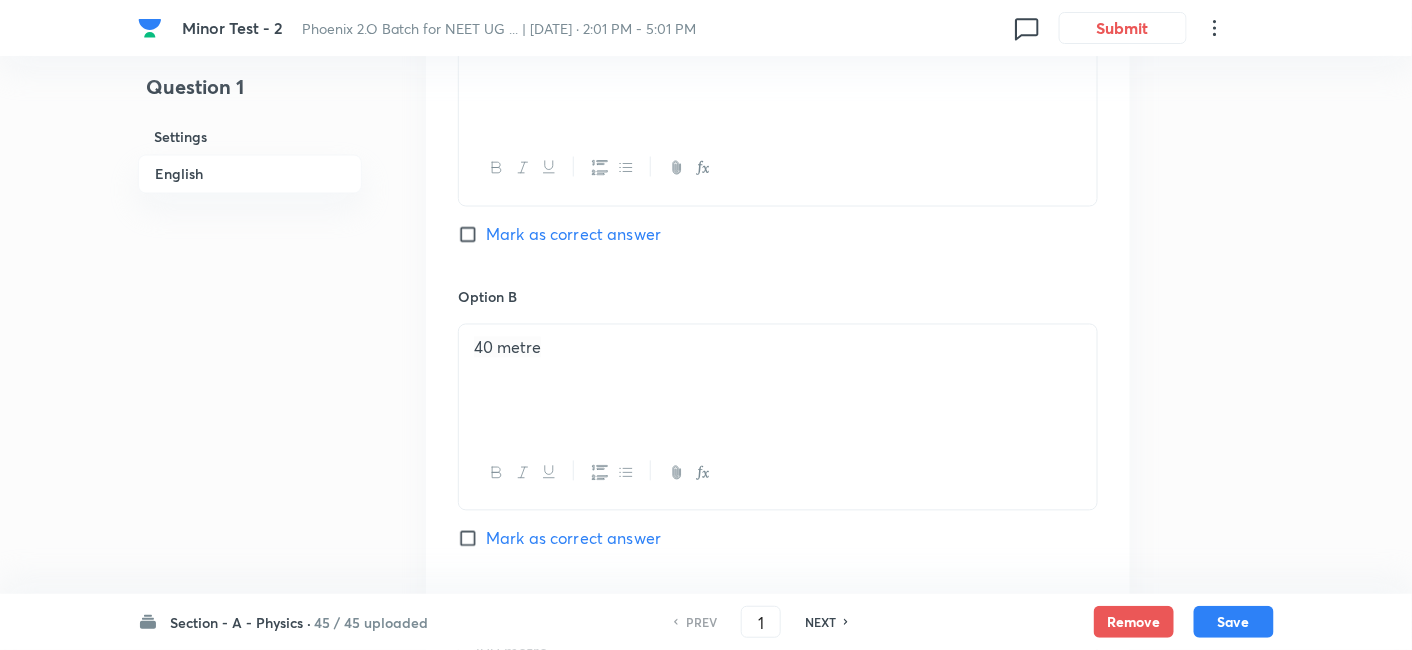 click on "Mark as correct answer" at bounding box center (573, 235) 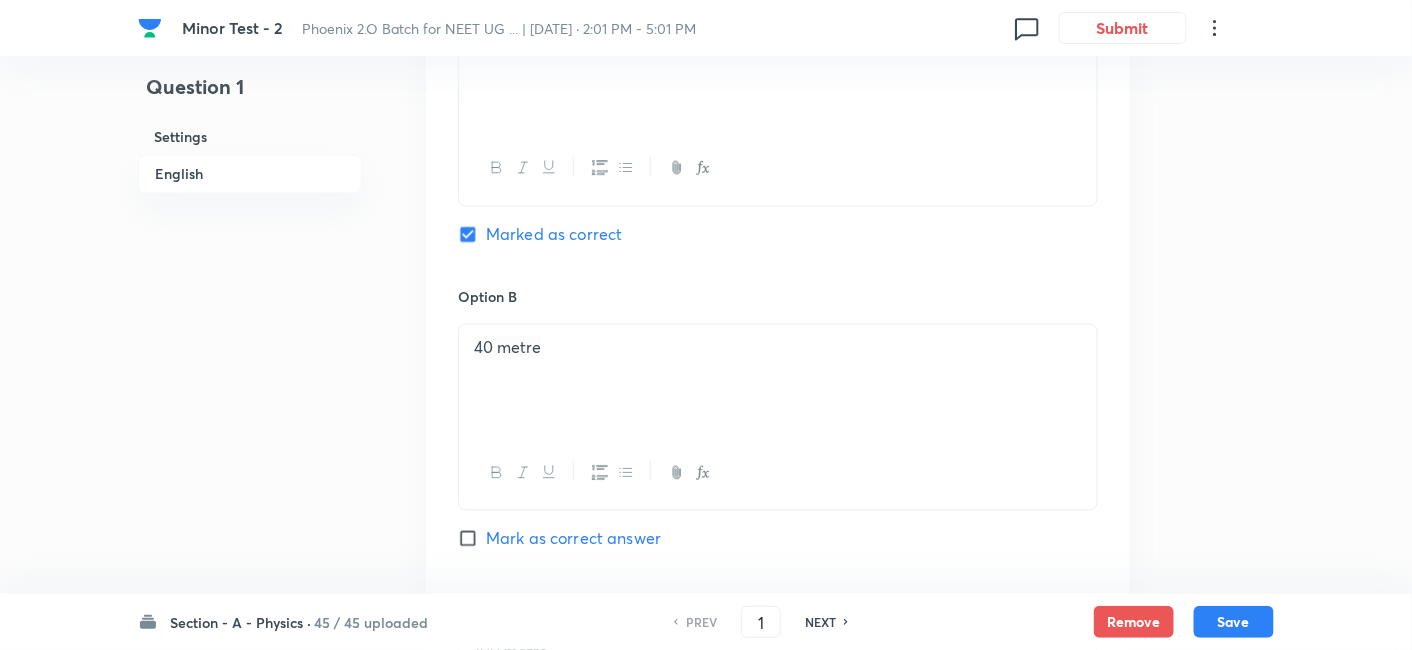 checkbox on "false" 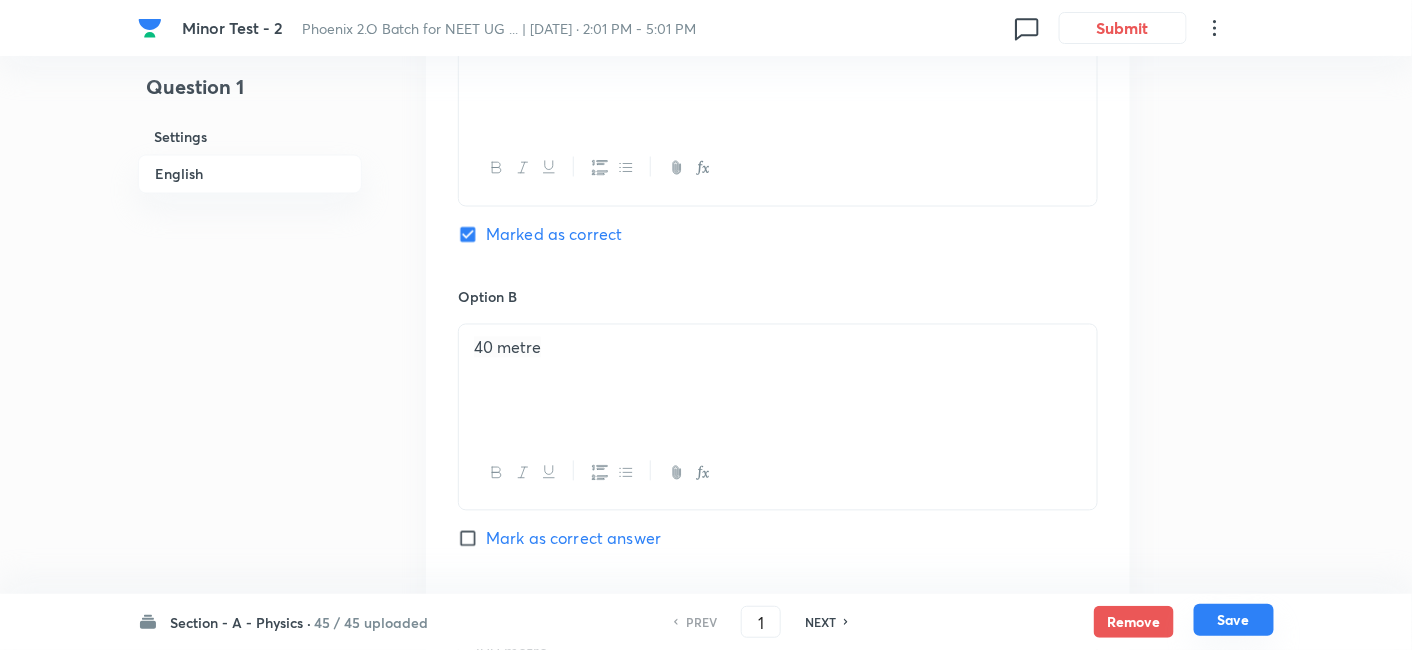 click on "Save" at bounding box center (1234, 620) 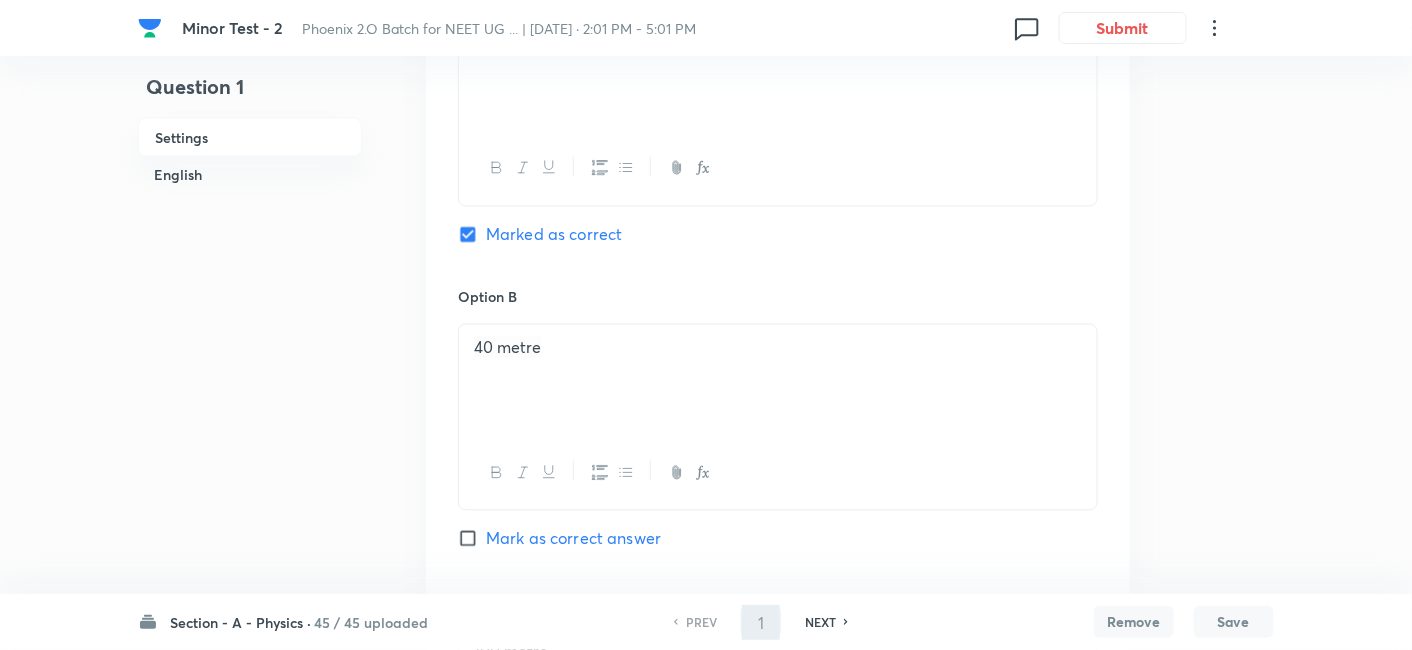scroll, scrollTop: 0, scrollLeft: 0, axis: both 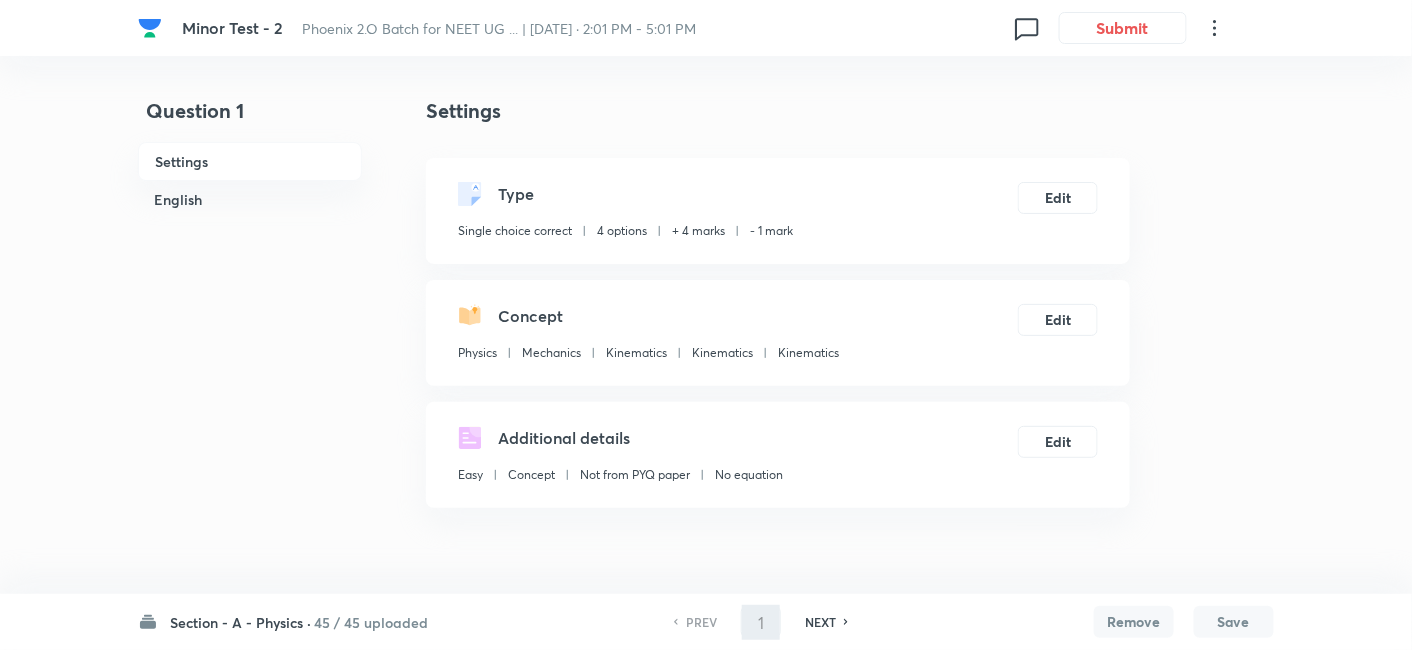 type on "2" 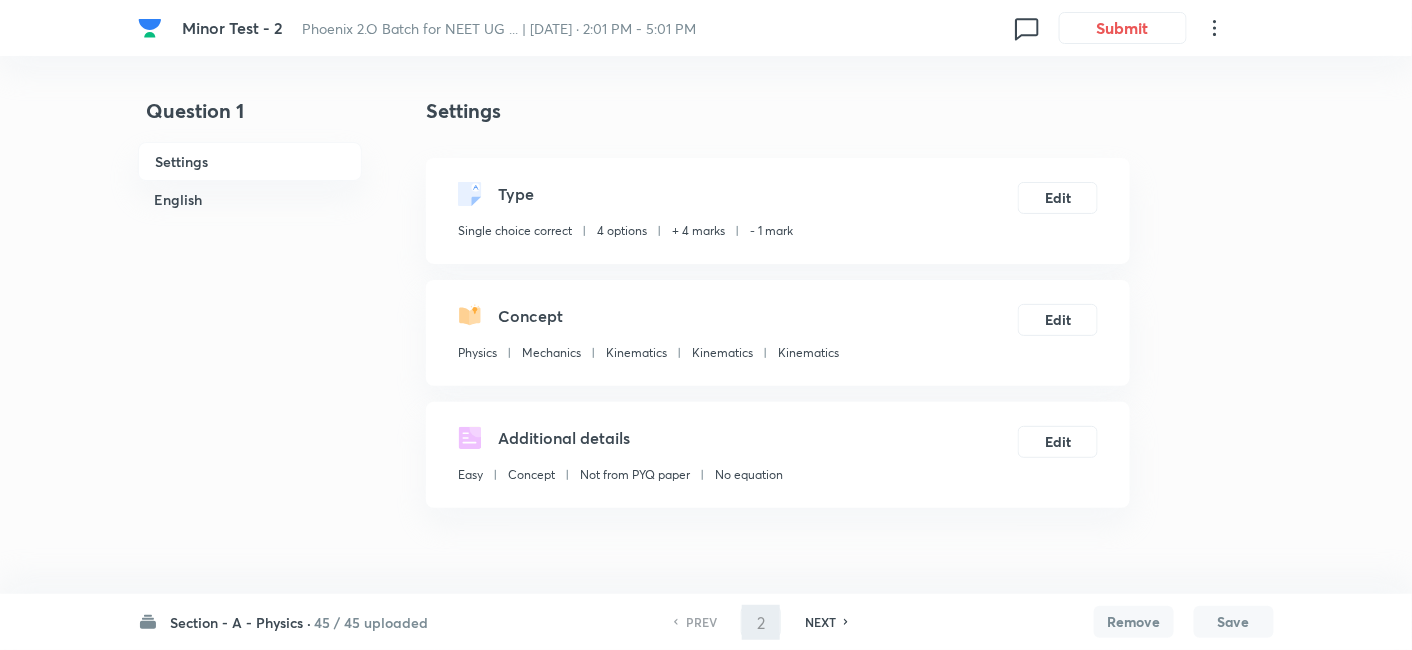 checkbox on "false" 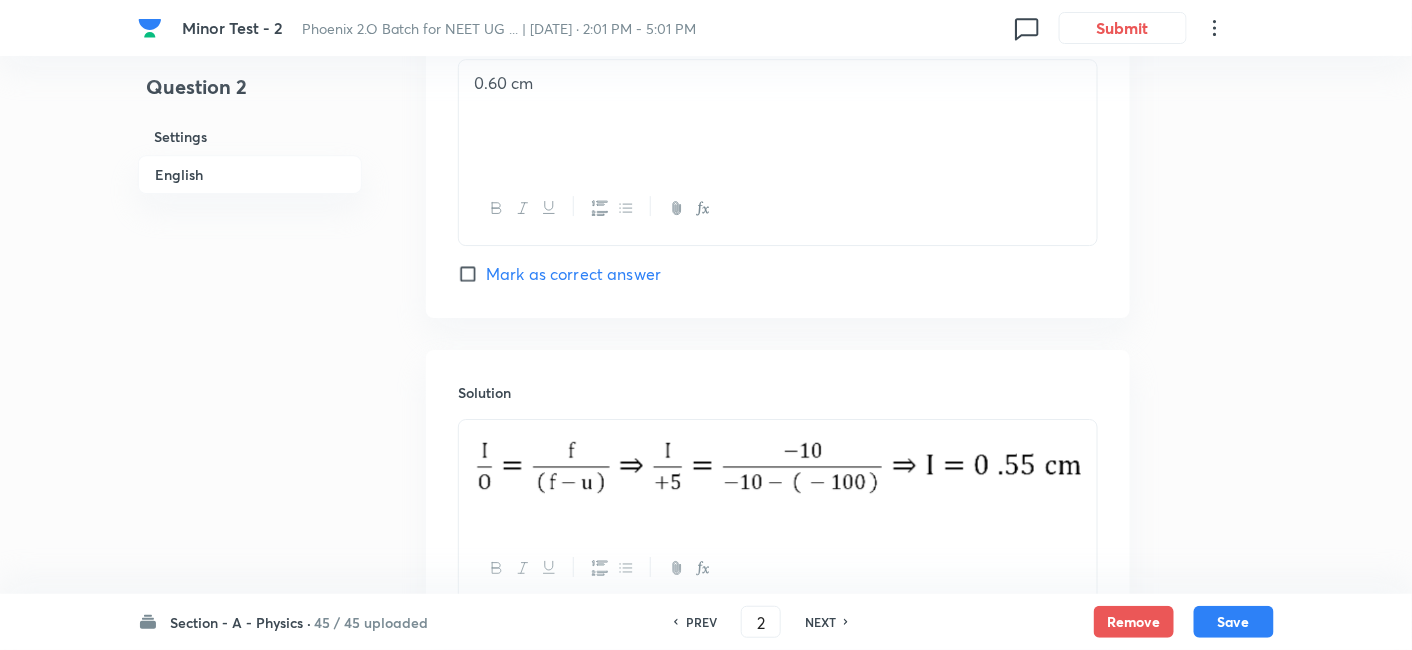 scroll, scrollTop: 2081, scrollLeft: 0, axis: vertical 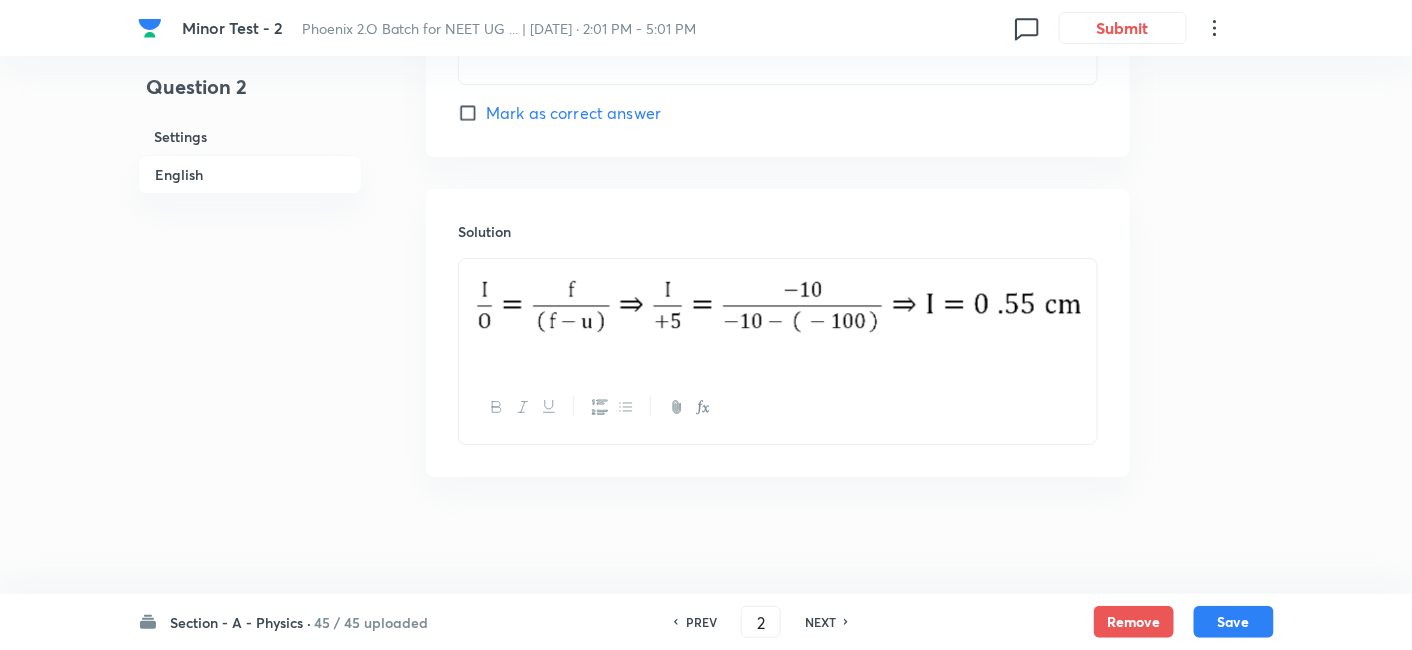click on "NEXT" at bounding box center (820, 622) 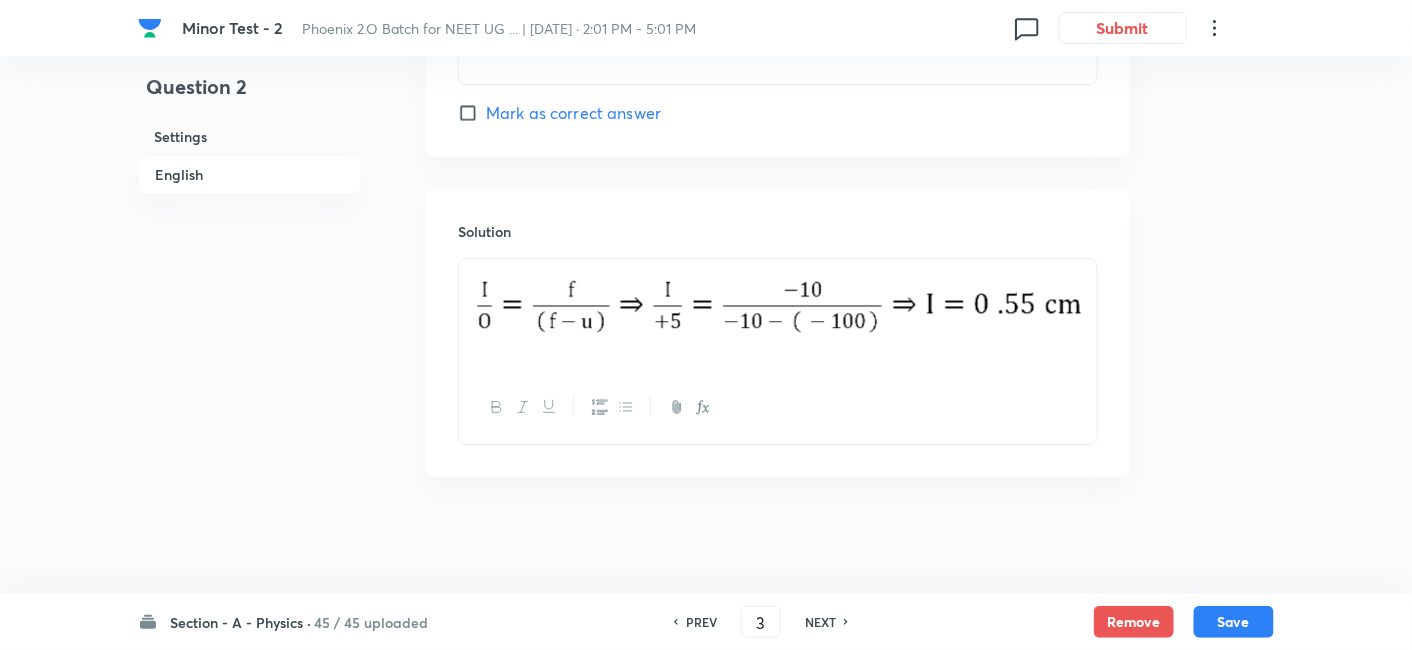 checkbox on "false" 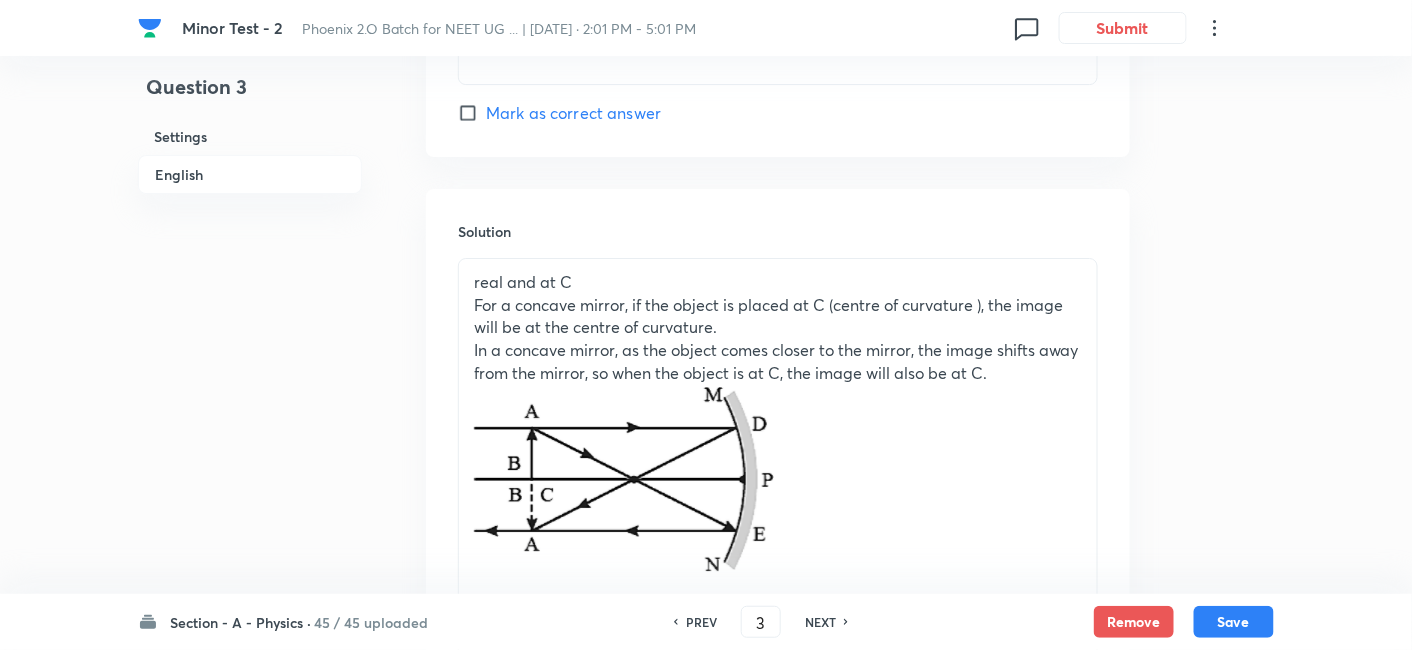 checkbox on "true" 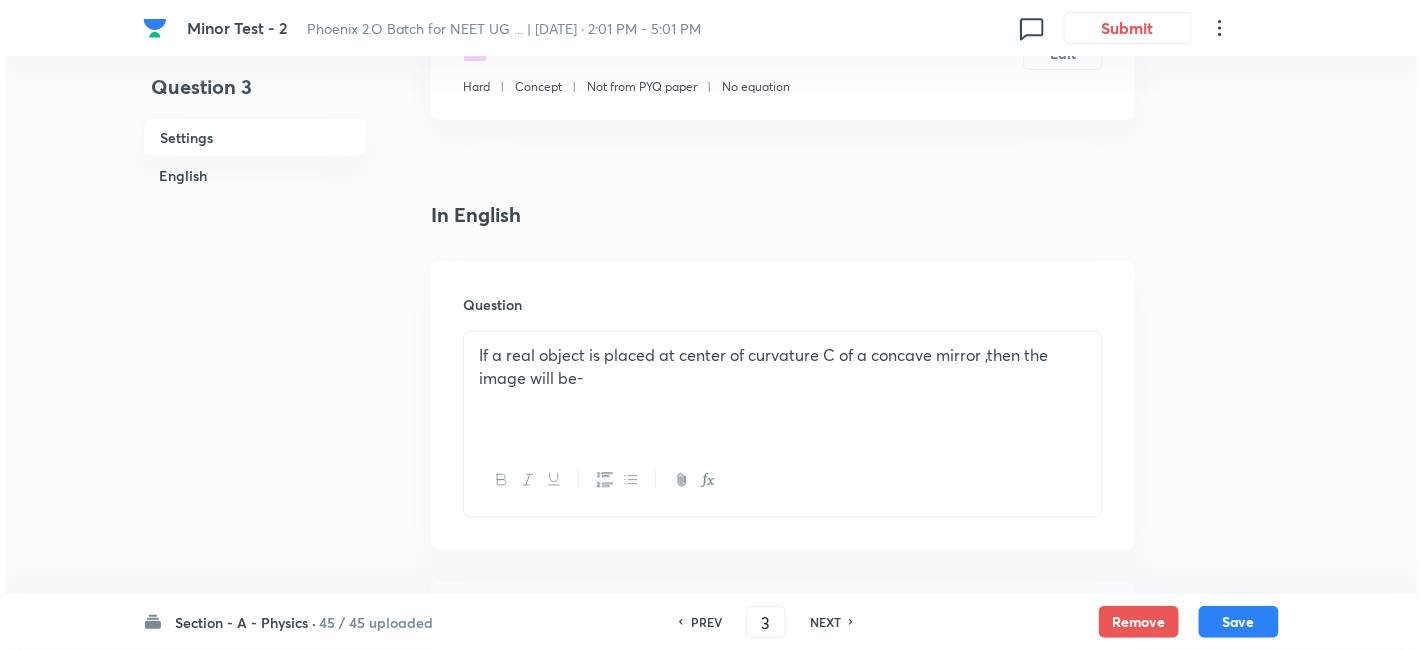 scroll, scrollTop: 0, scrollLeft: 0, axis: both 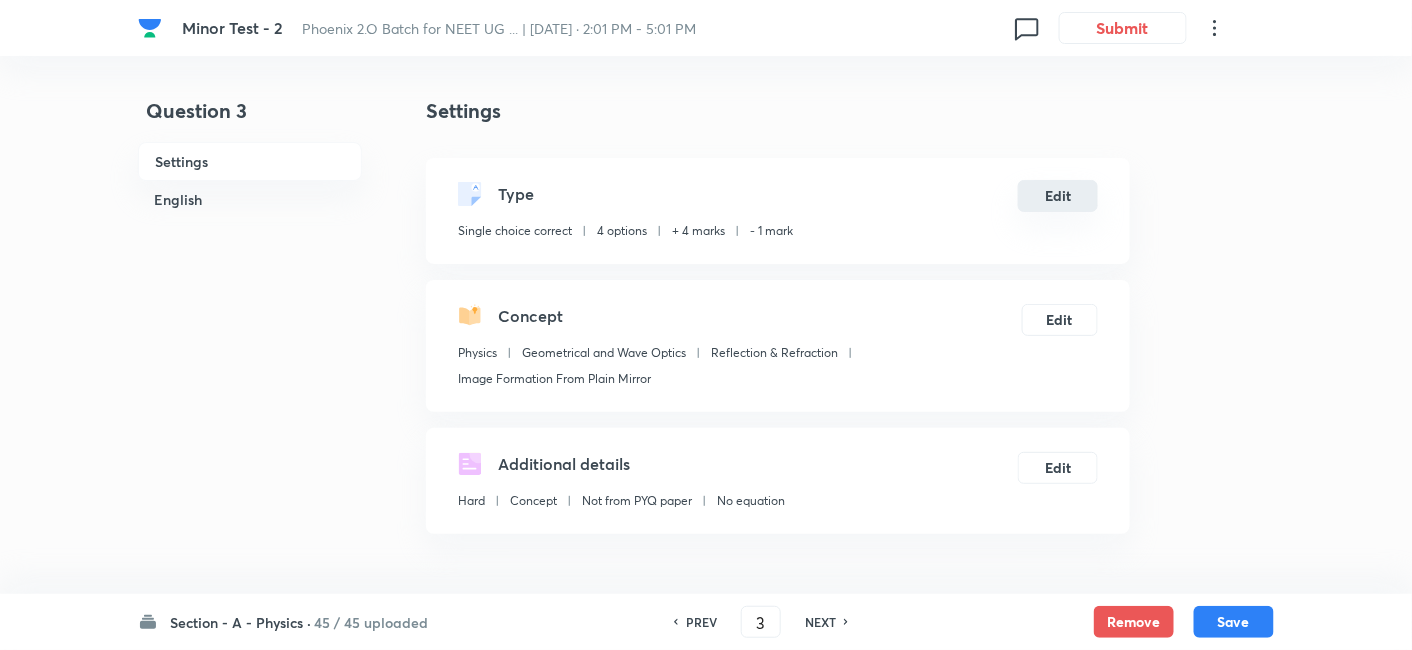 click on "Edit" at bounding box center [1058, 196] 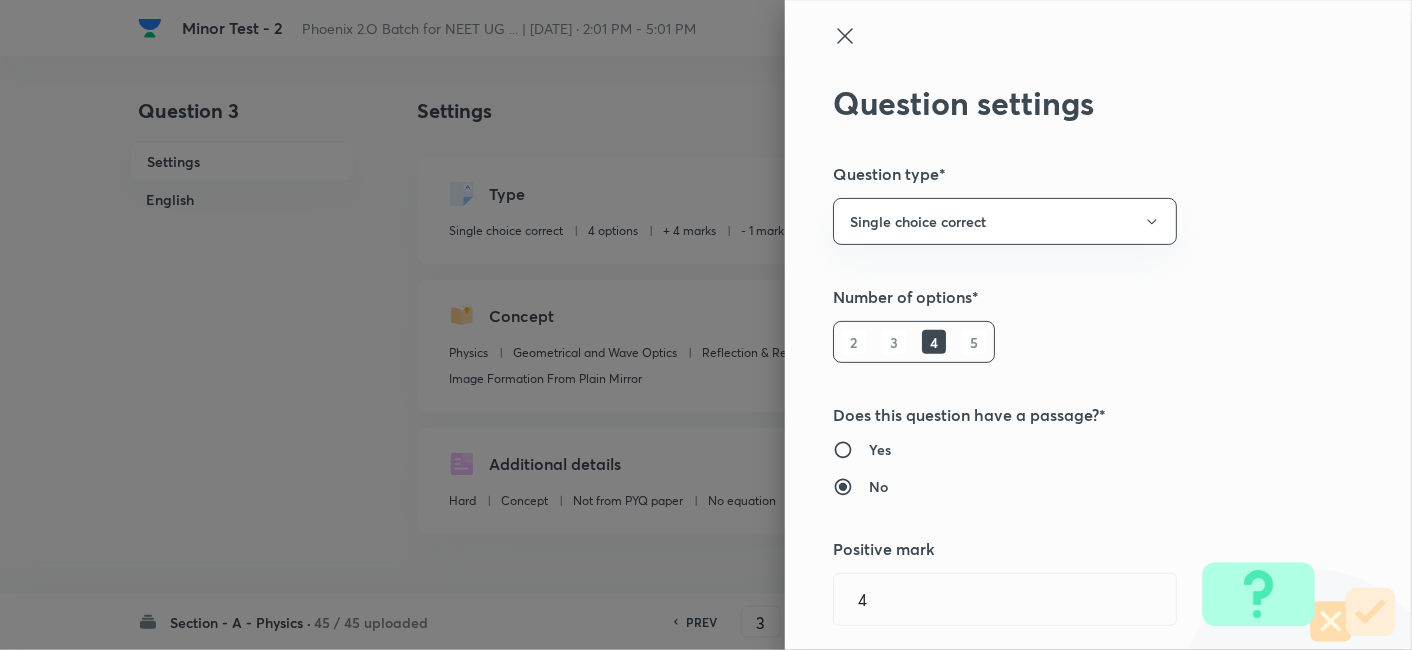 radio on "false" 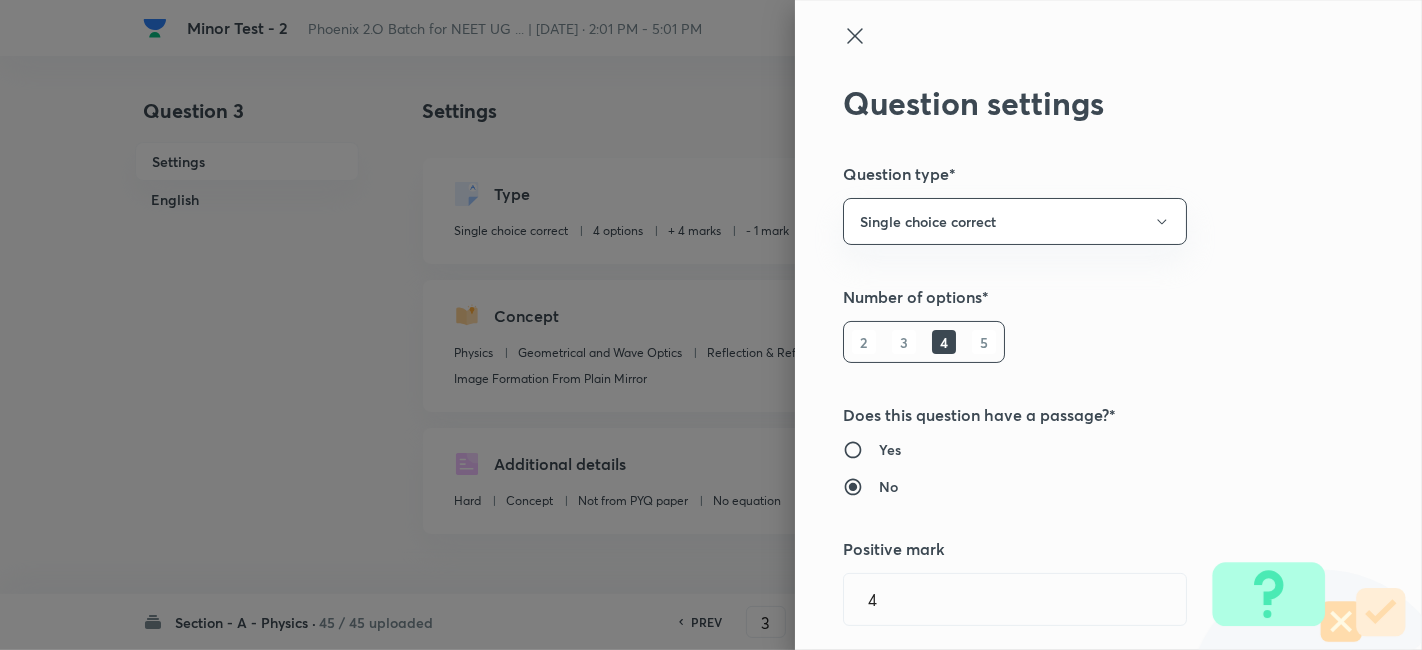 type on "Geometrical and Wave Optics" 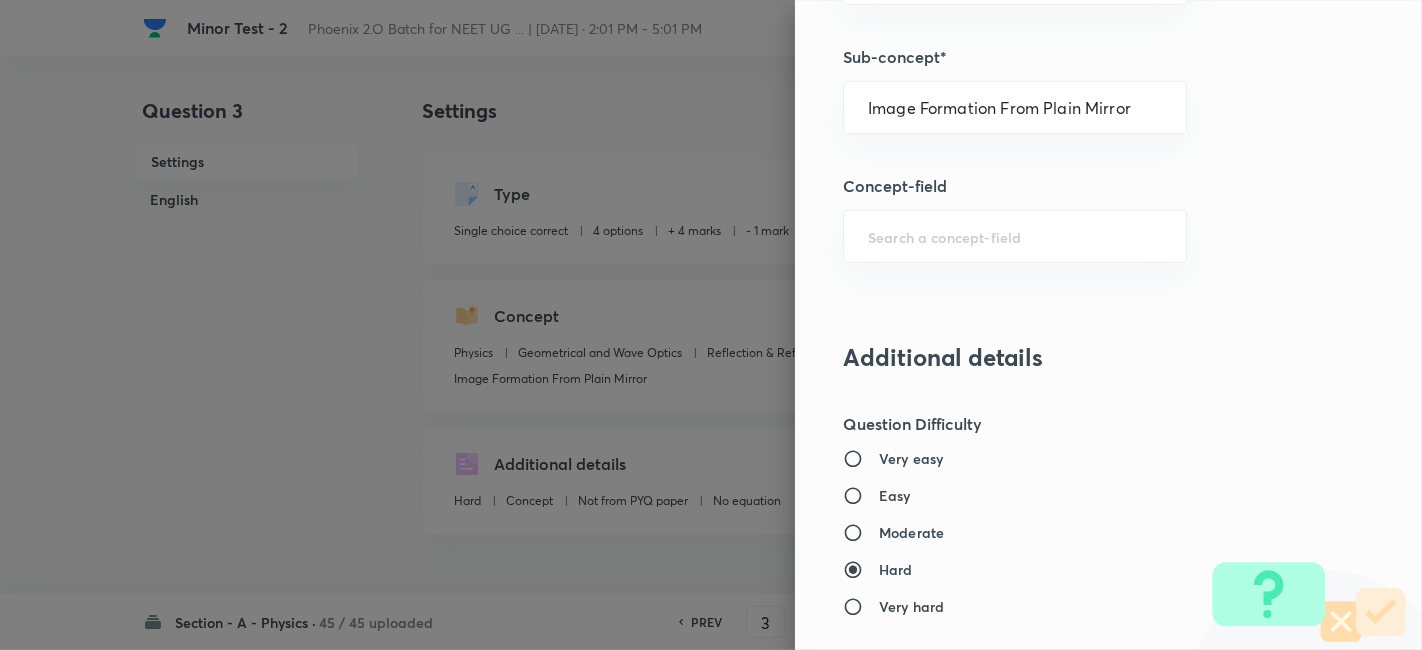 scroll, scrollTop: 1250, scrollLeft: 0, axis: vertical 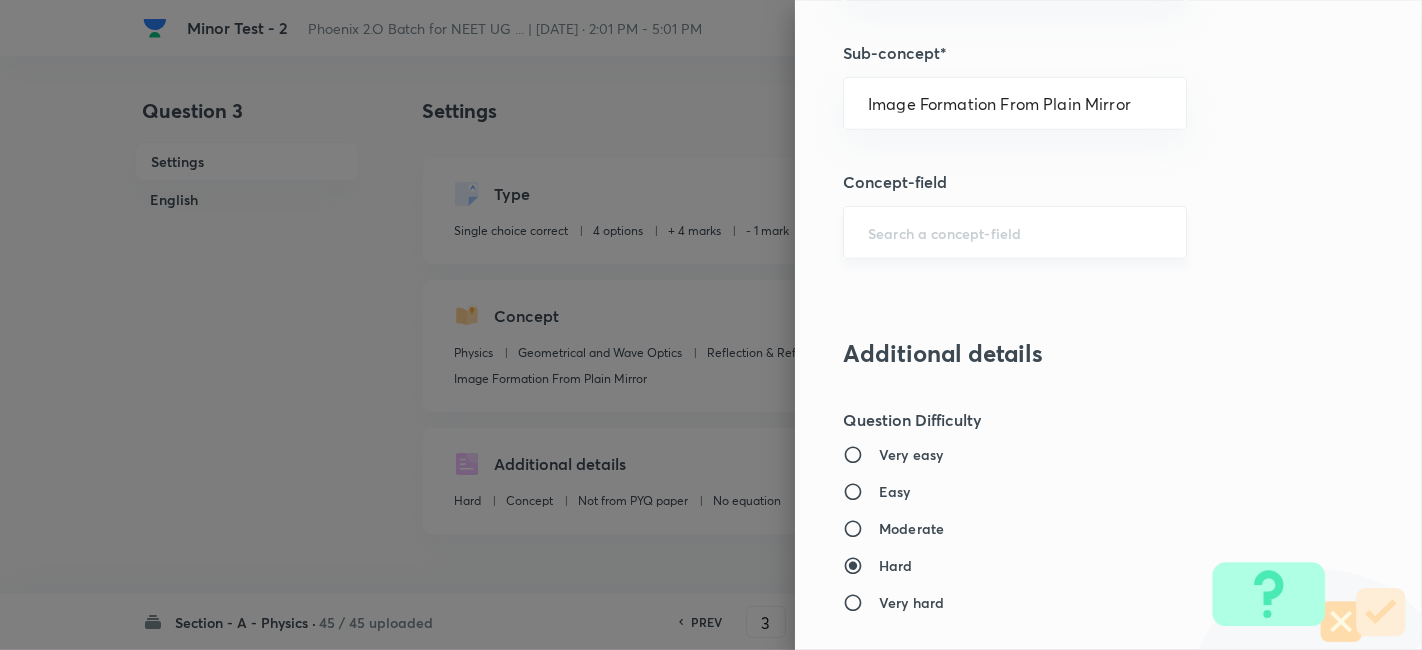 click on "​" at bounding box center [1015, 232] 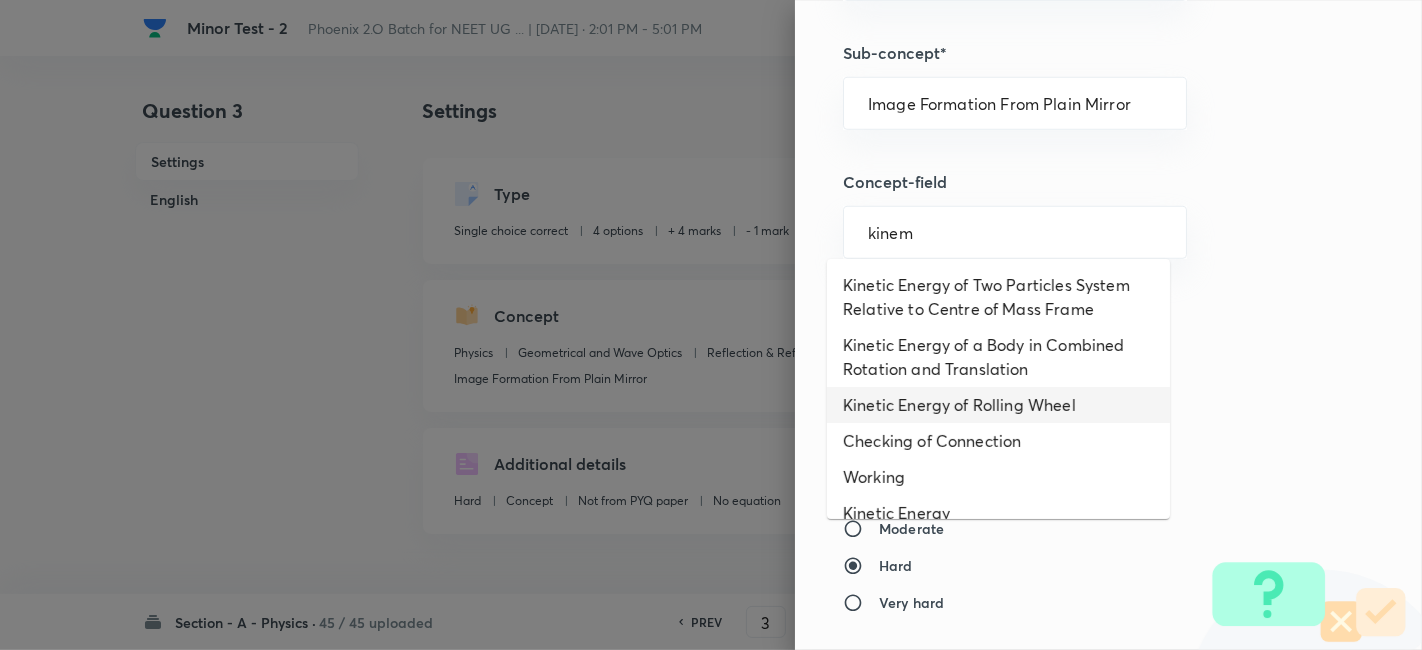 scroll, scrollTop: 127, scrollLeft: 0, axis: vertical 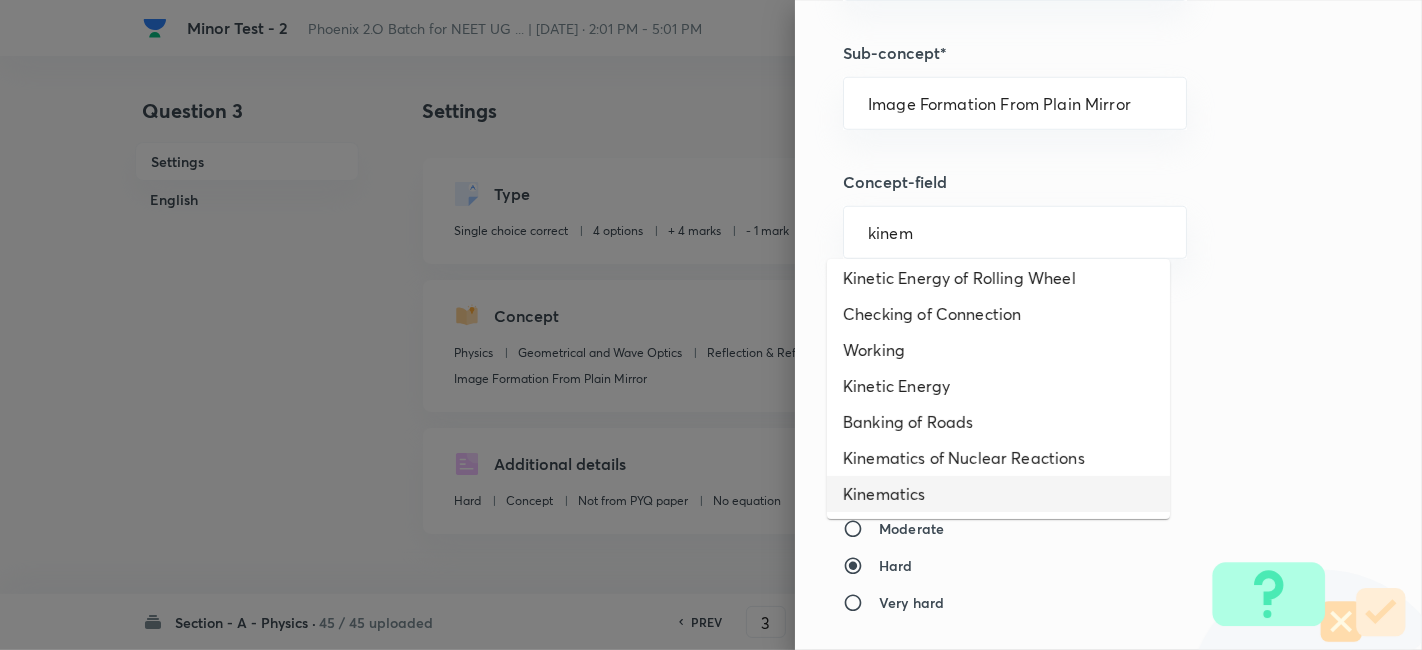click on "Kinematics" at bounding box center (998, 494) 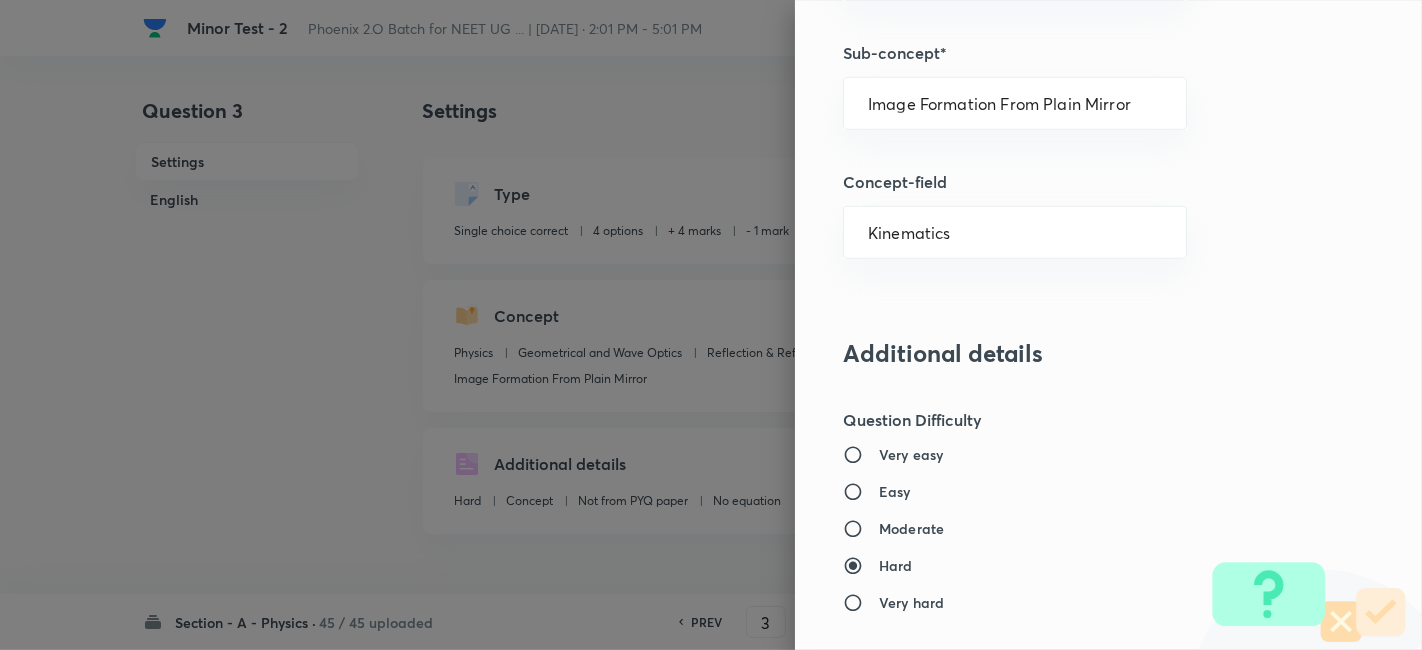 type on "Mechanics" 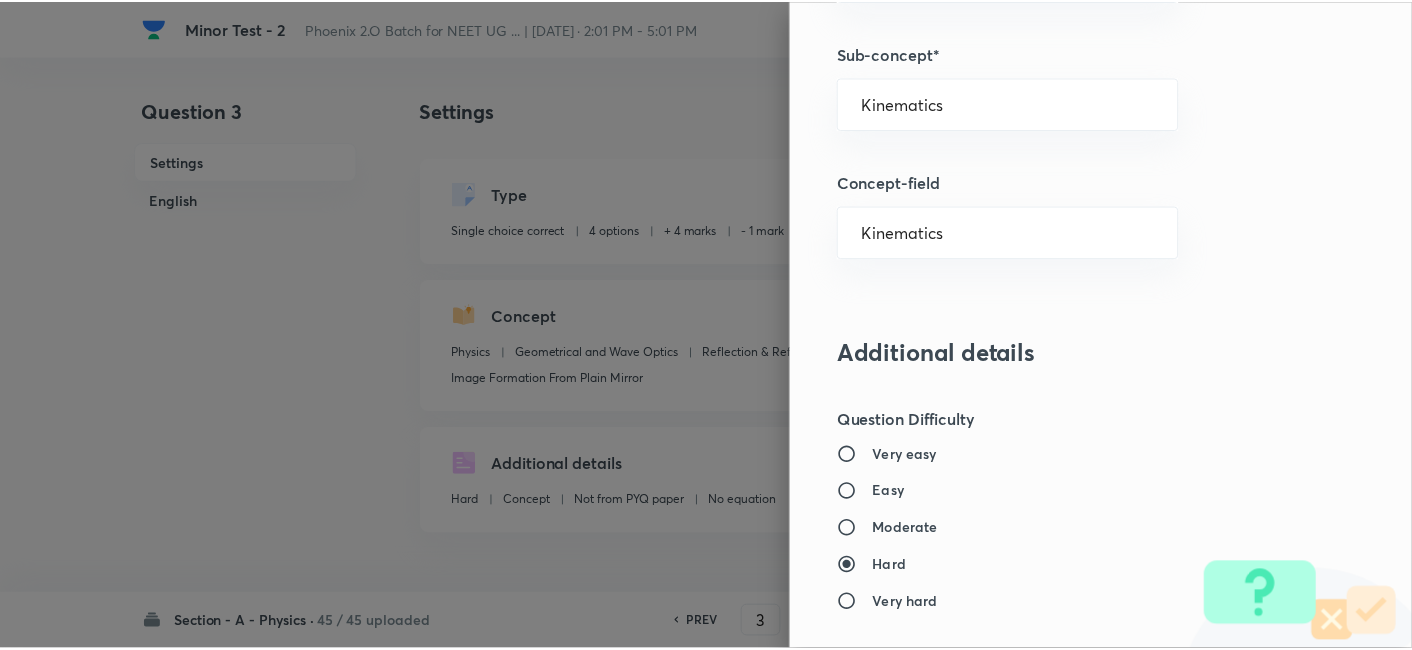 scroll, scrollTop: 2070, scrollLeft: 0, axis: vertical 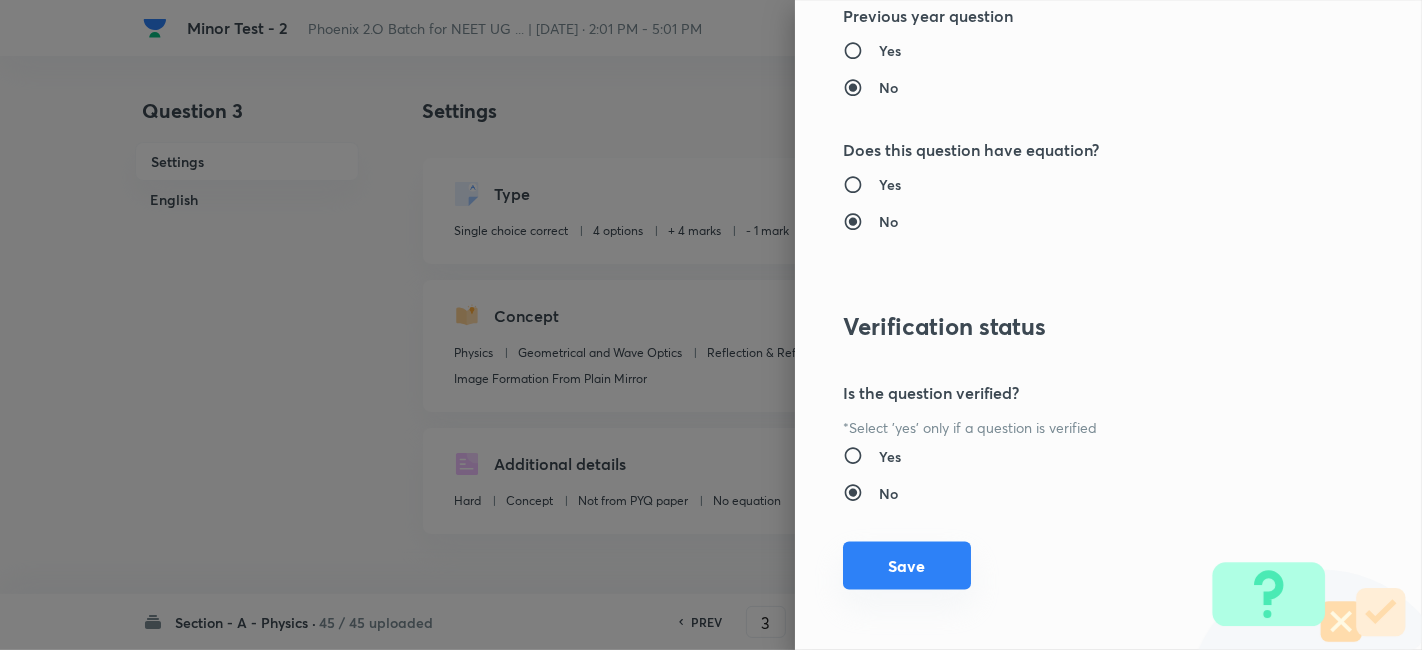 click on "Save" at bounding box center (907, 566) 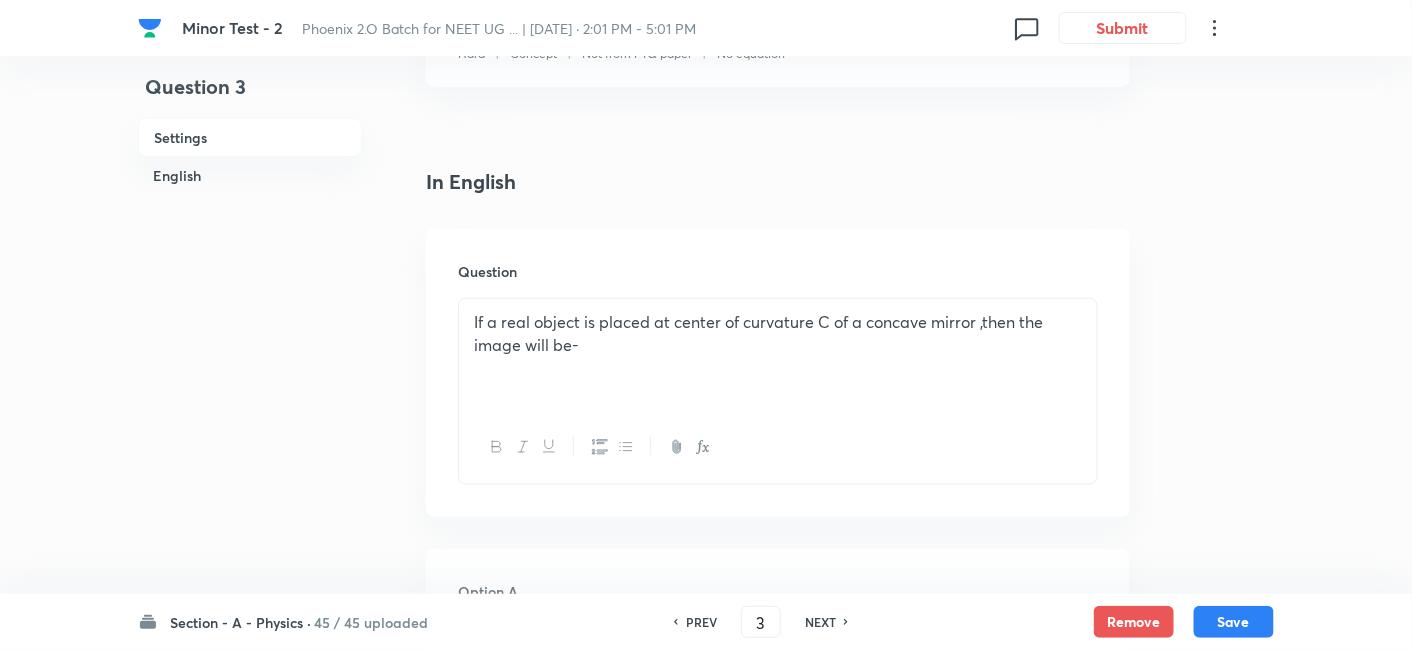 scroll, scrollTop: 445, scrollLeft: 0, axis: vertical 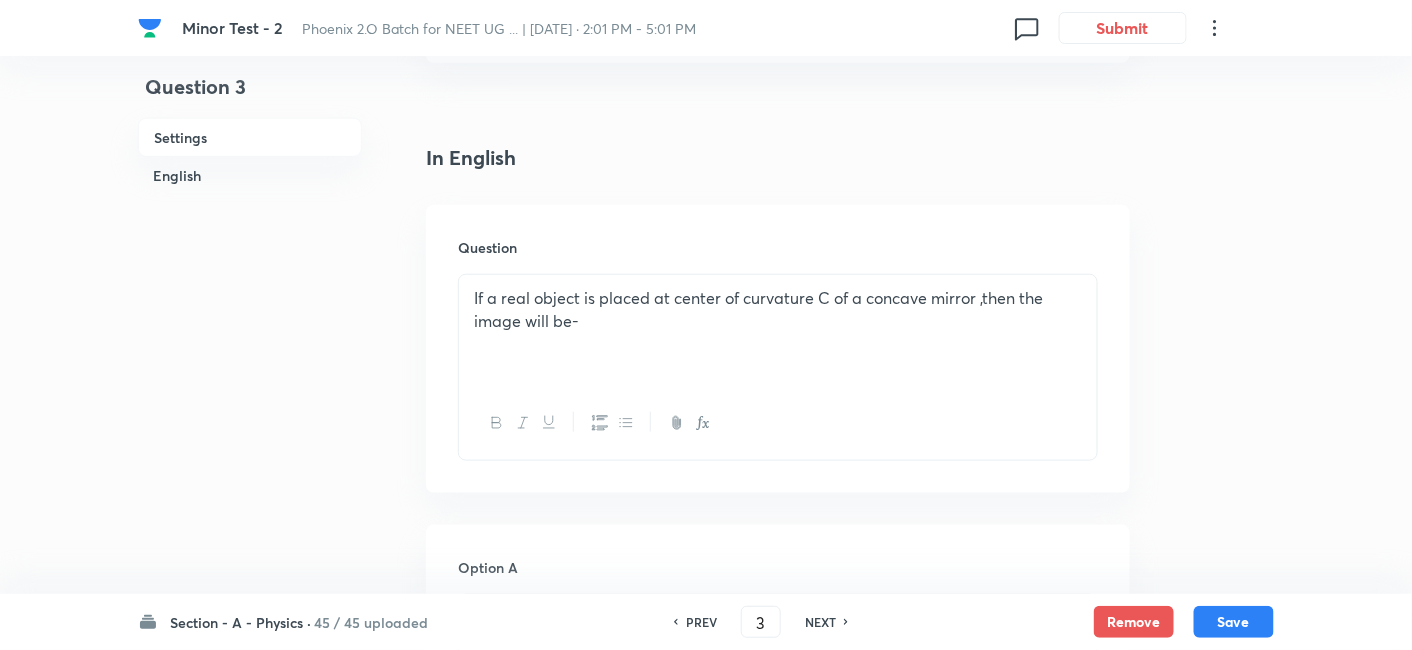 click on "If a real object is placed at center of curvature C of a concave mirror ,then the image will be-" at bounding box center [778, 309] 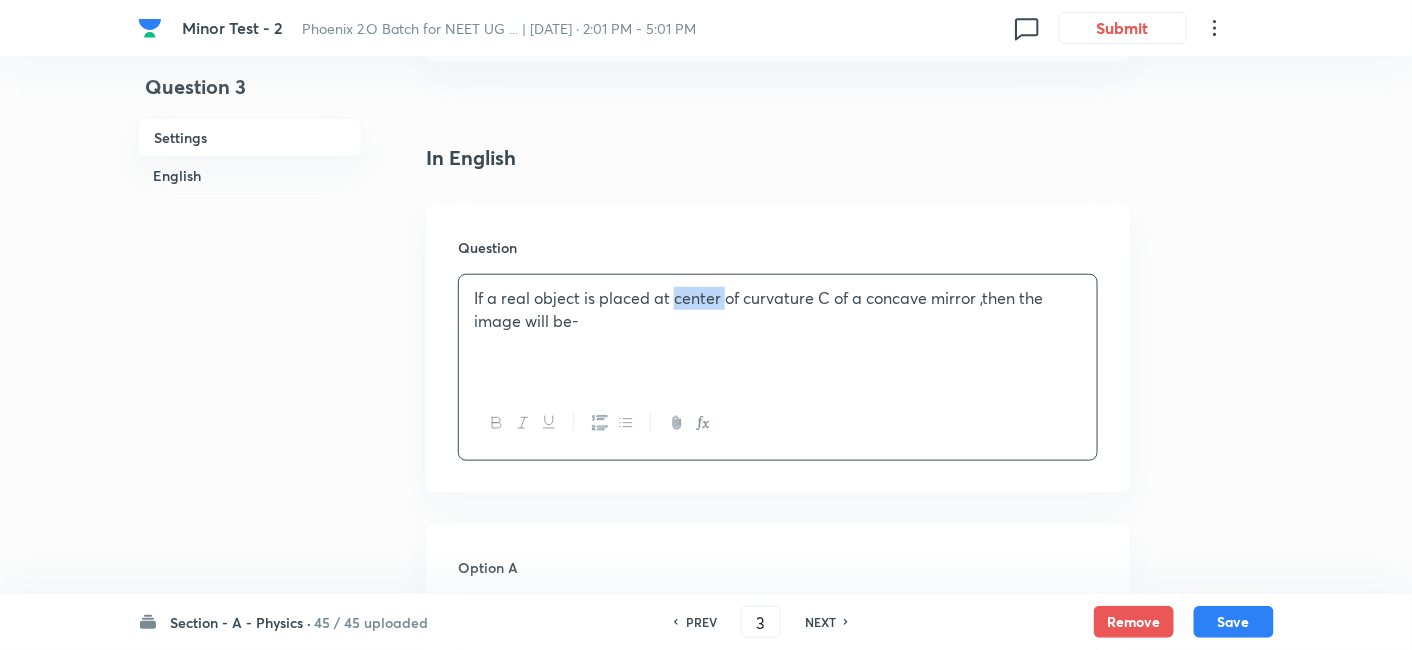 click on "If a real object is placed at center of curvature C of a concave mirror ,then the image will be-" at bounding box center (778, 309) 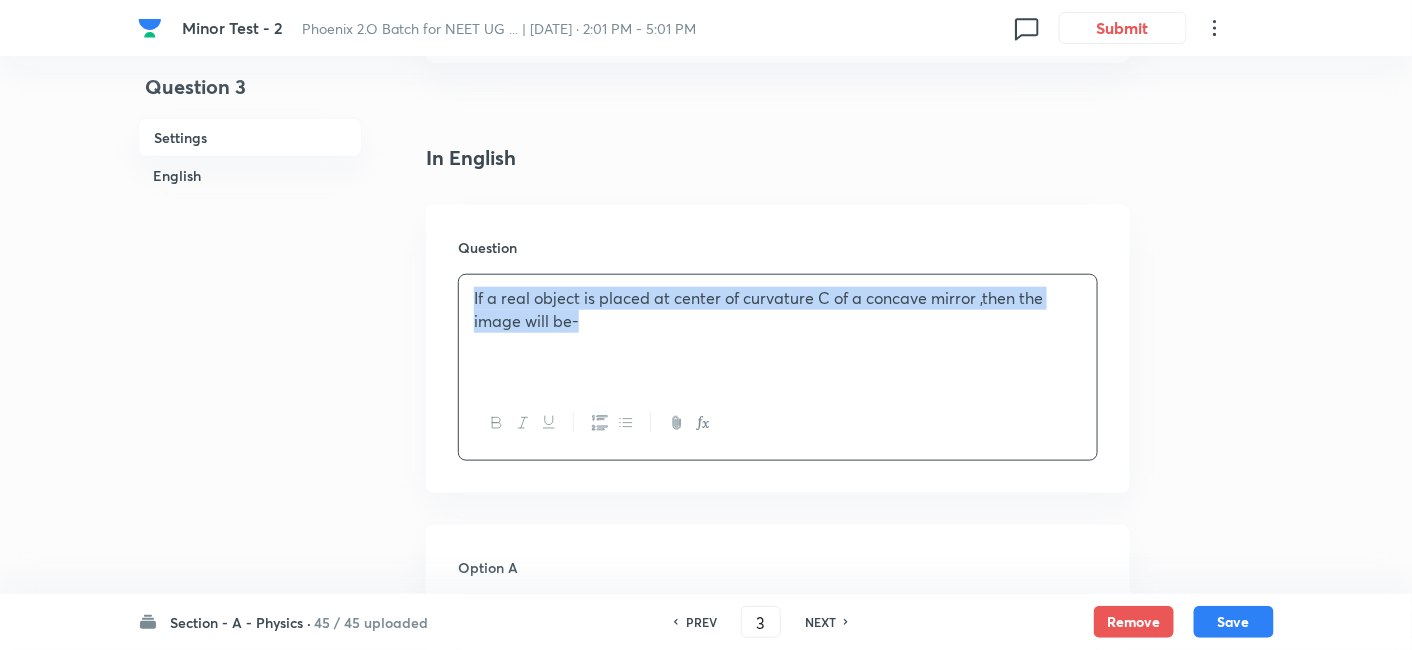 click on "If a real object is placed at center of curvature C of a concave mirror ,then the image will be-" at bounding box center [778, 309] 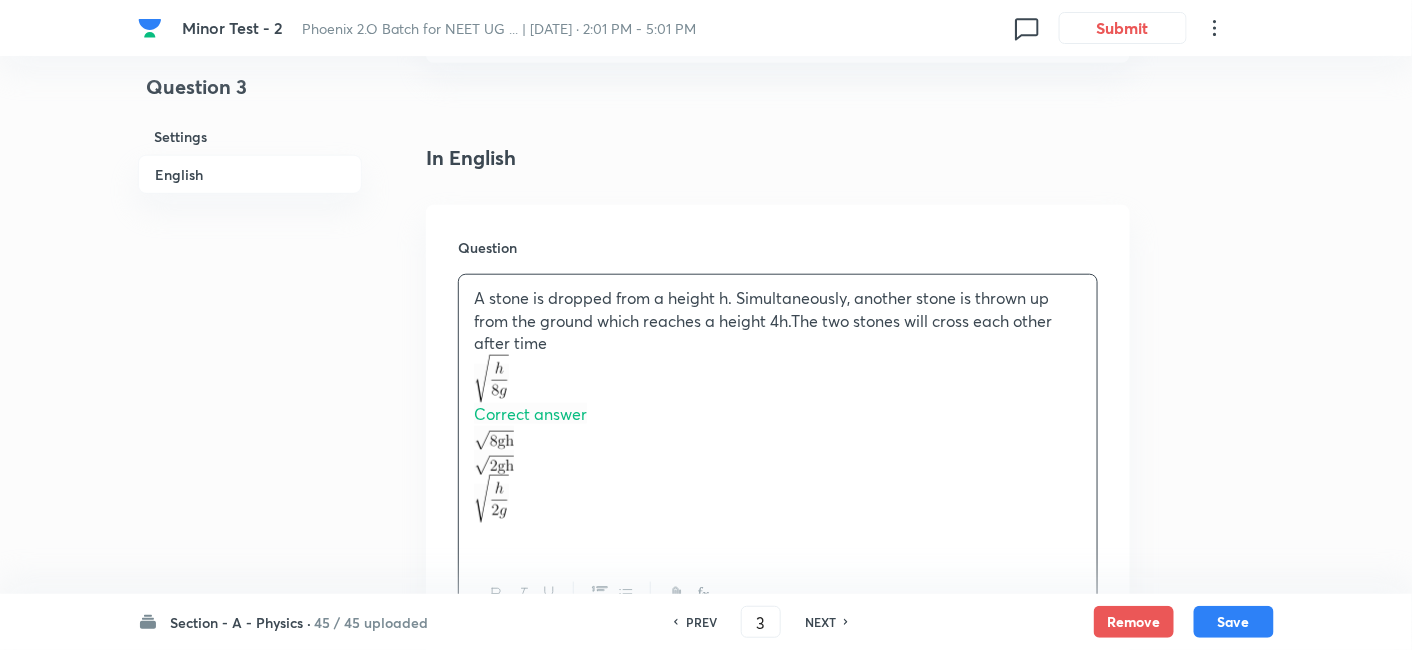scroll, scrollTop: 519, scrollLeft: 0, axis: vertical 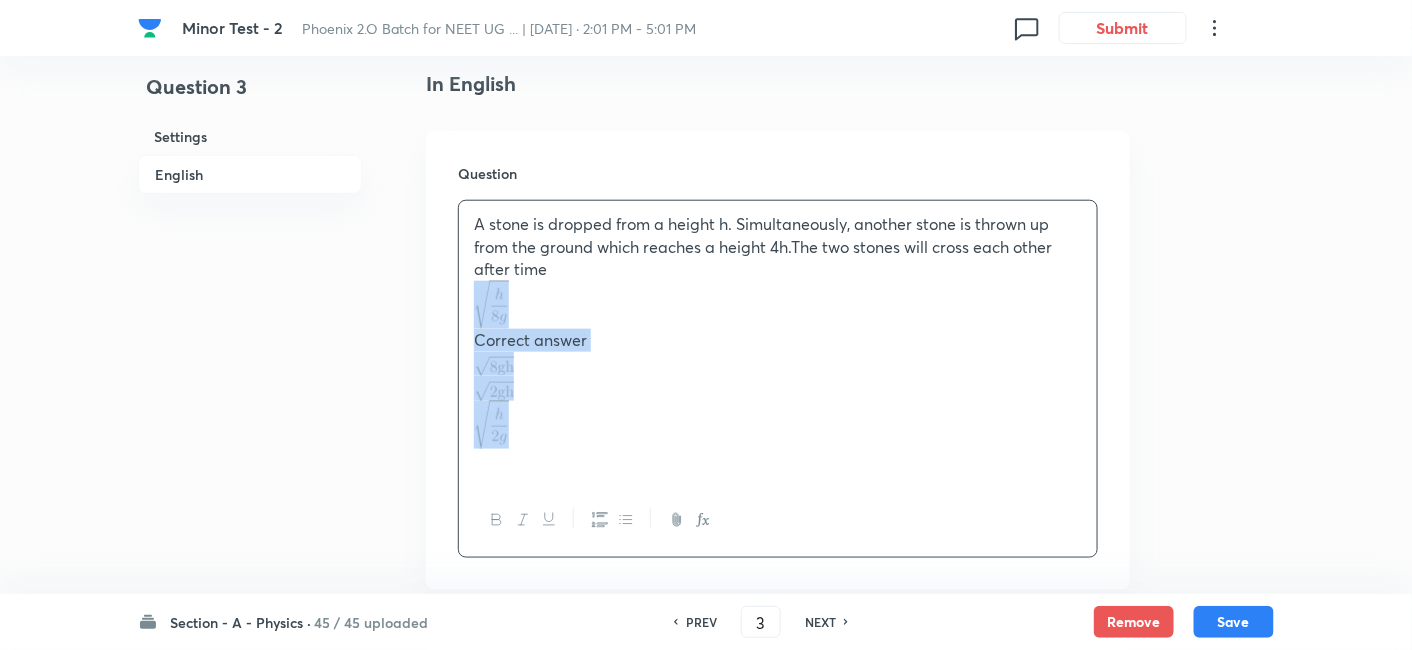 drag, startPoint x: 471, startPoint y: 300, endPoint x: 541, endPoint y: 431, distance: 148.52946 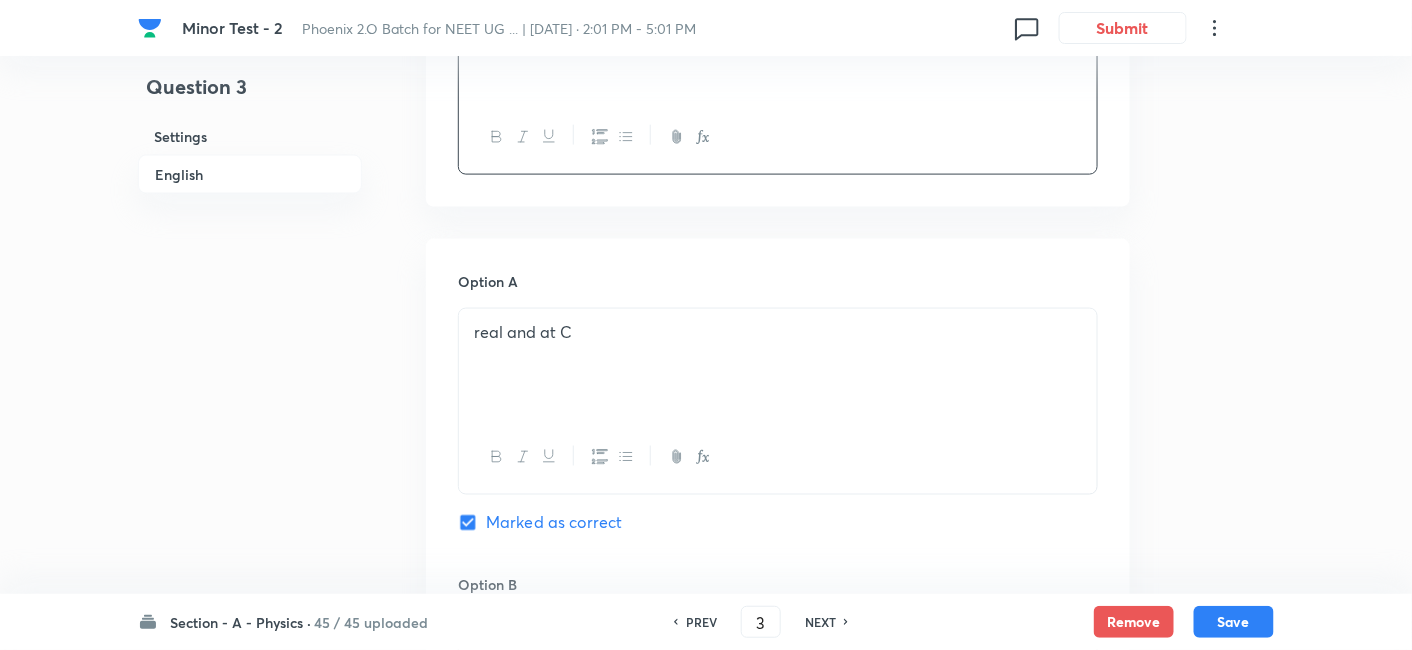 scroll, scrollTop: 759, scrollLeft: 0, axis: vertical 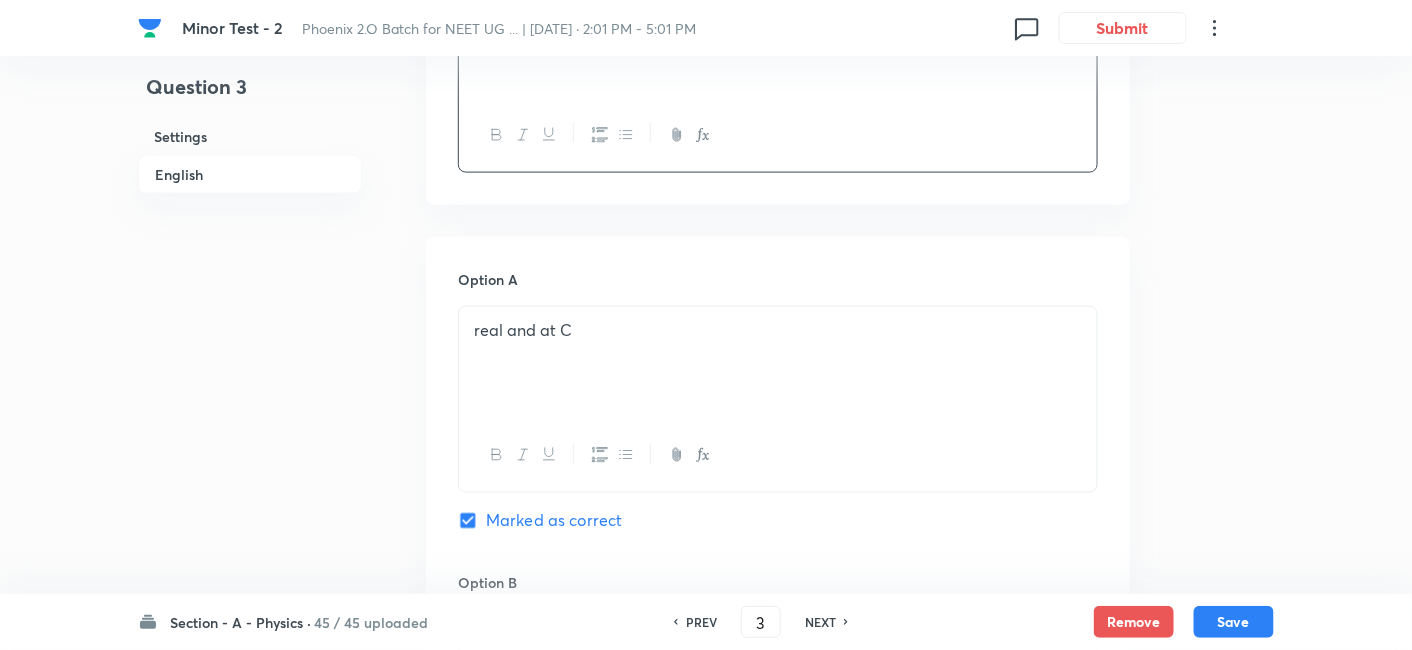 click on "real and at C" at bounding box center [778, 363] 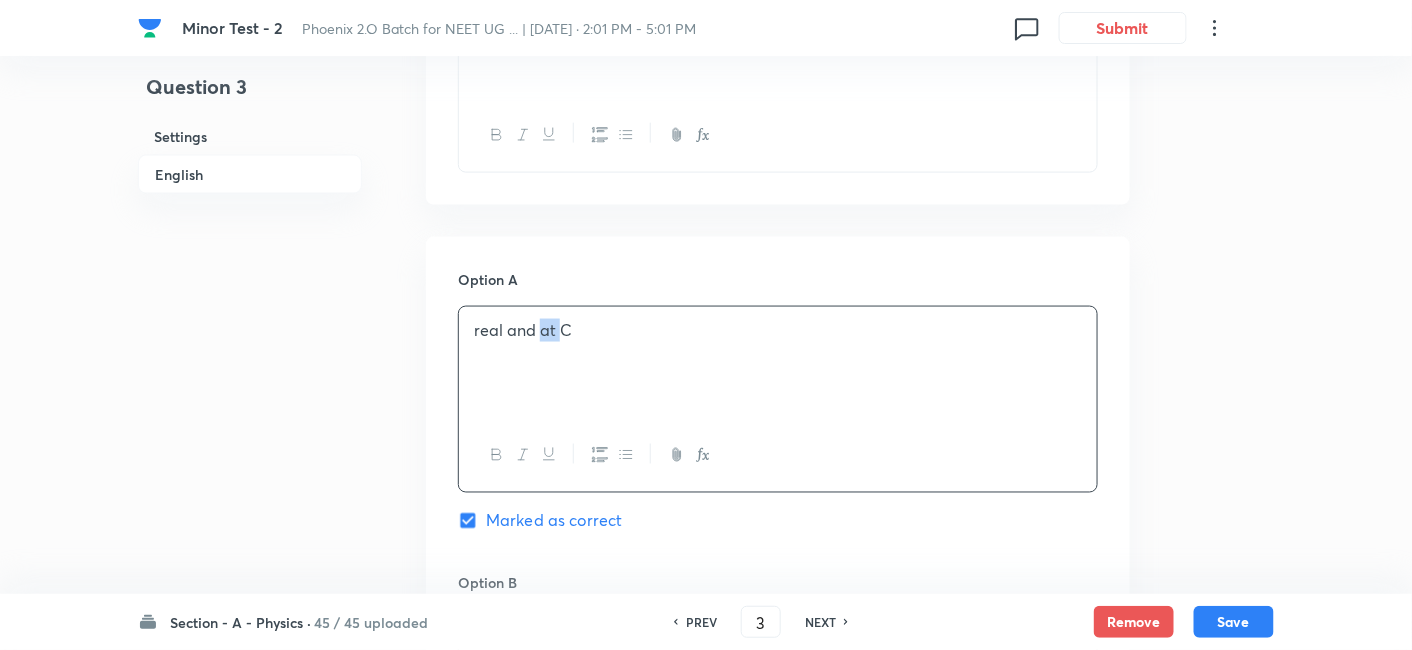 click on "real and at C" at bounding box center [778, 363] 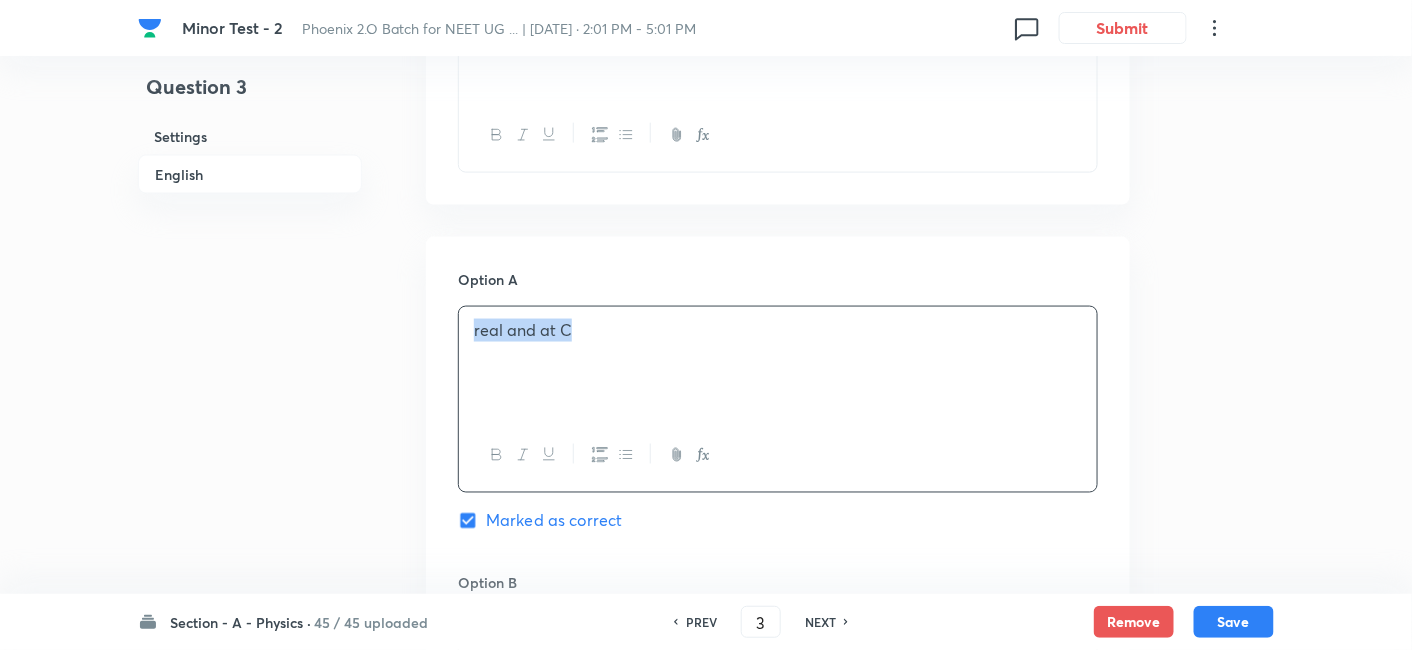 click on "real and at C" at bounding box center (778, 363) 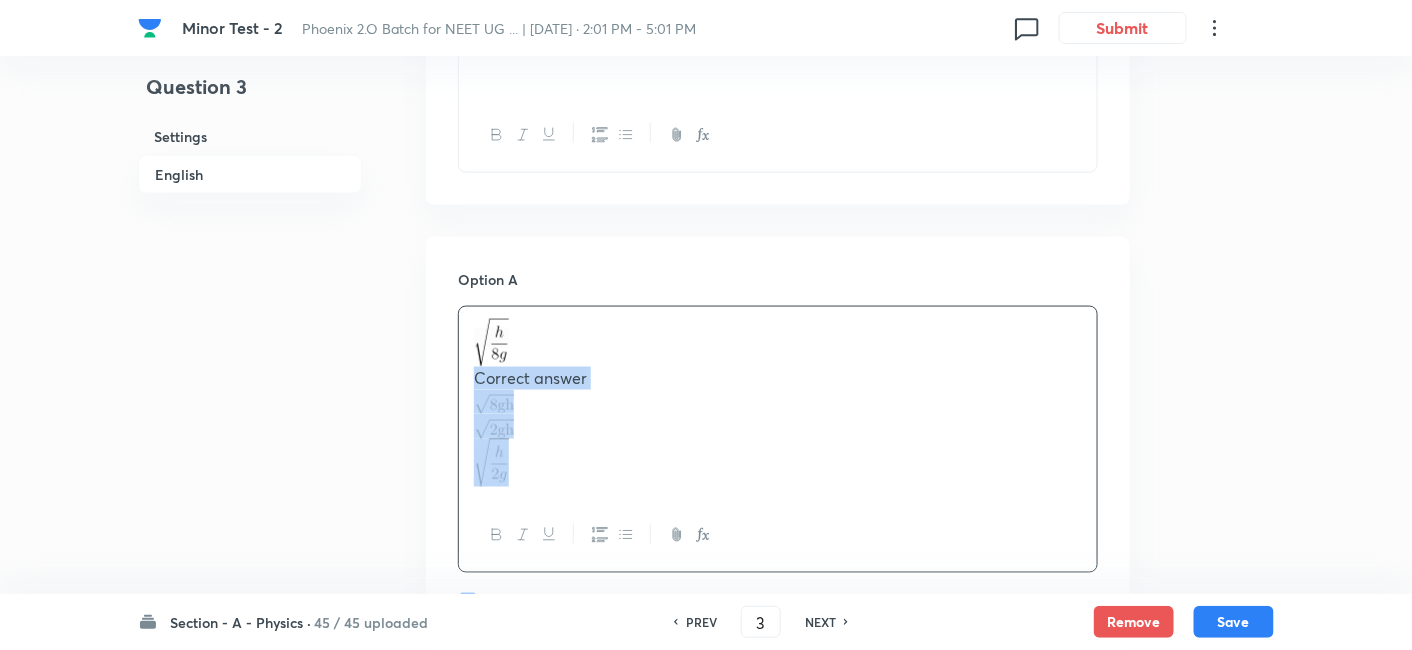 drag, startPoint x: 472, startPoint y: 370, endPoint x: 542, endPoint y: 470, distance: 122.06556 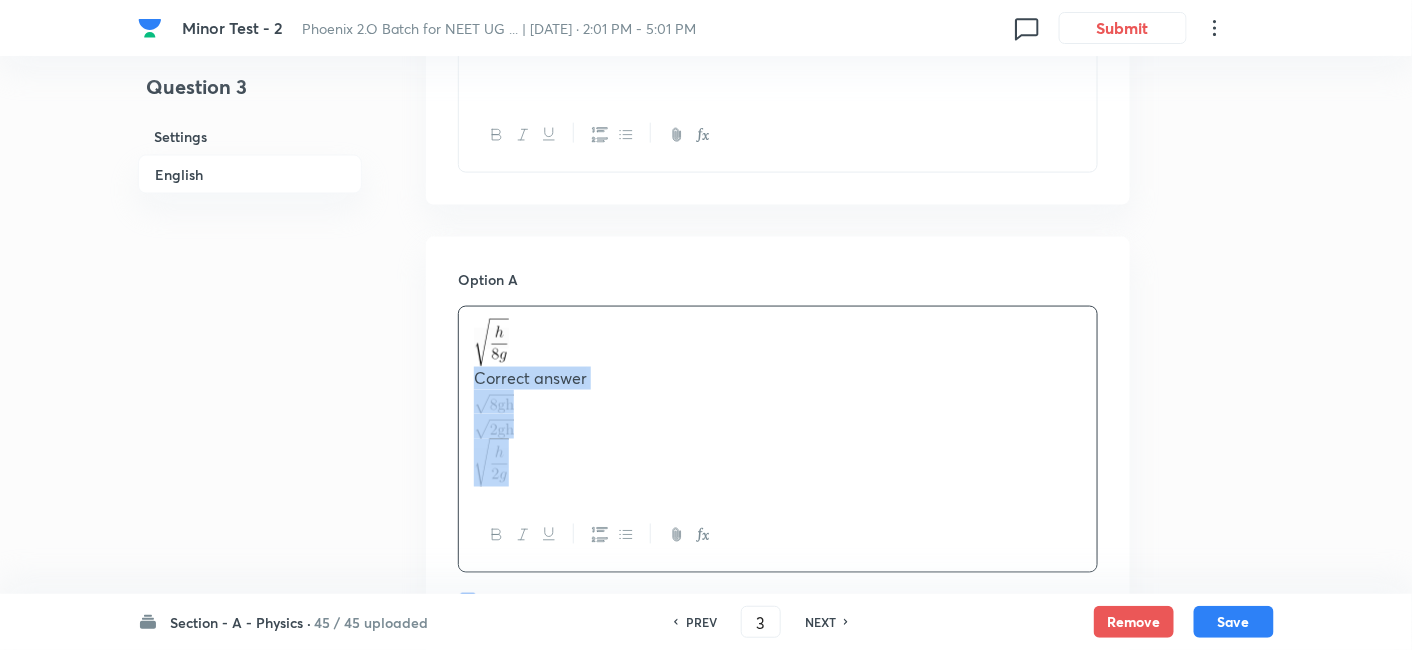 click on "Correct answer" at bounding box center (778, 403) 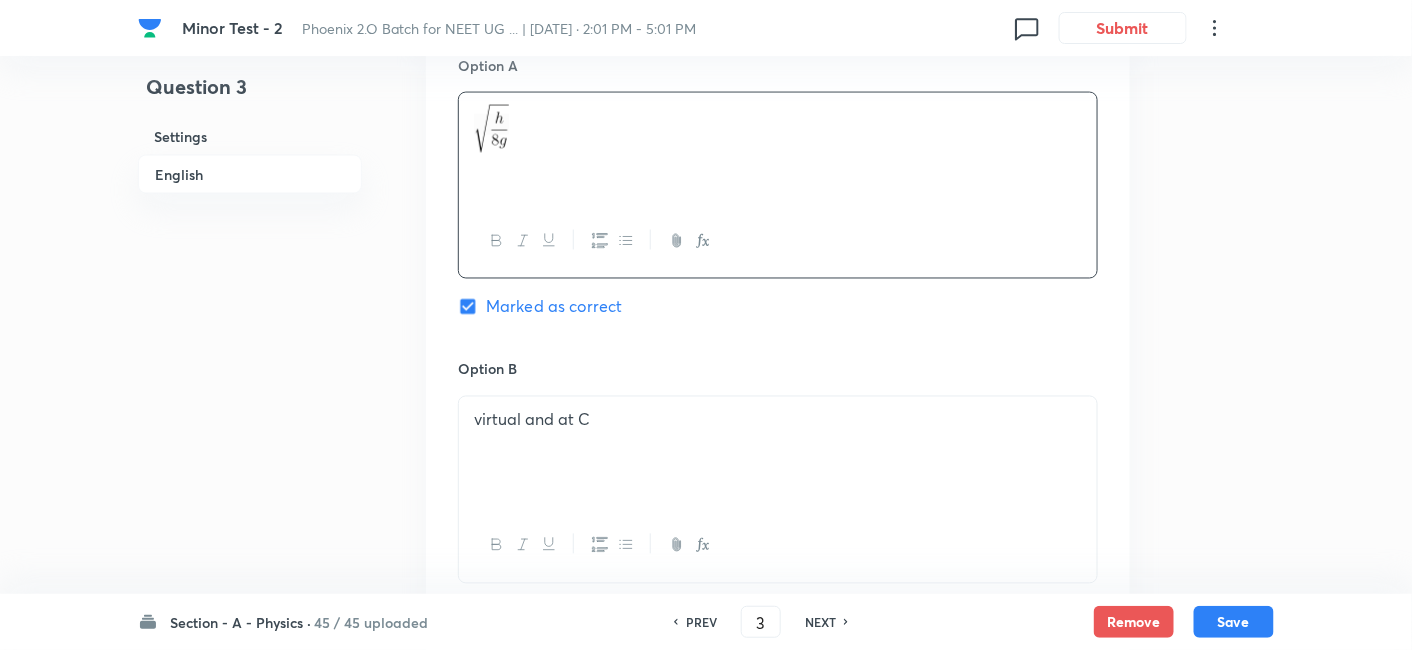 scroll, scrollTop: 1017, scrollLeft: 0, axis: vertical 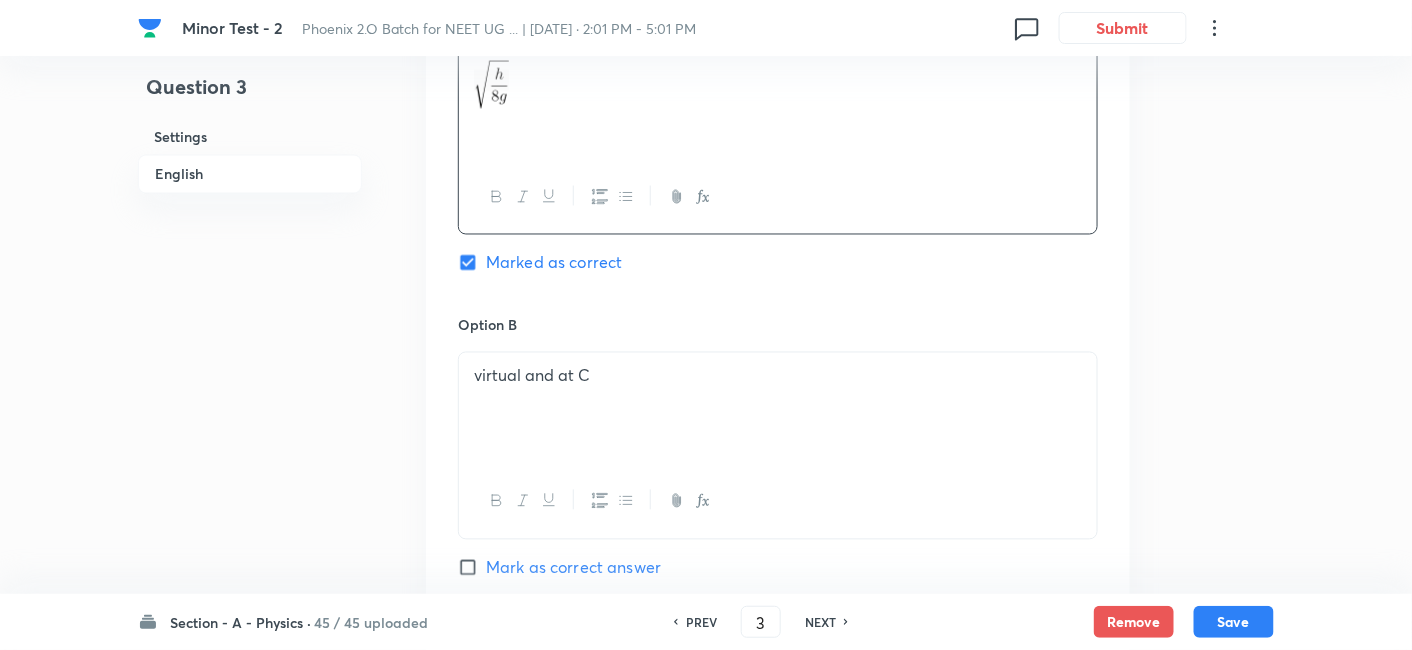 click on "virtual and at C" at bounding box center [778, 409] 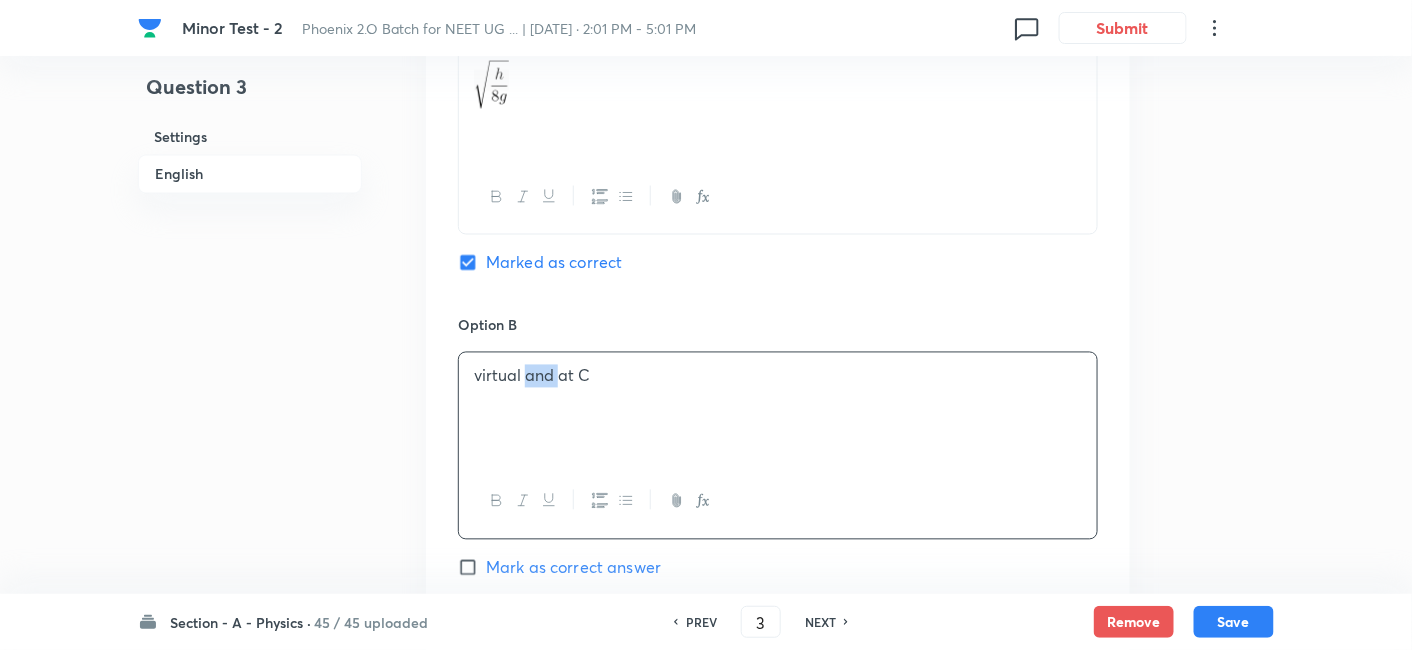 click on "virtual and at C" at bounding box center (778, 409) 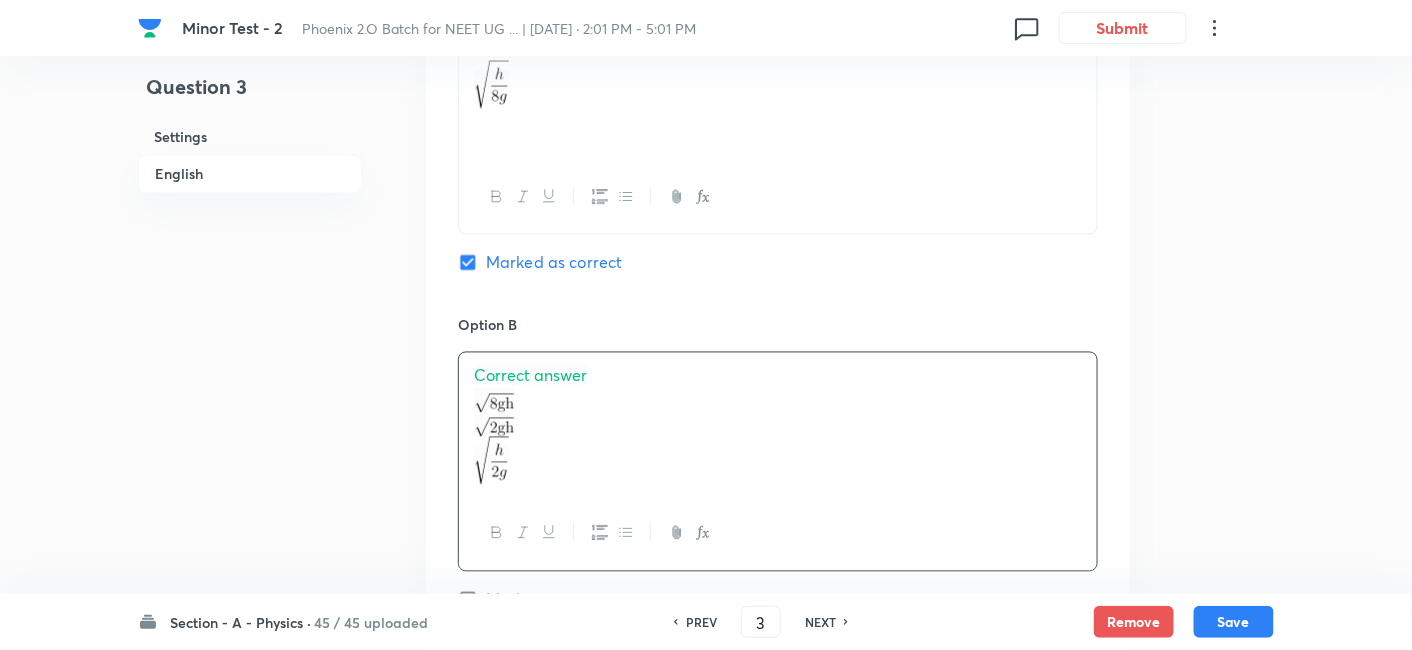 click on "Correct answer" at bounding box center (530, 375) 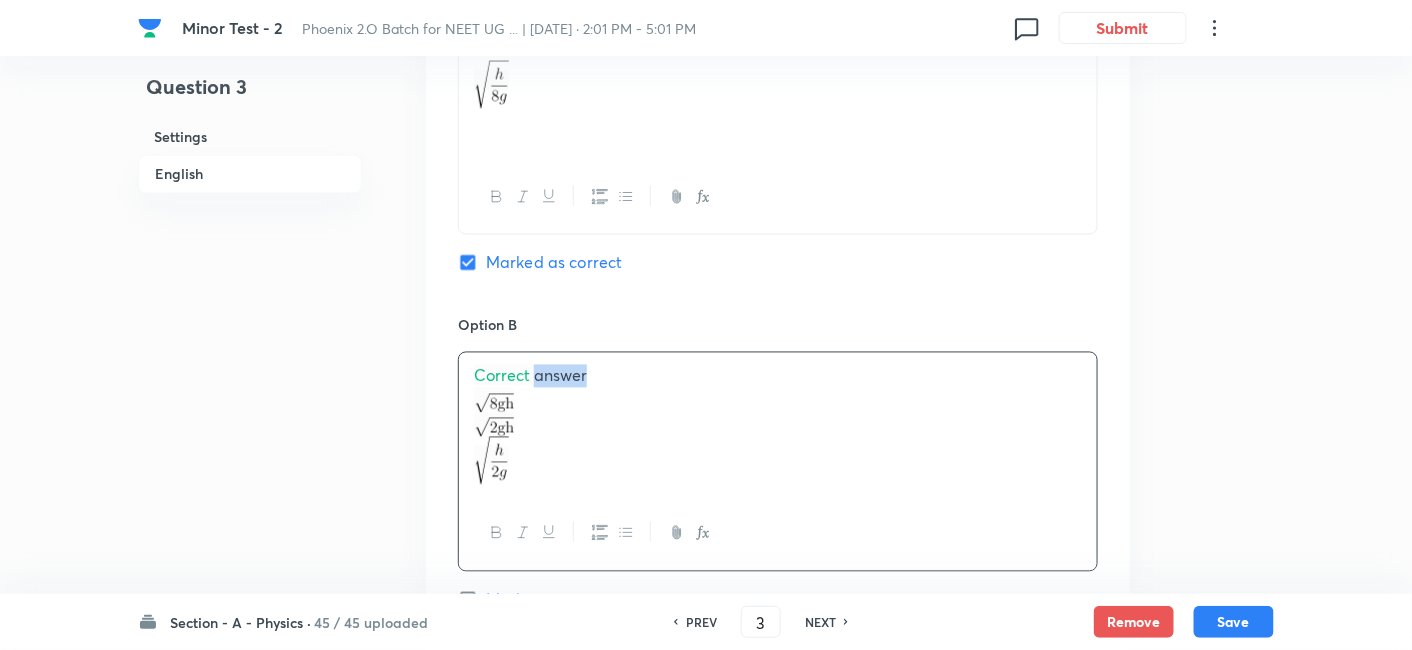 click on "Correct answer" at bounding box center (530, 375) 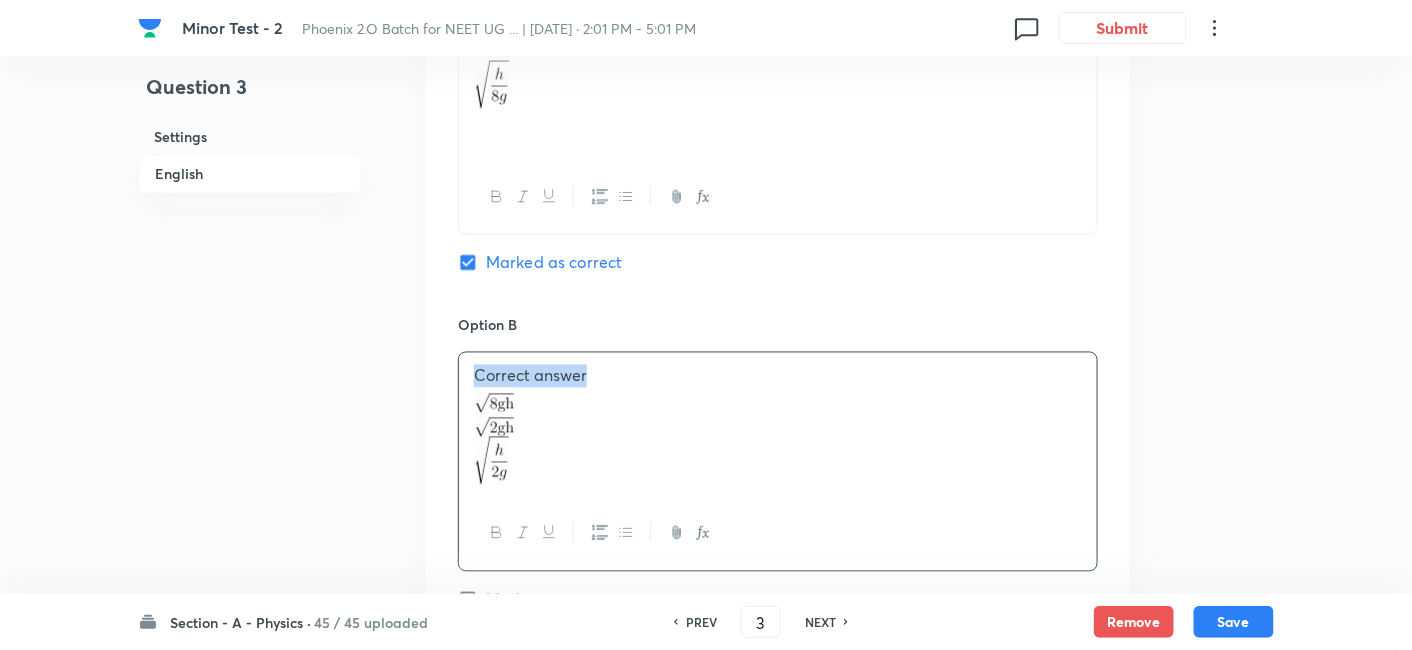 click on "Correct answer" at bounding box center (530, 375) 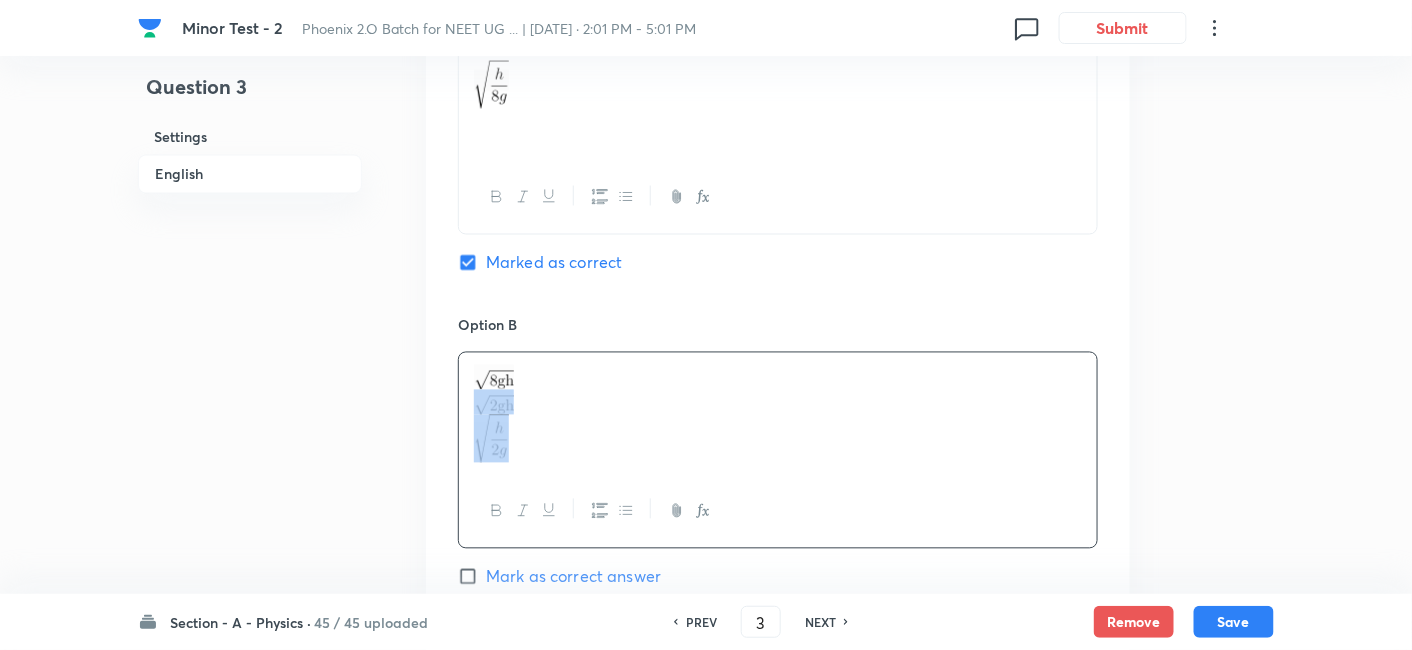 drag, startPoint x: 471, startPoint y: 404, endPoint x: 558, endPoint y: 451, distance: 98.88377 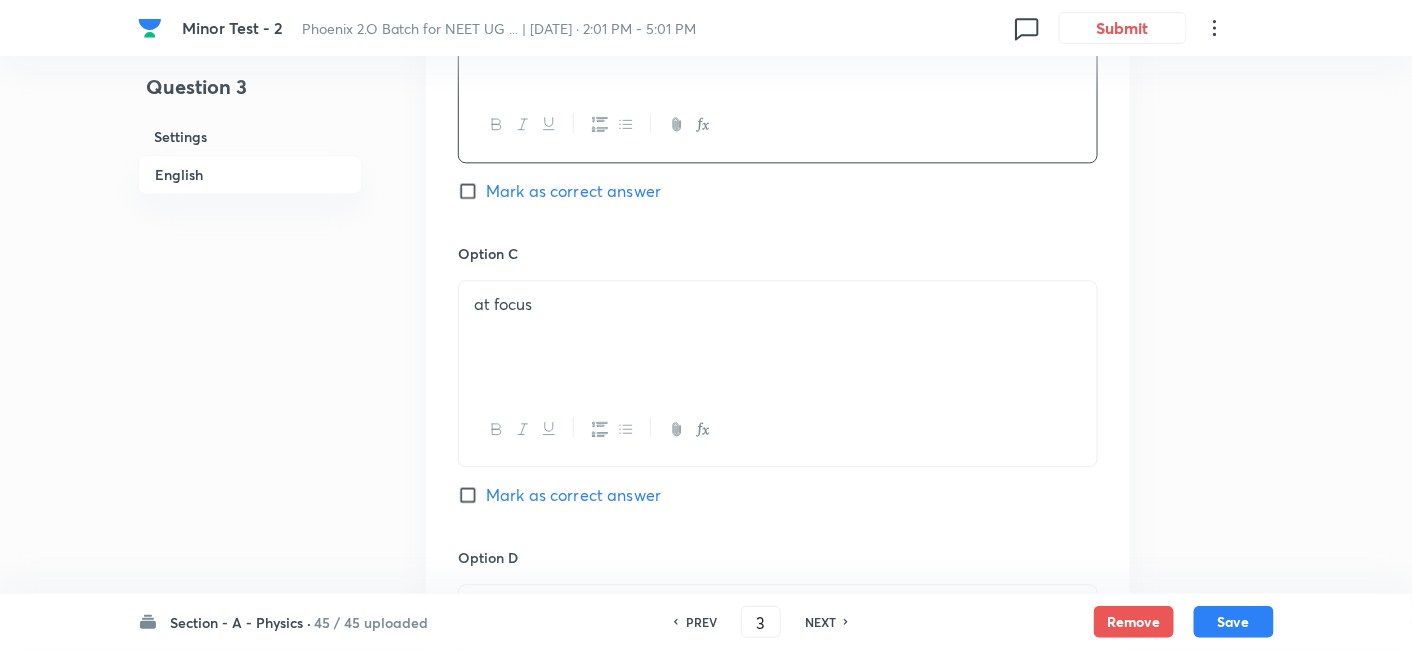 scroll, scrollTop: 1411, scrollLeft: 0, axis: vertical 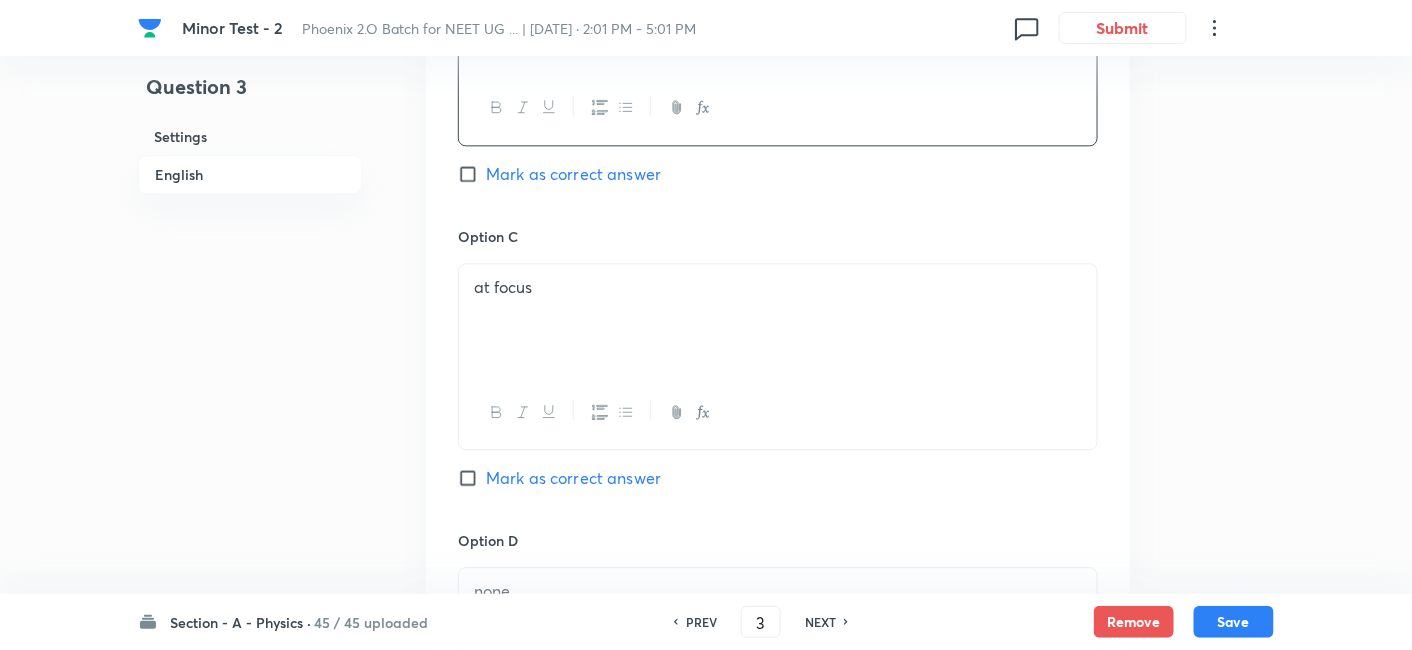 click on "at focus" at bounding box center [778, 320] 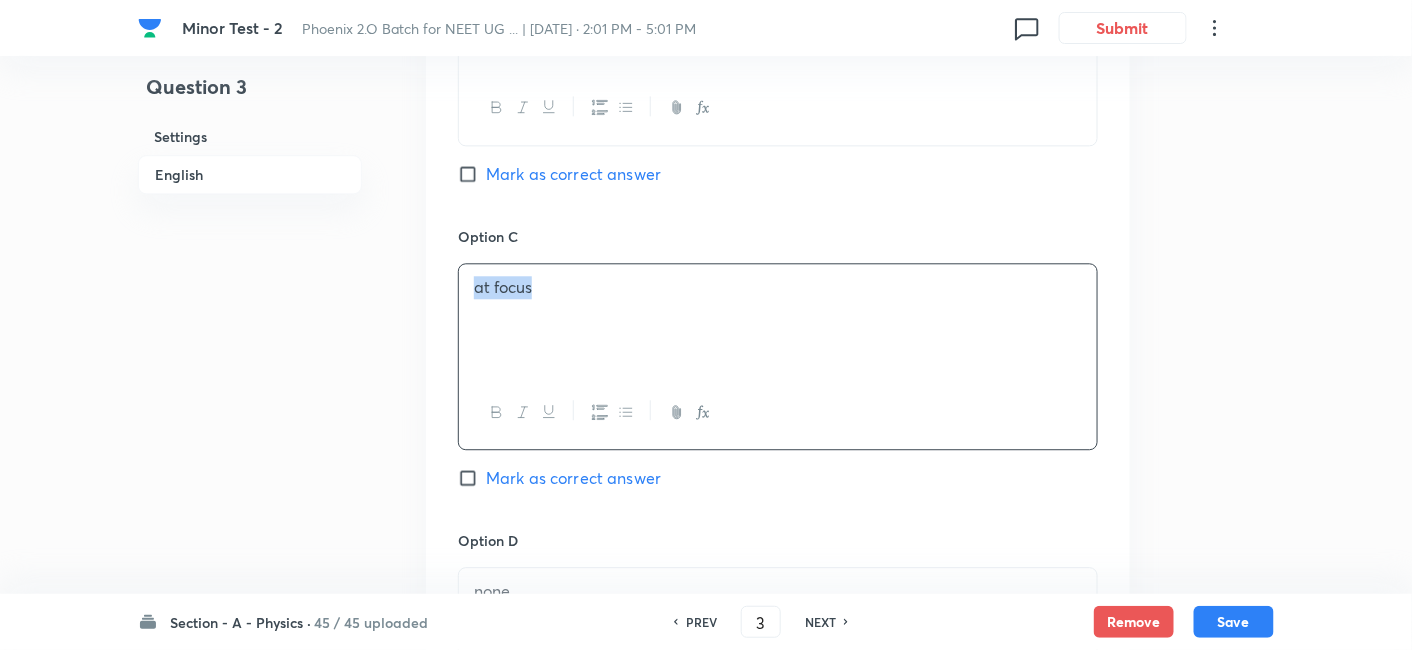 click on "at focus" at bounding box center [778, 320] 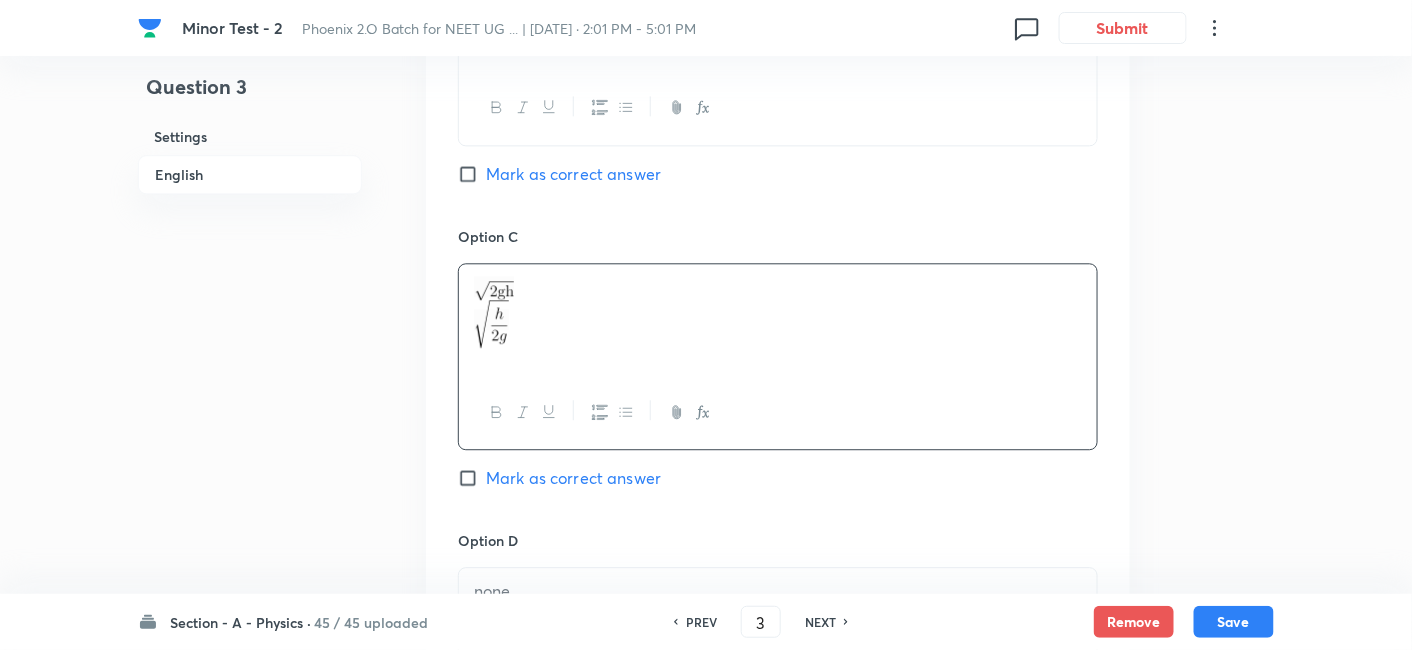 click at bounding box center (778, 324) 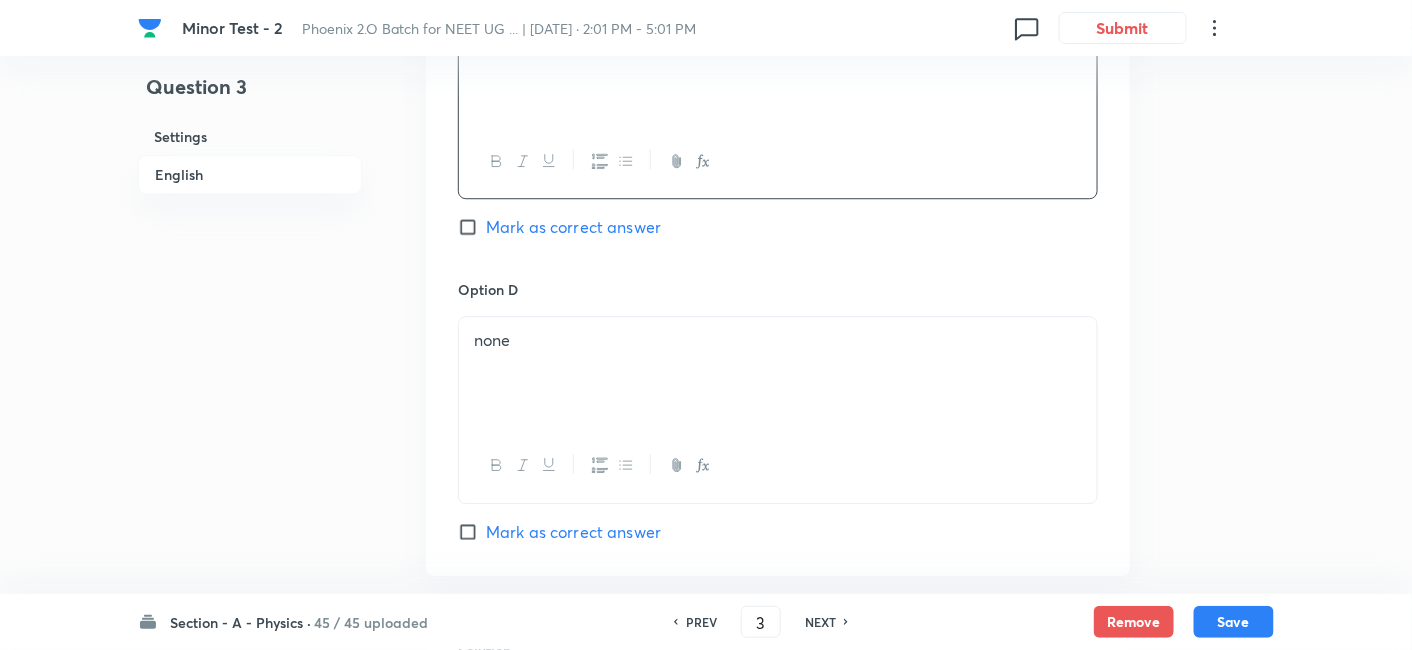 scroll, scrollTop: 1668, scrollLeft: 0, axis: vertical 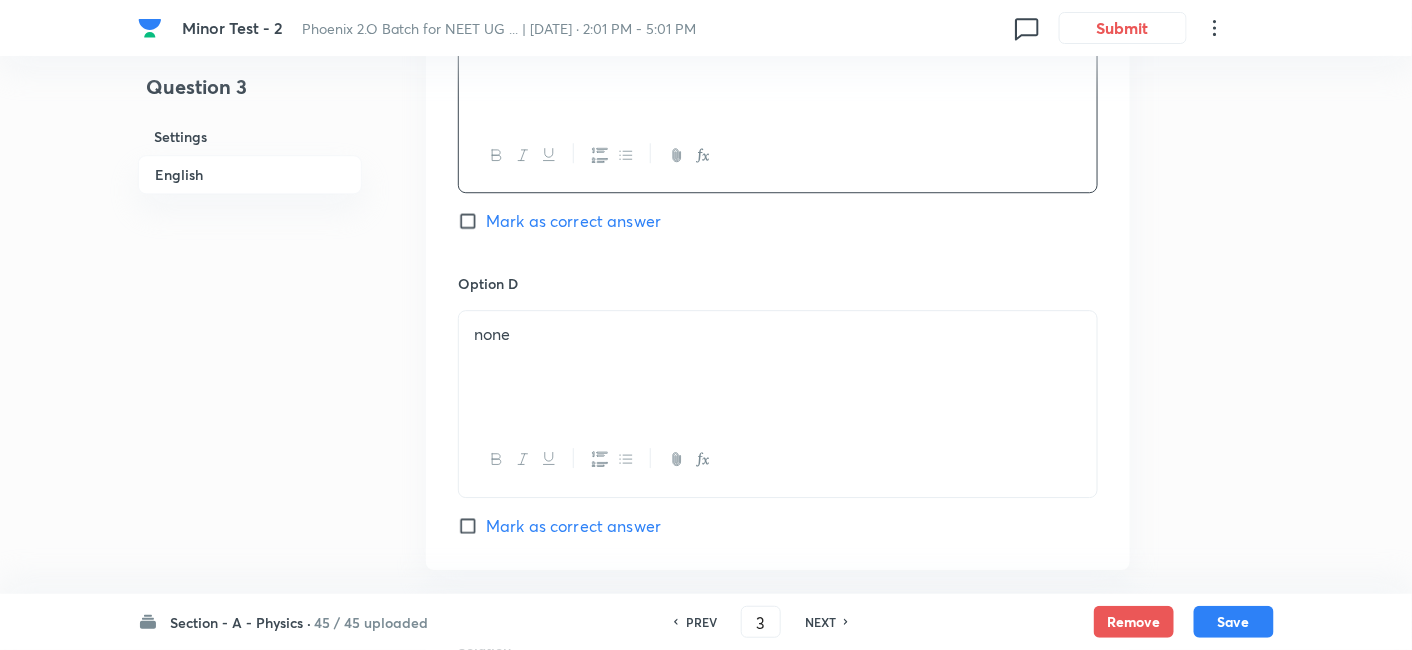 click on "none" at bounding box center (778, 367) 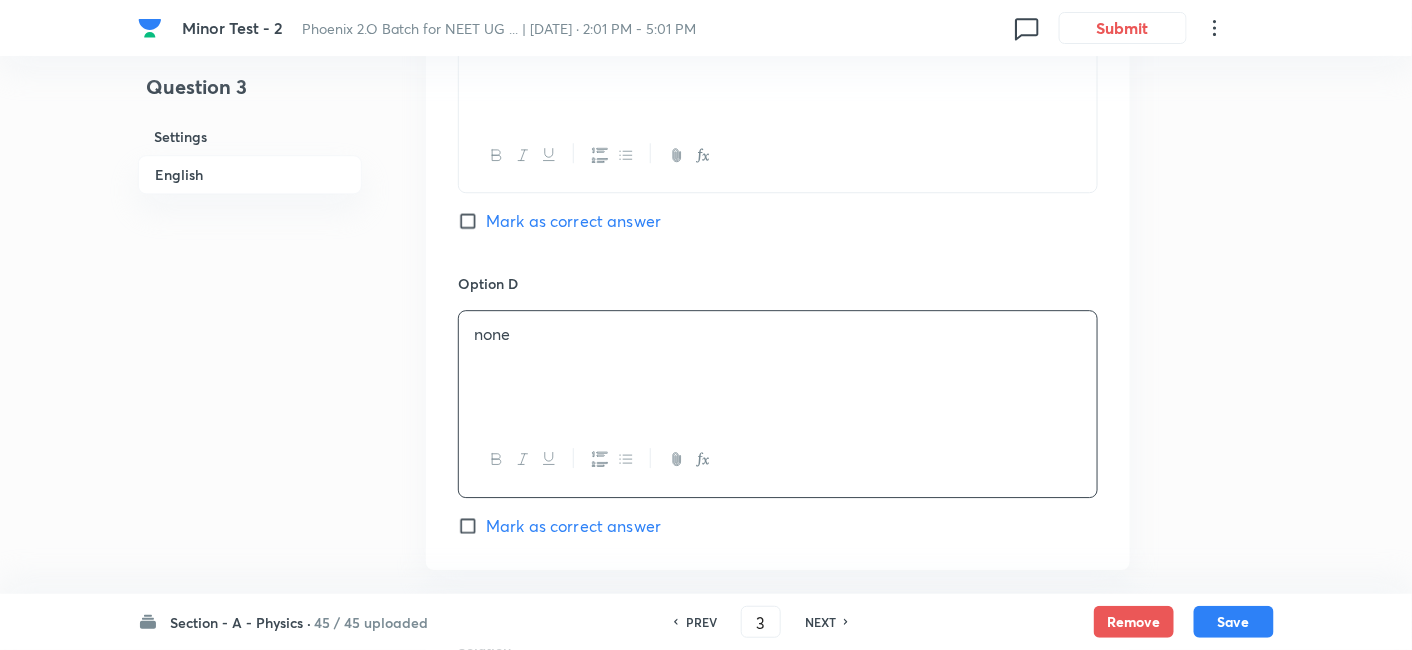 click on "none" at bounding box center (778, 367) 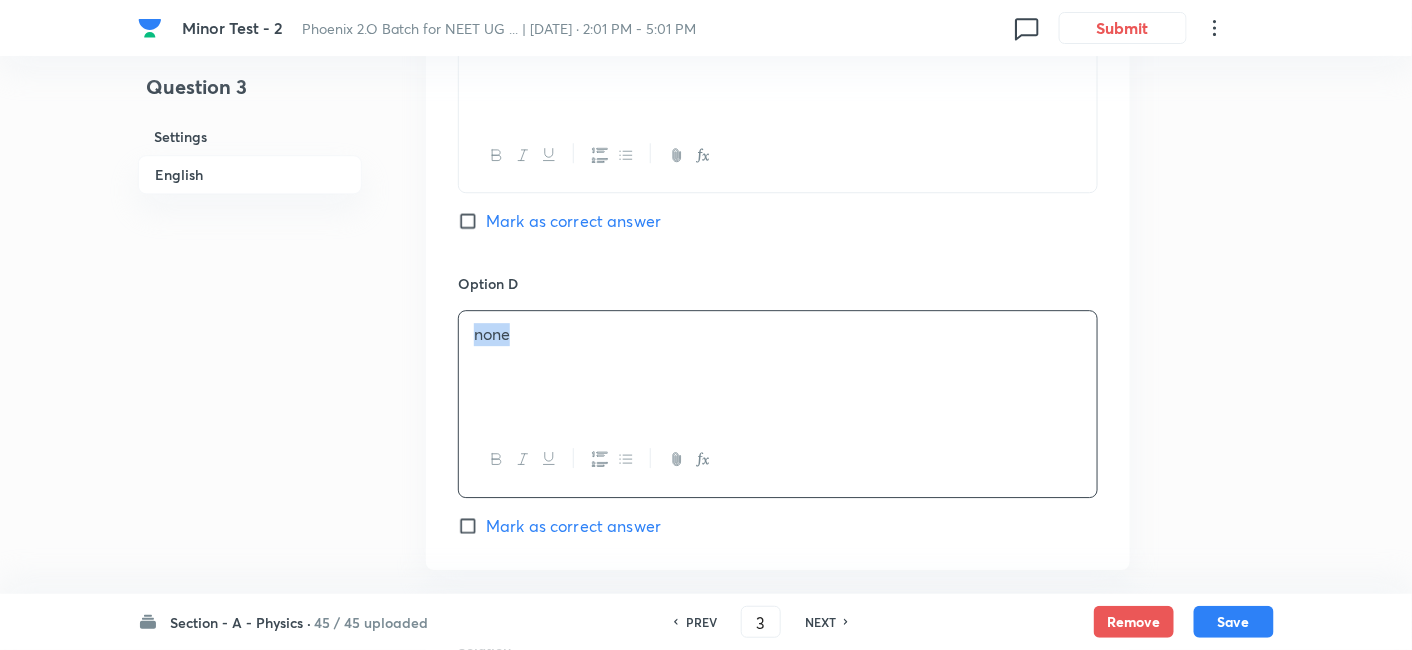 click on "none" at bounding box center (778, 367) 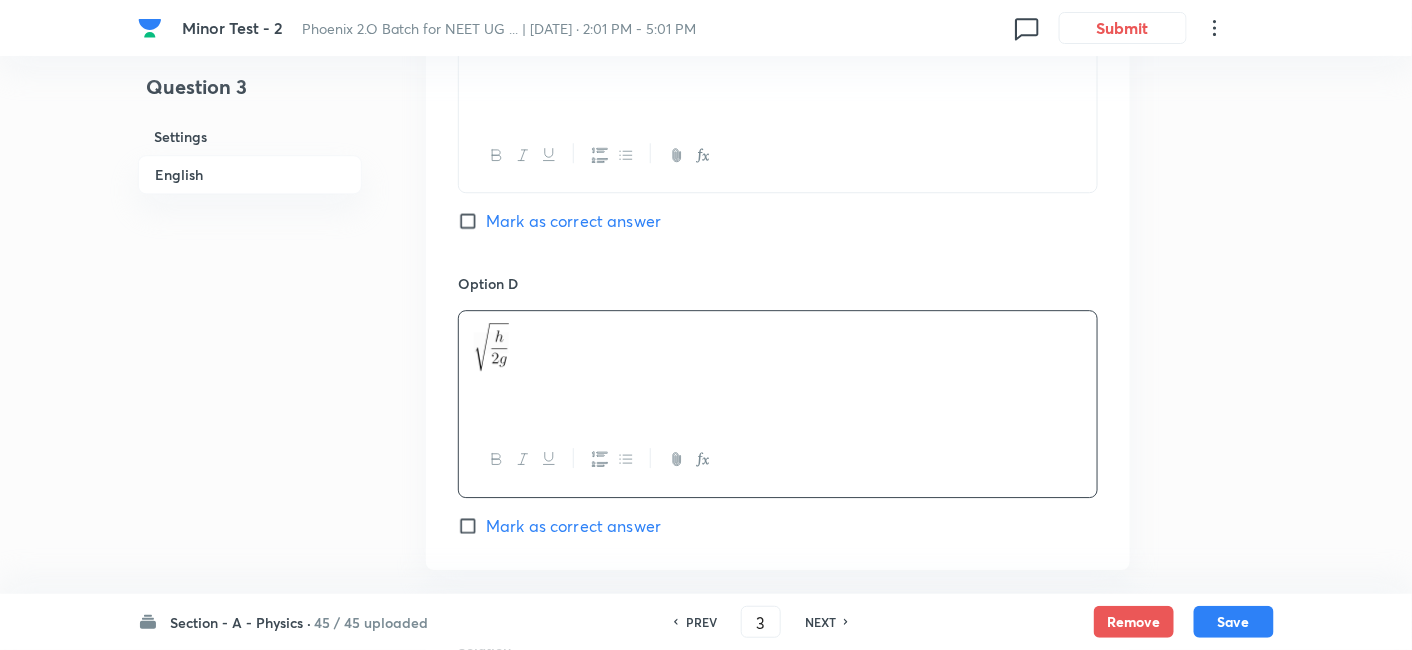 click at bounding box center (778, 347) 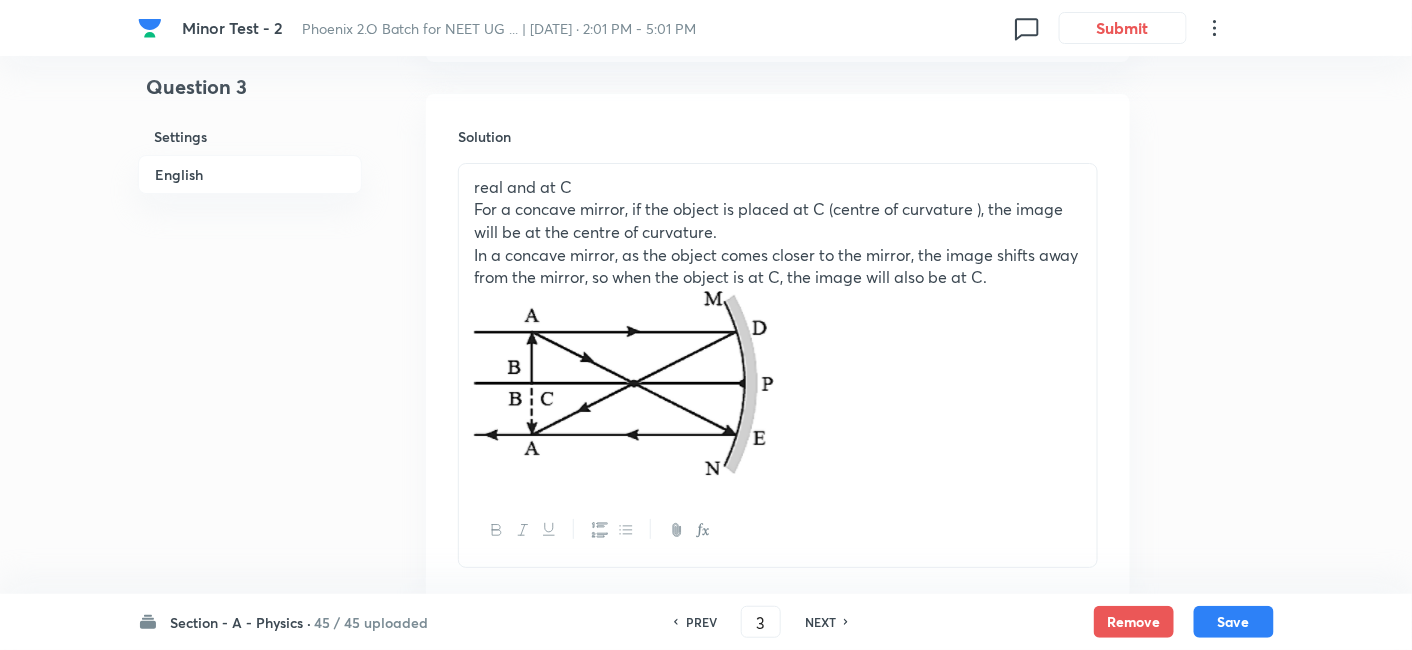 scroll, scrollTop: 2174, scrollLeft: 0, axis: vertical 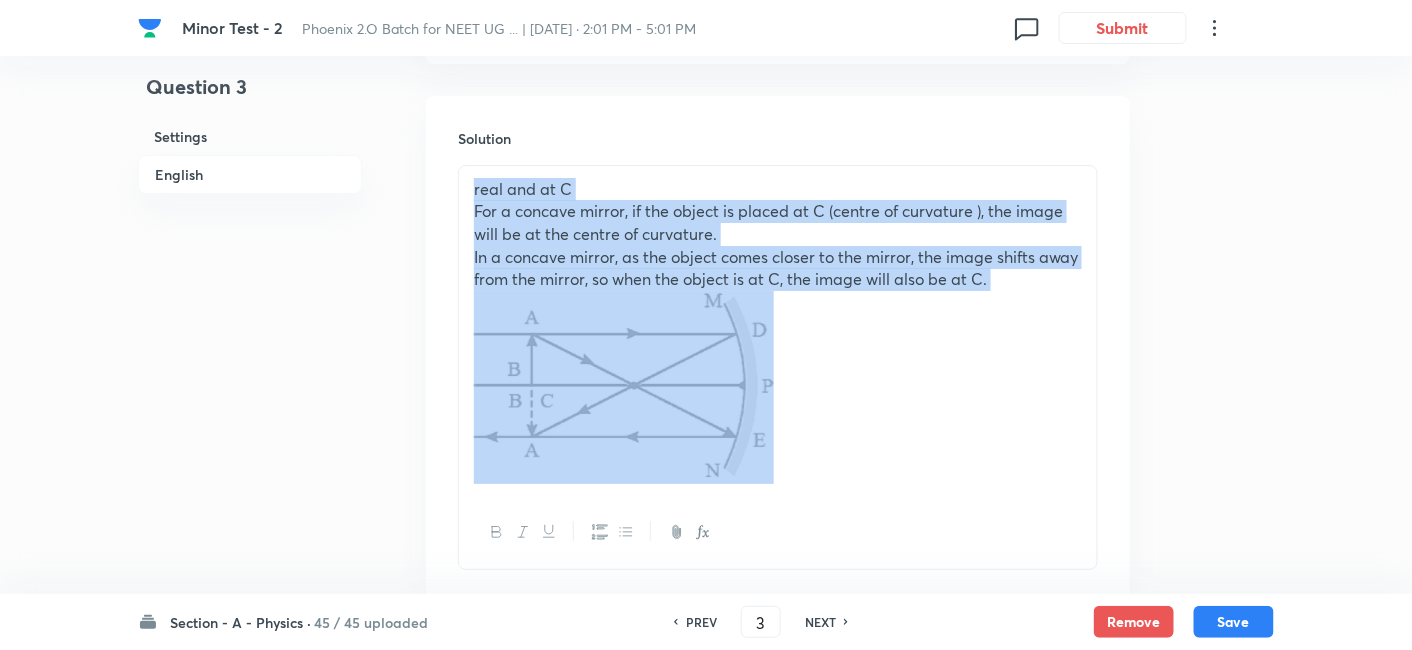 drag, startPoint x: 469, startPoint y: 190, endPoint x: 795, endPoint y: 368, distance: 371.42966 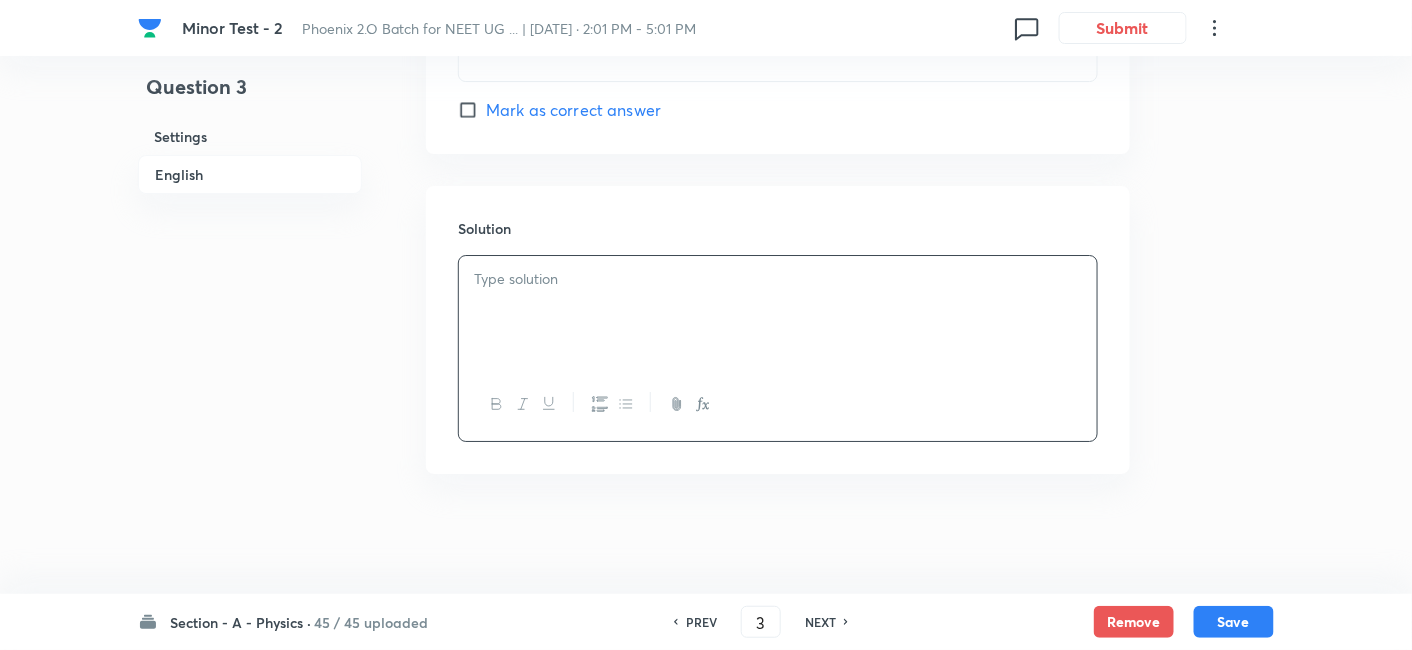 scroll, scrollTop: 2080, scrollLeft: 0, axis: vertical 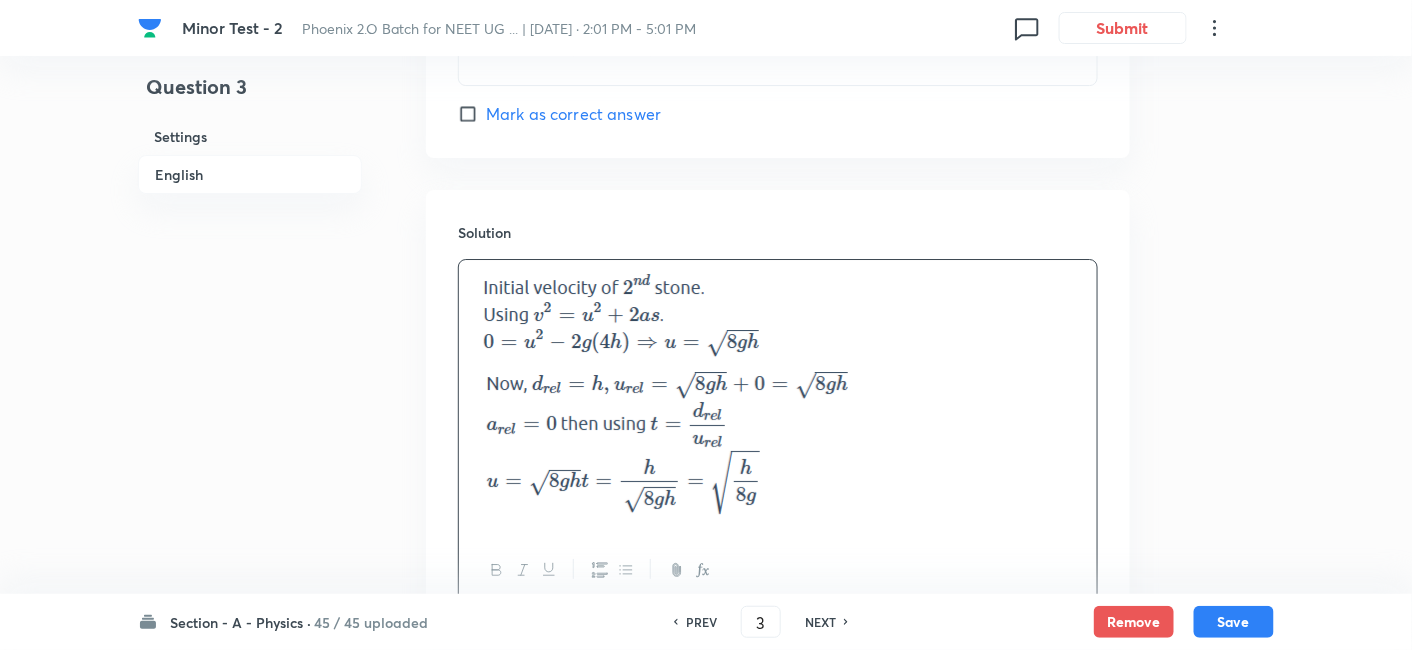 click at bounding box center [778, 320] 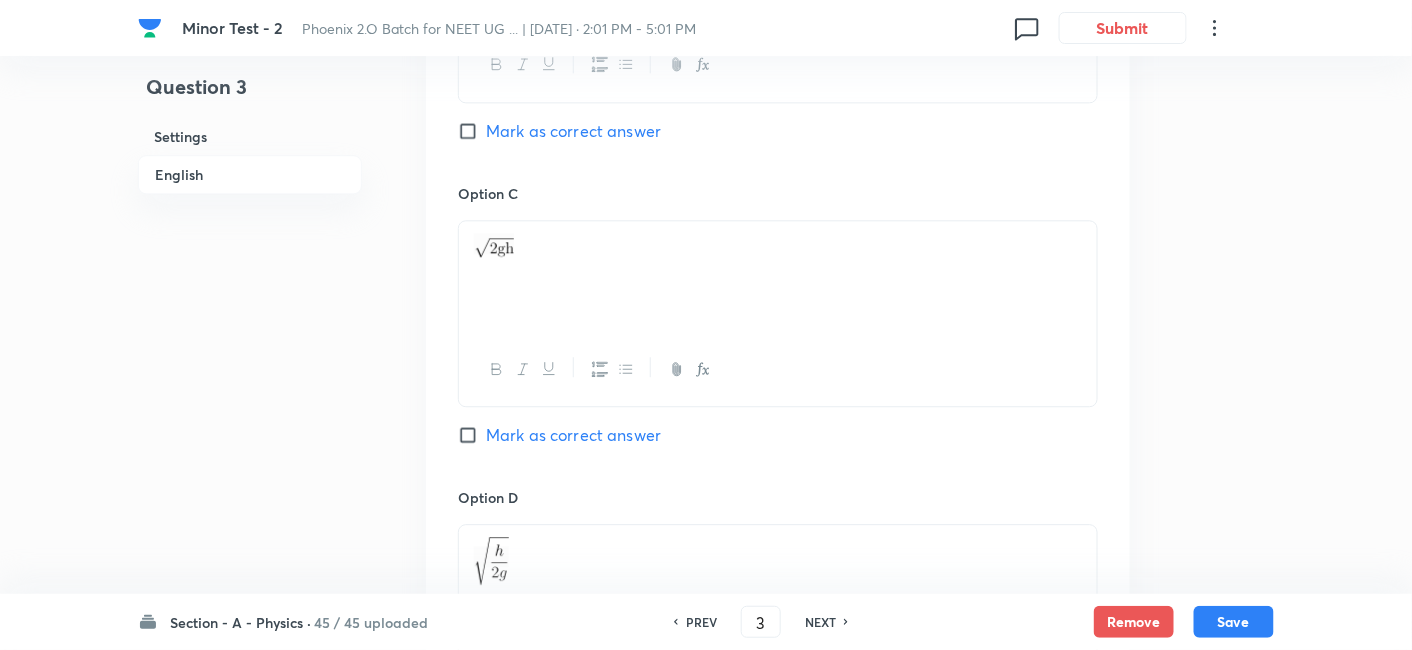 scroll, scrollTop: 2355, scrollLeft: 0, axis: vertical 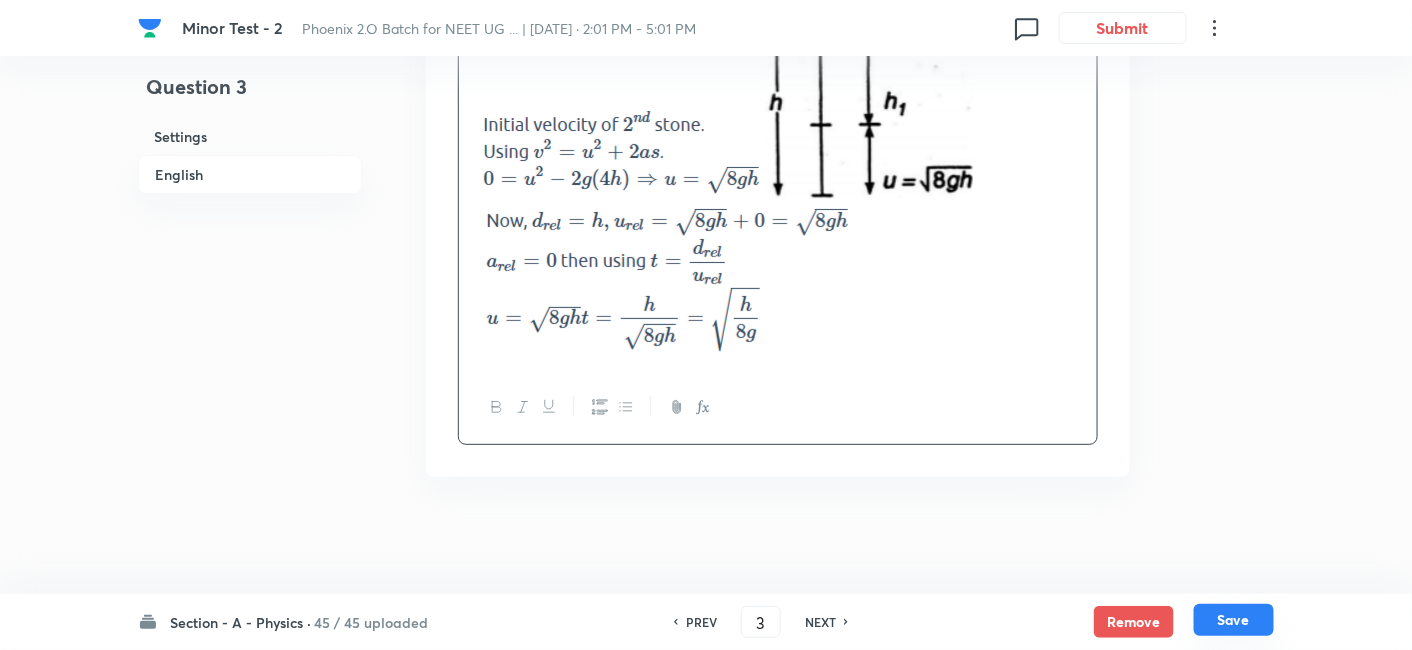 click on "Save" at bounding box center (1234, 620) 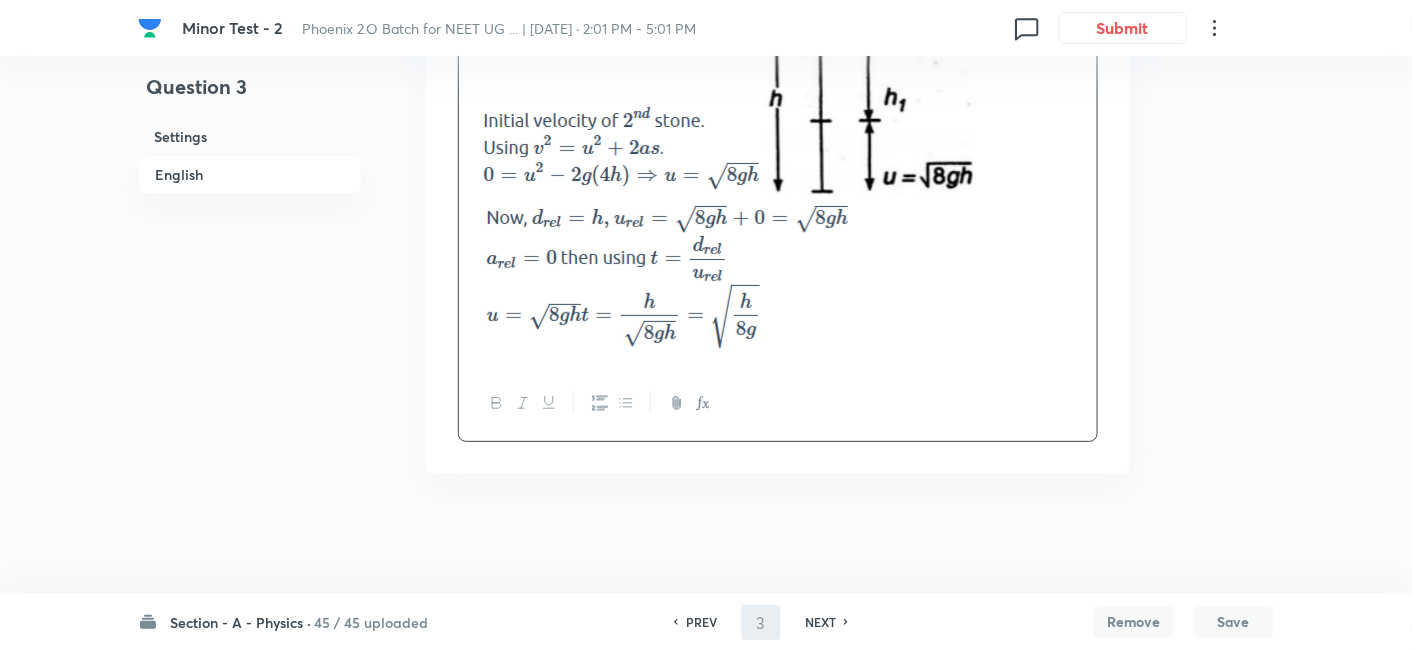 scroll, scrollTop: 2329, scrollLeft: 0, axis: vertical 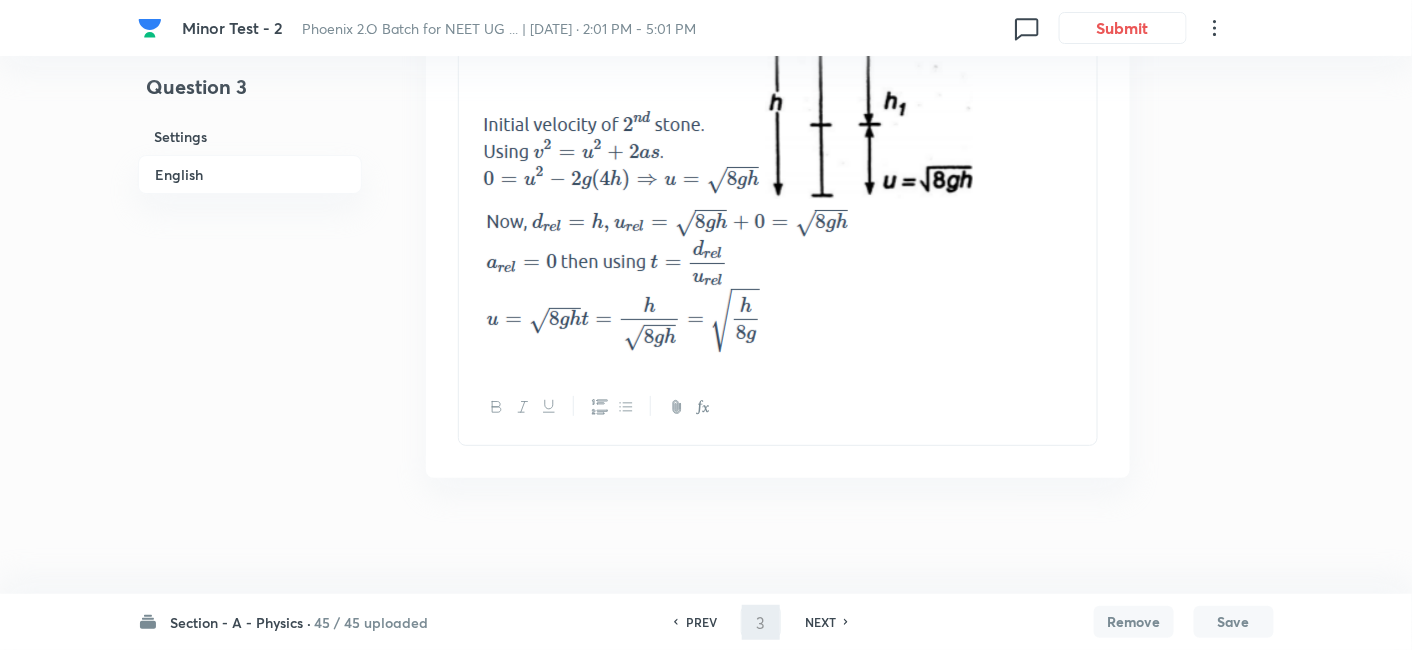 type on "4" 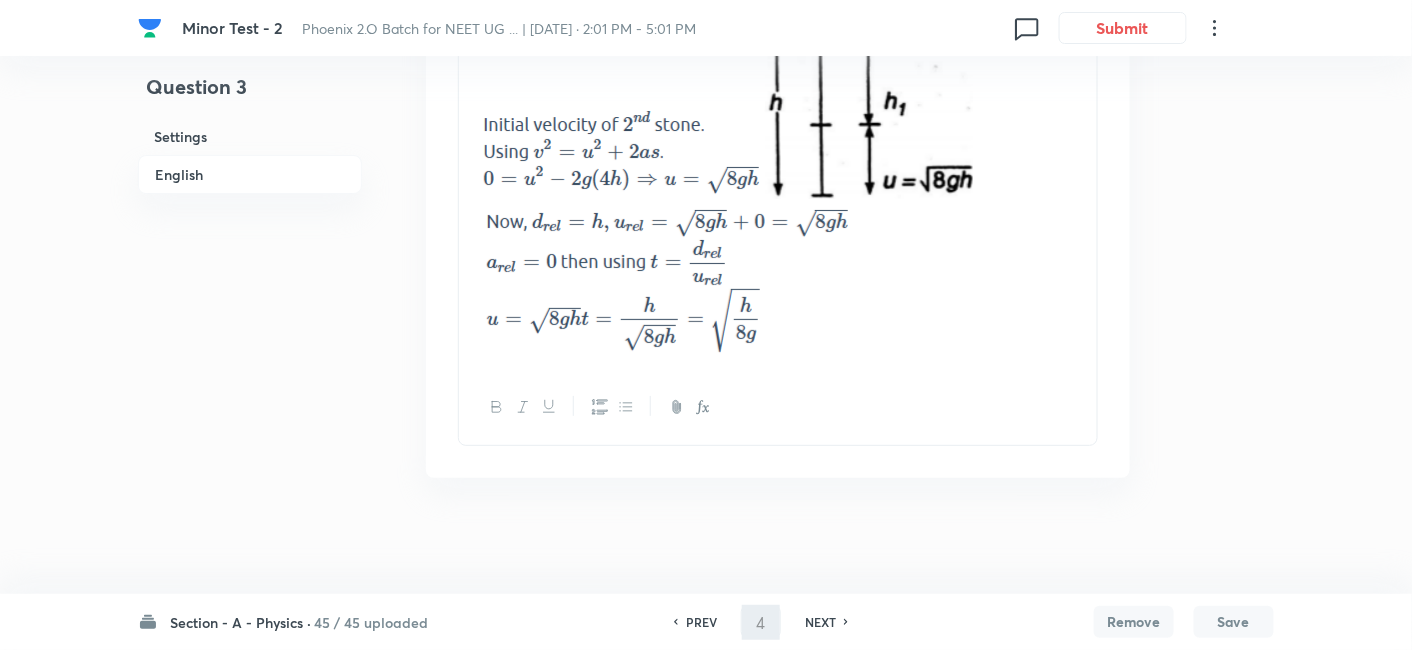 checkbox on "true" 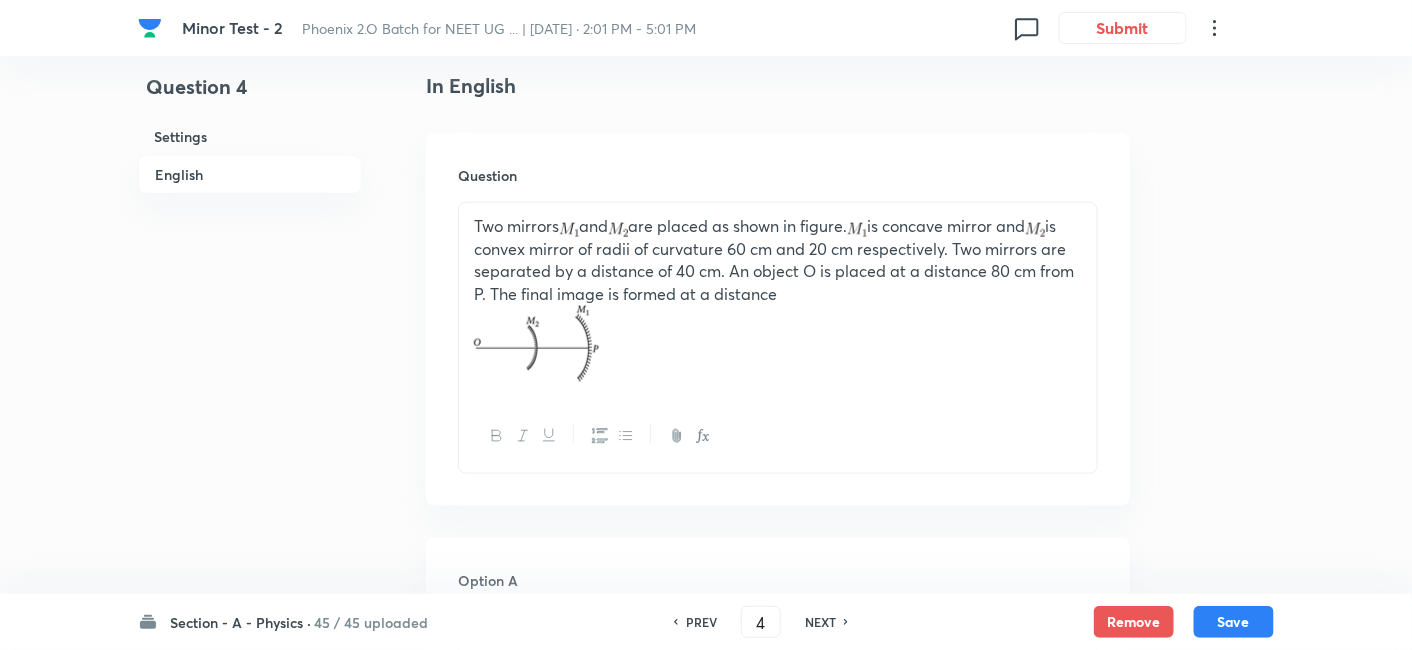scroll, scrollTop: 540, scrollLeft: 0, axis: vertical 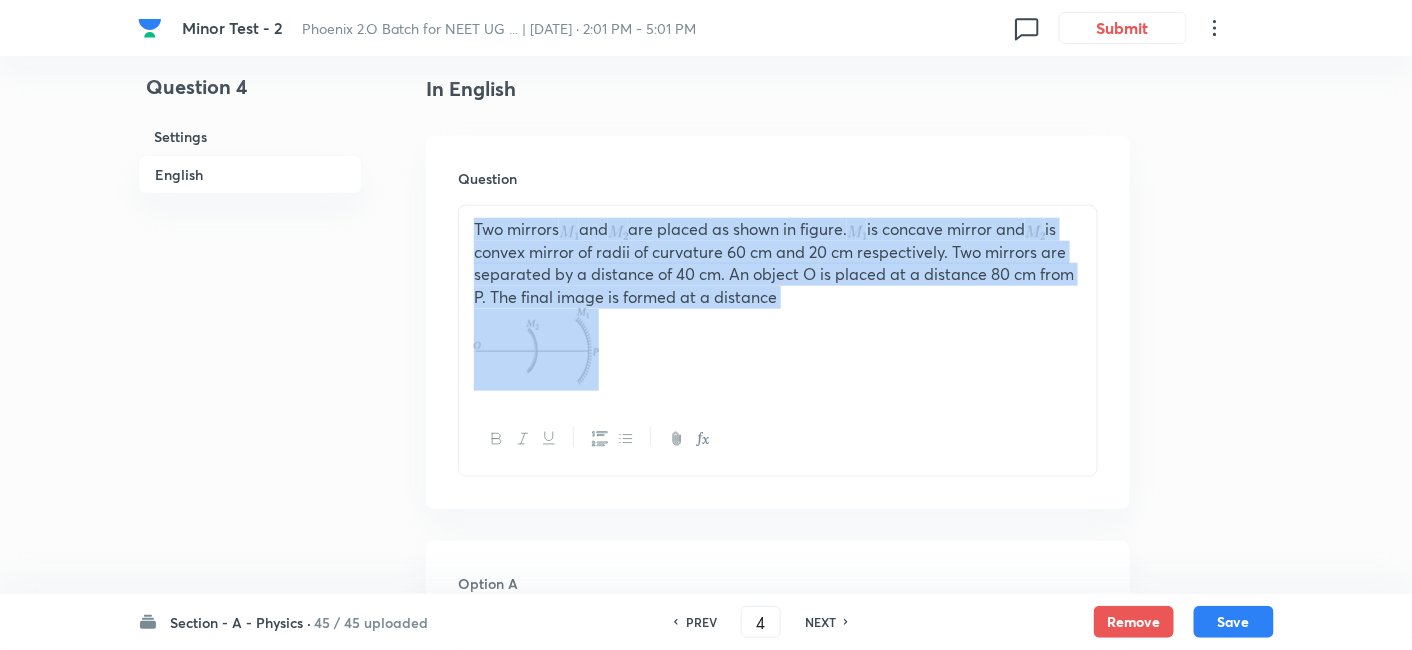 drag, startPoint x: 469, startPoint y: 227, endPoint x: 654, endPoint y: 344, distance: 218.89267 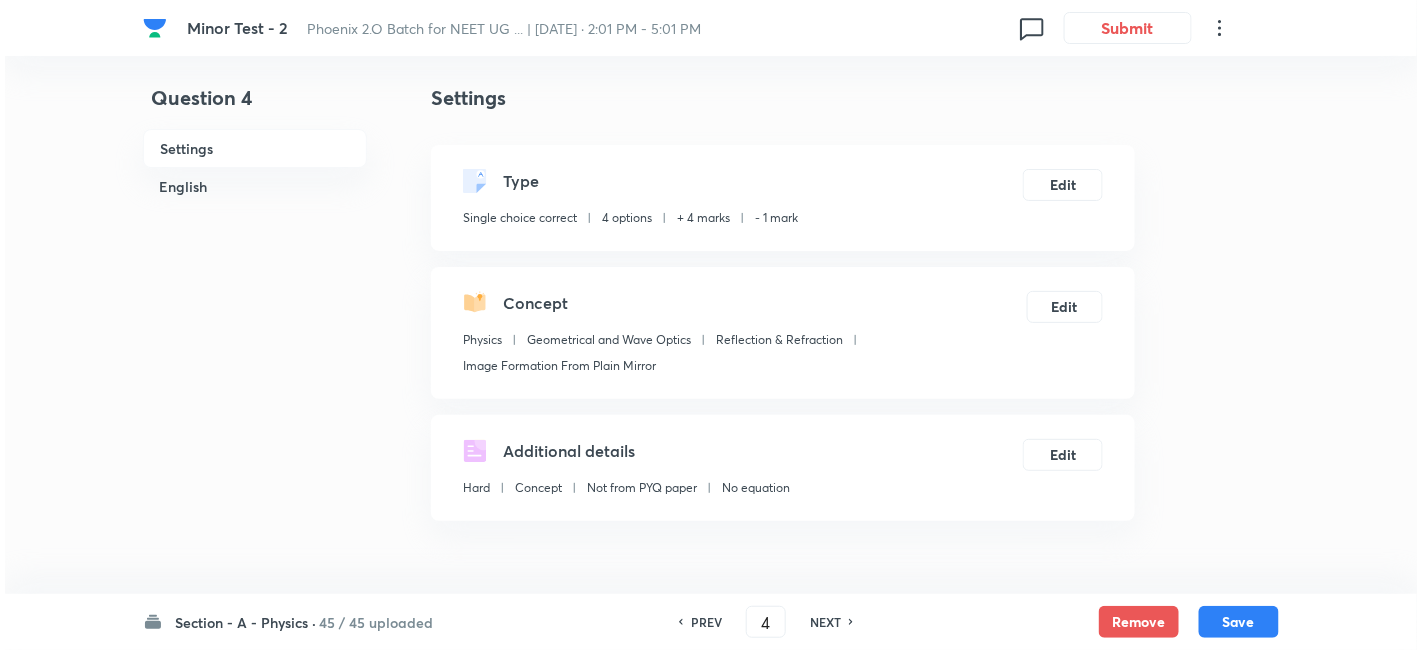 scroll, scrollTop: 0, scrollLeft: 0, axis: both 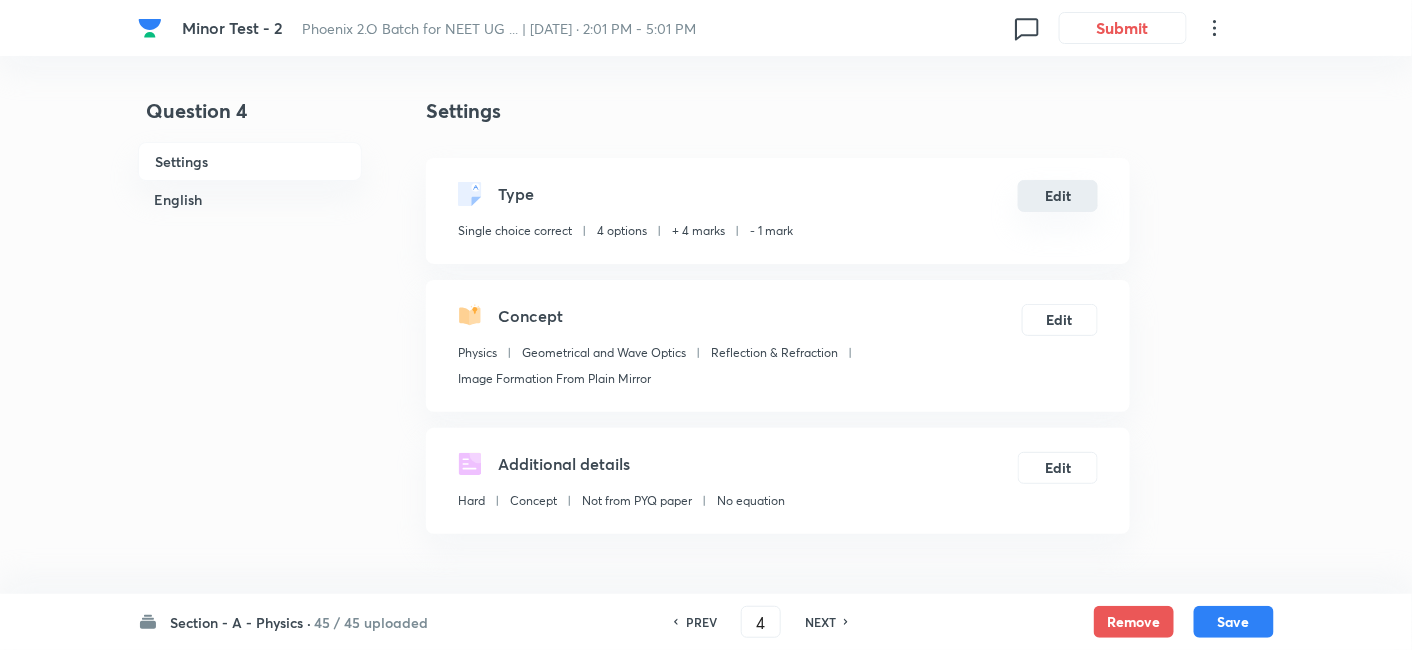 click on "Edit" at bounding box center [1058, 196] 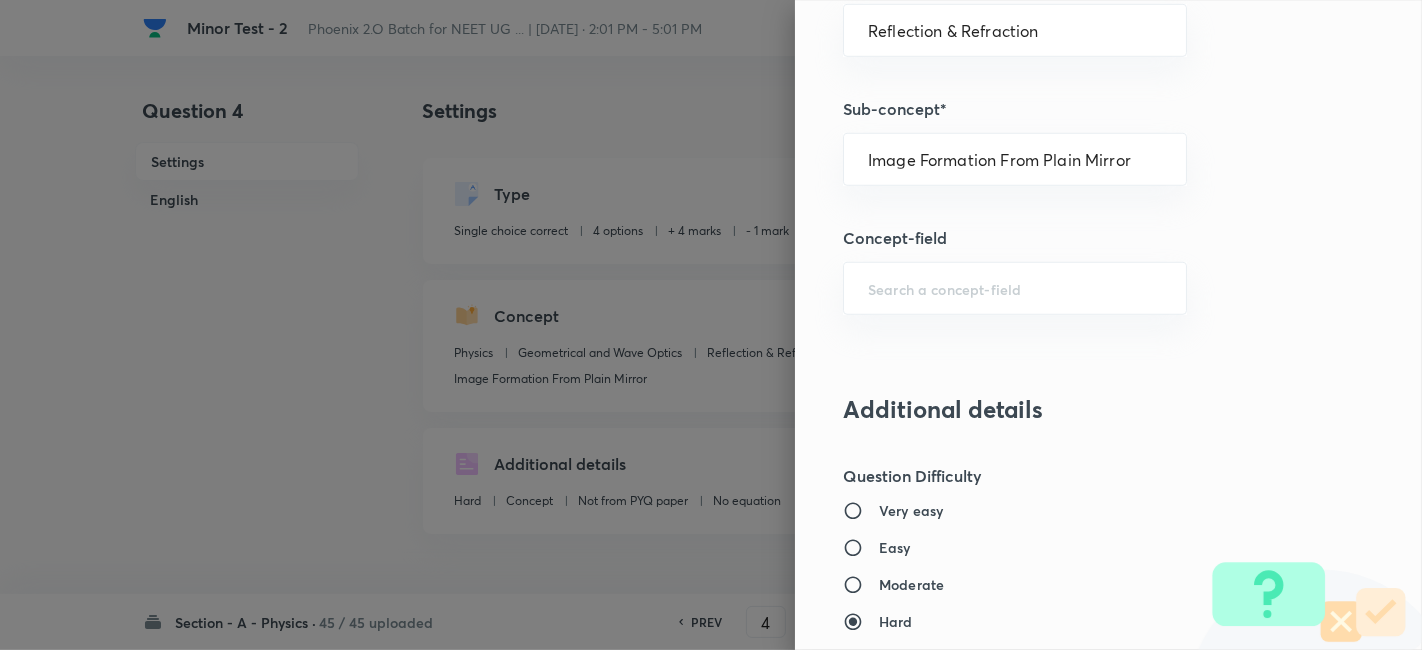 scroll, scrollTop: 1197, scrollLeft: 0, axis: vertical 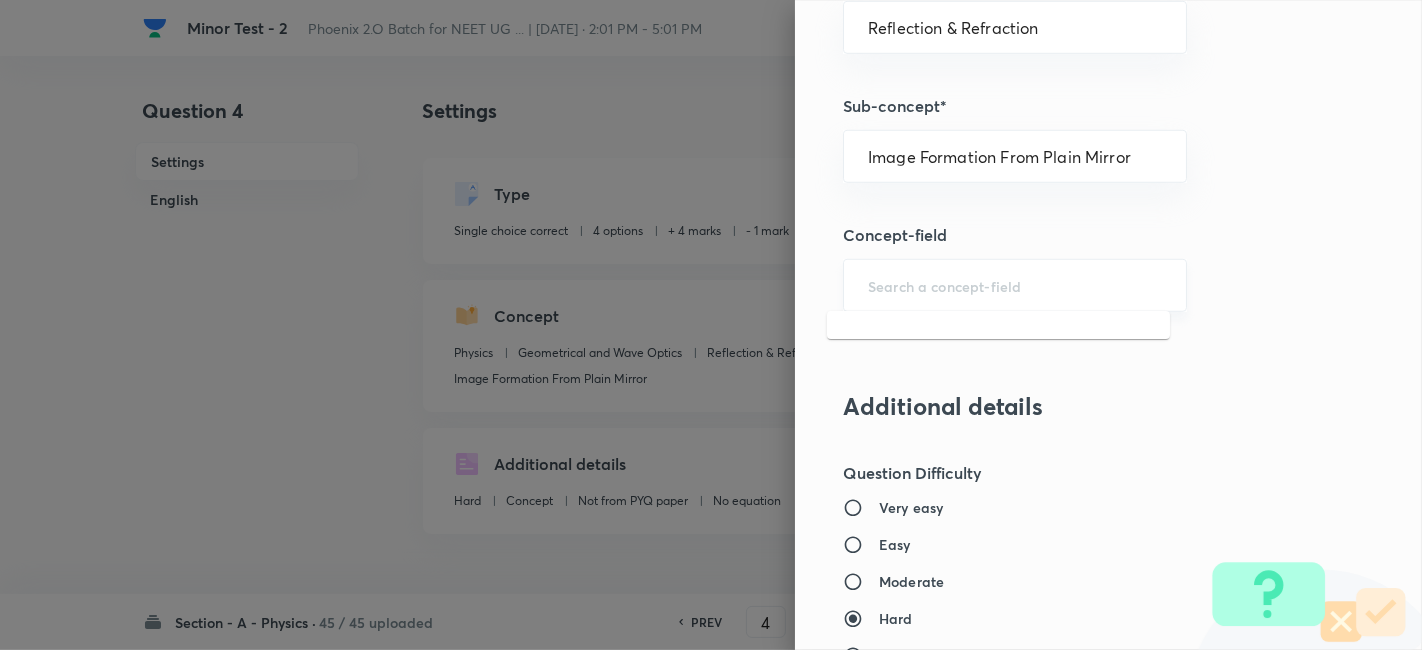 click at bounding box center (1015, 285) 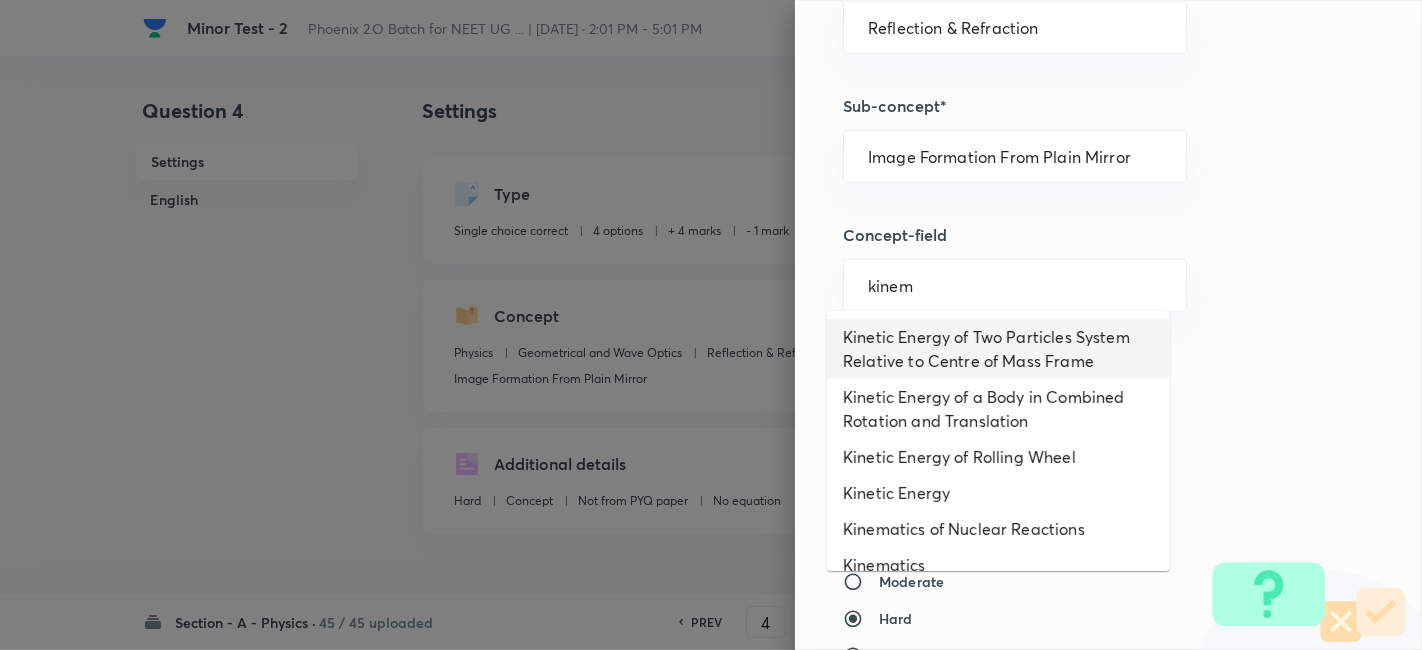 click on "Kinetic Energy of Two Particles System Relative to Centre of Mass Frame" at bounding box center [998, 349] 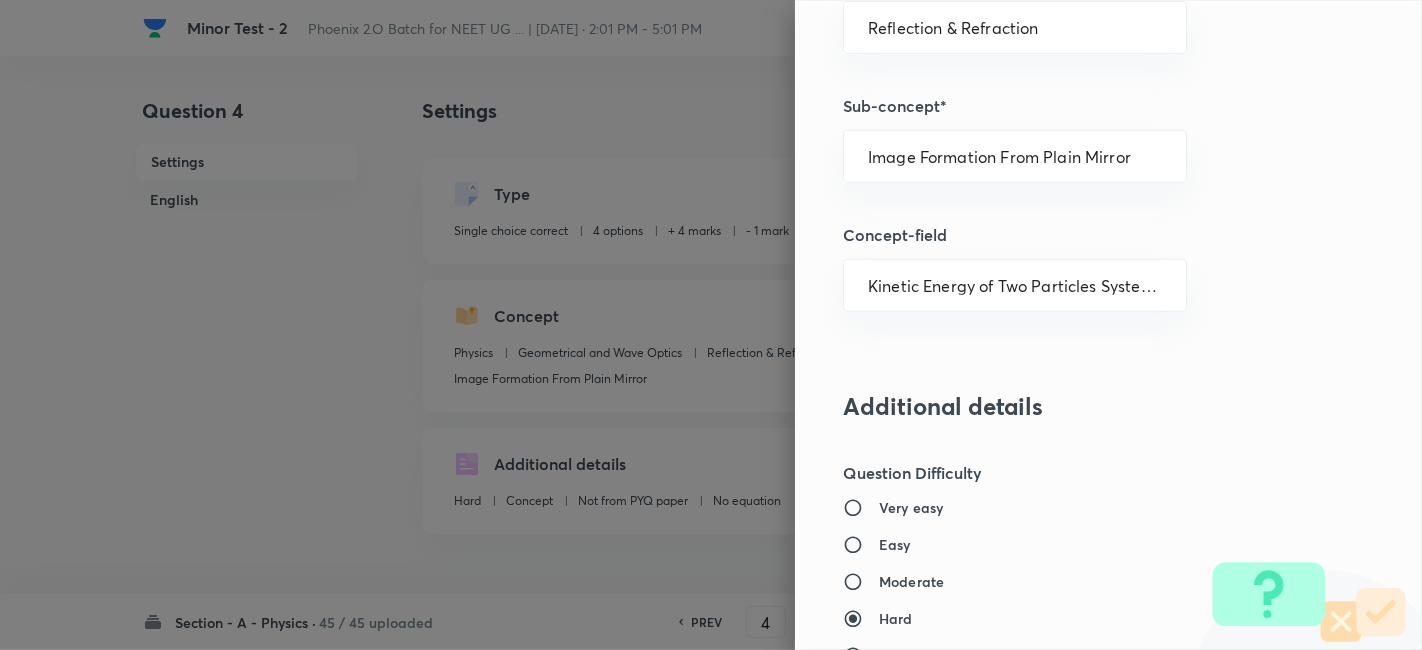 type on "Mechanics" 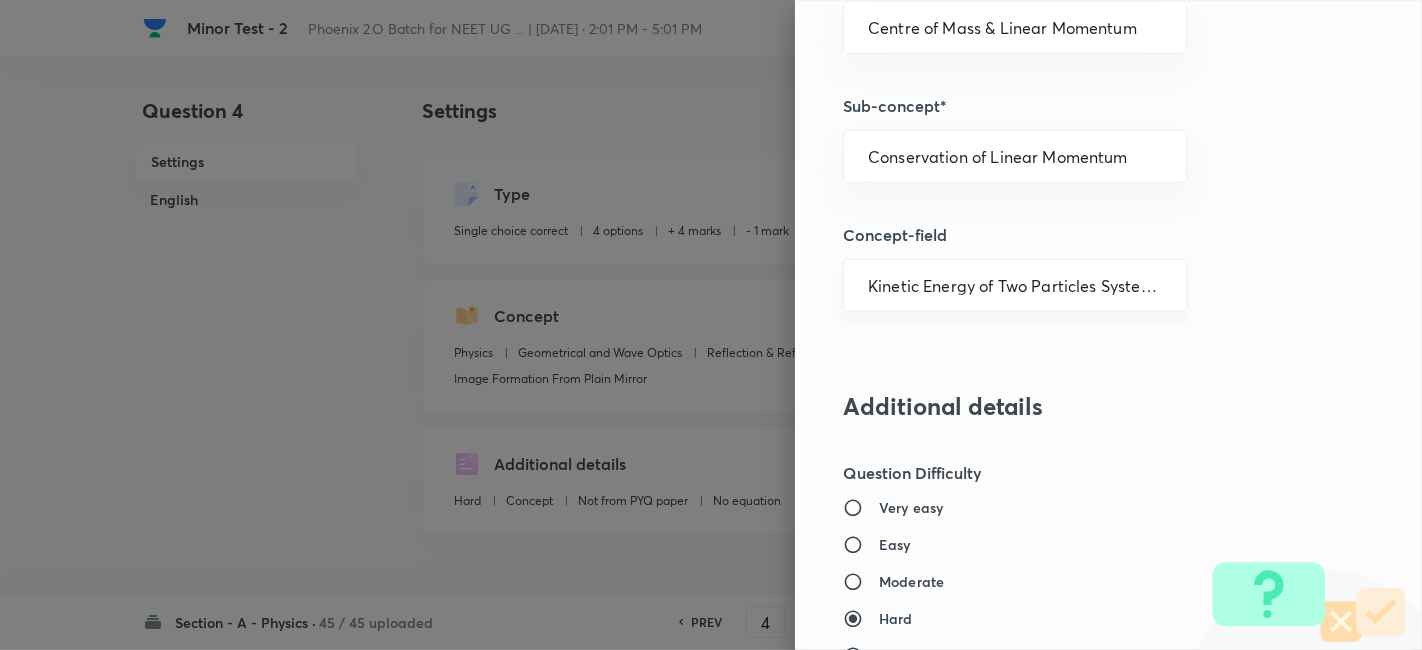 click on "Kinetic Energy of Two Particles System Relative to Centre of Mass Frame ​" at bounding box center [1015, 285] 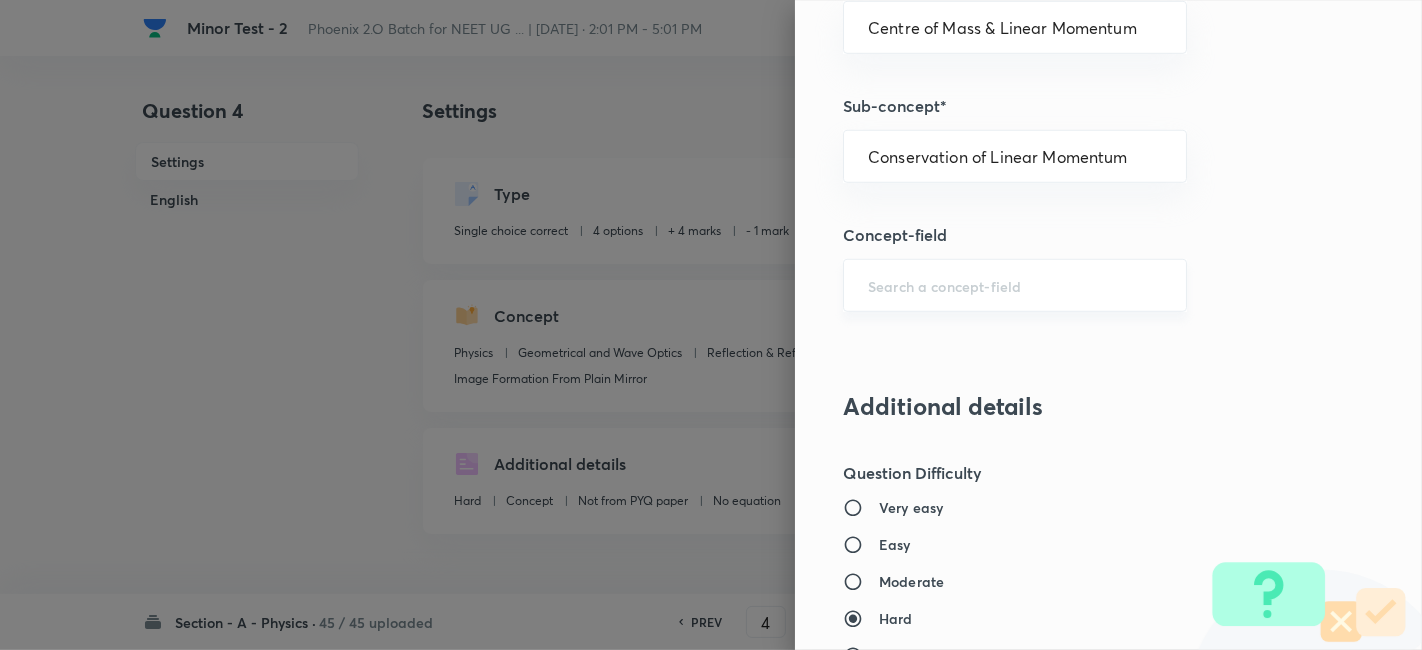 scroll, scrollTop: 0, scrollLeft: 0, axis: both 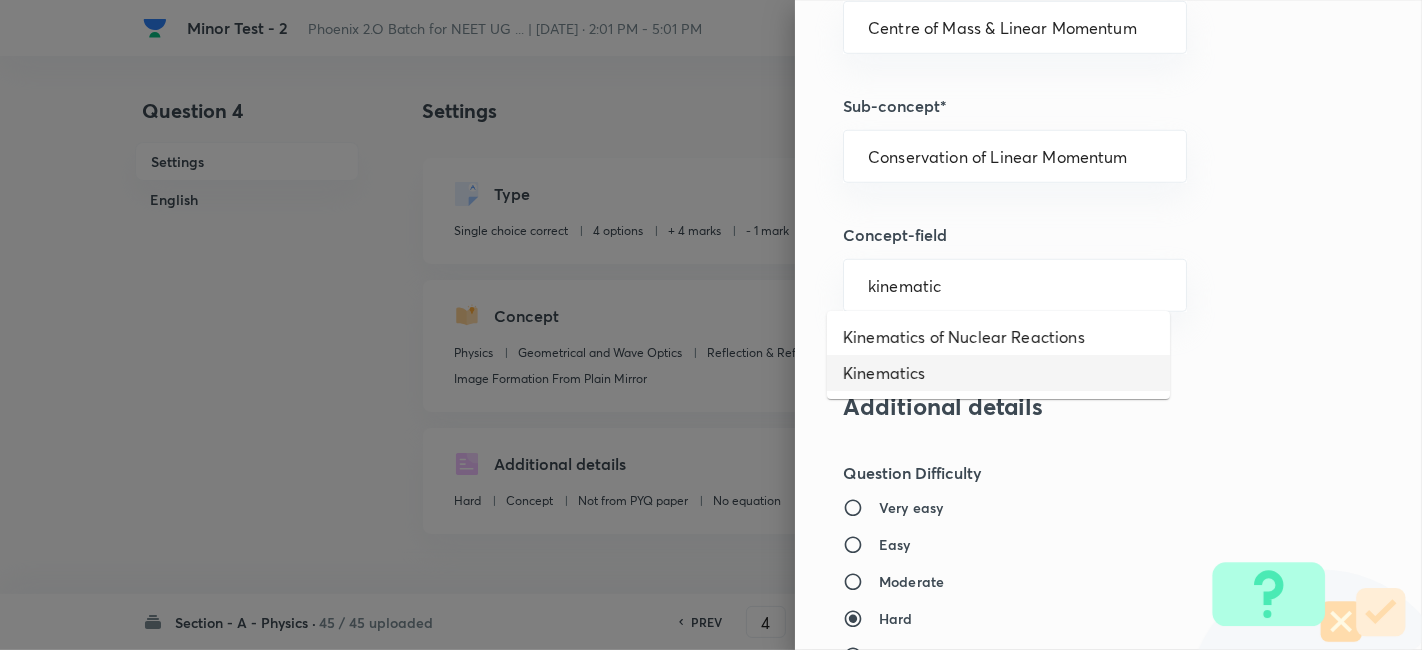 click on "Kinematics" at bounding box center [998, 373] 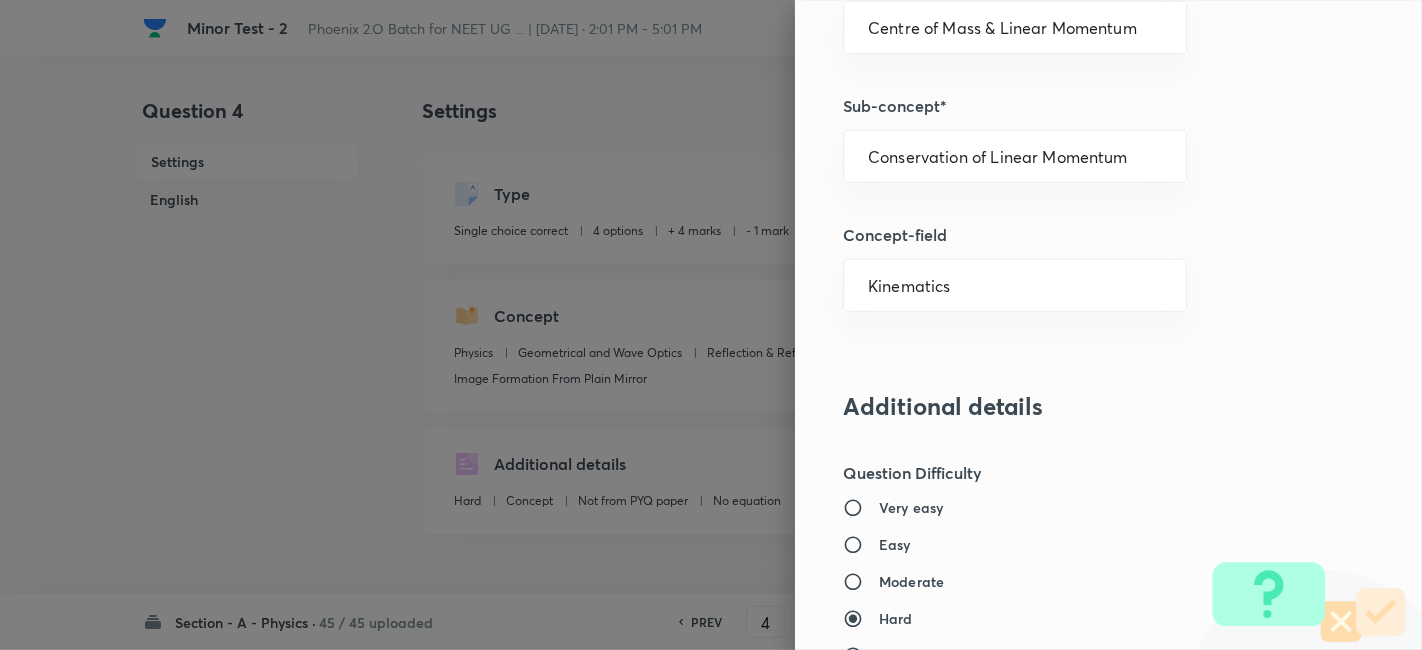type on "Kinematics" 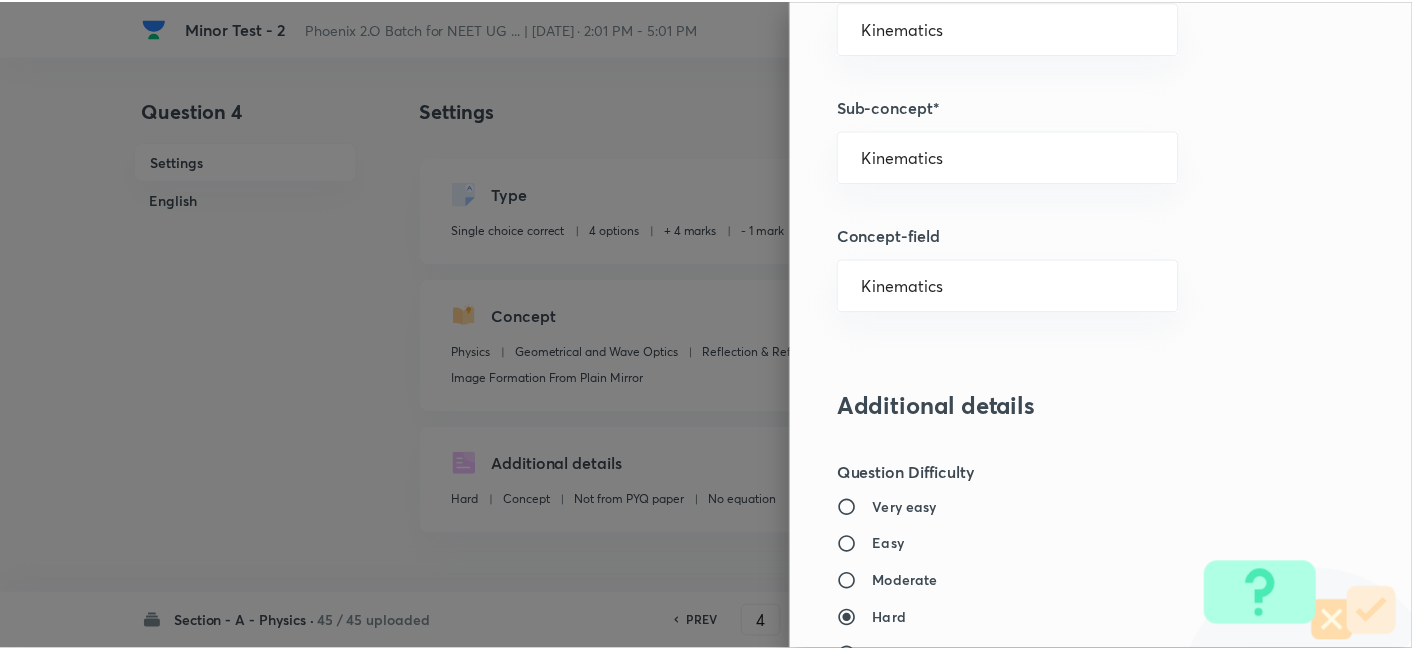 scroll, scrollTop: 2070, scrollLeft: 0, axis: vertical 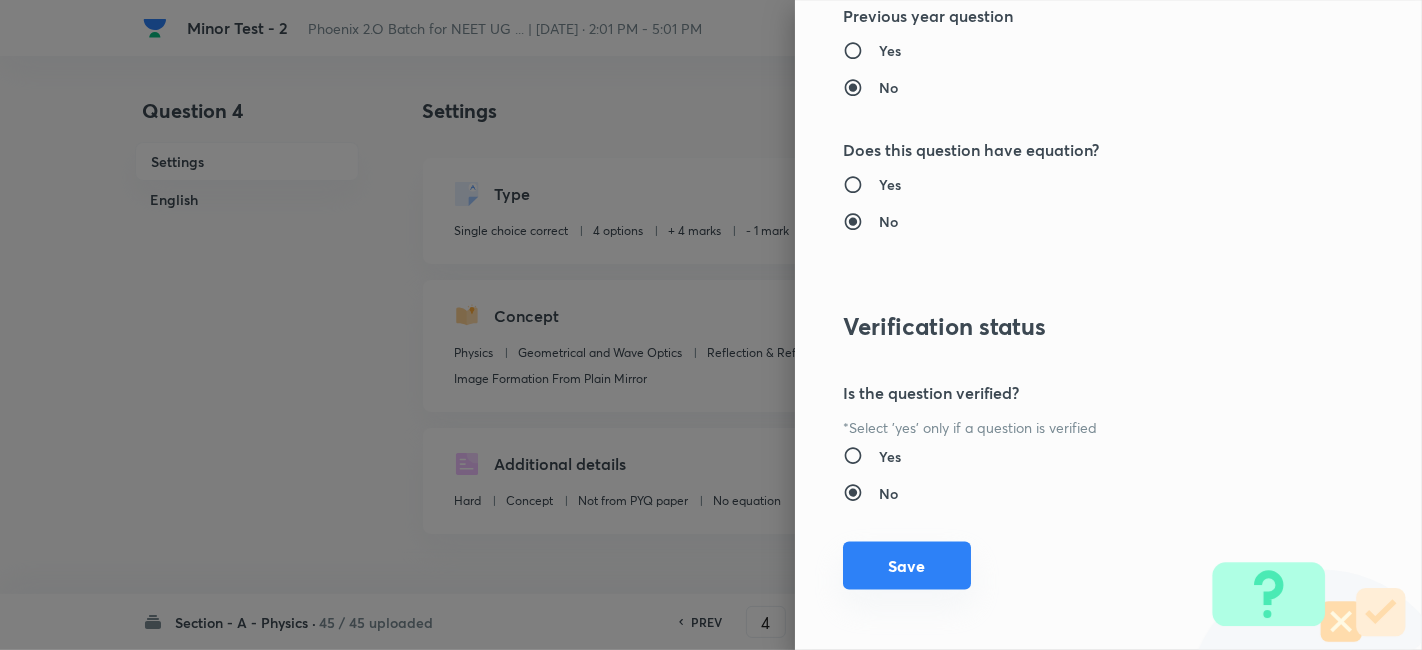 click on "Save" at bounding box center [907, 566] 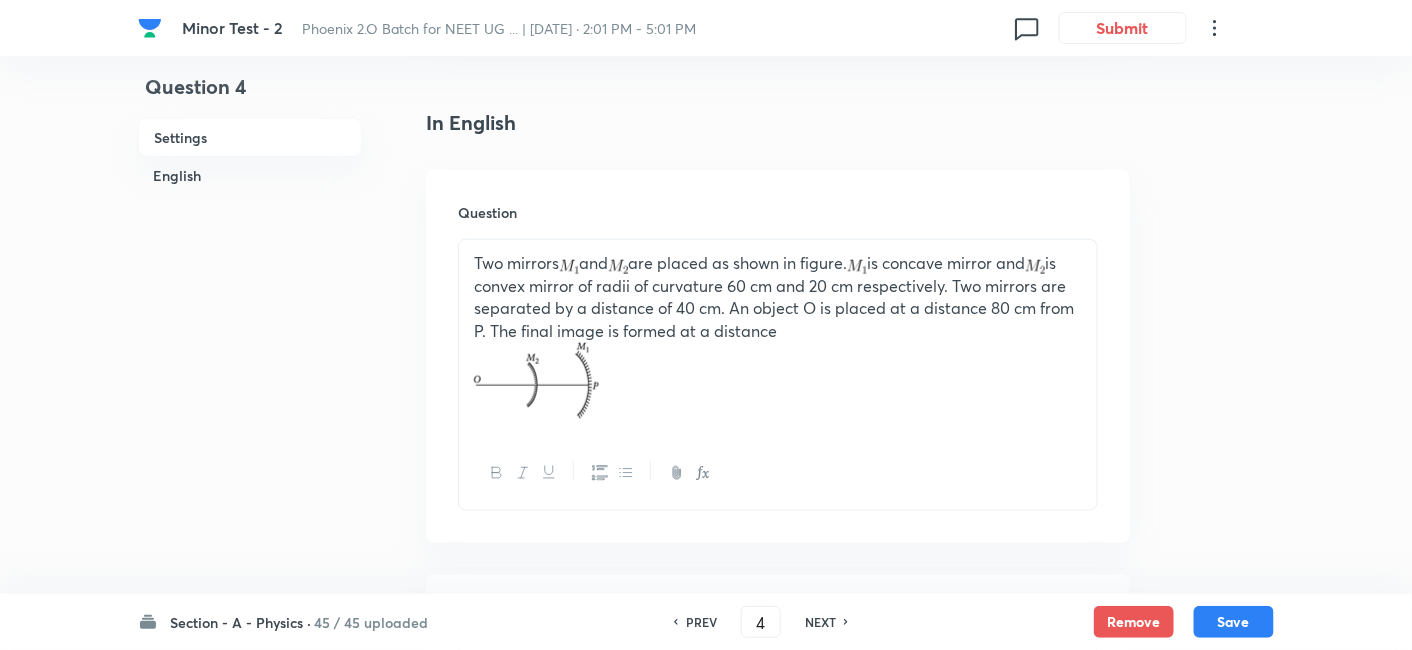 scroll, scrollTop: 500, scrollLeft: 0, axis: vertical 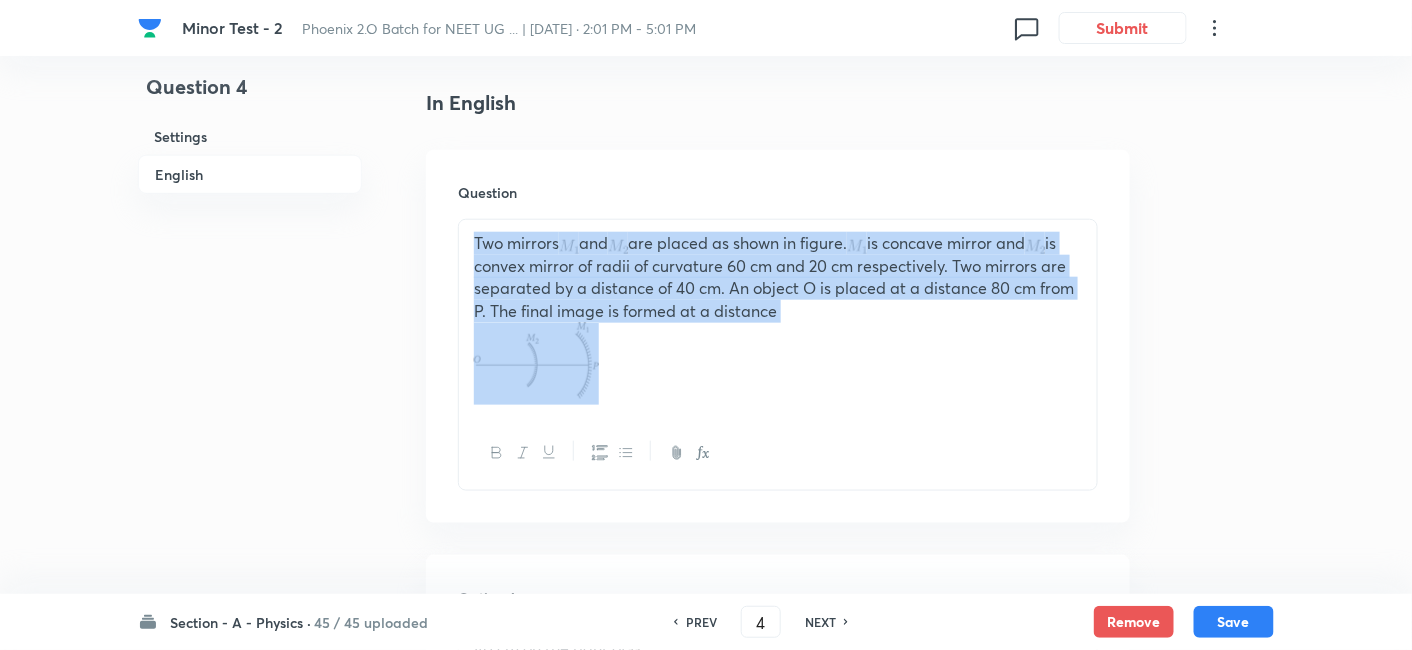 drag, startPoint x: 470, startPoint y: 238, endPoint x: 640, endPoint y: 362, distance: 210.41862 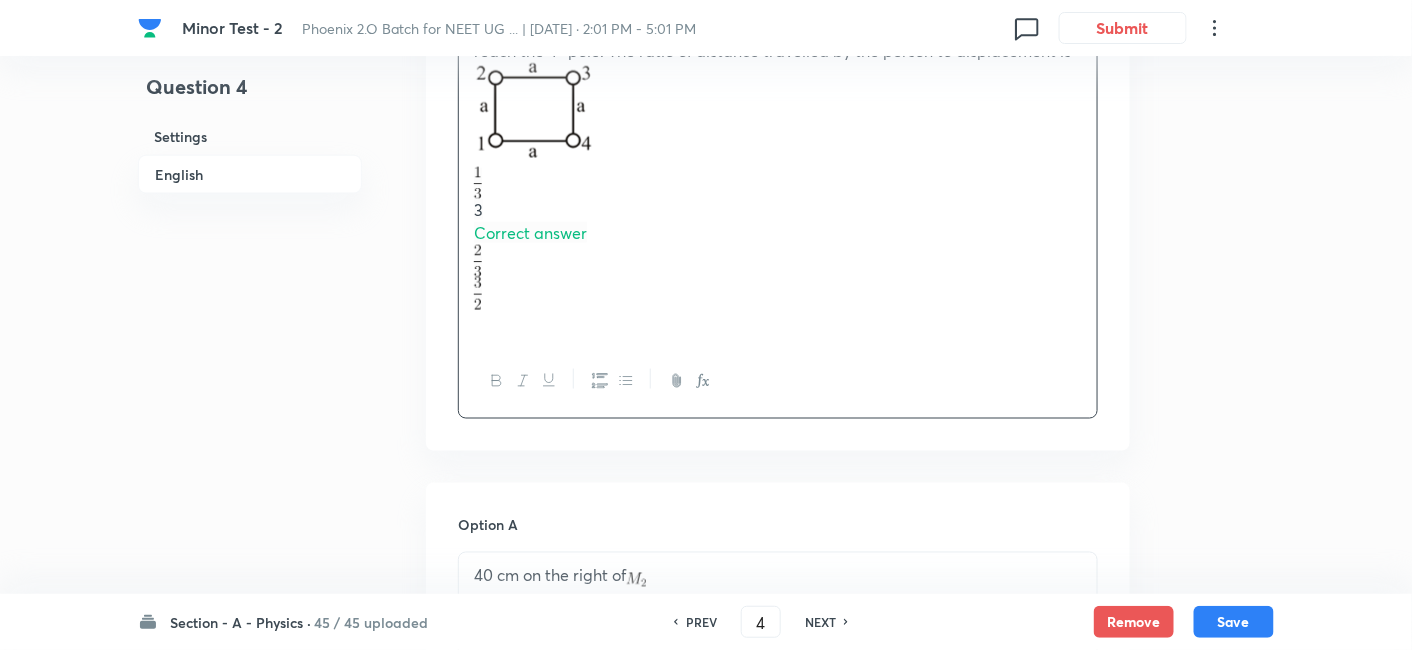 scroll, scrollTop: 742, scrollLeft: 0, axis: vertical 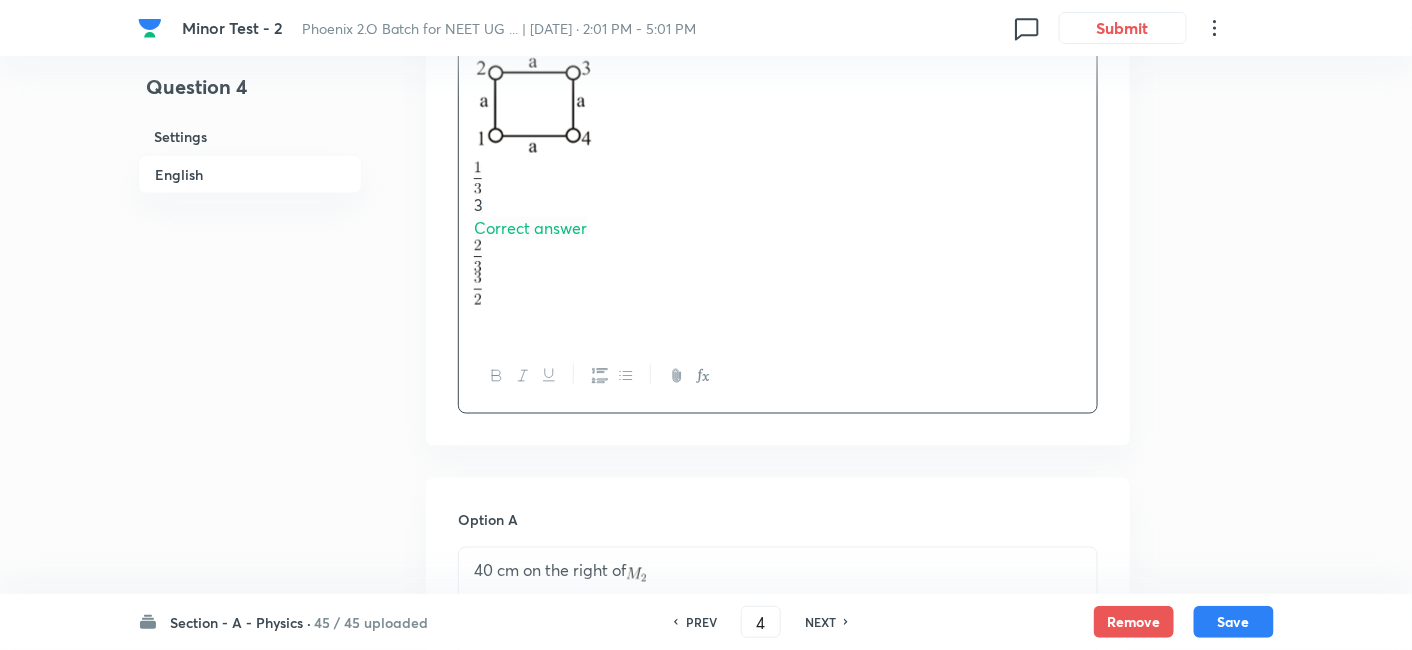 click on "A track is in square shape. The length of each side is 'a'. There exists a pole at each corner as shown below. The person who walks on the track starts at the 1 st  pole and reach the 4 th  pole. The ratio of distance travelled by the person to displacement is 3 Correct answer" at bounding box center (778, 159) 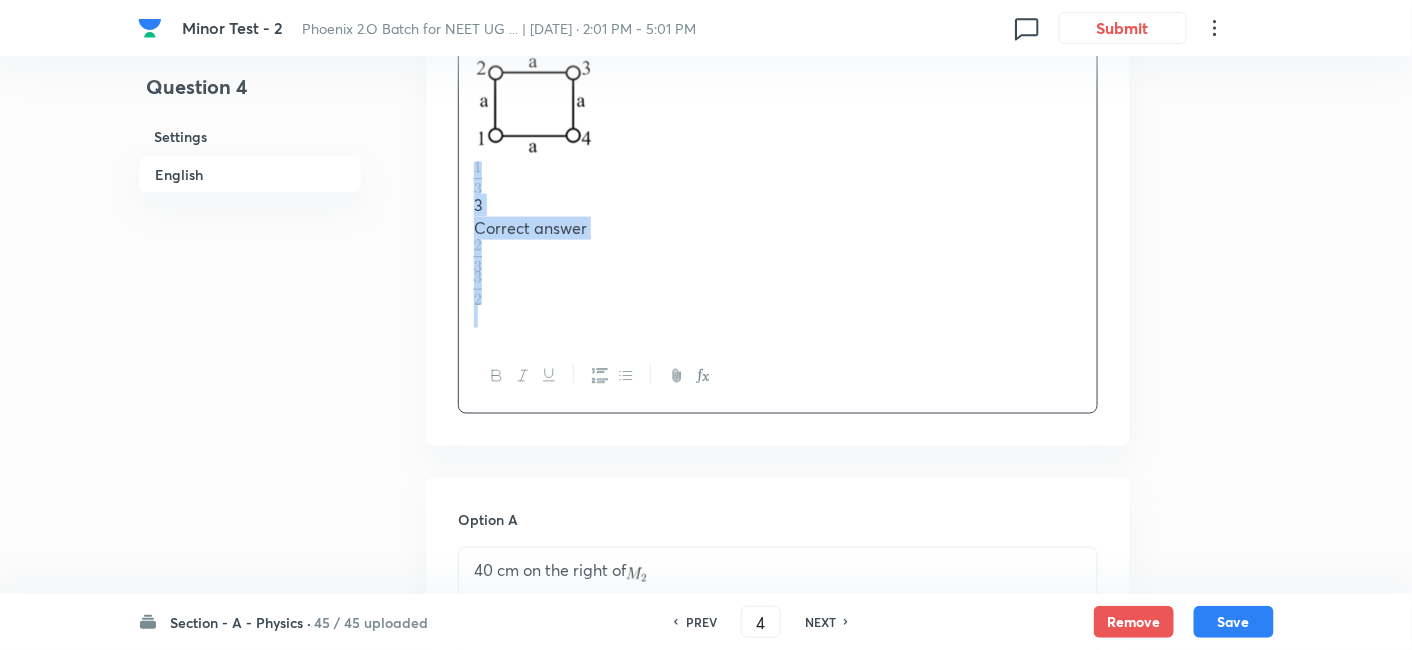 drag, startPoint x: 468, startPoint y: 197, endPoint x: 521, endPoint y: 331, distance: 144.10066 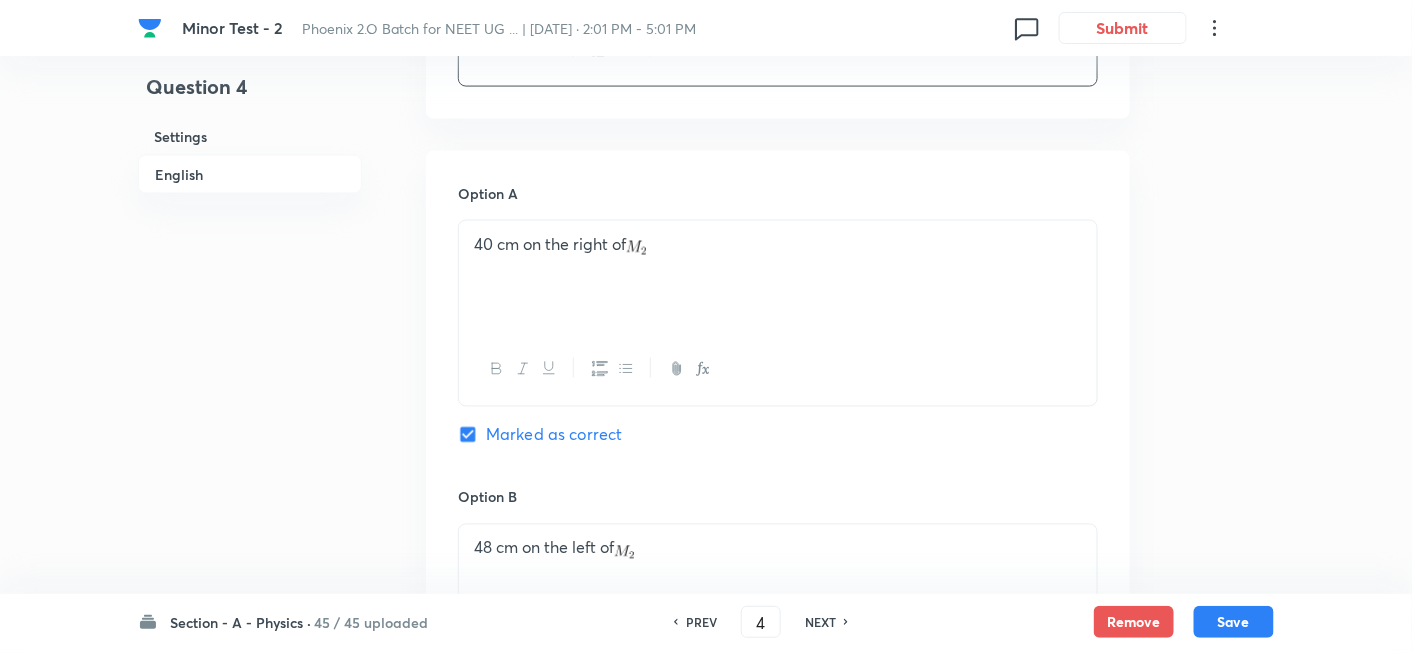 scroll, scrollTop: 931, scrollLeft: 0, axis: vertical 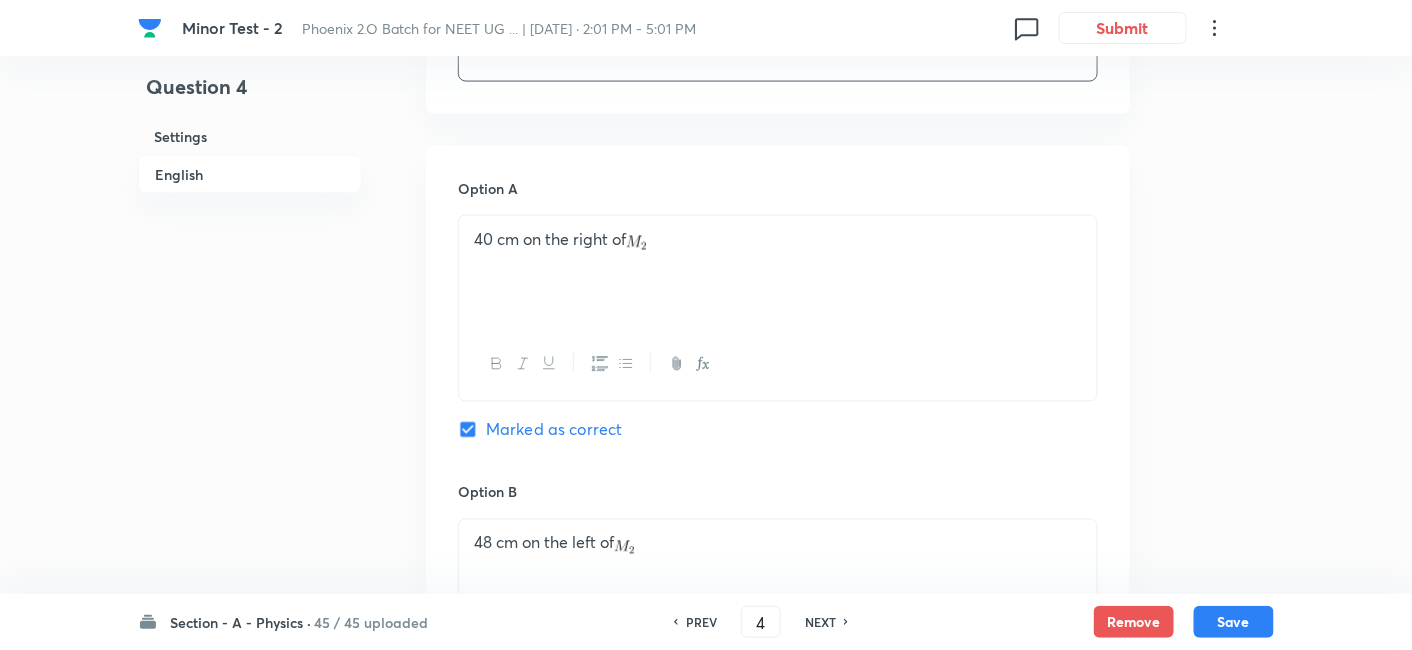 click on "40 cm on the right of" at bounding box center (778, 272) 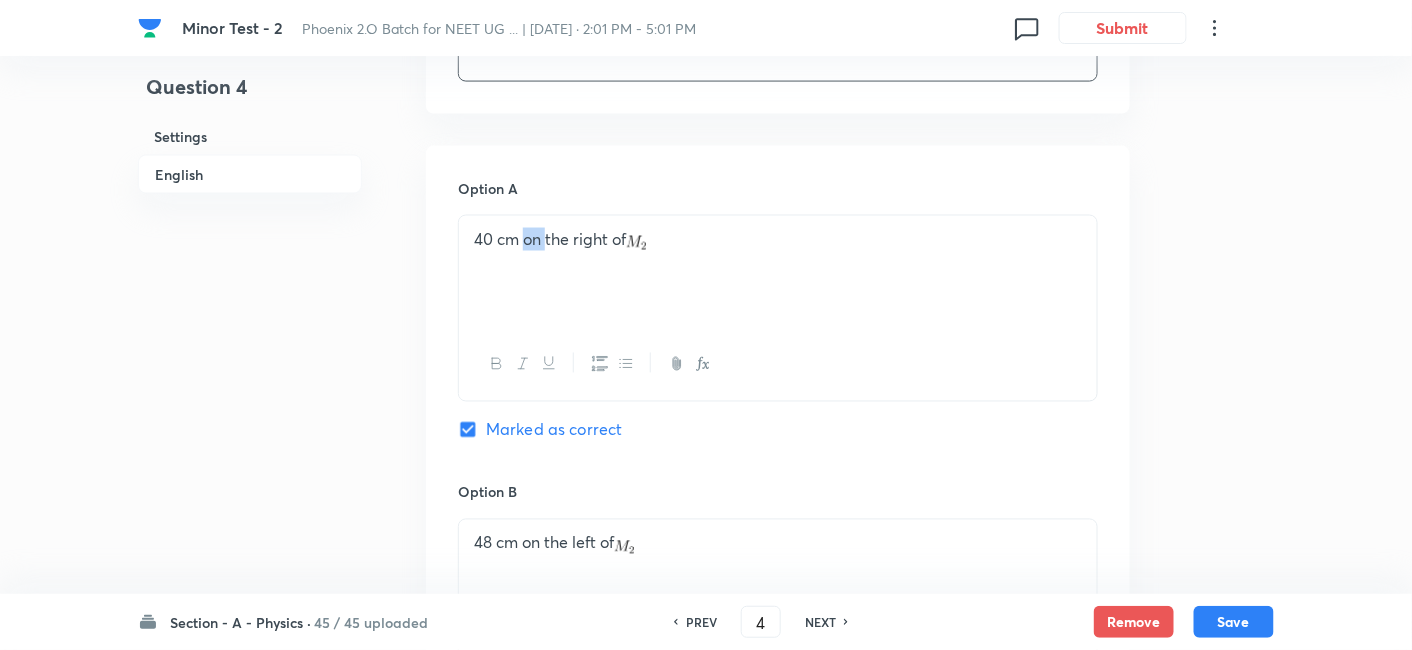 click on "40 cm on the right of" at bounding box center [778, 272] 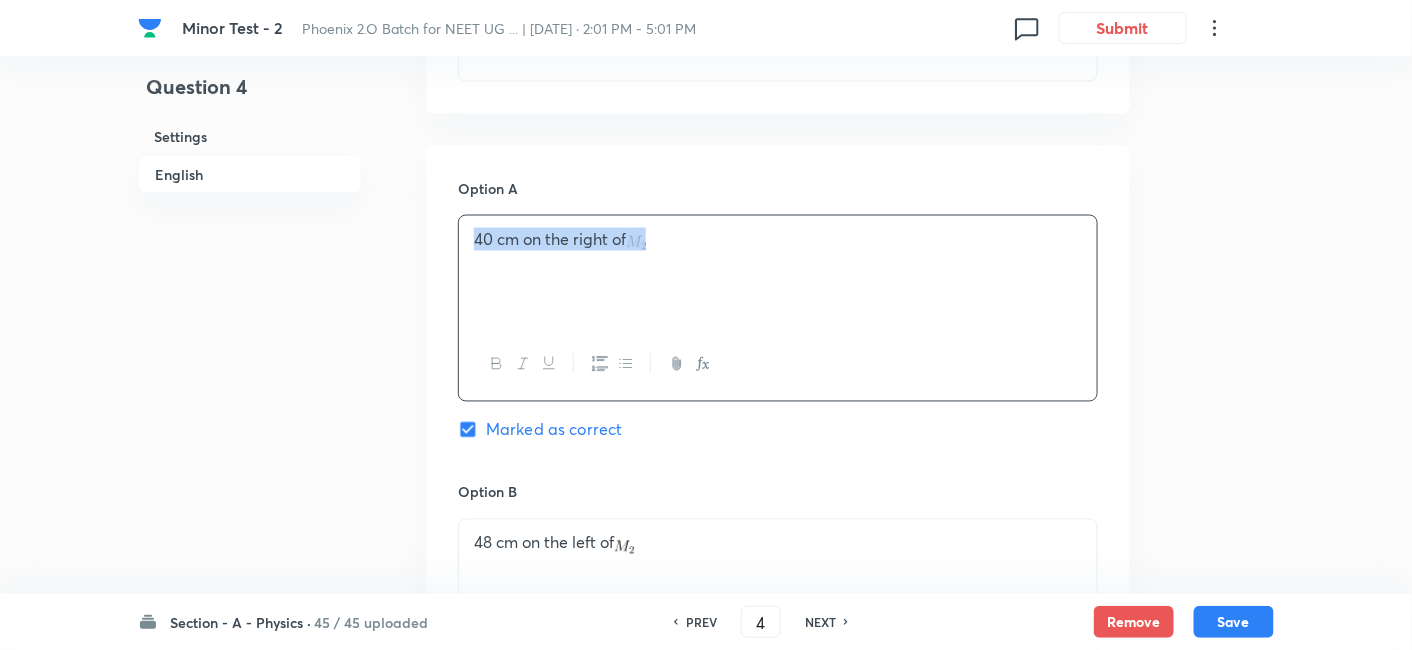 click on "40 cm on the right of" at bounding box center (778, 272) 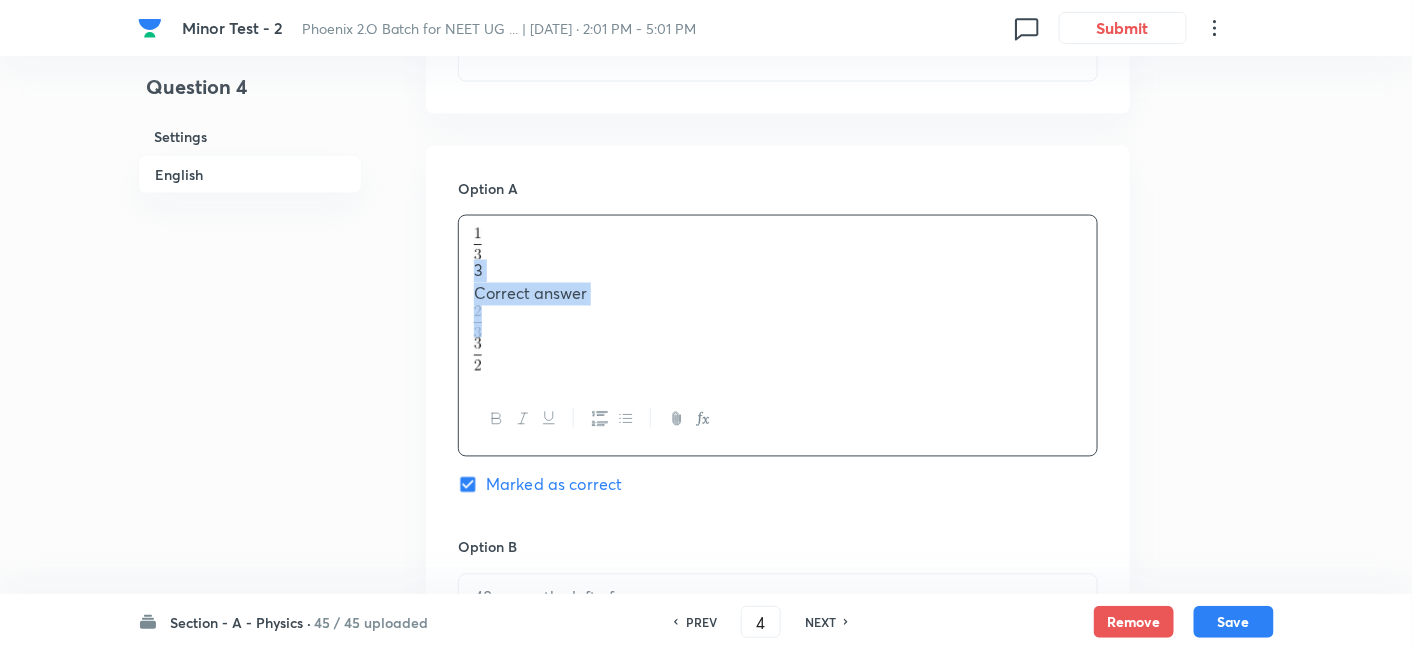 drag, startPoint x: 464, startPoint y: 289, endPoint x: 528, endPoint y: 392, distance: 121.264175 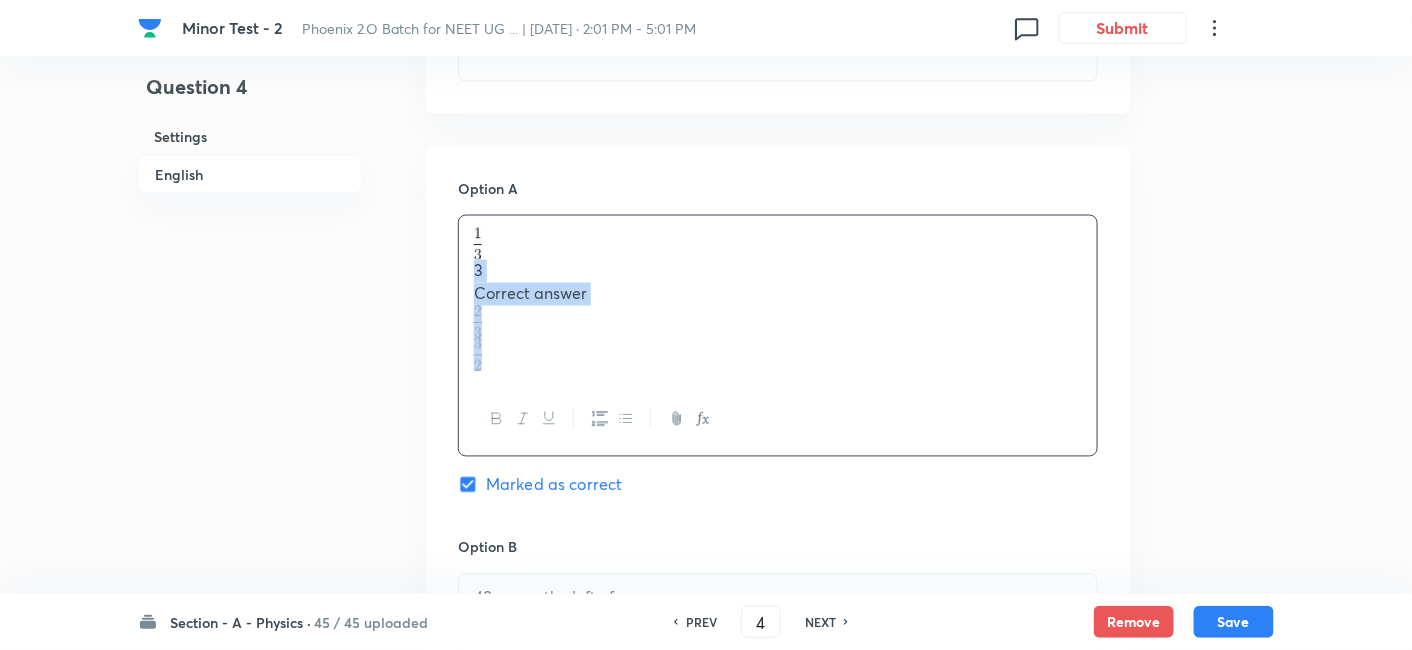 drag, startPoint x: 464, startPoint y: 295, endPoint x: 488, endPoint y: 366, distance: 74.94665 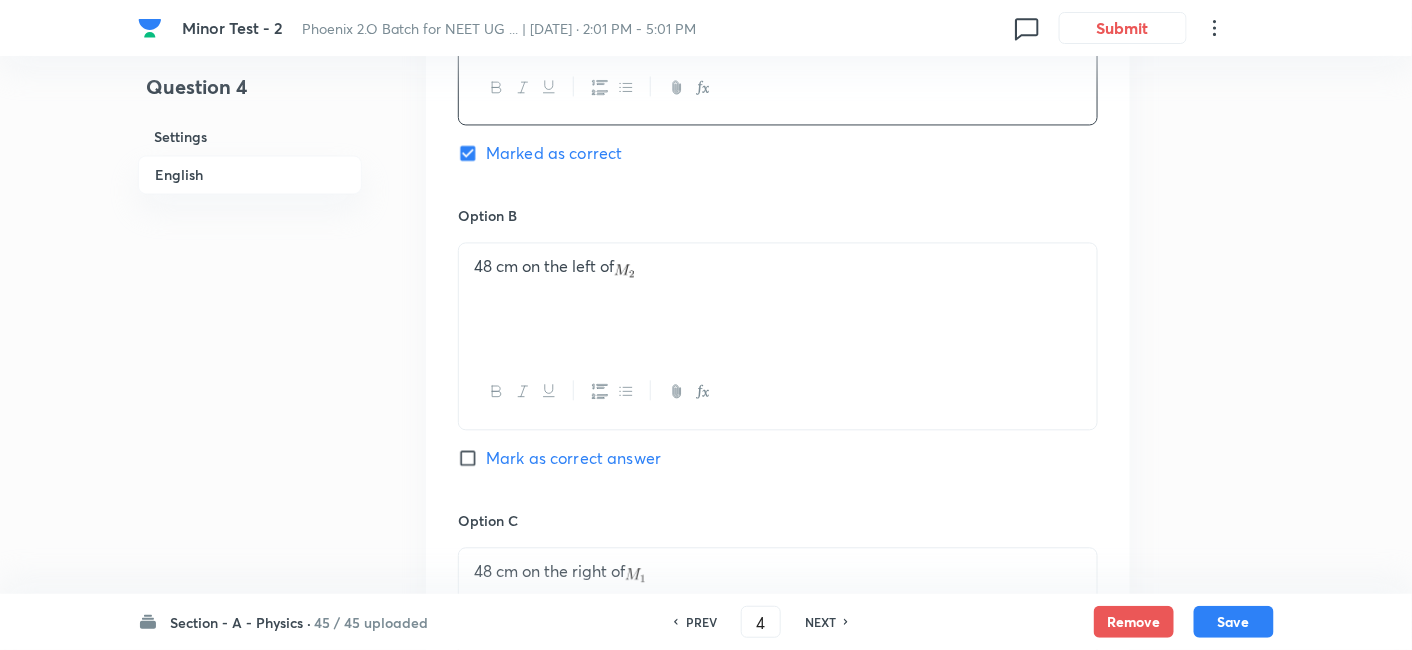 scroll, scrollTop: 1212, scrollLeft: 0, axis: vertical 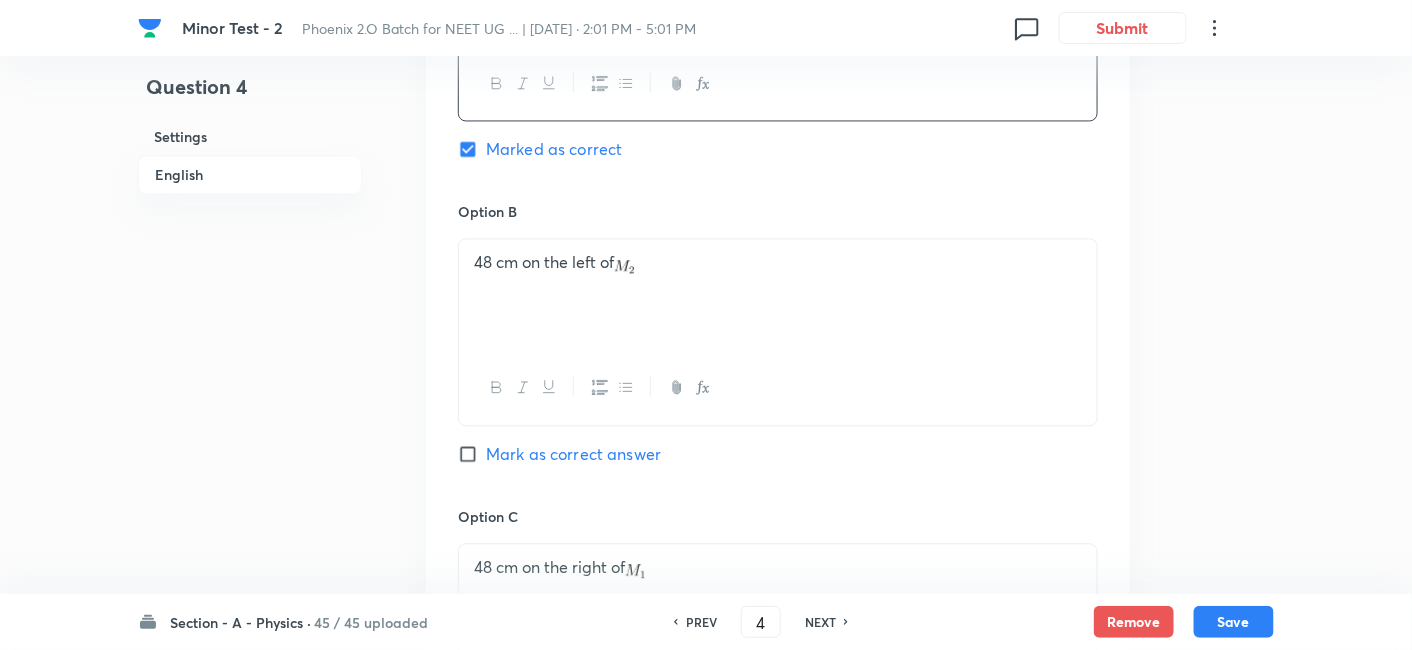 click on "48 cm on the left of" at bounding box center [778, 295] 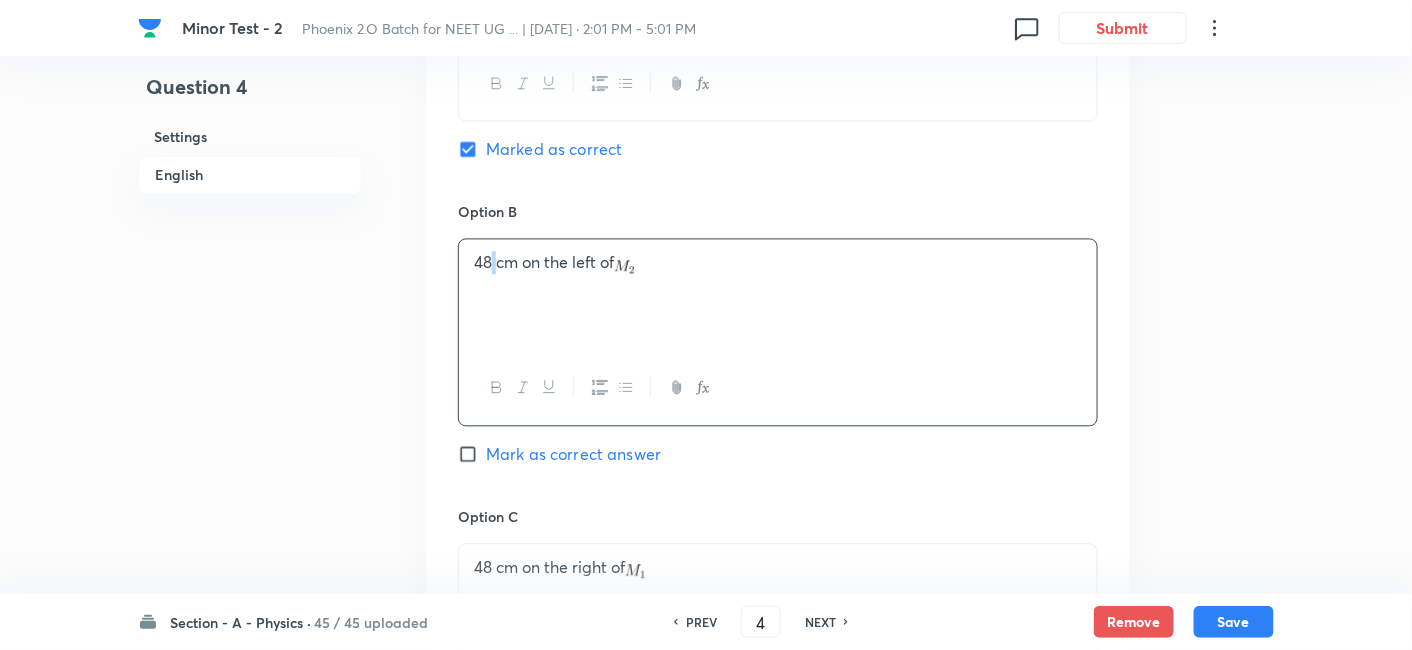 click on "48 cm on the left of" at bounding box center (778, 295) 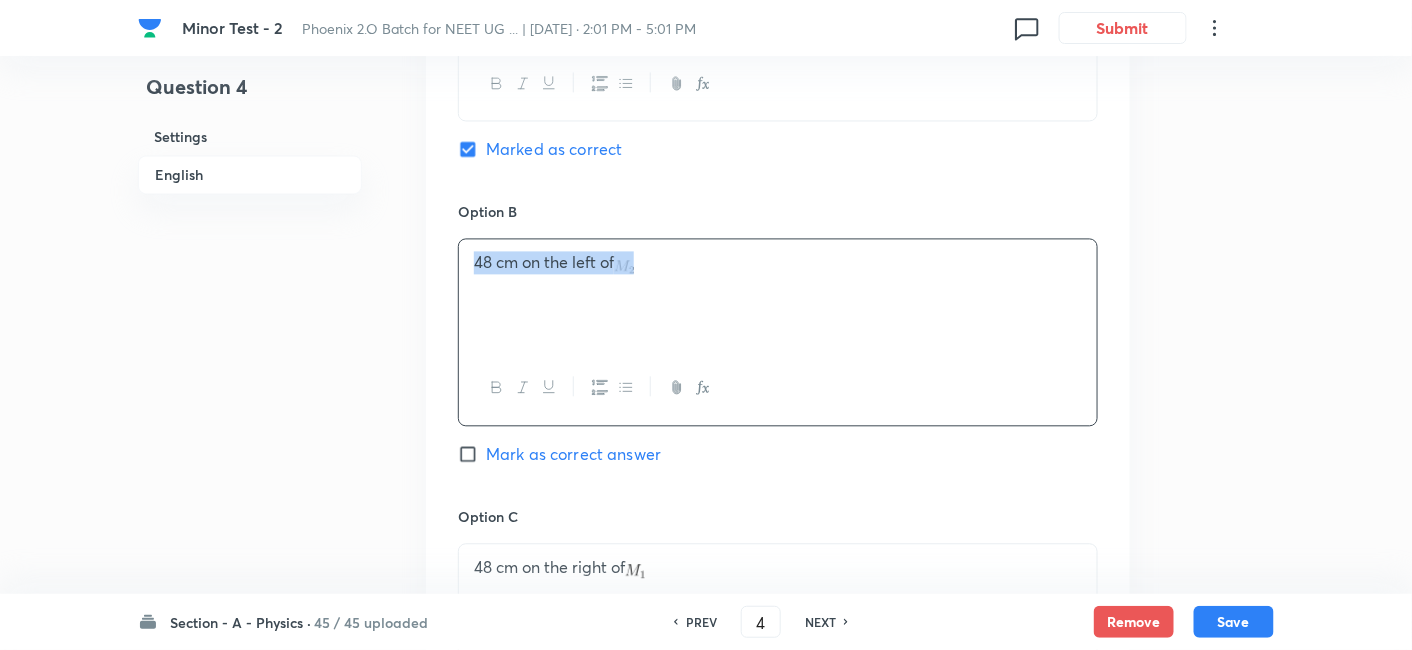 click on "48 cm on the left of" at bounding box center [778, 295] 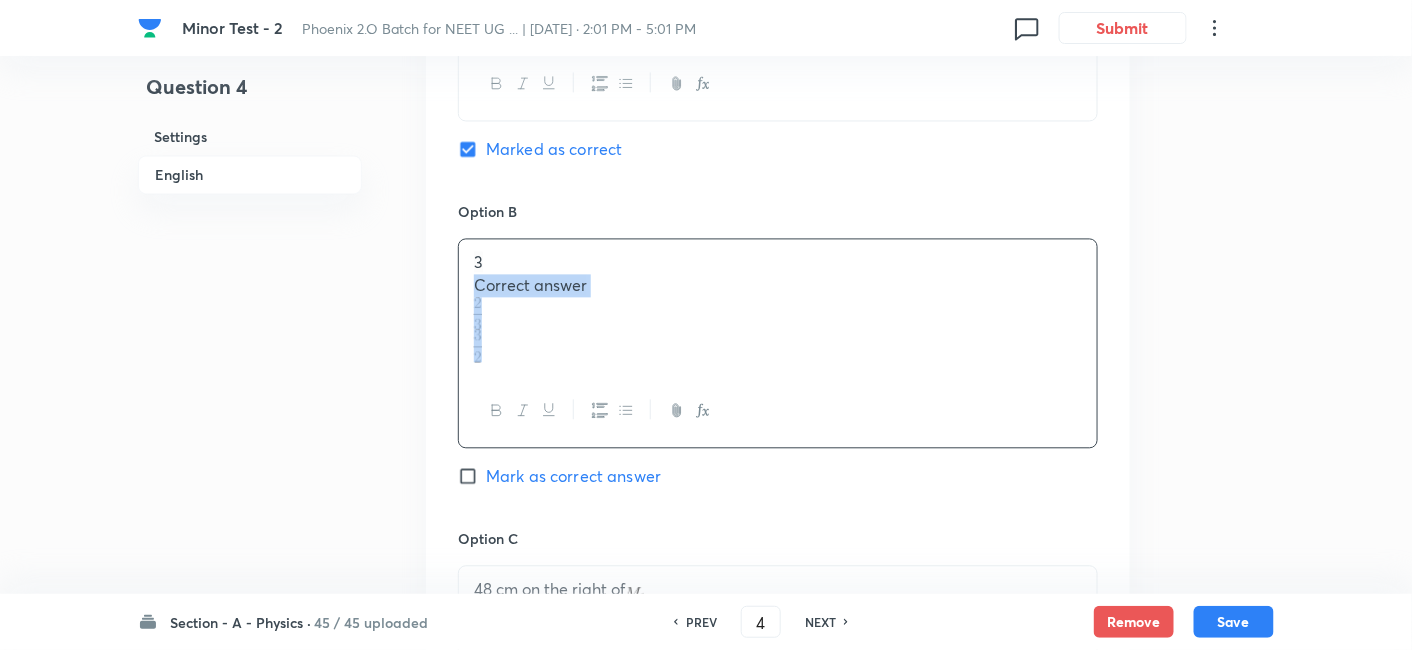drag, startPoint x: 471, startPoint y: 309, endPoint x: 491, endPoint y: 367, distance: 61.351448 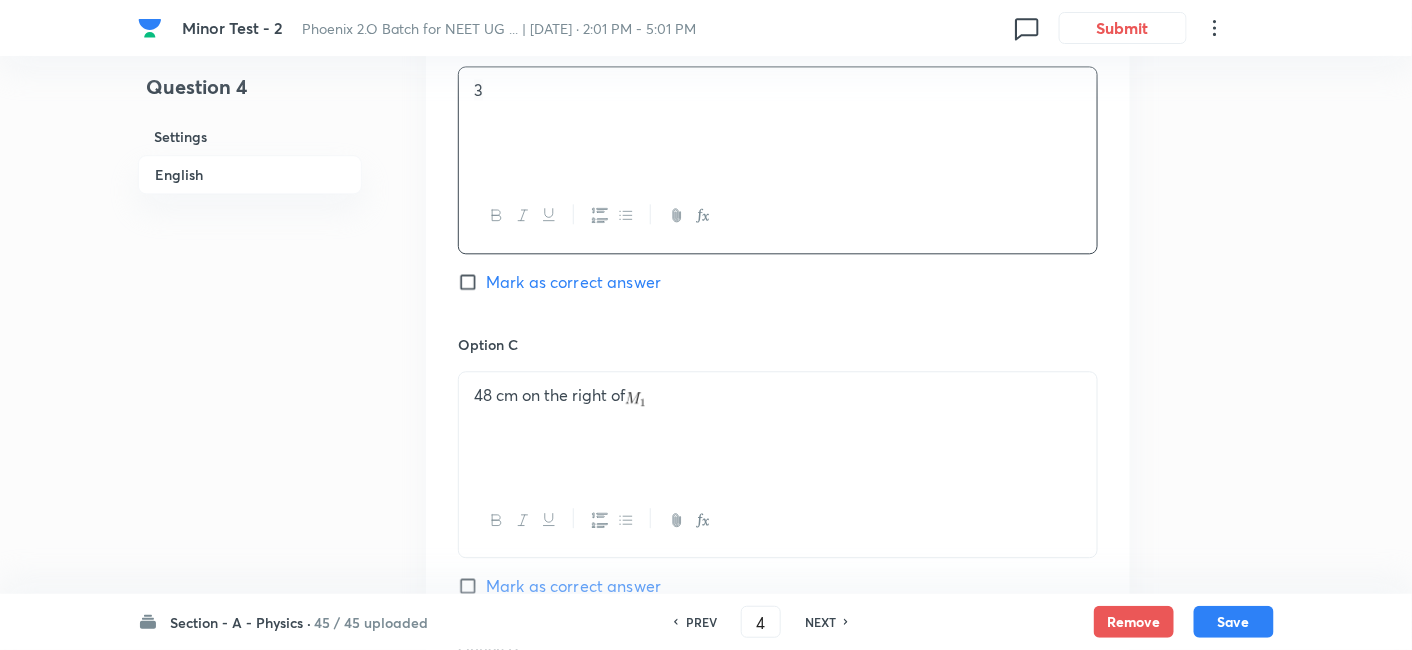 scroll, scrollTop: 1385, scrollLeft: 0, axis: vertical 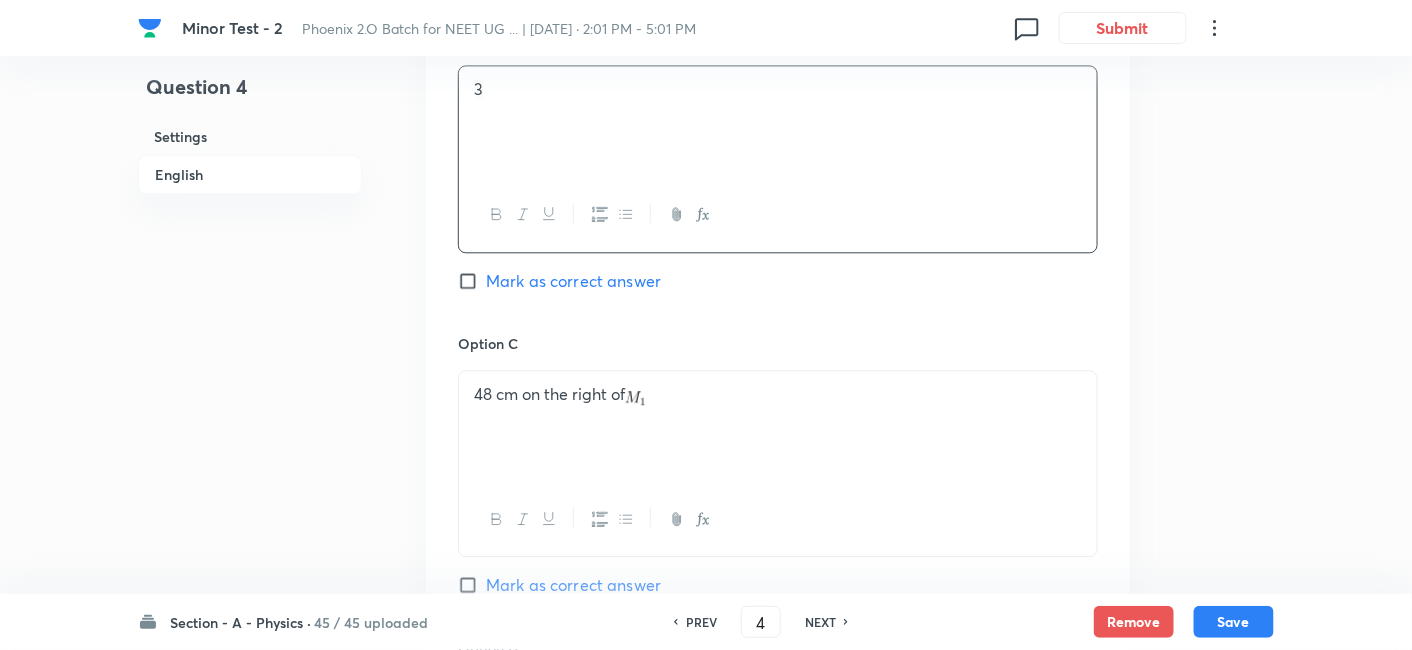 click on "48 cm on the right of" at bounding box center [778, 427] 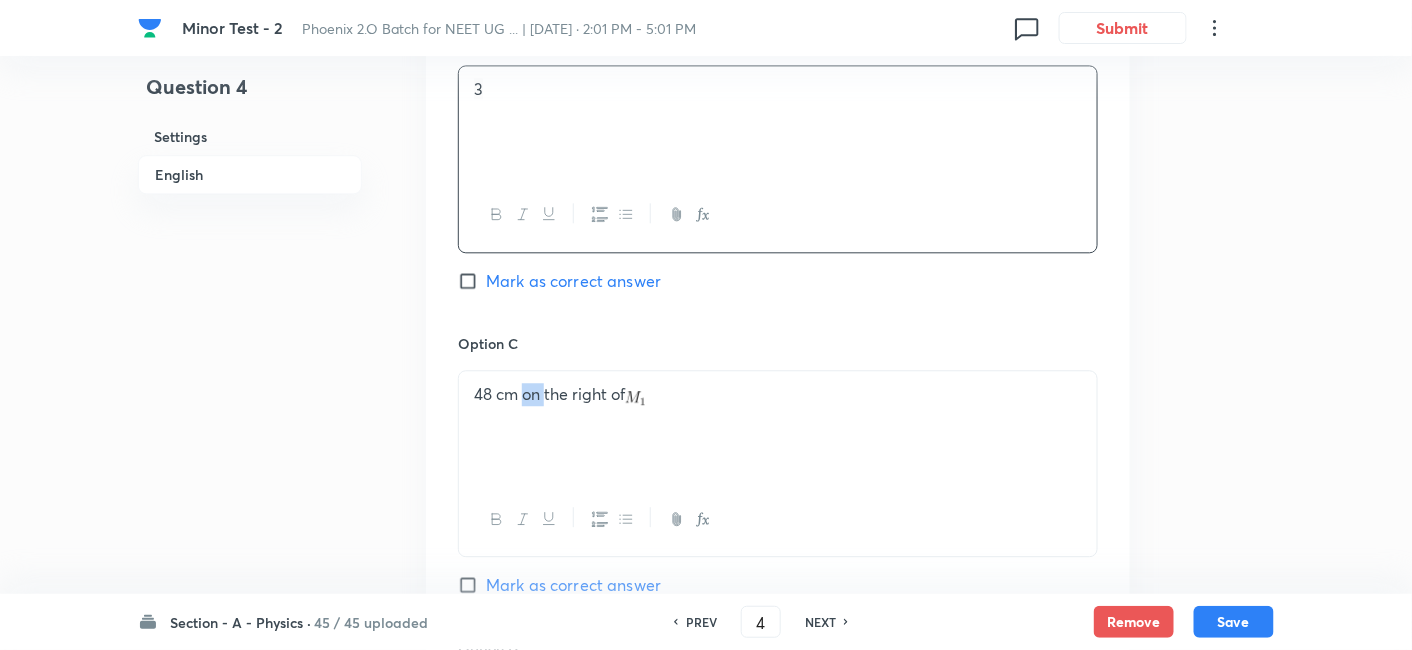 click on "48 cm on the right of" at bounding box center [778, 427] 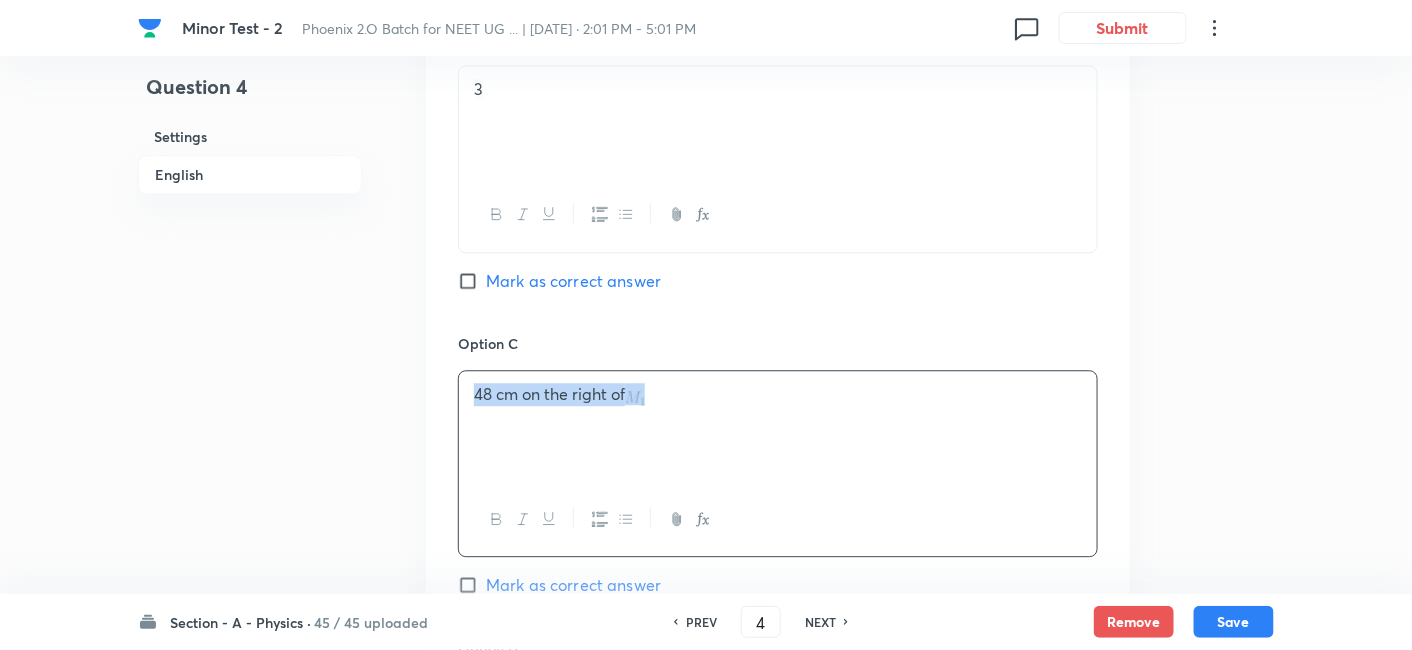 click on "48 cm on the right of" at bounding box center [778, 427] 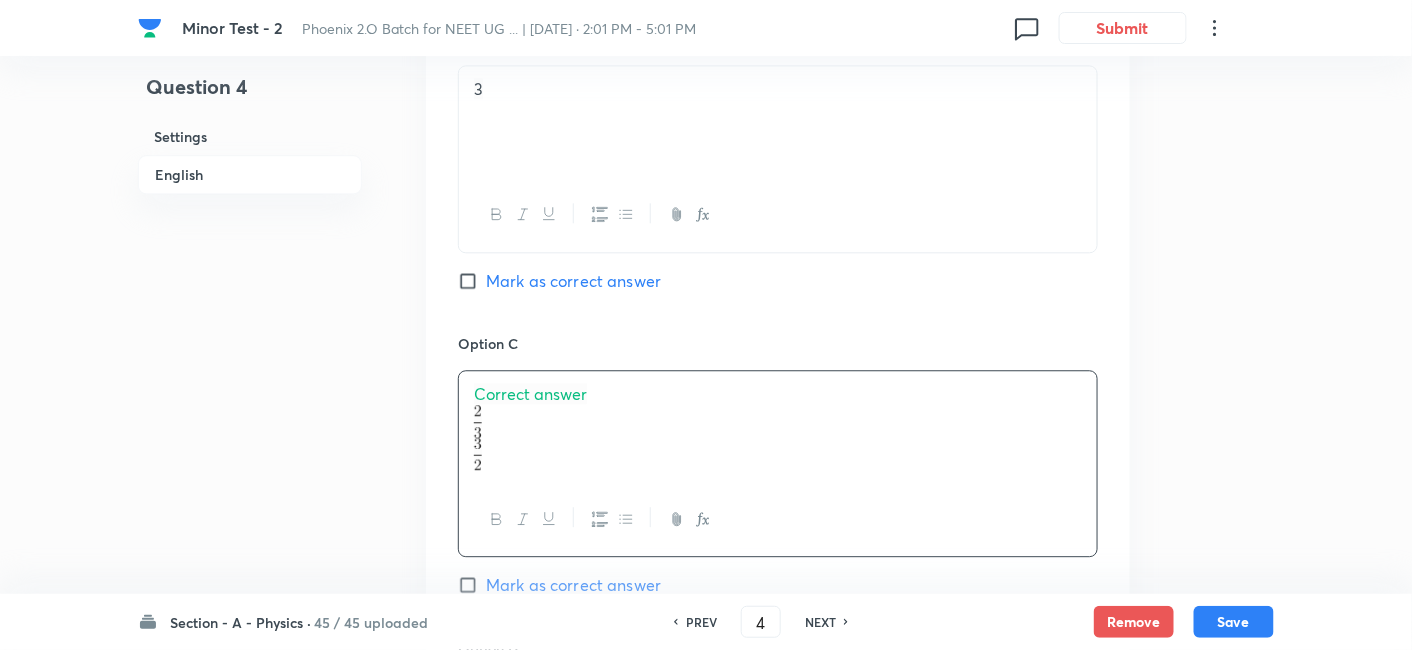 click at bounding box center [778, 421] 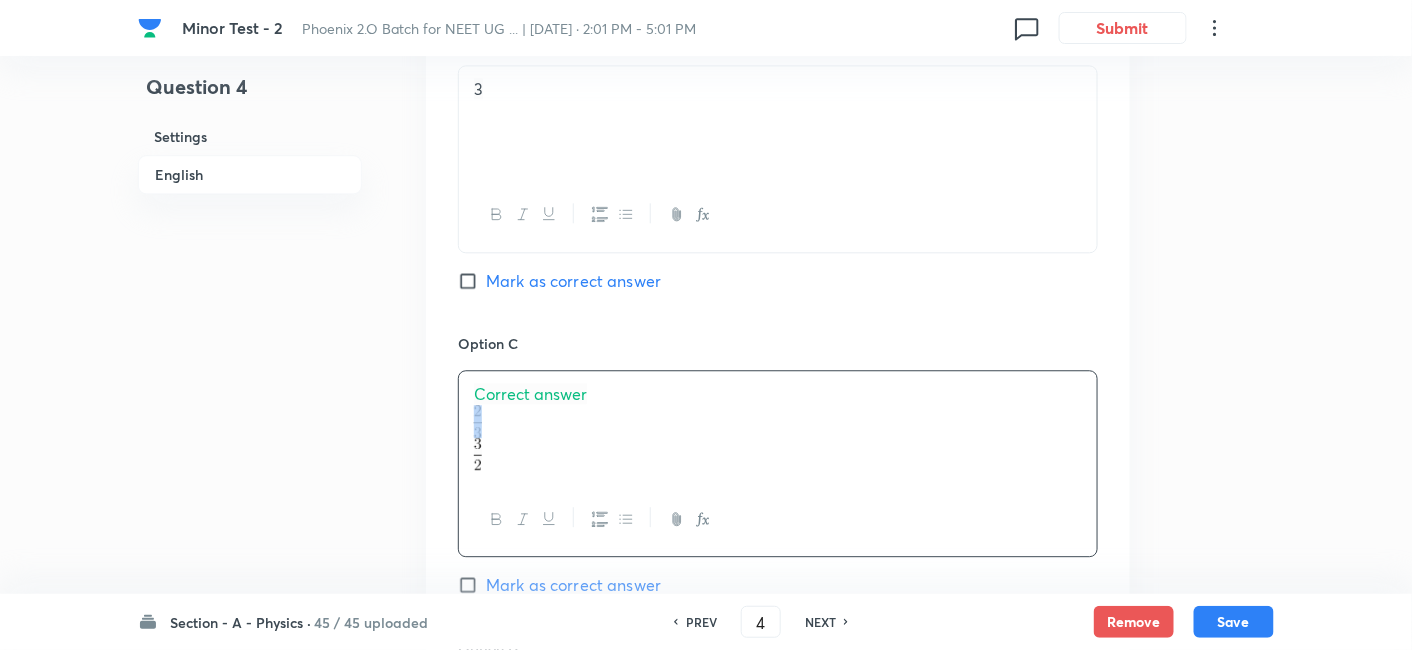 click at bounding box center (778, 421) 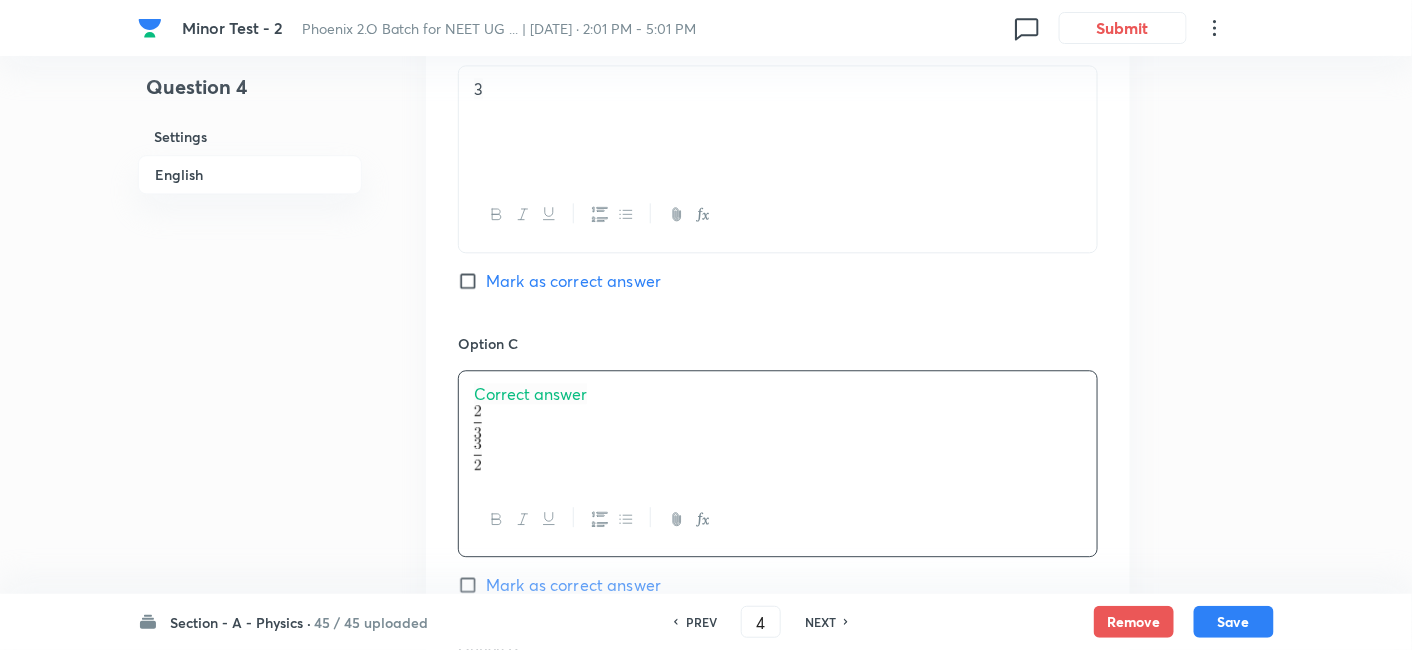 click on "Correct answer" at bounding box center [530, 393] 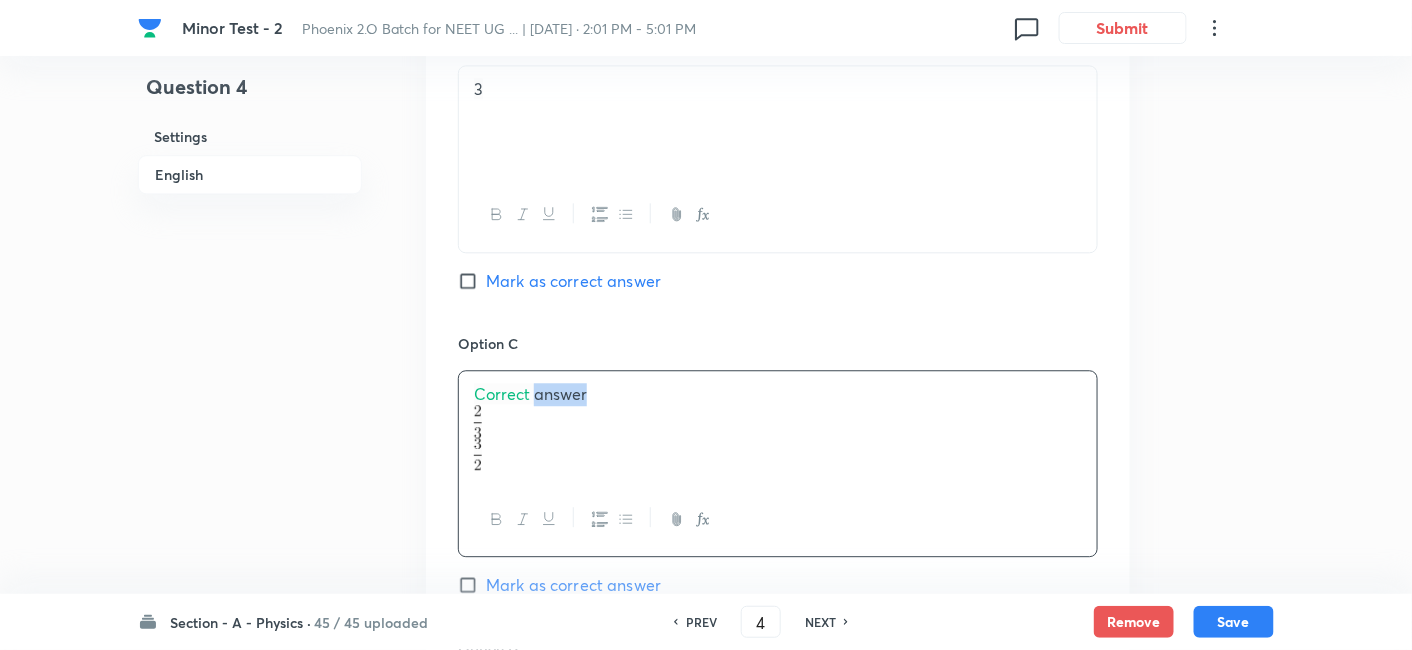 click on "Correct answer" at bounding box center [530, 393] 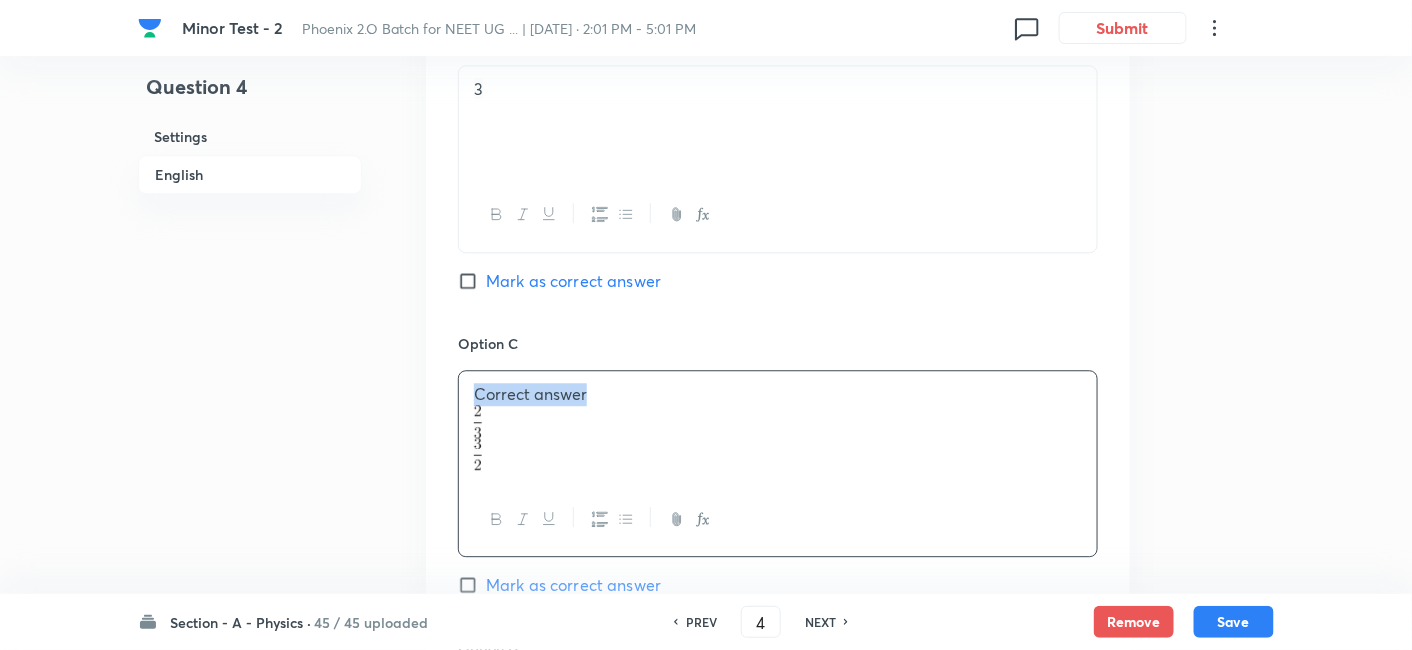 click on "Correct answer" at bounding box center [530, 393] 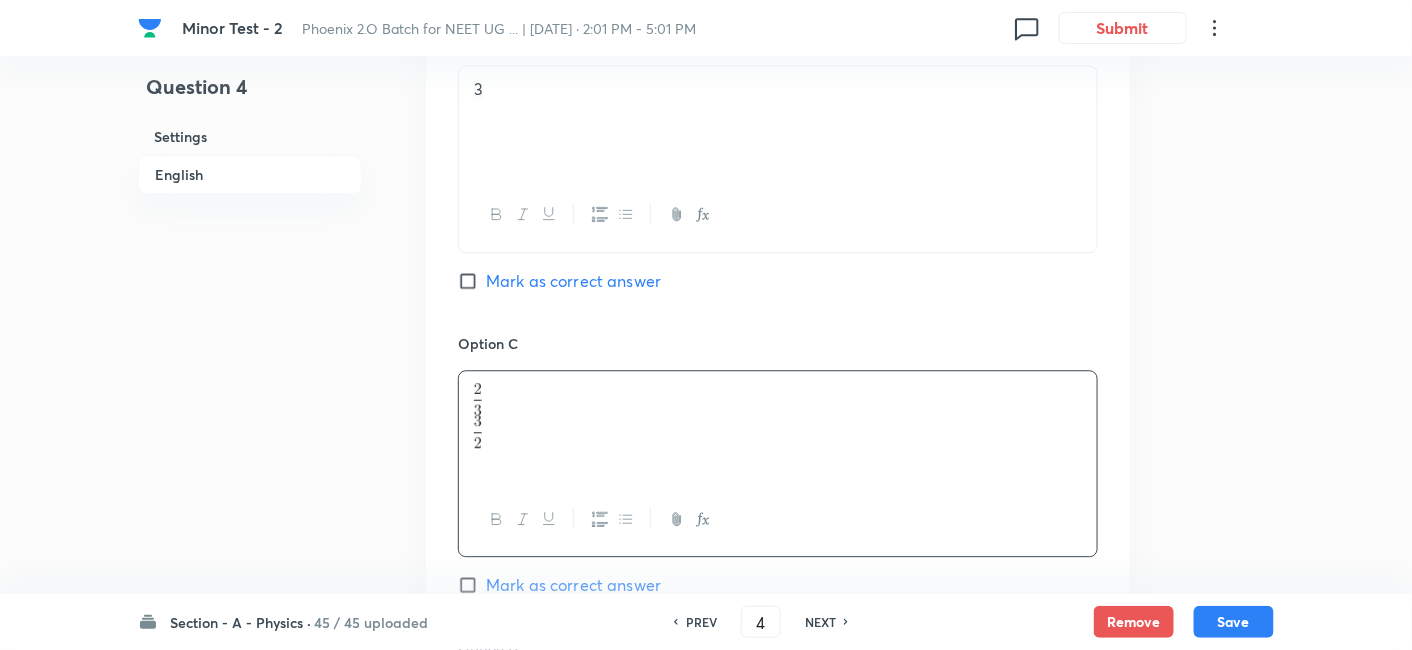click at bounding box center (778, 431) 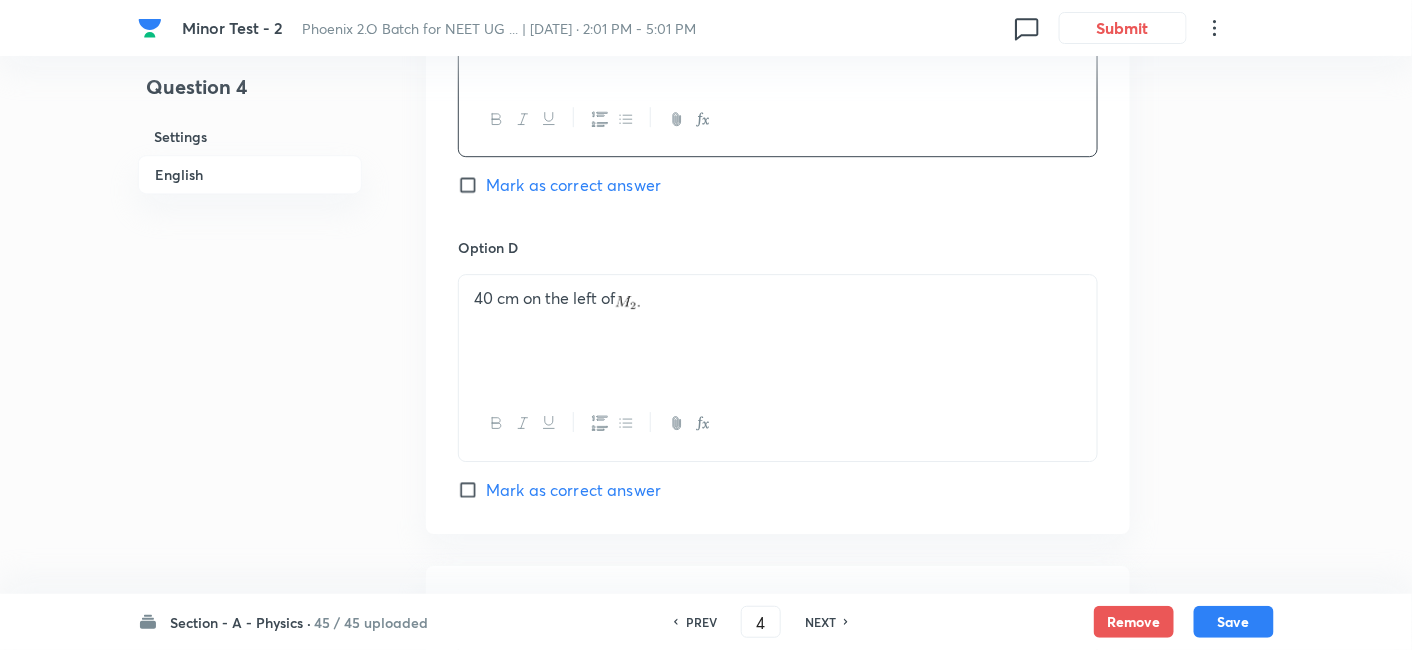 scroll, scrollTop: 1857, scrollLeft: 0, axis: vertical 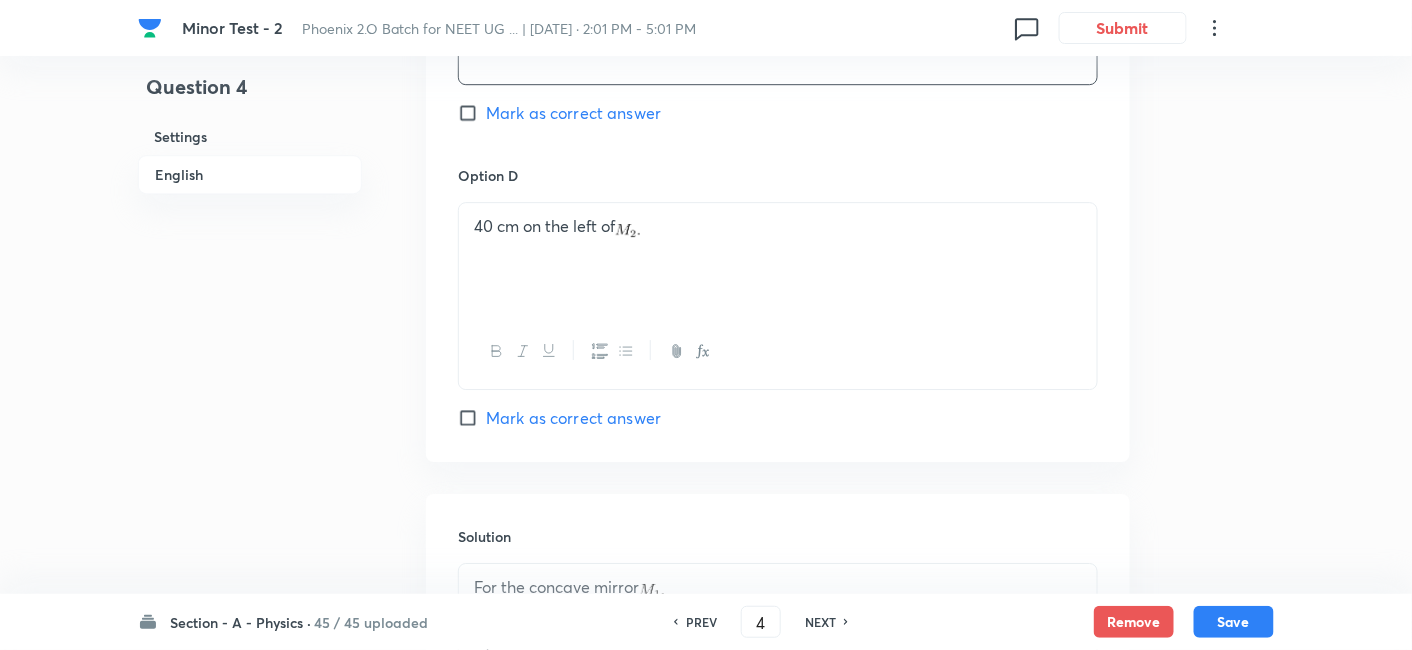 click on "40 cm on the left of" at bounding box center [778, 259] 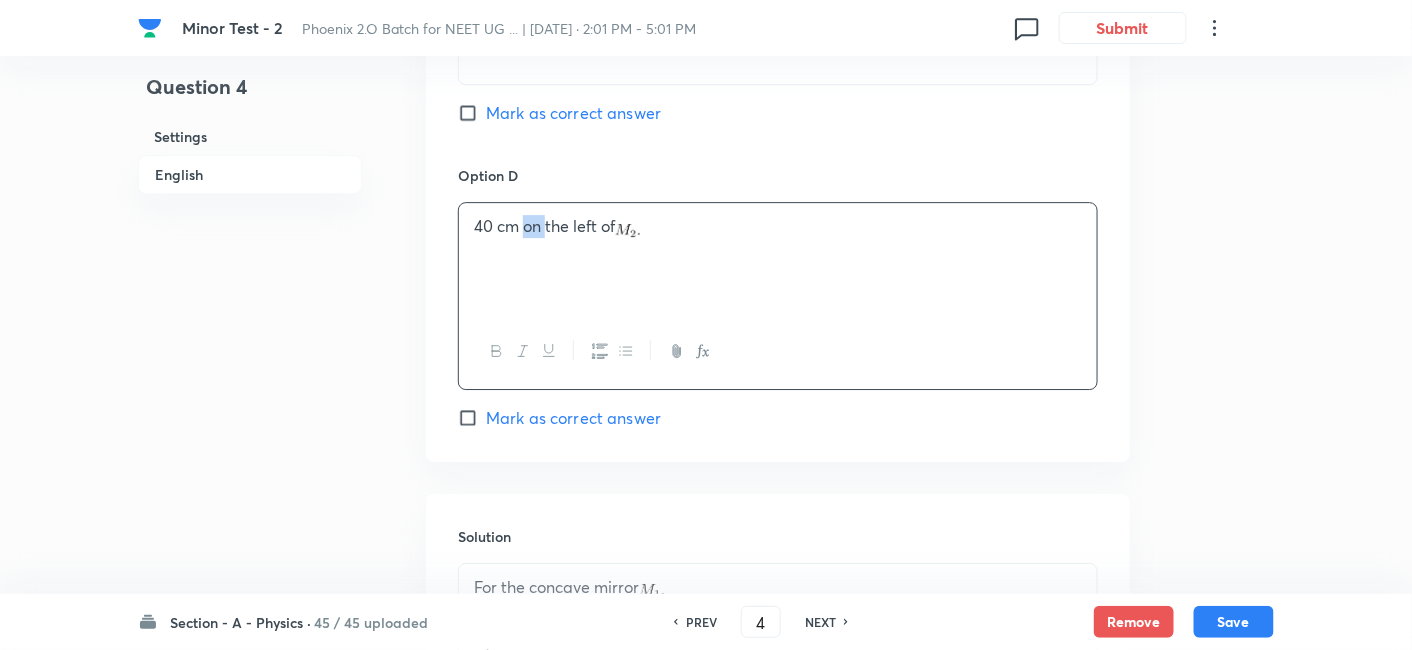 click on "40 cm on the left of" at bounding box center (778, 259) 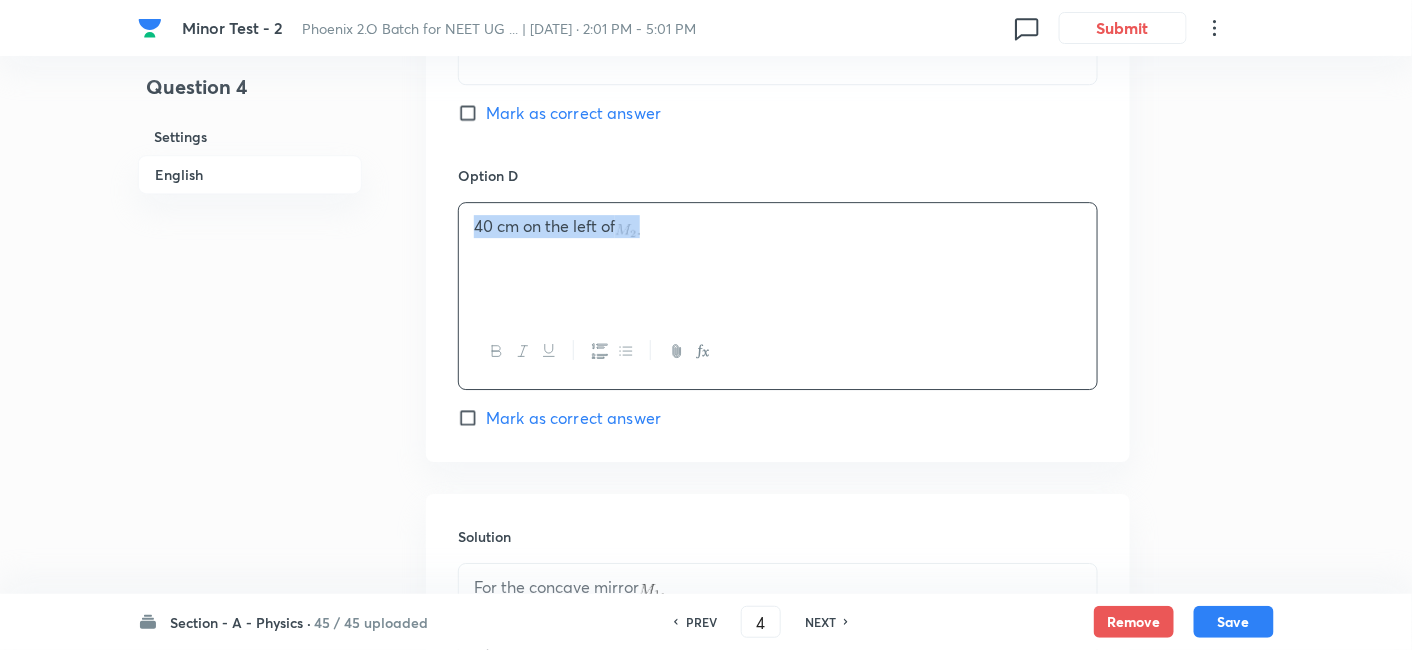click on "40 cm on the left of" at bounding box center (778, 259) 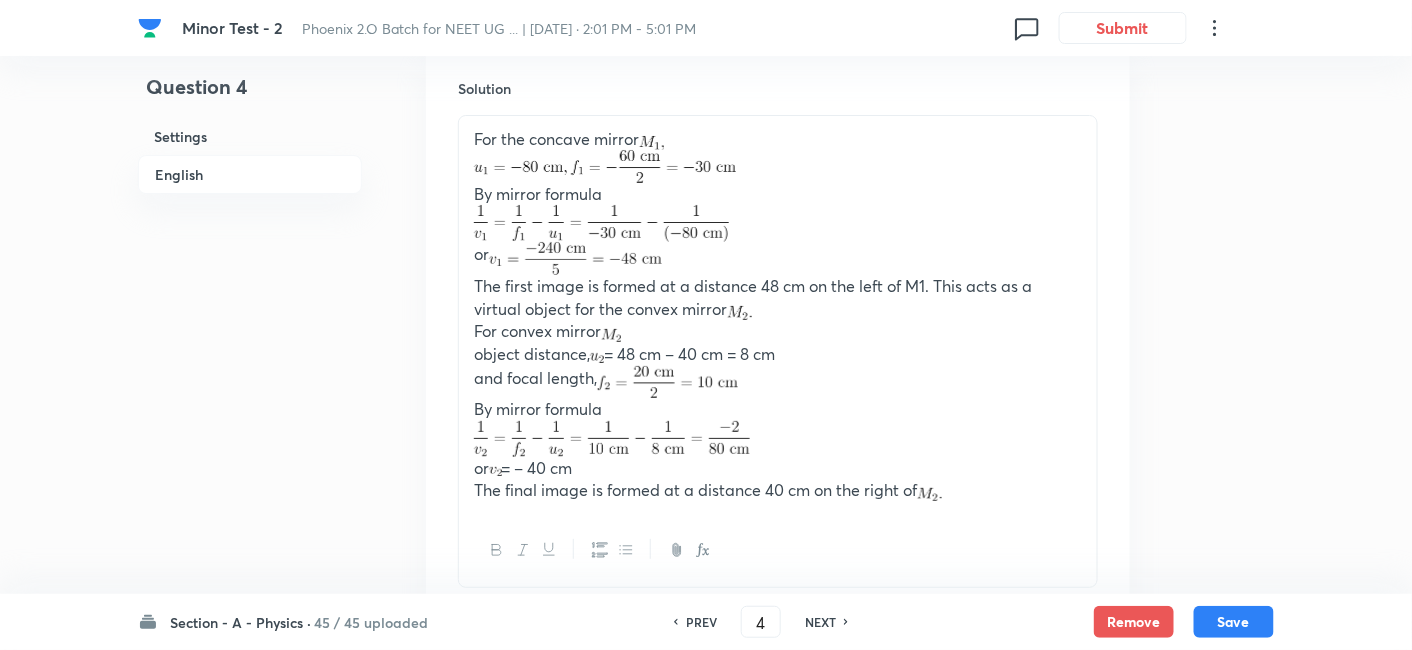 scroll, scrollTop: 2295, scrollLeft: 0, axis: vertical 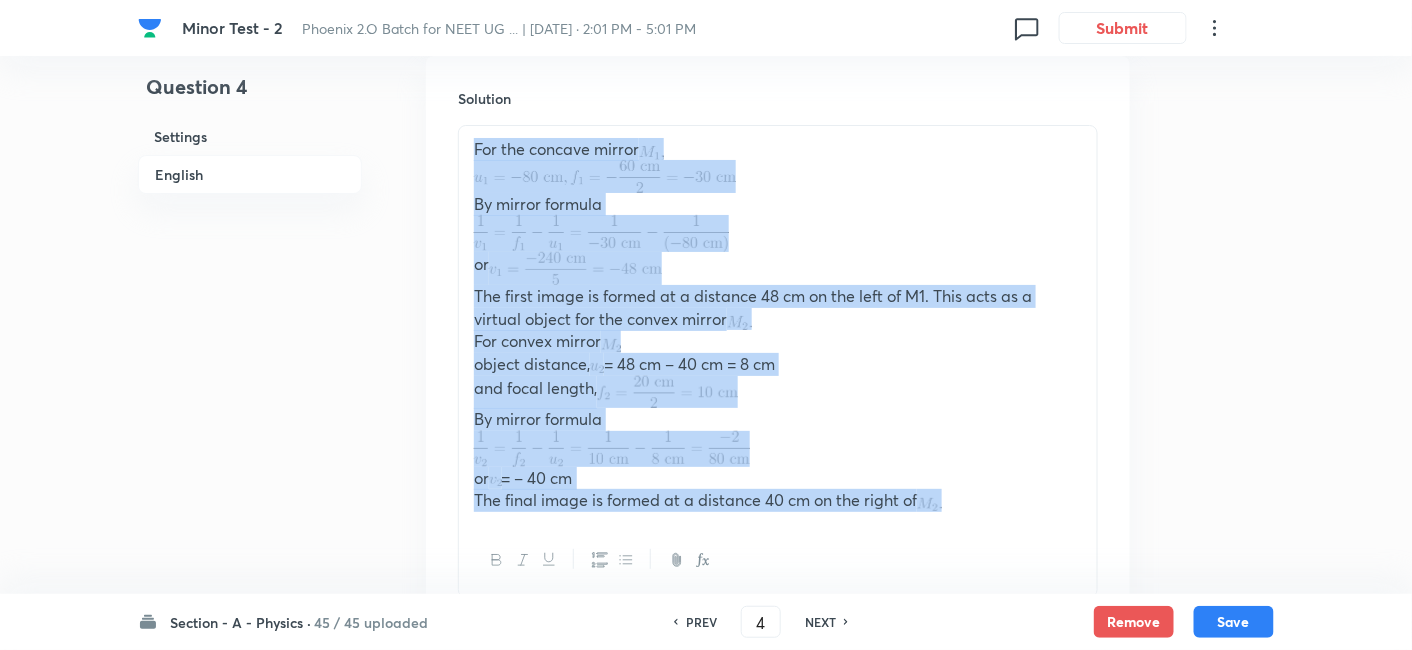 drag, startPoint x: 474, startPoint y: 164, endPoint x: 952, endPoint y: 521, distance: 596.6012 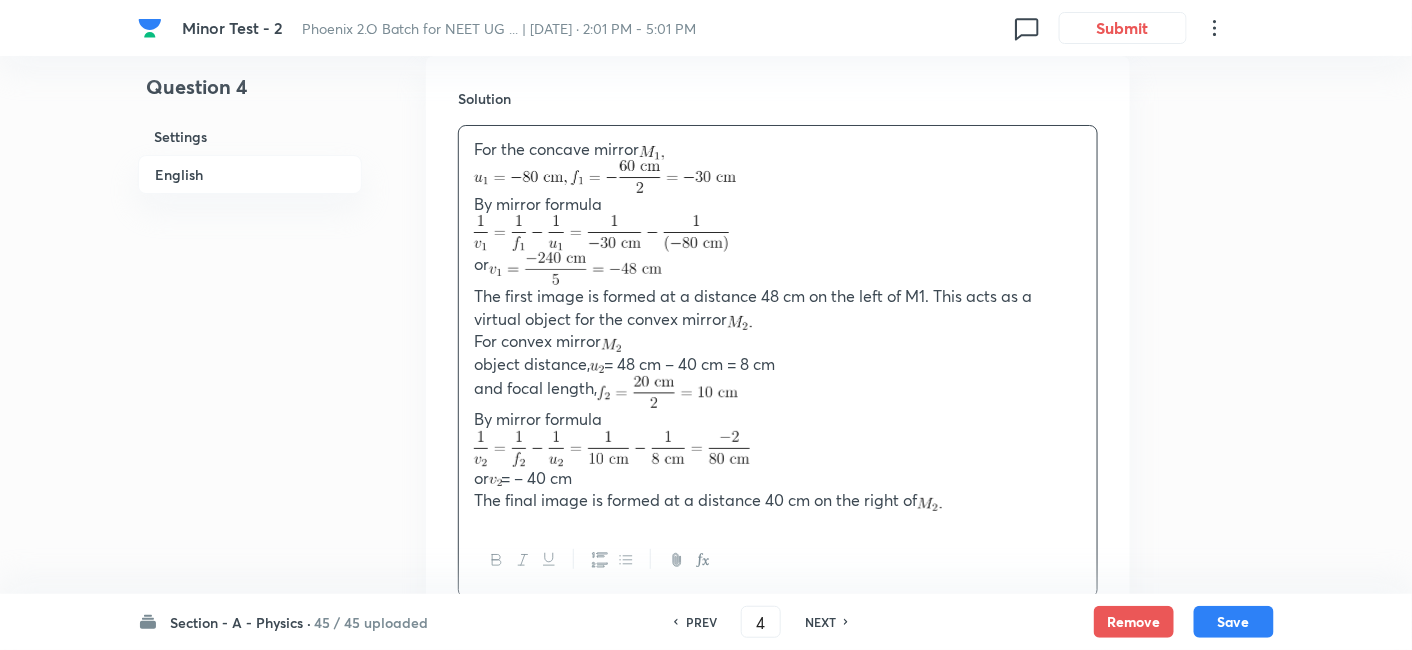 scroll, scrollTop: 2184, scrollLeft: 0, axis: vertical 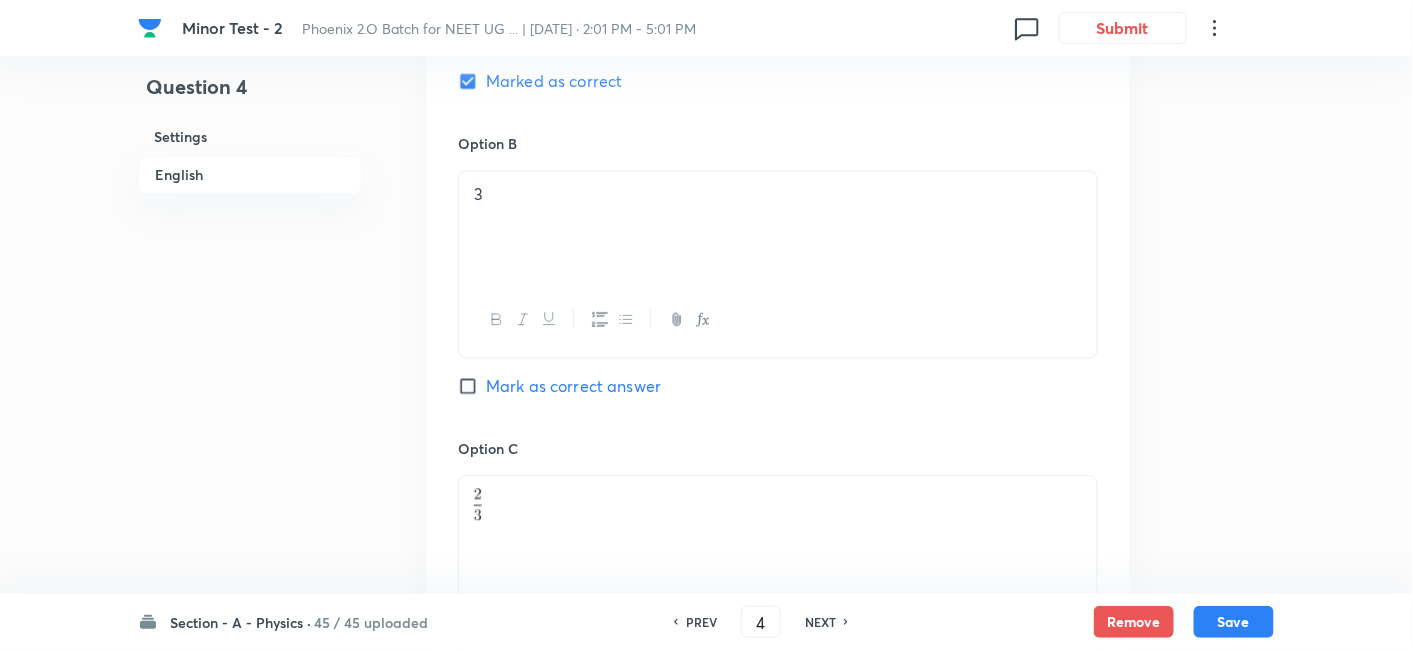 click on "Mark as correct answer" at bounding box center (573, 386) 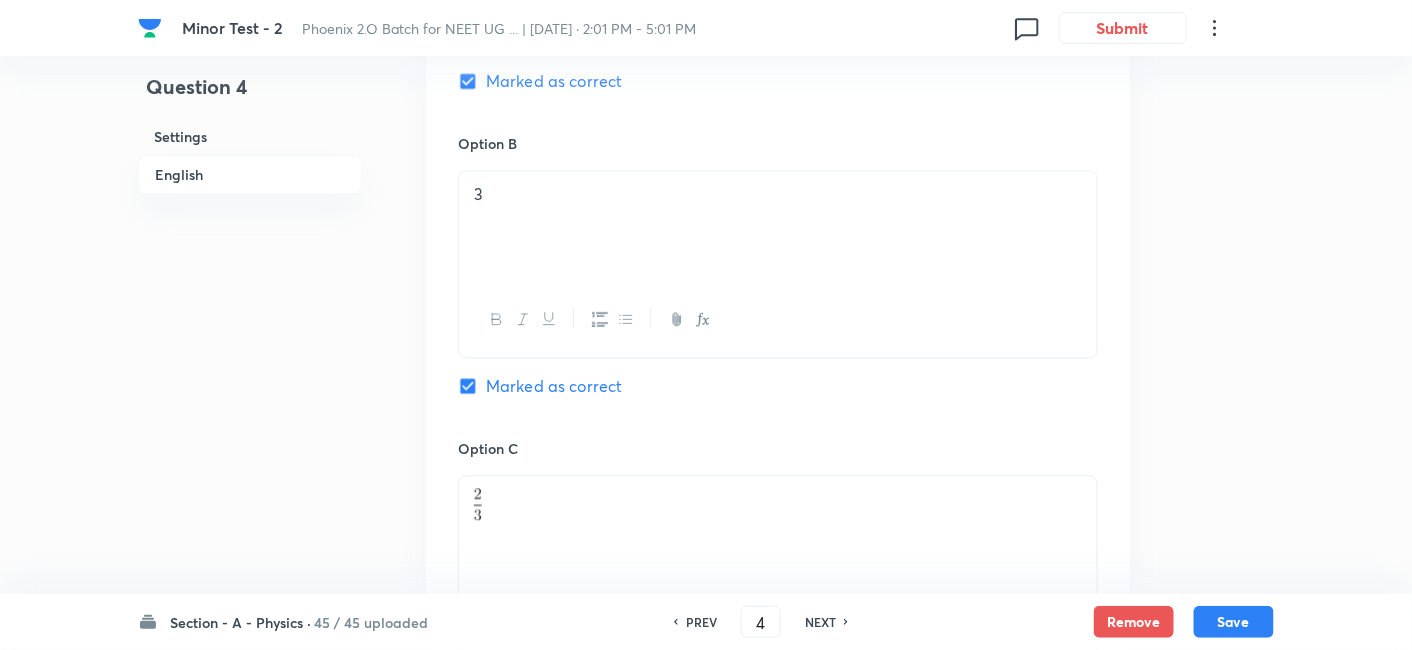 checkbox on "false" 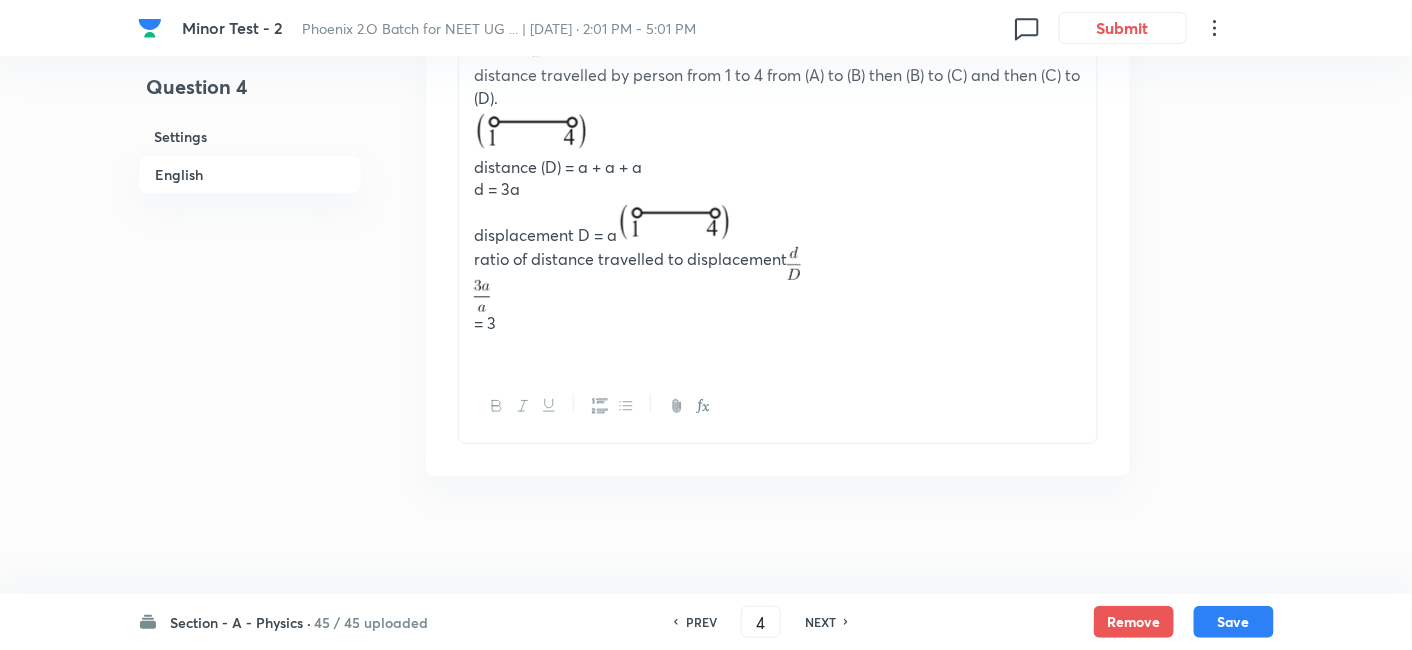 scroll, scrollTop: 2679, scrollLeft: 0, axis: vertical 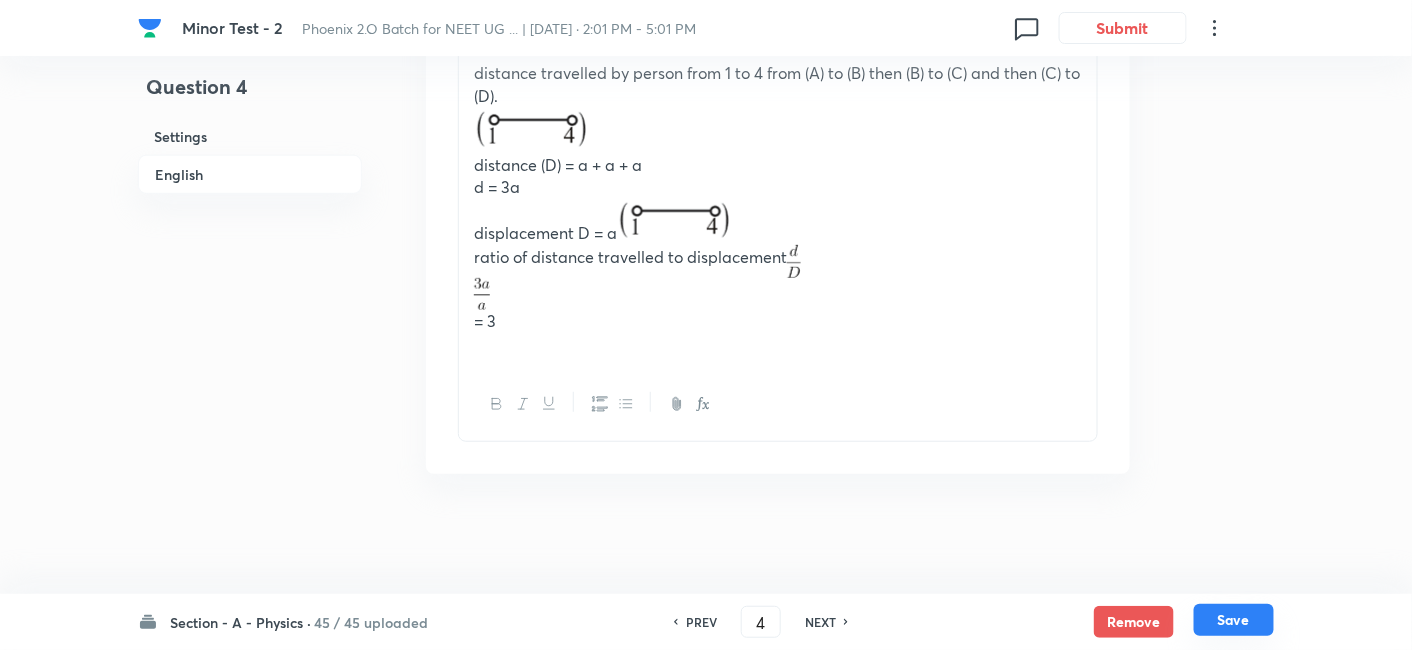 click on "Save" at bounding box center [1234, 620] 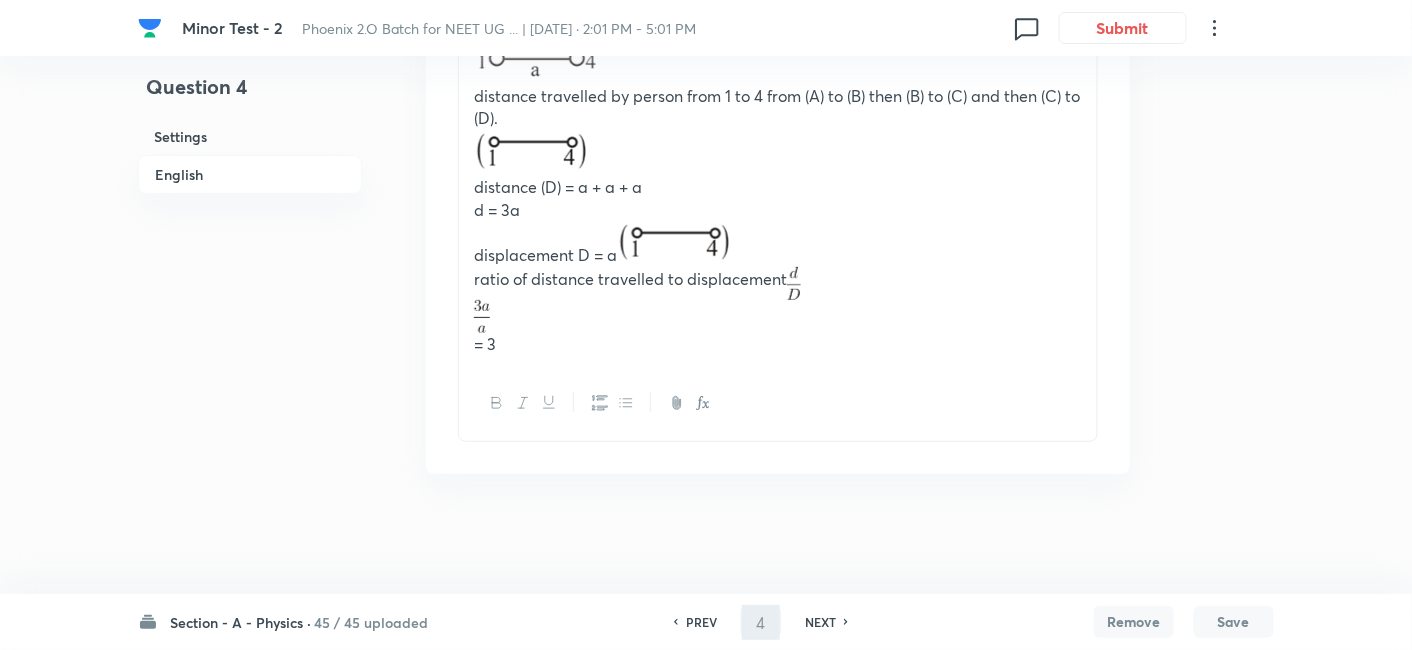 type on "5" 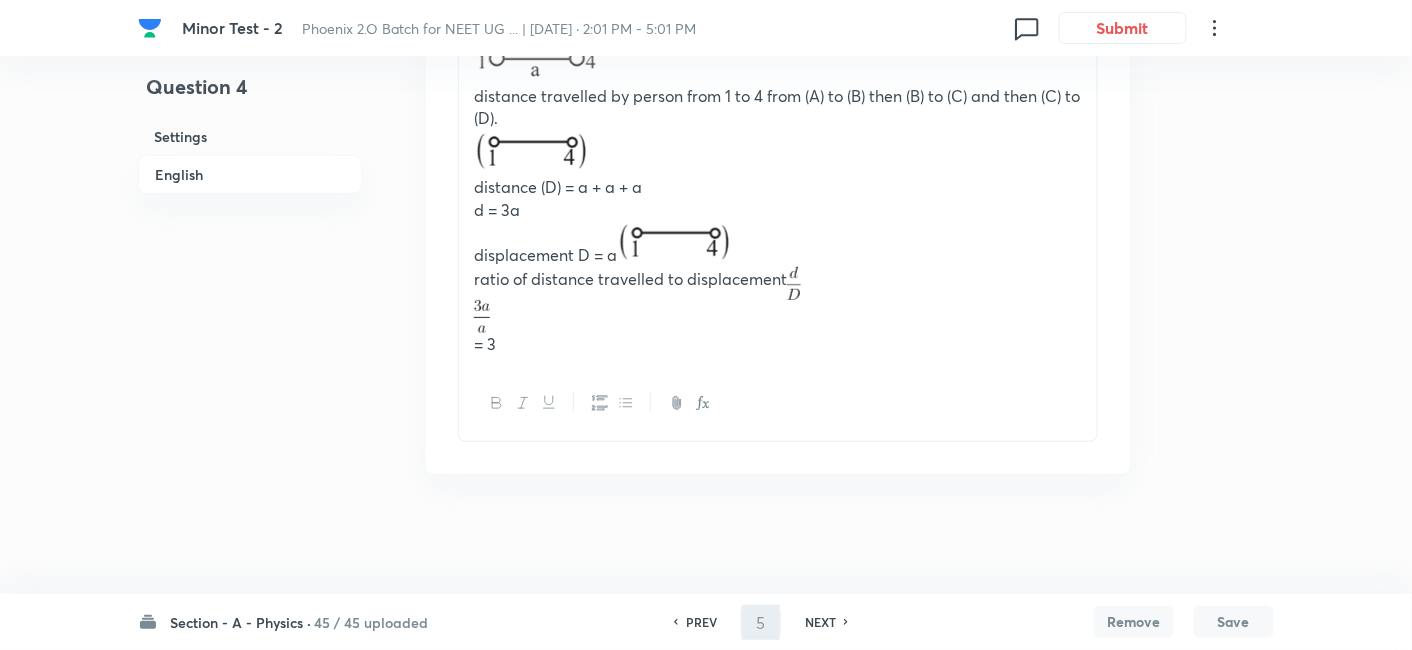 checkbox on "false" 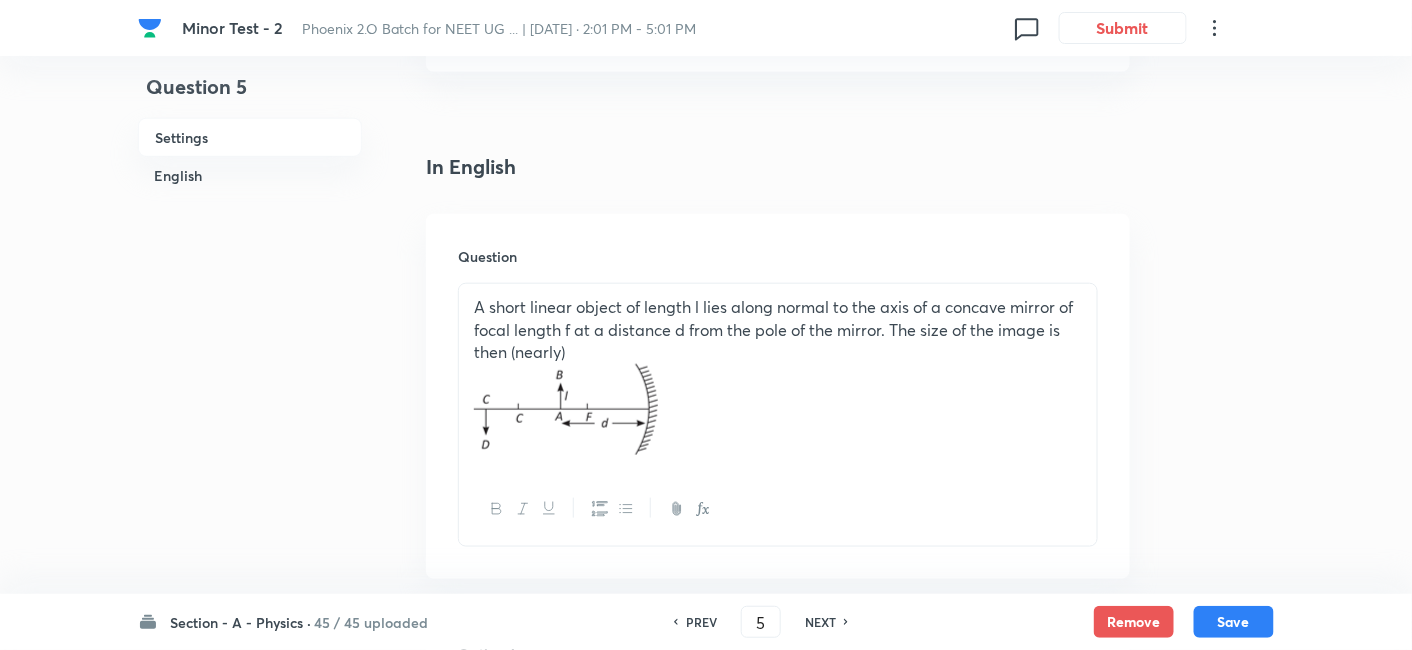 scroll, scrollTop: 461, scrollLeft: 0, axis: vertical 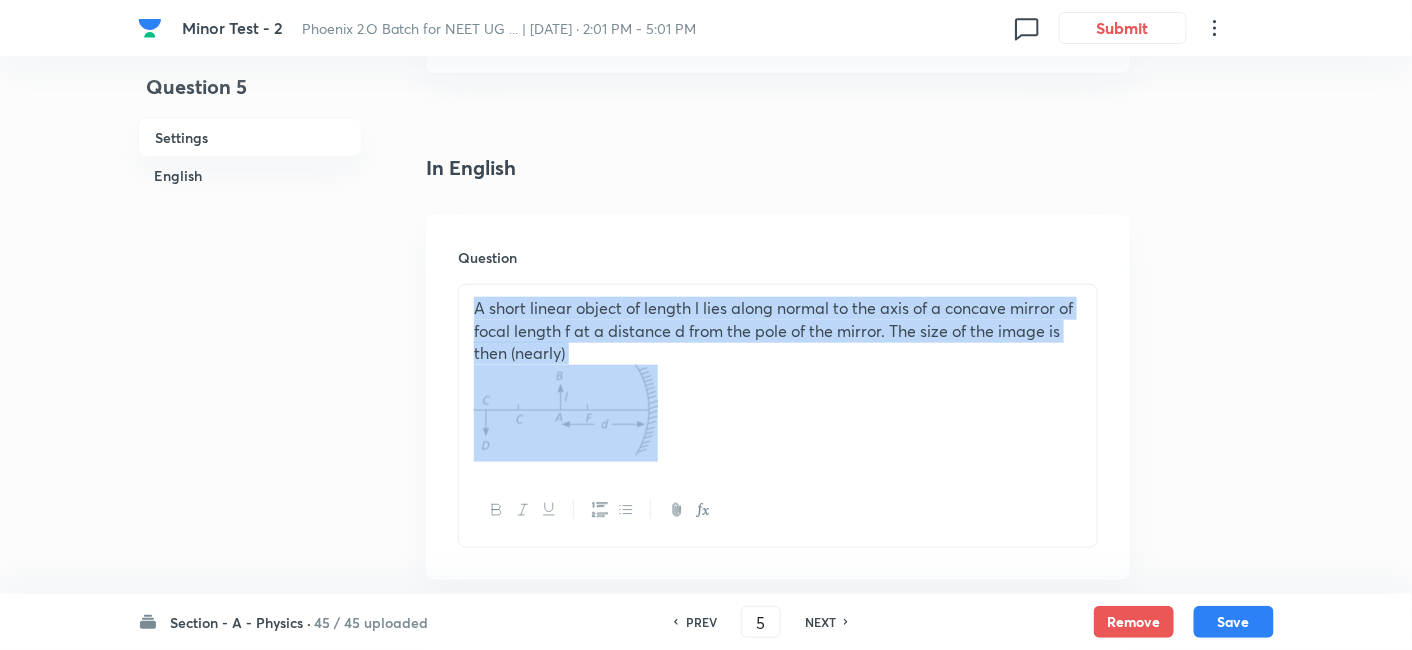 drag, startPoint x: 474, startPoint y: 301, endPoint x: 678, endPoint y: 389, distance: 222.17111 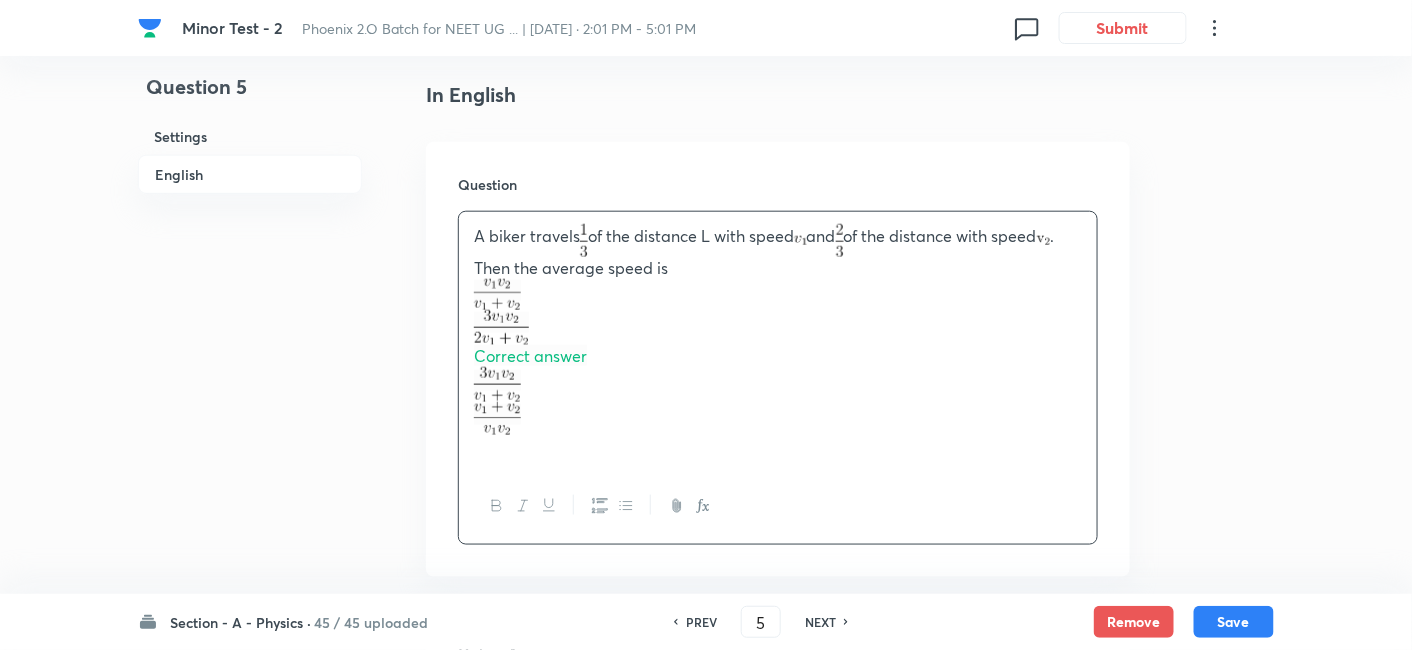 scroll, scrollTop: 540, scrollLeft: 0, axis: vertical 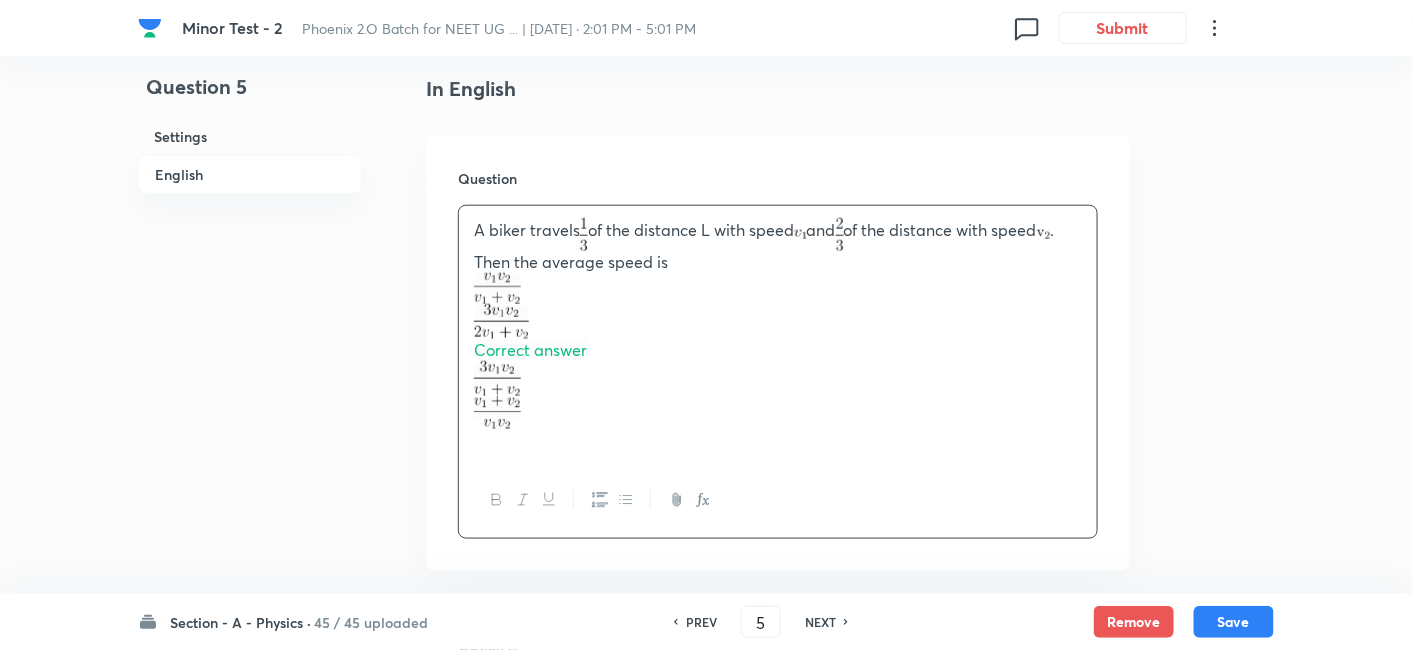 click on "A biker travels   of the distance L with speed   and   of the distance with speed  . Then the average speed is Correct answer" at bounding box center [778, 335] 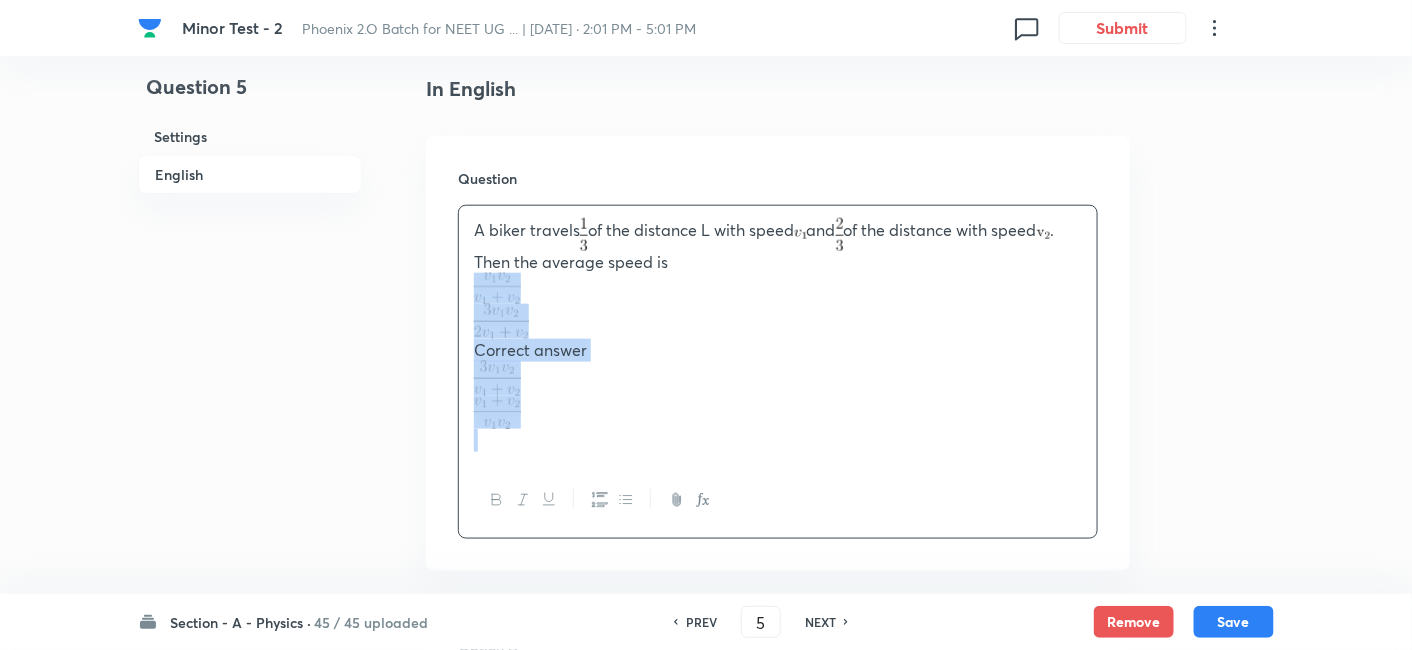 drag, startPoint x: 466, startPoint y: 281, endPoint x: 530, endPoint y: 400, distance: 135.11847 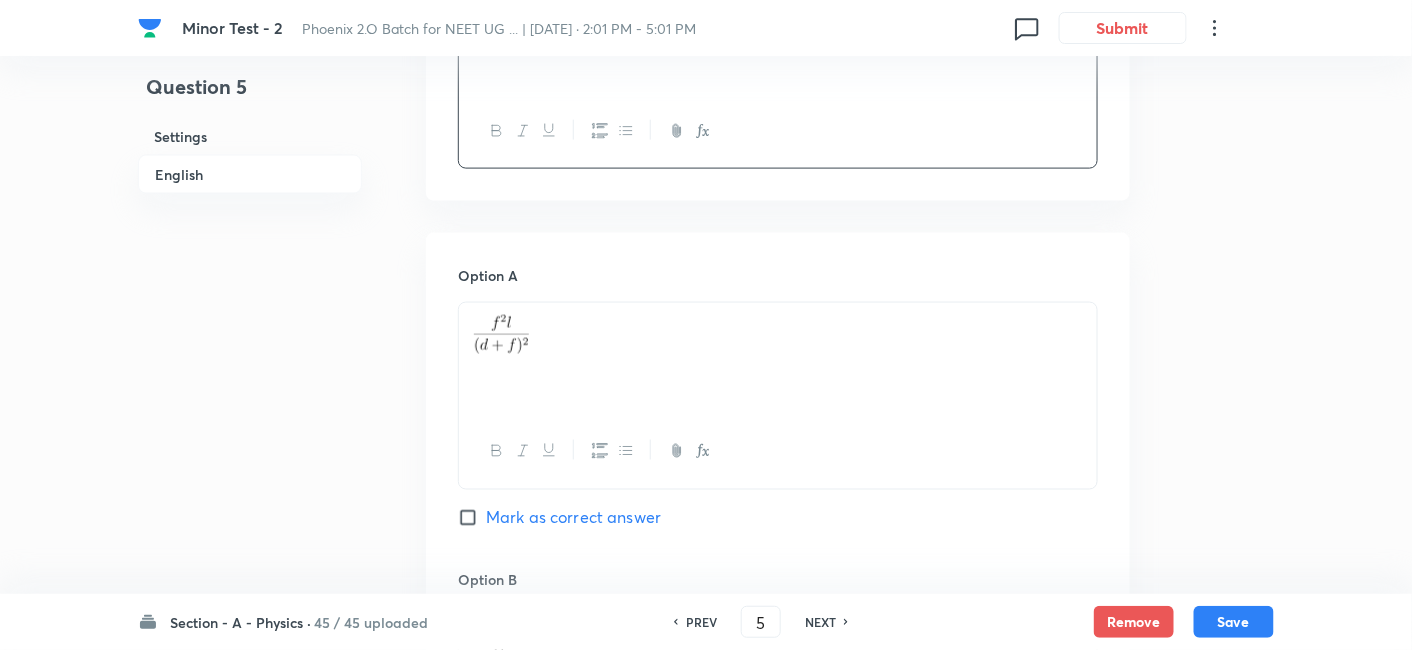 scroll, scrollTop: 765, scrollLeft: 0, axis: vertical 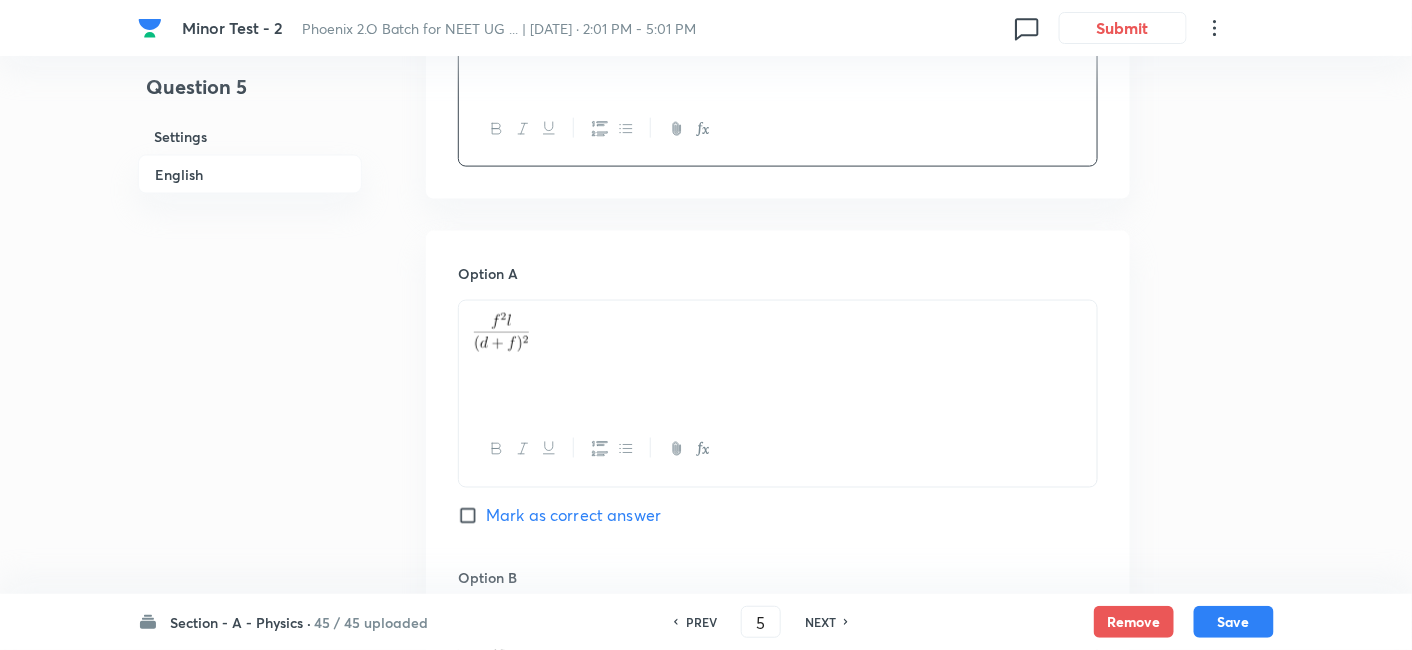 click at bounding box center [778, 332] 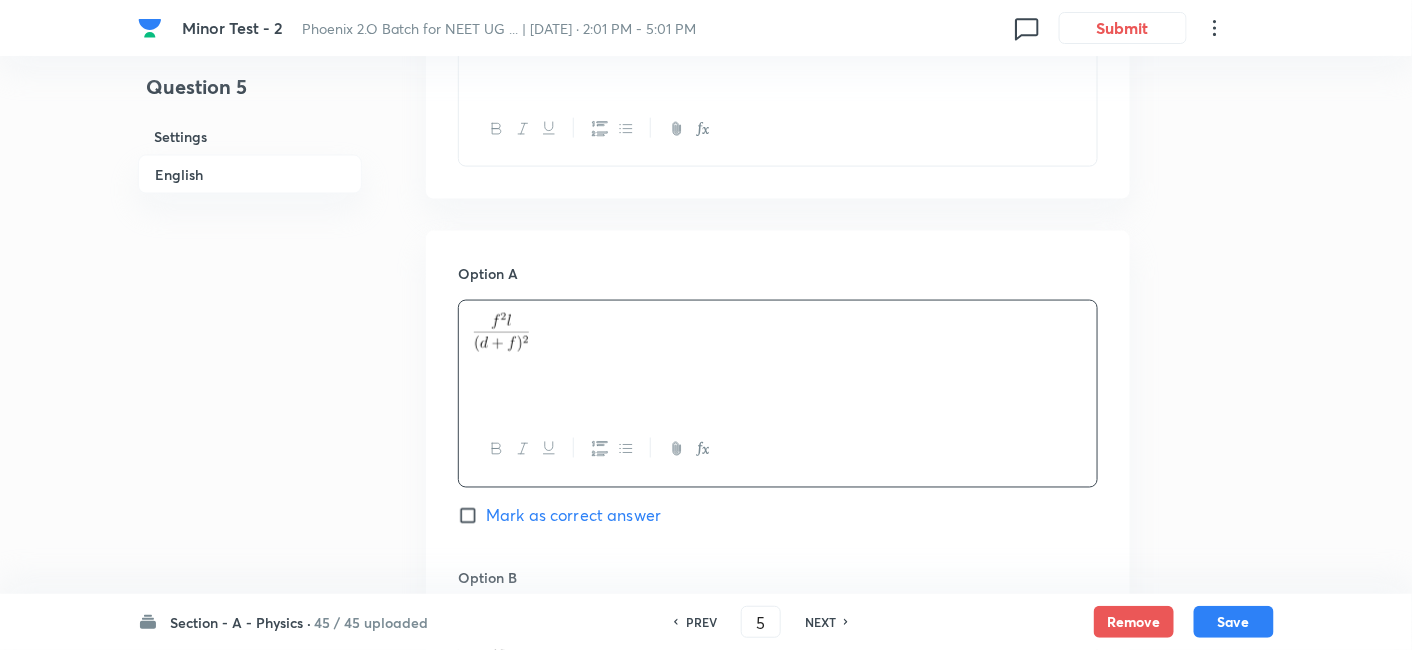 click at bounding box center [778, 332] 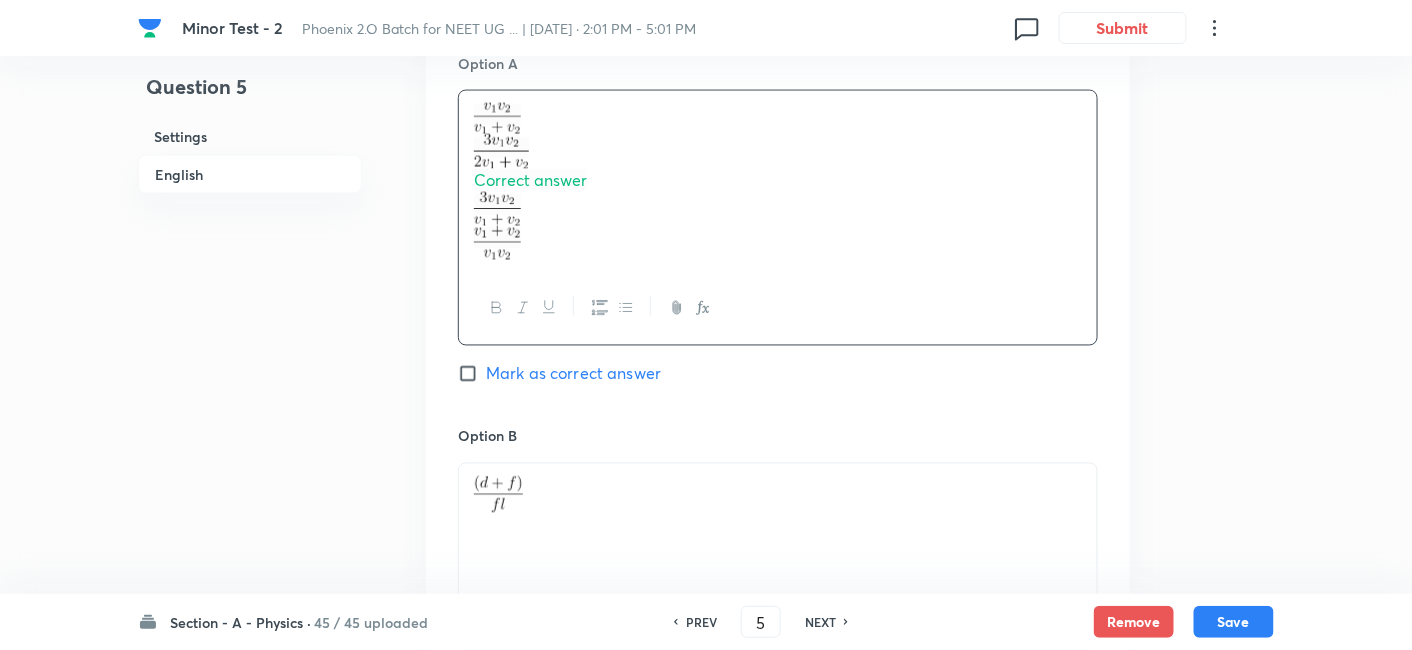 scroll, scrollTop: 977, scrollLeft: 0, axis: vertical 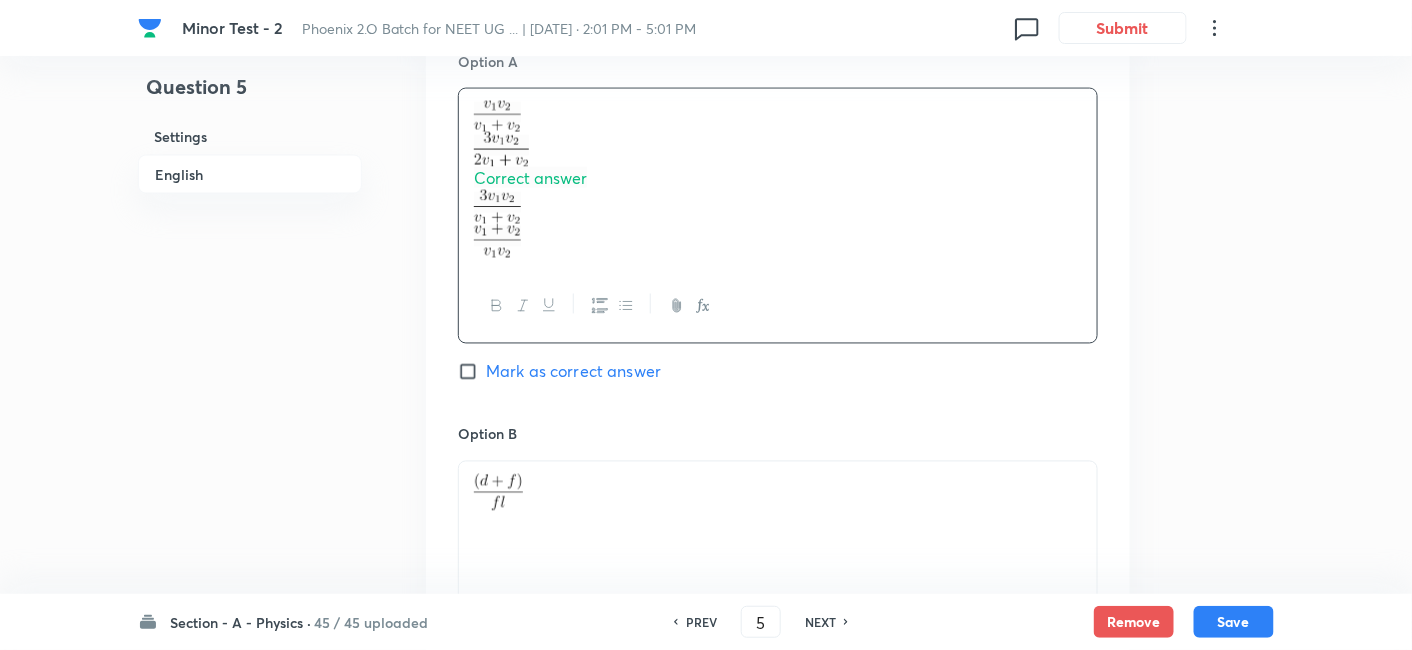 click on "Correct answer" at bounding box center (778, 179) 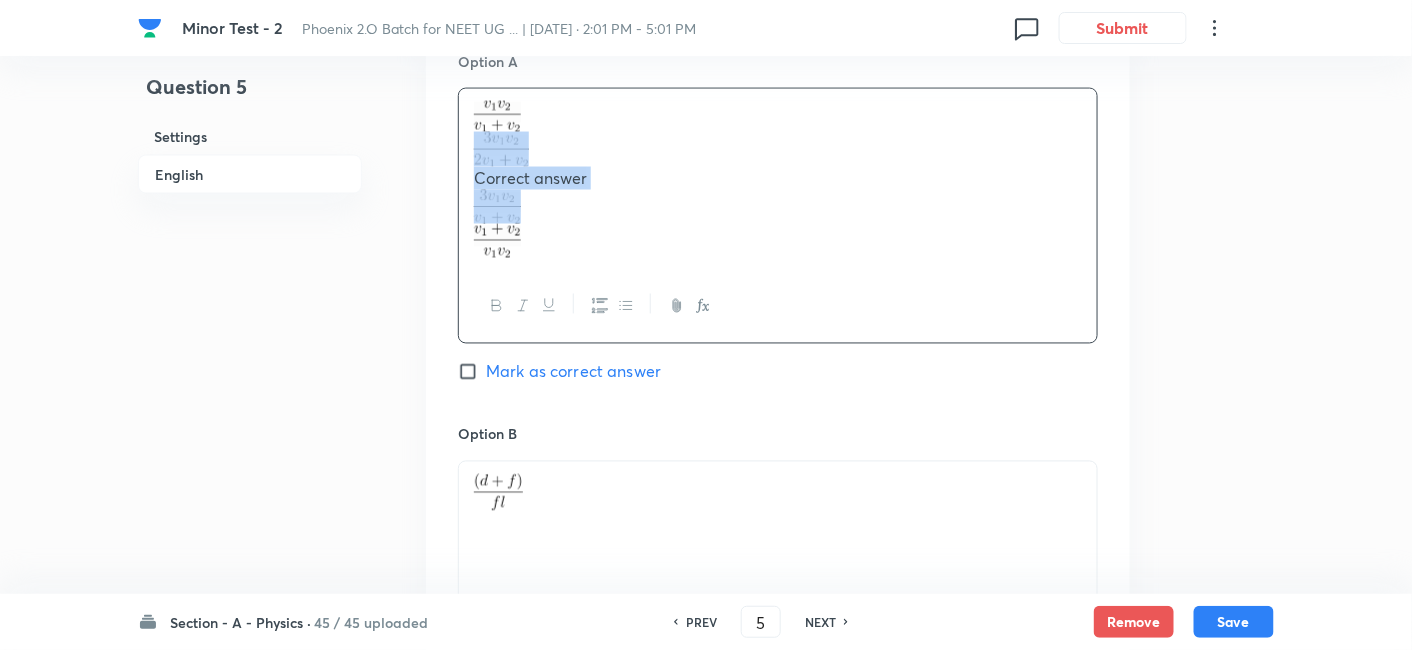 drag, startPoint x: 462, startPoint y: 143, endPoint x: 540, endPoint y: 258, distance: 138.95683 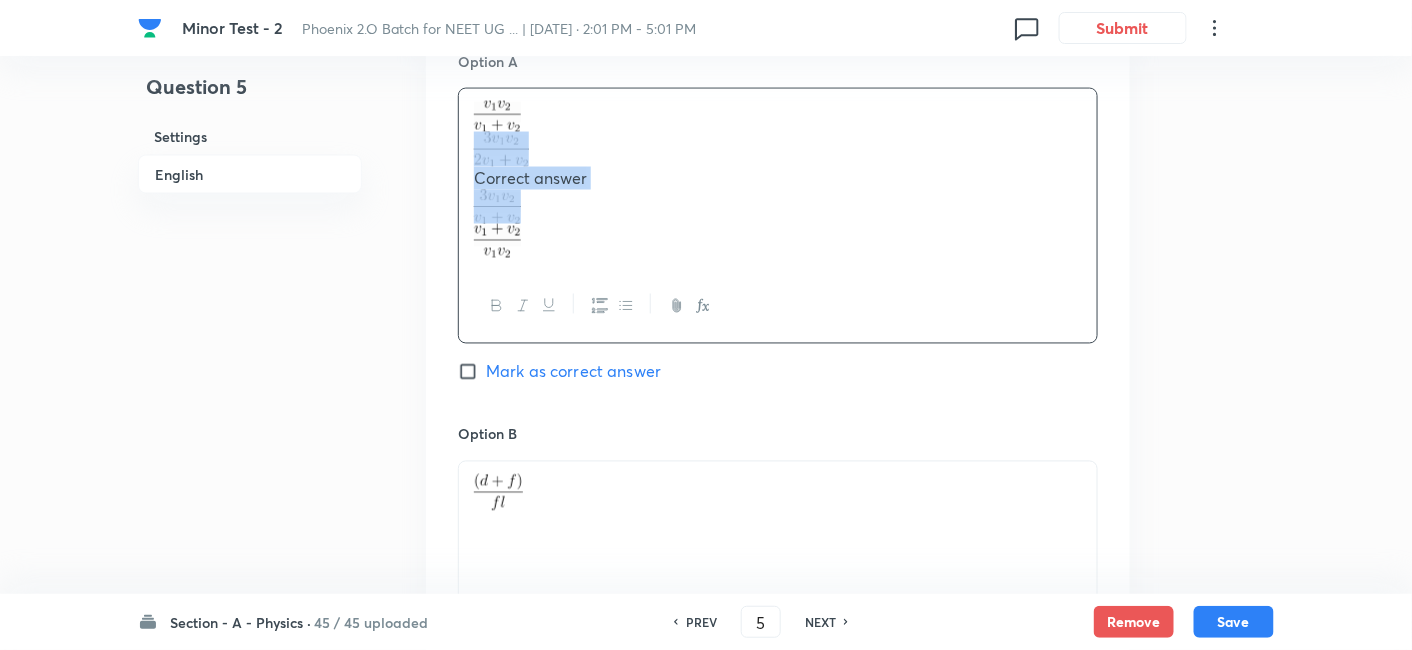 click on "Correct answer" at bounding box center [778, 179] 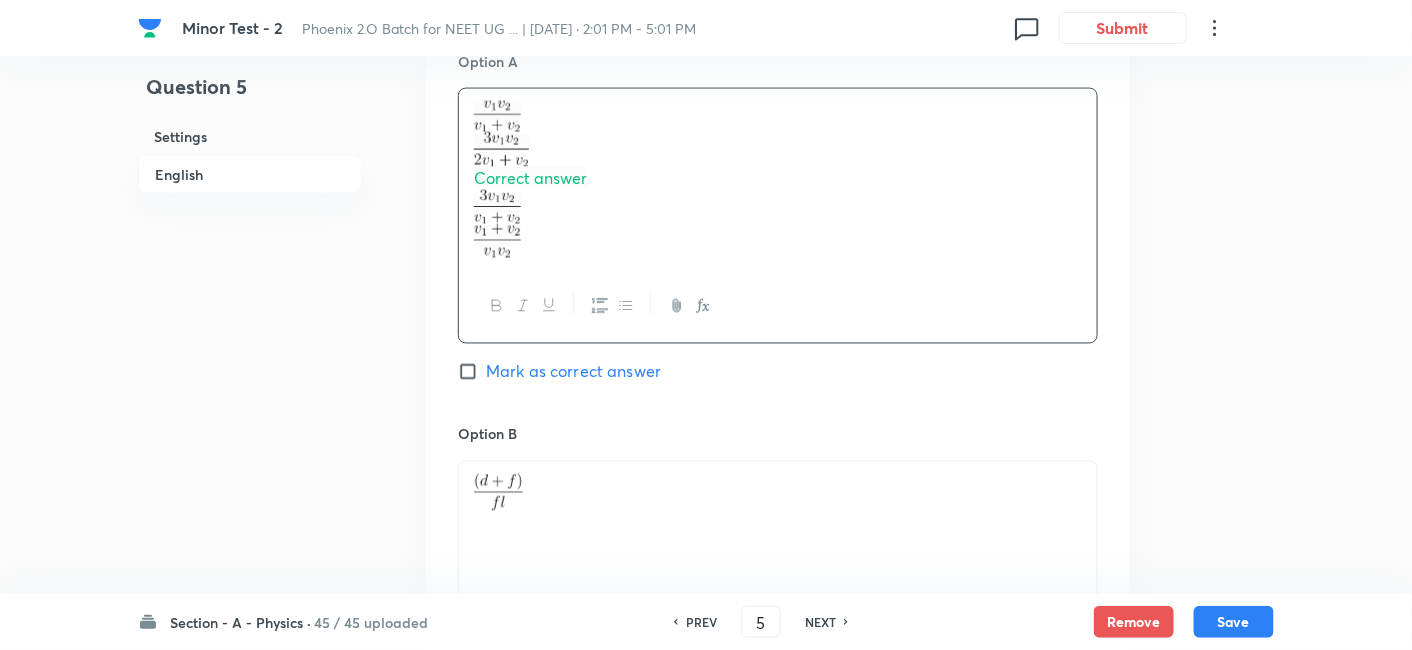 click on "Correct answer" at bounding box center [778, 179] 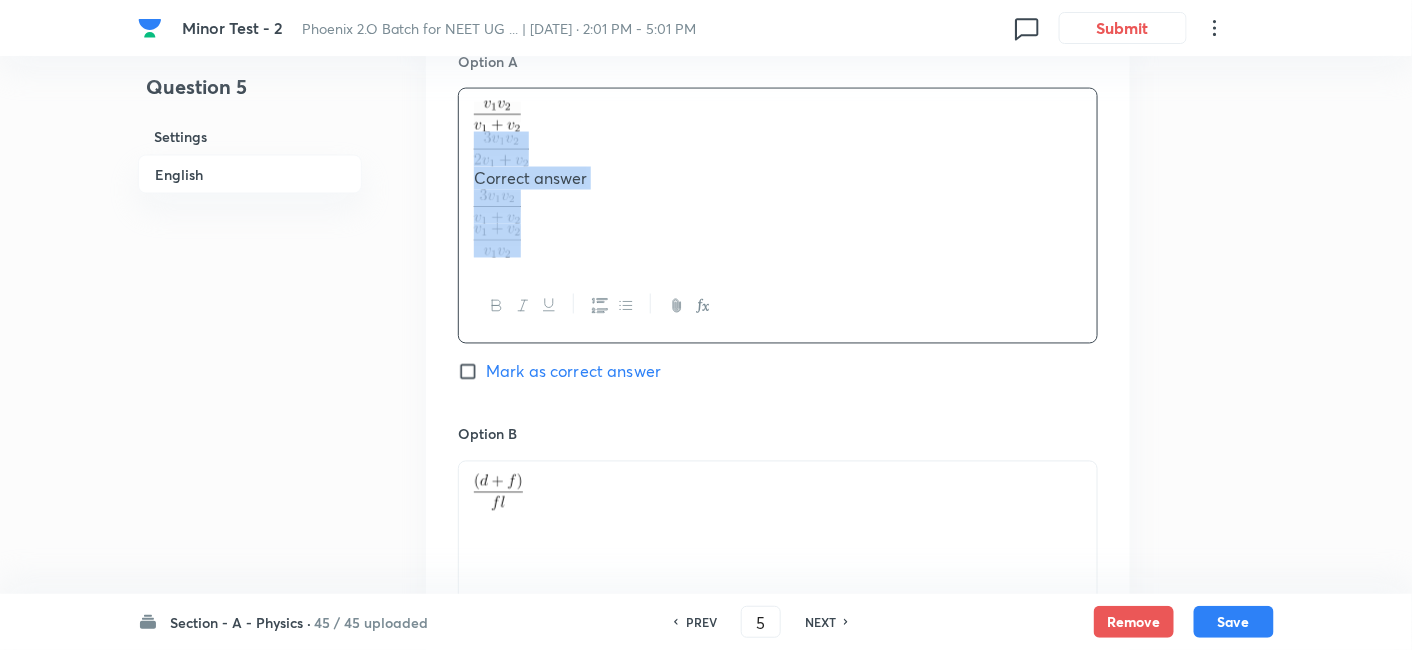 drag, startPoint x: 460, startPoint y: 141, endPoint x: 533, endPoint y: 241, distance: 123.81034 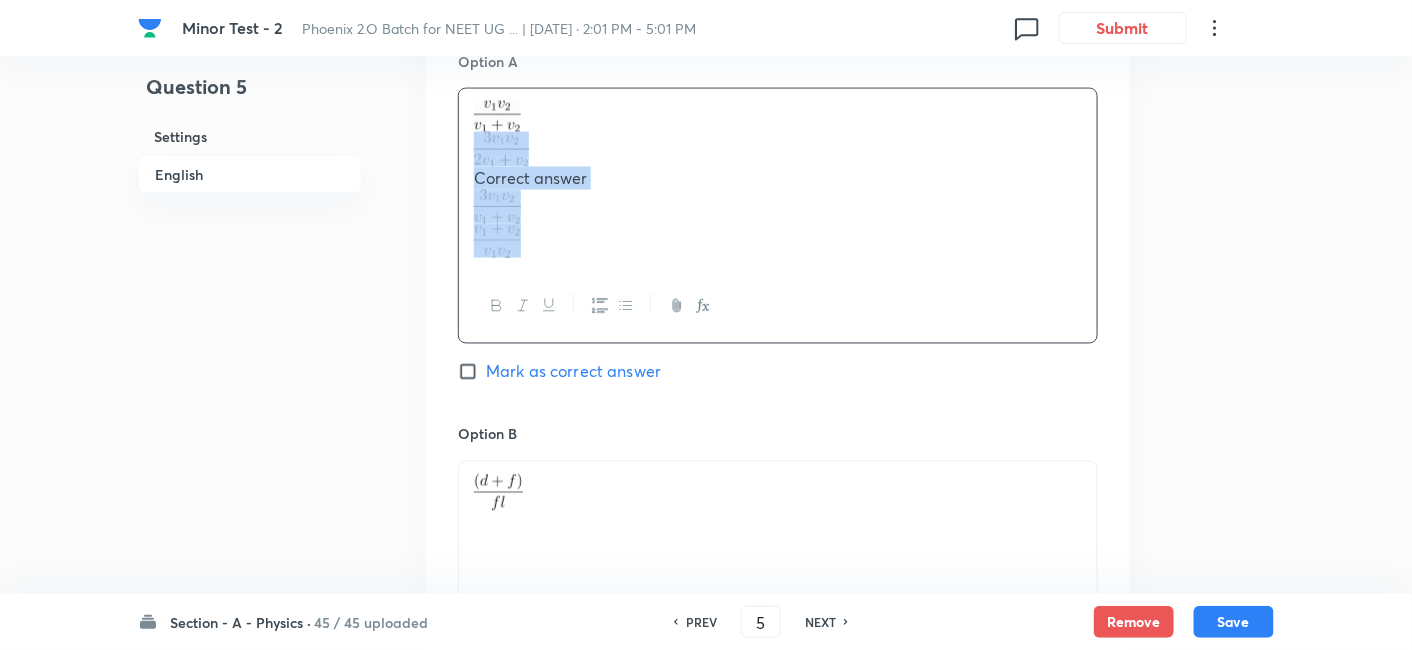 click on "Correct answer" at bounding box center (778, 179) 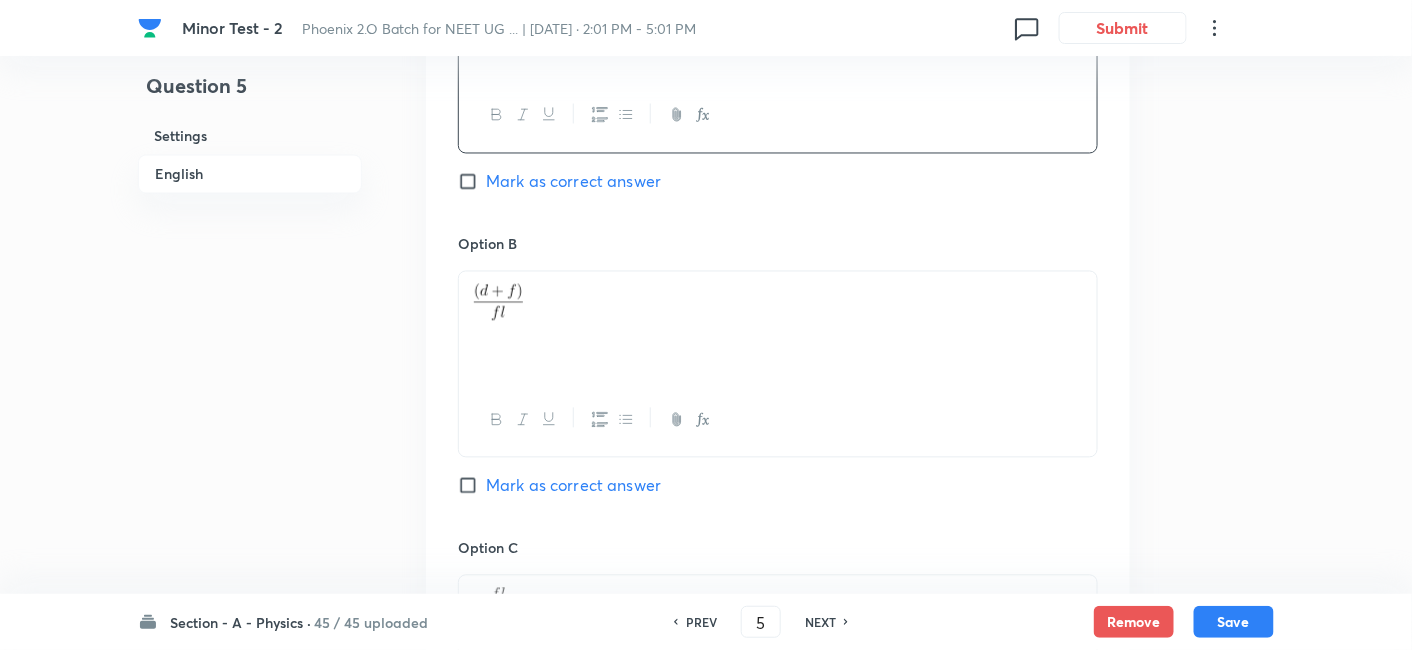 scroll, scrollTop: 1105, scrollLeft: 0, axis: vertical 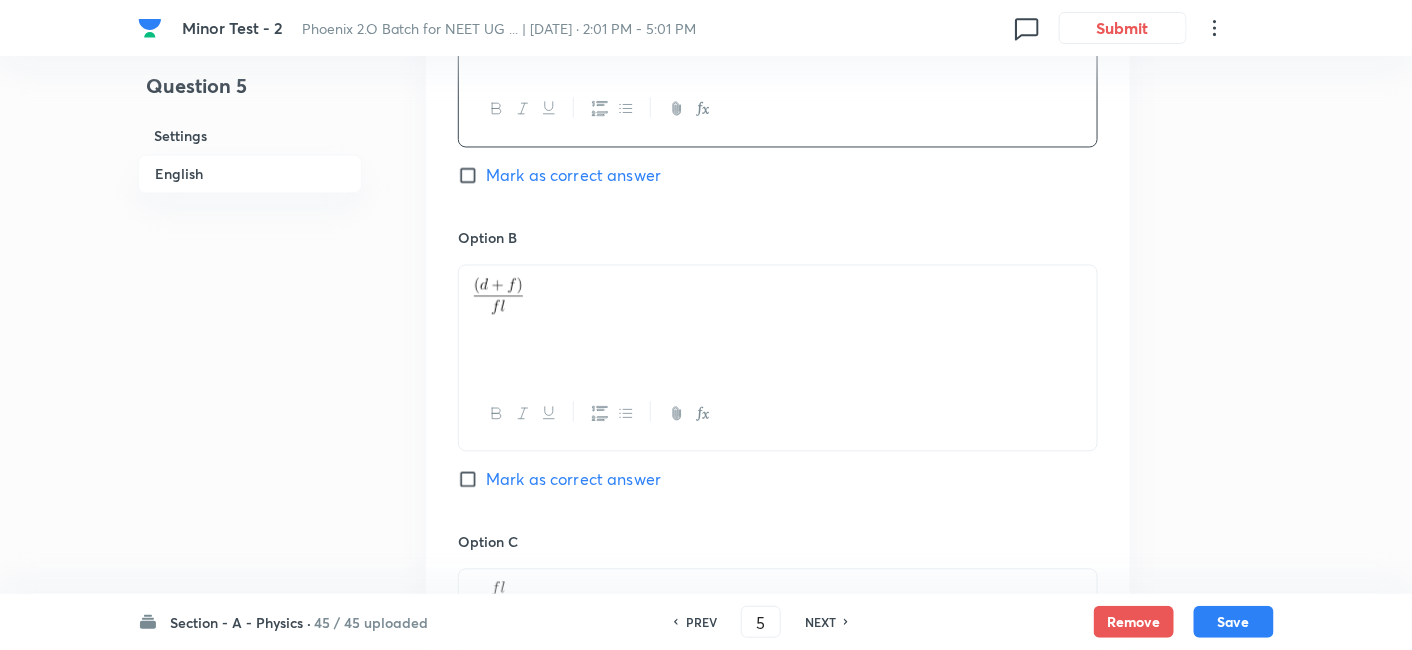click at bounding box center [778, 296] 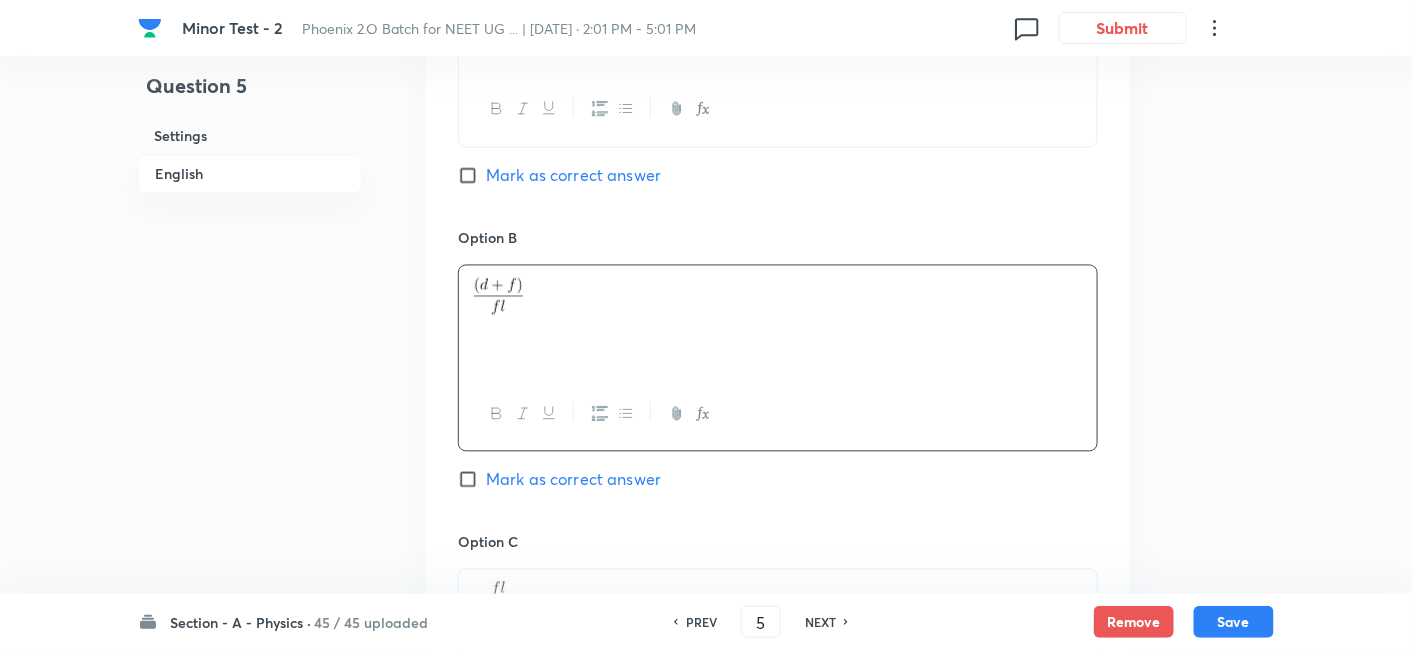 click at bounding box center (778, 296) 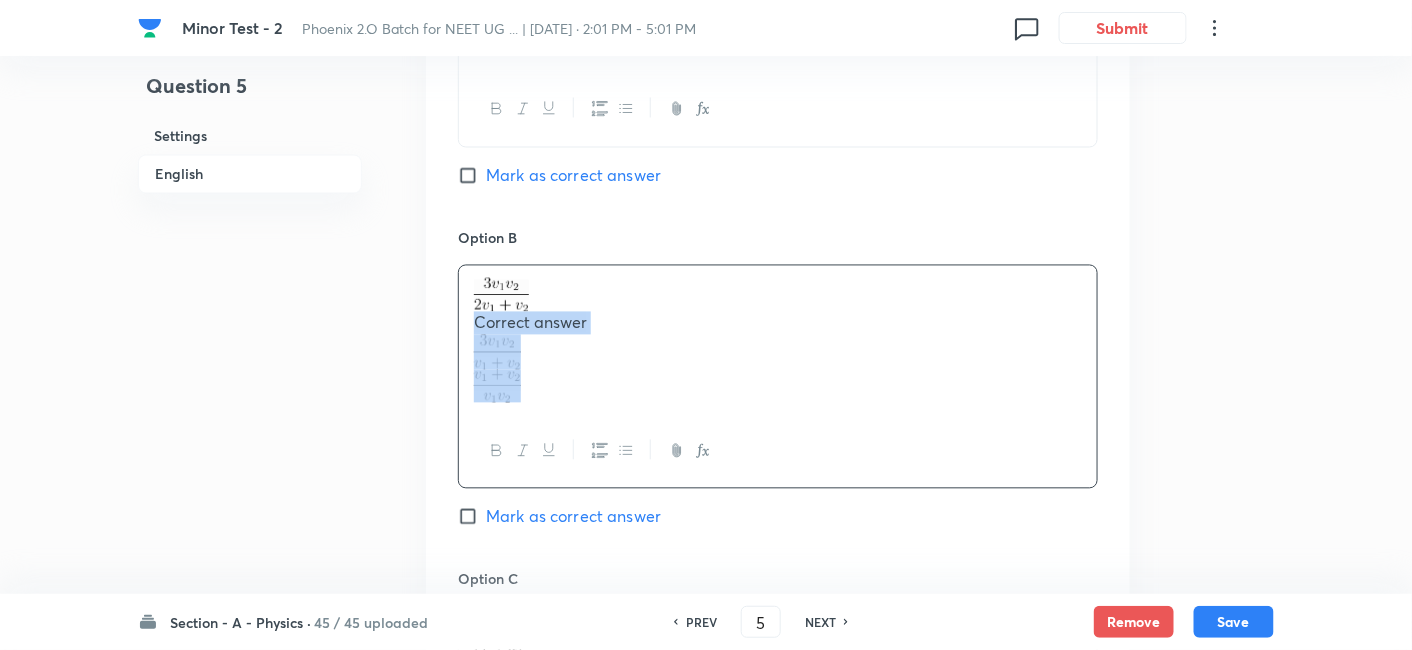drag, startPoint x: 468, startPoint y: 324, endPoint x: 552, endPoint y: 390, distance: 106.826965 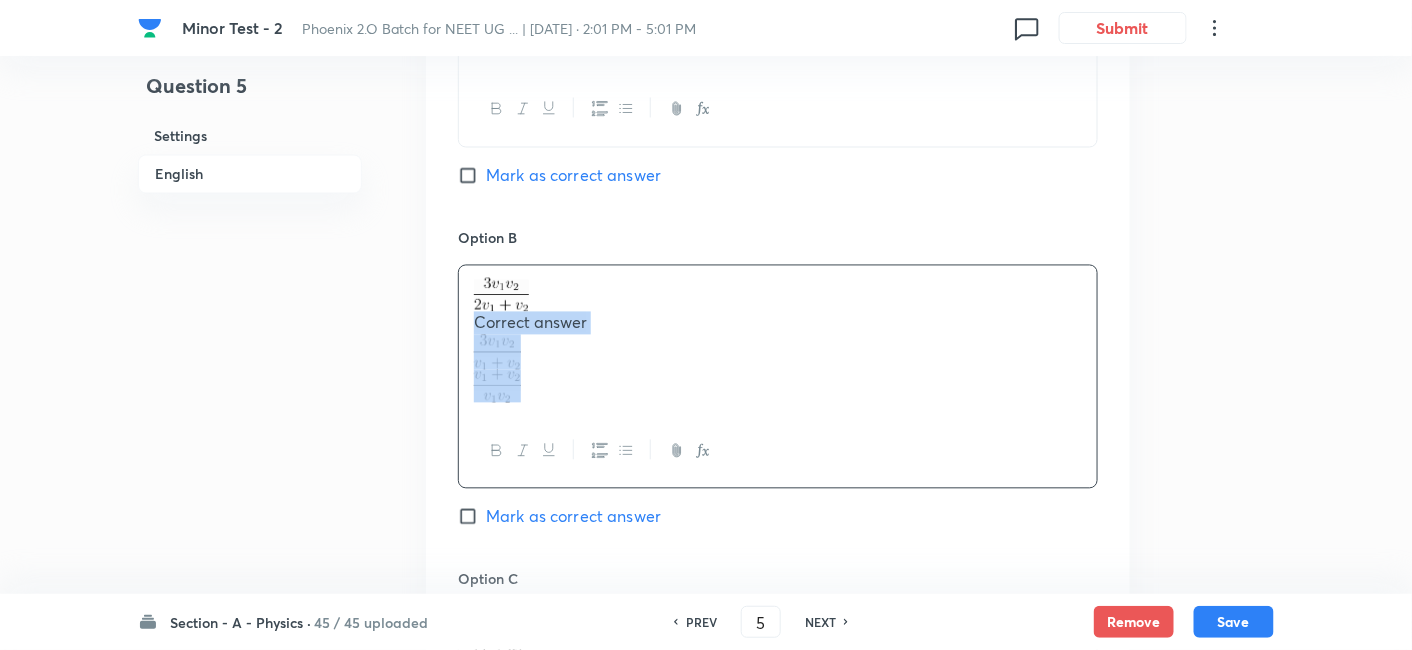 click on "Correct answer" at bounding box center (778, 340) 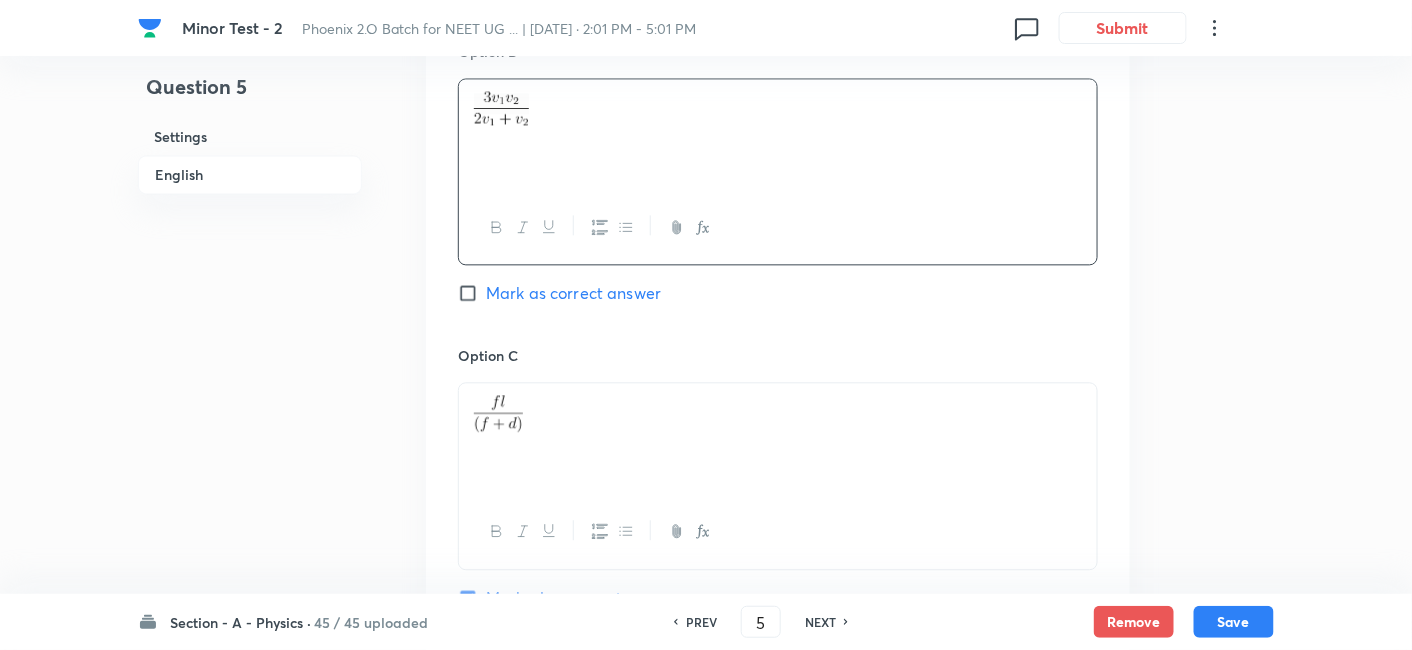 scroll, scrollTop: 1315, scrollLeft: 0, axis: vertical 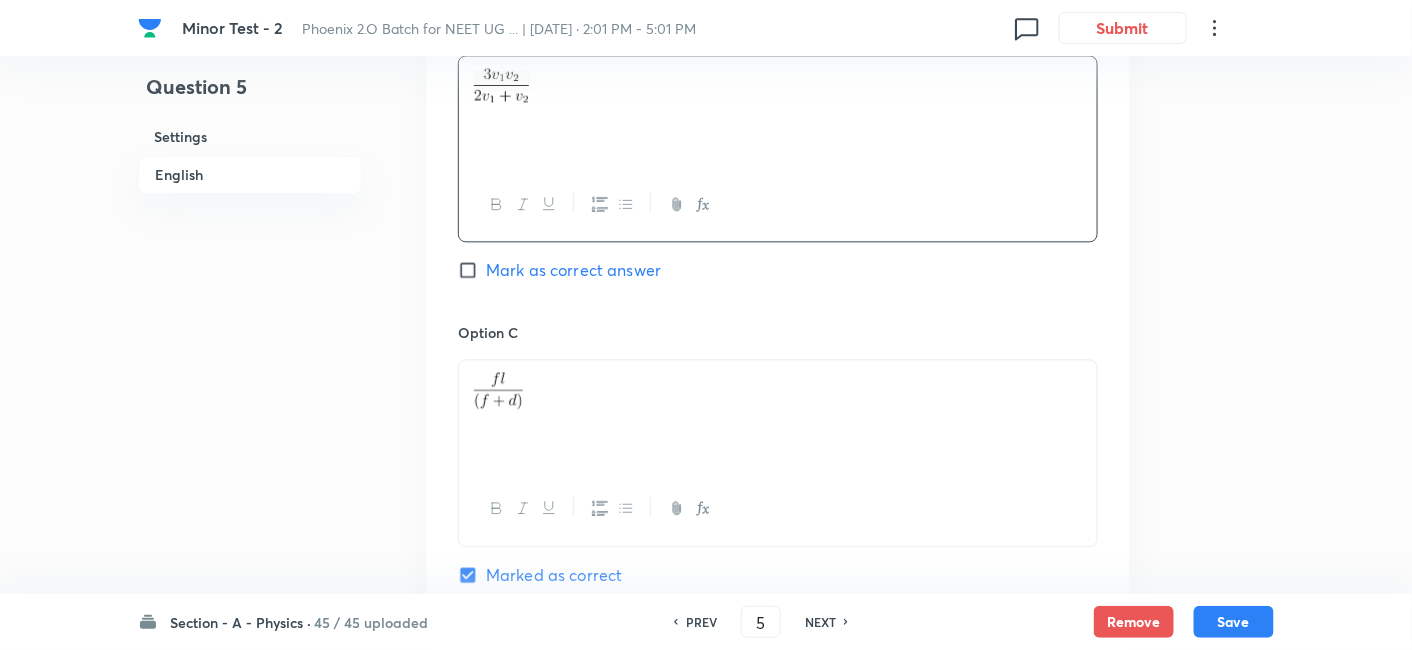 click at bounding box center (778, 390) 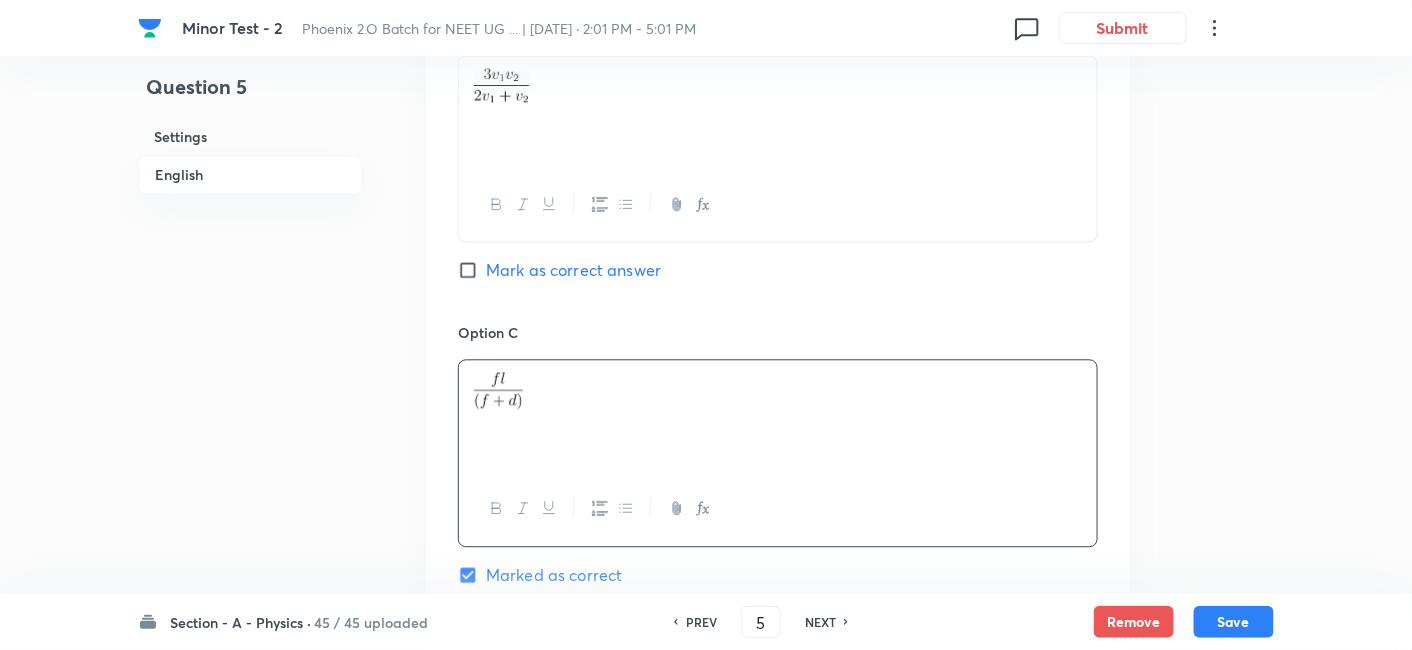 click at bounding box center (778, 390) 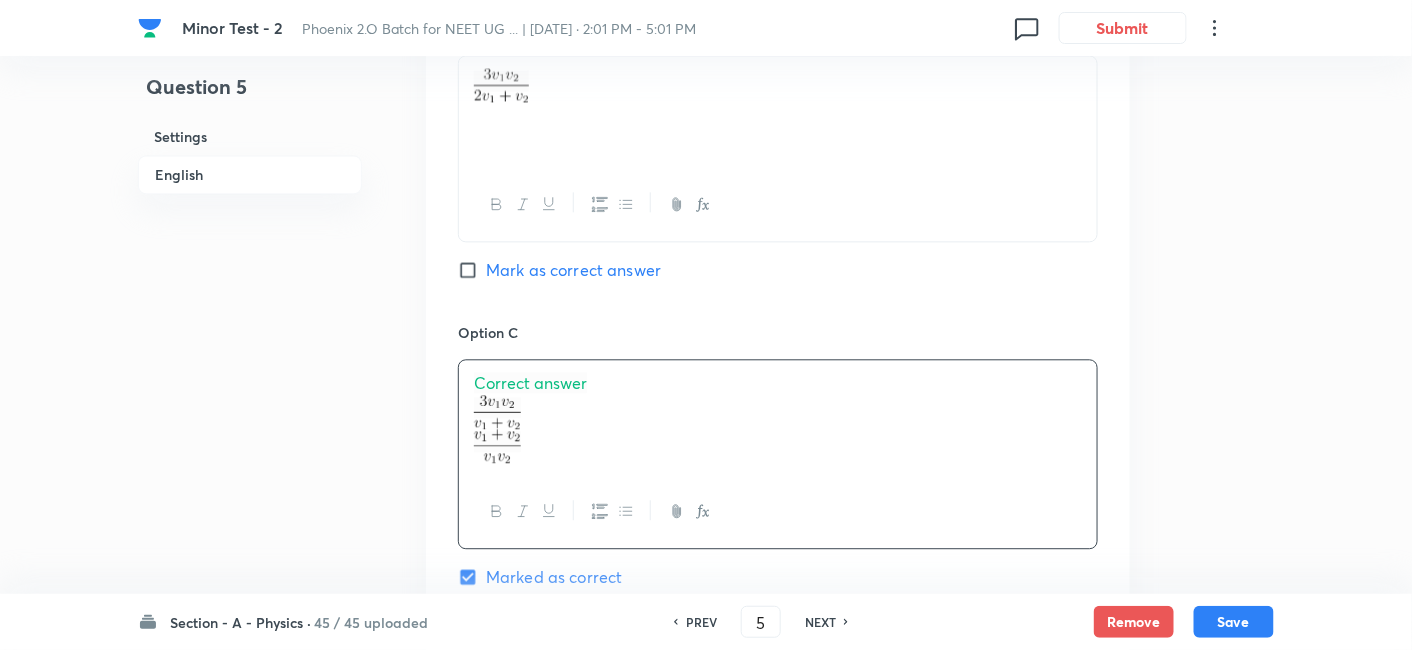 click on "Correct answer" at bounding box center [530, 382] 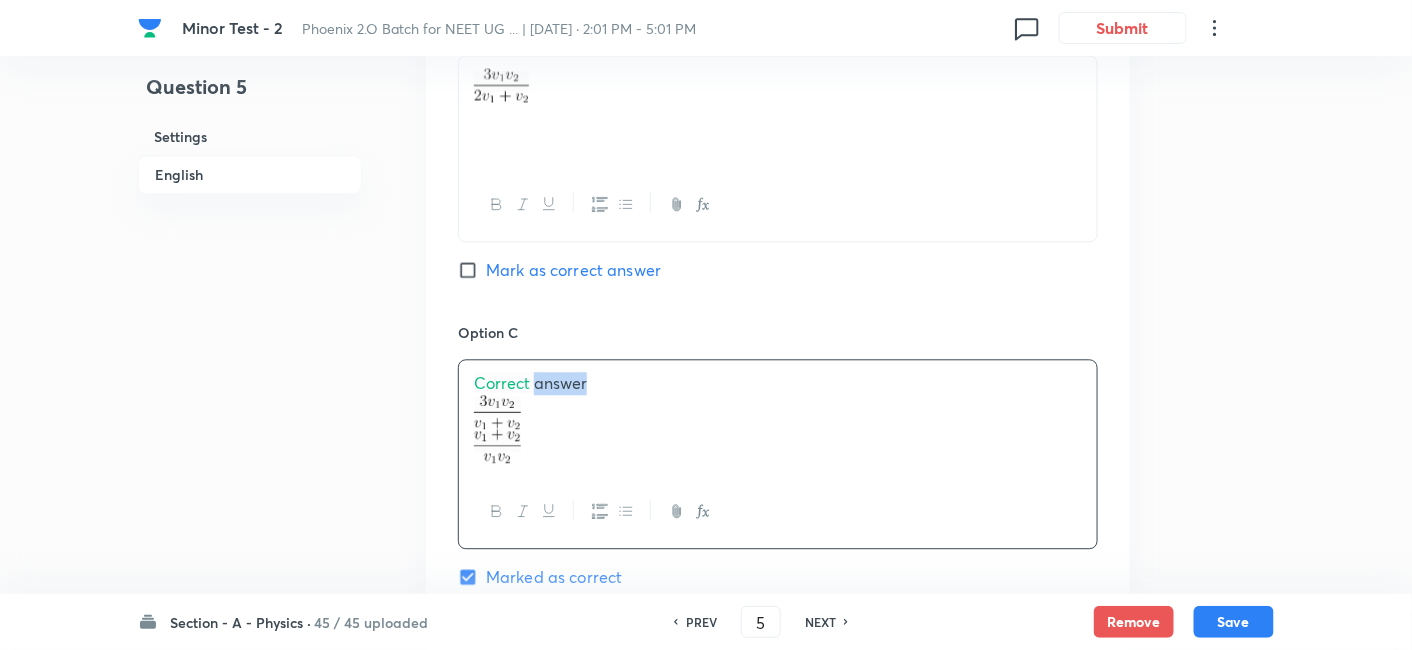 click on "Correct answer" at bounding box center [530, 382] 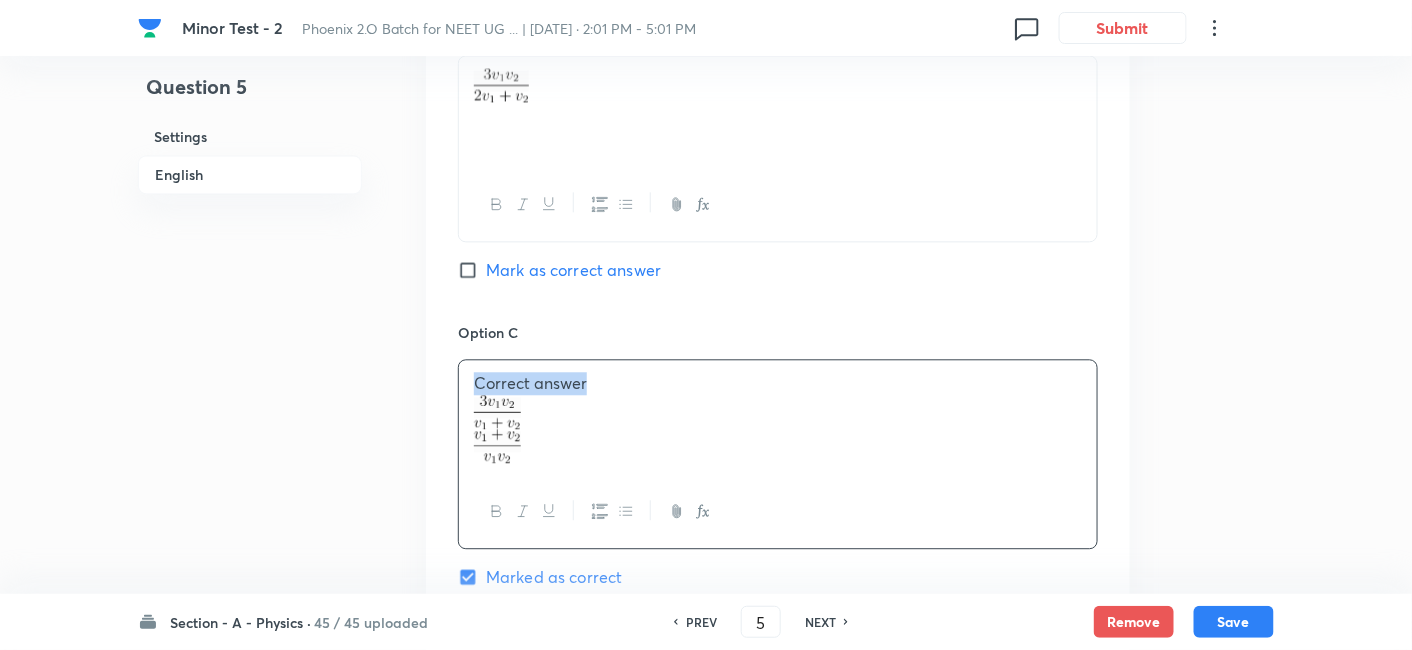click on "Correct answer" at bounding box center [530, 382] 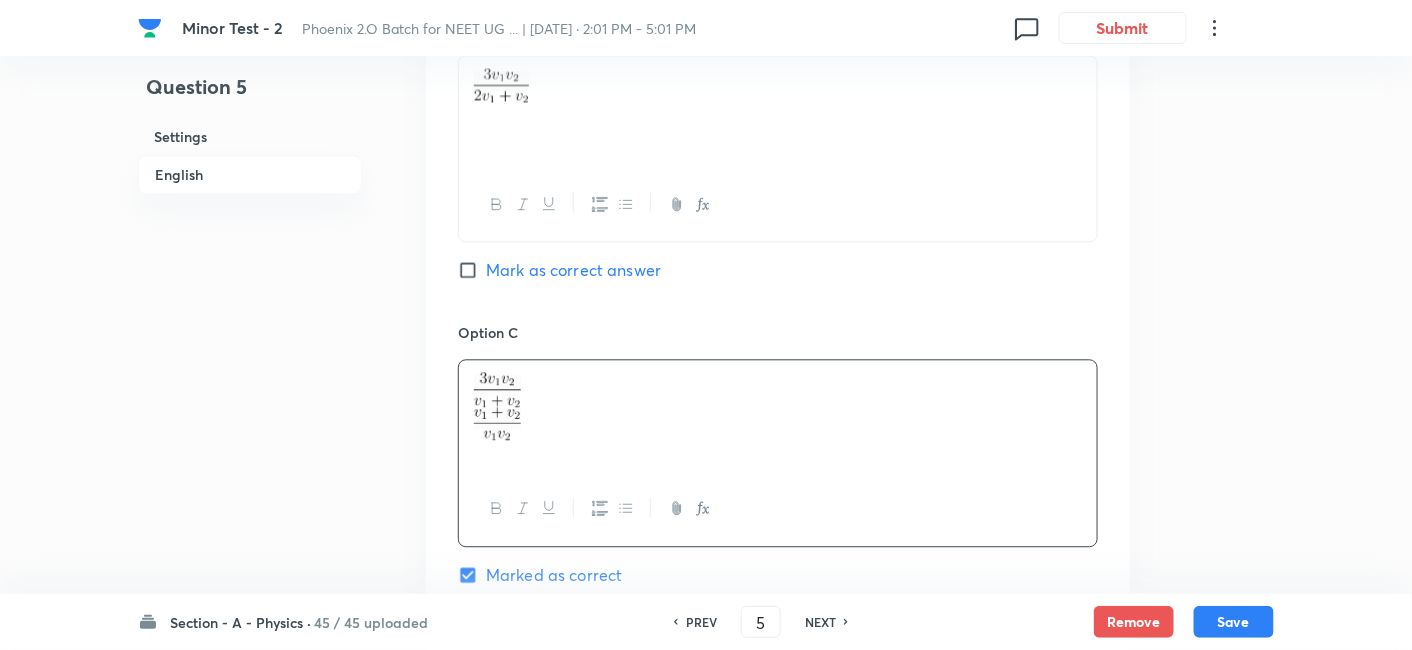 click at bounding box center (778, 424) 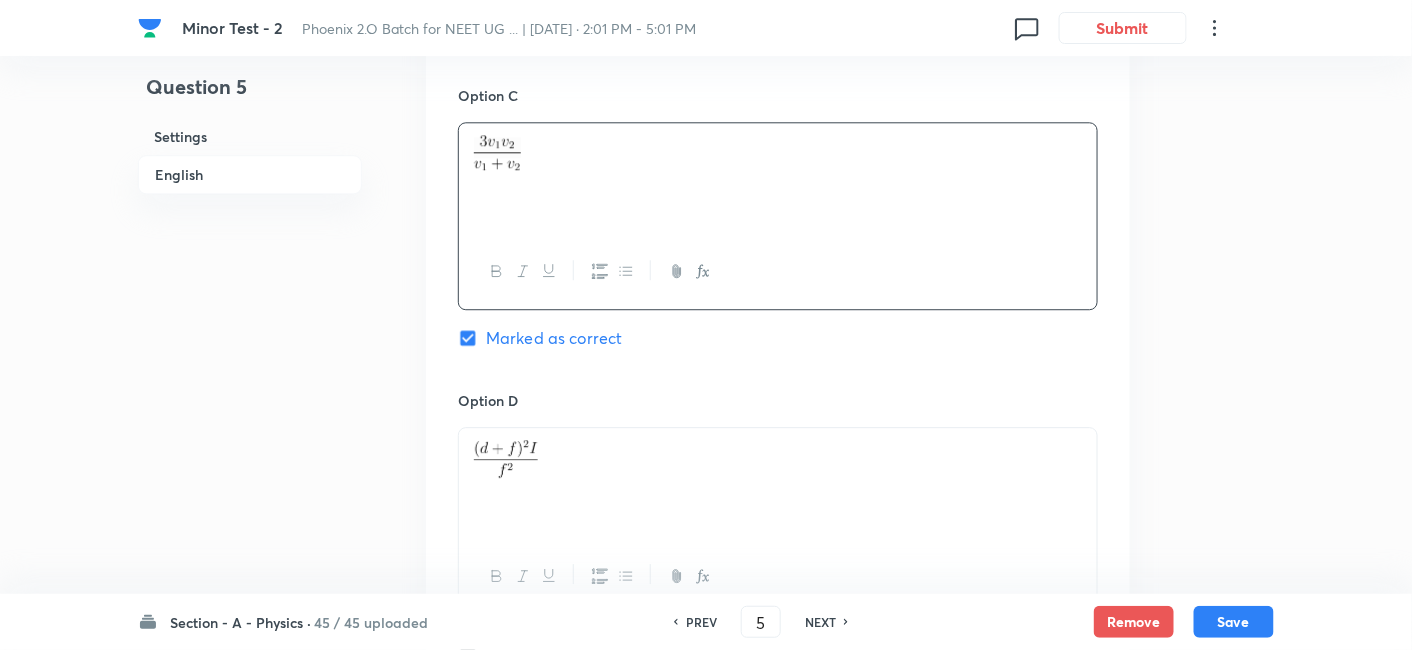 scroll, scrollTop: 1553, scrollLeft: 0, axis: vertical 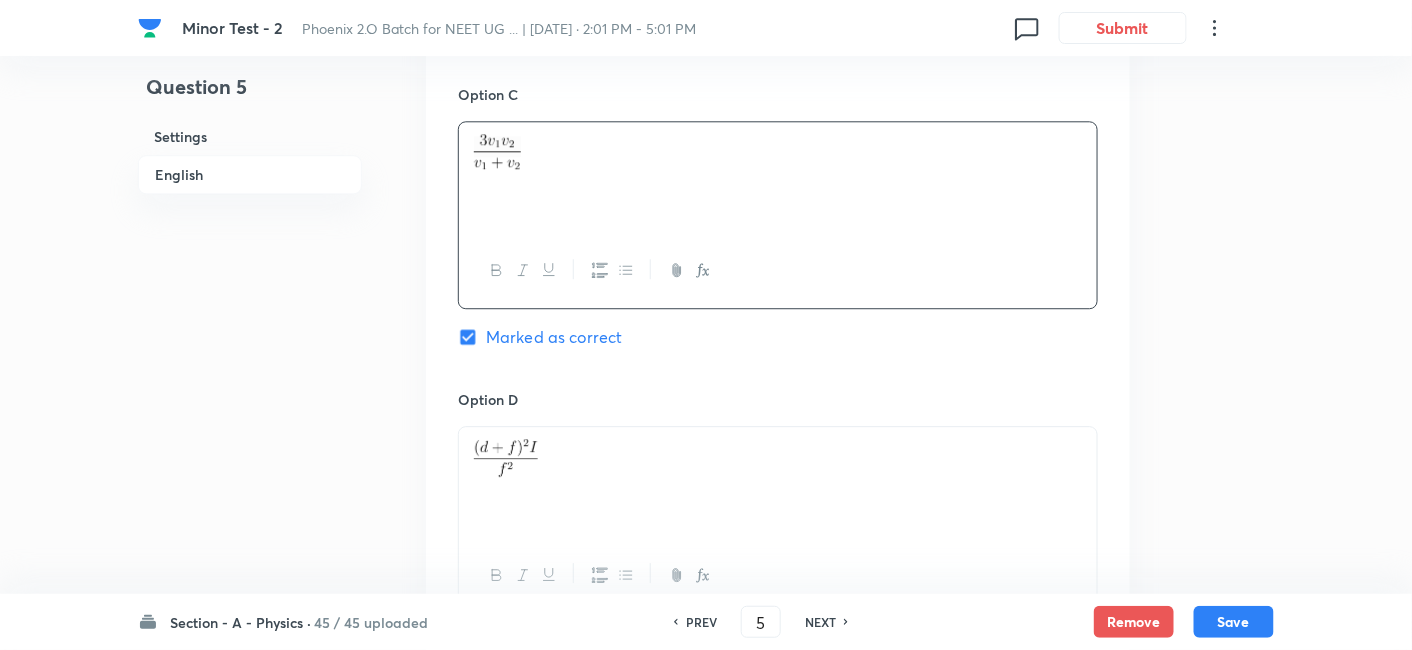 click at bounding box center [778, 458] 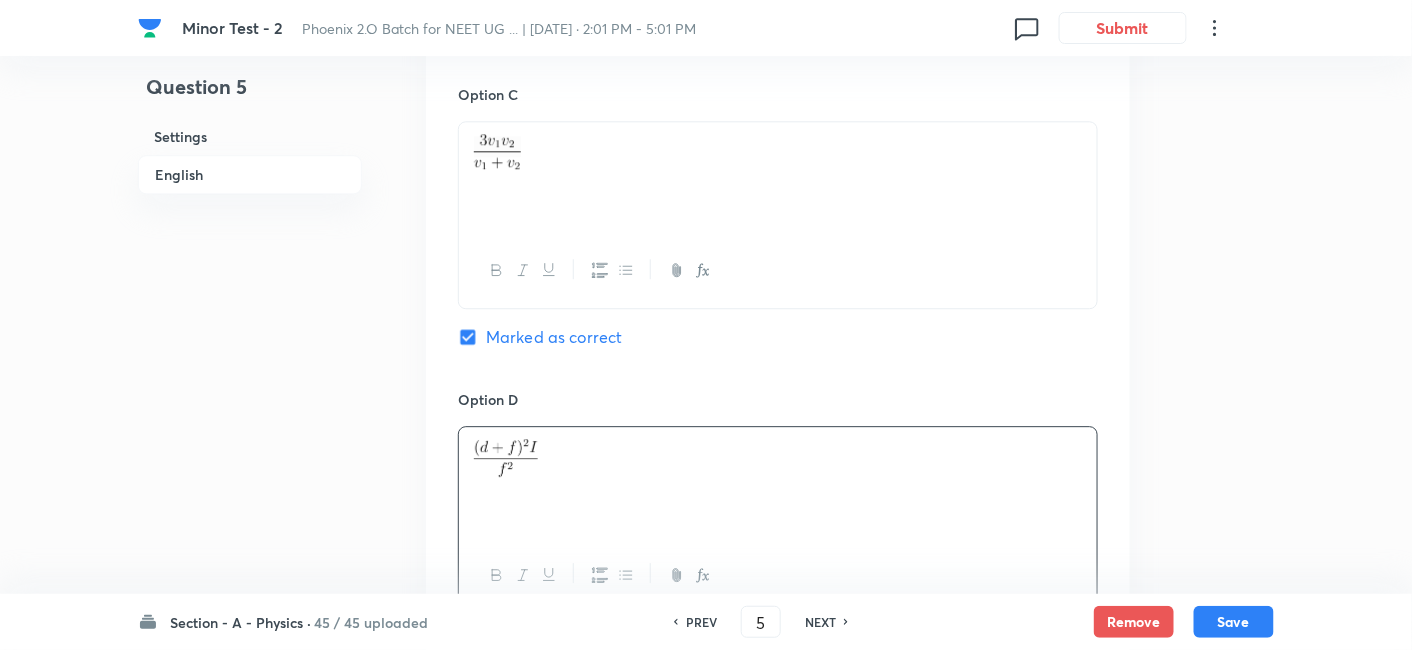 click at bounding box center (778, 458) 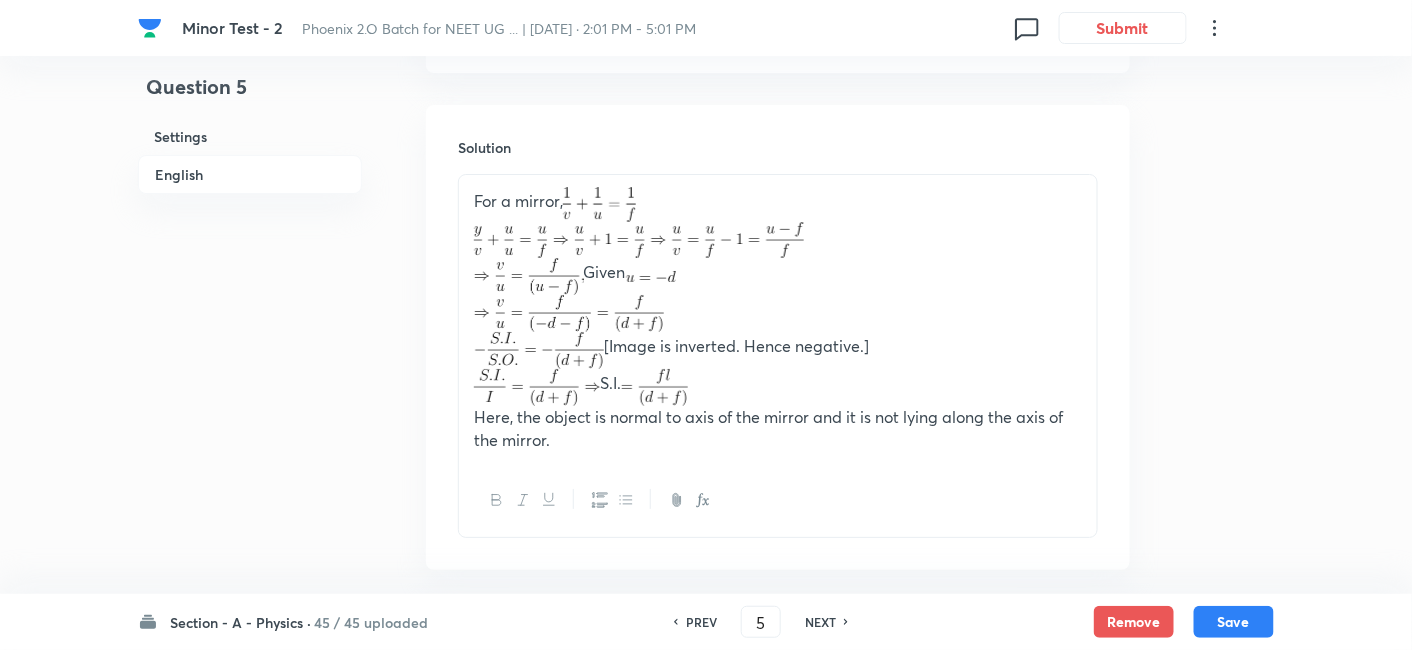 scroll, scrollTop: 2173, scrollLeft: 0, axis: vertical 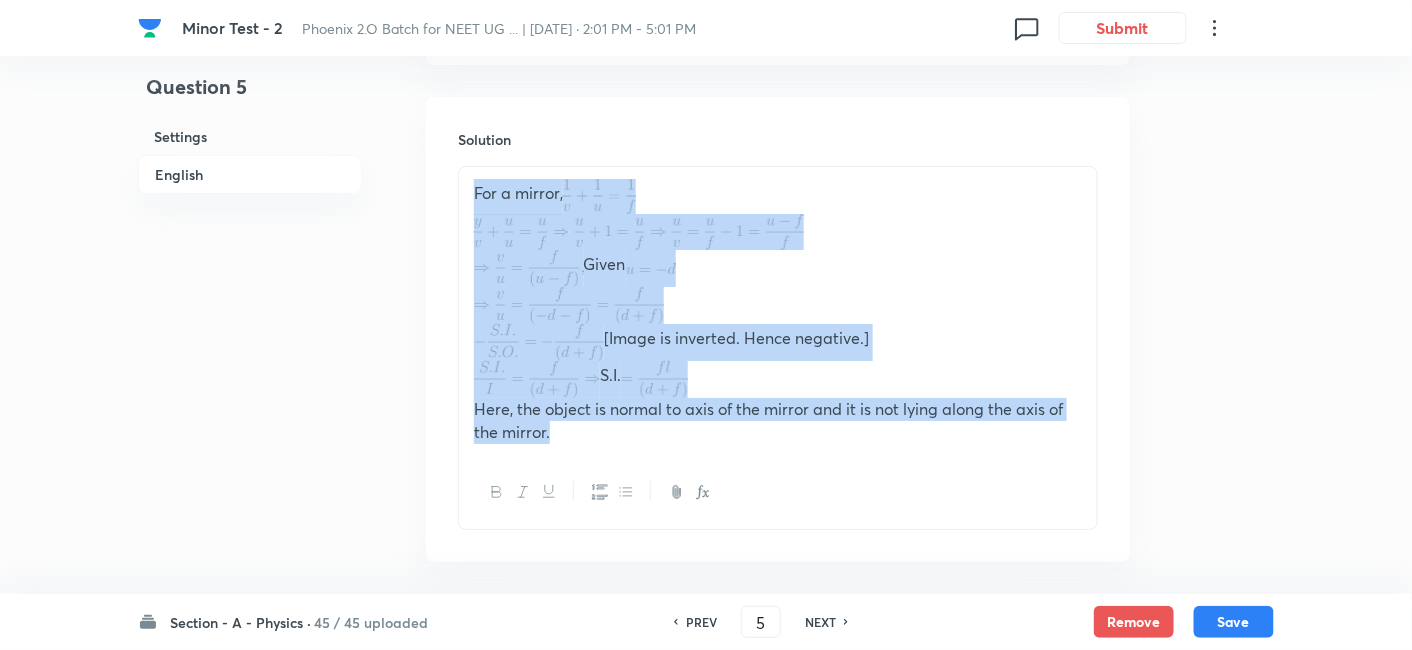 drag, startPoint x: 465, startPoint y: 186, endPoint x: 560, endPoint y: 438, distance: 269.31207 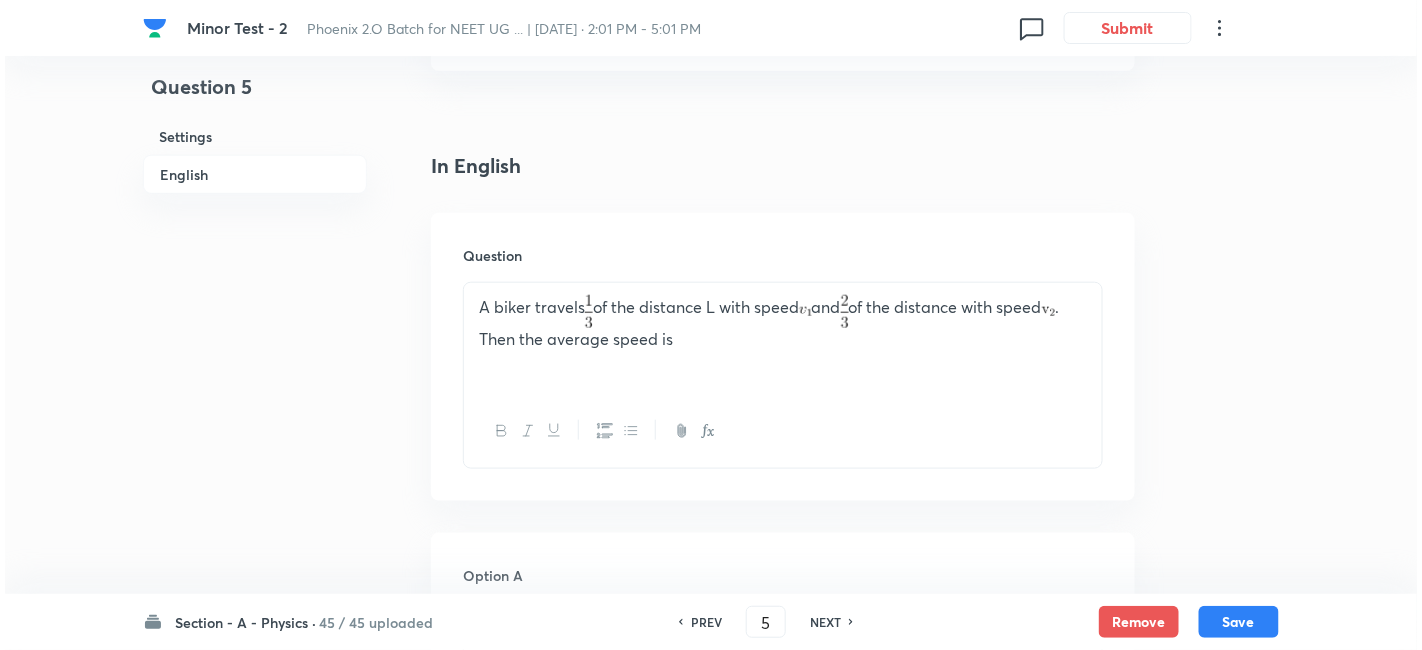 scroll, scrollTop: 0, scrollLeft: 0, axis: both 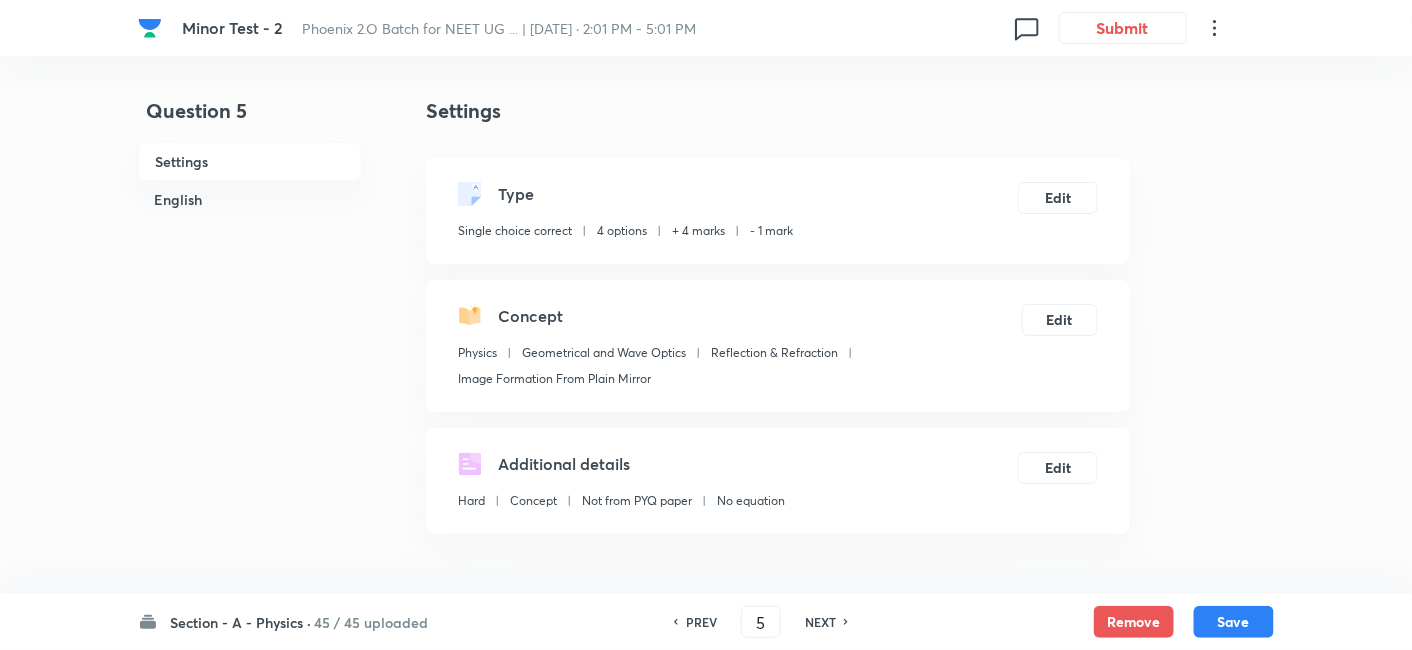 click on "Type Single choice correct 4 options + 4 marks - 1 mark Edit" at bounding box center (778, 211) 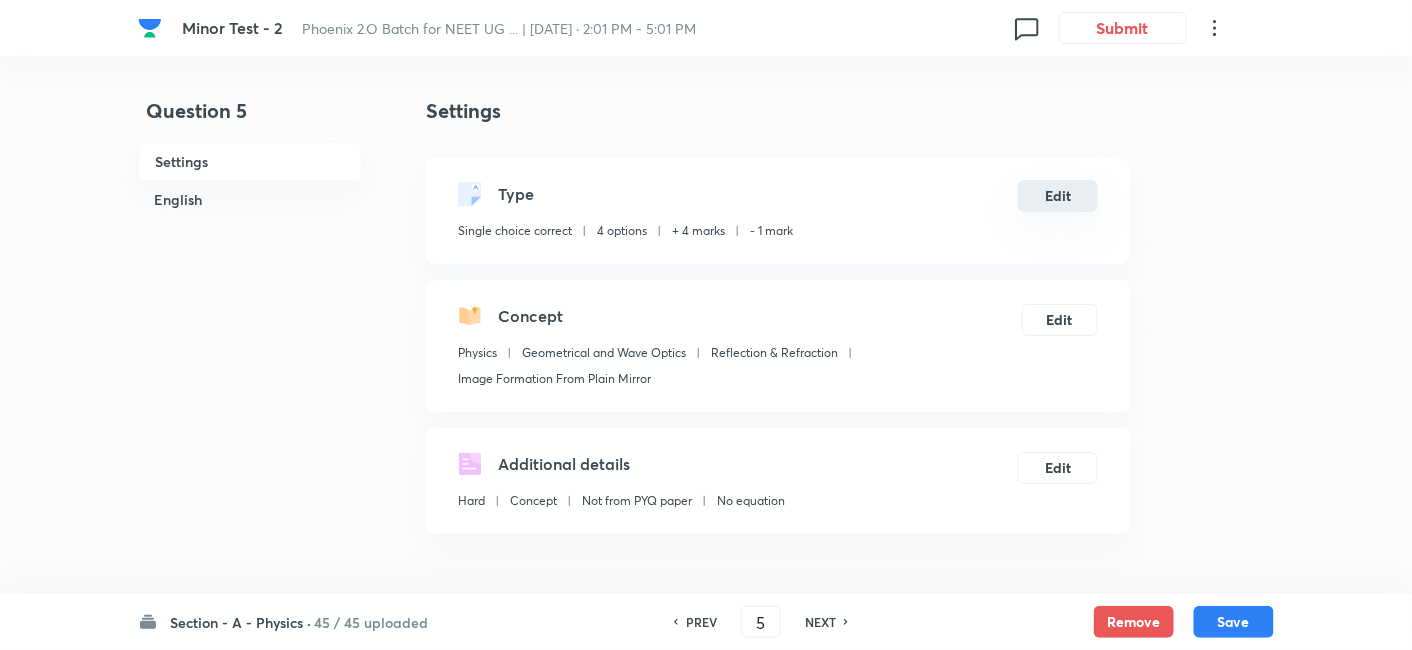 click on "Edit" at bounding box center [1058, 196] 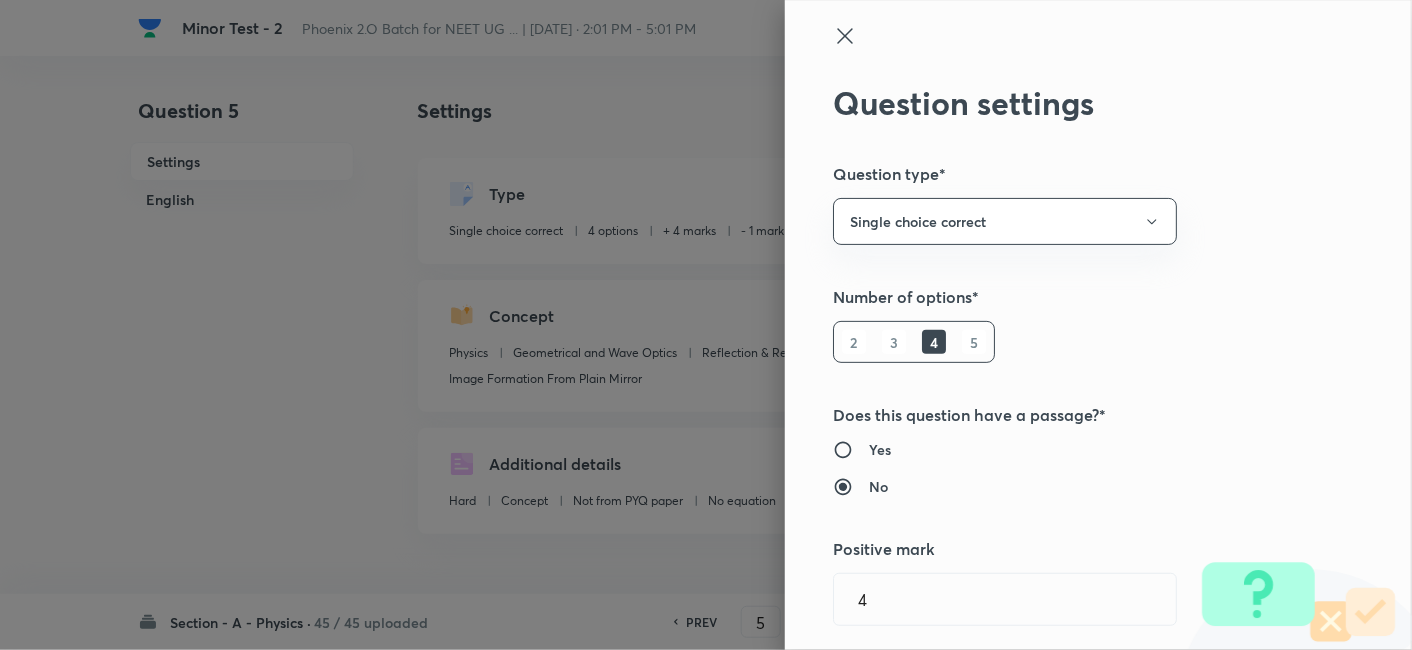 type on "Geometrical and Wave Optics" 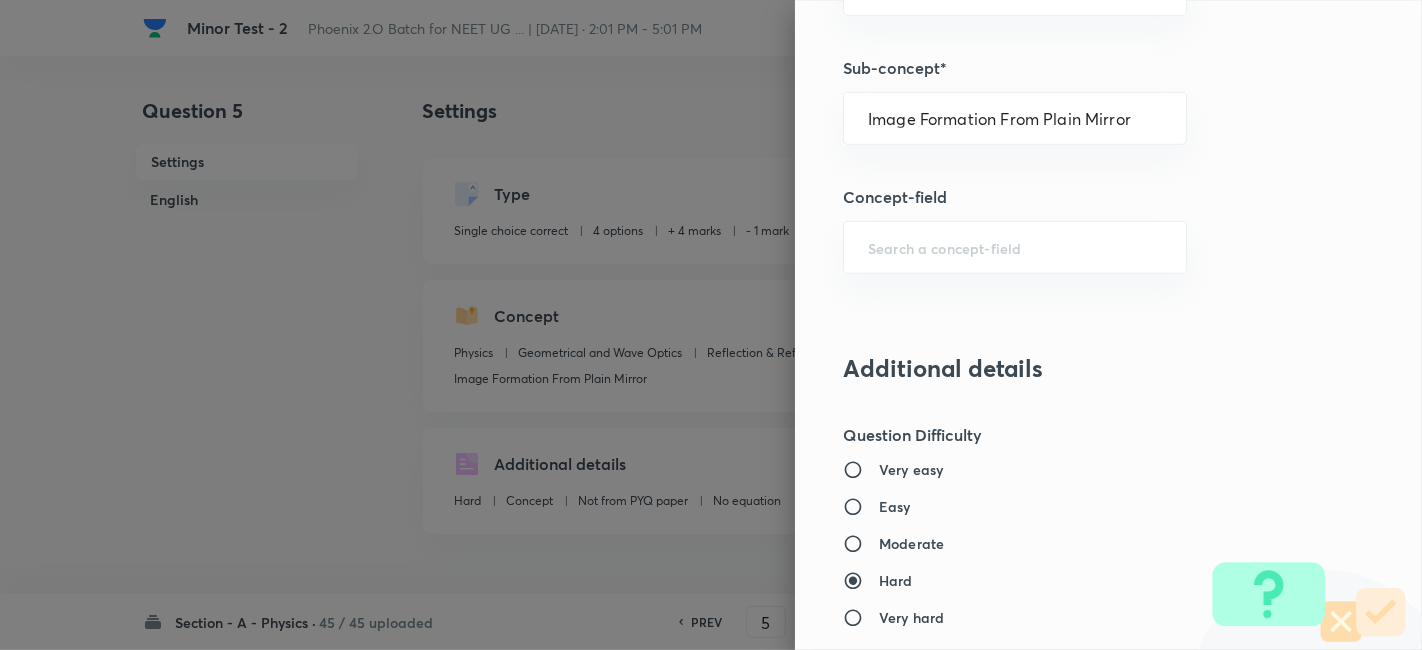 scroll, scrollTop: 1343, scrollLeft: 0, axis: vertical 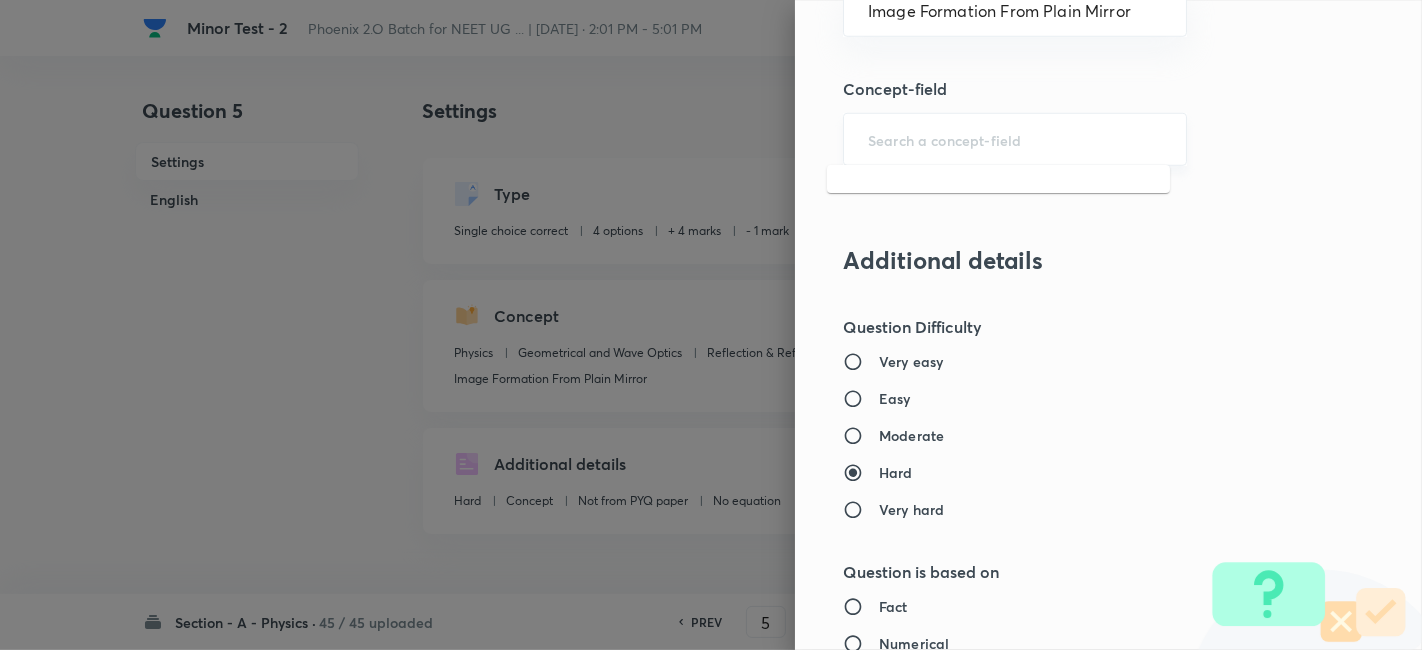 click at bounding box center [1015, 139] 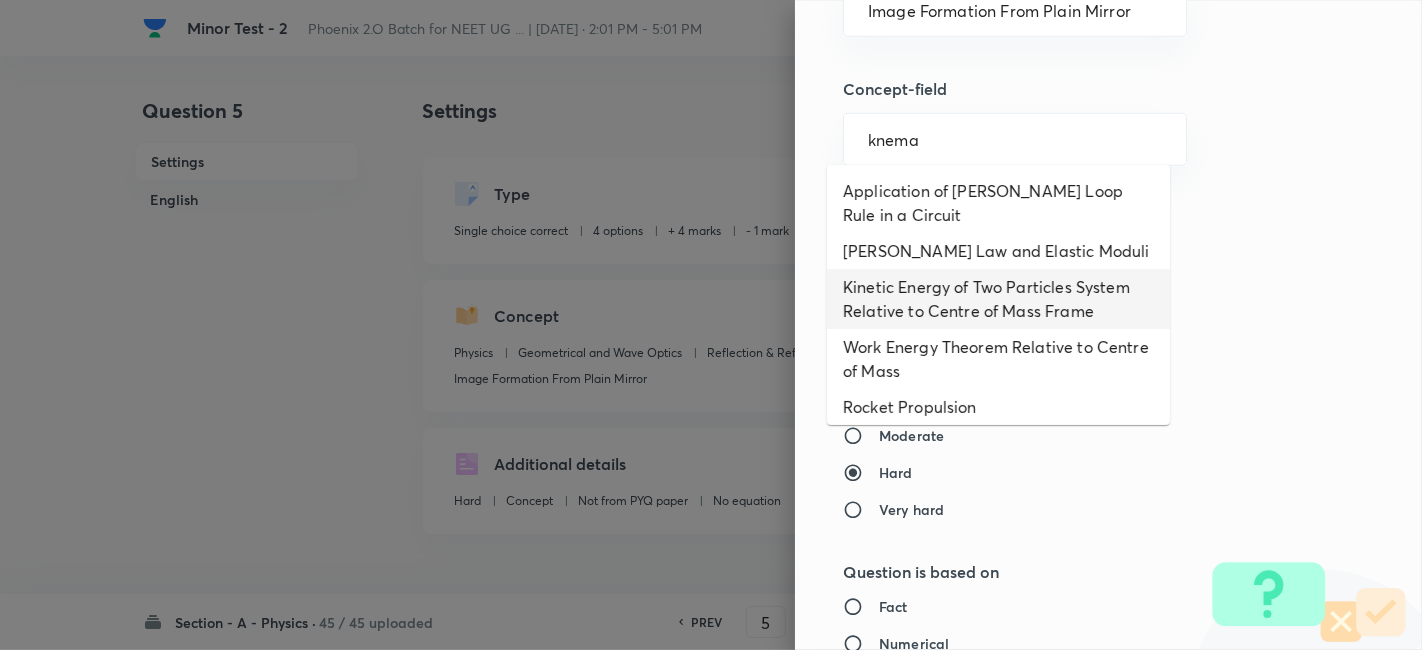 type on "knema" 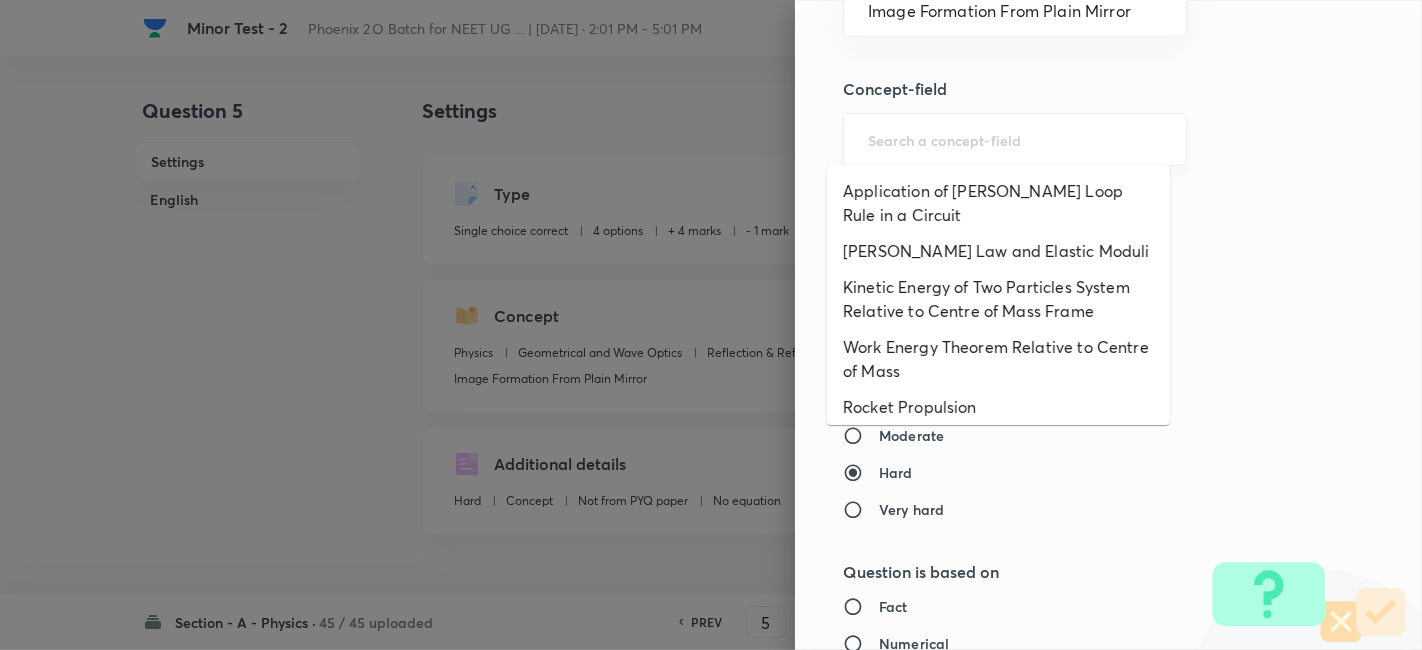 click at bounding box center (1015, 139) 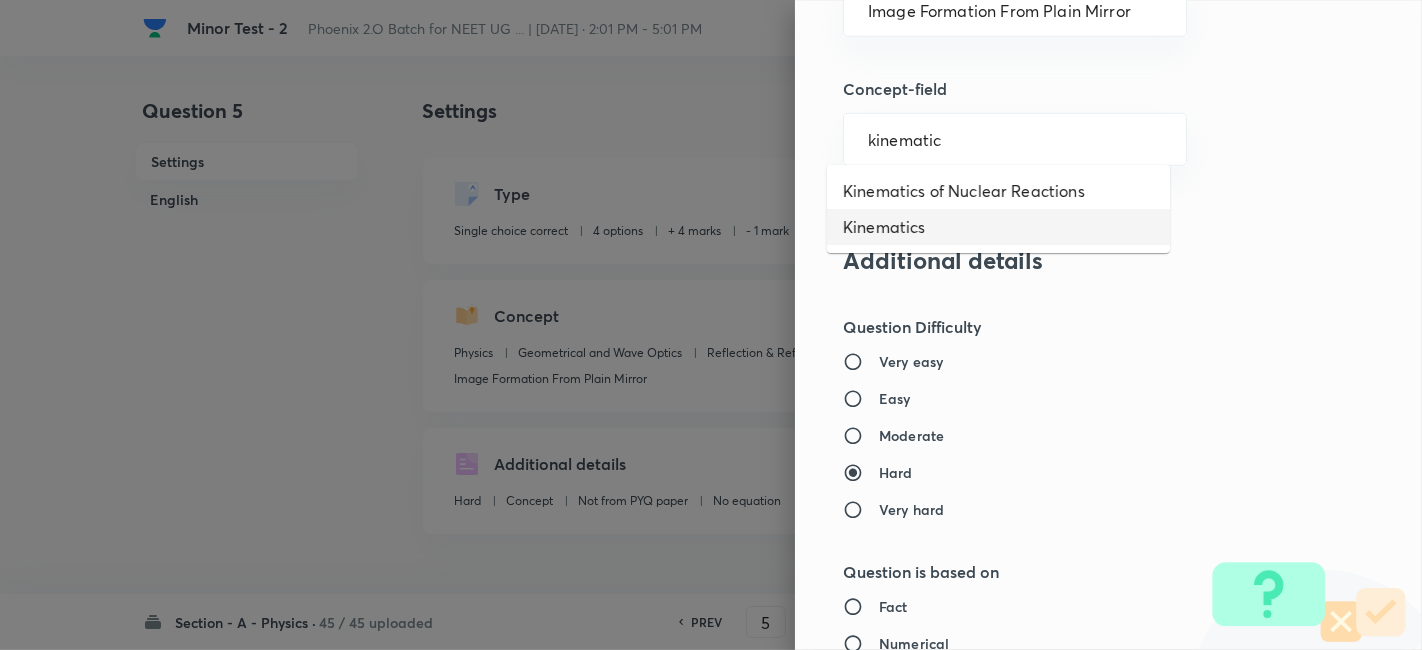click on "Kinematics" at bounding box center (998, 227) 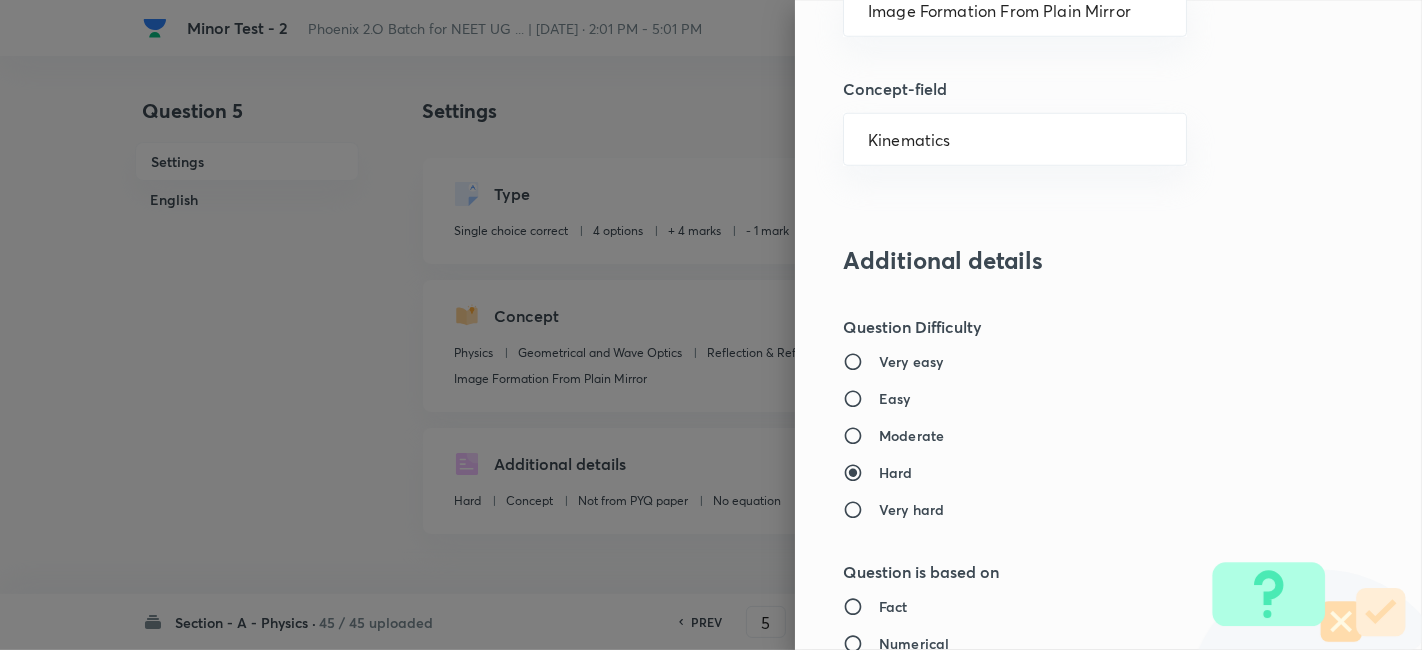 type on "Mechanics" 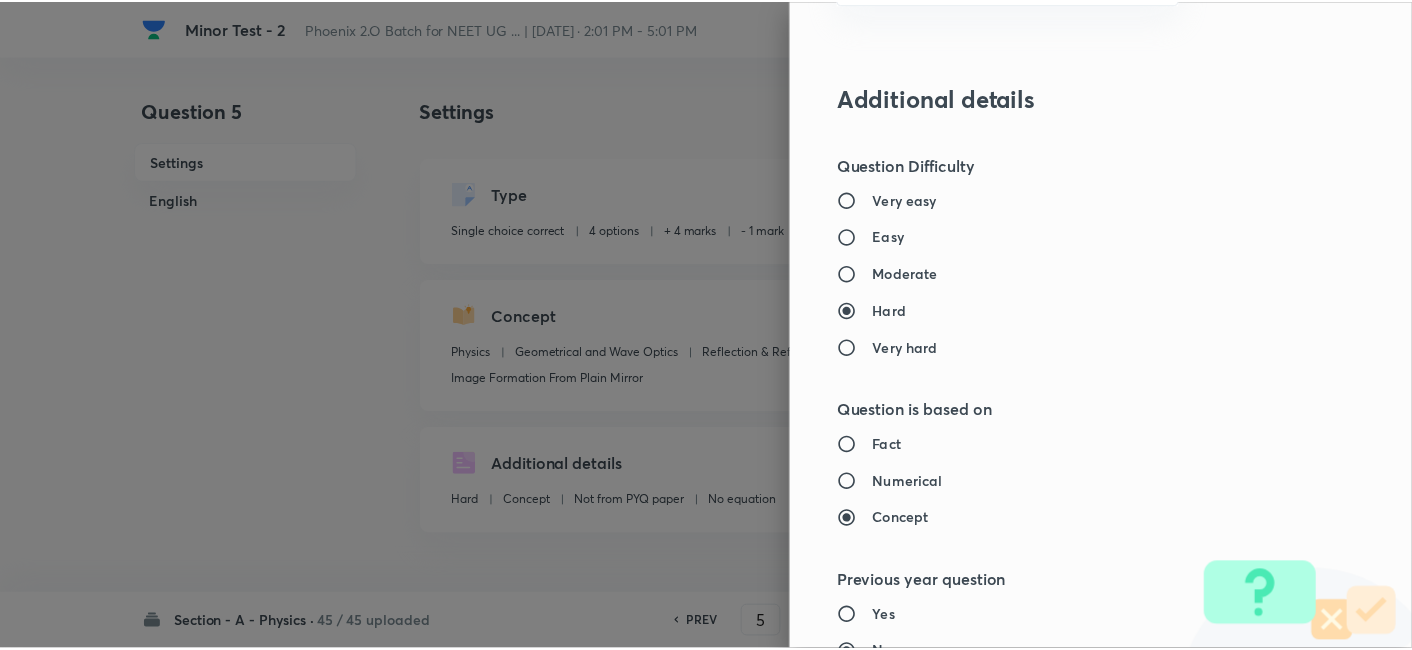 scroll, scrollTop: 2070, scrollLeft: 0, axis: vertical 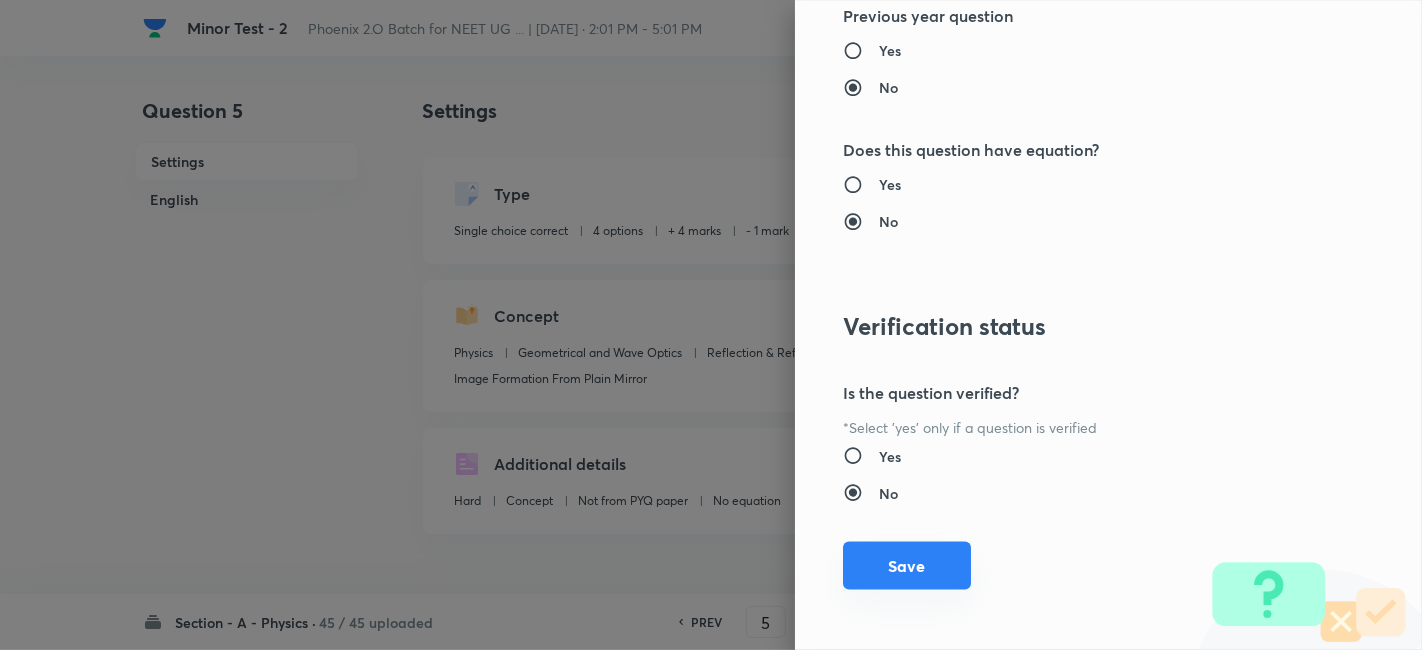 click on "Save" at bounding box center [907, 566] 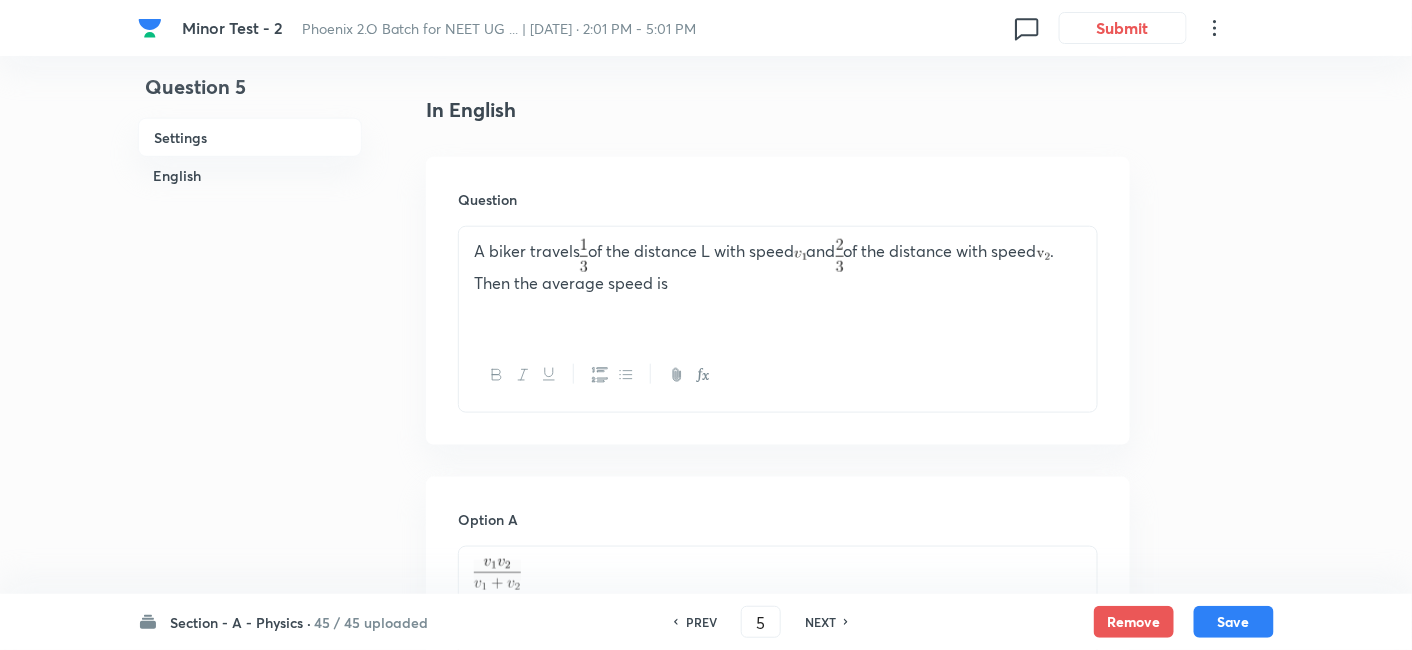 scroll, scrollTop: 508, scrollLeft: 0, axis: vertical 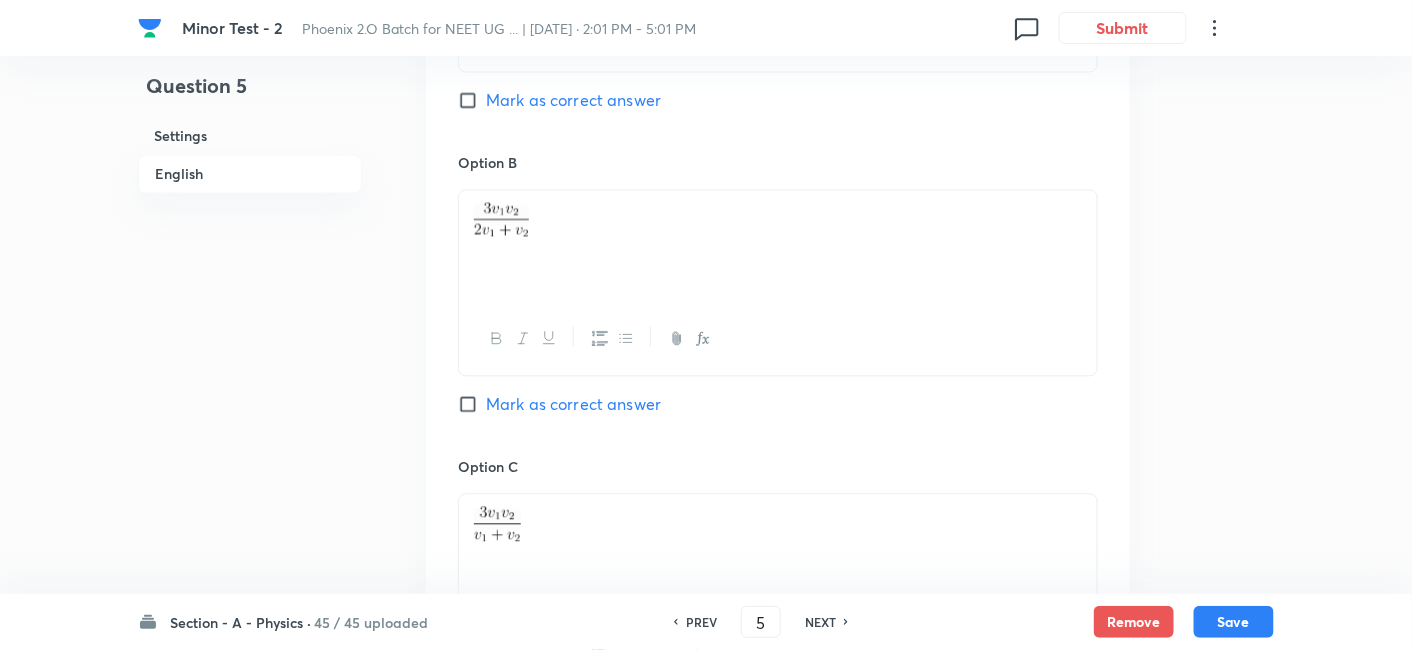 click on "Mark as correct answer" at bounding box center (573, 405) 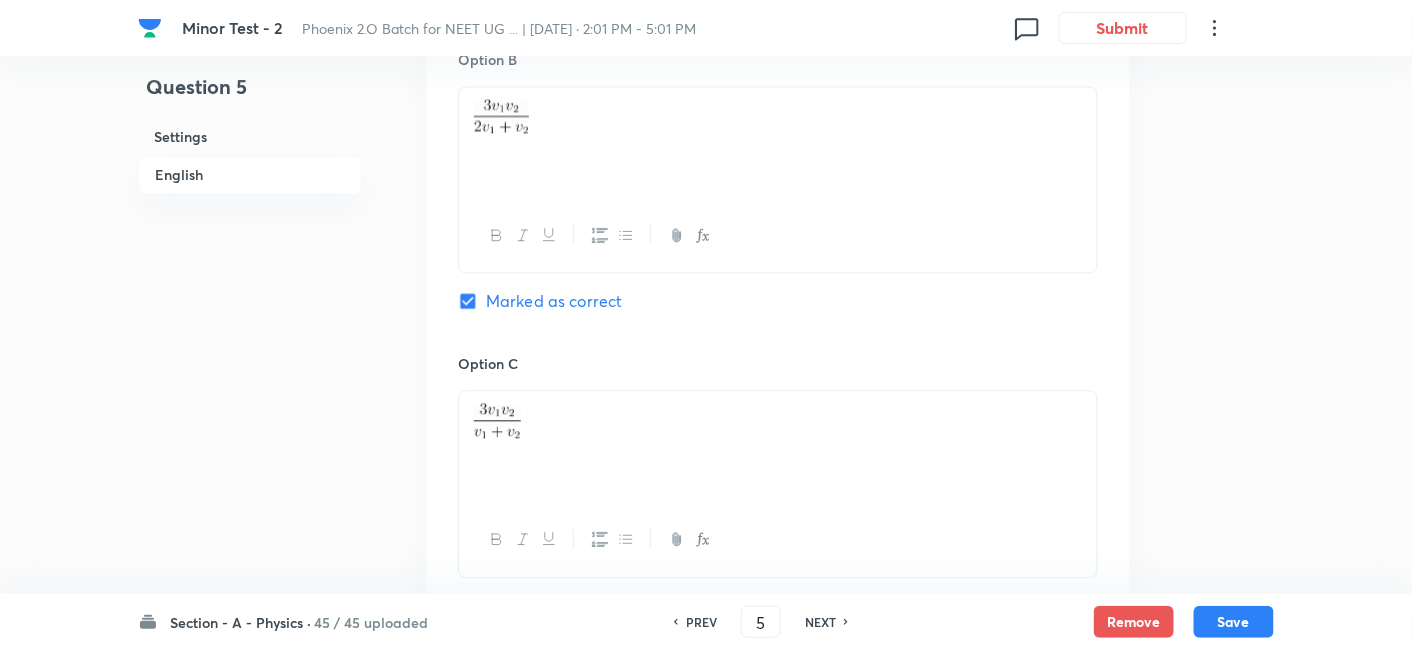 checkbox on "false" 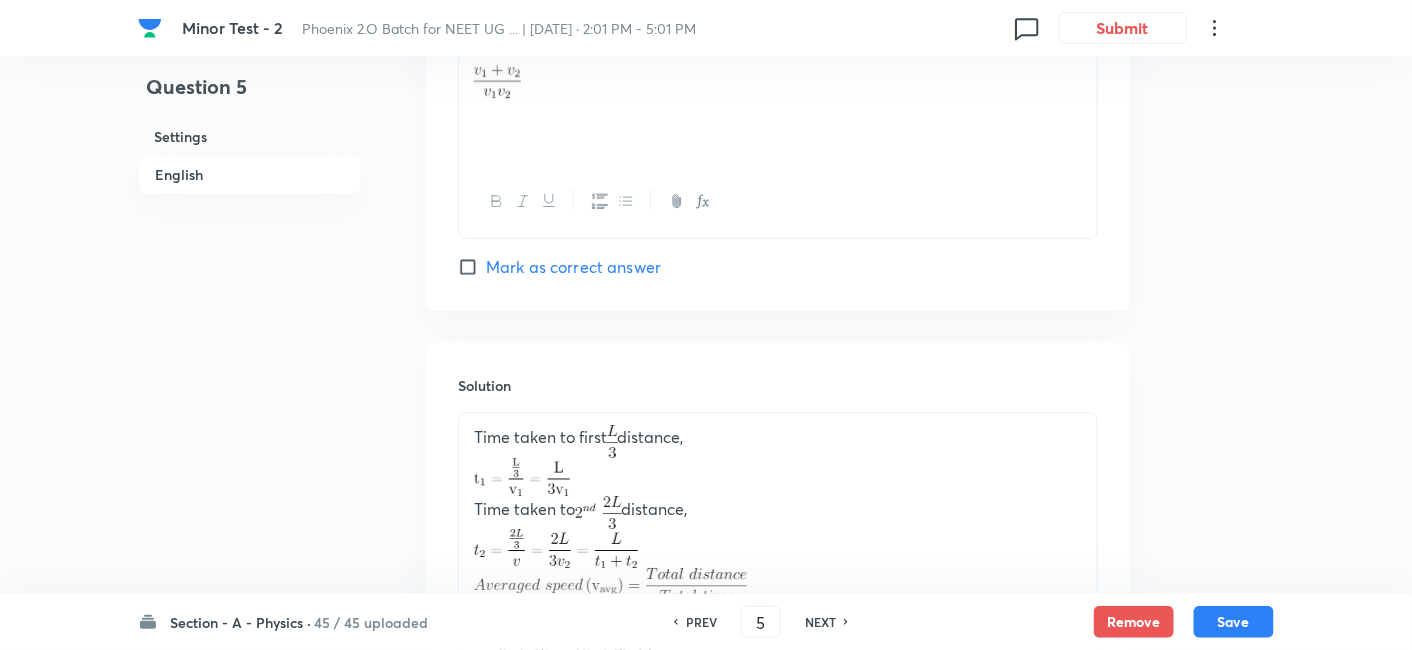 scroll, scrollTop: 2268, scrollLeft: 0, axis: vertical 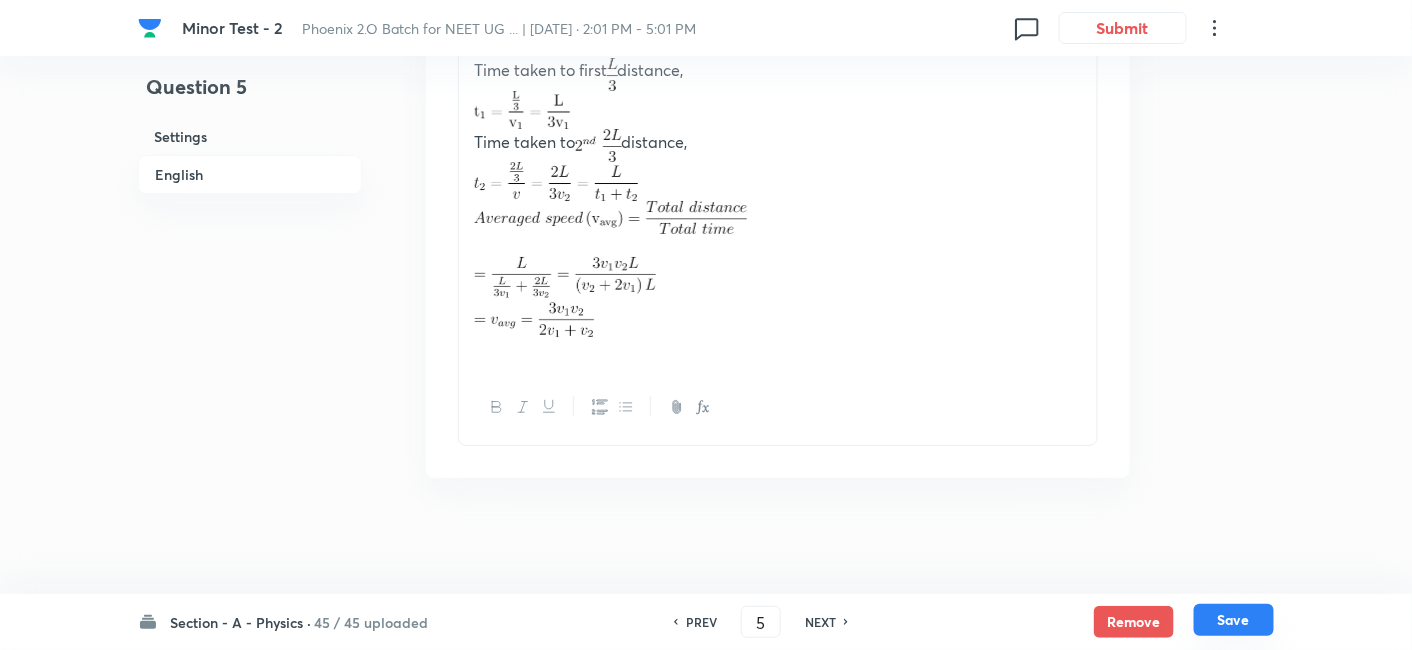 click on "Save" at bounding box center (1234, 620) 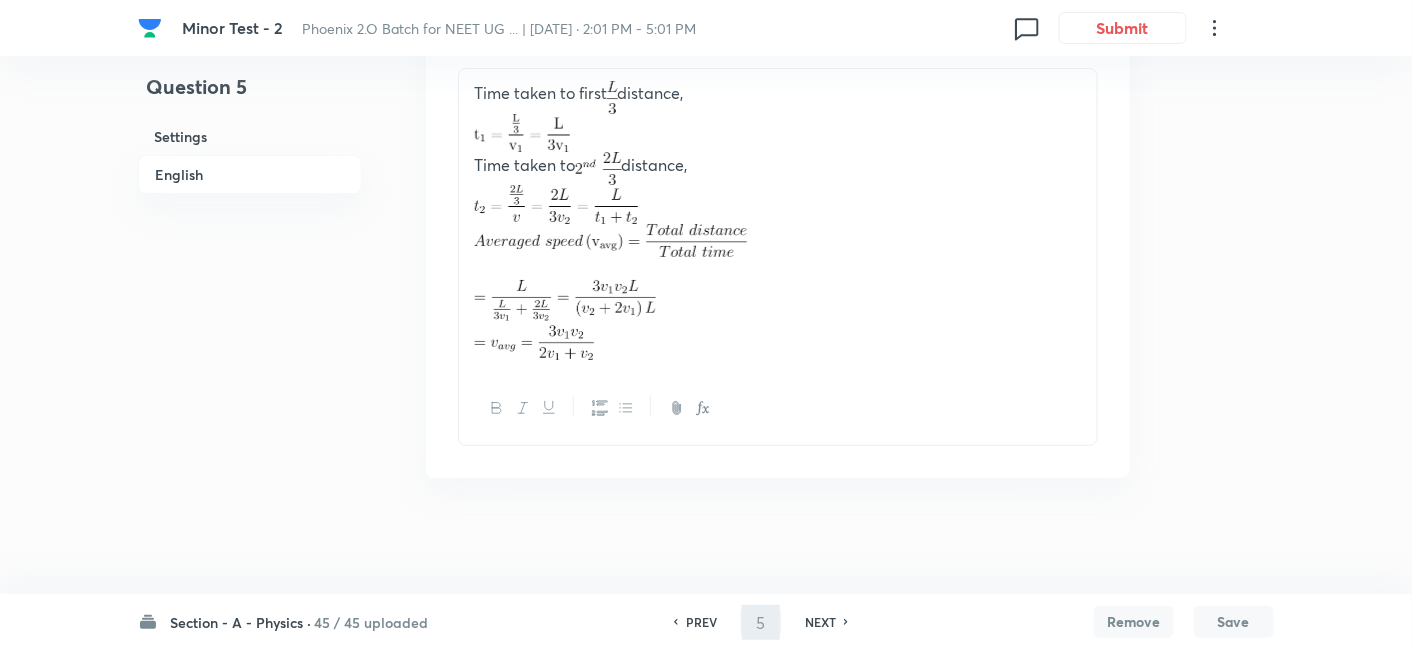 type on "6" 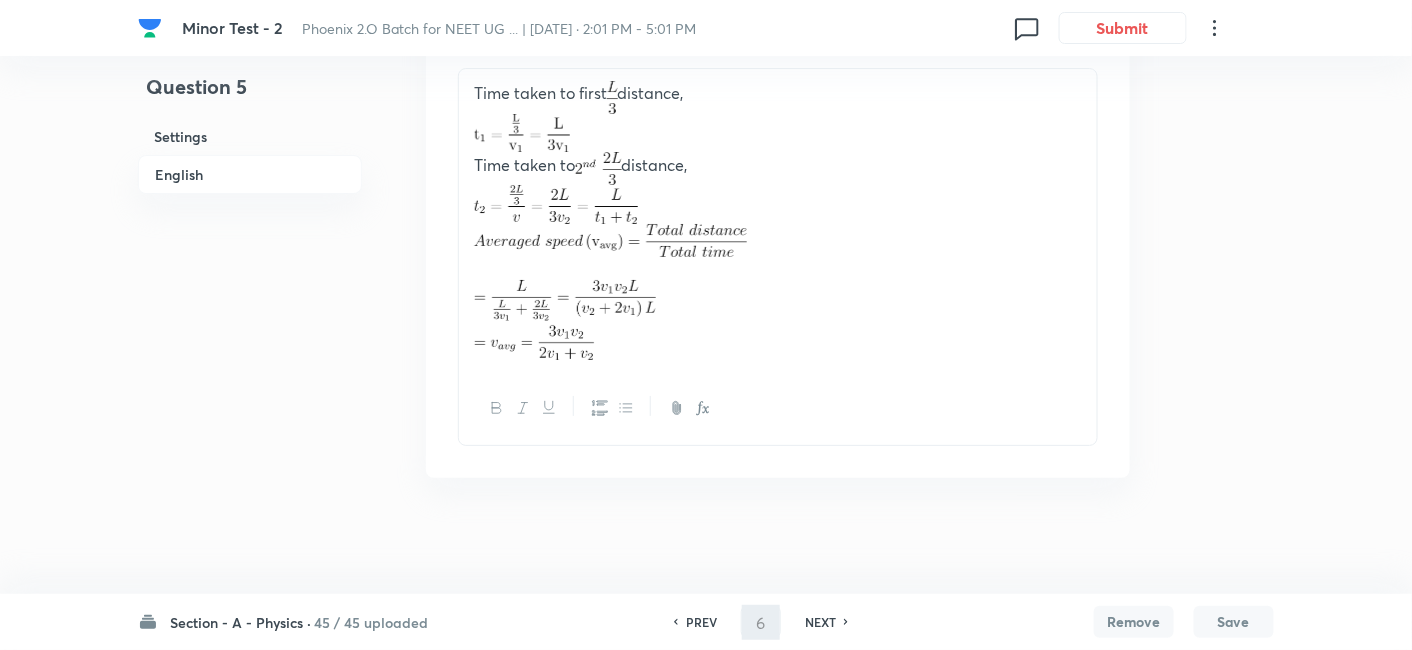 checkbox on "false" 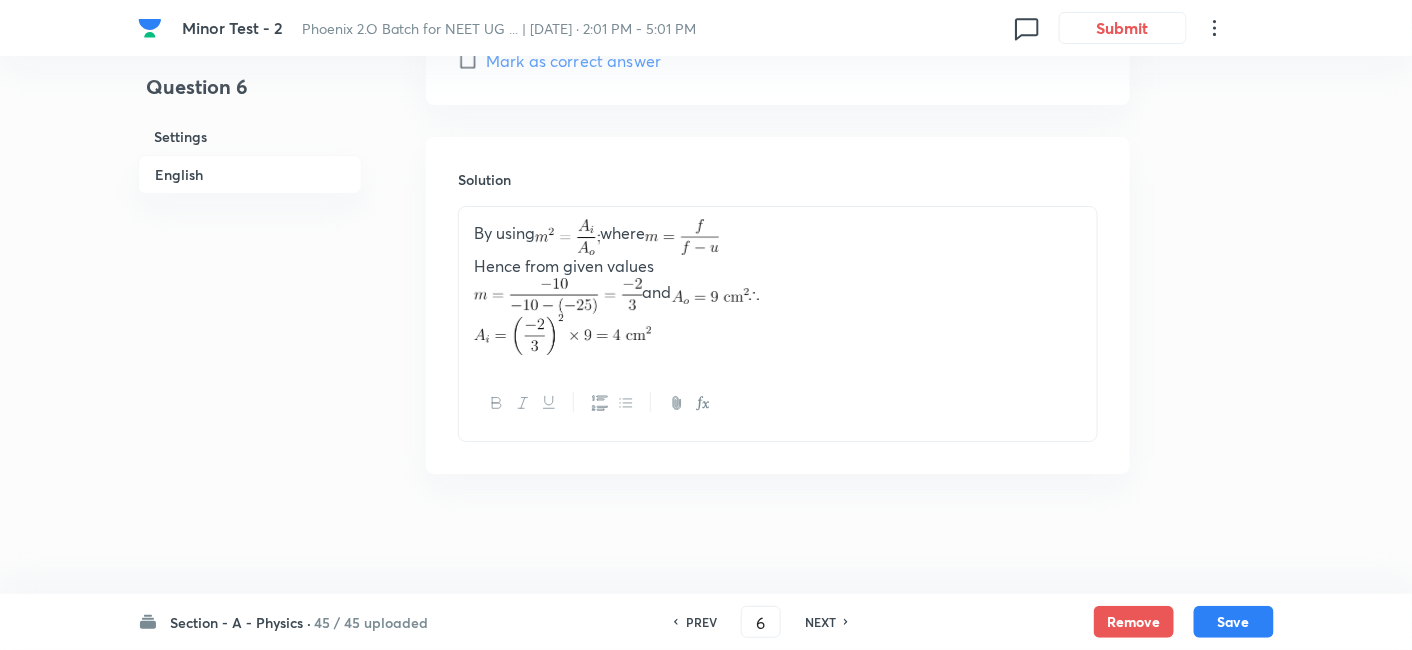 scroll, scrollTop: 2129, scrollLeft: 0, axis: vertical 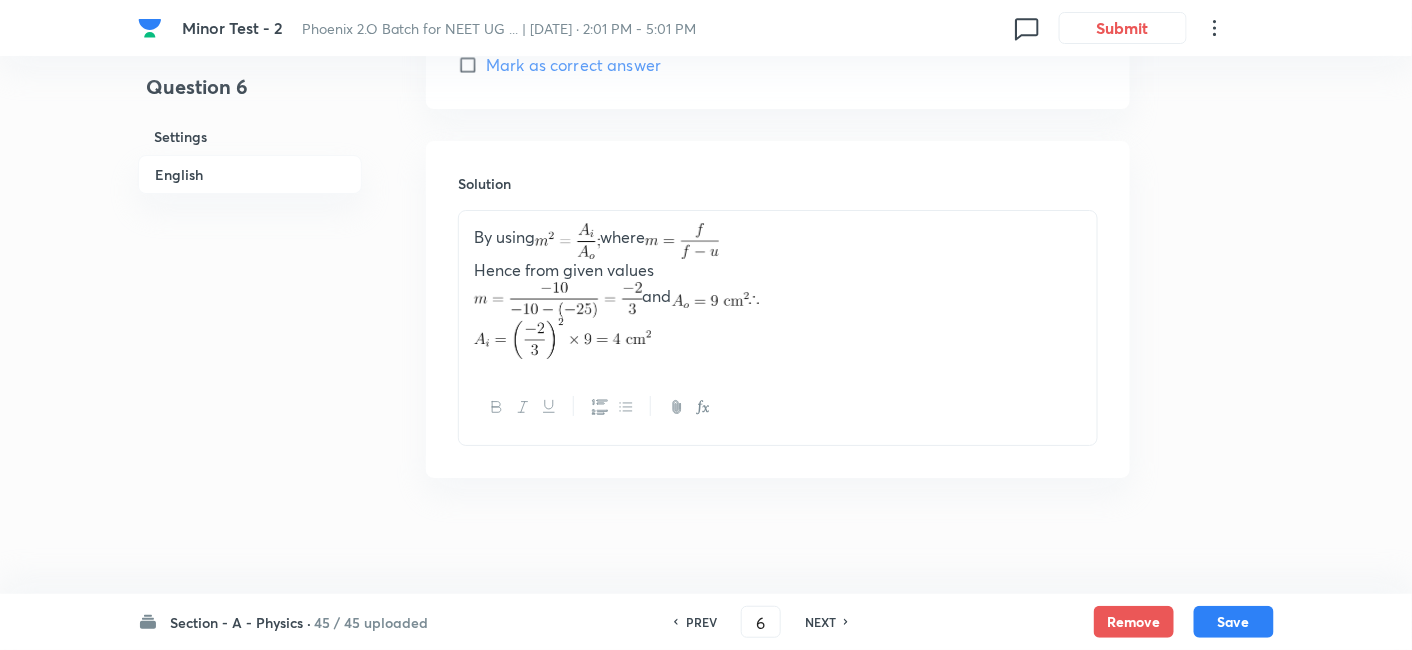 click on "NEXT" at bounding box center (820, 622) 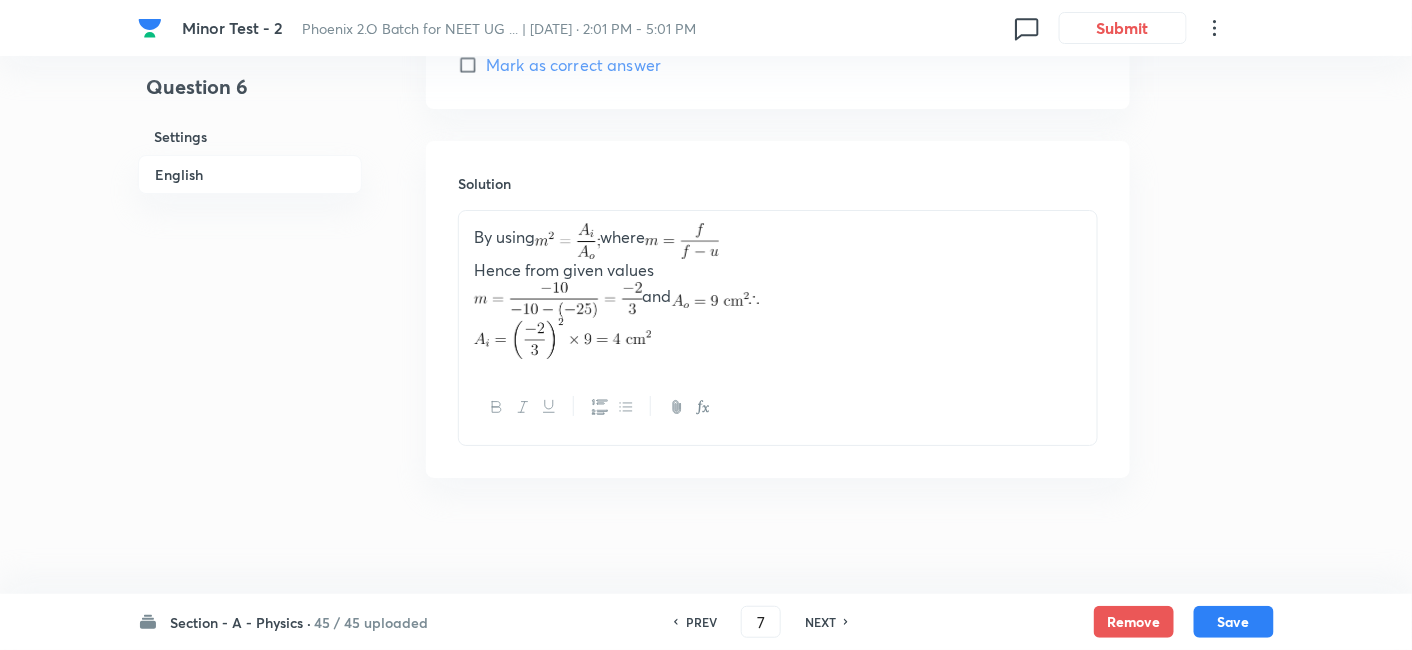 checkbox on "false" 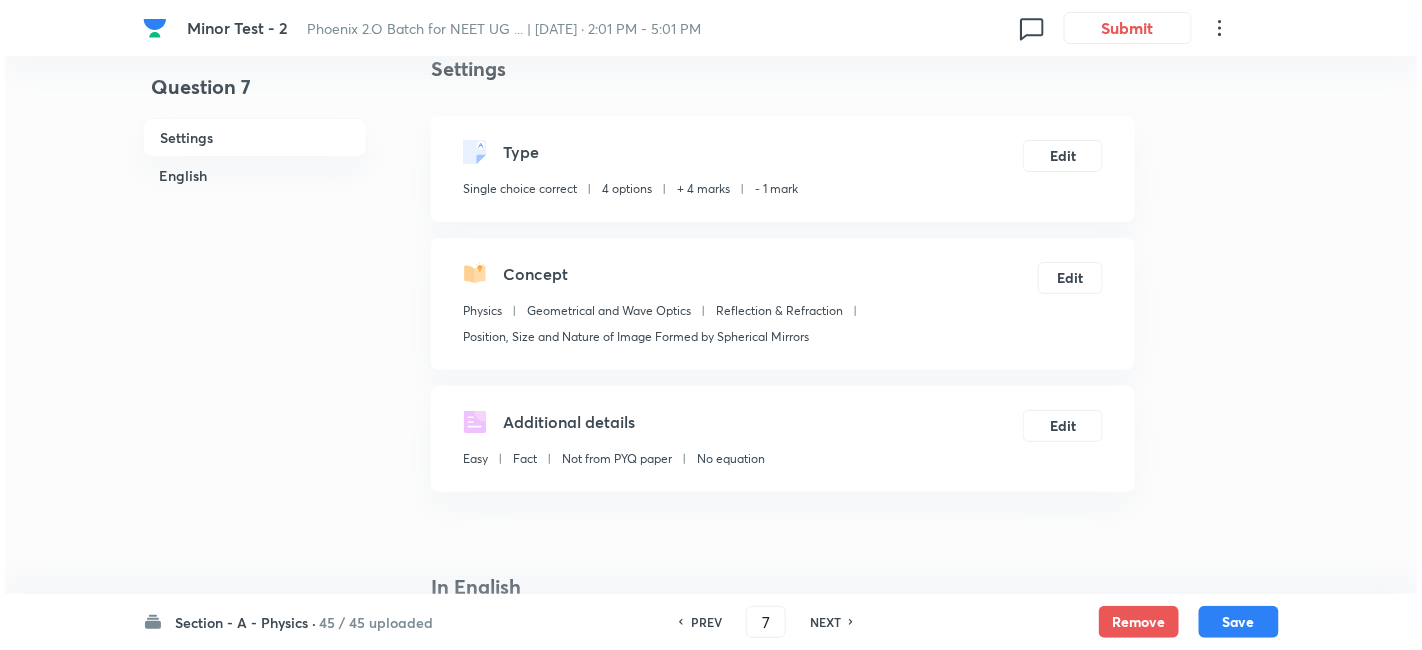scroll, scrollTop: 0, scrollLeft: 0, axis: both 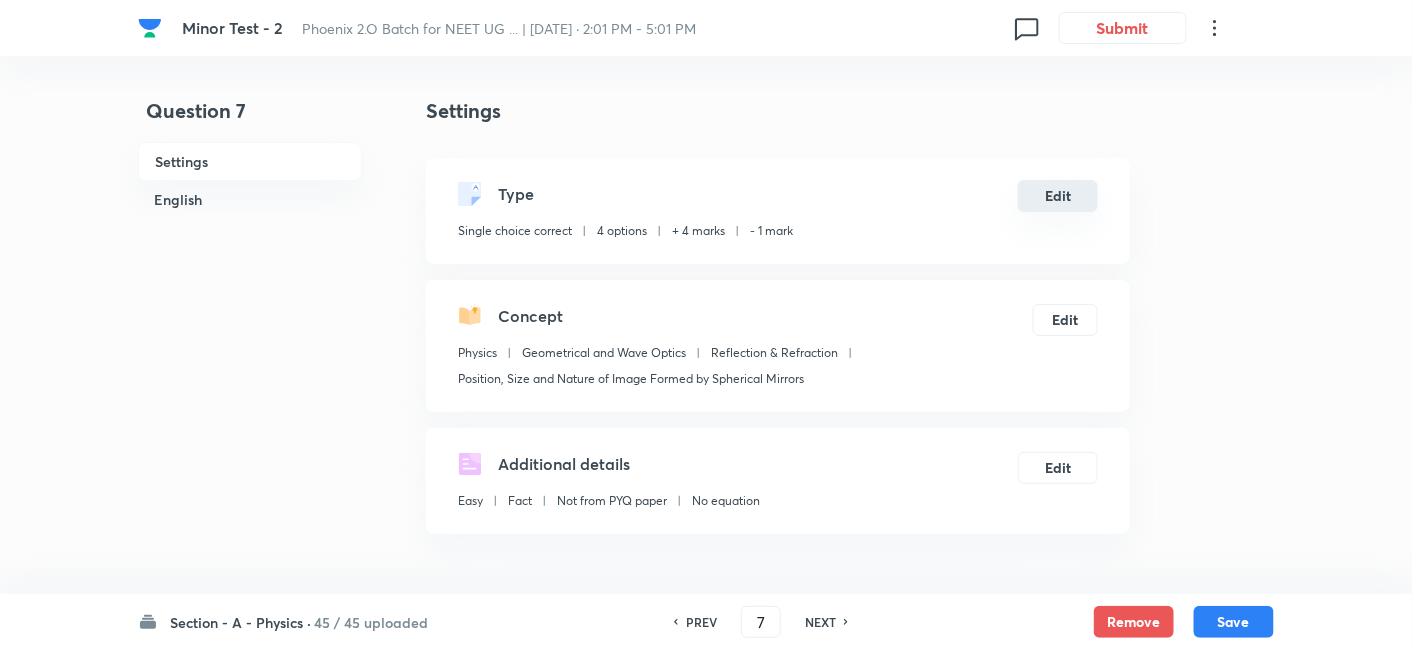 click on "Edit" at bounding box center [1058, 196] 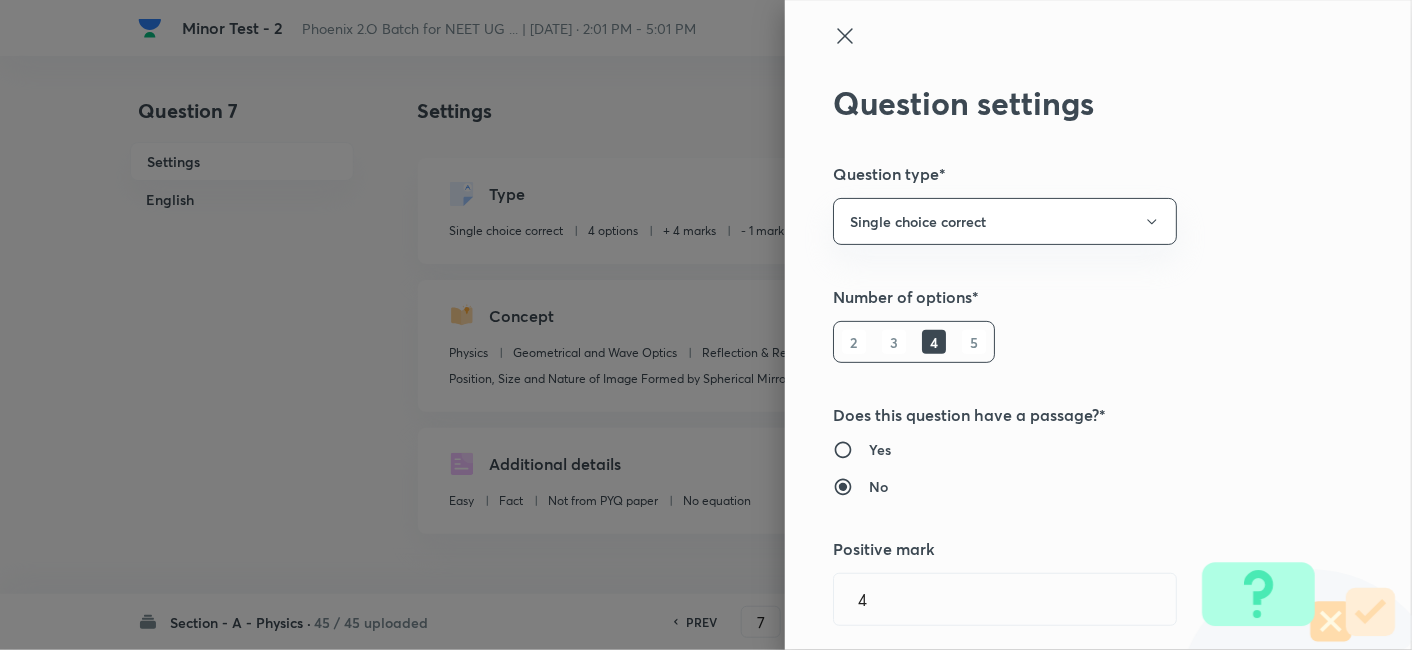 radio on "true" 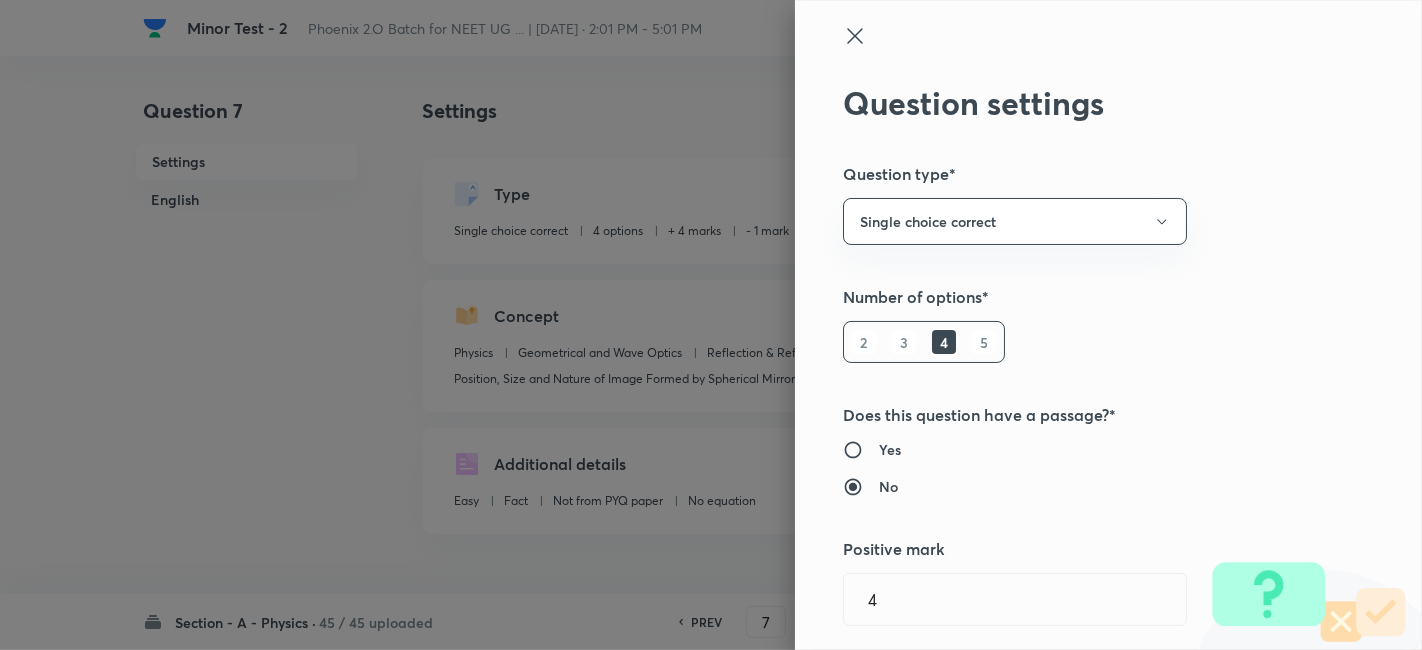 type on "Geometrical and Wave Optics" 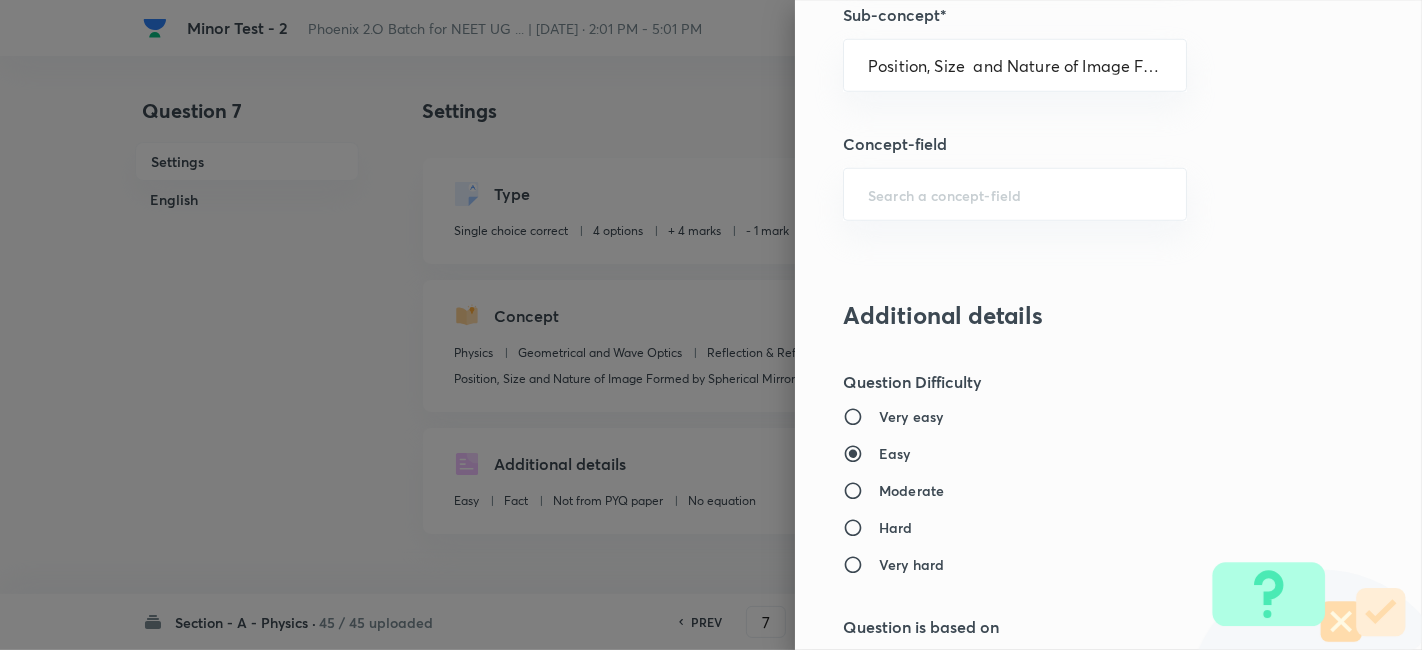 scroll, scrollTop: 1291, scrollLeft: 0, axis: vertical 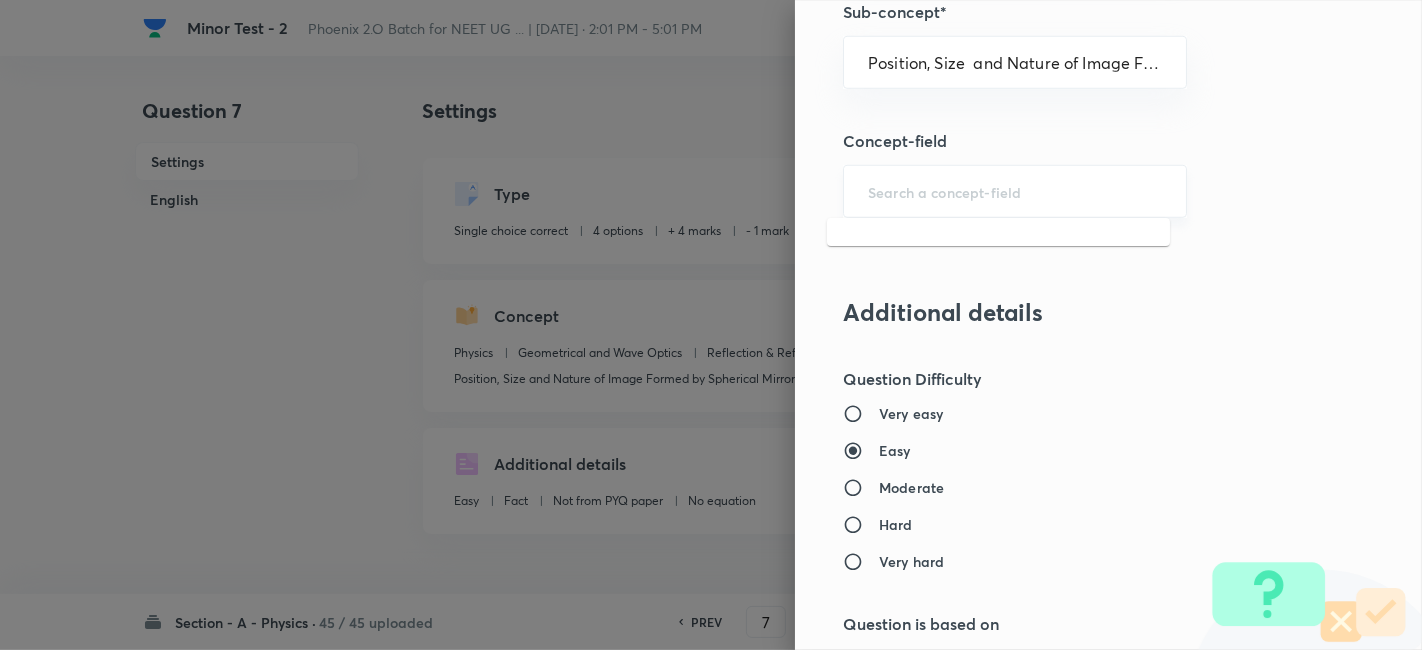 click at bounding box center [1015, 191] 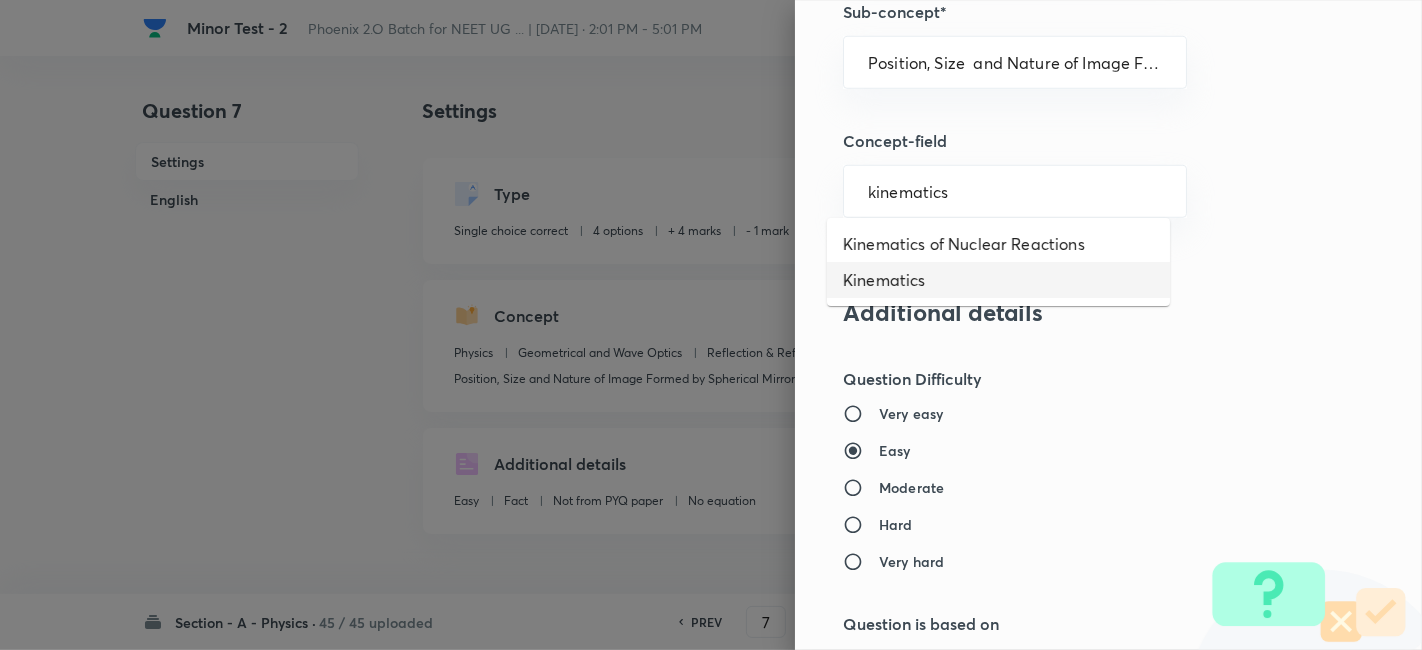 click on "Kinematics" at bounding box center (998, 280) 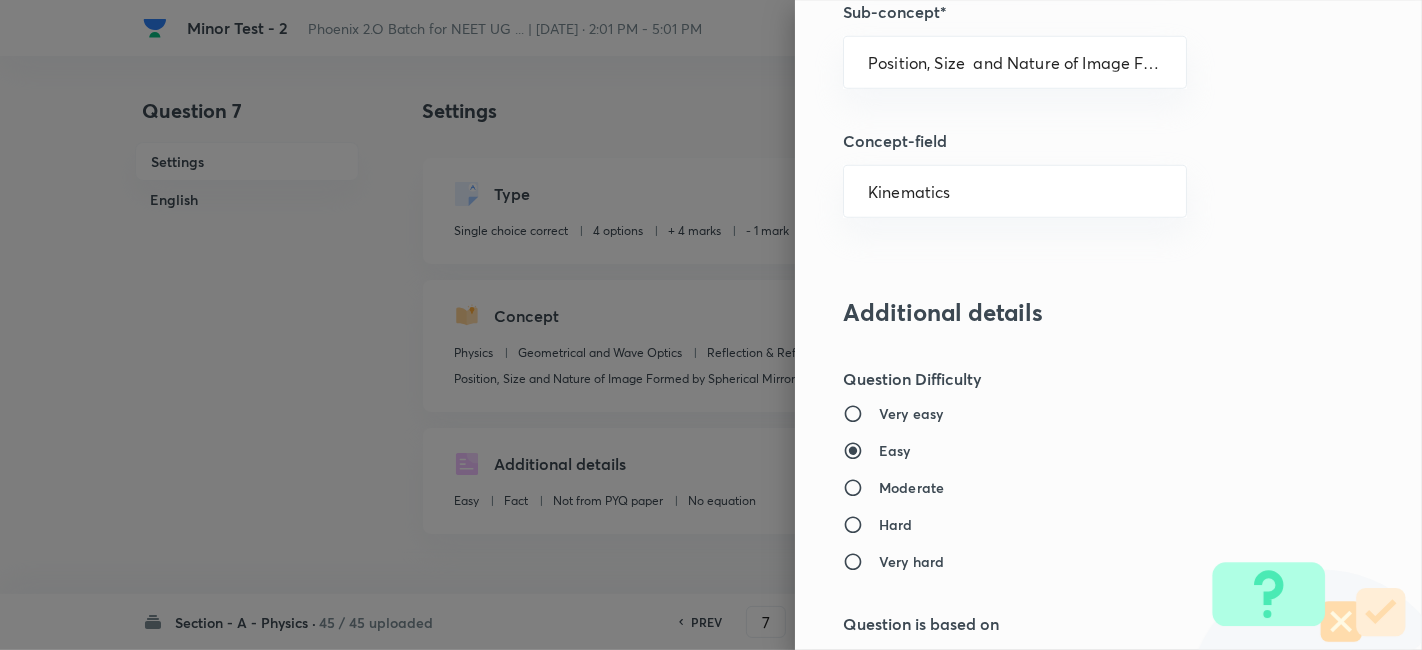 type on "Mechanics" 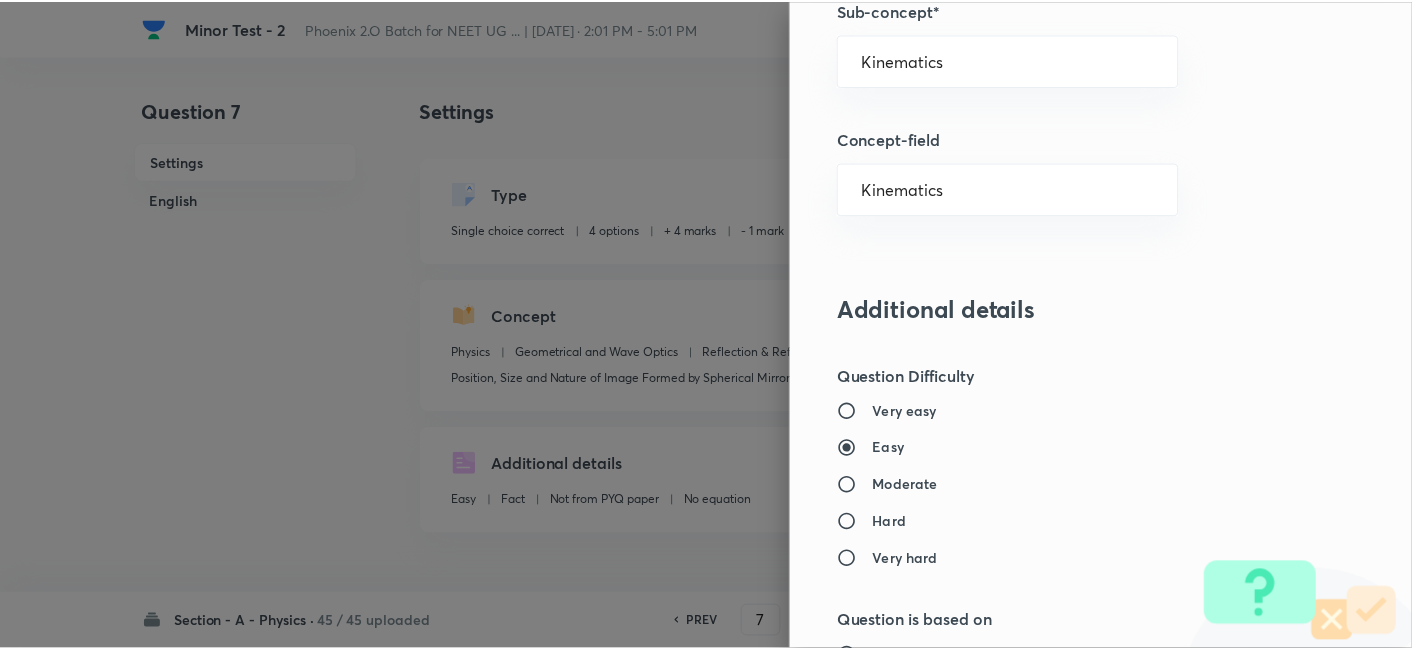 scroll, scrollTop: 2070, scrollLeft: 0, axis: vertical 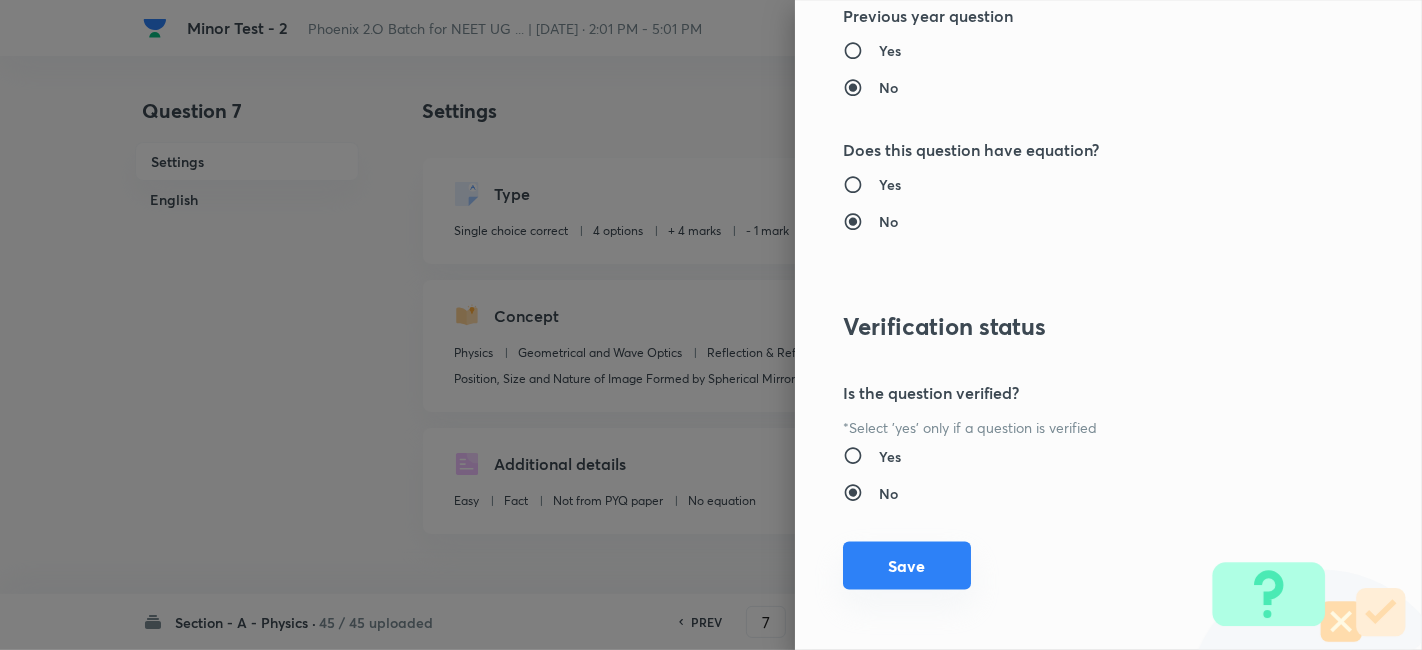 click on "Save" at bounding box center [907, 566] 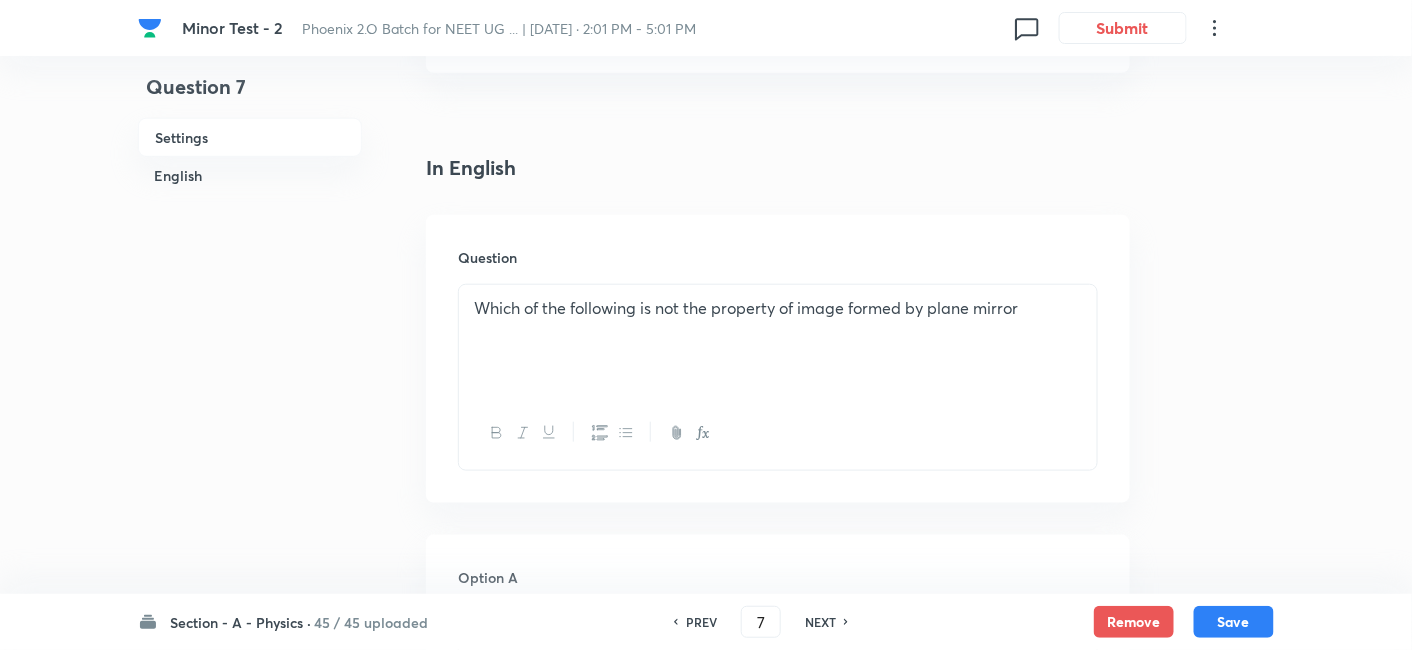 scroll, scrollTop: 441, scrollLeft: 0, axis: vertical 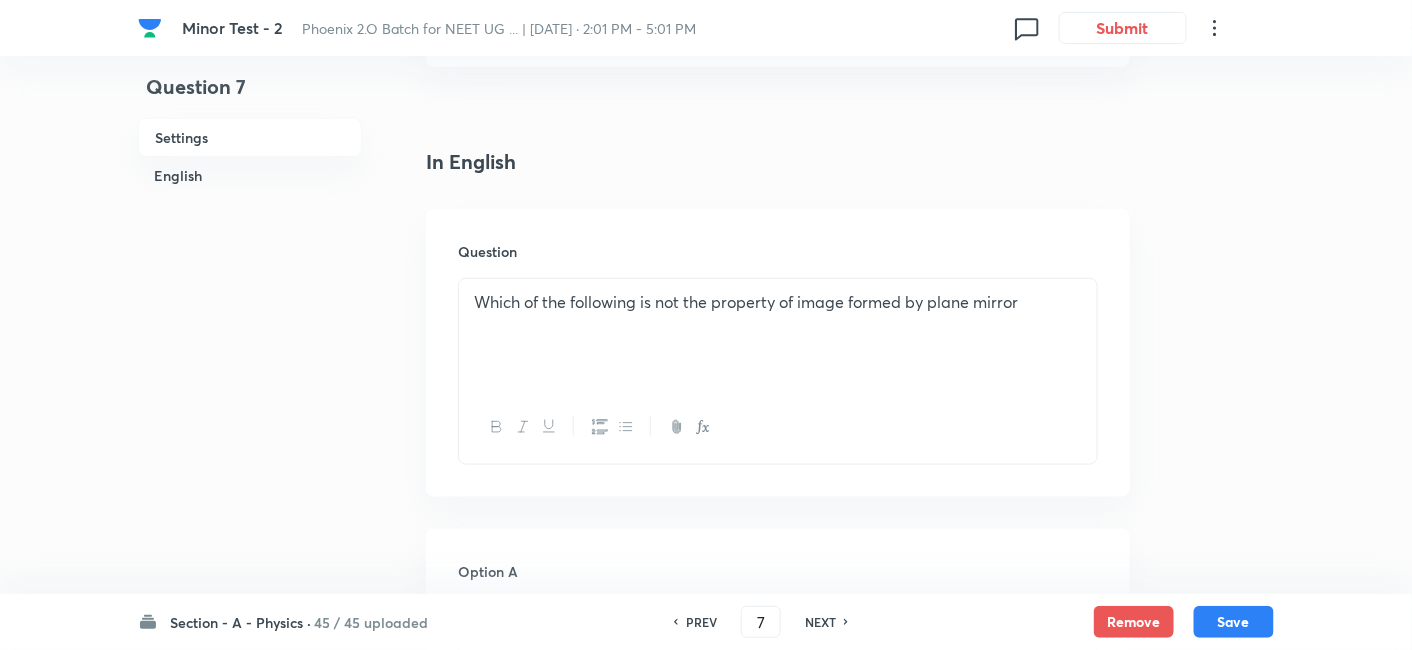 click on "Question Which of the following is not the property of image formed by plane mirror" at bounding box center [778, 353] 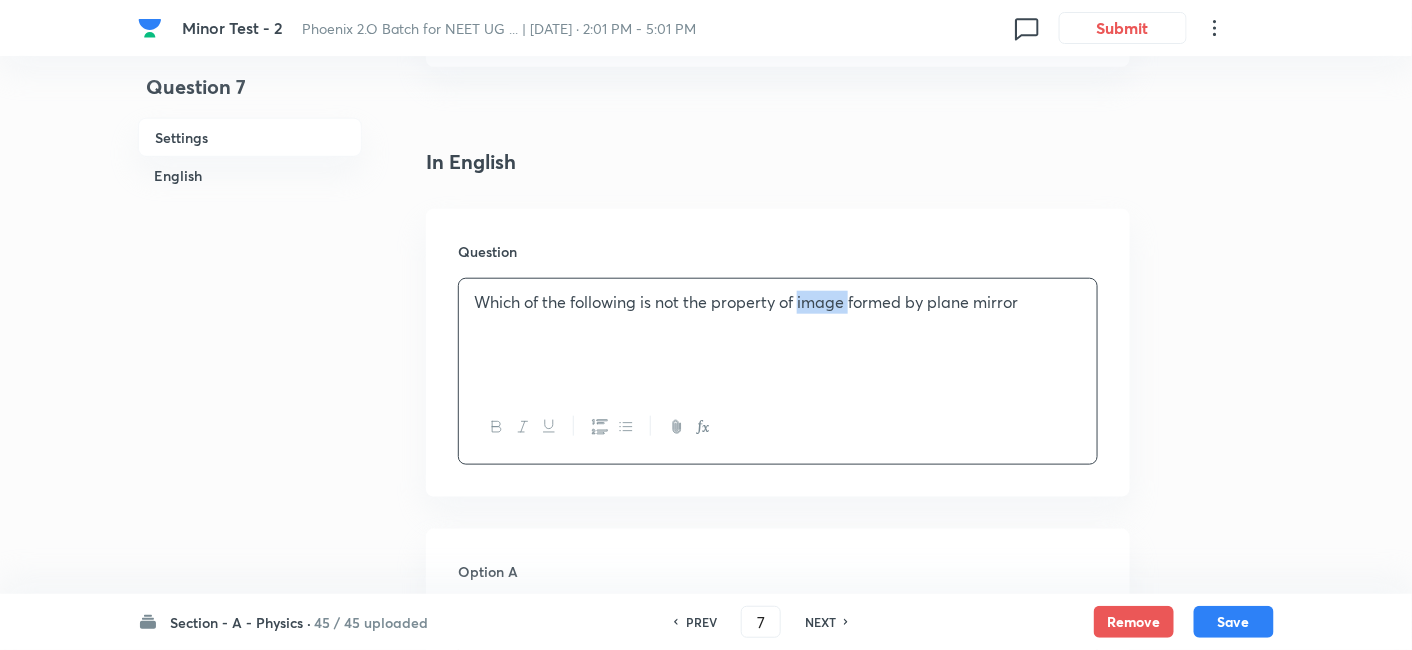 click on "Which of the following is not the property of image formed by plane mirror" at bounding box center (778, 302) 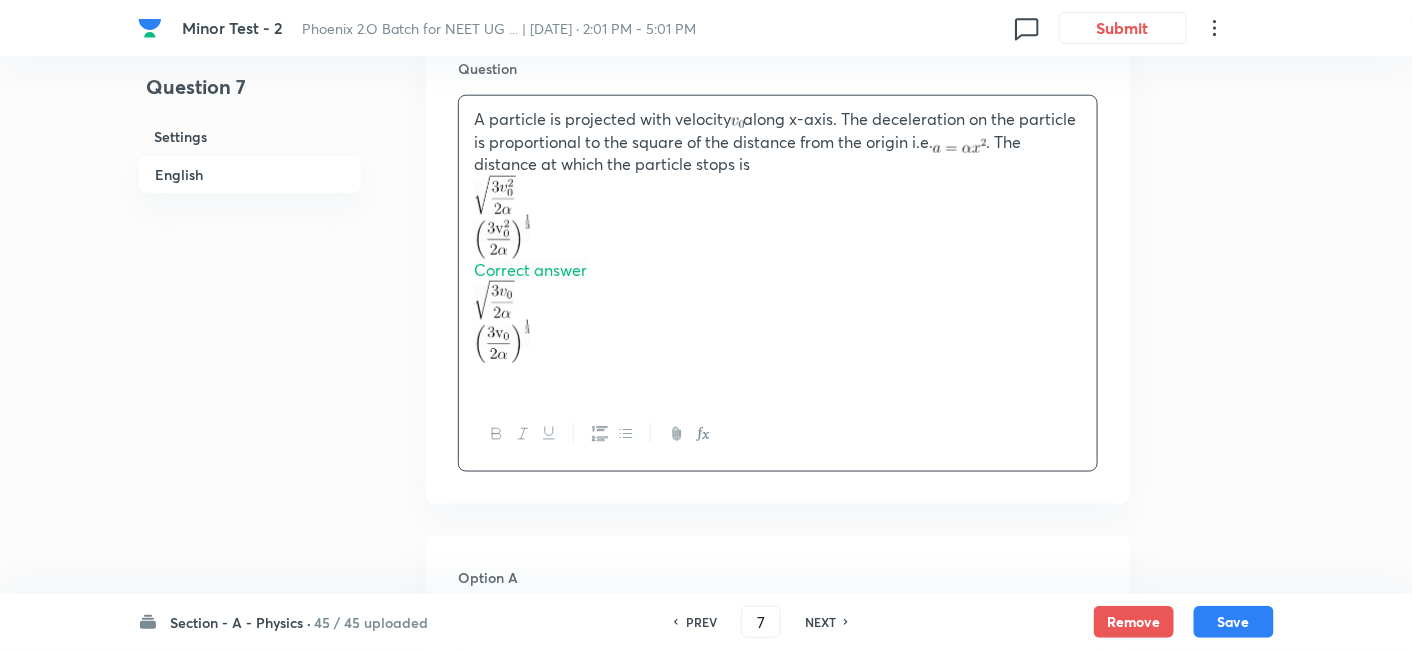 scroll, scrollTop: 628, scrollLeft: 0, axis: vertical 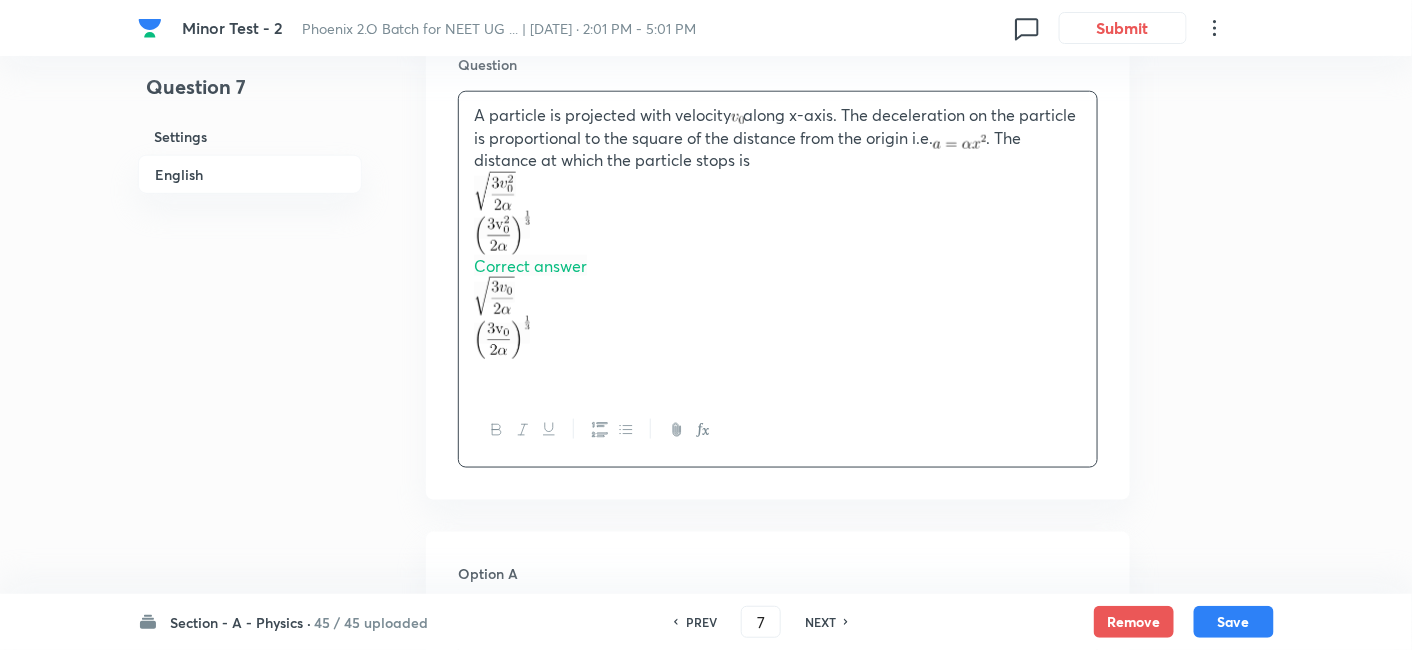 click on "A particle is projected with velocity   along x-axis. The deceleration on the particle is proportional to the square of the distance from the origin i.e.   . The distance at which the particle stops is Correct answer" at bounding box center (778, 243) 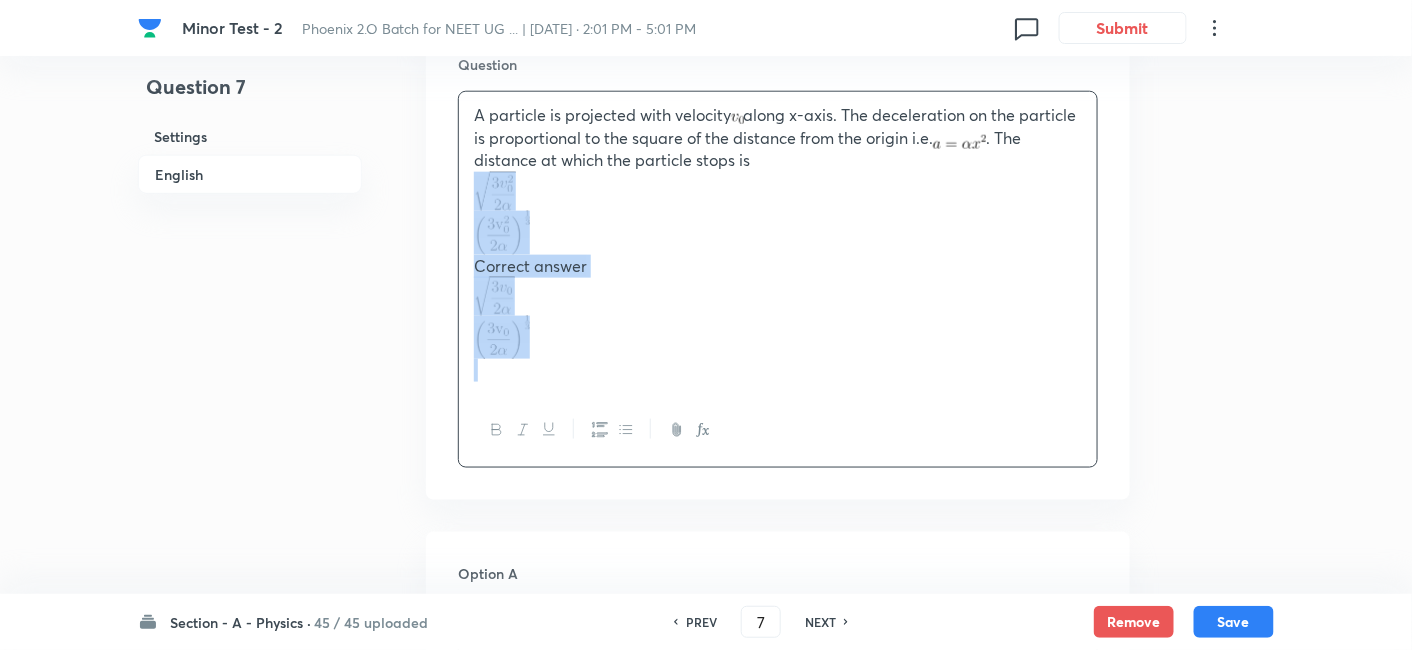drag, startPoint x: 465, startPoint y: 187, endPoint x: 560, endPoint y: 339, distance: 179.24564 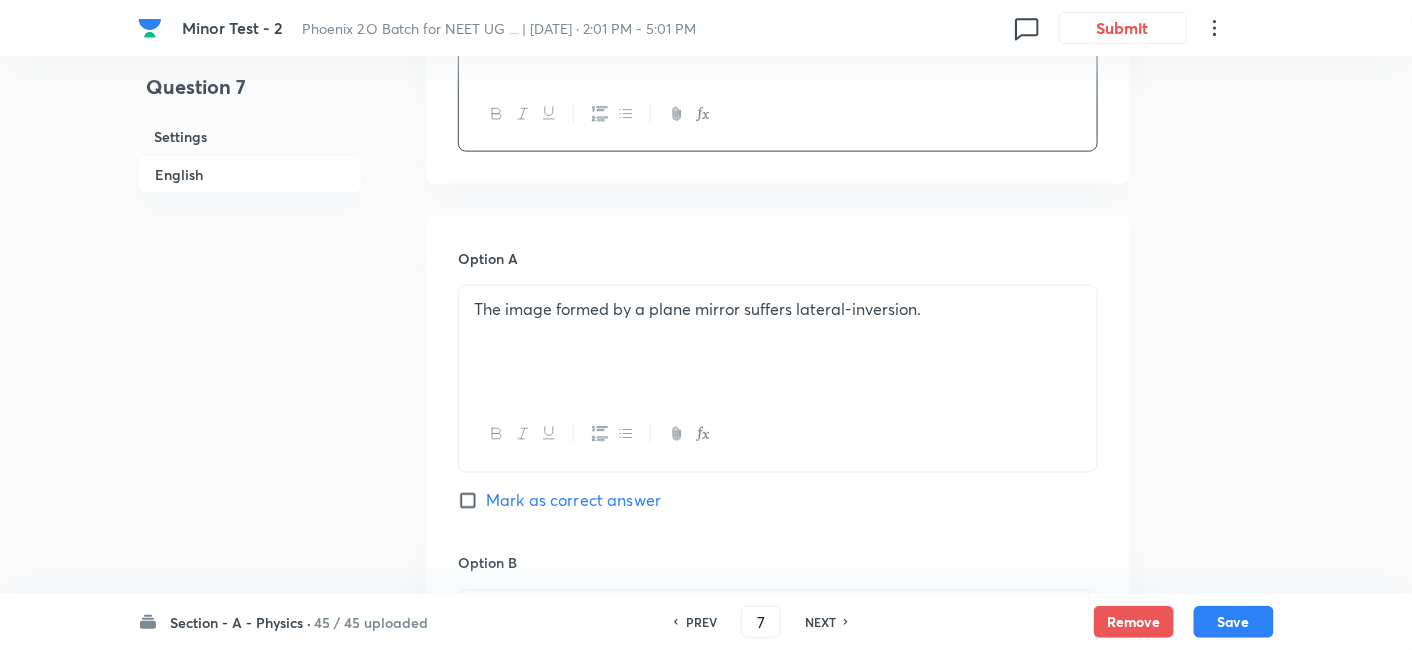 scroll, scrollTop: 760, scrollLeft: 0, axis: vertical 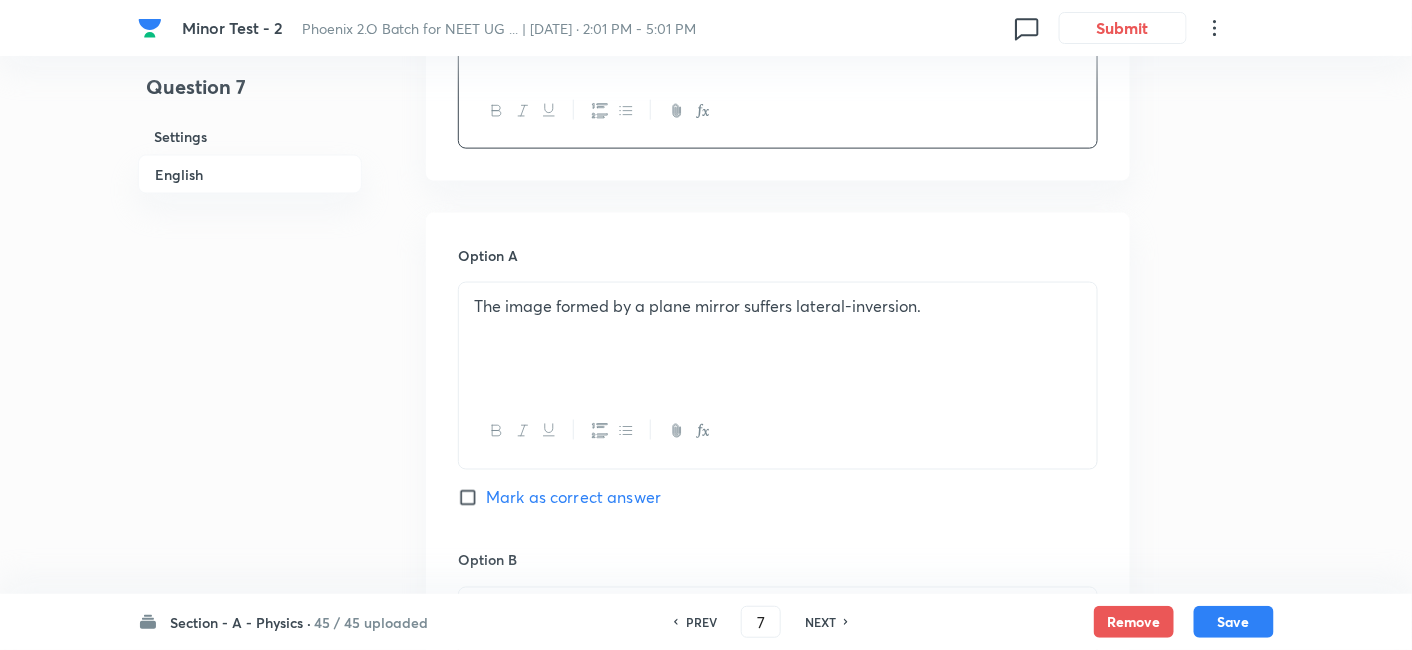 click on "The image formed by a plane mirror suffers lateral-inversion." at bounding box center (778, 339) 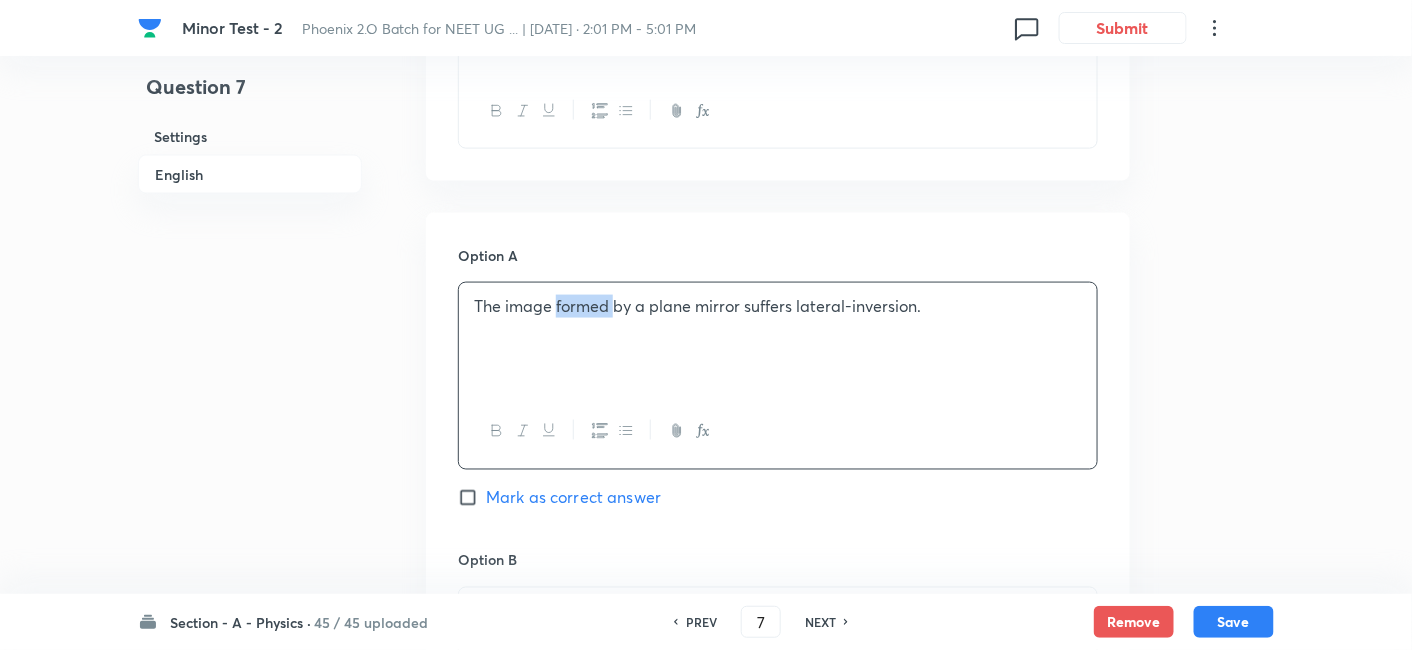 click on "The image formed by a plane mirror suffers lateral-inversion." at bounding box center [778, 339] 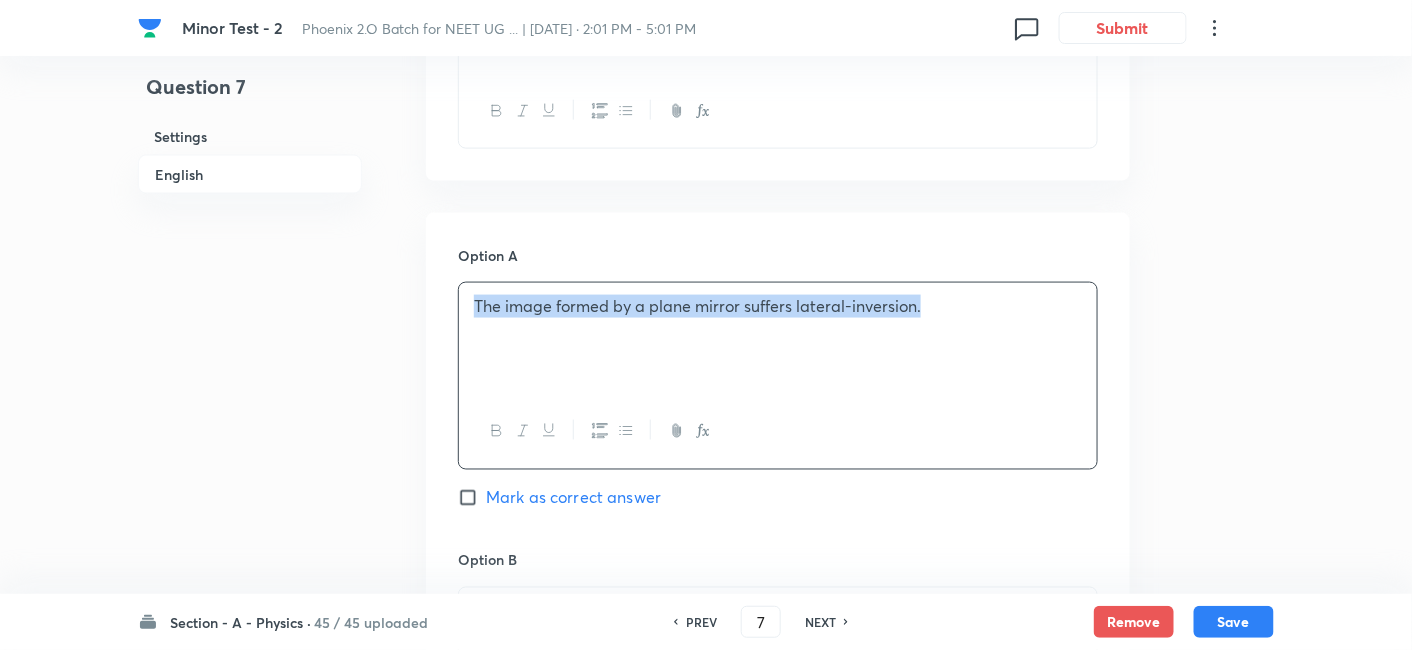 click on "The image formed by a plane mirror suffers lateral-inversion." at bounding box center [778, 339] 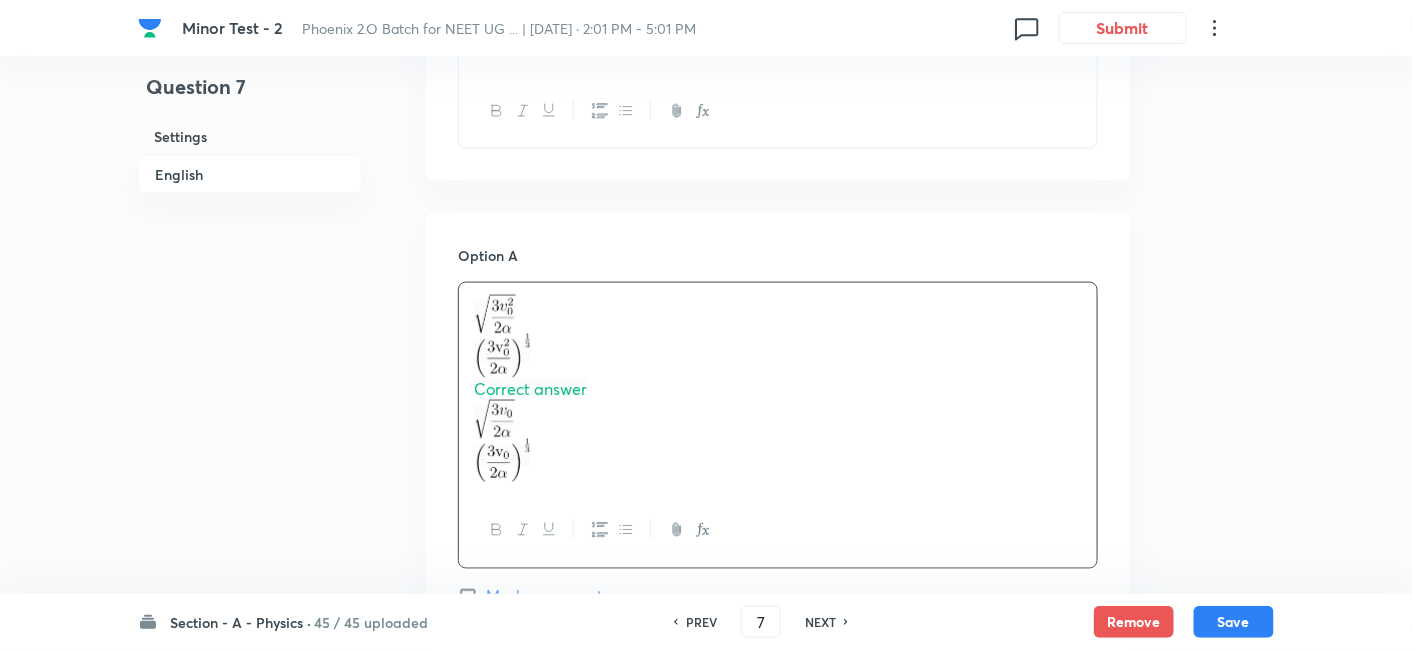 click on "Correct answer" at bounding box center [778, 388] 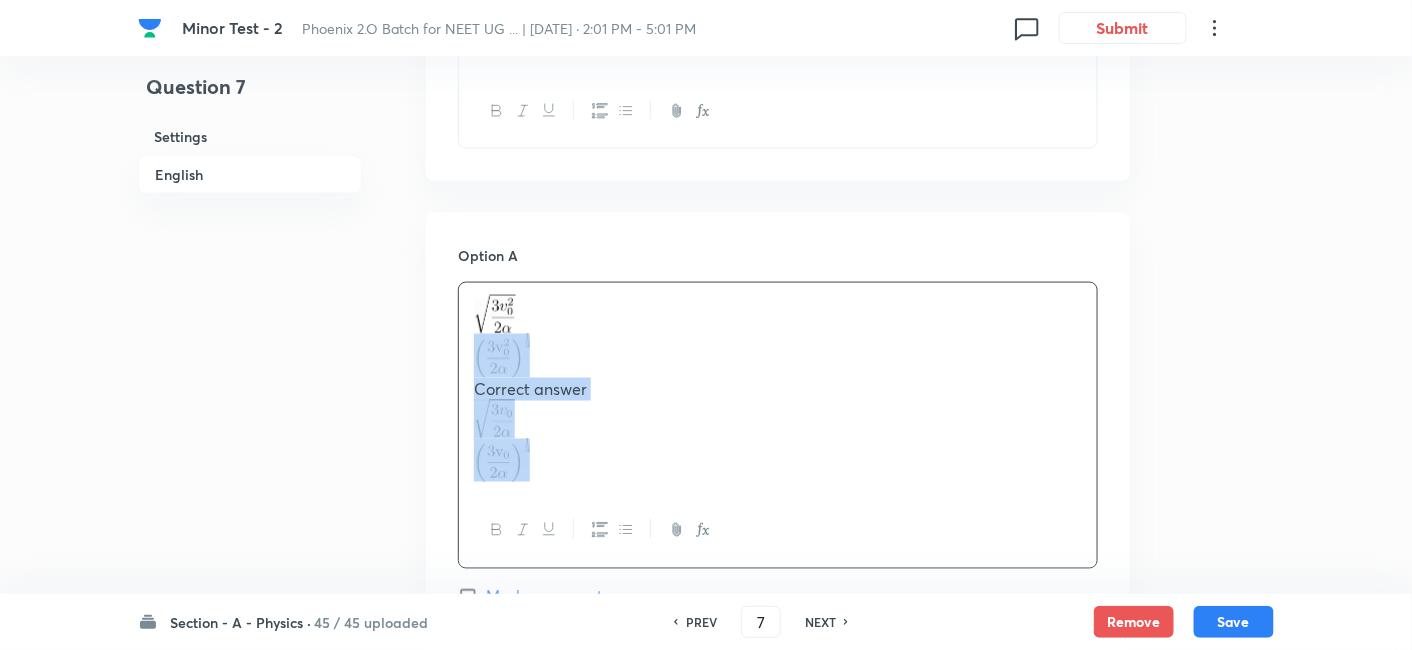 drag, startPoint x: 462, startPoint y: 351, endPoint x: 544, endPoint y: 450, distance: 128.5496 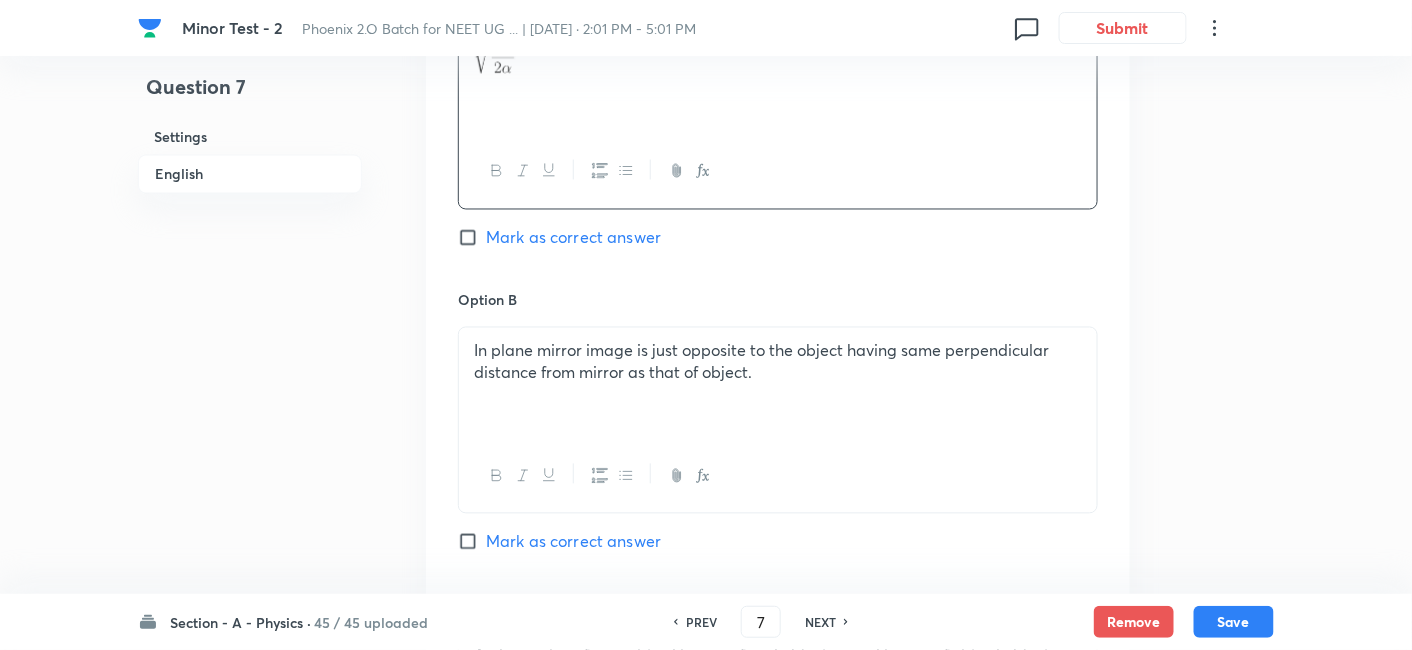 scroll, scrollTop: 1035, scrollLeft: 0, axis: vertical 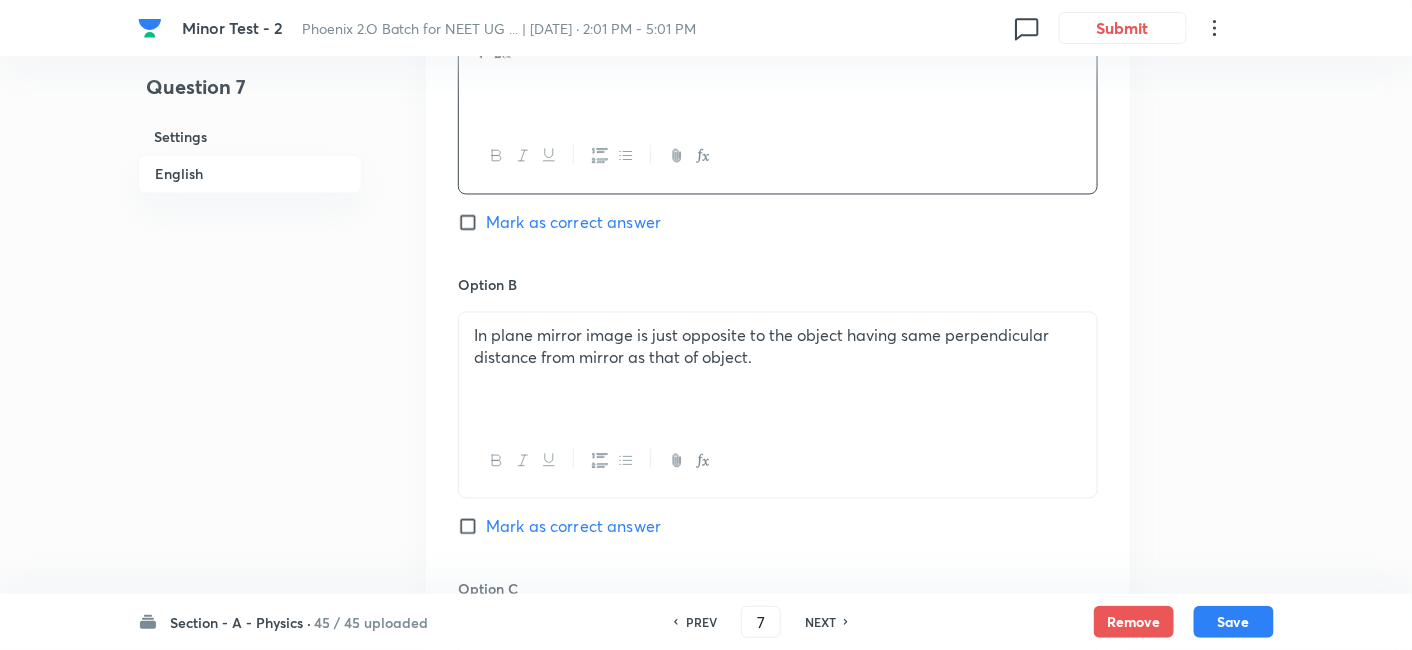 click on "In plane mirror image is just opposite to the object having same perpendicular distance from mirror as that of object." at bounding box center [778, 369] 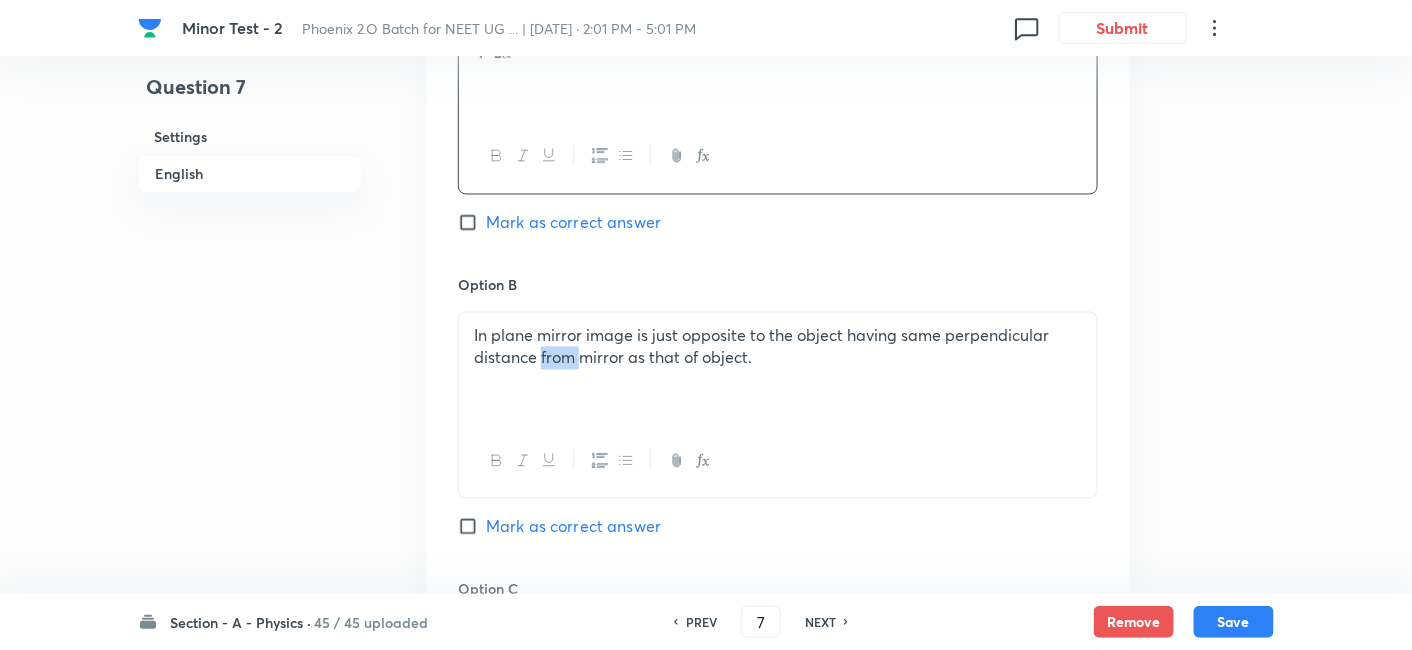 click on "In plane mirror image is just opposite to the object having same perpendicular distance from mirror as that of object." at bounding box center [778, 369] 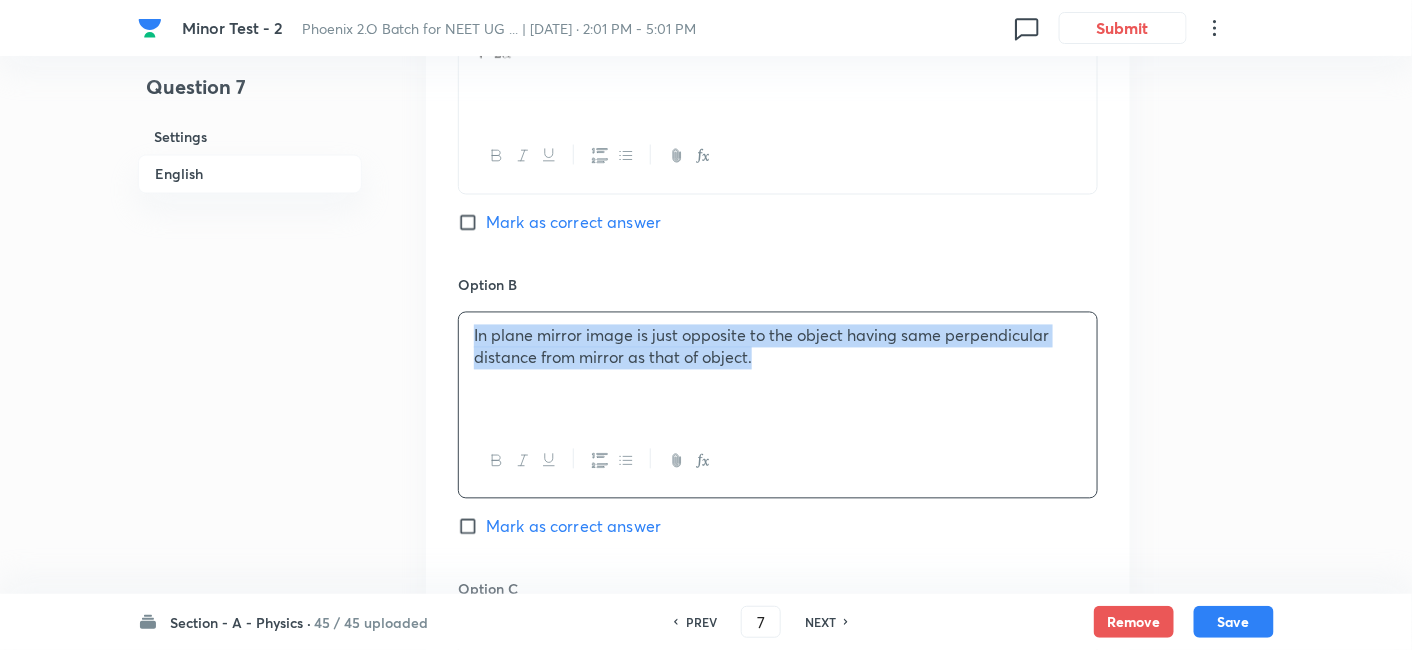 click on "In plane mirror image is just opposite to the object having same perpendicular distance from mirror as that of object." at bounding box center (778, 369) 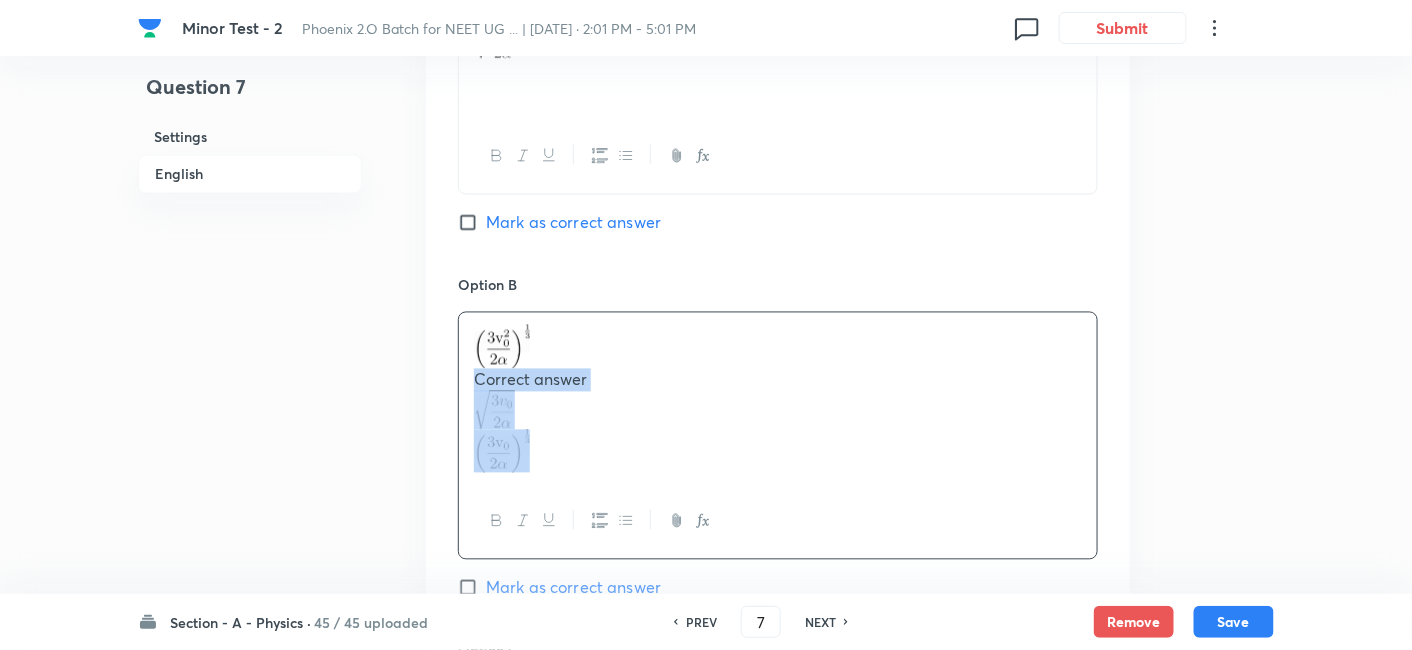 drag, startPoint x: 473, startPoint y: 374, endPoint x: 551, endPoint y: 464, distance: 119.096596 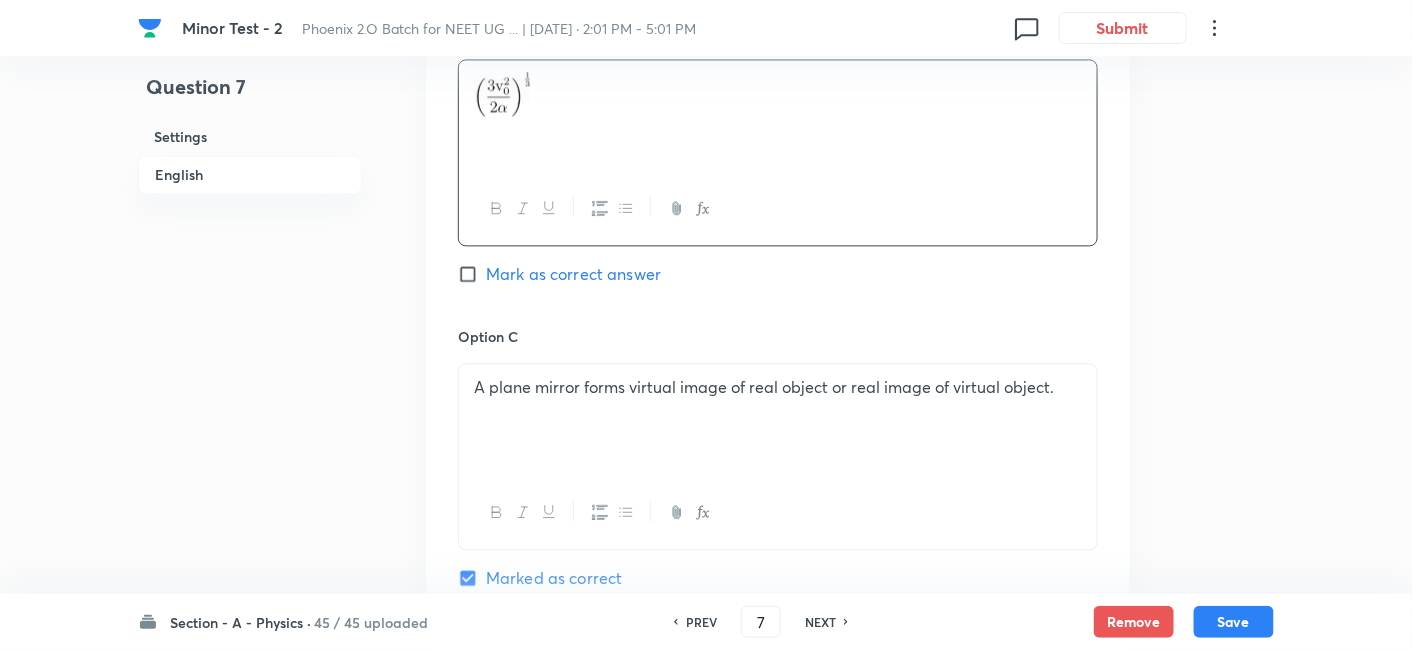 scroll, scrollTop: 1294, scrollLeft: 0, axis: vertical 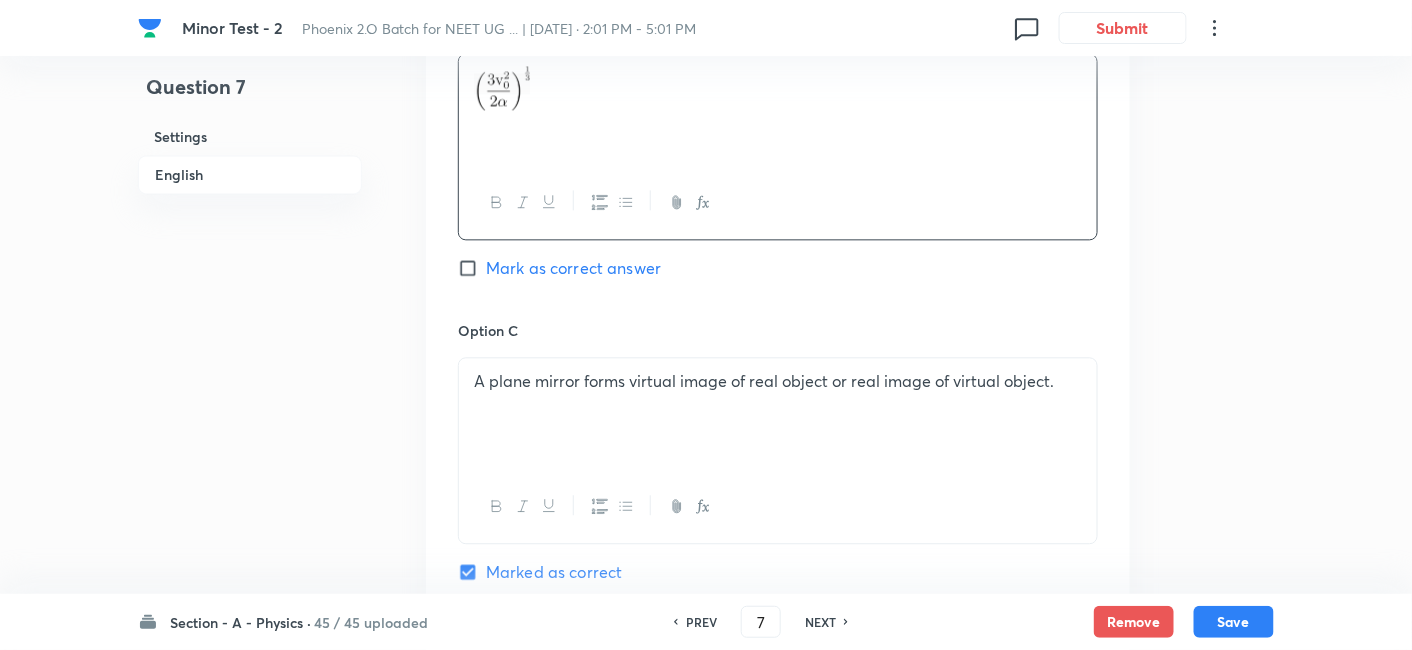 click on "A plane mirror forms virtual image of real object or real image of virtual object." at bounding box center (778, 414) 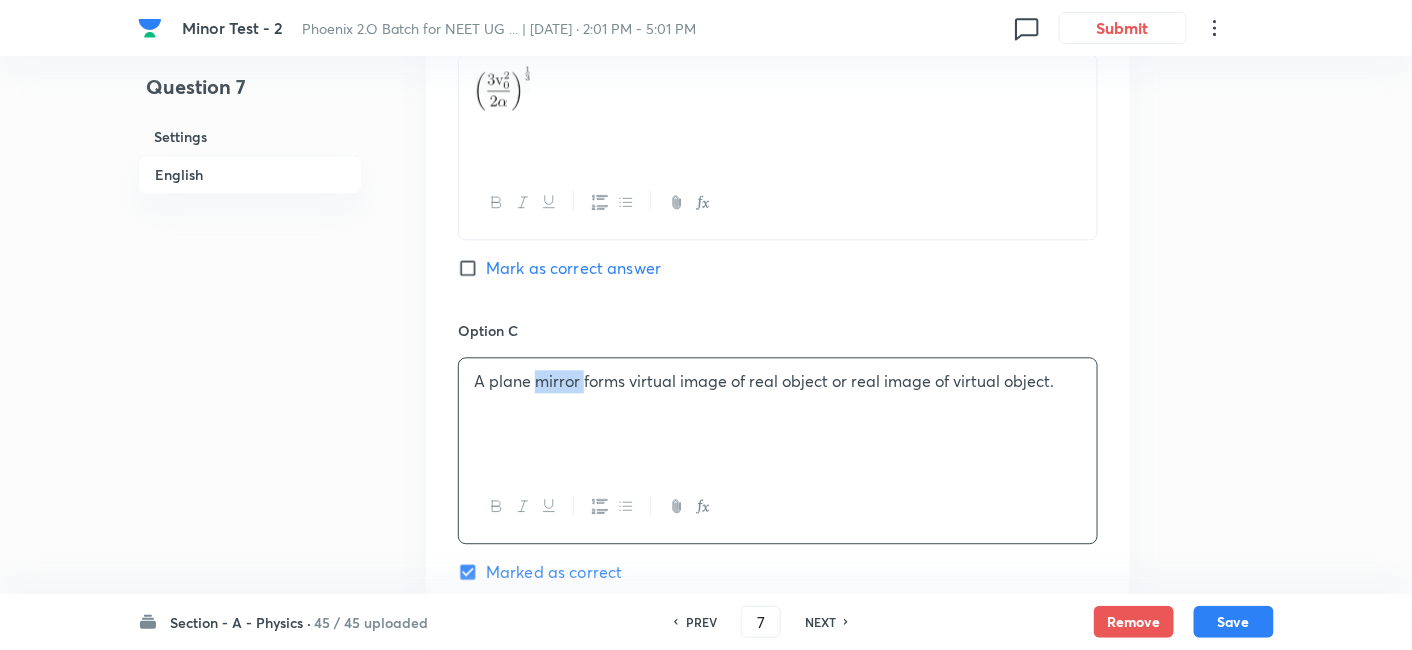 click on "A plane mirror forms virtual image of real object or real image of virtual object." at bounding box center (778, 414) 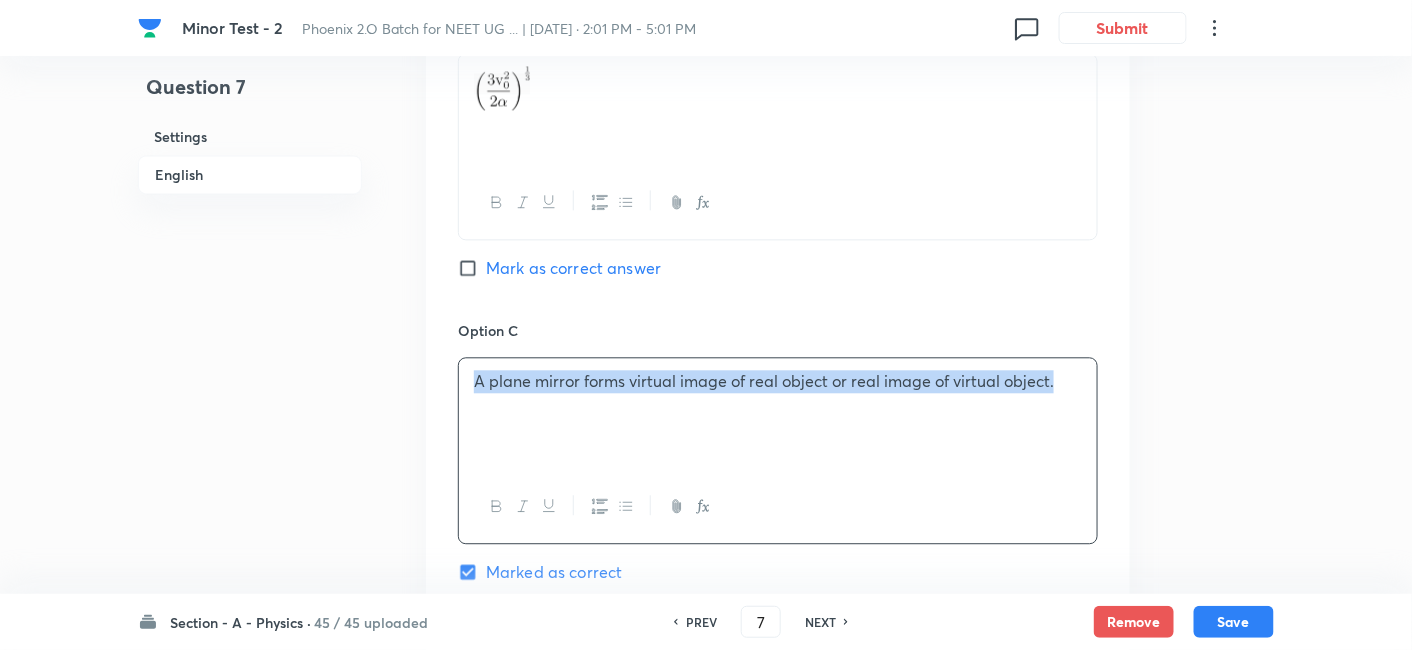 click on "A plane mirror forms virtual image of real object or real image of virtual object." at bounding box center [778, 414] 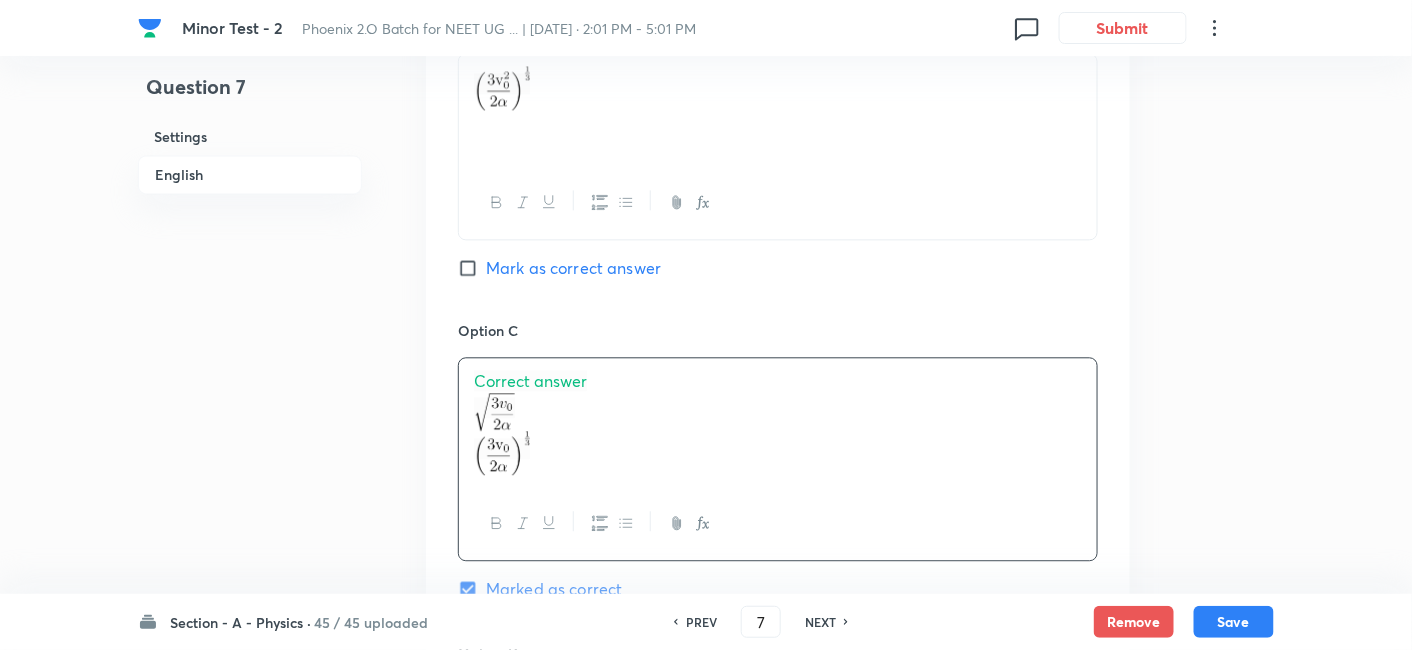 click on "Correct answer" at bounding box center [530, 380] 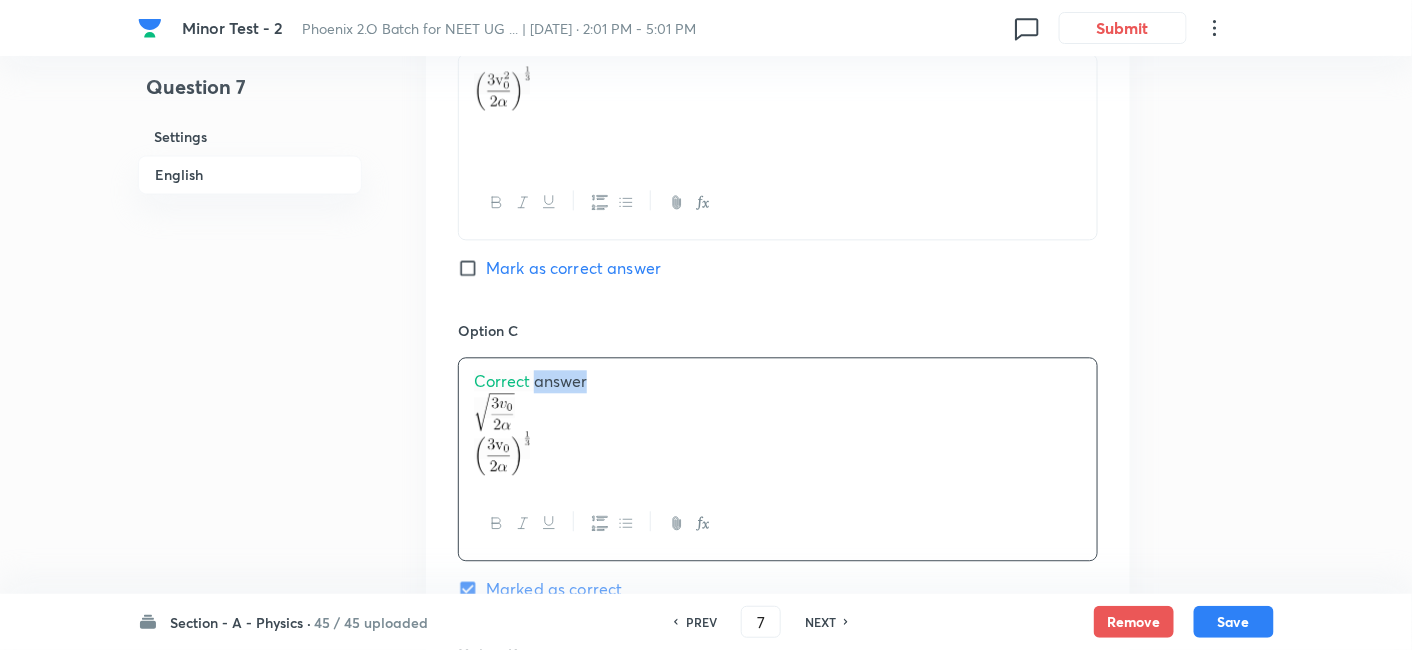 click on "Correct answer" at bounding box center (530, 380) 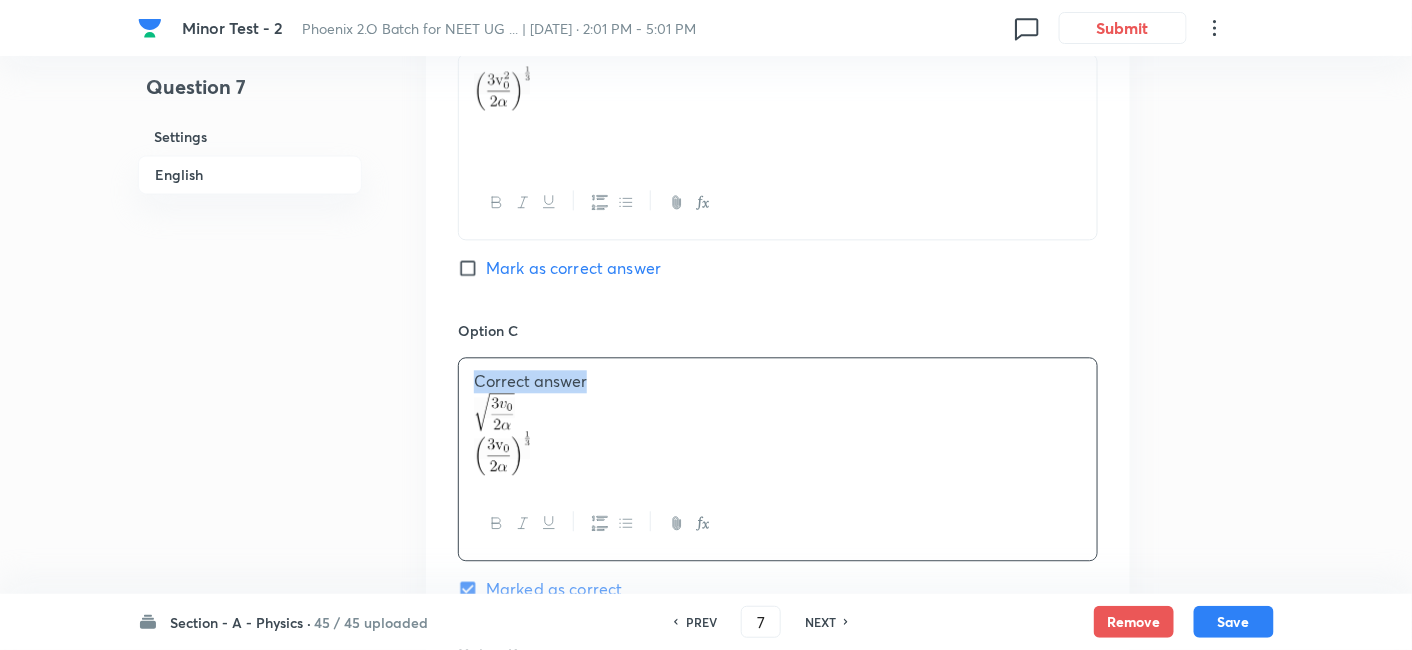 click on "Correct answer" at bounding box center [530, 380] 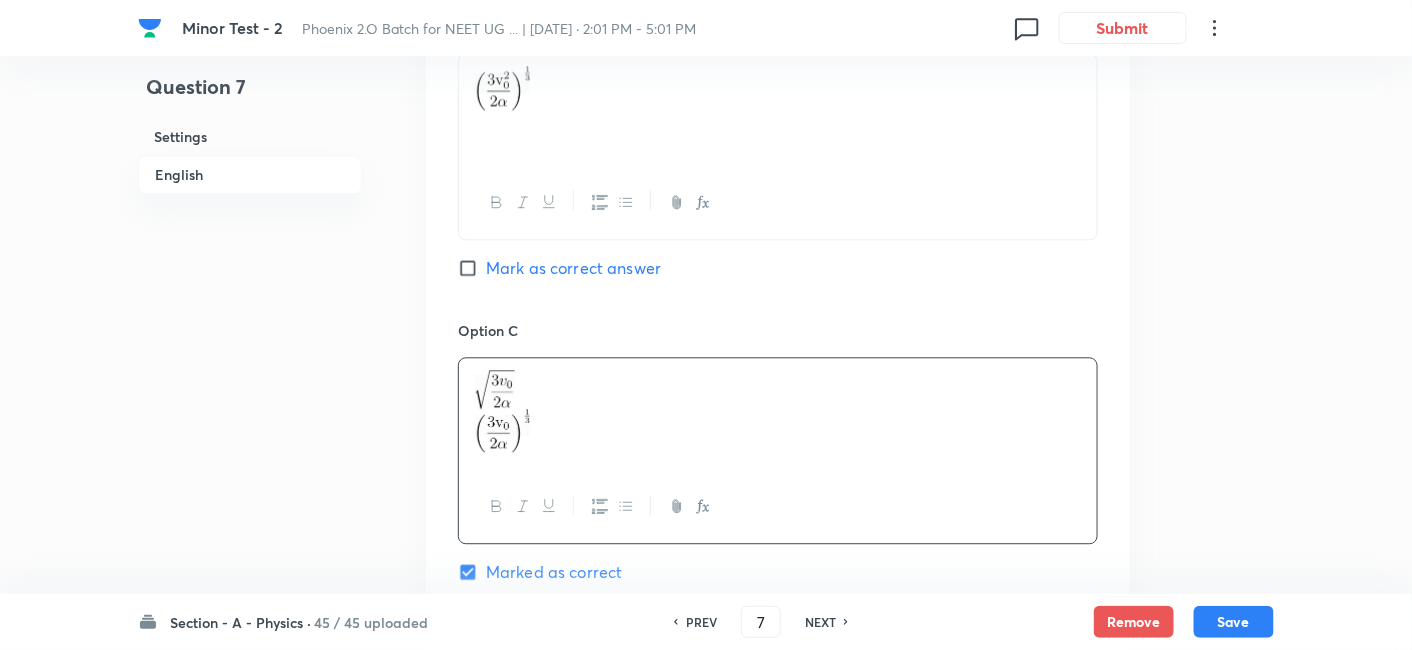 click at bounding box center (778, 431) 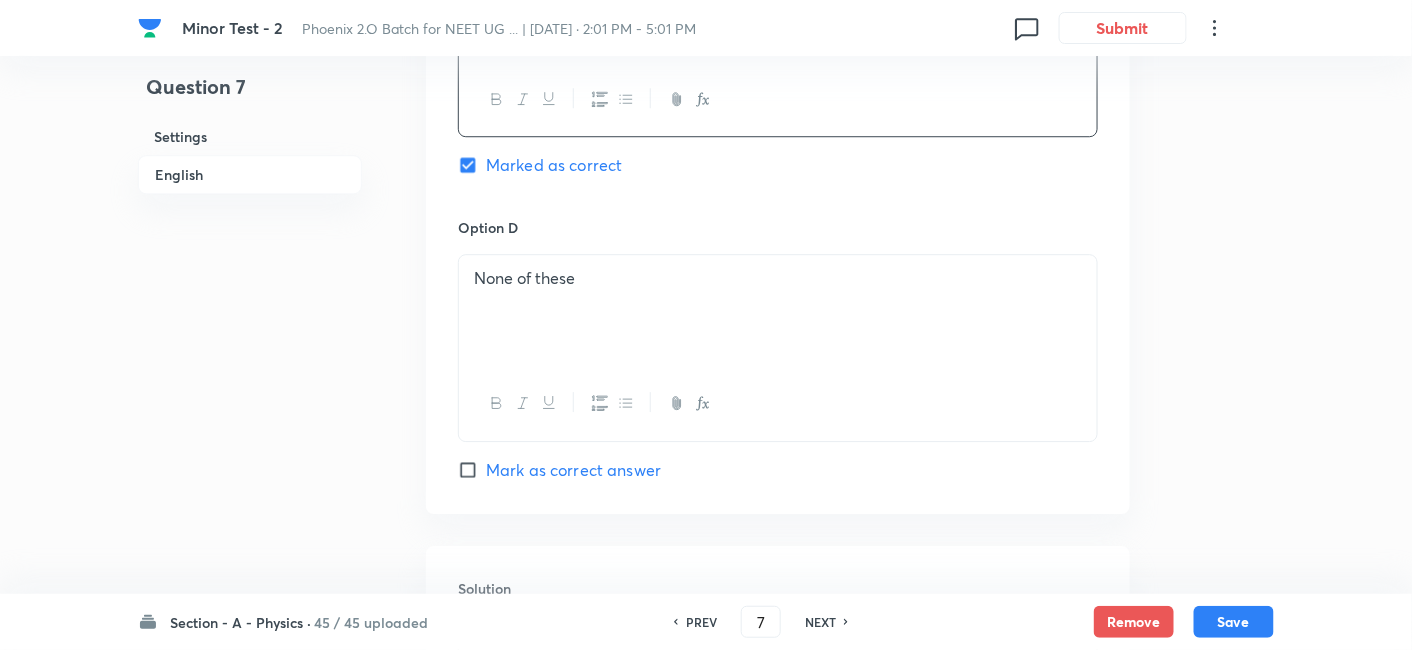 scroll, scrollTop: 1759, scrollLeft: 0, axis: vertical 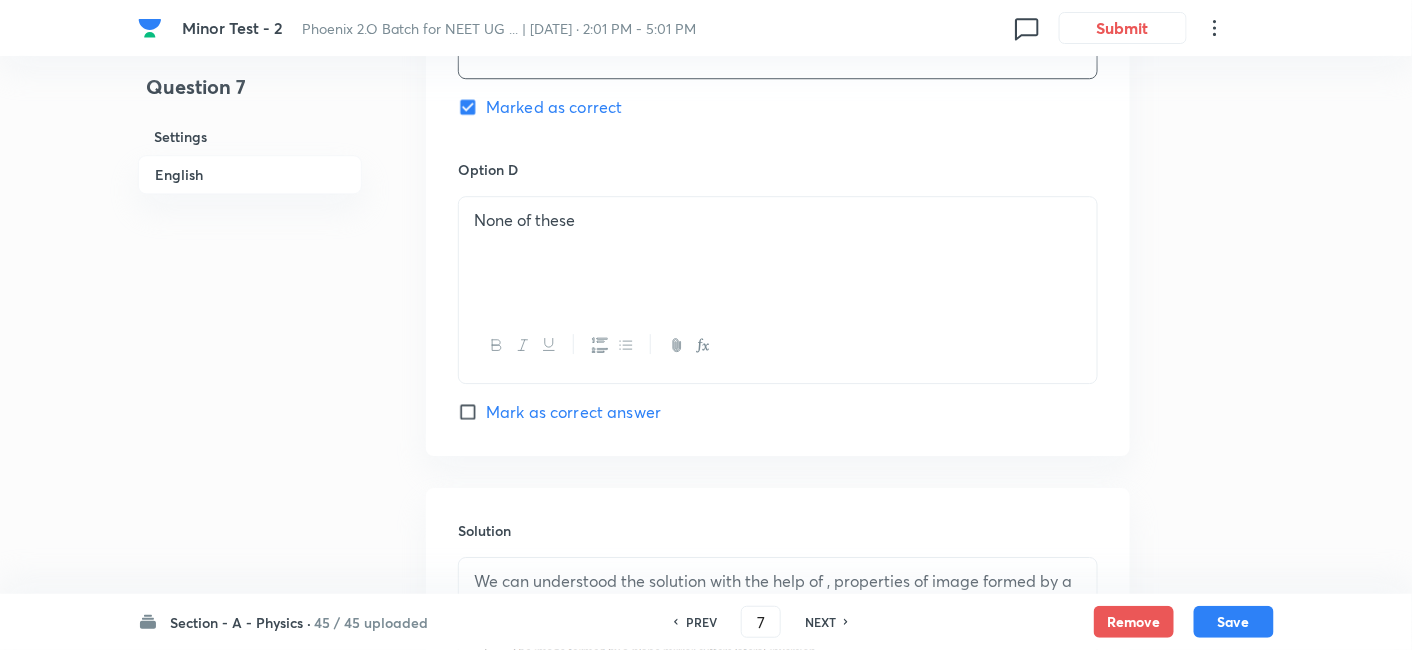 click on "None of these" at bounding box center [778, 253] 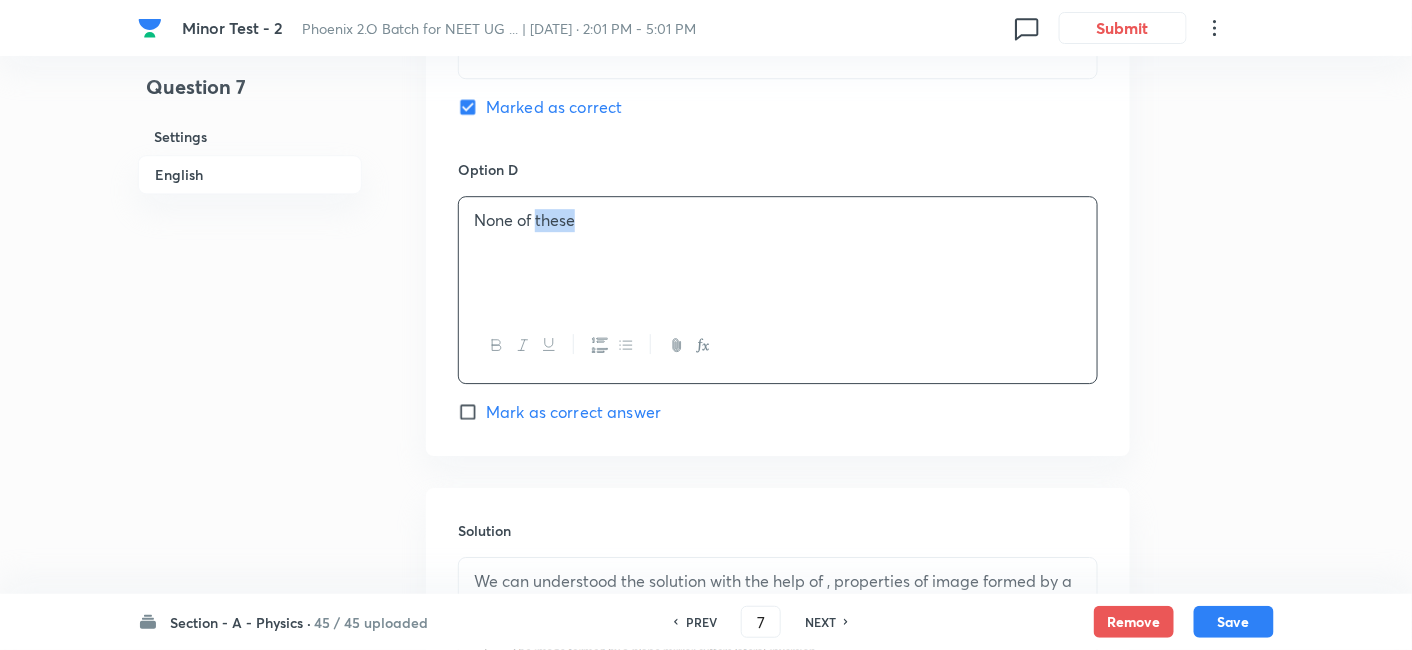 click on "None of these" at bounding box center (778, 253) 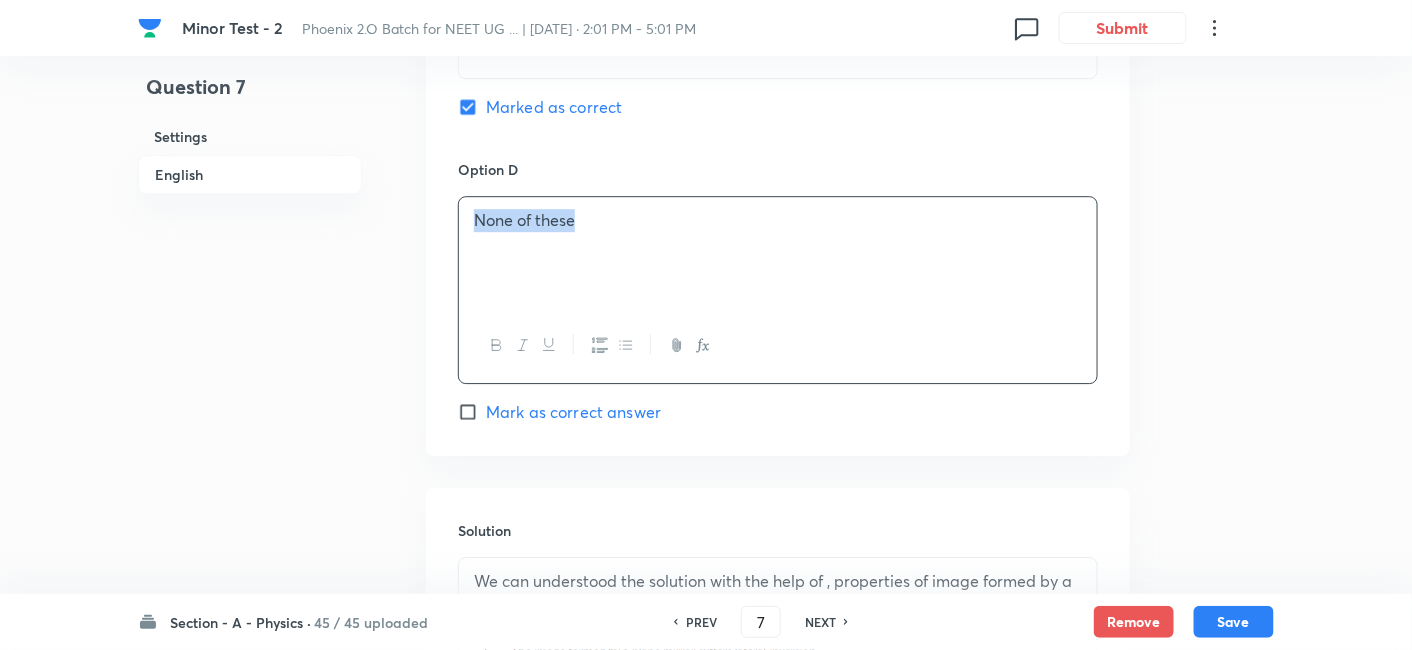 click on "None of these" at bounding box center (778, 253) 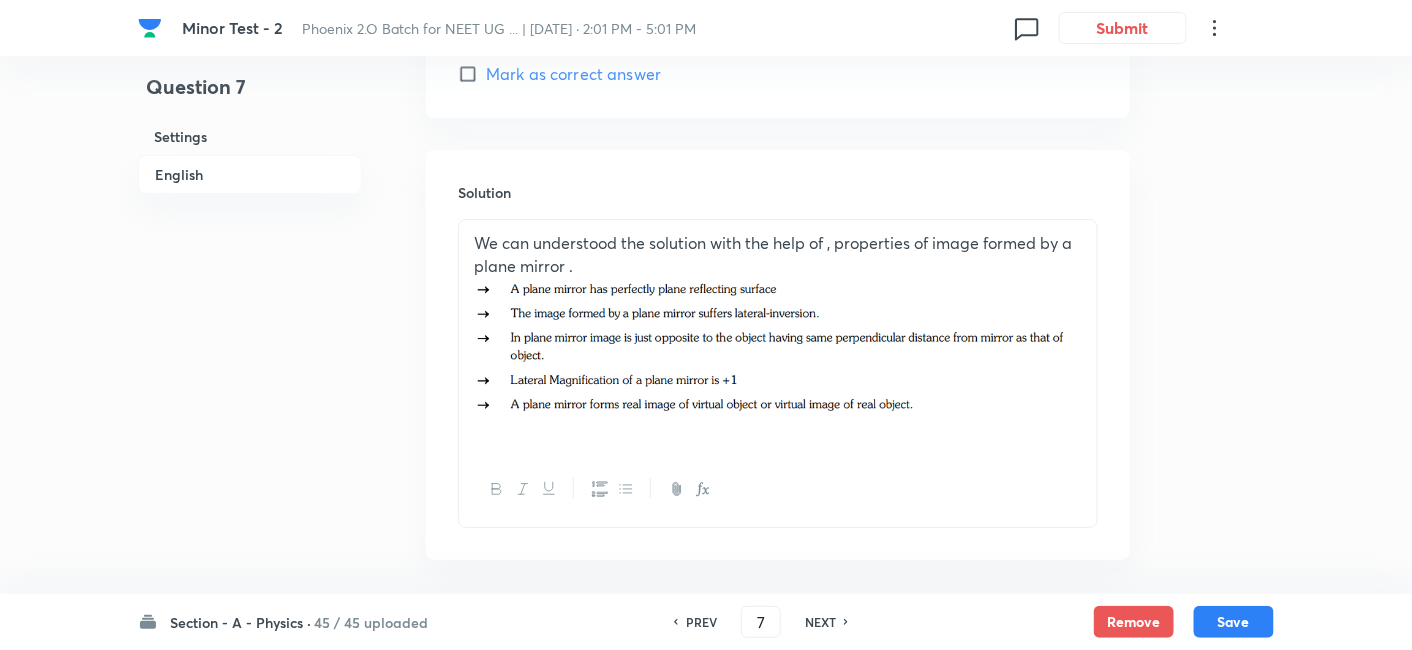 scroll, scrollTop: 2099, scrollLeft: 0, axis: vertical 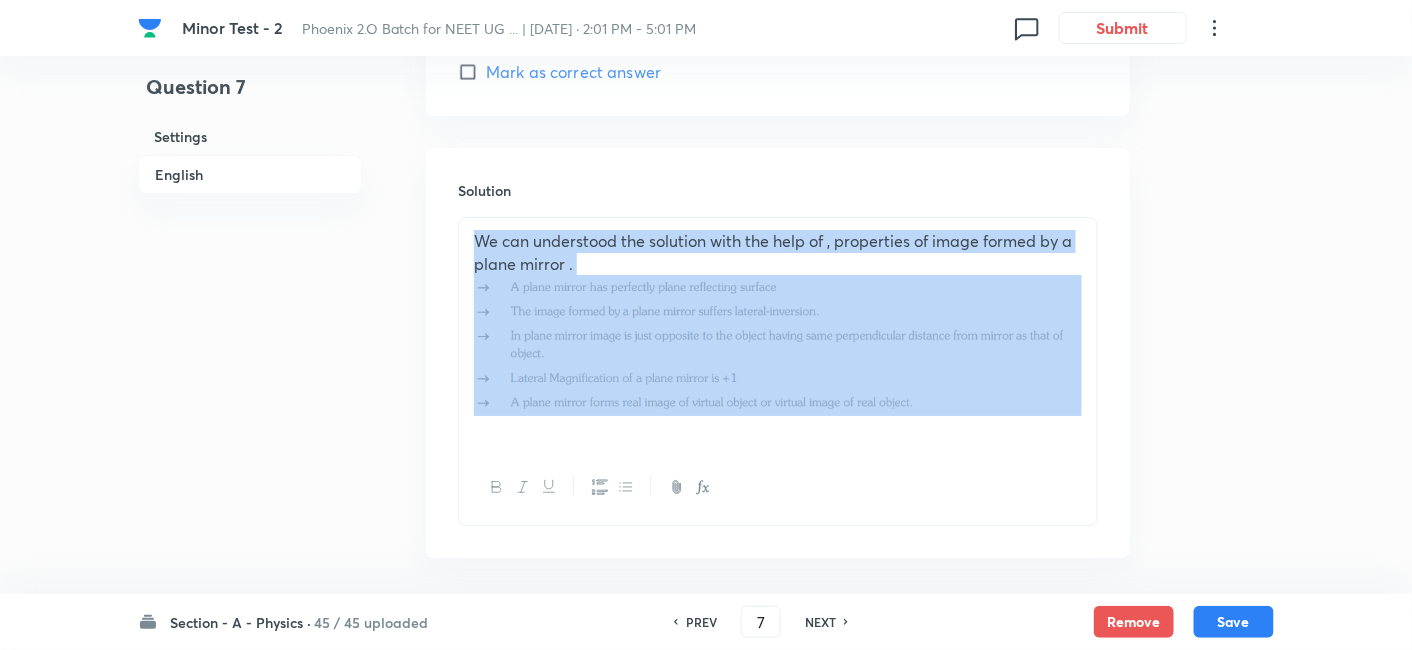 drag, startPoint x: 469, startPoint y: 232, endPoint x: 728, endPoint y: 347, distance: 283.38312 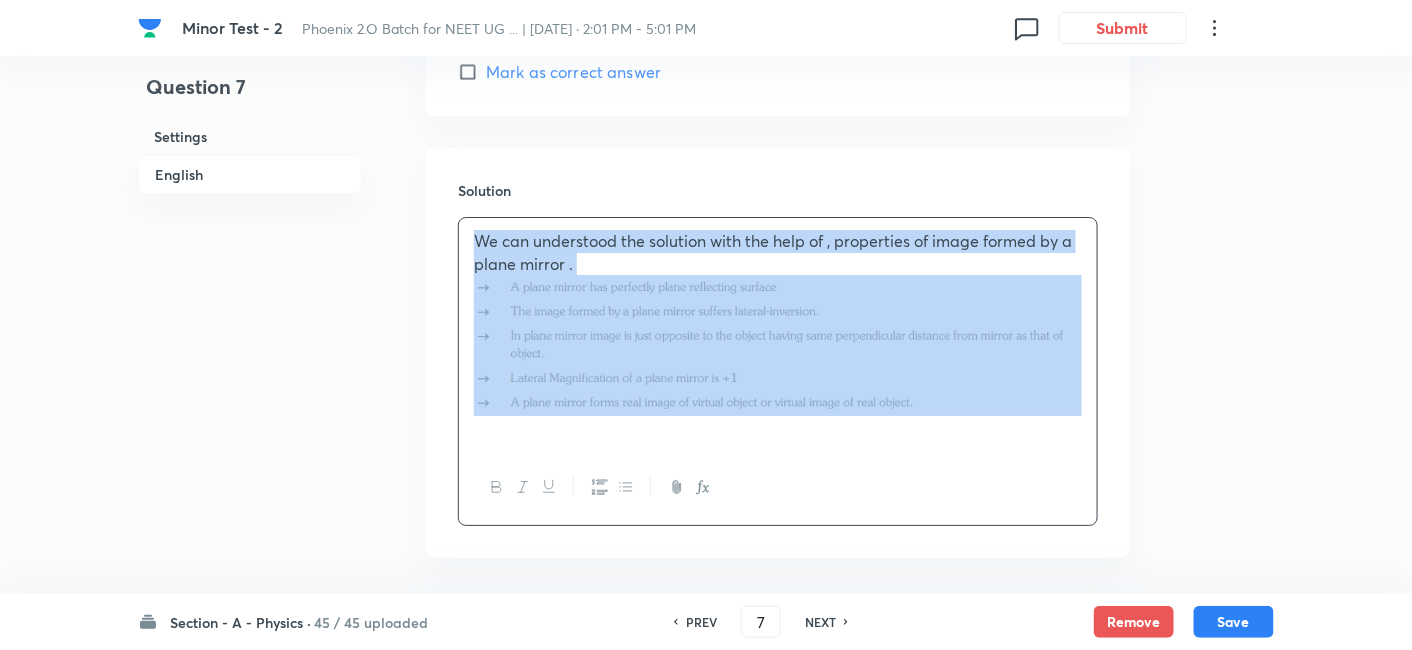 click at bounding box center [778, 342] 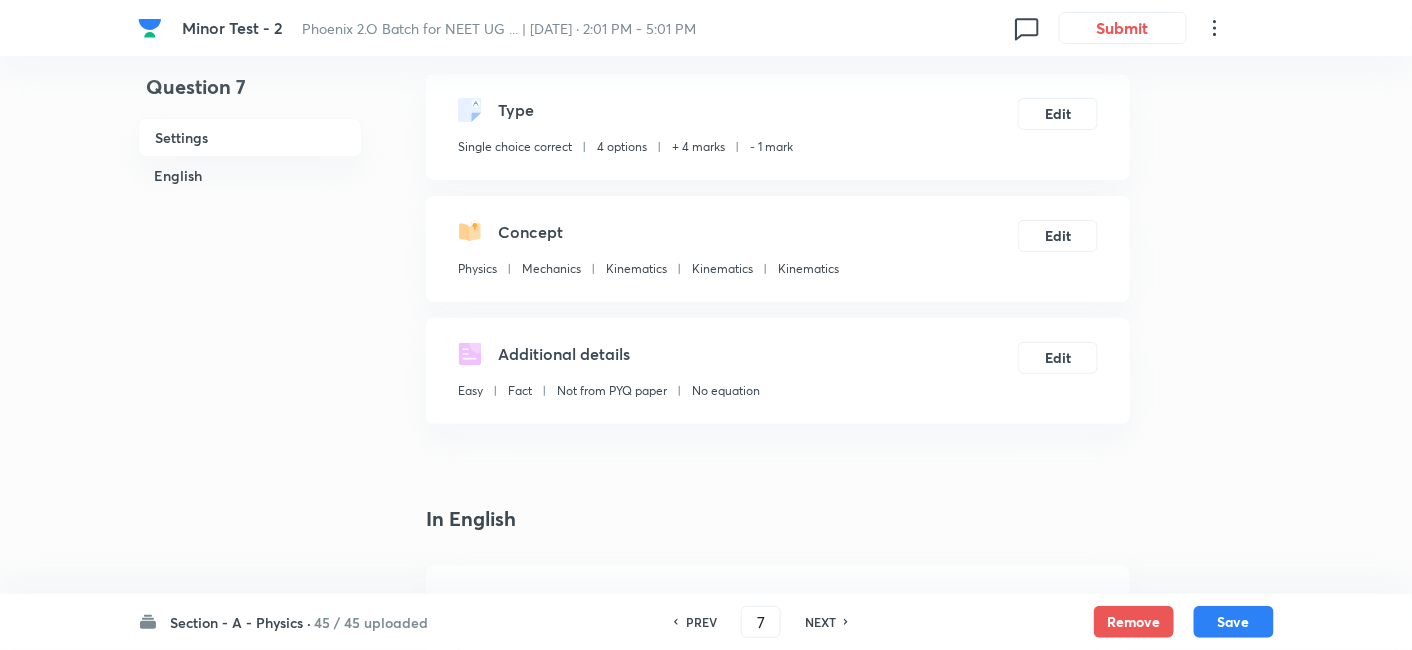 scroll, scrollTop: 0, scrollLeft: 0, axis: both 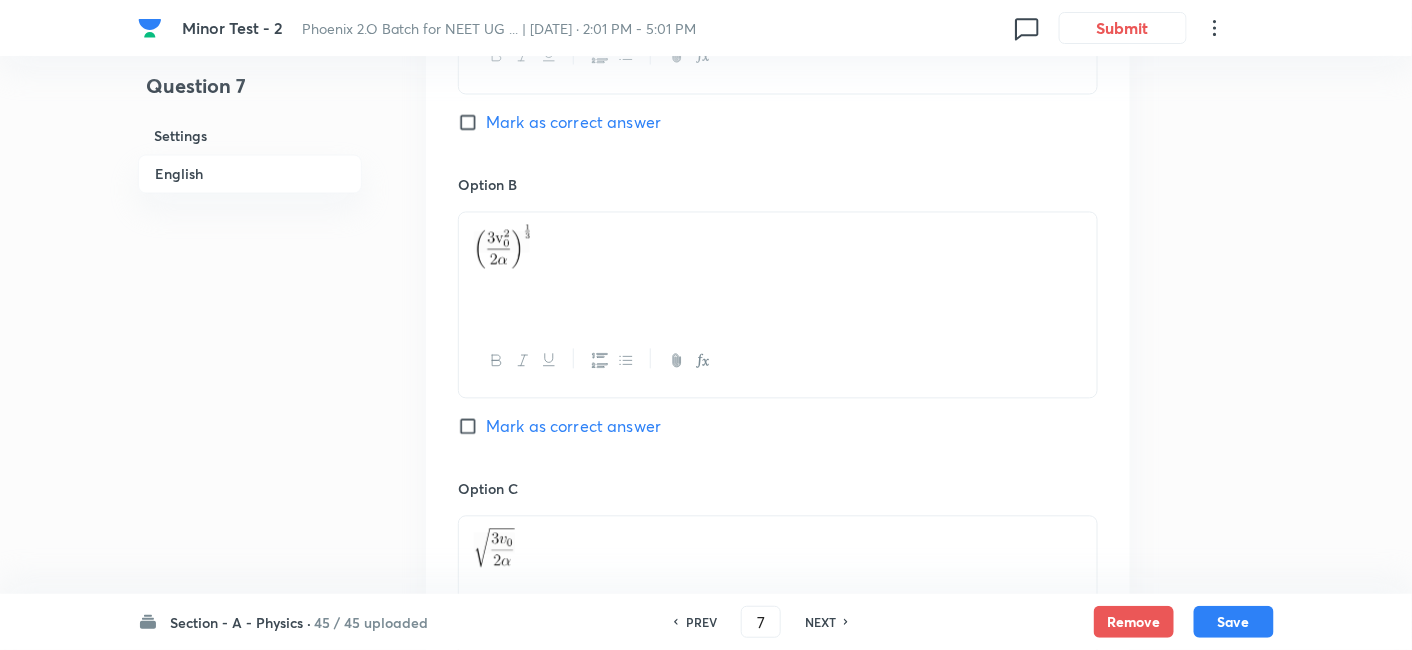 click on "Mark as correct answer" at bounding box center (573, 427) 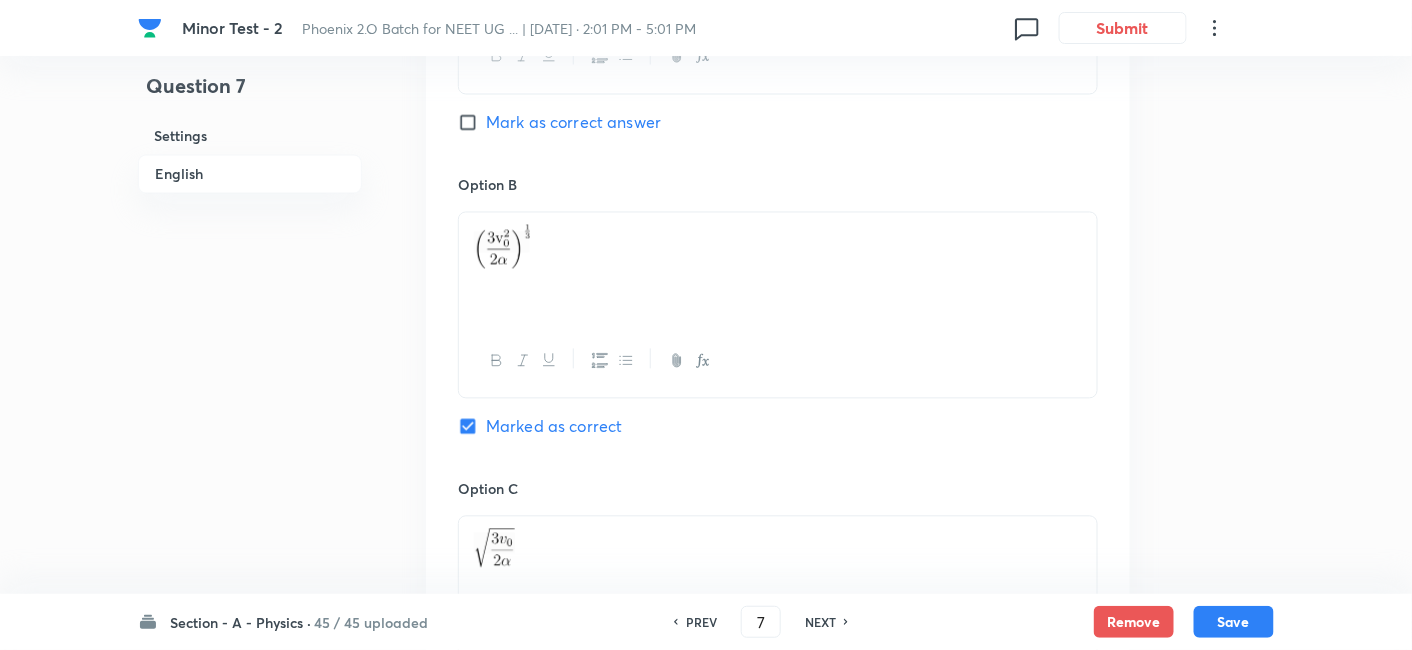 checkbox on "false" 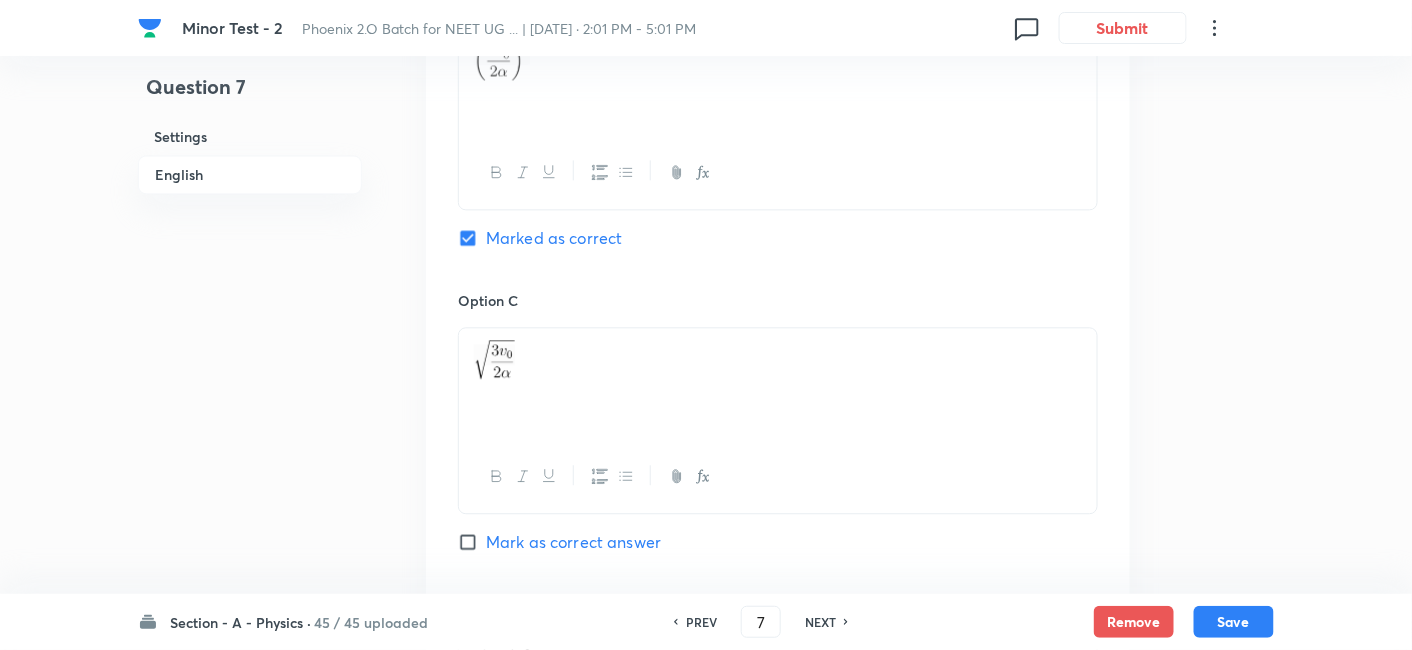 scroll, scrollTop: 2119, scrollLeft: 0, axis: vertical 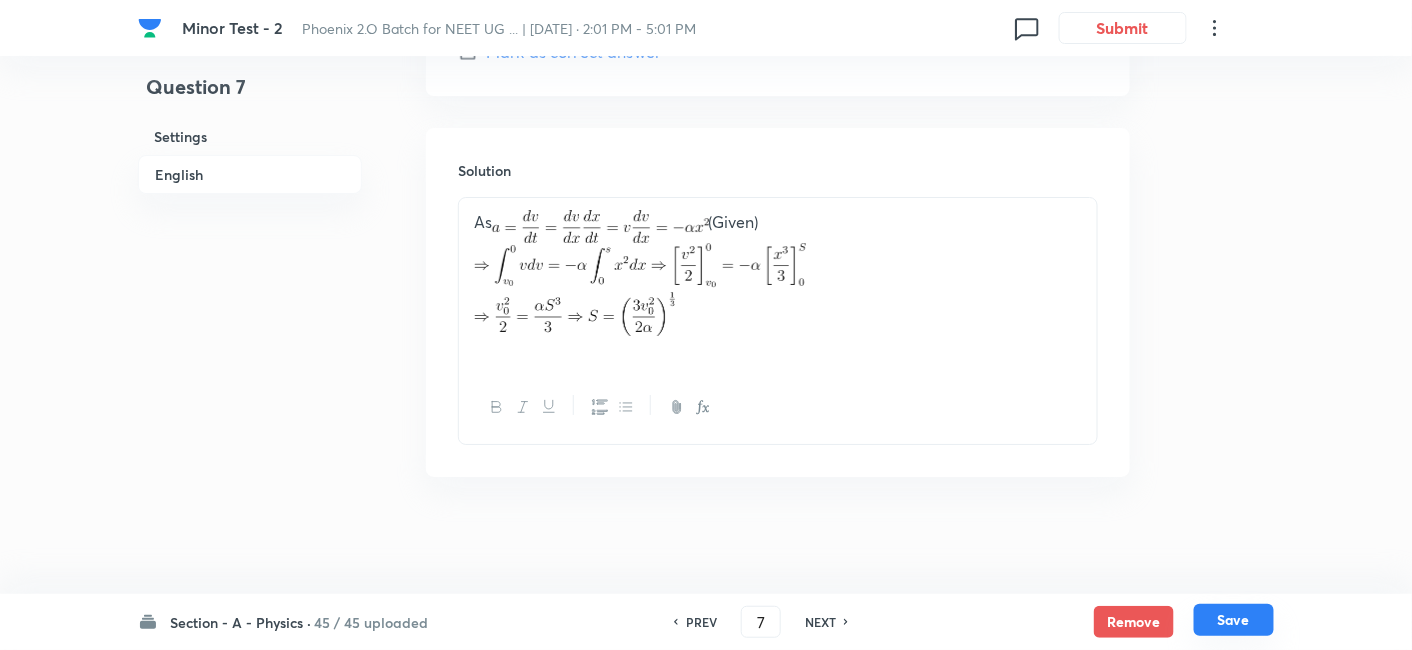 click on "Save" at bounding box center (1234, 620) 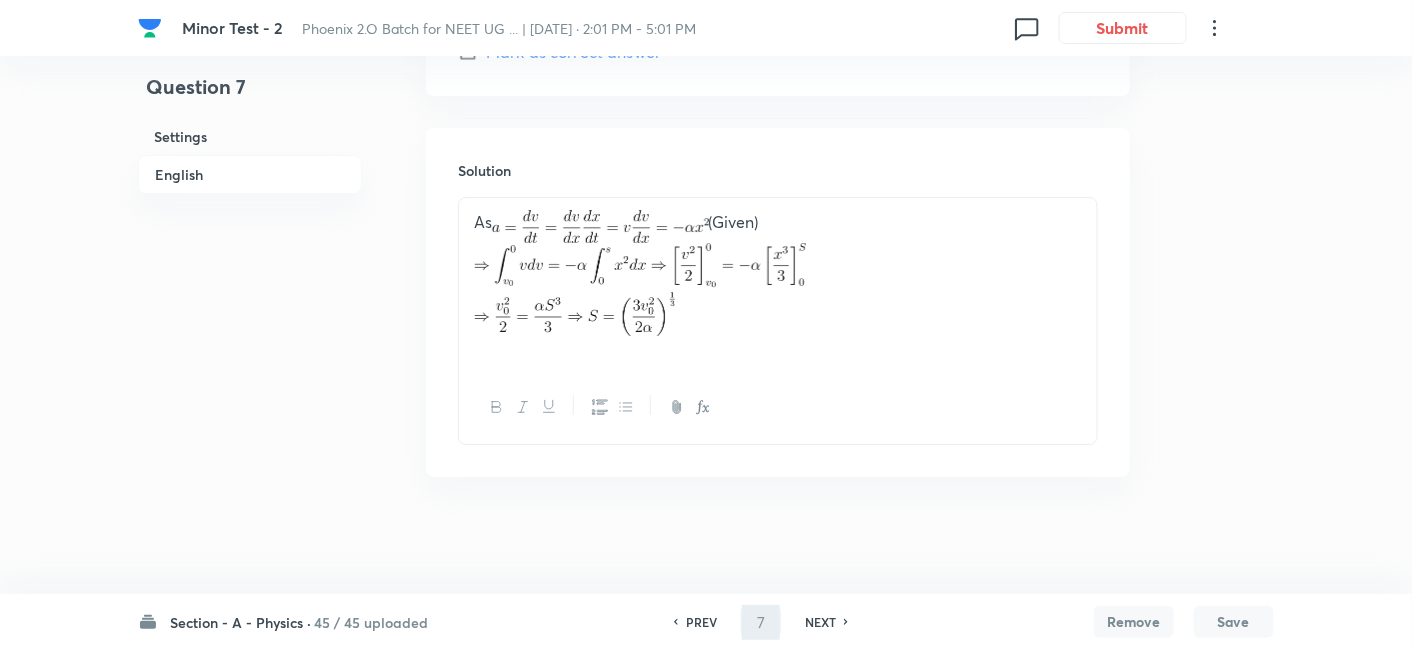 type on "8" 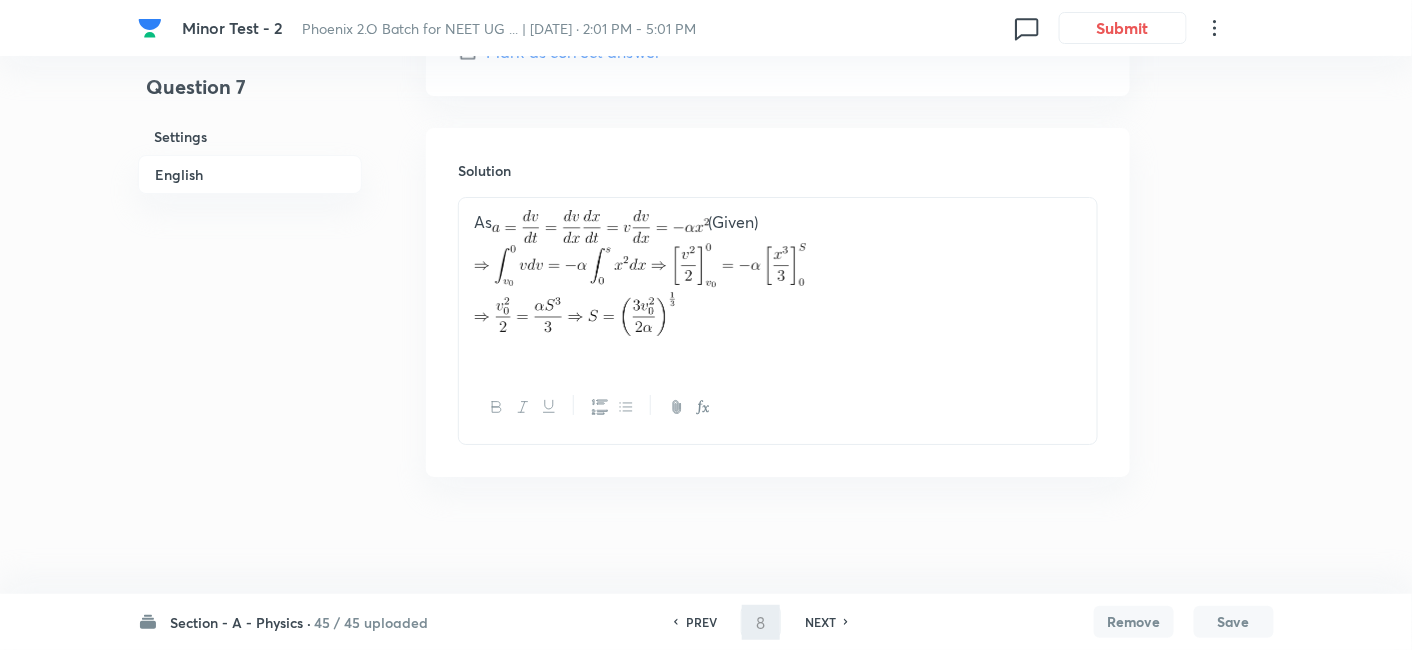 checkbox on "true" 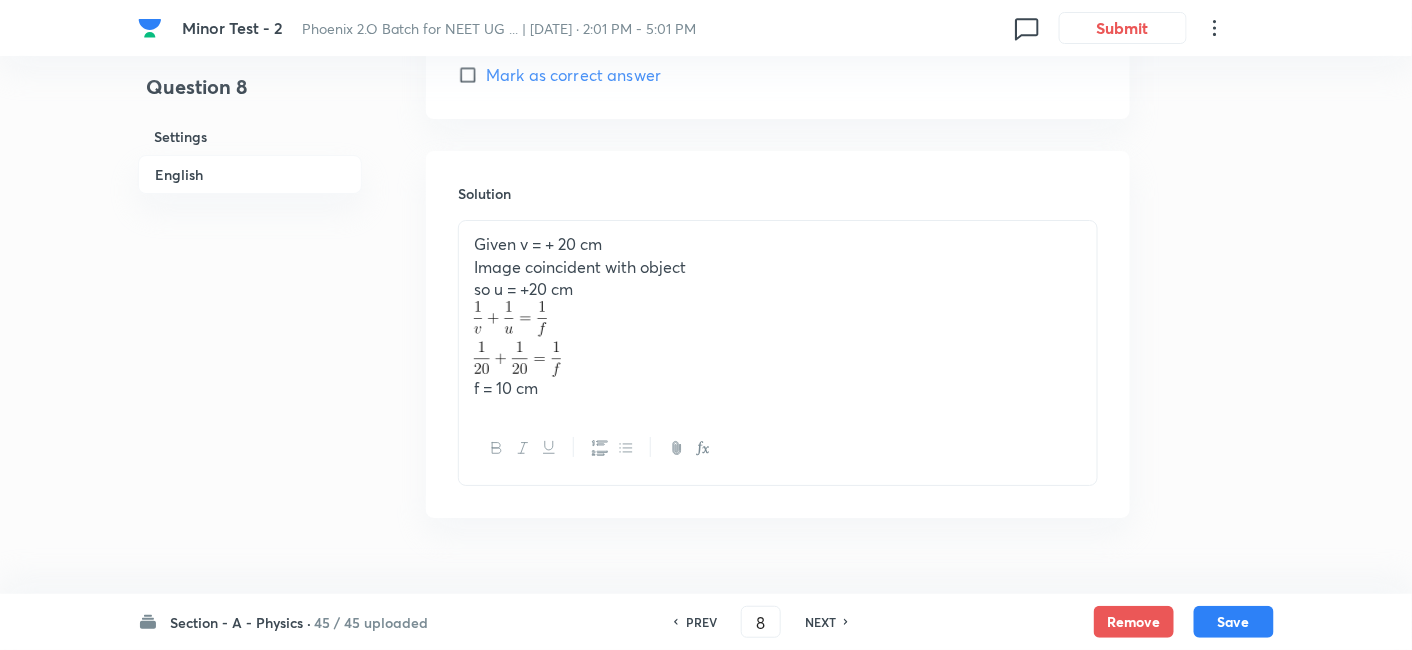 click on "NEXT" at bounding box center (820, 622) 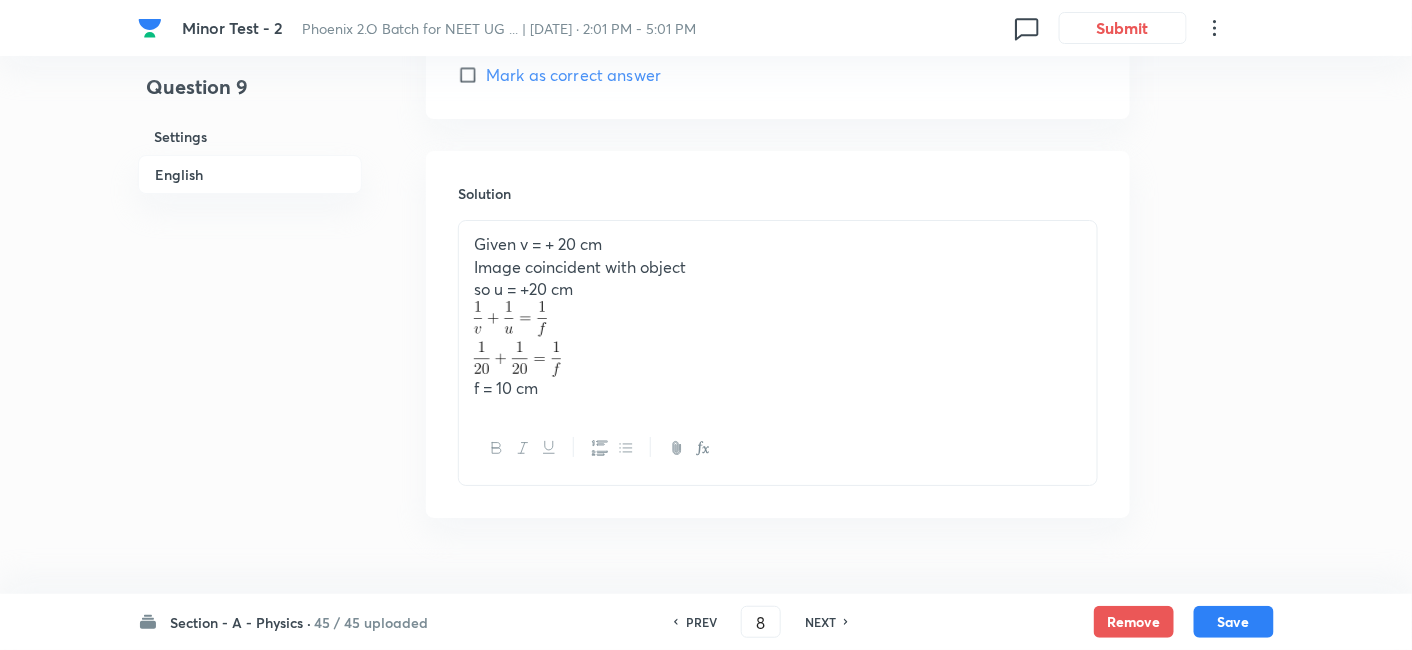 type on "9" 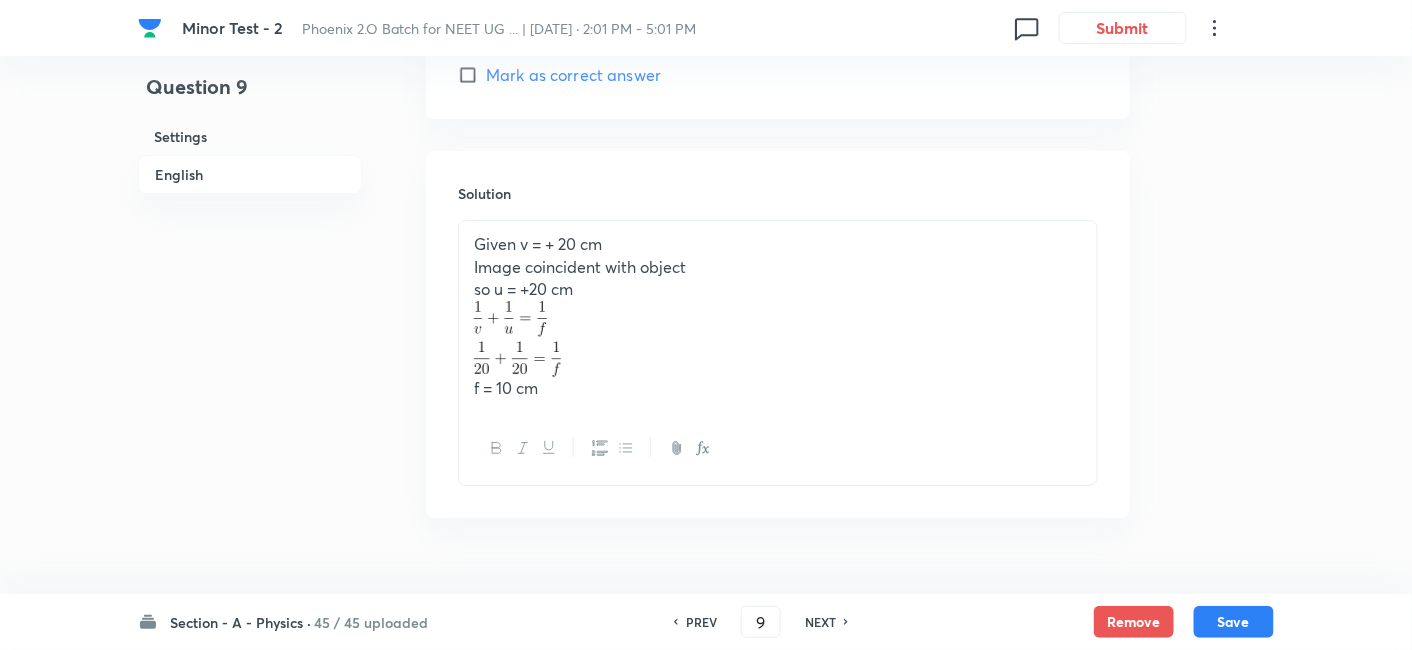 checkbox on "false" 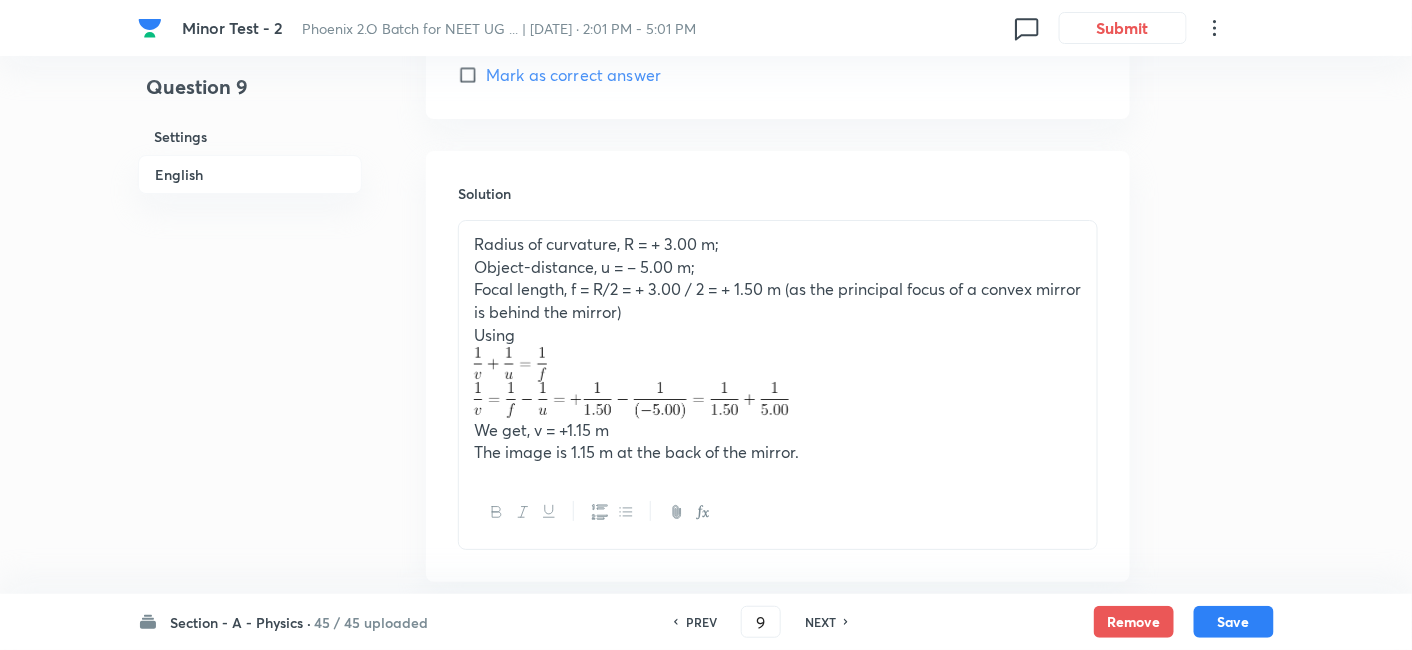 click on "NEXT" at bounding box center [820, 622] 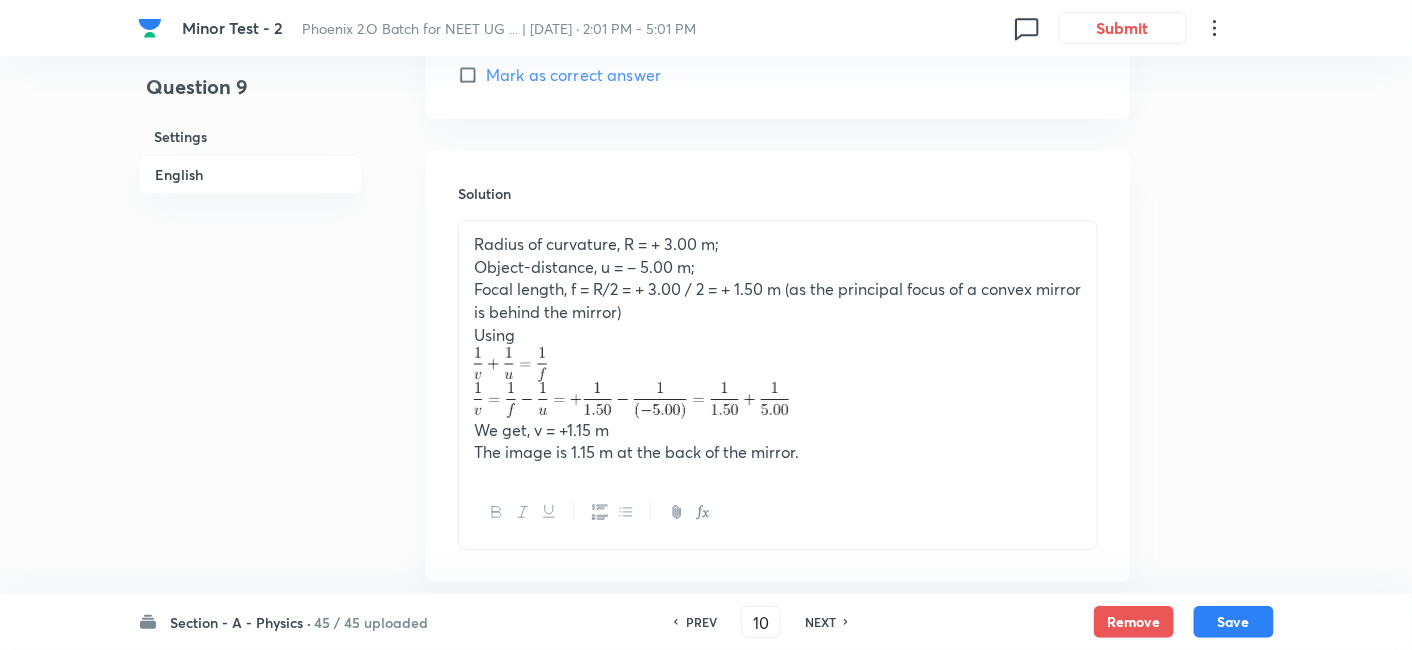 checkbox on "false" 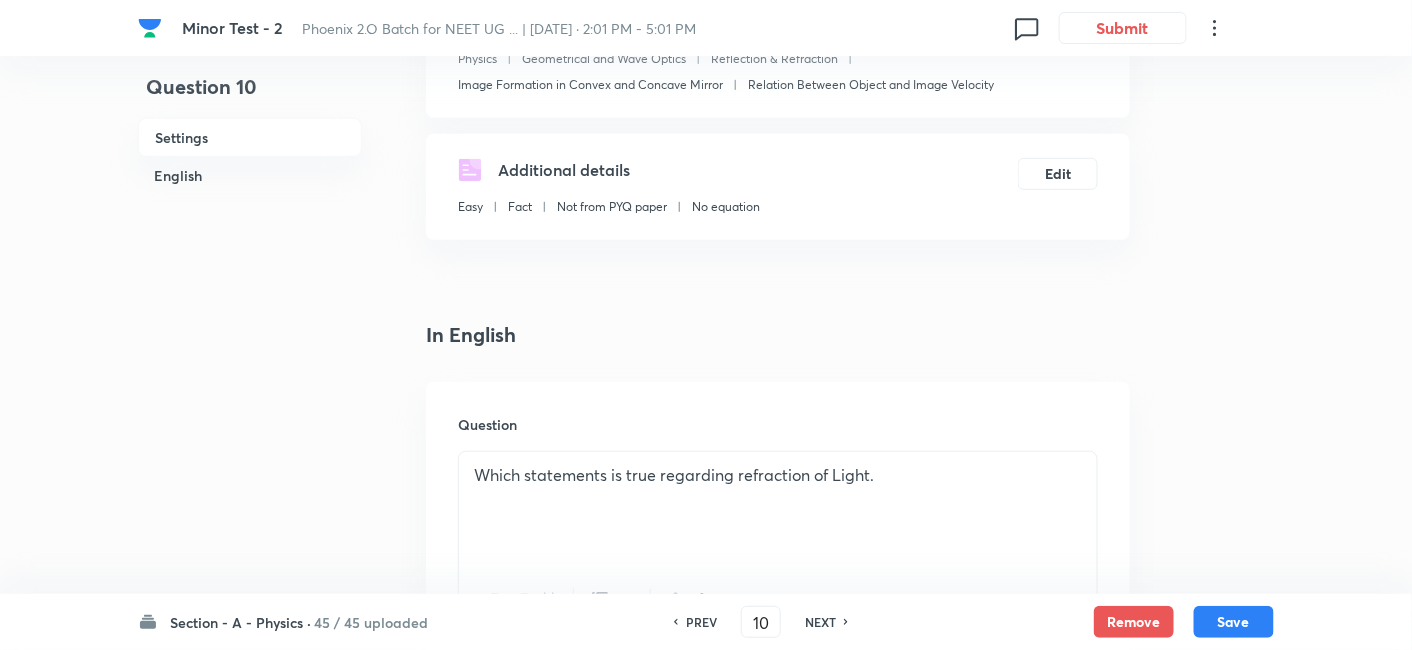scroll, scrollTop: 292, scrollLeft: 0, axis: vertical 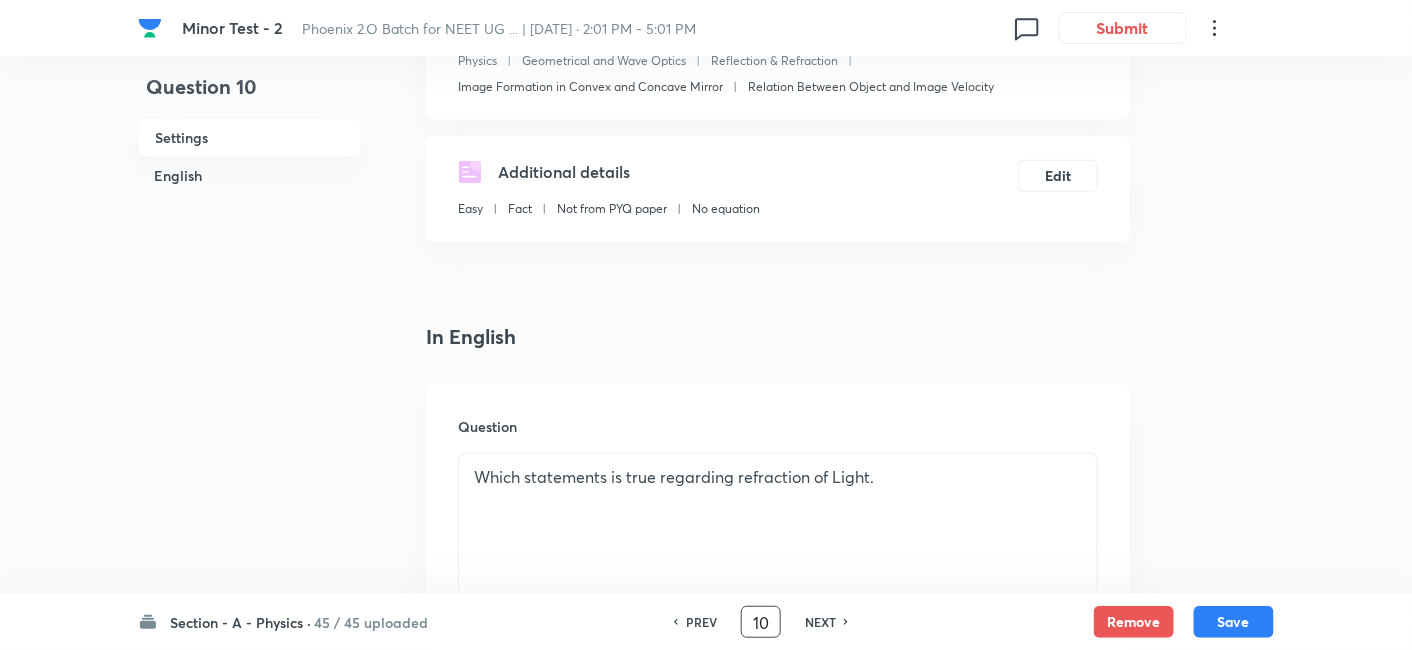 click on "10" at bounding box center (761, 622) 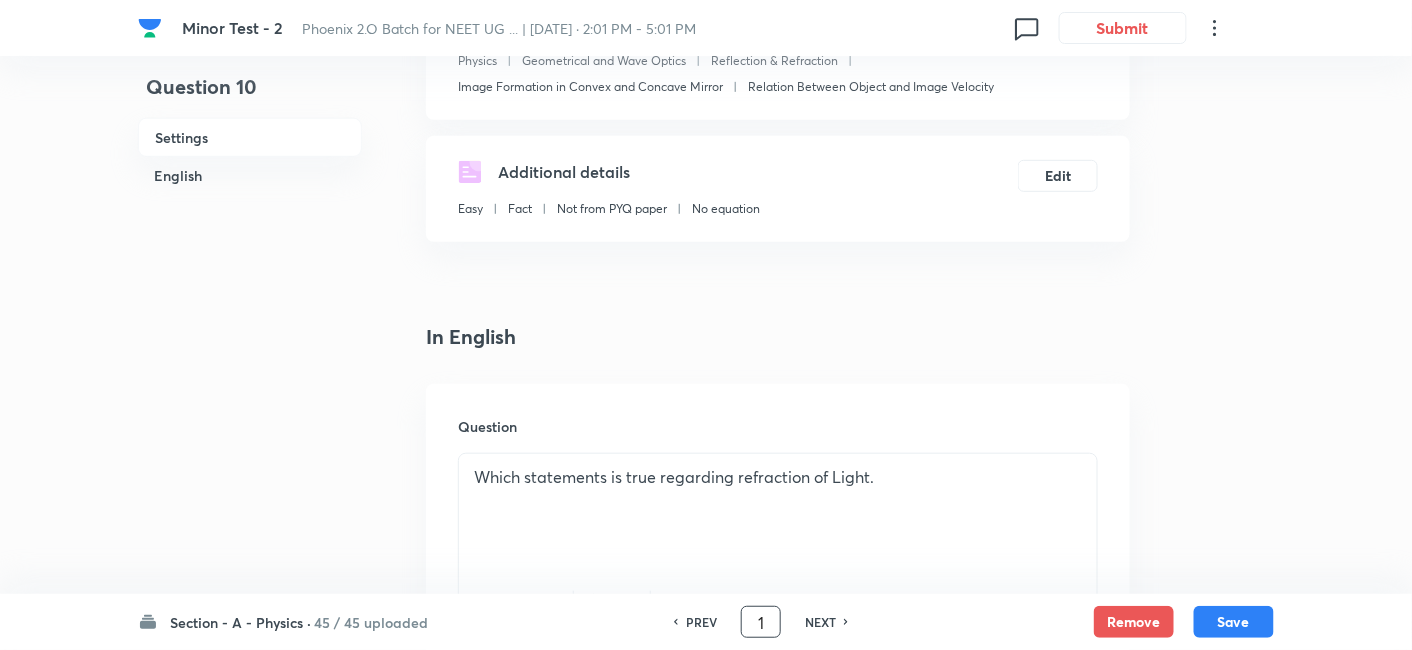 type on "1" 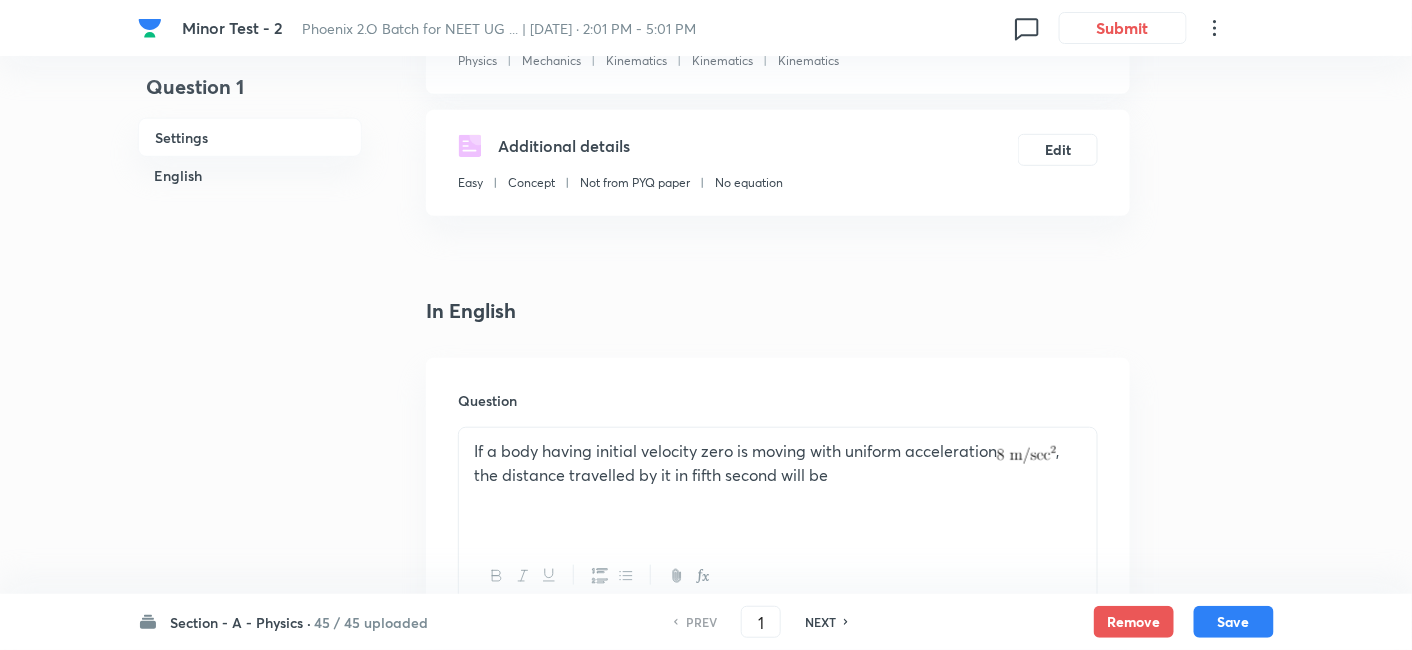 click on "If a body having initial velocity zero is moving with uniform acceleration  , the distance travelled by it in fifth second will be" at bounding box center [778, 463] 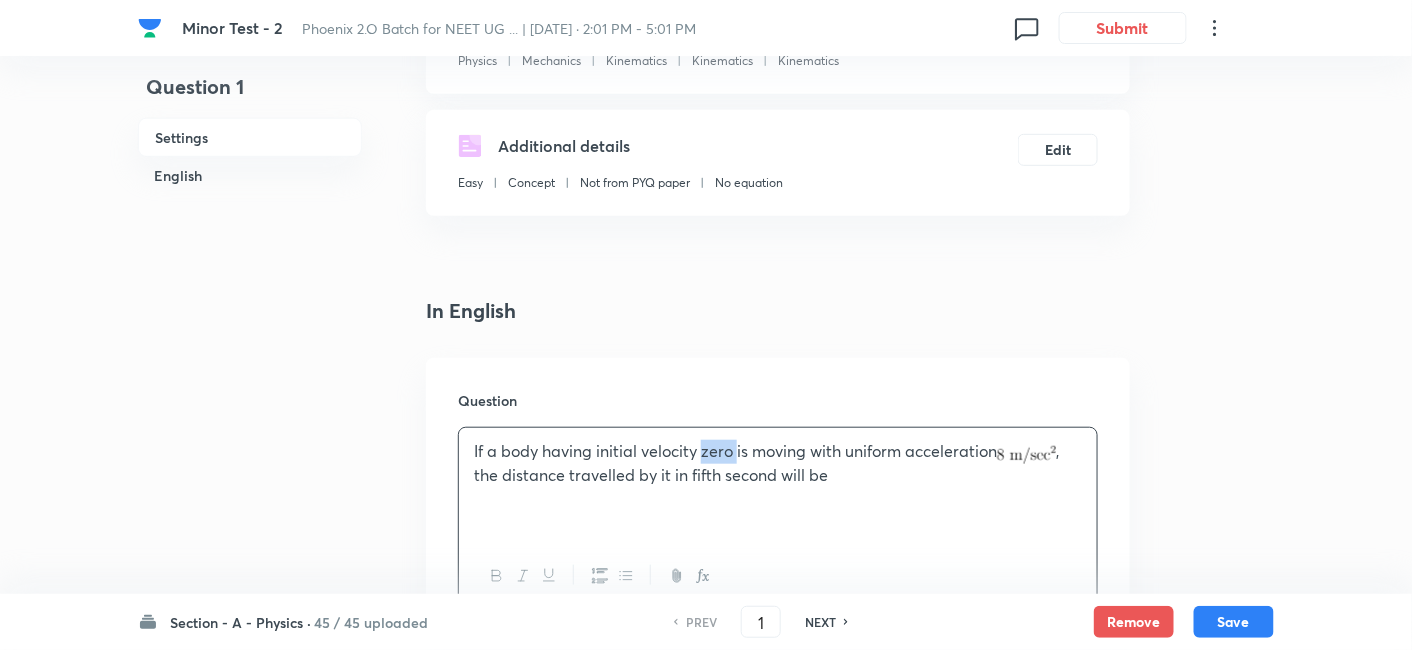 click on "If a body having initial velocity zero is moving with uniform acceleration  , the distance travelled by it in fifth second will be" at bounding box center [778, 463] 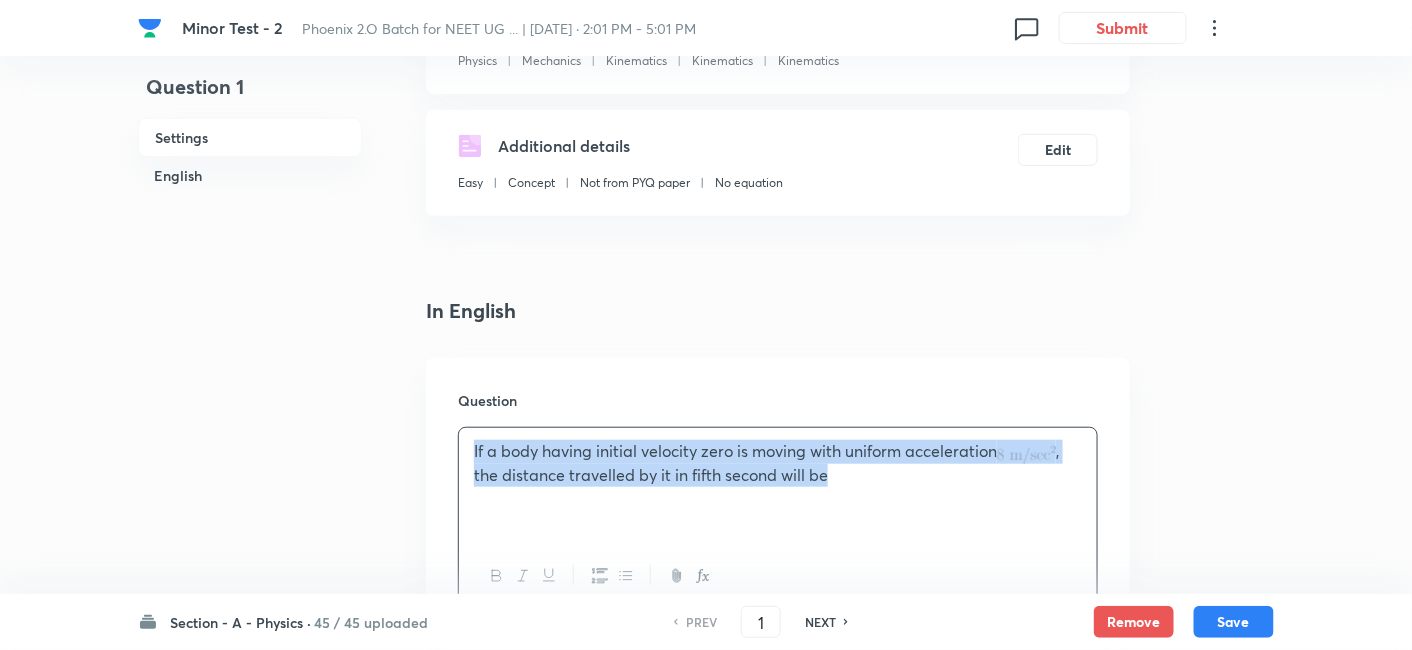 click on "If a body having initial velocity zero is moving with uniform acceleration  , the distance travelled by it in fifth second will be" at bounding box center [778, 463] 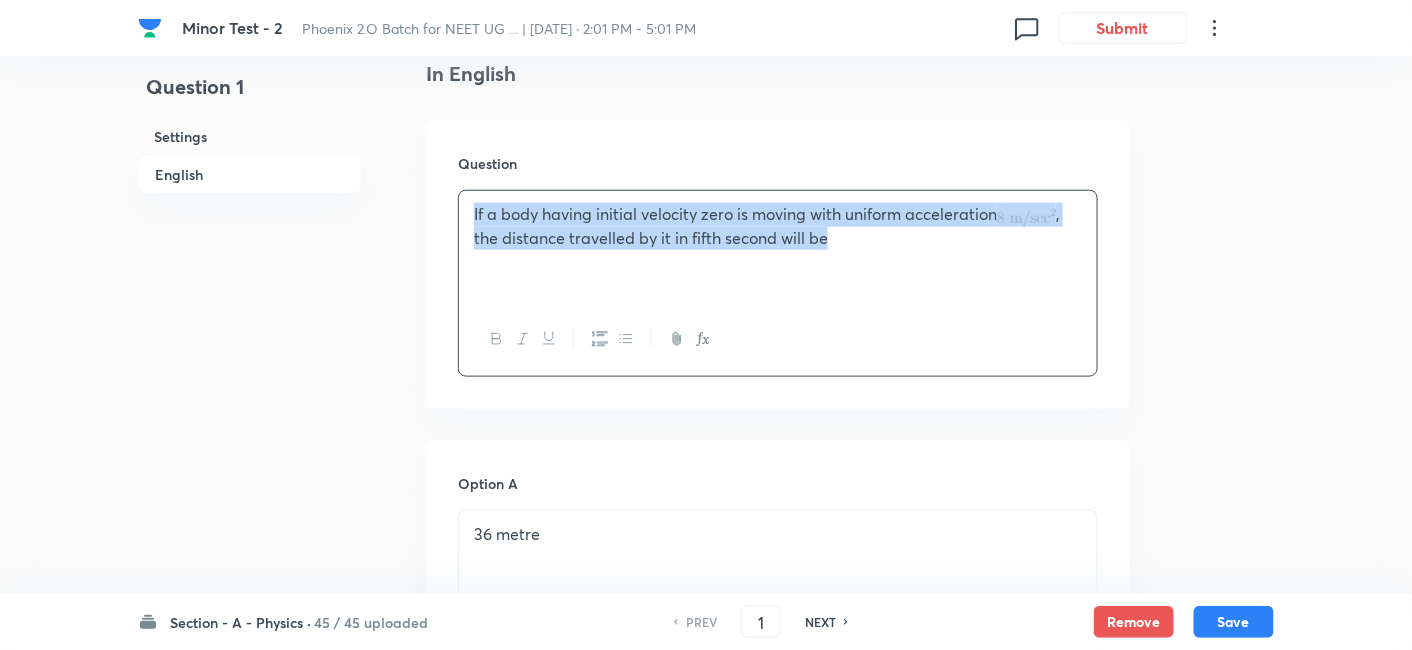 scroll, scrollTop: 530, scrollLeft: 0, axis: vertical 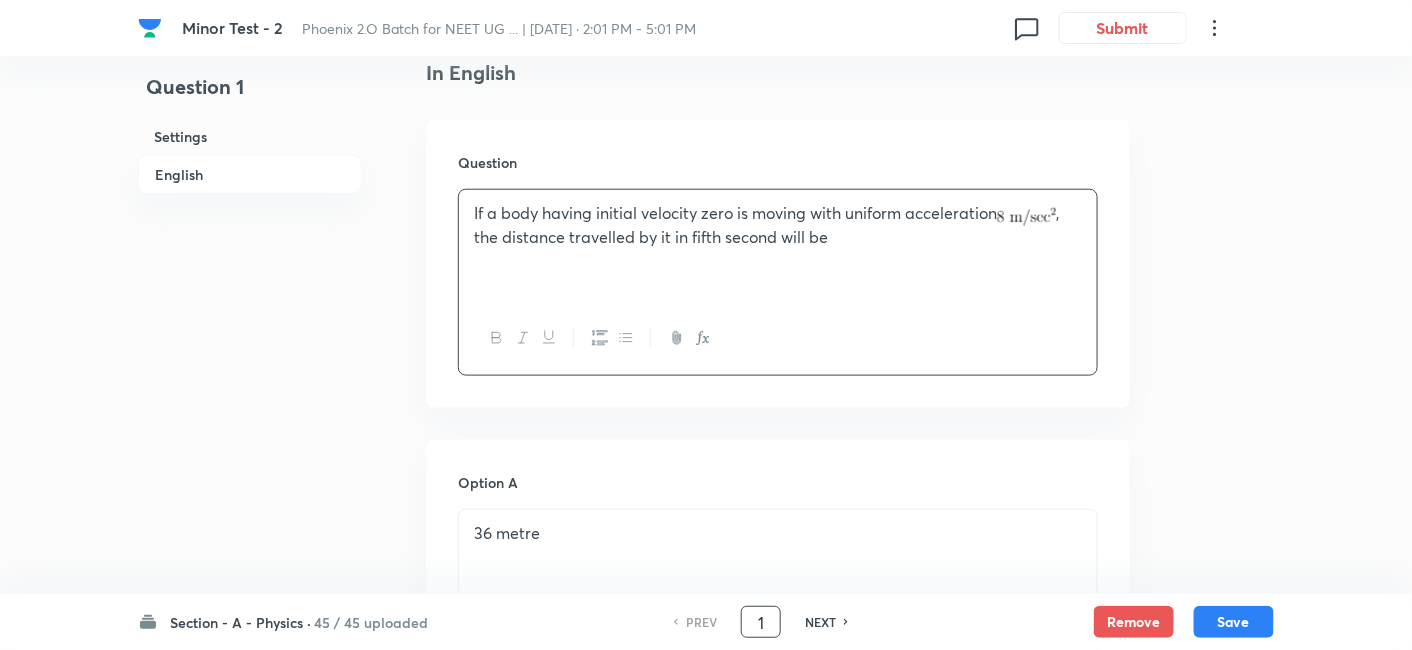 click on "1" at bounding box center (761, 622) 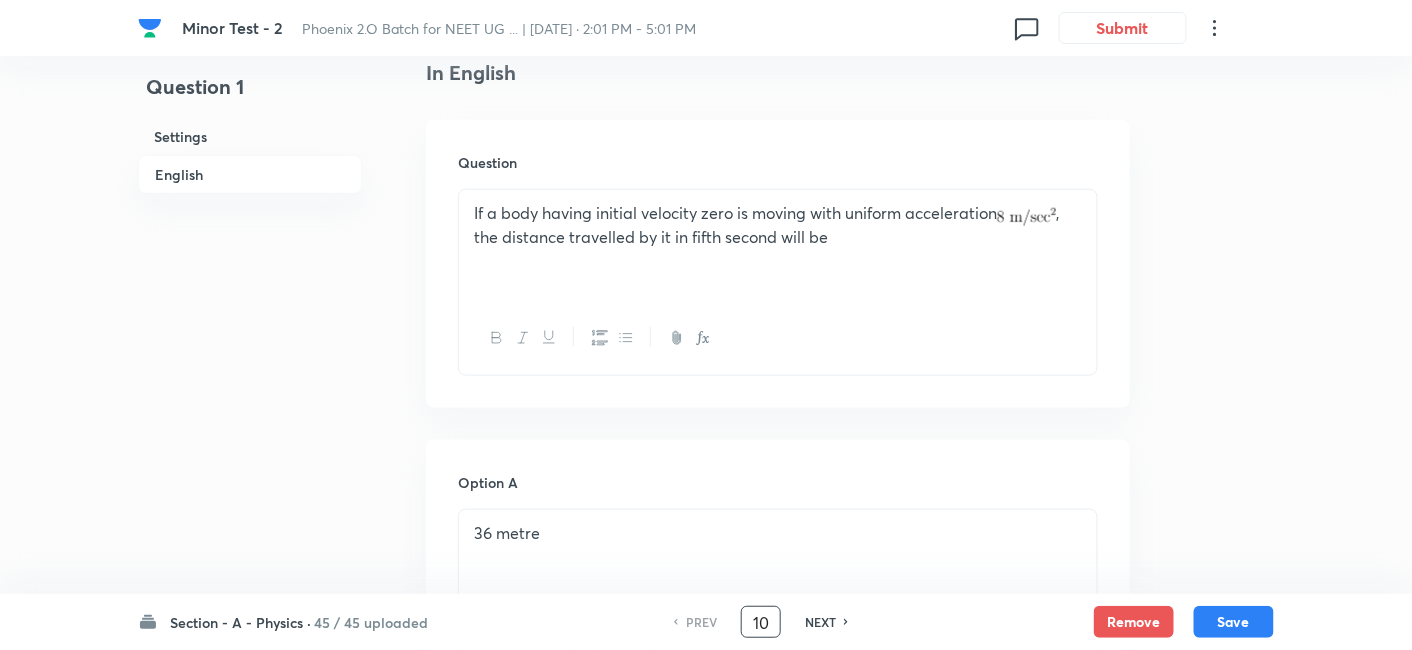 type on "10" 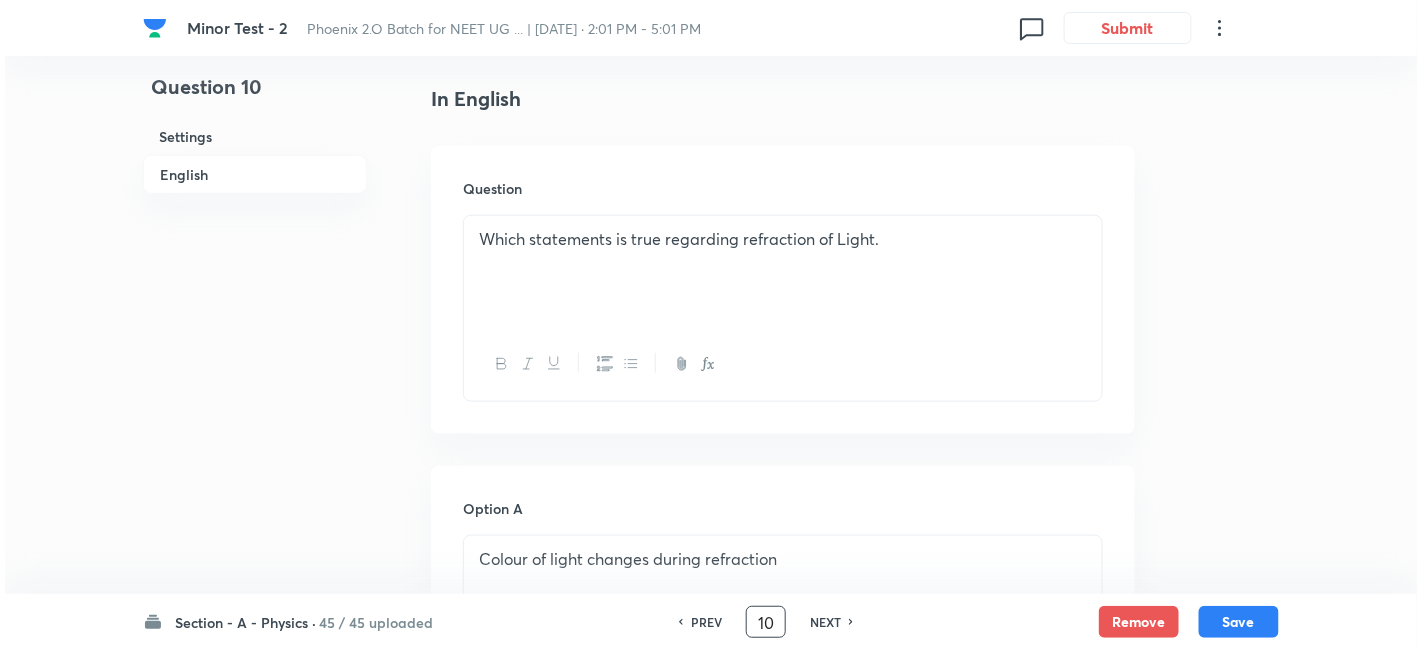 scroll, scrollTop: 0, scrollLeft: 0, axis: both 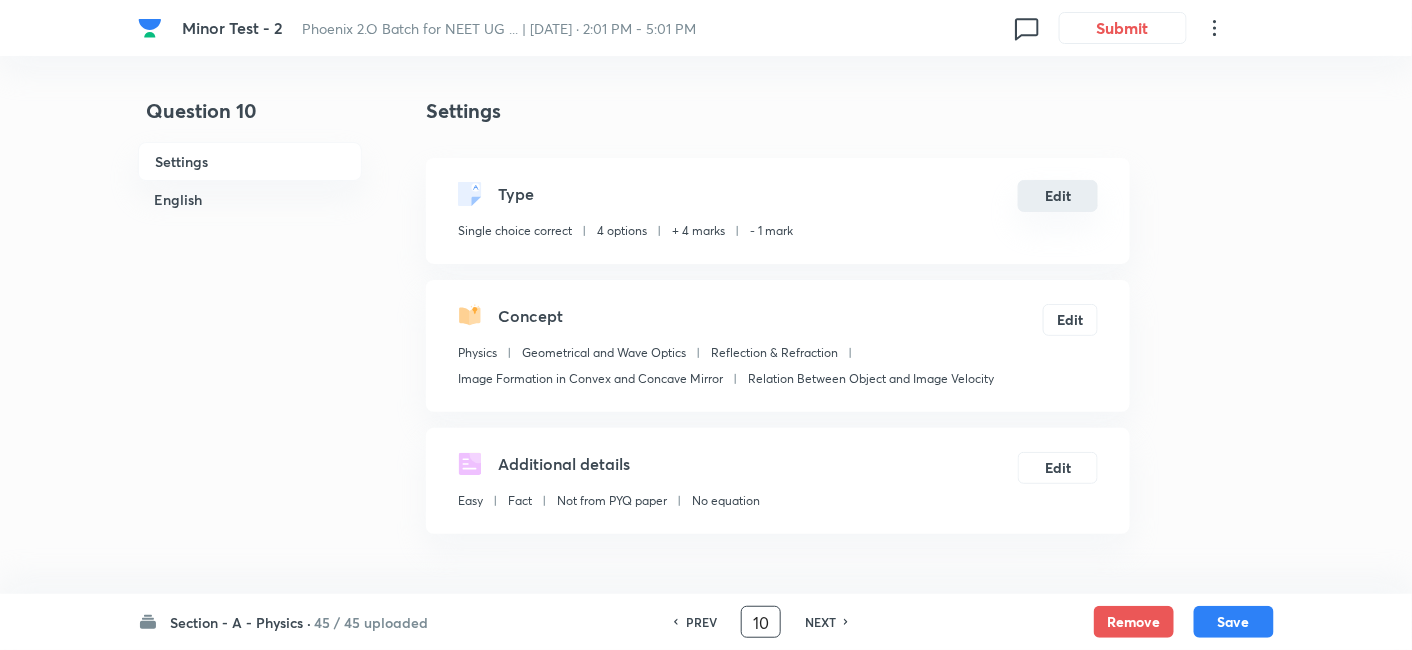 click on "Edit" at bounding box center [1058, 196] 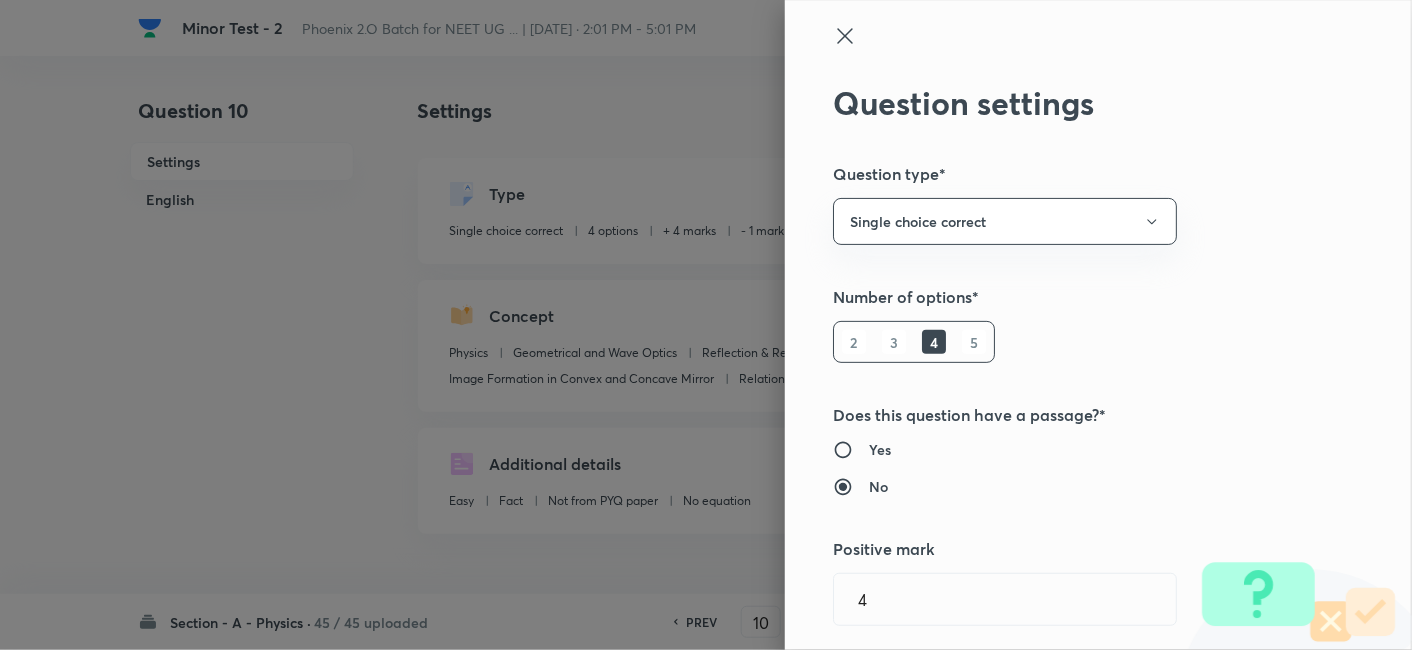 type on "Geometrical and Wave Optics" 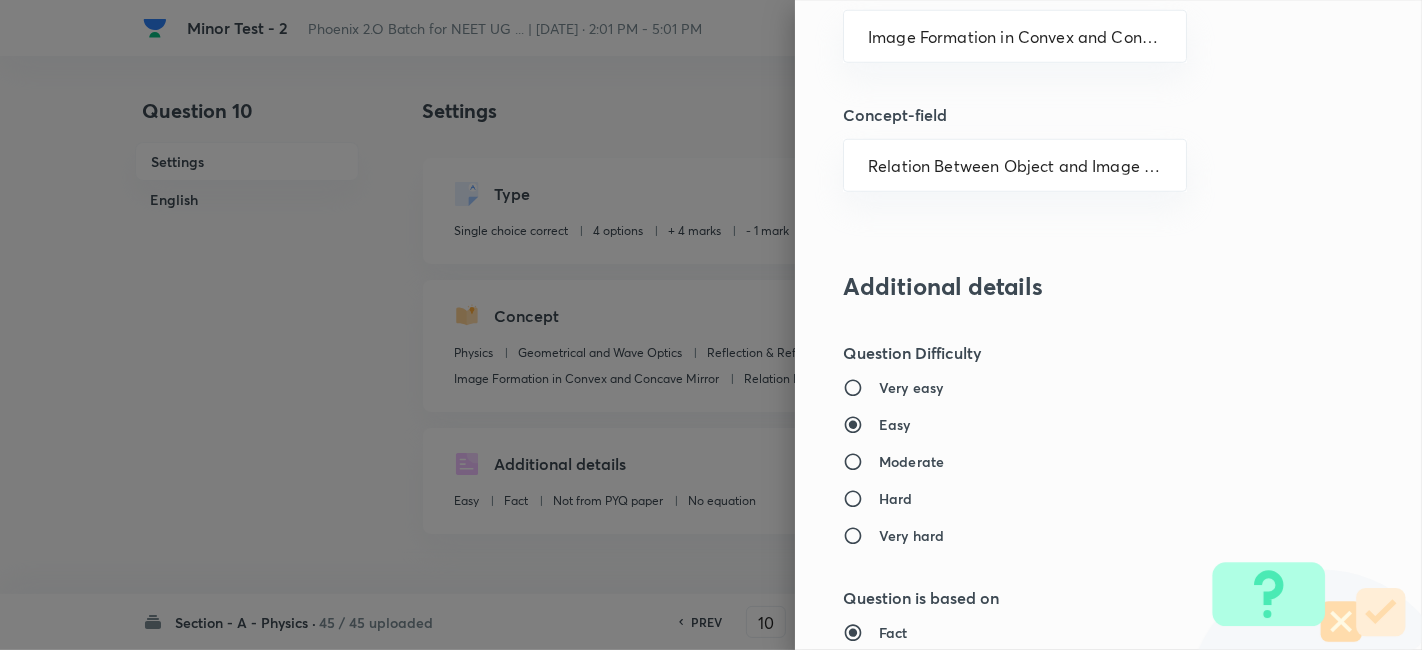 scroll, scrollTop: 1320, scrollLeft: 0, axis: vertical 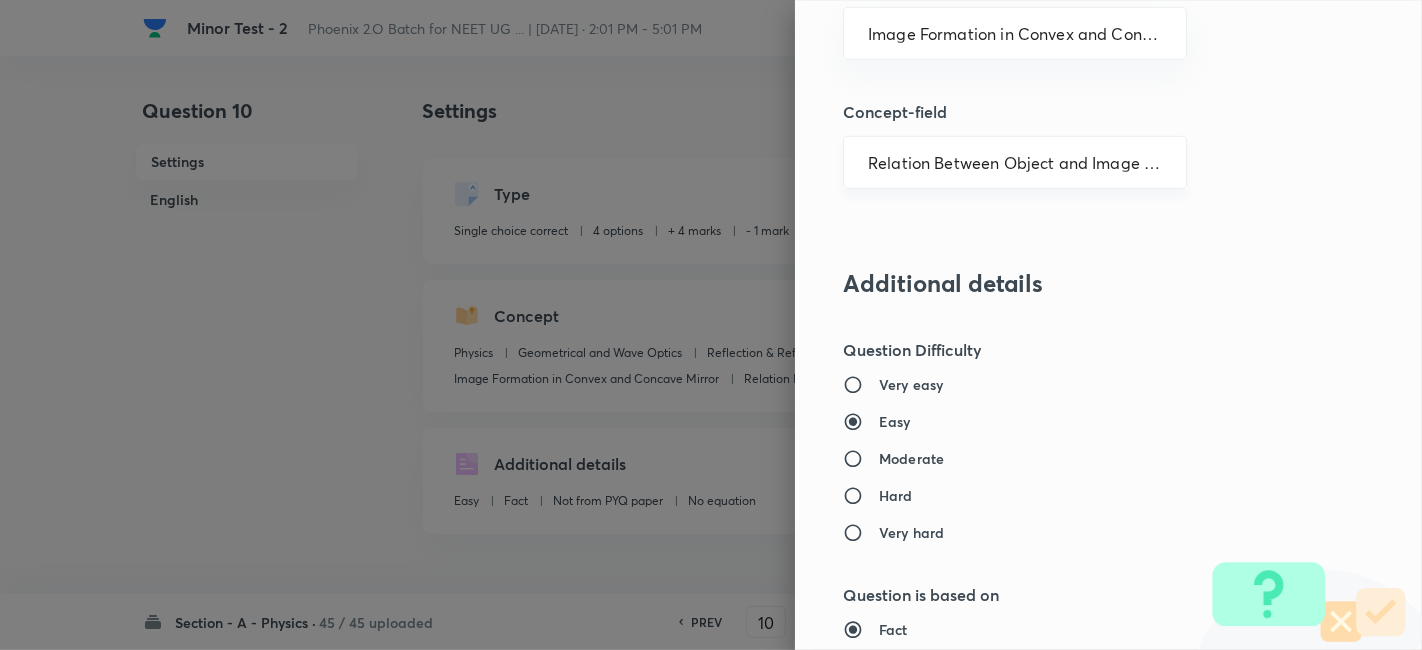 click on "Relation Between Object and Image Velocity ​" at bounding box center (1015, 162) 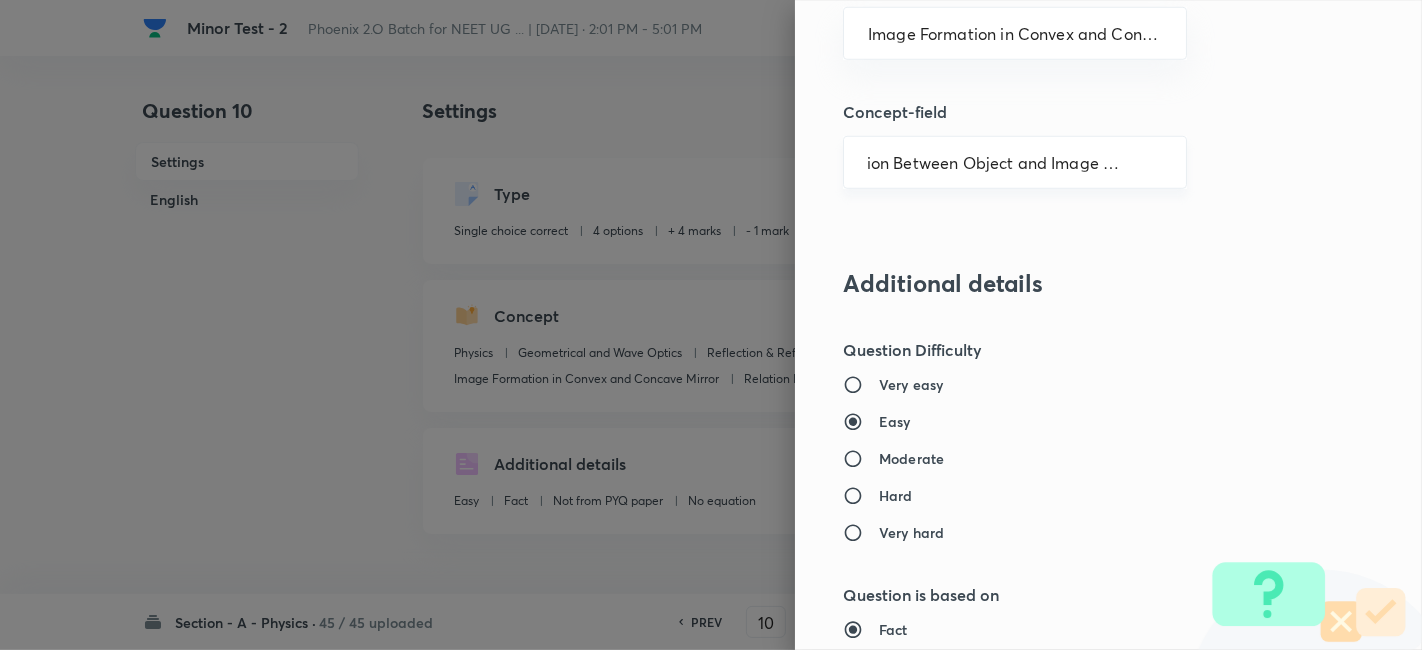 click on "Relation Between Object and Image Velocity ​" at bounding box center [1015, 162] 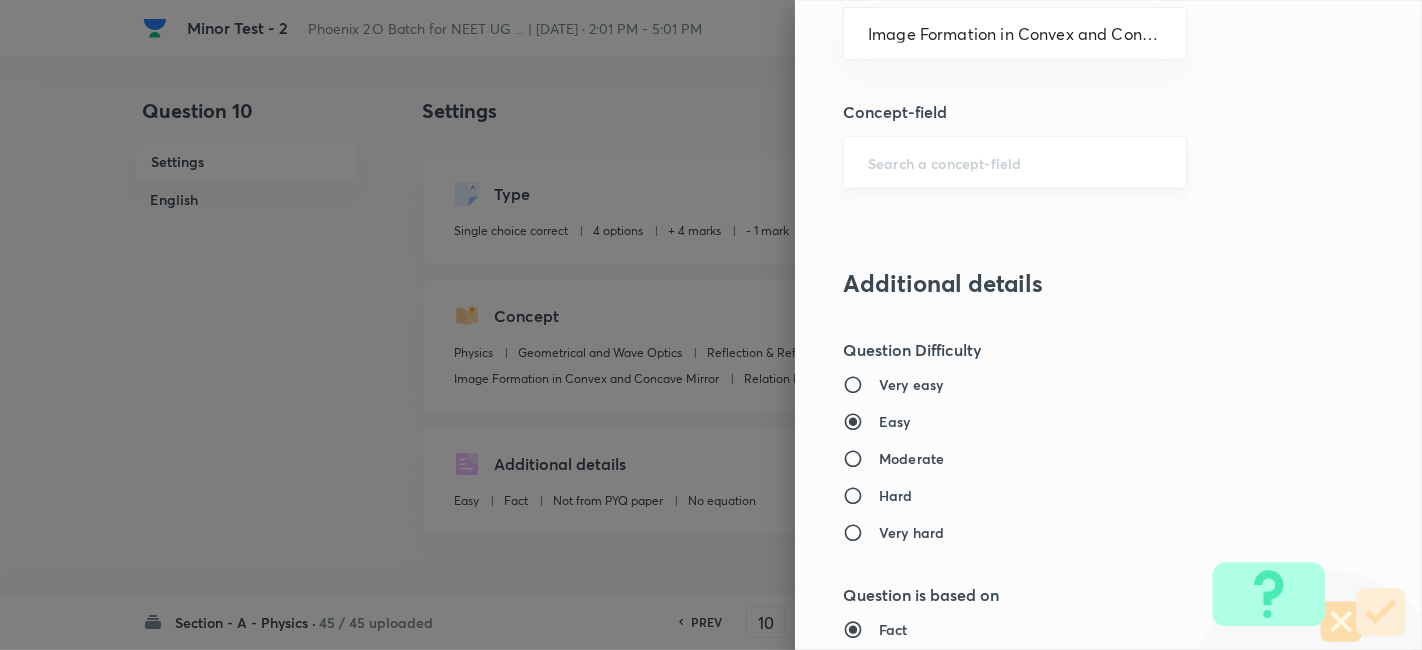 scroll, scrollTop: 0, scrollLeft: 0, axis: both 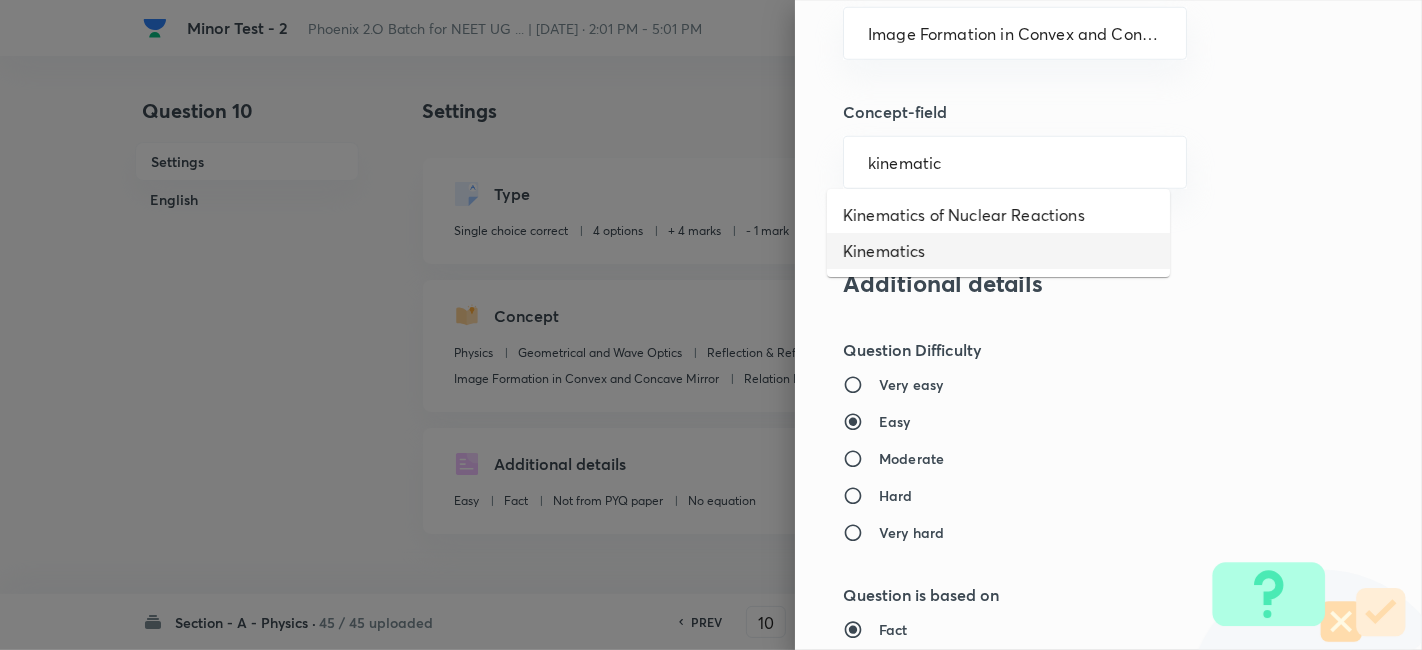 click on "Kinematics" at bounding box center (998, 251) 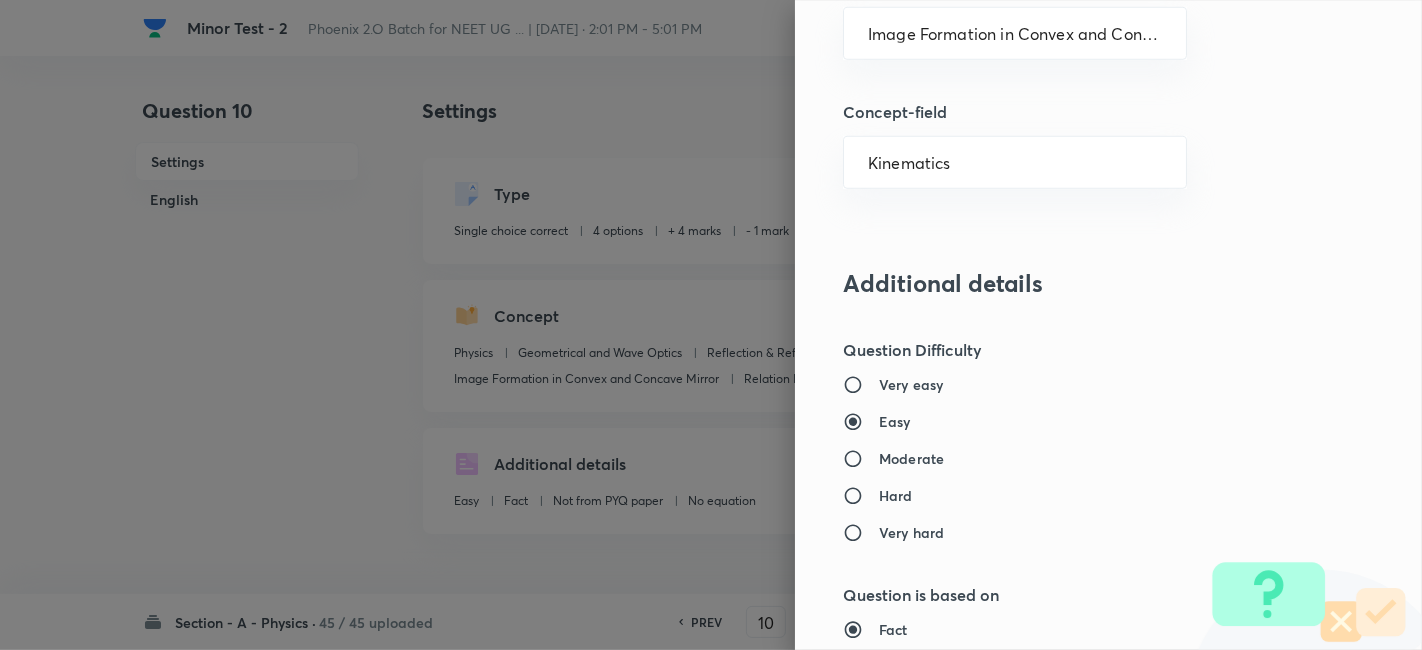type on "Mechanics" 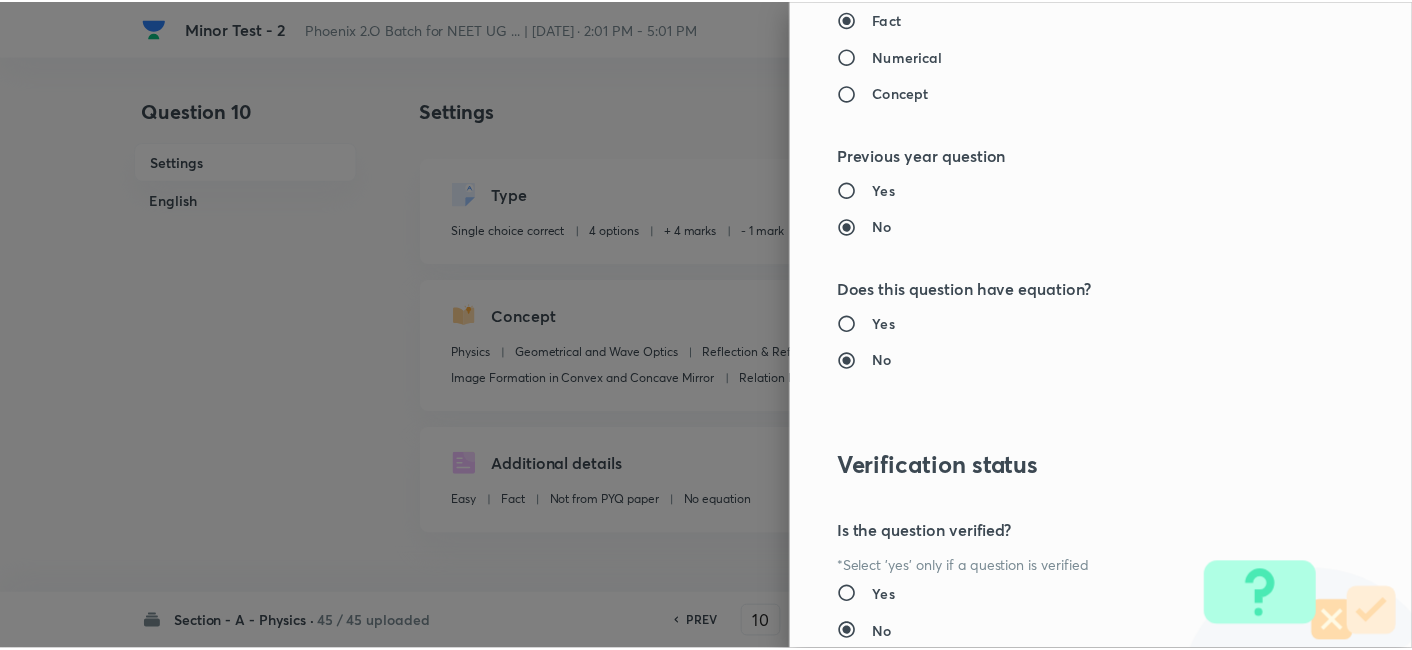 scroll, scrollTop: 2070, scrollLeft: 0, axis: vertical 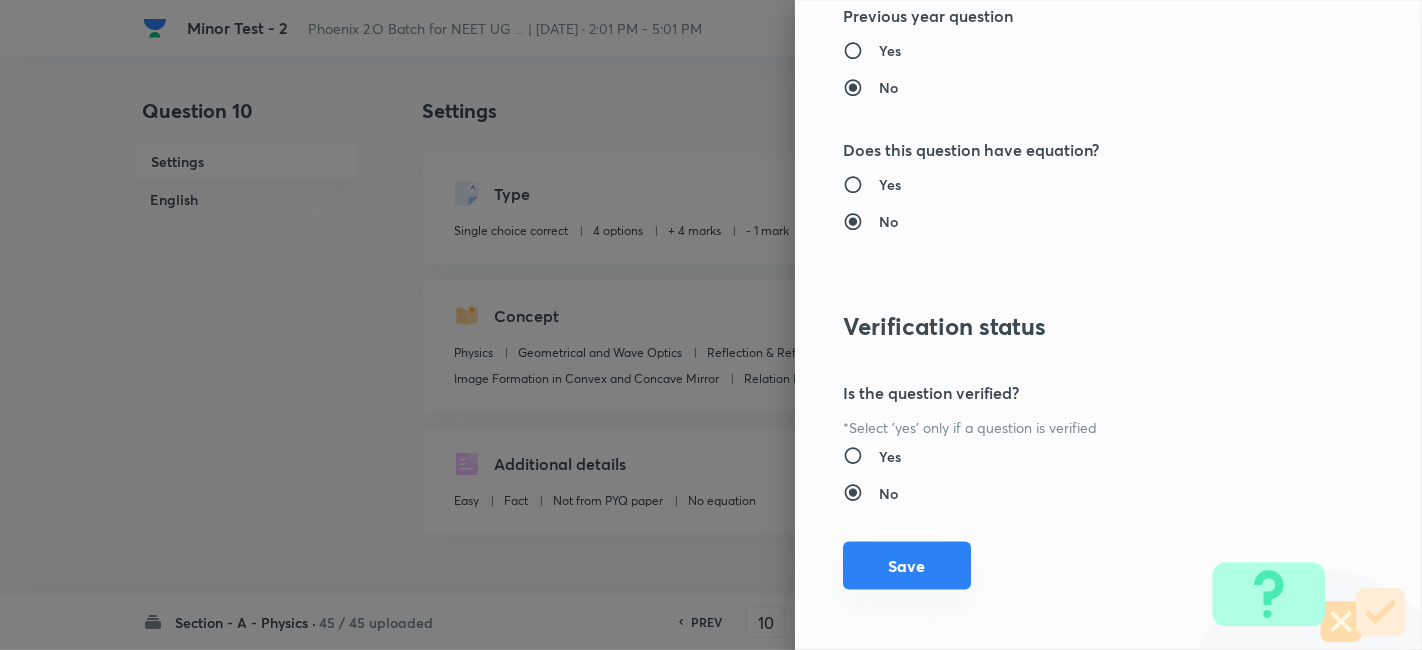 click on "Save" at bounding box center [907, 566] 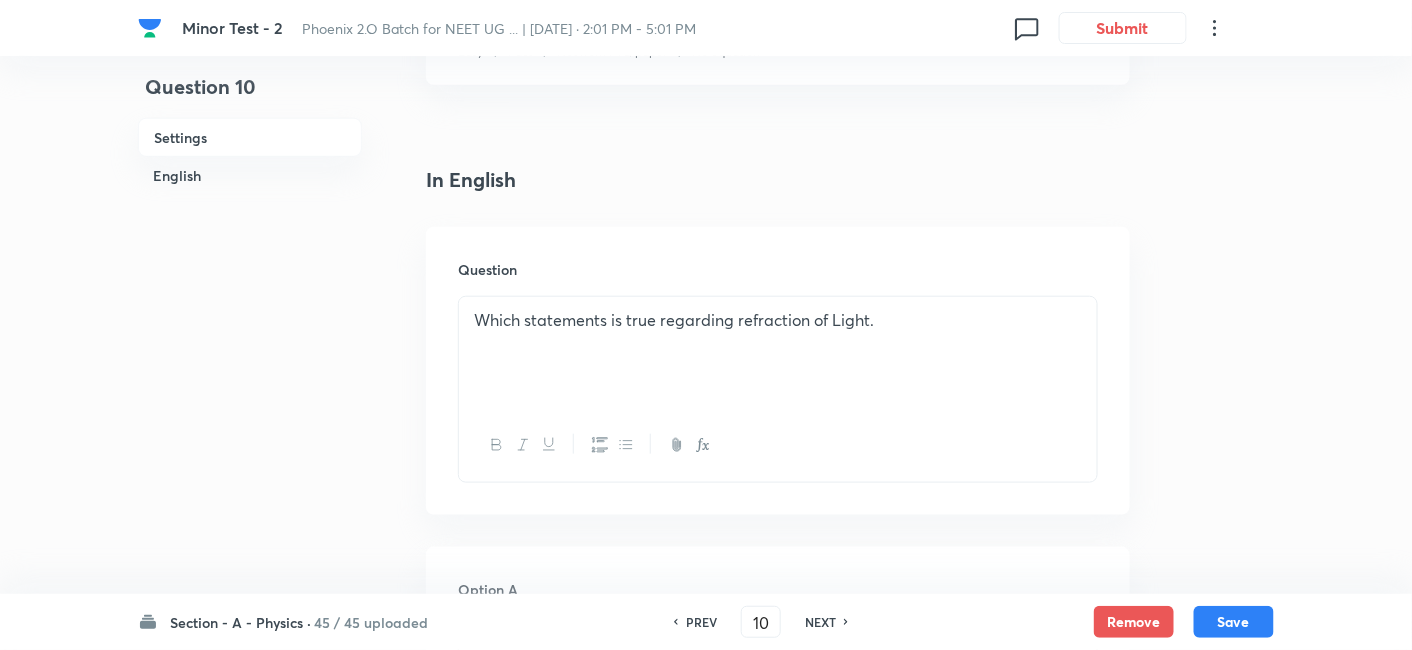 scroll, scrollTop: 424, scrollLeft: 0, axis: vertical 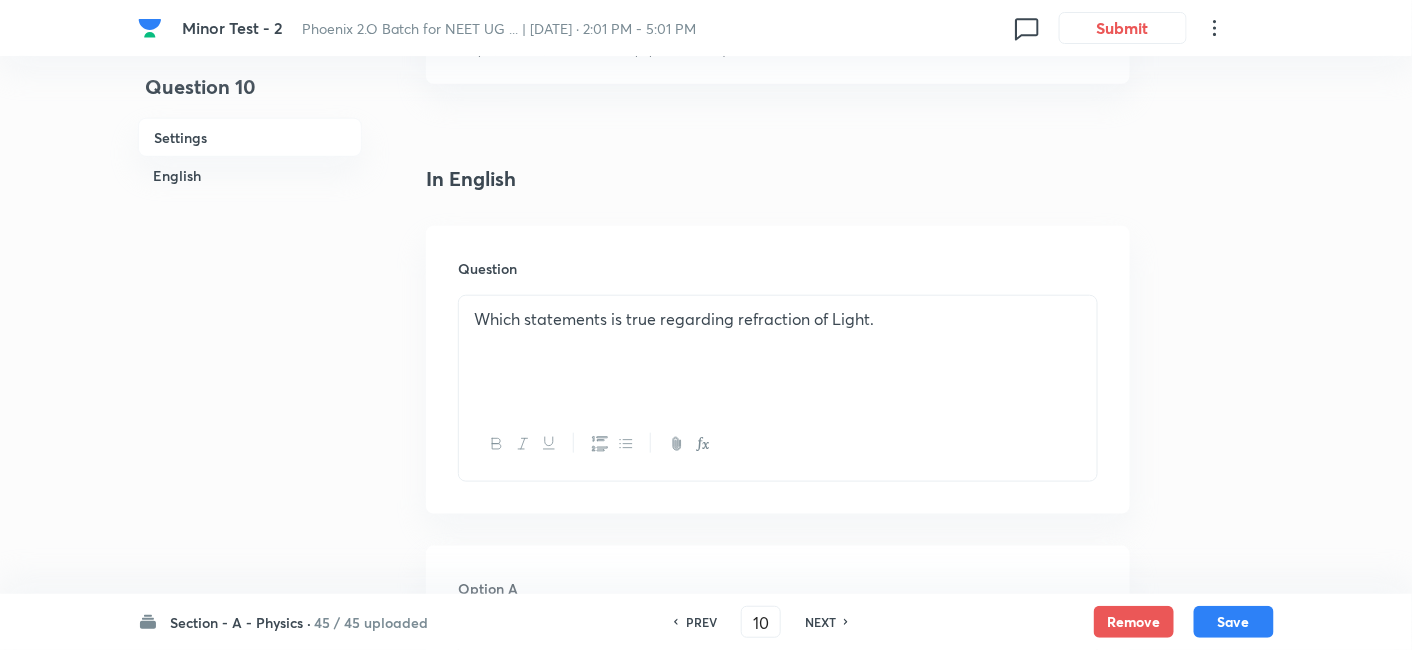 click on "Which statements is true regarding refraction of Light." at bounding box center (778, 319) 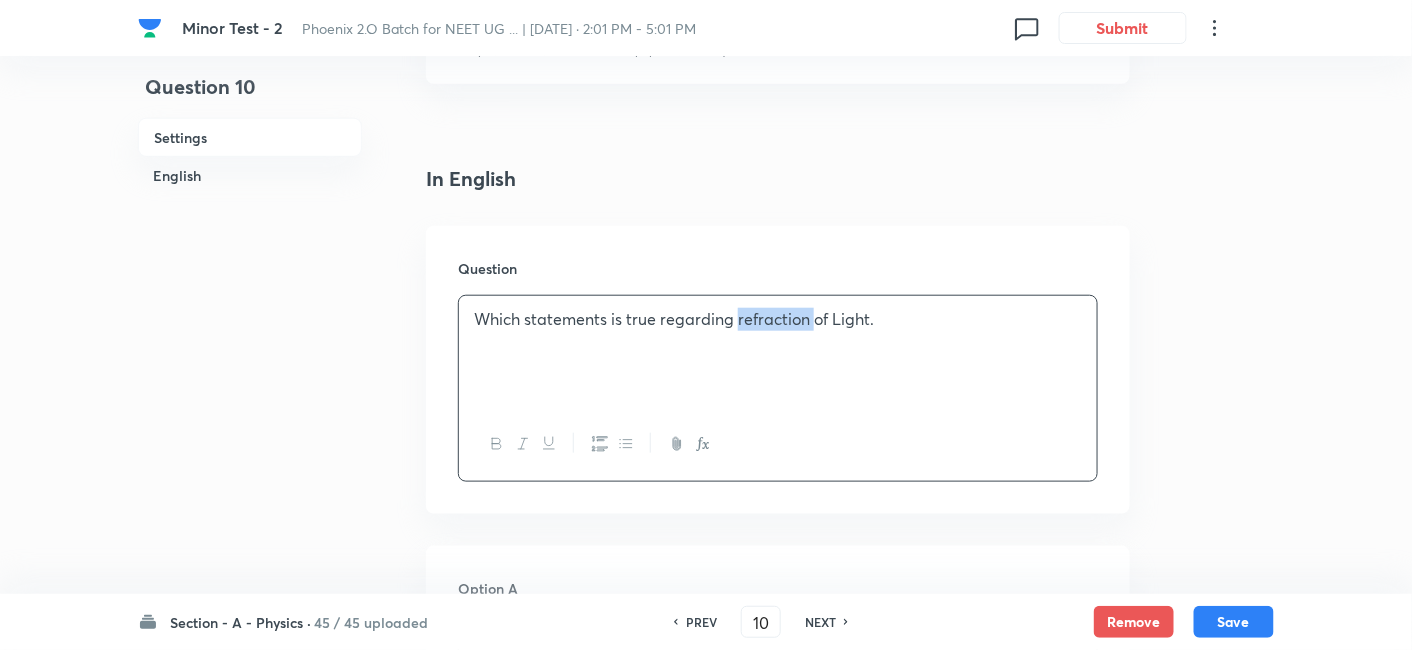 click on "Which statements is true regarding refraction of Light." at bounding box center (778, 319) 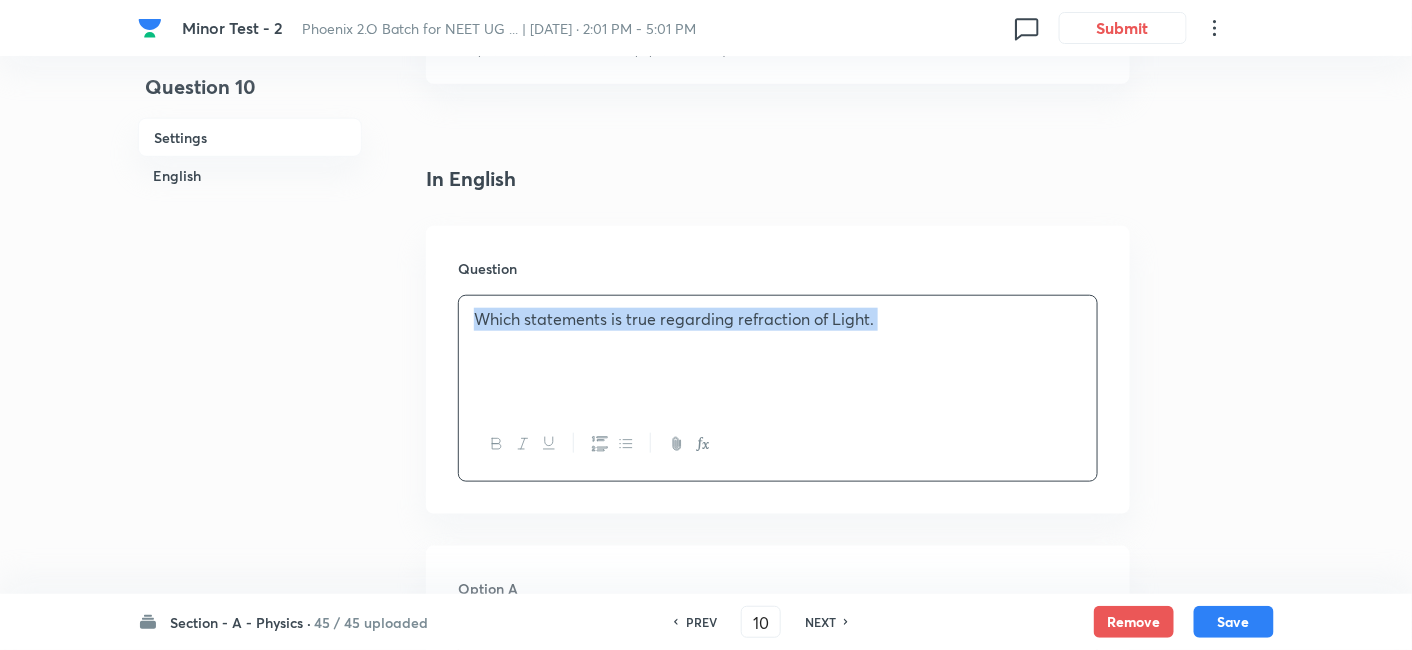 click on "Which statements is true regarding refraction of Light." at bounding box center (778, 319) 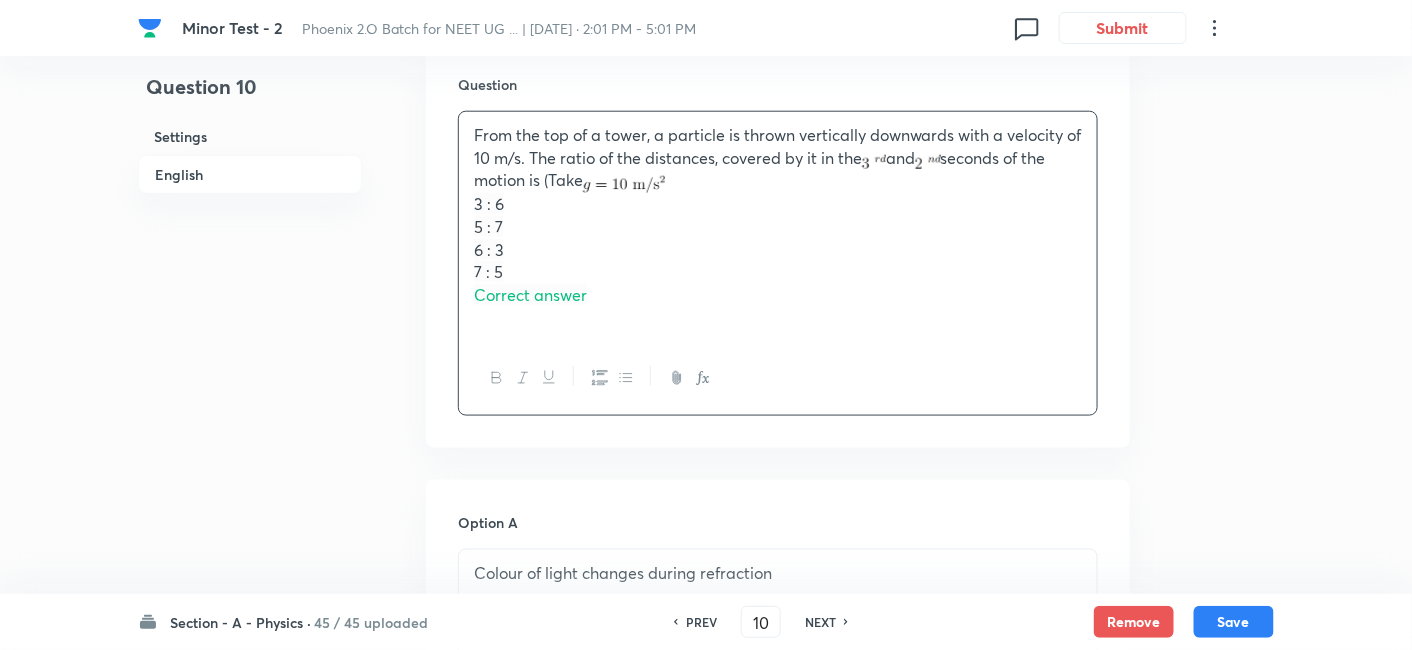 scroll, scrollTop: 610, scrollLeft: 0, axis: vertical 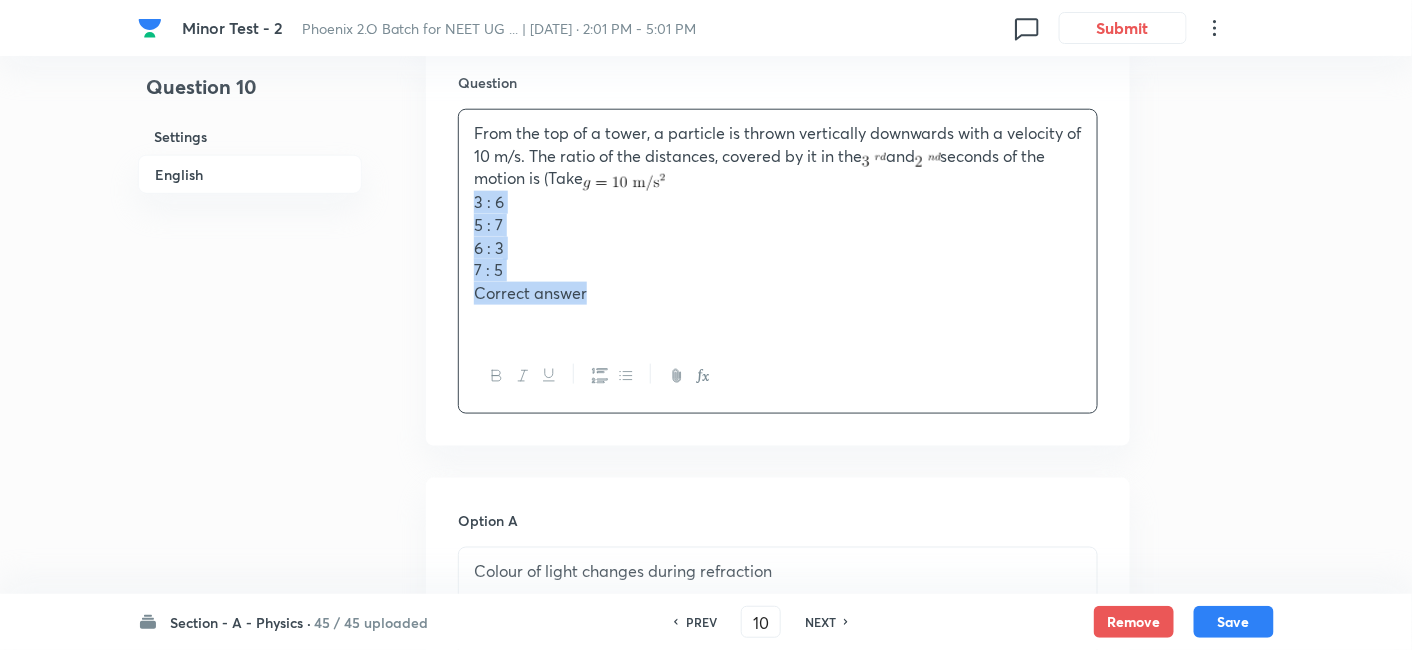 drag, startPoint x: 466, startPoint y: 195, endPoint x: 654, endPoint y: 301, distance: 215.824 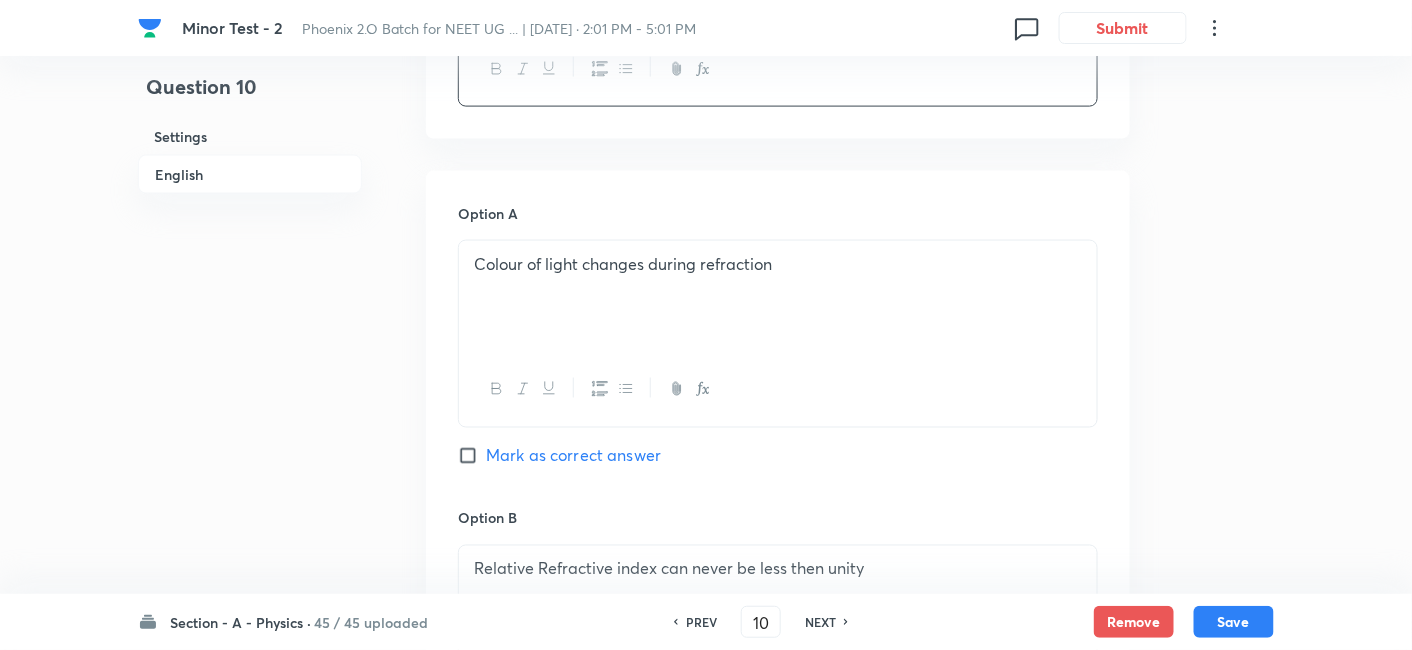 scroll, scrollTop: 834, scrollLeft: 0, axis: vertical 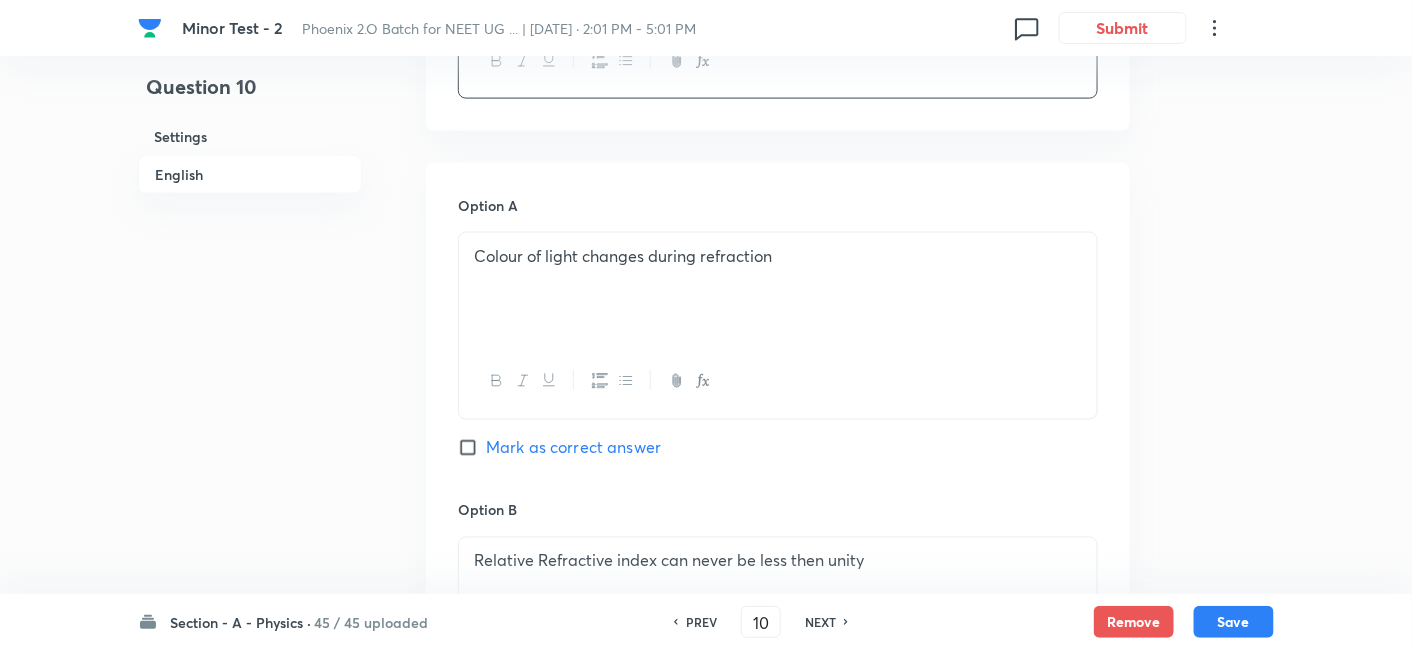 click on "Colour of light changes during refraction" at bounding box center (778, 256) 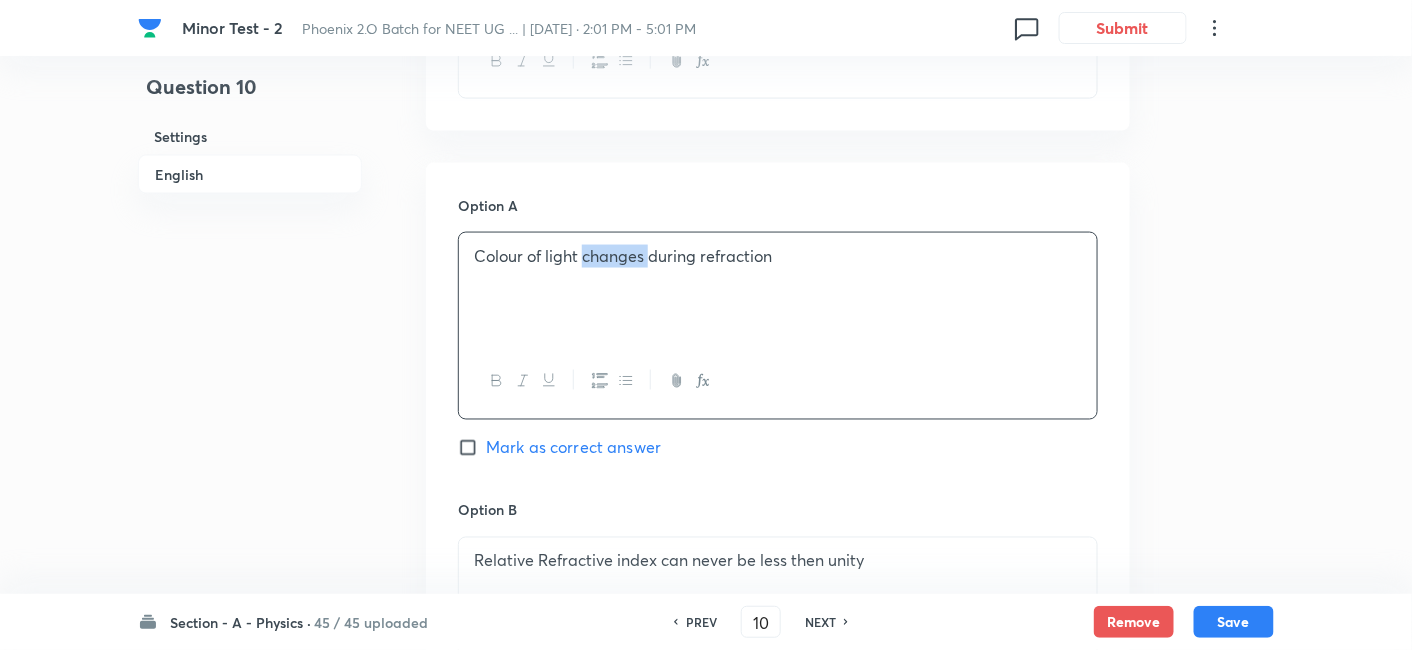 click on "Colour of light changes during refraction" at bounding box center [778, 256] 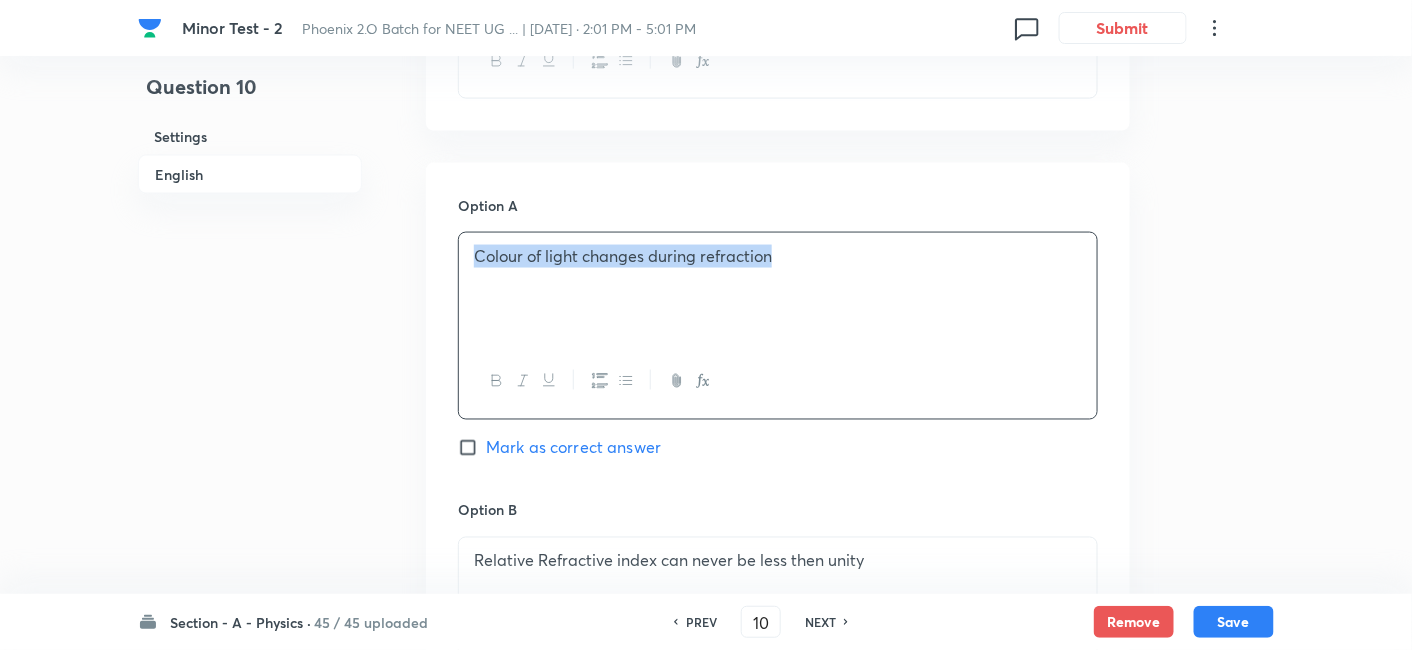 click on "Colour of light changes during refraction" at bounding box center [778, 256] 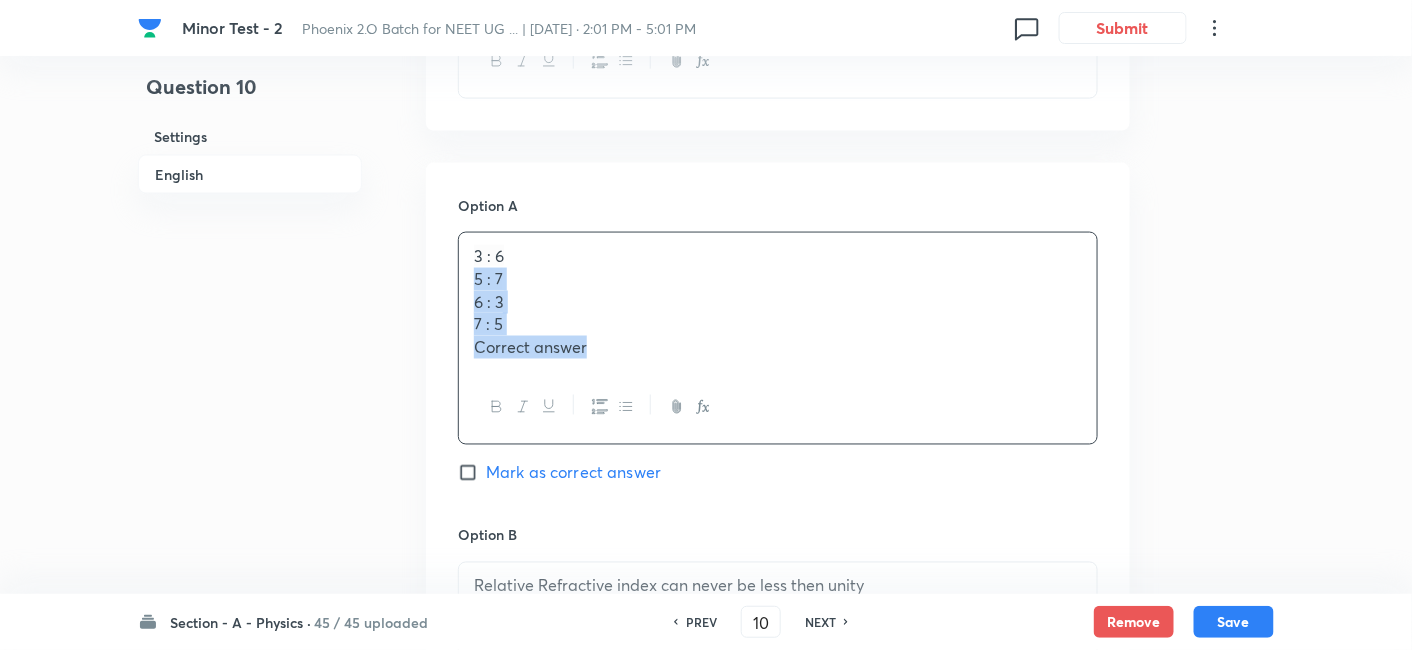 drag, startPoint x: 473, startPoint y: 274, endPoint x: 642, endPoint y: 356, distance: 187.84302 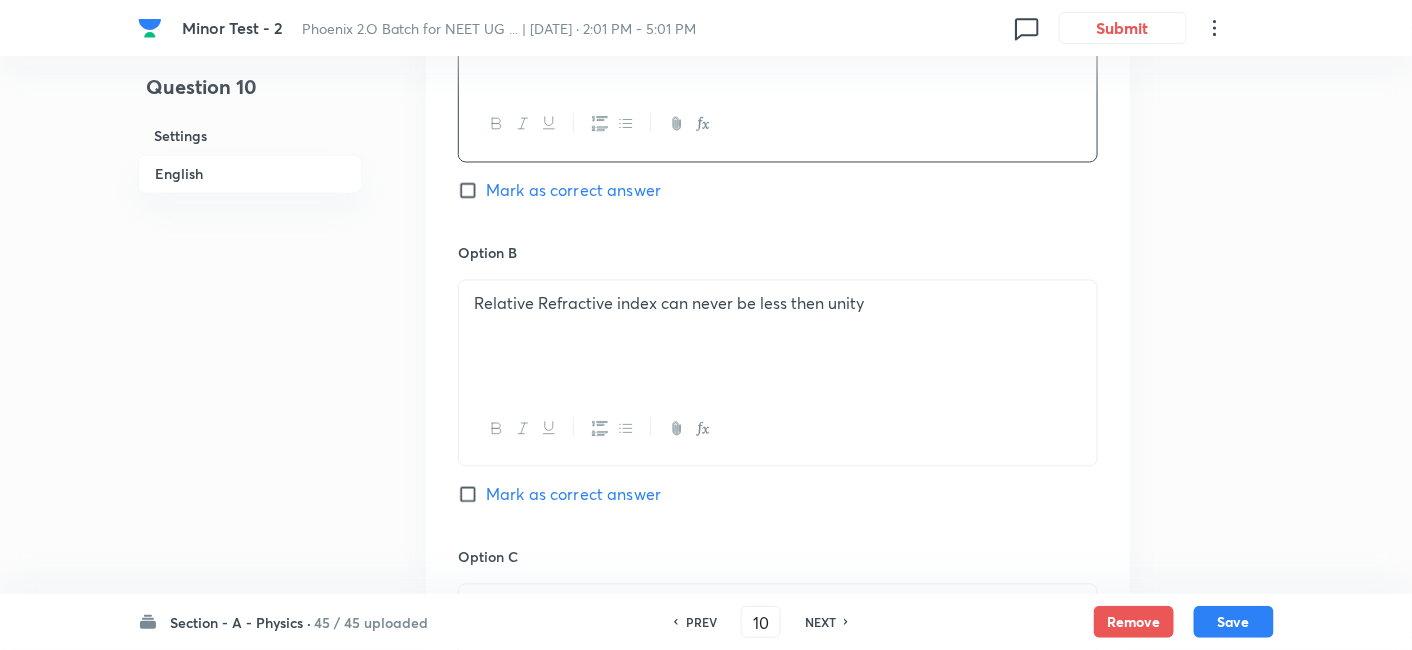 scroll, scrollTop: 1101, scrollLeft: 0, axis: vertical 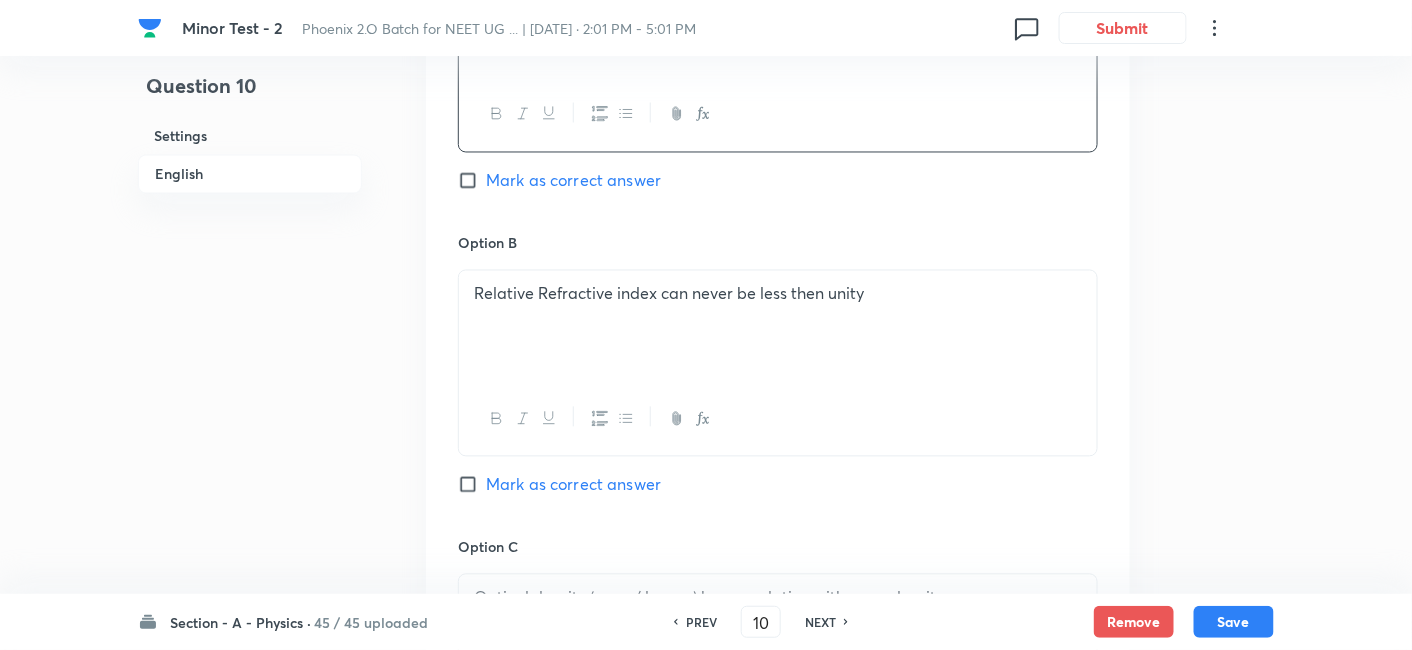 click on "Relative Refractive index can never be less then unity" at bounding box center (778, 327) 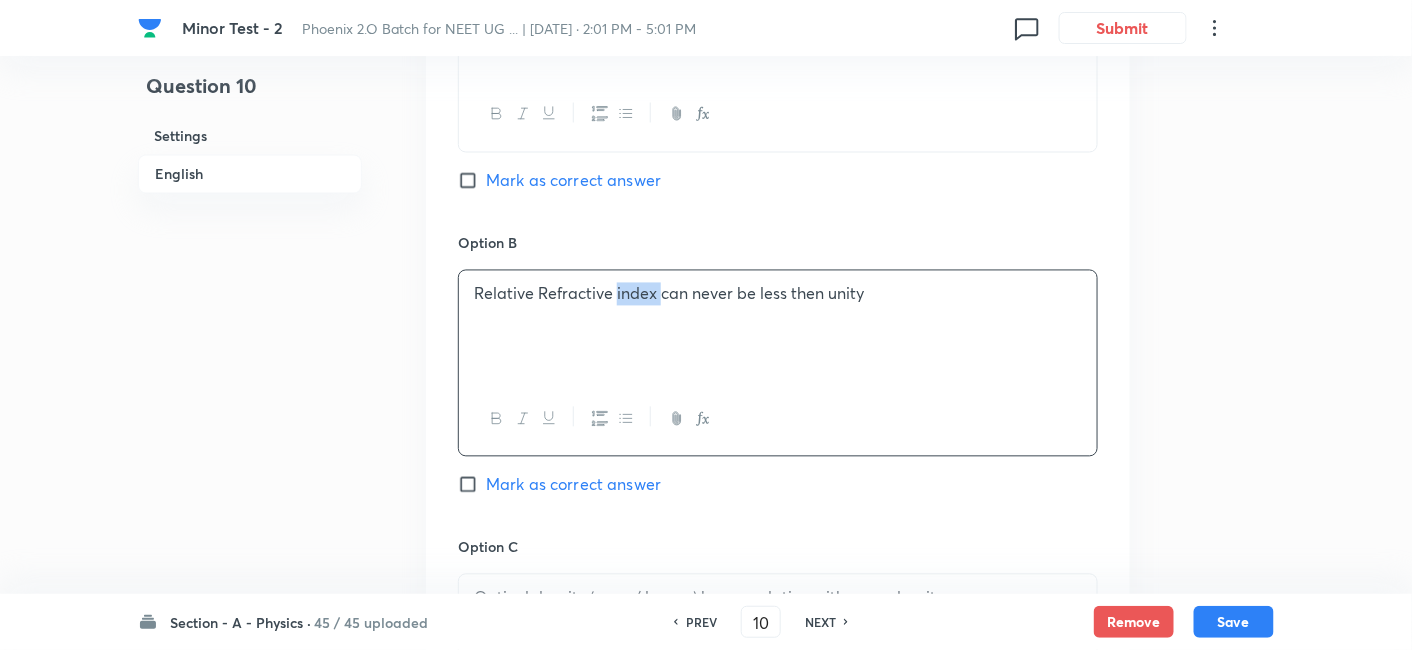 click on "Relative Refractive index can never be less then unity" at bounding box center [778, 327] 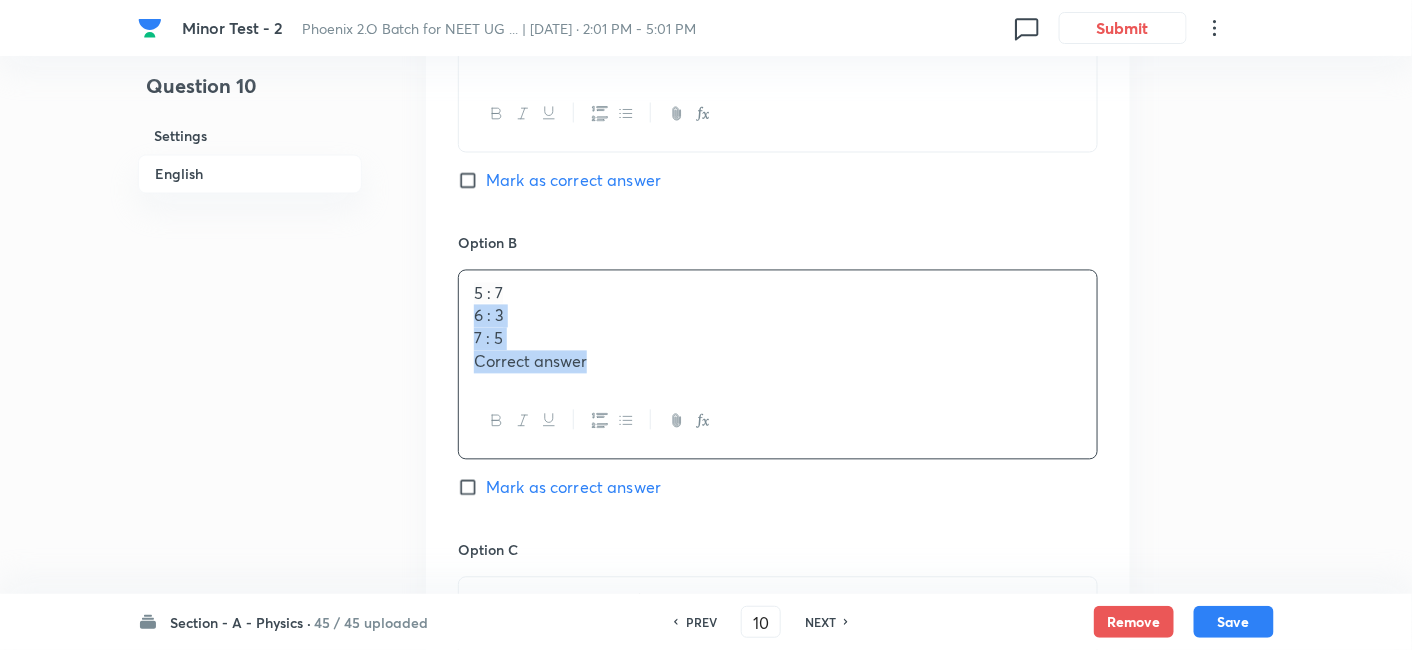 drag, startPoint x: 469, startPoint y: 309, endPoint x: 665, endPoint y: 370, distance: 205.273 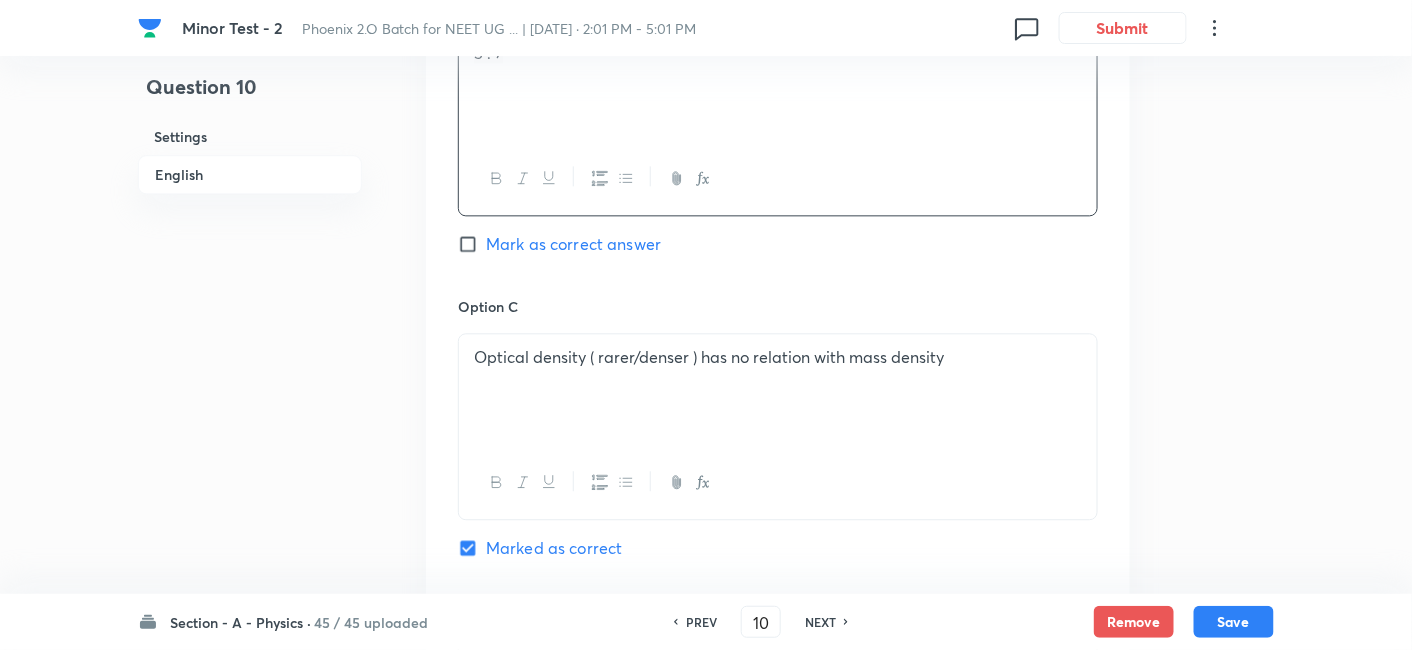 scroll, scrollTop: 1348, scrollLeft: 0, axis: vertical 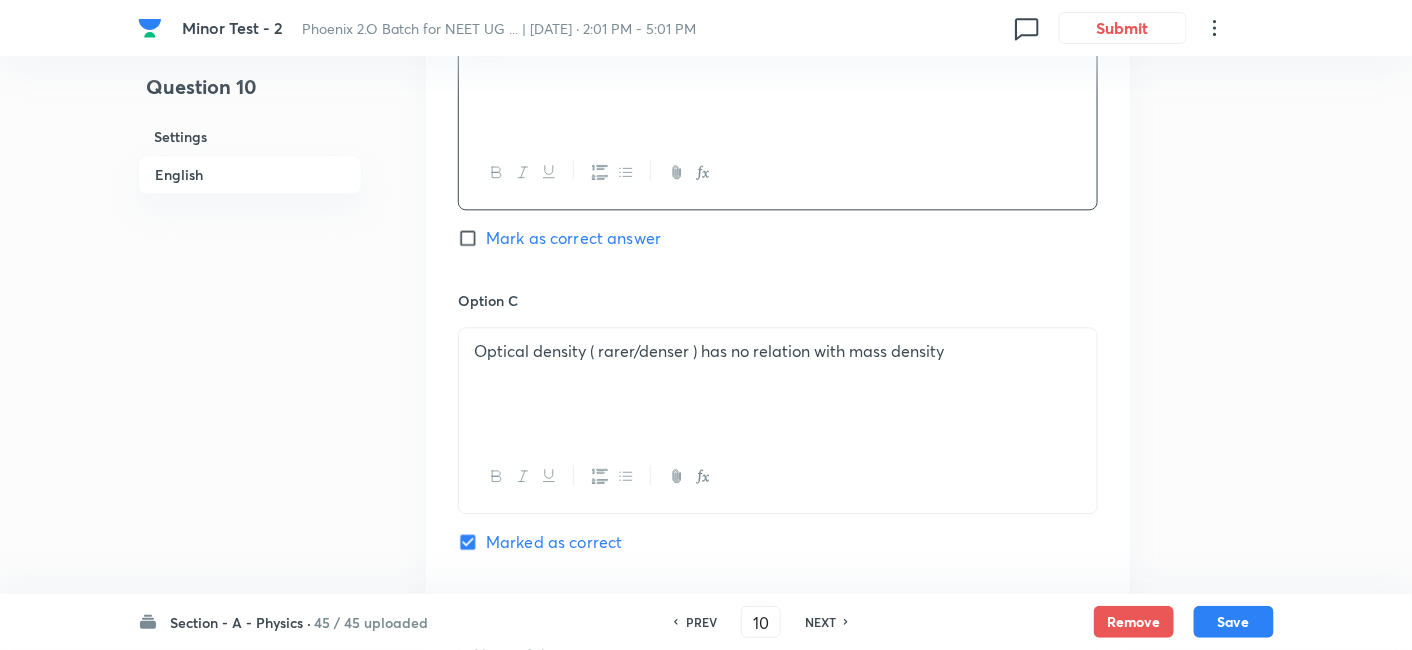 click on "Optical density ( rarer/denser ) has no relation with mass density" at bounding box center (778, 351) 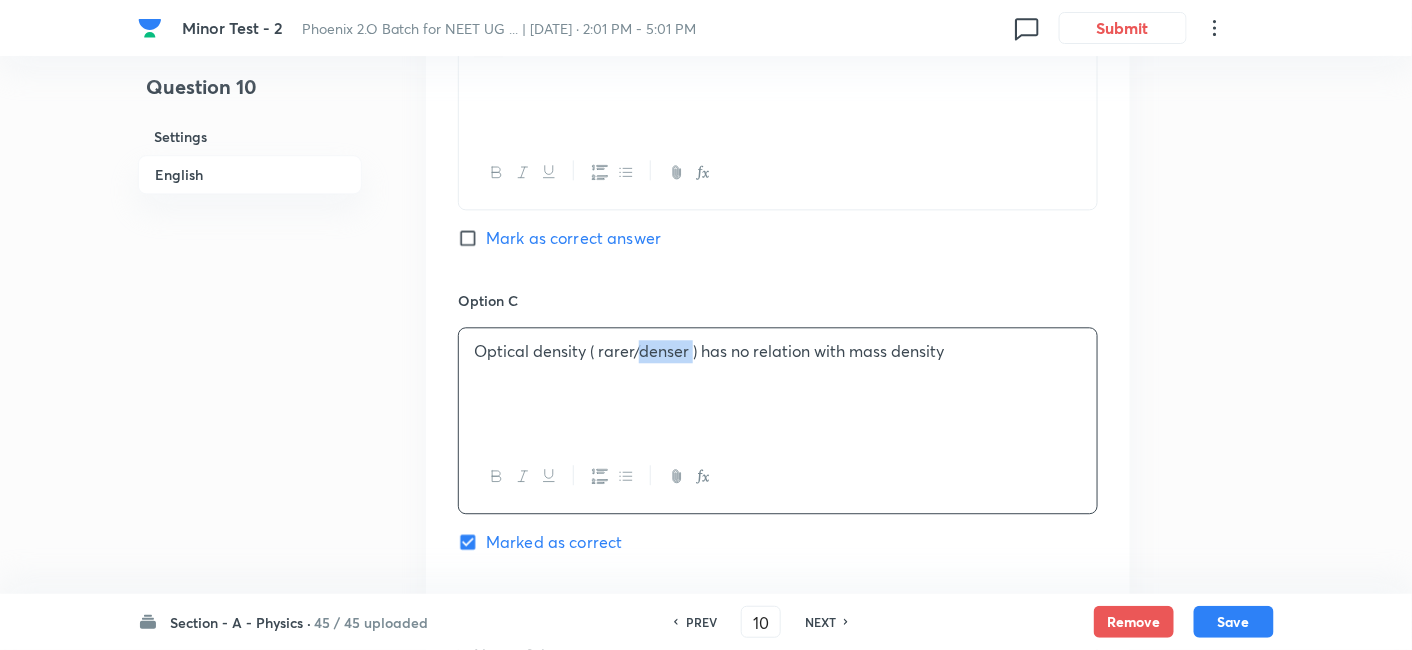 click on "Optical density ( rarer/denser ) has no relation with mass density" at bounding box center [778, 351] 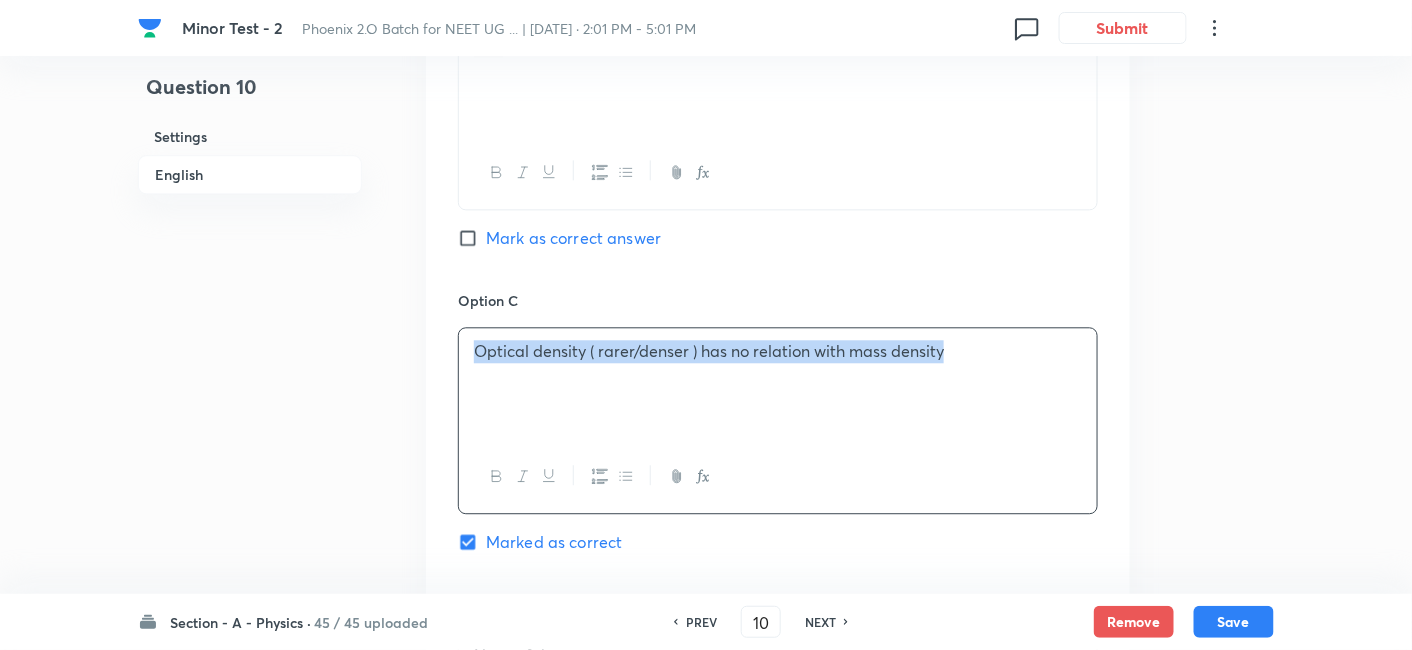 click on "Optical density ( rarer/denser ) has no relation with mass density" at bounding box center (778, 351) 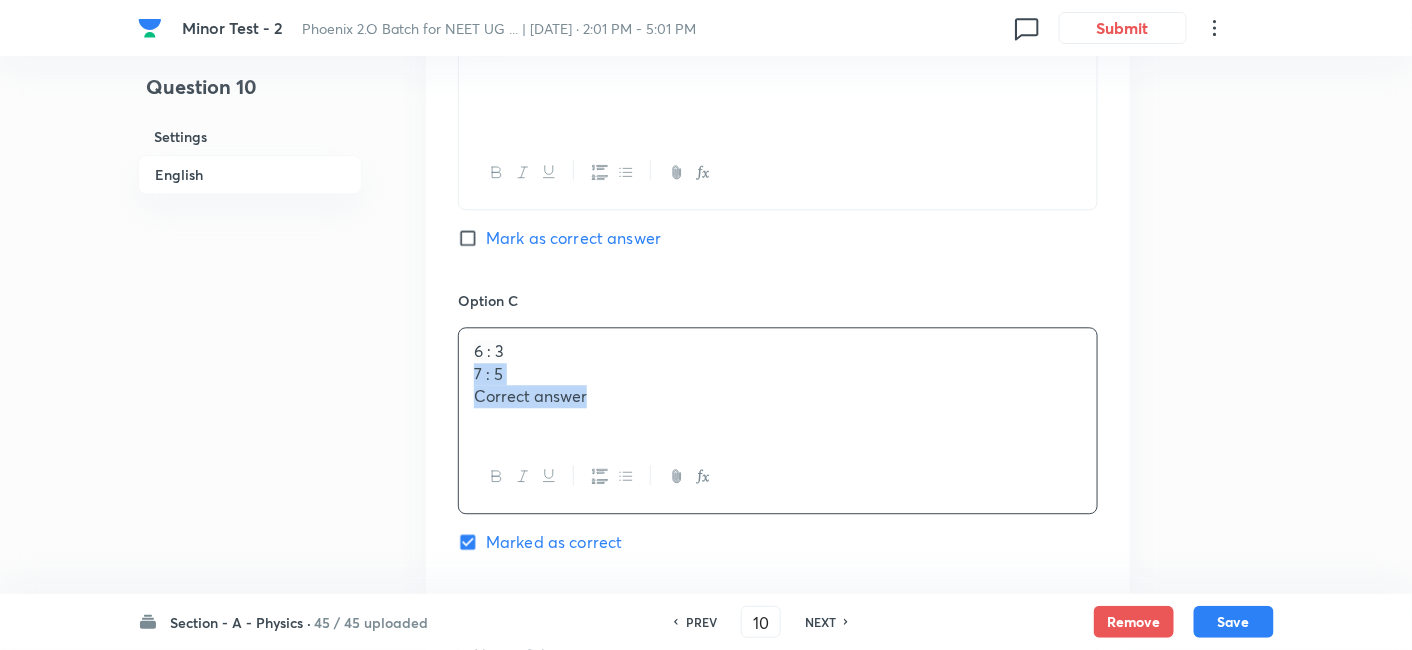 drag, startPoint x: 474, startPoint y: 367, endPoint x: 714, endPoint y: 407, distance: 243.3105 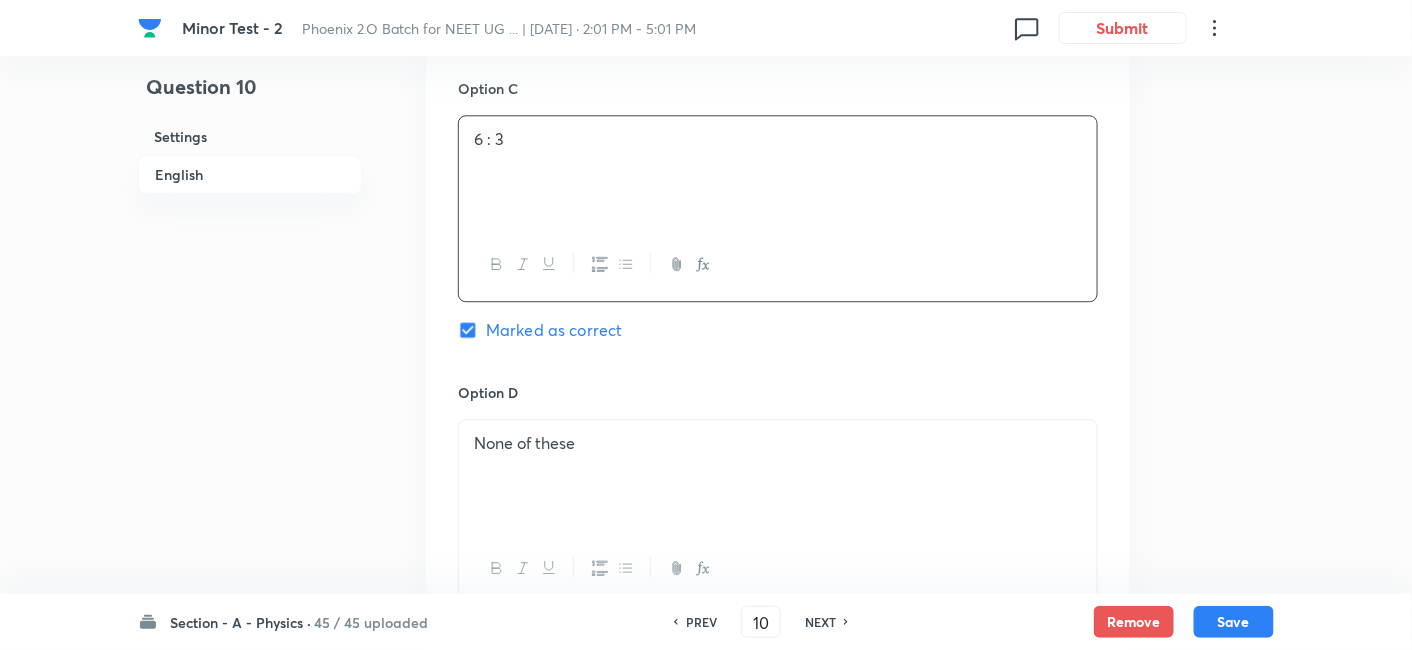scroll, scrollTop: 1562, scrollLeft: 0, axis: vertical 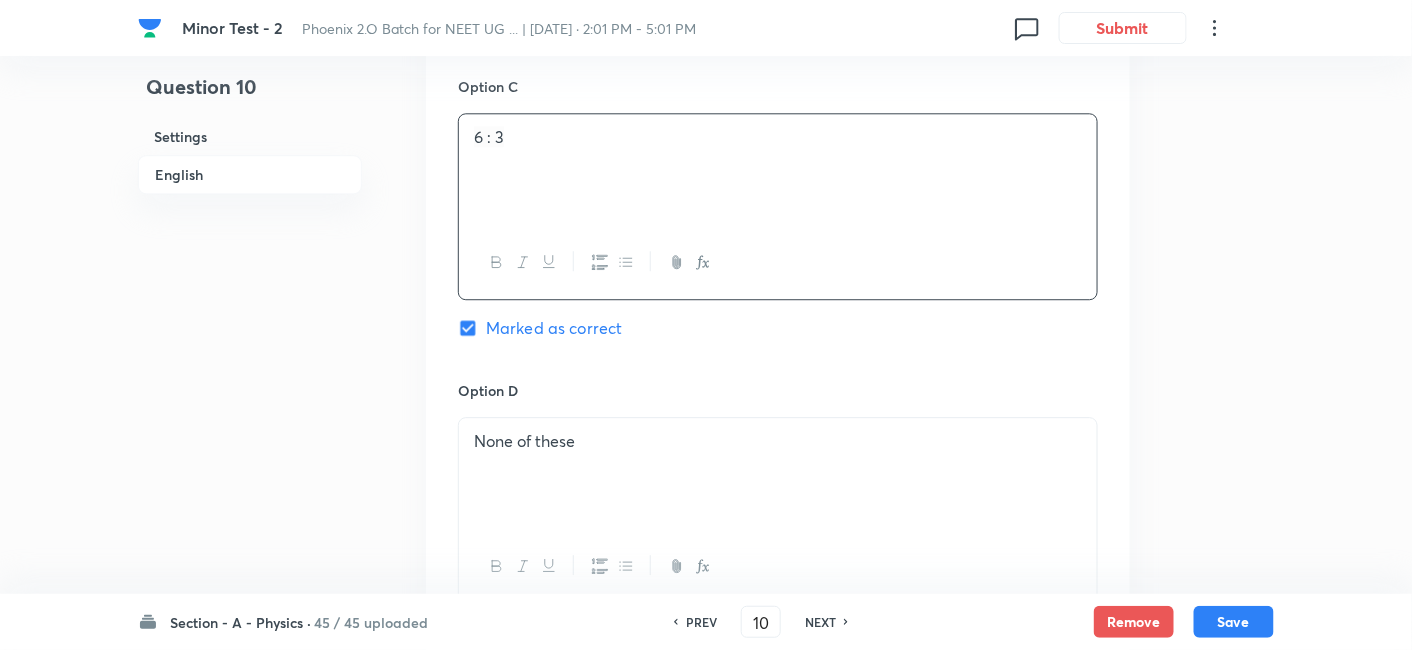 click on "None of these" at bounding box center (778, 441) 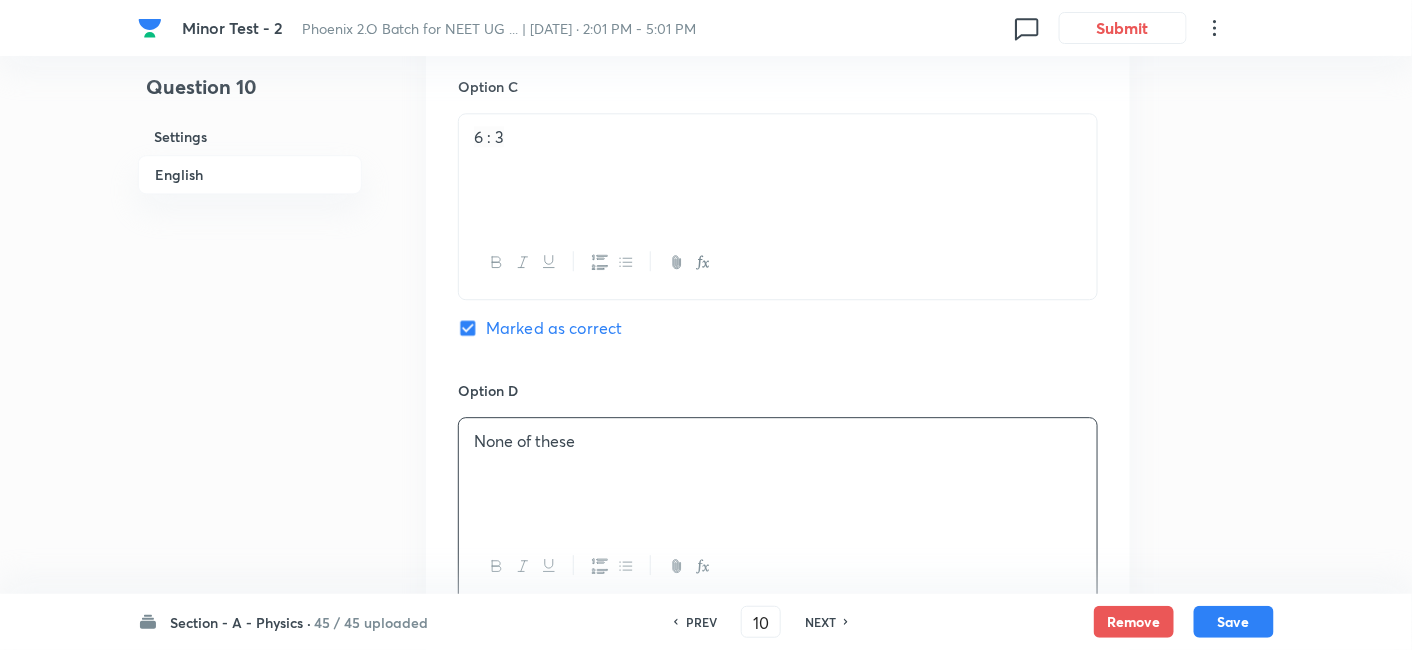 click on "None of these" at bounding box center [778, 441] 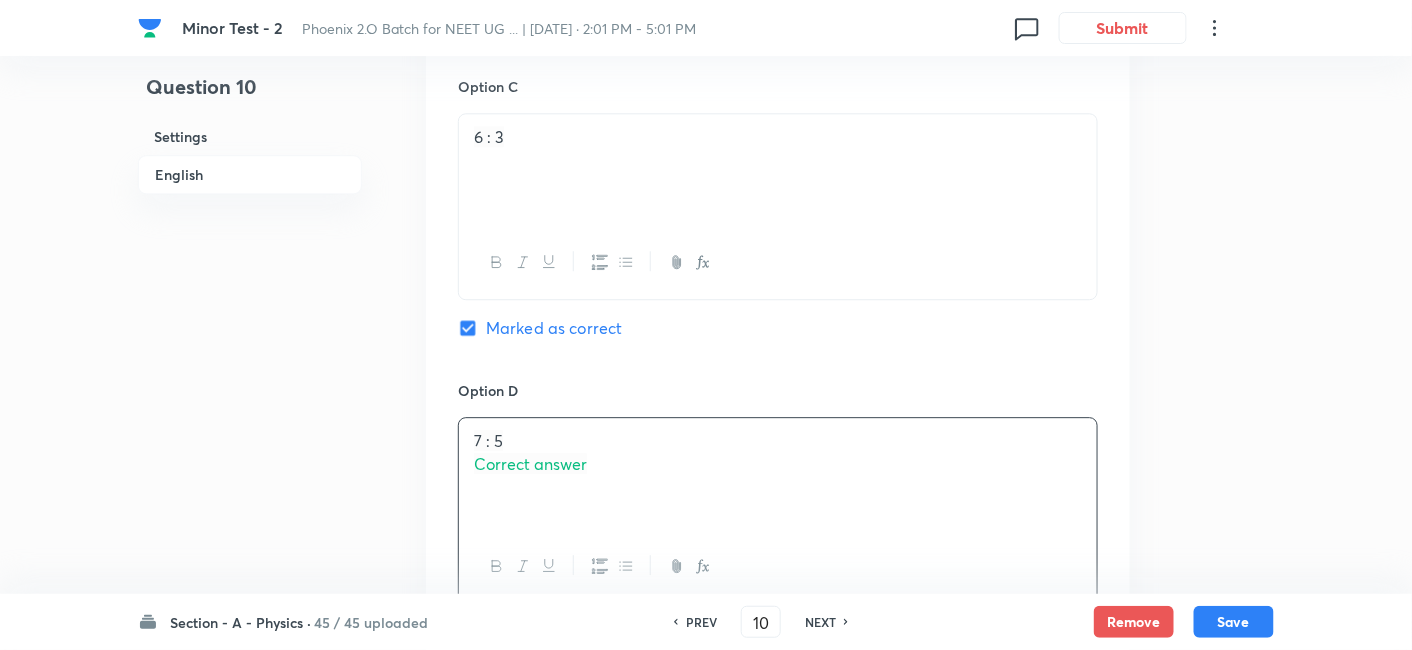 click on "Correct answer" at bounding box center (778, 464) 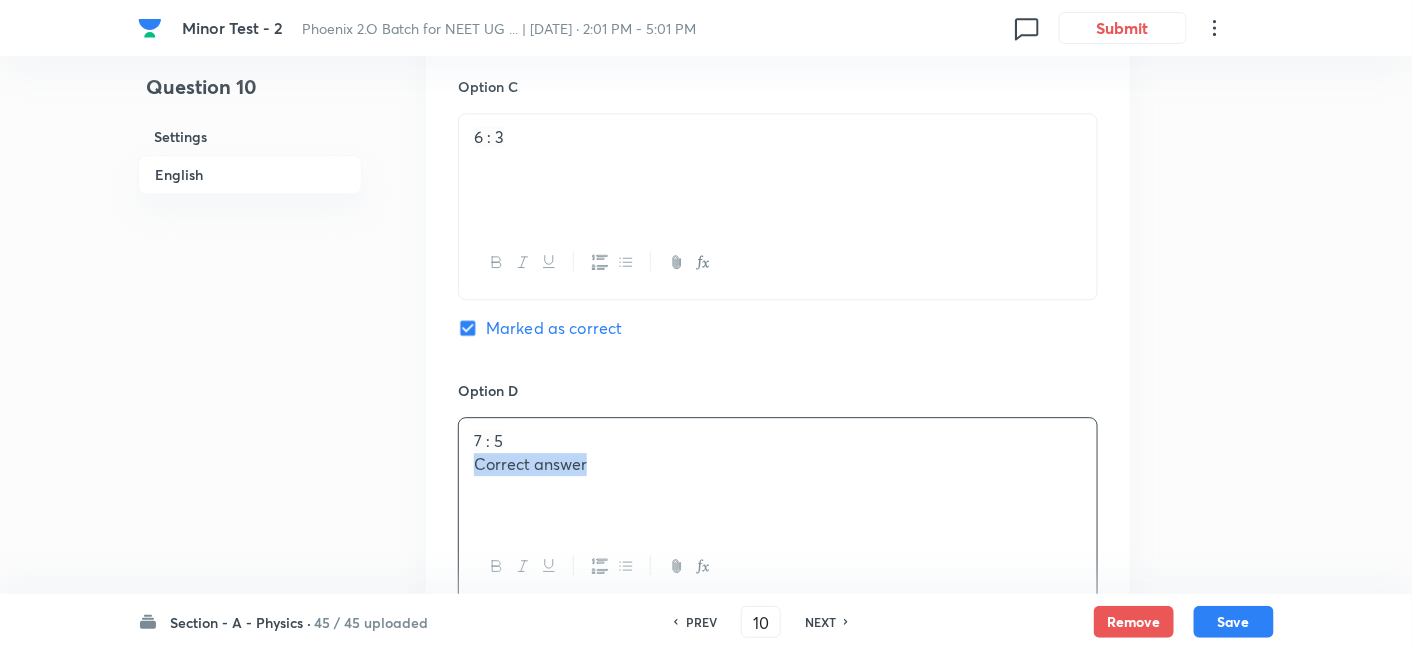 click on "Correct answer" at bounding box center (778, 464) 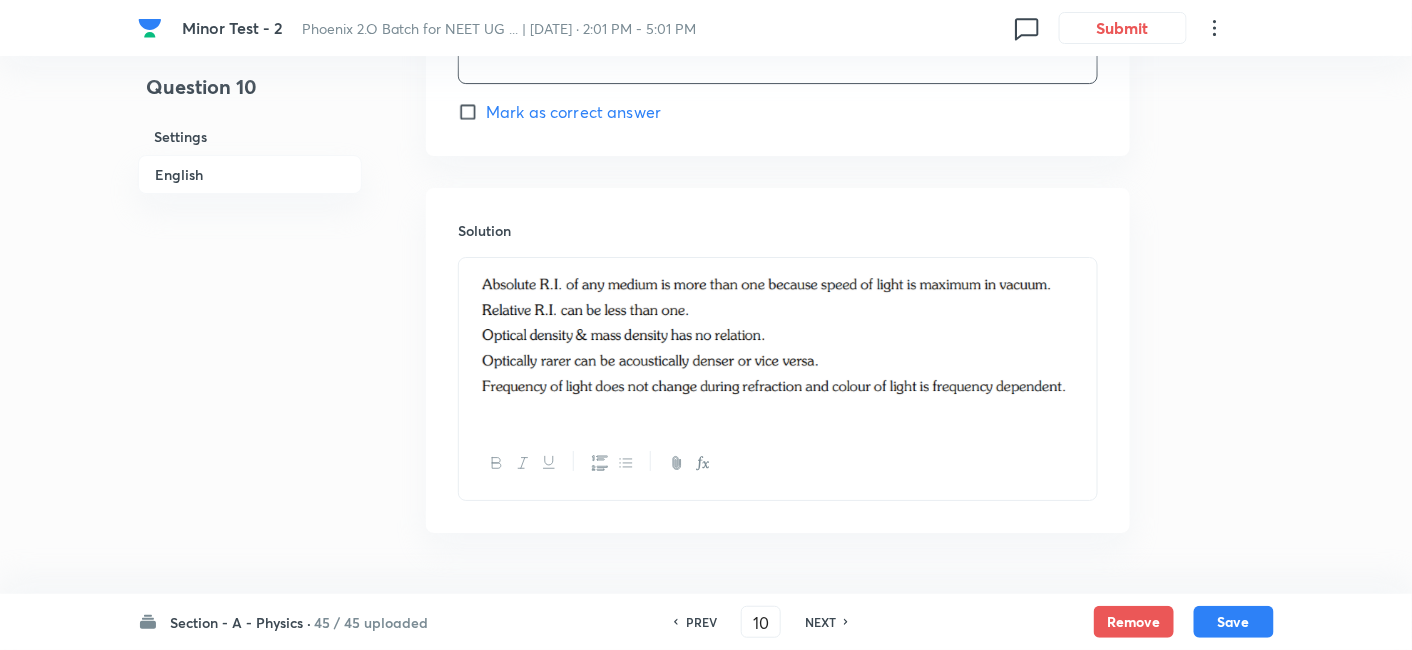 scroll, scrollTop: 2139, scrollLeft: 0, axis: vertical 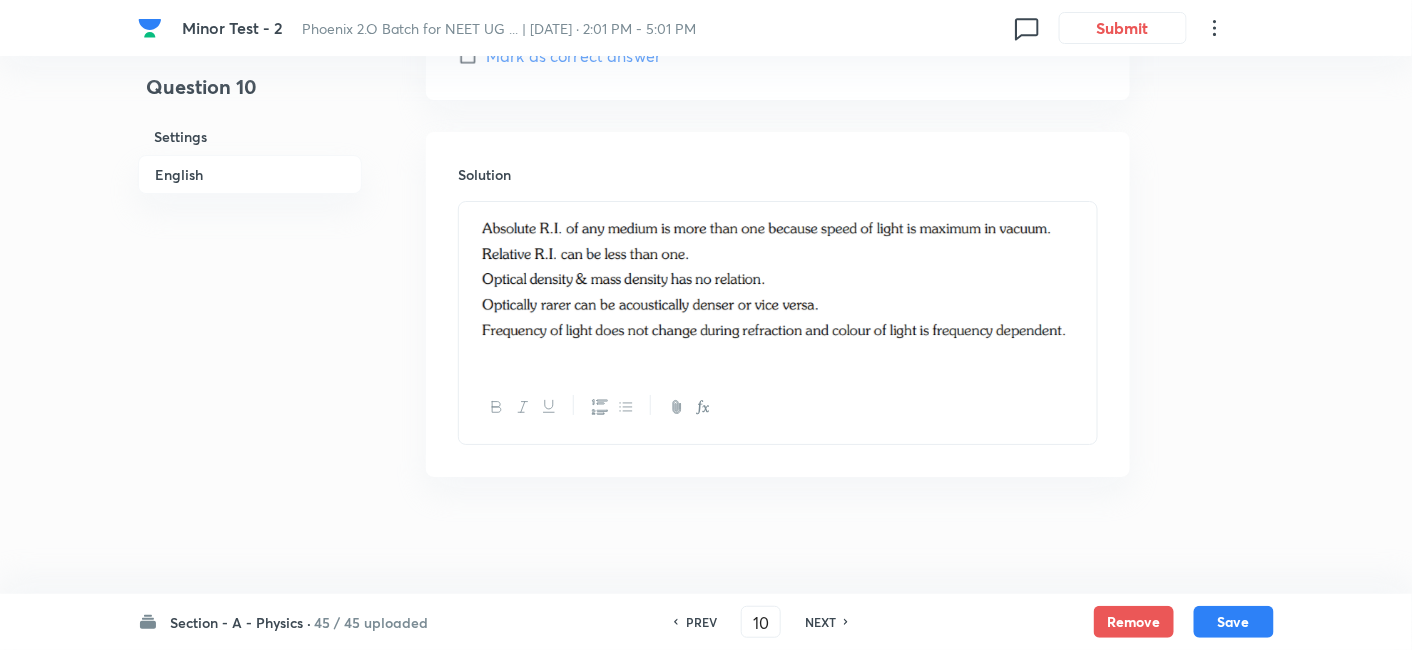 click at bounding box center [778, 286] 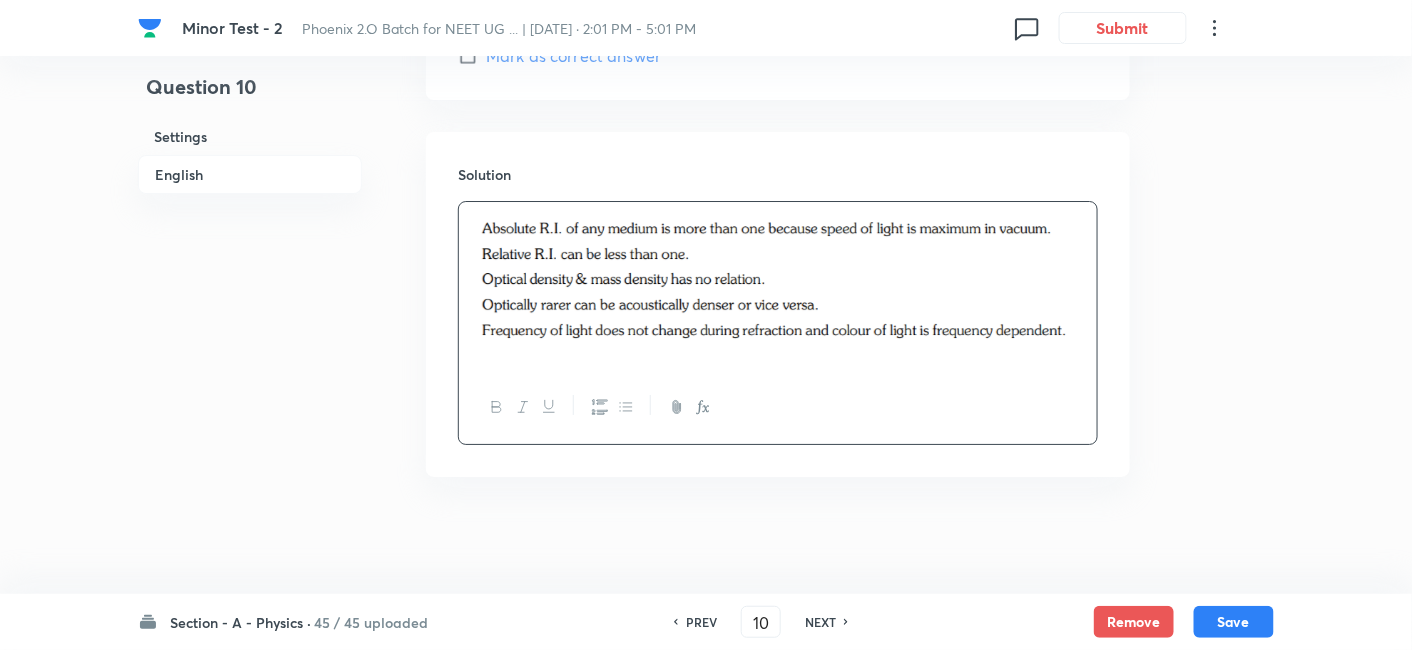 click at bounding box center (778, 286) 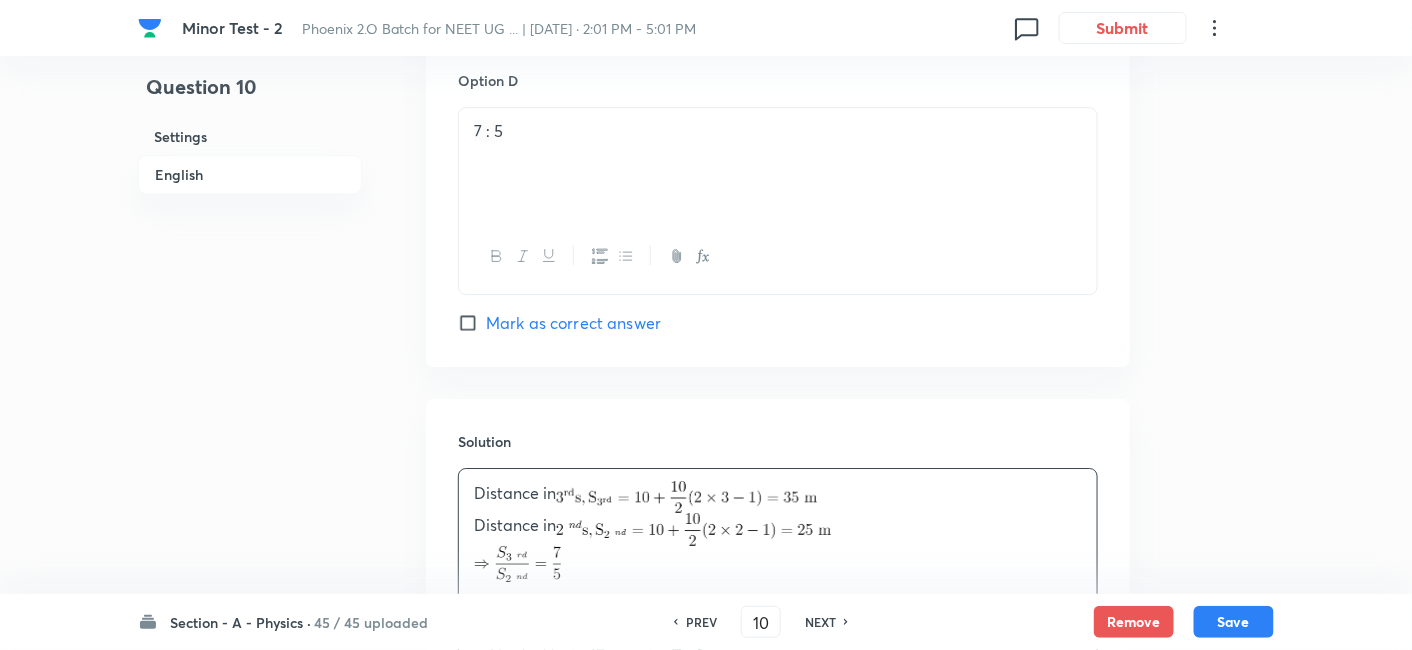 scroll, scrollTop: 1875, scrollLeft: 0, axis: vertical 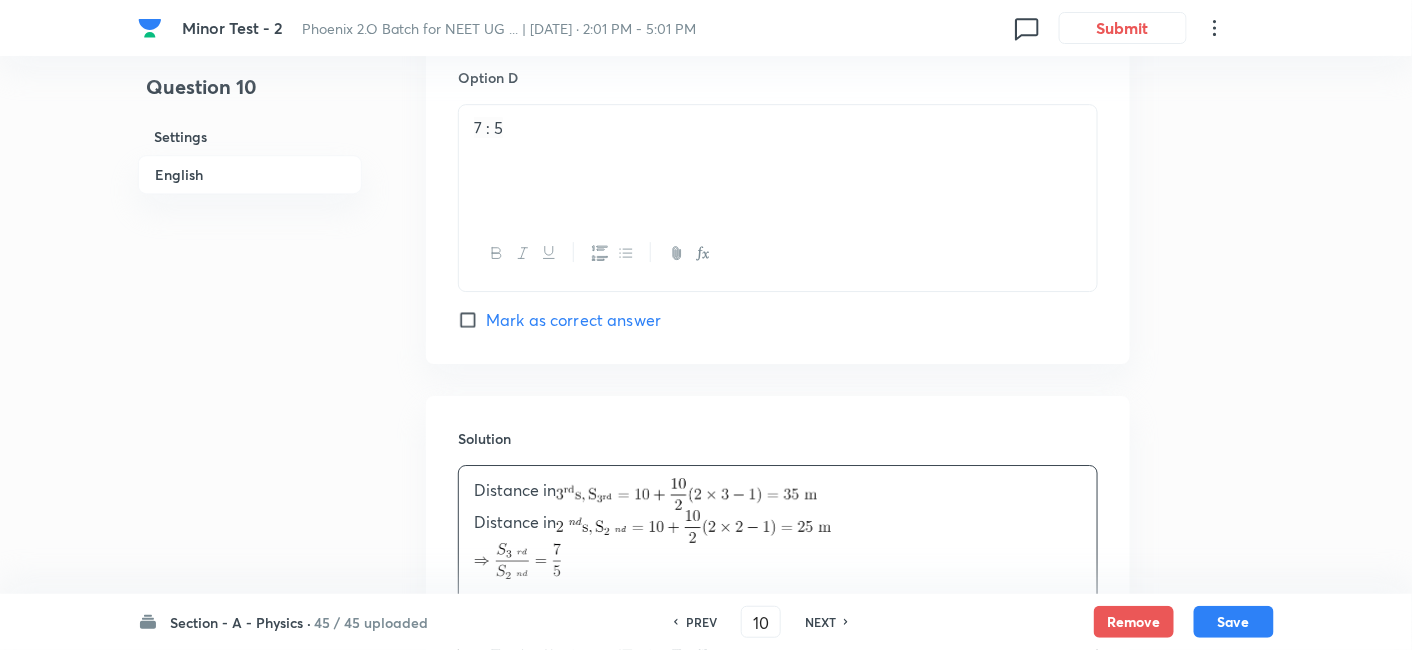 click on "Mark as correct answer" at bounding box center [573, 320] 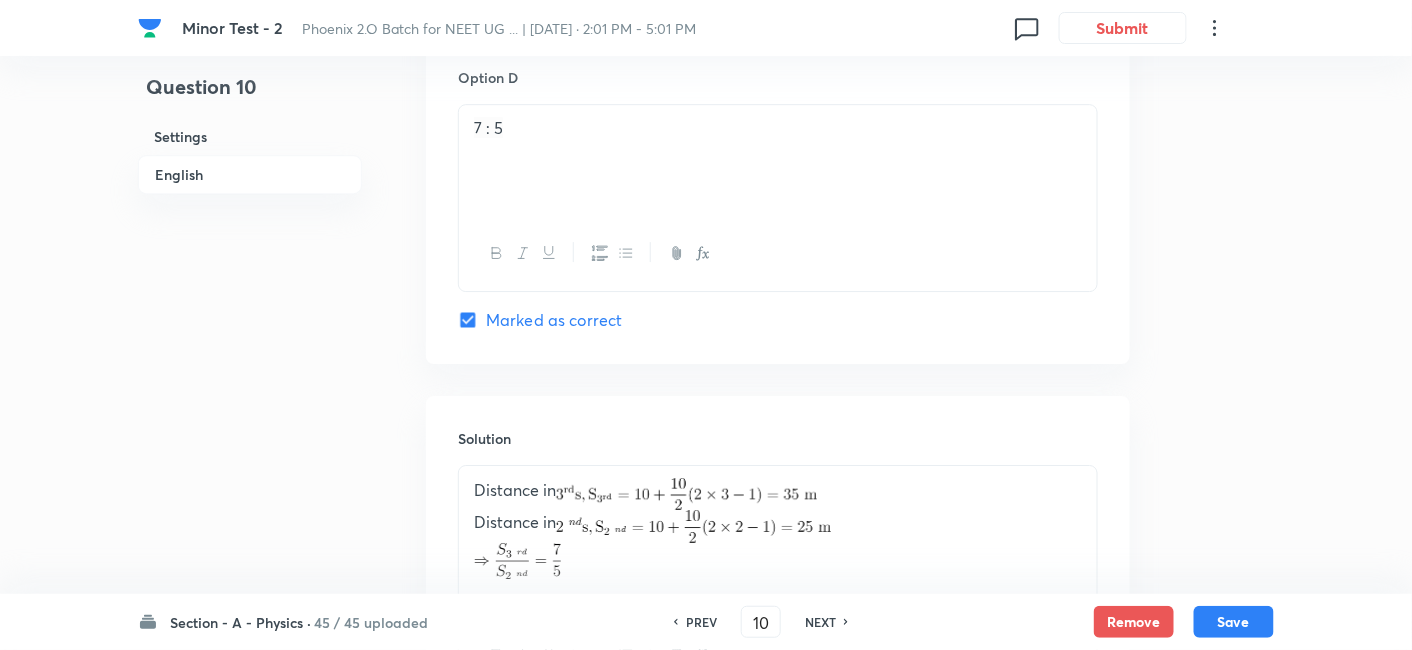 checkbox on "false" 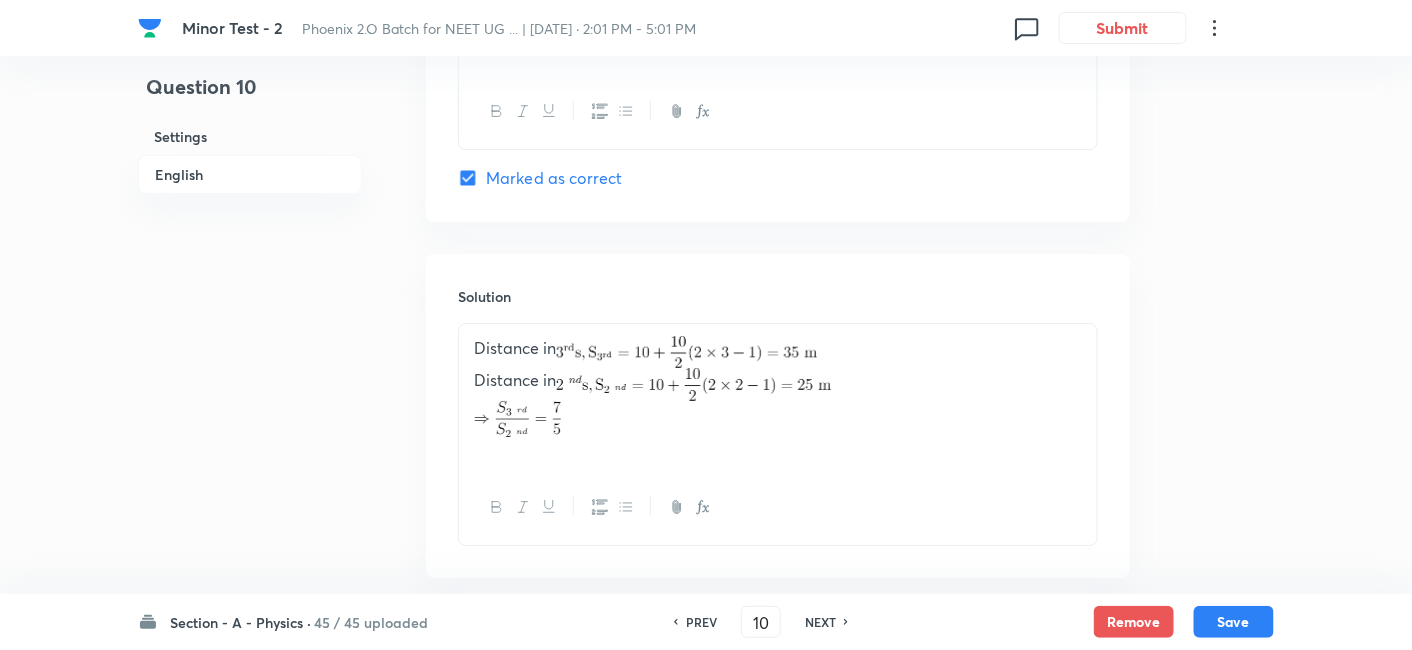 scroll, scrollTop: 2117, scrollLeft: 0, axis: vertical 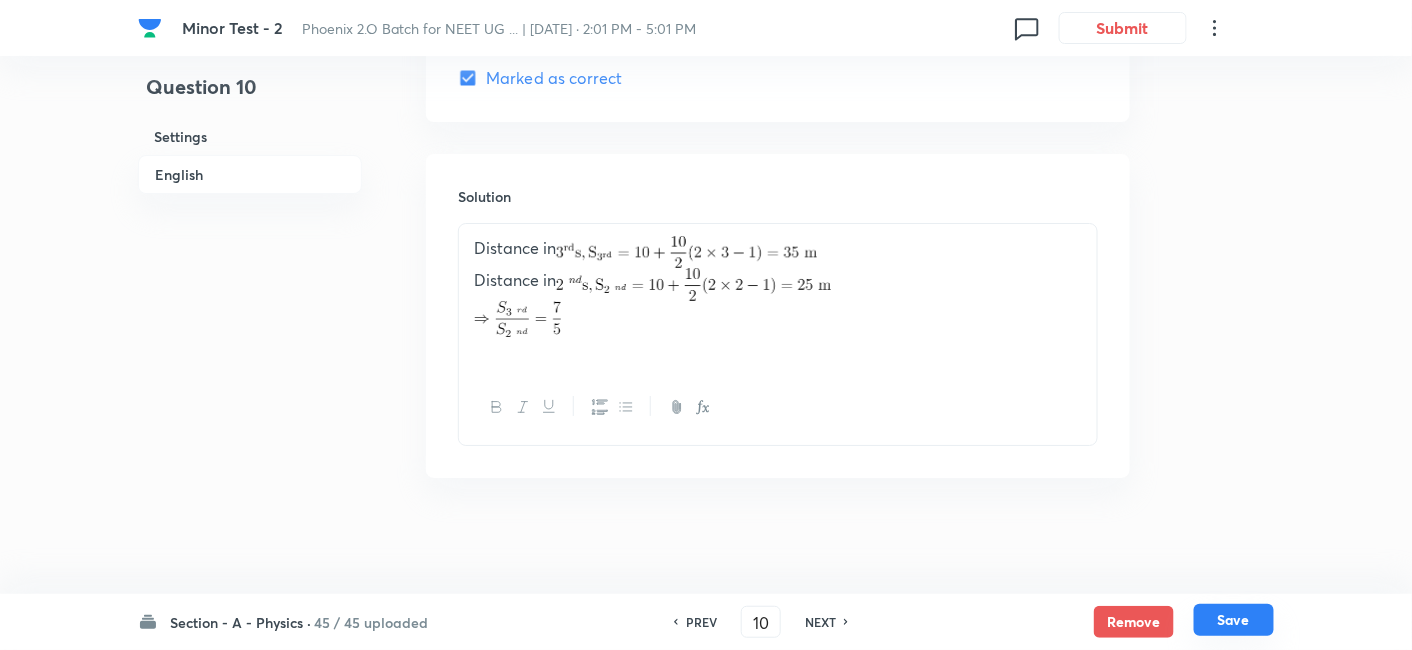 click on "Save" at bounding box center (1234, 620) 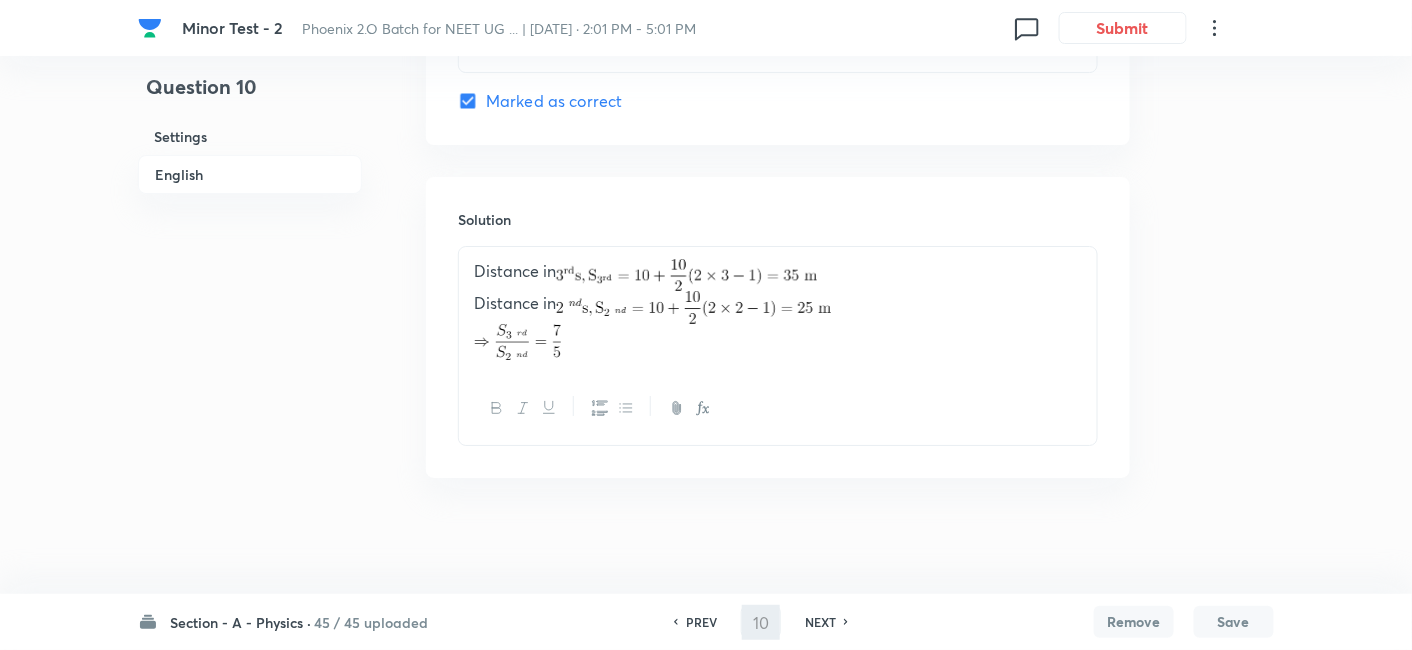 type on "11" 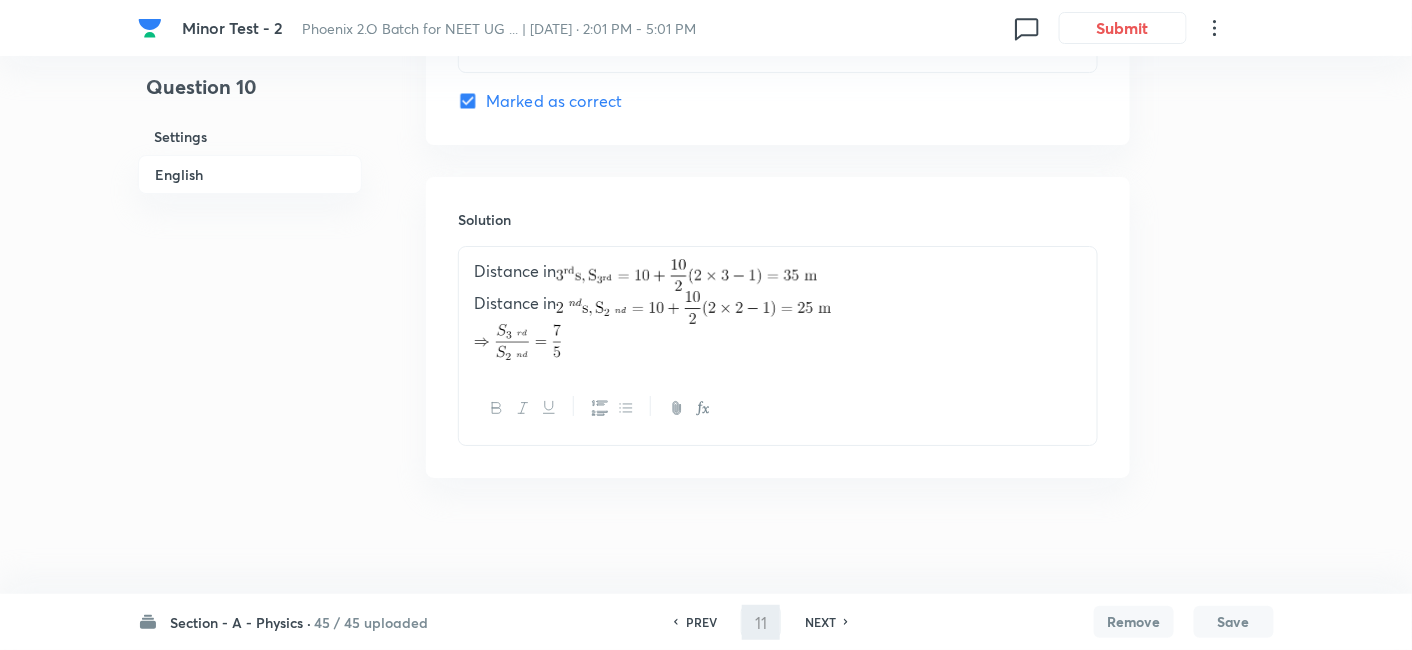 checkbox on "false" 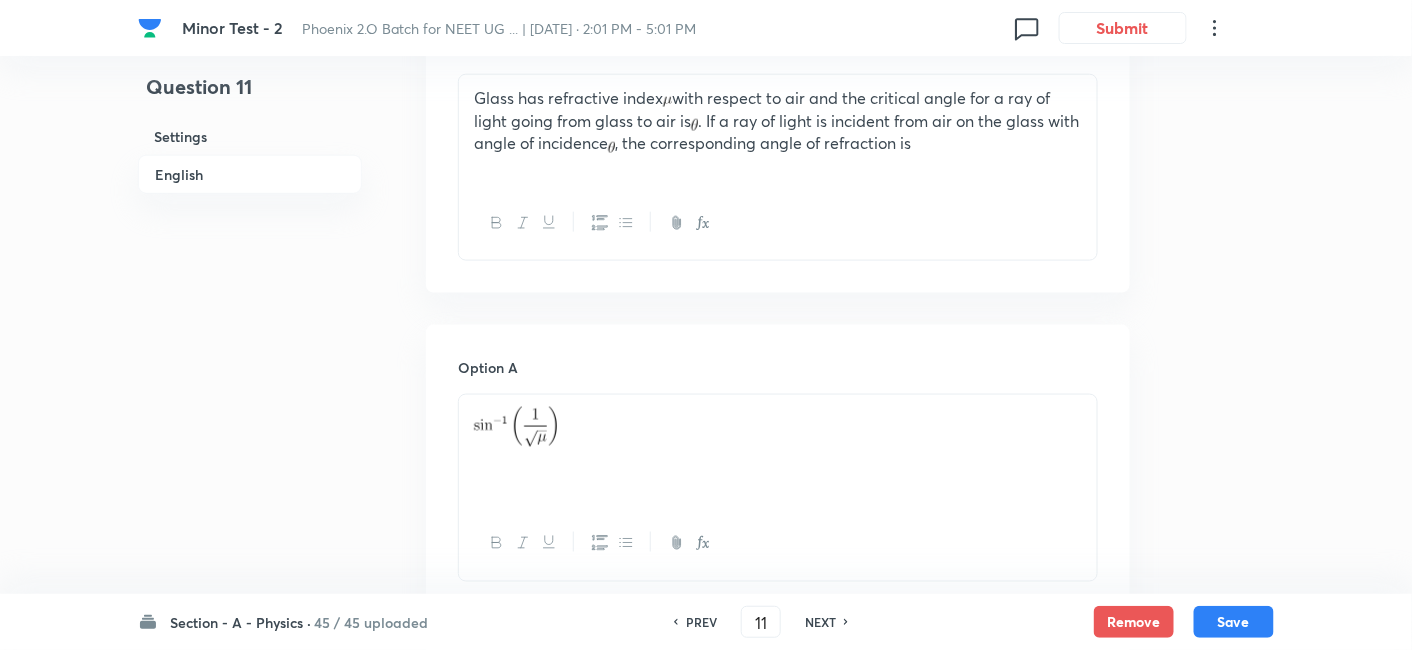 scroll, scrollTop: 674, scrollLeft: 0, axis: vertical 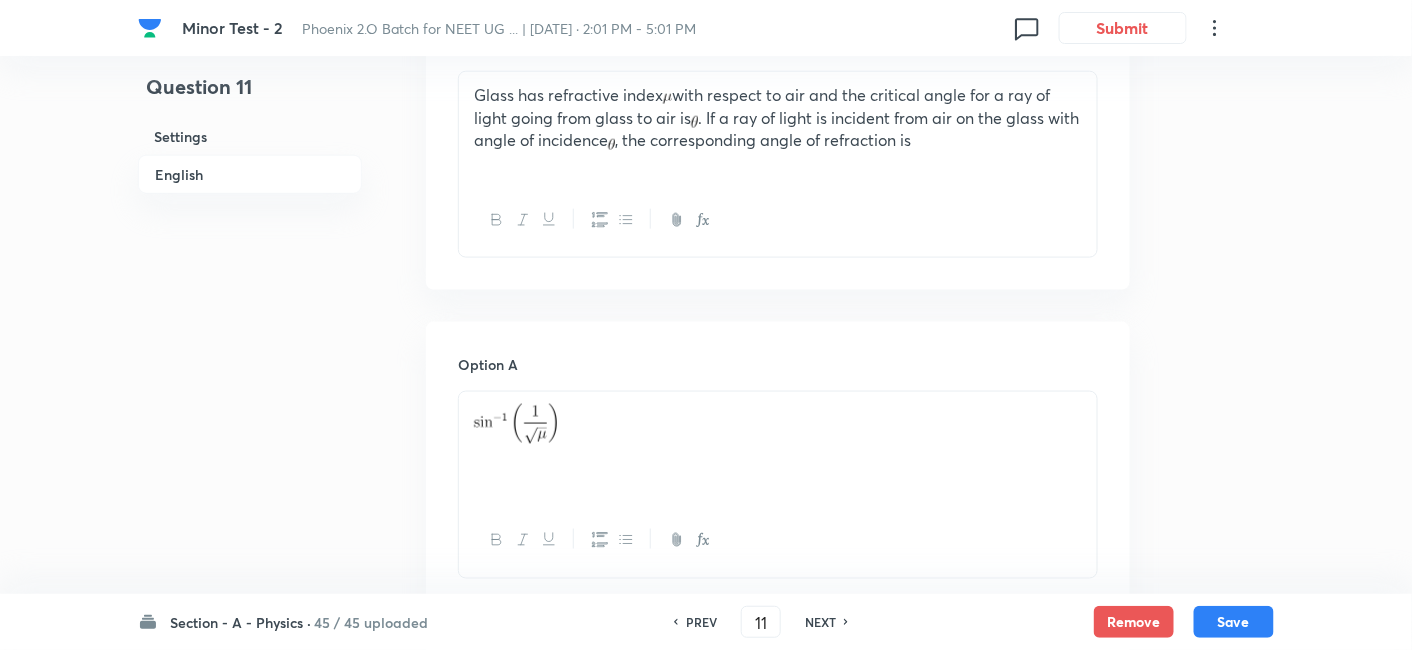 click on "NEXT" at bounding box center (820, 622) 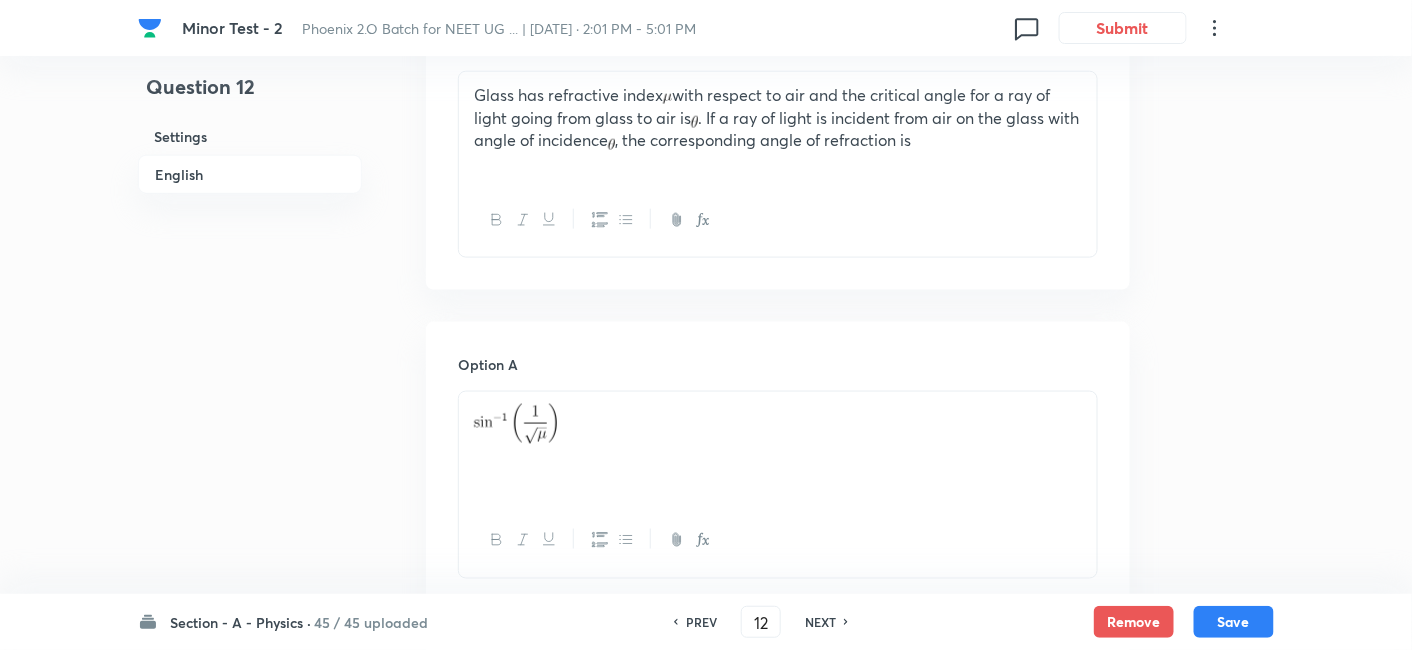 checkbox on "false" 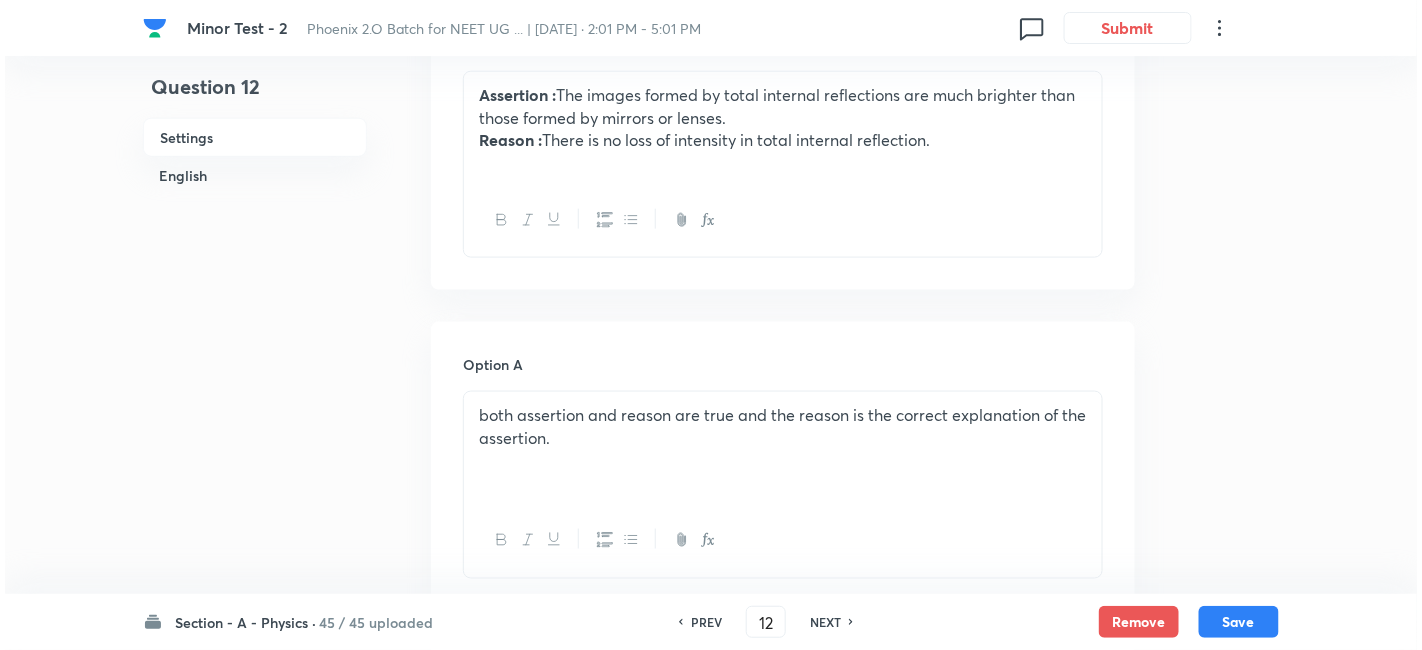 scroll, scrollTop: 0, scrollLeft: 0, axis: both 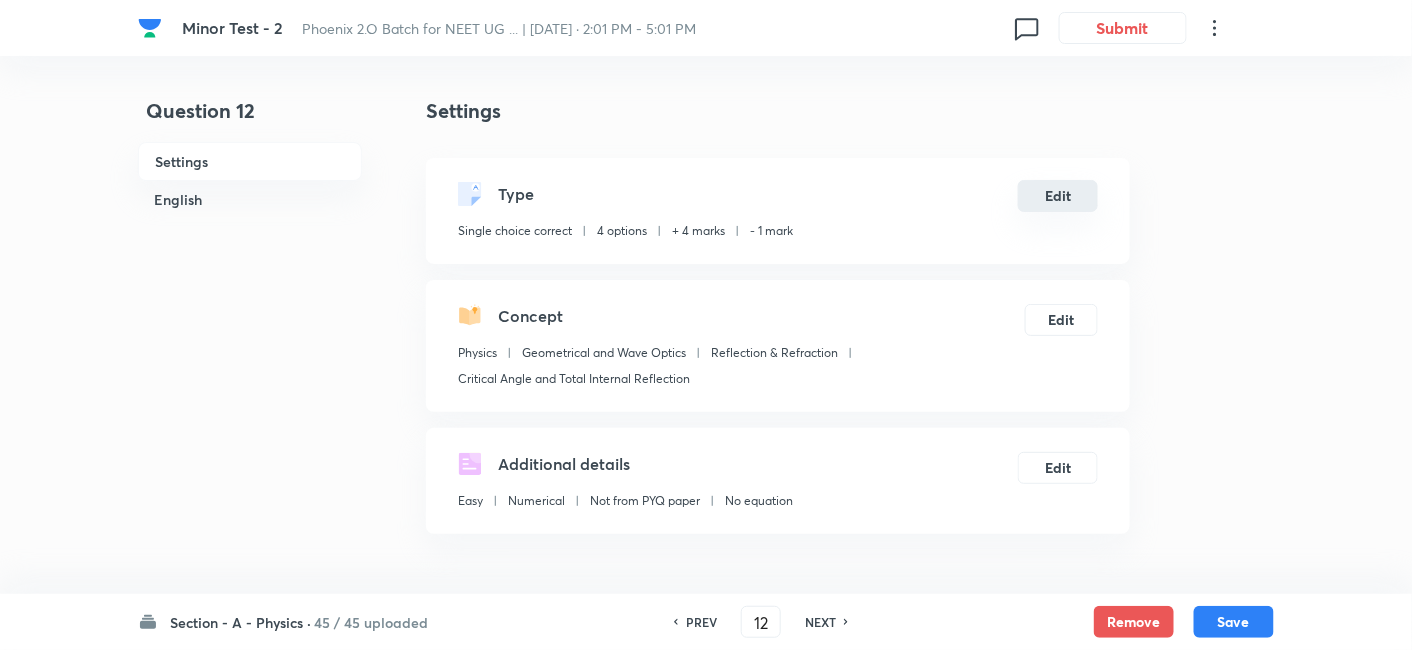 click on "Edit" at bounding box center [1058, 196] 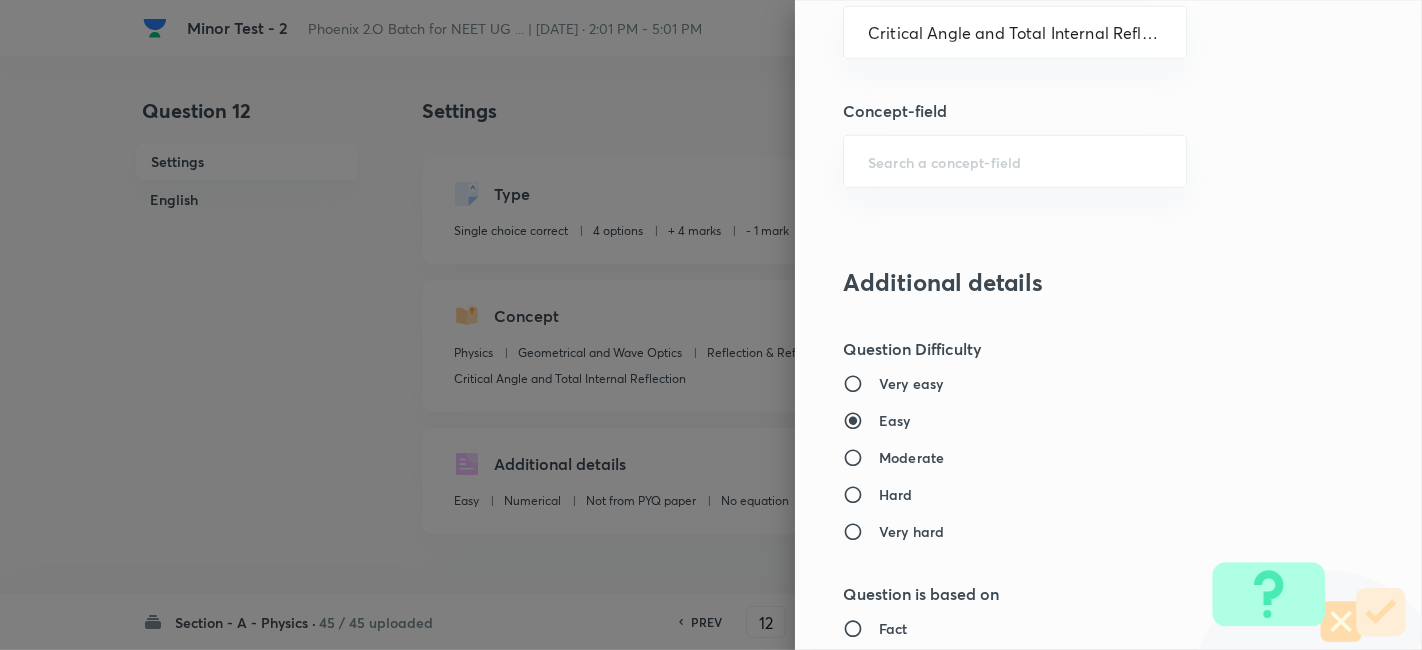 scroll, scrollTop: 1322, scrollLeft: 0, axis: vertical 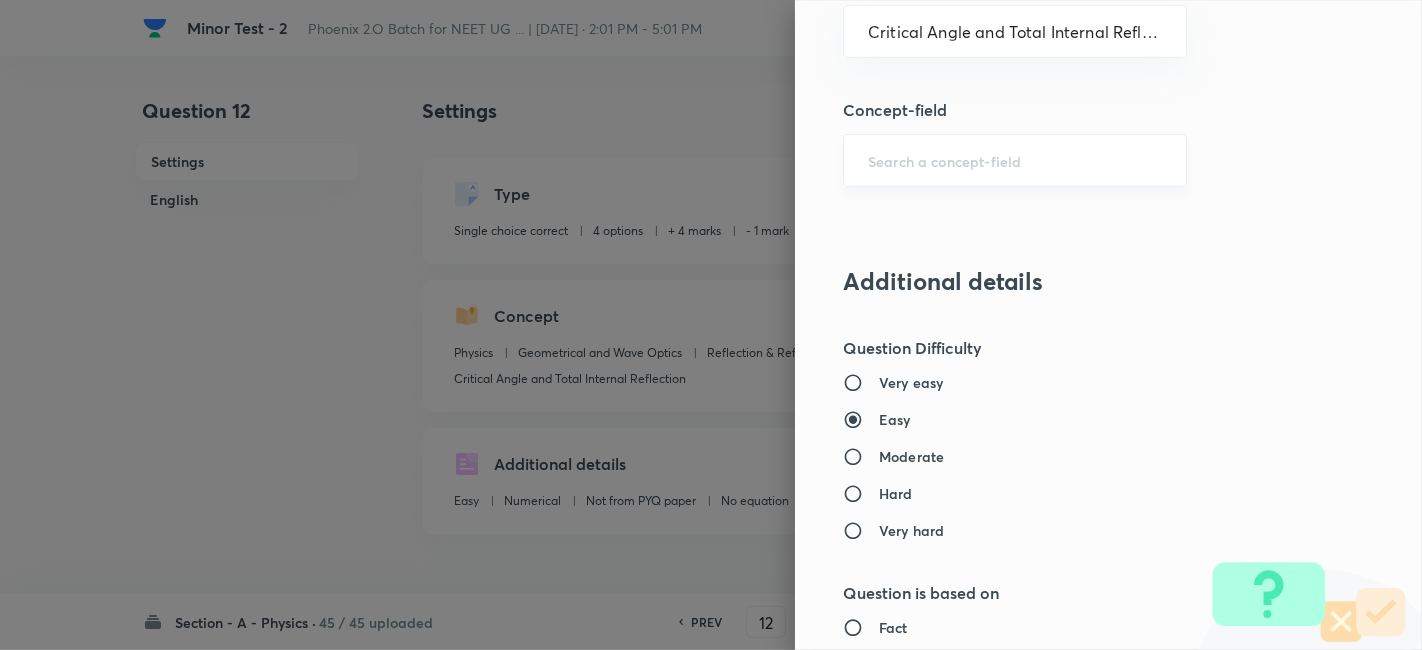 drag, startPoint x: 975, startPoint y: 182, endPoint x: 928, endPoint y: 155, distance: 54.20332 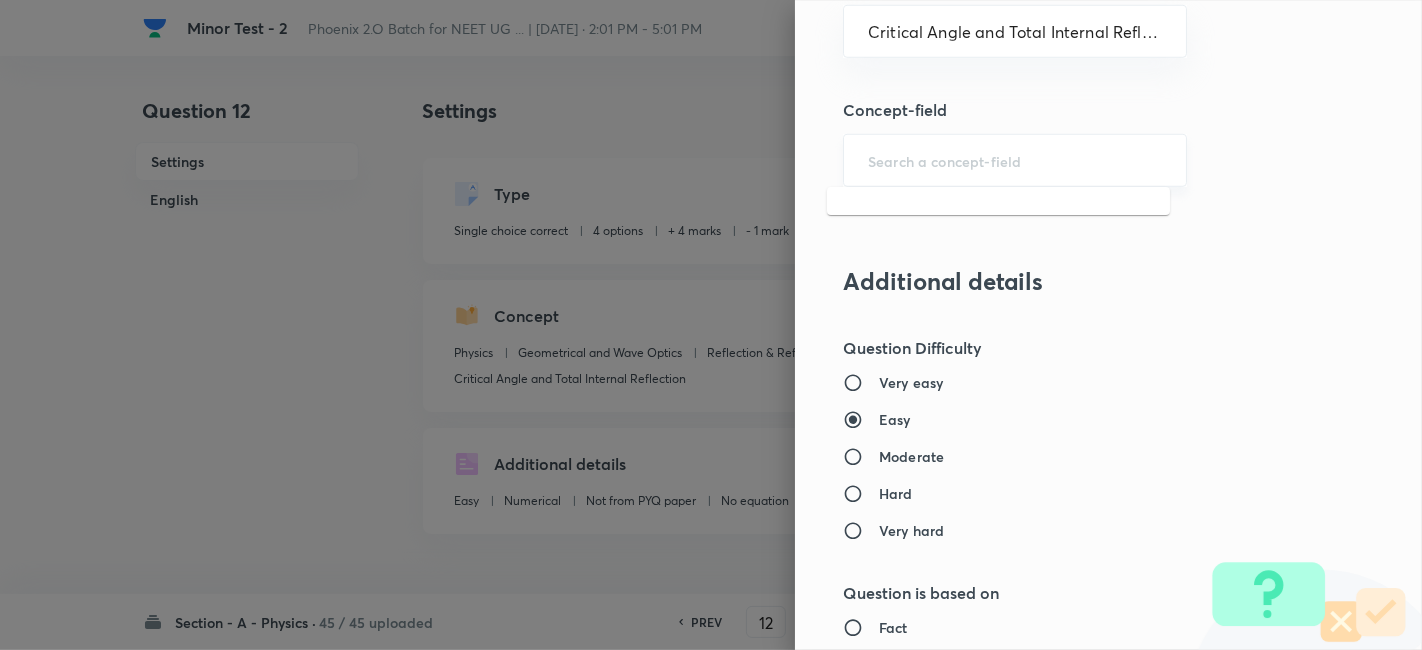 click at bounding box center [1015, 160] 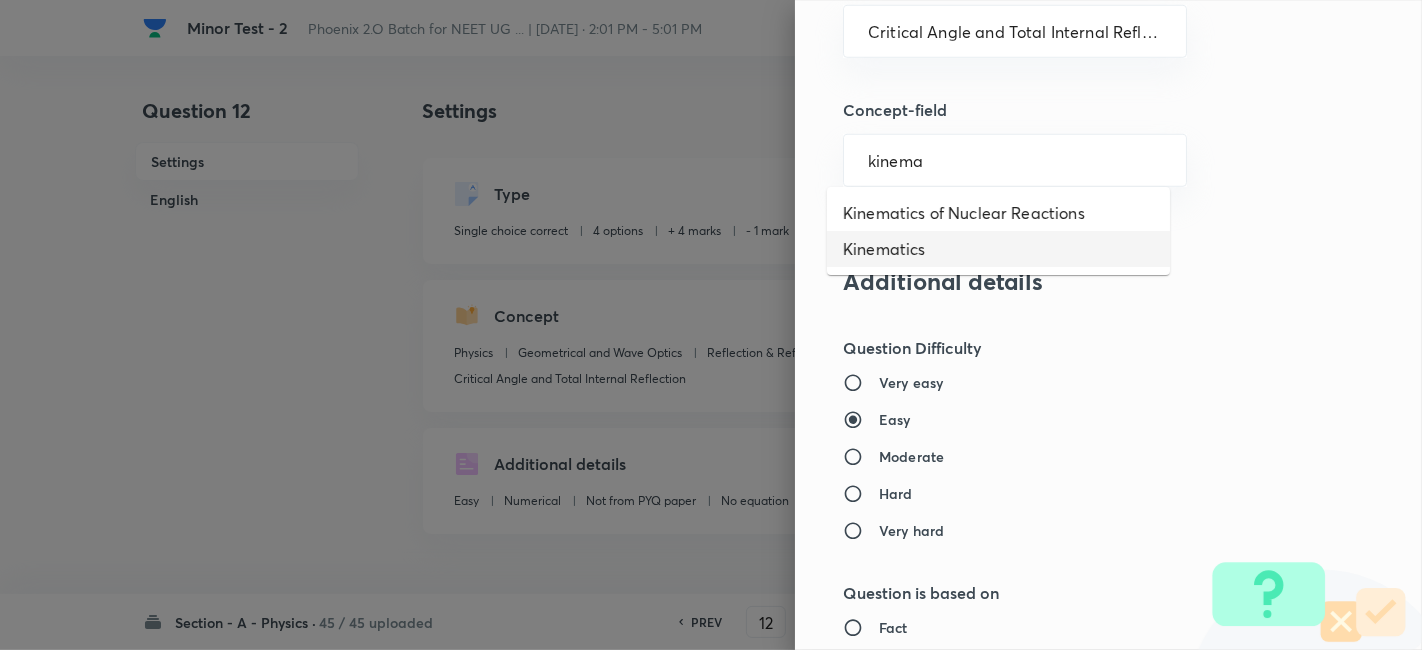 click on "Kinematics" at bounding box center (998, 249) 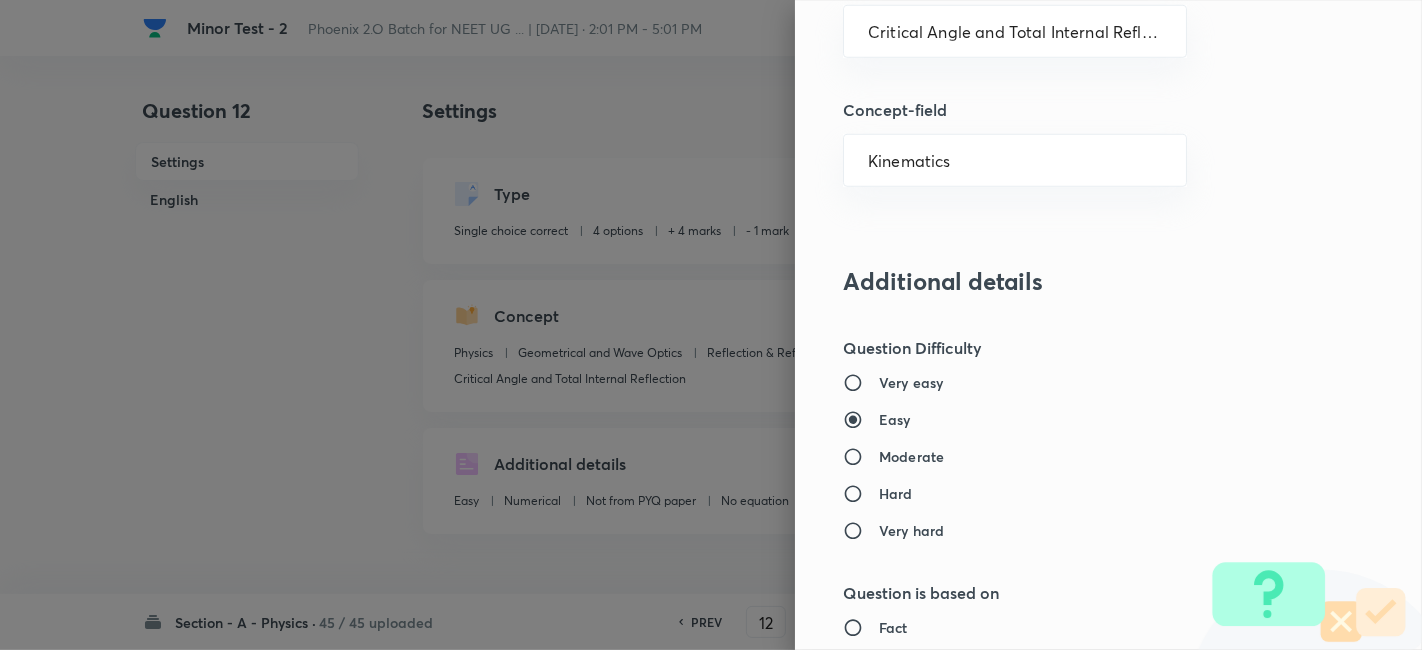 type on "Mechanics" 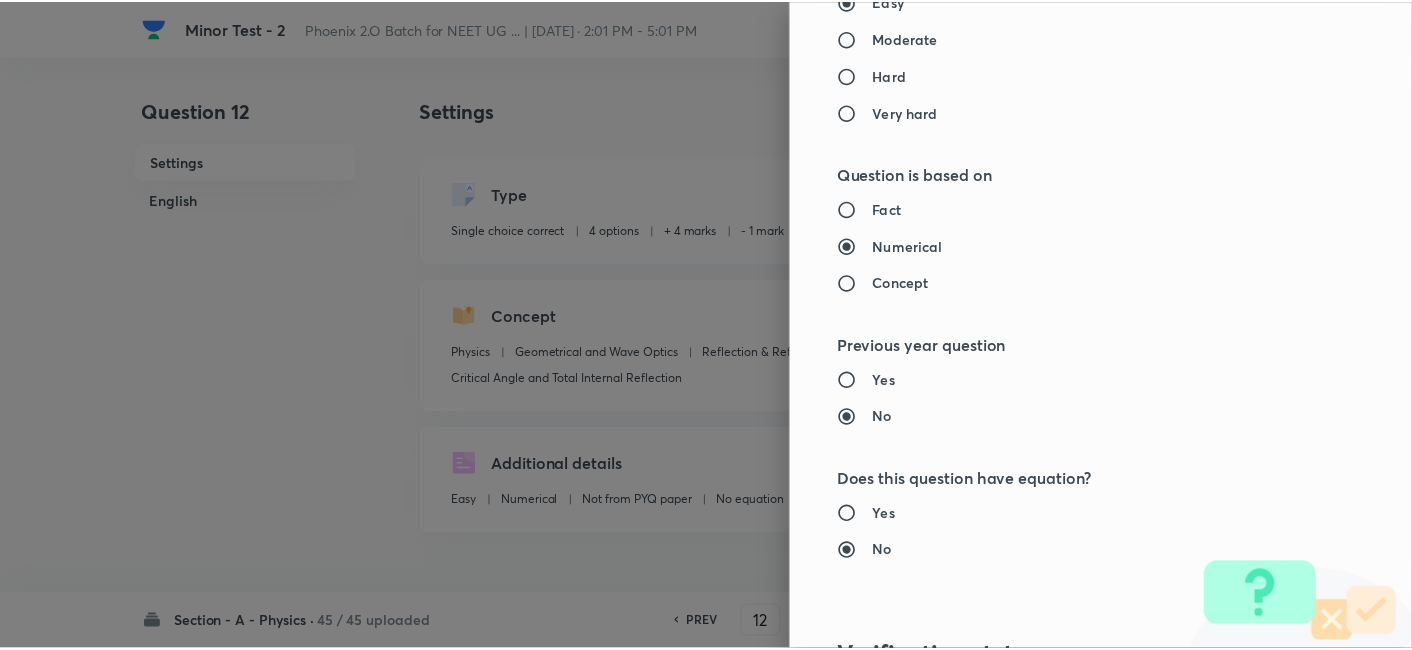 scroll, scrollTop: 2070, scrollLeft: 0, axis: vertical 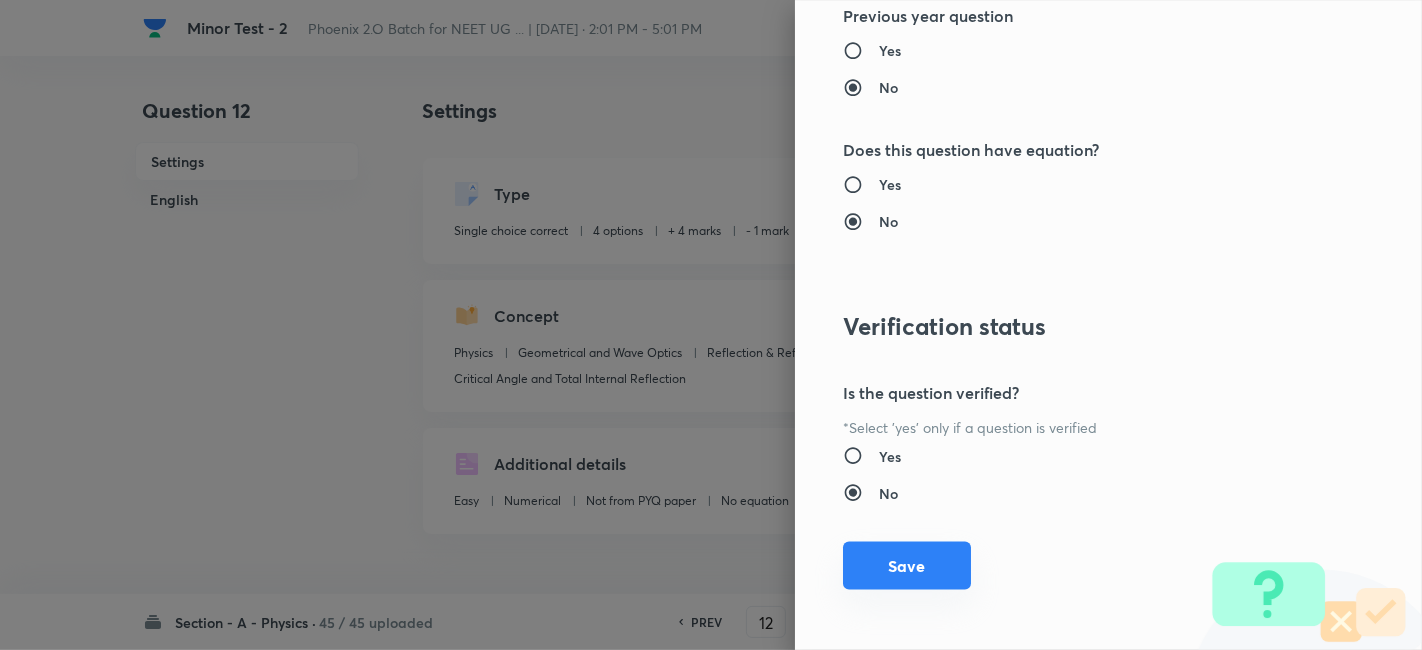 click on "Save" at bounding box center (907, 566) 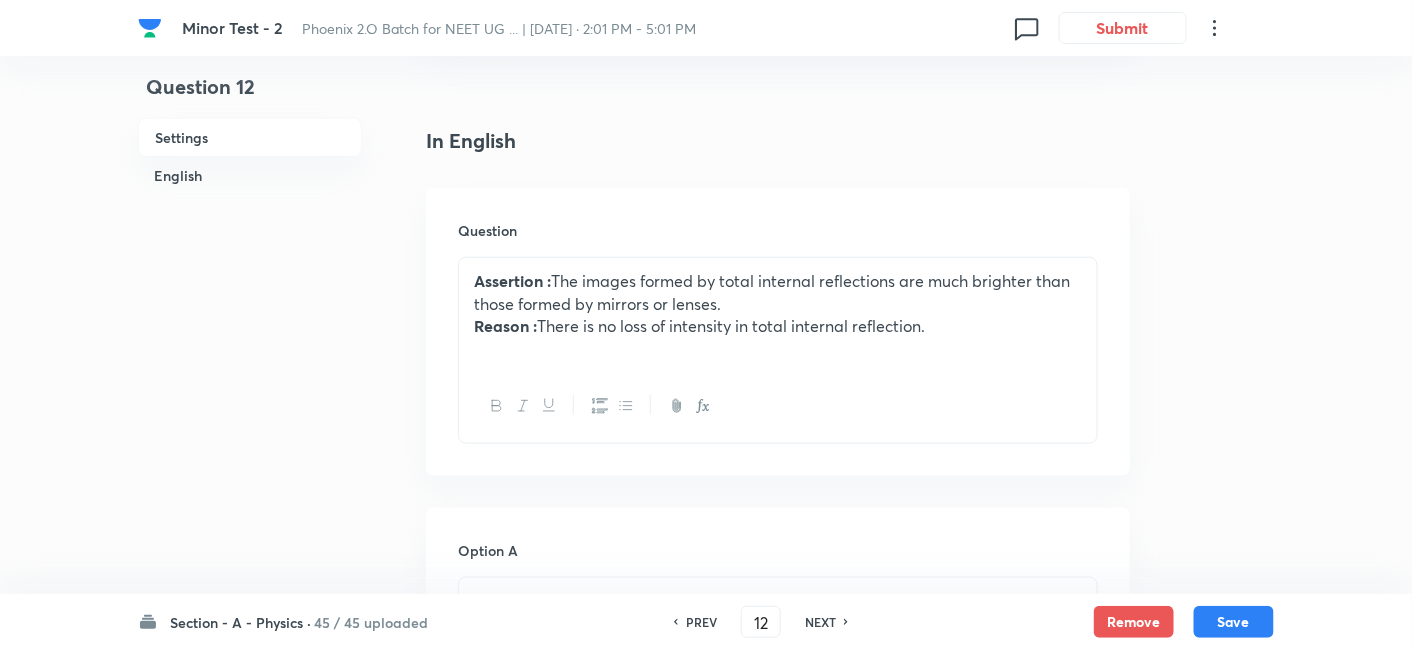 scroll, scrollTop: 460, scrollLeft: 0, axis: vertical 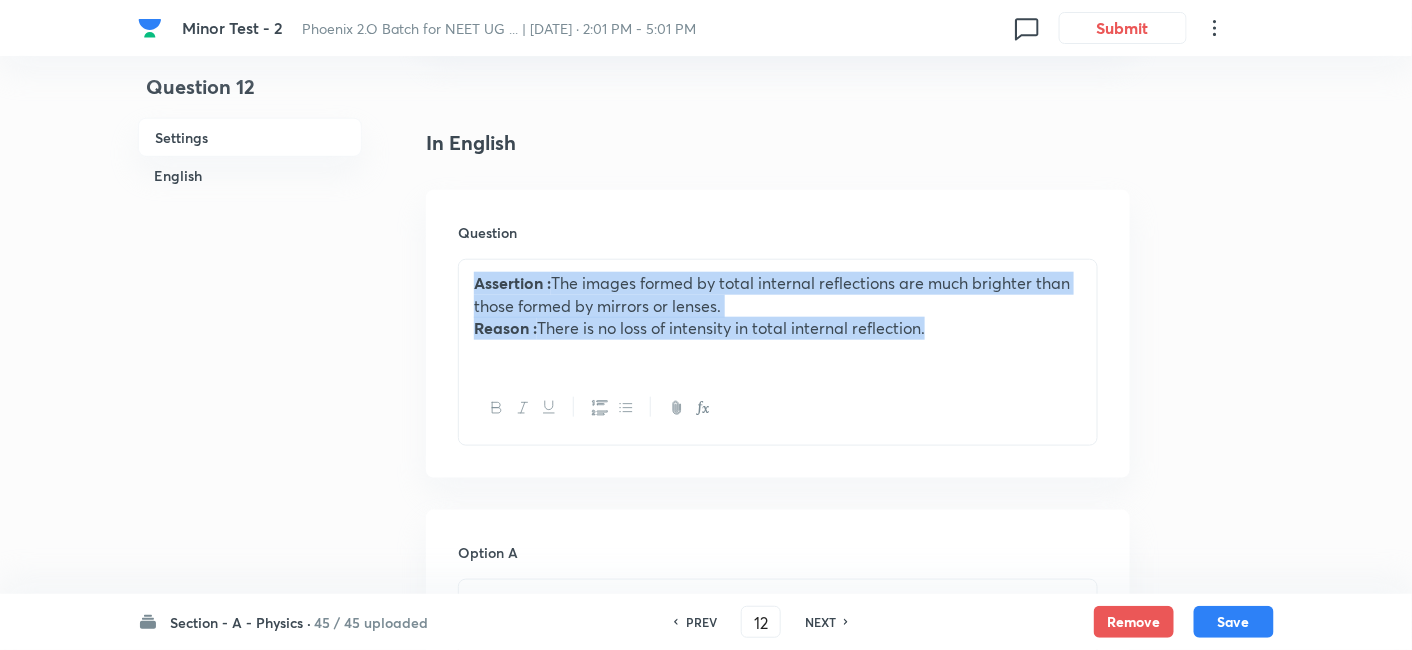 drag, startPoint x: 478, startPoint y: 287, endPoint x: 961, endPoint y: 344, distance: 486.3517 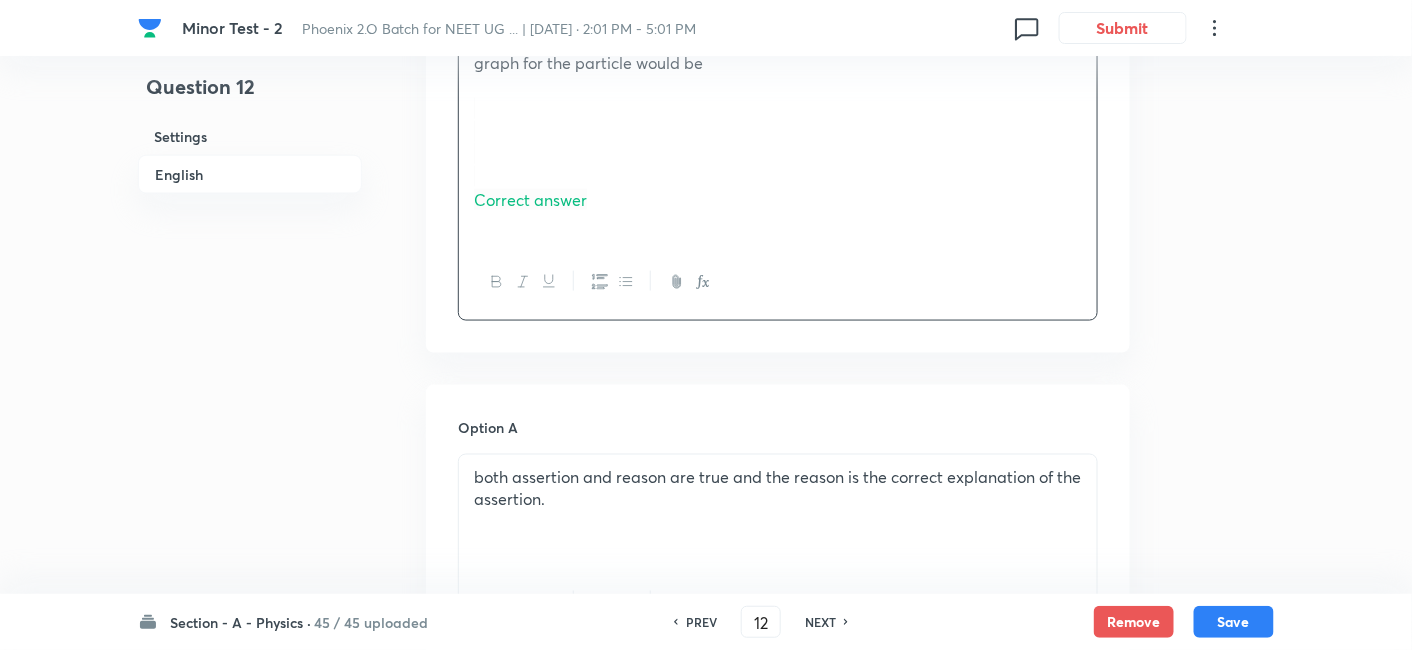 scroll, scrollTop: 729, scrollLeft: 0, axis: vertical 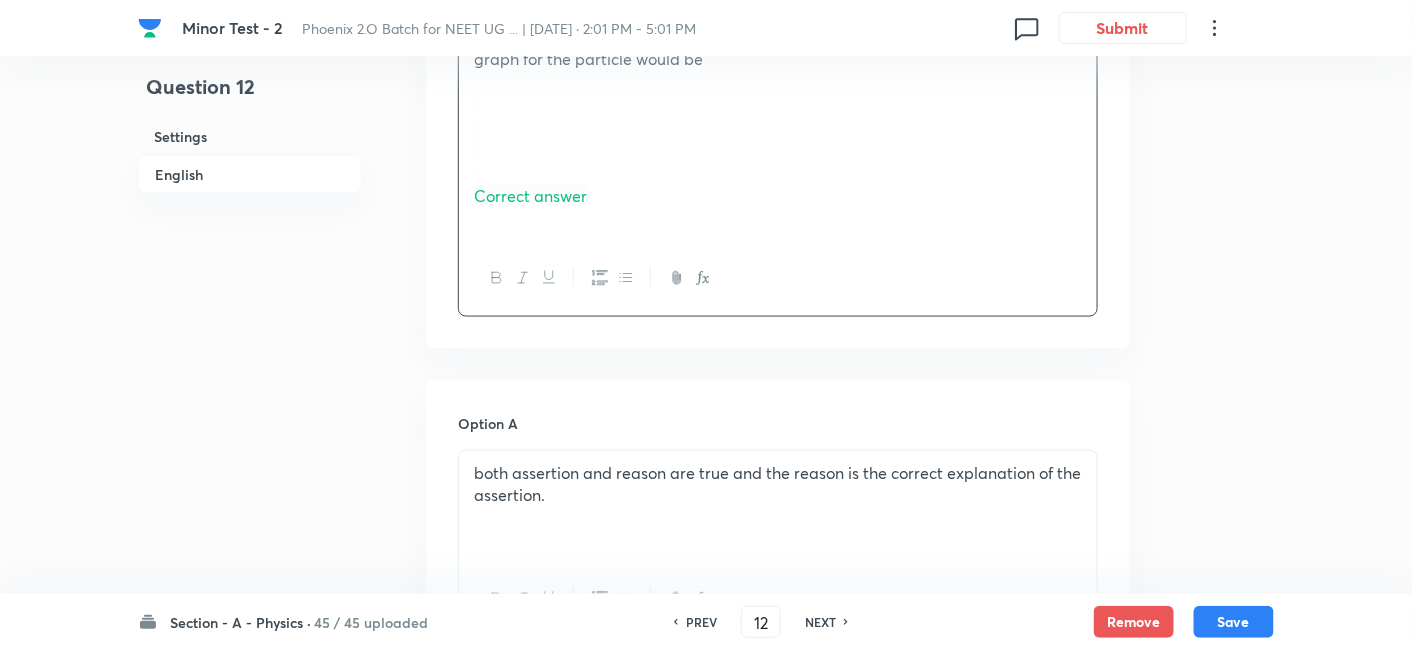 click on "Acceleration(a)-displacement(s) graph of a particle moving in a straight line is shown in figure. If the initial velocity of the particle is zero then the correct v-s graph for the particle would be Correct answer" at bounding box center [778, 116] 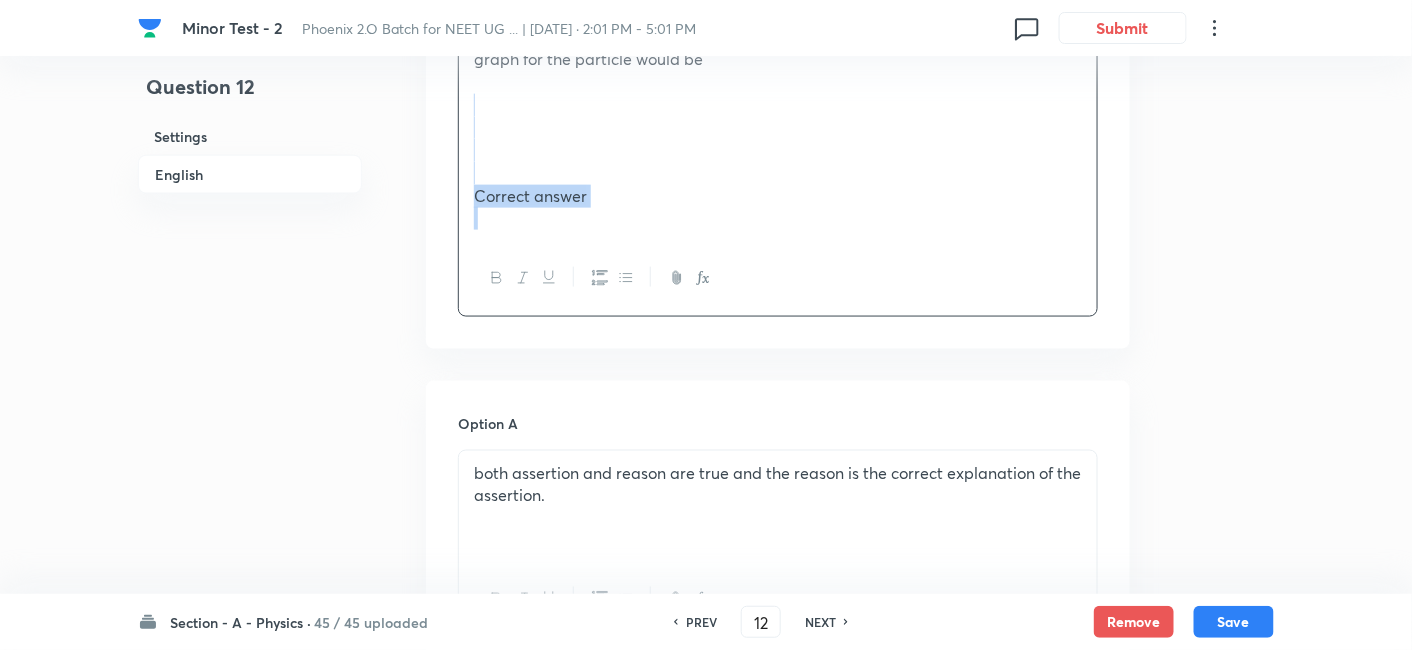 drag, startPoint x: 460, startPoint y: 154, endPoint x: 597, endPoint y: 416, distance: 295.6569 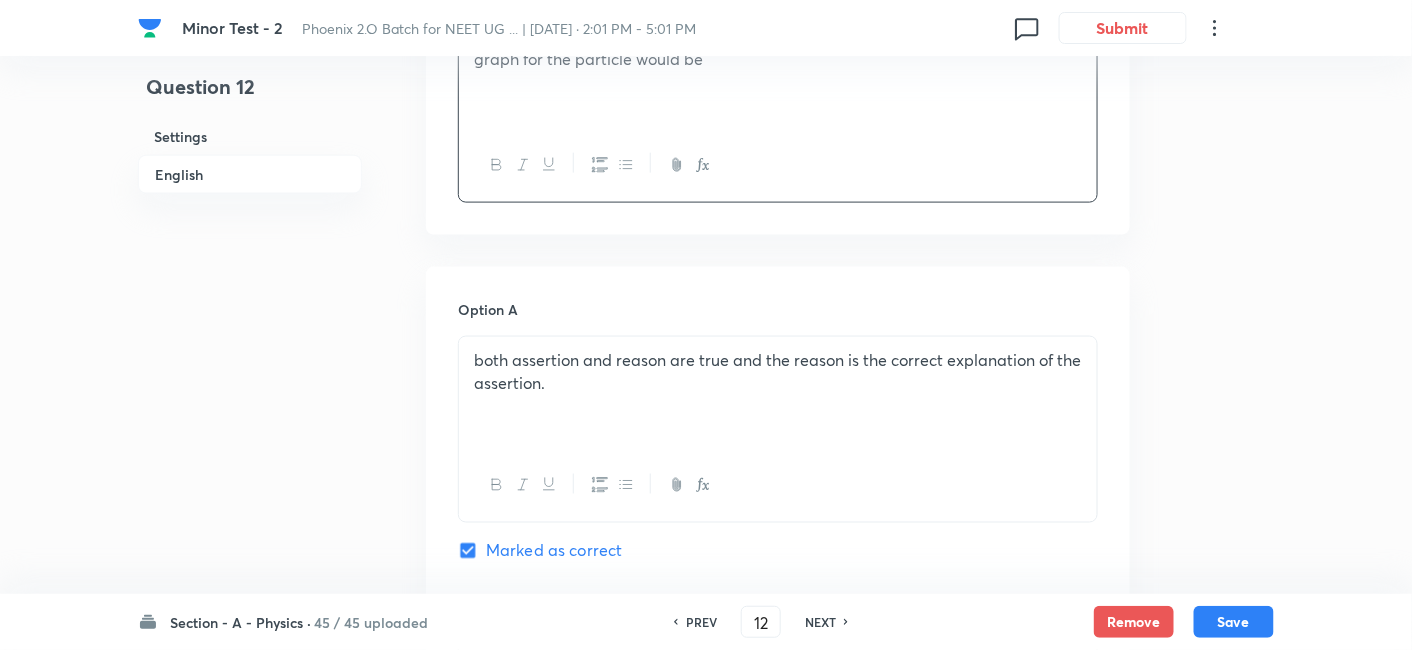 click on "both assertion and reason are true and the reason is the correct explanation of the assertion." at bounding box center (778, 371) 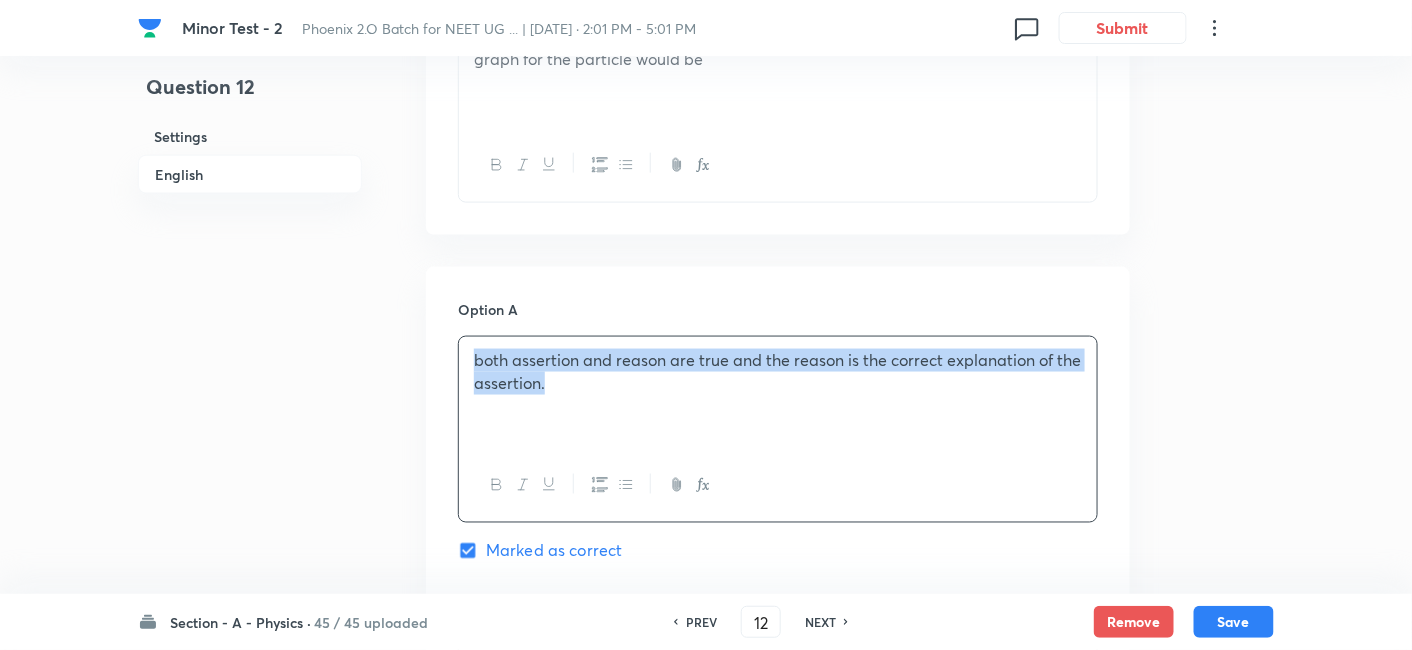 click on "both assertion and reason are true and the reason is the correct explanation of the assertion." at bounding box center (778, 371) 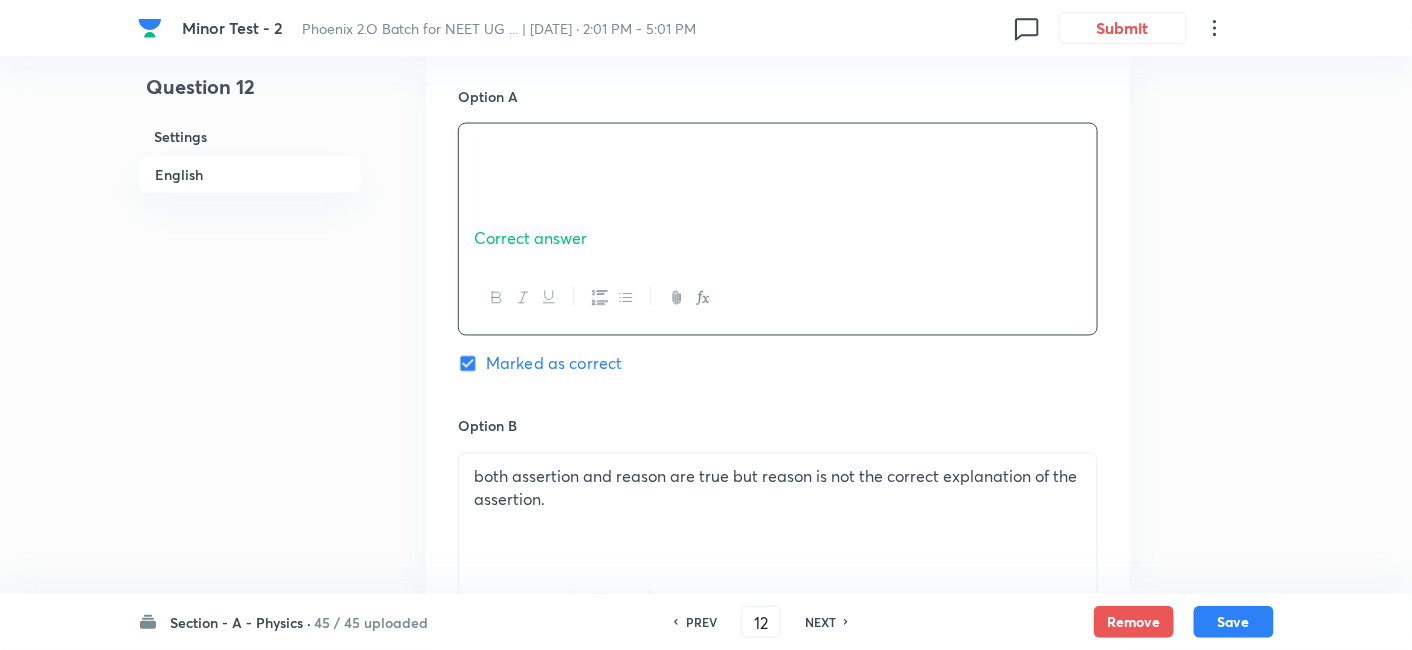 scroll, scrollTop: 944, scrollLeft: 0, axis: vertical 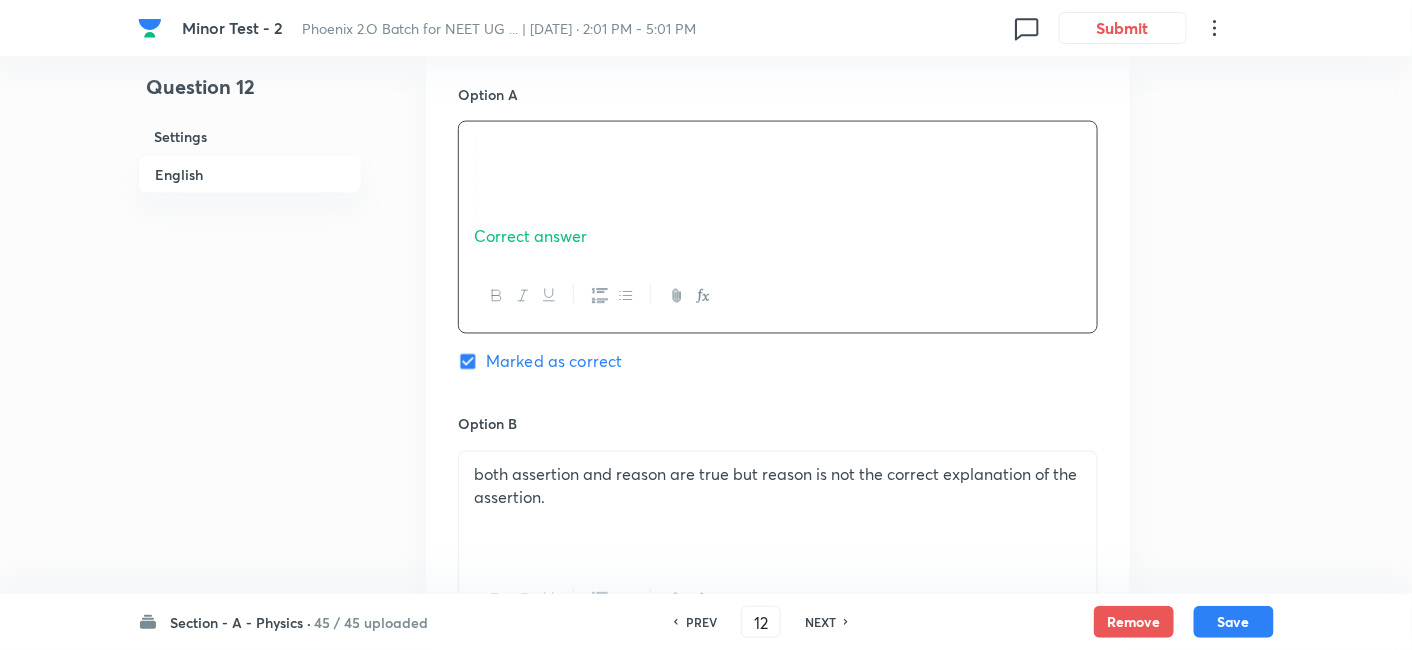 click on "Correct answer" at bounding box center (778, 191) 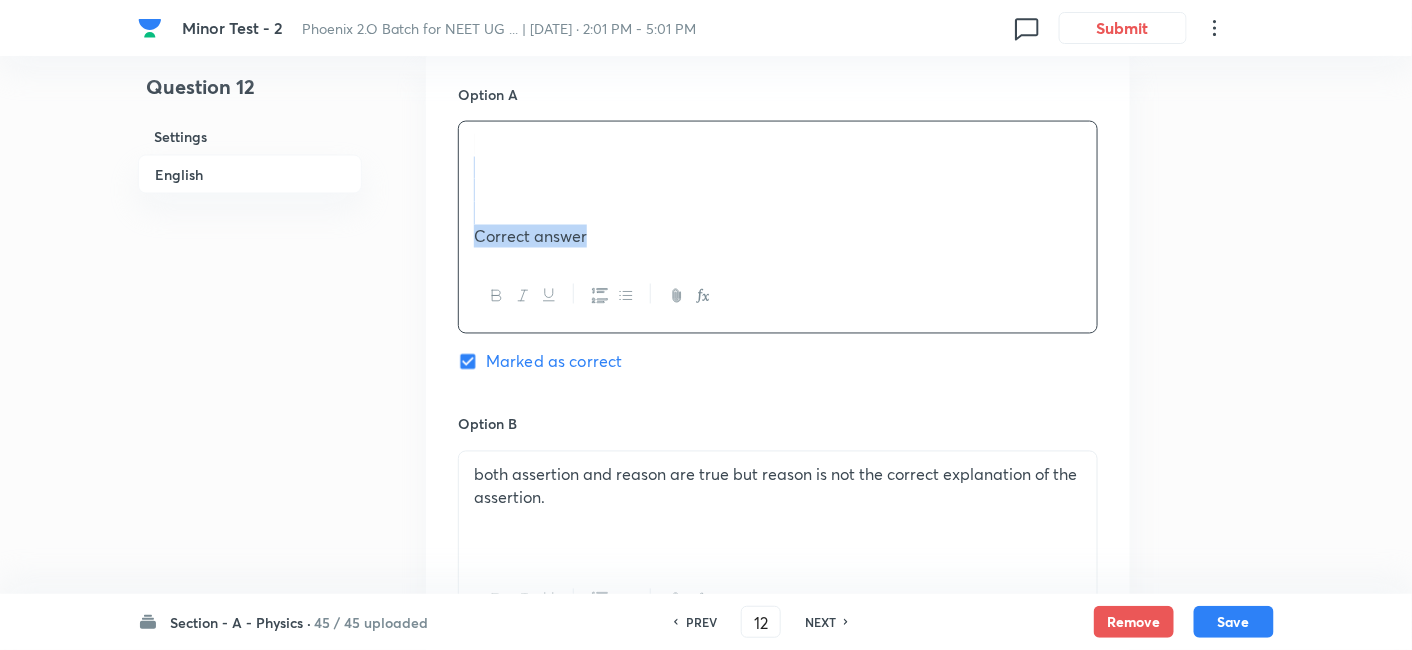 drag, startPoint x: 462, startPoint y: 263, endPoint x: 590, endPoint y: 446, distance: 223.32263 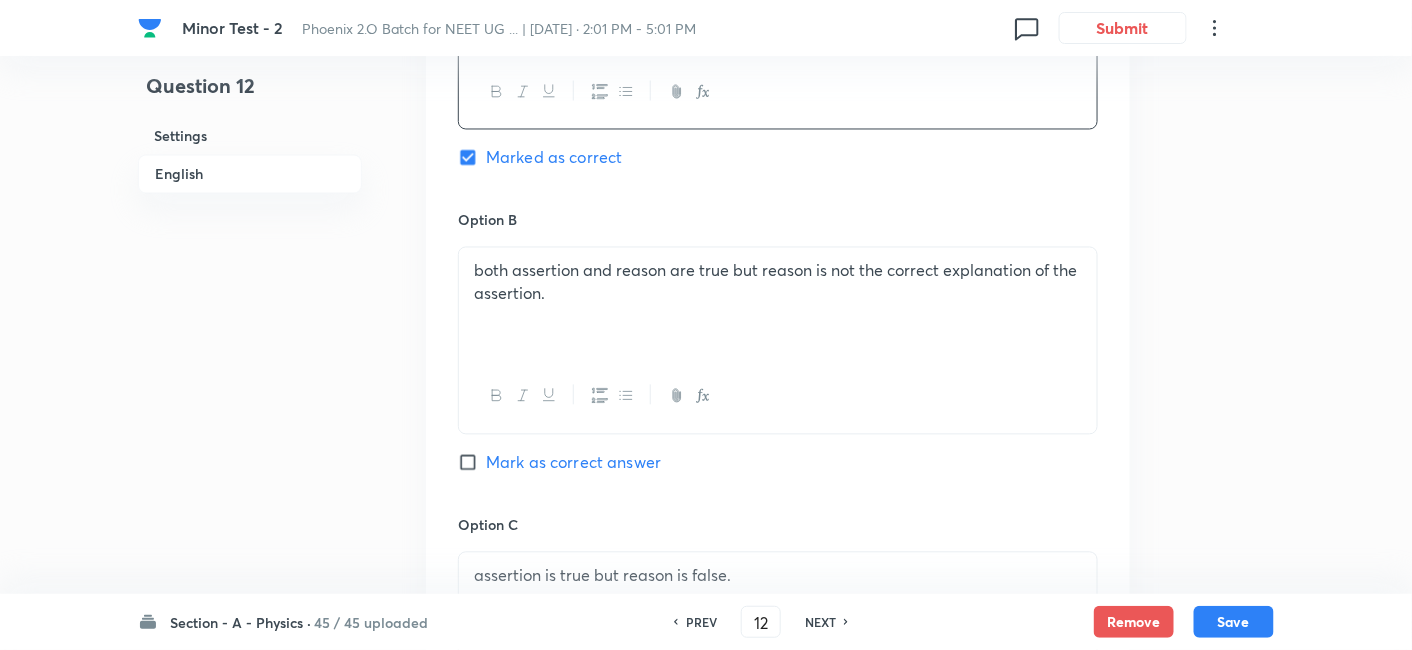 scroll, scrollTop: 1124, scrollLeft: 0, axis: vertical 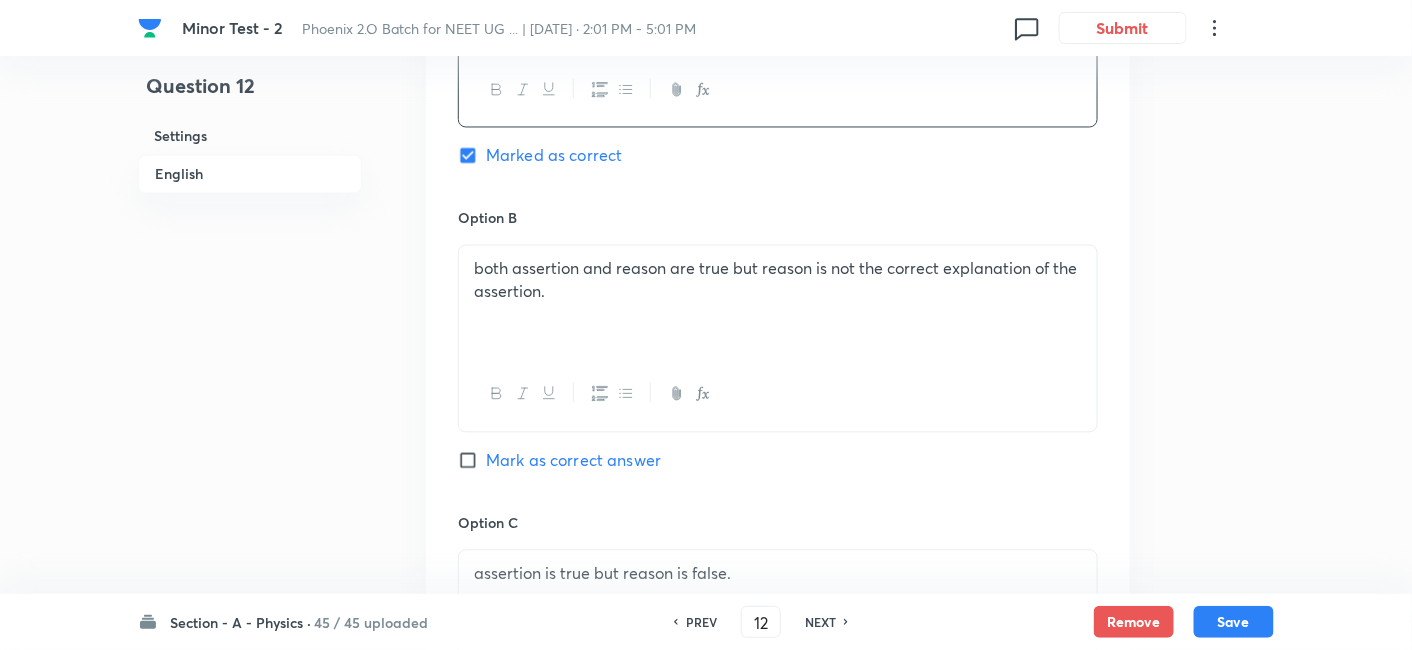 click on "both assertion and reason are true but reason is not the correct explanation of the assertion." at bounding box center [778, 280] 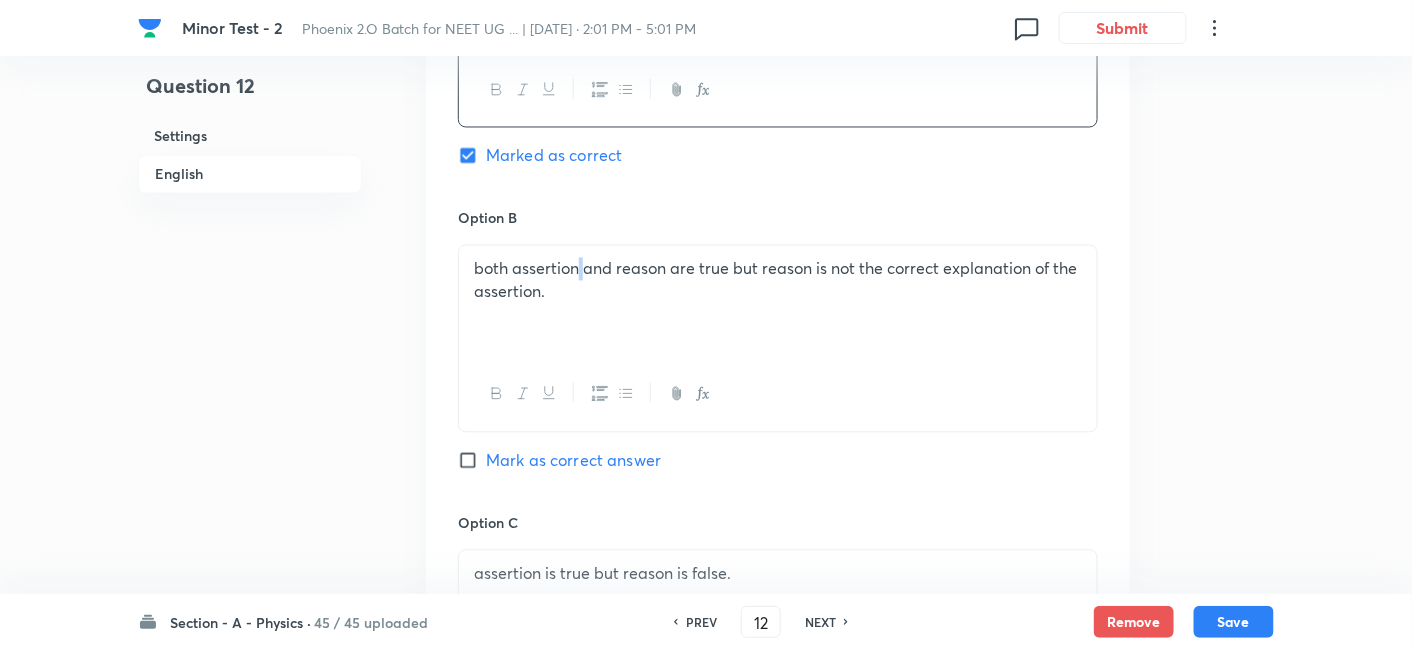 click on "both assertion and reason are true but reason is not the correct explanation of the assertion." at bounding box center (778, 280) 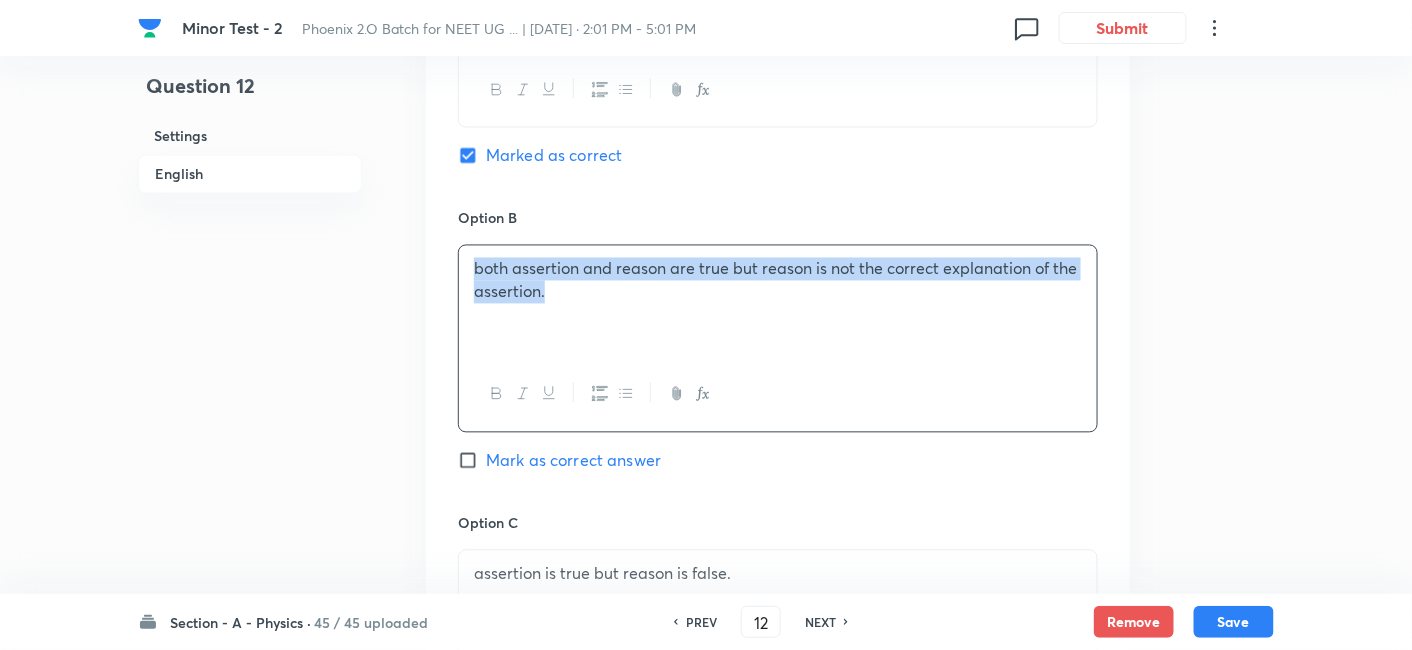 click on "both assertion and reason are true but reason is not the correct explanation of the assertion." at bounding box center (778, 280) 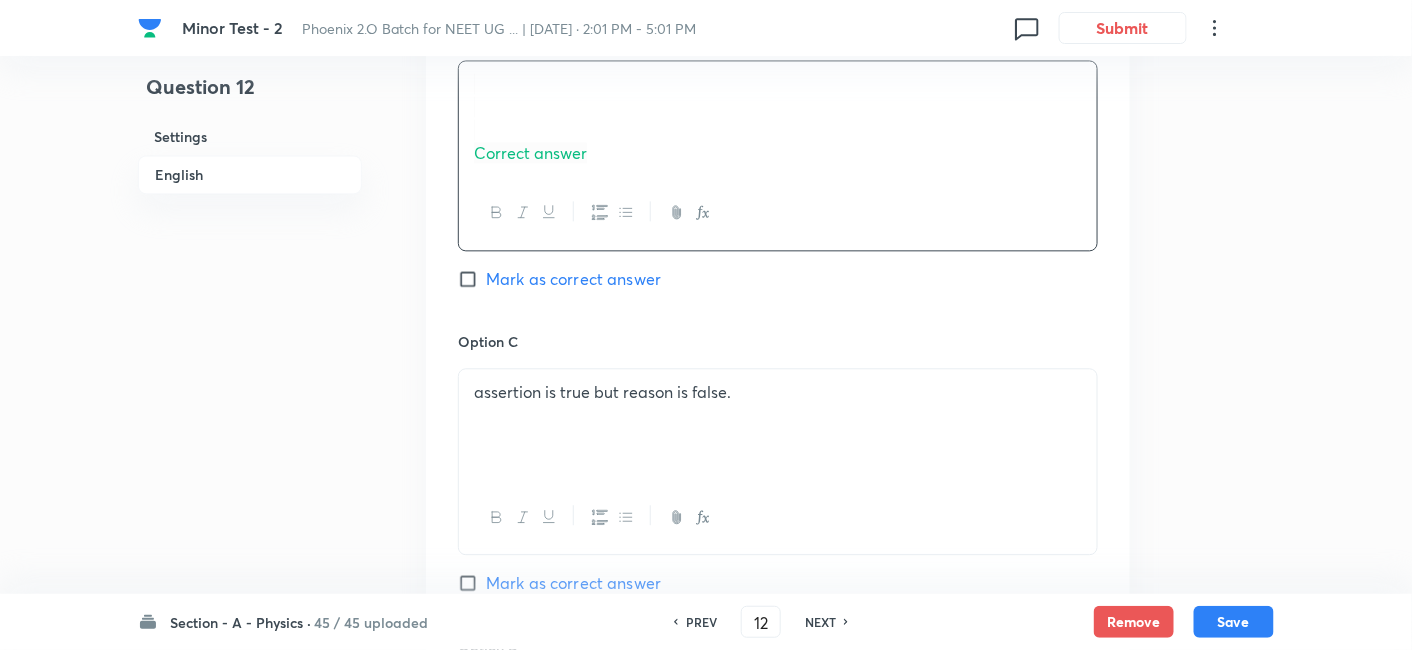 scroll, scrollTop: 1311, scrollLeft: 0, axis: vertical 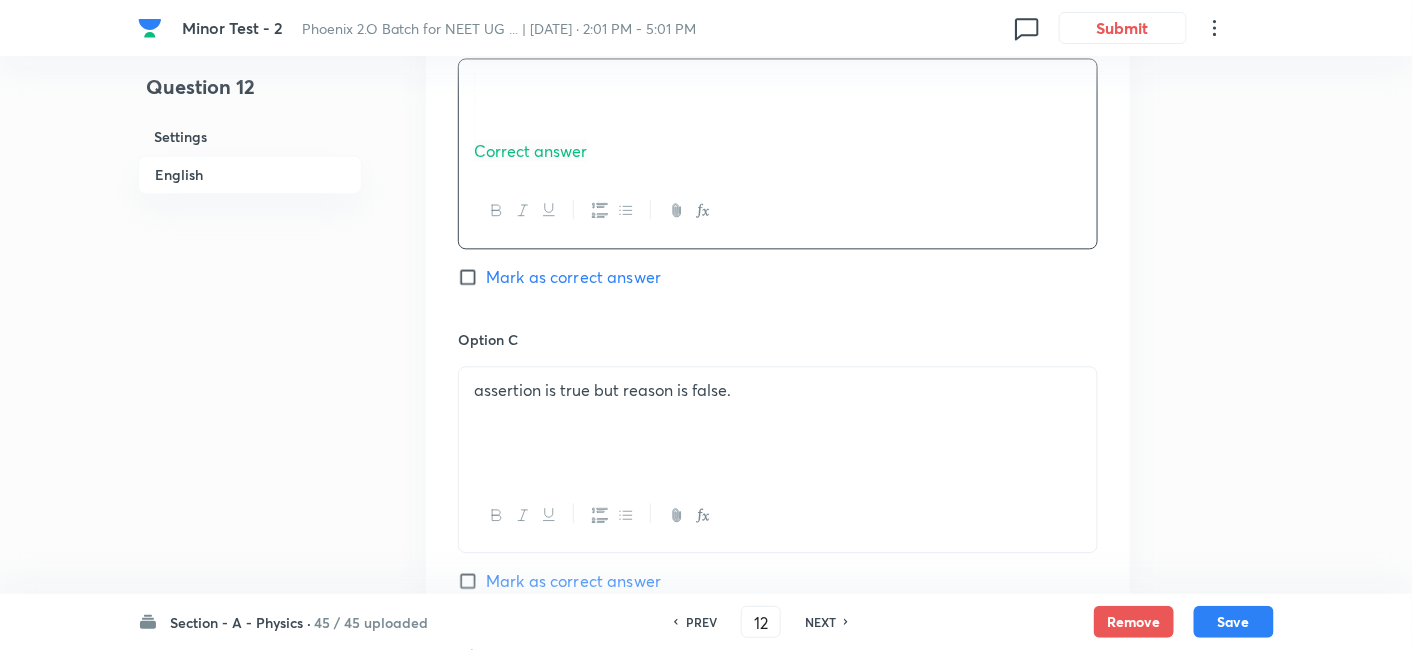 click on "Correct answer" at bounding box center (778, 116) 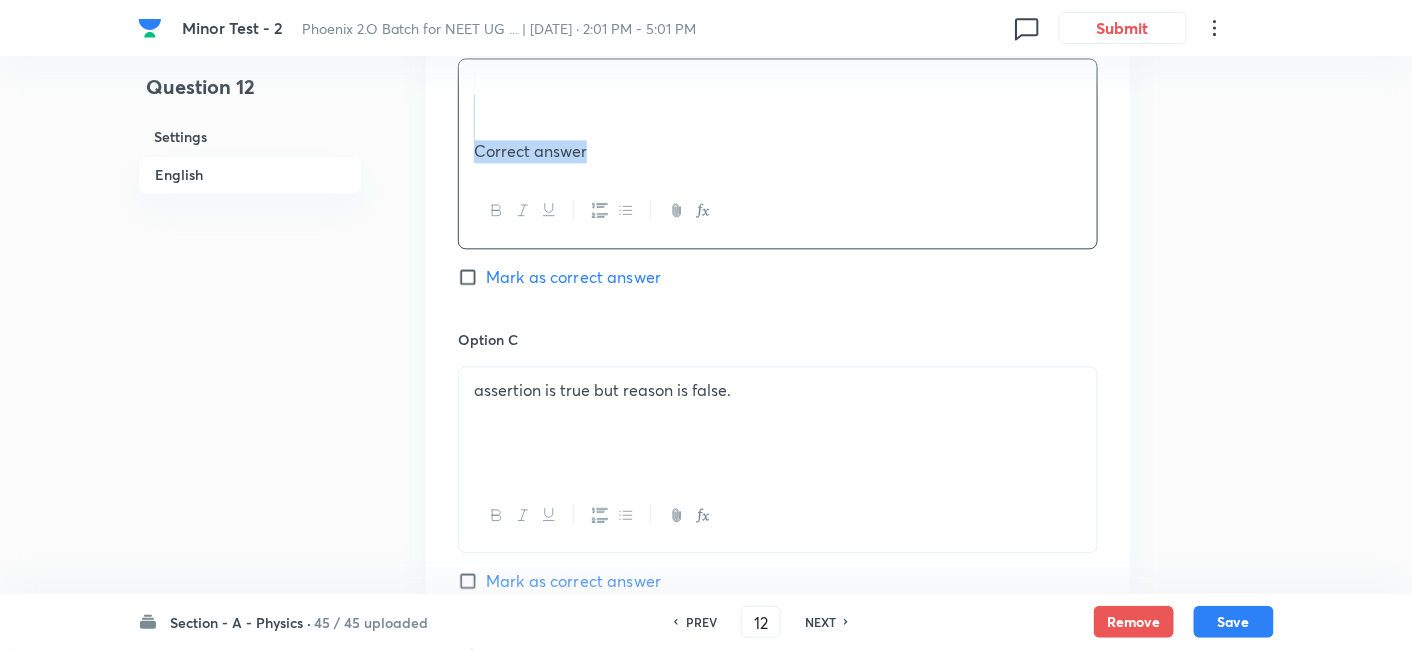 drag, startPoint x: 460, startPoint y: 197, endPoint x: 607, endPoint y: 324, distance: 194.26271 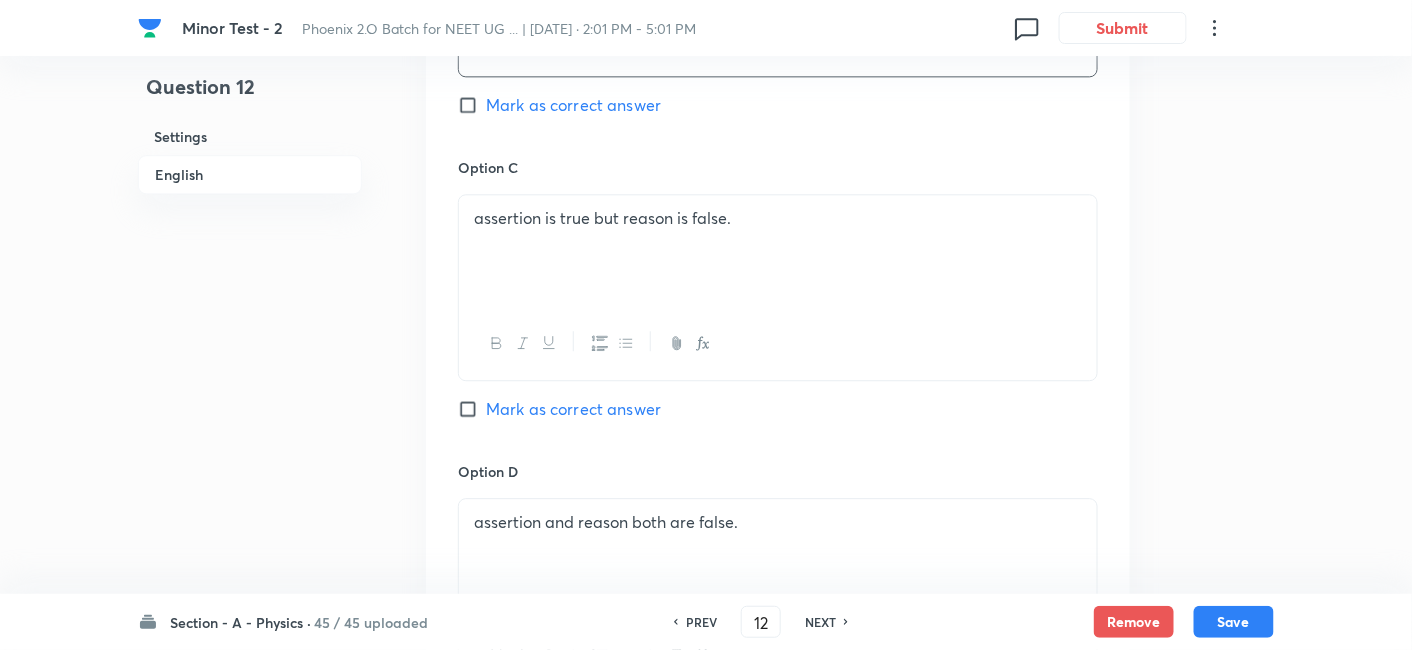 scroll, scrollTop: 1502, scrollLeft: 0, axis: vertical 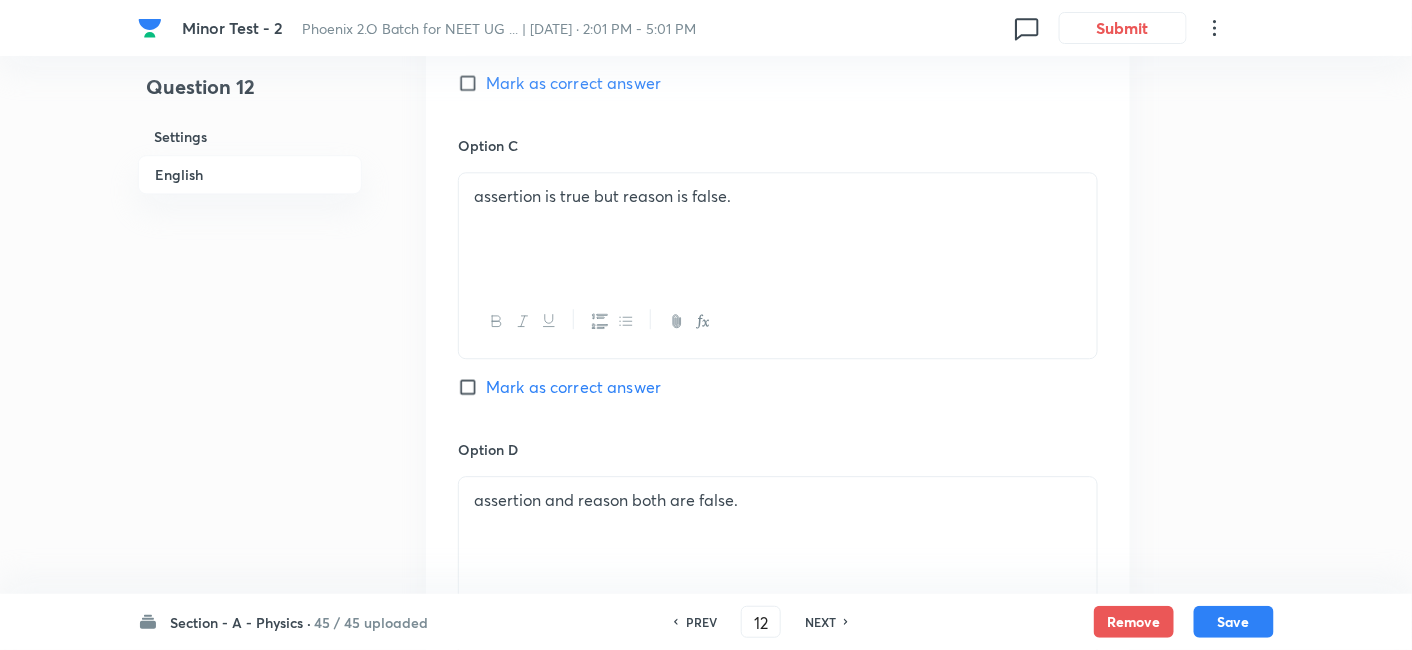 click on "assertion is true but reason is false." at bounding box center (778, 196) 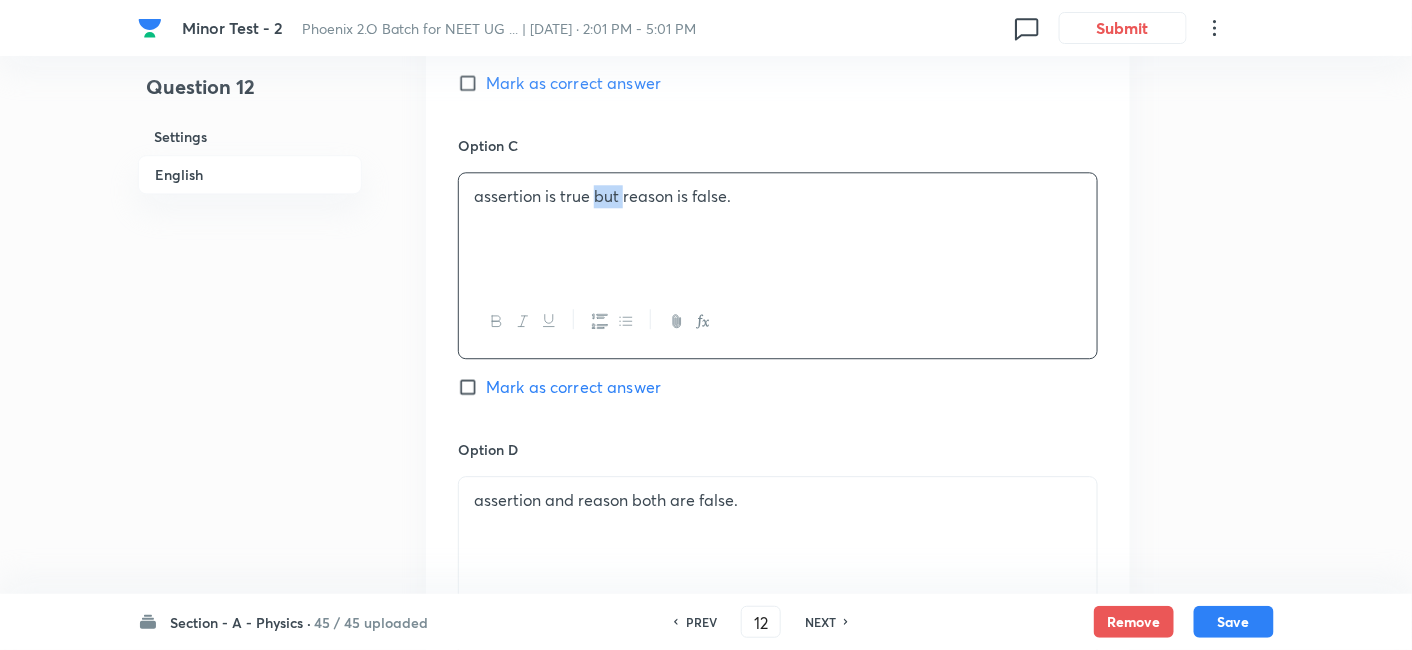 click on "assertion is true but reason is false." at bounding box center [778, 196] 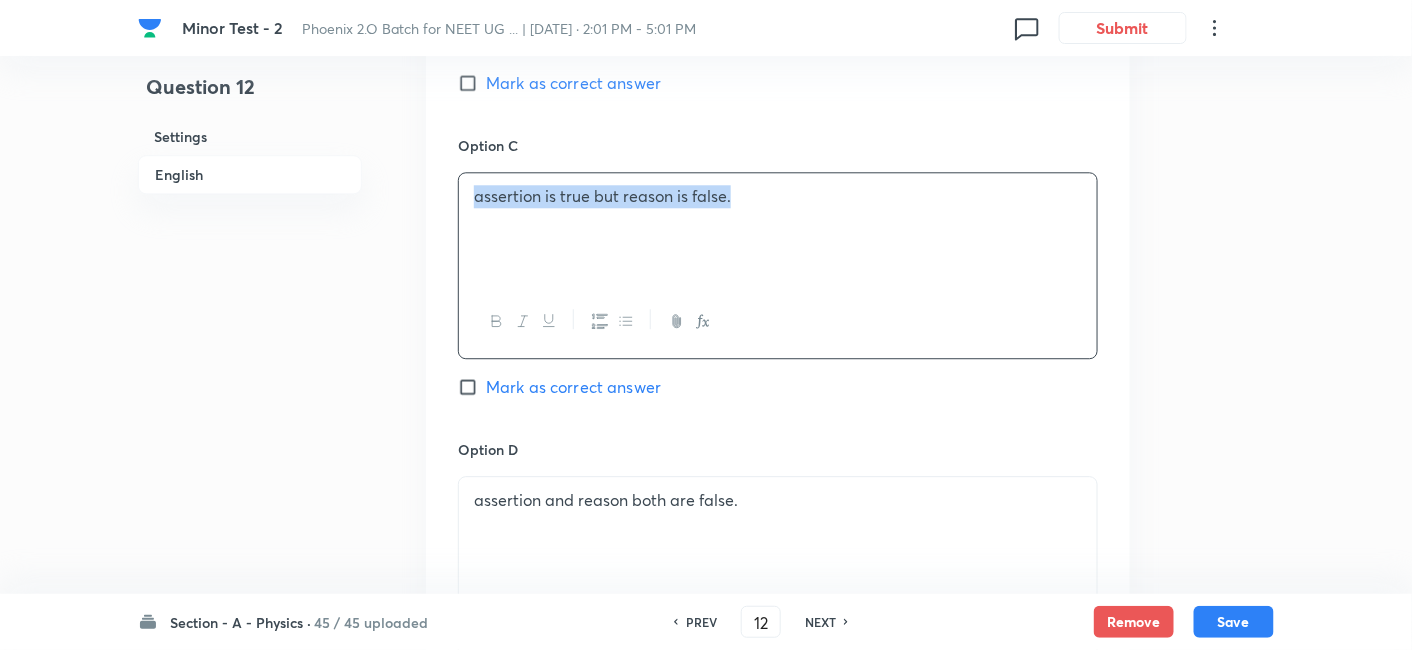 click on "assertion is true but reason is false." at bounding box center [778, 196] 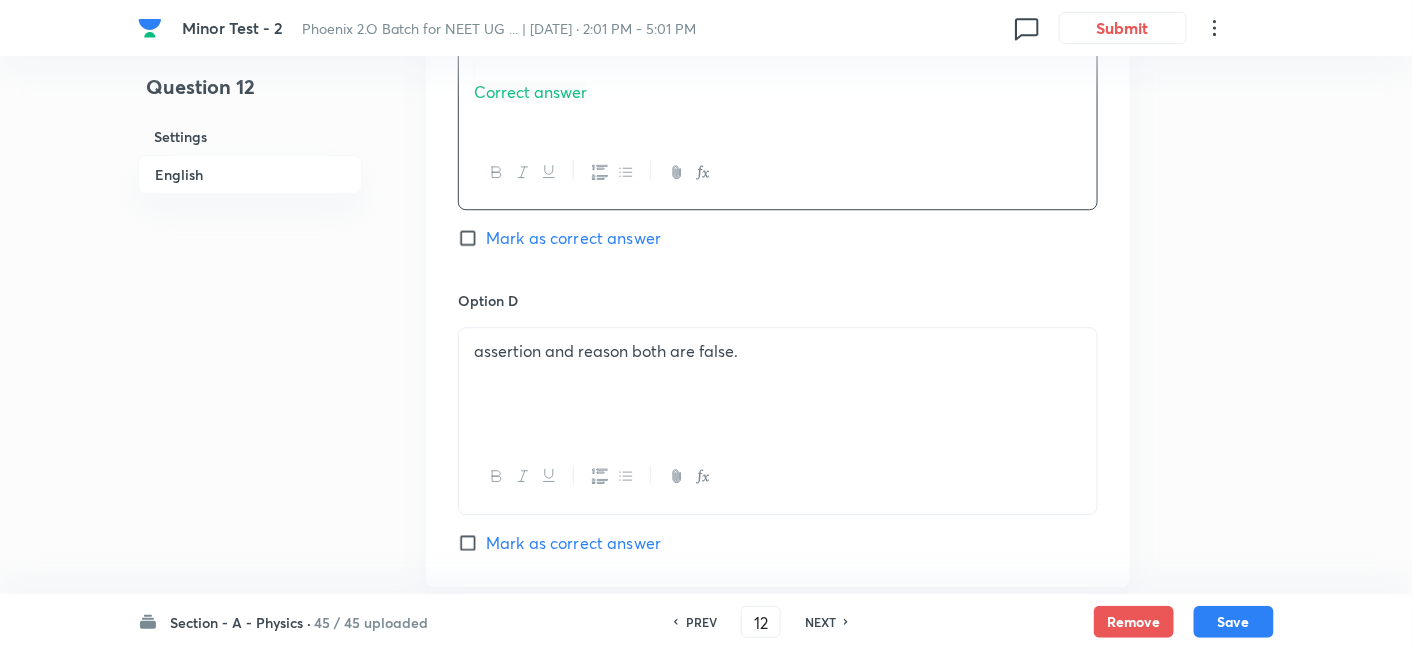 scroll, scrollTop: 1660, scrollLeft: 0, axis: vertical 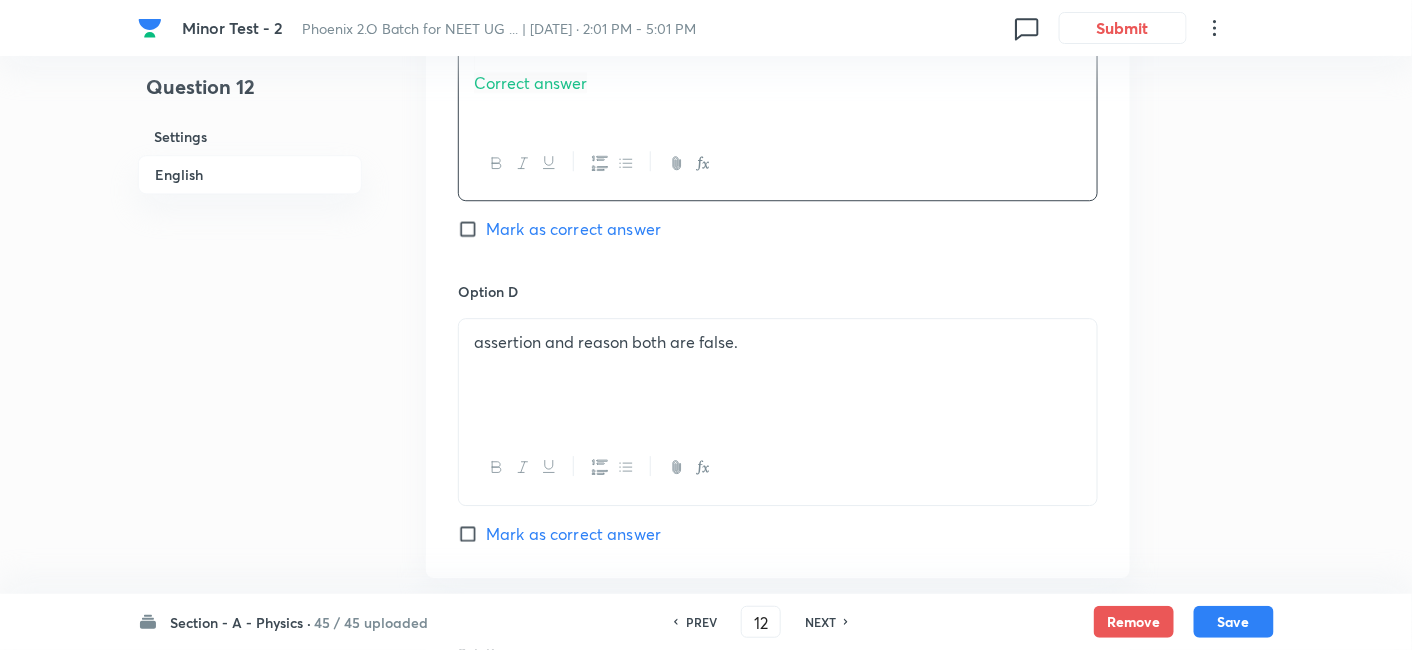 click on "Correct answer" at bounding box center [778, 71] 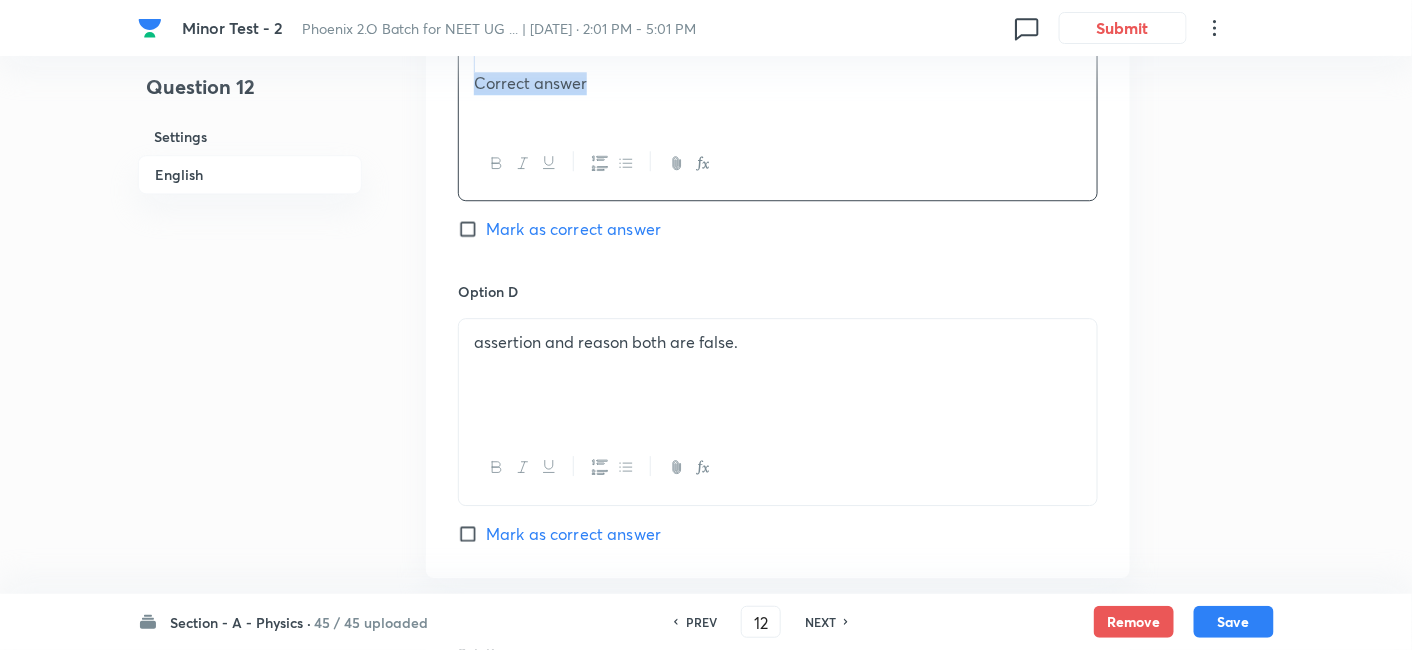 drag, startPoint x: 463, startPoint y: 154, endPoint x: 605, endPoint y: 215, distance: 154.54773 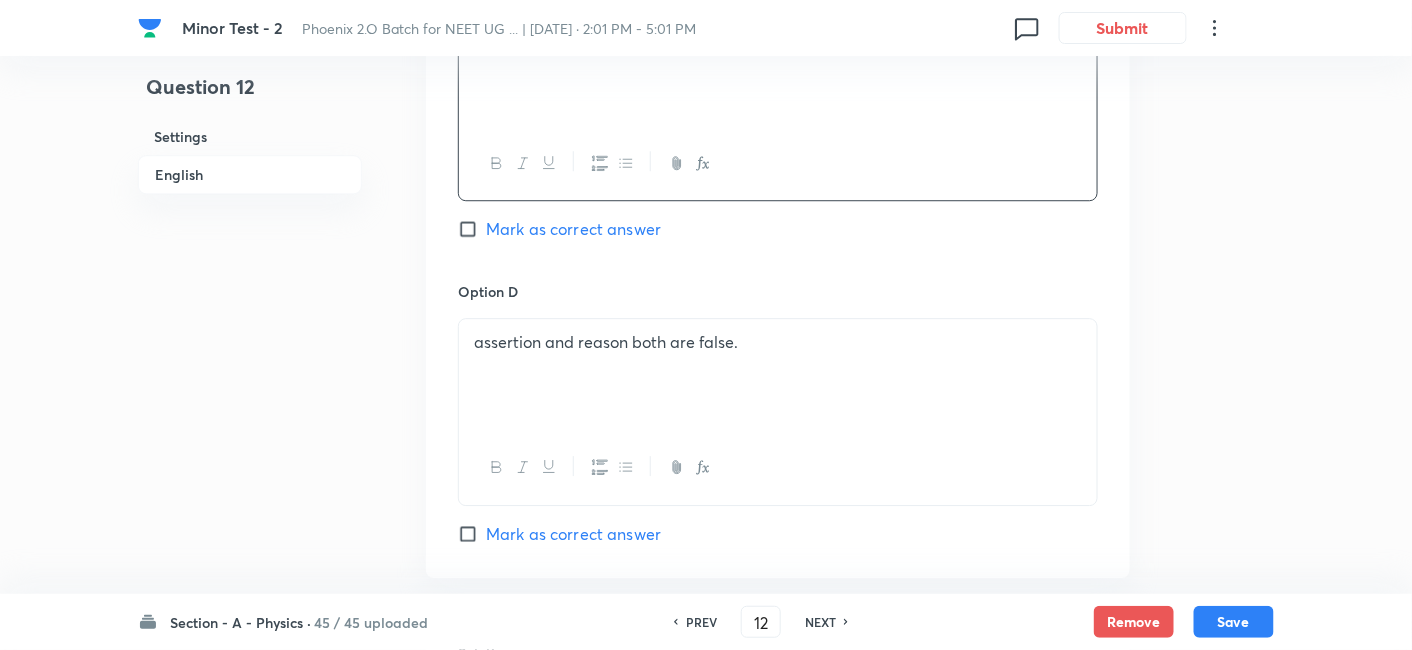 click on "assertion and reason both are false." at bounding box center (778, 342) 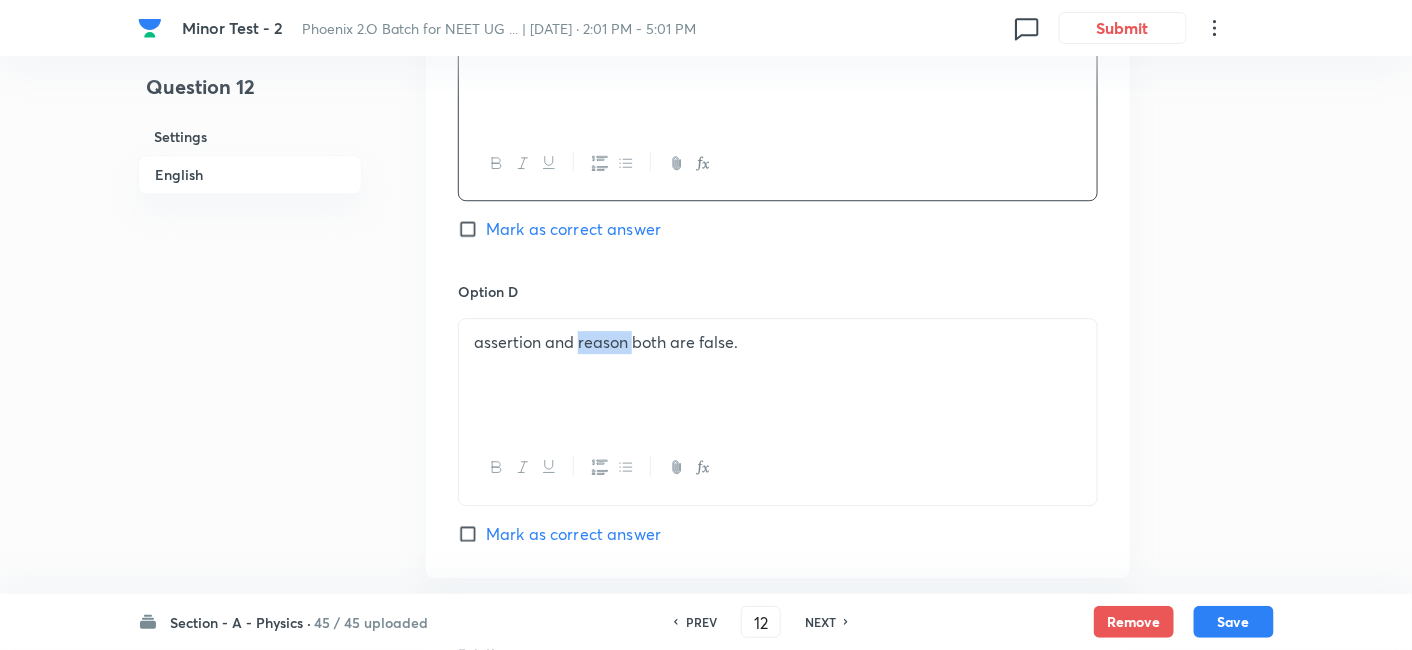 click on "assertion and reason both are false." at bounding box center [778, 342] 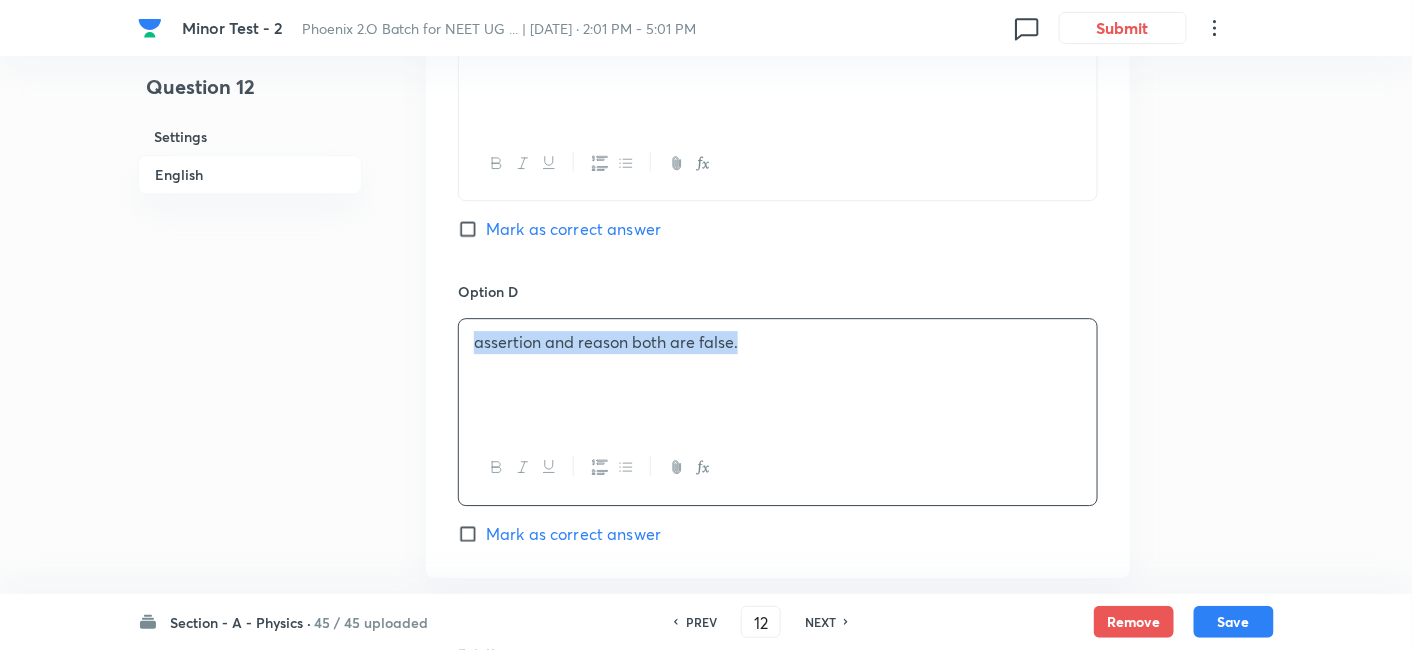 click on "assertion and reason both are false." at bounding box center (778, 342) 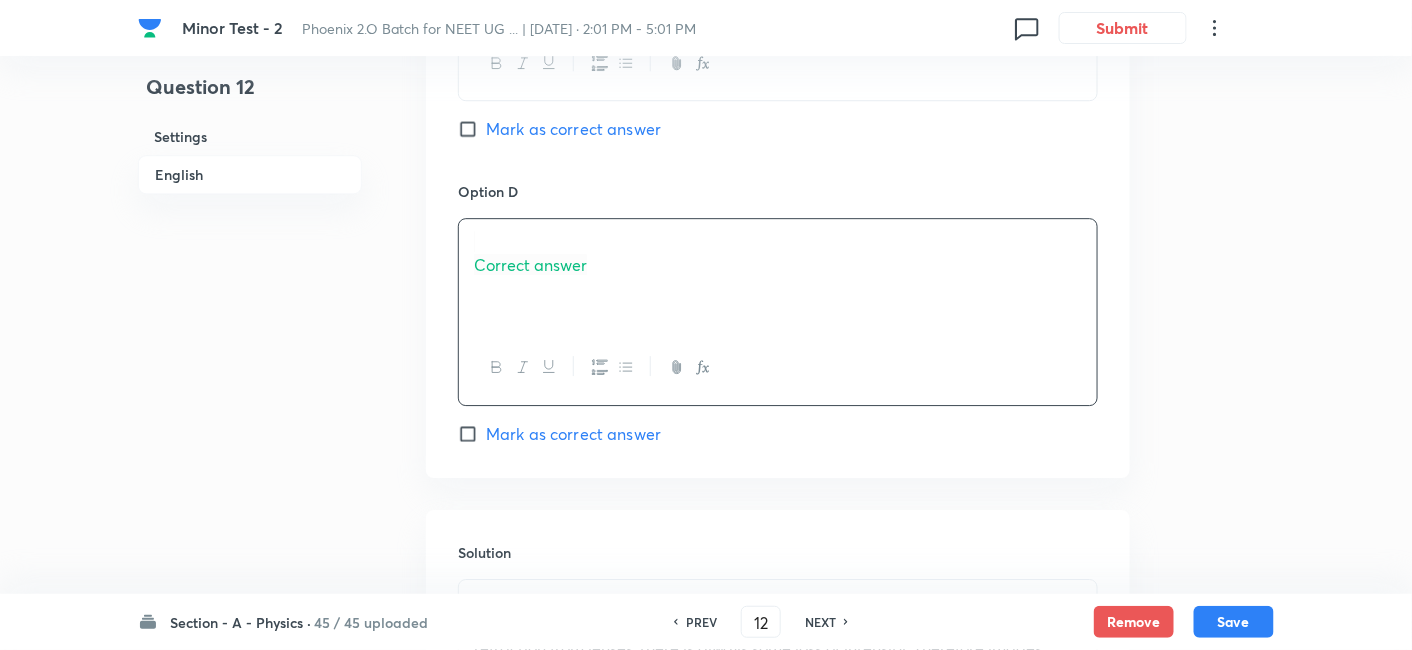 scroll, scrollTop: 1775, scrollLeft: 0, axis: vertical 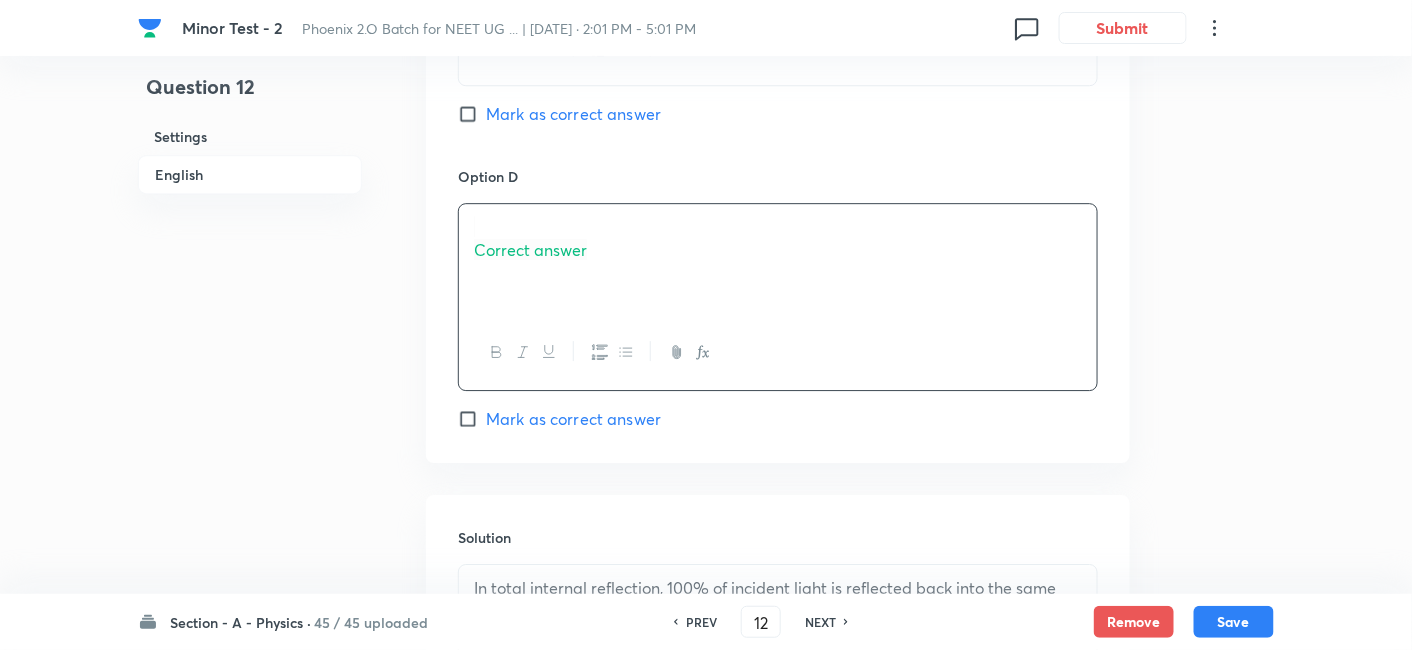 click on "Correct answer" at bounding box center [530, 249] 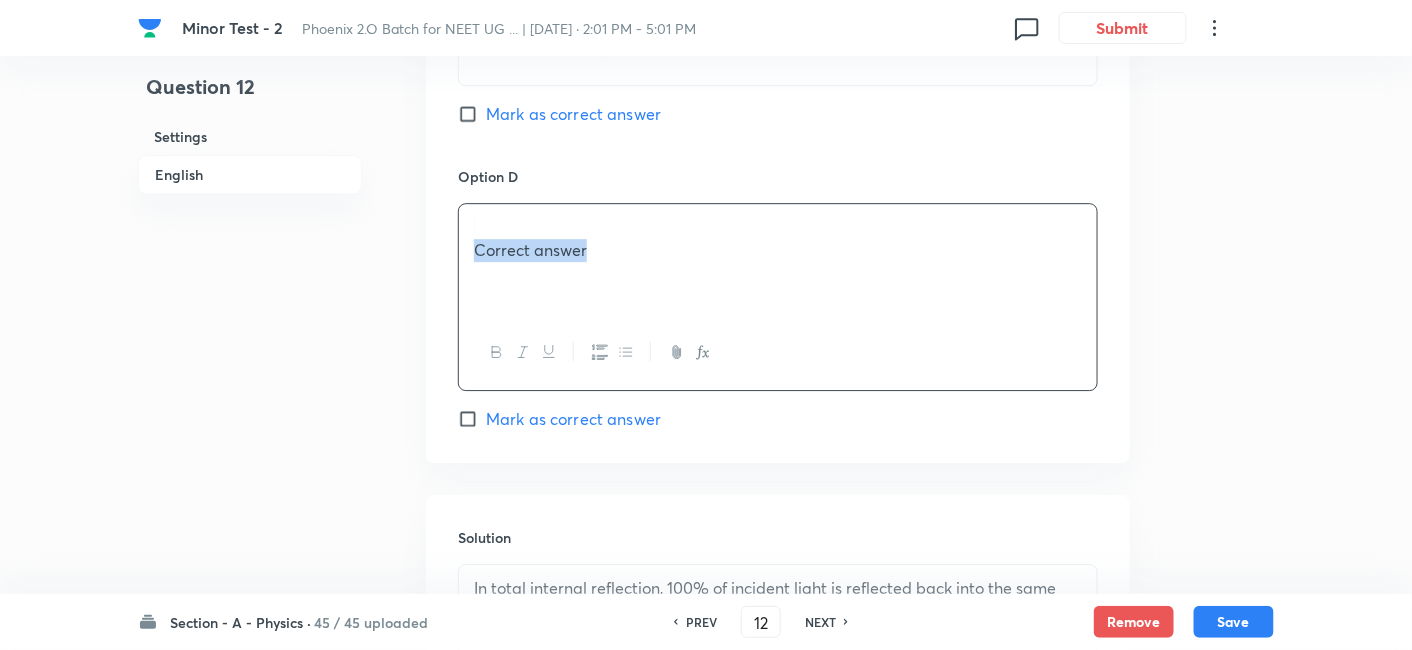 click on "Correct answer" at bounding box center [530, 249] 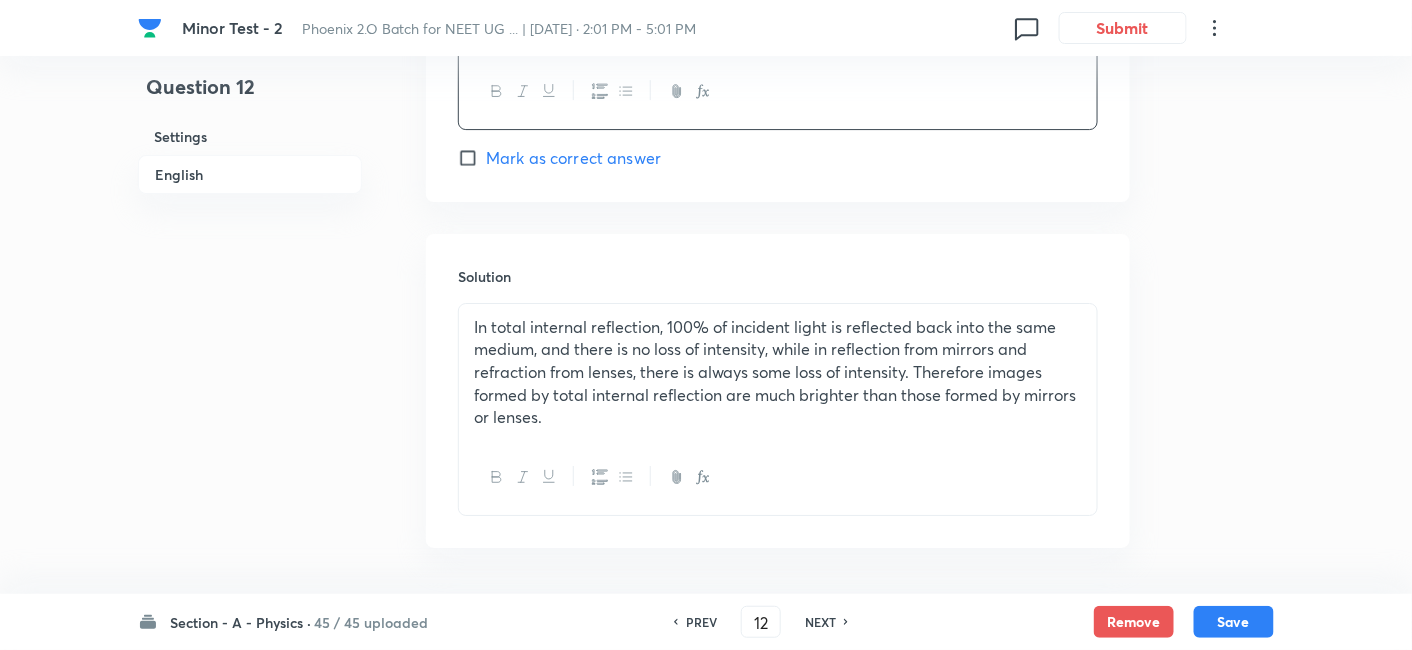 scroll, scrollTop: 2150, scrollLeft: 0, axis: vertical 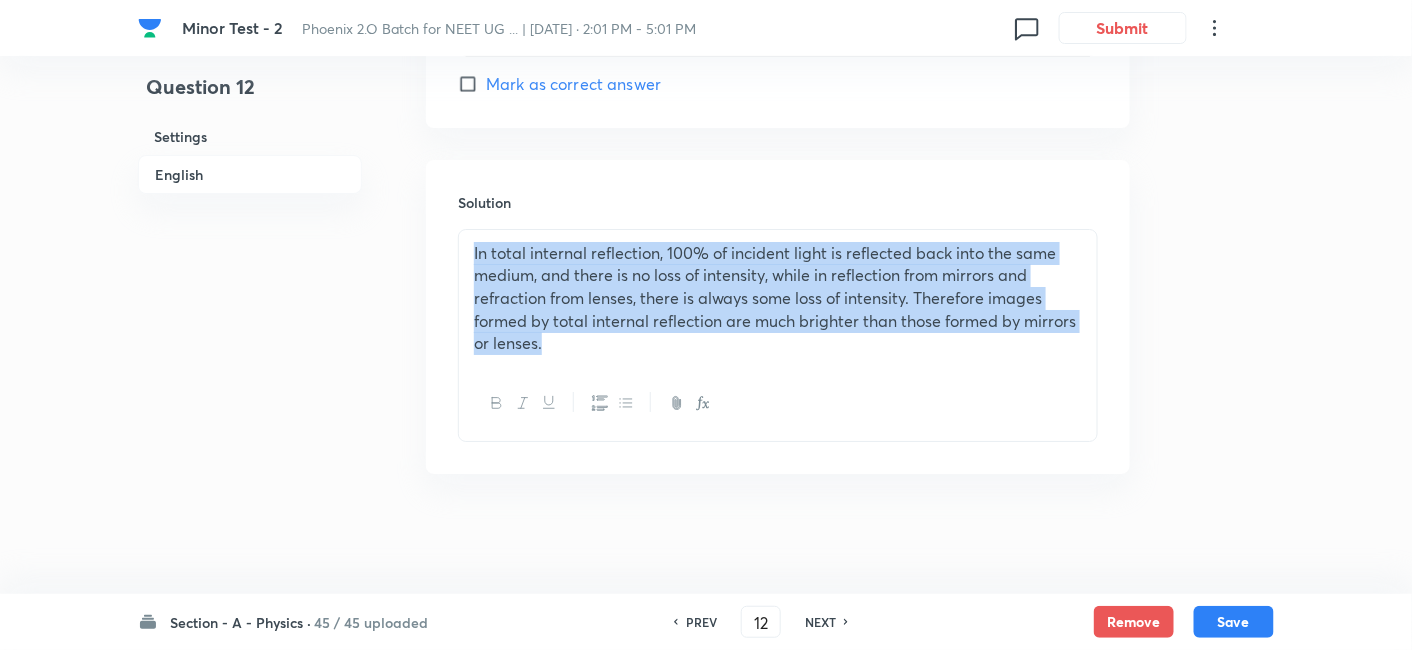 drag, startPoint x: 471, startPoint y: 250, endPoint x: 549, endPoint y: 350, distance: 126.82271 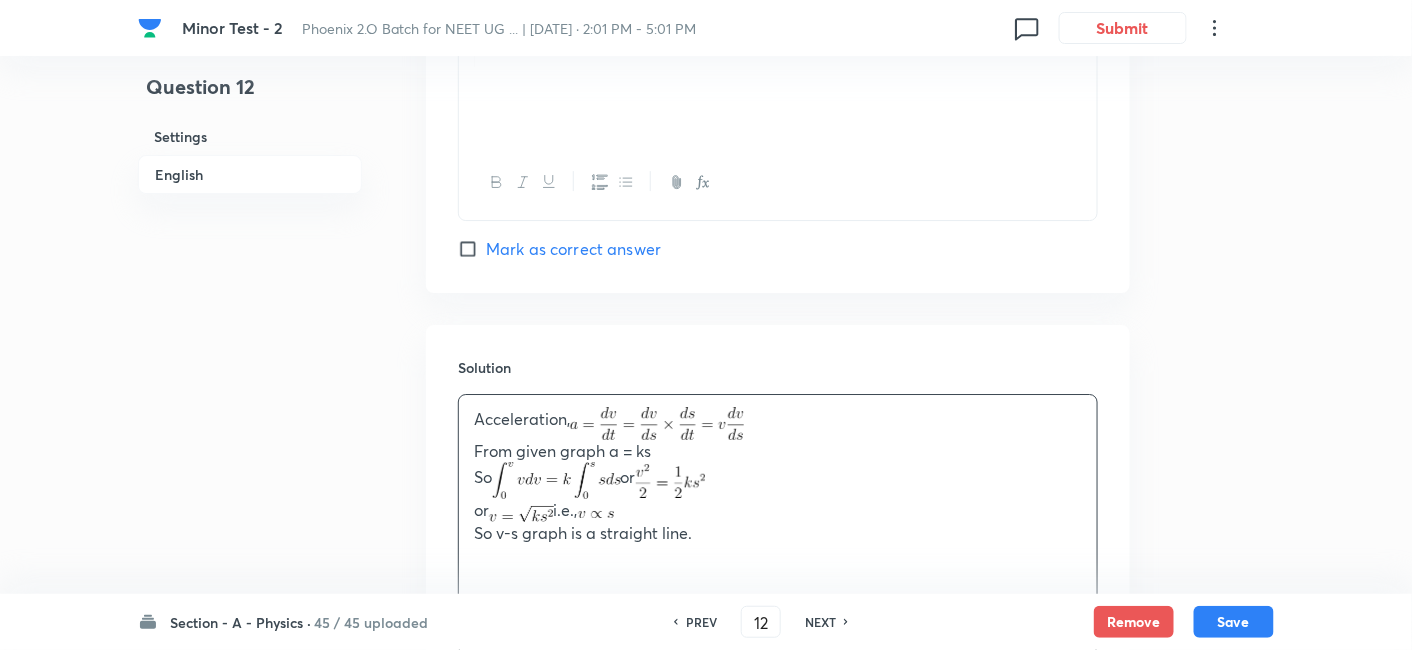 scroll, scrollTop: 1930, scrollLeft: 0, axis: vertical 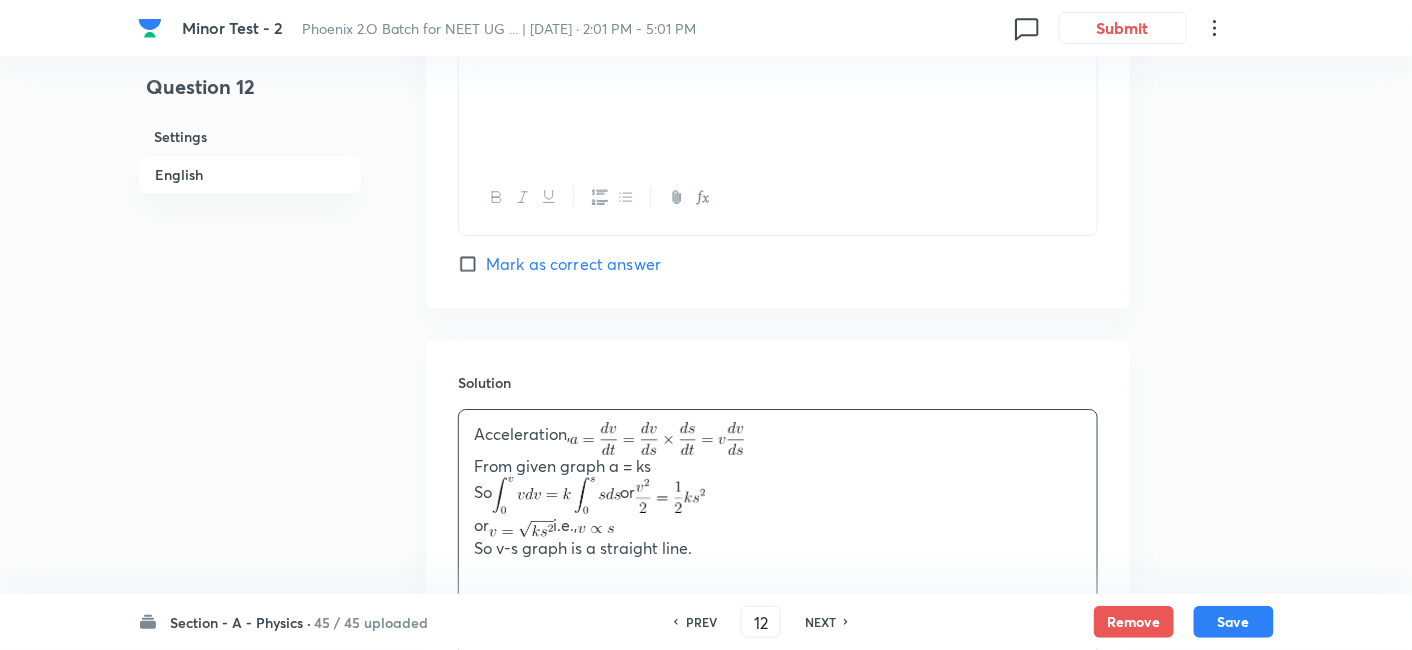 click on "Mark as correct answer" at bounding box center (573, 264) 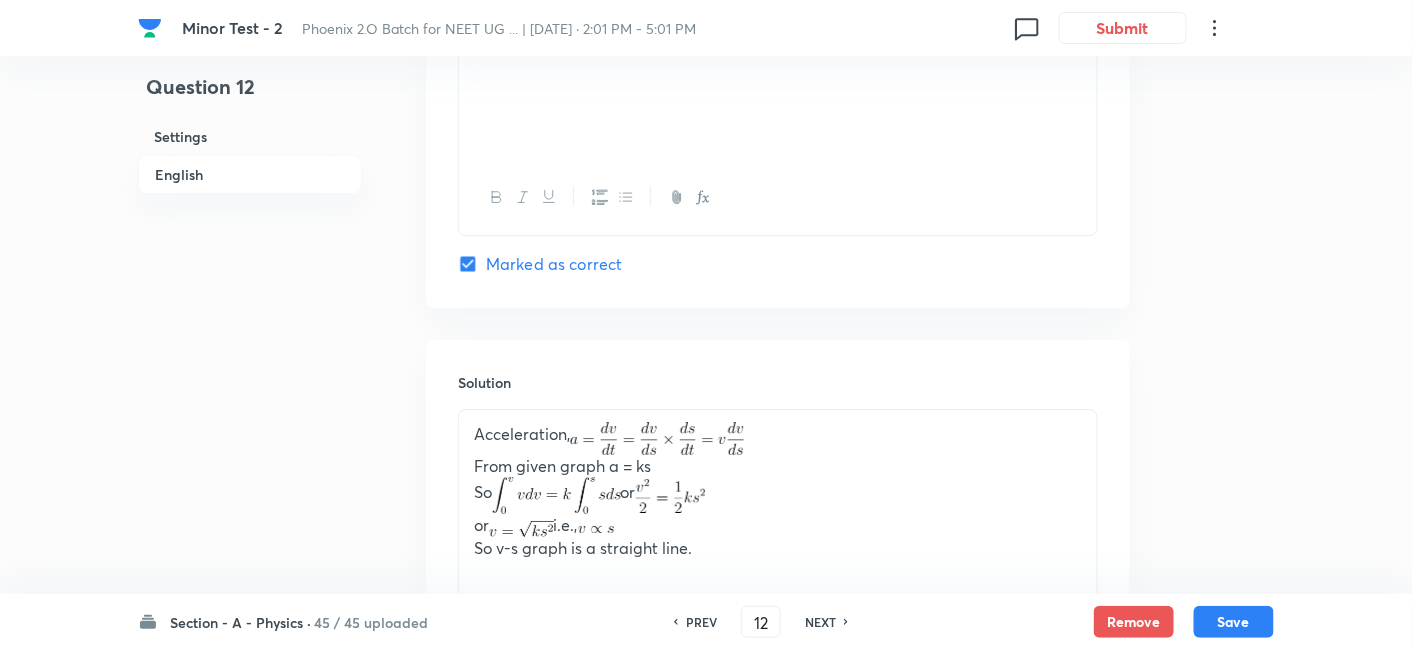 checkbox on "false" 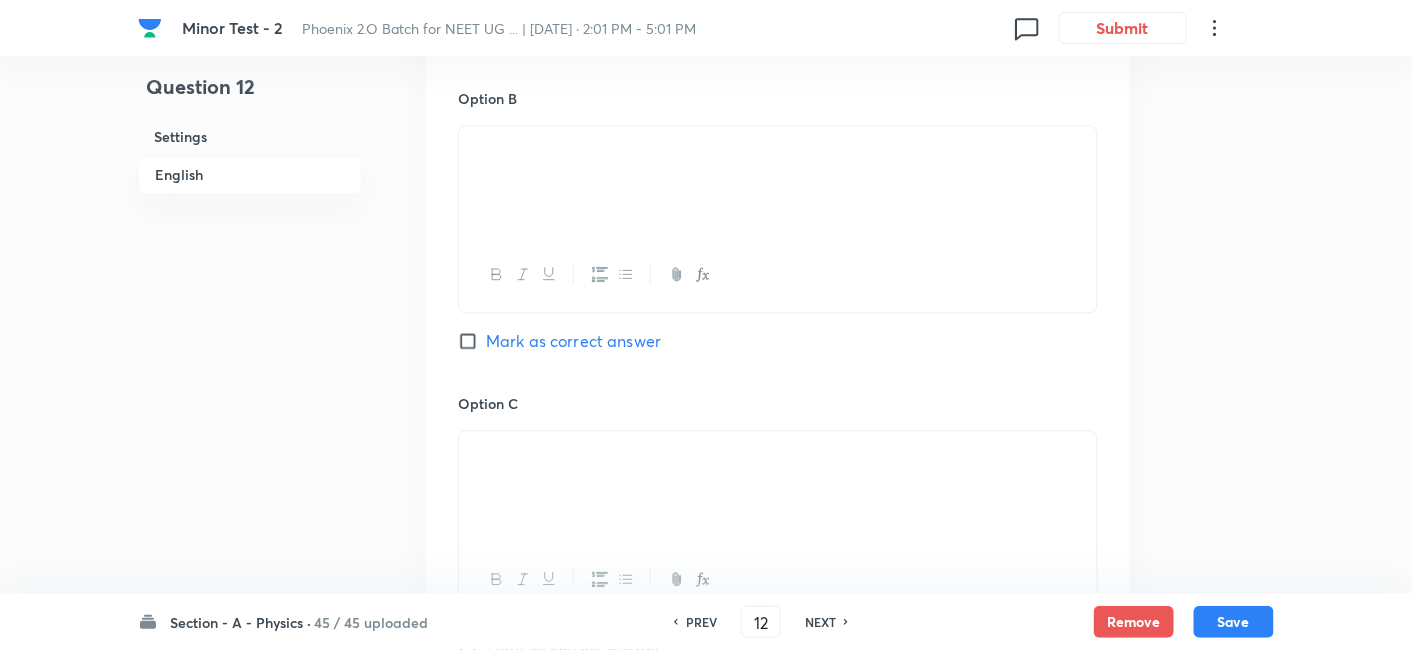 scroll, scrollTop: 2197, scrollLeft: 0, axis: vertical 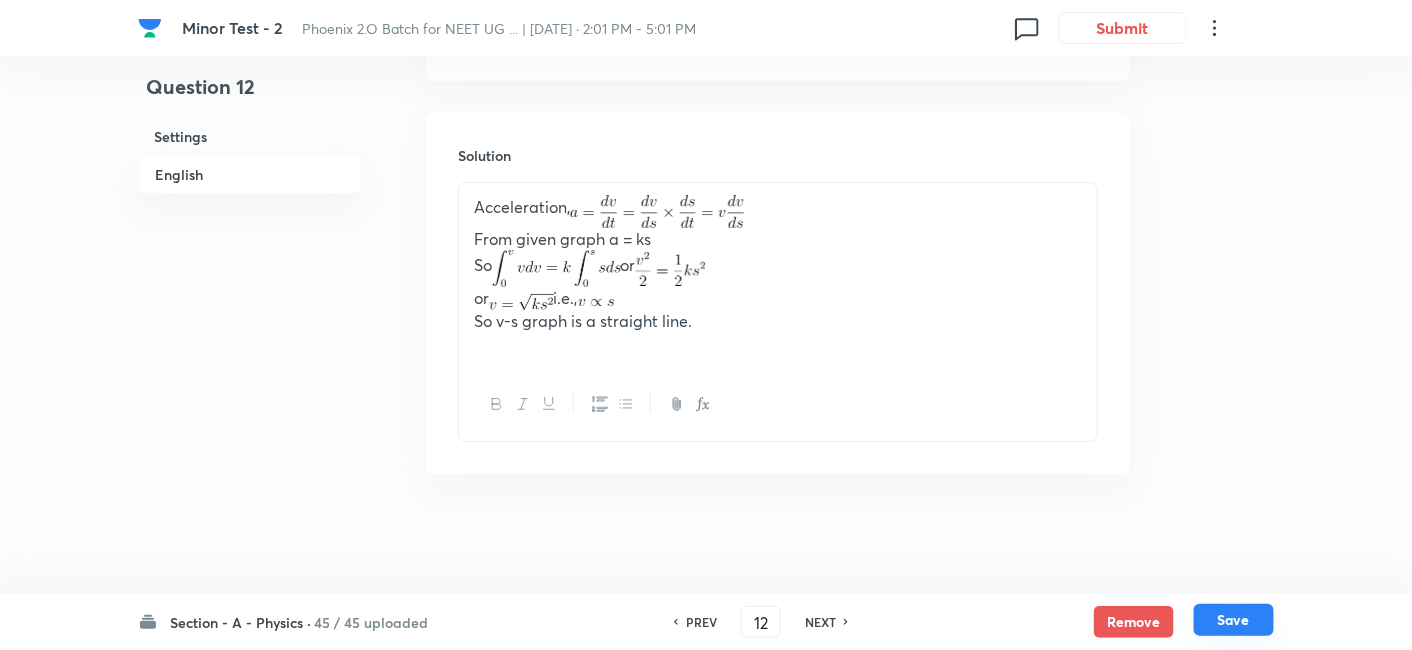 click on "Save" at bounding box center [1234, 620] 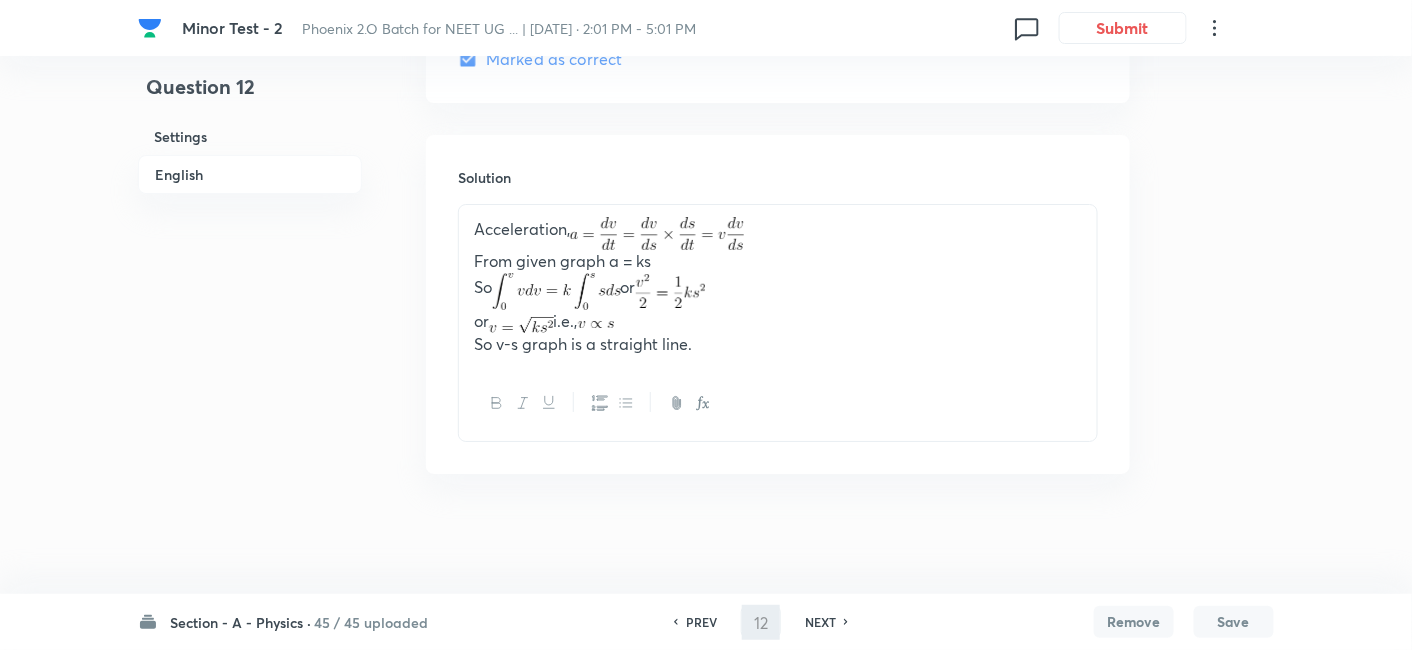 type on "13" 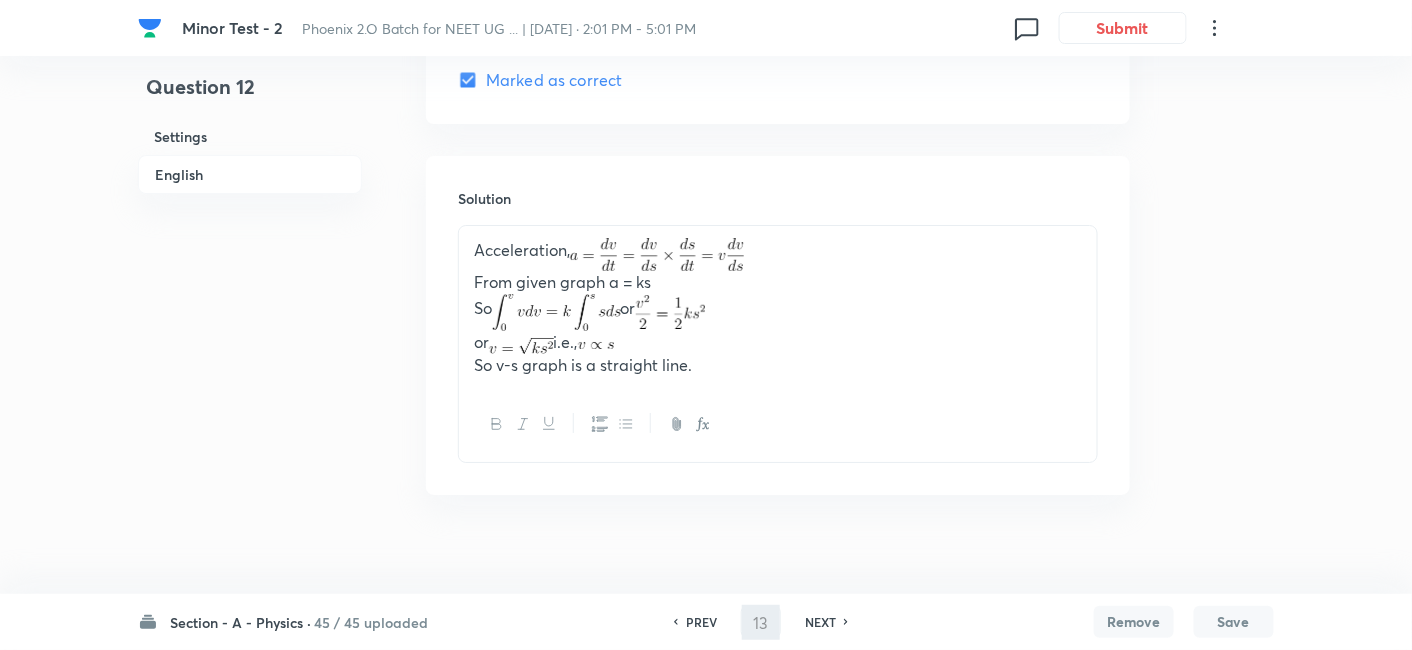 checkbox on "true" 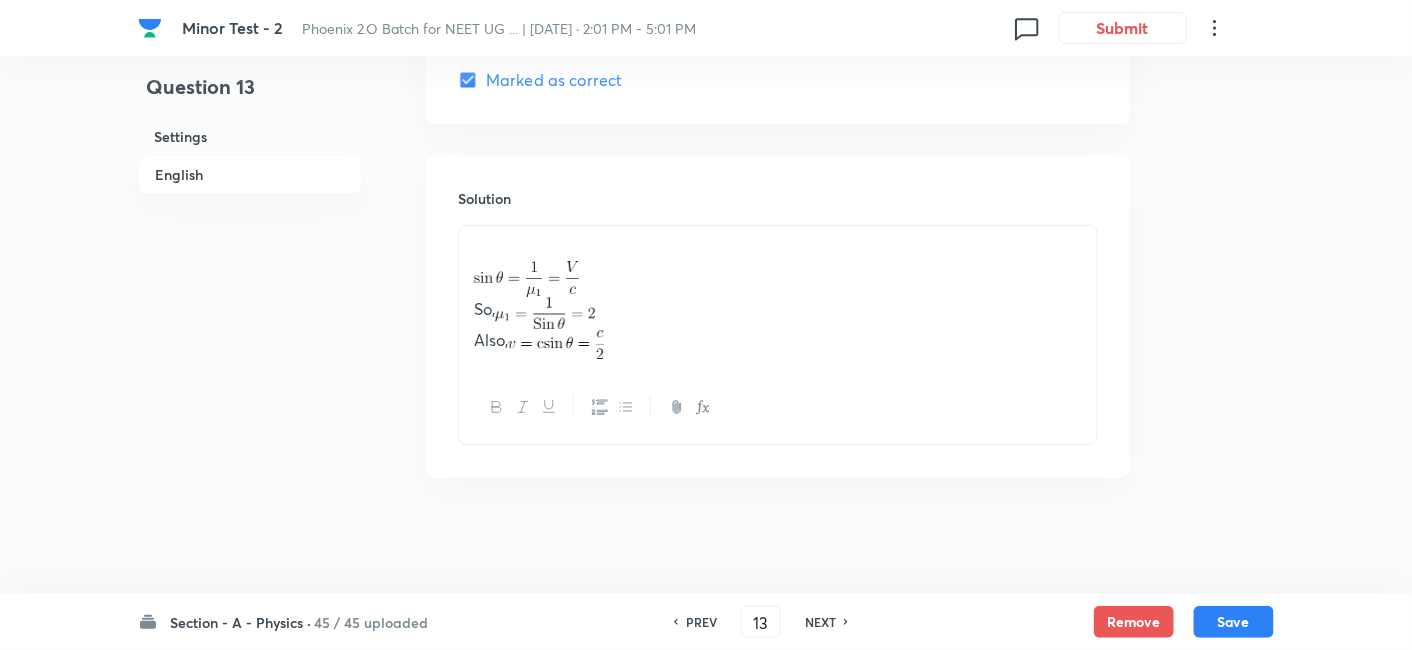 scroll, scrollTop: 2197, scrollLeft: 0, axis: vertical 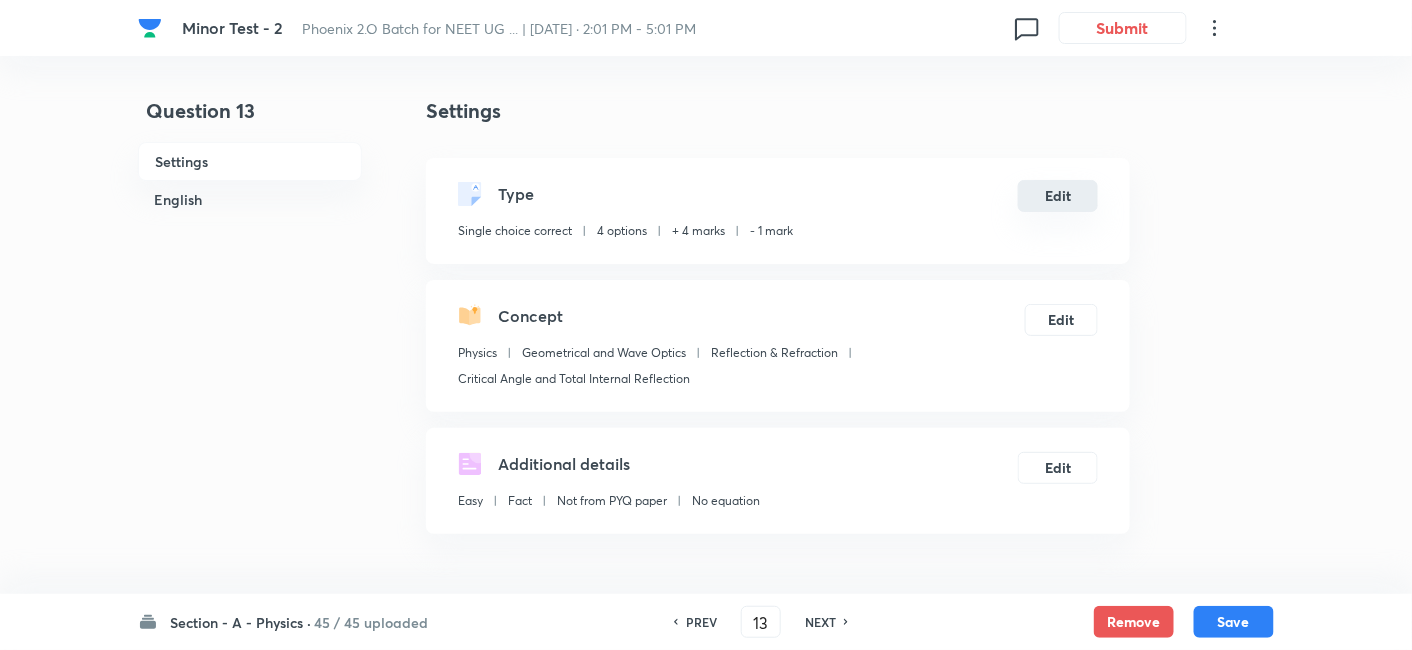click on "Edit" at bounding box center [1058, 196] 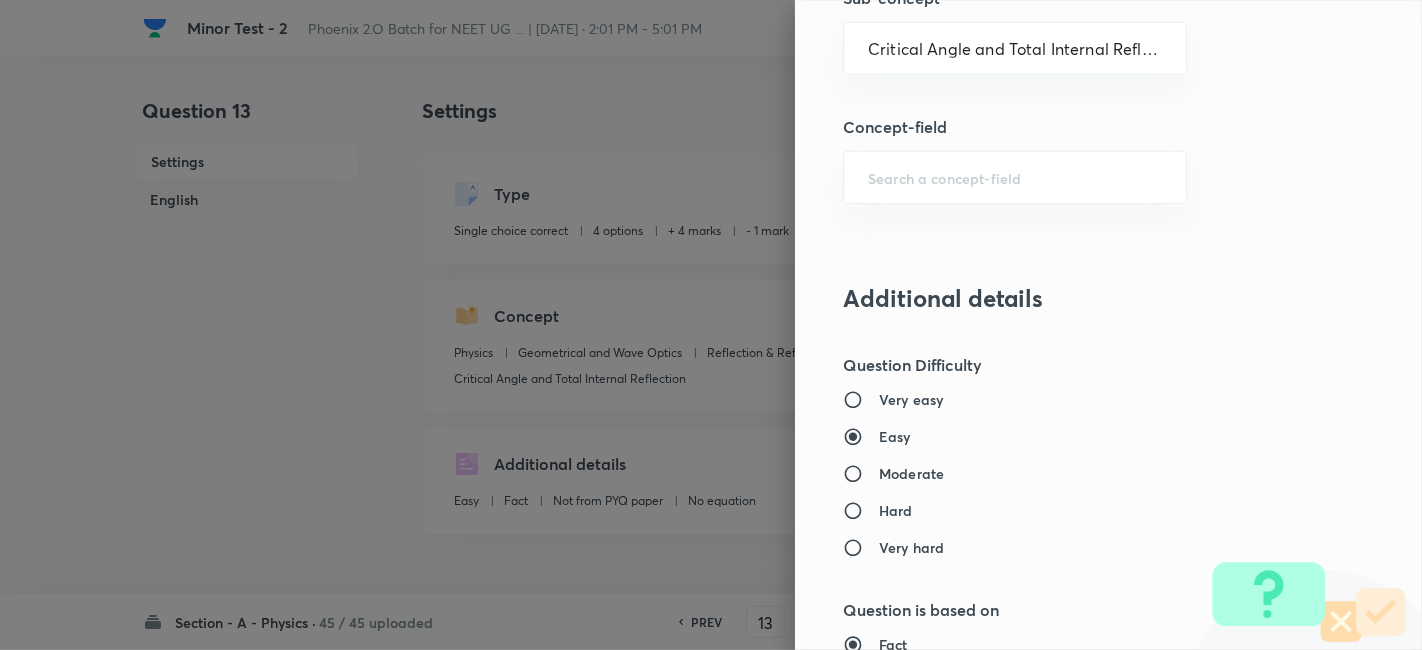 scroll, scrollTop: 1345, scrollLeft: 0, axis: vertical 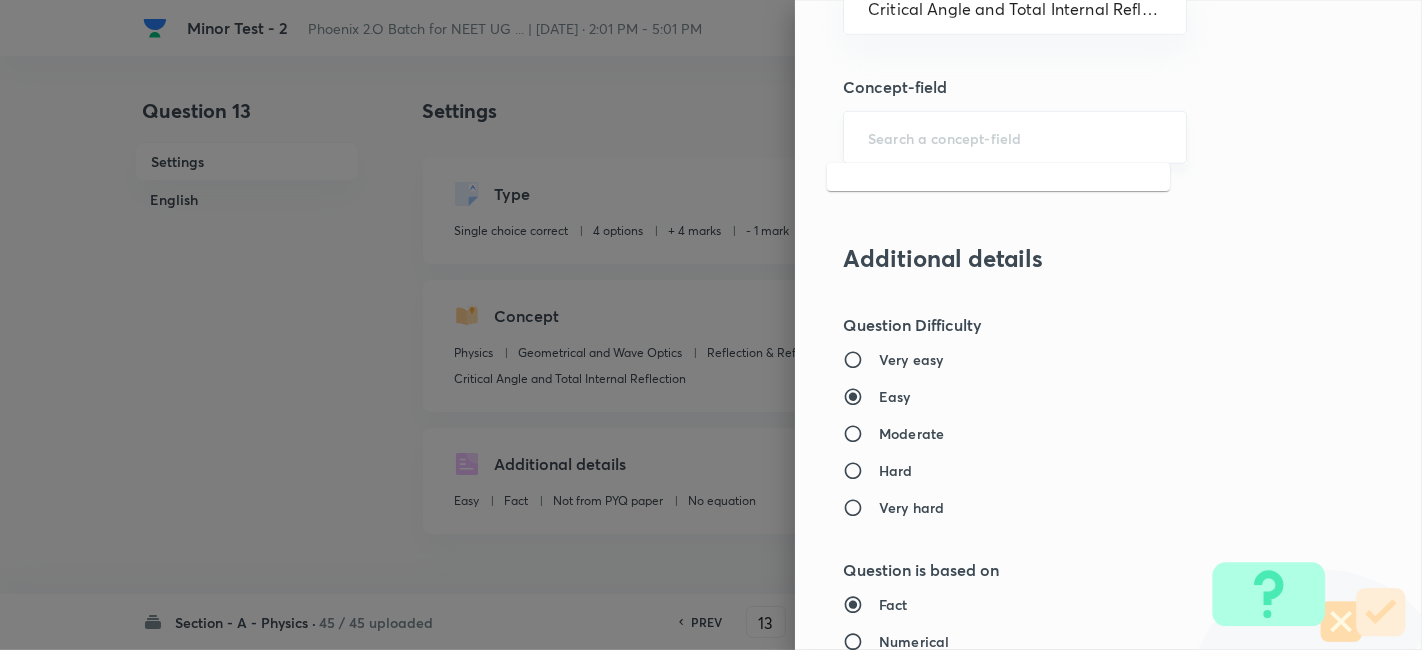 click at bounding box center (1015, 137) 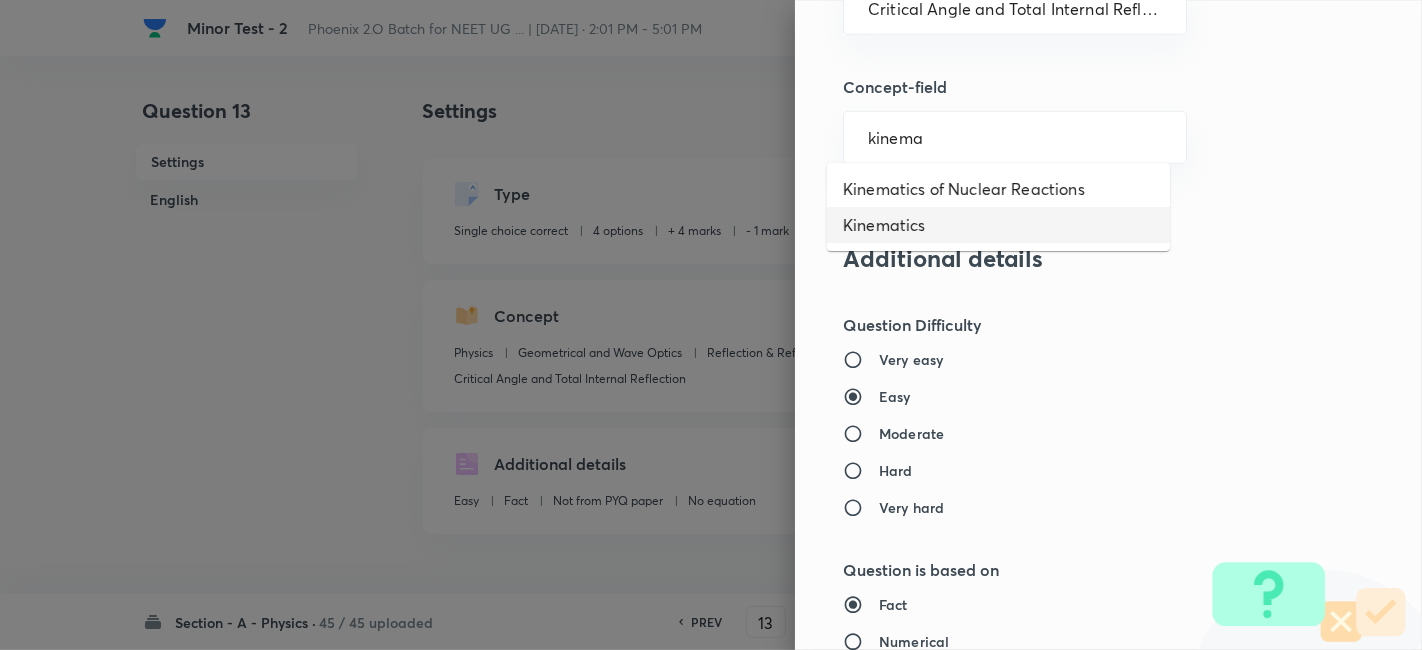 click on "Kinematics" at bounding box center [998, 225] 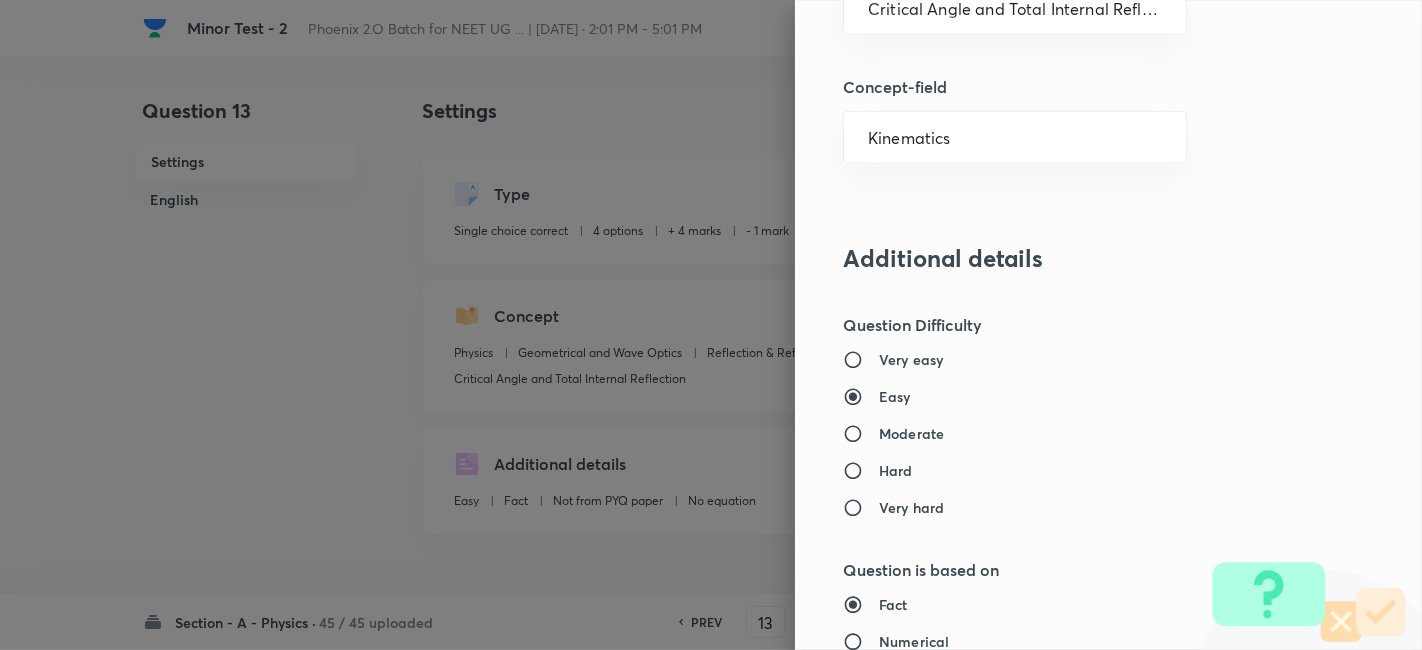 type on "Mechanics" 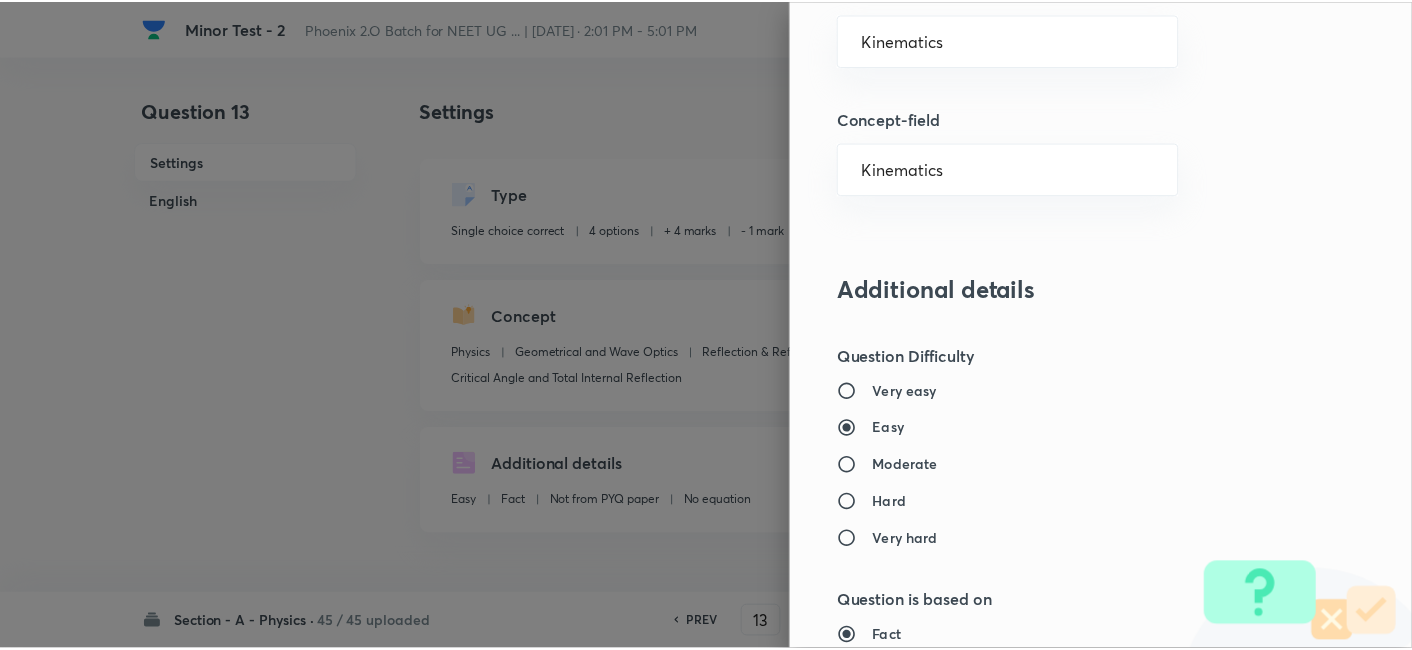 scroll, scrollTop: 2070, scrollLeft: 0, axis: vertical 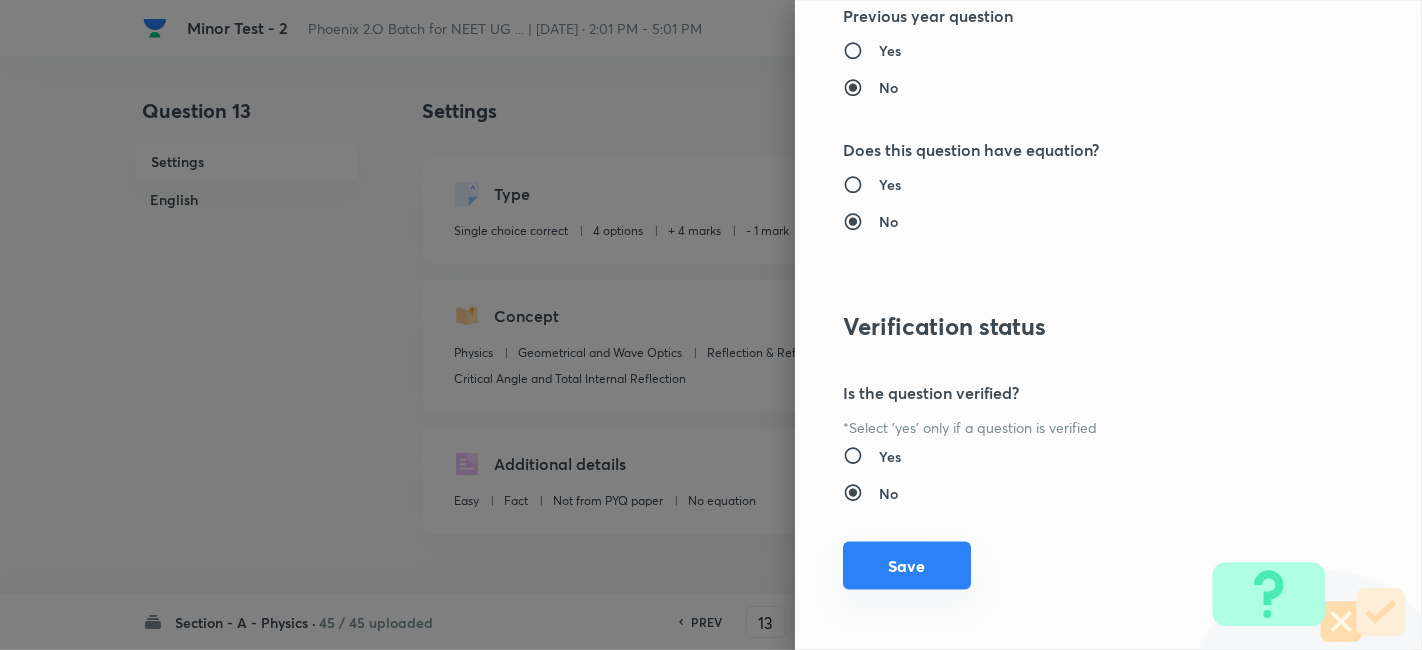 click on "Save" at bounding box center (907, 566) 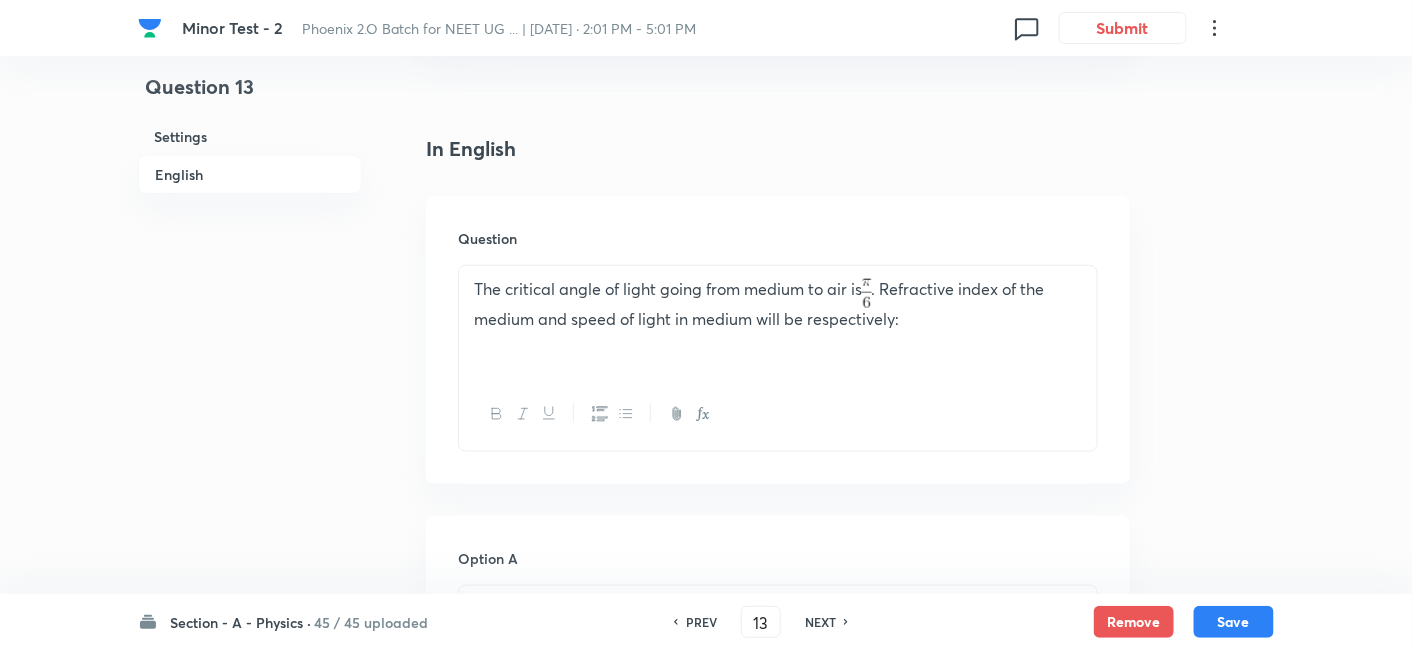 scroll, scrollTop: 486, scrollLeft: 0, axis: vertical 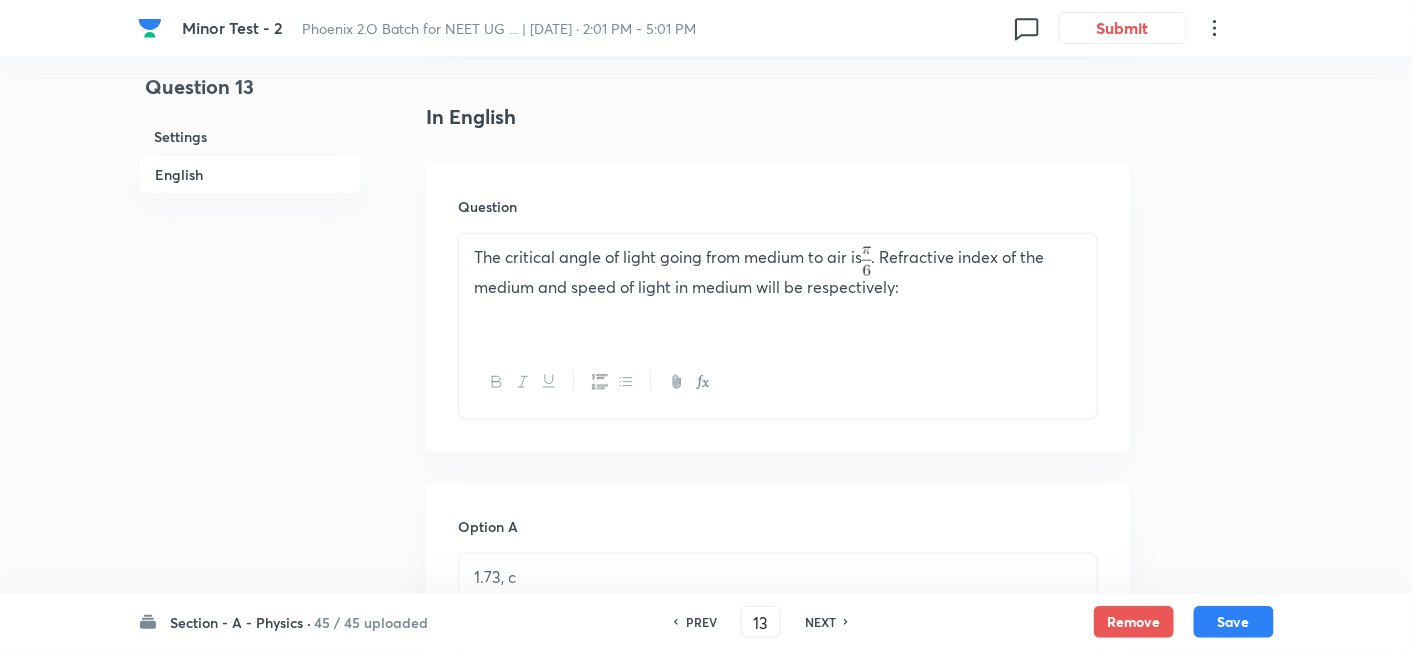 click on "The critical angle of light going from medium to air is   . Refractive index of the medium and speed of light in medium will be respectively:" at bounding box center [778, 272] 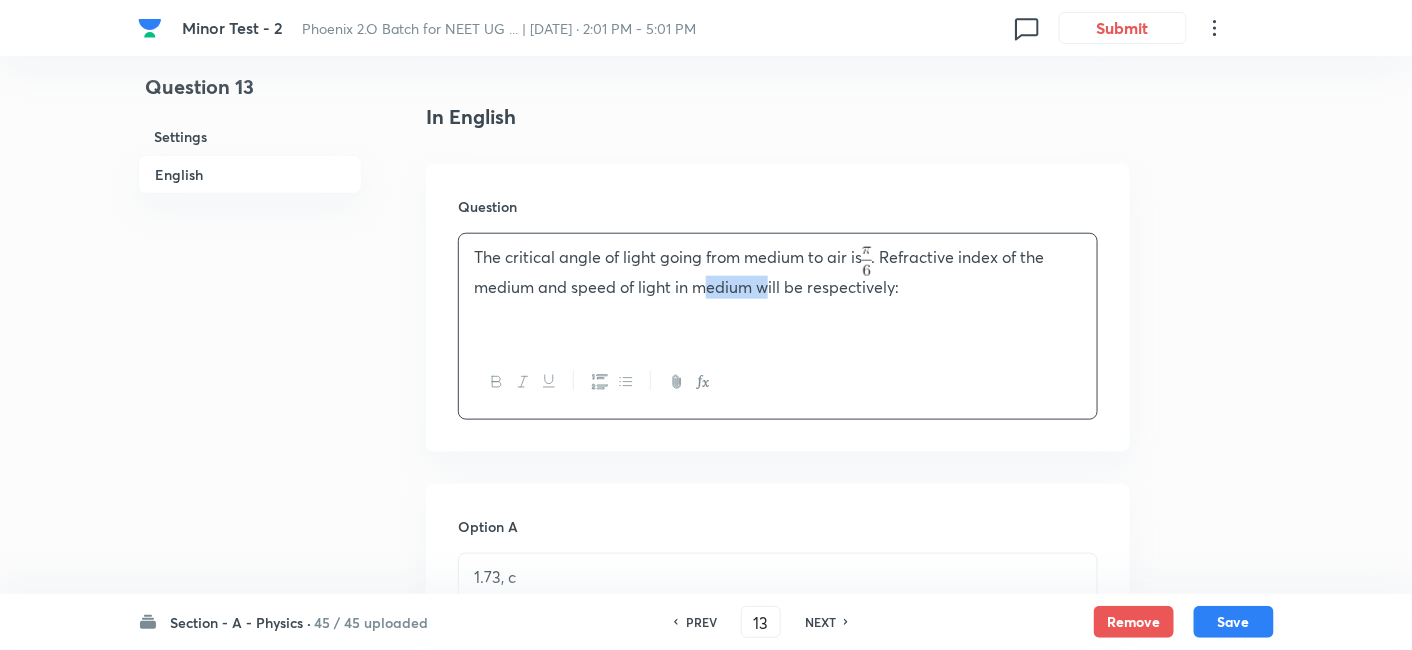 click on "The critical angle of light going from medium to air is   . Refractive index of the medium and speed of light in medium will be respectively:" at bounding box center (778, 272) 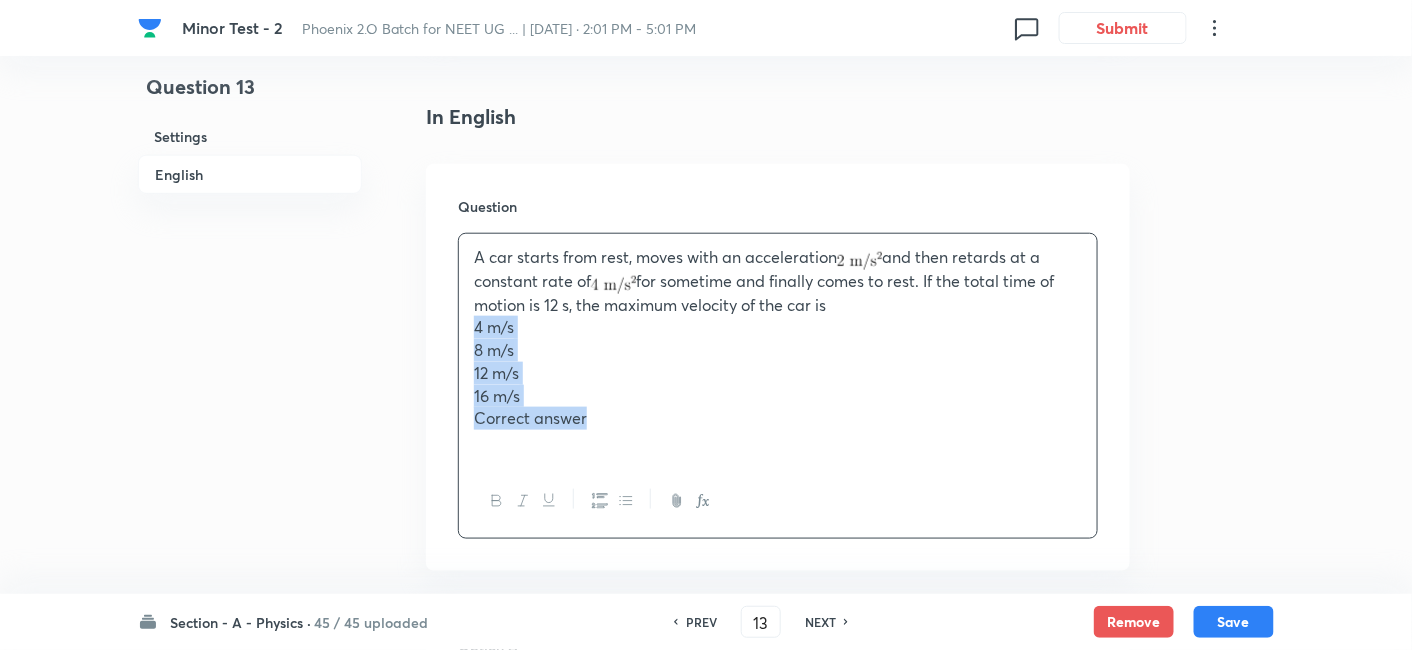 drag, startPoint x: 468, startPoint y: 327, endPoint x: 614, endPoint y: 417, distance: 171.51093 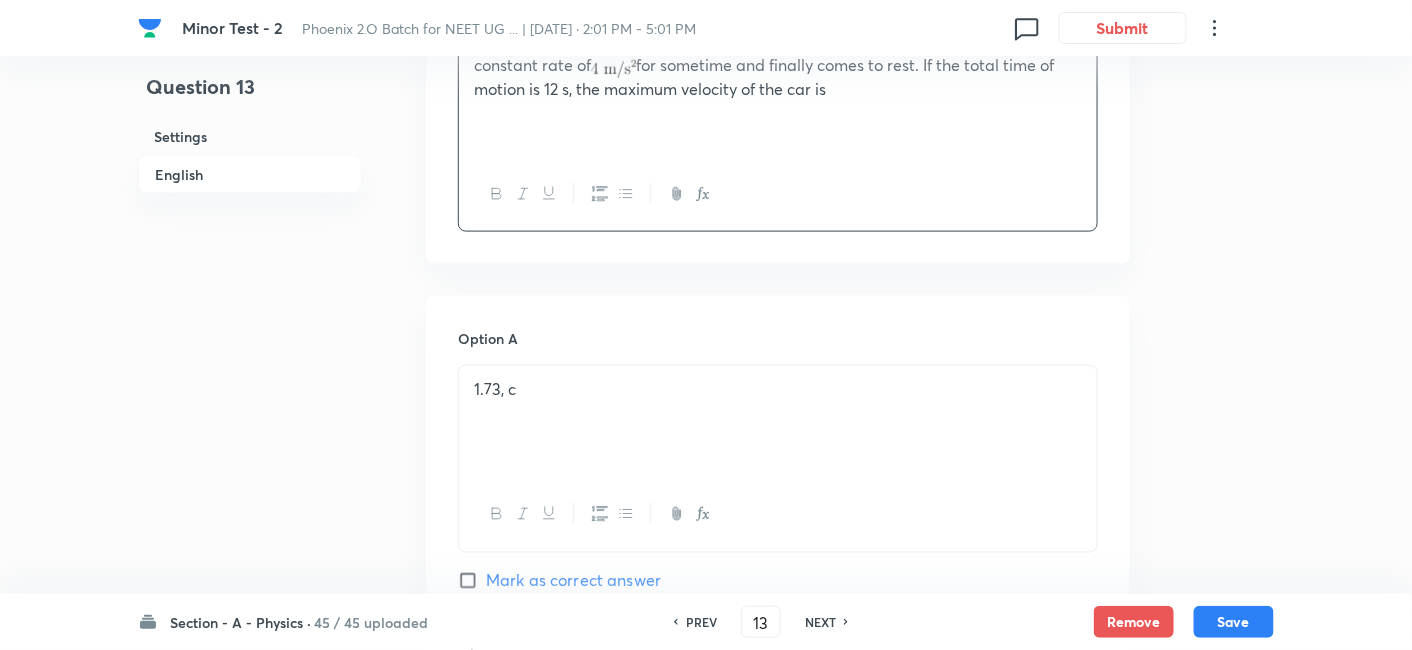 scroll, scrollTop: 806, scrollLeft: 0, axis: vertical 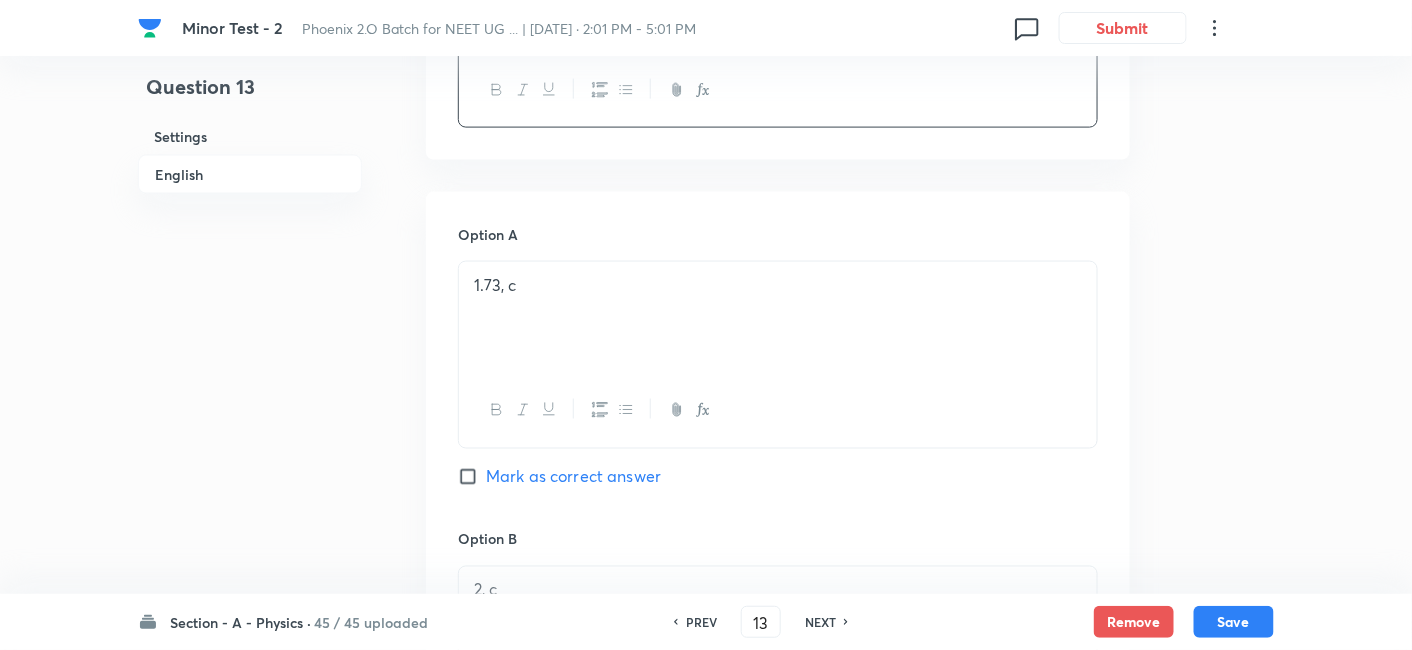 click on "1.73, c" at bounding box center (778, 318) 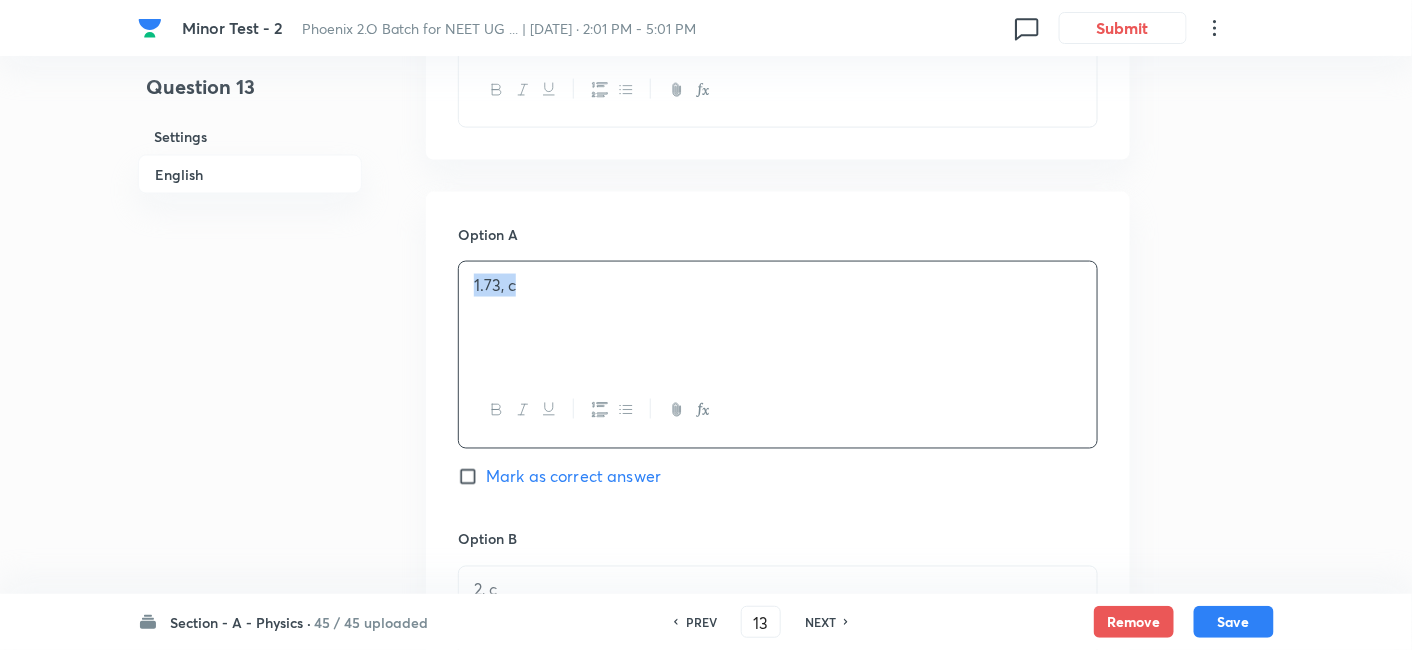 click on "1.73, c" at bounding box center [778, 318] 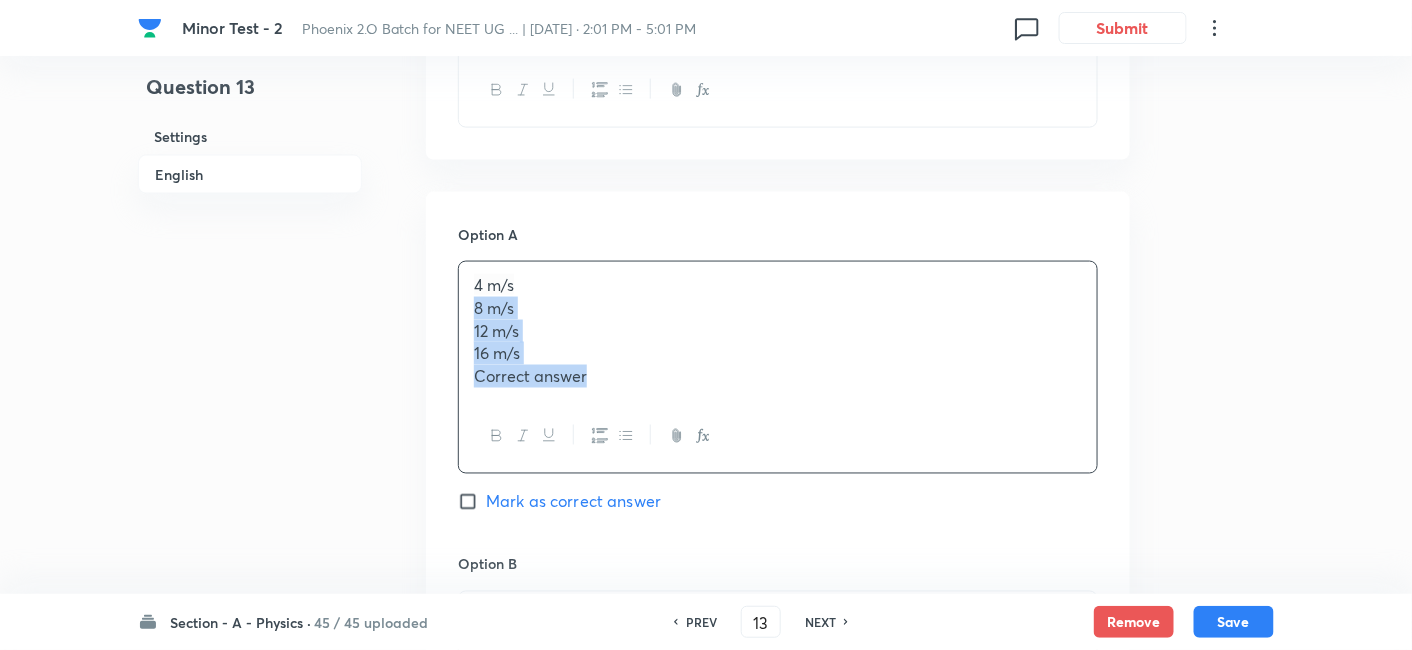 drag, startPoint x: 471, startPoint y: 310, endPoint x: 632, endPoint y: 394, distance: 181.5957 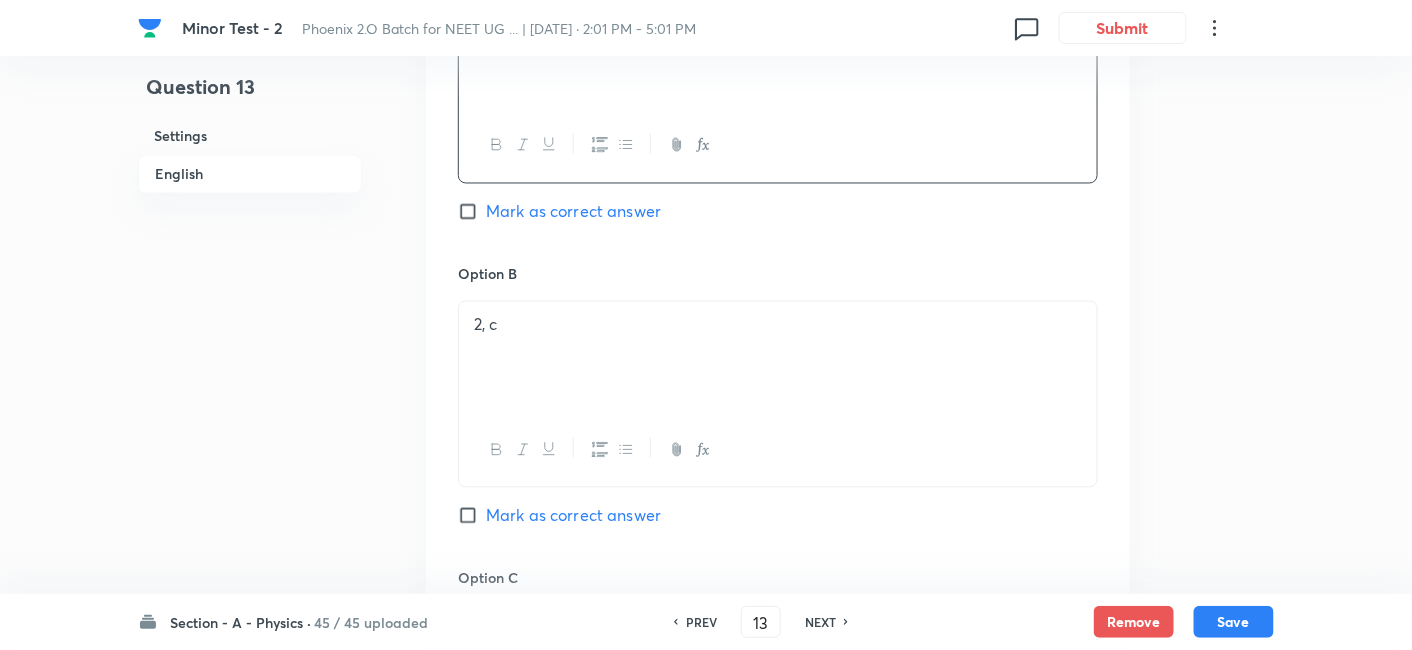 scroll, scrollTop: 1091, scrollLeft: 0, axis: vertical 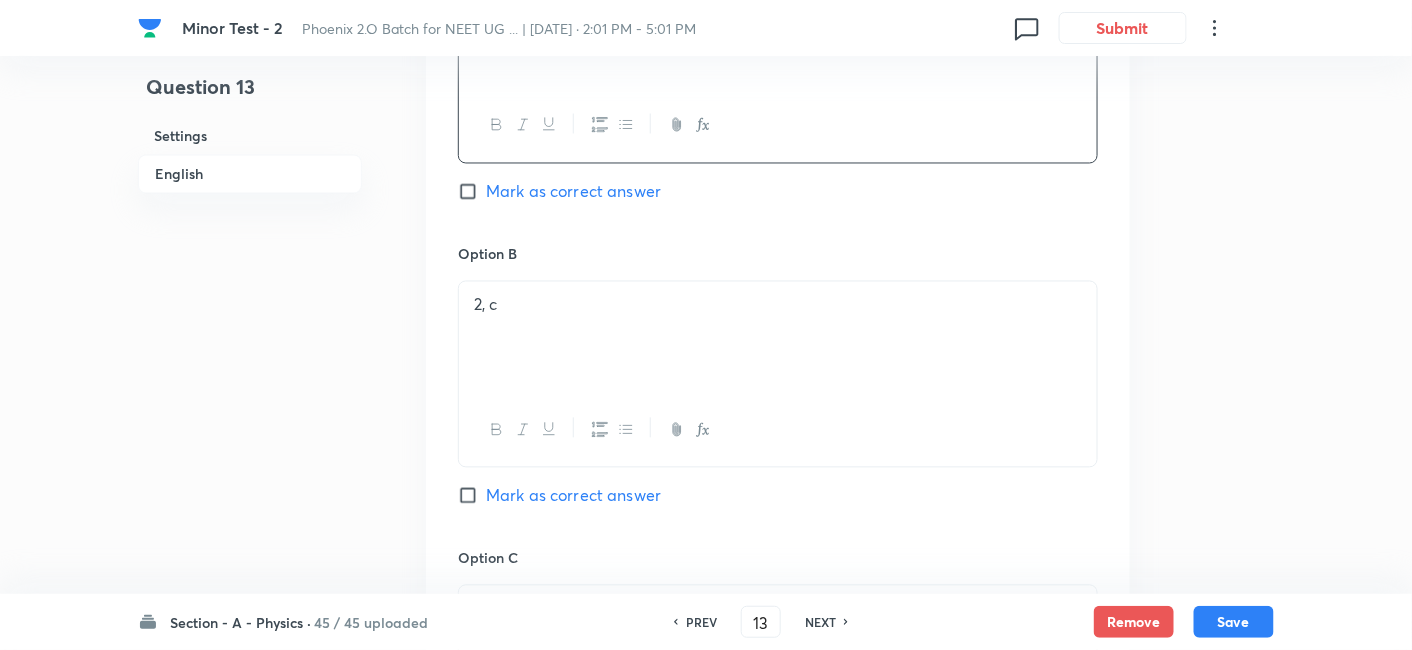click on "2, c" at bounding box center [778, 305] 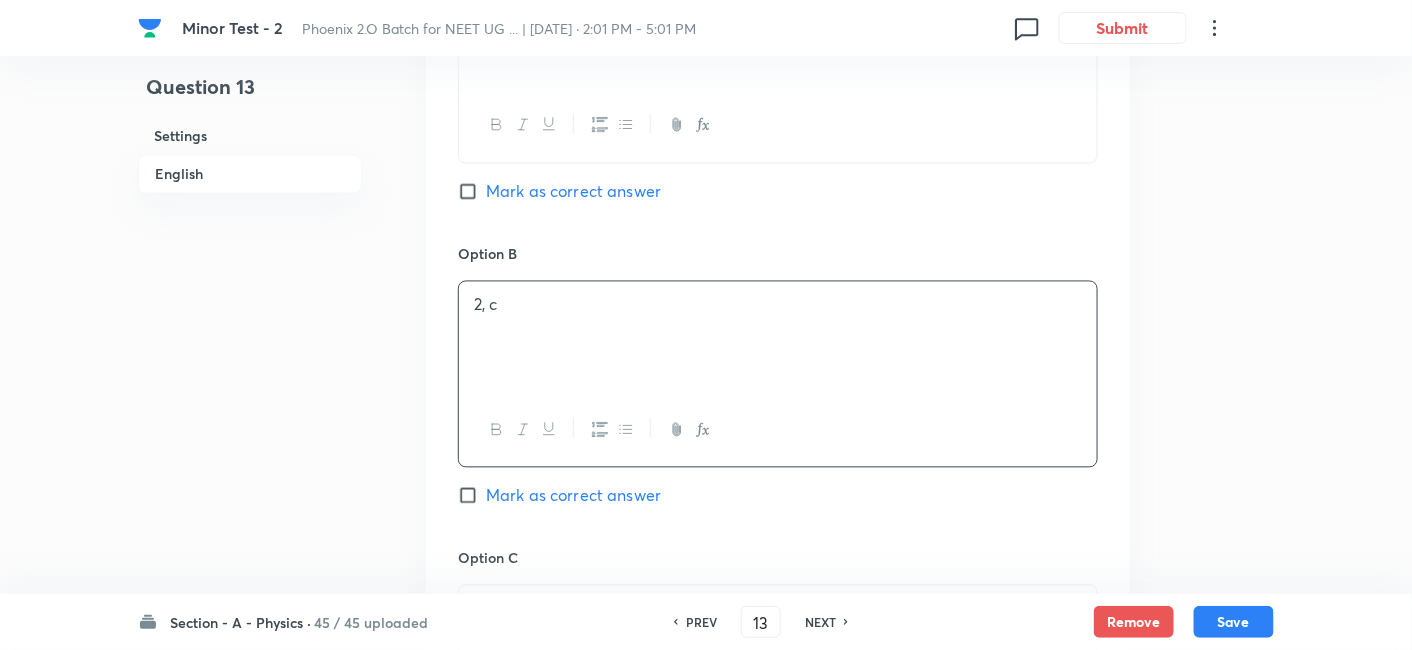 click on "2, c" at bounding box center [778, 305] 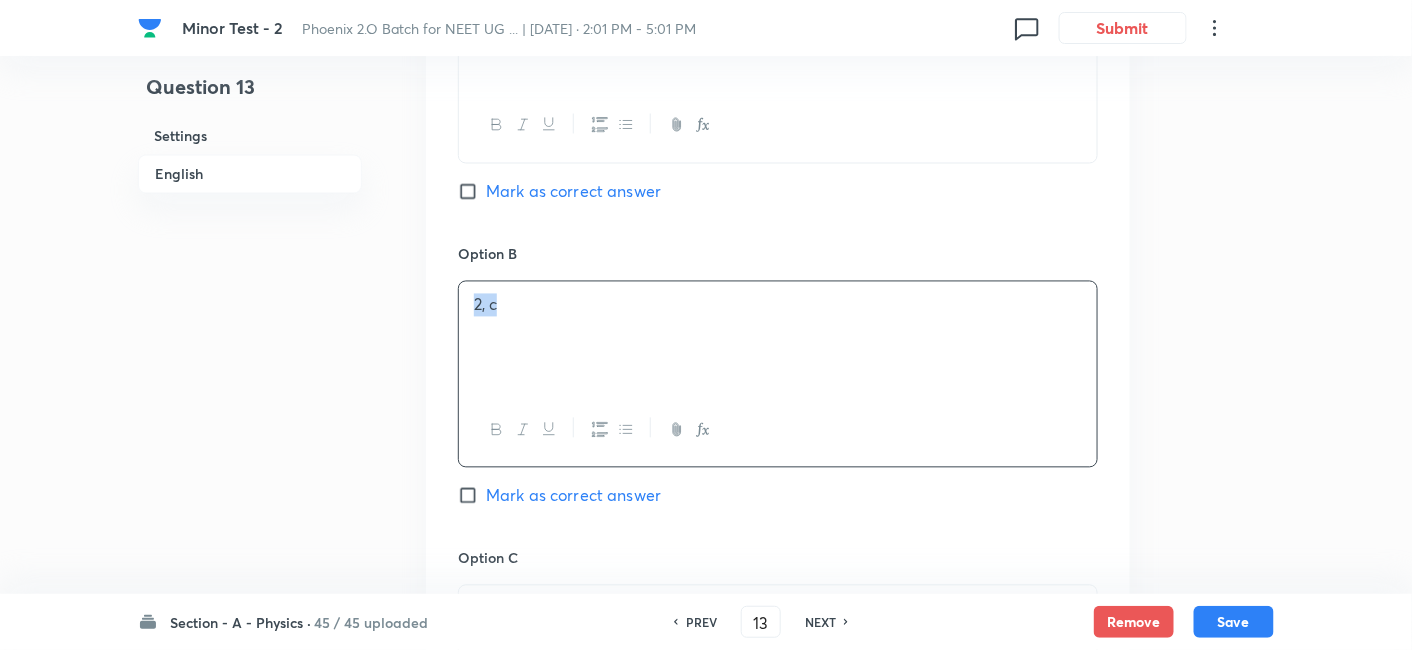 click on "2, c" at bounding box center [778, 305] 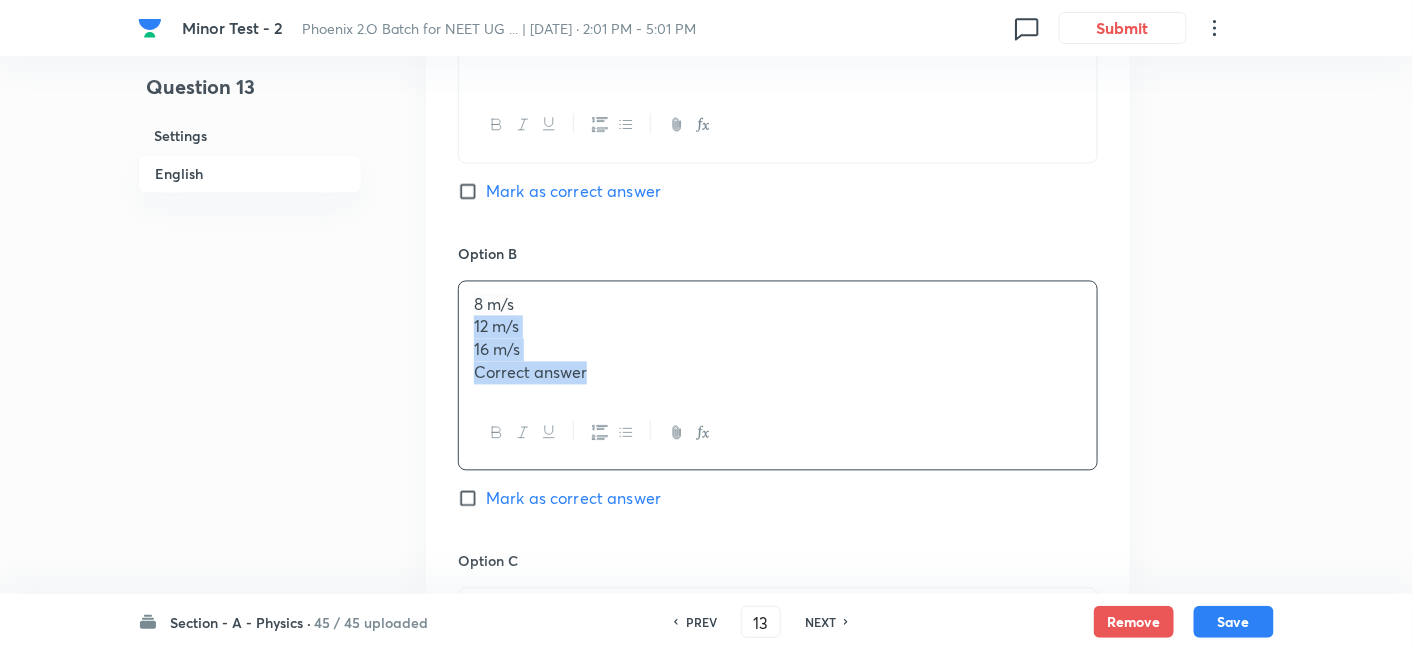 drag, startPoint x: 469, startPoint y: 325, endPoint x: 625, endPoint y: 387, distance: 167.869 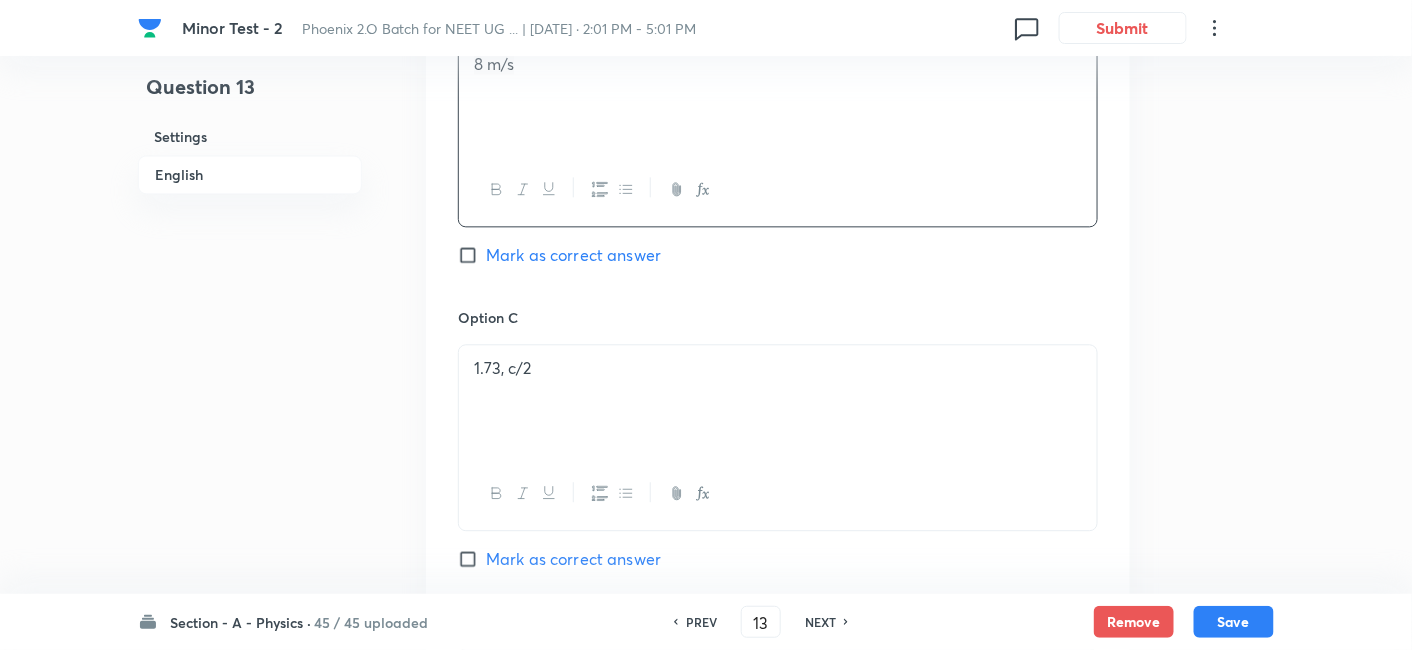 scroll, scrollTop: 1333, scrollLeft: 0, axis: vertical 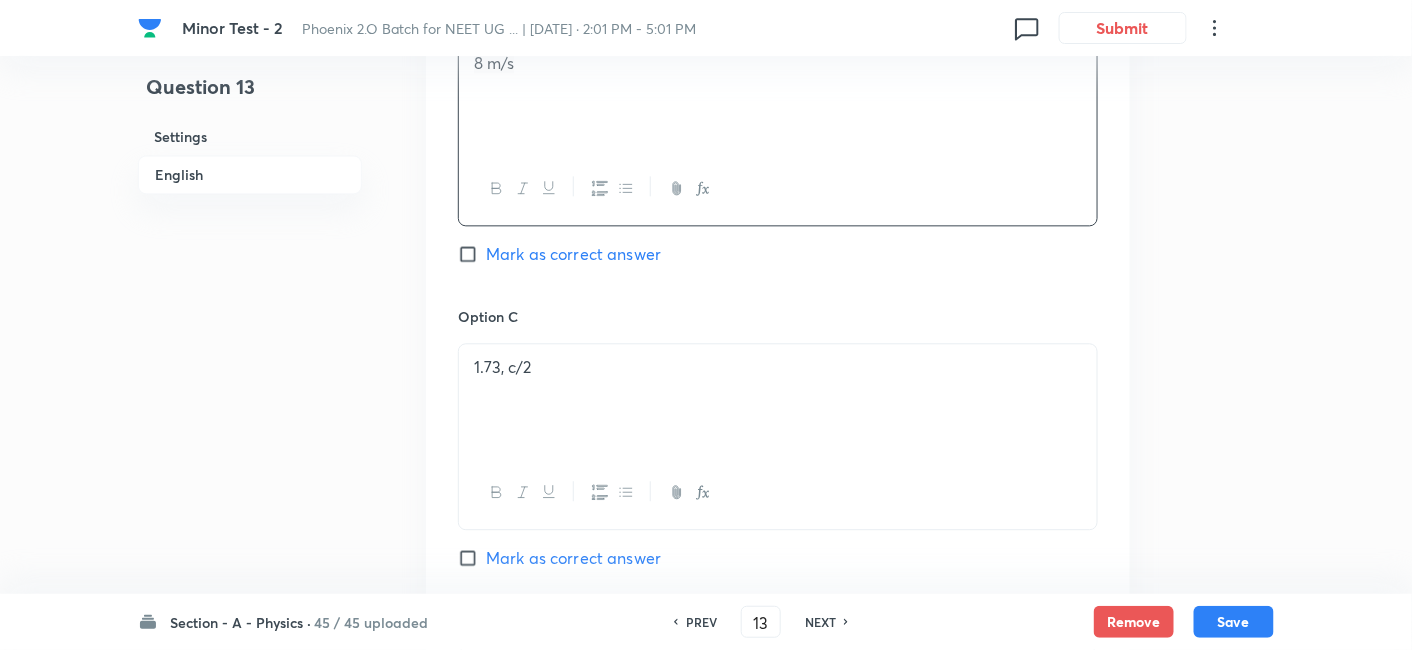 click on "1.73, c/2" at bounding box center (778, 400) 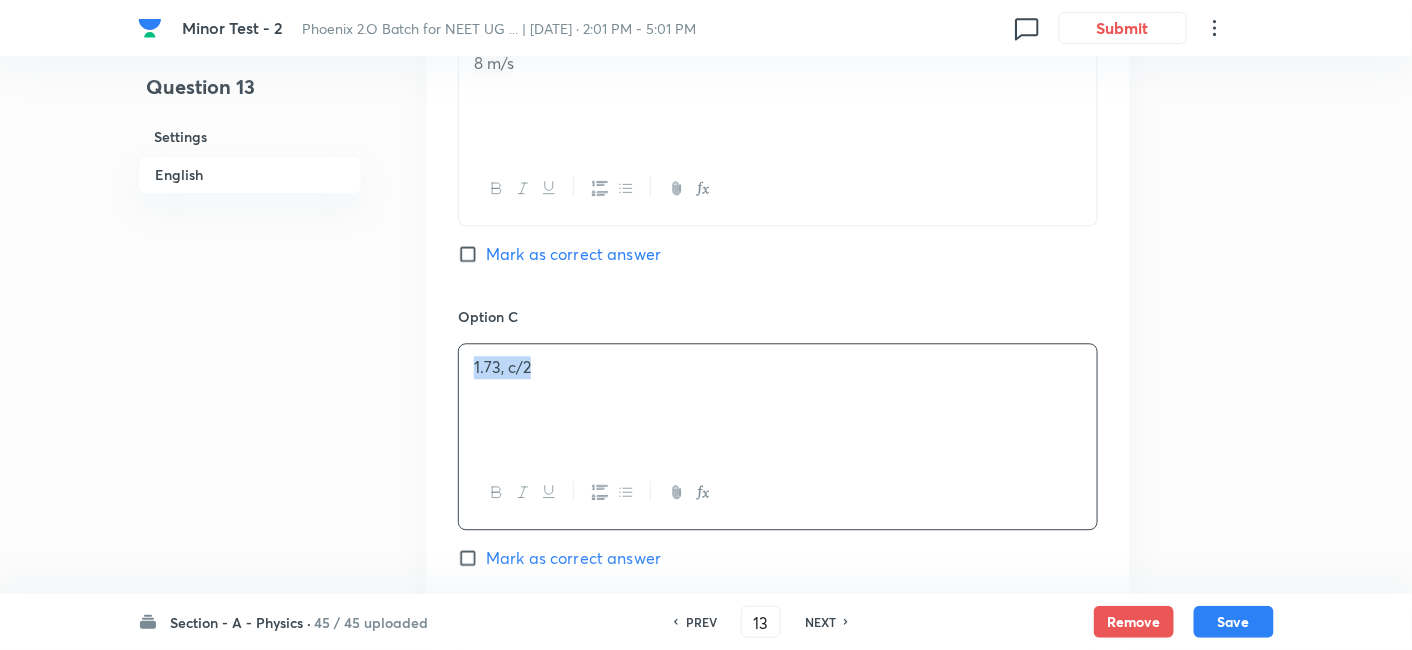 click on "1.73, c/2" at bounding box center (778, 400) 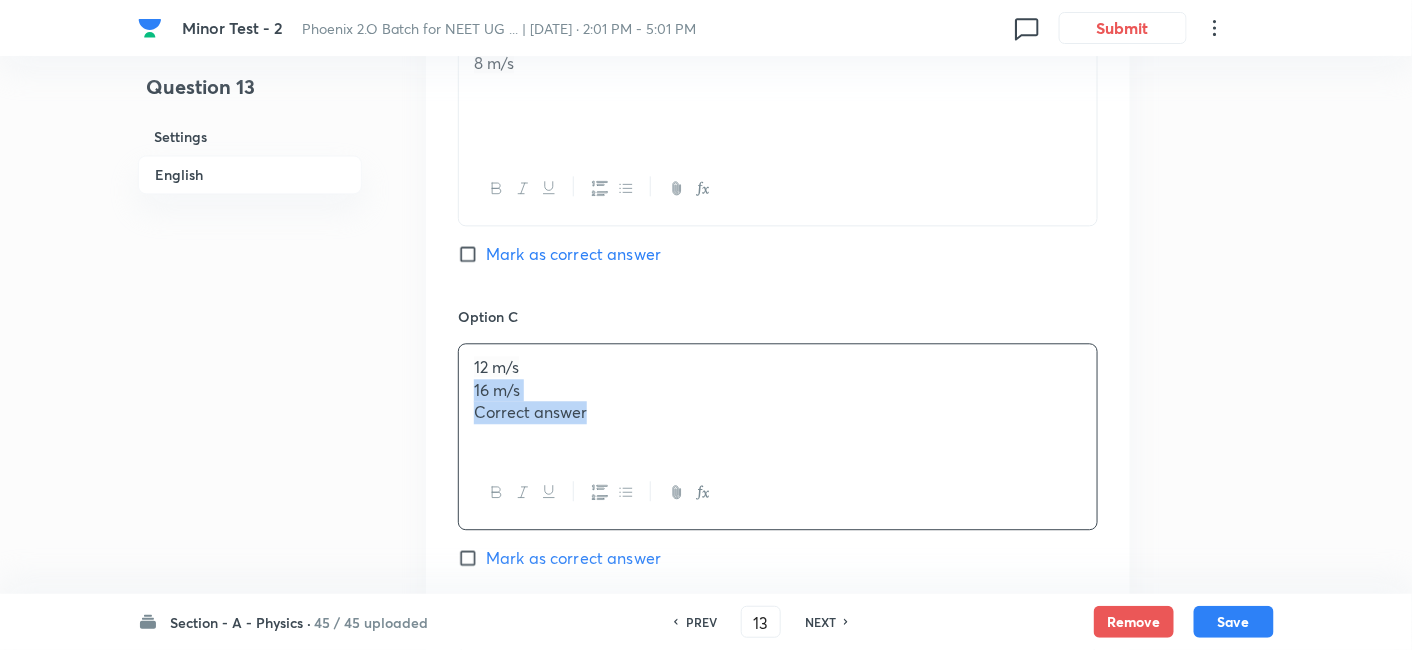 drag, startPoint x: 468, startPoint y: 395, endPoint x: 660, endPoint y: 444, distance: 198.15398 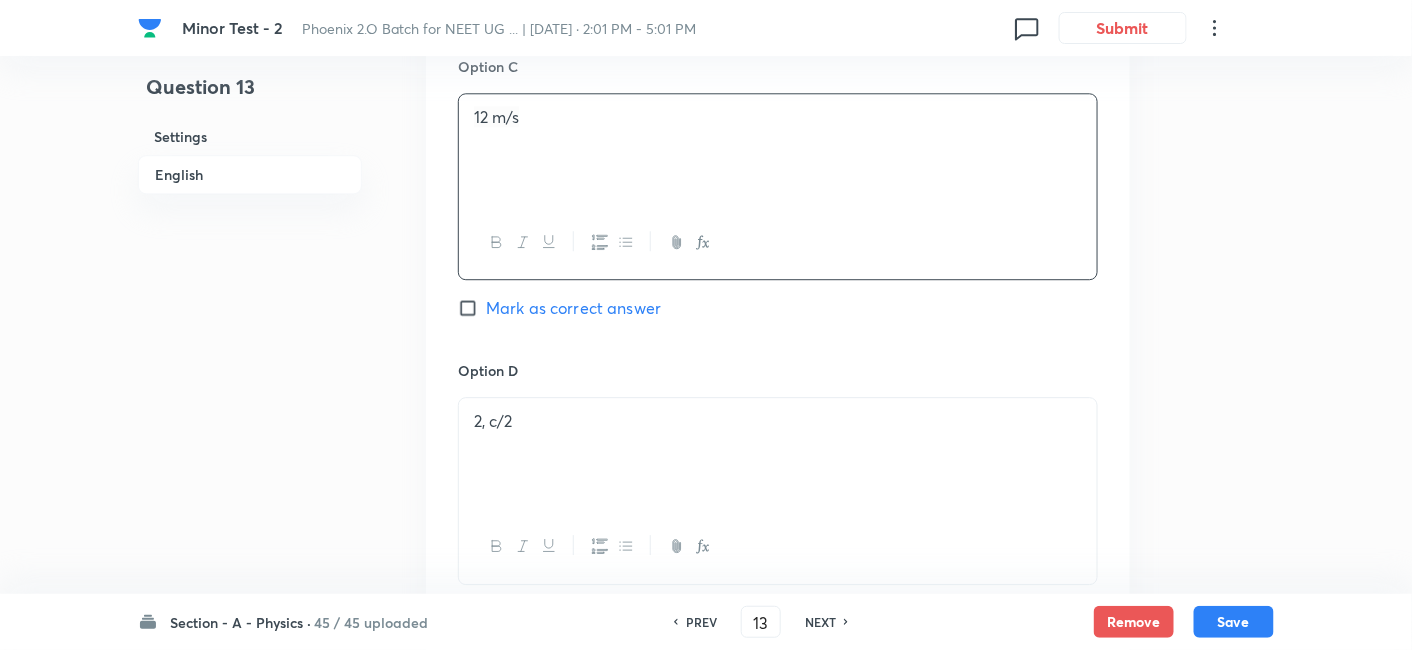 scroll, scrollTop: 1584, scrollLeft: 0, axis: vertical 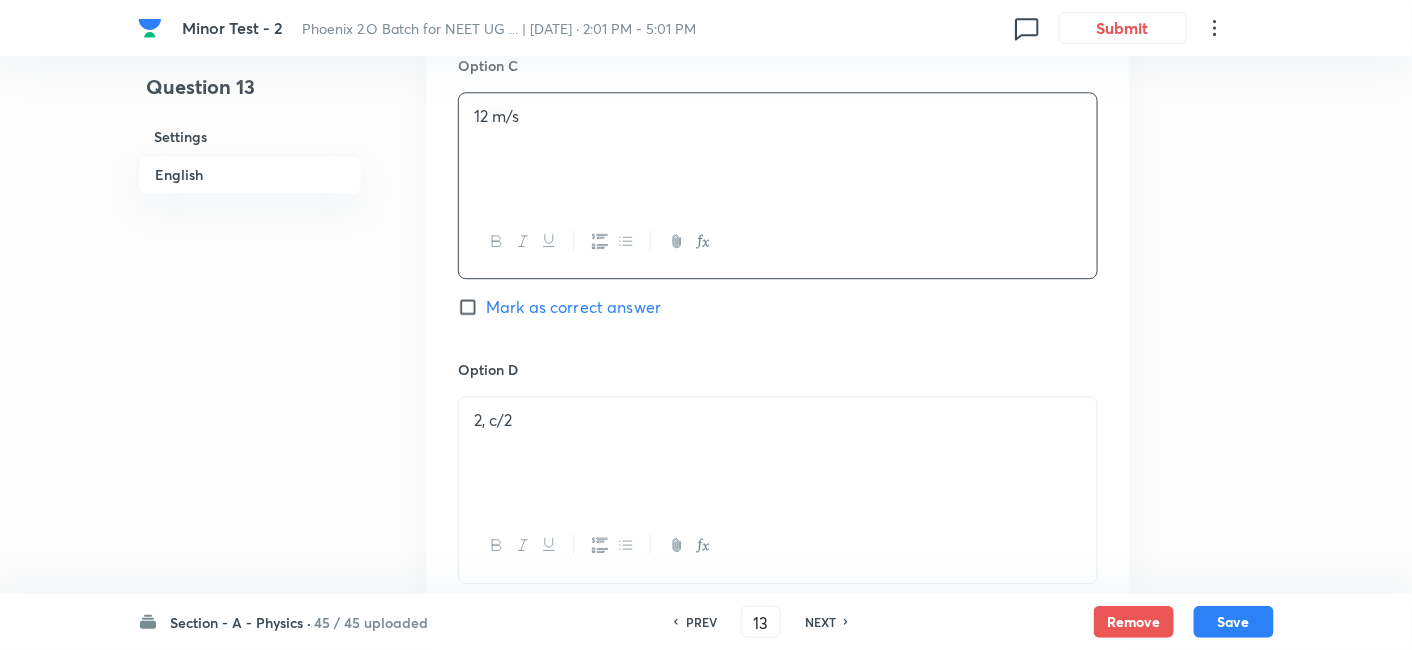 click on "2, c/2" at bounding box center (778, 453) 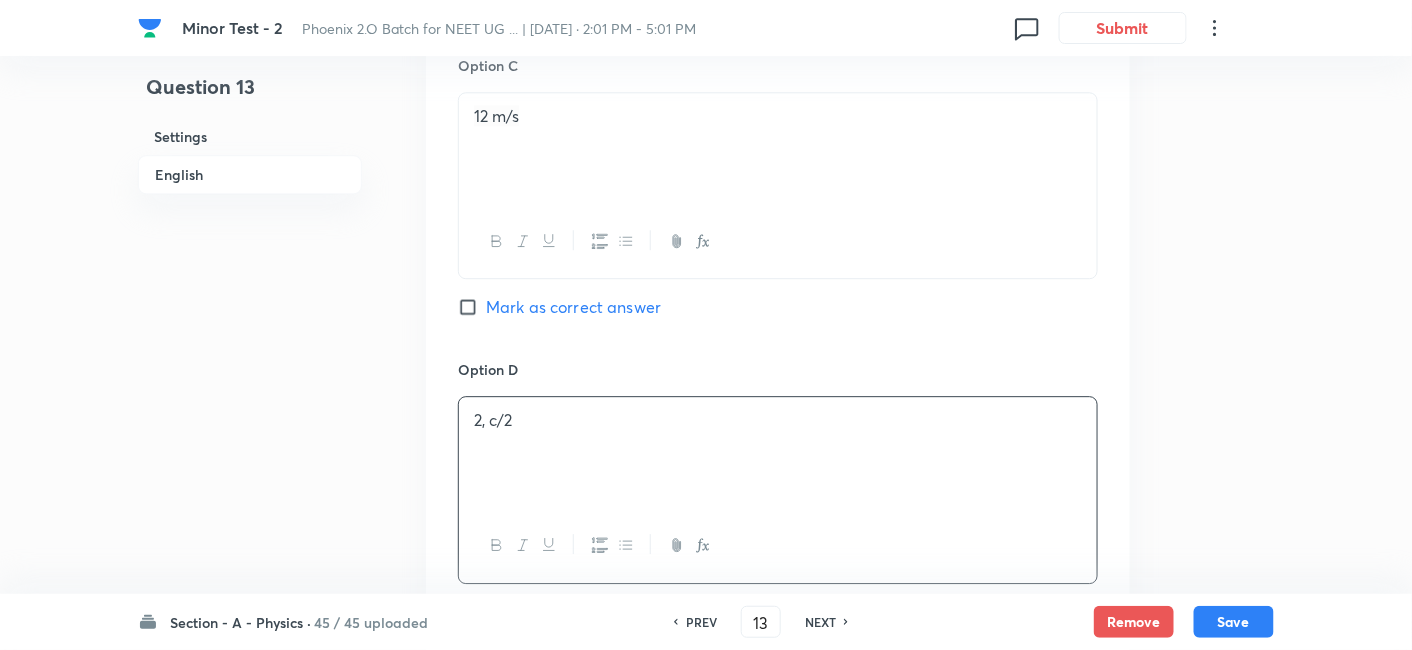 click on "2, c/2" at bounding box center [778, 453] 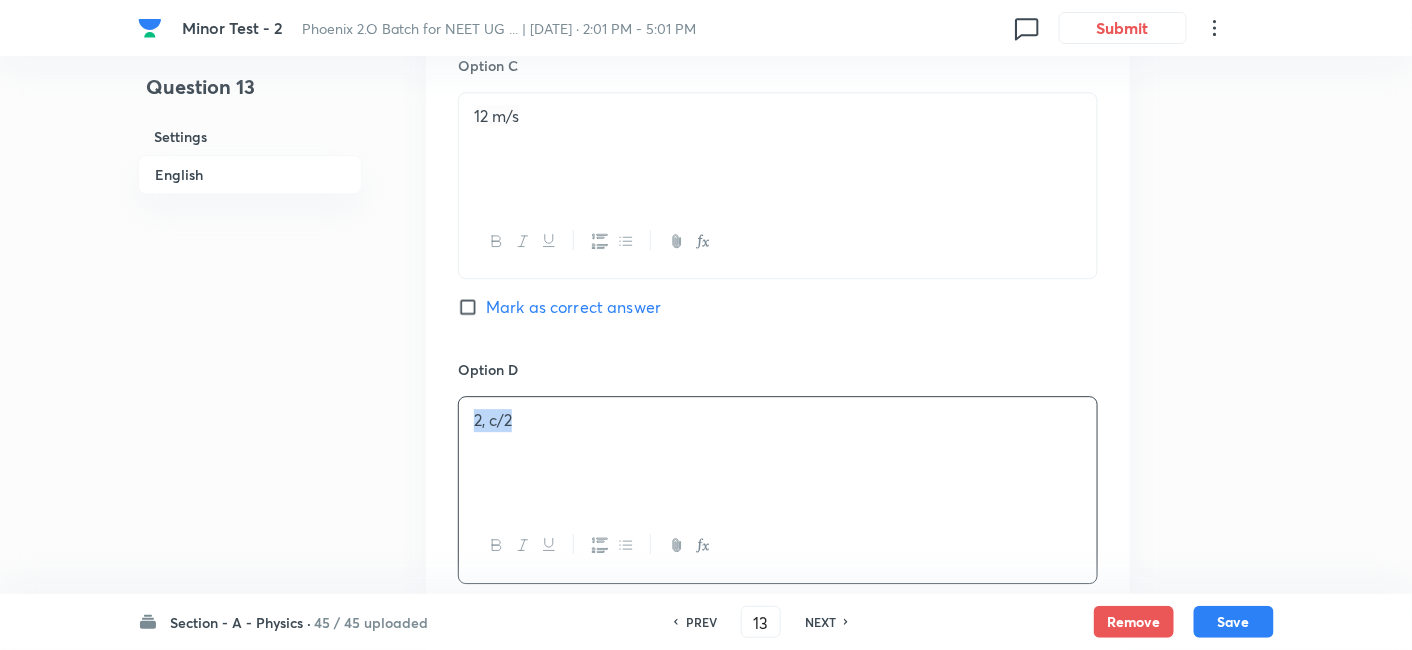 click on "2, c/2" at bounding box center [778, 453] 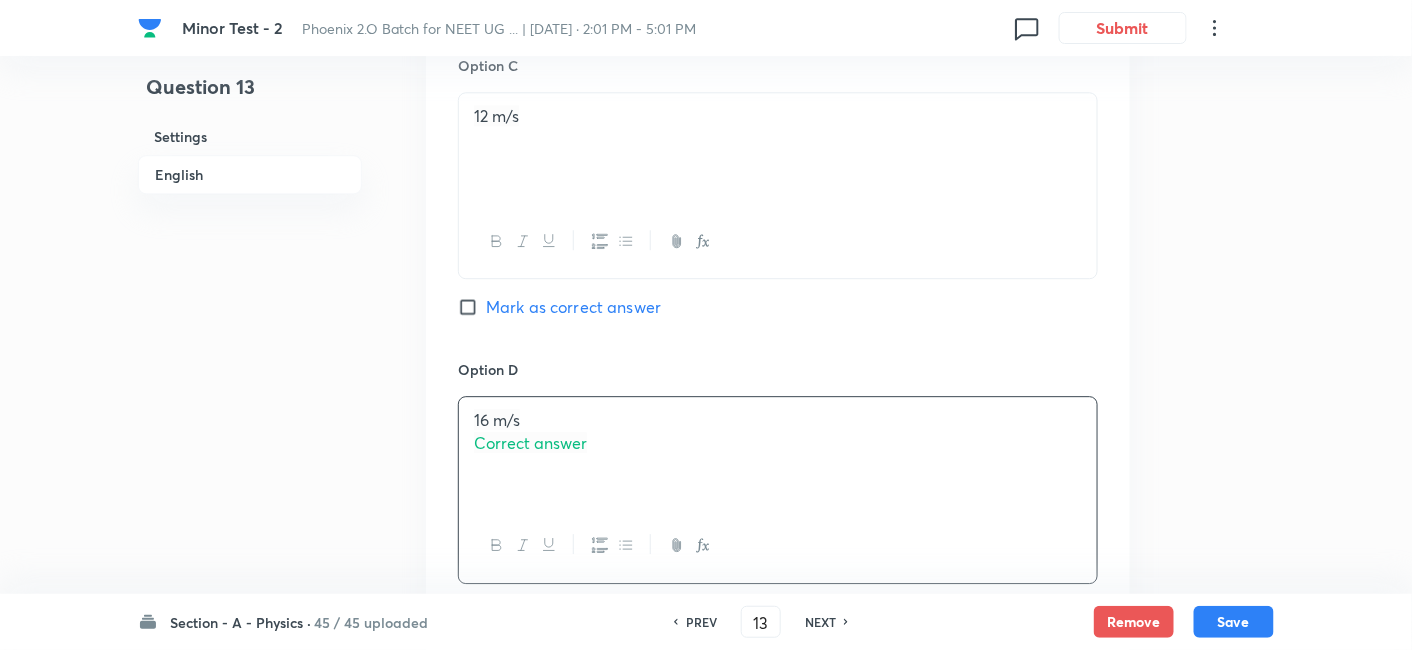 click on "Correct answer" at bounding box center [778, 443] 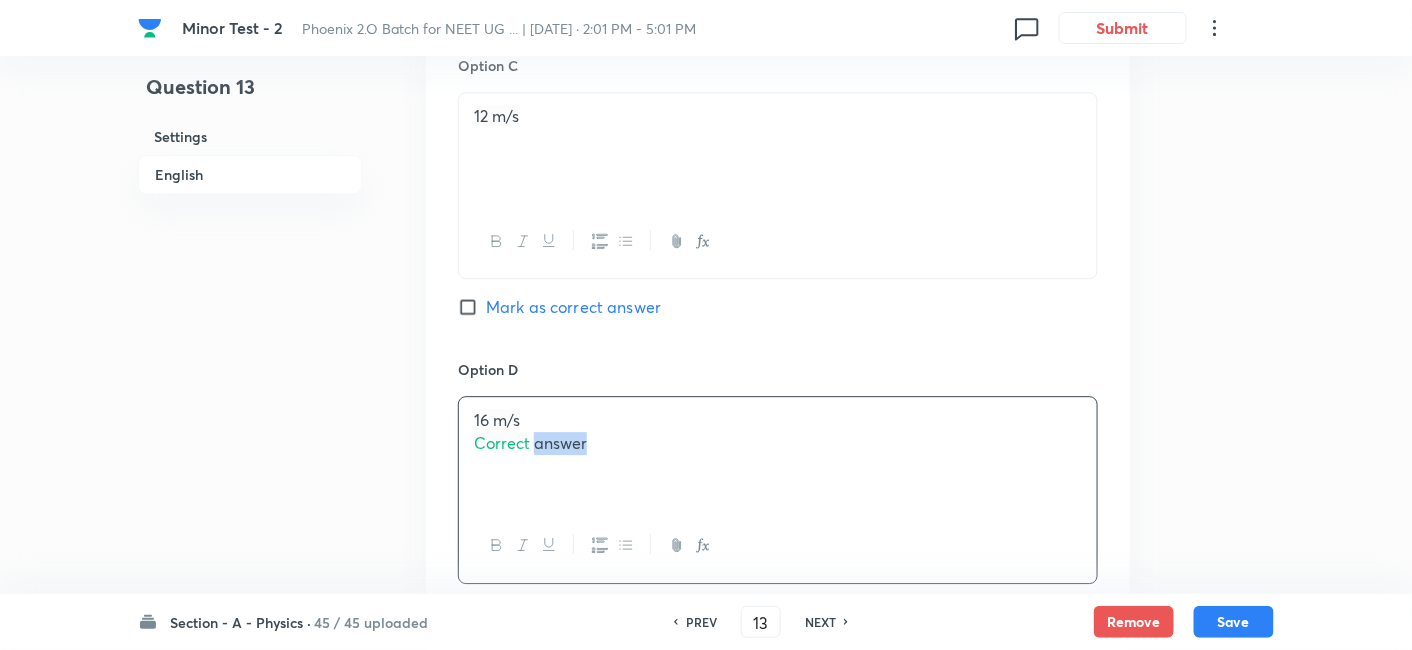 click on "Correct answer" at bounding box center (778, 443) 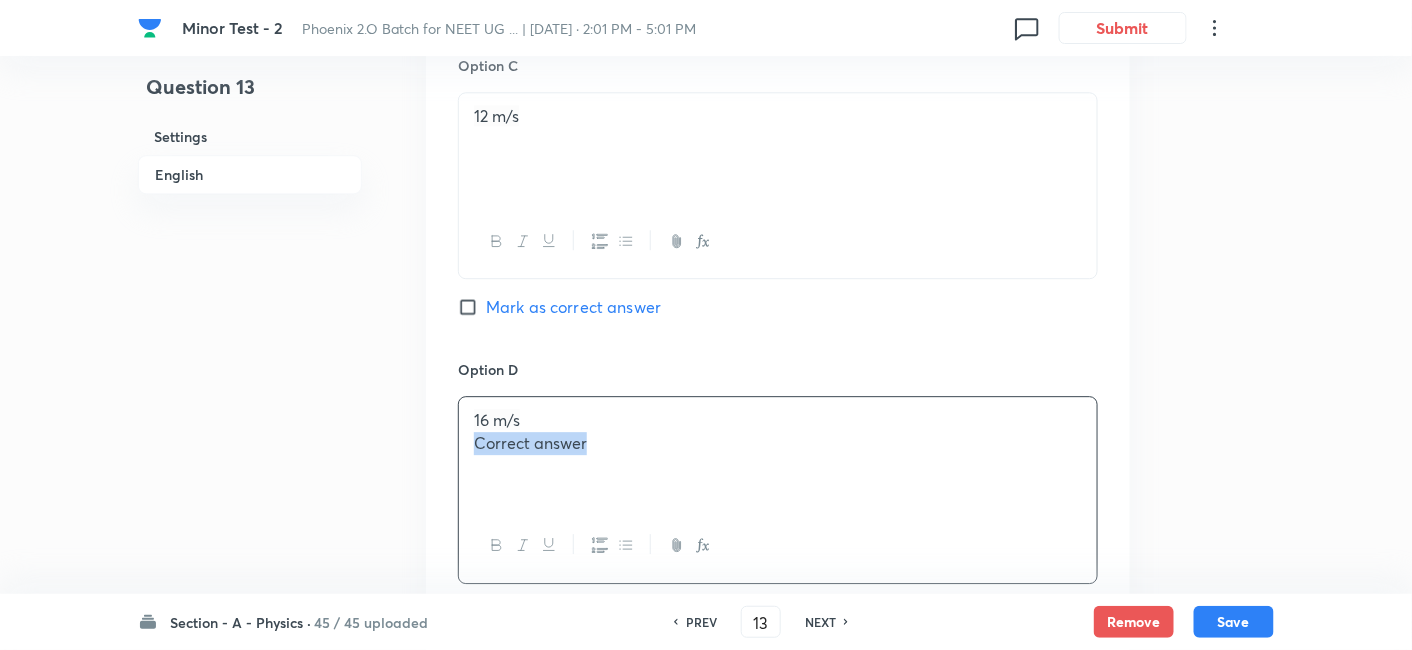 click on "Correct answer" at bounding box center [778, 443] 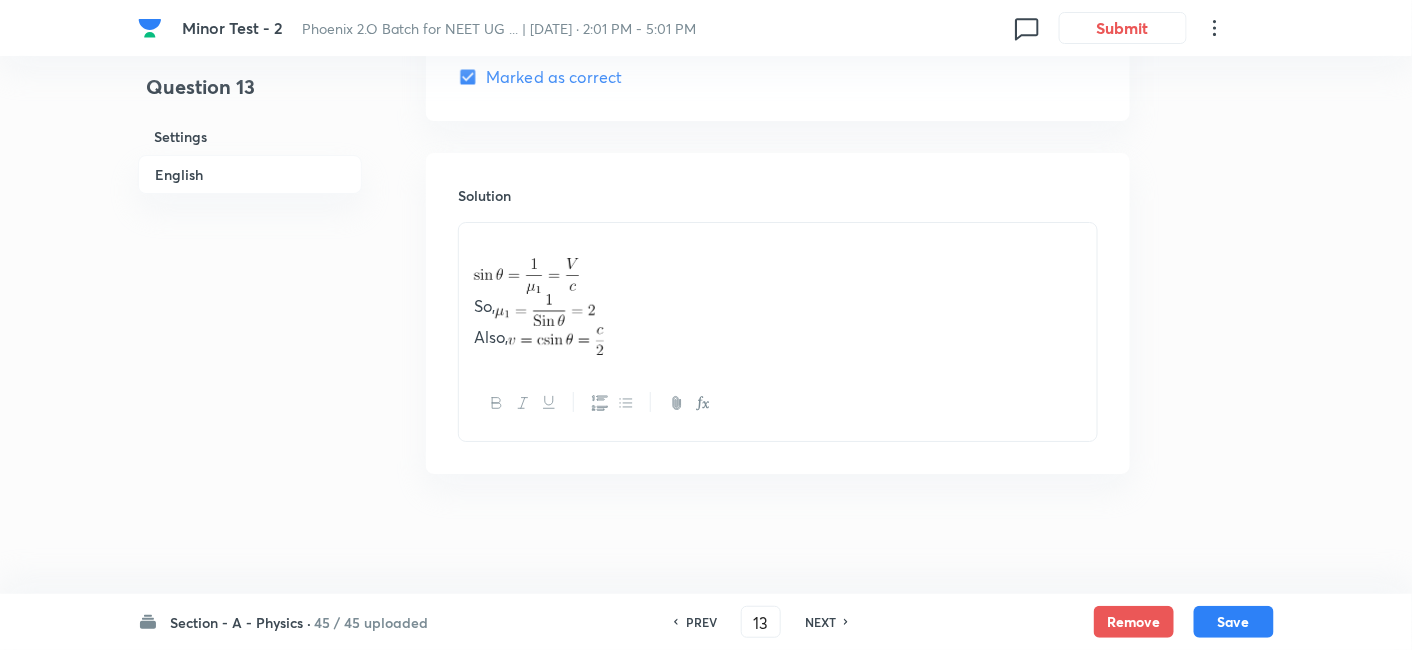 scroll, scrollTop: 2208, scrollLeft: 0, axis: vertical 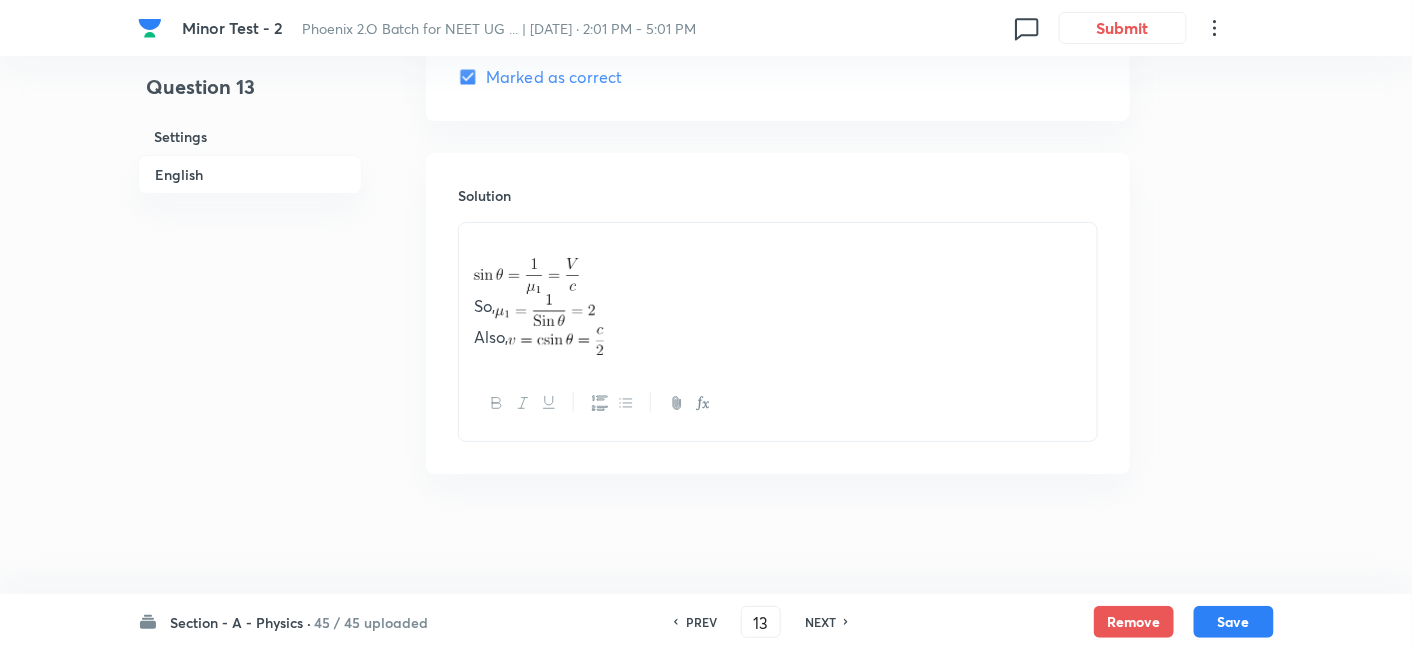 click at bounding box center (778, 246) 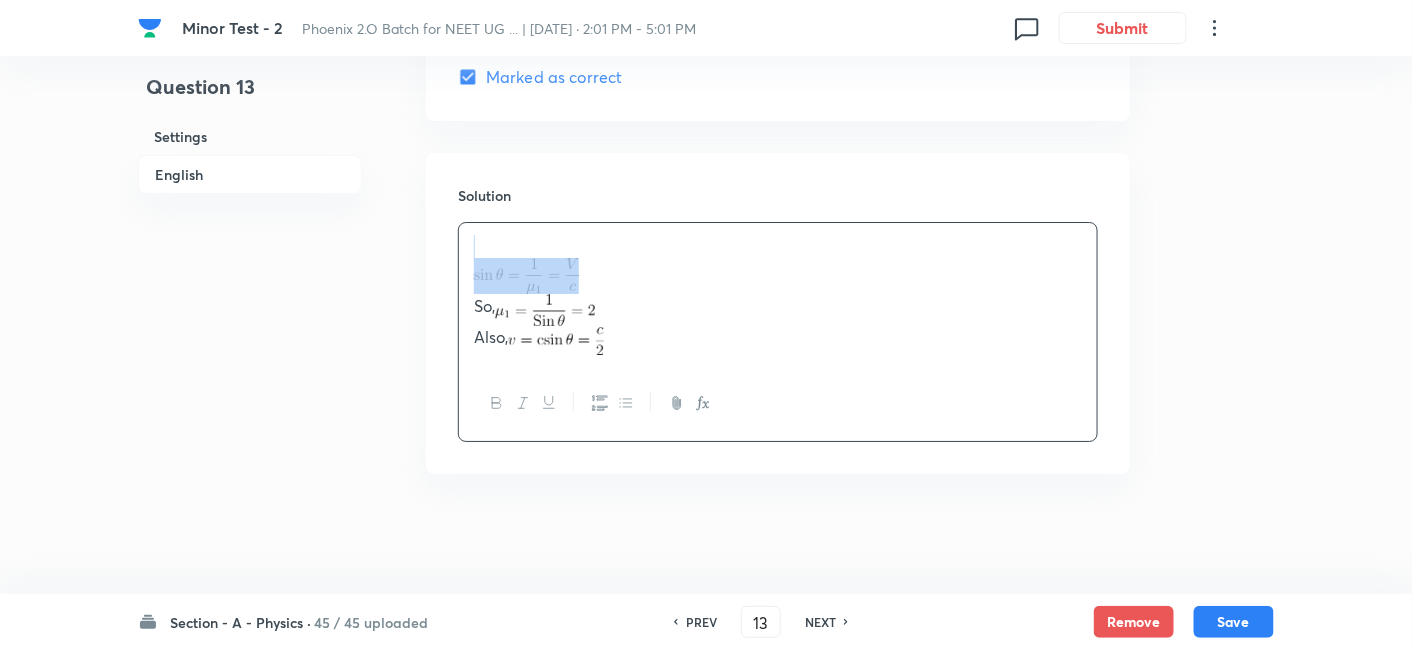 click at bounding box center (778, 246) 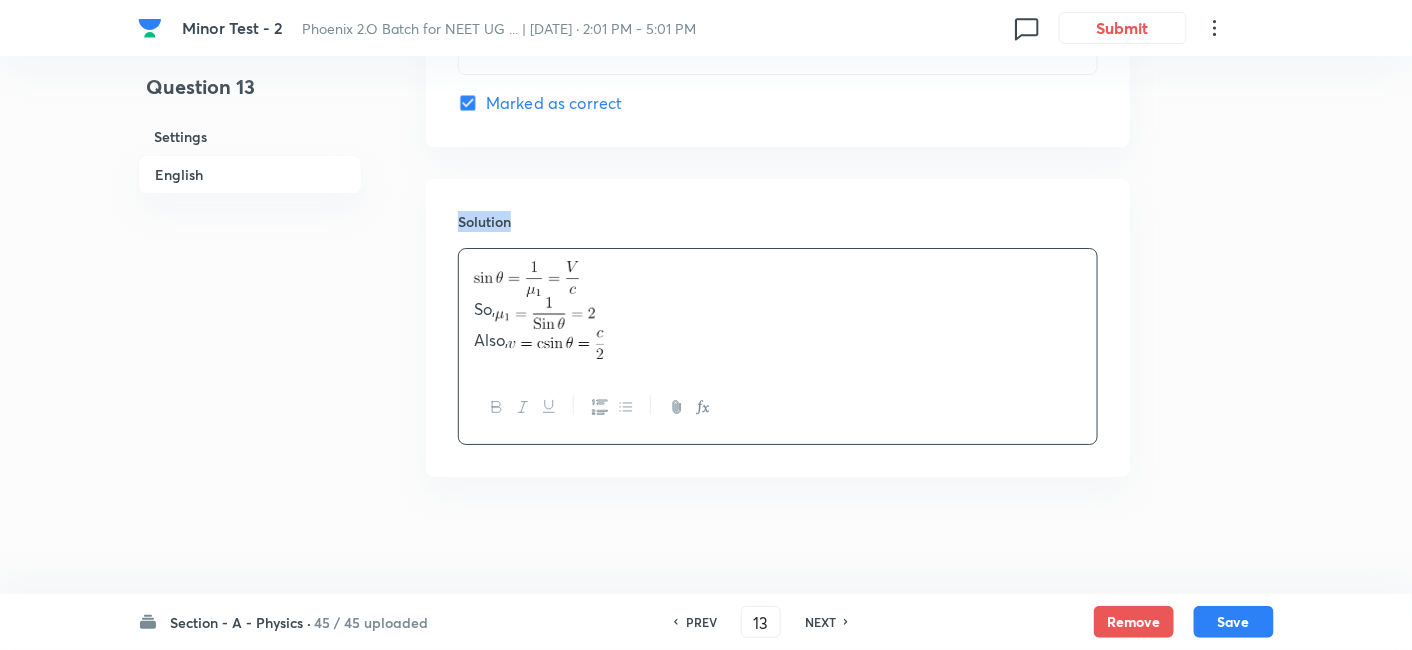 click on "Solution So,  Also," at bounding box center (778, 328) 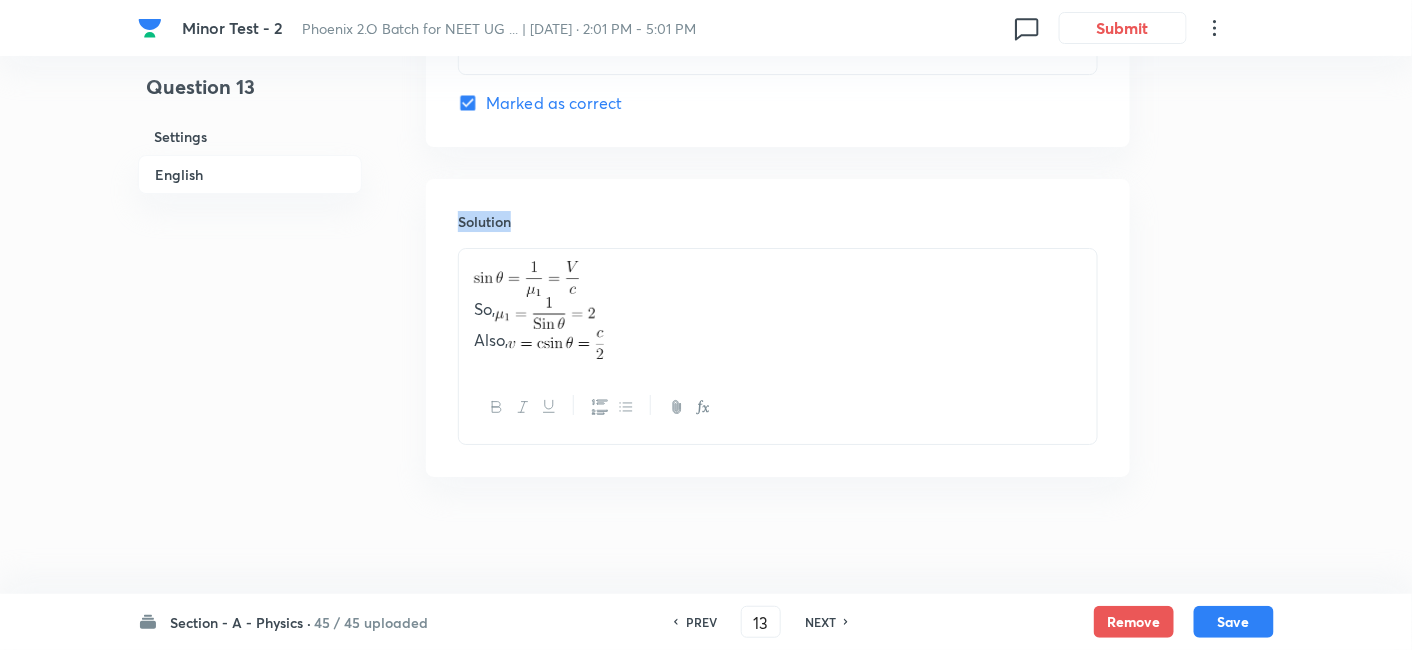 click on "Solution So,  Also," at bounding box center [778, 328] 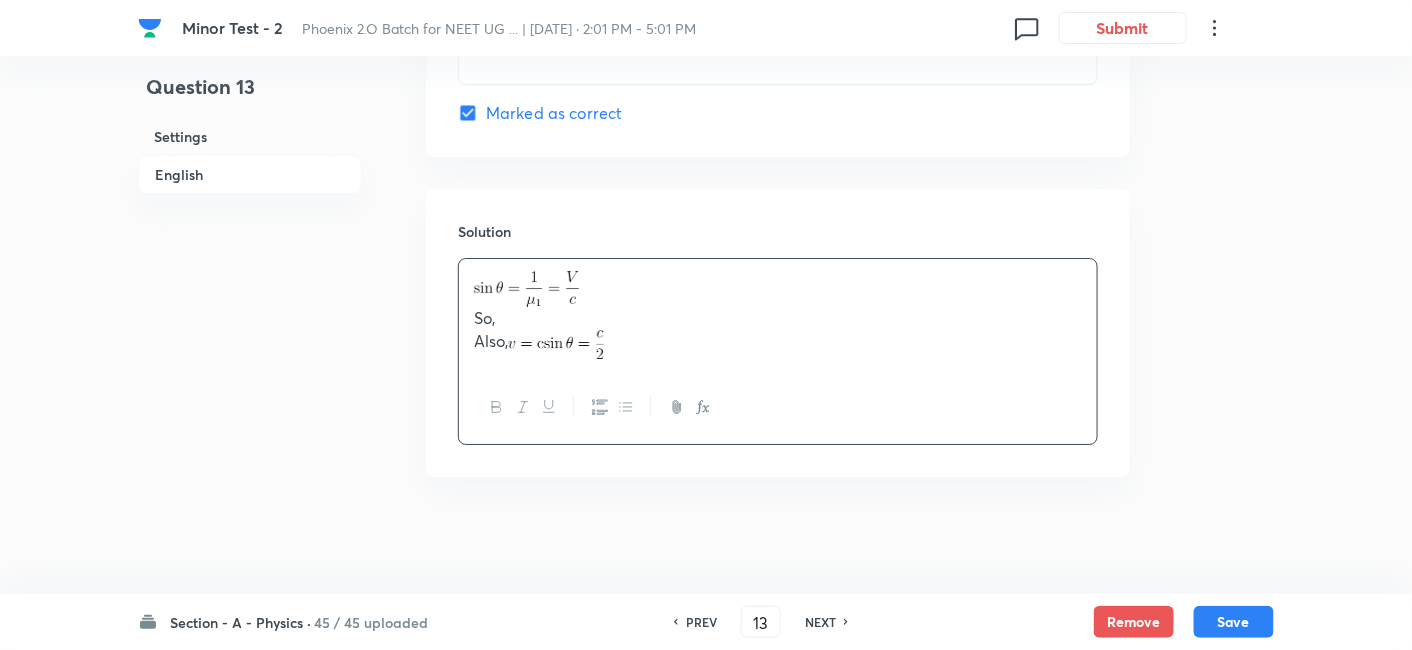 click on "So,  Also," at bounding box center [778, 315] 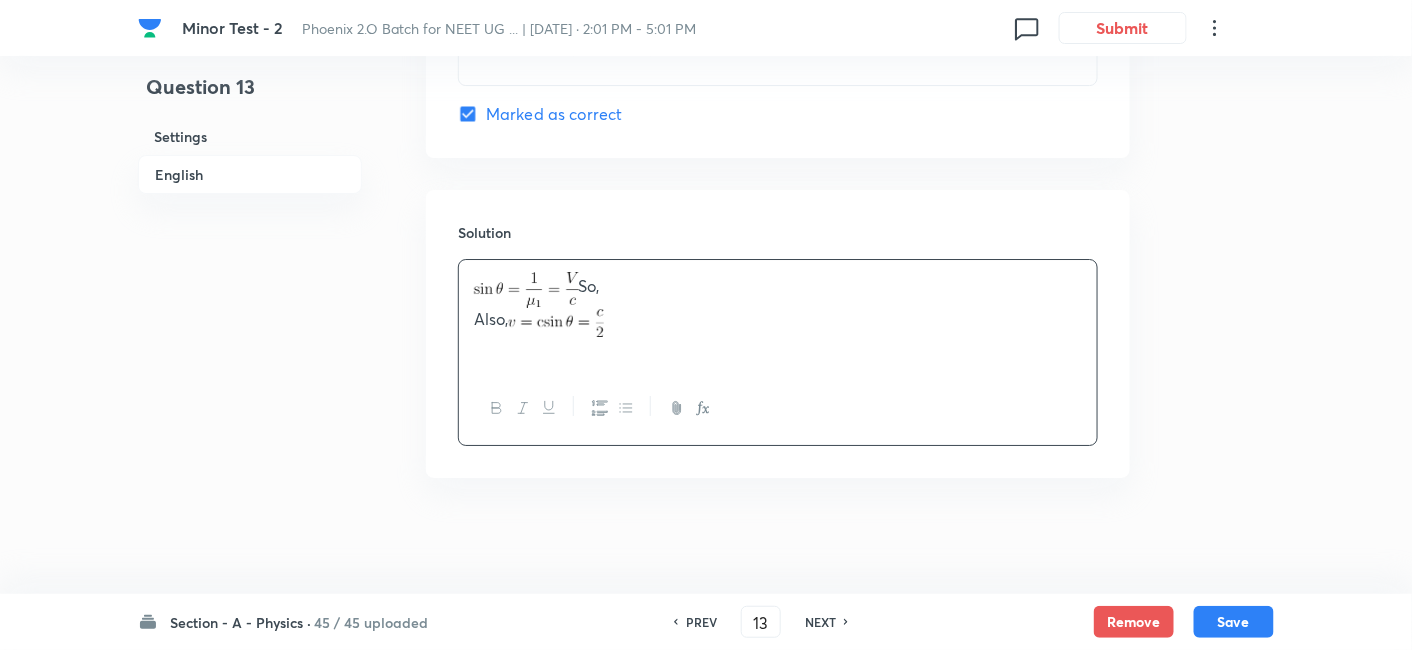 click on "So," at bounding box center (778, 290) 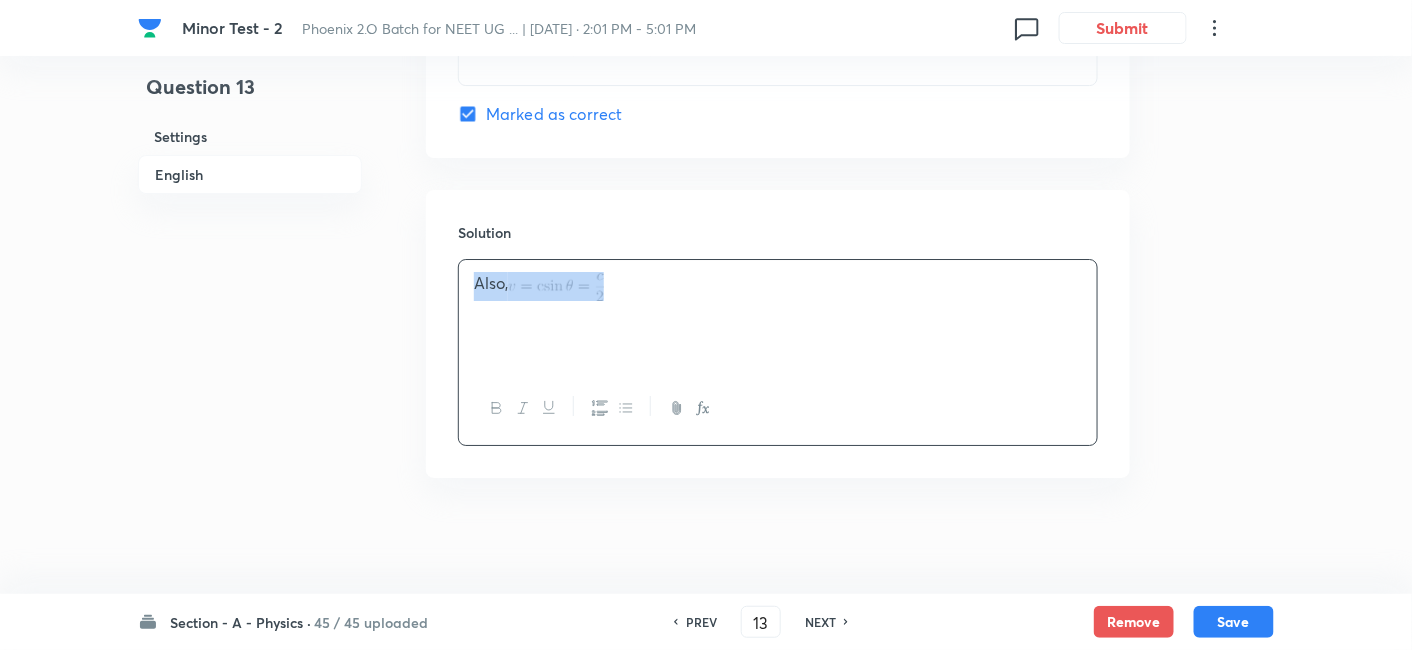 click on "Also," at bounding box center (778, 316) 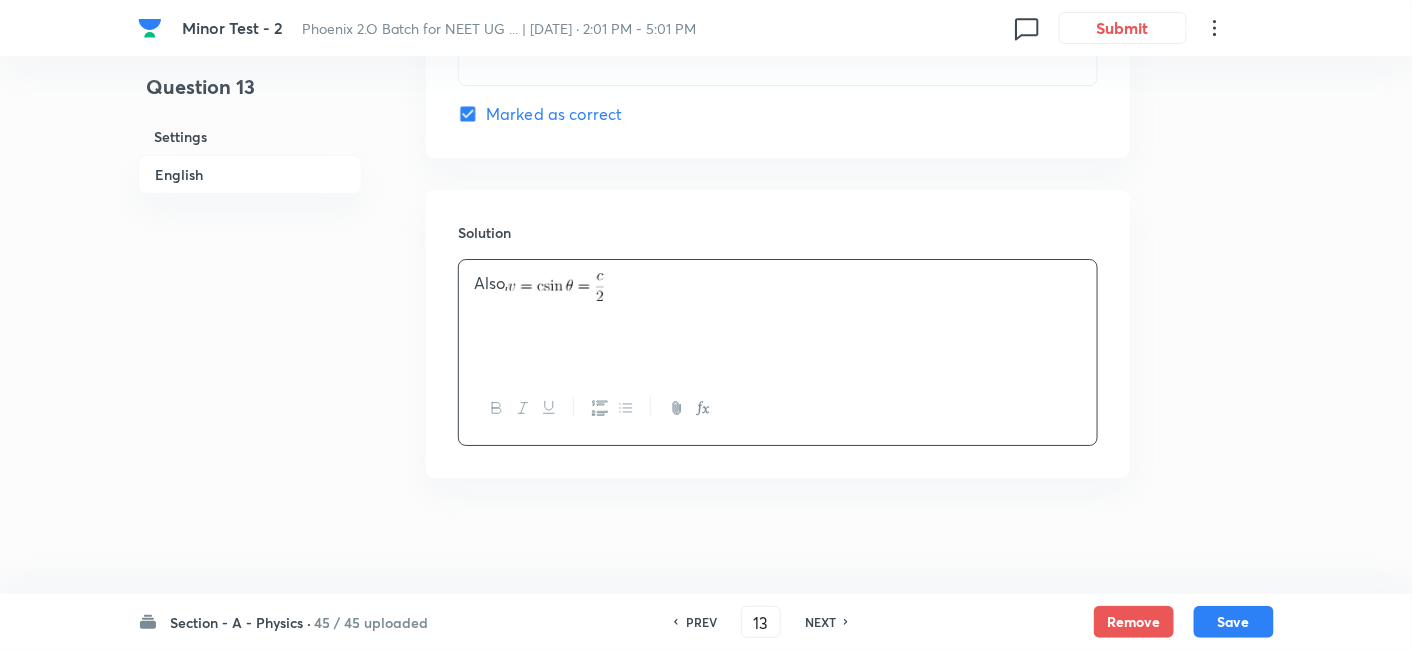 click on "Also," at bounding box center (778, 316) 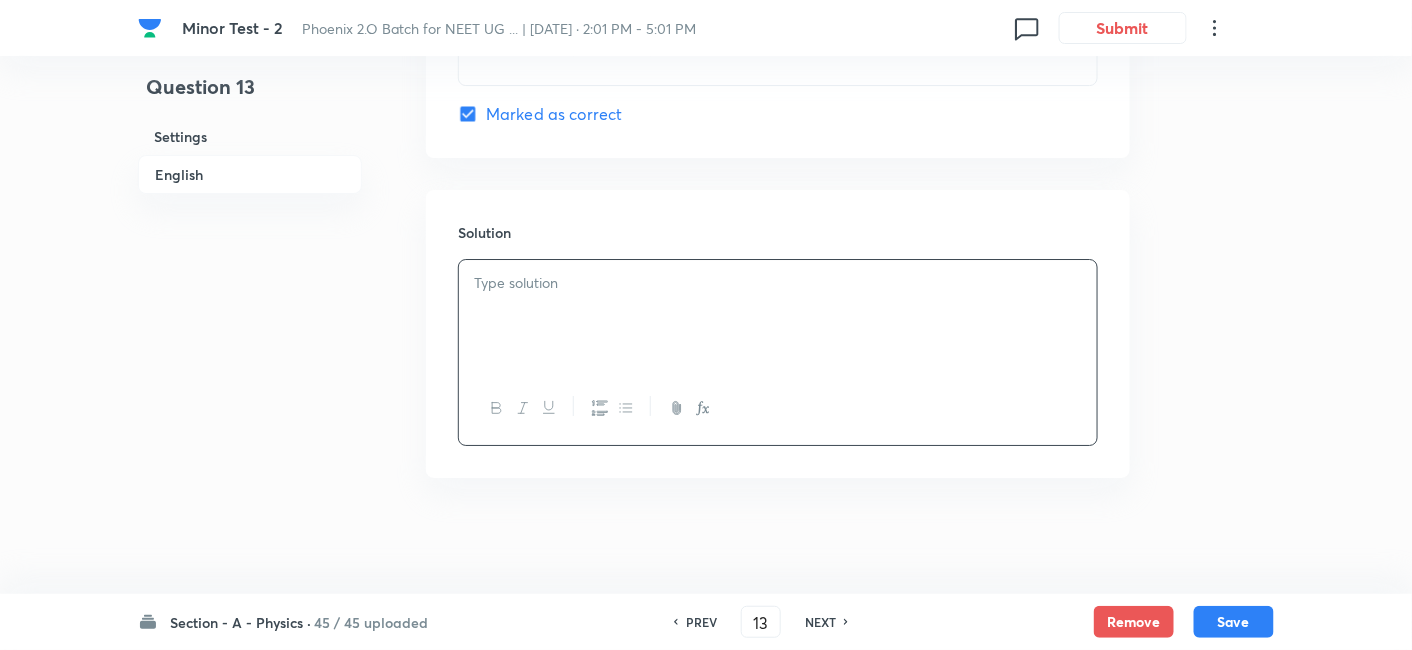click at bounding box center [778, 316] 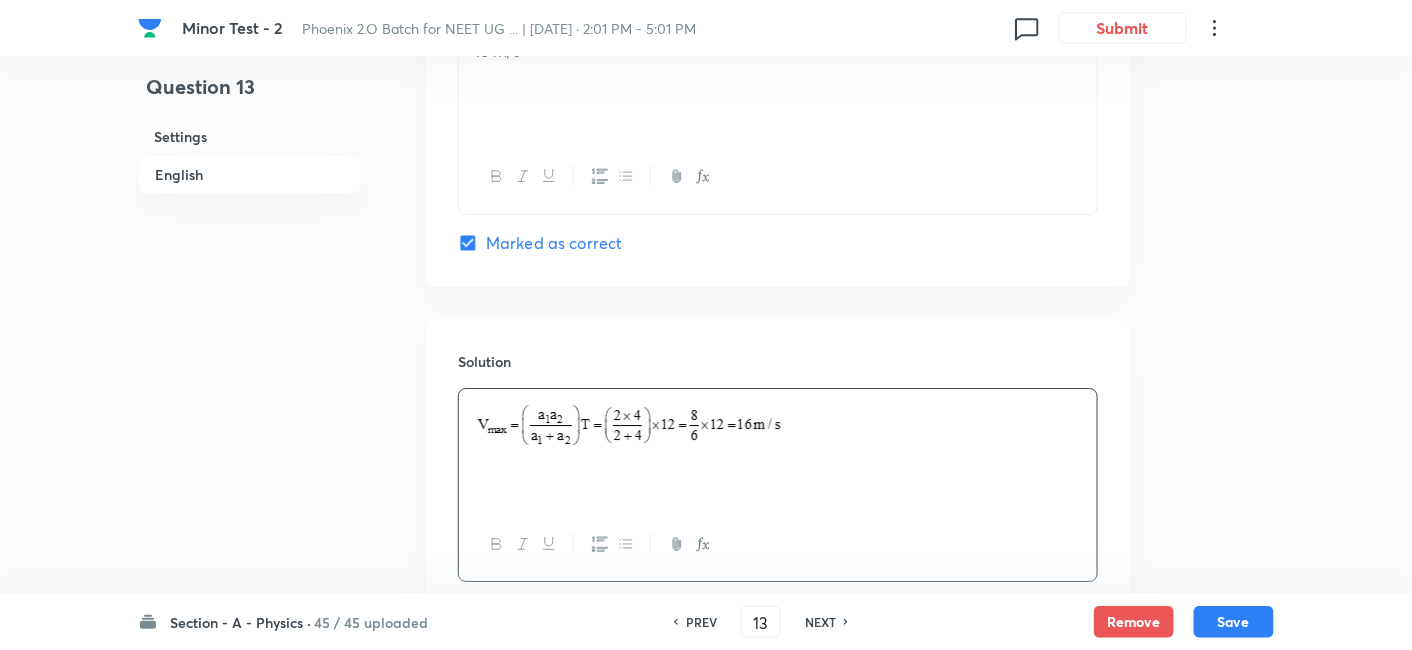scroll, scrollTop: 2090, scrollLeft: 0, axis: vertical 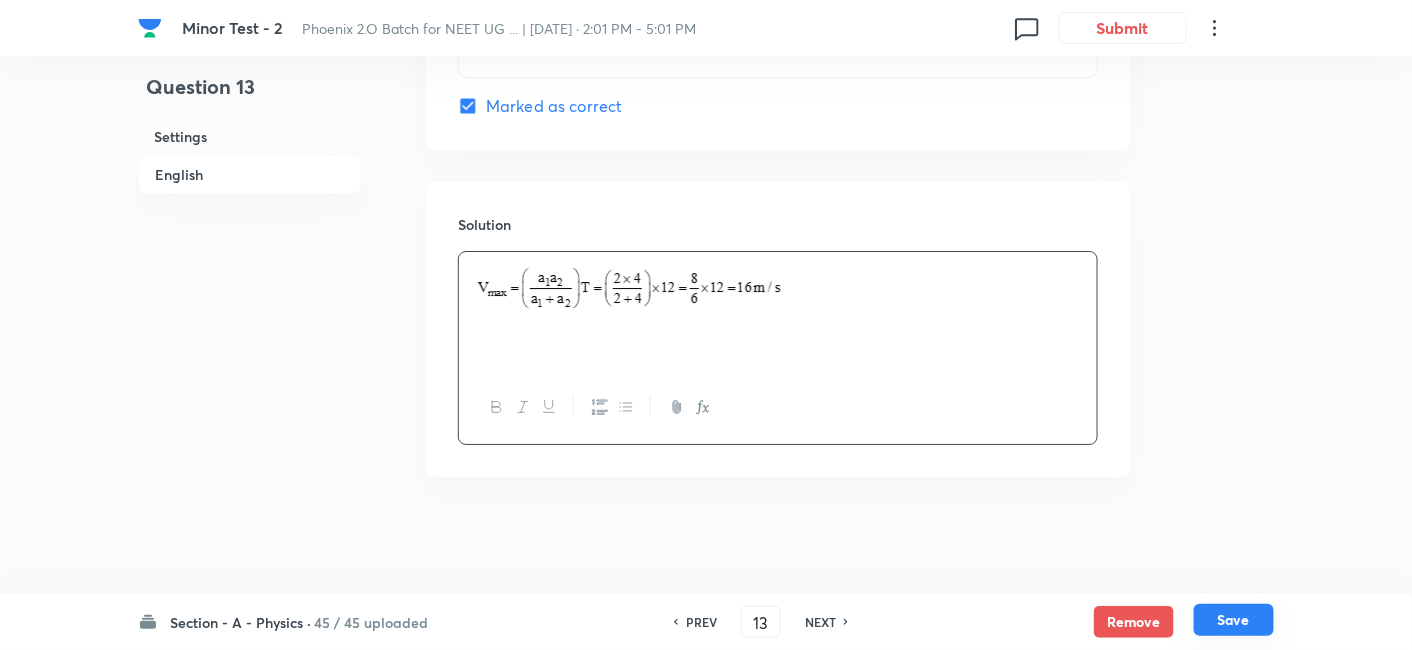click on "Save" at bounding box center (1234, 620) 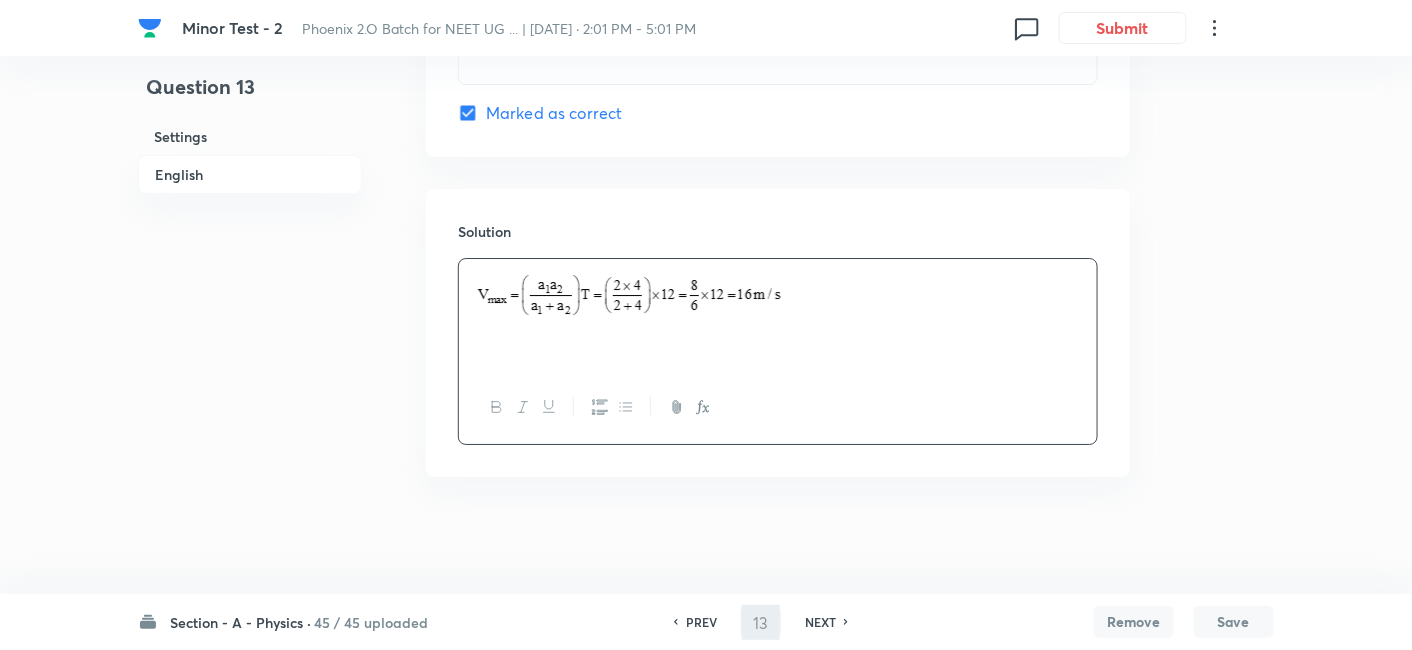 type on "14" 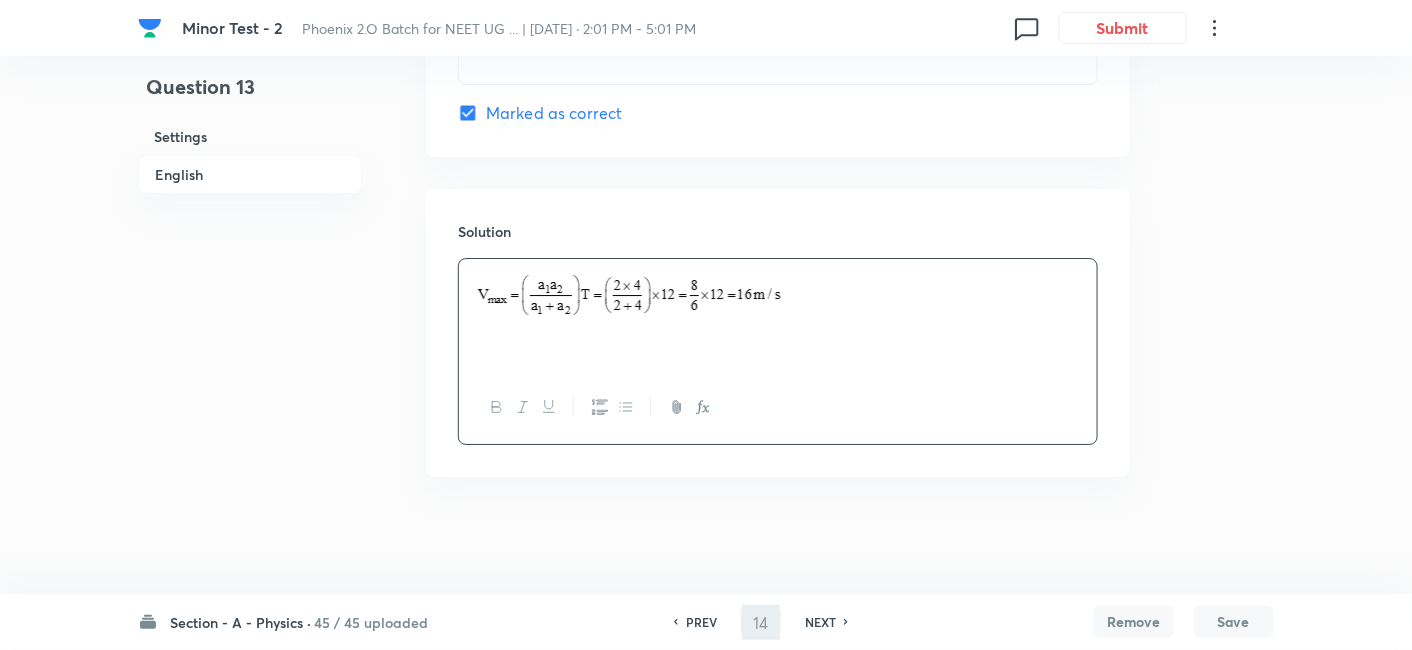 checkbox on "false" 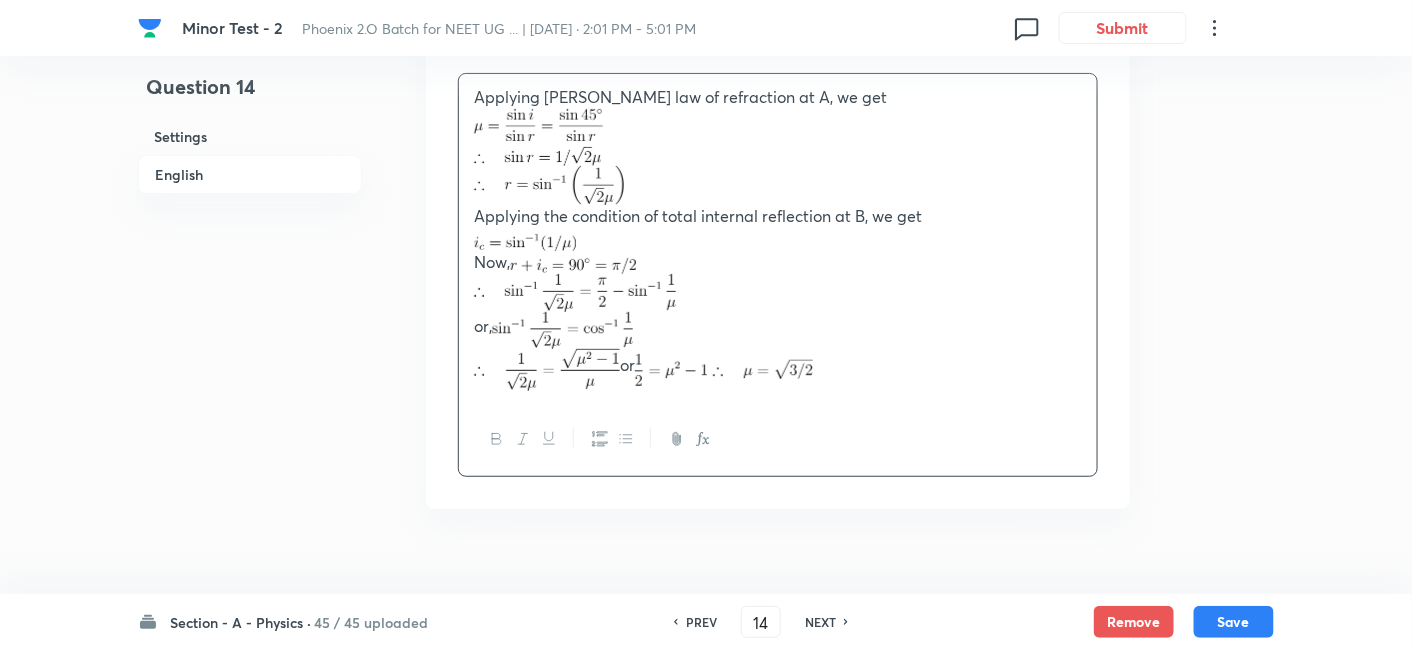 scroll, scrollTop: 2460, scrollLeft: 0, axis: vertical 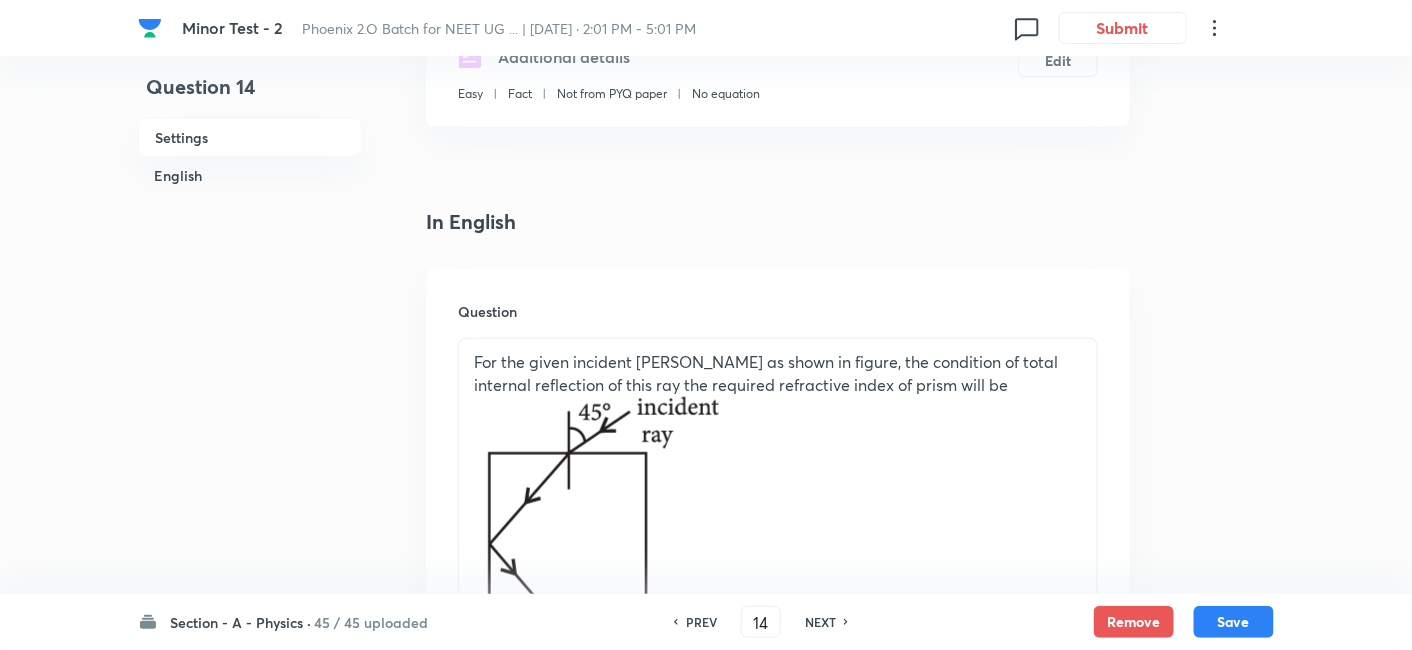 click on "NEXT" at bounding box center (820, 622) 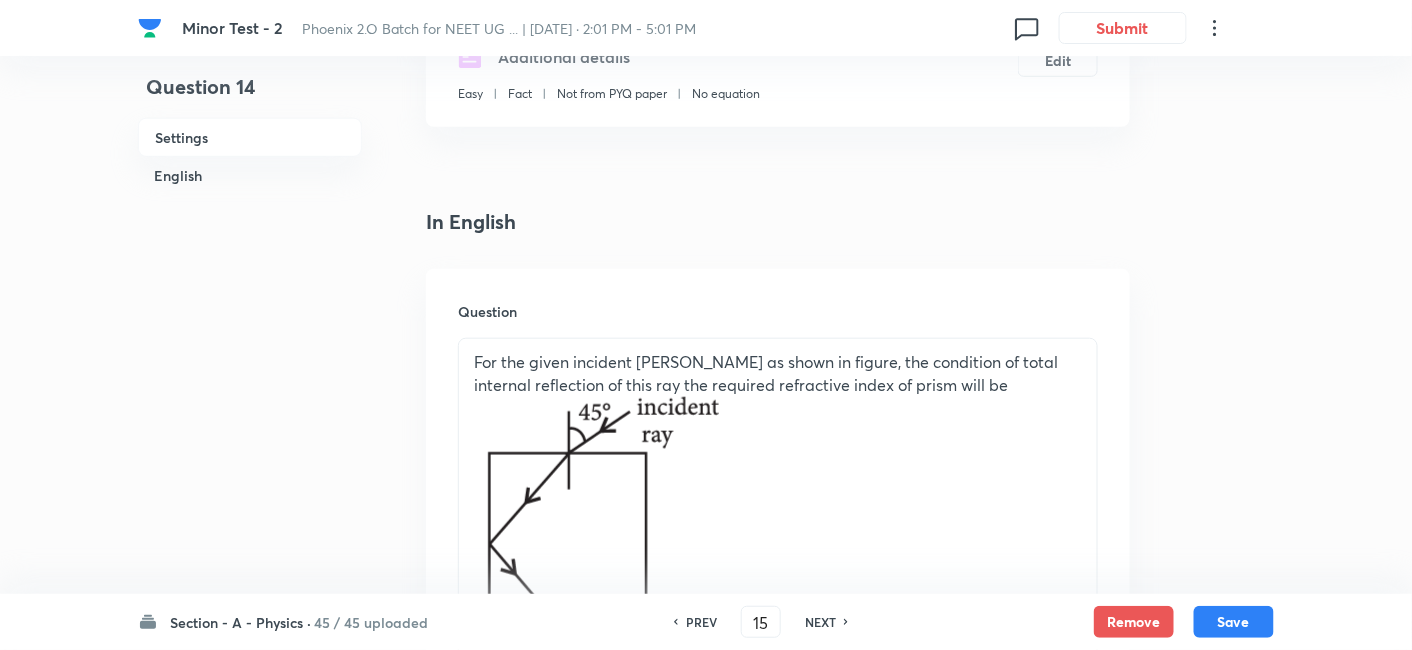 checkbox on "false" 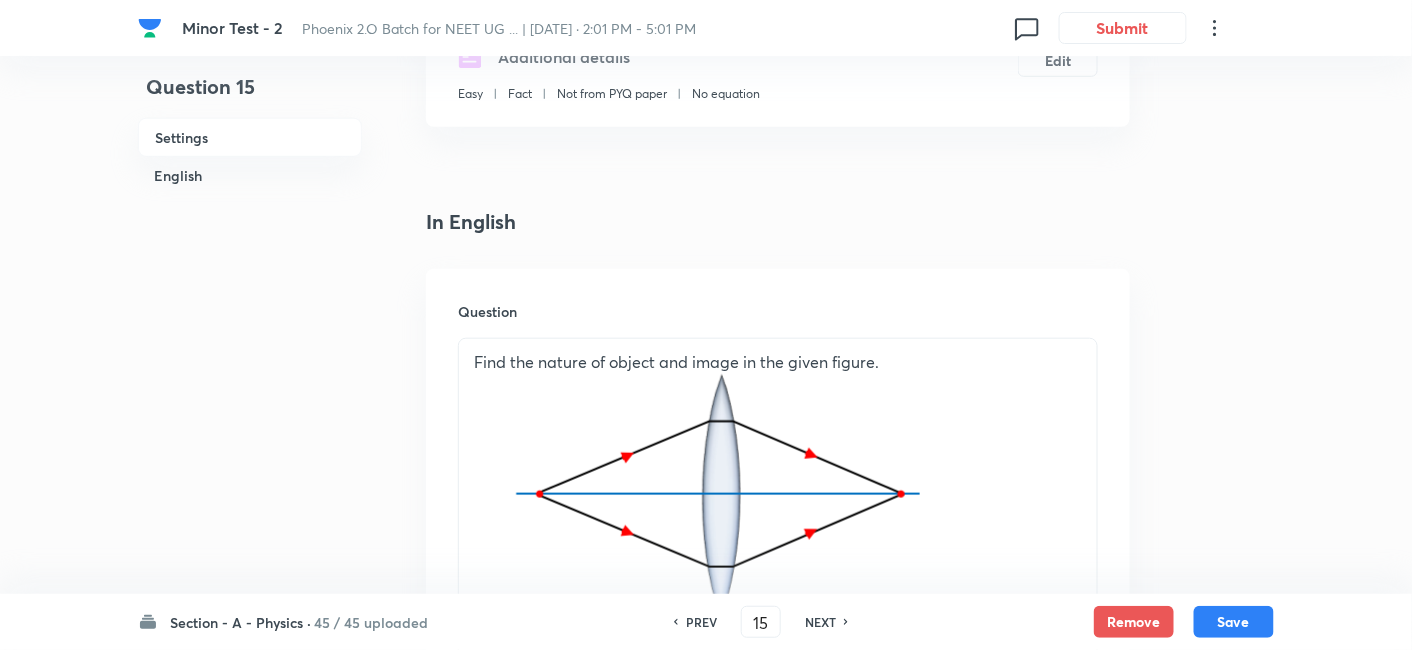 checkbox on "true" 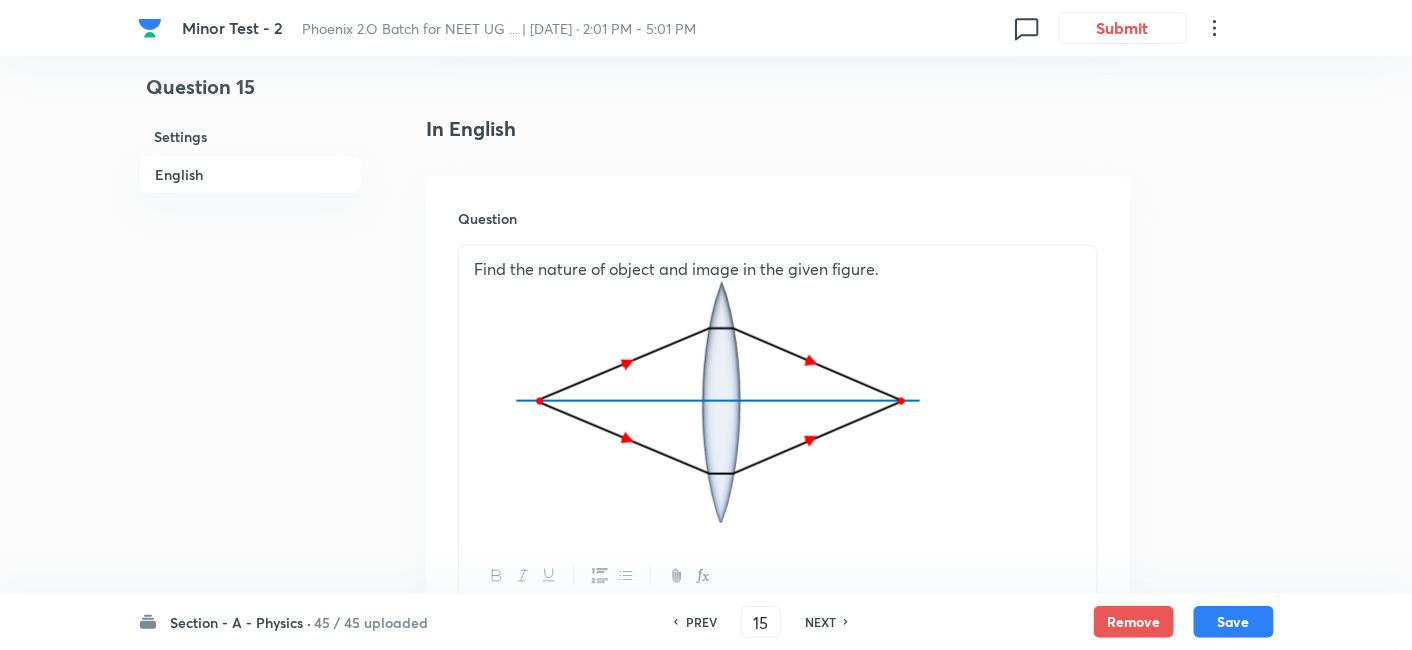 scroll, scrollTop: 500, scrollLeft: 0, axis: vertical 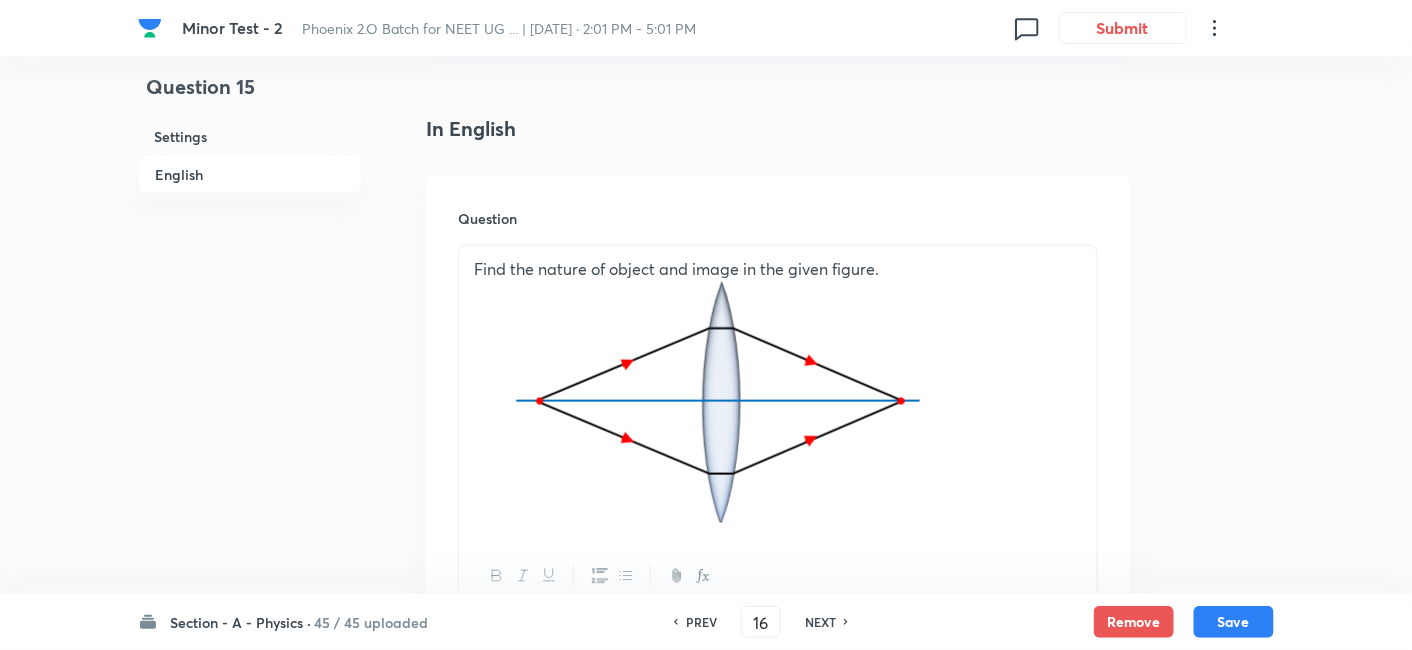 checkbox on "true" 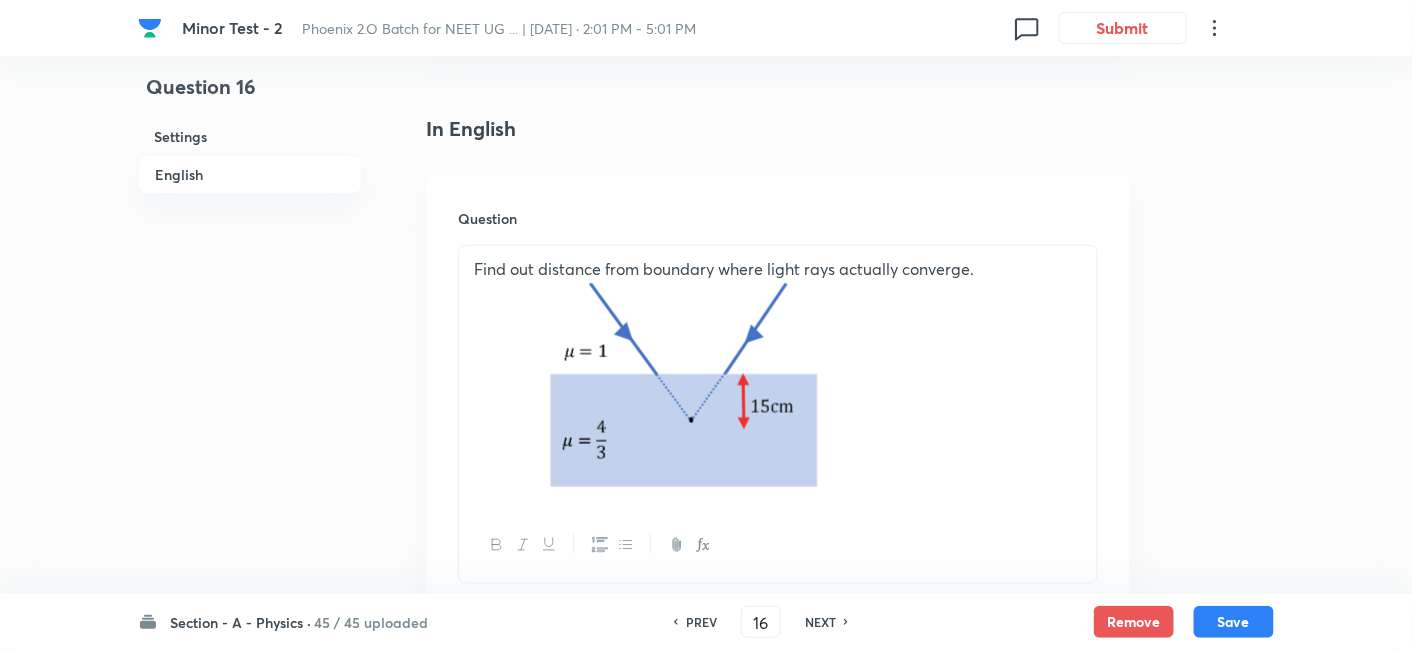 click on "NEXT" at bounding box center [820, 622] 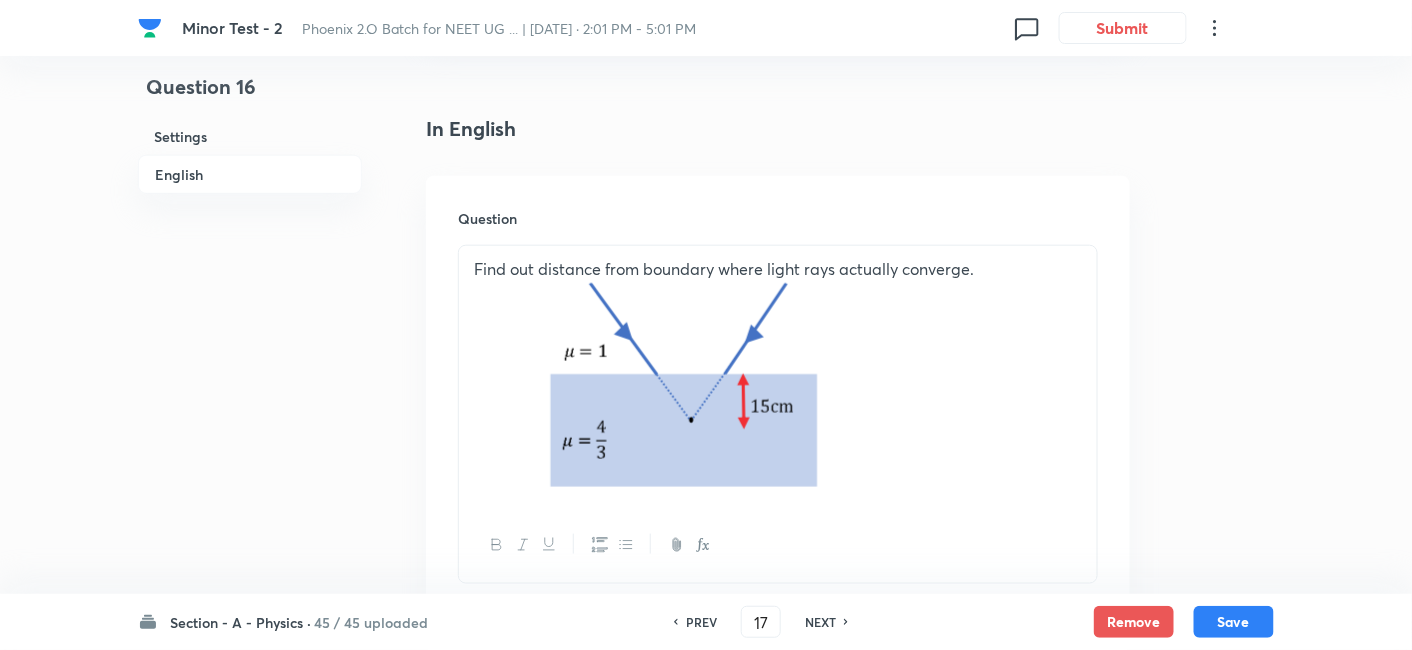 checkbox on "false" 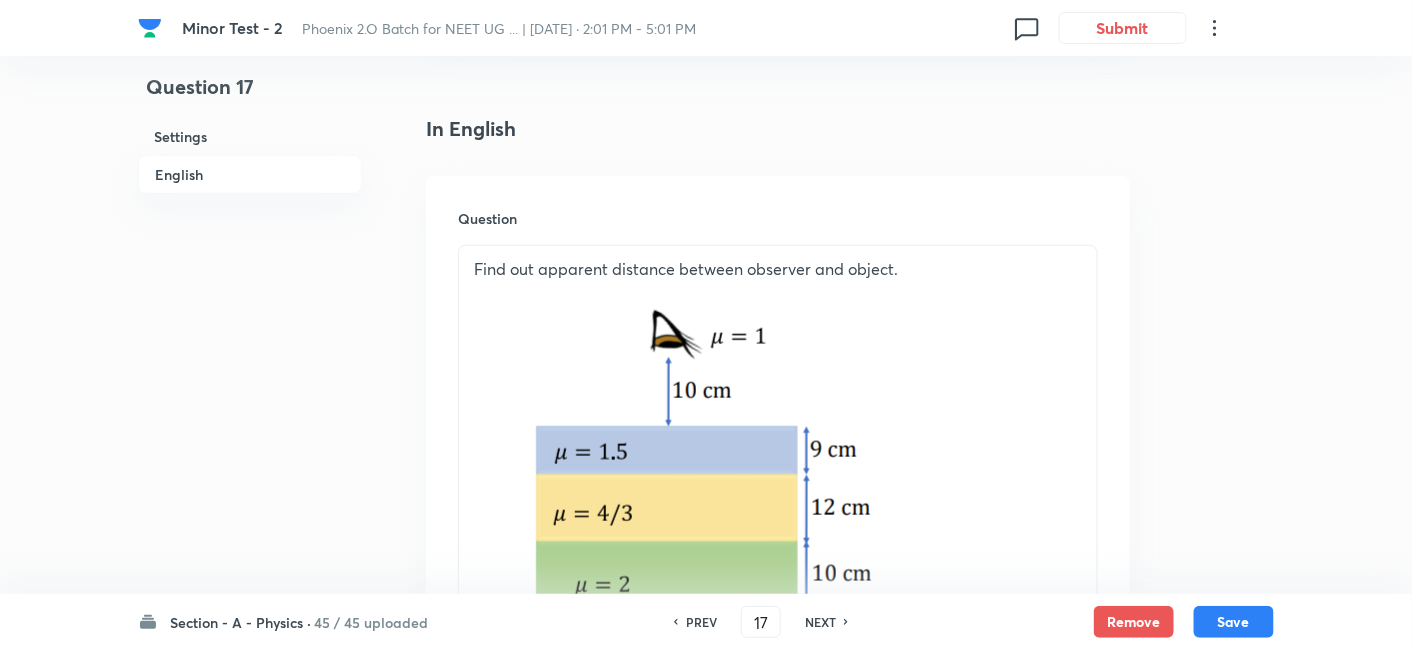 click on "NEXT" at bounding box center [820, 622] 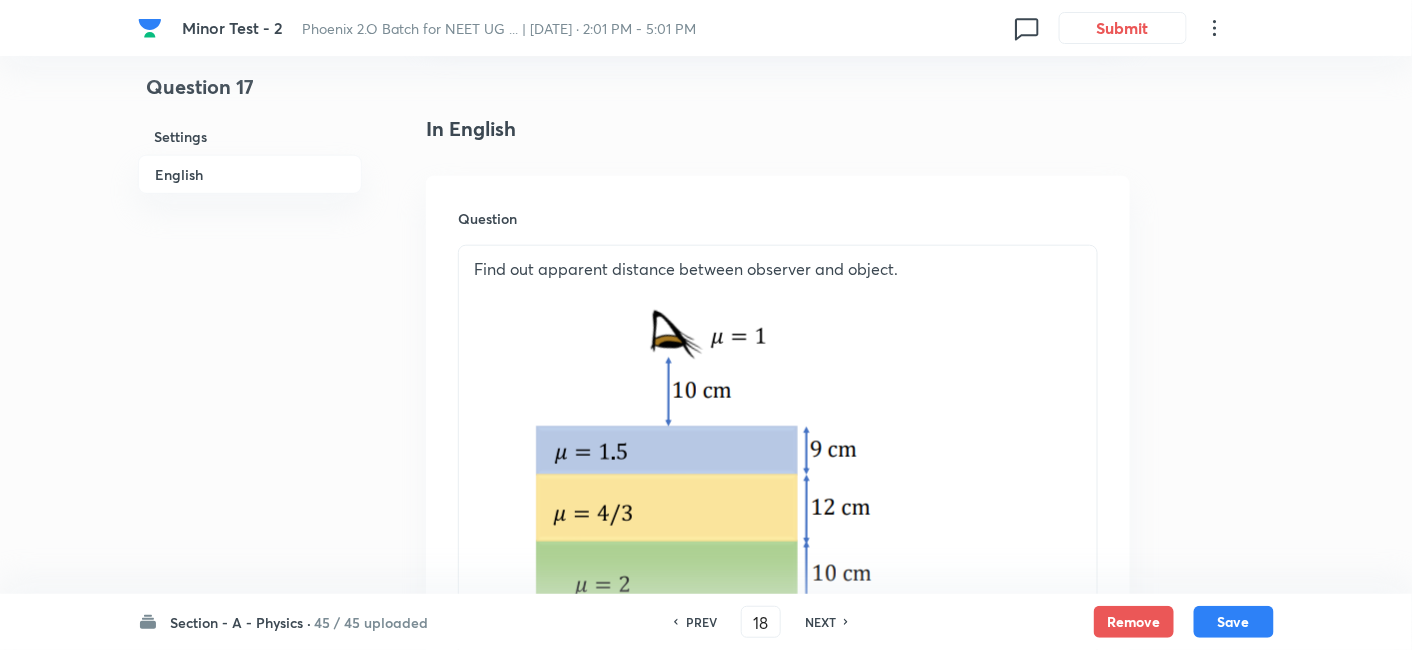 checkbox on "false" 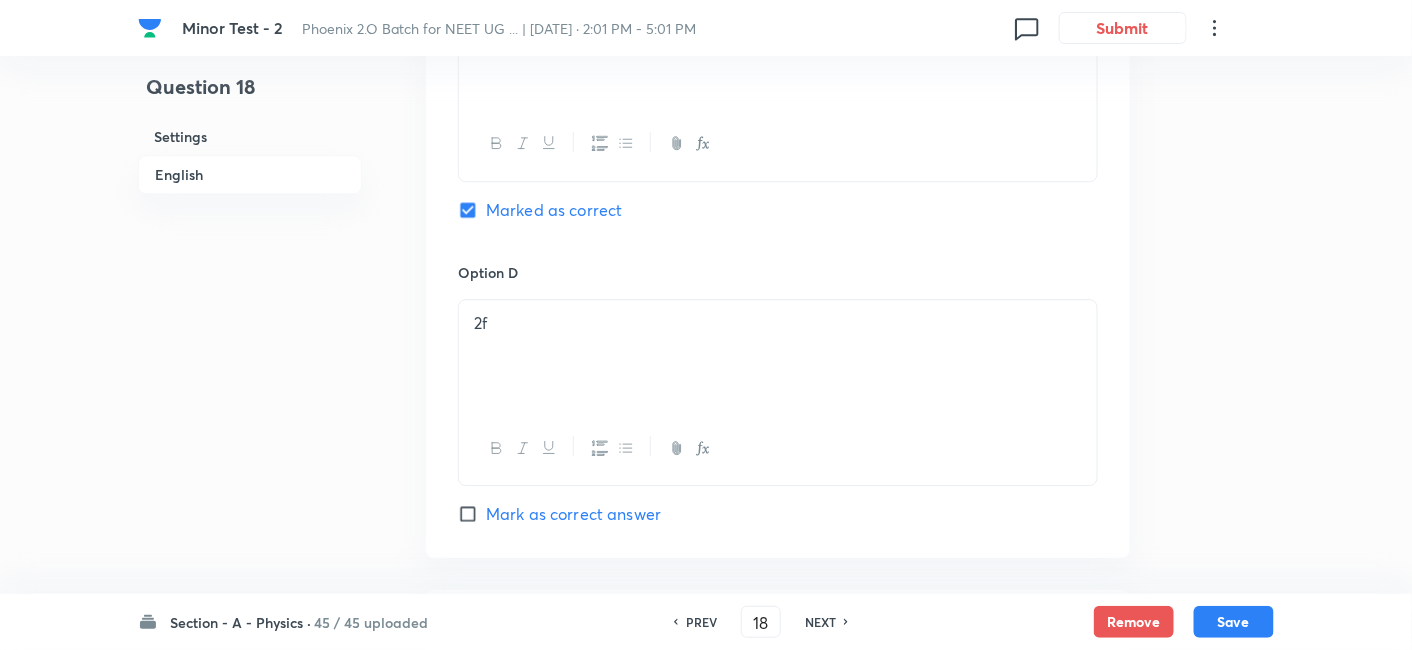 scroll, scrollTop: 2179, scrollLeft: 0, axis: vertical 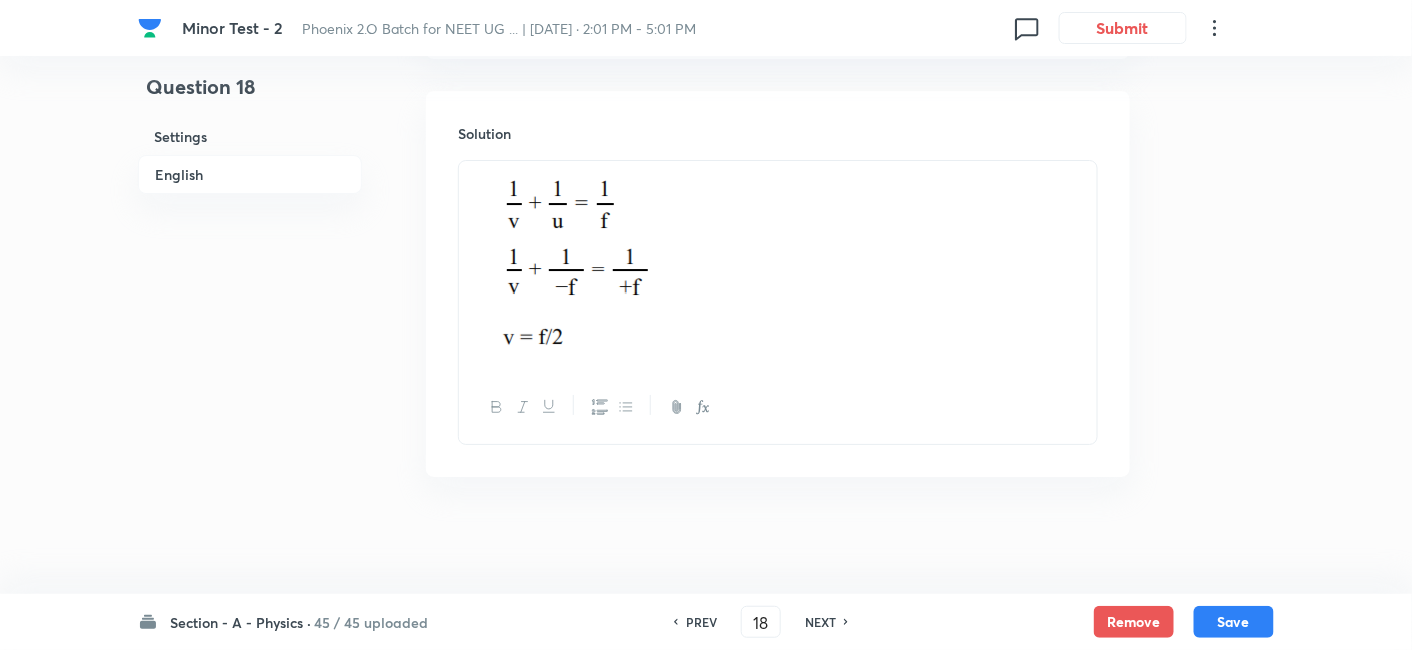 click on "NEXT" at bounding box center [820, 622] 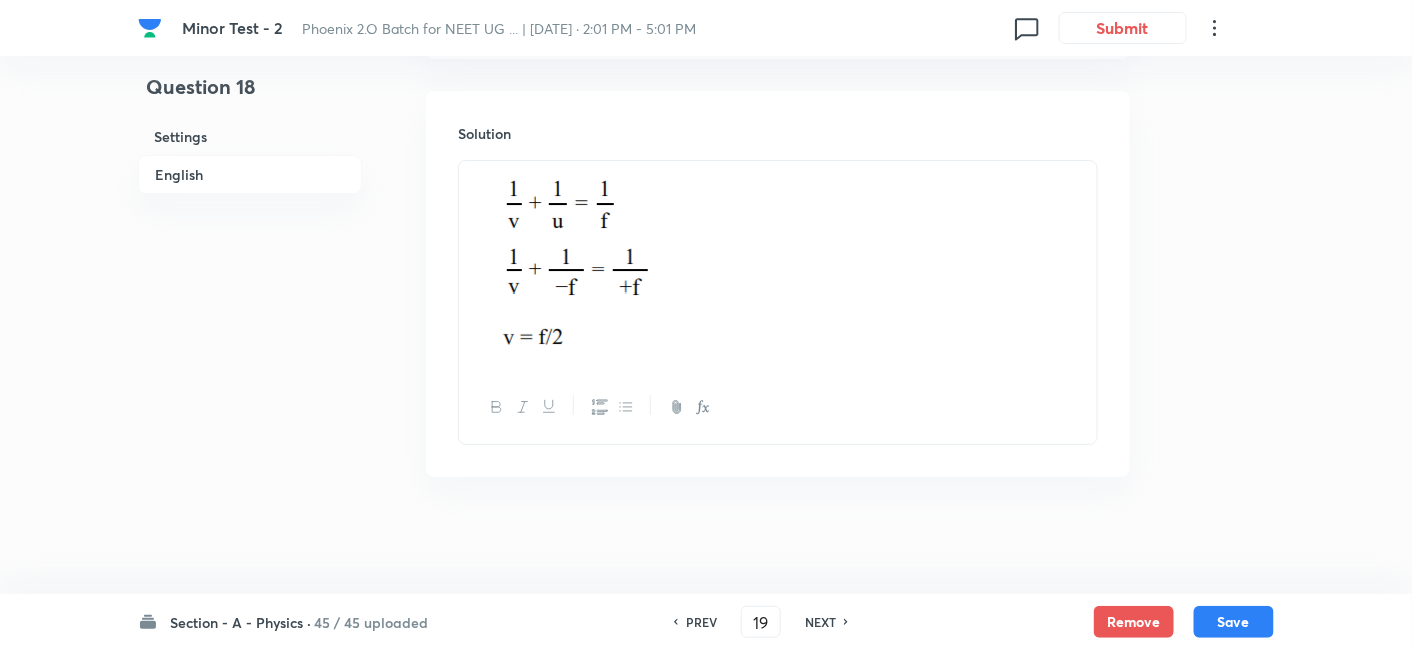 checkbox on "false" 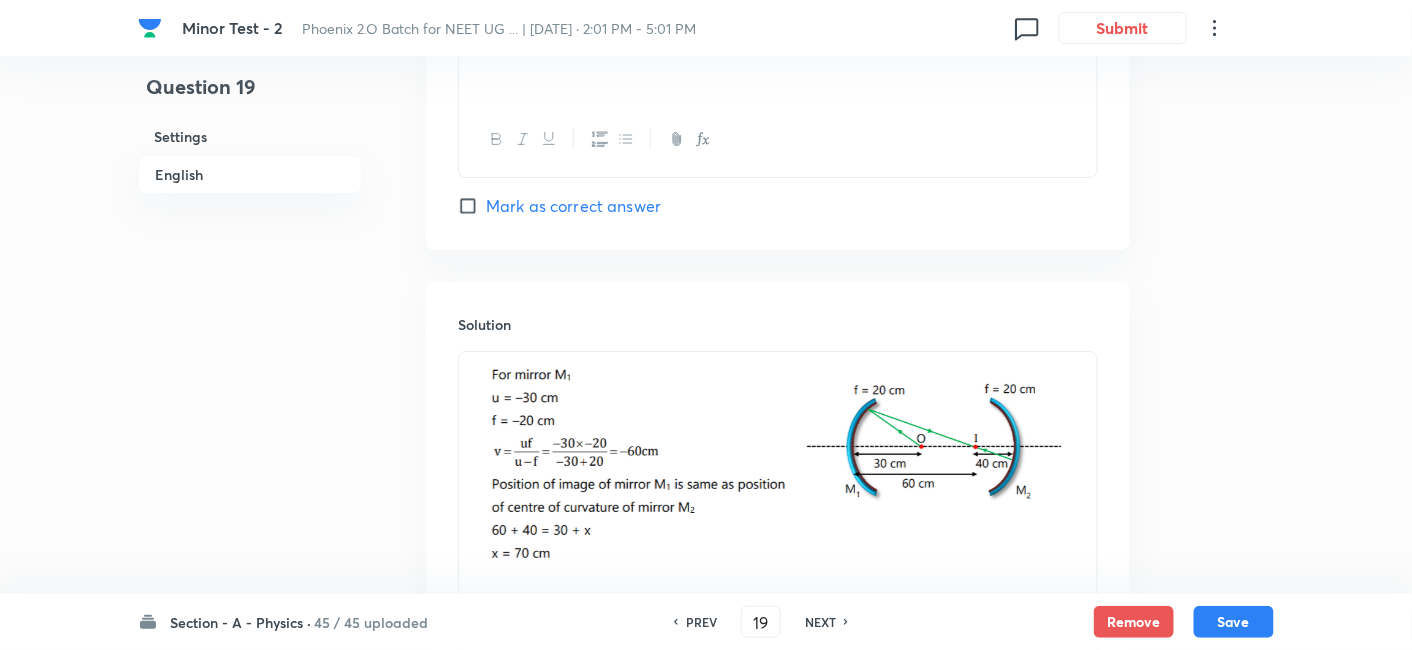scroll, scrollTop: 2391, scrollLeft: 0, axis: vertical 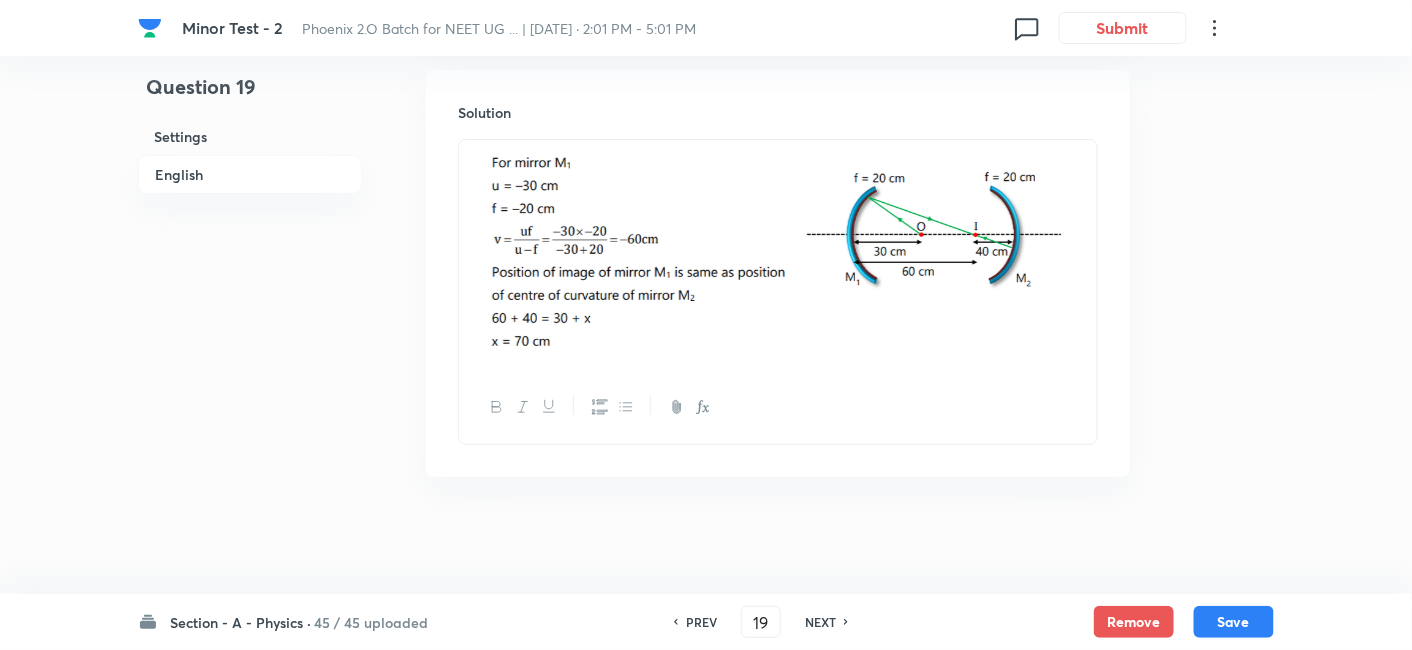 click on "NEXT" at bounding box center [820, 622] 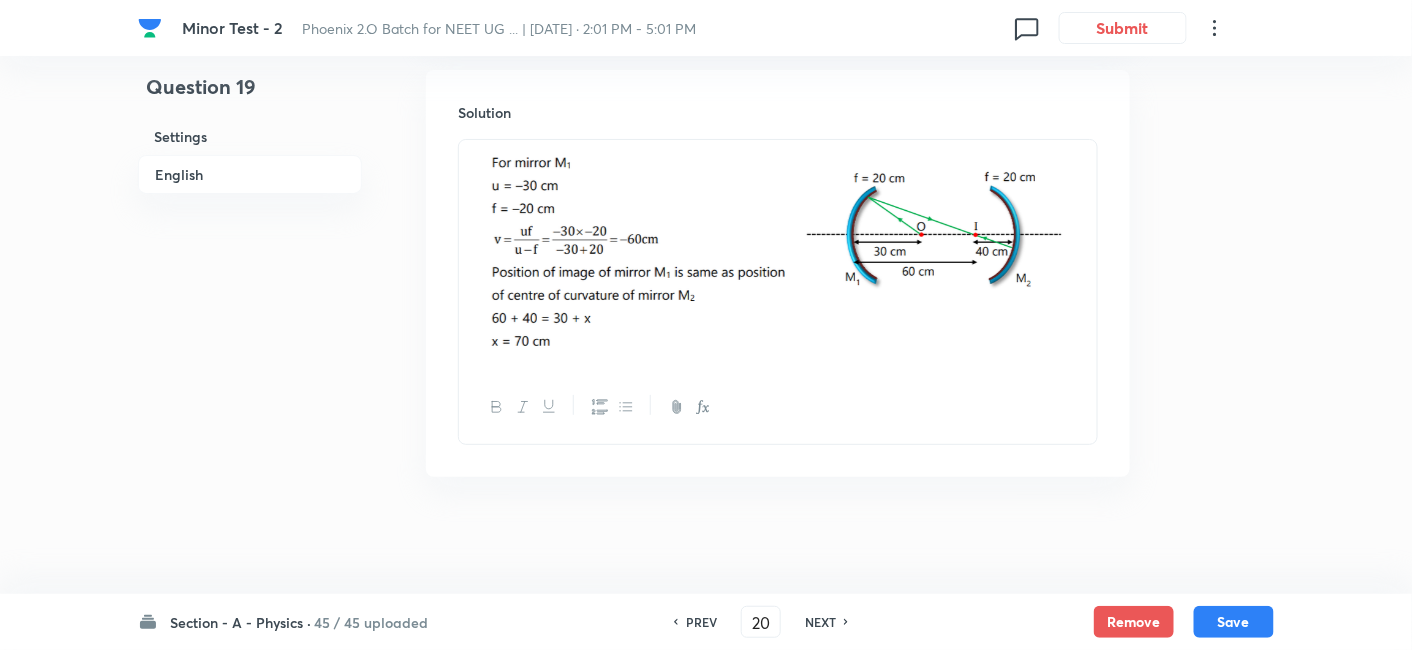 checkbox on "false" 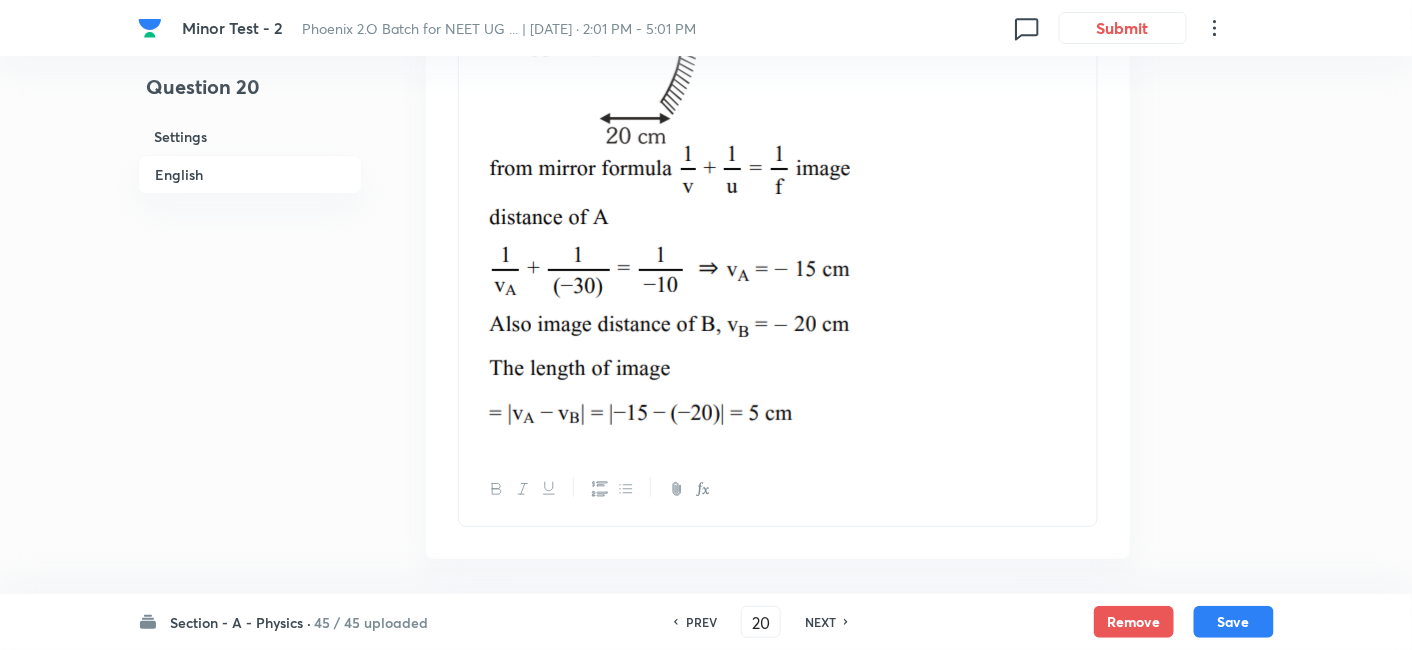 click on "PREV" at bounding box center [701, 622] 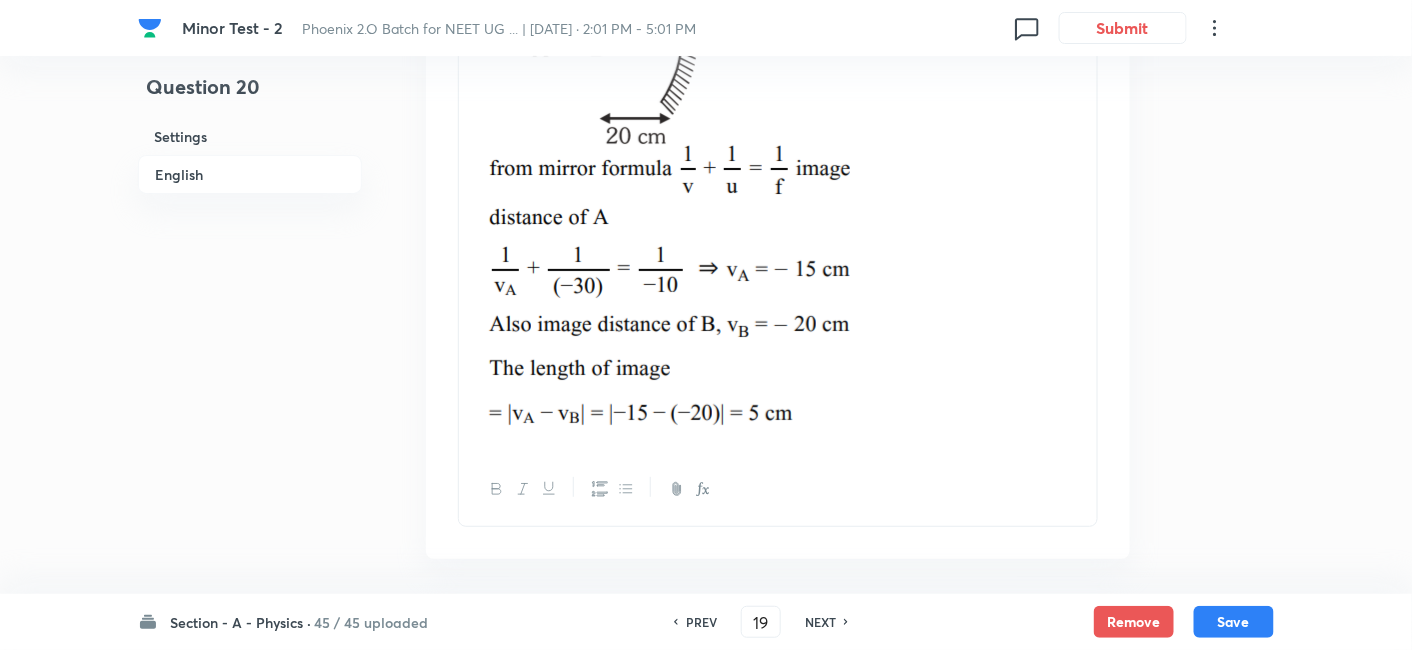 checkbox on "false" 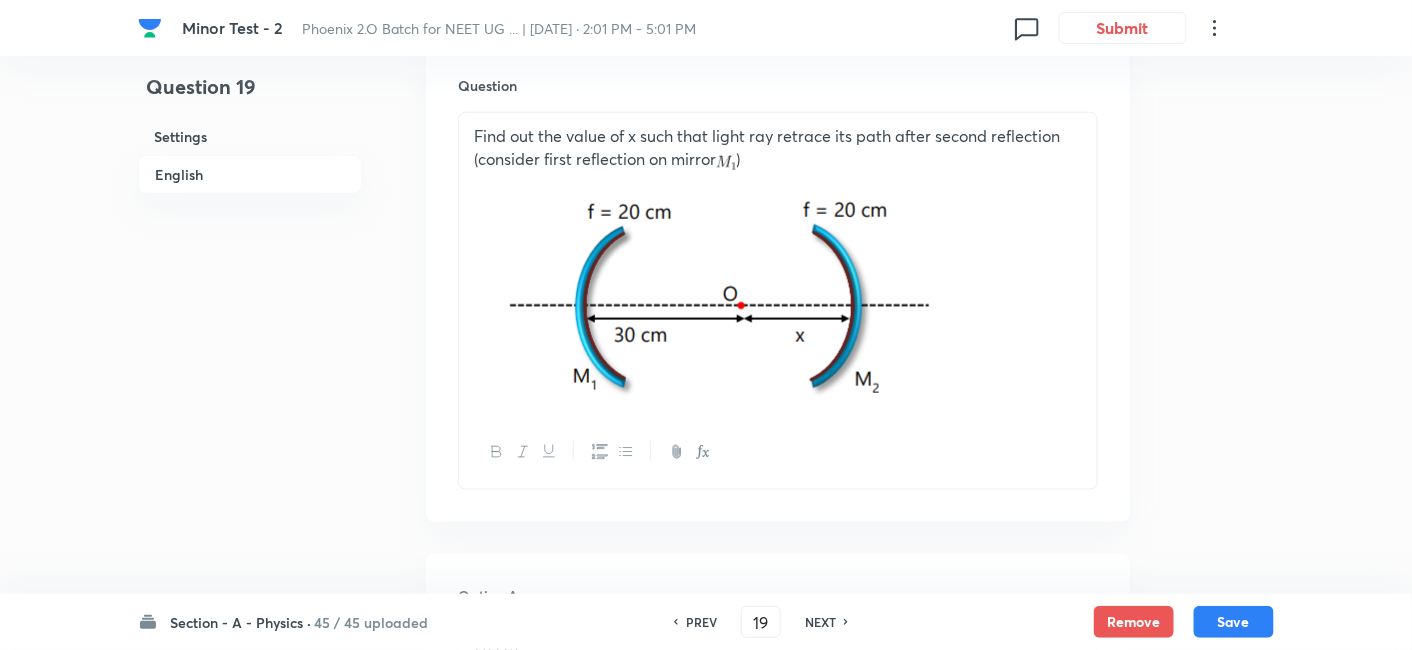 scroll, scrollTop: 617, scrollLeft: 0, axis: vertical 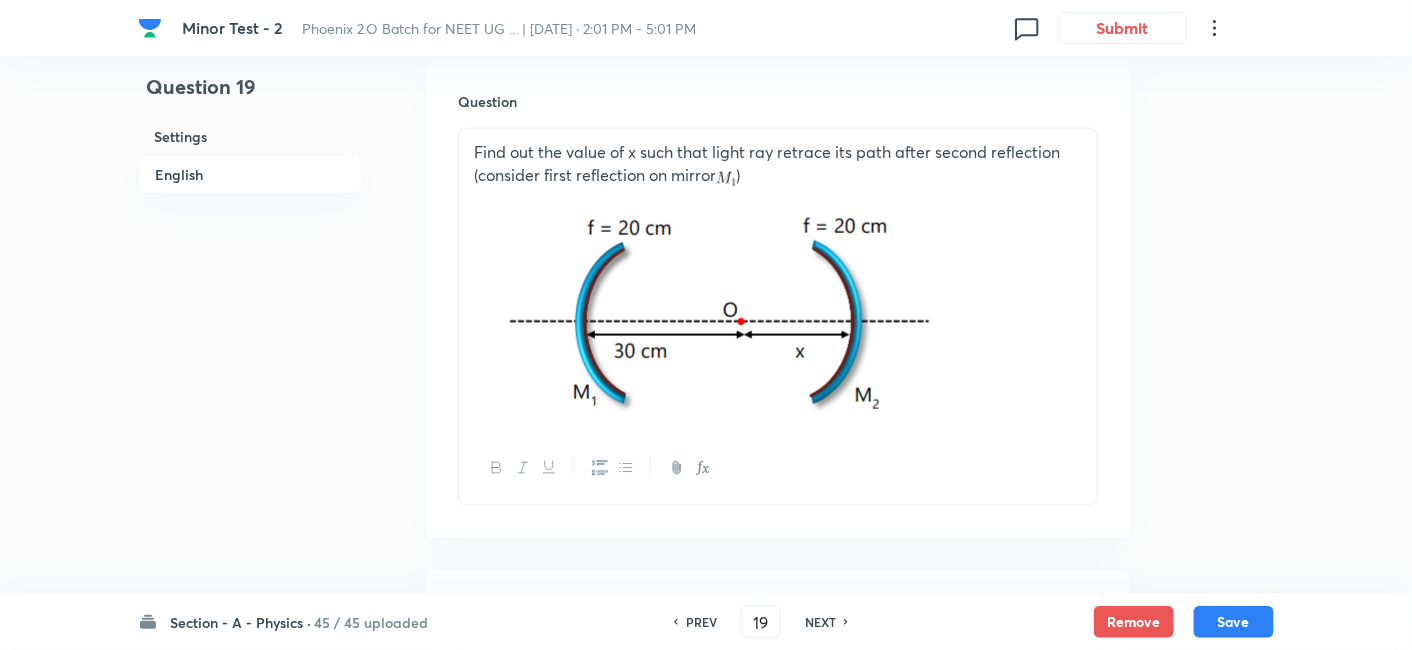 click on "NEXT" at bounding box center [820, 622] 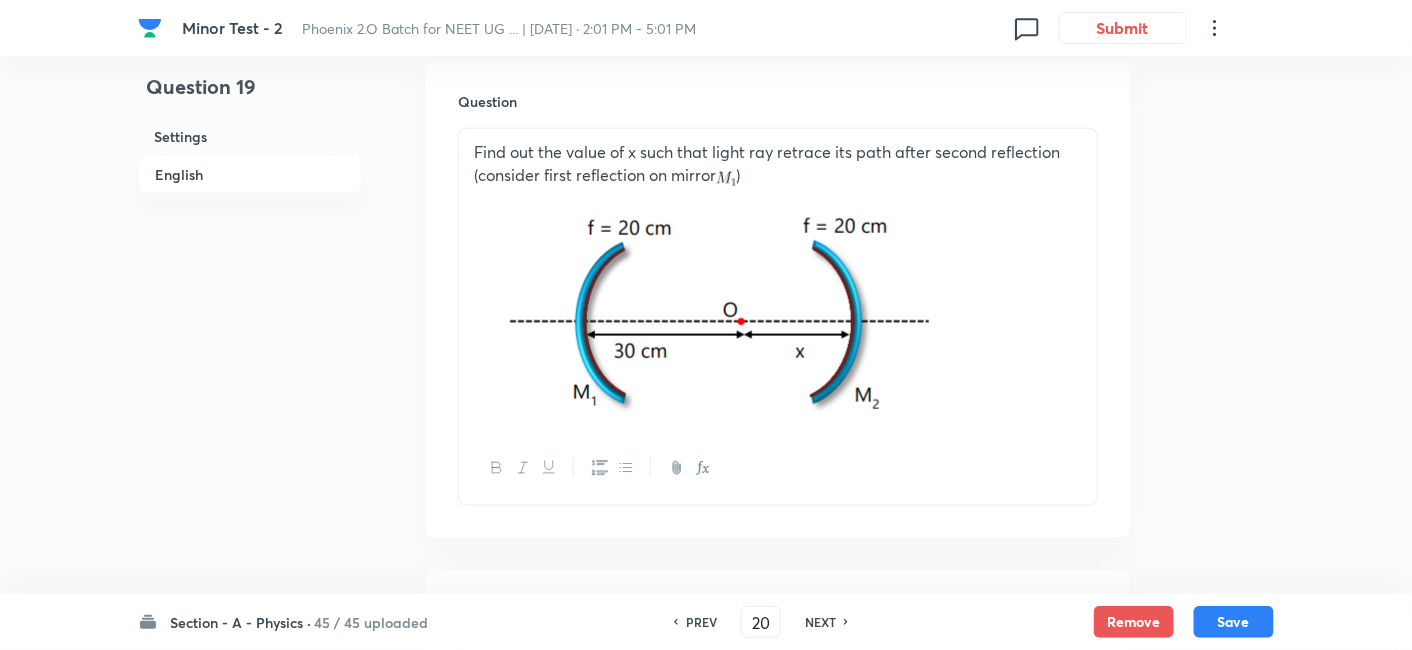 checkbox on "false" 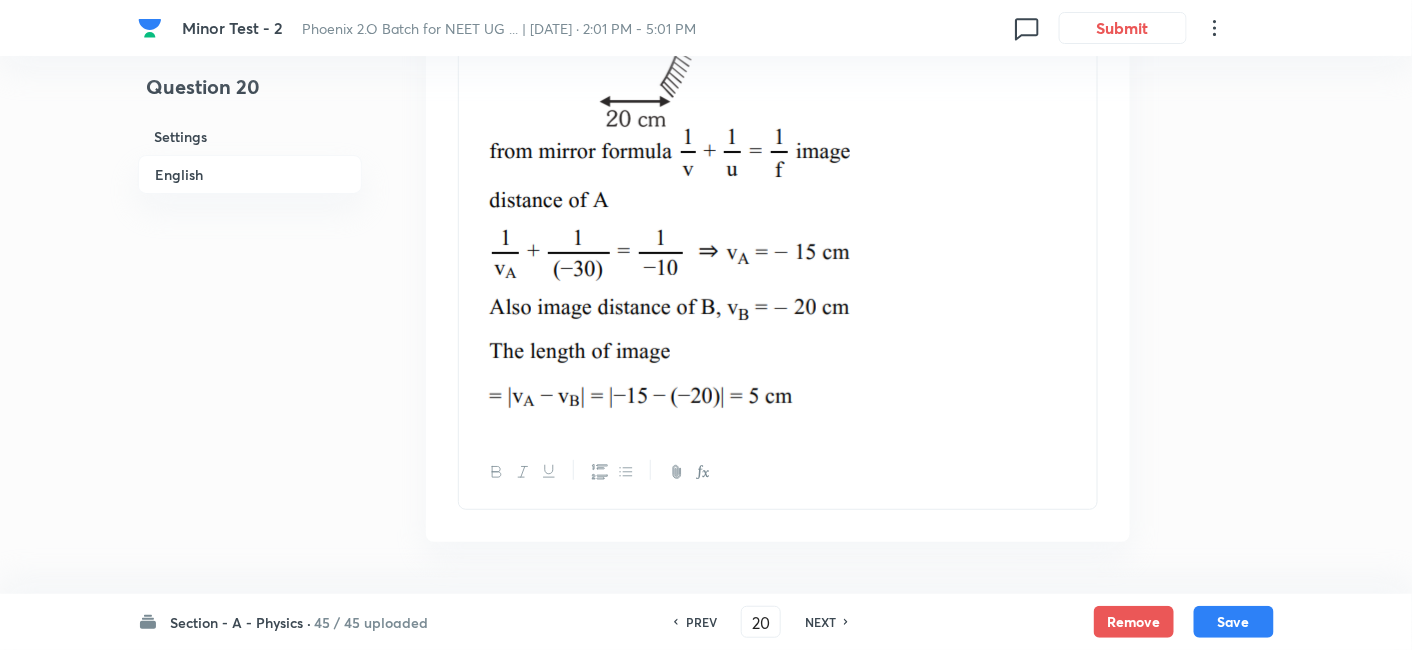 scroll, scrollTop: 2473, scrollLeft: 0, axis: vertical 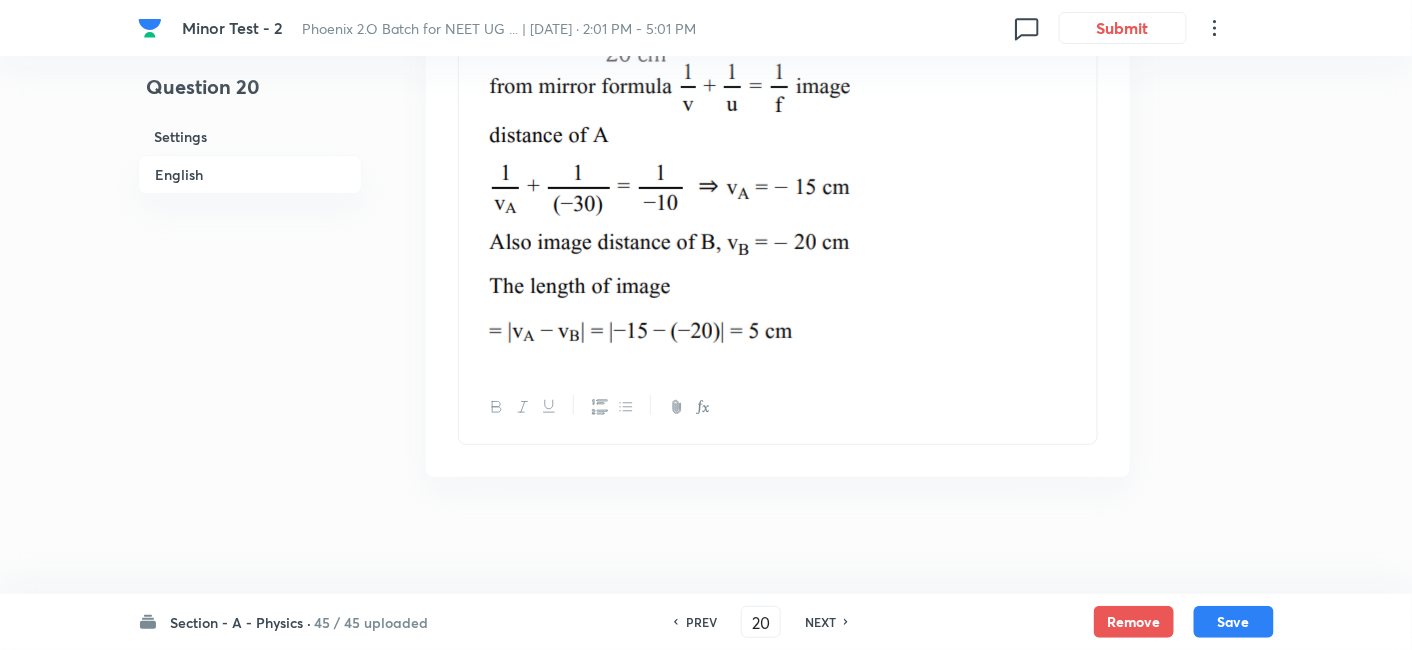 click on "NEXT" at bounding box center [820, 622] 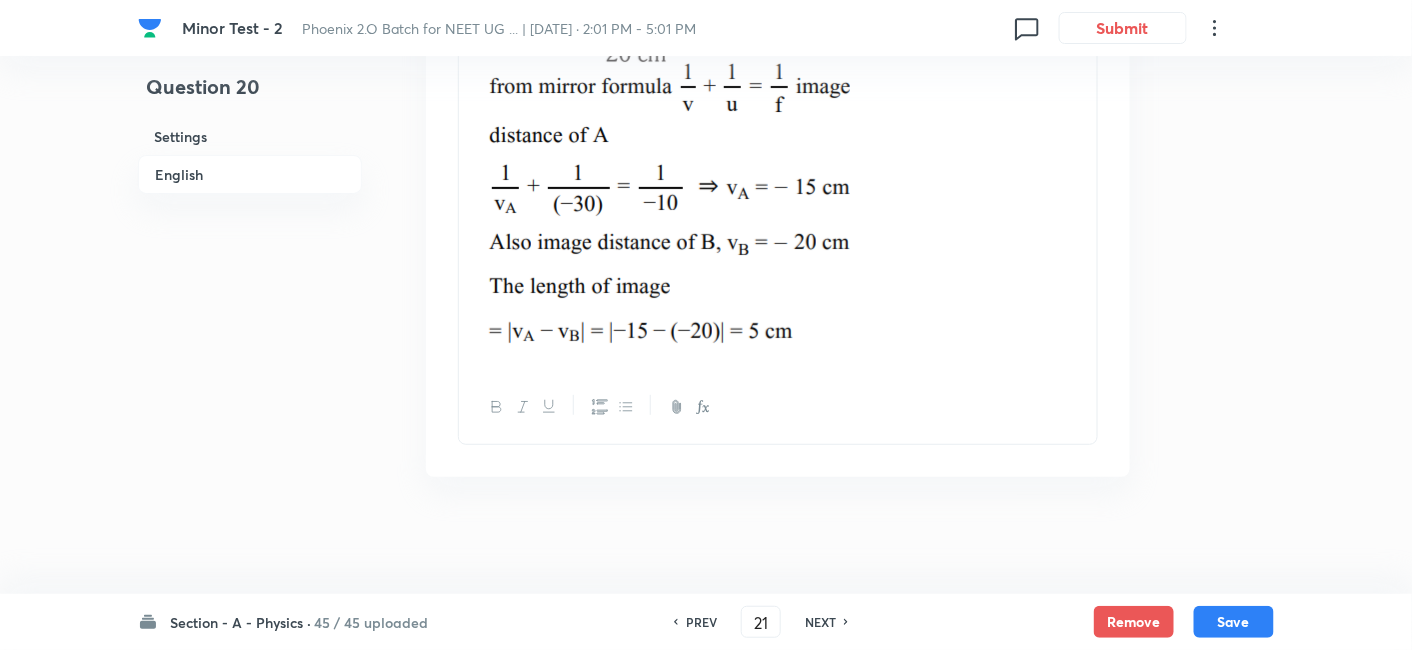 checkbox on "false" 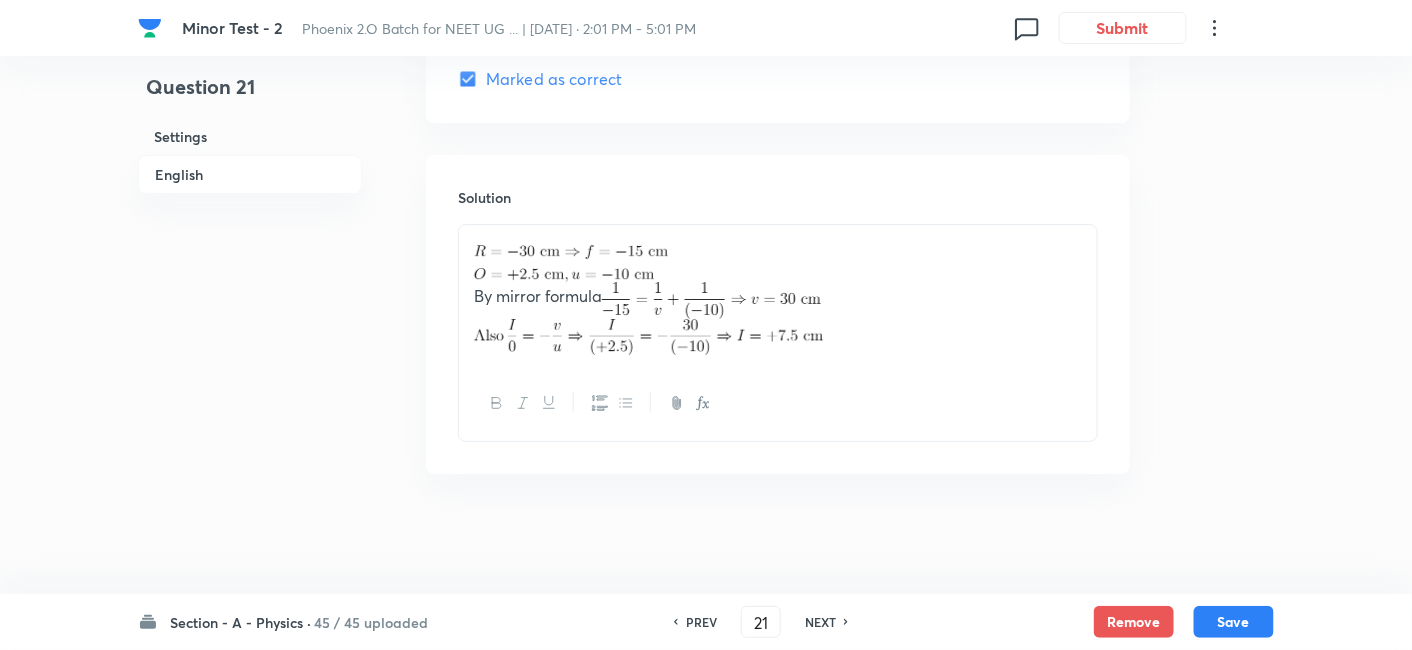 scroll, scrollTop: 2111, scrollLeft: 0, axis: vertical 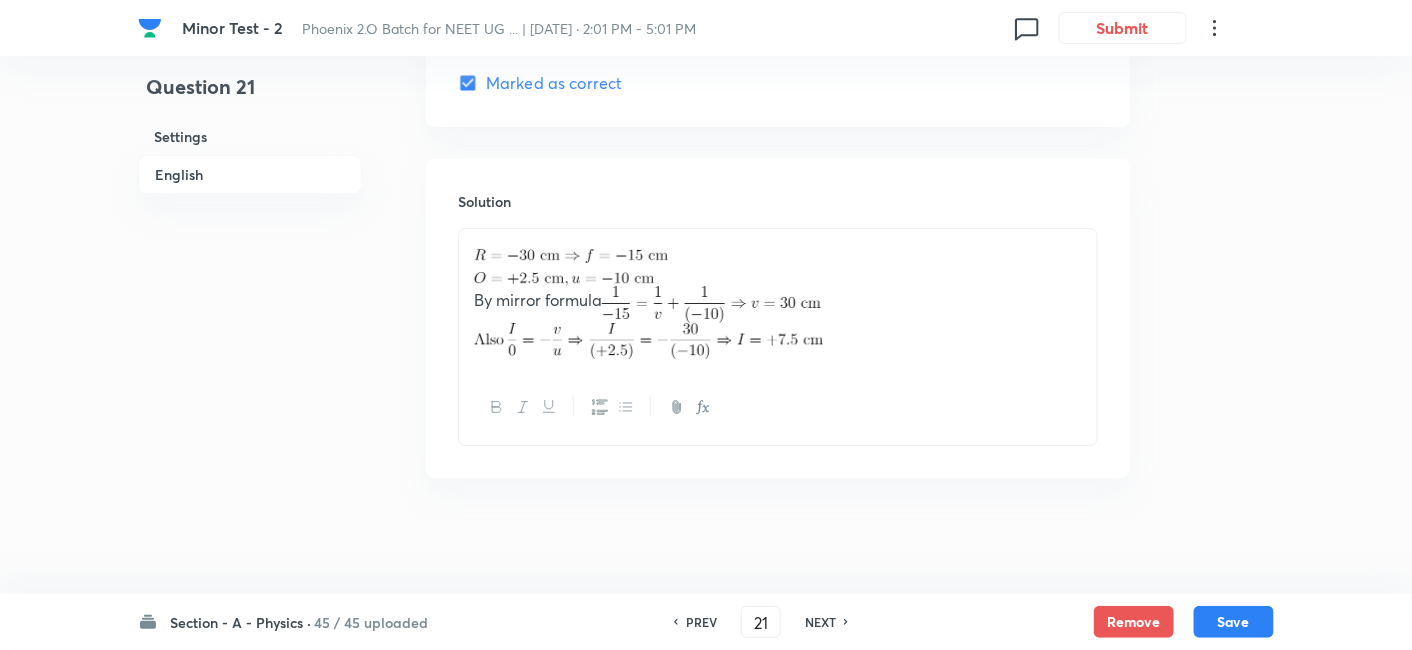 click on "NEXT" at bounding box center (820, 622) 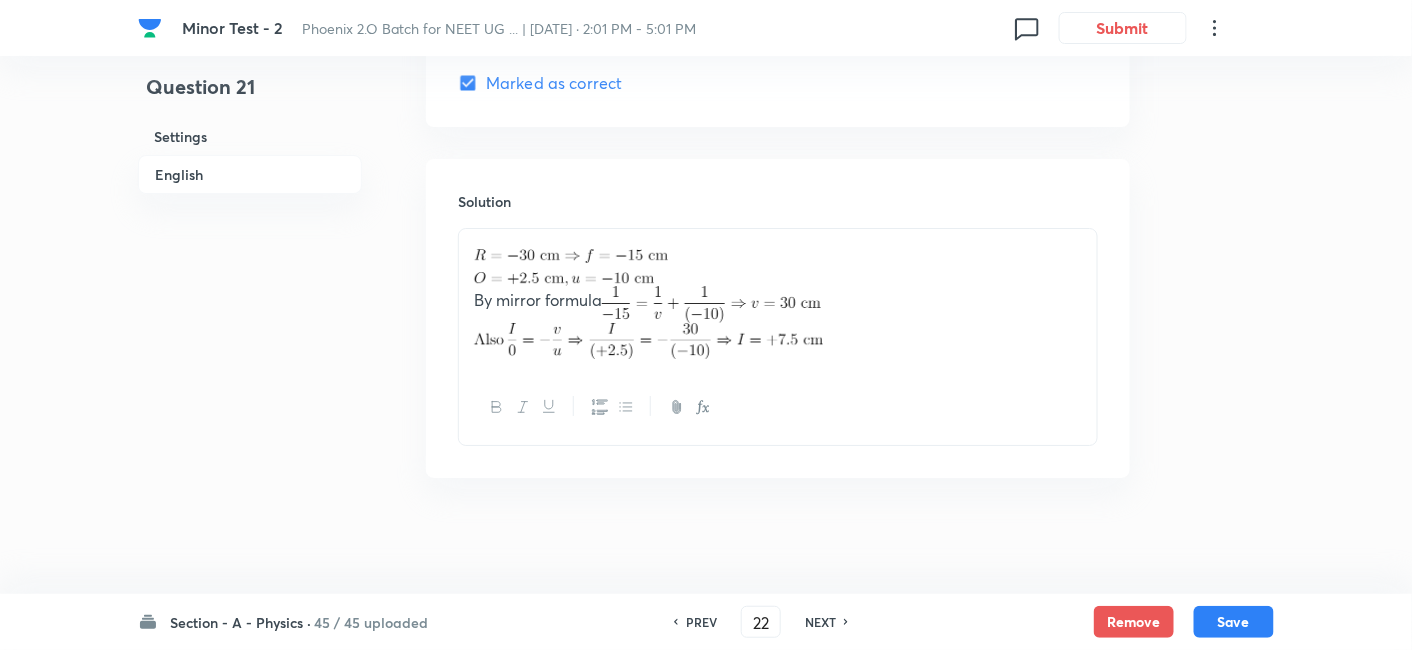 checkbox on "false" 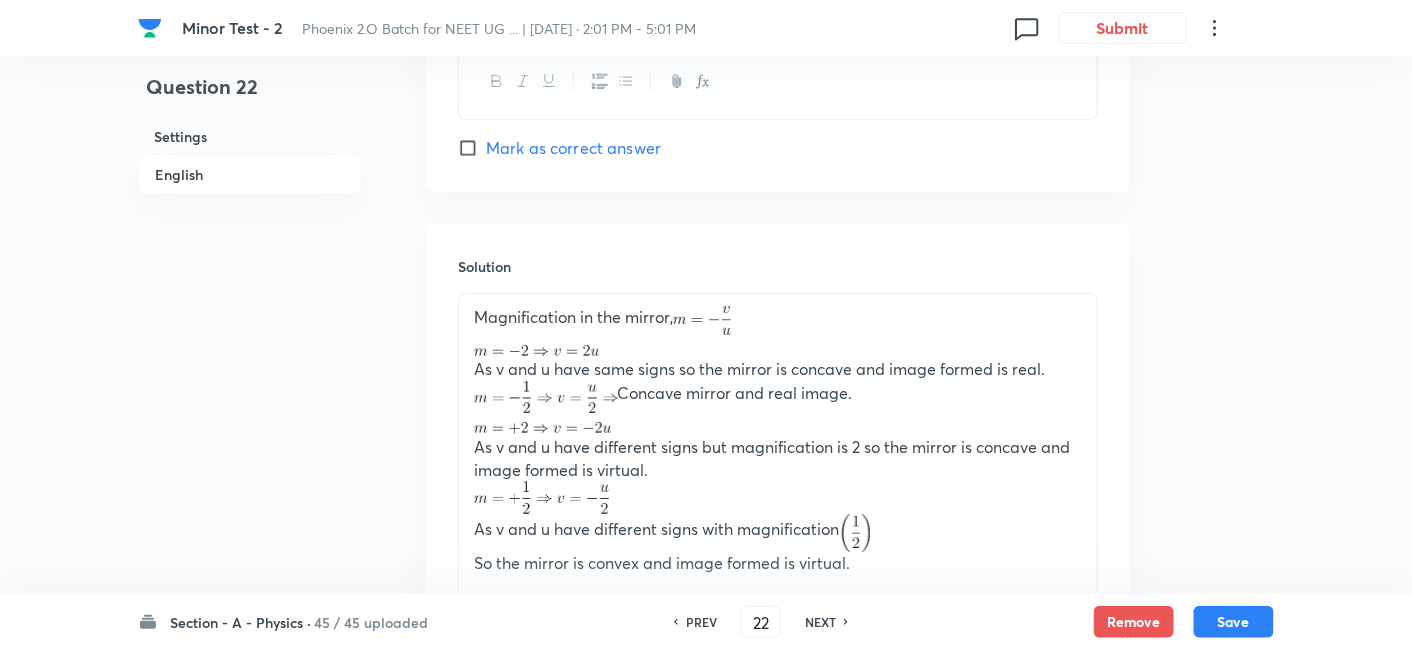 scroll, scrollTop: 2326, scrollLeft: 0, axis: vertical 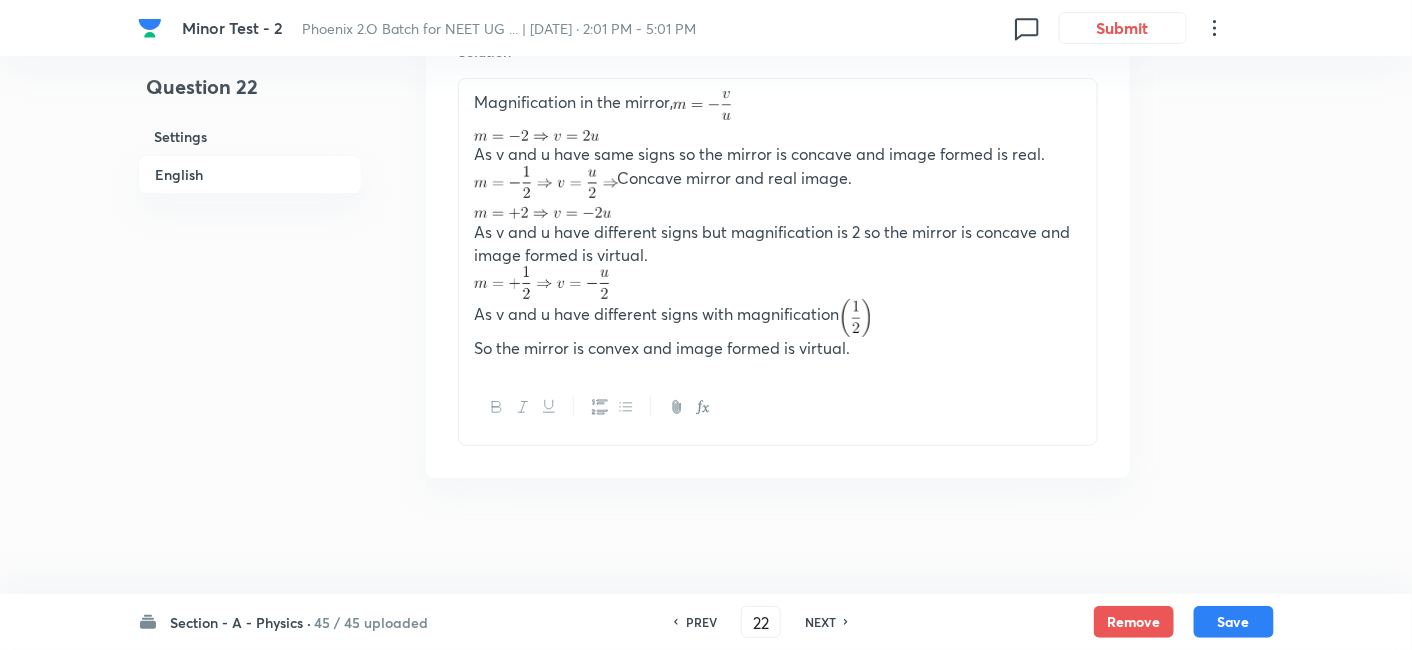 checkbox on "true" 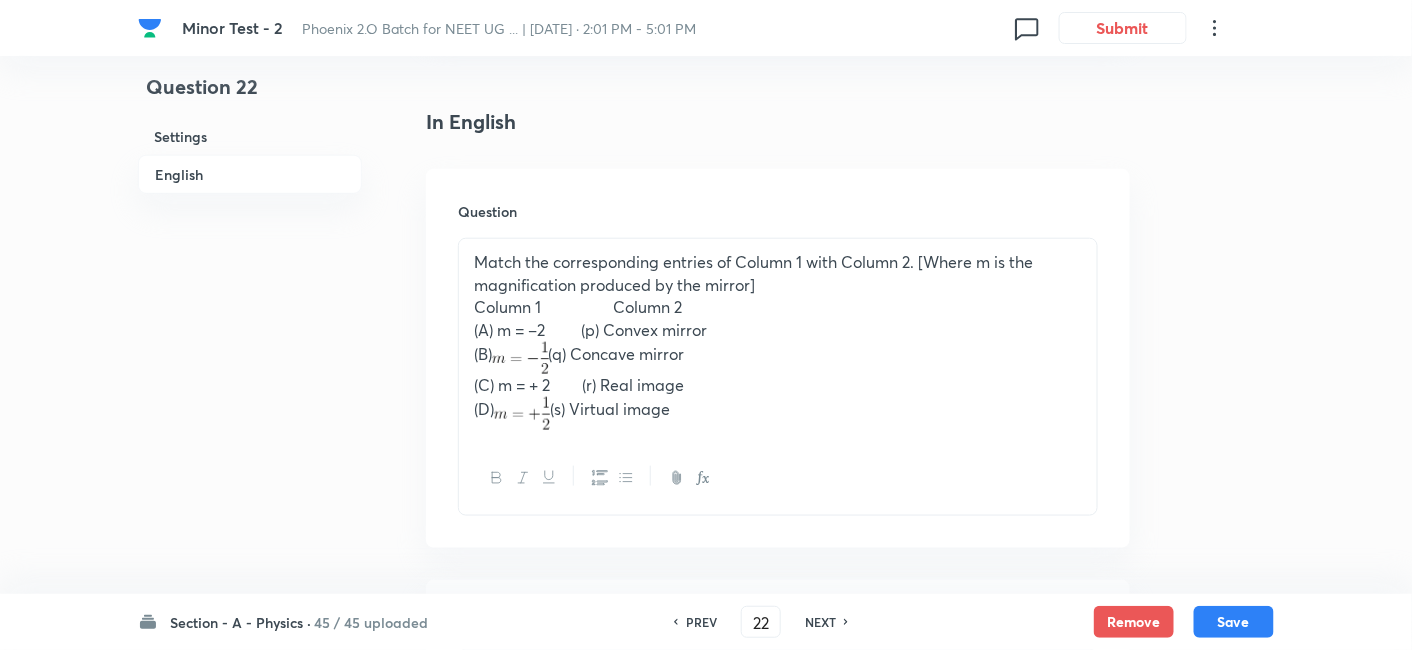 scroll, scrollTop: 480, scrollLeft: 0, axis: vertical 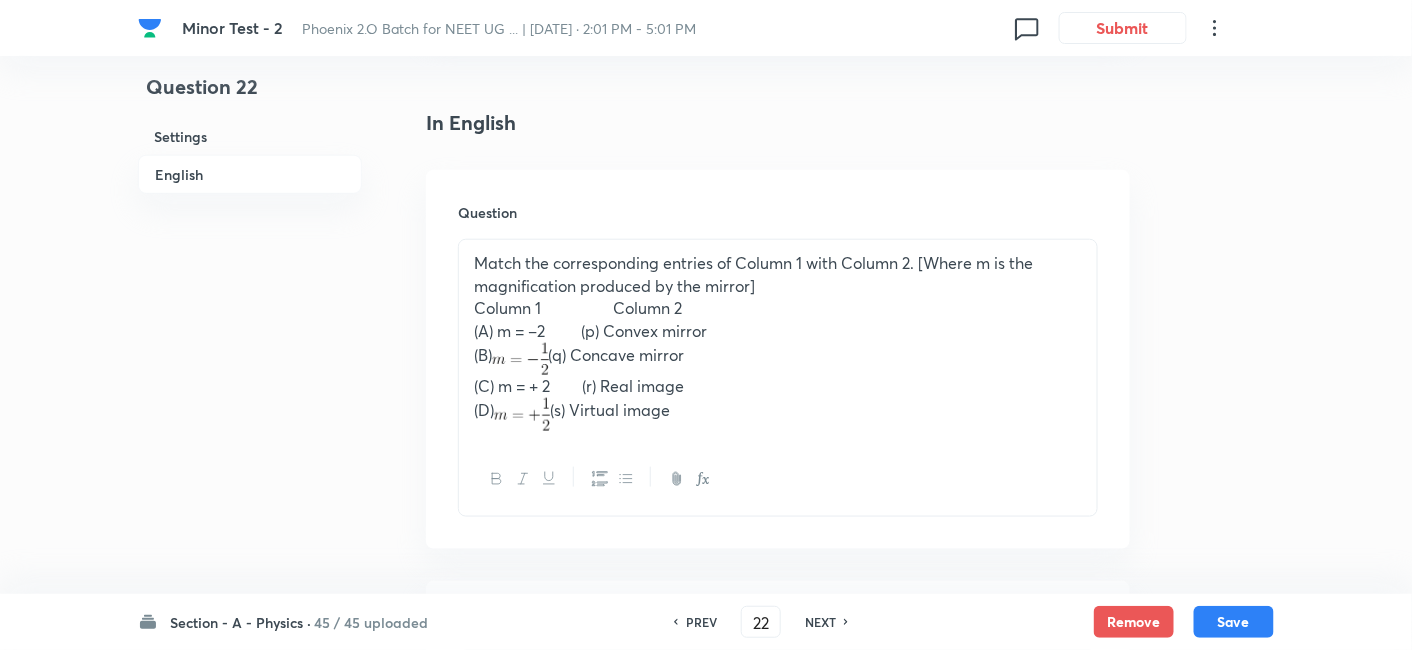 click on "NEXT" at bounding box center (820, 622) 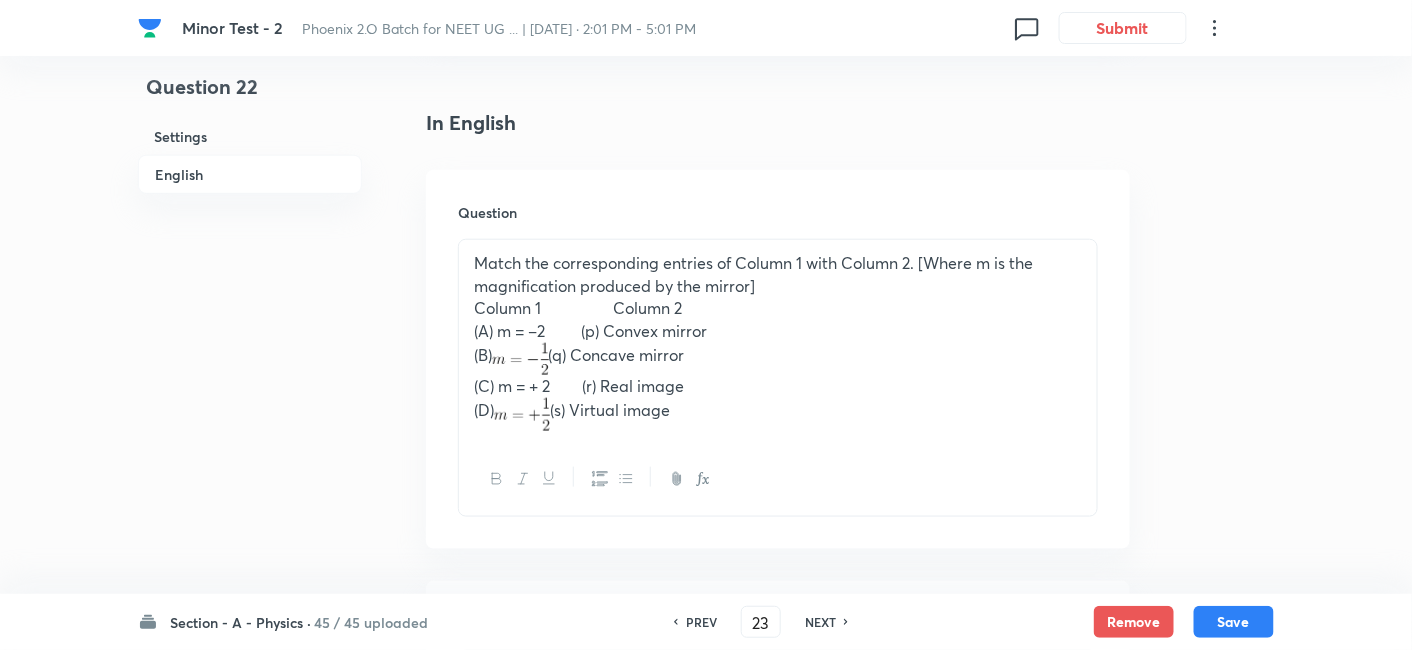 checkbox on "false" 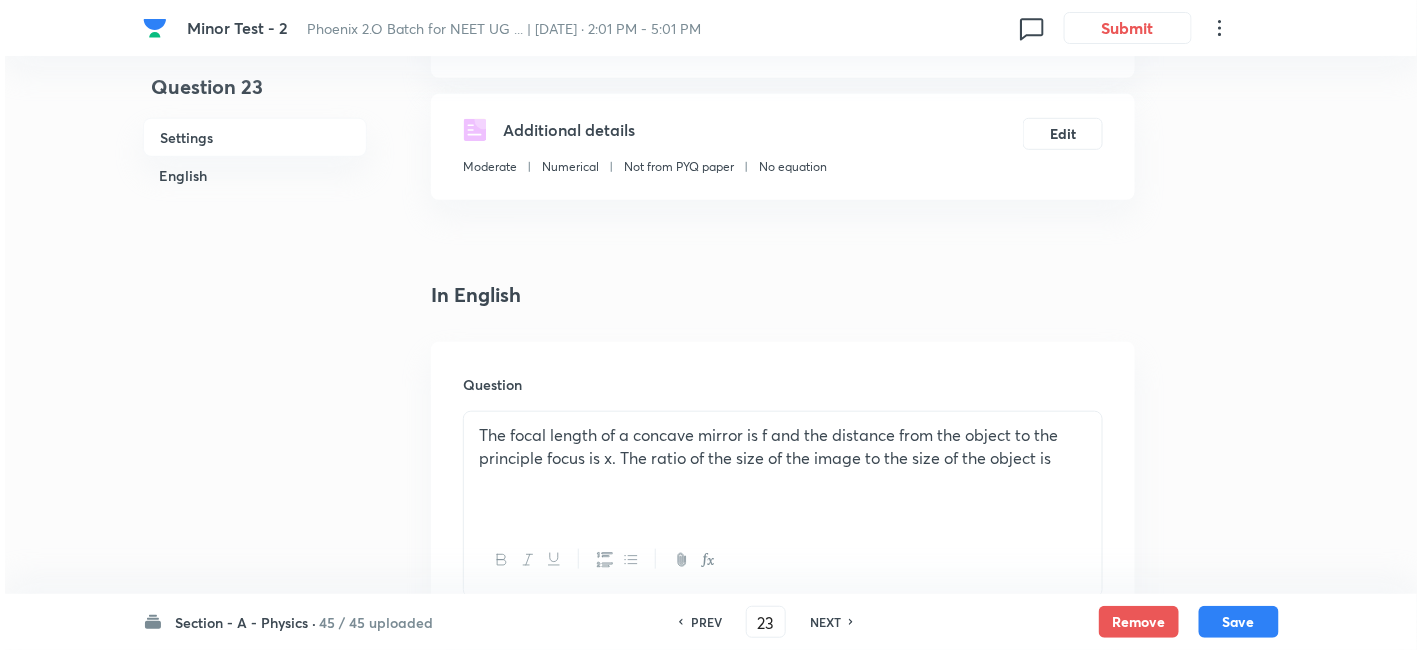 scroll, scrollTop: 0, scrollLeft: 0, axis: both 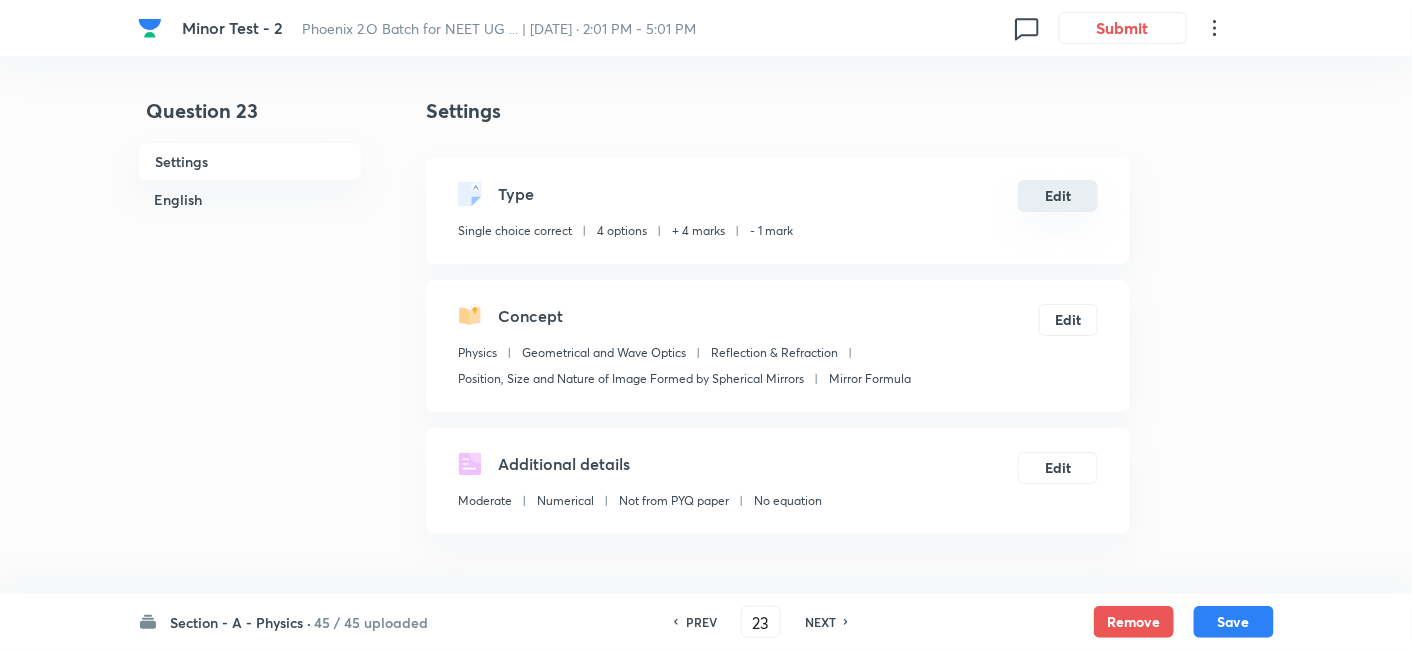 click on "Edit" at bounding box center [1058, 196] 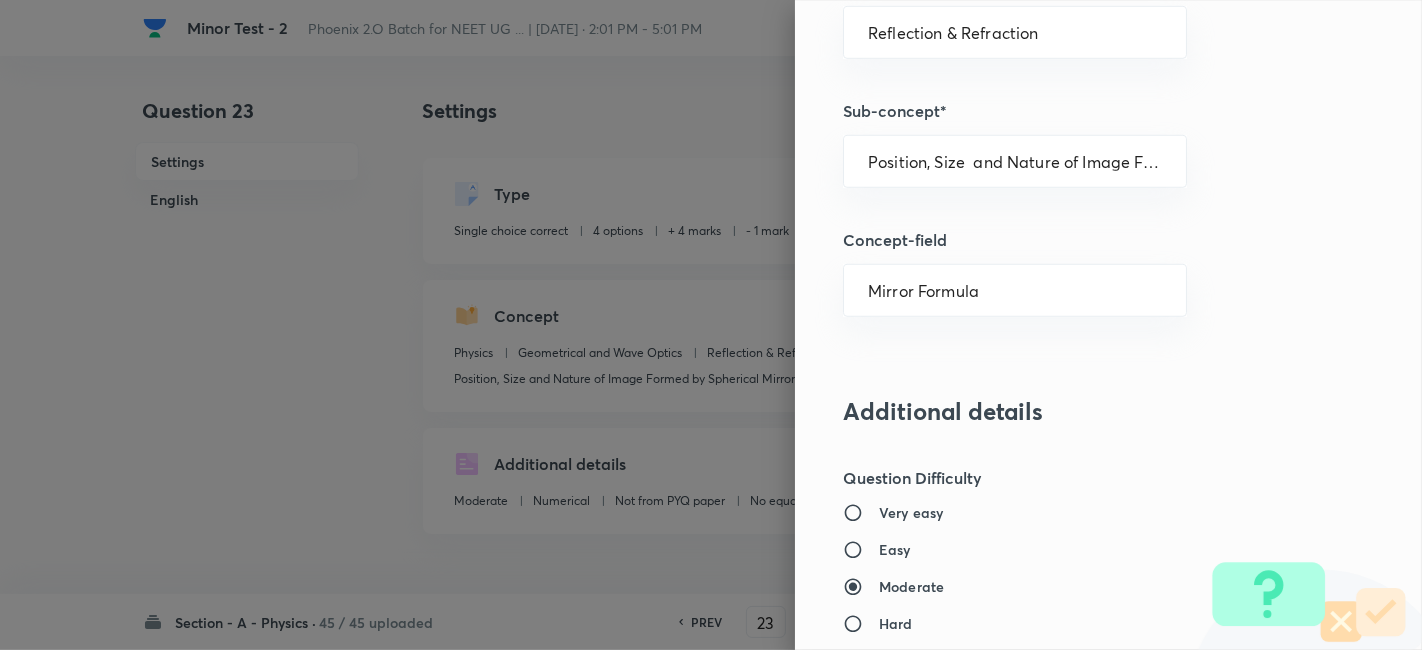 scroll, scrollTop: 1200, scrollLeft: 0, axis: vertical 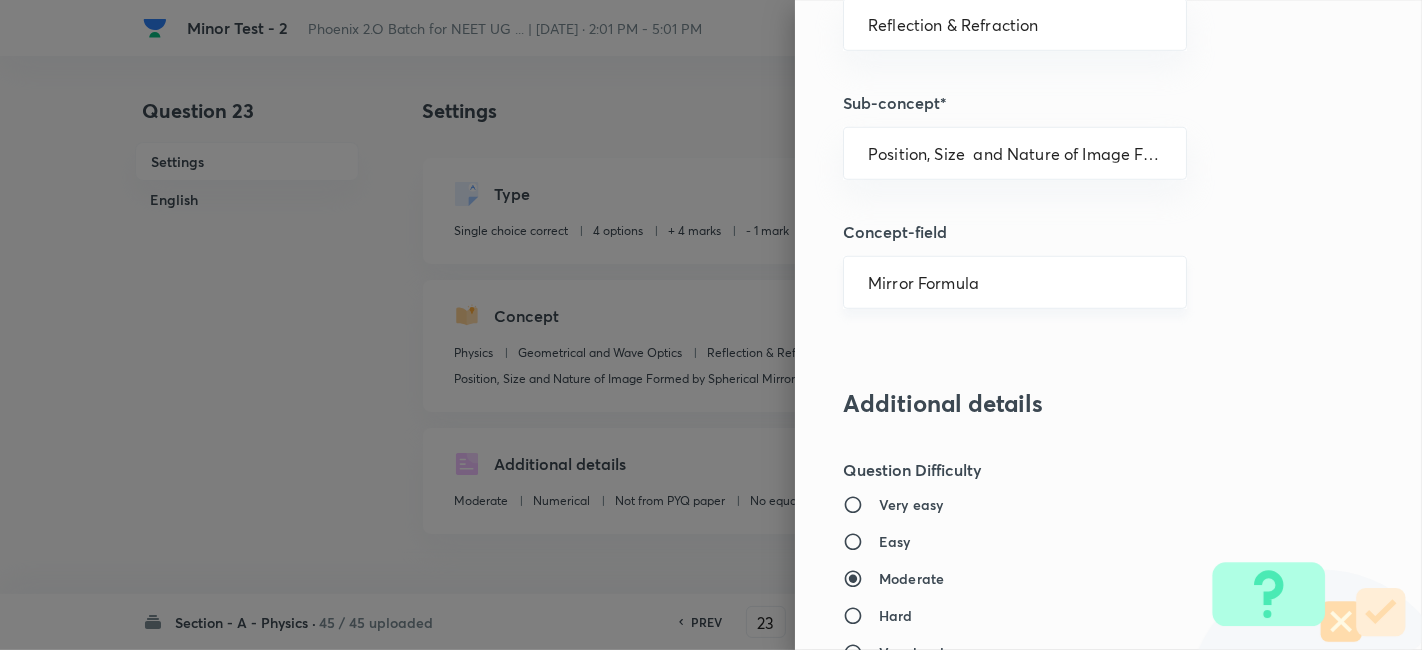 click on "Mirror Formula ​" at bounding box center (1015, 282) 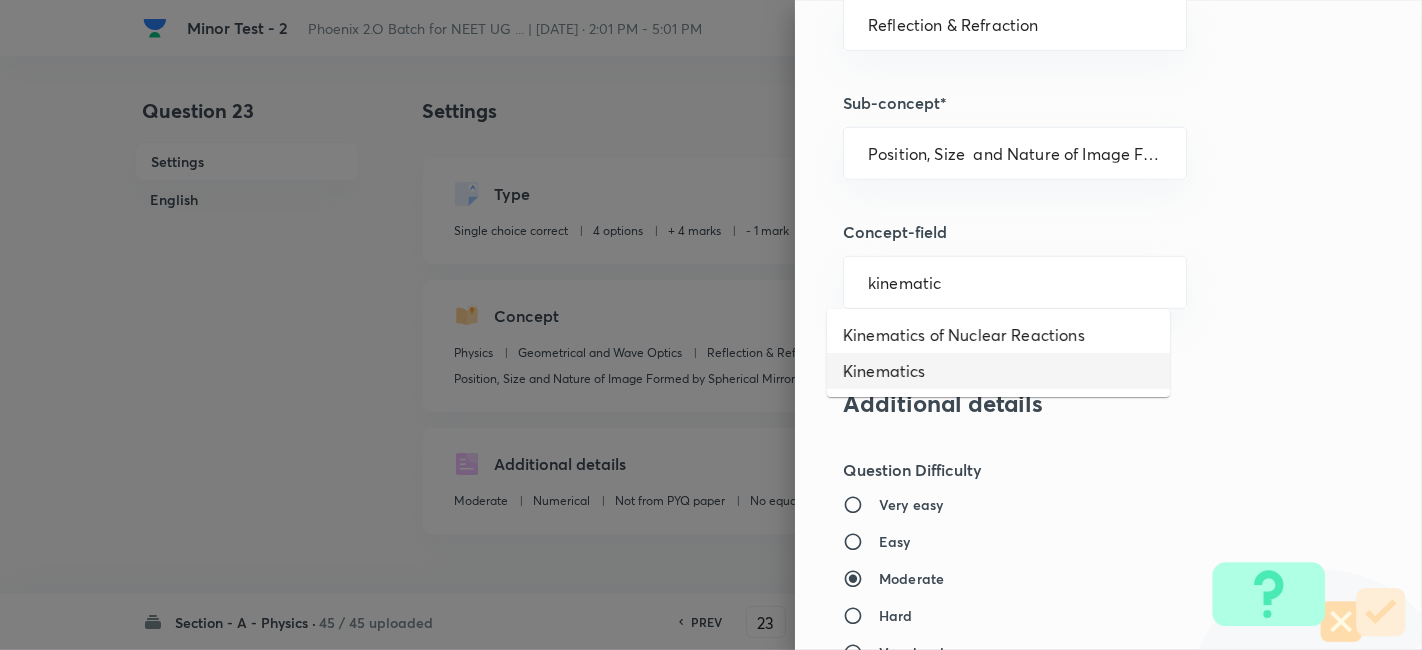 click on "Kinematics" at bounding box center [998, 371] 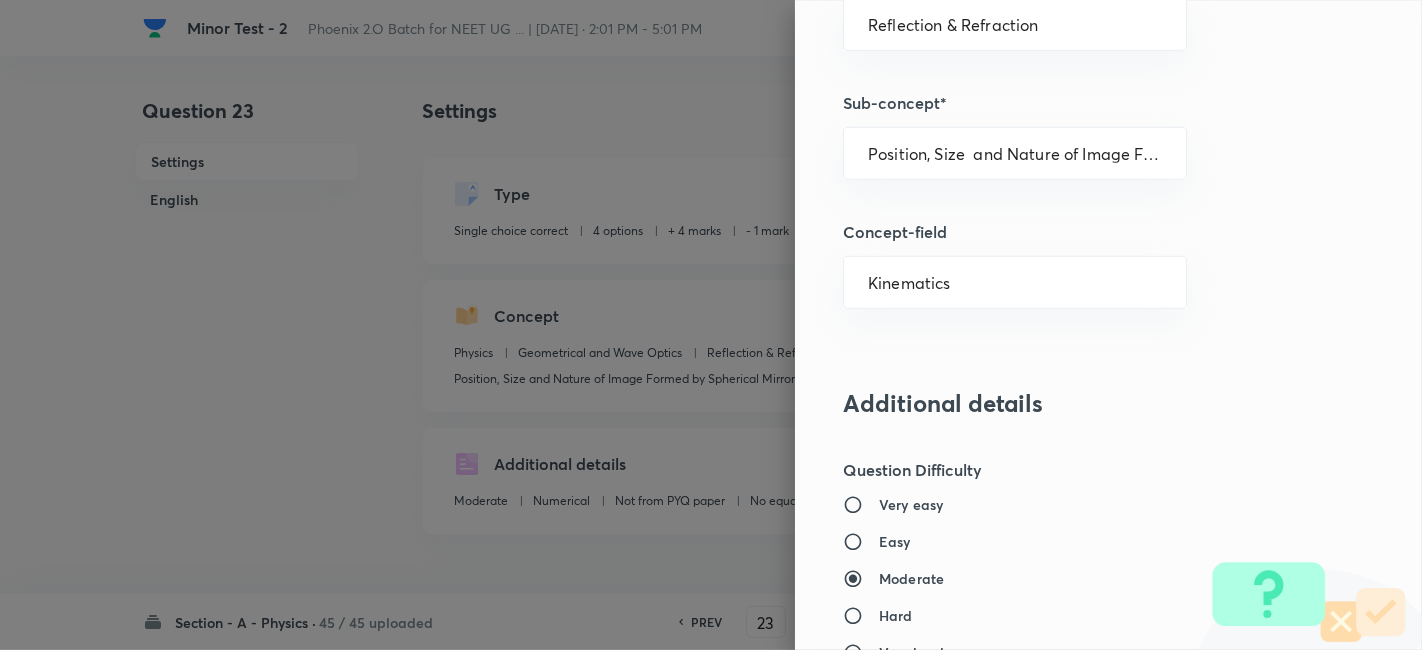 type on "Mechanics" 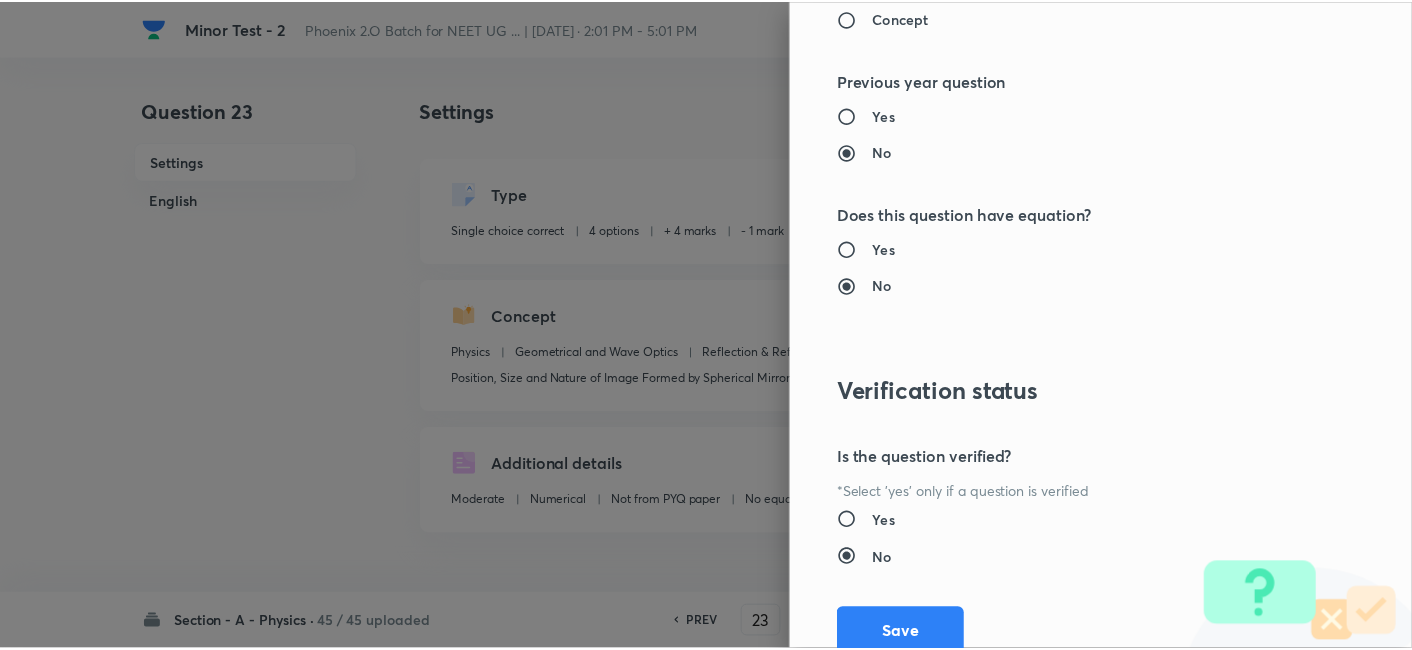 scroll, scrollTop: 2070, scrollLeft: 0, axis: vertical 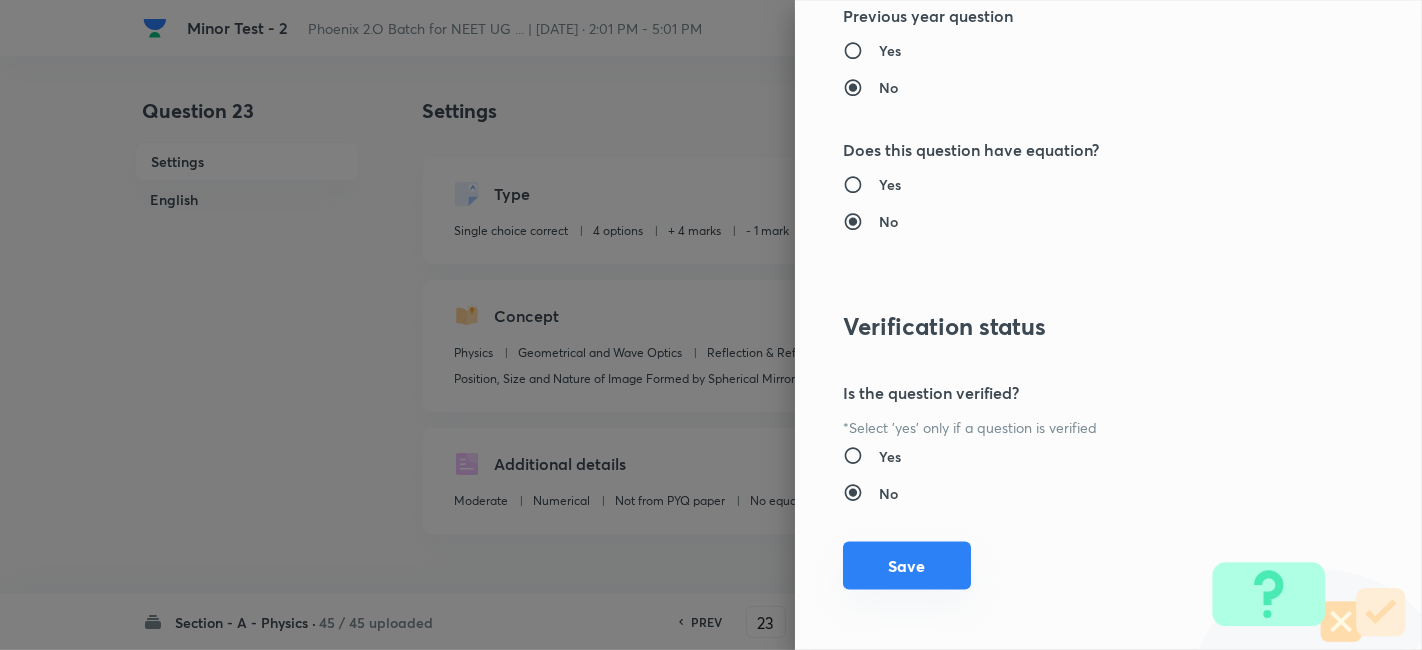 click on "Save" at bounding box center [907, 566] 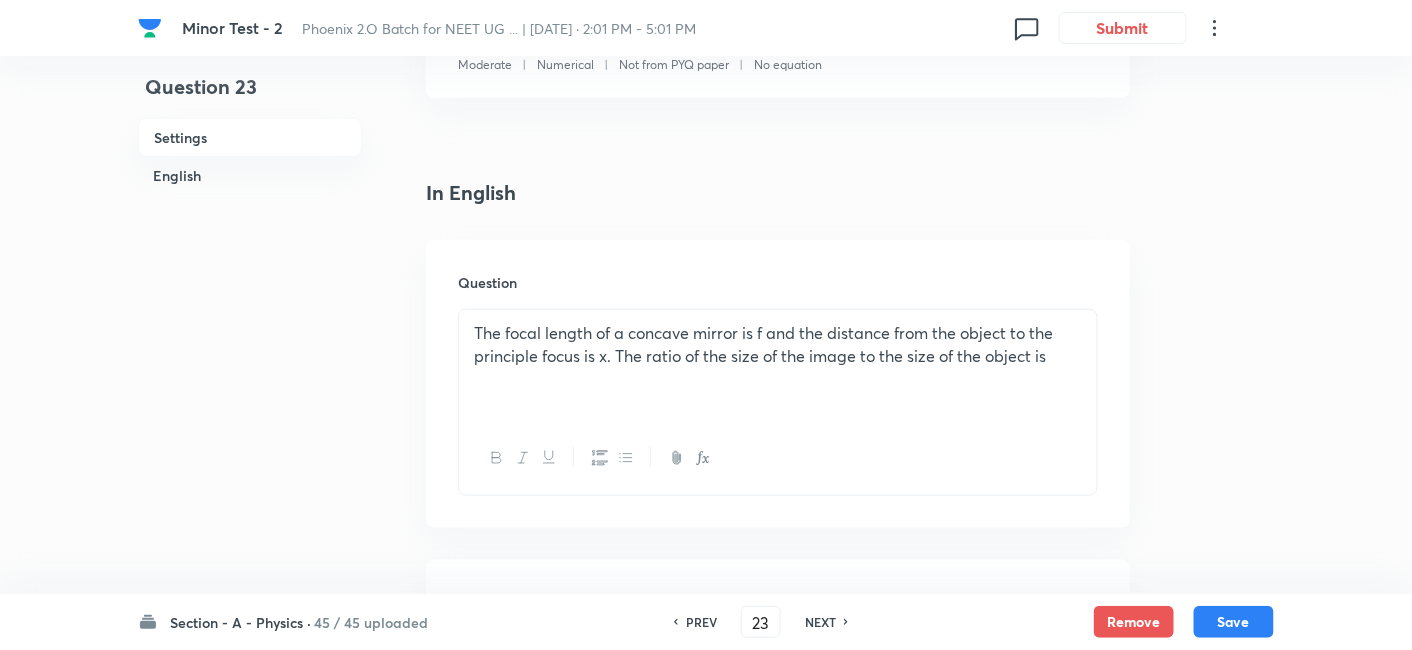 scroll, scrollTop: 411, scrollLeft: 0, axis: vertical 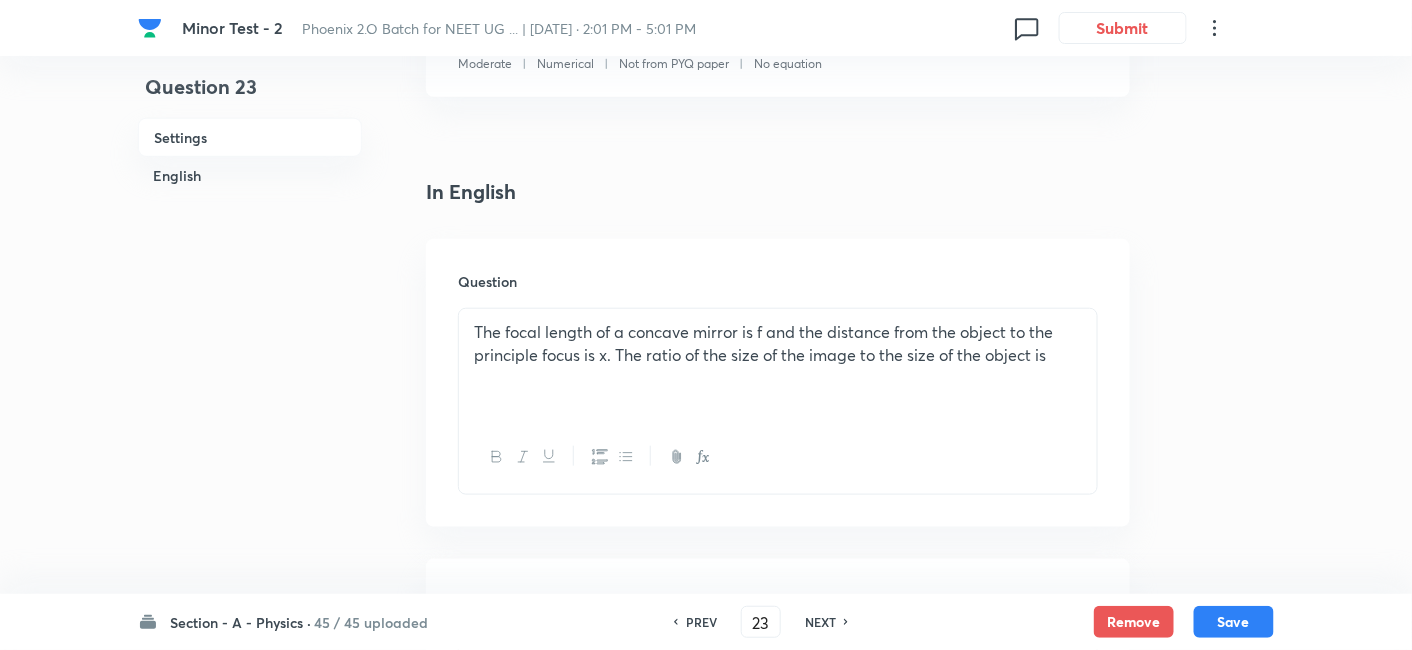 click on "The focal length of a concave mirror is f and the distance from the object to the principle focus is x. The ratio of the size of the image to the size of the object is" at bounding box center (778, 343) 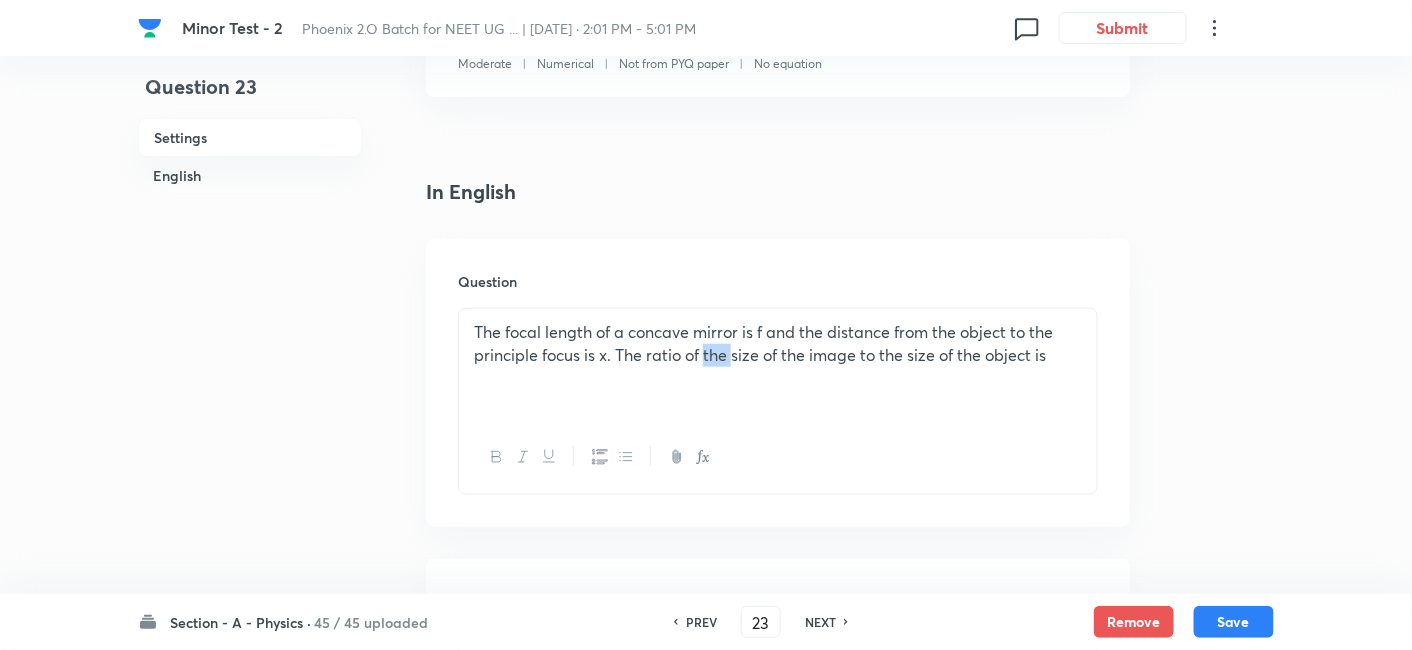 click on "The focal length of a concave mirror is f and the distance from the object to the principle focus is x. The ratio of the size of the image to the size of the object is" at bounding box center [778, 343] 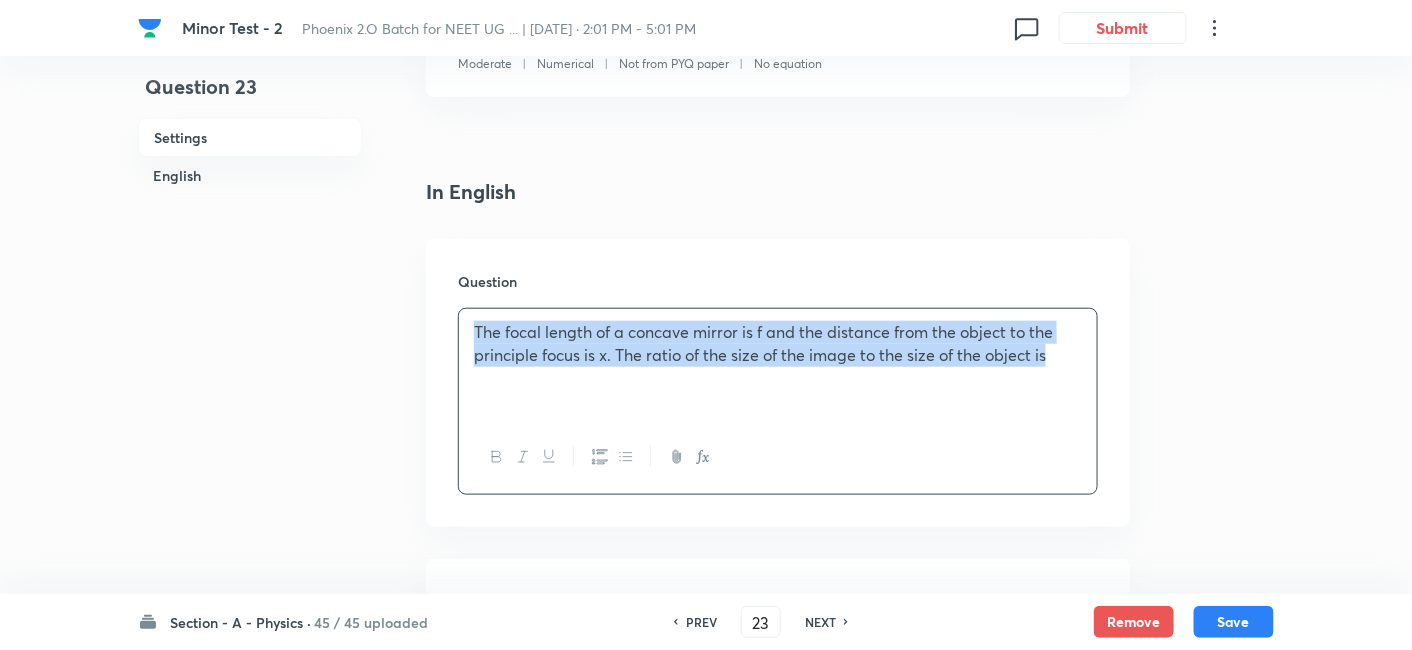 click on "The focal length of a concave mirror is f and the distance from the object to the principle focus is x. The ratio of the size of the image to the size of the object is" at bounding box center [778, 343] 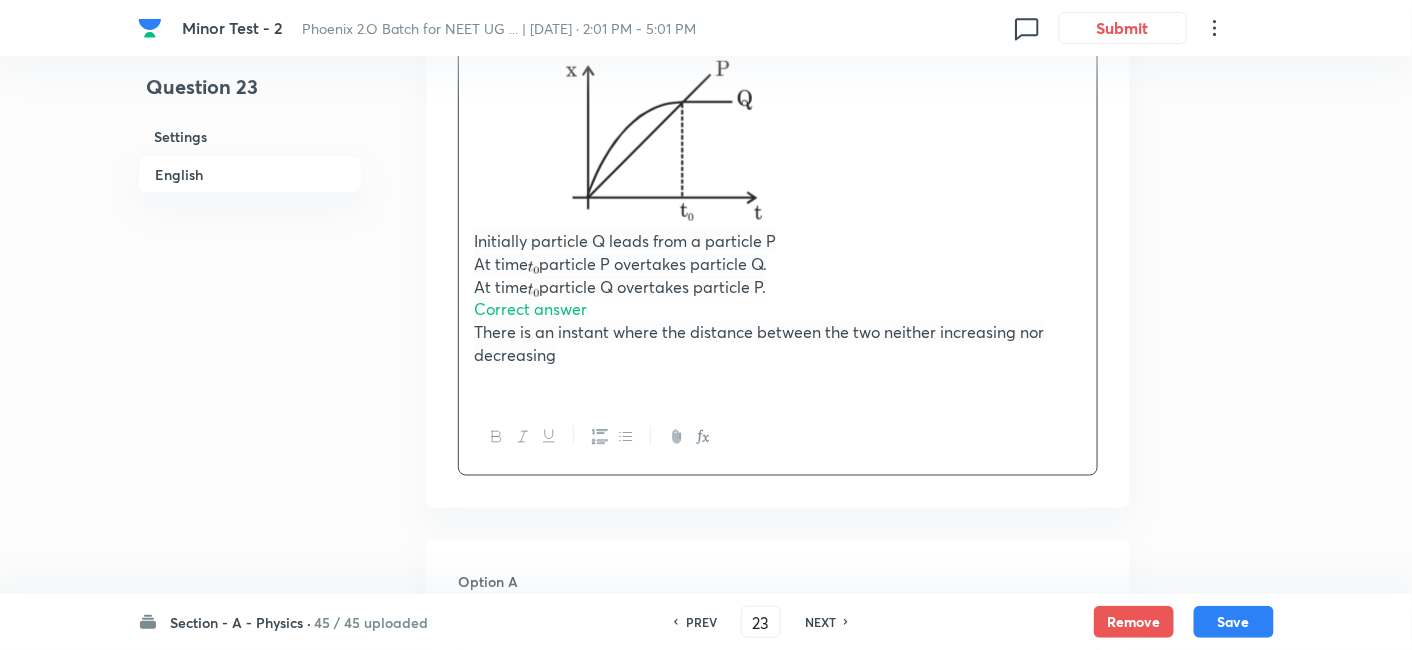 scroll, scrollTop: 720, scrollLeft: 0, axis: vertical 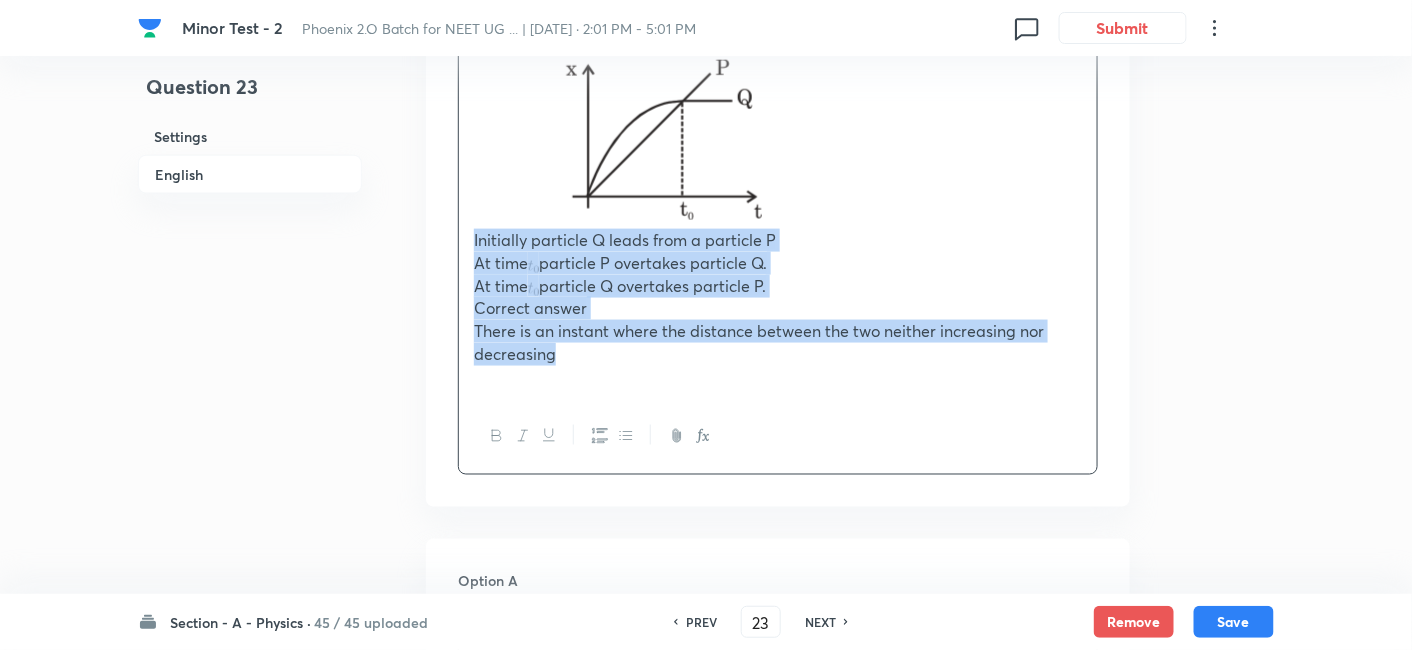 drag, startPoint x: 471, startPoint y: 242, endPoint x: 577, endPoint y: 364, distance: 161.61684 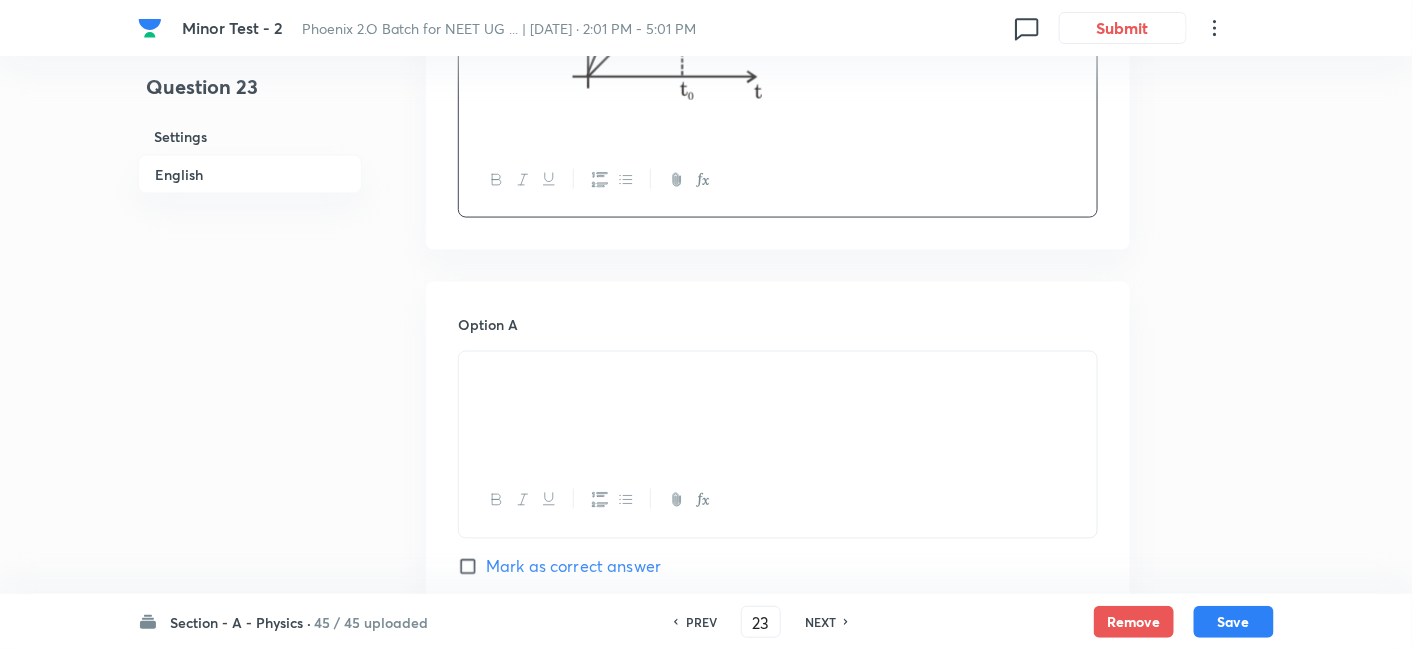 scroll, scrollTop: 848, scrollLeft: 0, axis: vertical 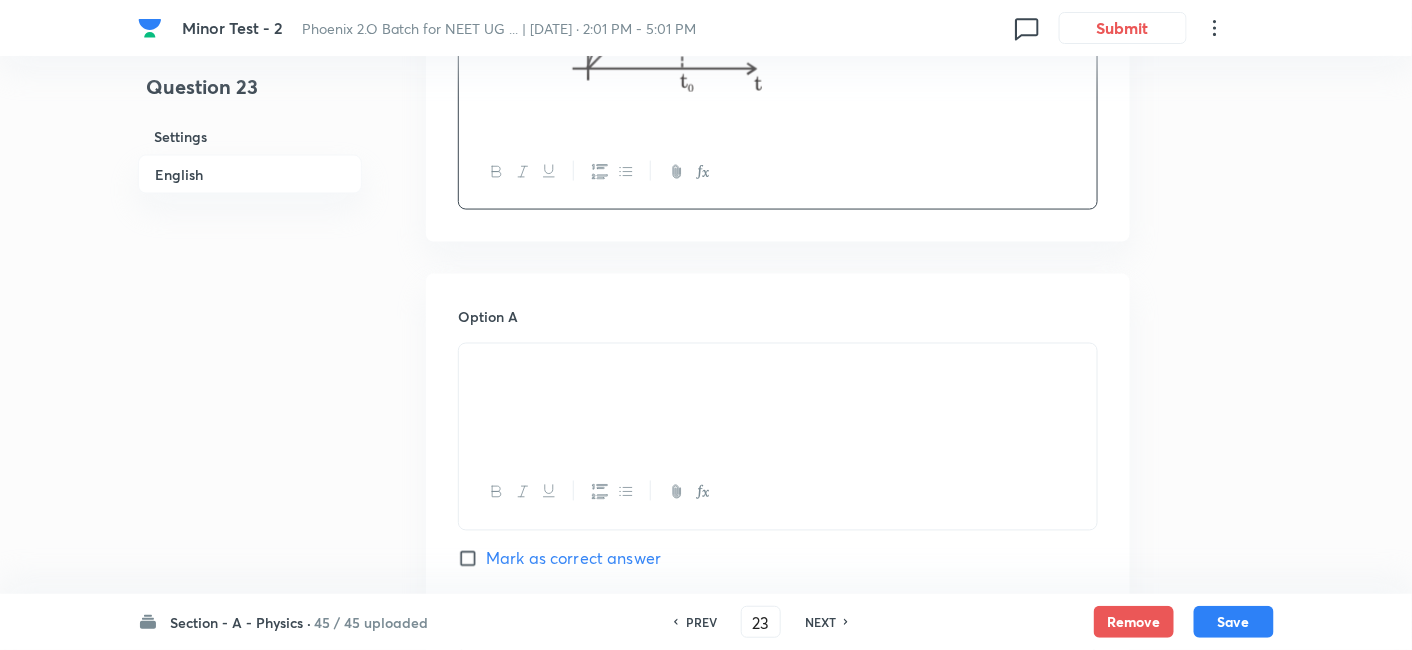 click at bounding box center [778, 367] 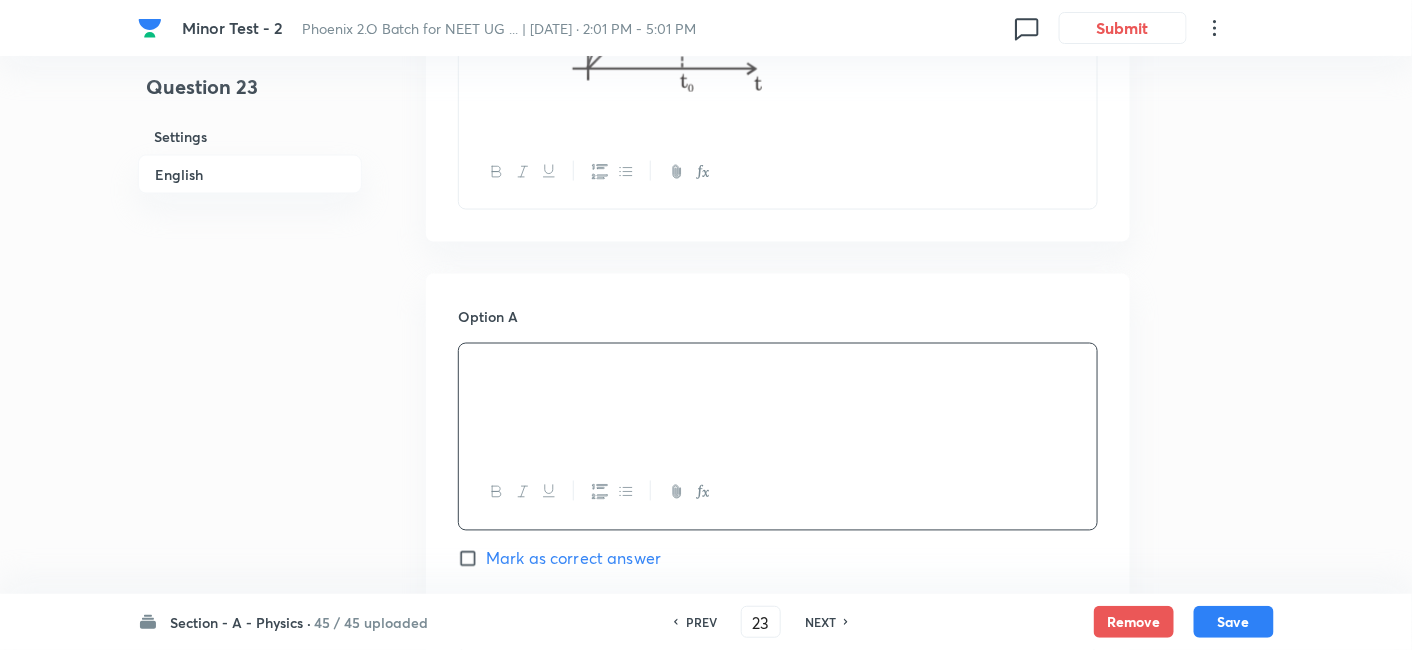 click at bounding box center [778, 367] 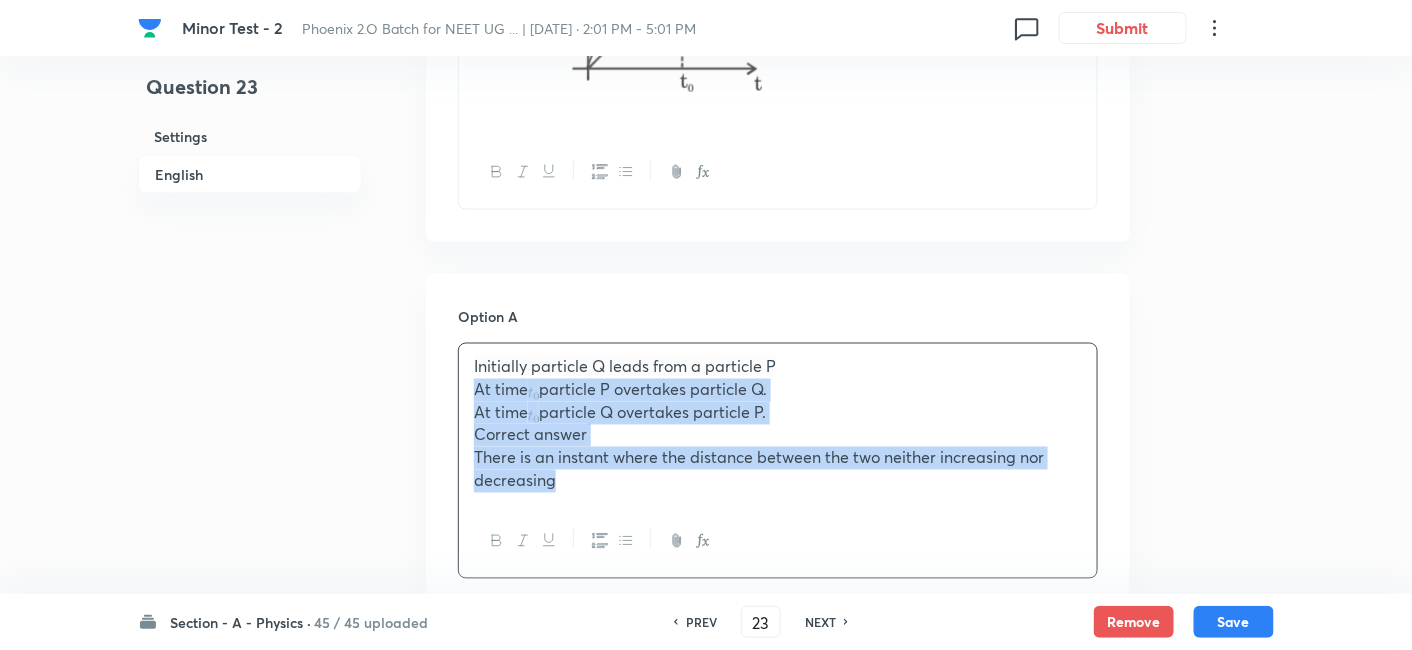drag, startPoint x: 474, startPoint y: 395, endPoint x: 588, endPoint y: 490, distance: 148.39474 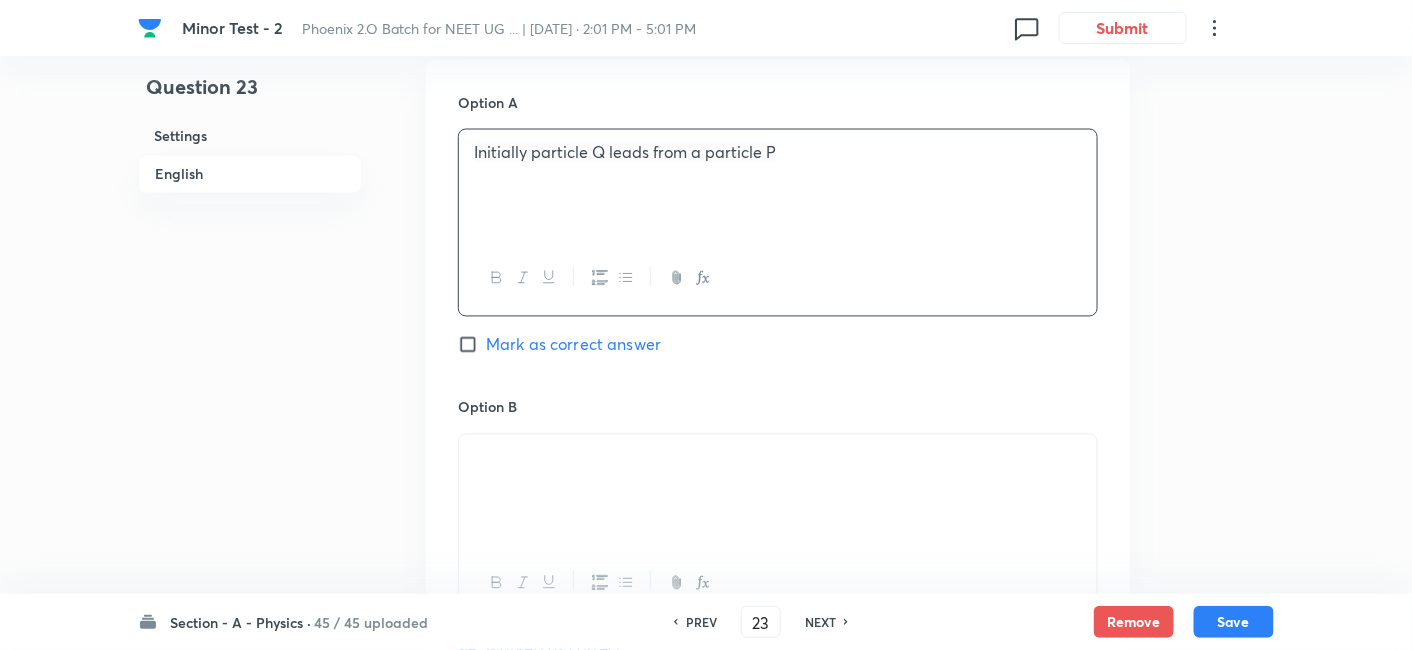 scroll, scrollTop: 1063, scrollLeft: 0, axis: vertical 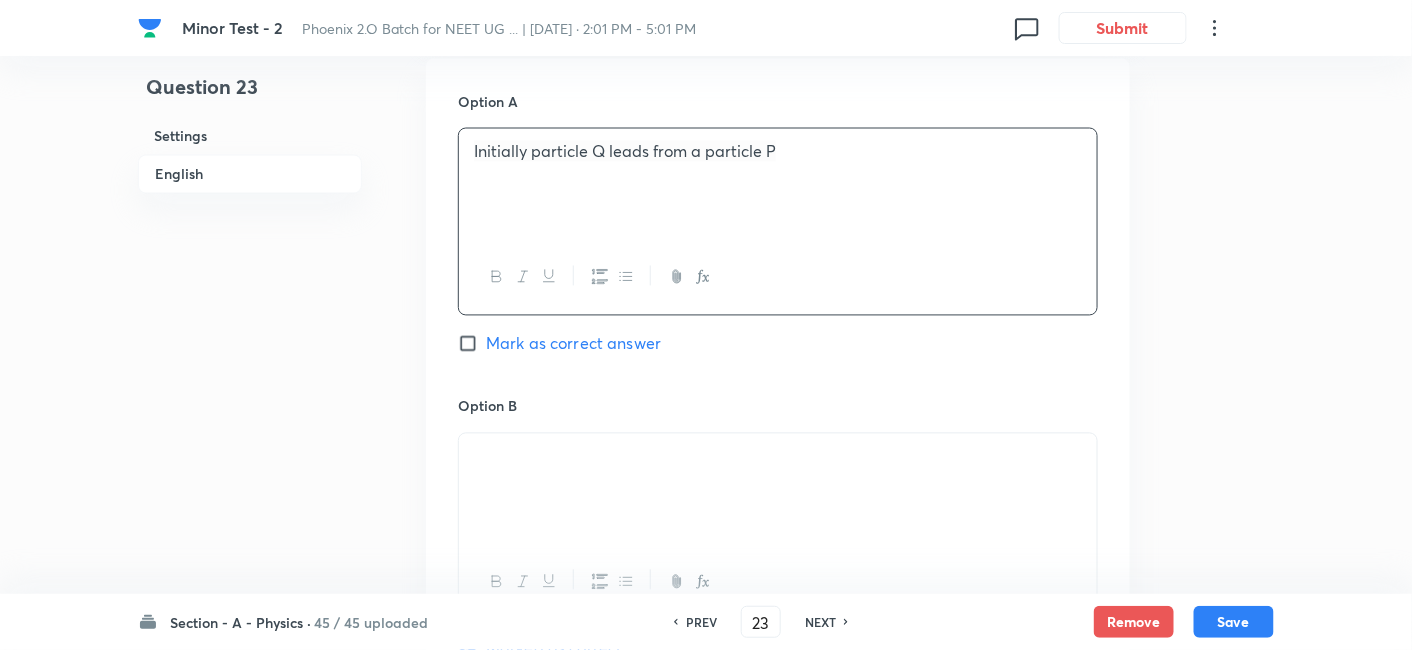 click at bounding box center (778, 457) 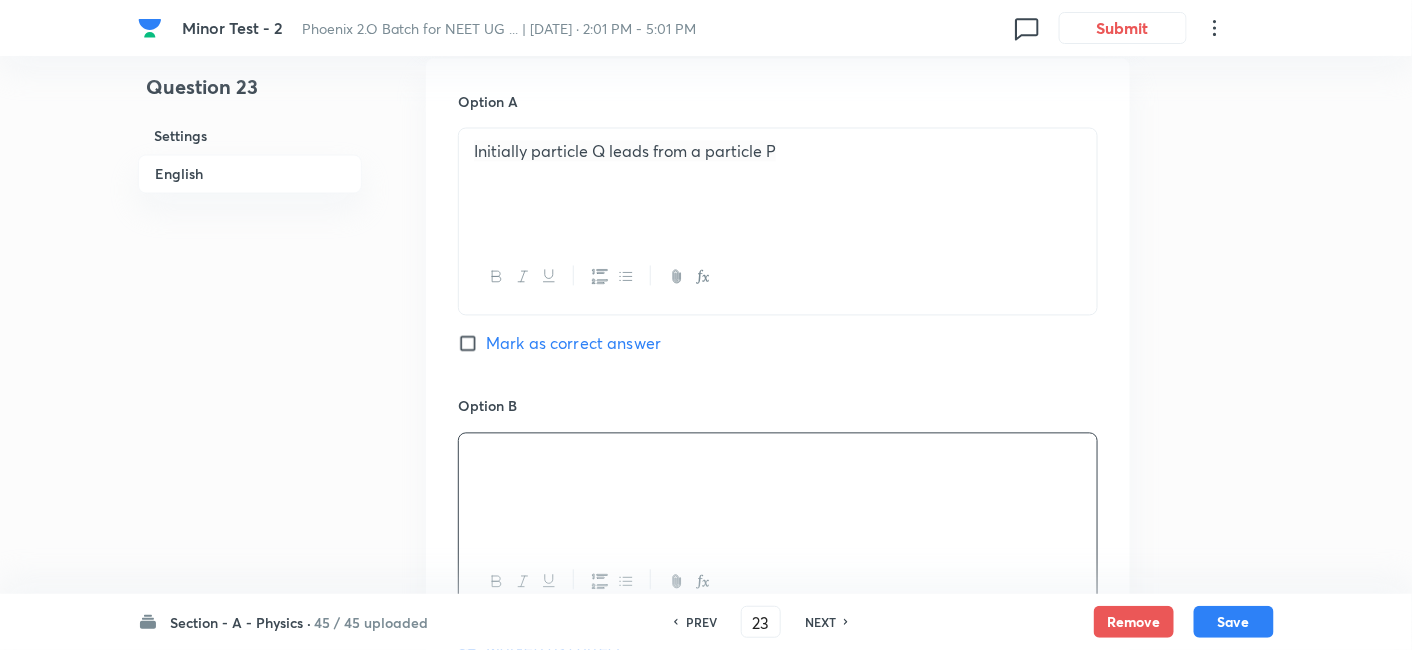 click at bounding box center (778, 457) 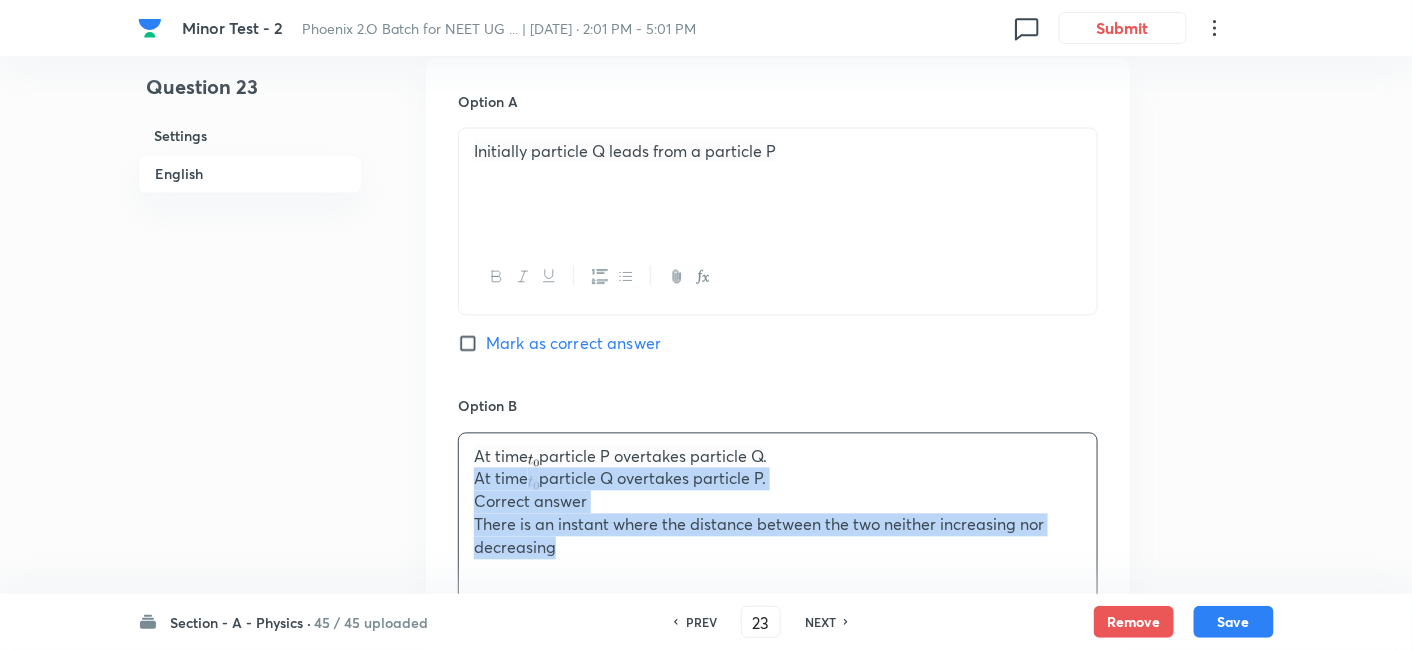 drag, startPoint x: 469, startPoint y: 478, endPoint x: 614, endPoint y: 559, distance: 166.09033 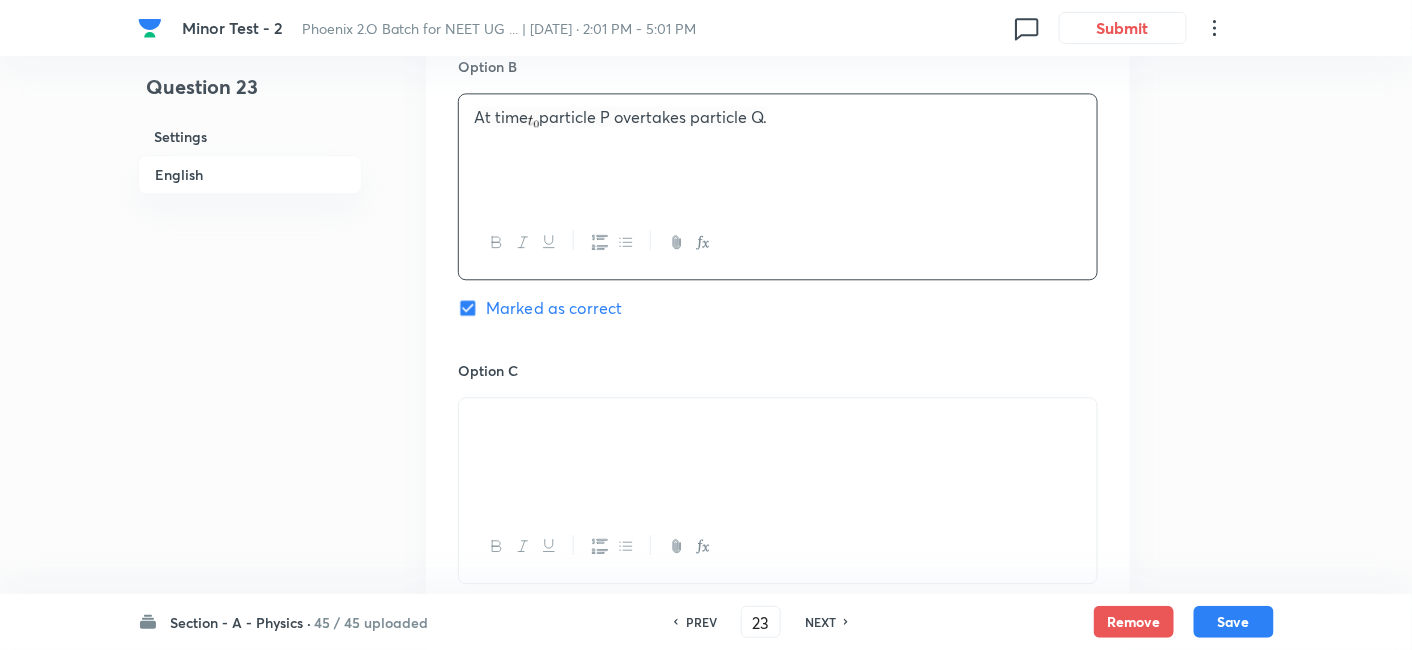 scroll, scrollTop: 1421, scrollLeft: 0, axis: vertical 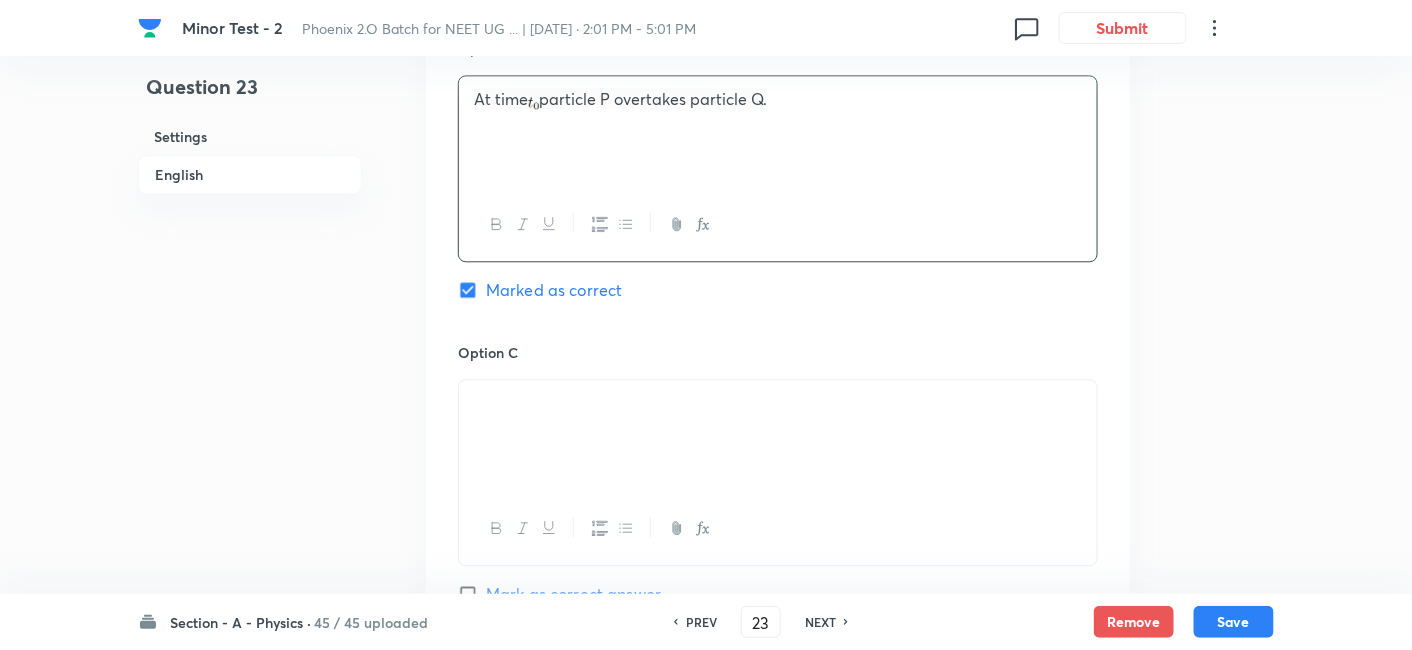 click at bounding box center (778, 403) 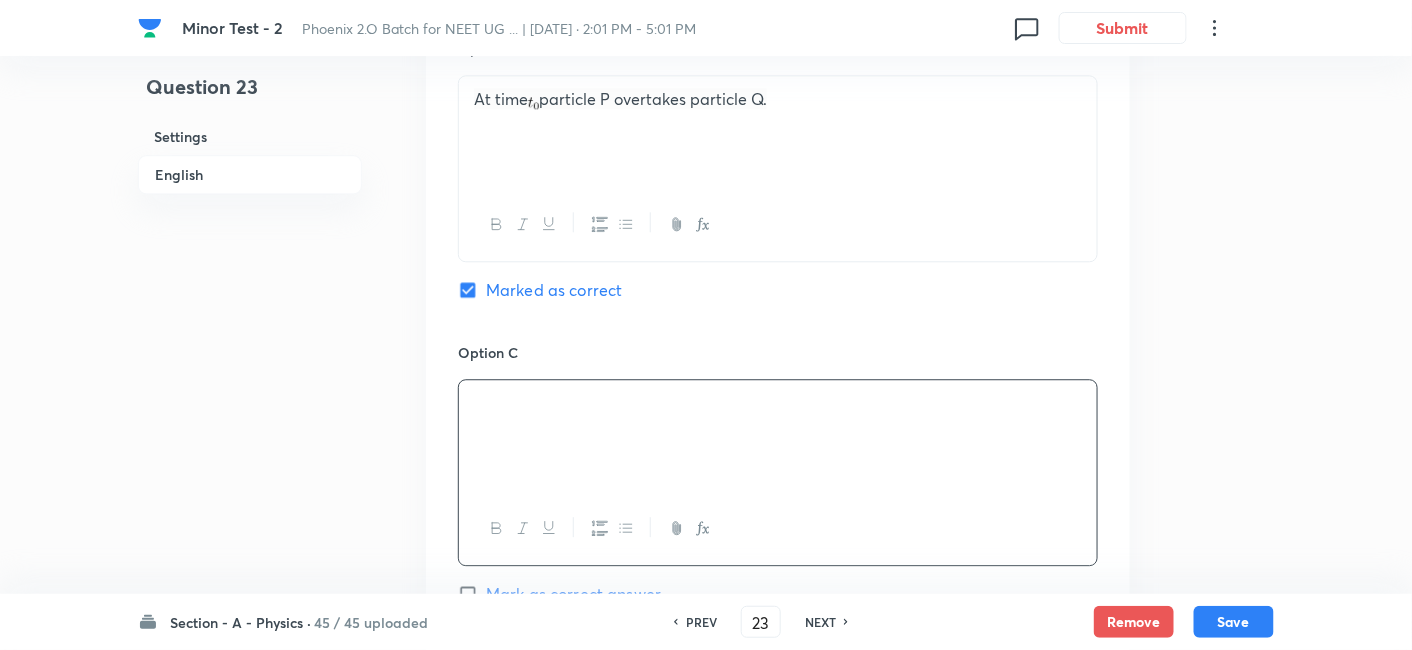 click at bounding box center [778, 403] 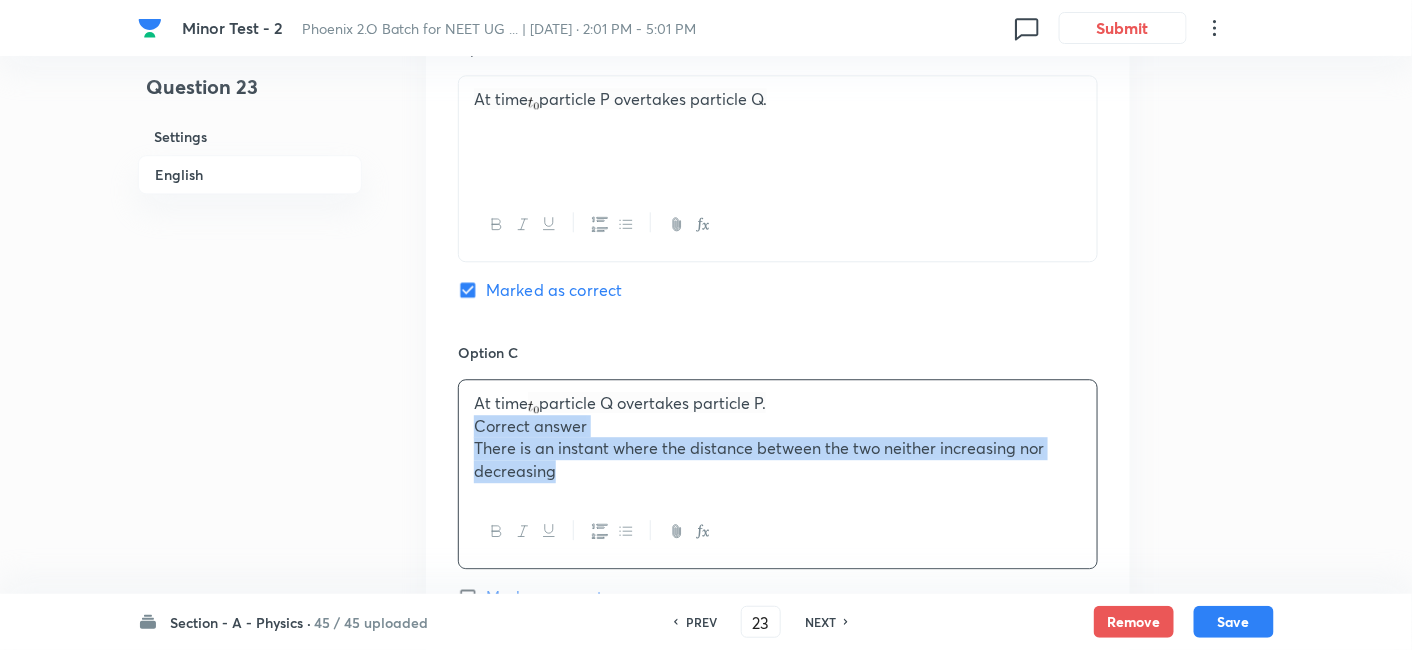 drag, startPoint x: 471, startPoint y: 424, endPoint x: 679, endPoint y: 507, distance: 223.94865 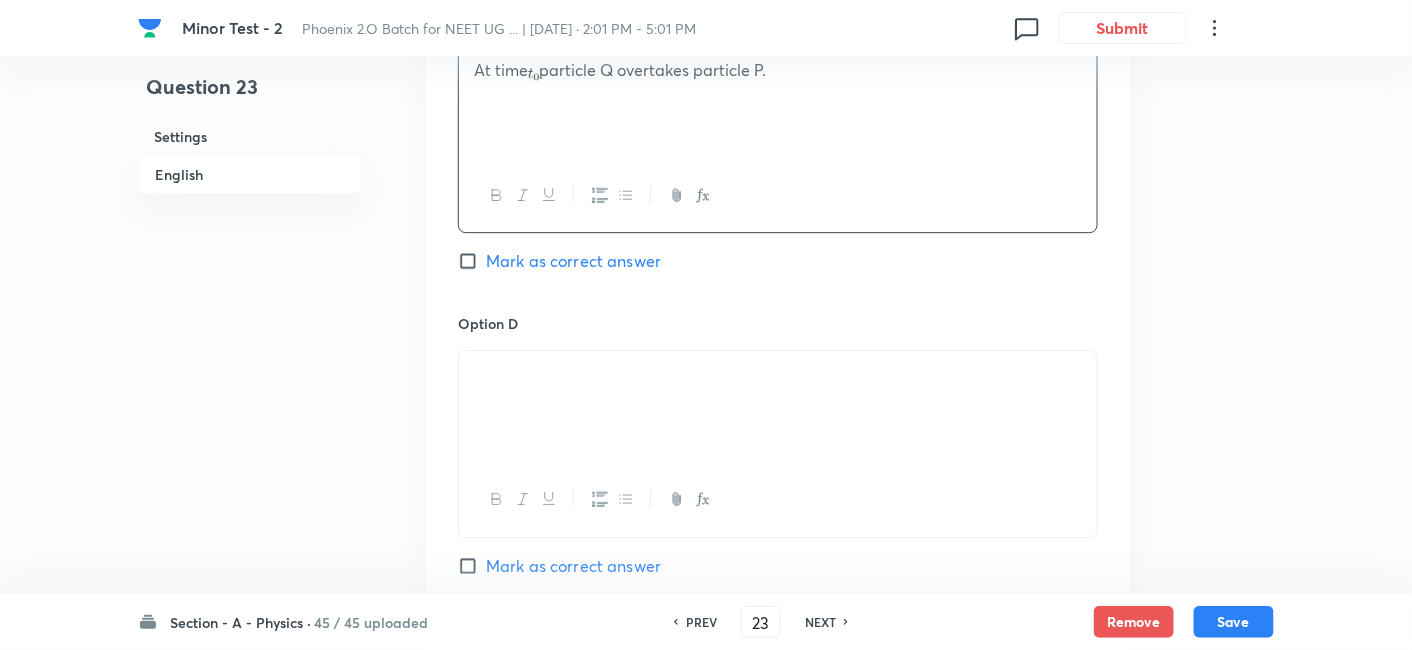 scroll, scrollTop: 1797, scrollLeft: 0, axis: vertical 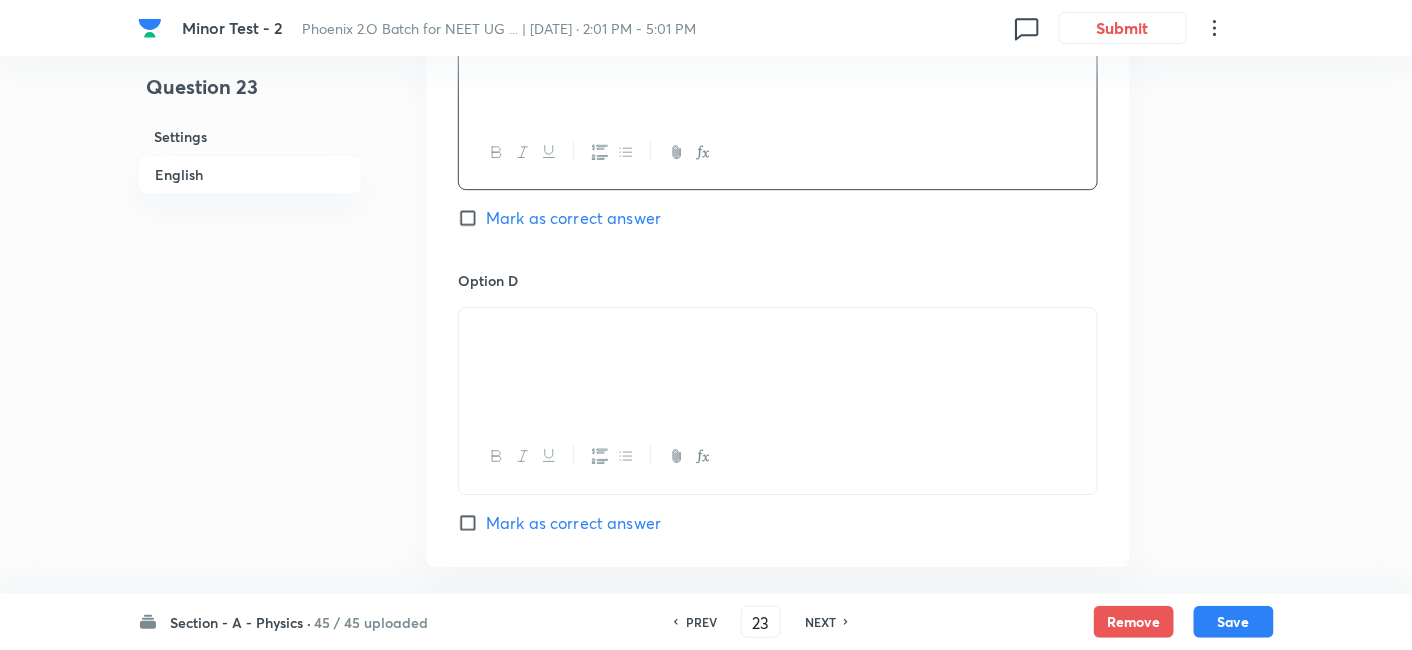 click at bounding box center (778, 331) 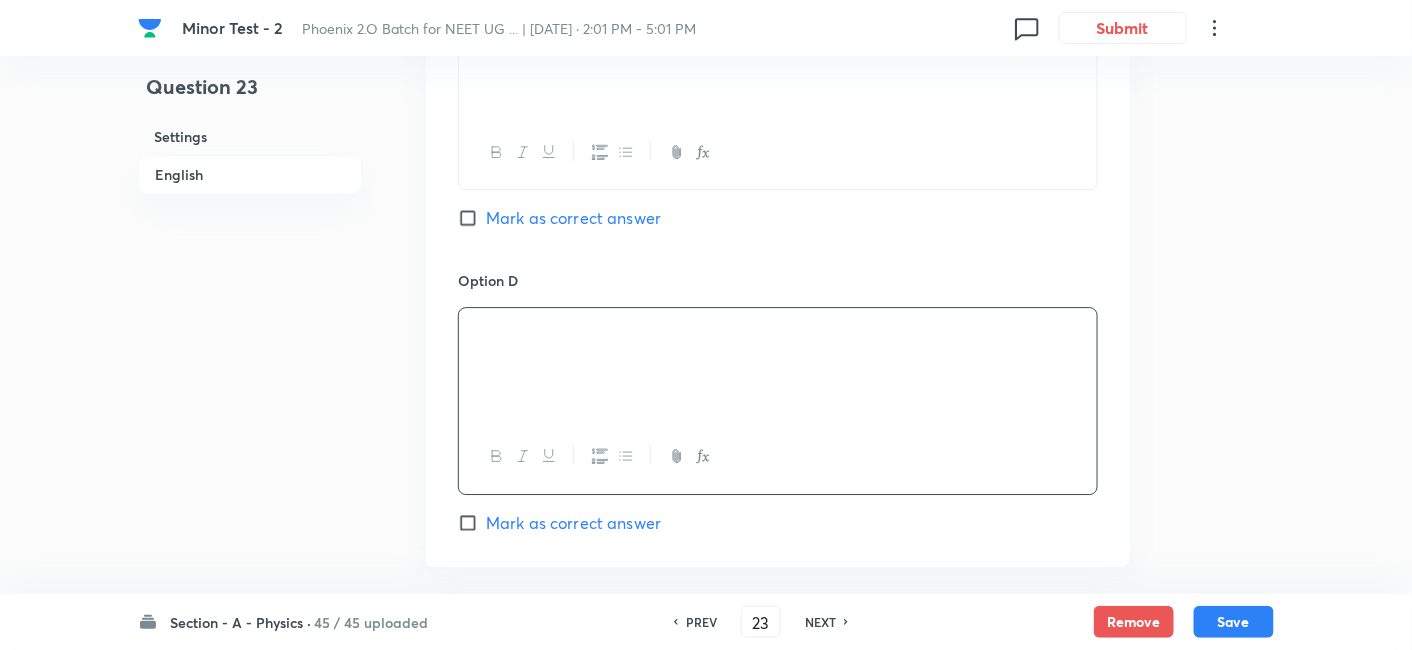 click at bounding box center [778, 331] 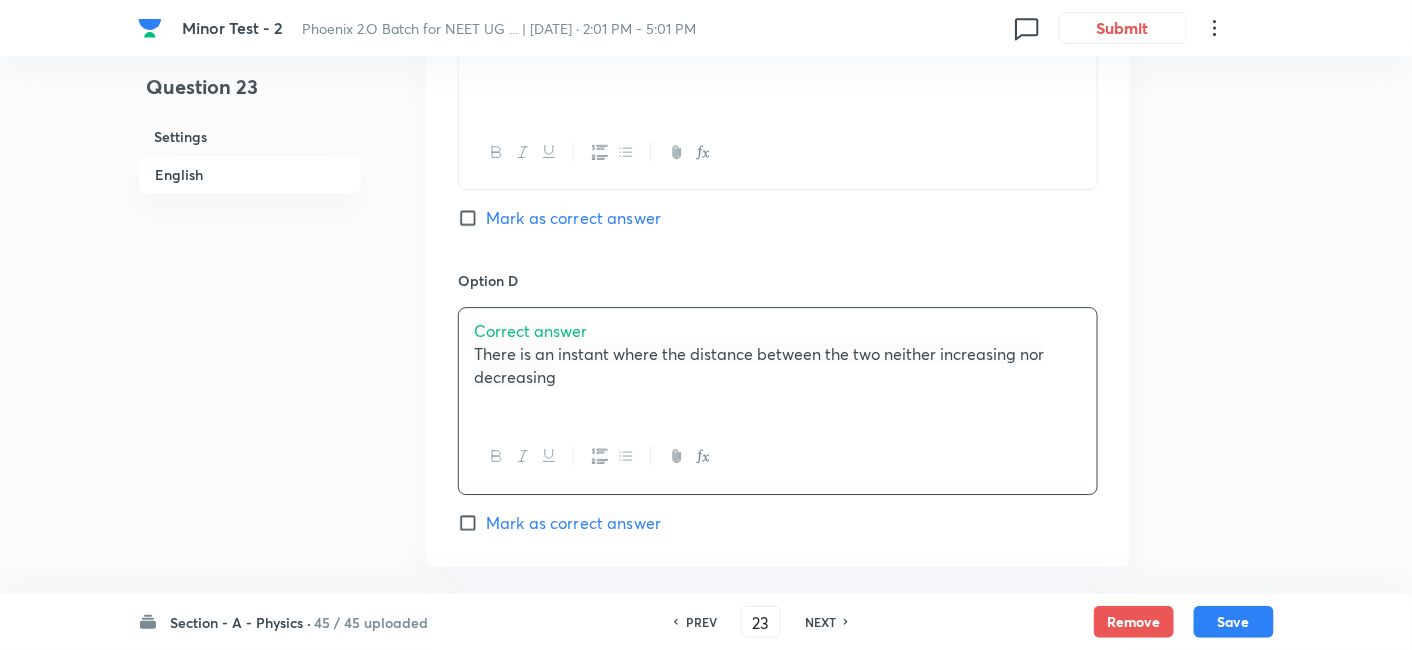 click on "Correct answer" at bounding box center [778, 331] 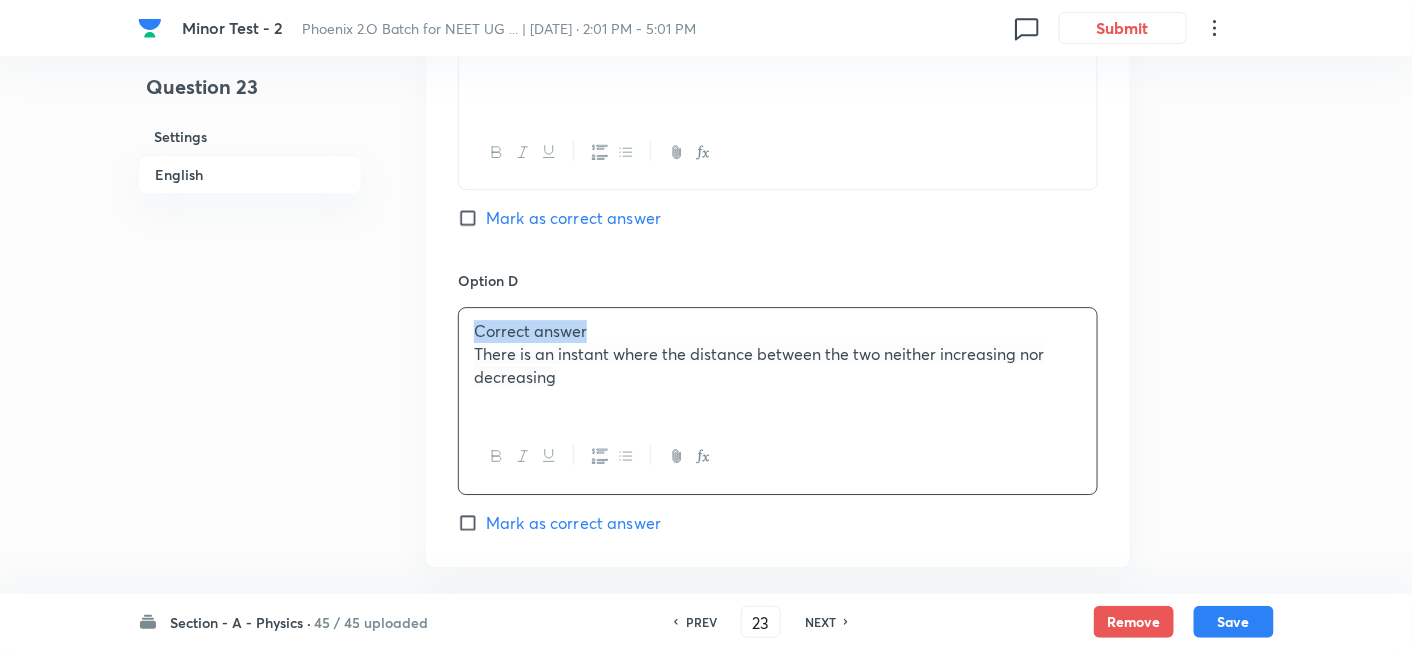 click on "Correct answer" at bounding box center (778, 331) 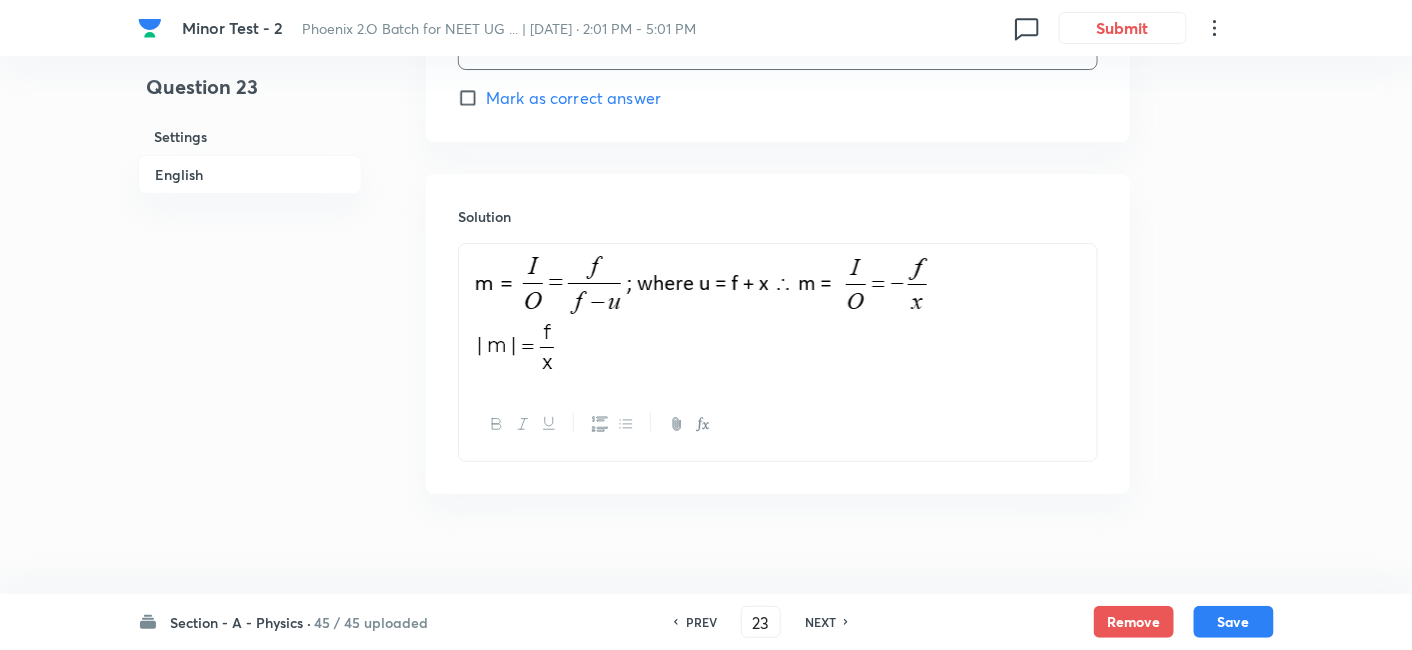 scroll, scrollTop: 2238, scrollLeft: 0, axis: vertical 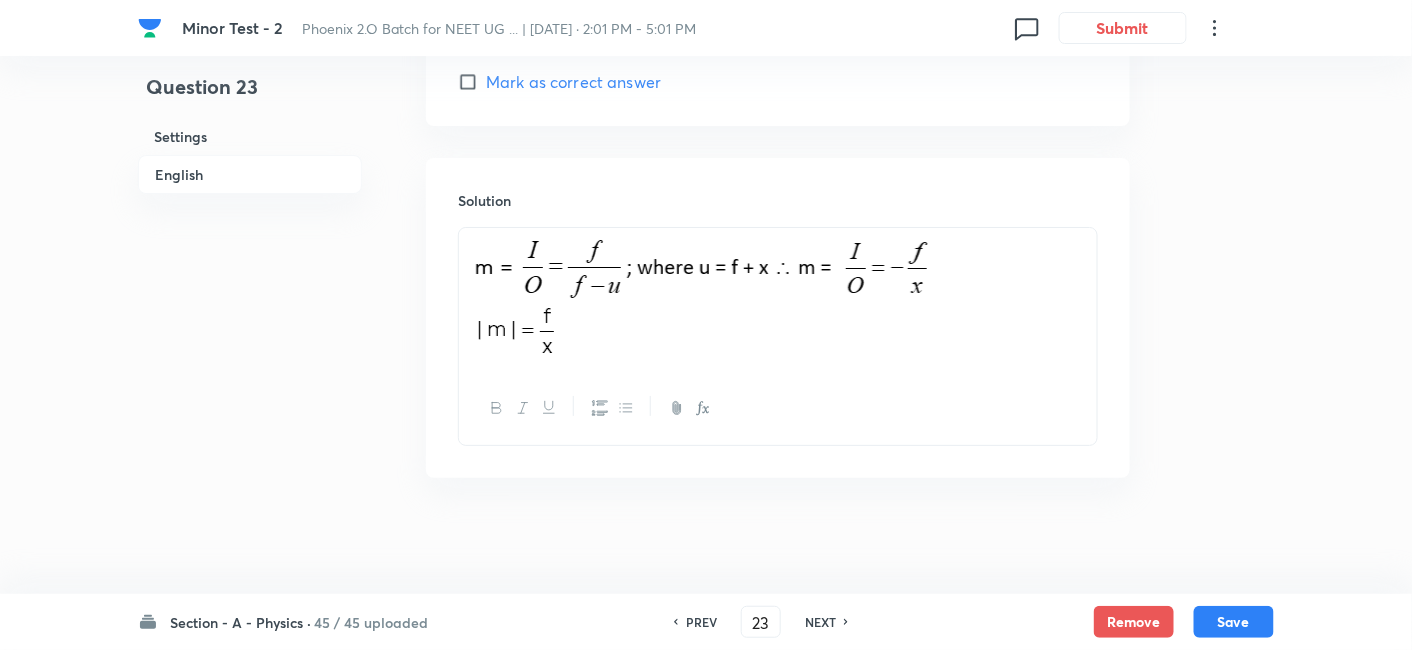 click at bounding box center (778, 300) 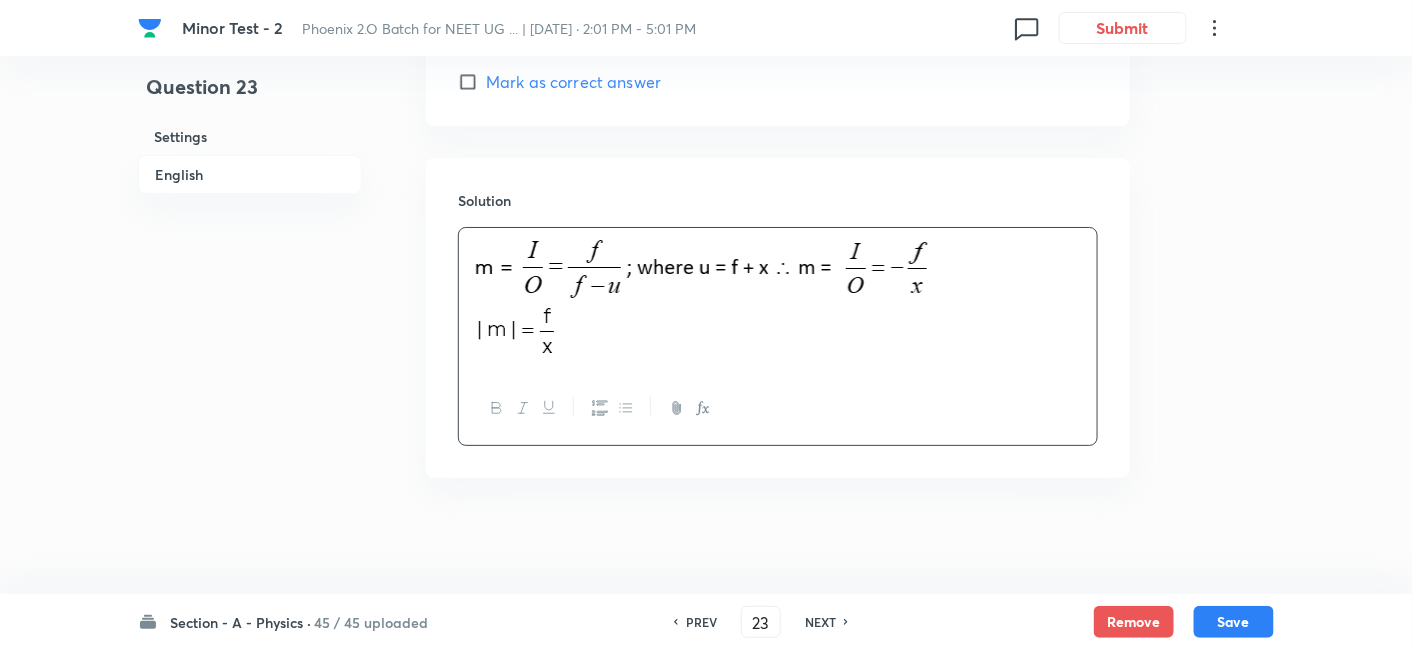click at bounding box center [778, 300] 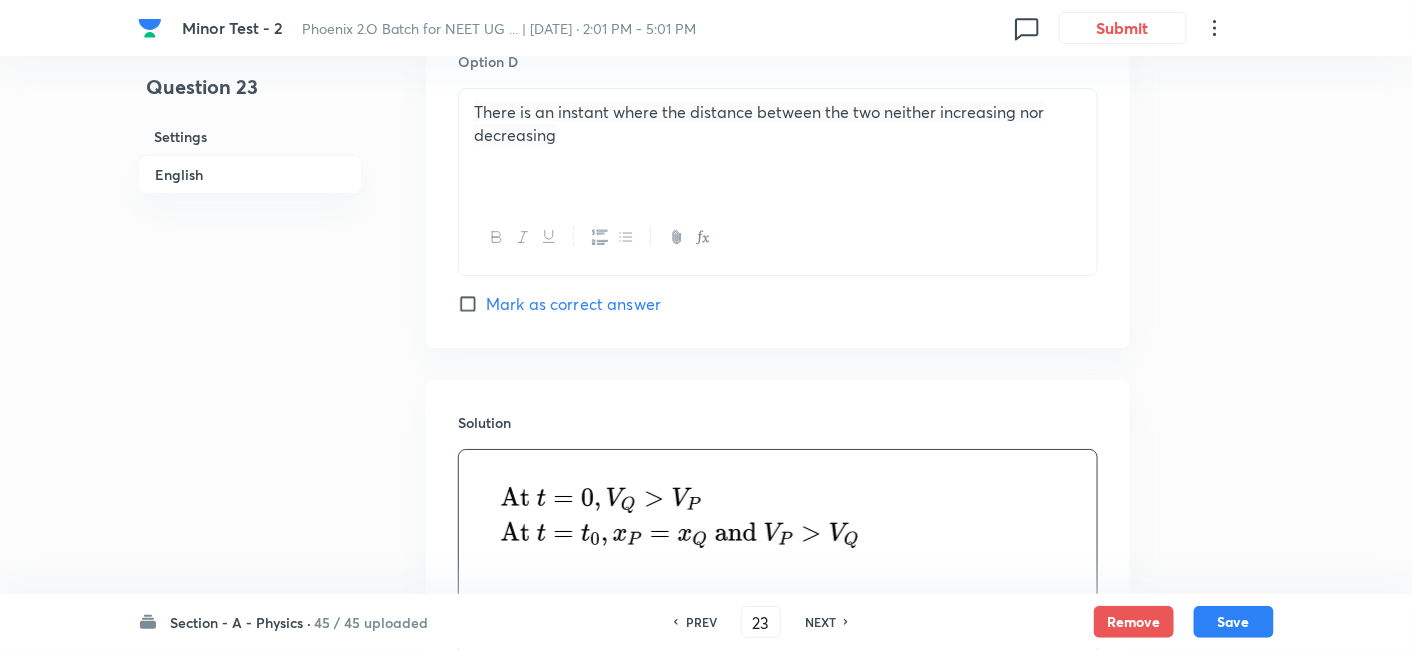 scroll, scrollTop: 2011, scrollLeft: 0, axis: vertical 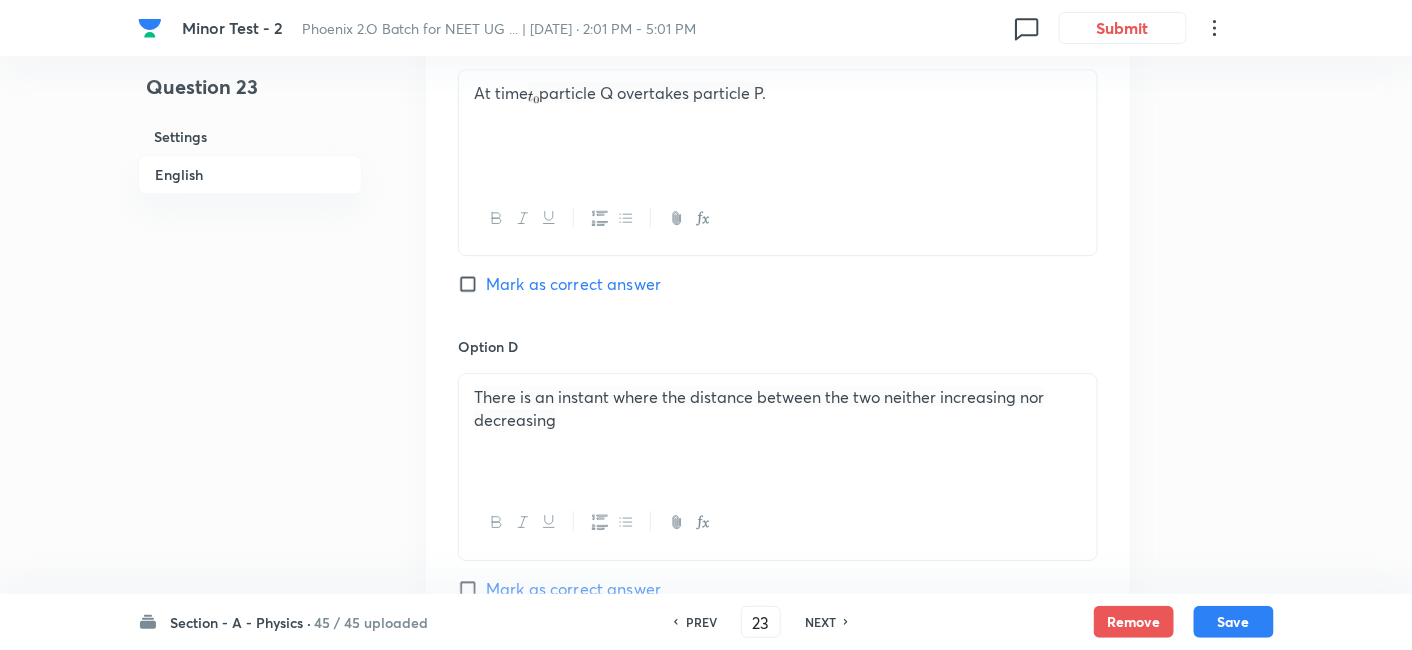 click on "Mark as correct answer" at bounding box center [573, 284] 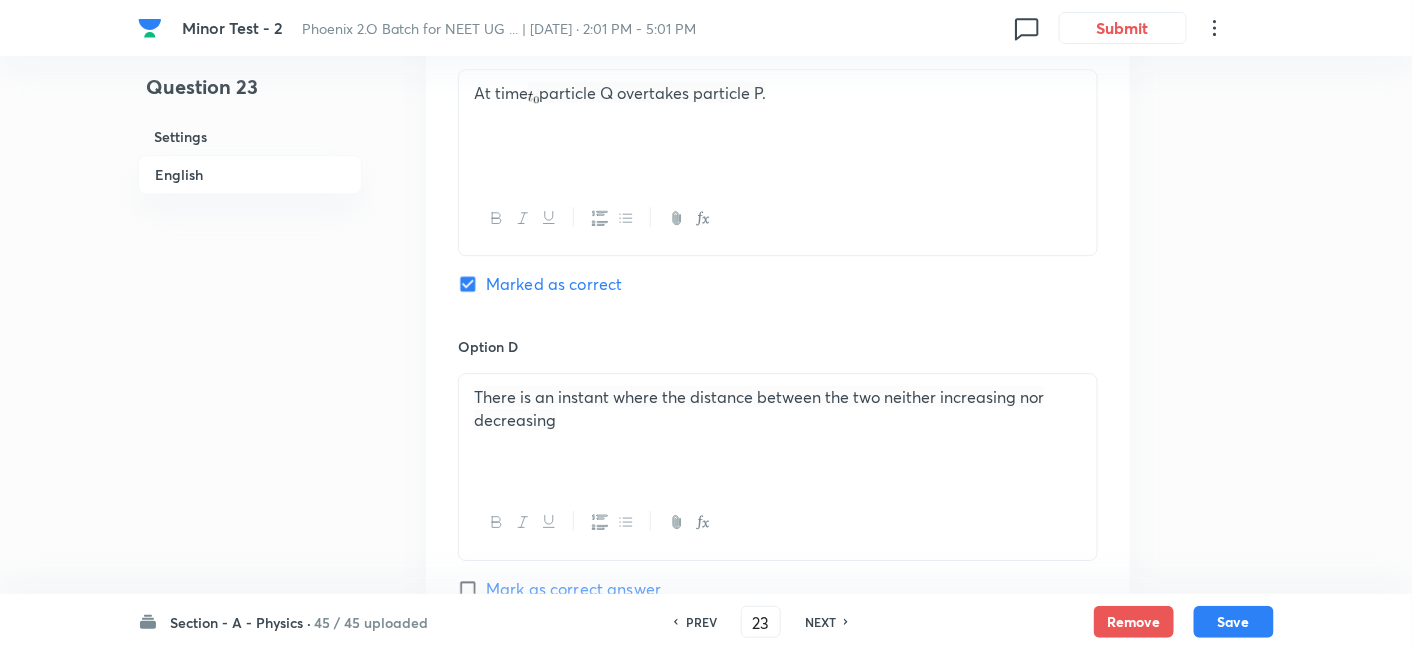 checkbox on "false" 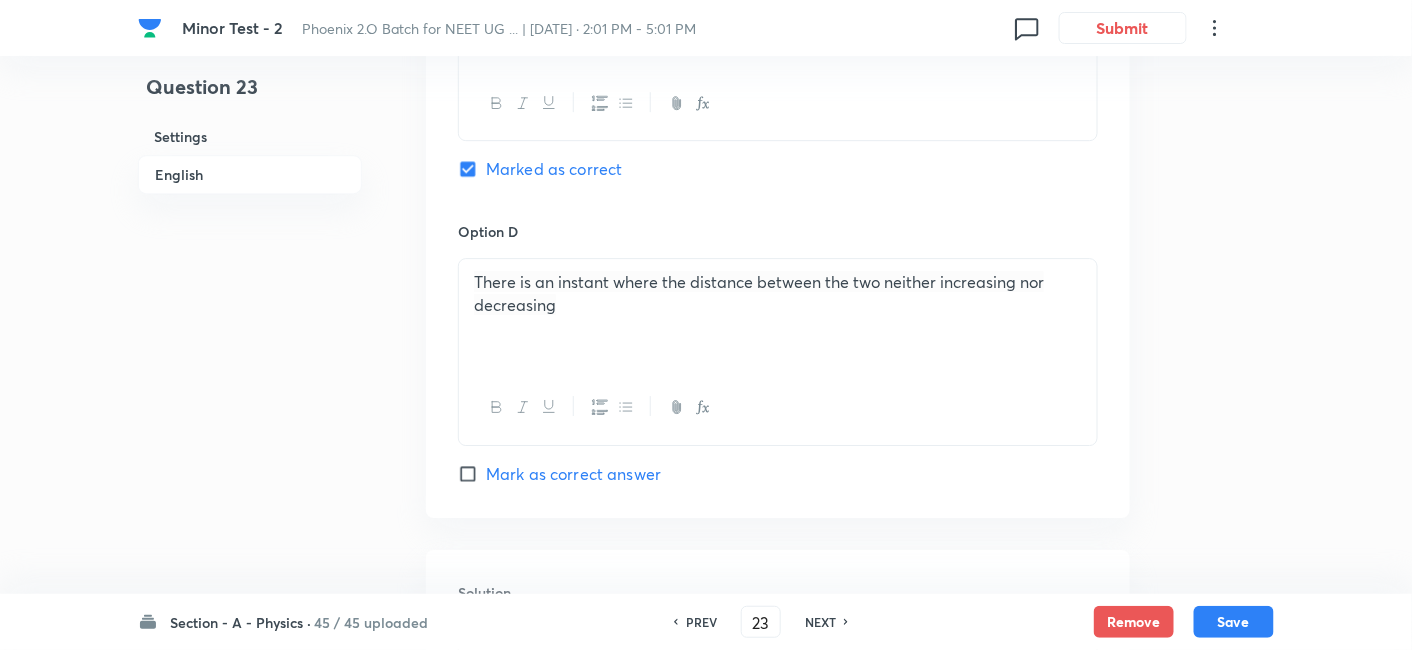 scroll, scrollTop: 2282, scrollLeft: 0, axis: vertical 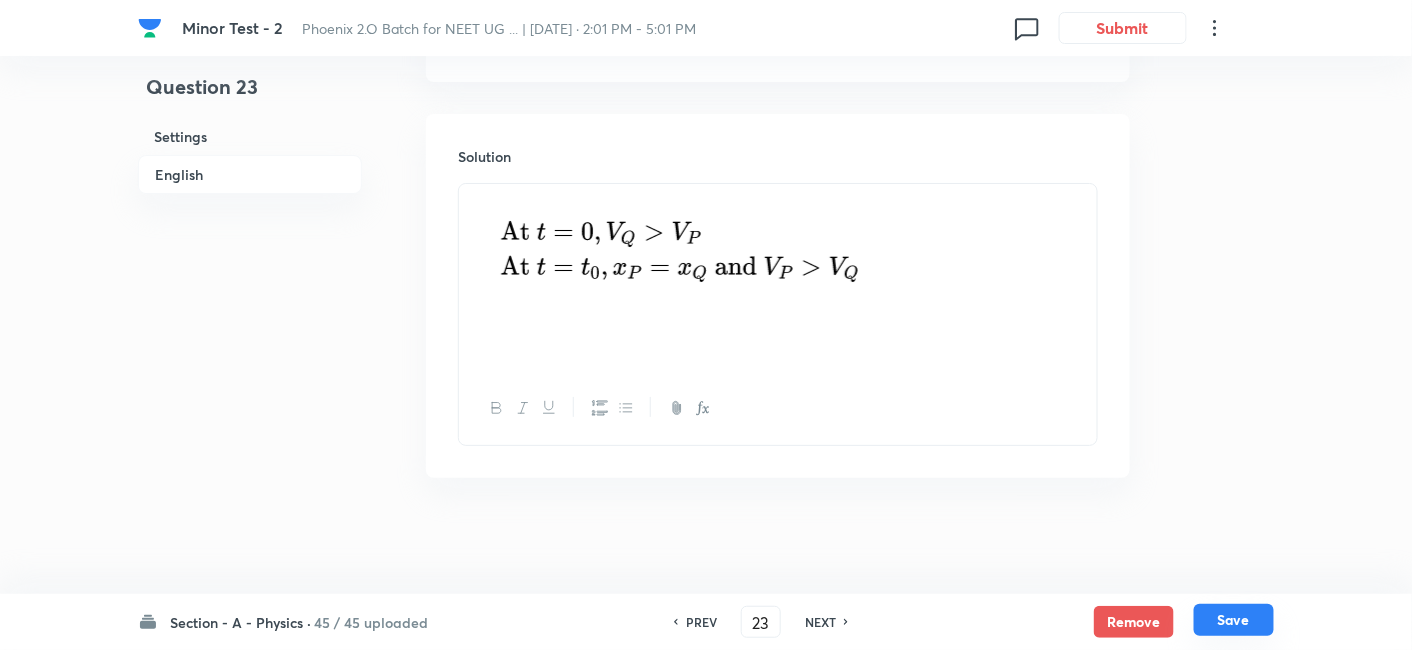 click on "Save" at bounding box center (1234, 620) 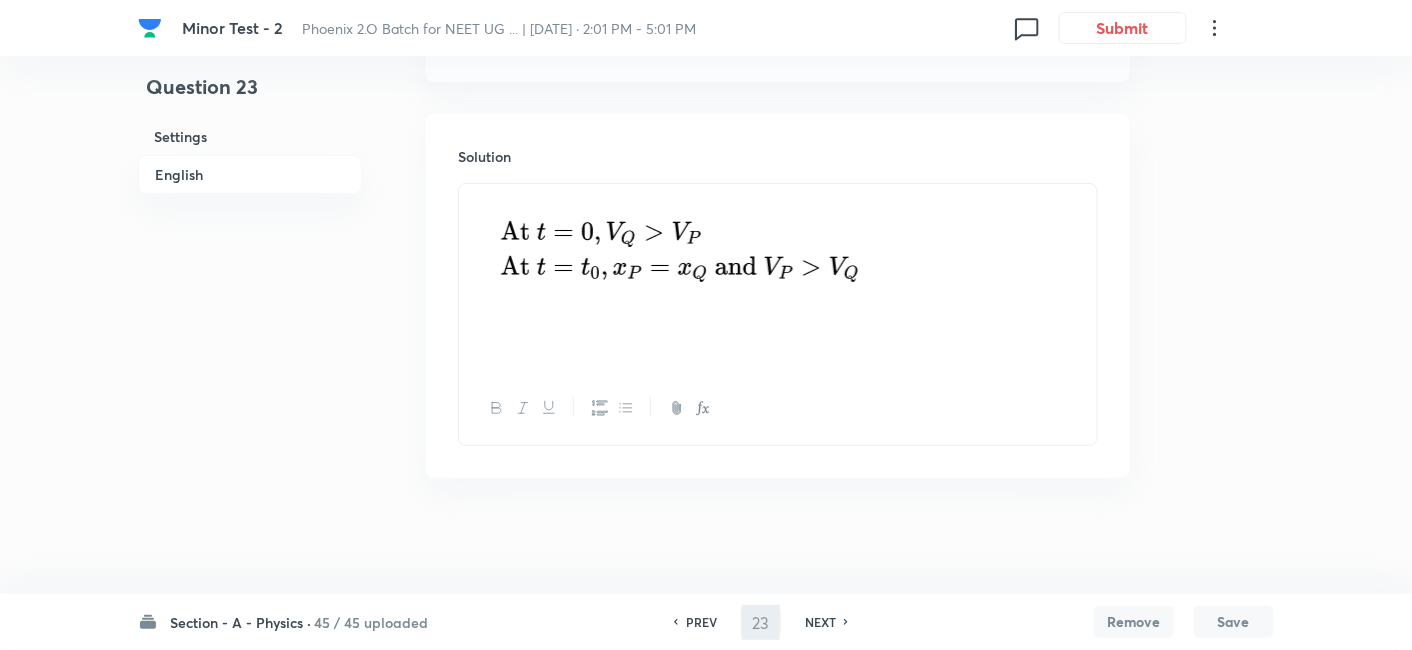 scroll, scrollTop: 2214, scrollLeft: 0, axis: vertical 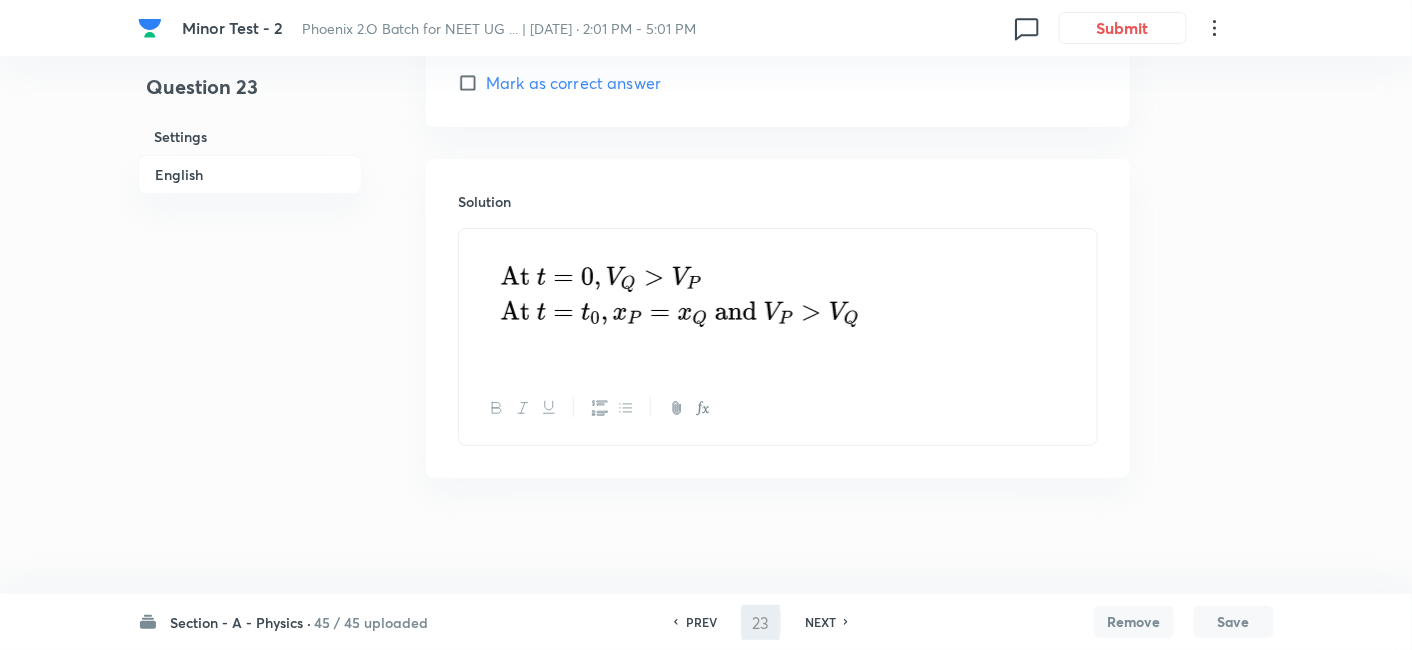 type on "24" 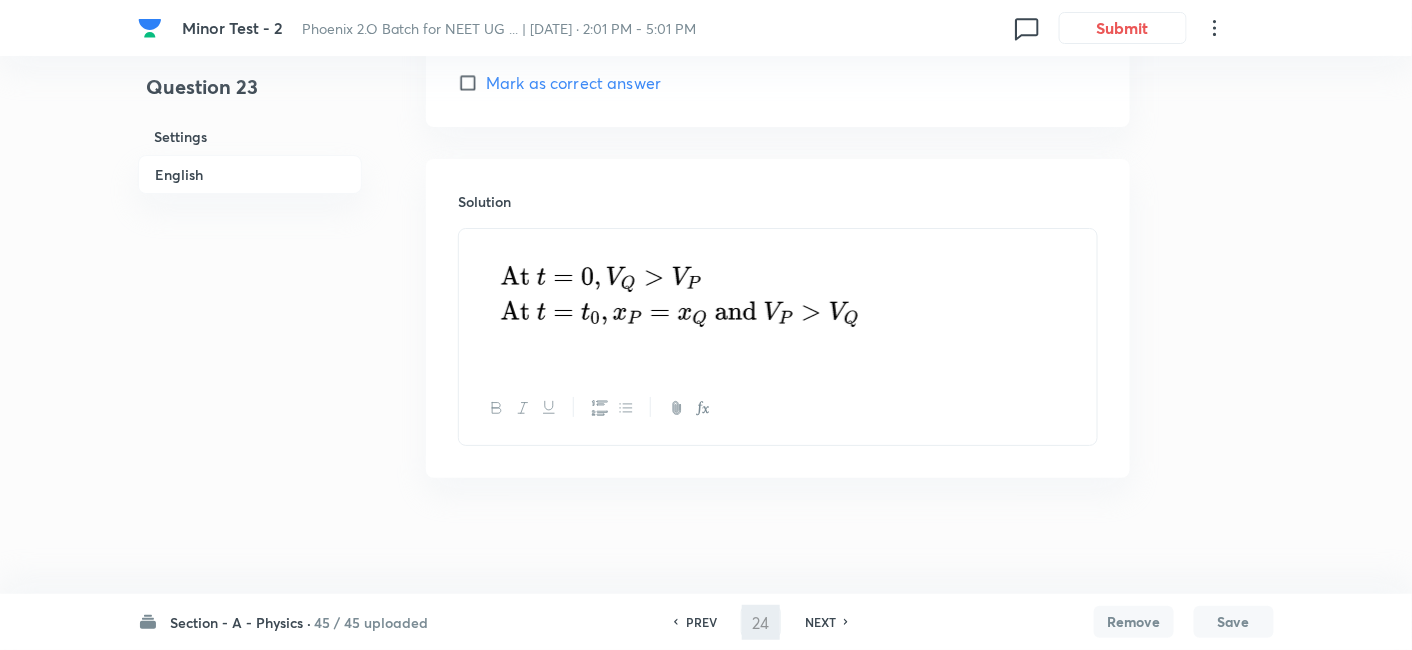 checkbox on "false" 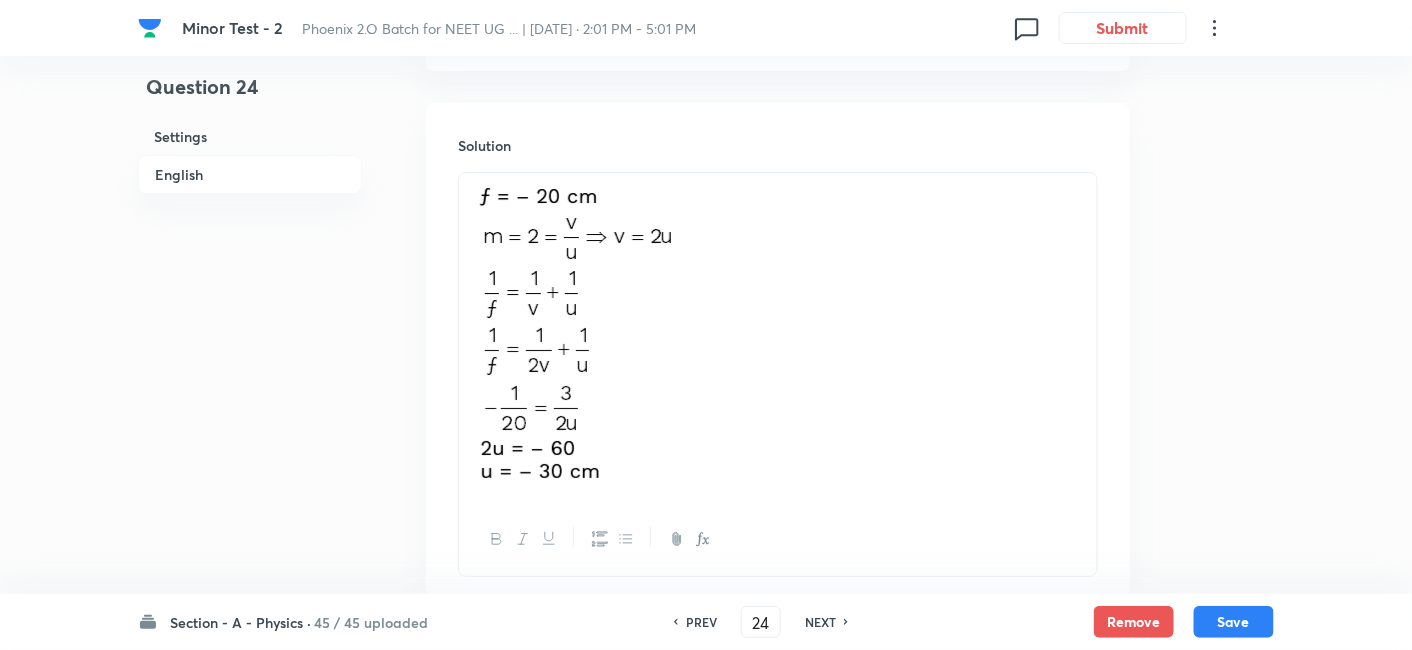 scroll, scrollTop: 2299, scrollLeft: 0, axis: vertical 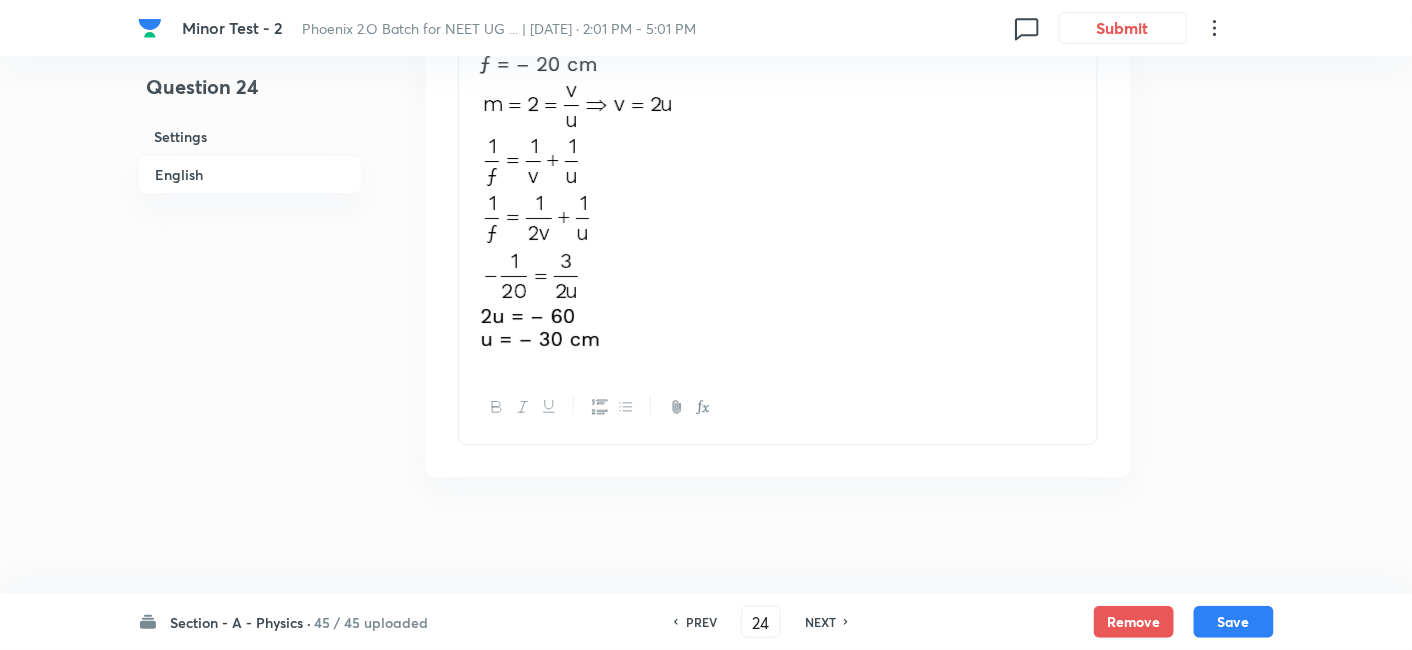 click on "NEXT" at bounding box center (820, 622) 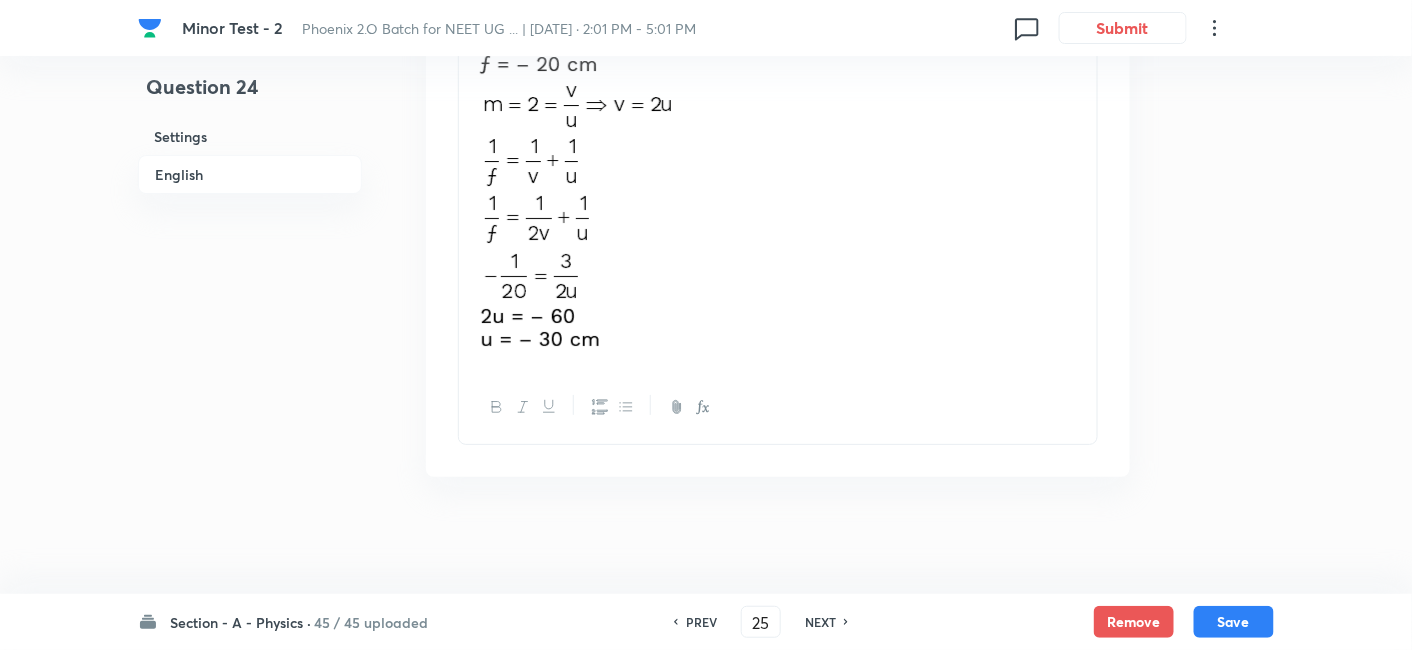 checkbox on "true" 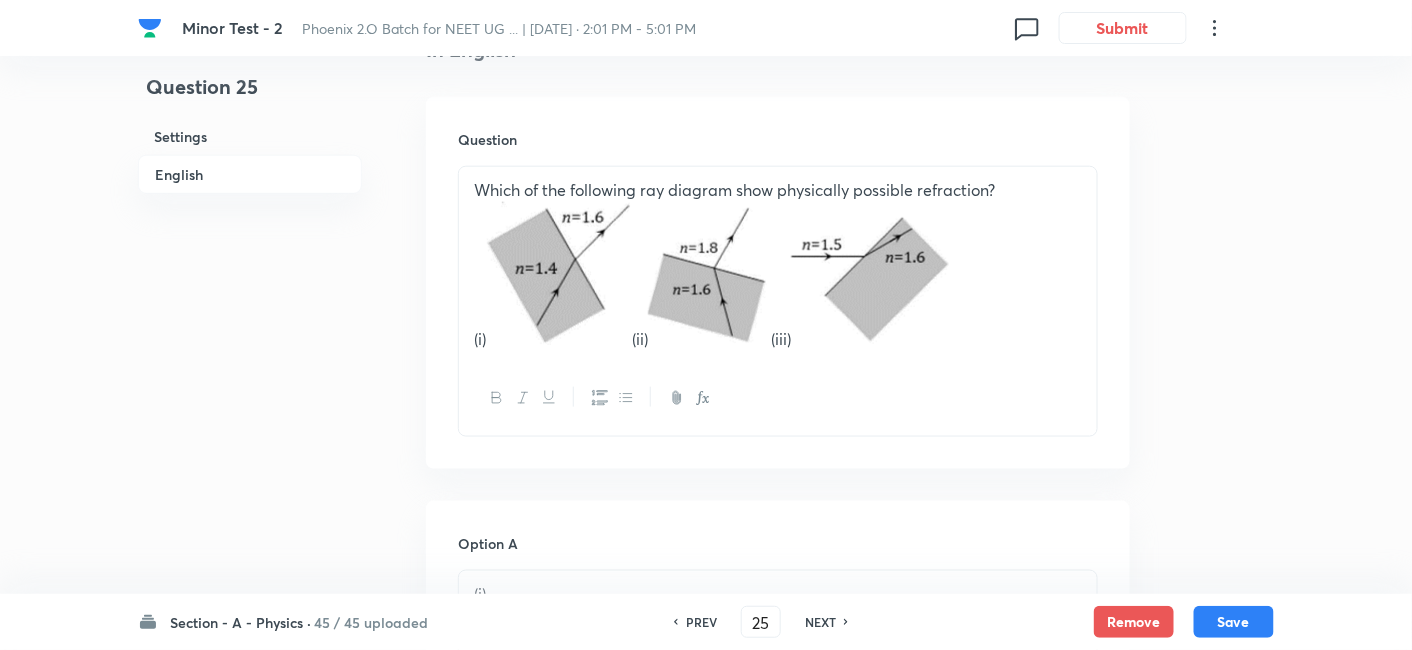 scroll, scrollTop: 575, scrollLeft: 0, axis: vertical 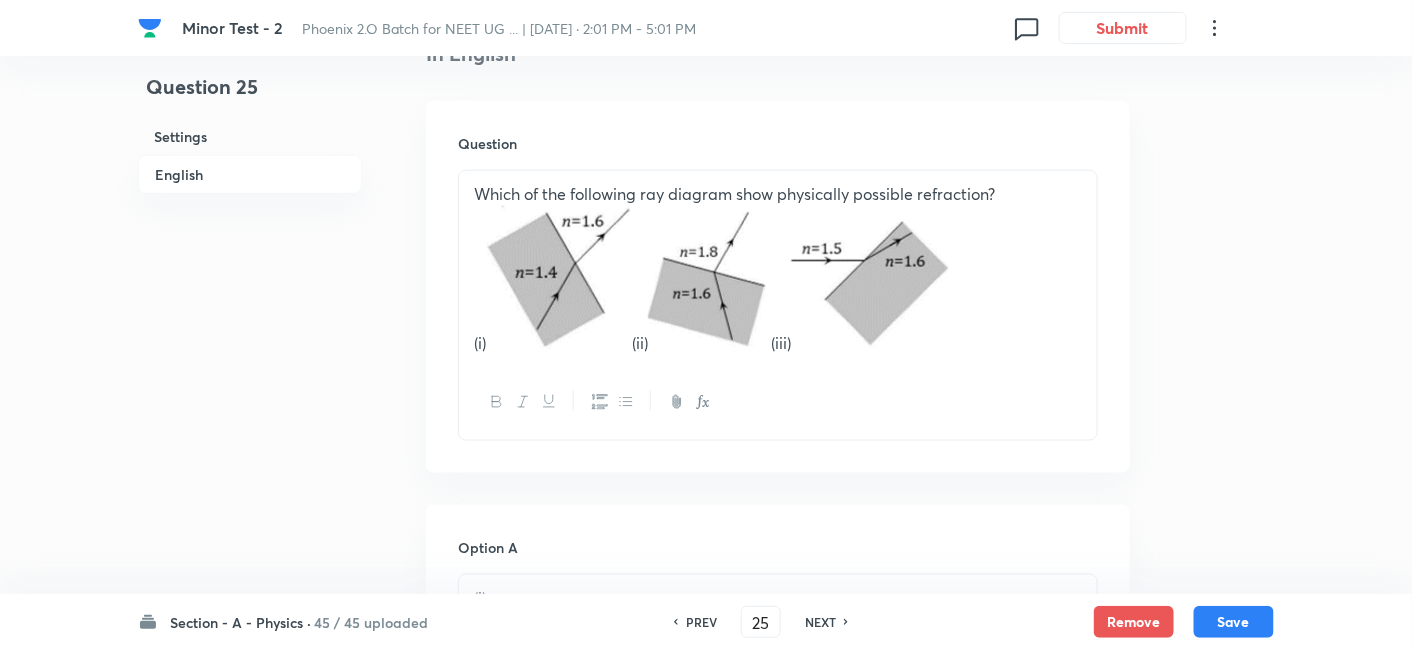 click on "NEXT" at bounding box center (820, 622) 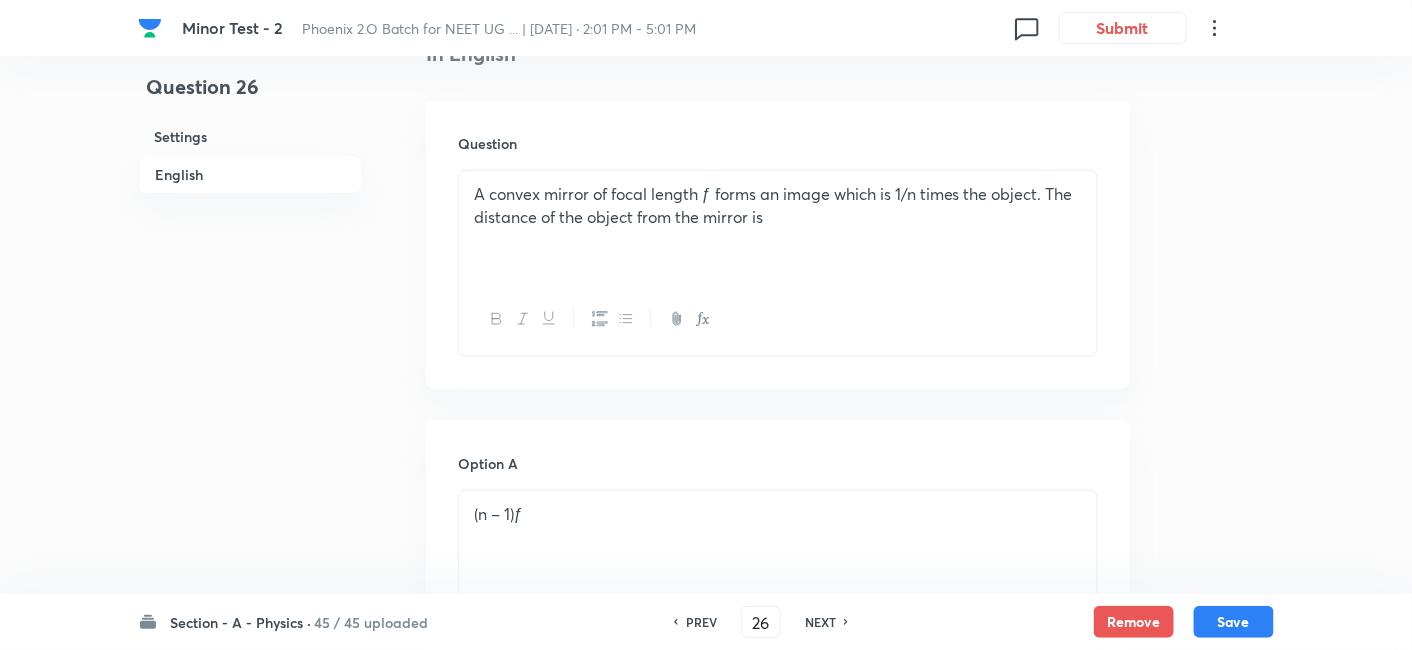 checkbox on "true" 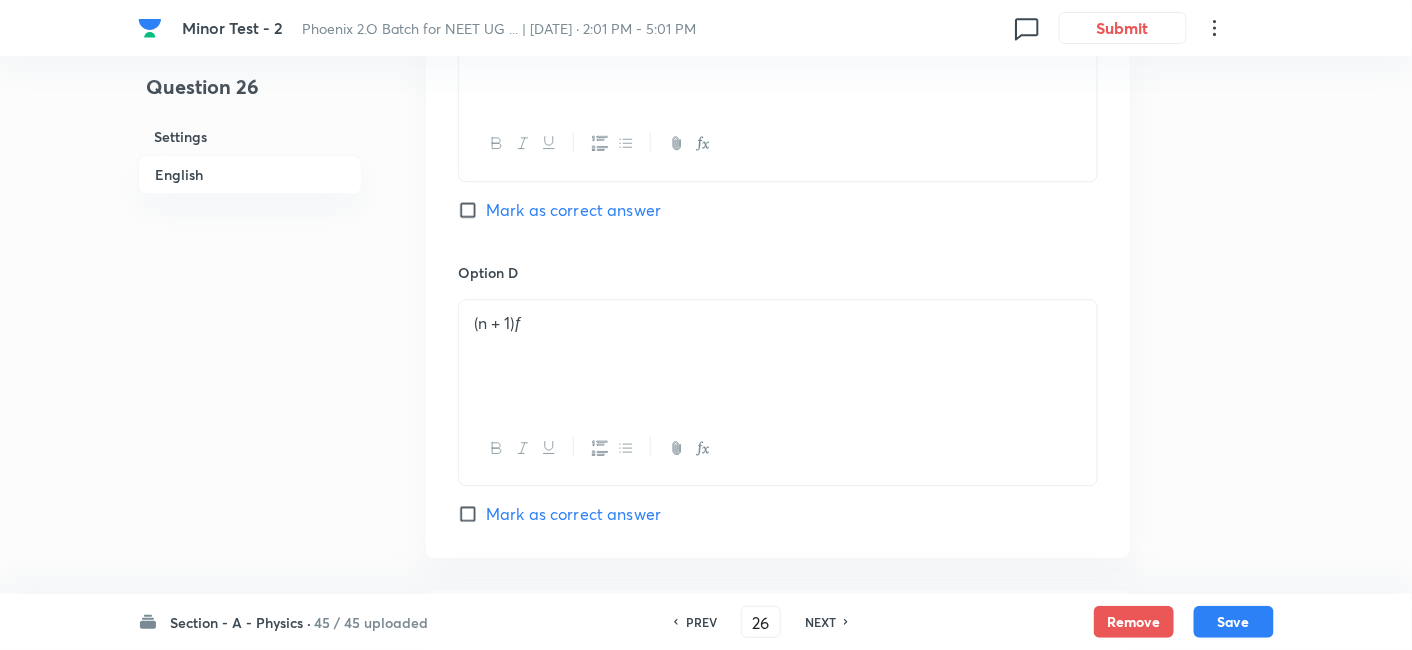 scroll, scrollTop: 1676, scrollLeft: 0, axis: vertical 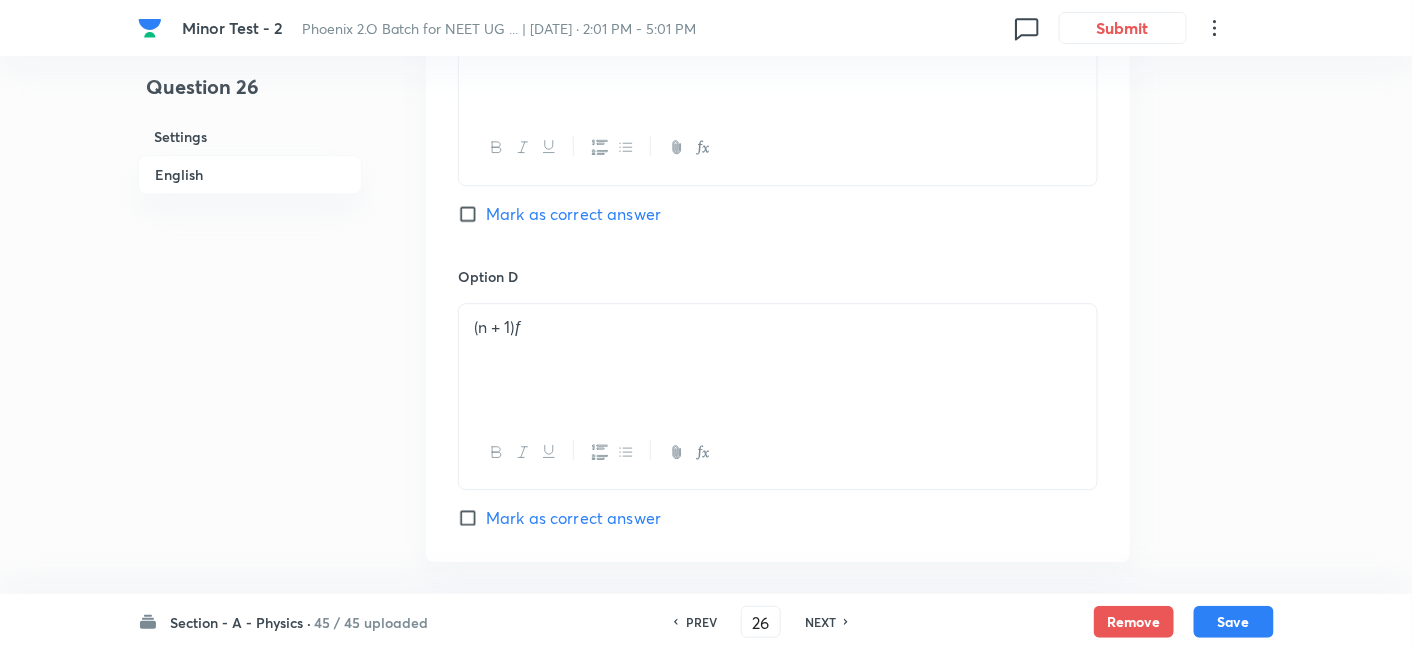 click on "NEXT" at bounding box center [820, 622] 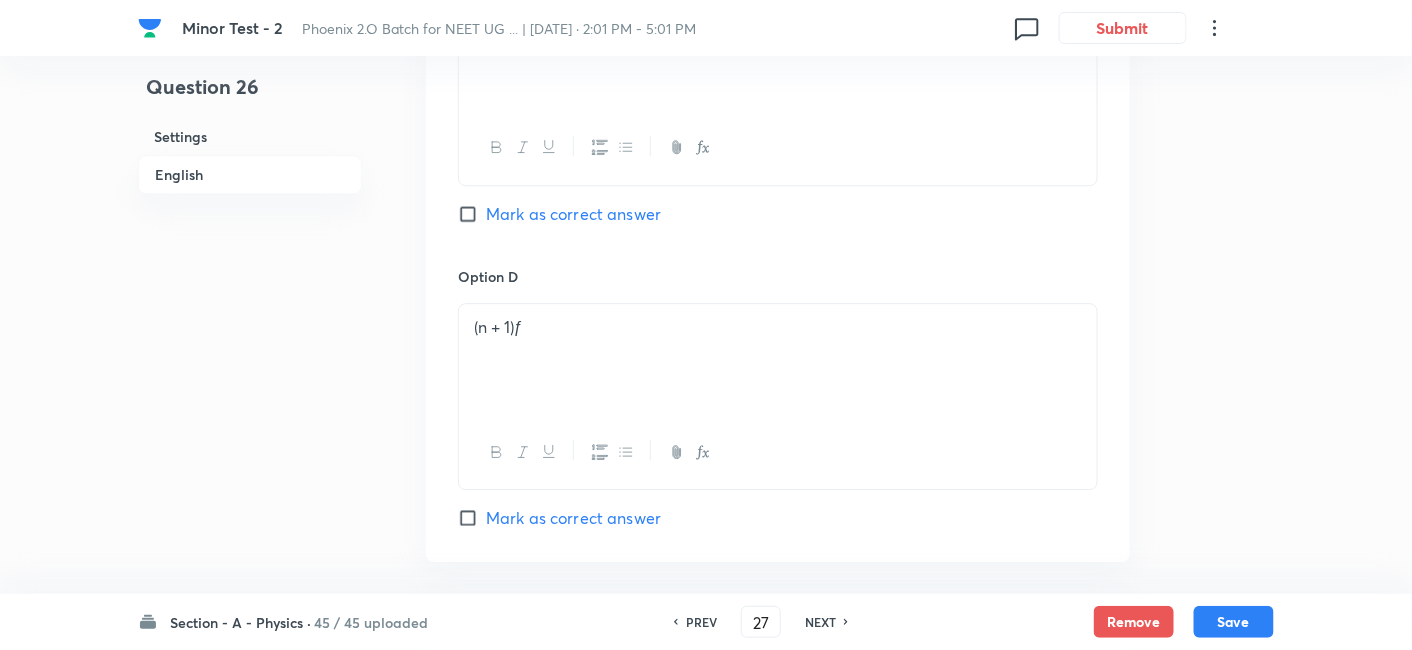 checkbox on "false" 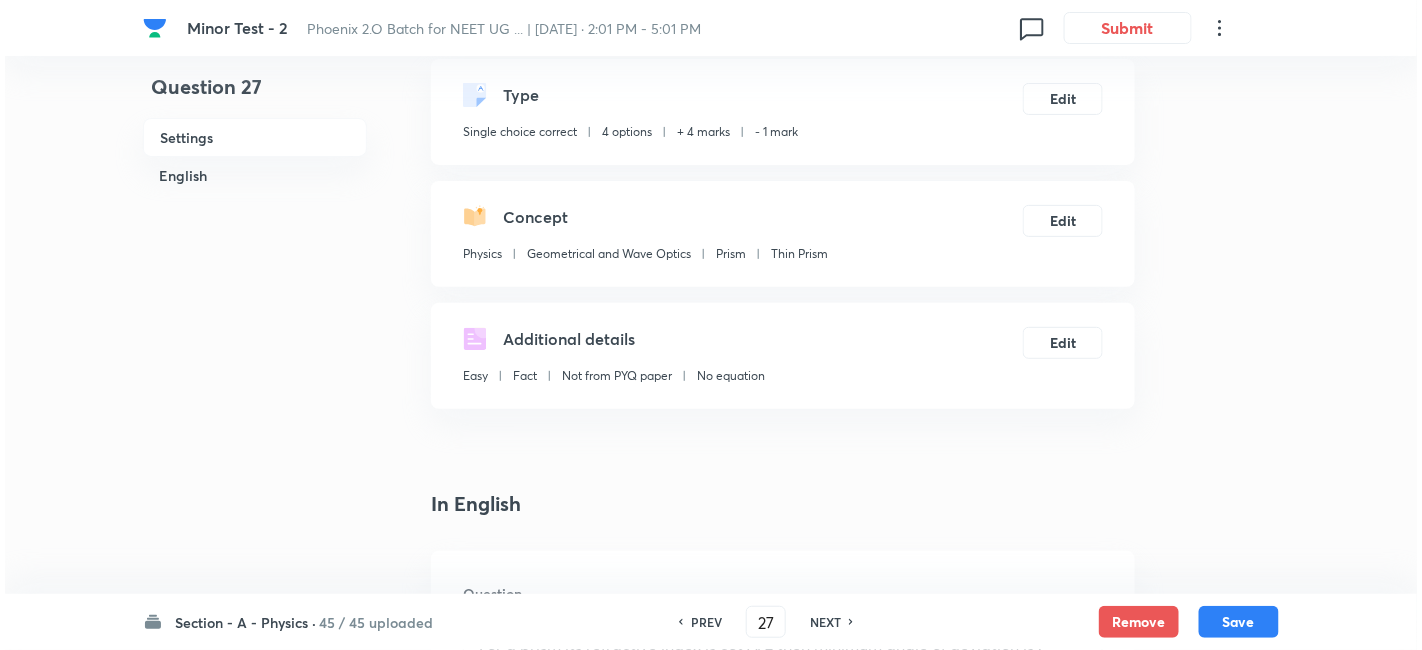 scroll, scrollTop: 0, scrollLeft: 0, axis: both 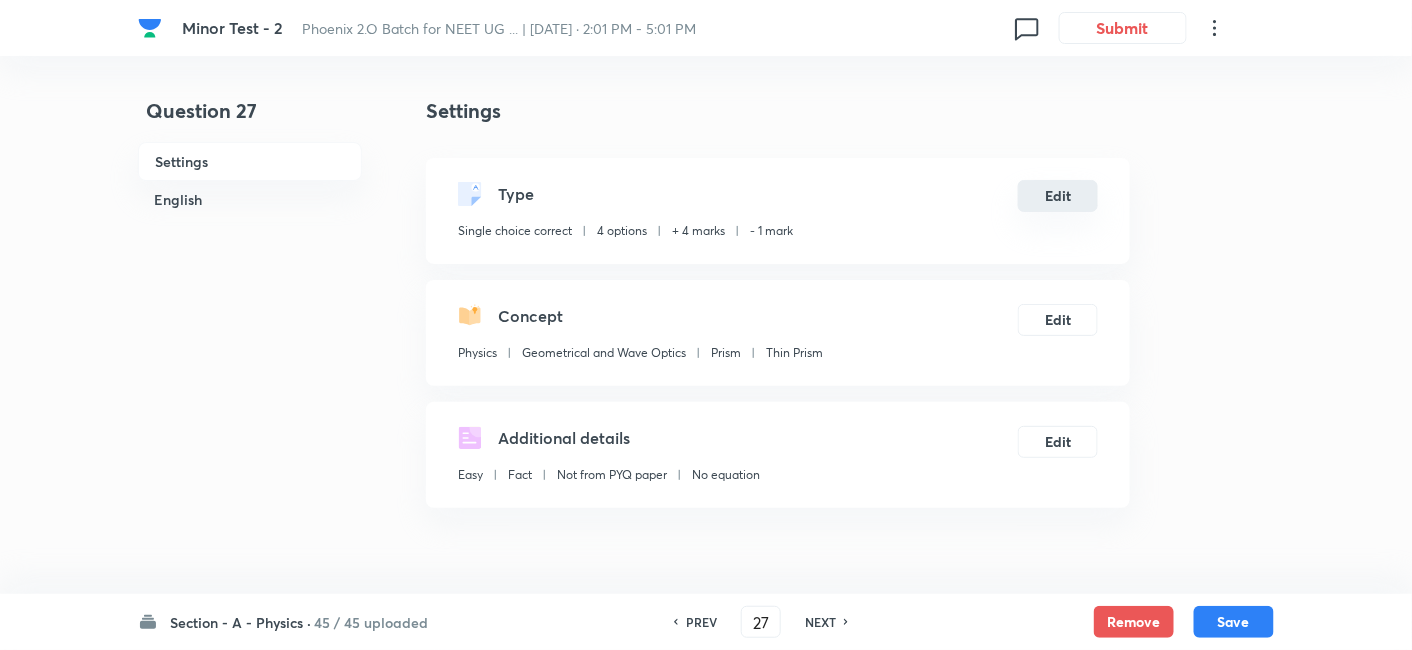 click on "Edit" at bounding box center [1058, 196] 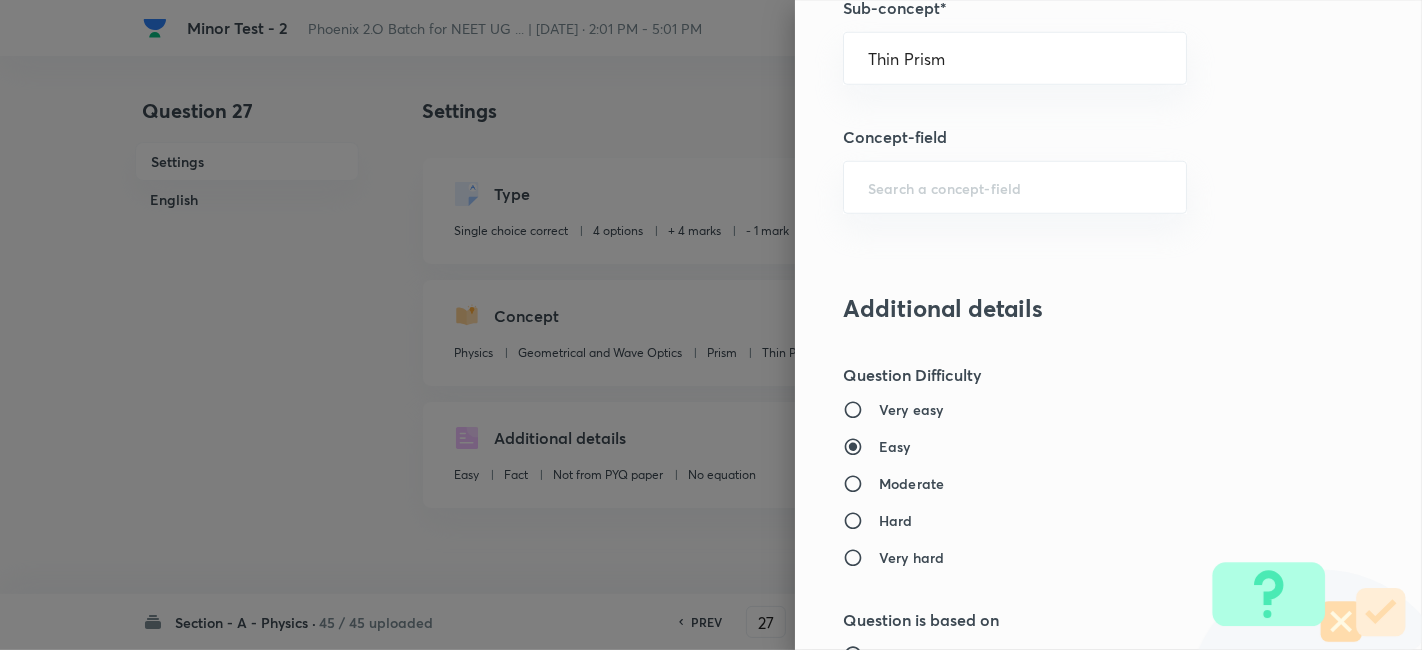 scroll, scrollTop: 1294, scrollLeft: 0, axis: vertical 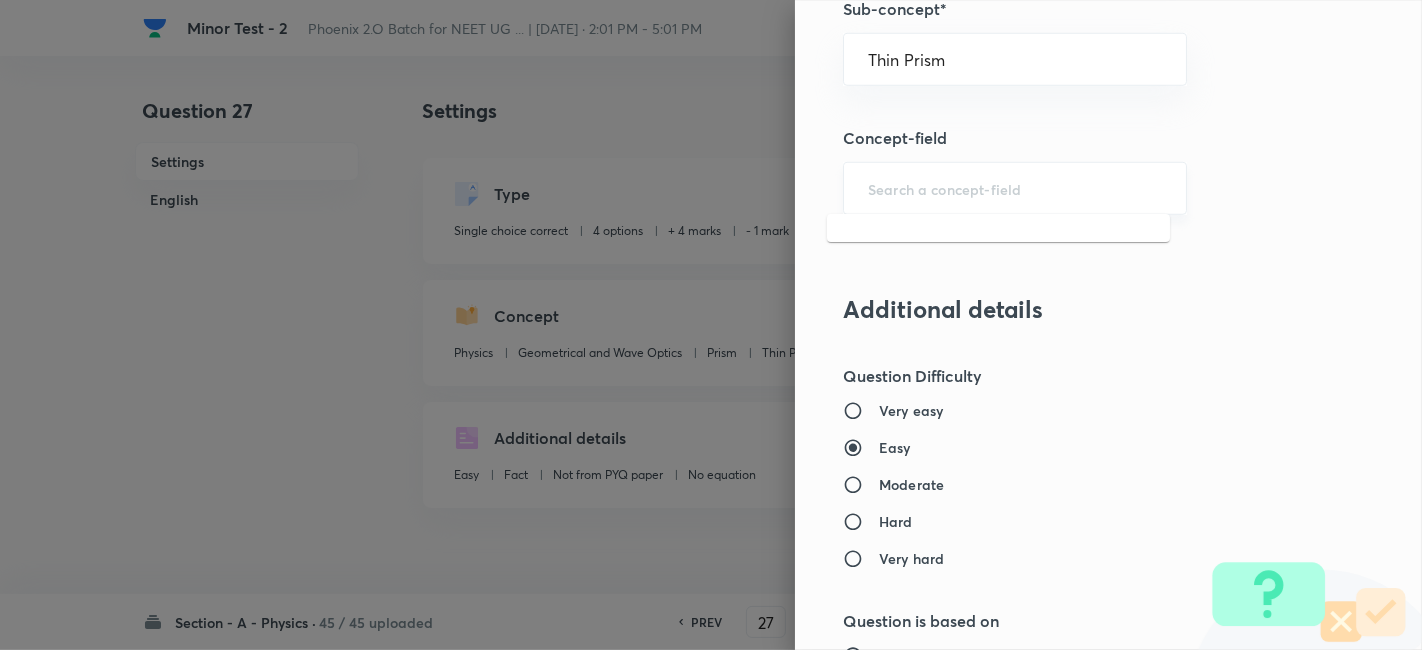 click at bounding box center [1015, 188] 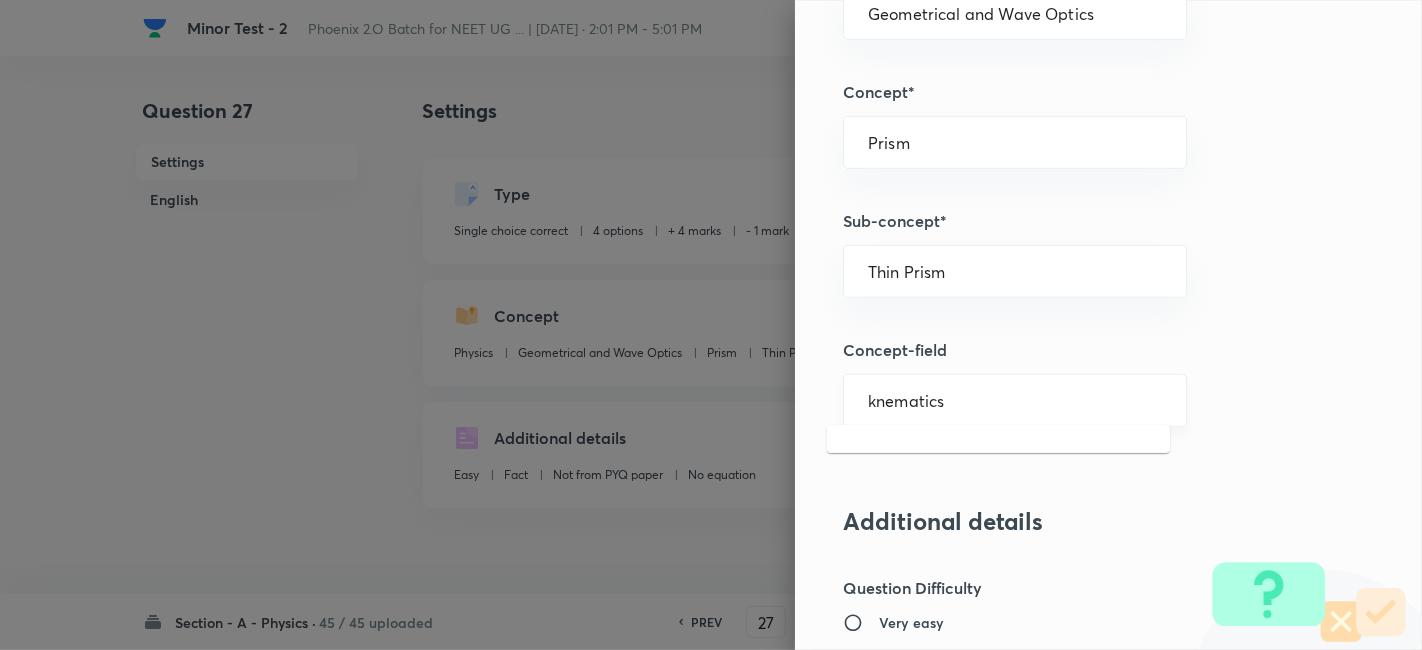 scroll, scrollTop: 1084, scrollLeft: 0, axis: vertical 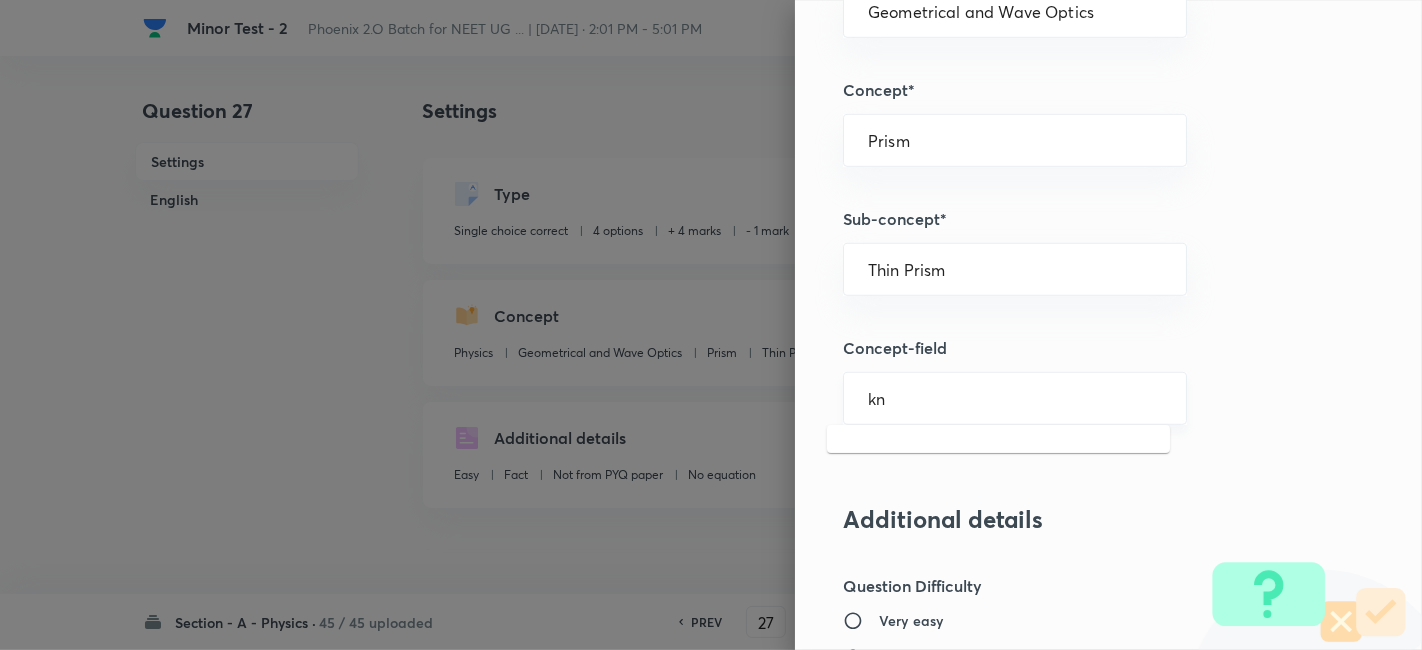 type on "k" 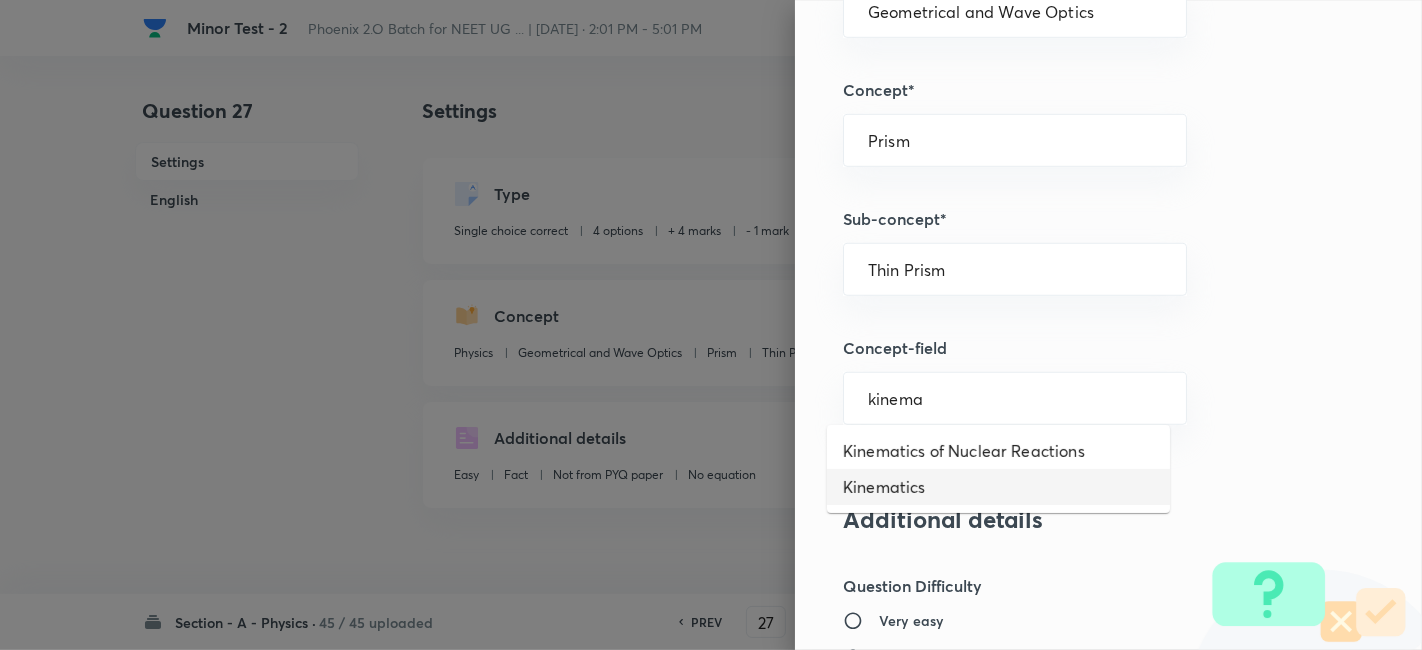 click on "Kinematics" at bounding box center (998, 487) 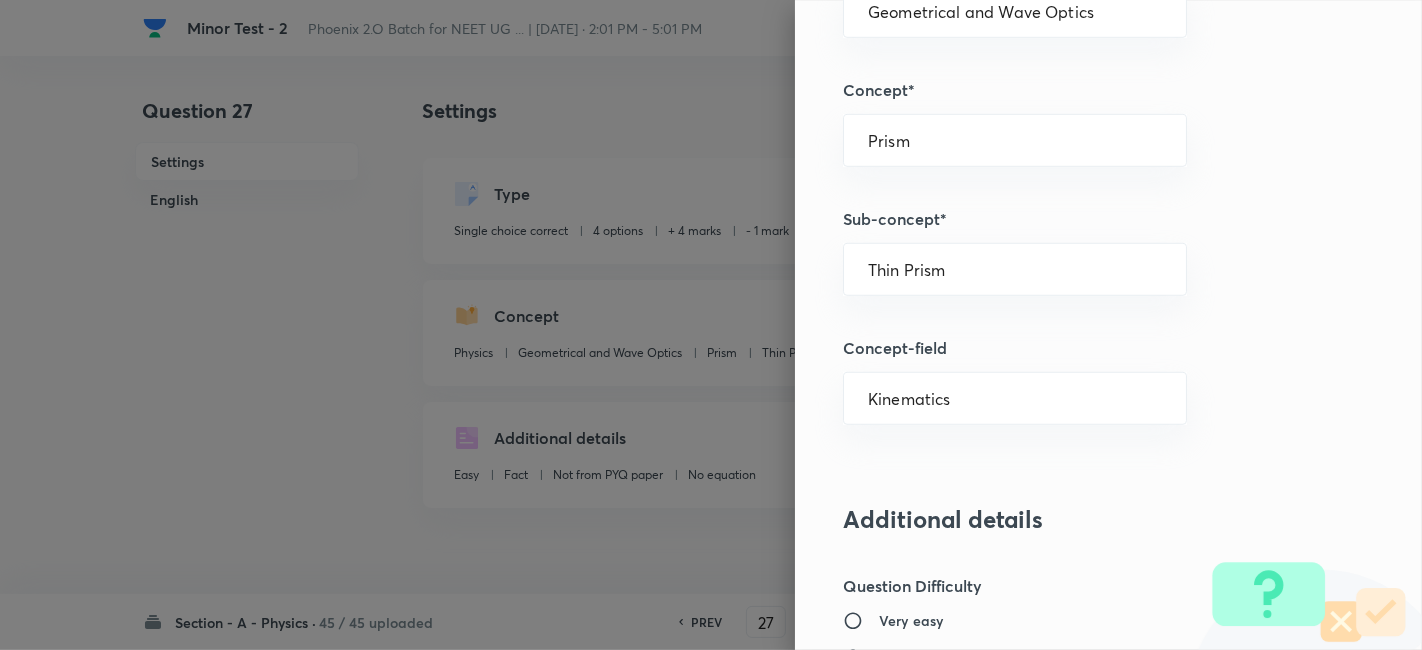 type on "Mechanics" 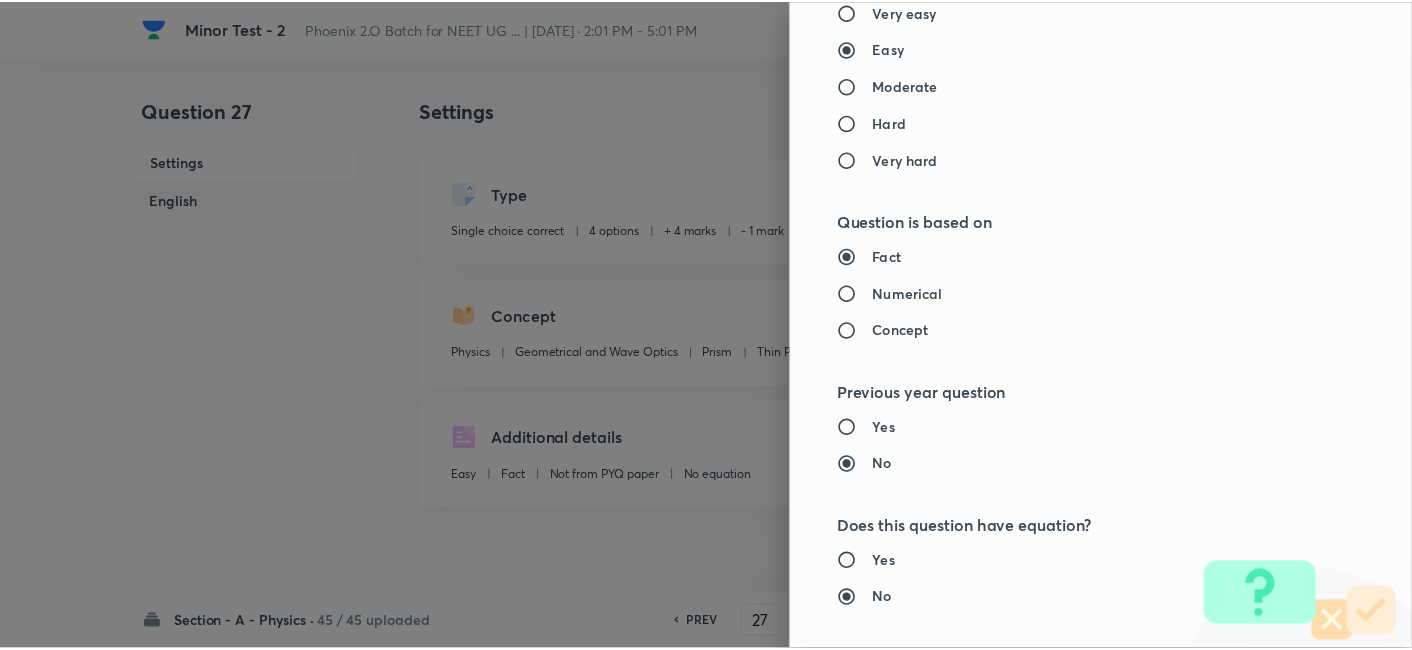 scroll, scrollTop: 2070, scrollLeft: 0, axis: vertical 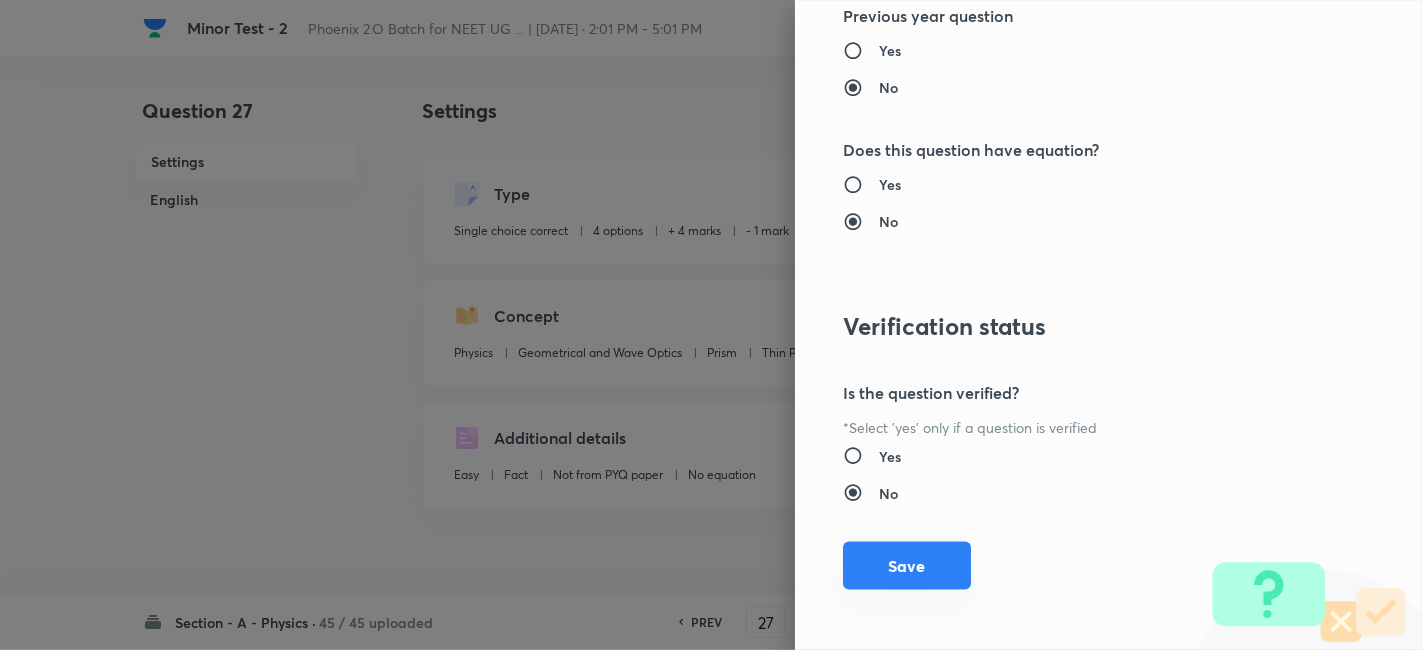 click on "Save" at bounding box center (907, 566) 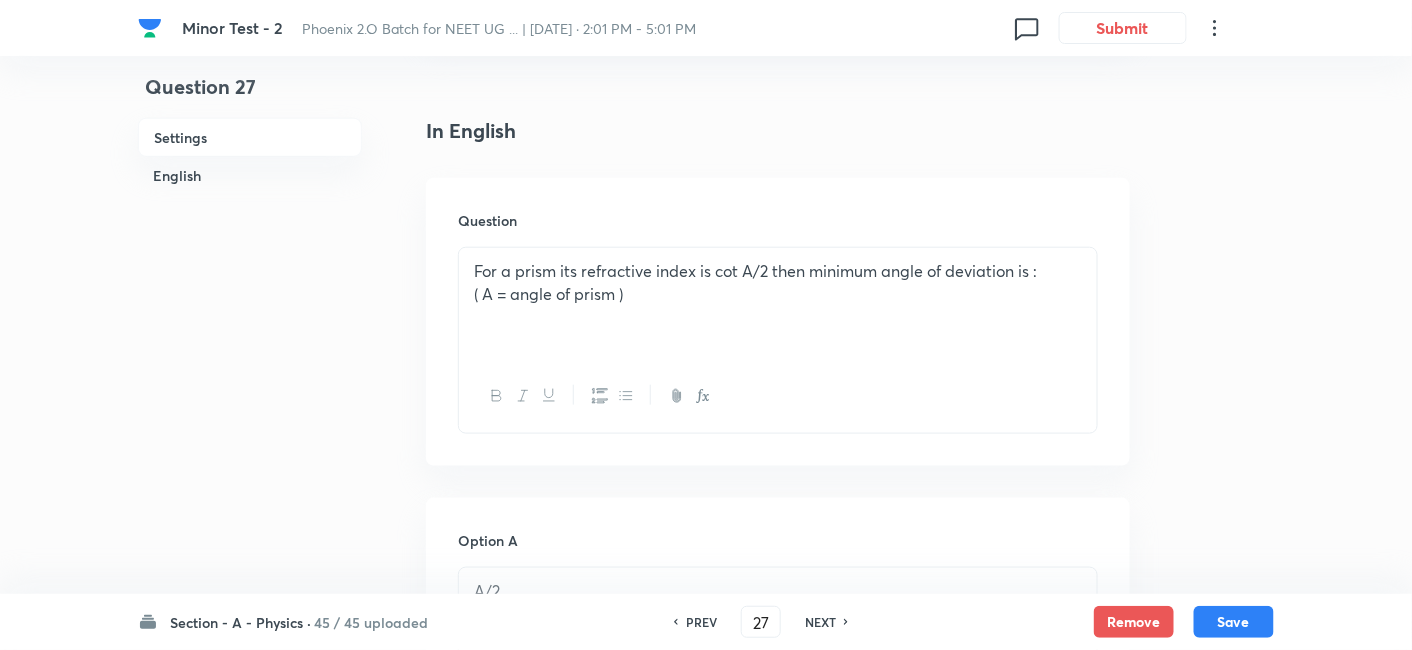 scroll, scrollTop: 486, scrollLeft: 0, axis: vertical 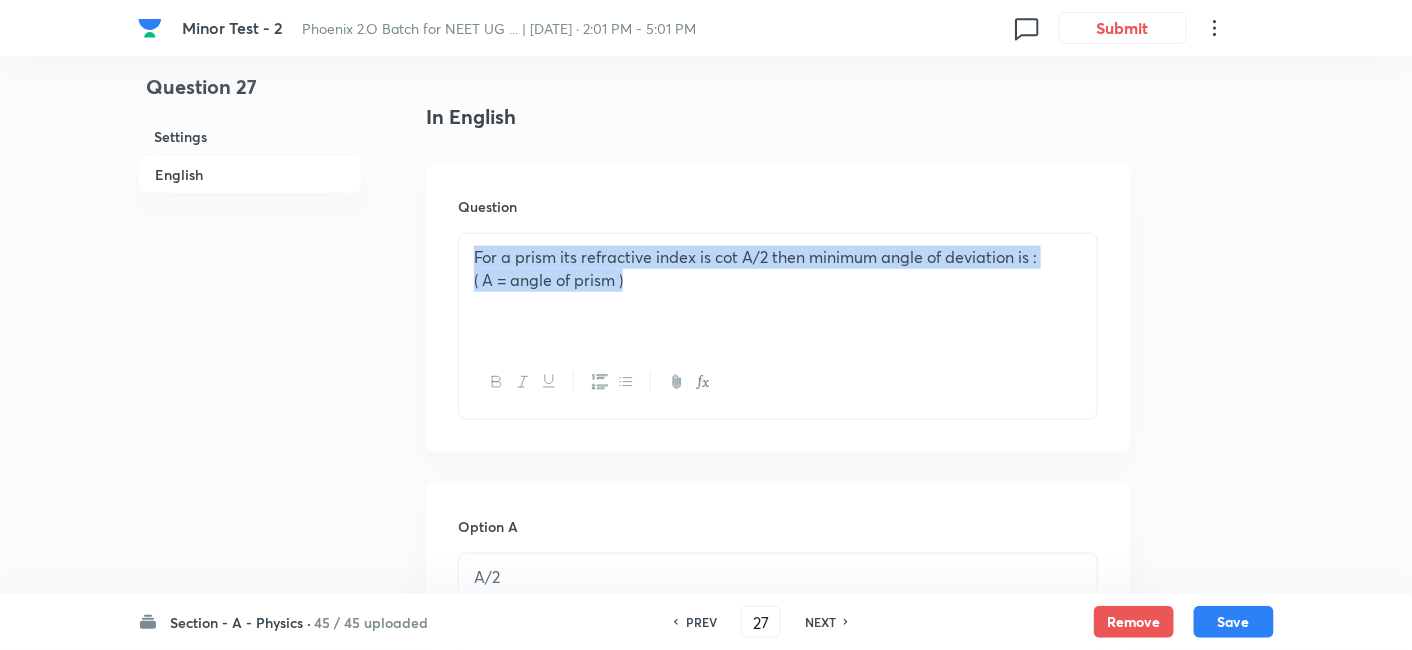drag, startPoint x: 468, startPoint y: 247, endPoint x: 663, endPoint y: 317, distance: 207.18349 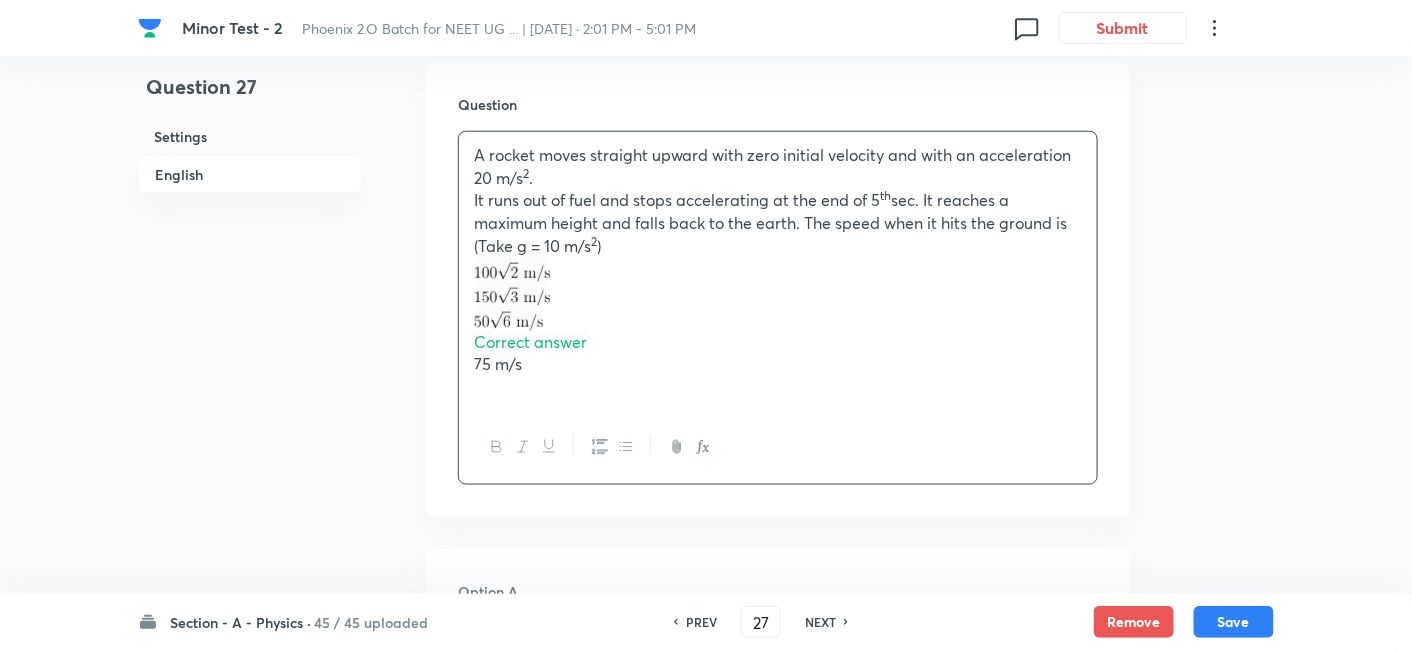 scroll, scrollTop: 588, scrollLeft: 0, axis: vertical 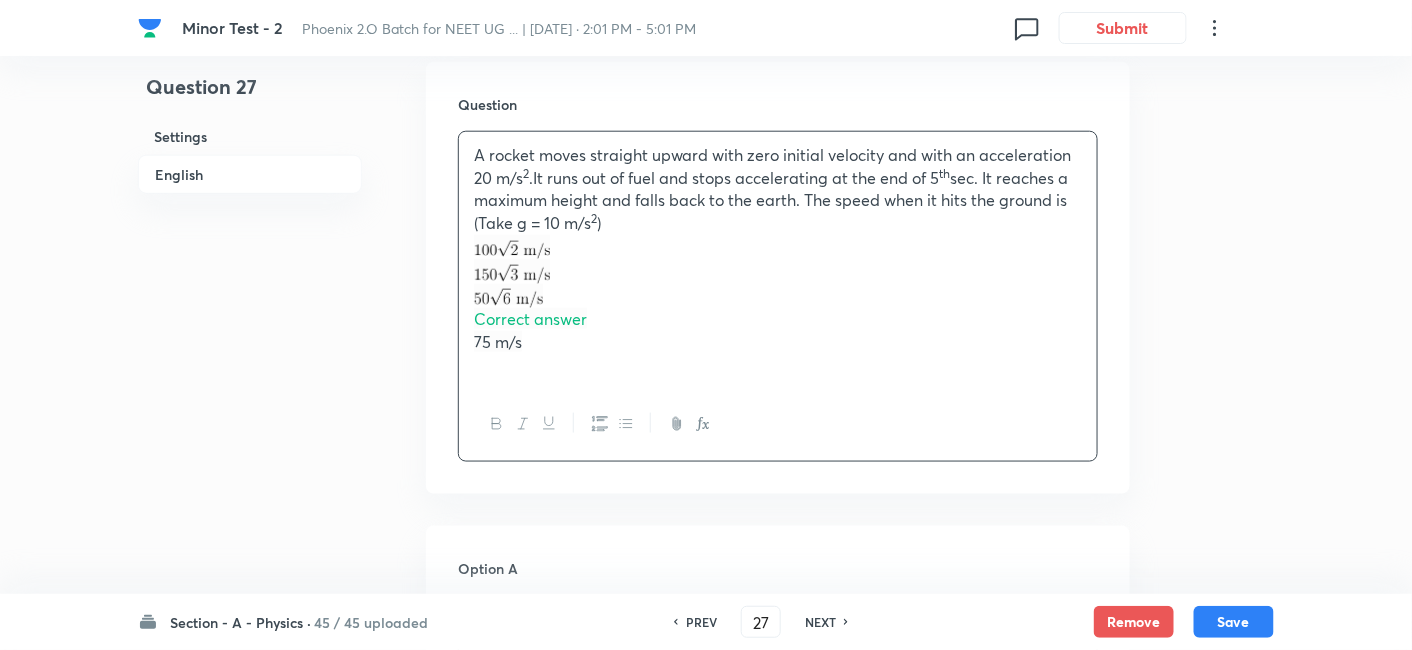 type 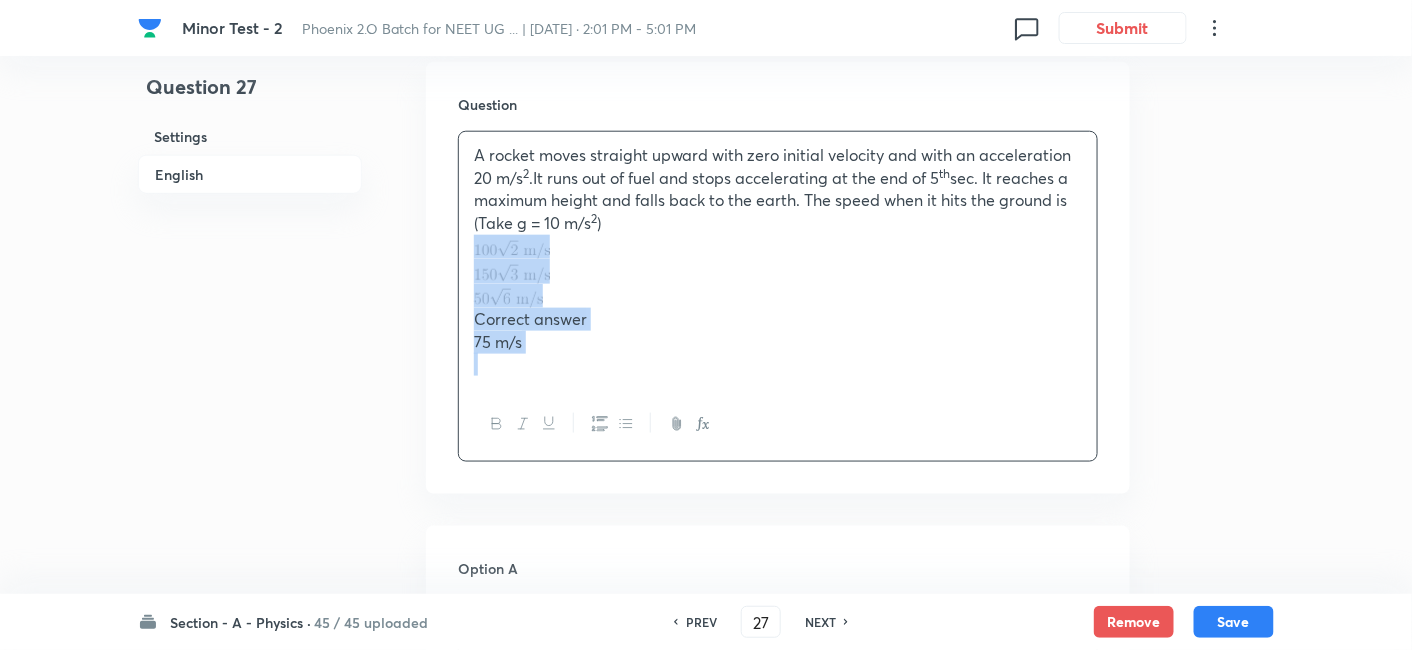 drag, startPoint x: 470, startPoint y: 246, endPoint x: 554, endPoint y: 378, distance: 156.46086 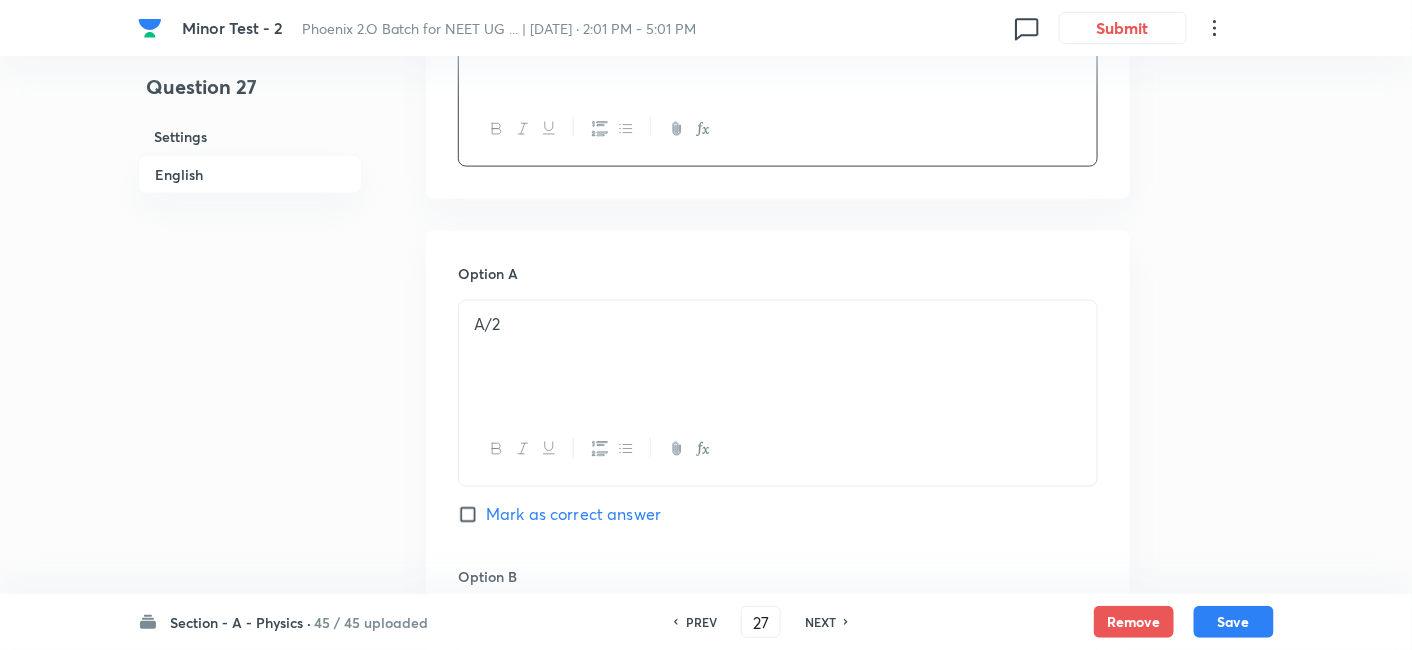 scroll, scrollTop: 771, scrollLeft: 0, axis: vertical 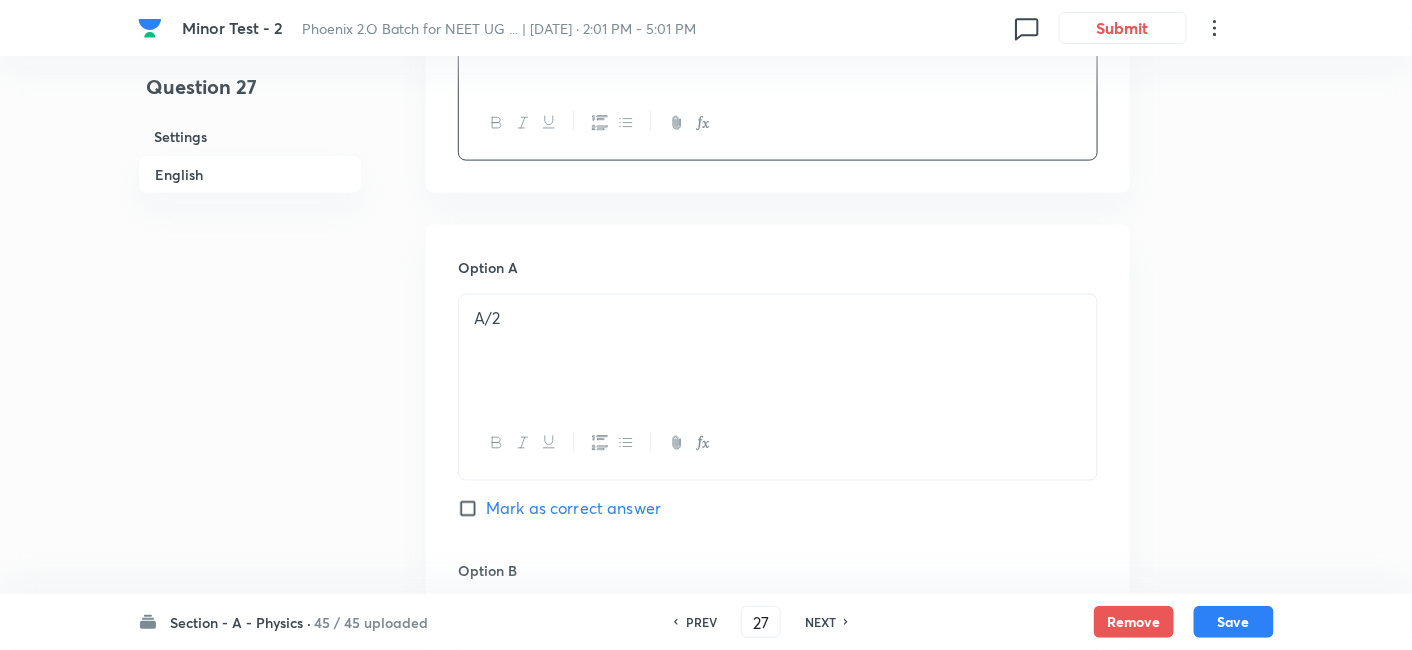 click on "A/2" at bounding box center [778, 351] 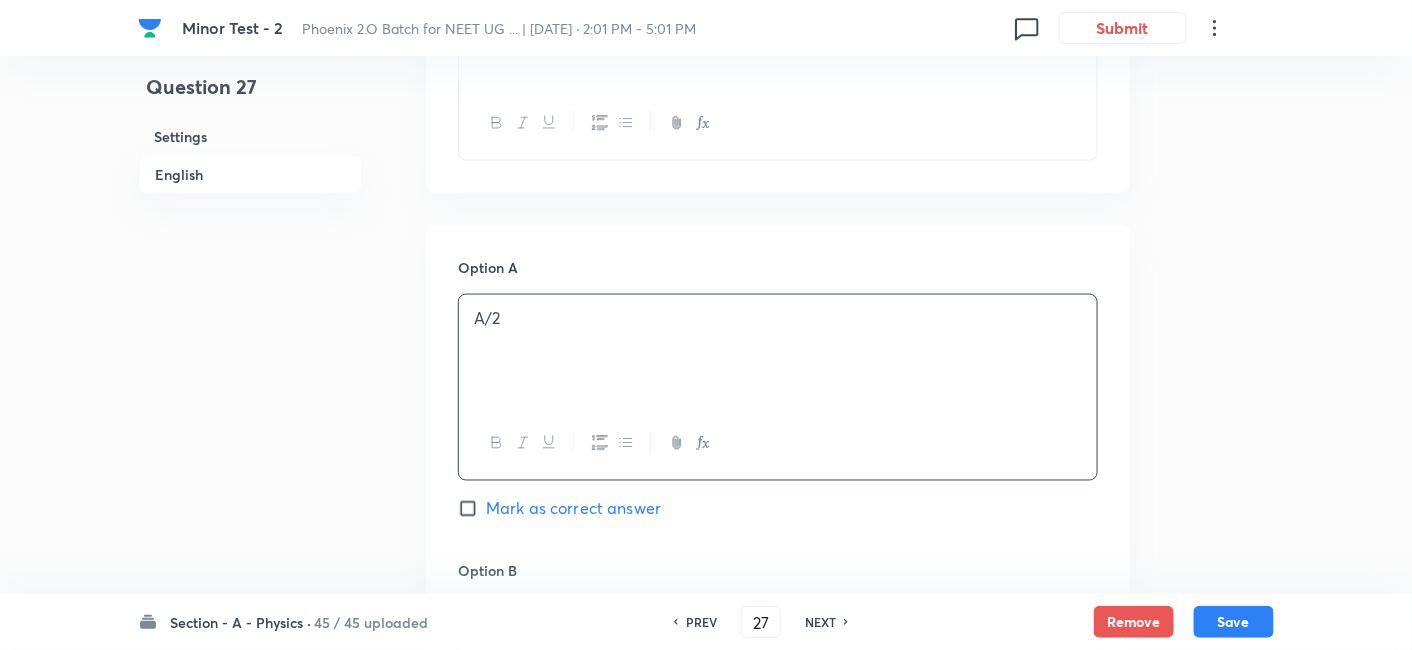 click on "A/2" at bounding box center (778, 351) 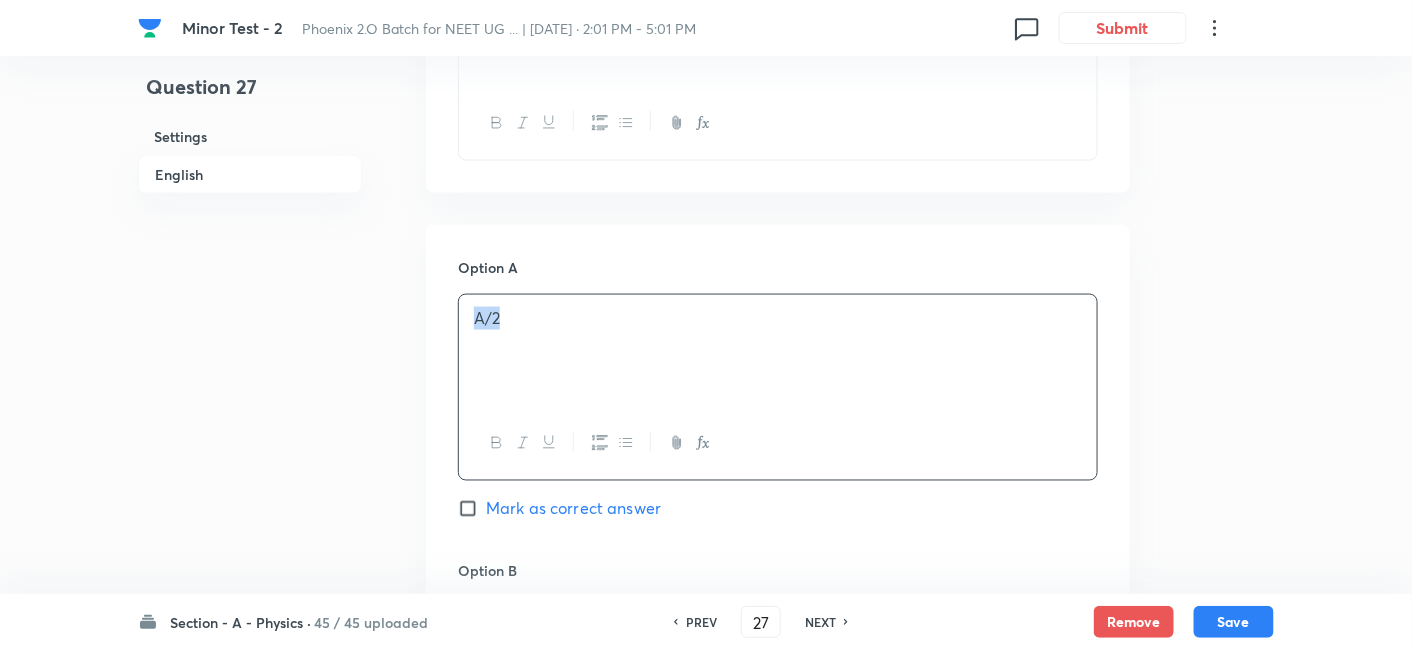 click on "A/2" at bounding box center [778, 351] 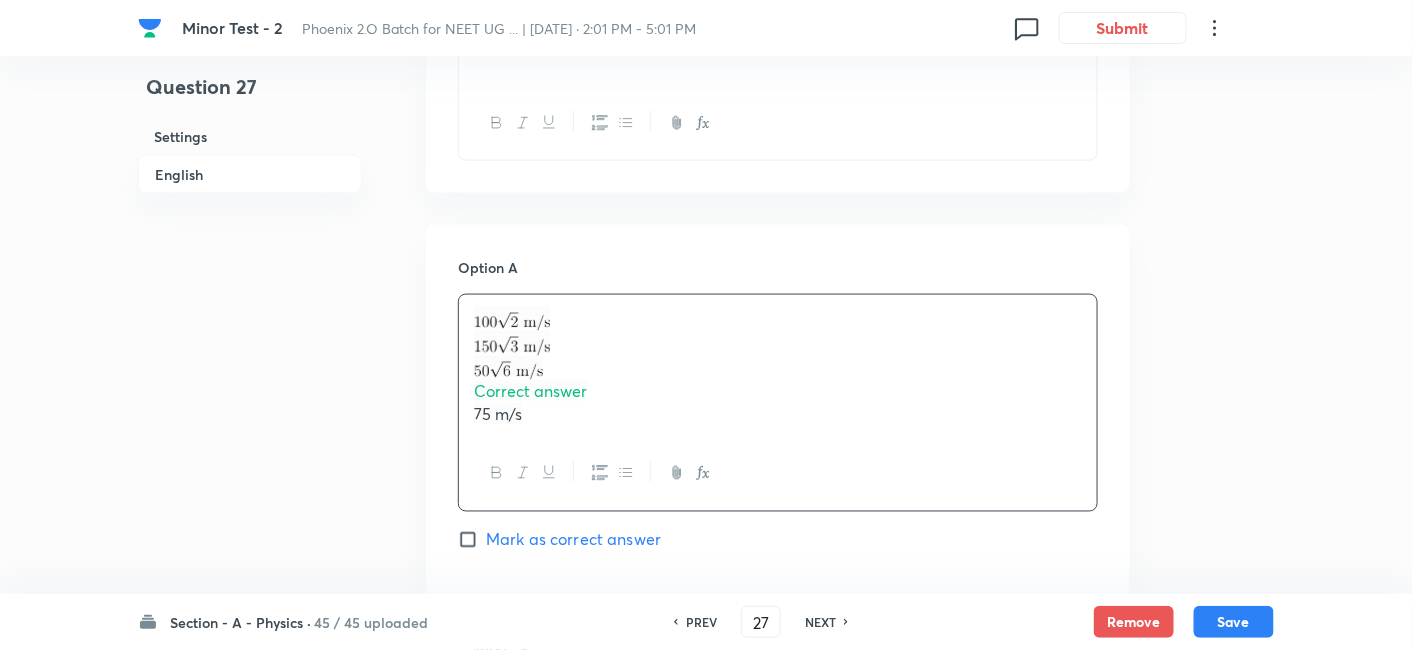 click at bounding box center [512, 346] 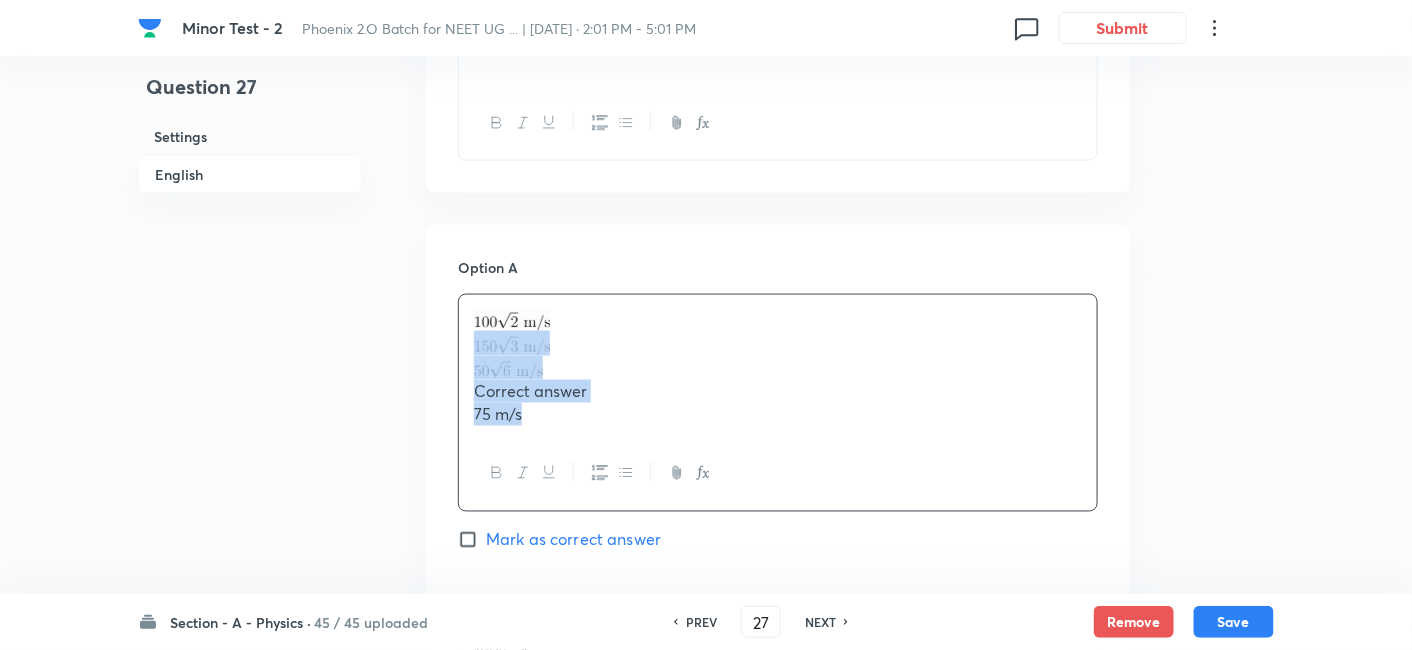 drag, startPoint x: 471, startPoint y: 346, endPoint x: 555, endPoint y: 412, distance: 106.826965 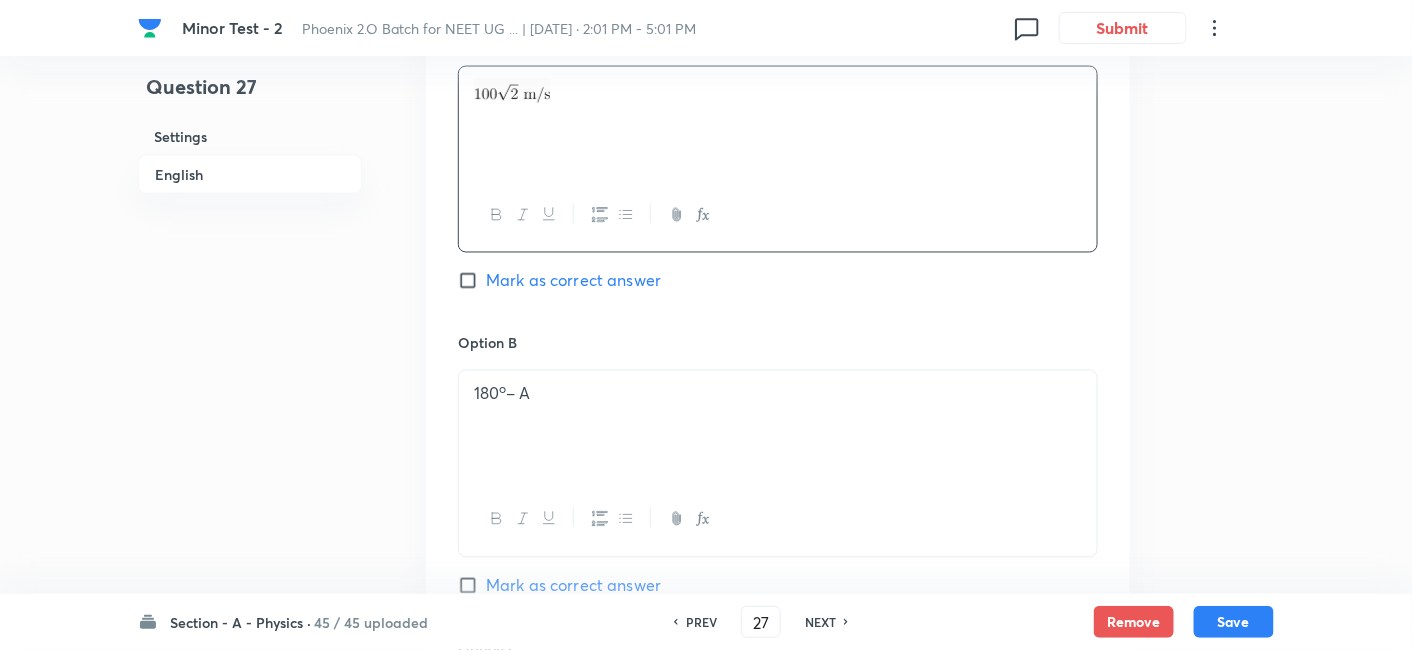 scroll, scrollTop: 1025, scrollLeft: 0, axis: vertical 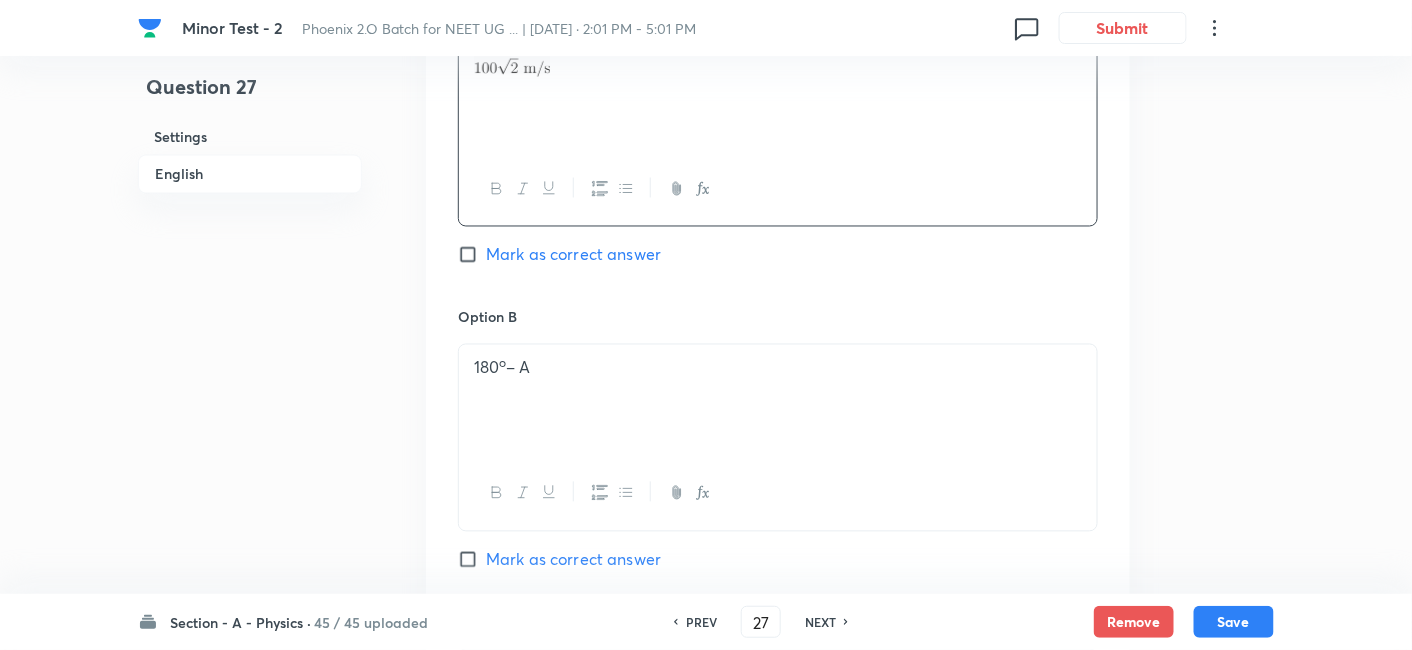 click on "180 o  – A" at bounding box center (778, 401) 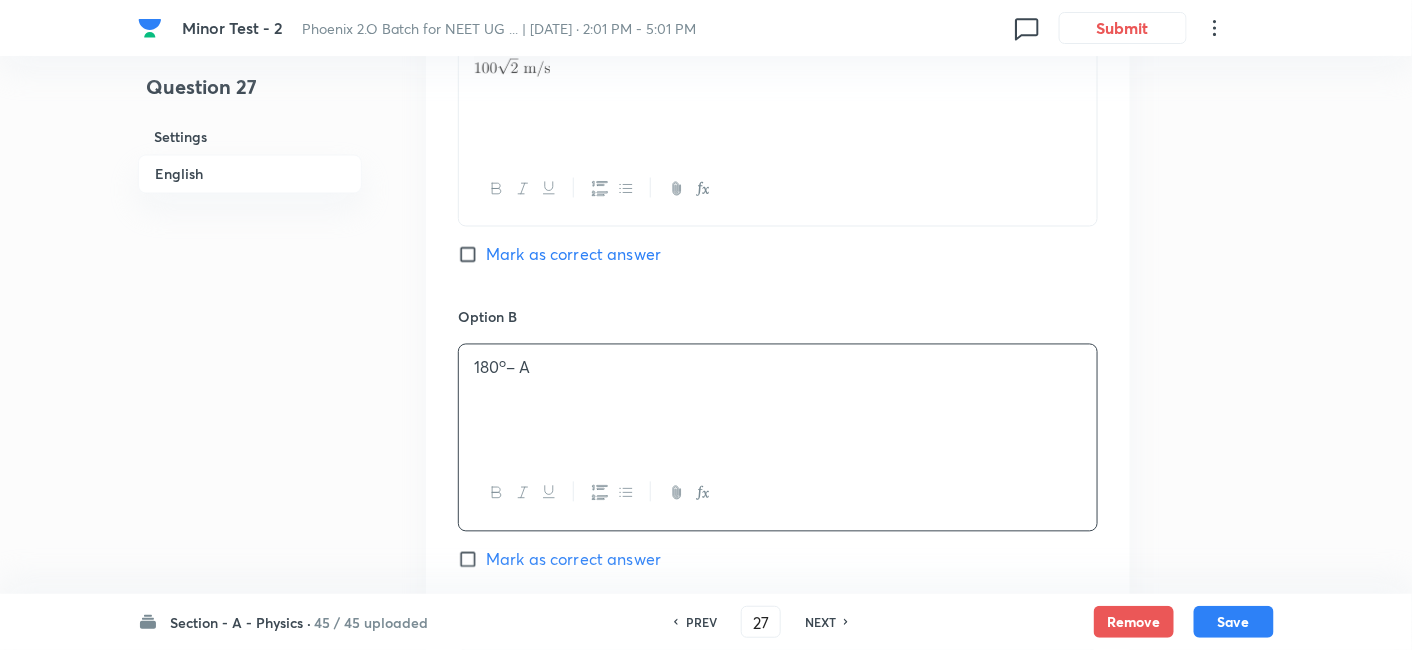 click on "180 o  – A" at bounding box center [778, 401] 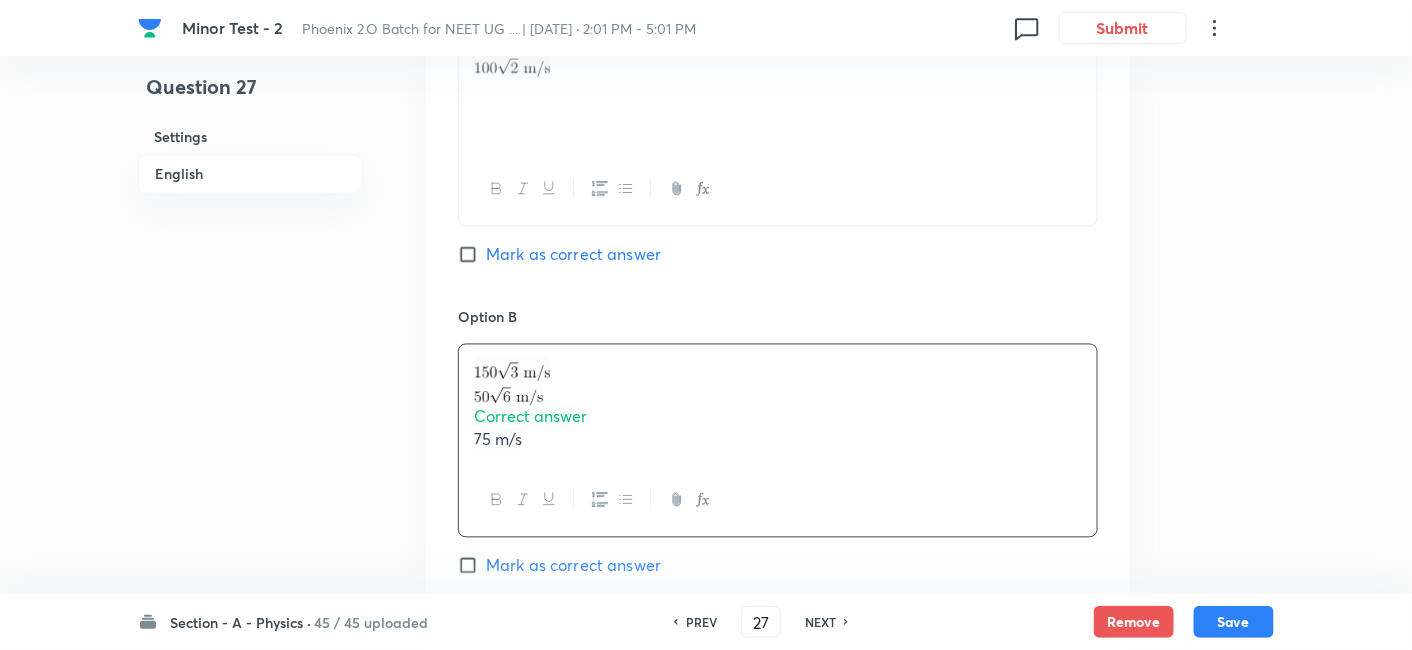 click on "Correct answer 75 m/s" at bounding box center [778, 404] 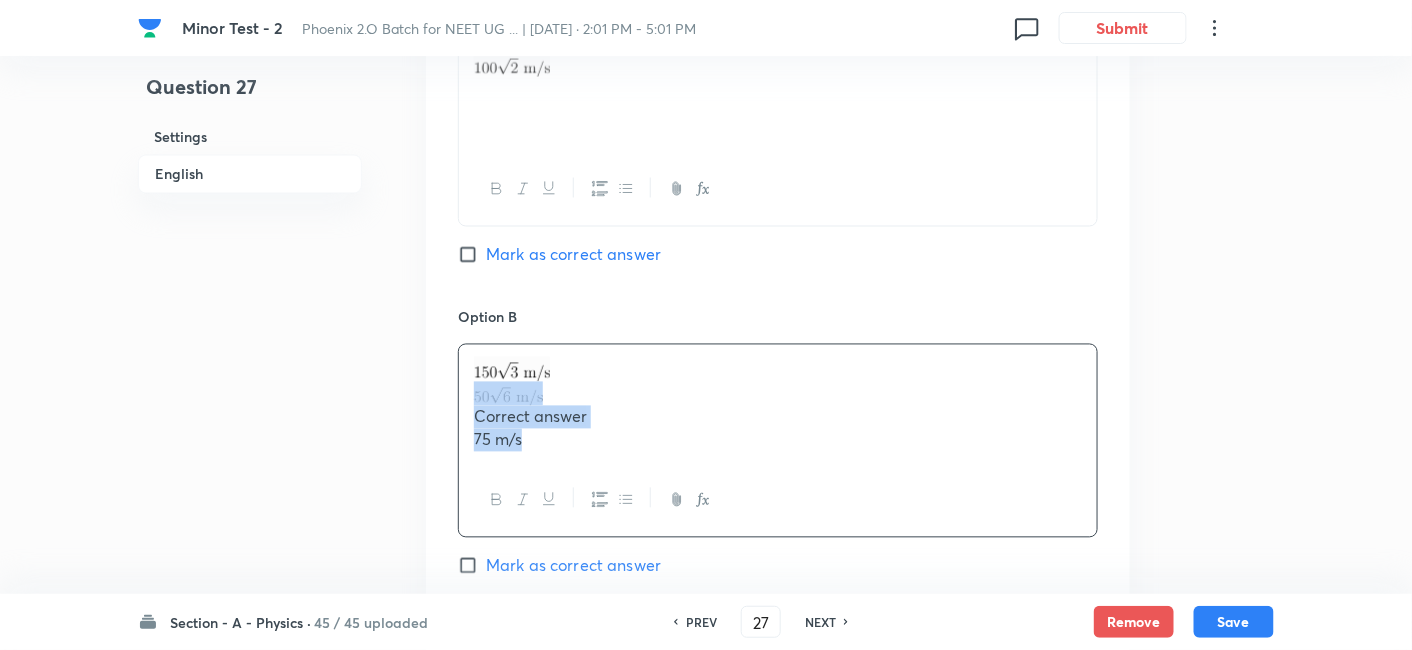 drag, startPoint x: 467, startPoint y: 394, endPoint x: 542, endPoint y: 437, distance: 86.4523 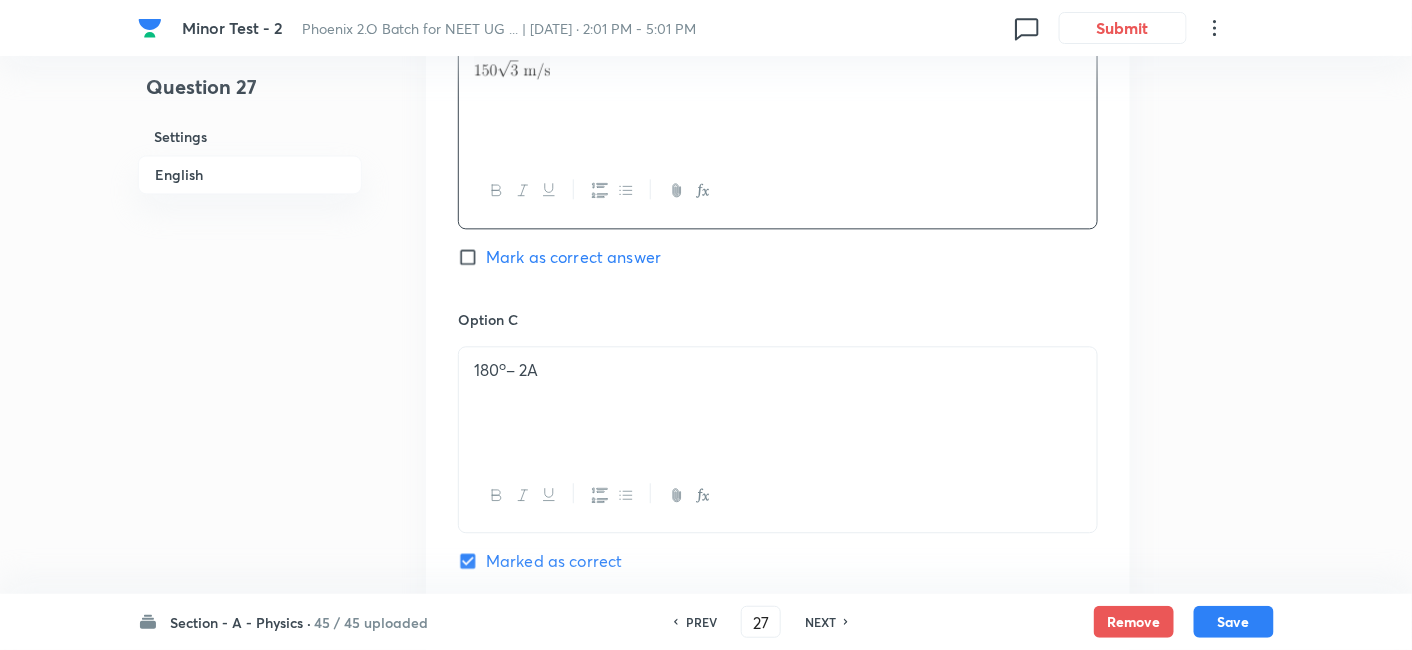 scroll, scrollTop: 1333, scrollLeft: 0, axis: vertical 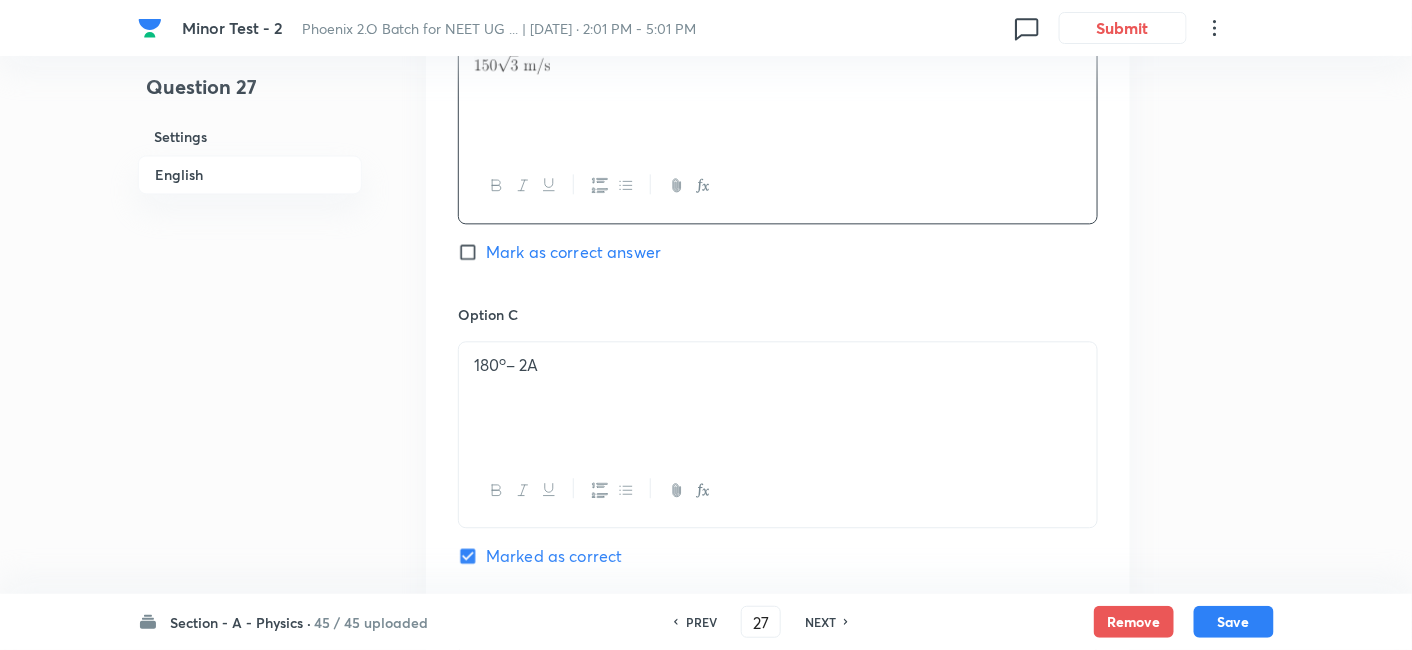 click on "180 o  – 2A" at bounding box center (778, 398) 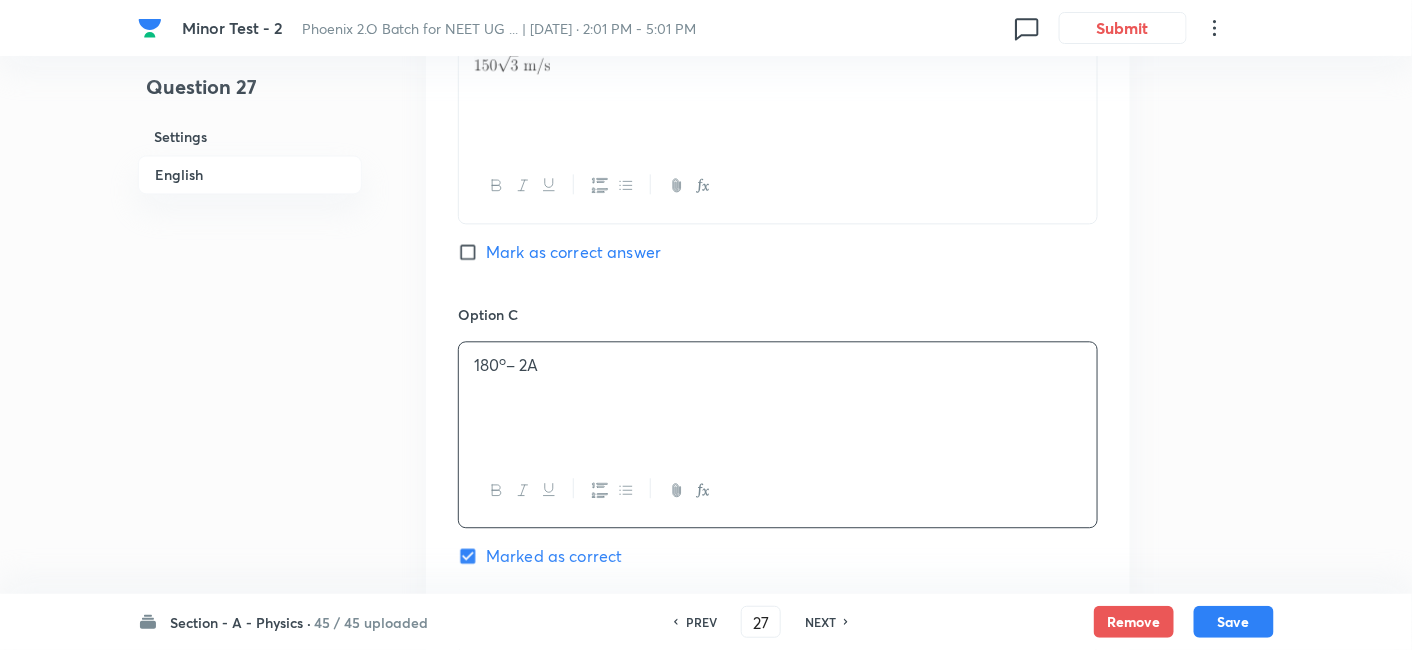 click on "180 o  – 2A" at bounding box center [778, 398] 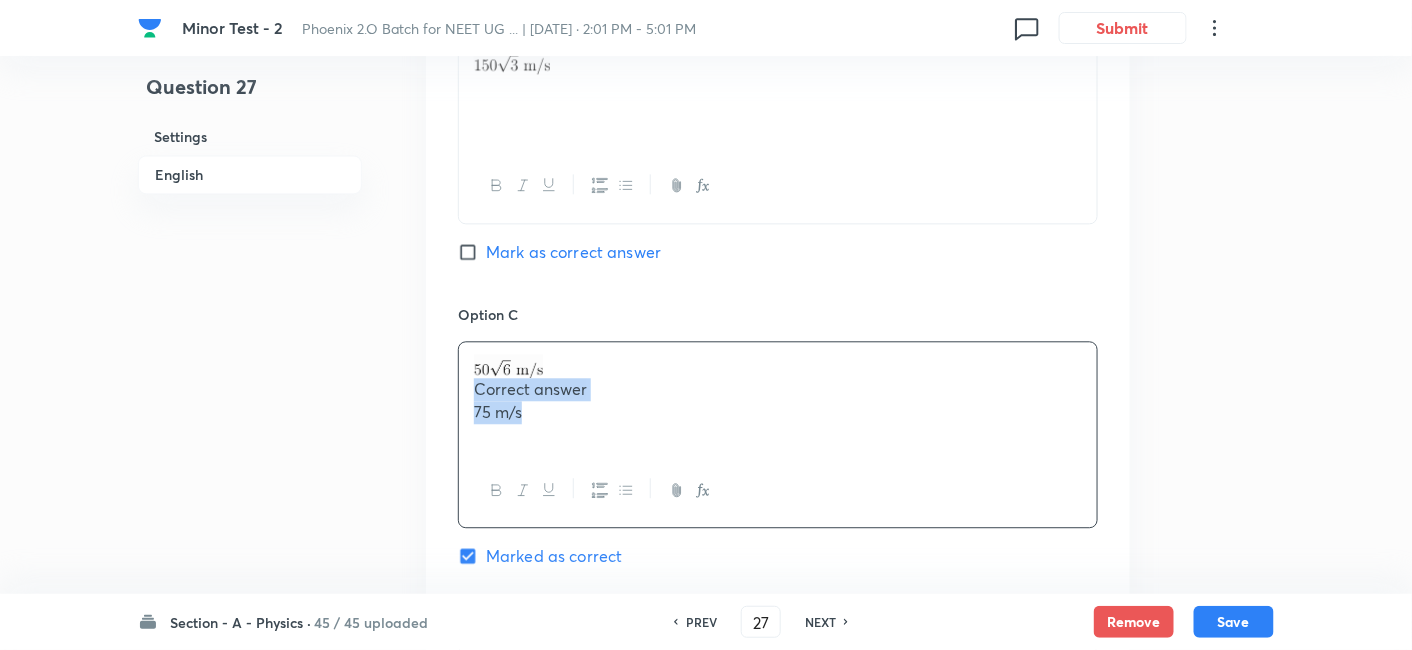 drag, startPoint x: 471, startPoint y: 393, endPoint x: 534, endPoint y: 412, distance: 65.802734 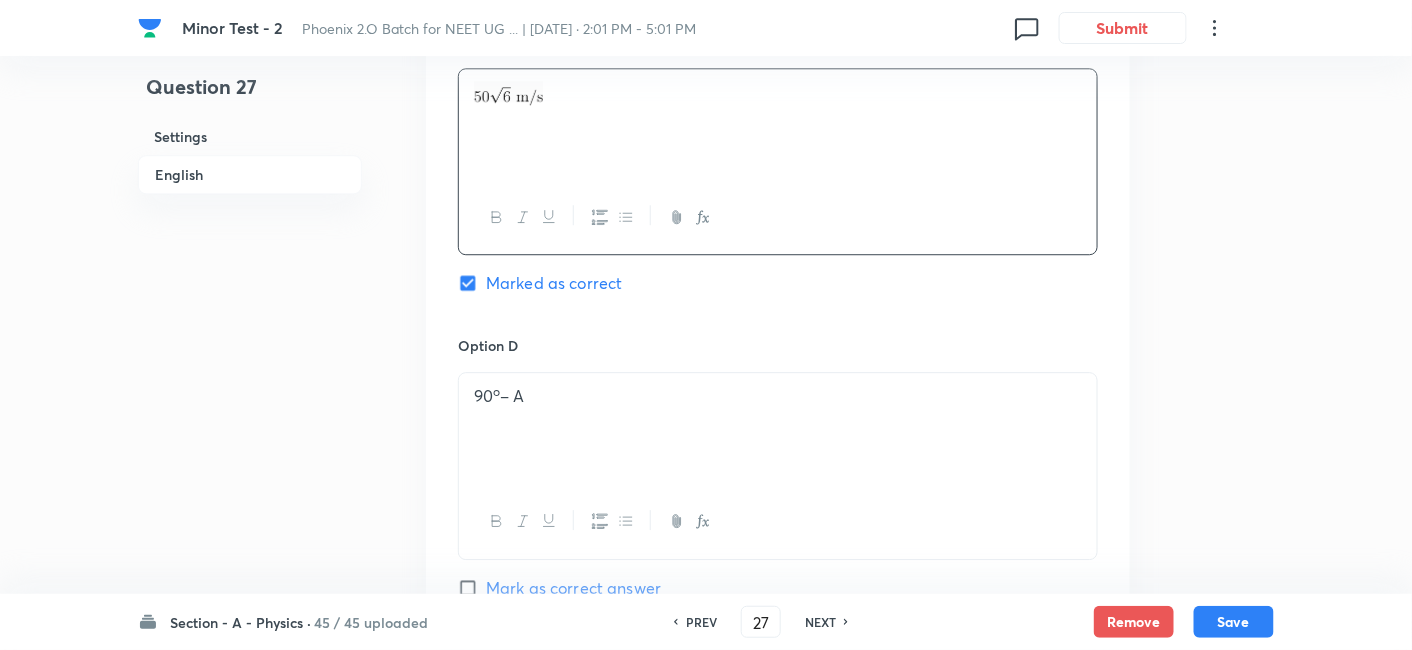 scroll, scrollTop: 1621, scrollLeft: 0, axis: vertical 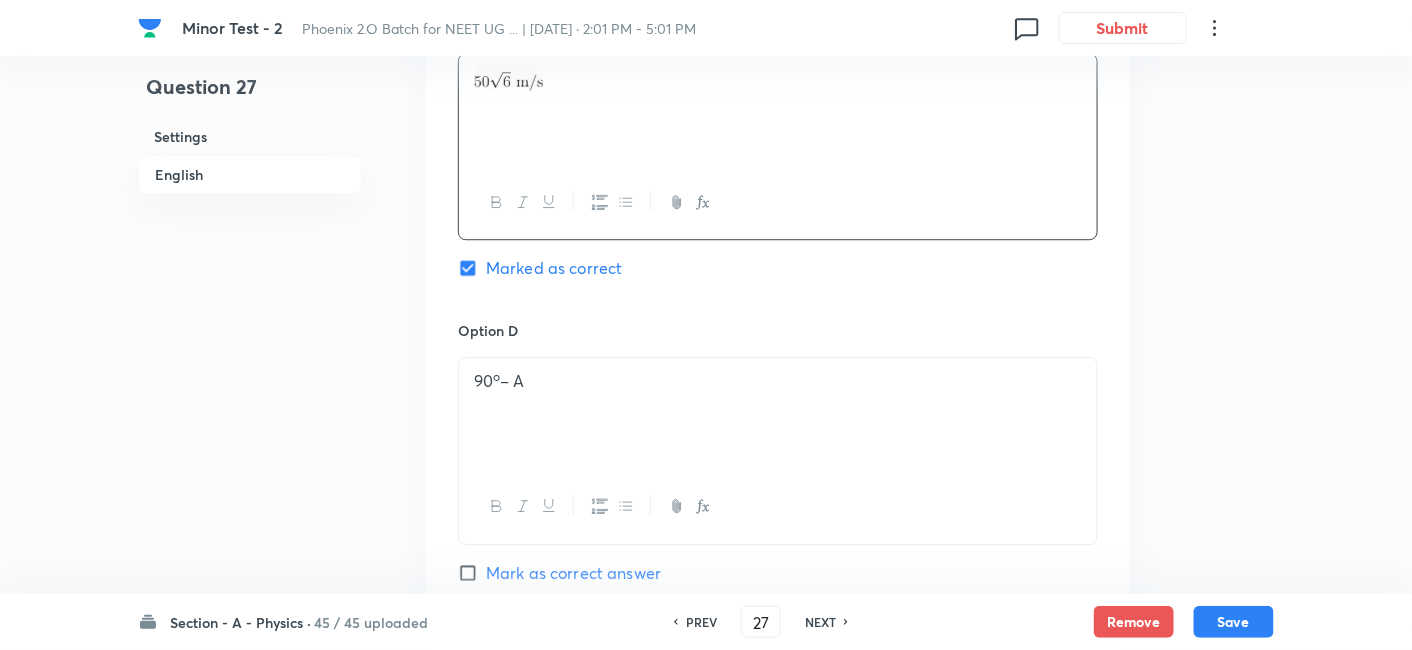 click on "90 o  – A" at bounding box center (778, 414) 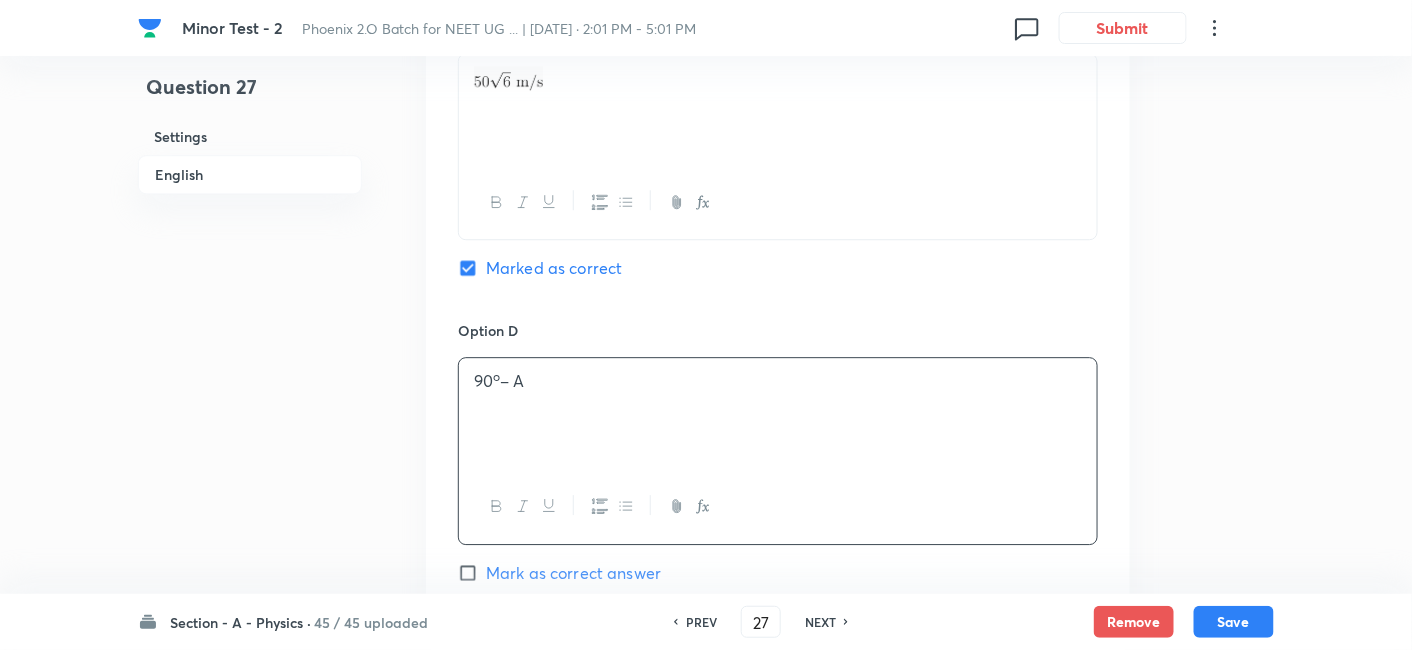 click on "90 o  – A" at bounding box center (778, 414) 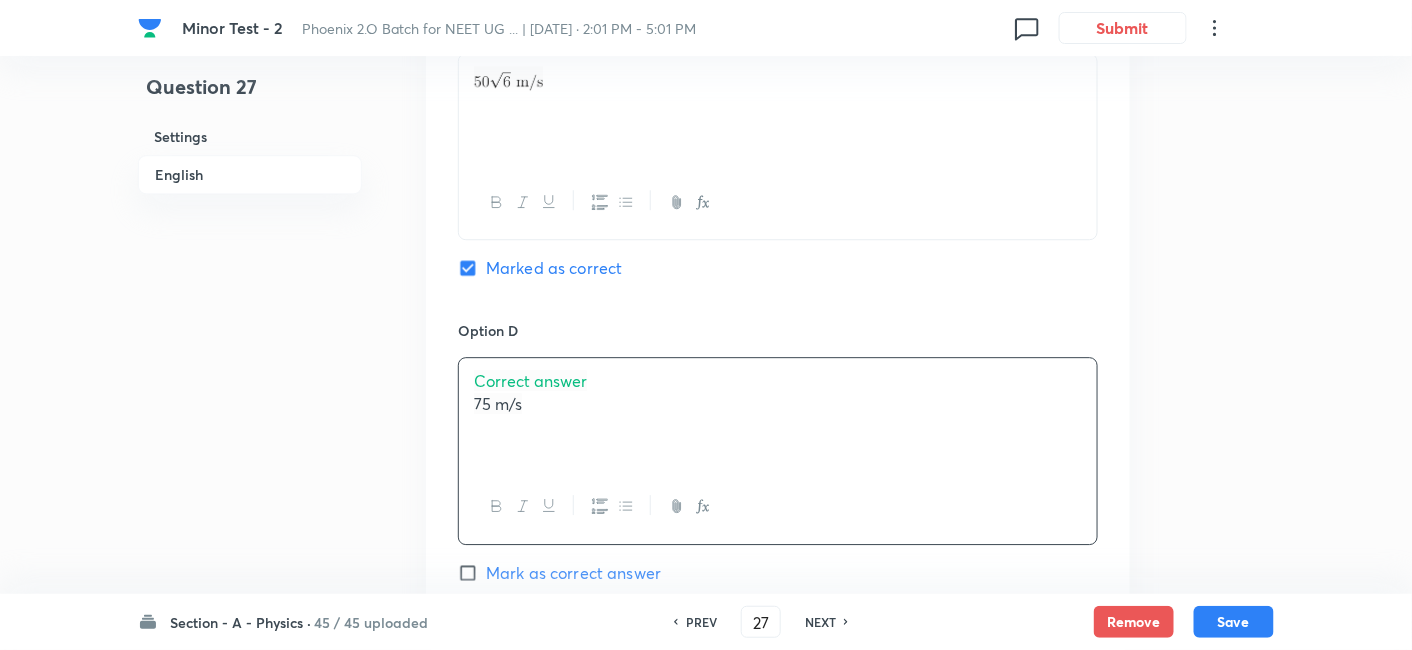 click on "Correct answer" at bounding box center (530, 380) 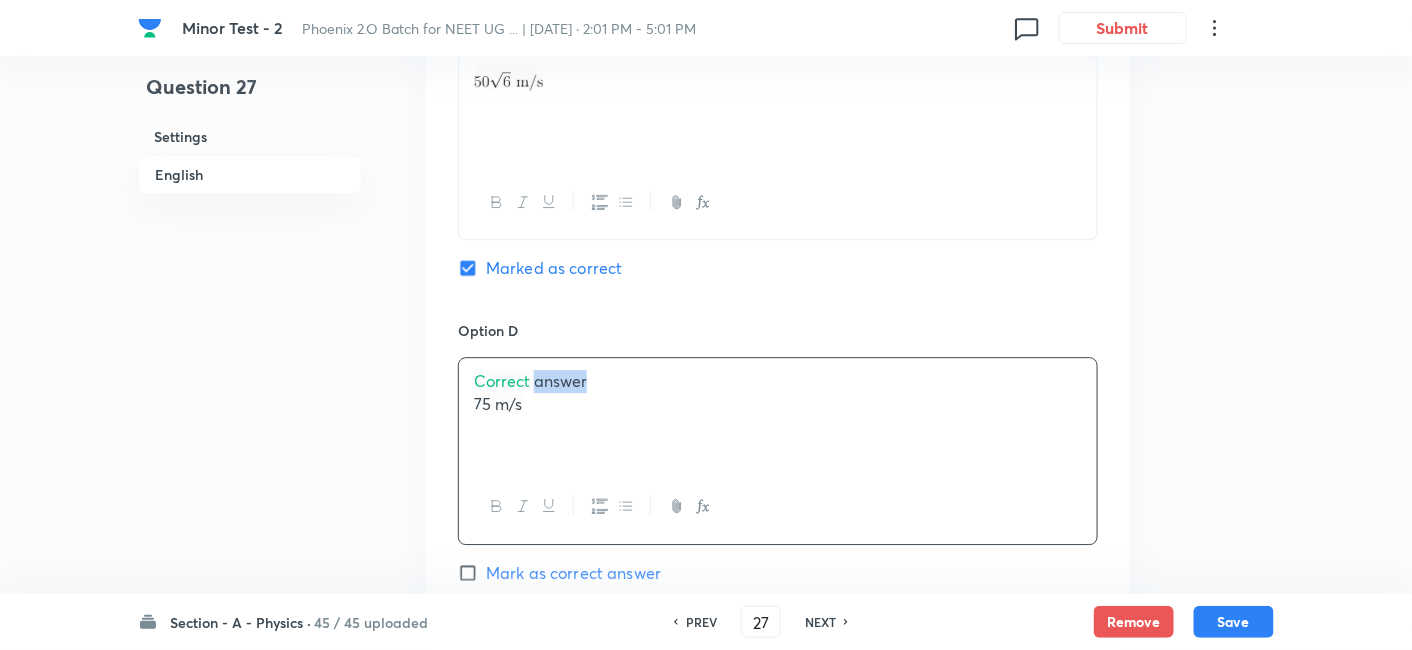 click on "Correct answer" at bounding box center [530, 380] 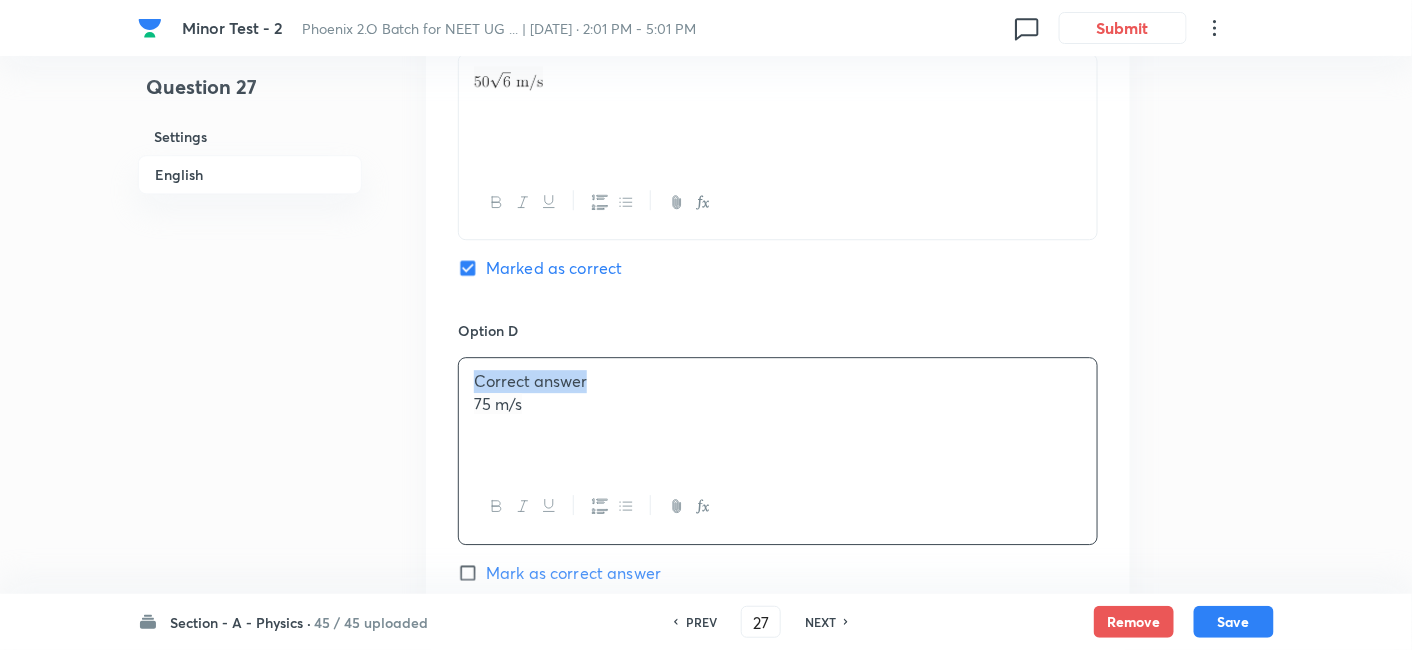 click on "Correct answer" at bounding box center (530, 380) 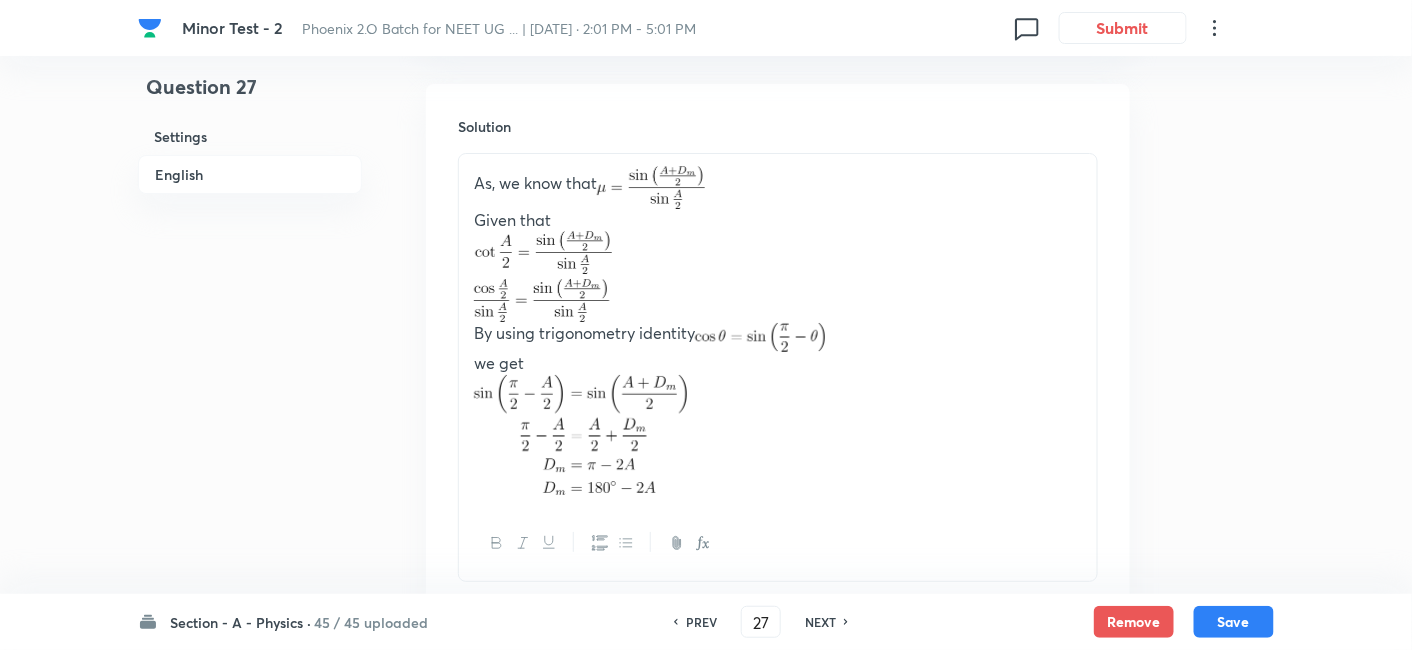 scroll, scrollTop: 2188, scrollLeft: 0, axis: vertical 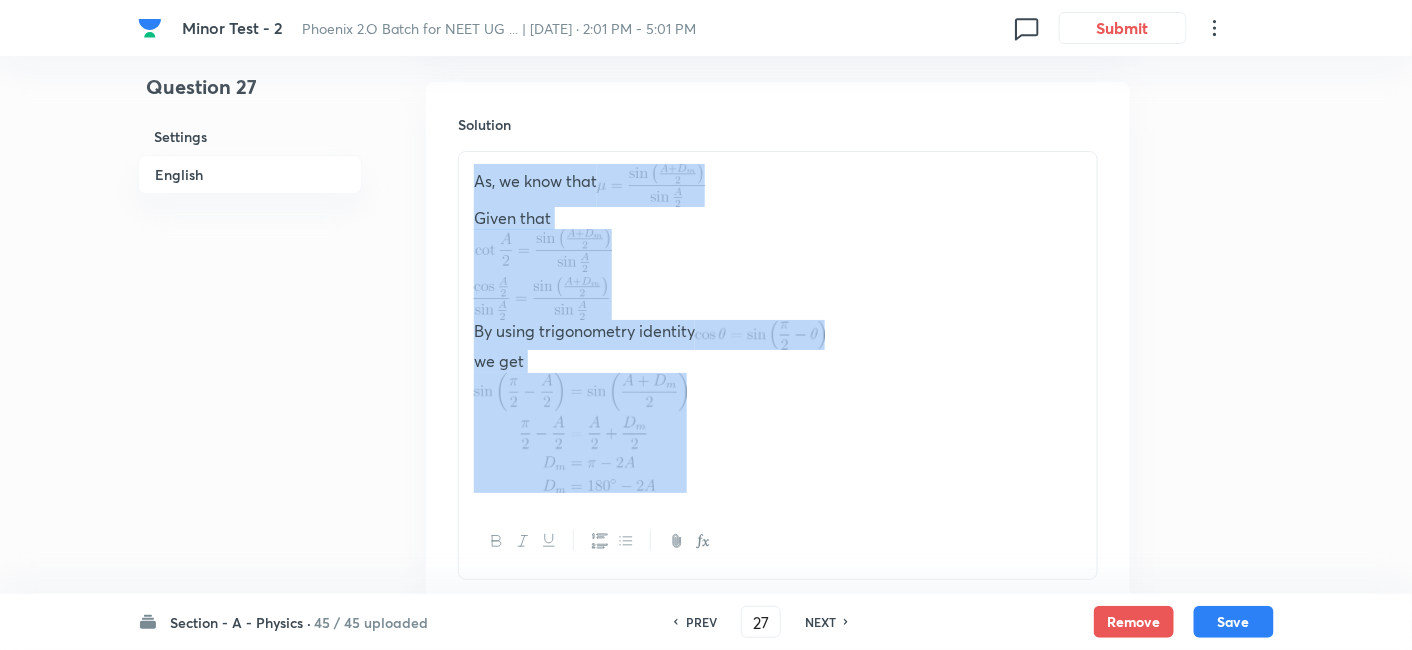 drag, startPoint x: 471, startPoint y: 178, endPoint x: 680, endPoint y: 426, distance: 324.32236 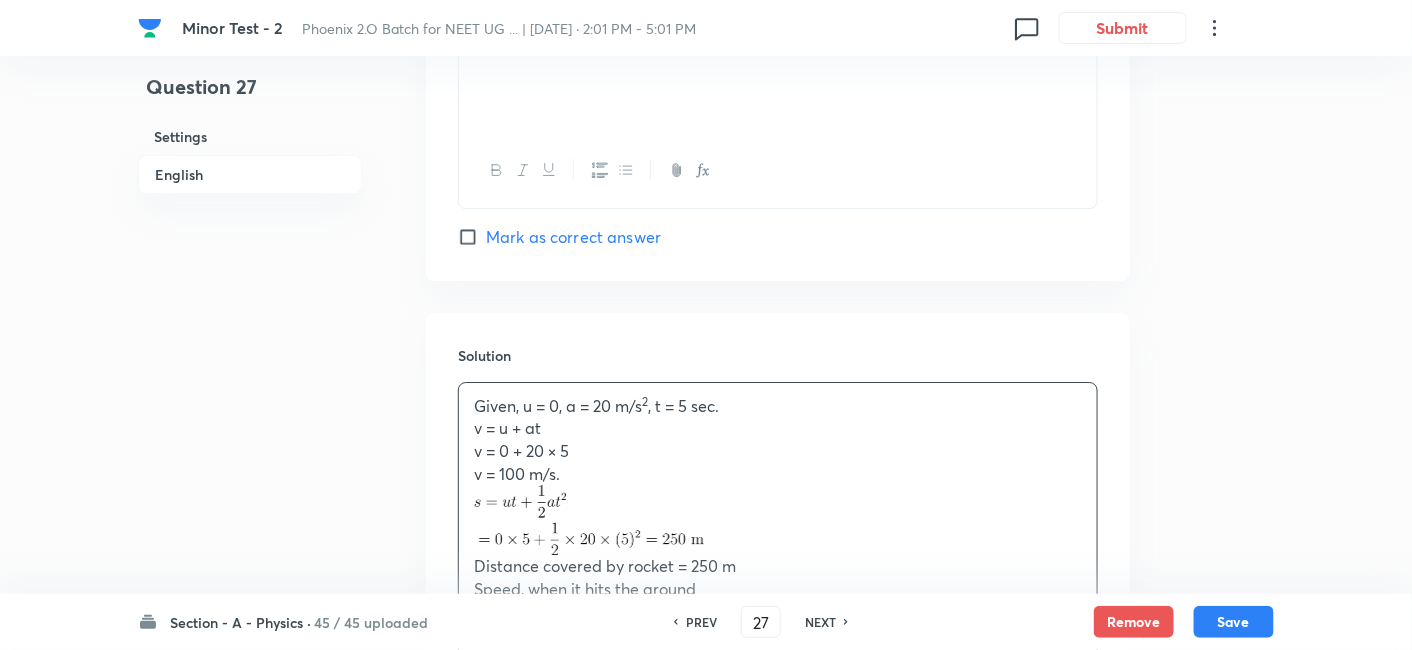 scroll, scrollTop: 2314, scrollLeft: 0, axis: vertical 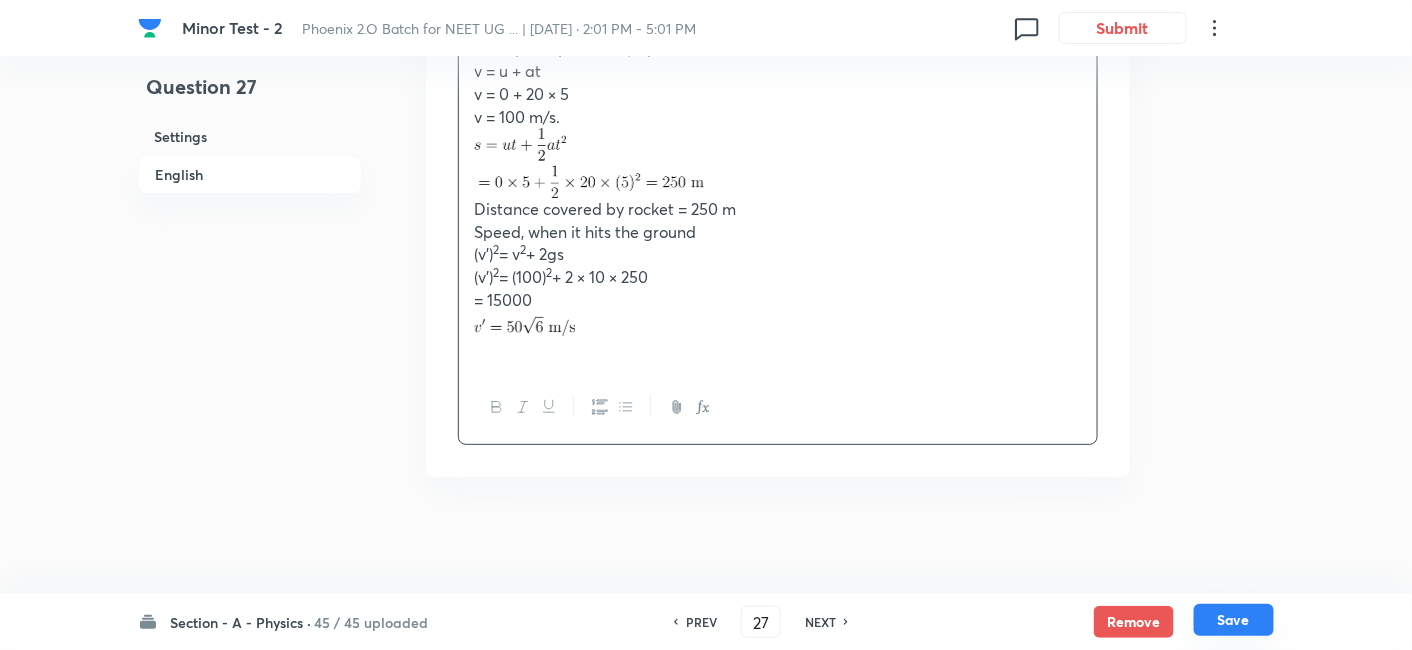click on "Save" at bounding box center (1234, 620) 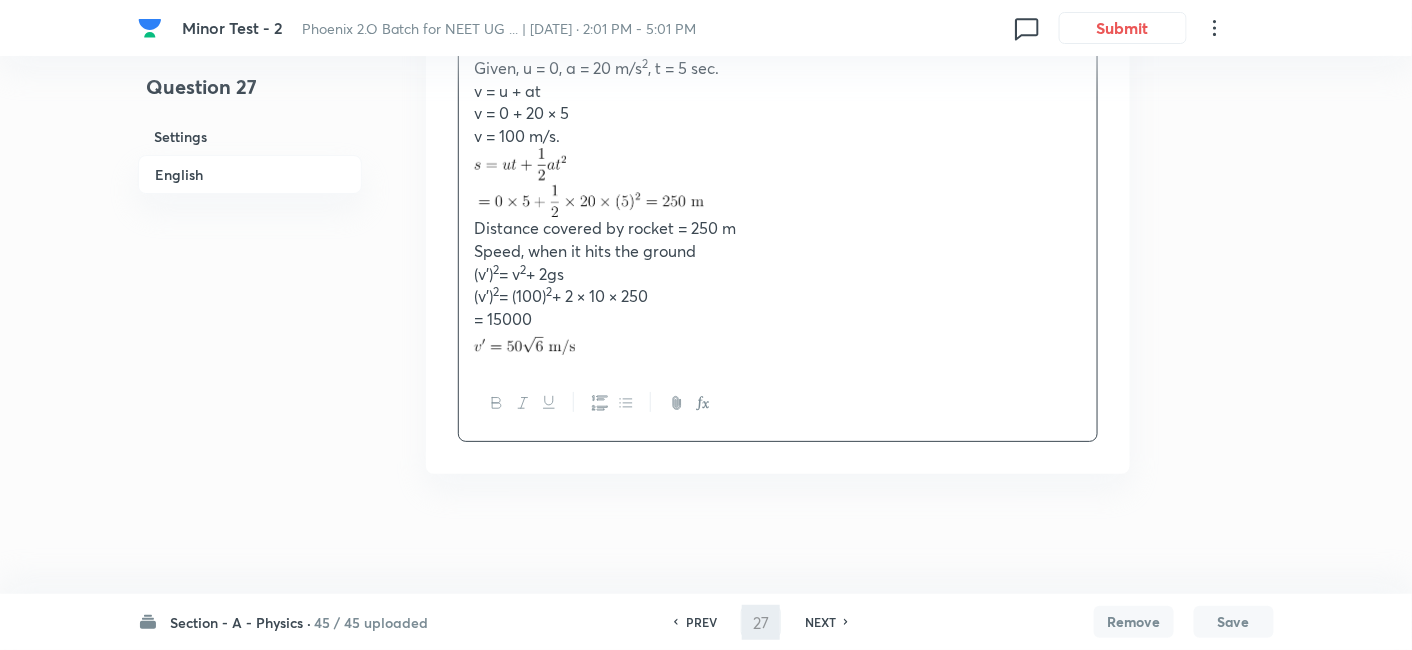 scroll, scrollTop: 2268, scrollLeft: 0, axis: vertical 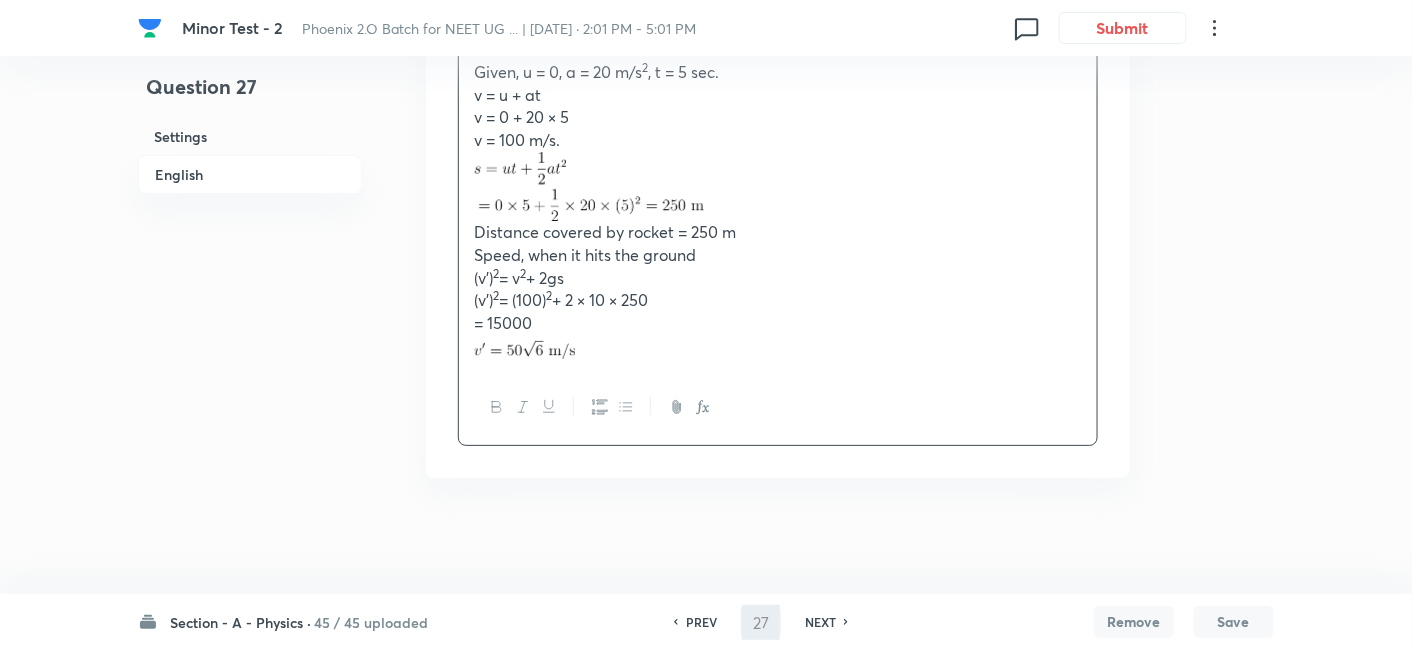 type on "28" 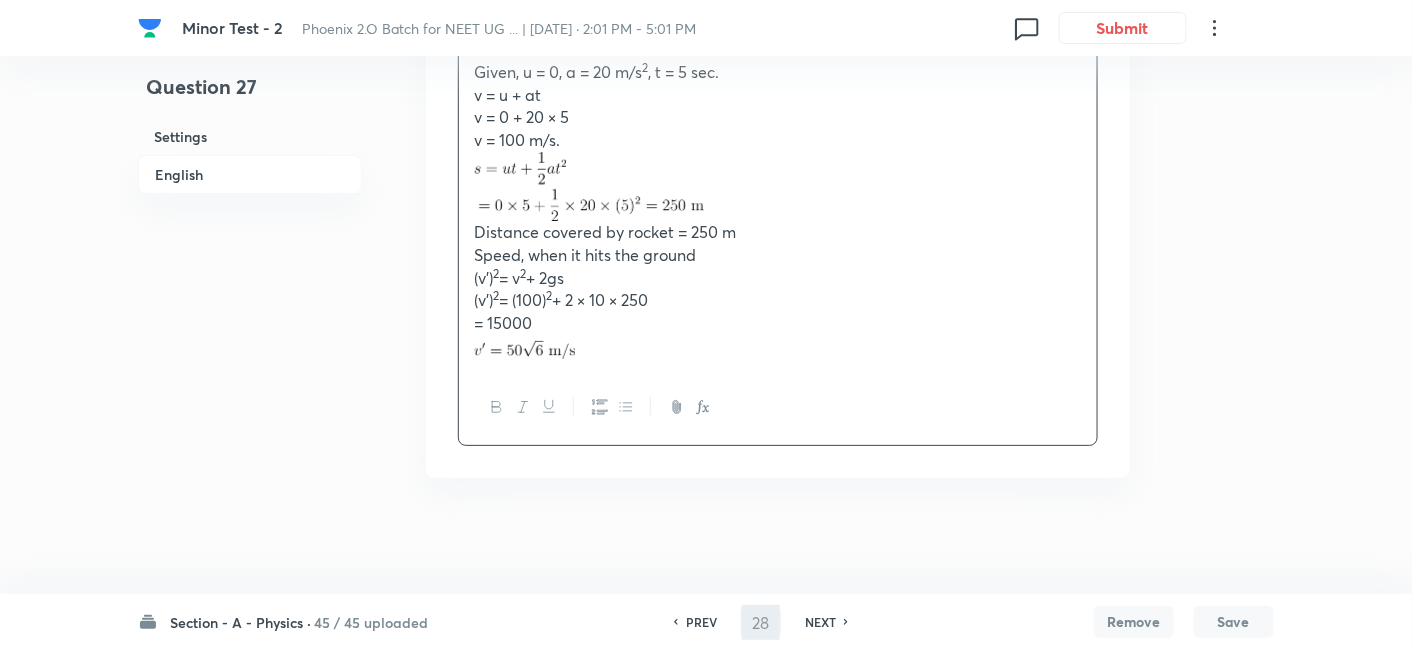 checkbox on "false" 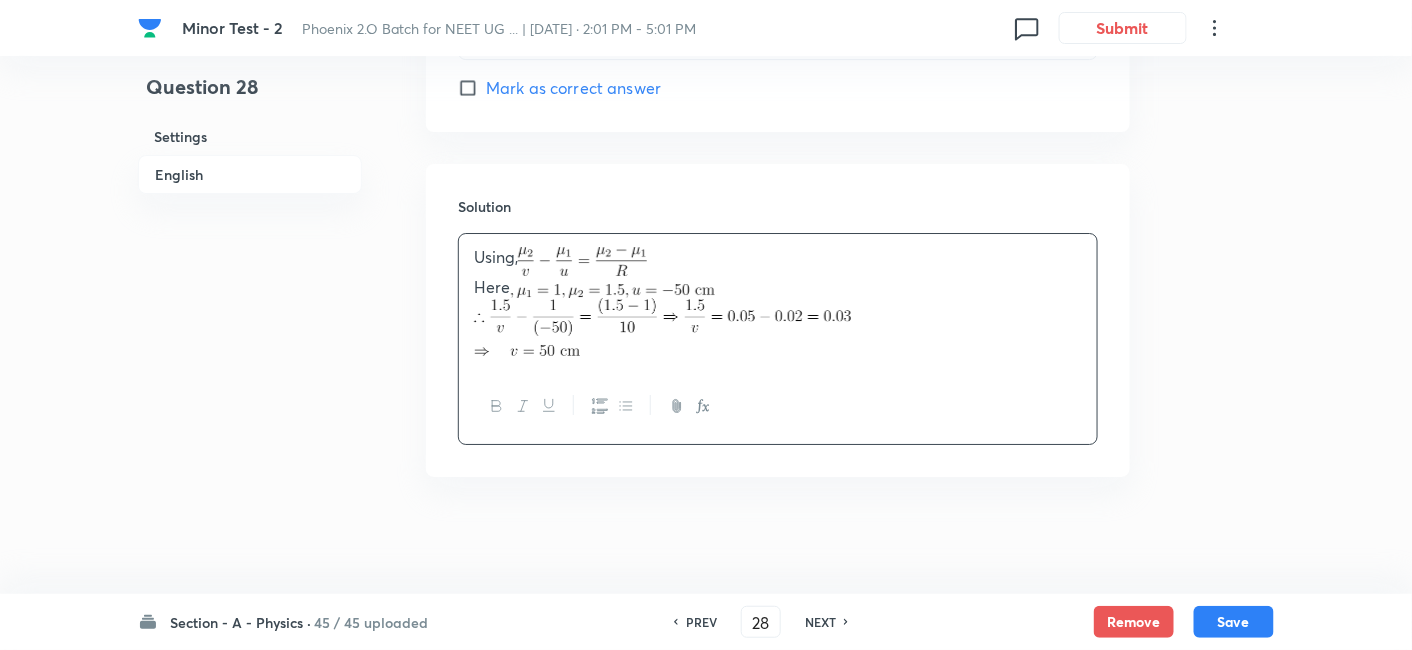 click on "NEXT" at bounding box center [820, 622] 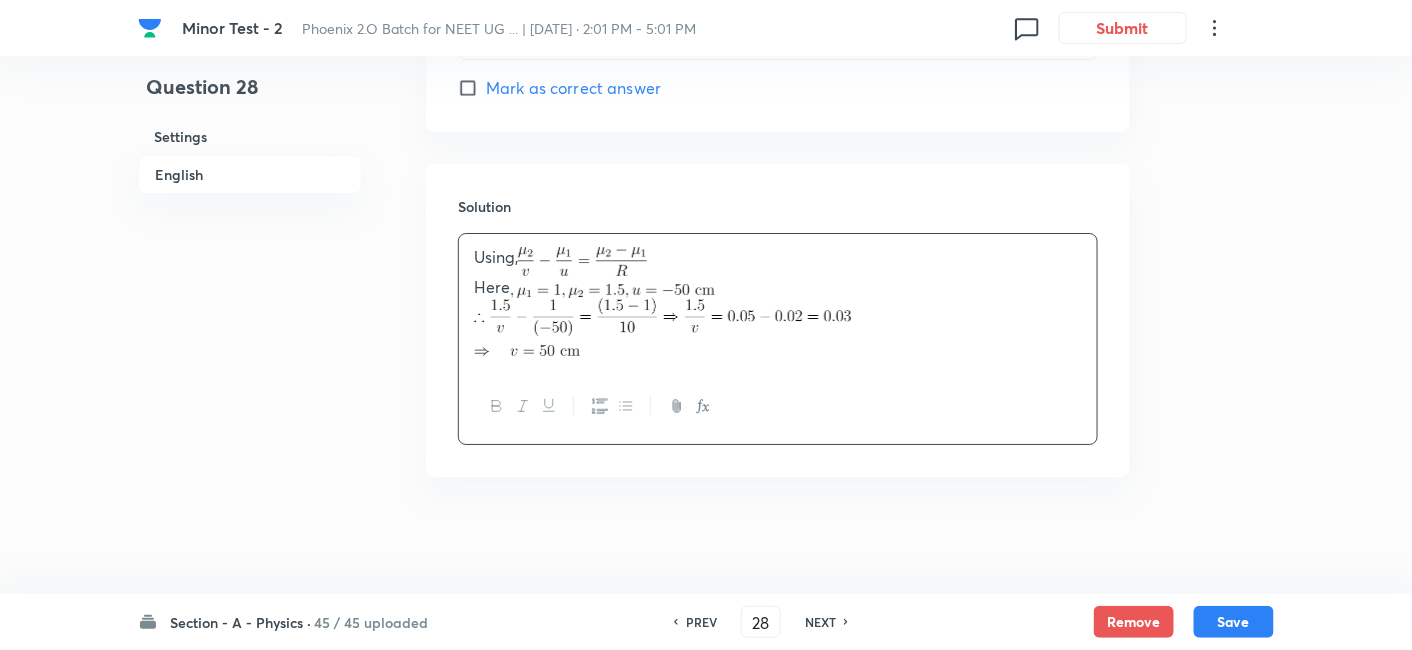 type on "29" 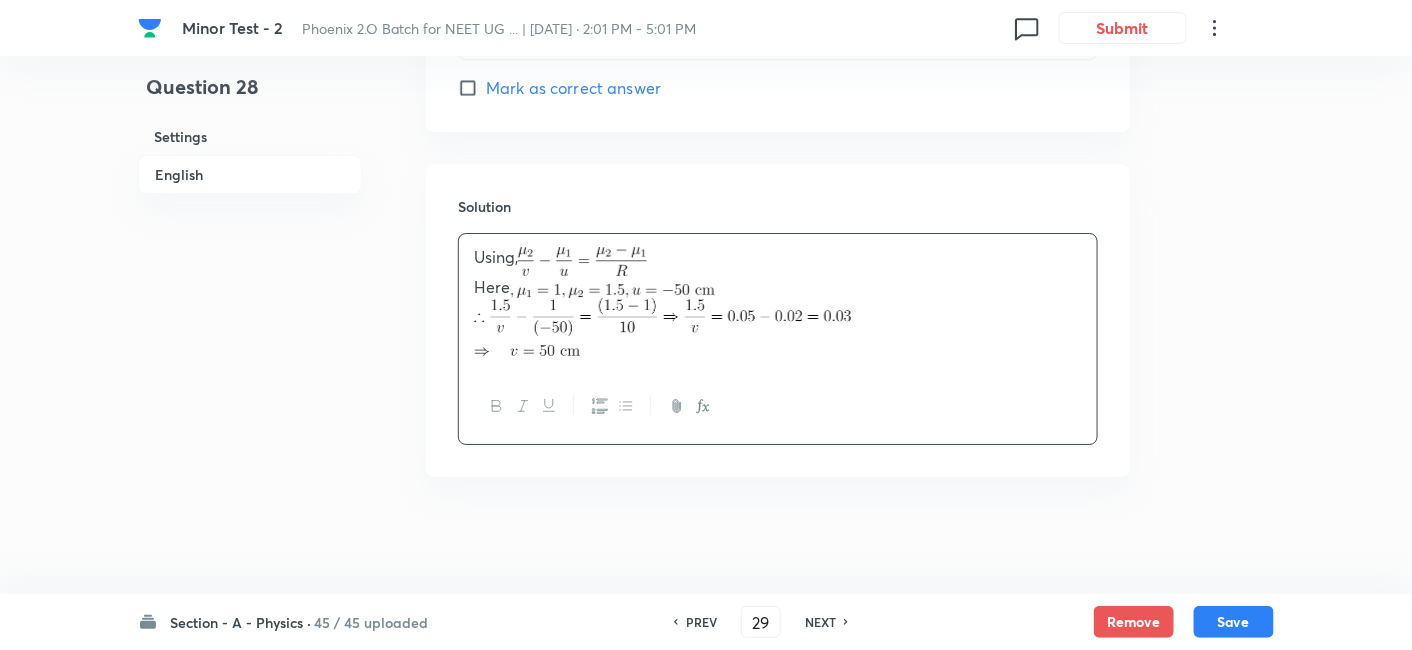 checkbox on "true" 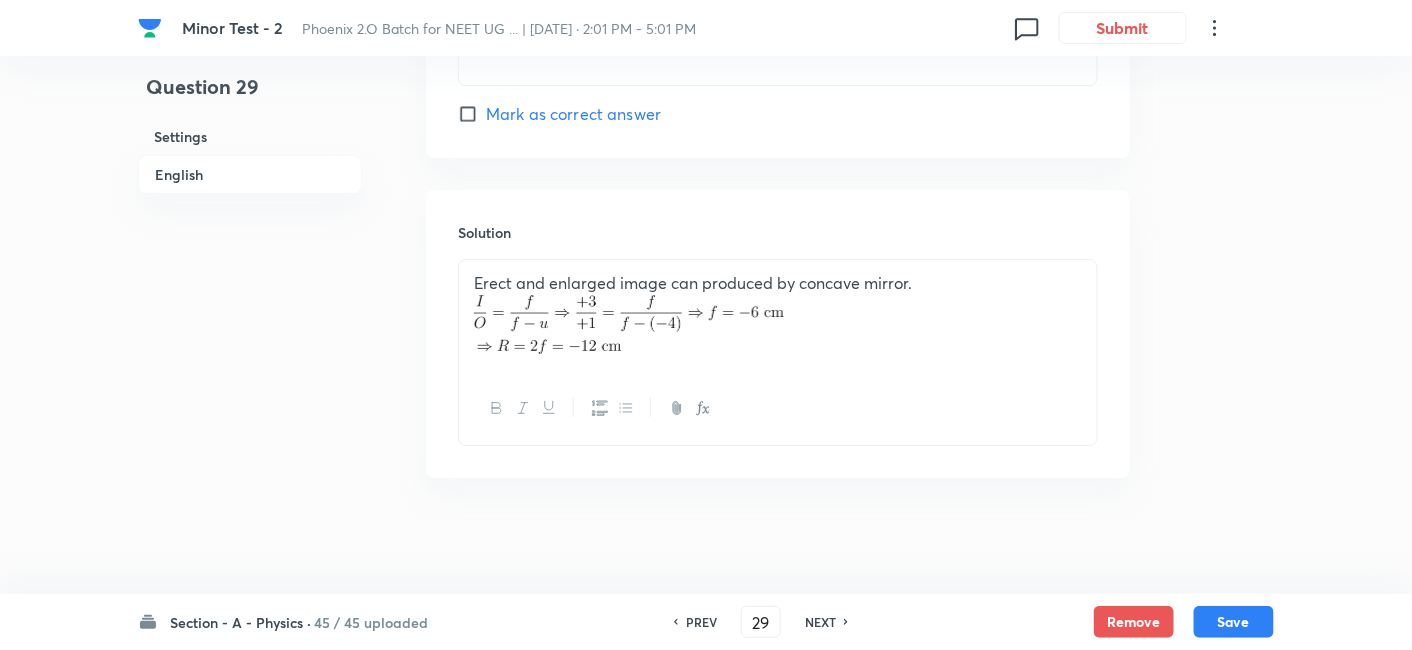 click on "NEXT" at bounding box center (820, 622) 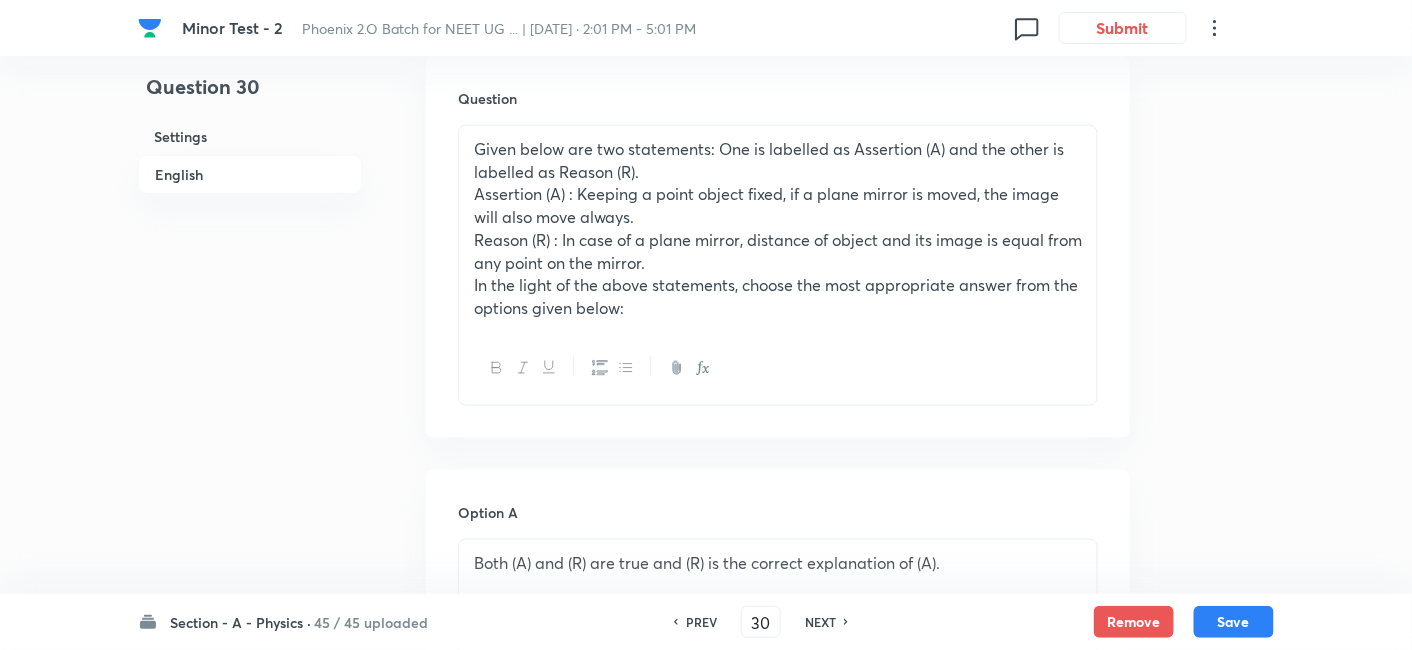 scroll, scrollTop: 617, scrollLeft: 0, axis: vertical 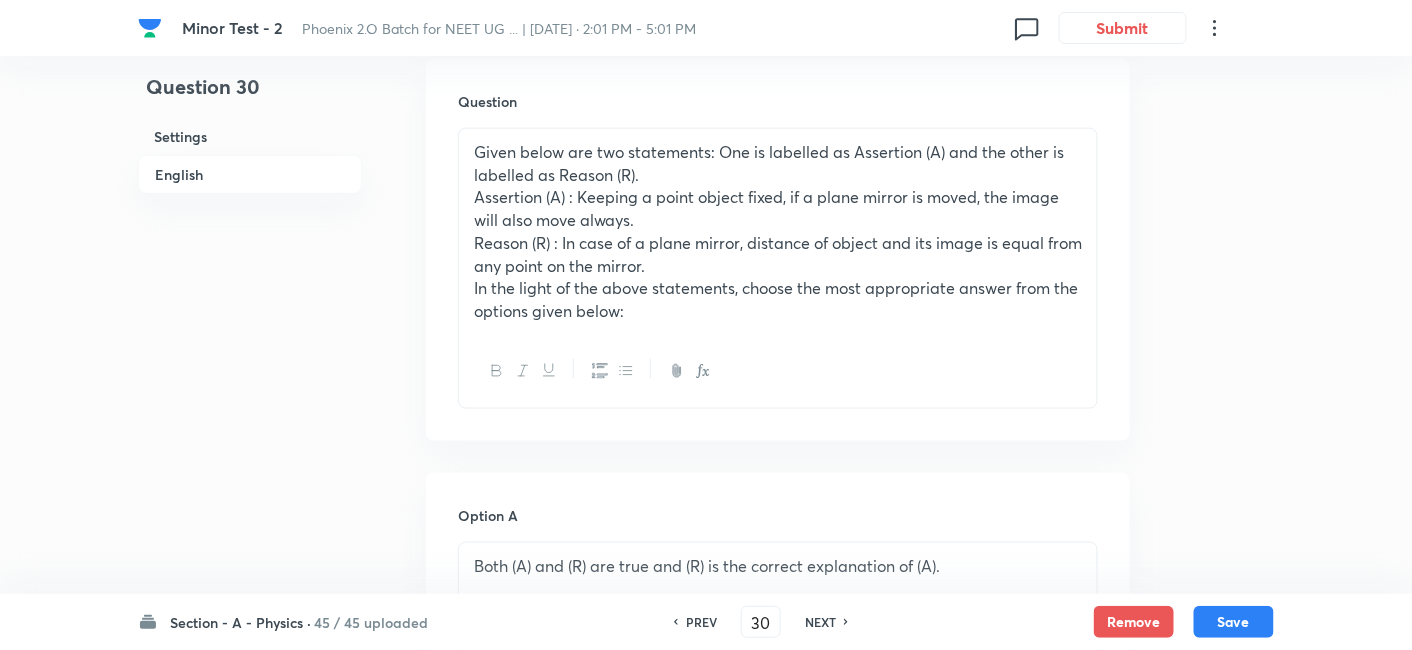 click on "NEXT" at bounding box center (820, 622) 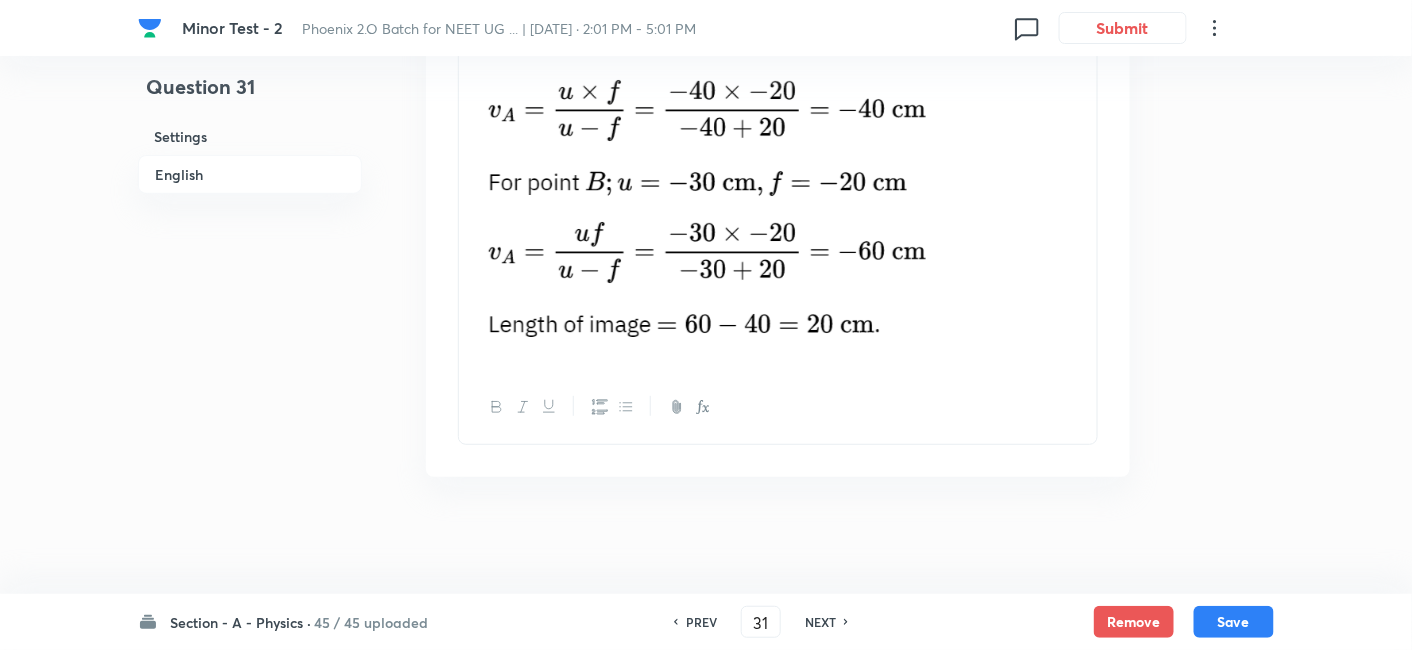 click on "NEXT" at bounding box center [820, 622] 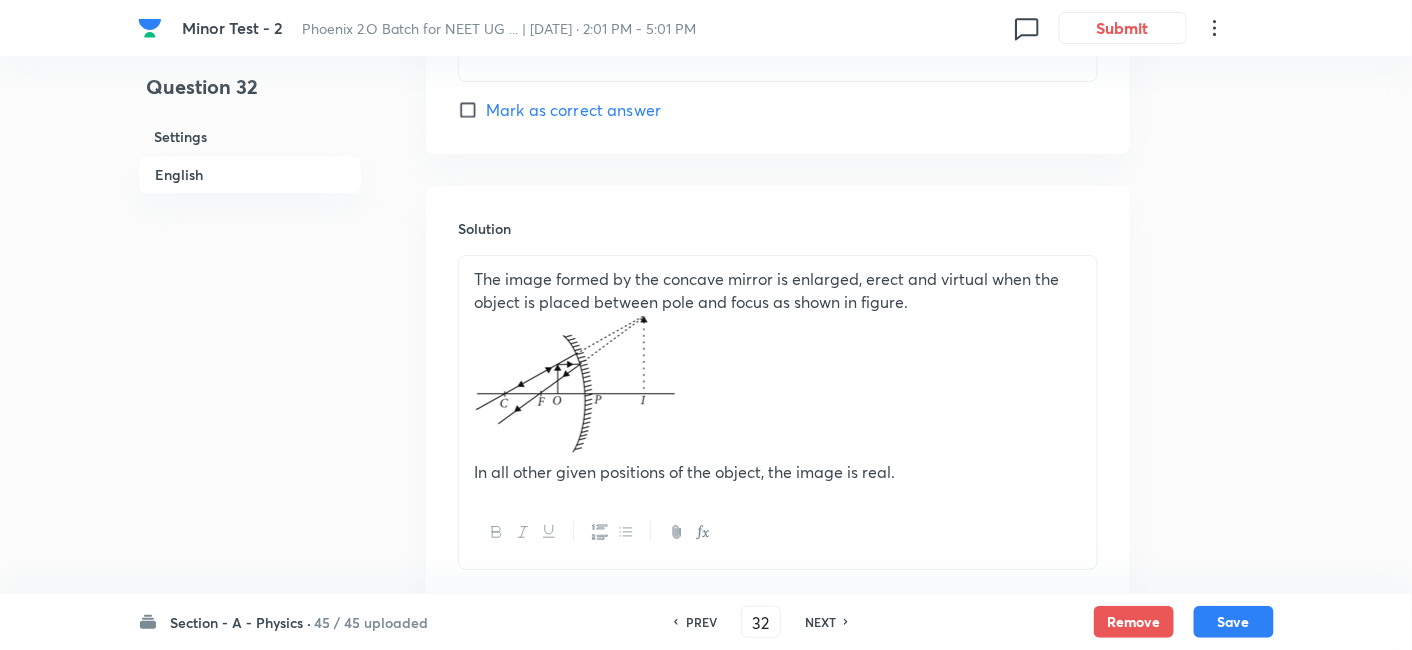 scroll, scrollTop: 2208, scrollLeft: 0, axis: vertical 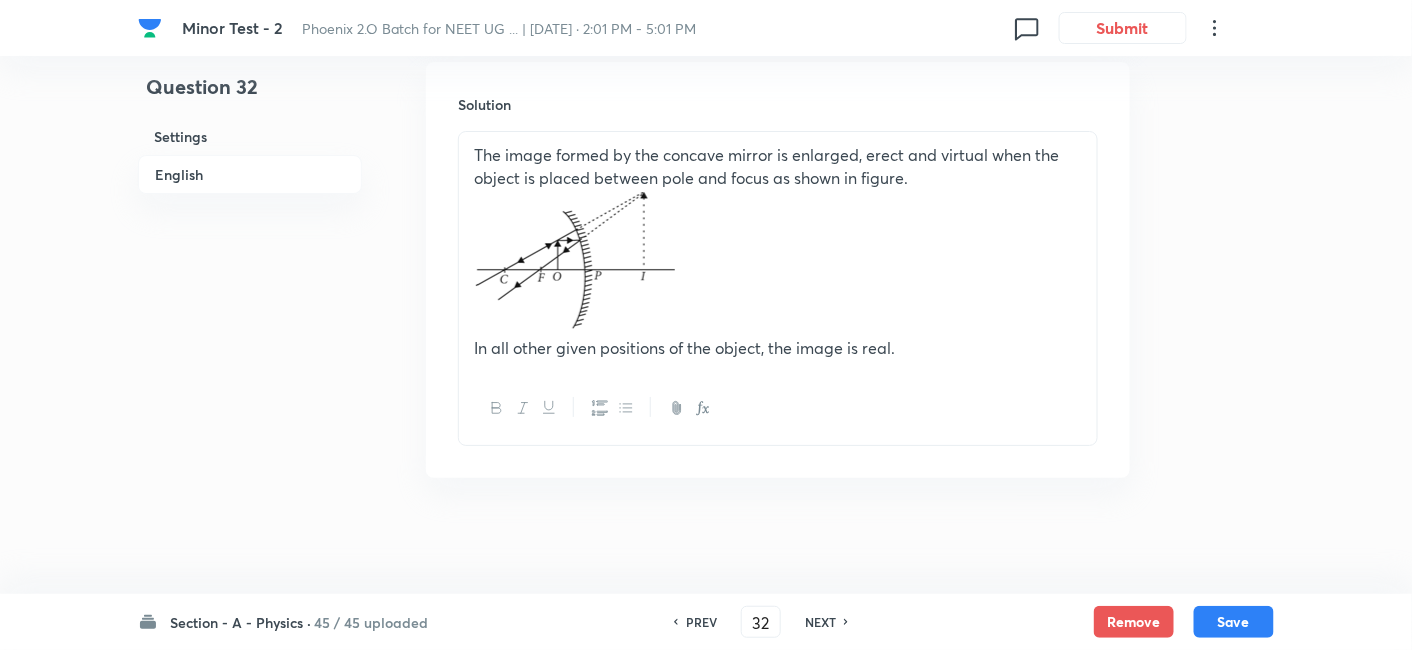 click on "PREV" at bounding box center (701, 622) 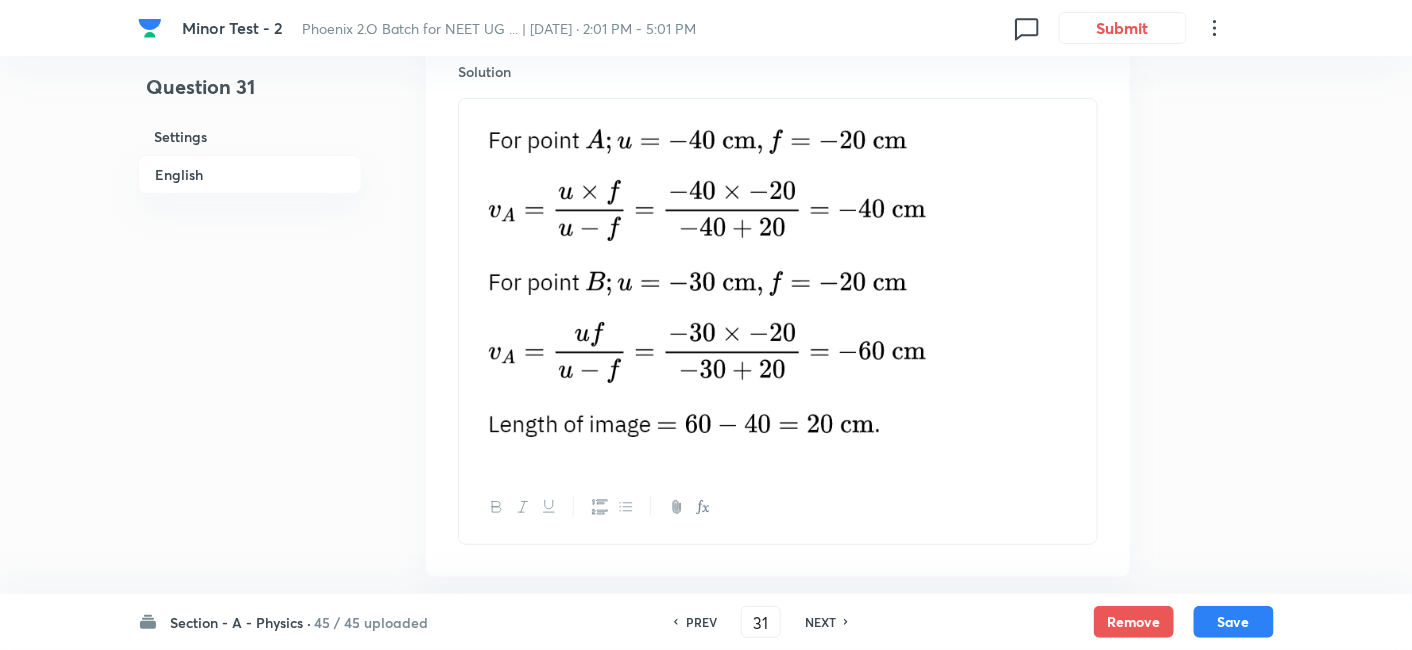 click on "PREV" at bounding box center (701, 622) 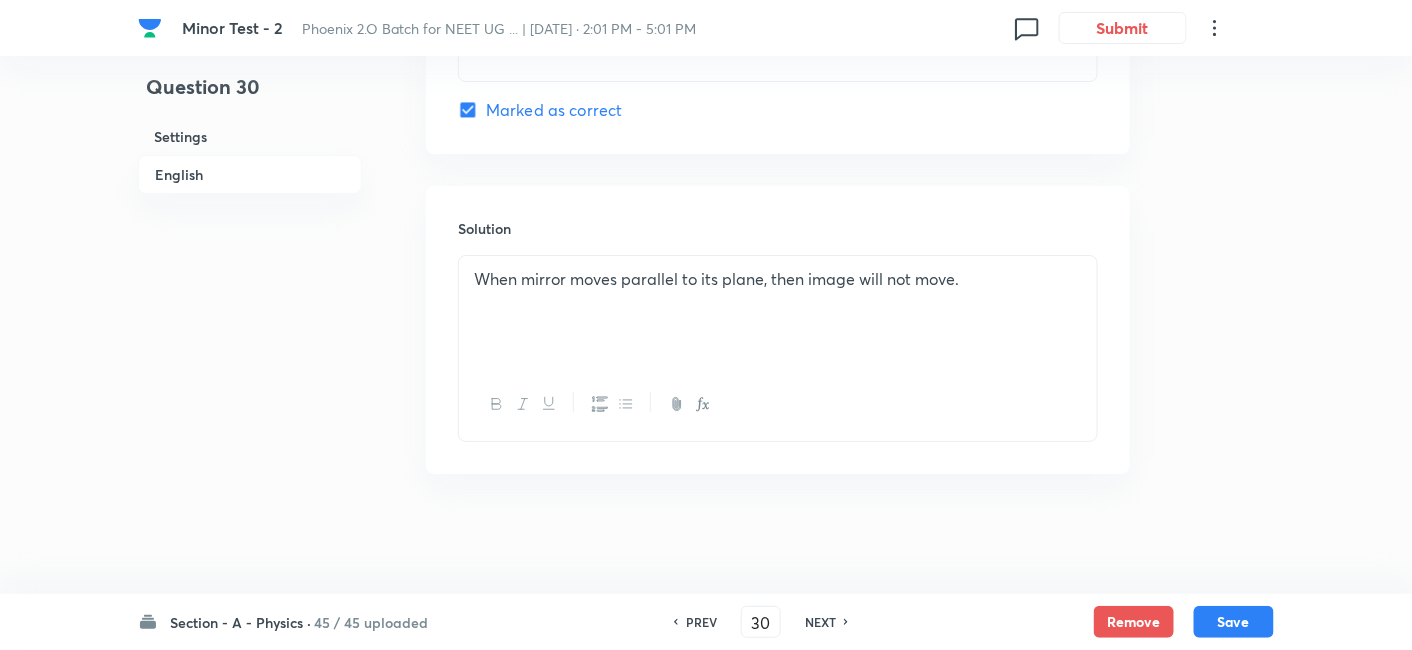scroll, scrollTop: 2174, scrollLeft: 0, axis: vertical 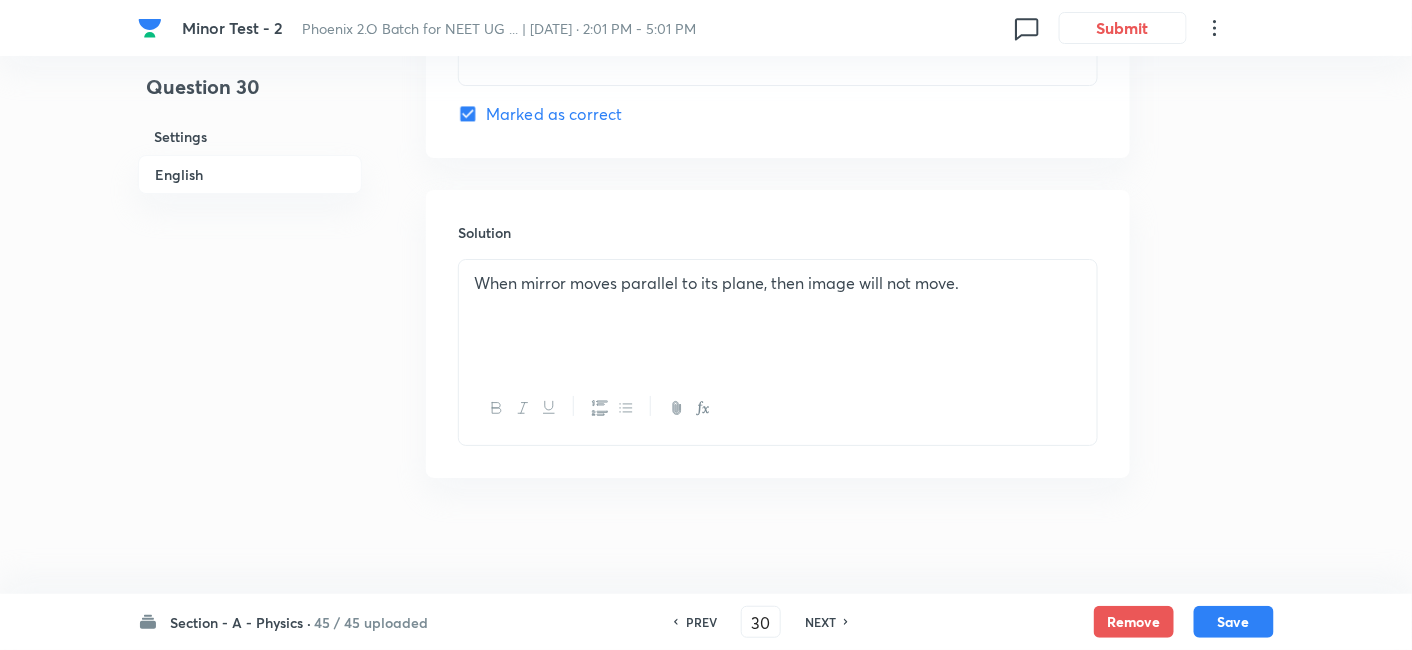 click on "PREV" at bounding box center (701, 622) 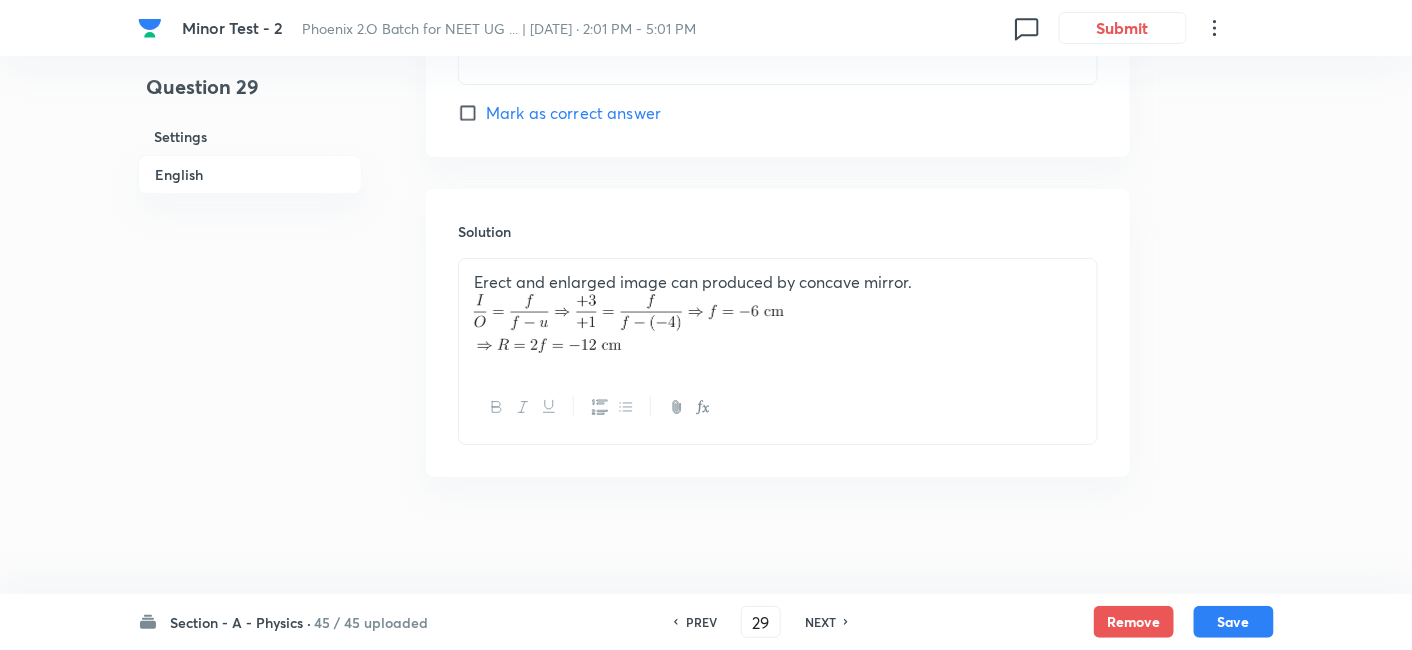 click on "PREV" at bounding box center (701, 622) 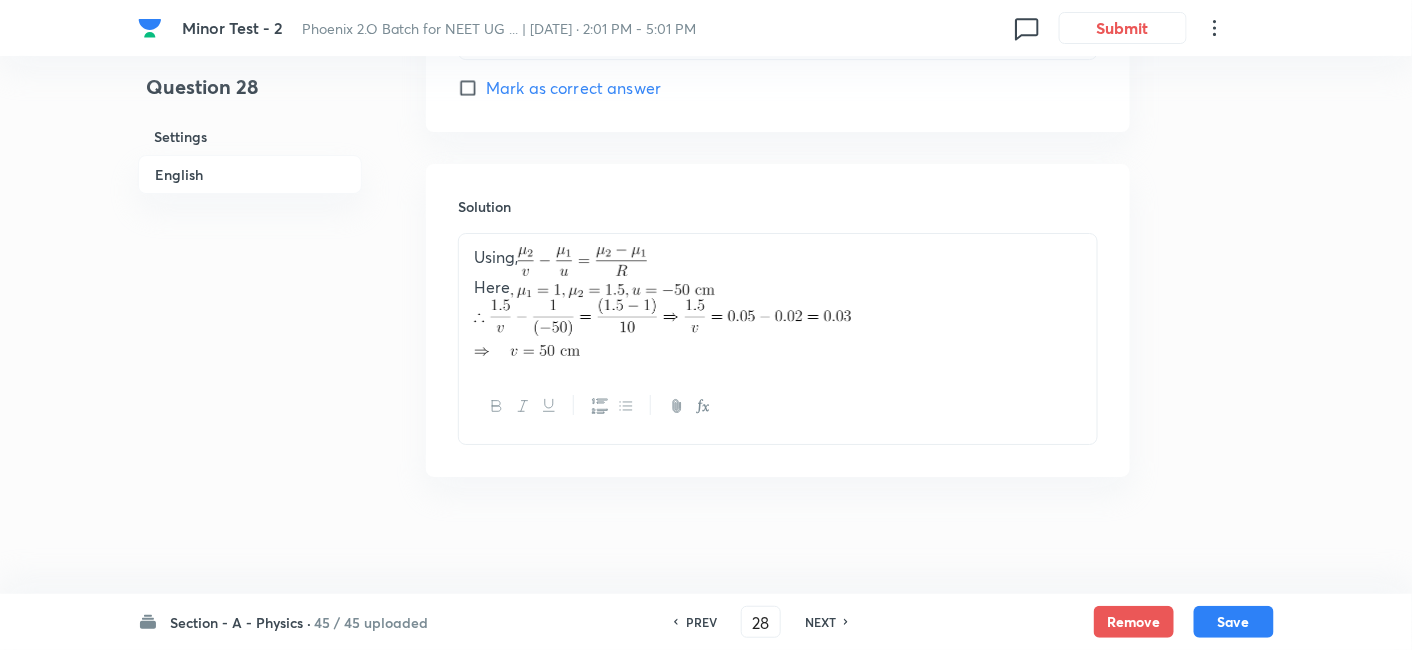 click on "PREV" at bounding box center [701, 622] 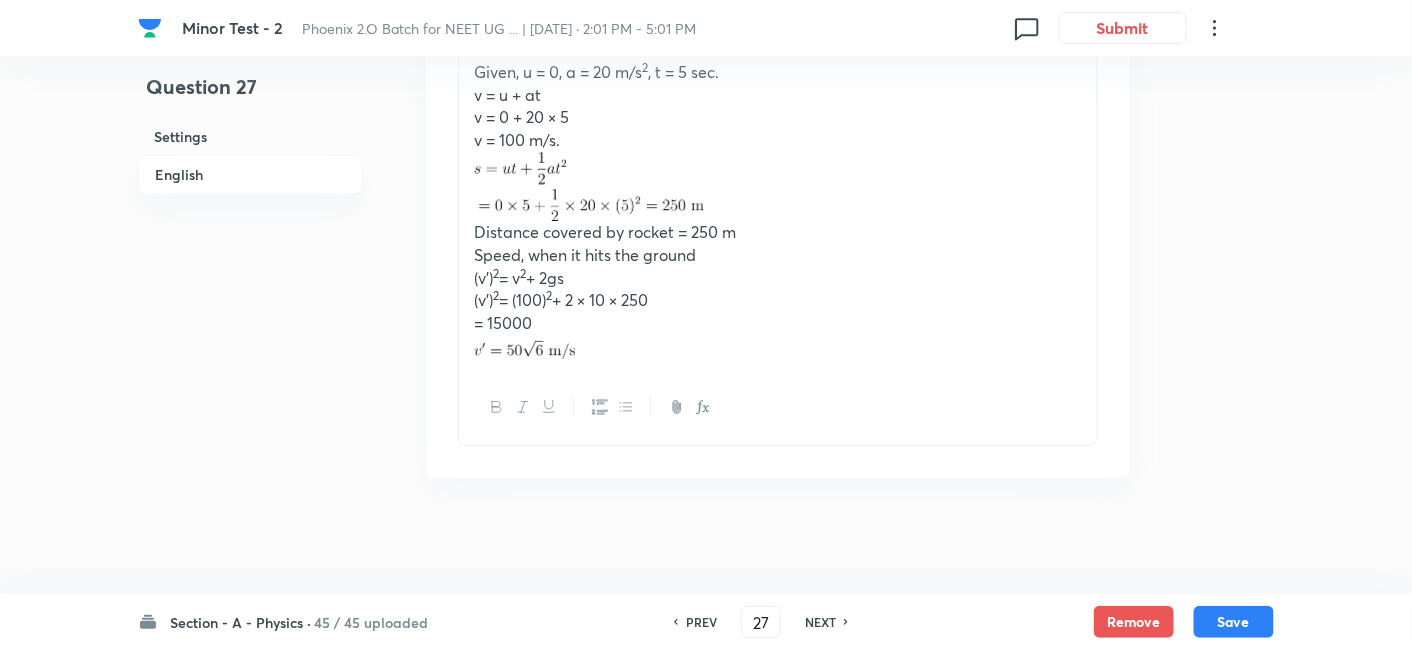 click on "PREV" at bounding box center [701, 622] 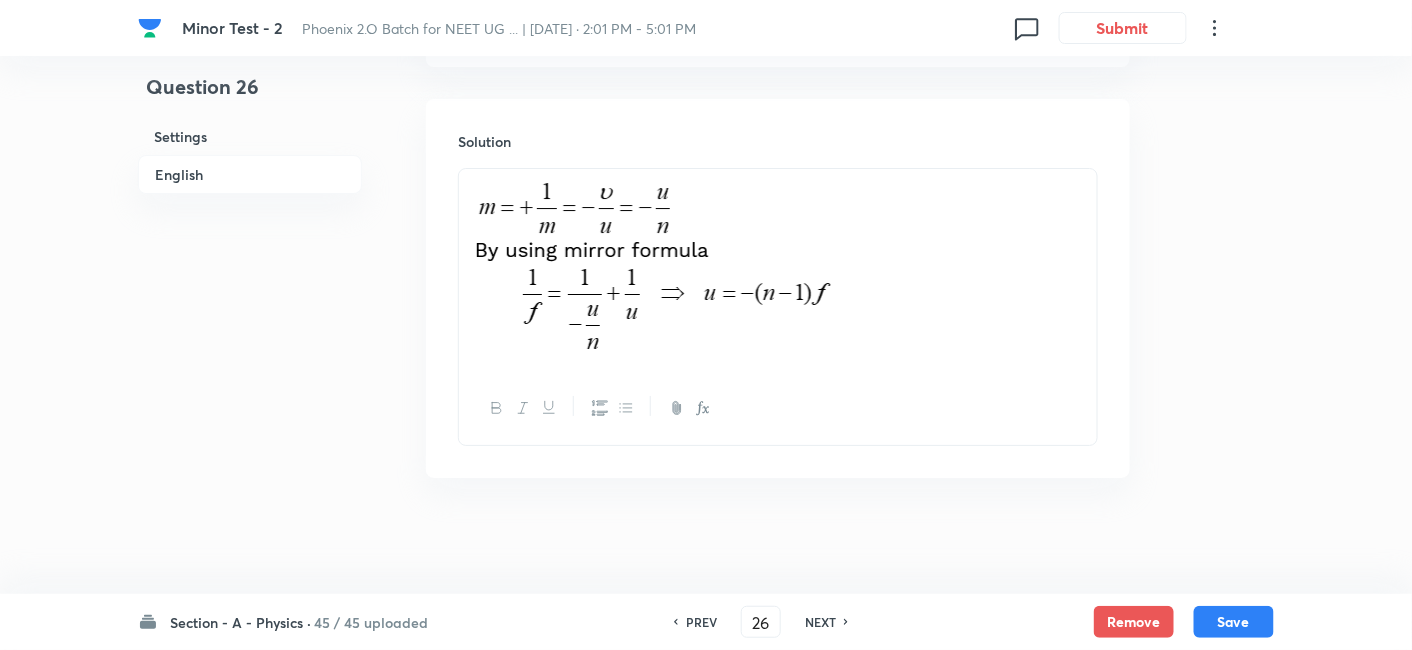 click on "PREV" at bounding box center [701, 622] 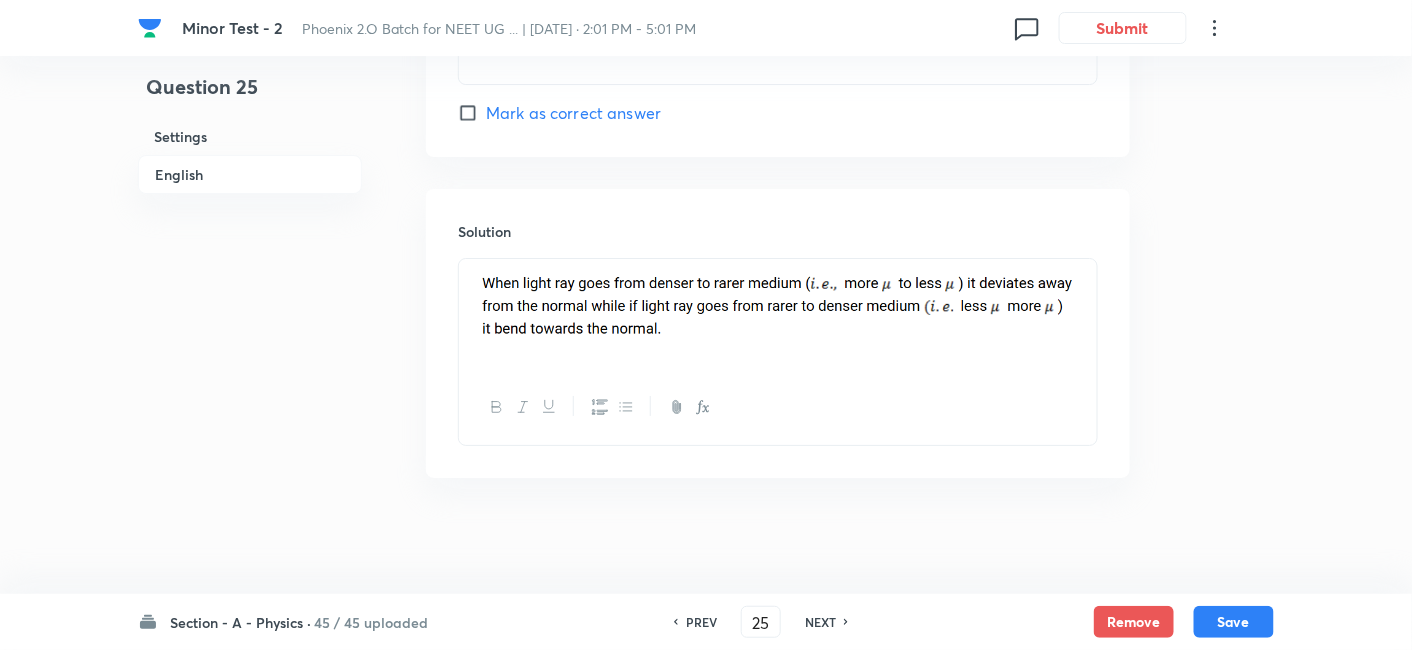 click on "PREV" at bounding box center (701, 622) 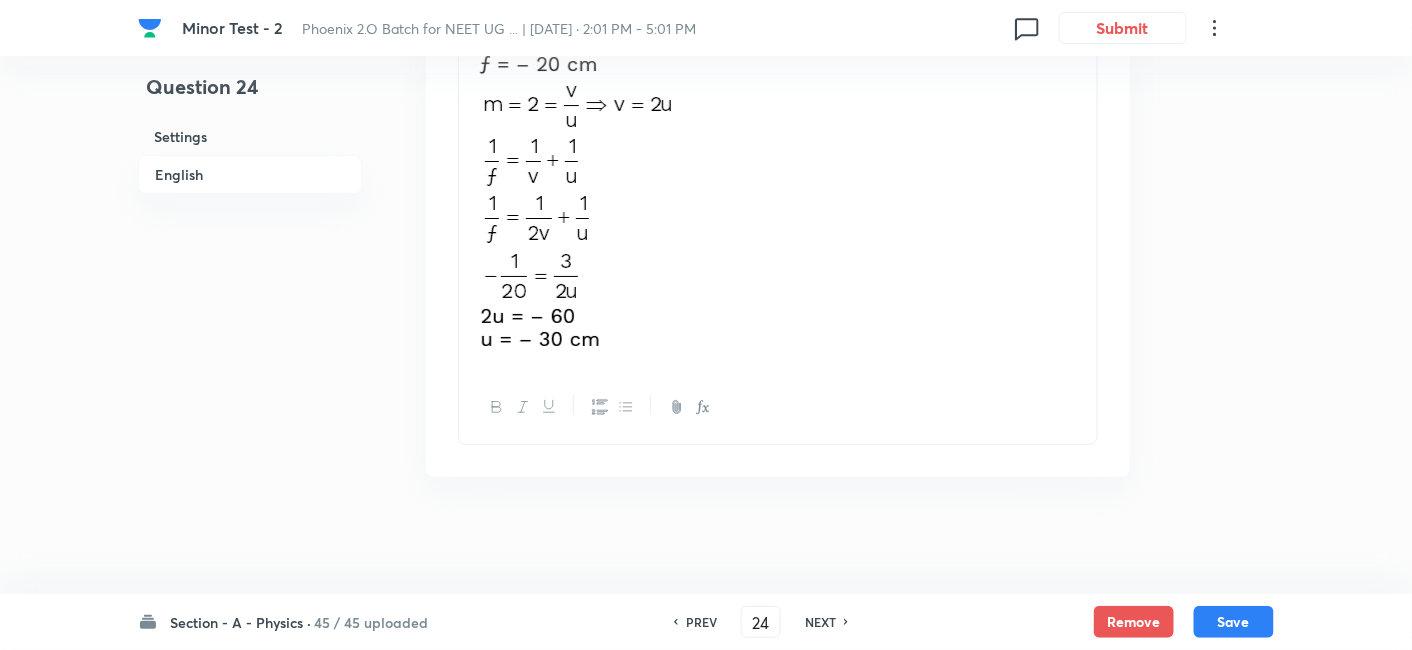 click on "PREV" at bounding box center (701, 622) 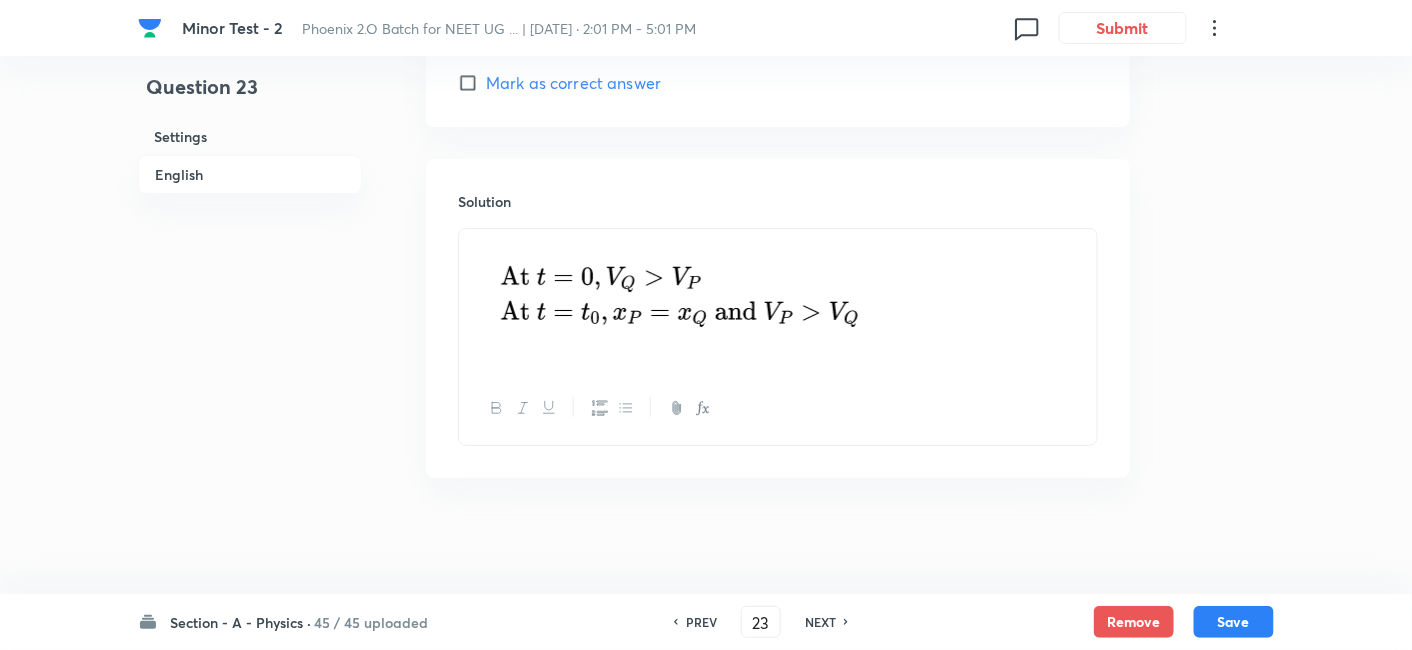 click on "PREV" at bounding box center (701, 622) 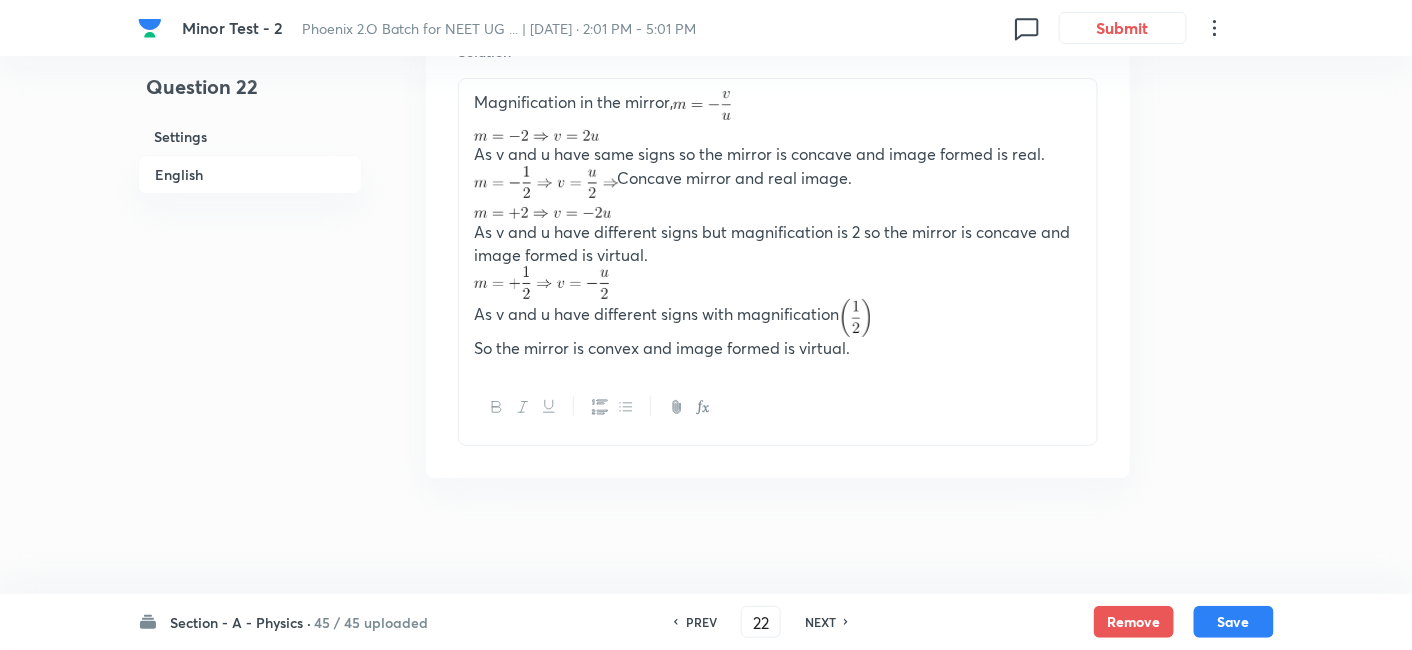 click on "PREV" at bounding box center [701, 622] 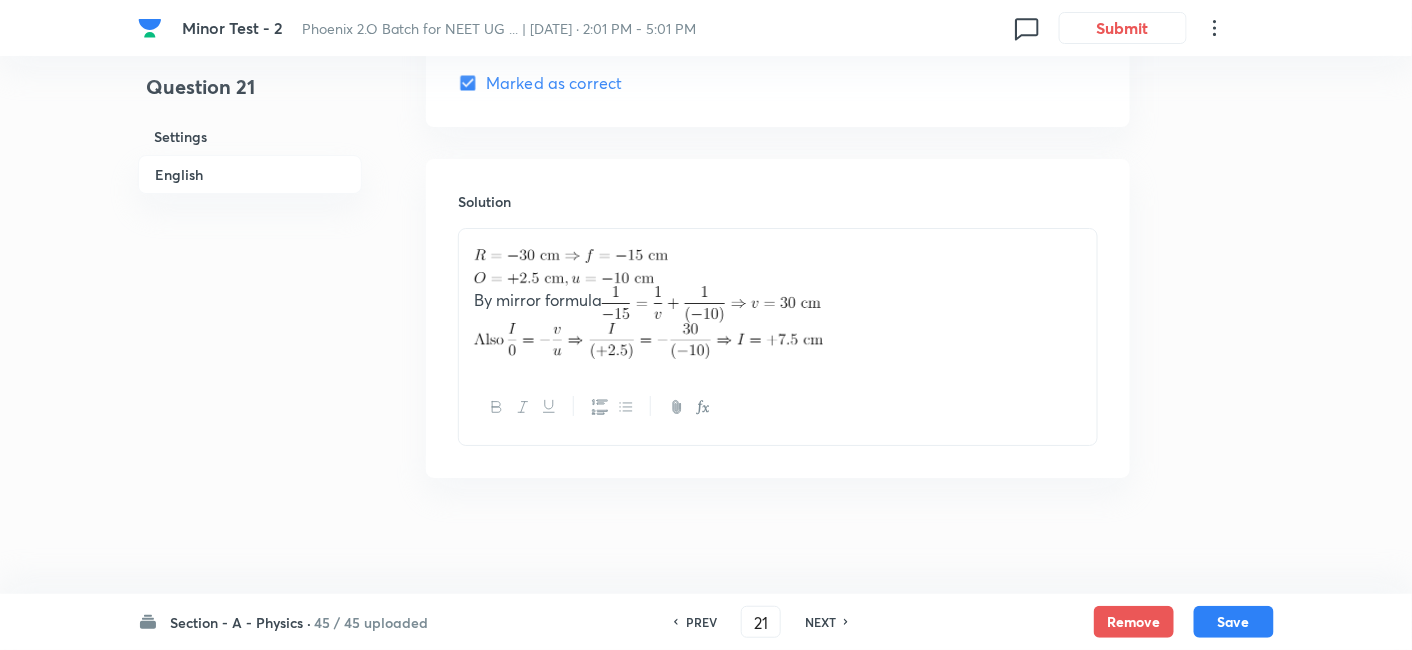 click on "PREV" at bounding box center (701, 622) 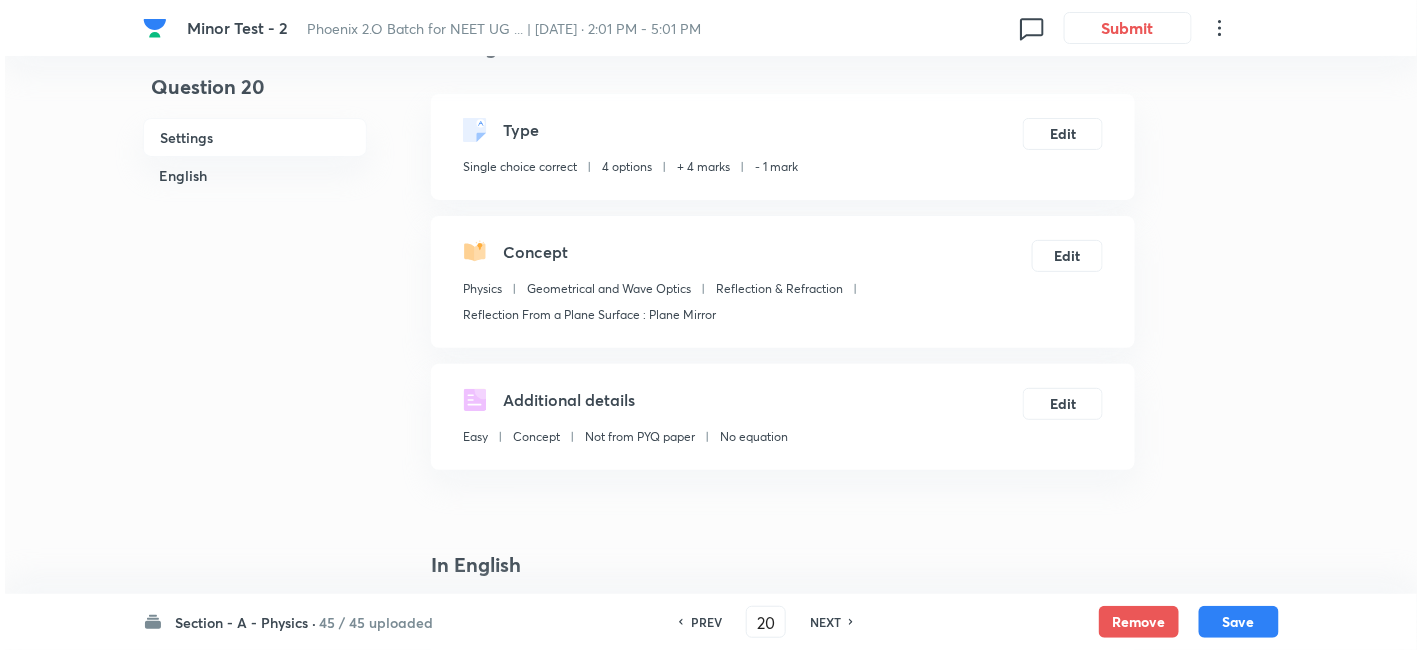 scroll, scrollTop: 0, scrollLeft: 0, axis: both 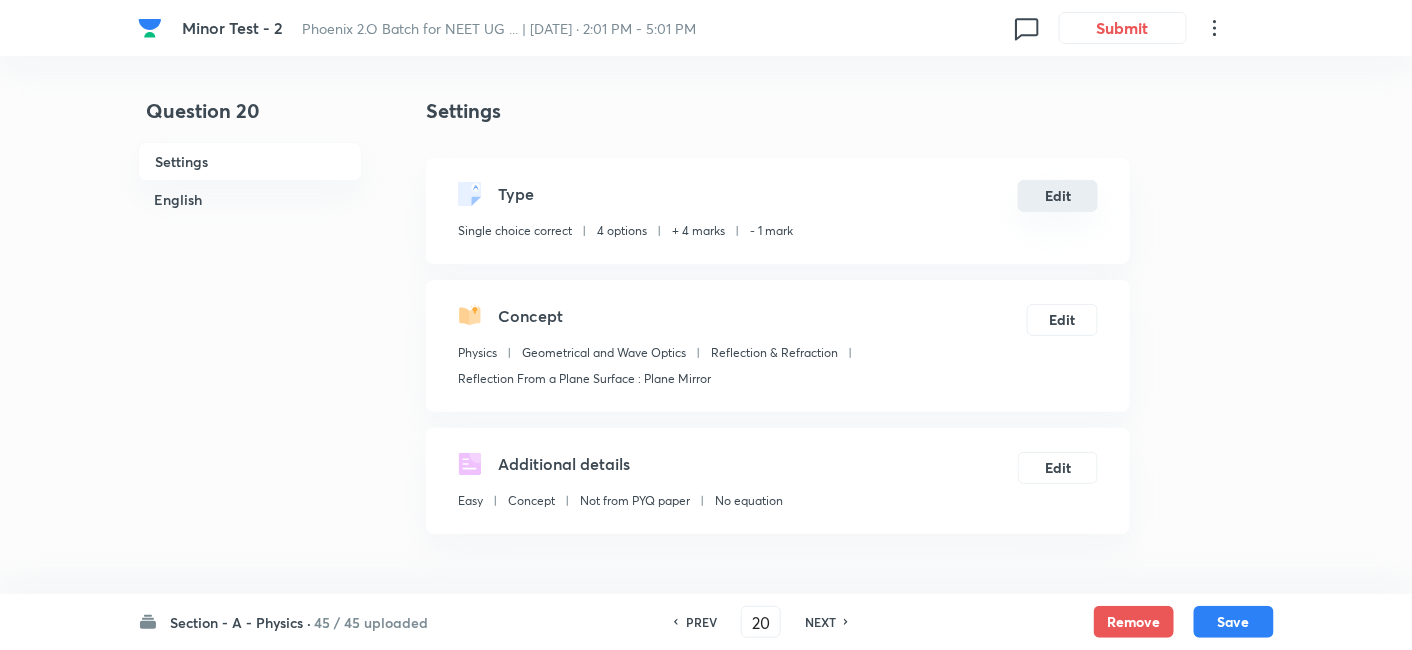 click on "Edit" at bounding box center [1058, 196] 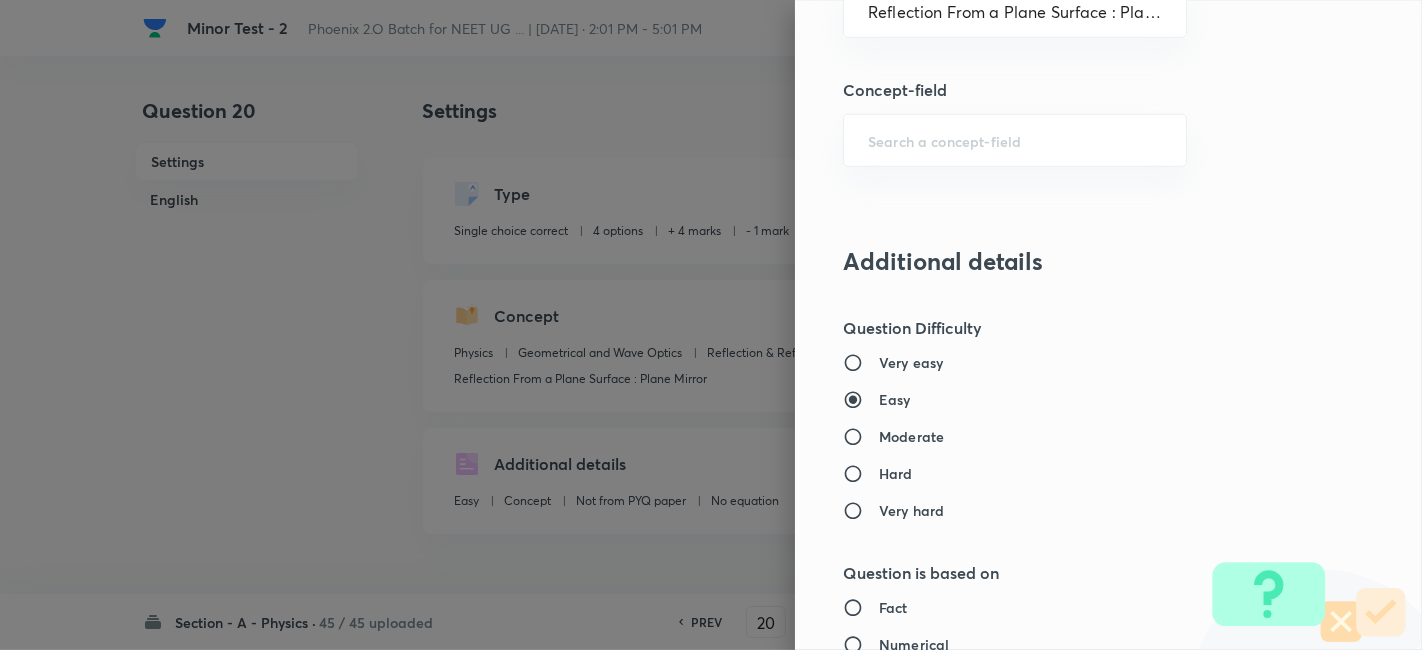 scroll, scrollTop: 1357, scrollLeft: 0, axis: vertical 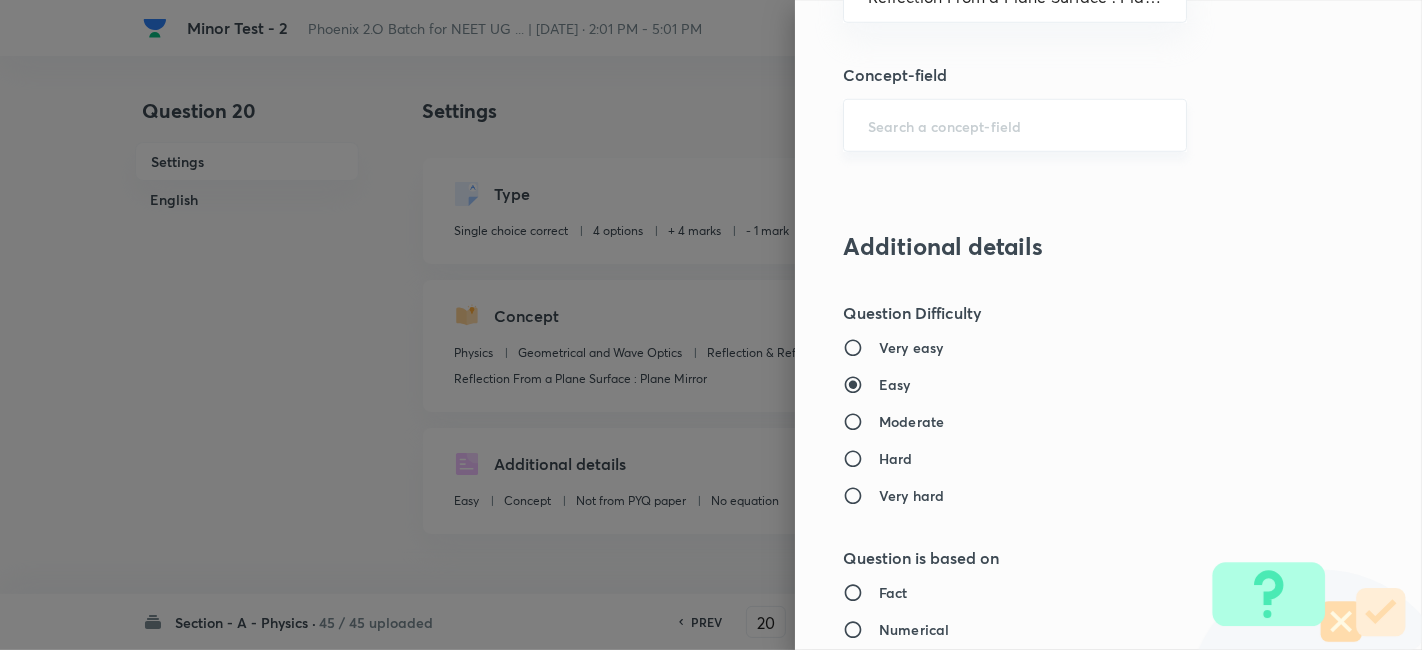 click on "​" at bounding box center [1015, 125] 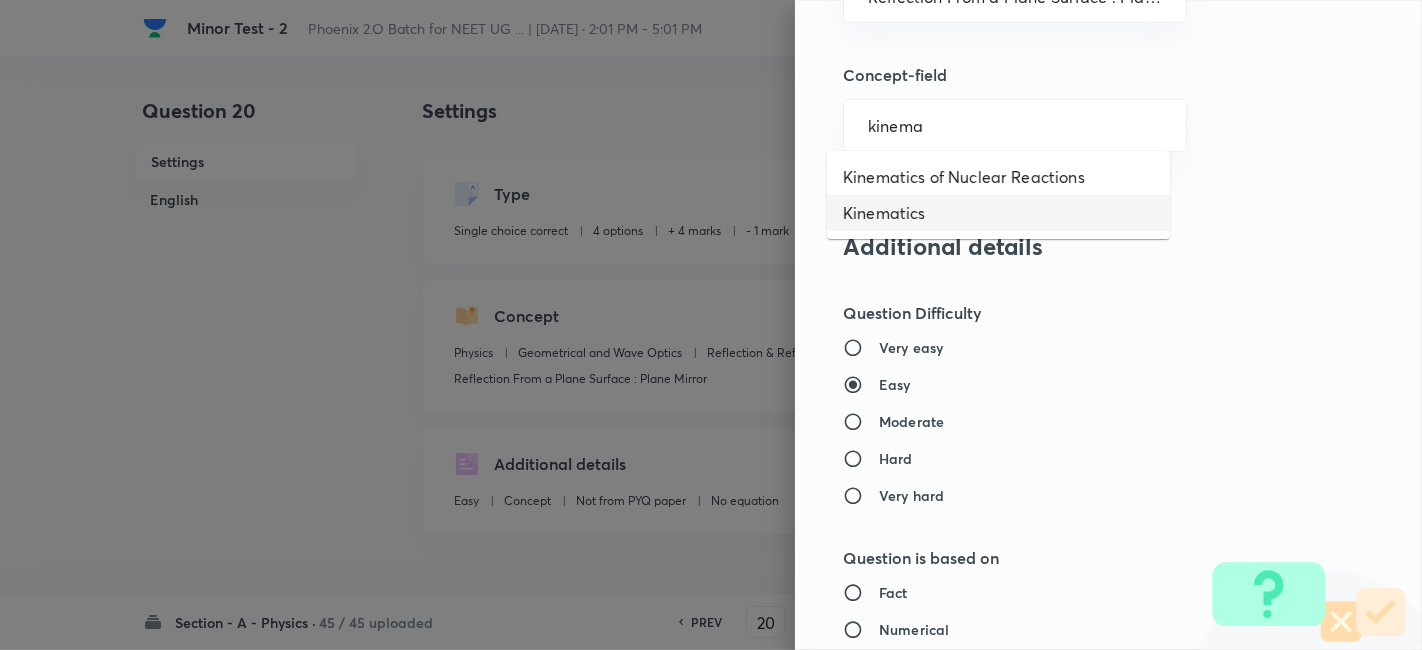 click on "Kinematics" at bounding box center (998, 213) 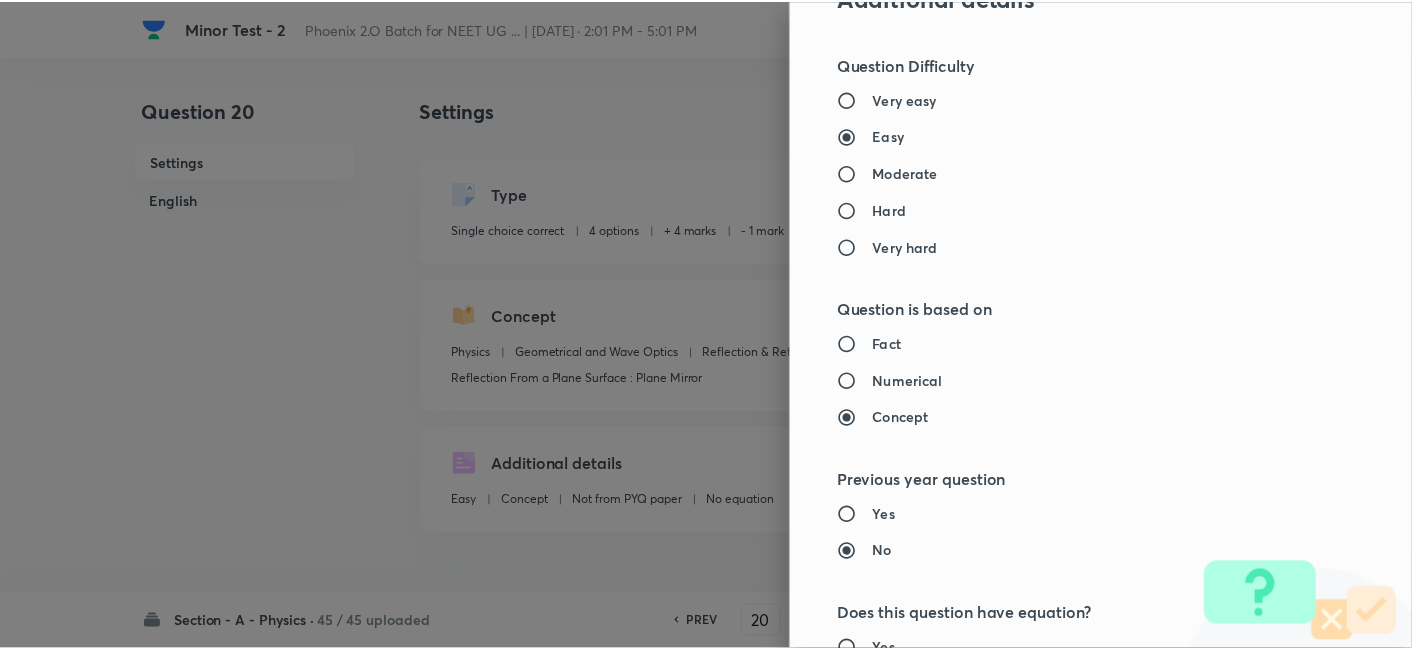 scroll, scrollTop: 2070, scrollLeft: 0, axis: vertical 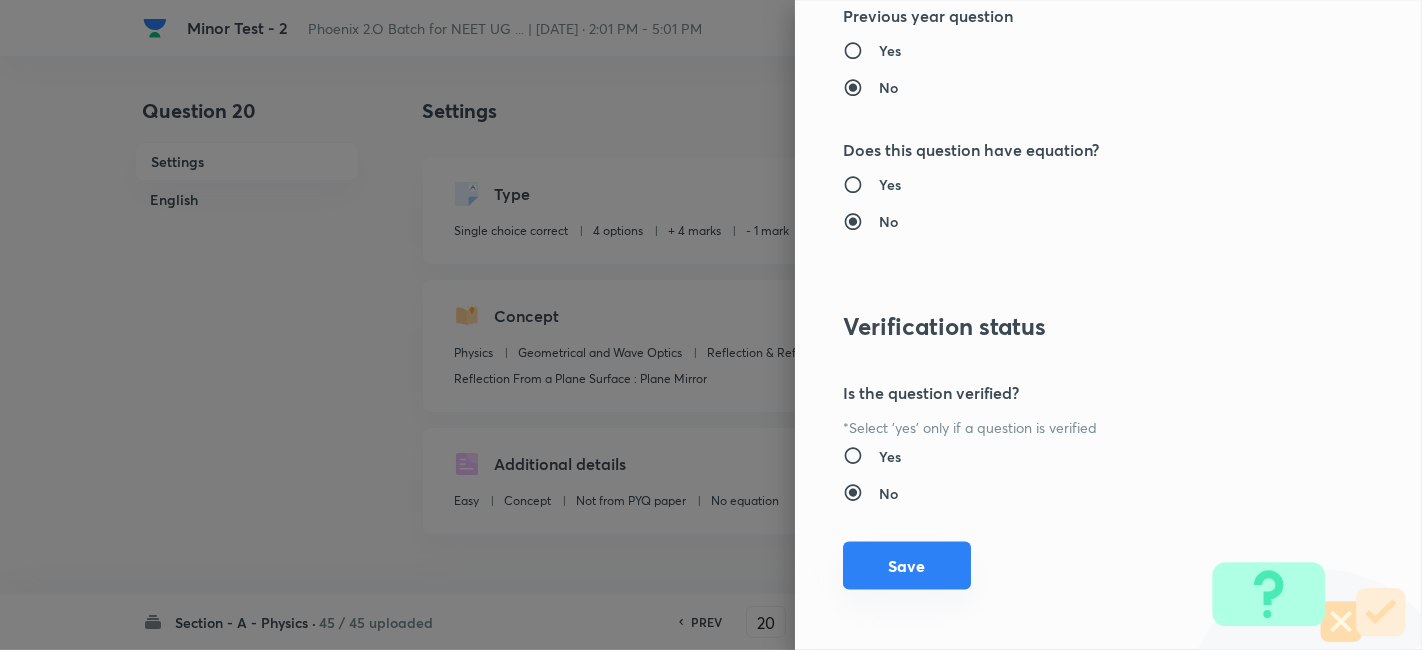 click on "Save" at bounding box center (907, 566) 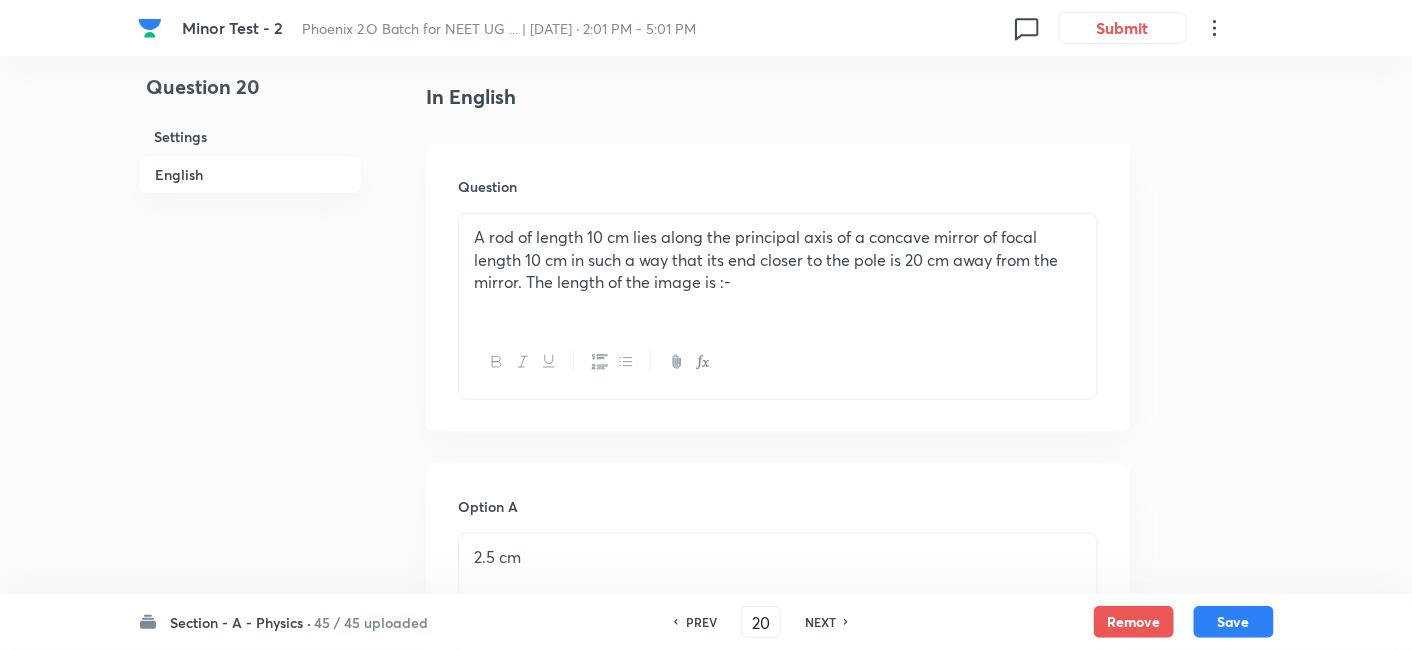 scroll, scrollTop: 508, scrollLeft: 0, axis: vertical 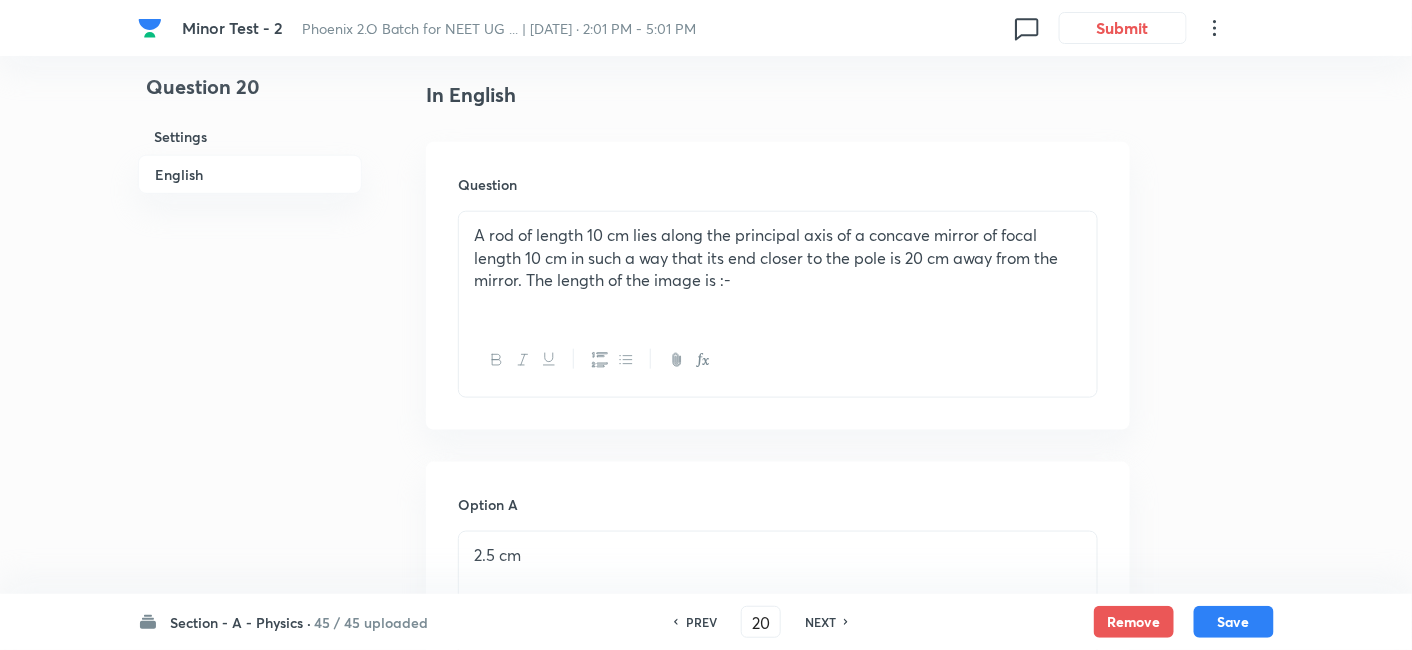 click on "A rod of length 10 cm lies along the principal axis of a concave mirror of focal length 10 cm in such a way that its end closer to the pole is 20 cm away from the mirror. The length of the image is :-" at bounding box center [778, 258] 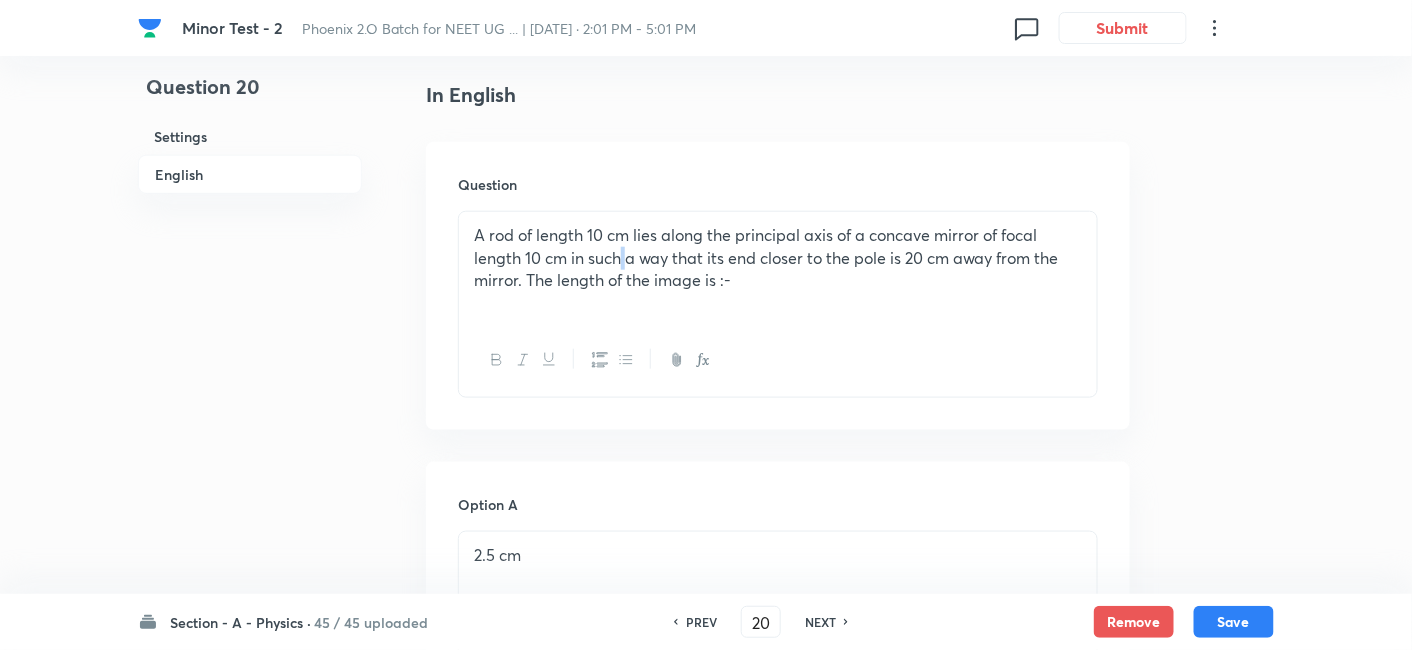 click on "A rod of length 10 cm lies along the principal axis of a concave mirror of focal length 10 cm in such a way that its end closer to the pole is 20 cm away from the mirror. The length of the image is :-" at bounding box center (778, 258) 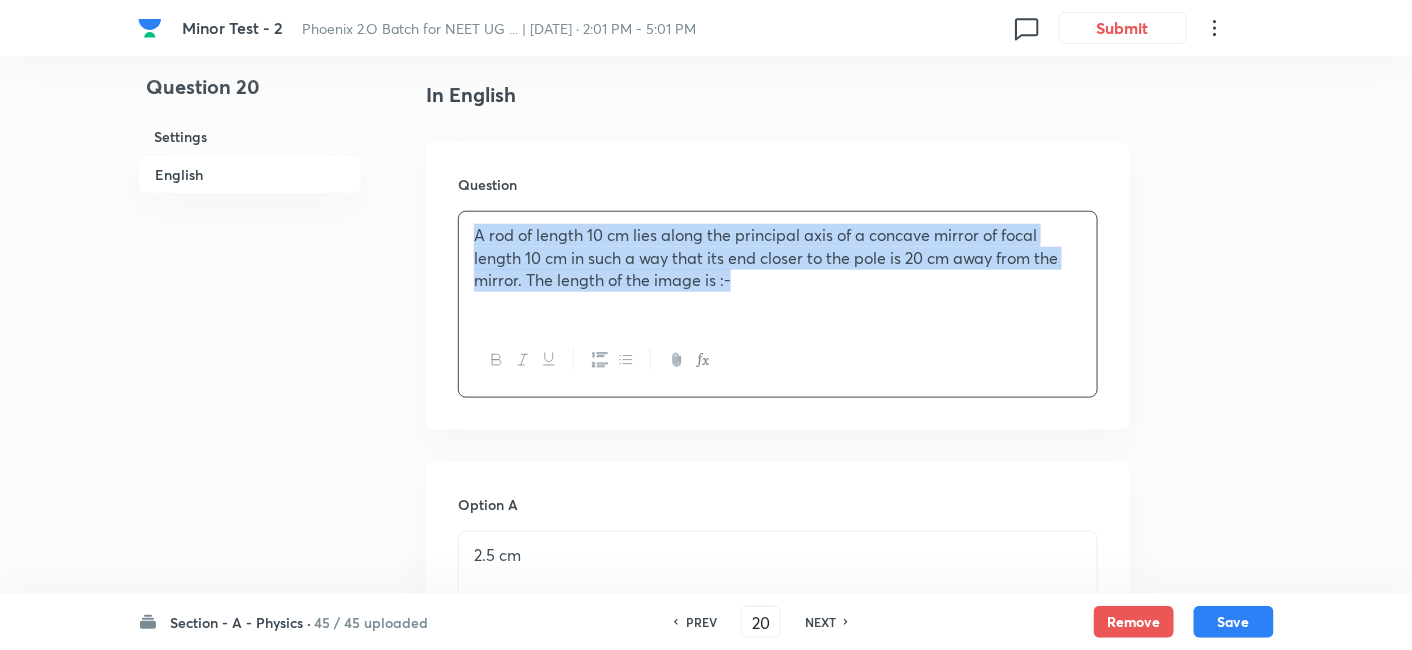 click on "A rod of length 10 cm lies along the principal axis of a concave mirror of focal length 10 cm in such a way that its end closer to the pole is 20 cm away from the mirror. The length of the image is :-" at bounding box center [778, 258] 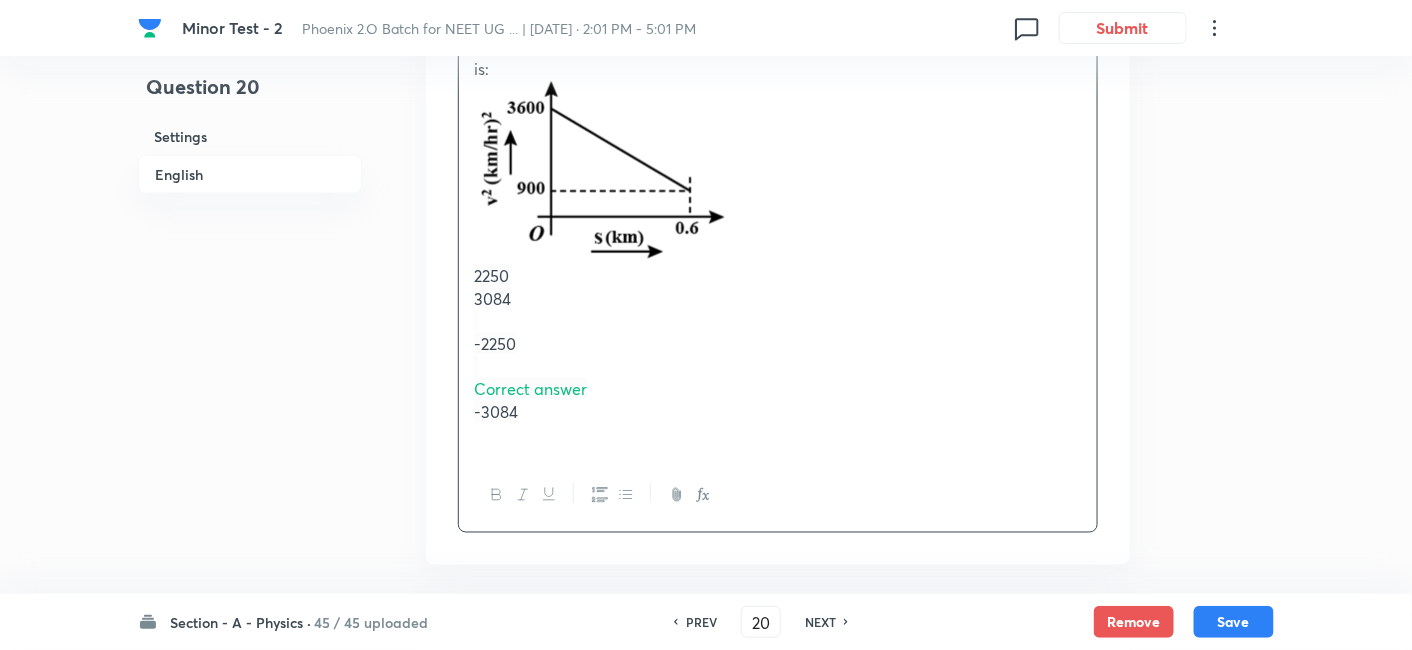 scroll, scrollTop: 724, scrollLeft: 0, axis: vertical 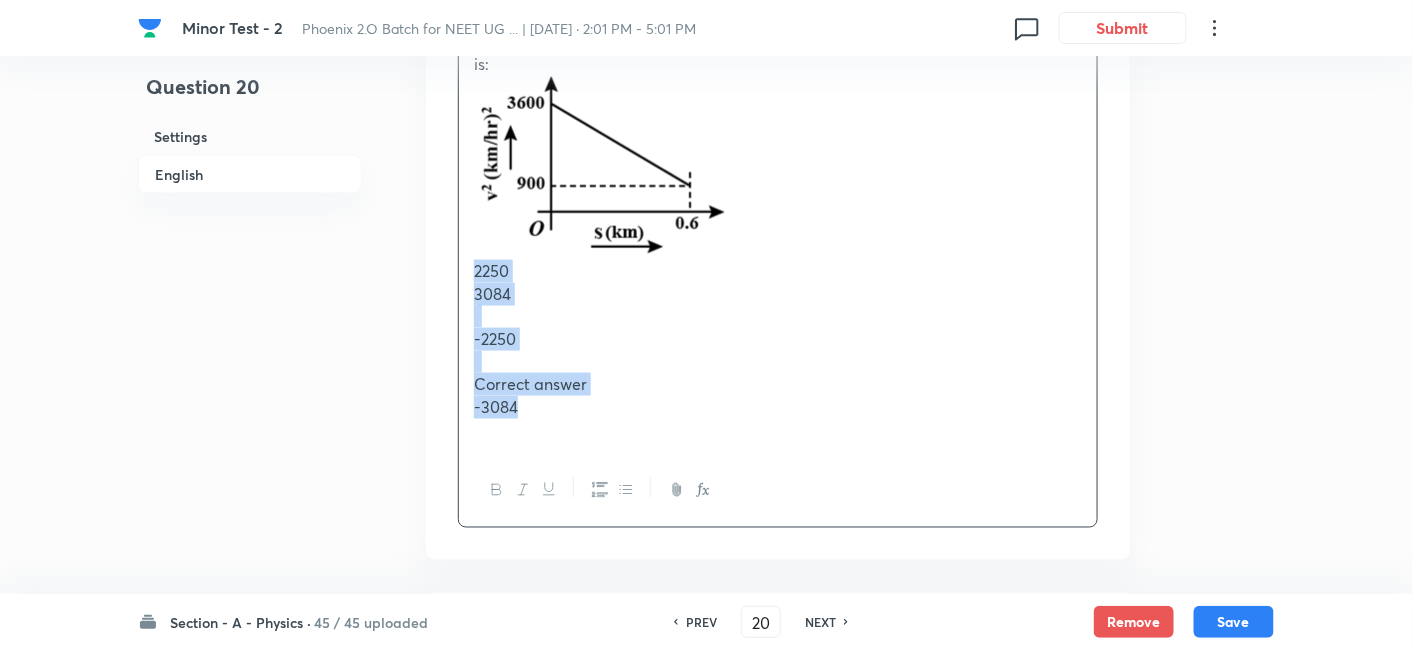 drag, startPoint x: 474, startPoint y: 271, endPoint x: 533, endPoint y: 412, distance: 152.84633 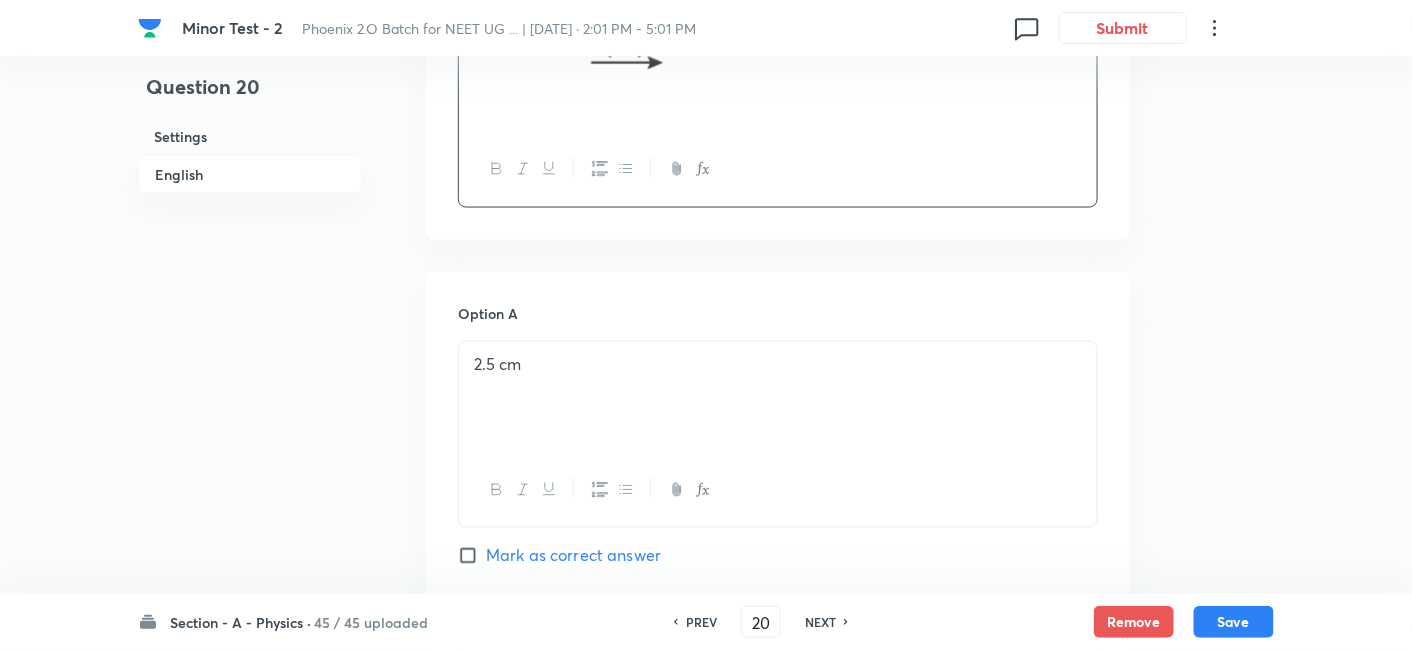 scroll, scrollTop: 928, scrollLeft: 0, axis: vertical 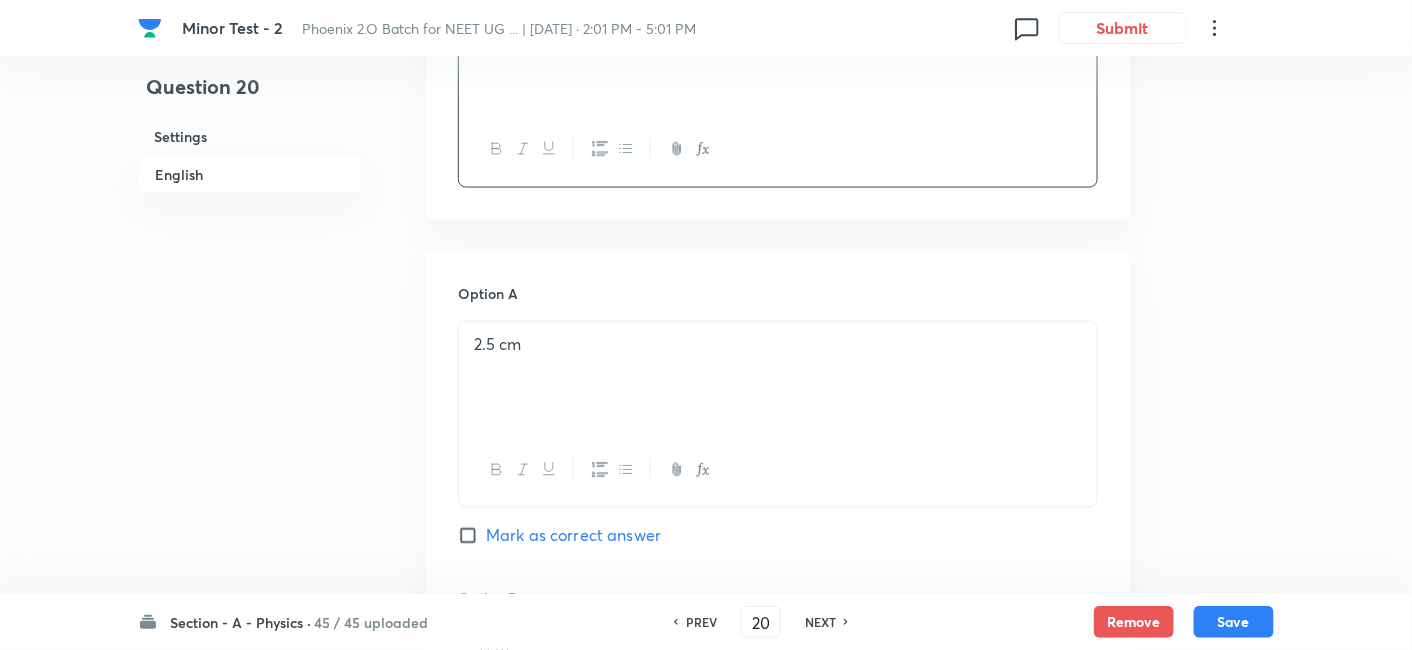 click on "2.5 cm" at bounding box center [778, 378] 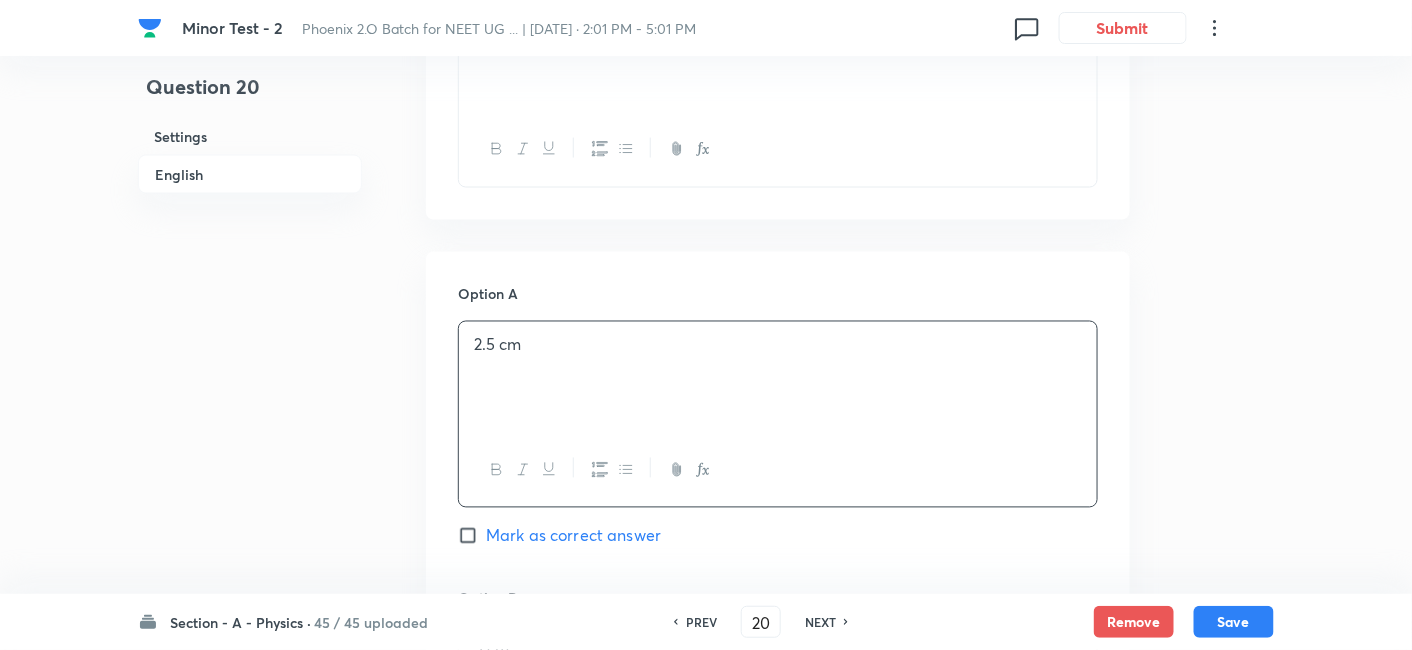 click on "2.5 cm" at bounding box center (778, 378) 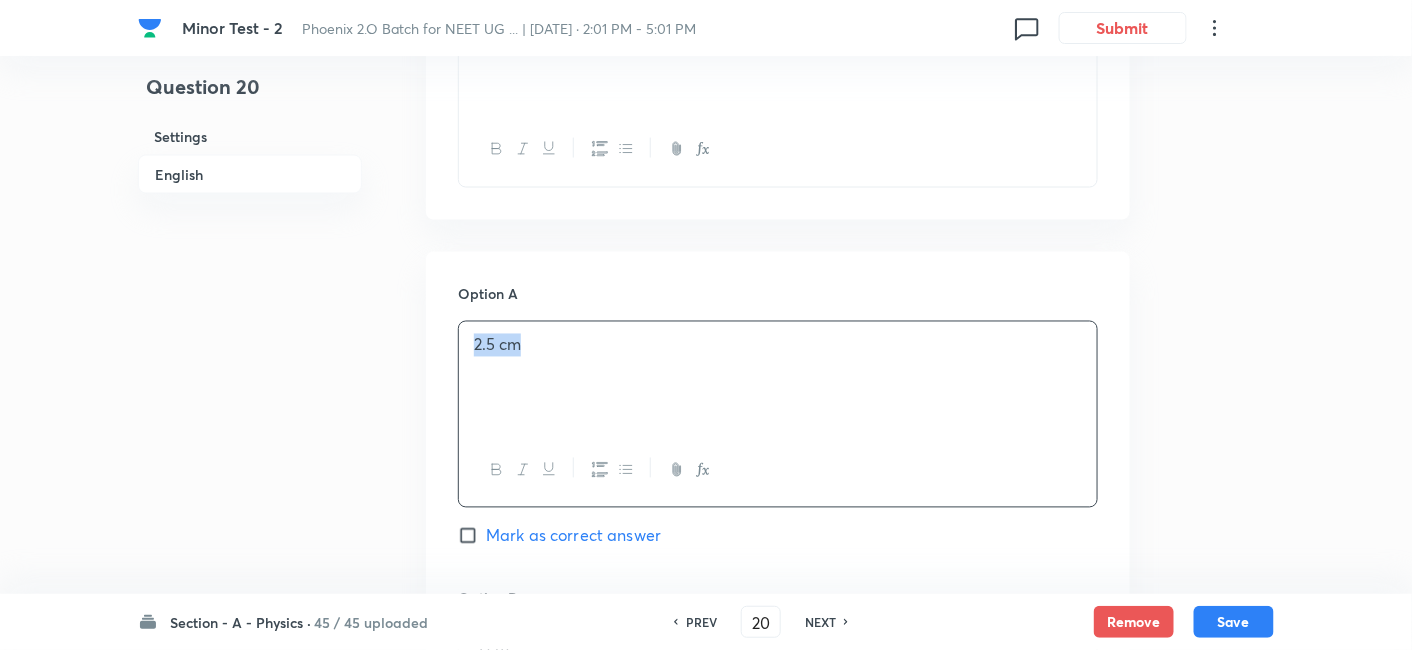 click on "2.5 cm" at bounding box center (778, 378) 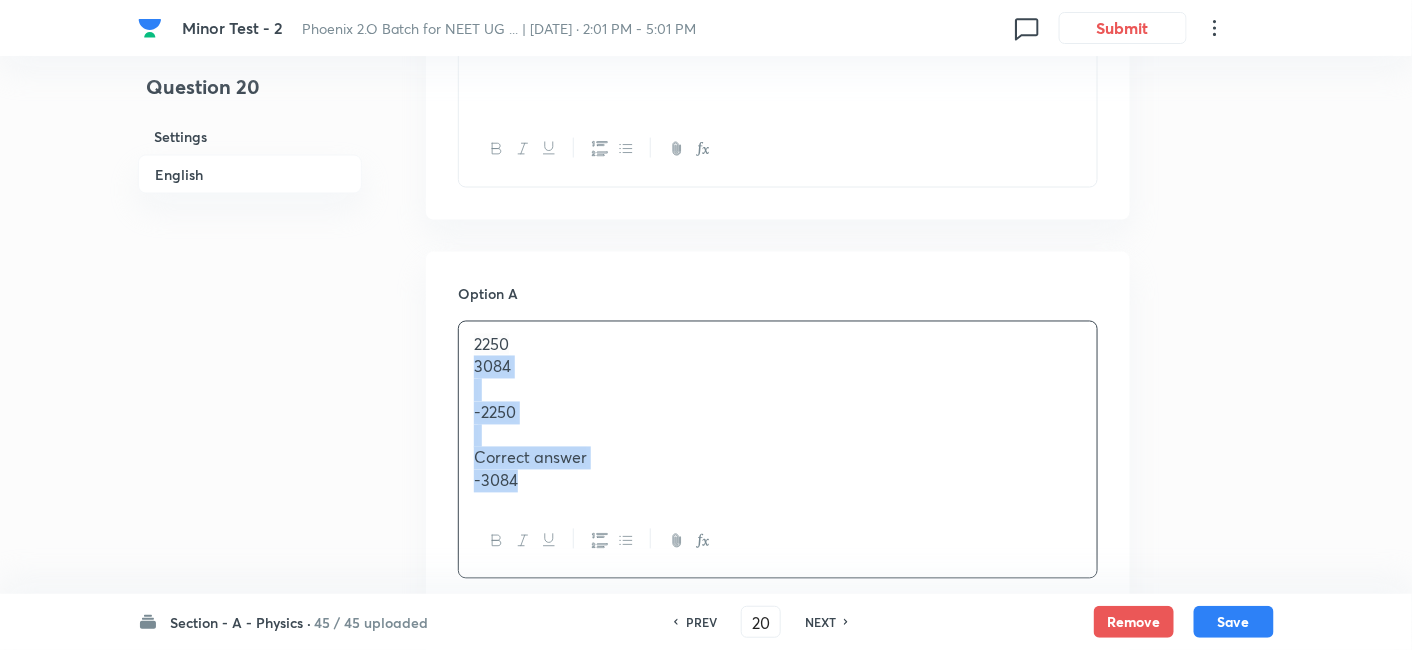 drag, startPoint x: 466, startPoint y: 365, endPoint x: 531, endPoint y: 484, distance: 135.59499 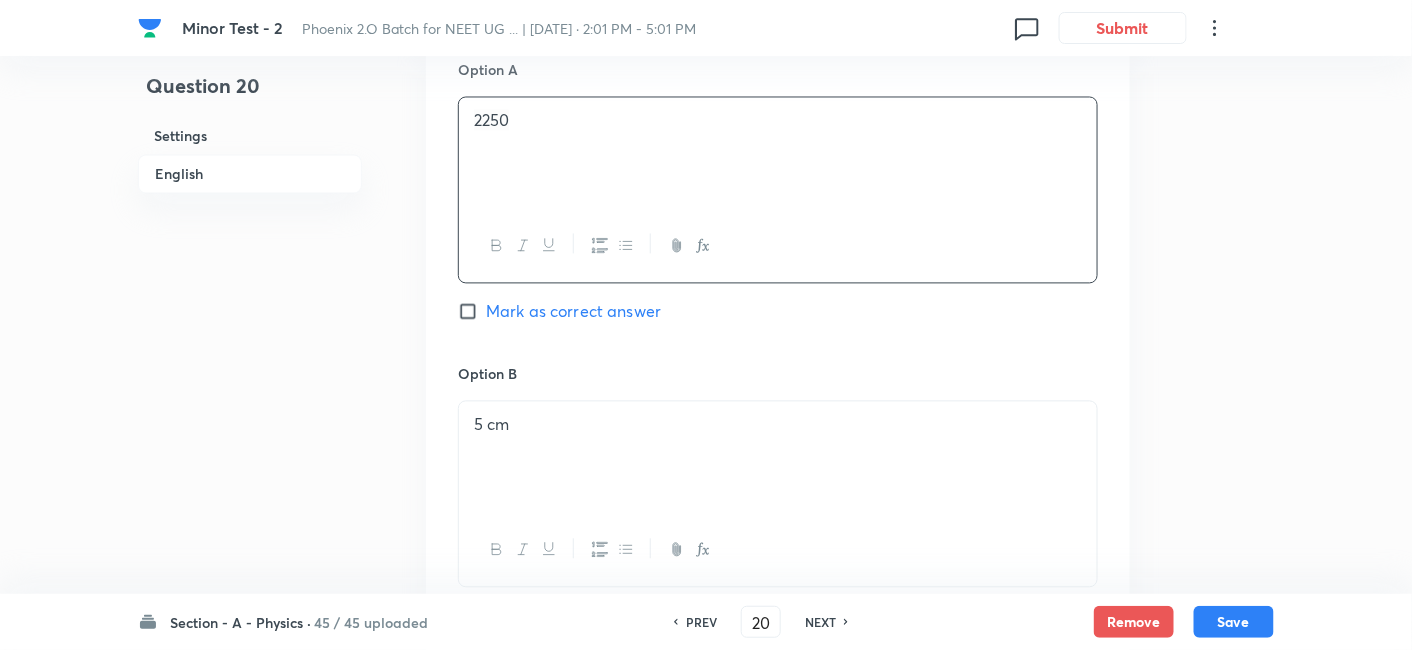scroll, scrollTop: 1164, scrollLeft: 0, axis: vertical 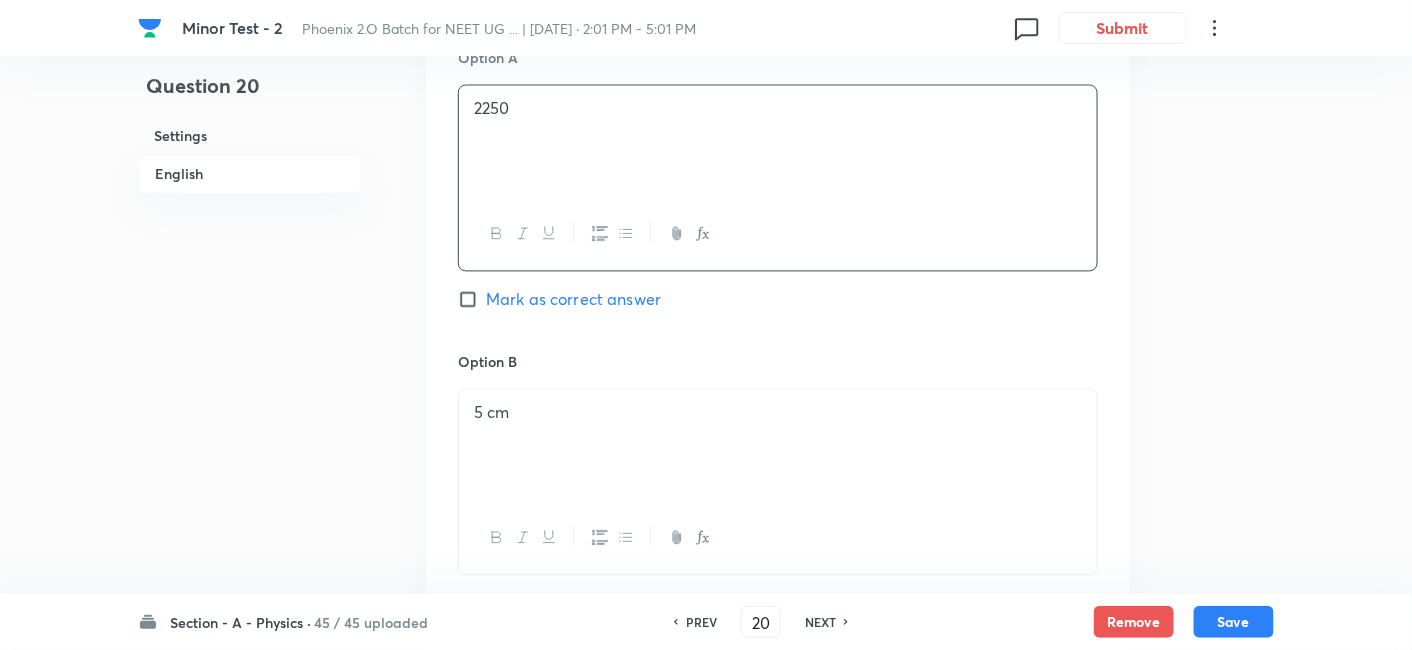 click on "5 cm" at bounding box center (778, 413) 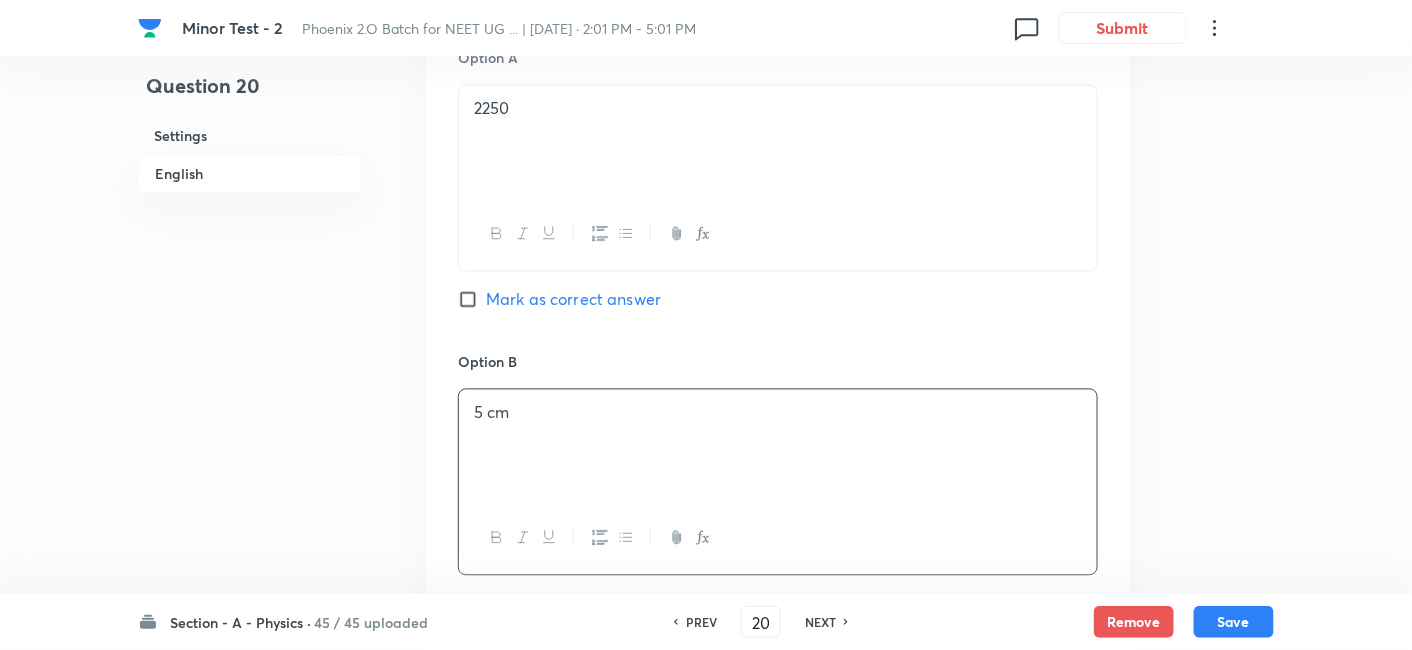 click on "5 cm" at bounding box center (778, 413) 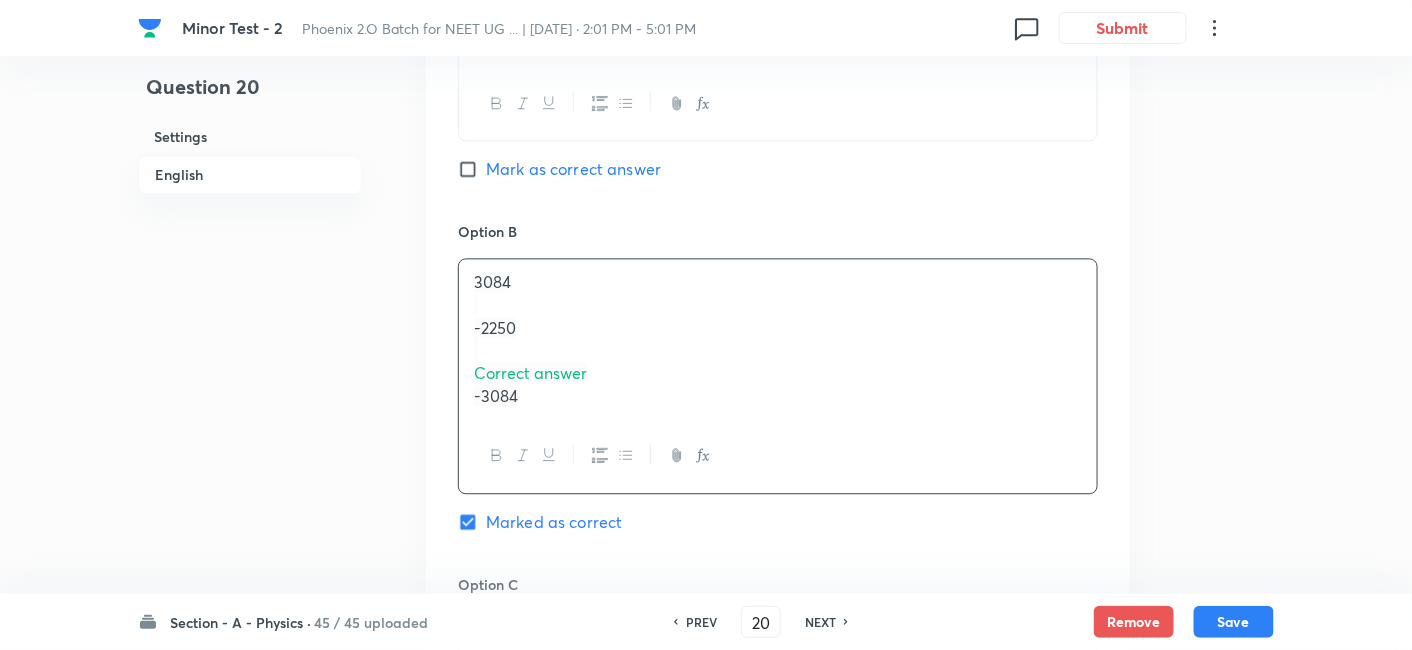 scroll, scrollTop: 1302, scrollLeft: 0, axis: vertical 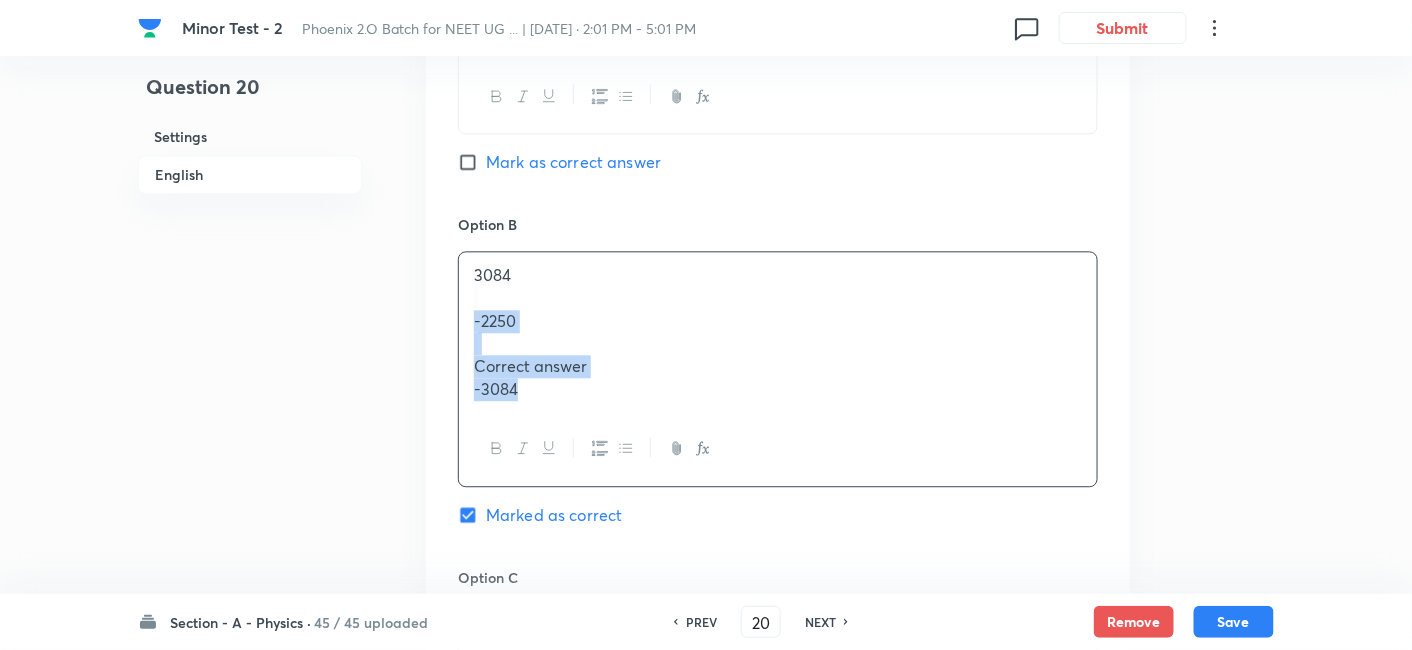 drag, startPoint x: 465, startPoint y: 314, endPoint x: 544, endPoint y: 407, distance: 122.02459 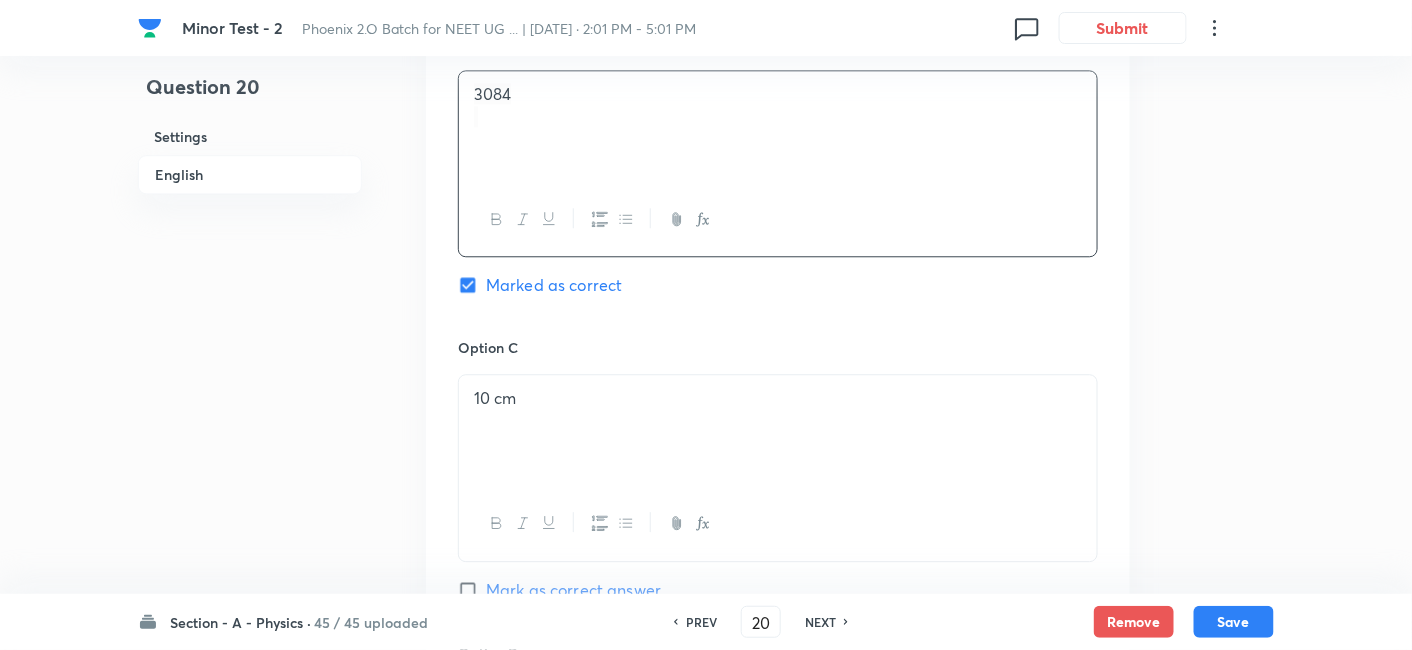 scroll, scrollTop: 1488, scrollLeft: 0, axis: vertical 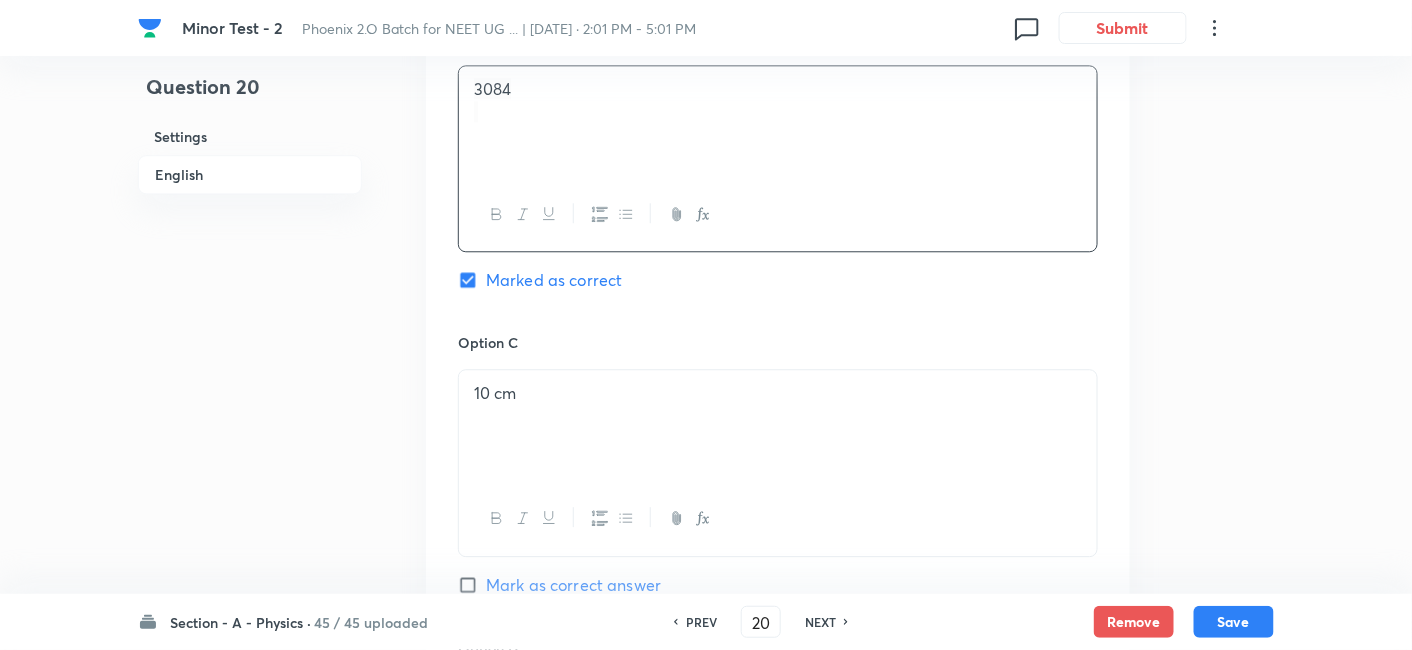 click on "10 cm" at bounding box center [778, 393] 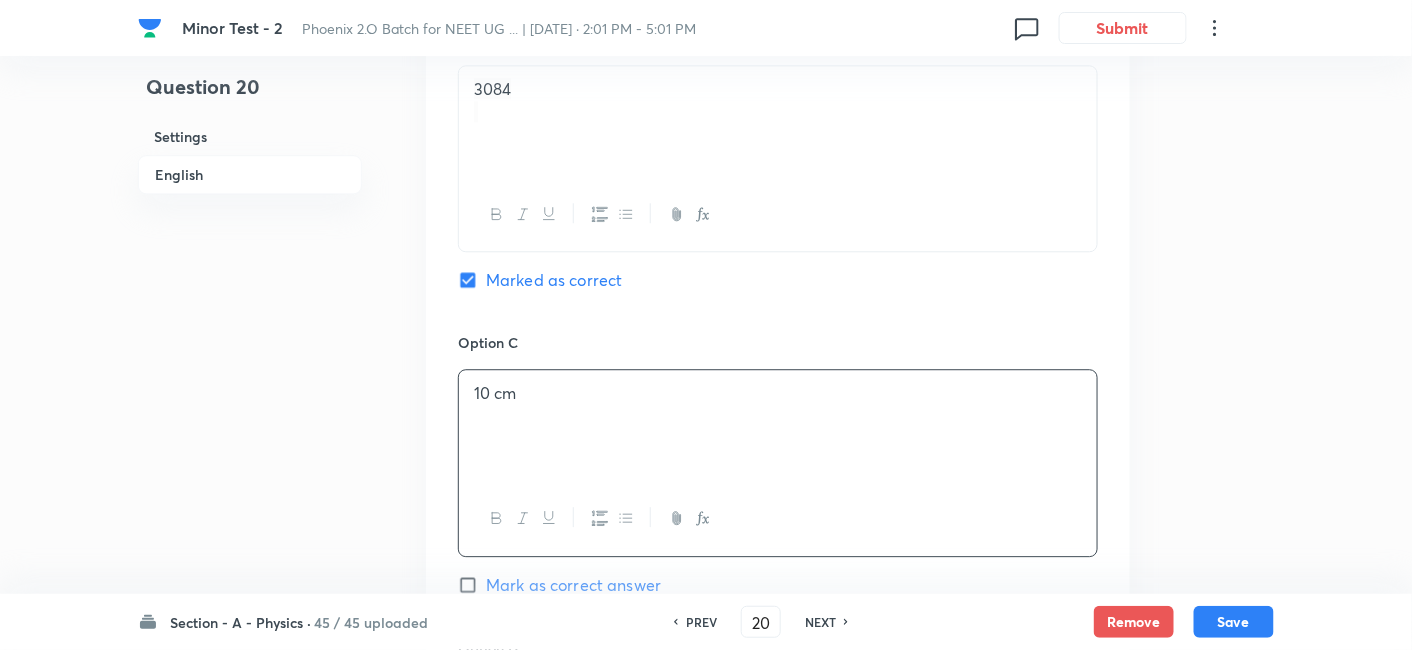 click on "10 cm" at bounding box center [778, 393] 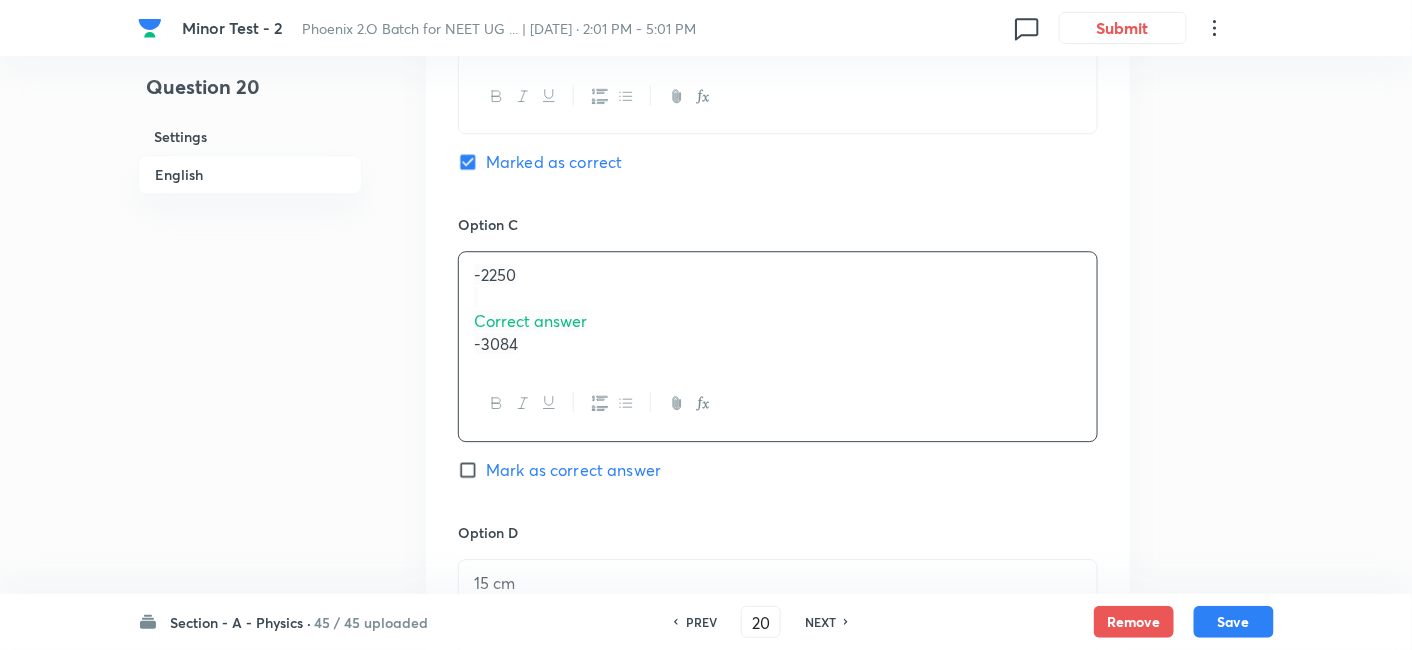 scroll, scrollTop: 1608, scrollLeft: 0, axis: vertical 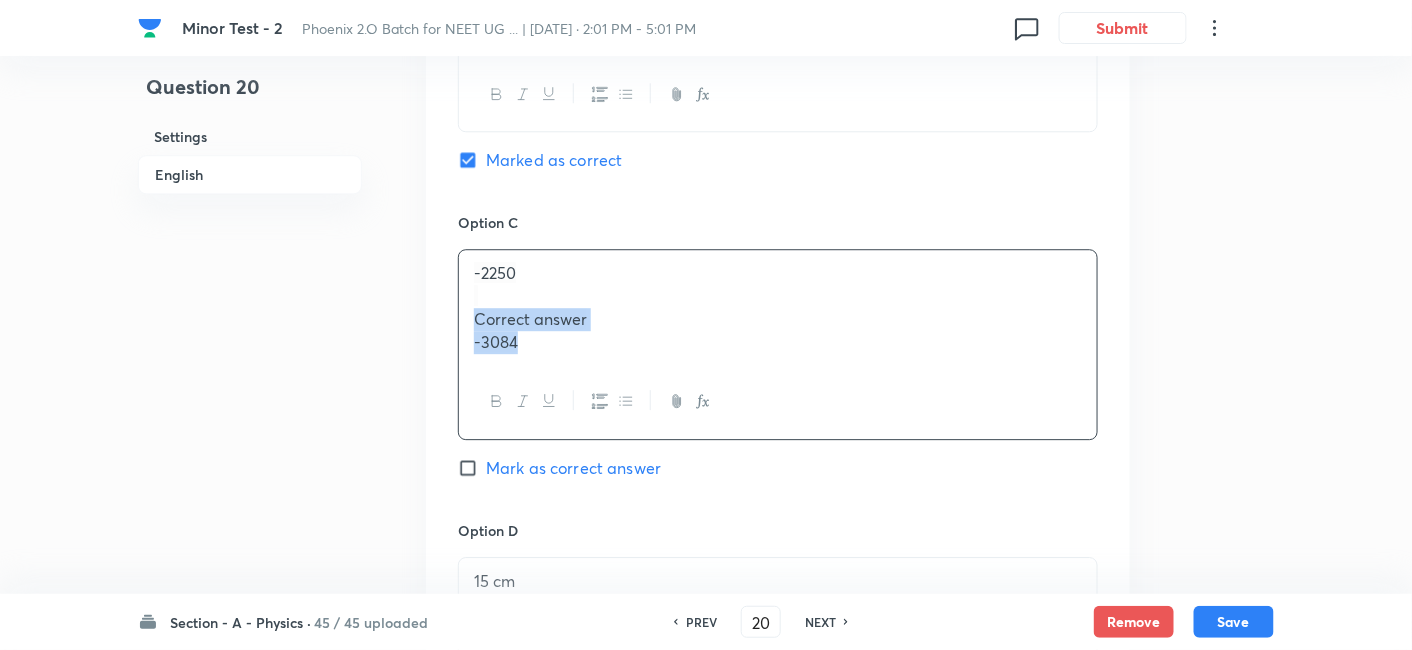 drag, startPoint x: 470, startPoint y: 312, endPoint x: 560, endPoint y: 353, distance: 98.89894 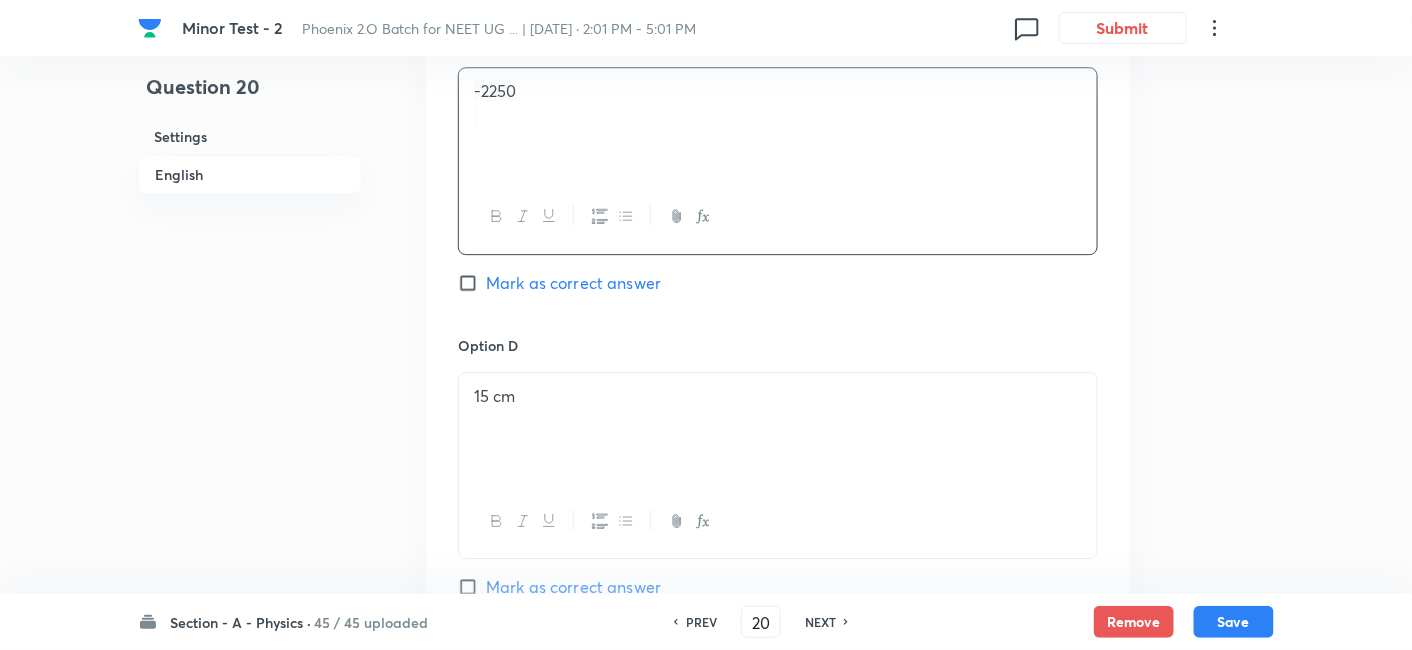 scroll, scrollTop: 1810, scrollLeft: 0, axis: vertical 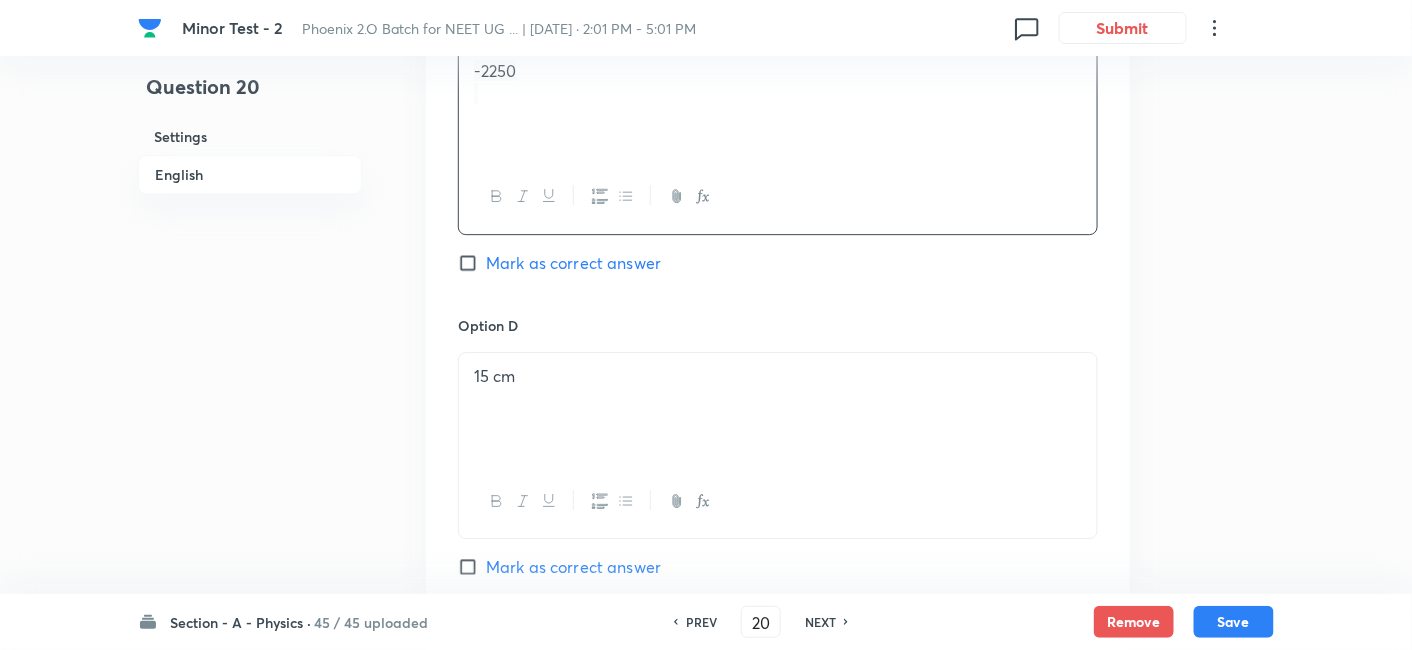 click on "15 cm" at bounding box center (778, 409) 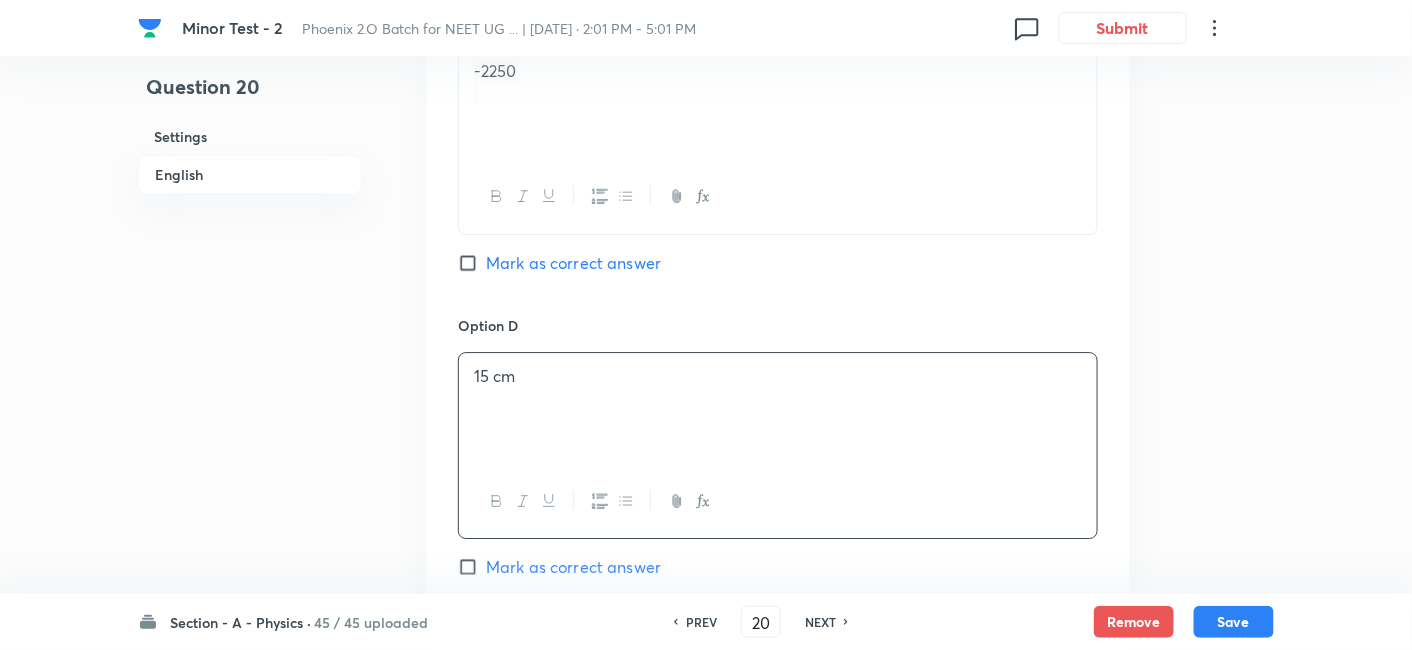 click on "15 cm" at bounding box center (778, 409) 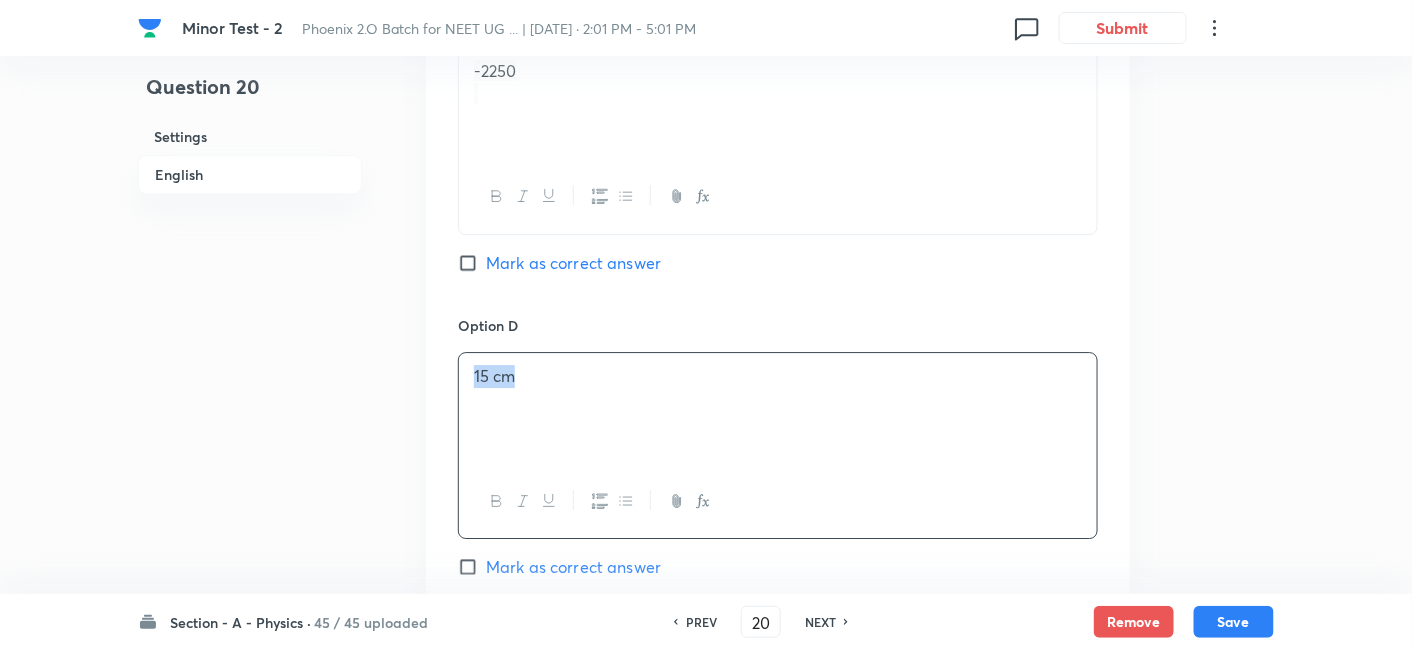 click on "15 cm" at bounding box center [778, 409] 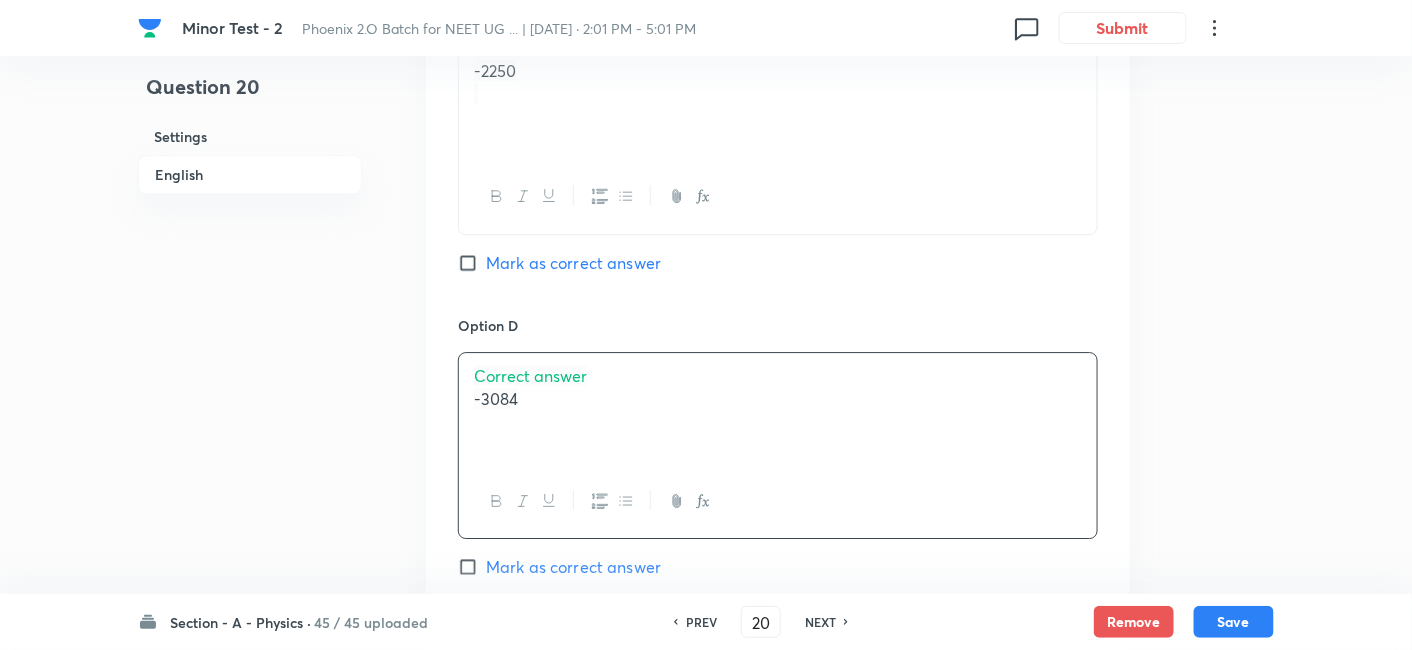 click on "Correct answer" at bounding box center [530, 375] 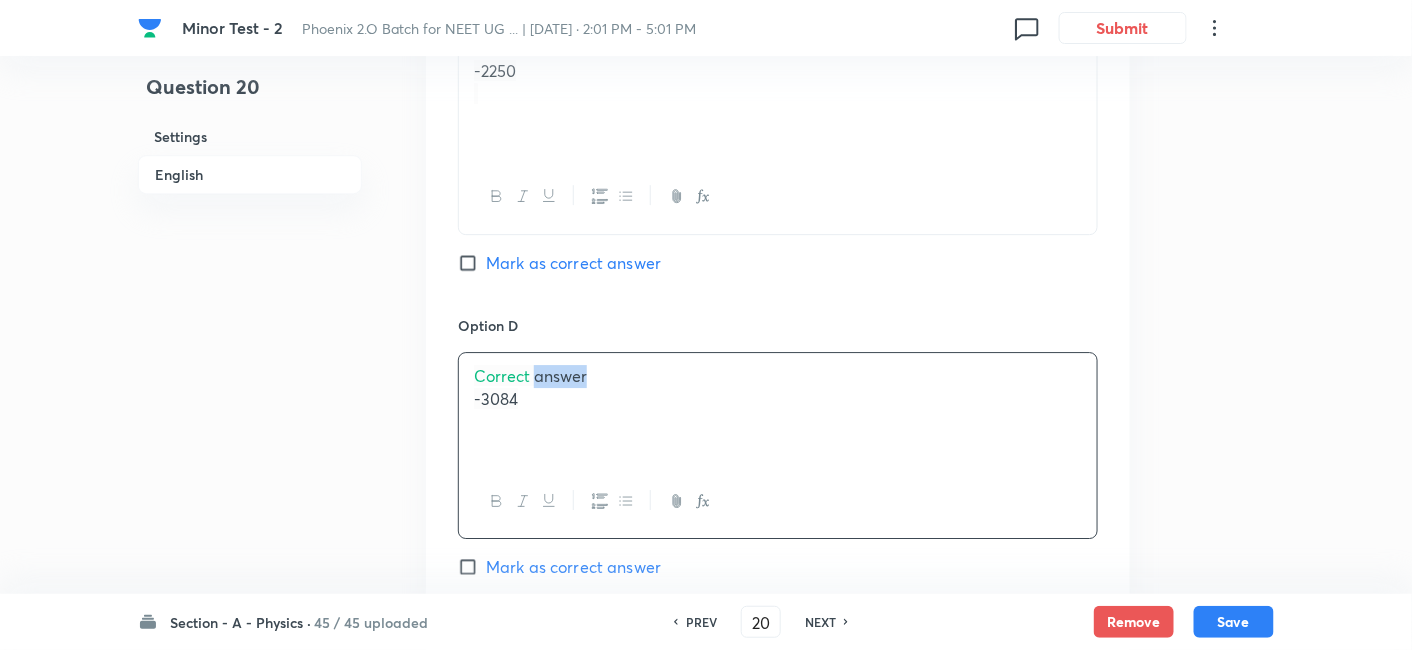 click on "Correct answer" at bounding box center [530, 375] 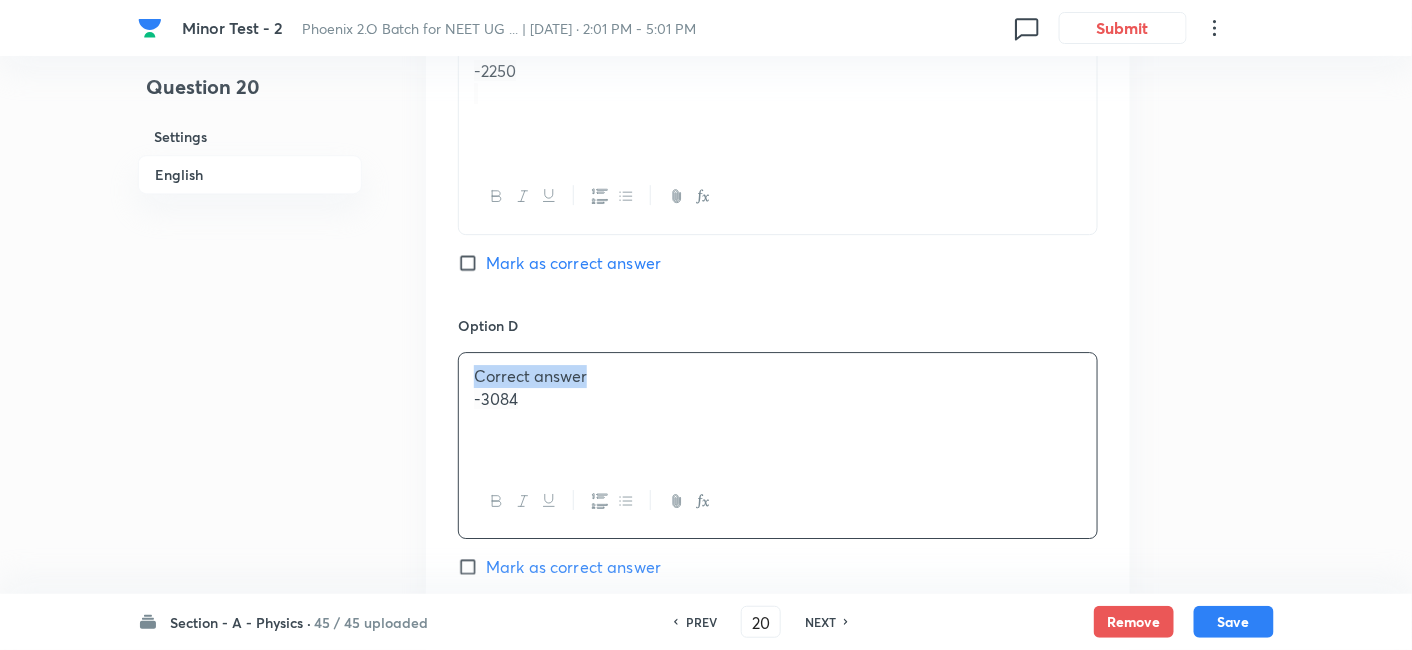 click on "Correct answer" at bounding box center [530, 375] 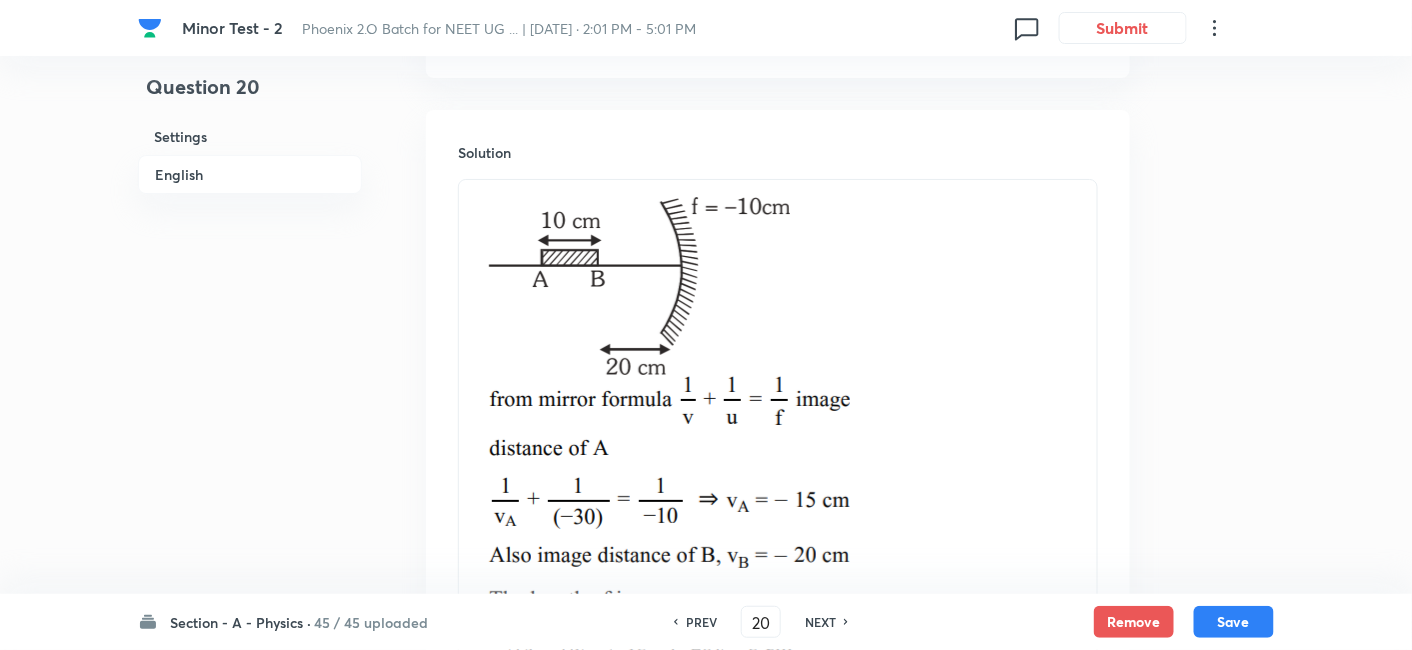 scroll, scrollTop: 2381, scrollLeft: 0, axis: vertical 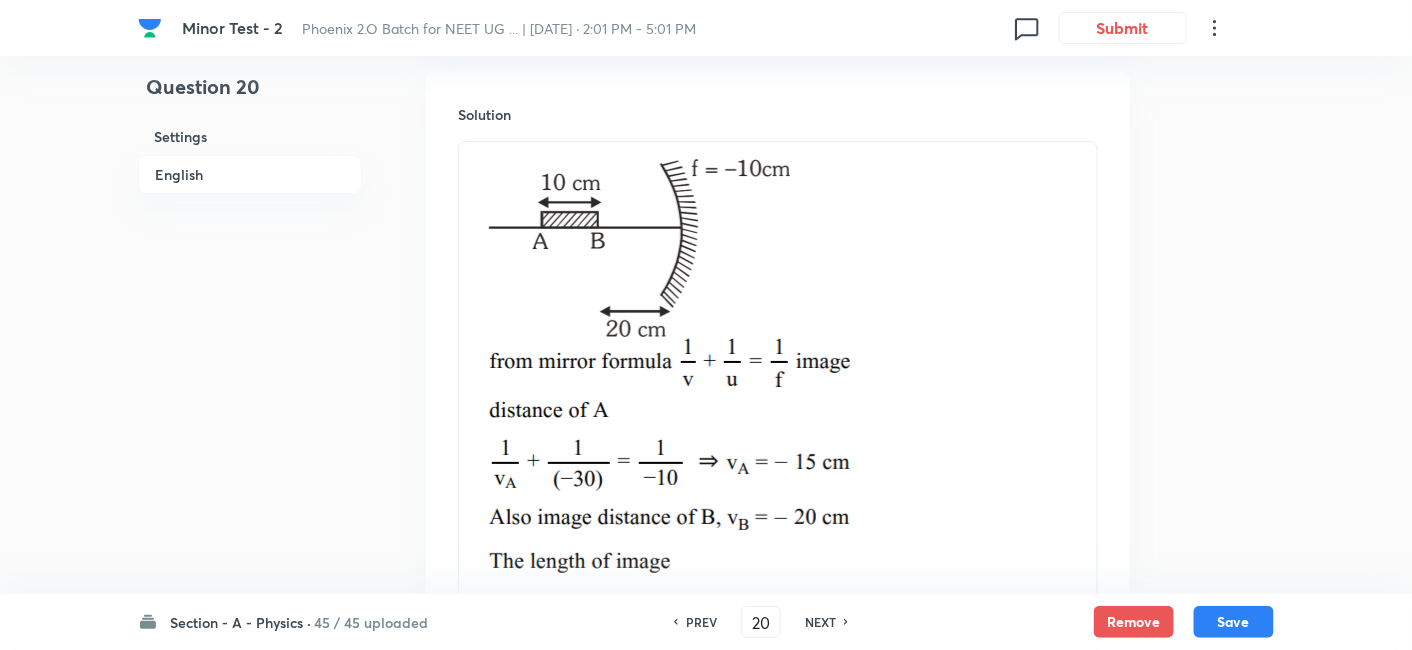 click at bounding box center (778, 394) 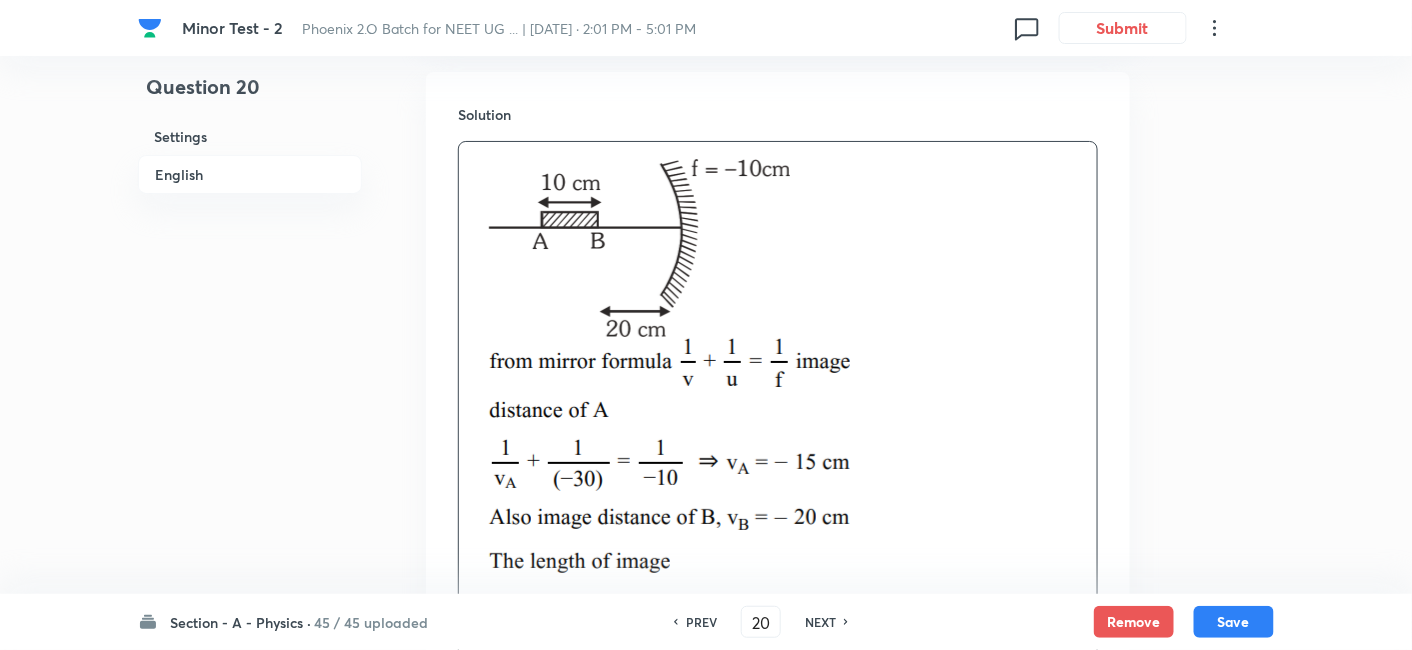 scroll, scrollTop: 2264, scrollLeft: 0, axis: vertical 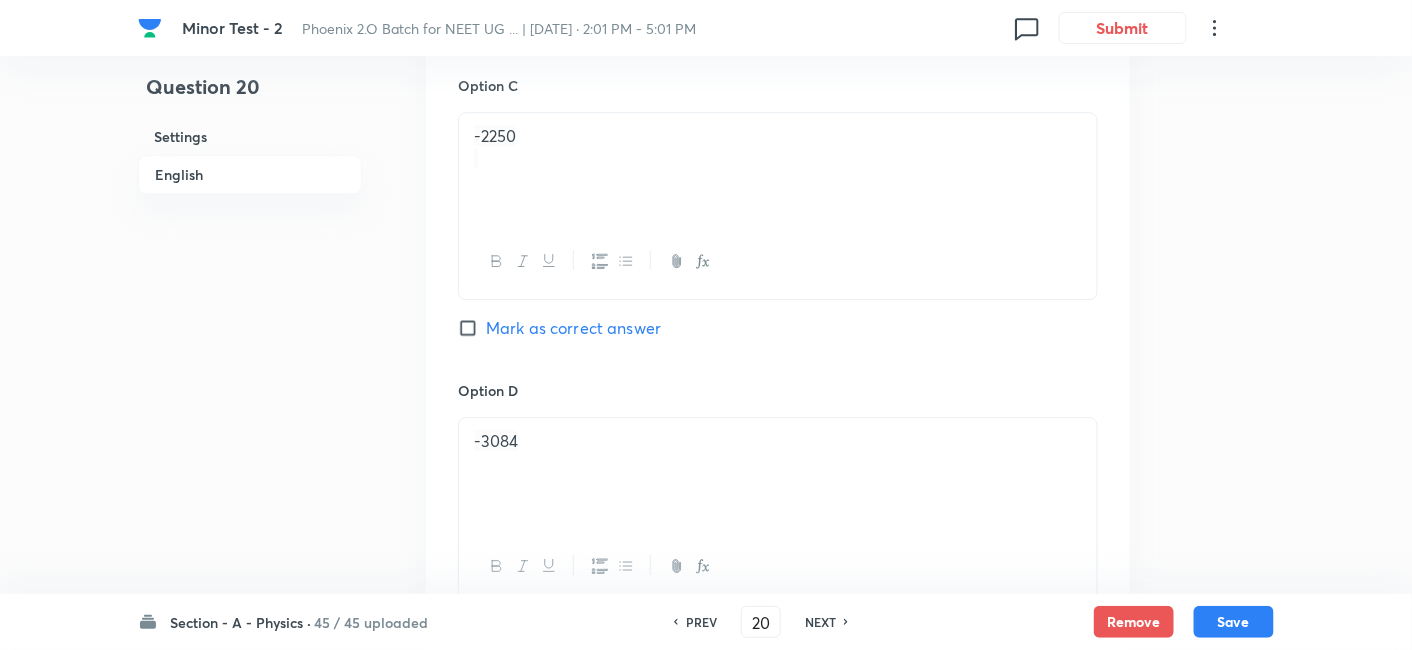 click on "Mark as correct answer" at bounding box center (573, 328) 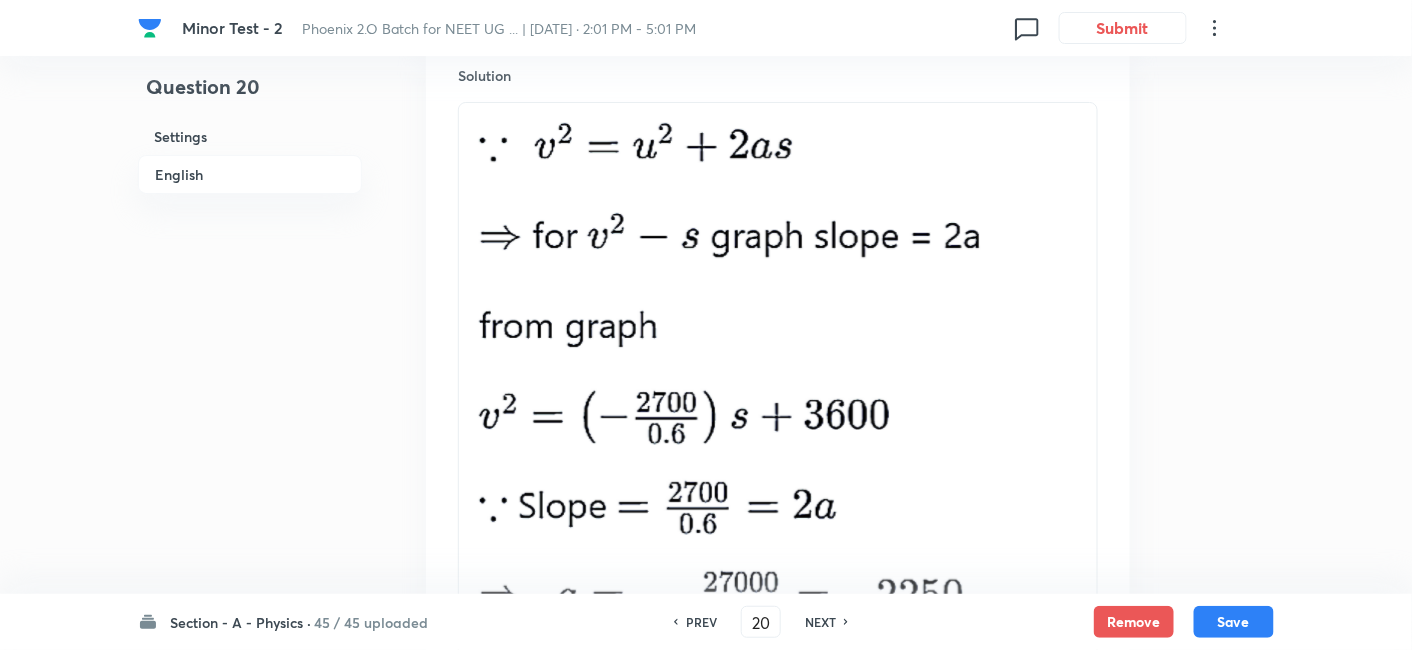 scroll, scrollTop: 2543, scrollLeft: 0, axis: vertical 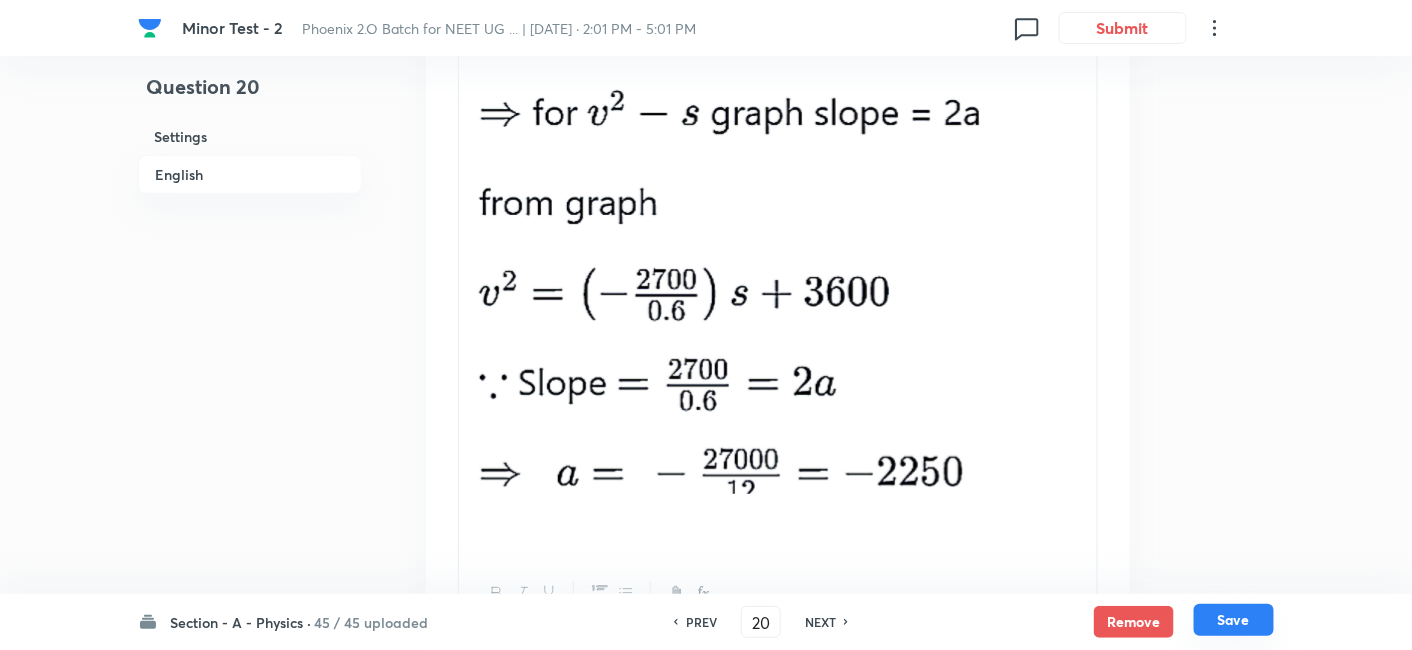 click on "Save" at bounding box center (1234, 620) 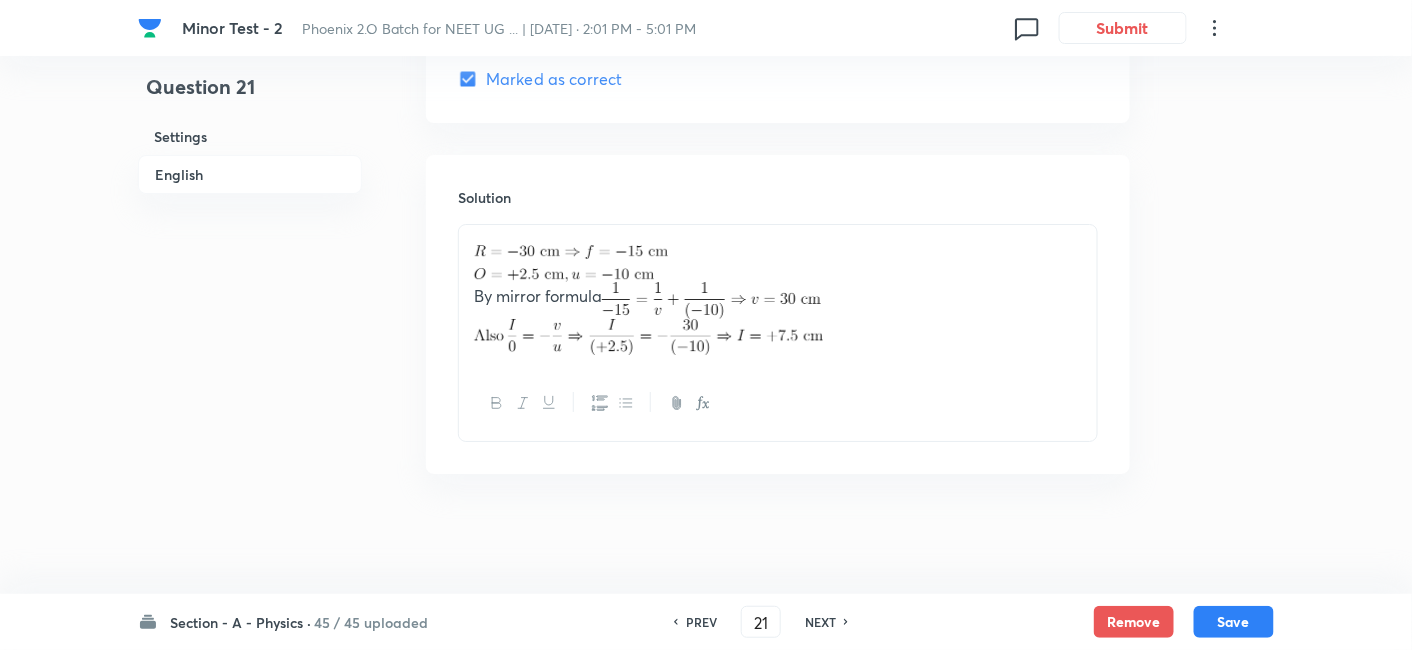 scroll, scrollTop: 2111, scrollLeft: 0, axis: vertical 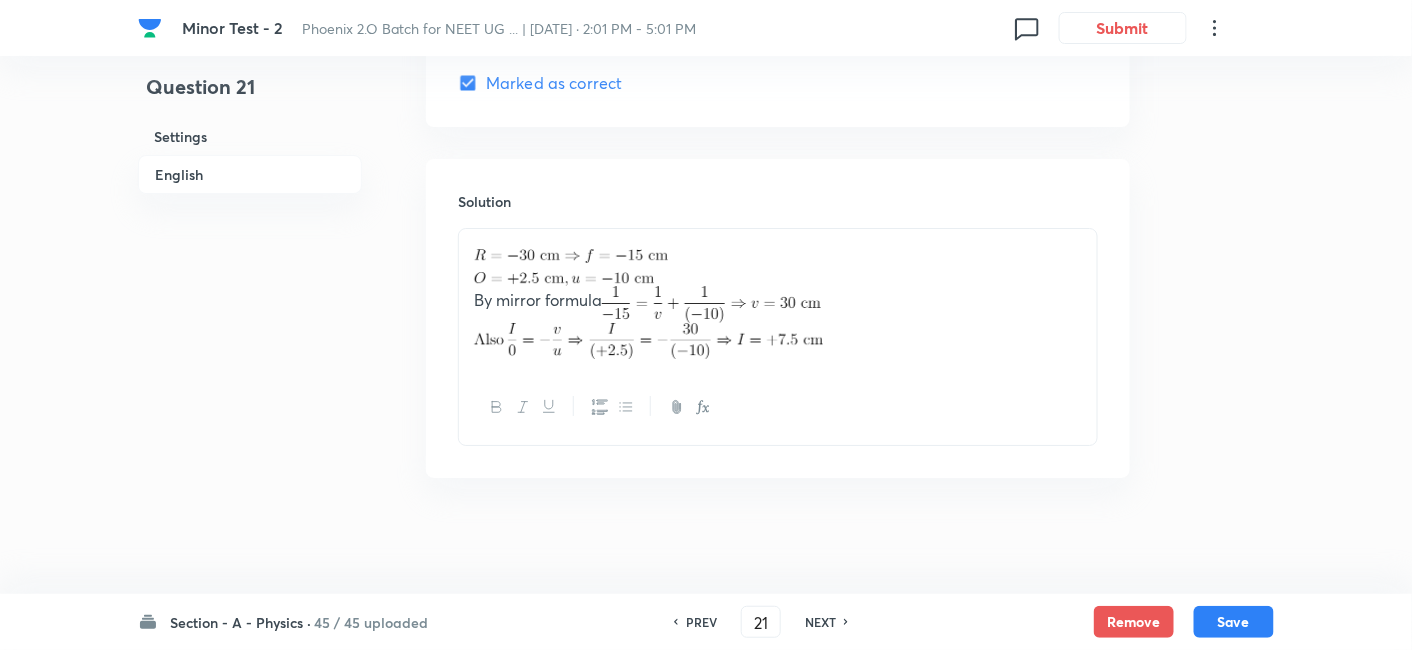 click on "NEXT" at bounding box center (820, 622) 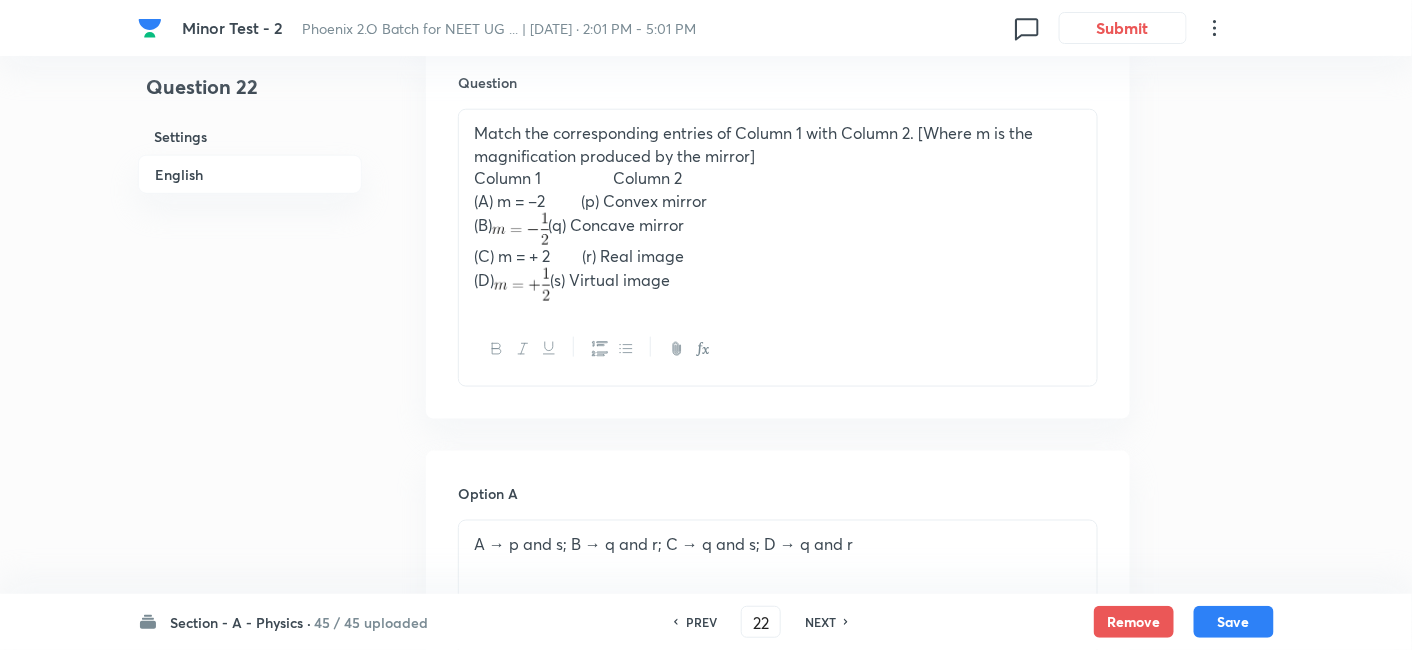 scroll, scrollTop: 608, scrollLeft: 0, axis: vertical 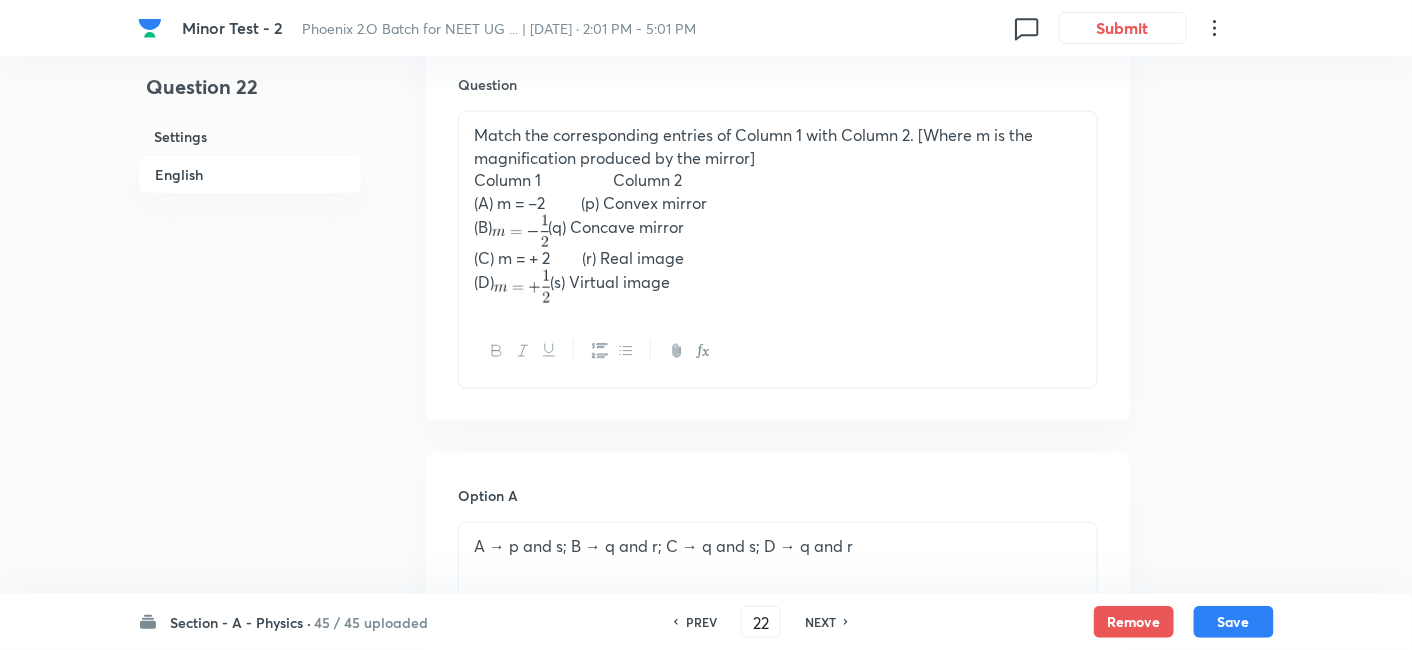 click on "NEXT" at bounding box center [820, 622] 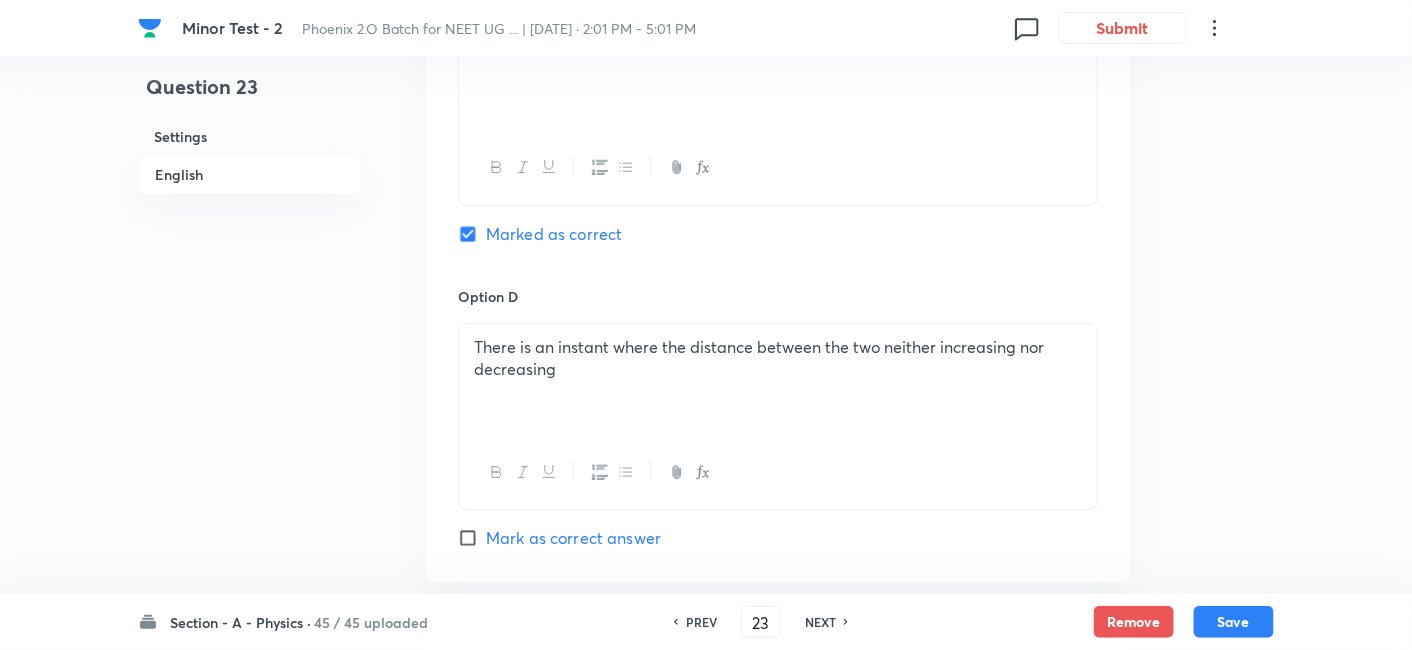 scroll, scrollTop: 2214, scrollLeft: 0, axis: vertical 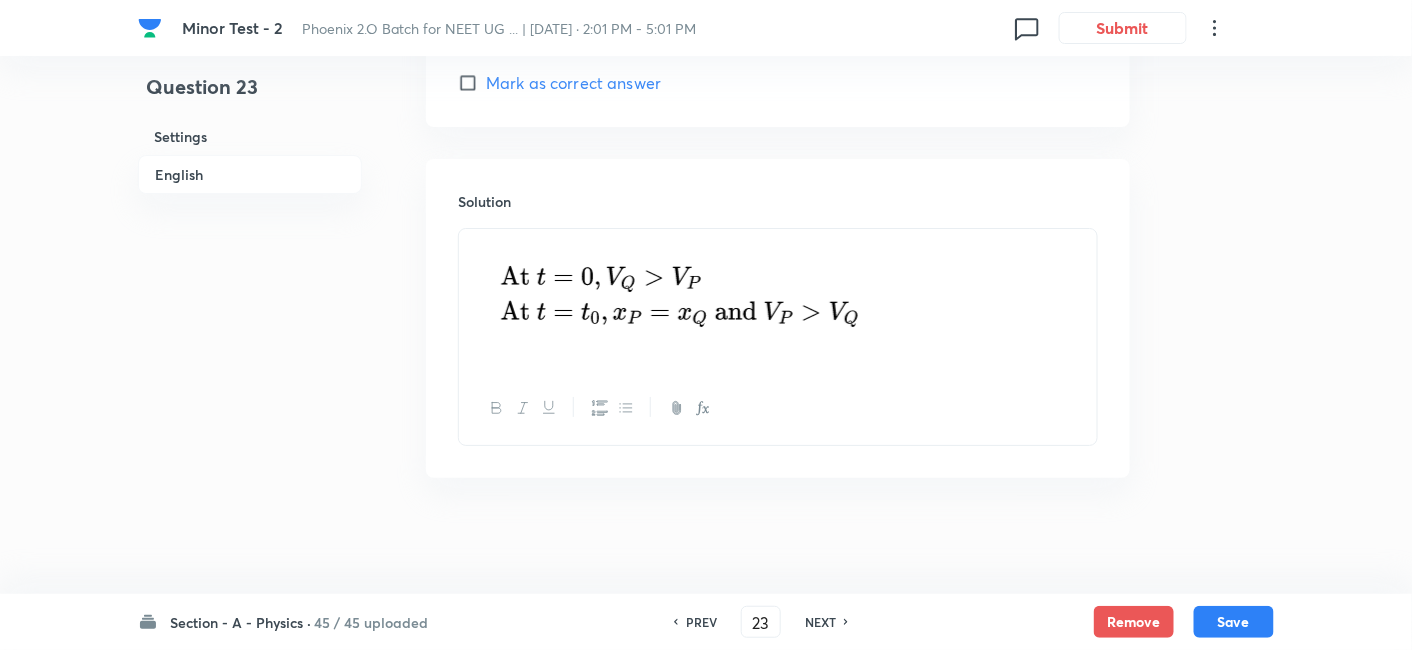 click on "NEXT" at bounding box center (820, 622) 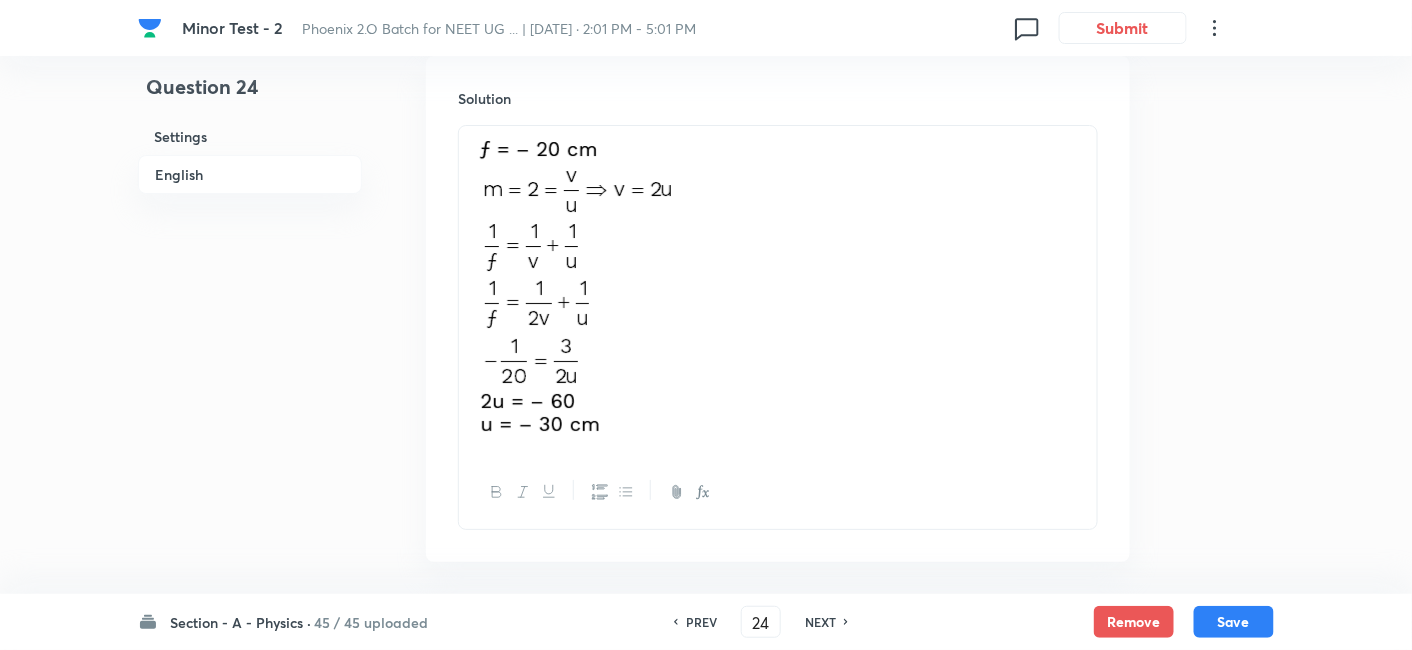 click on "NEXT" at bounding box center (820, 622) 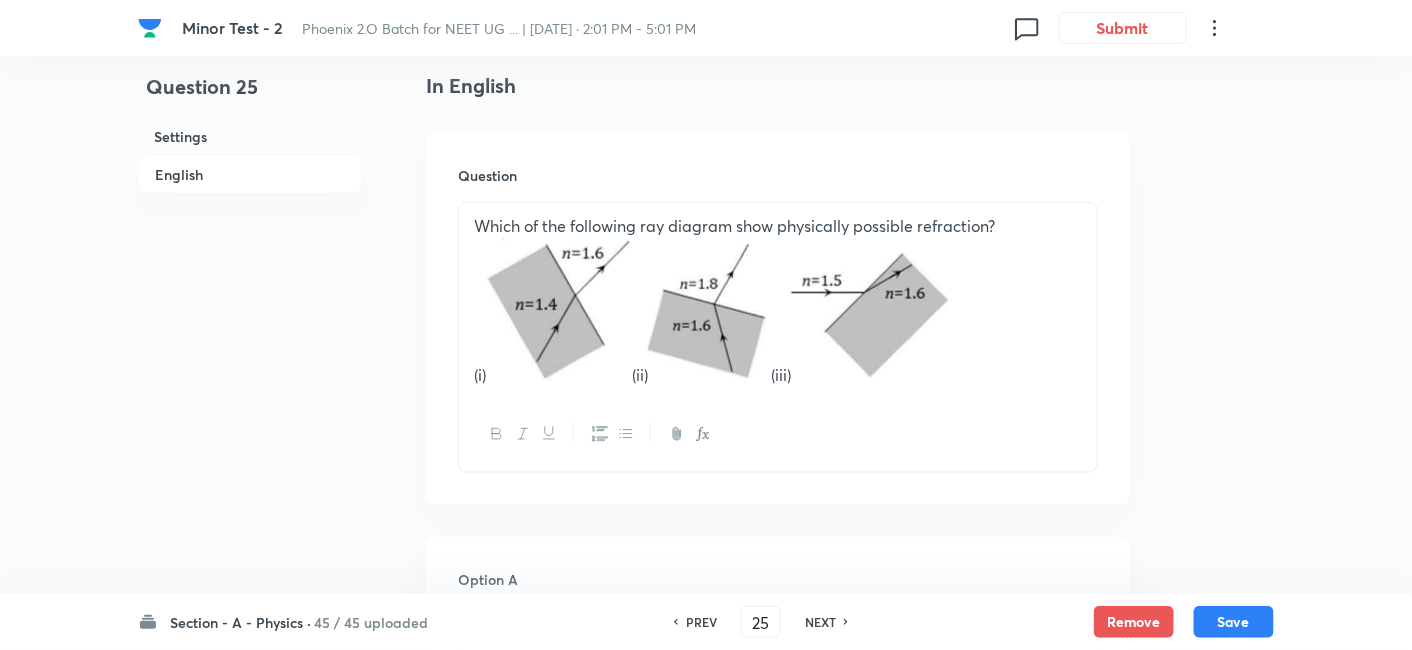 scroll, scrollTop: 541, scrollLeft: 0, axis: vertical 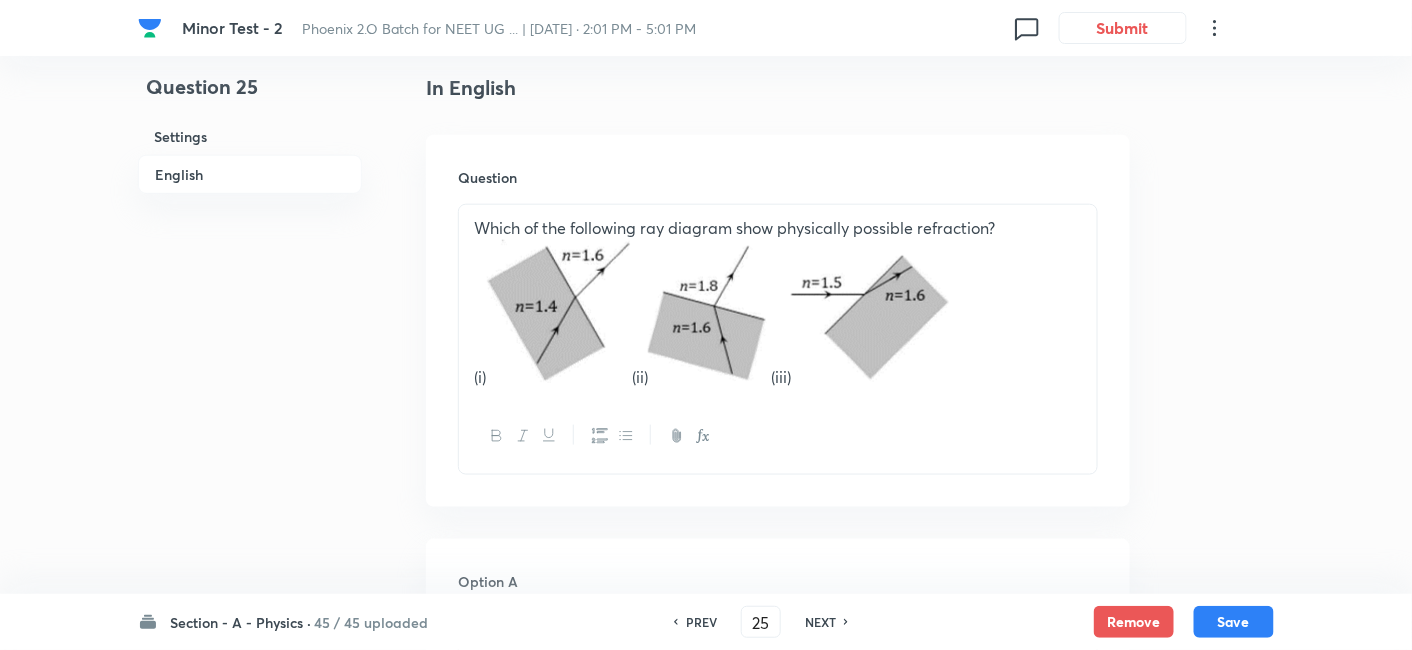 click on "NEXT" at bounding box center (820, 622) 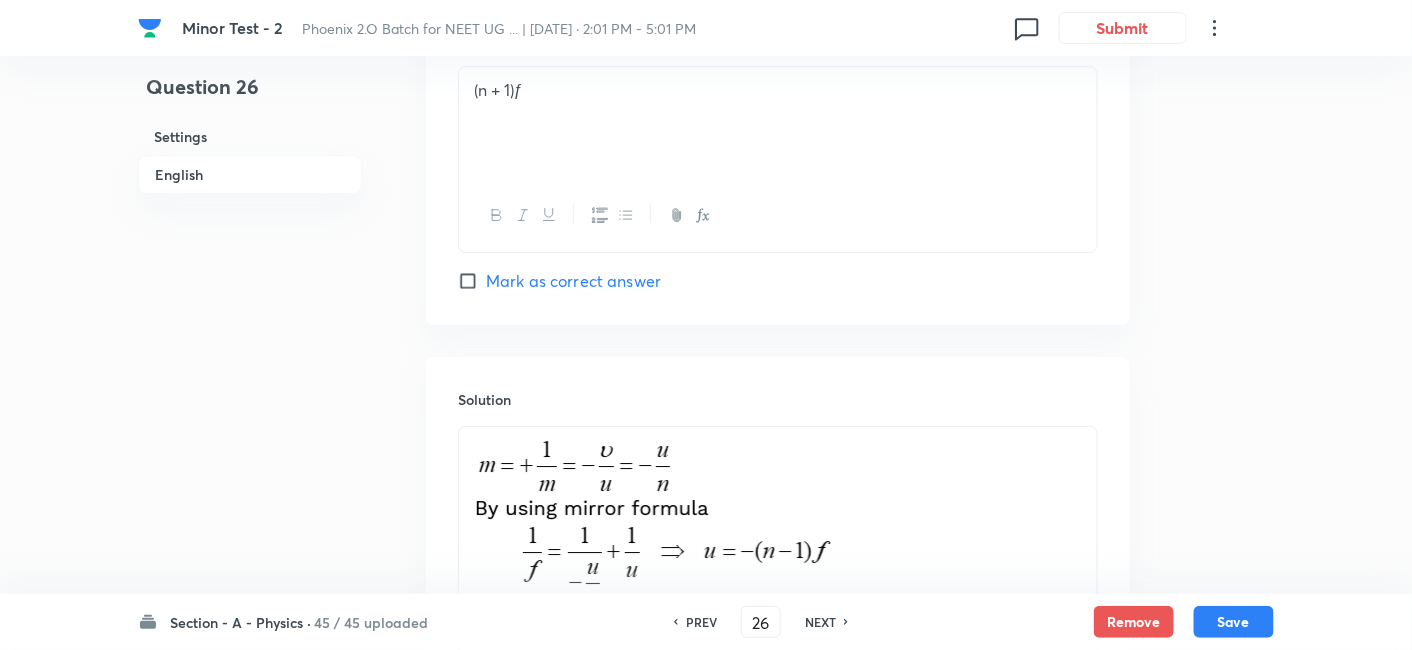 scroll, scrollTop: 2171, scrollLeft: 0, axis: vertical 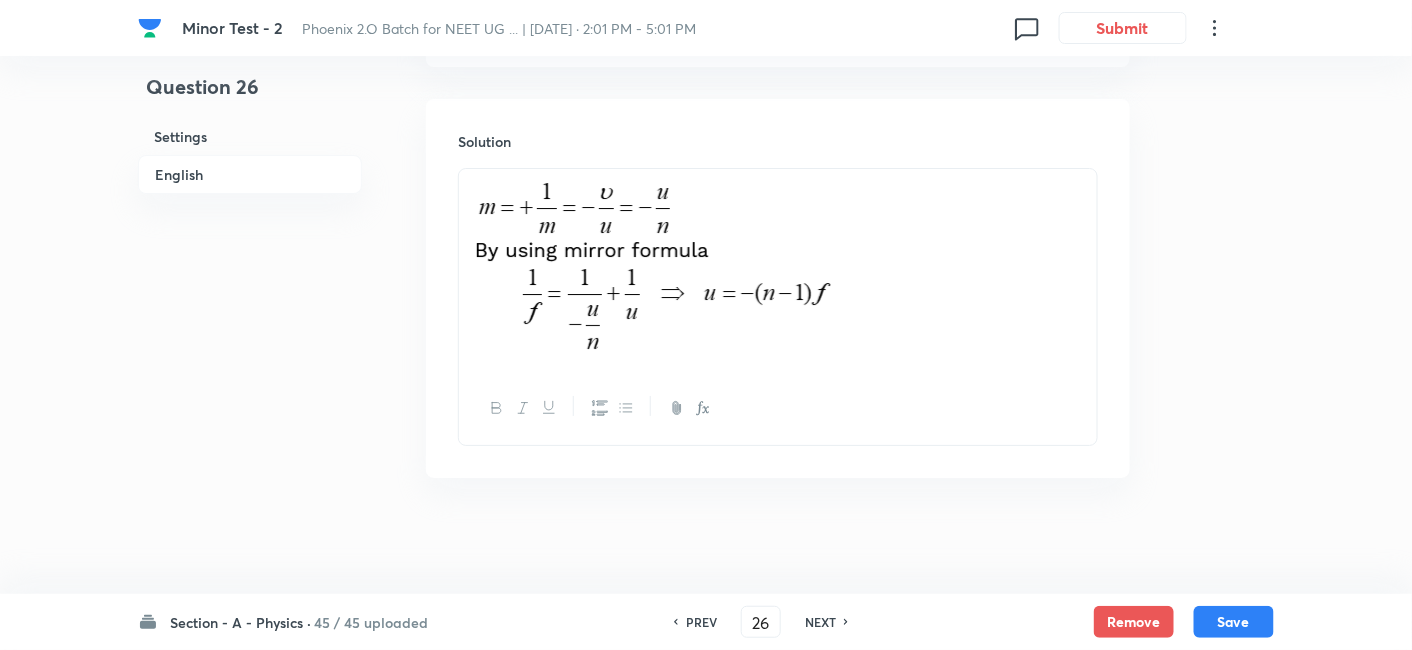 click on "NEXT" at bounding box center [820, 622] 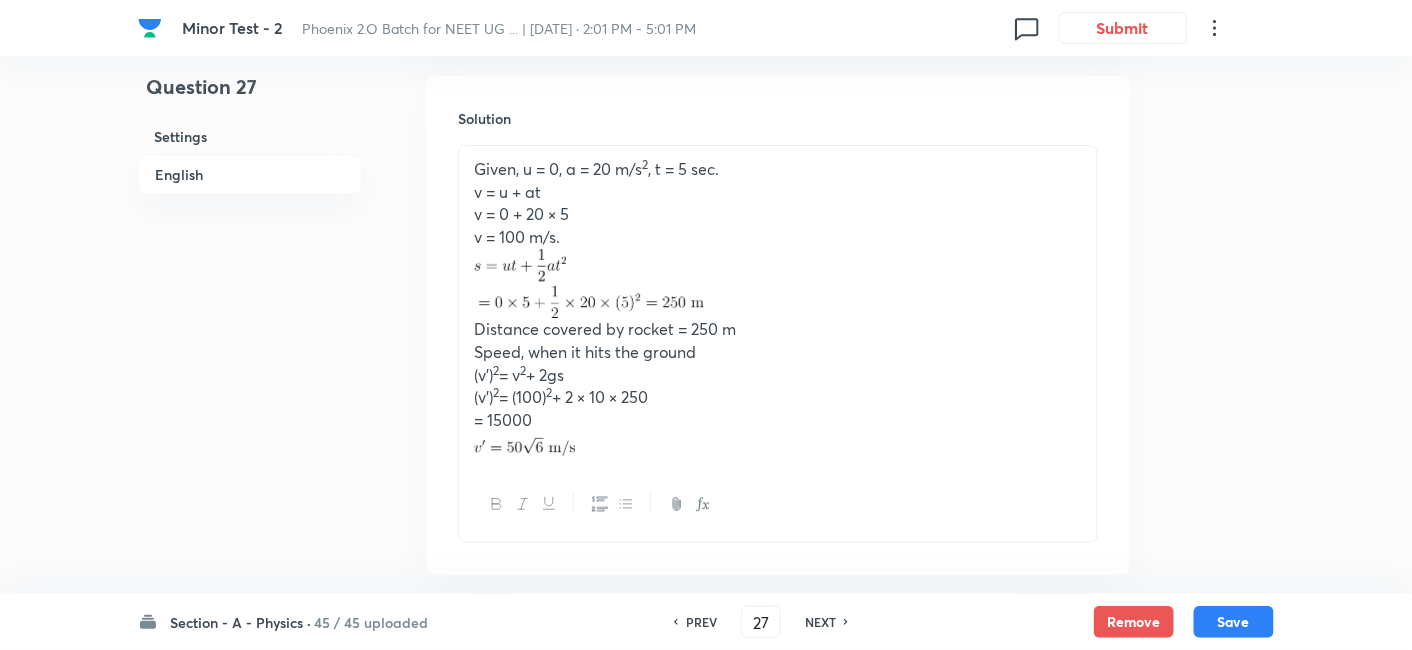 click on "NEXT" at bounding box center [820, 622] 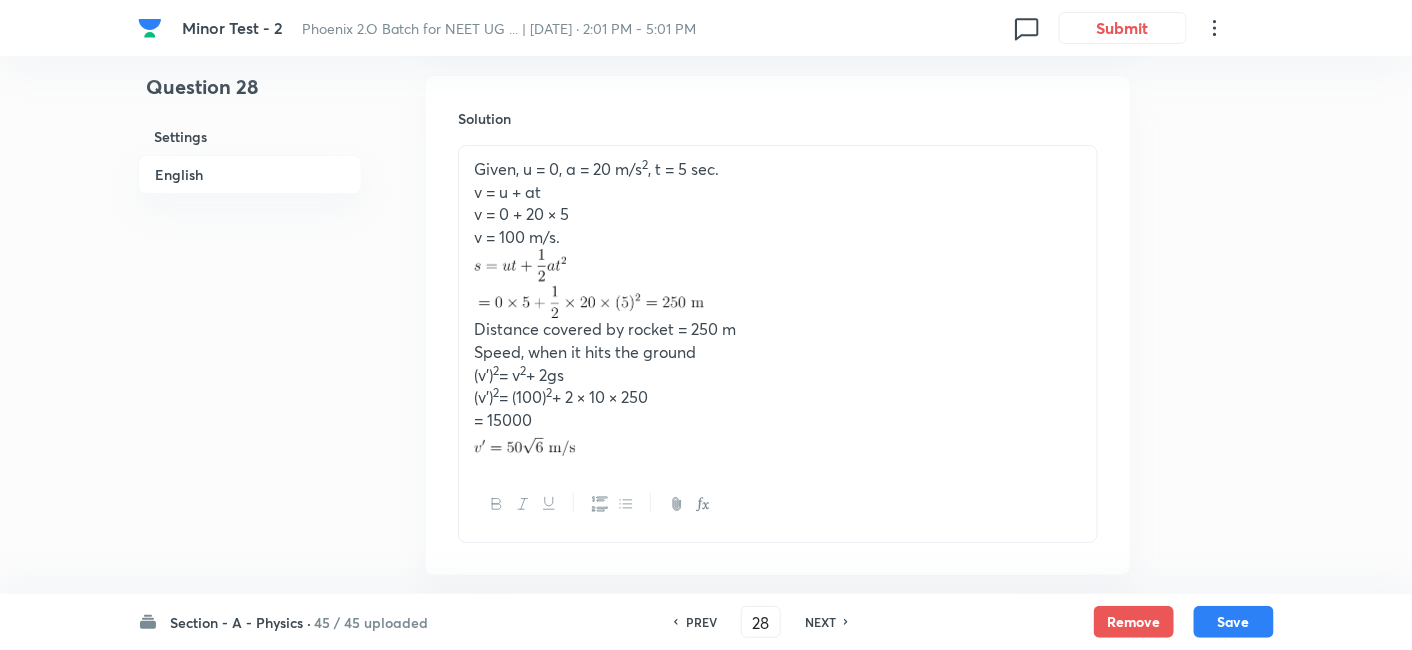 scroll, scrollTop: 2080, scrollLeft: 0, axis: vertical 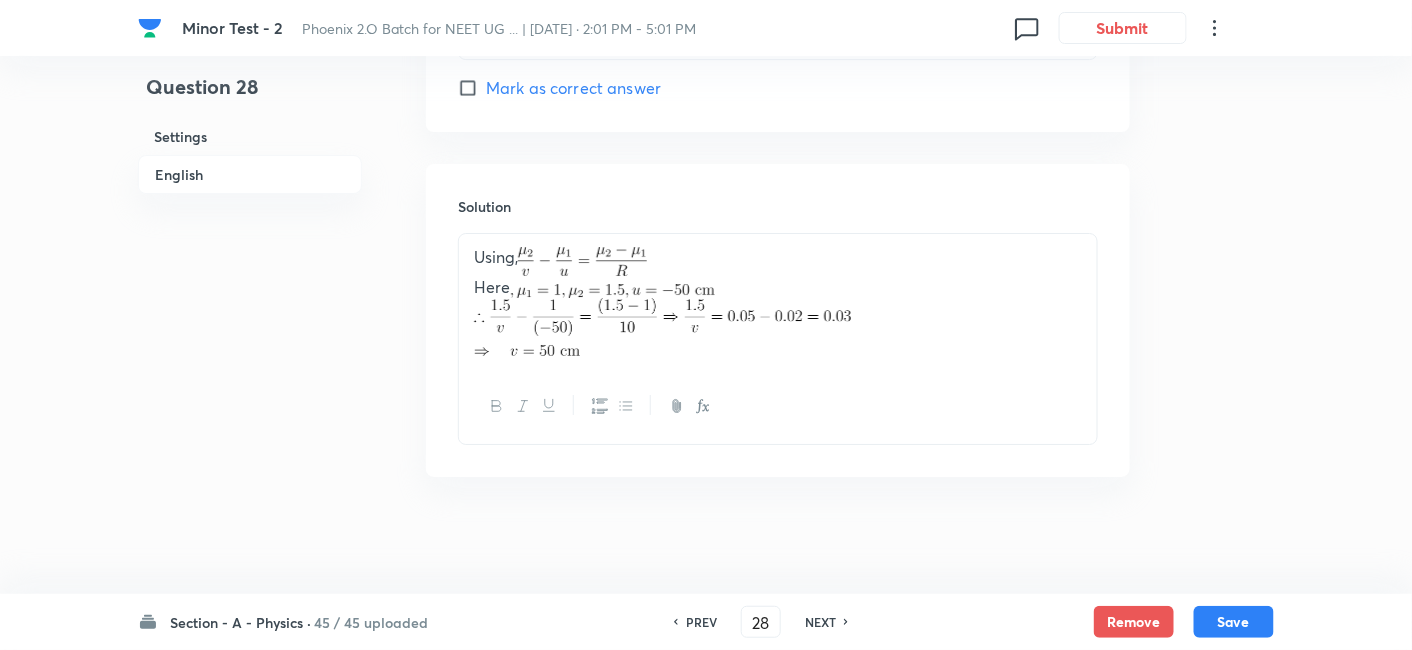 click on "NEXT" at bounding box center [820, 622] 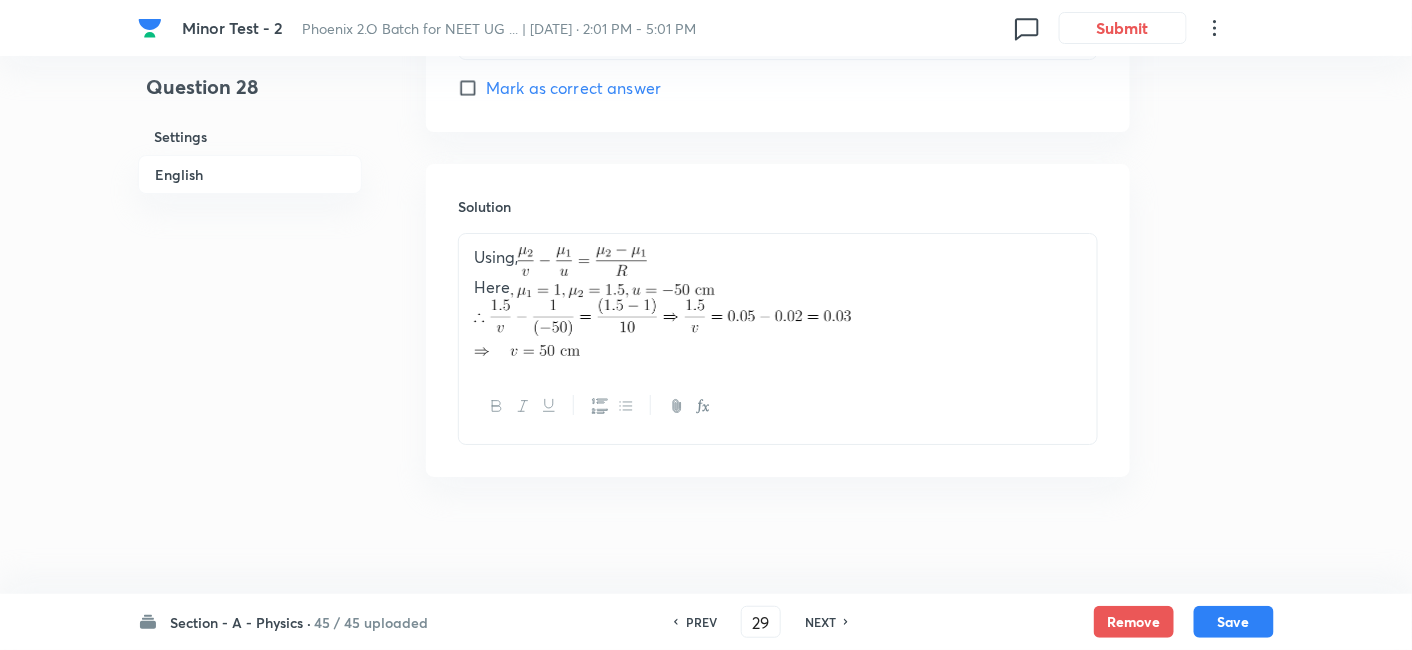 scroll, scrollTop: 2081, scrollLeft: 0, axis: vertical 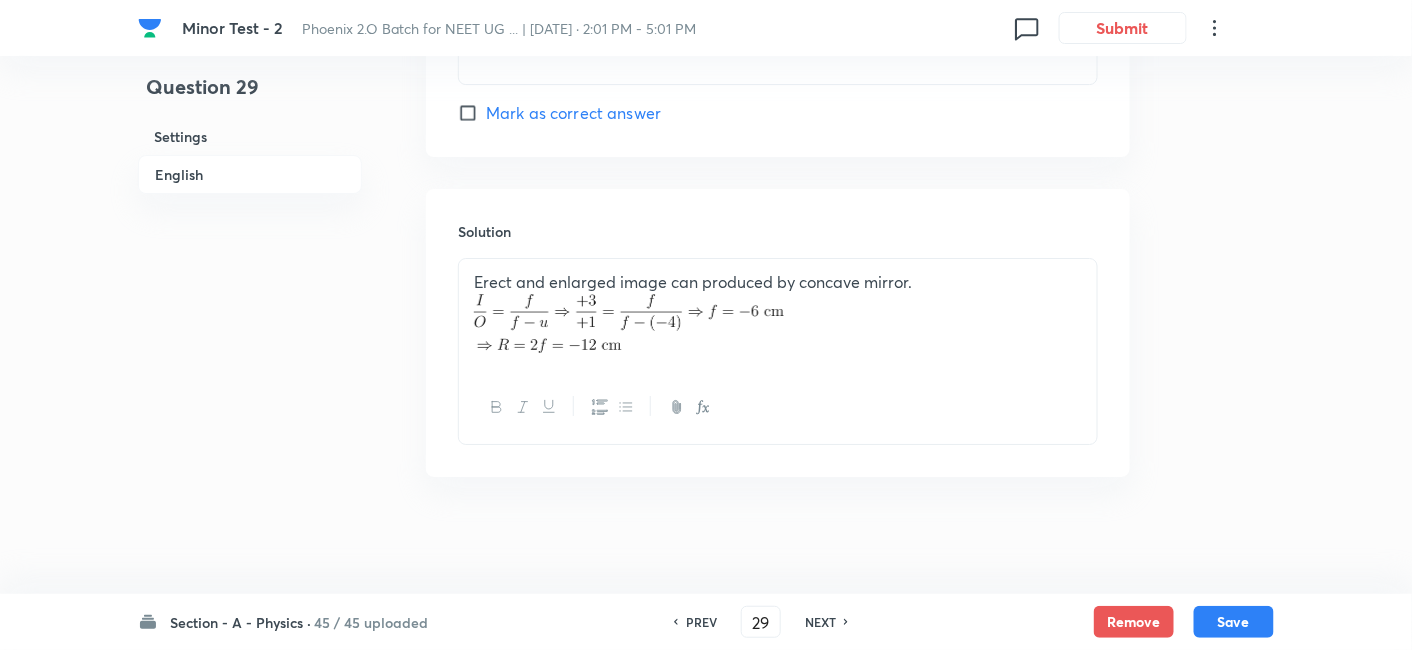 click on "NEXT" at bounding box center (820, 622) 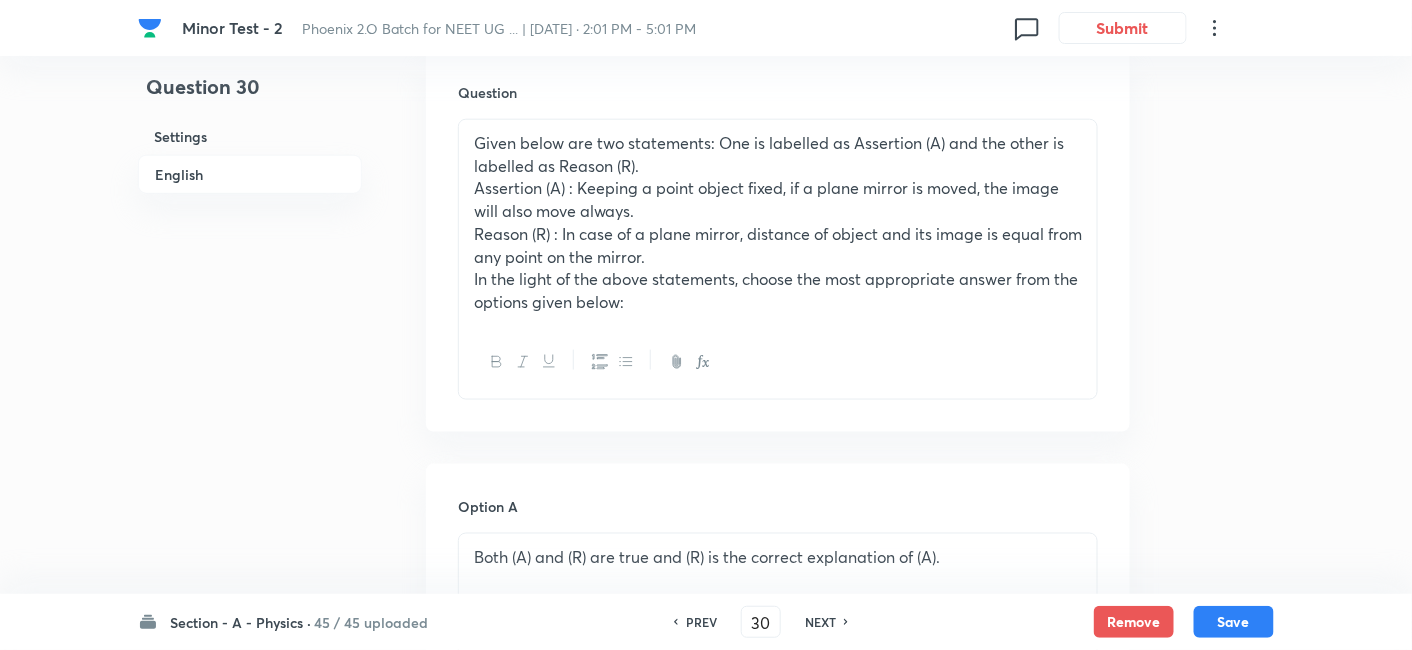 scroll, scrollTop: 622, scrollLeft: 0, axis: vertical 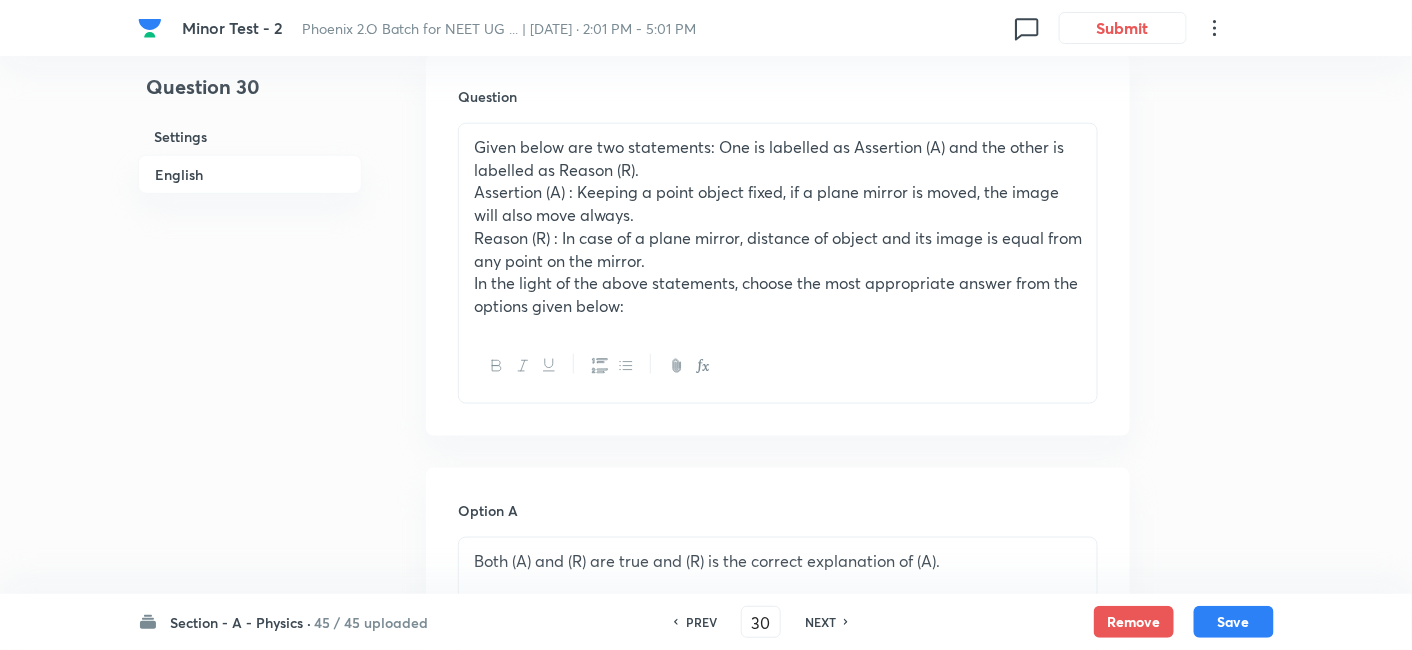click on "NEXT" at bounding box center (820, 622) 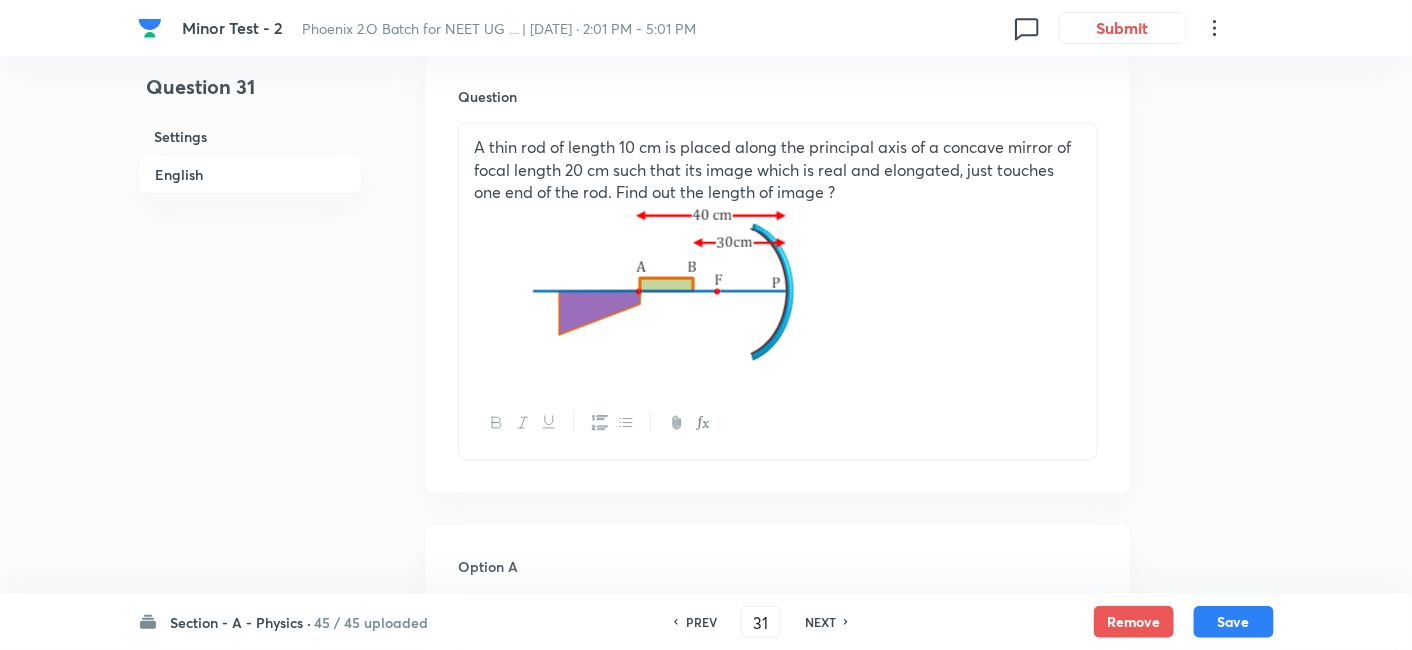 click on "NEXT" at bounding box center (820, 622) 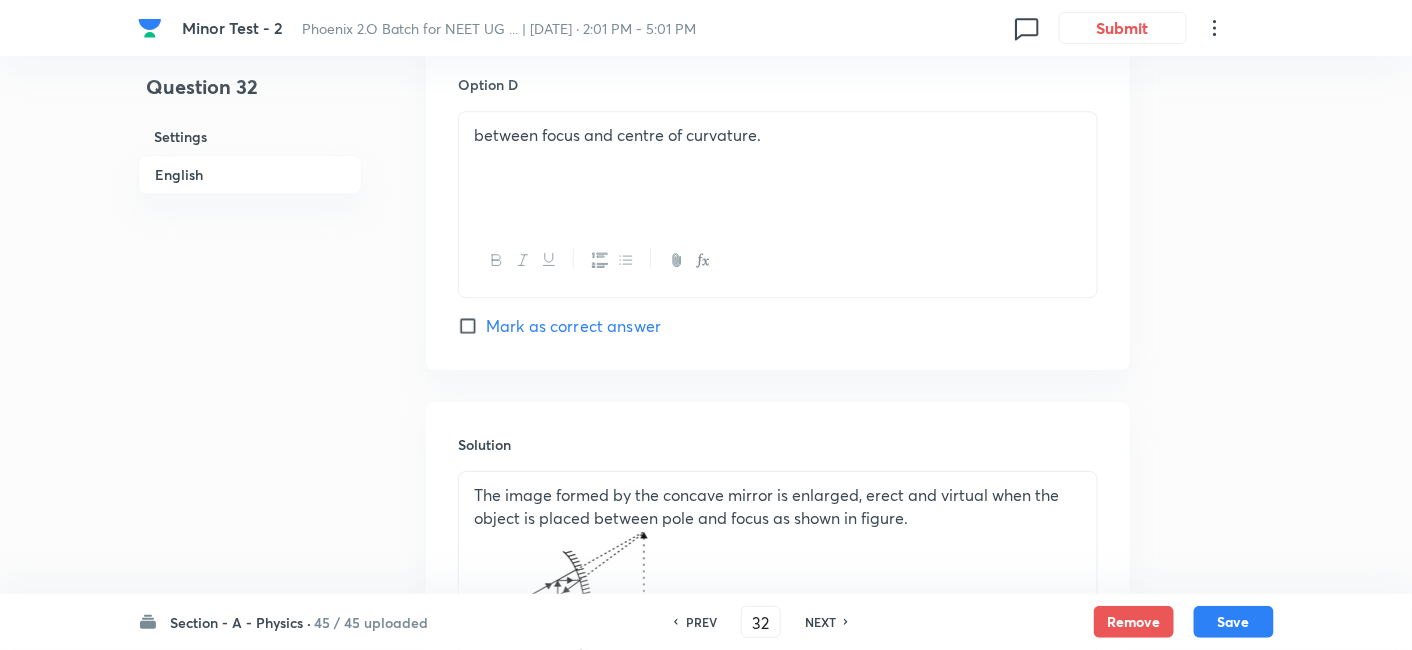 scroll, scrollTop: 2208, scrollLeft: 0, axis: vertical 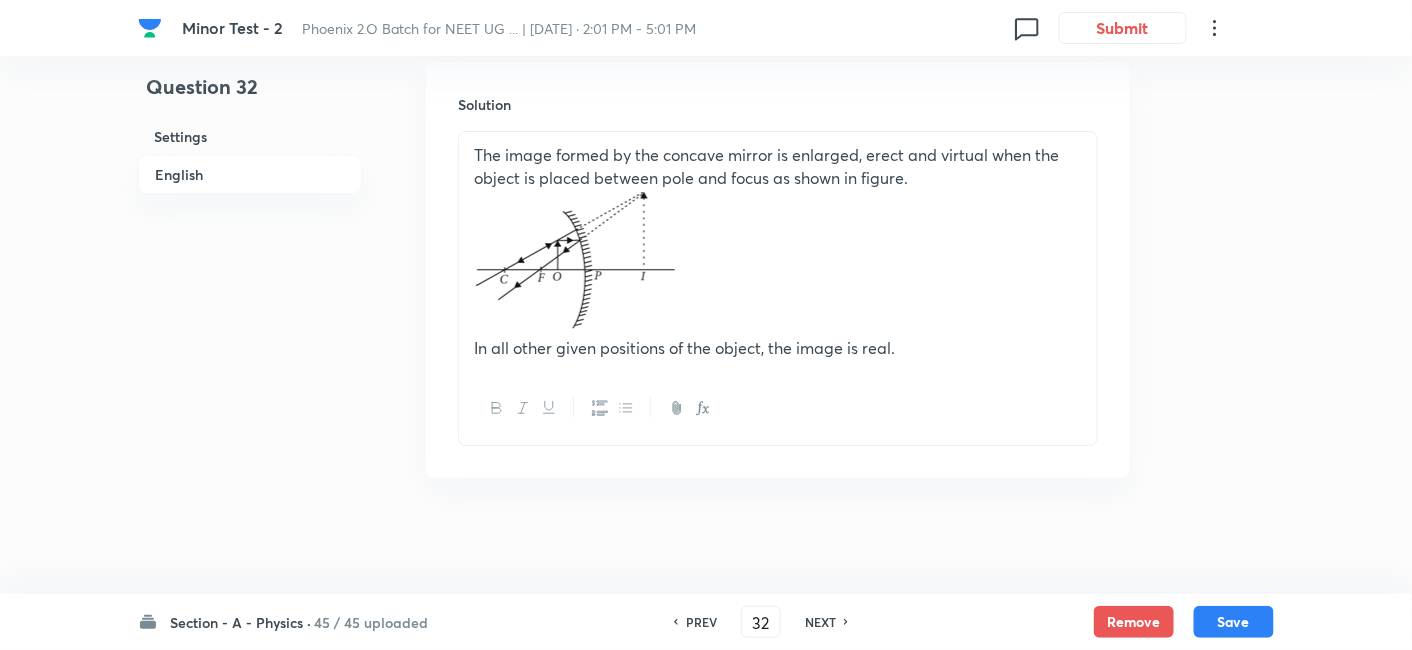 click on "NEXT" at bounding box center [820, 622] 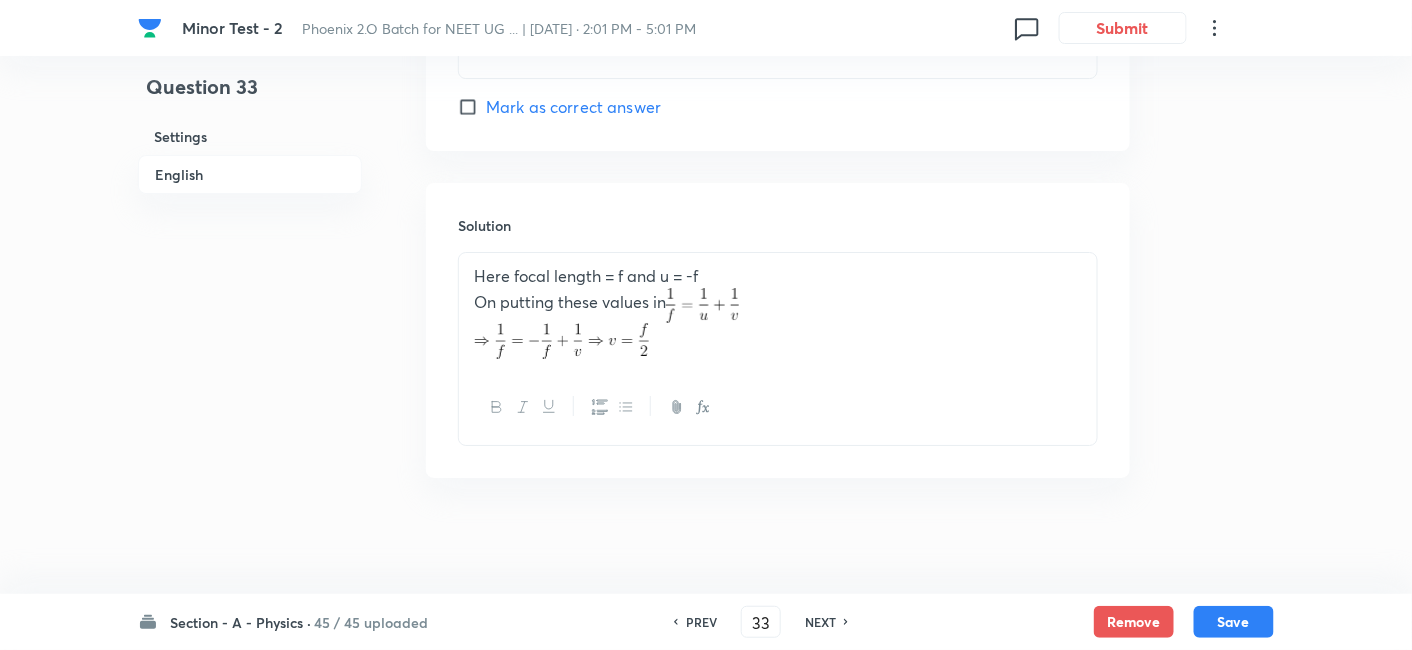 click on "NEXT" at bounding box center [820, 622] 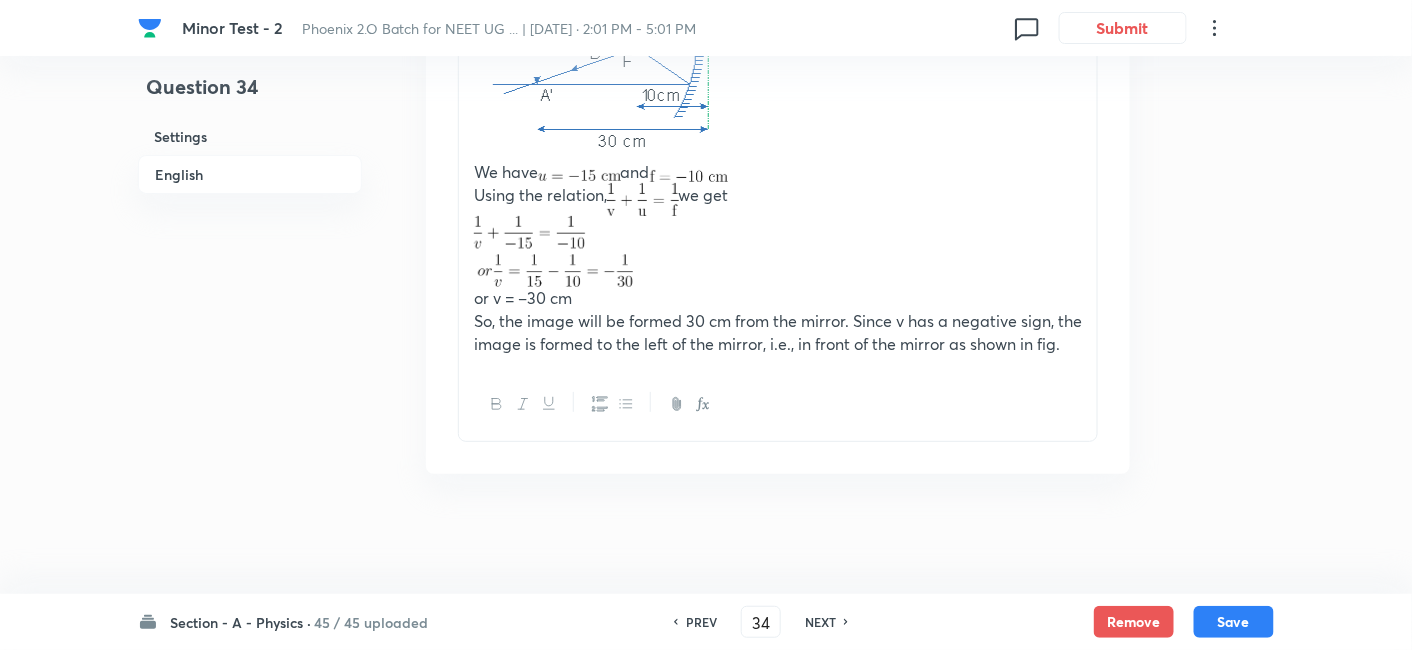 scroll, scrollTop: 2398, scrollLeft: 0, axis: vertical 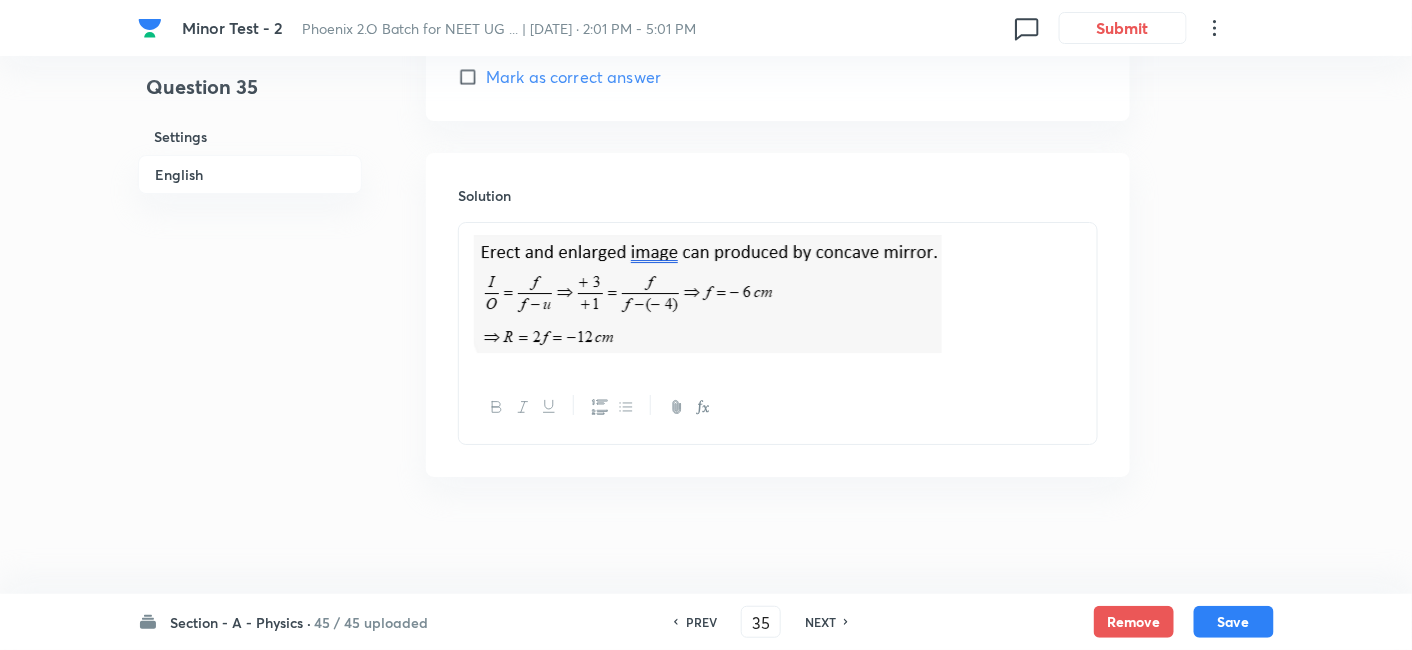 click on "NEXT" at bounding box center (820, 622) 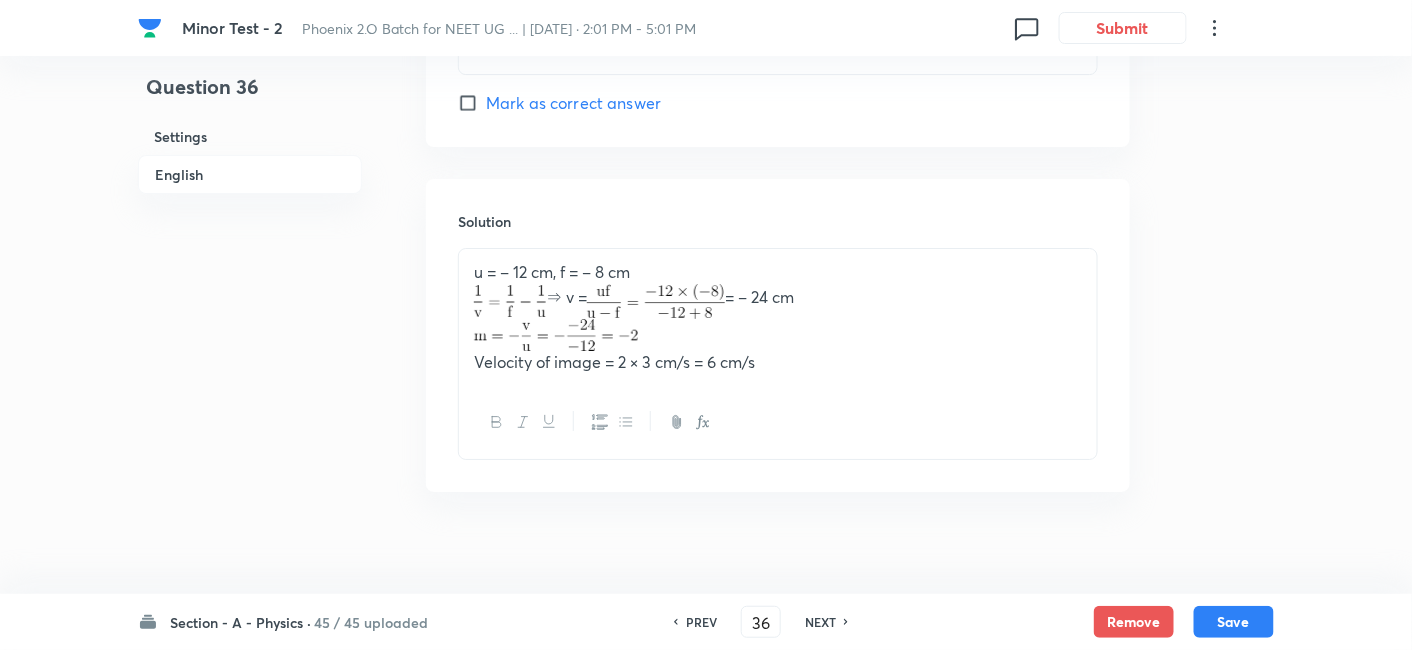scroll, scrollTop: 2105, scrollLeft: 0, axis: vertical 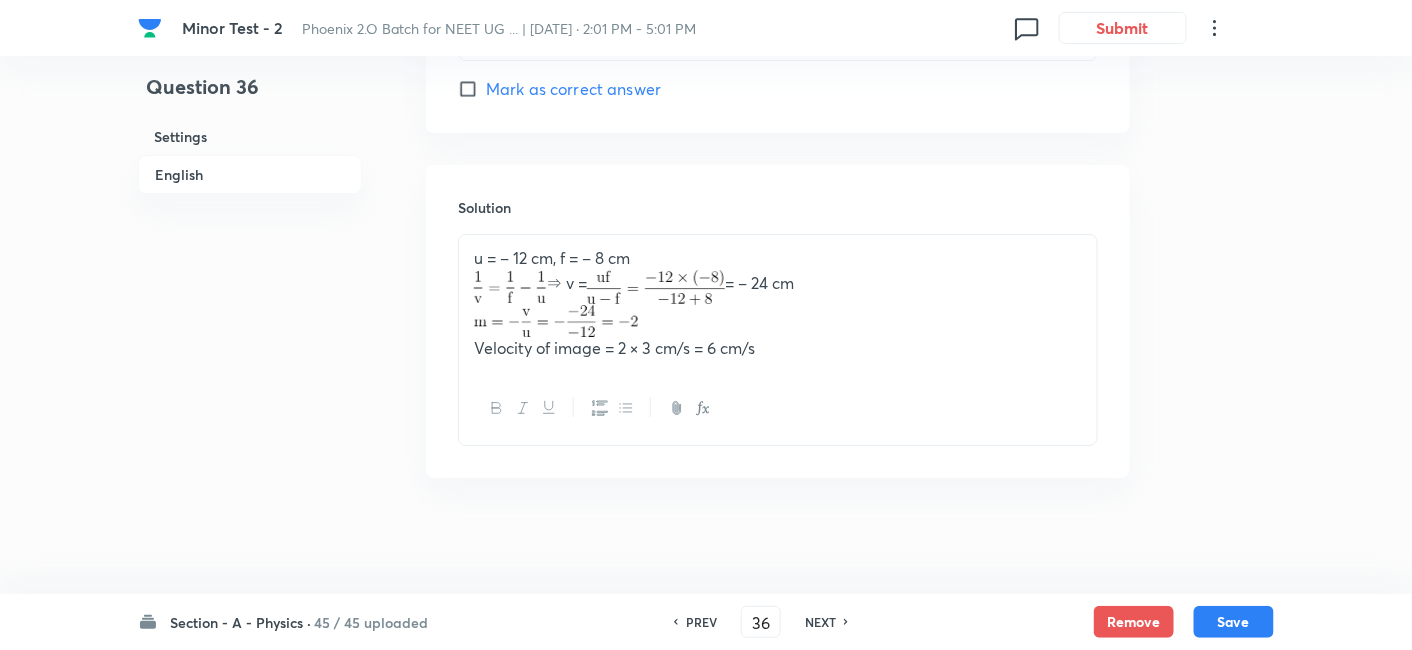 click on "PREV" at bounding box center [701, 622] 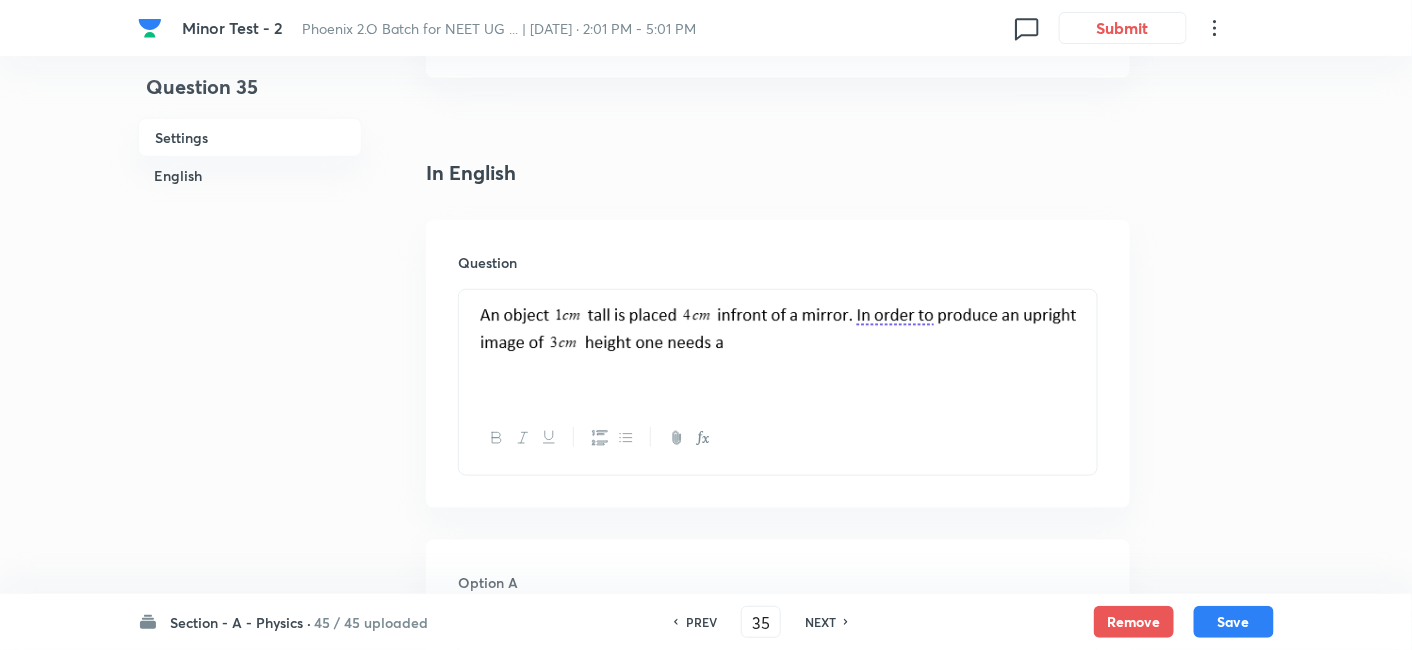 scroll, scrollTop: 426, scrollLeft: 0, axis: vertical 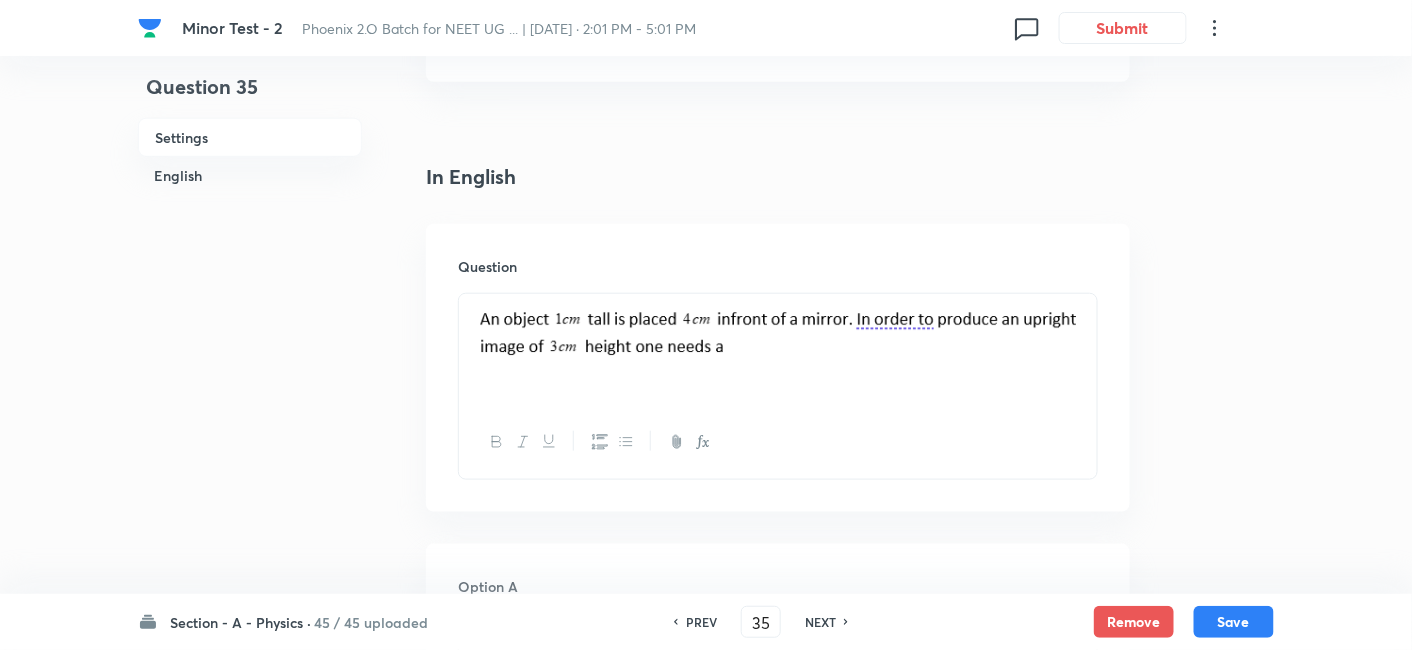 click on "NEXT" at bounding box center (820, 622) 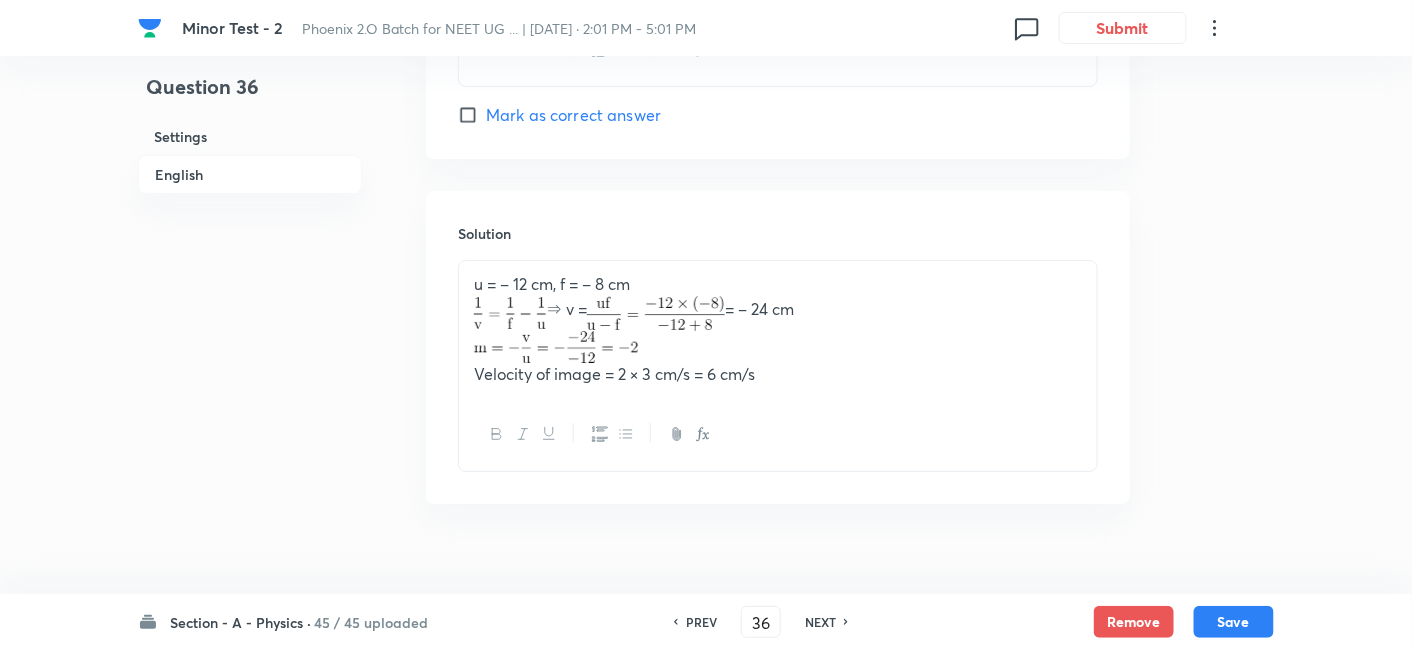 scroll, scrollTop: 2105, scrollLeft: 0, axis: vertical 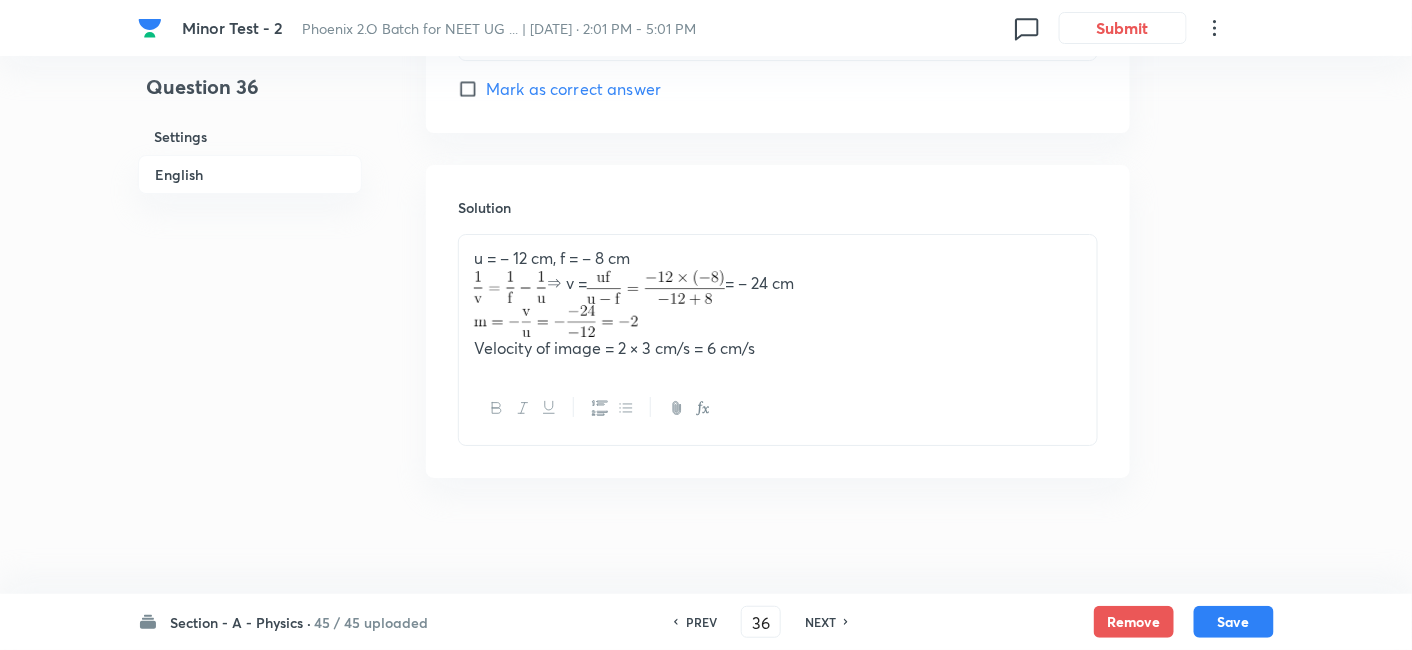 click on "NEXT" at bounding box center [820, 622] 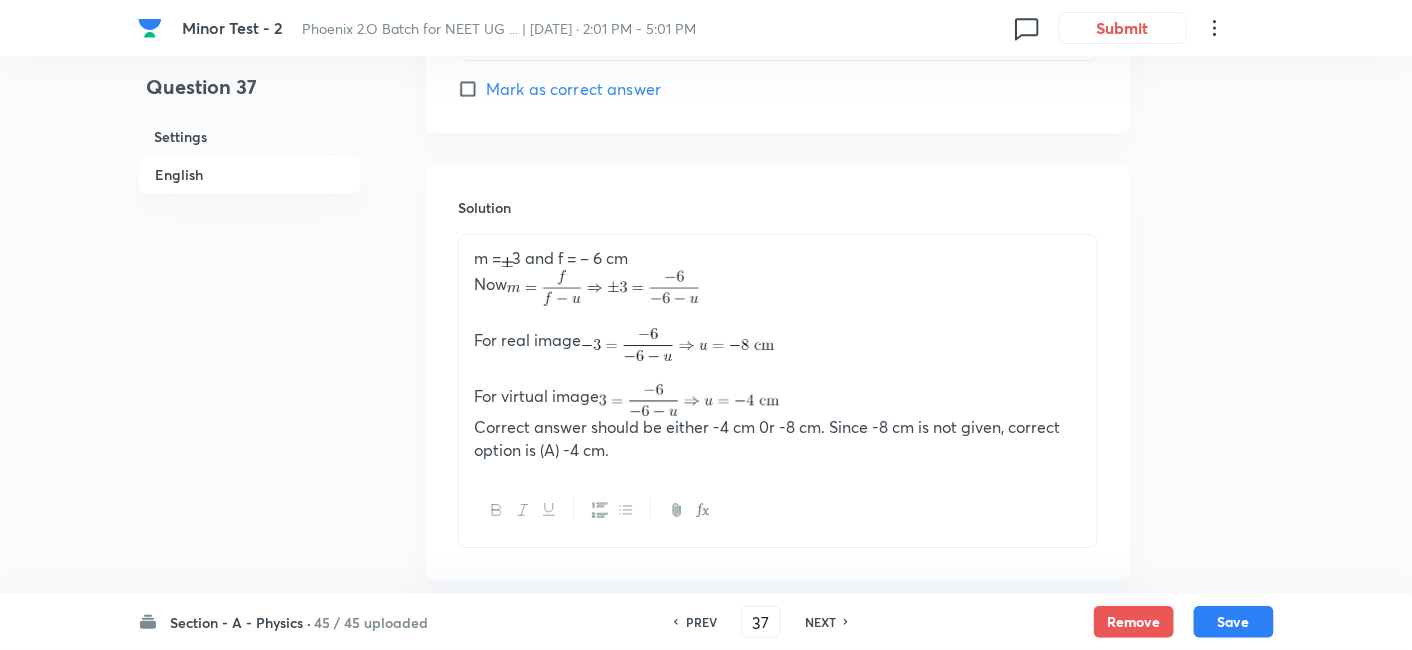 click on "NEXT" at bounding box center (820, 622) 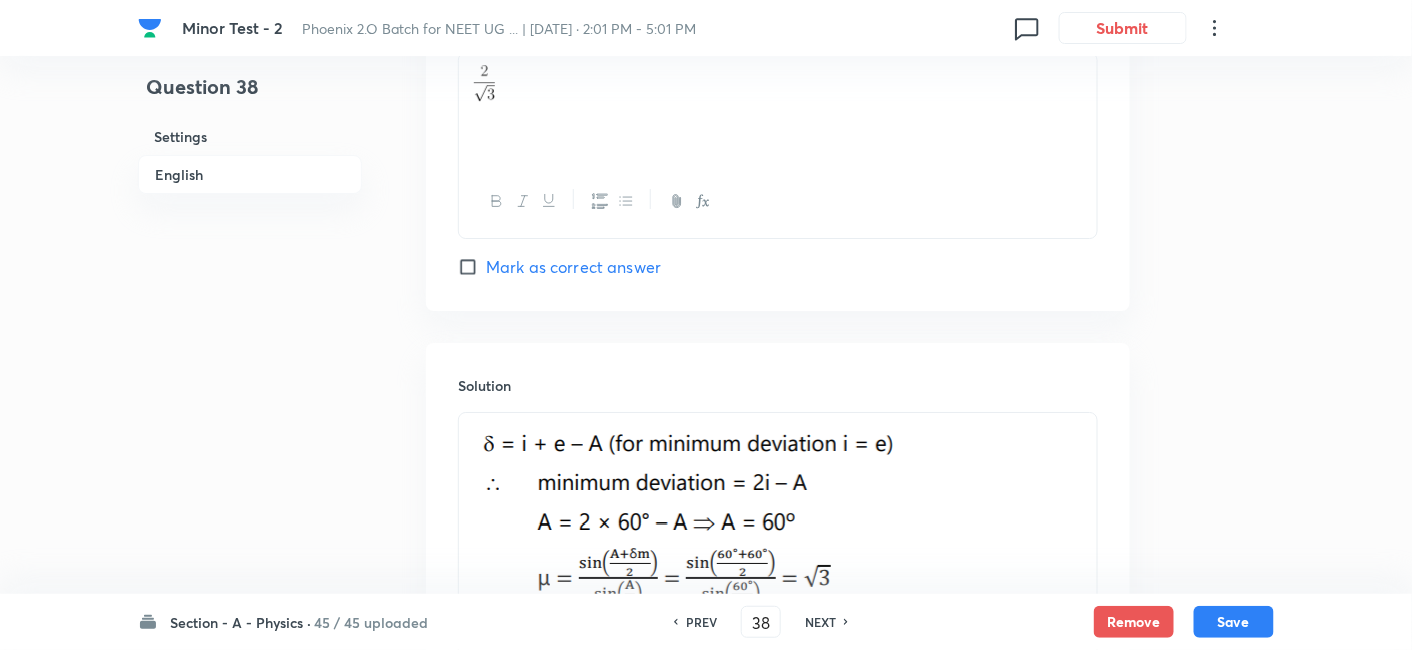 scroll, scrollTop: 2105, scrollLeft: 0, axis: vertical 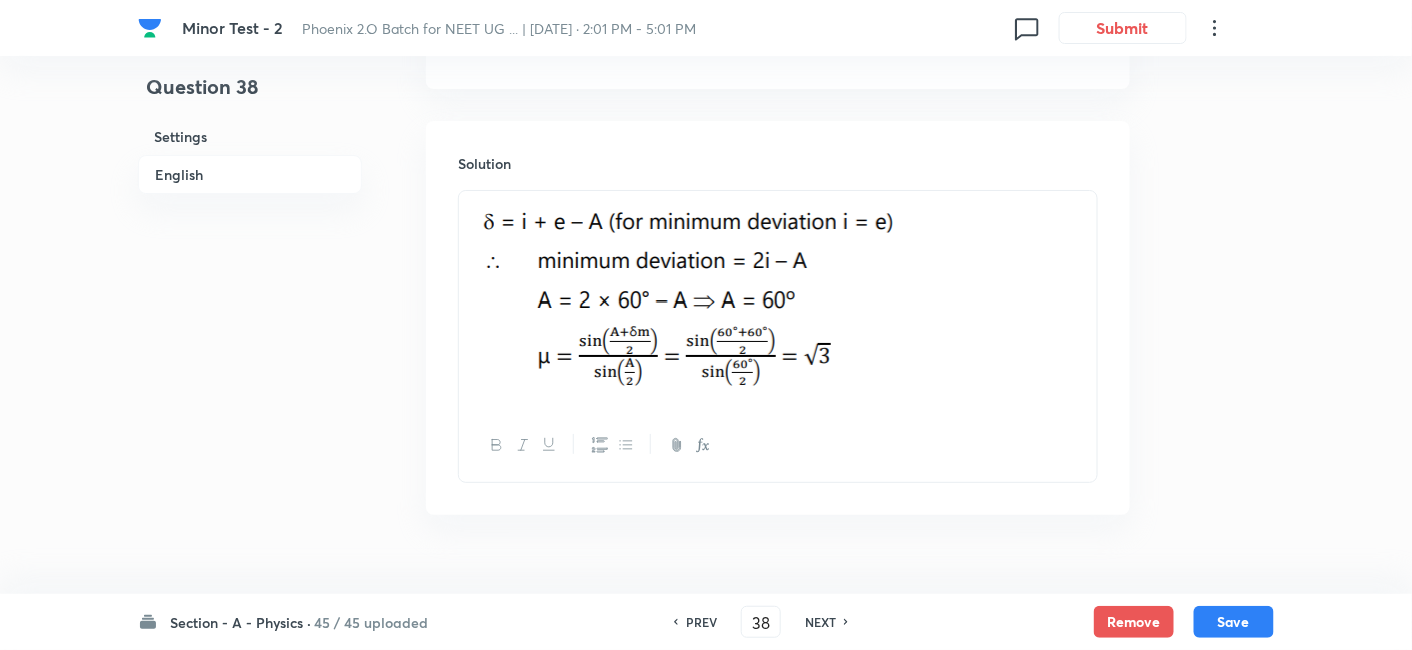 click on "NEXT" at bounding box center (820, 622) 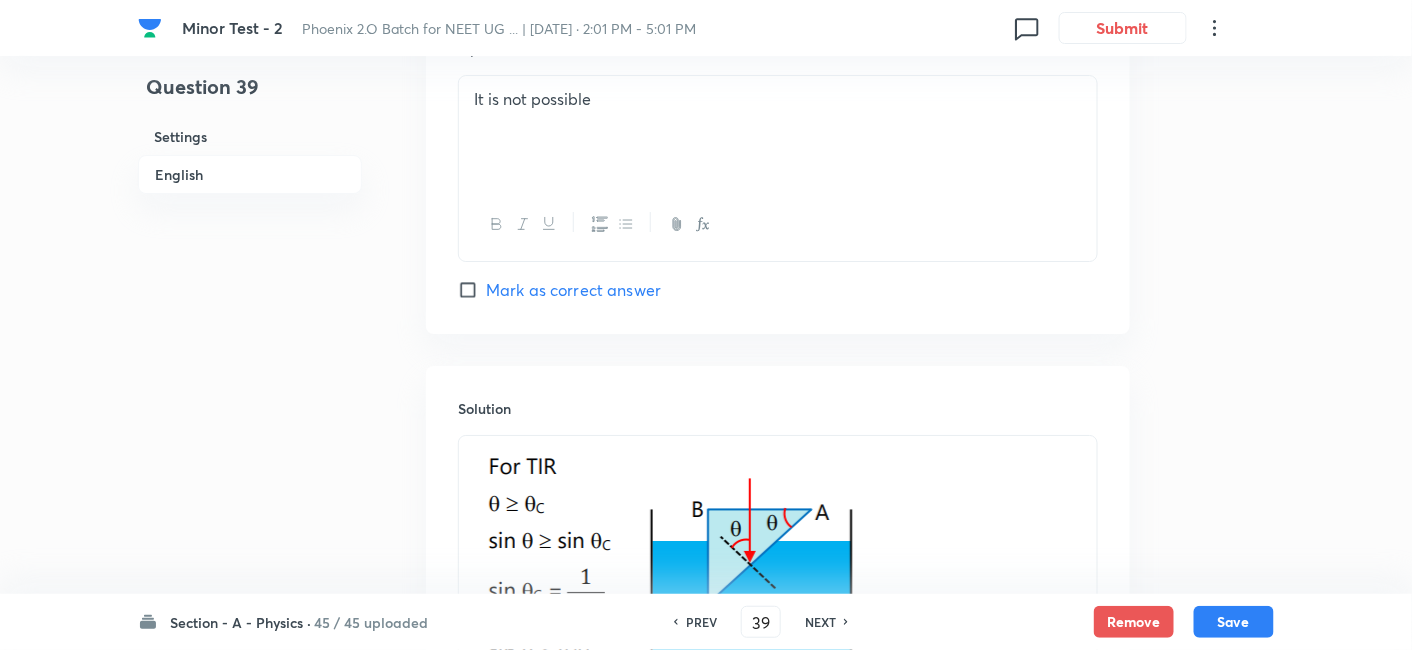 scroll, scrollTop: 2277, scrollLeft: 0, axis: vertical 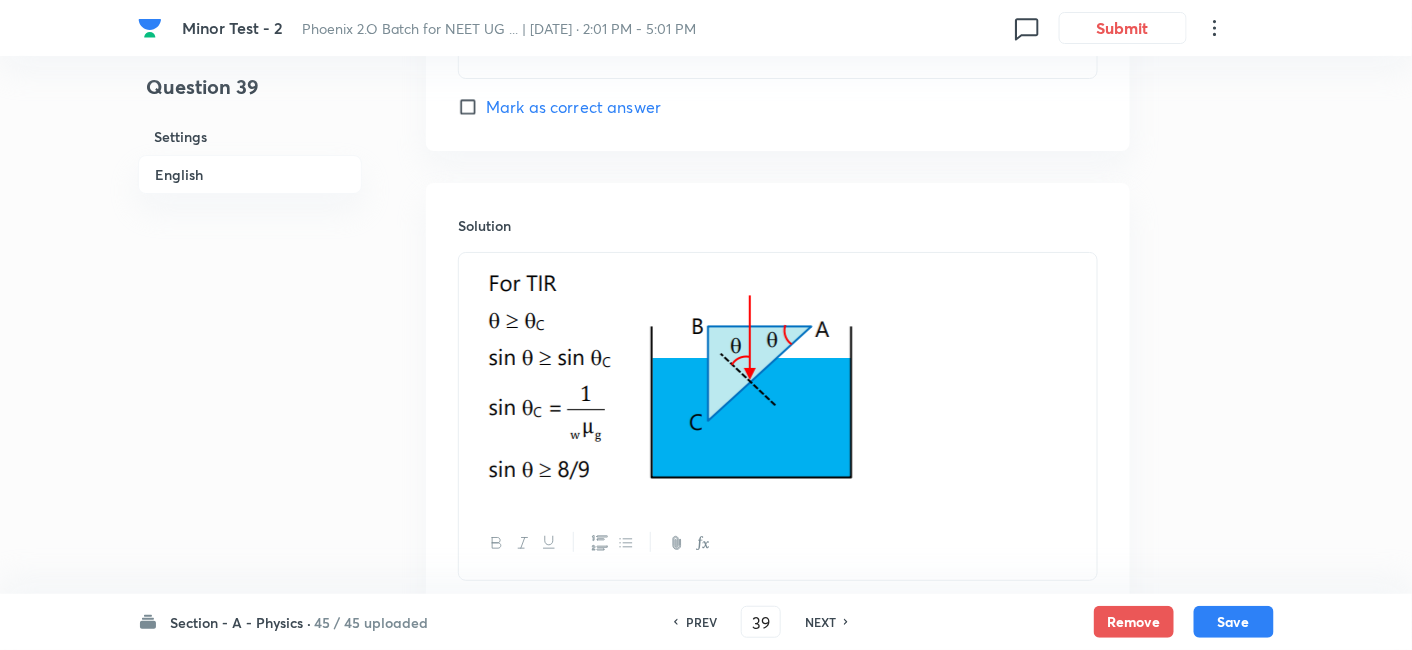 click on "NEXT" at bounding box center [820, 622] 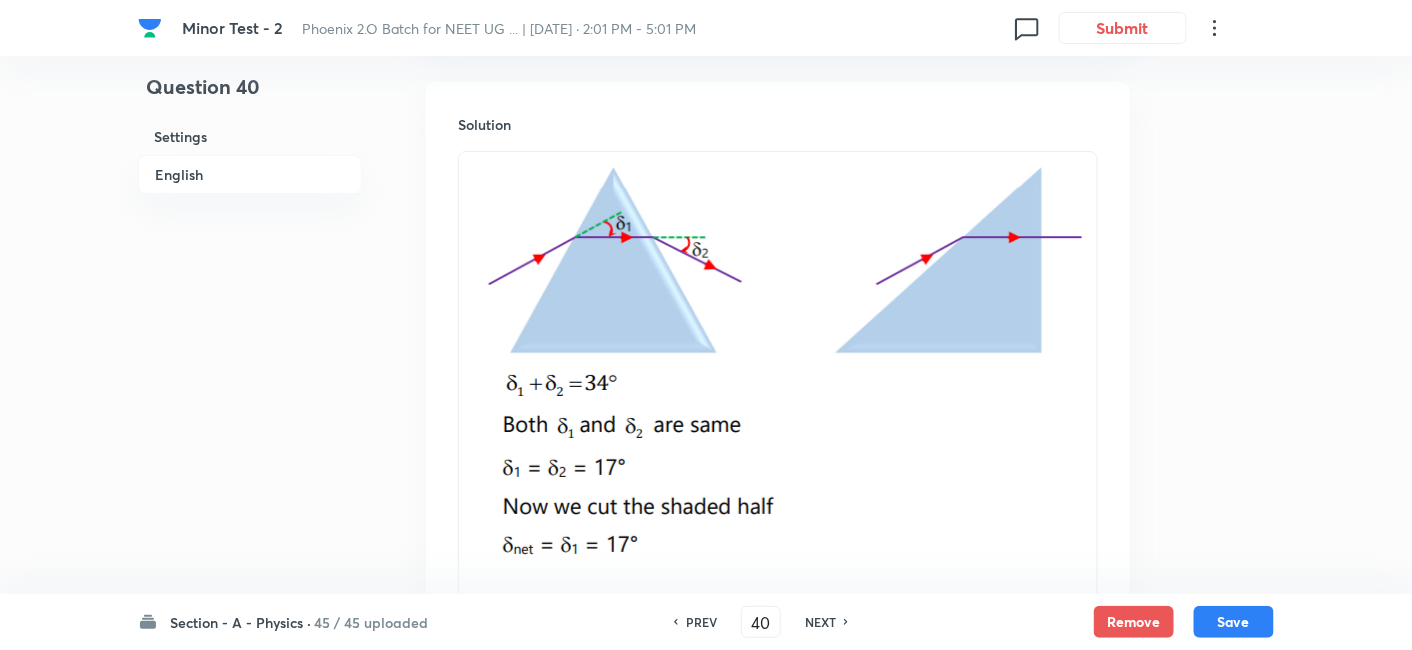 click on "NEXT" at bounding box center (820, 622) 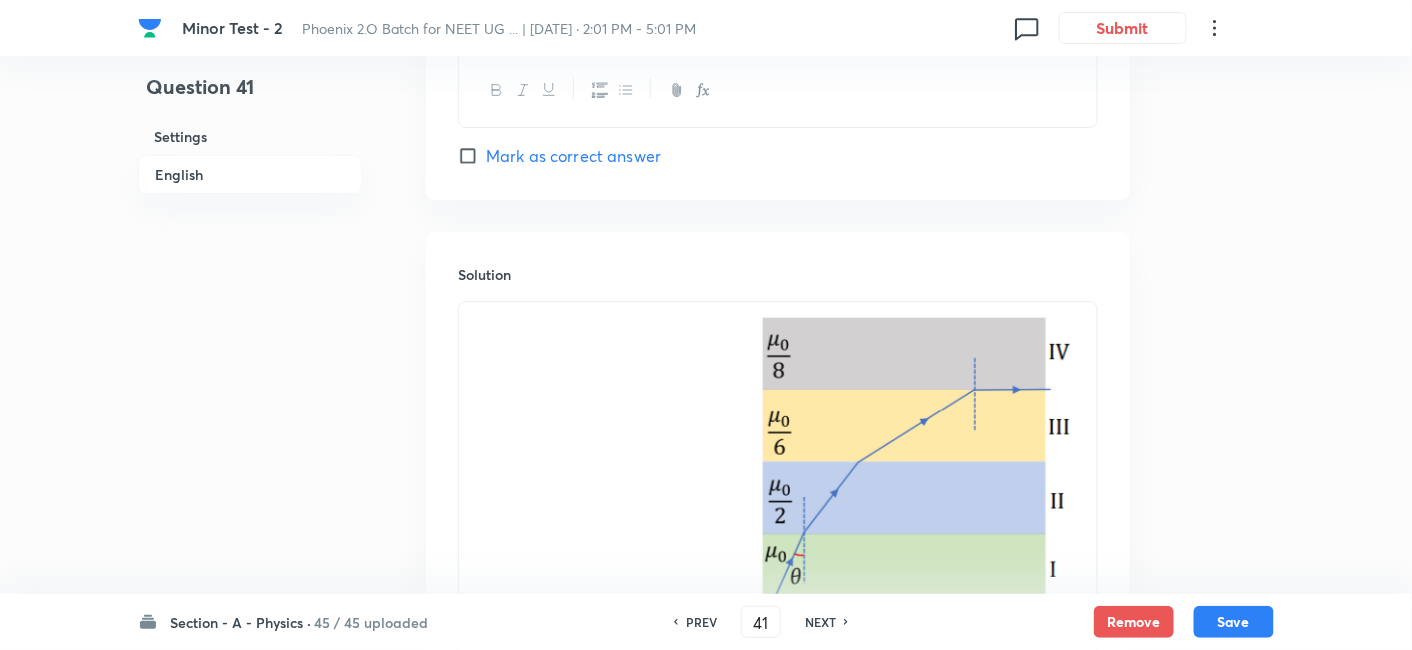 scroll, scrollTop: 2277, scrollLeft: 0, axis: vertical 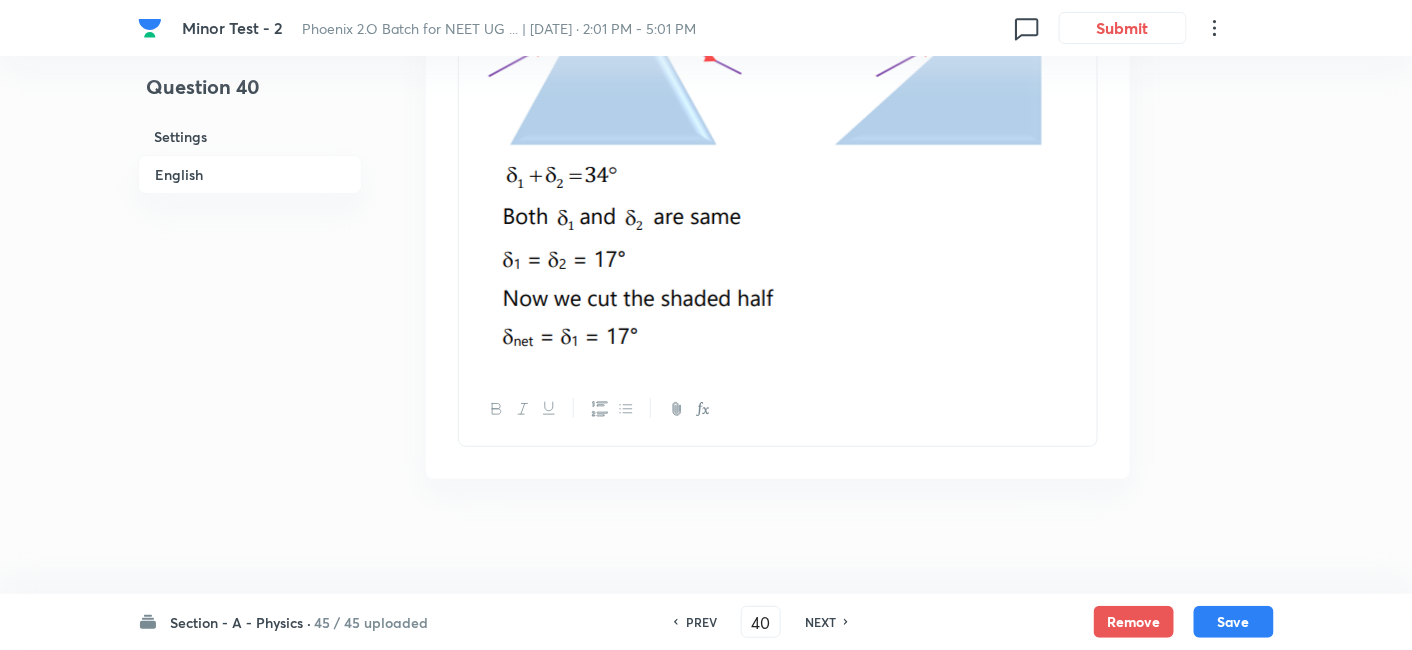 click on "NEXT" at bounding box center (820, 622) 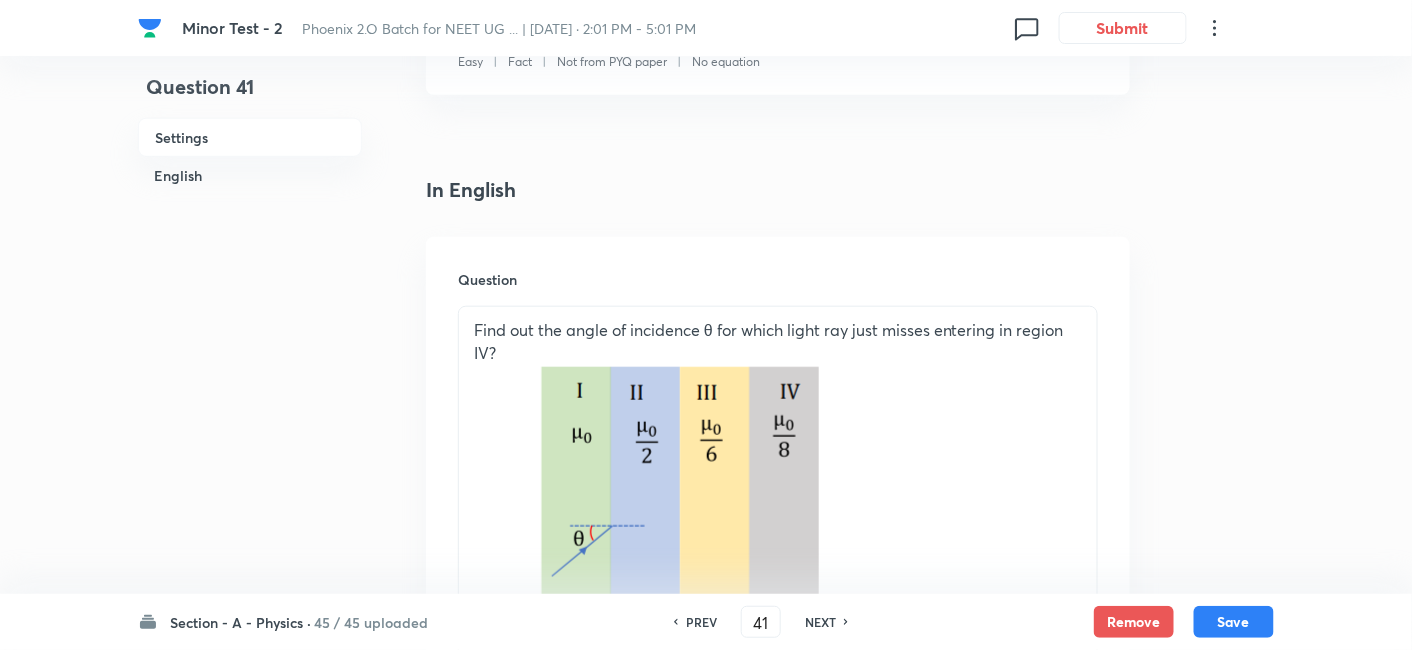 scroll, scrollTop: 444, scrollLeft: 0, axis: vertical 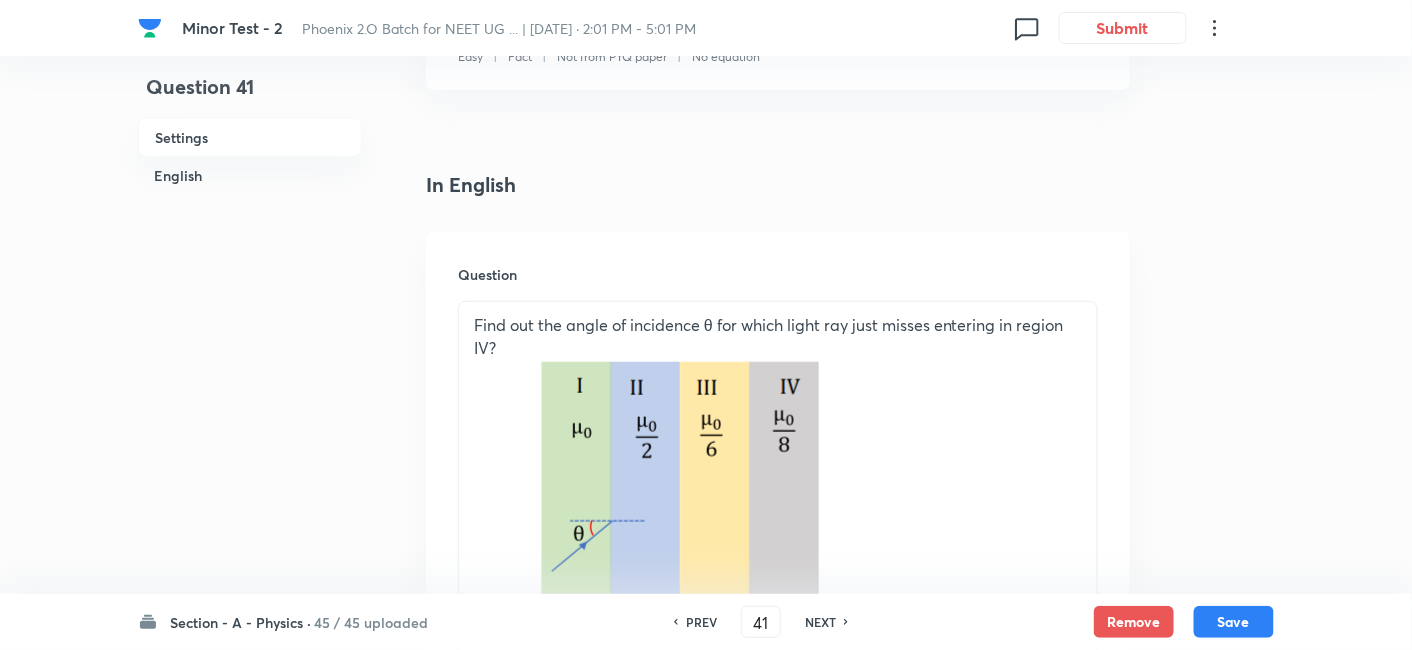 click on "NEXT" at bounding box center (820, 622) 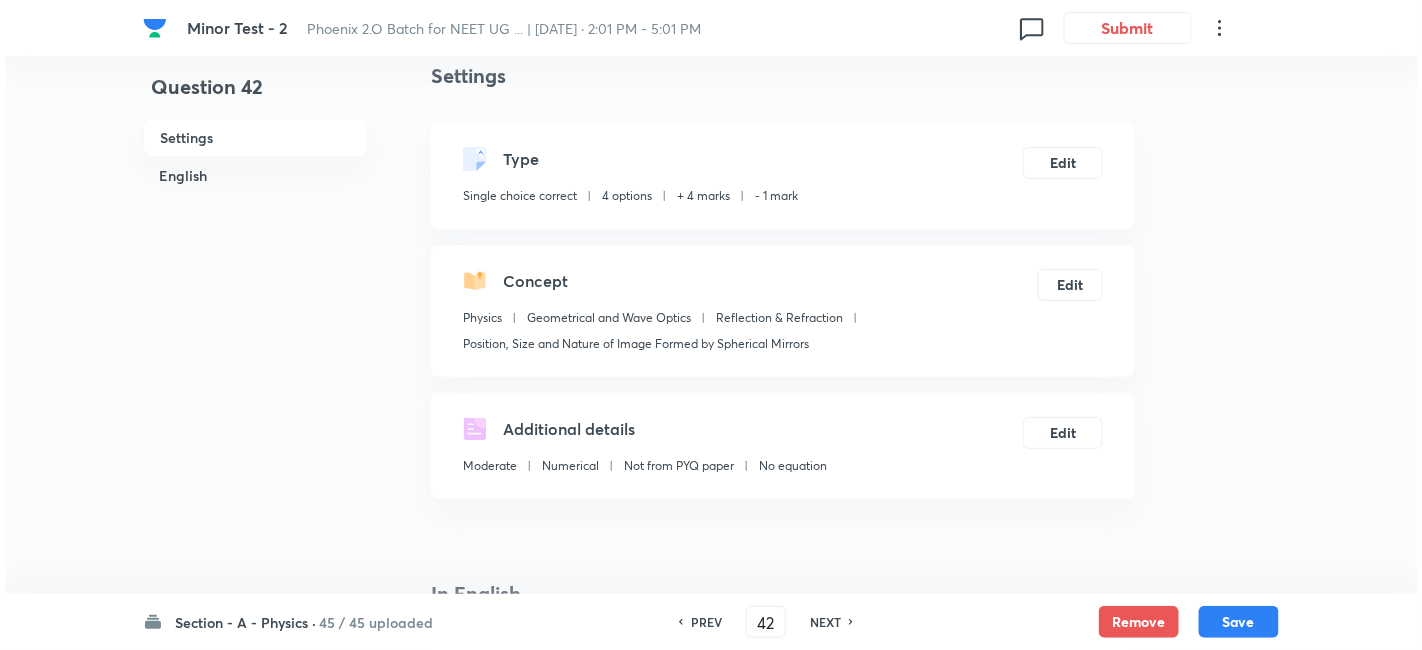 scroll, scrollTop: 0, scrollLeft: 0, axis: both 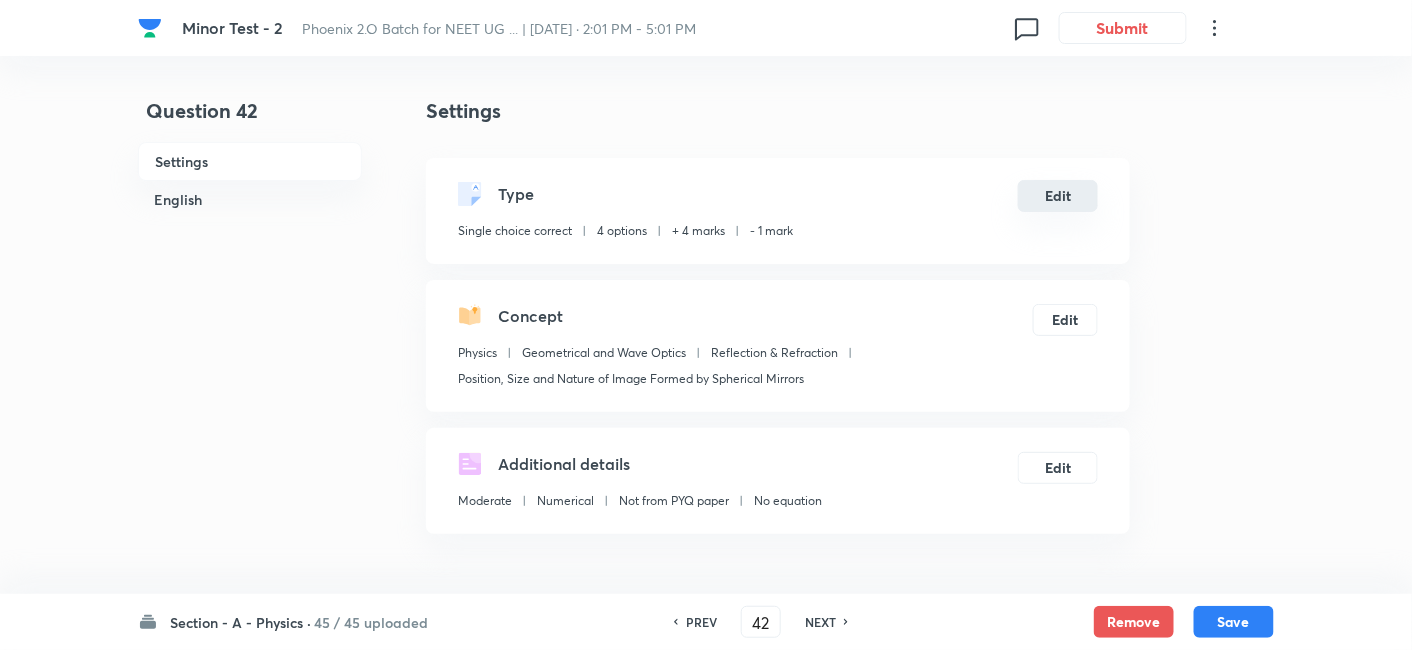 click on "Edit" at bounding box center (1058, 196) 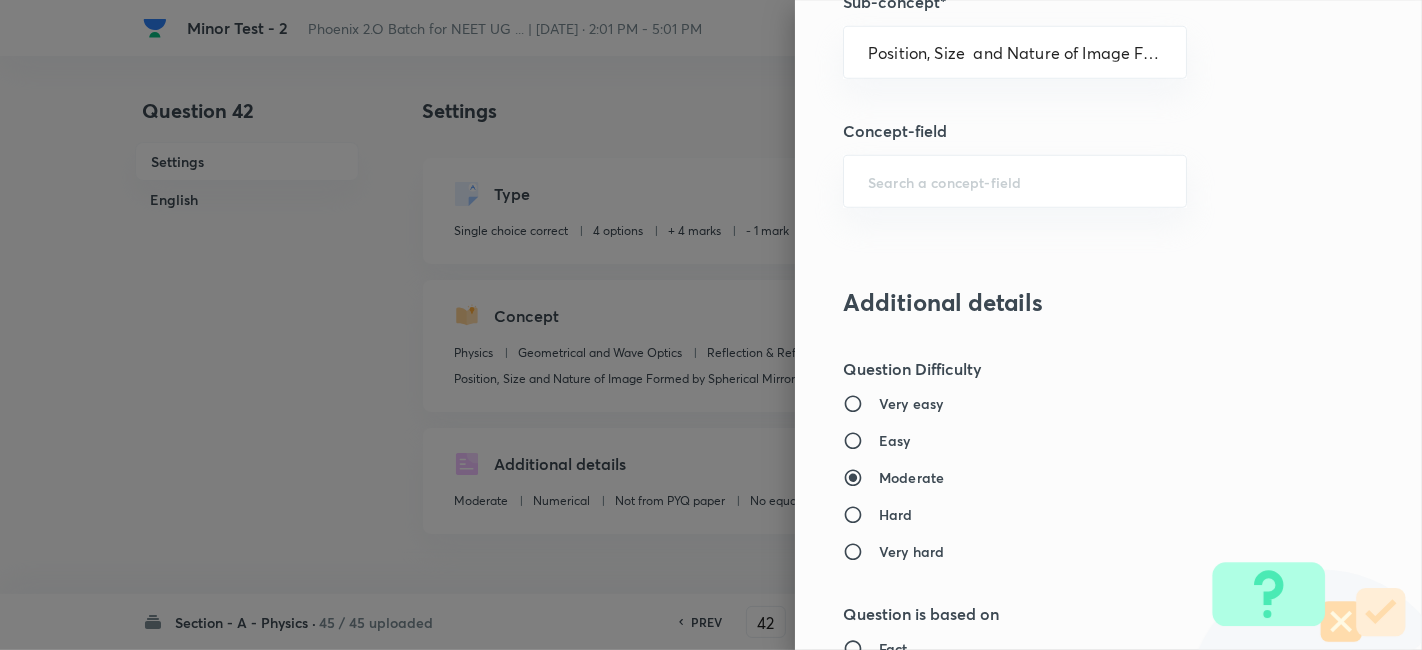 scroll, scrollTop: 1315, scrollLeft: 0, axis: vertical 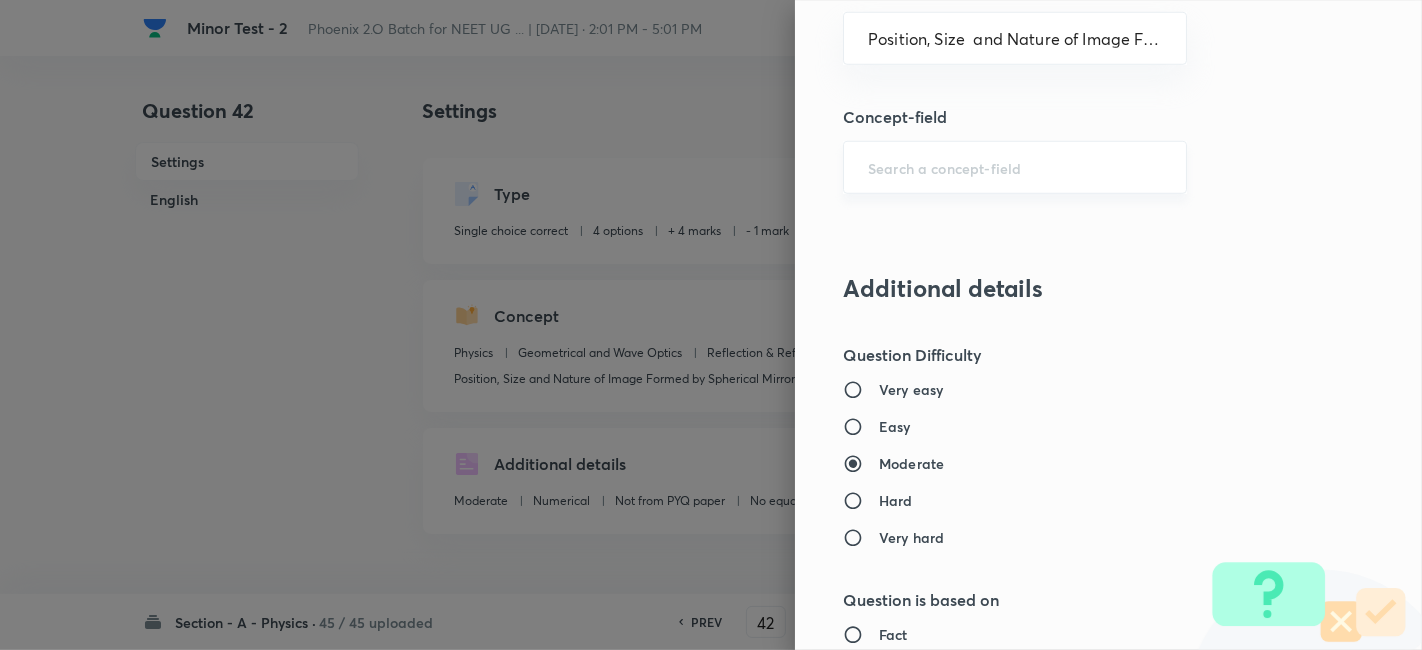 click on "​" at bounding box center (1015, 167) 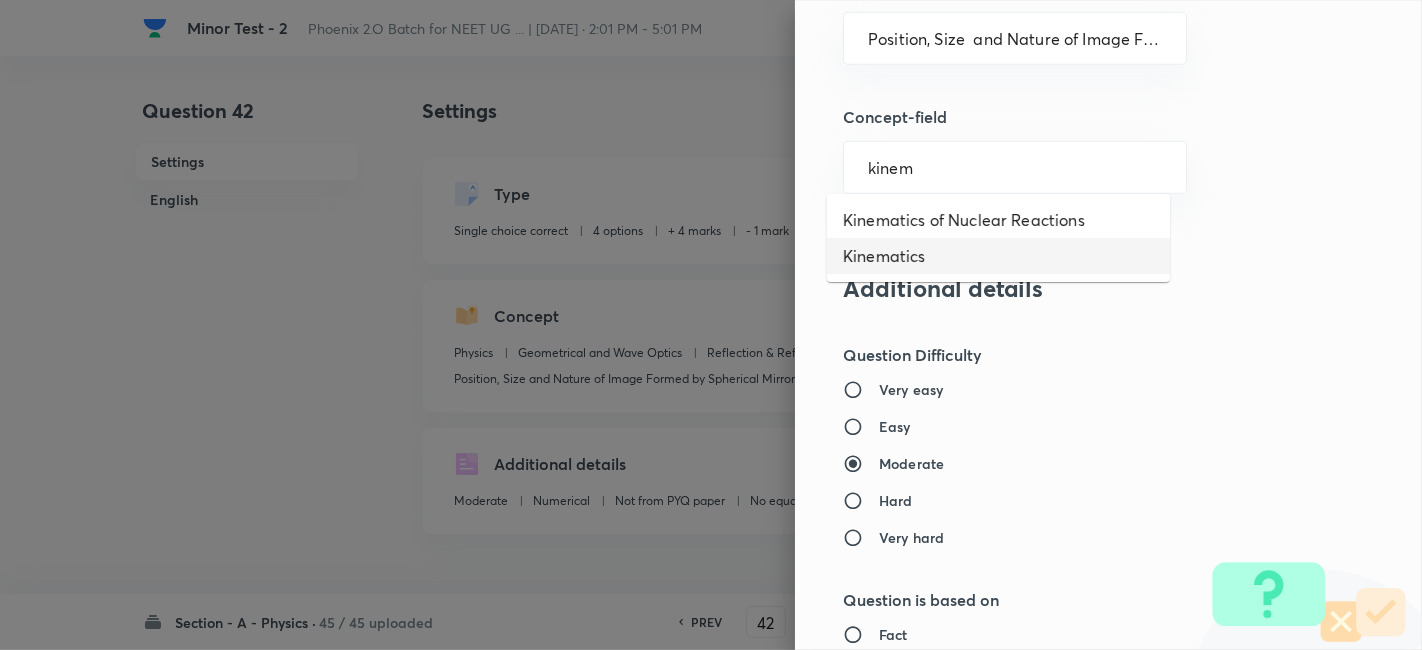 click on "Kinematics" at bounding box center (998, 256) 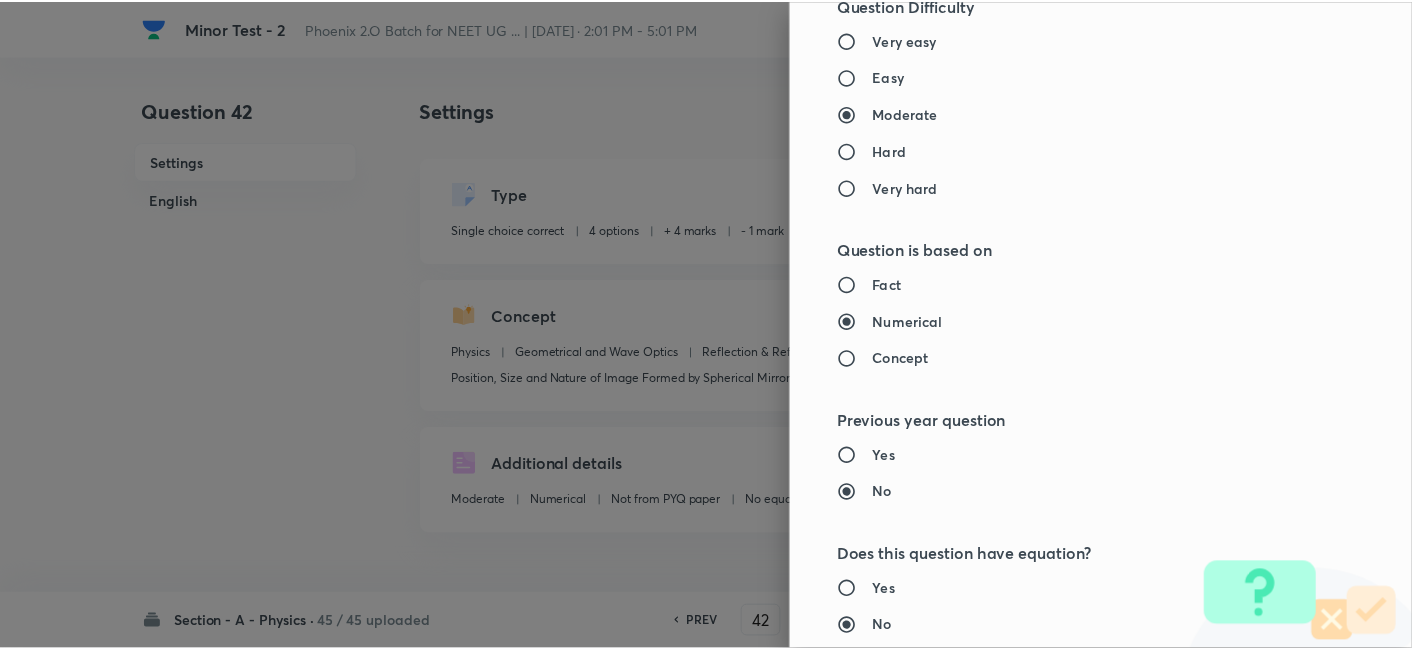 scroll, scrollTop: 2070, scrollLeft: 0, axis: vertical 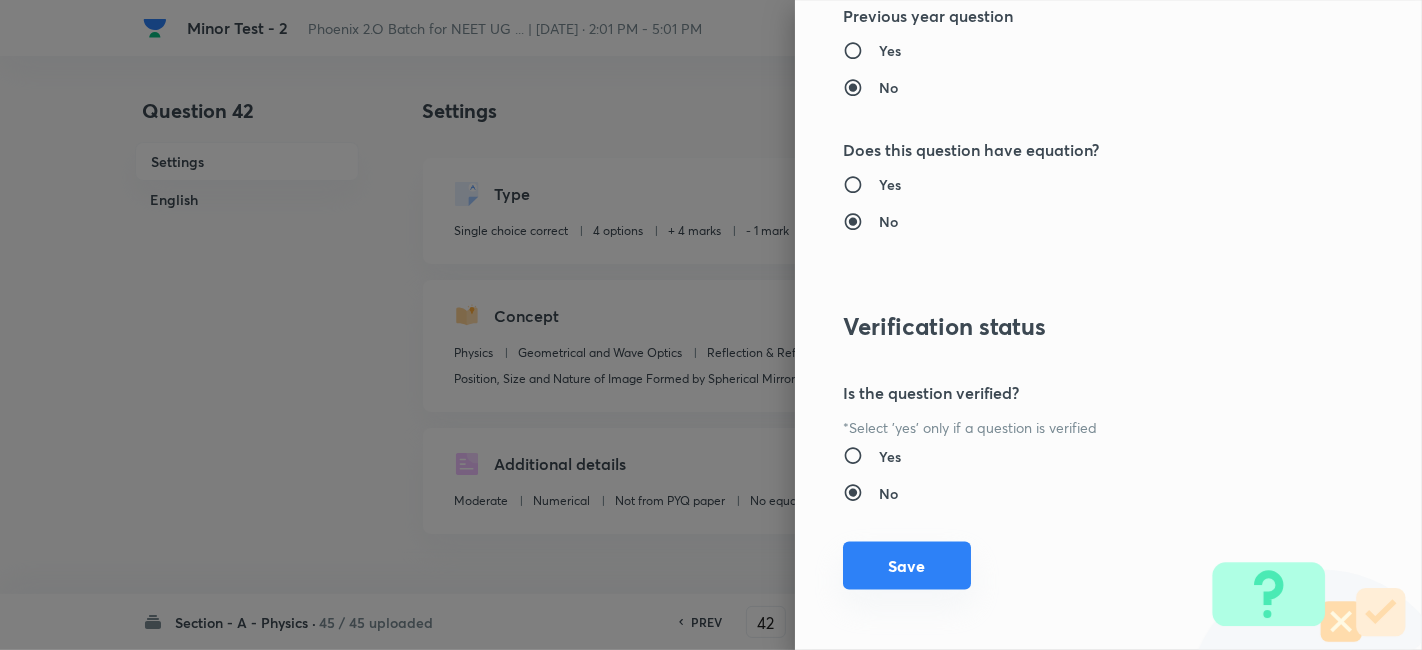 click on "Save" at bounding box center (907, 566) 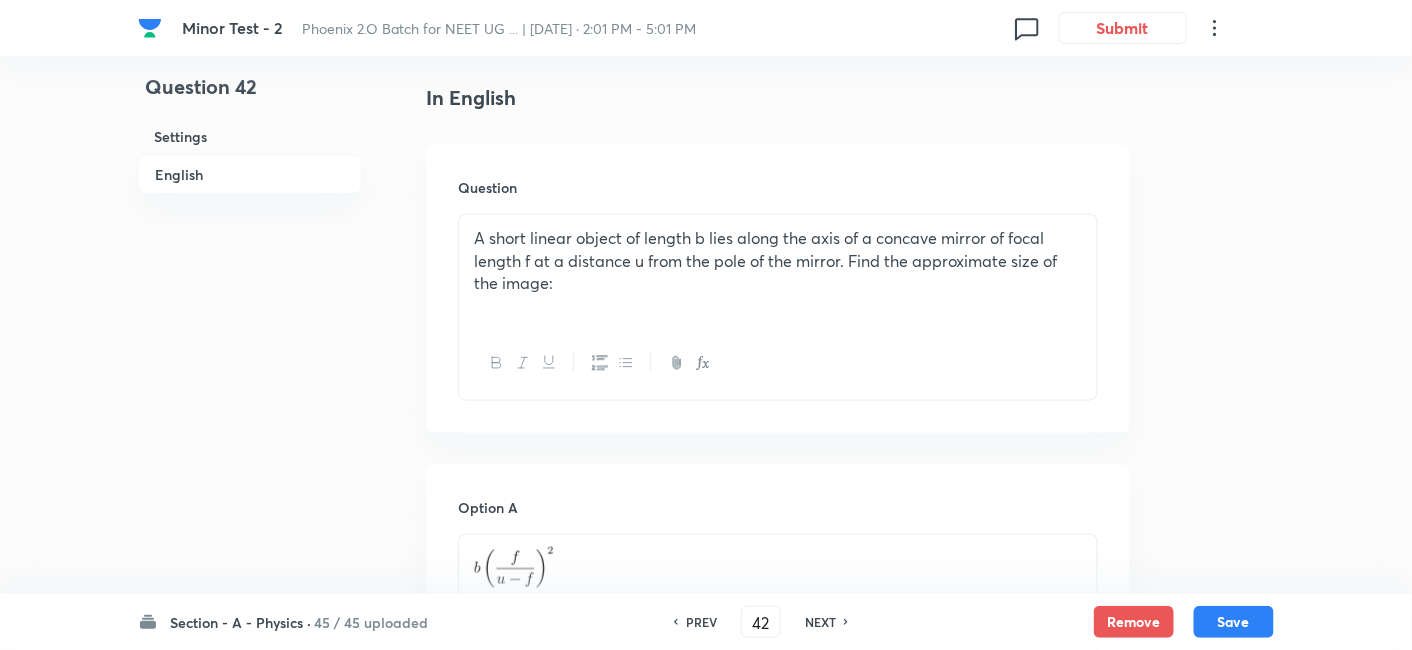 scroll, scrollTop: 542, scrollLeft: 0, axis: vertical 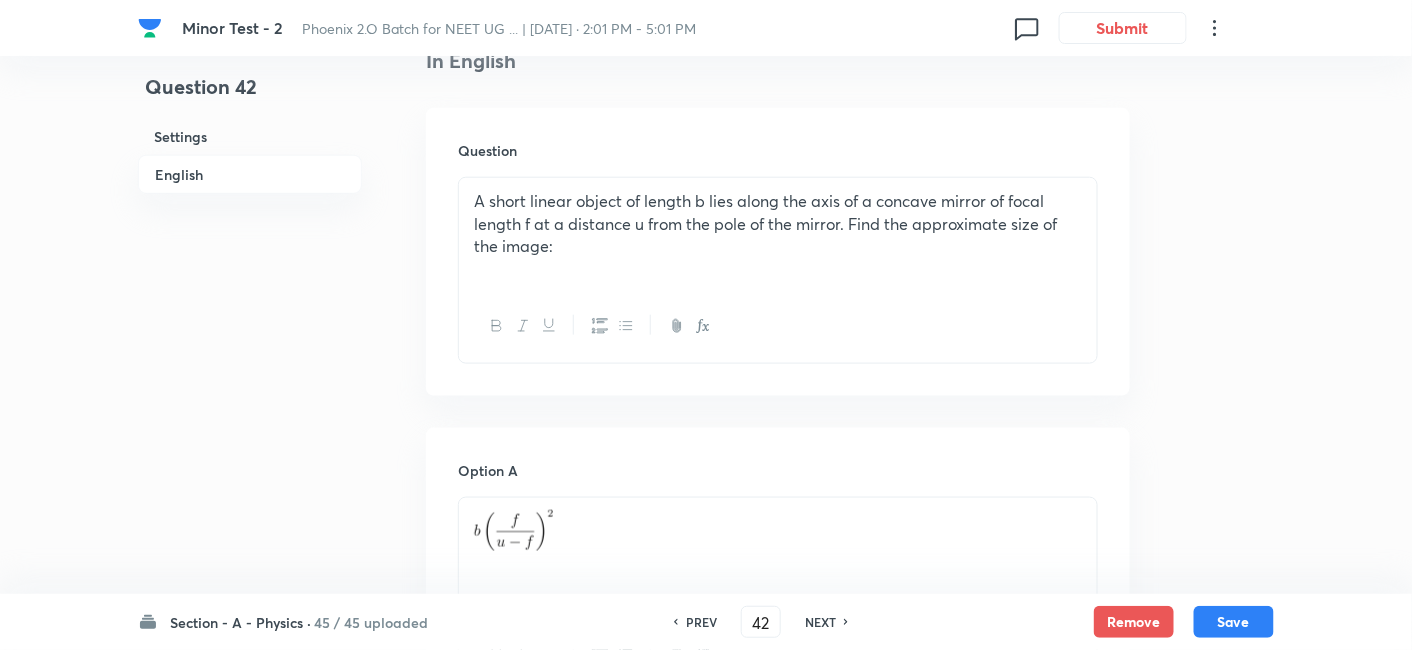 click on "A short linear object of length b lies along the axis of a concave mirror of focal length f at a distance u from the pole of the mirror. Find the approximate size of the image:" at bounding box center (778, 224) 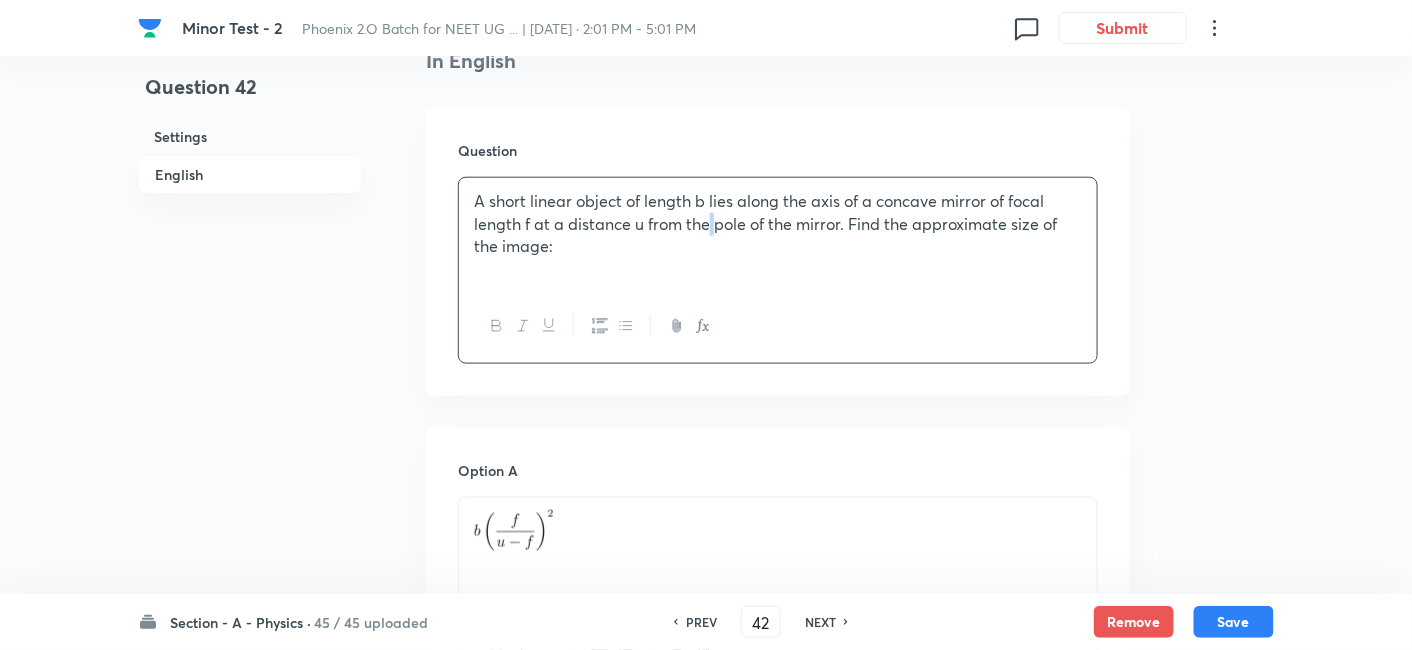 click on "A short linear object of length b lies along the axis of a concave mirror of focal length f at a distance u from the pole of the mirror. Find the approximate size of the image:" at bounding box center (778, 224) 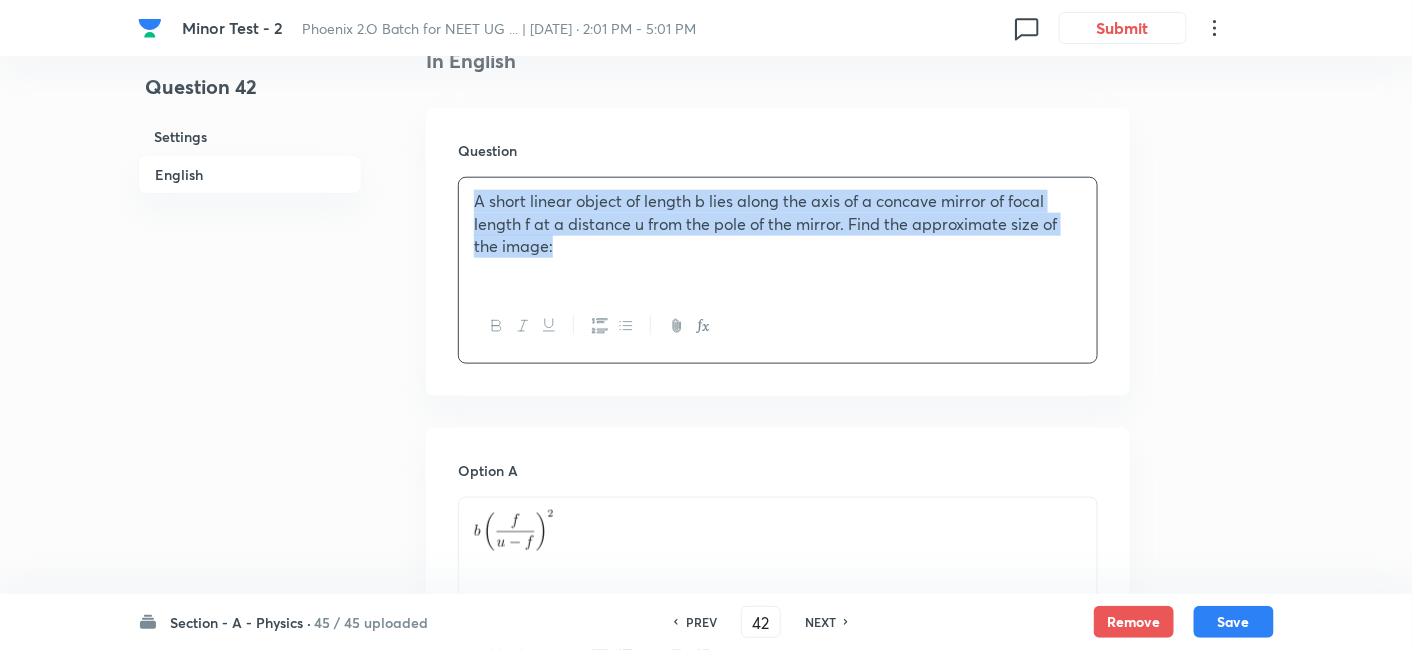 click on "A short linear object of length b lies along the axis of a concave mirror of focal length f at a distance u from the pole of the mirror. Find the approximate size of the image:" at bounding box center (778, 224) 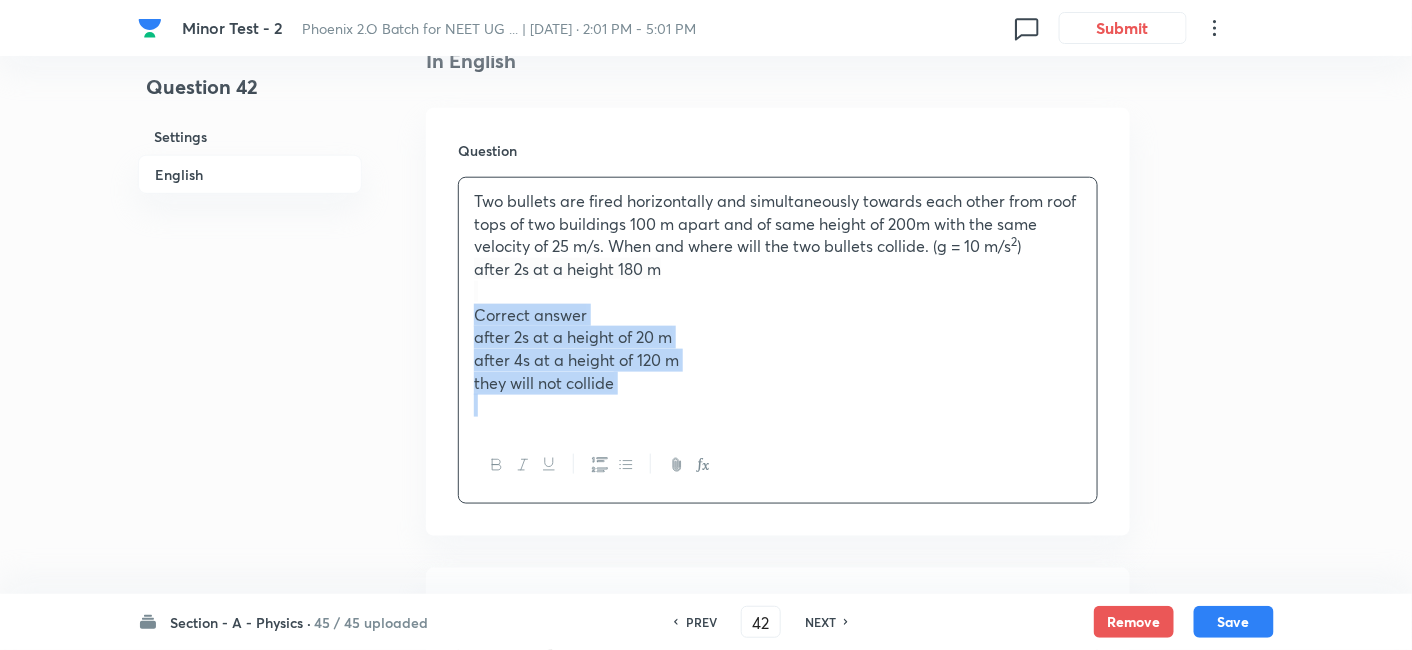 drag, startPoint x: 466, startPoint y: 313, endPoint x: 688, endPoint y: 406, distance: 240.69275 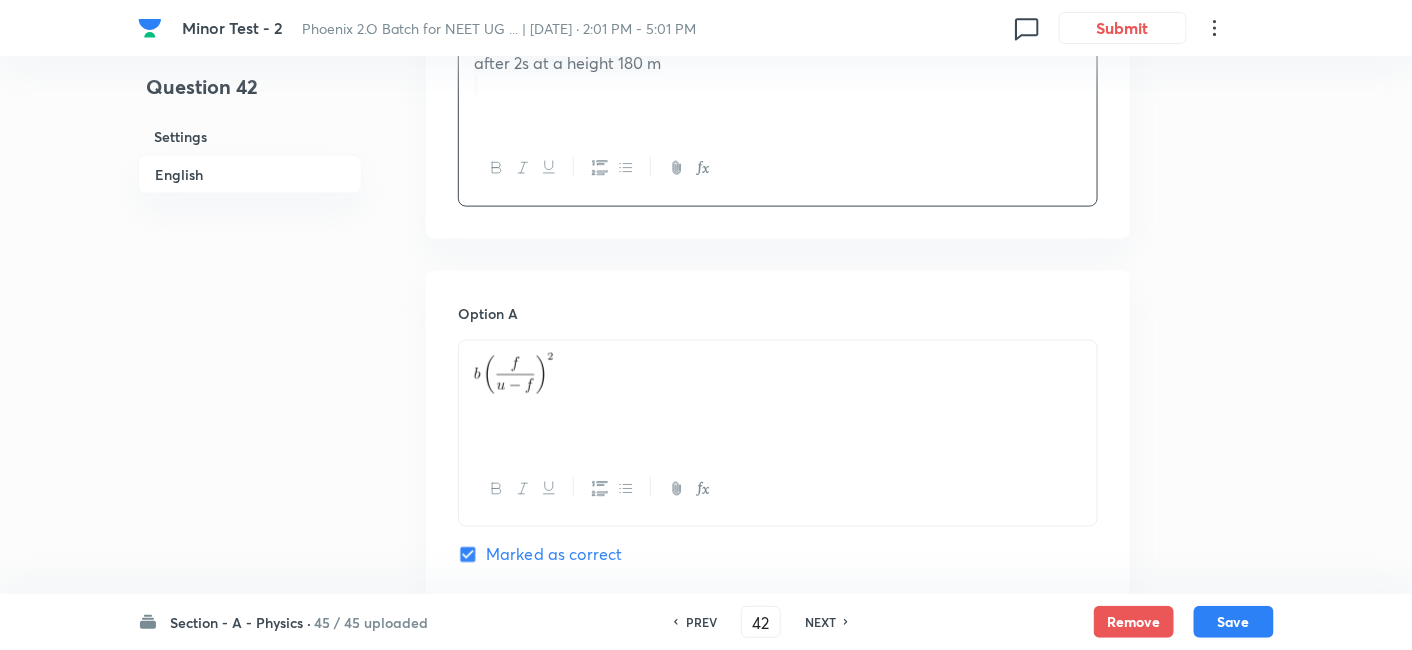 scroll, scrollTop: 750, scrollLeft: 0, axis: vertical 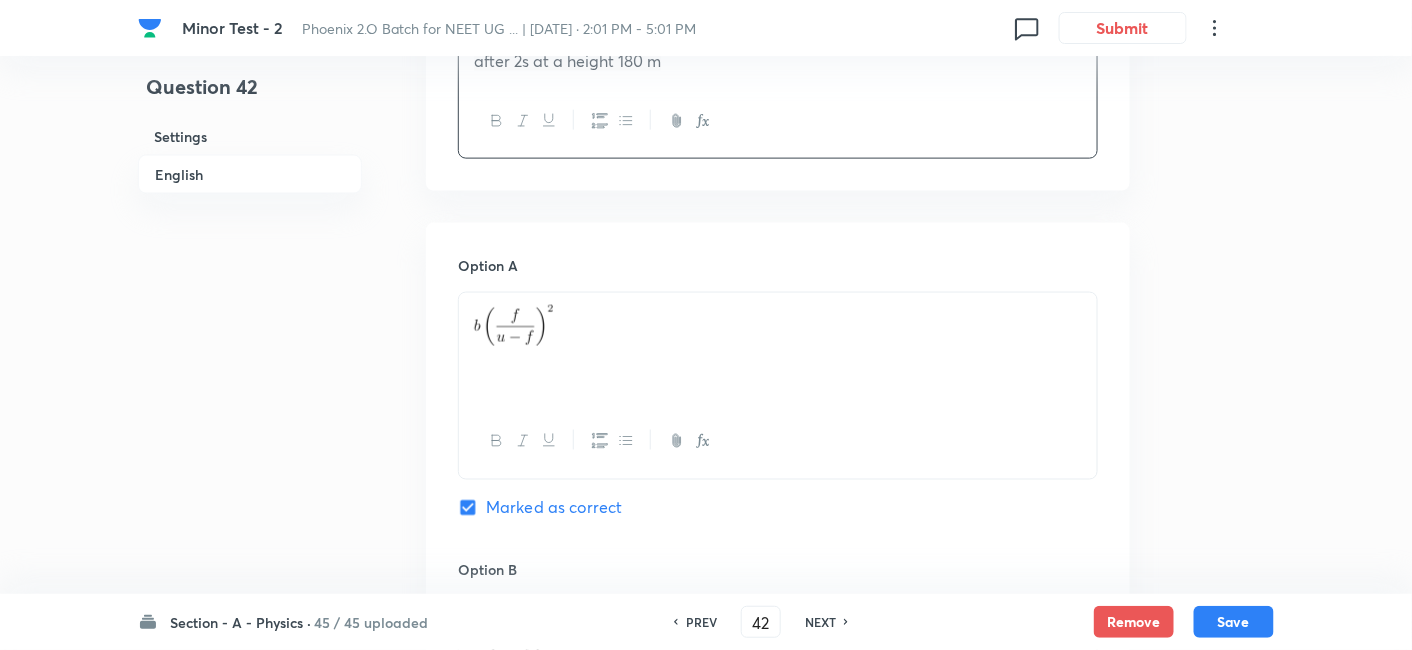 click at bounding box center [778, 325] 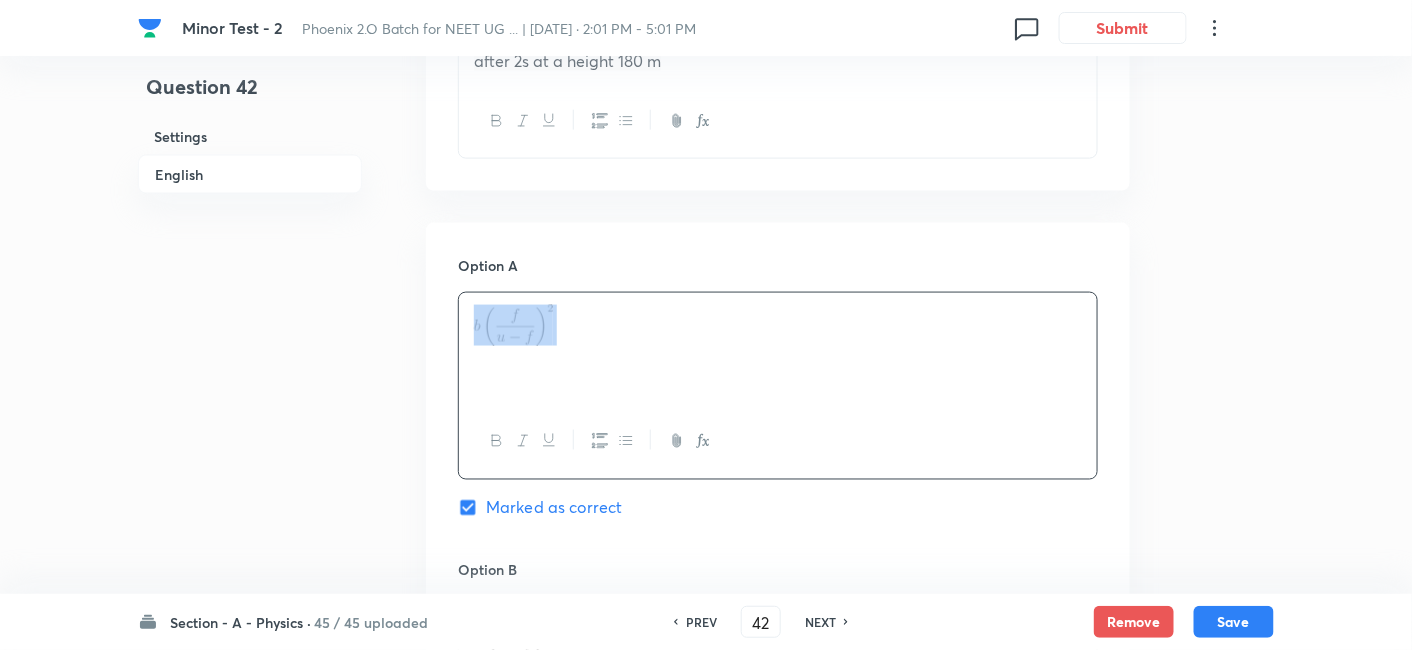 click at bounding box center (778, 325) 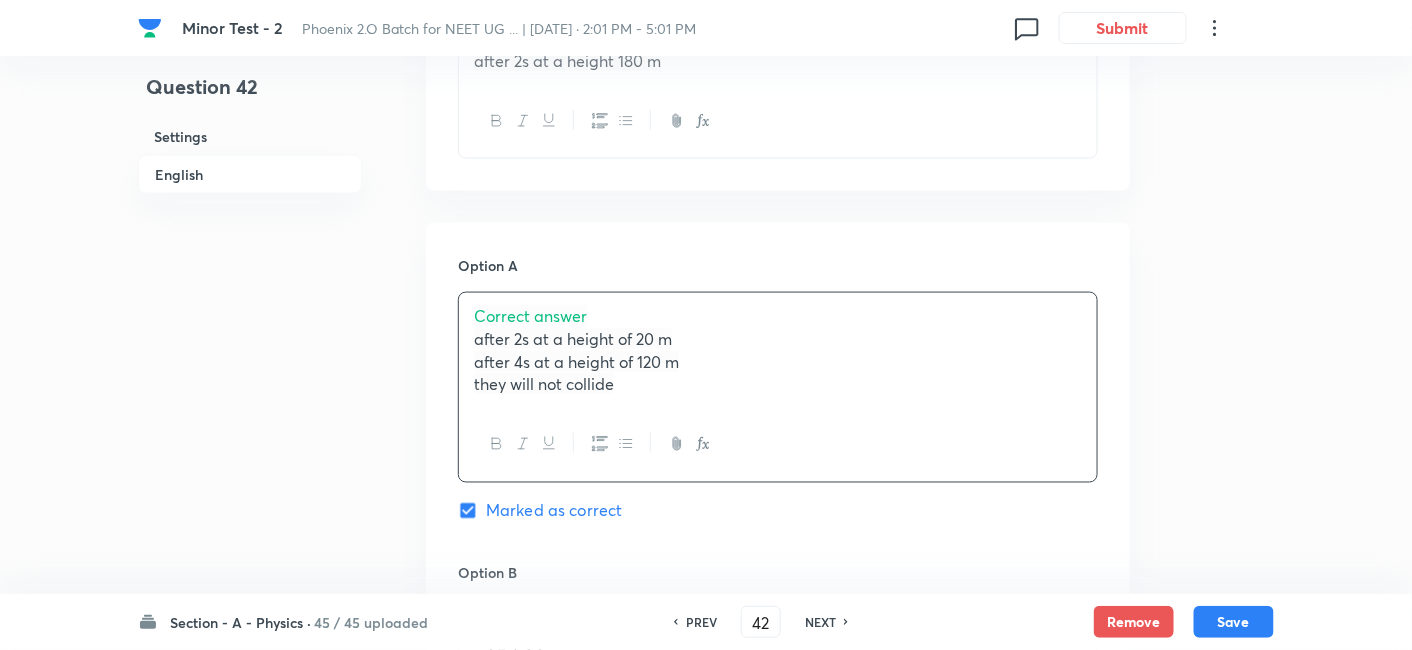 click on "Correct answer" at bounding box center (530, 315) 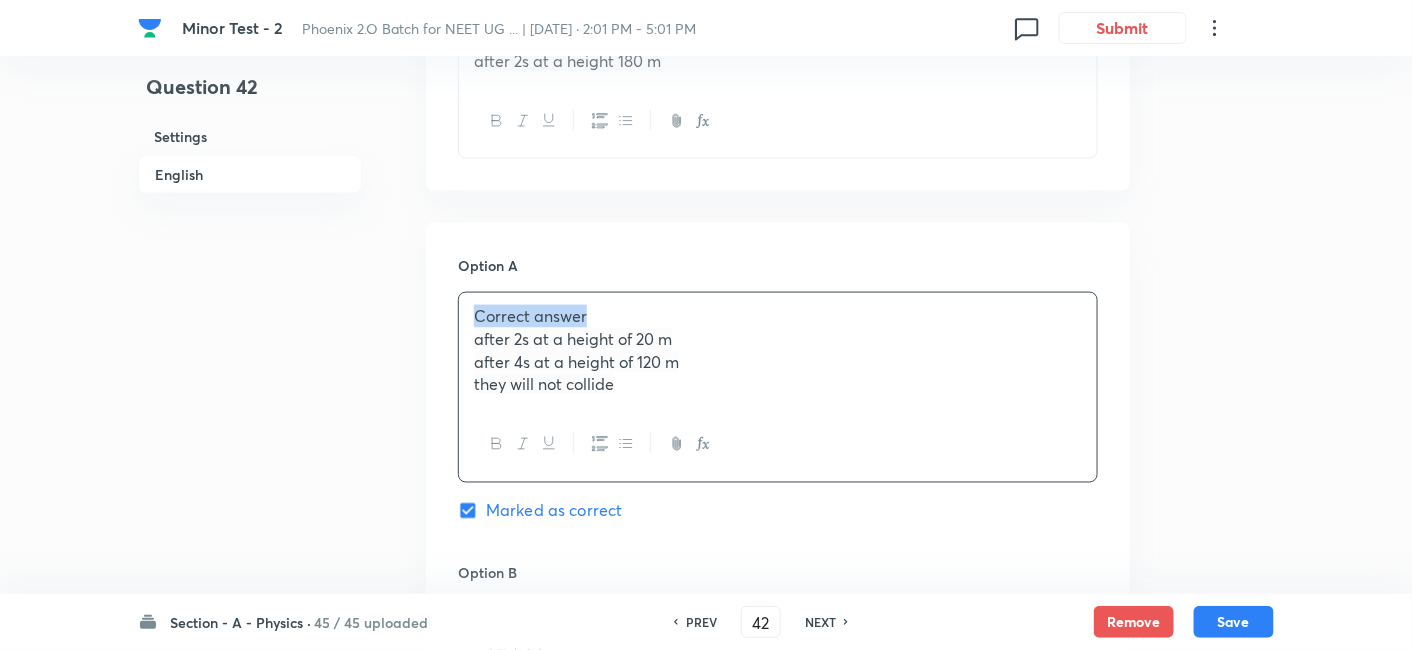 click on "Correct answer" at bounding box center (530, 315) 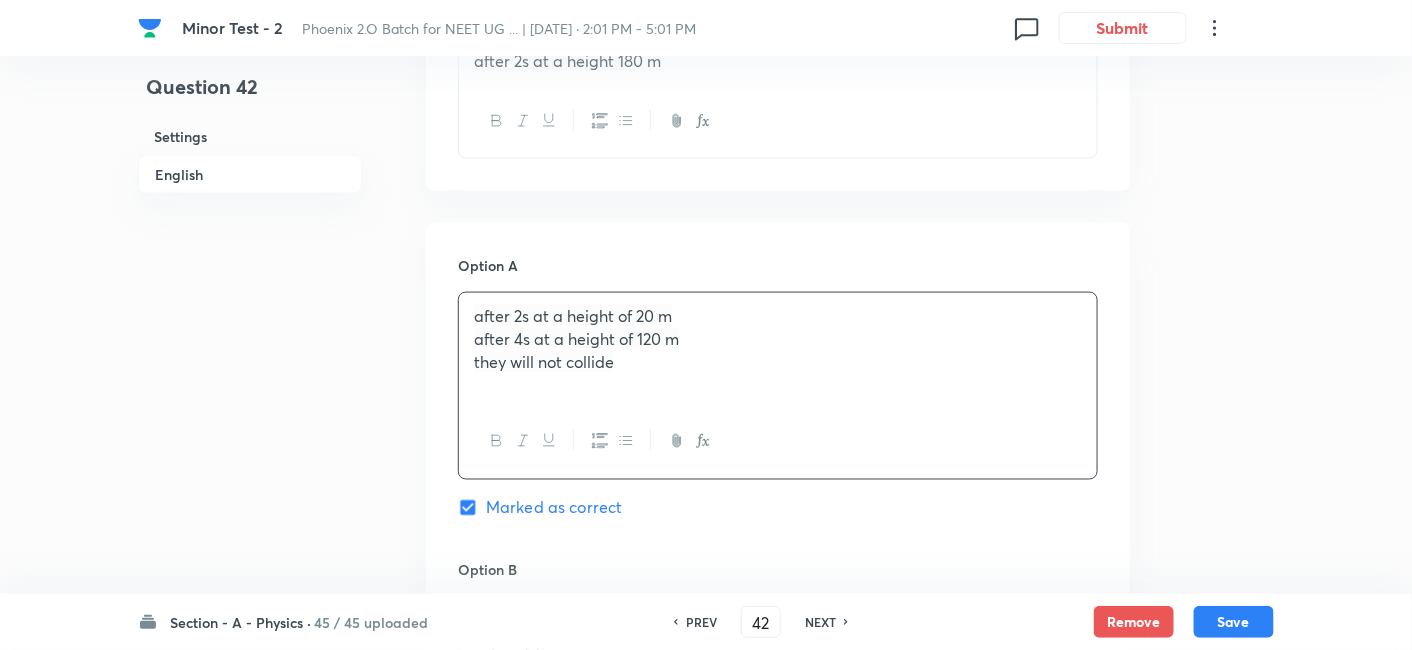 drag, startPoint x: 474, startPoint y: 335, endPoint x: 719, endPoint y: 387, distance: 250.45758 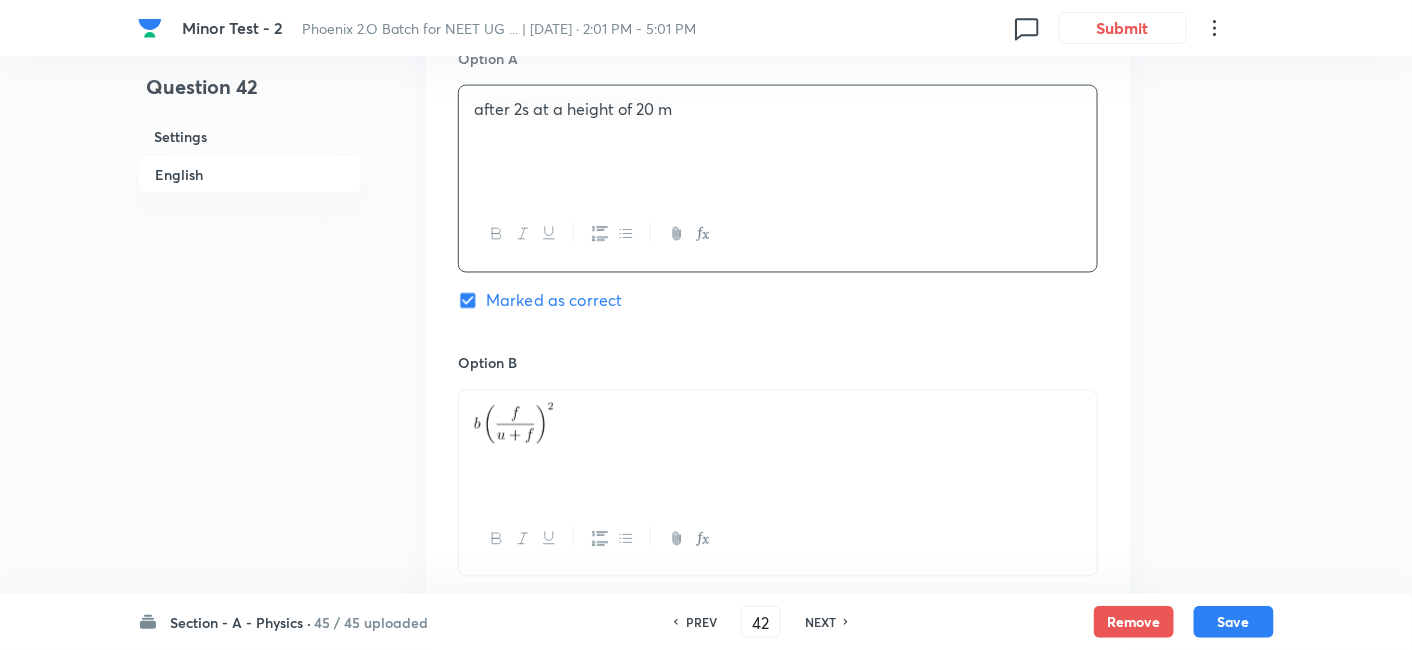 scroll, scrollTop: 961, scrollLeft: 0, axis: vertical 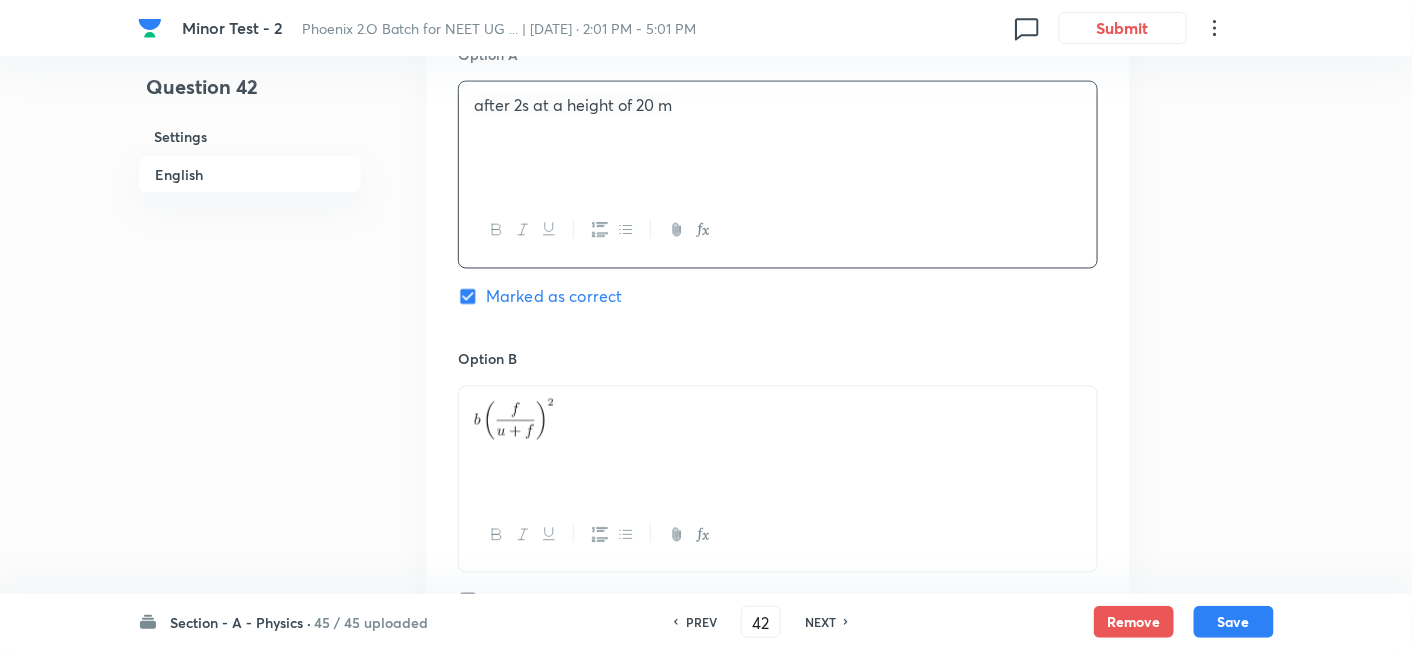 click at bounding box center (778, 419) 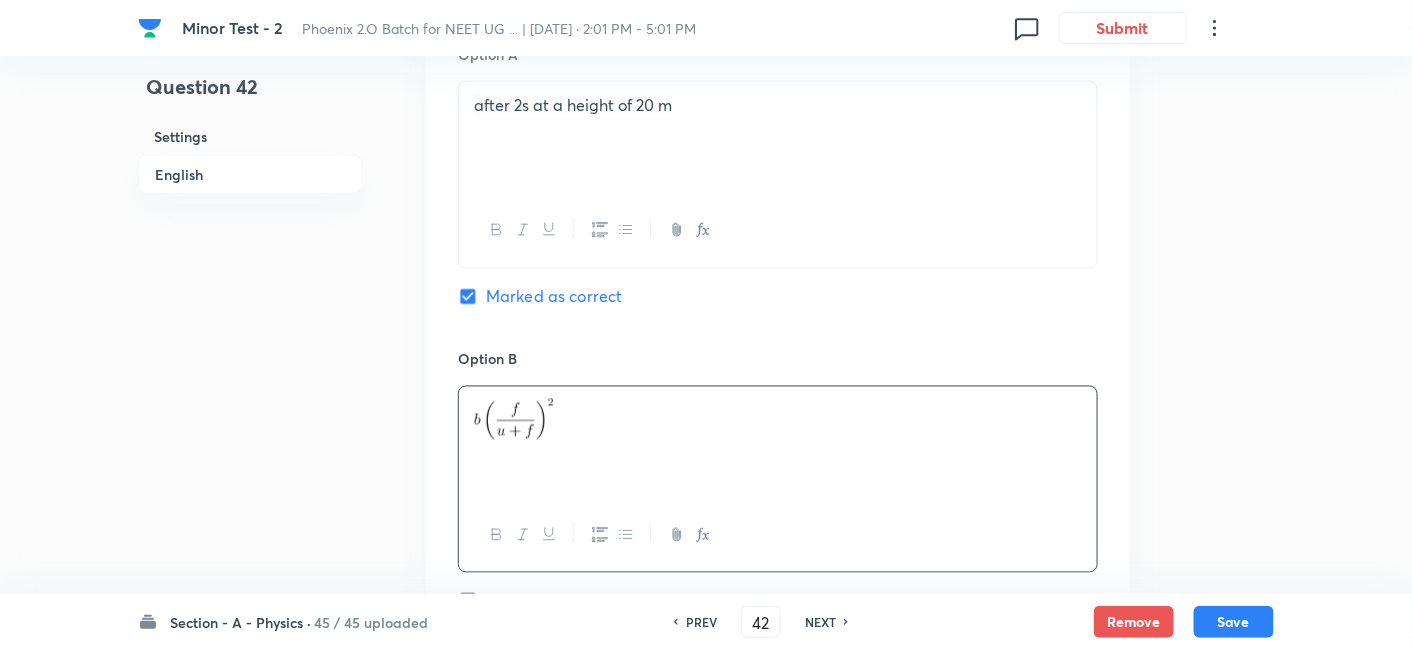 click at bounding box center (778, 419) 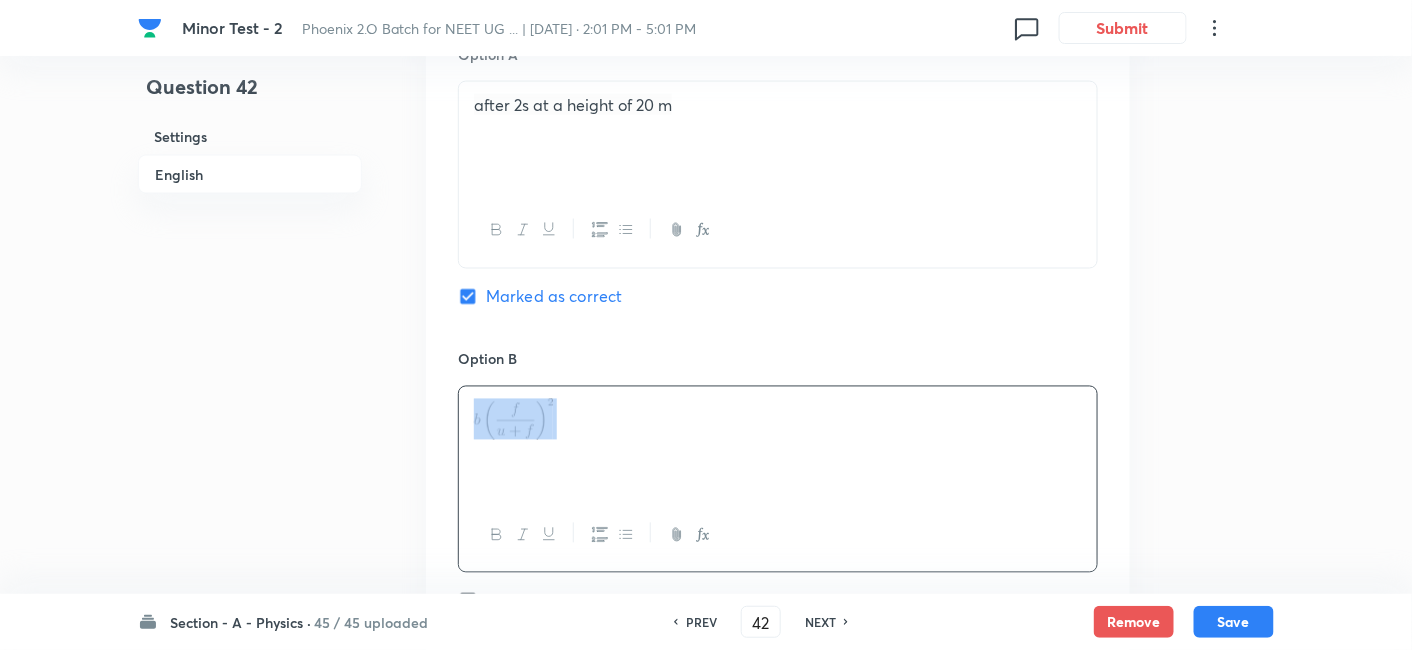 click at bounding box center (778, 419) 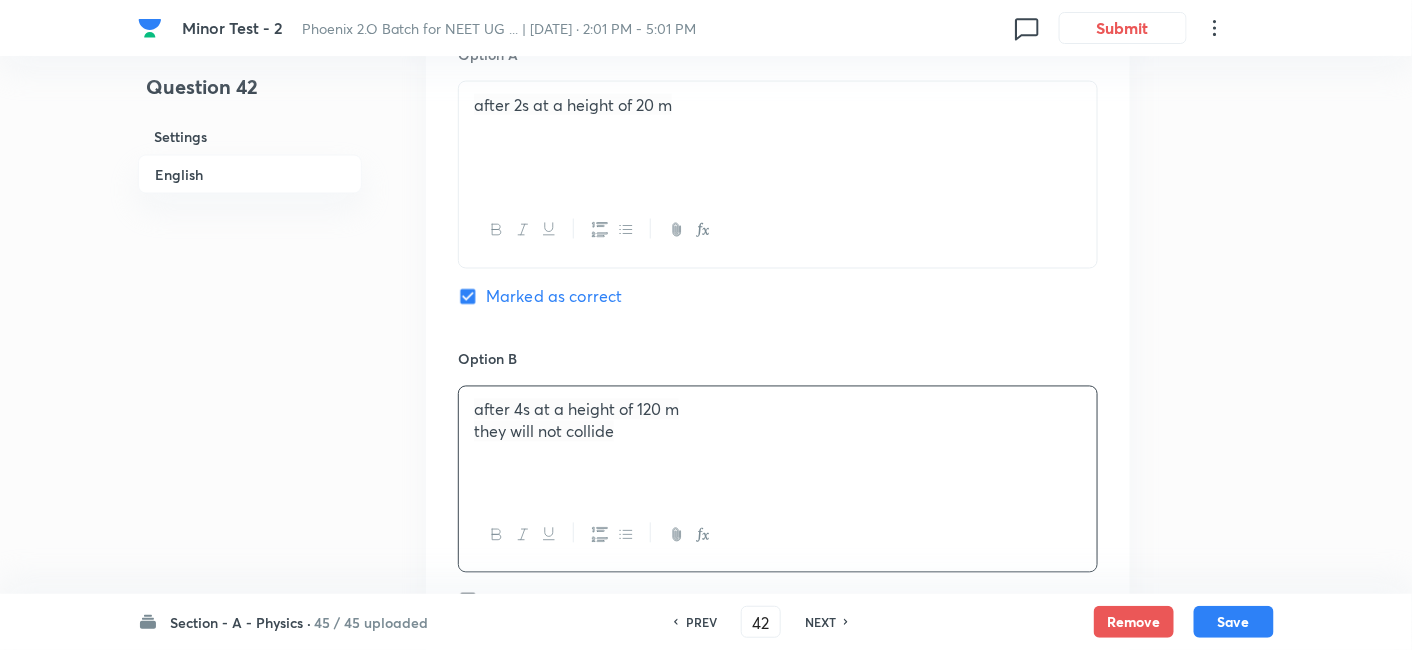 click on "they will not collide" at bounding box center [778, 432] 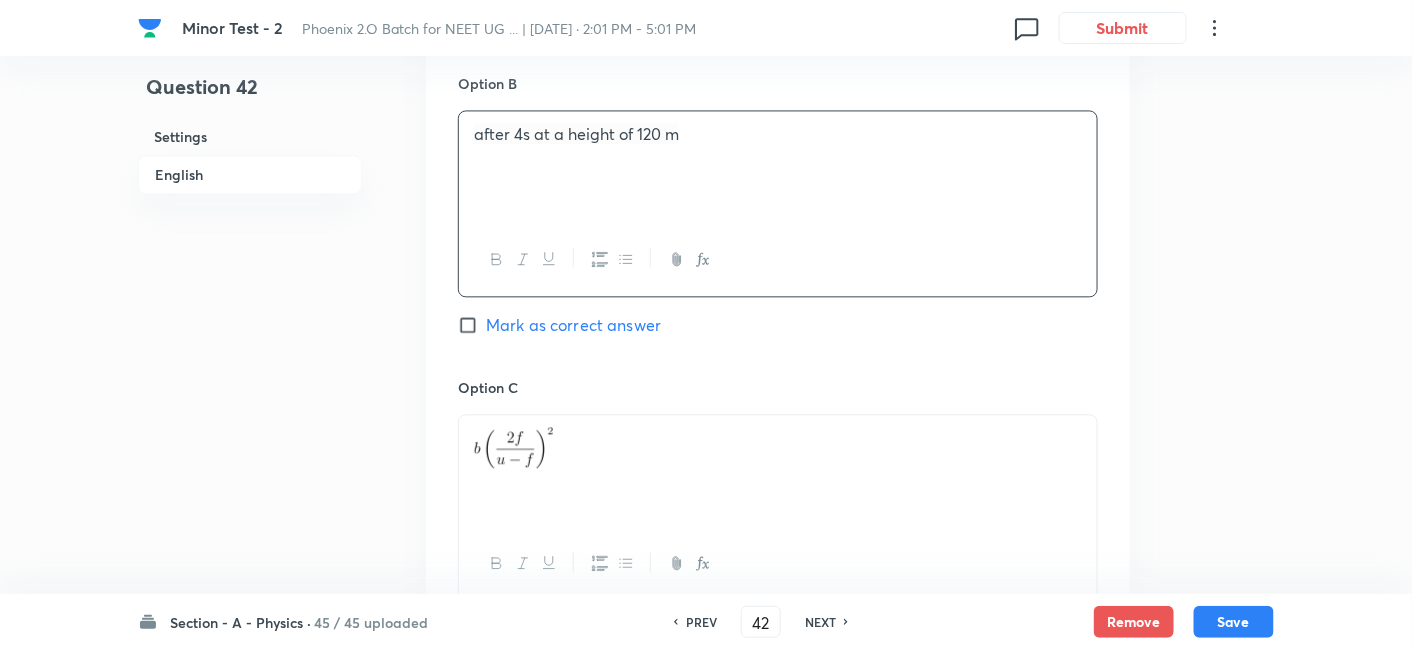 scroll, scrollTop: 1272, scrollLeft: 0, axis: vertical 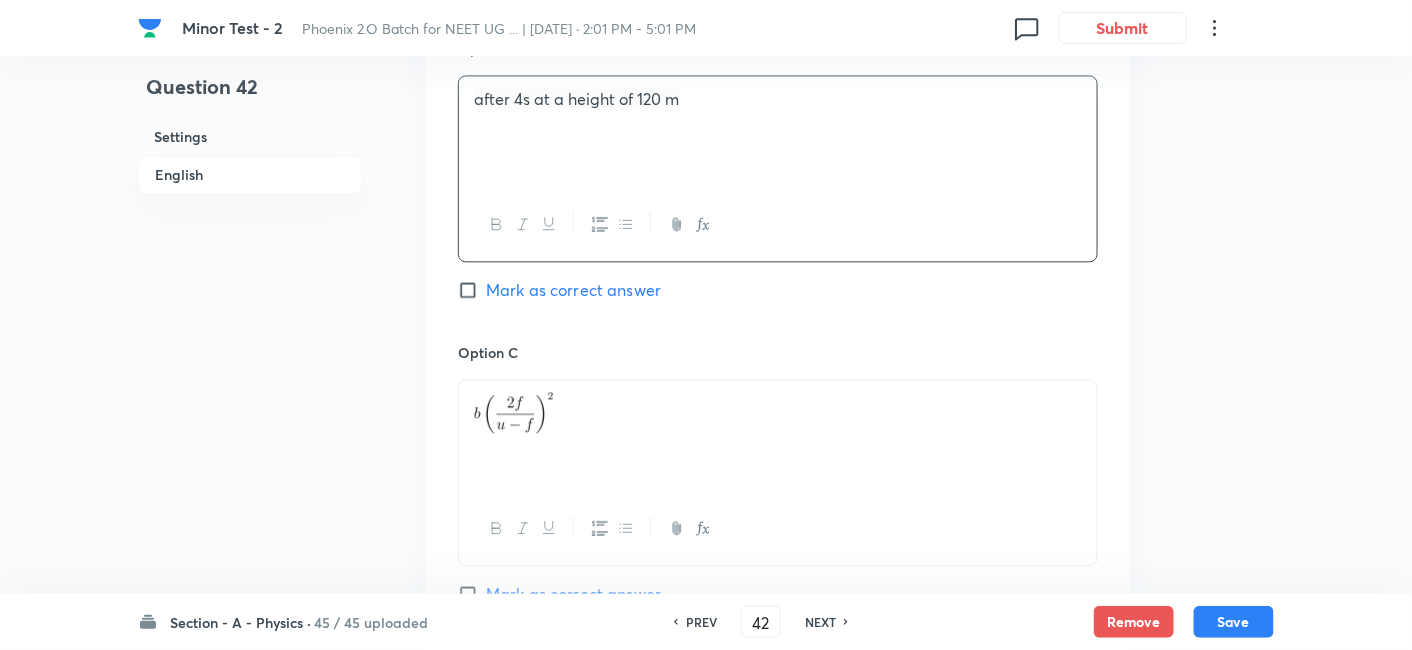 click at bounding box center [778, 412] 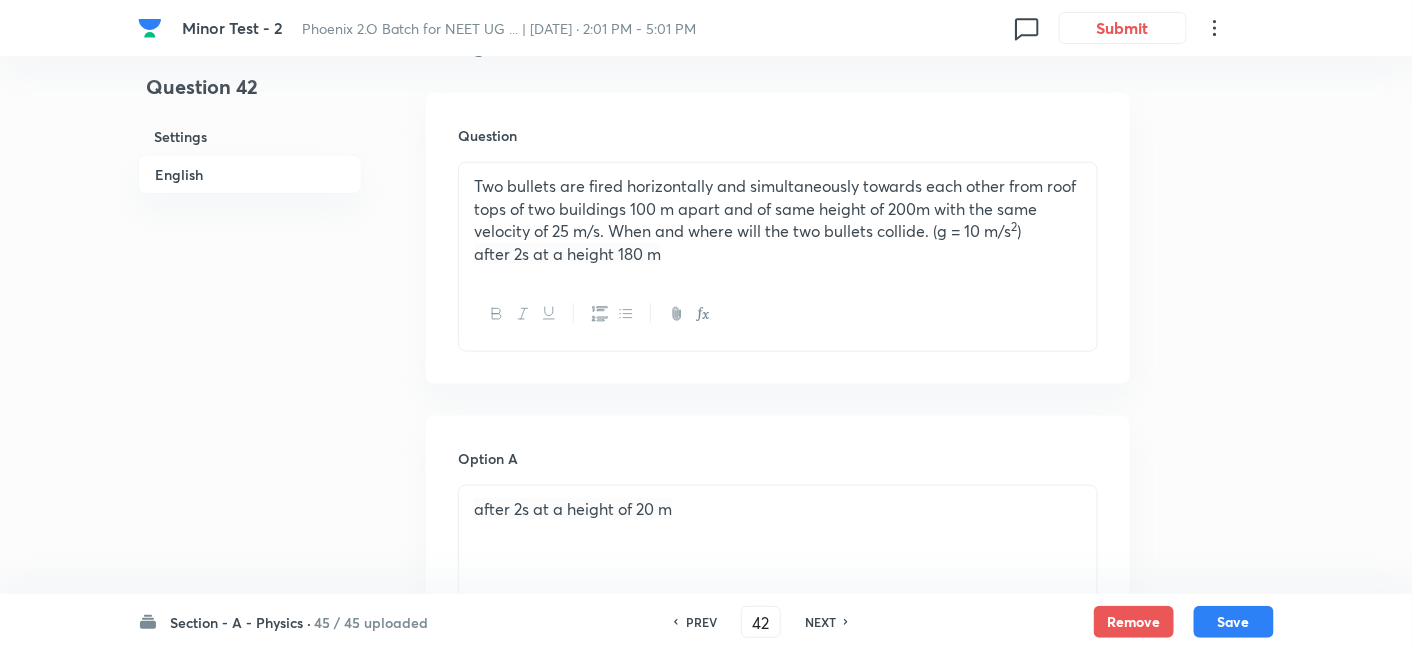 scroll, scrollTop: 555, scrollLeft: 0, axis: vertical 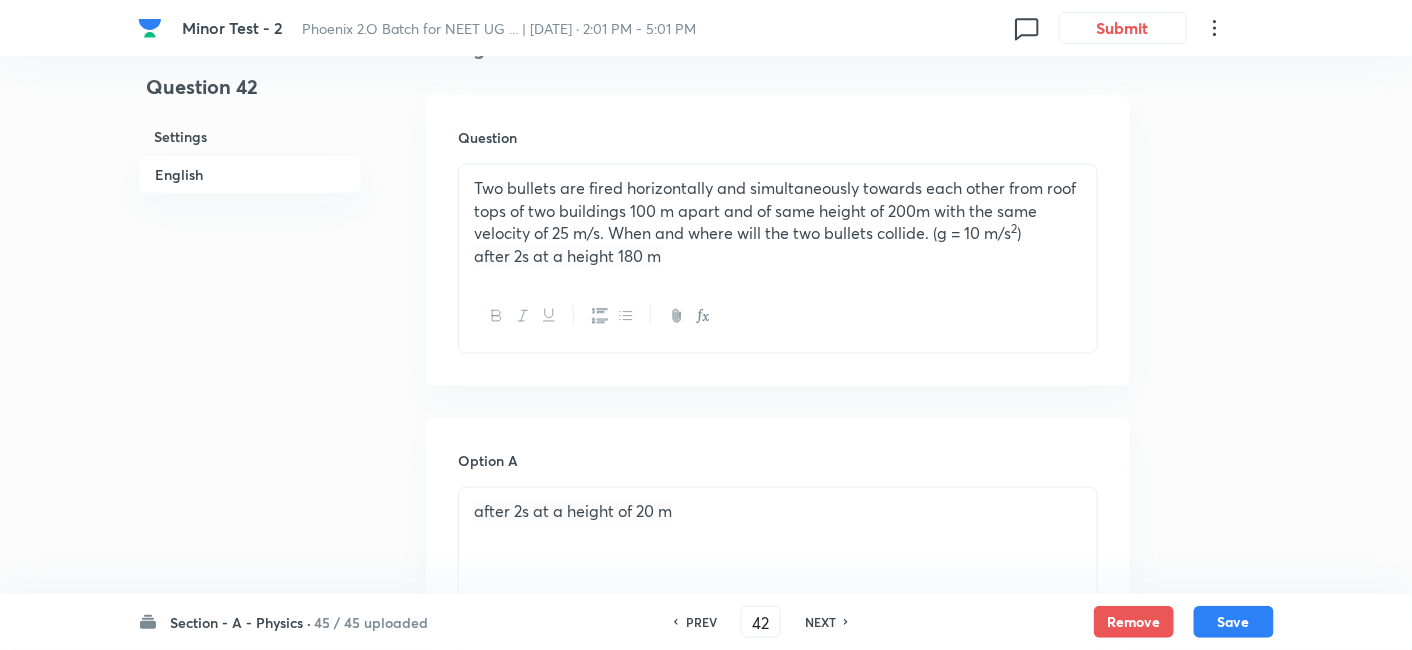 click on "after 2s at a height 180 m" at bounding box center [567, 255] 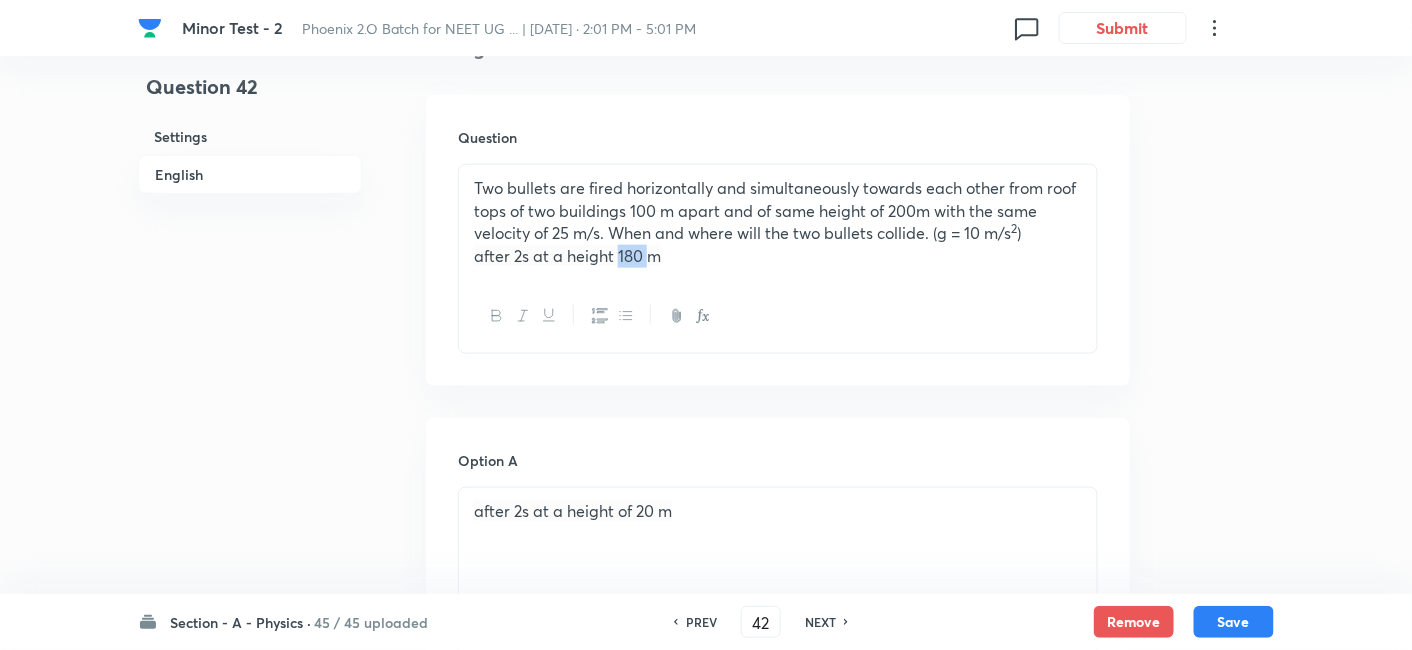 click on "after 2s at a height 180 m" at bounding box center (567, 255) 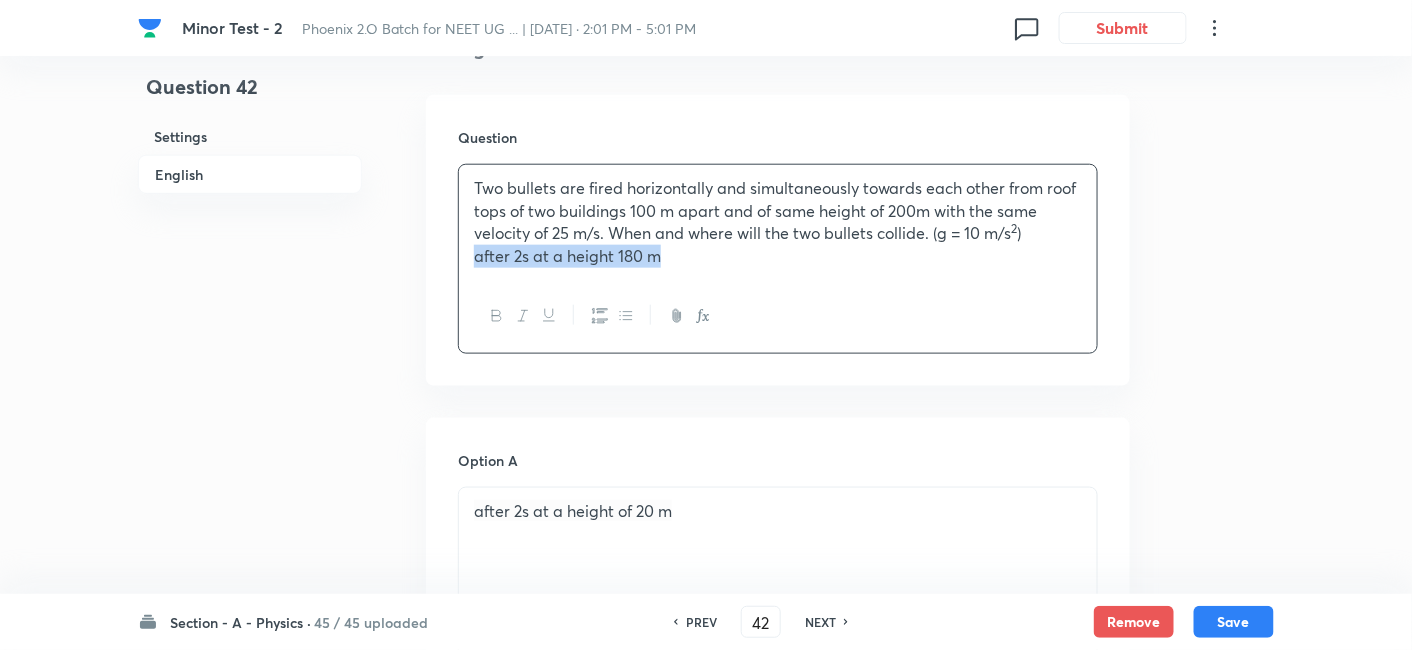 click on "after 2s at a height 180 m" at bounding box center [567, 255] 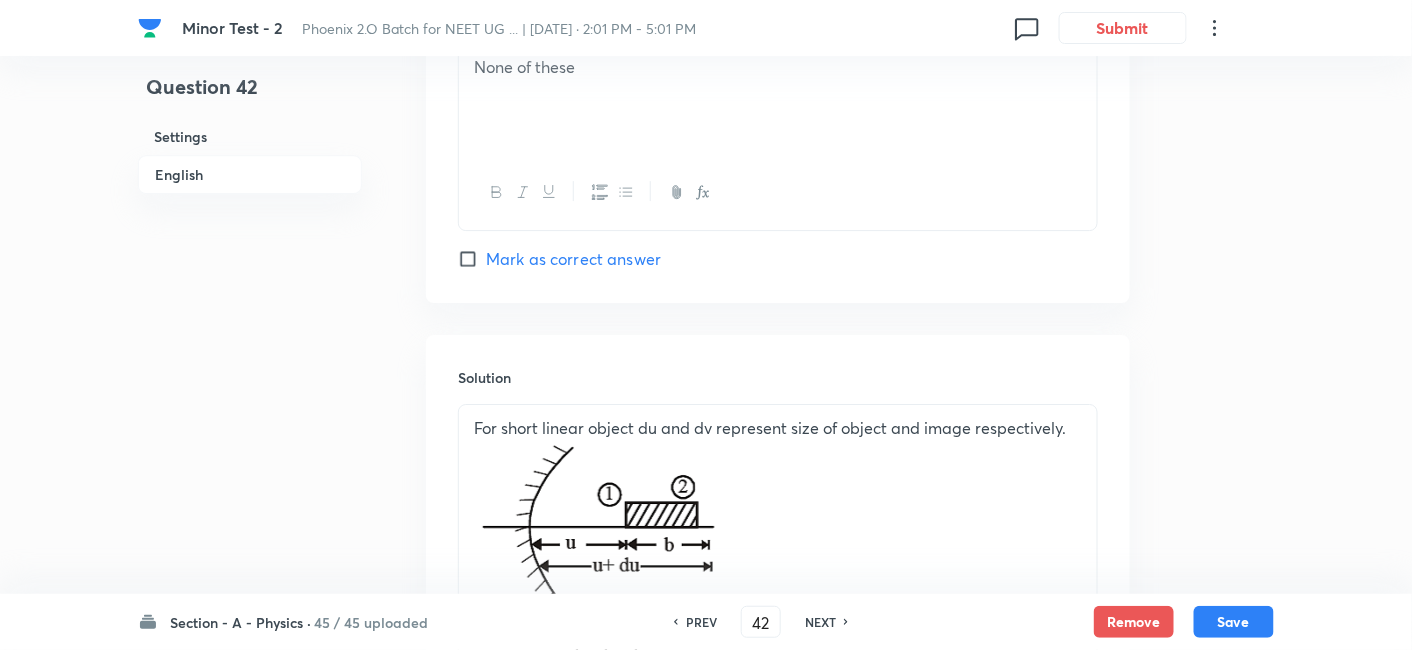 scroll, scrollTop: 1922, scrollLeft: 0, axis: vertical 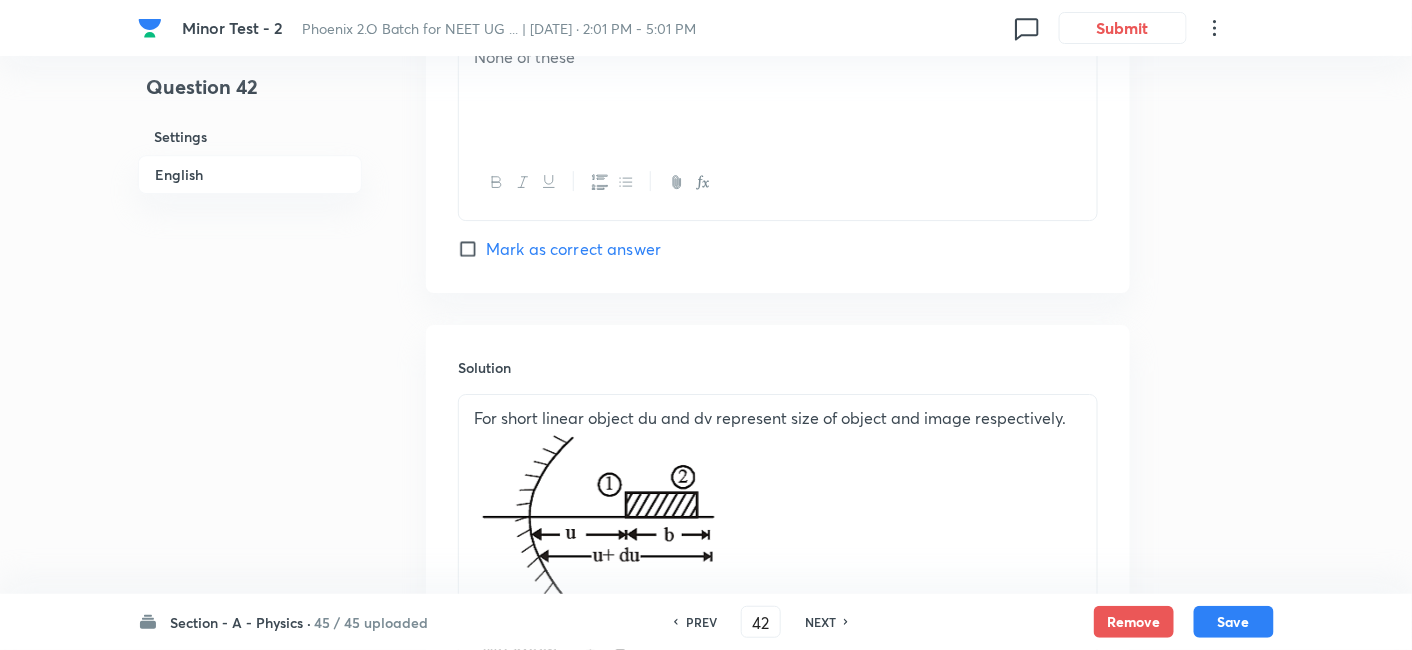 click on "None of these" at bounding box center [778, 90] 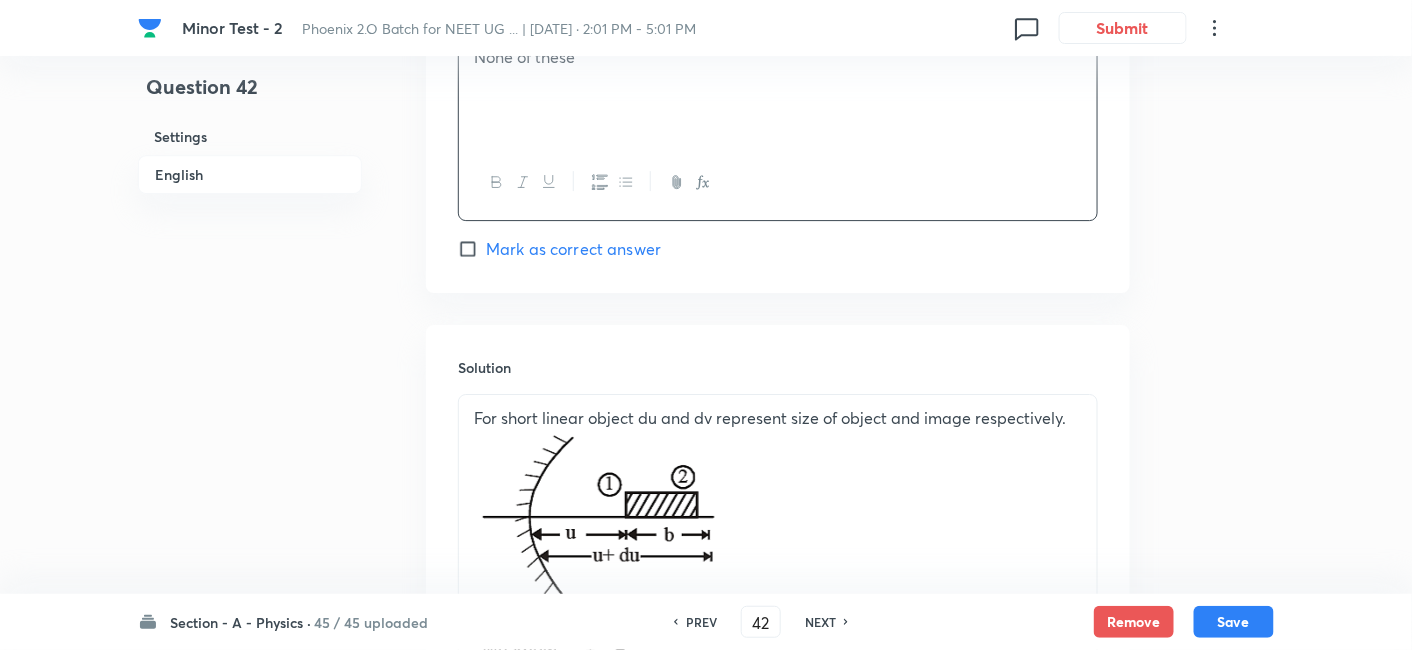 click on "None of these" at bounding box center (778, 90) 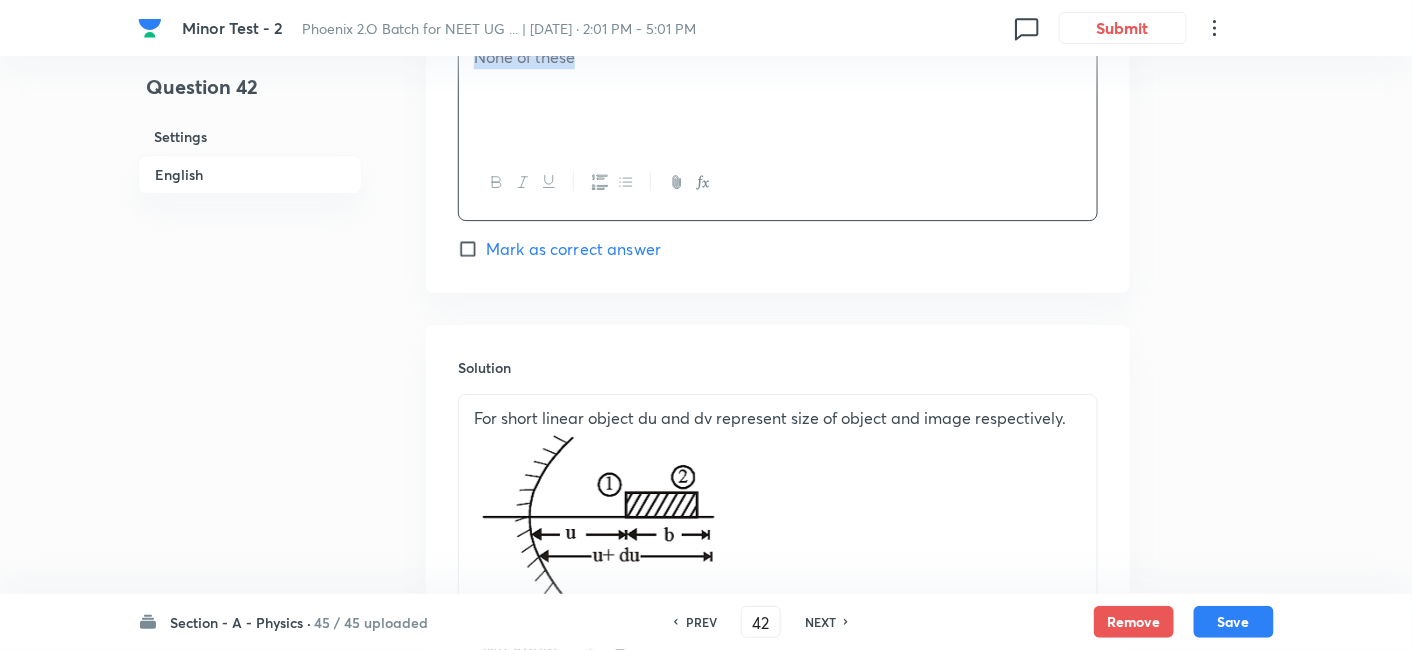 click on "None of these" at bounding box center (778, 90) 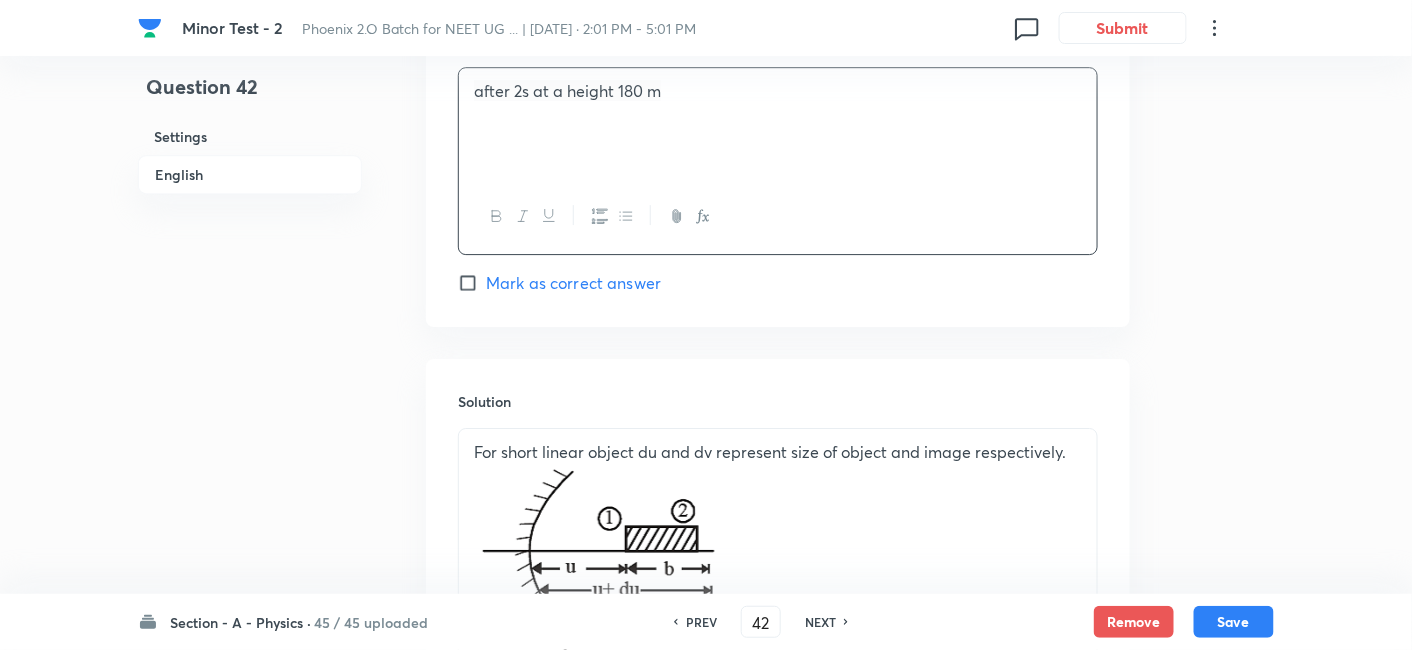 scroll, scrollTop: 1888, scrollLeft: 0, axis: vertical 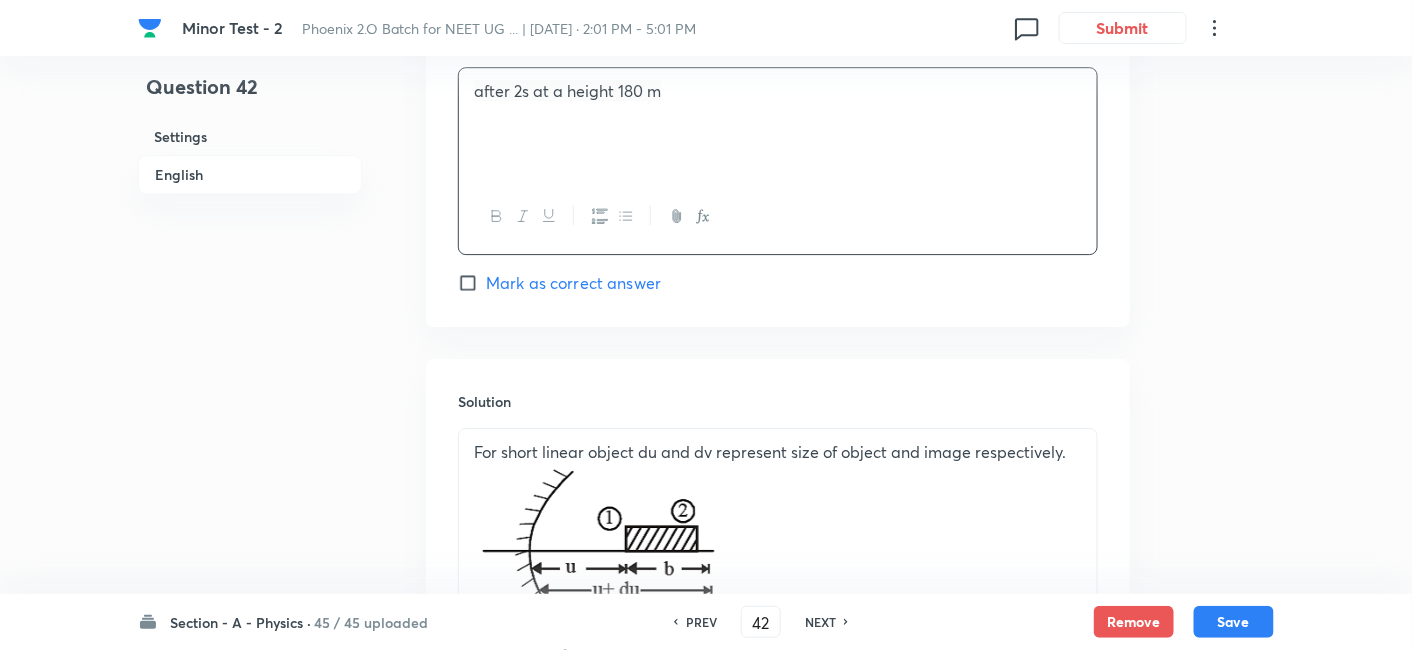 click on "Mark as correct answer" at bounding box center (573, 283) 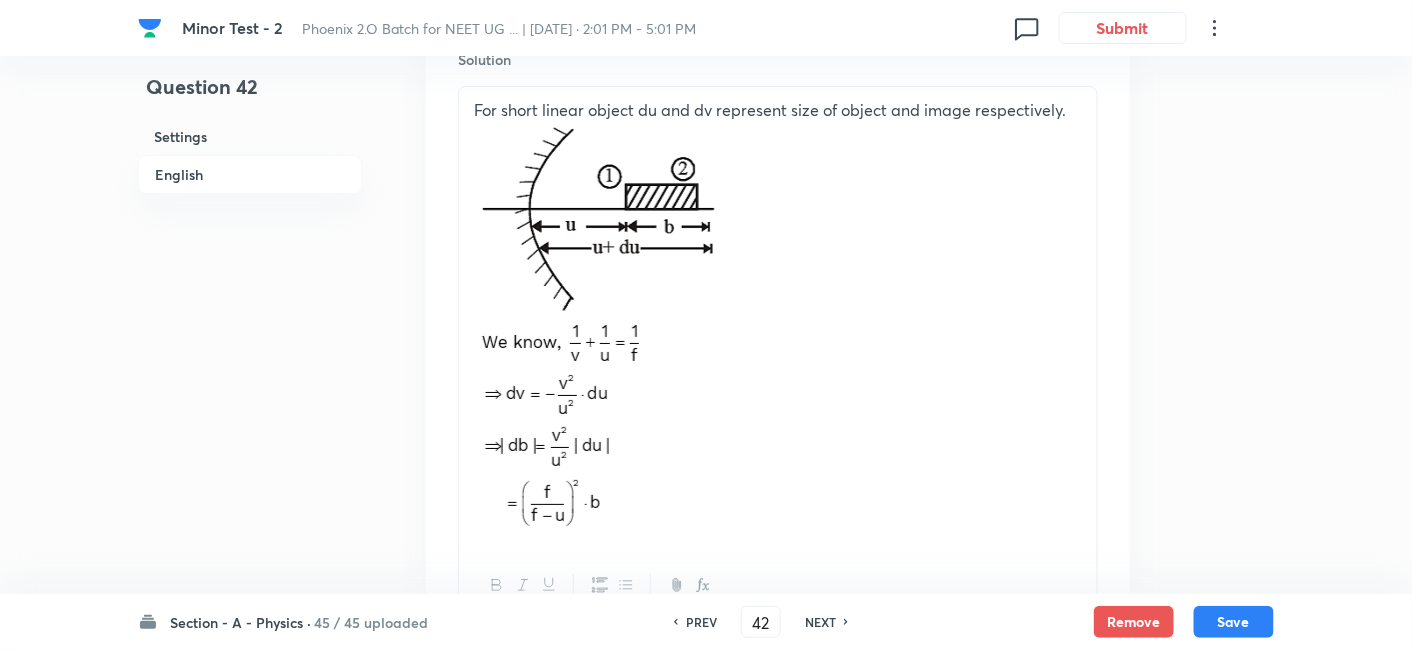 scroll, scrollTop: 2228, scrollLeft: 0, axis: vertical 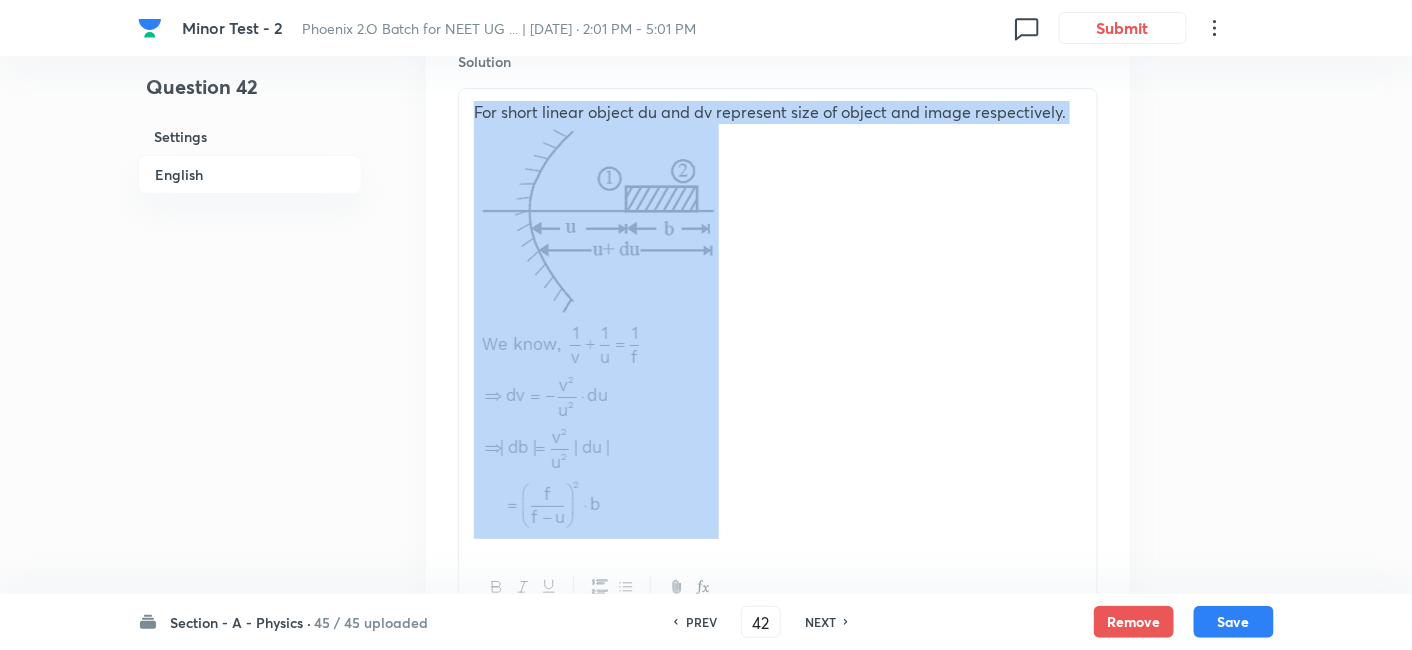 drag, startPoint x: 474, startPoint y: 108, endPoint x: 657, endPoint y: 287, distance: 255.98828 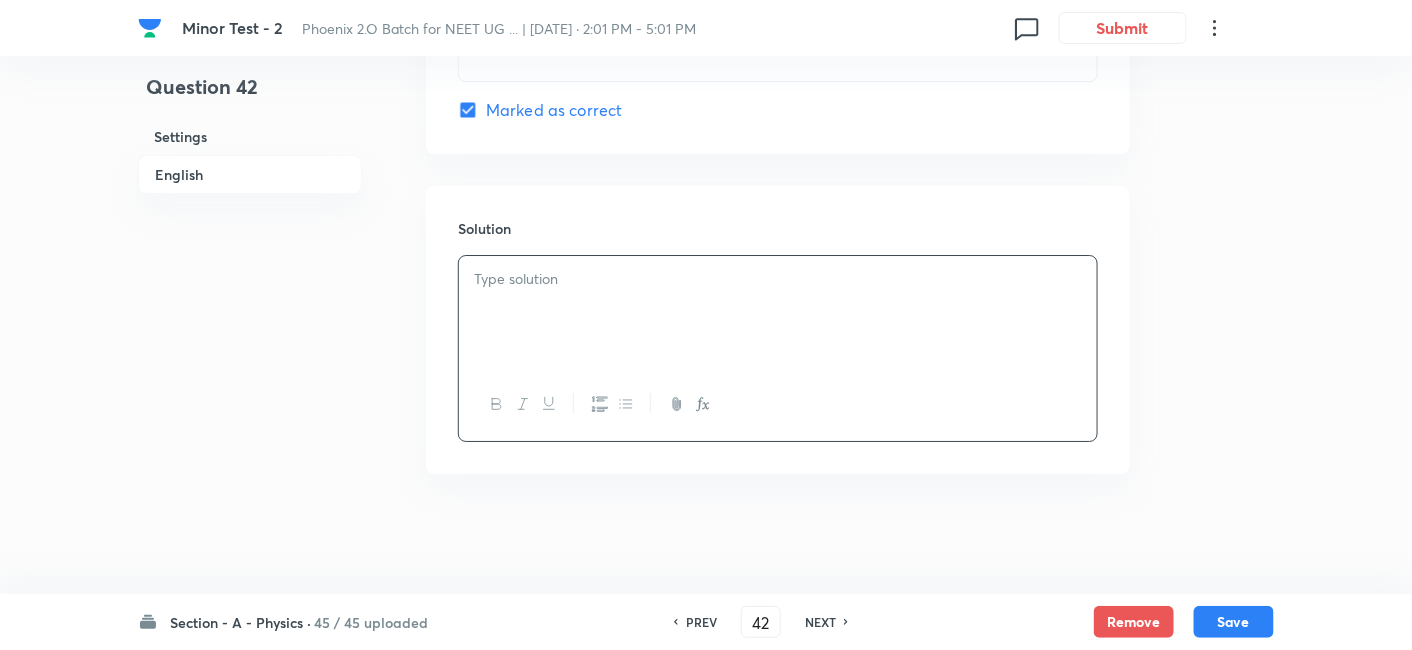 scroll, scrollTop: 2058, scrollLeft: 0, axis: vertical 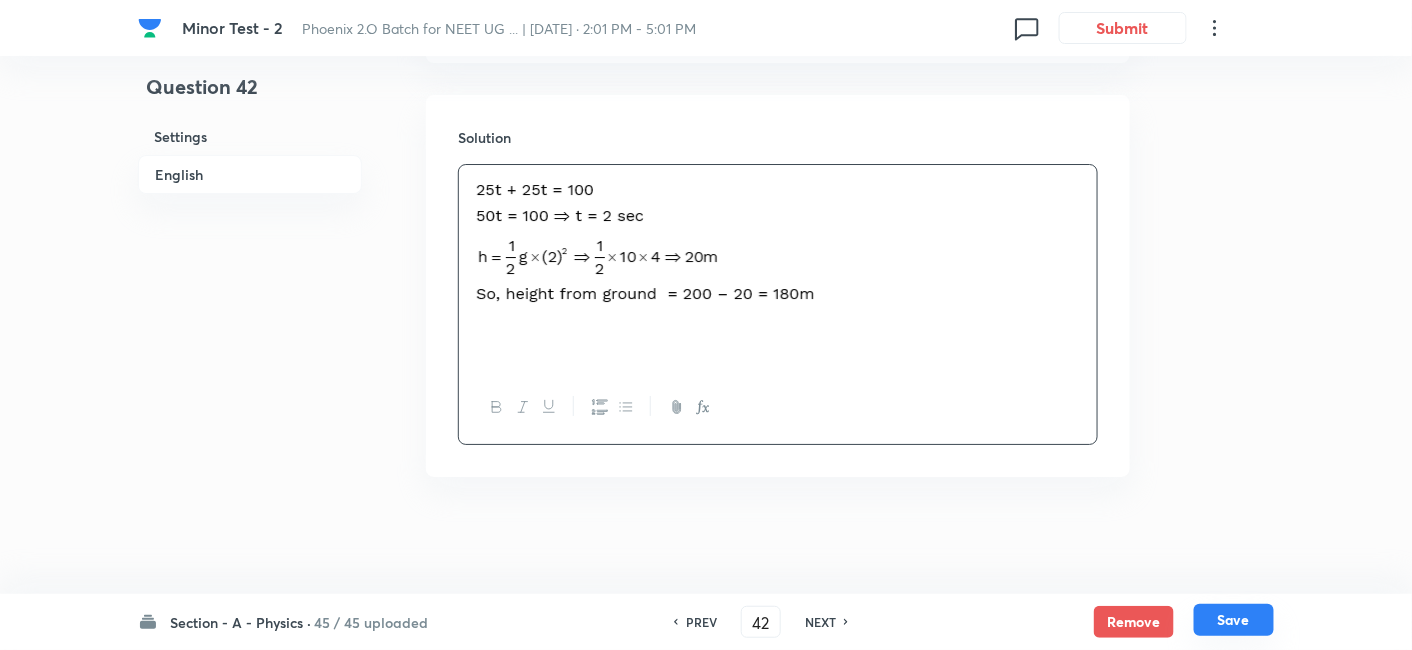 click on "Save" at bounding box center [1234, 620] 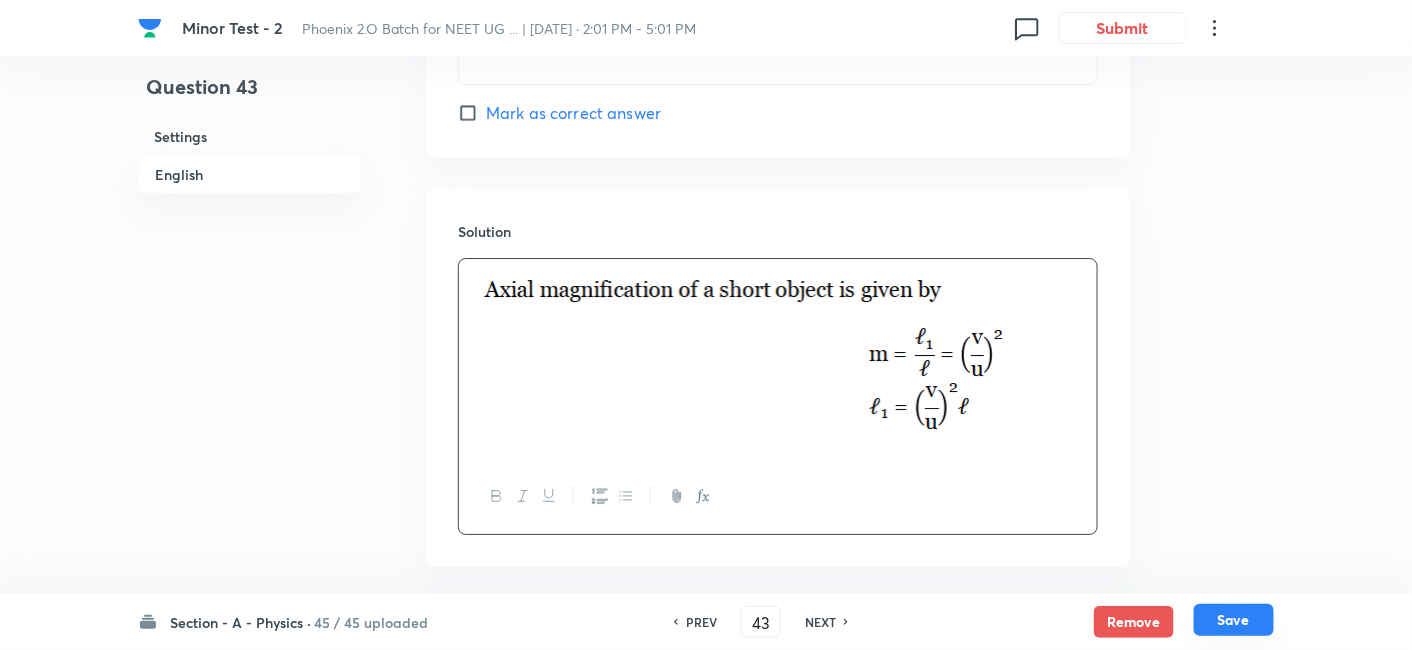 scroll, scrollTop: 2129, scrollLeft: 0, axis: vertical 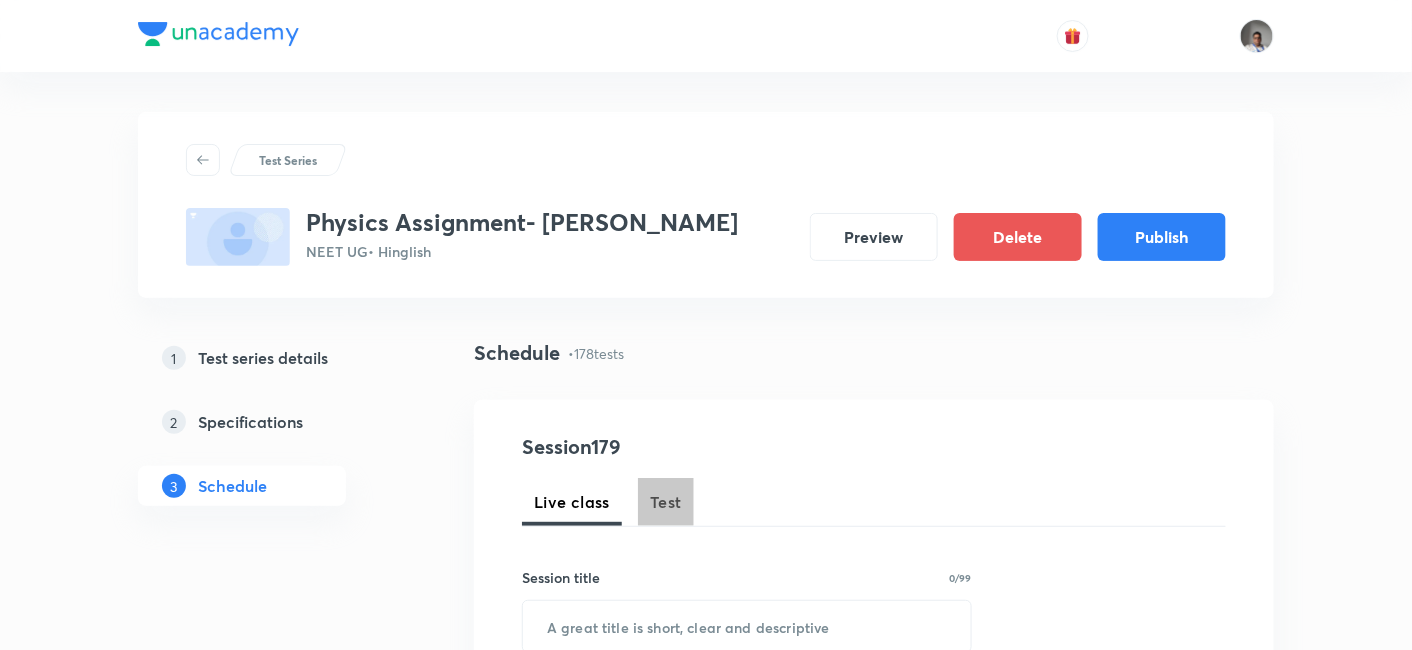 click on "Test" at bounding box center (666, 502) 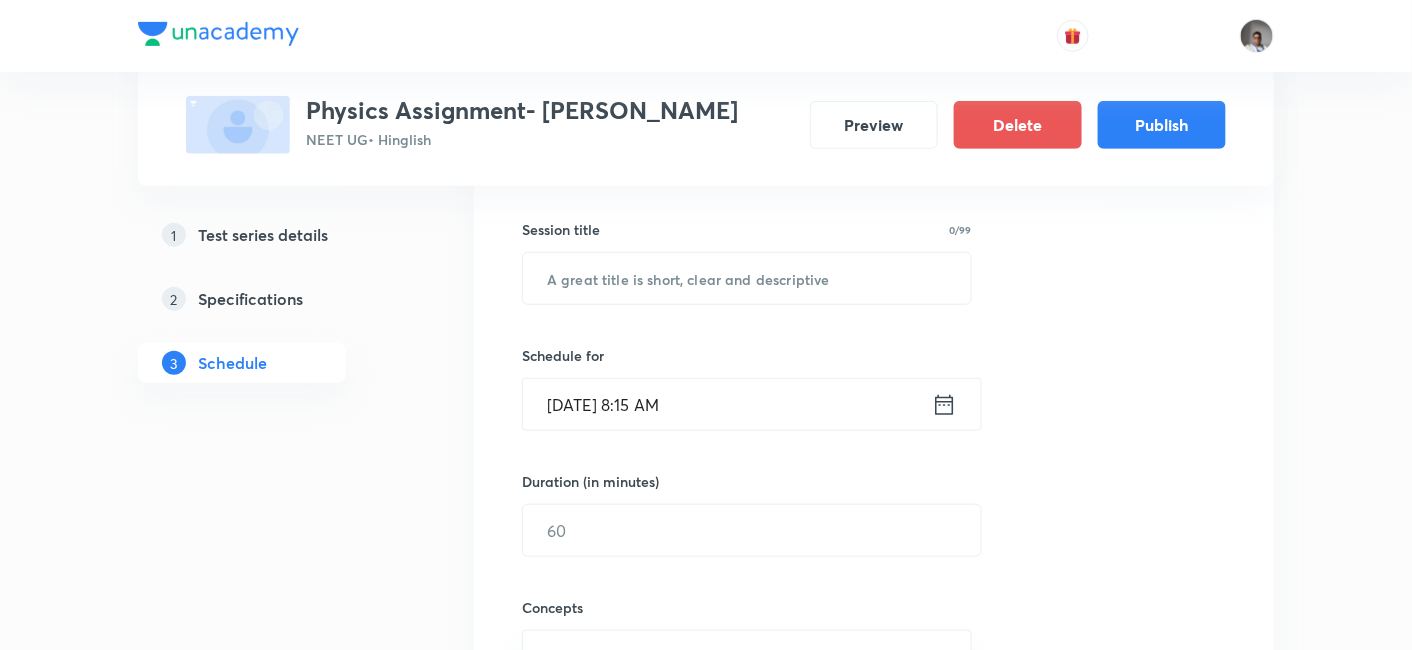 scroll, scrollTop: 351, scrollLeft: 0, axis: vertical 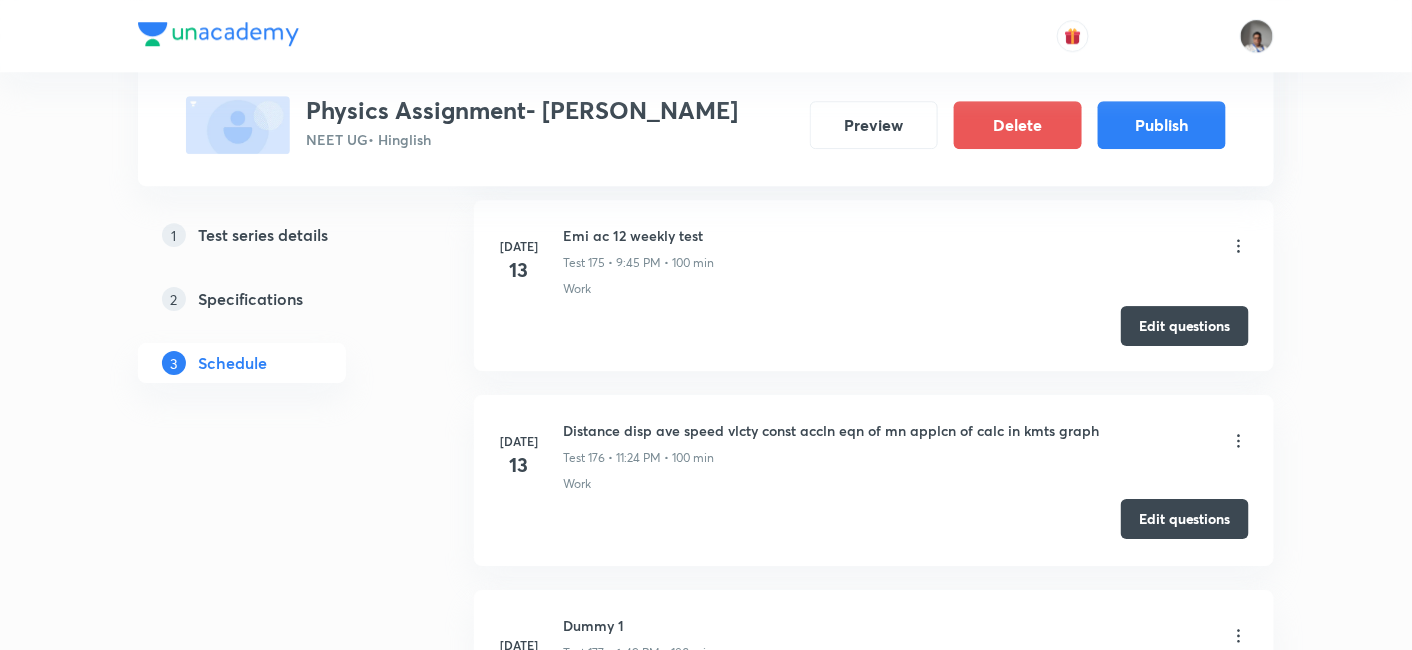 click on "Edit questions" at bounding box center [1185, 519] 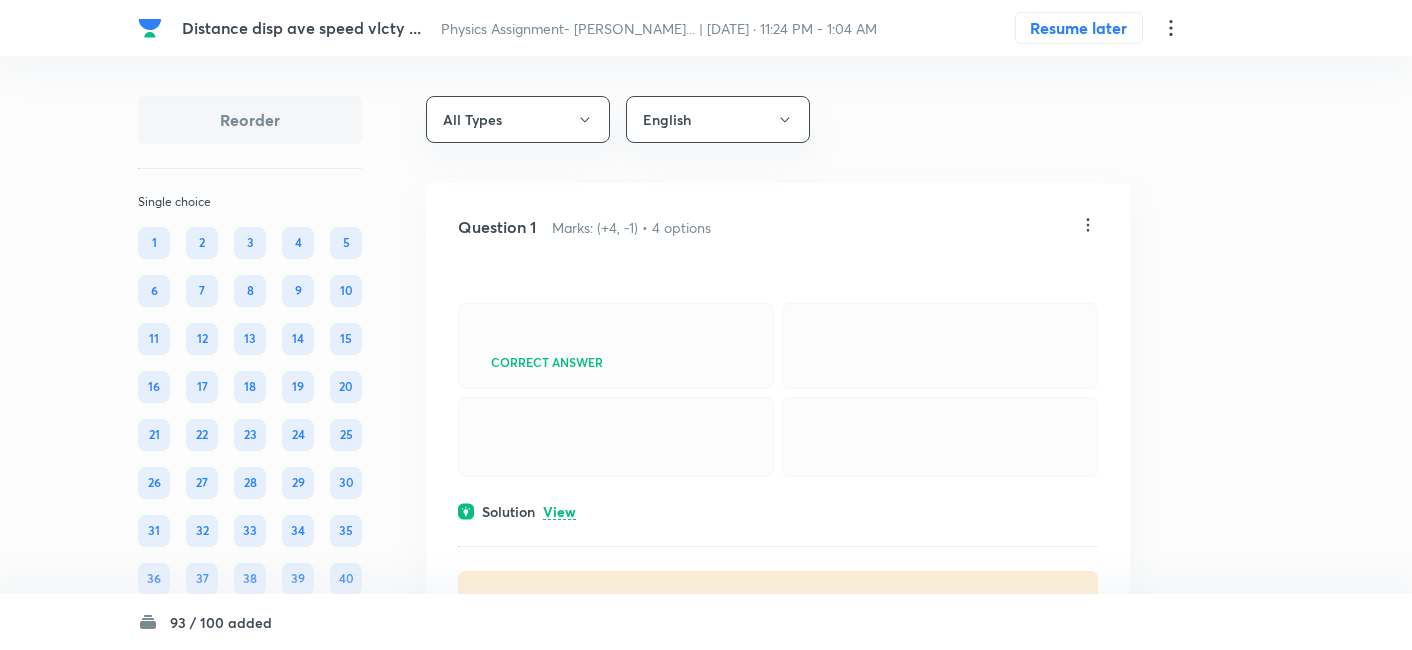 scroll, scrollTop: 0, scrollLeft: 0, axis: both 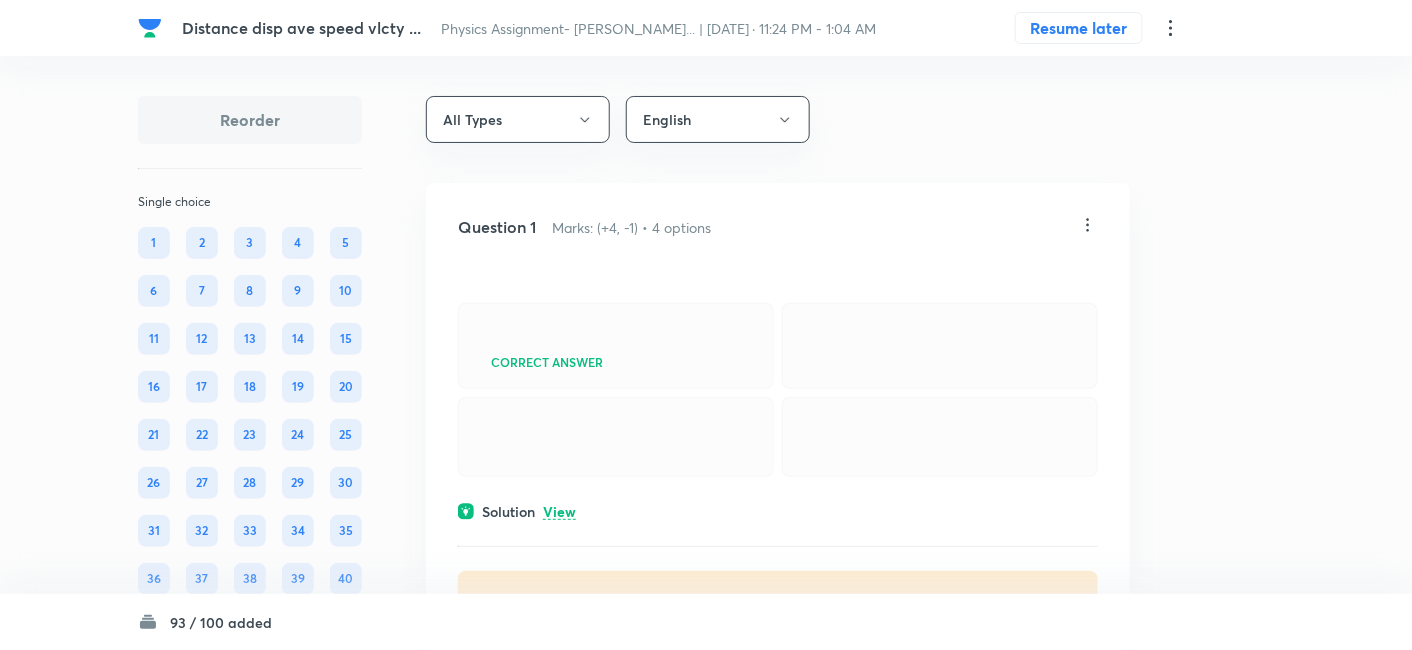 click 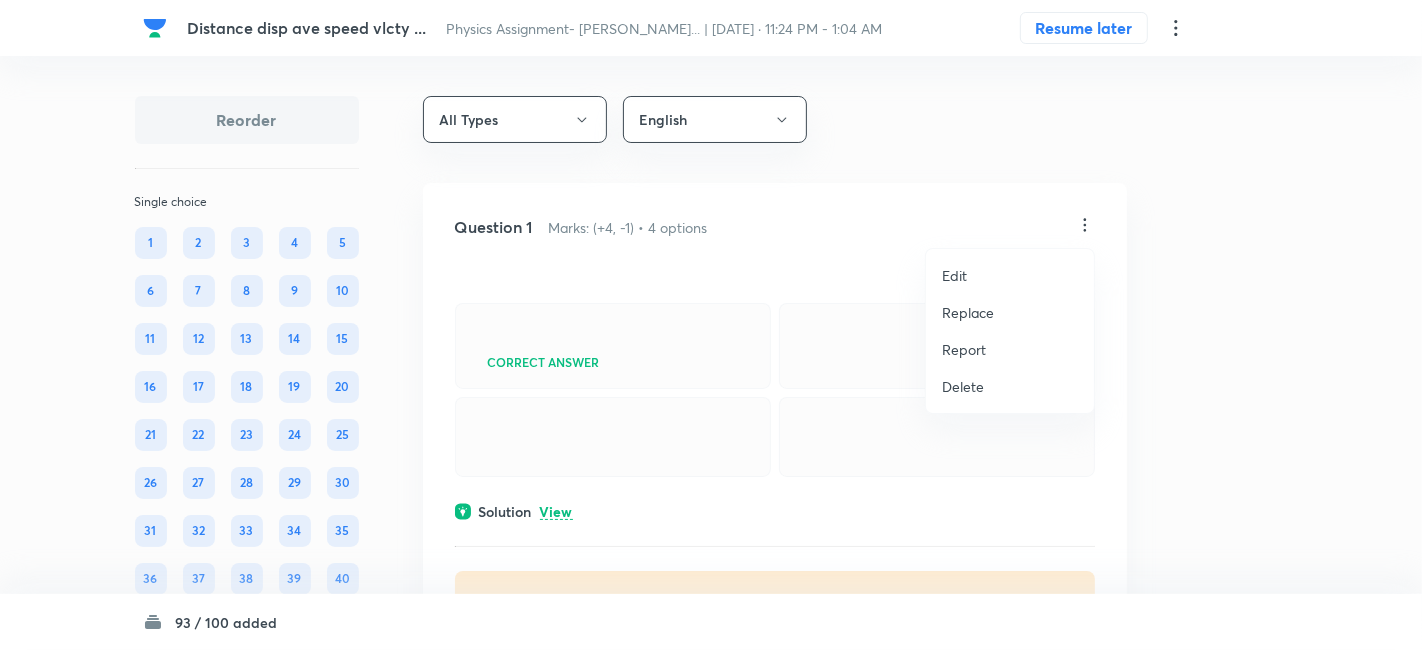 click on "Replace" at bounding box center (968, 312) 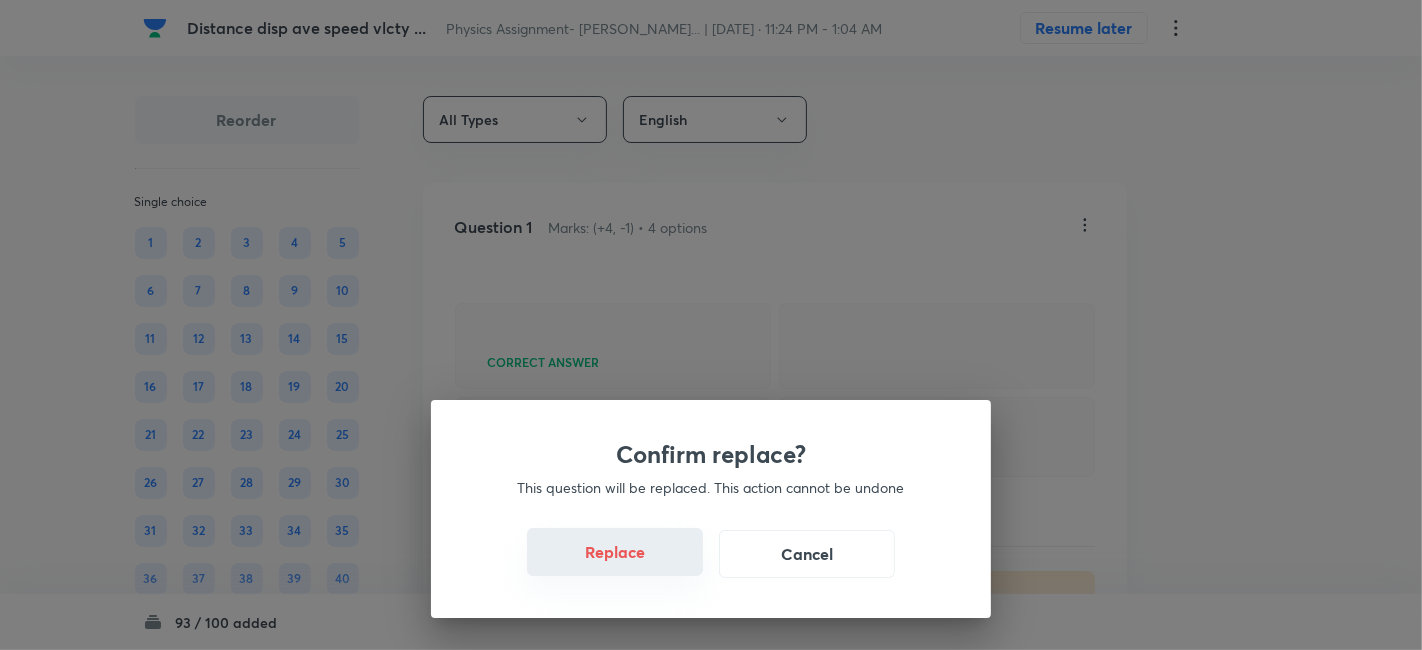 click on "Replace" at bounding box center [615, 552] 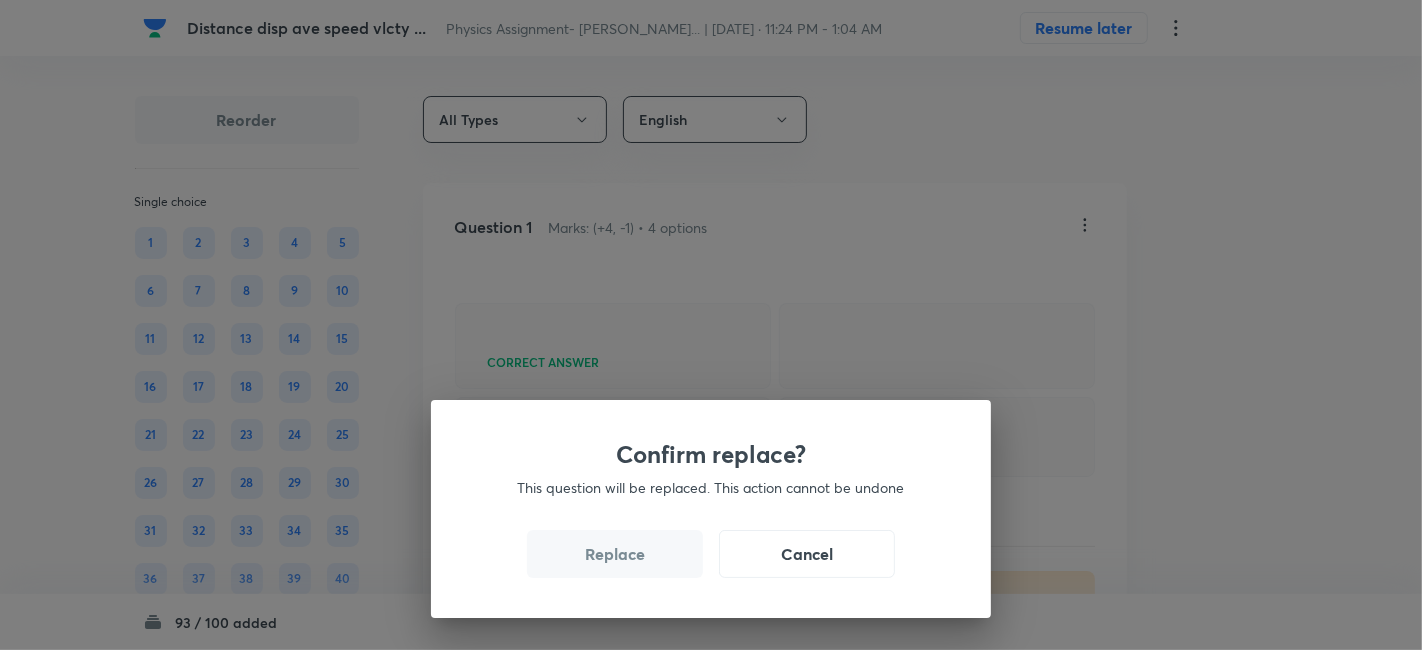 click on "Replace" at bounding box center [615, 554] 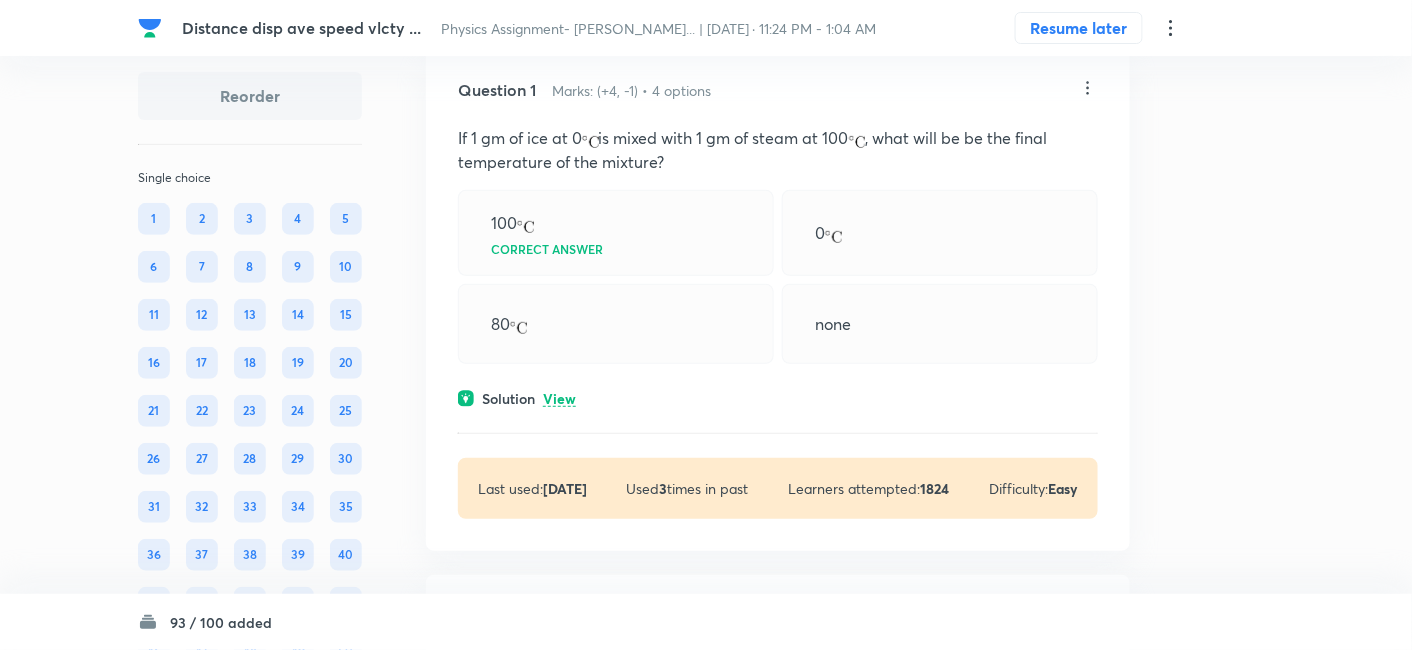 scroll, scrollTop: 144, scrollLeft: 0, axis: vertical 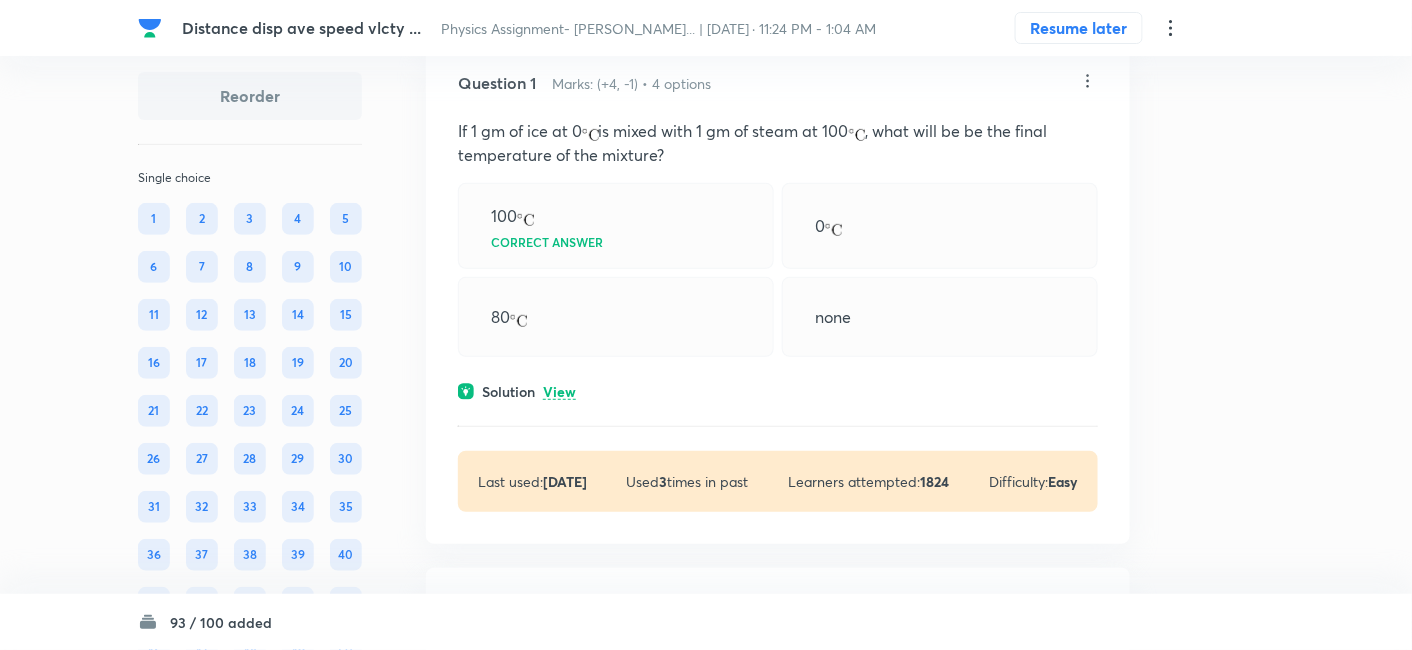 click on "View" at bounding box center [559, 392] 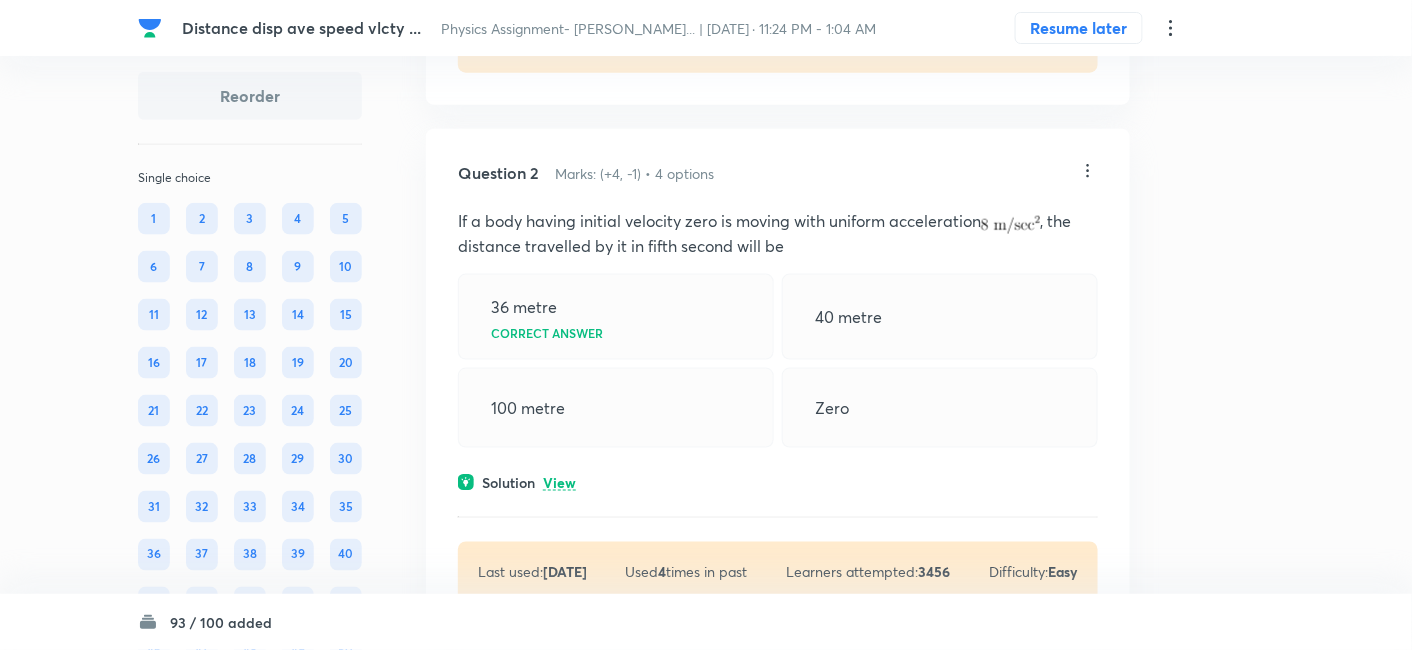scroll, scrollTop: 674, scrollLeft: 0, axis: vertical 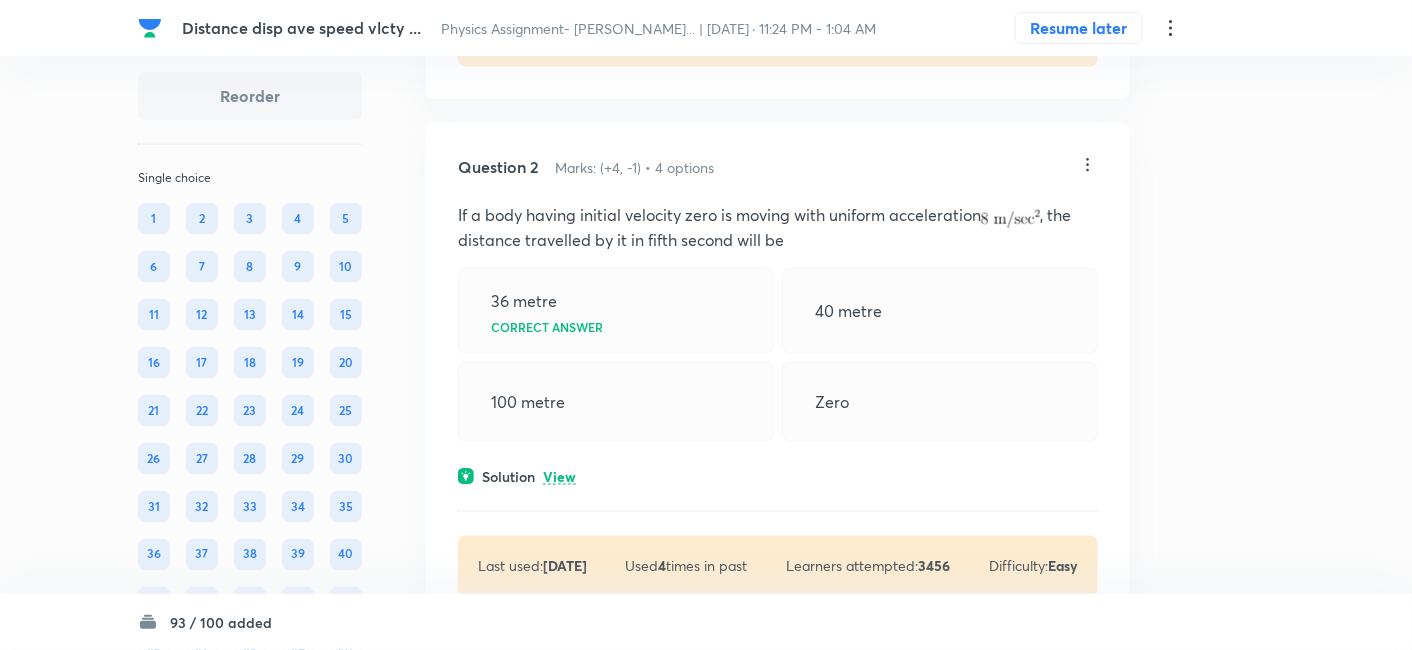 click on "View" at bounding box center [559, 477] 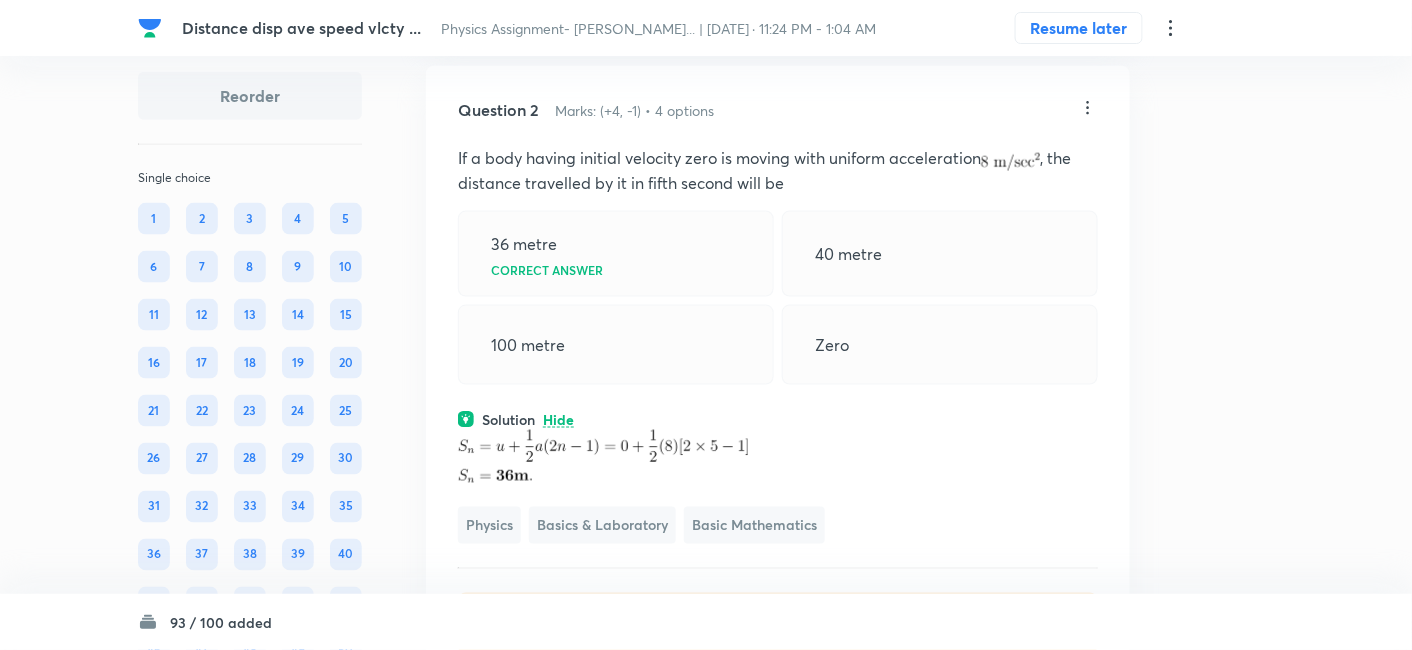 scroll, scrollTop: 724, scrollLeft: 0, axis: vertical 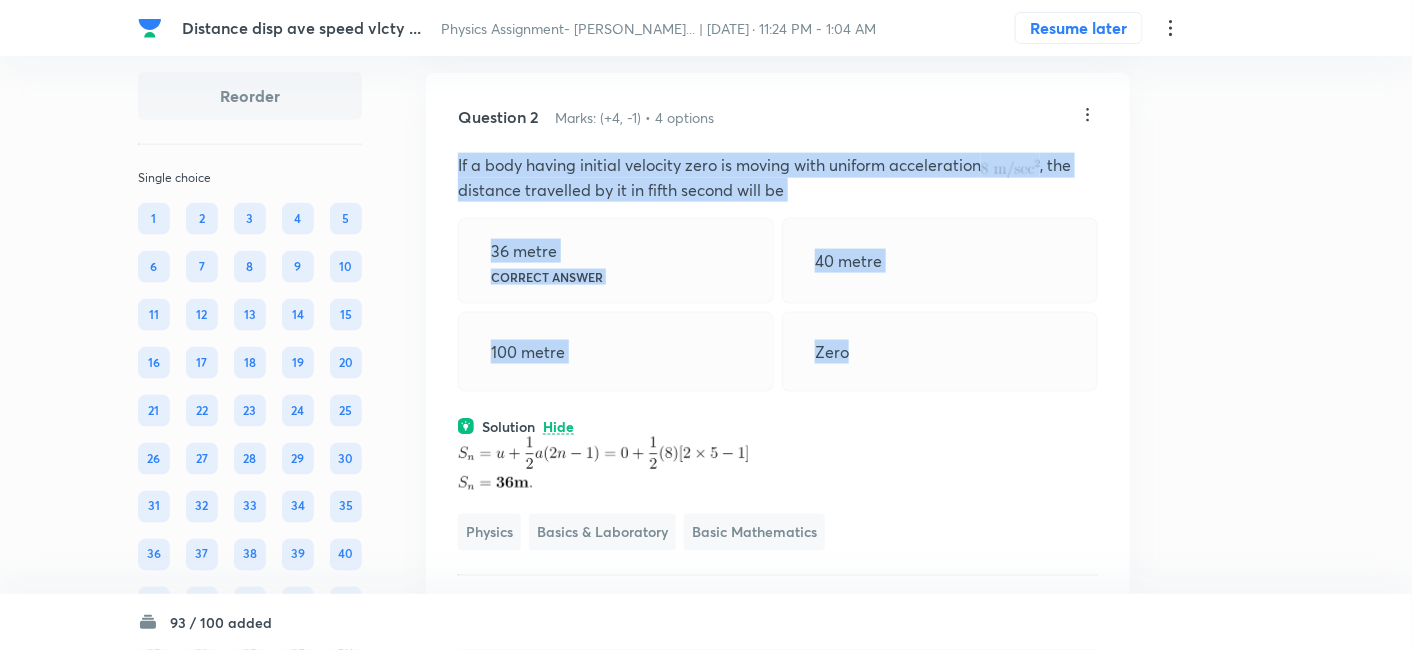 drag, startPoint x: 455, startPoint y: 162, endPoint x: 862, endPoint y: 360, distance: 452.6069 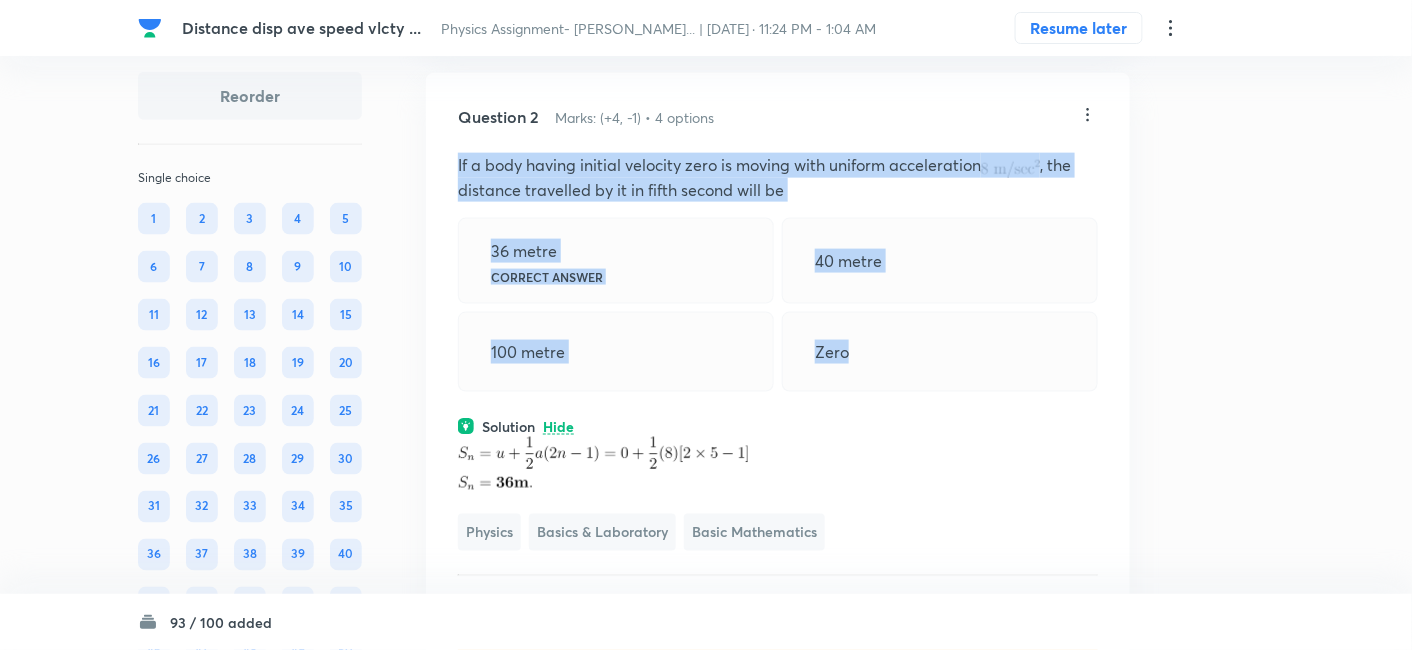 click on "36 metre  Correct answer" at bounding box center (616, 261) 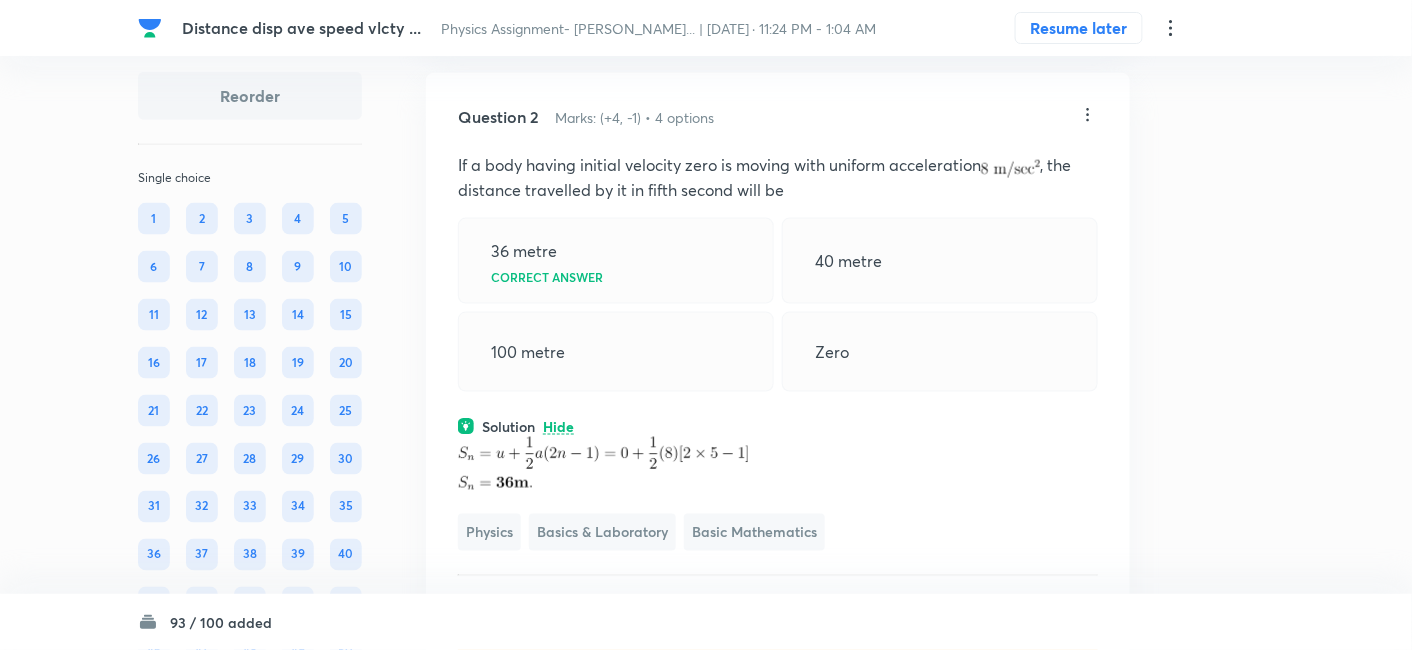 drag, startPoint x: 453, startPoint y: 447, endPoint x: 671, endPoint y: 471, distance: 219.31712 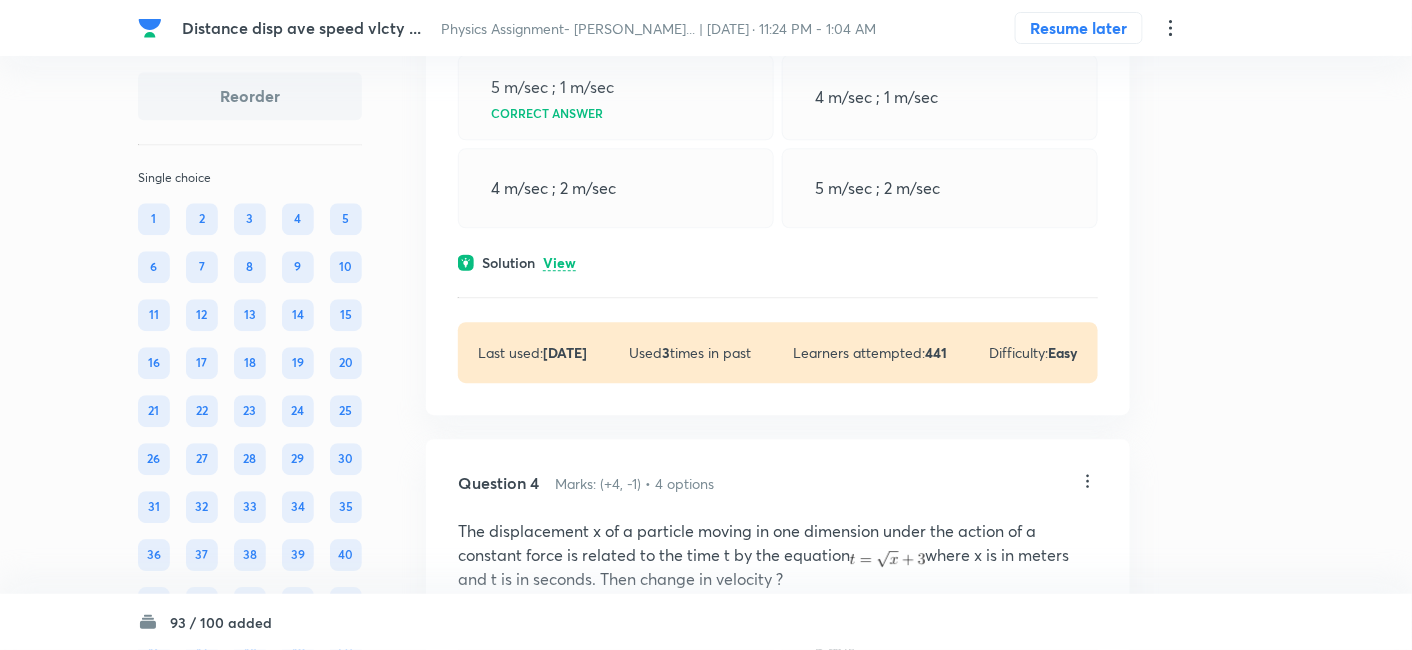scroll, scrollTop: 1579, scrollLeft: 0, axis: vertical 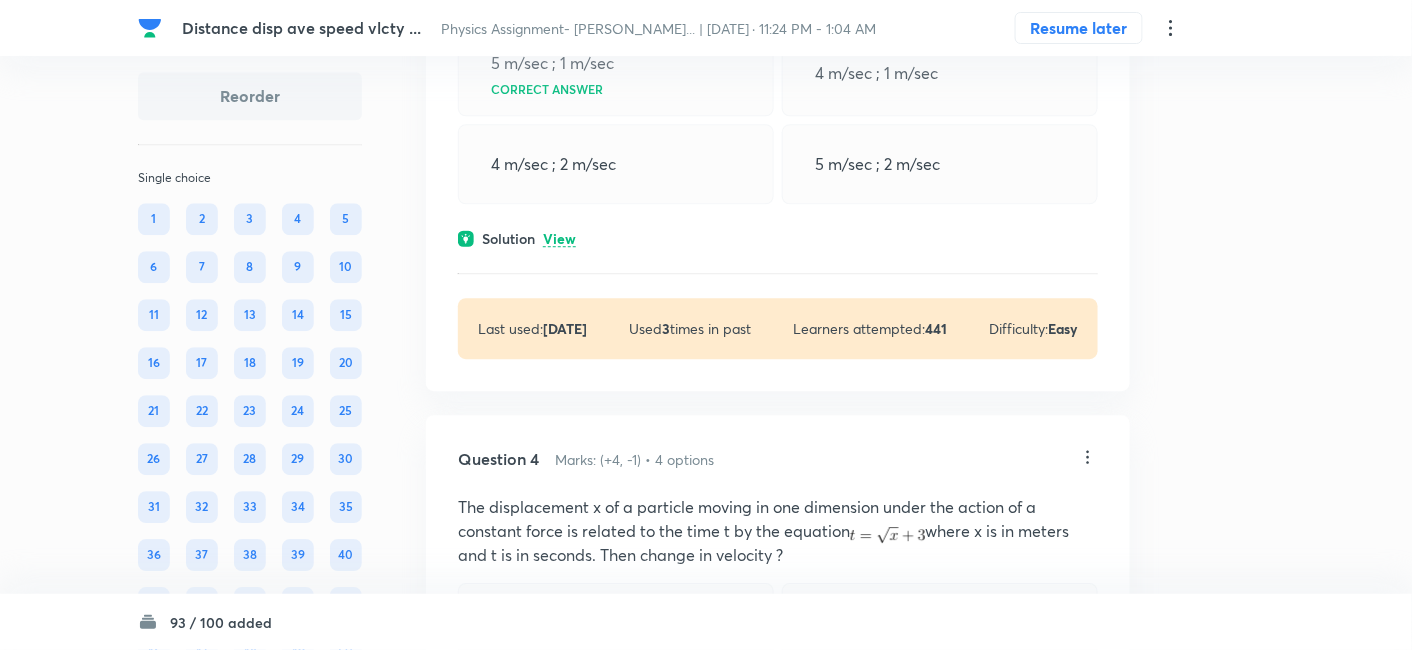 click on "View" at bounding box center [559, 239] 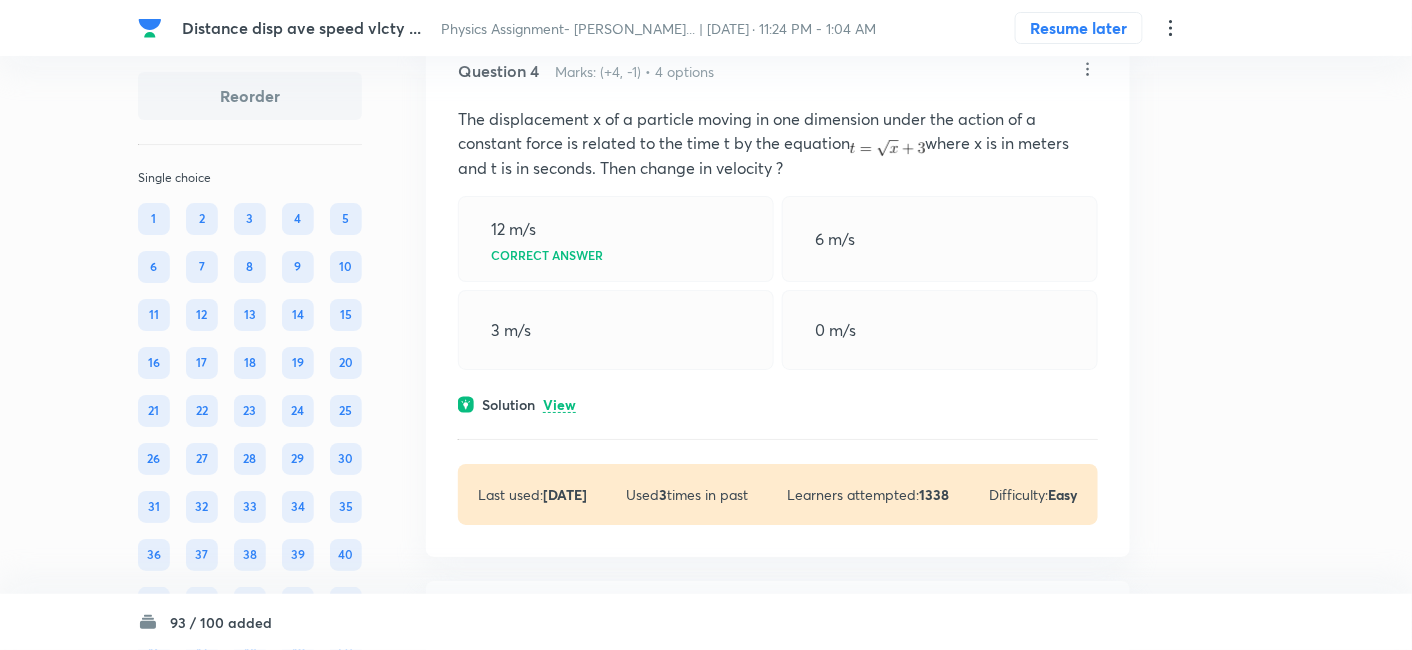 scroll, scrollTop: 2105, scrollLeft: 0, axis: vertical 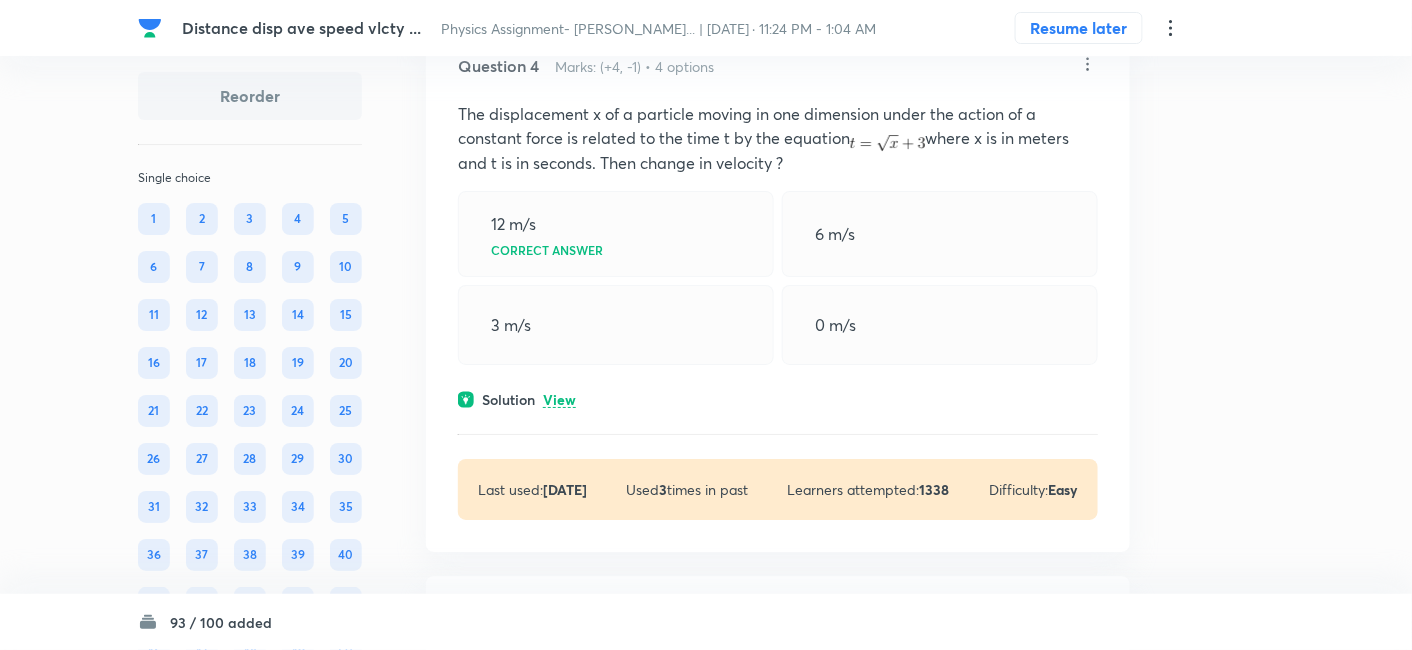 click on "View" at bounding box center [559, 400] 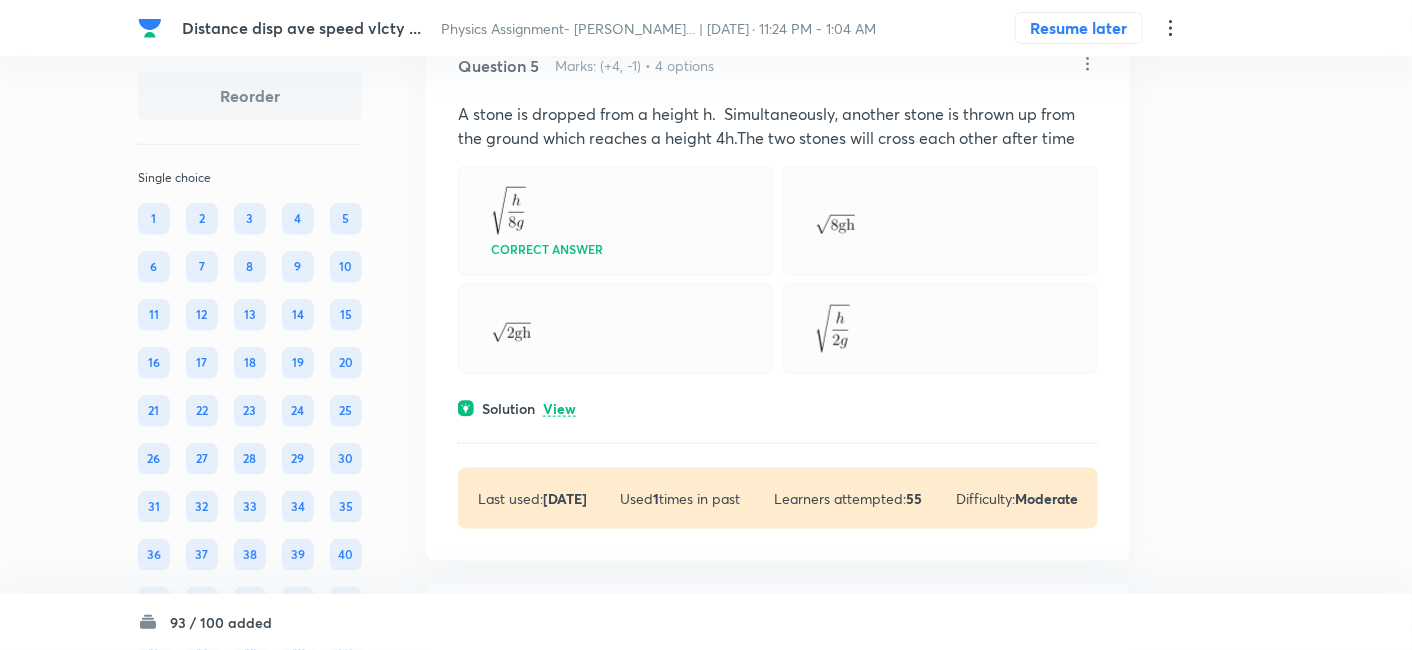 scroll, scrollTop: 2841, scrollLeft: 0, axis: vertical 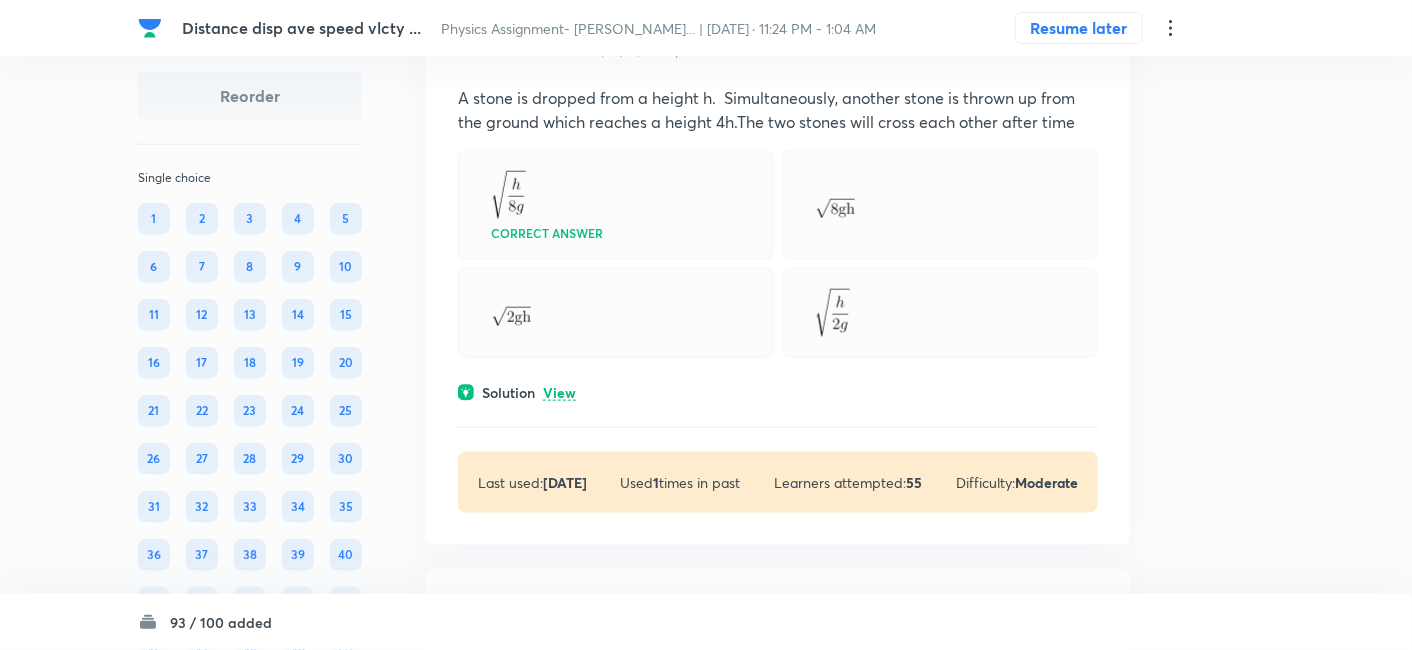 click on "View" at bounding box center [559, 393] 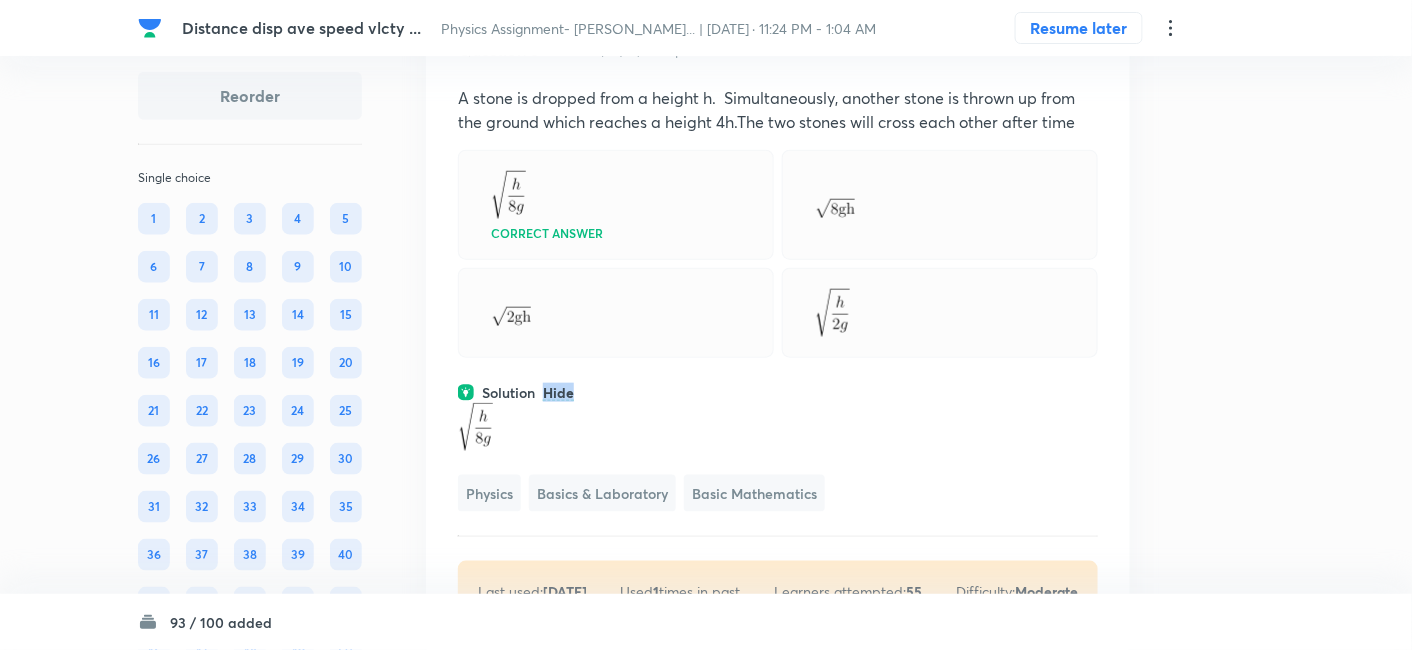 click on "Hide" at bounding box center (558, 393) 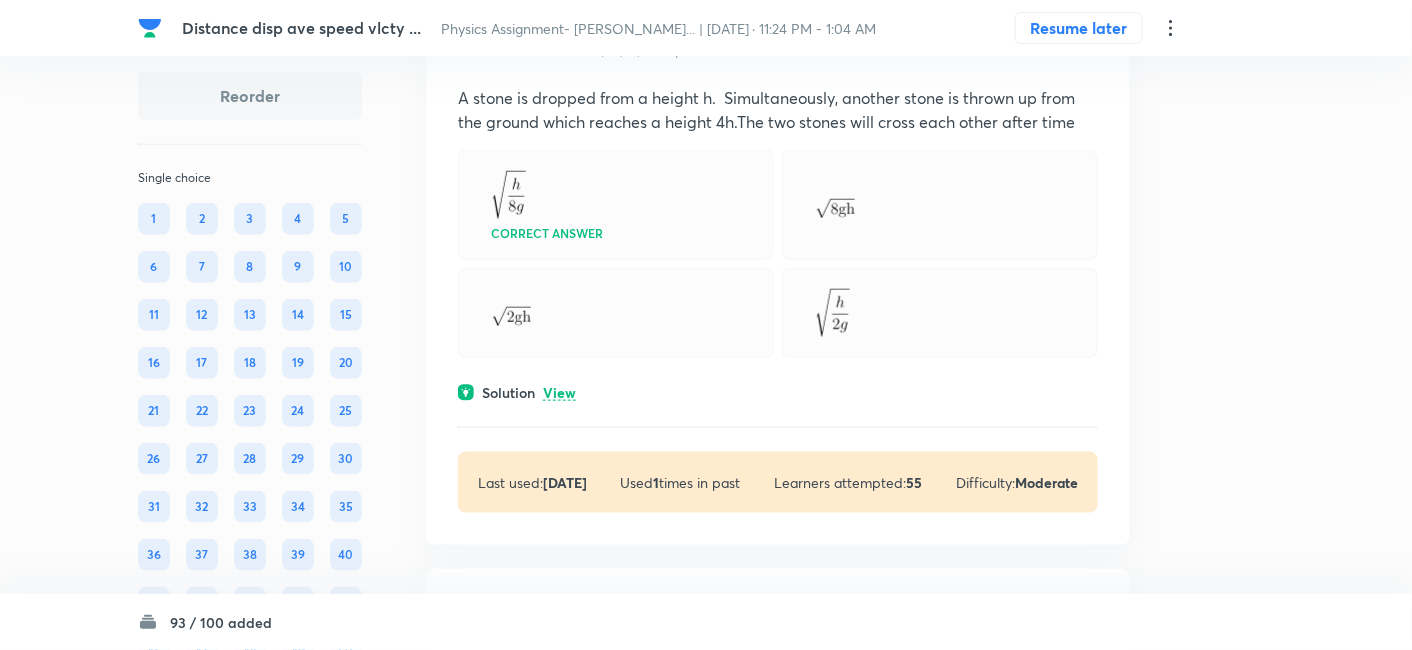 click on "View" at bounding box center (559, 393) 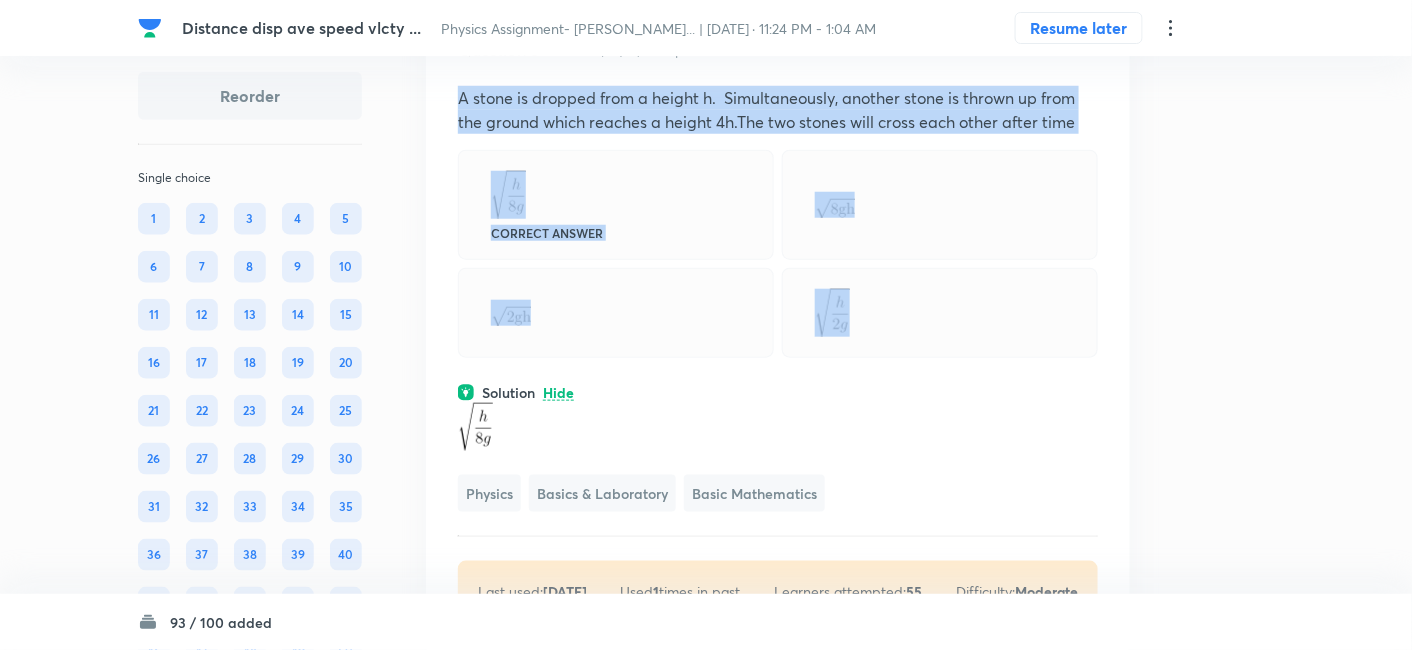 drag, startPoint x: 460, startPoint y: 87, endPoint x: 900, endPoint y: 306, distance: 491.48856 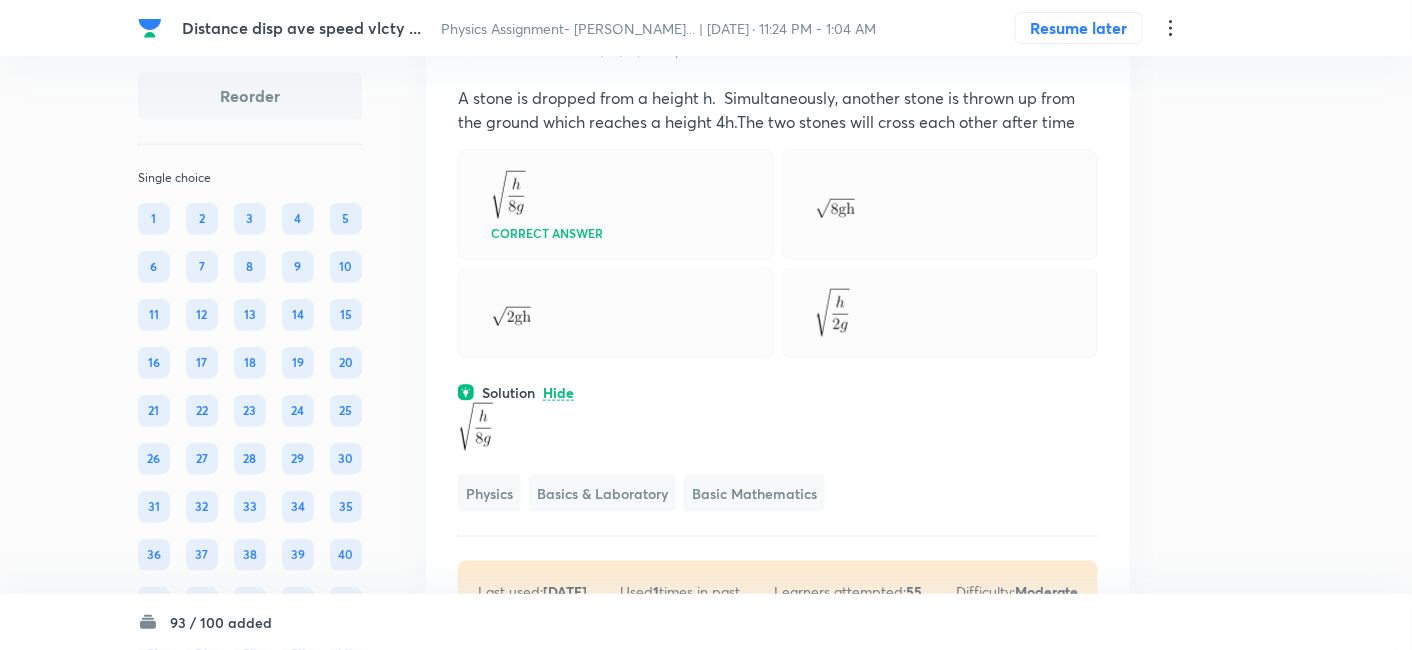 click on "A stone is dropped from a height h.  Simultaneously, another stone is thrown up from the ground which reaches a height 4h.The two stones will cross each other after time" at bounding box center [778, 110] 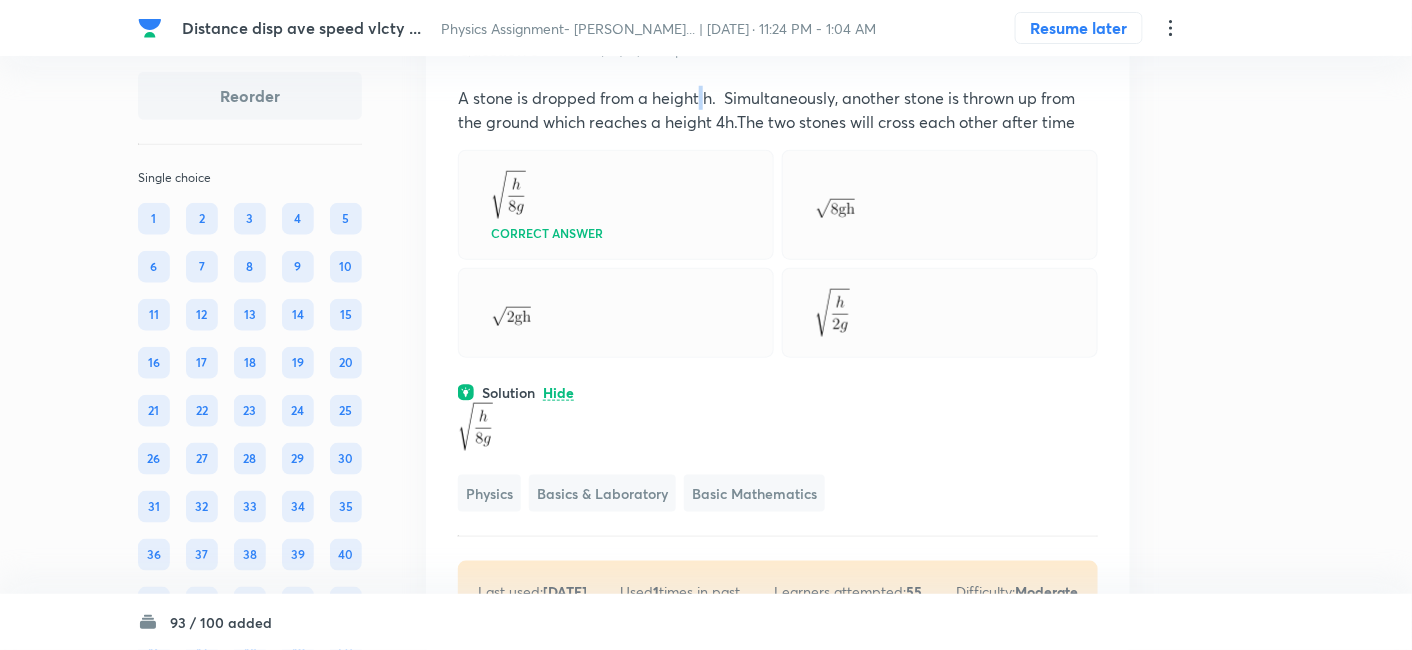 click on "A stone is dropped from a height h.  Simultaneously, another stone is thrown up from the ground which reaches a height 4h.The two stones will cross each other after time" at bounding box center (778, 110) 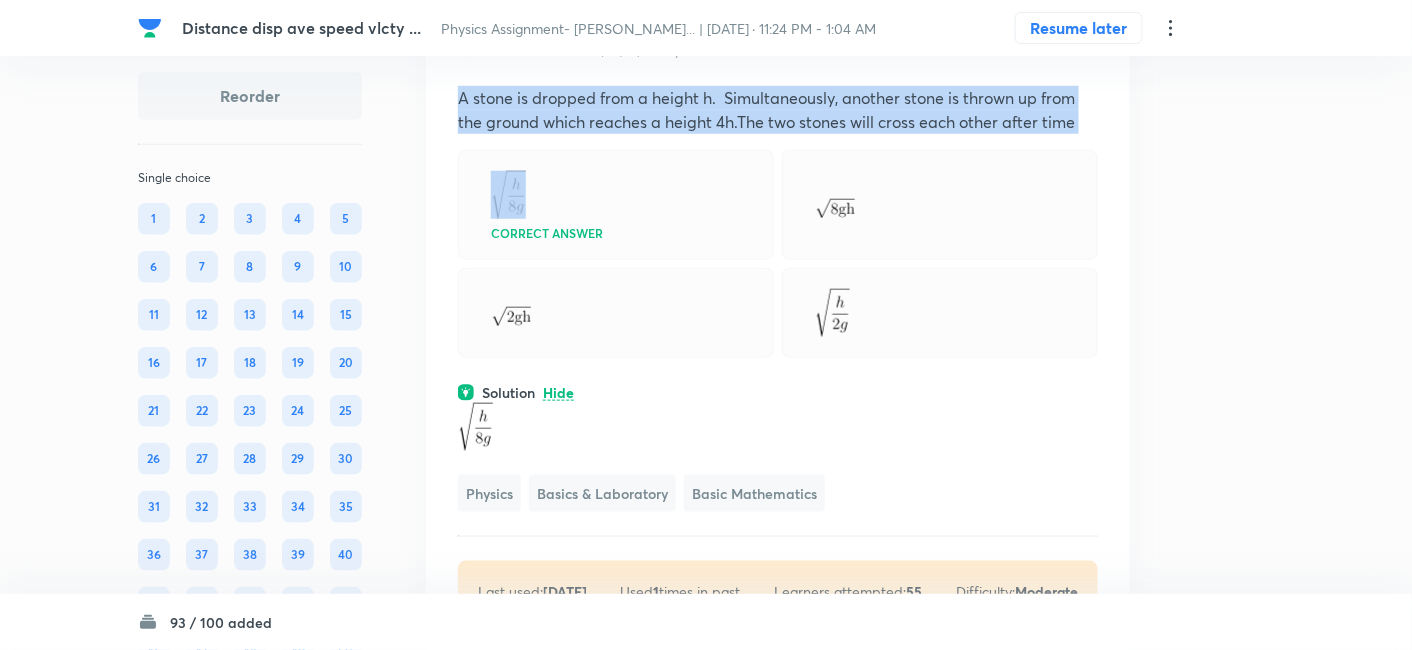click on "A stone is dropped from a height h.  Simultaneously, another stone is thrown up from the ground which reaches a height 4h.The two stones will cross each other after time" at bounding box center (778, 110) 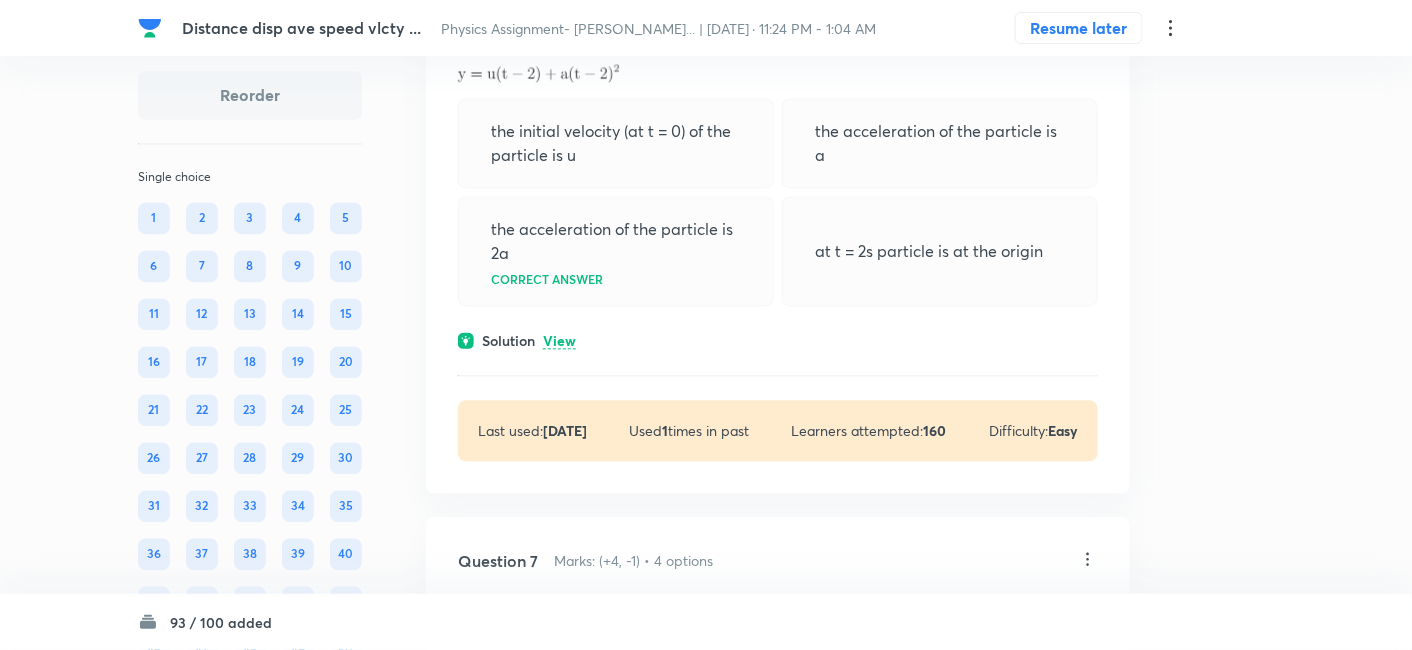 scroll, scrollTop: 3568, scrollLeft: 0, axis: vertical 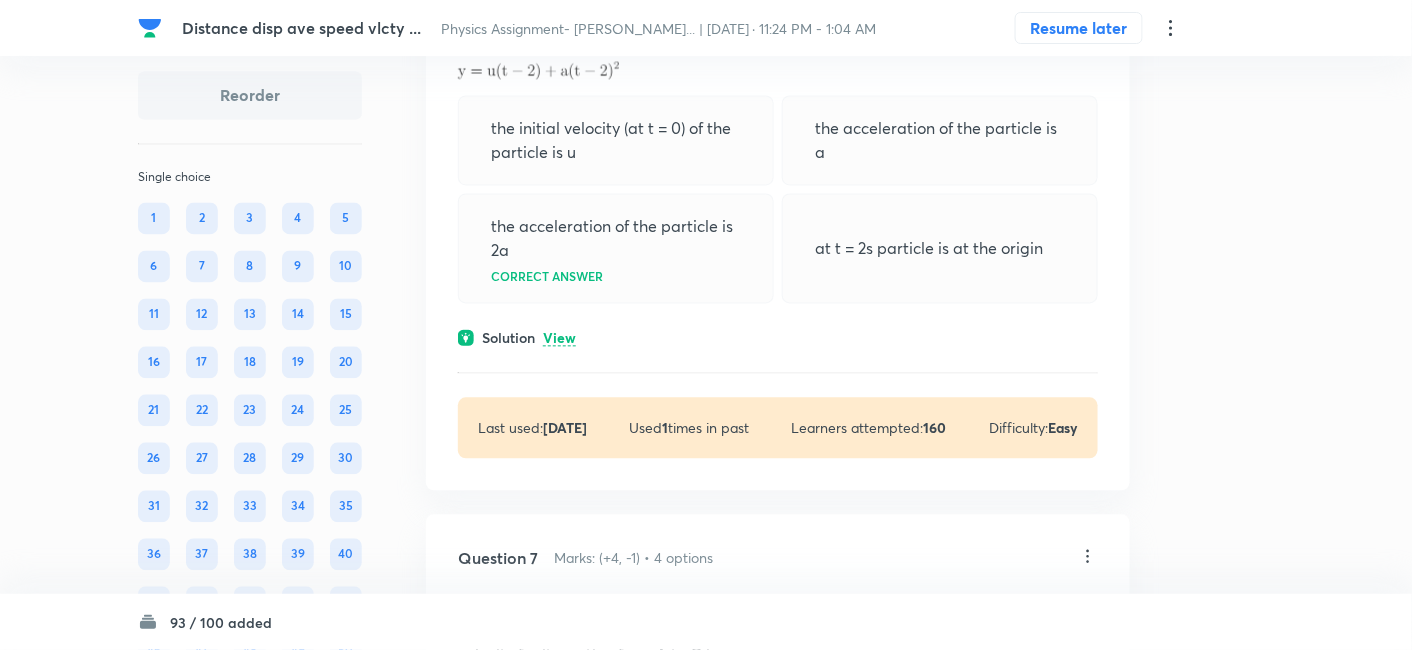 click on "View" at bounding box center [559, 339] 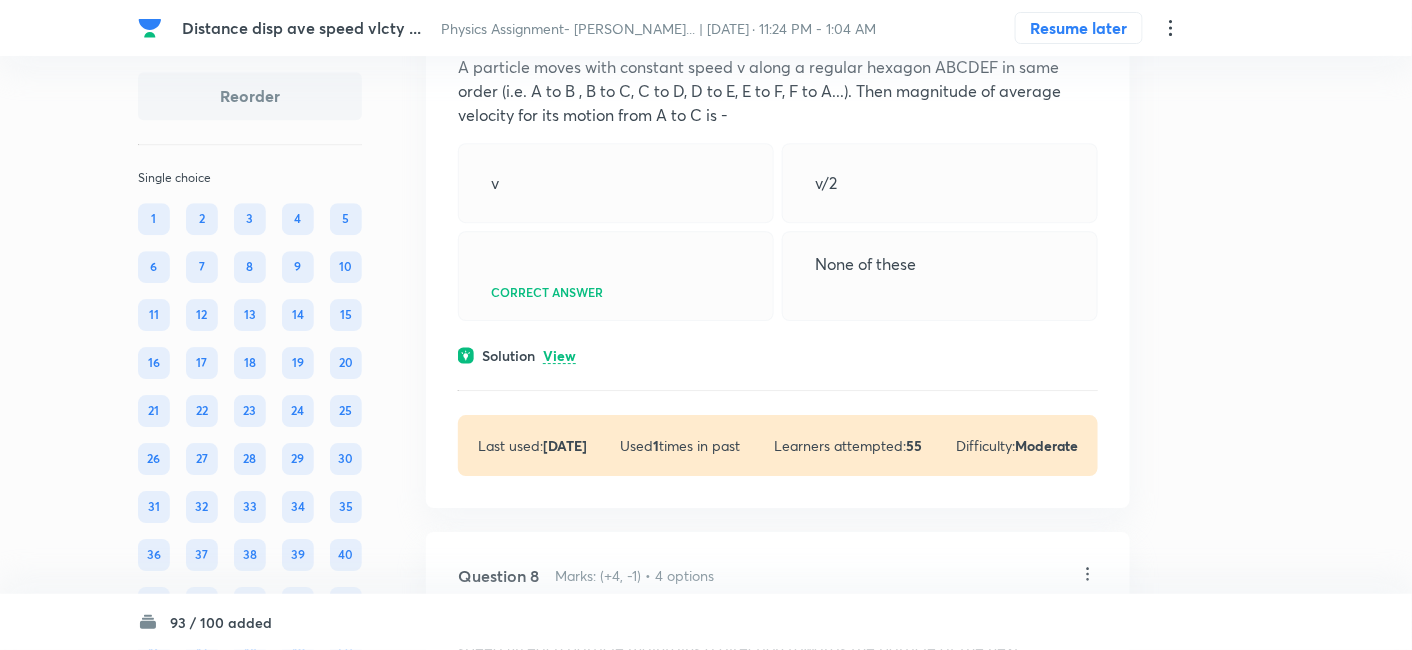 scroll, scrollTop: 4208, scrollLeft: 0, axis: vertical 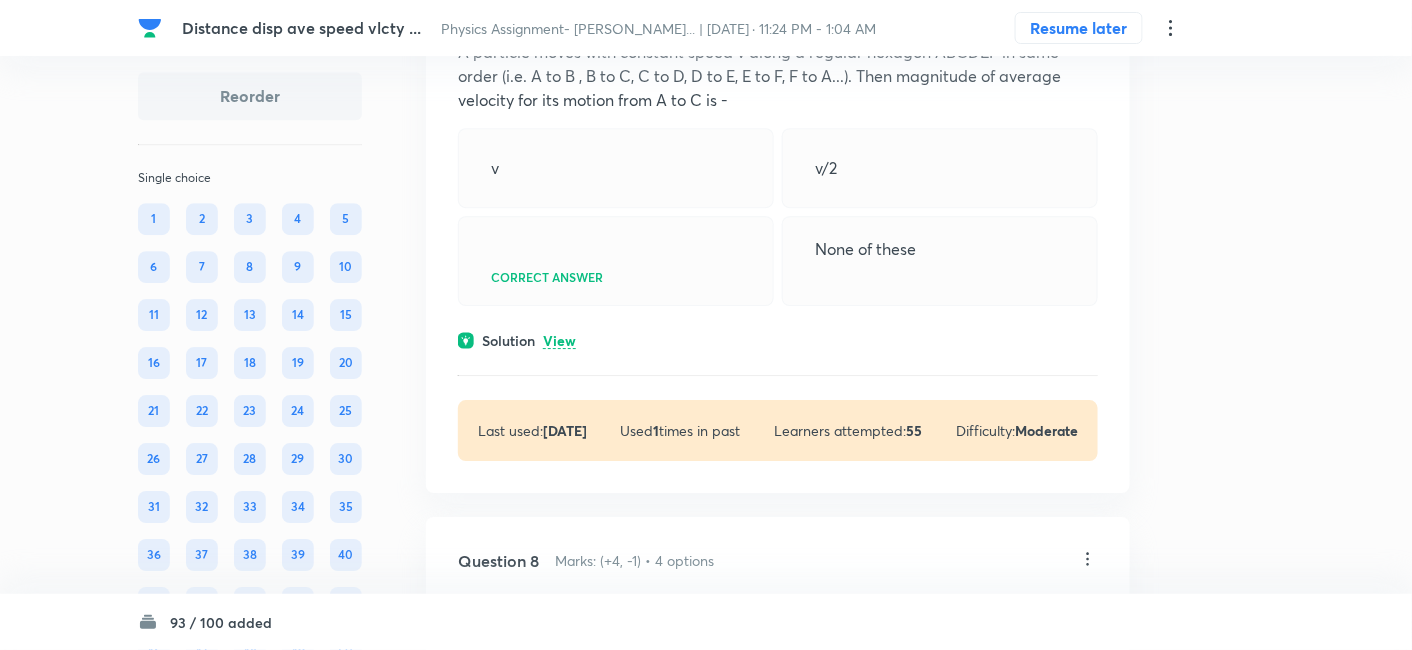 click on "View" at bounding box center (559, 341) 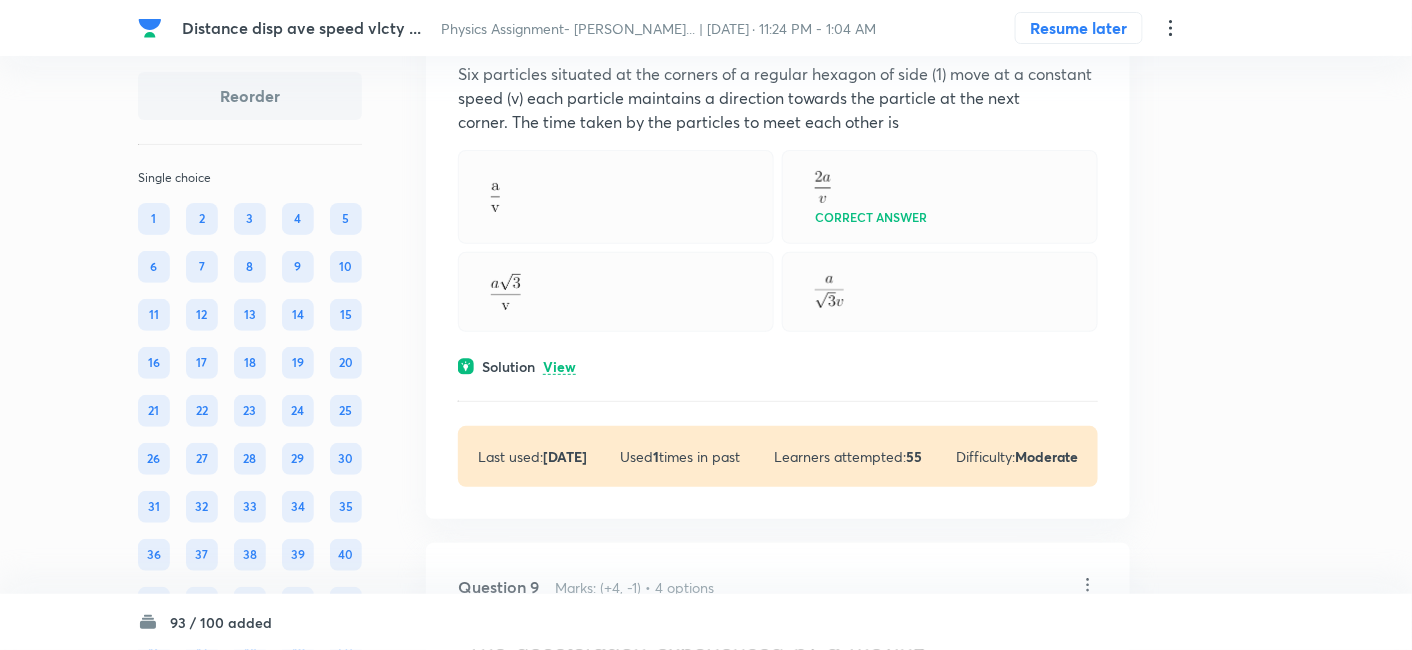scroll, scrollTop: 4857, scrollLeft: 0, axis: vertical 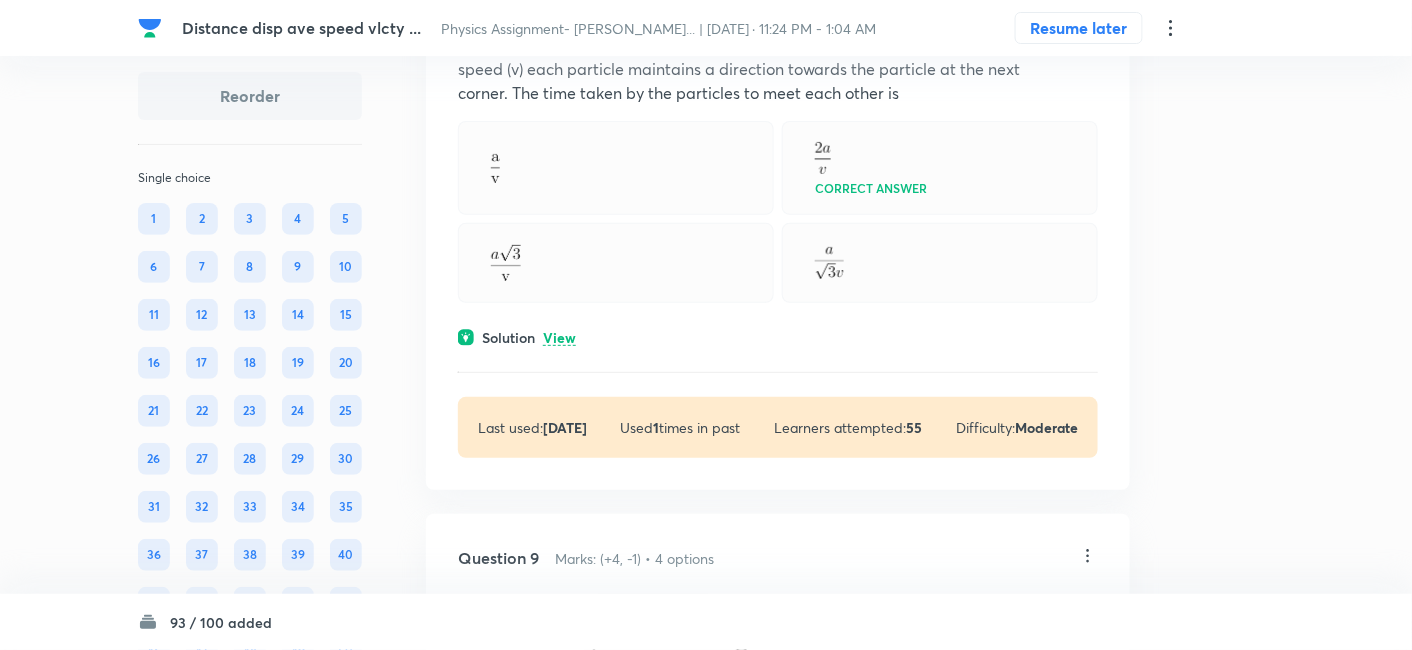 click on "View" at bounding box center [559, 338] 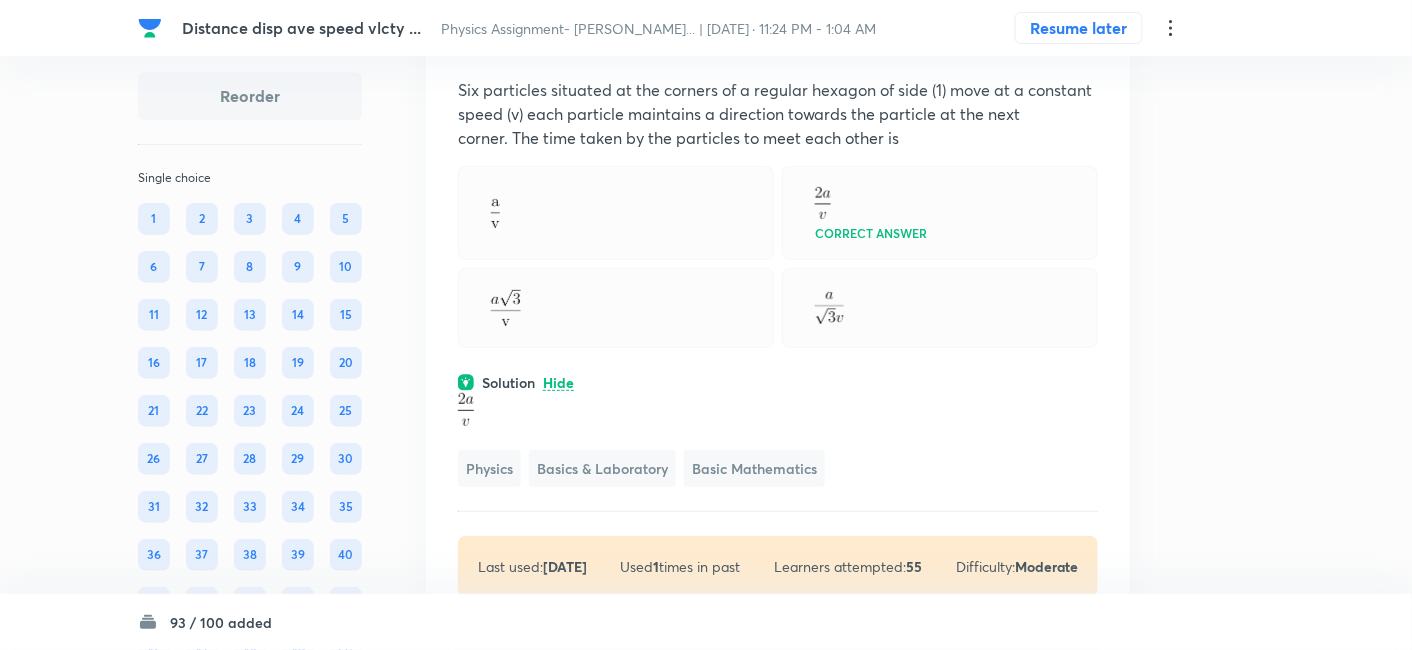 scroll, scrollTop: 4806, scrollLeft: 0, axis: vertical 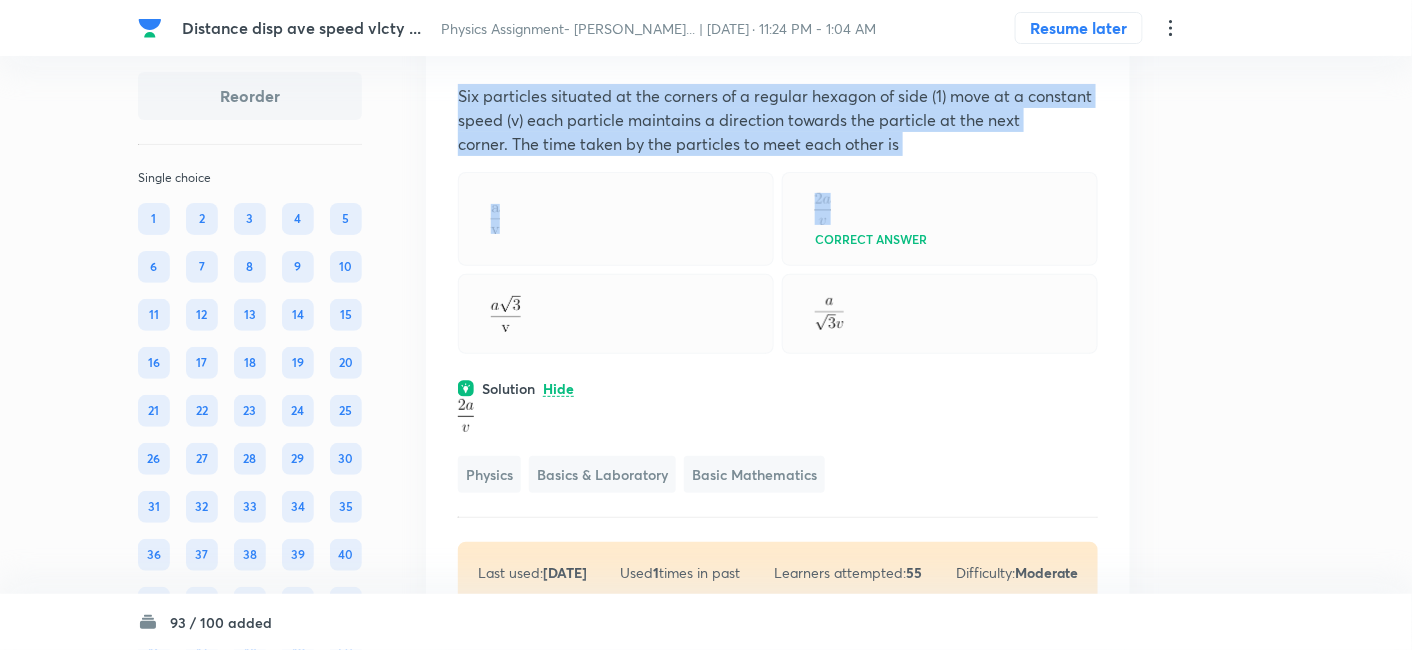 drag, startPoint x: 458, startPoint y: 113, endPoint x: 857, endPoint y: 194, distance: 407.1388 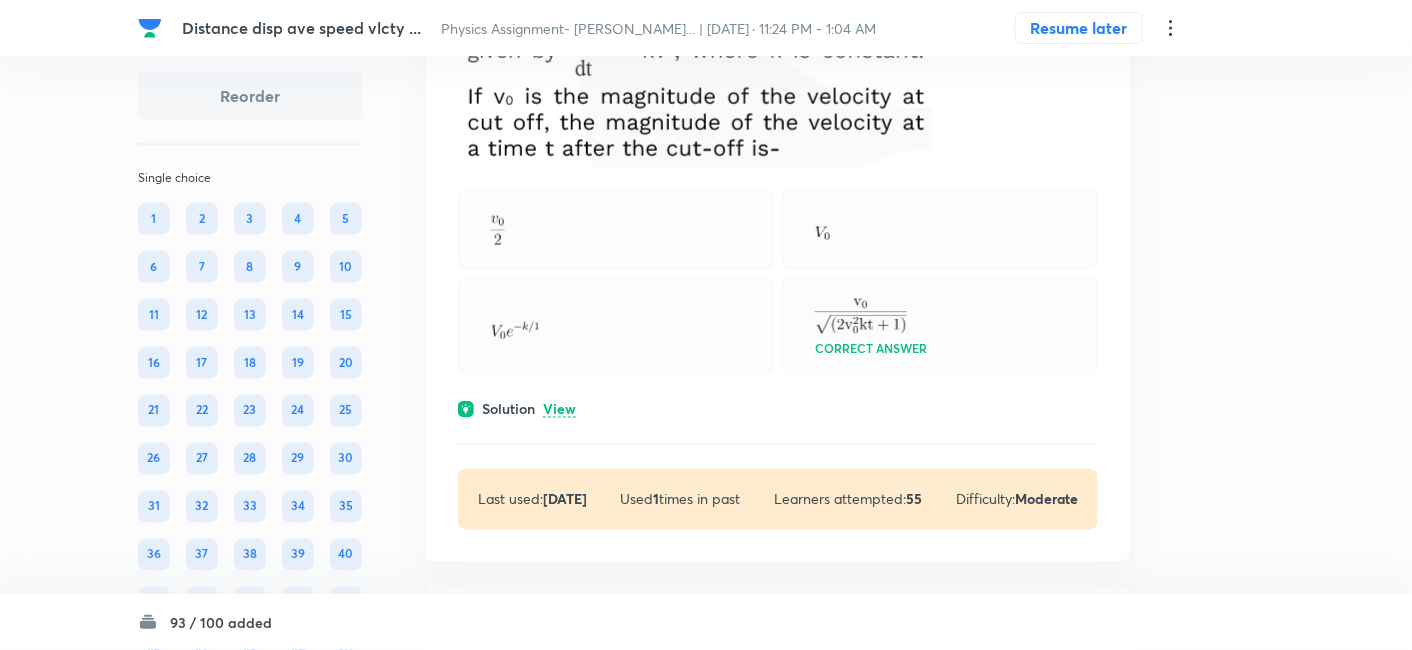 scroll, scrollTop: 5593, scrollLeft: 0, axis: vertical 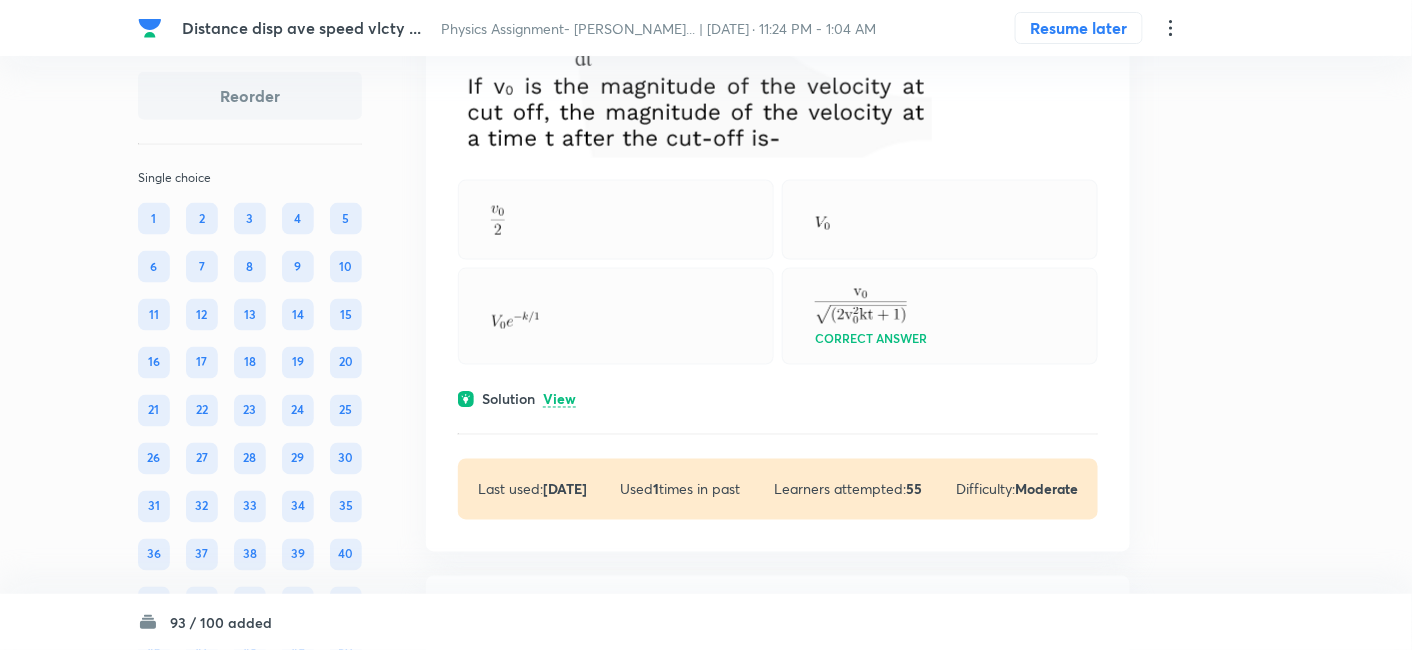 click on "View" at bounding box center (559, 400) 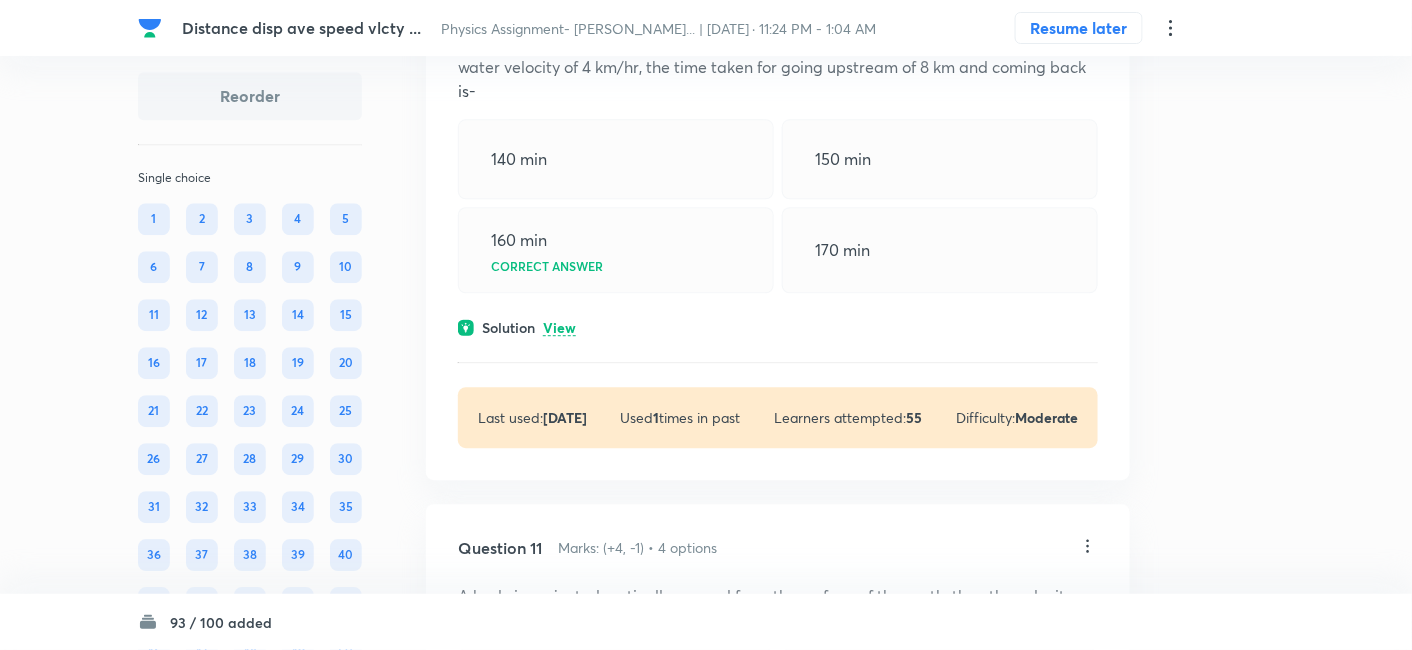 scroll, scrollTop: 6317, scrollLeft: 0, axis: vertical 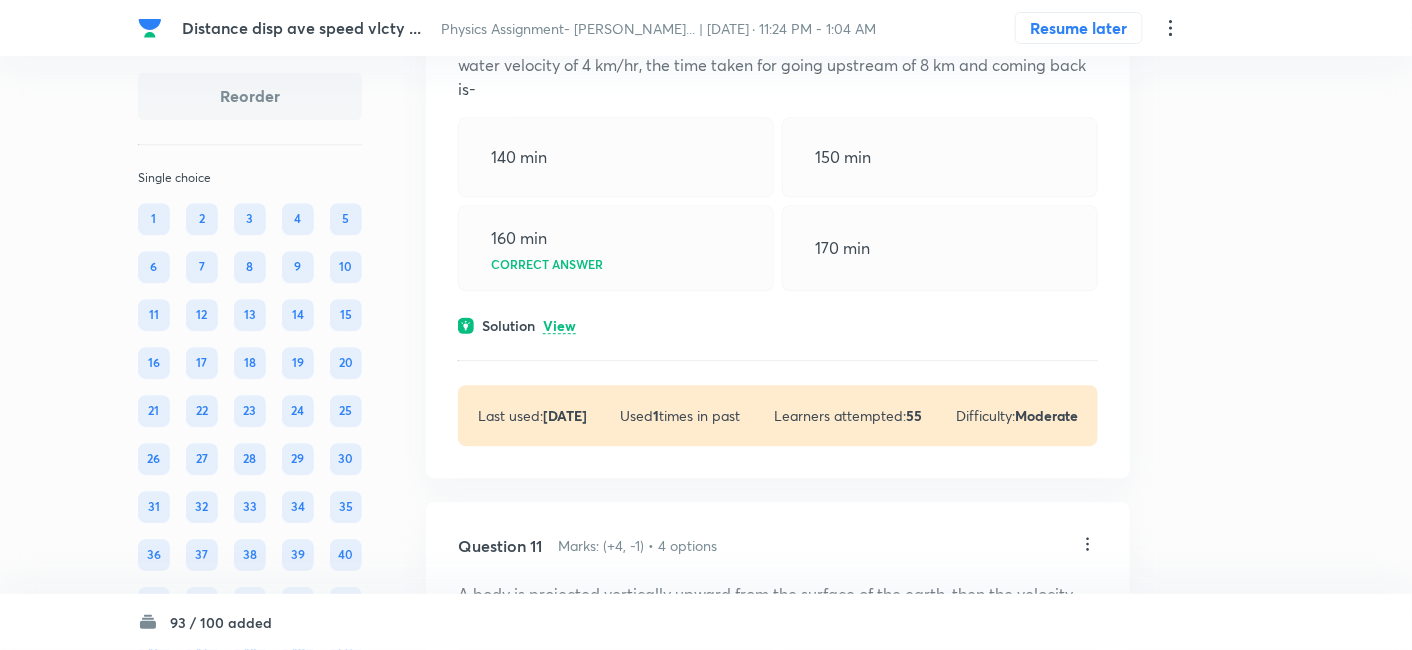 click on "View" at bounding box center [559, 326] 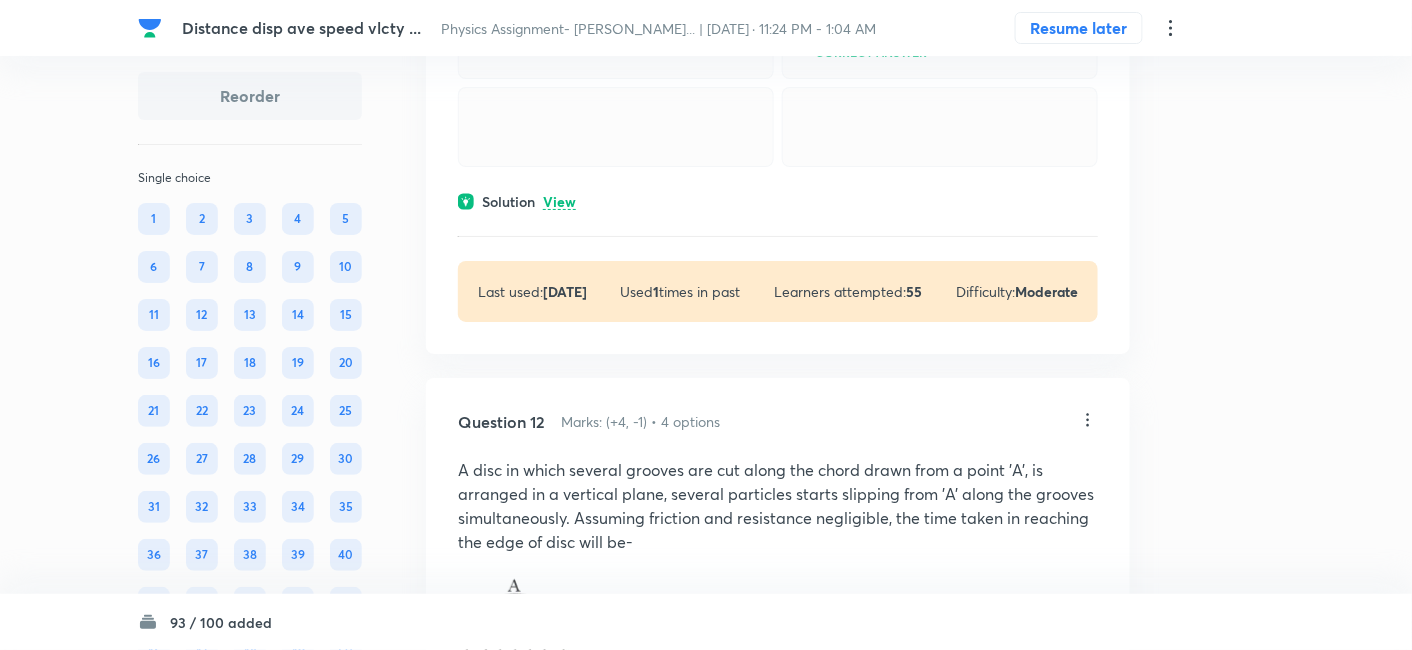 scroll, scrollTop: 7094, scrollLeft: 0, axis: vertical 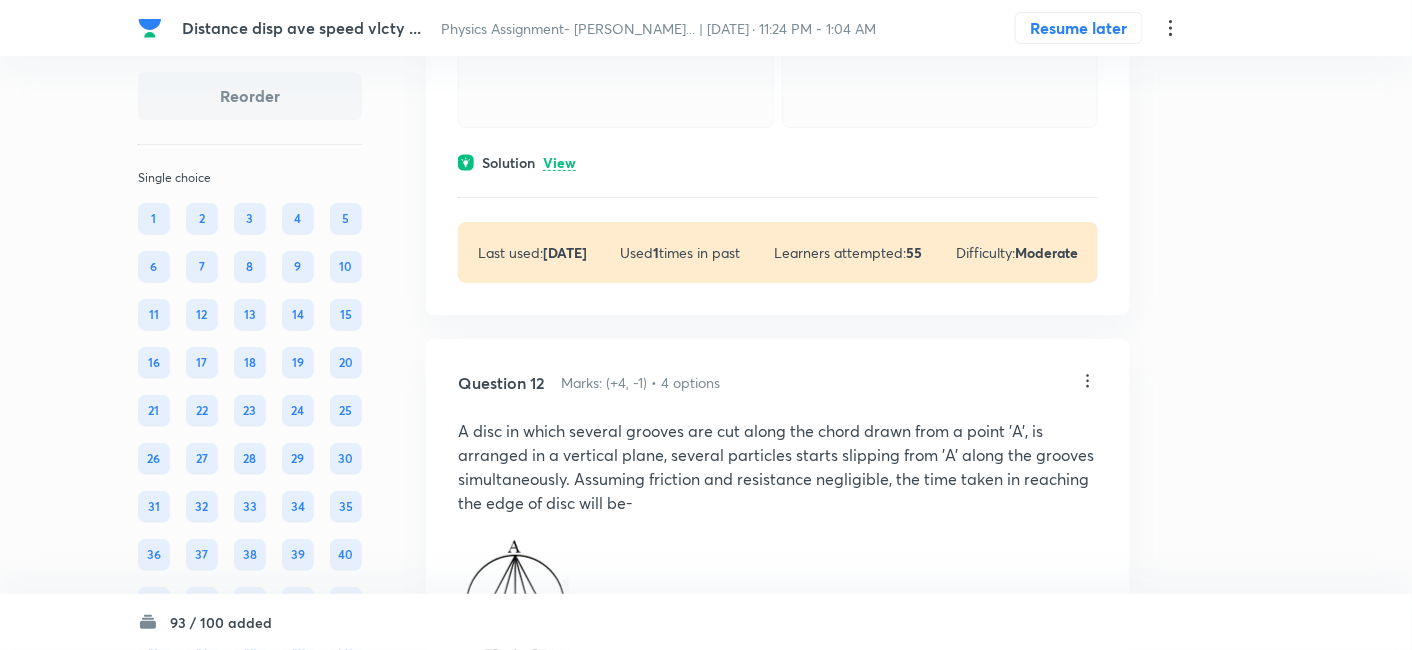 click on "View" at bounding box center (559, 163) 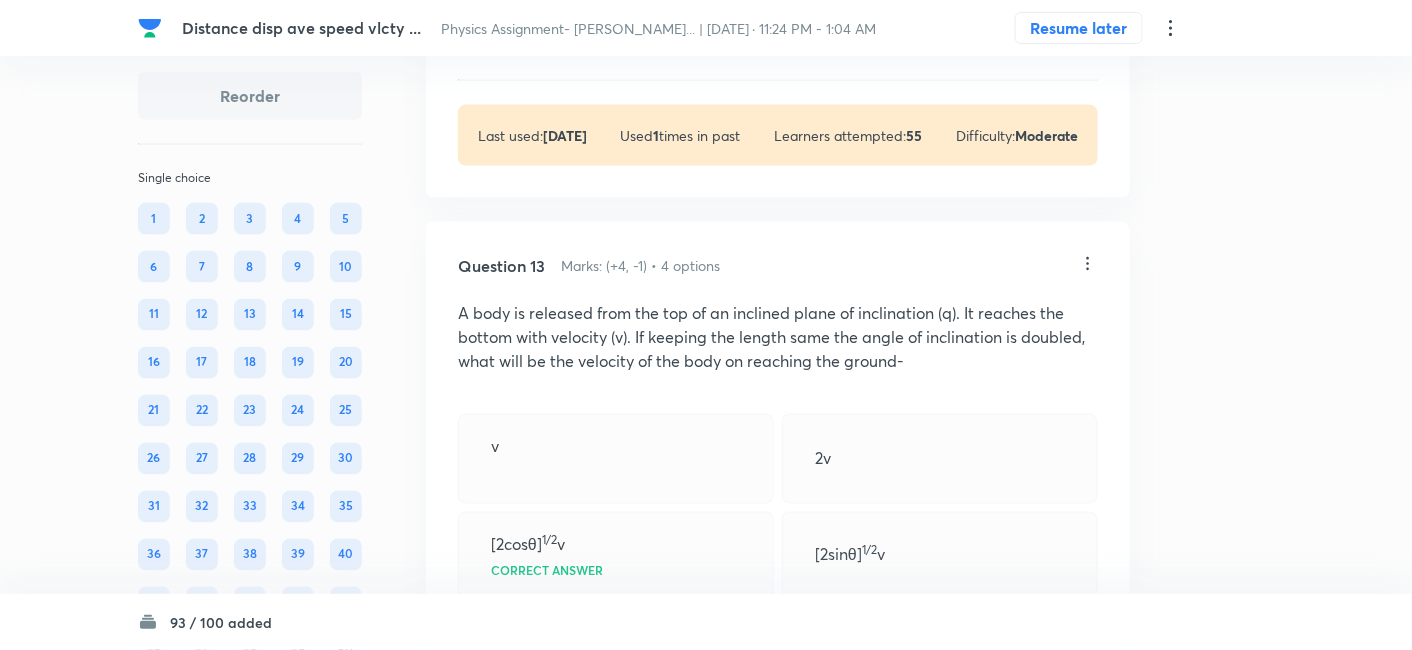 scroll, scrollTop: 8045, scrollLeft: 0, axis: vertical 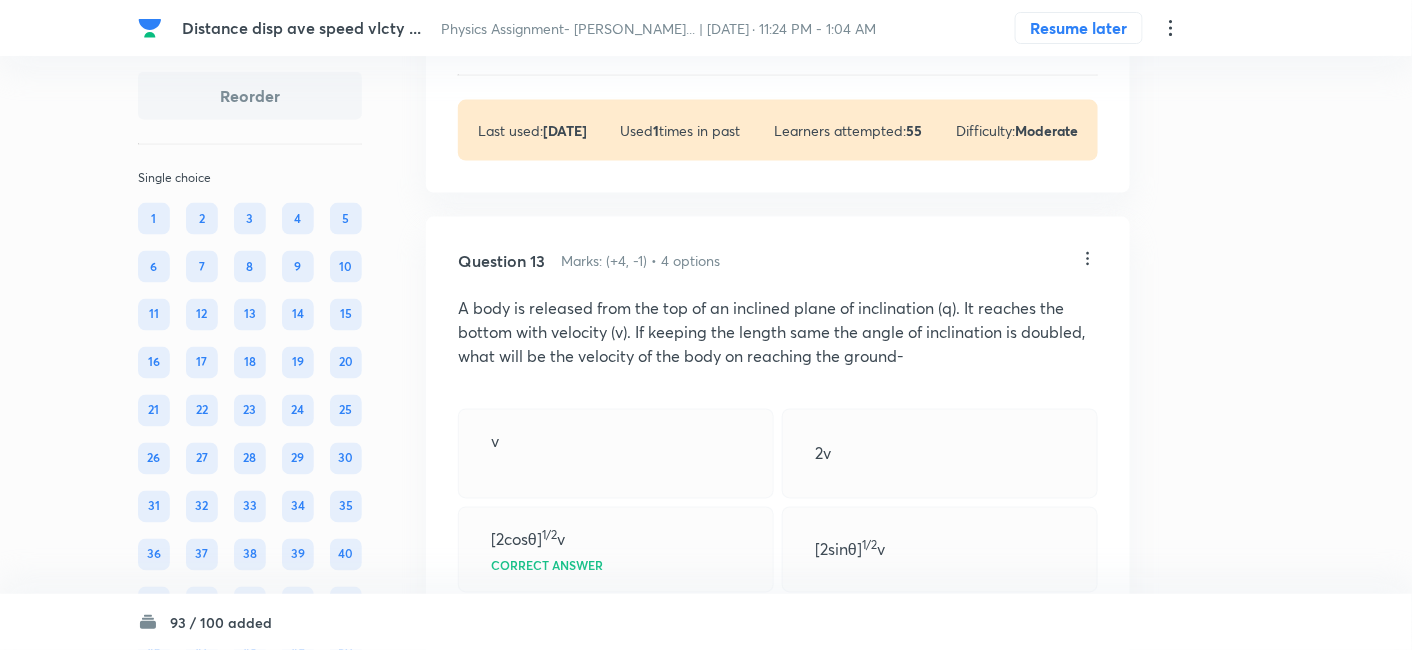 click on "View" at bounding box center [559, 41] 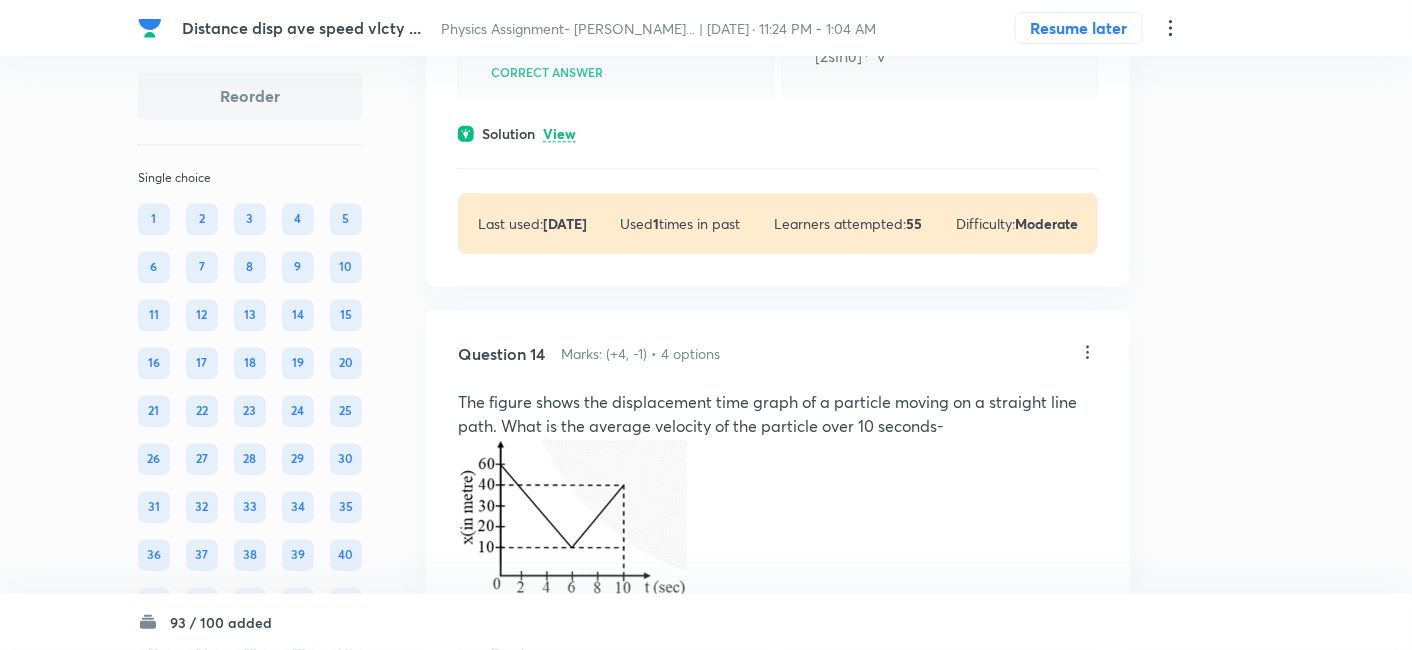 scroll, scrollTop: 8632, scrollLeft: 0, axis: vertical 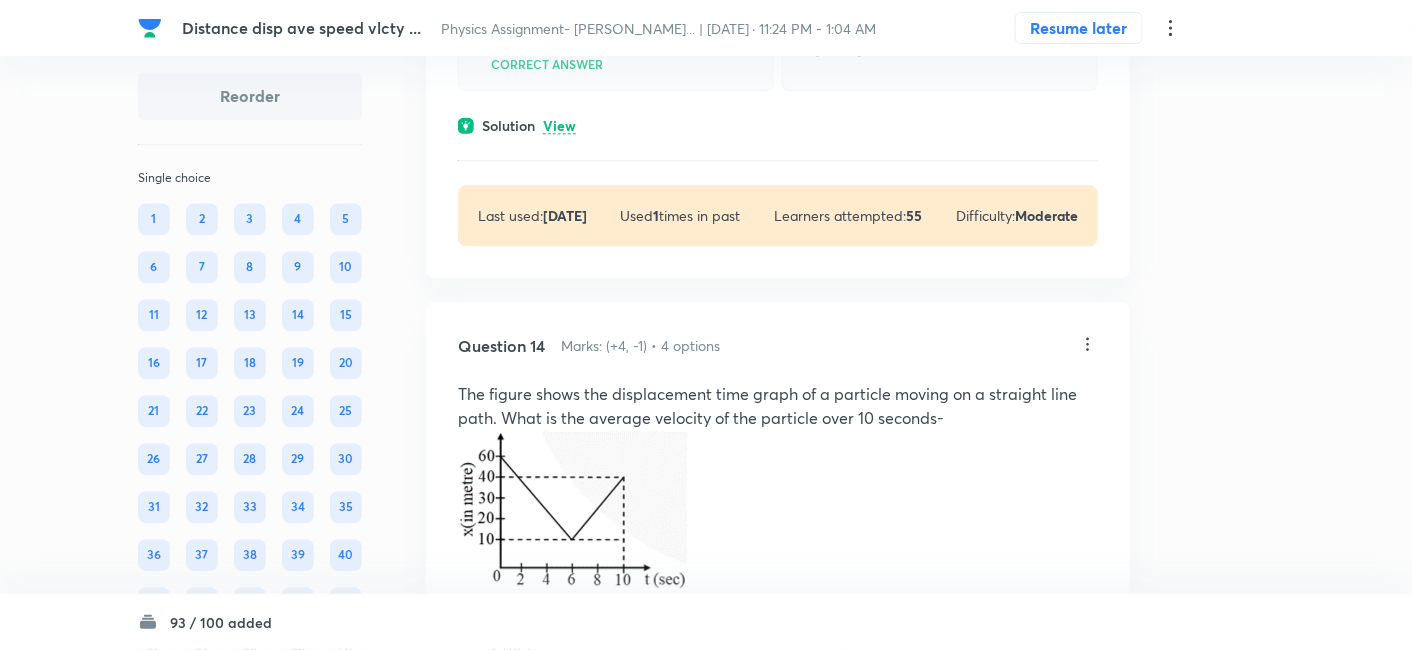 click on "View" at bounding box center (559, 126) 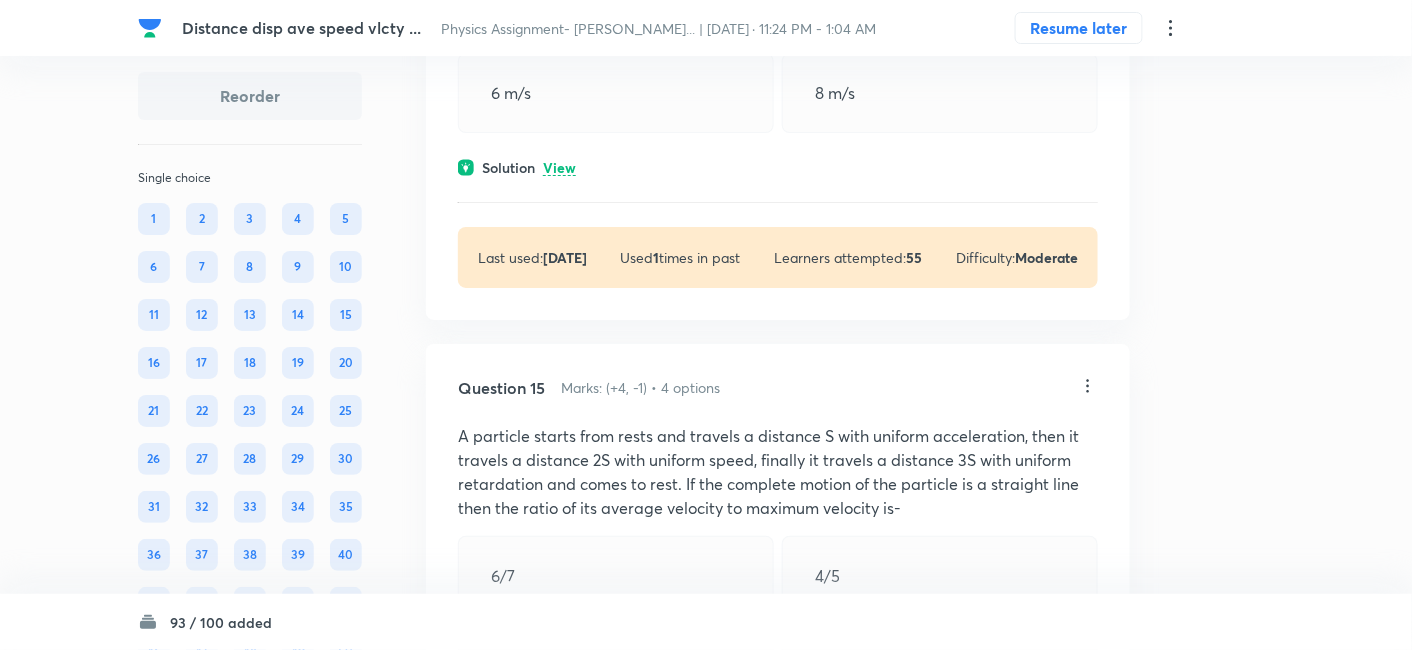 scroll, scrollTop: 9373, scrollLeft: 0, axis: vertical 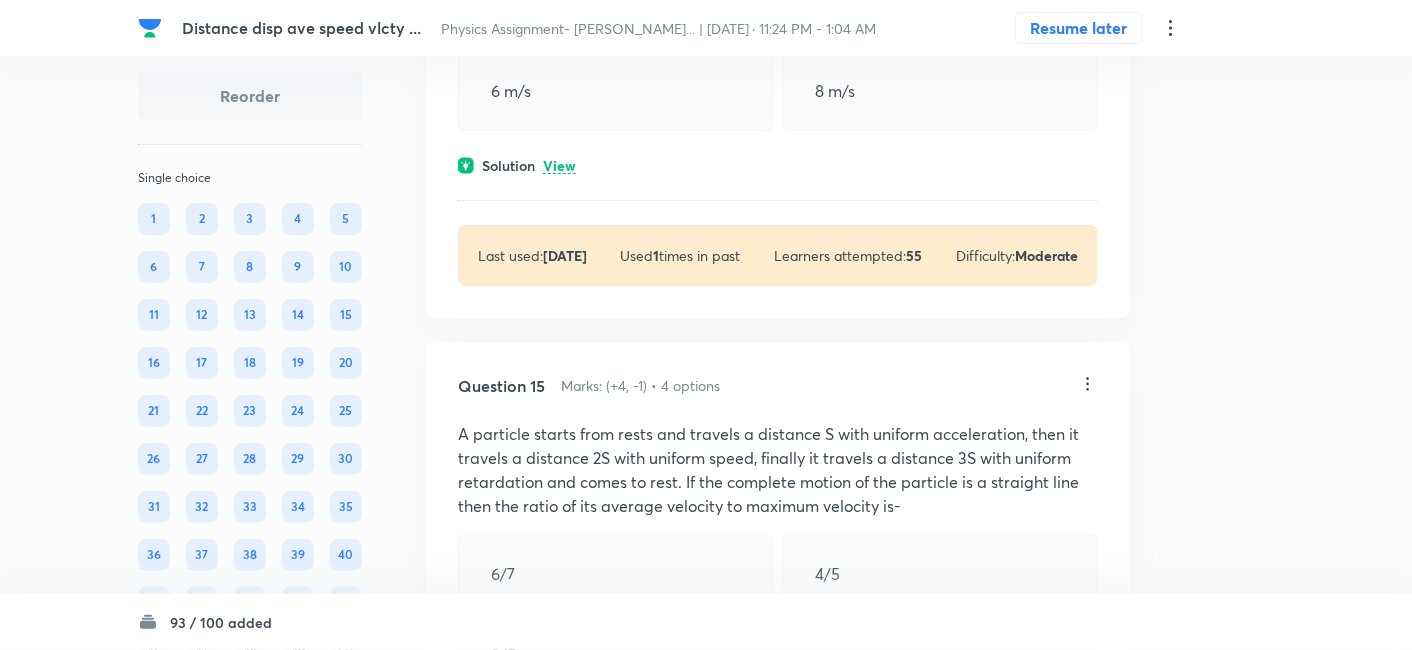click on "View" at bounding box center (559, 166) 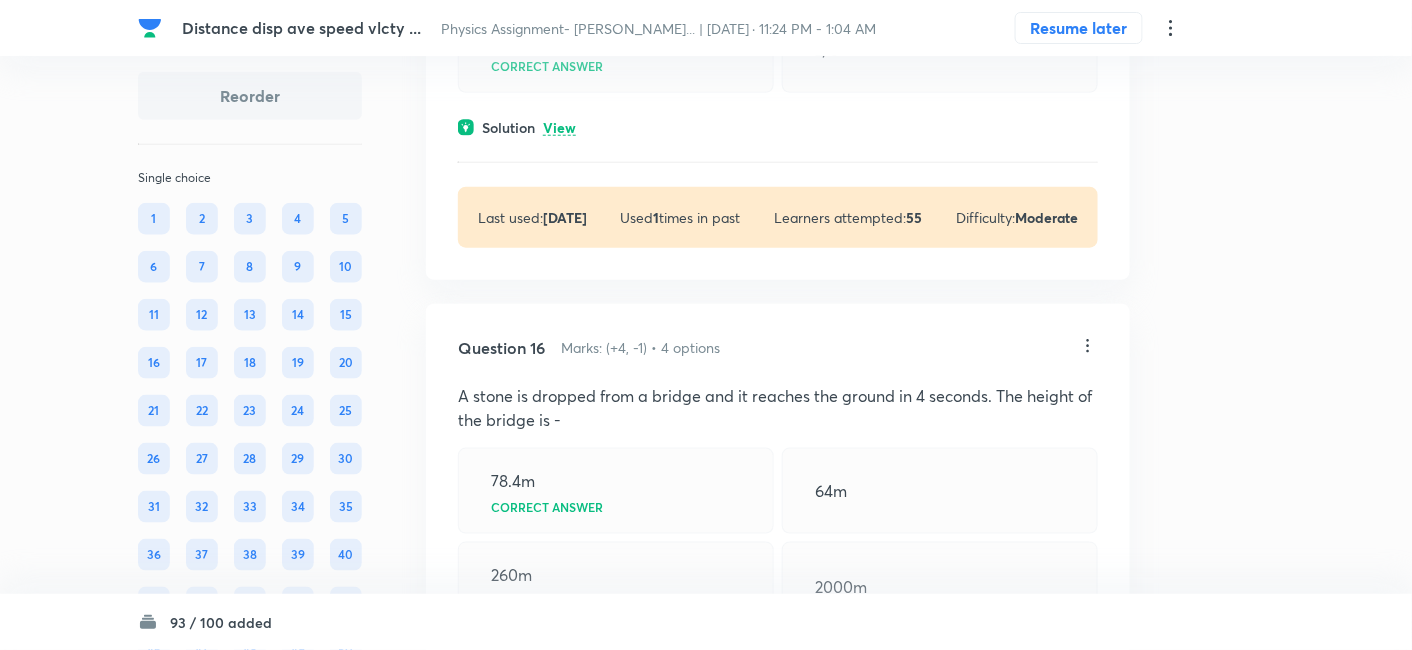 scroll, scrollTop: 10103, scrollLeft: 0, axis: vertical 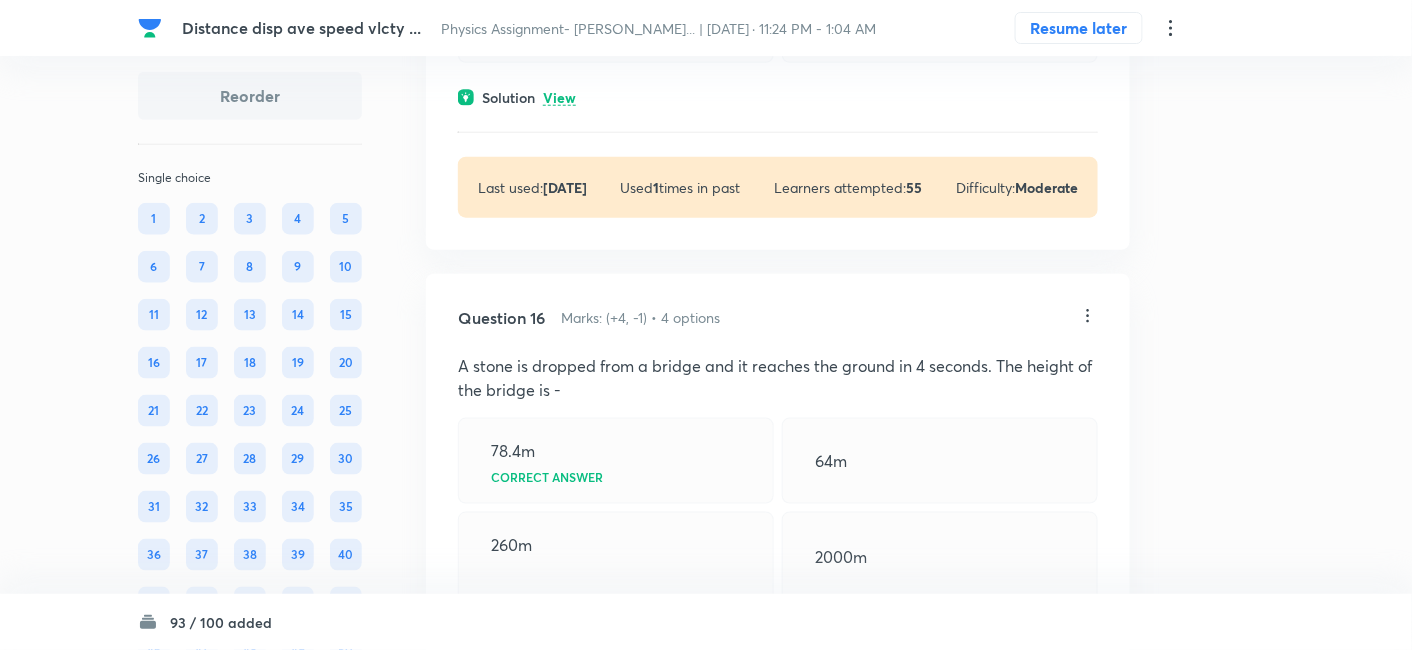 click on "View" at bounding box center [559, 98] 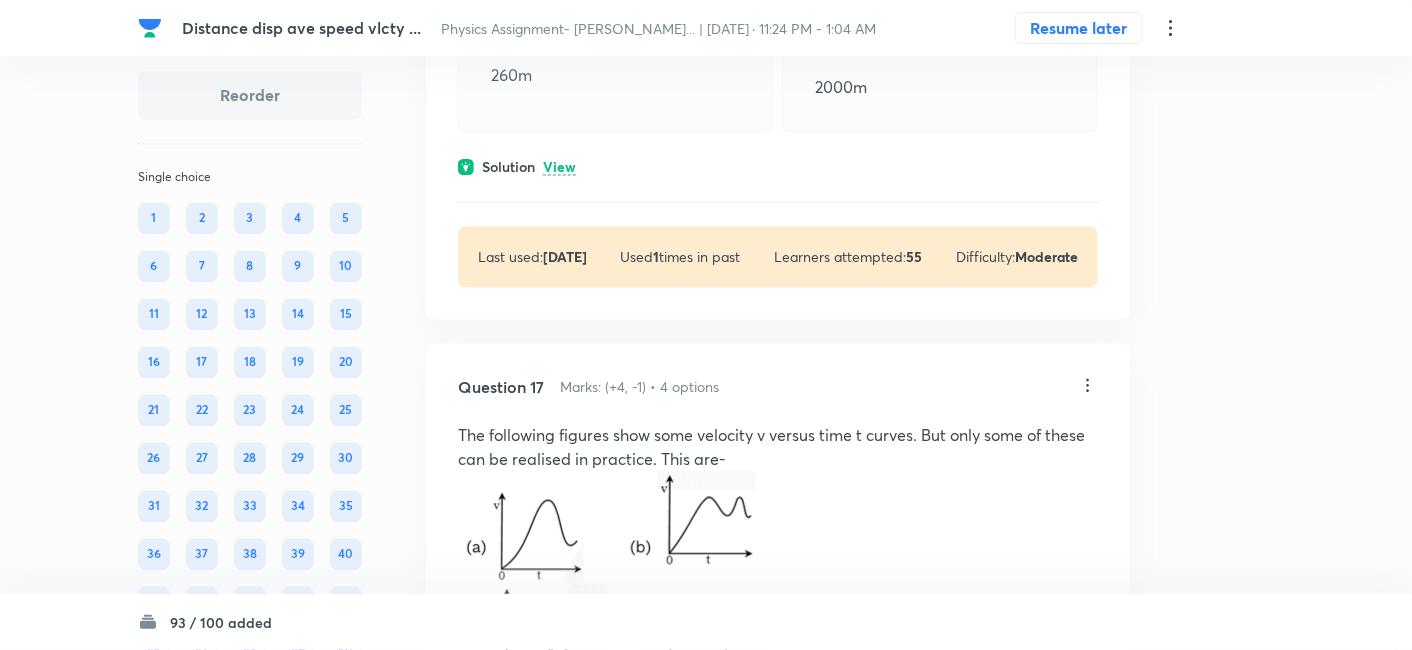 scroll, scrollTop: 10677, scrollLeft: 0, axis: vertical 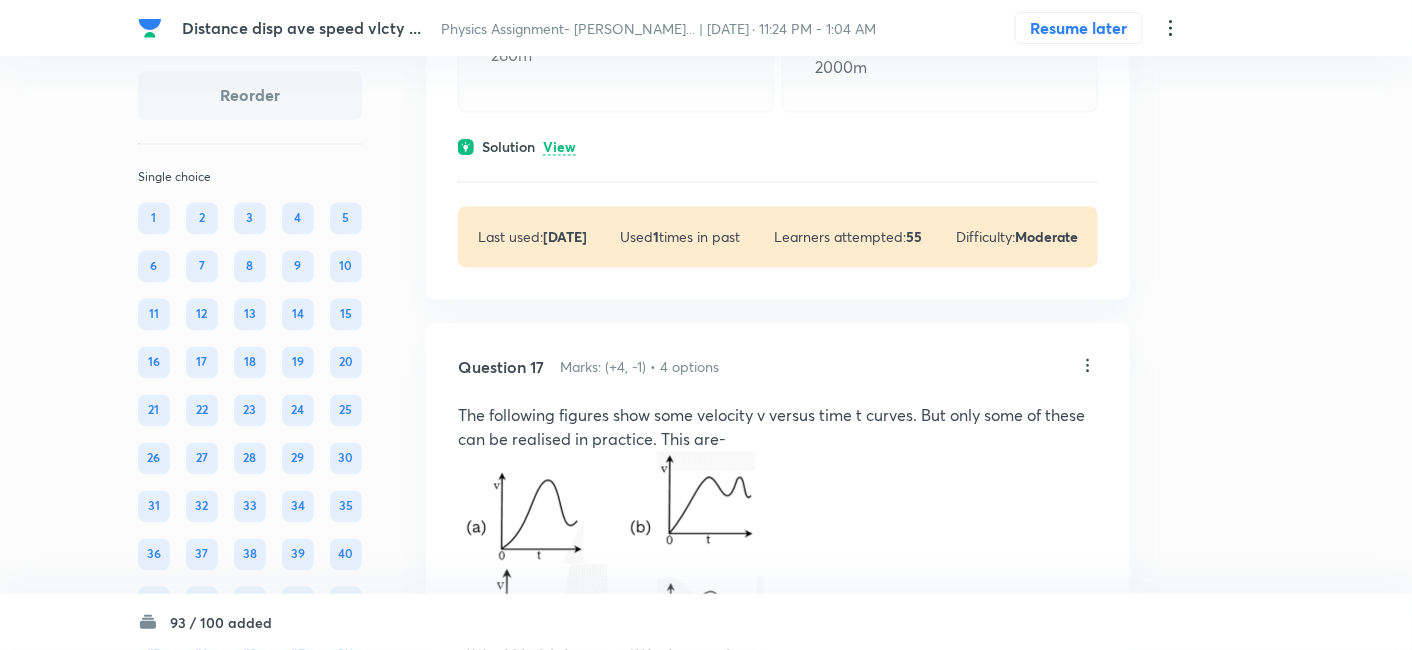 click on "View" at bounding box center (559, 148) 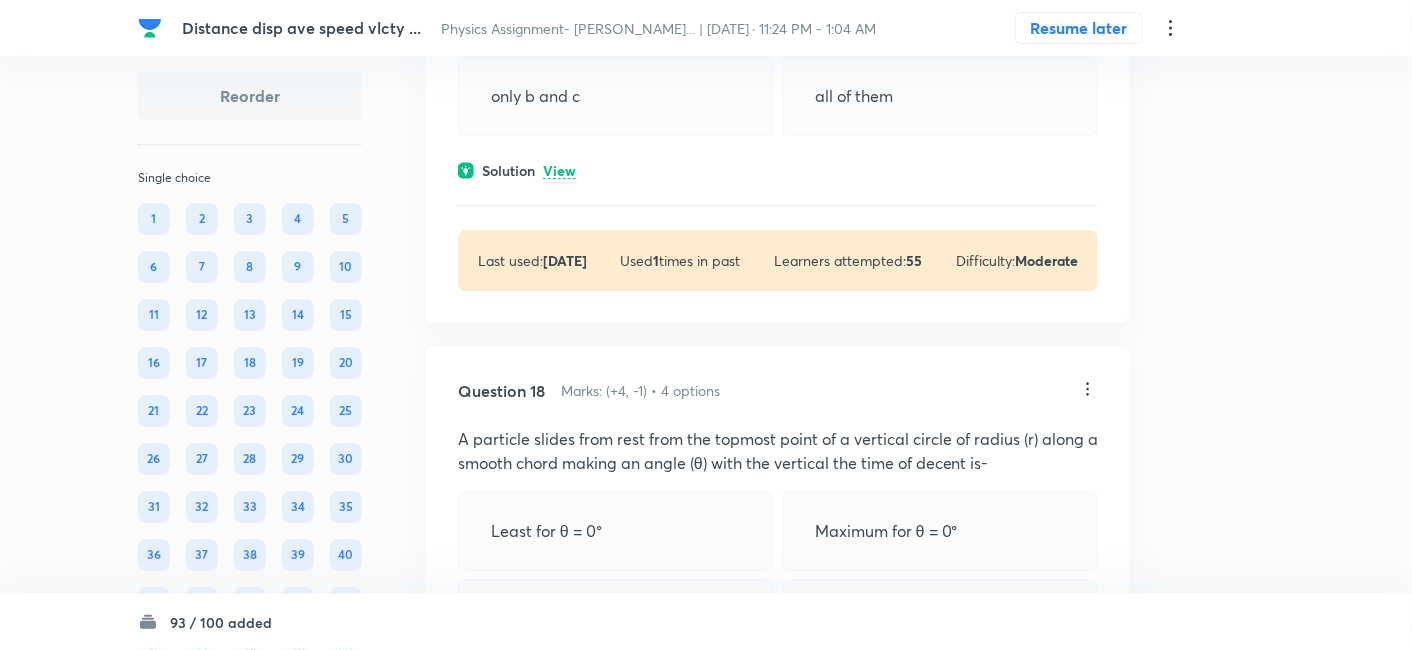 scroll, scrollTop: 11502, scrollLeft: 0, axis: vertical 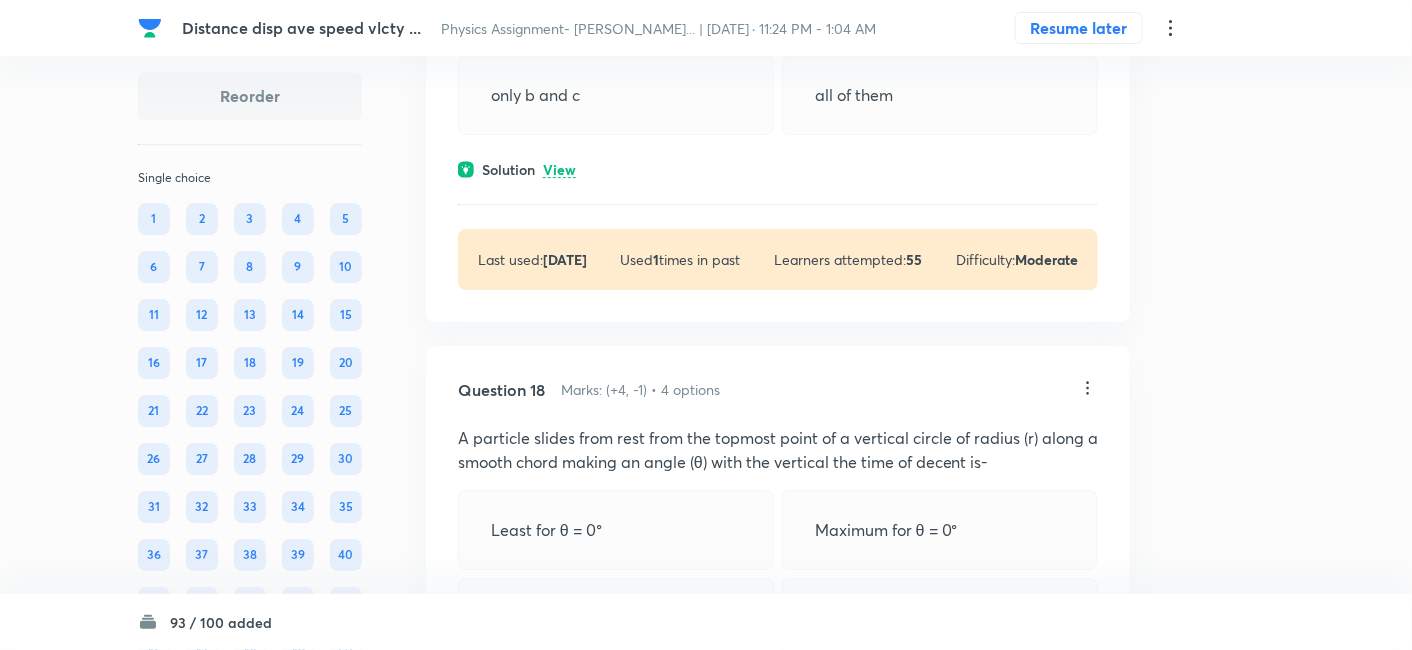 click on "View" at bounding box center [559, 170] 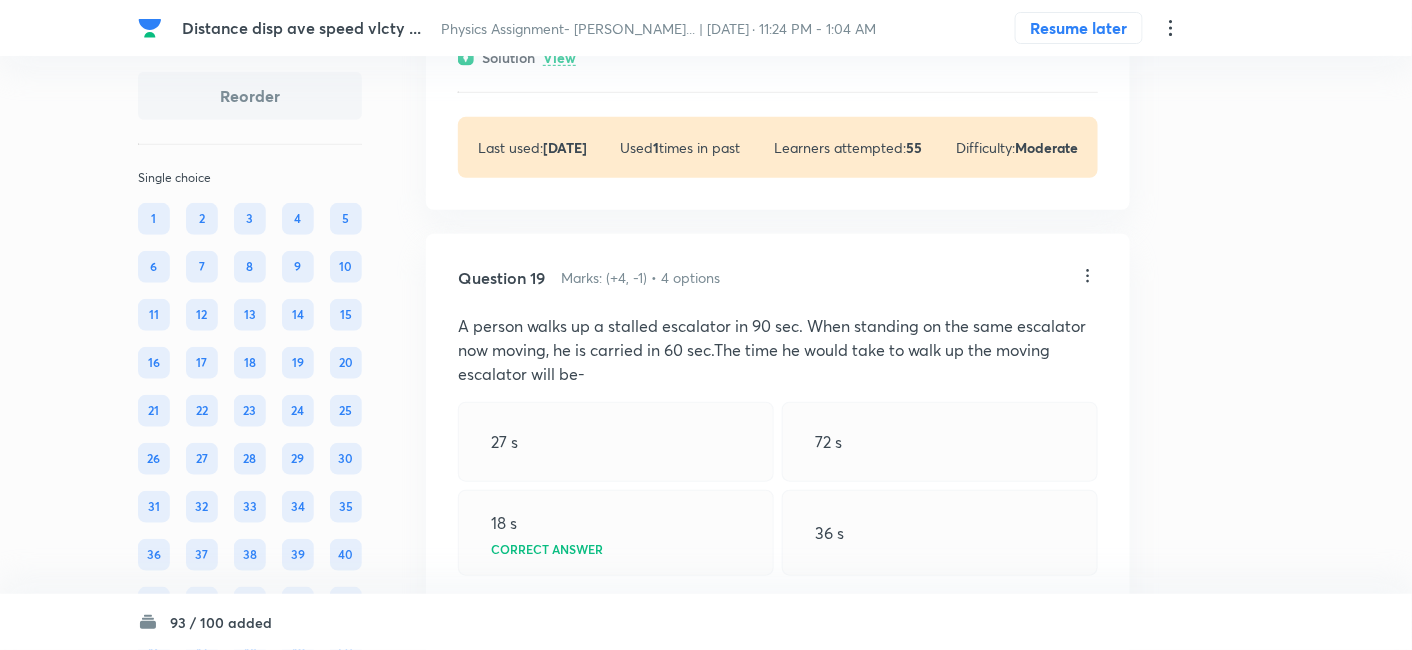 scroll, scrollTop: 12228, scrollLeft: 0, axis: vertical 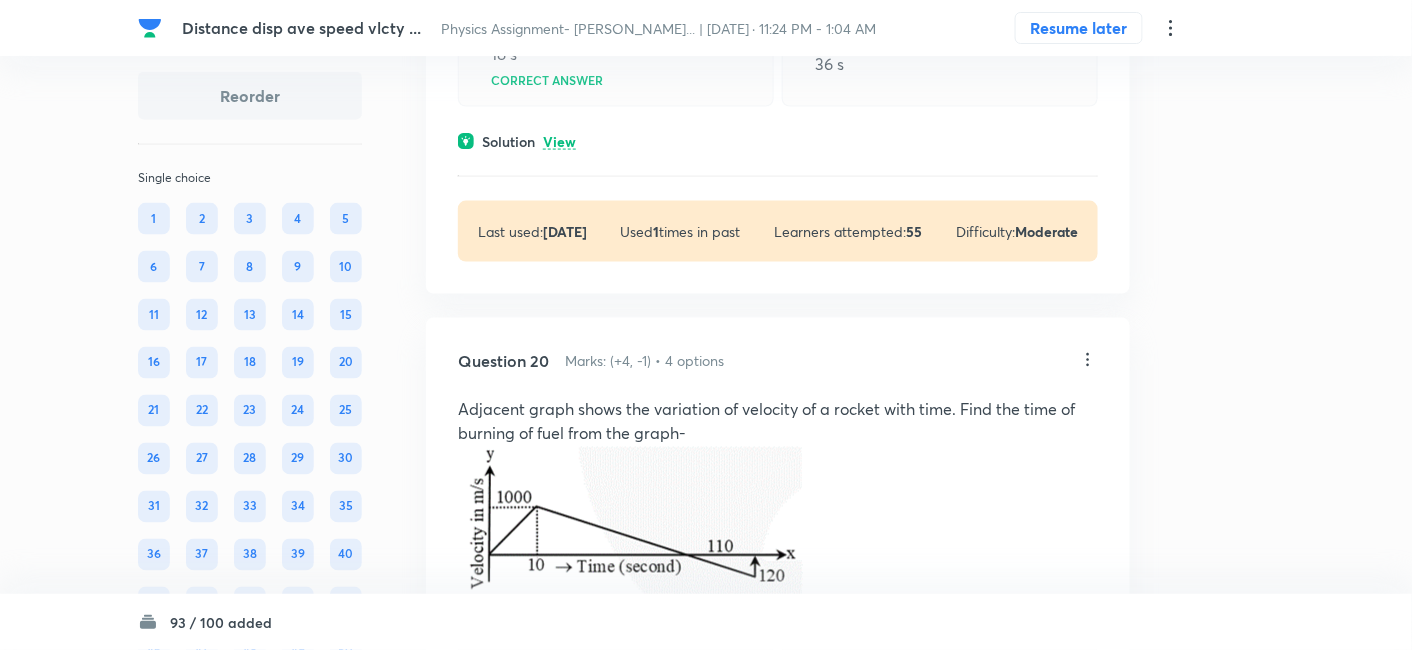 click on "View" at bounding box center [559, 142] 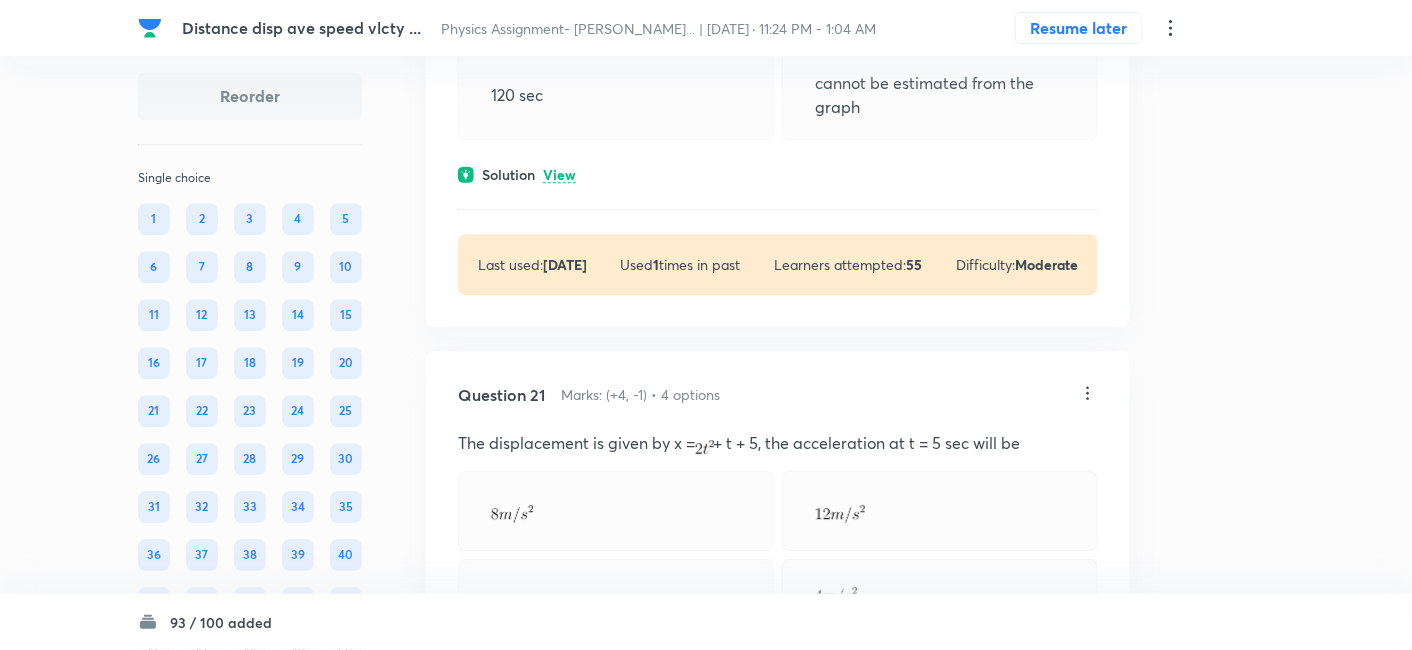scroll, scrollTop: 13557, scrollLeft: 0, axis: vertical 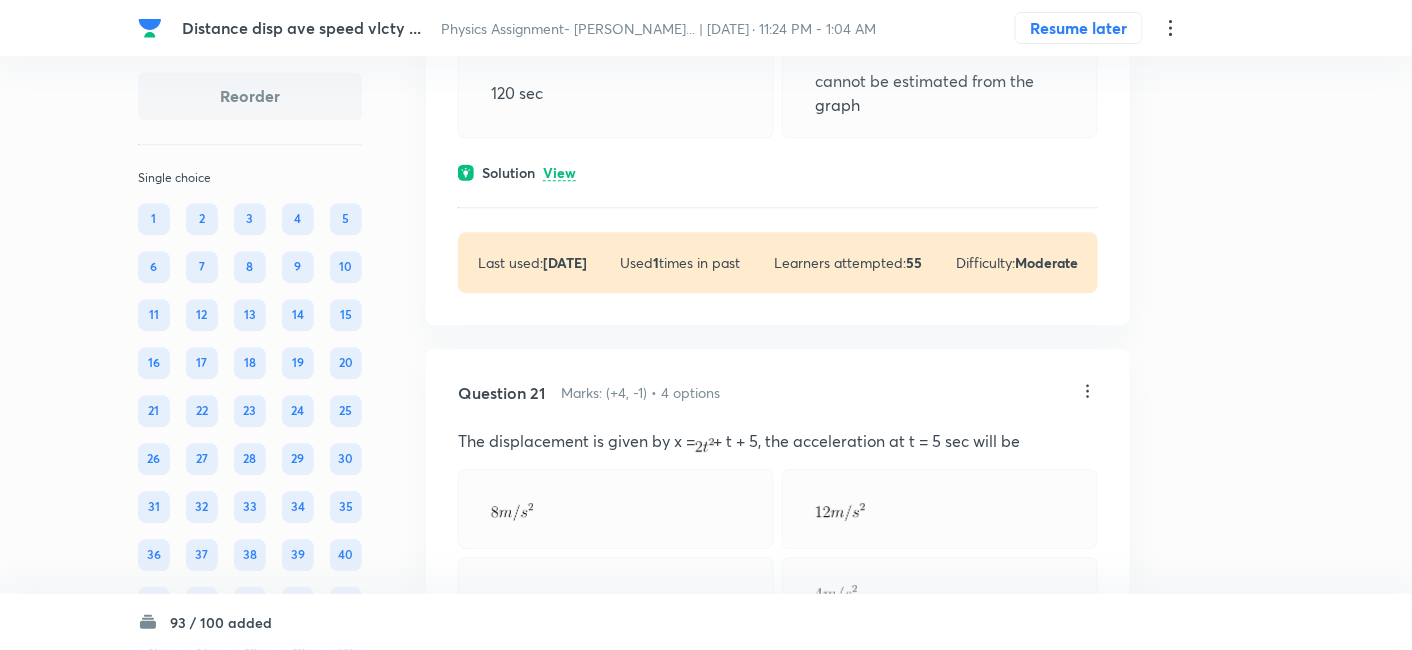 click on "View" at bounding box center (559, 173) 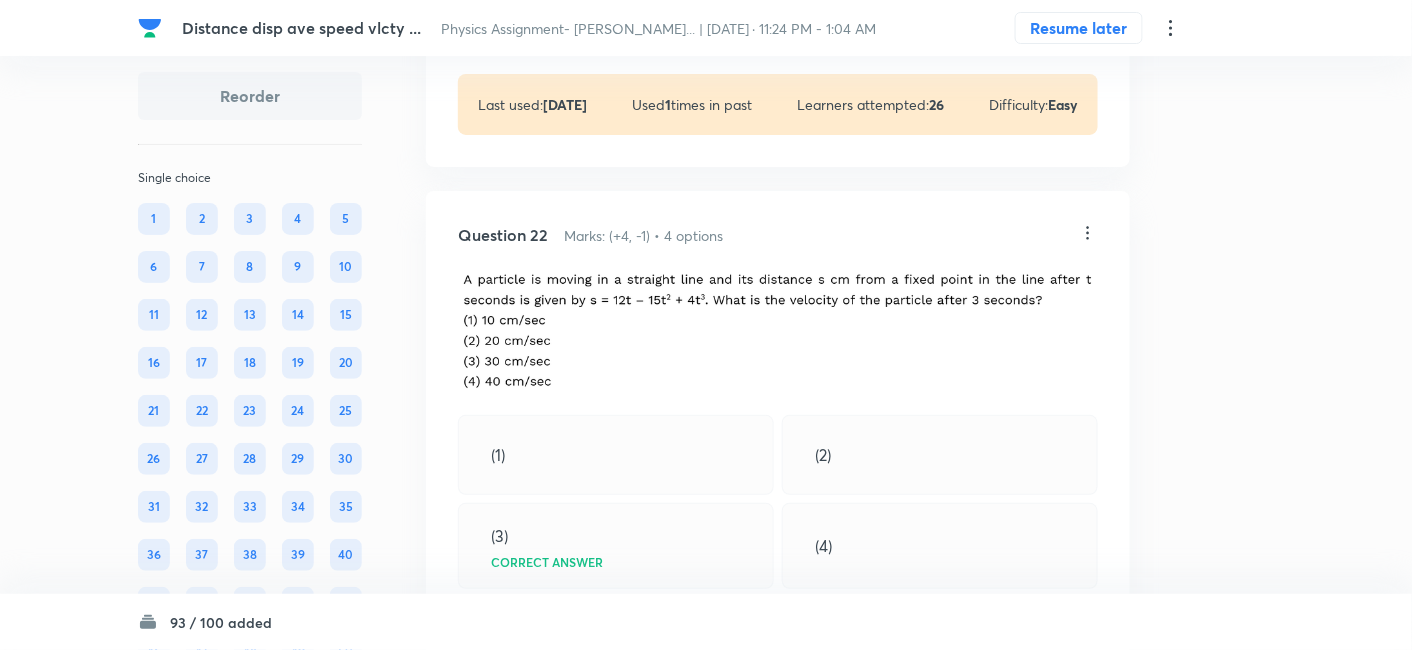scroll, scrollTop: 14306, scrollLeft: 0, axis: vertical 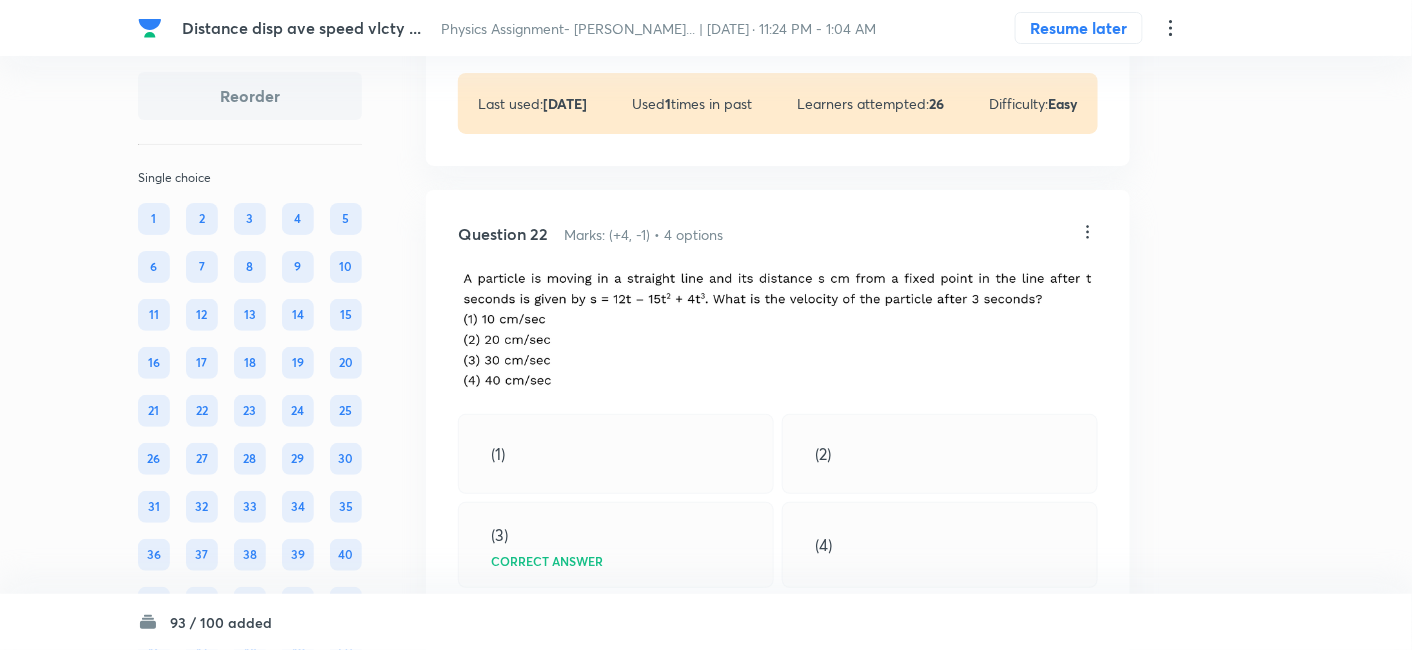 click on "View" at bounding box center (559, 14) 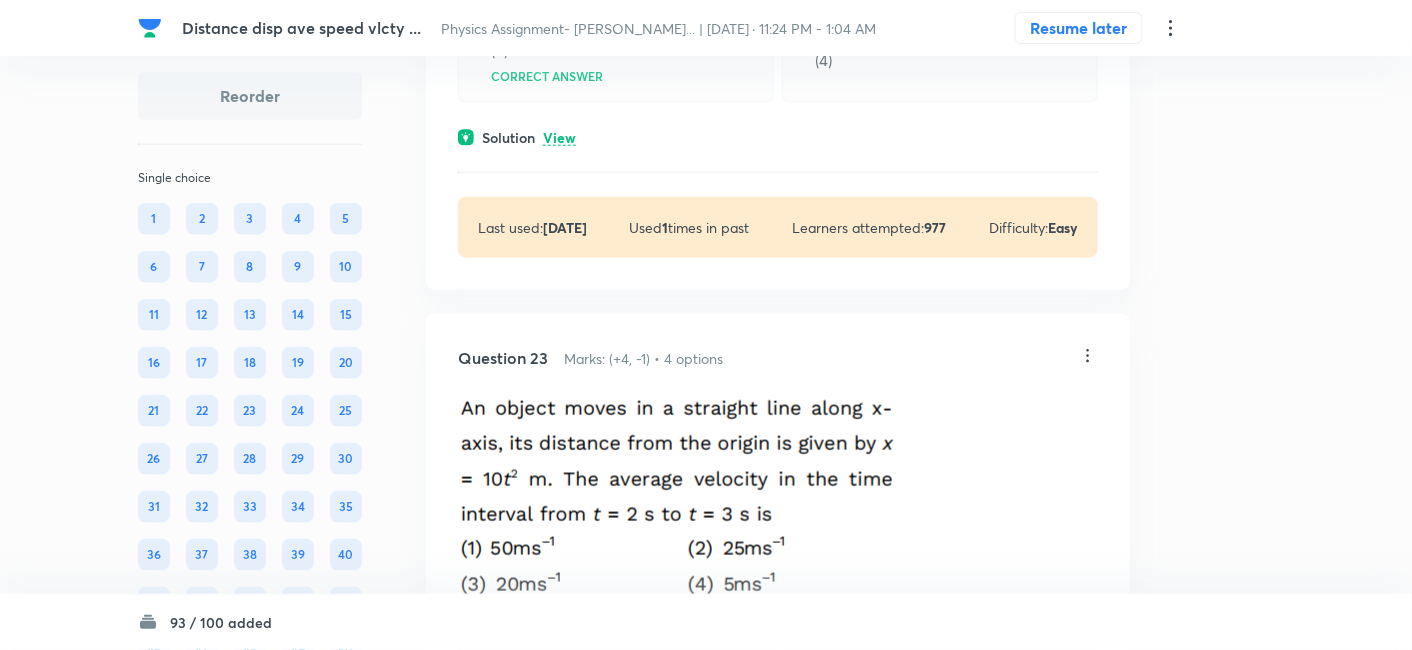scroll, scrollTop: 14881, scrollLeft: 0, axis: vertical 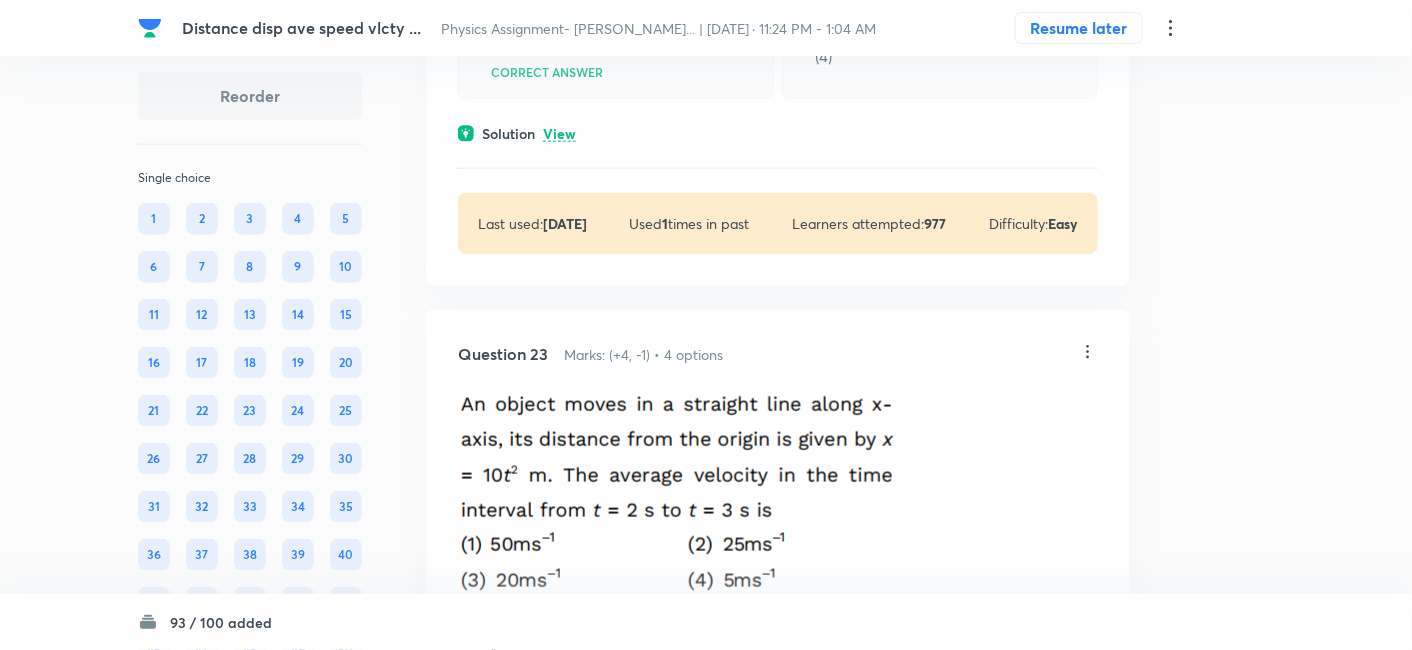click on "View" at bounding box center (559, 134) 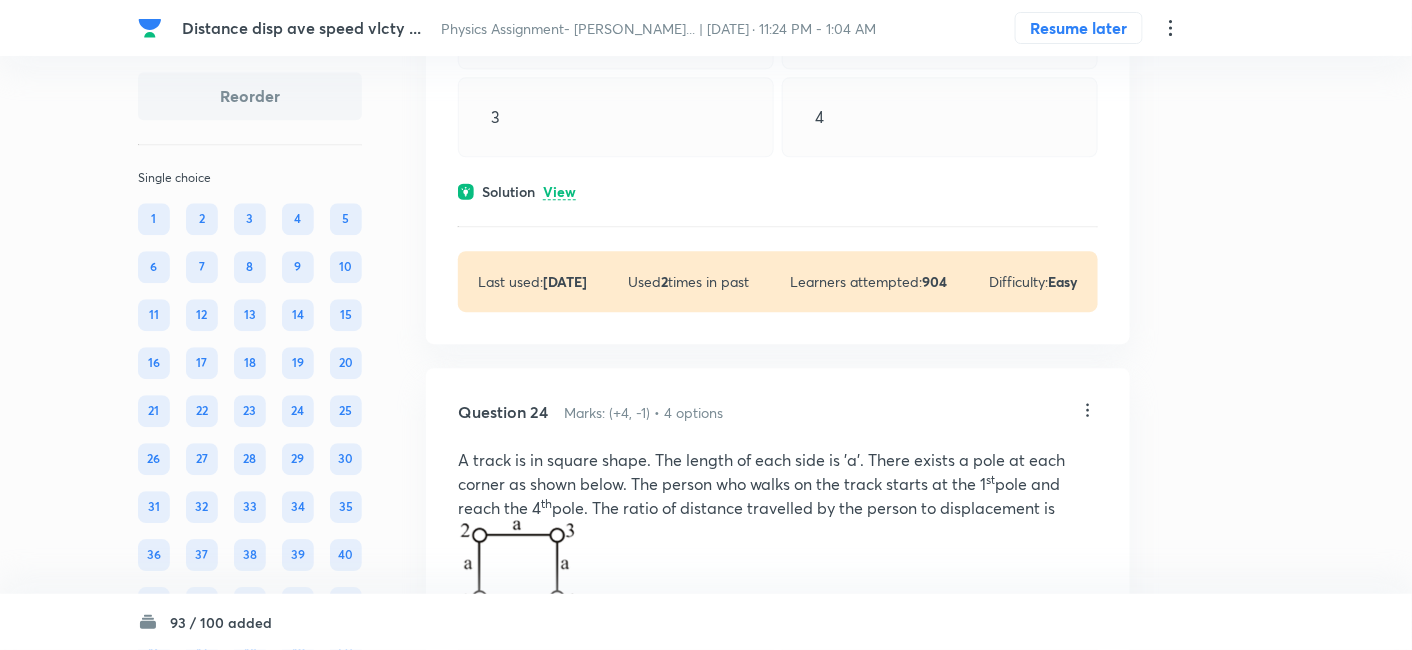 scroll, scrollTop: 15881, scrollLeft: 0, axis: vertical 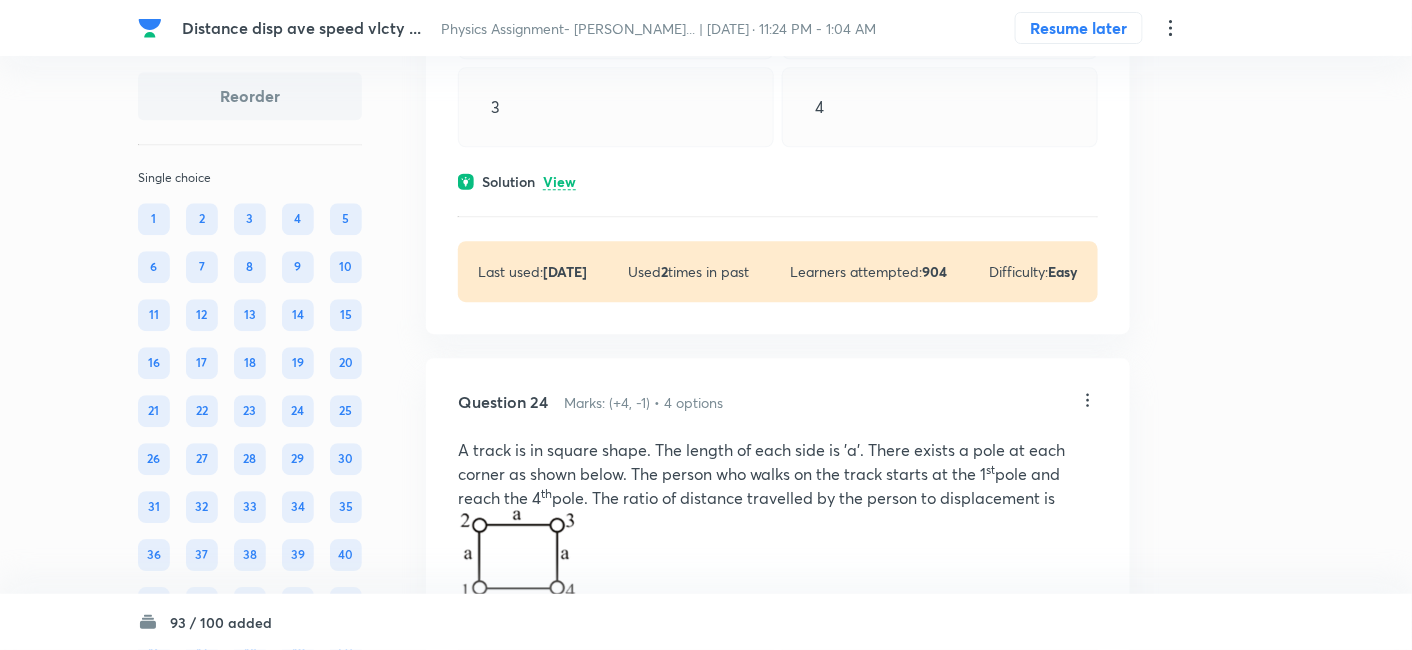 click on "View" at bounding box center [559, 182] 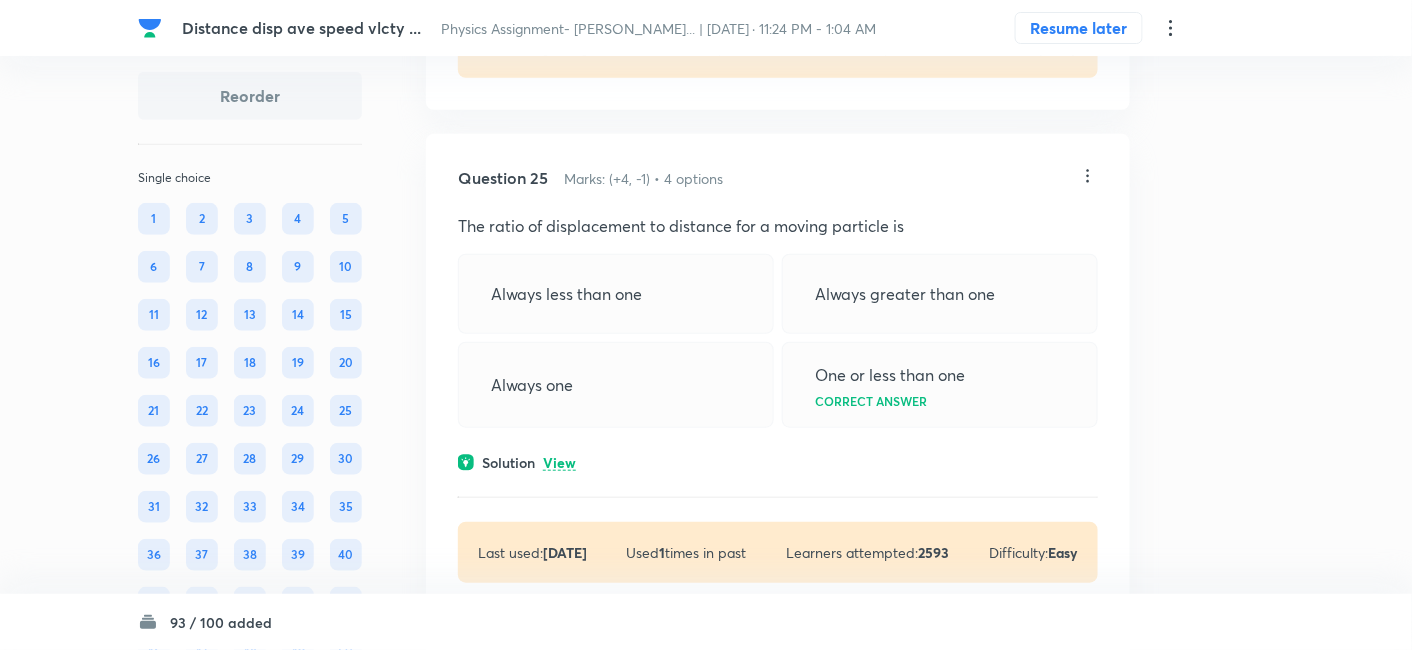 scroll, scrollTop: 16997, scrollLeft: 0, axis: vertical 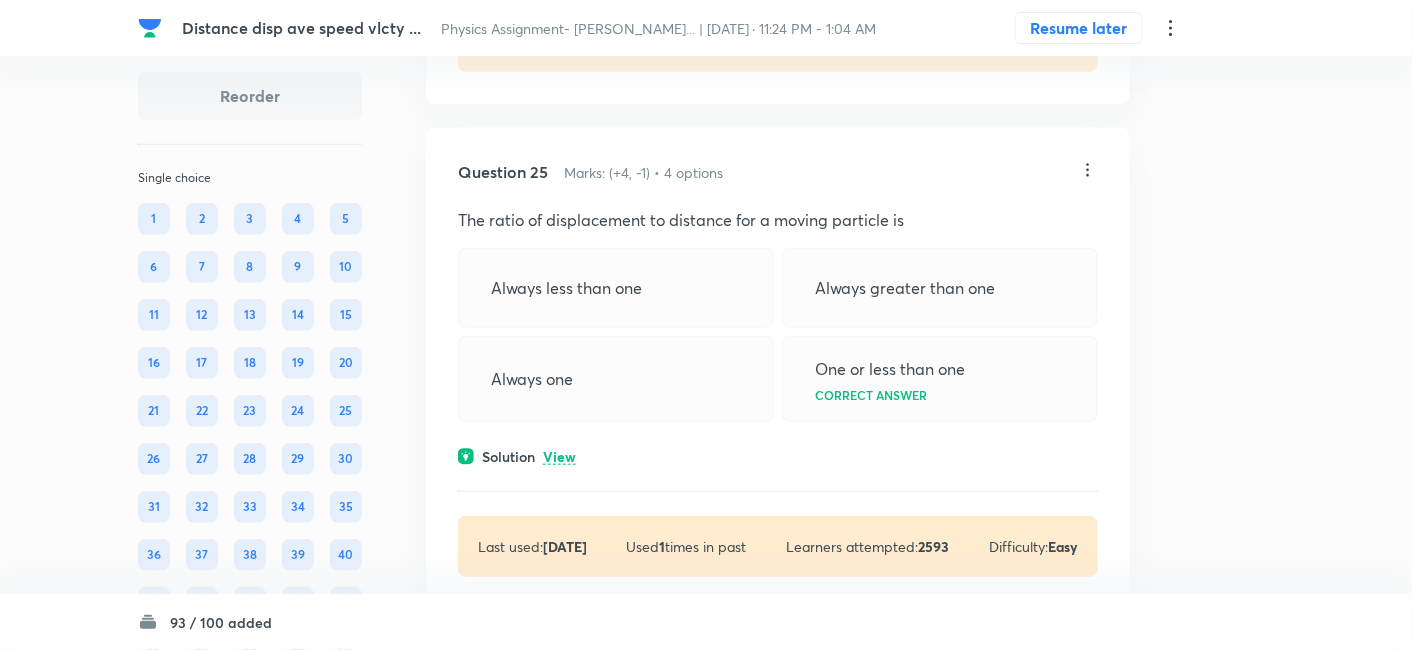 click on "View" at bounding box center [559, -48] 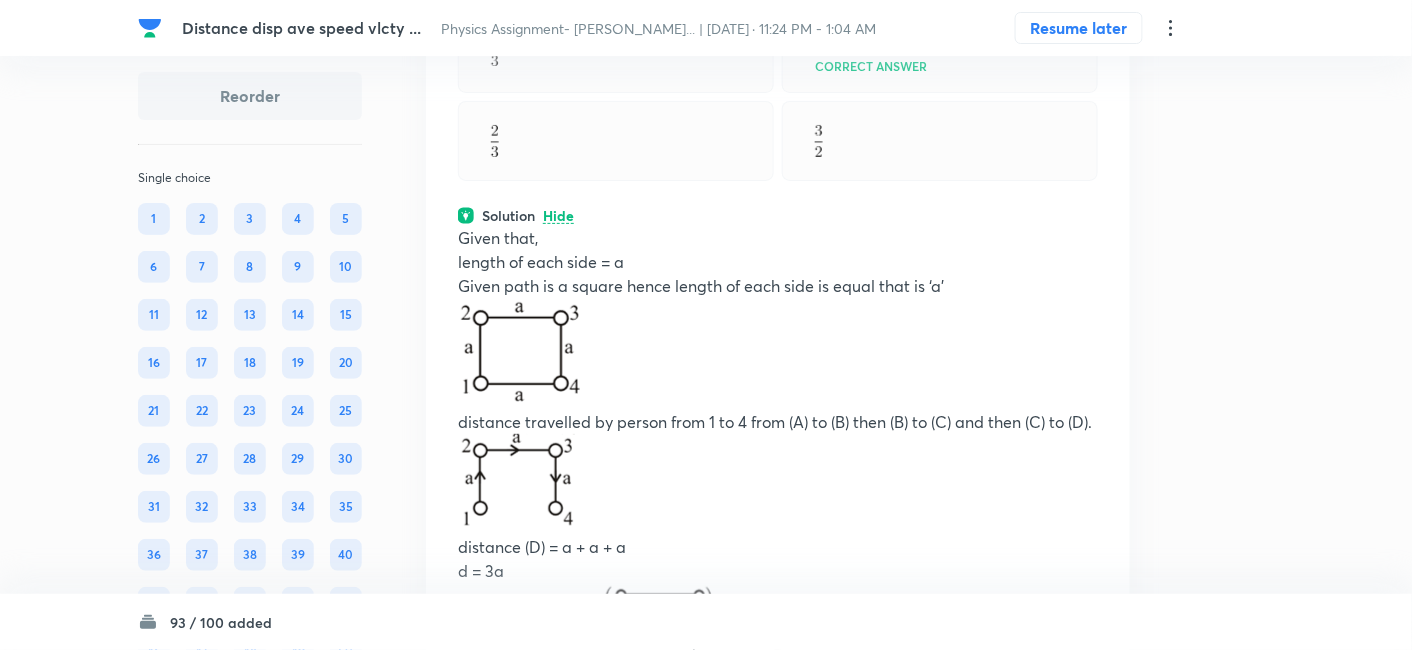 scroll, scrollTop: 16694, scrollLeft: 0, axis: vertical 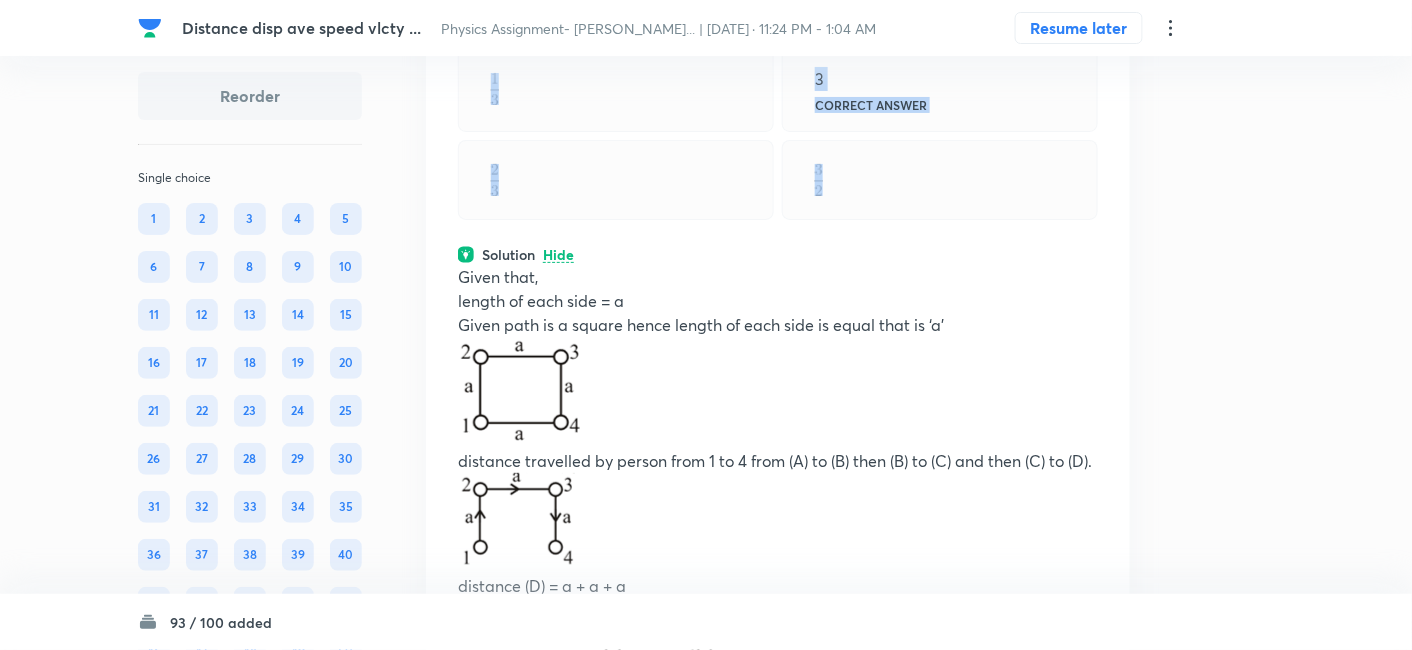 drag, startPoint x: 462, startPoint y: 135, endPoint x: 850, endPoint y: 451, distance: 500.39984 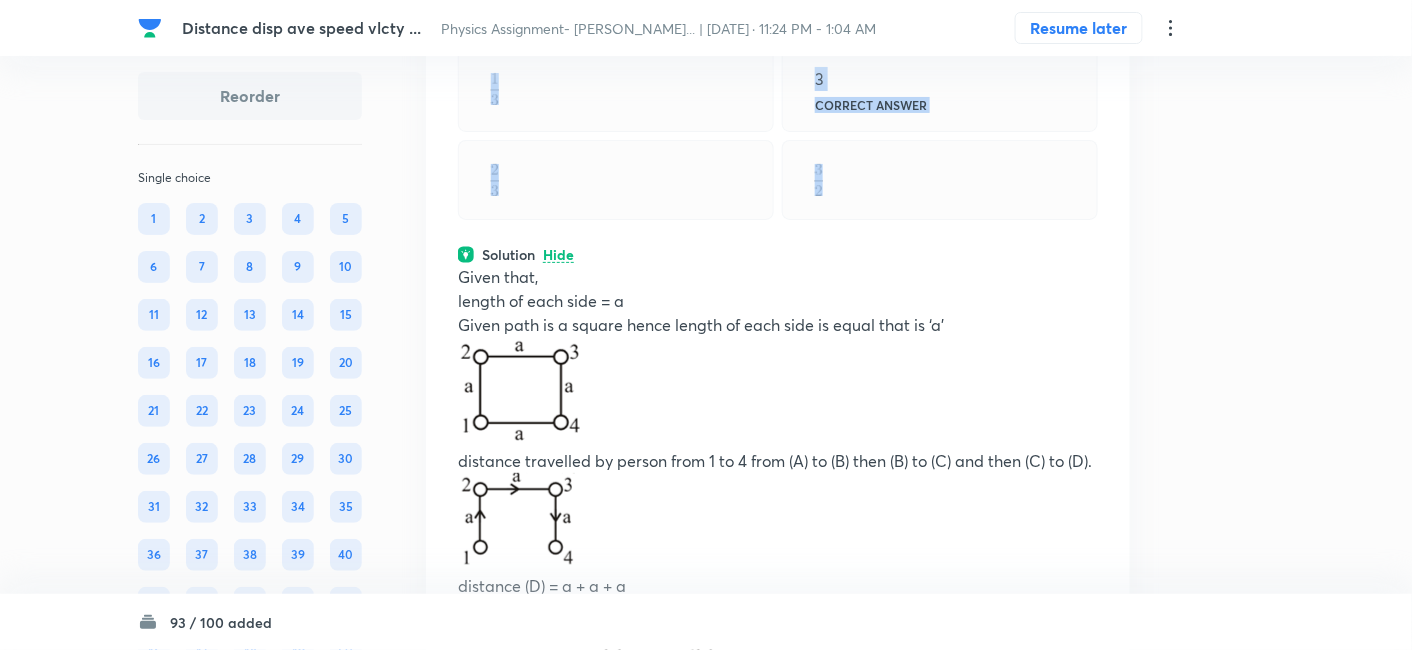 copy on "A track is in square shape. The length of each side is 'a'. There exists a pole at each corner as shown below. The person who walks on the track starts at the 1 st  pole and reach the 4 th  pole. The ratio of distance travelled by the person to displacement is 3 Correct answer" 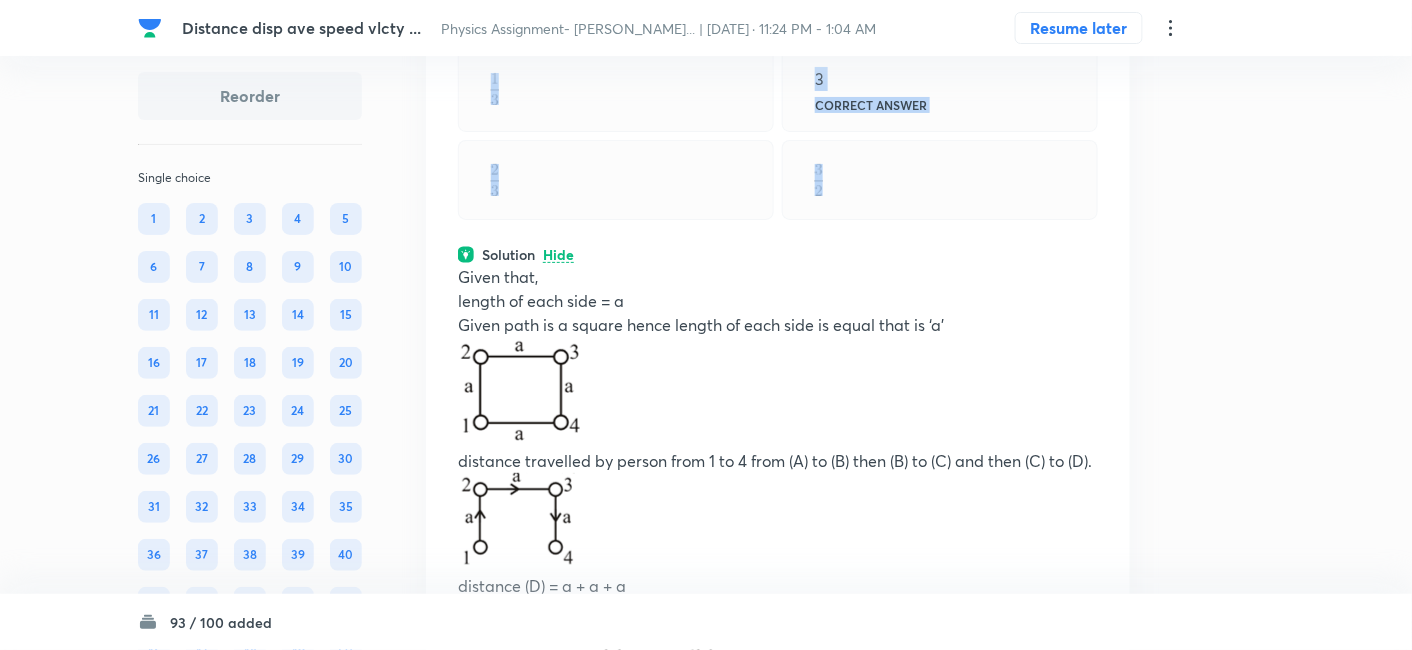click at bounding box center (778, -22) 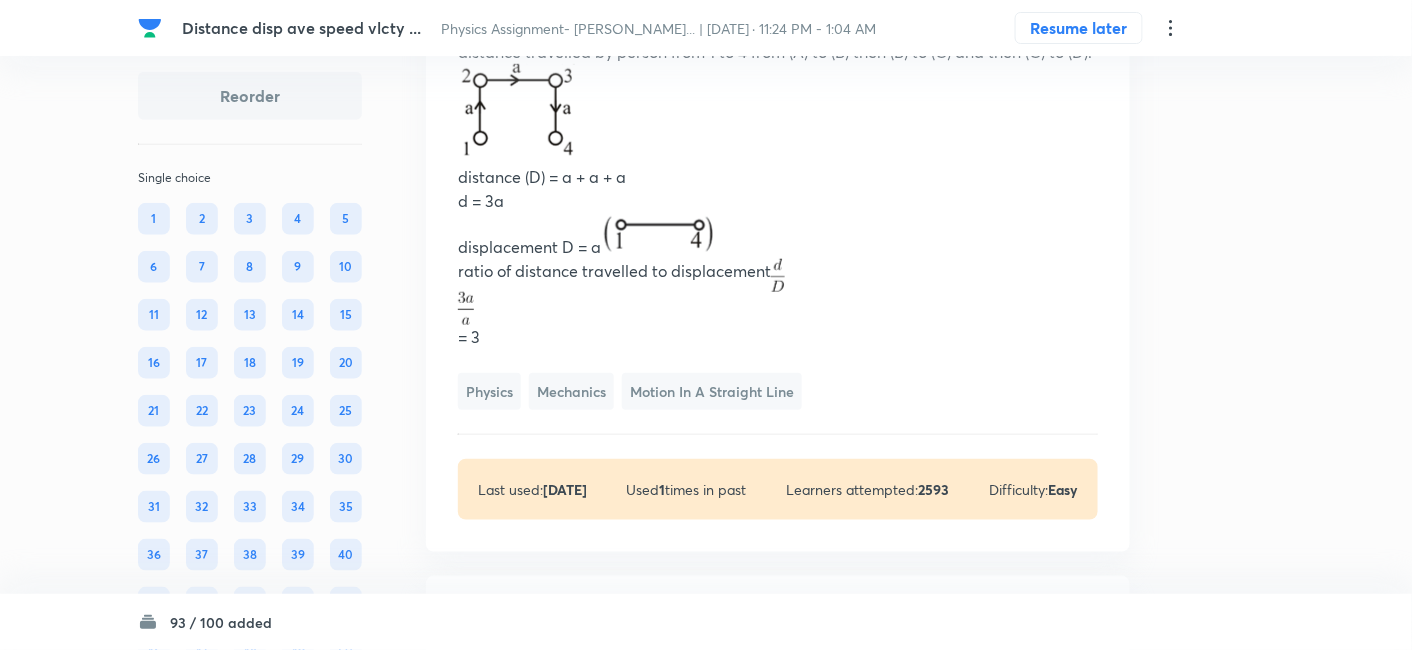 scroll, scrollTop: 17112, scrollLeft: 0, axis: vertical 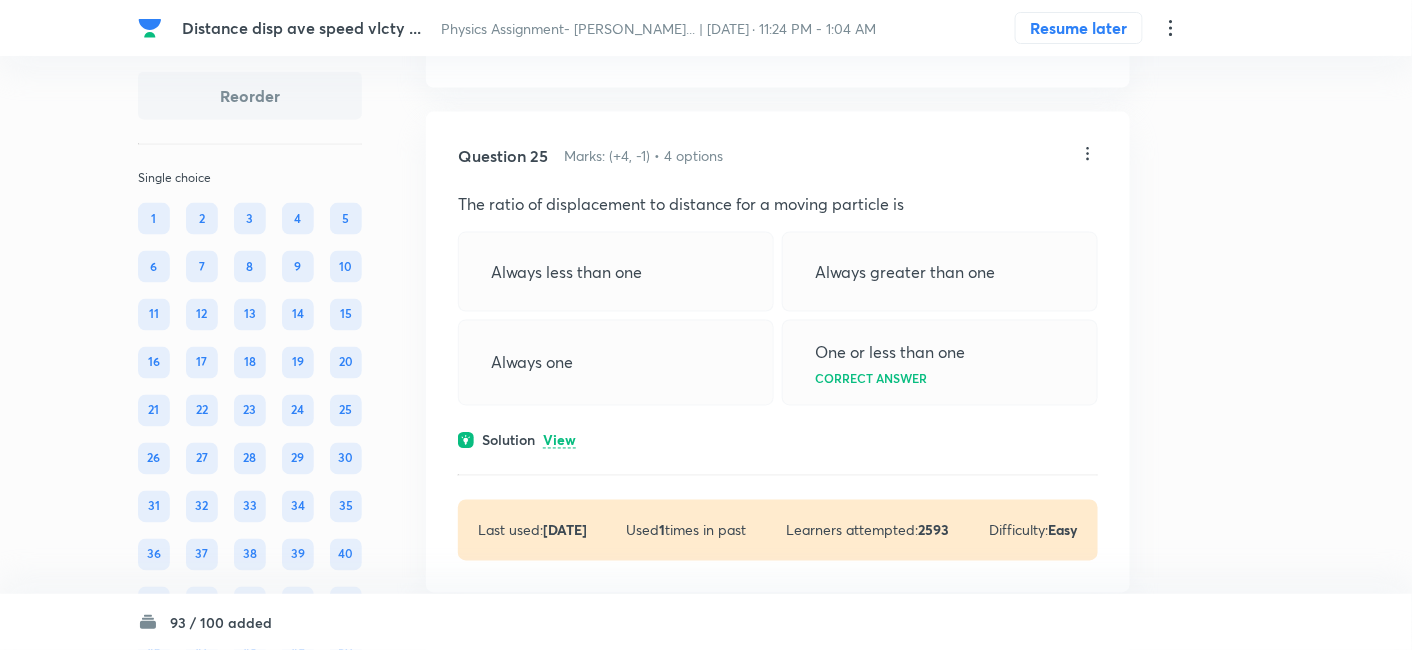 drag, startPoint x: 458, startPoint y: 128, endPoint x: 497, endPoint y: 161, distance: 51.088158 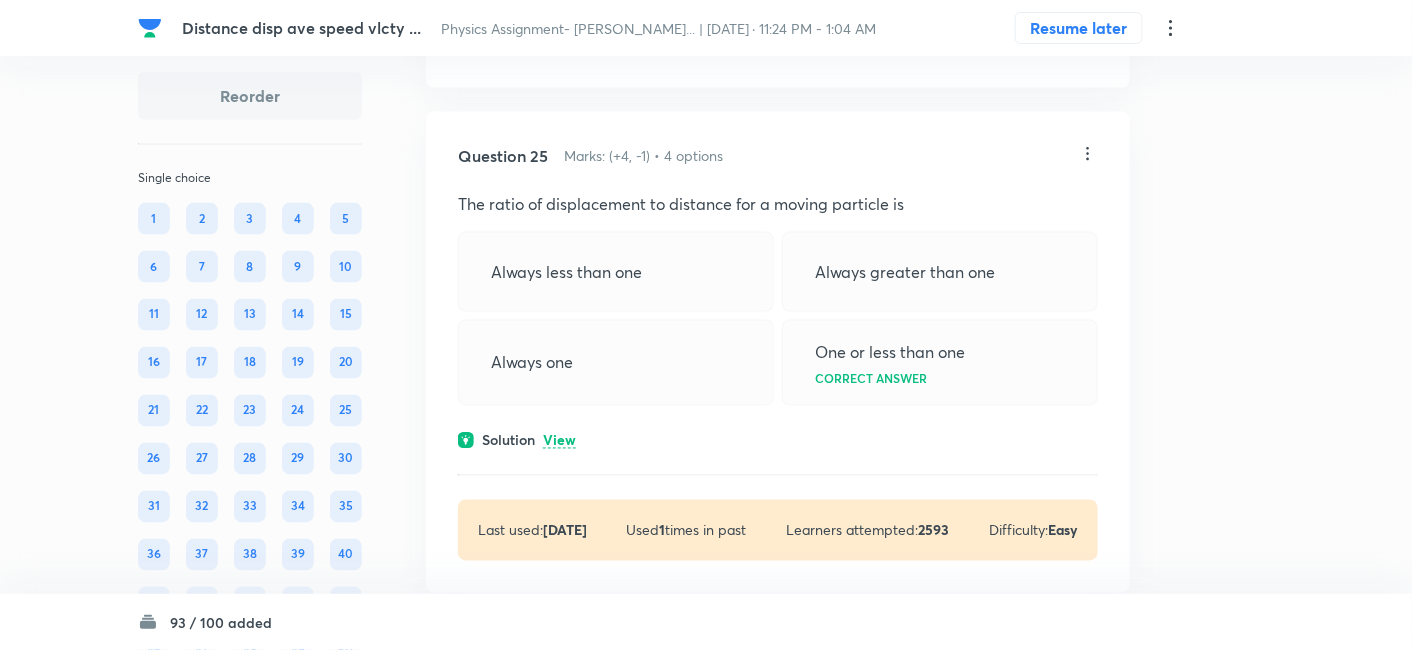 copy on "Given that, length of each side = a Given path is a square hence length of each side is equal that is ‘a’ distance travelled by person from 1 to 4 from (A) to (B) then (B) to (C) and then (C) to (D). distance (D) = a + a + a d = 3a displacement D = a  ratio of distance travelled to displacement  = 3" 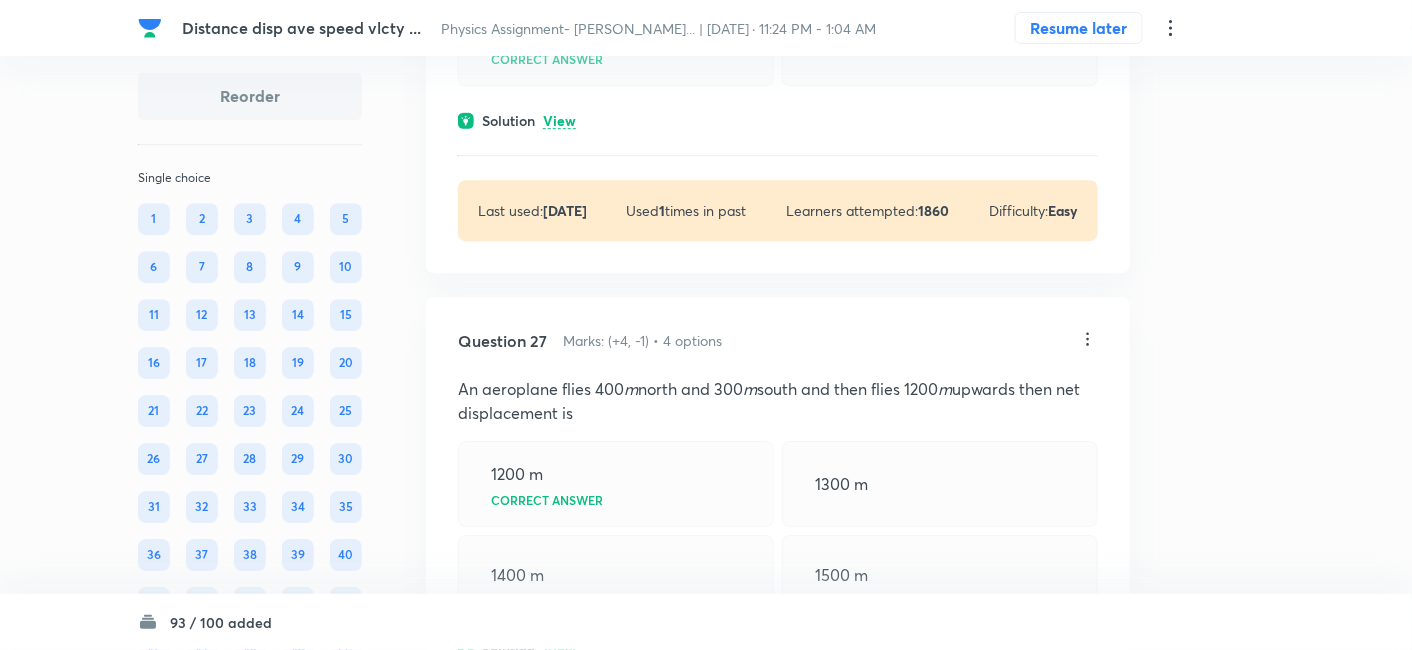 scroll, scrollTop: 18445, scrollLeft: 0, axis: vertical 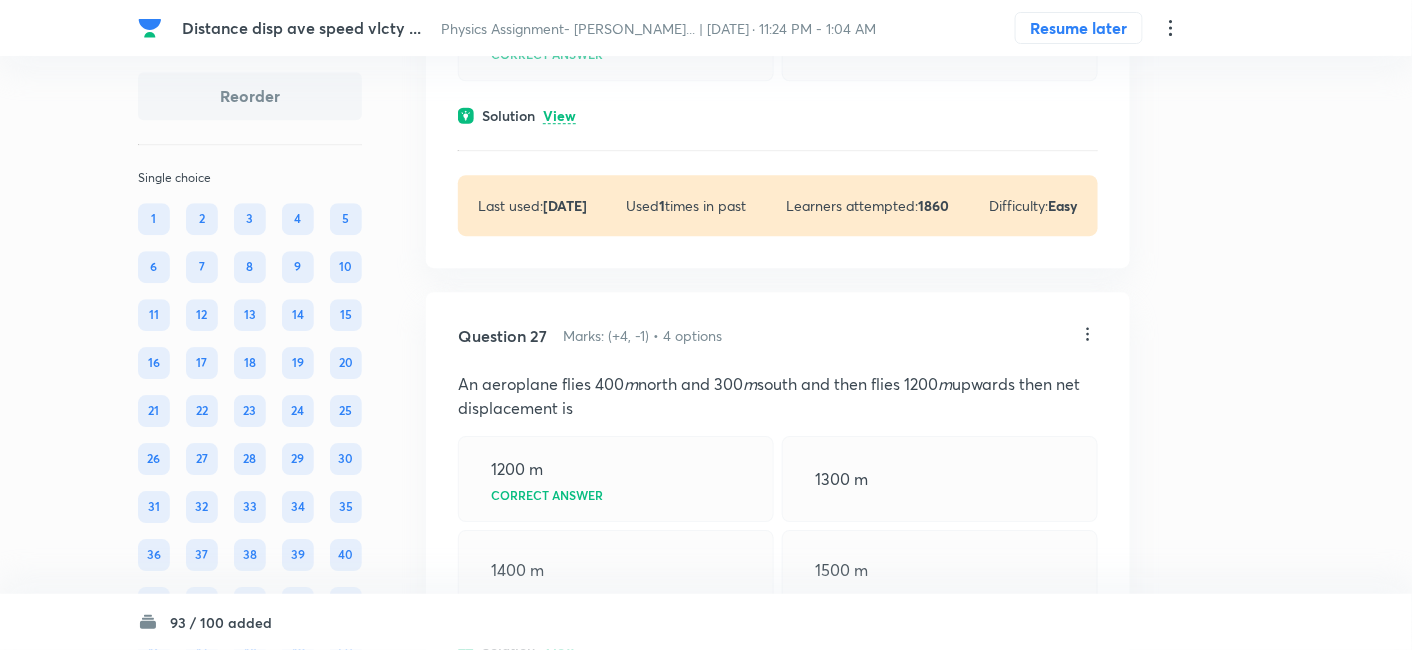 click on "View" at bounding box center (559, 116) 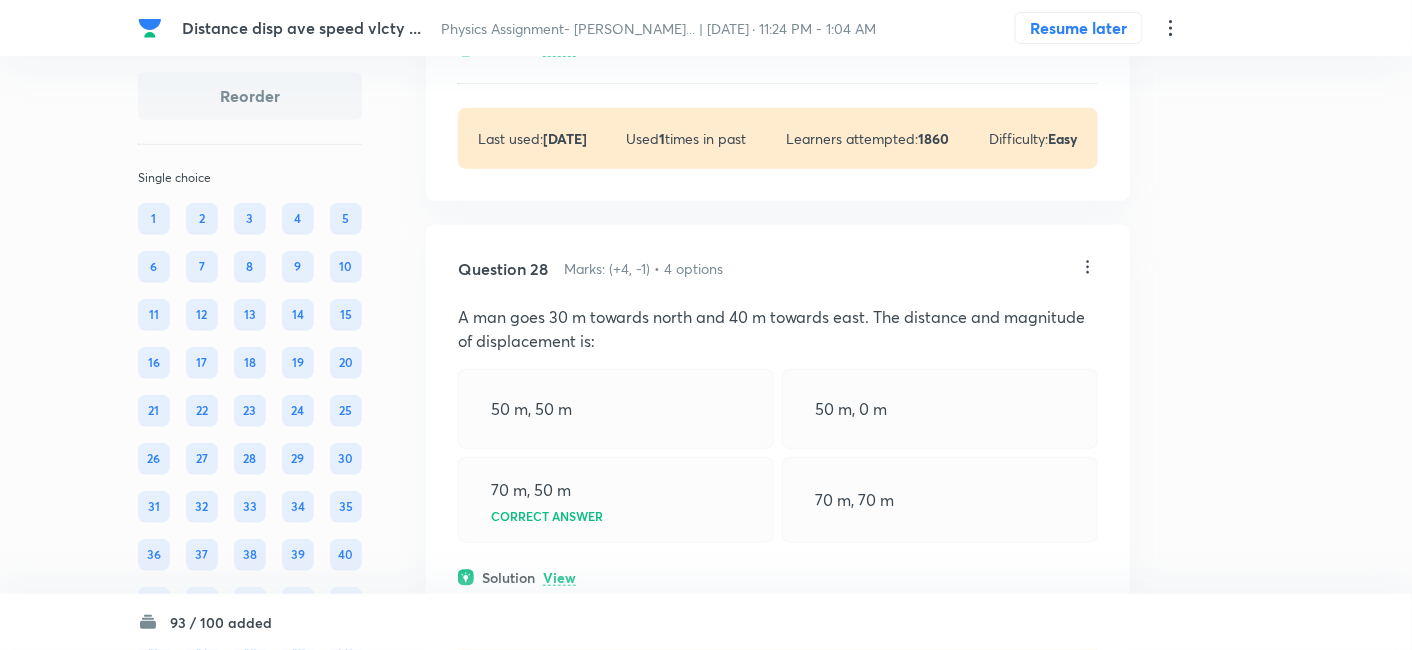 scroll, scrollTop: 19271, scrollLeft: 0, axis: vertical 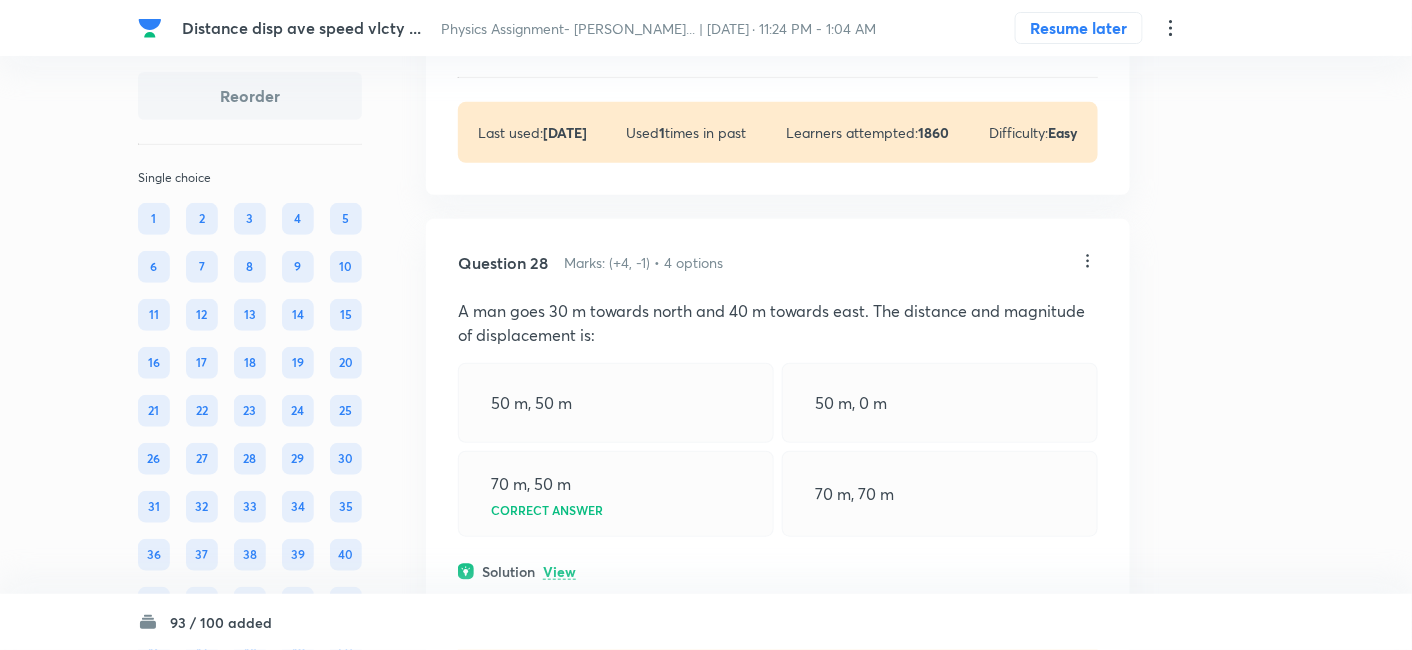 click on "View" at bounding box center [559, 43] 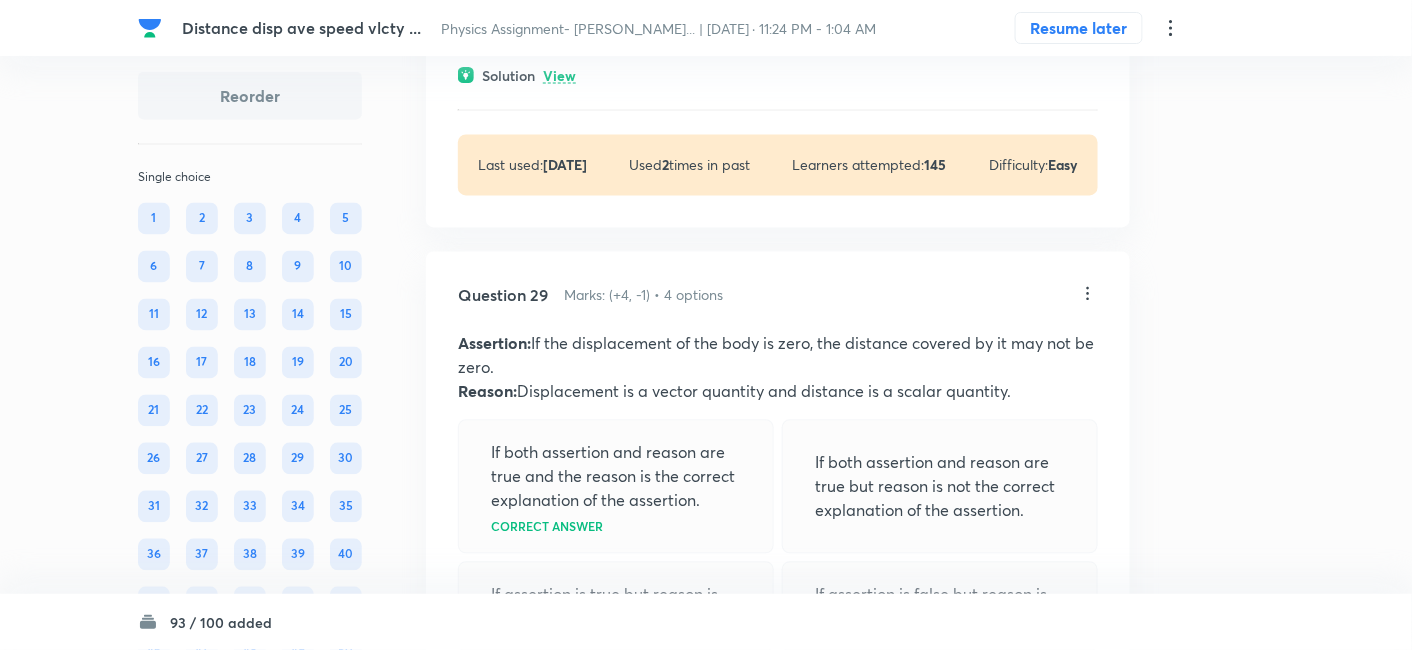 scroll, scrollTop: 20147, scrollLeft: 0, axis: vertical 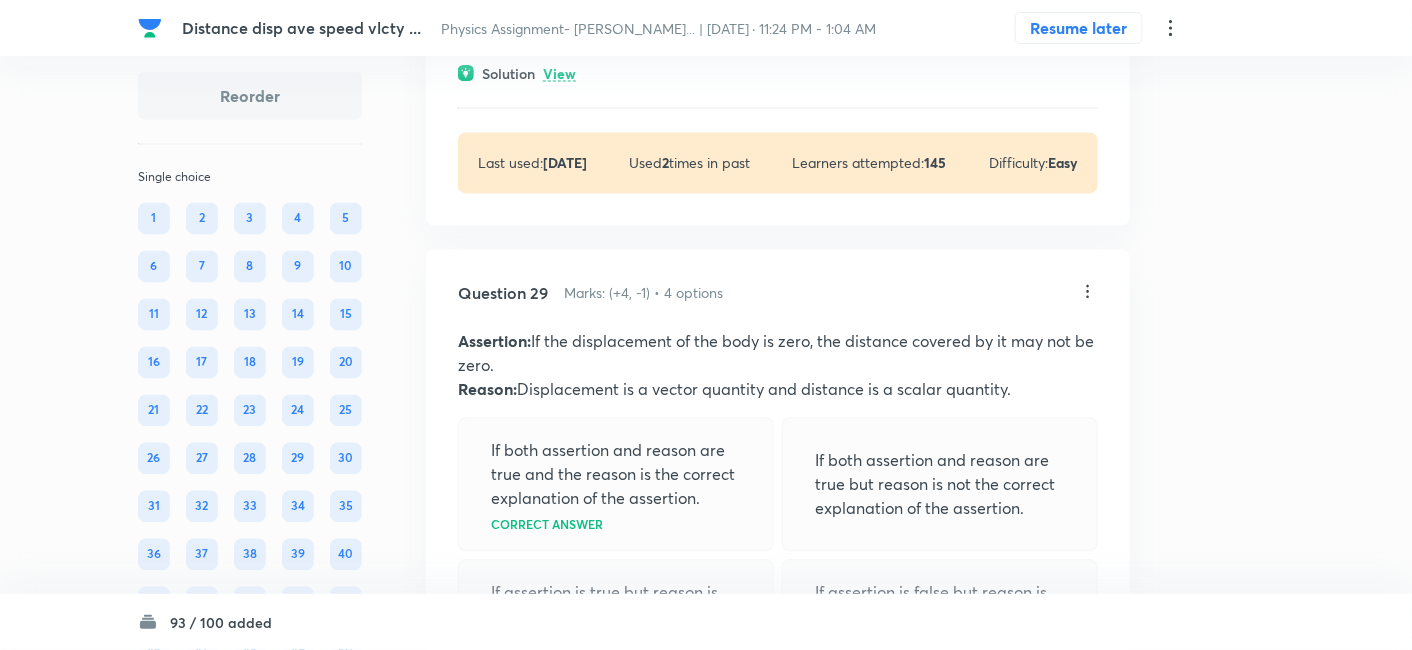 click on "View" at bounding box center (559, 74) 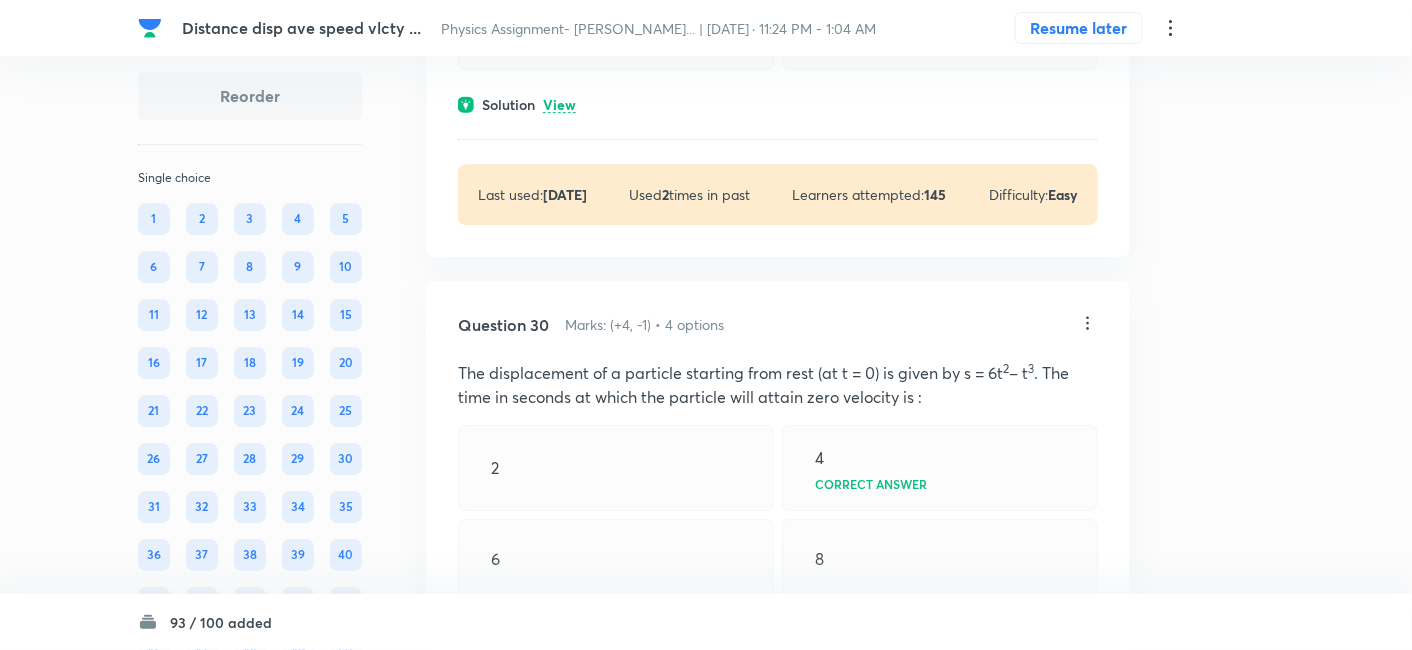 scroll, scrollTop: 20991, scrollLeft: 0, axis: vertical 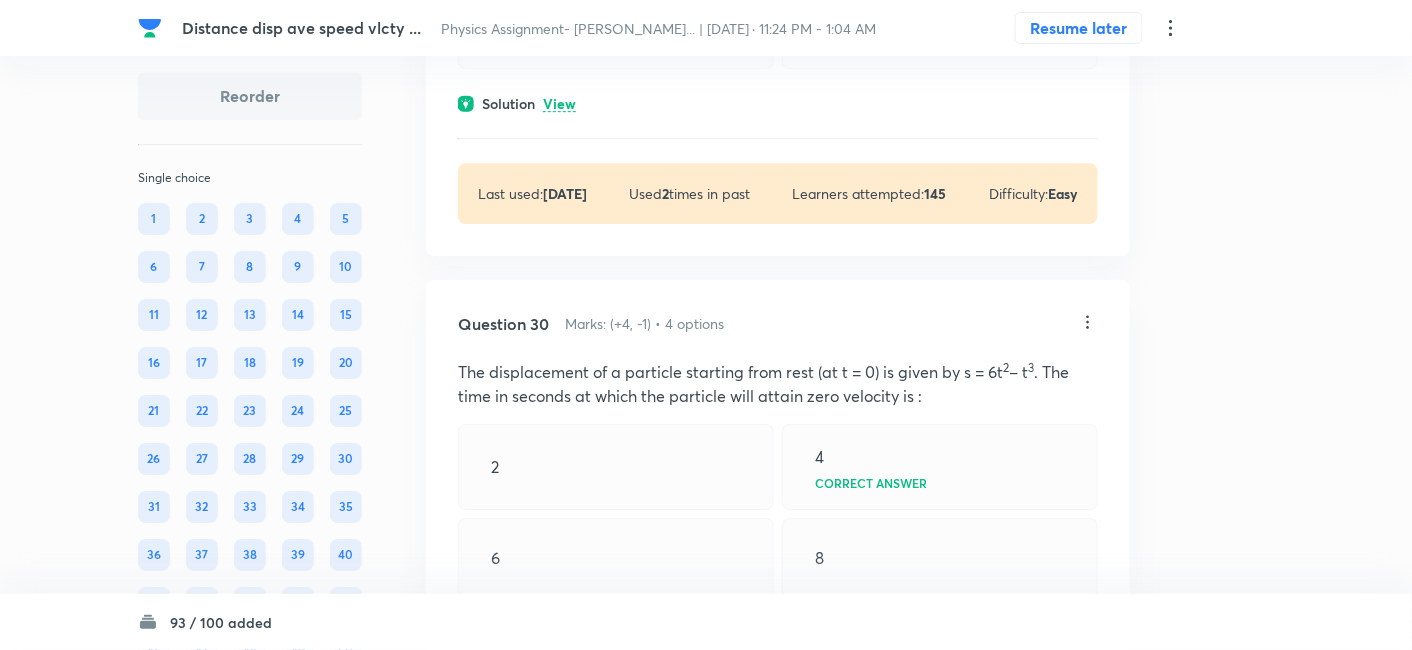click on "View" at bounding box center [559, 104] 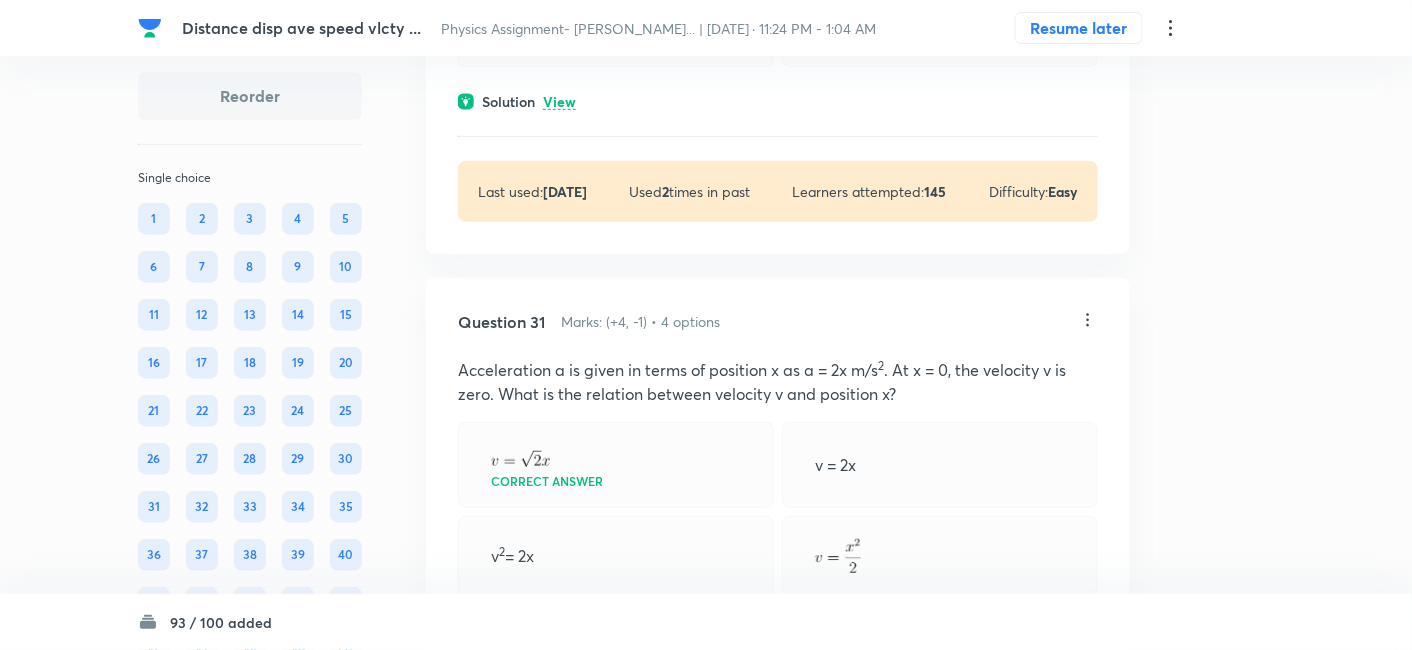scroll, scrollTop: 21645, scrollLeft: 0, axis: vertical 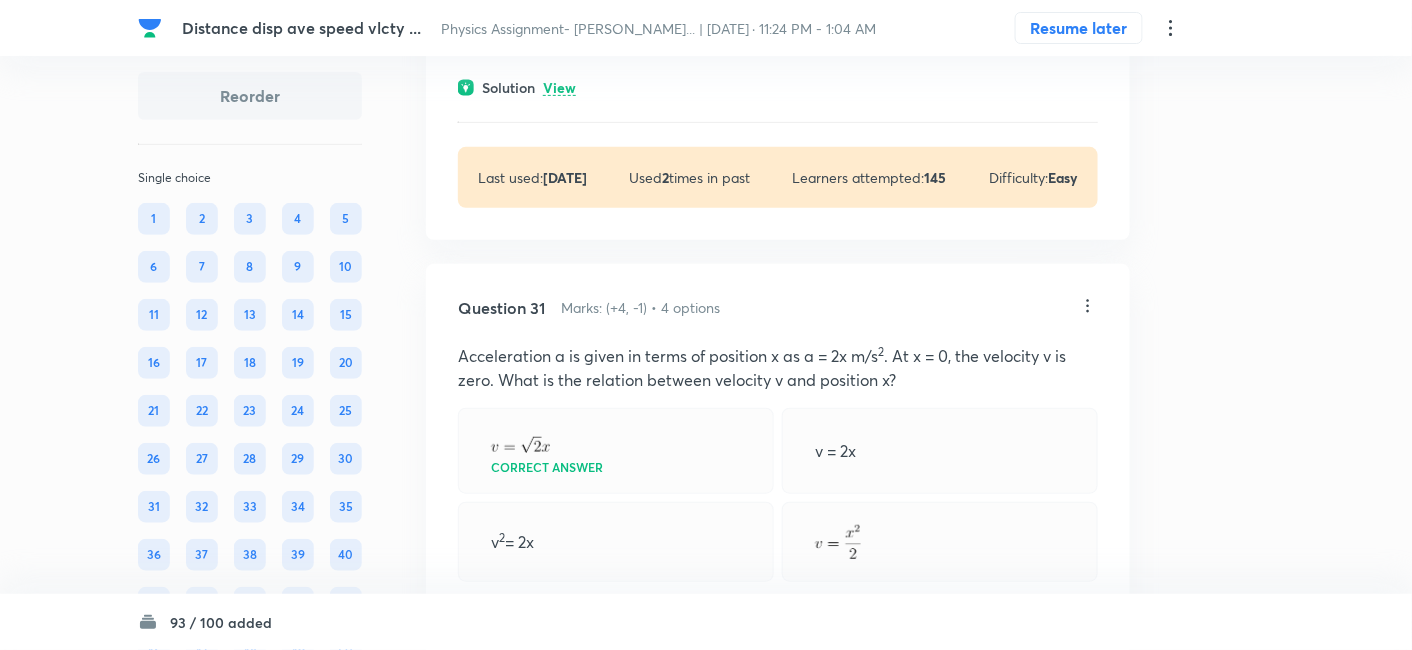 click on "View" at bounding box center [559, 88] 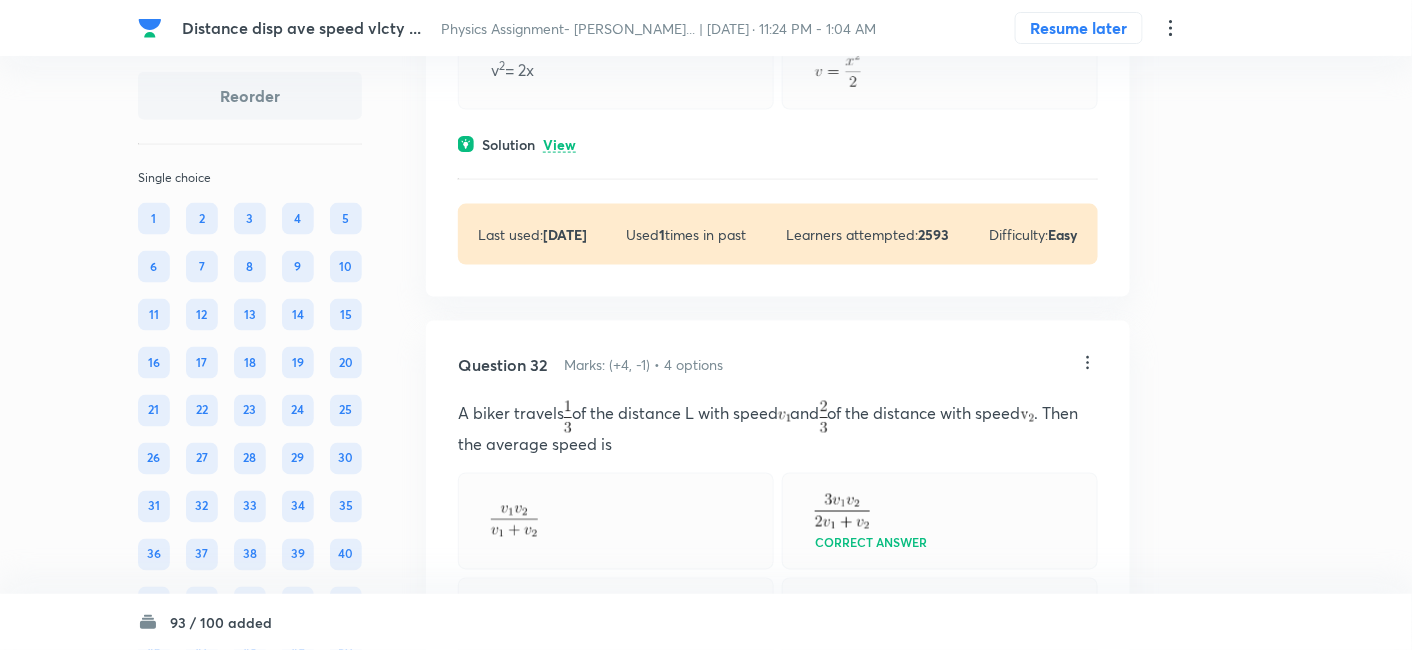 scroll, scrollTop: 22261, scrollLeft: 0, axis: vertical 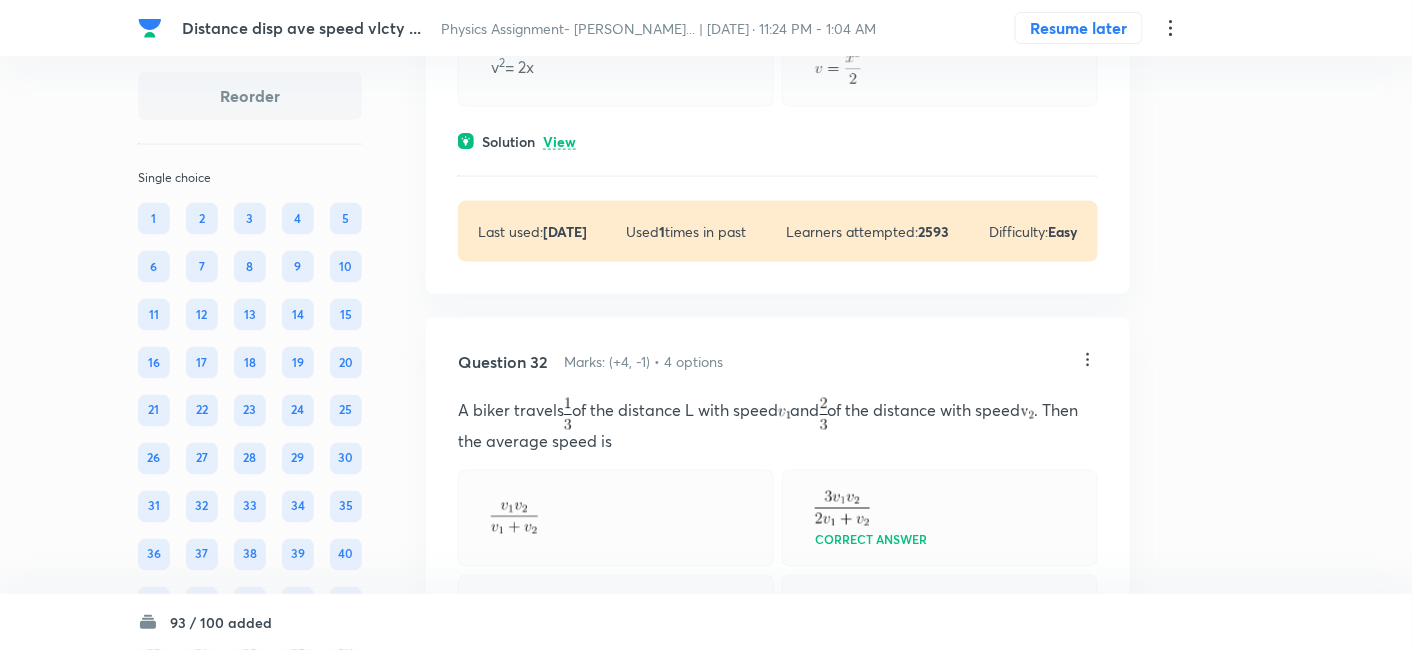 click on "View" at bounding box center [559, 142] 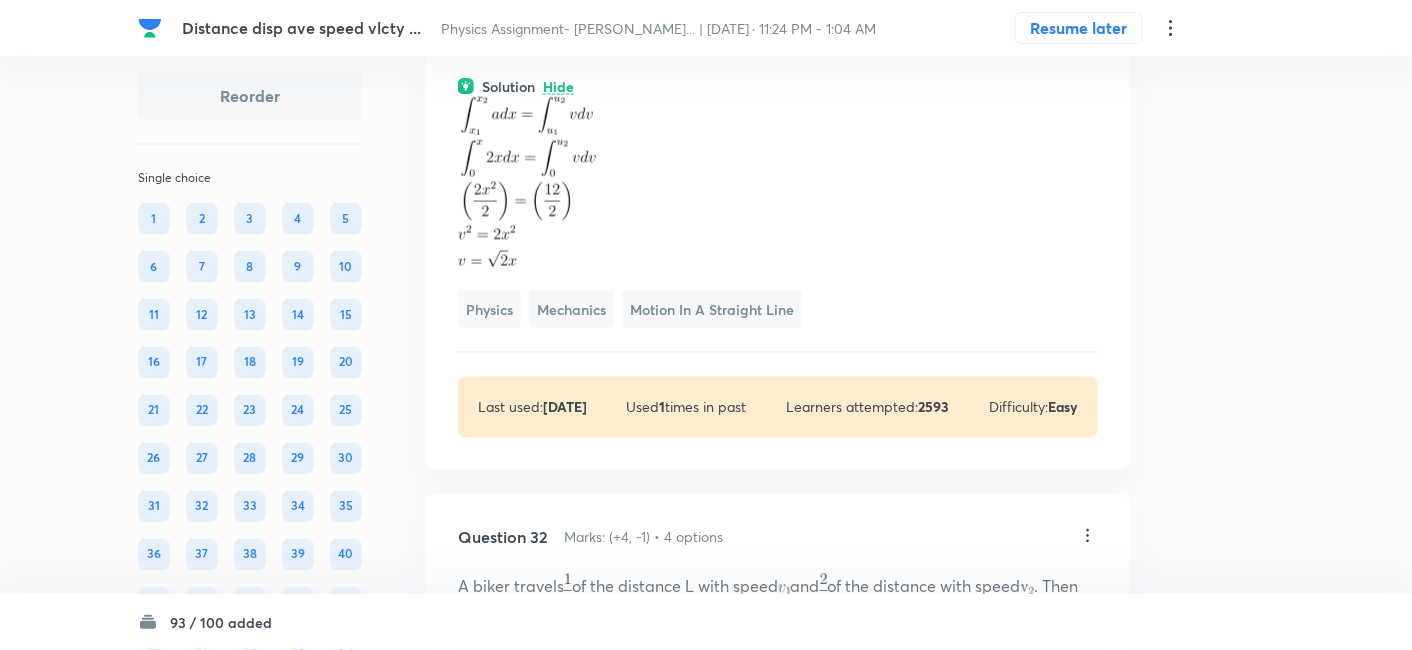 scroll, scrollTop: 22308, scrollLeft: 0, axis: vertical 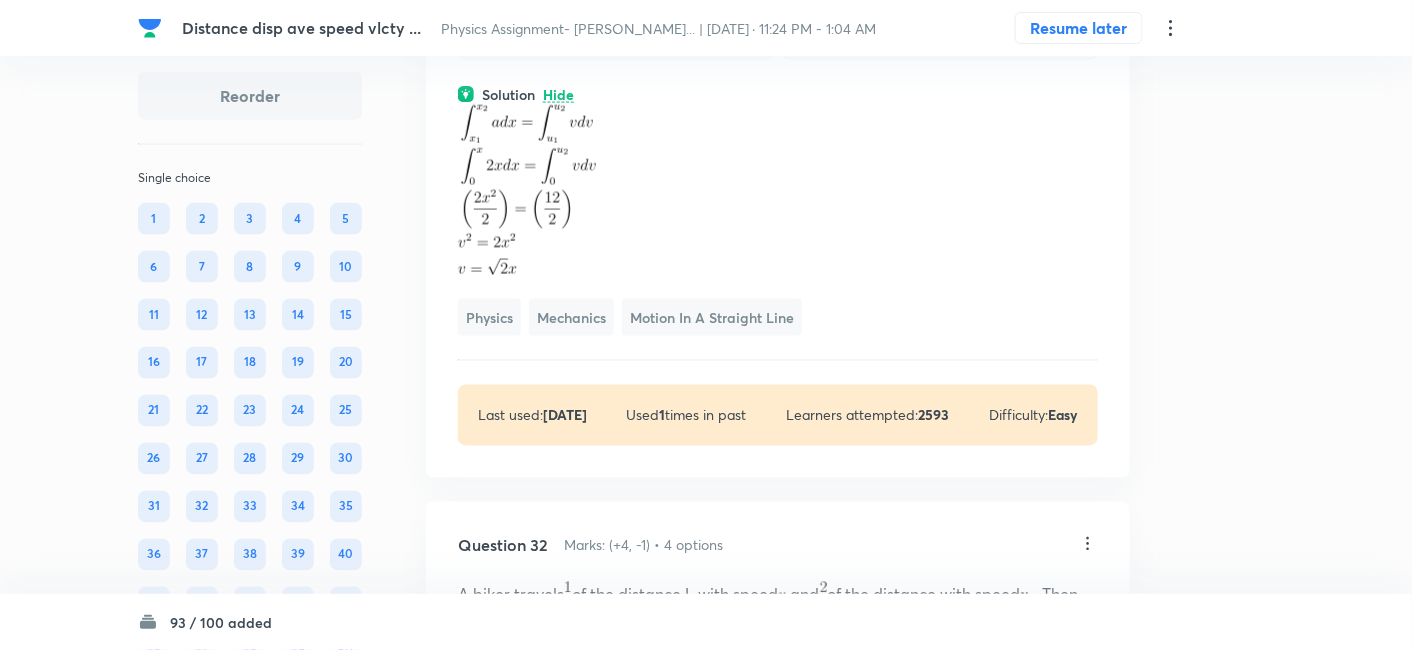drag, startPoint x: 458, startPoint y: 122, endPoint x: 867, endPoint y: 303, distance: 447.26056 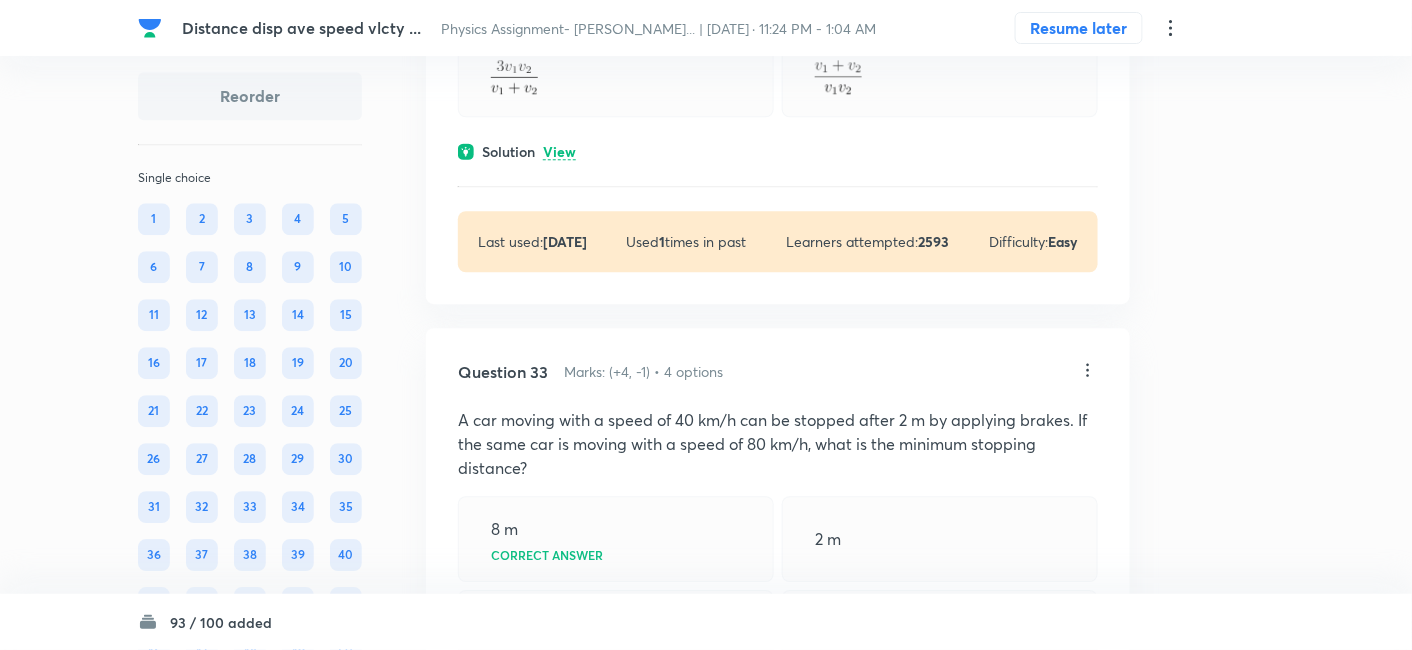 scroll, scrollTop: 23043, scrollLeft: 0, axis: vertical 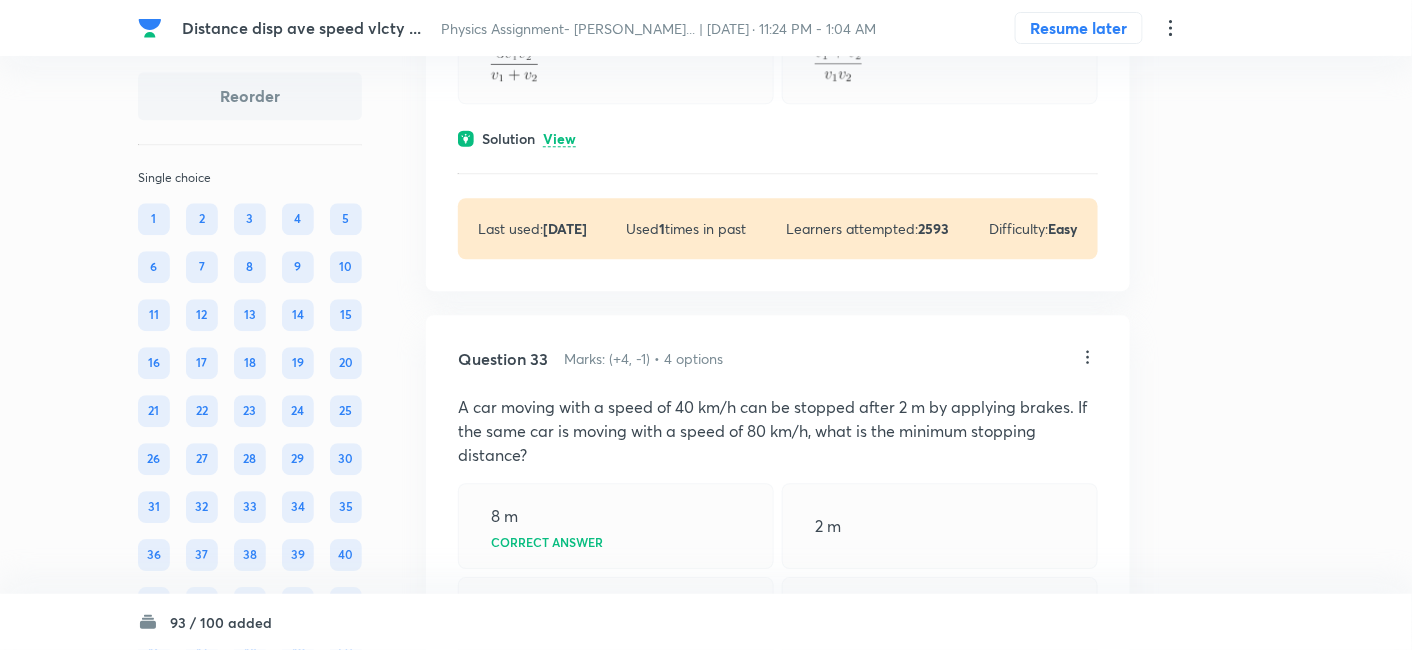 click on "View" at bounding box center (559, 139) 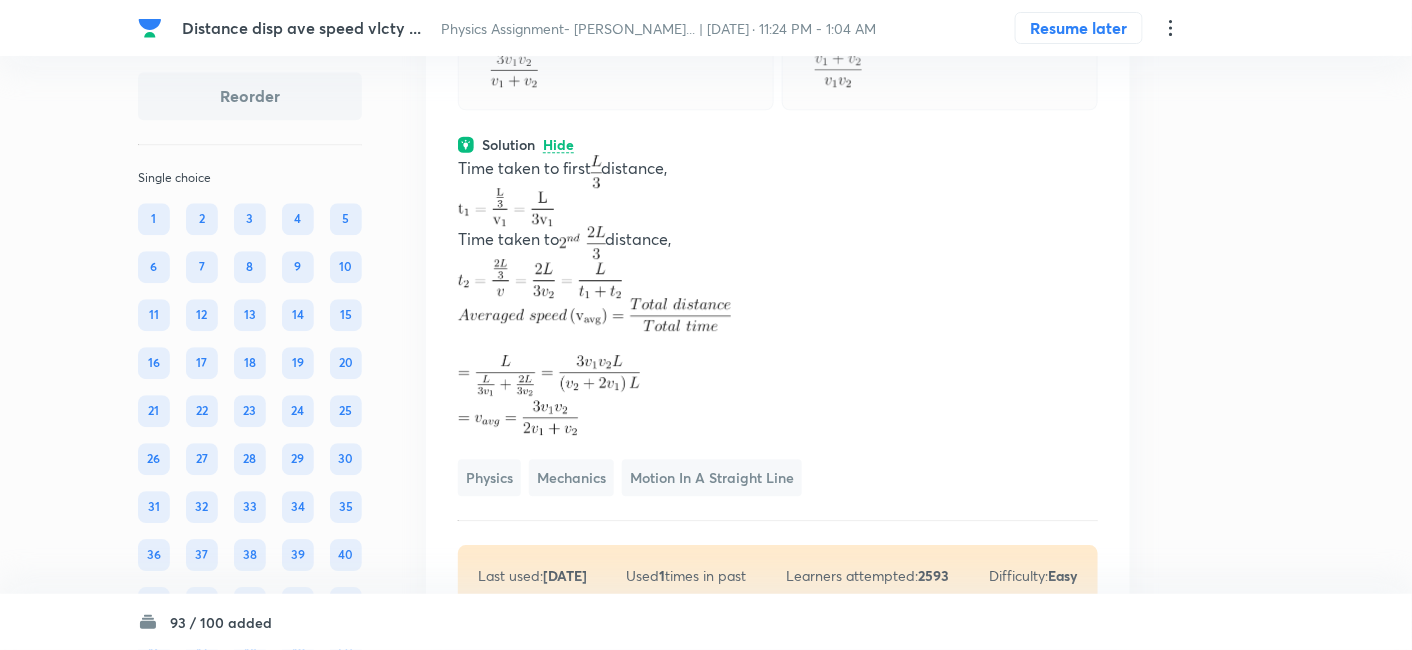scroll, scrollTop: 23036, scrollLeft: 0, axis: vertical 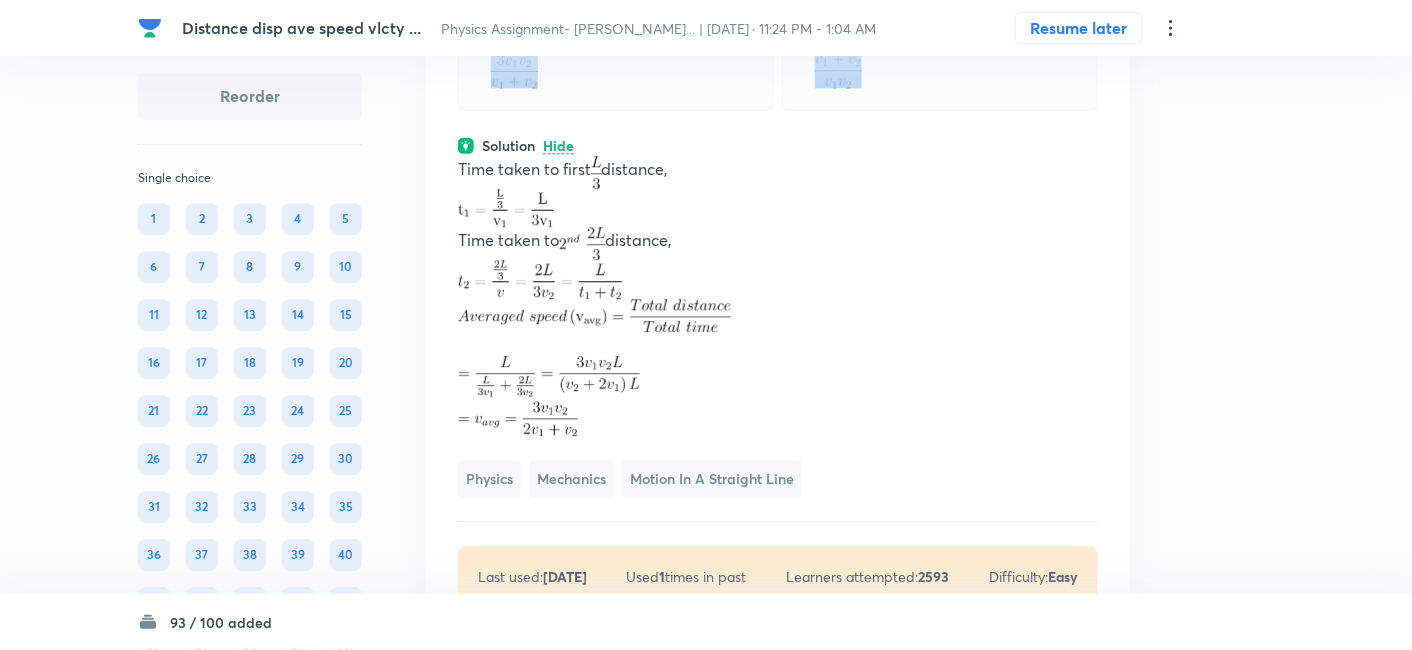 drag, startPoint x: 459, startPoint y: 155, endPoint x: 880, endPoint y: 366, distance: 470.91614 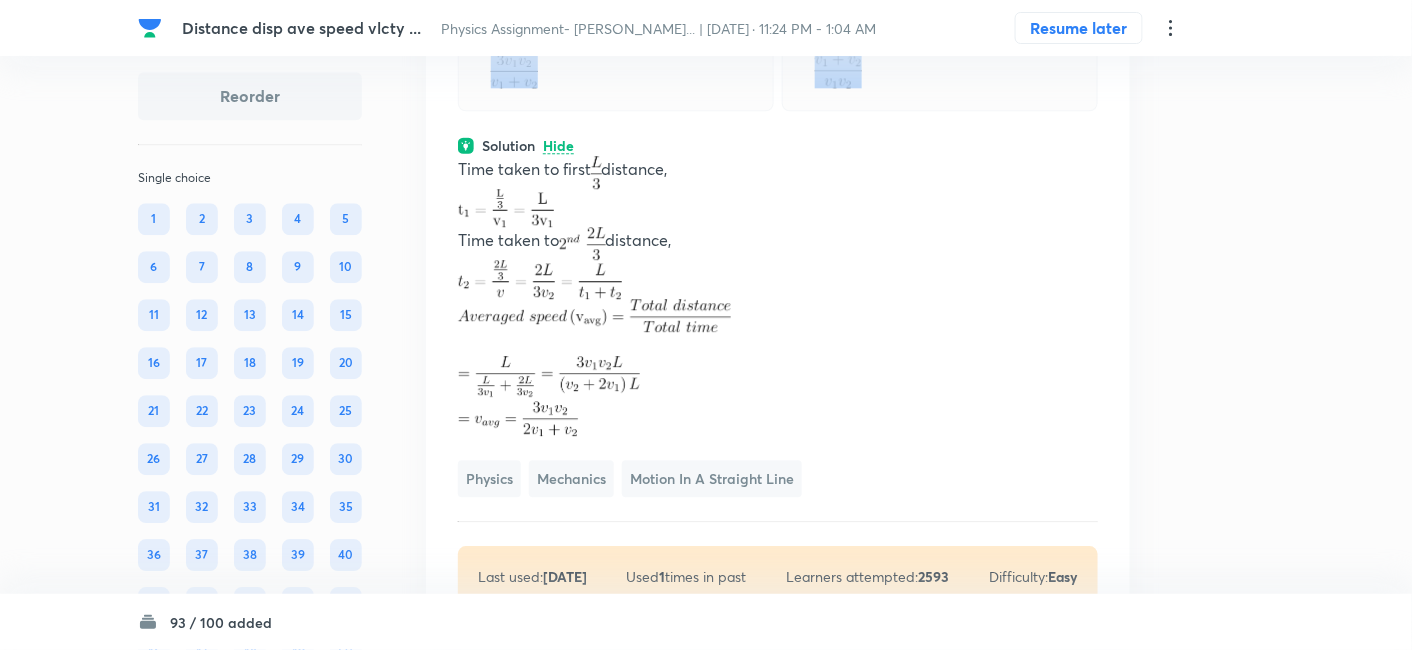 click at bounding box center (616, -26) 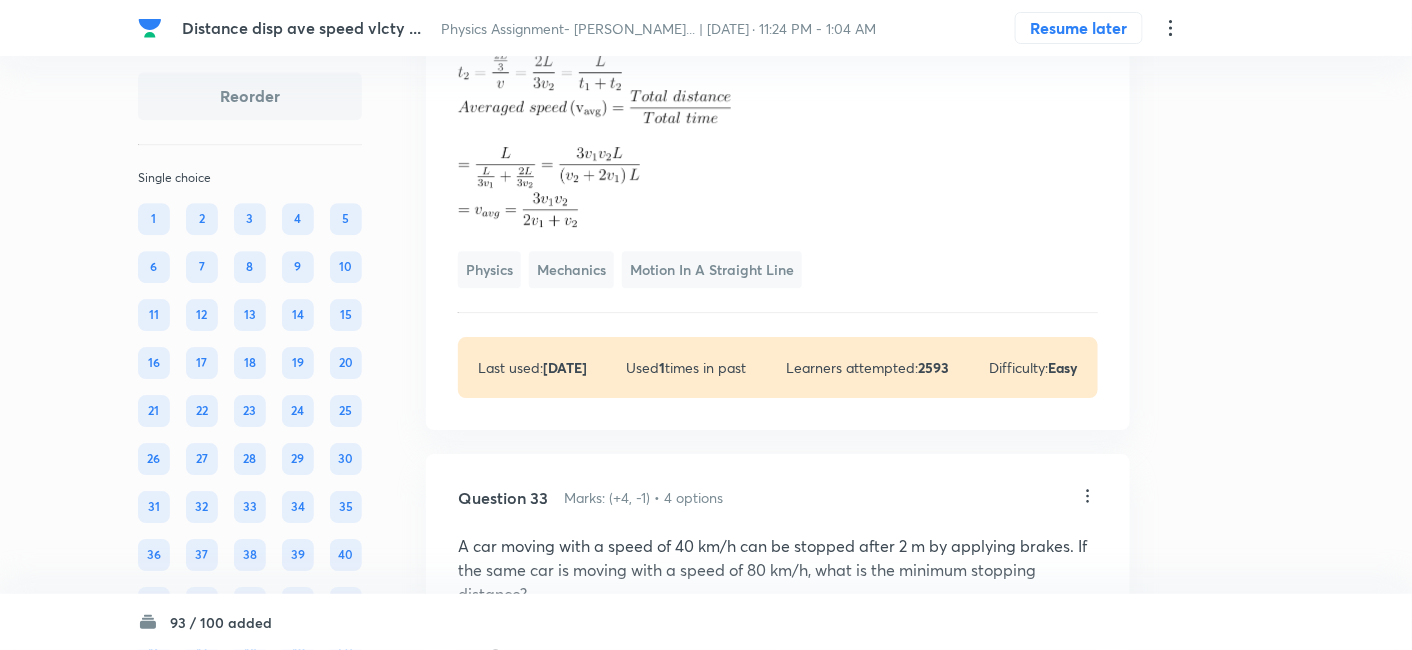 scroll, scrollTop: 23248, scrollLeft: 0, axis: vertical 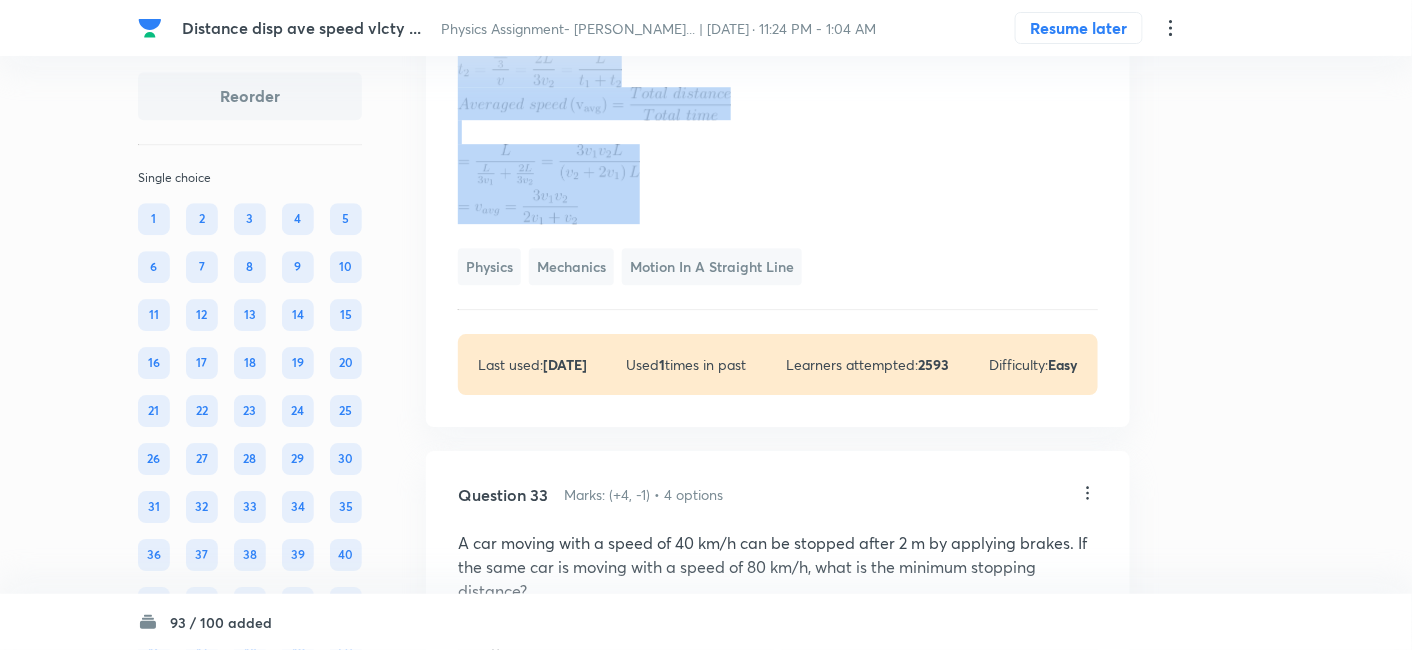 drag, startPoint x: 457, startPoint y: 241, endPoint x: 574, endPoint y: 471, distance: 258.04843 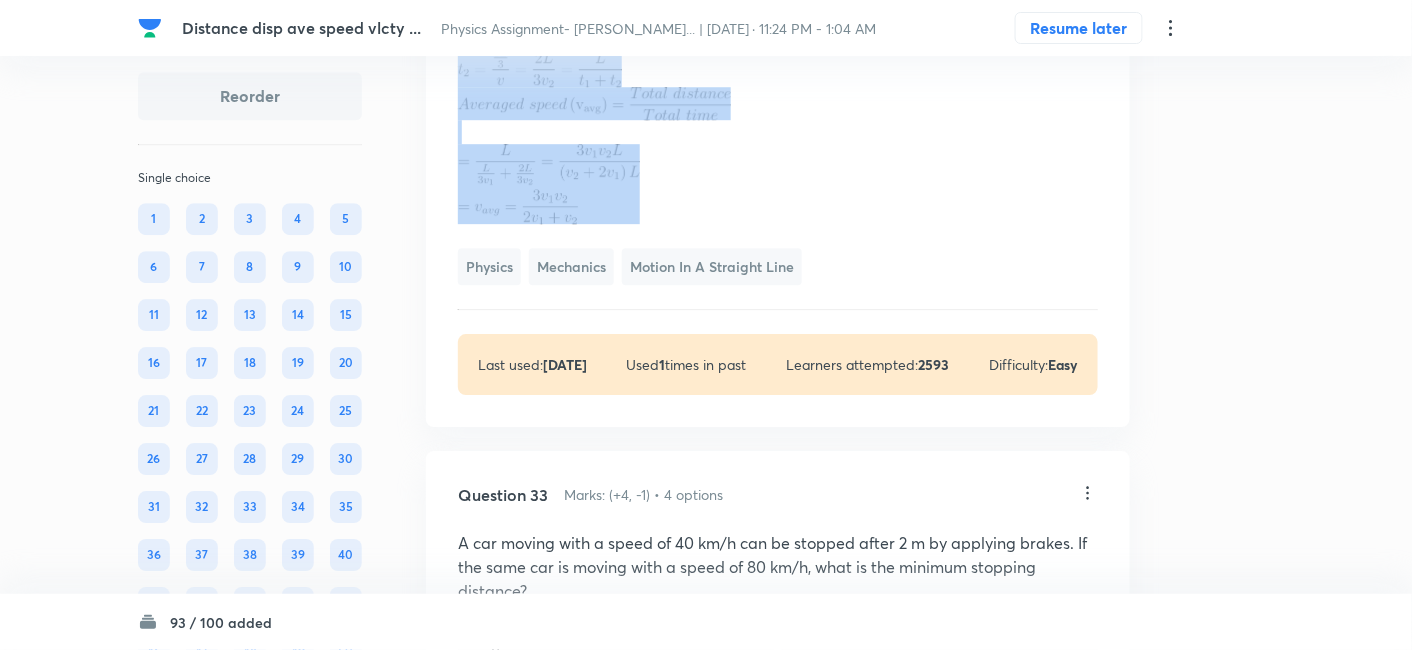 click at bounding box center (778, 67) 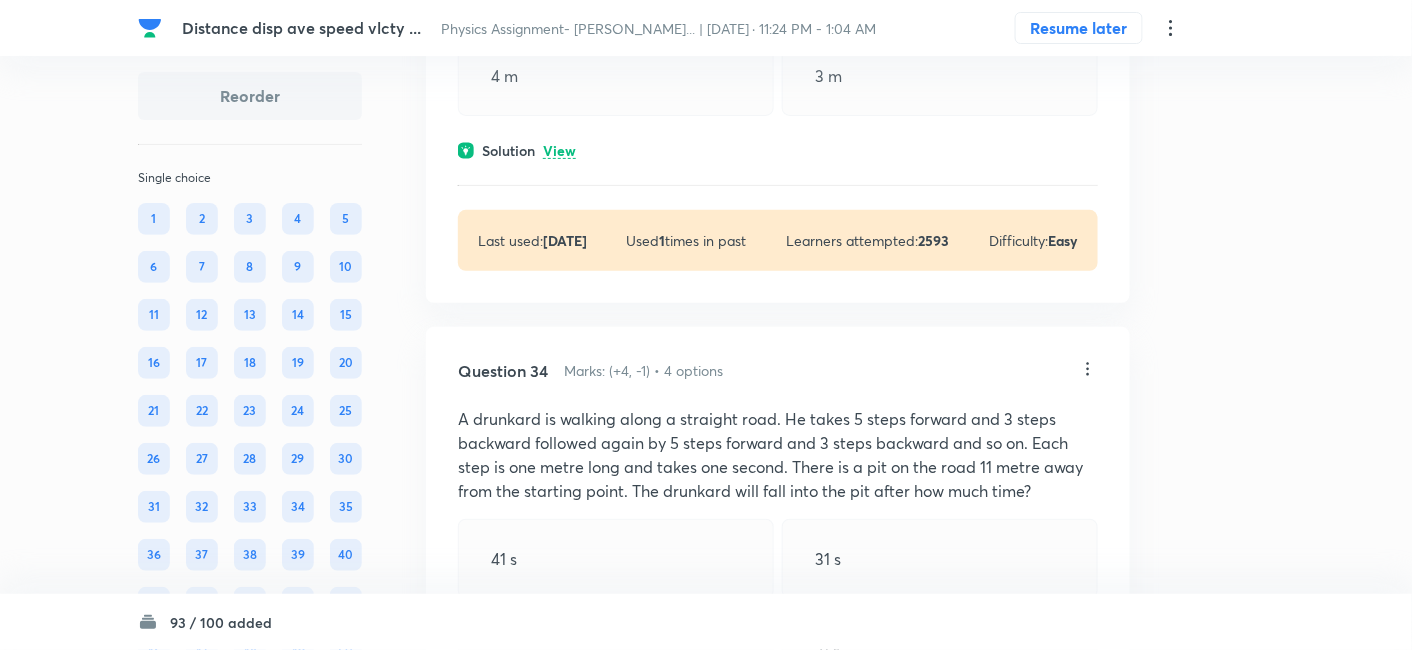 scroll, scrollTop: 23929, scrollLeft: 0, axis: vertical 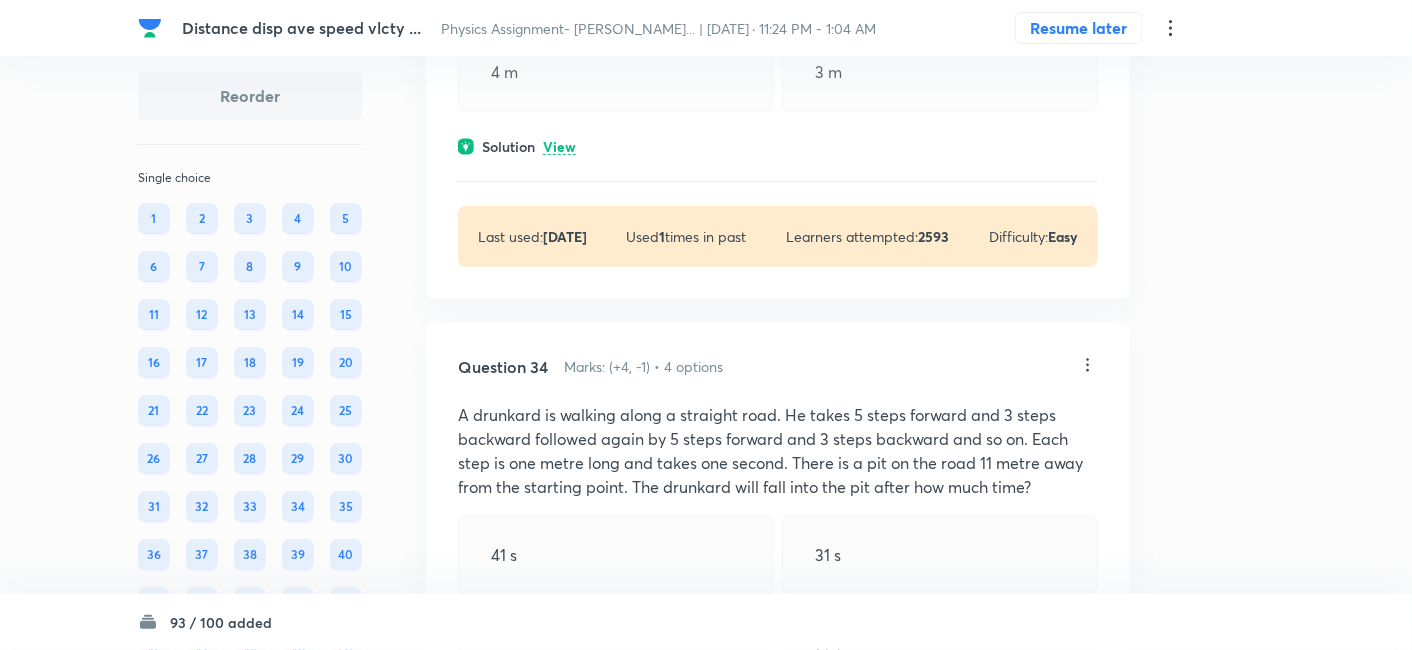 click on "Solution View" at bounding box center [778, 146] 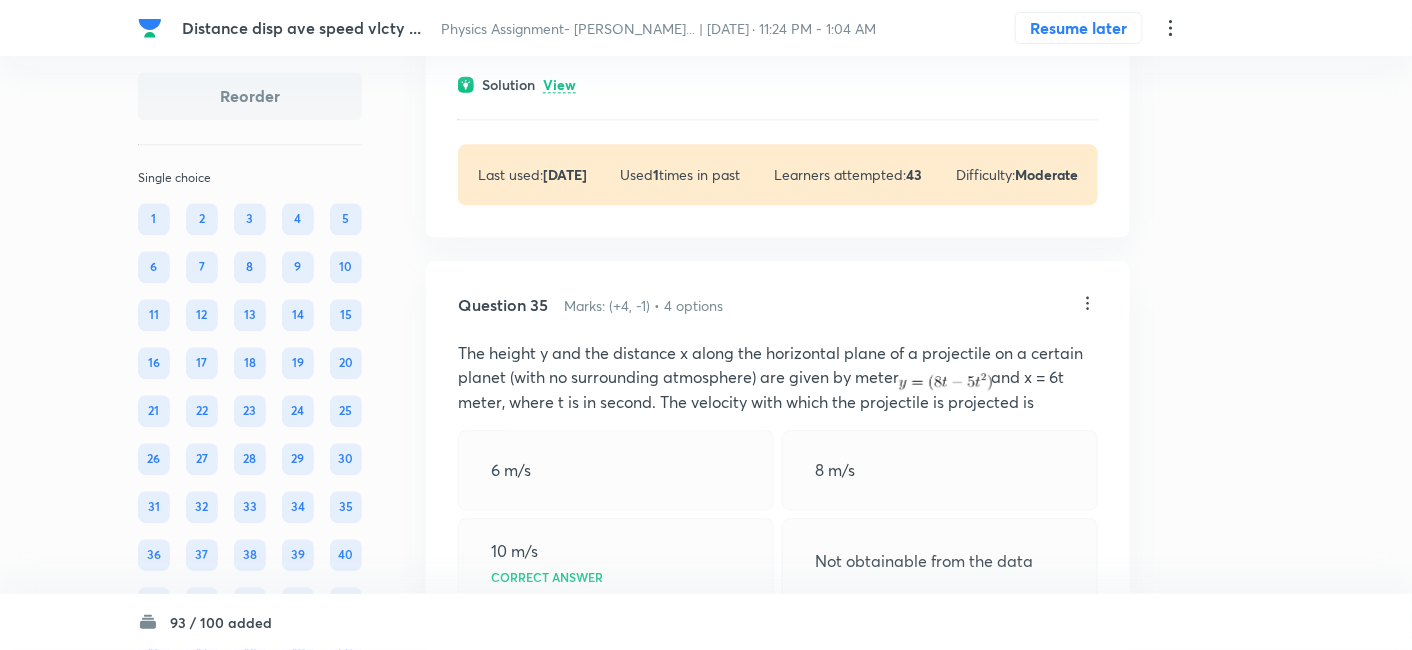 scroll, scrollTop: 25294, scrollLeft: 0, axis: vertical 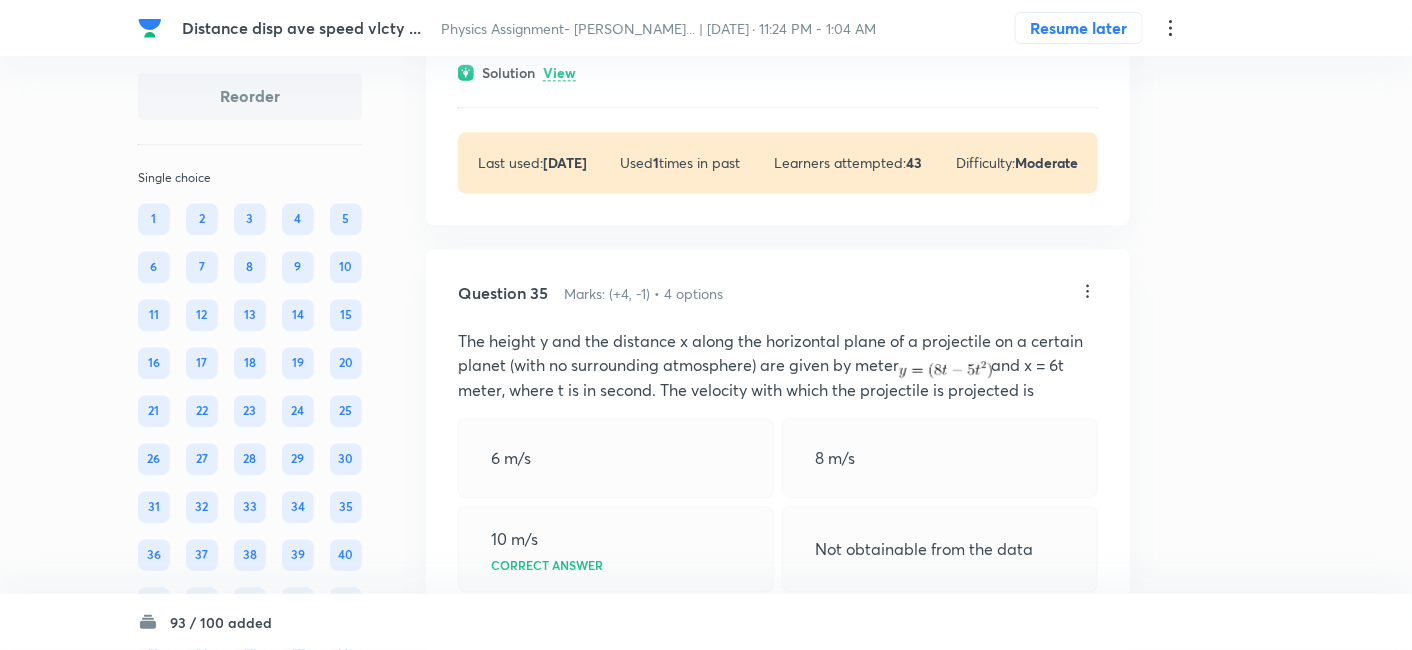 click on "View" at bounding box center (559, 73) 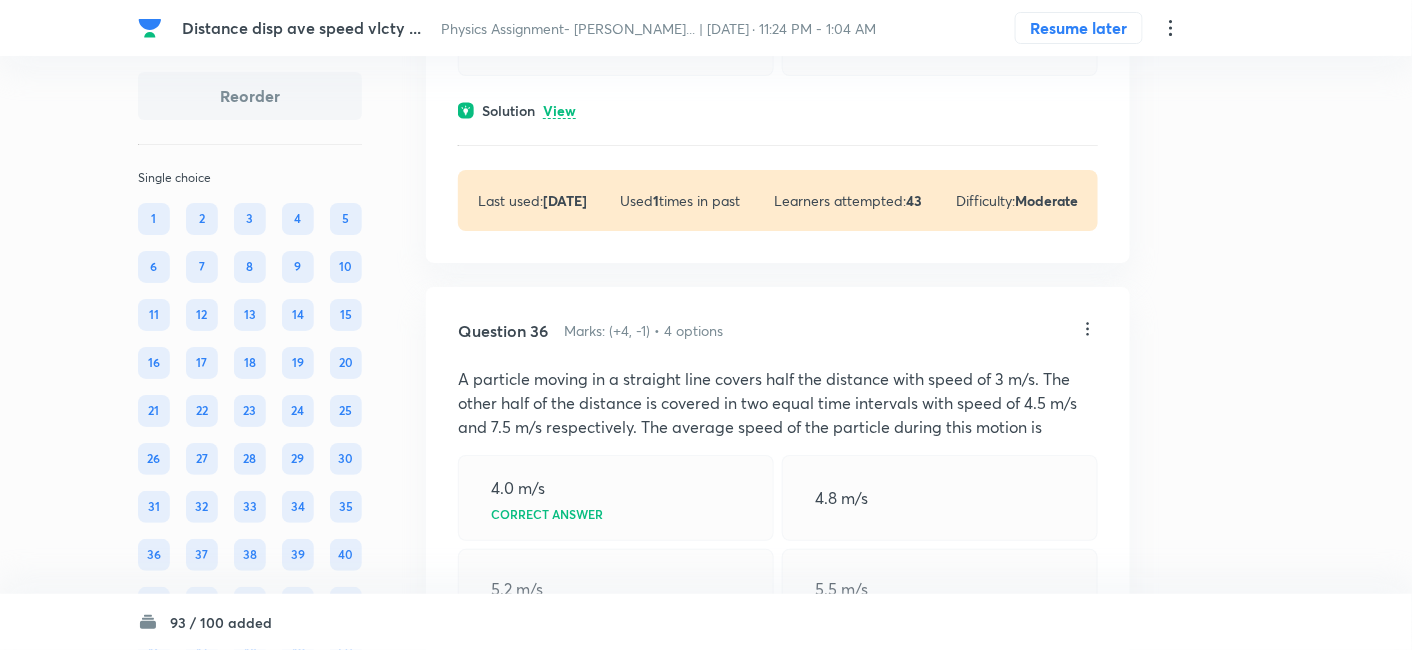 scroll, scrollTop: 26082, scrollLeft: 0, axis: vertical 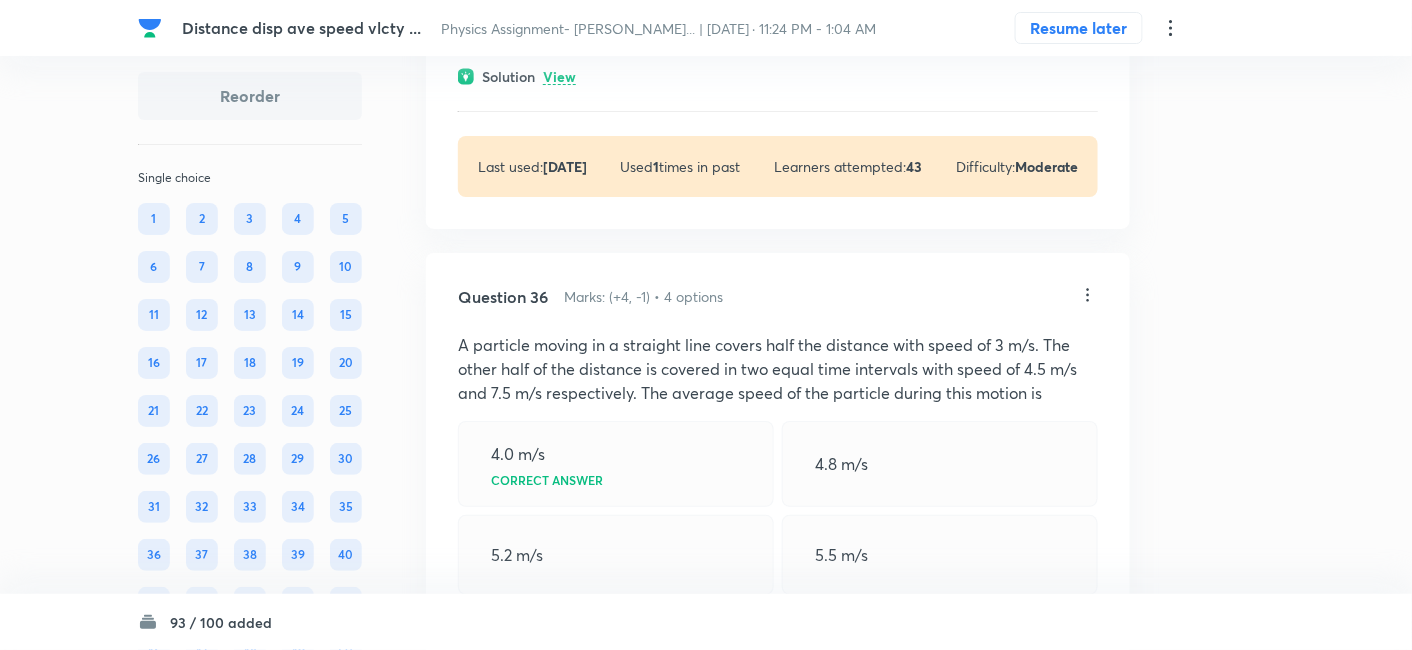 click on "View" at bounding box center [559, 77] 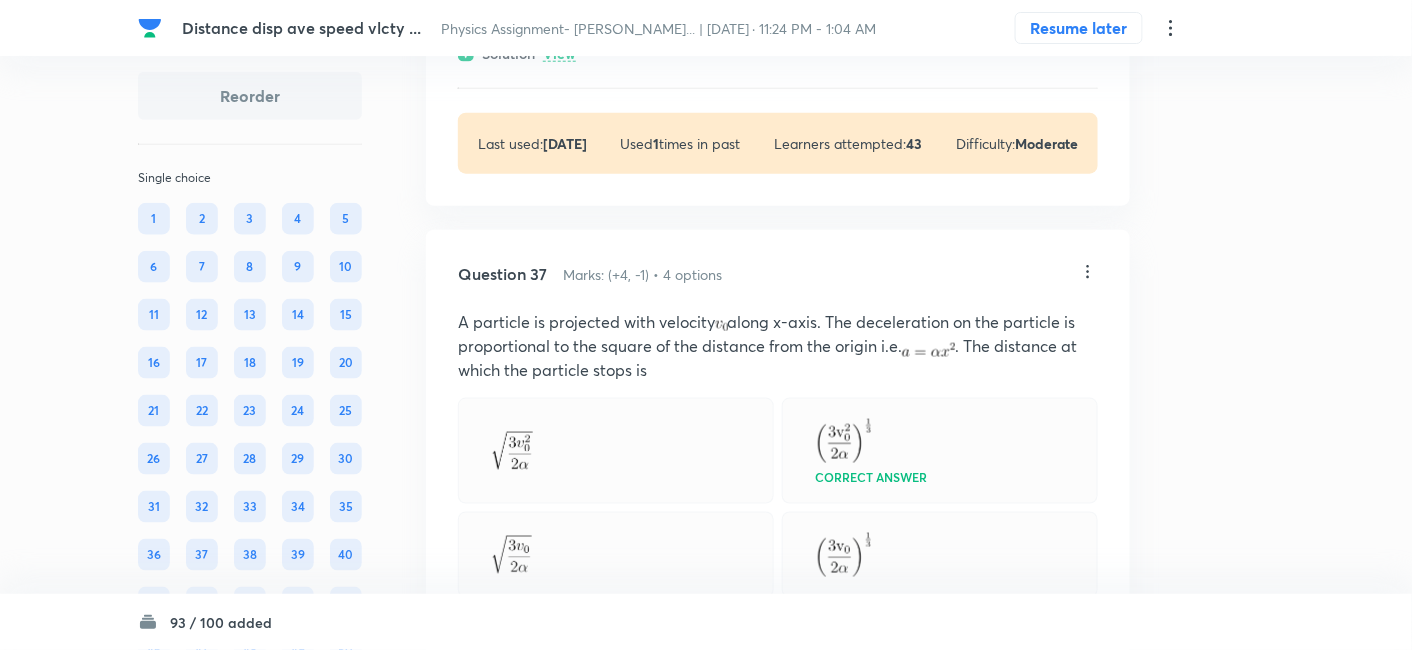 scroll, scrollTop: 26867, scrollLeft: 0, axis: vertical 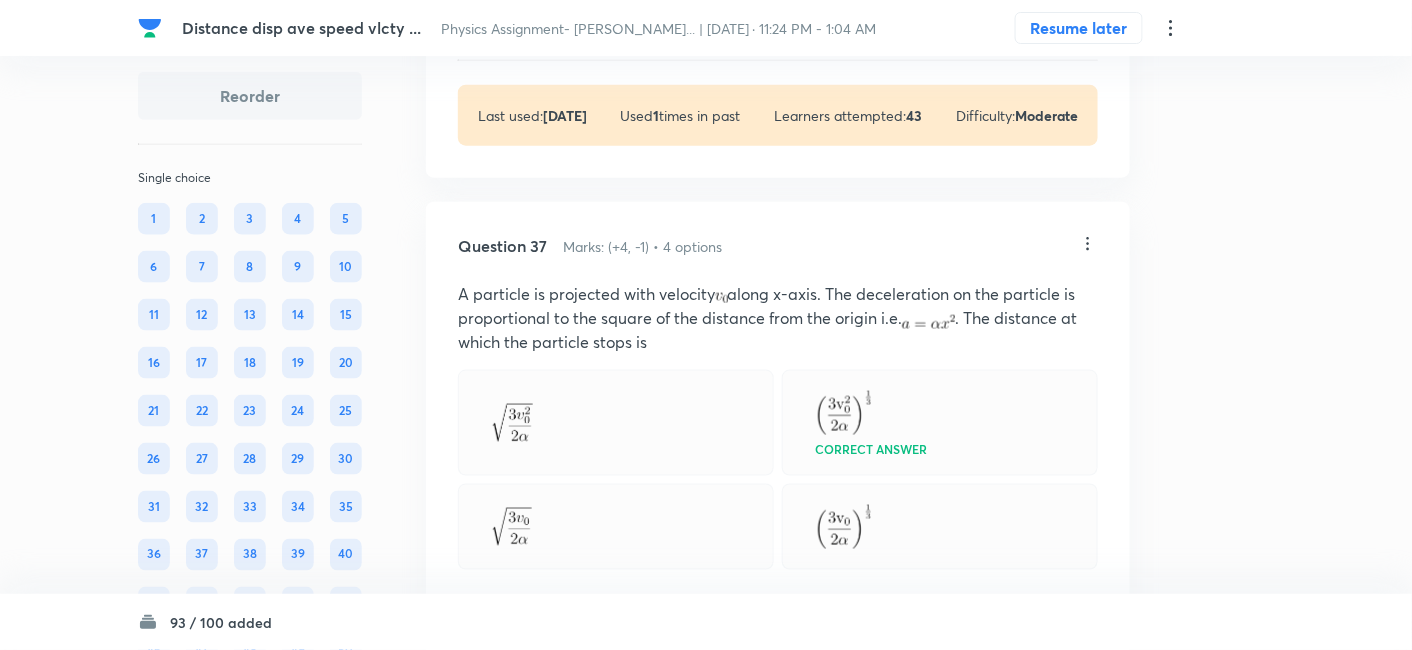 click on "View" at bounding box center [559, 26] 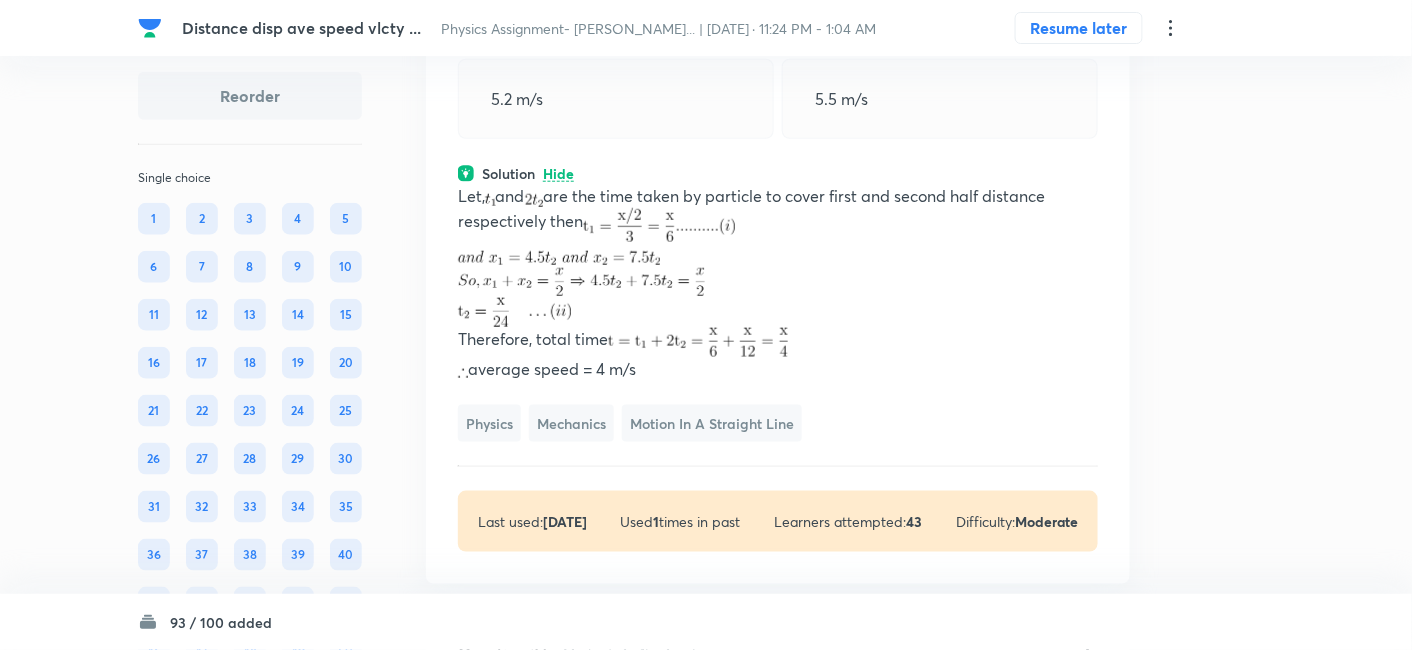 scroll, scrollTop: 26716, scrollLeft: 0, axis: vertical 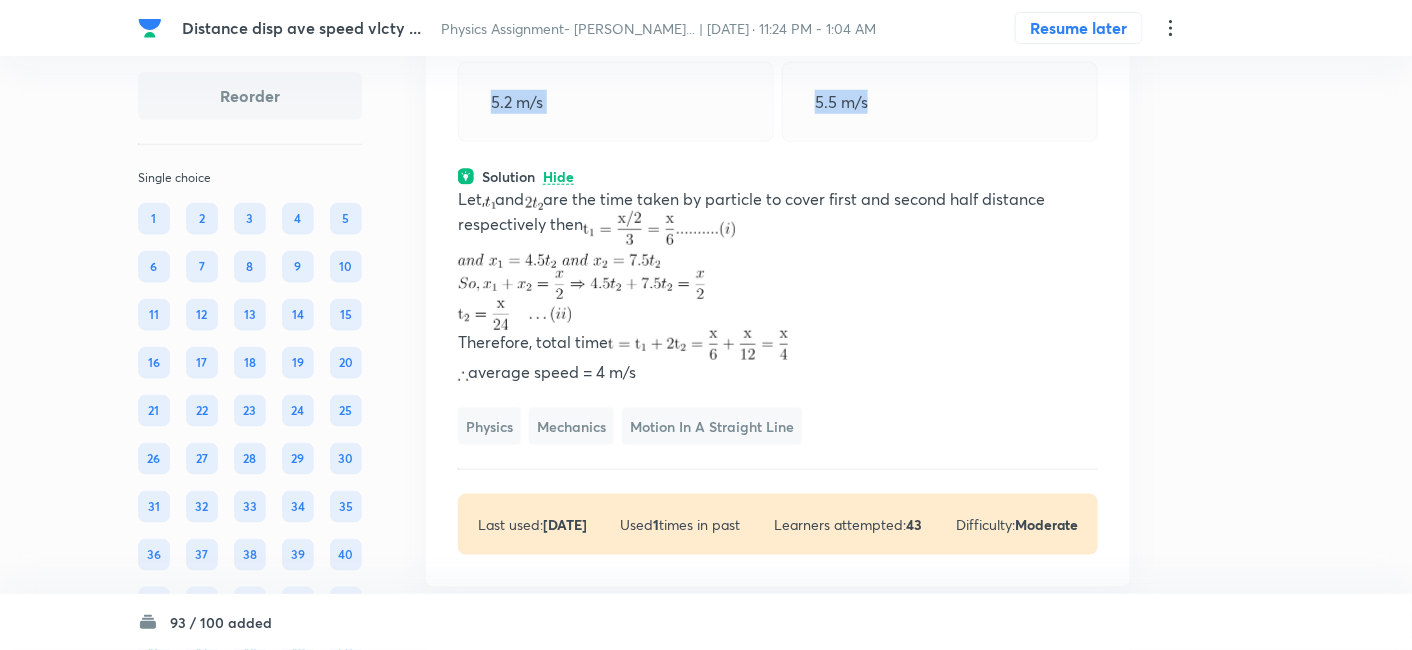 drag, startPoint x: 458, startPoint y: 178, endPoint x: 880, endPoint y: 395, distance: 474.524 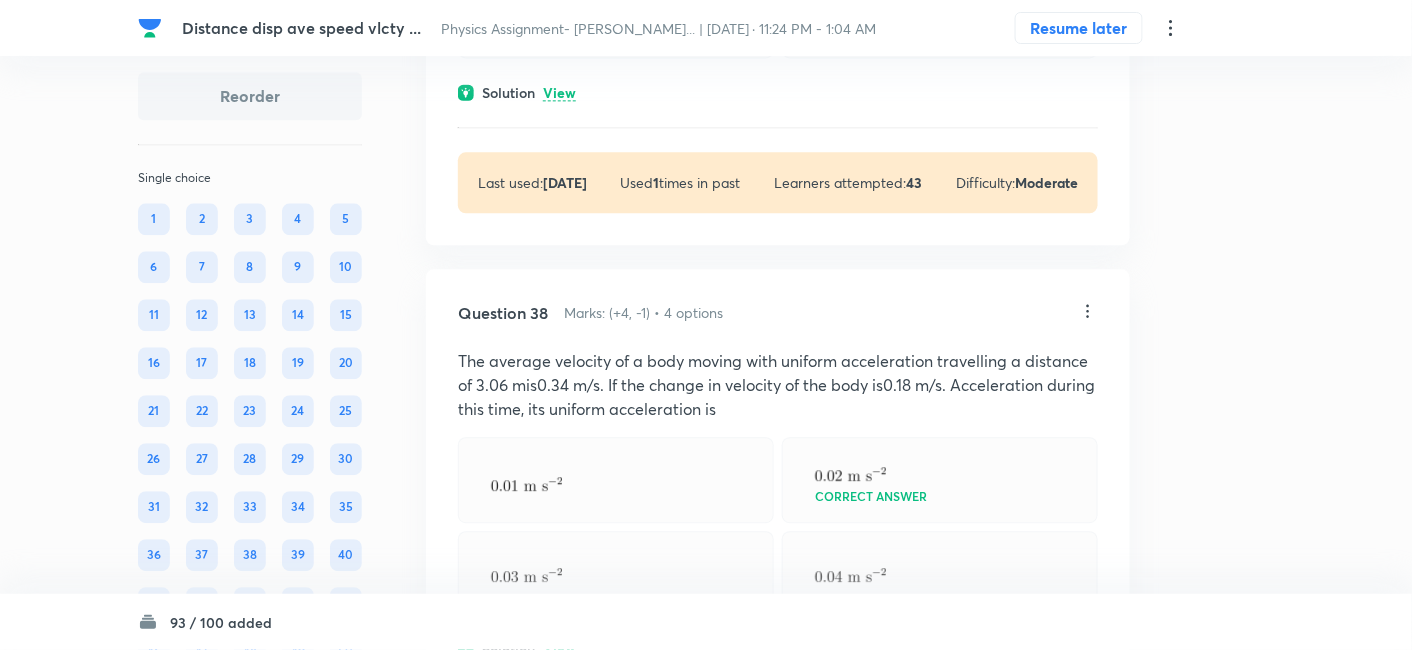 scroll, scrollTop: 27638, scrollLeft: 0, axis: vertical 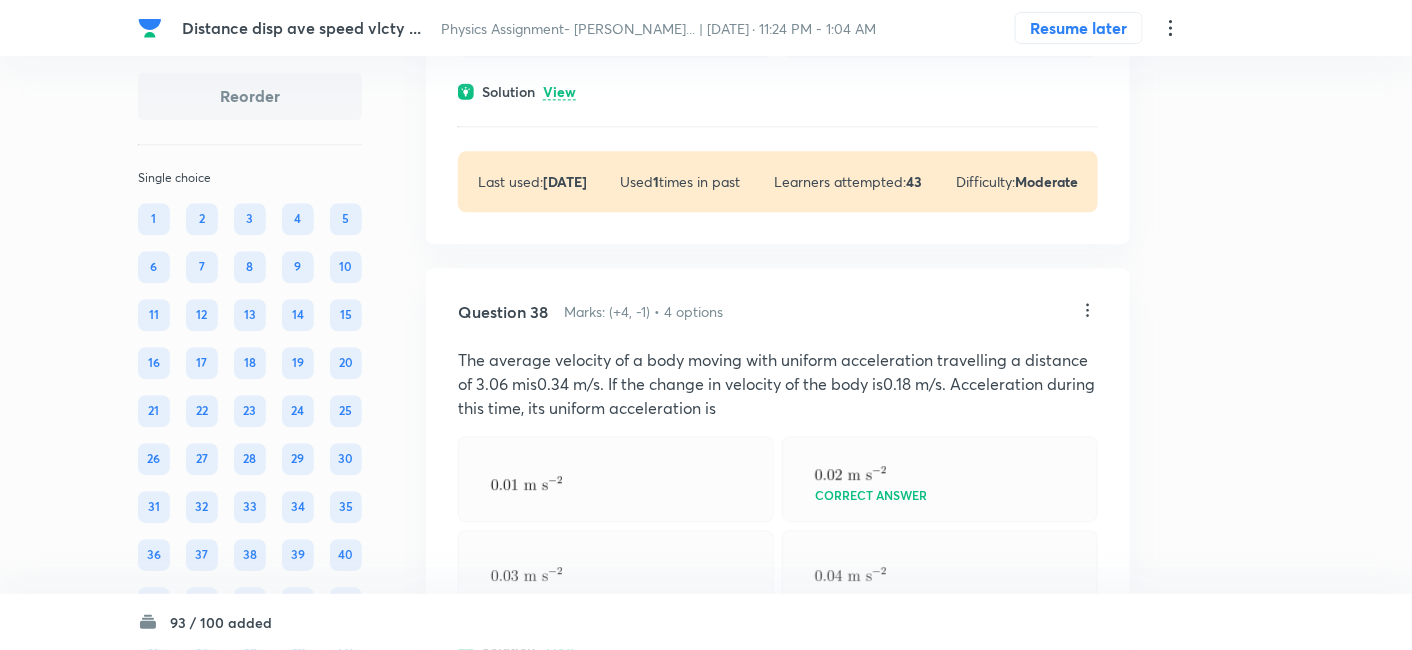 click on "View" at bounding box center [559, 92] 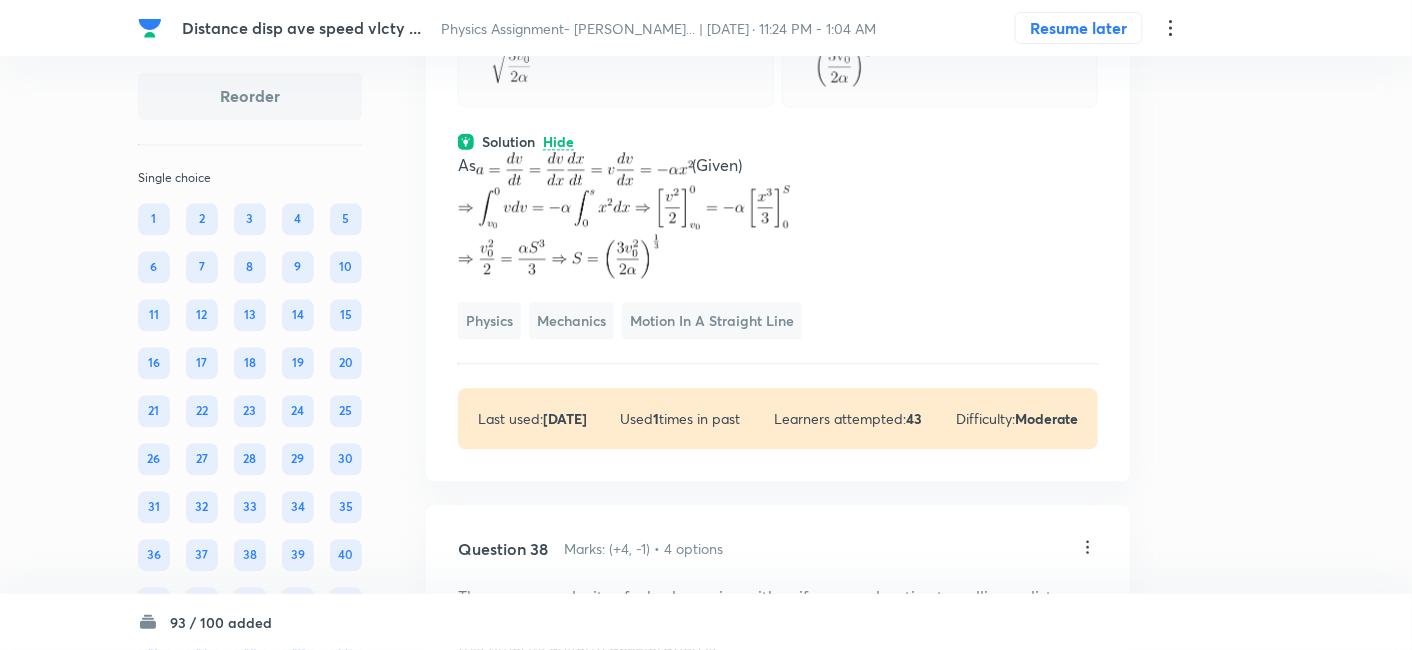 scroll, scrollTop: 27585, scrollLeft: 0, axis: vertical 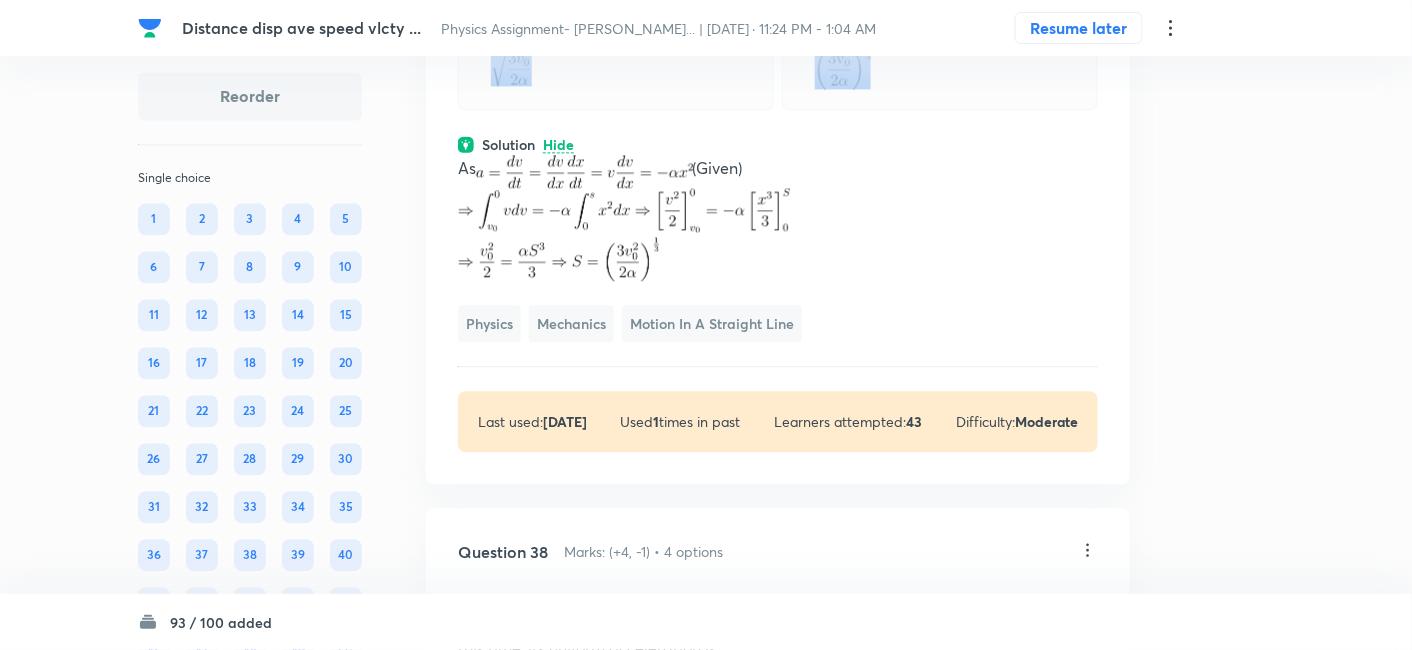 drag, startPoint x: 459, startPoint y: 114, endPoint x: 891, endPoint y: 353, distance: 493.70538 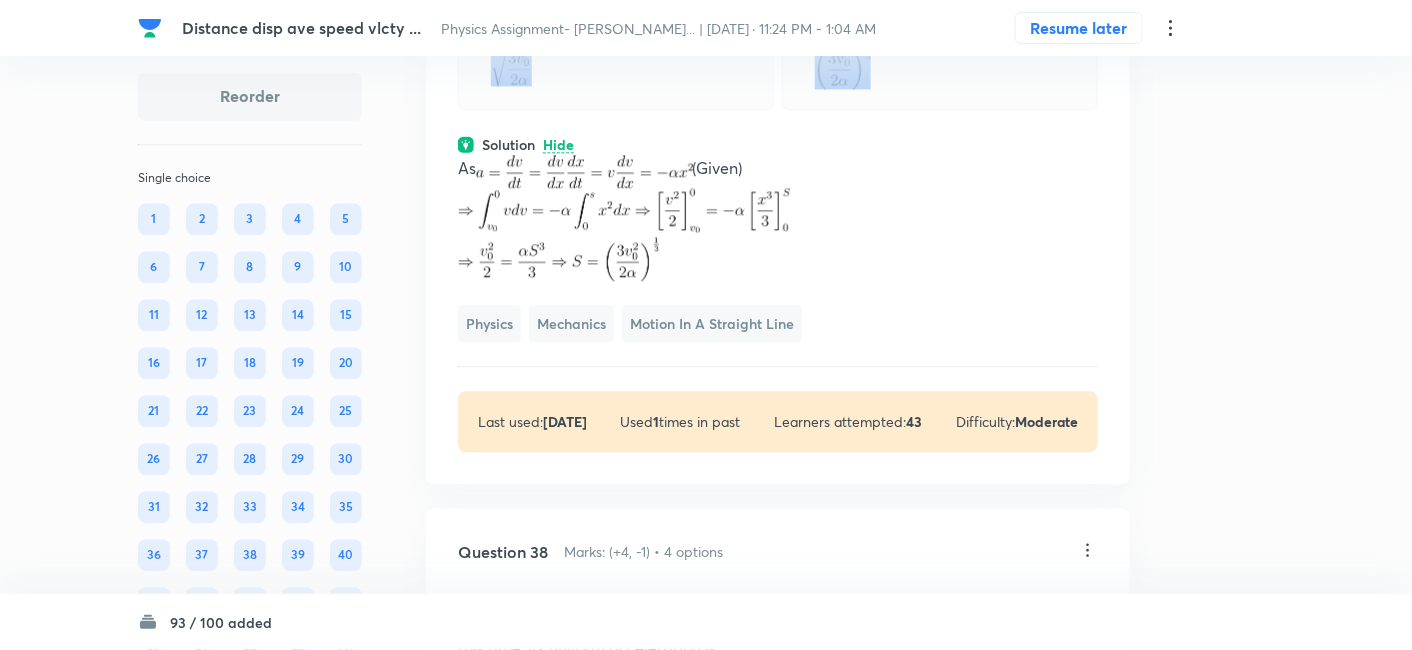 click at bounding box center [616, -37] 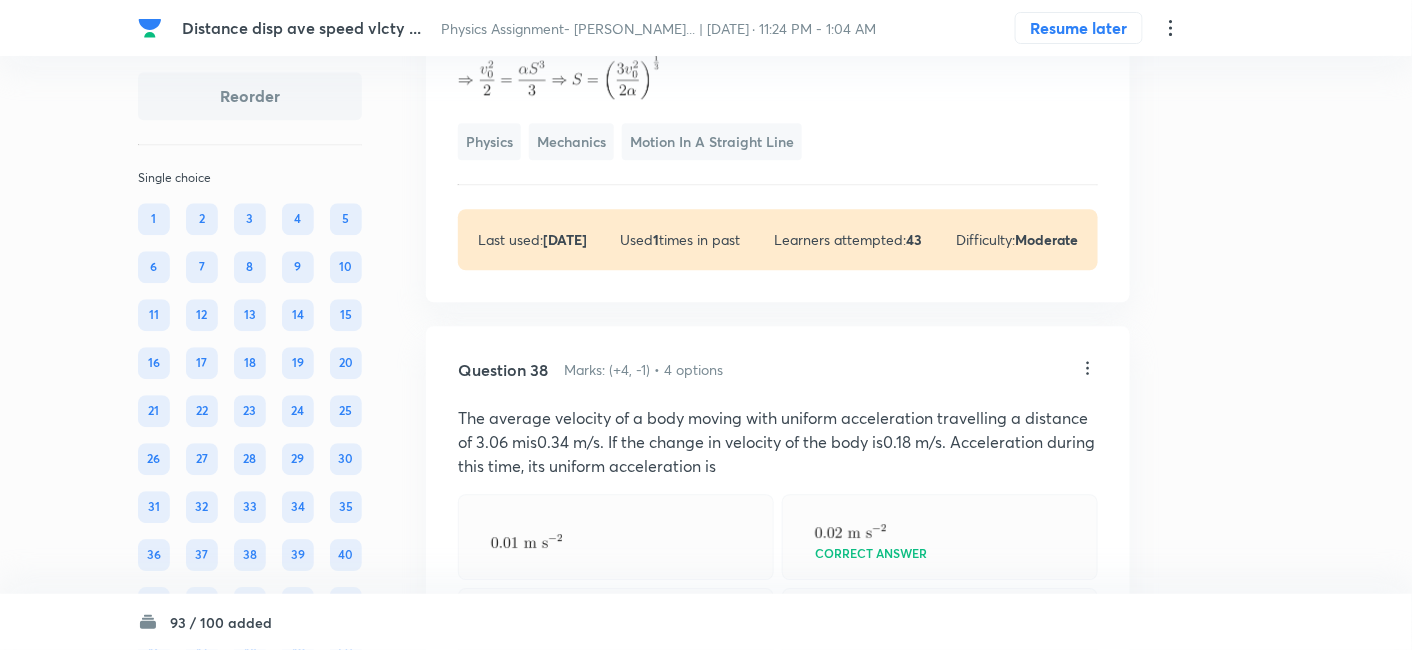 scroll, scrollTop: 27791, scrollLeft: 0, axis: vertical 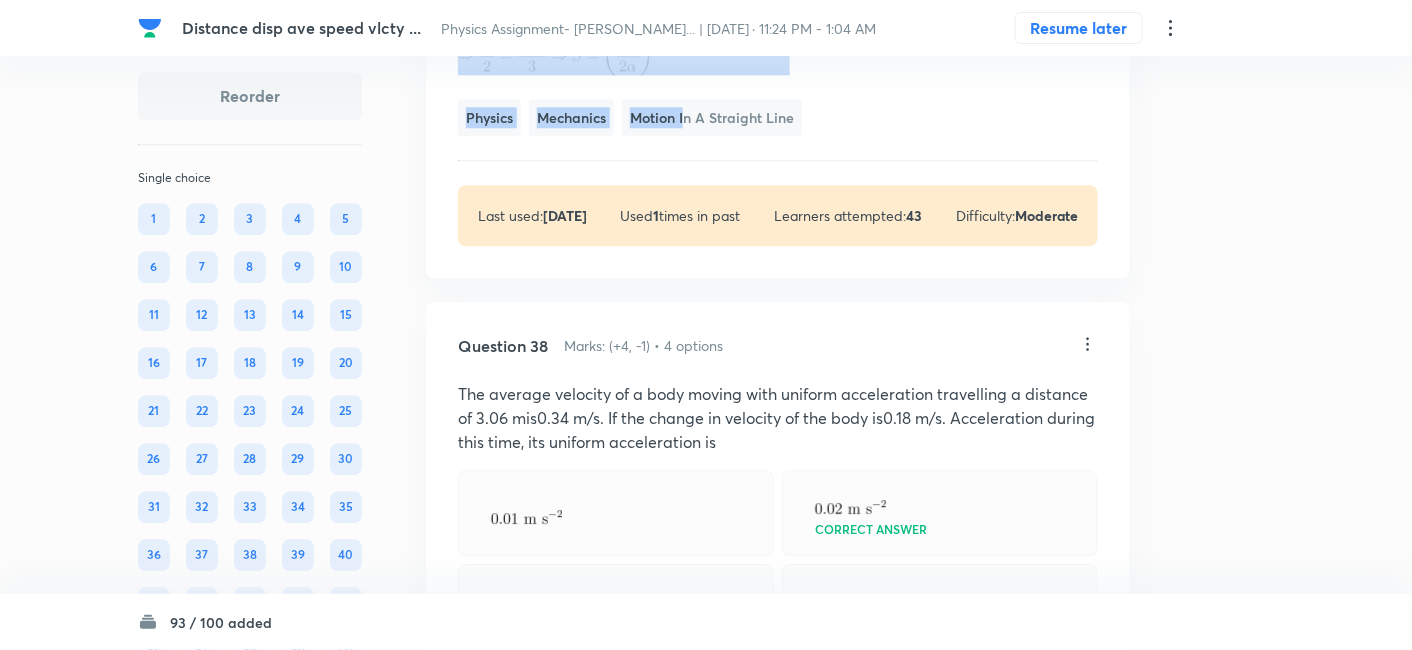 drag, startPoint x: 447, startPoint y: 238, endPoint x: 687, endPoint y: 367, distance: 272.47202 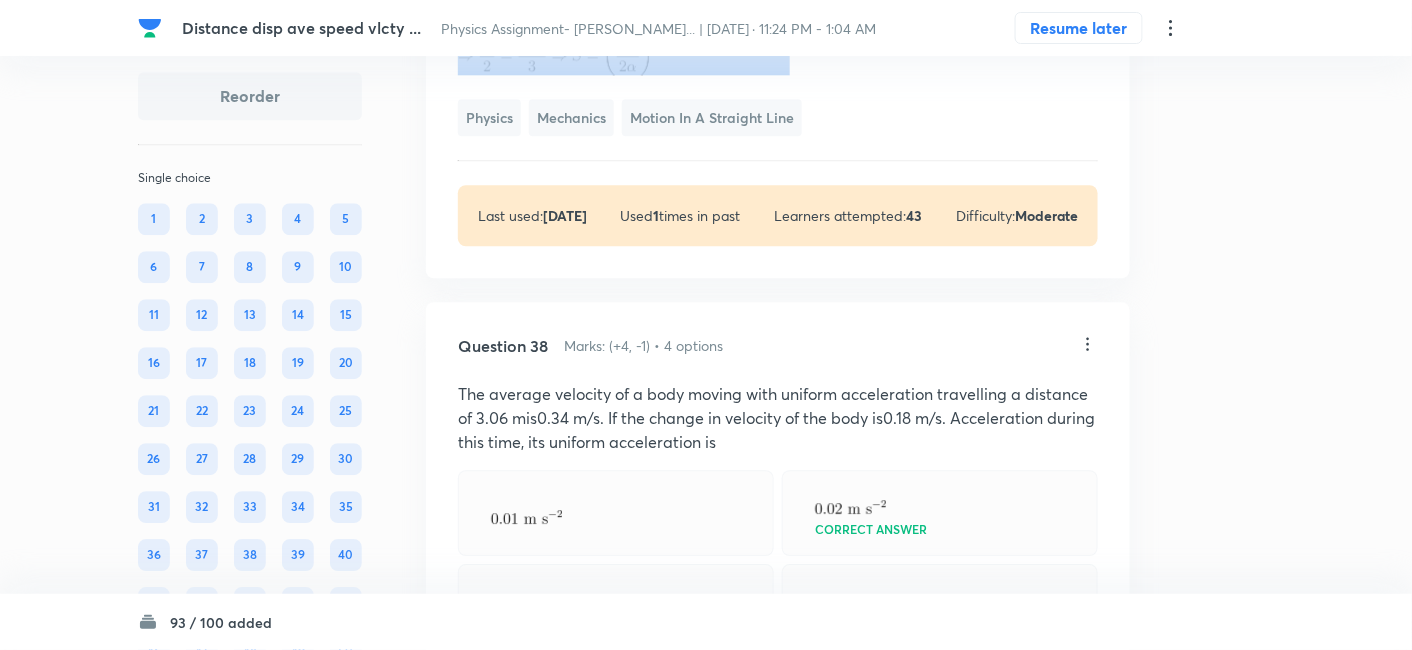 drag, startPoint x: 457, startPoint y: 237, endPoint x: 642, endPoint y: 318, distance: 201.95544 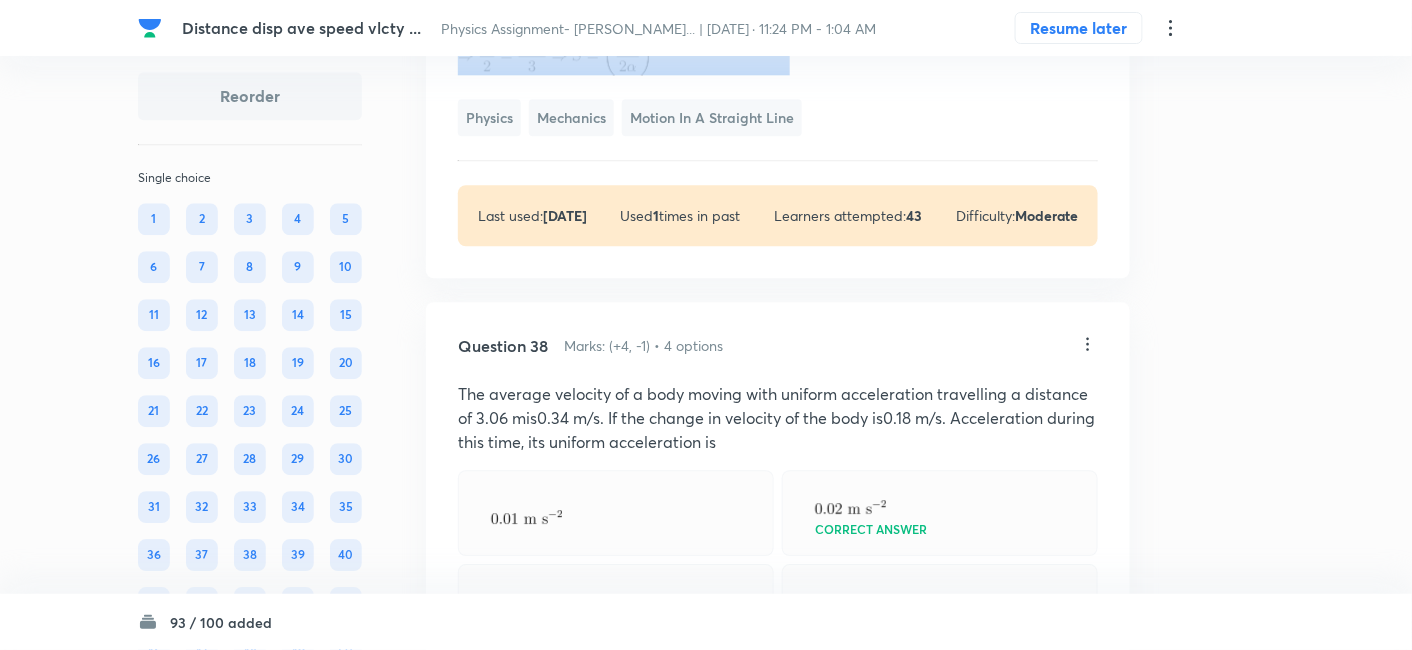 click at bounding box center [778, 28] 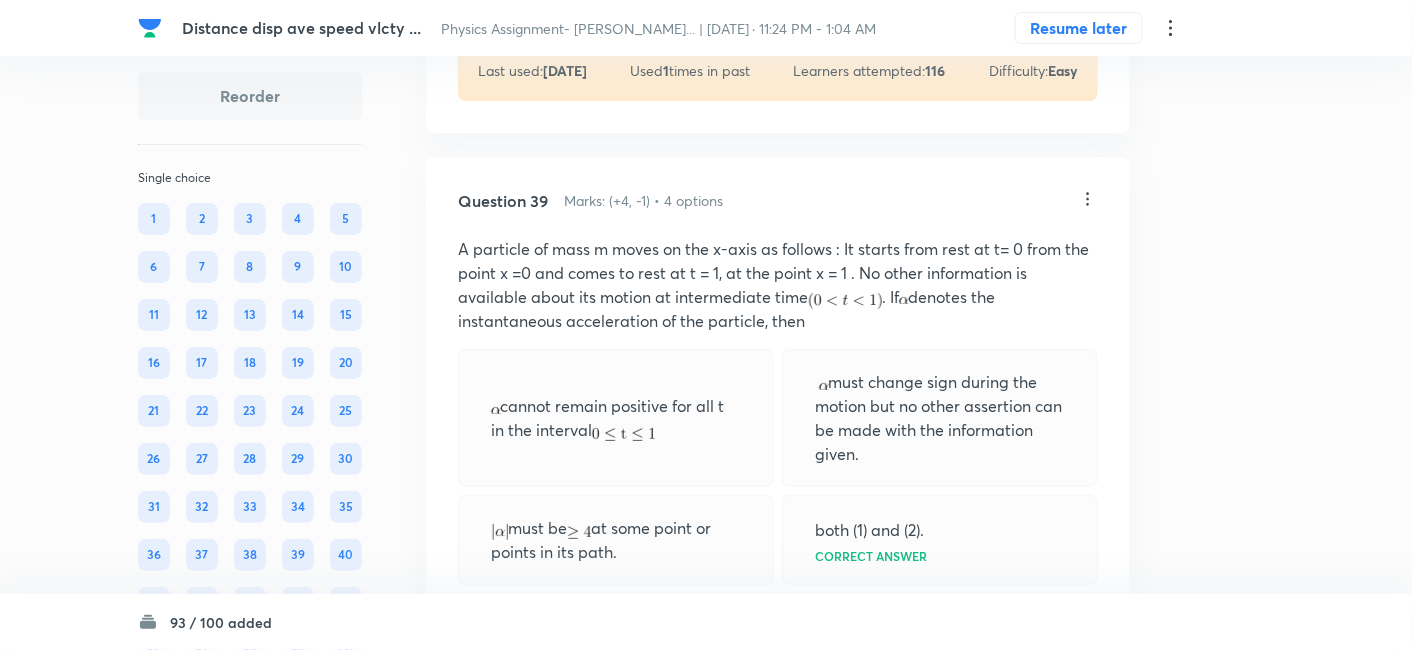 scroll, scrollTop: 28498, scrollLeft: 0, axis: vertical 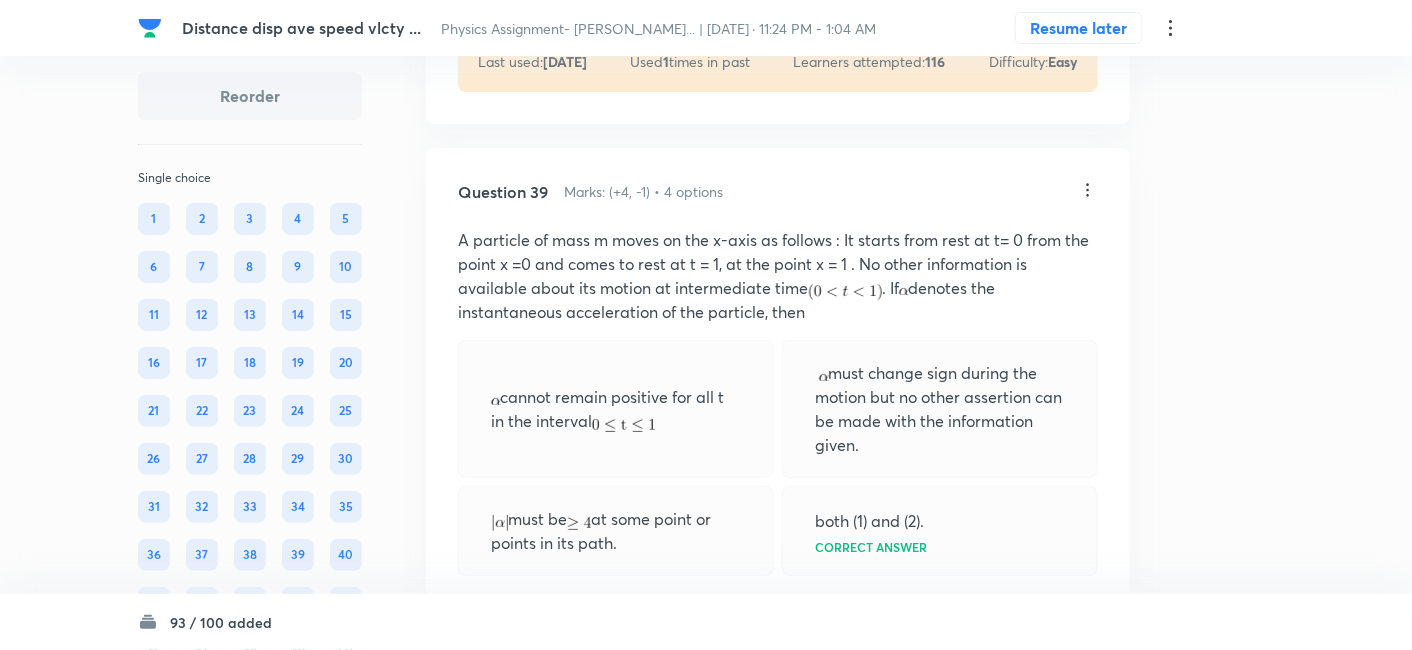 click on "View" at bounding box center (559, -28) 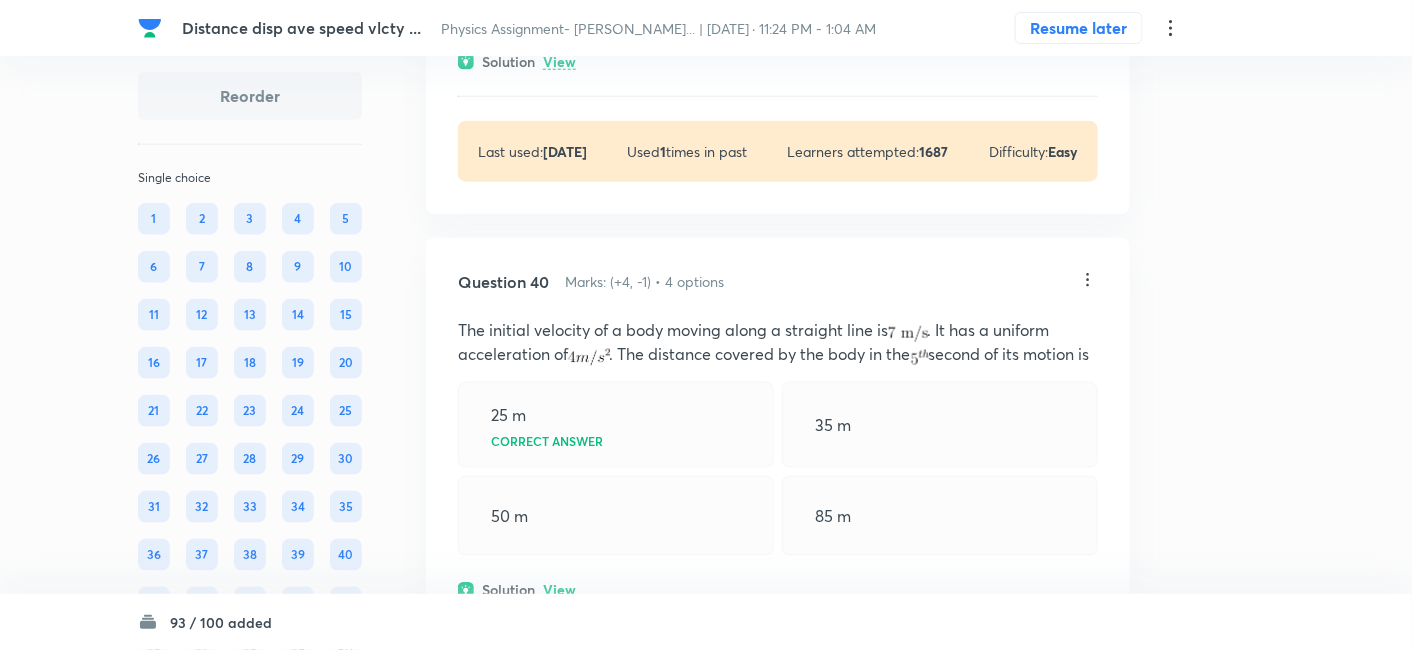 scroll, scrollTop: 29212, scrollLeft: 0, axis: vertical 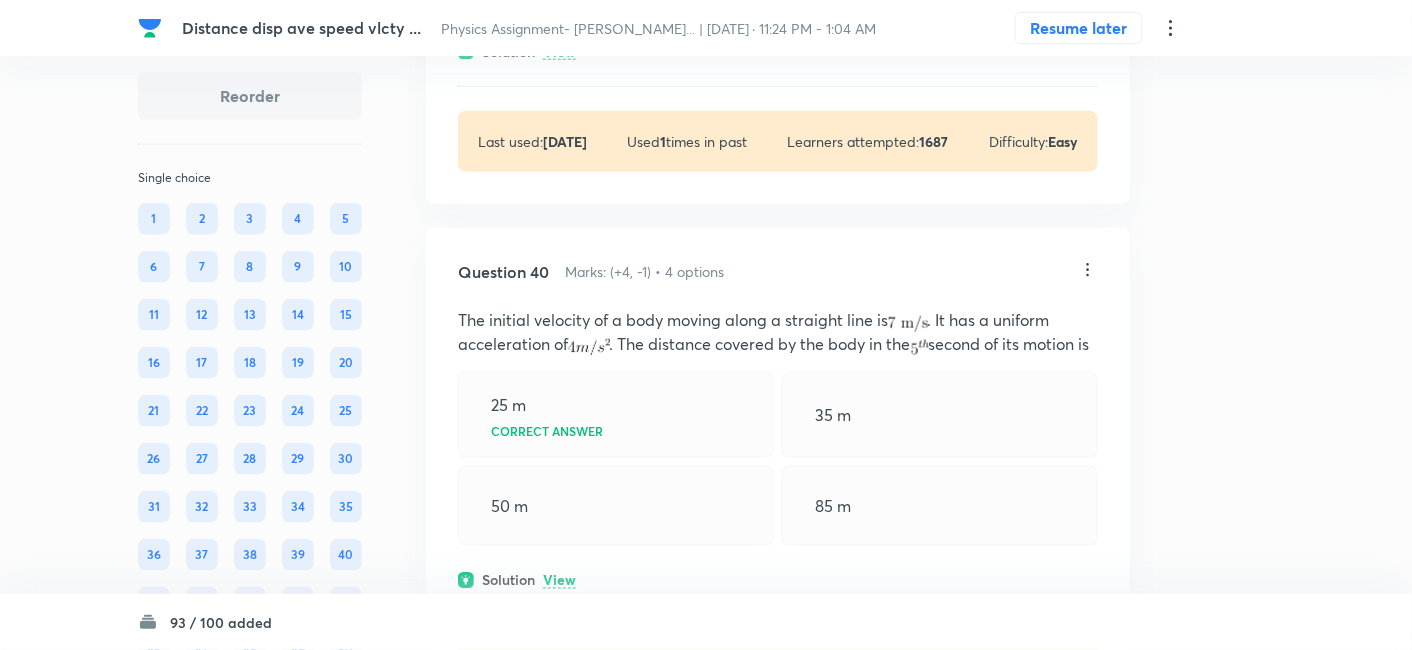 click on "View" at bounding box center (559, 52) 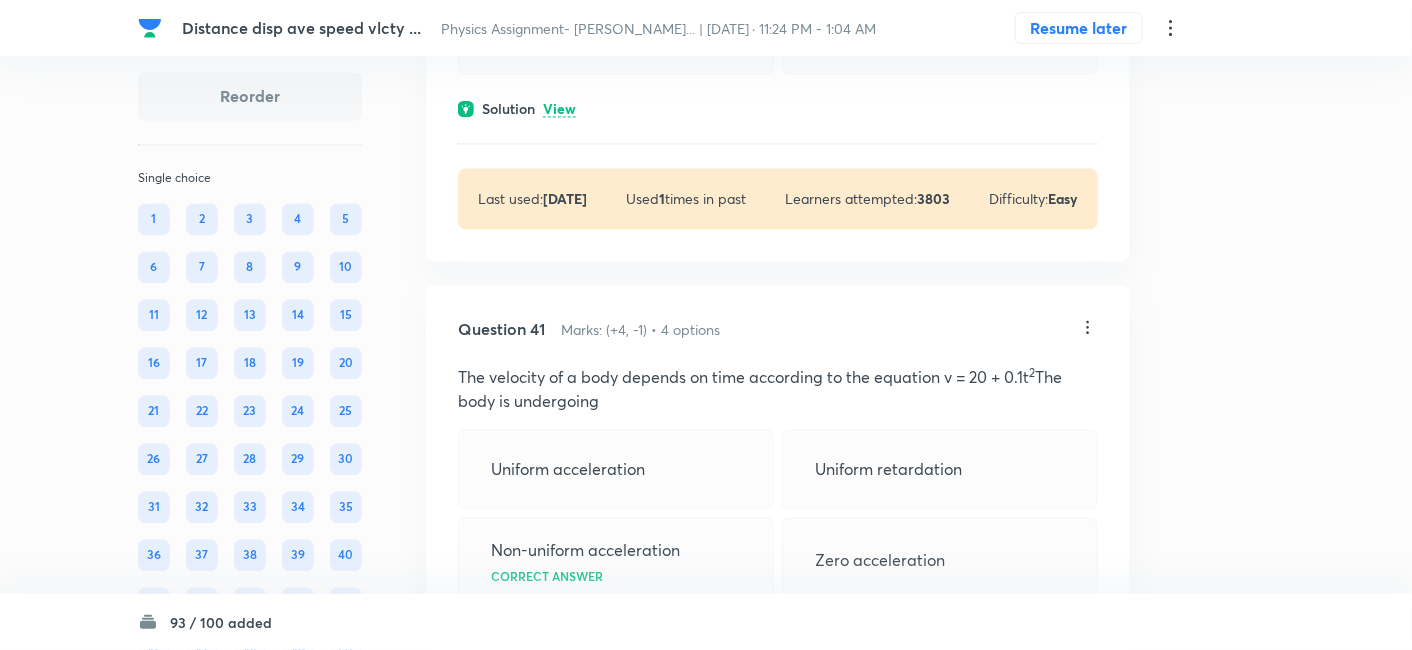 scroll, scrollTop: 29823, scrollLeft: 0, axis: vertical 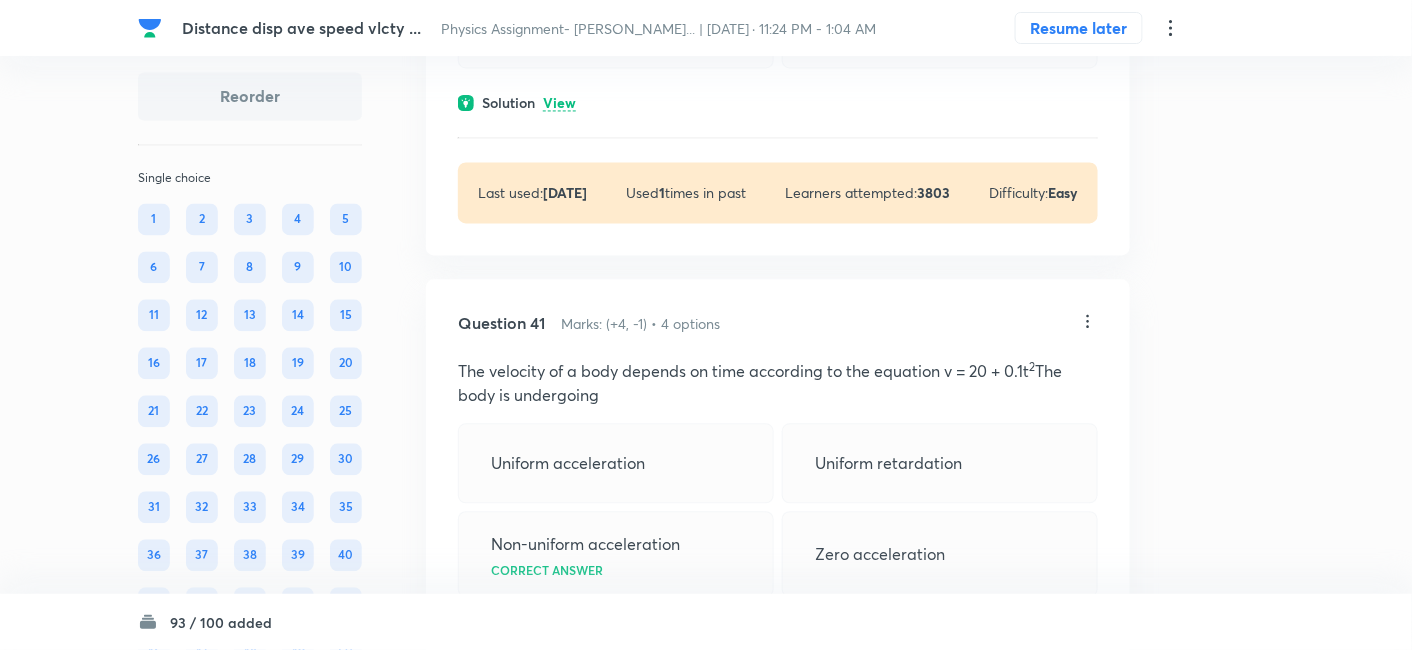 click on "View" at bounding box center (559, 103) 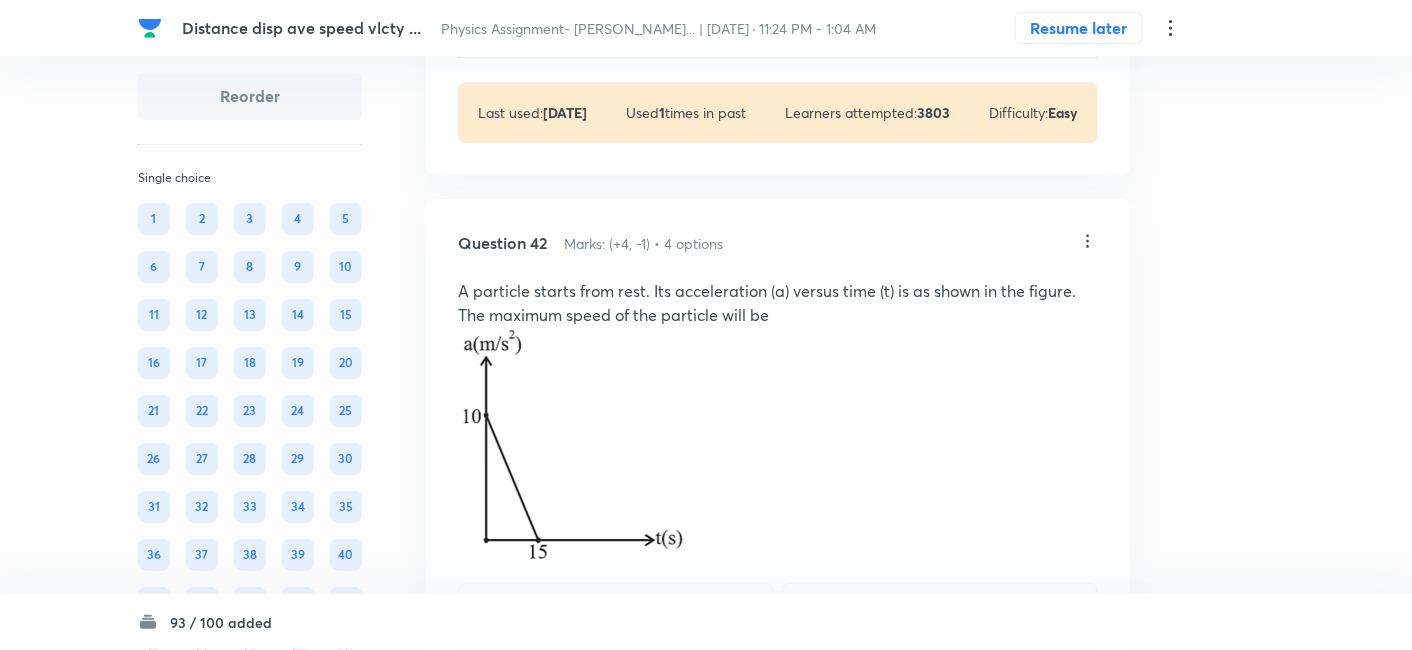 scroll, scrollTop: 30561, scrollLeft: 0, axis: vertical 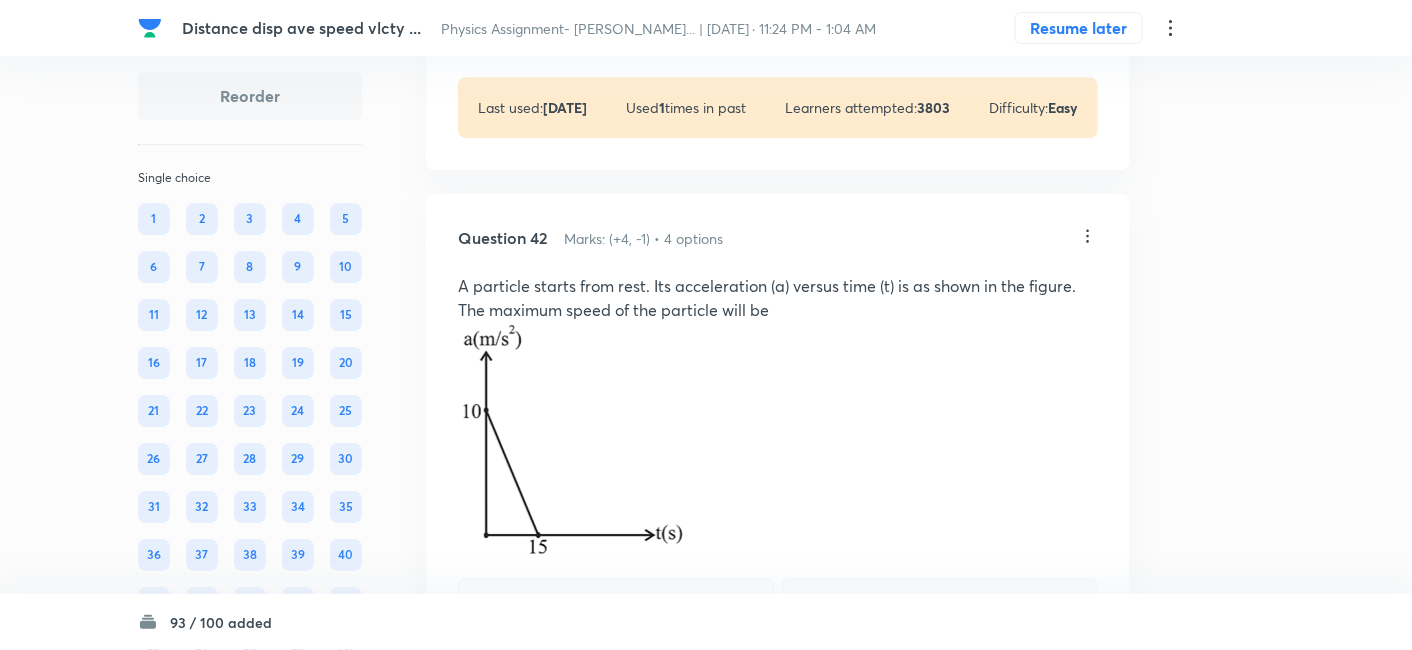 click on "View" at bounding box center [559, 18] 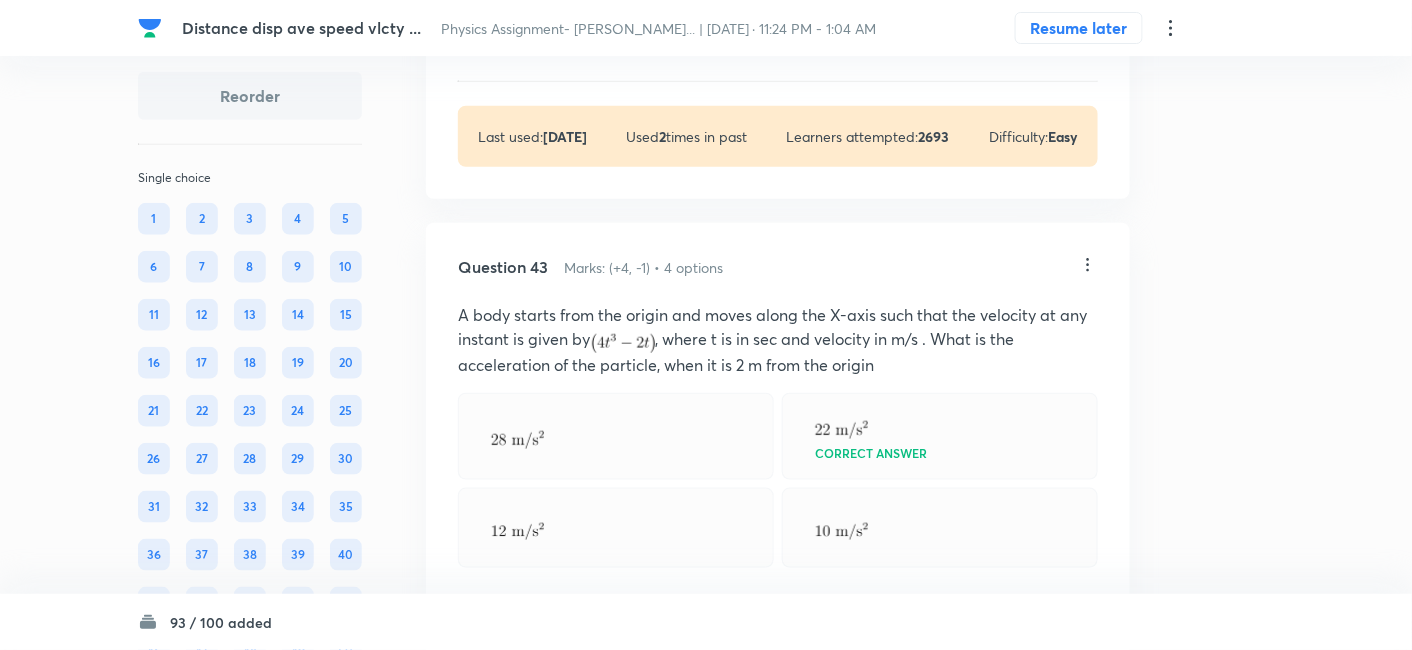 scroll, scrollTop: 31432, scrollLeft: 0, axis: vertical 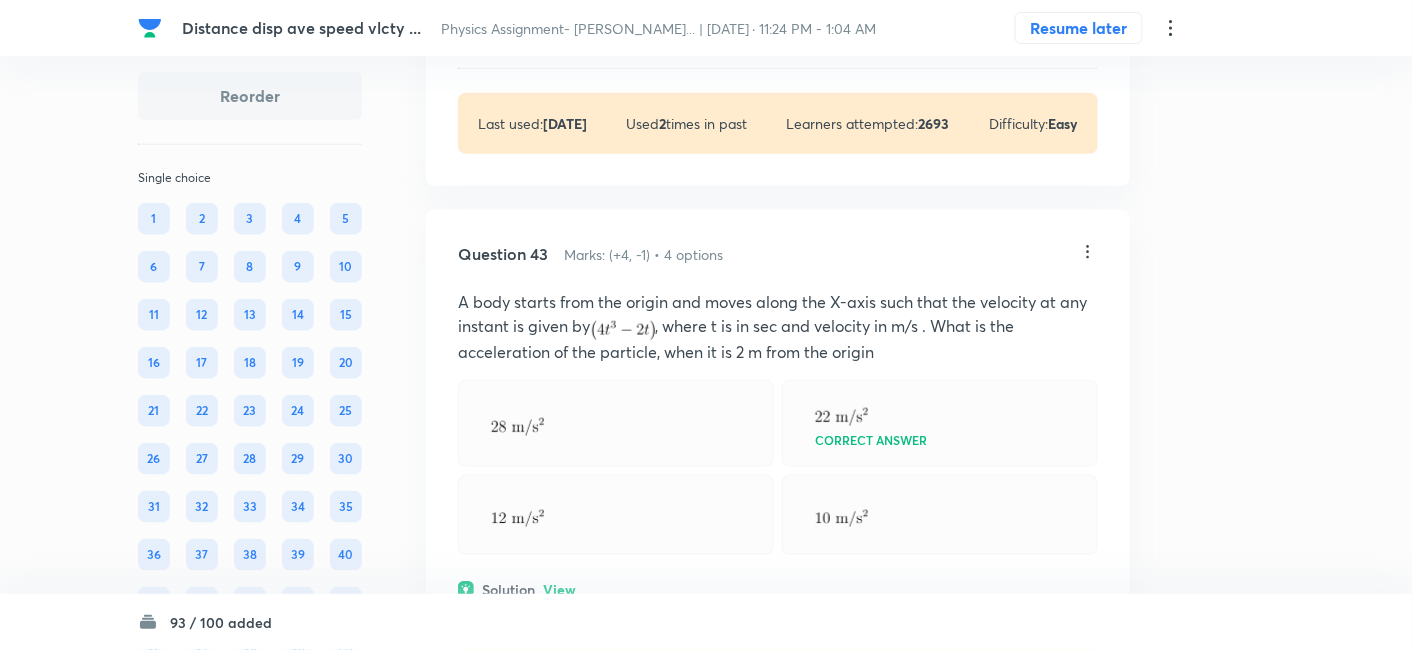 click on "View" at bounding box center (559, 34) 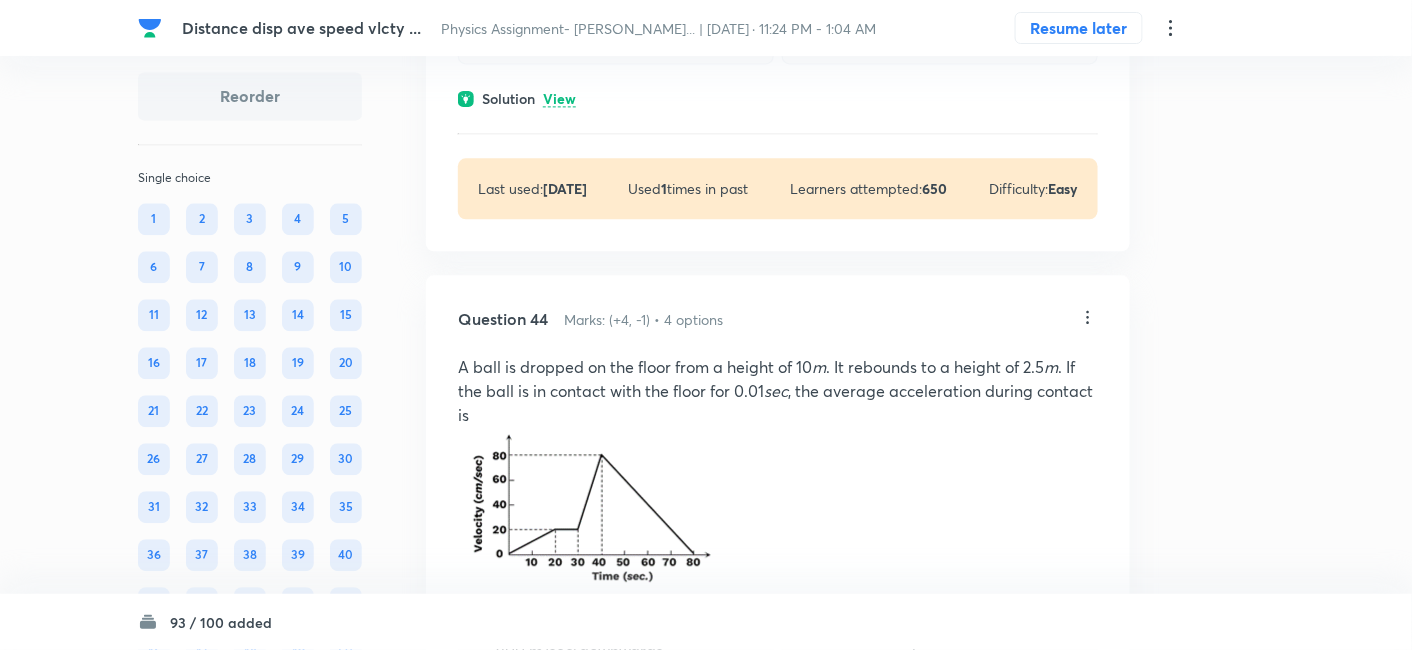 scroll, scrollTop: 32343, scrollLeft: 0, axis: vertical 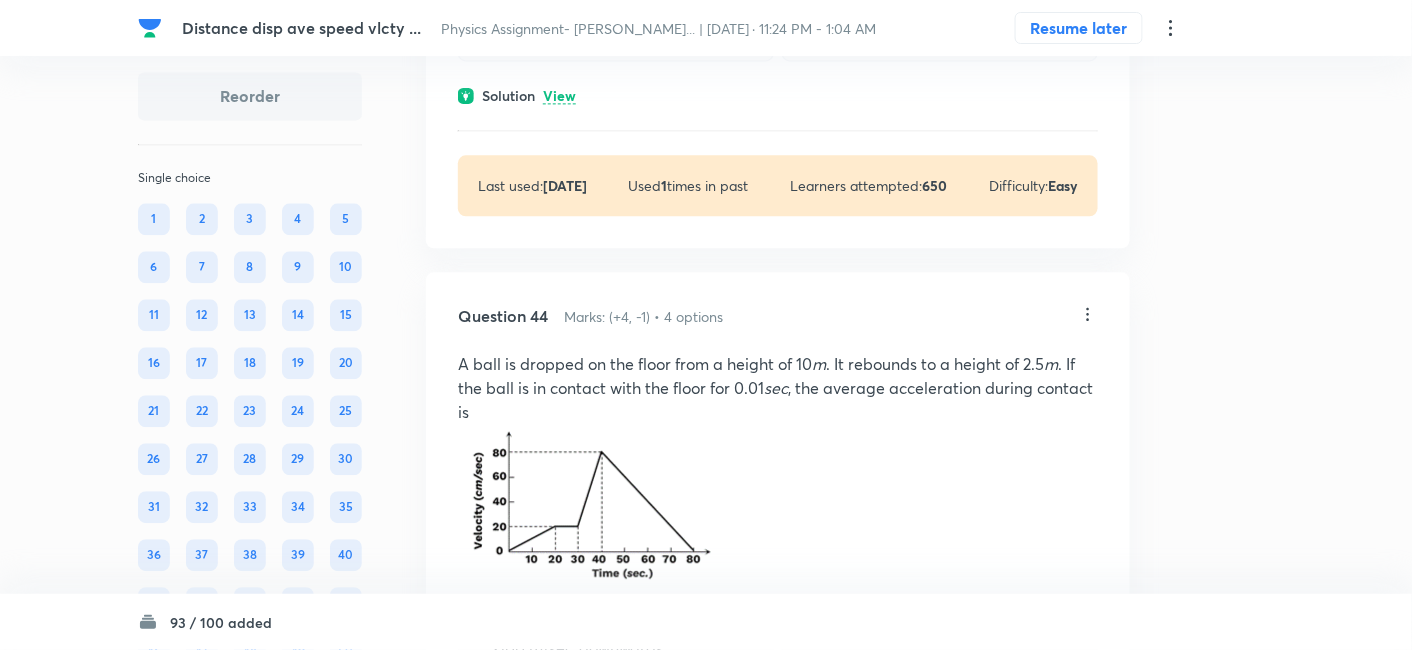 click on "View" at bounding box center (559, 96) 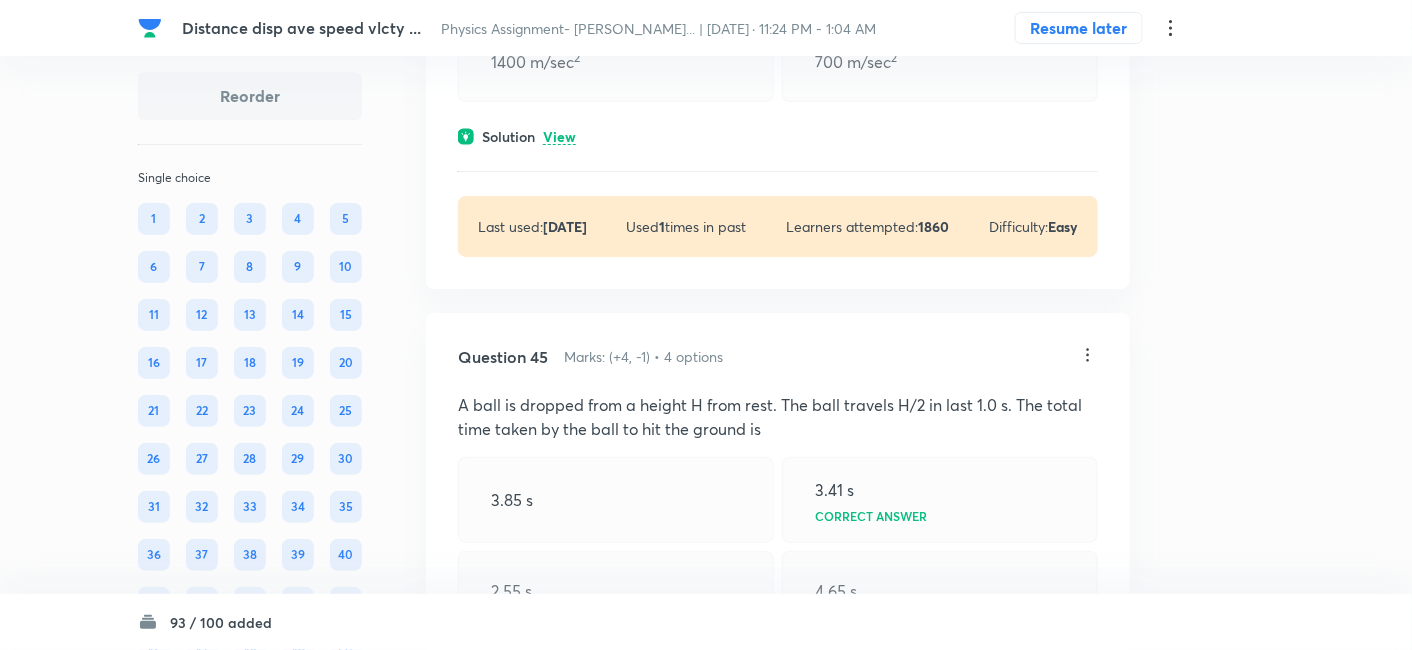 scroll, scrollTop: 33257, scrollLeft: 0, axis: vertical 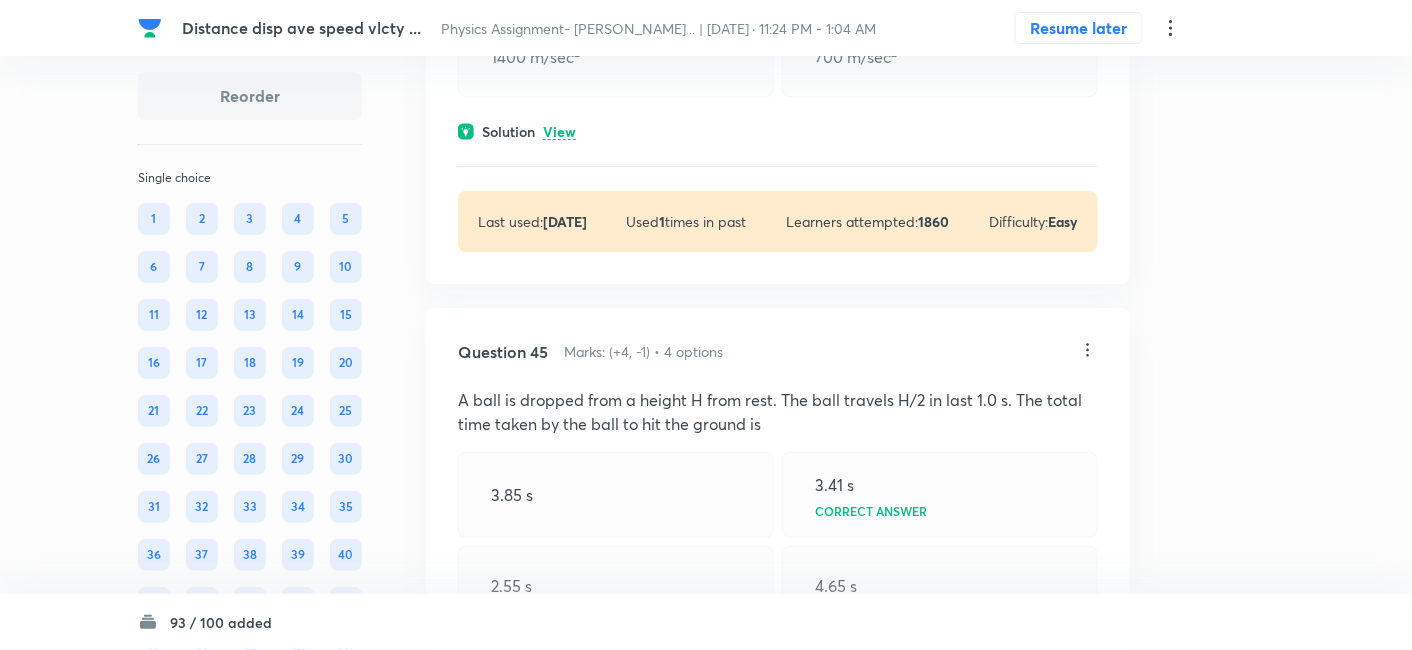 click on "View" at bounding box center [559, 132] 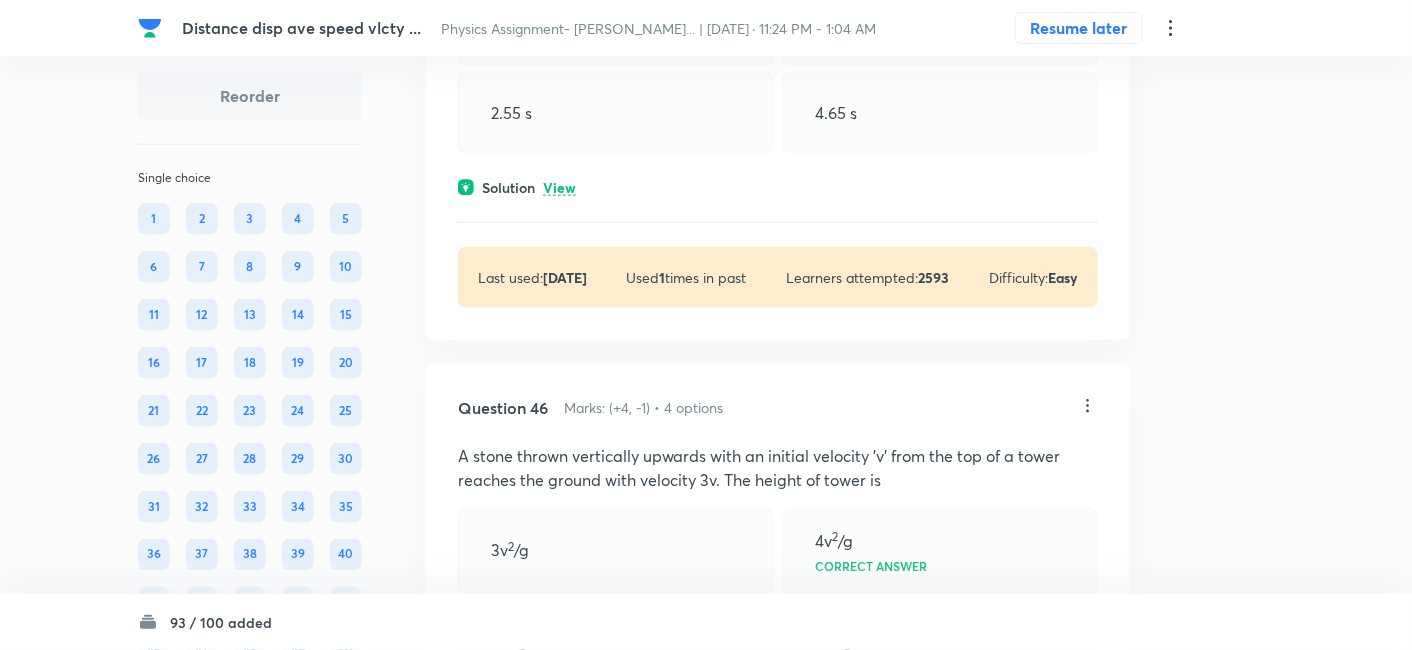 scroll, scrollTop: 34018, scrollLeft: 0, axis: vertical 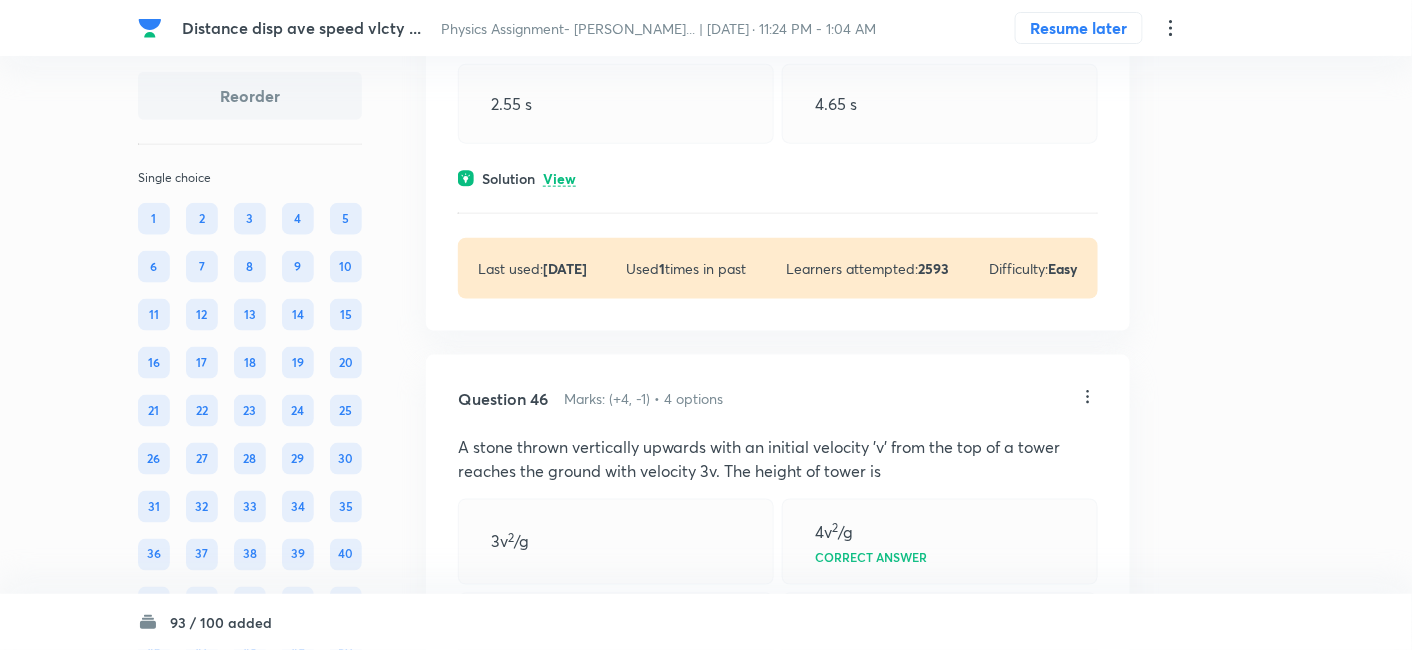 click on "View" at bounding box center [559, 179] 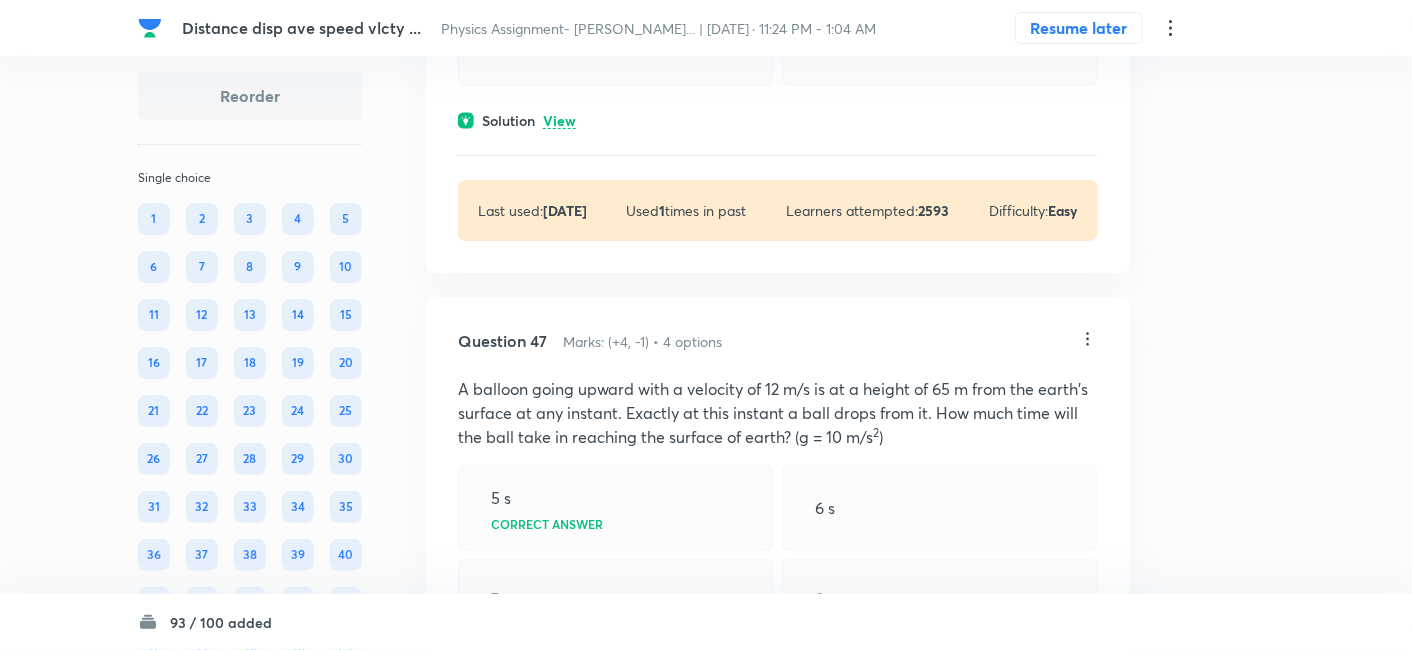 scroll, scrollTop: 35638, scrollLeft: 0, axis: vertical 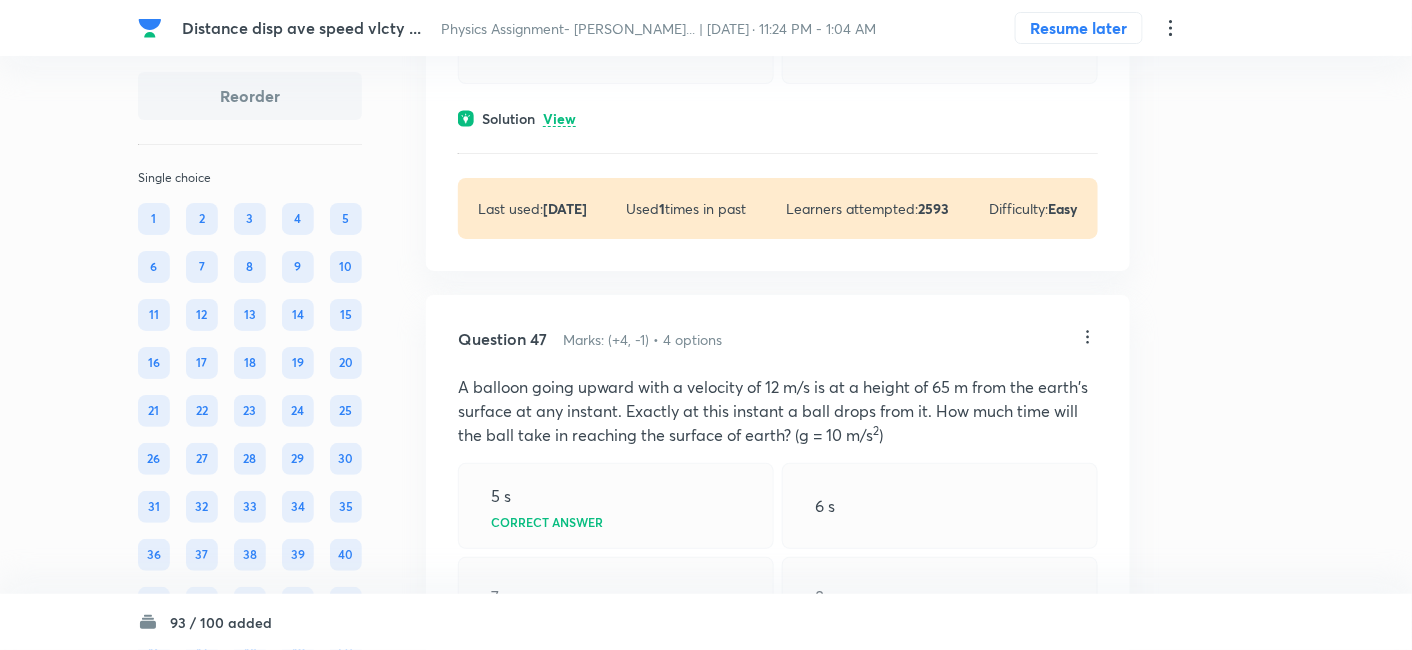 click on "View" at bounding box center (559, 119) 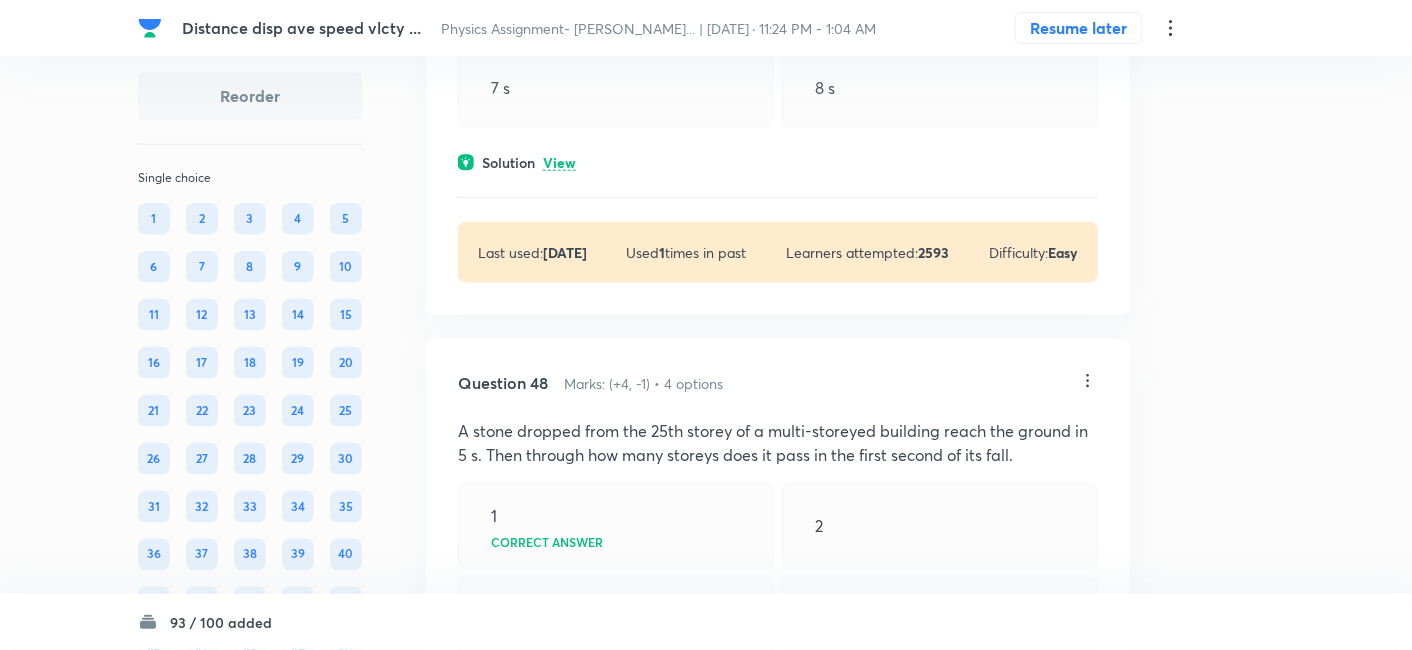 scroll, scrollTop: 36391, scrollLeft: 0, axis: vertical 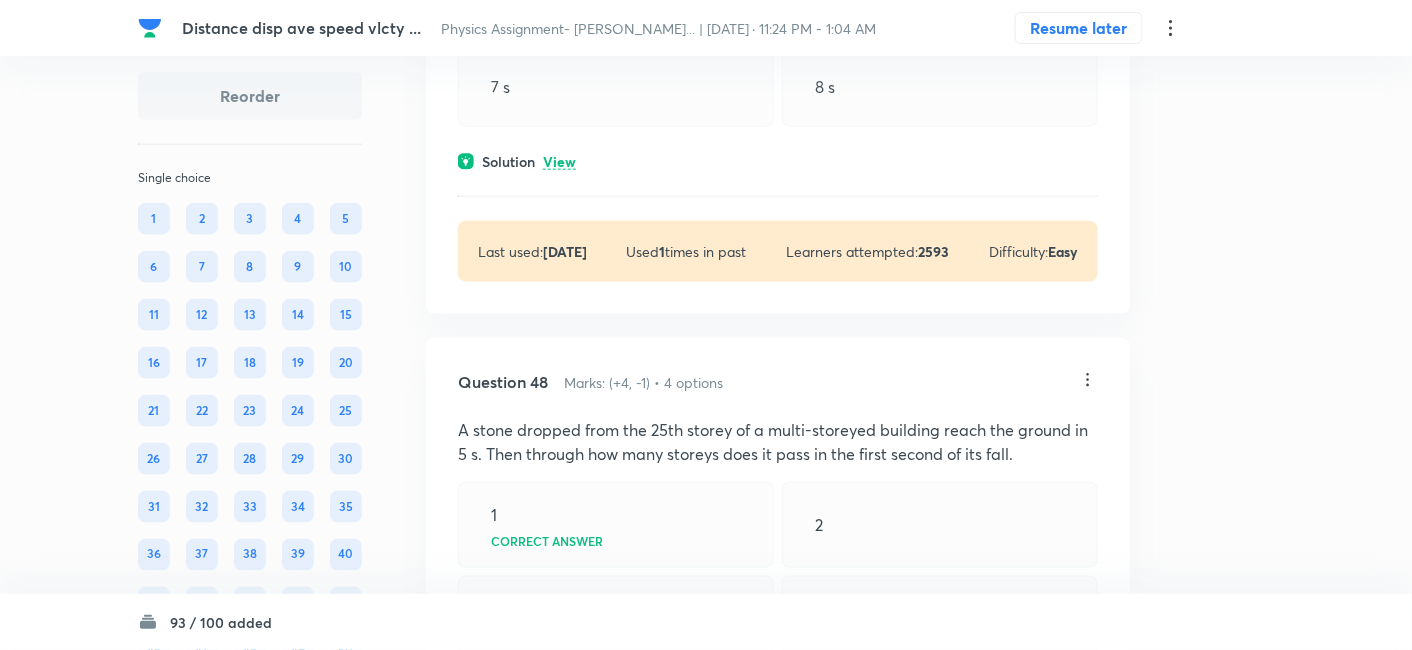 click on "Solution View" at bounding box center [778, 161] 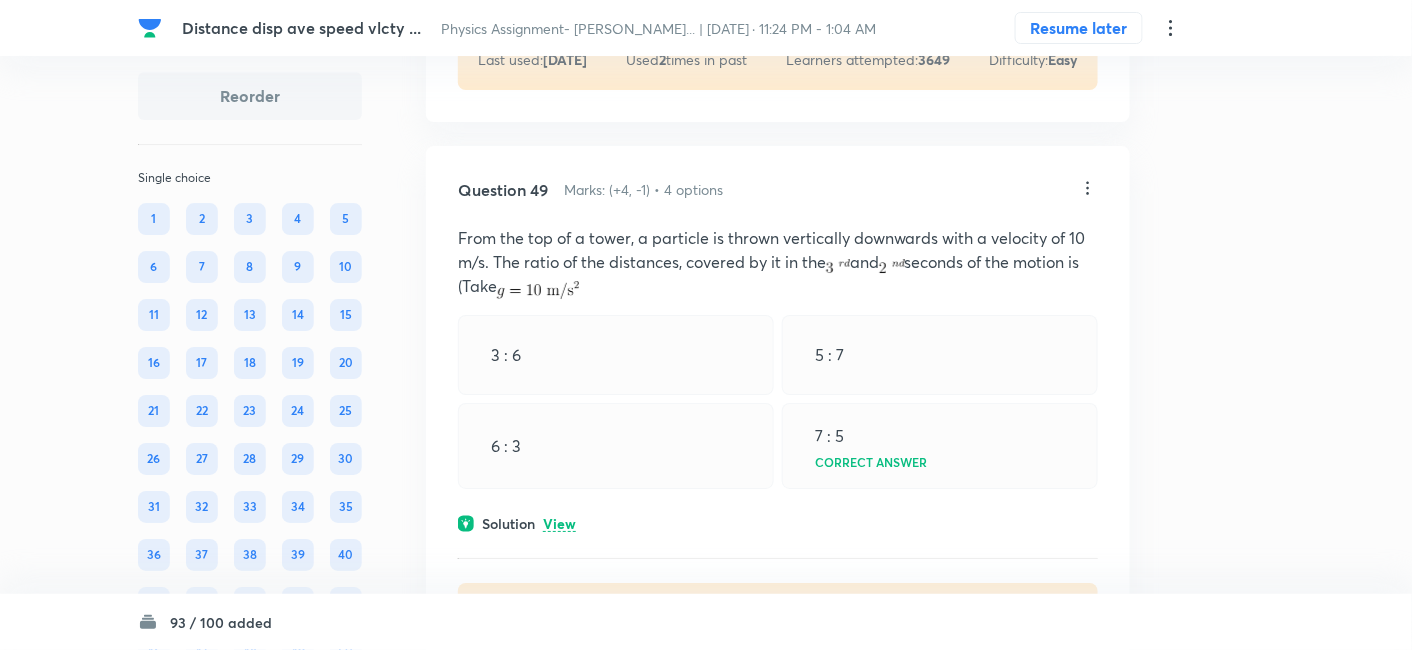 scroll, scrollTop: 37782, scrollLeft: 0, axis: vertical 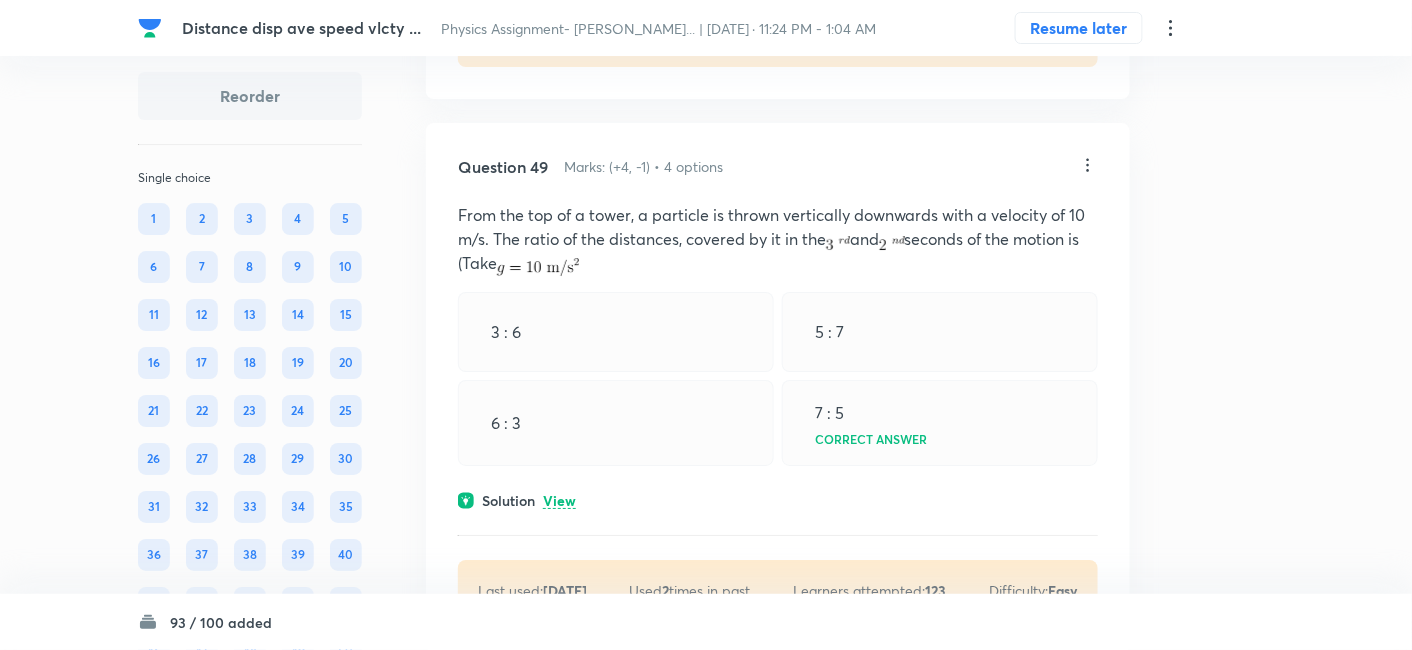 click on "View" at bounding box center (559, -53) 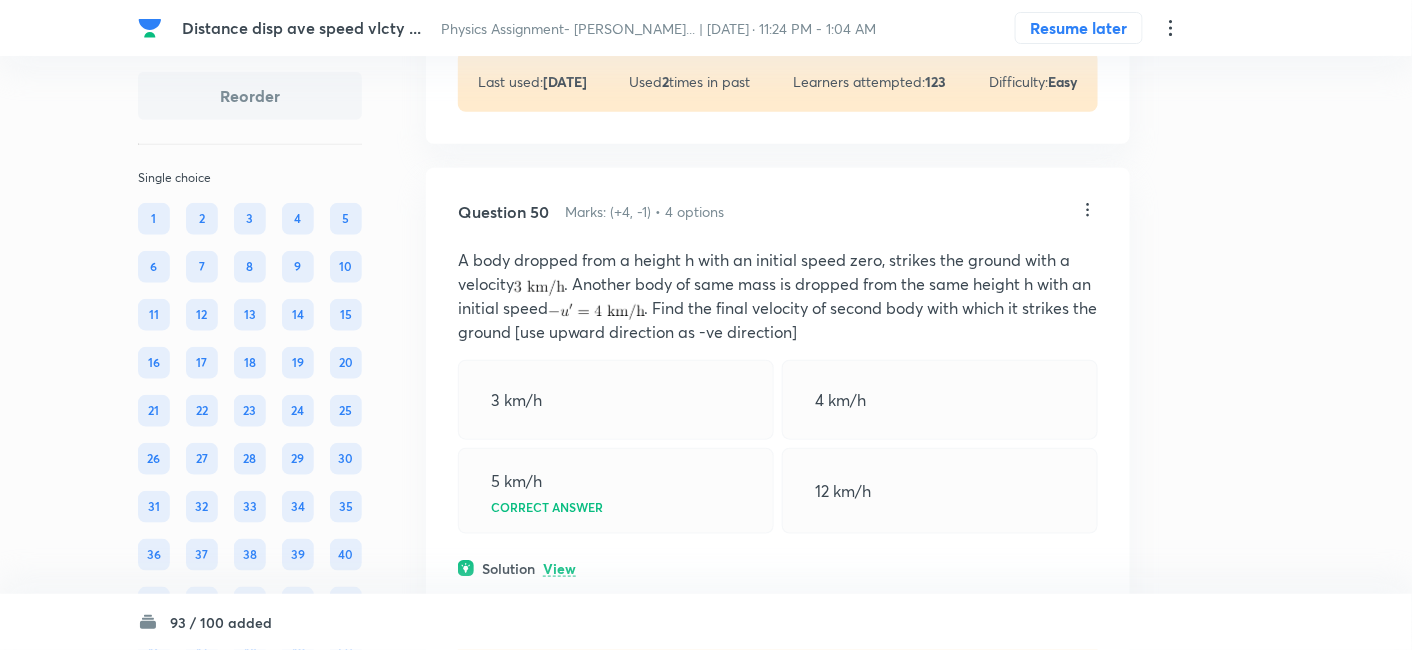 scroll, scrollTop: 38529, scrollLeft: 0, axis: vertical 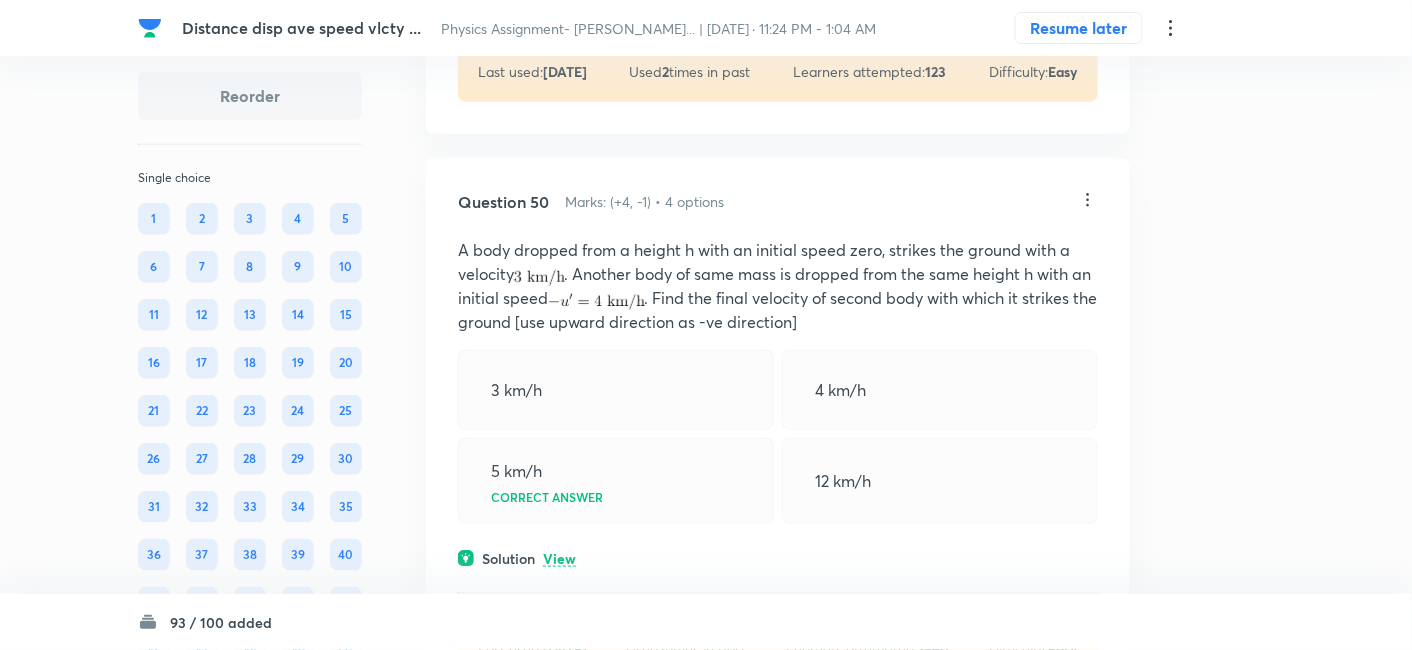 click on "View" at bounding box center [559, -18] 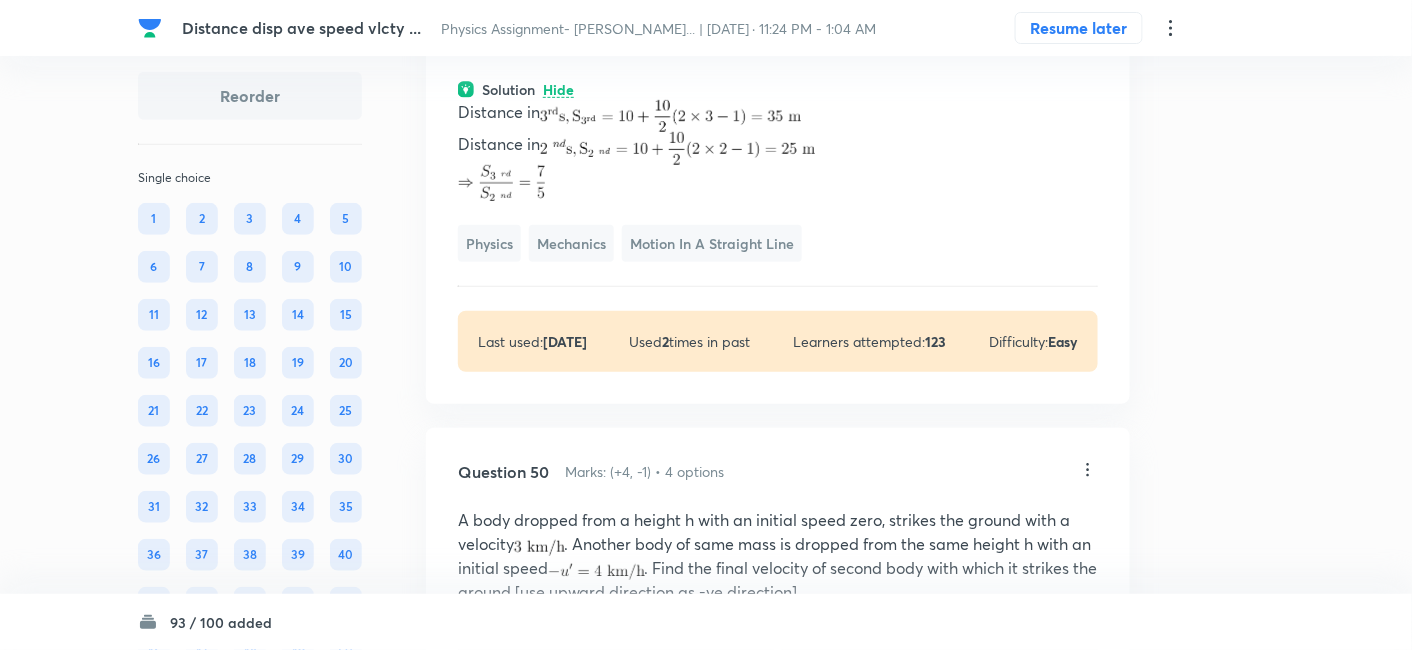 scroll, scrollTop: 38422, scrollLeft: 0, axis: vertical 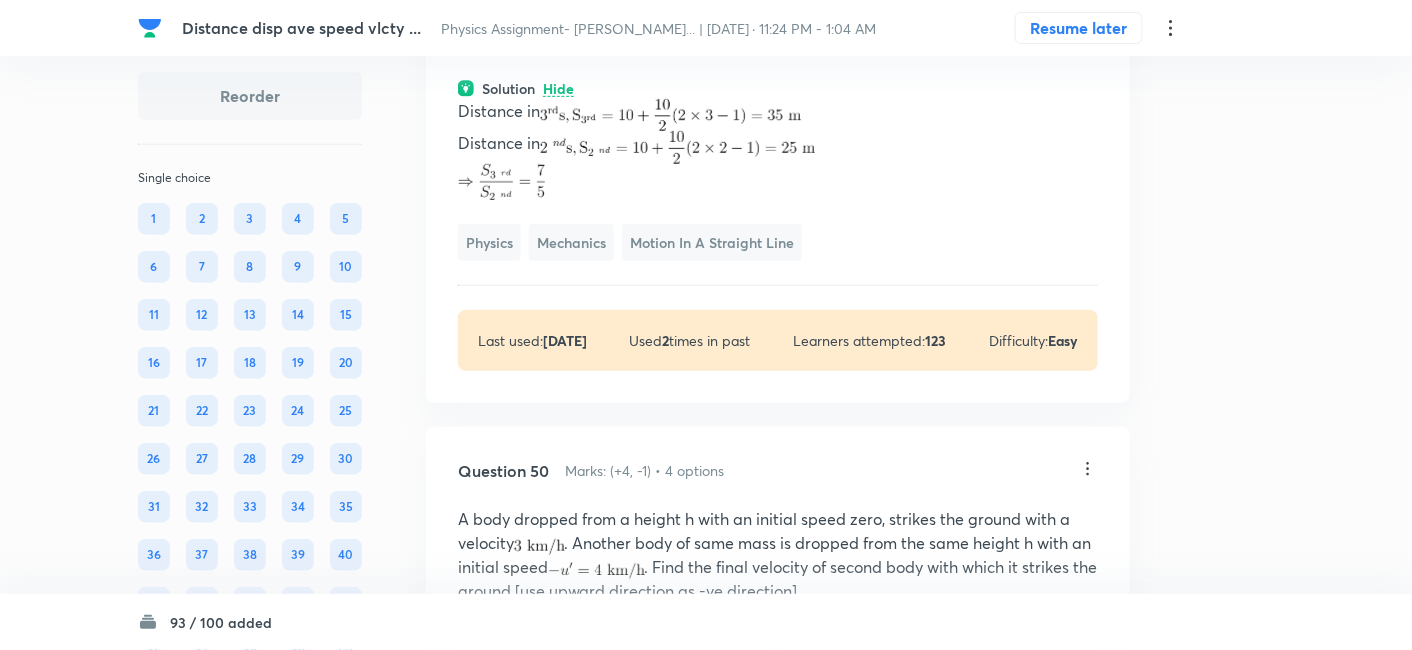 drag, startPoint x: 460, startPoint y: 102, endPoint x: 980, endPoint y: 318, distance: 563.0773 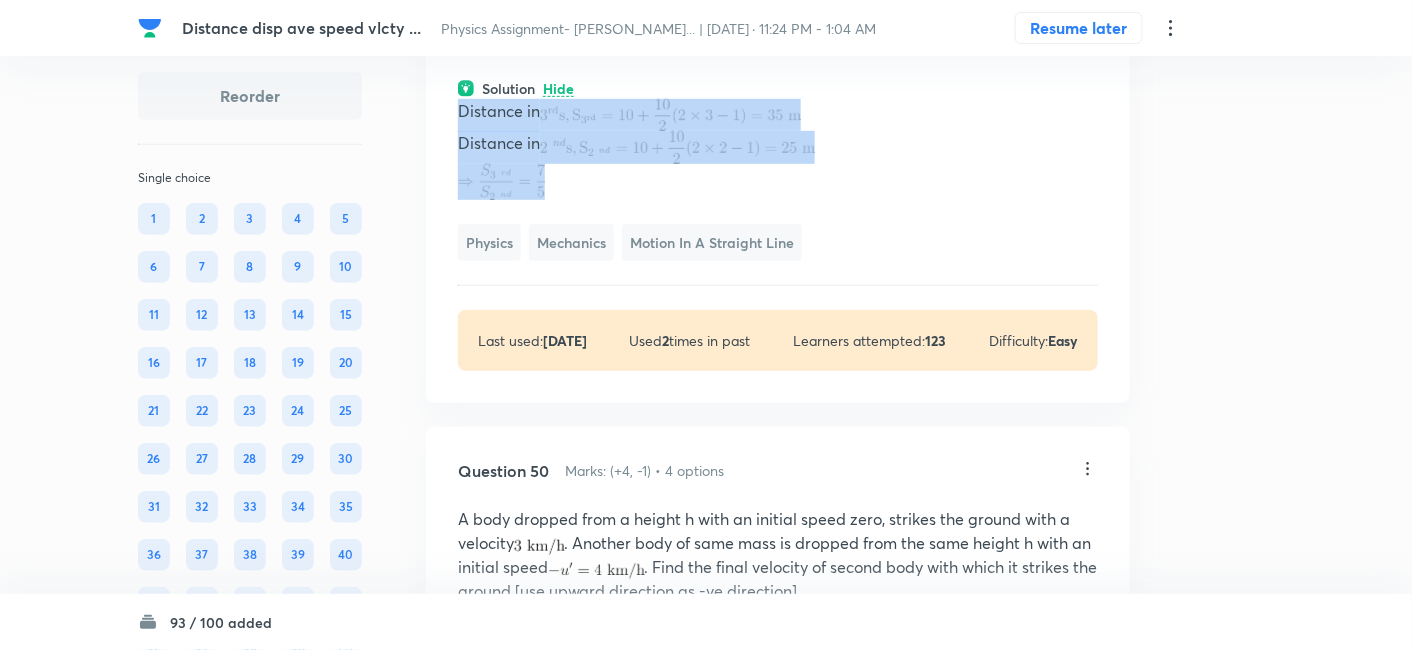 drag, startPoint x: 453, startPoint y: 408, endPoint x: 588, endPoint y: 484, distance: 154.92256 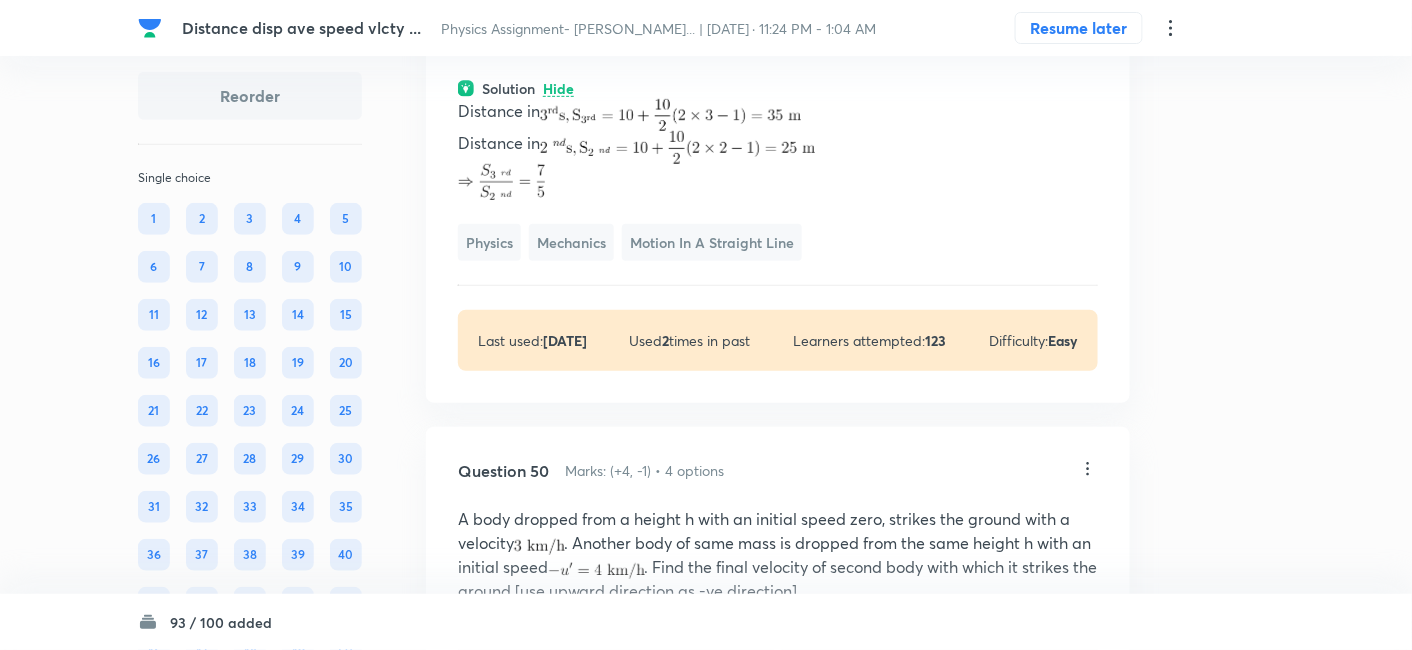 click on "6 : 3" at bounding box center (616, 11) 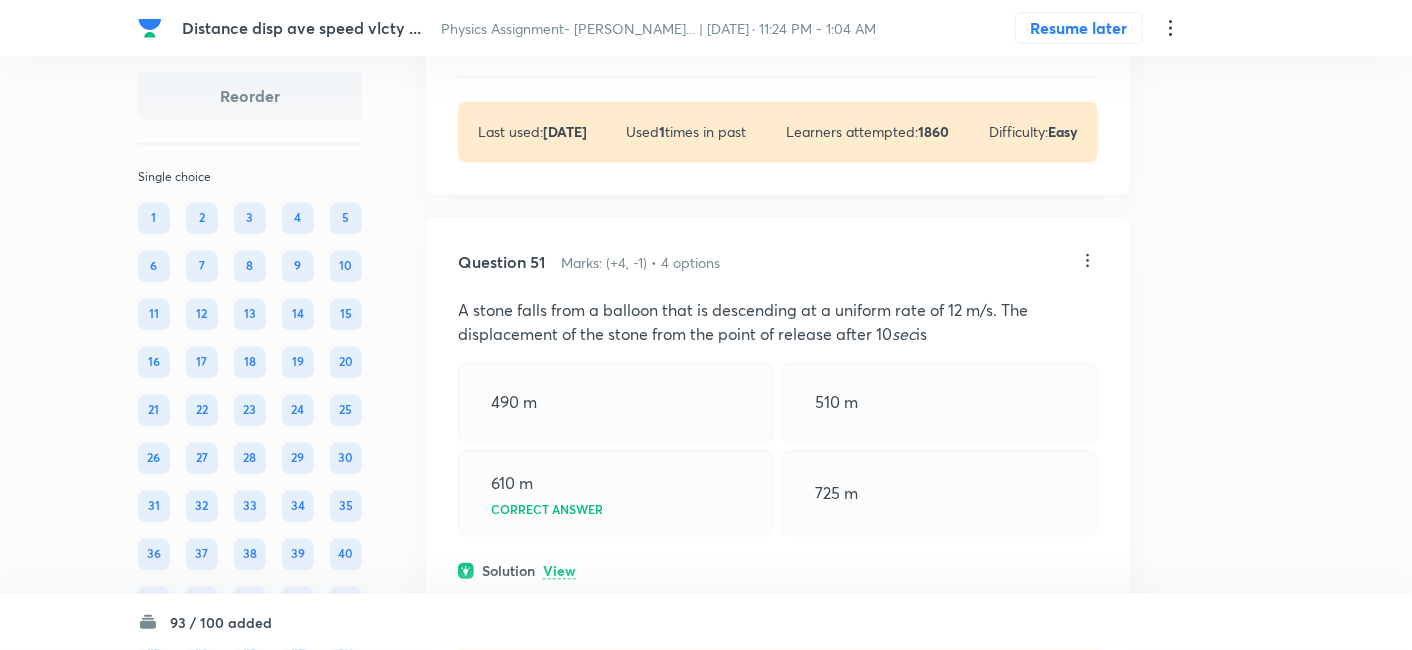 scroll, scrollTop: 39231, scrollLeft: 0, axis: vertical 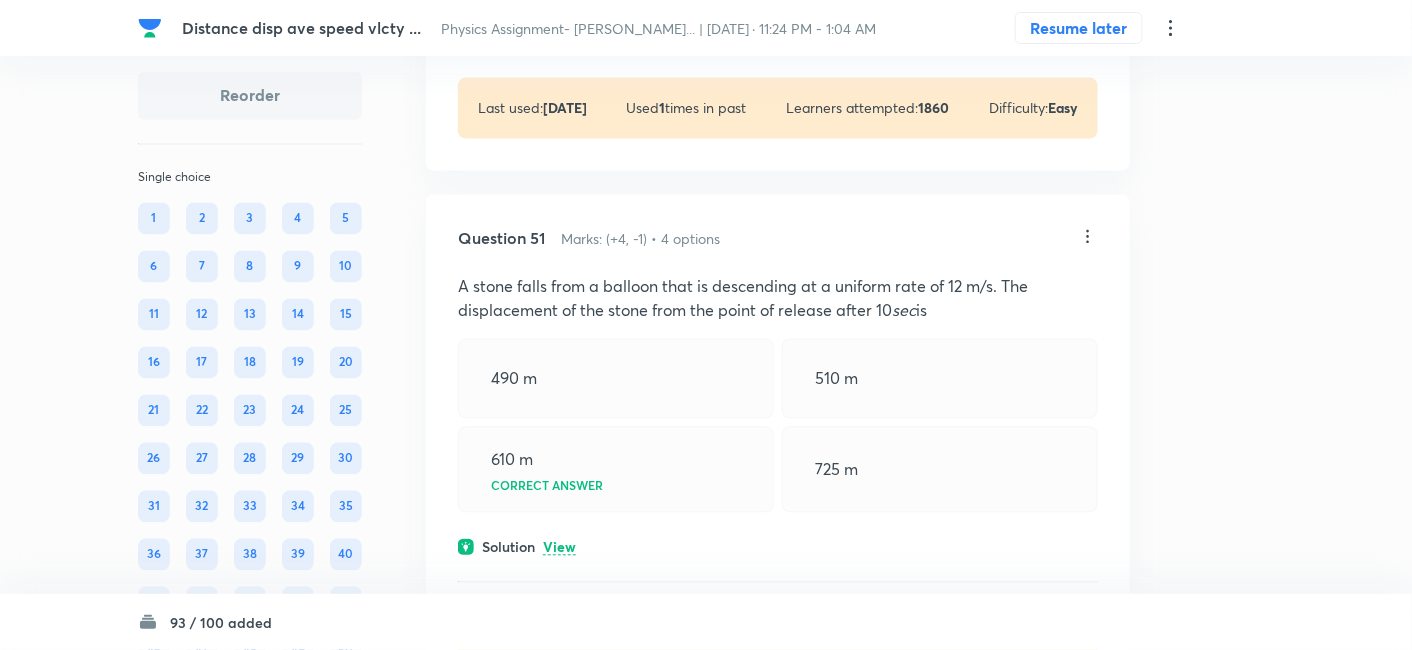click on "View" at bounding box center [559, 19] 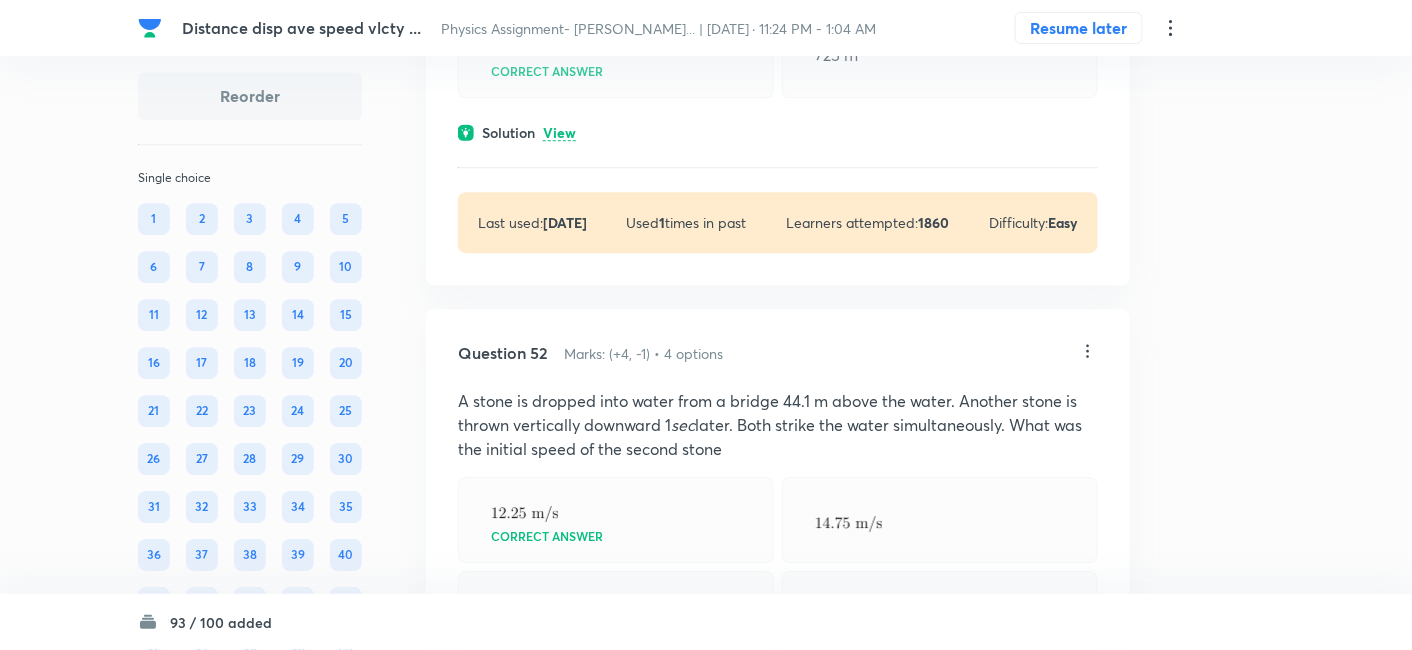 scroll, scrollTop: 39830, scrollLeft: 0, axis: vertical 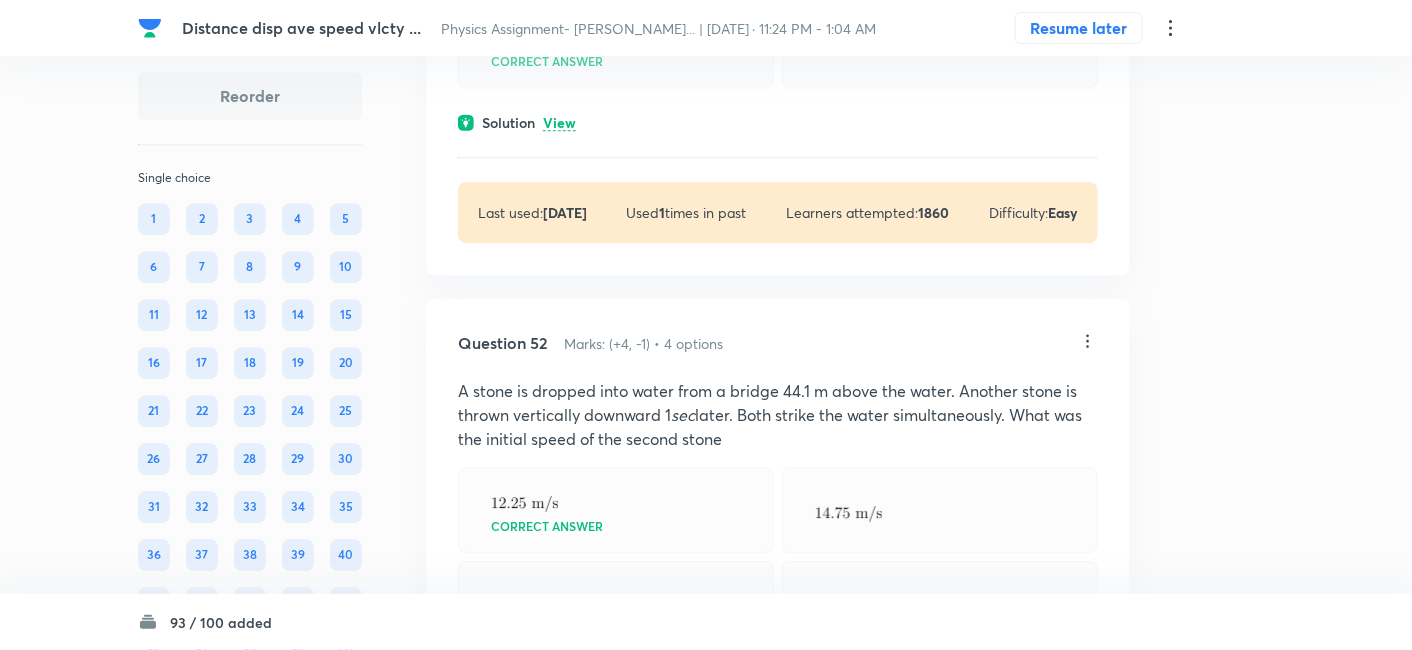 click on "View" at bounding box center (559, 123) 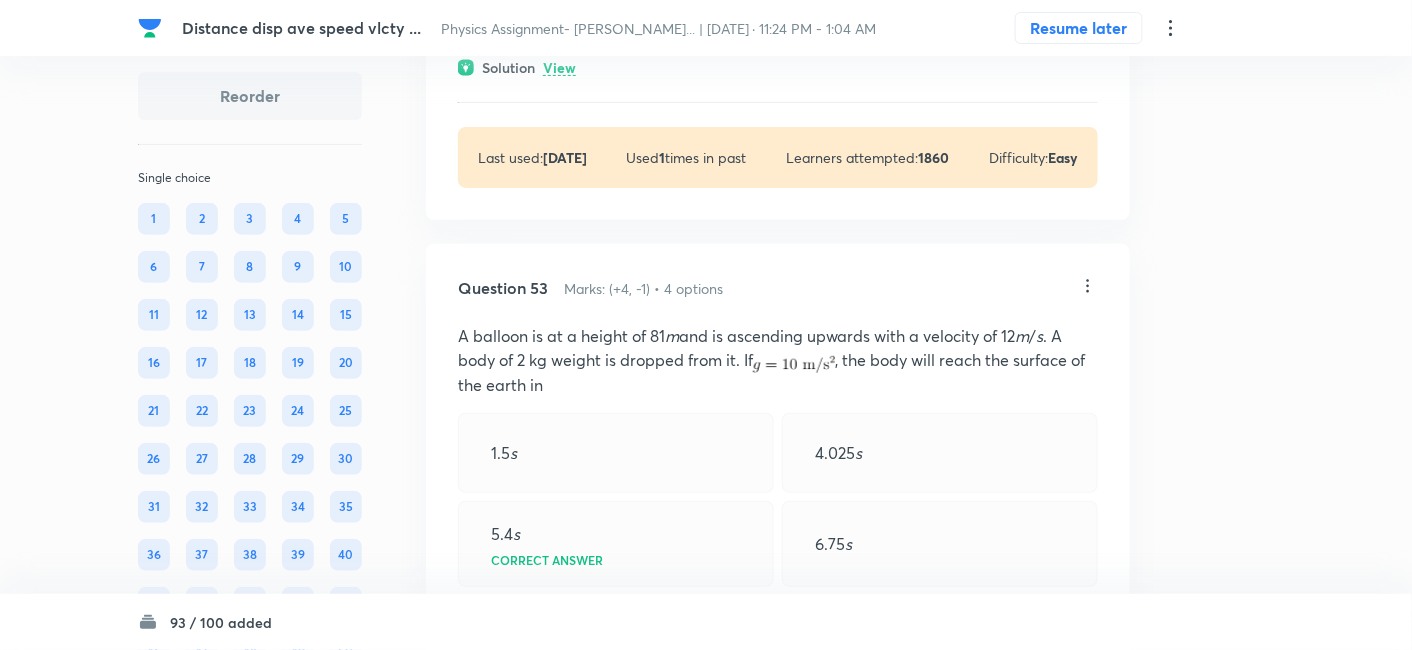 scroll, scrollTop: 40658, scrollLeft: 0, axis: vertical 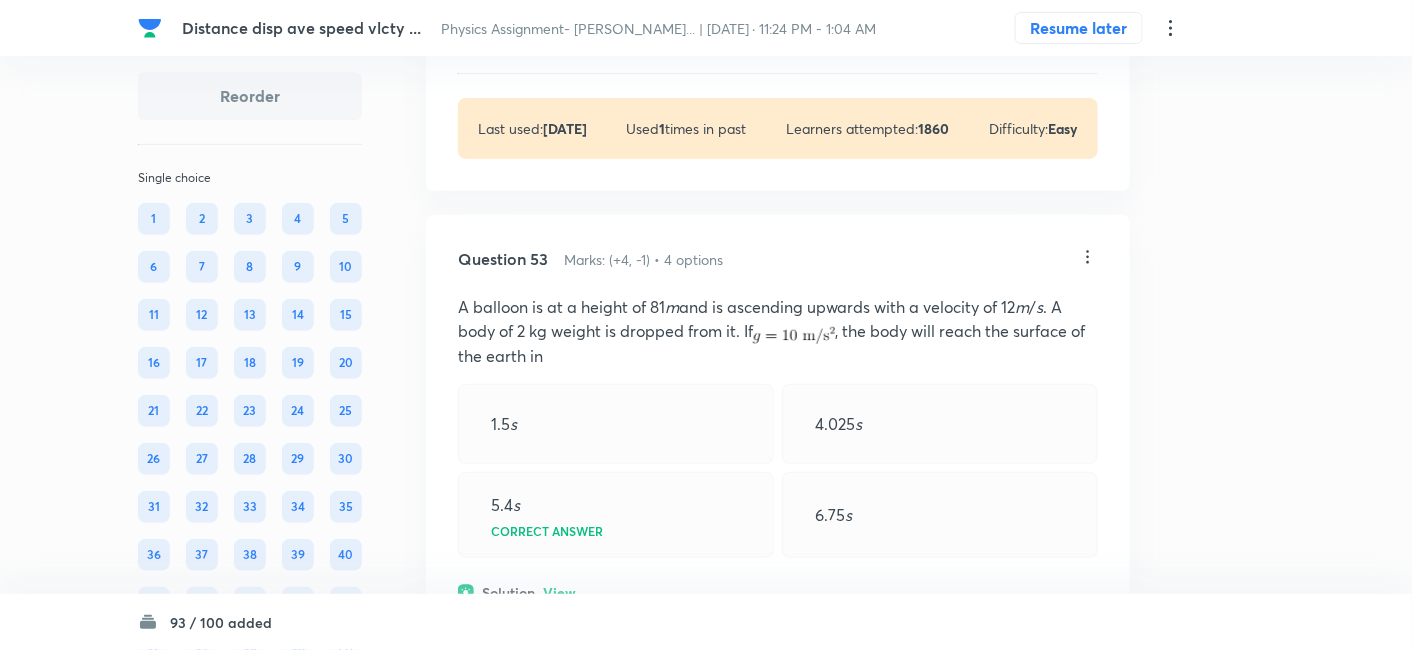click on "View" at bounding box center [559, 39] 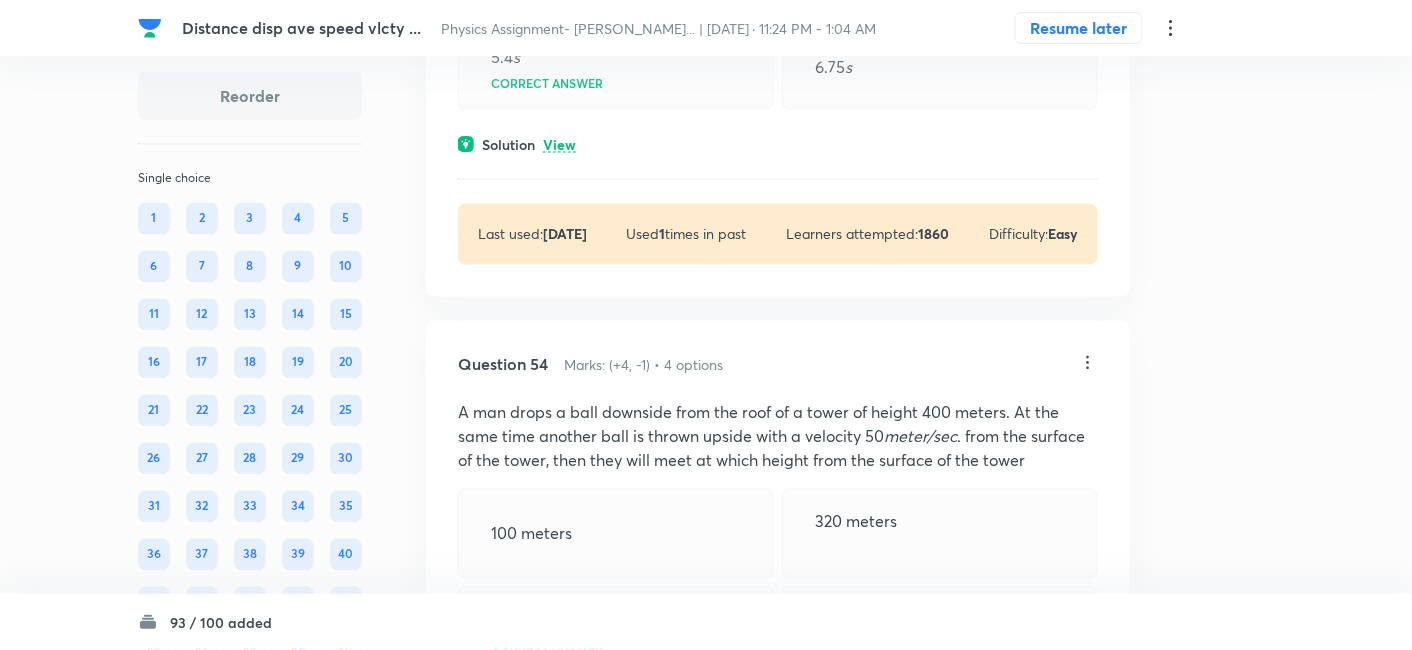 scroll, scrollTop: 41562, scrollLeft: 0, axis: vertical 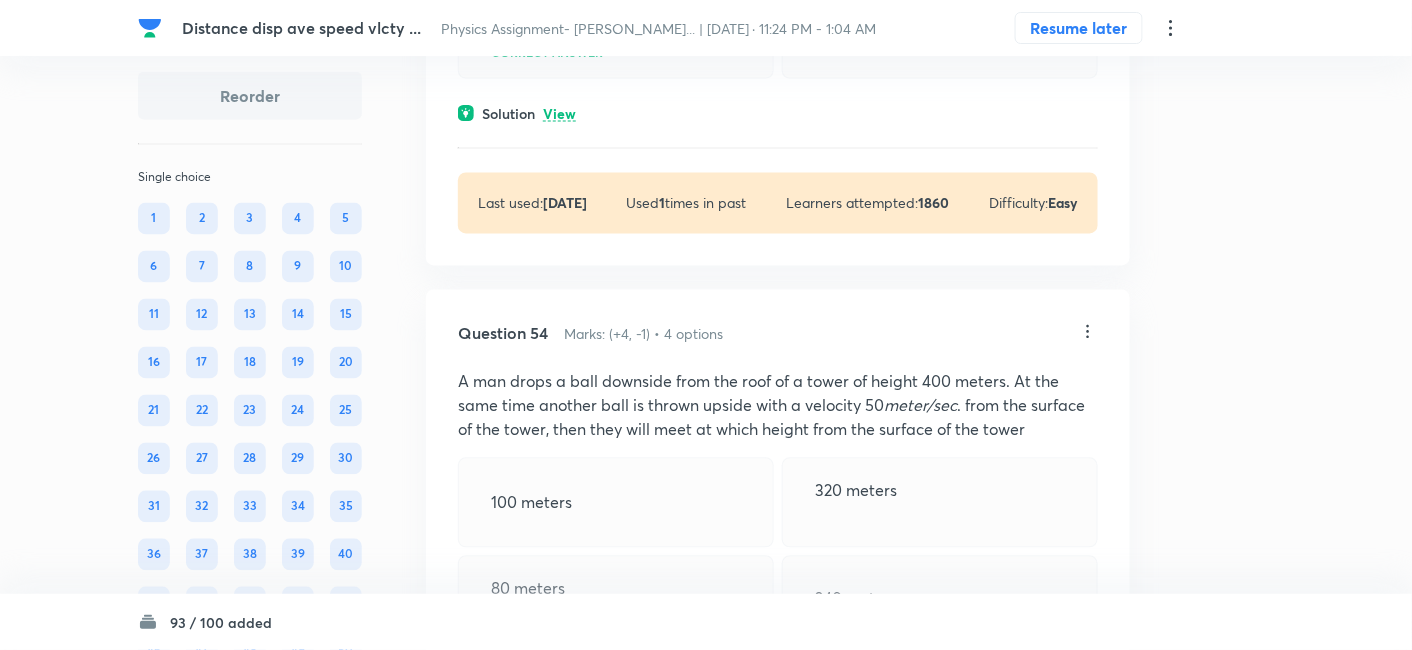 click on "View" at bounding box center [559, 114] 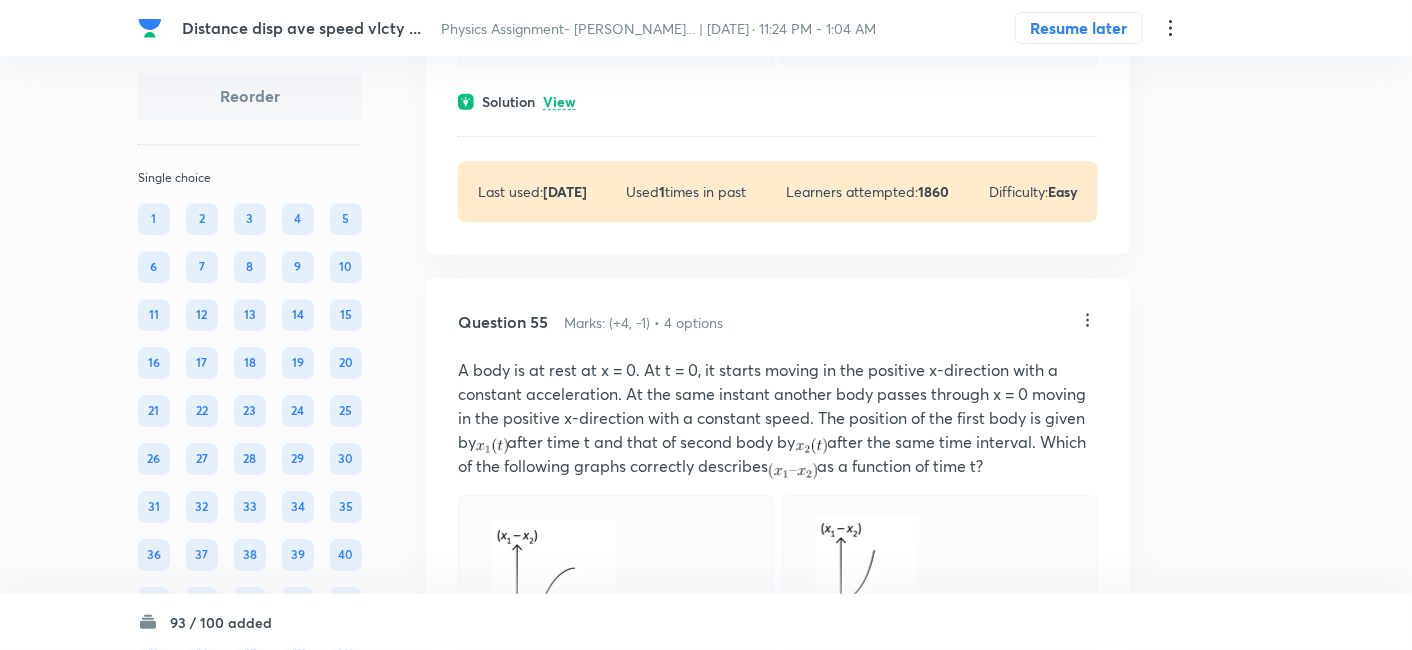 scroll, scrollTop: 42302, scrollLeft: 0, axis: vertical 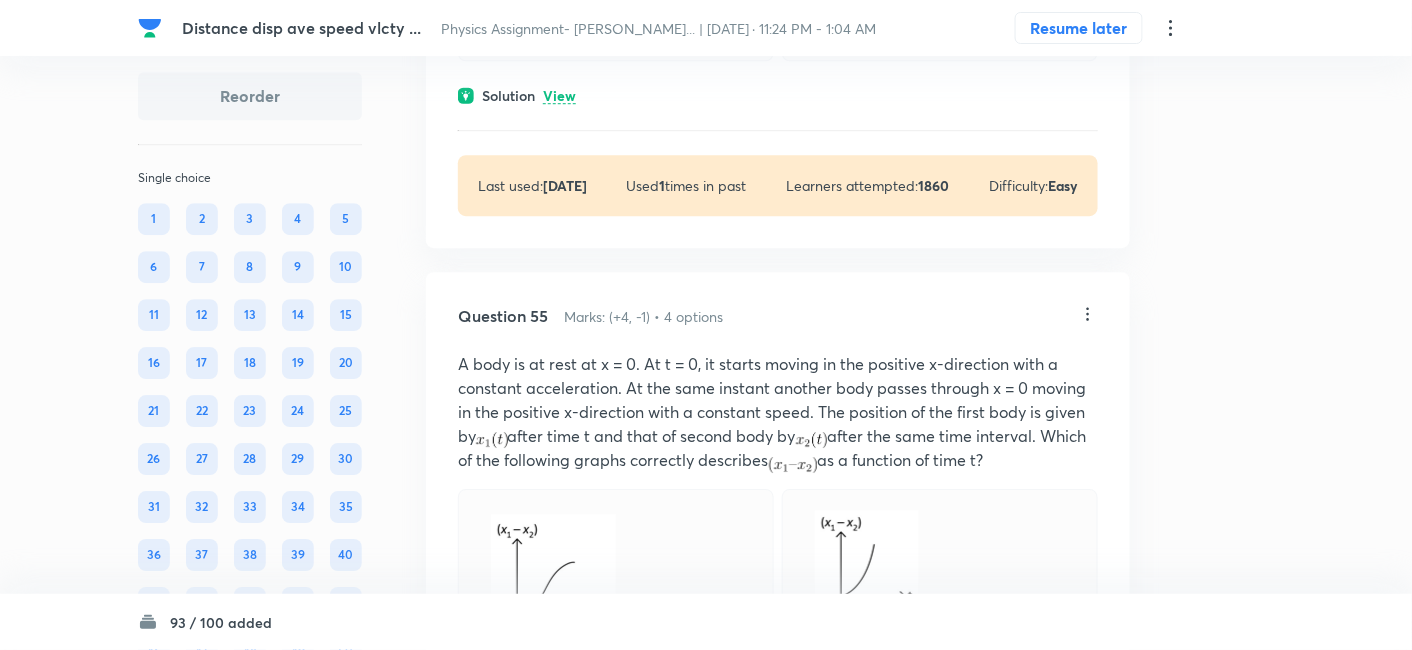 click on "View" at bounding box center (559, 96) 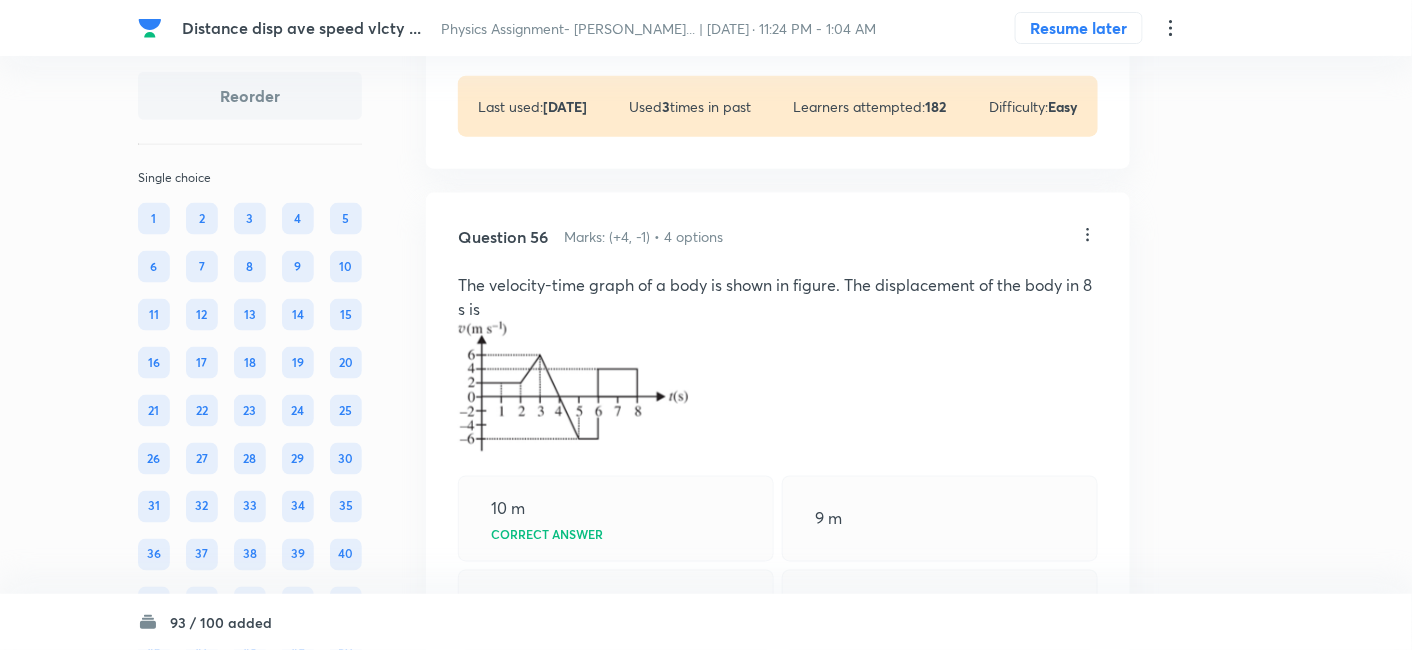 scroll, scrollTop: 43625, scrollLeft: 0, axis: vertical 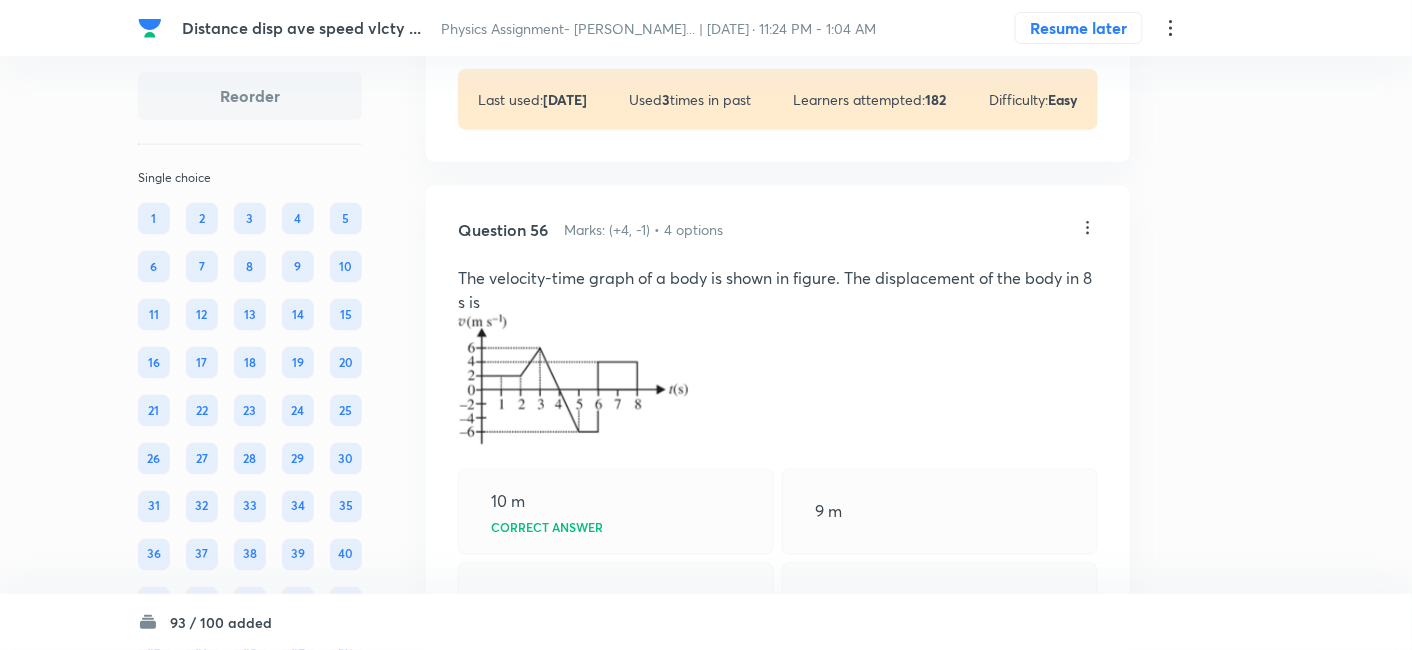click on "View" at bounding box center (559, 10) 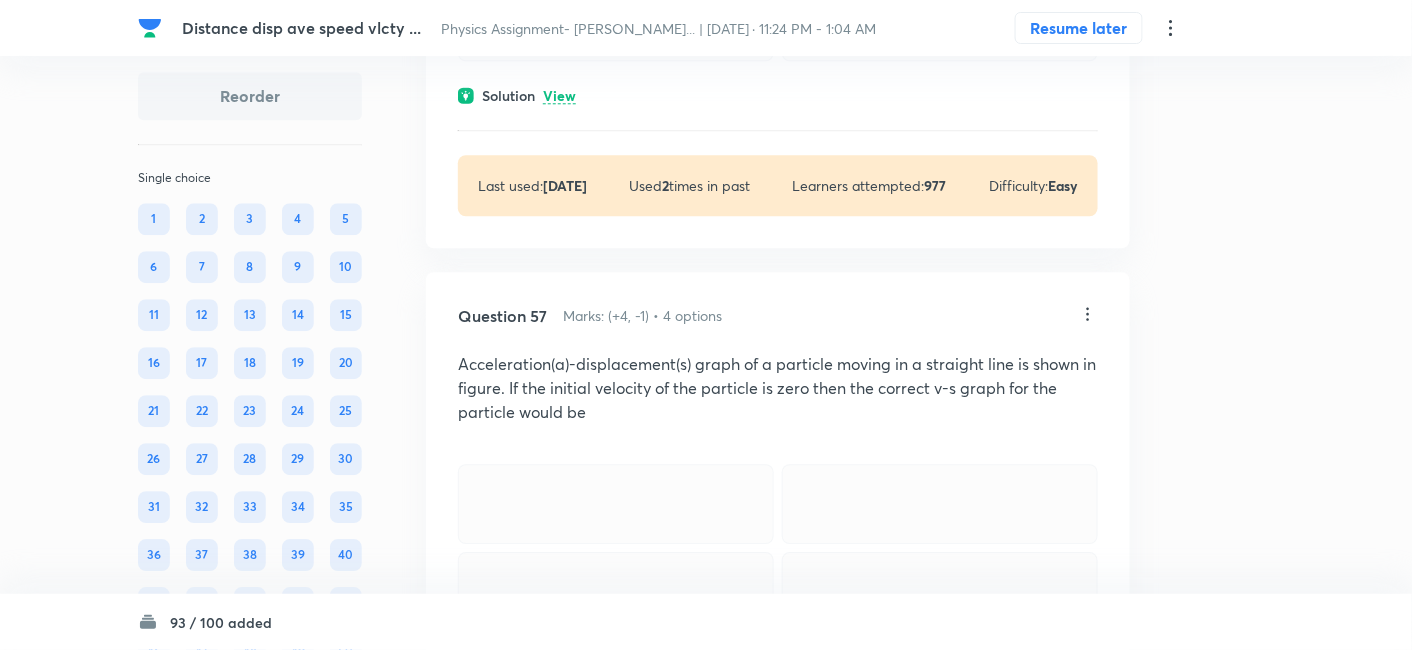 scroll, scrollTop: 44502, scrollLeft: 0, axis: vertical 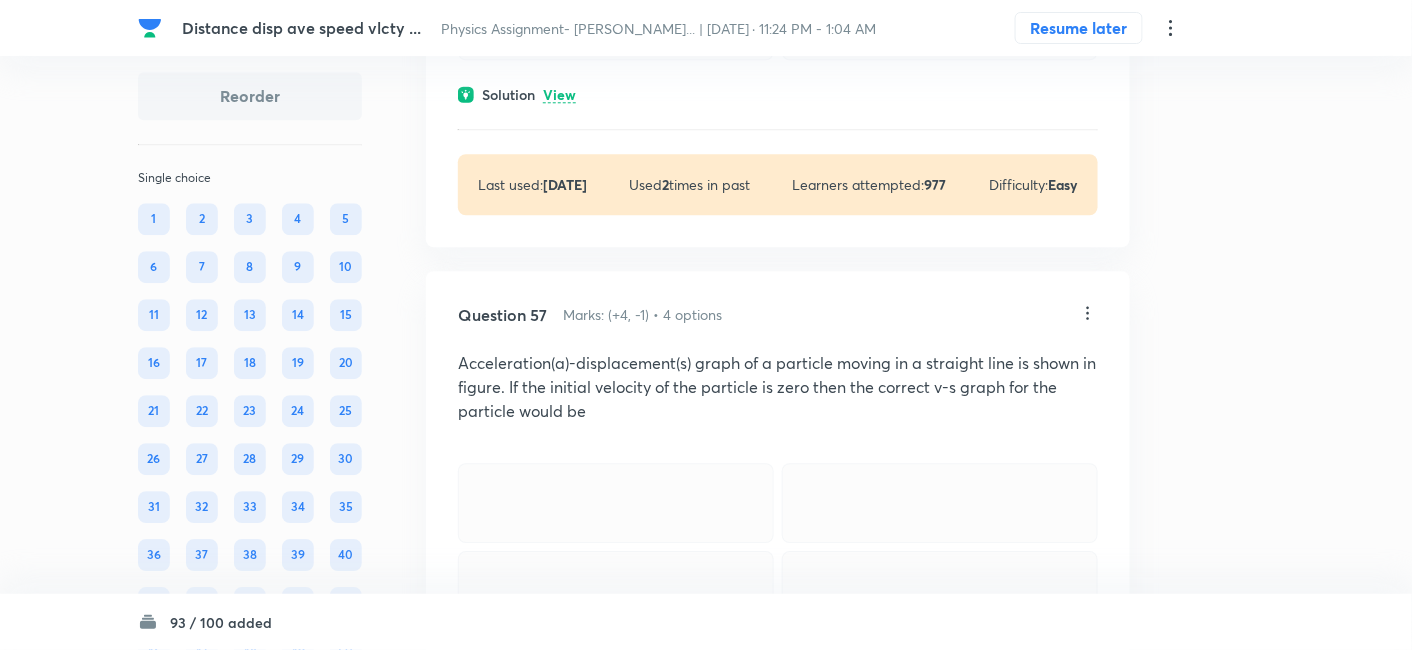 click on "View" at bounding box center (559, 95) 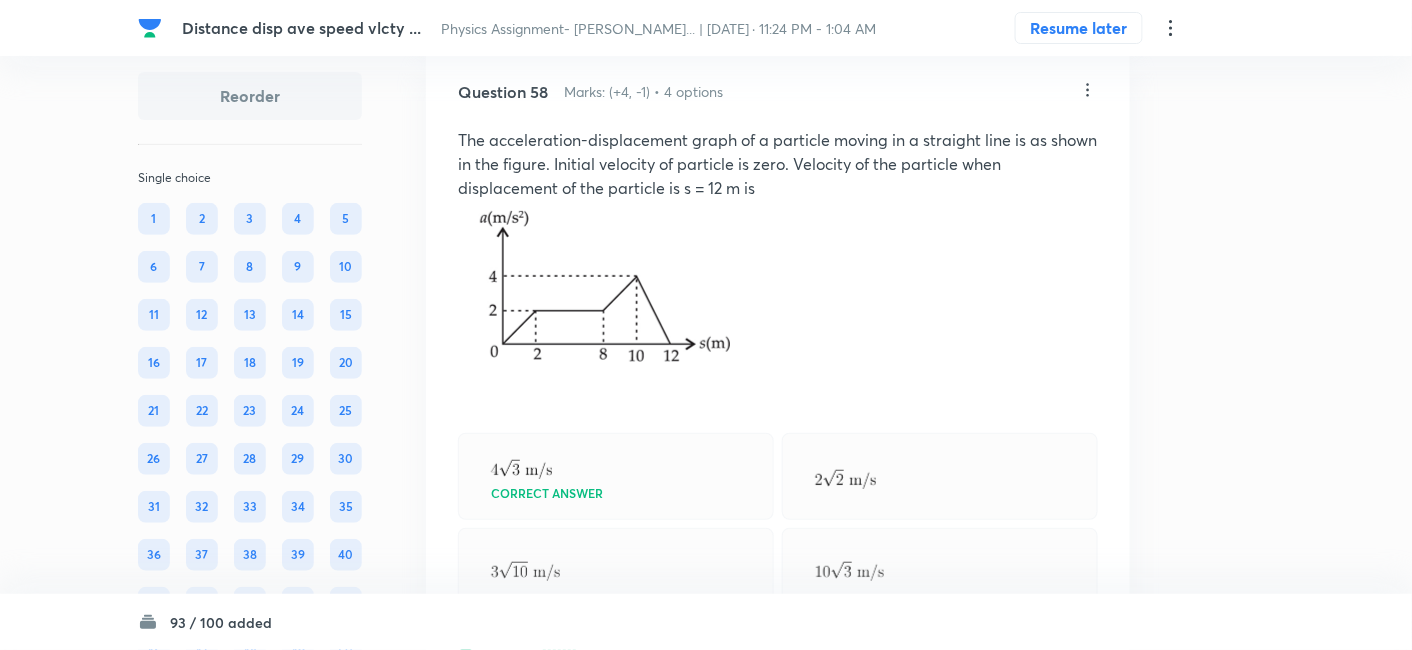 scroll, scrollTop: 45457, scrollLeft: 0, axis: vertical 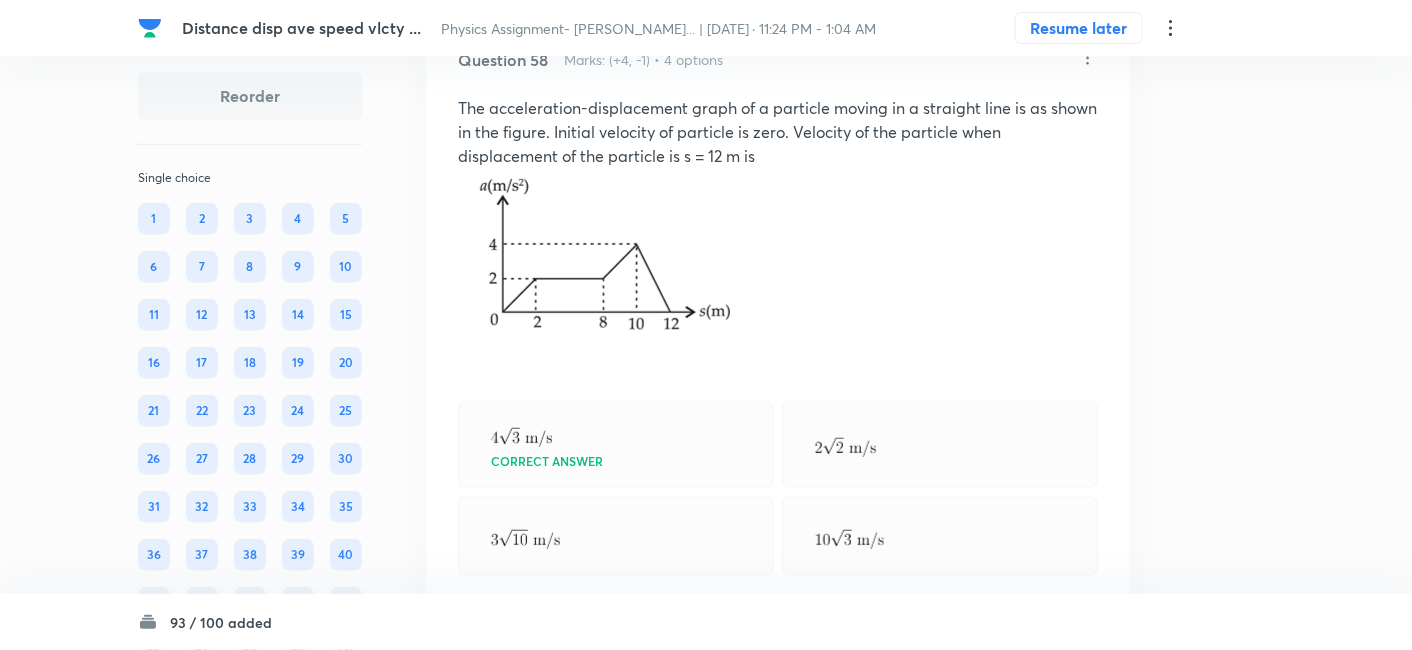 click on "View" at bounding box center [559, -160] 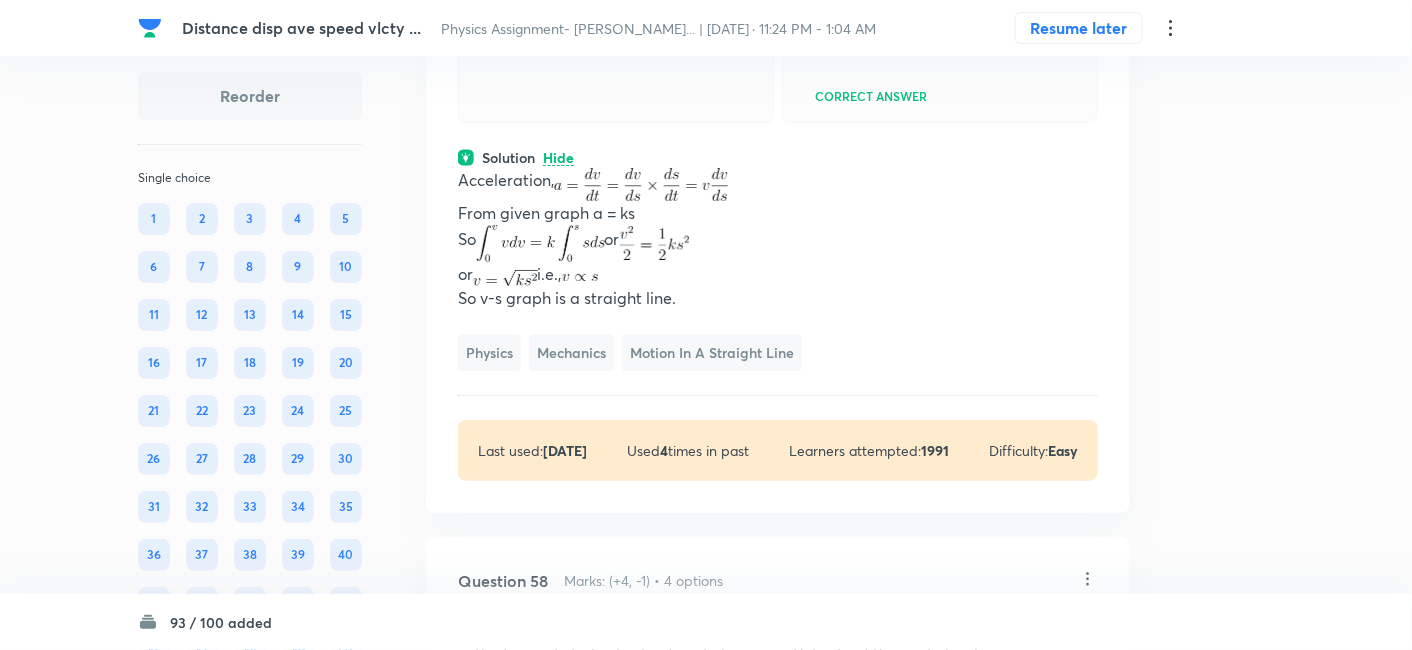 scroll, scrollTop: 45138, scrollLeft: 0, axis: vertical 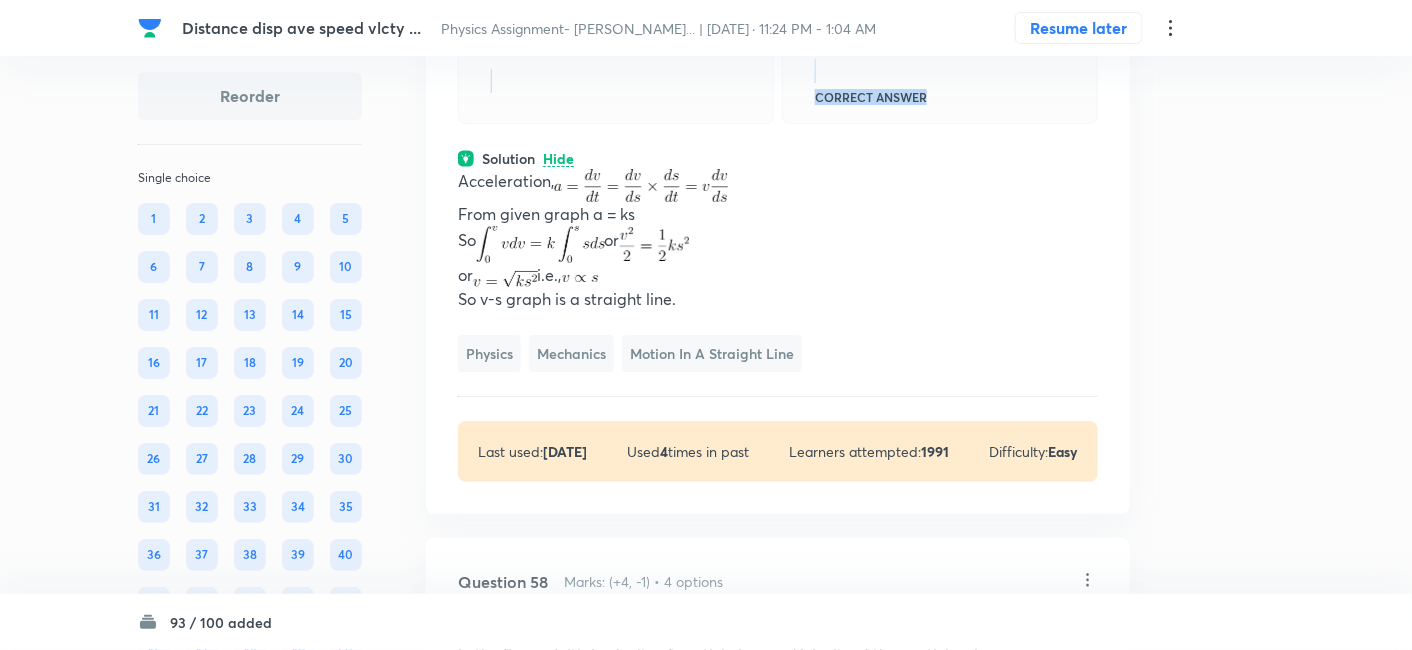drag, startPoint x: 454, startPoint y: 139, endPoint x: 953, endPoint y: 448, distance: 586.9259 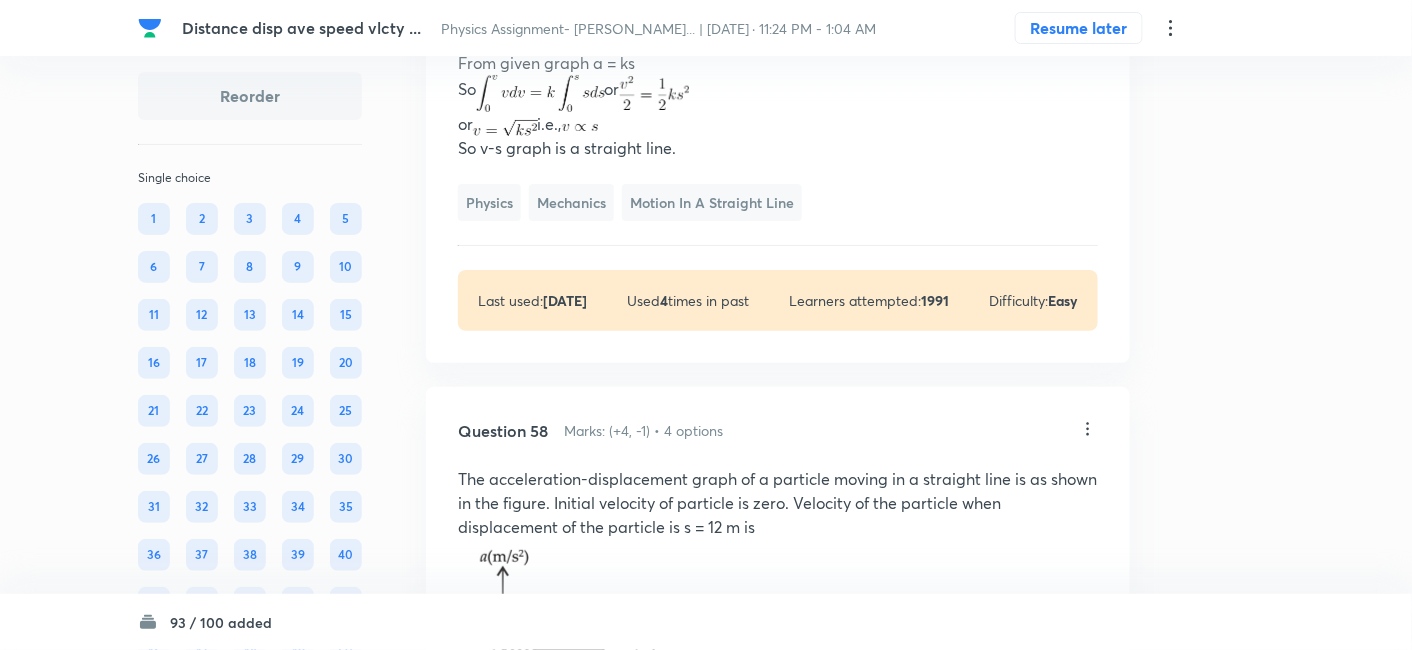 scroll, scrollTop: 45290, scrollLeft: 0, axis: vertical 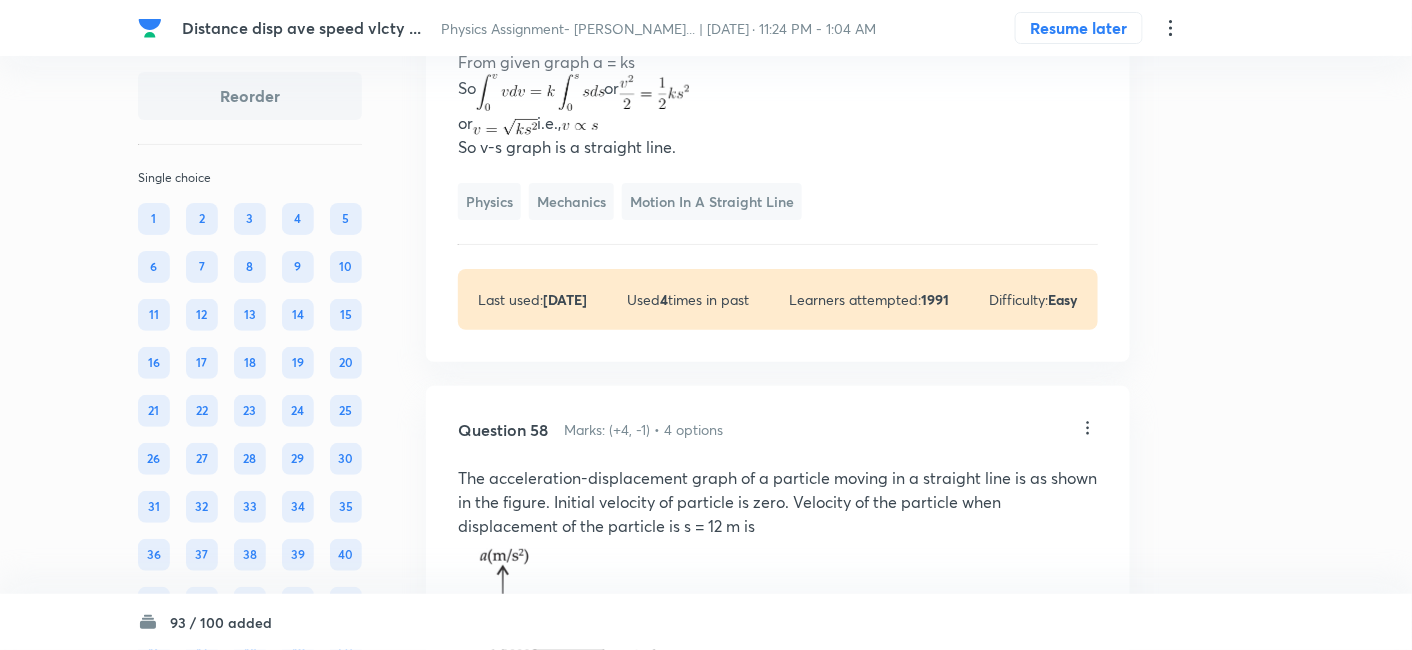 click at bounding box center [616, -71] 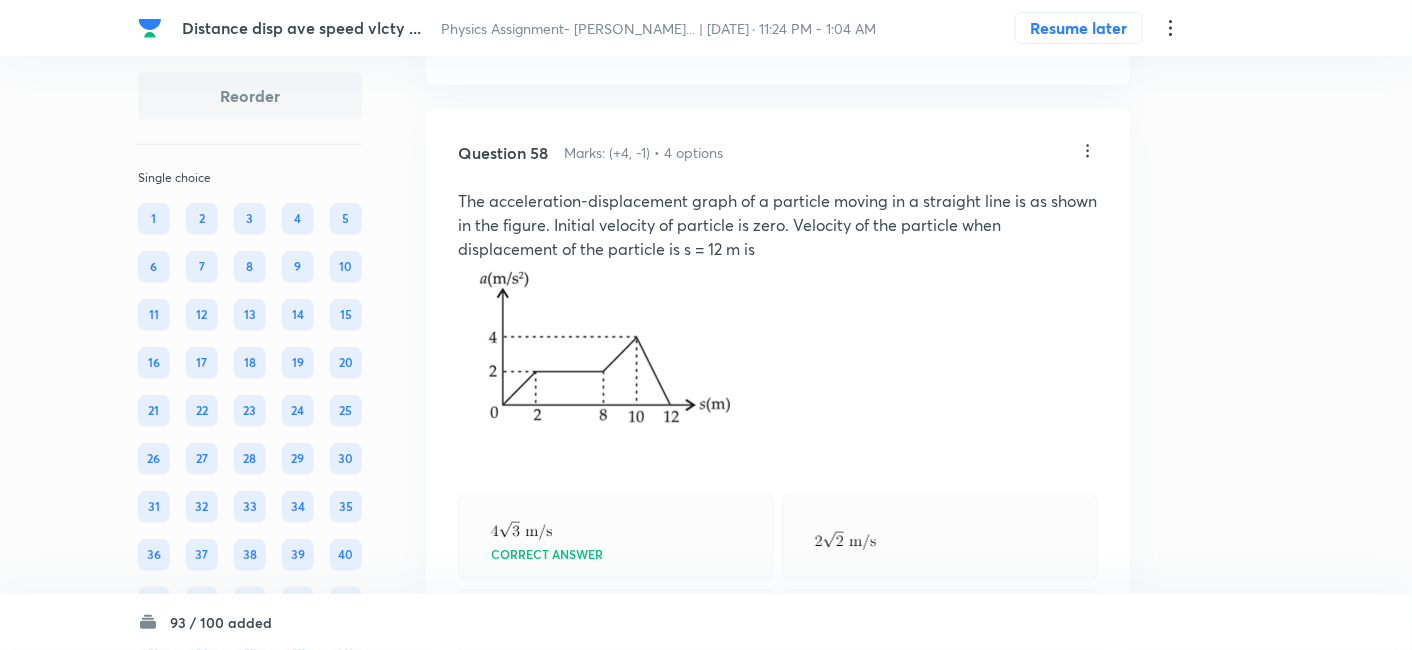 scroll, scrollTop: 45568, scrollLeft: 0, axis: vertical 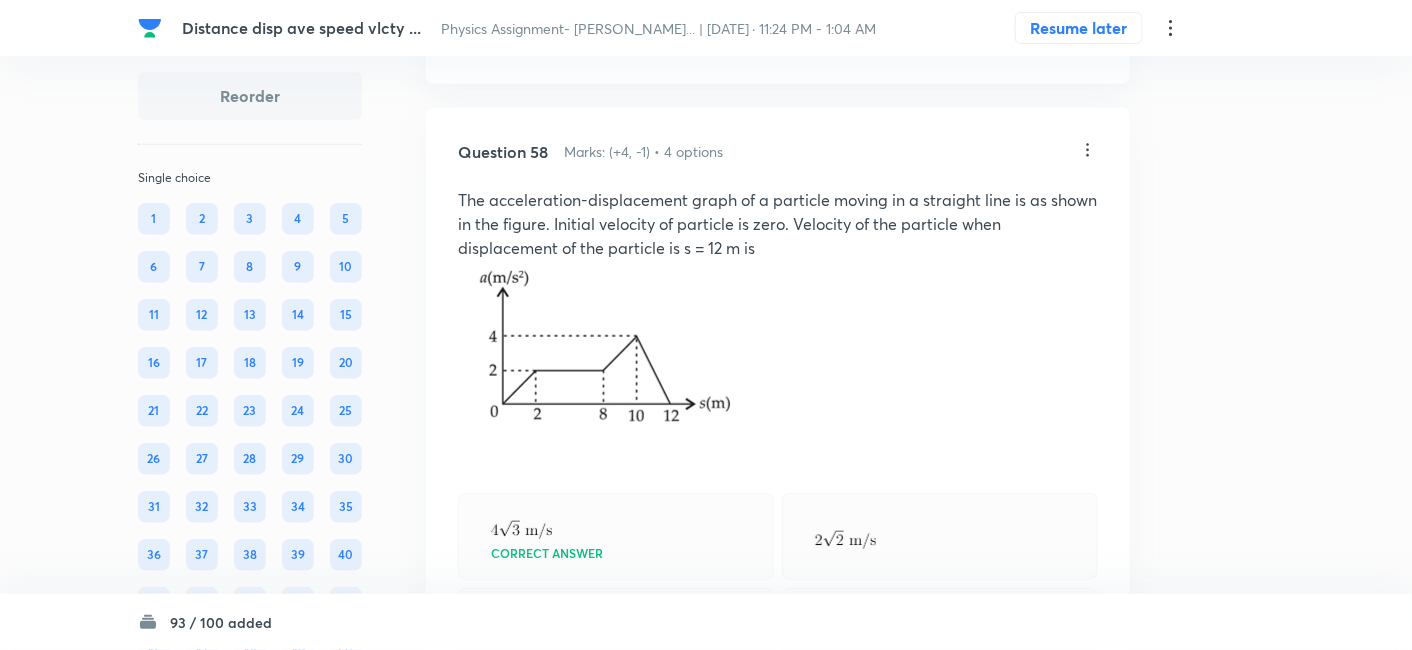 drag, startPoint x: 459, startPoint y: 141, endPoint x: 702, endPoint y: 273, distance: 276.5375 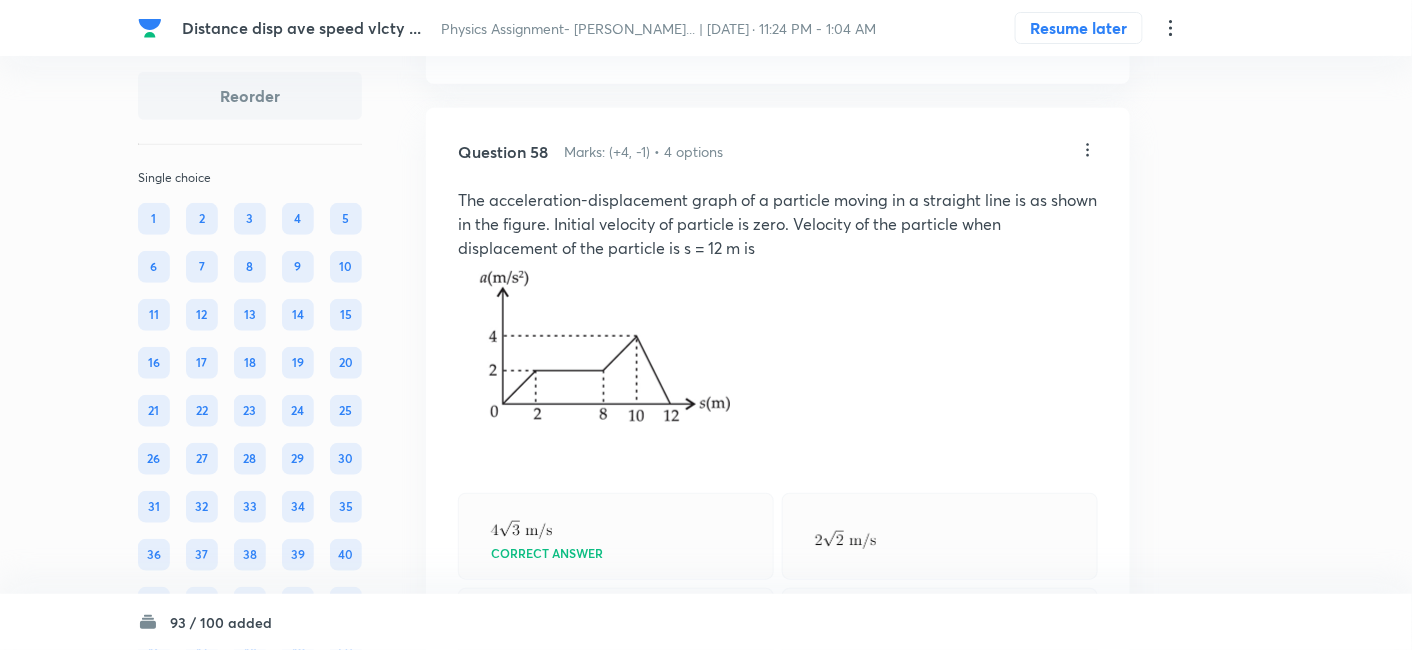 click on "So v-s graph is a straight line." at bounding box center (778, -131) 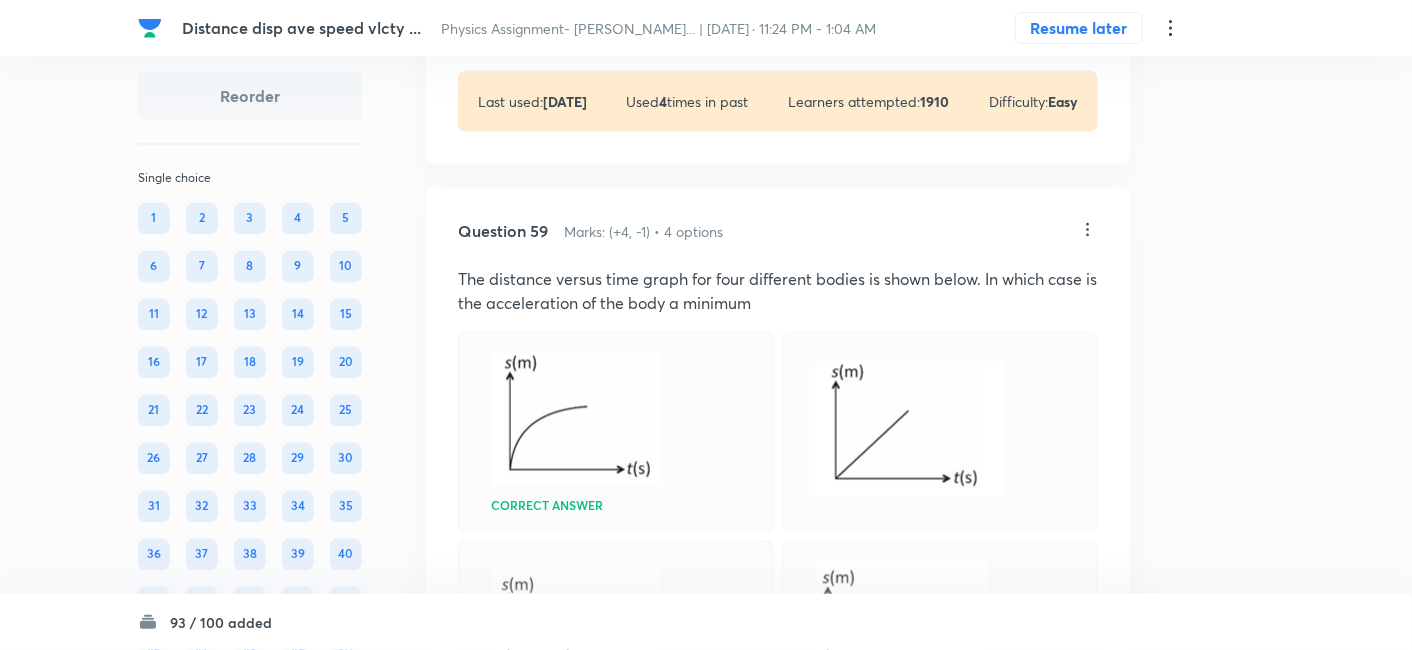 scroll, scrollTop: 46265, scrollLeft: 0, axis: vertical 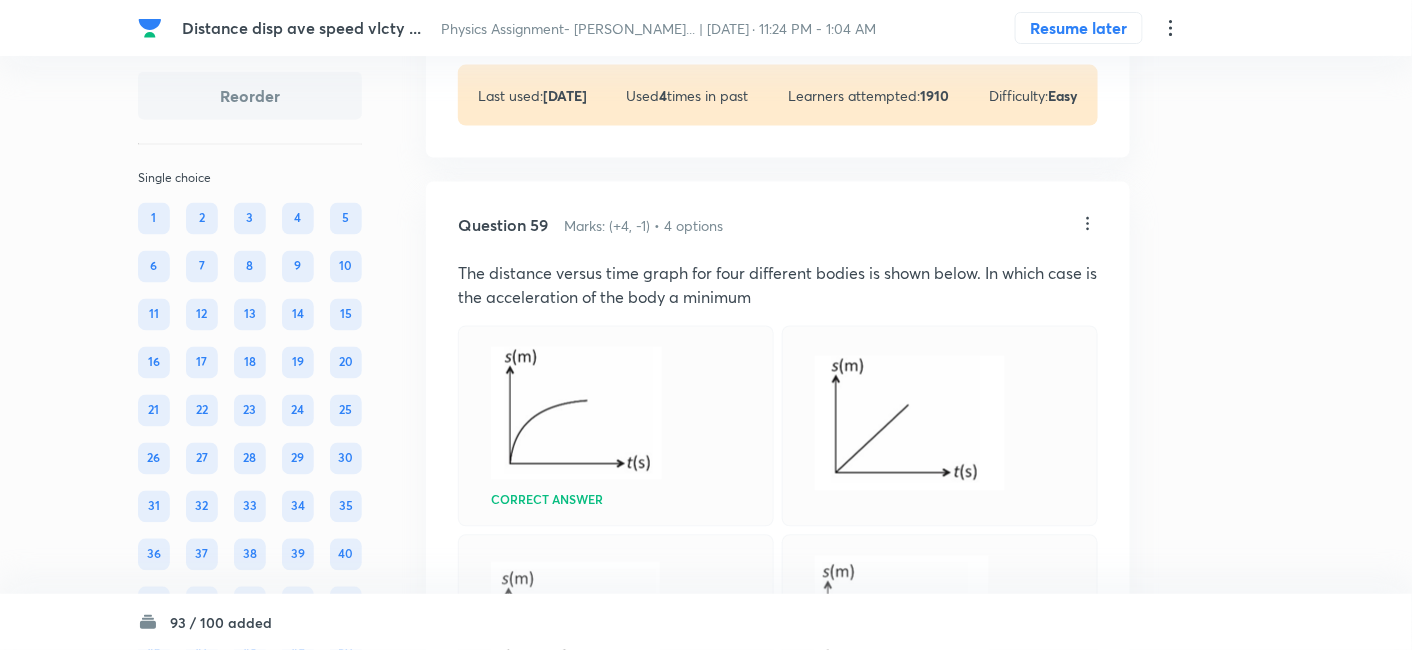 click on "View" at bounding box center (559, 6) 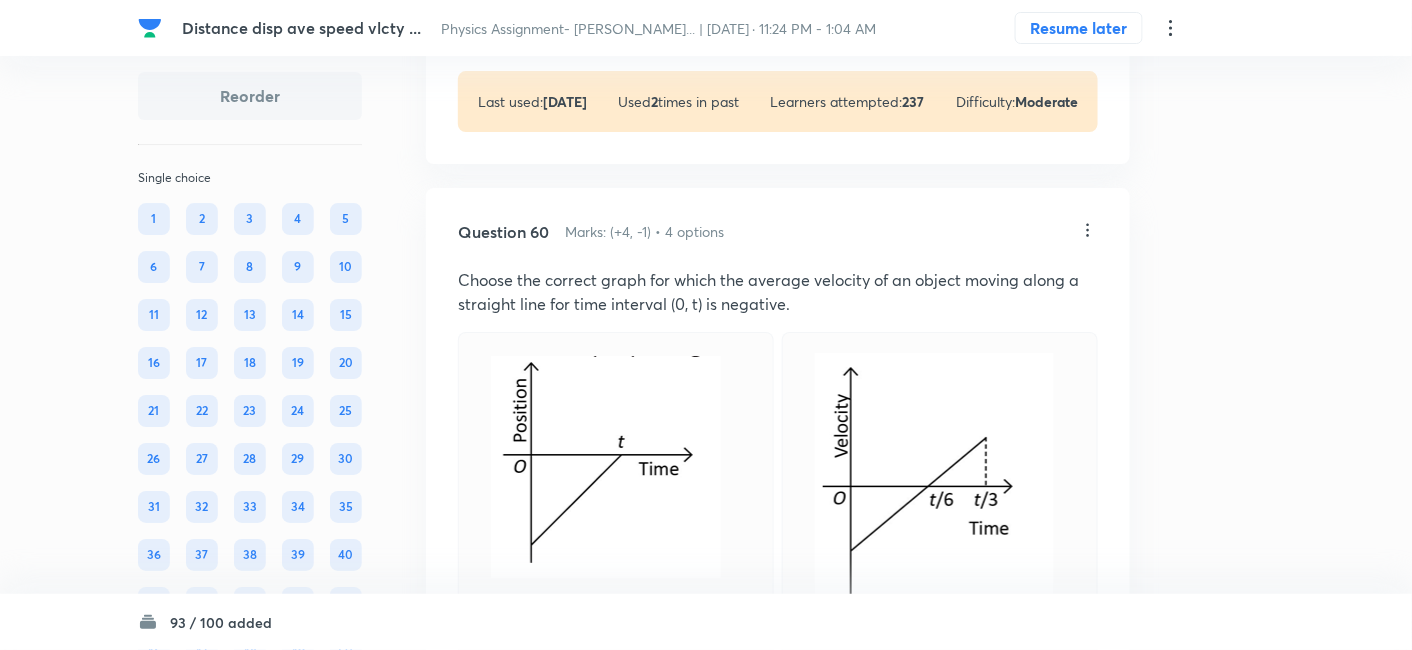 scroll, scrollTop: 47321, scrollLeft: 0, axis: vertical 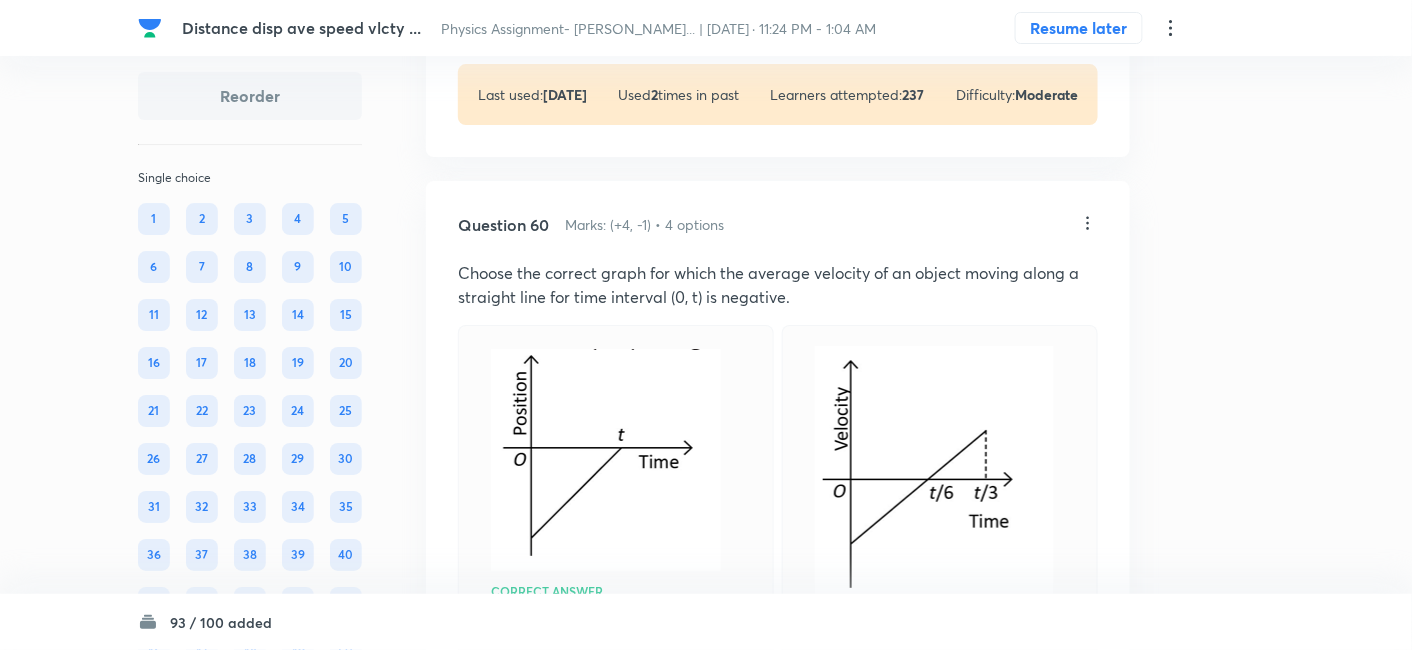 click on "View" at bounding box center [559, 5] 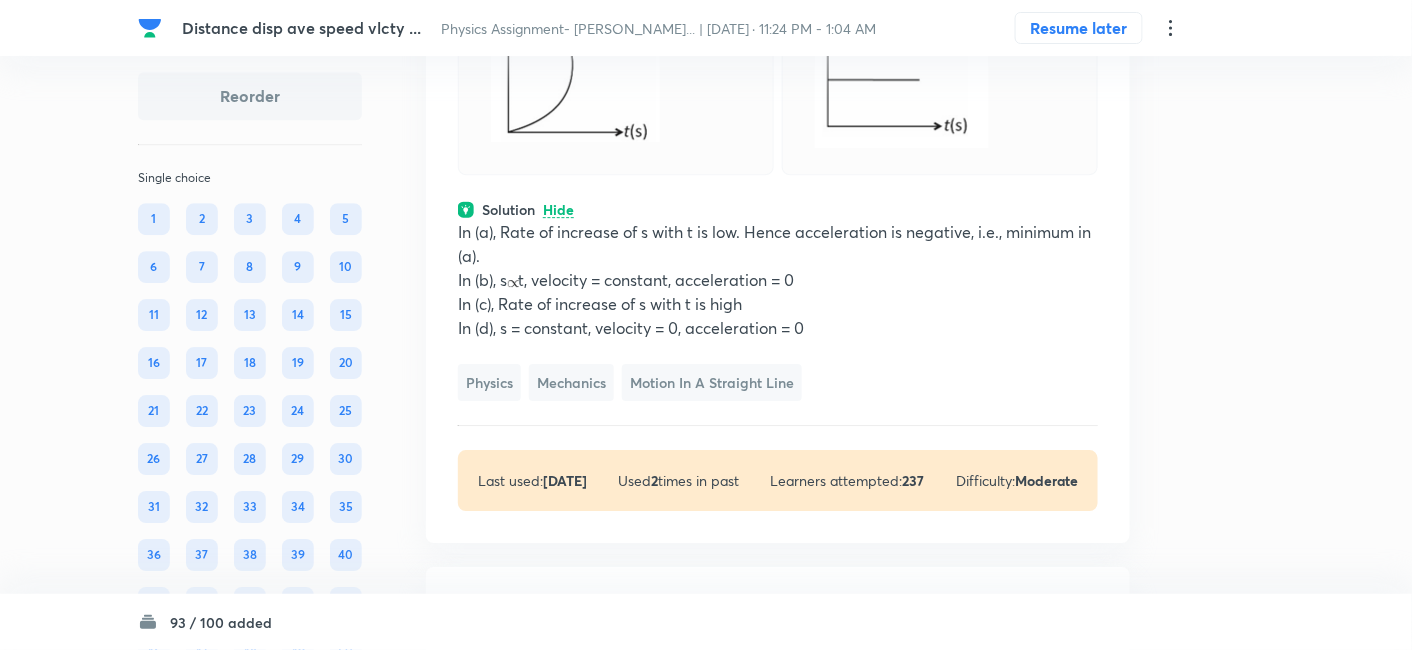 scroll, scrollTop: 47114, scrollLeft: 0, axis: vertical 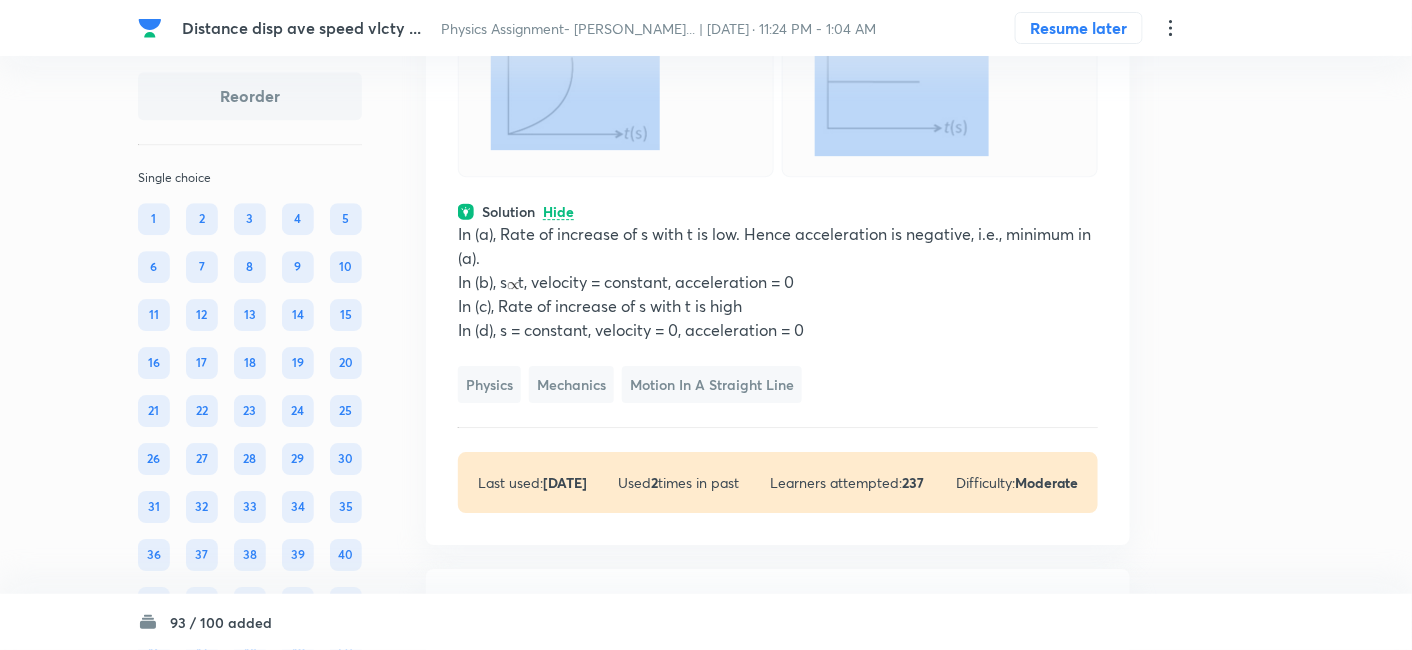 drag, startPoint x: 457, startPoint y: 115, endPoint x: 985, endPoint y: 500, distance: 653.4592 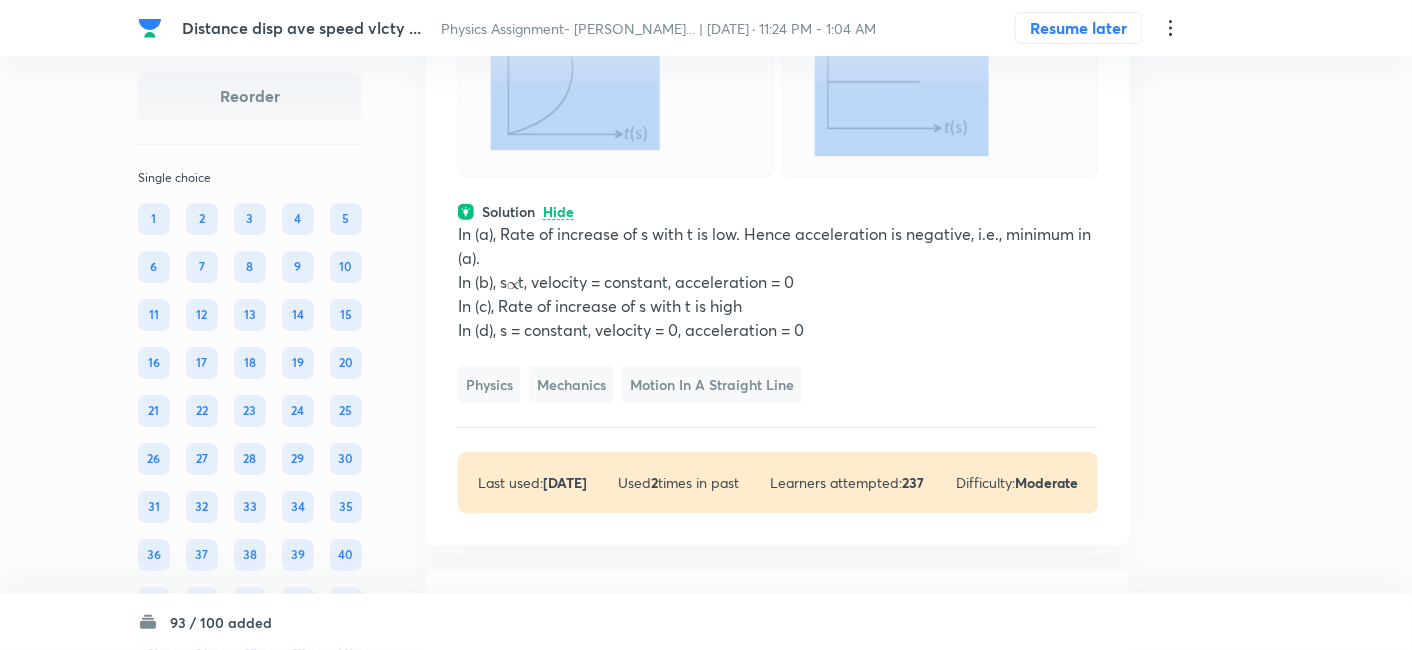 click at bounding box center [902, 77] 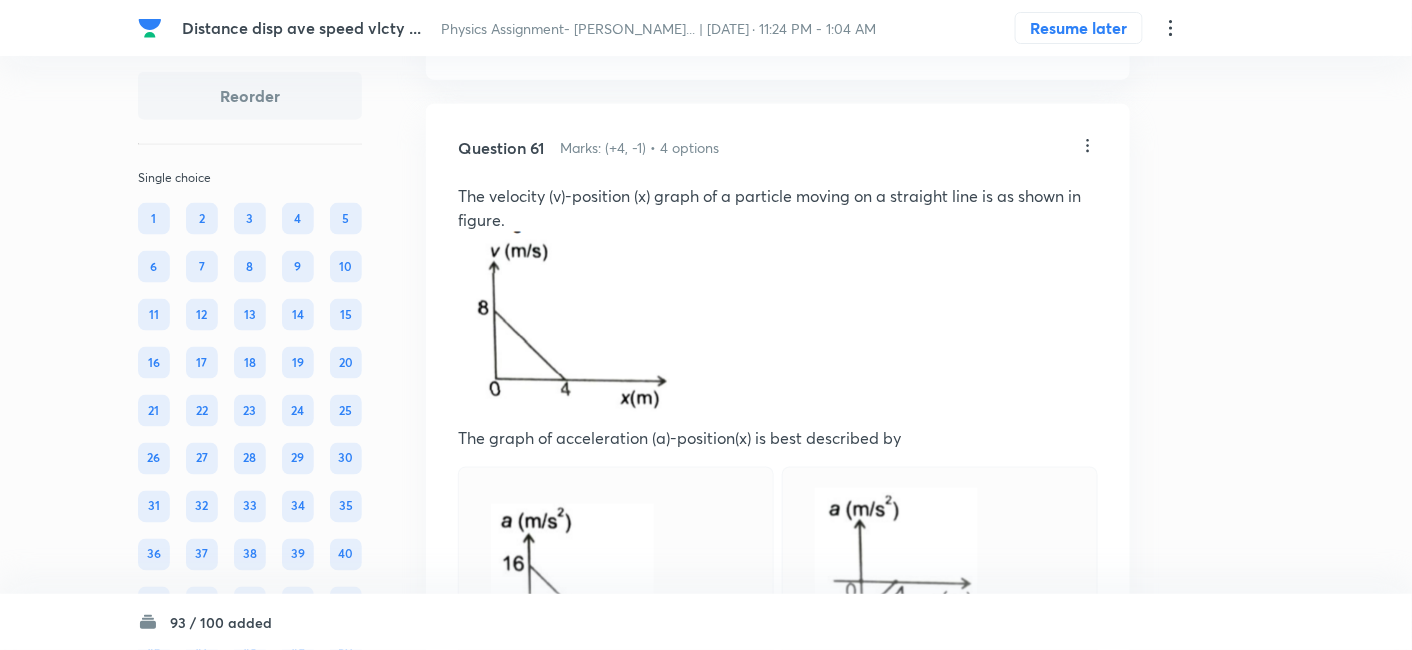 scroll, scrollTop: 48452, scrollLeft: 0, axis: vertical 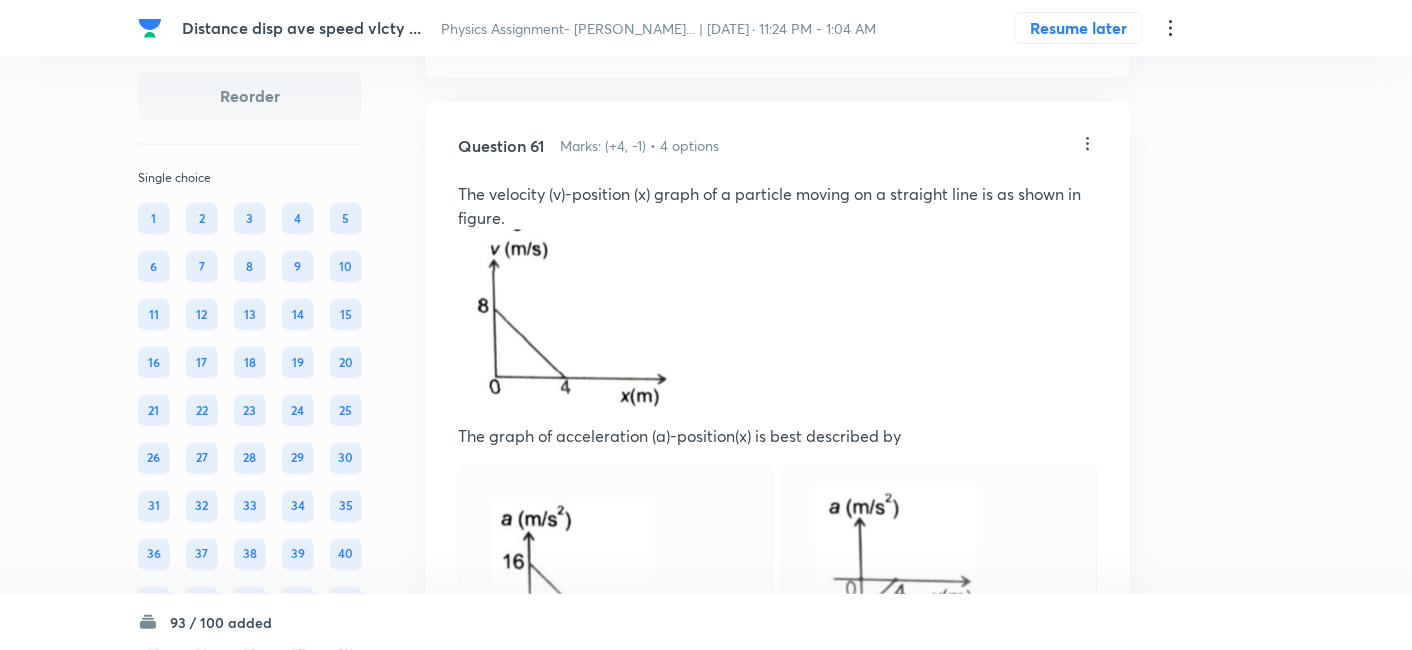 click on "View" at bounding box center [559, -74] 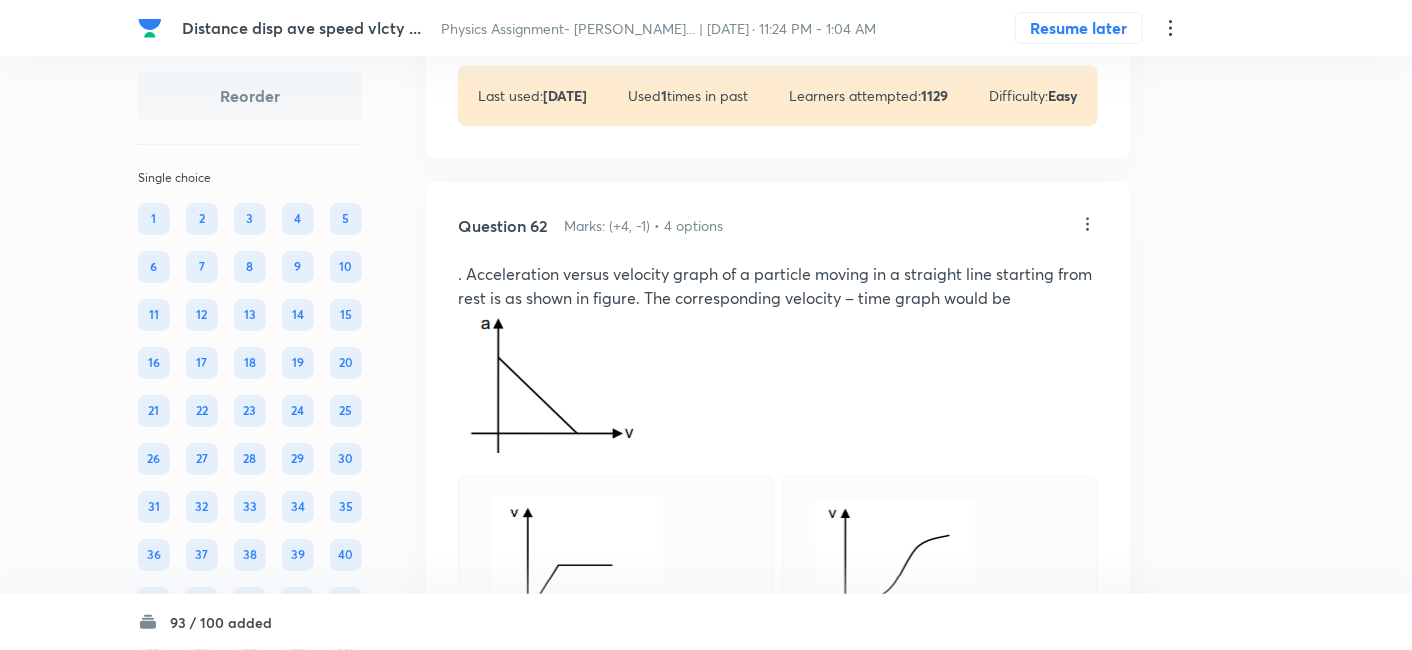 scroll, scrollTop: 49582, scrollLeft: 0, axis: vertical 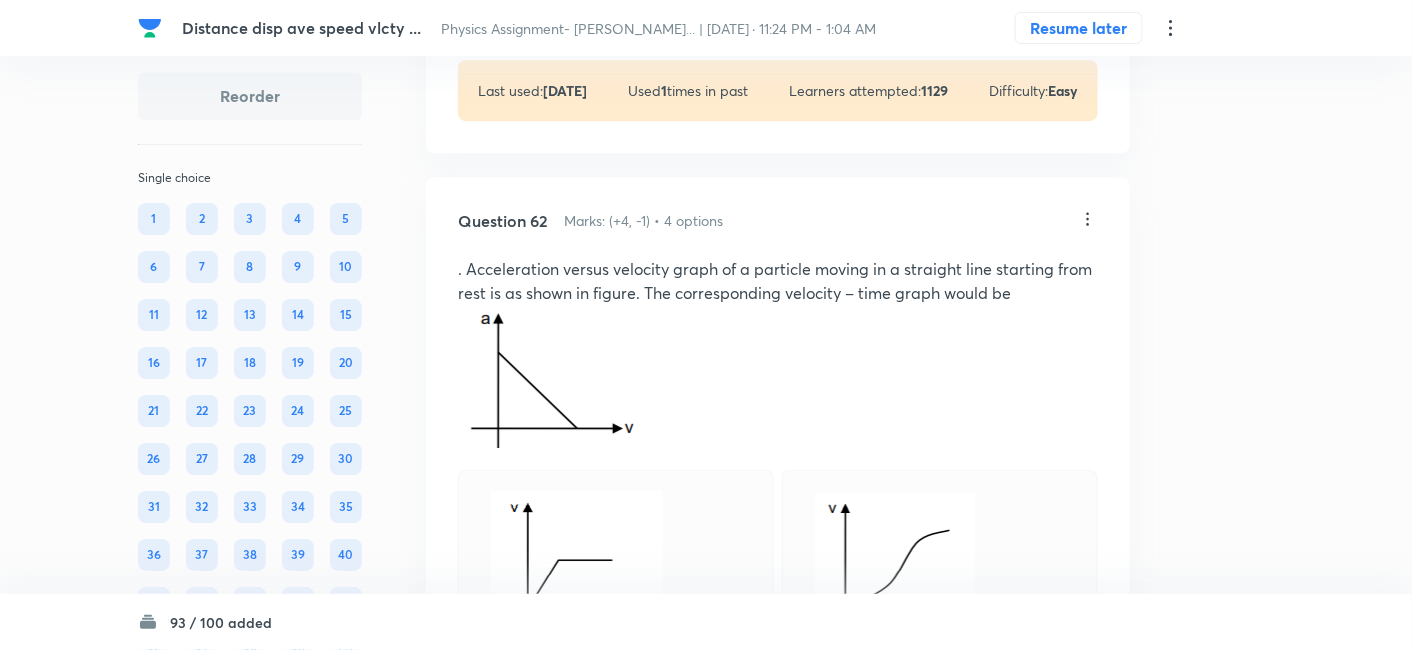 click on "View" at bounding box center (559, 1) 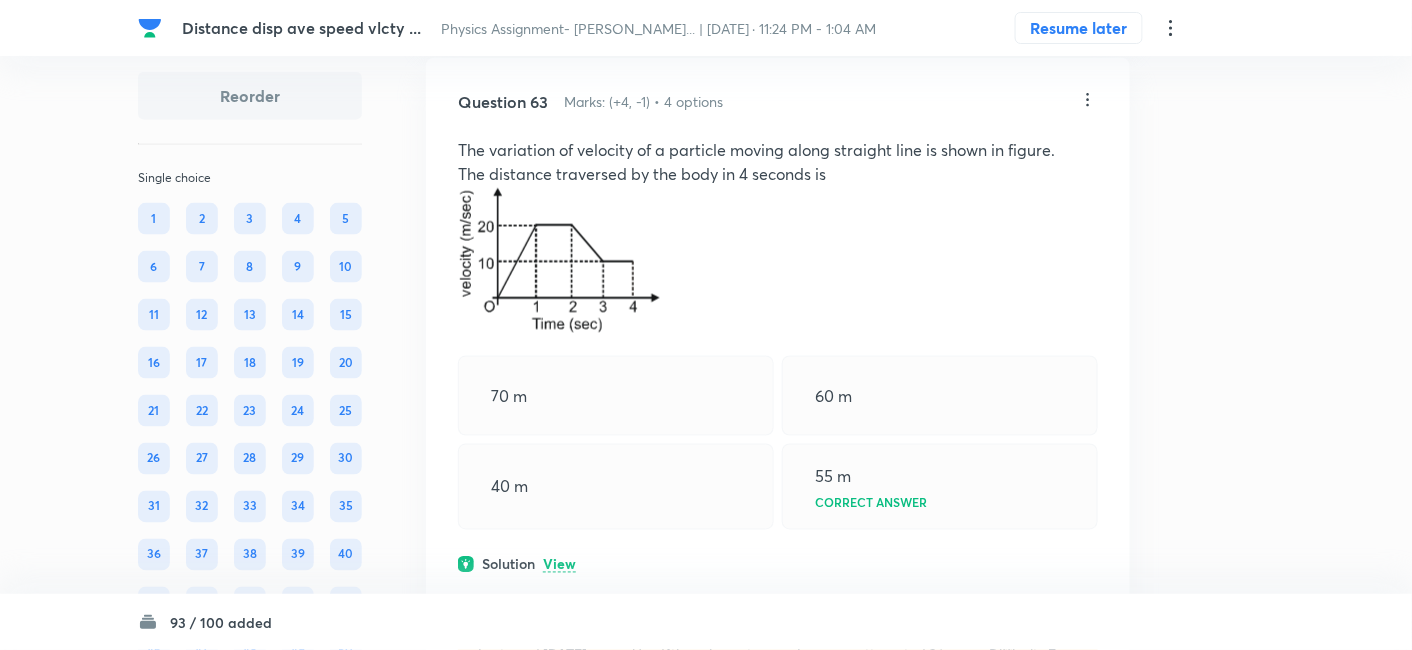 scroll, scrollTop: 50867, scrollLeft: 0, axis: vertical 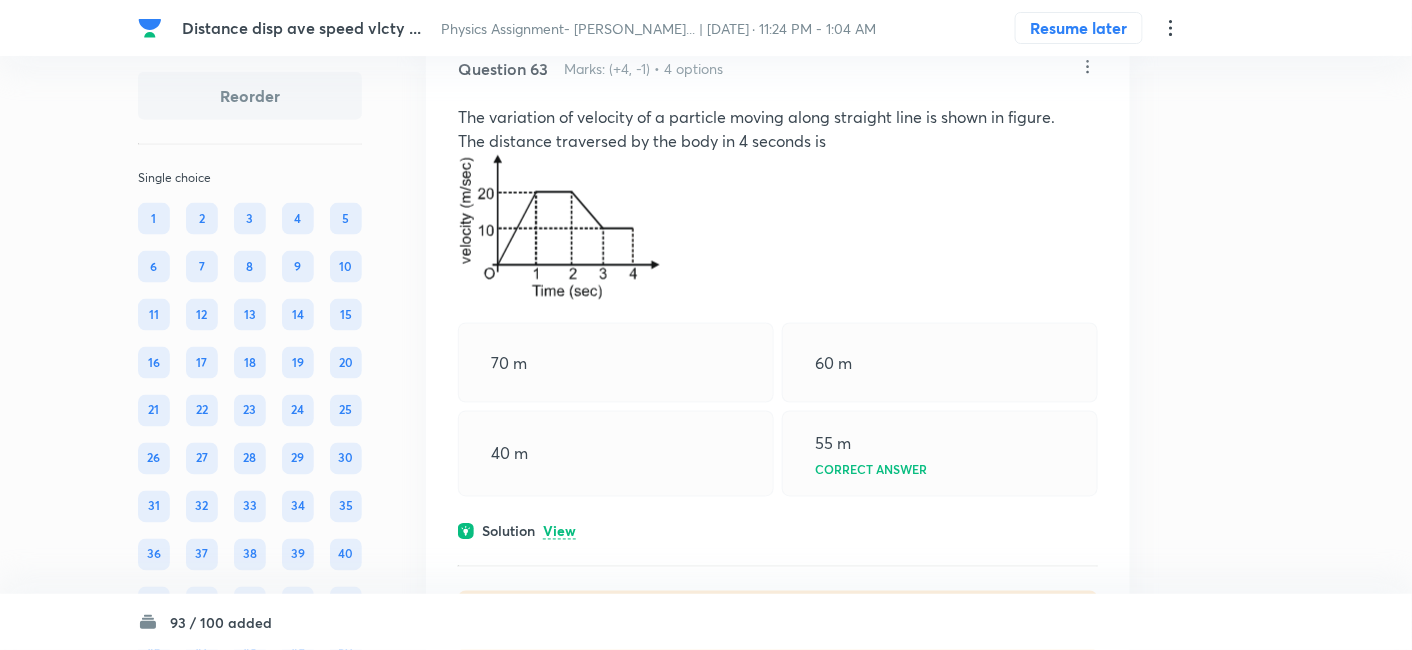 click on "View" at bounding box center (559, -151) 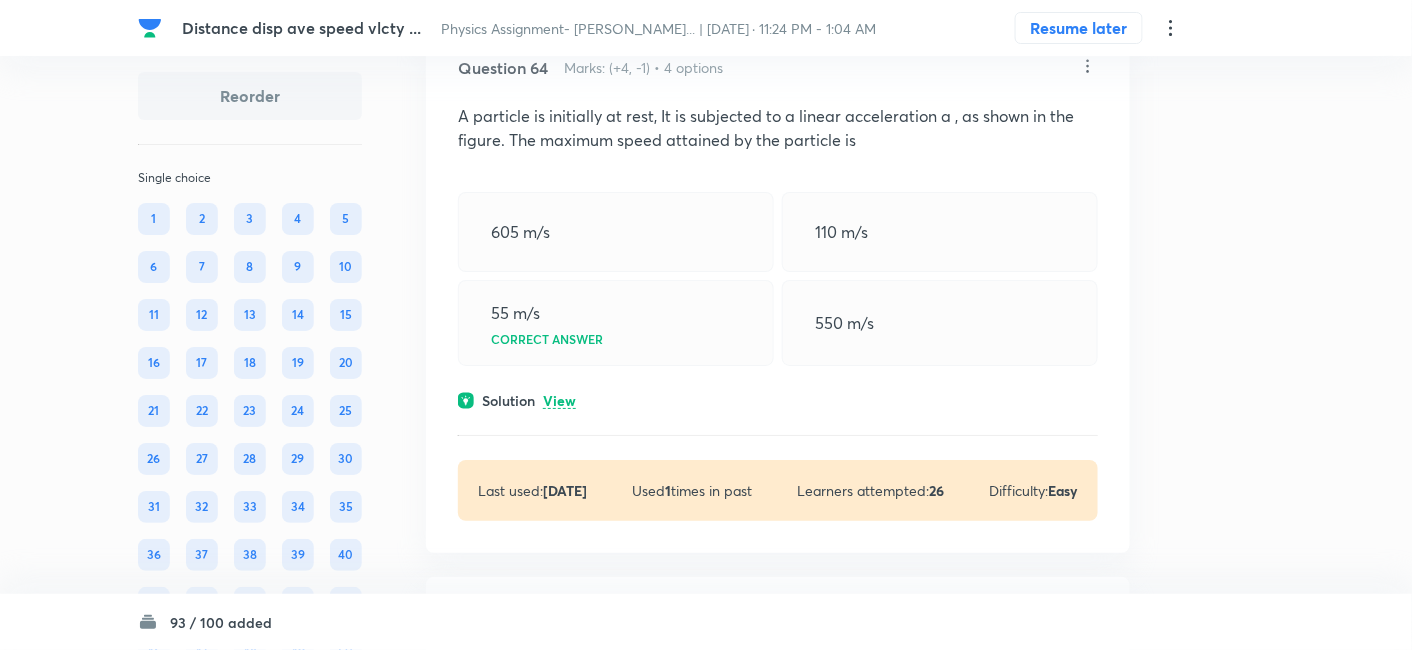 scroll, scrollTop: 52229, scrollLeft: 0, axis: vertical 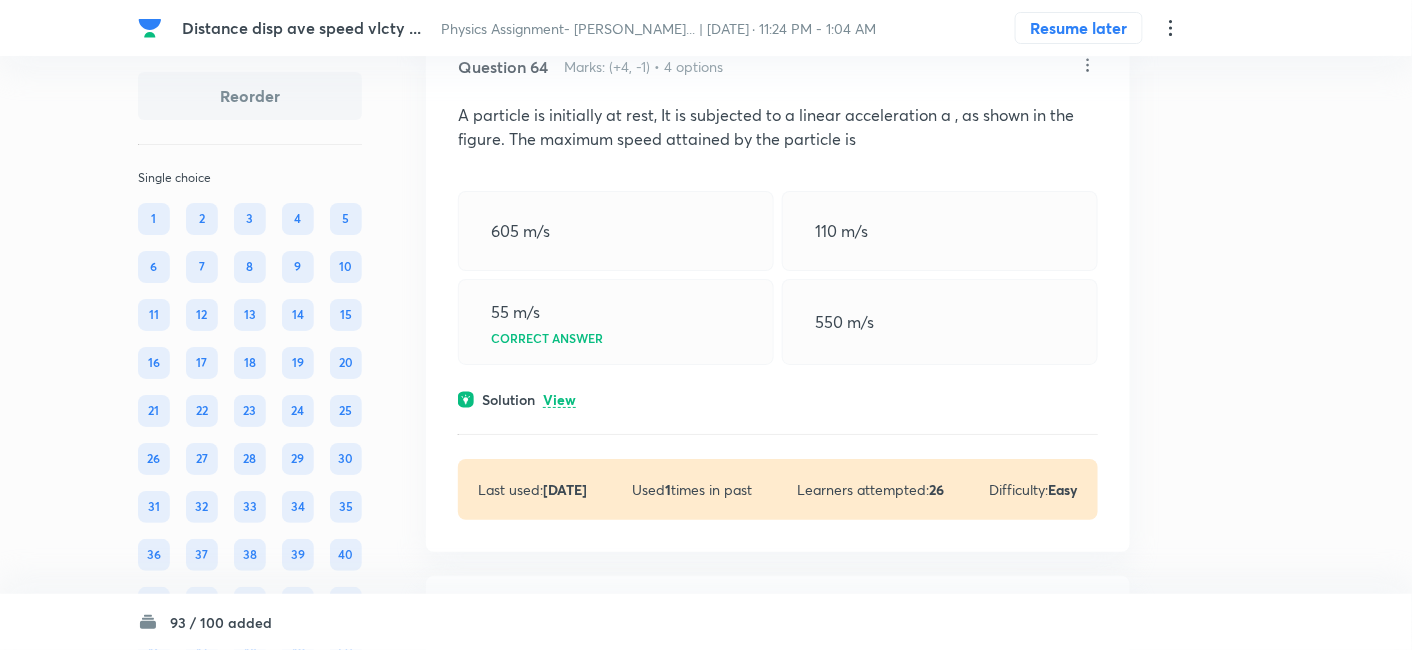 click on "View" at bounding box center [559, -153] 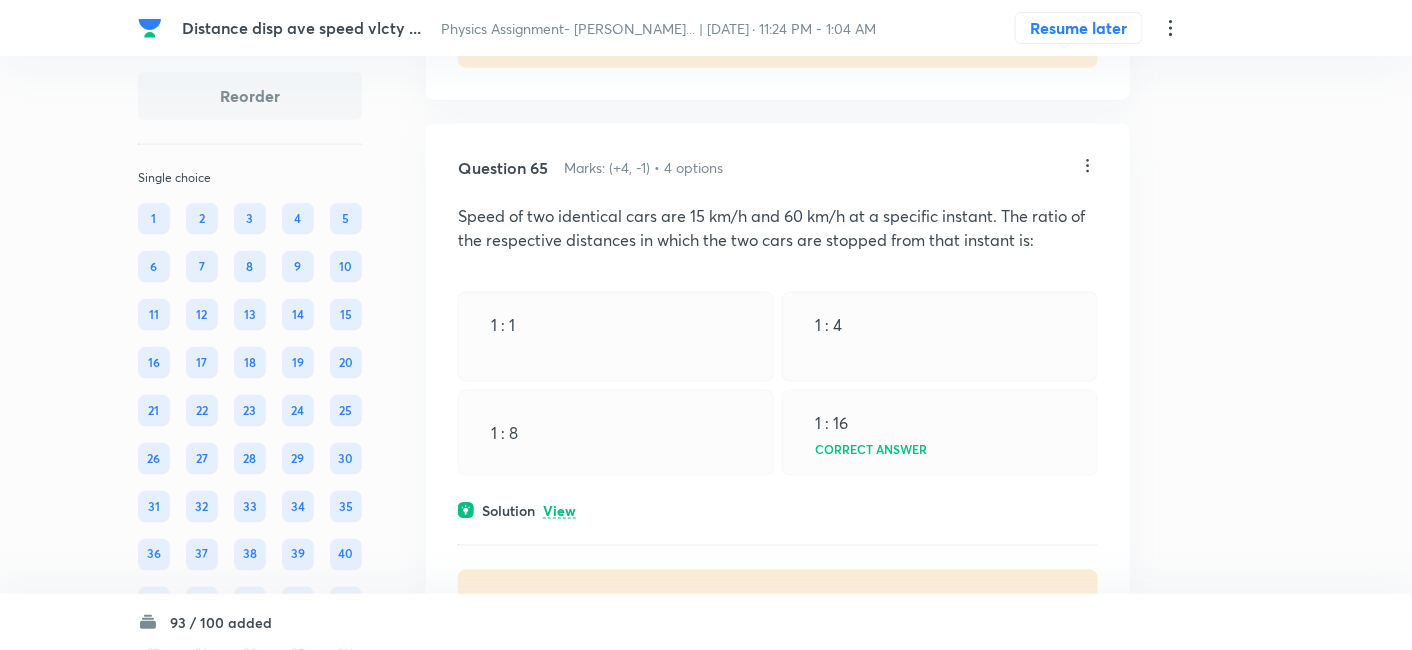 scroll, scrollTop: 53114, scrollLeft: 0, axis: vertical 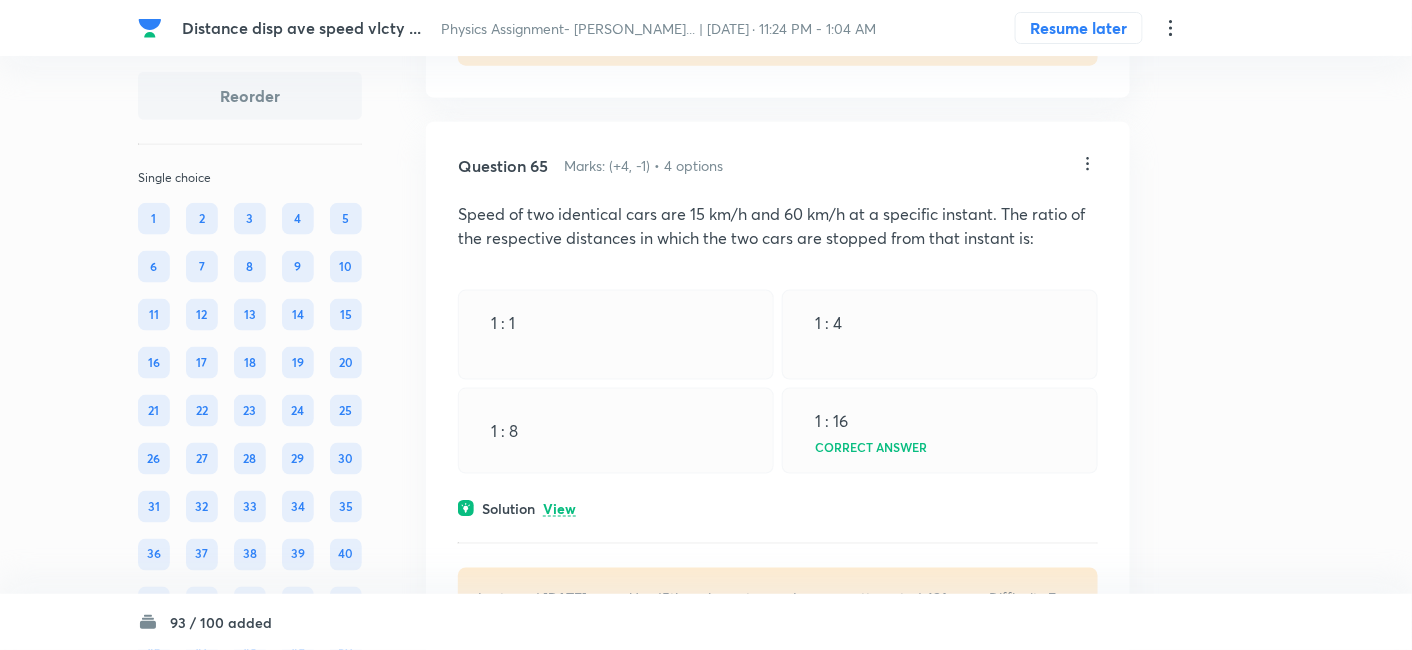 click on "View" at bounding box center (559, -54) 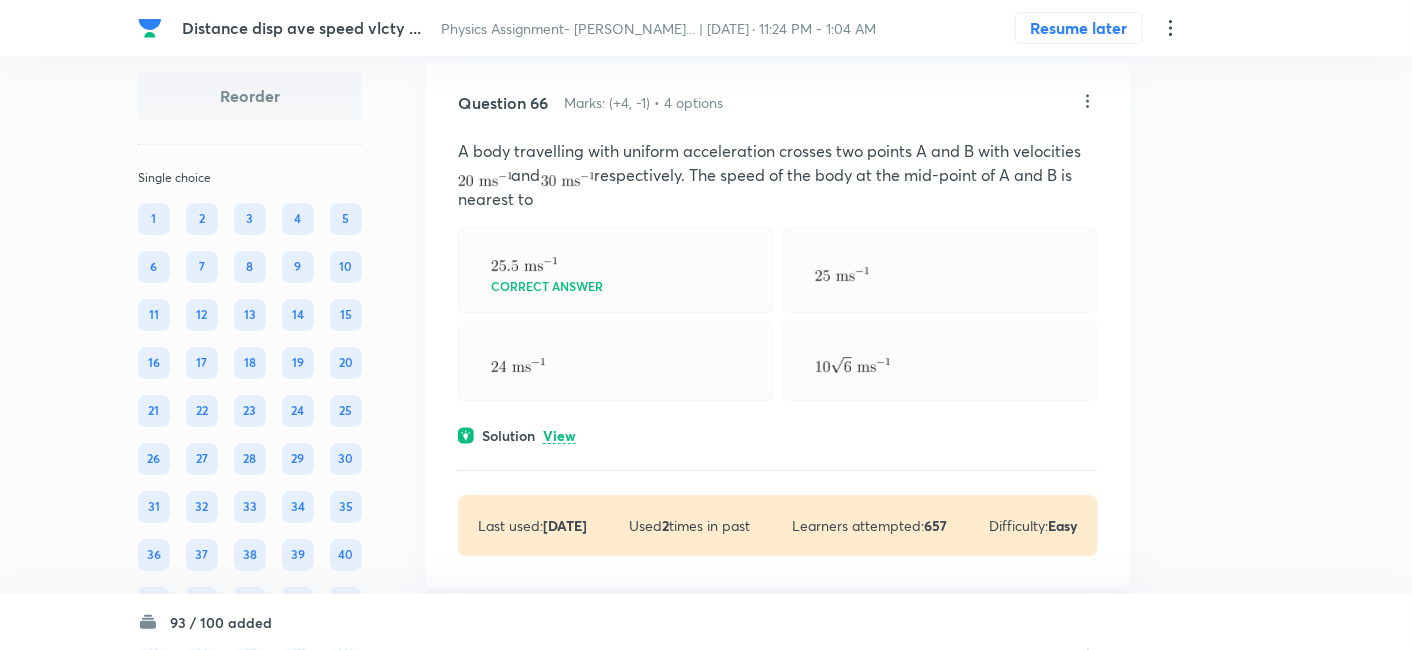 scroll, scrollTop: 54265, scrollLeft: 0, axis: vertical 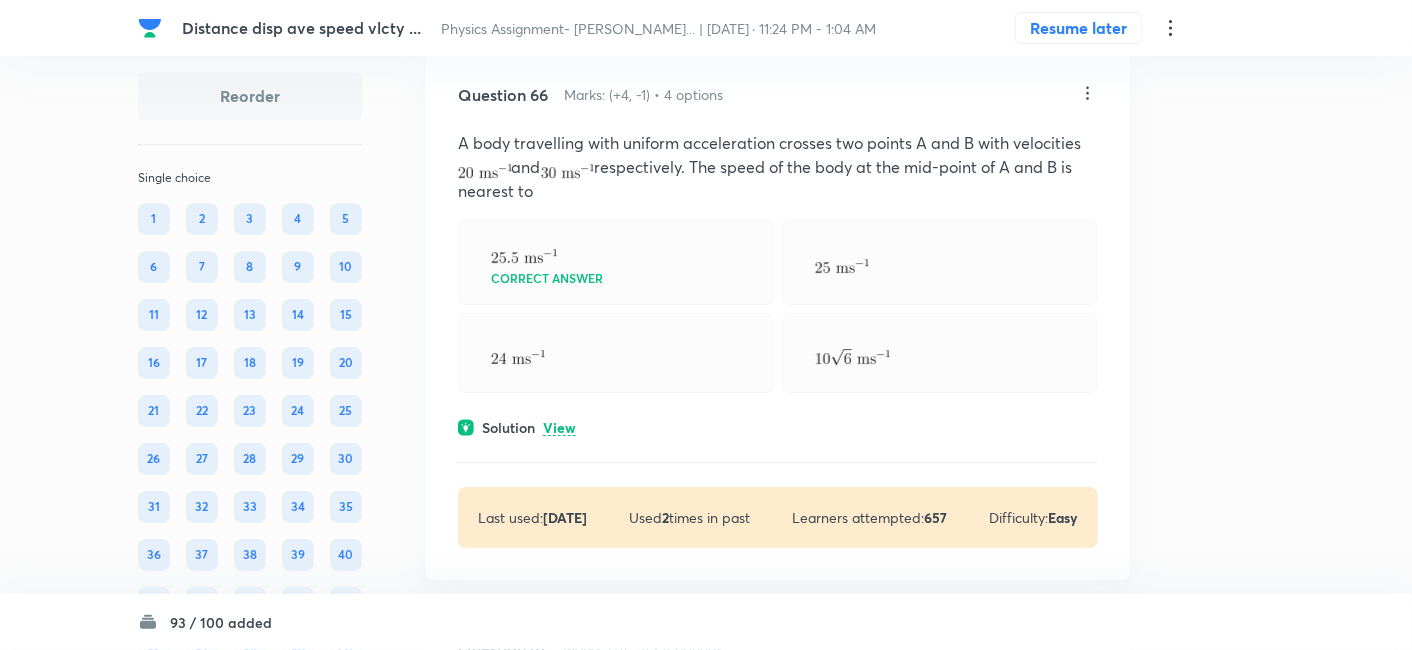 click on "View" at bounding box center (559, -125) 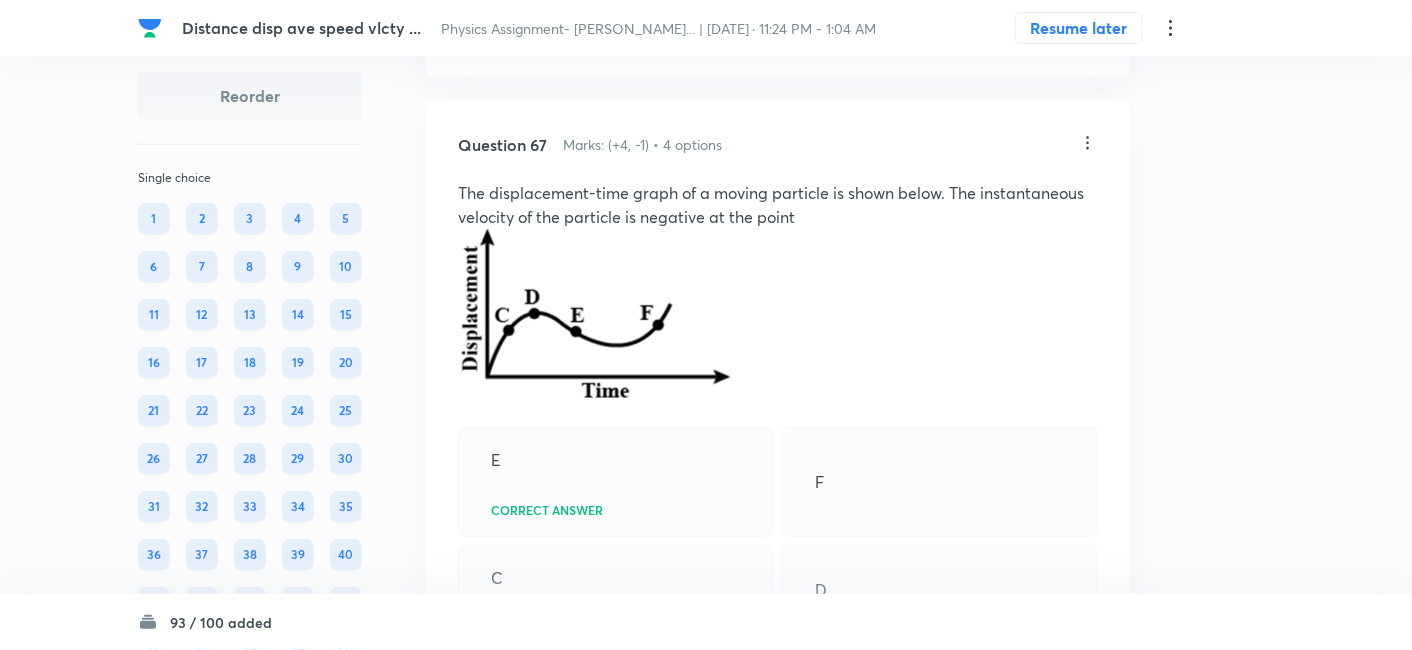 scroll, scrollTop: 55100, scrollLeft: 0, axis: vertical 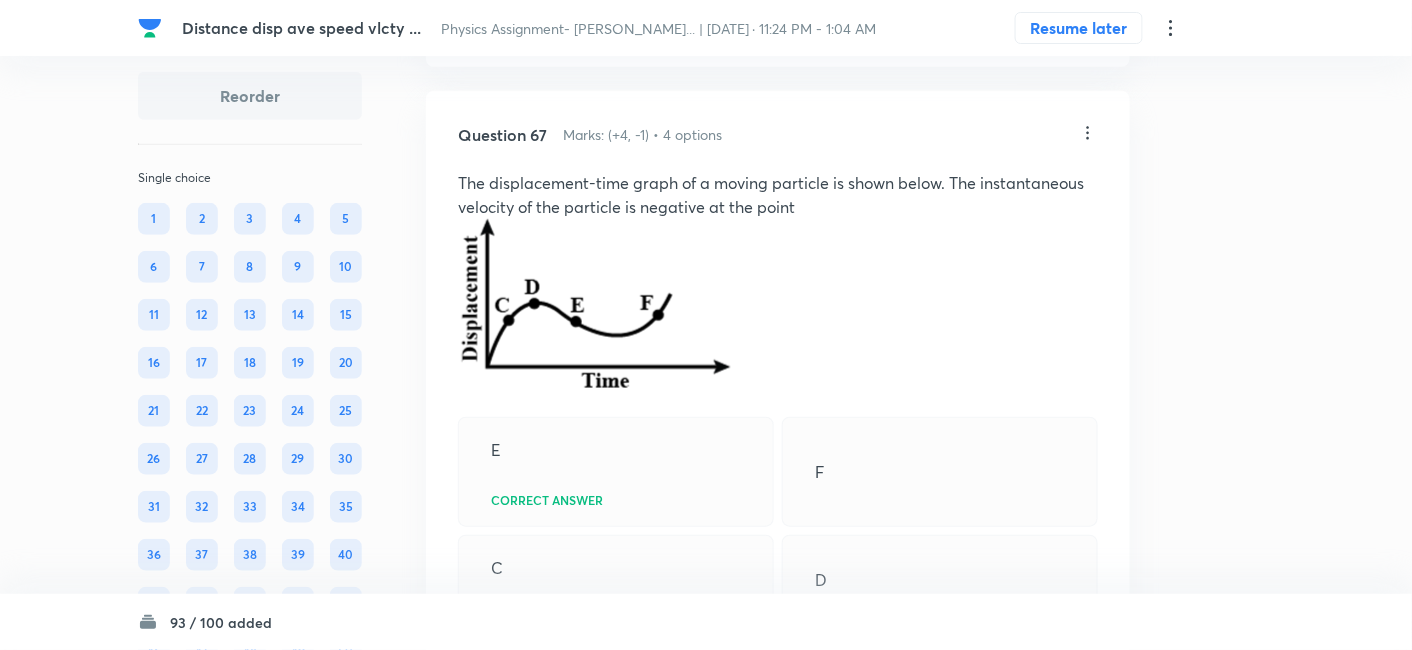 click on "View" at bounding box center [559, -85] 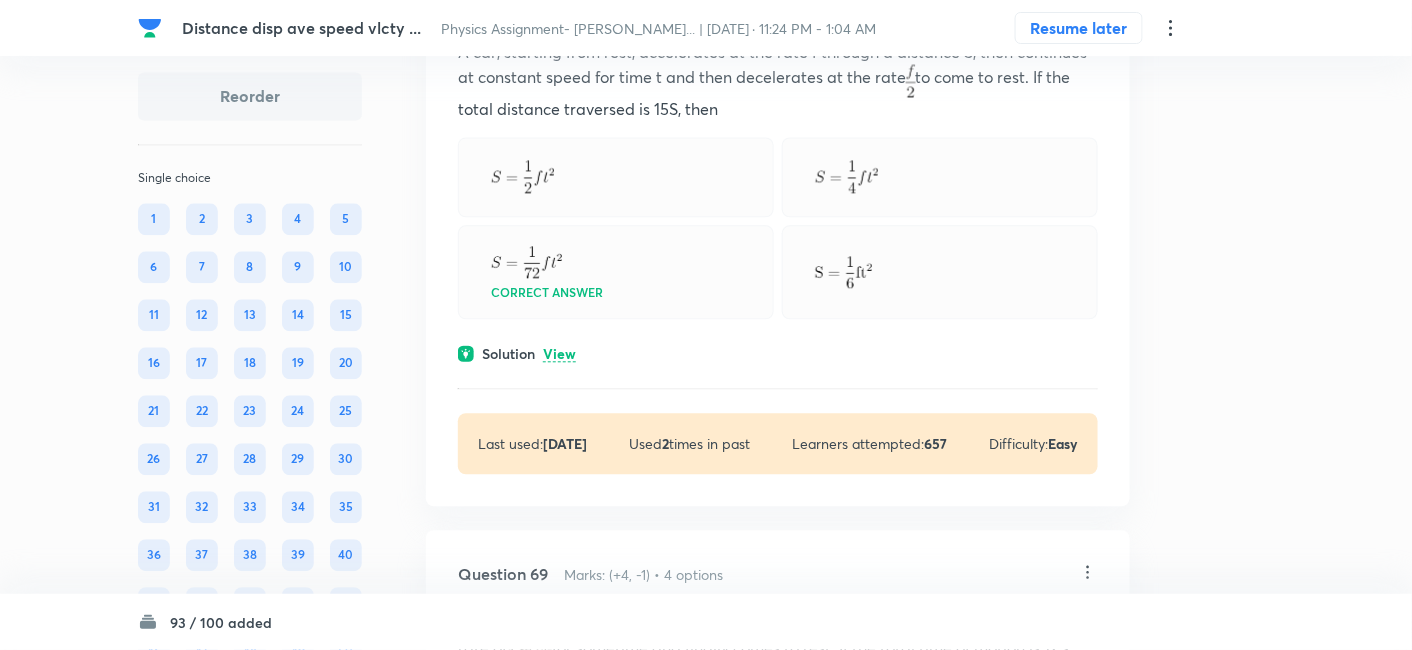 scroll, scrollTop: 56130, scrollLeft: 0, axis: vertical 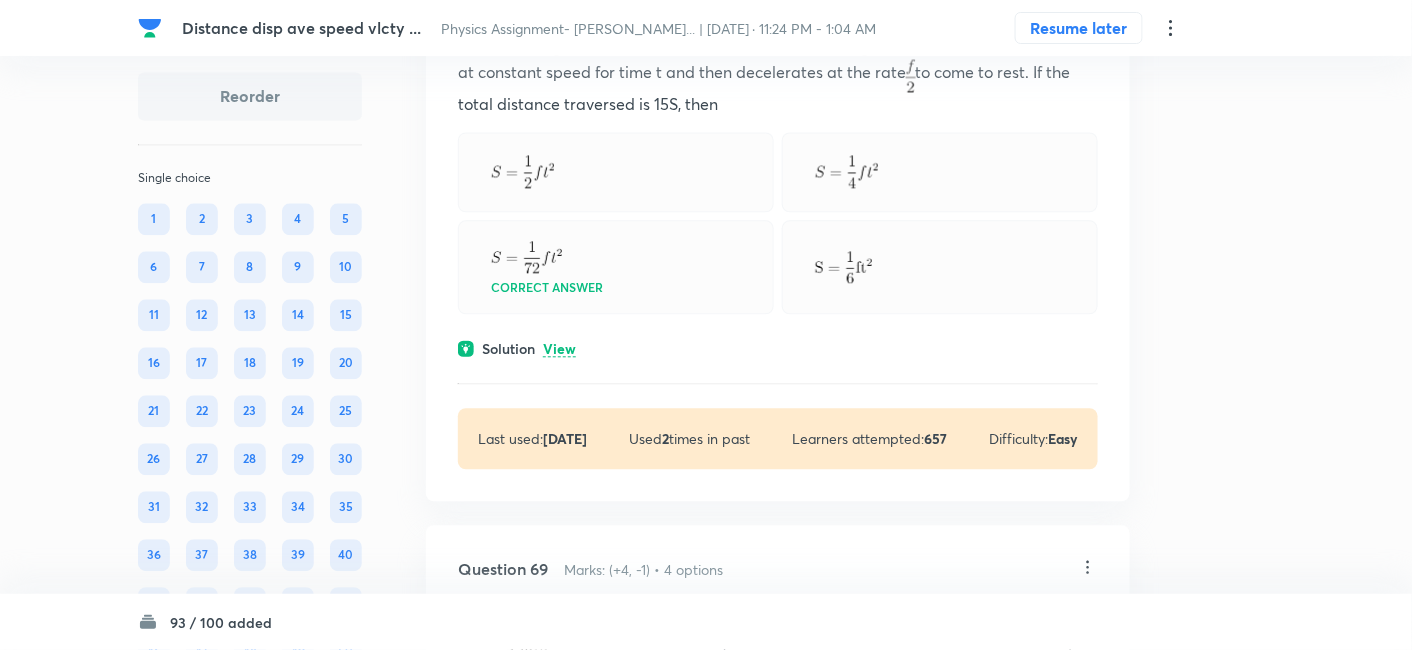 click on "View" at bounding box center [559, -221] 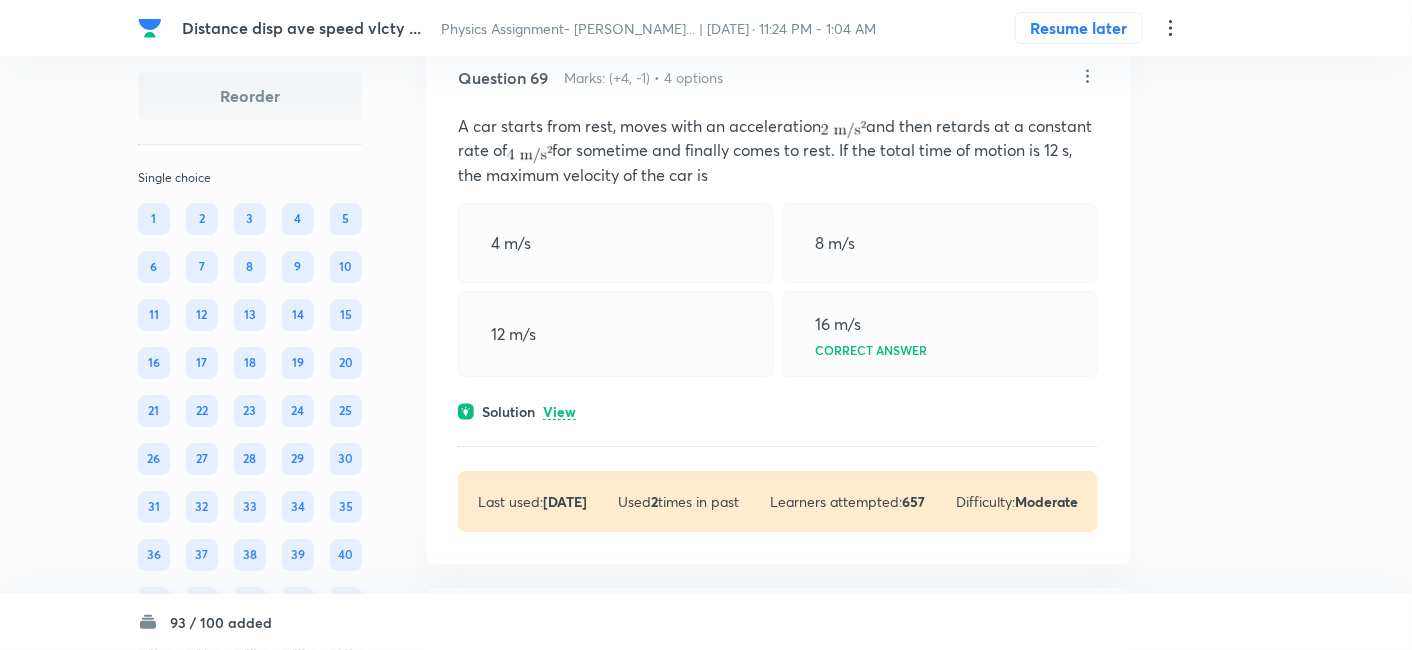 scroll, scrollTop: 56832, scrollLeft: 0, axis: vertical 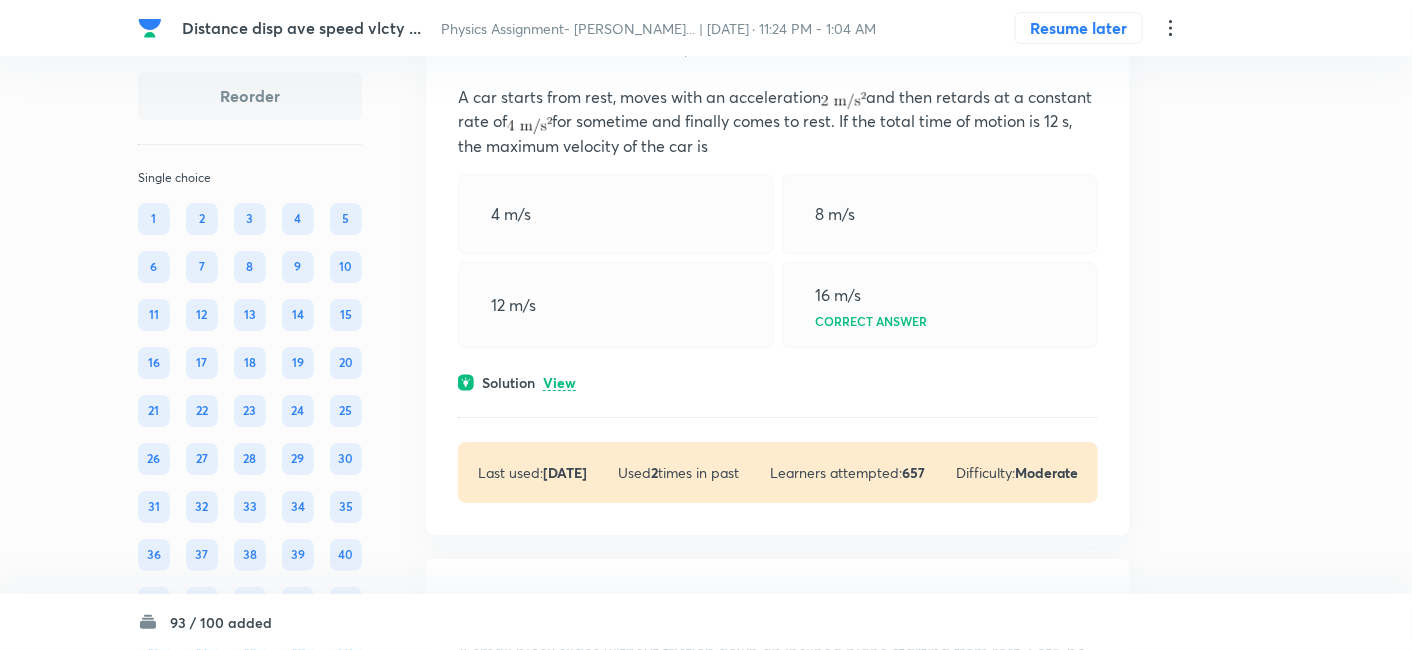 click on "View" at bounding box center [559, -171] 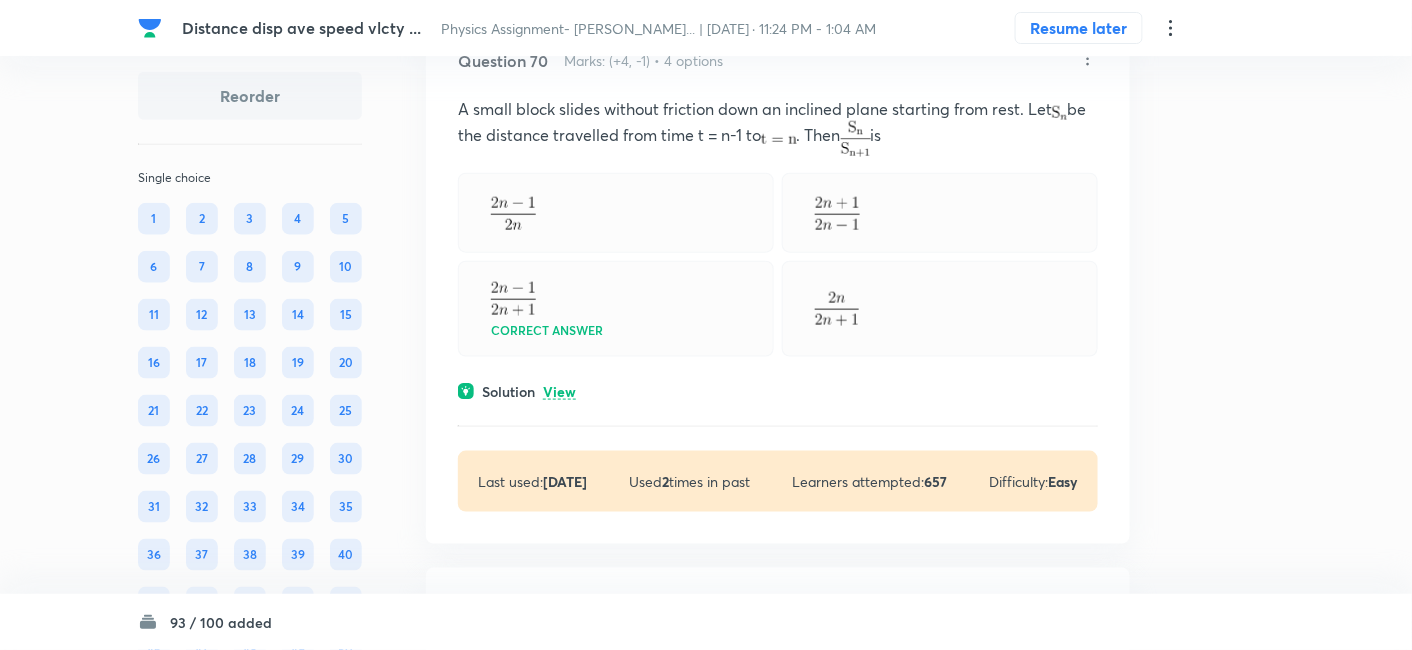 scroll, scrollTop: 57828, scrollLeft: 0, axis: vertical 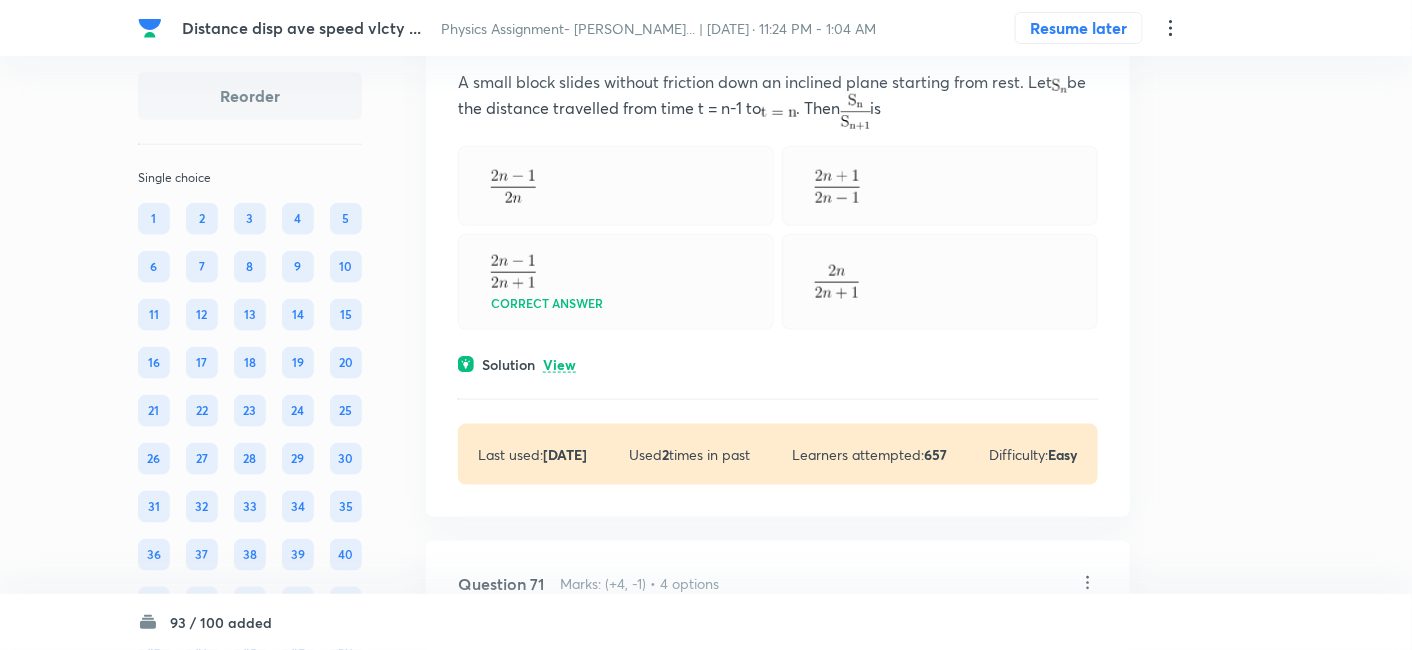 click on "View" at bounding box center (559, -186) 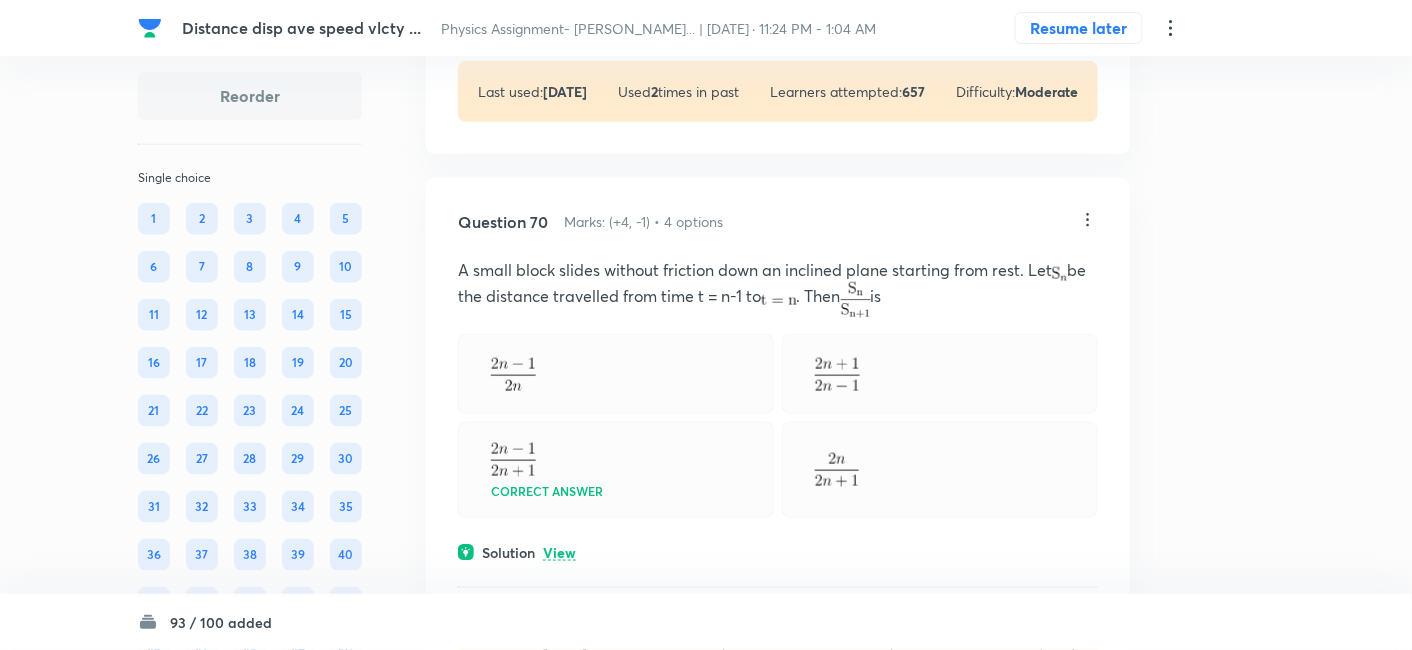scroll, scrollTop: 57750, scrollLeft: 0, axis: vertical 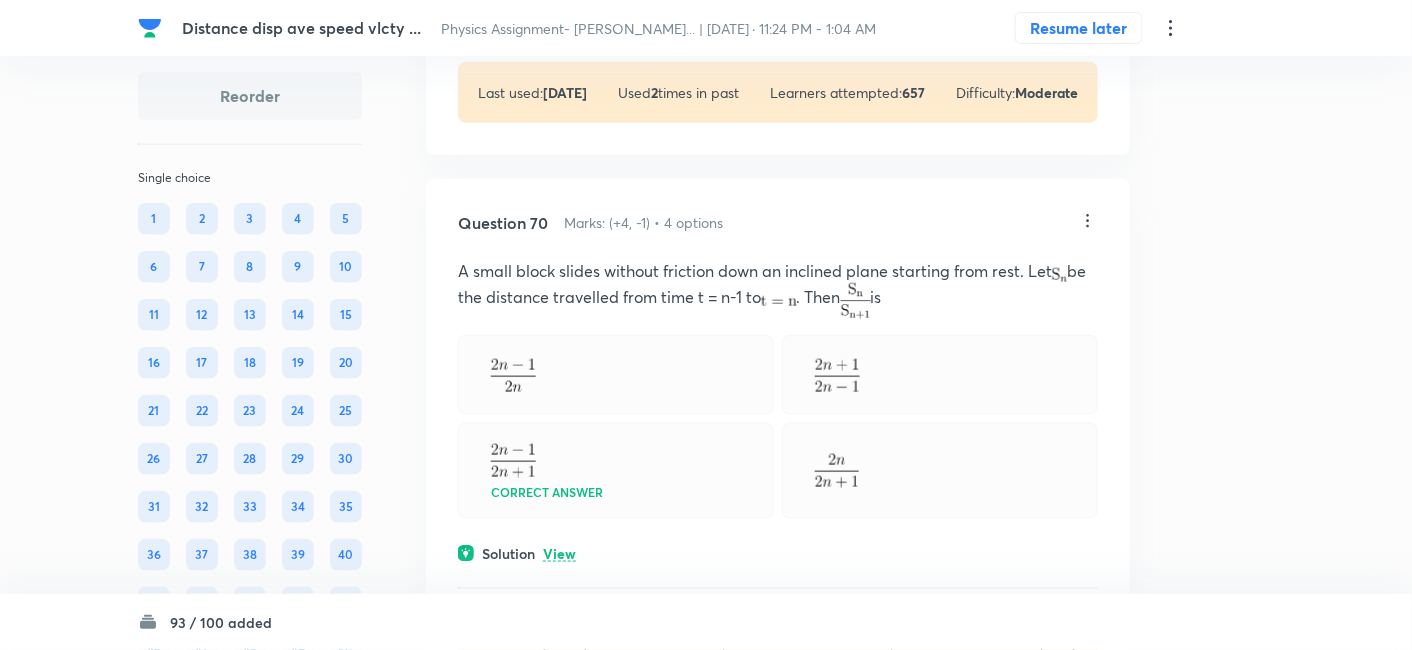 drag, startPoint x: 462, startPoint y: 128, endPoint x: 951, endPoint y: 348, distance: 536.20984 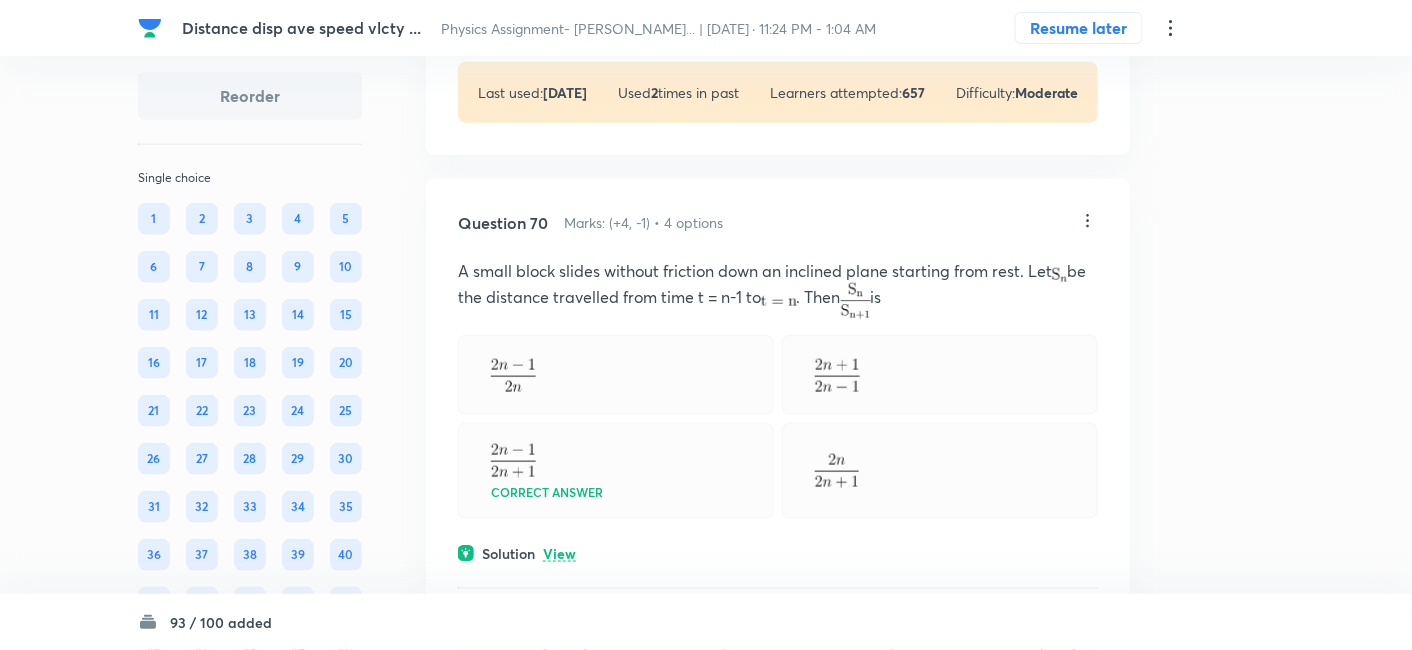 click on "4 m/s" at bounding box center [616, -277] 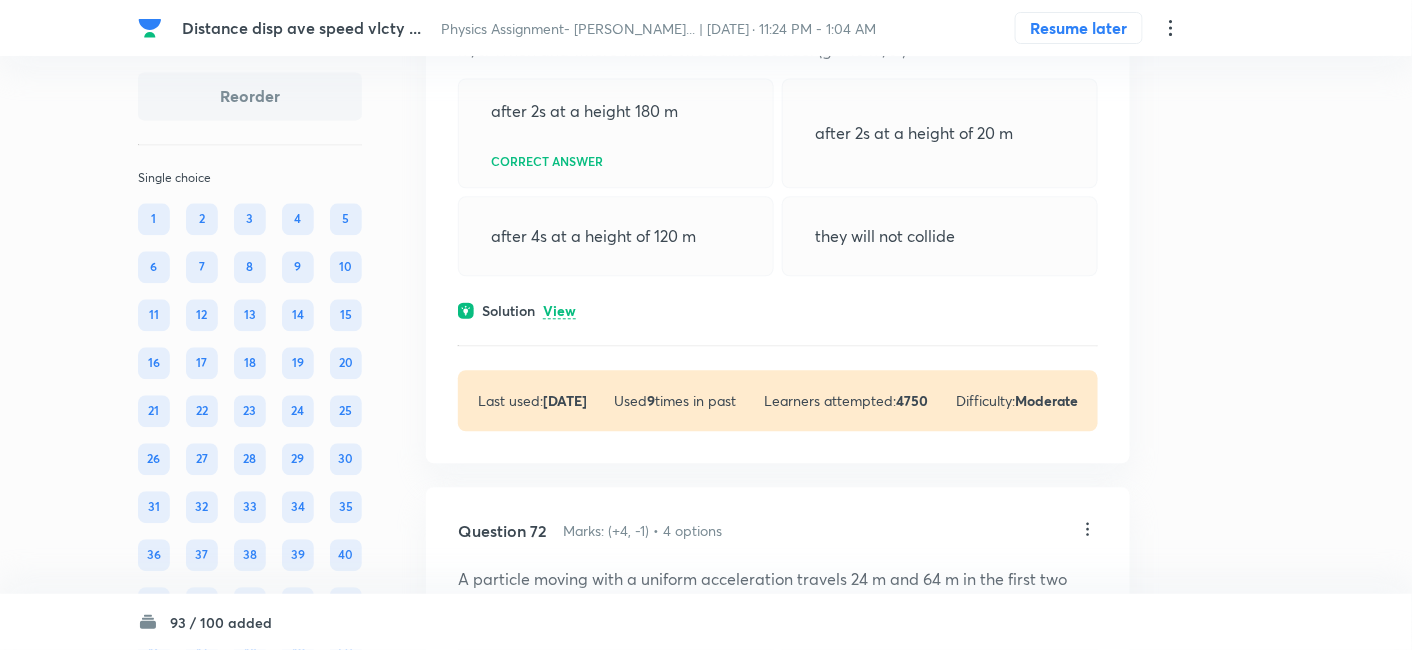 scroll, scrollTop: 58572, scrollLeft: 0, axis: vertical 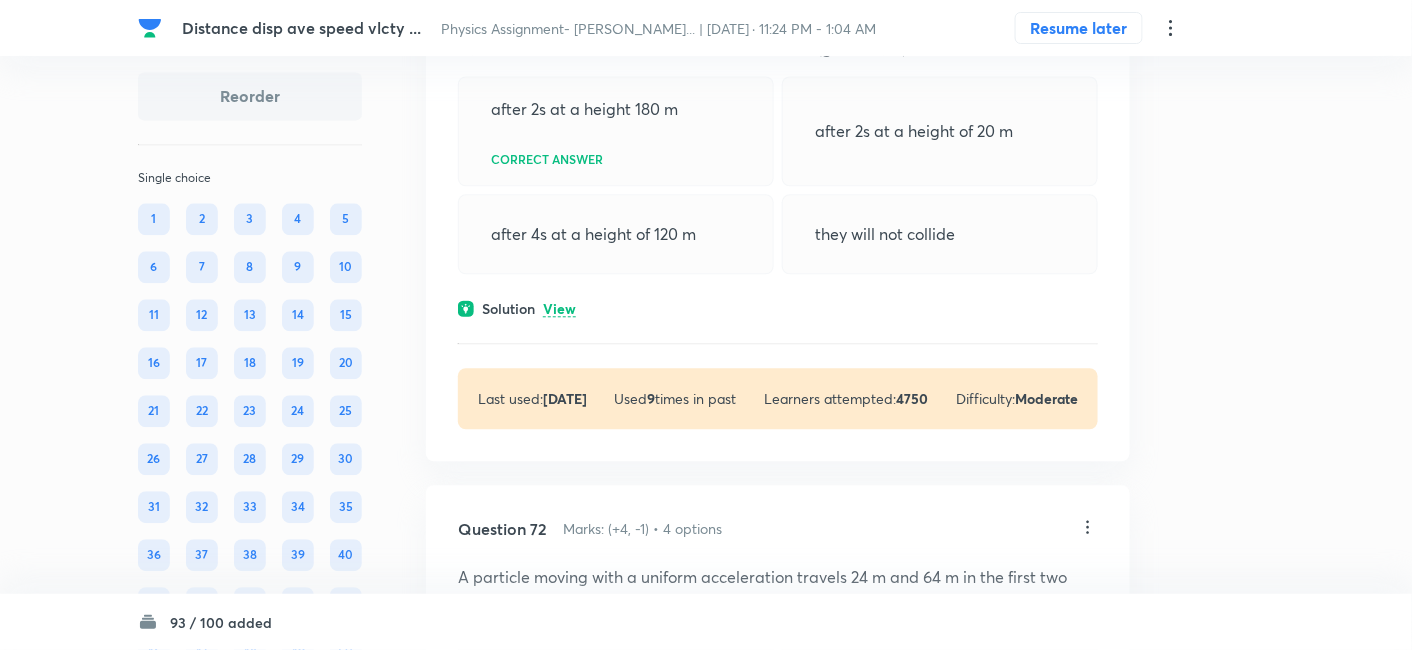 click on "View" at bounding box center (559, -268) 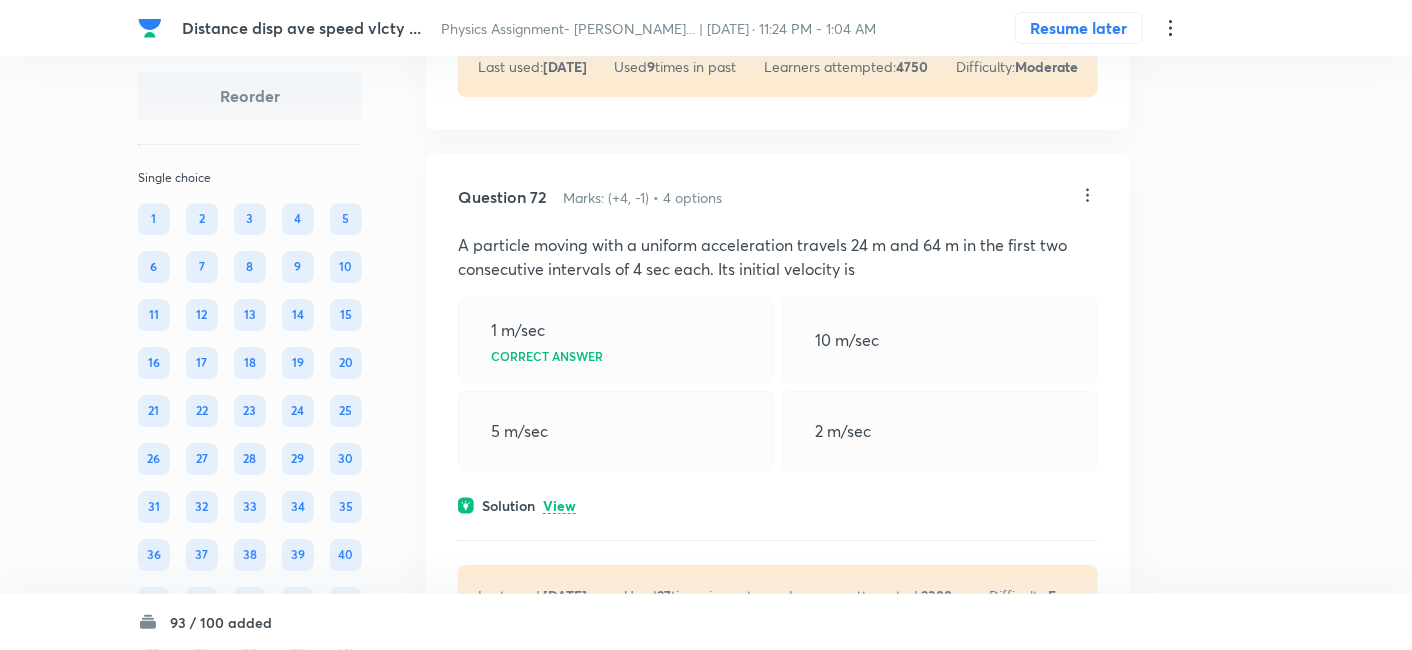 scroll, scrollTop: 59069, scrollLeft: 0, axis: vertical 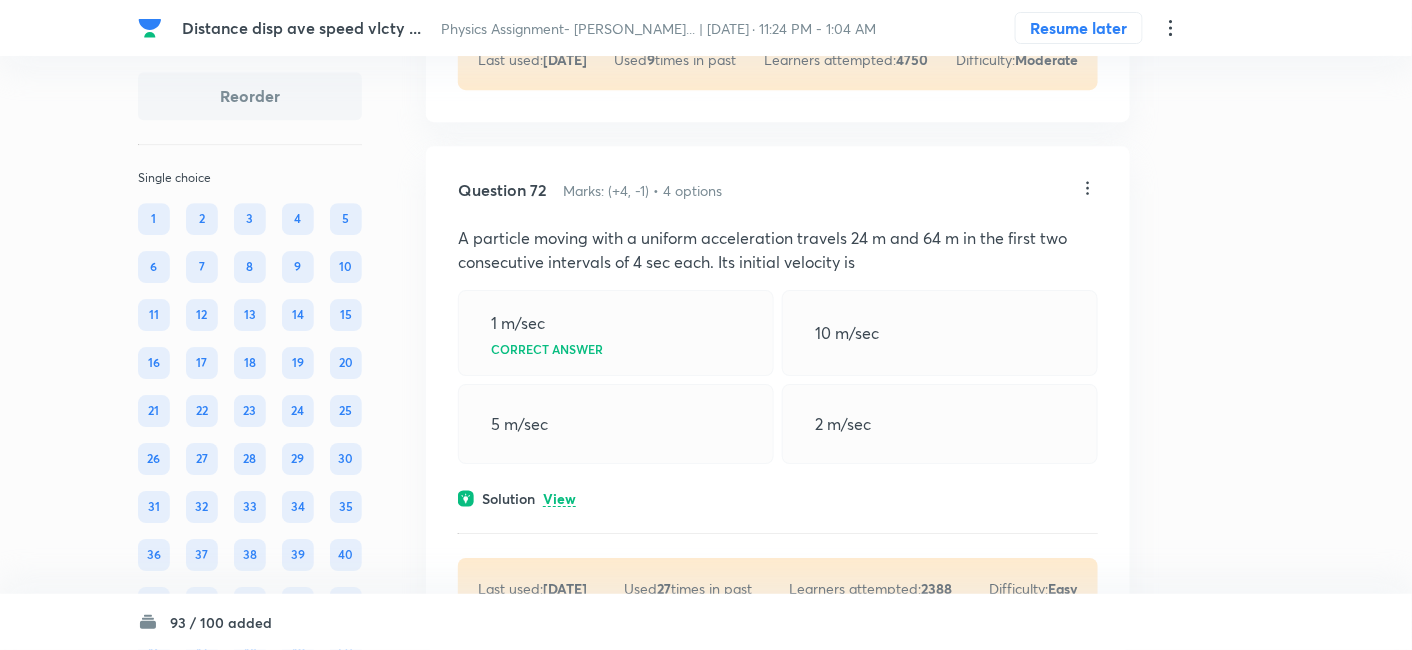 click on "View" at bounding box center [559, -30] 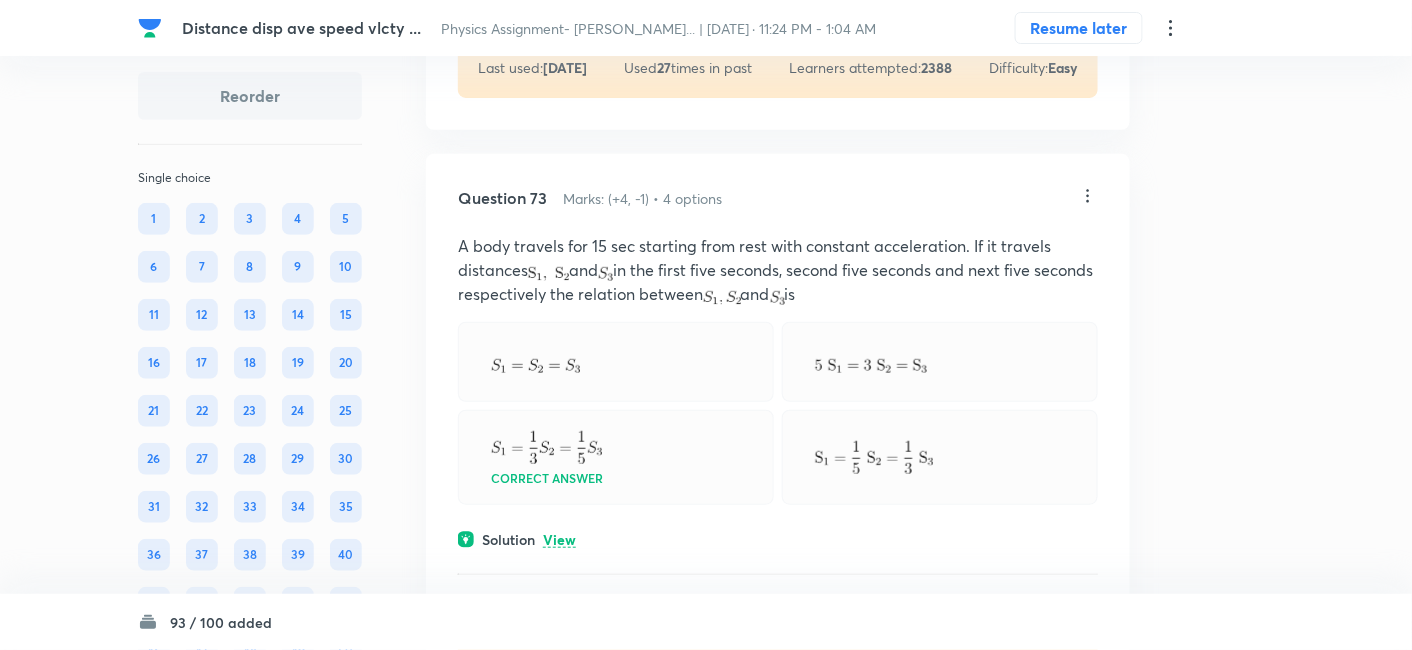 scroll, scrollTop: 59791, scrollLeft: 0, axis: vertical 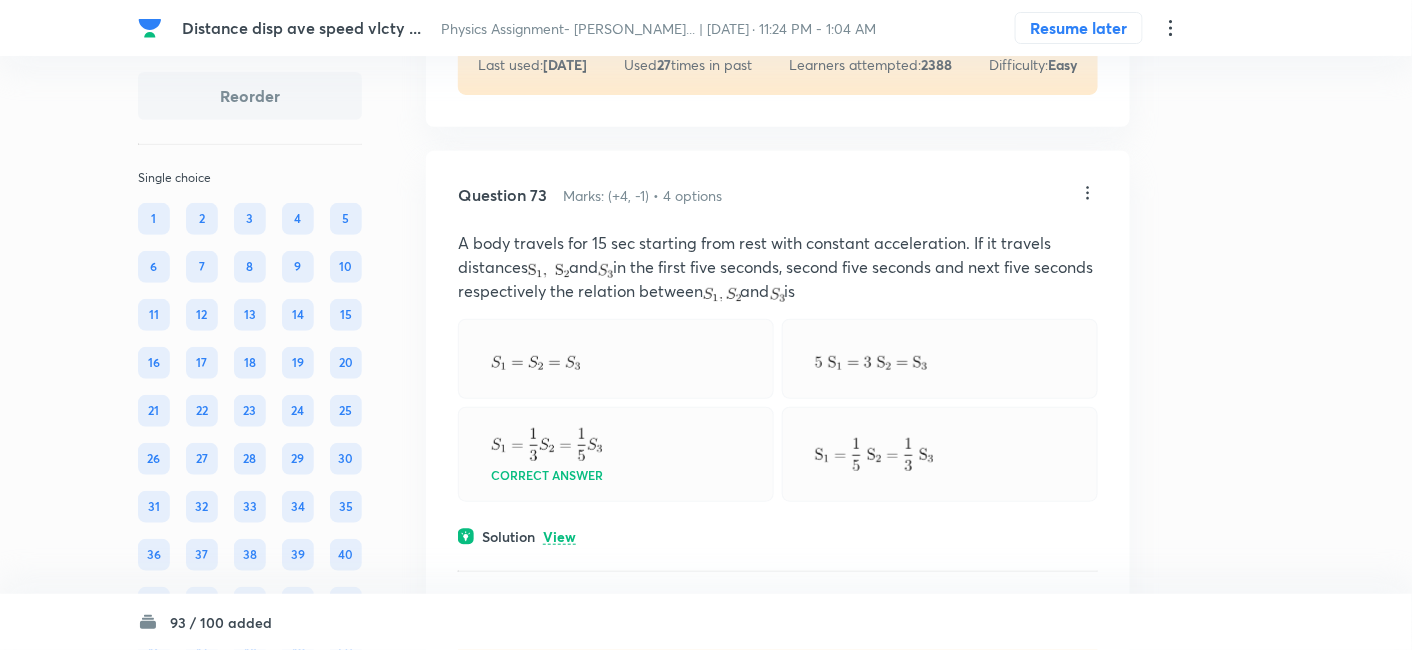 click on "View" at bounding box center (559, -25) 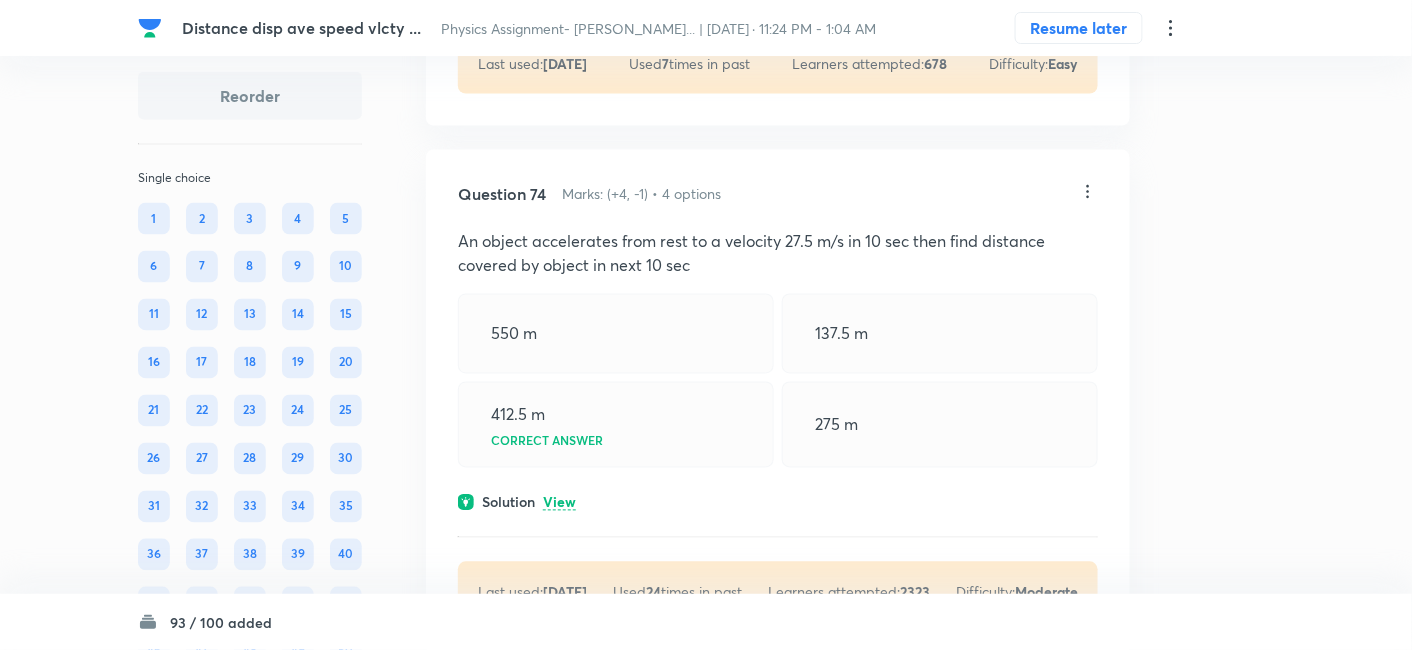 scroll, scrollTop: 60558, scrollLeft: 0, axis: vertical 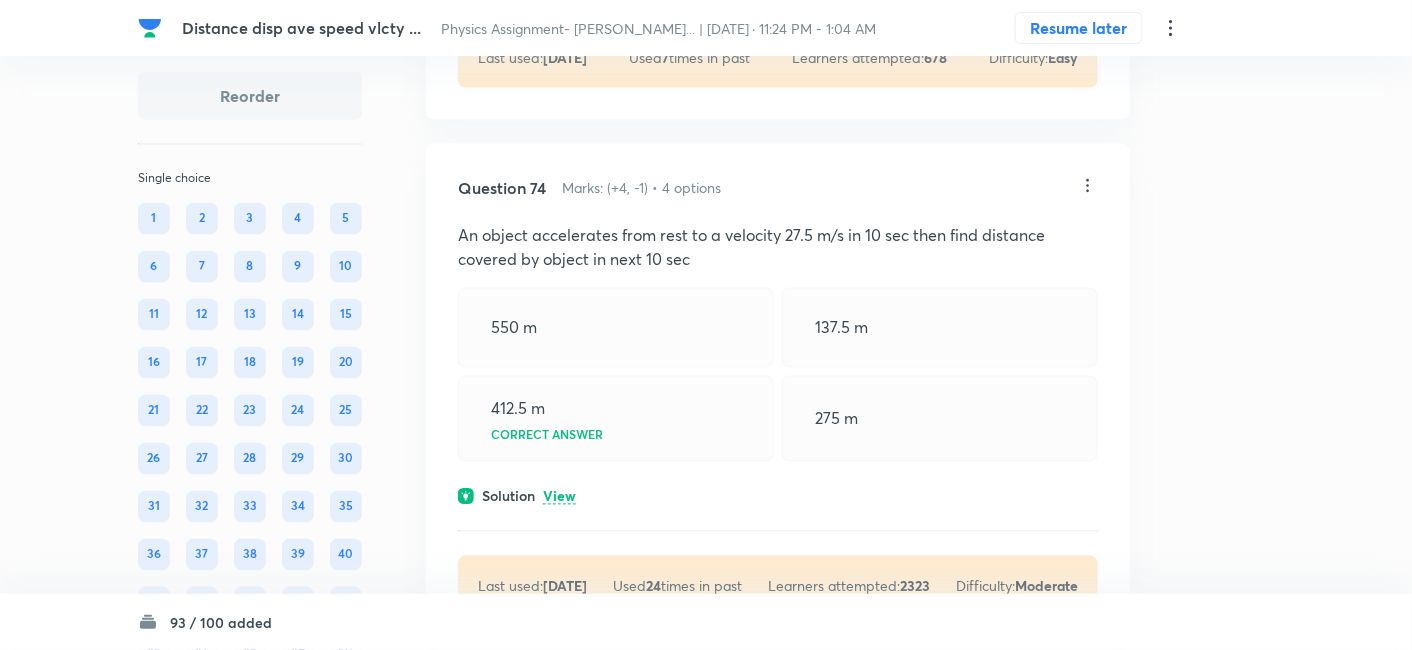 click on "View" at bounding box center [559, -32] 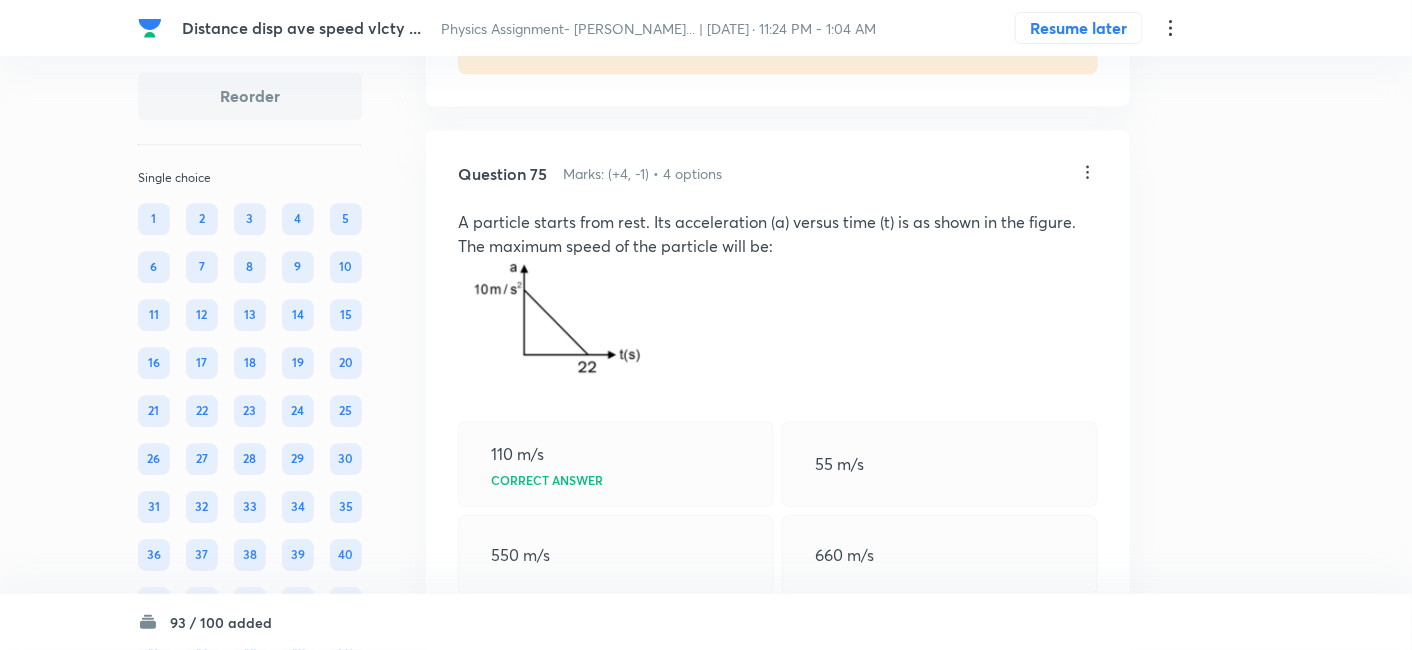 scroll, scrollTop: 61238, scrollLeft: 0, axis: vertical 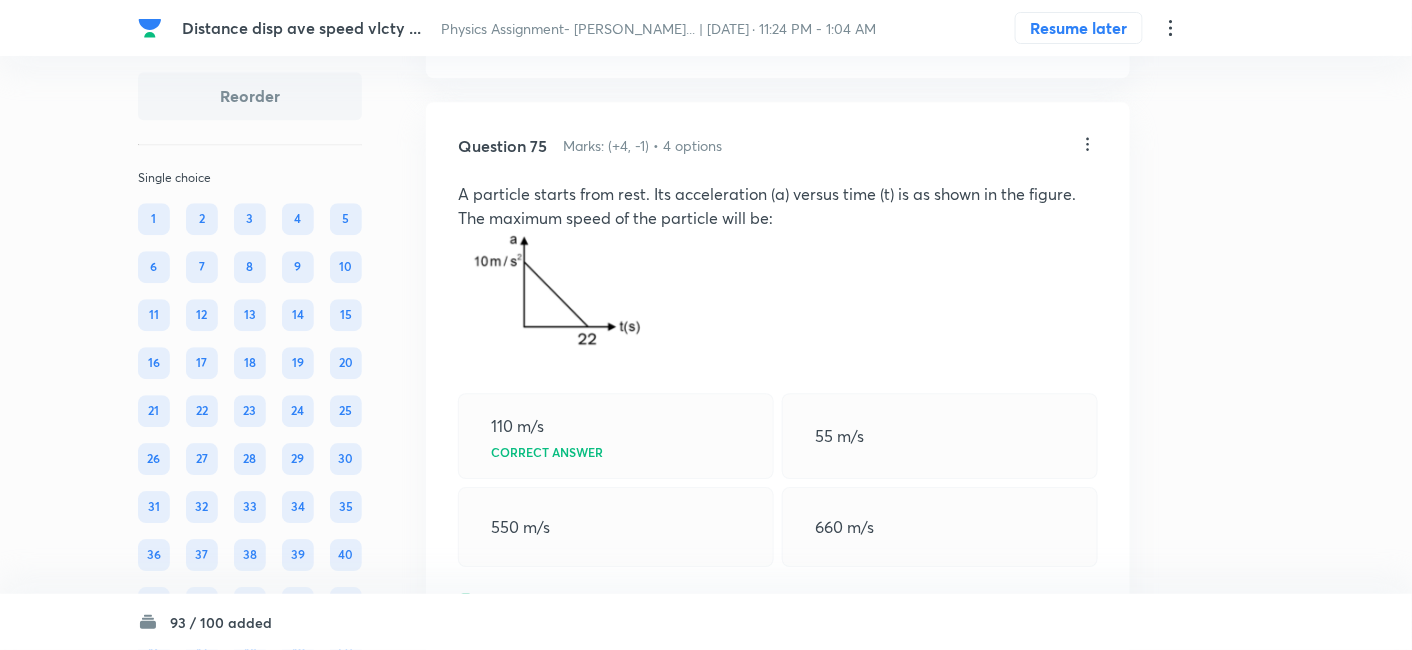 click on "Question 74 Marks: (+4, -1) • 4 options An object accelerates from rest to a velocity 27.5 m/s in 10 sec then find distance covered by object in next 10 sec  550 m  137.5 m  412.5 m  Correct answer 275 m  Solution View Last used:  1 month ago Used  24  times in past Learners attempted:  2323 Difficulty: Moderate" at bounding box center (778, -175) 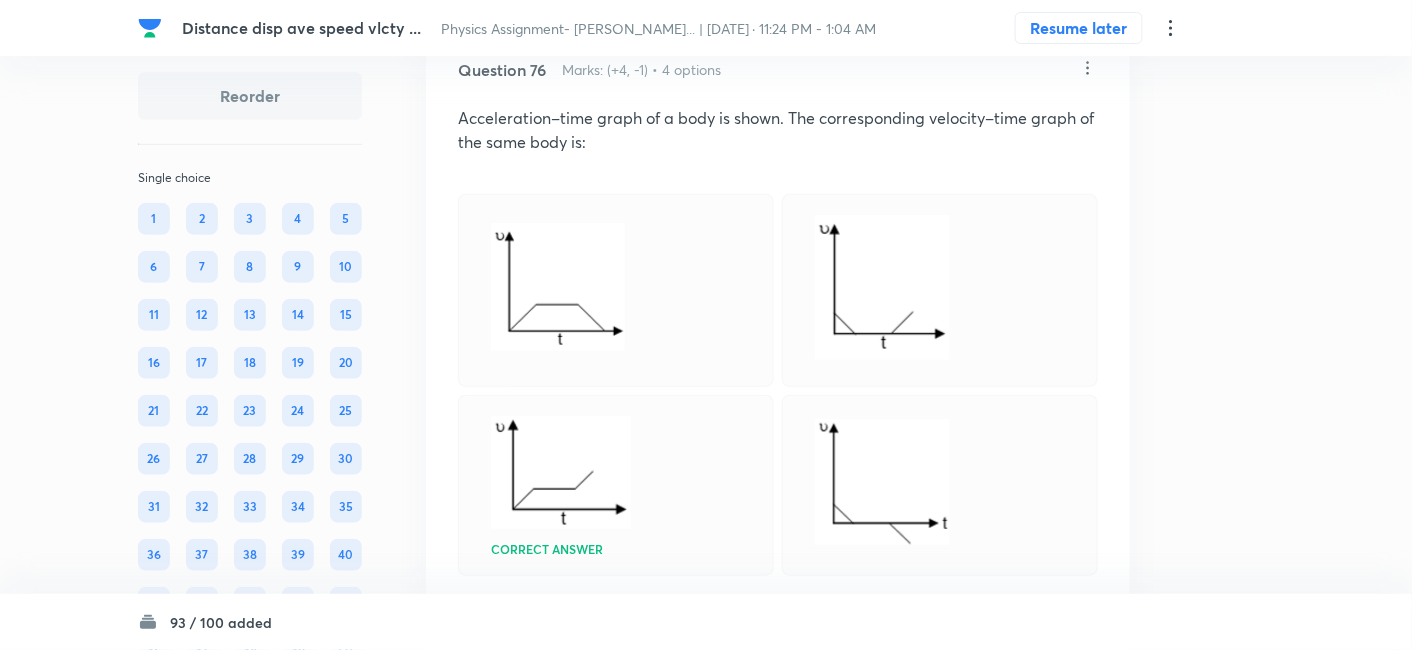 scroll, scrollTop: 62187, scrollLeft: 0, axis: vertical 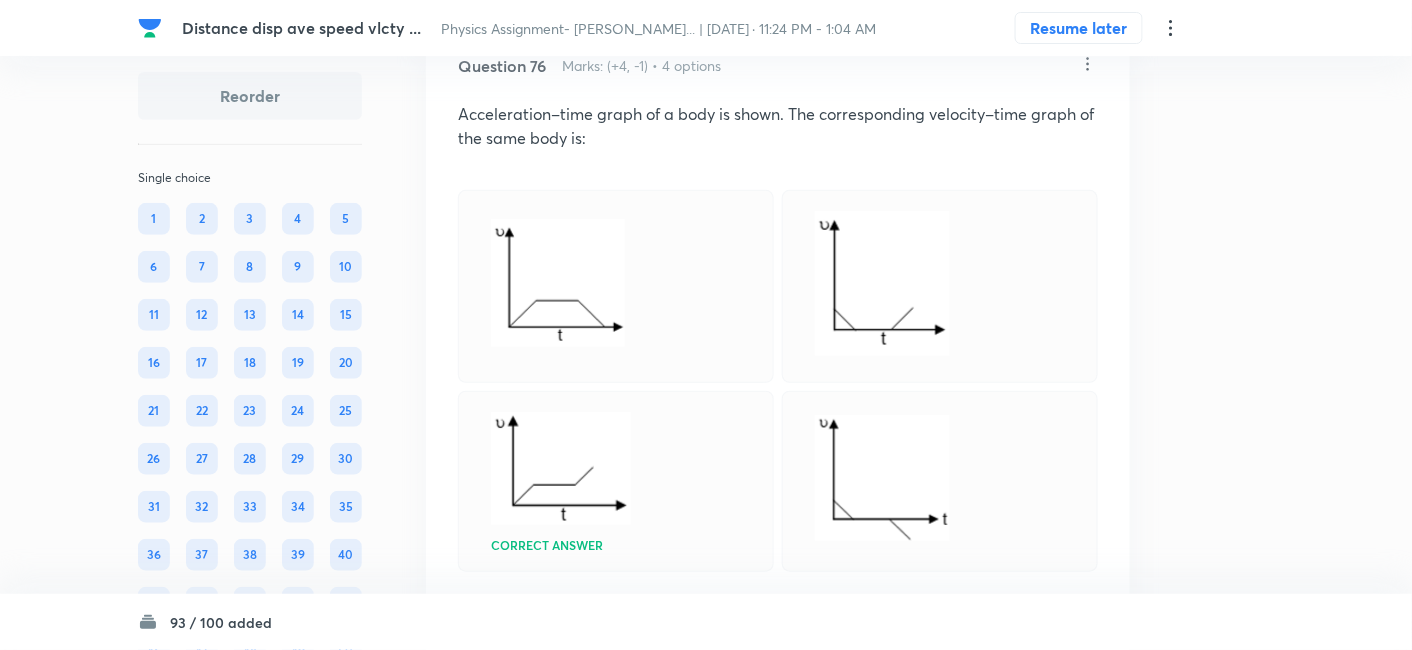 click on "View" at bounding box center (559, -154) 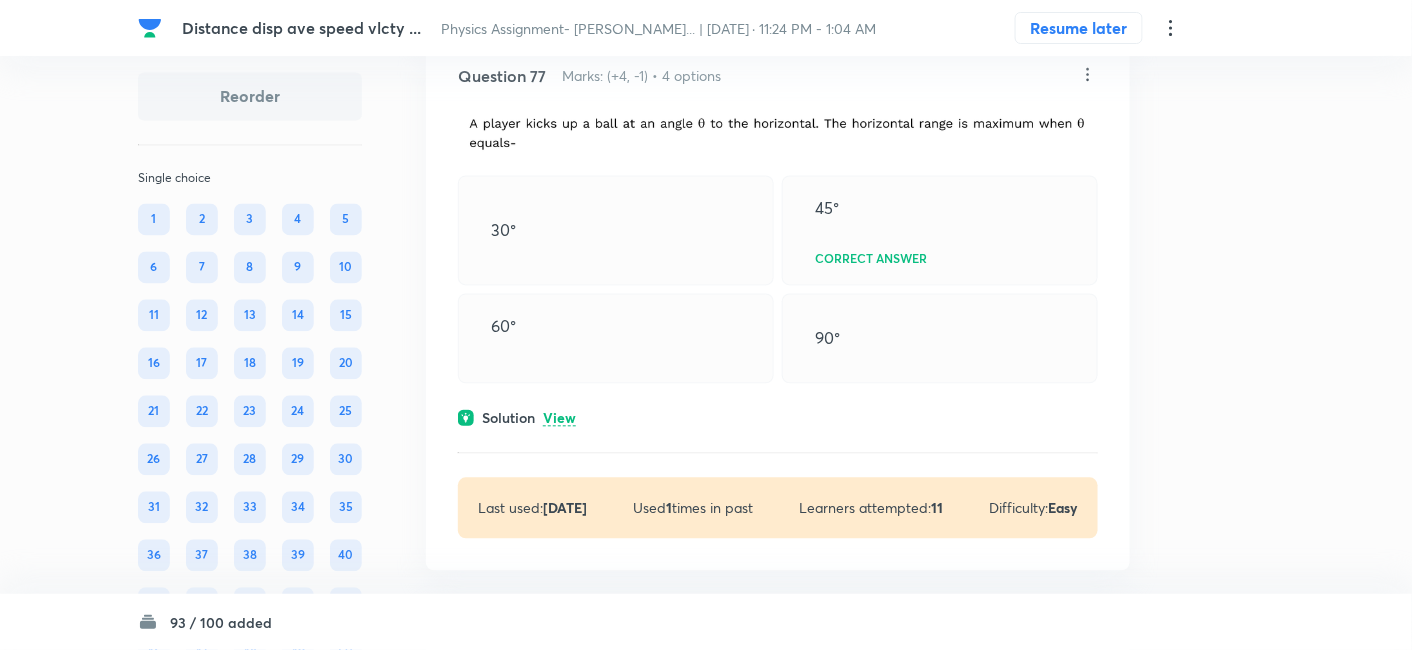 scroll, scrollTop: 63174, scrollLeft: 0, axis: vertical 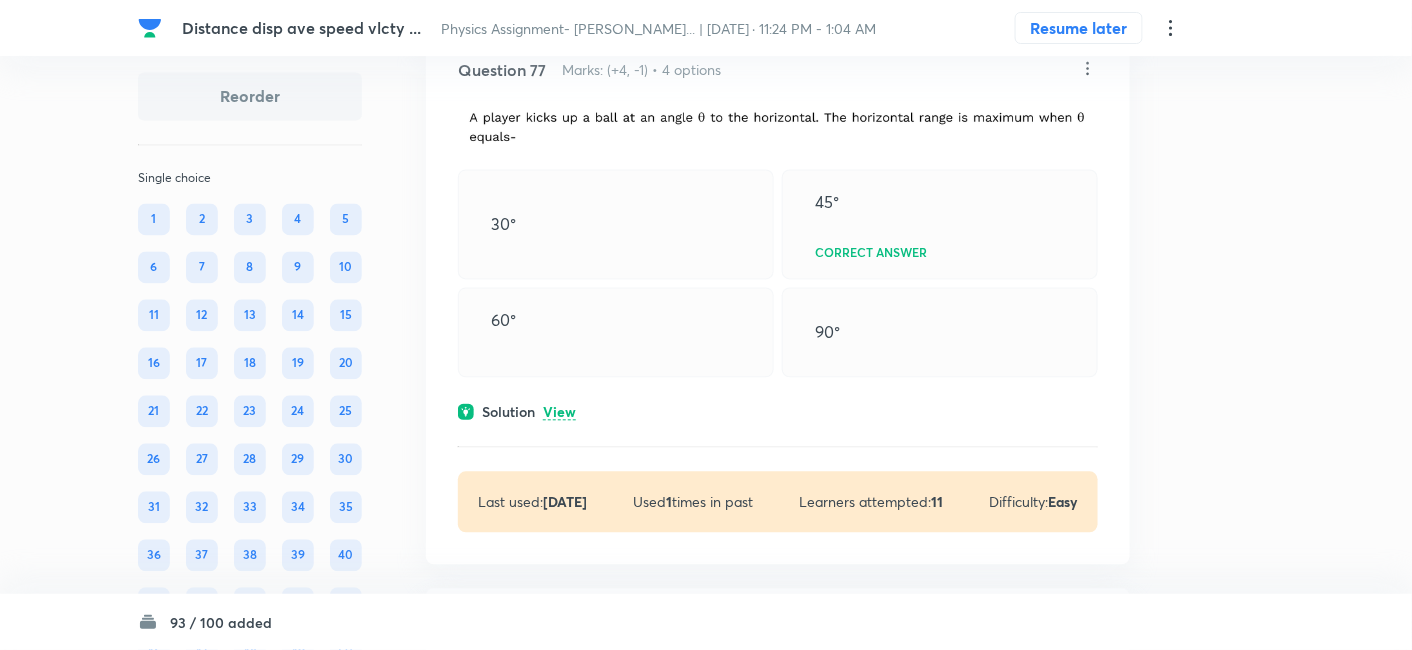click on "View" at bounding box center (559, -150) 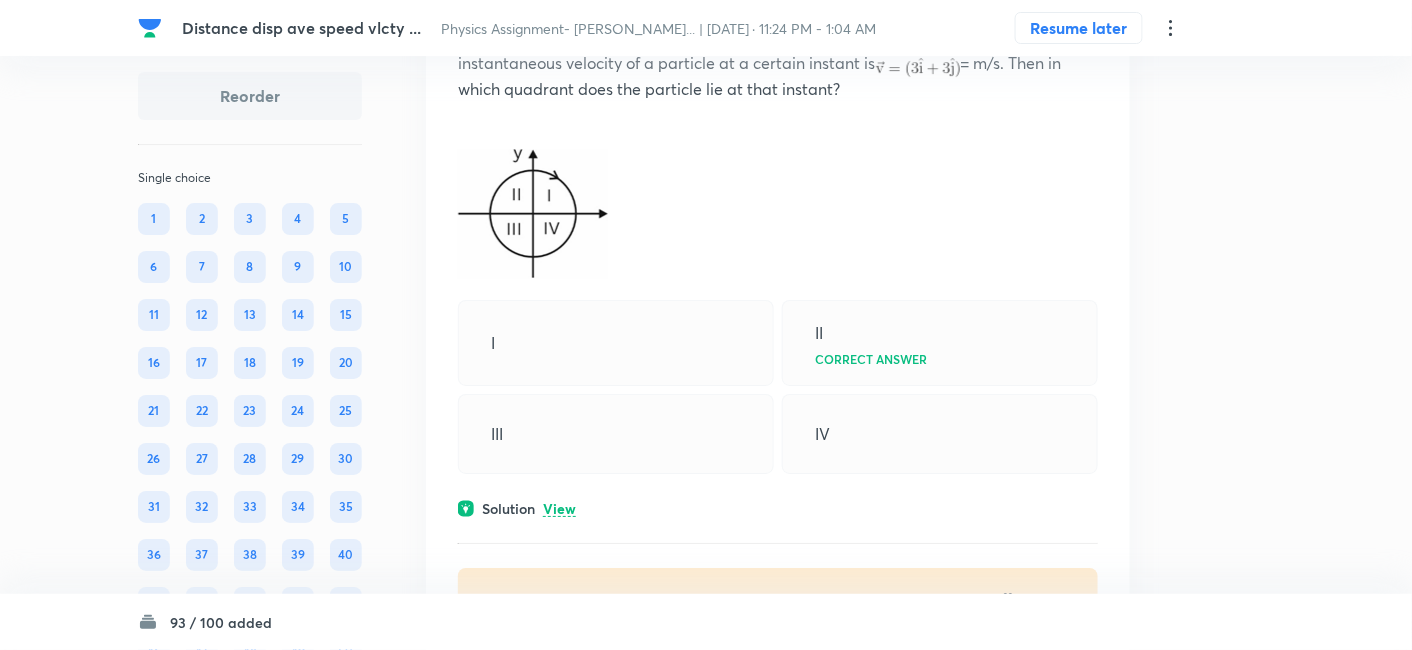 scroll, scrollTop: 64067, scrollLeft: 0, axis: vertical 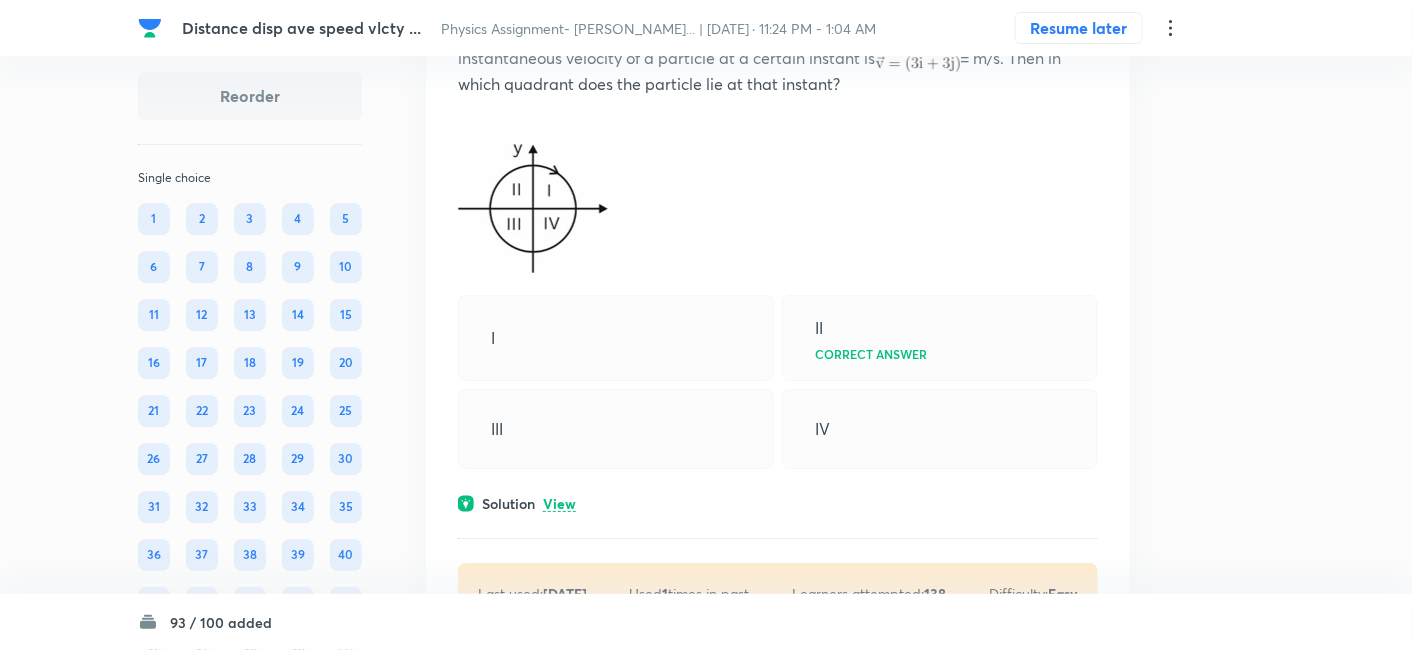click on "View" at bounding box center [559, -234] 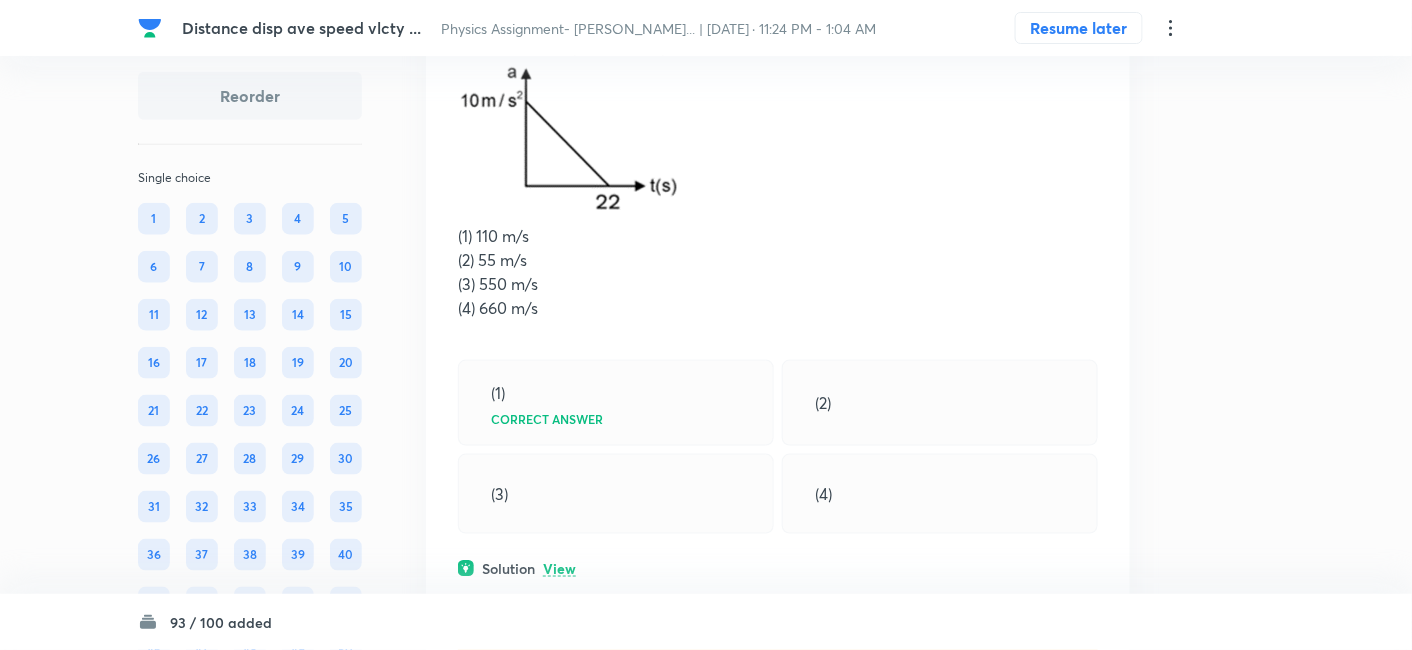 scroll, scrollTop: 64911, scrollLeft: 0, axis: vertical 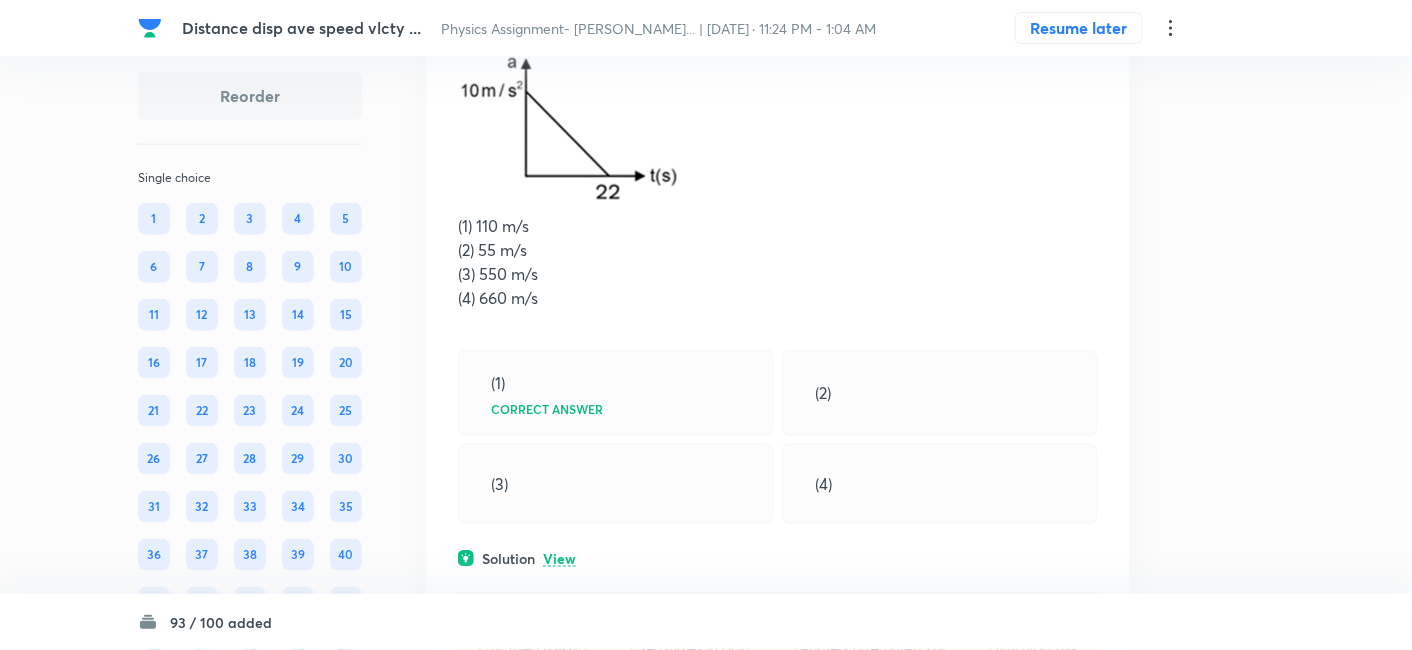 click on "Solution View" at bounding box center (778, -256) 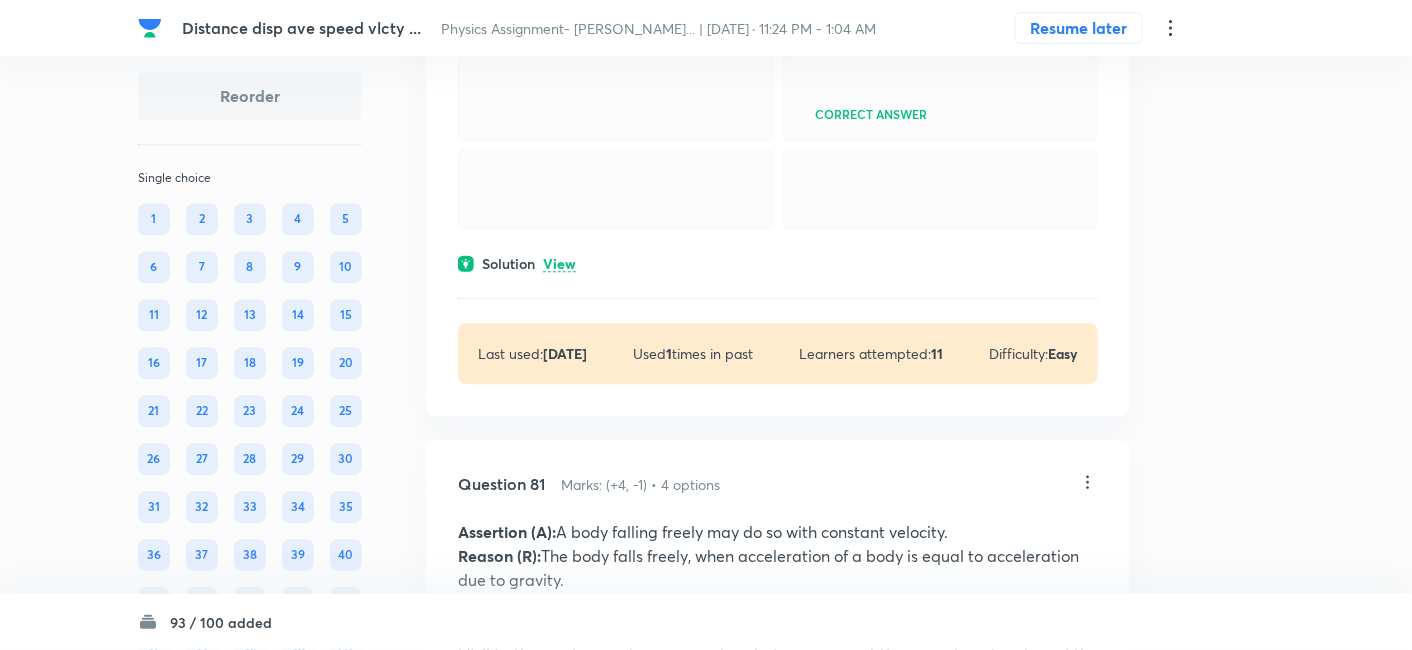 scroll, scrollTop: 65869, scrollLeft: 0, axis: vertical 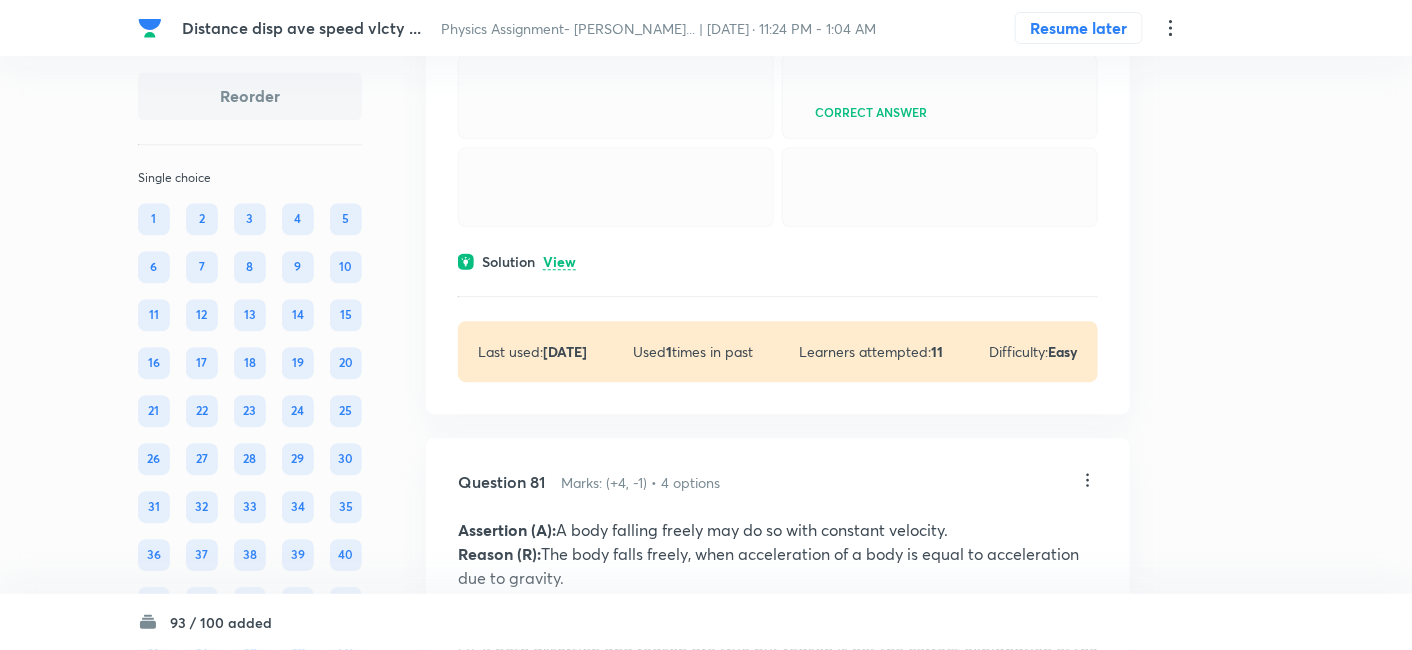 click on "View" at bounding box center (559, -290) 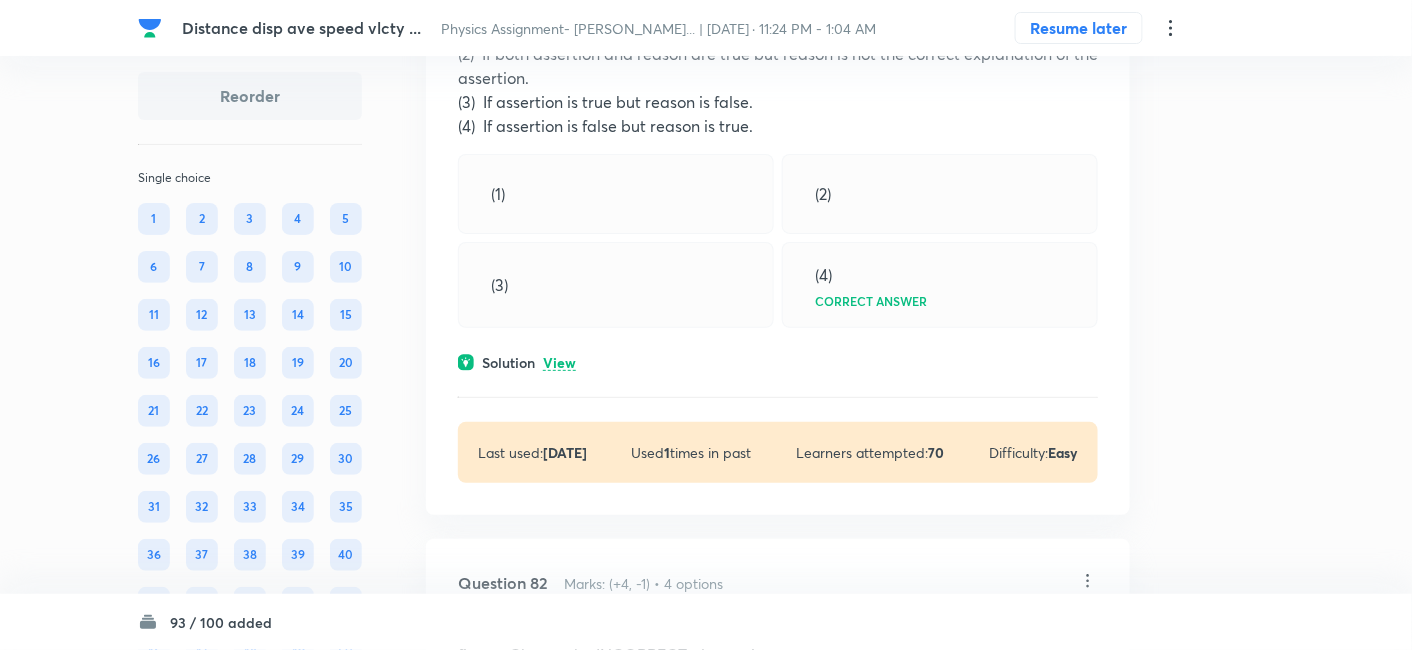 scroll, scrollTop: 66781, scrollLeft: 0, axis: vertical 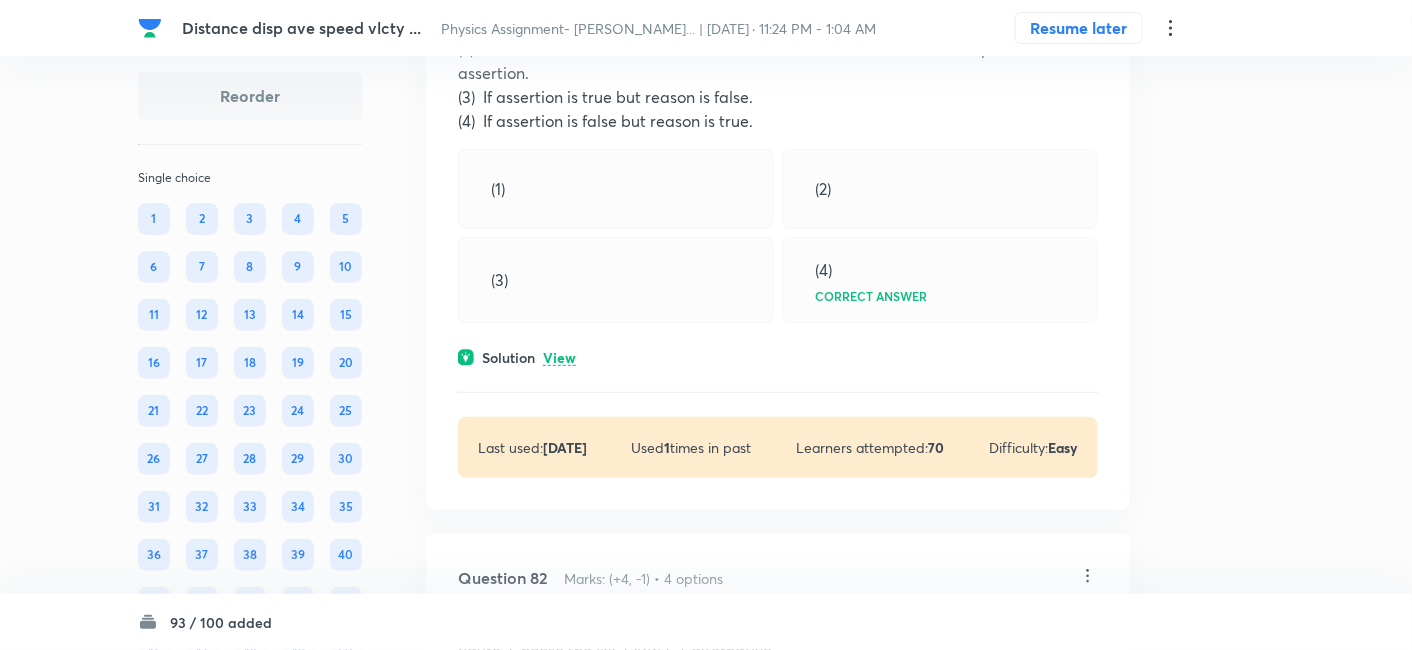 click on "View" at bounding box center [559, -339] 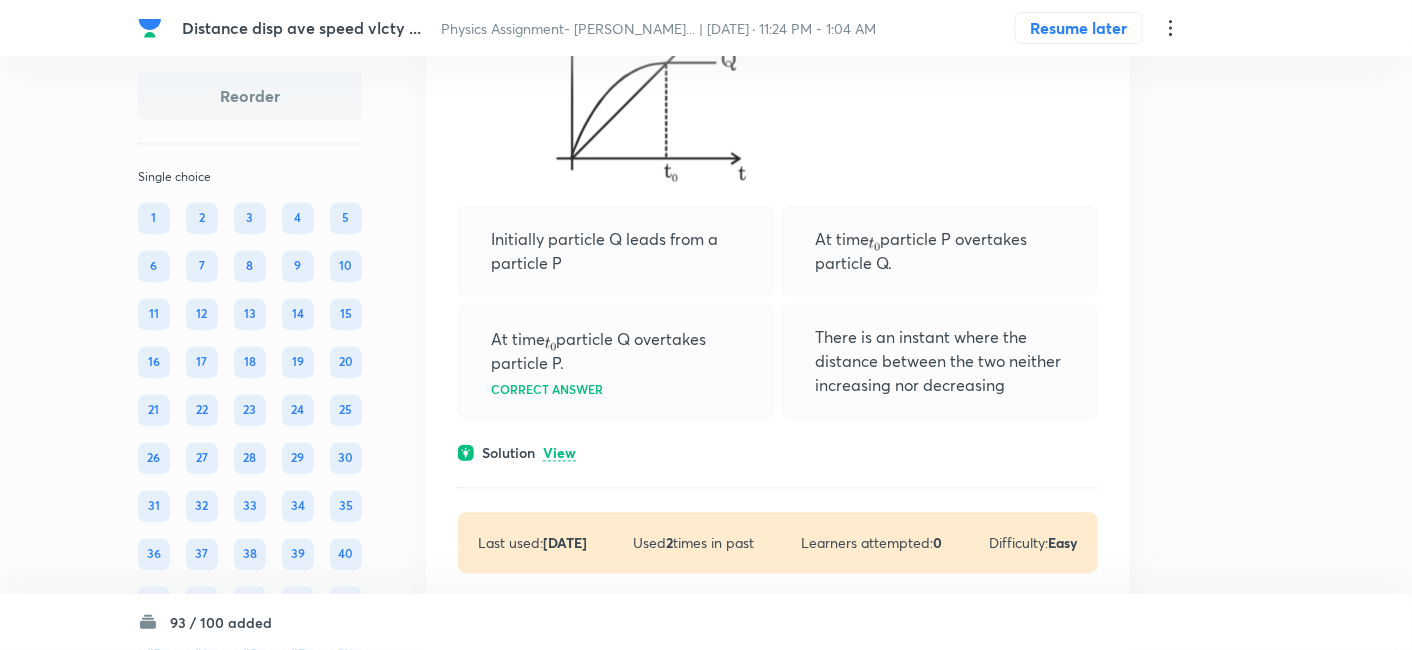 scroll, scrollTop: 67810, scrollLeft: 0, axis: vertical 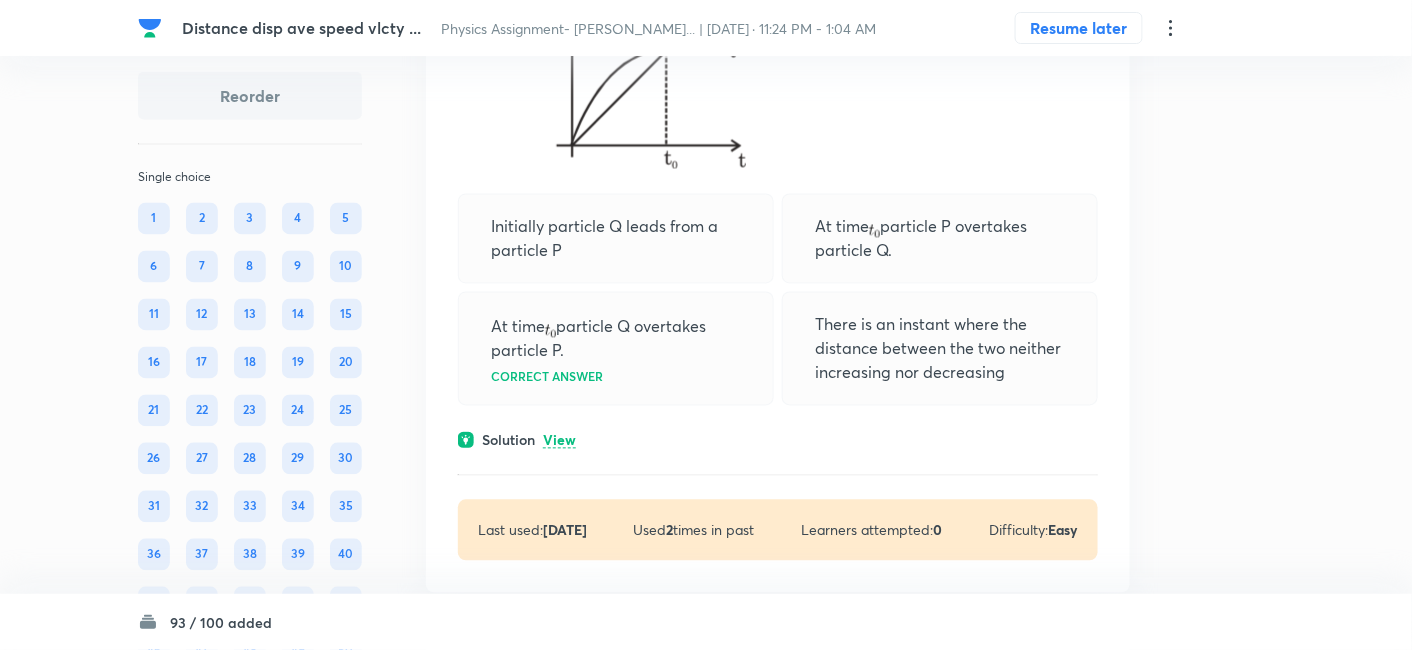 click on "View" at bounding box center (559, -298) 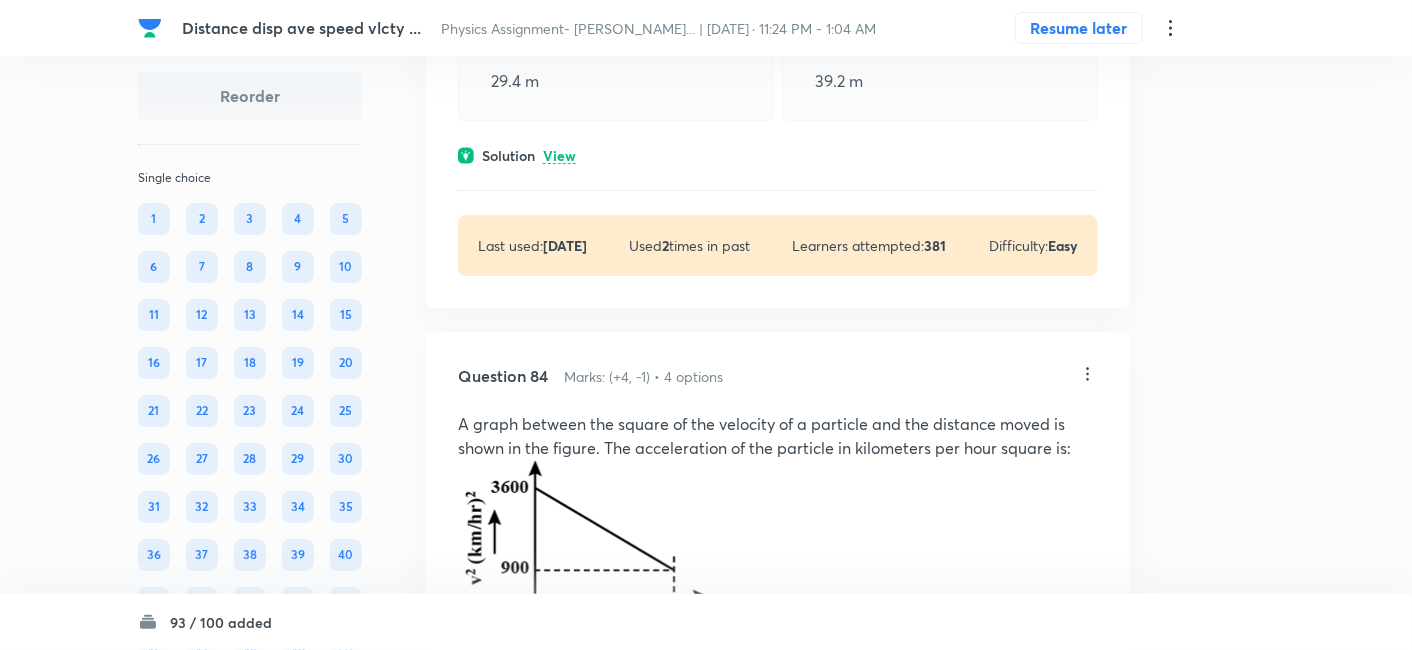 scroll, scrollTop: 68768, scrollLeft: 0, axis: vertical 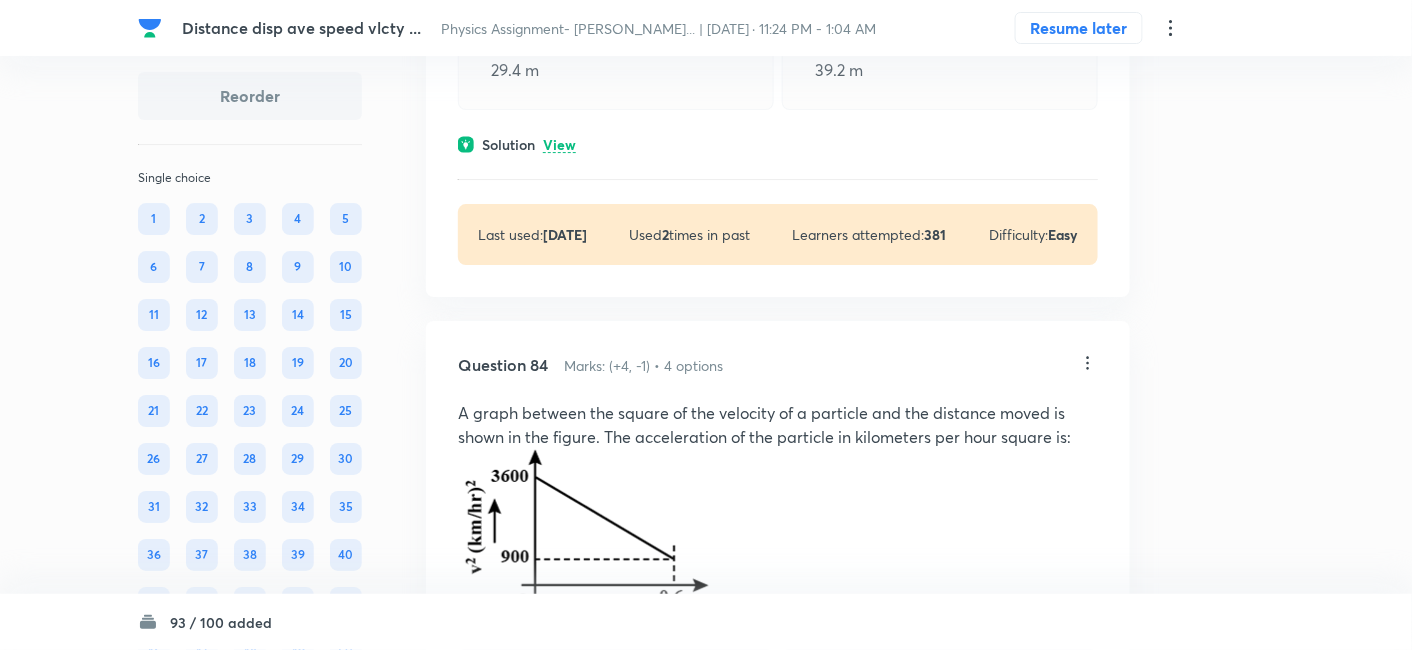 click on "View" at bounding box center [559, -384] 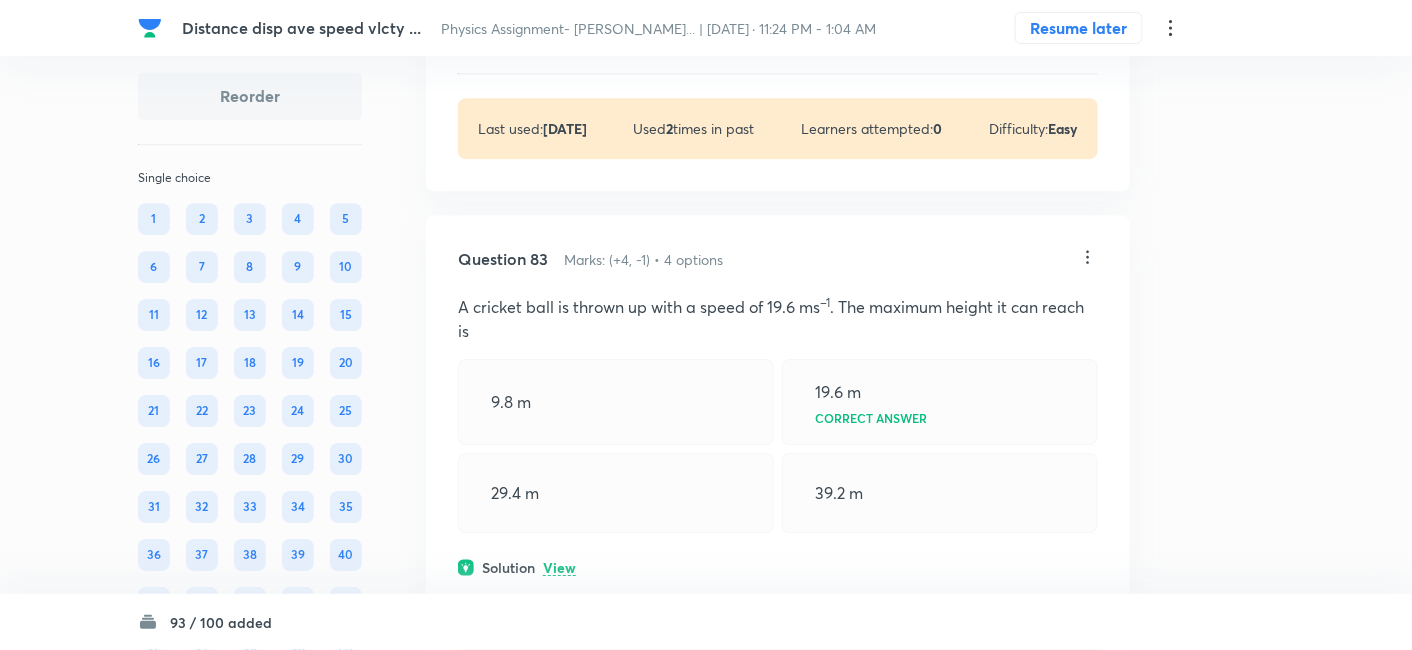 scroll, scrollTop: 68525, scrollLeft: 0, axis: vertical 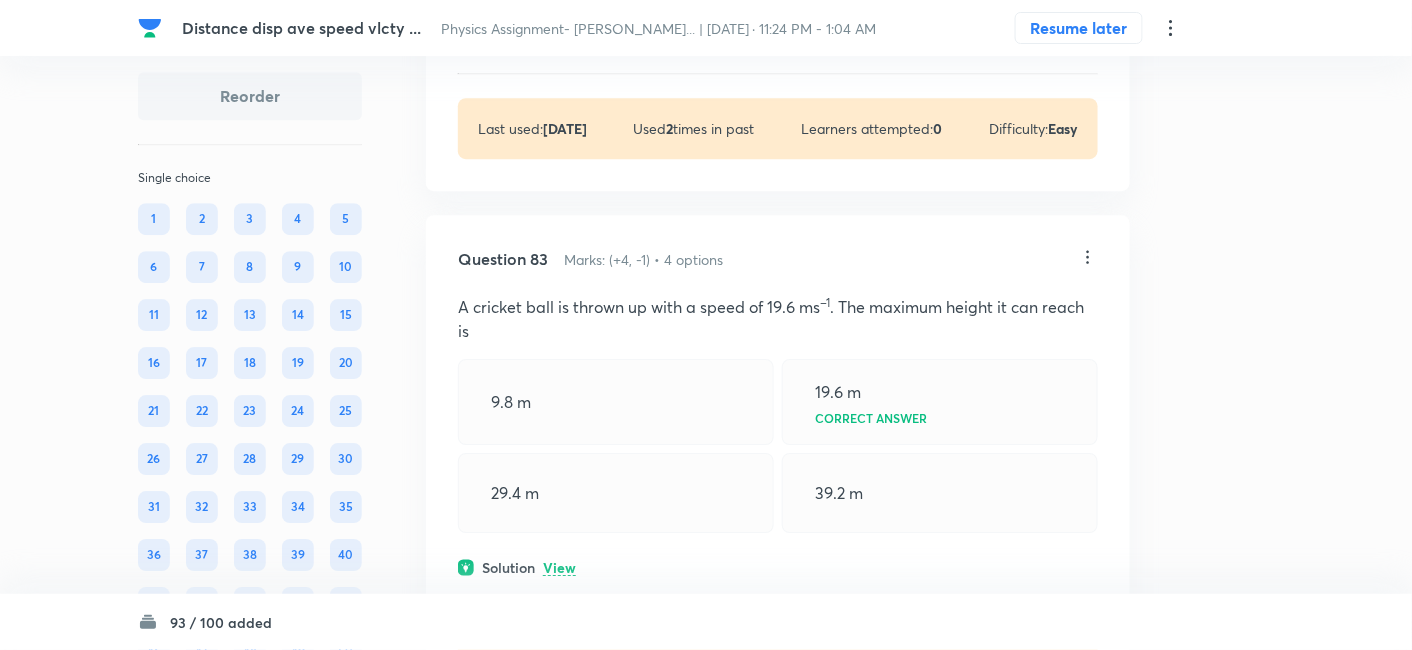 drag, startPoint x: 462, startPoint y: 109, endPoint x: 1012, endPoint y: 522, distance: 687.8001 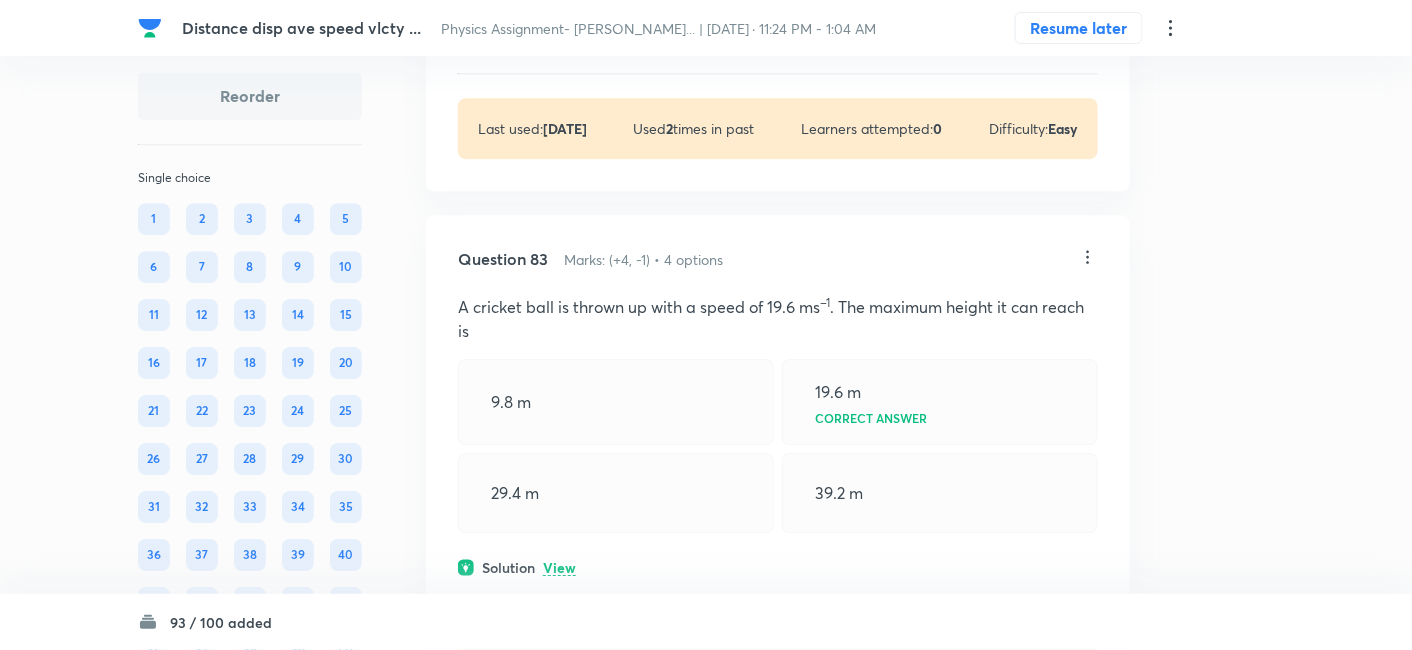 click at bounding box center [778, -490] 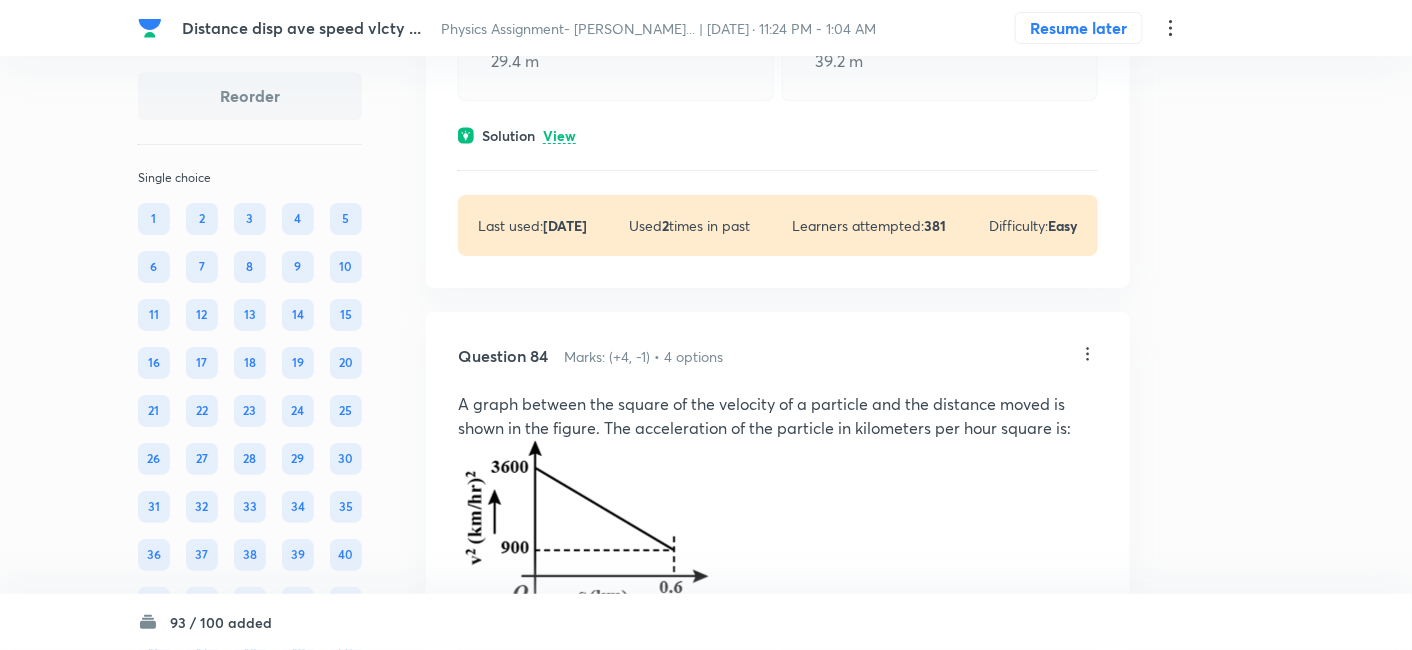 scroll, scrollTop: 69005, scrollLeft: 0, axis: vertical 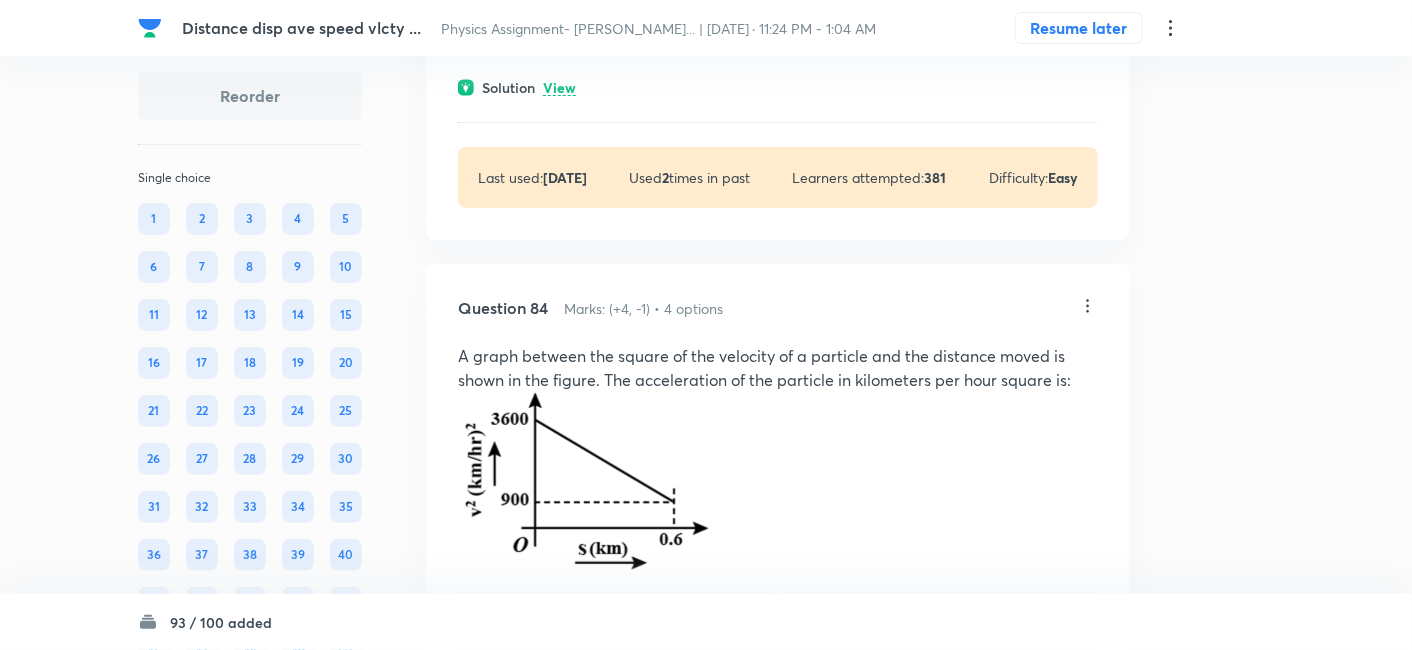 click at bounding box center (694, -555) 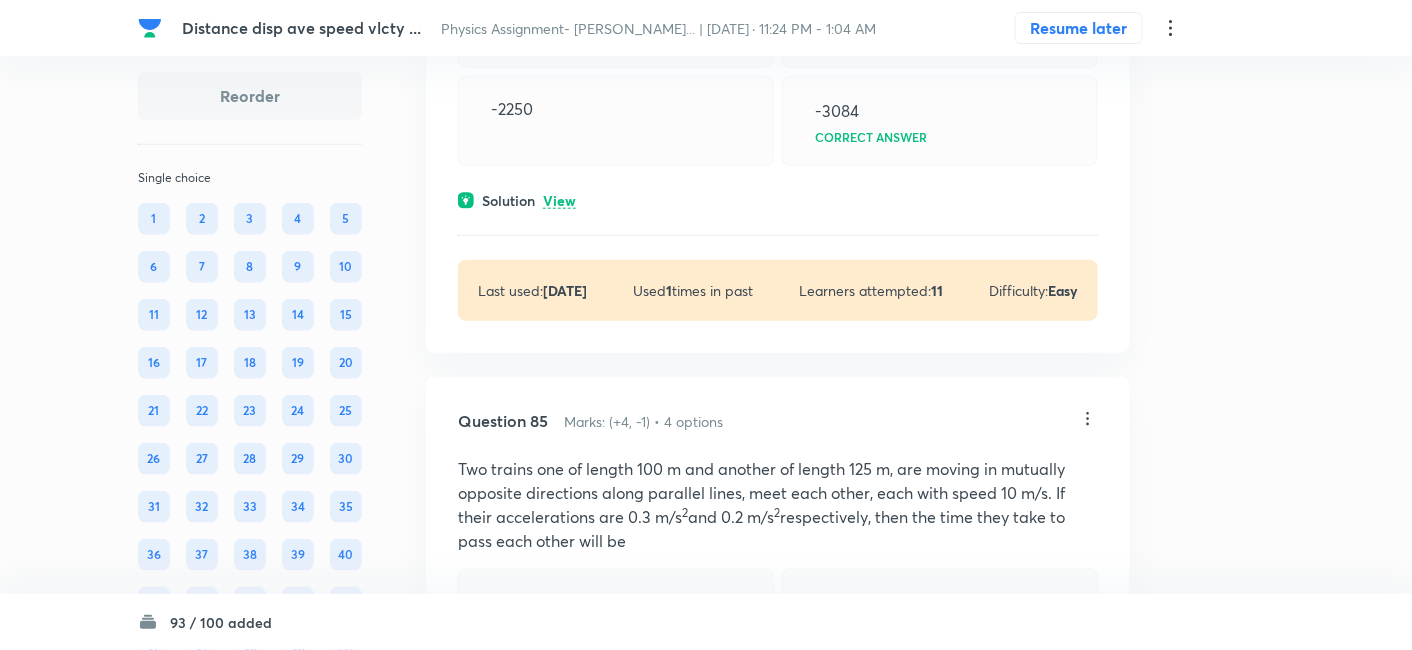 scroll, scrollTop: 69627, scrollLeft: 0, axis: vertical 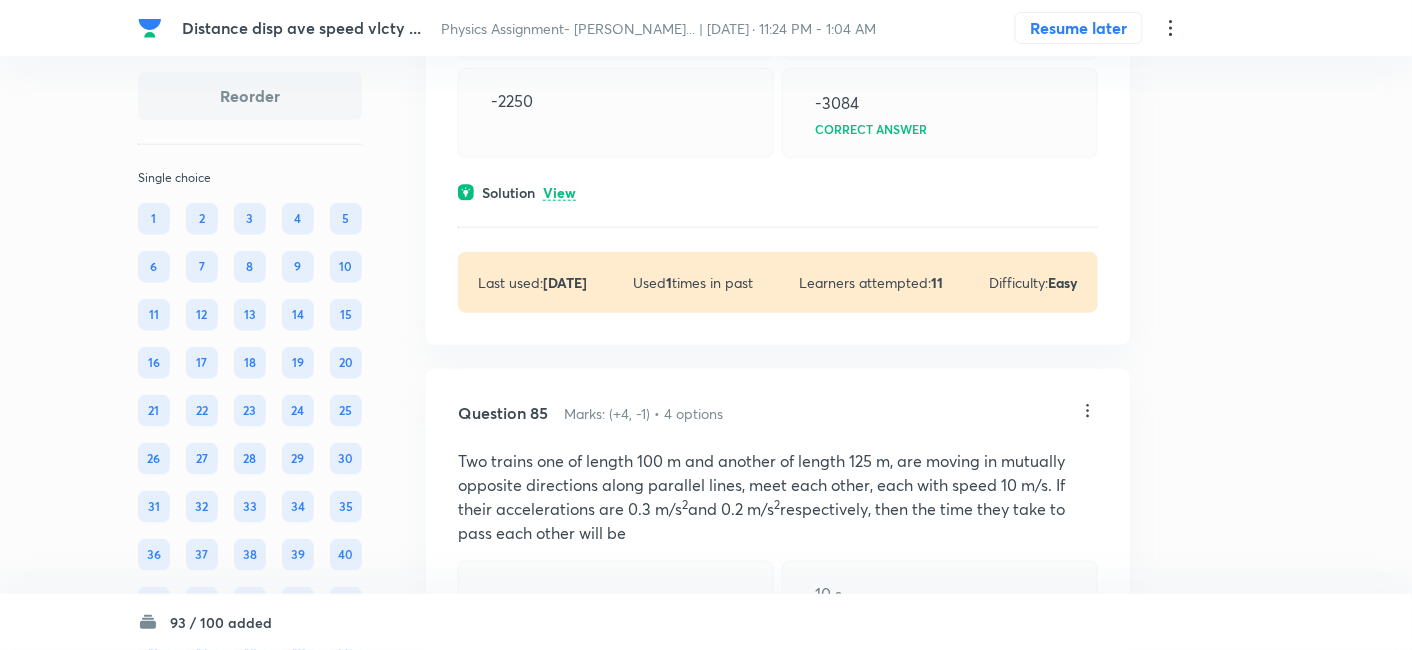 click on "View" at bounding box center (559, -534) 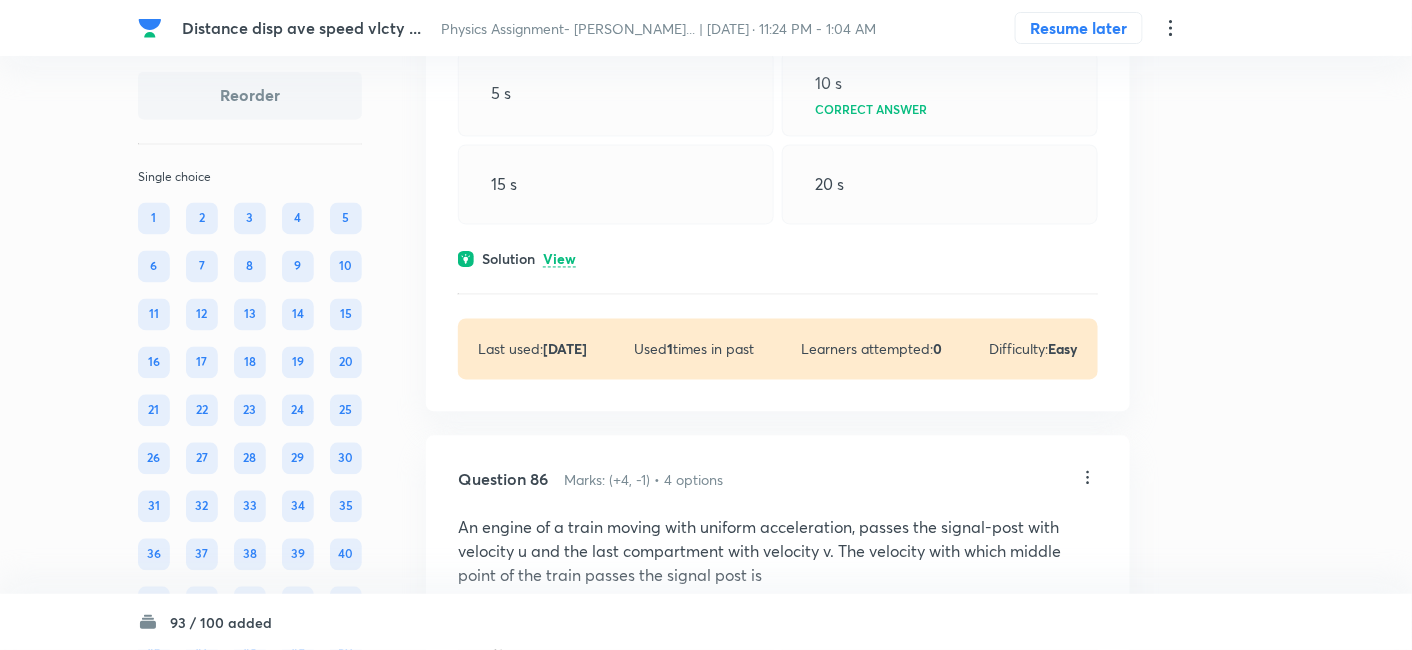 scroll, scrollTop: 70237, scrollLeft: 0, axis: vertical 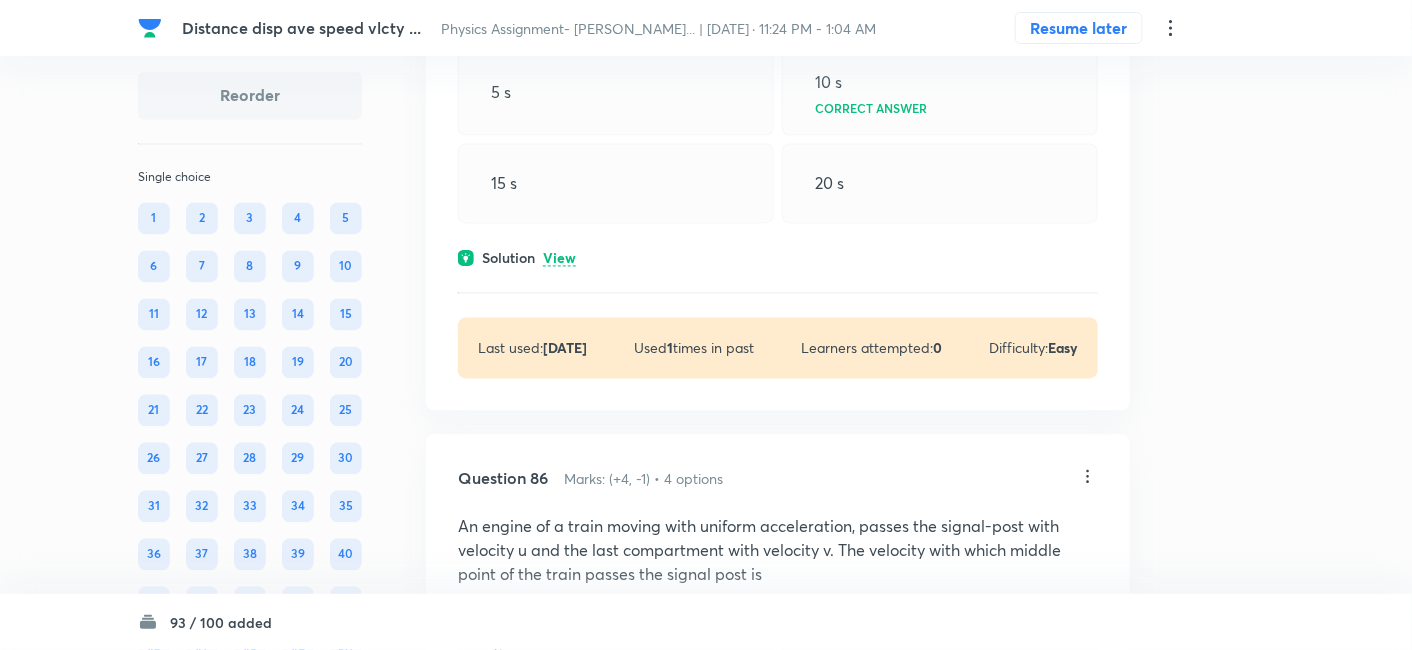 click on "View" at bounding box center (559, -318) 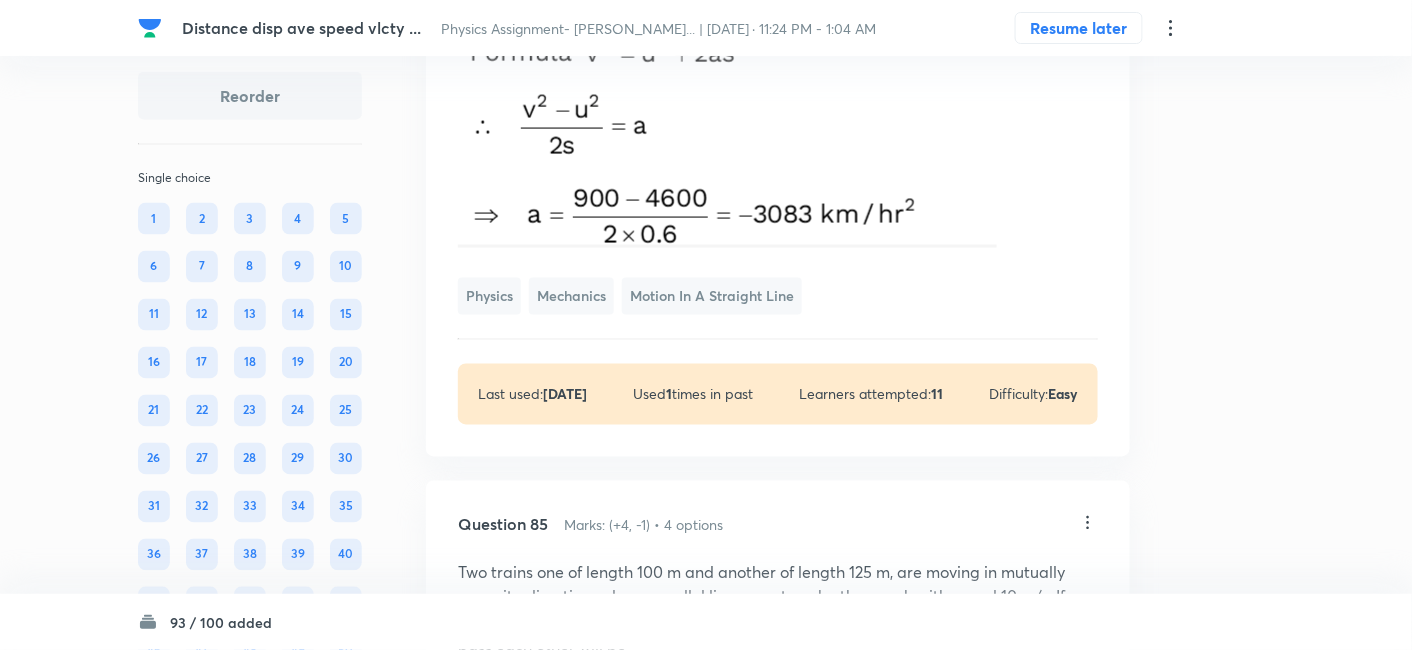 scroll, scrollTop: 70062, scrollLeft: 0, axis: vertical 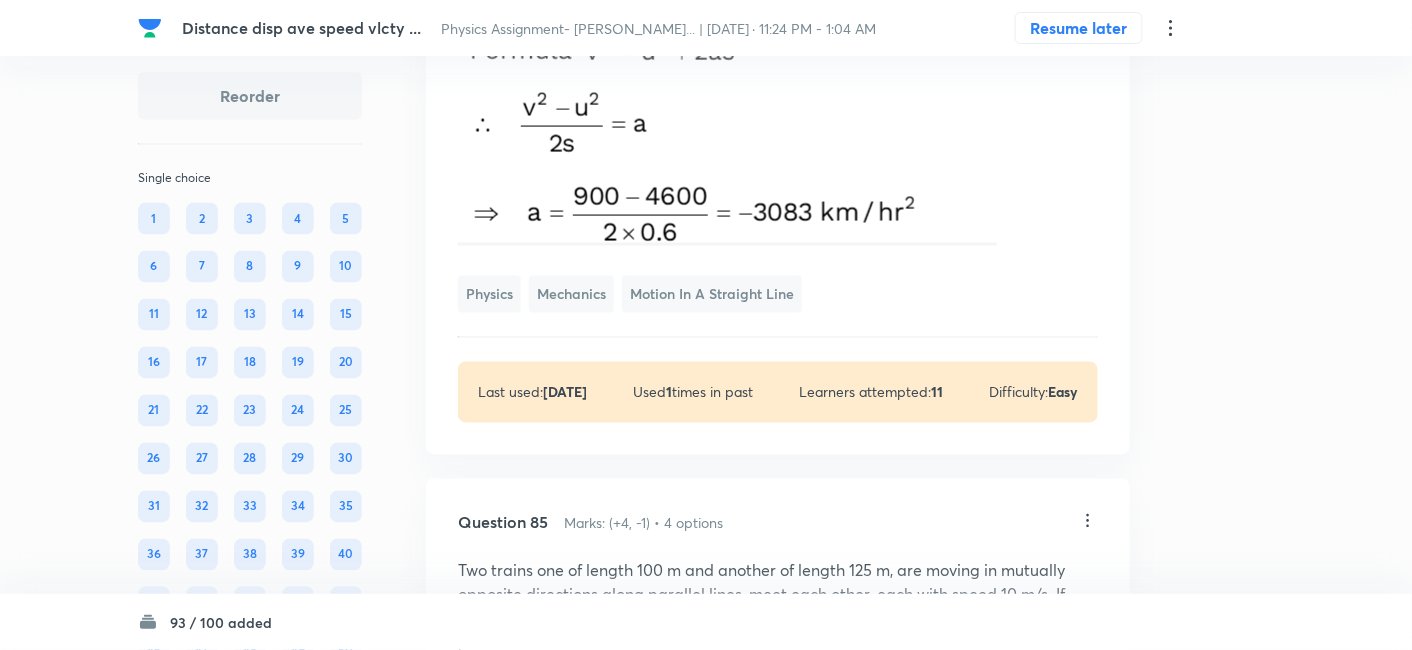 drag, startPoint x: 458, startPoint y: 123, endPoint x: 977, endPoint y: 517, distance: 651.6111 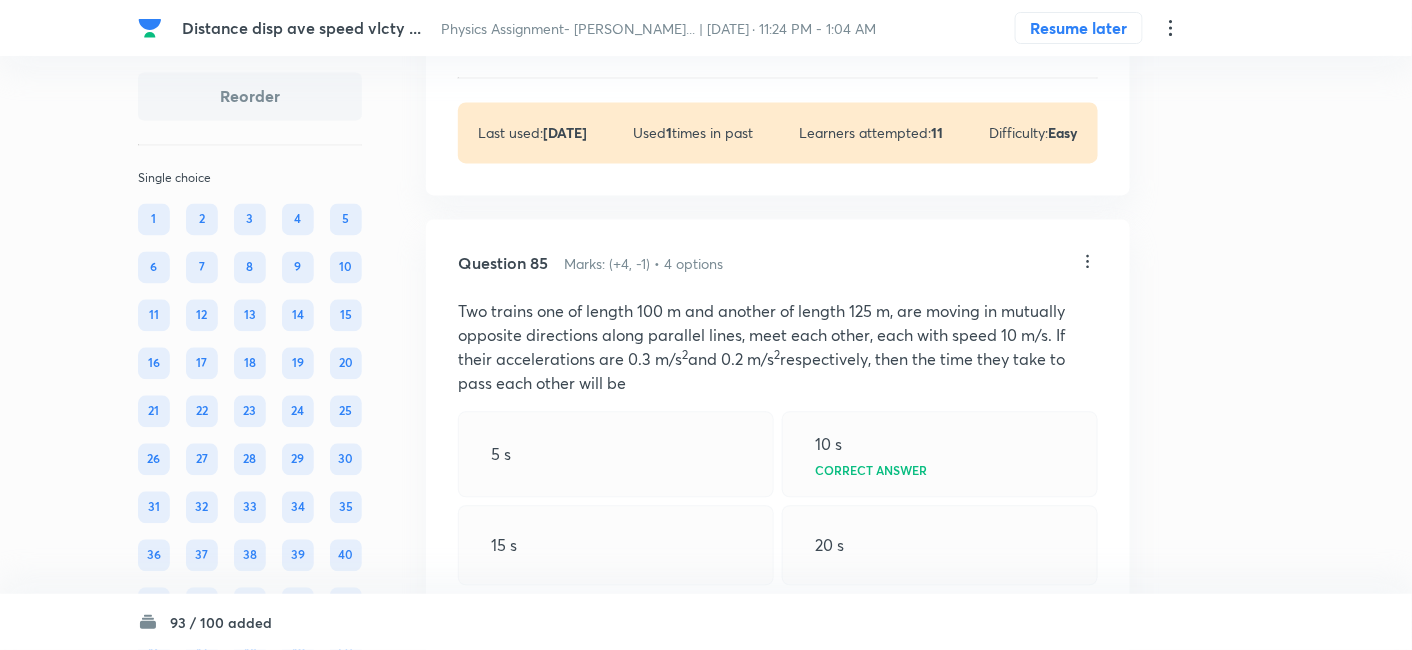 scroll, scrollTop: 70318, scrollLeft: 0, axis: vertical 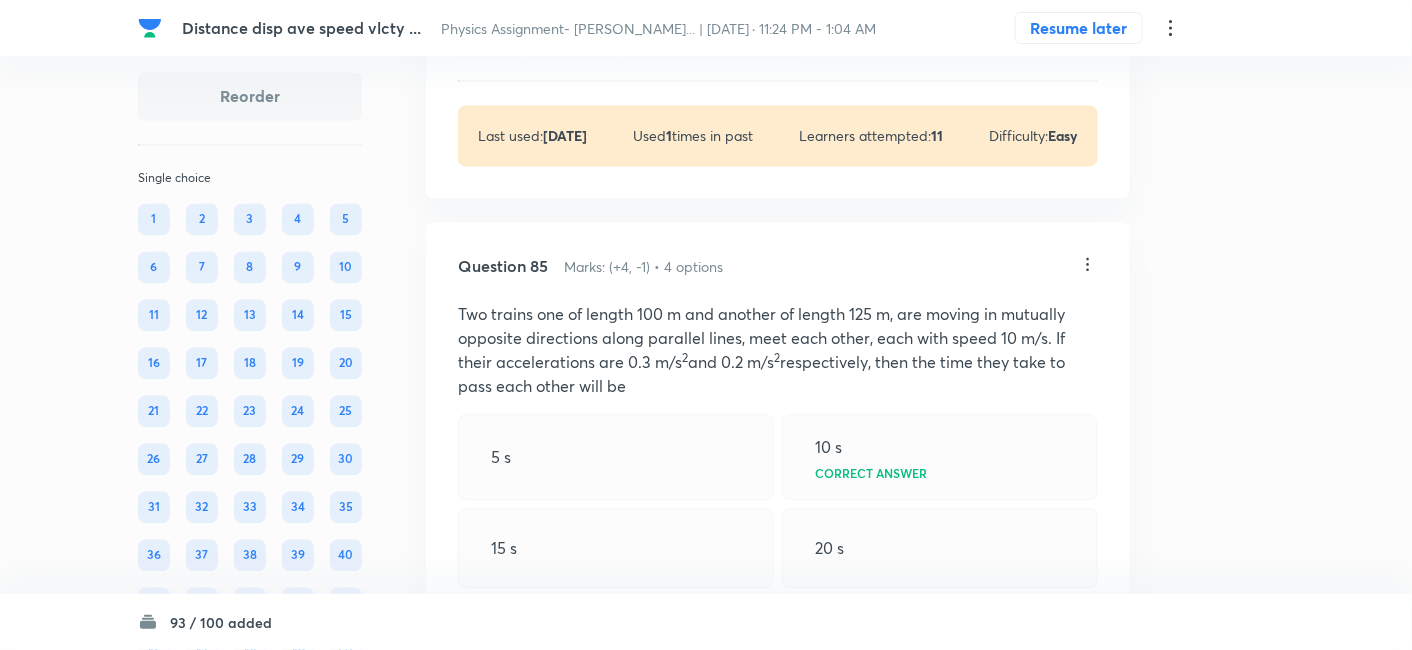 click at bounding box center [727, -200] 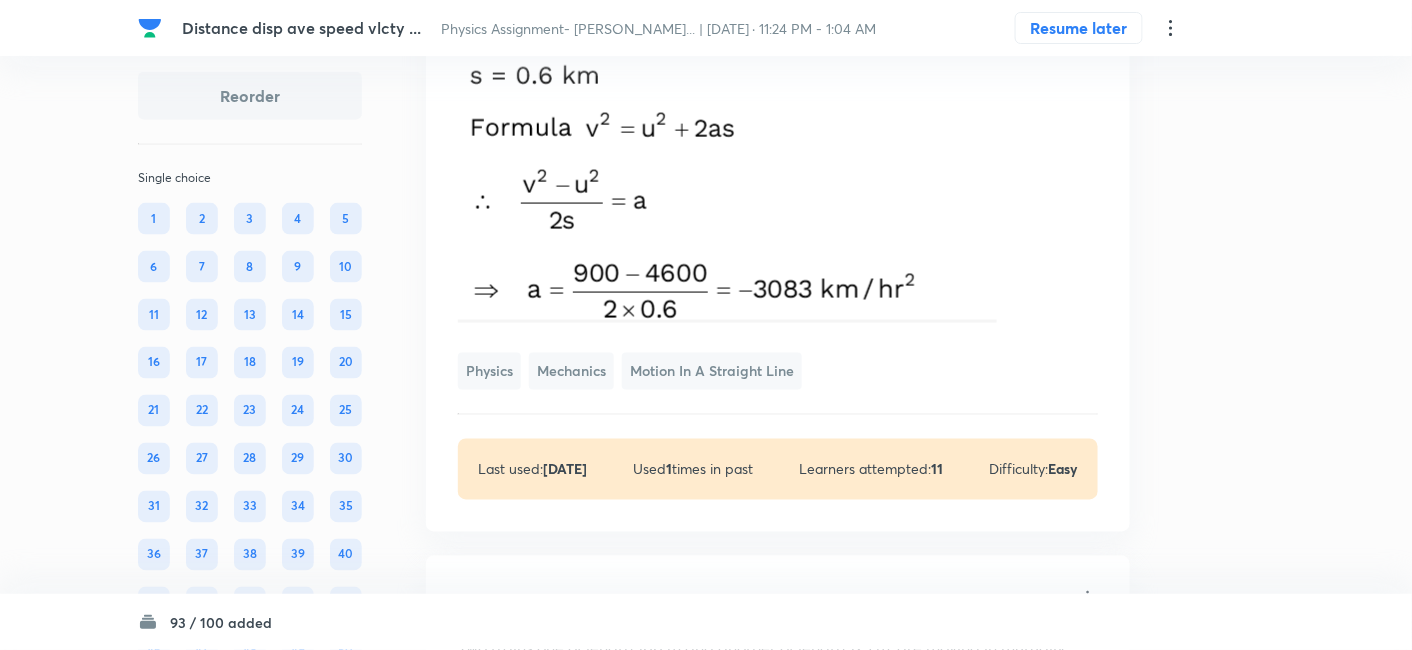 scroll, scrollTop: 69978, scrollLeft: 0, axis: vertical 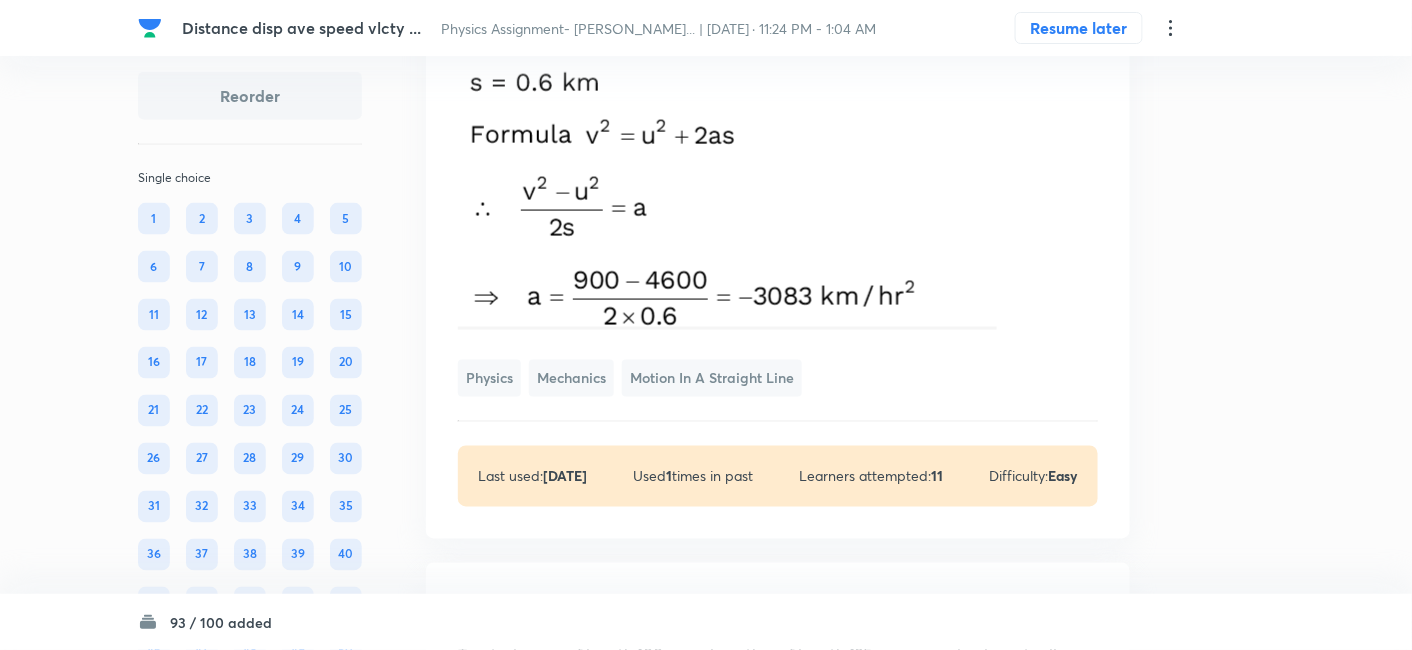 click on "Question 84 Marks: (+4, -1) • 4 options A graph between the square of the velocity of a particle and the distance moved is shown in the figure. The acceleration of the particle in kilometers per hour square is: 2250 3084    -2250    -3084  Correct answer Solution Hide Physics Mechanics Motion in a Straight Line Last used:  8 months ago Used  1  times in past Learners attempted:  11 Difficulty: Easy" at bounding box center (778, -36) 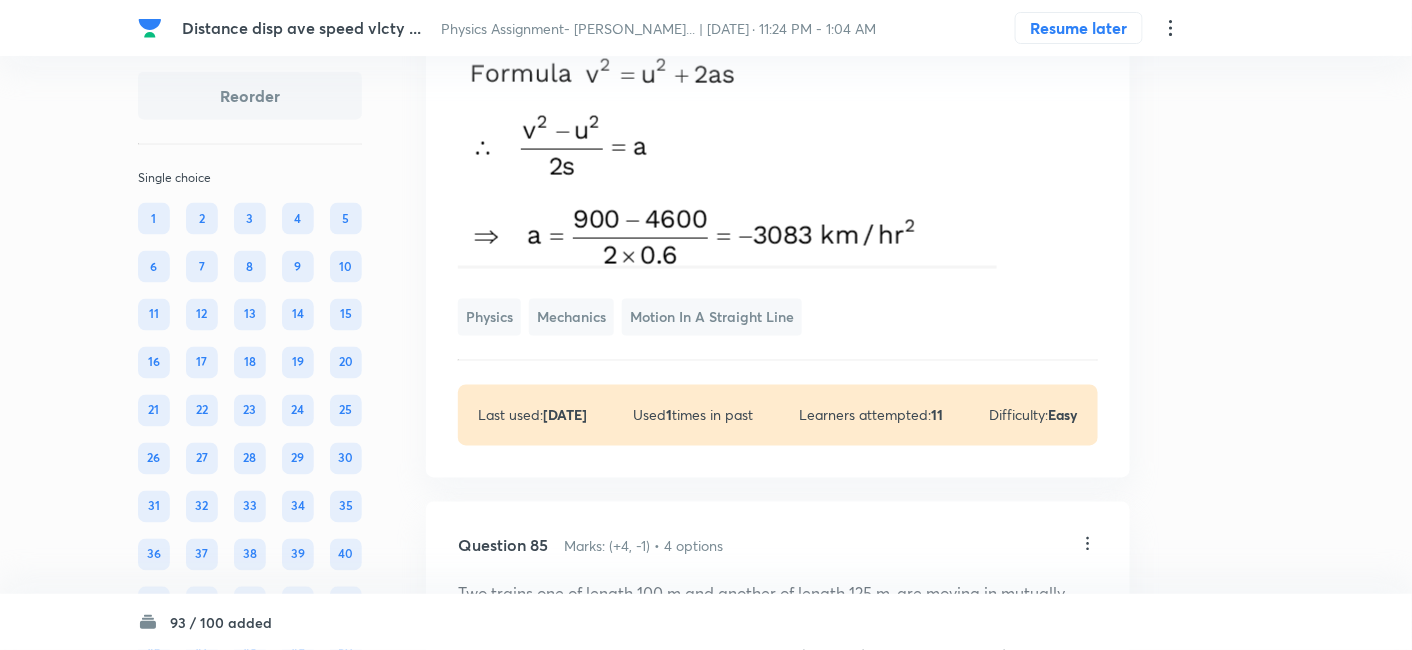 scroll, scrollTop: 70037, scrollLeft: 0, axis: vertical 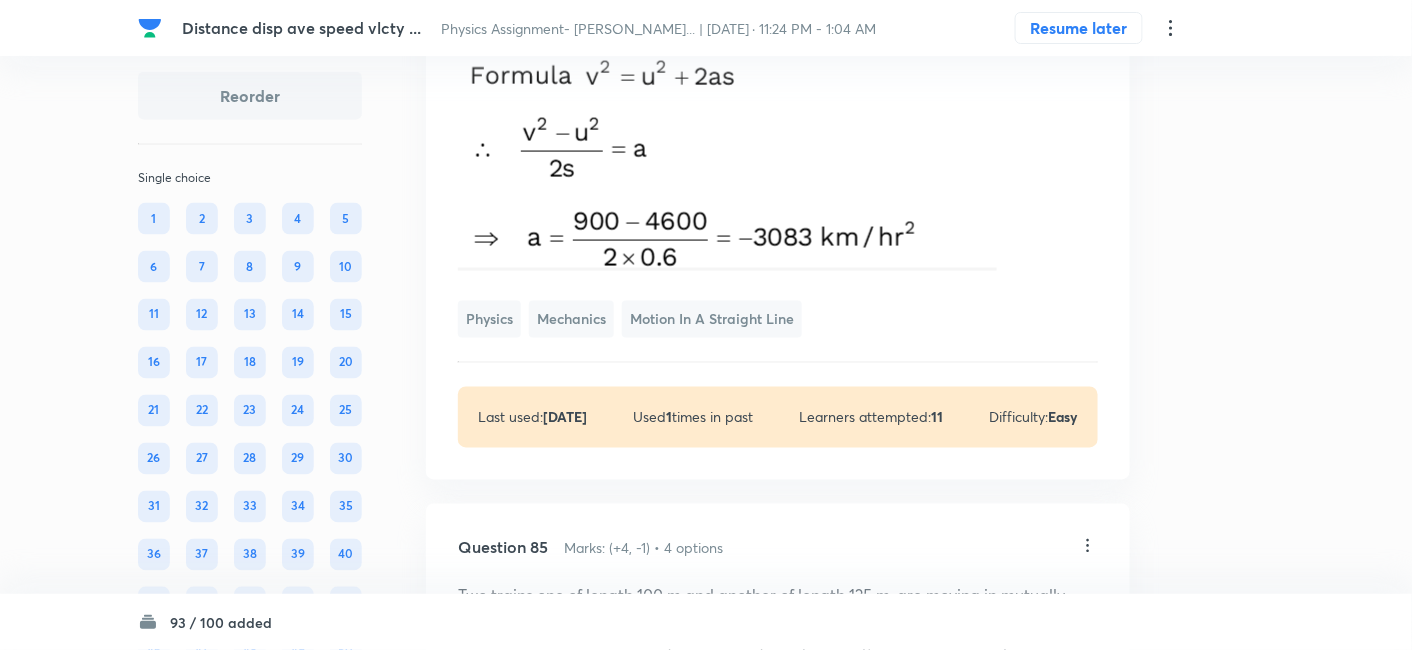 click at bounding box center [778, -449] 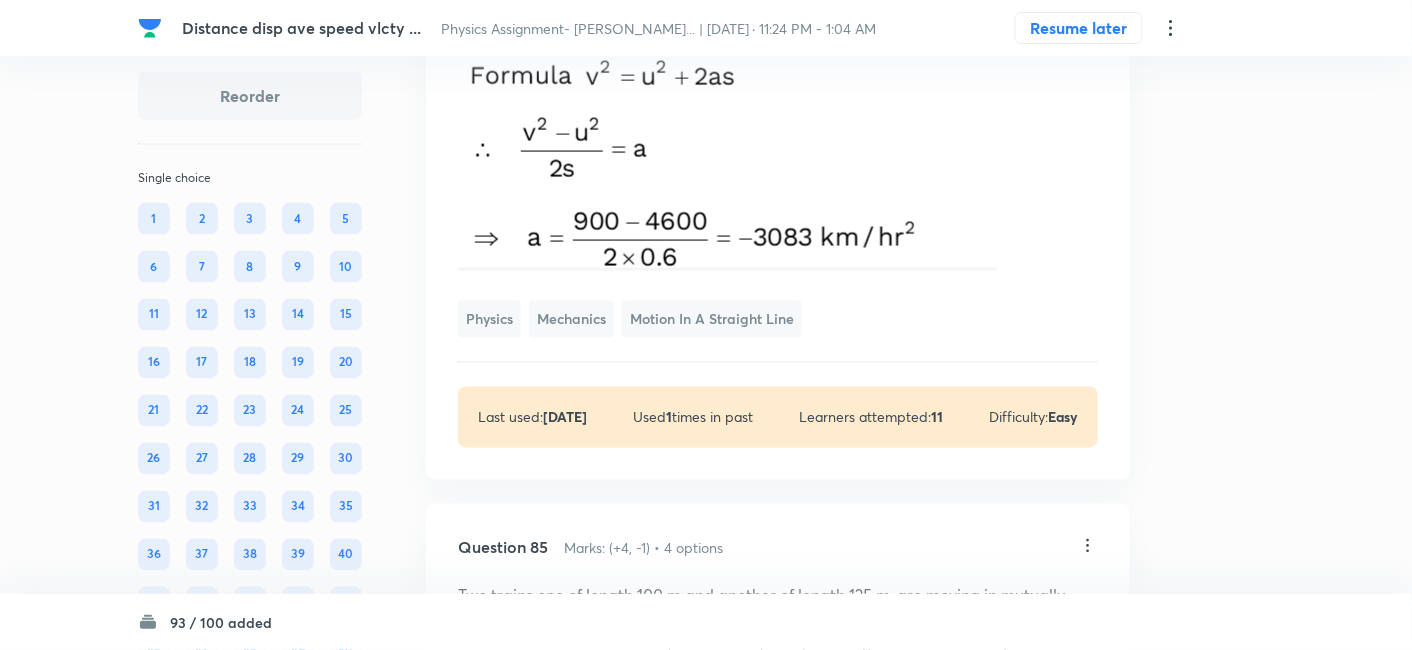 drag, startPoint x: 456, startPoint y: 148, endPoint x: 969, endPoint y: 538, distance: 644.4137 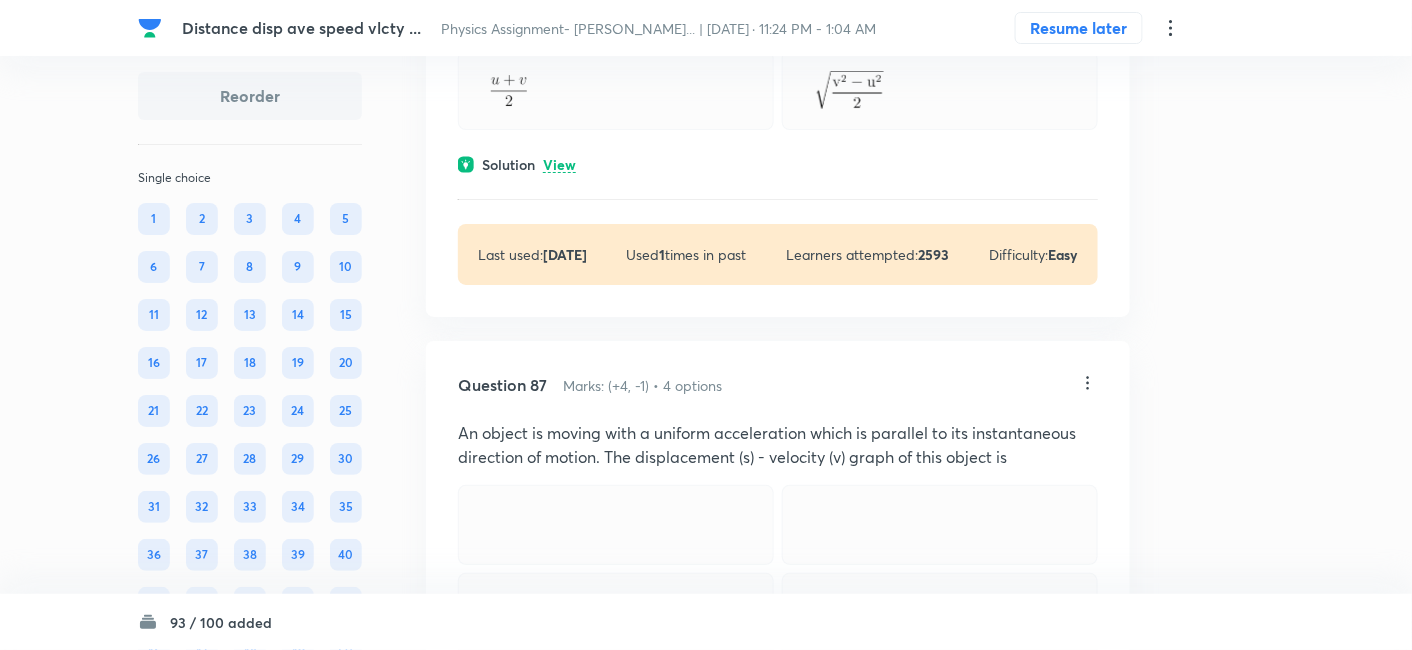 scroll, scrollTop: 71360, scrollLeft: 0, axis: vertical 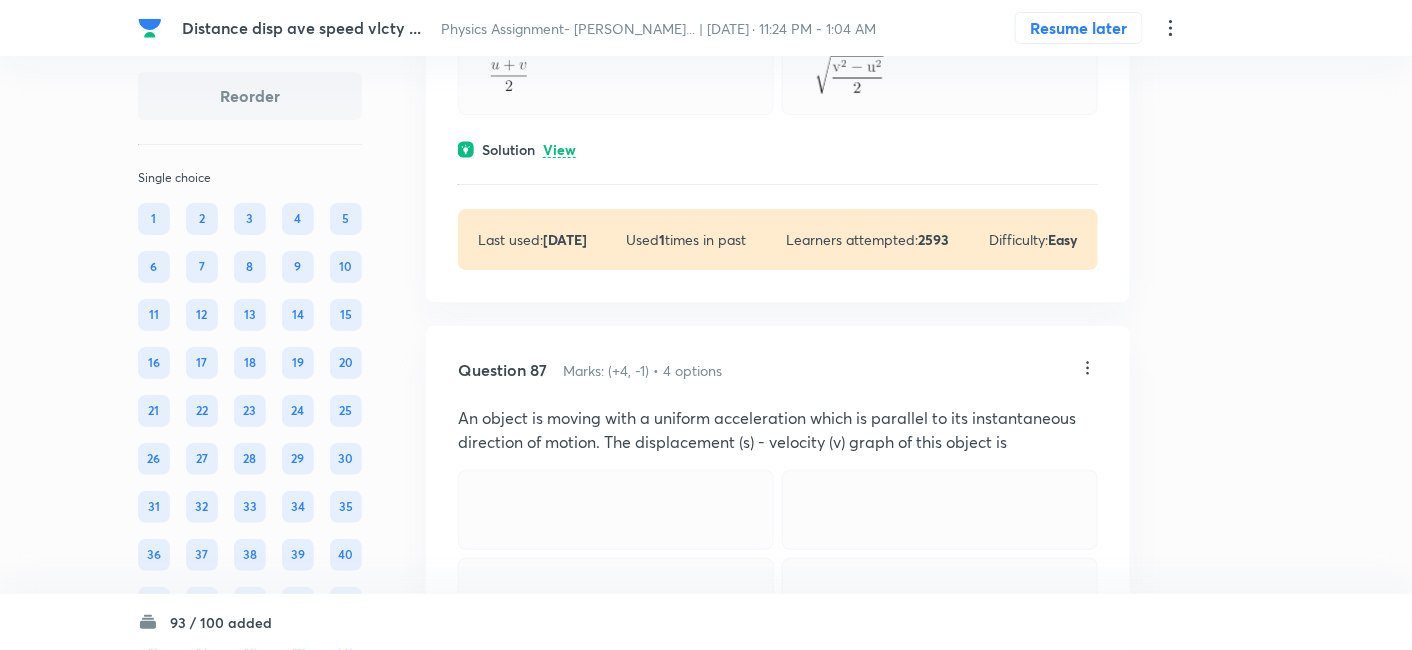 click on "View" at bounding box center [559, -418] 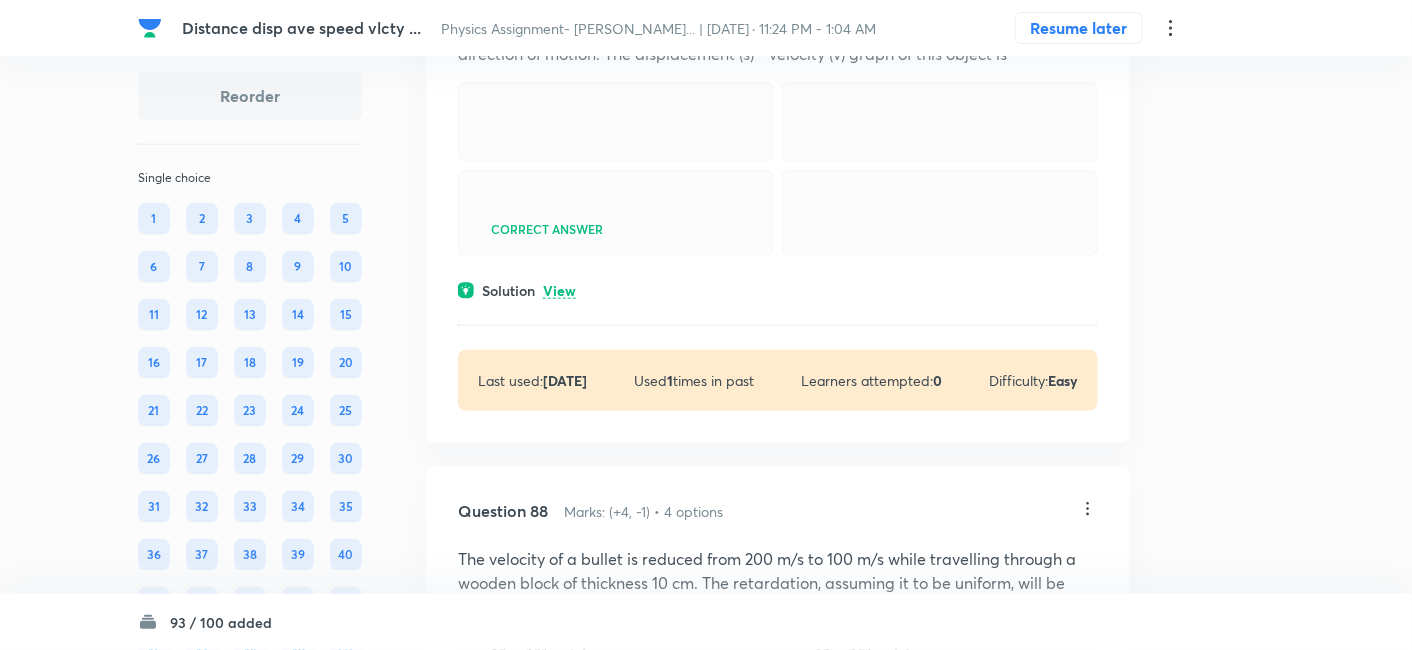 scroll, scrollTop: 72052, scrollLeft: 0, axis: vertical 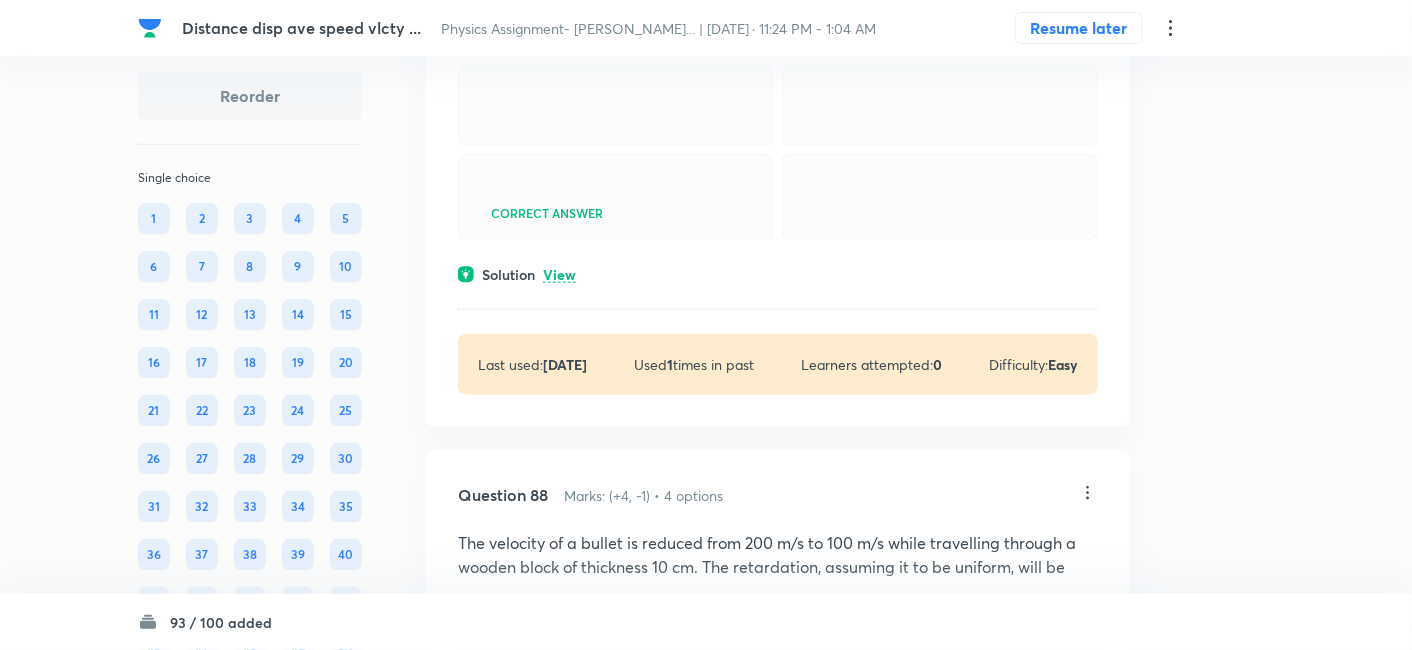 click on "View" at bounding box center (559, -254) 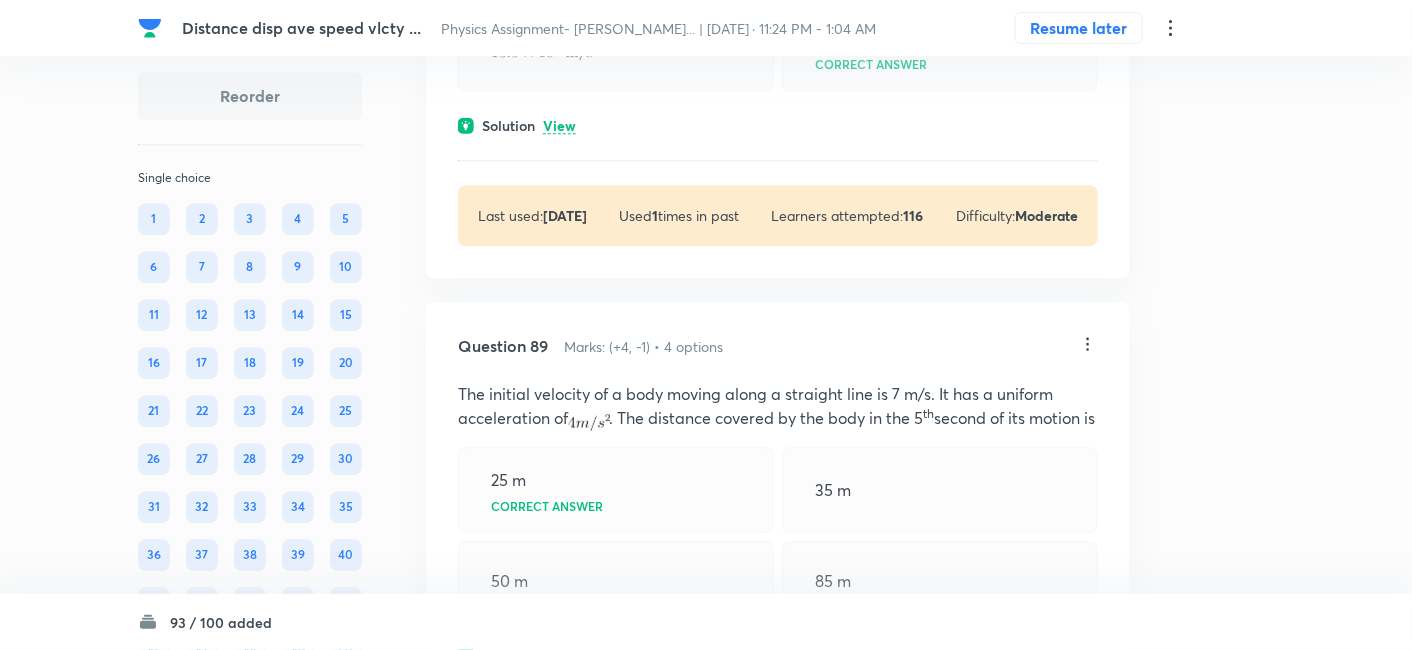 scroll, scrollTop: 73063, scrollLeft: 0, axis: vertical 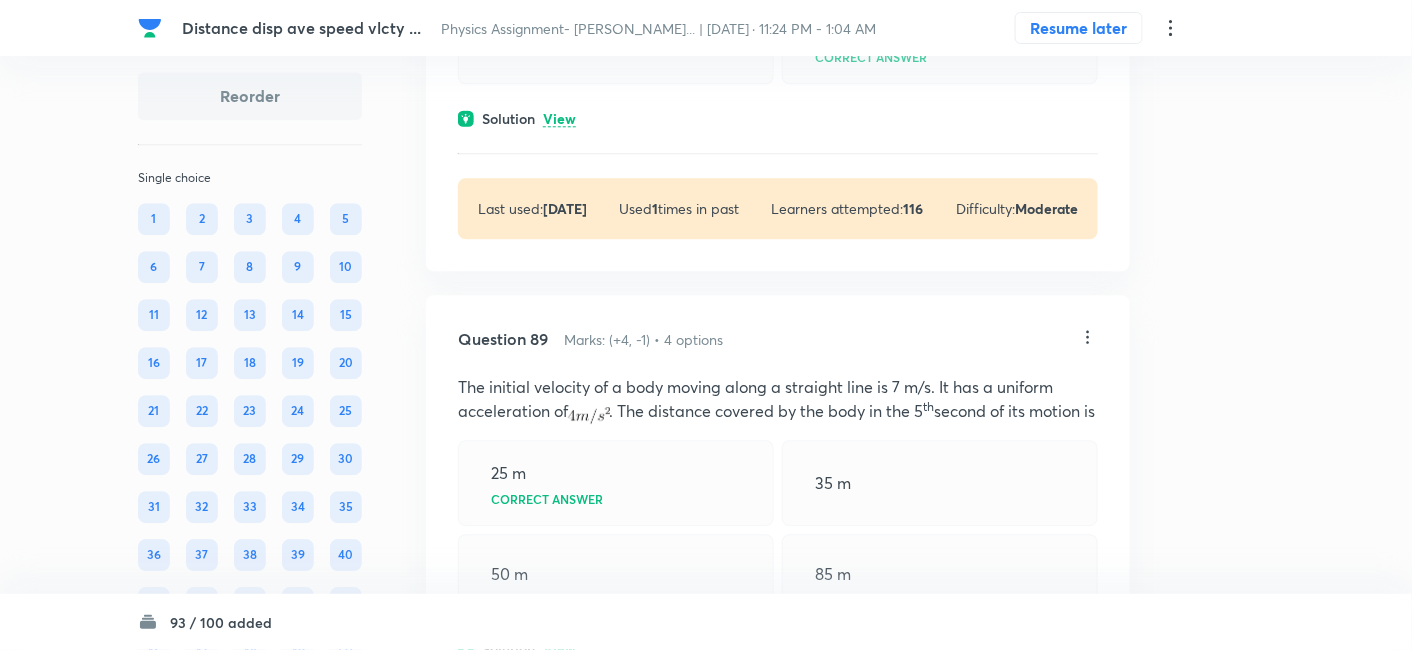 click on "View" at bounding box center [559, -410] 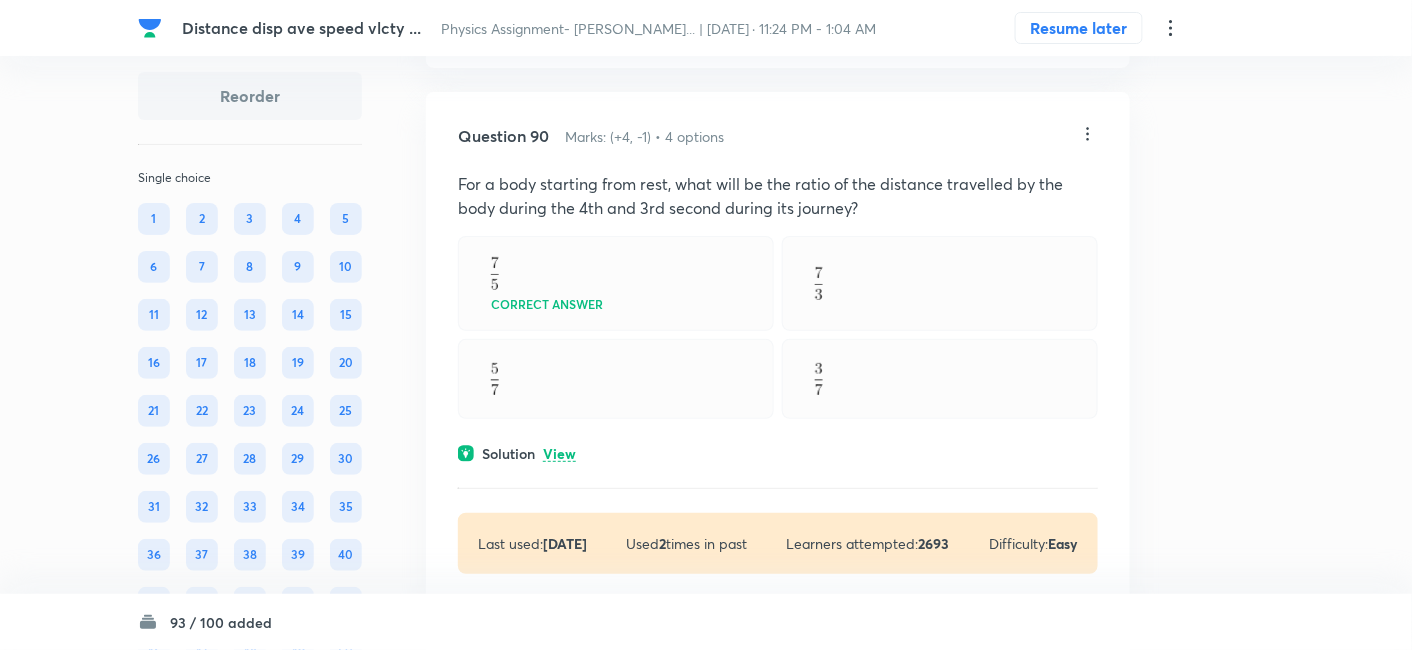 scroll, scrollTop: 73905, scrollLeft: 0, axis: vertical 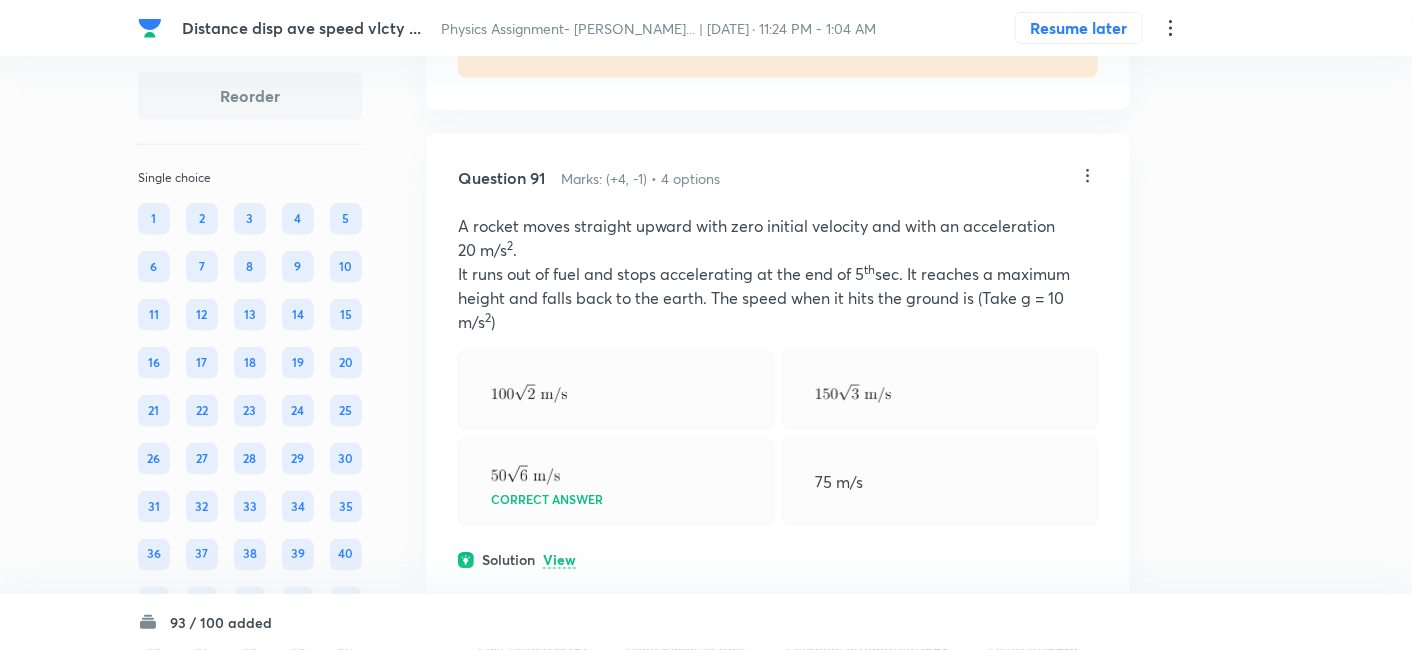 click on "View" at bounding box center [559, -580] 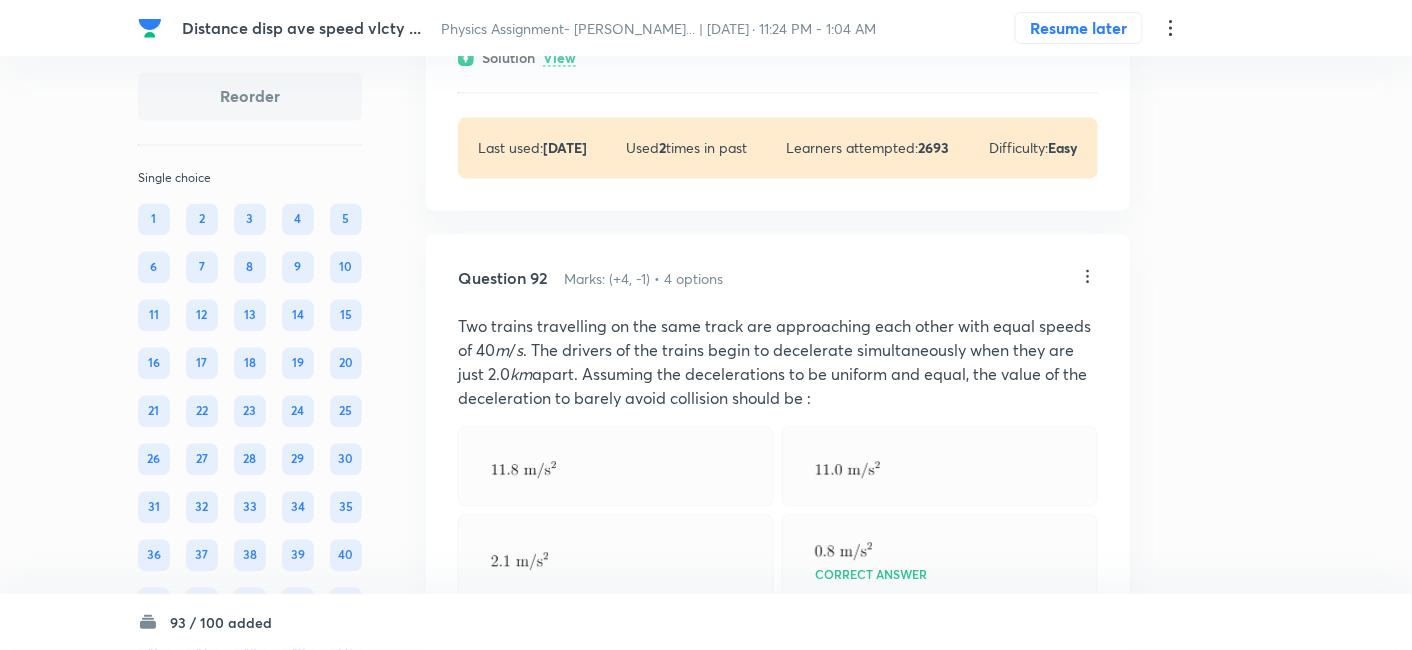 scroll, scrollTop: 75165, scrollLeft: 0, axis: vertical 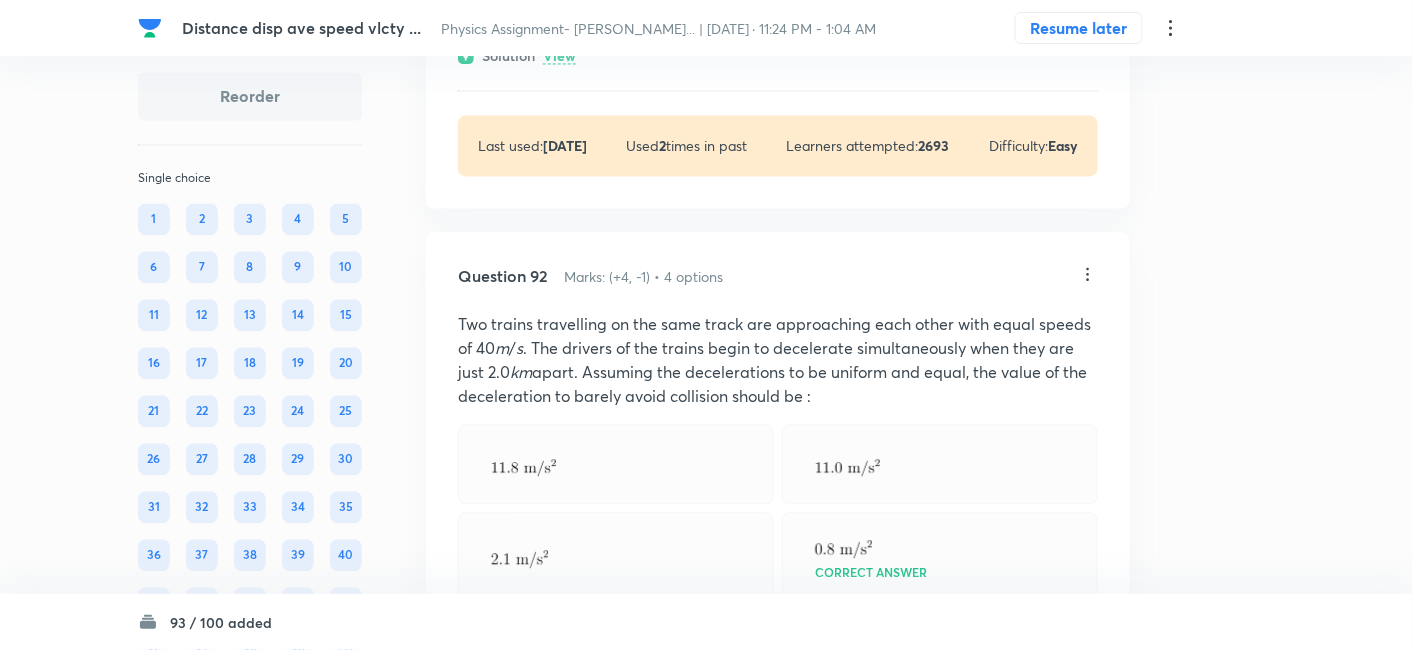 click on "View" at bounding box center (559, -546) 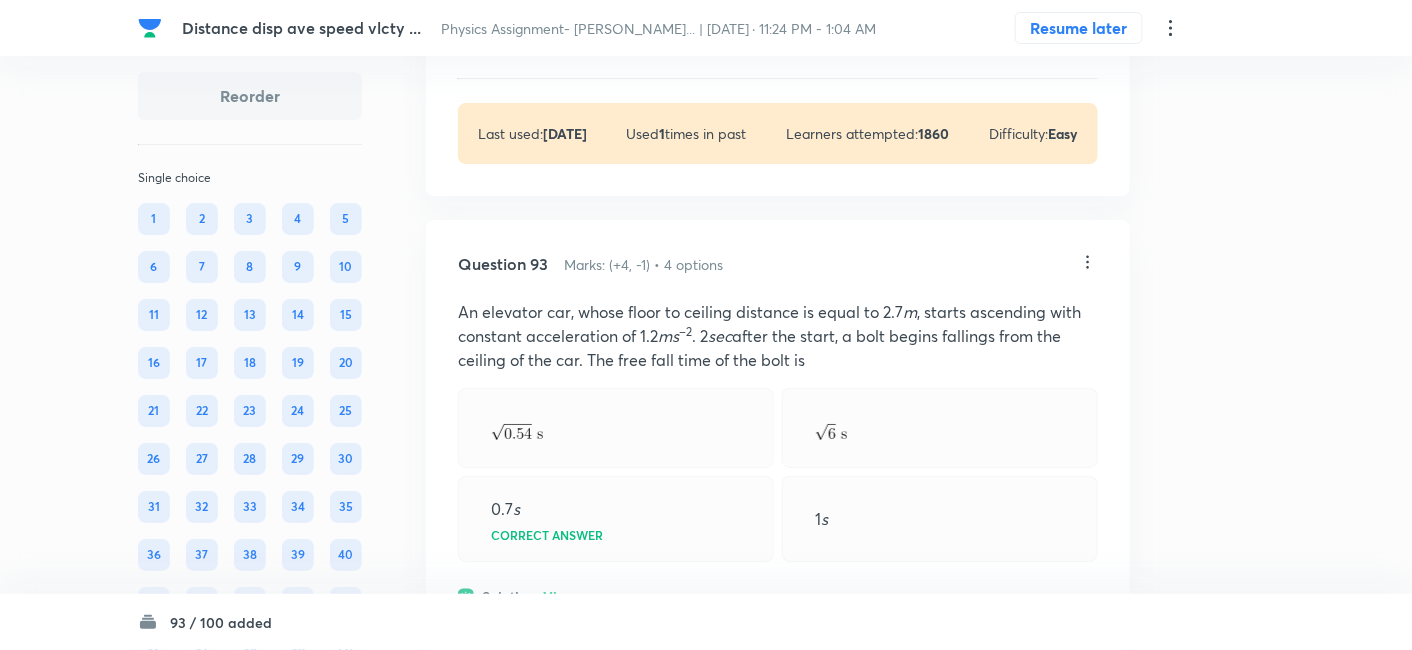 scroll, scrollTop: 75936, scrollLeft: 0, axis: vertical 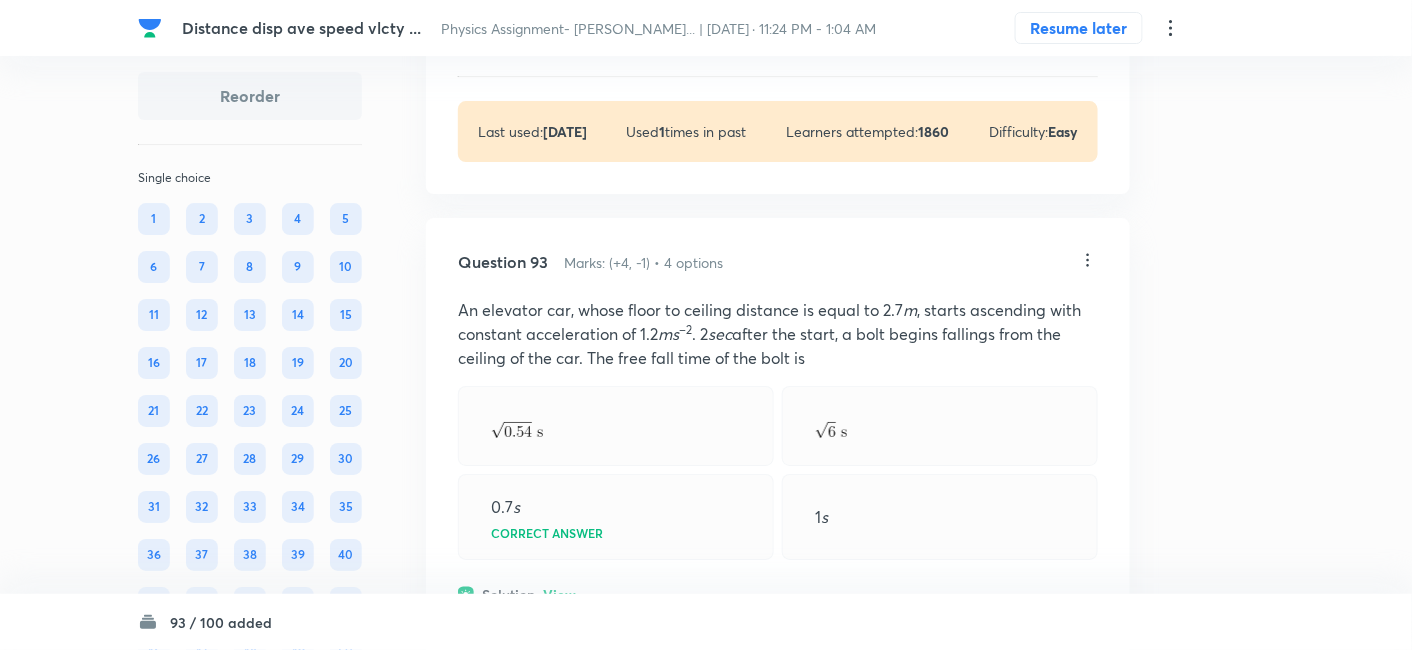 click on "View" at bounding box center [559, -536] 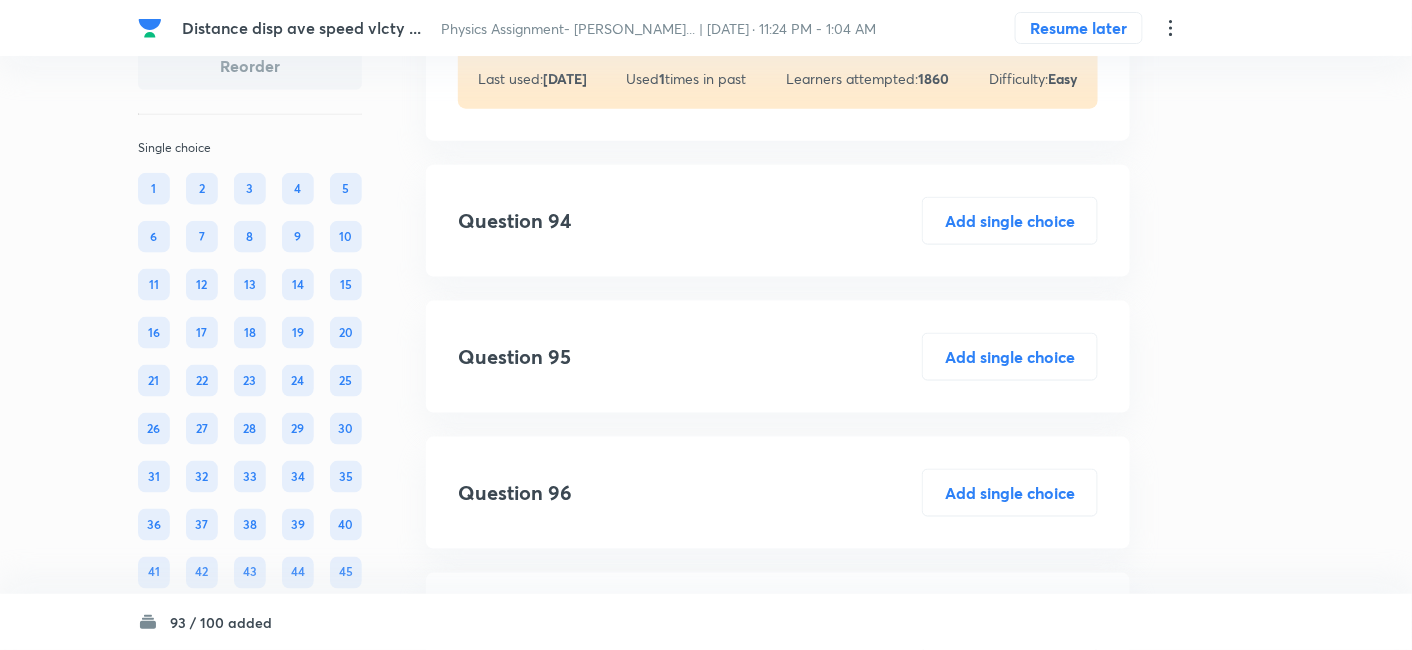 scroll, scrollTop: 76916, scrollLeft: 0, axis: vertical 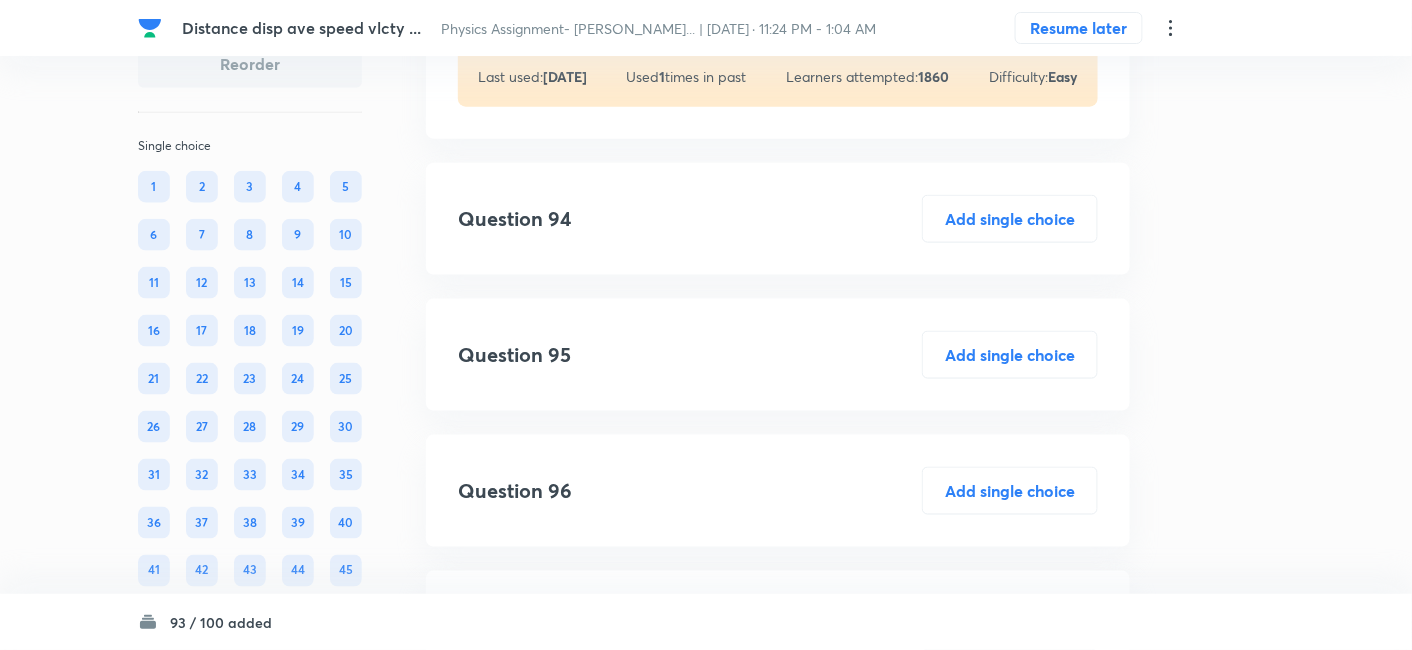 click on "View" at bounding box center [559, -566] 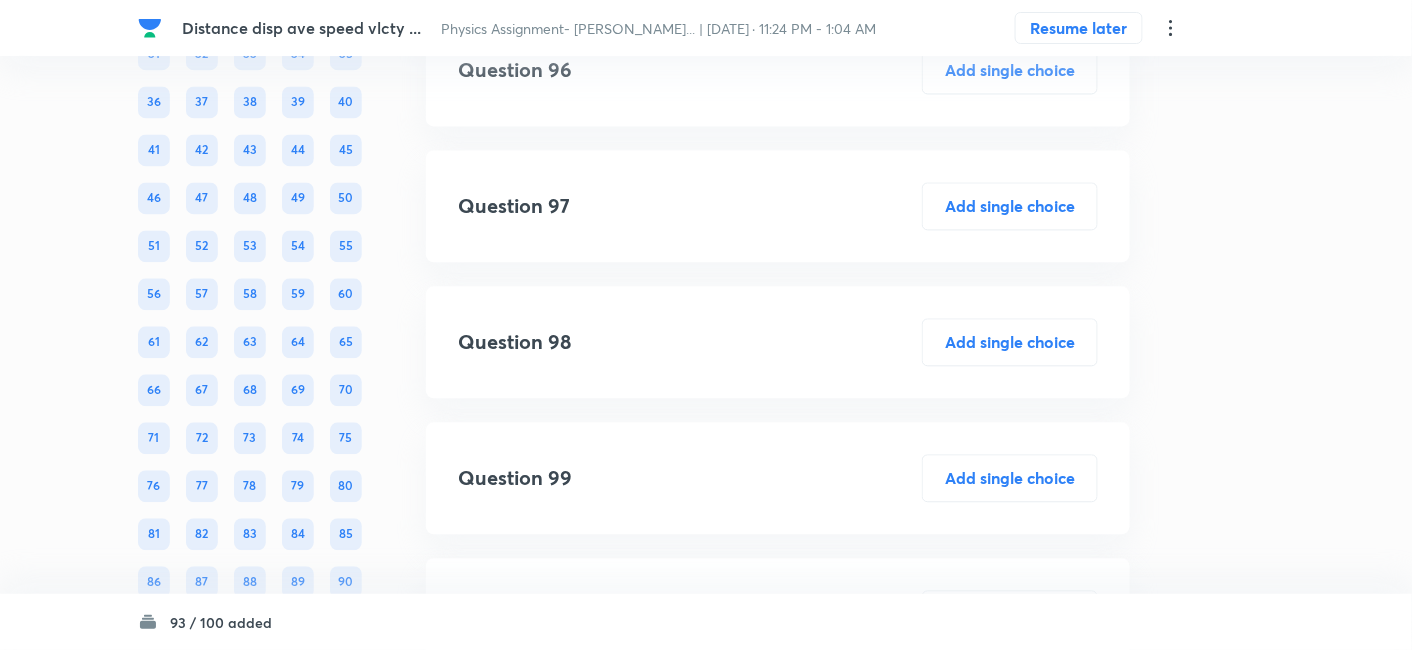 scroll, scrollTop: 77538, scrollLeft: 0, axis: vertical 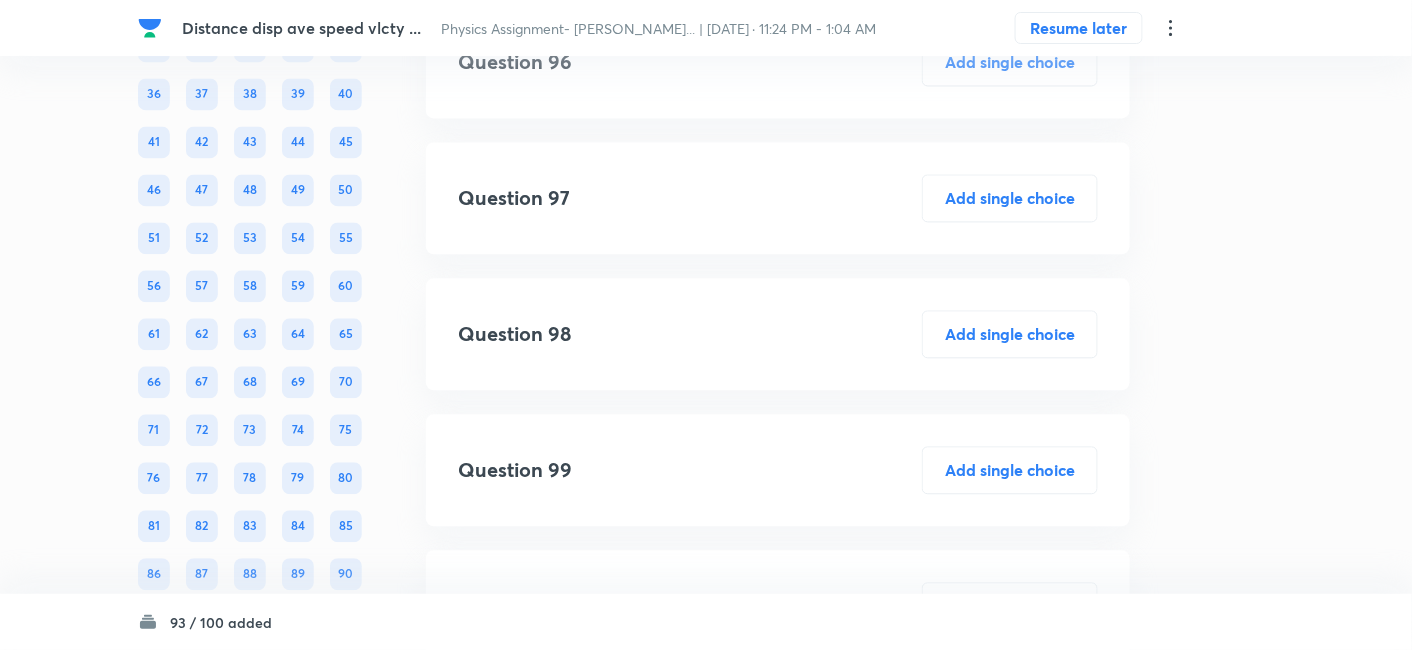 click on "Question 93 Marks: (+4, -1) • 4 options An elevator car, whose floor to ceiling distance is equal to 2.7  m , starts ascending with constant acceleration of 1.2  ms –2 . 2  sec  after the start, a bolt begins fallings from the ceiling of the car. The free fall time of the bolt is   0.7  s Correct answer 1  s Solution View Last used:  1 year ago Used  1  times in past Learners attempted:  1860 Difficulty: Easy" at bounding box center (778, -555) 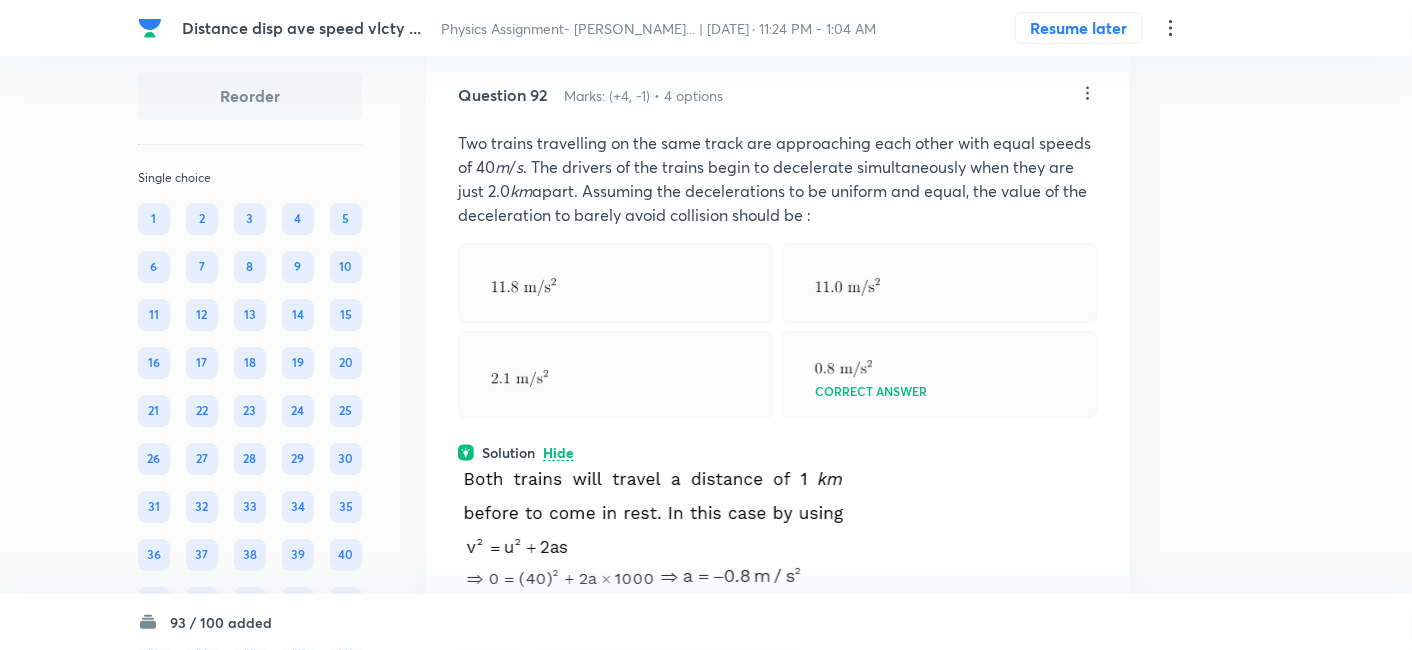 scroll, scrollTop: 75888, scrollLeft: 0, axis: vertical 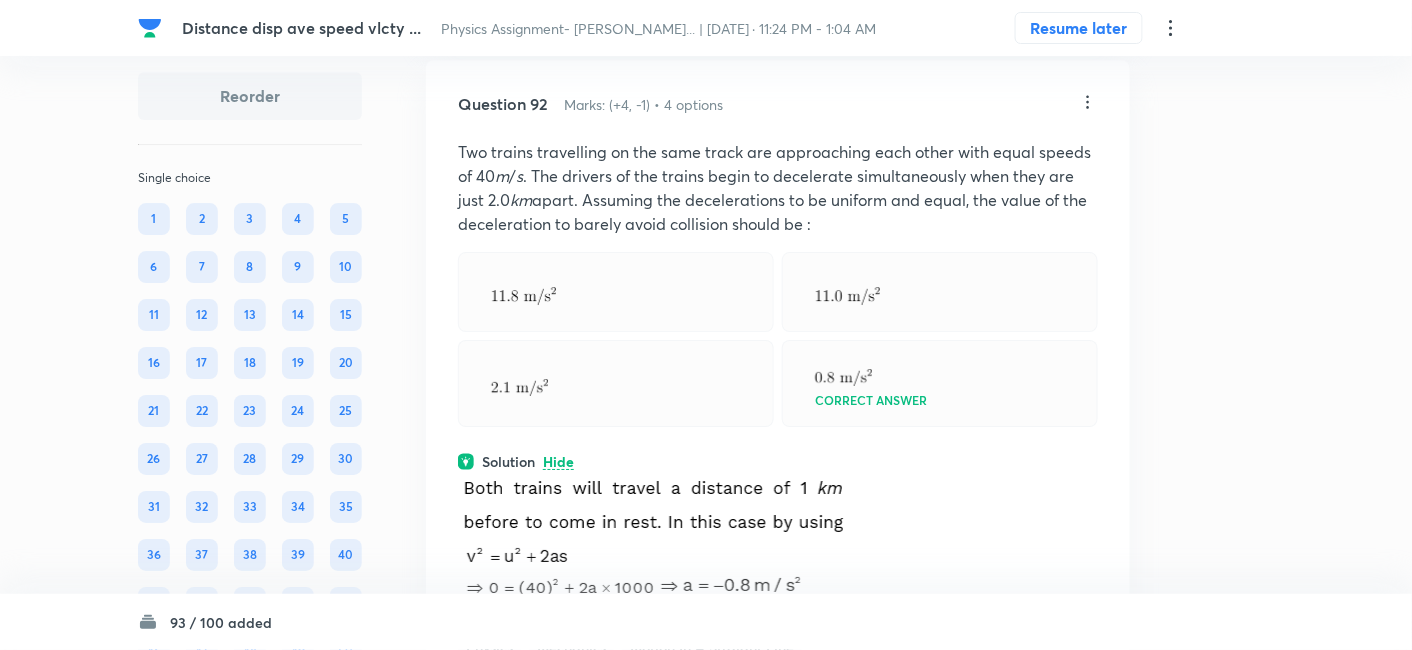 drag, startPoint x: 451, startPoint y: 115, endPoint x: 892, endPoint y: 371, distance: 509.9186 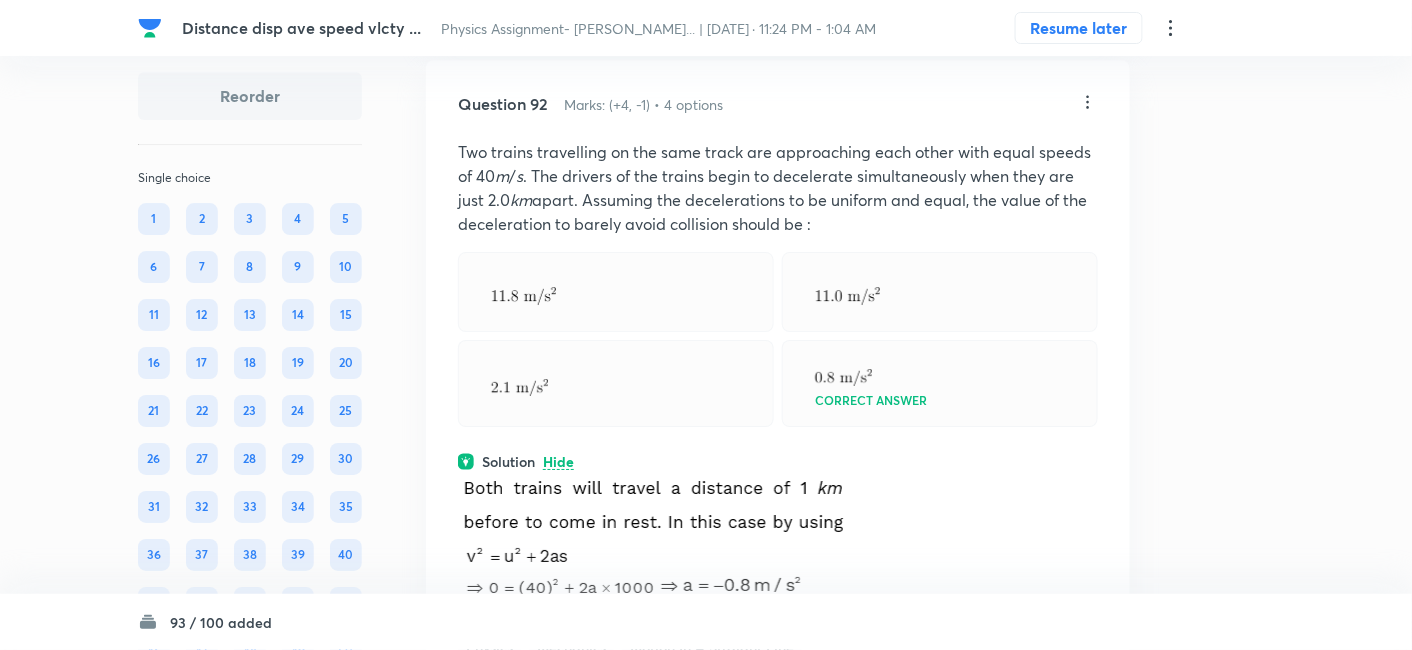 click on "Correct answer" at bounding box center [616, -567] 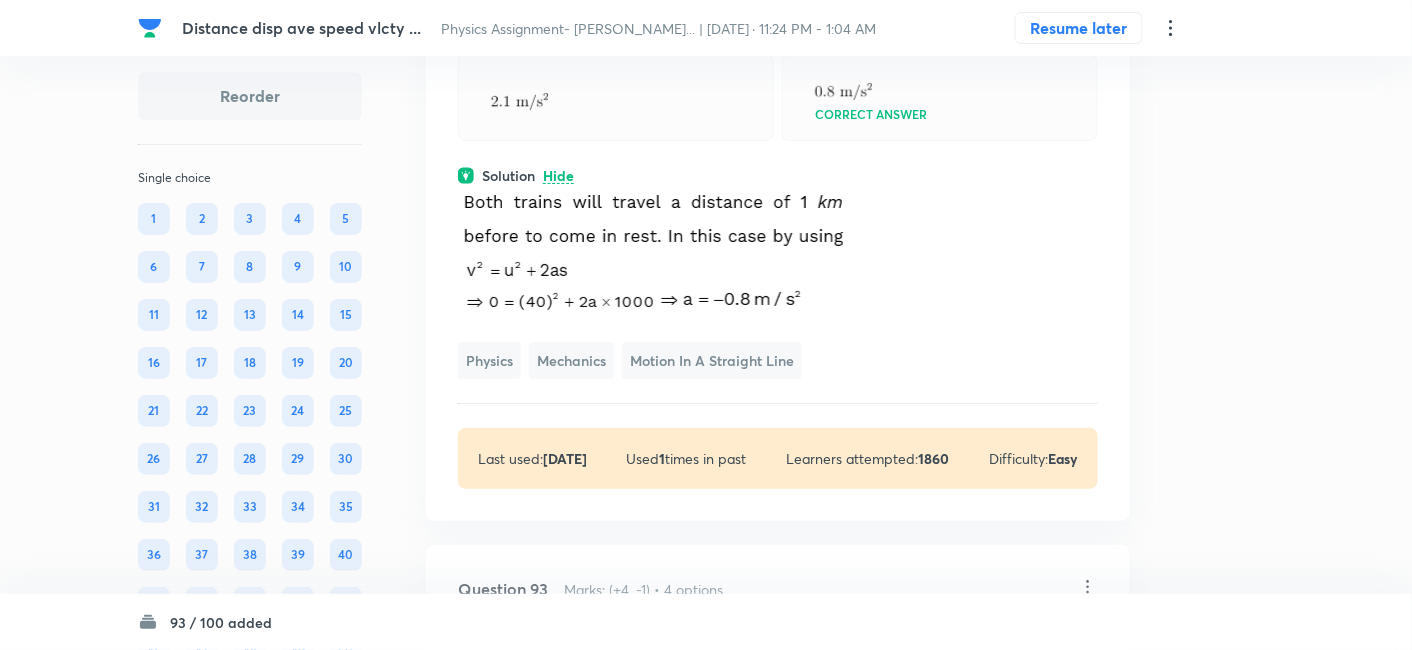 scroll, scrollTop: 76179, scrollLeft: 0, axis: vertical 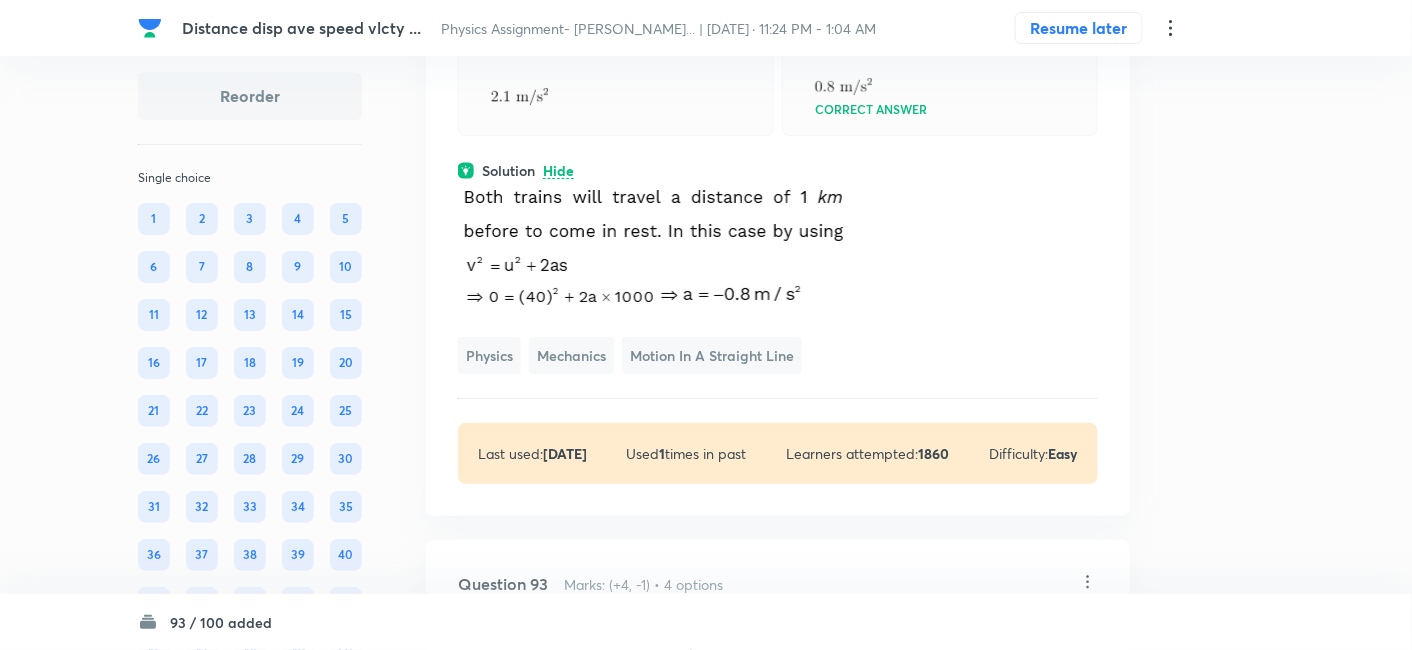 drag, startPoint x: 457, startPoint y: 180, endPoint x: 593, endPoint y: 469, distance: 319.401 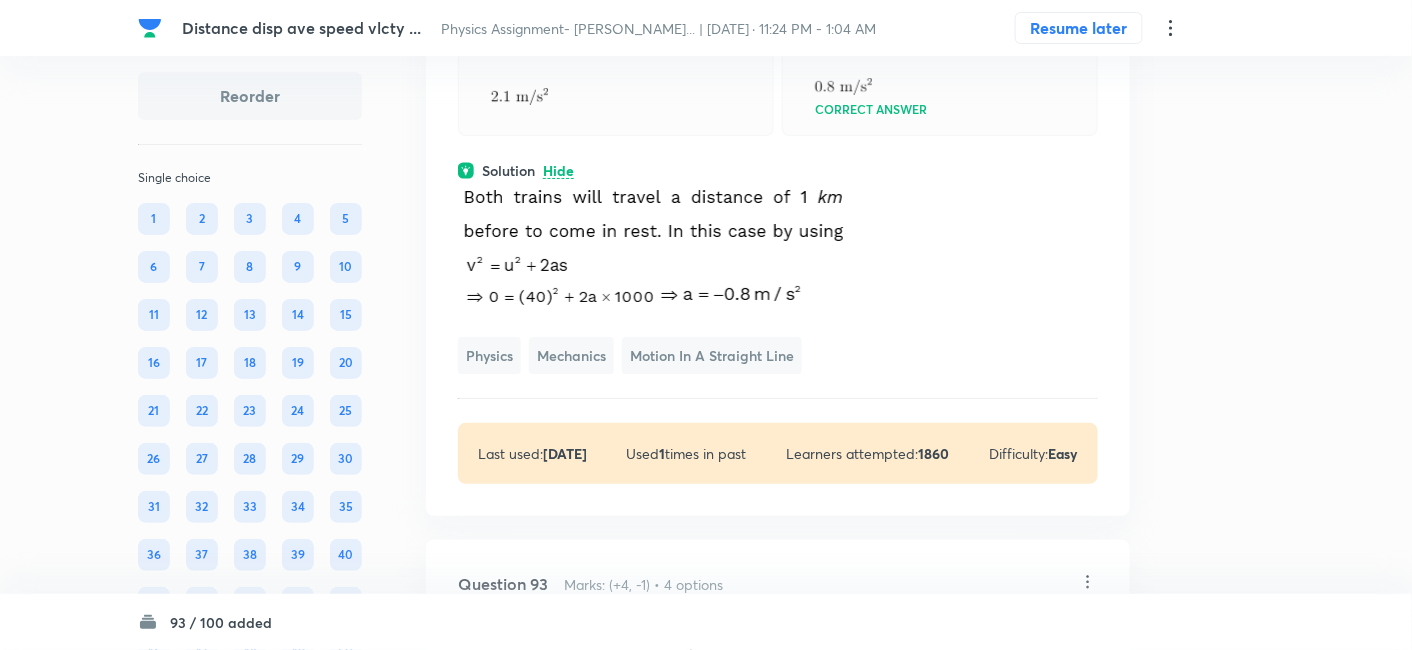 click on "(v') 2  = v 2  + 2gs" at bounding box center (778, -543) 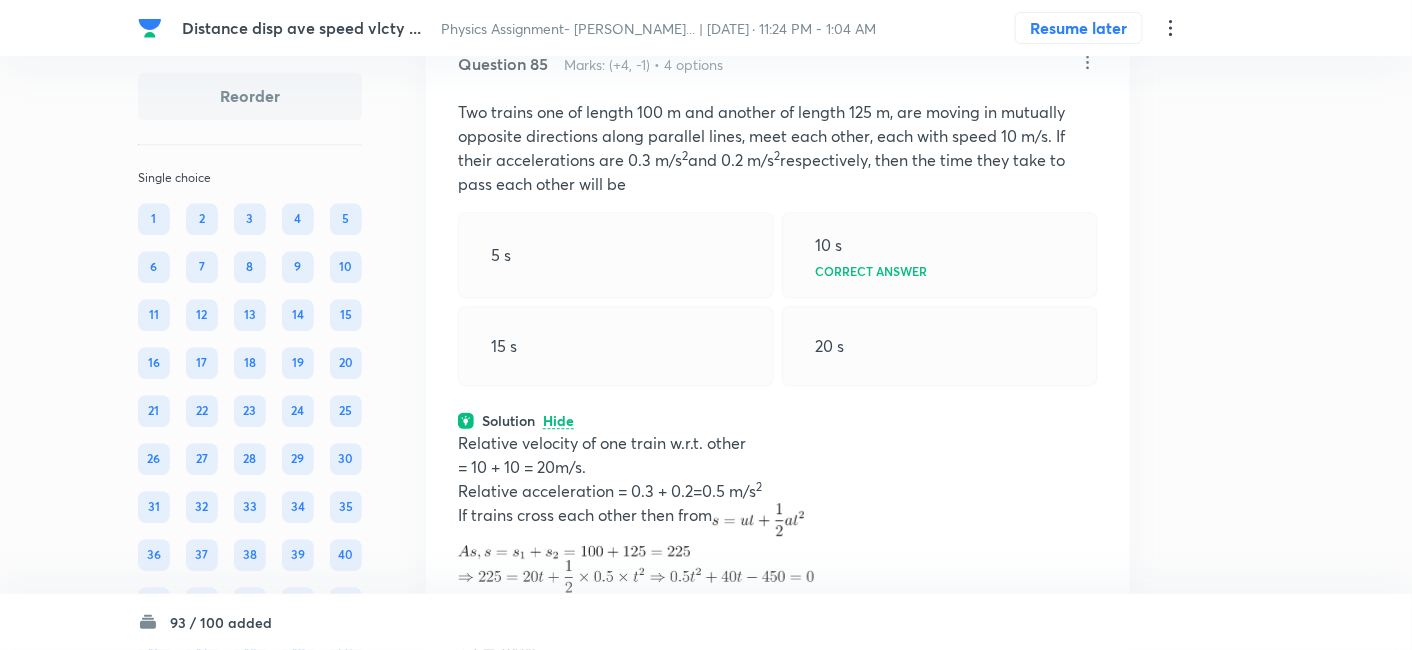 scroll, scrollTop: 70522, scrollLeft: 0, axis: vertical 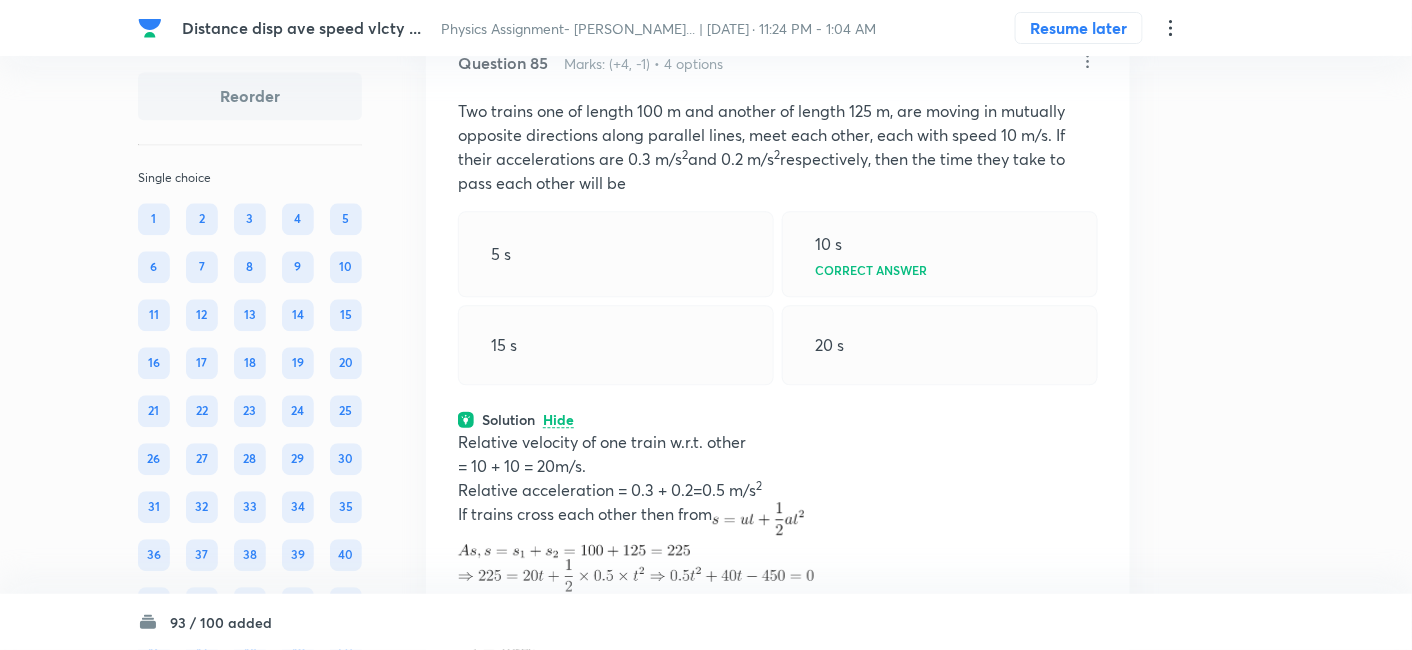 click on "Question 84 Marks: (+4, -1) • 4 options A graph between the square of the velocity of a particle and the distance moved is shown in the figure. The acceleration of the particle in kilometers per hour square is: 2250 3084    -2250    -3084  Correct answer Solution Hide Physics Mechanics Motion in a Straight Line Last used:  8 months ago Used  1  times in past Learners attempted:  11 Difficulty: Easy" at bounding box center [778, -580] 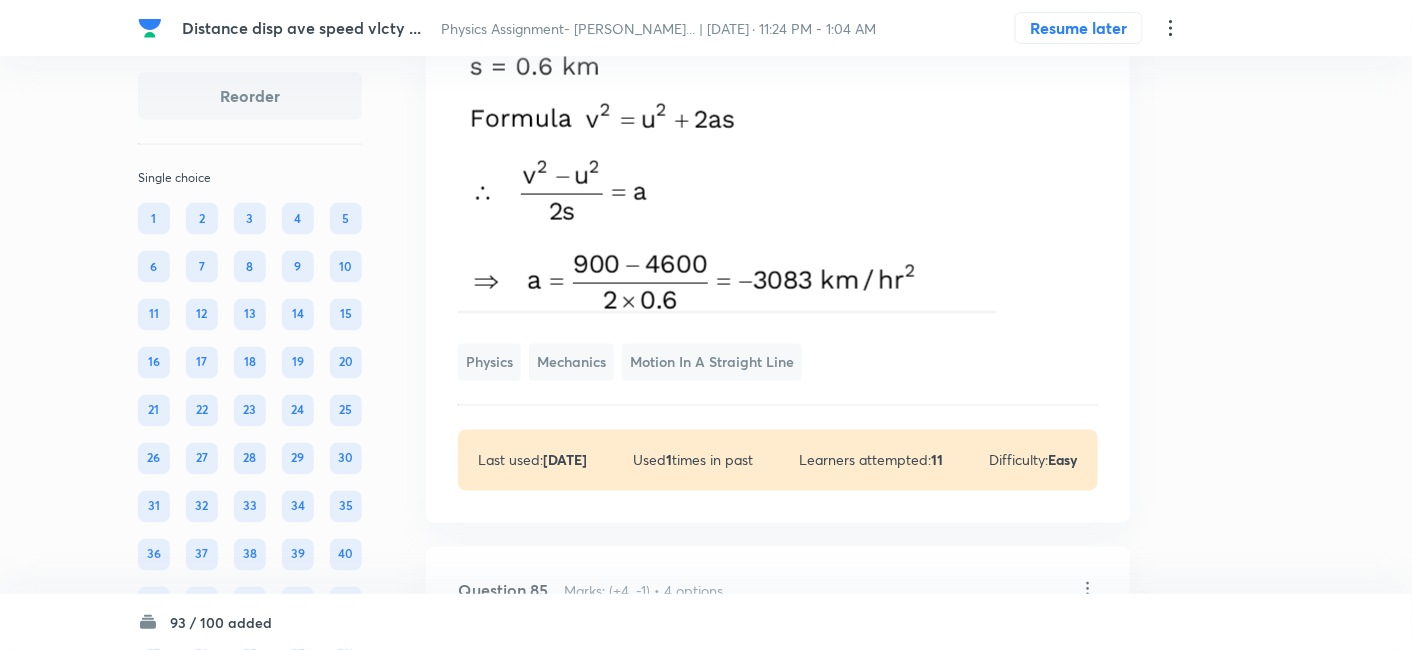 scroll, scrollTop: 69991, scrollLeft: 0, axis: vertical 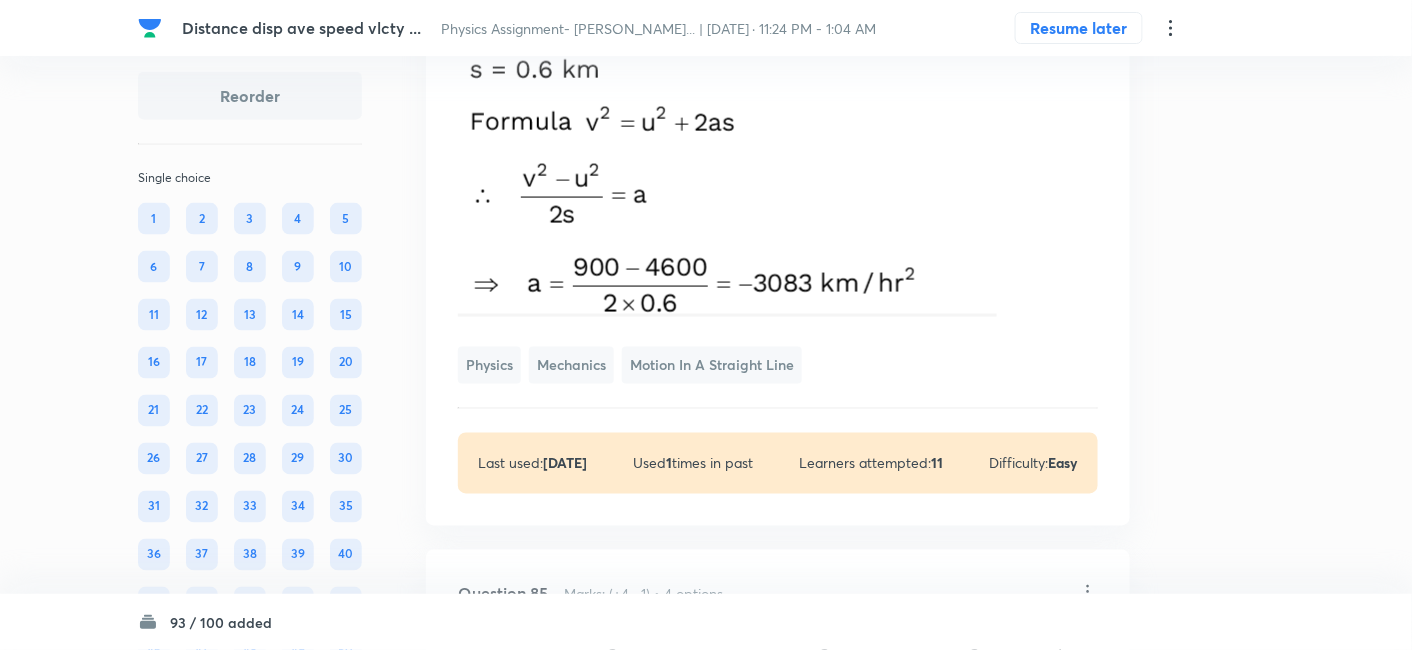 drag, startPoint x: 455, startPoint y: 198, endPoint x: 1012, endPoint y: 266, distance: 561.13544 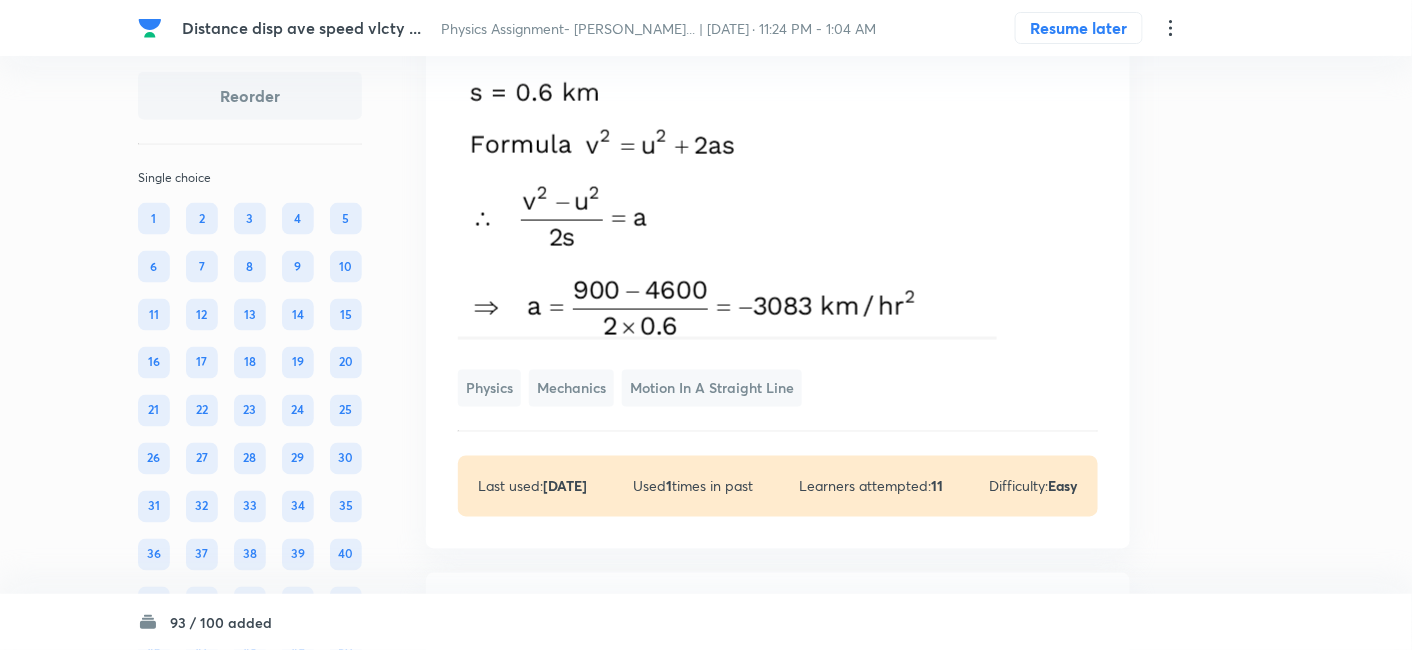 scroll, scrollTop: 69954, scrollLeft: 0, axis: vertical 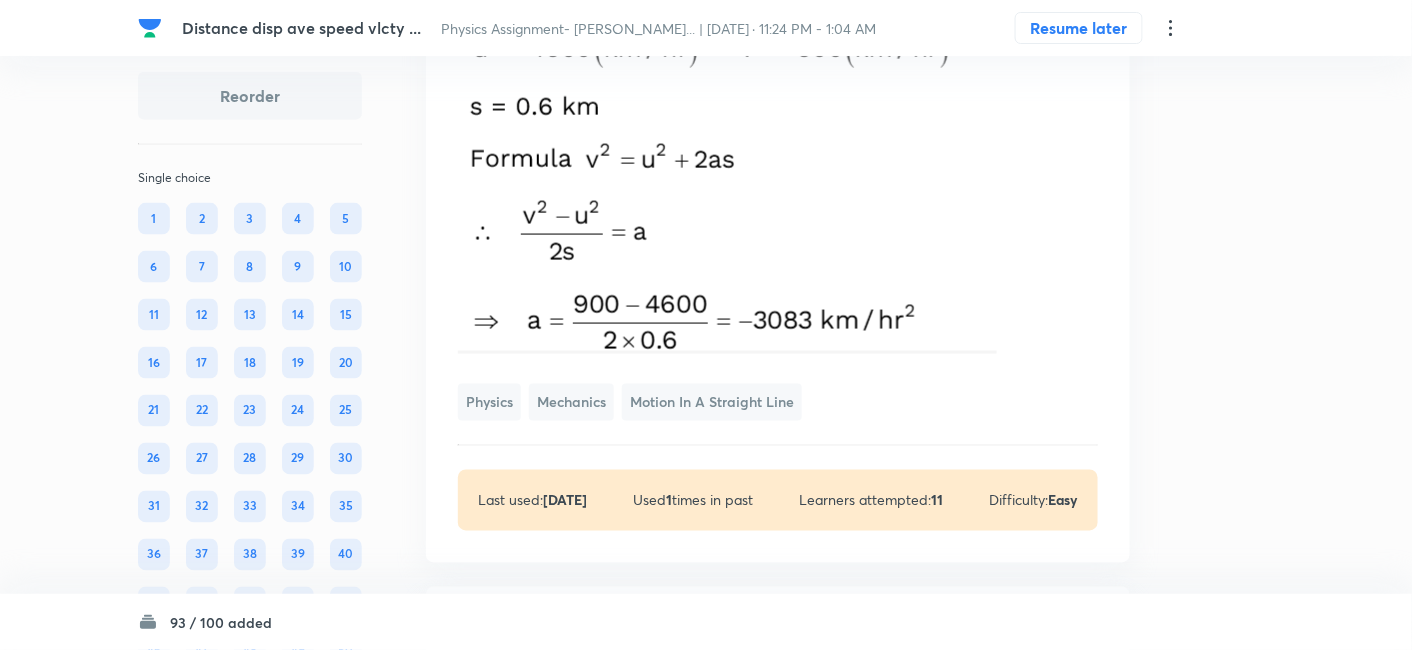 click 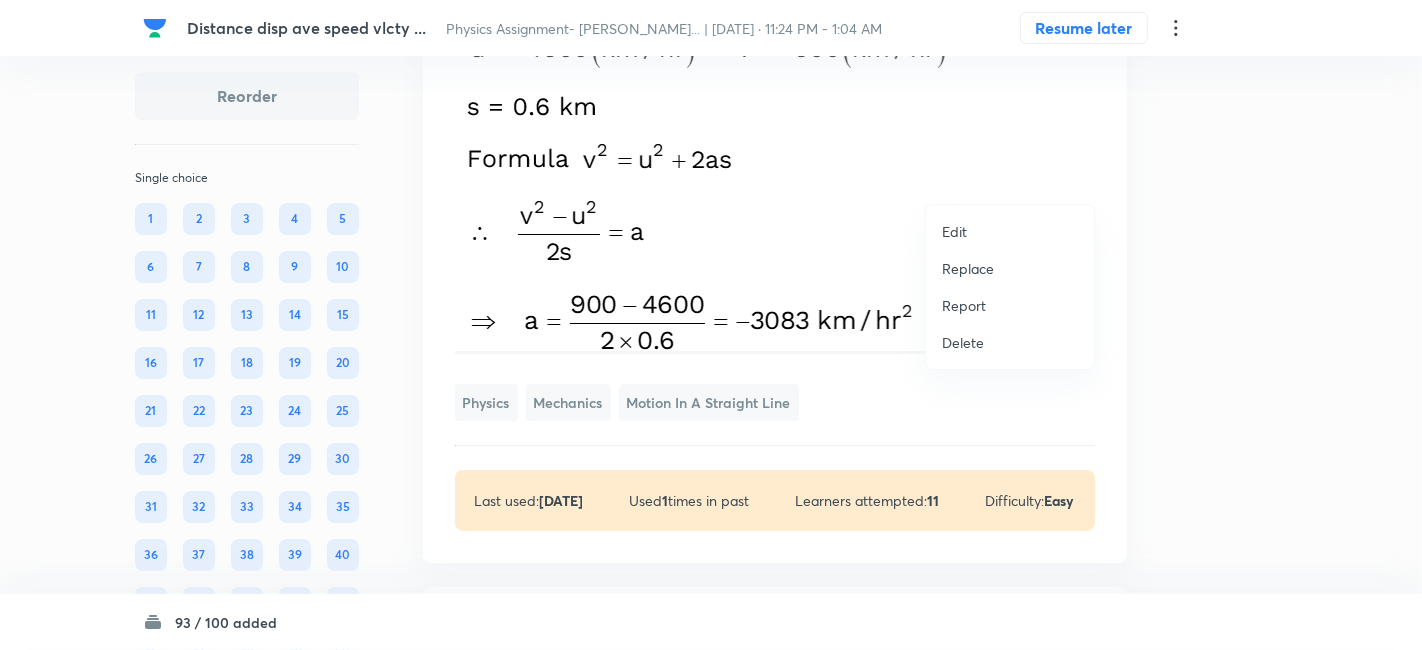 click on "Edit" at bounding box center (954, 231) 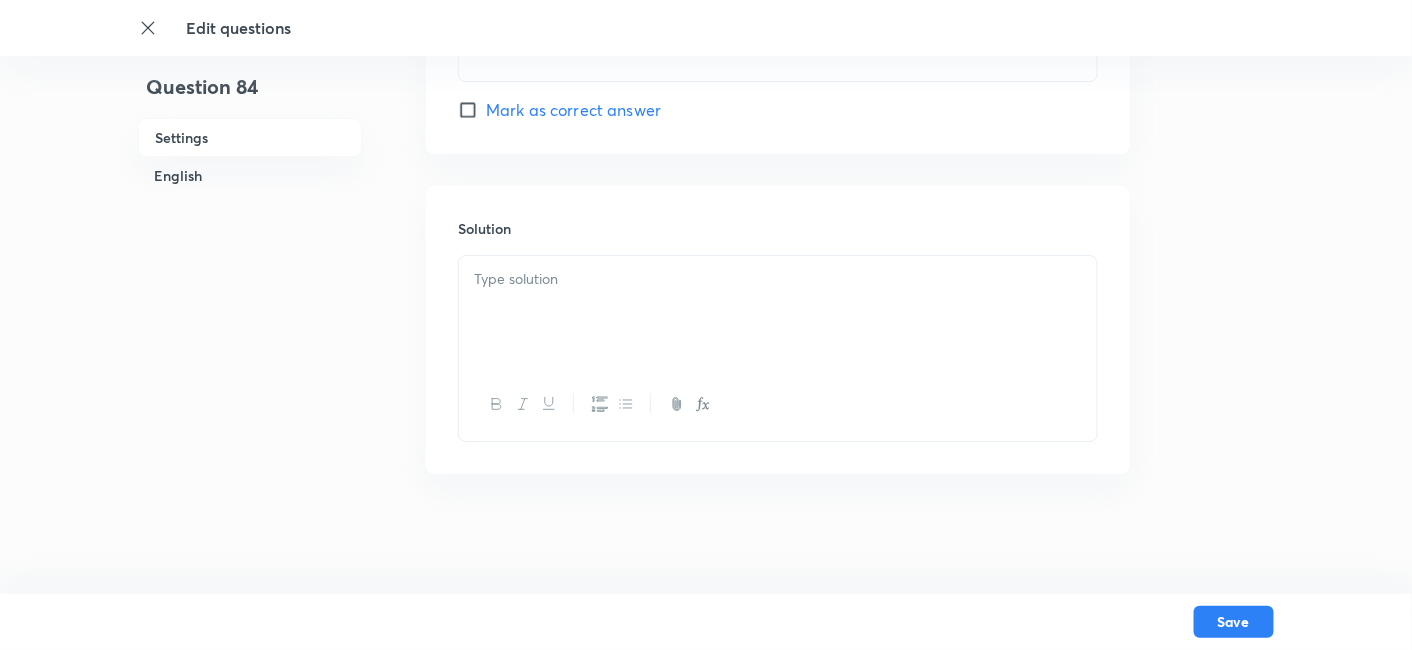 scroll, scrollTop: 0, scrollLeft: 0, axis: both 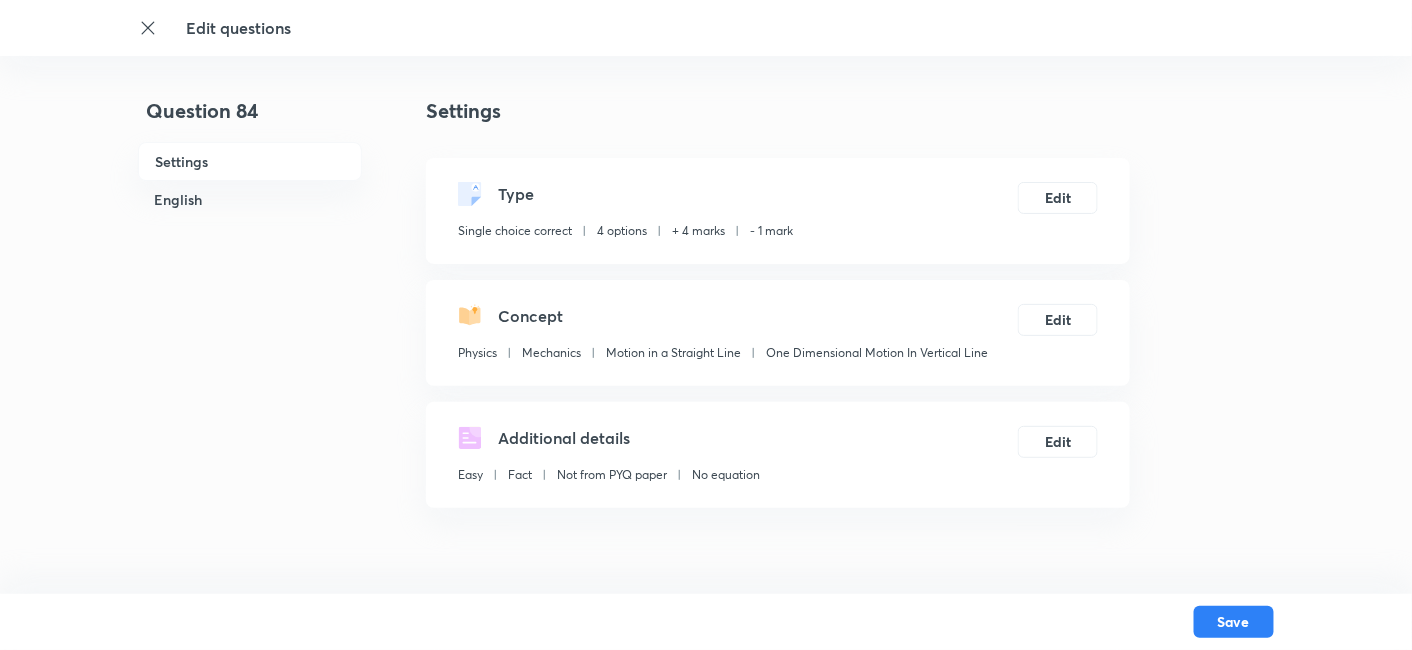 checkbox on "true" 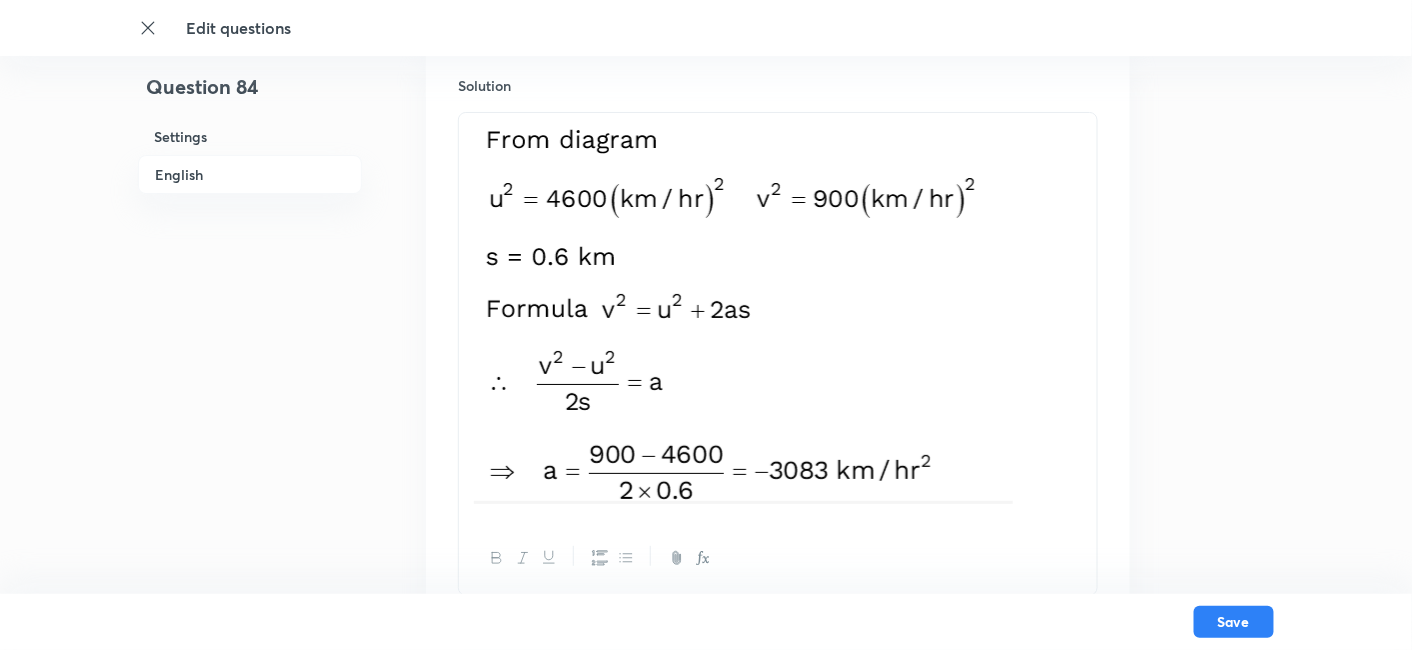 scroll, scrollTop: 2346, scrollLeft: 0, axis: vertical 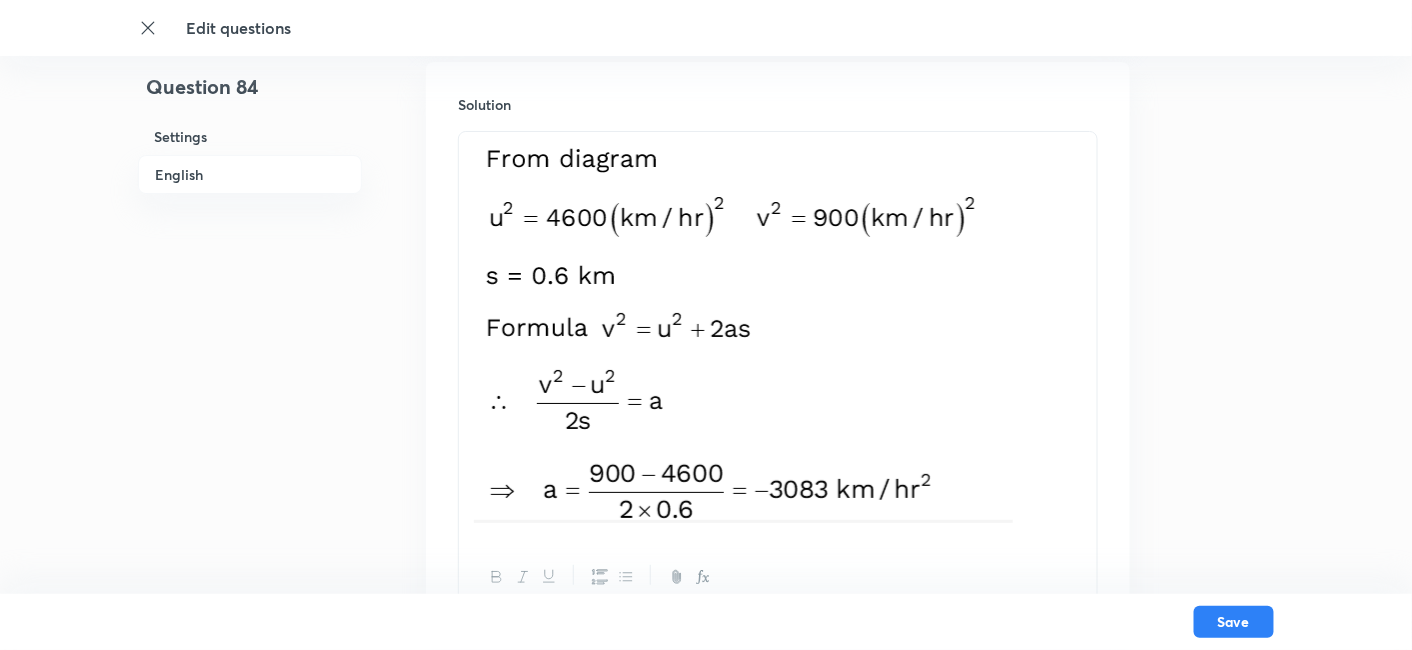 click at bounding box center (778, 336) 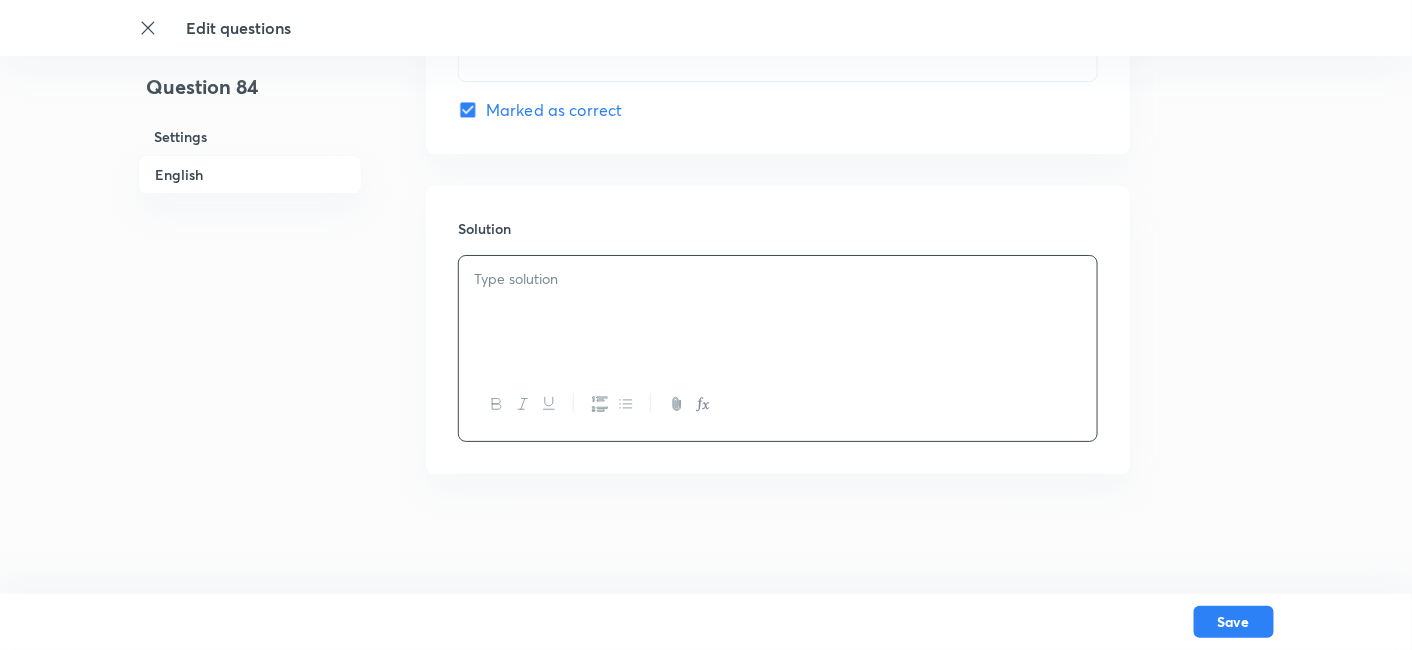 scroll, scrollTop: 2219, scrollLeft: 0, axis: vertical 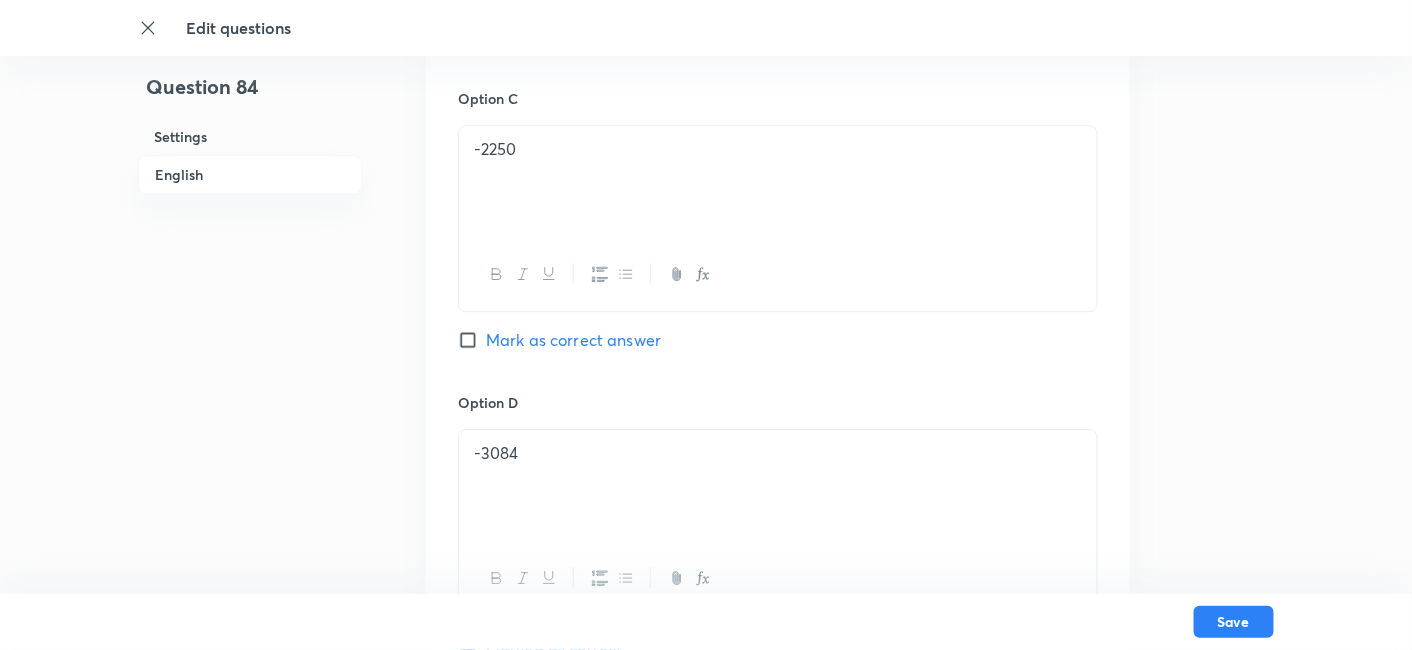 click on "Mark as correct answer" at bounding box center [573, 340] 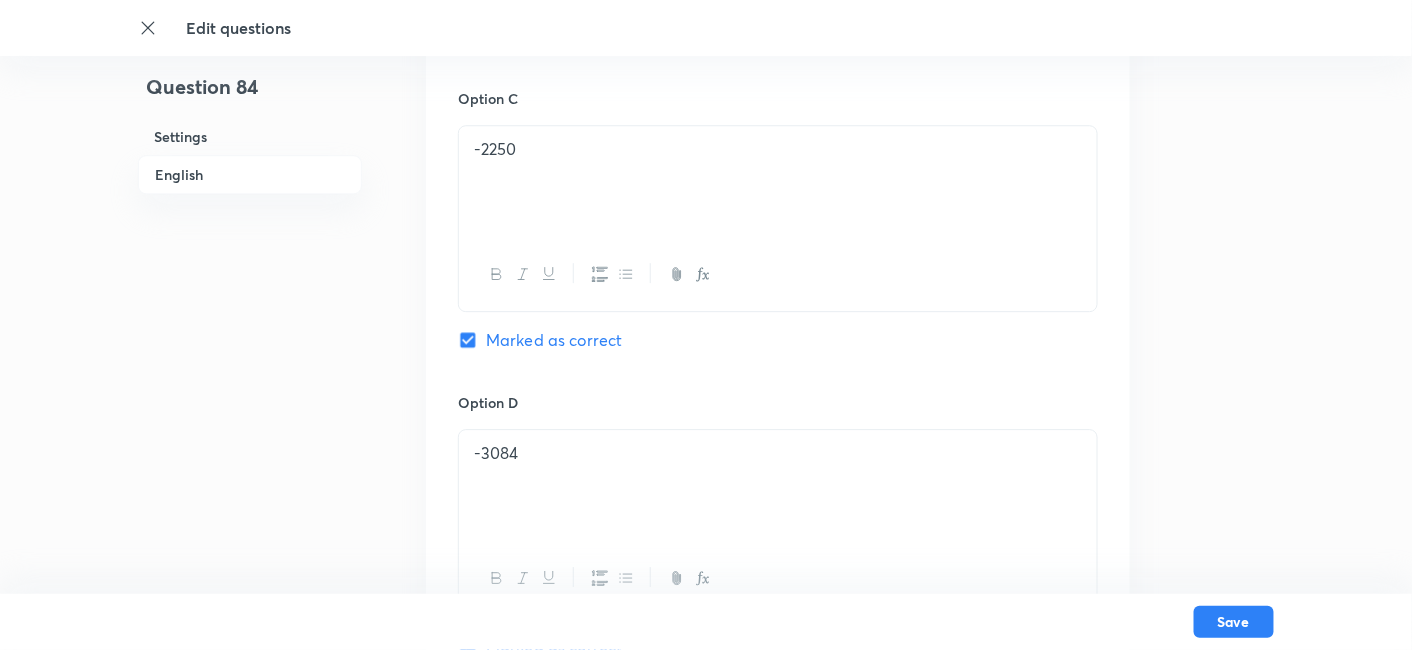 checkbox on "false" 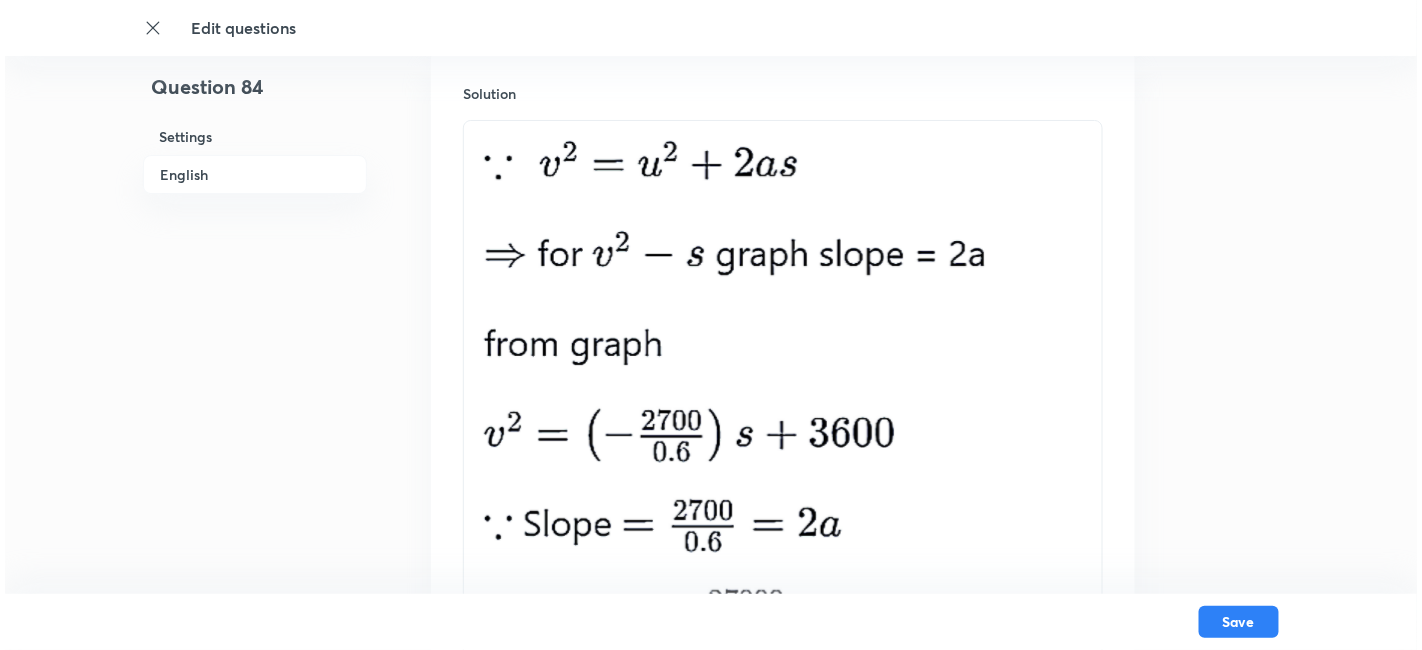 scroll, scrollTop: 2638, scrollLeft: 0, axis: vertical 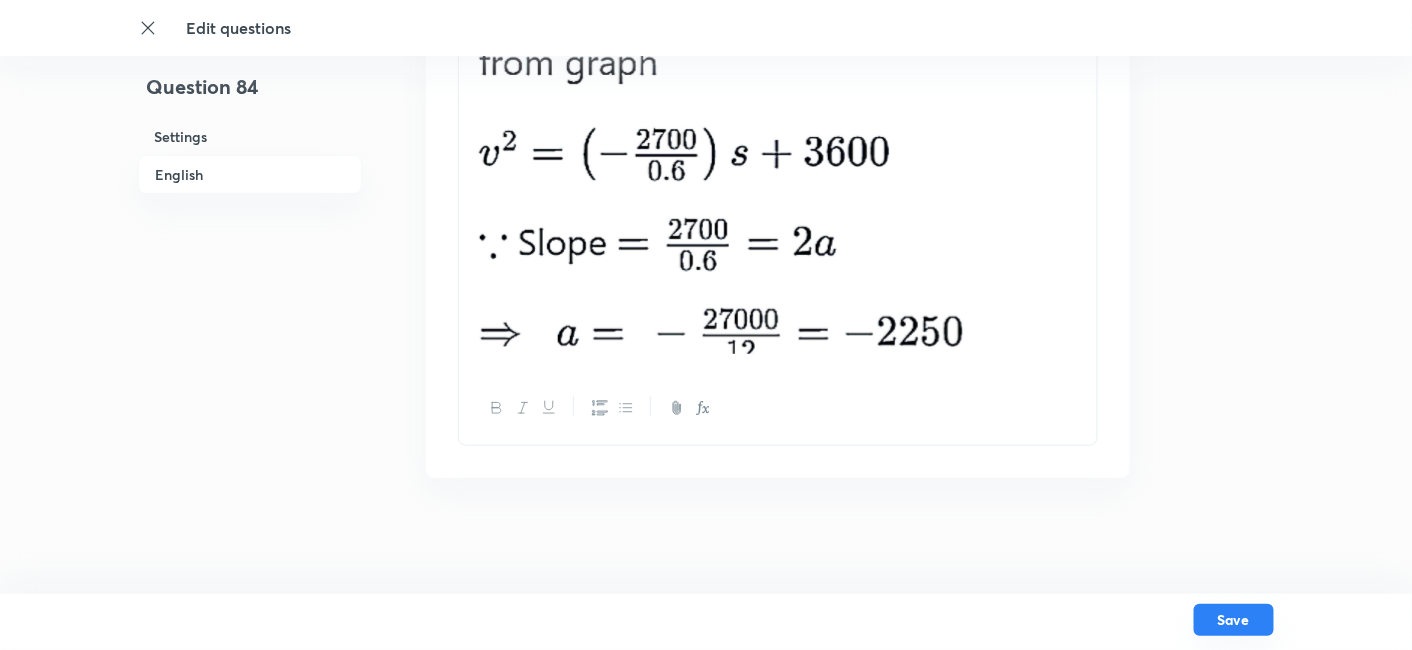 click on "Save" at bounding box center (1234, 620) 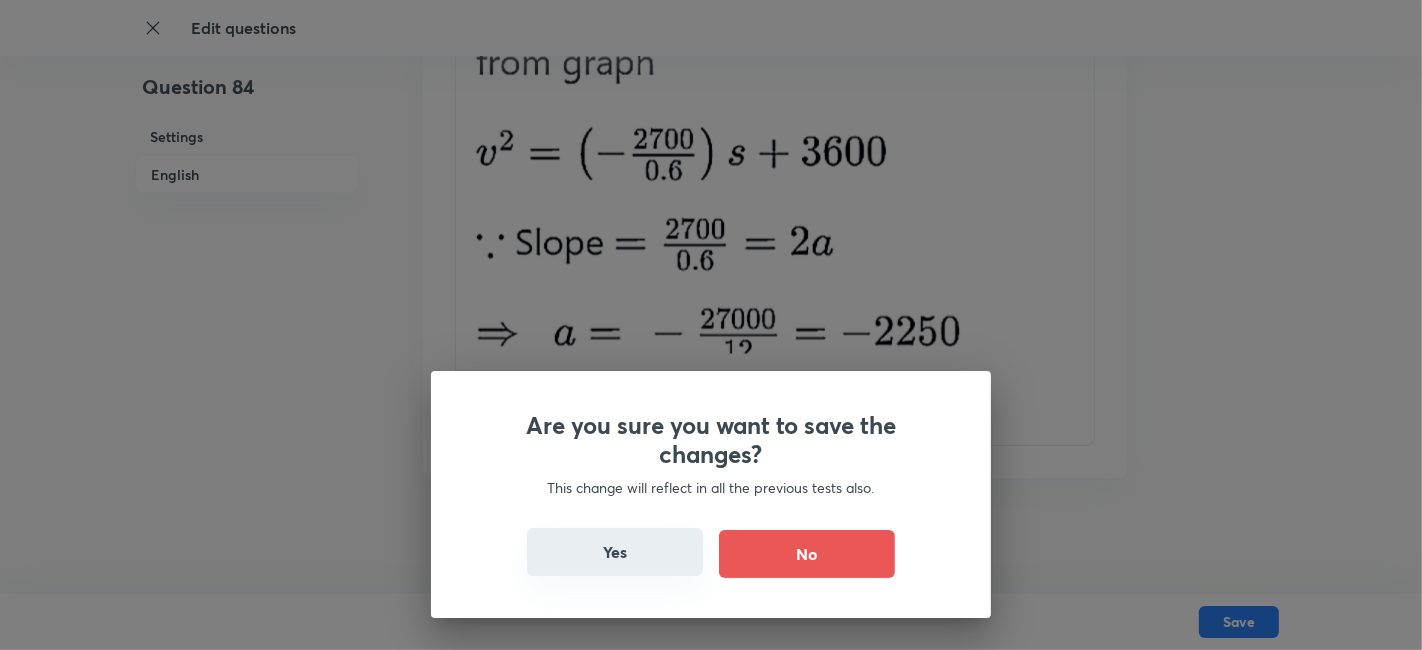 click on "Yes" at bounding box center [615, 552] 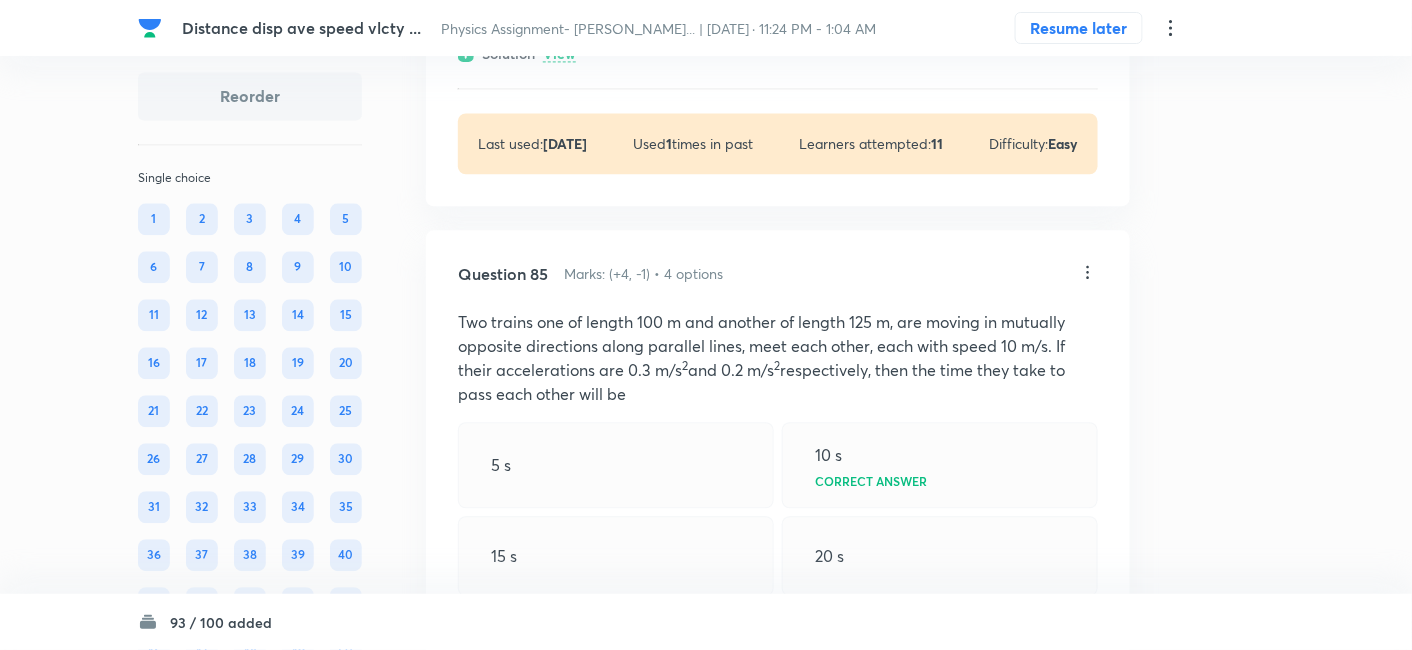 scroll, scrollTop: 51388, scrollLeft: 0, axis: vertical 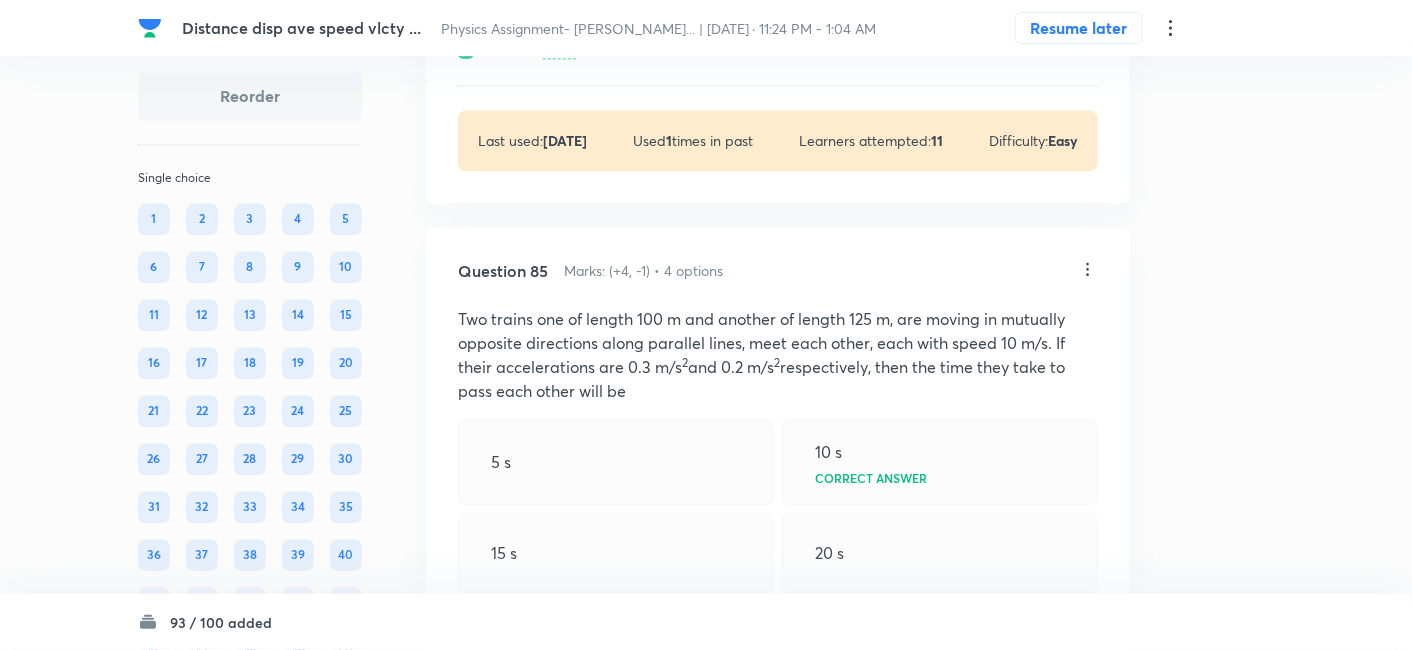 click on "Question 84 Marks: (+4, -1) • 4 options A graph between the square of the velocity of a particle and the distance moved is shown in the figure. The acceleration of the particle in kilometers per hour square is: 2250 3084    -2250    Correct answer -3084  Solution View Last used:  8 months ago Used  1  times in past Learners attempted:  11 Difficulty: Easy" at bounding box center (778, -159) 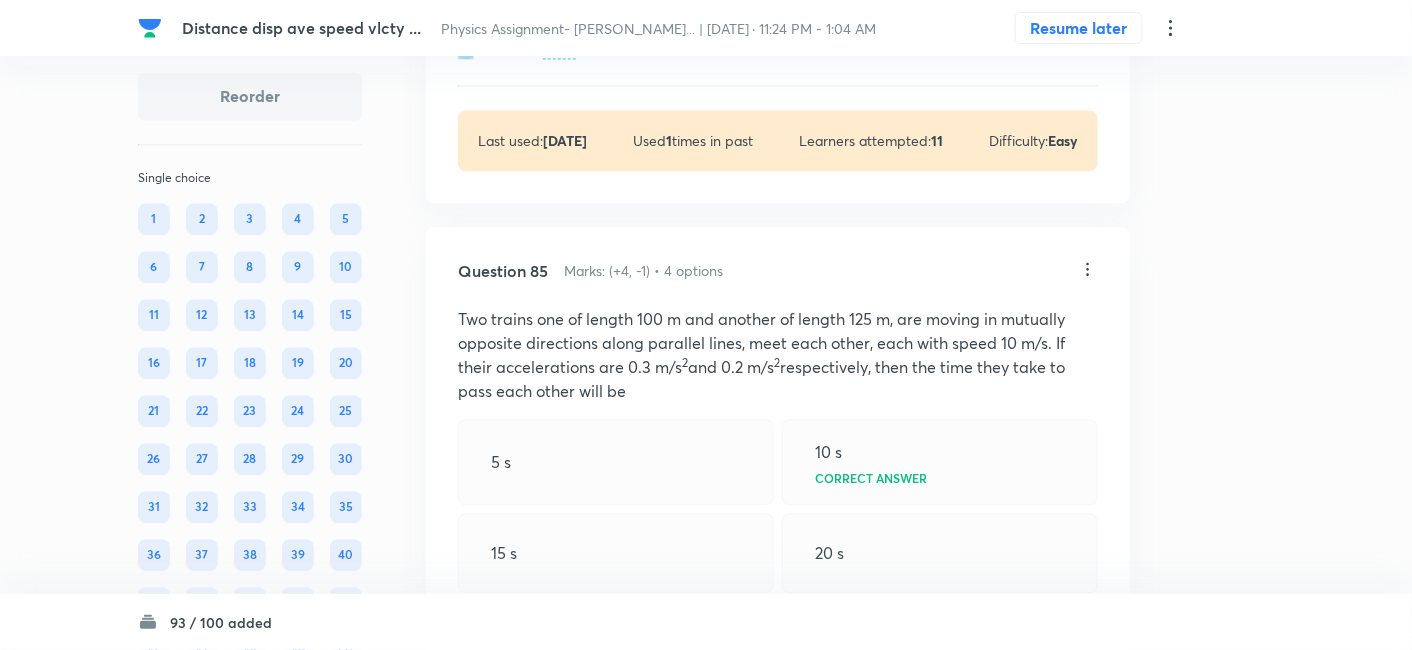 drag, startPoint x: 455, startPoint y: 132, endPoint x: 873, endPoint y: 514, distance: 566.2579 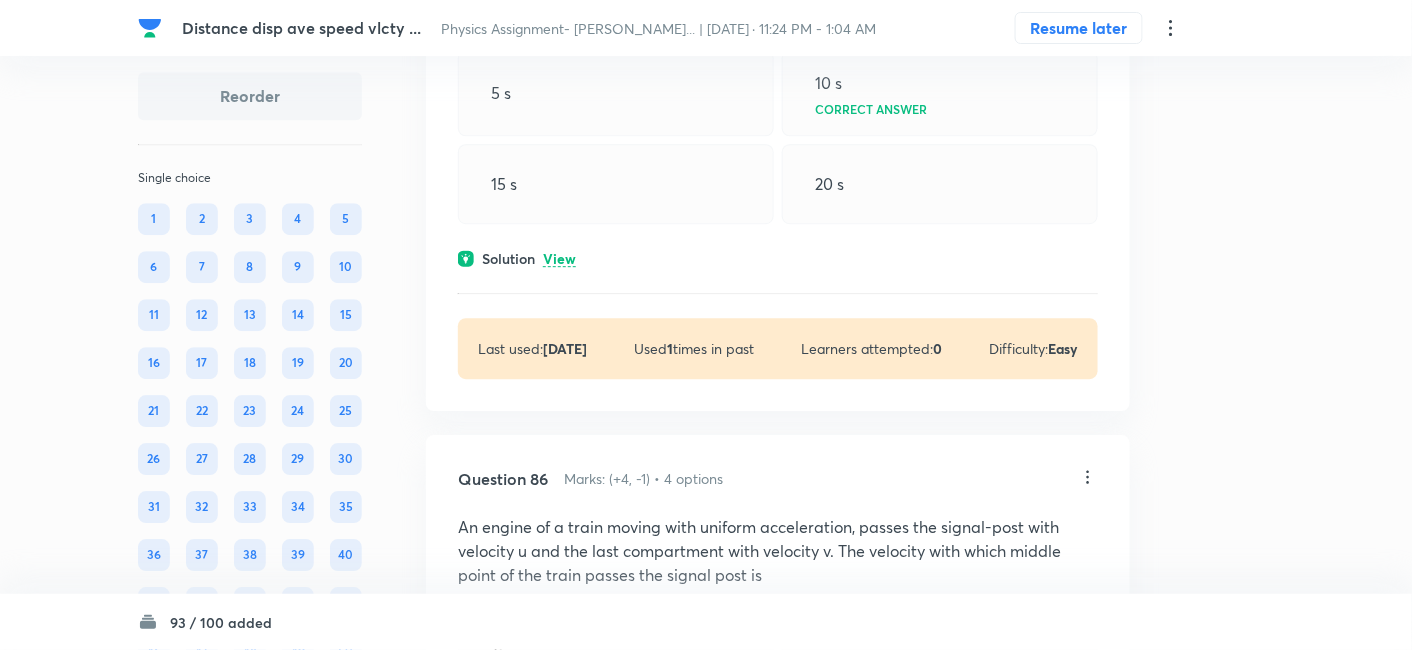 scroll, scrollTop: 51760, scrollLeft: 0, axis: vertical 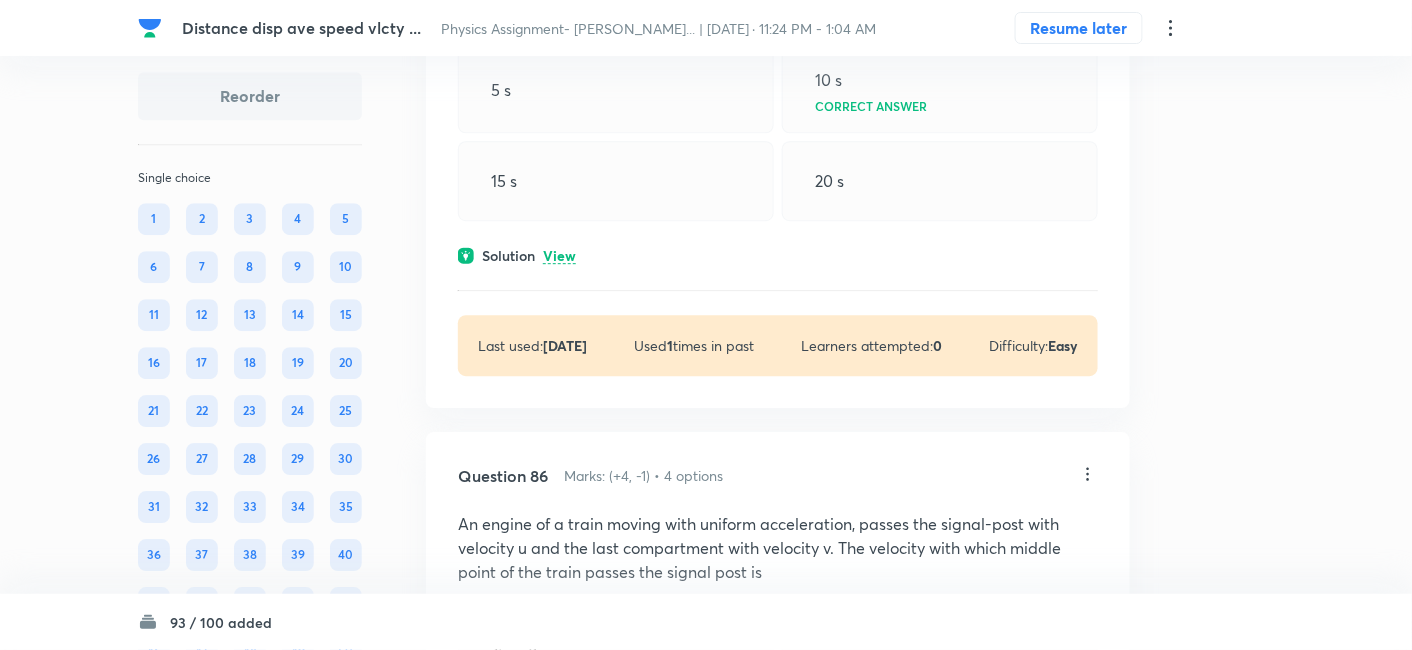 click on "View" at bounding box center [559, -321] 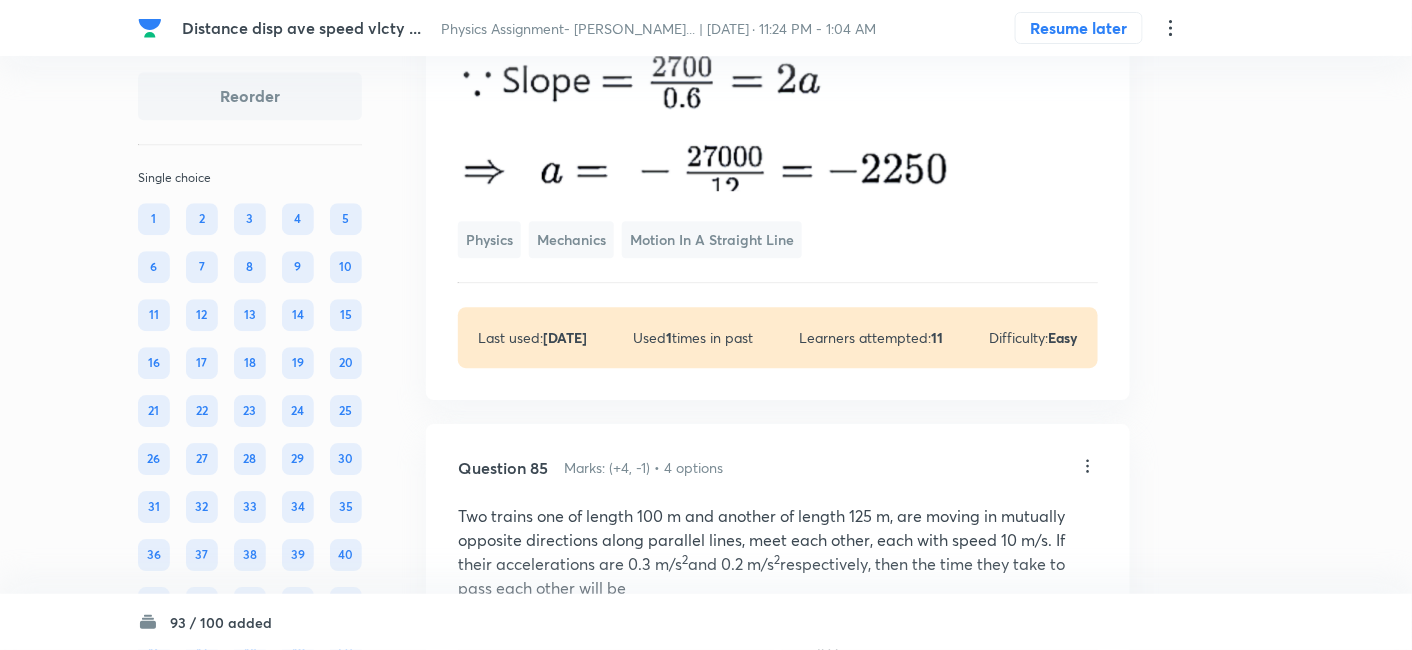 click at bounding box center [778, -57] 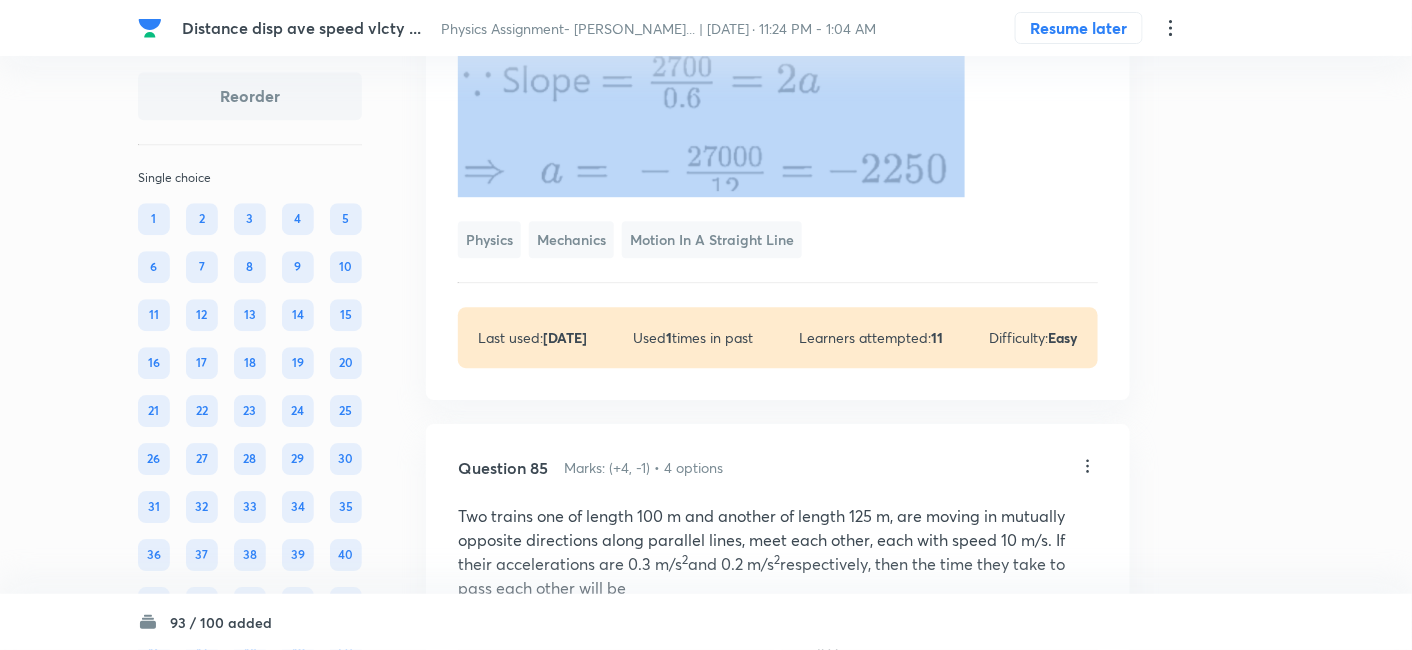 click at bounding box center (778, -57) 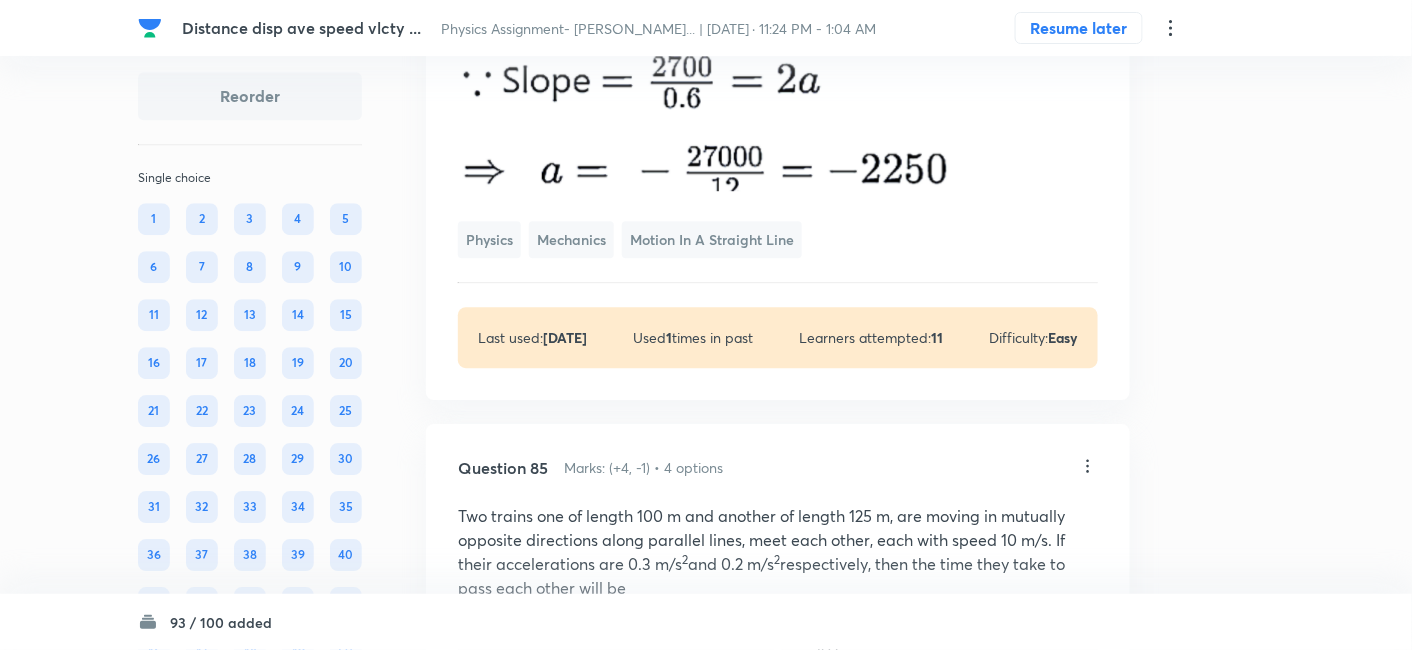 click on "-2250    Correct answer" at bounding box center (616, -411) 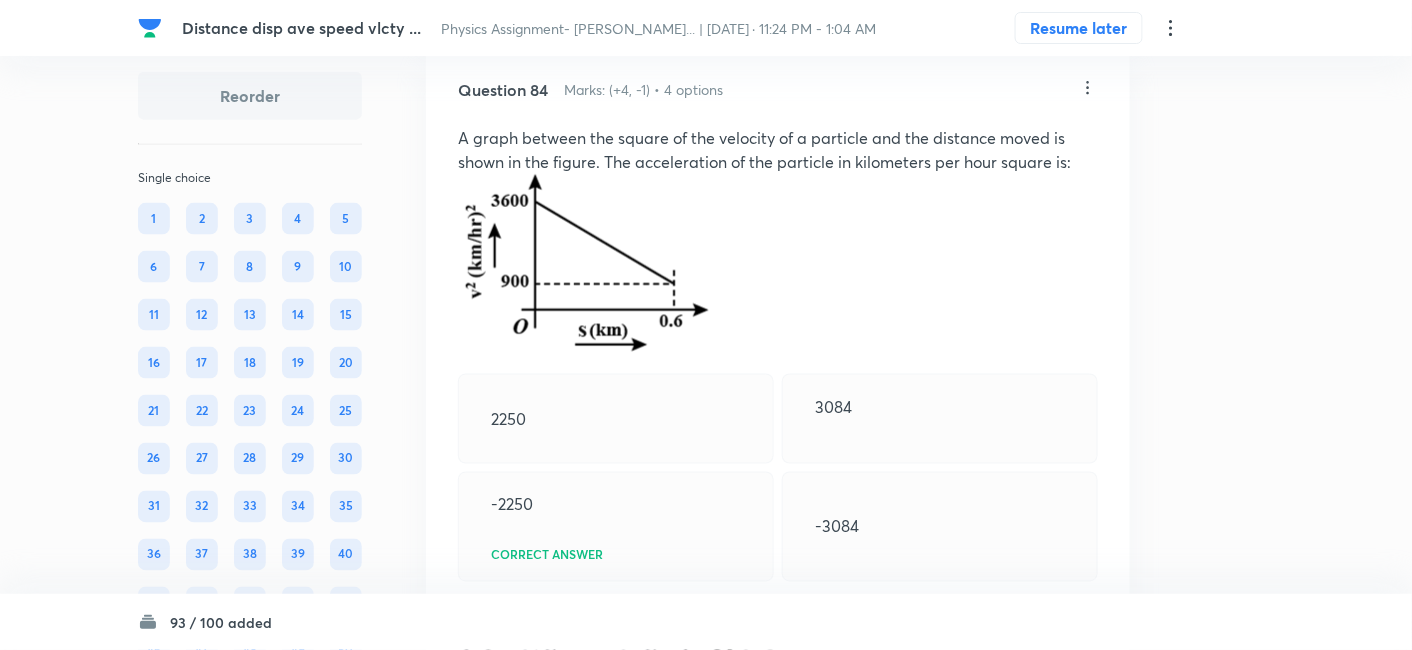 scroll, scrollTop: 50817, scrollLeft: 0, axis: vertical 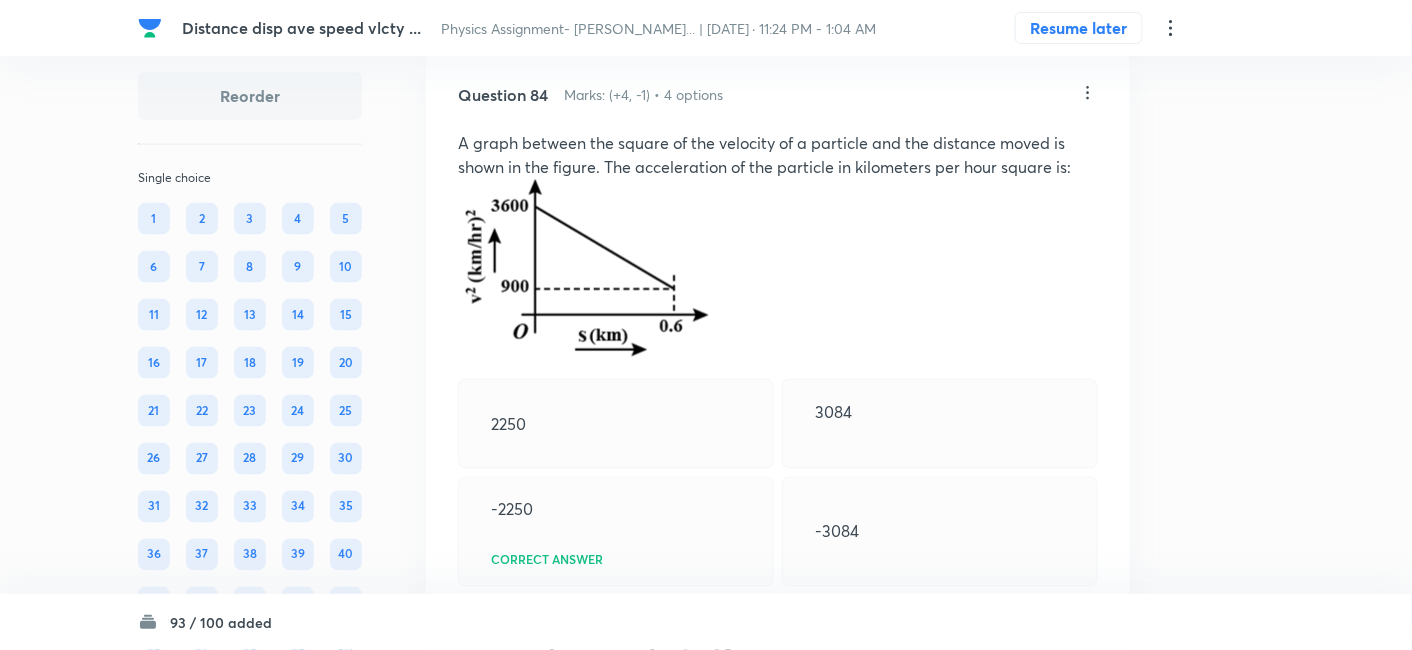 click on "View" at bounding box center (559, -125) 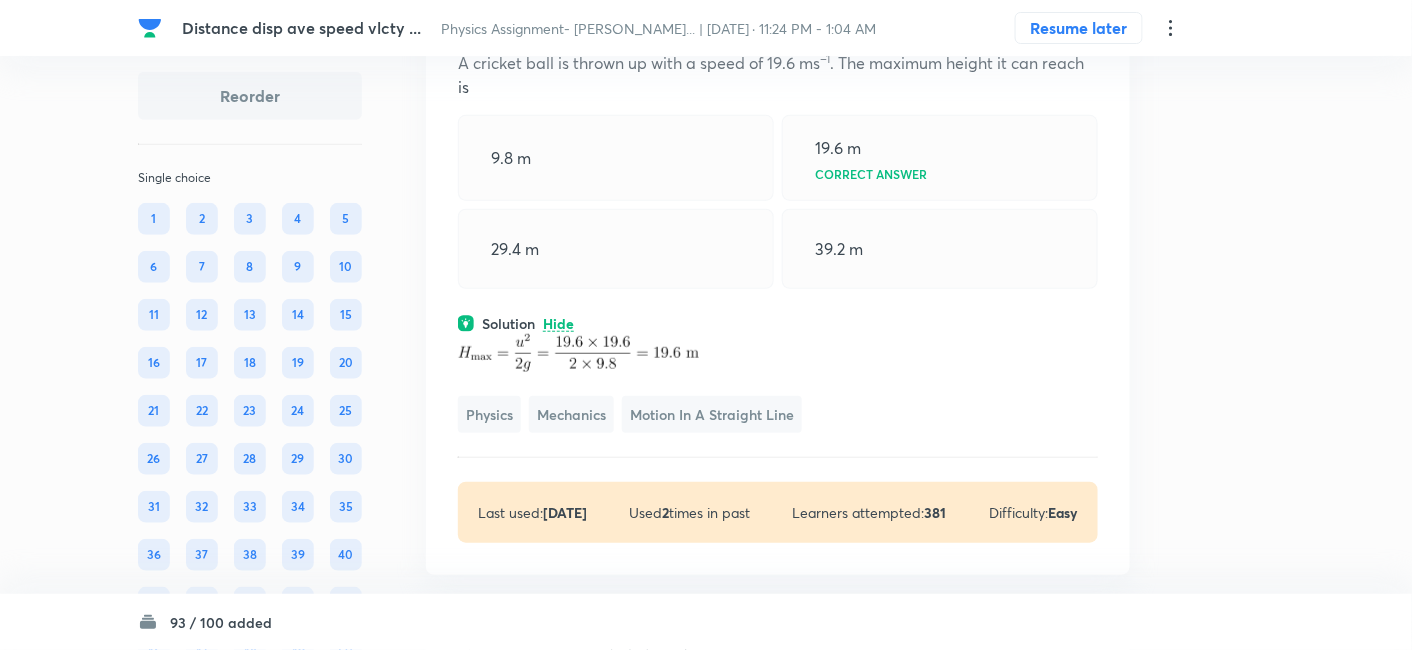 scroll, scrollTop: 50366, scrollLeft: 0, axis: vertical 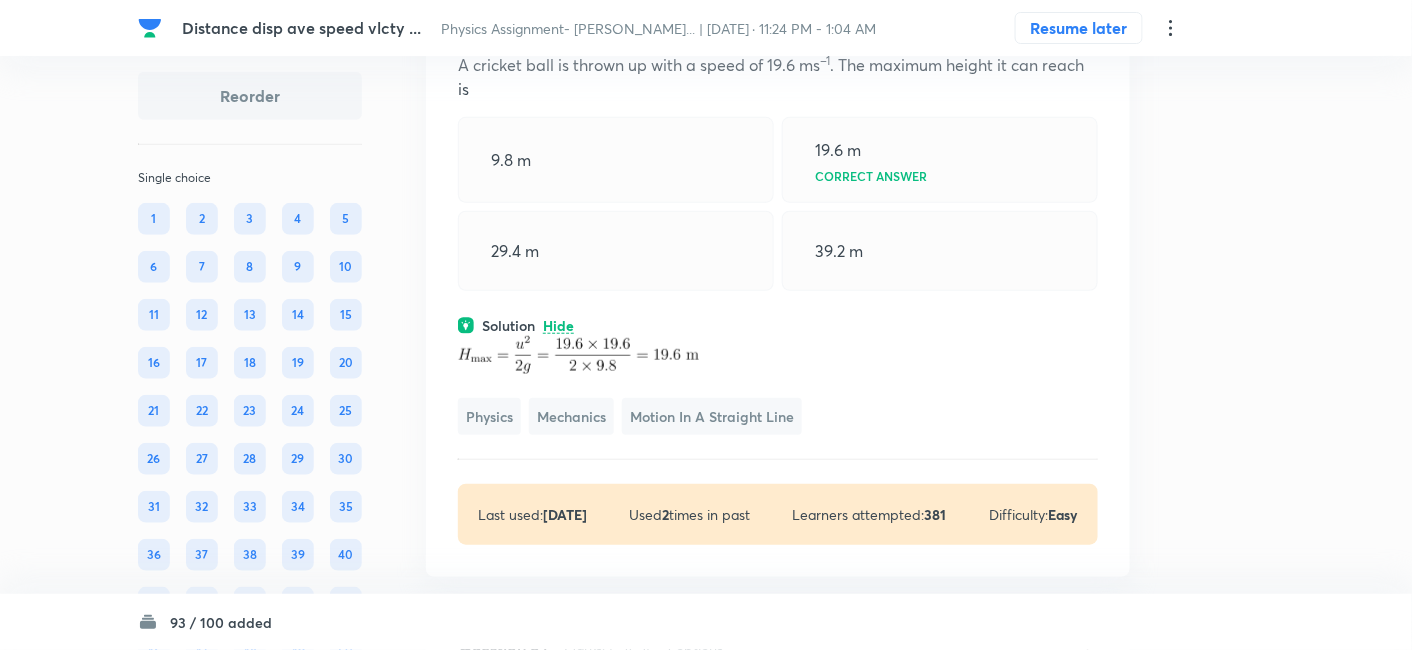 click on "View" at bounding box center (559, -203) 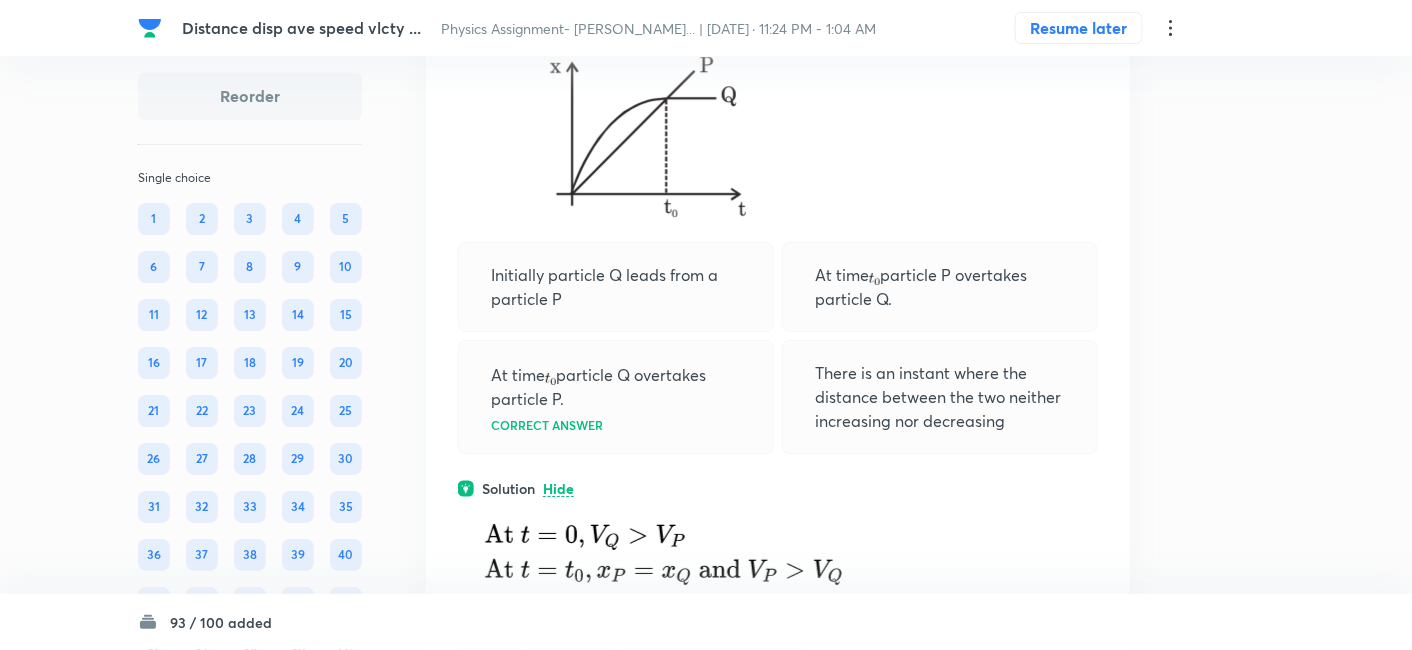 scroll, scrollTop: 49673, scrollLeft: 0, axis: vertical 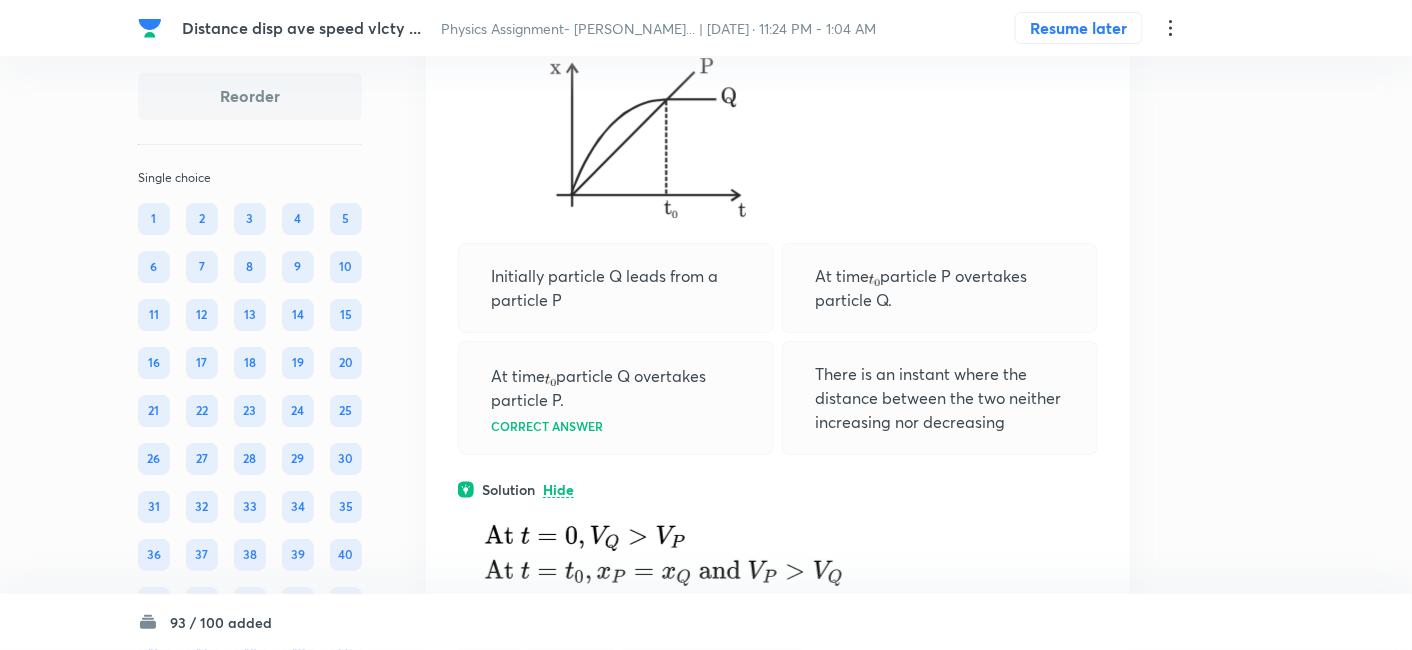 click on "View" at bounding box center [559, -249] 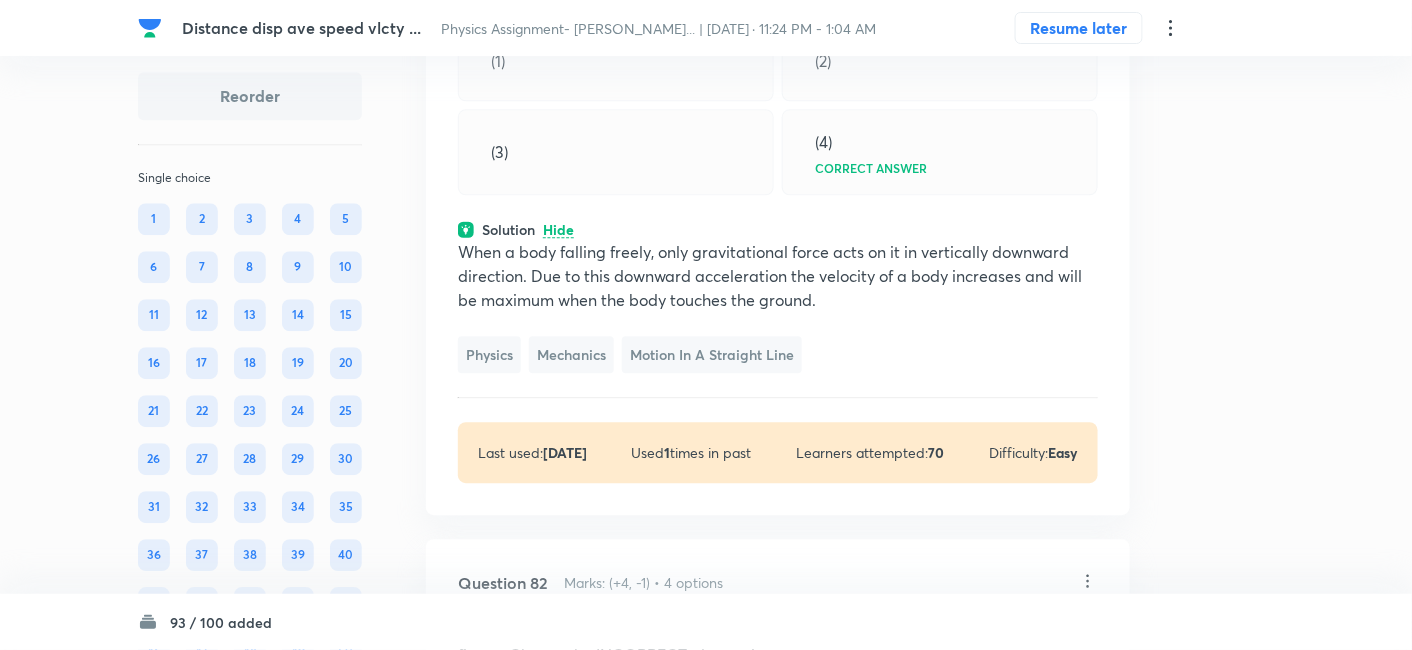 scroll, scrollTop: 49191, scrollLeft: 0, axis: vertical 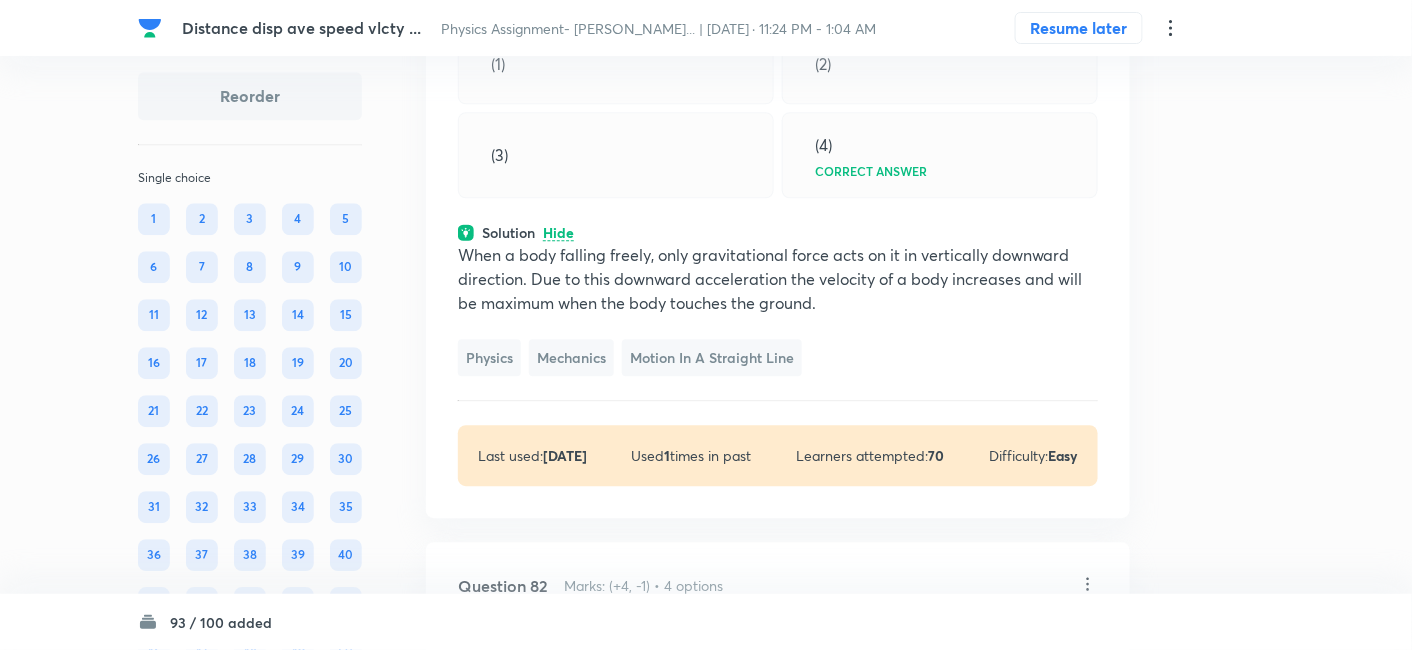 click on "View" at bounding box center [559, -464] 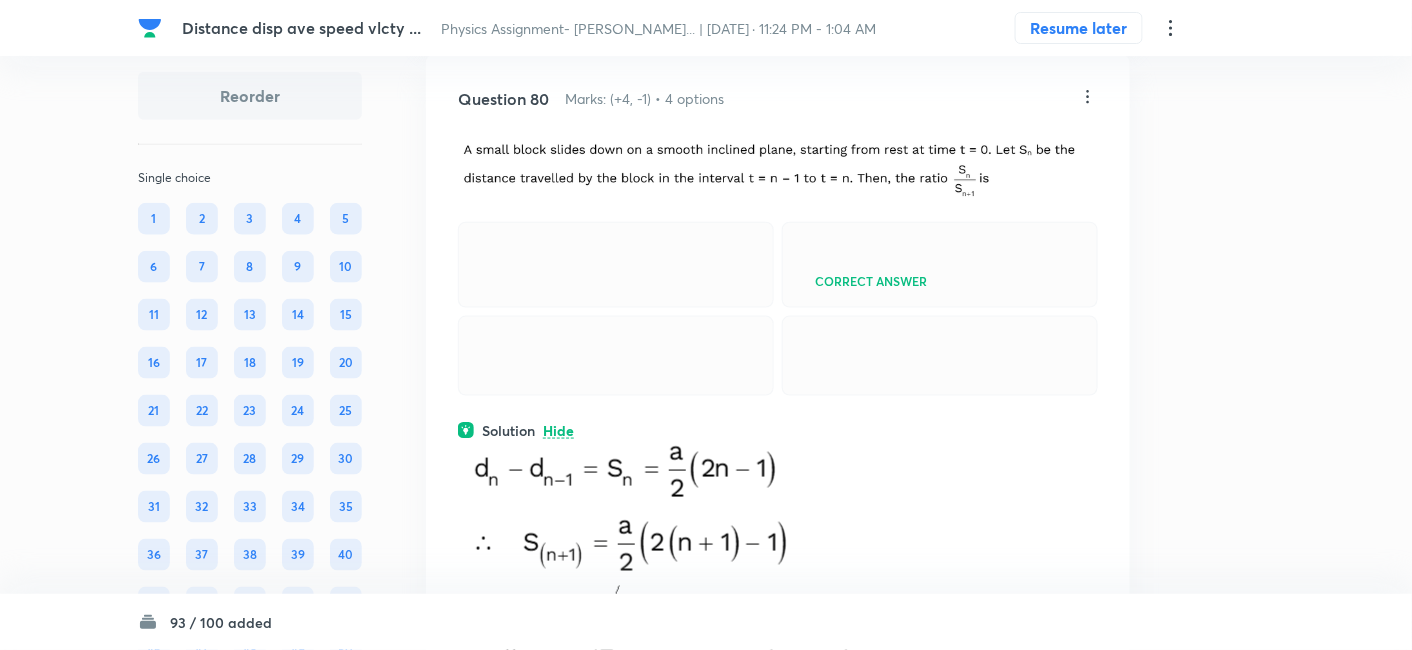 scroll, scrollTop: 48287, scrollLeft: 0, axis: vertical 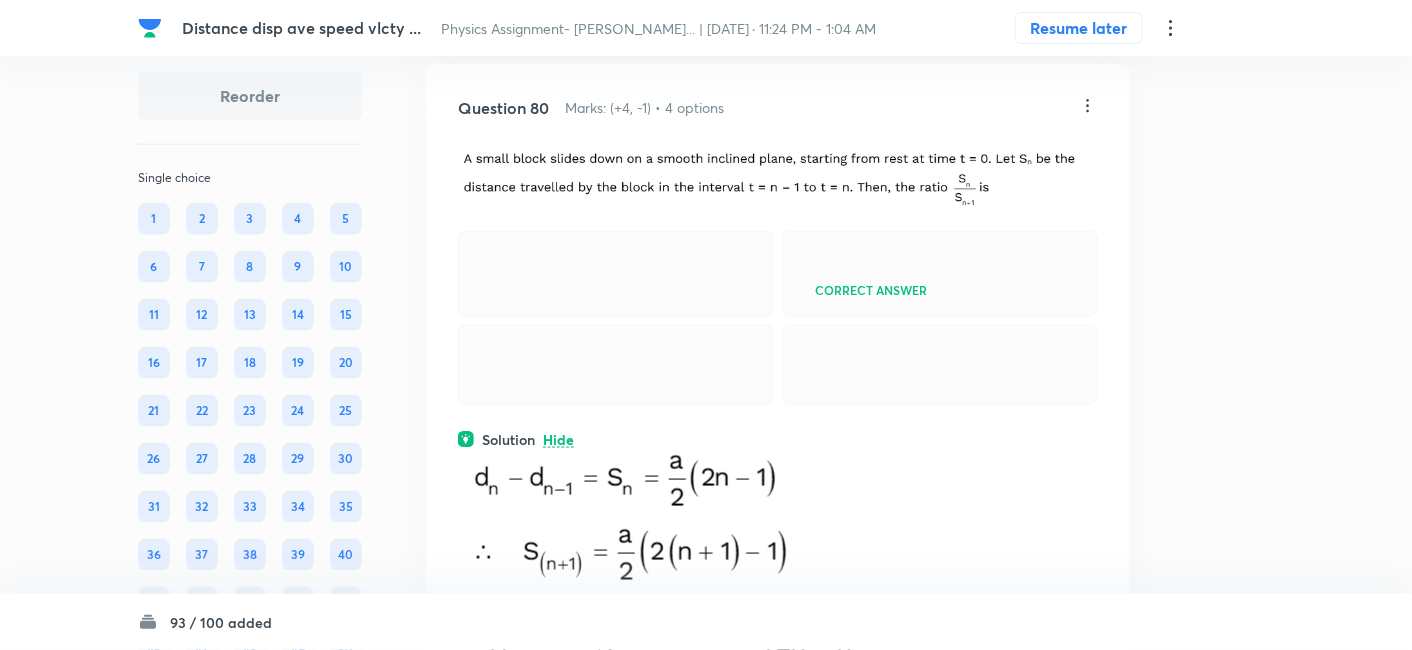 click on "View" at bounding box center [559, -112] 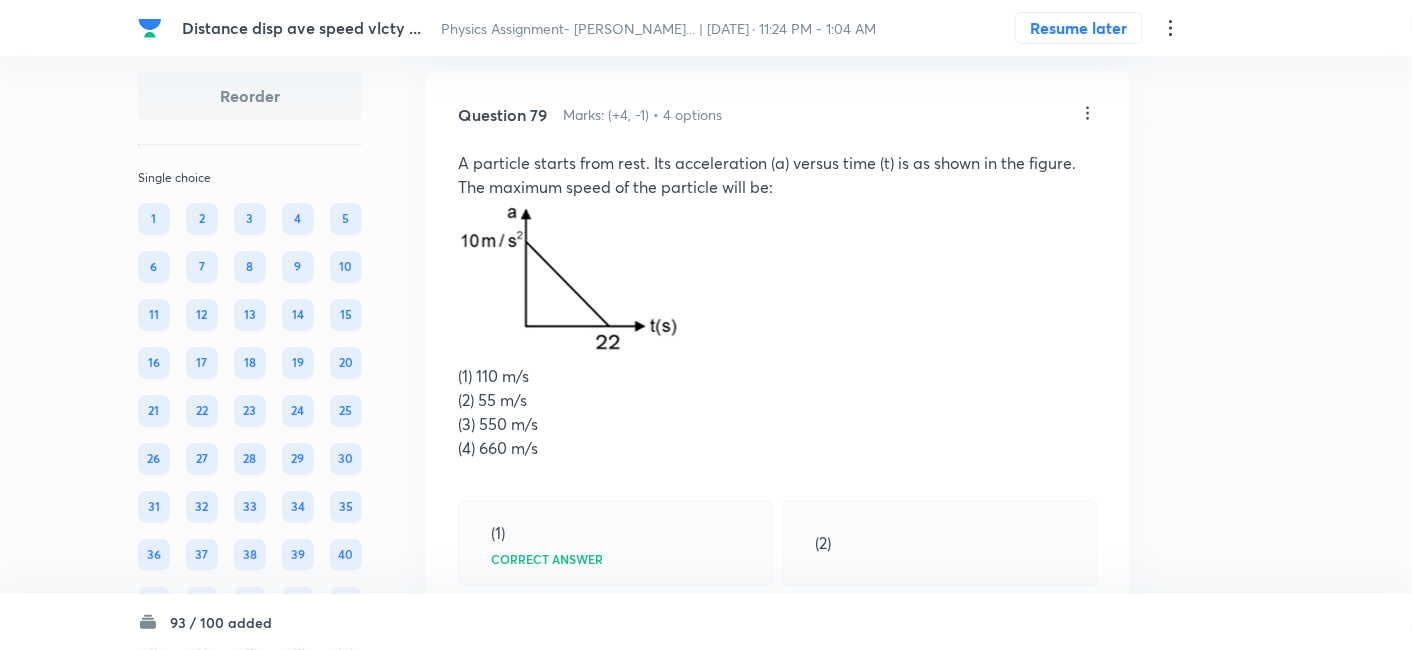 scroll, scrollTop: 47464, scrollLeft: 0, axis: vertical 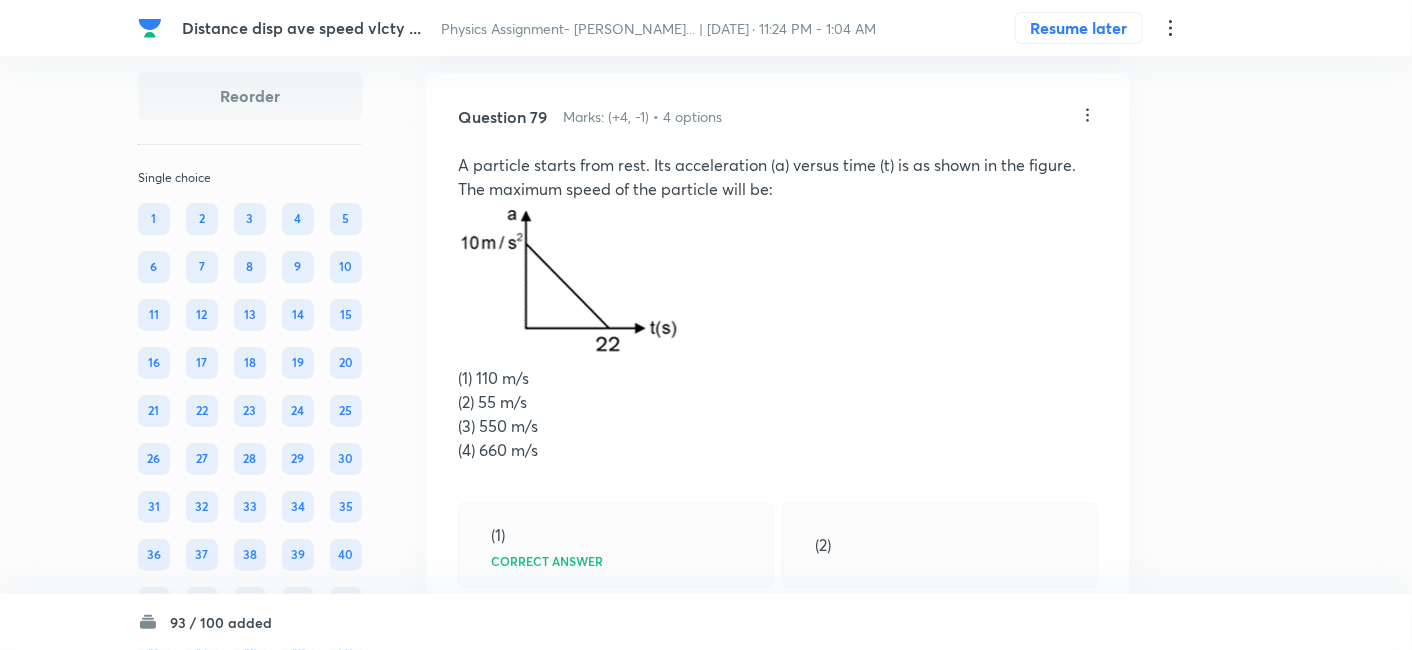 click on "View" at bounding box center [559, -103] 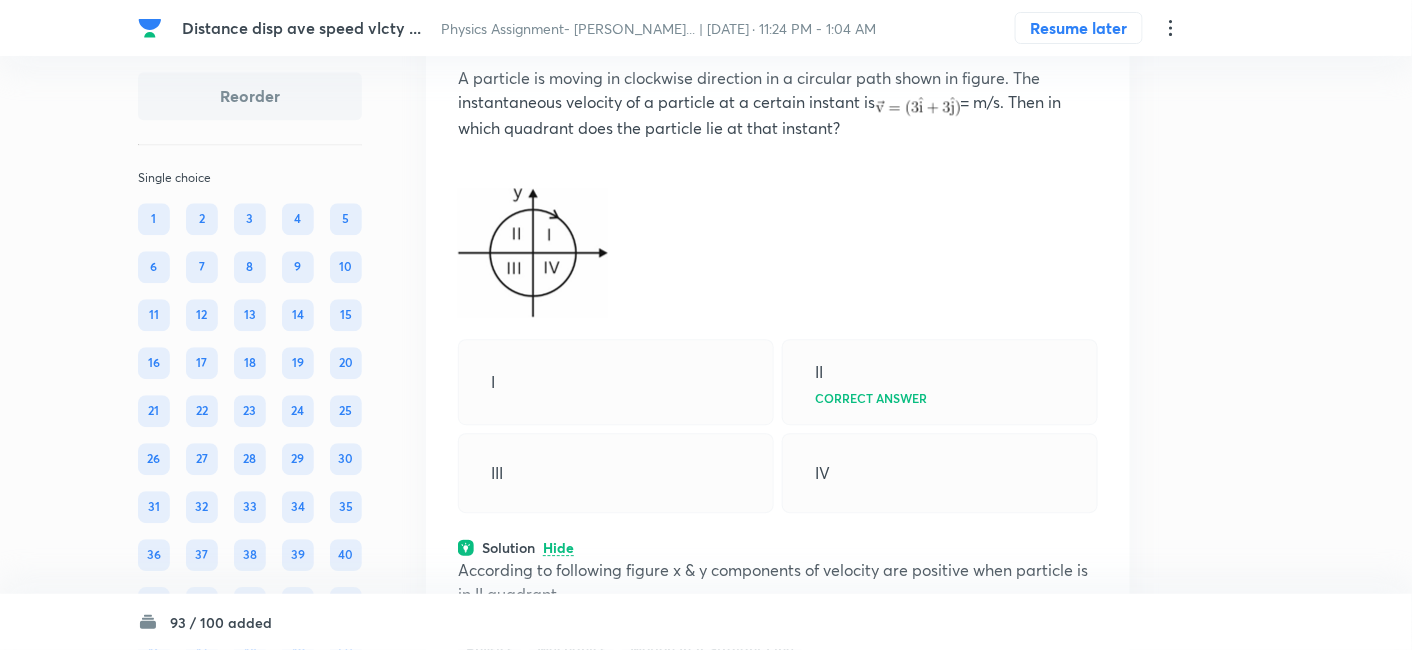 scroll, scrollTop: 46802, scrollLeft: 0, axis: vertical 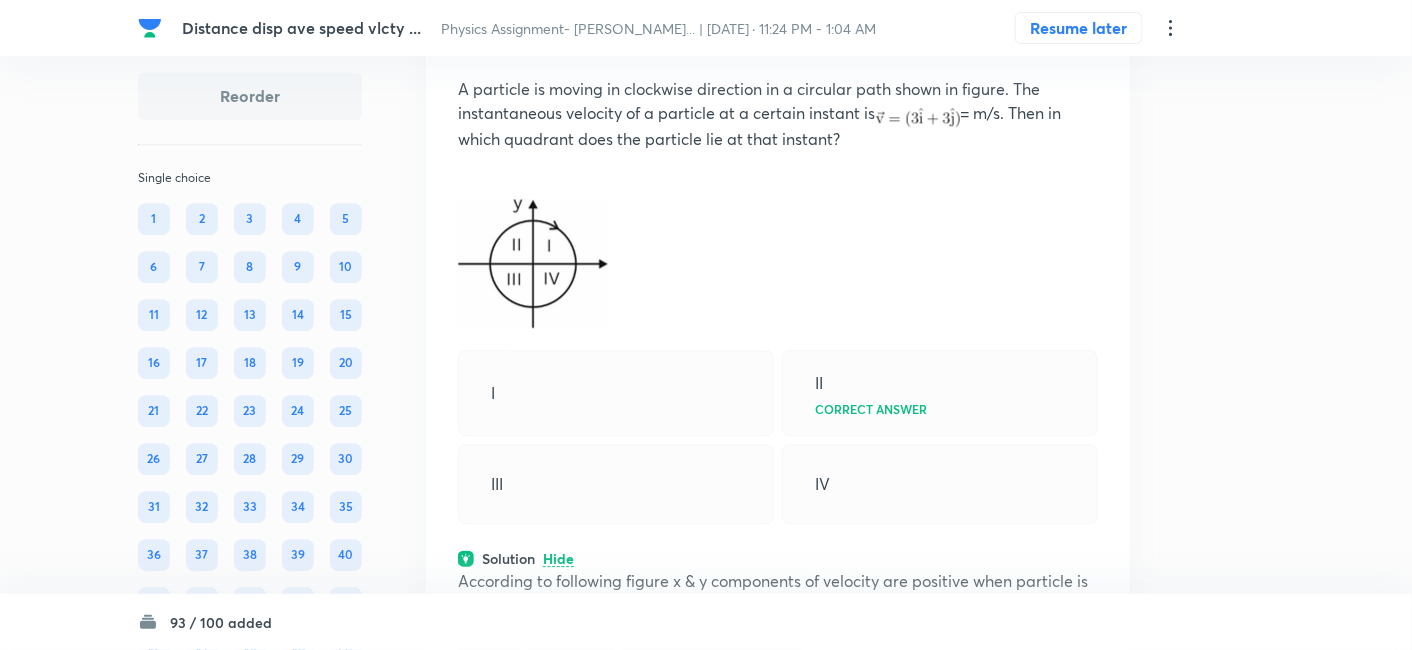 click on "Question 77 Marks: (+4, -1) • 4 options 30° 45°     Correct answer 60°   90°  Solution View Last used:  8 months ago Used  1  times in past Learners attempted:  11 Difficulty: Easy" at bounding box center [778, -297] 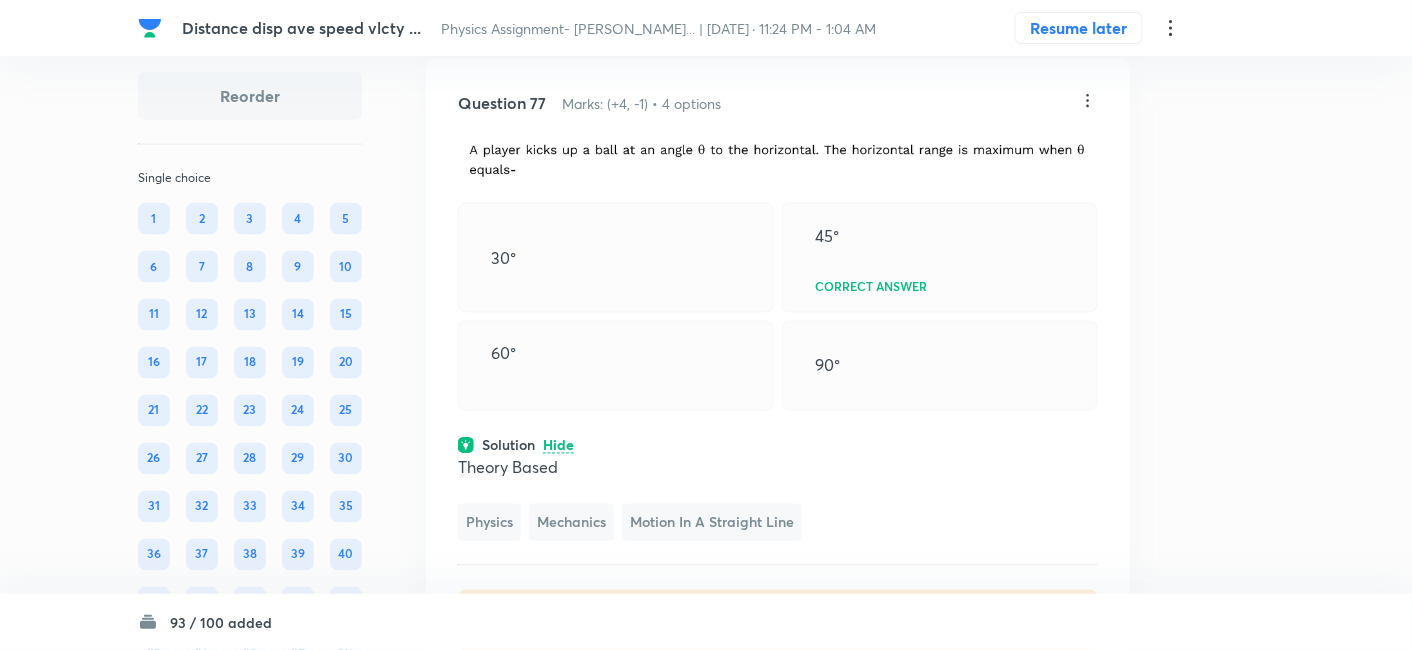 scroll, scrollTop: 46174, scrollLeft: 0, axis: vertical 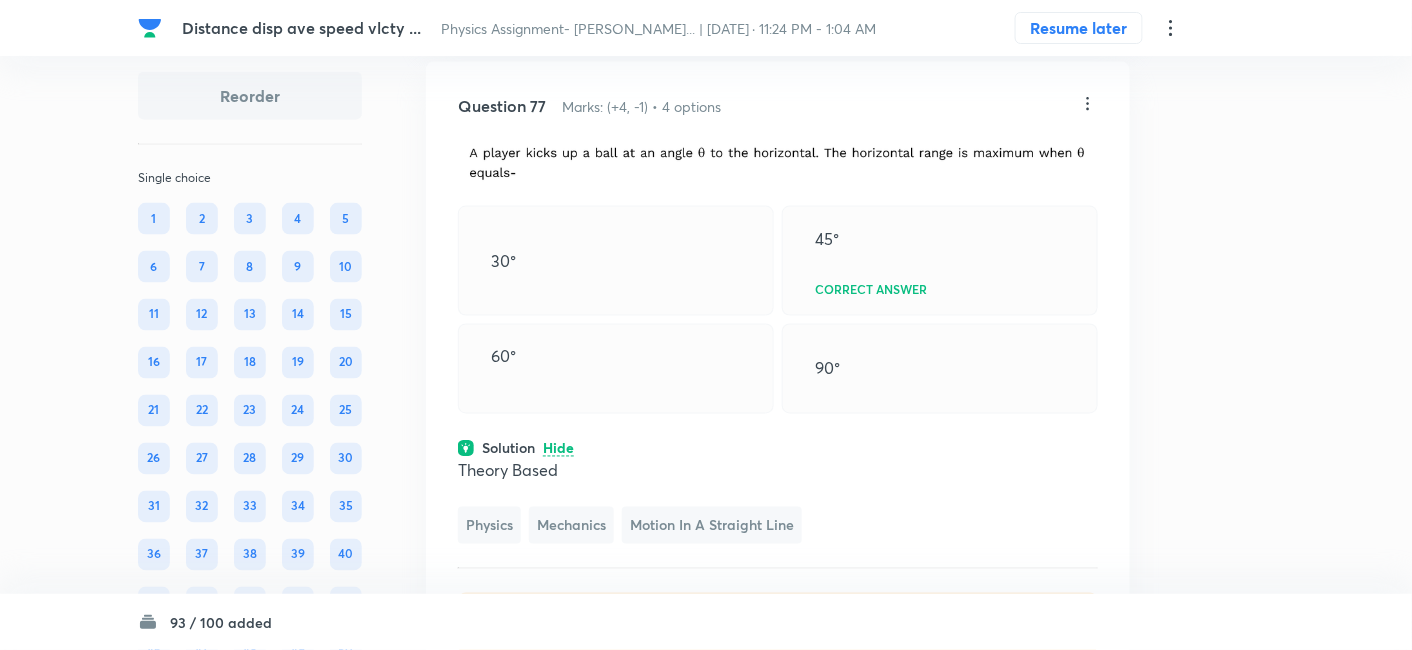 click on "View" at bounding box center [559, -114] 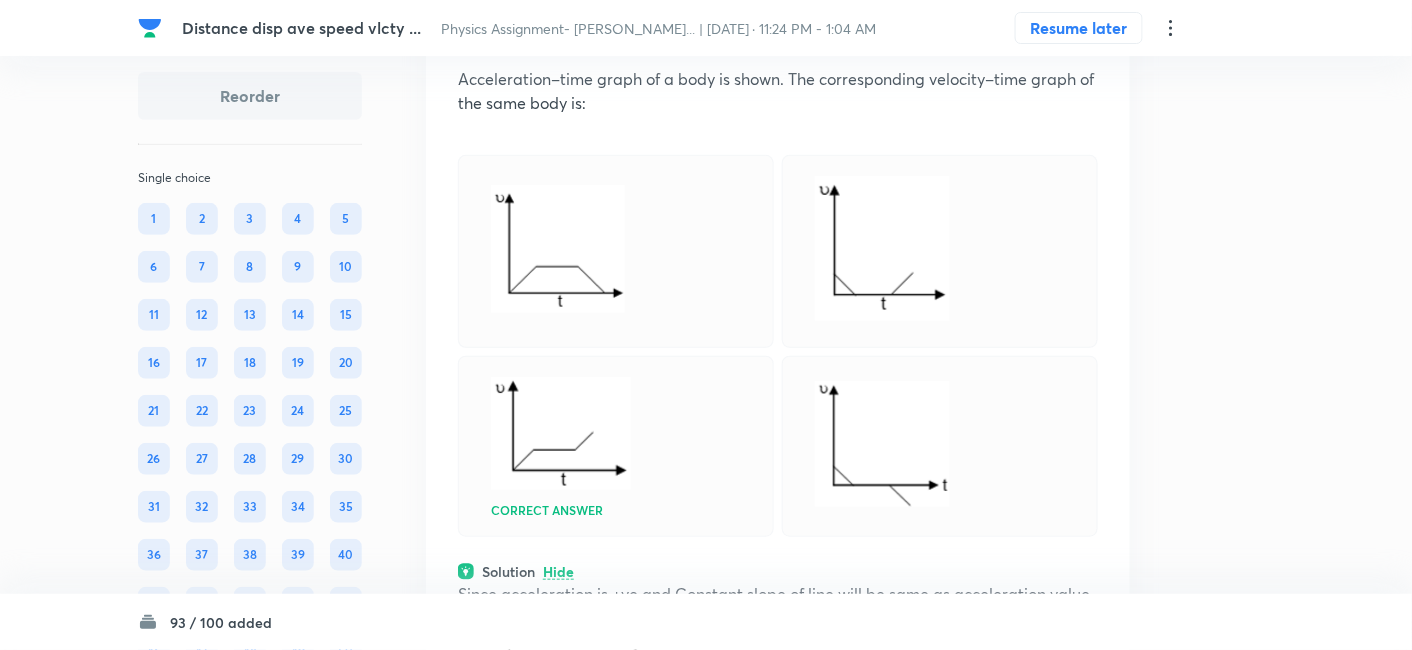 scroll, scrollTop: 45482, scrollLeft: 0, axis: vertical 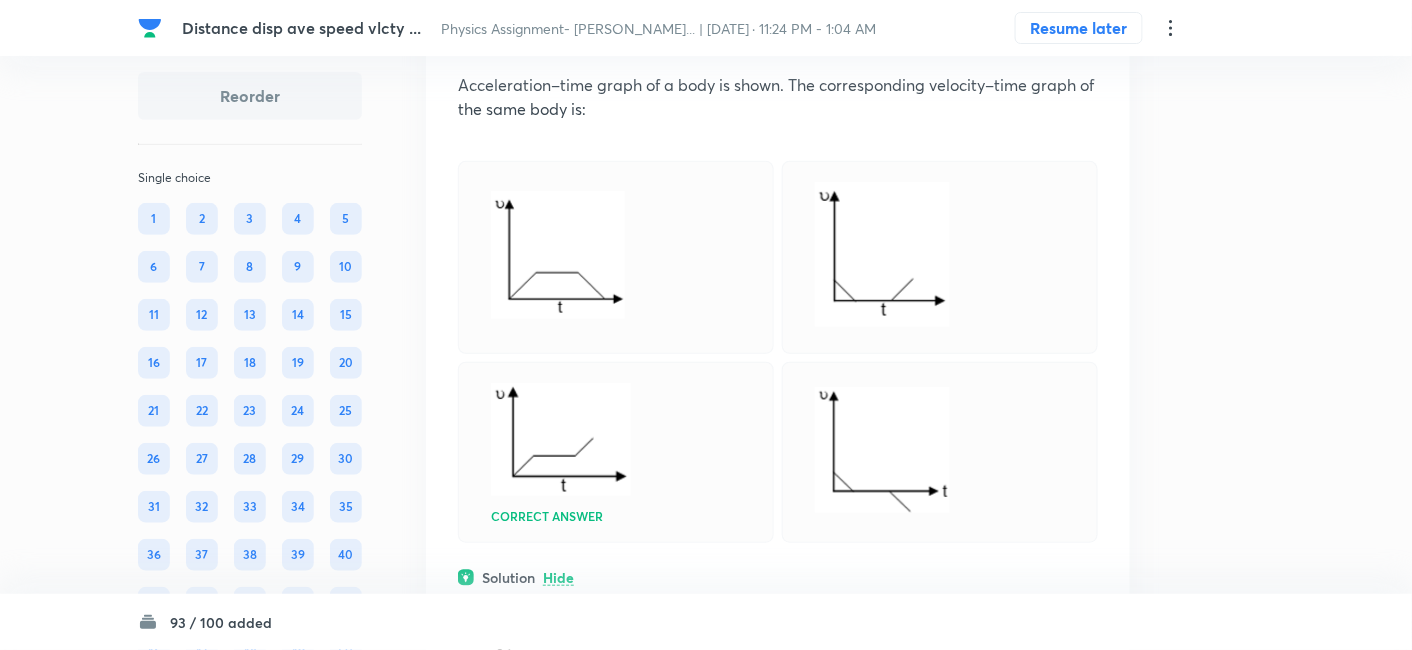 click on "View" at bounding box center (559, -183) 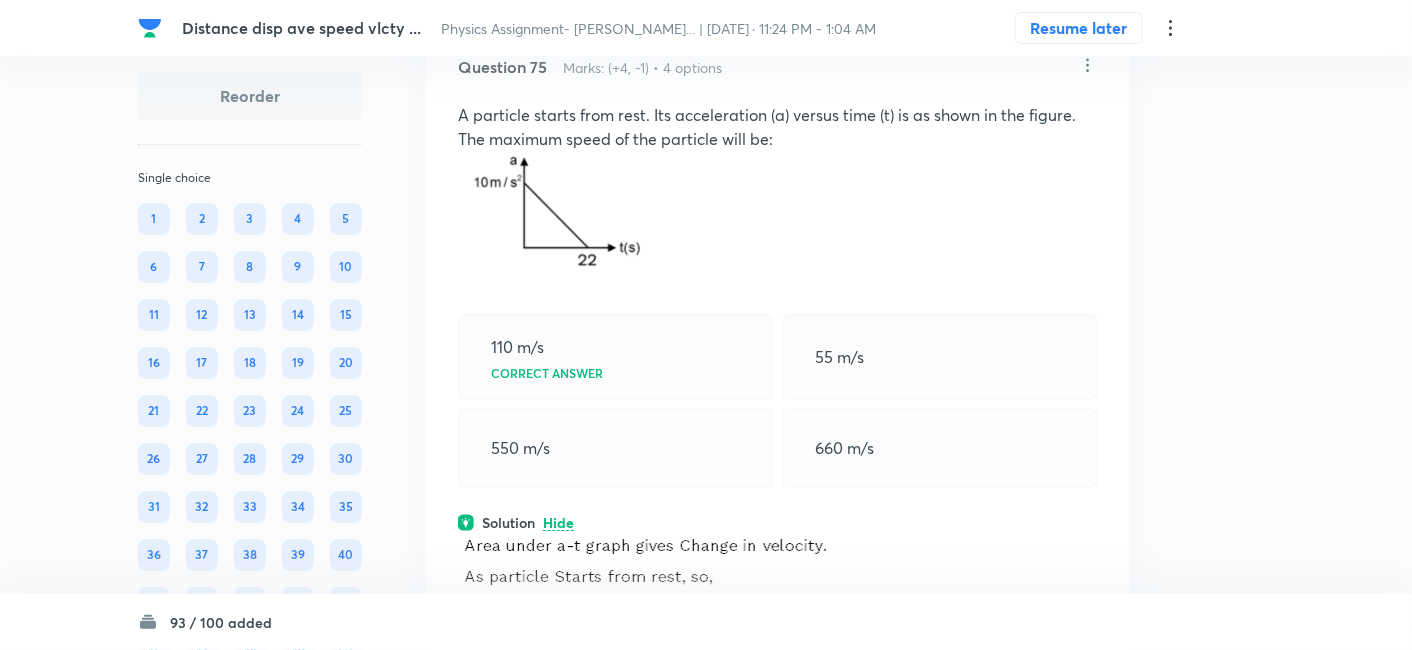 scroll, scrollTop: 44767, scrollLeft: 0, axis: vertical 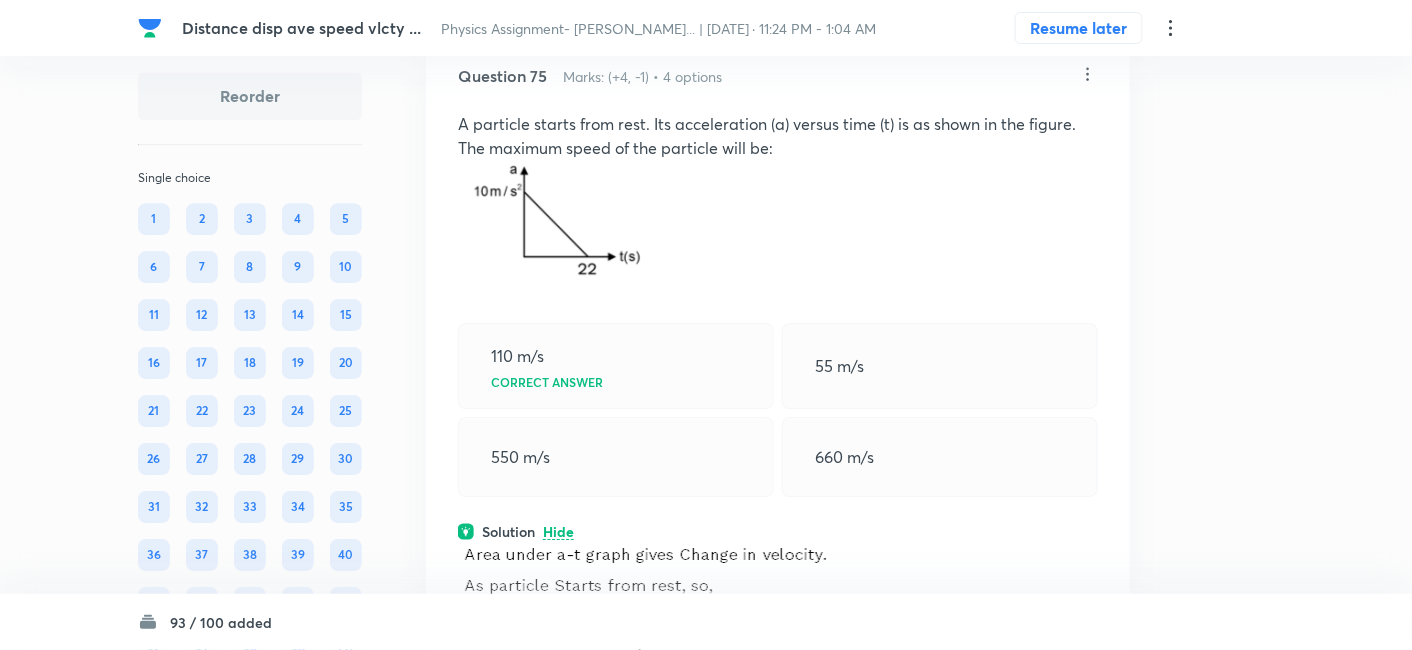 click on "View" at bounding box center (559, -144) 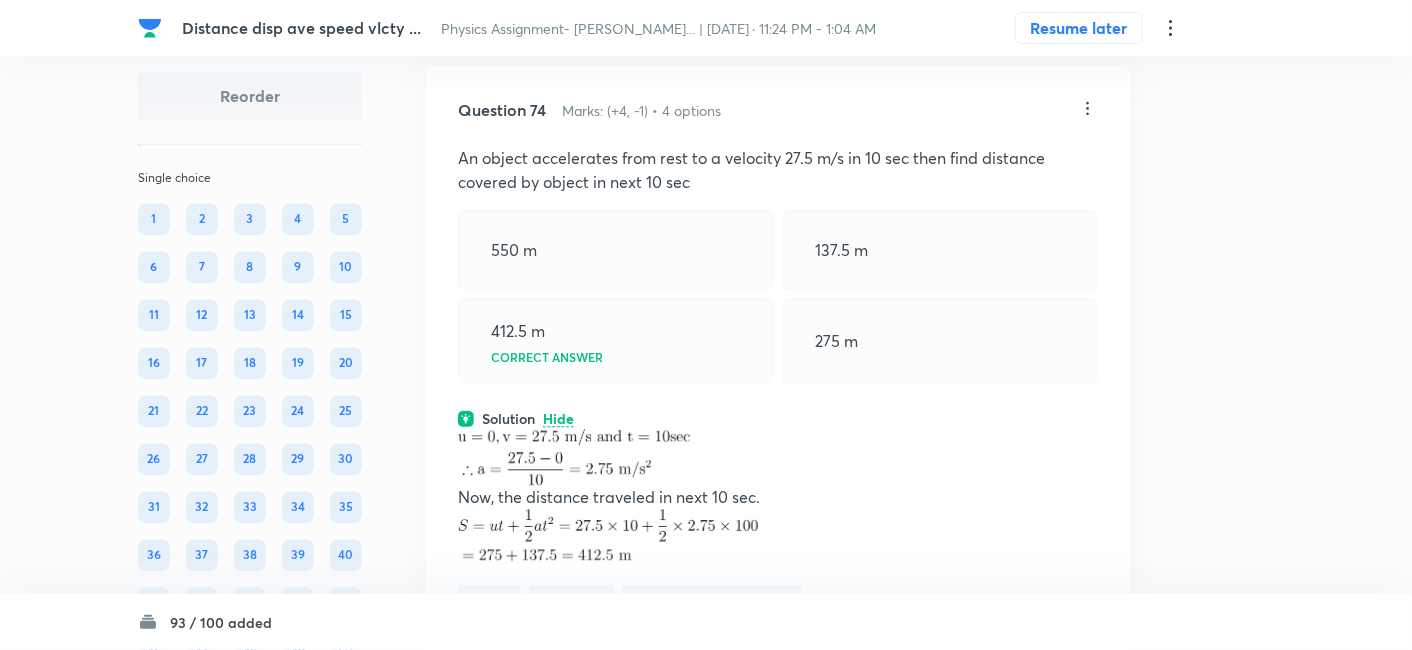 scroll, scrollTop: 44202, scrollLeft: 0, axis: vertical 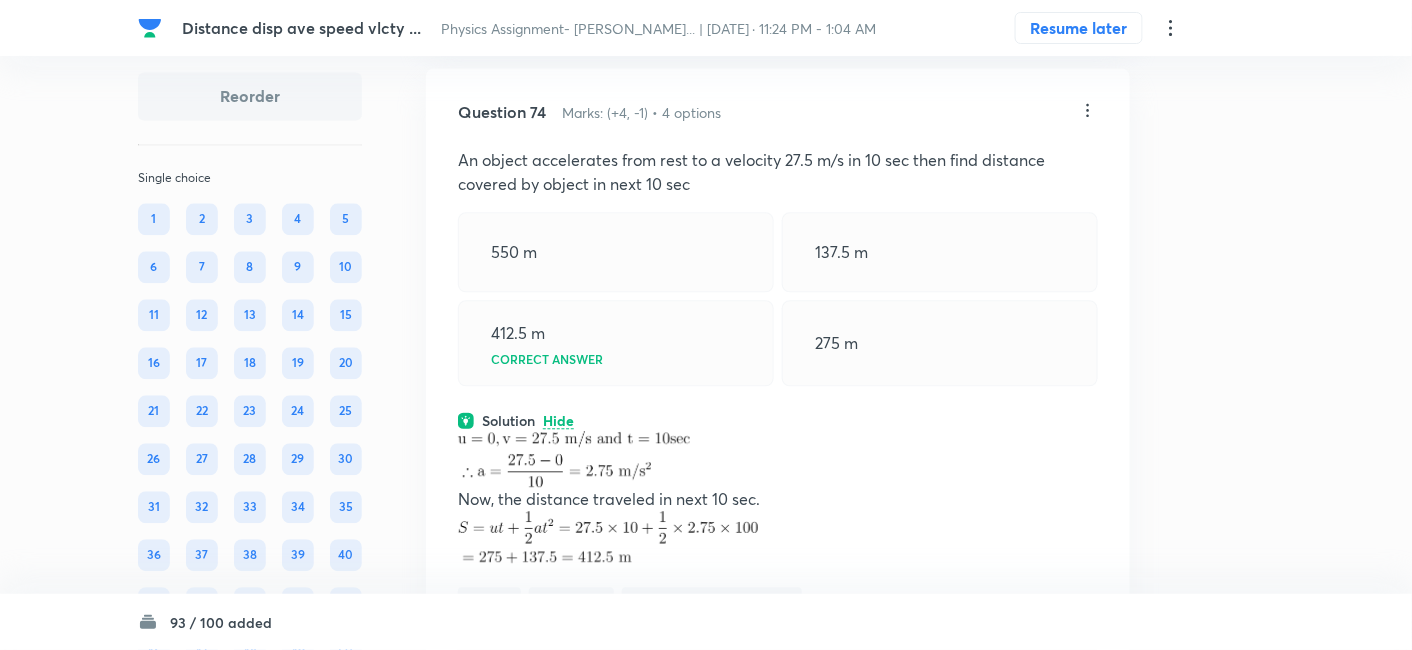 click on "View" at bounding box center [559, -108] 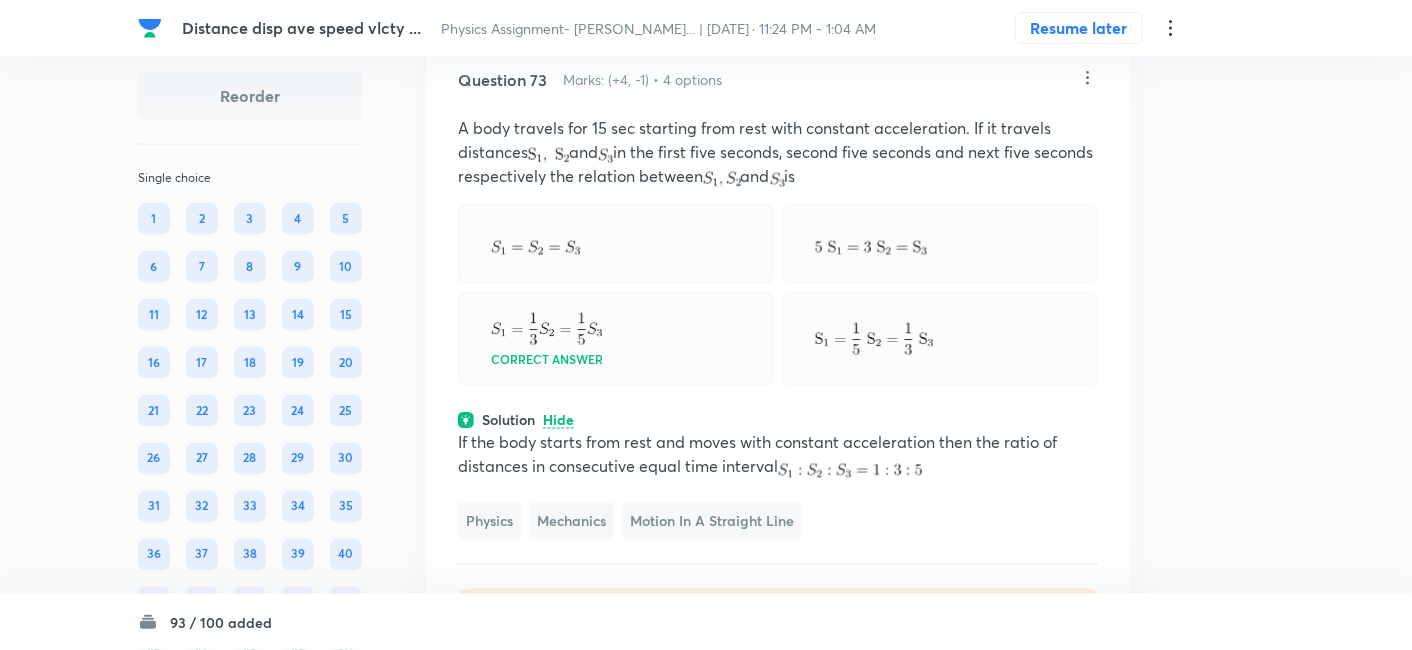 scroll, scrollTop: 43671, scrollLeft: 0, axis: vertical 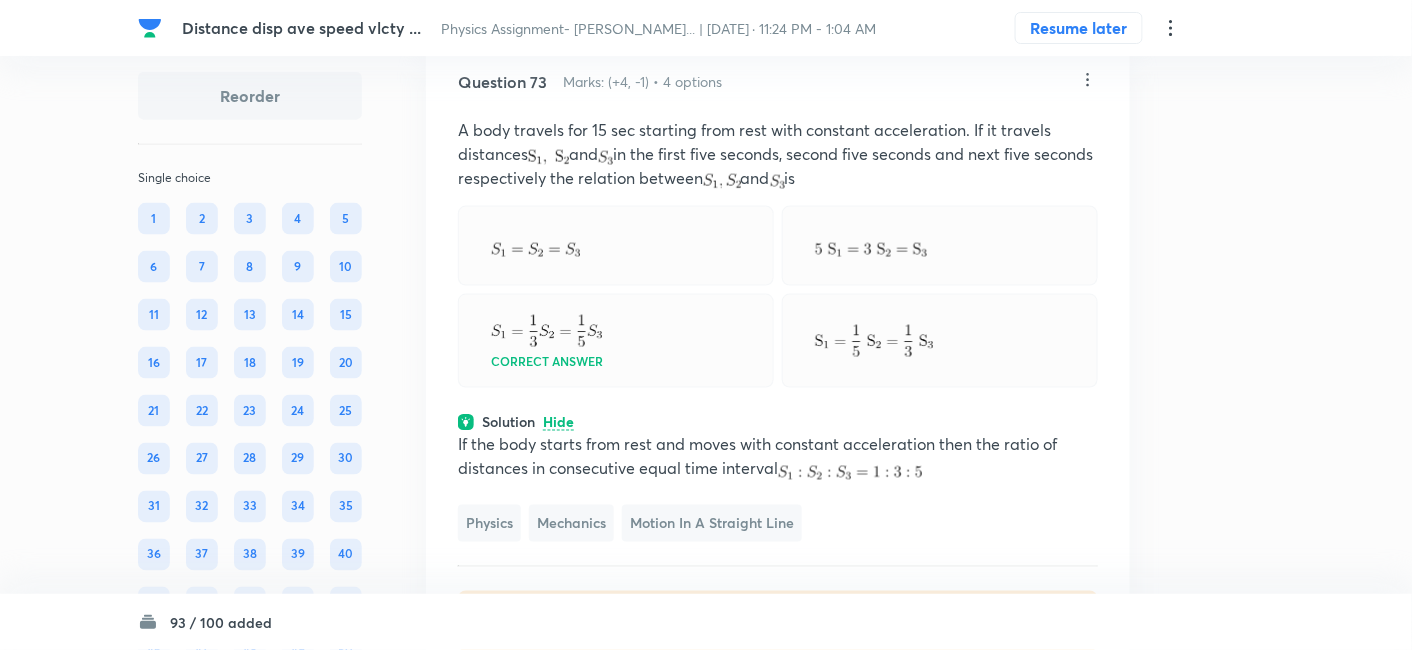 click on "View" at bounding box center [559, -138] 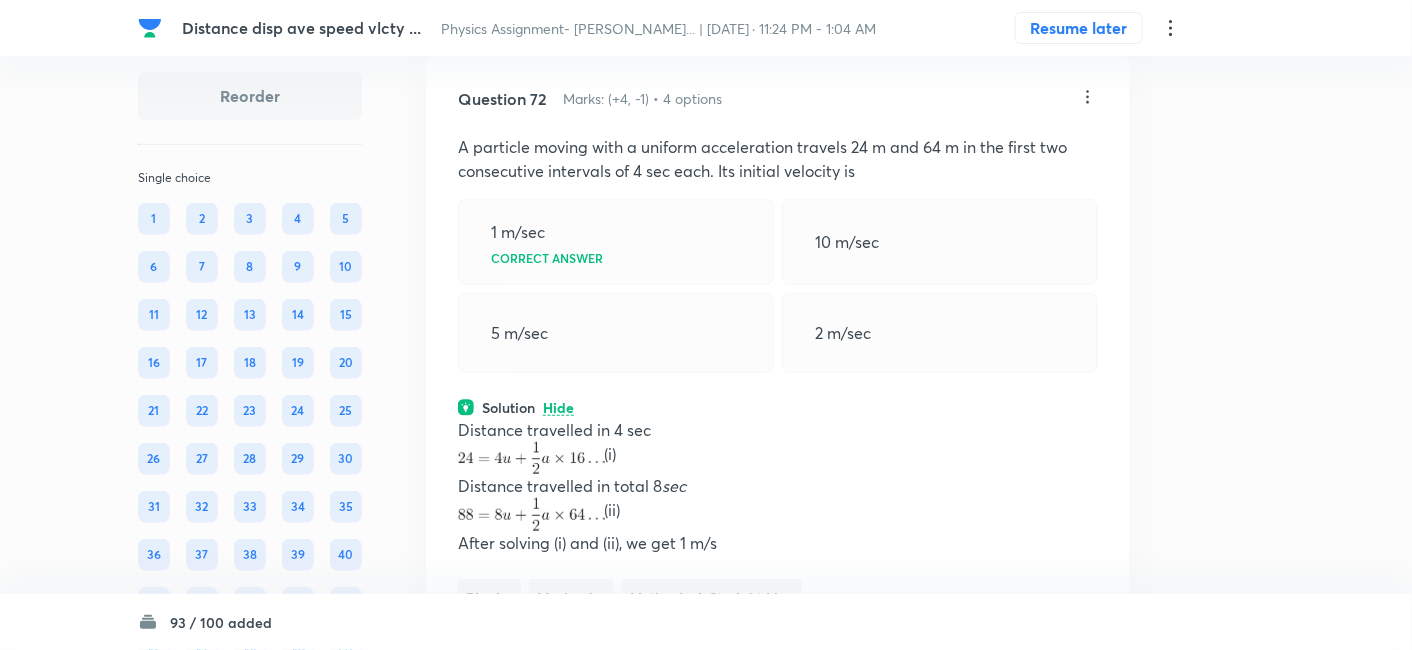 scroll, scrollTop: 43124, scrollLeft: 0, axis: vertical 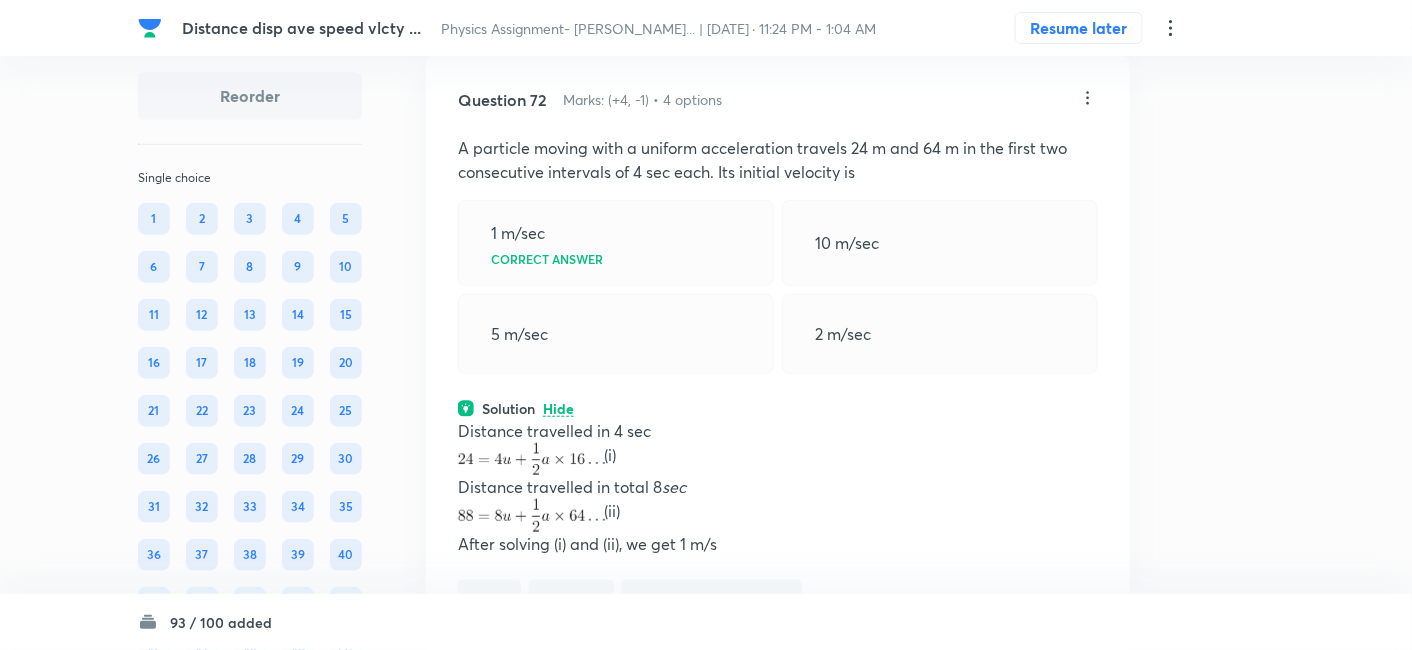 click on "View" at bounding box center [559, -120] 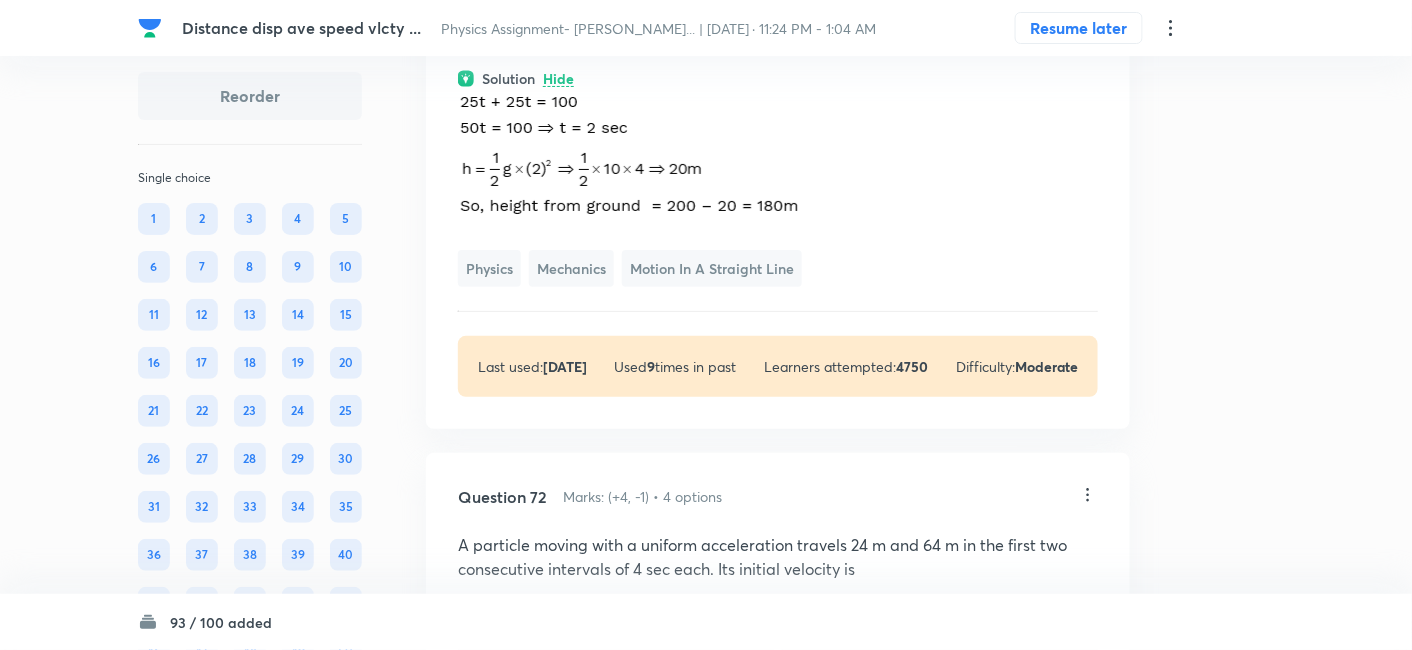scroll, scrollTop: 42924, scrollLeft: 0, axis: vertical 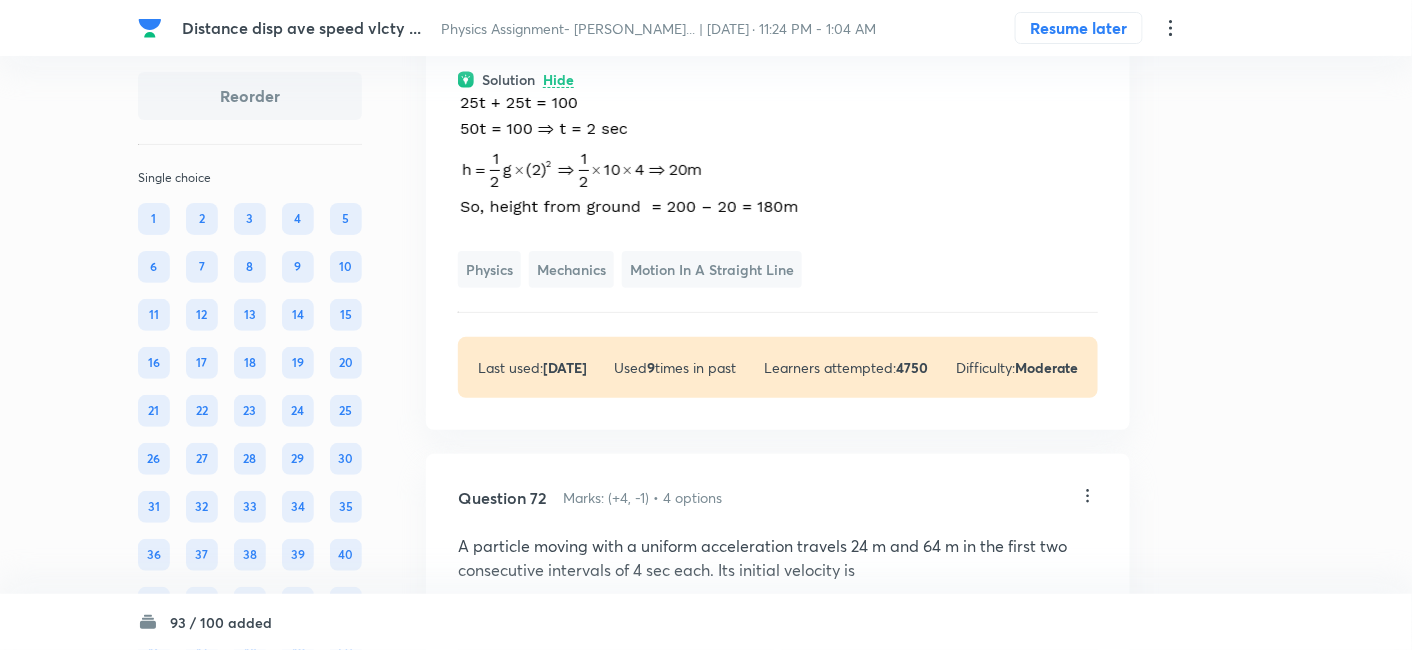 drag, startPoint x: 461, startPoint y: 127, endPoint x: 991, endPoint y: 338, distance: 570.45685 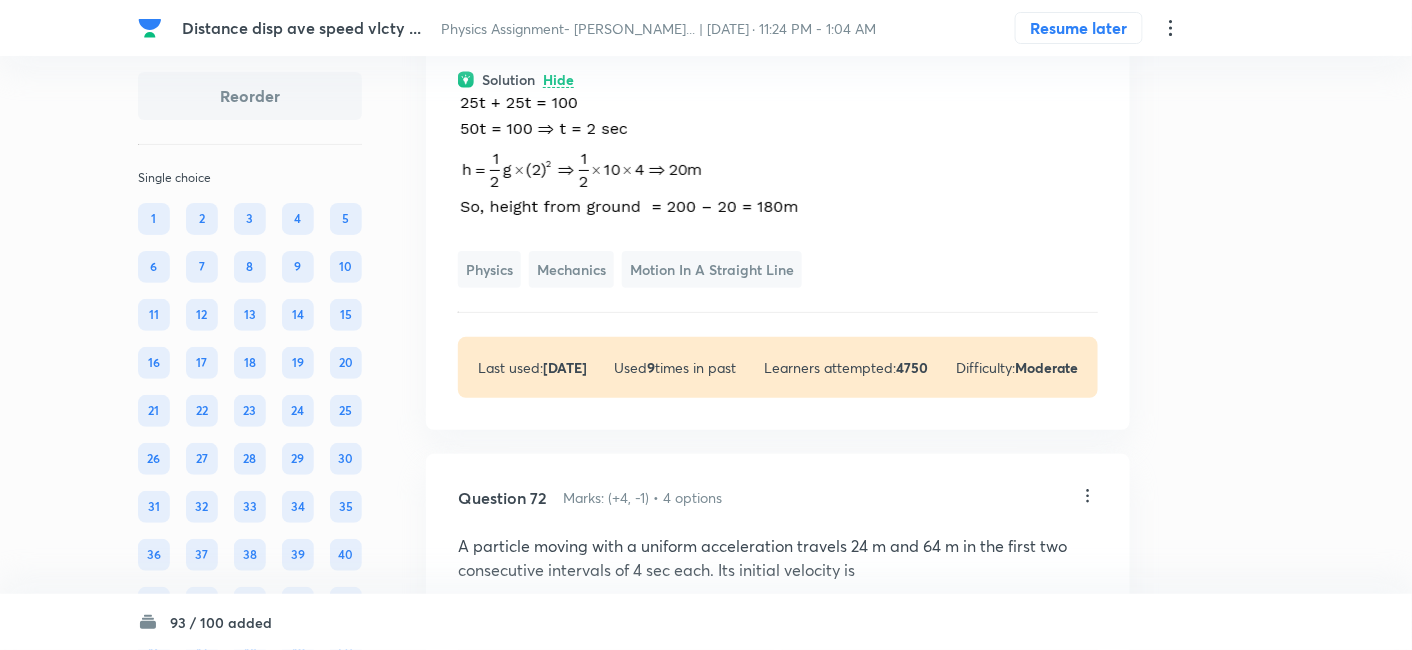 click on "they will not collide" at bounding box center [940, 5] 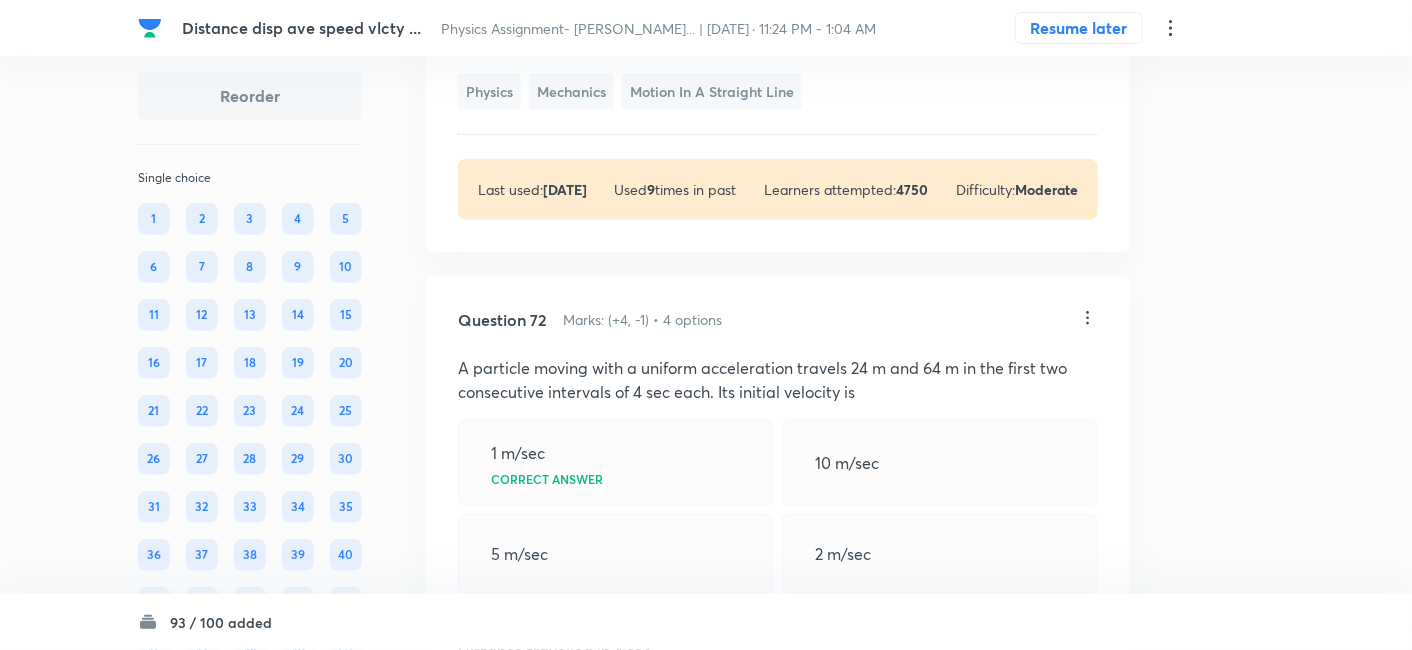scroll, scrollTop: 43104, scrollLeft: 0, axis: vertical 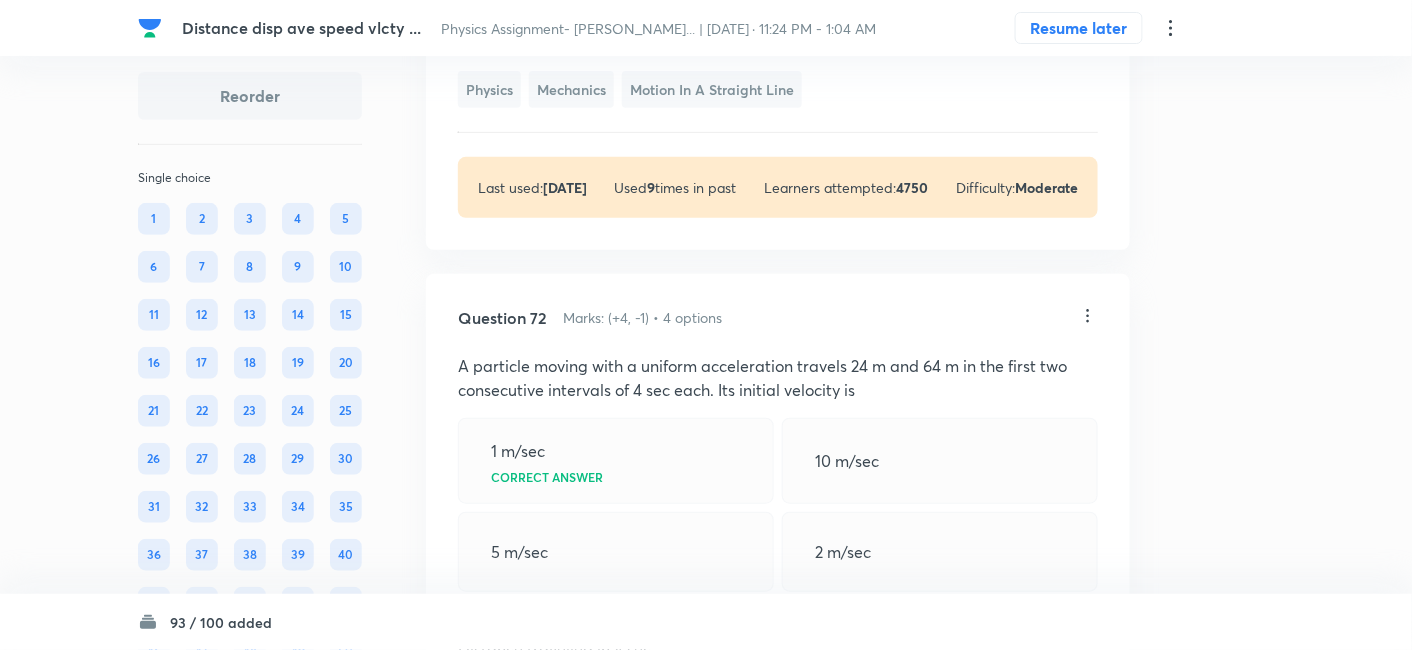 click at bounding box center (778, -22) 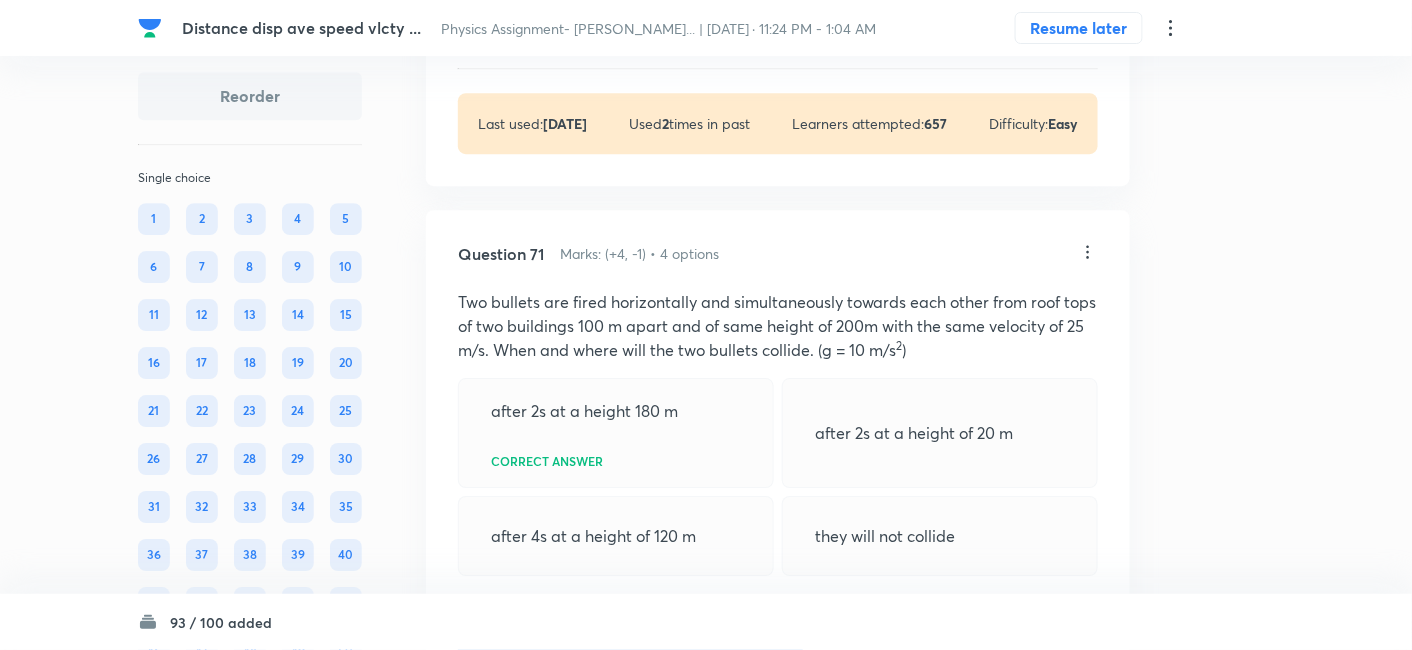 scroll, scrollTop: 42389, scrollLeft: 0, axis: vertical 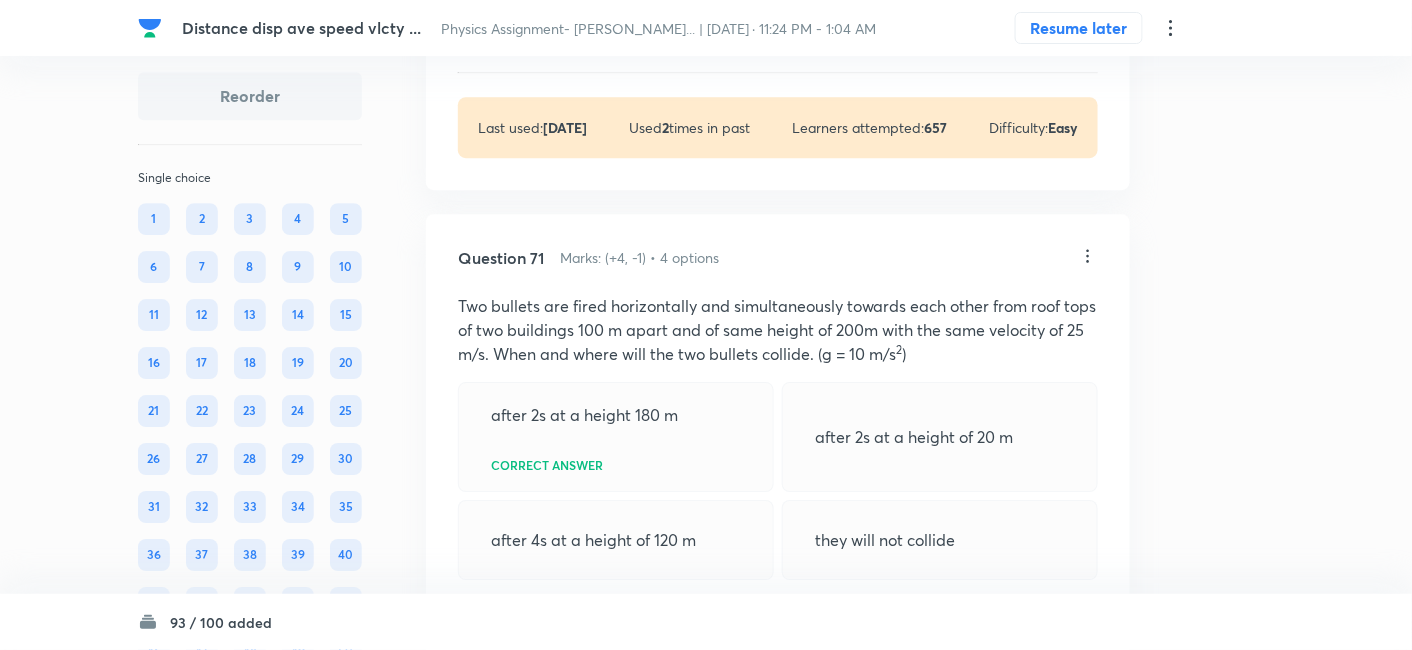 click on "View" at bounding box center [559, 38] 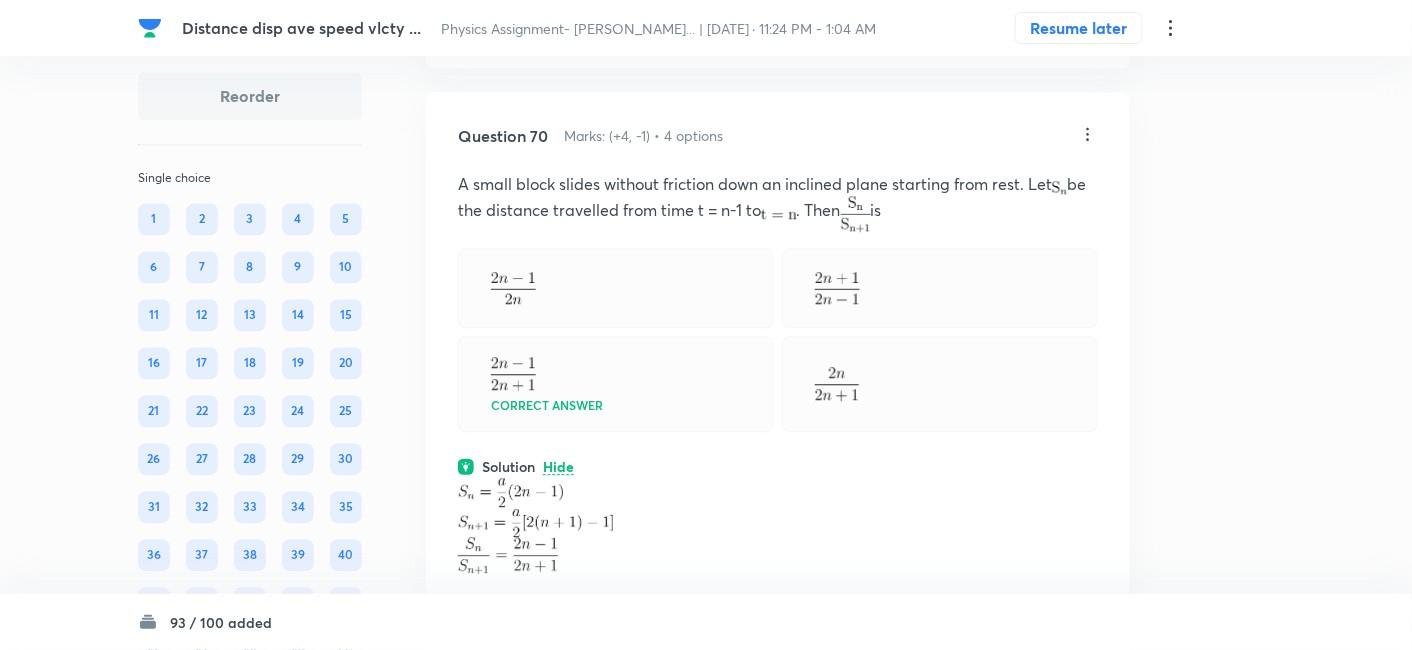 scroll, scrollTop: 41953, scrollLeft: 0, axis: vertical 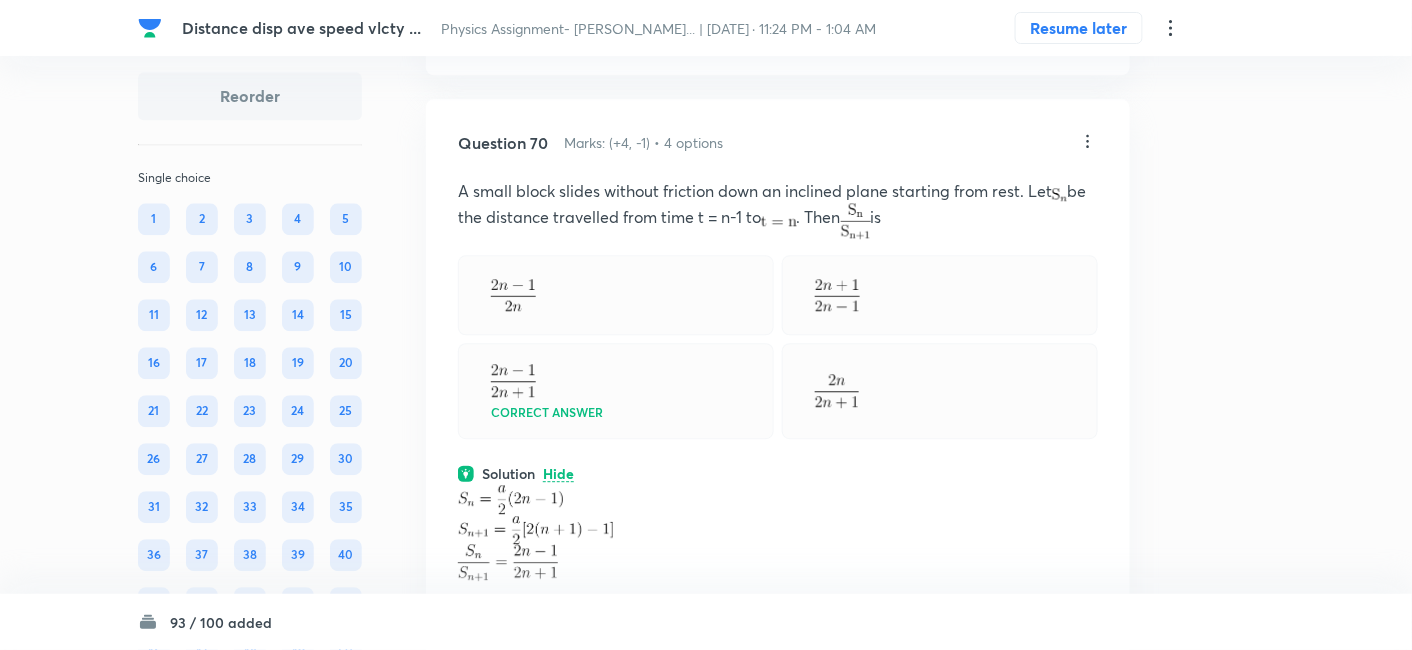click on "View" at bounding box center (559, -77) 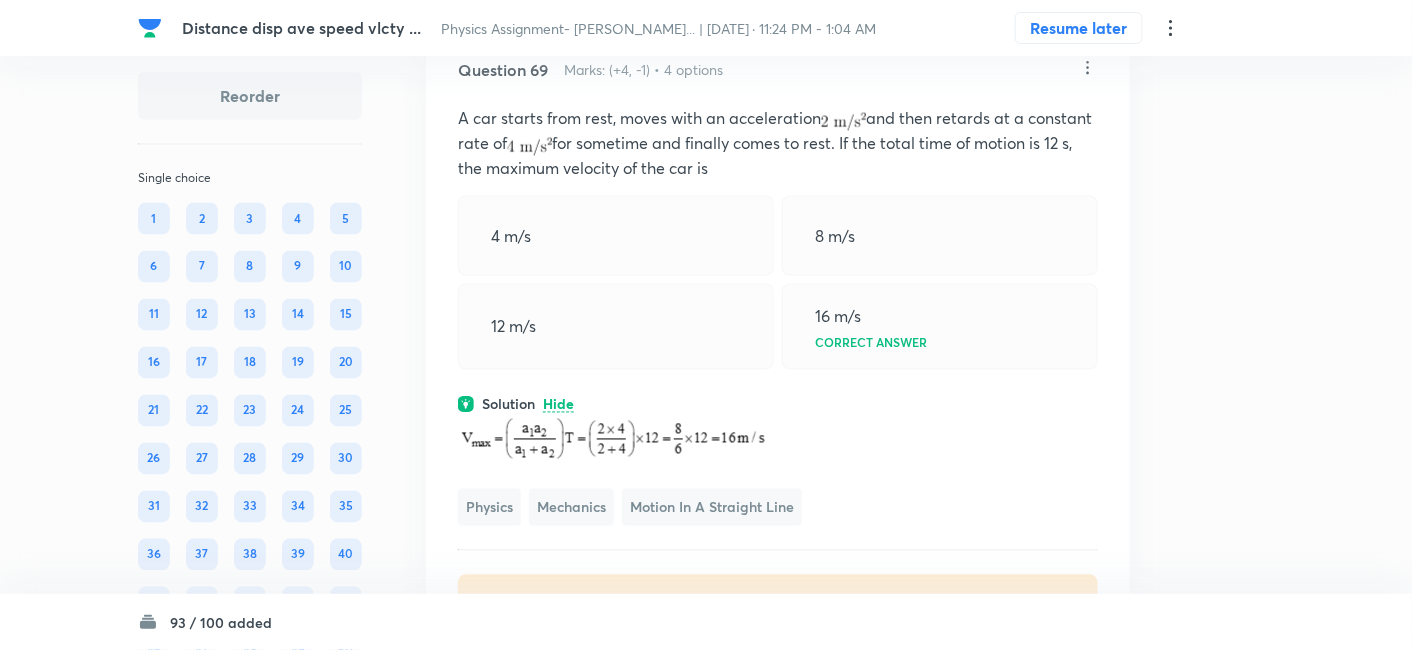 scroll, scrollTop: 41398, scrollLeft: 0, axis: vertical 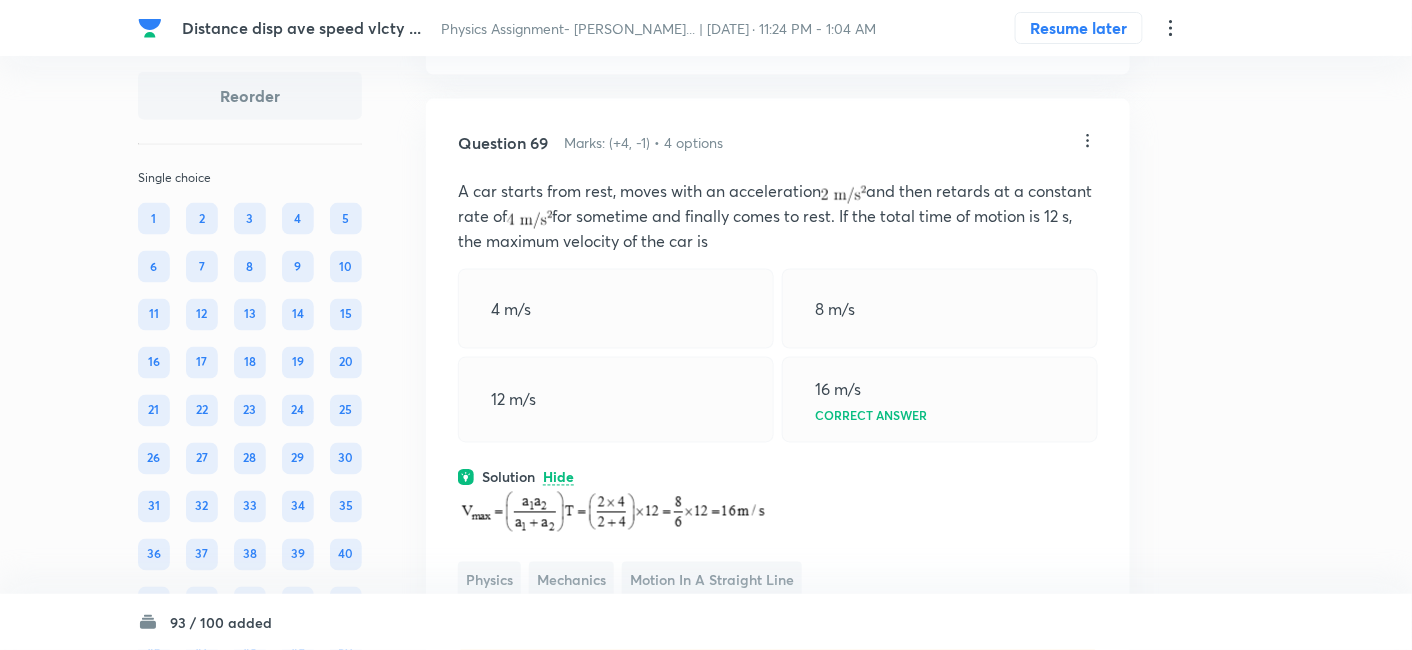 click on "View" at bounding box center [559, -77] 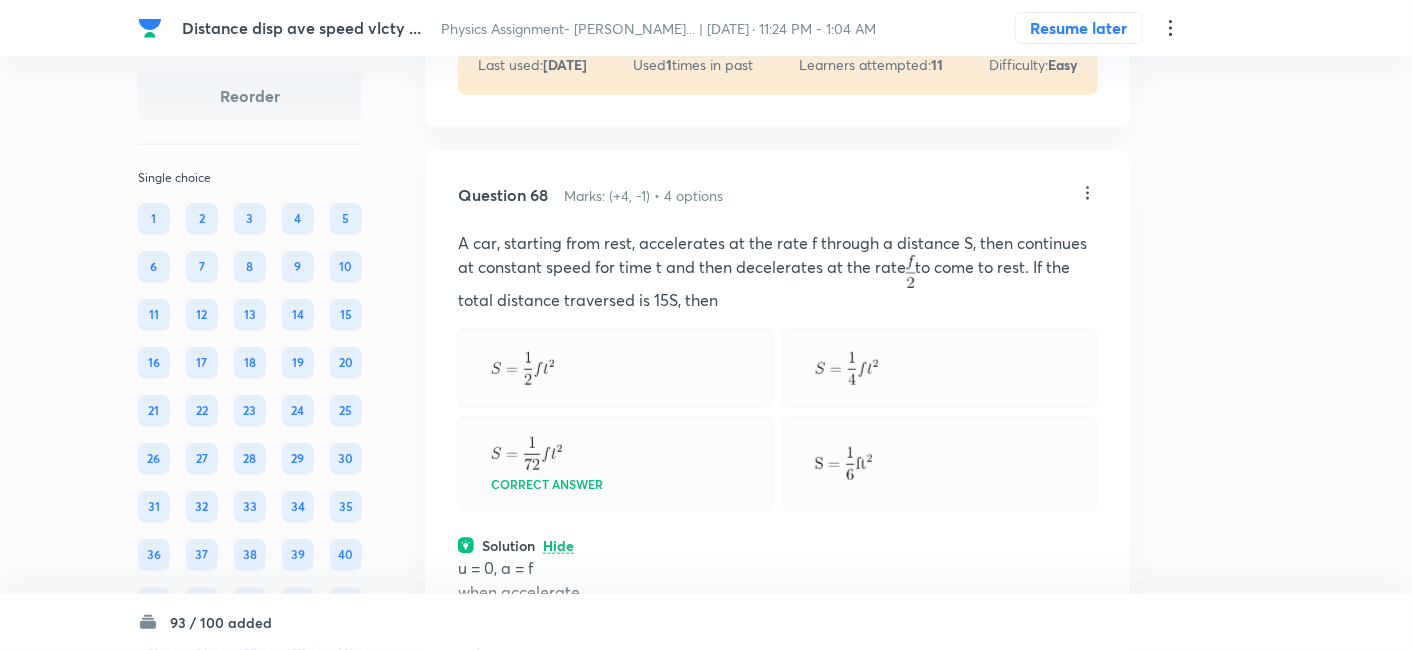 scroll, scrollTop: 40774, scrollLeft: 0, axis: vertical 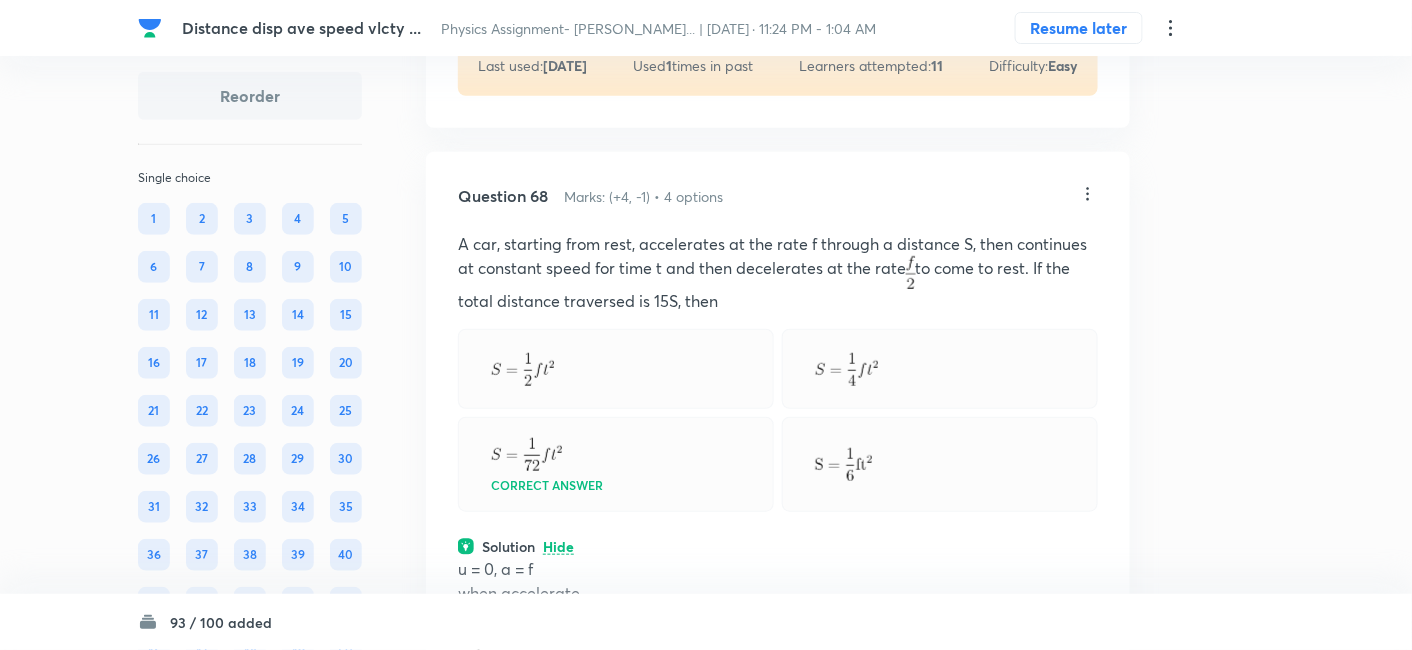 click on "View" at bounding box center [559, -24] 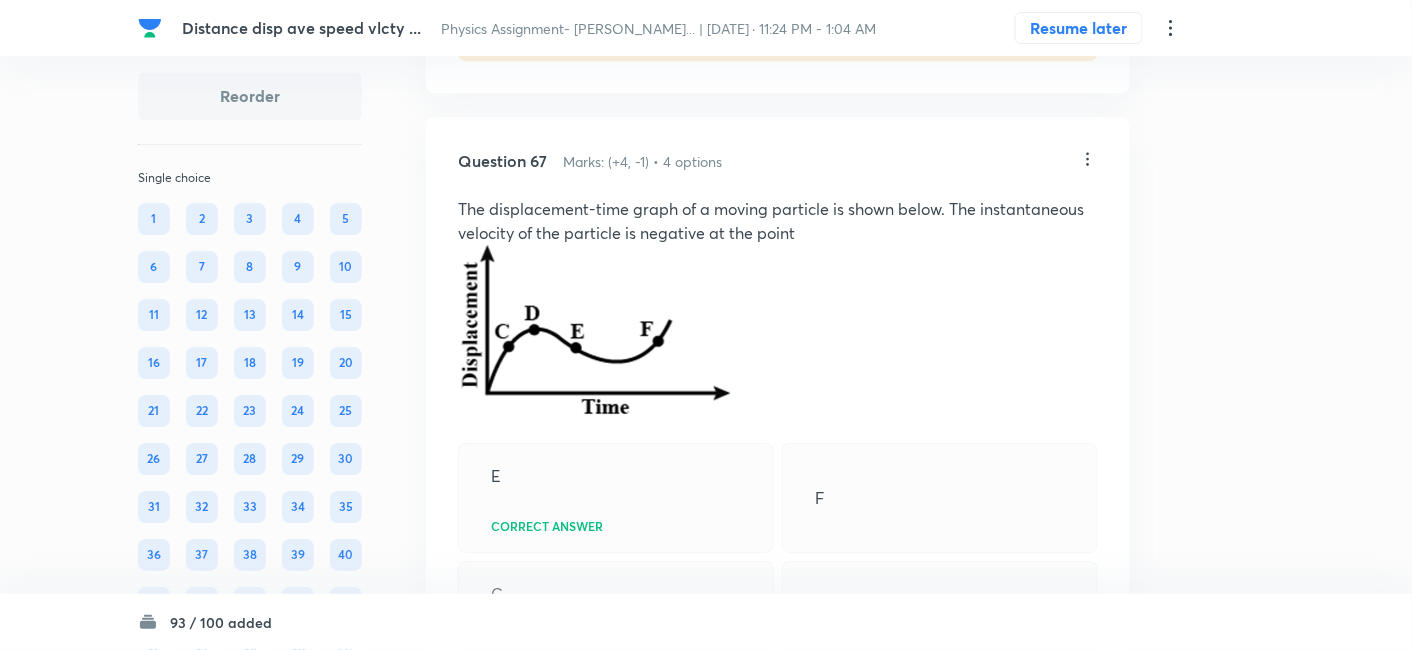 scroll, scrollTop: 40062, scrollLeft: 0, axis: vertical 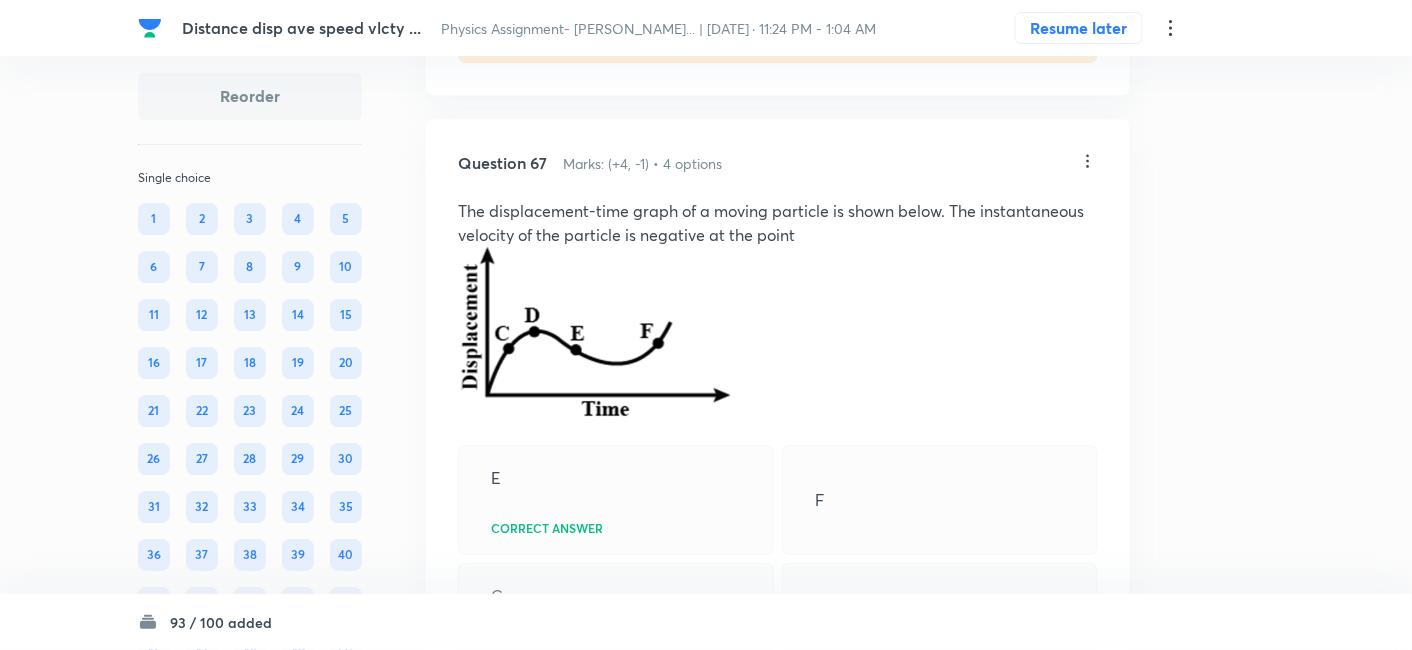 click on "View" at bounding box center (559, -57) 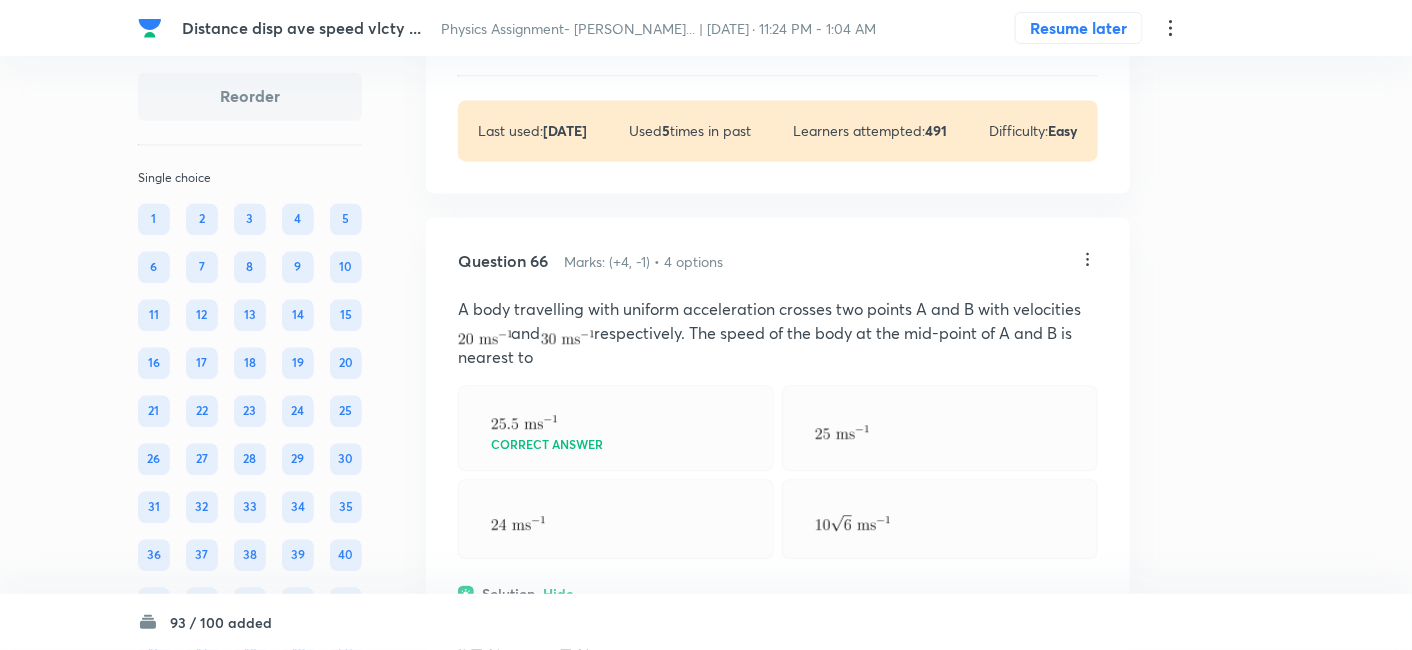 scroll, scrollTop: 39408, scrollLeft: 0, axis: vertical 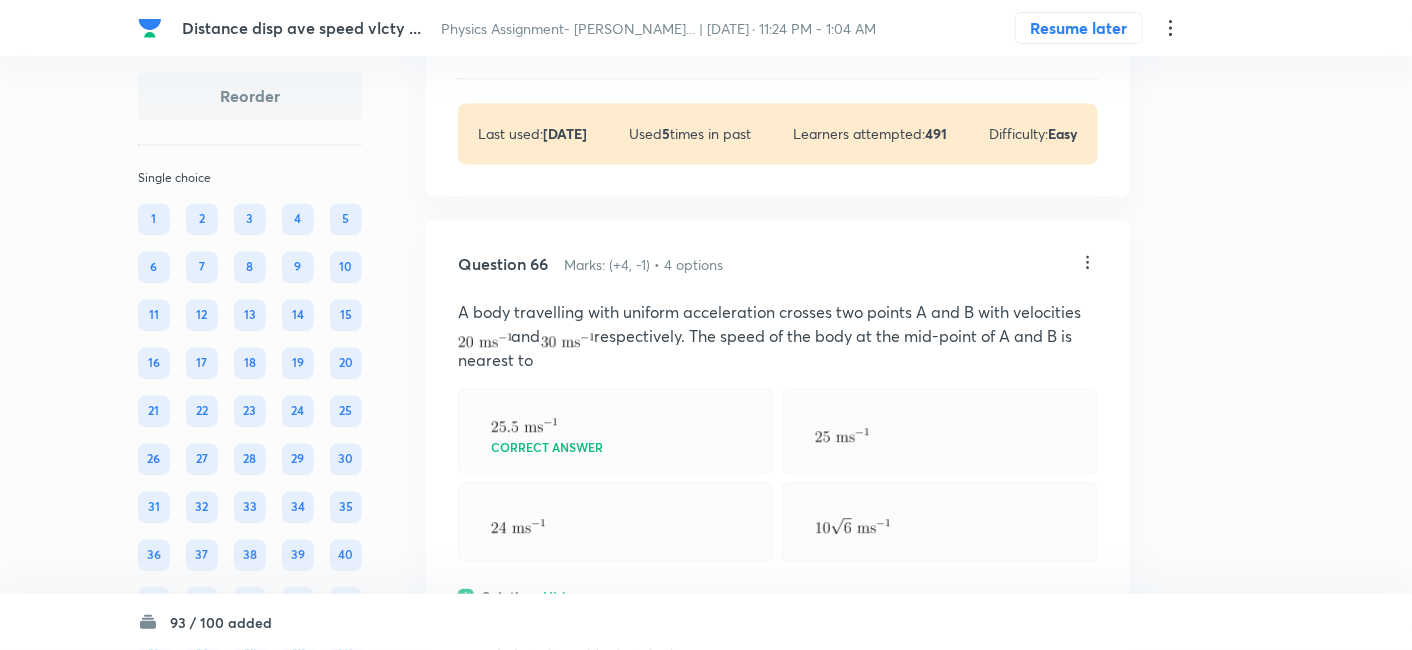 click on "View" at bounding box center (559, 44) 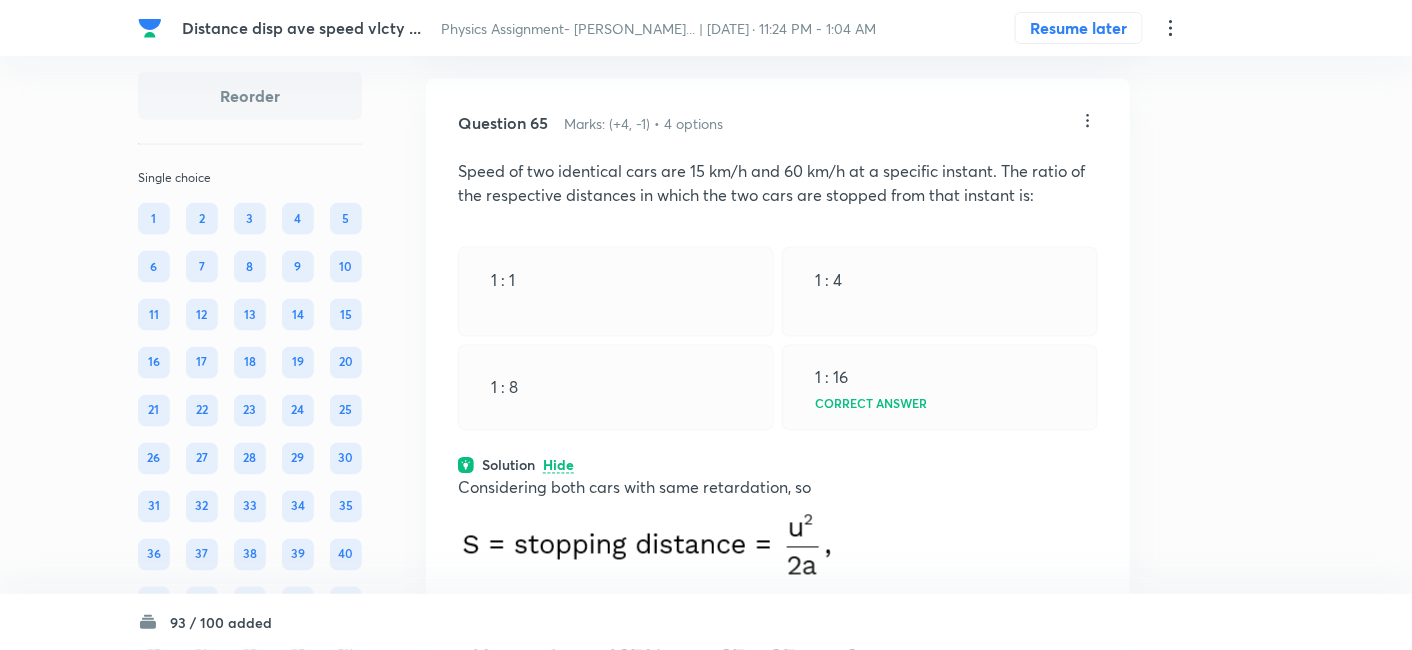 scroll, scrollTop: 38985, scrollLeft: 0, axis: vertical 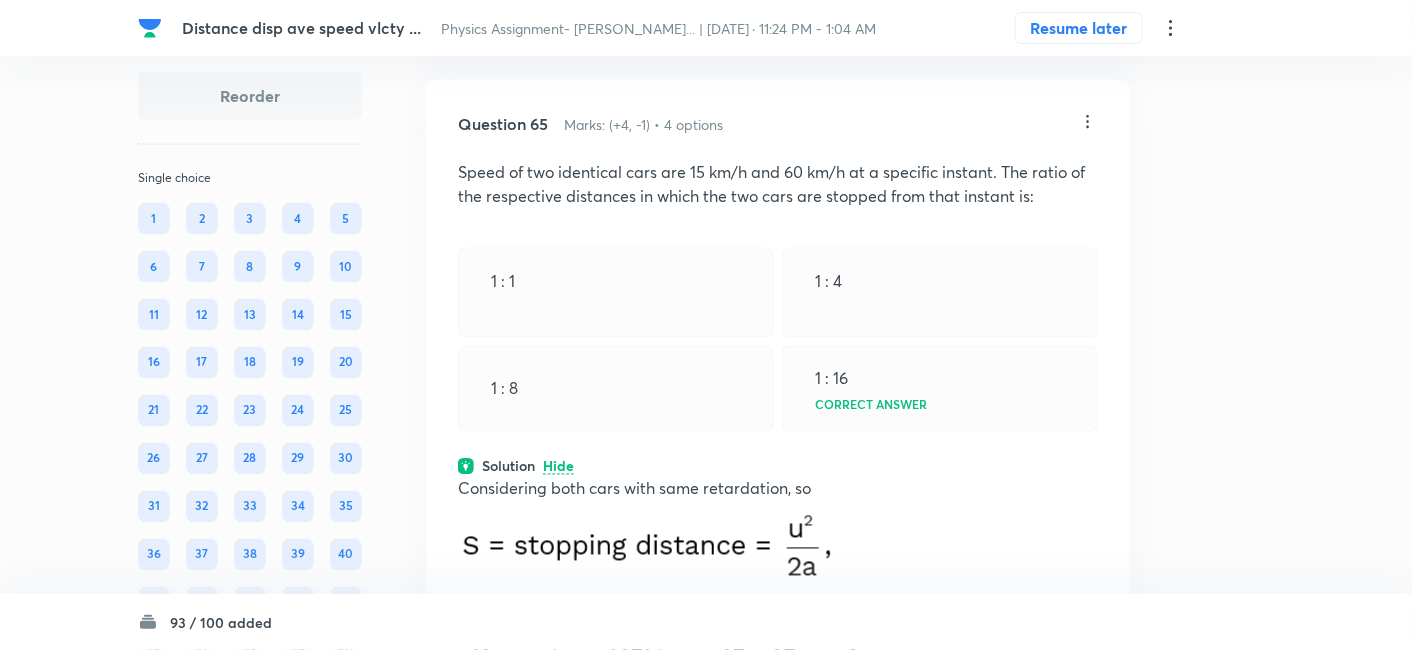 click on "View" at bounding box center (559, -96) 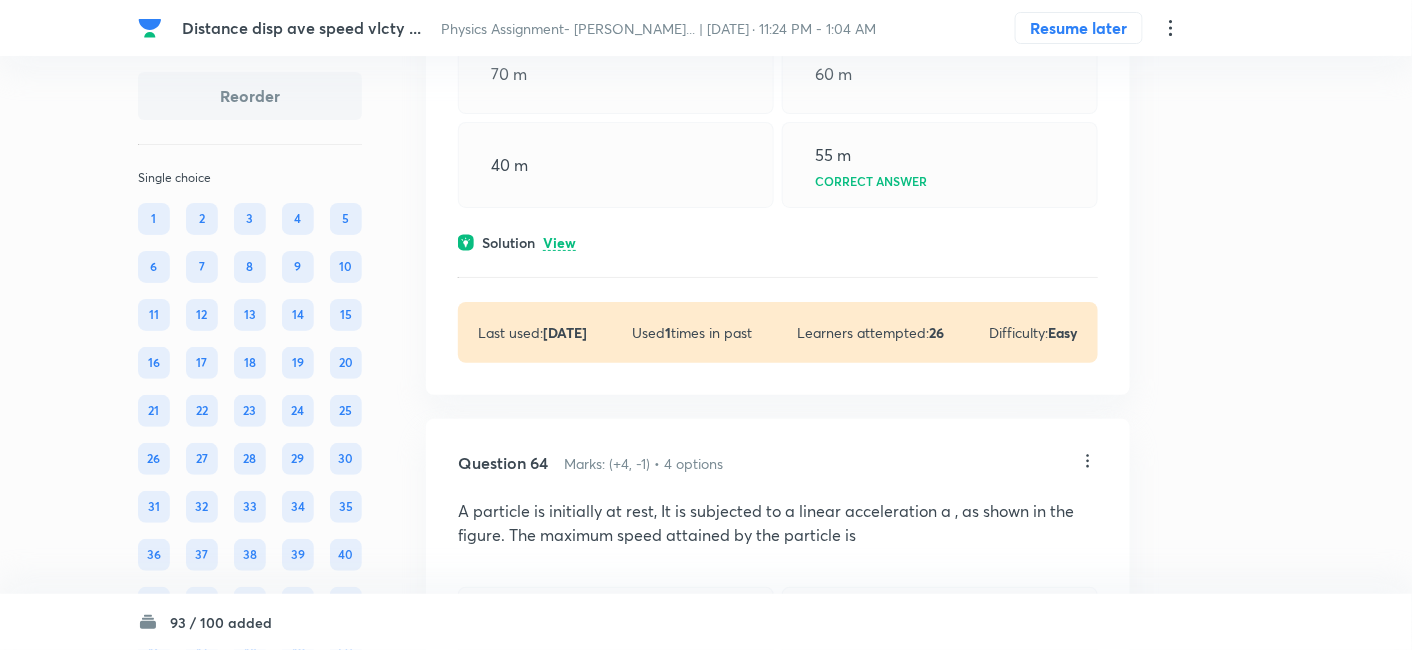 scroll, scrollTop: 38091, scrollLeft: 0, axis: vertical 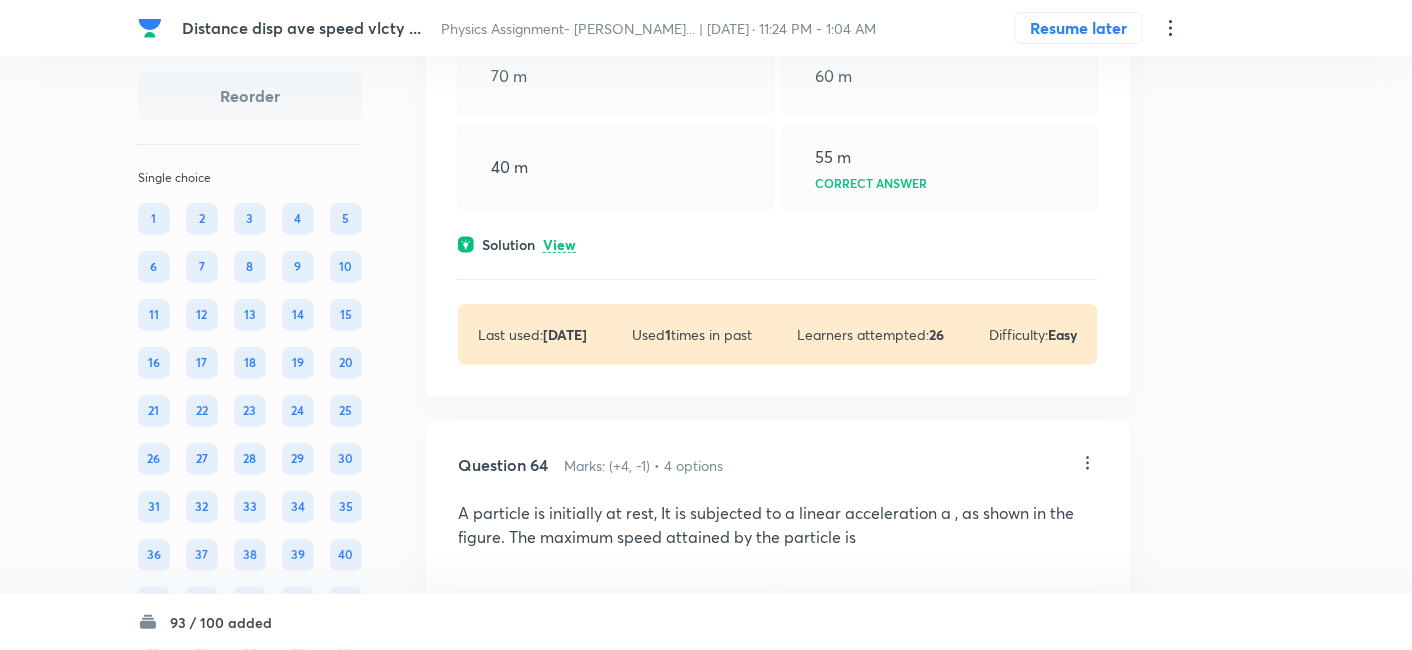 click on "View" at bounding box center [559, 245] 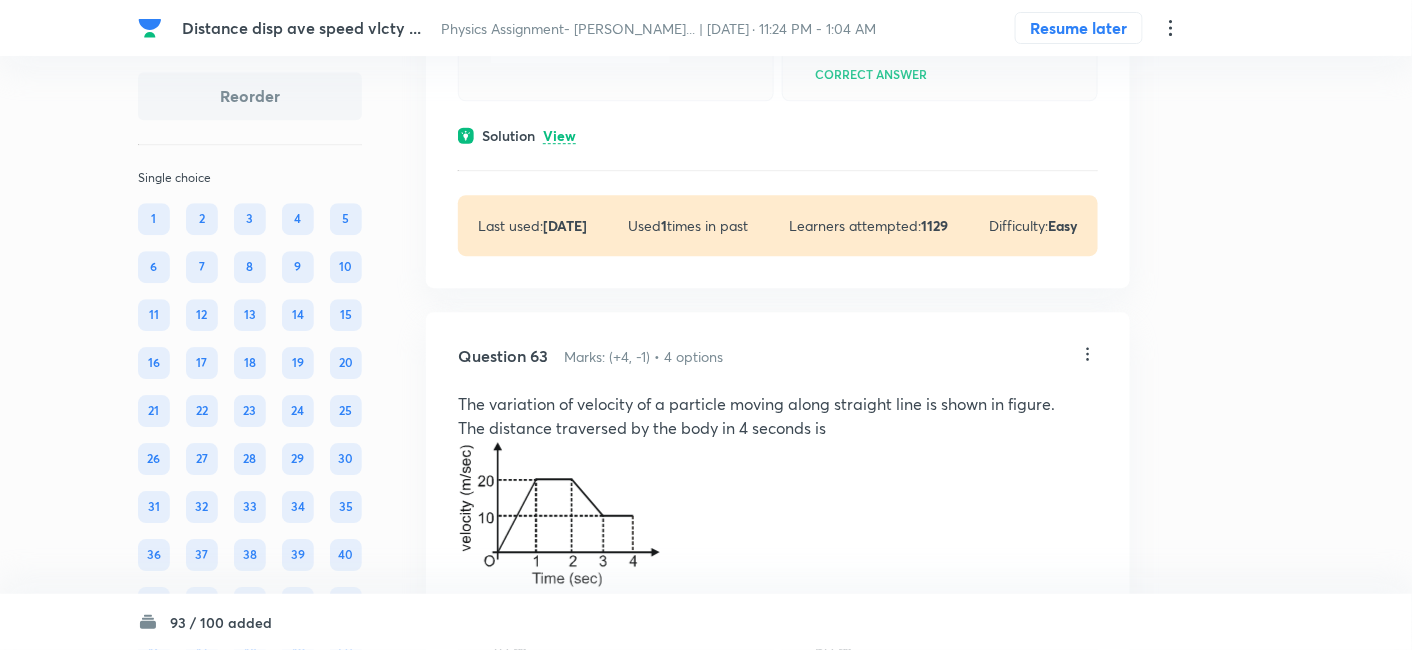 scroll, scrollTop: 37513, scrollLeft: 0, axis: vertical 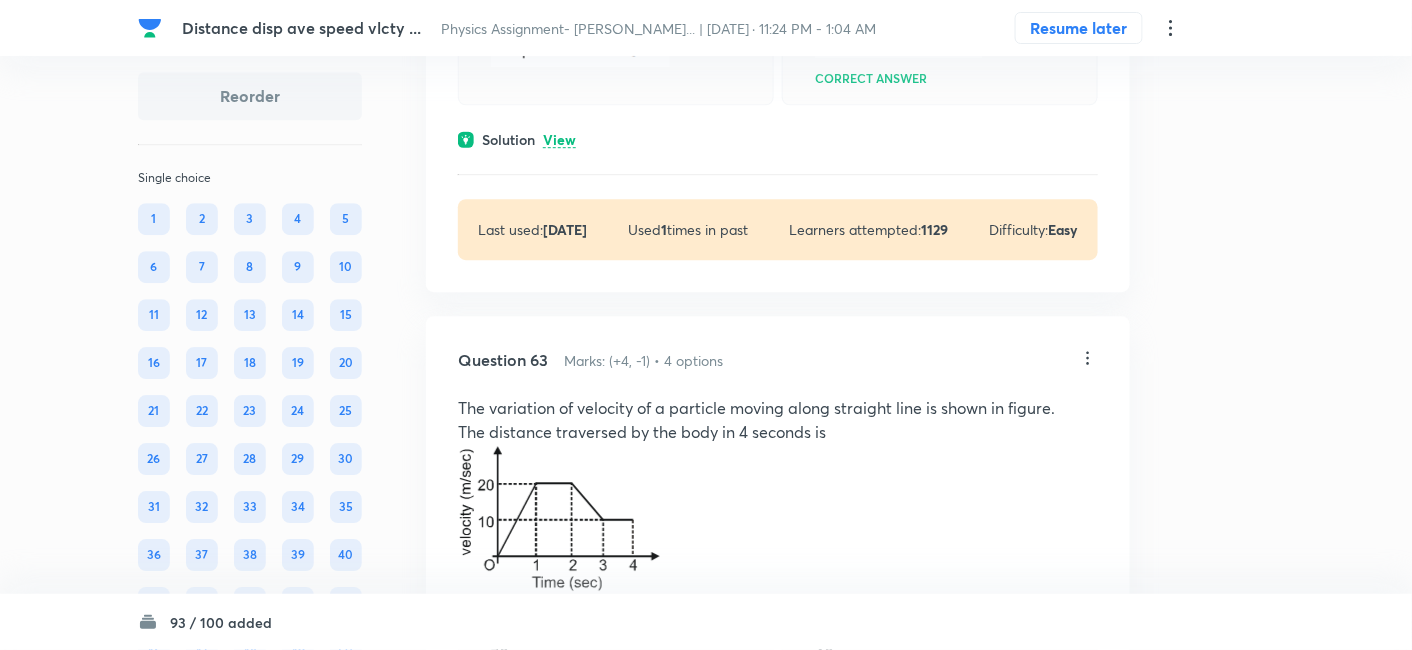 click on "View" at bounding box center (559, 140) 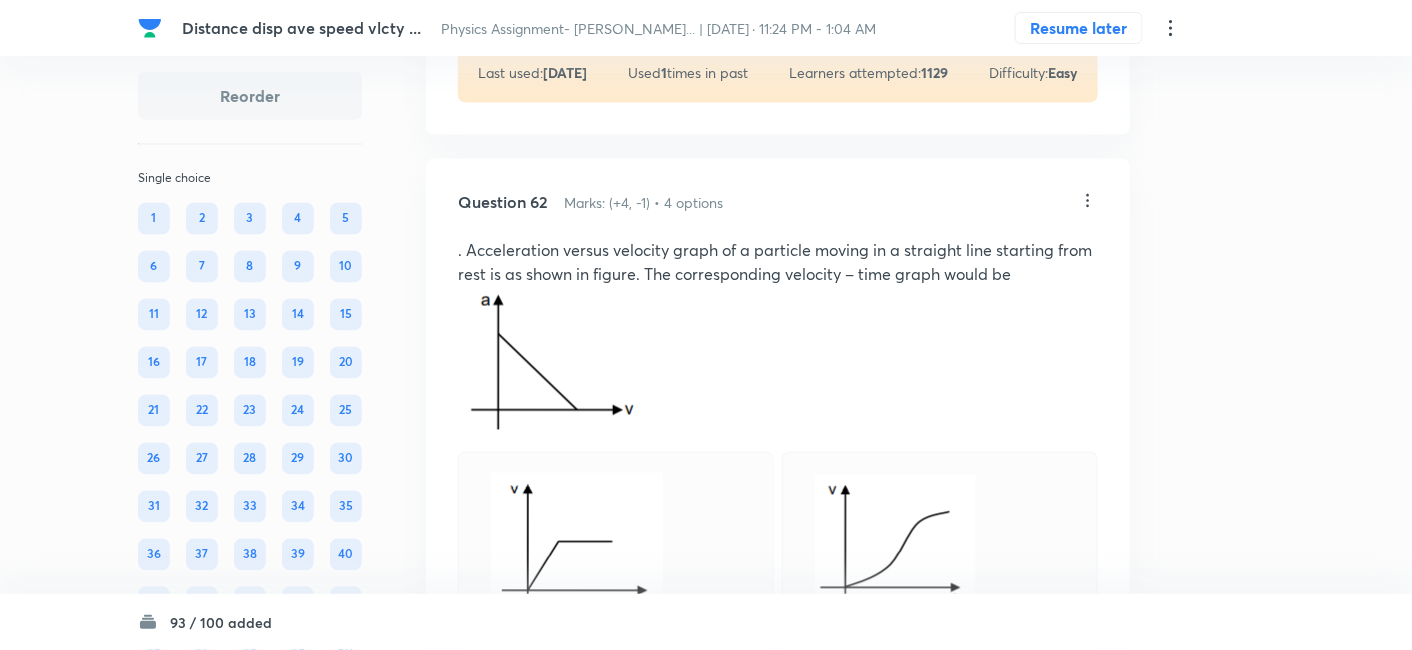 scroll, scrollTop: 36760, scrollLeft: 0, axis: vertical 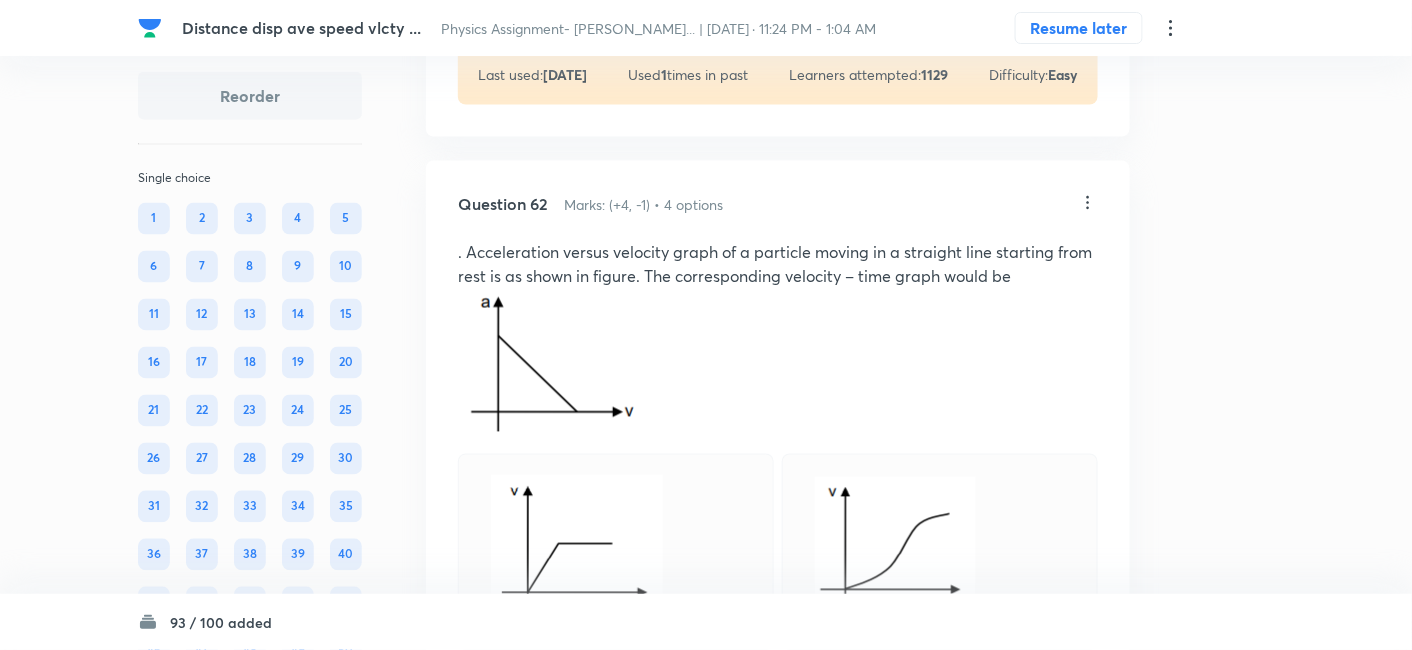 click on "View" at bounding box center (559, -15) 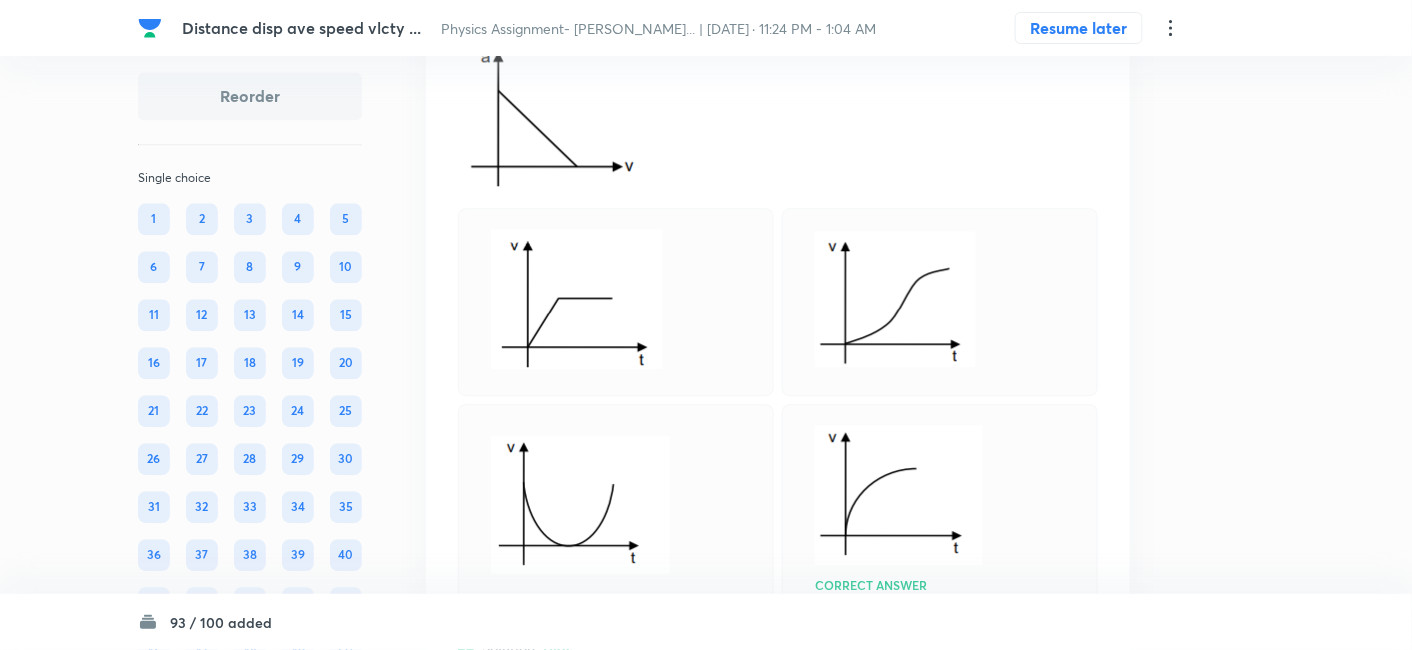 scroll, scrollTop: 37231, scrollLeft: 0, axis: vertical 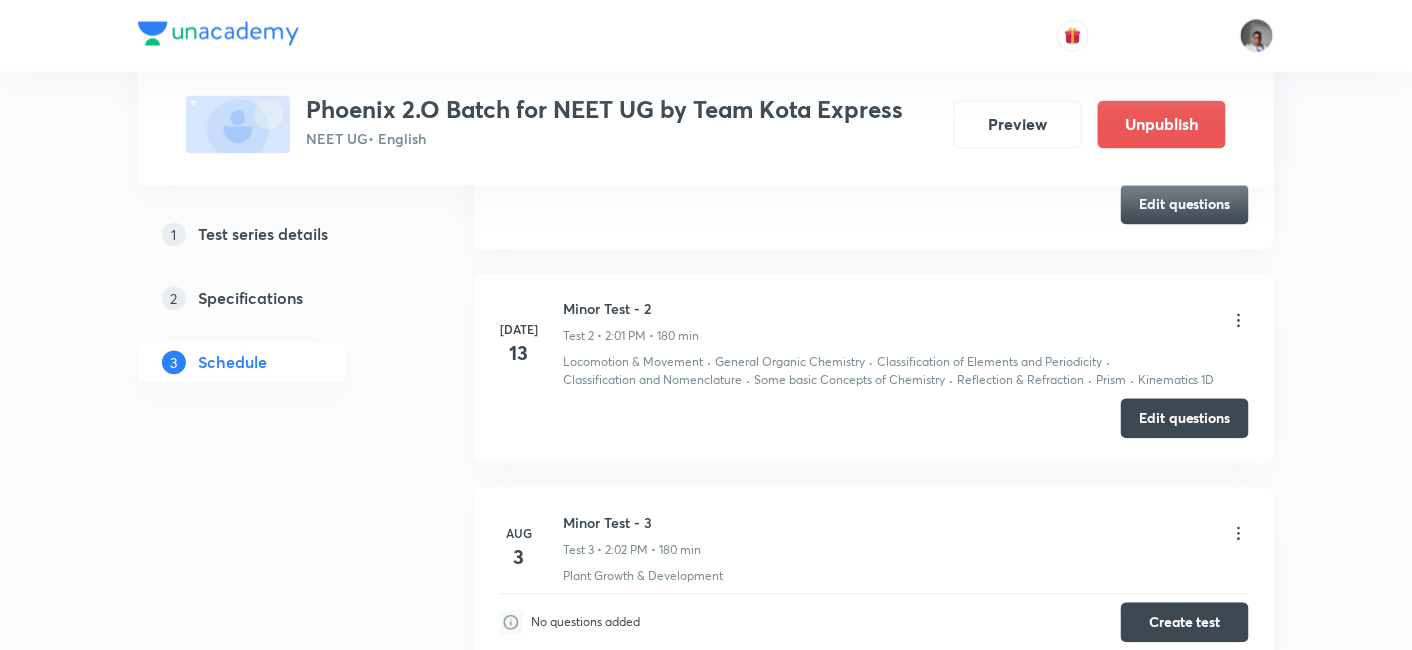 click 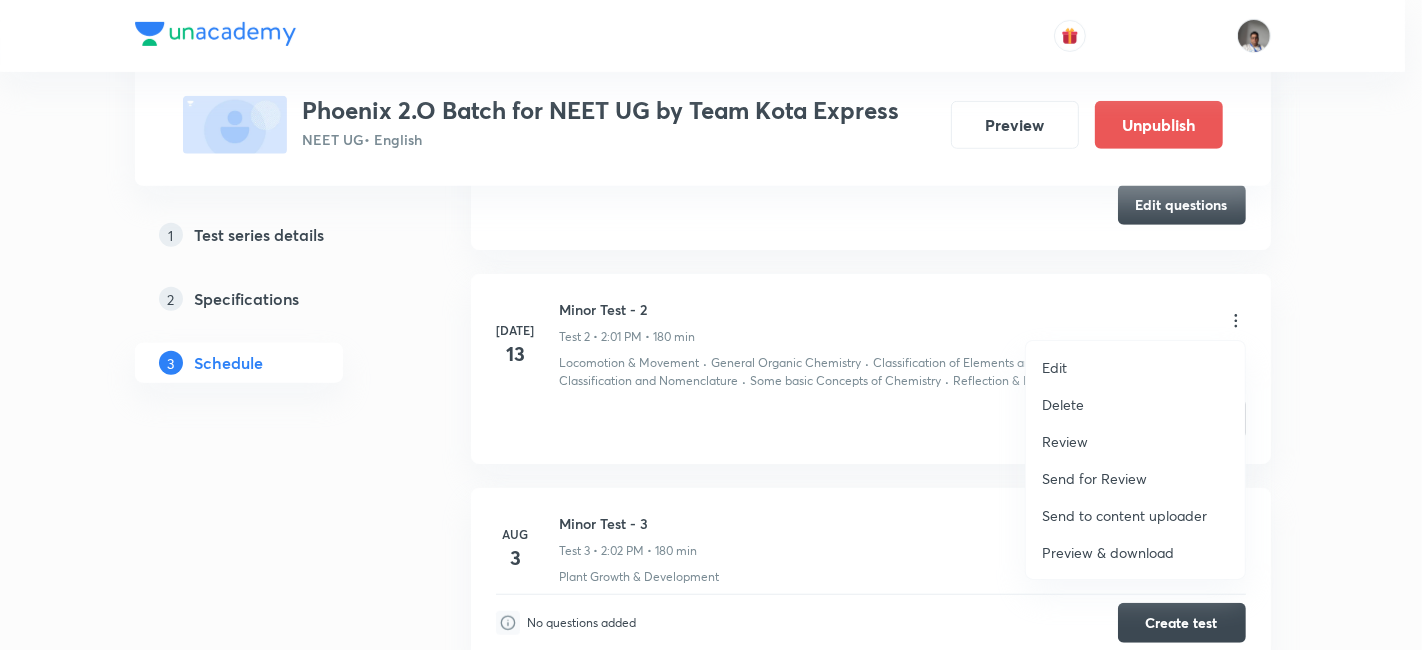 click on "Preview & download" at bounding box center (1108, 552) 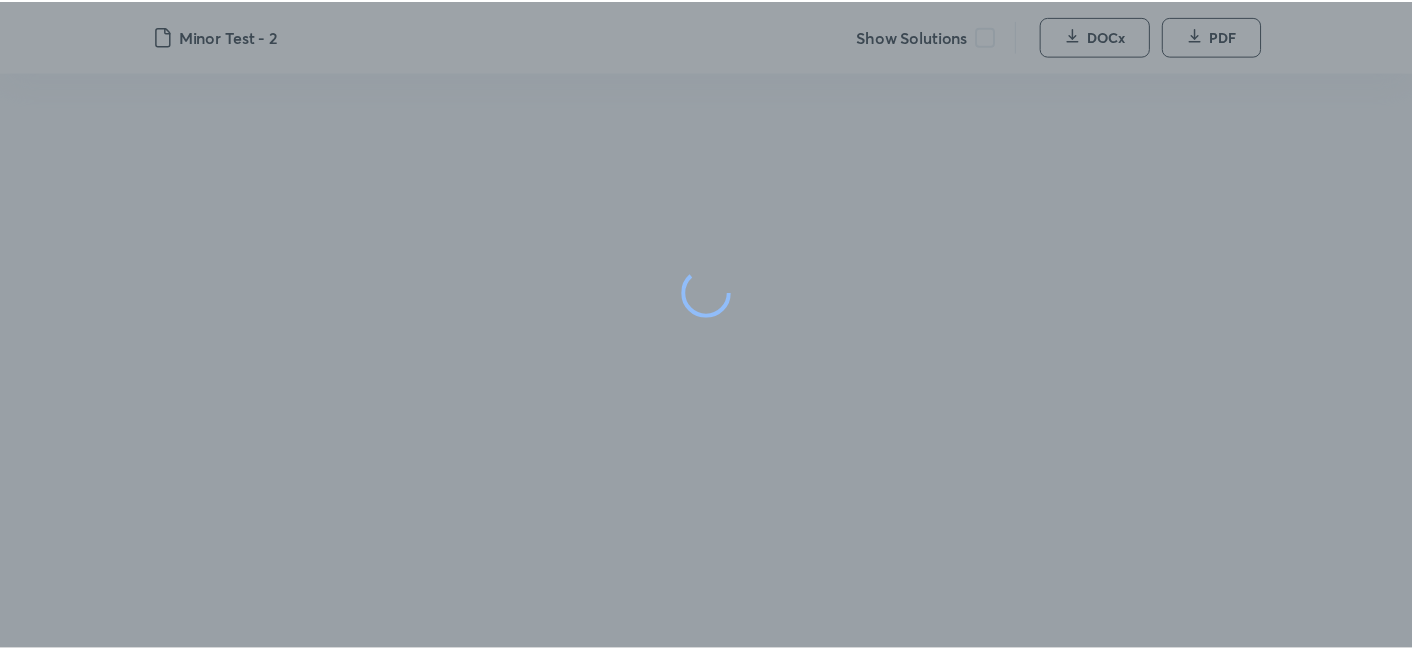 scroll, scrollTop: 0, scrollLeft: 0, axis: both 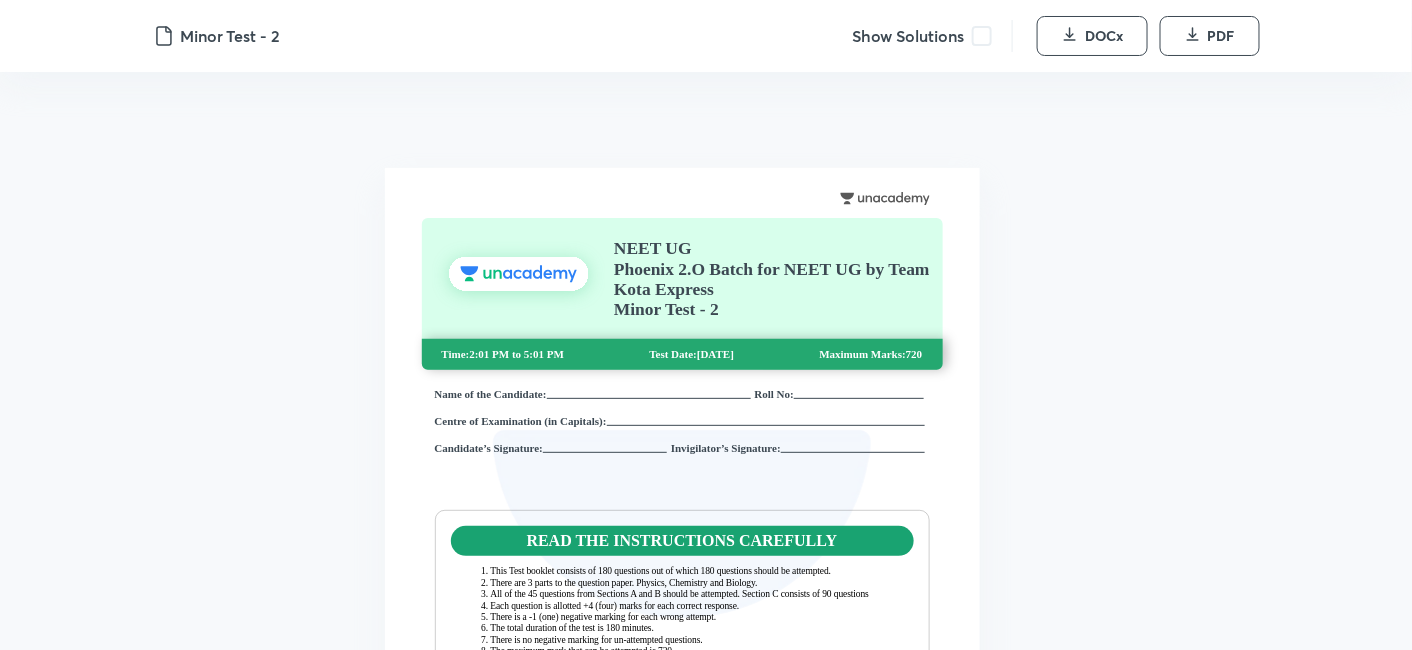click at bounding box center (982, 36) 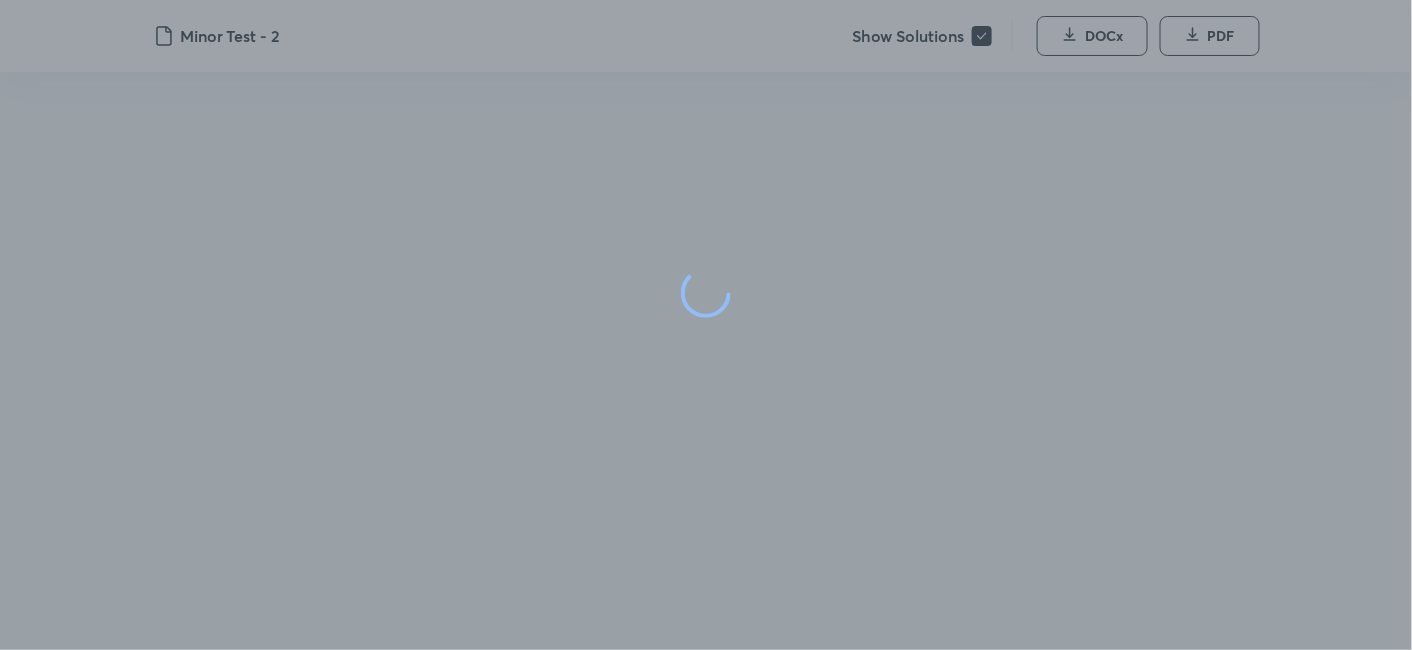 click at bounding box center (706, 292) 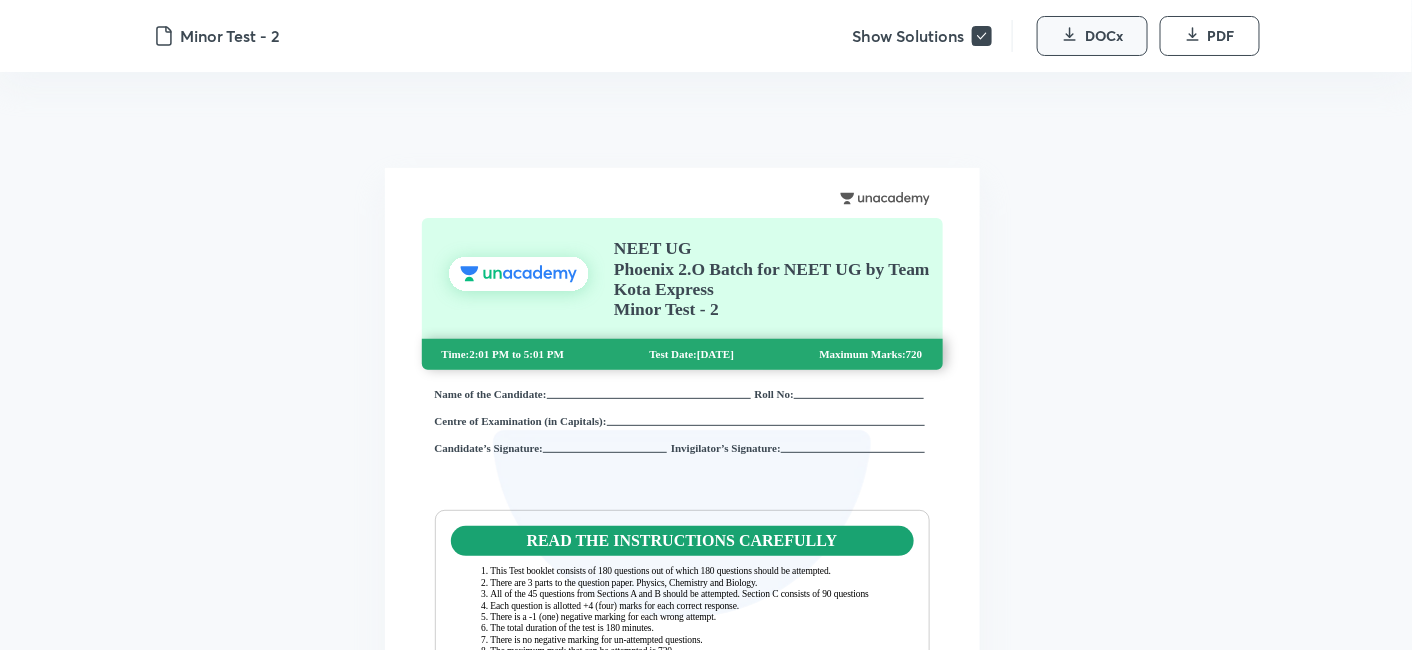 click on "DOCx" at bounding box center [1092, 36] 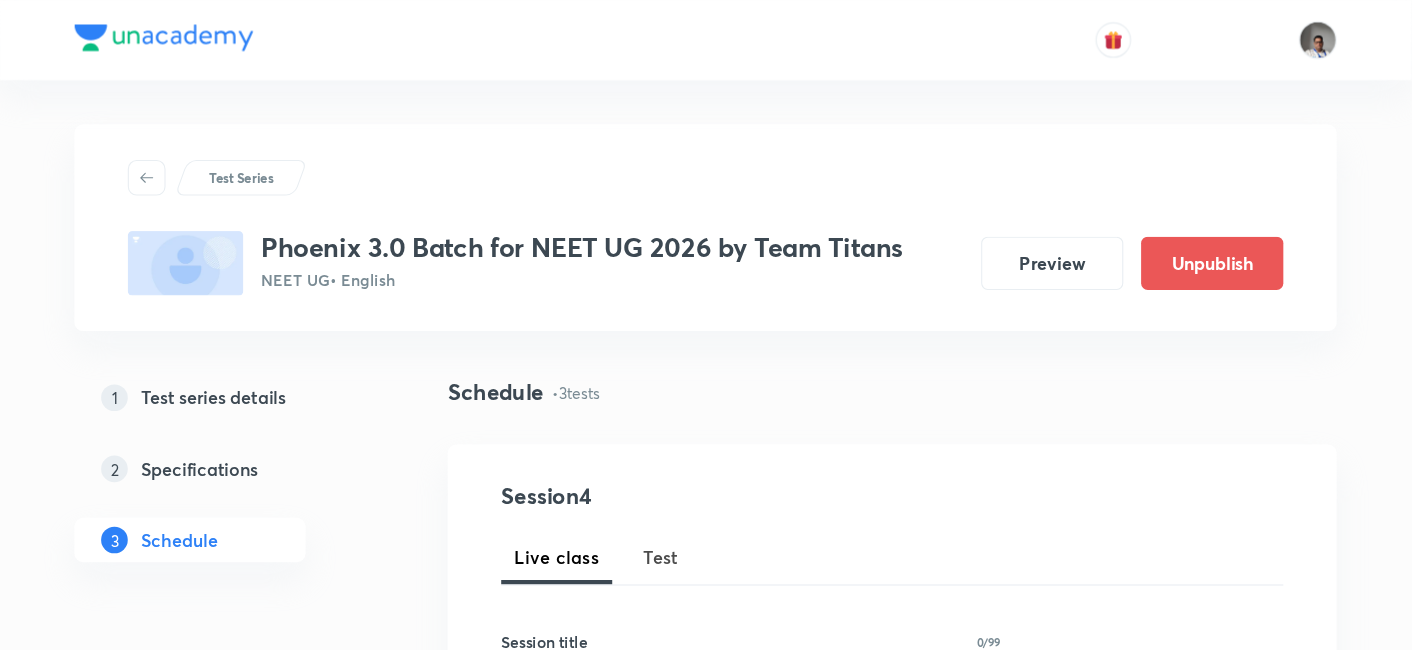 scroll, scrollTop: 0, scrollLeft: 0, axis: both 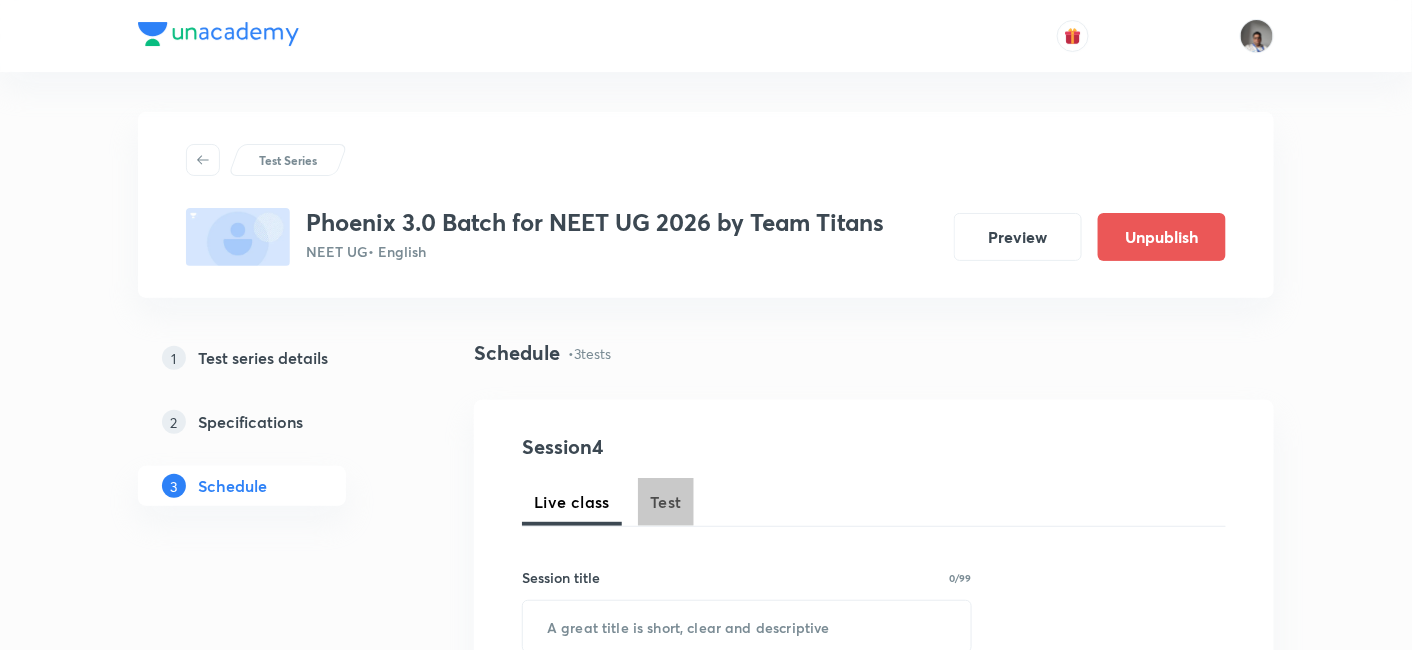 click on "Test" at bounding box center (666, 502) 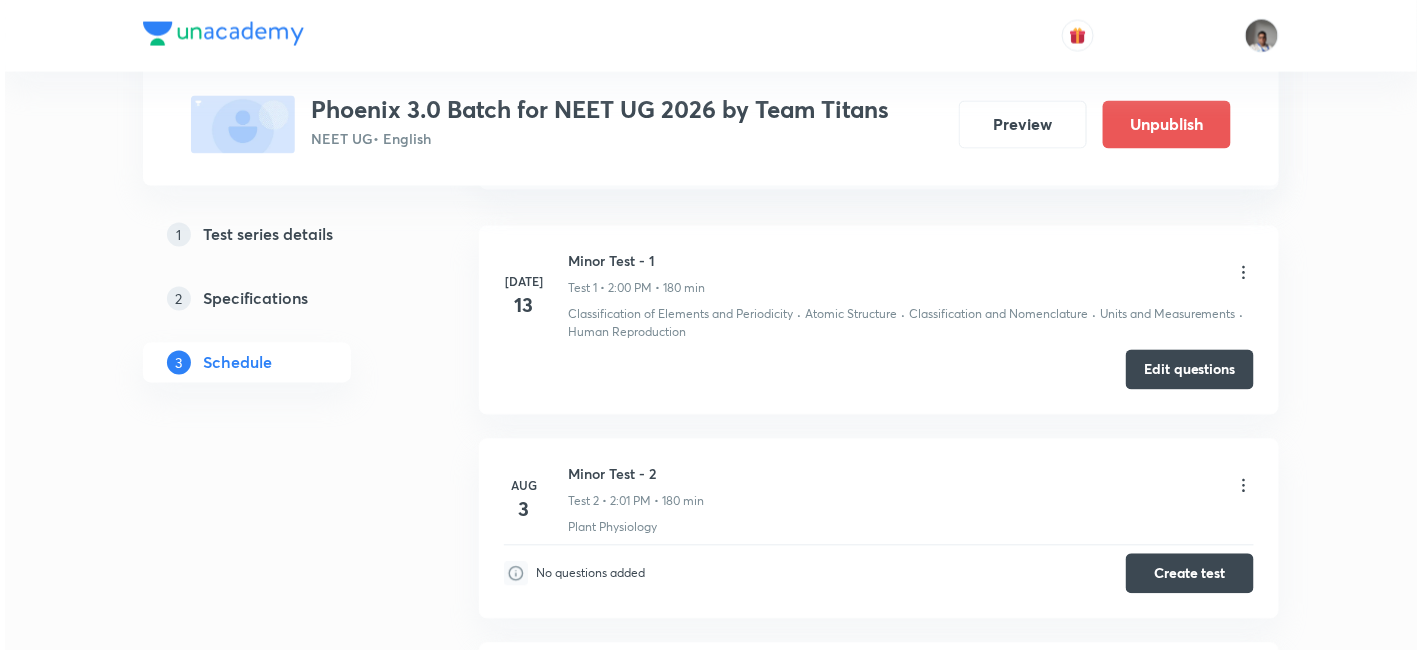scroll, scrollTop: 1082, scrollLeft: 0, axis: vertical 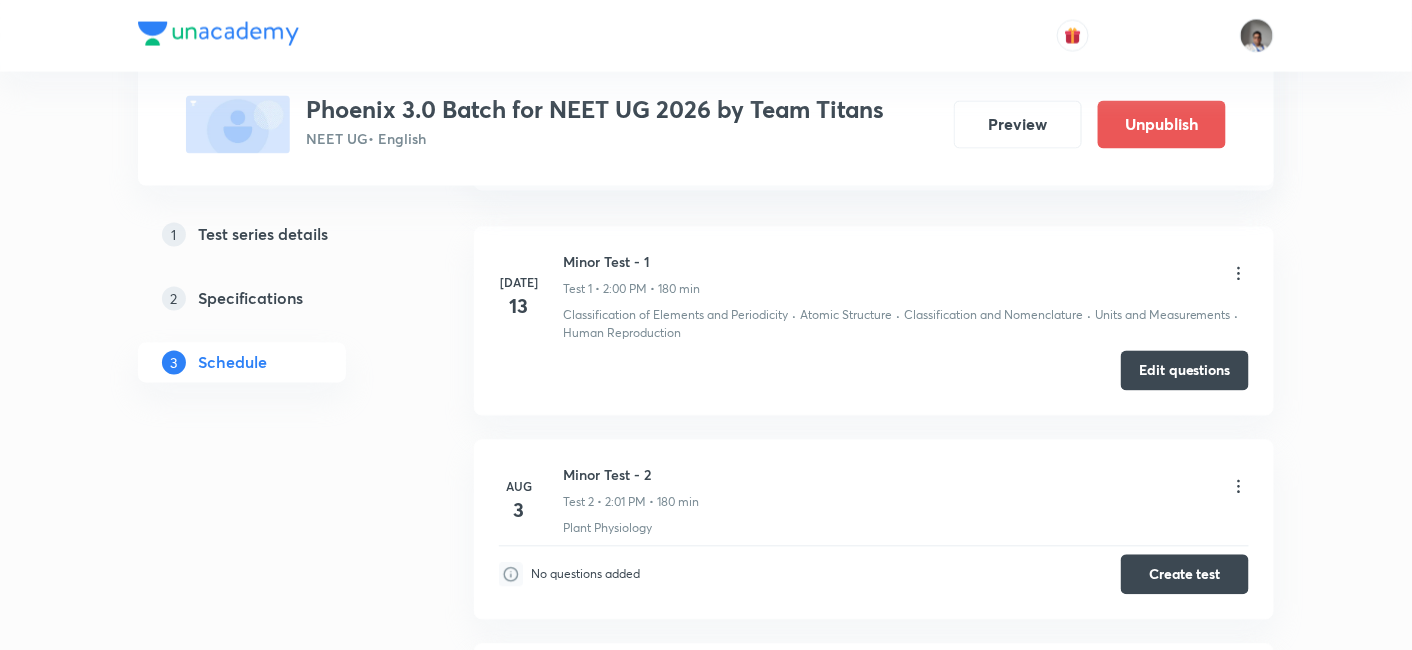 click on "[DATE] Minor Test - 1 Test 1 • 2:00 PM • 180 min Classification of Elements and Periodicity · Atomic Structure · Classification and Nomenclature · Units and Measurements · Human Reproduction Edit questions [DATE] Minor Test - 2 Test 2 • 2:01 PM • 180 min Plant Physiology No questions added  Create test [DATE] Minor Test - 3 Test 3 • 2:01 PM • 180 min Plant Diversity No questions added  Create test" at bounding box center (874, 525) 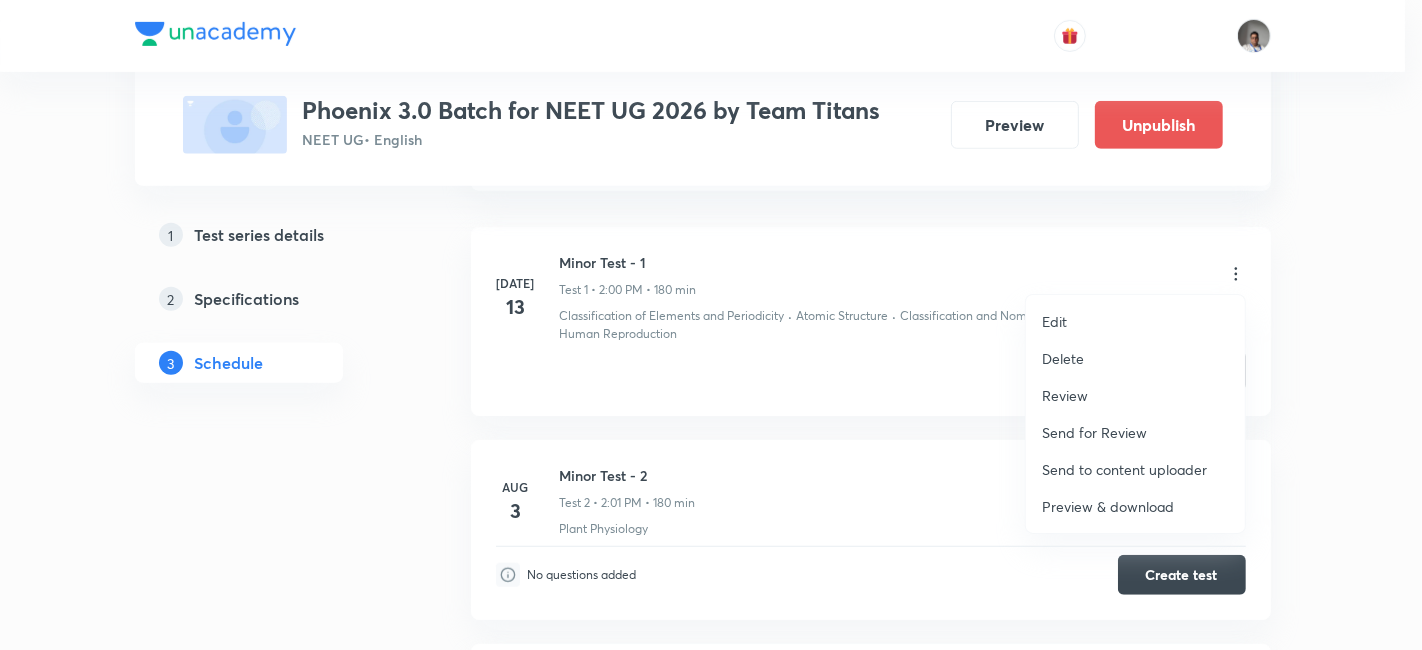 click on "Preview & download" at bounding box center [1108, 506] 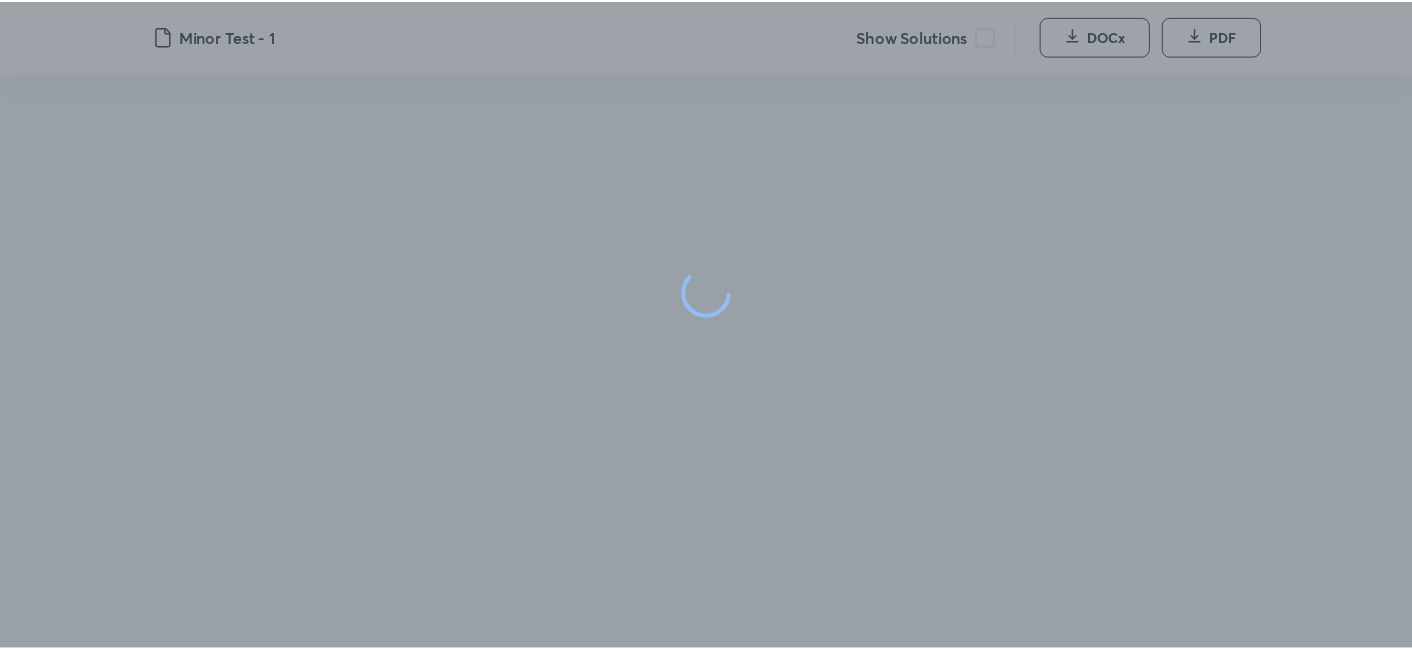 scroll, scrollTop: 0, scrollLeft: 0, axis: both 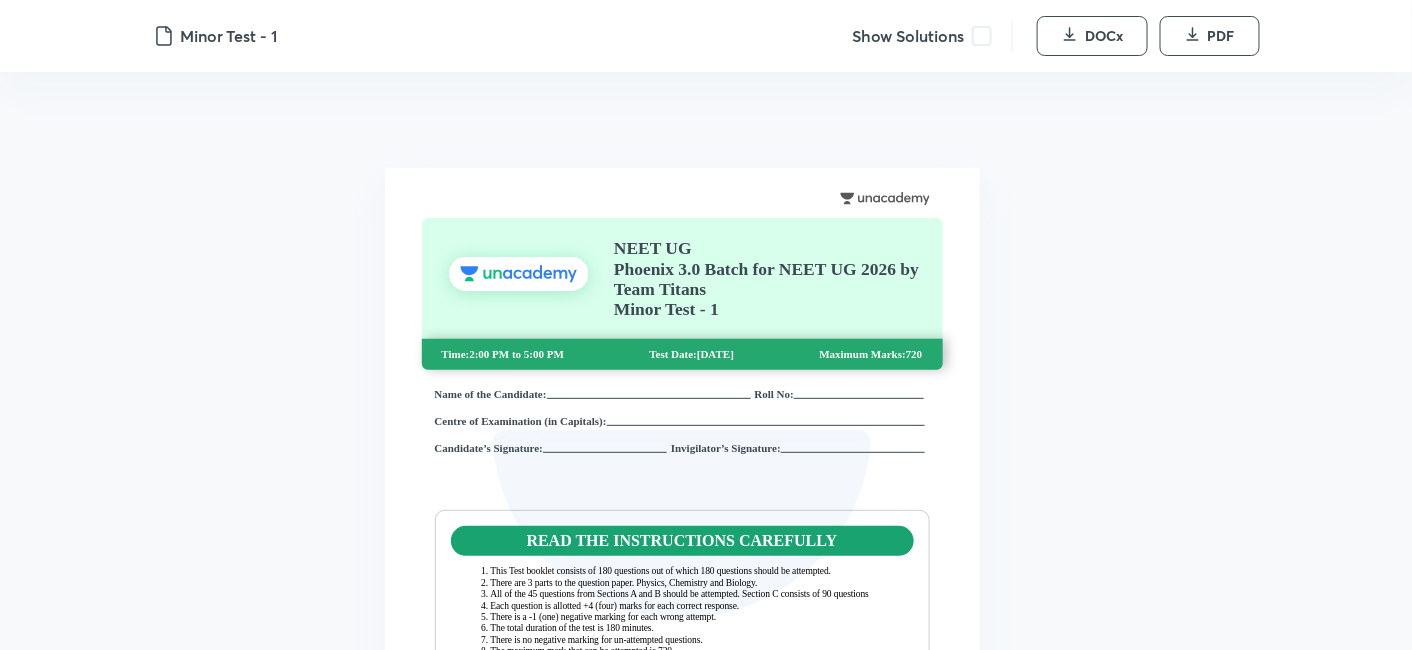 click at bounding box center [982, 36] 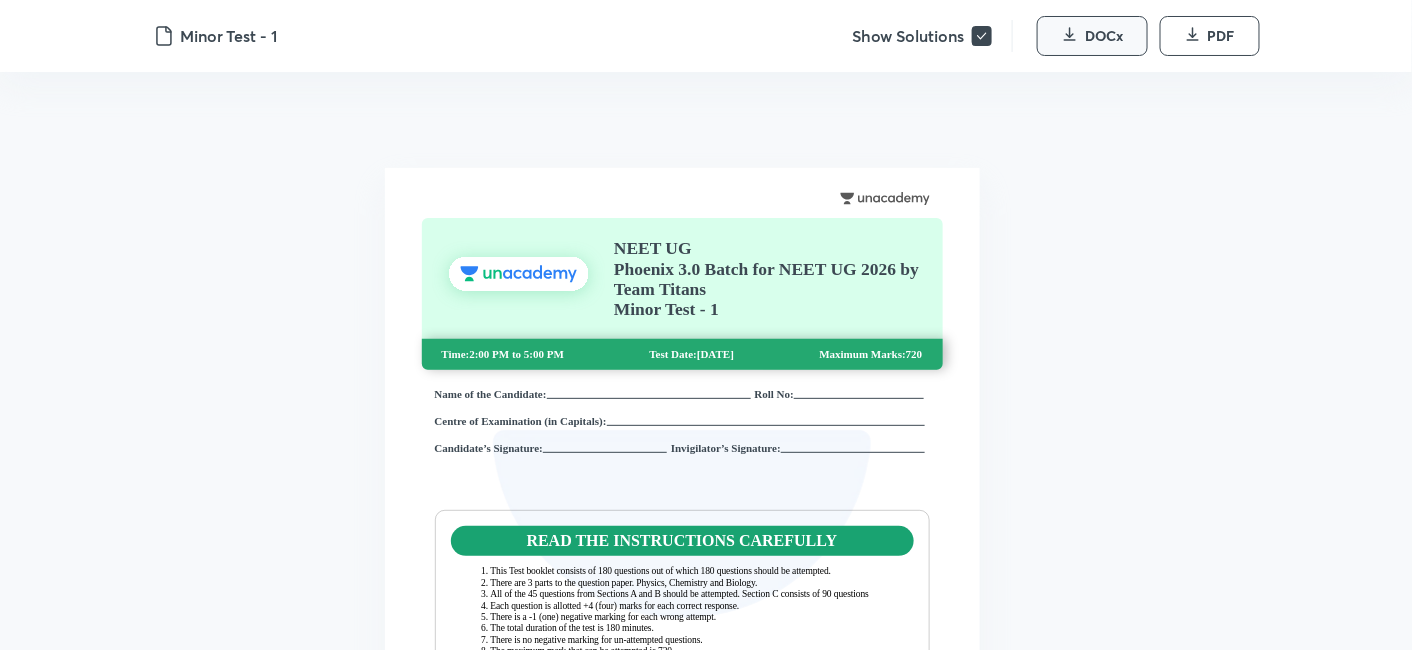 click on "DOCx" at bounding box center [1104, 36] 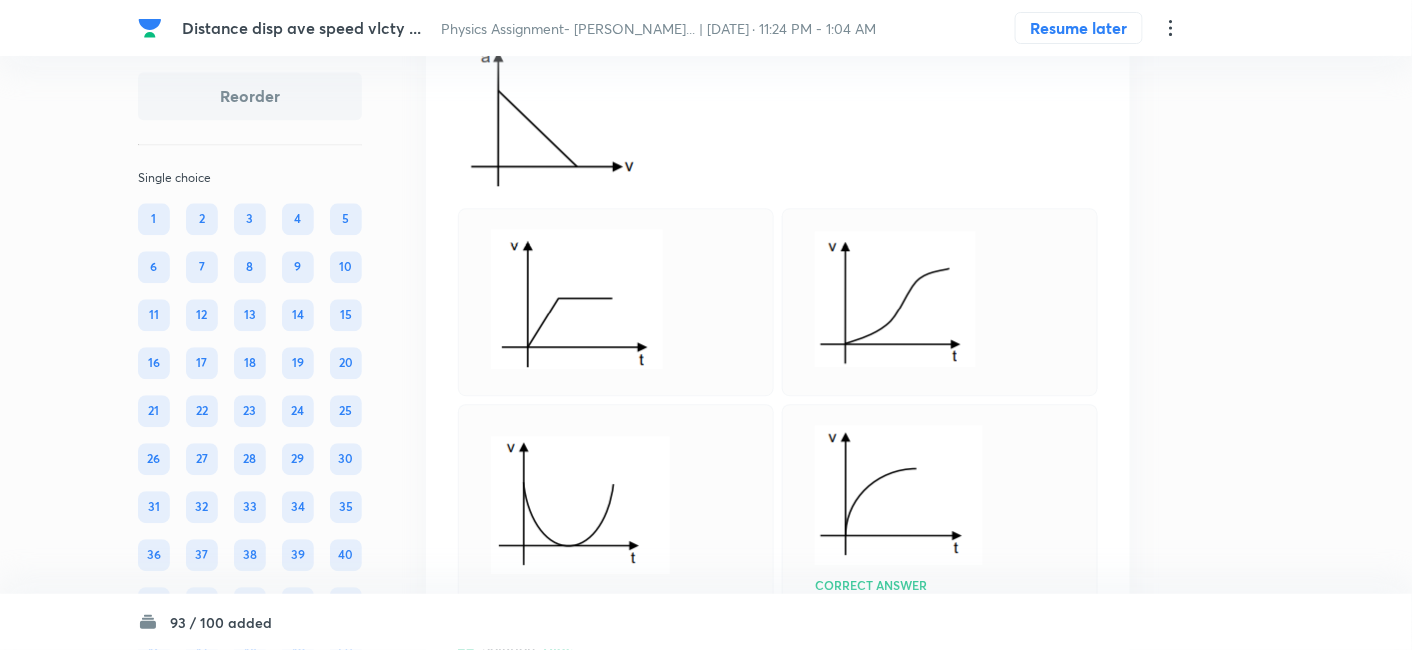 scroll, scrollTop: 0, scrollLeft: 0, axis: both 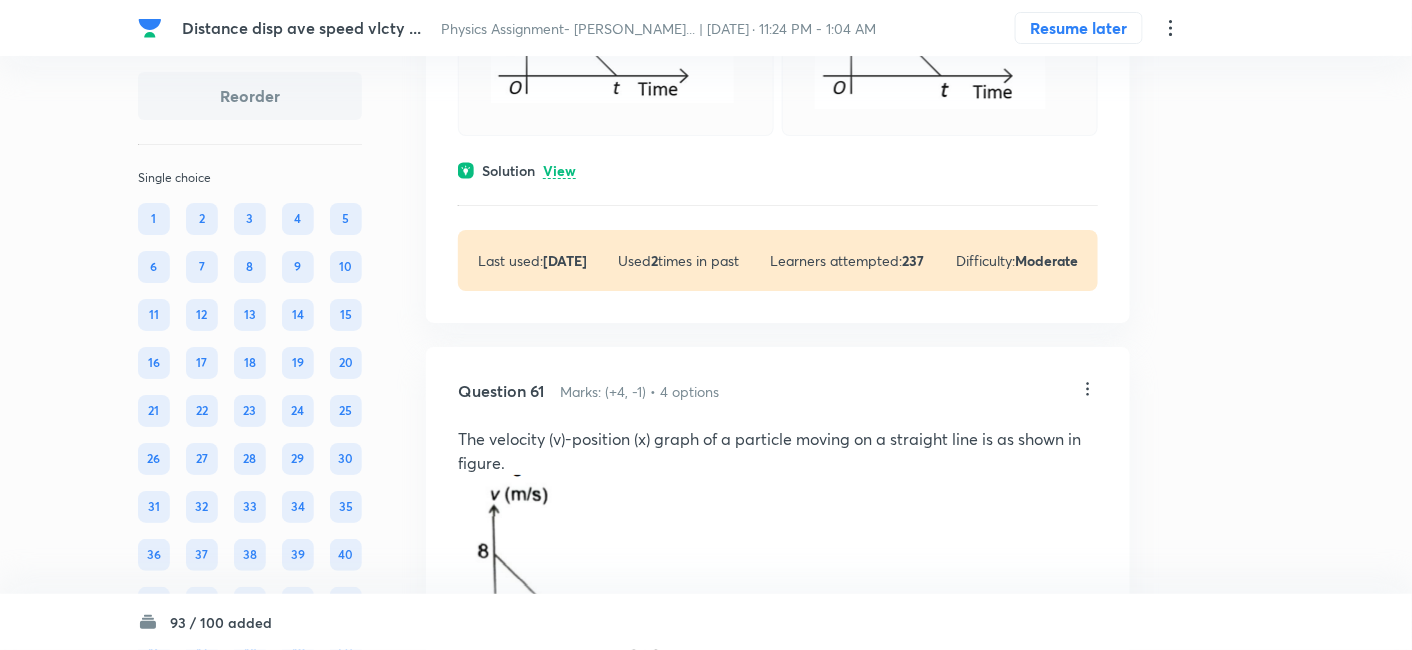 click on "View" at bounding box center [559, 171] 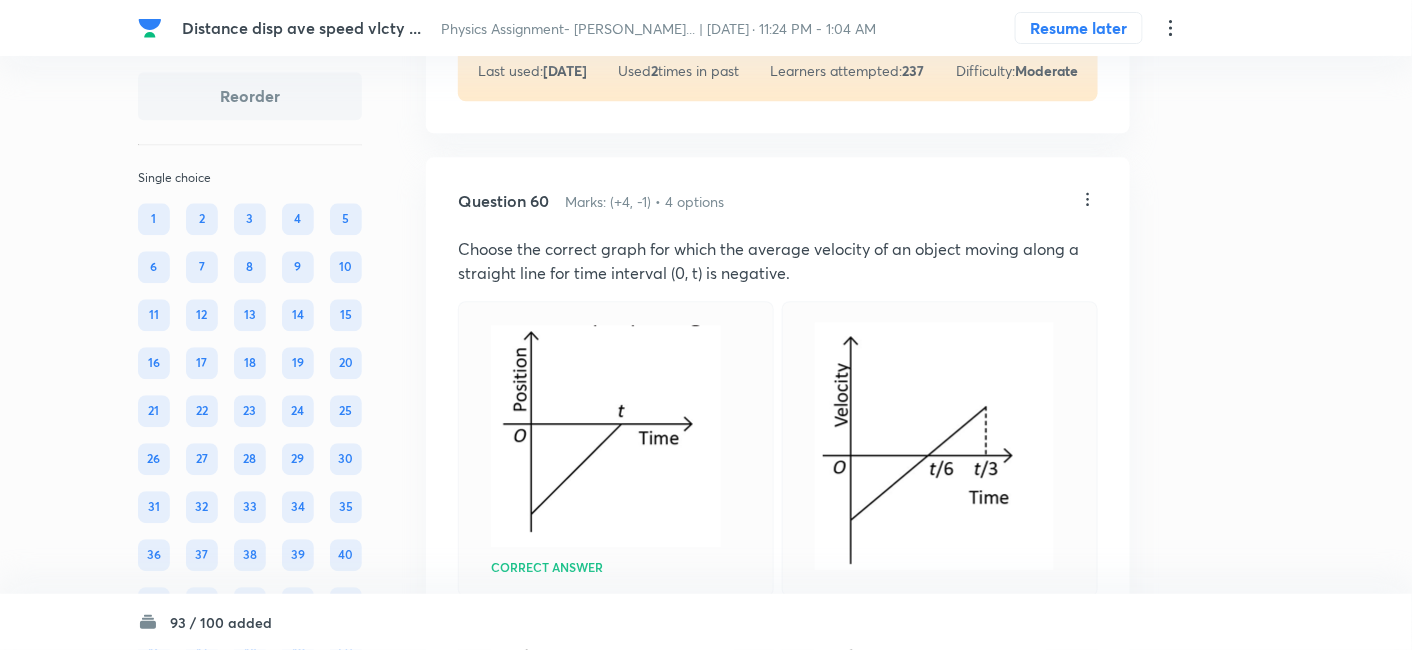 scroll, scrollTop: 34844, scrollLeft: 0, axis: vertical 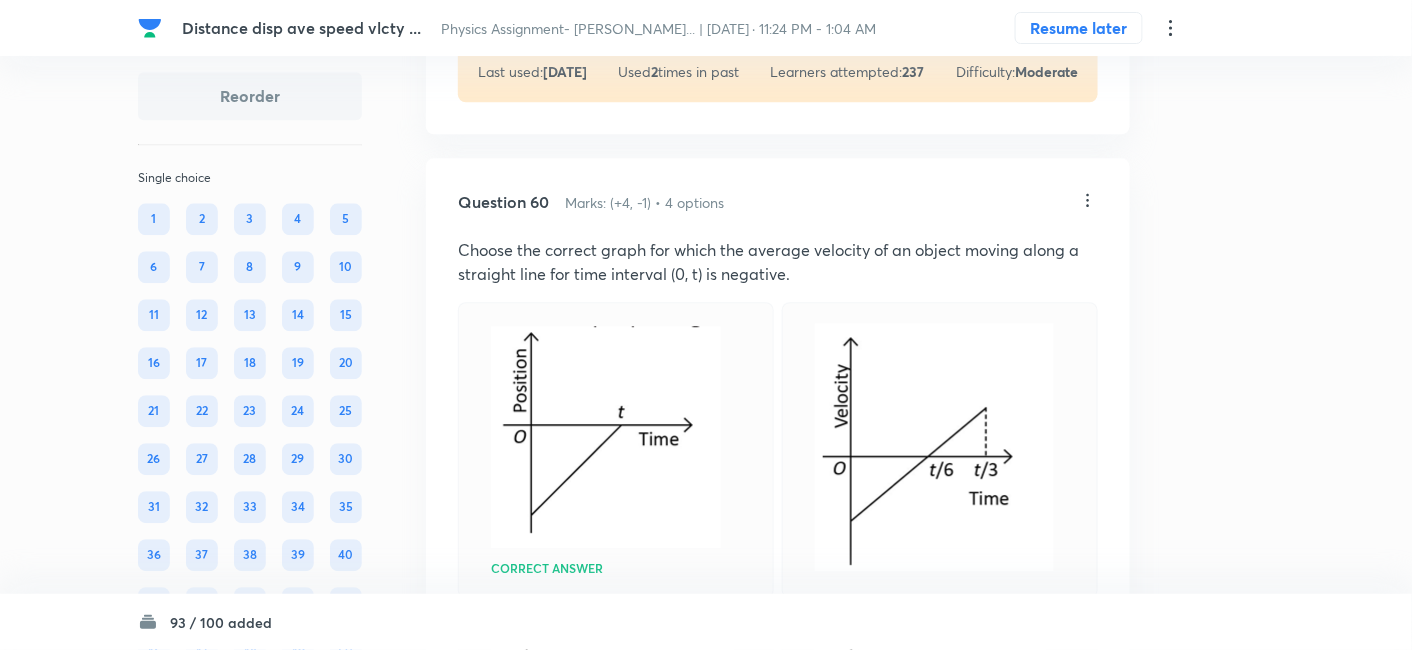 click on "Question 60 Marks: (+4, -1) • 4 options Choose the correct graph for which the average velocity of an object moving along a straight line for time interval (0, t) is negative. Correct answer Solution Hide (a) +ve displacement, +ve velocity (b) zero displacement (c) velocity is +ve. (d) slope is – ve, so velocity is – ve. Physics Mechanics Motion in a Straight Line Last used:  [DATE] Used  2  times in past Learners attempted:  237 Difficulty: Moderate" at bounding box center [778, 660] 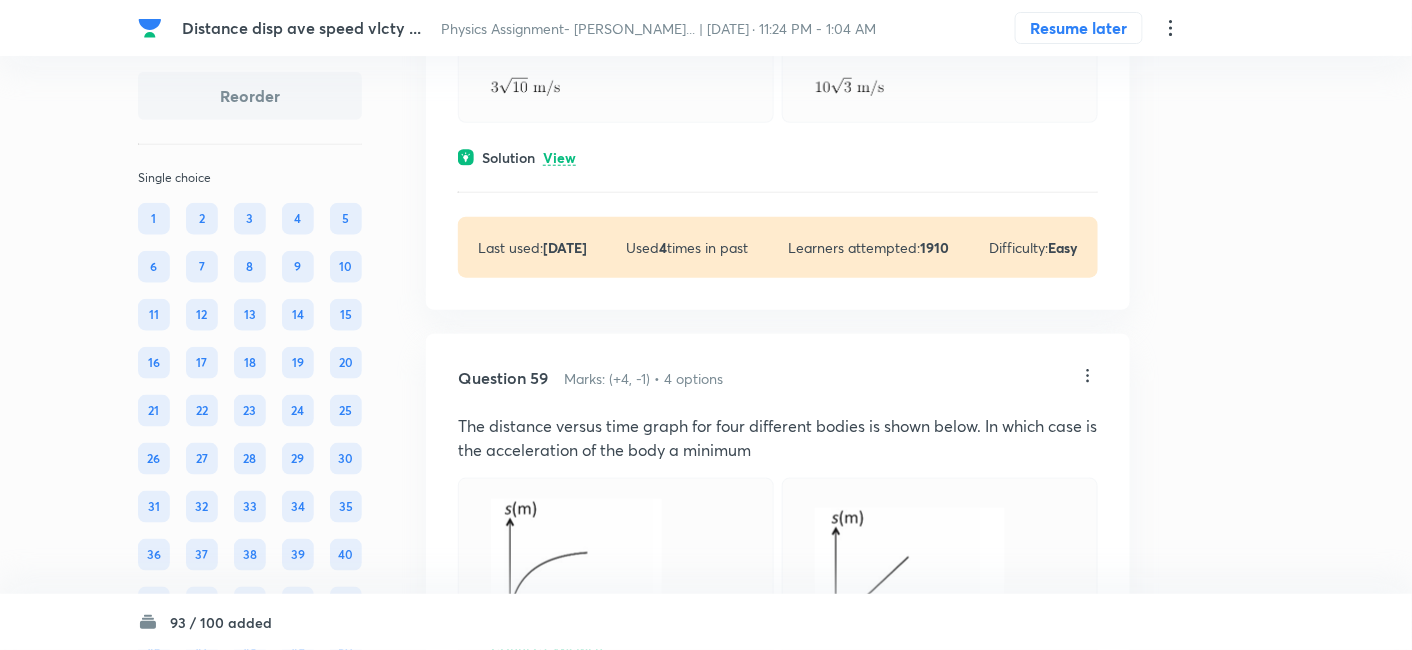scroll, scrollTop: 33944, scrollLeft: 0, axis: vertical 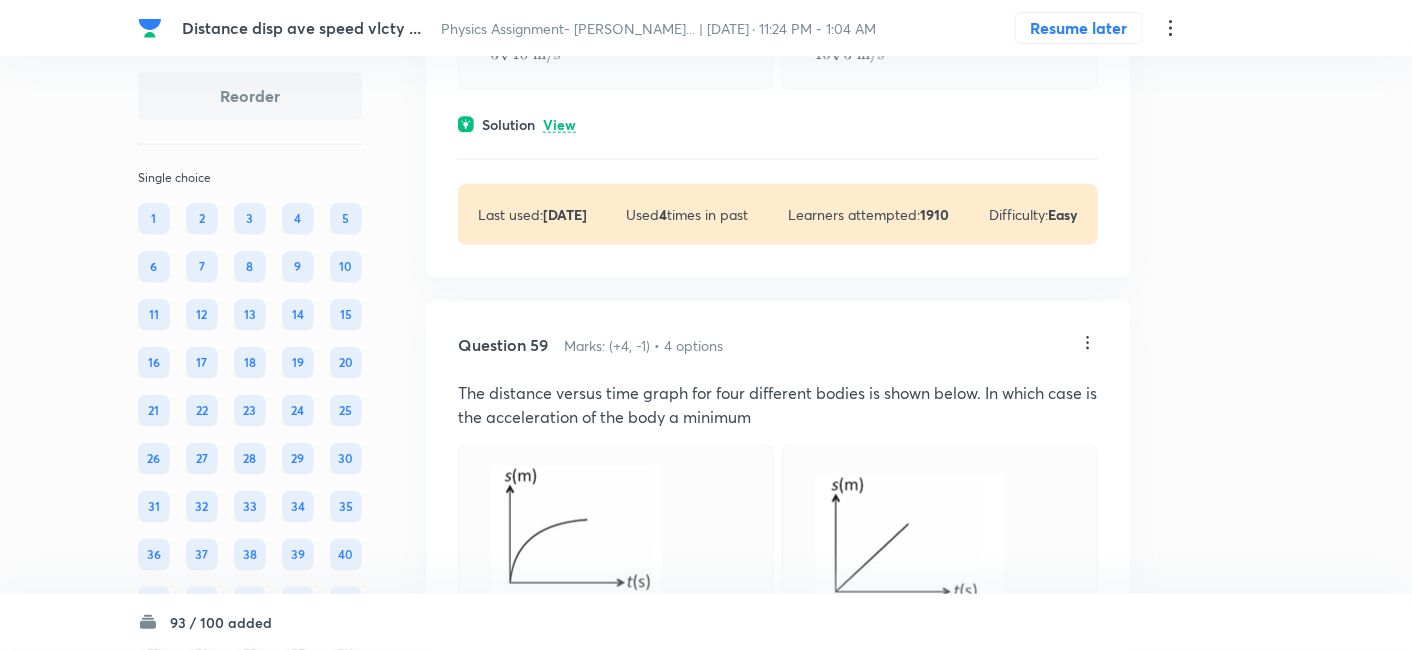click on "Question 58 Marks: (+4, -1) • 4 options The acceleration-displacement graph of a particle moving in a straight line is as shown in the figure. Initial velocity of particle is zero. Velocity of the particle when displacement of the particle is s = 12 m is Correct answer Solution View Last used:  [DATE] Used  4  times in past Learners attempted:  1910 Difficulty: Easy" at bounding box center (778, -97) 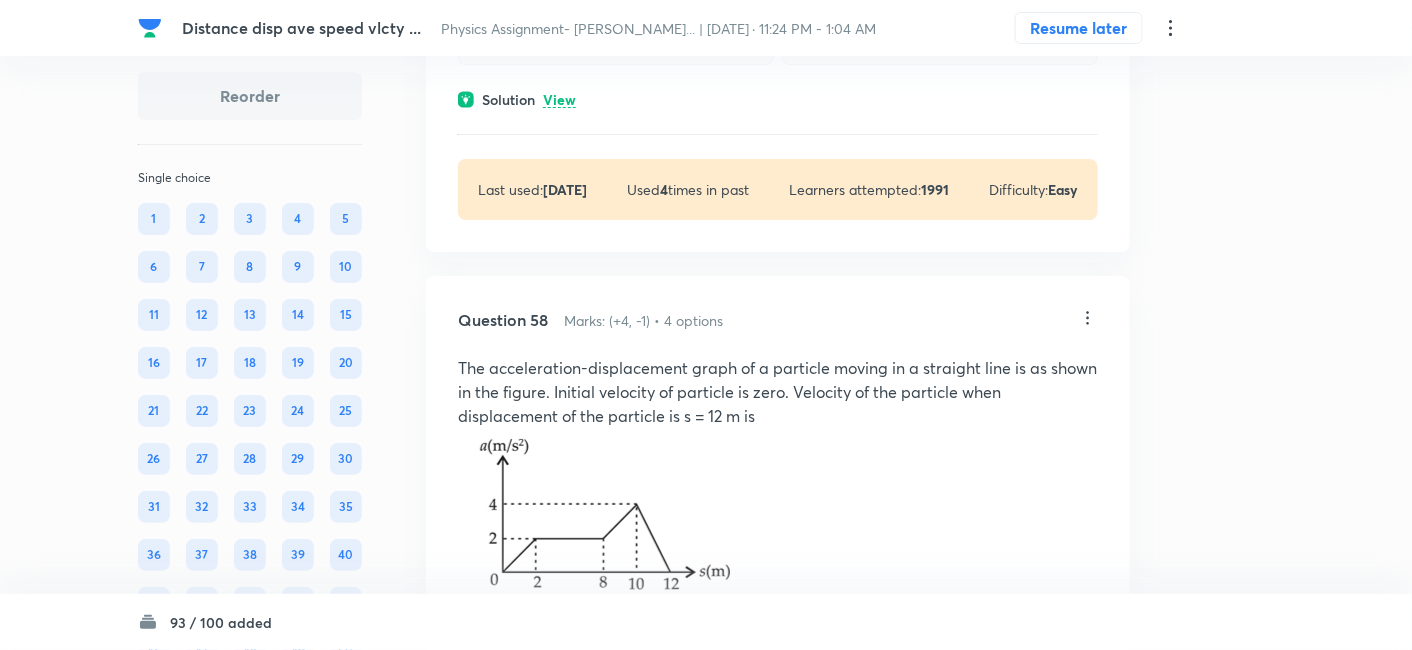 scroll, scrollTop: 33197, scrollLeft: 0, axis: vertical 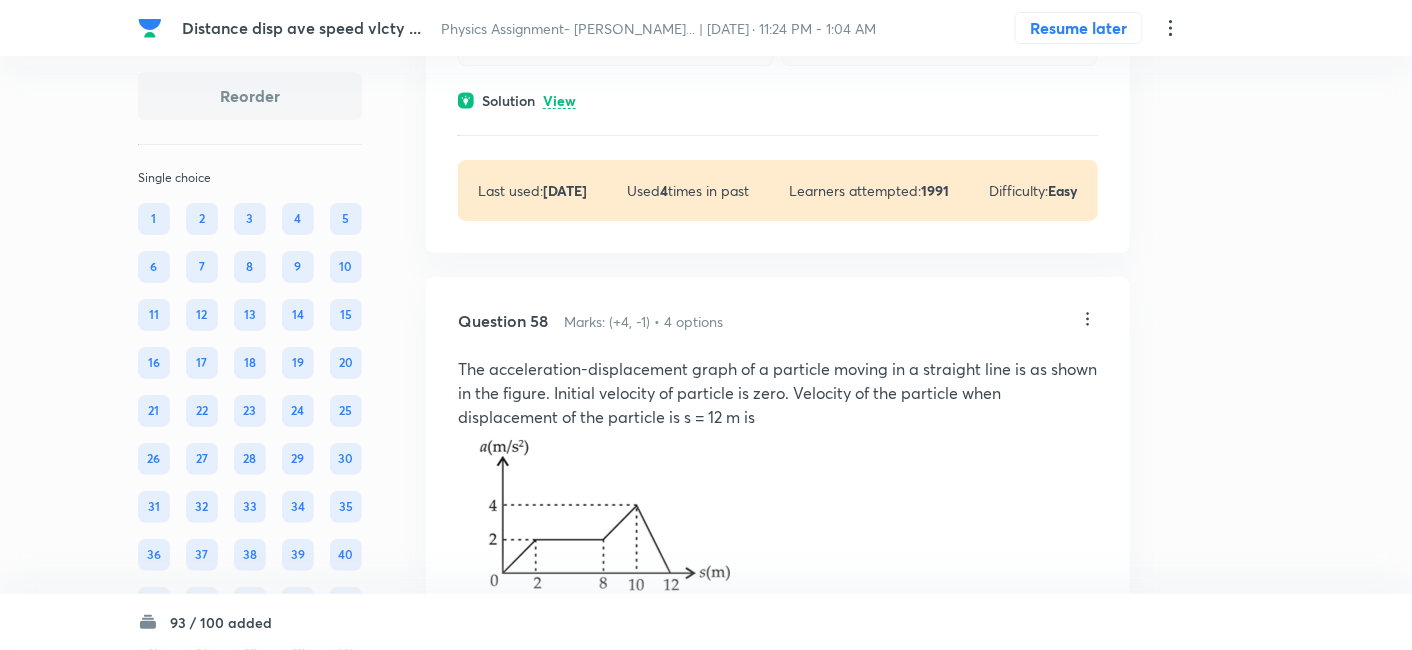 click on "View" at bounding box center [559, 101] 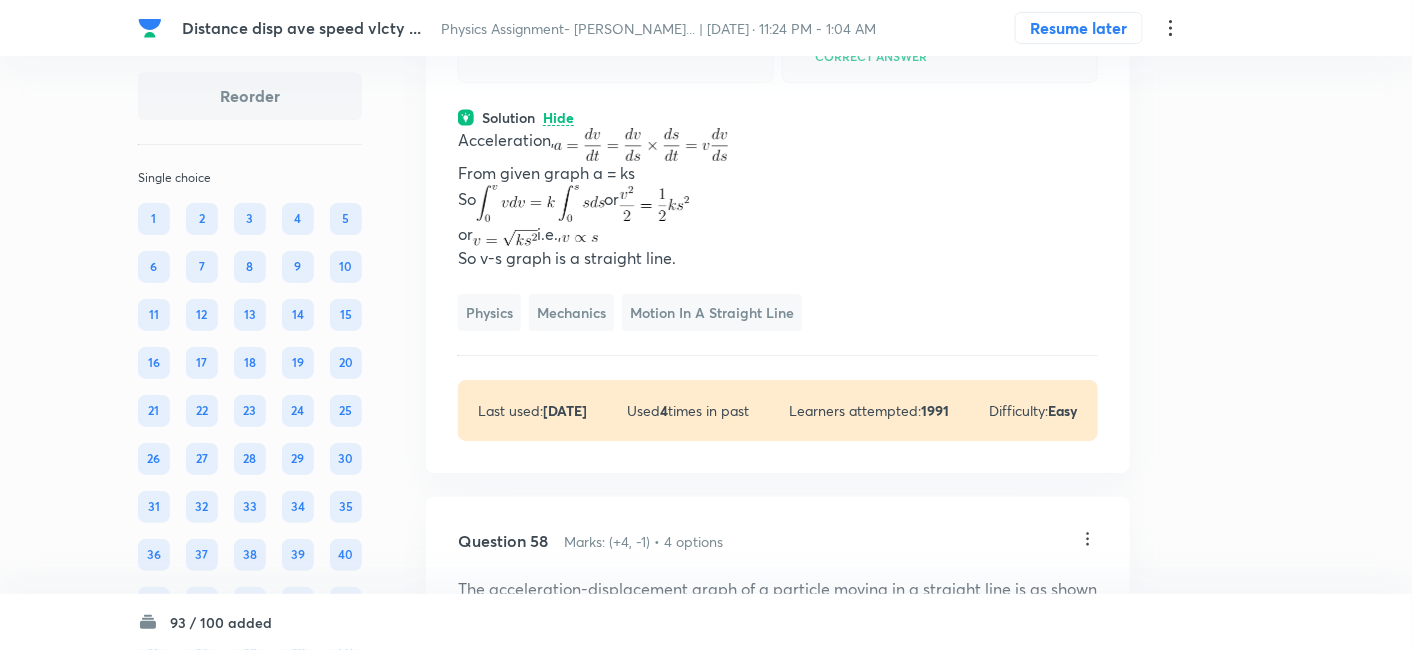 scroll, scrollTop: 33176, scrollLeft: 0, axis: vertical 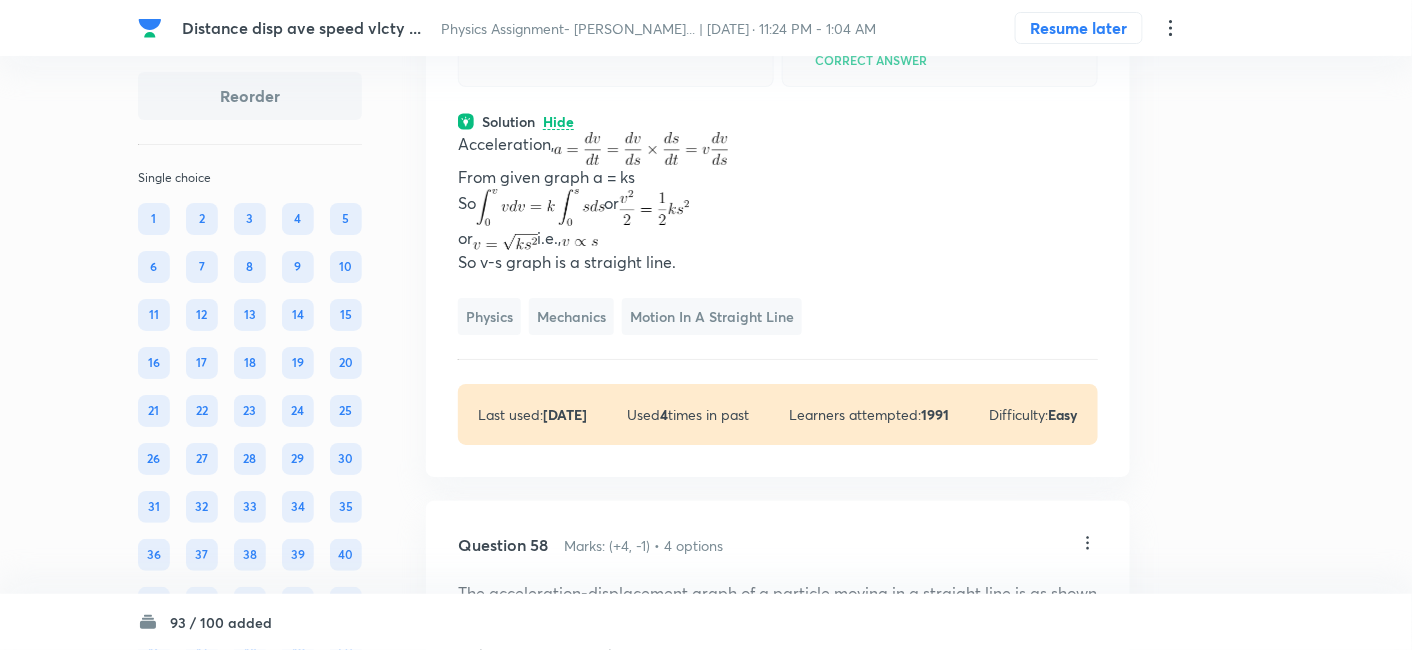 click at bounding box center (616, 44) 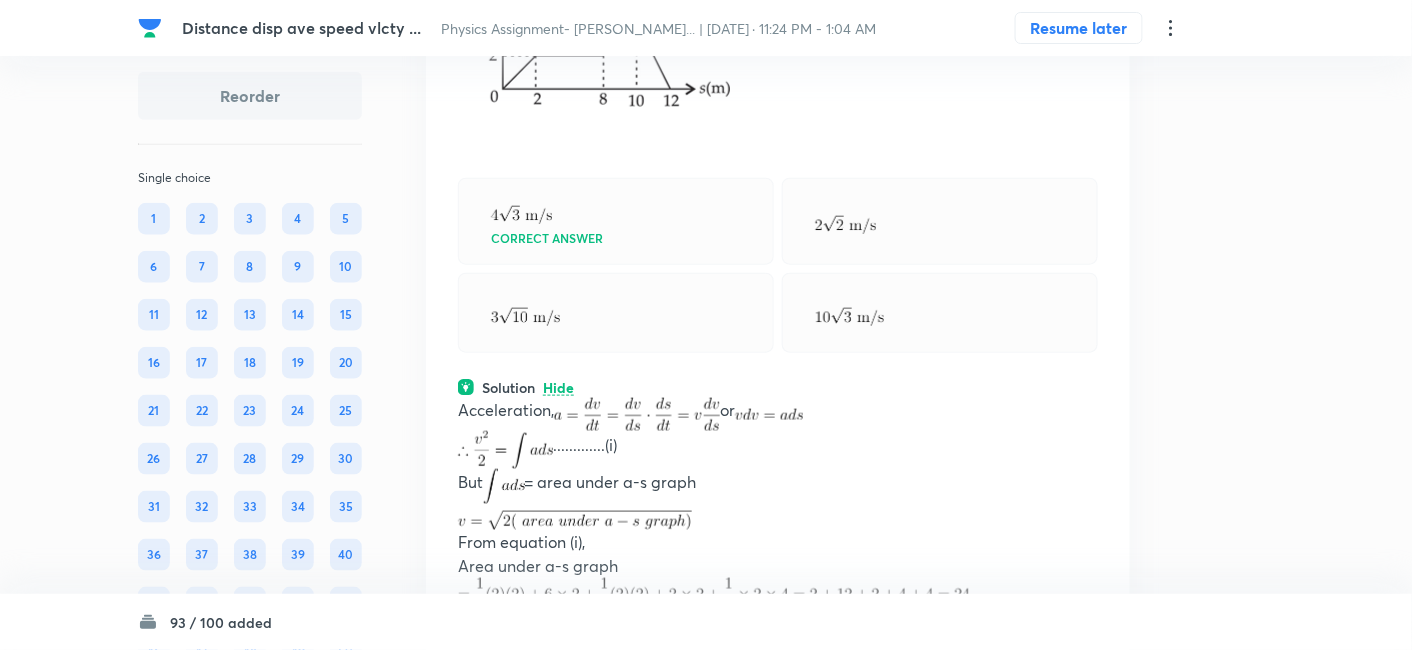 scroll, scrollTop: 33887, scrollLeft: 0, axis: vertical 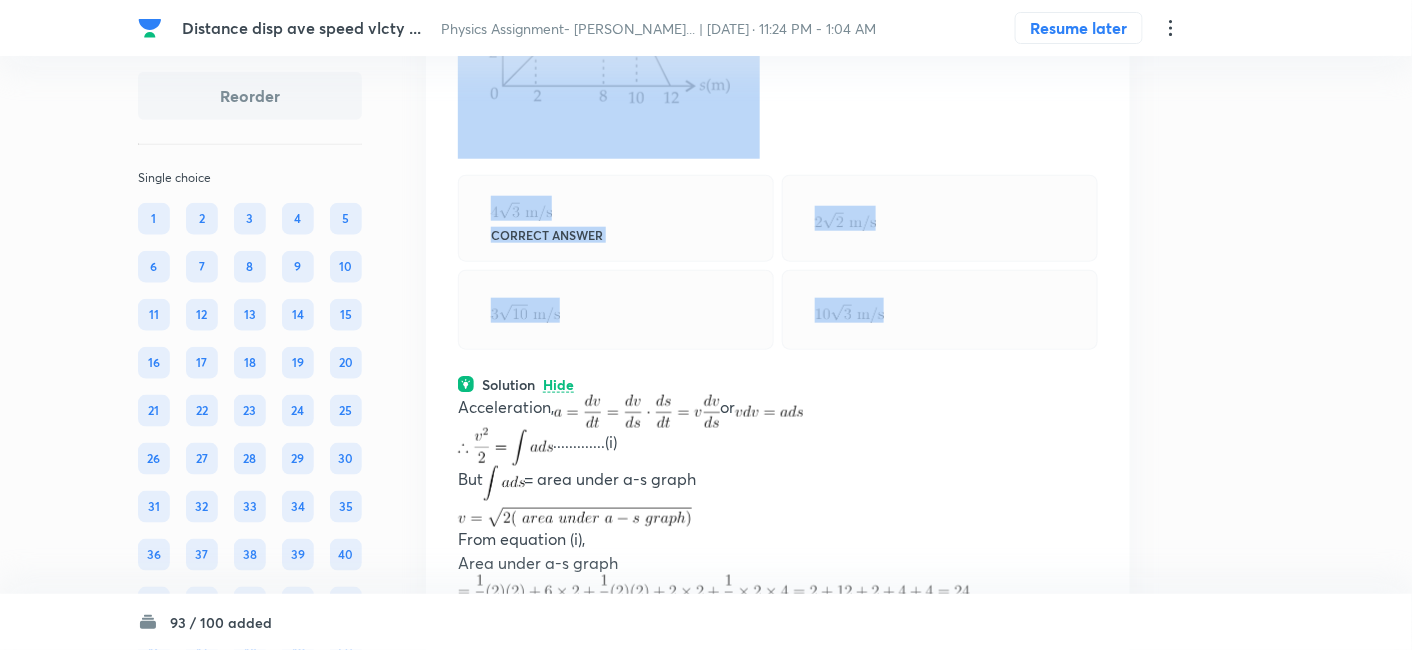 drag, startPoint x: 452, startPoint y: 119, endPoint x: 900, endPoint y: 553, distance: 623.74677 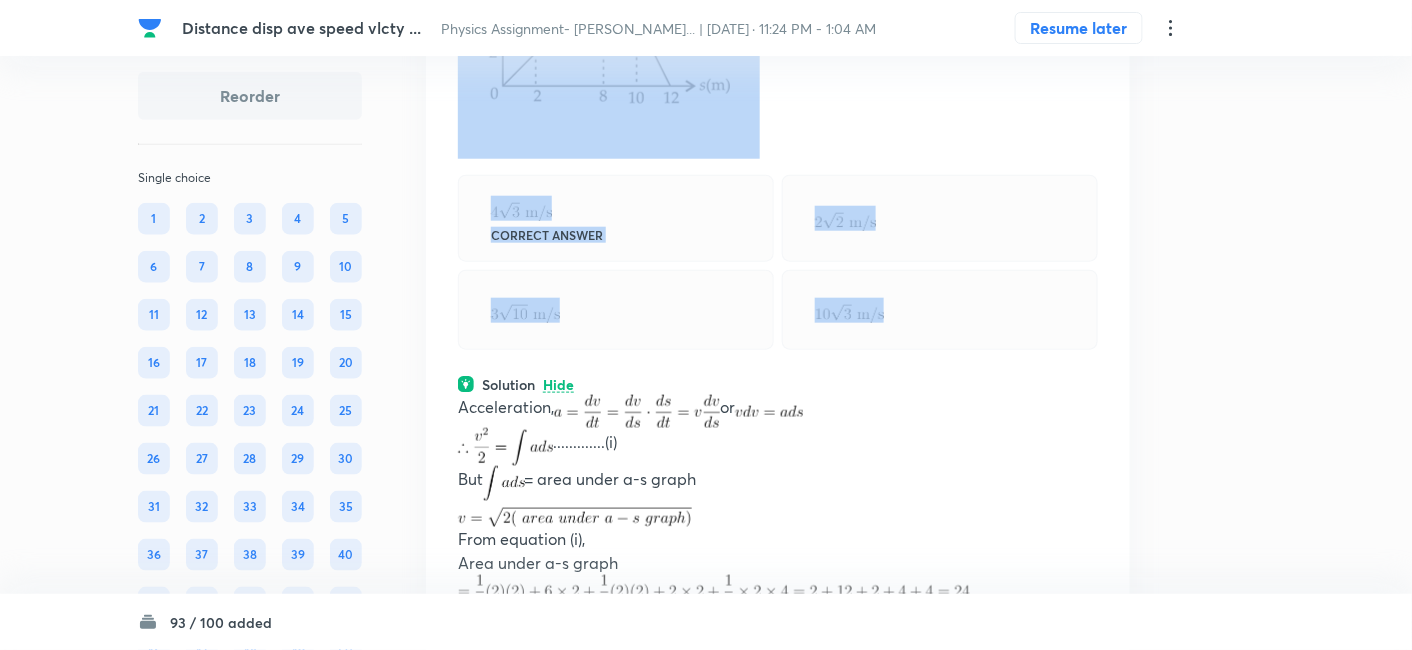 copy on "The acceleration-displacement graph of a particle moving in a straight line is as shown in the figure. Initial velocity of particle is zero. Velocity of the particle when displacement of the particle is s = 12 m is Correct answer" 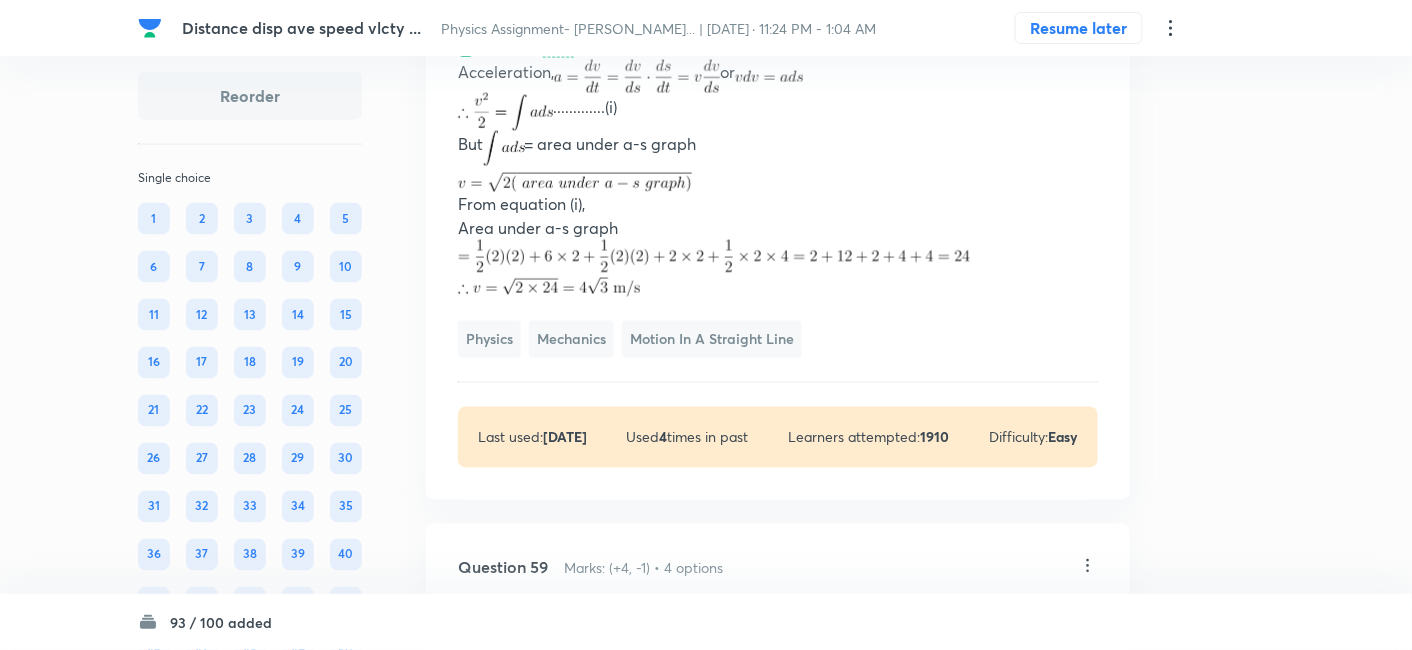 scroll, scrollTop: 34222, scrollLeft: 0, axis: vertical 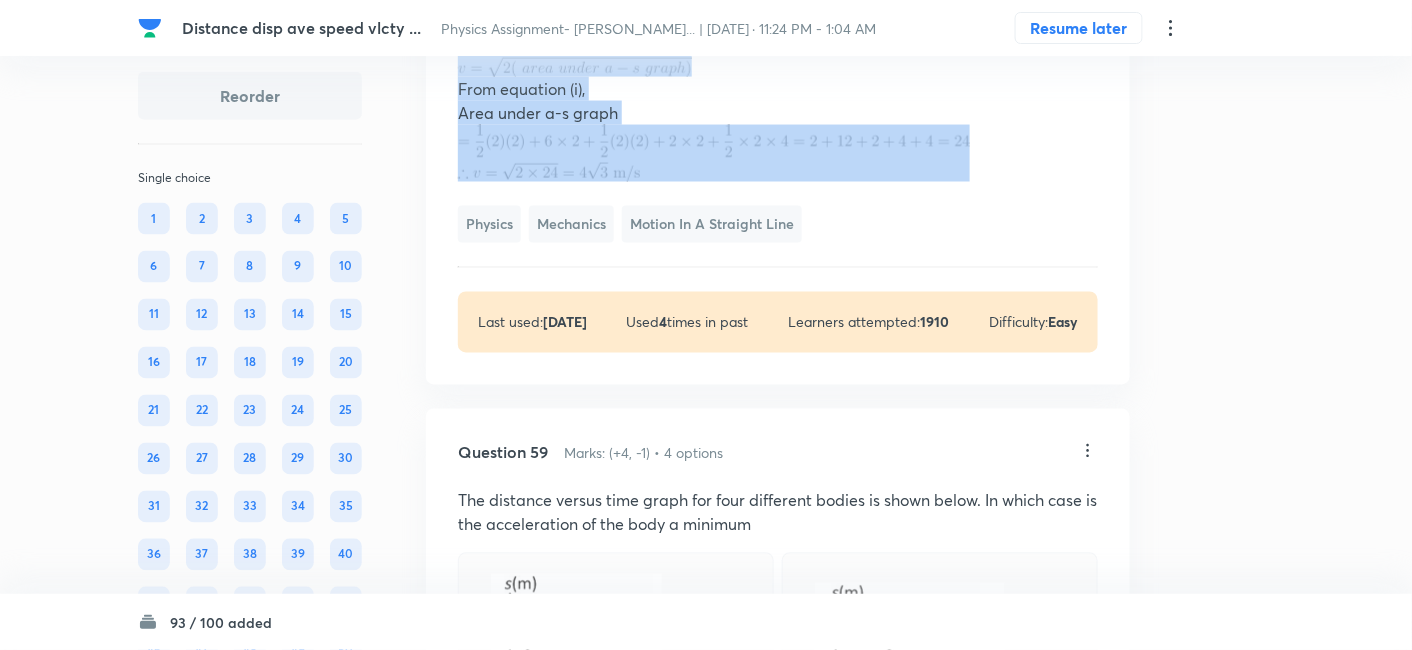 drag, startPoint x: 457, startPoint y: 195, endPoint x: 877, endPoint y: 394, distance: 464.75906 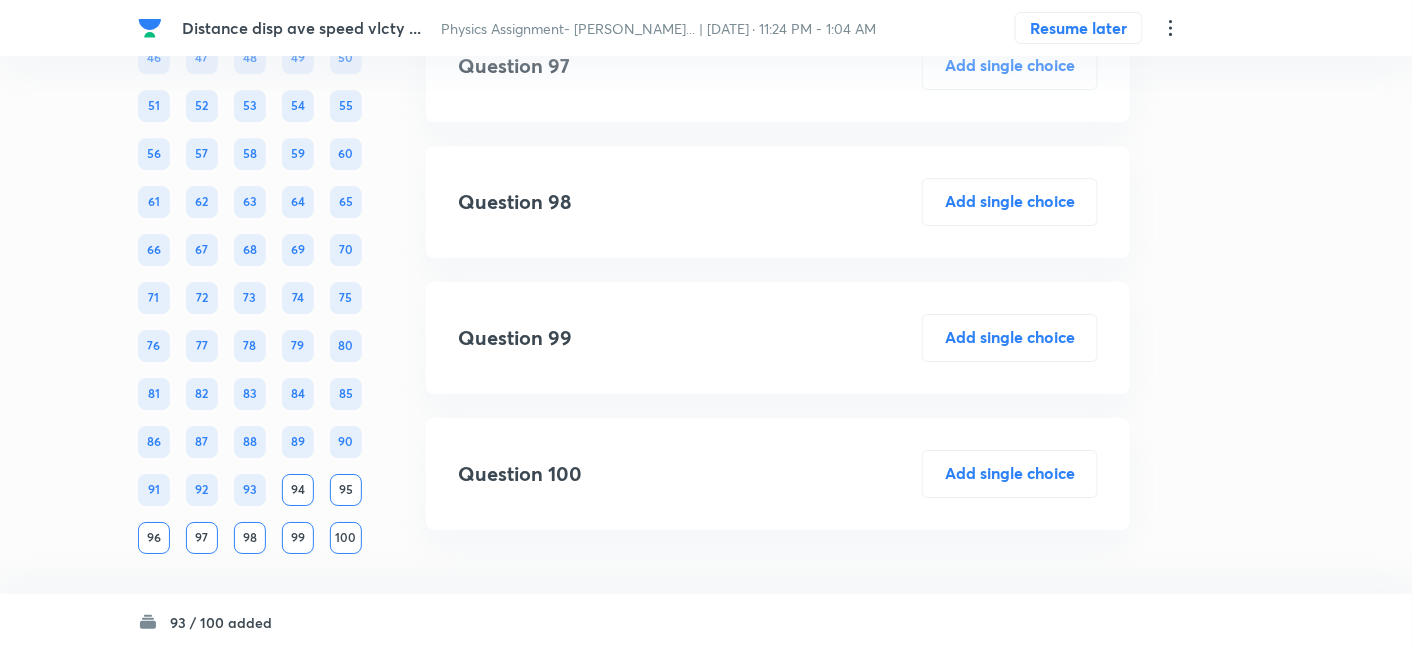 scroll, scrollTop: 64657, scrollLeft: 0, axis: vertical 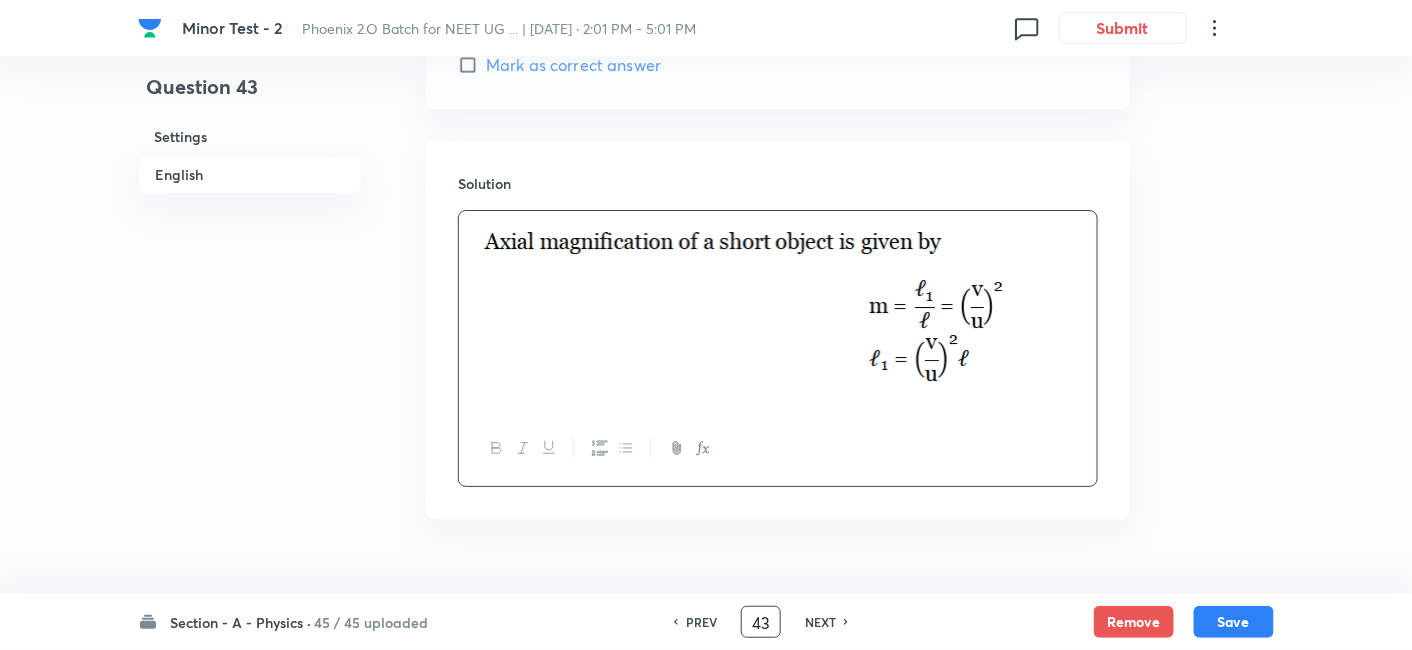 click on "43" at bounding box center (761, 622) 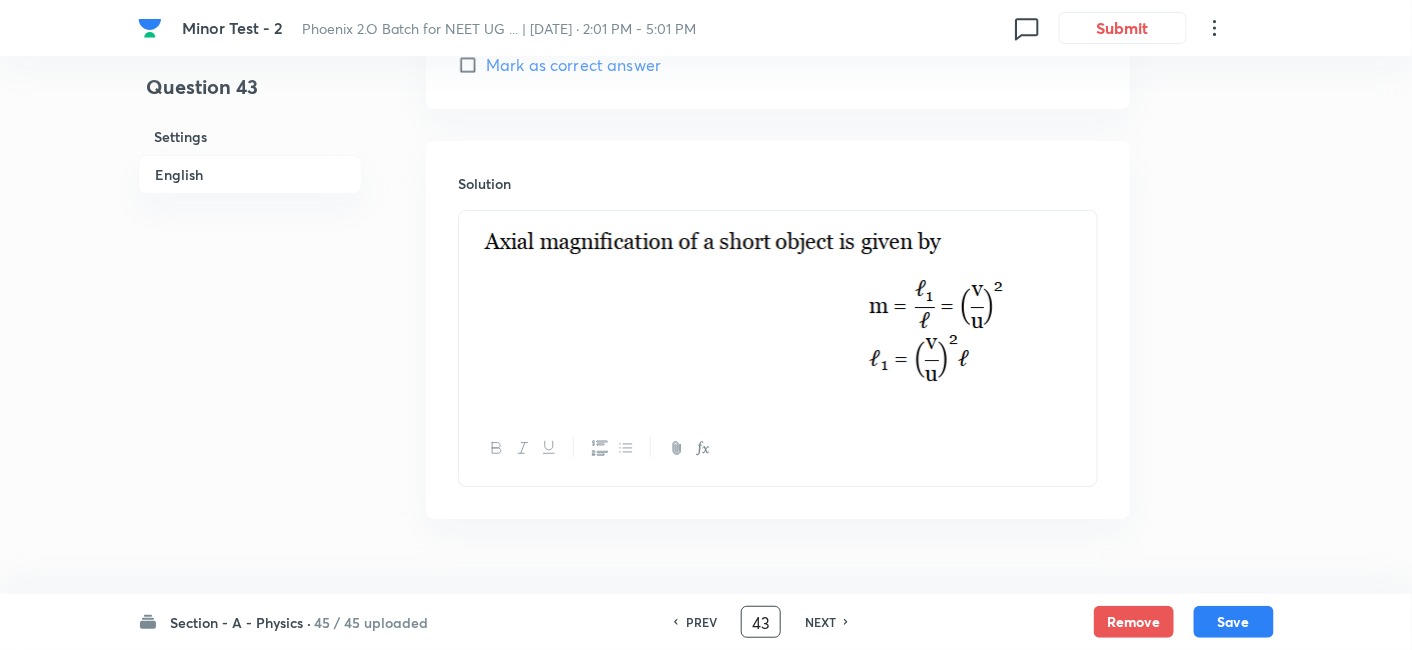 click on "43" at bounding box center [761, 622] 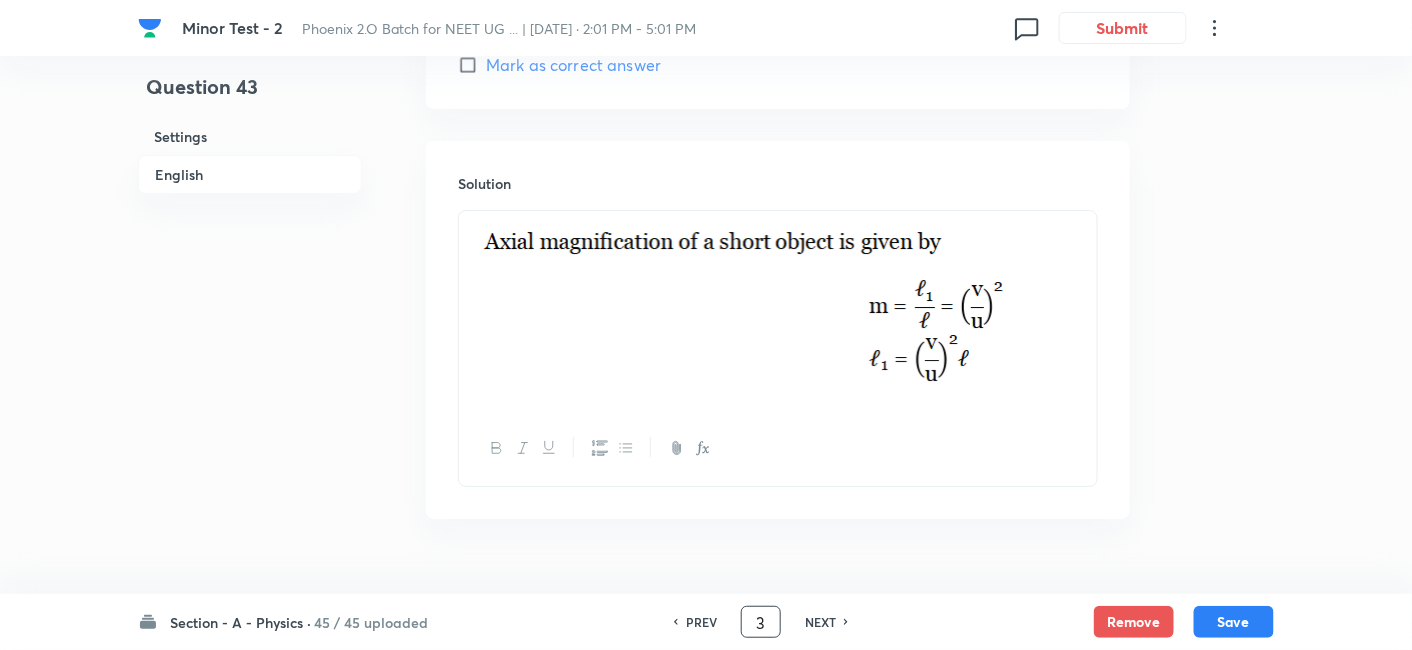 type on "3" 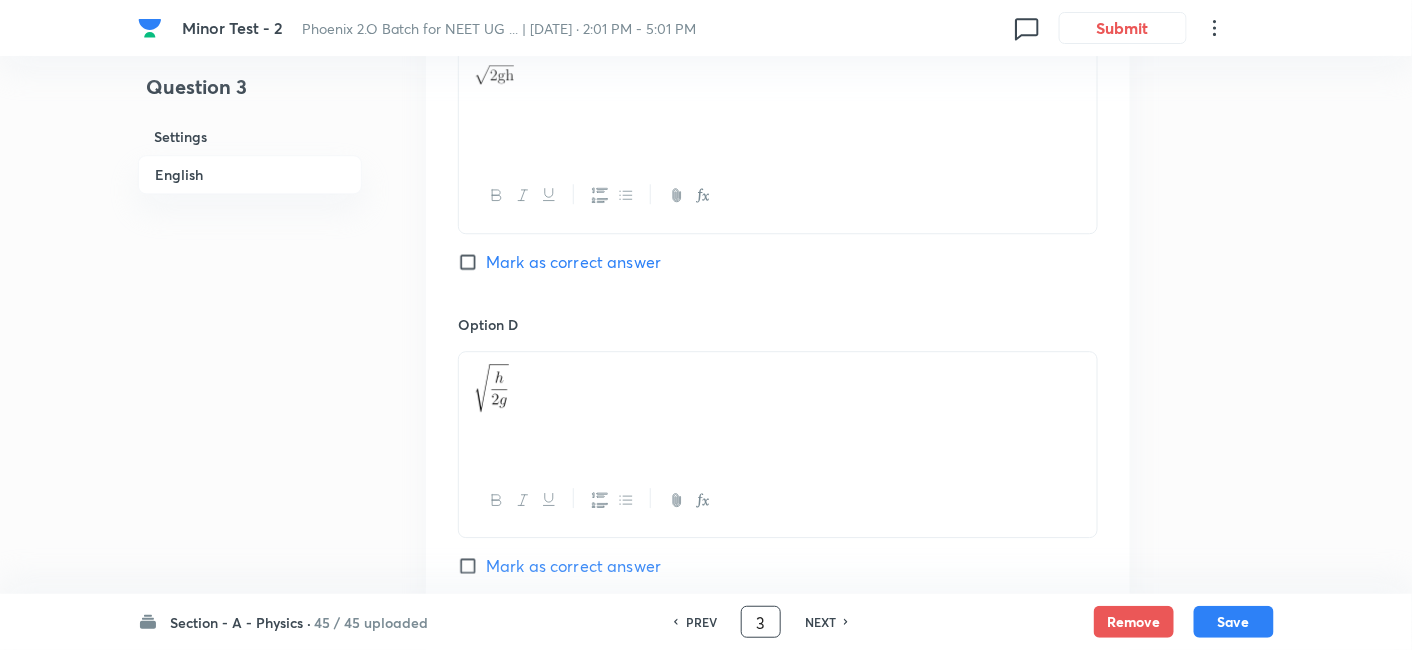 scroll, scrollTop: 1596, scrollLeft: 0, axis: vertical 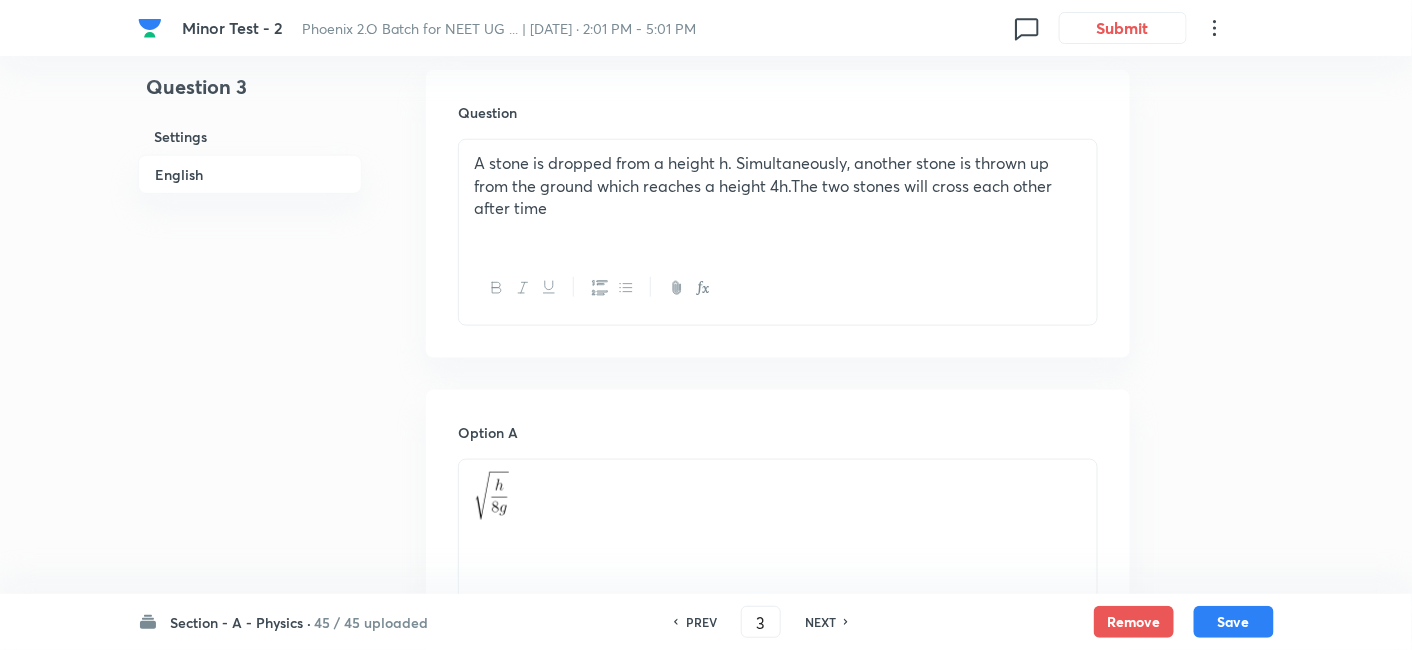 click on "A stone is dropped from a height h. Simultaneously, another stone is thrown up from the ground which reaches a height 4h.The two stones will cross each other after time" at bounding box center (778, 186) 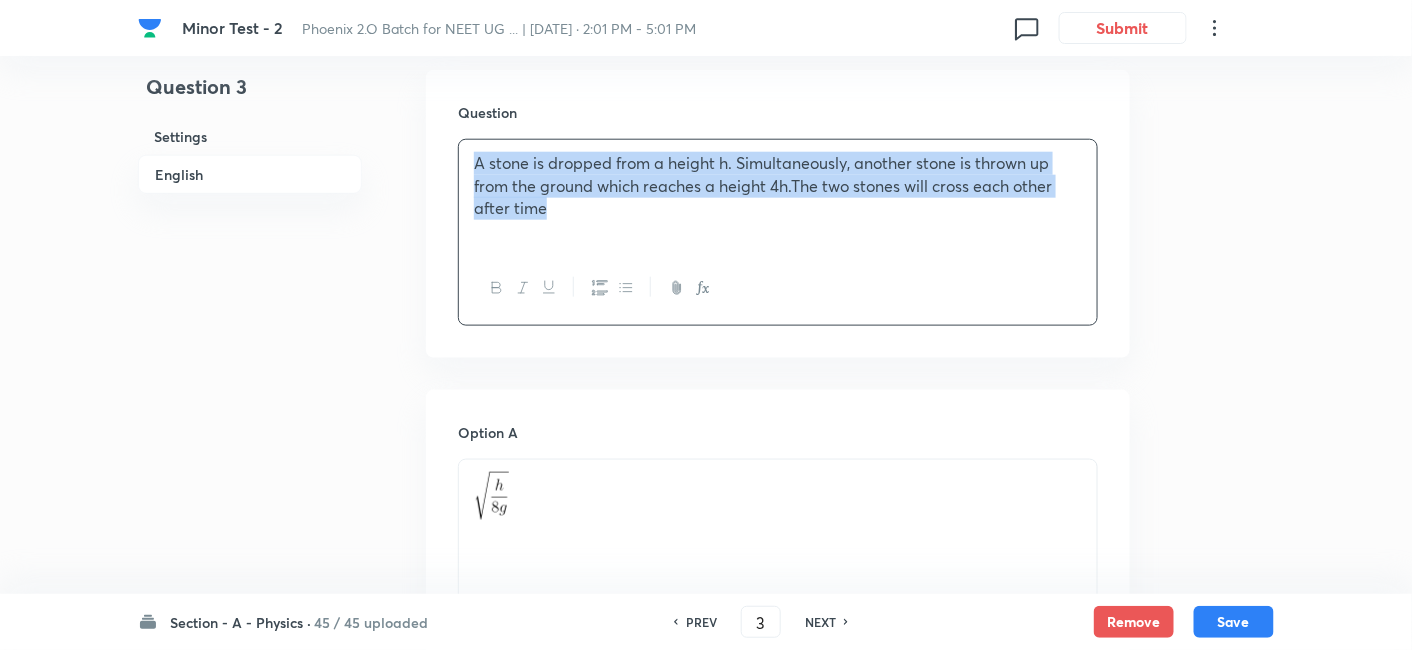 click on "A stone is dropped from a height h. Simultaneously, another stone is thrown up from the ground which reaches a height 4h.The two stones will cross each other after time" at bounding box center (778, 186) 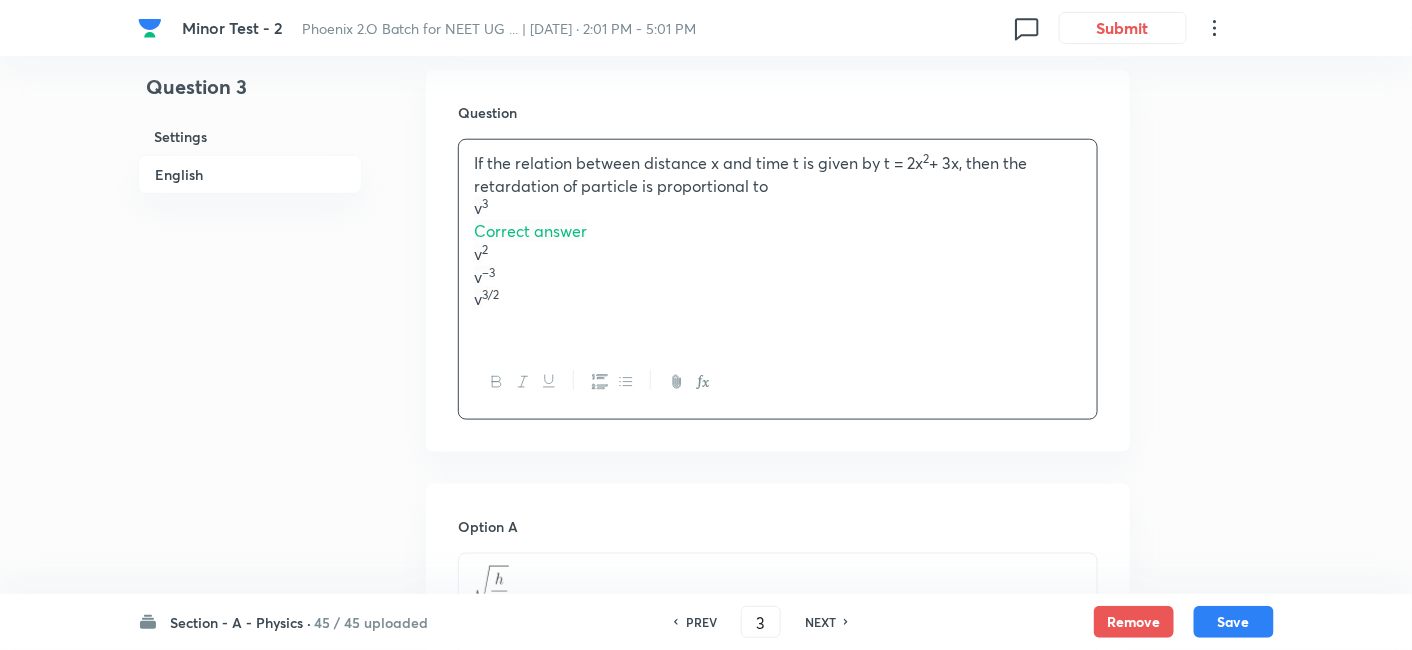 click on "v 3" at bounding box center [778, 208] 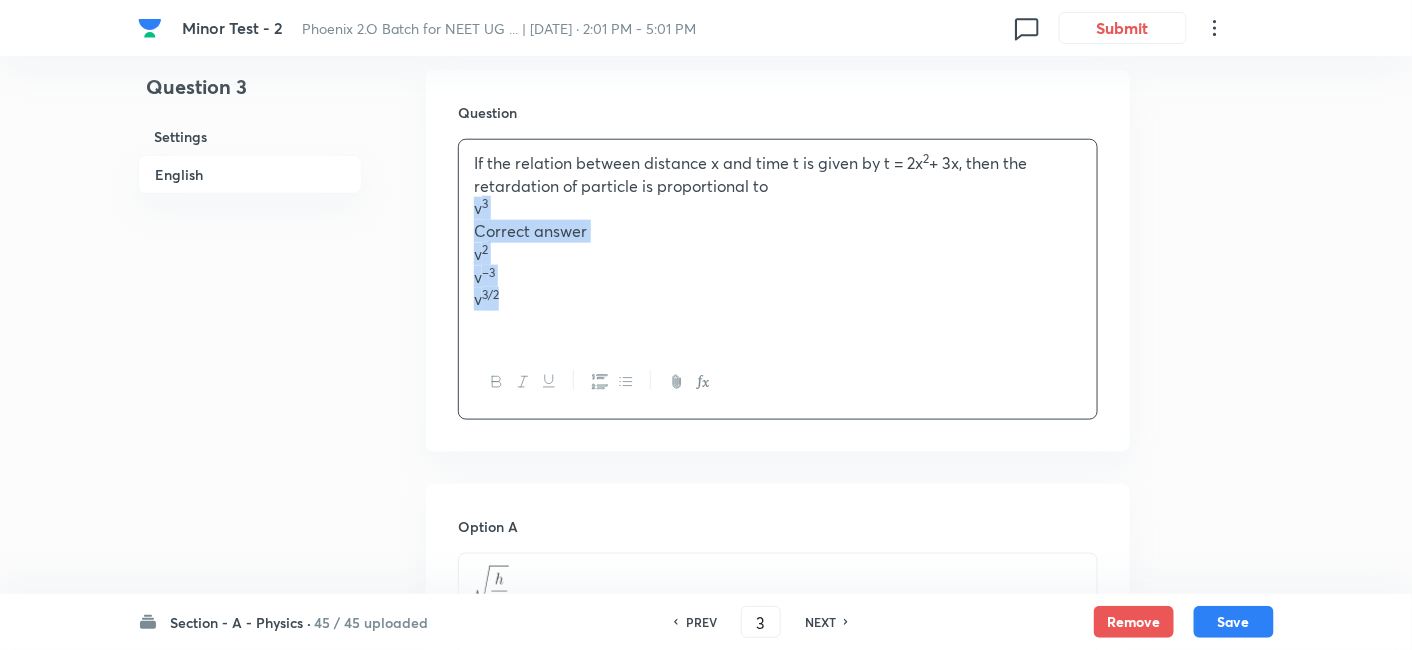 drag, startPoint x: 471, startPoint y: 211, endPoint x: 508, endPoint y: 298, distance: 94.54099 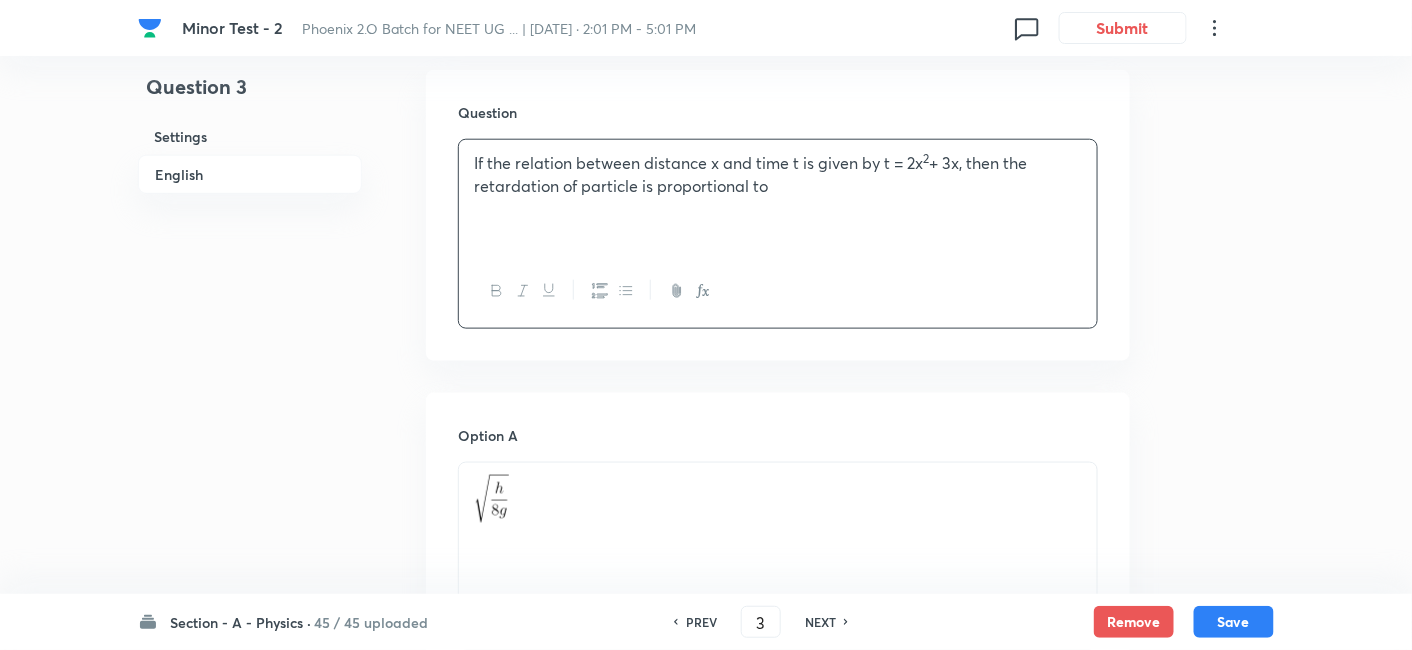 click at bounding box center [778, 519] 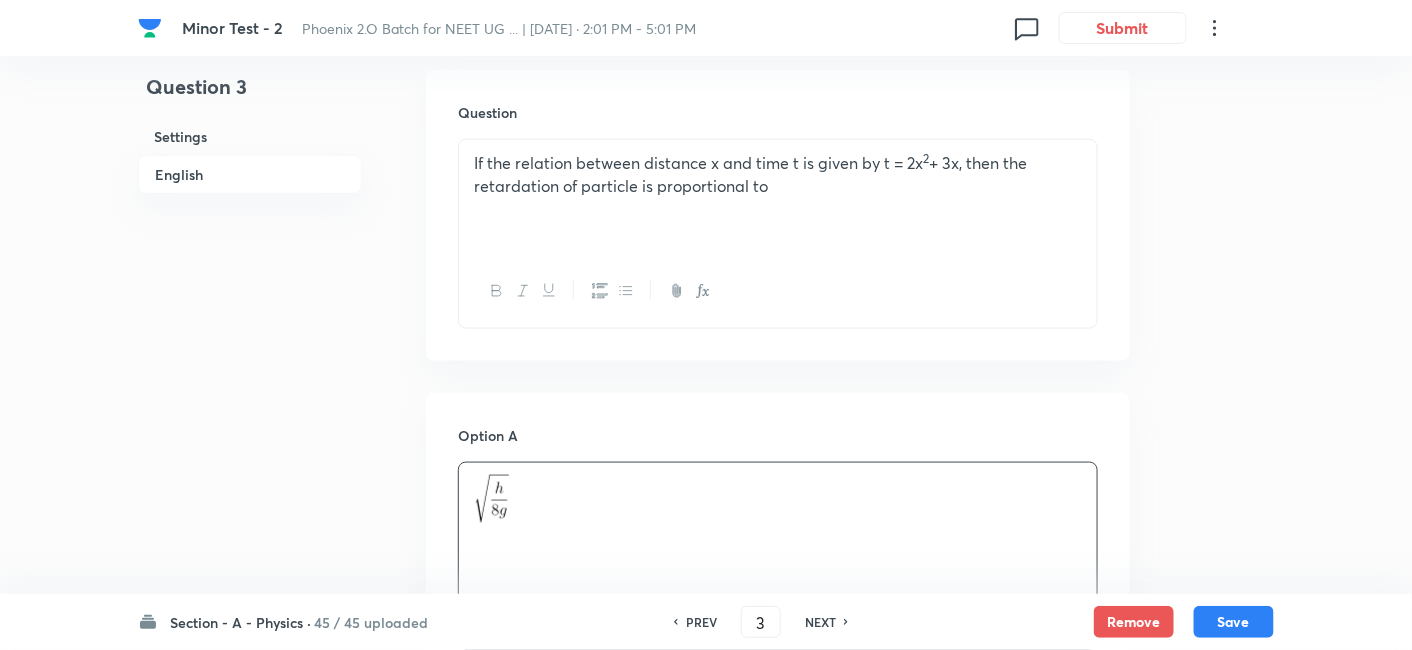 click at bounding box center (778, 519) 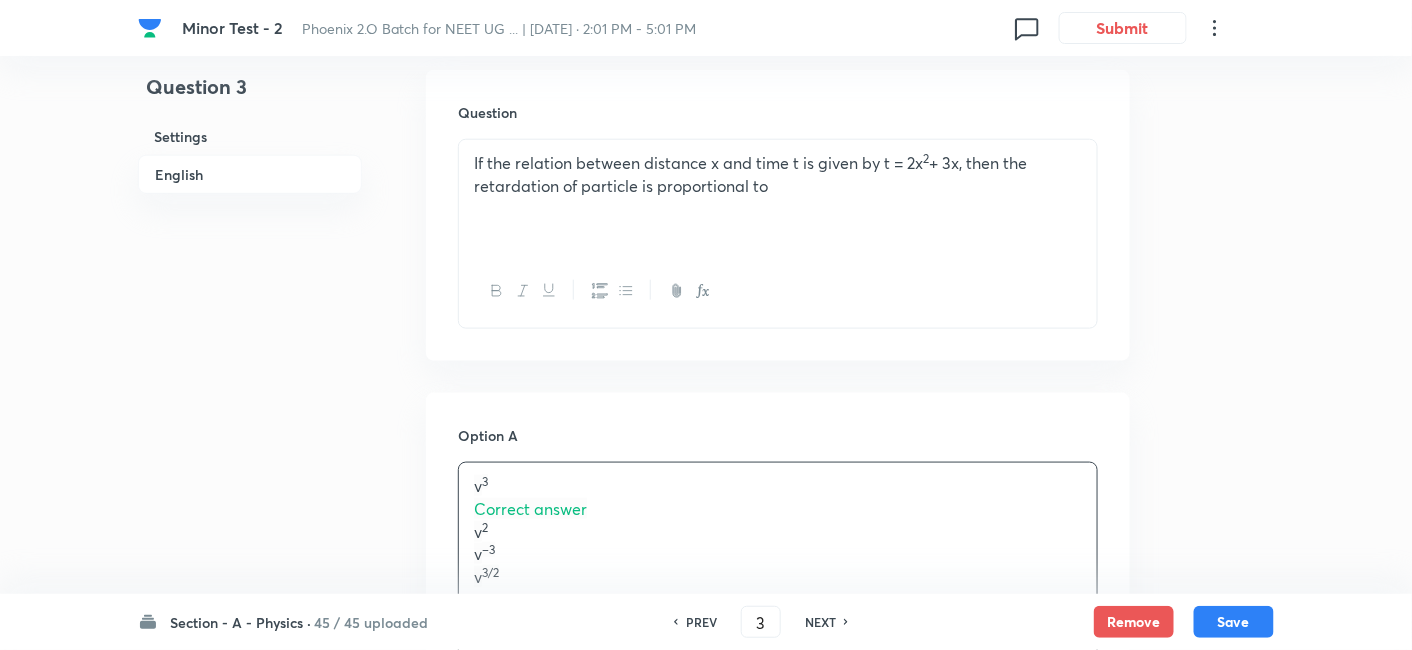 click on "v –3" at bounding box center (778, 554) 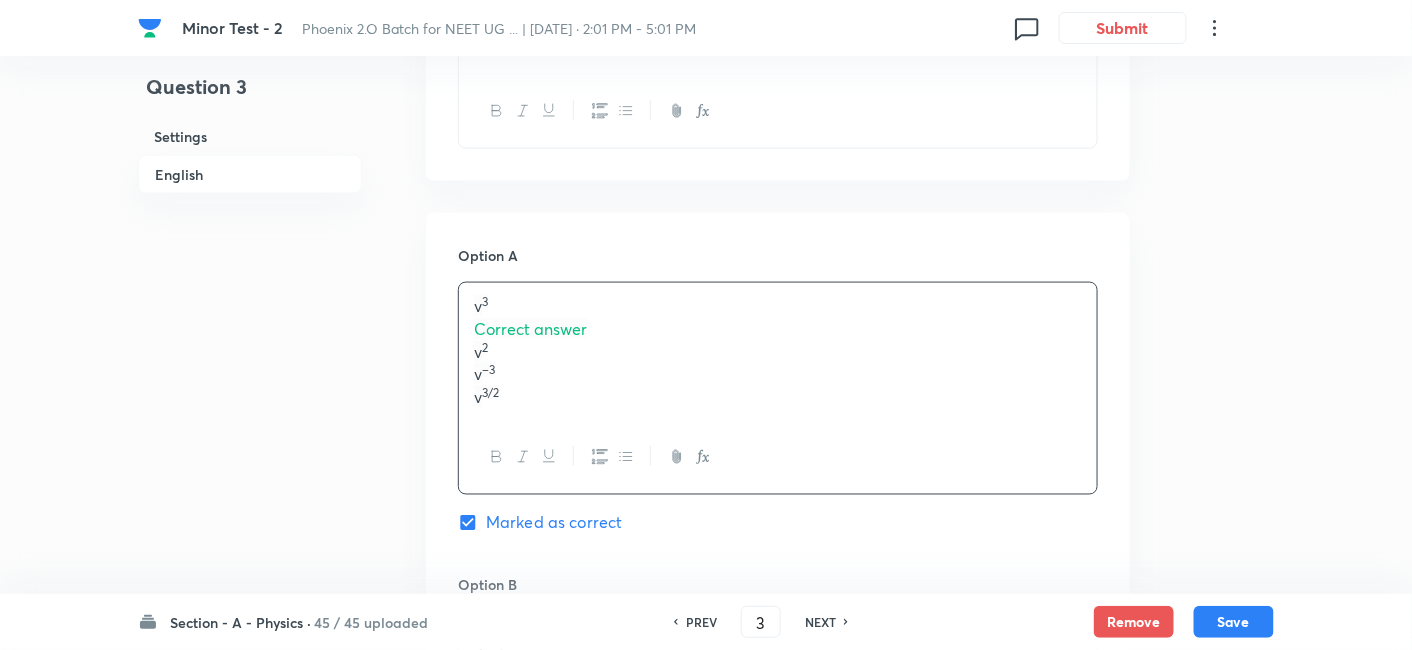 scroll, scrollTop: 762, scrollLeft: 0, axis: vertical 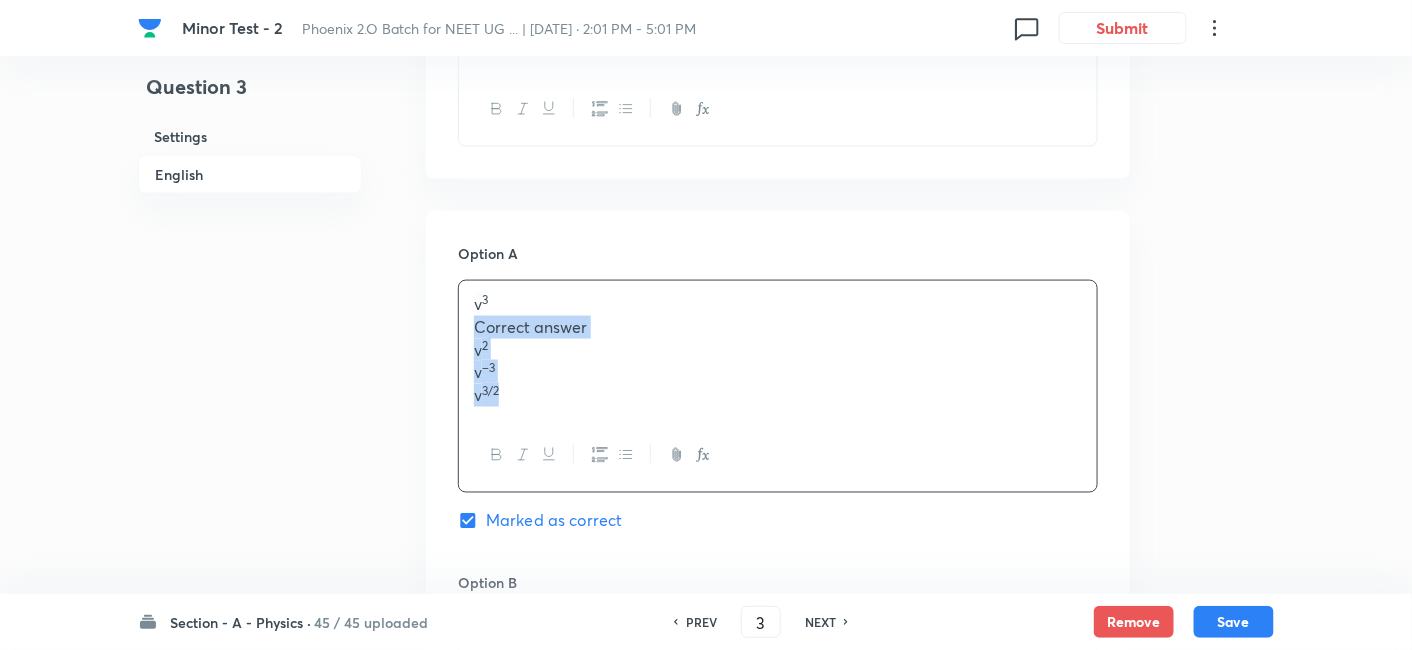 drag, startPoint x: 472, startPoint y: 323, endPoint x: 517, endPoint y: 395, distance: 84.90583 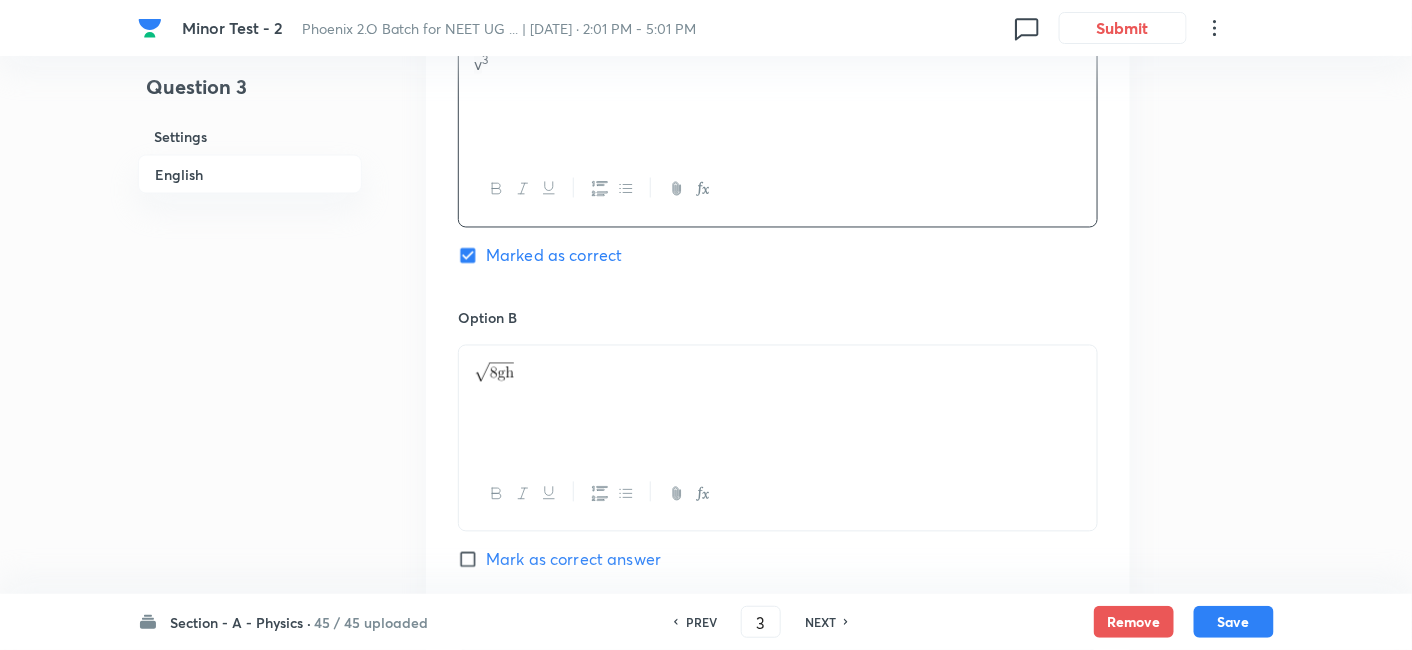 scroll, scrollTop: 1018, scrollLeft: 0, axis: vertical 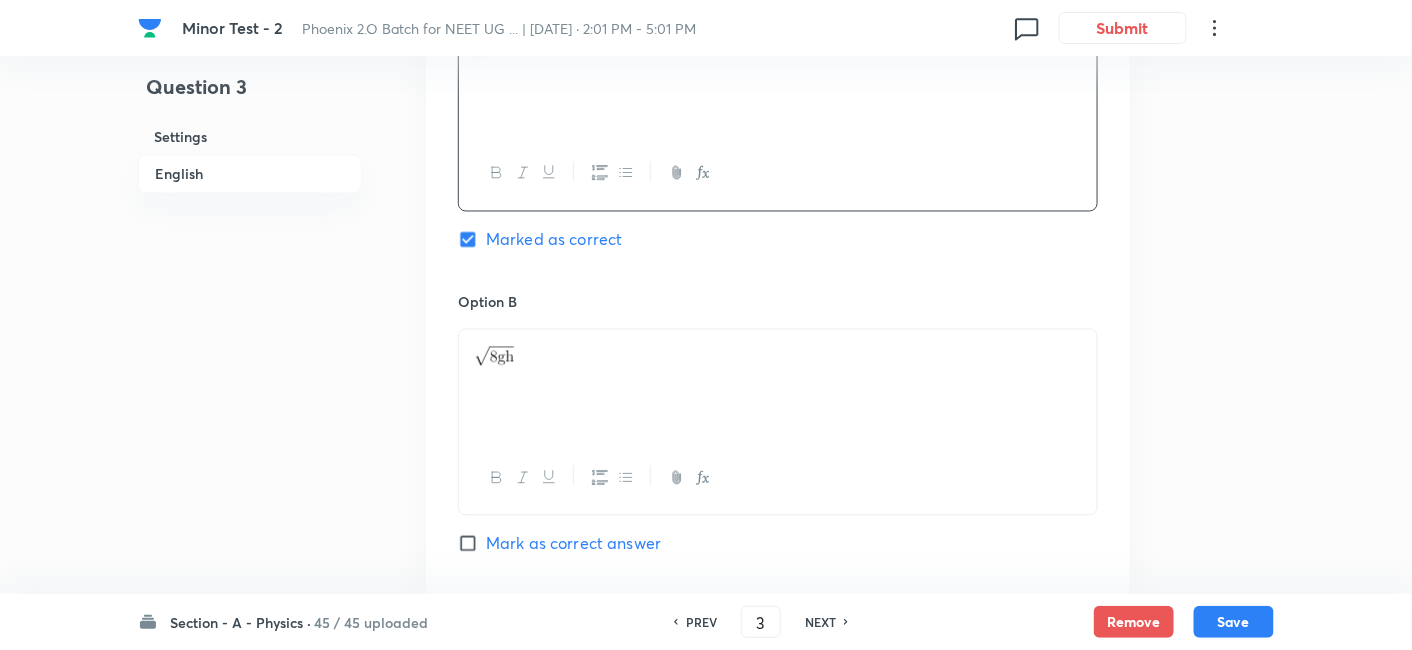 click at bounding box center [778, 354] 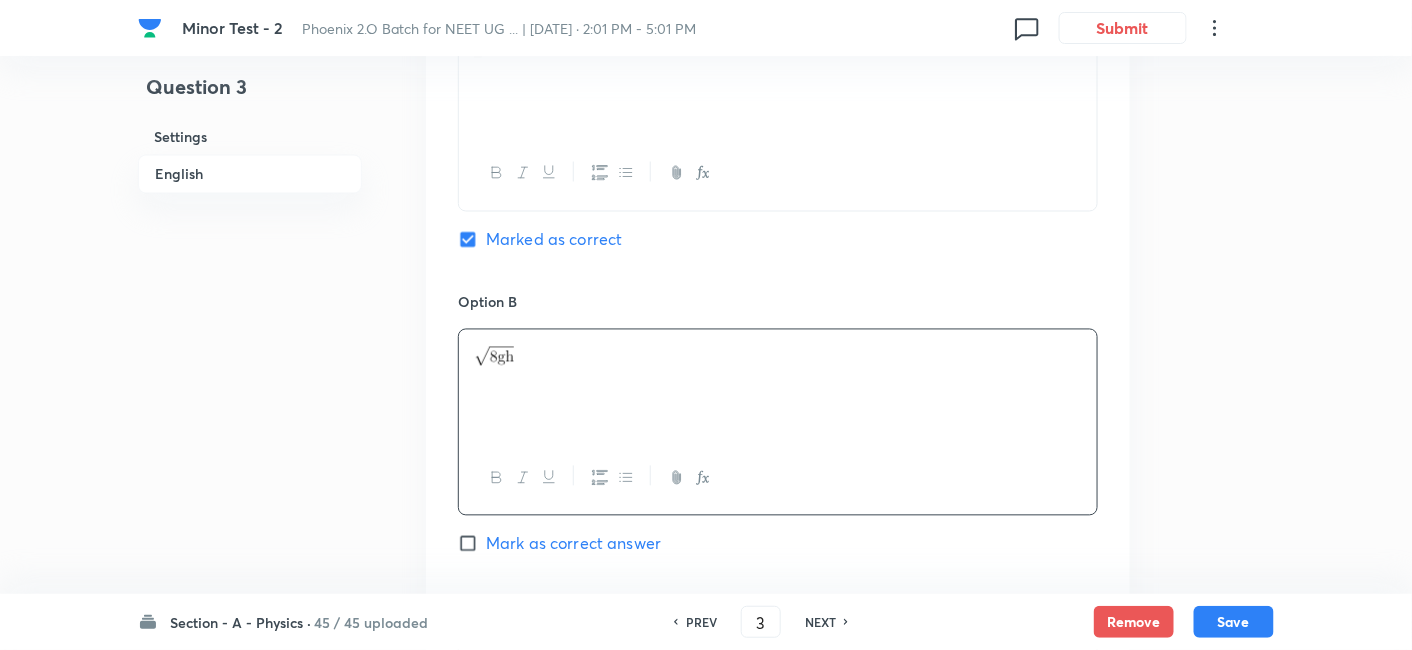 click at bounding box center (778, 354) 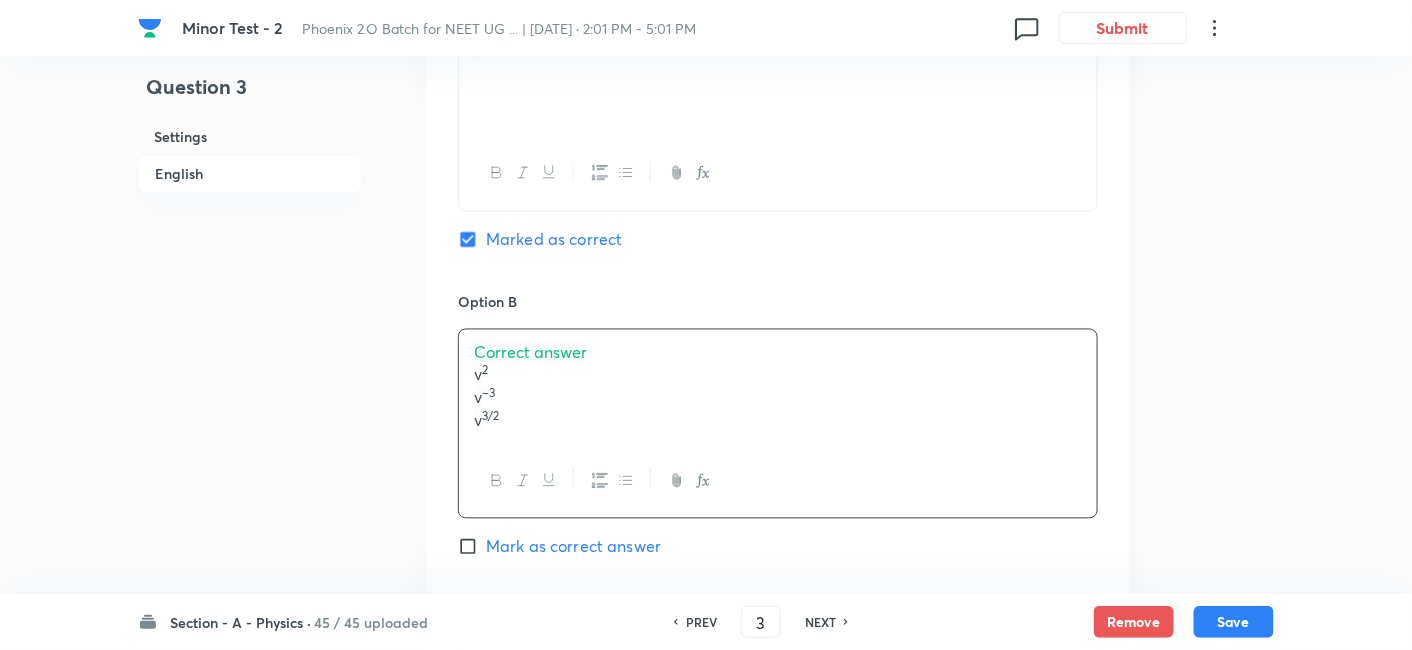 click on "Correct answer" at bounding box center [530, 352] 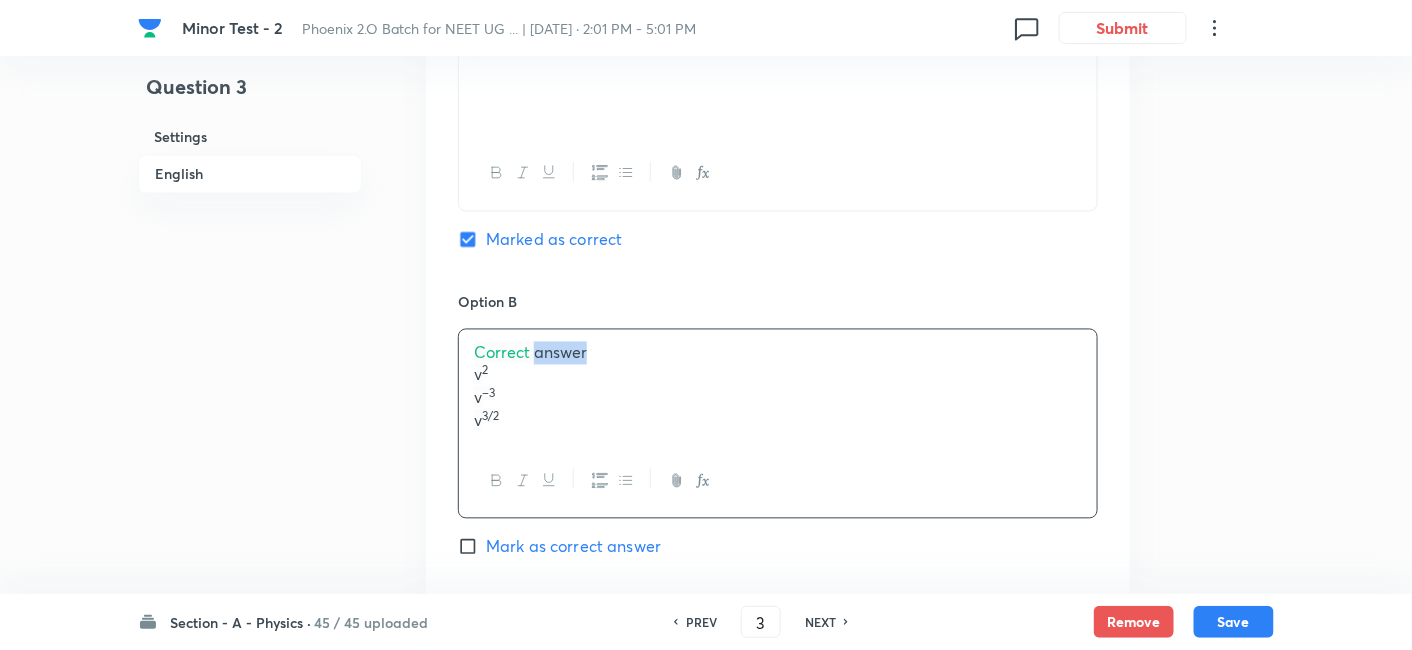 click on "Correct answer" at bounding box center (530, 352) 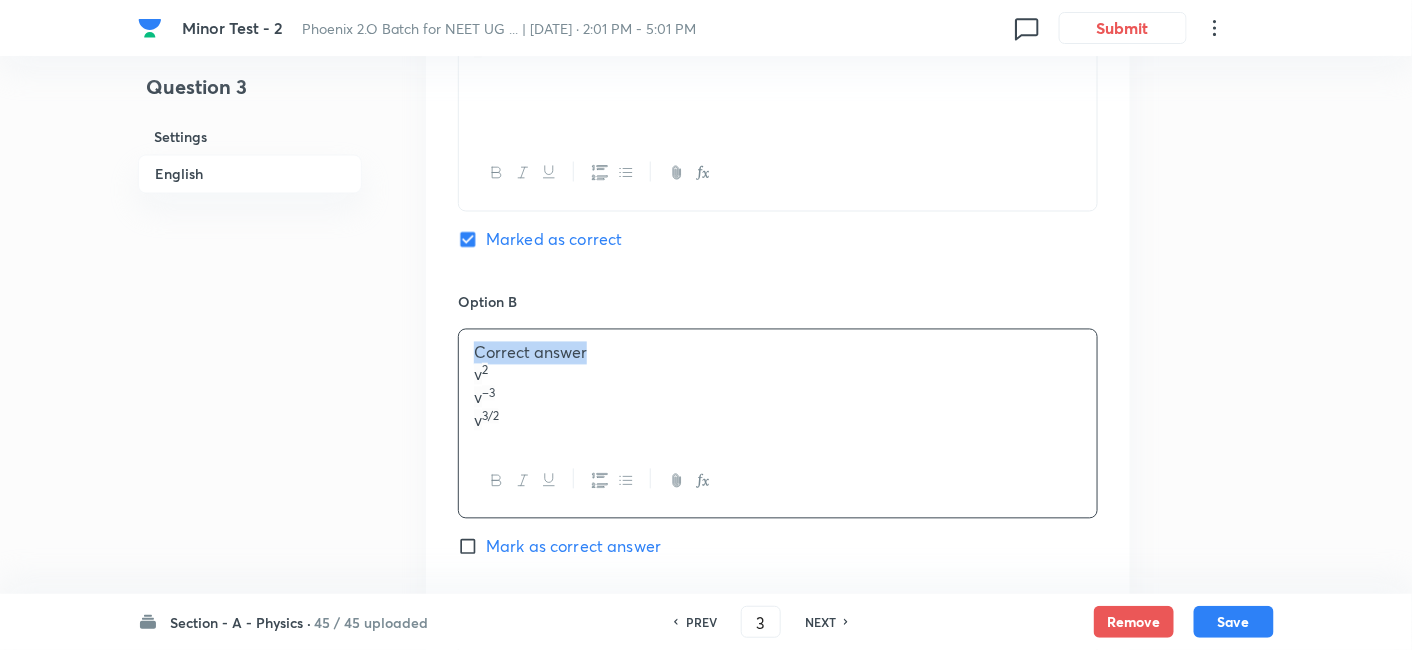 click on "Correct answer" at bounding box center (530, 352) 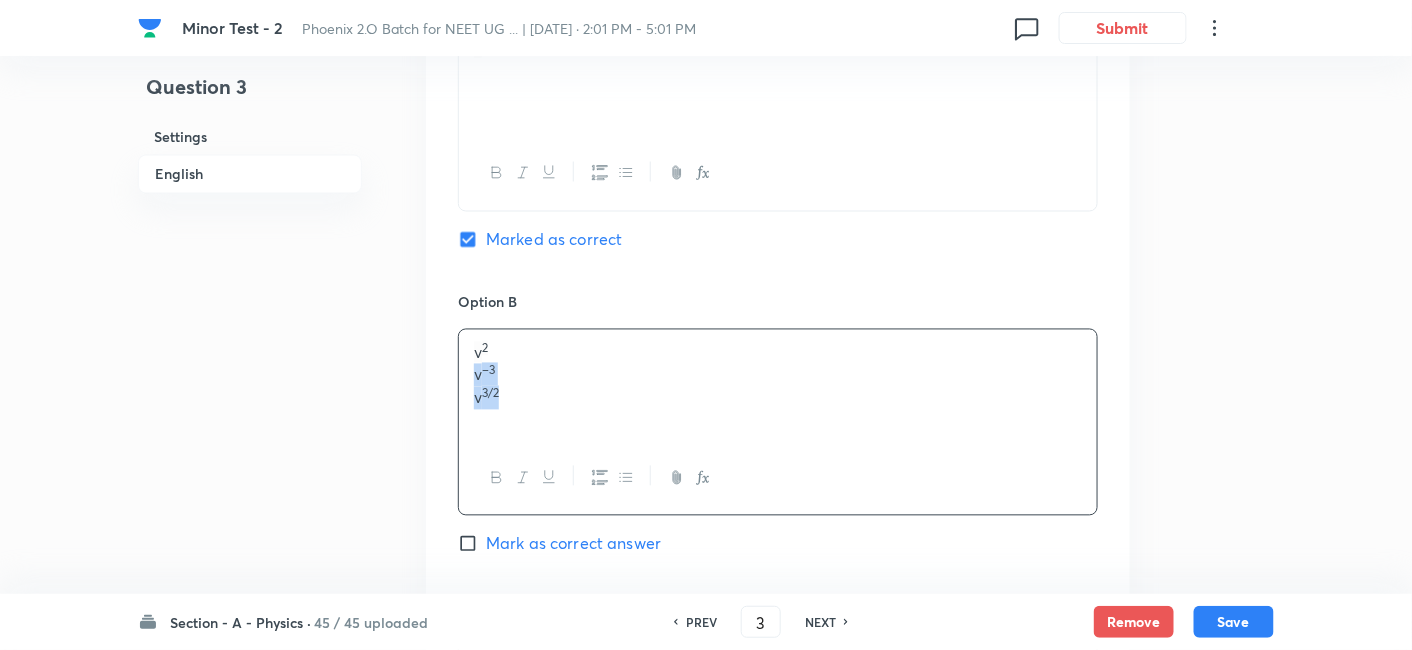 drag, startPoint x: 471, startPoint y: 368, endPoint x: 505, endPoint y: 393, distance: 42.201897 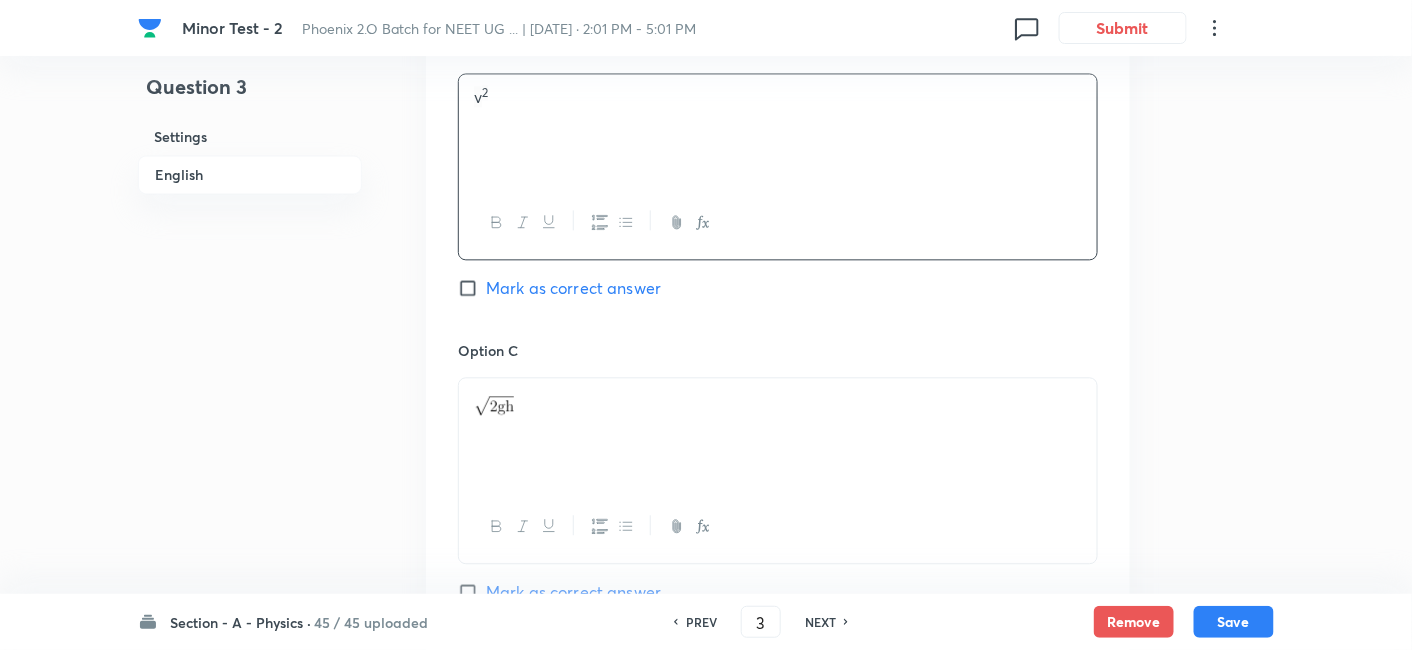scroll, scrollTop: 1291, scrollLeft: 0, axis: vertical 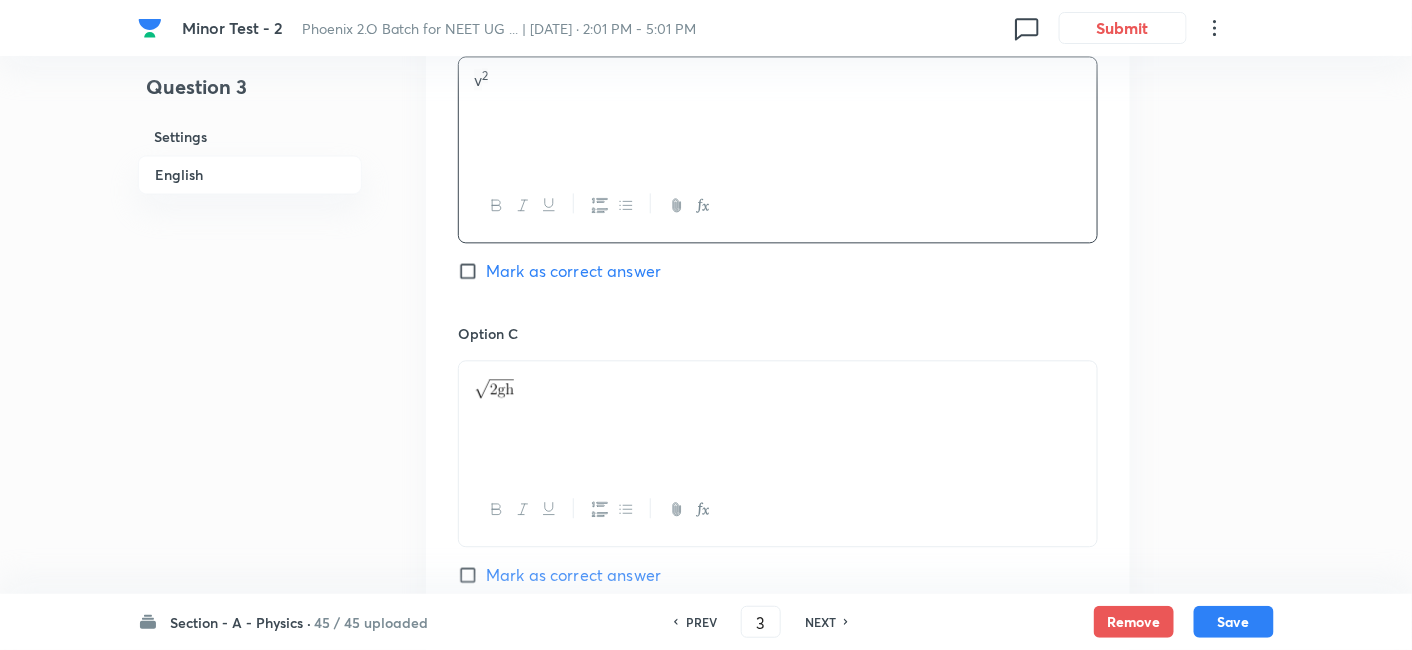 click at bounding box center [778, 385] 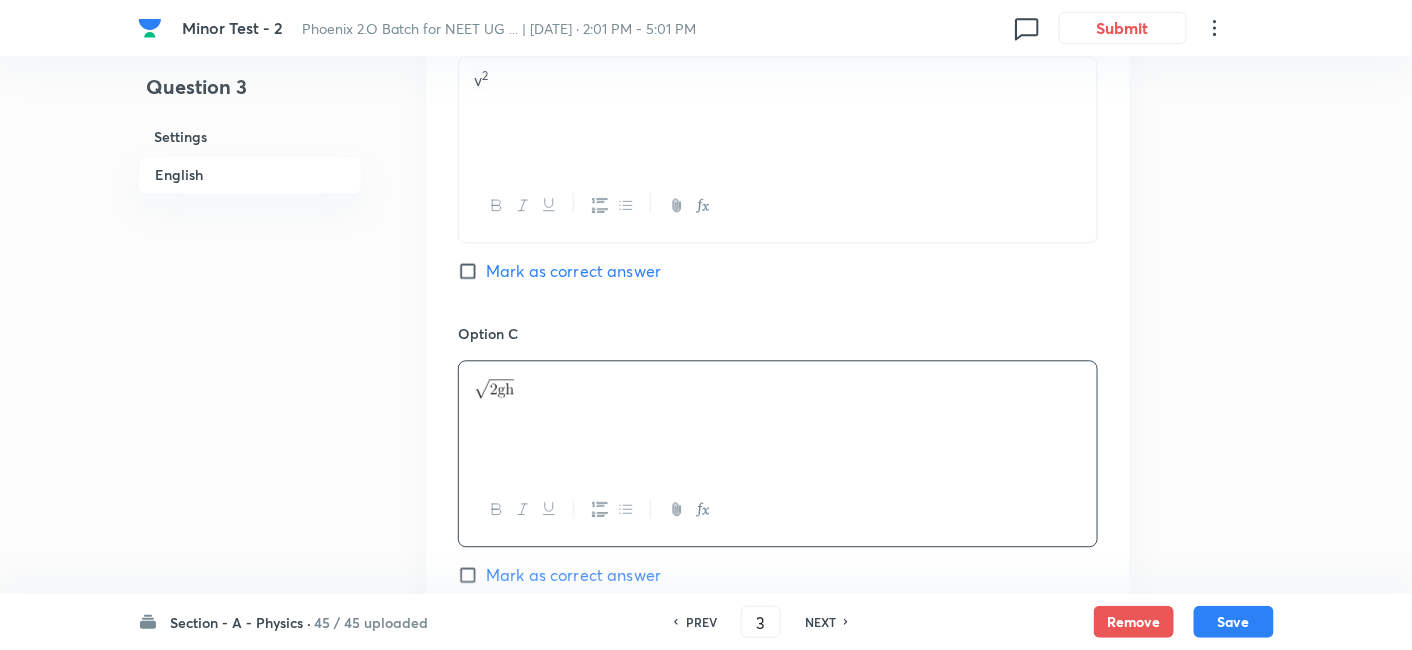 click at bounding box center (778, 385) 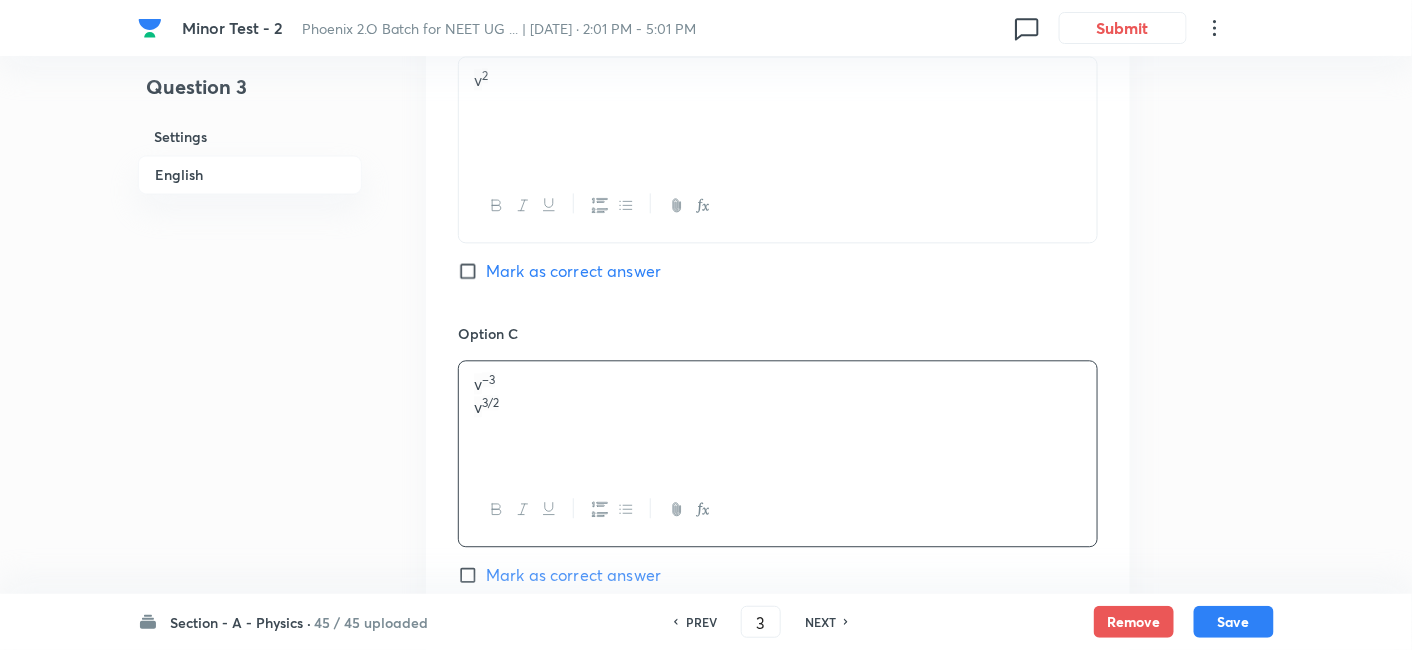 click on "v 3/2" at bounding box center (778, 407) 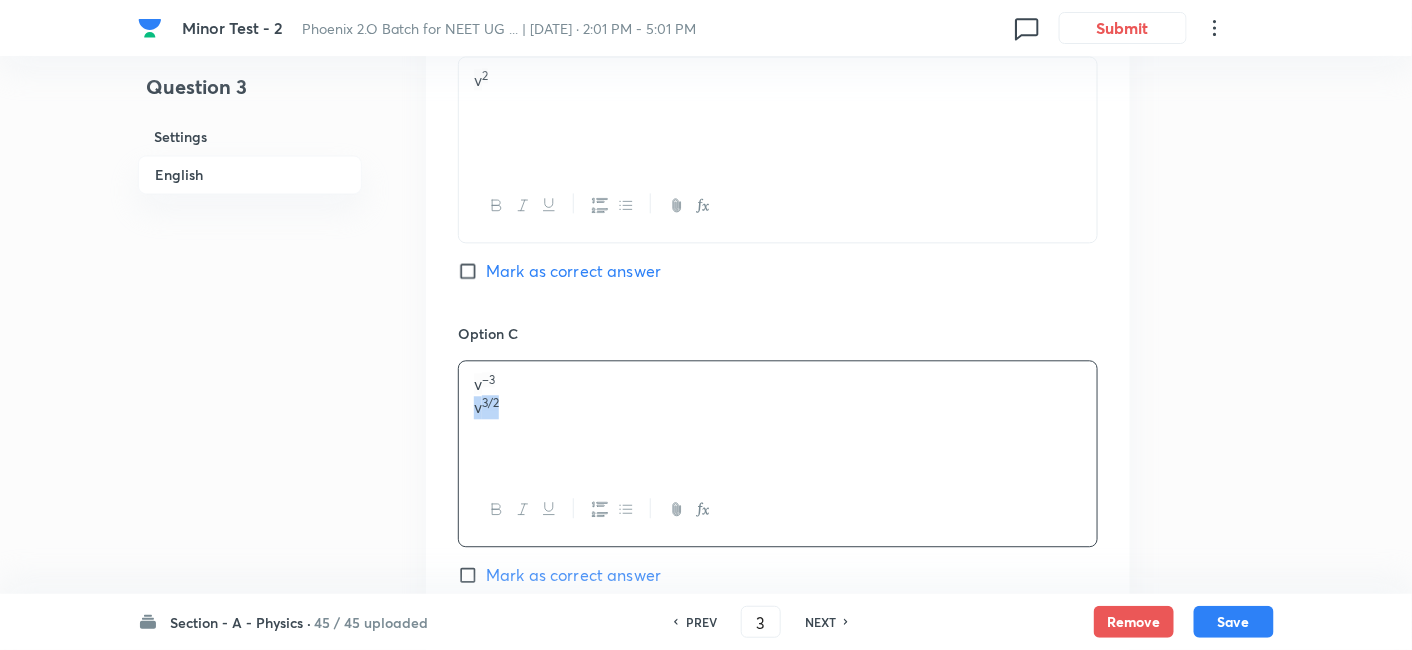 click on "v 3/2" at bounding box center (778, 407) 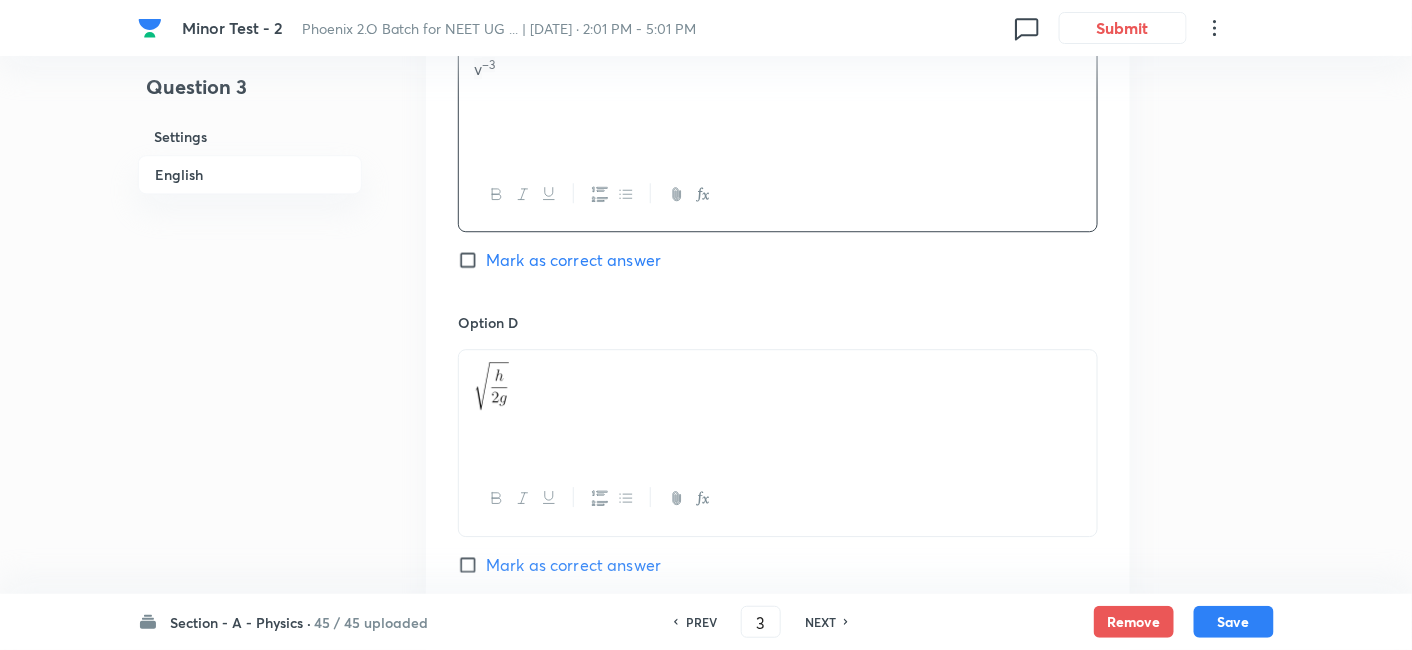 scroll, scrollTop: 1653, scrollLeft: 0, axis: vertical 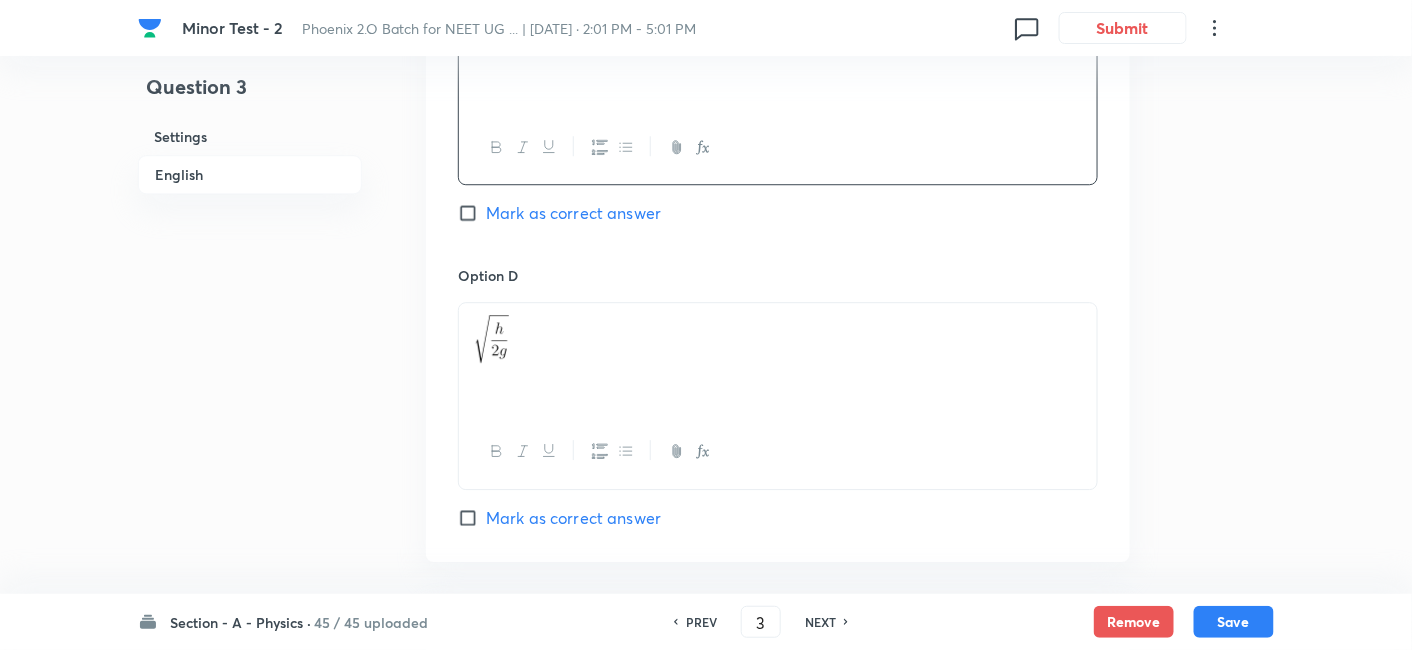 click at bounding box center (778, 339) 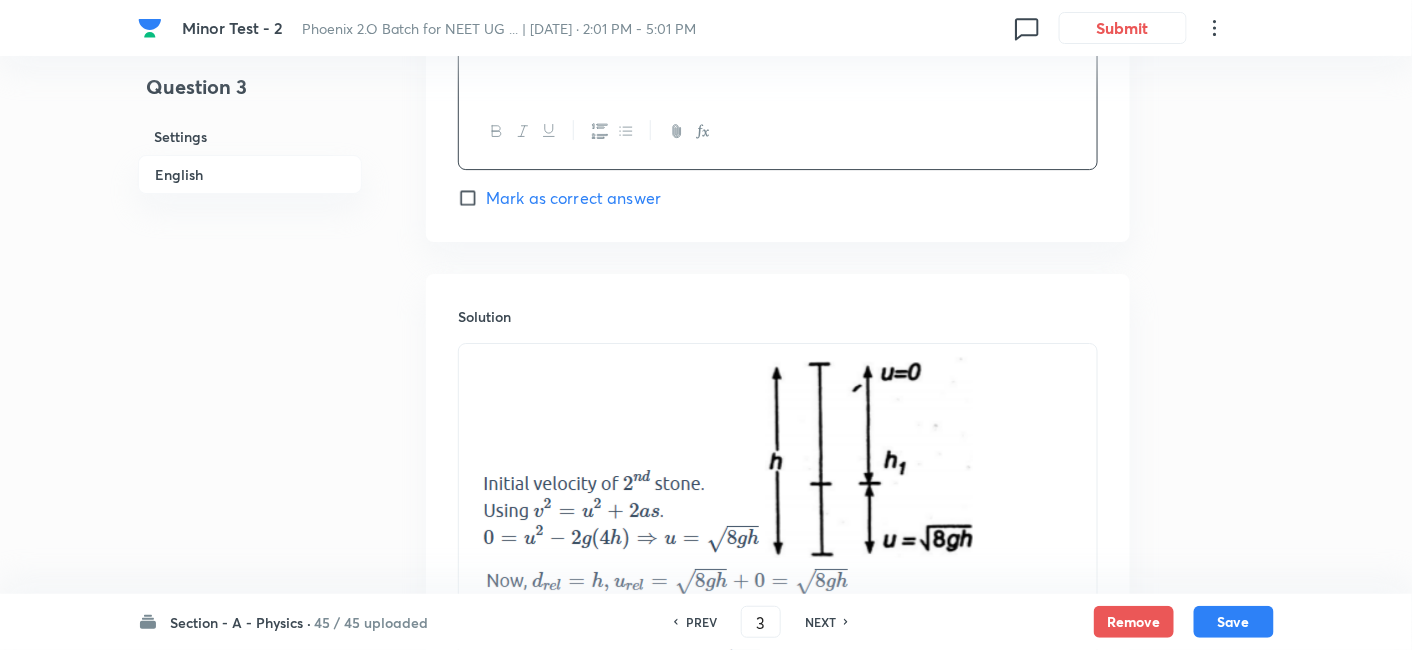 scroll, scrollTop: 1974, scrollLeft: 0, axis: vertical 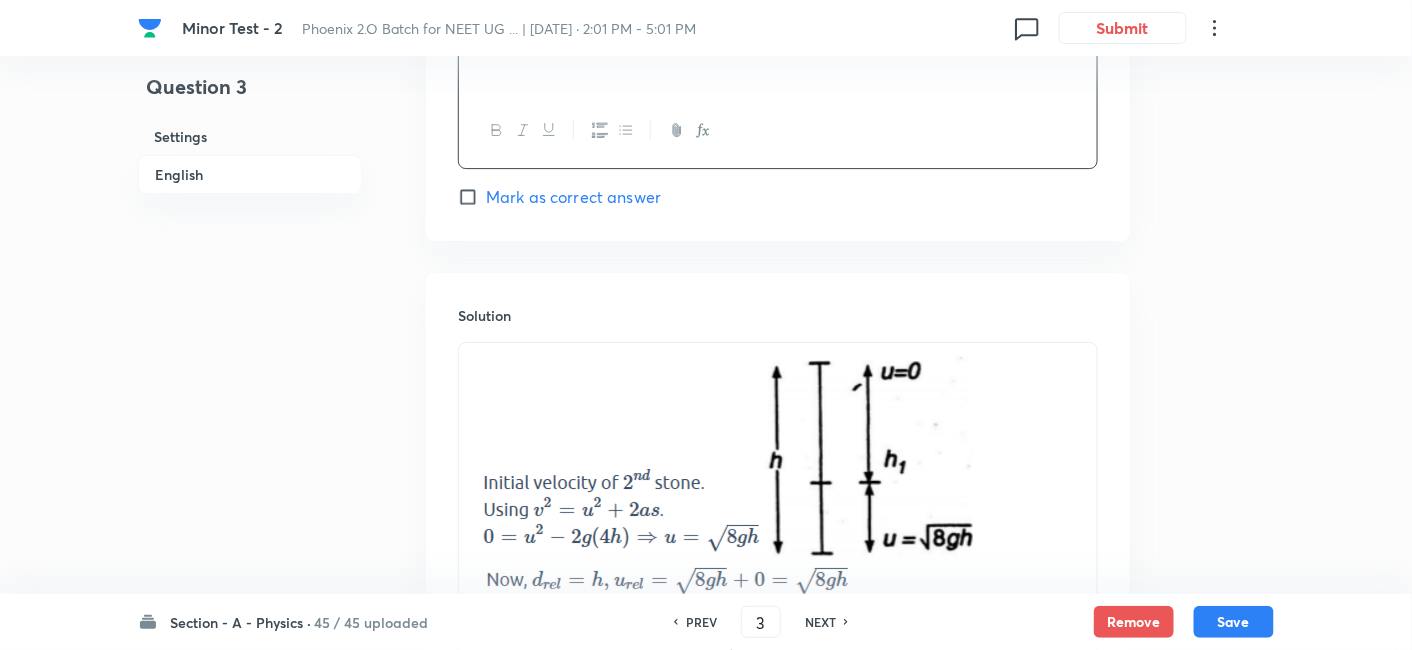 click at bounding box center (778, 459) 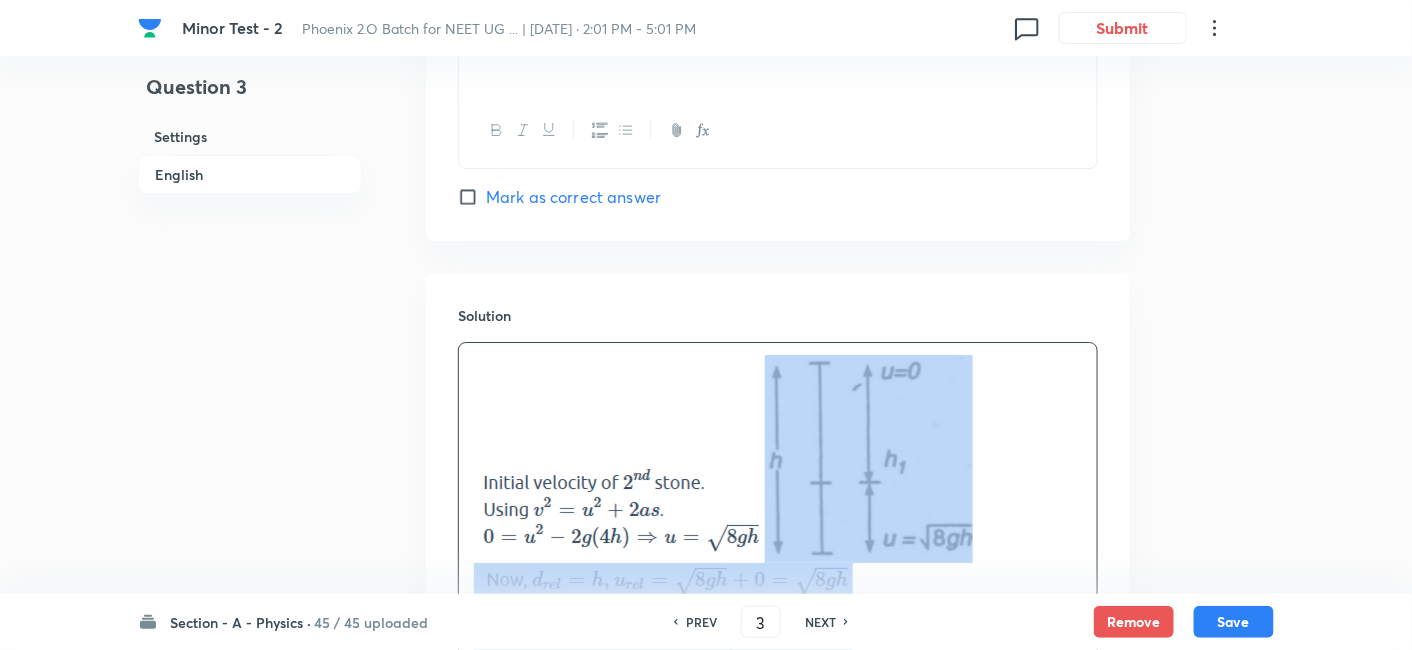 click at bounding box center [778, 459] 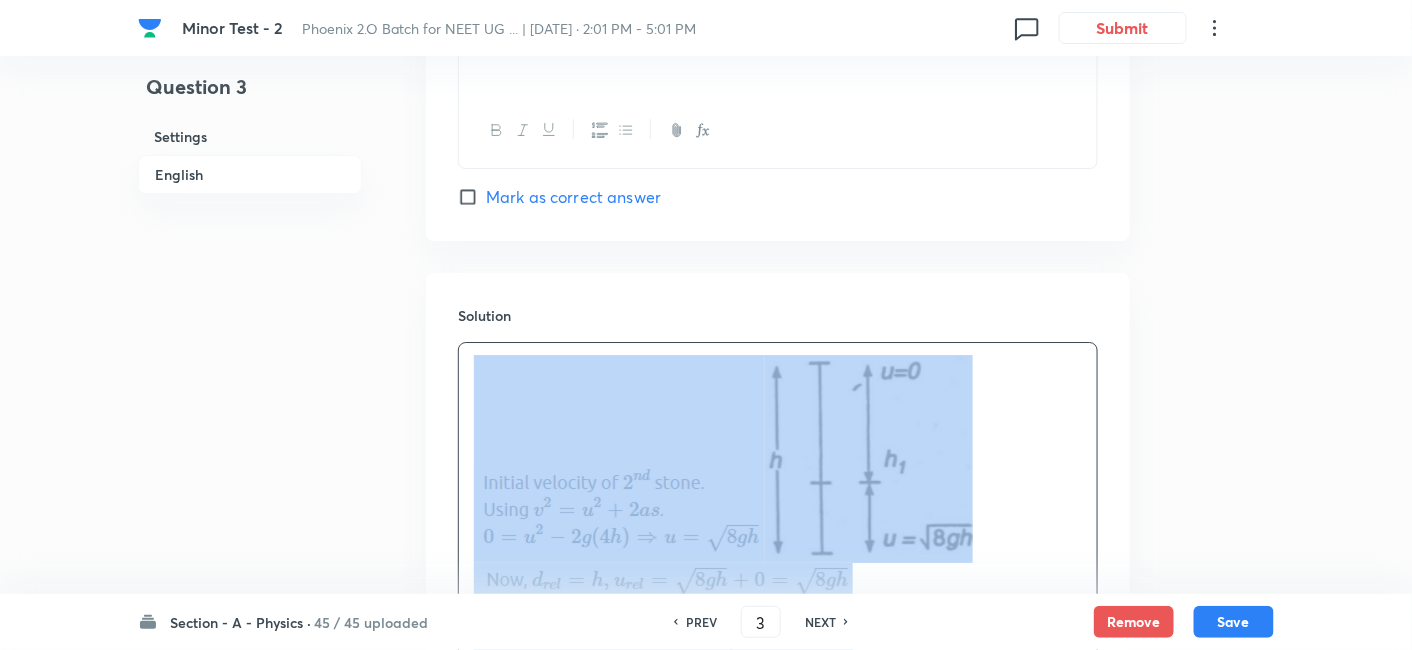 click at bounding box center [778, 459] 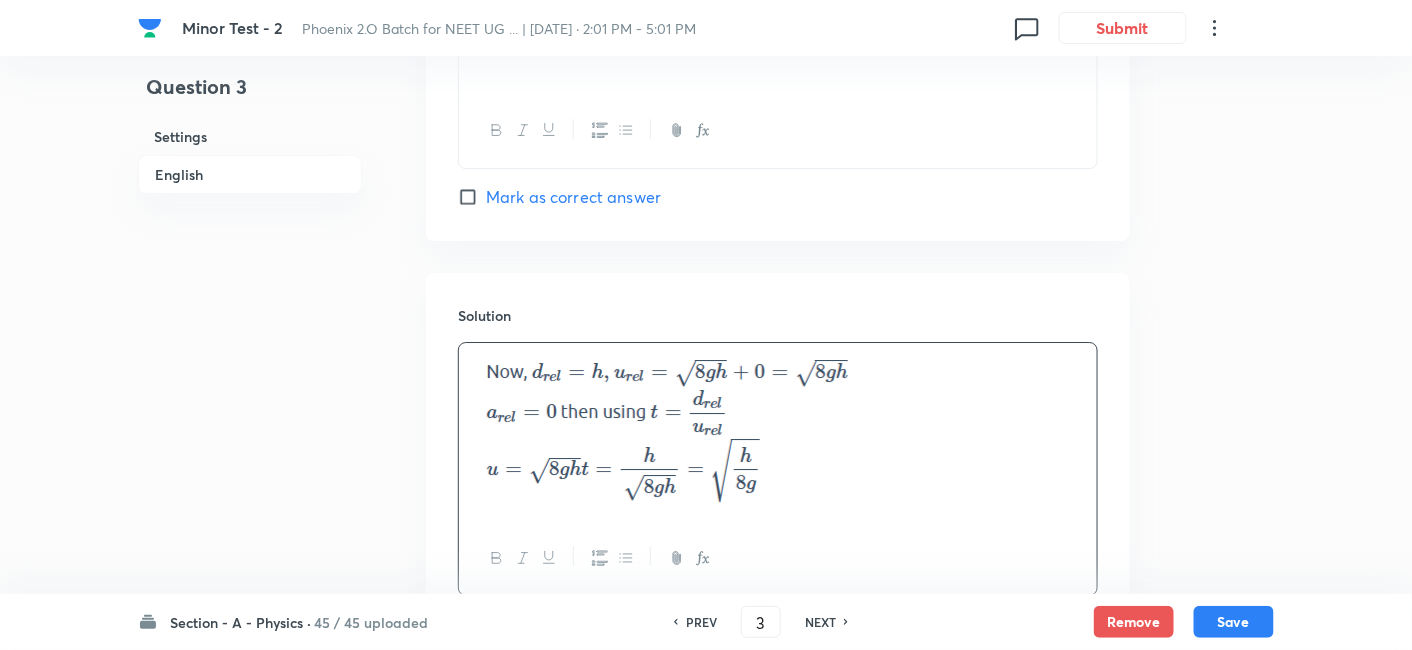 click at bounding box center (778, 432) 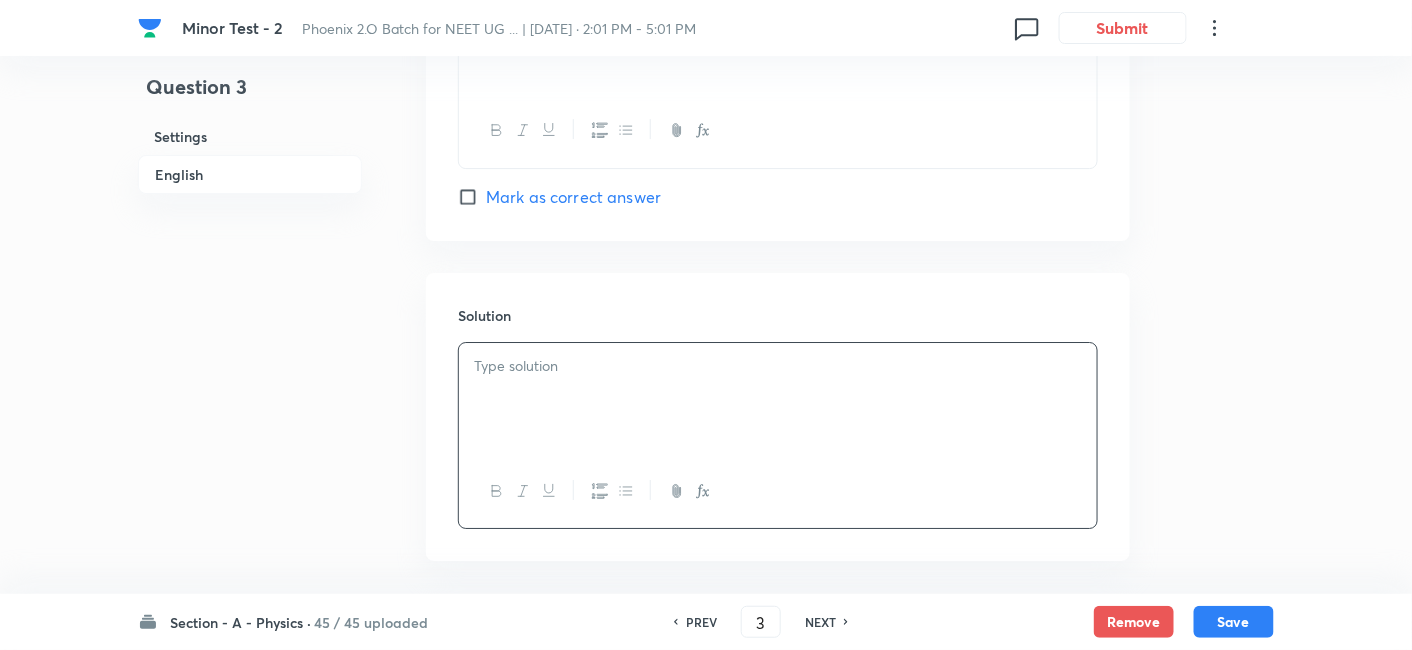 scroll, scrollTop: 2058, scrollLeft: 0, axis: vertical 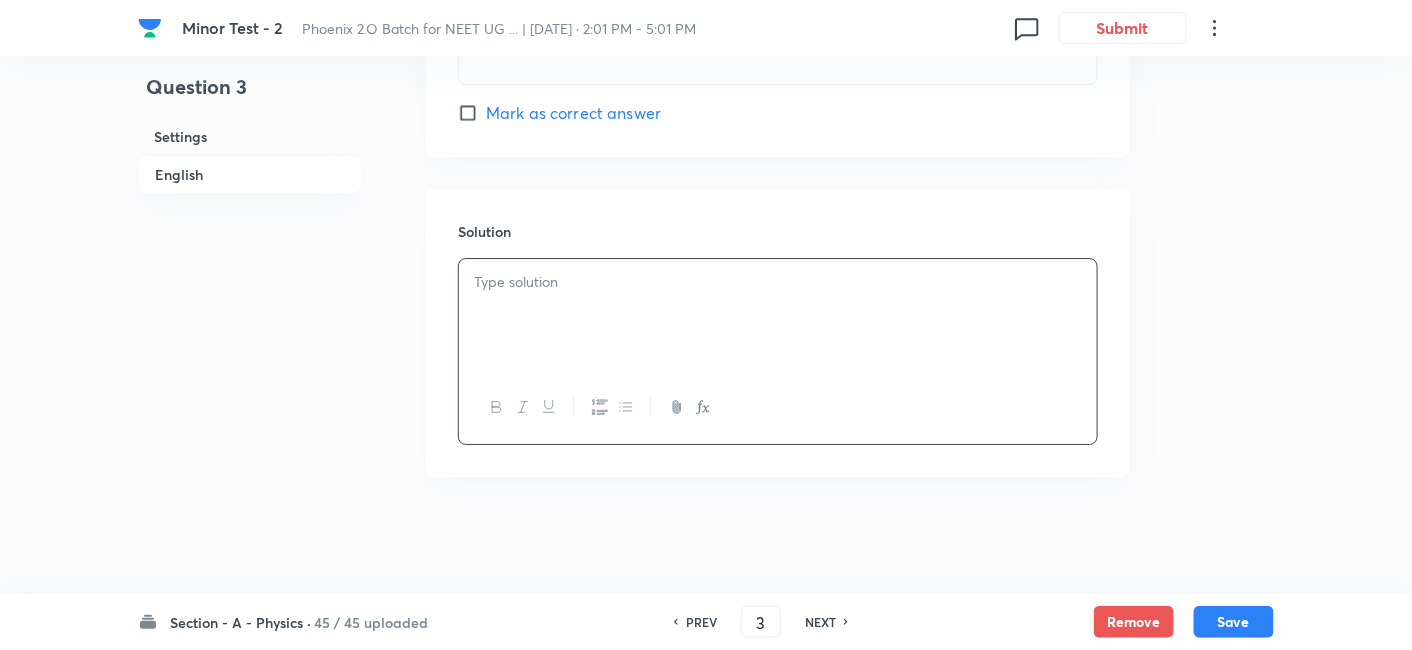 click at bounding box center (778, 315) 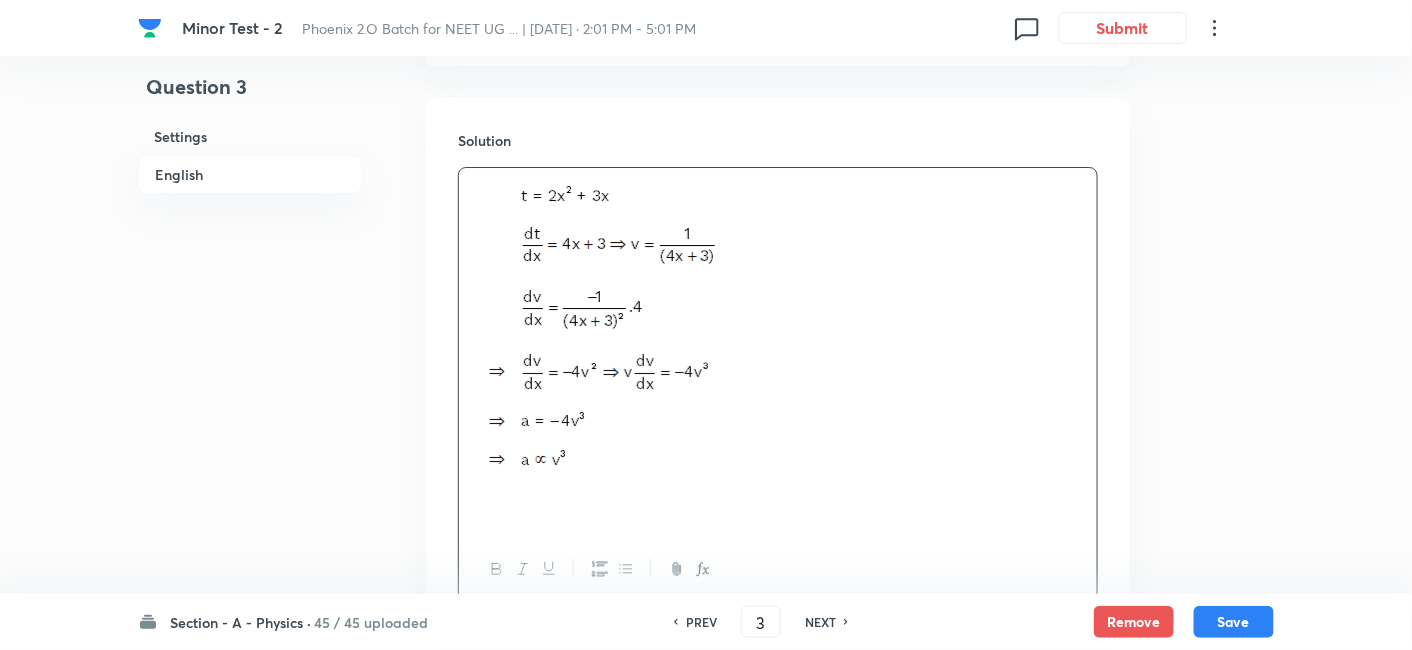 scroll, scrollTop: 2311, scrollLeft: 0, axis: vertical 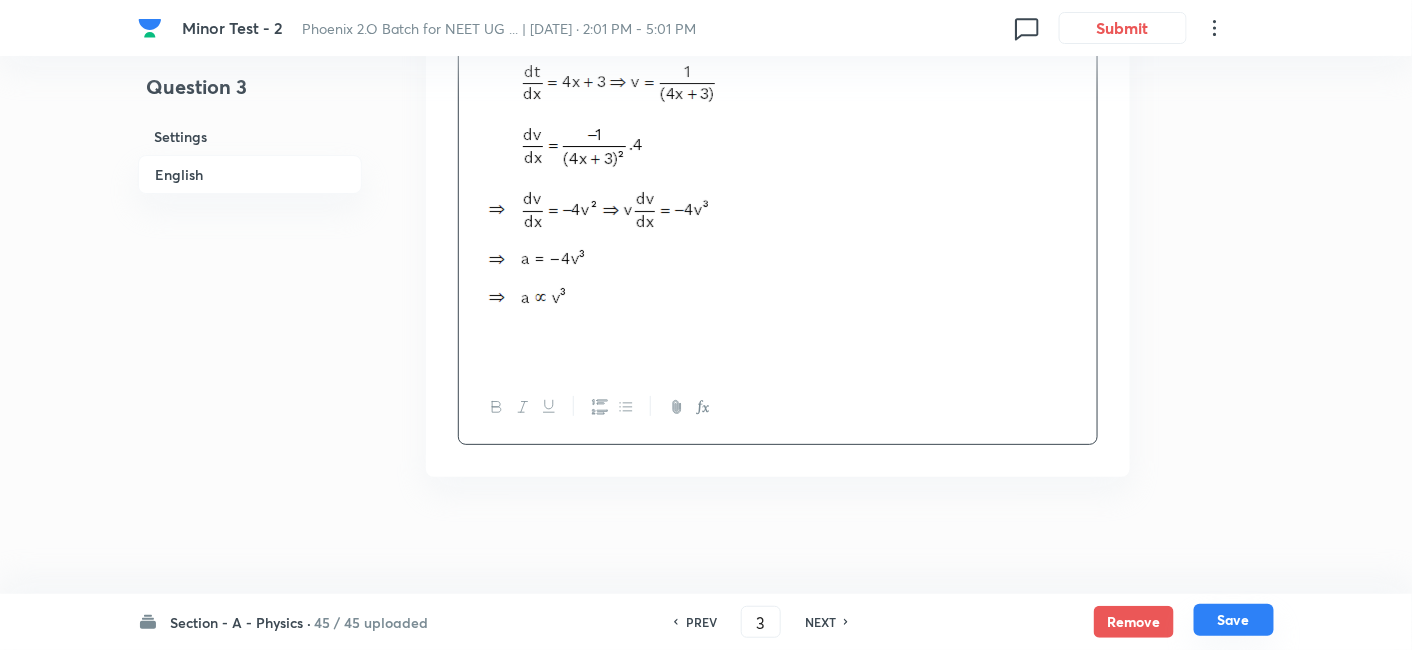 click on "Save" at bounding box center [1234, 620] 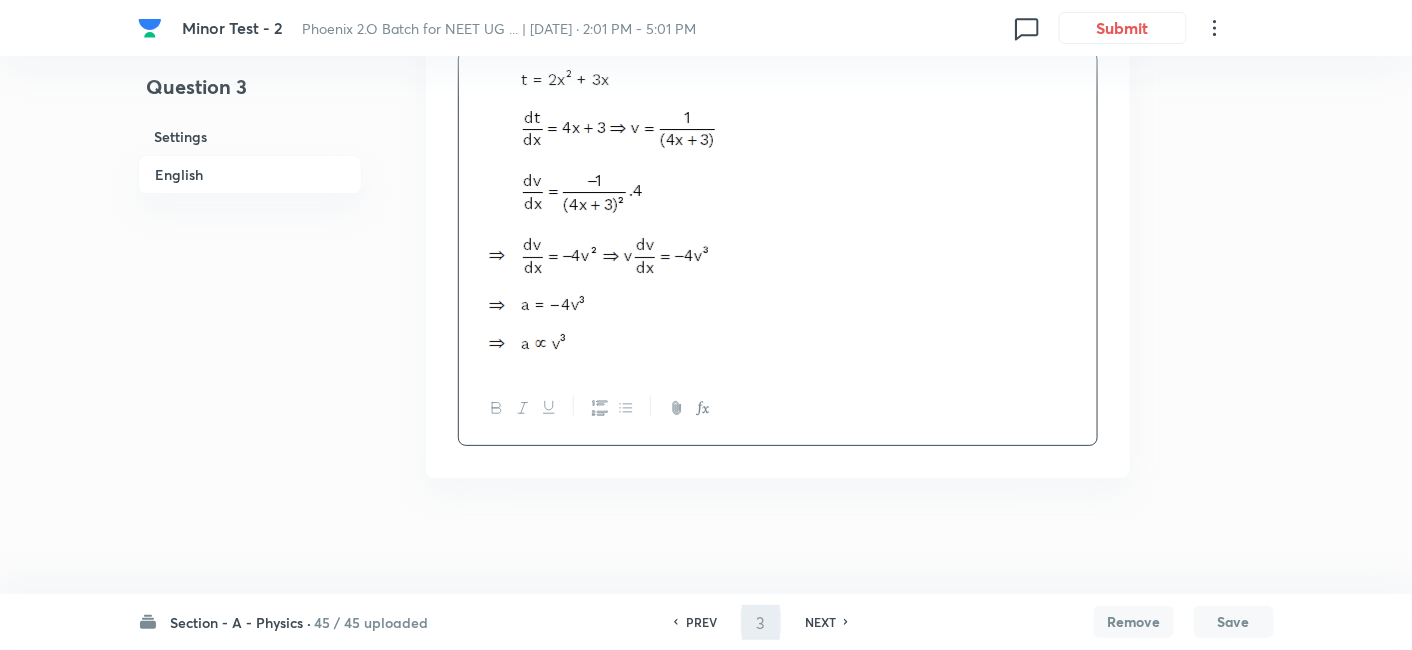 type on "4" 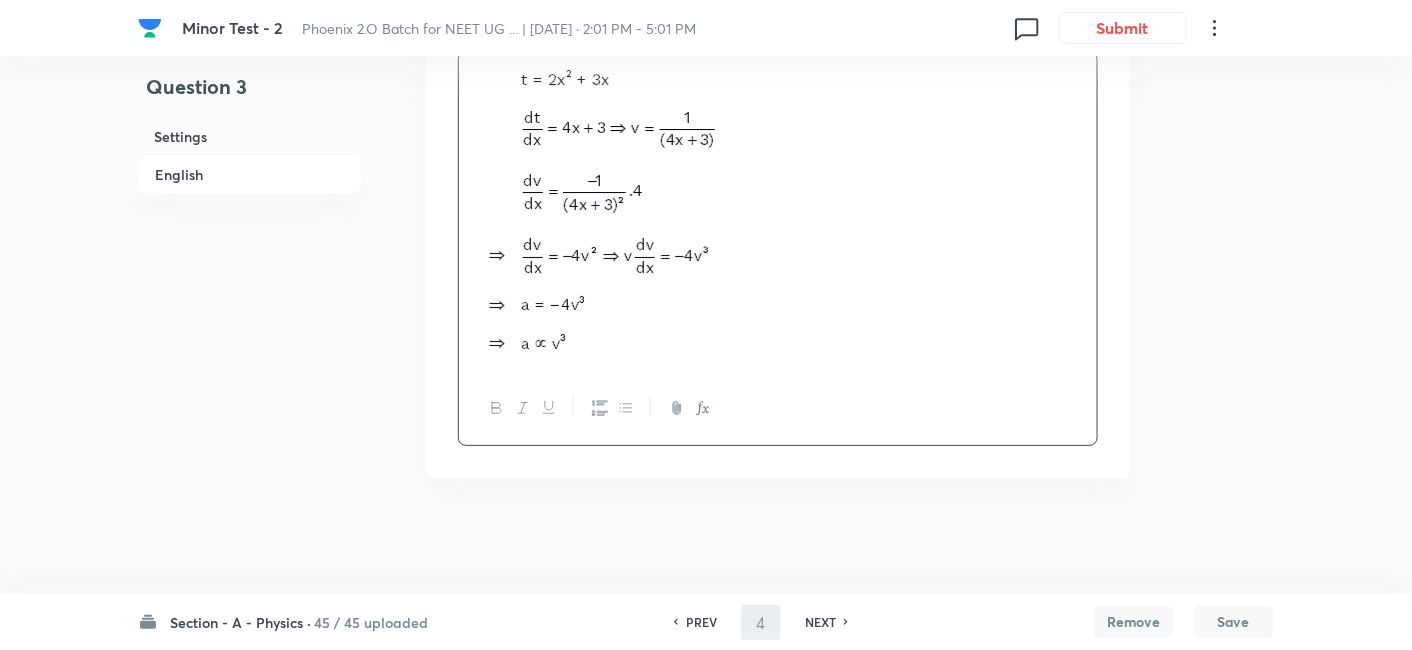 checkbox on "false" 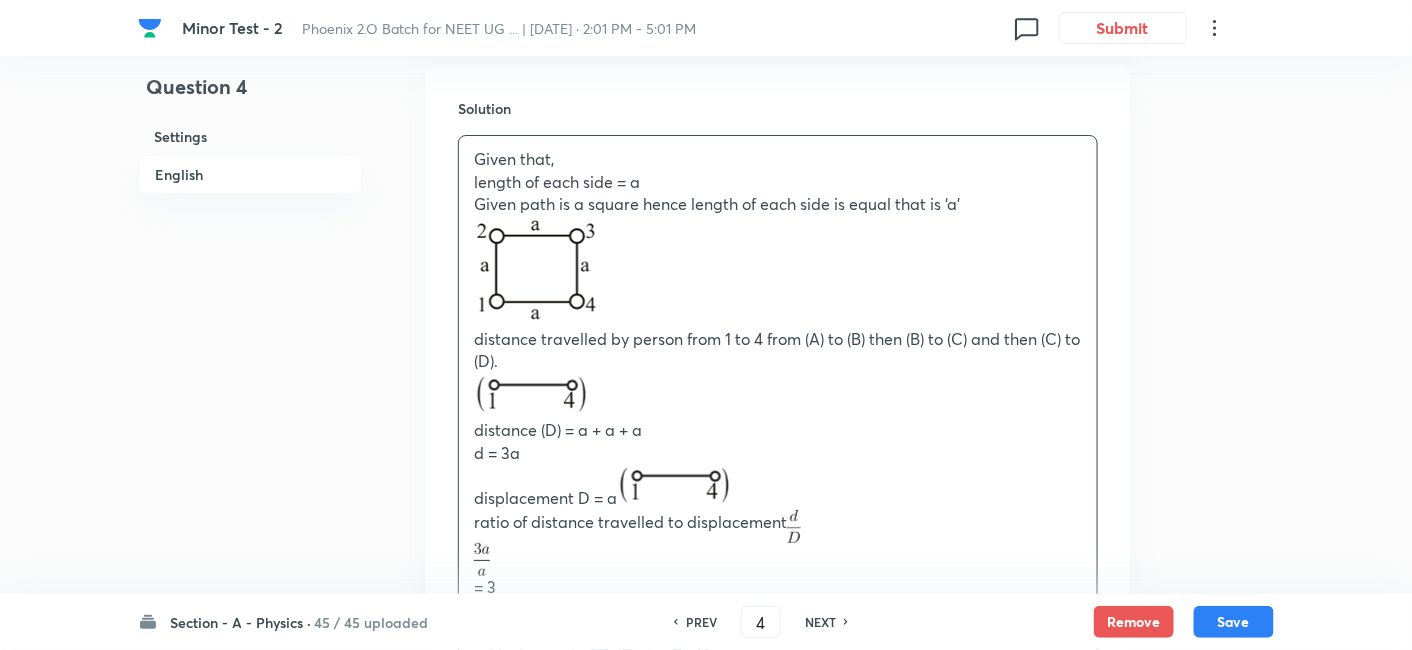 scroll, scrollTop: 2368, scrollLeft: 0, axis: vertical 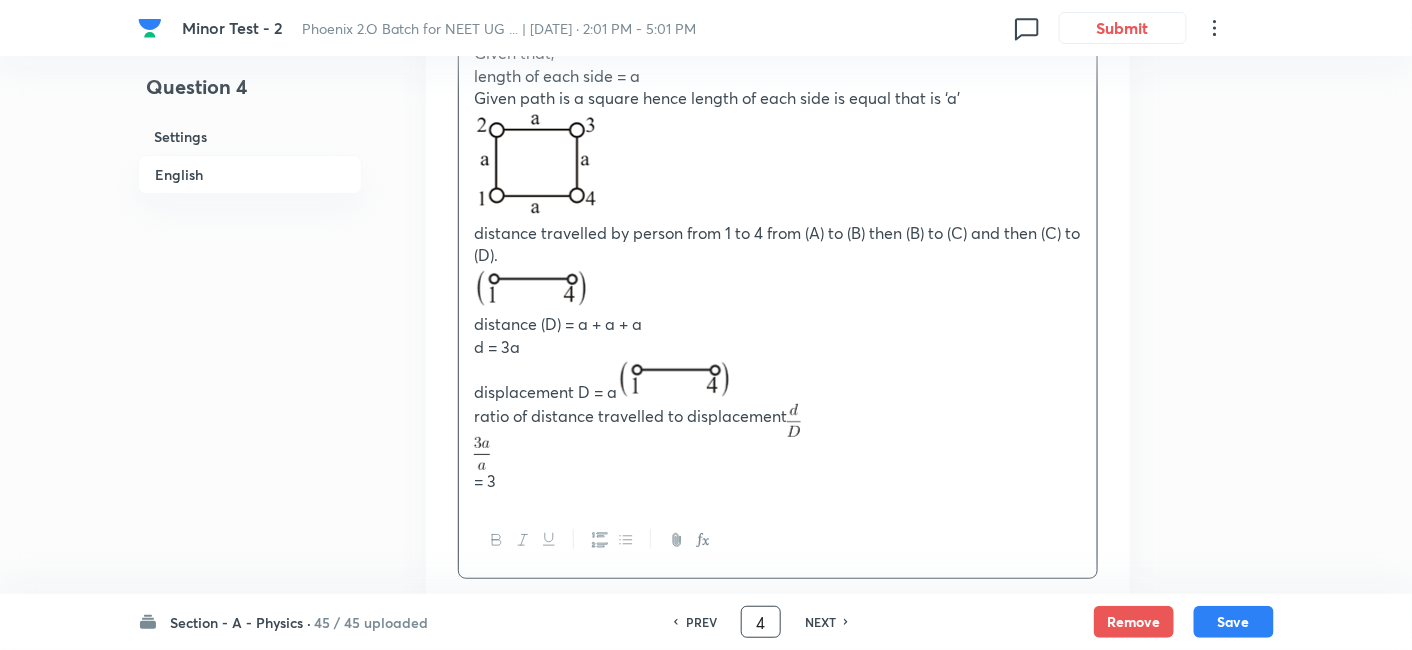 click on "4" at bounding box center (761, 622) 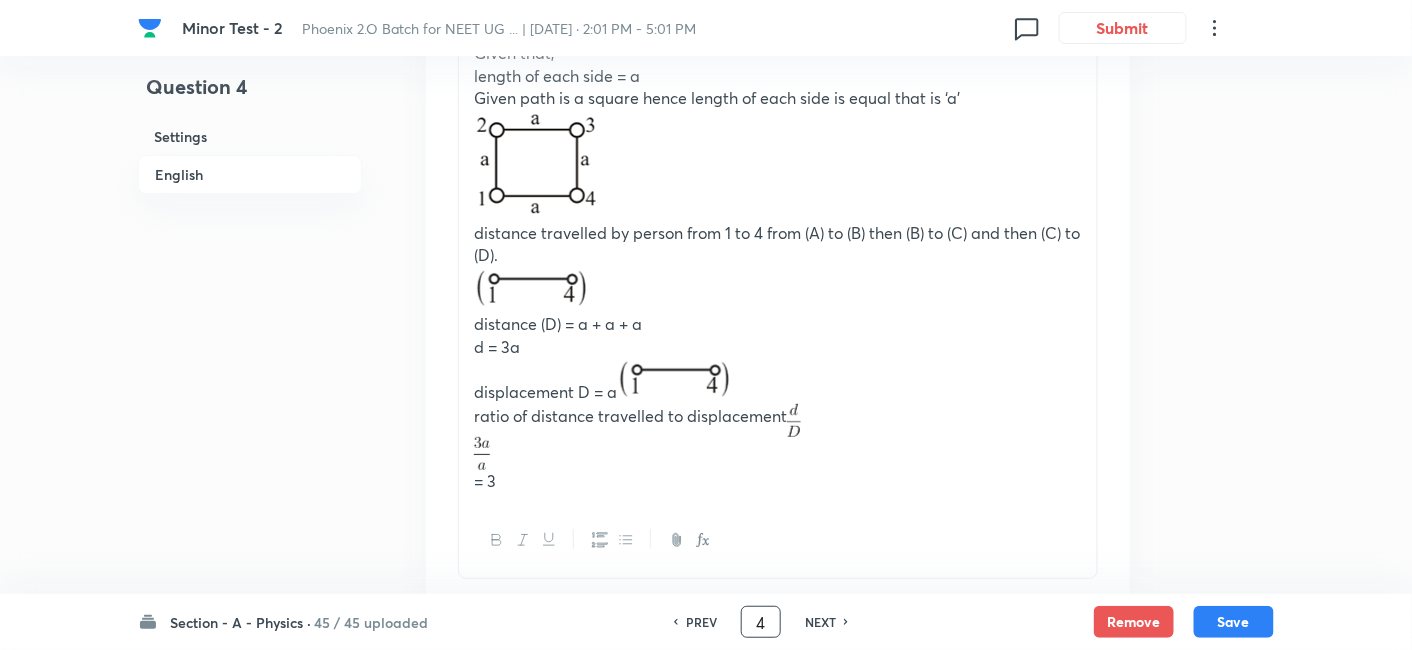 click on "4" at bounding box center [761, 622] 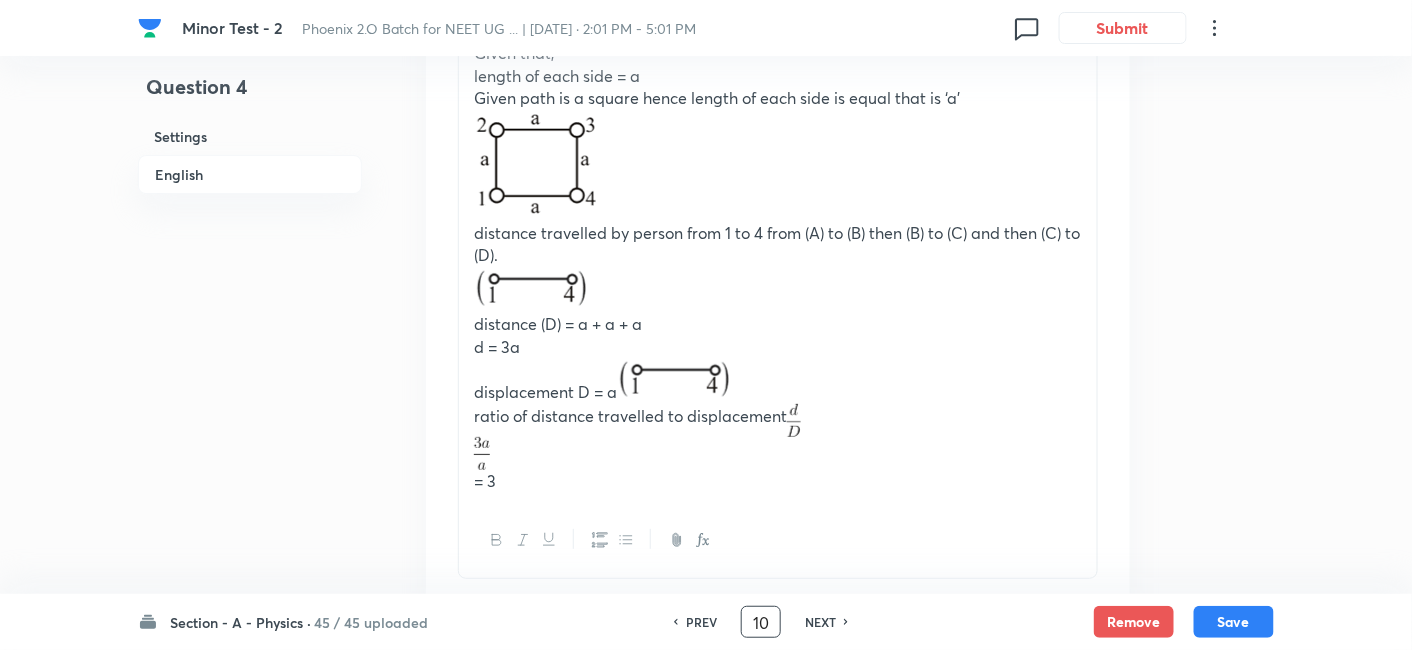 type on "10" 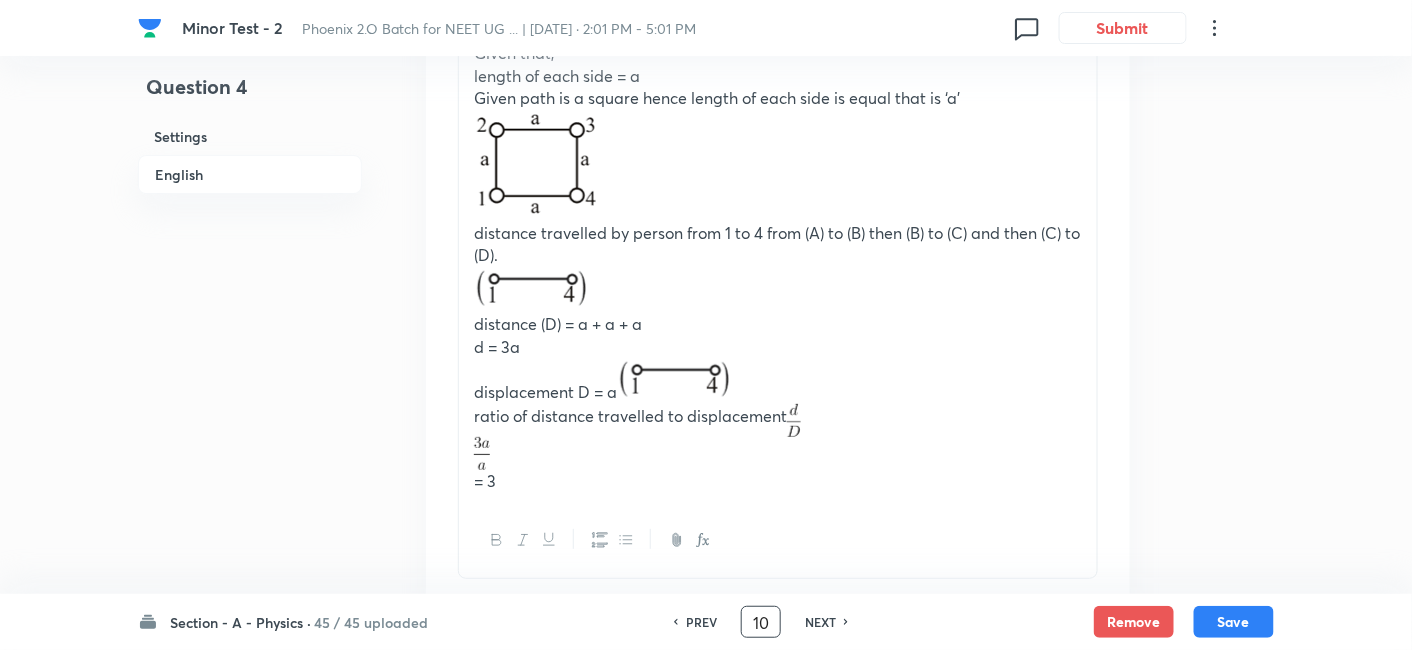 checkbox on "false" 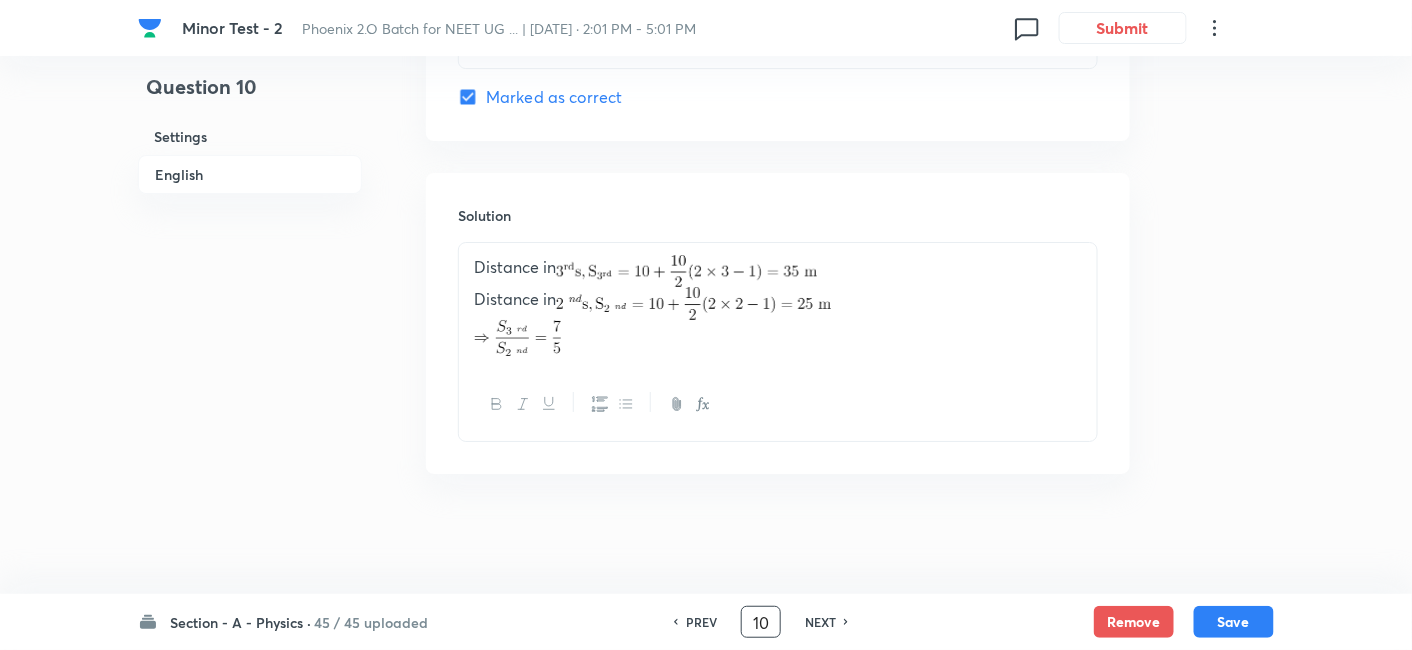 scroll, scrollTop: 2094, scrollLeft: 0, axis: vertical 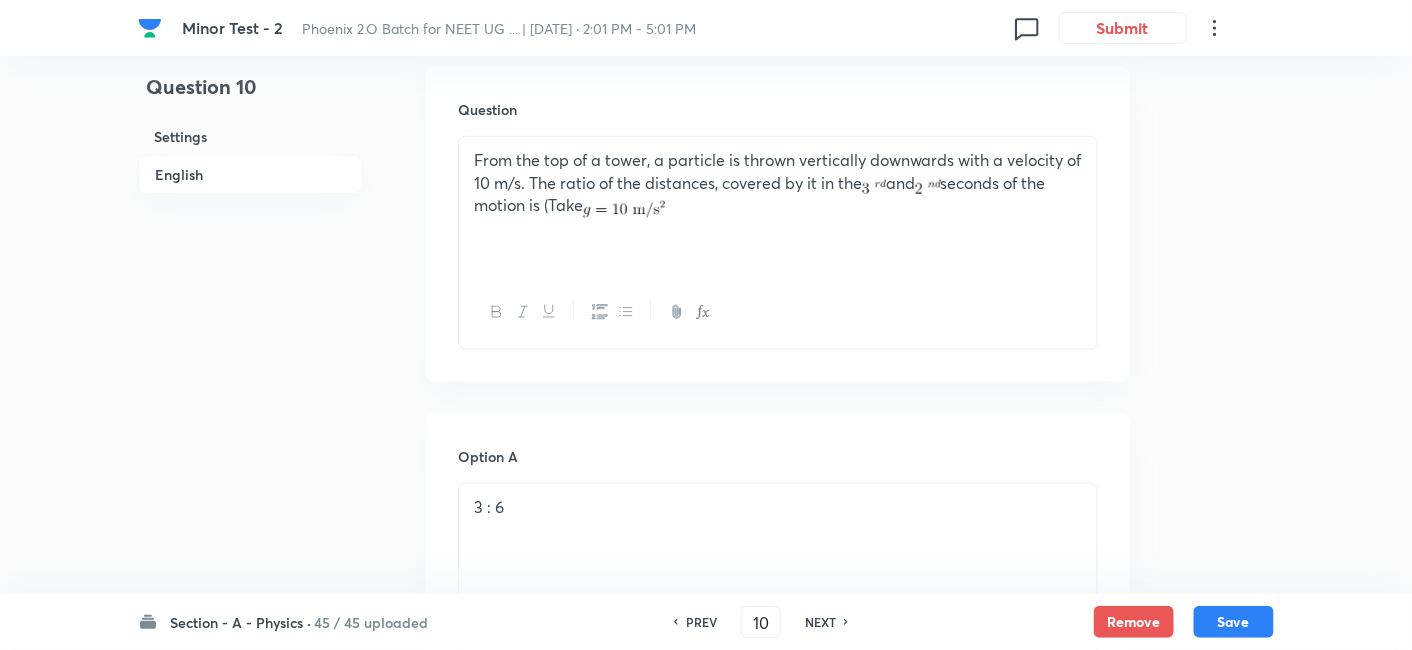 click on "From the top of a tower, a particle is thrown vertically downwards with a velocity of 10 m/s. The ratio of the distances, covered by it in the   and   seconds of the motion is (Take" at bounding box center [778, 183] 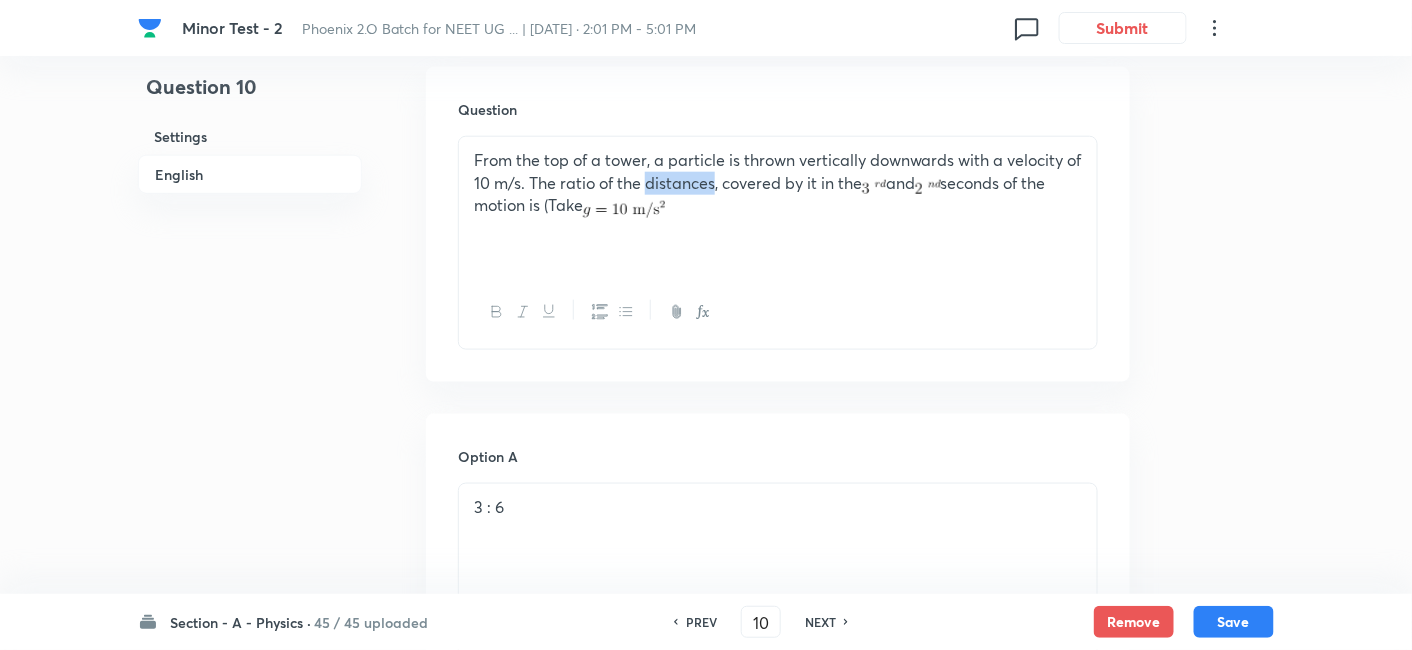 click on "From the top of a tower, a particle is thrown vertically downwards with a velocity of 10 m/s. The ratio of the distances, covered by it in the   and   seconds of the motion is (Take" at bounding box center [778, 183] 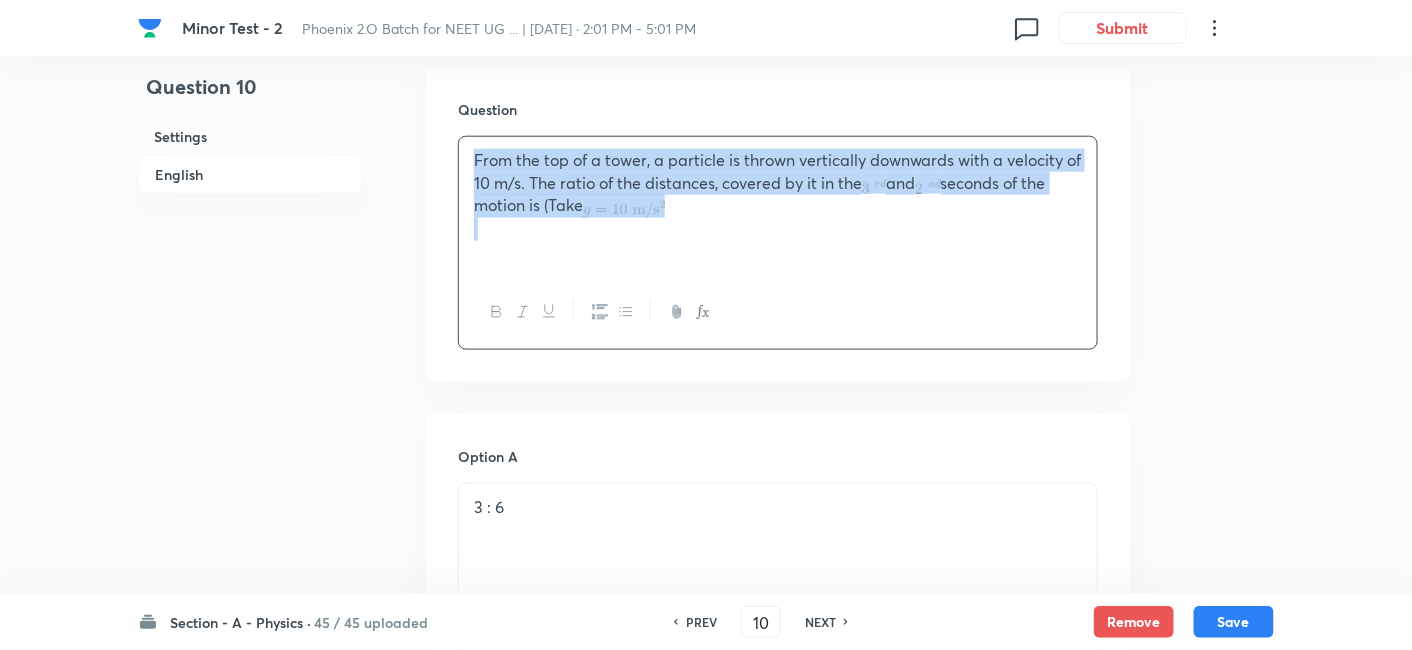 click on "From the top of a tower, a particle is thrown vertically downwards with a velocity of 10 m/s. The ratio of the distances, covered by it in the   and   seconds of the motion is (Take" at bounding box center [778, 183] 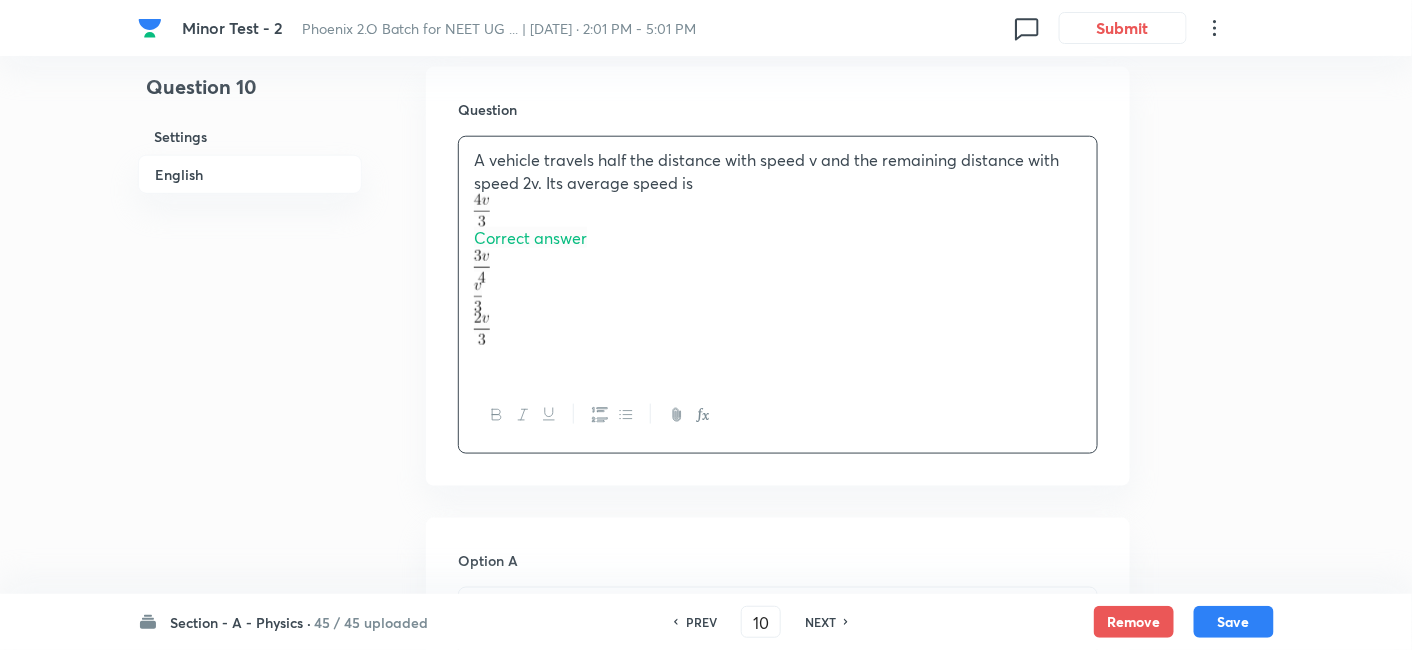 click on "A vehicle travels half the distance with speed v and the remaining distance with speed 2v. Its average speed is Correct answer" at bounding box center (778, 258) 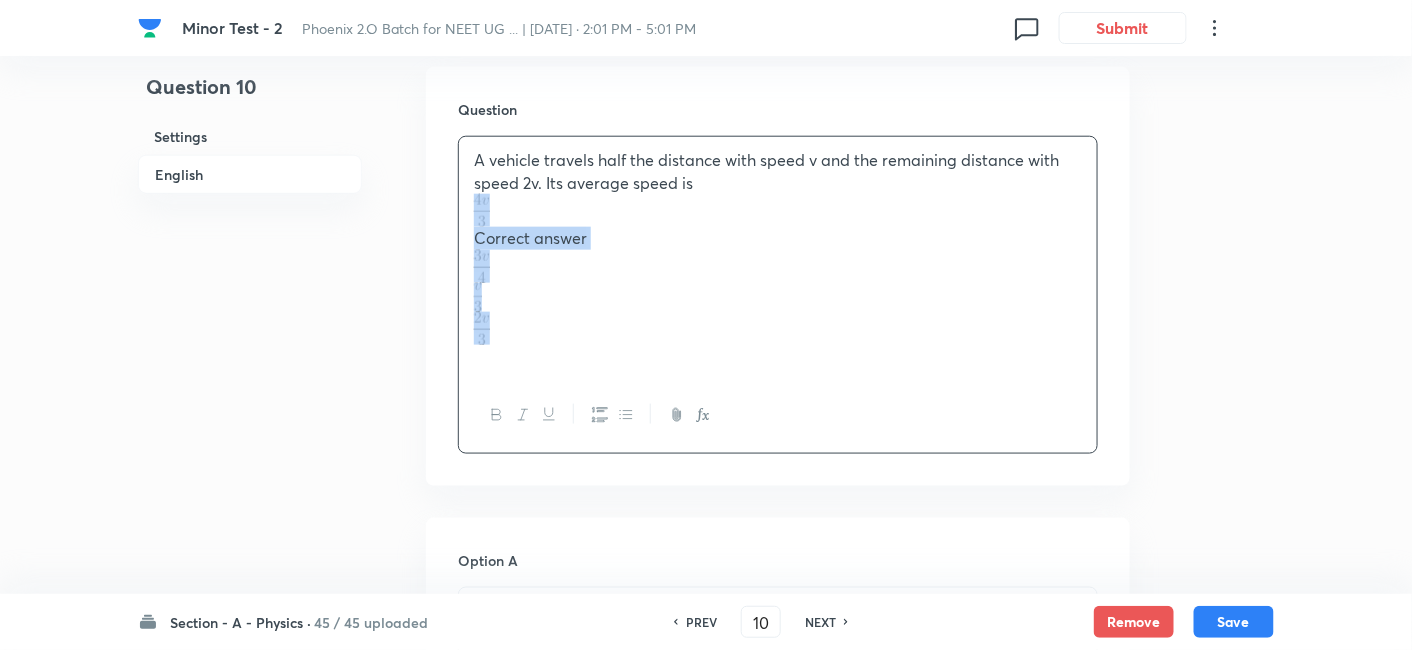 drag, startPoint x: 468, startPoint y: 208, endPoint x: 513, endPoint y: 325, distance: 125.35549 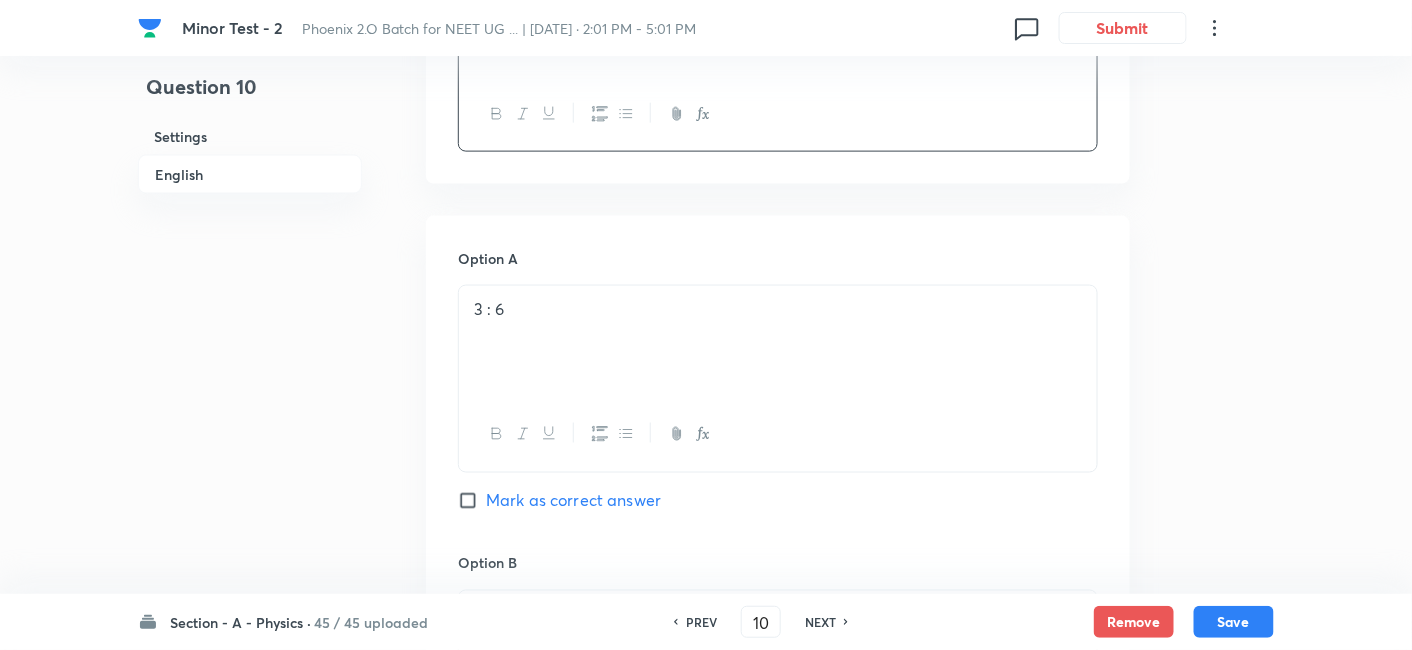 scroll, scrollTop: 754, scrollLeft: 0, axis: vertical 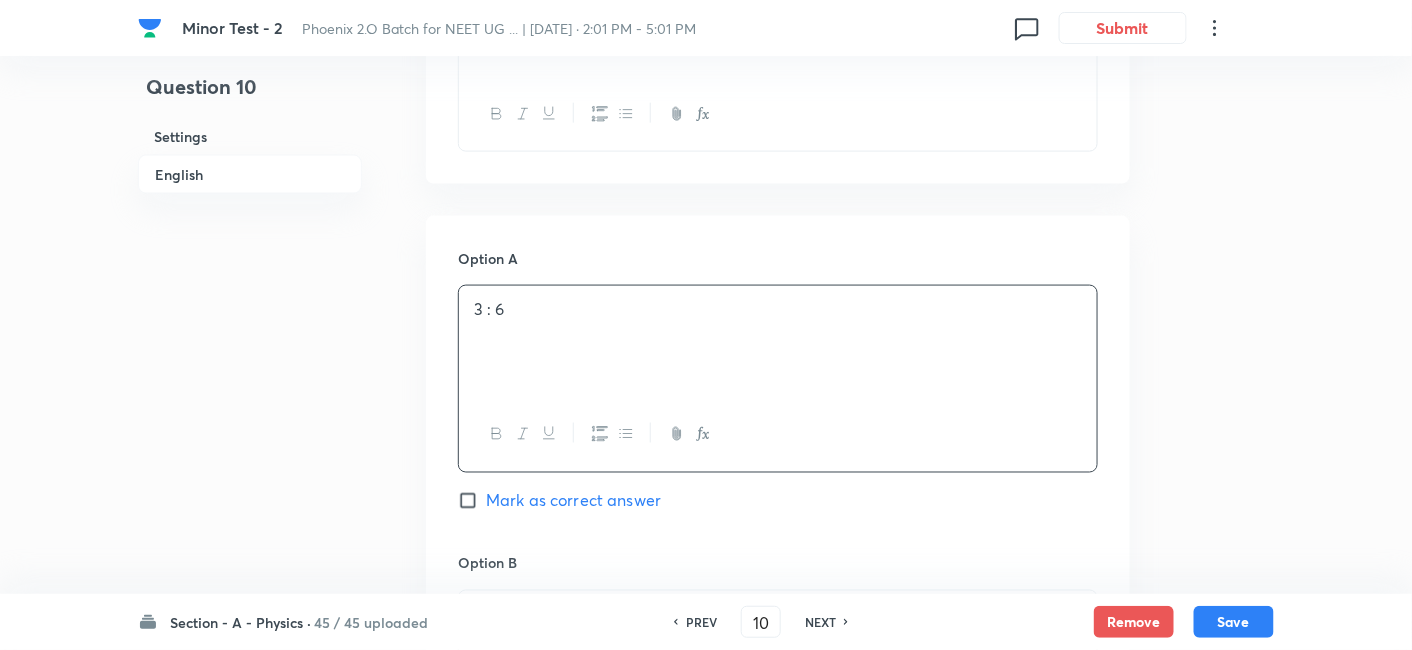 click on "3 : 6" at bounding box center [778, 309] 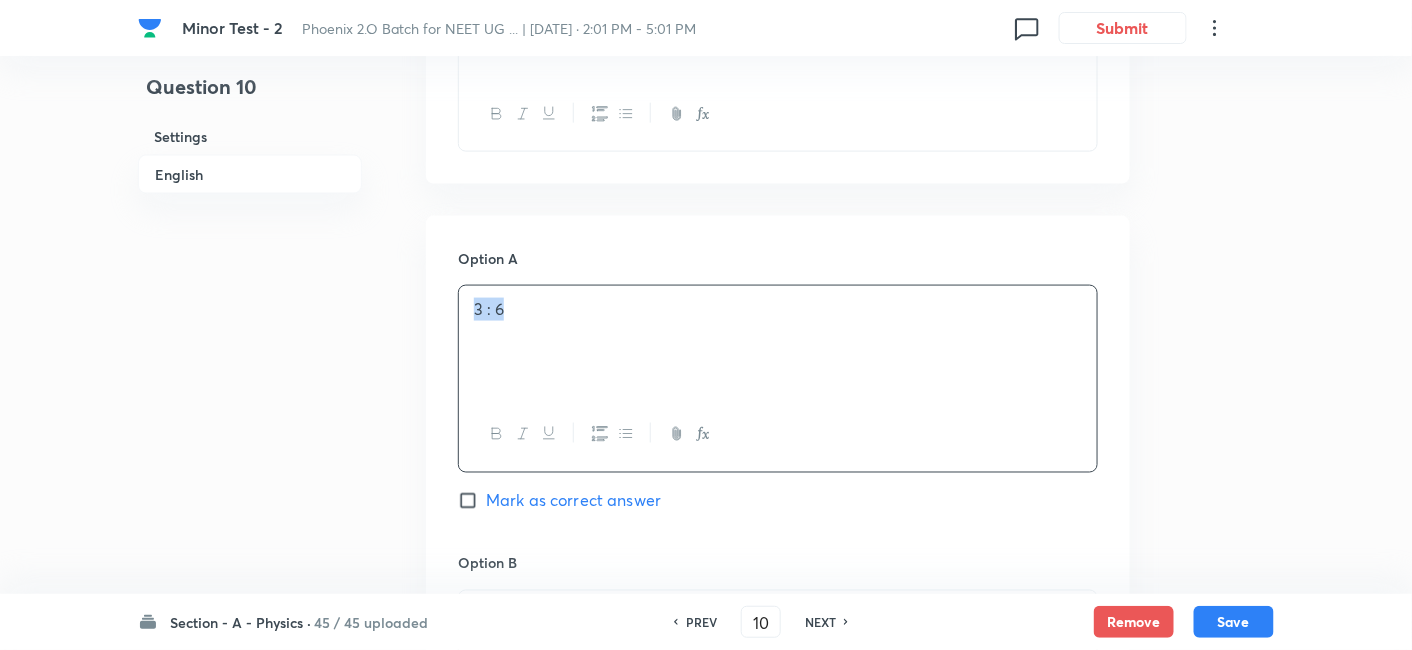 click on "3 : 6" at bounding box center [778, 309] 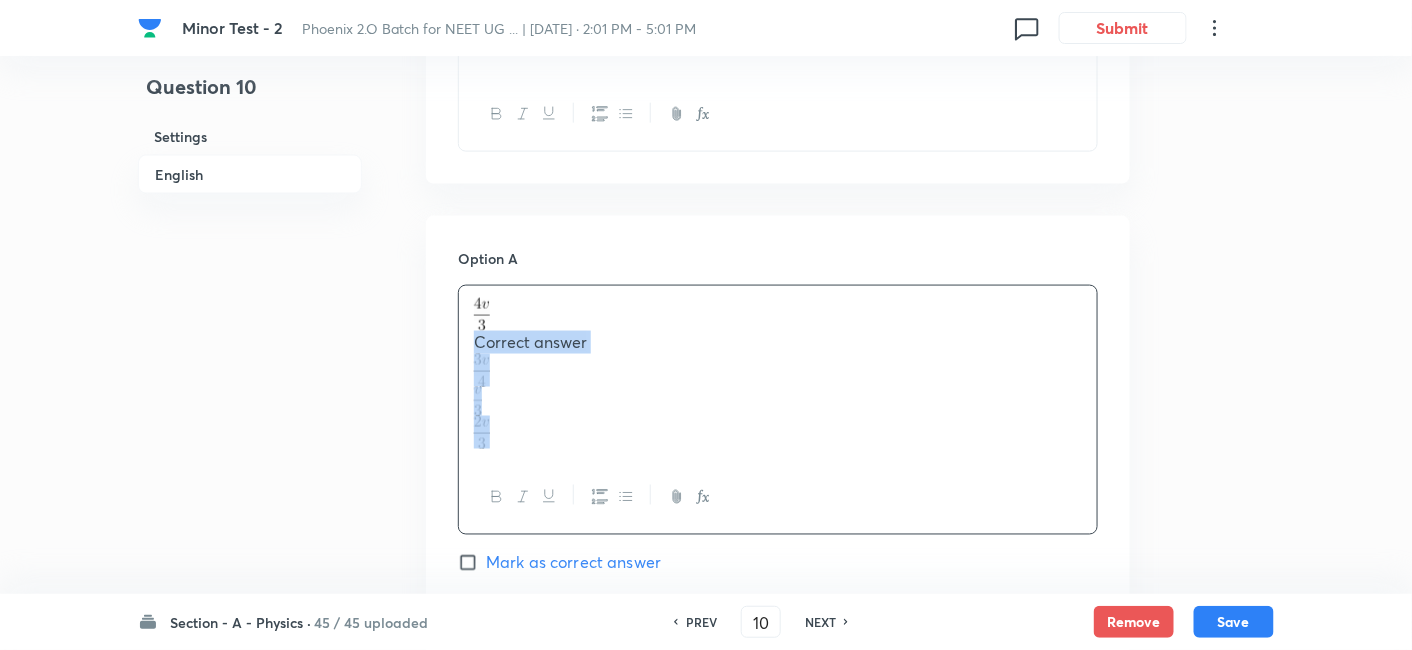 drag, startPoint x: 468, startPoint y: 341, endPoint x: 511, endPoint y: 427, distance: 96.150925 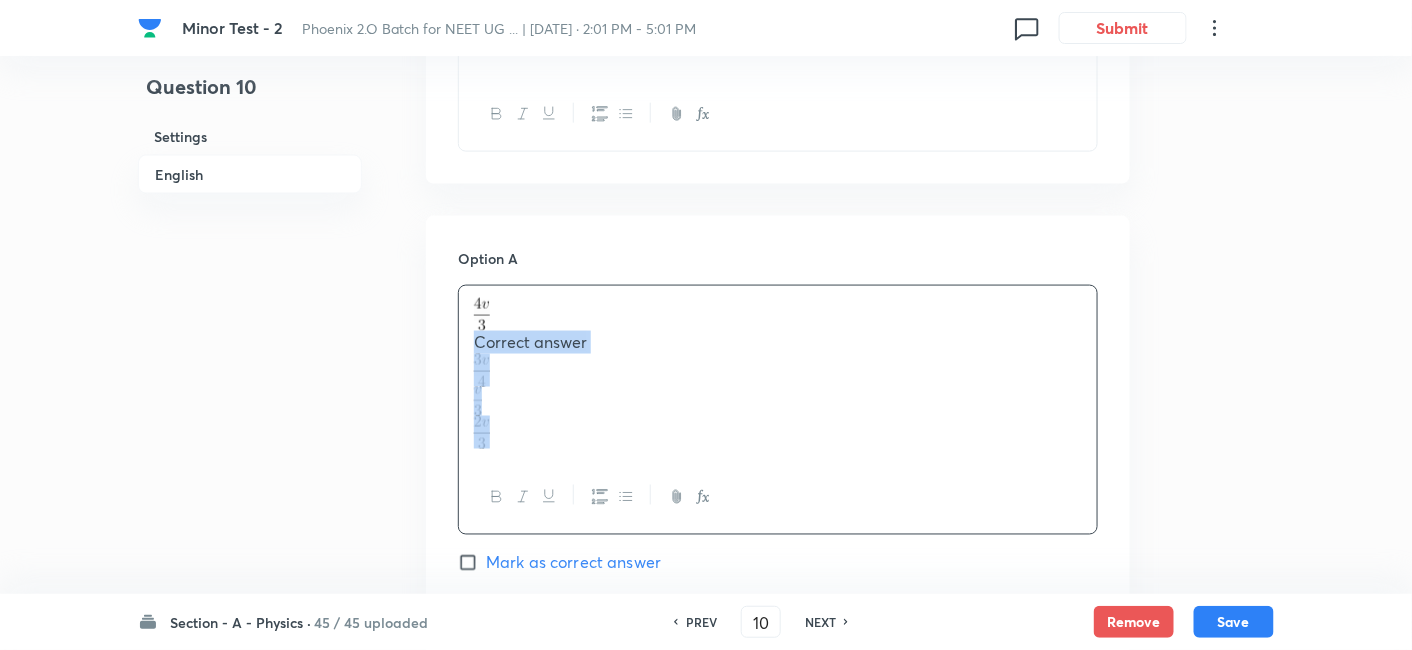 click on "Correct answer" at bounding box center (778, 373) 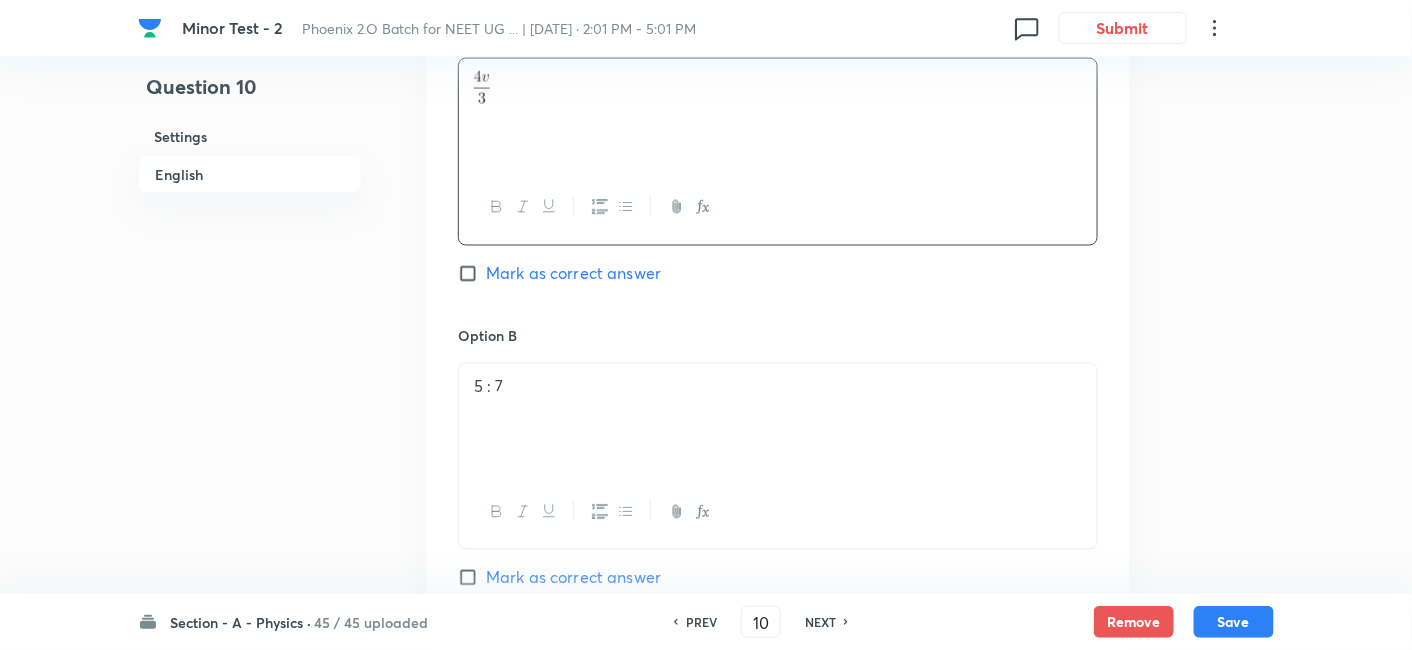 scroll, scrollTop: 983, scrollLeft: 0, axis: vertical 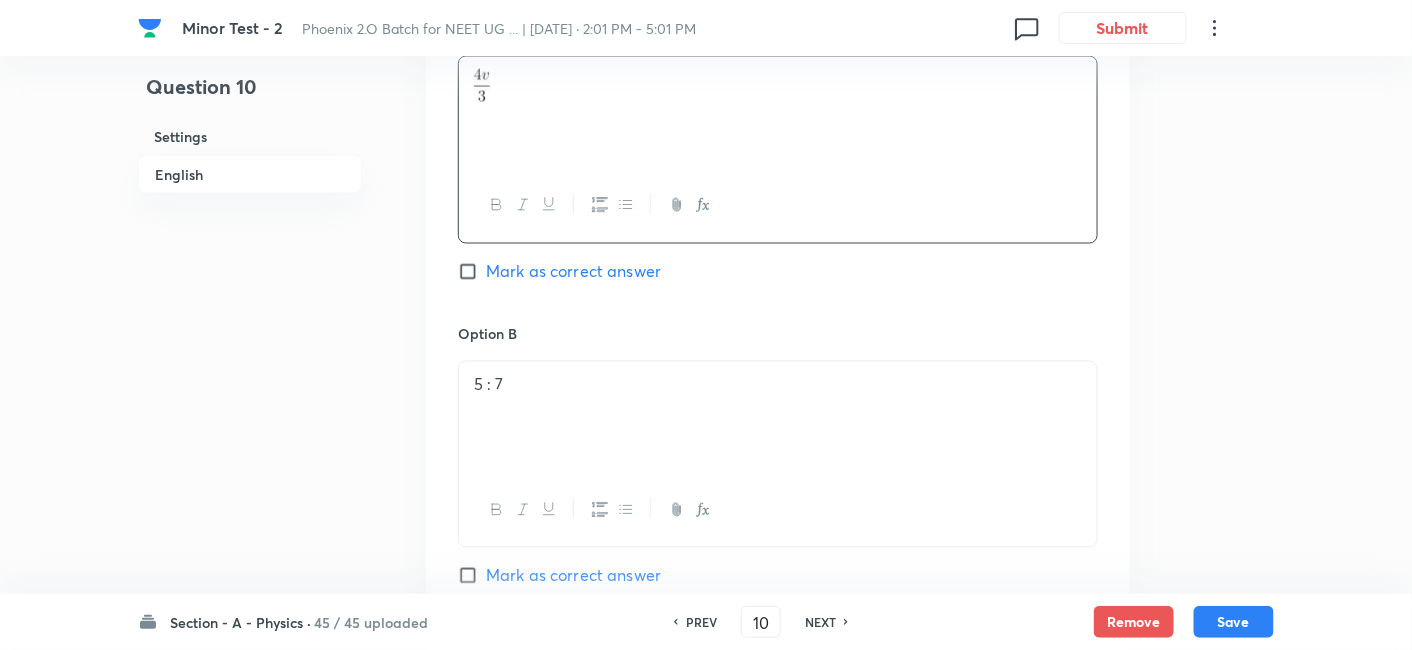 click on "5 : 7" at bounding box center [778, 385] 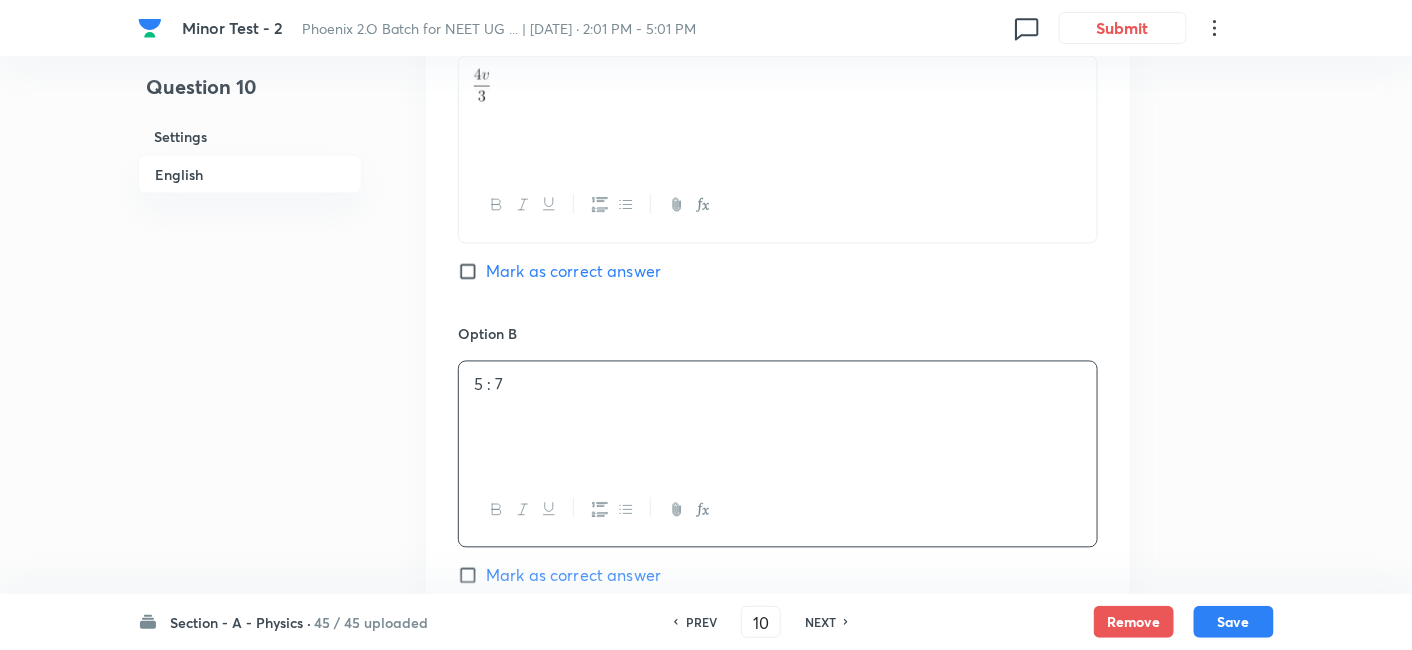 click on "5 : 7" at bounding box center (778, 385) 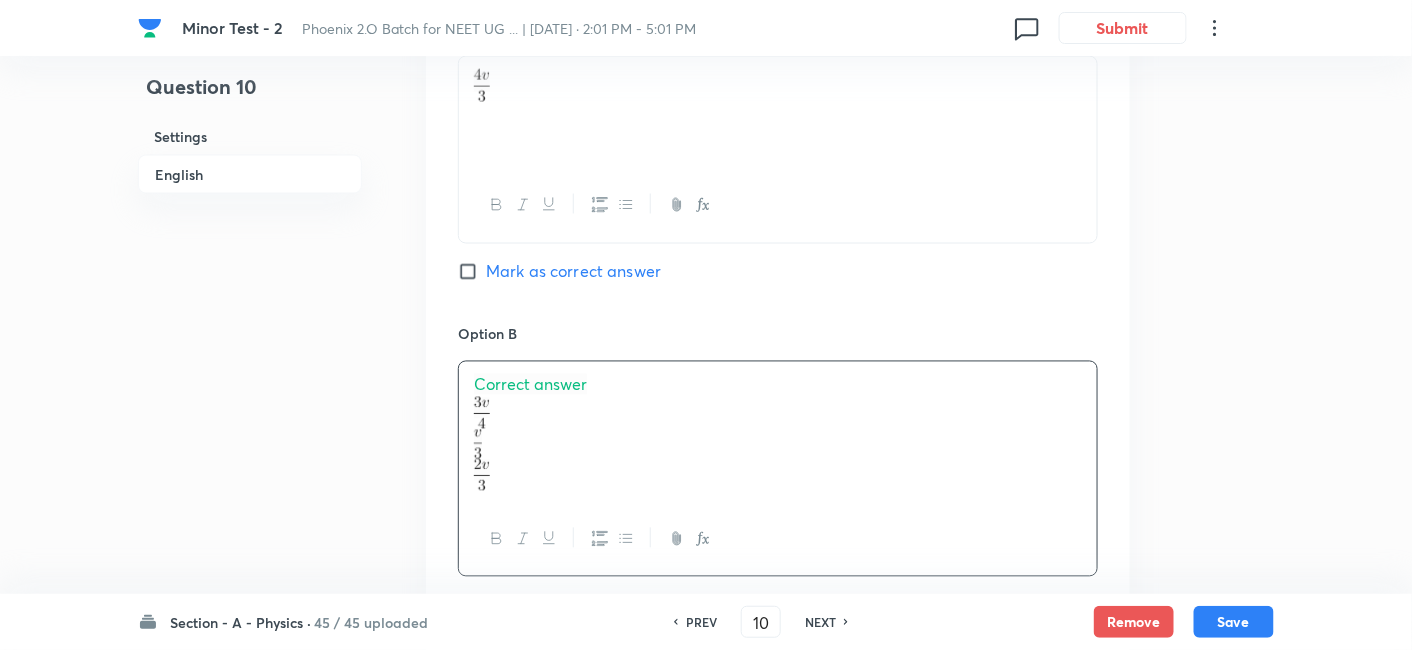 click on "Correct answer" at bounding box center (530, 384) 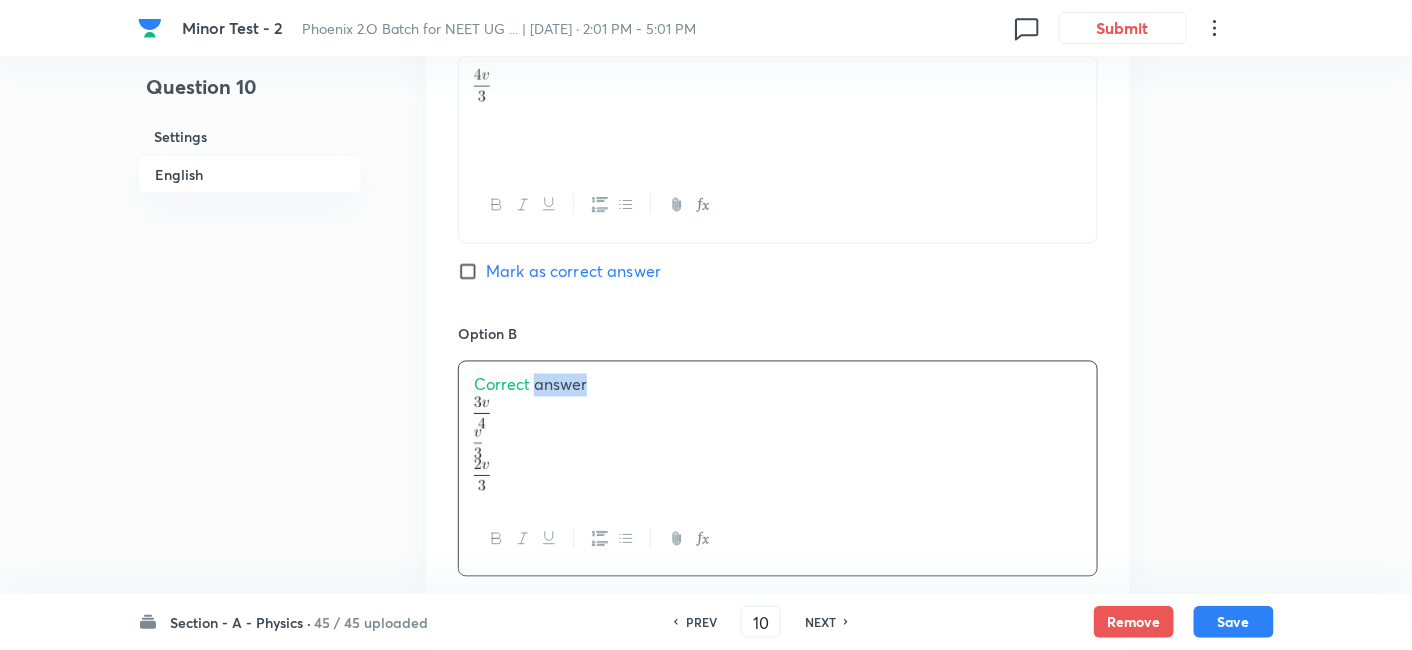 click on "Correct answer" at bounding box center [530, 384] 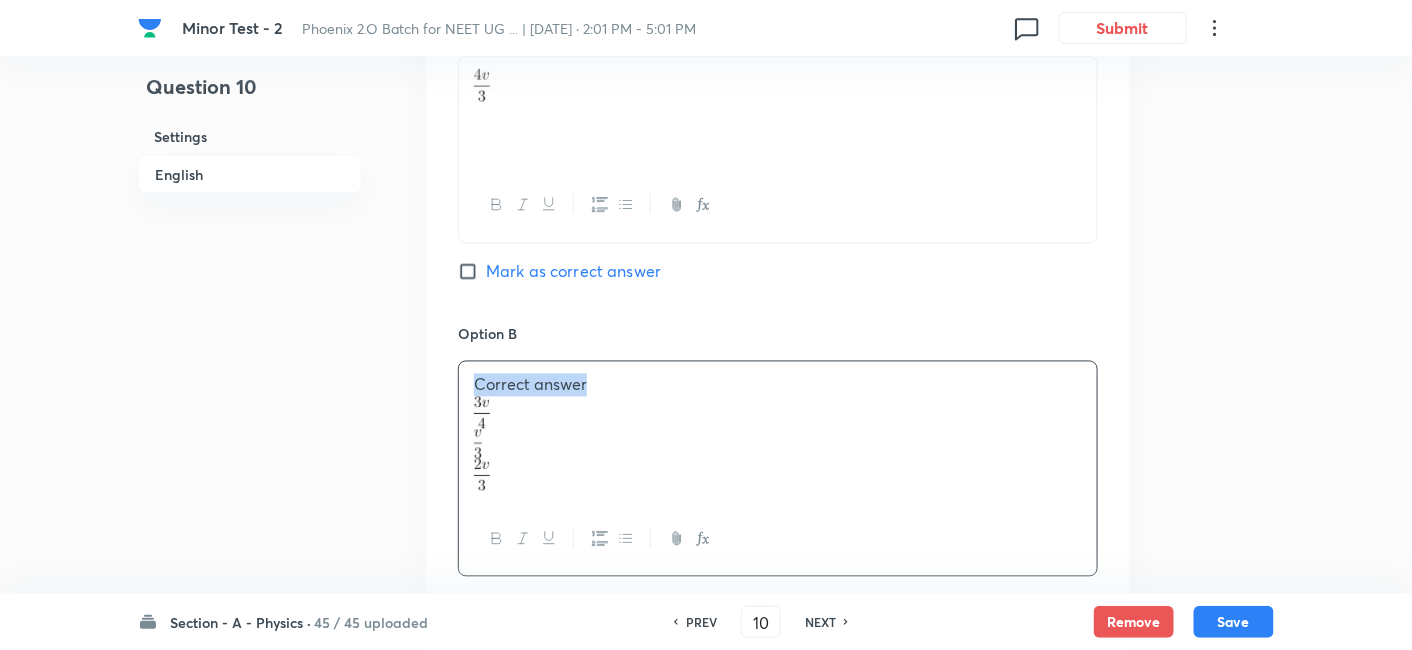 click on "Correct answer" at bounding box center [530, 384] 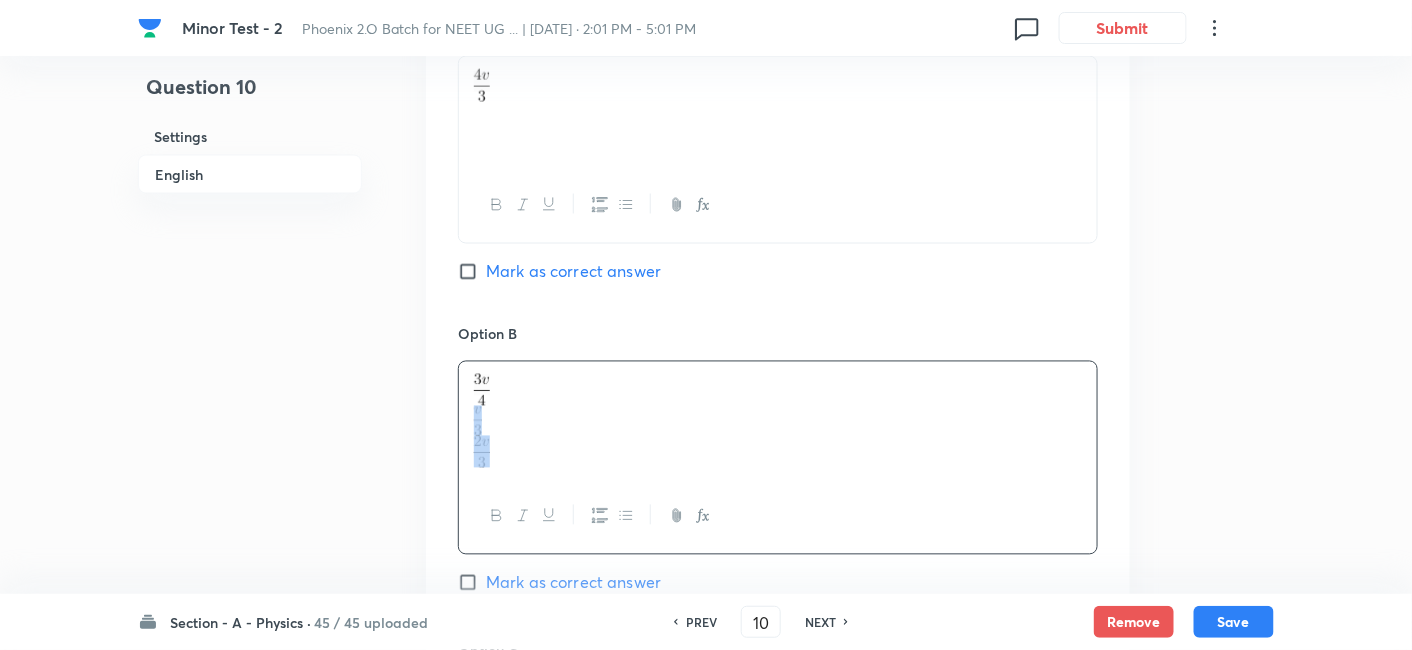 drag, startPoint x: 468, startPoint y: 418, endPoint x: 508, endPoint y: 457, distance: 55.86591 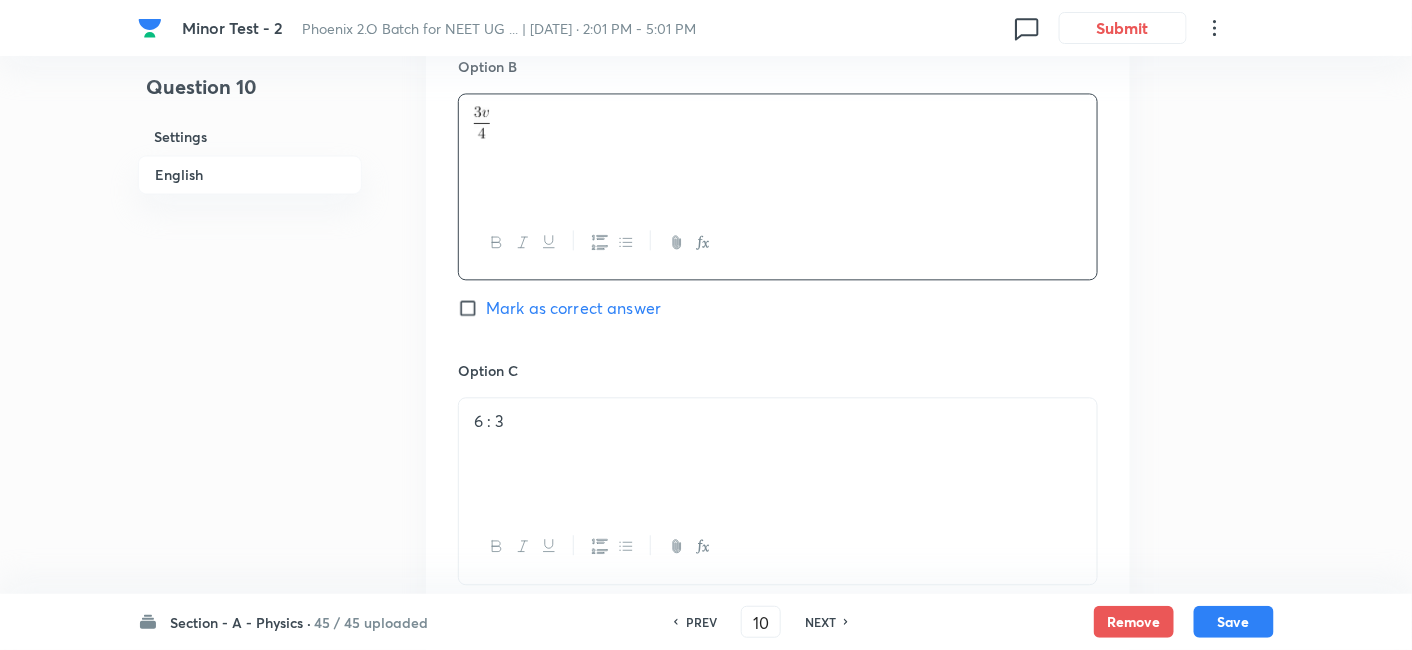scroll, scrollTop: 1258, scrollLeft: 0, axis: vertical 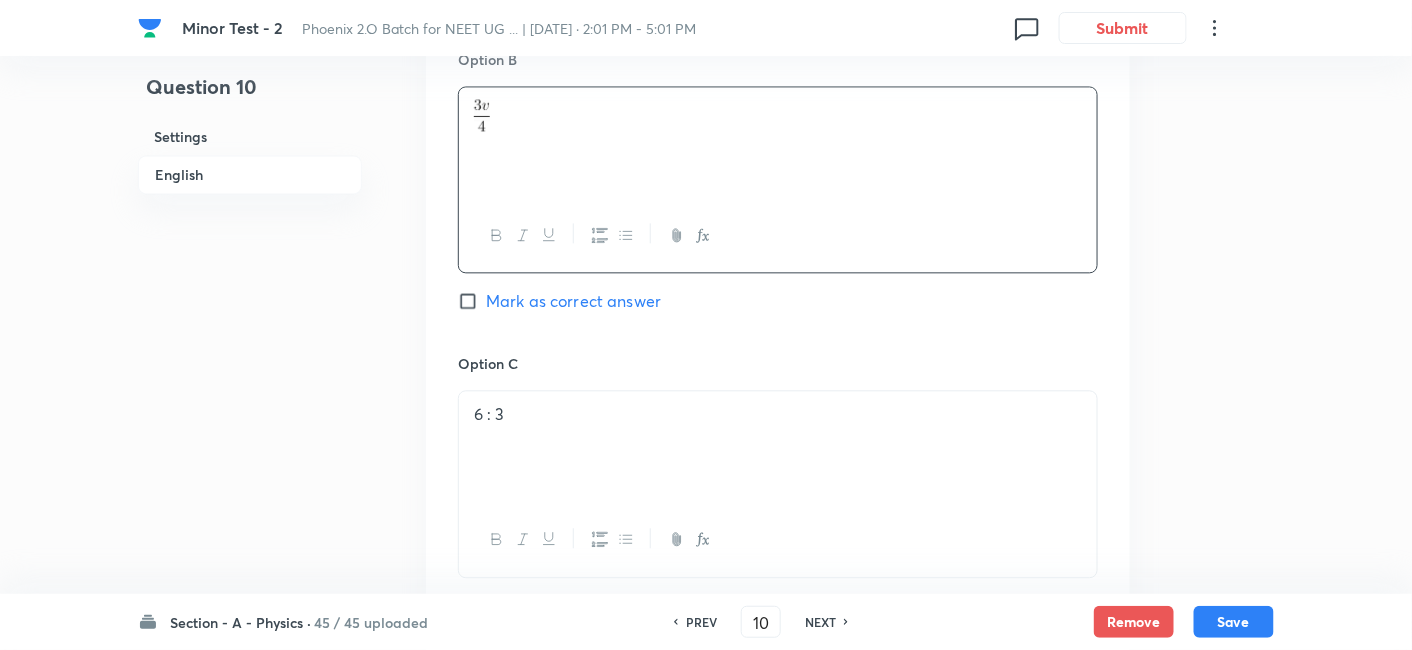 click on "6 : 3" at bounding box center [778, 414] 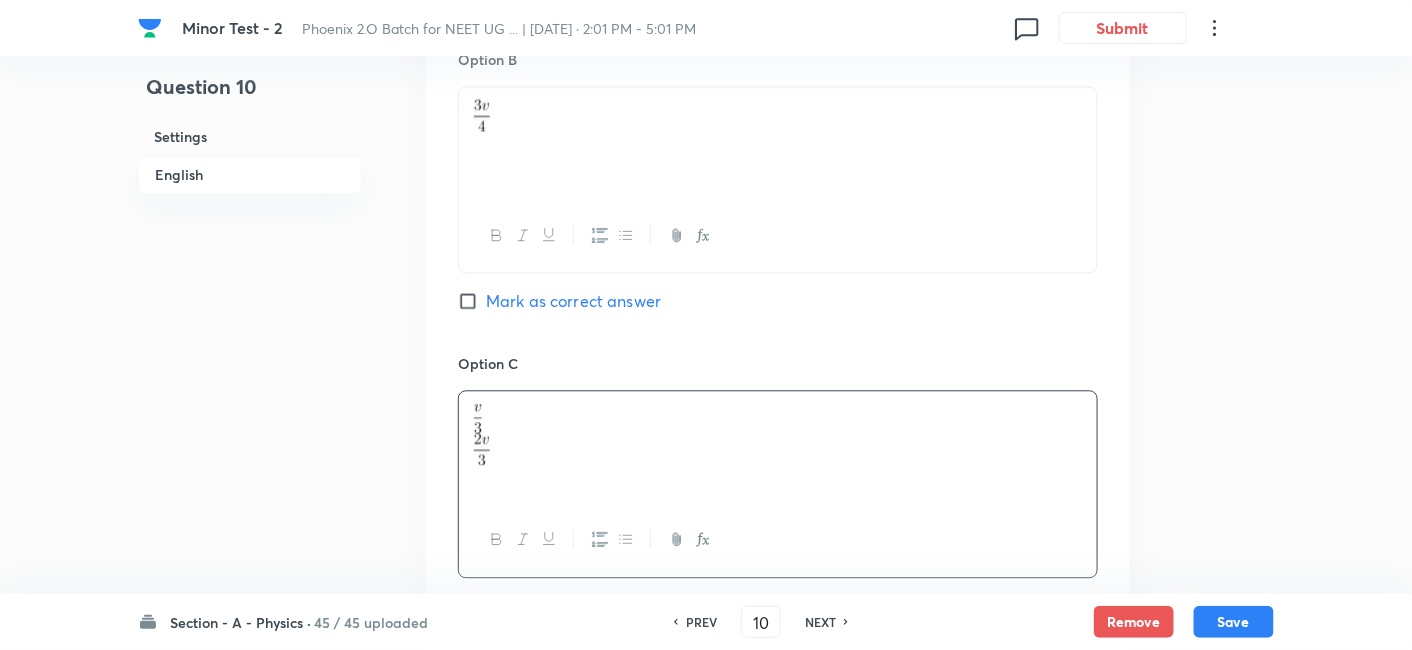 click at bounding box center [778, 418] 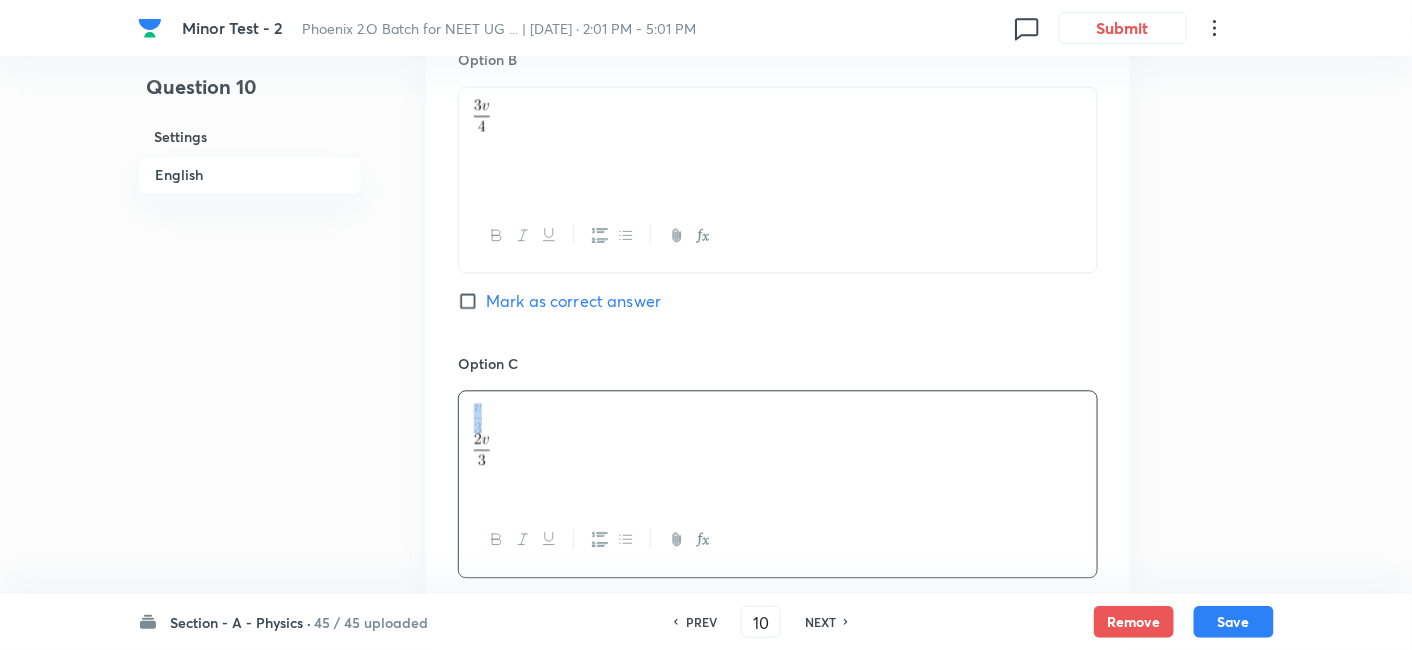 click at bounding box center (778, 418) 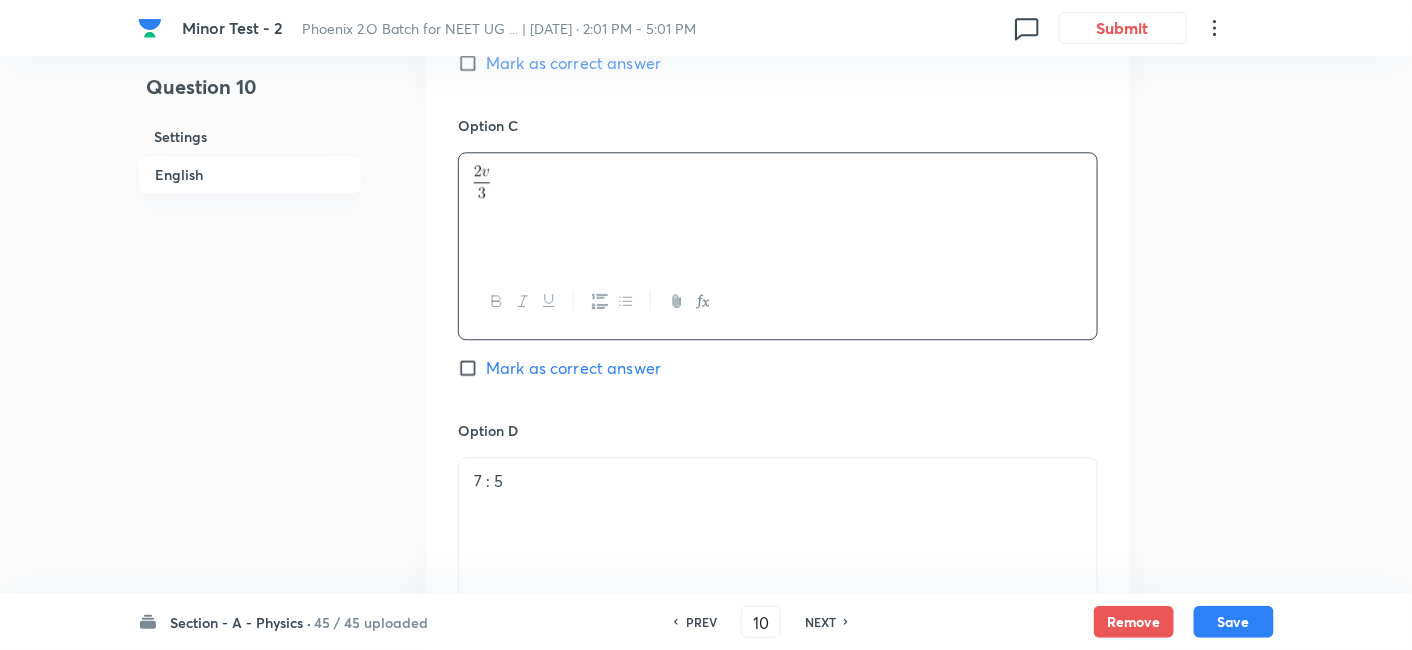 scroll, scrollTop: 1497, scrollLeft: 0, axis: vertical 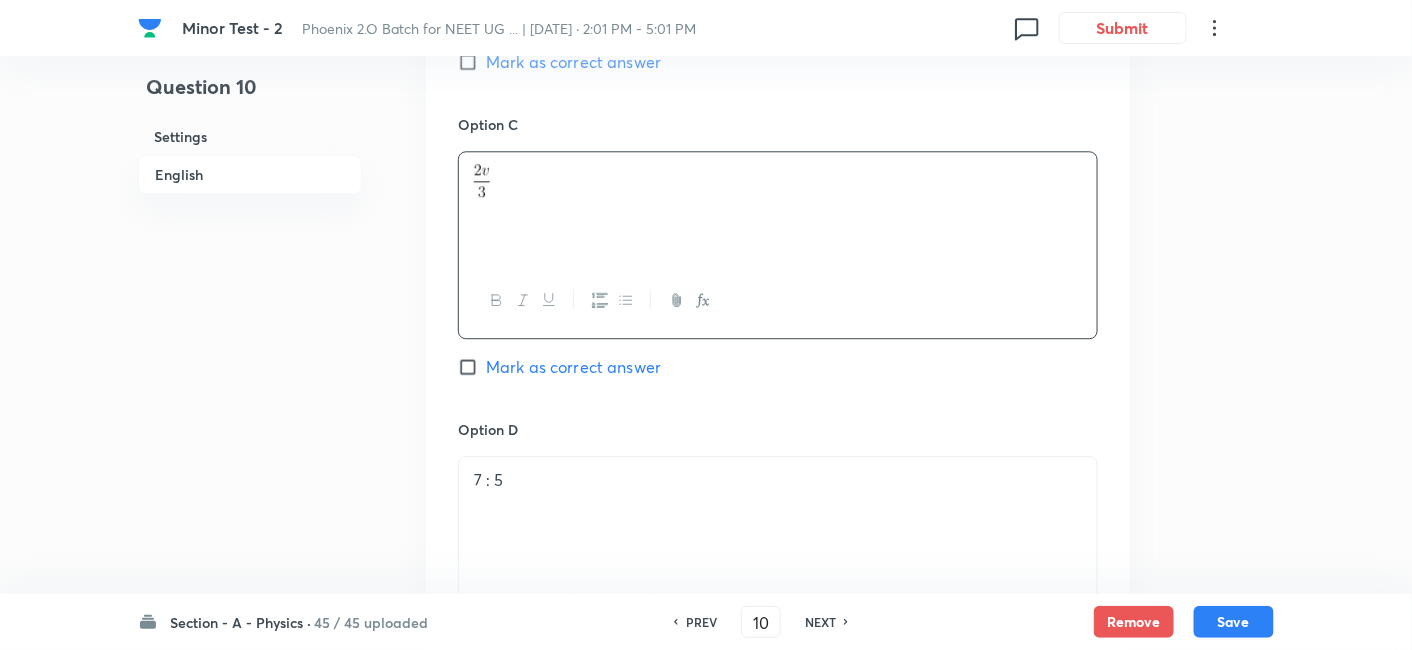 click on "7 : 5" at bounding box center (778, 513) 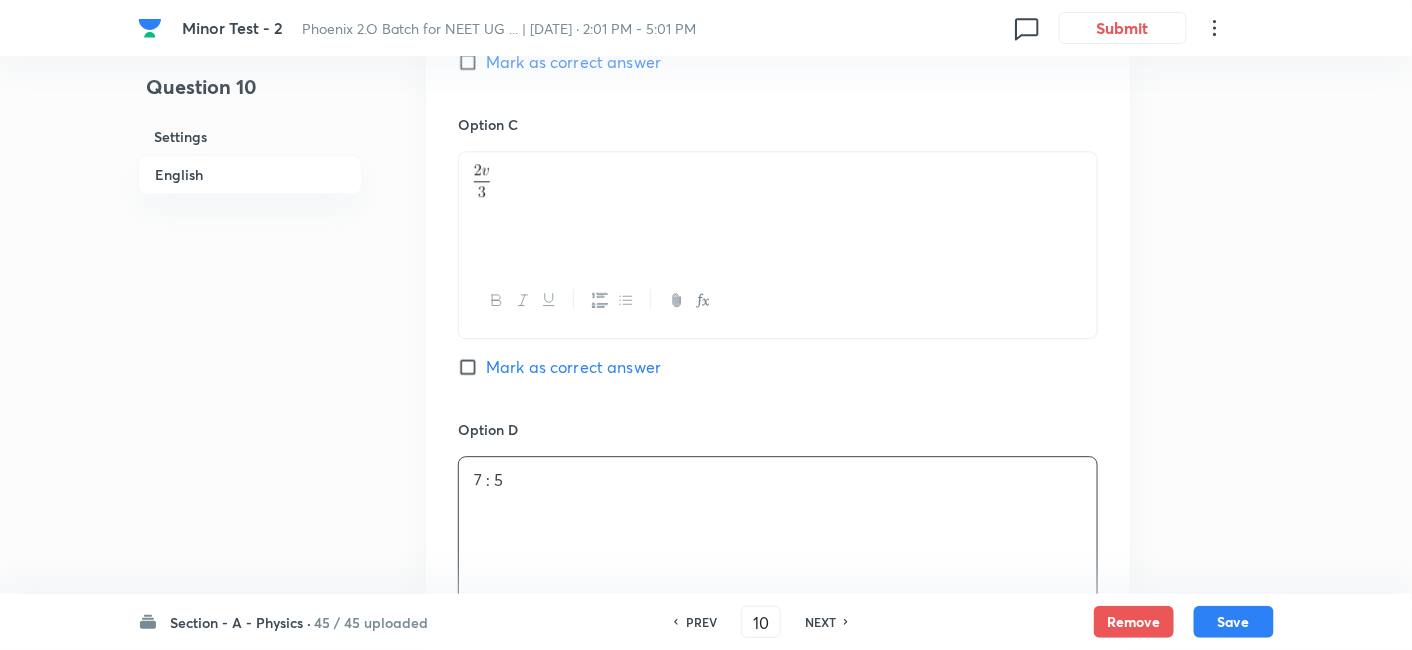 click on "7 : 5" at bounding box center (778, 513) 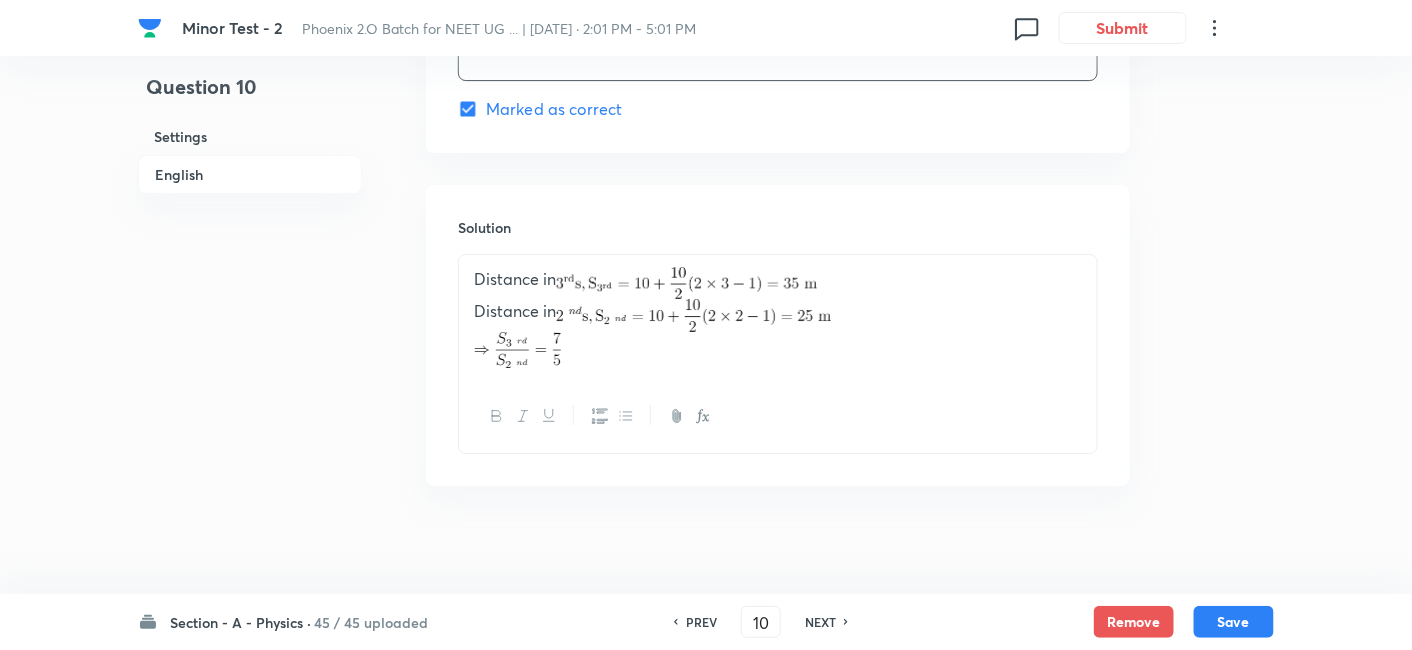 scroll, scrollTop: 2068, scrollLeft: 0, axis: vertical 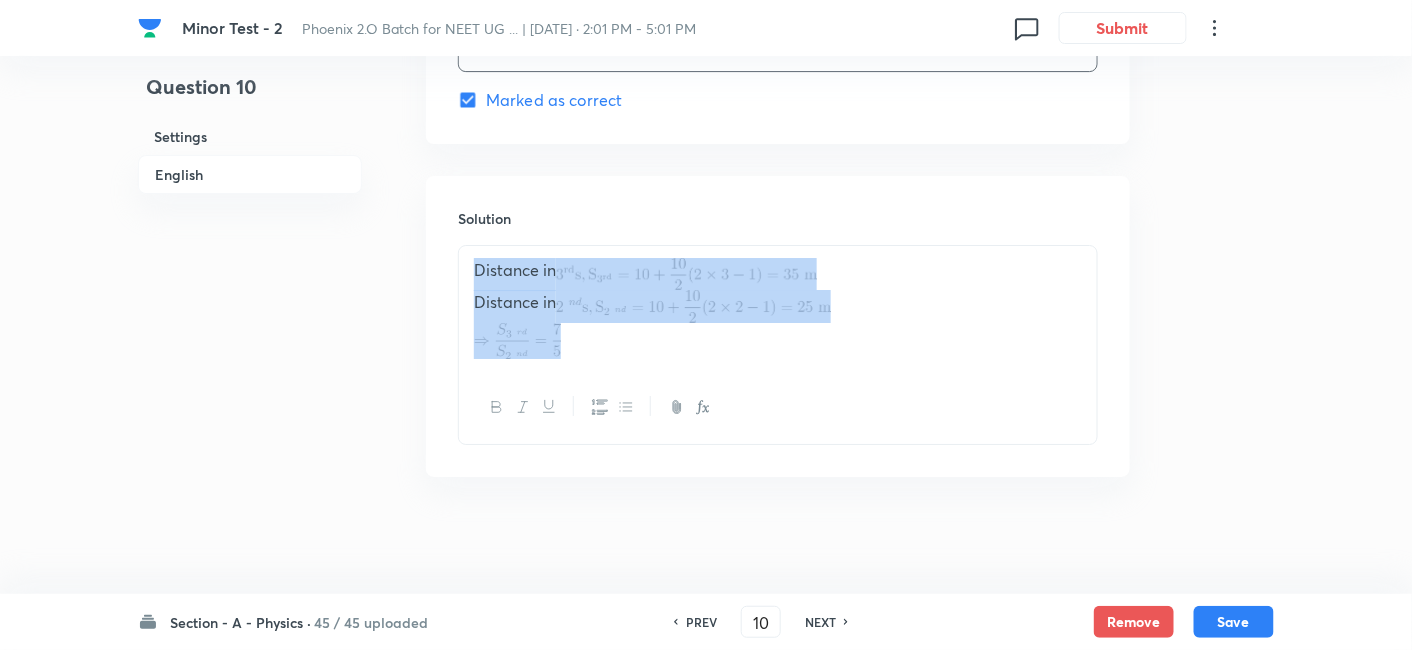 drag, startPoint x: 474, startPoint y: 263, endPoint x: 589, endPoint y: 344, distance: 140.66272 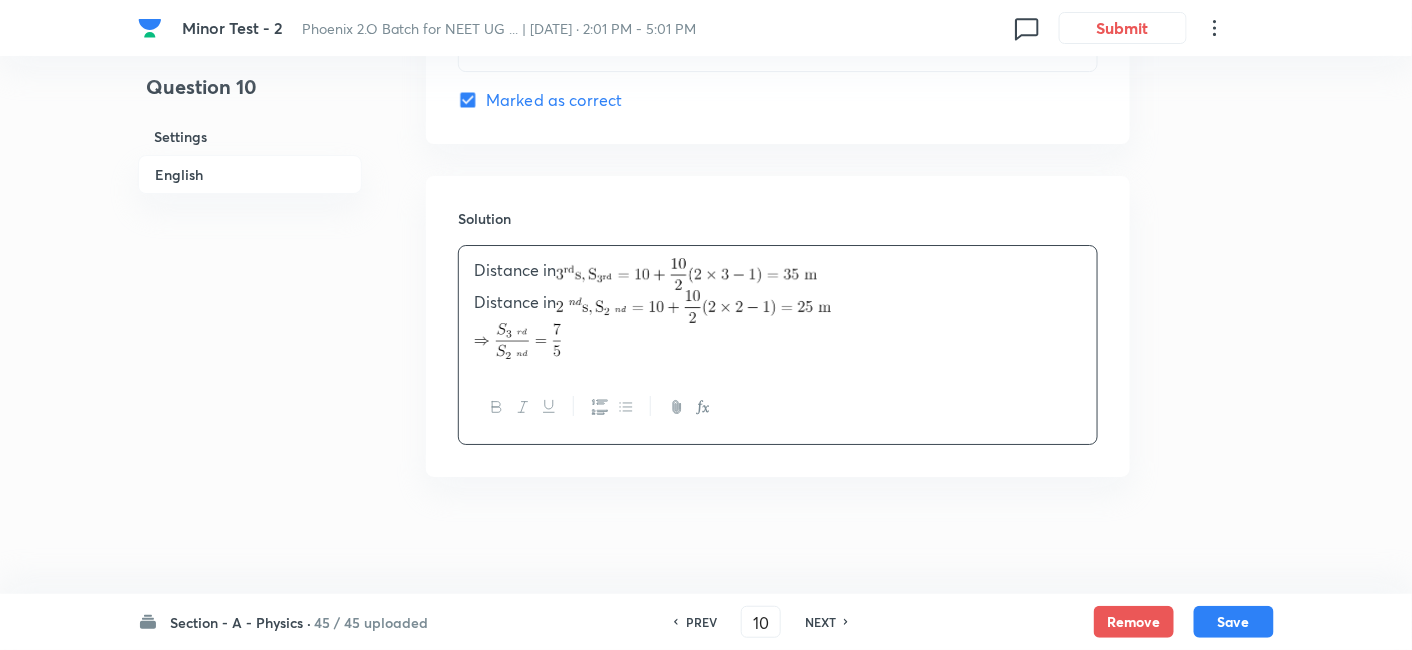 scroll, scrollTop: 2055, scrollLeft: 0, axis: vertical 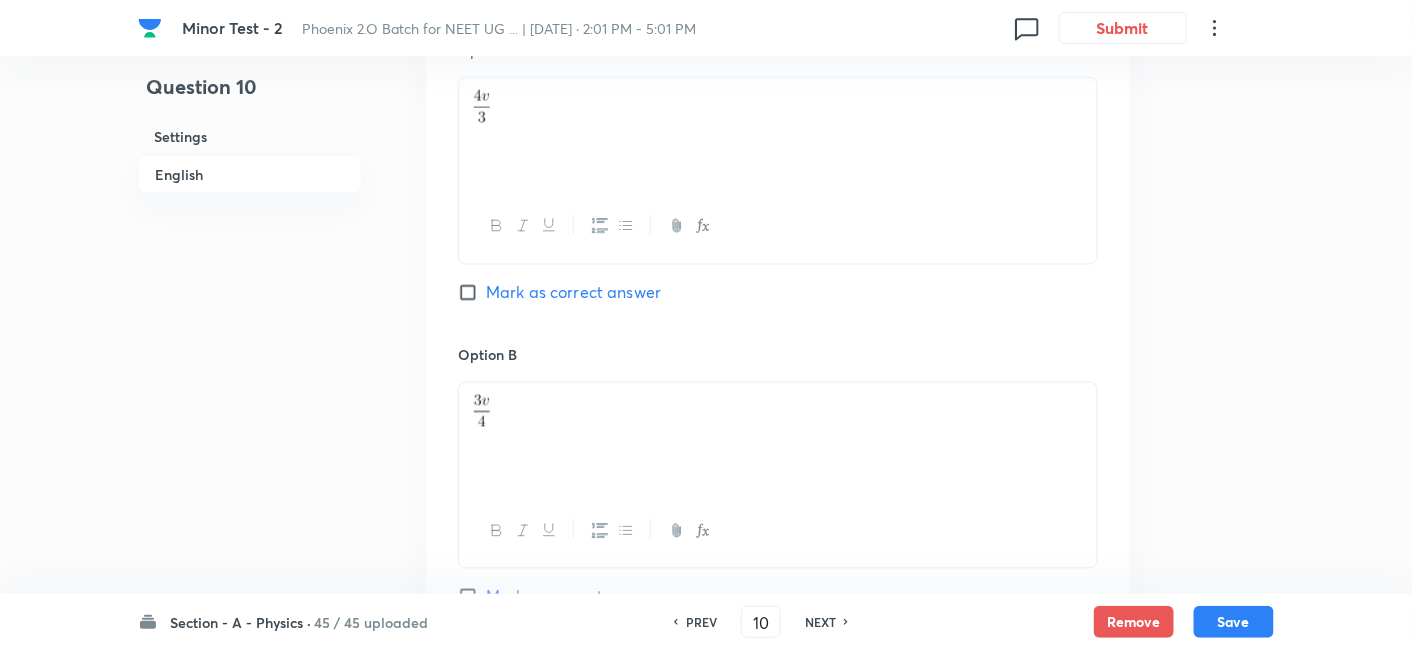 click on "Mark as correct answer" at bounding box center (573, 293) 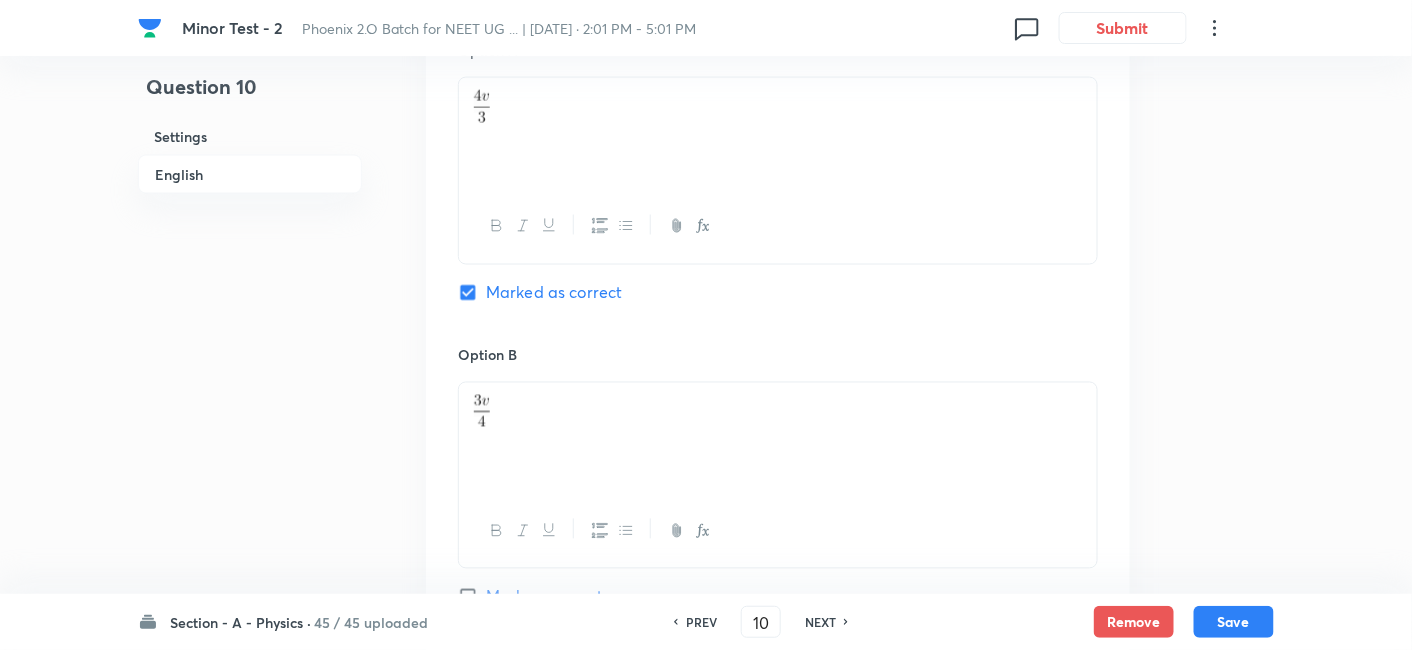 checkbox on "false" 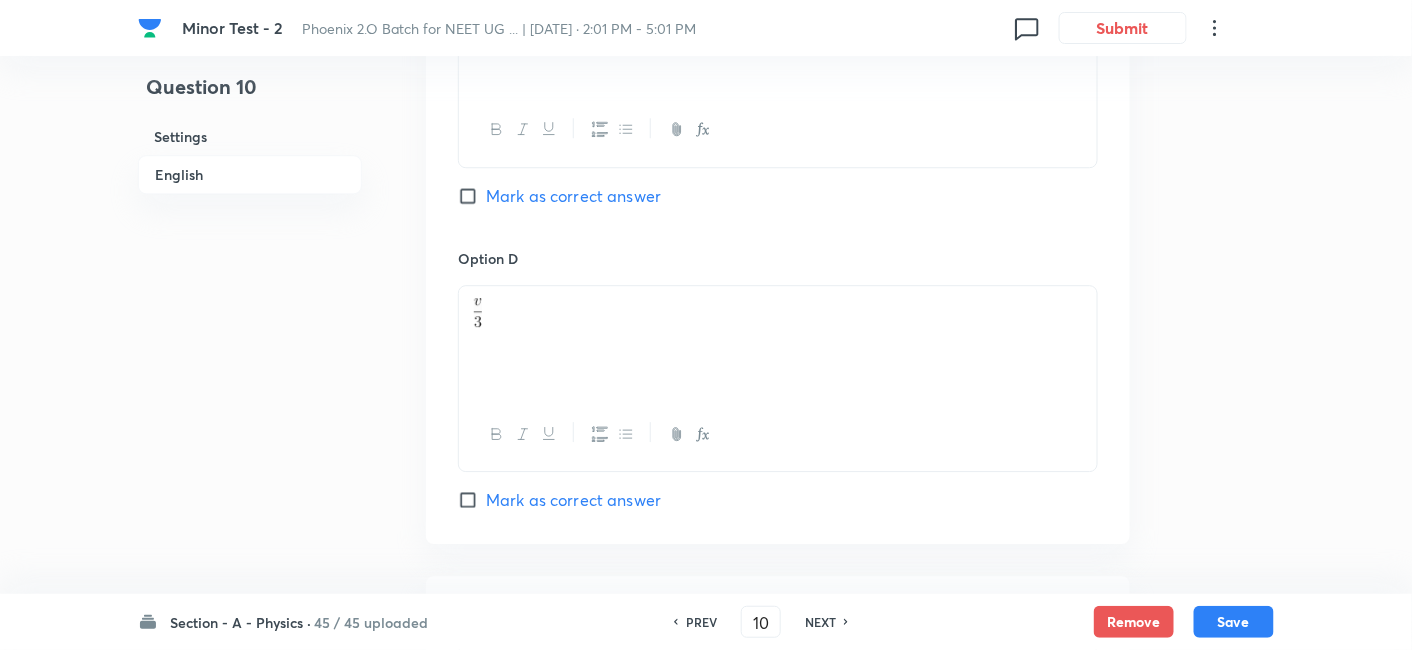 scroll, scrollTop: 2084, scrollLeft: 0, axis: vertical 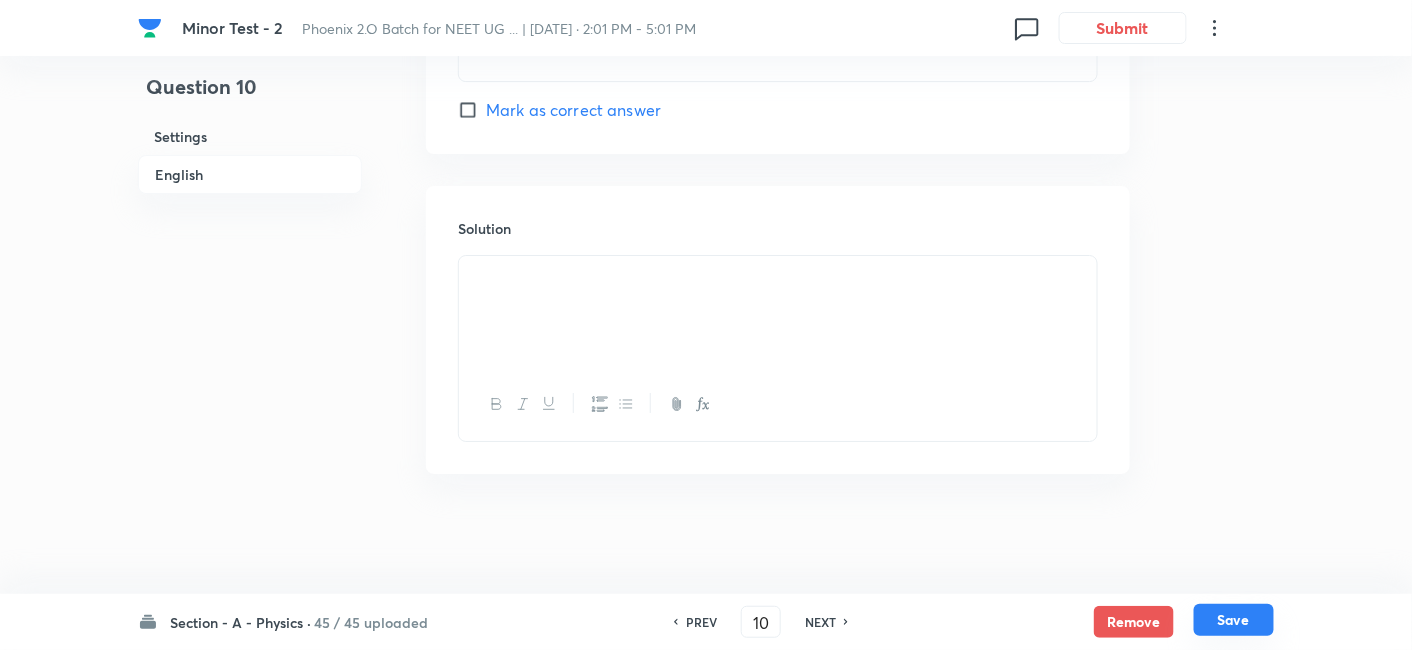 click on "Save" at bounding box center [1234, 620] 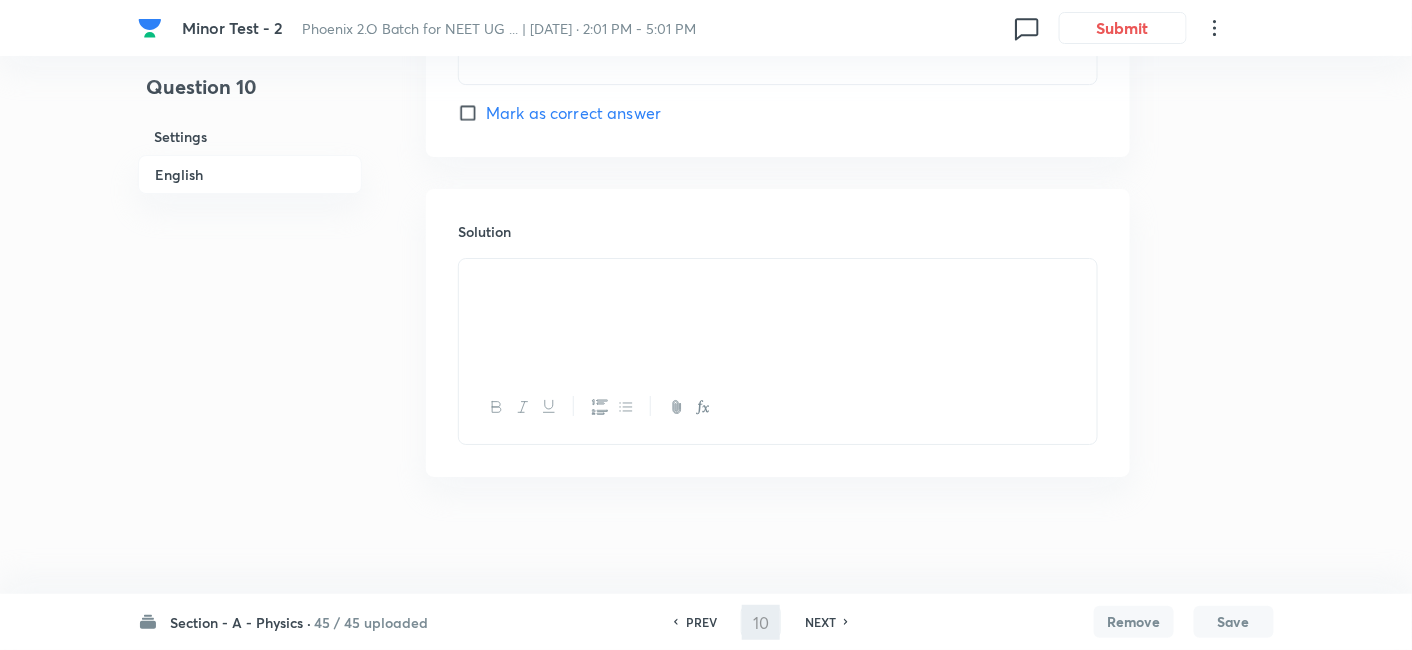 type on "11" 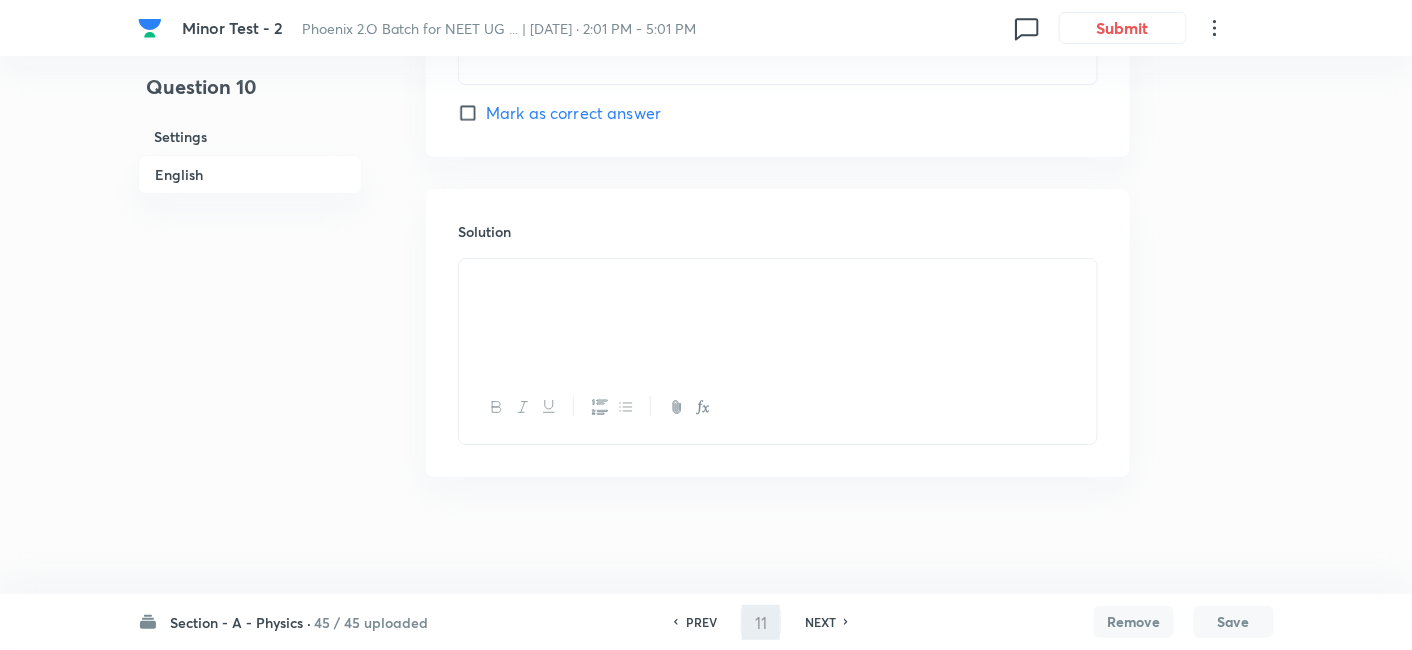 checkbox on "false" 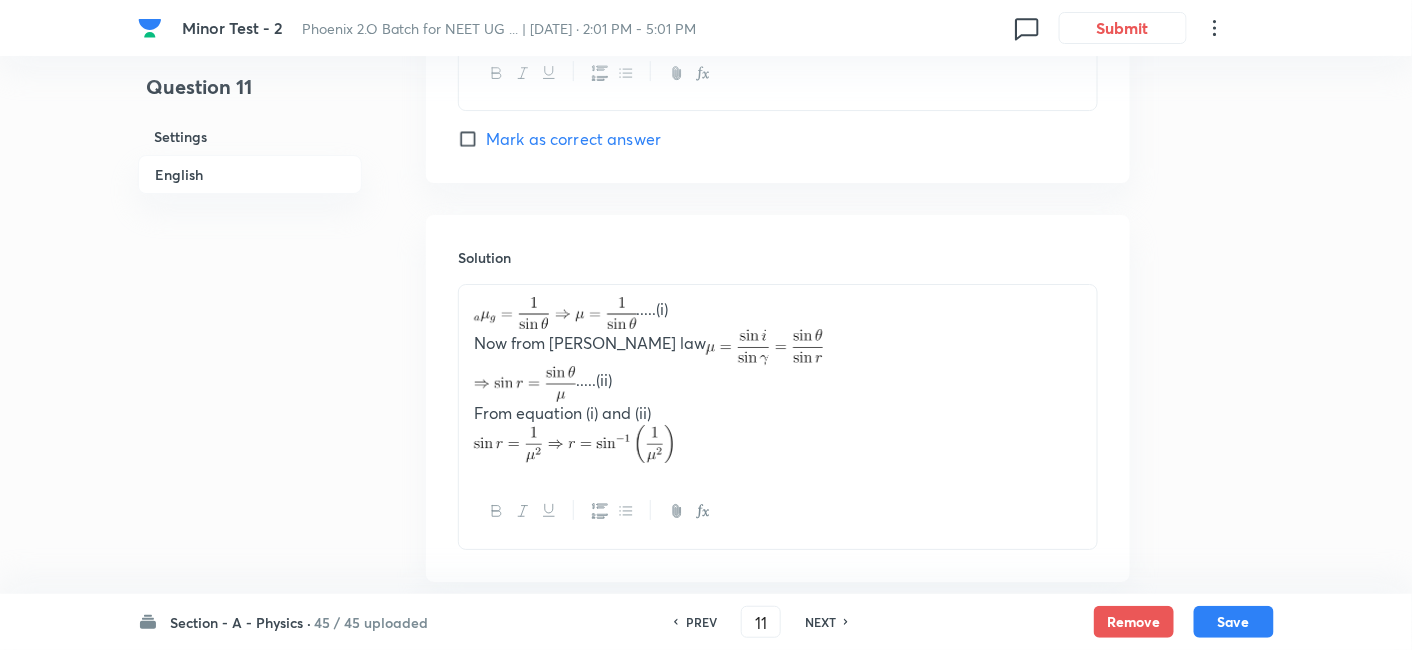 scroll, scrollTop: 2084, scrollLeft: 0, axis: vertical 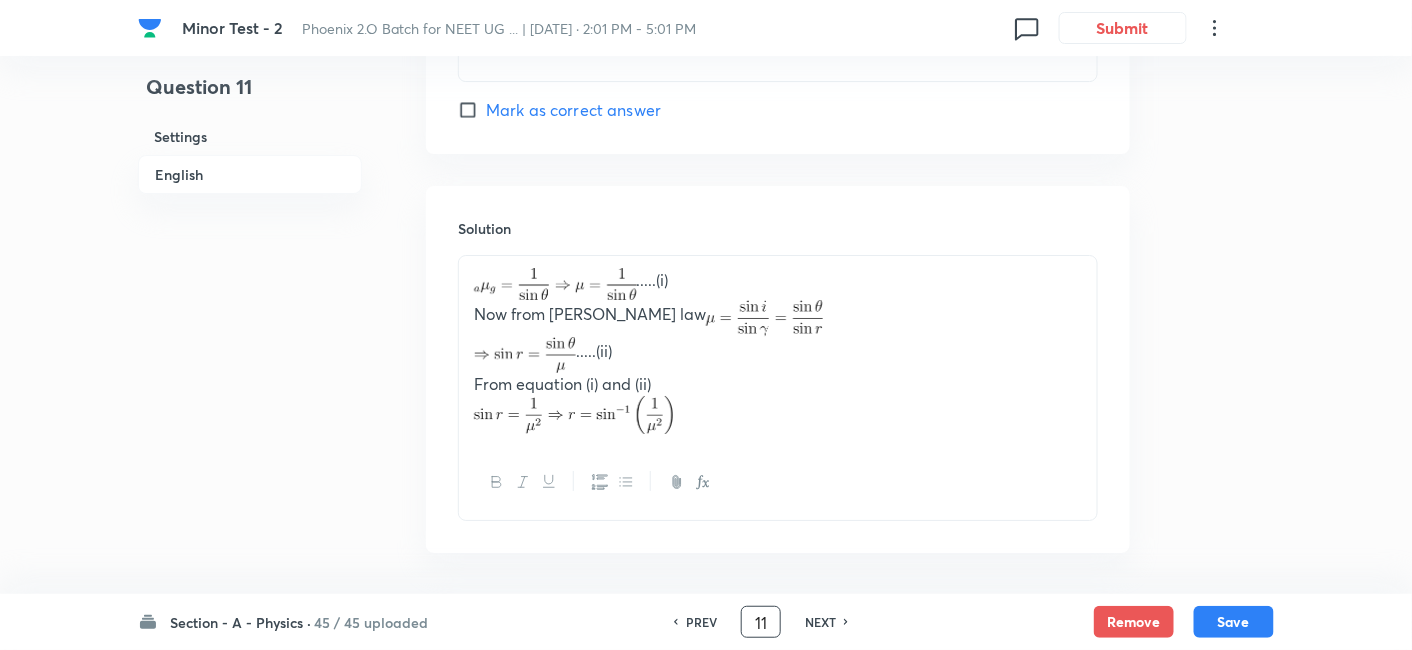 click on "11" at bounding box center (761, 622) 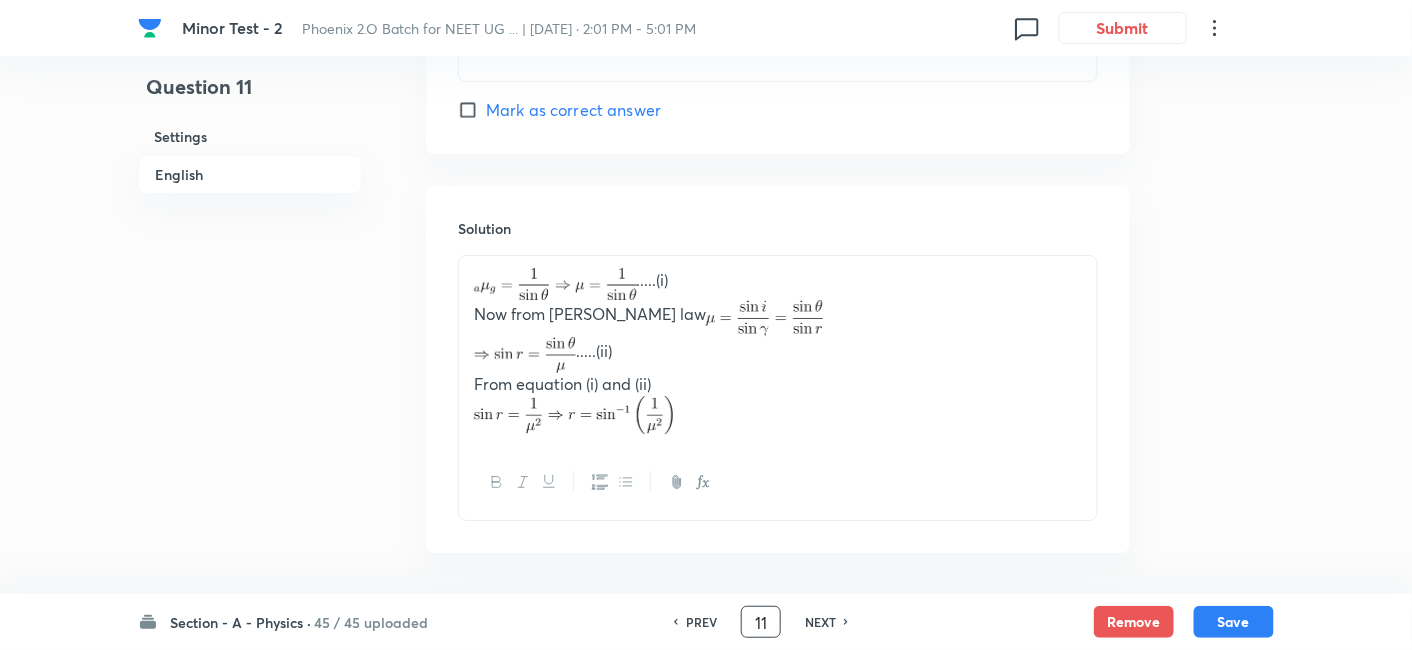 click on "11" at bounding box center [761, 622] 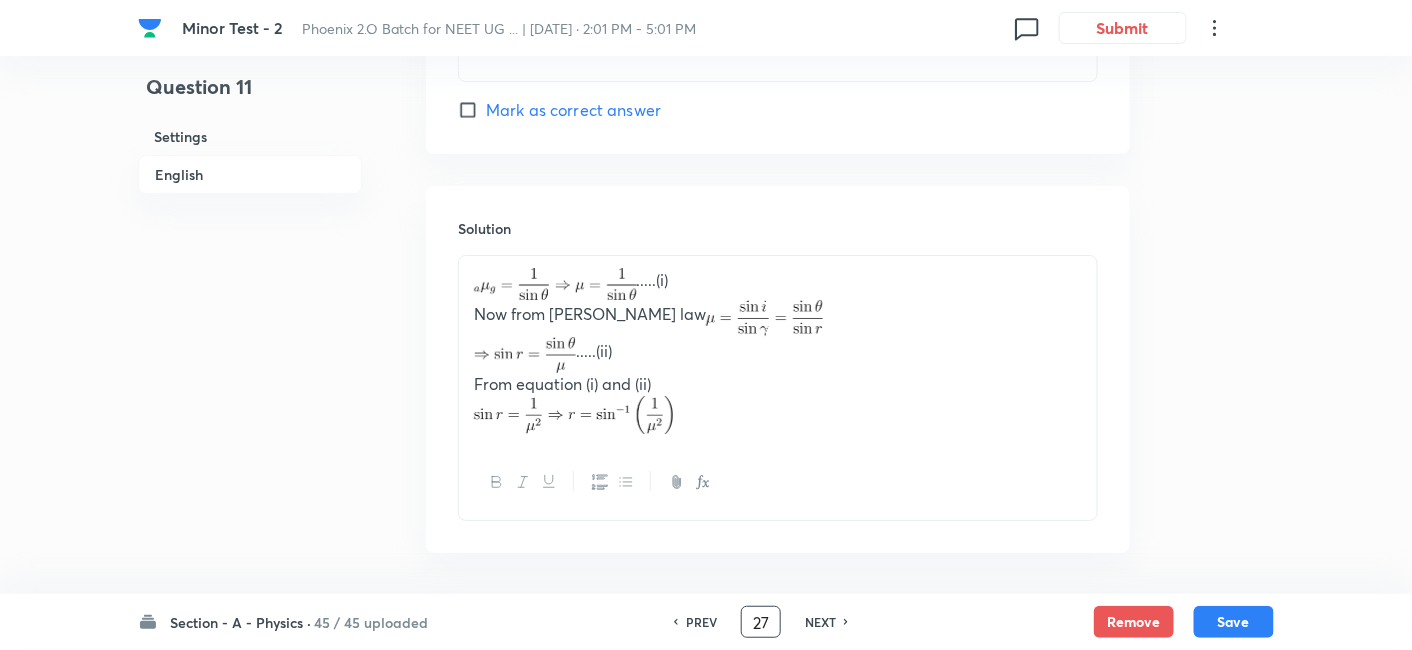 type on "27" 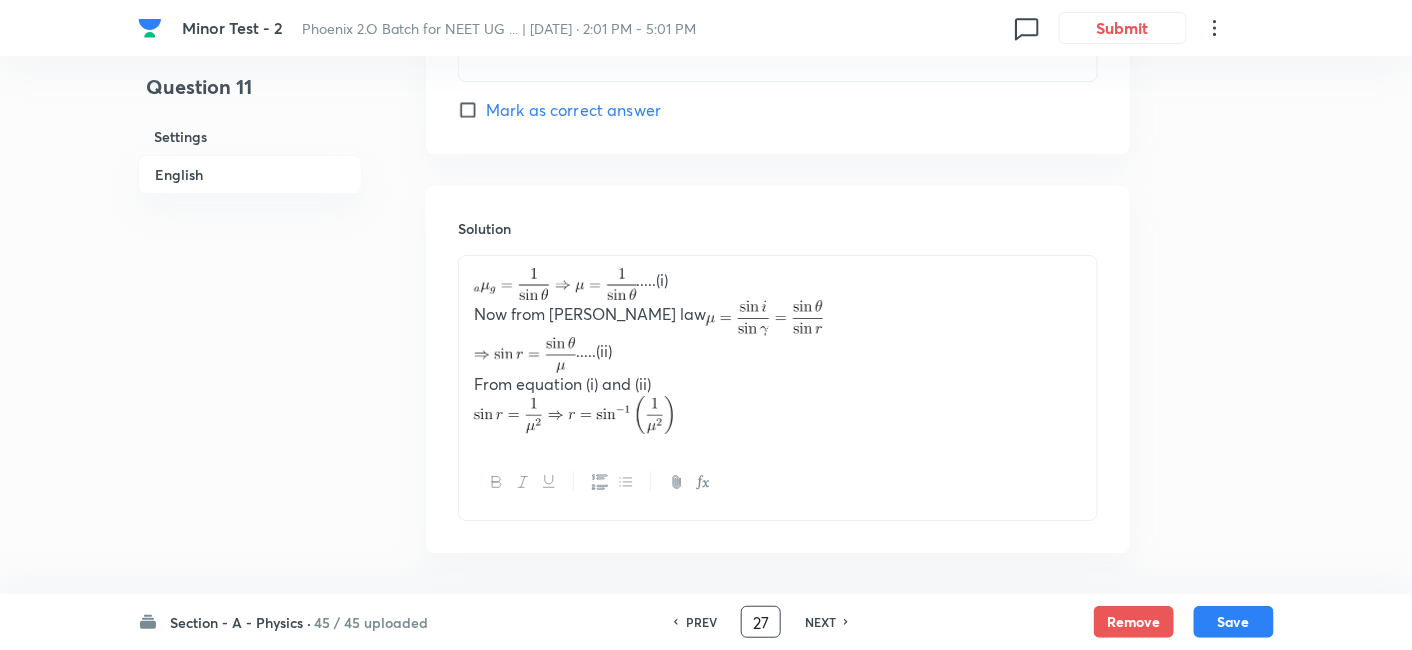 checkbox on "true" 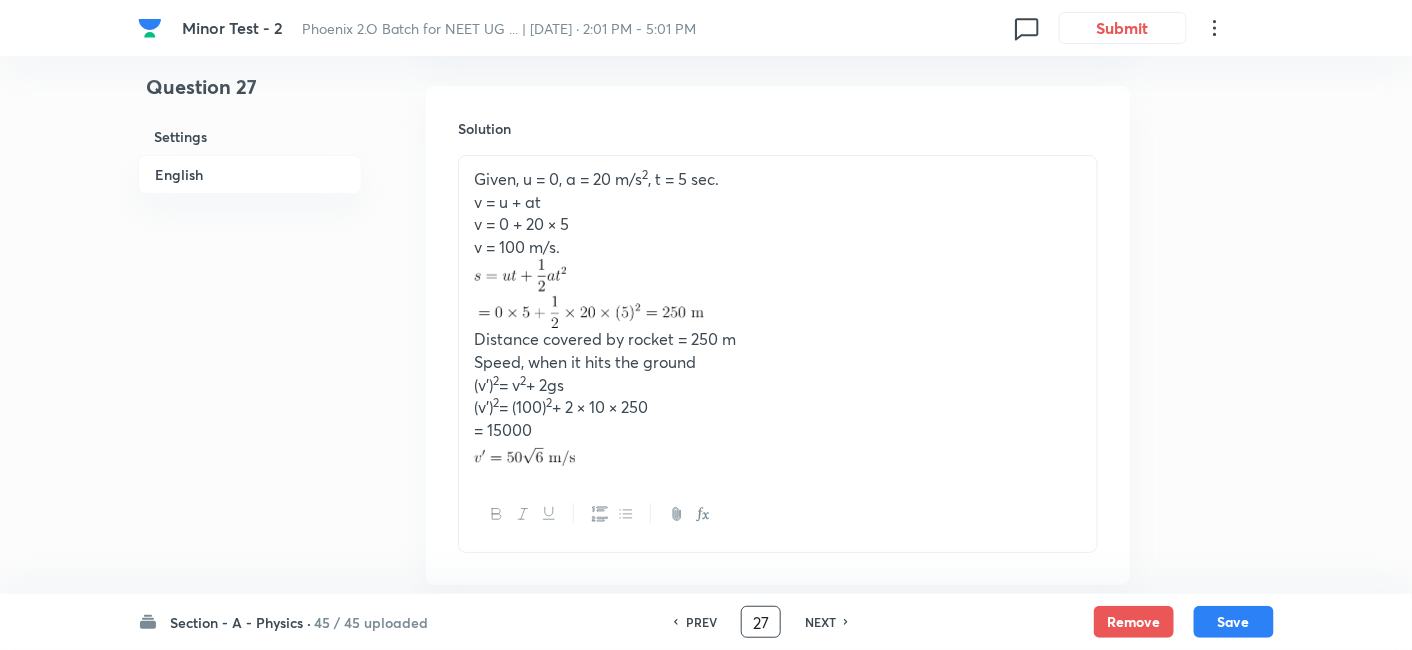 scroll, scrollTop: 2156, scrollLeft: 0, axis: vertical 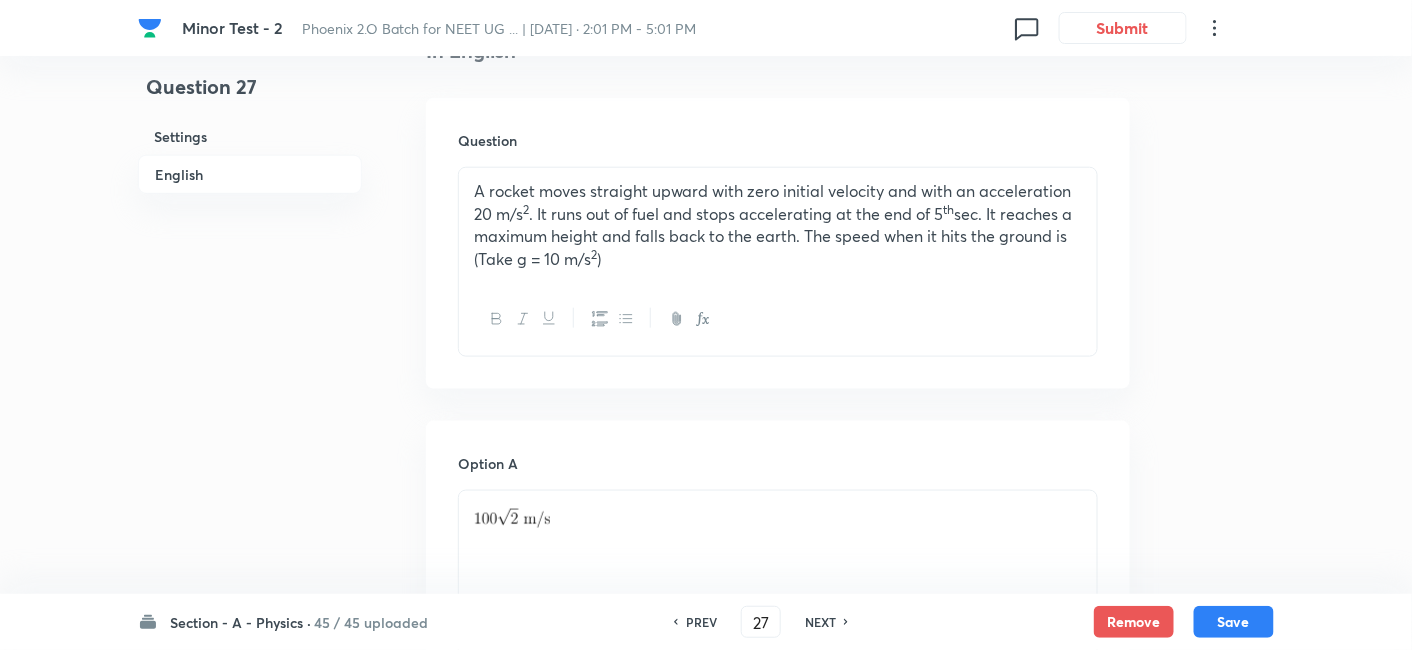 click on "20 m/s 2 . It runs out of fuel and stops accelerating at the end of 5 th  sec. It reaches a maximum height and falls back to the earth. The speed when it hits the ground is (Take g = 10 m/s 2 )" at bounding box center [778, 237] 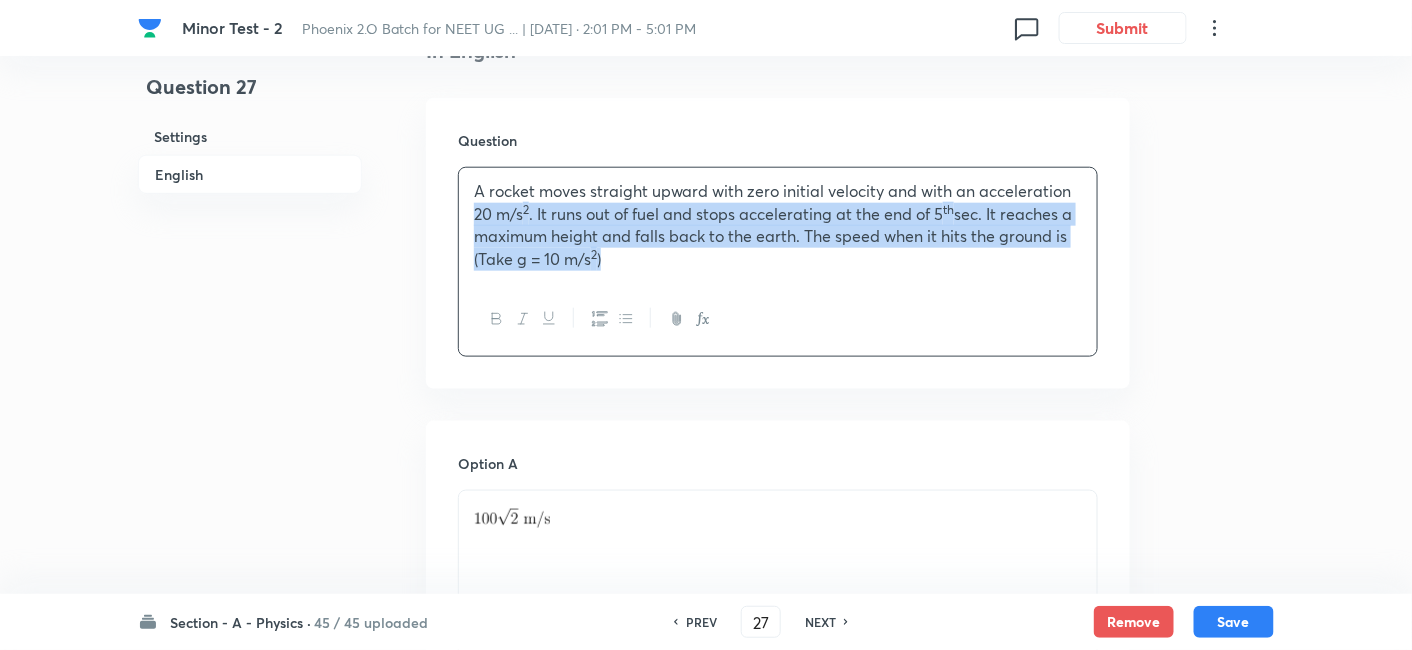 click on "20 m/s 2 . It runs out of fuel and stops accelerating at the end of 5 th  sec. It reaches a maximum height and falls back to the earth. The speed when it hits the ground is (Take g = 10 m/s 2 )" at bounding box center [778, 237] 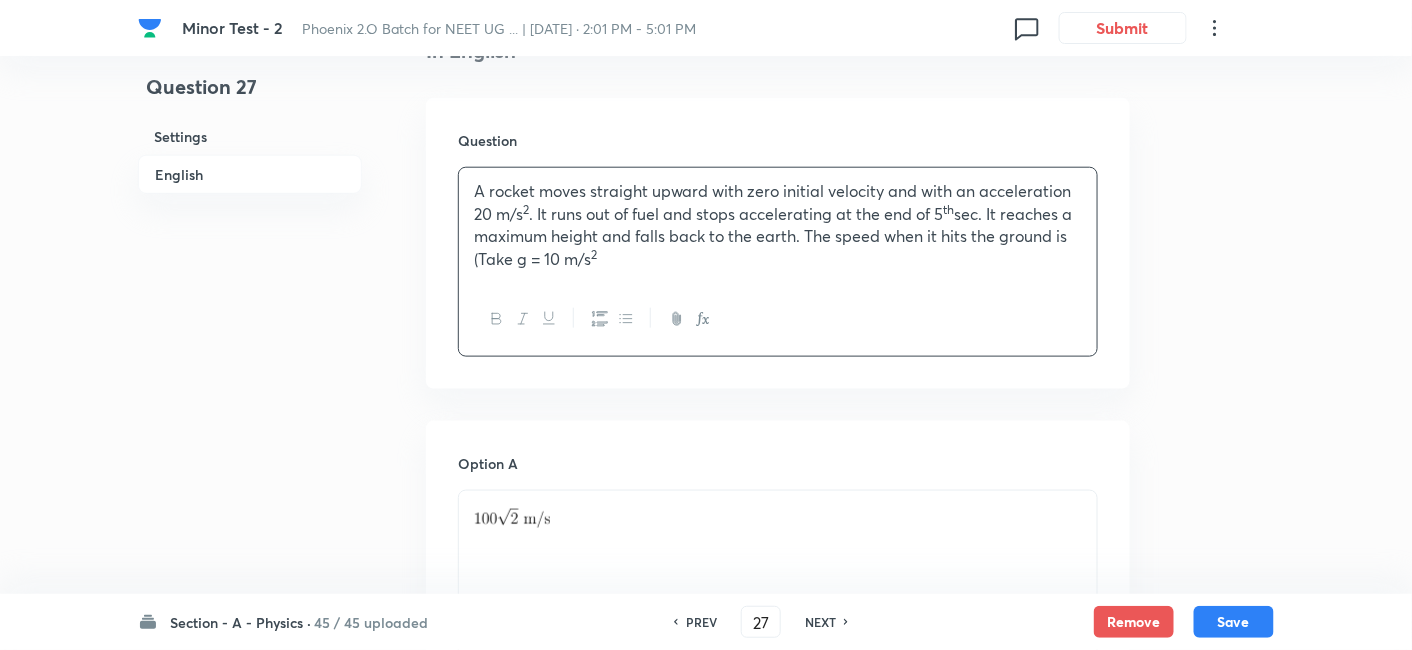 click on "20 m/s 2 . It runs out of fuel and stops accelerating at the end of 5 th  sec. It reaches a maximum height and falls back to the earth. The speed when it hits the ground is (Take g = 10 m/s 2" at bounding box center [778, 237] 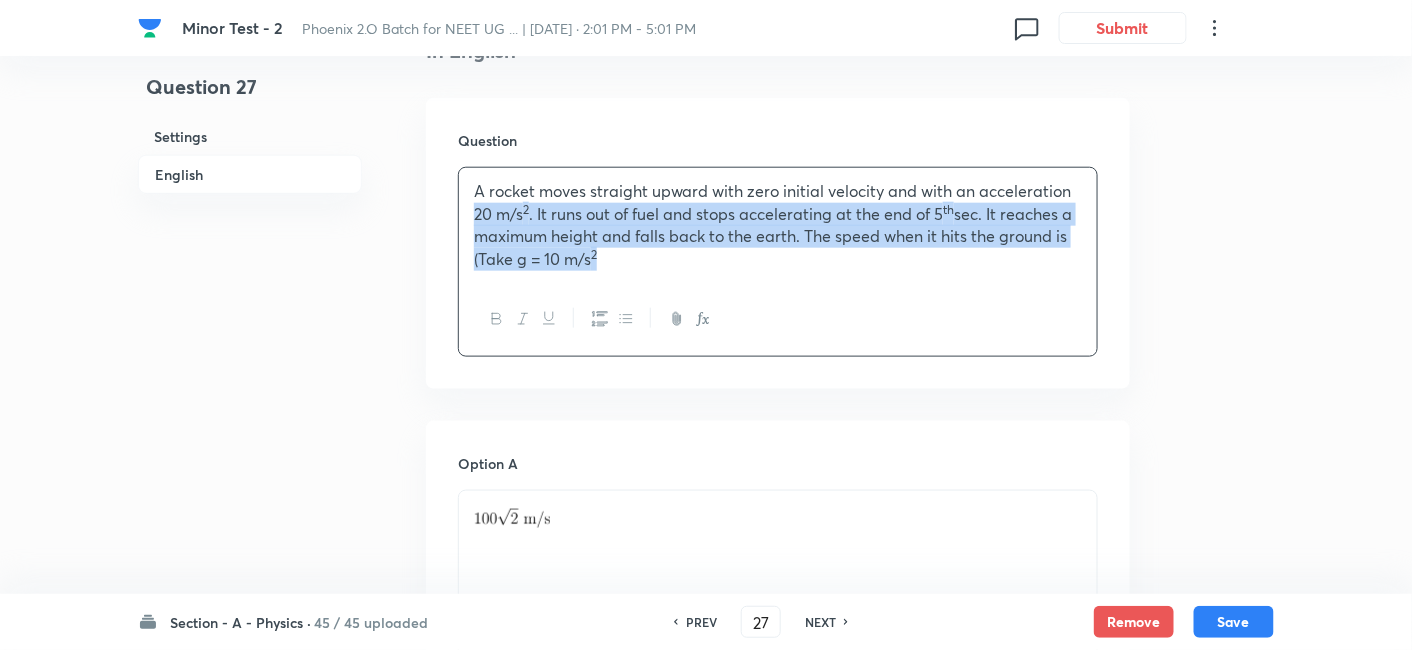 click on "20 m/s 2 . It runs out of fuel and stops accelerating at the end of 5 th  sec. It reaches a maximum height and falls back to the earth. The speed when it hits the ground is (Take g = 10 m/s 2" at bounding box center [778, 237] 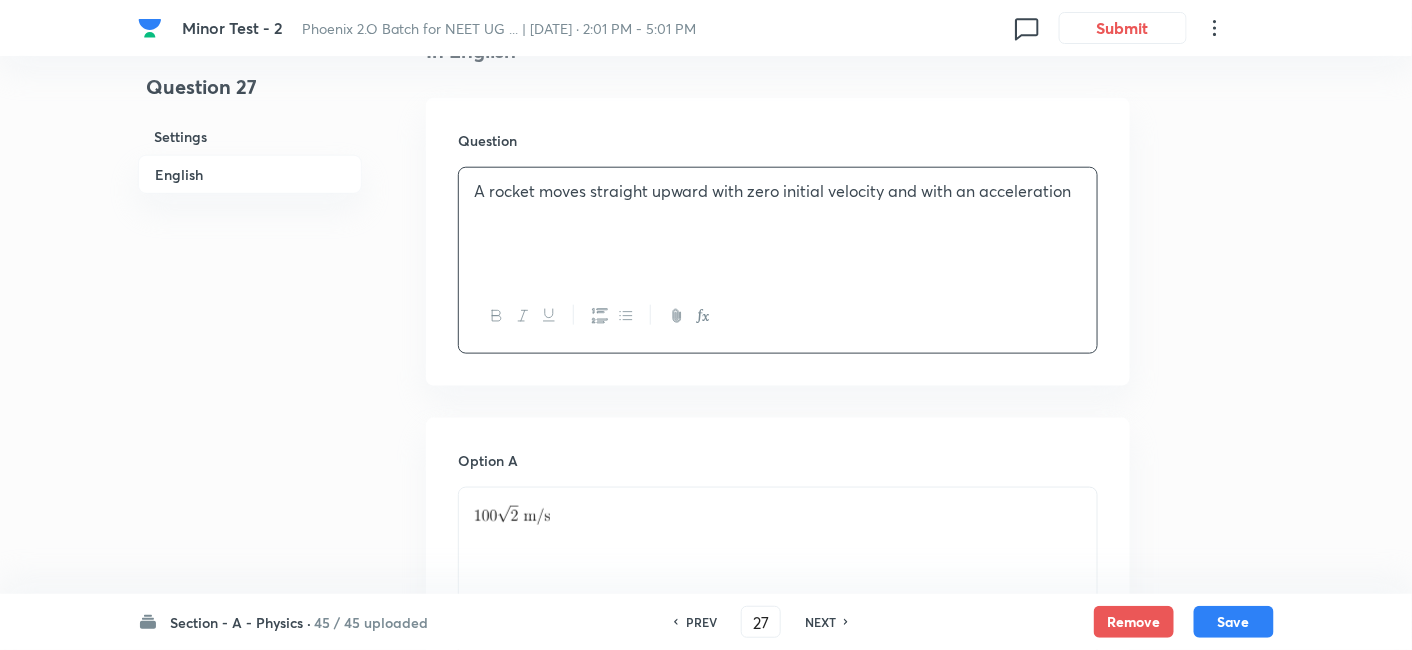 click on "A rocket moves straight upward with zero initial velocity and with an acceleration" at bounding box center [778, 224] 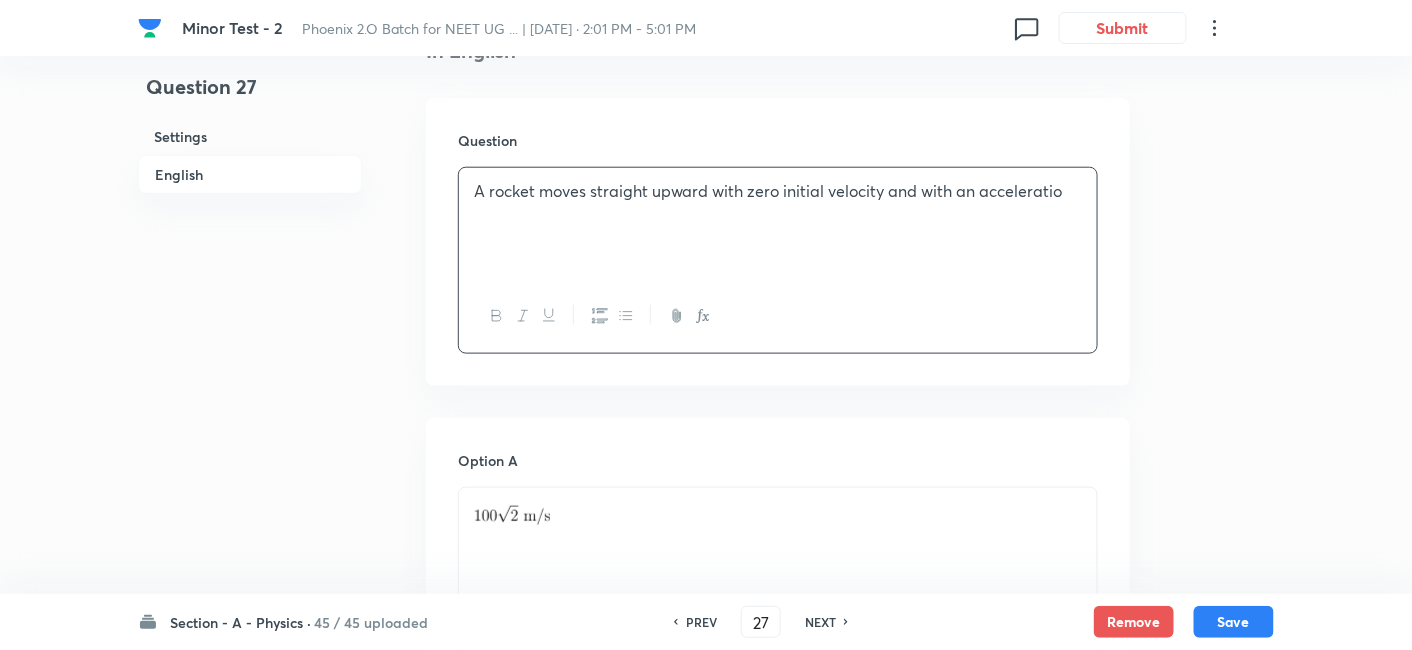 click on "A rocket moves straight upward with zero initial velocity and with an acceleratio" at bounding box center [778, 224] 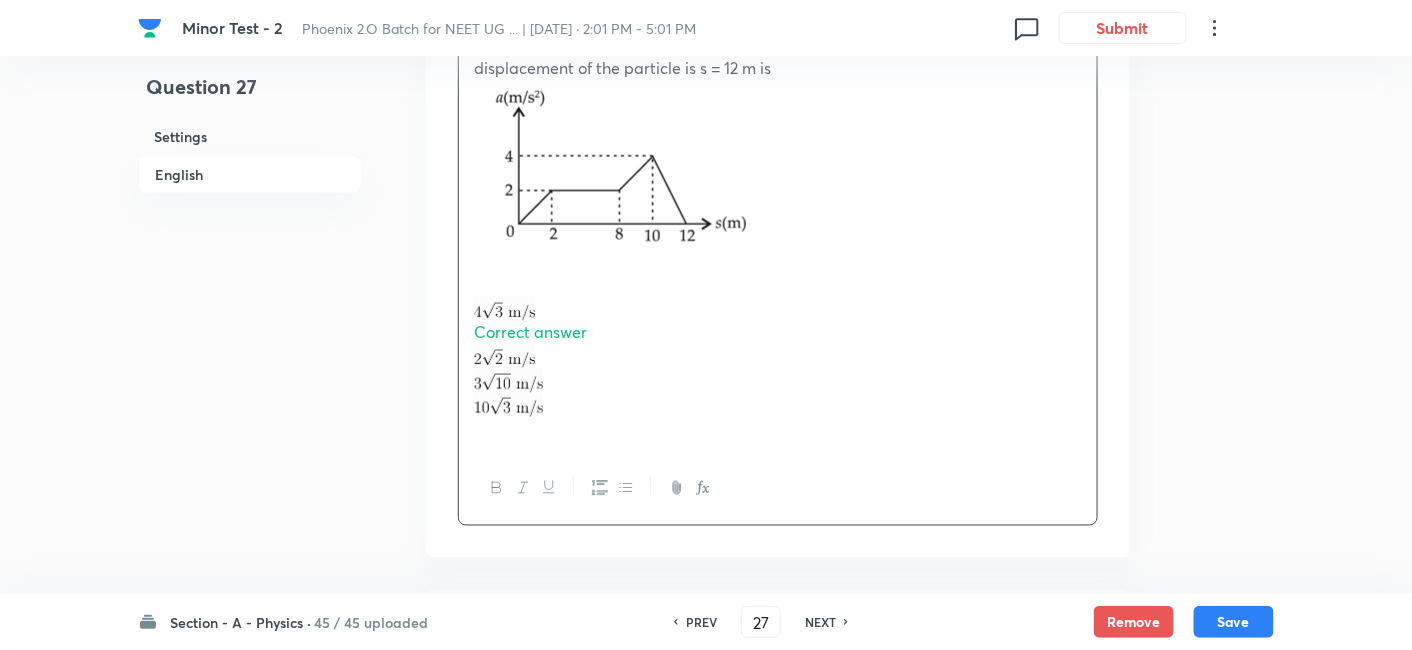 scroll, scrollTop: 739, scrollLeft: 0, axis: vertical 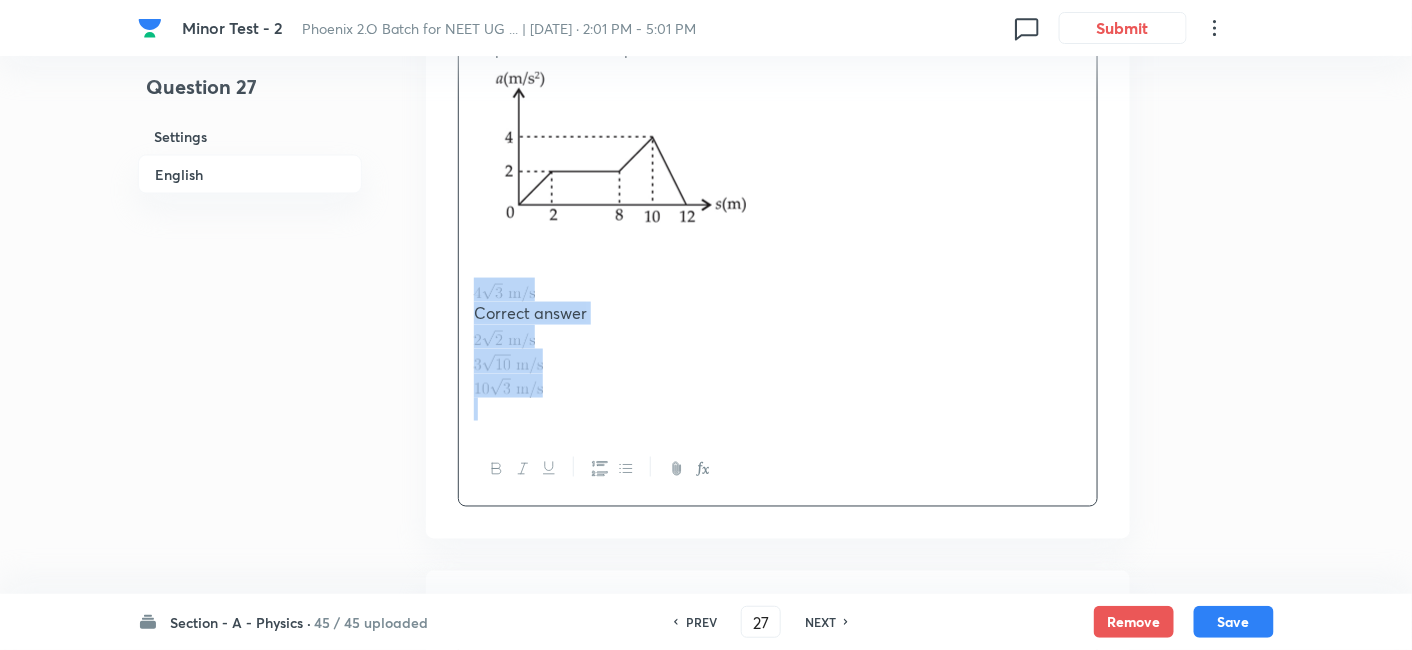 drag, startPoint x: 472, startPoint y: 292, endPoint x: 560, endPoint y: 412, distance: 148.80861 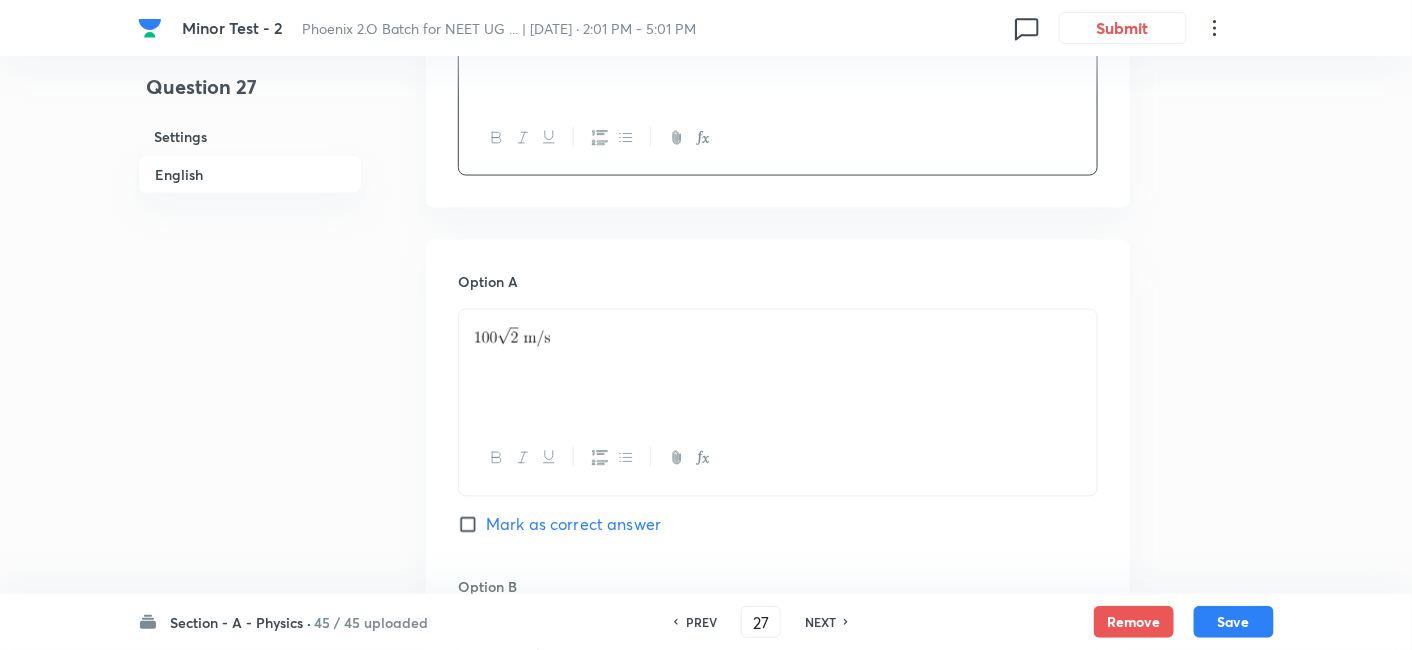 scroll, scrollTop: 928, scrollLeft: 0, axis: vertical 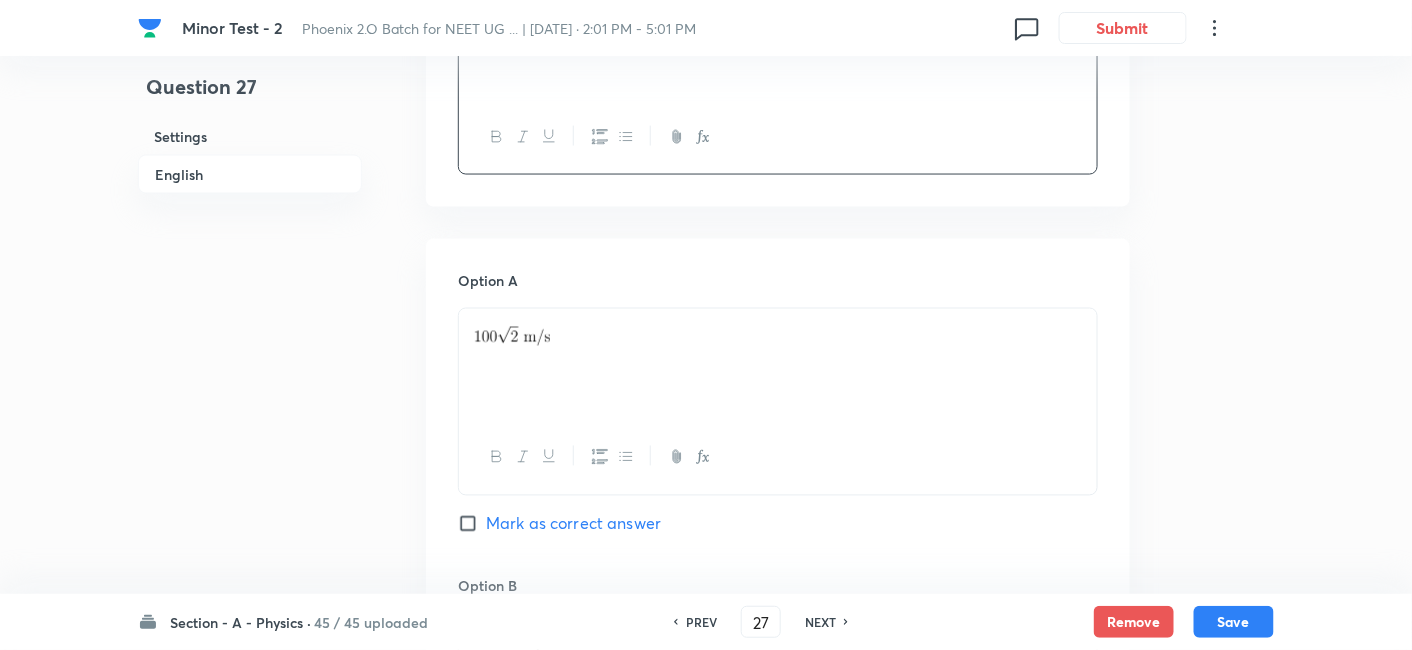 click at bounding box center [778, 365] 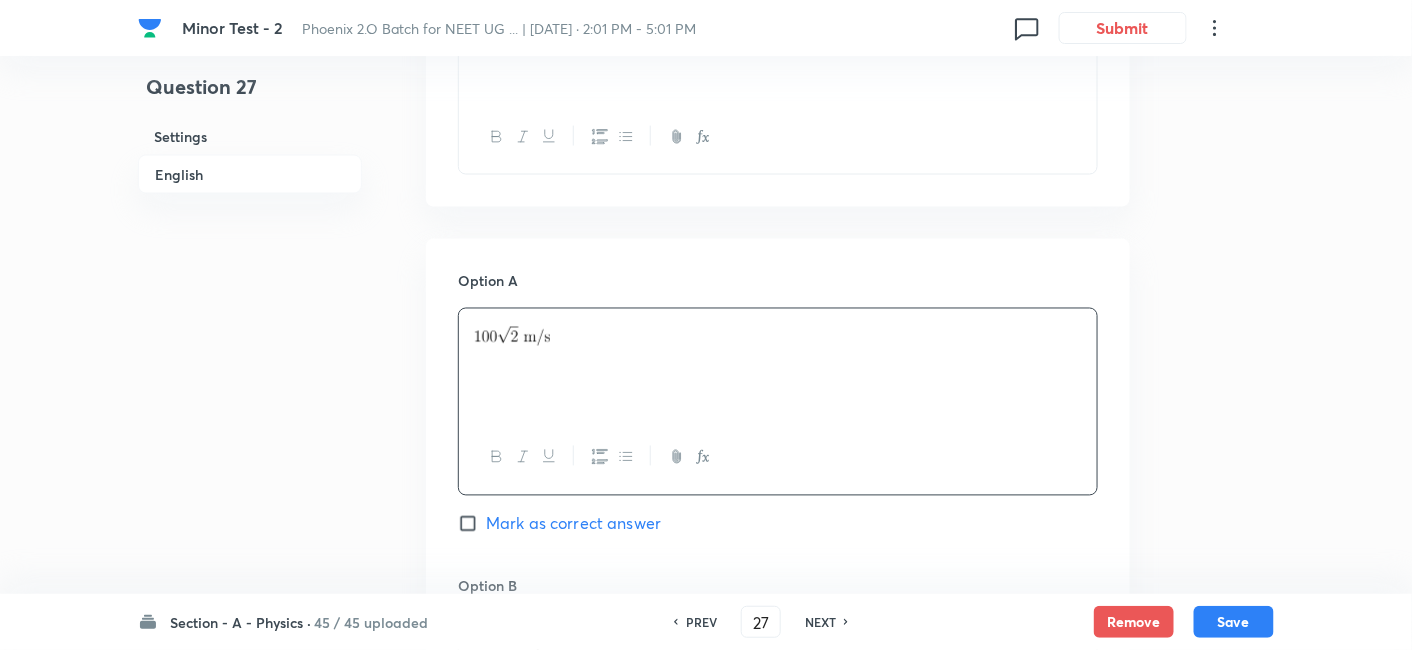 click at bounding box center [778, 365] 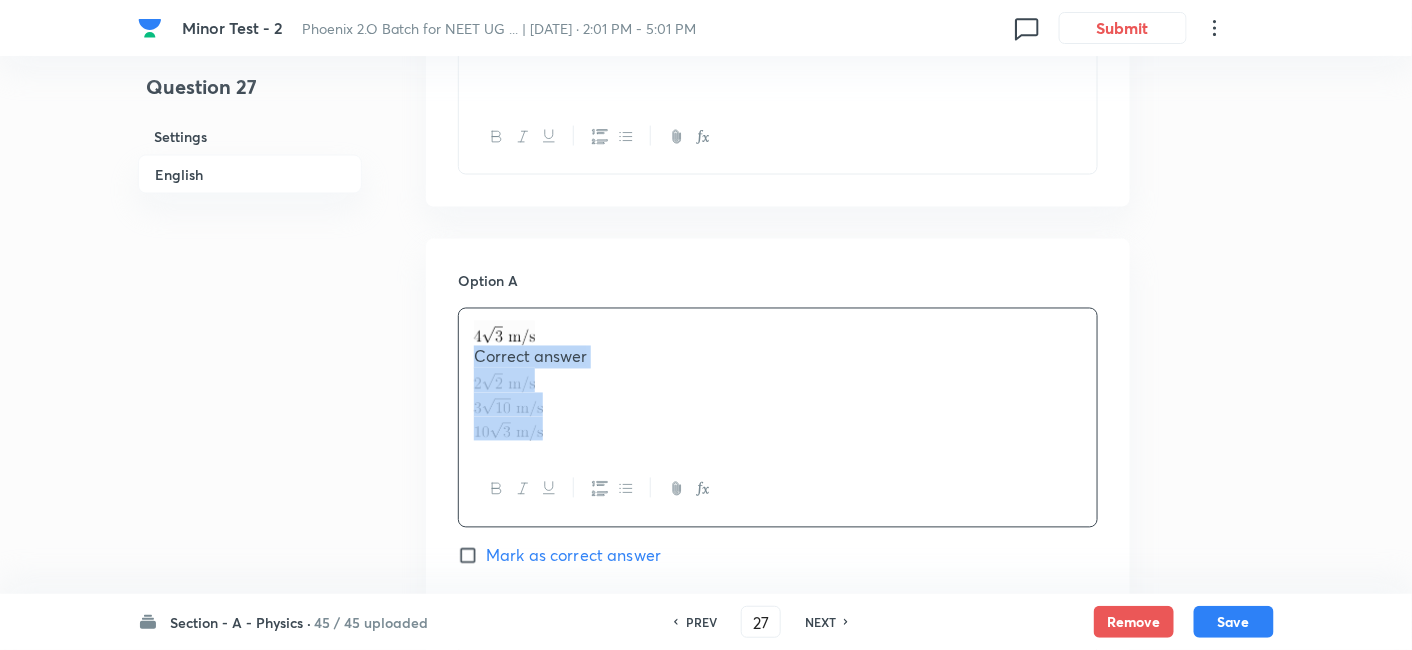 drag, startPoint x: 469, startPoint y: 355, endPoint x: 574, endPoint y: 425, distance: 126.1943 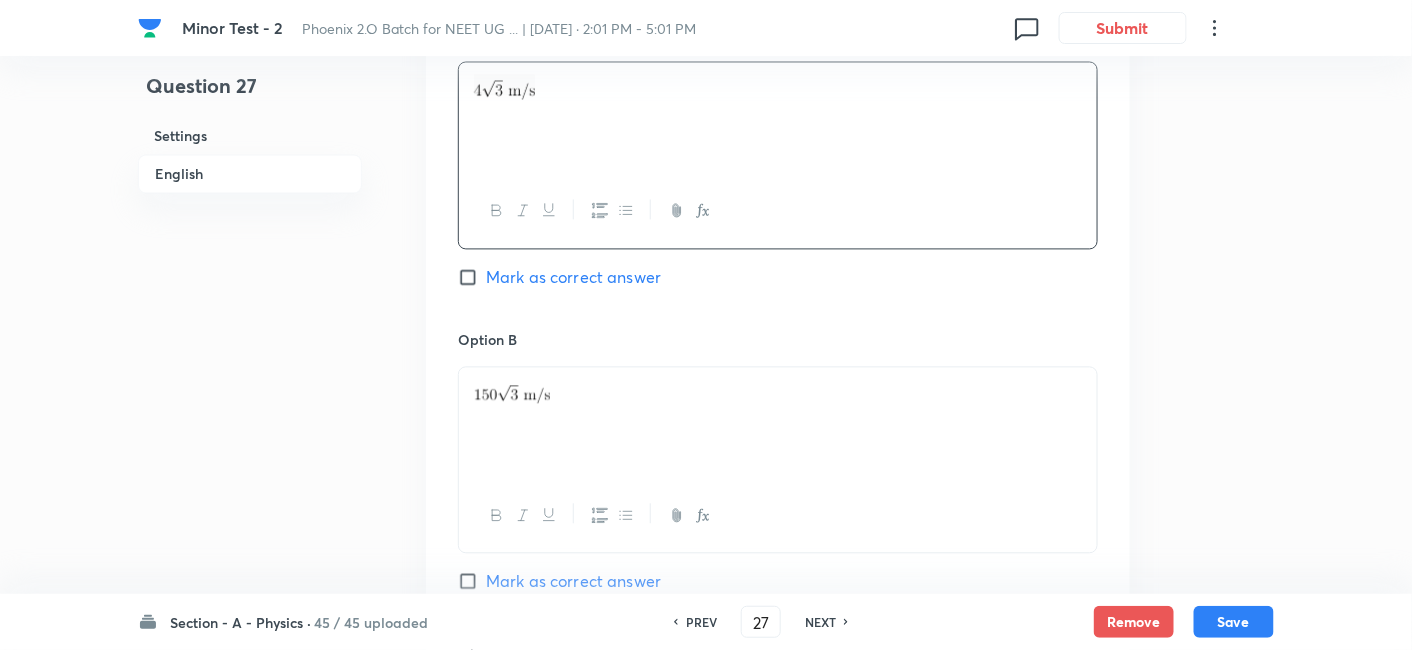 scroll, scrollTop: 1197, scrollLeft: 0, axis: vertical 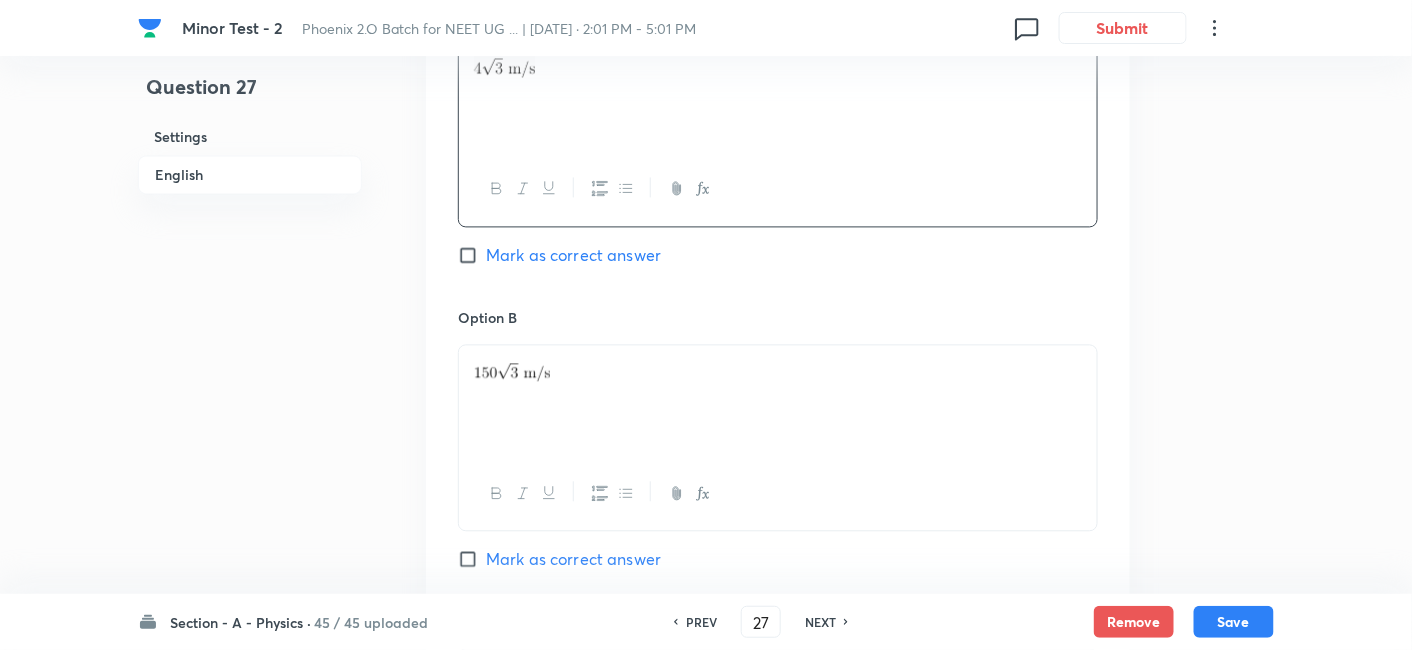 click at bounding box center [778, 401] 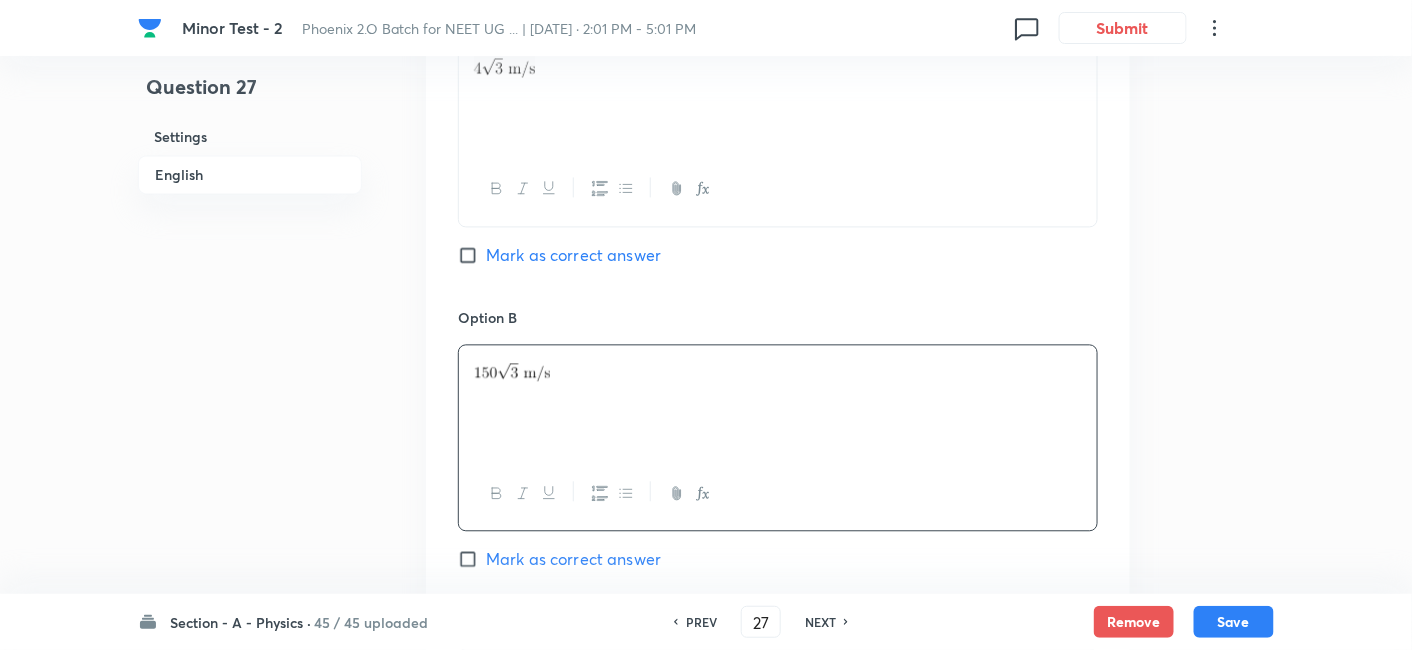 click at bounding box center [778, 401] 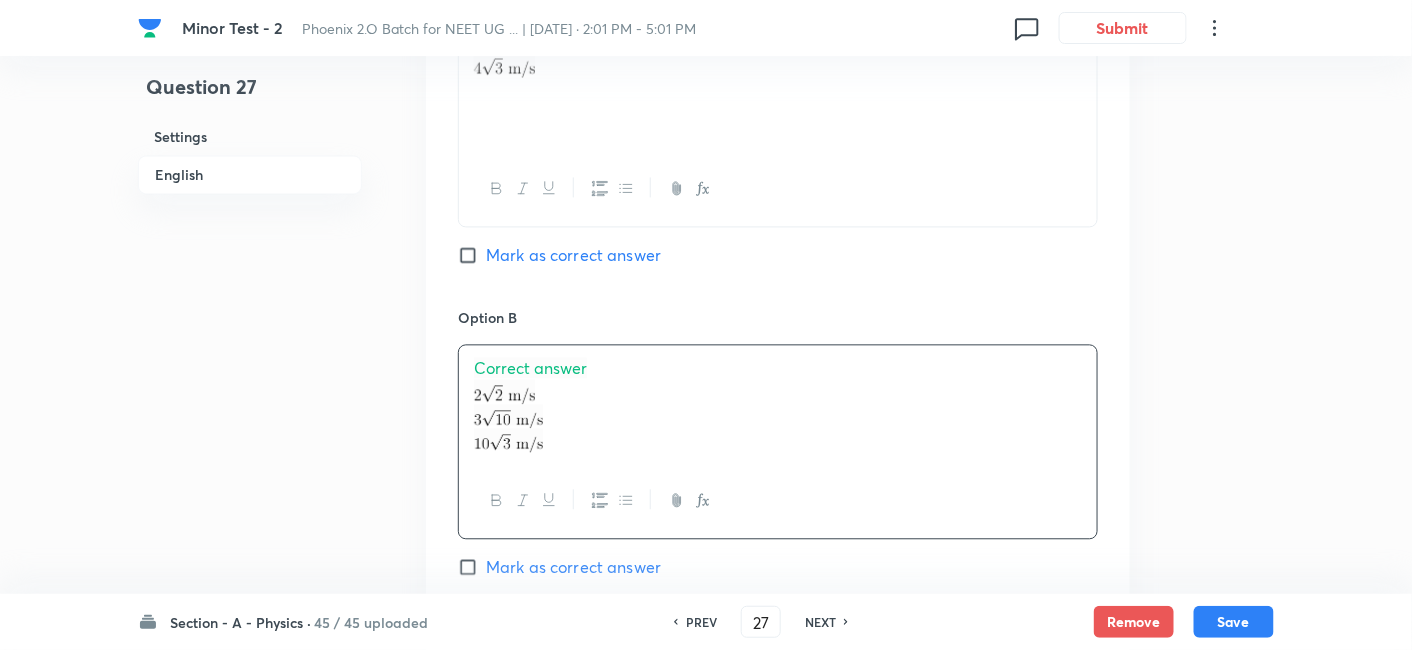 click on "Correct answer" at bounding box center (530, 367) 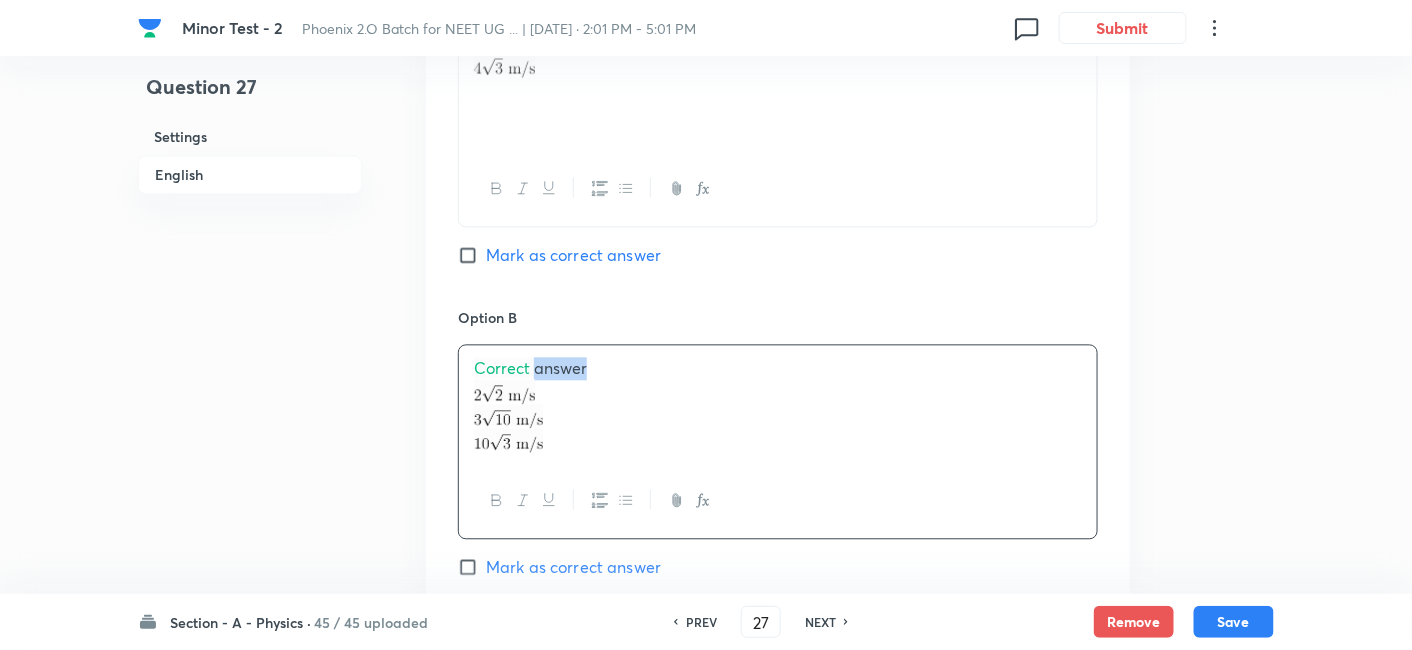 click on "Correct answer" at bounding box center (530, 367) 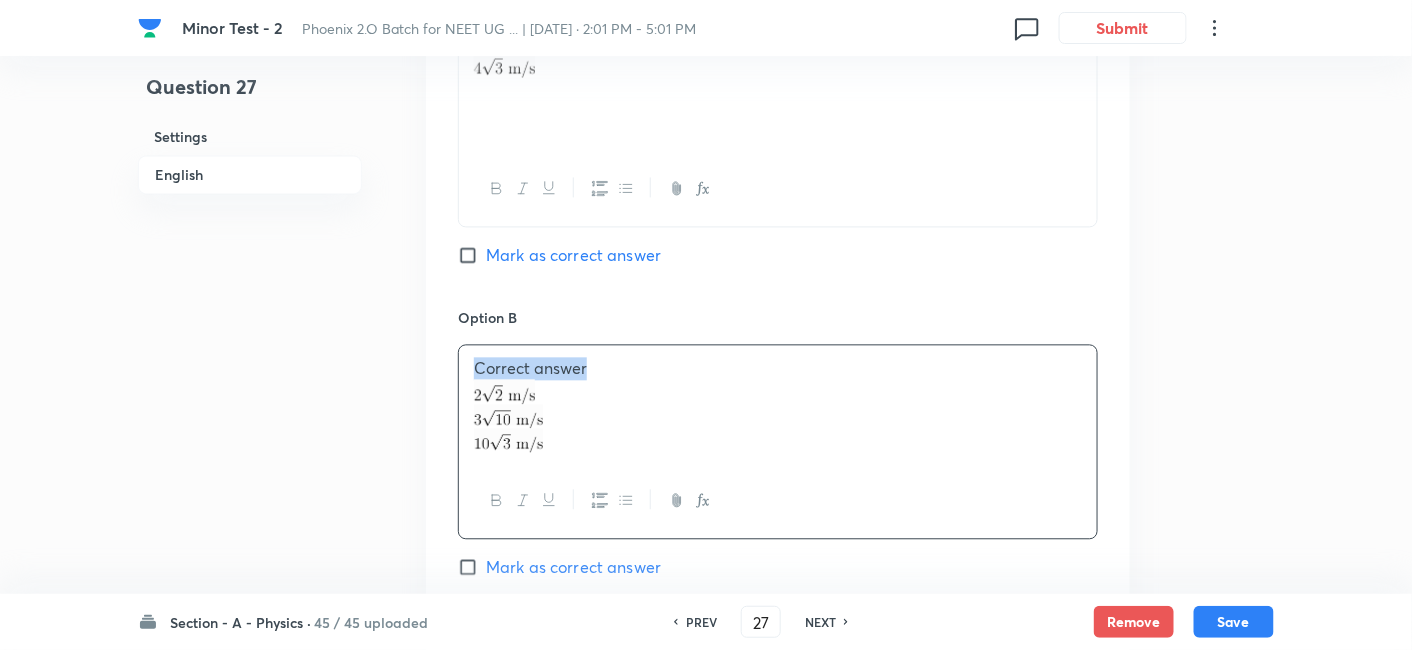 click on "Correct answer" at bounding box center [530, 367] 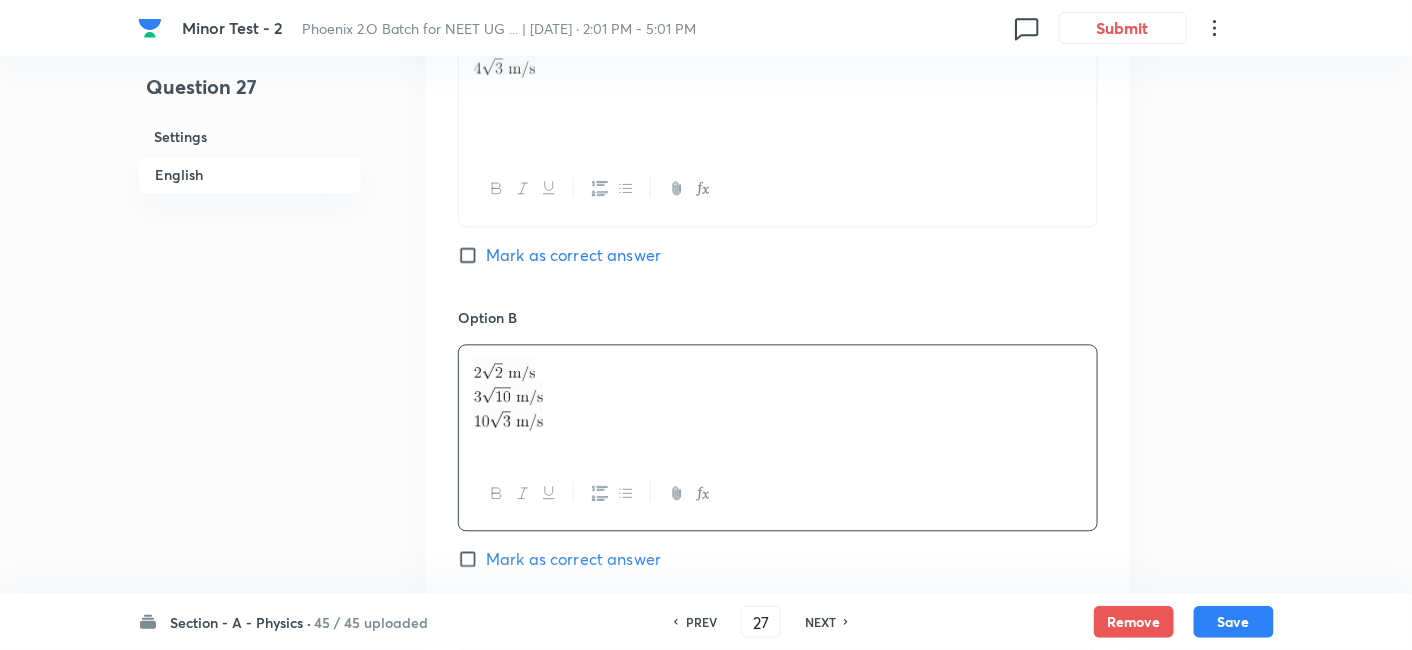 drag, startPoint x: 474, startPoint y: 391, endPoint x: 545, endPoint y: 401, distance: 71.70077 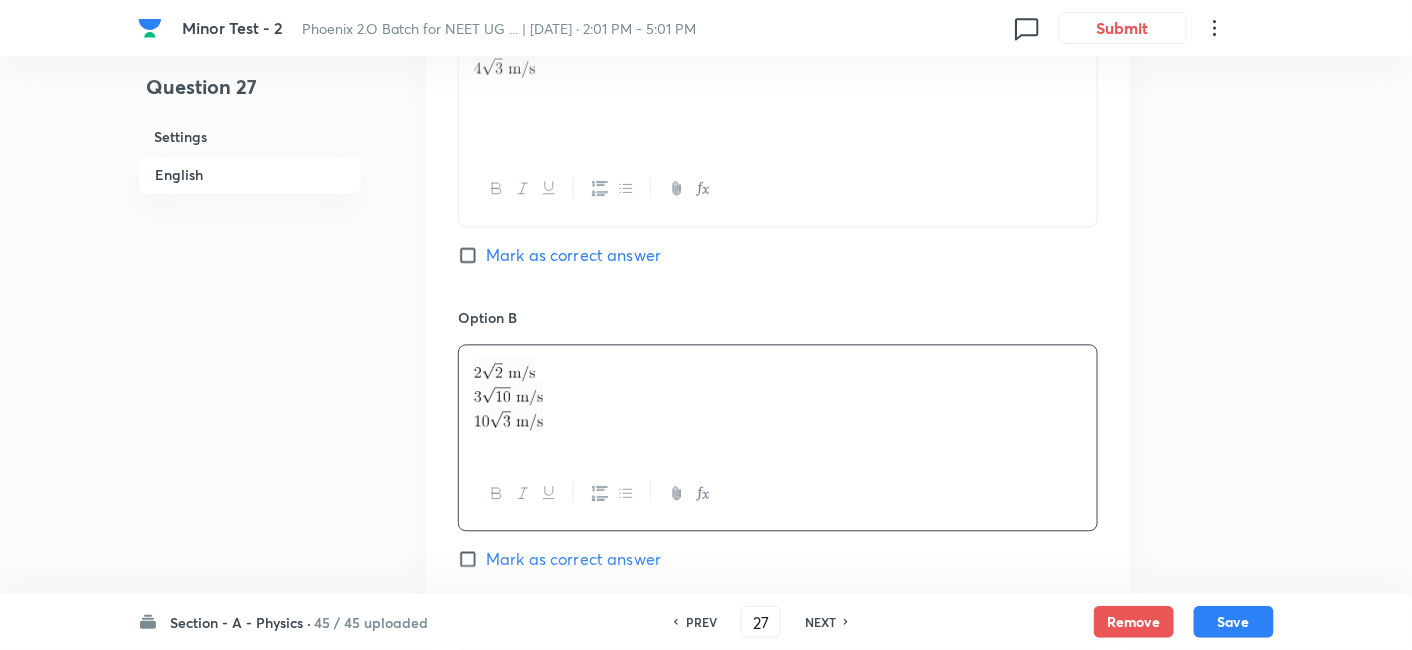 click at bounding box center [778, 401] 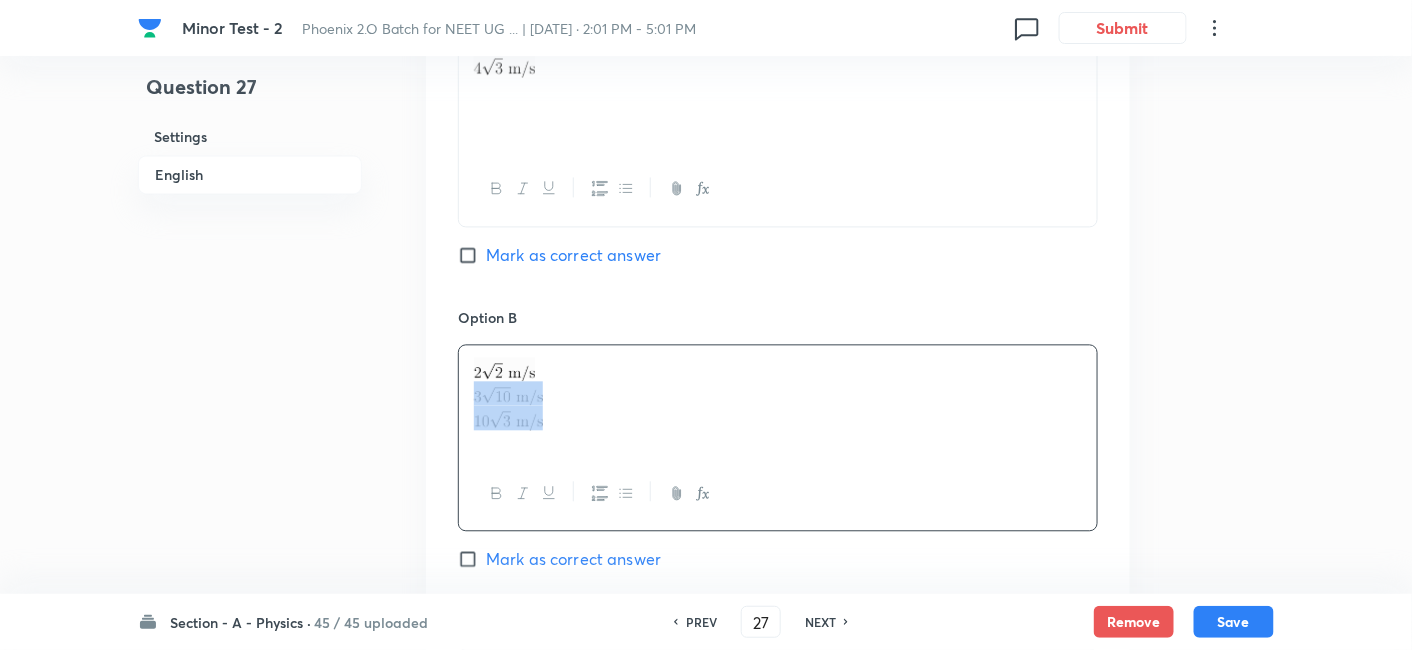 drag, startPoint x: 469, startPoint y: 399, endPoint x: 562, endPoint y: 432, distance: 98.681305 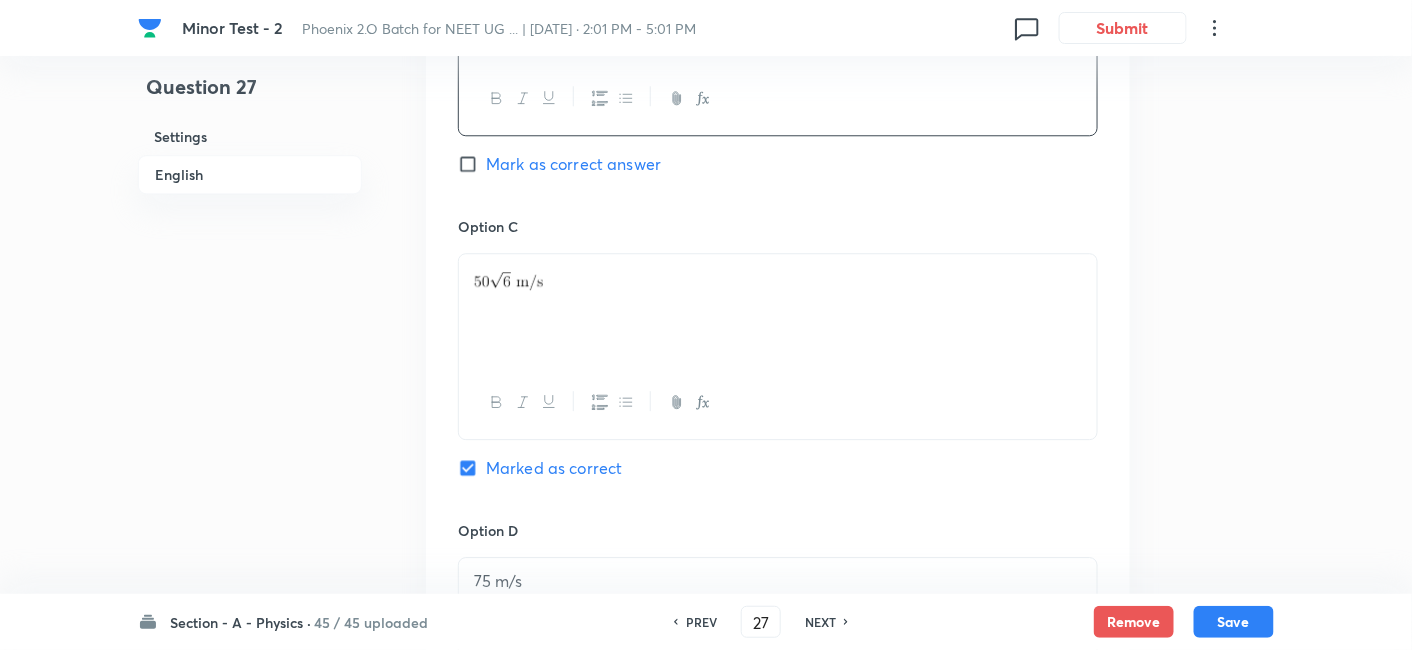 scroll, scrollTop: 1630, scrollLeft: 0, axis: vertical 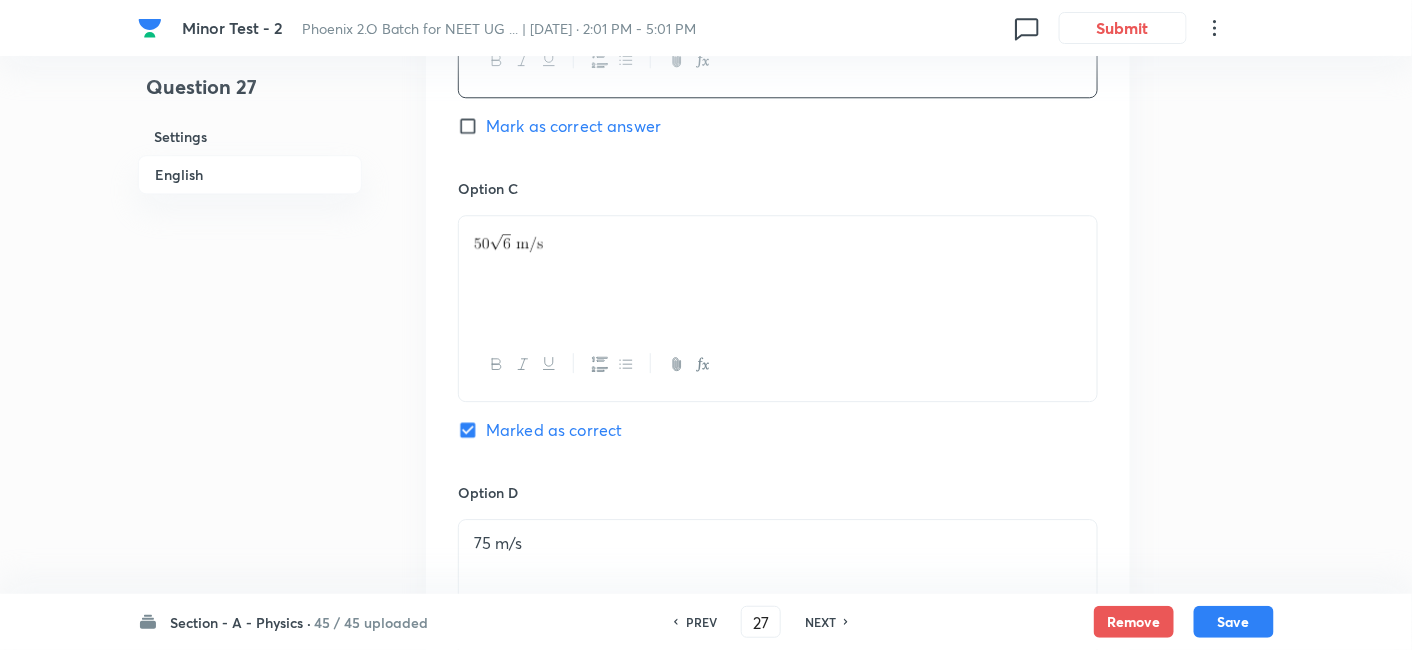 click at bounding box center [778, 272] 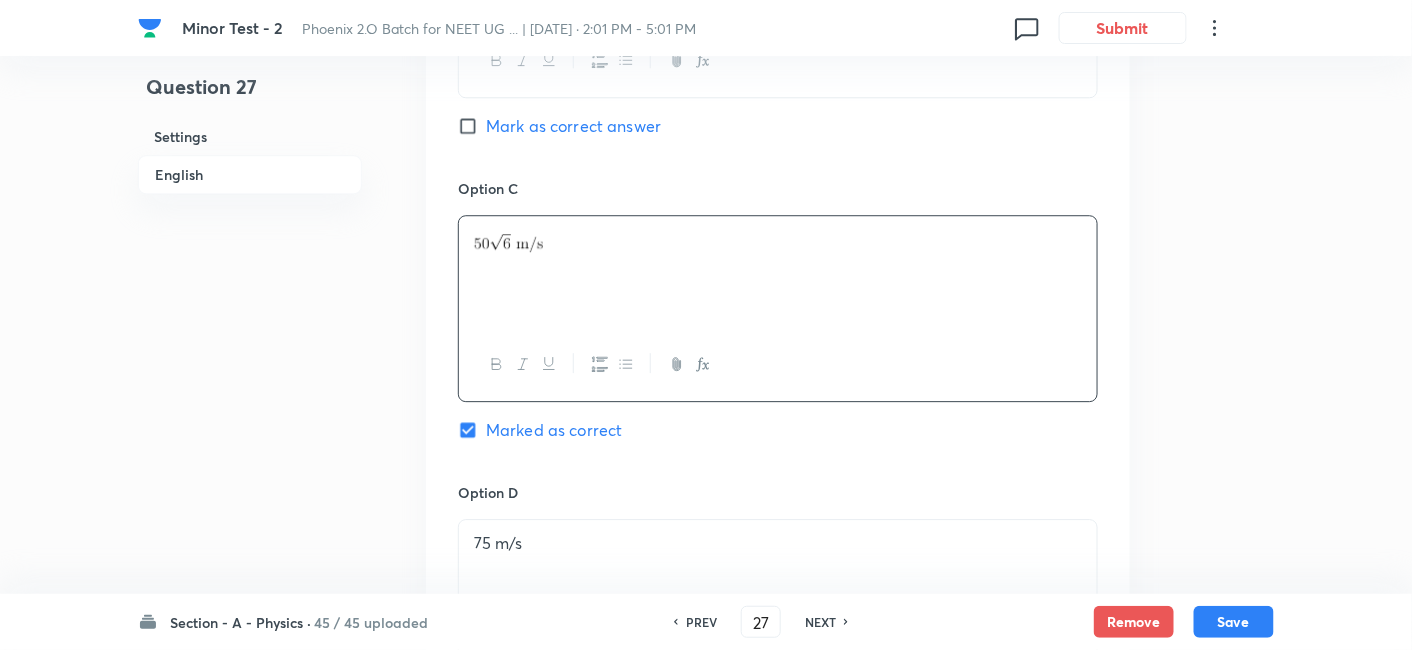 click at bounding box center (778, 272) 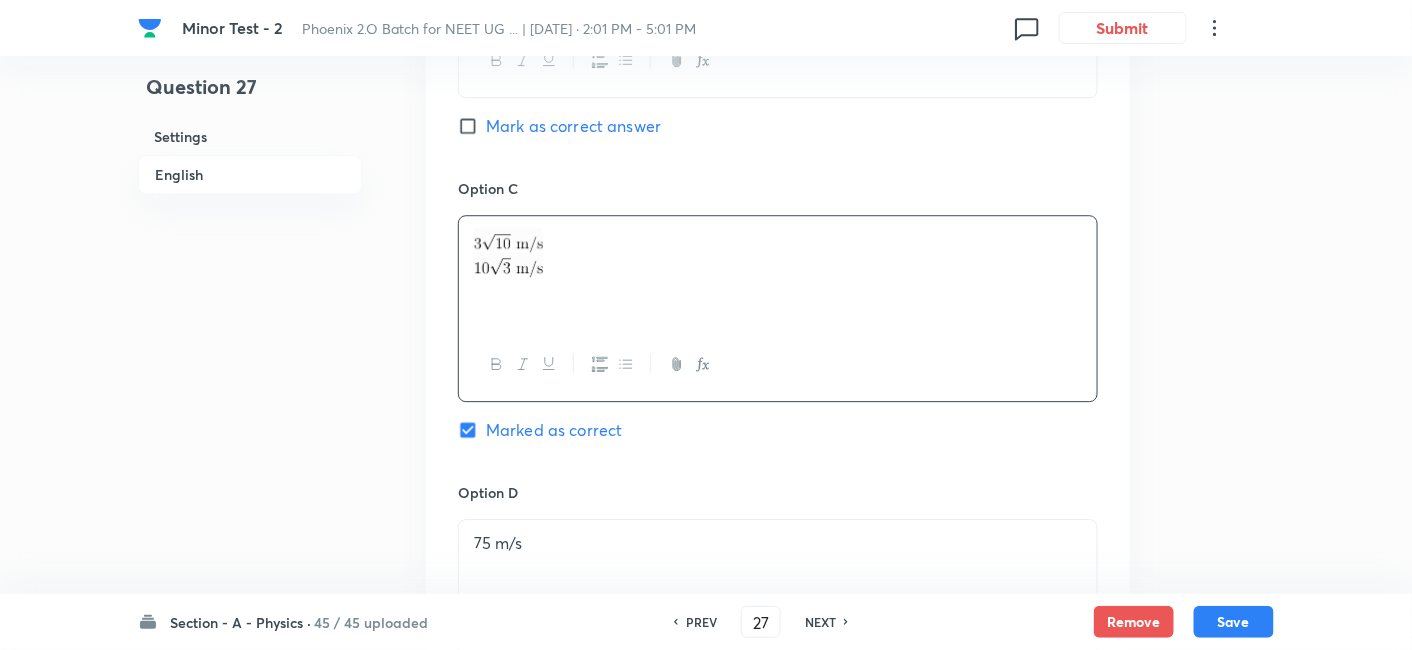 click at bounding box center (778, 264) 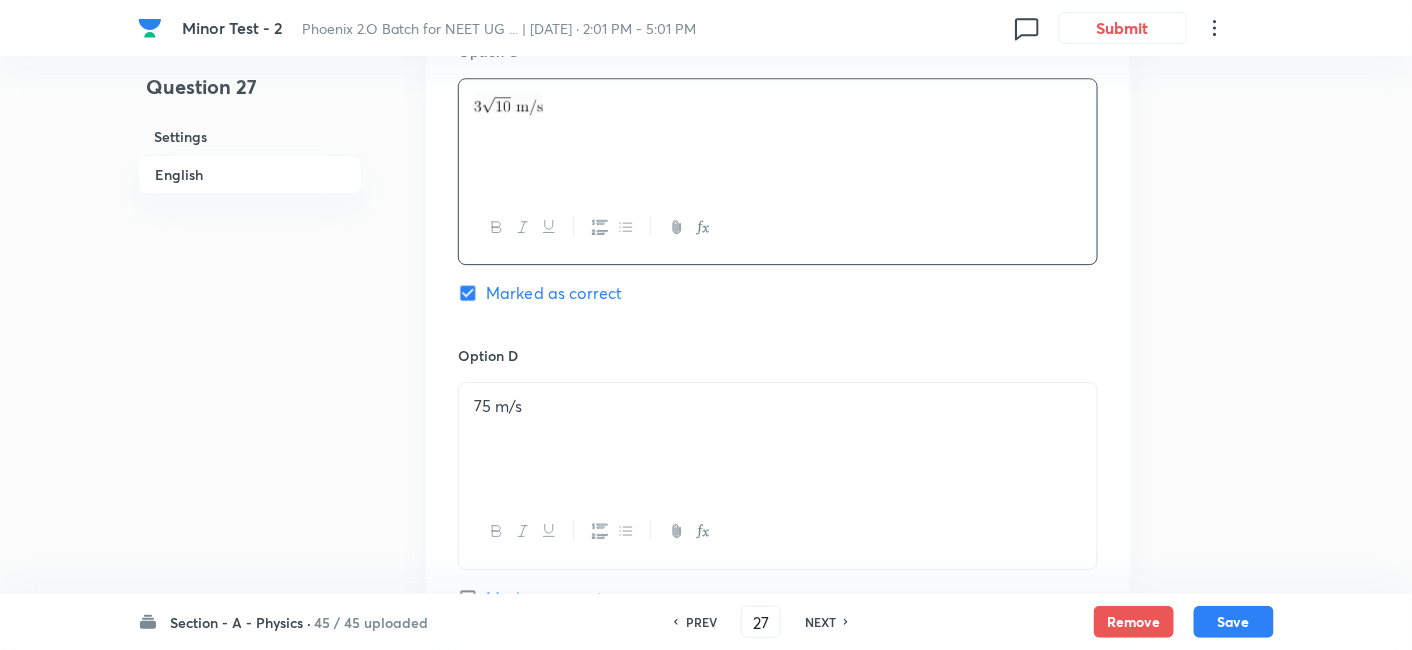 scroll, scrollTop: 1768, scrollLeft: 0, axis: vertical 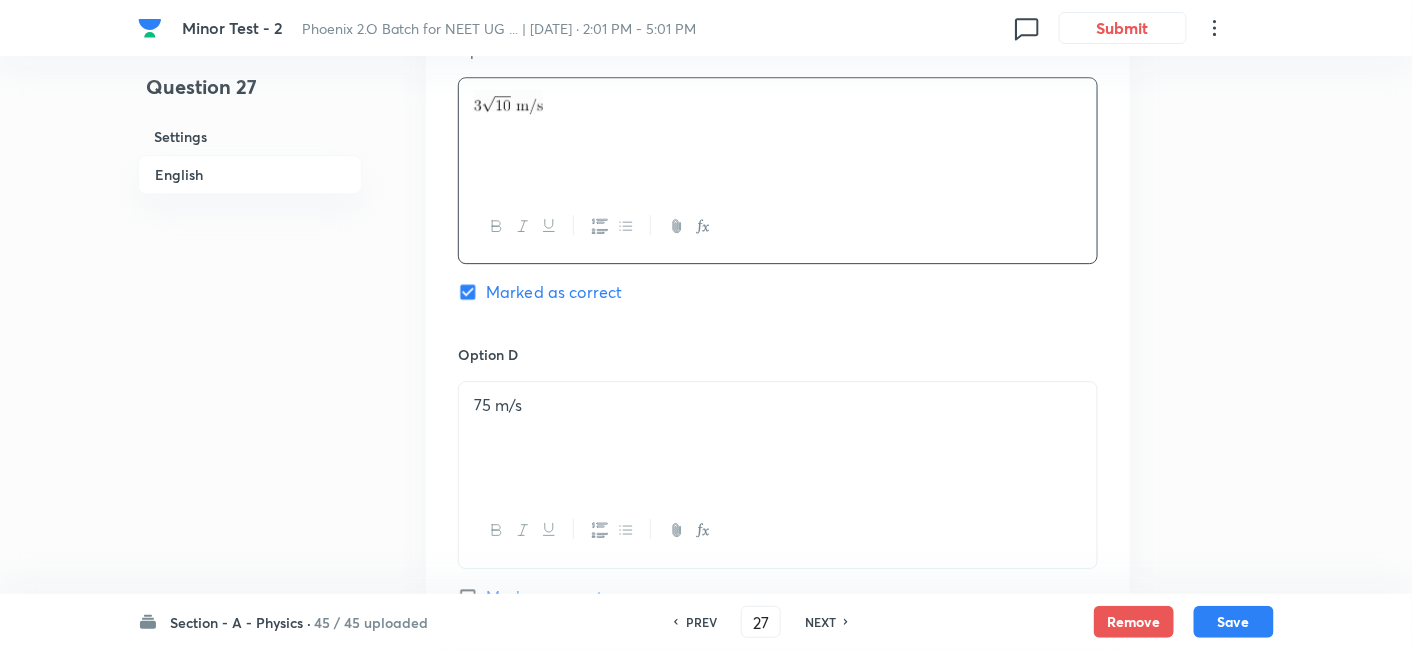 click on "75 m/s" at bounding box center [778, 438] 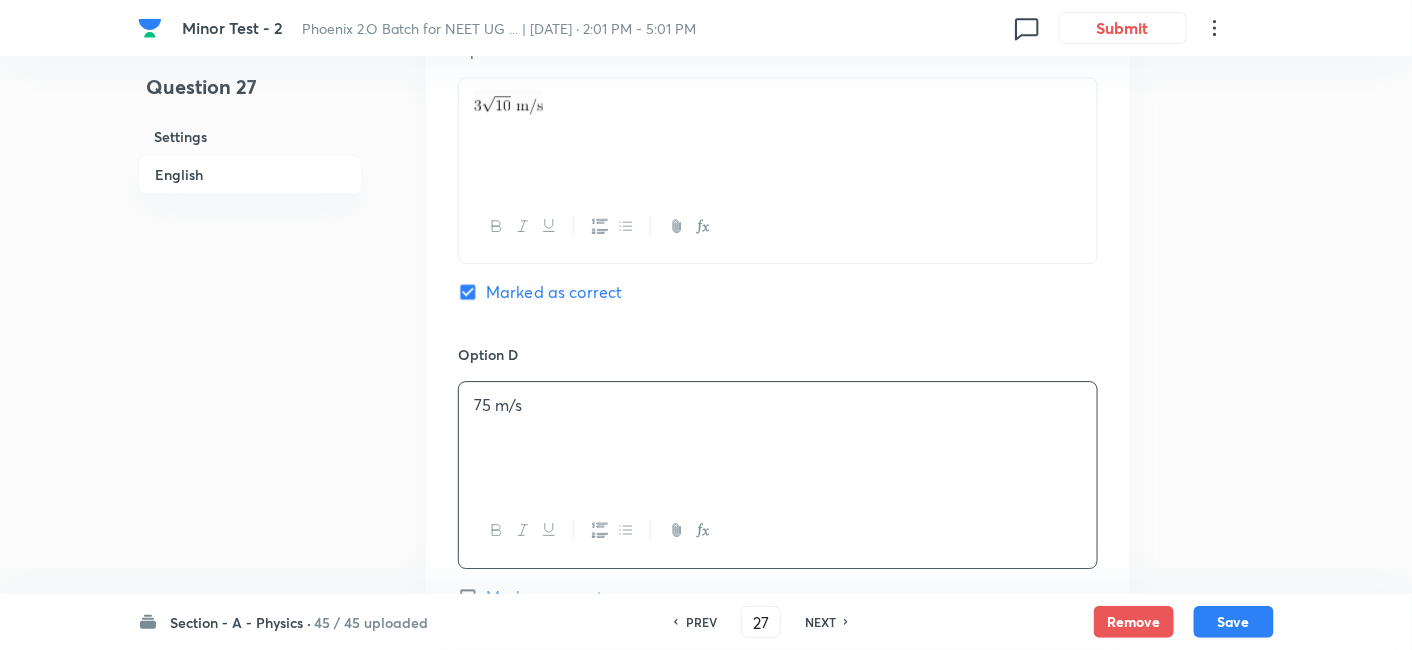 click on "75 m/s" at bounding box center [778, 438] 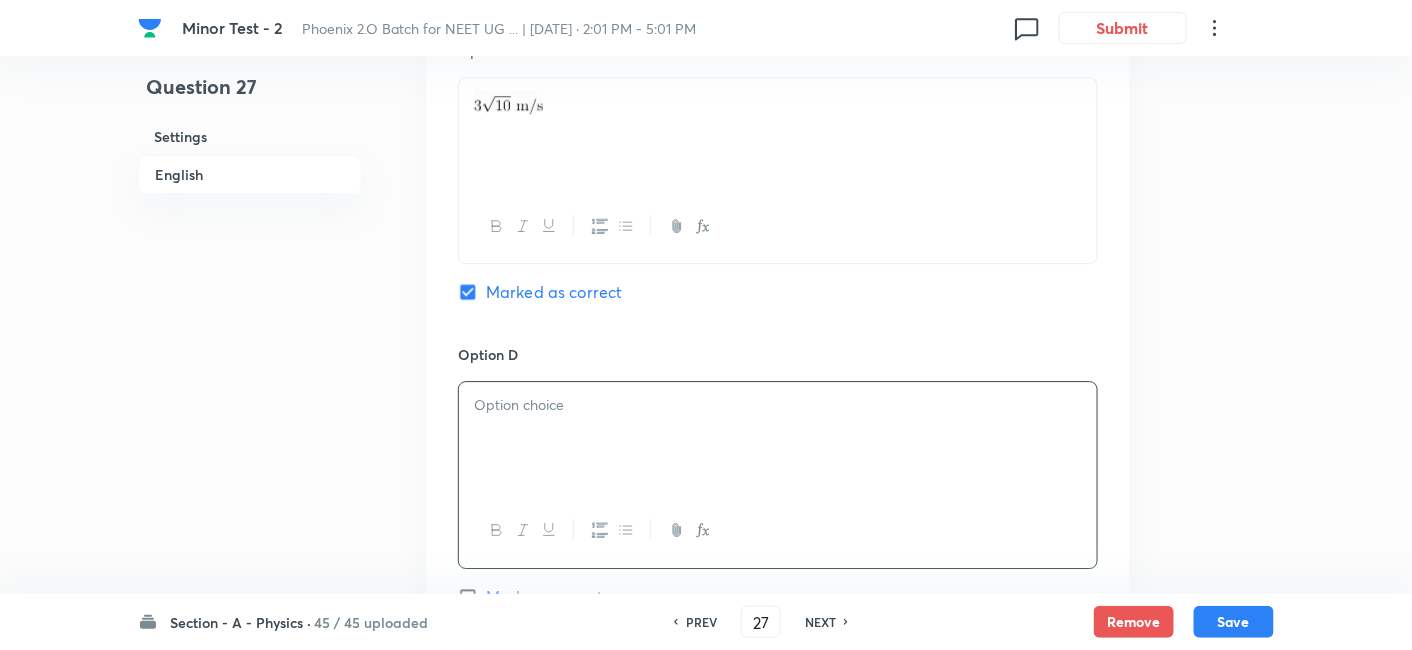 click at bounding box center [778, 438] 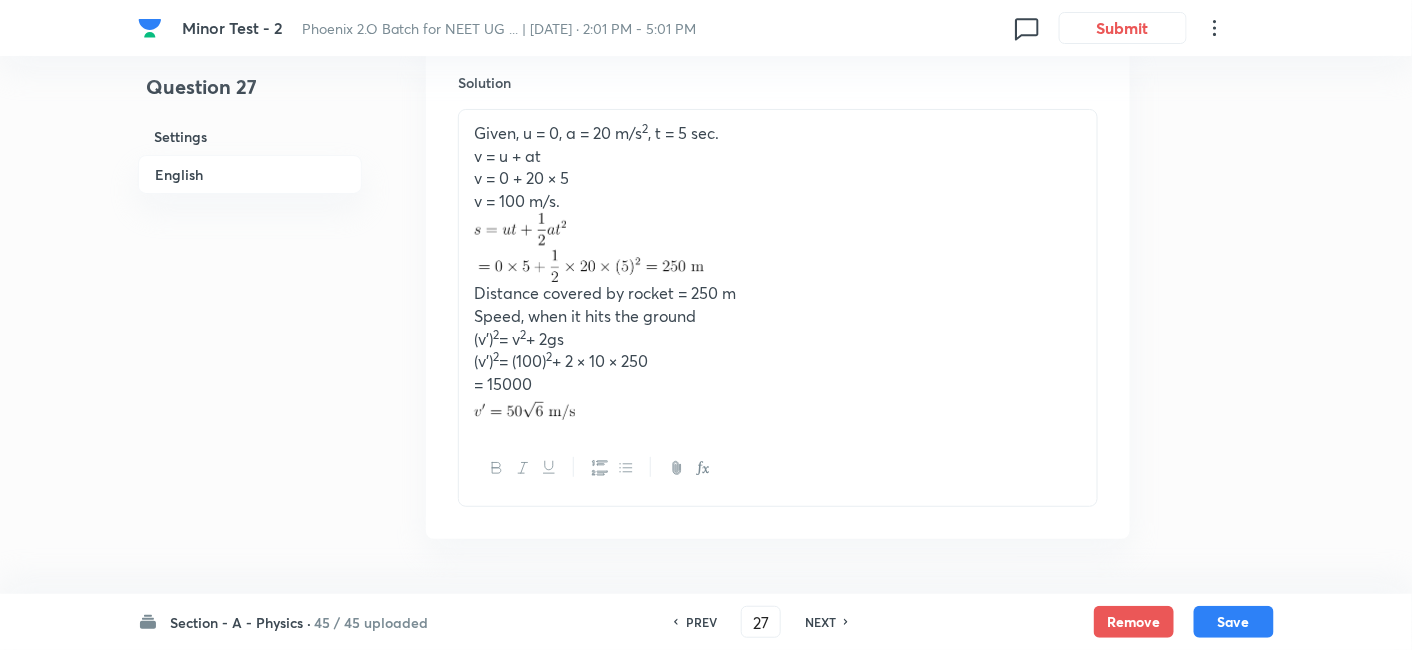 scroll, scrollTop: 2405, scrollLeft: 0, axis: vertical 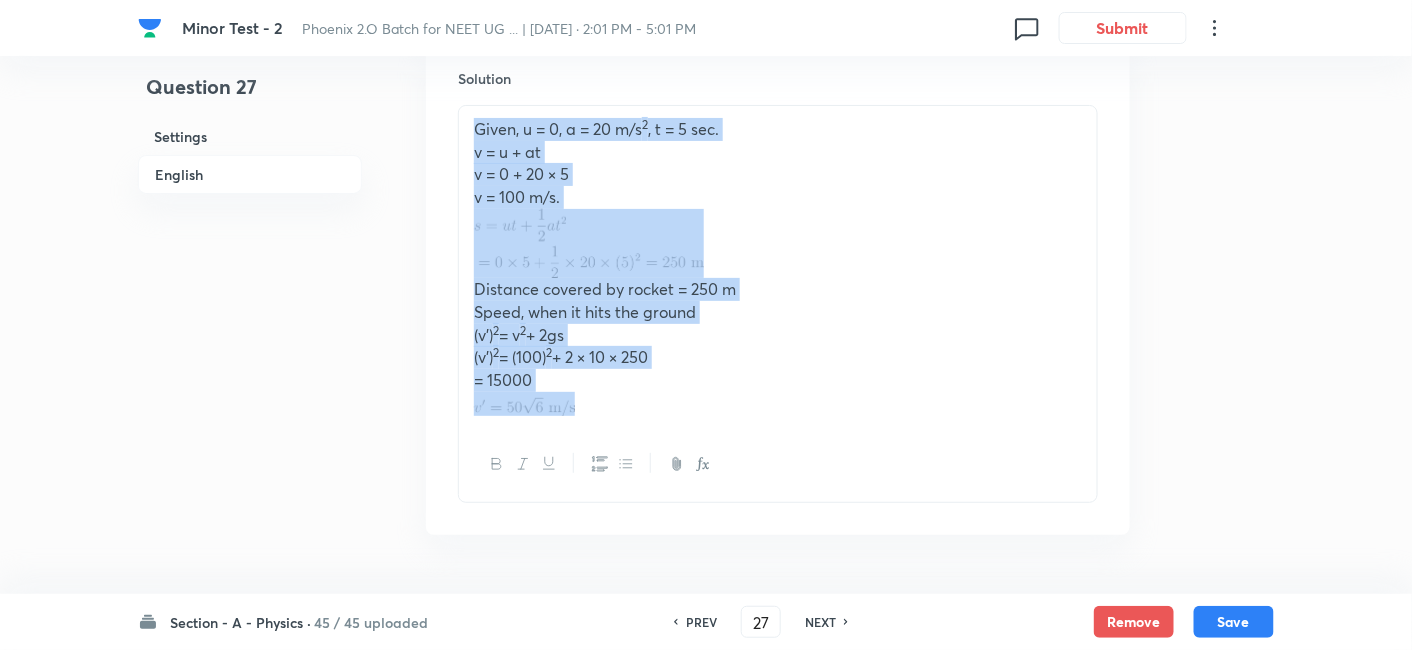 drag, startPoint x: 477, startPoint y: 122, endPoint x: 585, endPoint y: 408, distance: 305.71228 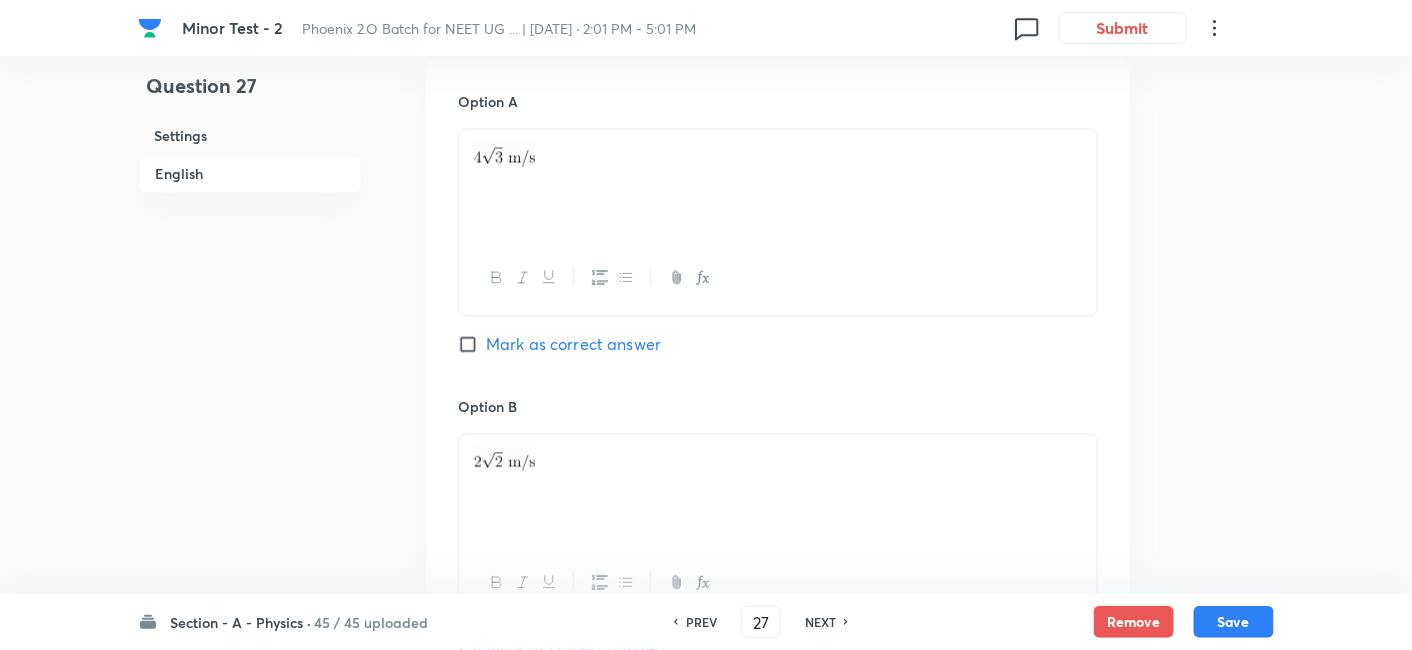 scroll, scrollTop: 1105, scrollLeft: 0, axis: vertical 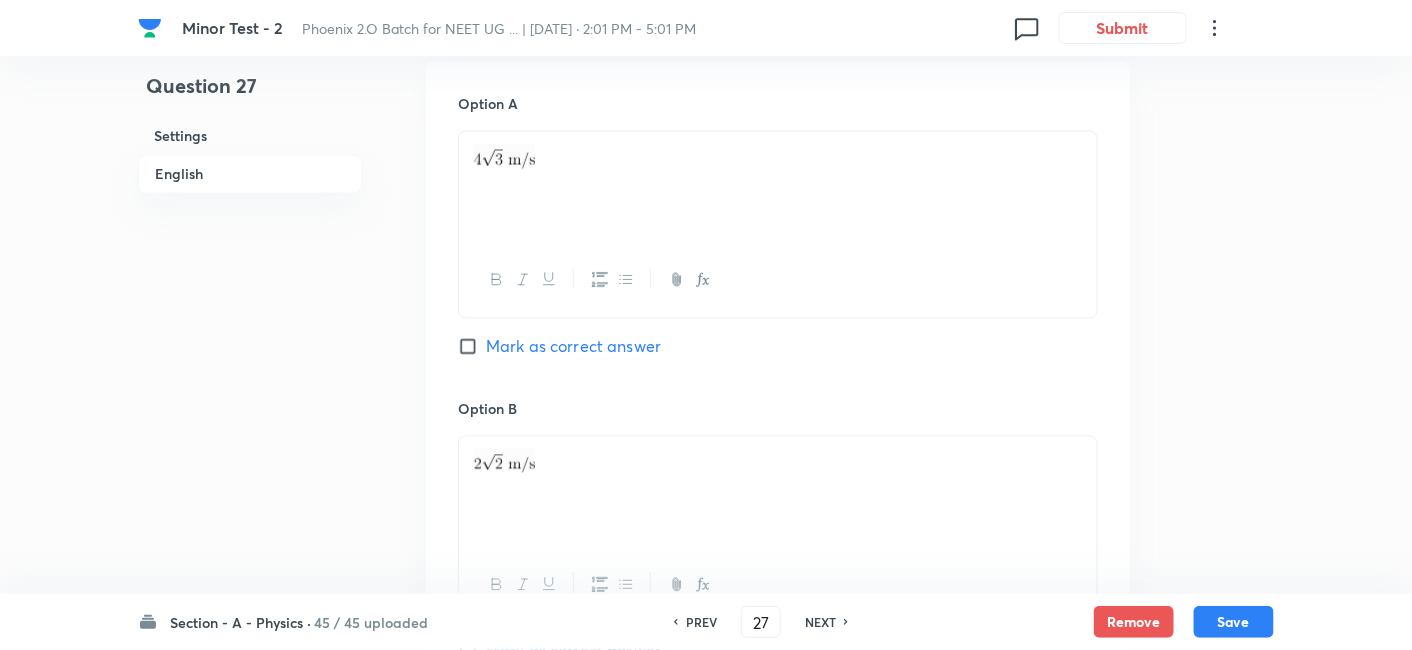 click on "Mark as correct answer" at bounding box center (573, 347) 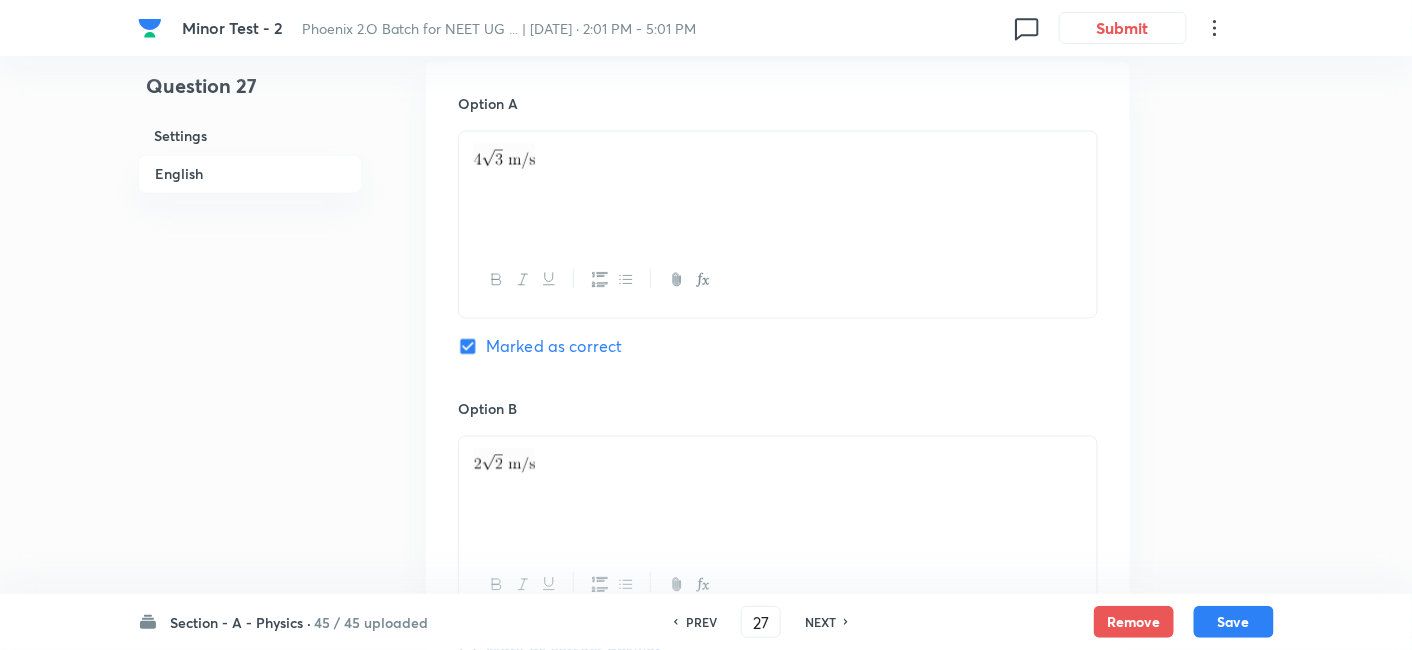 checkbox on "false" 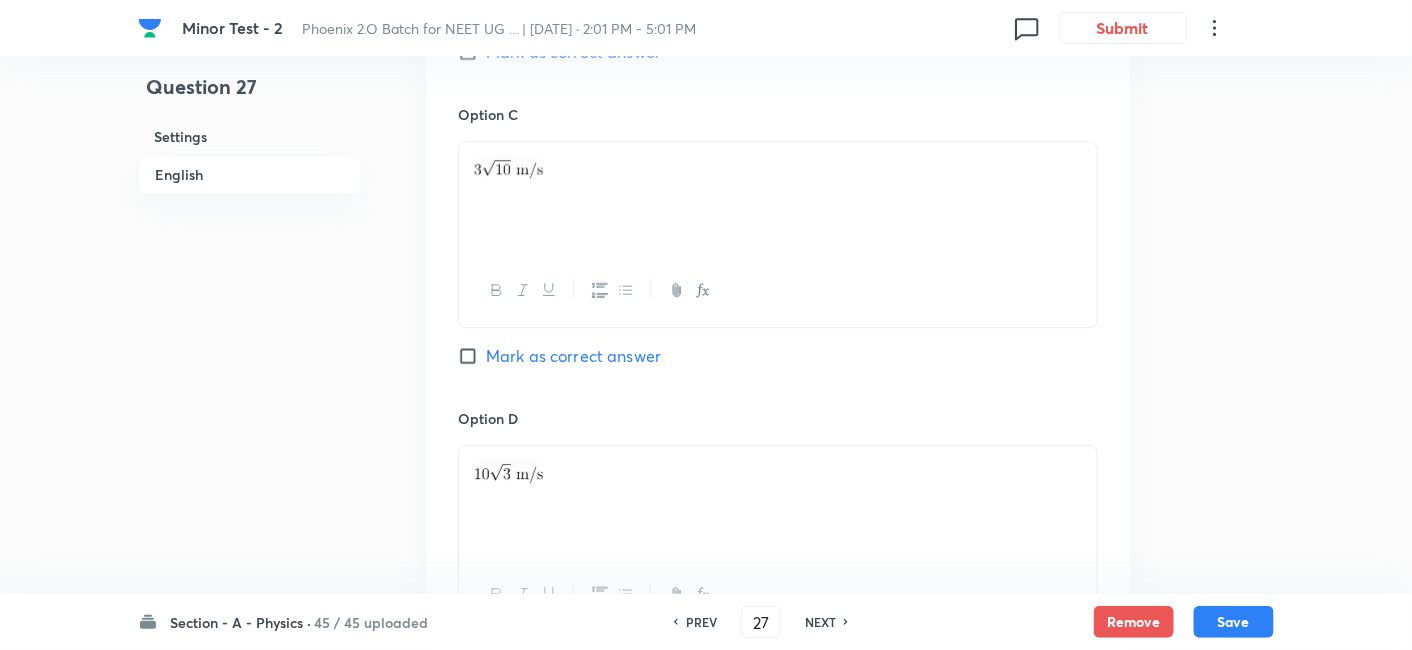 scroll, scrollTop: 2420, scrollLeft: 0, axis: vertical 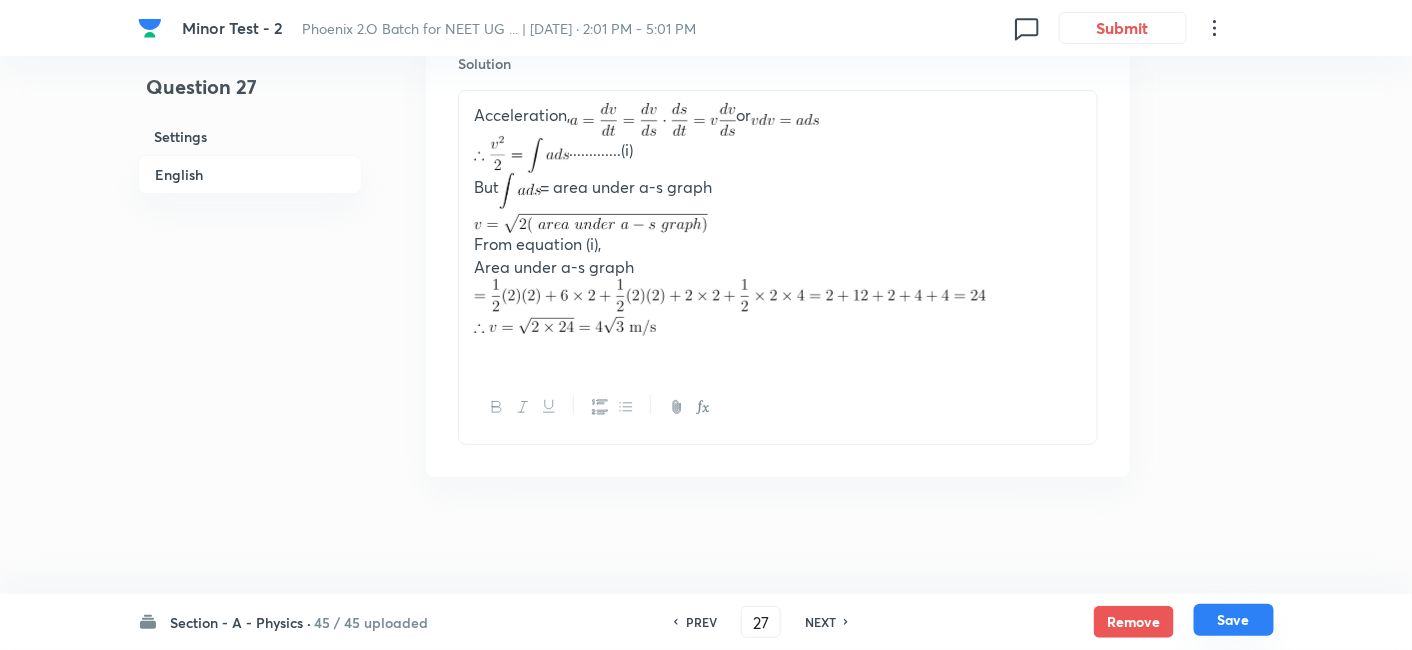 click on "Save" at bounding box center (1234, 620) 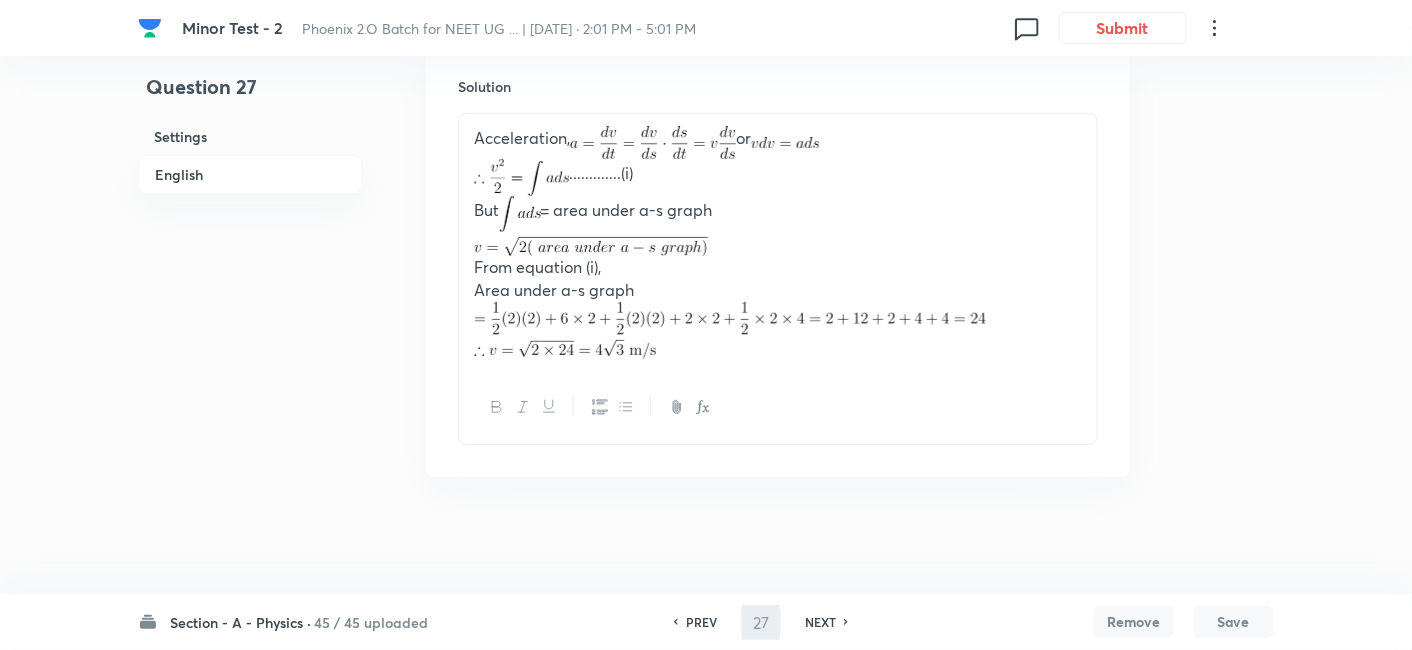 type on "28" 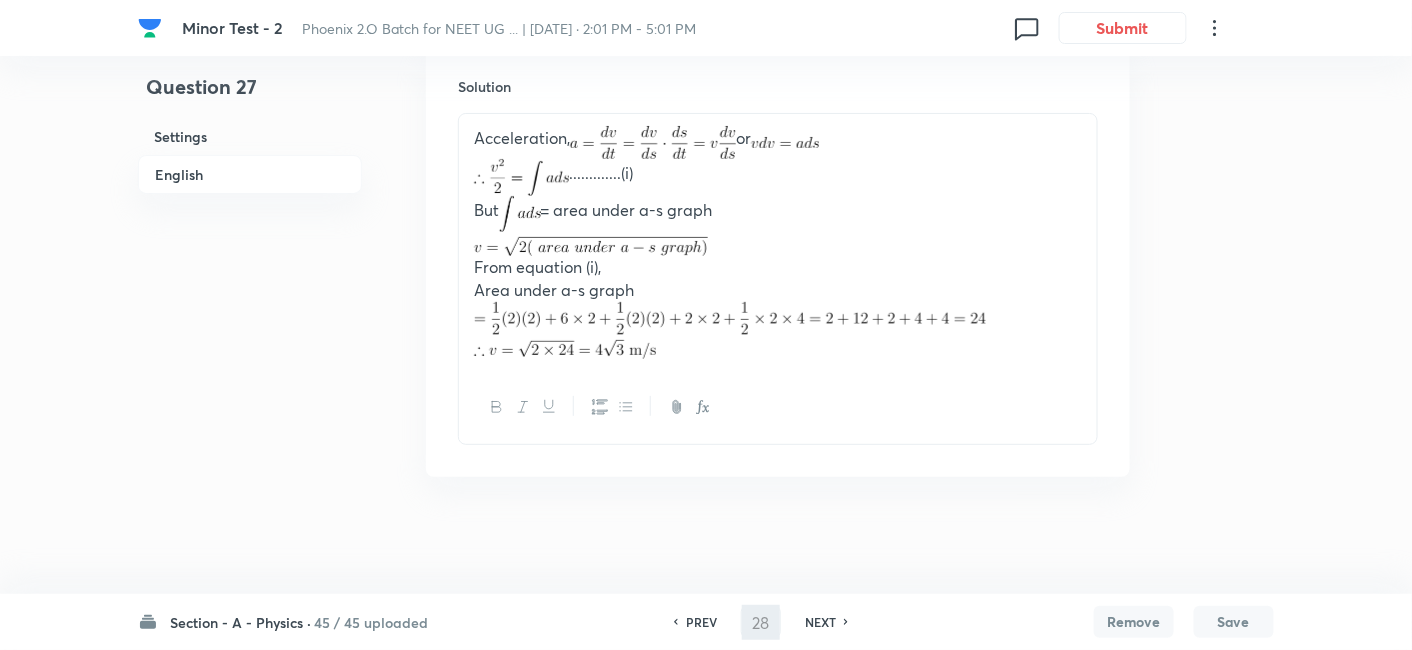 checkbox on "false" 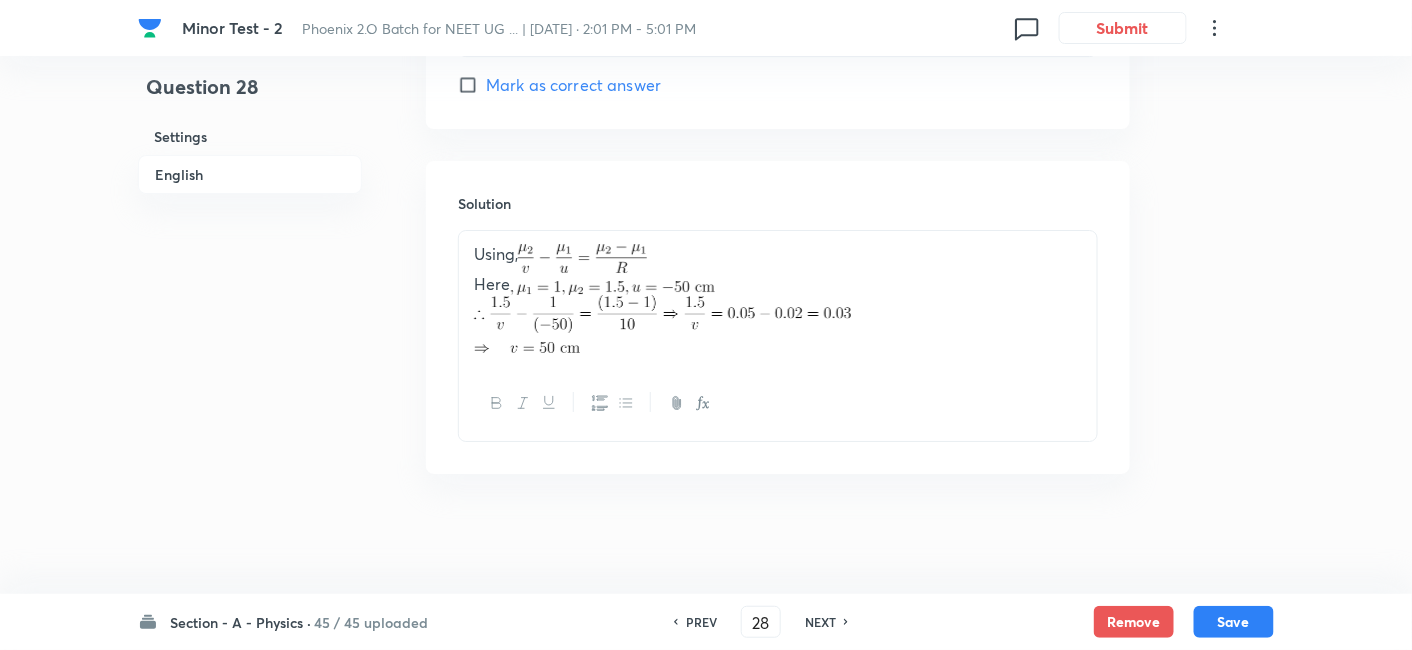 scroll, scrollTop: 2080, scrollLeft: 0, axis: vertical 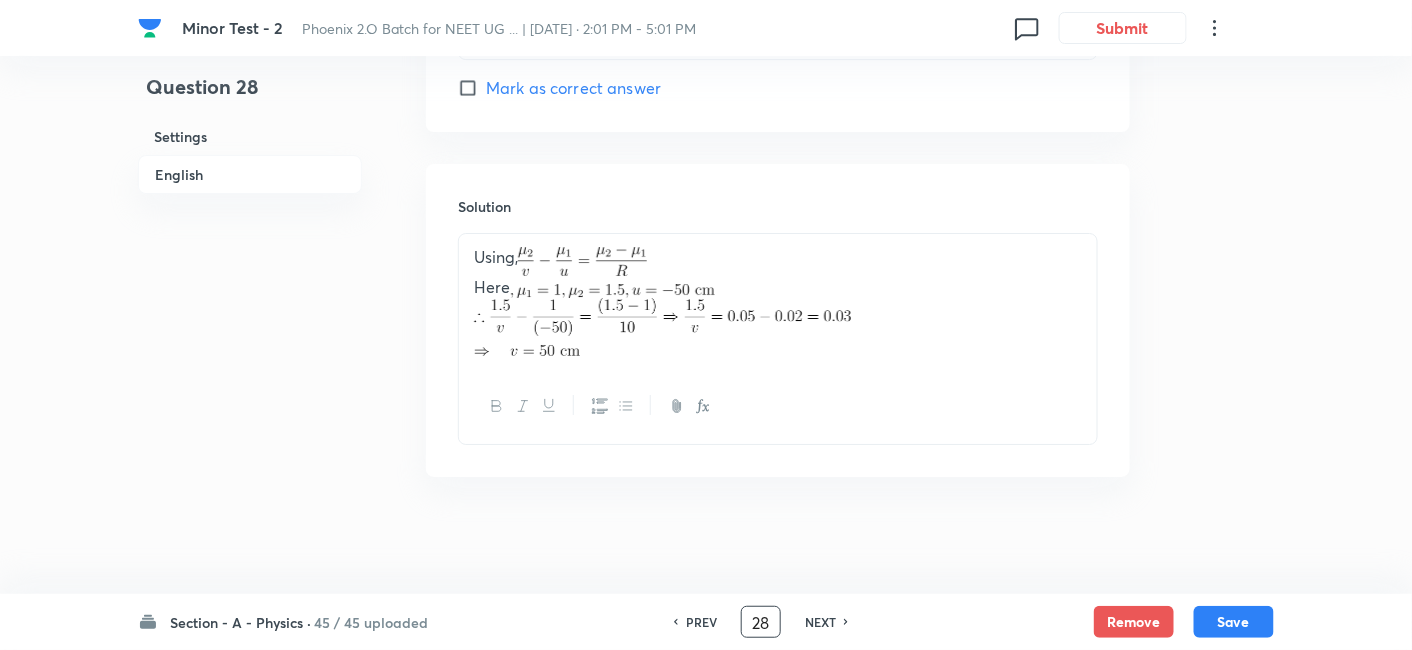 click on "28" at bounding box center (761, 622) 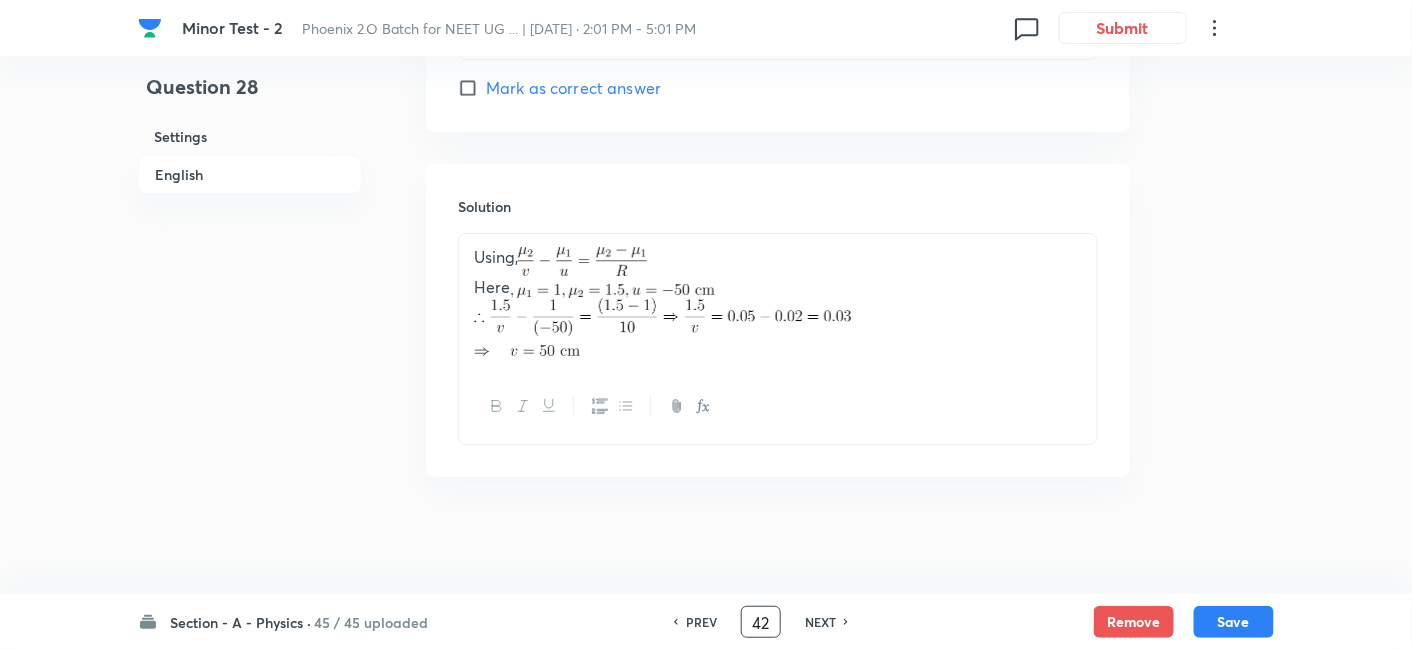 type on "42" 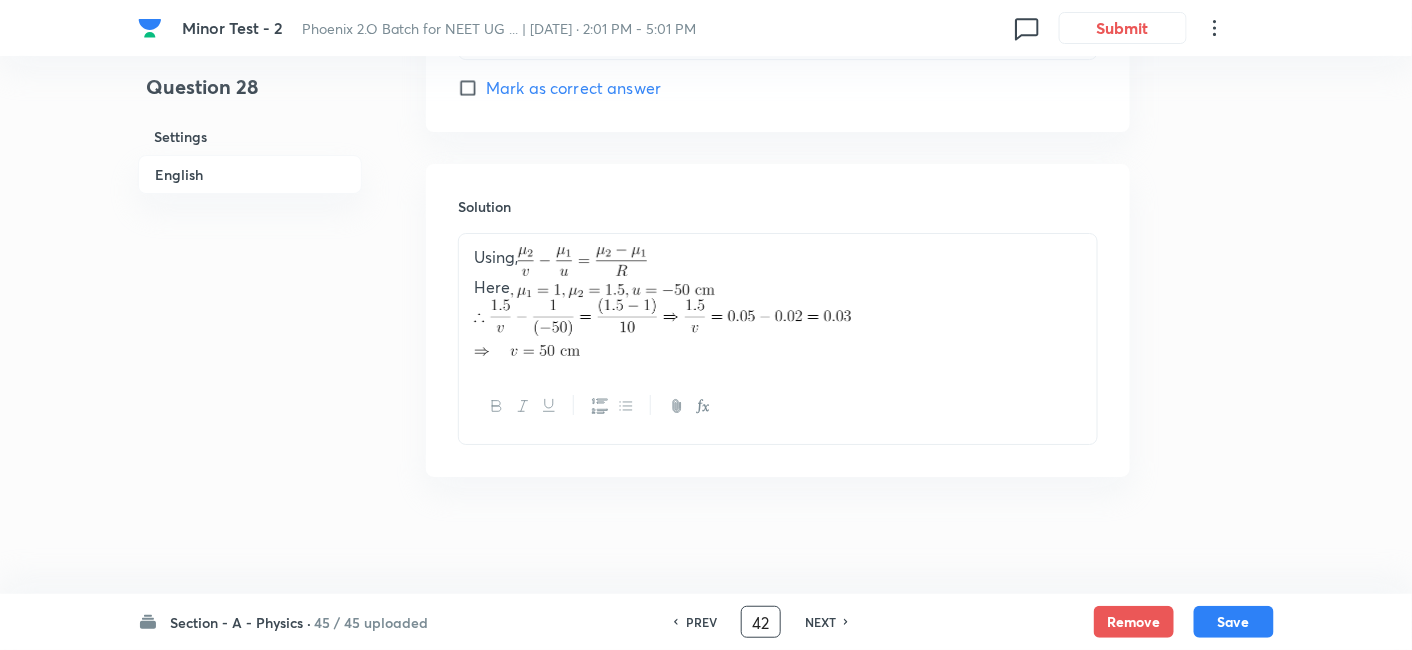 checkbox on "false" 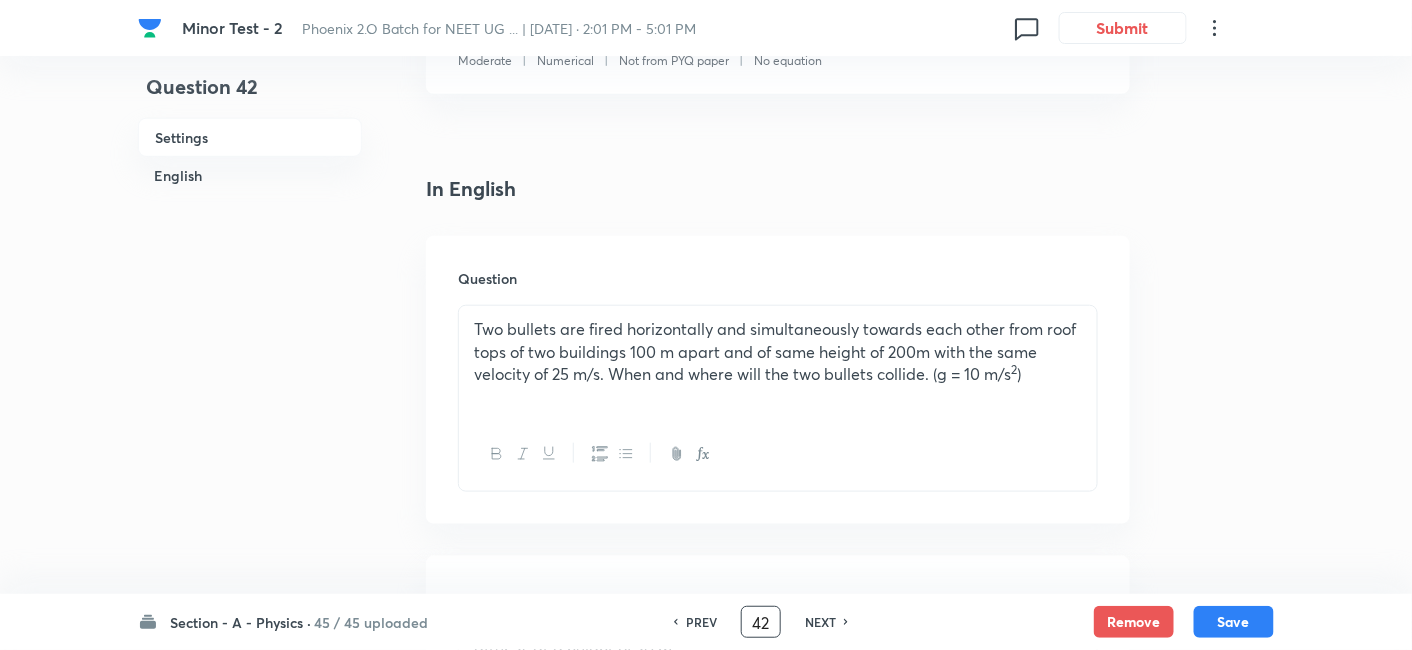 scroll, scrollTop: 413, scrollLeft: 0, axis: vertical 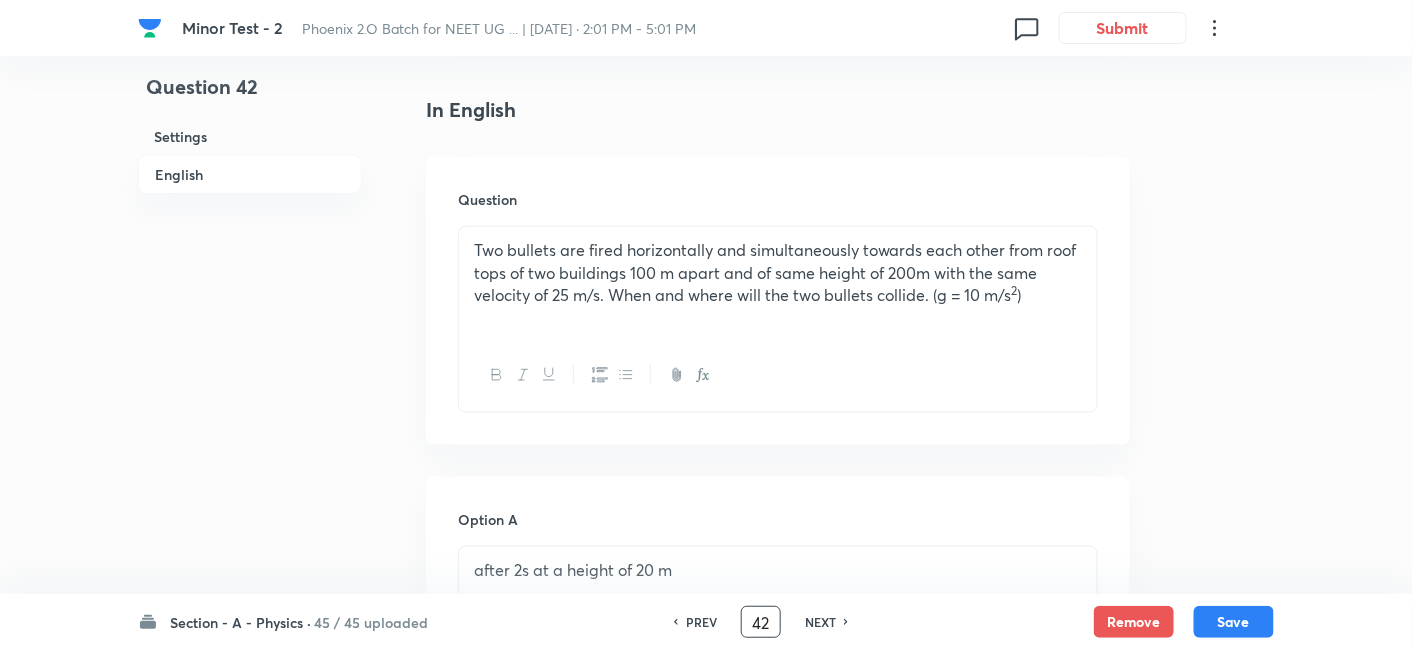 click on "Two bullets are fired horizontally and simultaneously towards each other from roof tops of two buildings 100 m apart and of same height of 200m with the same velocity of 25 m/s. When and where will the two bullets collide. (g = 10 m/s 2 )" at bounding box center [778, 273] 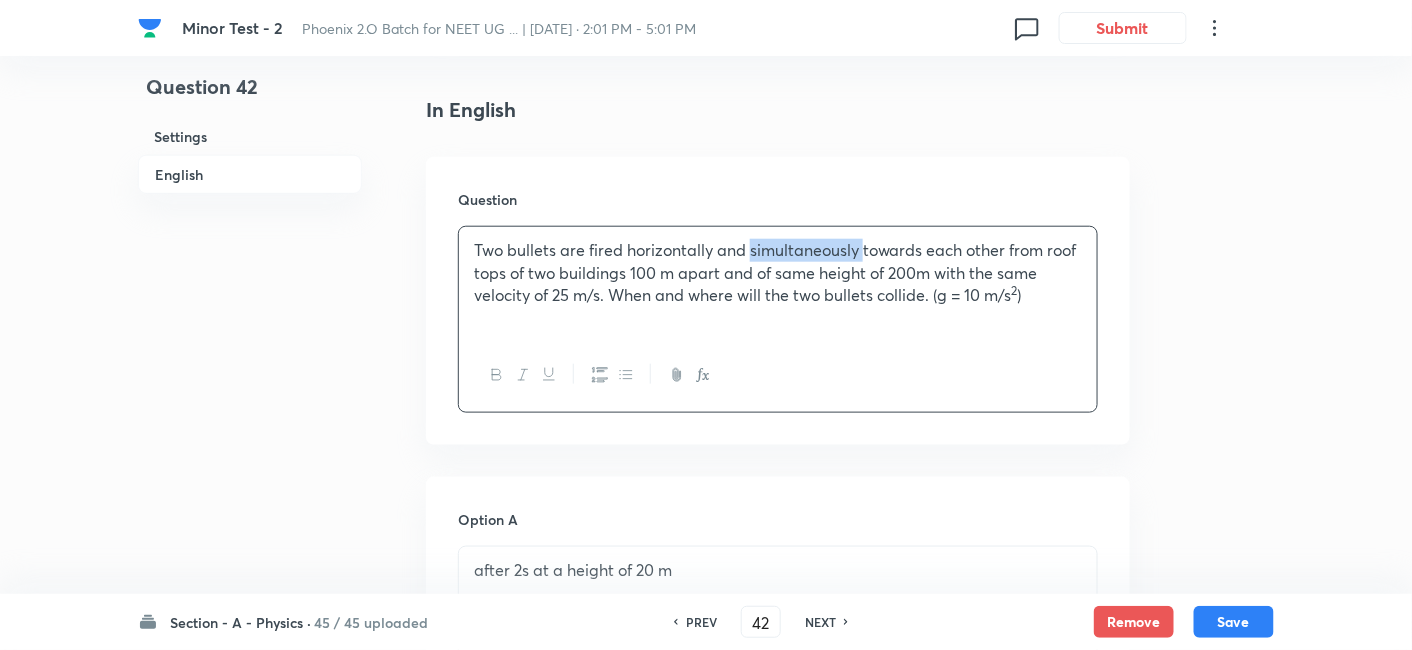click on "Two bullets are fired horizontally and simultaneously towards each other from roof tops of two buildings 100 m apart and of same height of 200m with the same velocity of 25 m/s. When and where will the two bullets collide. (g = 10 m/s 2 )" at bounding box center [778, 273] 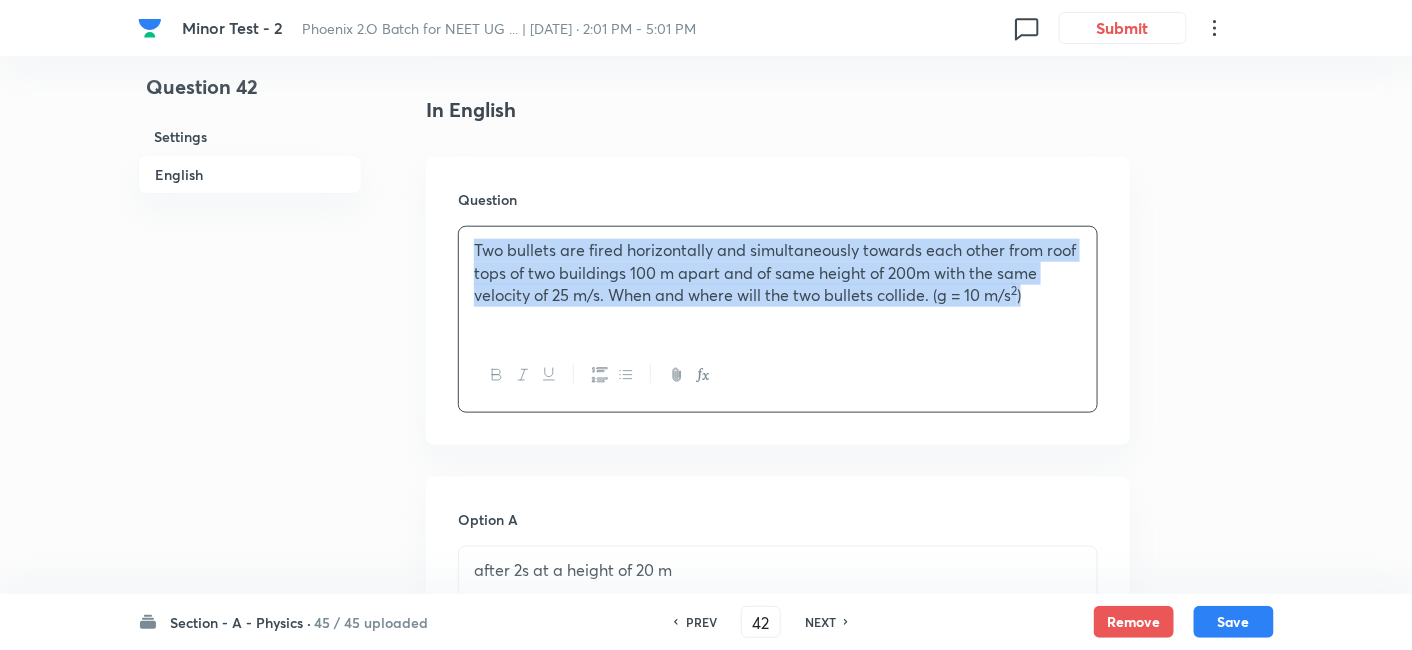 click on "Two bullets are fired horizontally and simultaneously towards each other from roof tops of two buildings 100 m apart and of same height of 200m with the same velocity of 25 m/s. When and where will the two bullets collide. (g = 10 m/s 2 )" at bounding box center (778, 273) 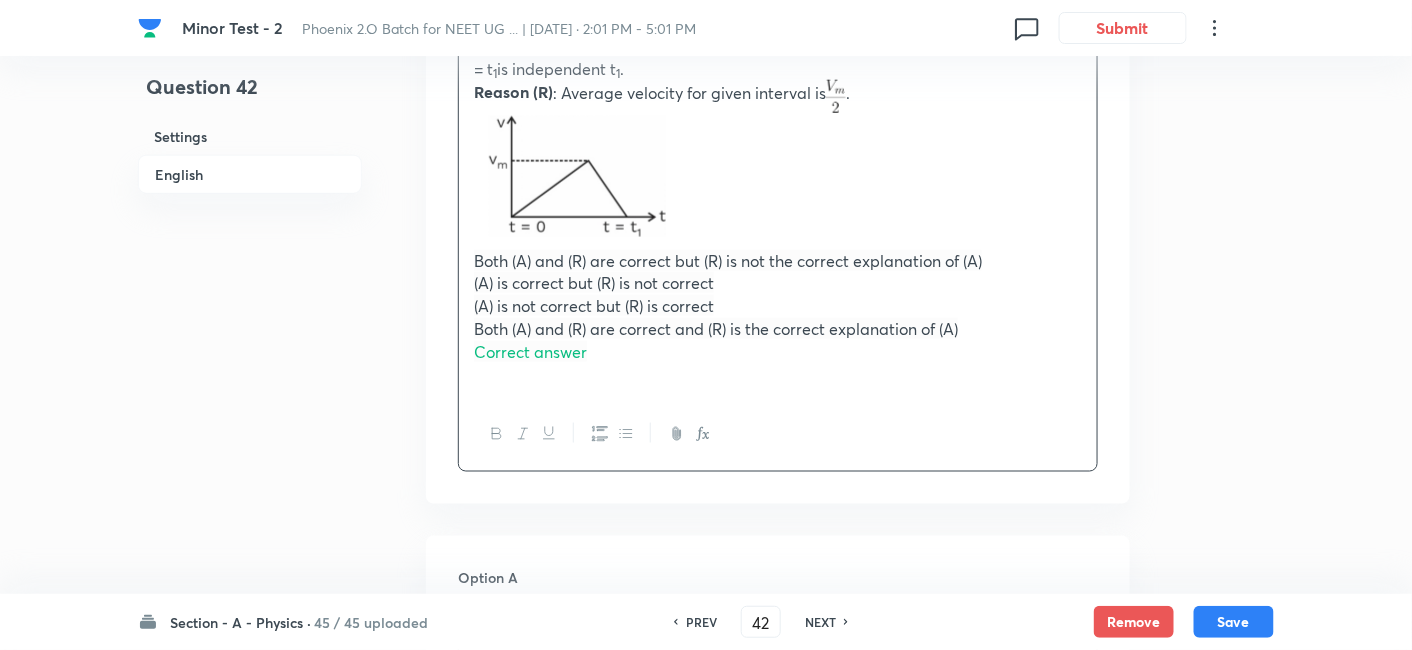 scroll, scrollTop: 700, scrollLeft: 0, axis: vertical 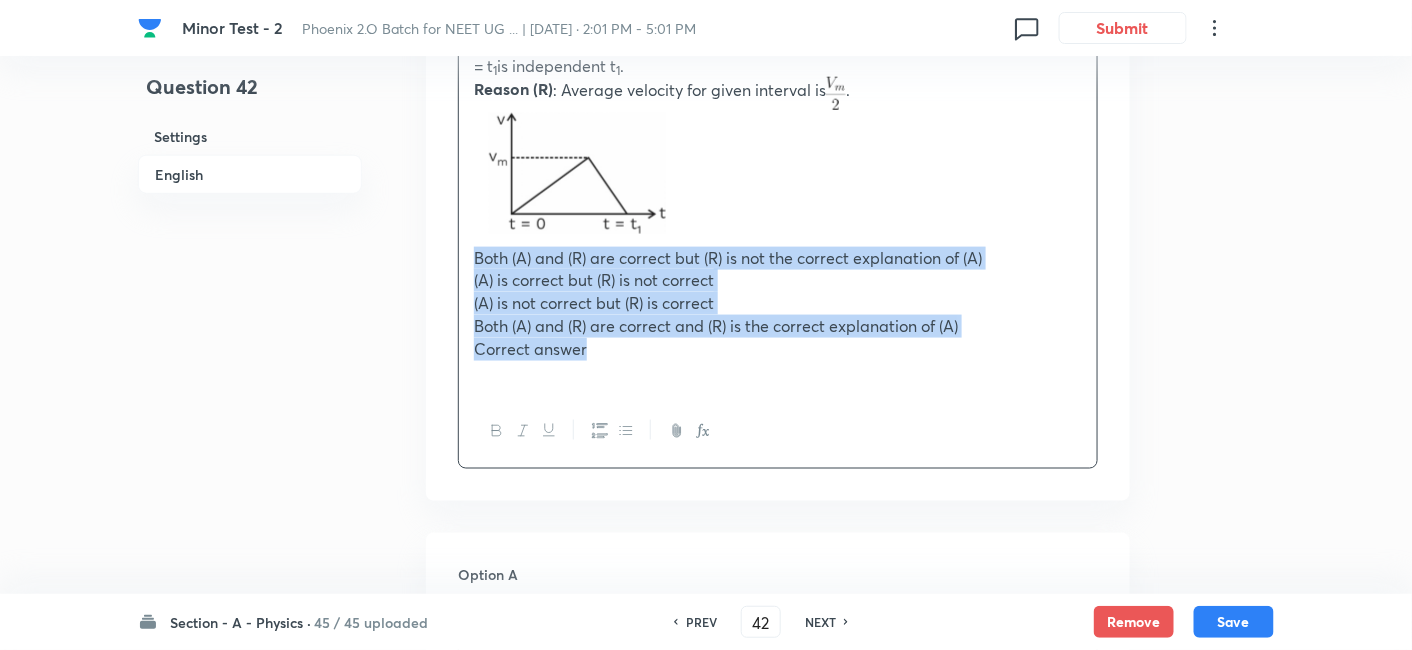 drag, startPoint x: 474, startPoint y: 252, endPoint x: 630, endPoint y: 358, distance: 188.60541 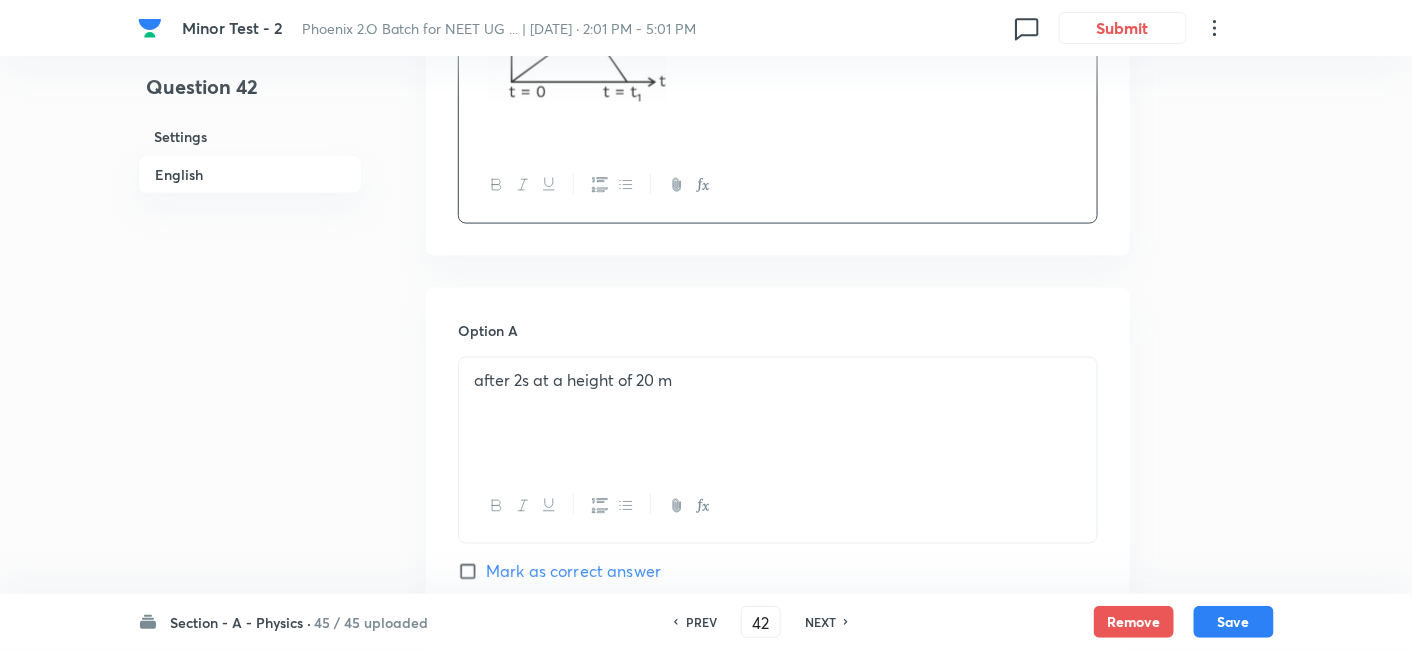 scroll, scrollTop: 833, scrollLeft: 0, axis: vertical 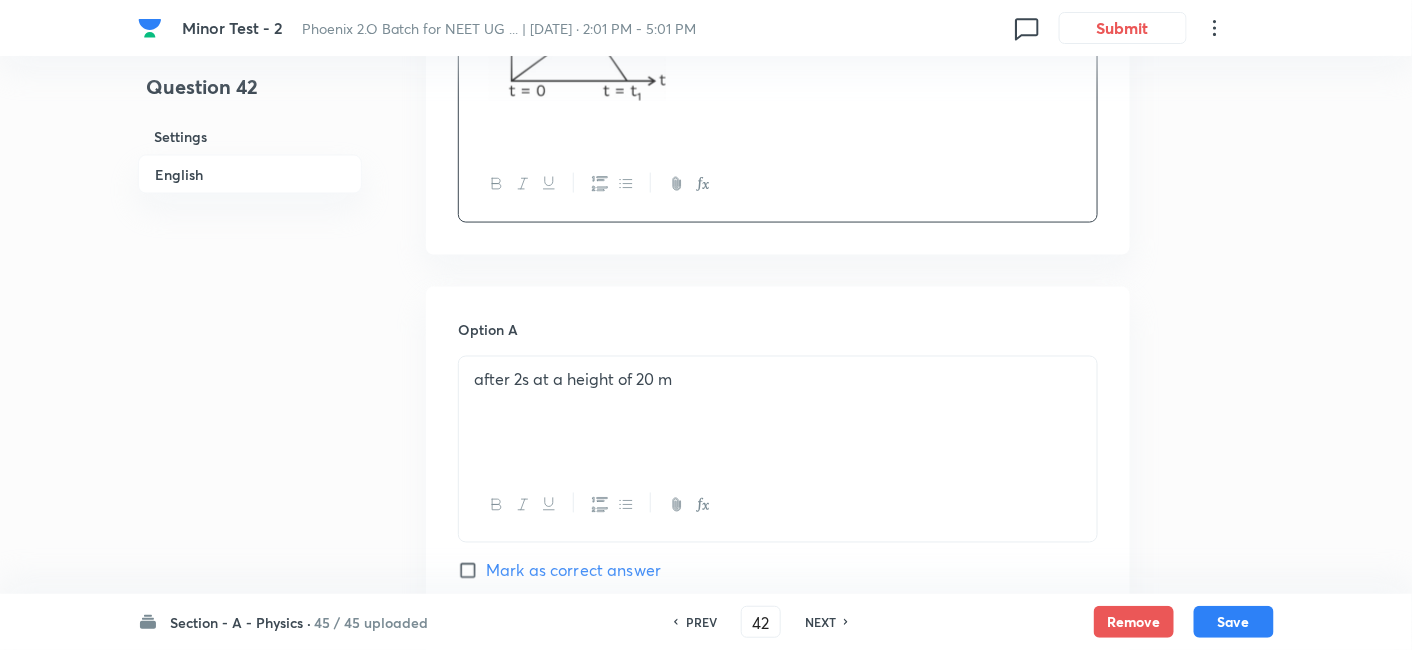 click on "after 2s at a height of 20 m" at bounding box center (778, 413) 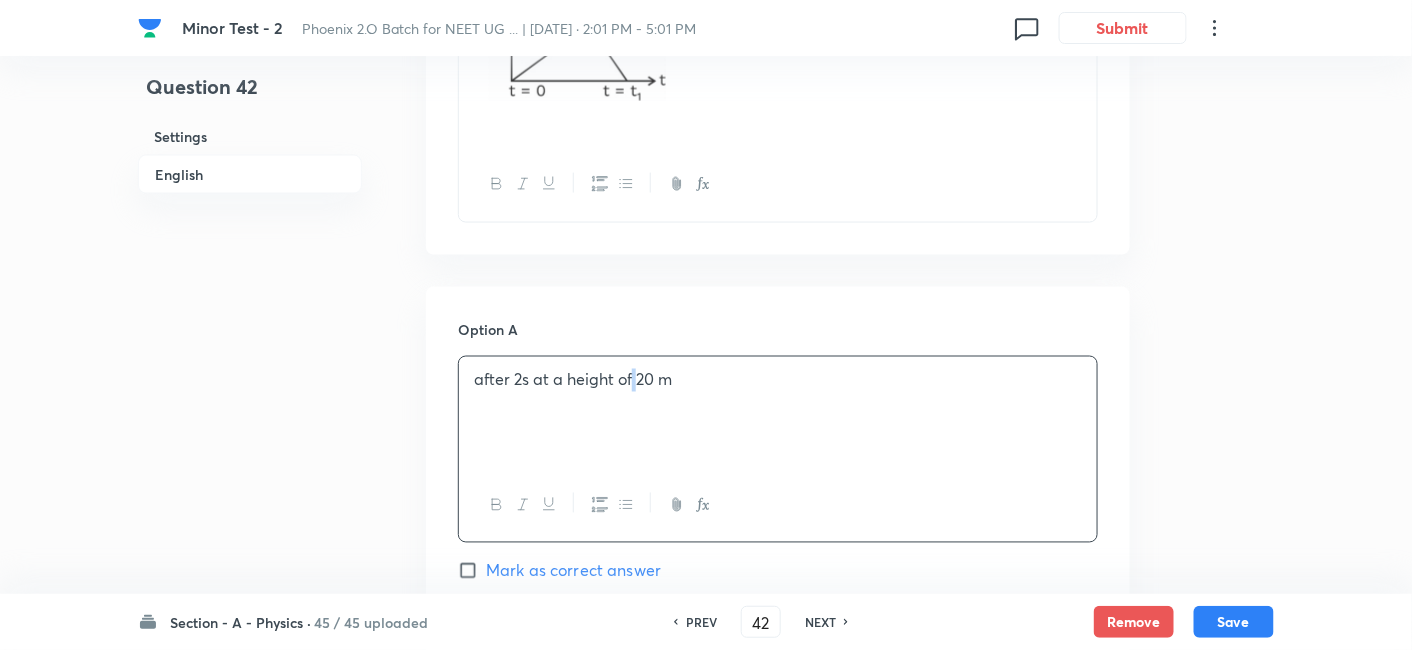 click on "after 2s at a height of 20 m" at bounding box center [778, 413] 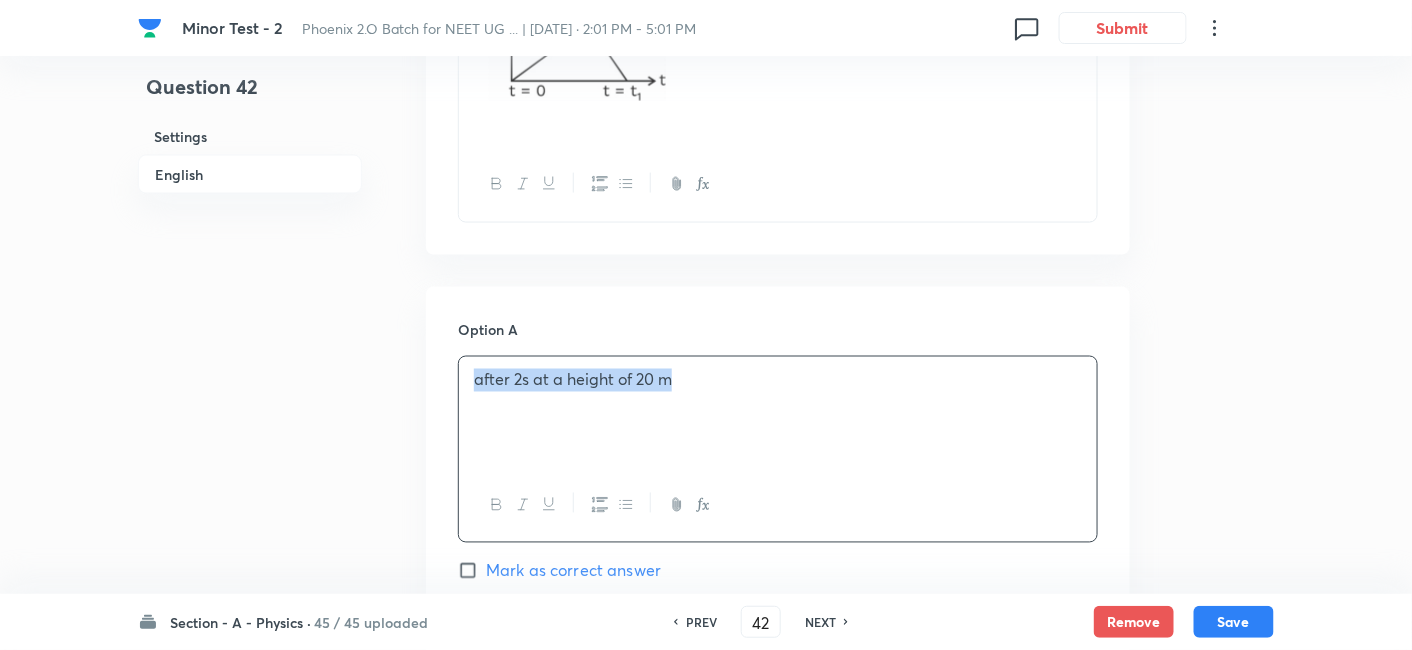 click on "after 2s at a height of 20 m" at bounding box center [778, 413] 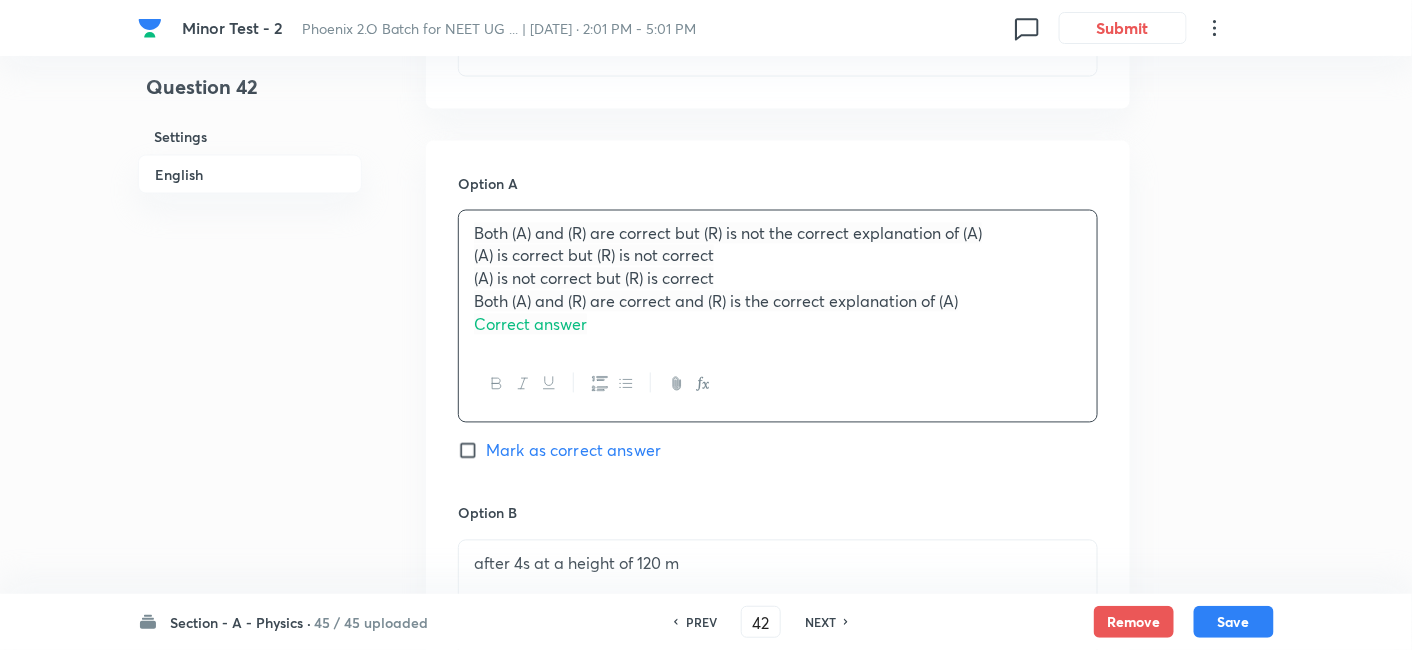 scroll, scrollTop: 980, scrollLeft: 0, axis: vertical 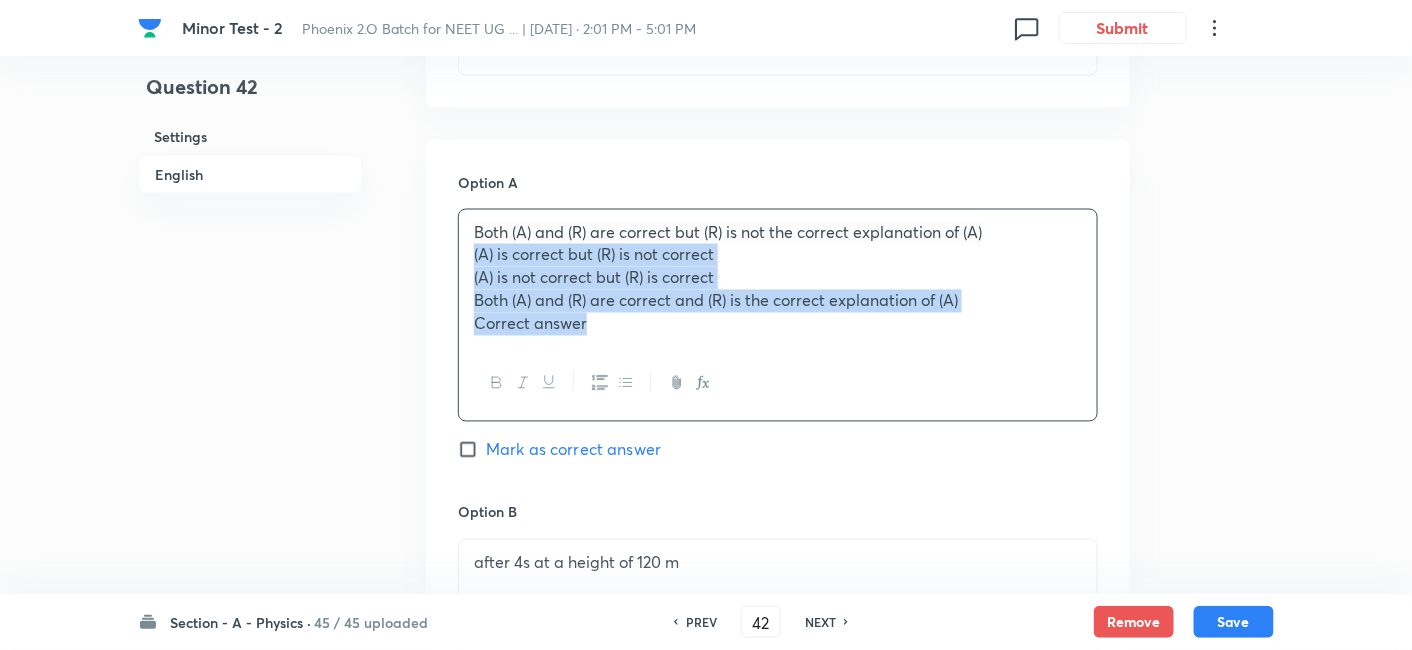 drag, startPoint x: 468, startPoint y: 255, endPoint x: 614, endPoint y: 327, distance: 162.78821 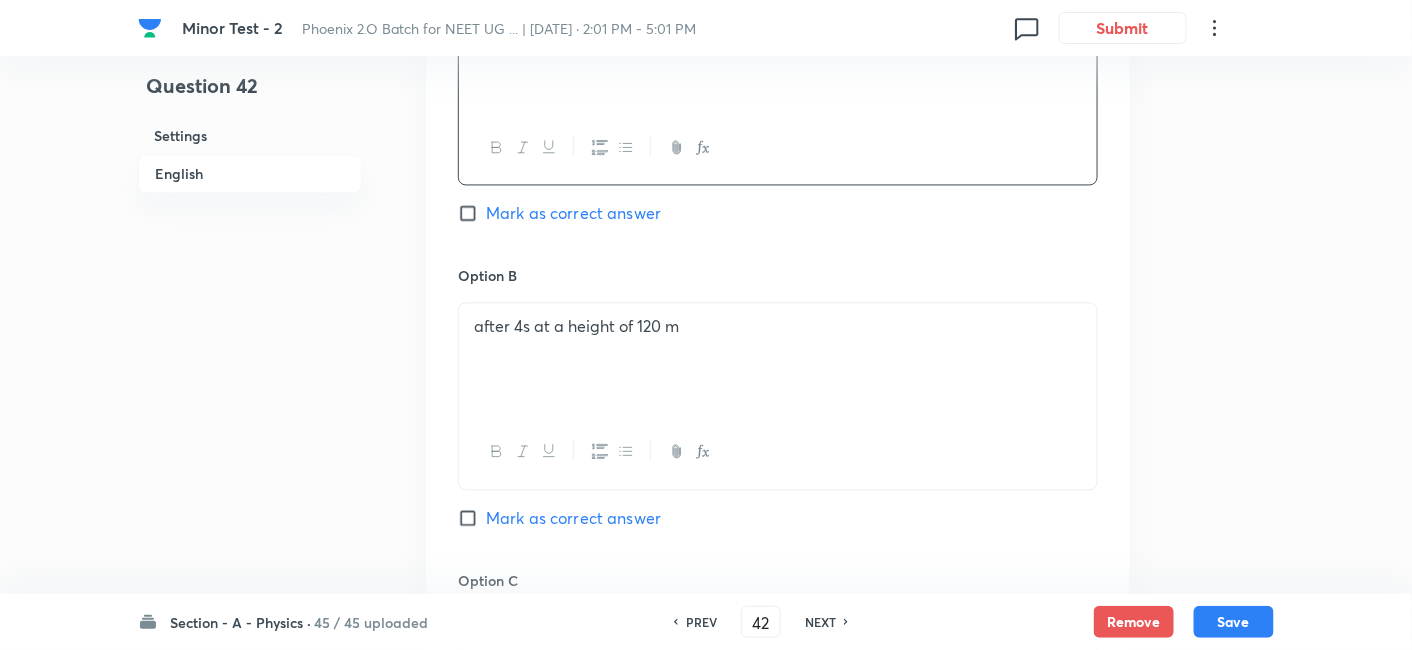 scroll, scrollTop: 1191, scrollLeft: 0, axis: vertical 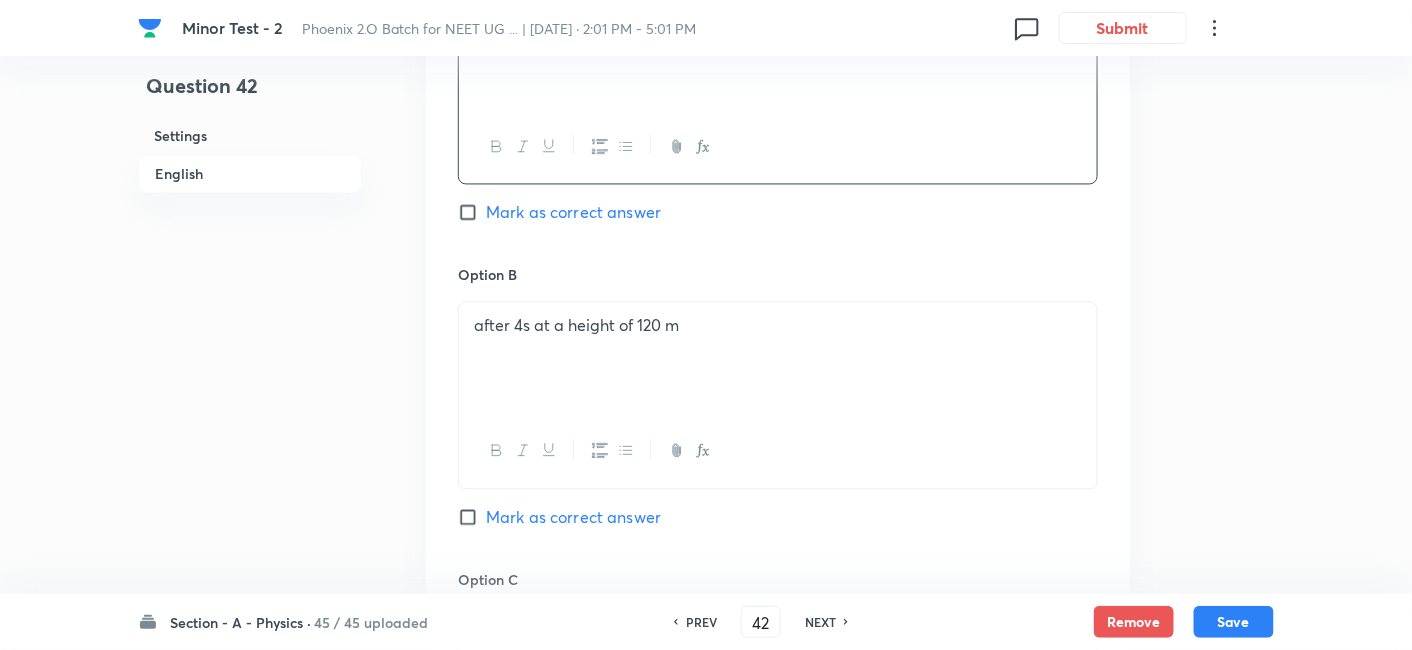 click on "after 4s at a height of 120 m" at bounding box center (778, 395) 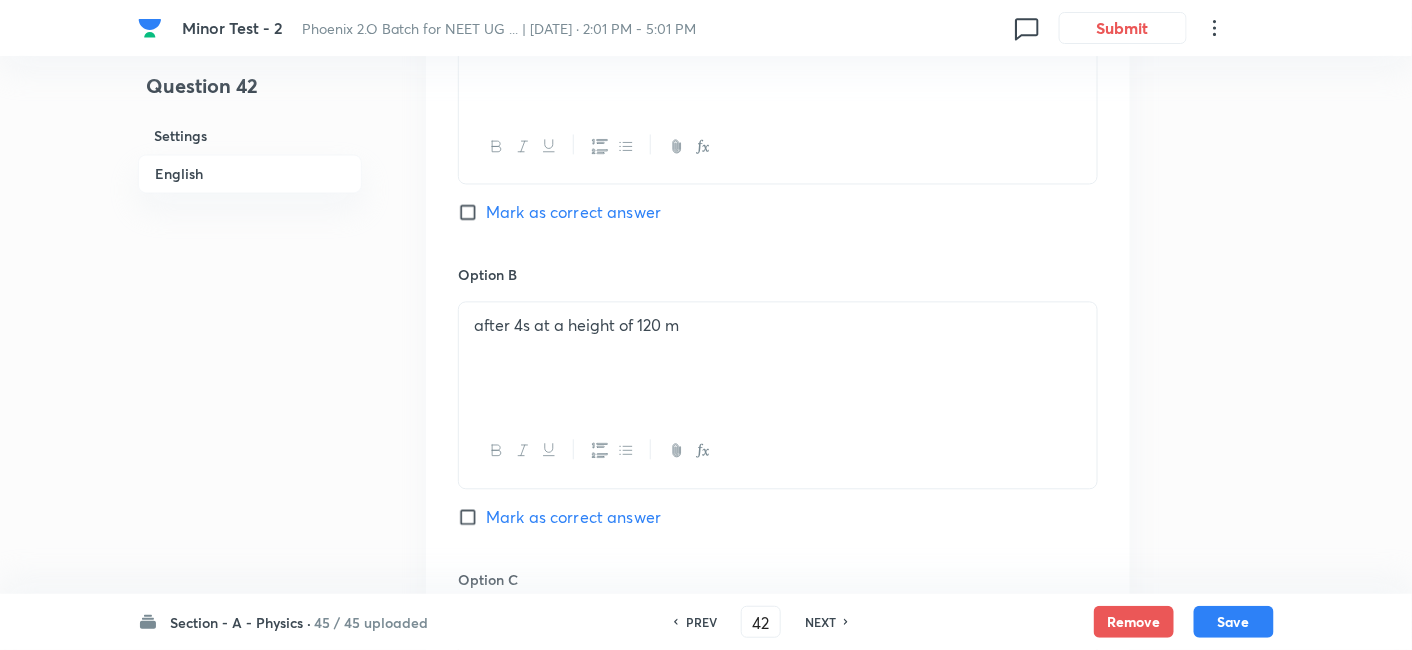 click on "after 4s at a height of 120 m" at bounding box center (778, 395) 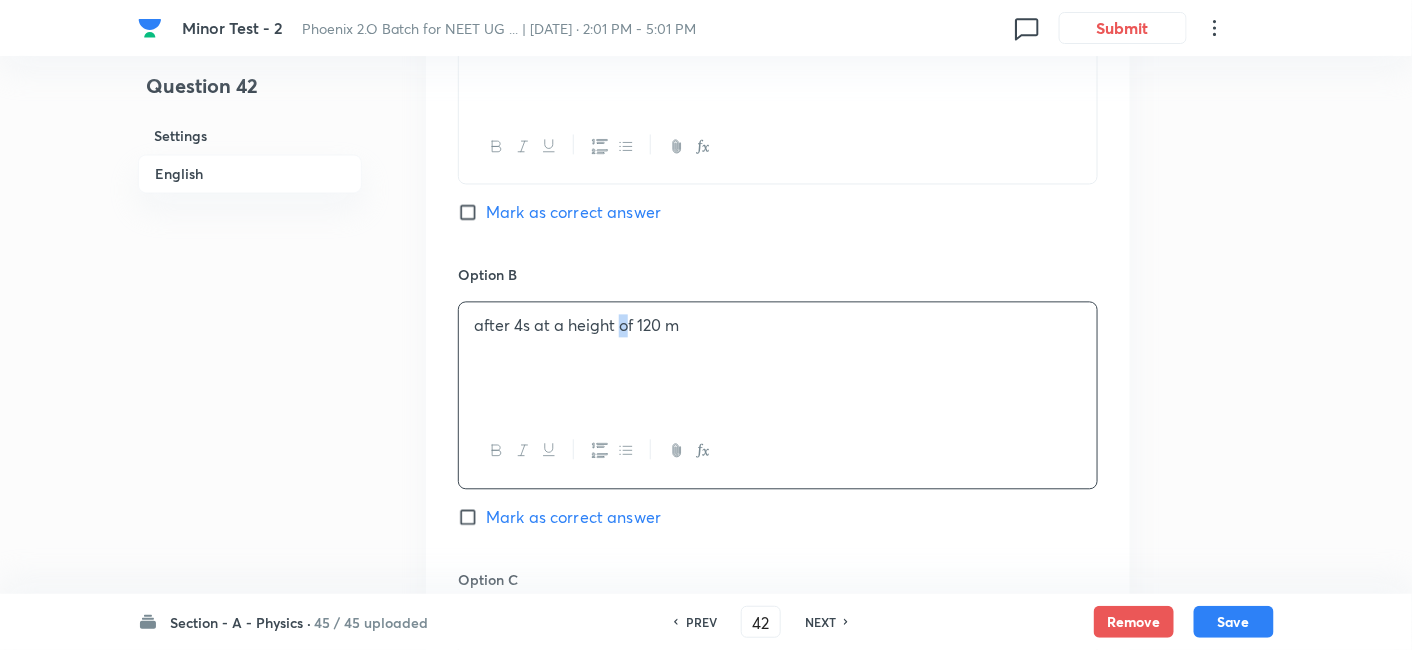 click on "after 4s at a height of 120 m" at bounding box center [778, 326] 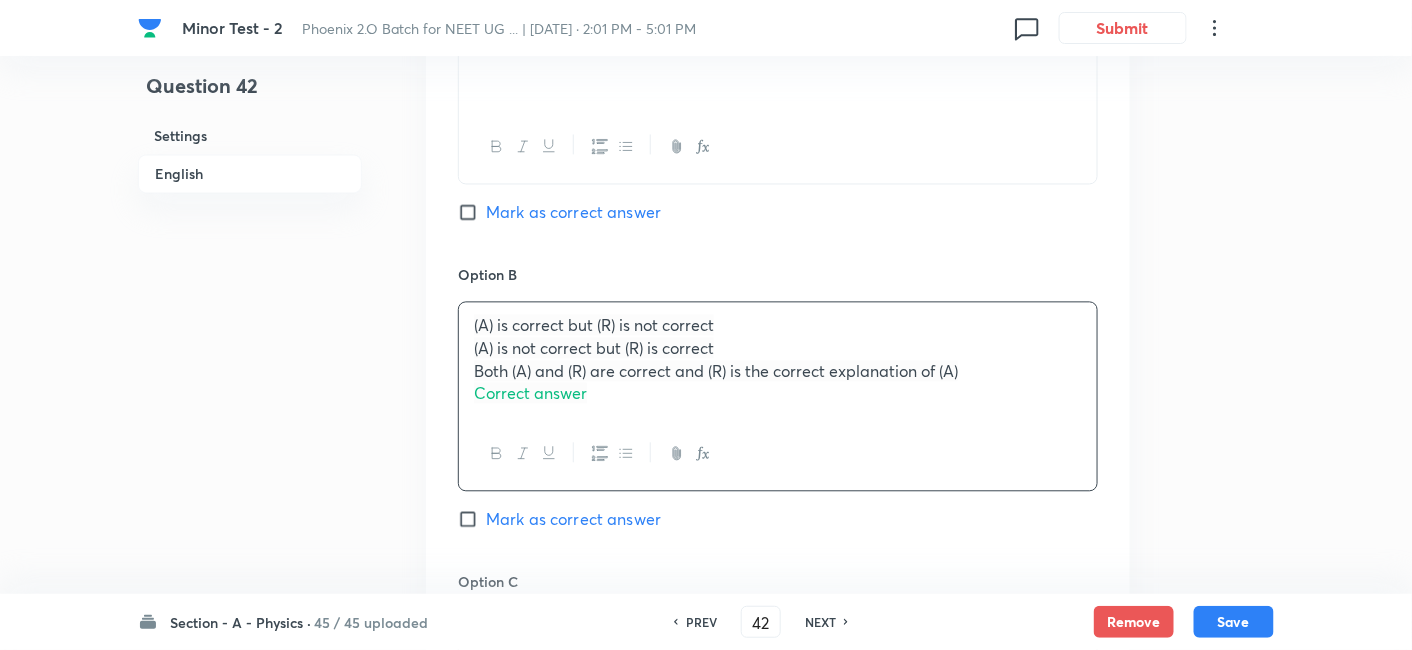 click on "(A) is correct but (R) is not correct" at bounding box center (594, 325) 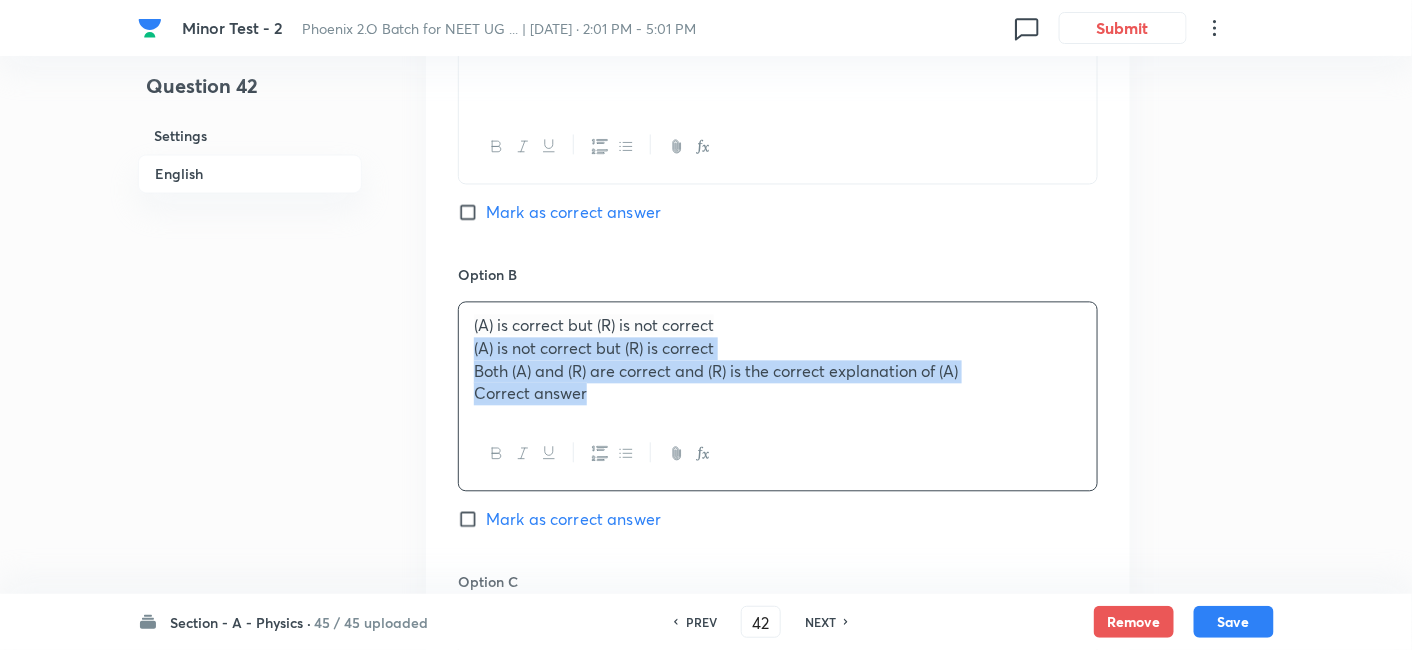 drag, startPoint x: 465, startPoint y: 344, endPoint x: 597, endPoint y: 397, distance: 142.24275 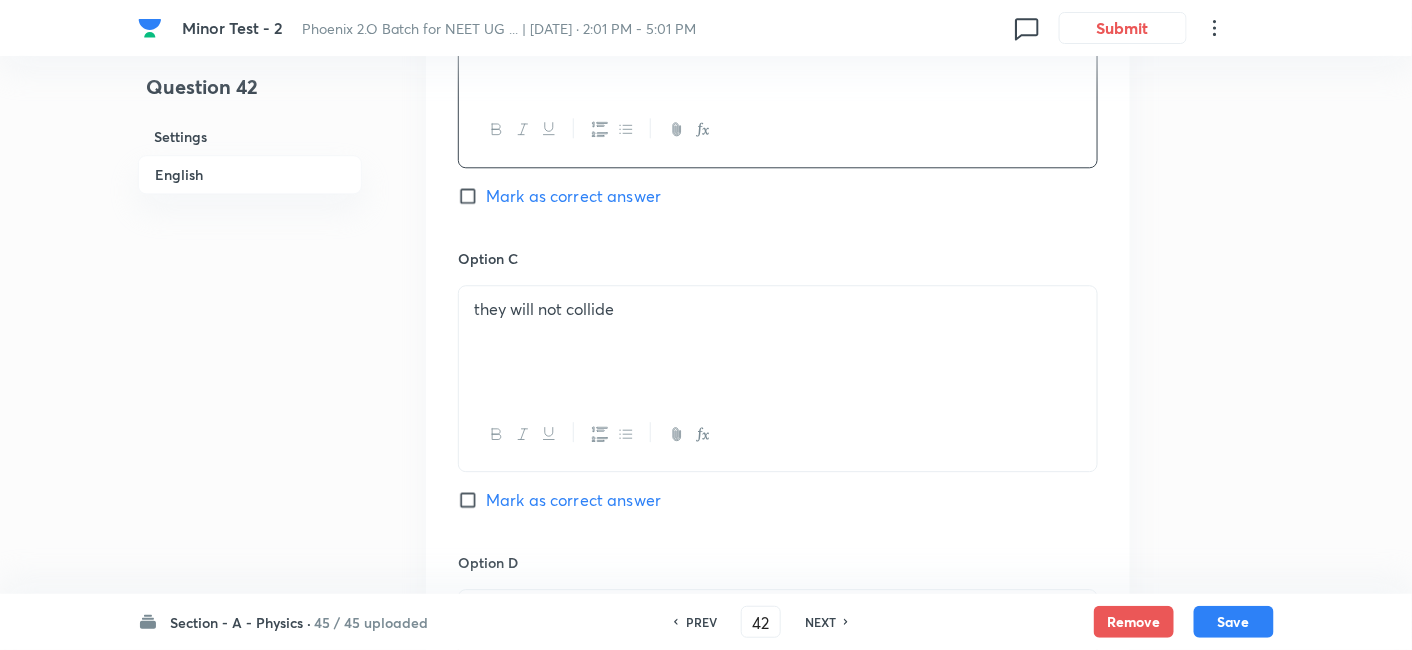 scroll, scrollTop: 1517, scrollLeft: 0, axis: vertical 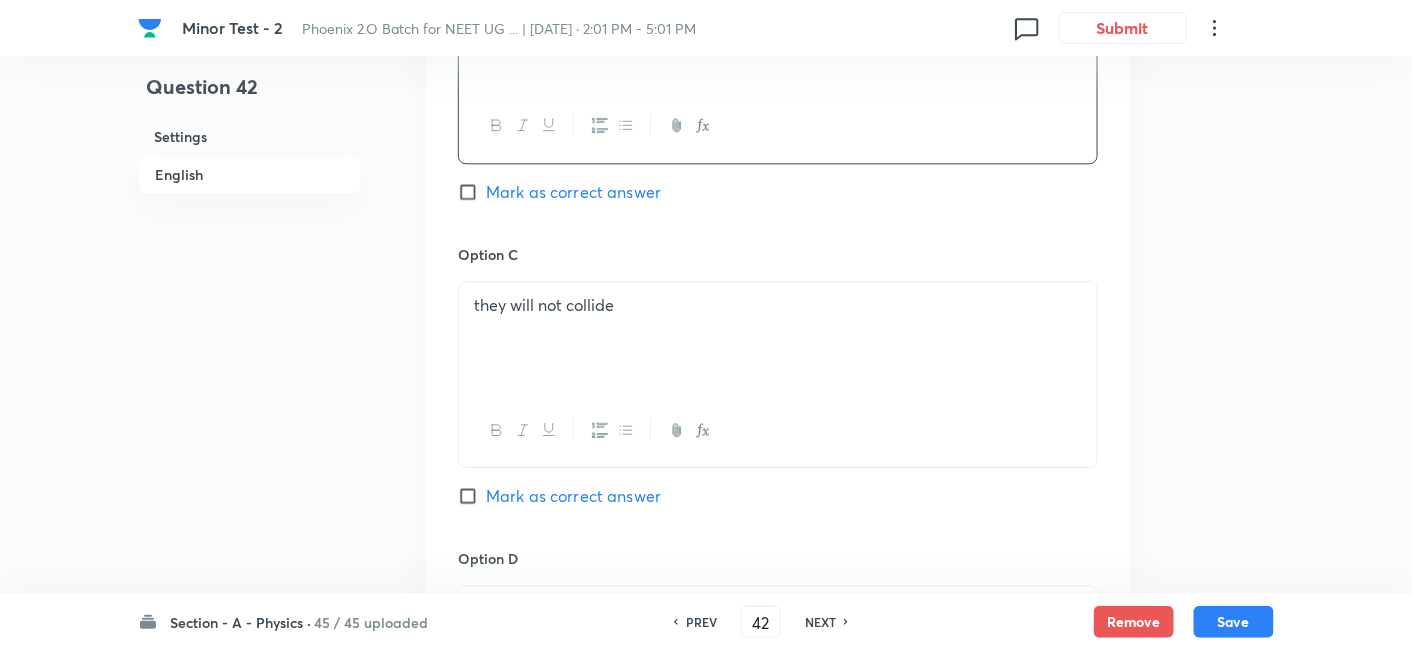 click on "they will not collide" at bounding box center [778, 305] 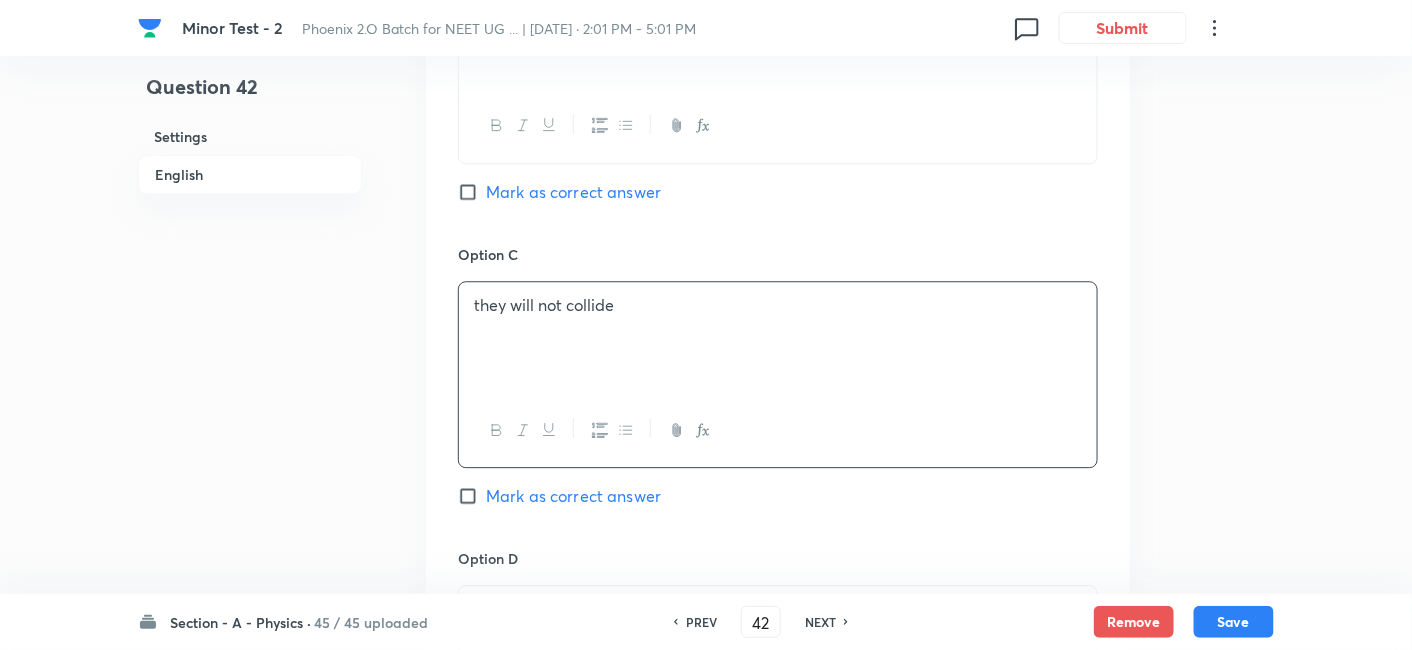 click on "they will not collide" at bounding box center [778, 305] 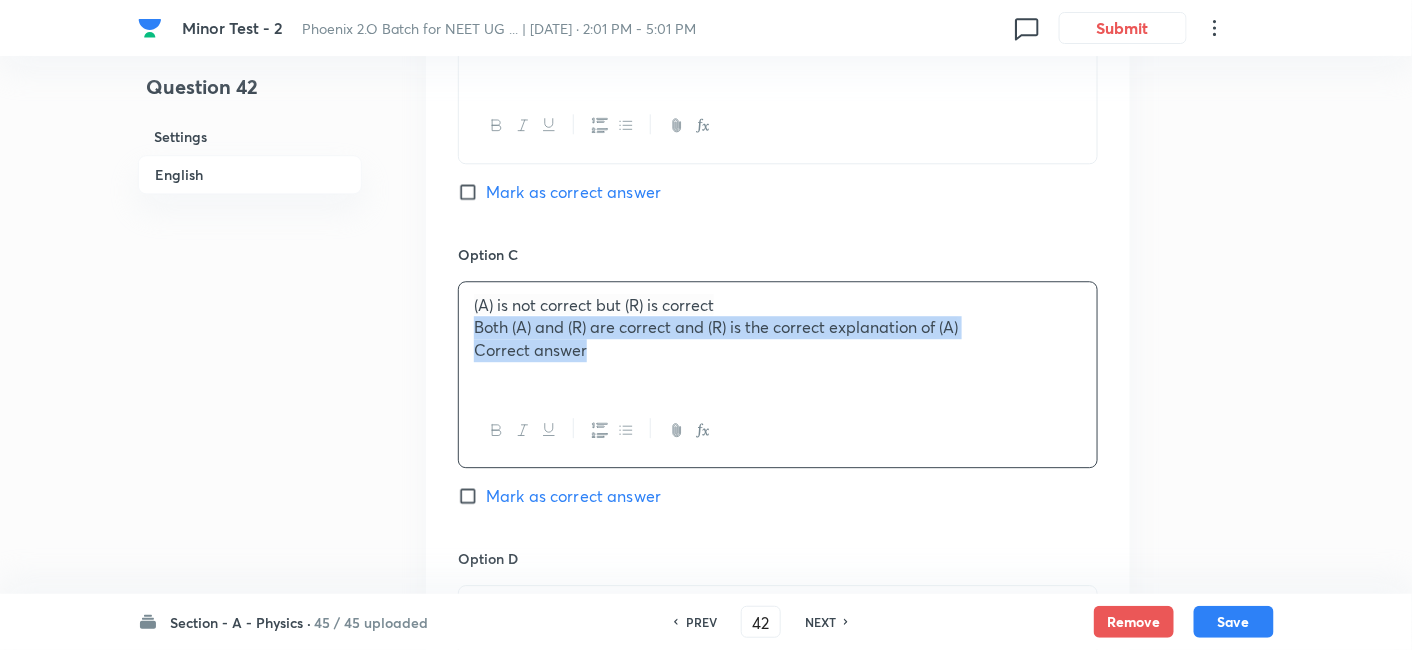 drag, startPoint x: 471, startPoint y: 321, endPoint x: 603, endPoint y: 360, distance: 137.64084 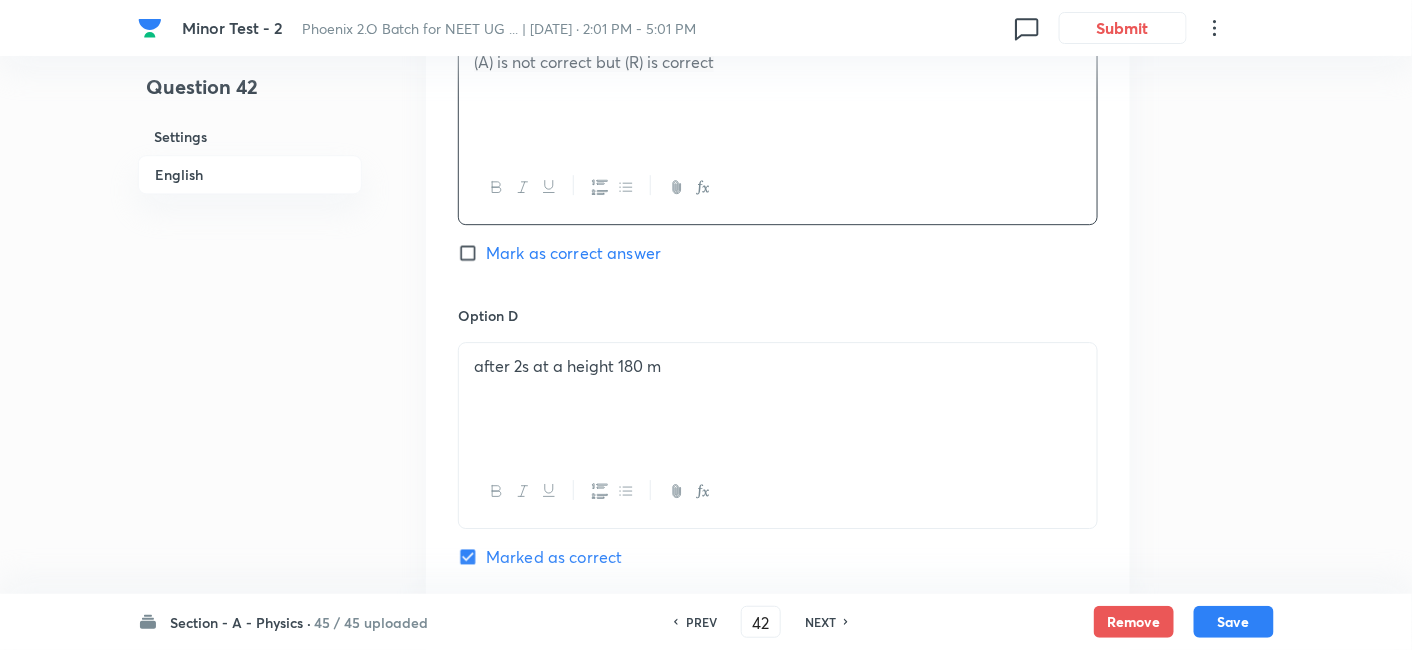 scroll, scrollTop: 1761, scrollLeft: 0, axis: vertical 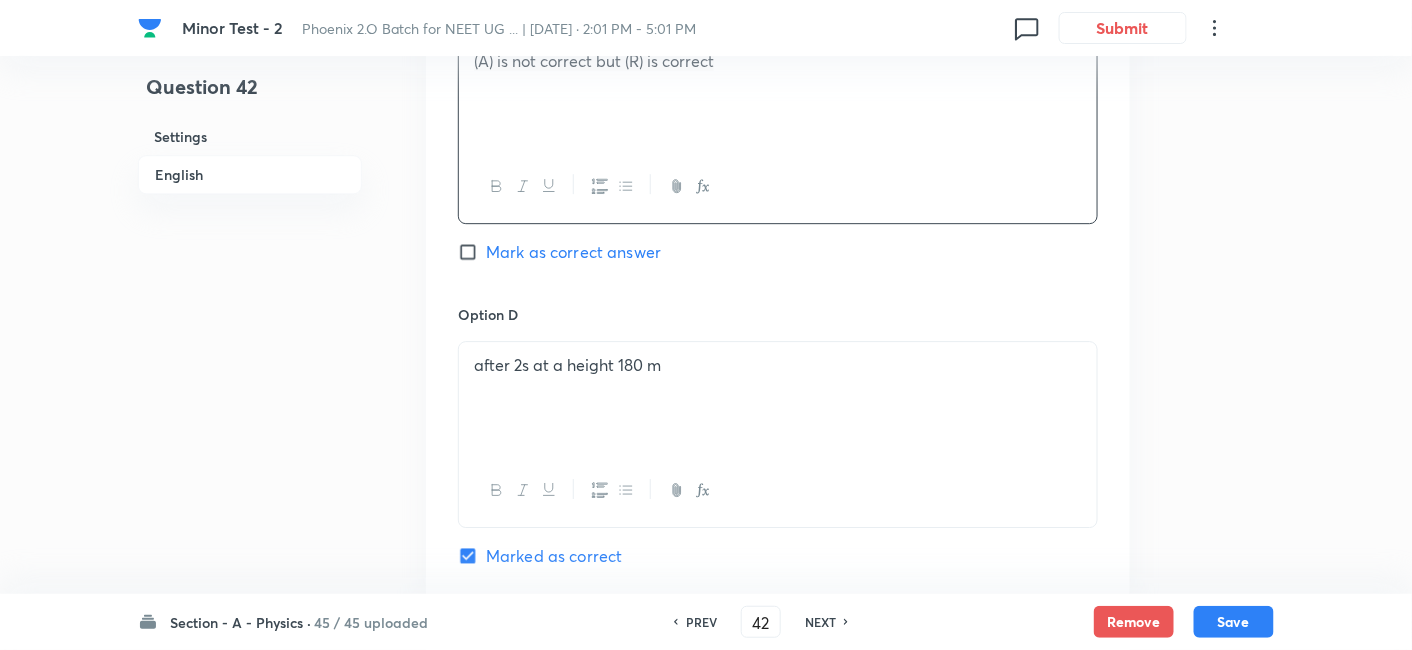 click on "after 2s at a height 180 m" at bounding box center (778, 365) 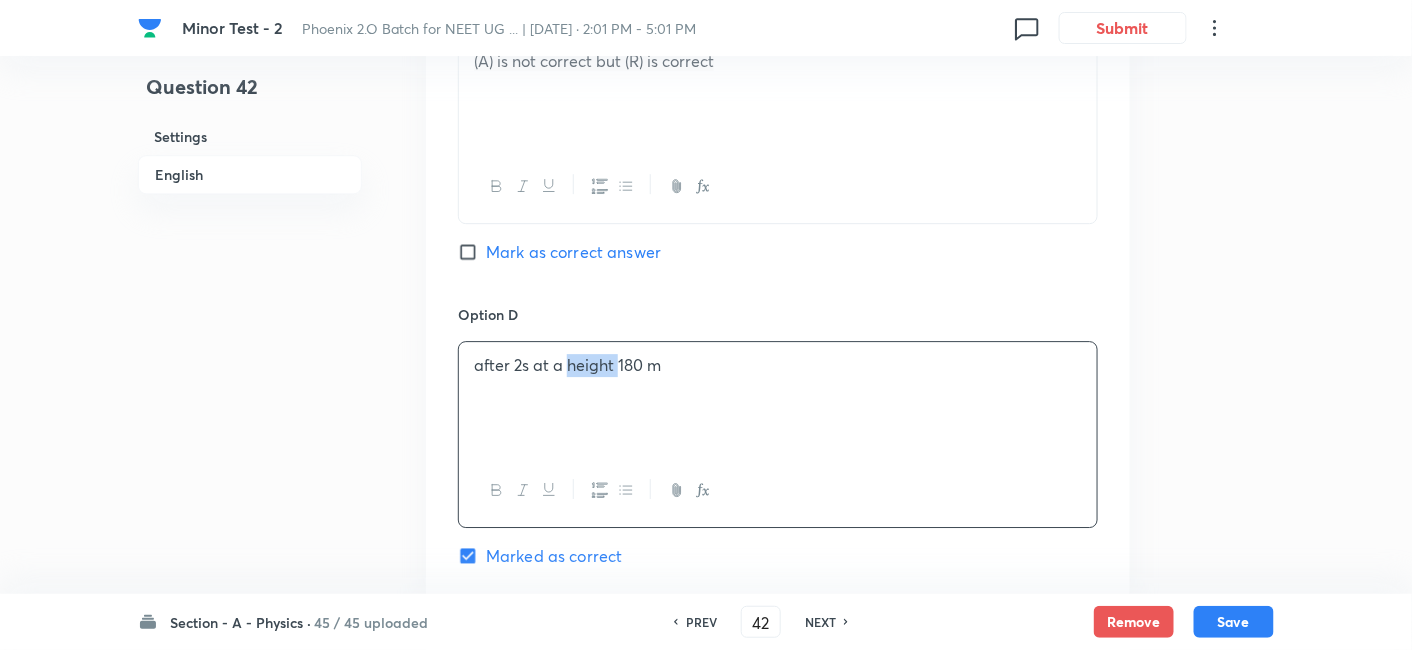 click on "after 2s at a height 180 m" at bounding box center [778, 365] 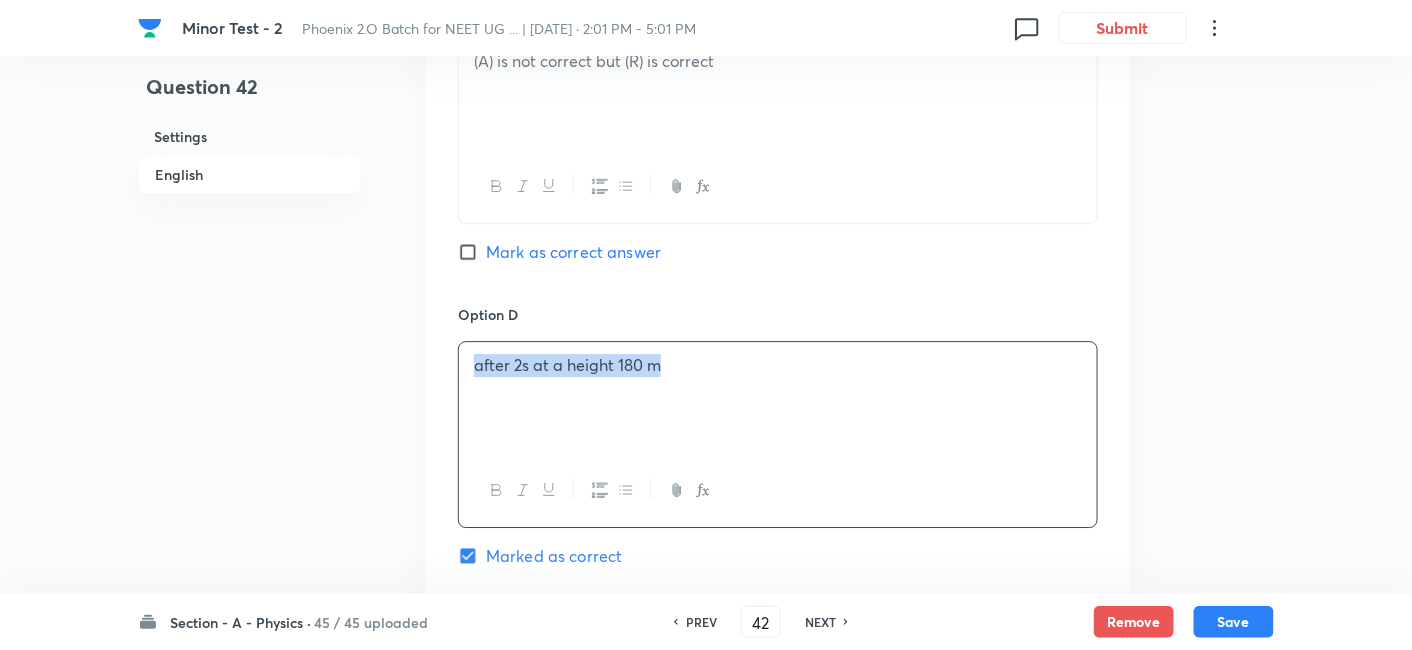 click on "after 2s at a height 180 m" at bounding box center (778, 365) 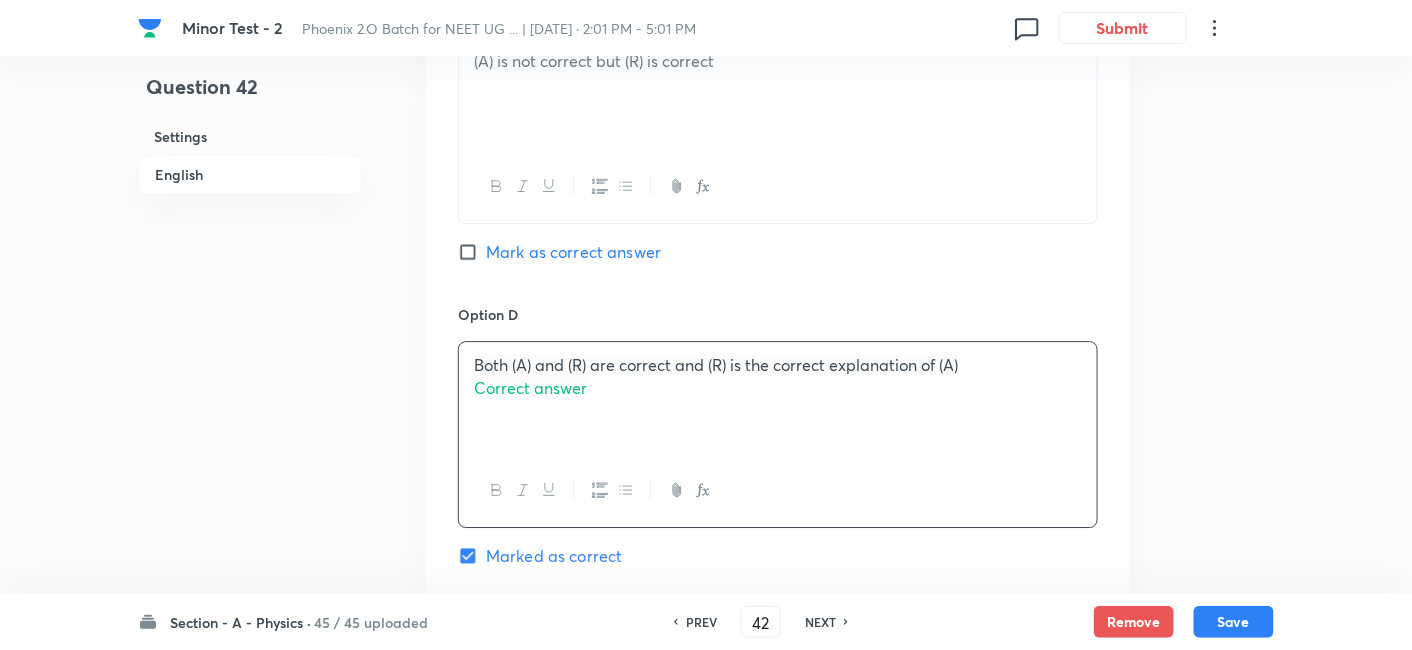 click on "Correct answer" at bounding box center [530, 387] 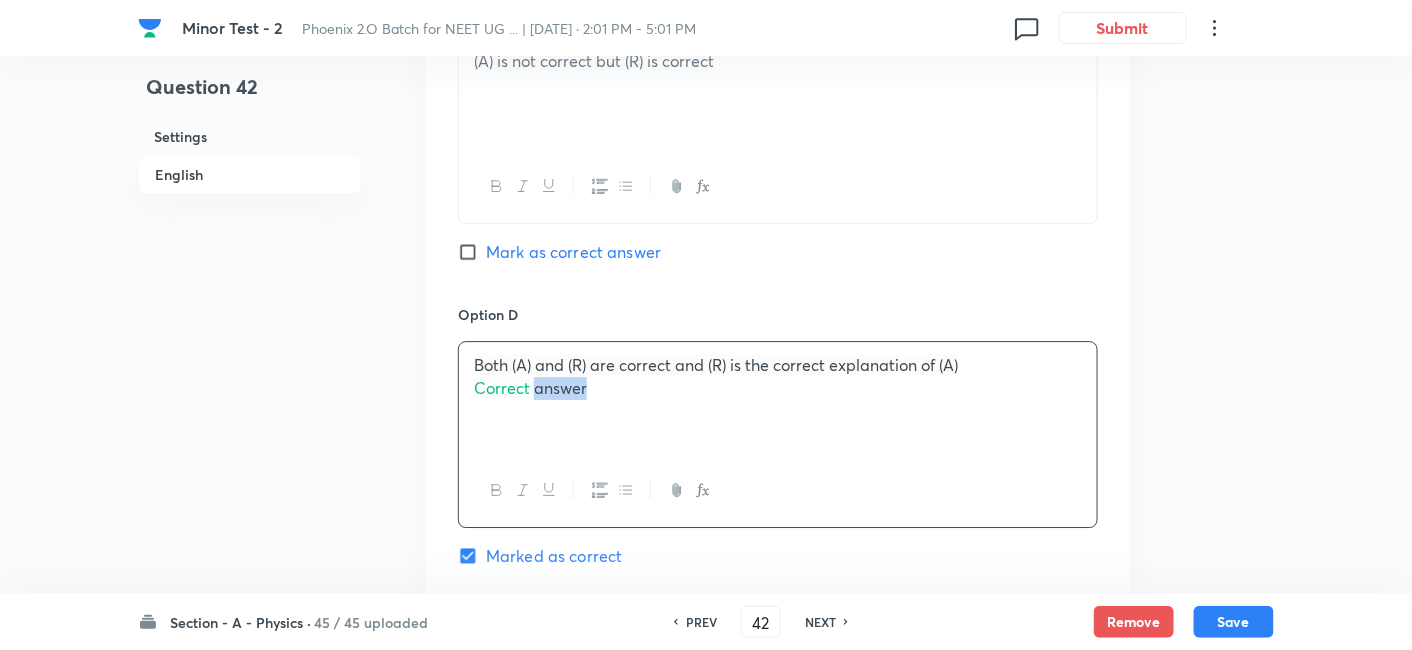 click on "Correct answer" at bounding box center (530, 387) 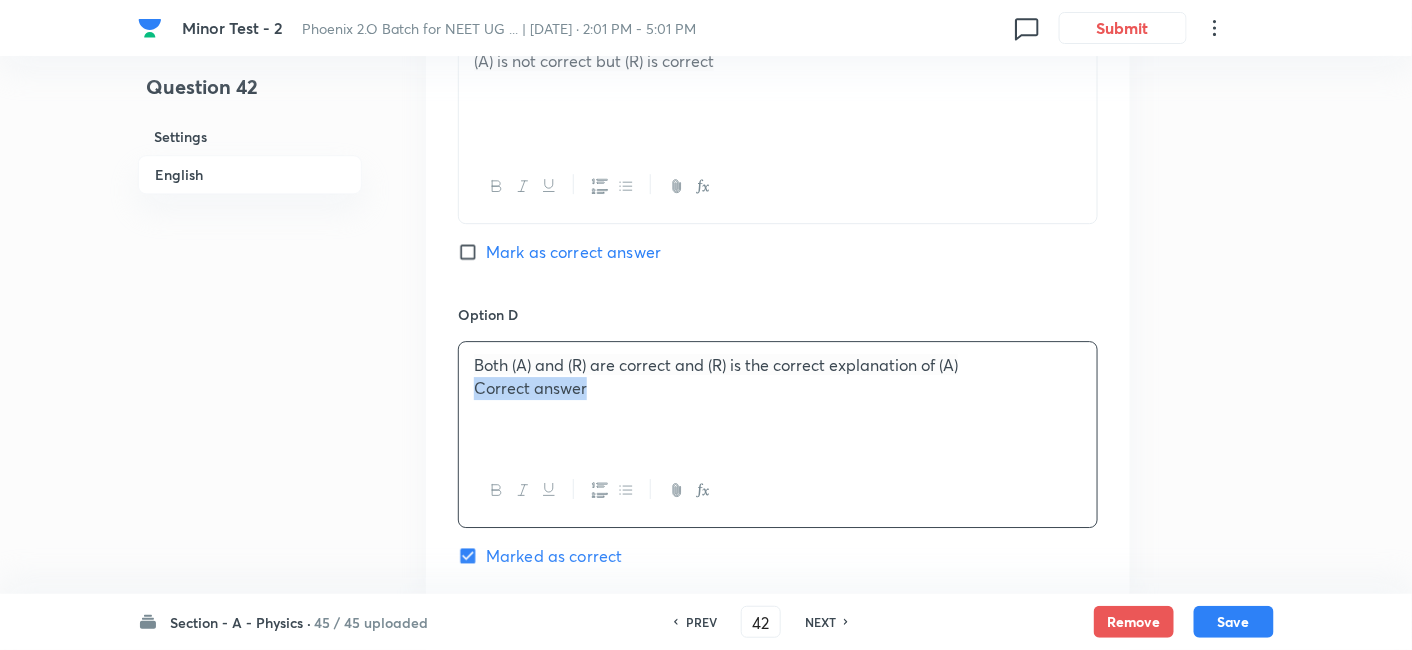 click on "Correct answer" at bounding box center (530, 387) 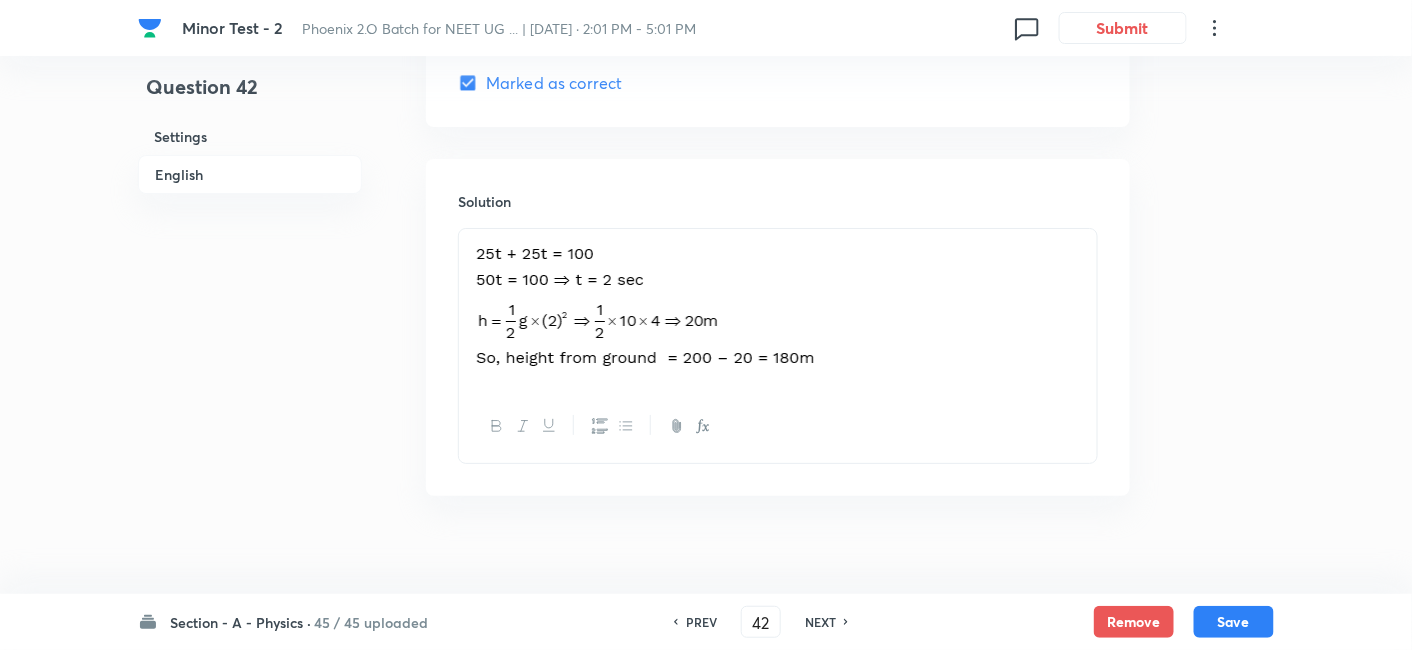 scroll, scrollTop: 2253, scrollLeft: 0, axis: vertical 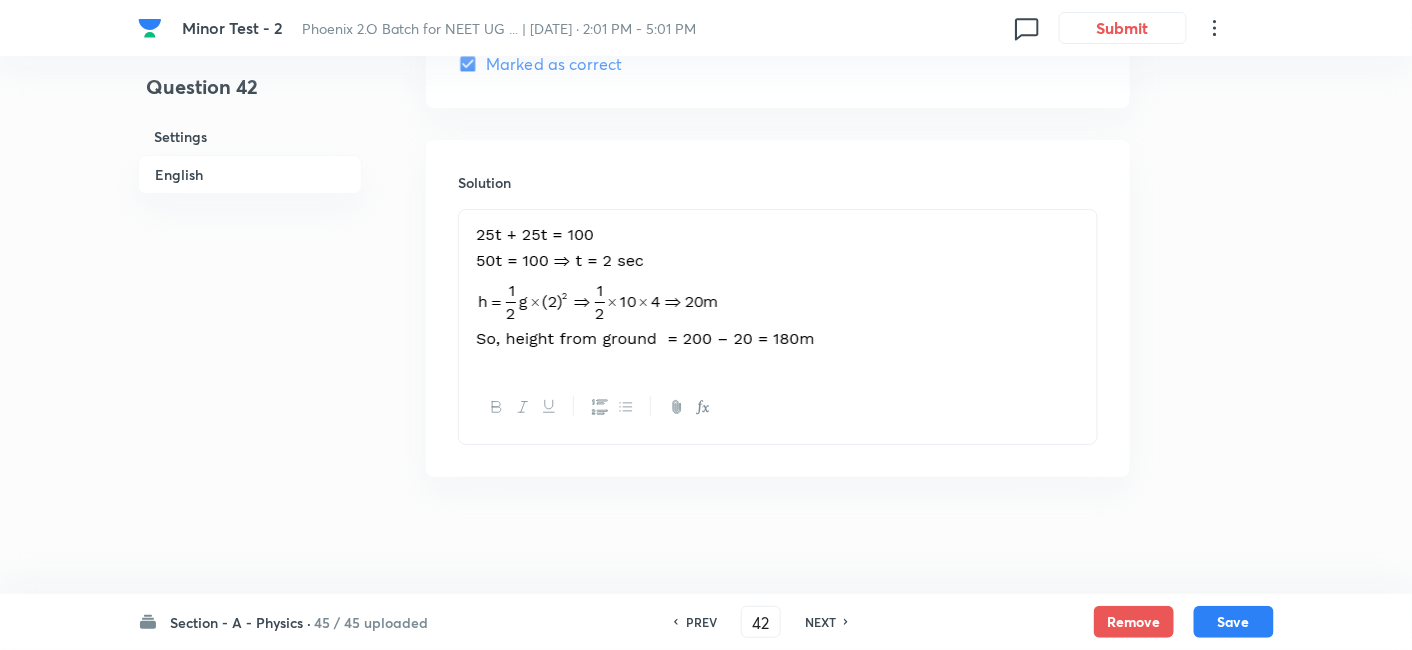 click at bounding box center [778, 290] 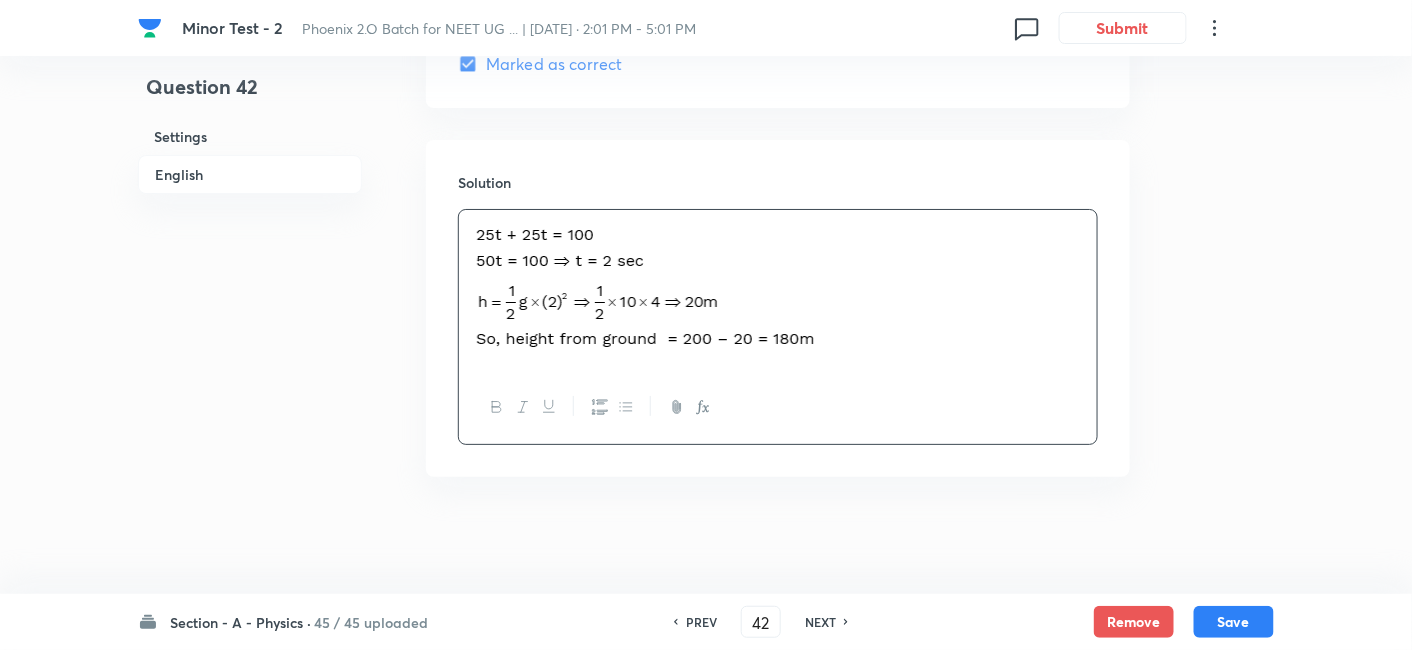 scroll, scrollTop: 2204, scrollLeft: 0, axis: vertical 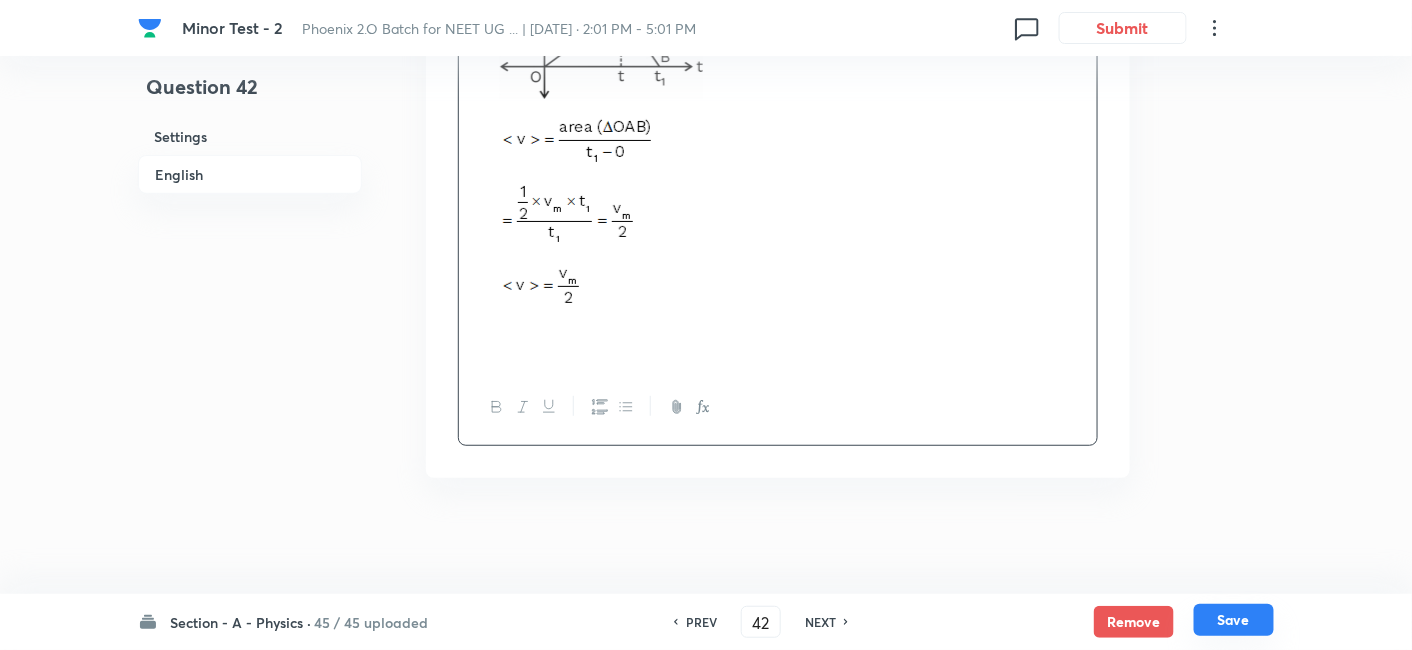 click on "Save" at bounding box center [1234, 620] 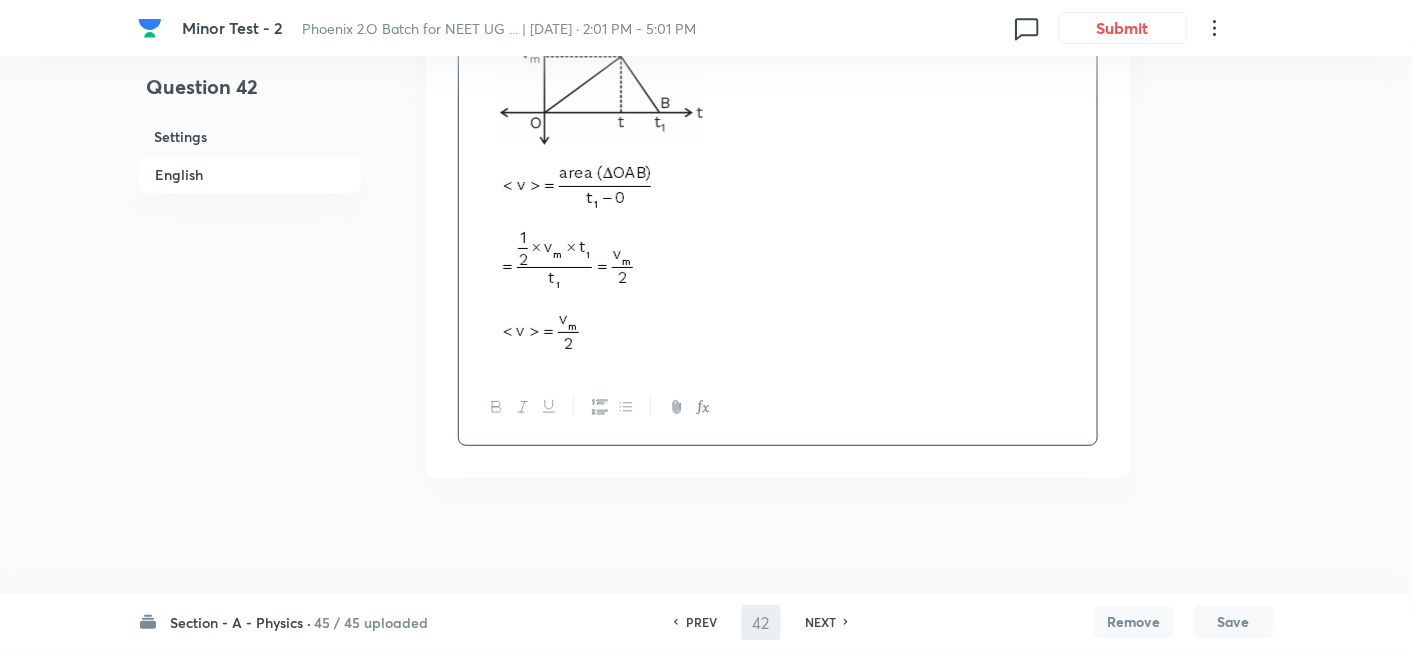 type on "43" 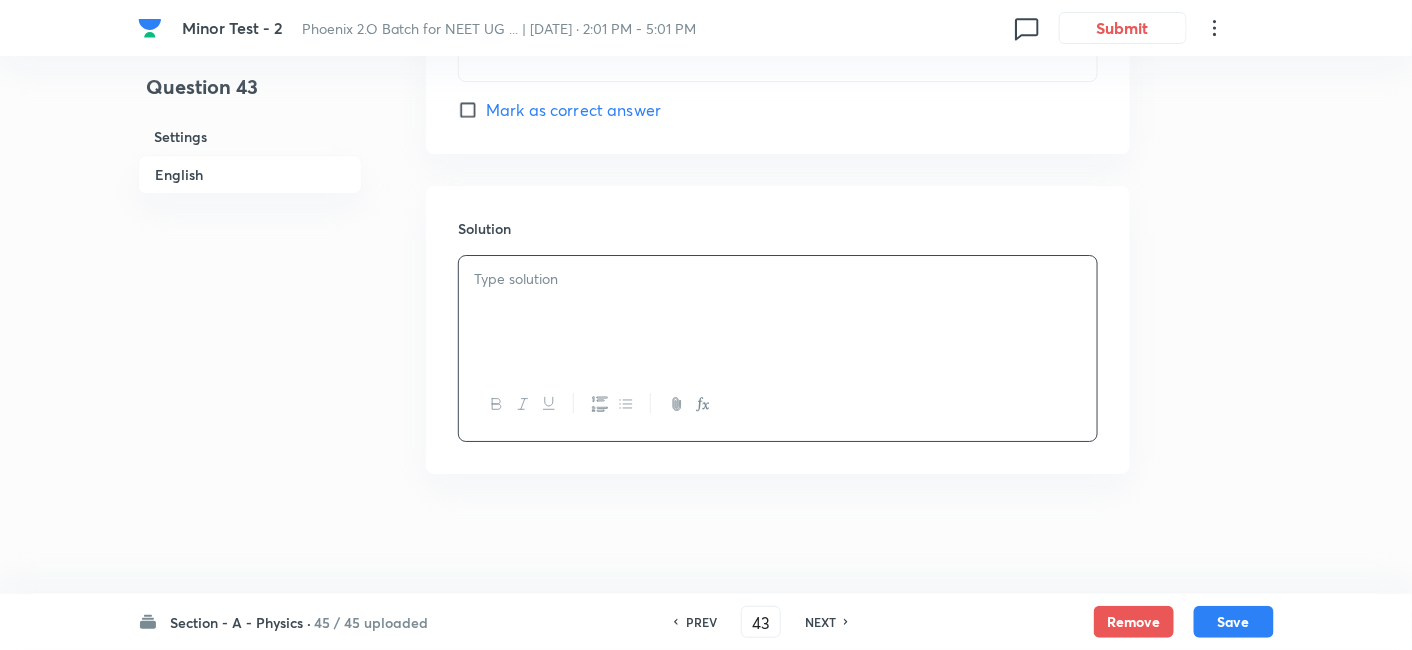 checkbox on "false" 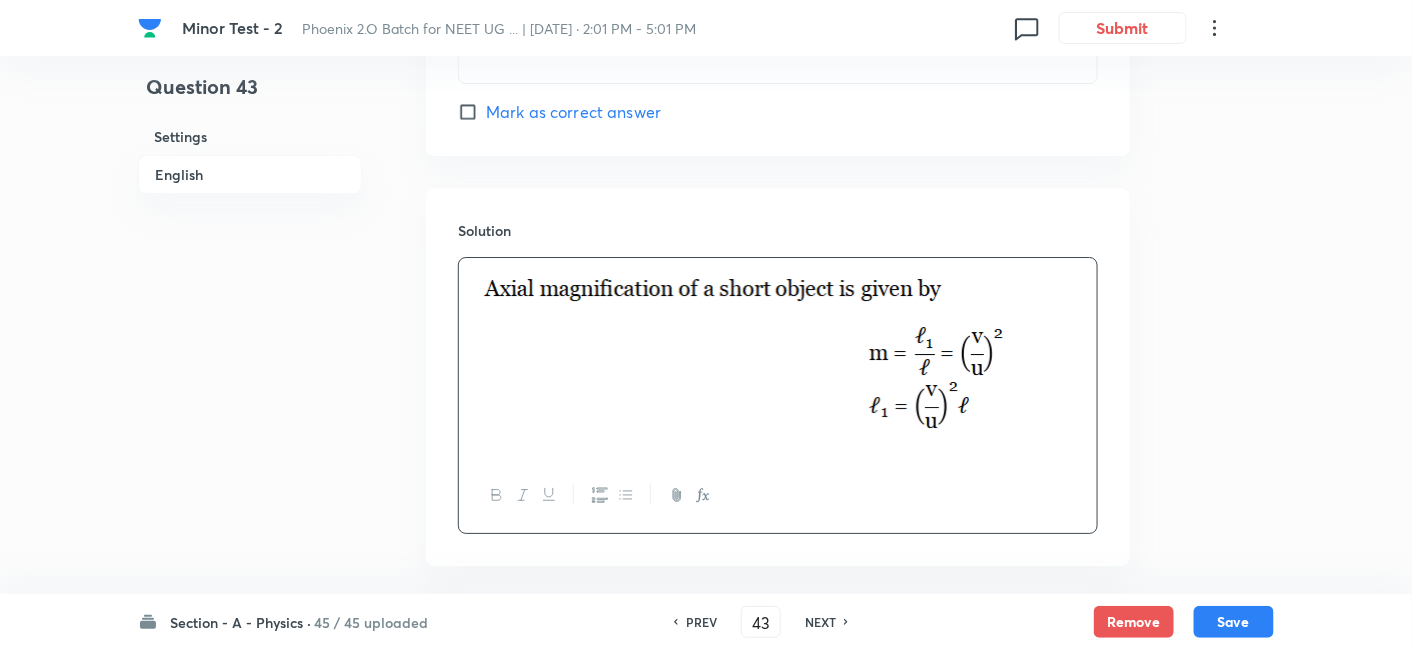 scroll, scrollTop: 2171, scrollLeft: 0, axis: vertical 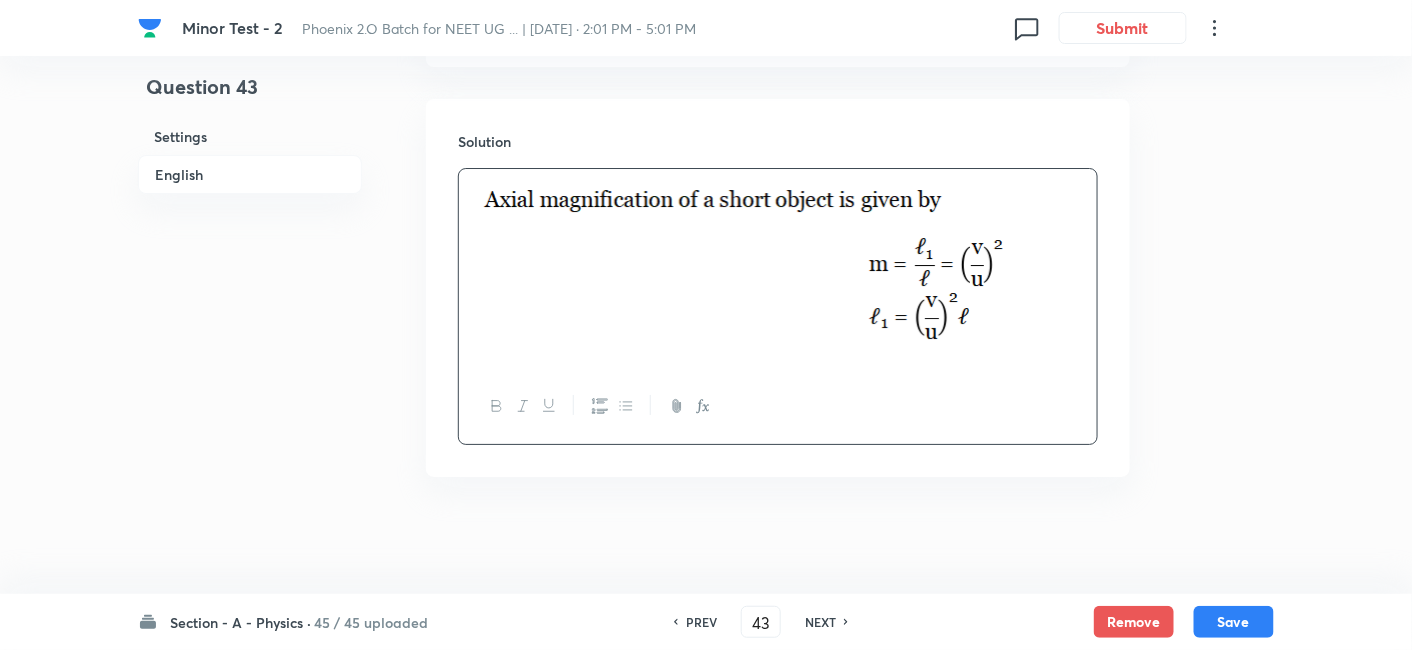 click on "NEXT" at bounding box center [820, 622] 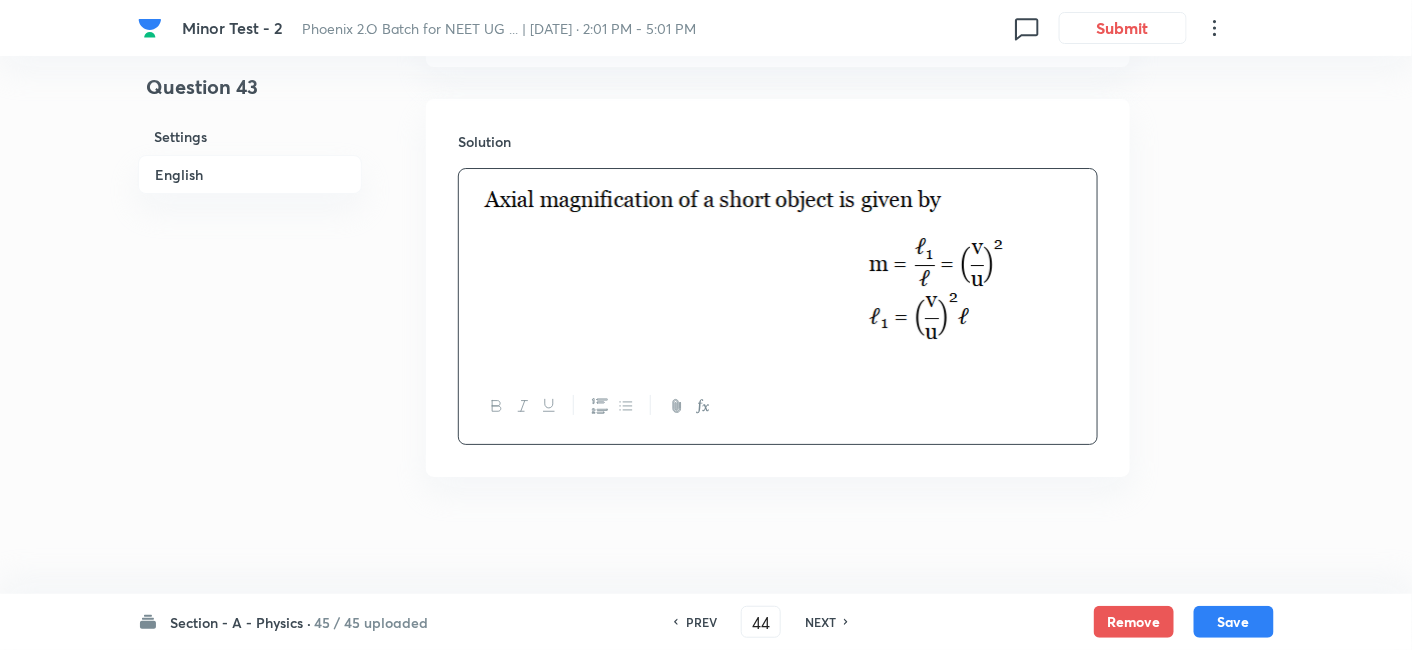 checkbox on "false" 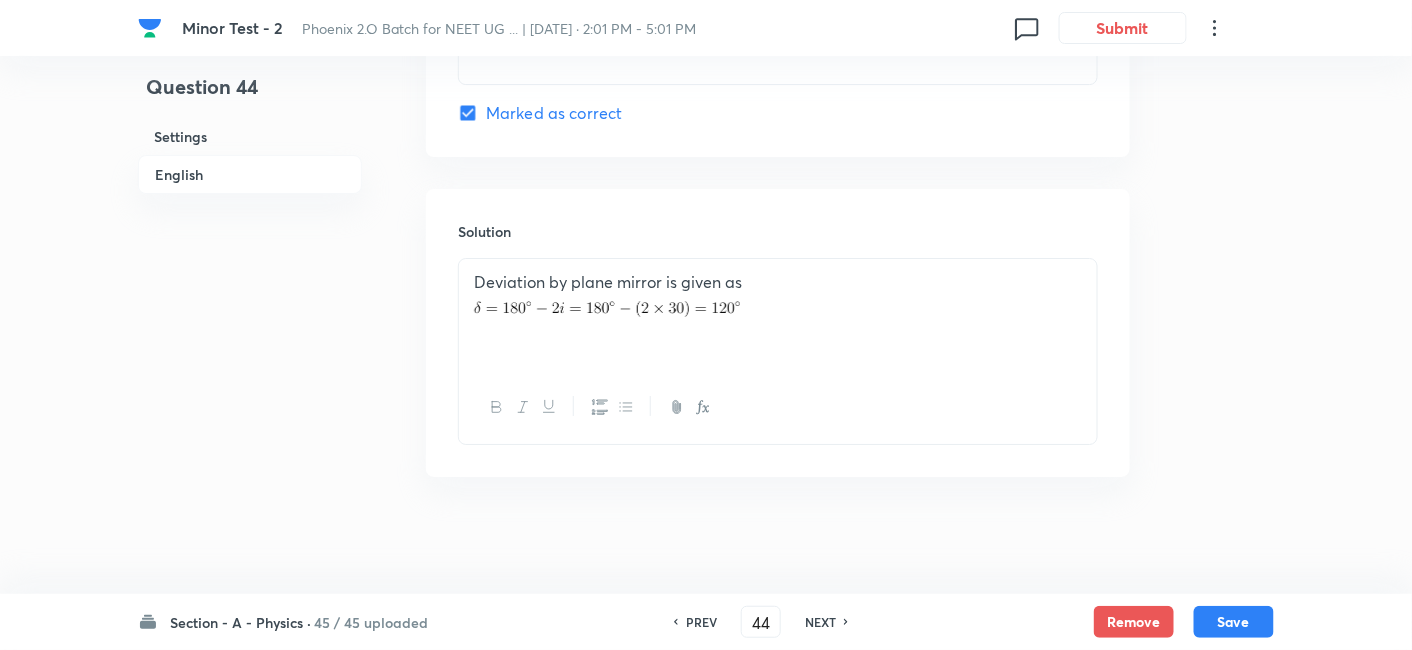 click on "NEXT" at bounding box center (820, 622) 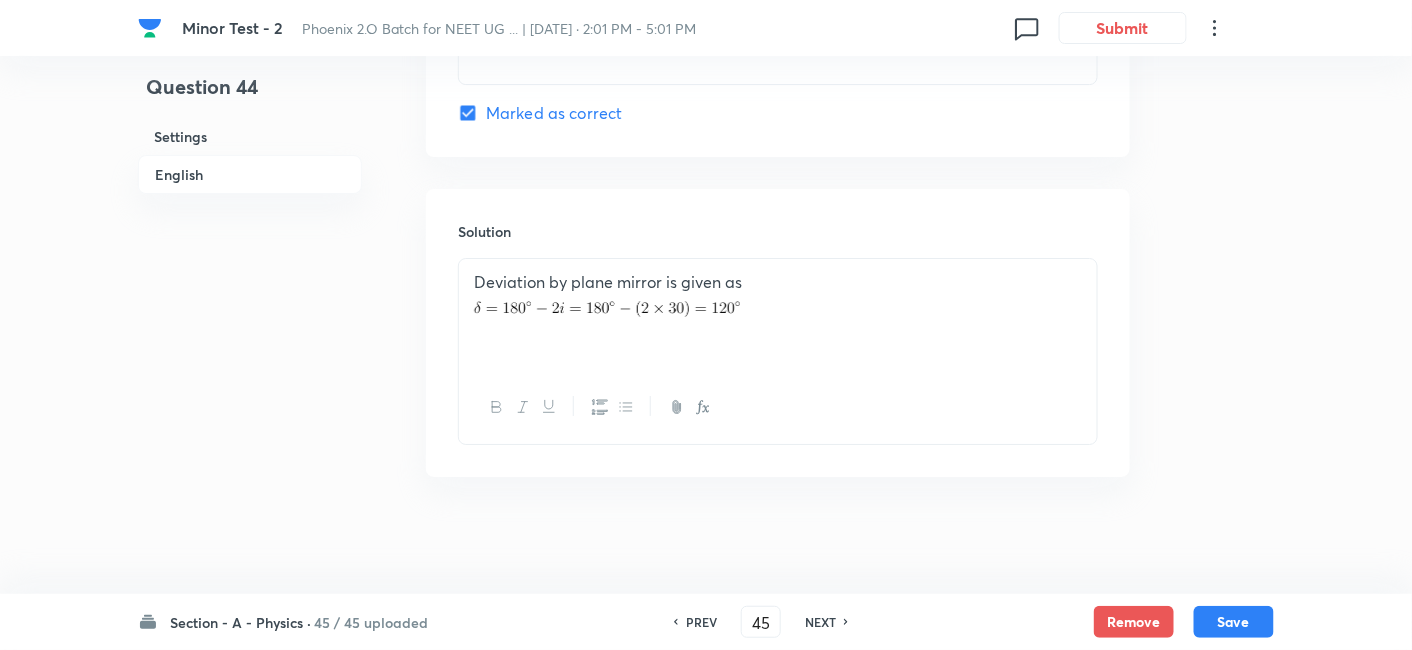 checkbox on "true" 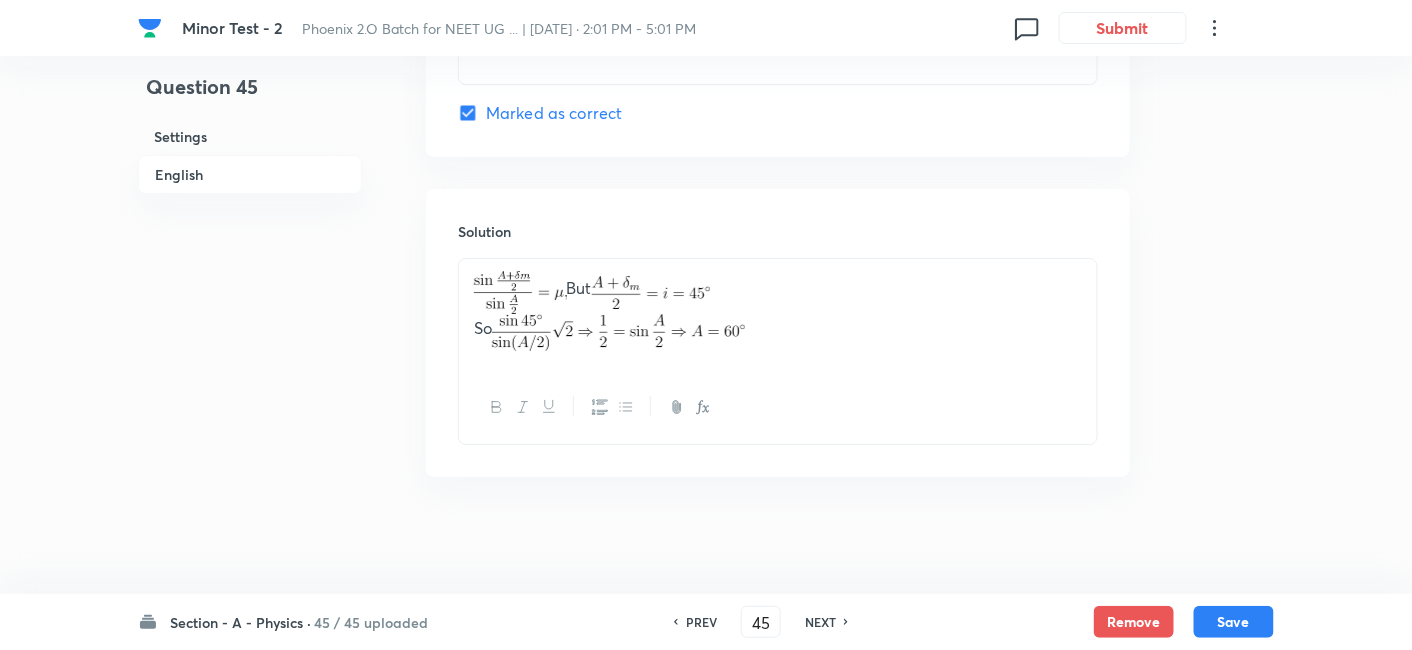 click on "NEXT" at bounding box center (820, 622) 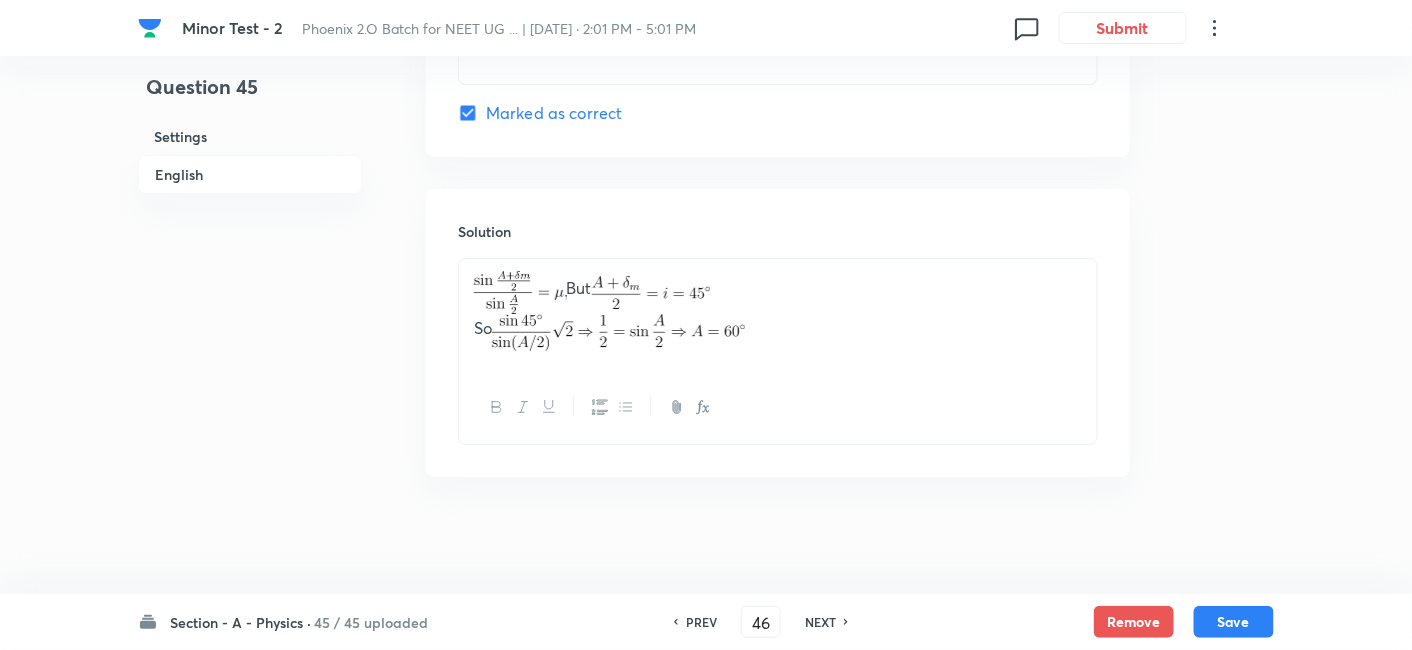 checkbox on "false" 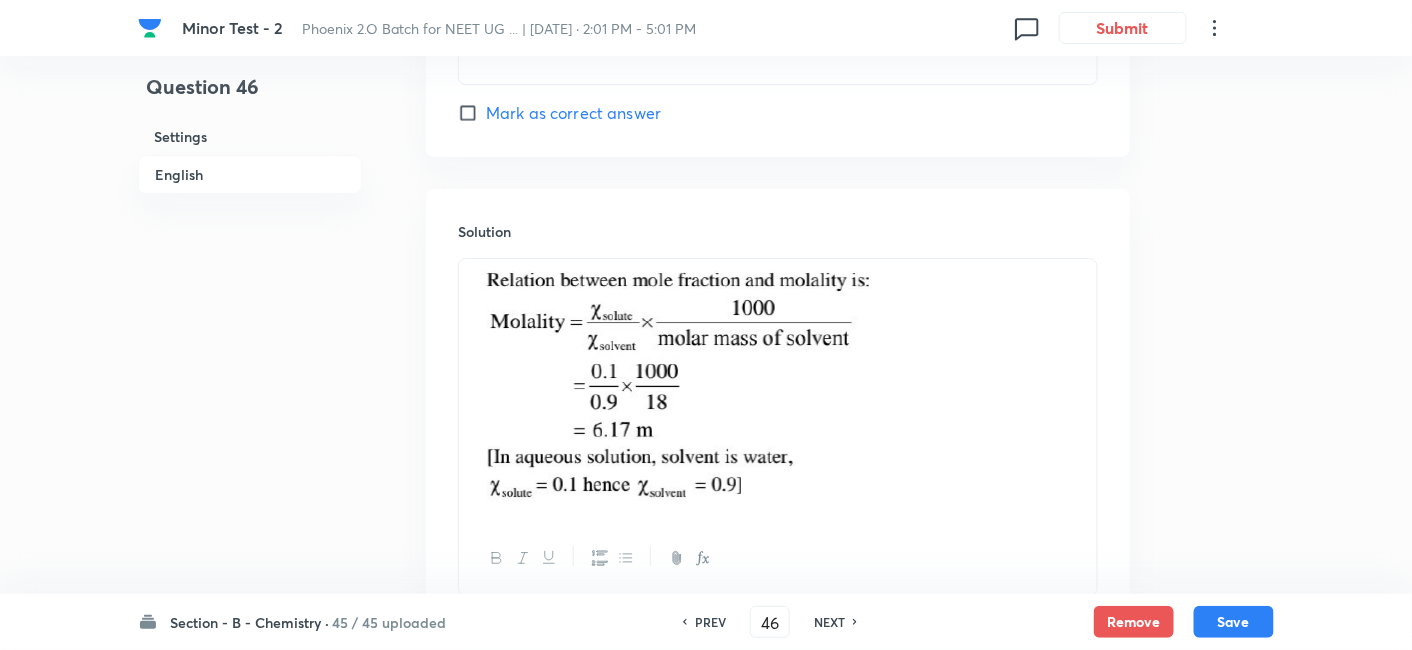 checkbox on "true" 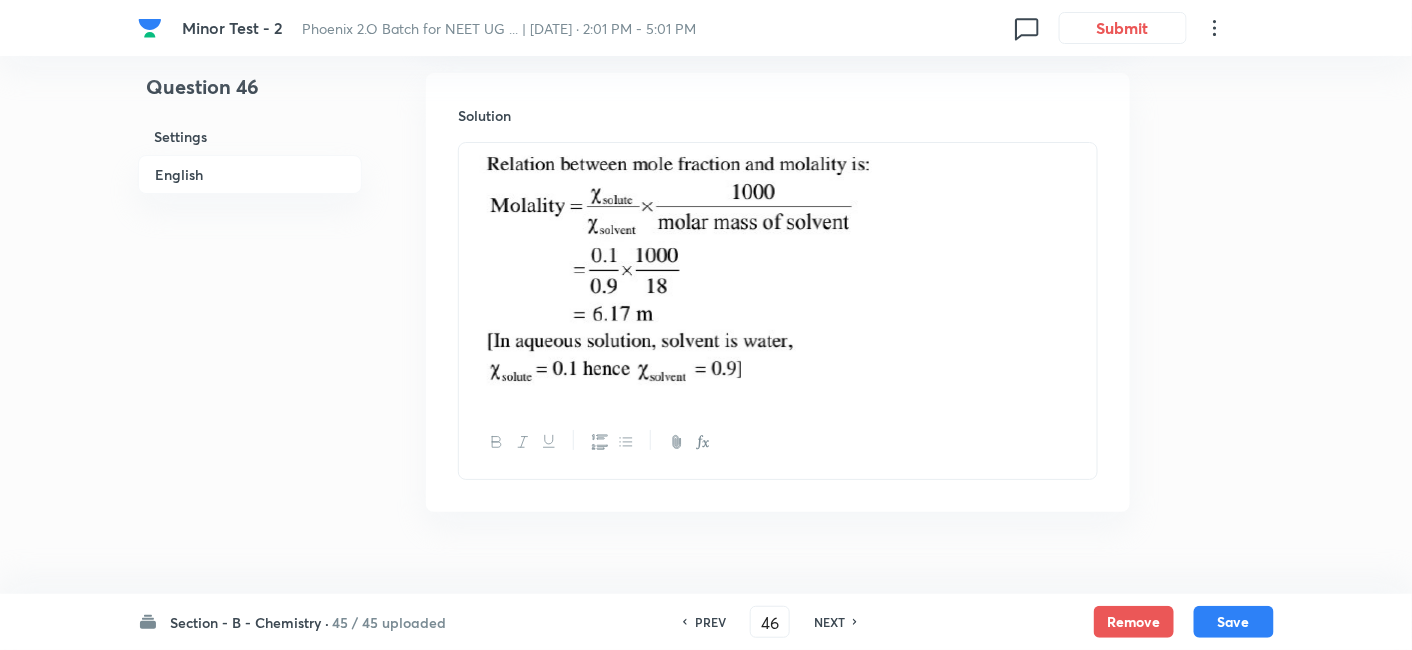 click on "PREV" at bounding box center [710, 622] 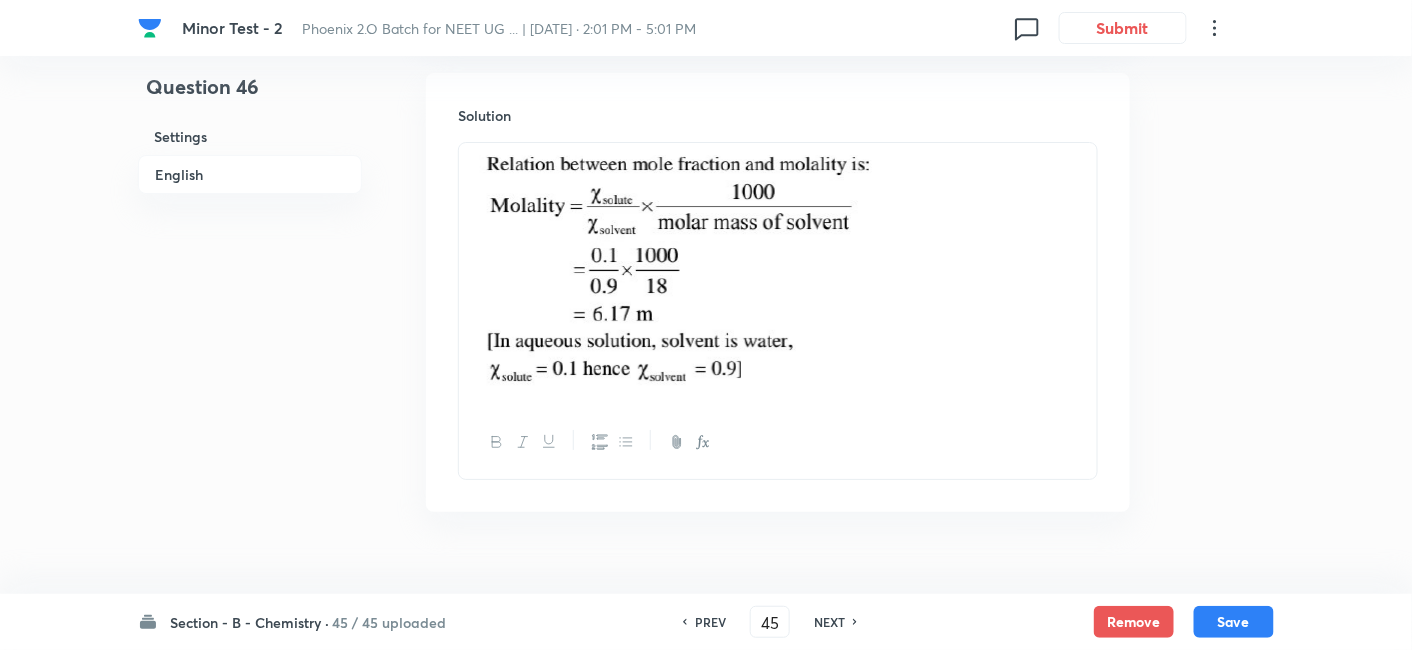 checkbox on "false" 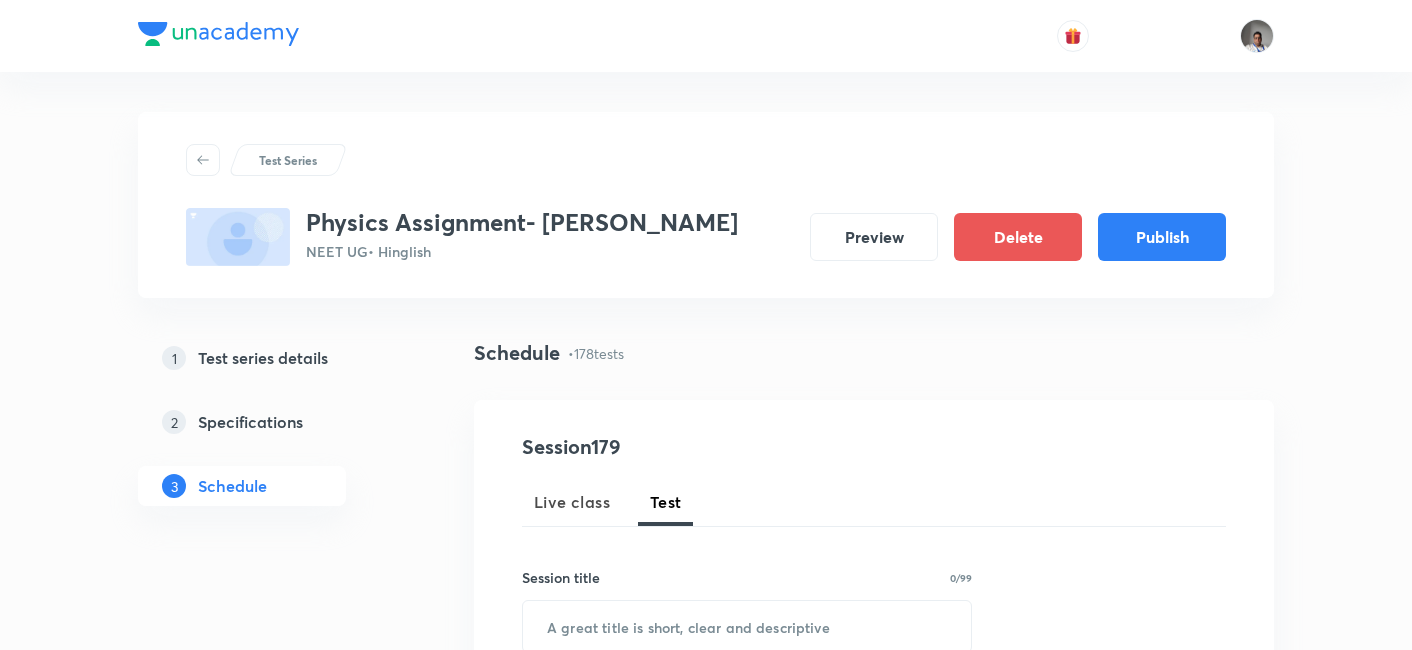 scroll, scrollTop: 35224, scrollLeft: 0, axis: vertical 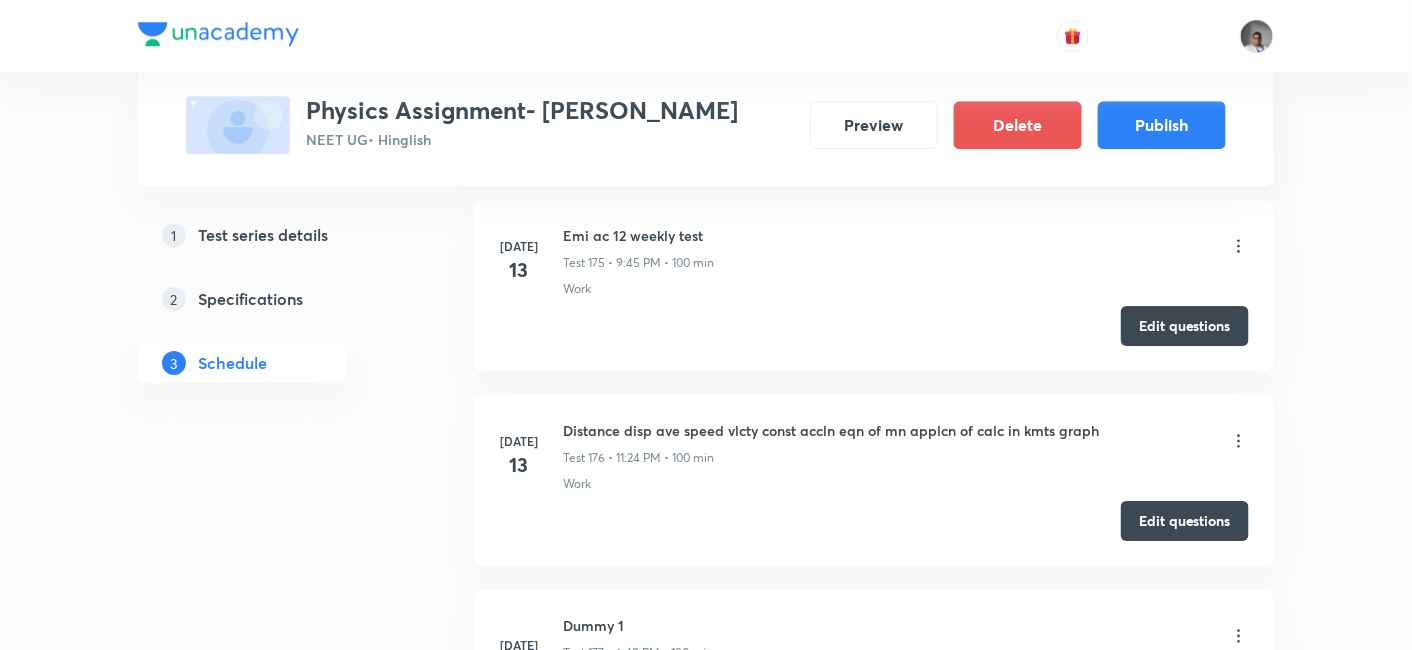 type 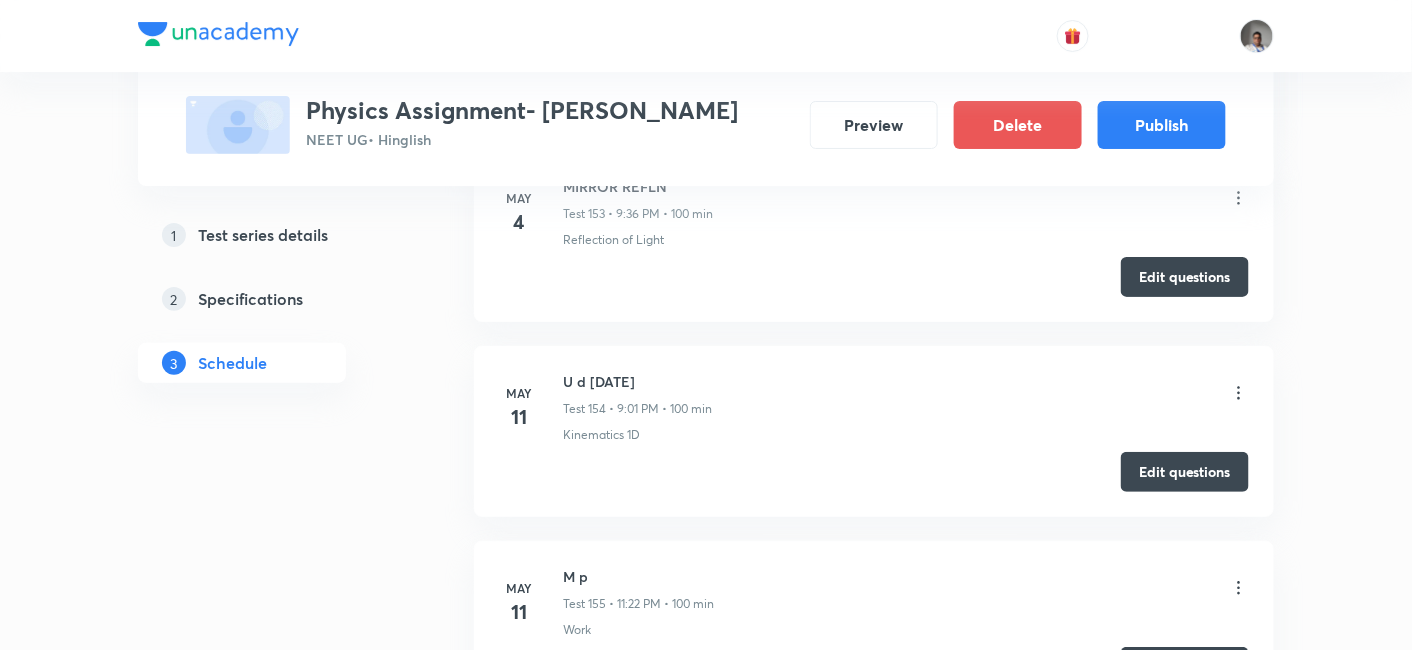 scroll, scrollTop: 7331, scrollLeft: 0, axis: vertical 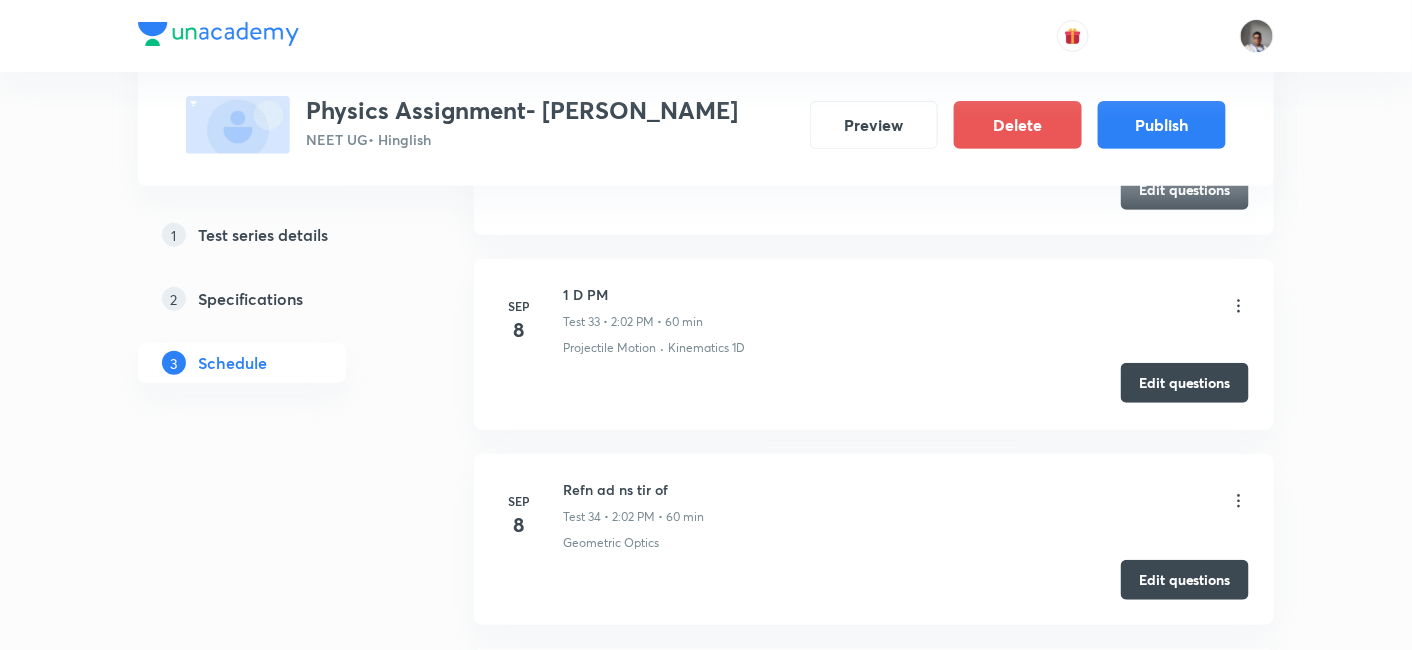 click on "Edit questions" at bounding box center (1185, 383) 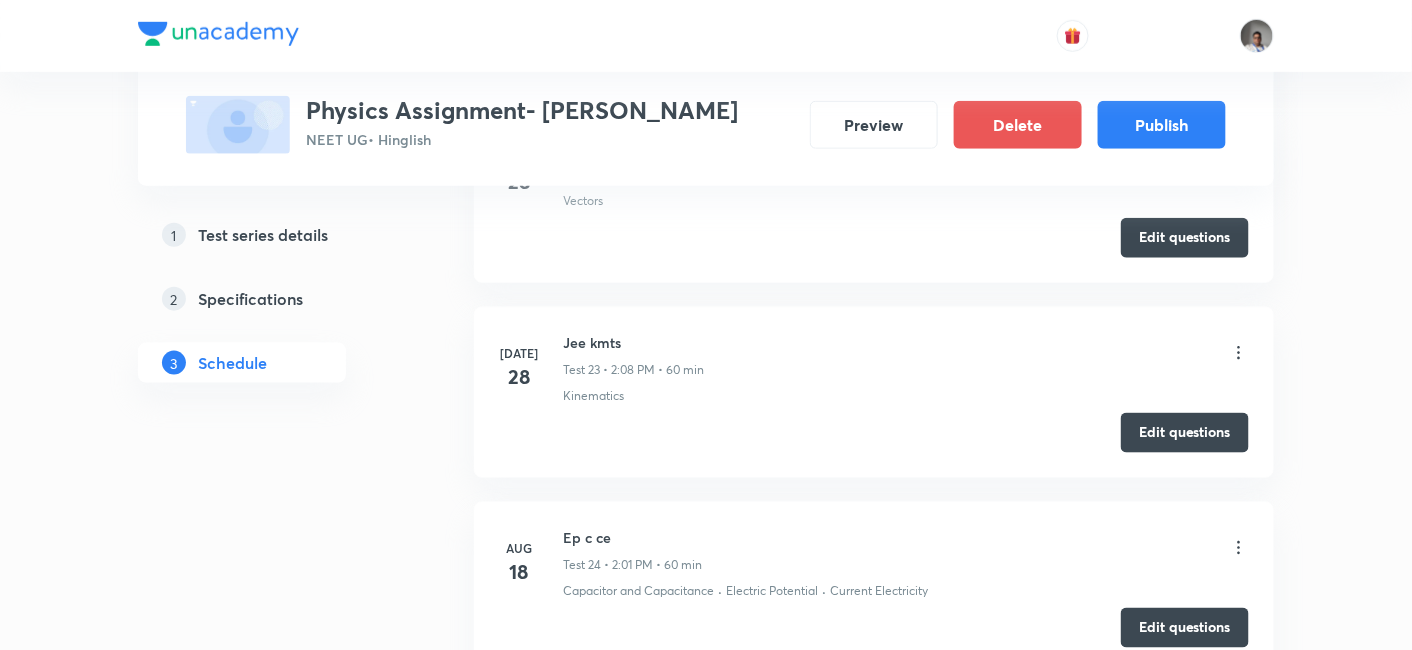 scroll, scrollTop: 8834, scrollLeft: 0, axis: vertical 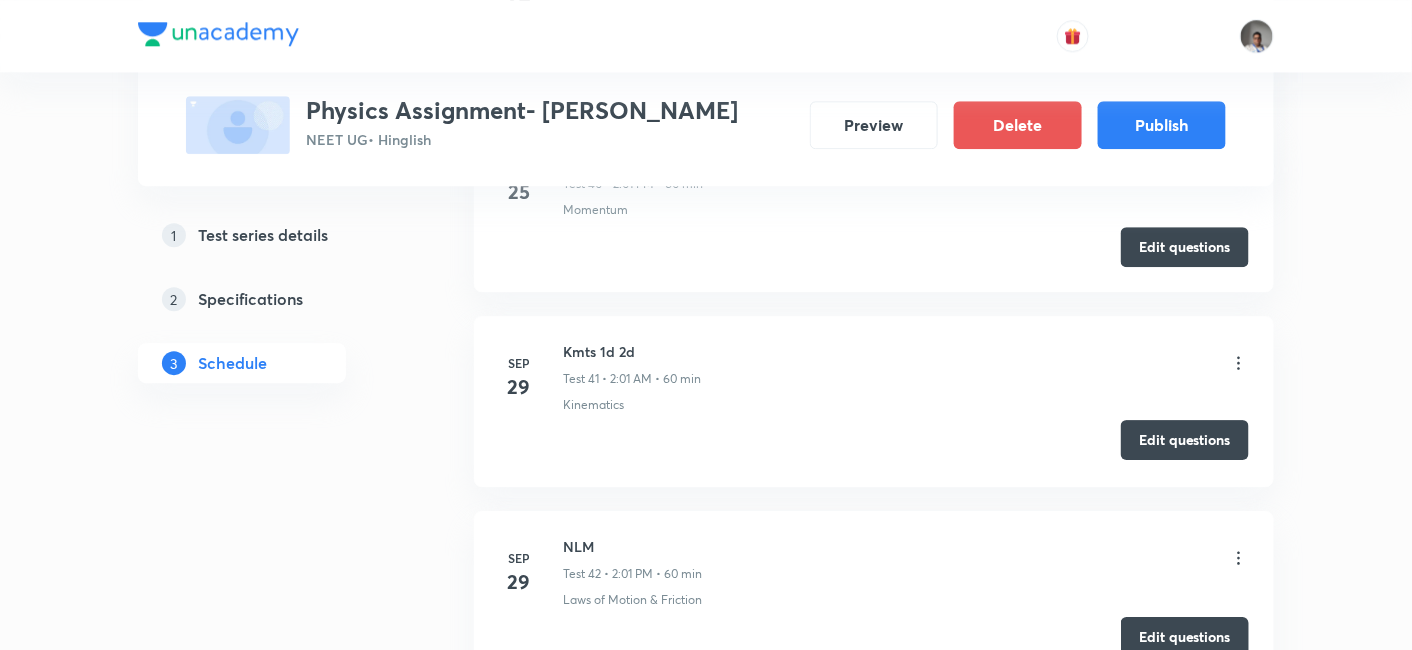 click on "Edit questions" at bounding box center [1185, 440] 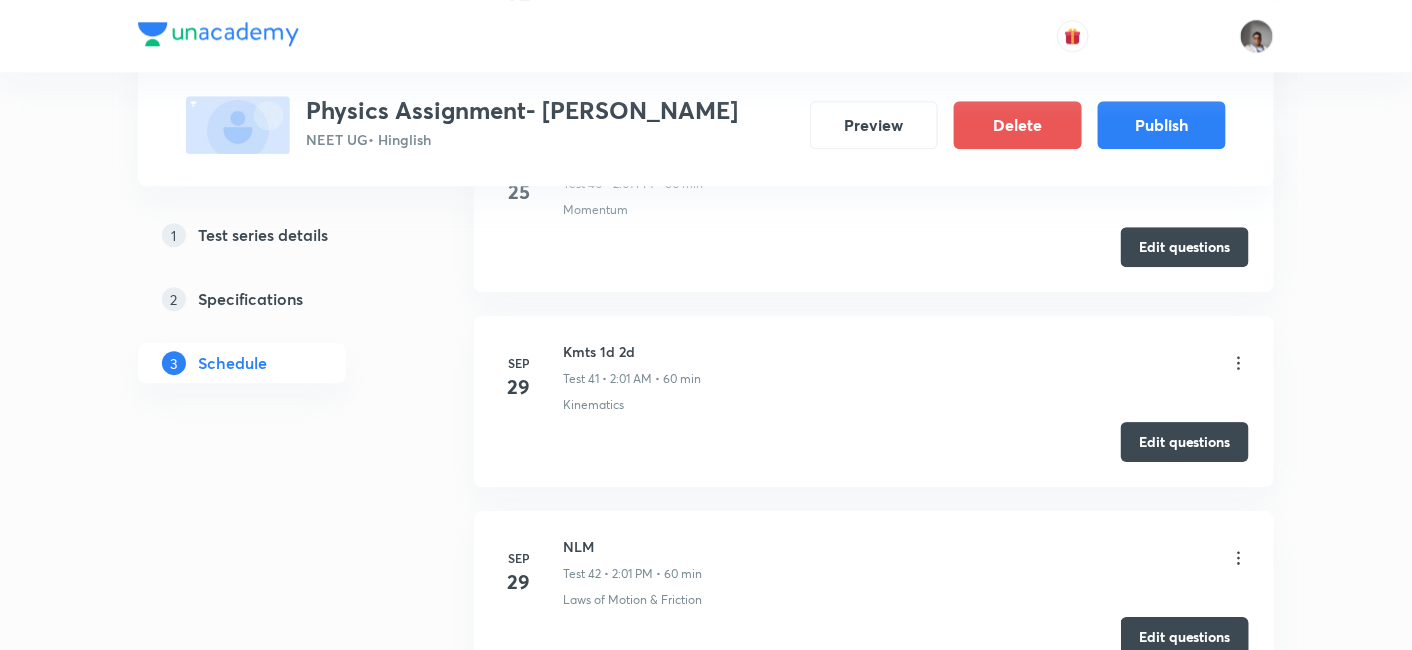 scroll, scrollTop: 9806, scrollLeft: 0, axis: vertical 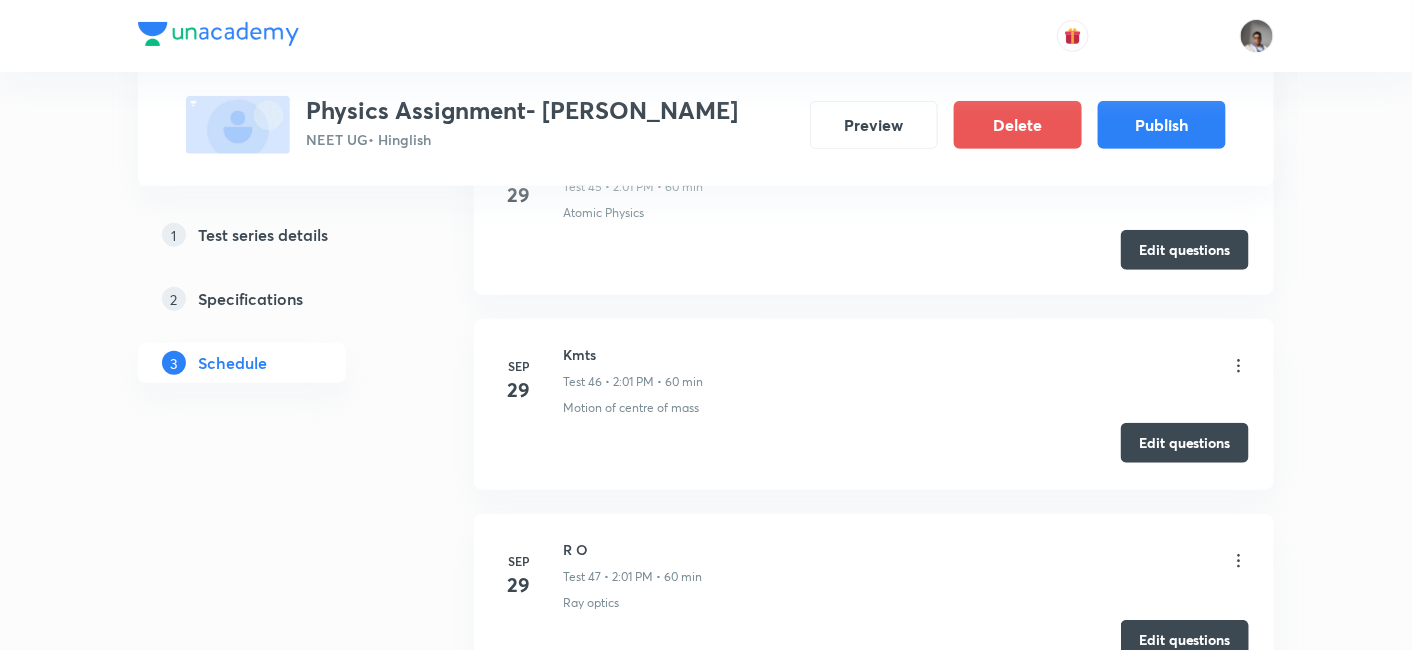 click on "Edit questions" at bounding box center [874, 445] 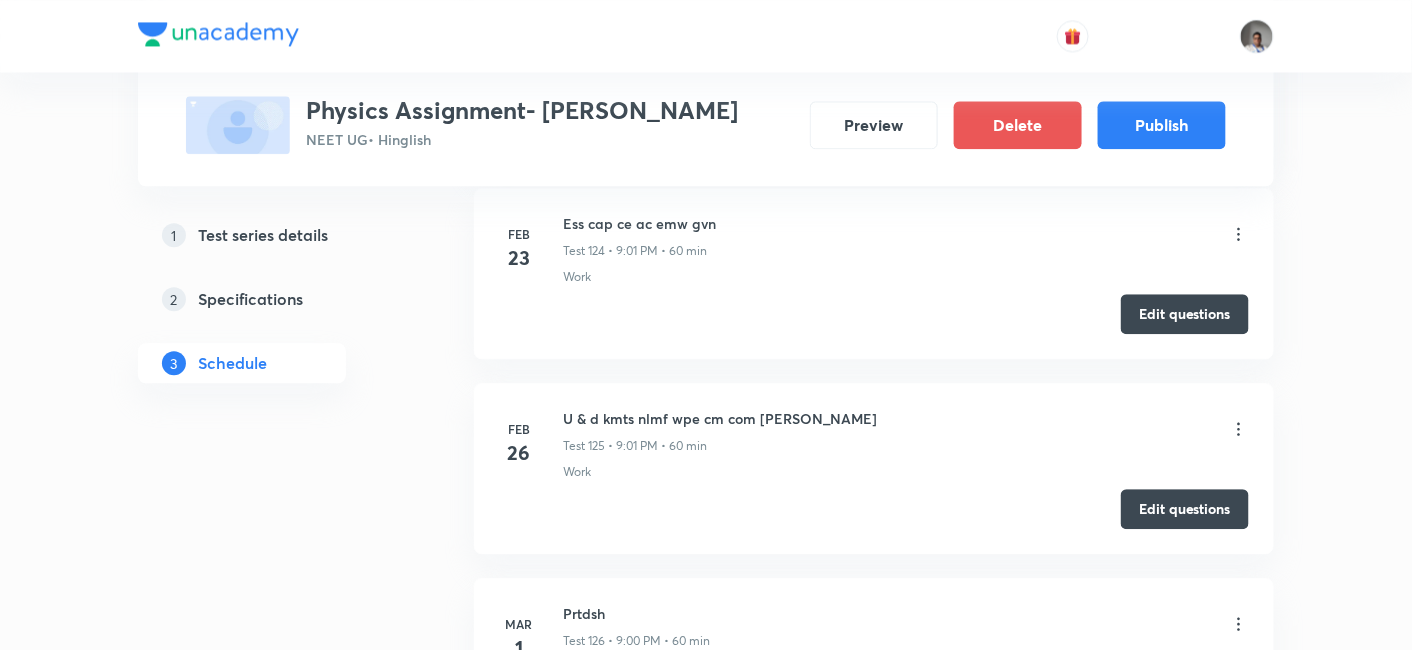 scroll, scrollTop: 23705, scrollLeft: 0, axis: vertical 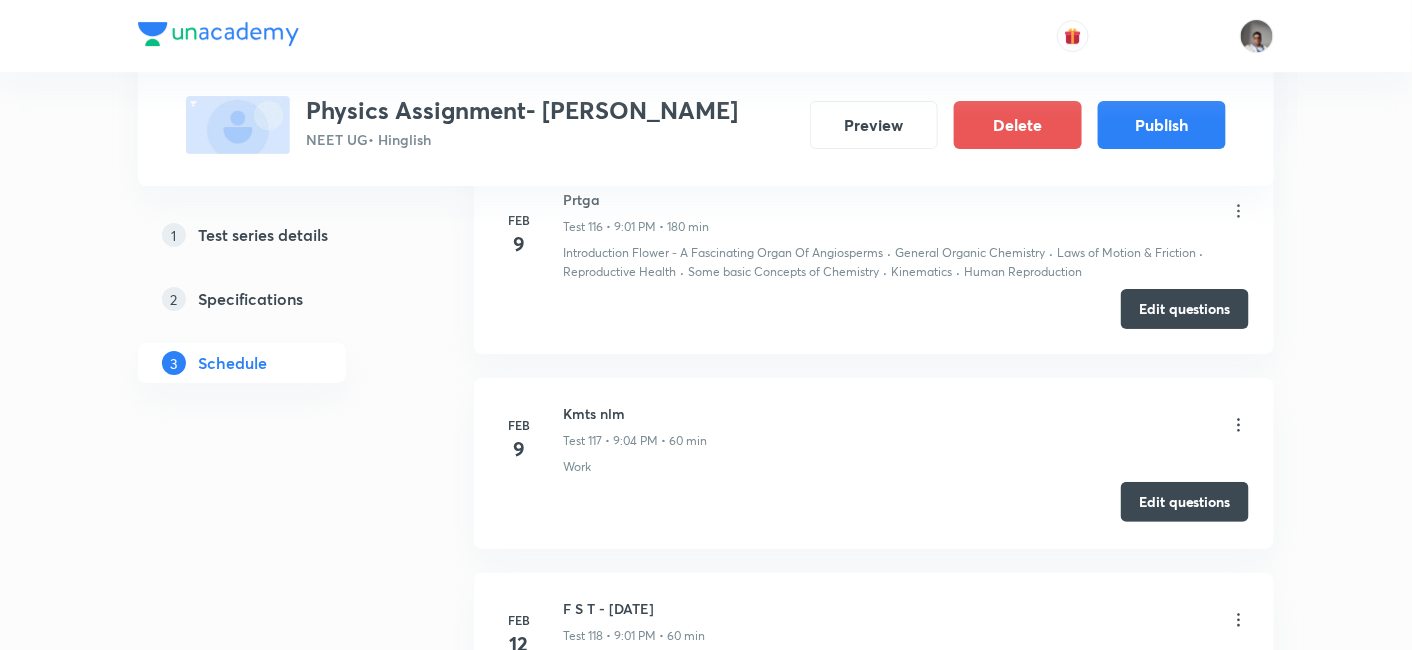 click on "Edit questions" at bounding box center [1185, 502] 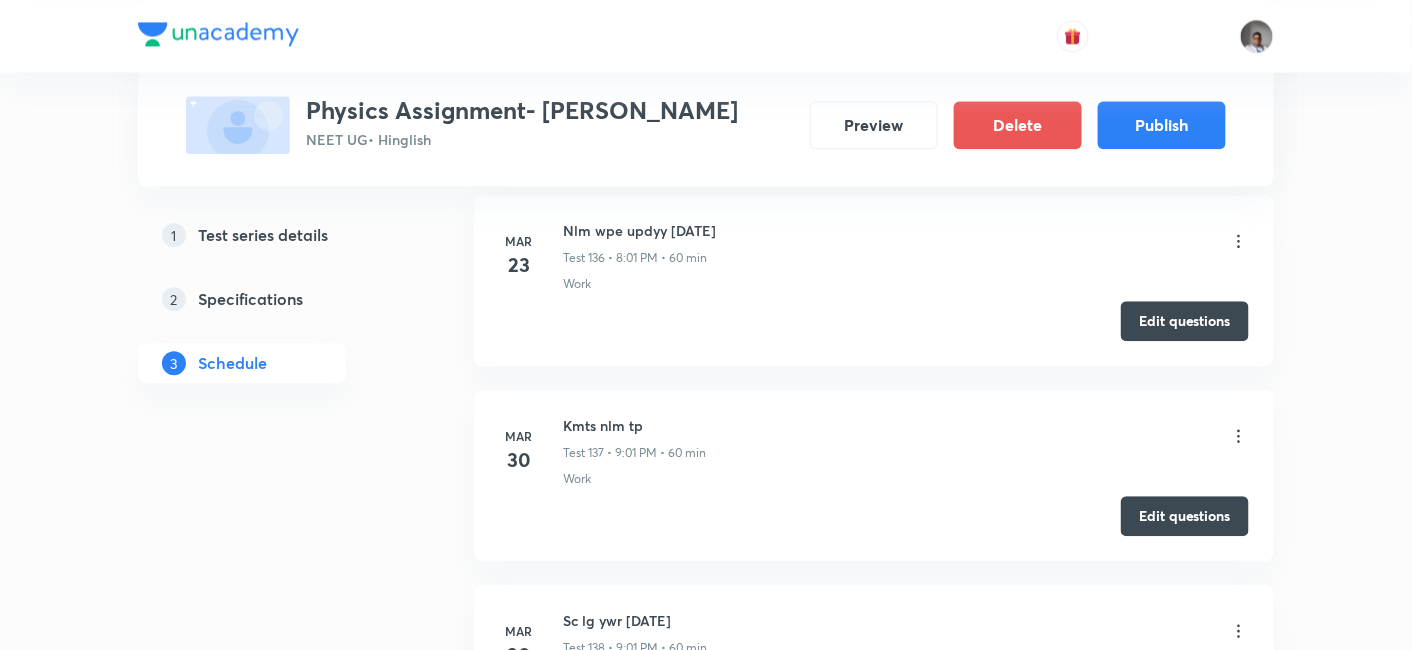 scroll, scrollTop: 26454, scrollLeft: 0, axis: vertical 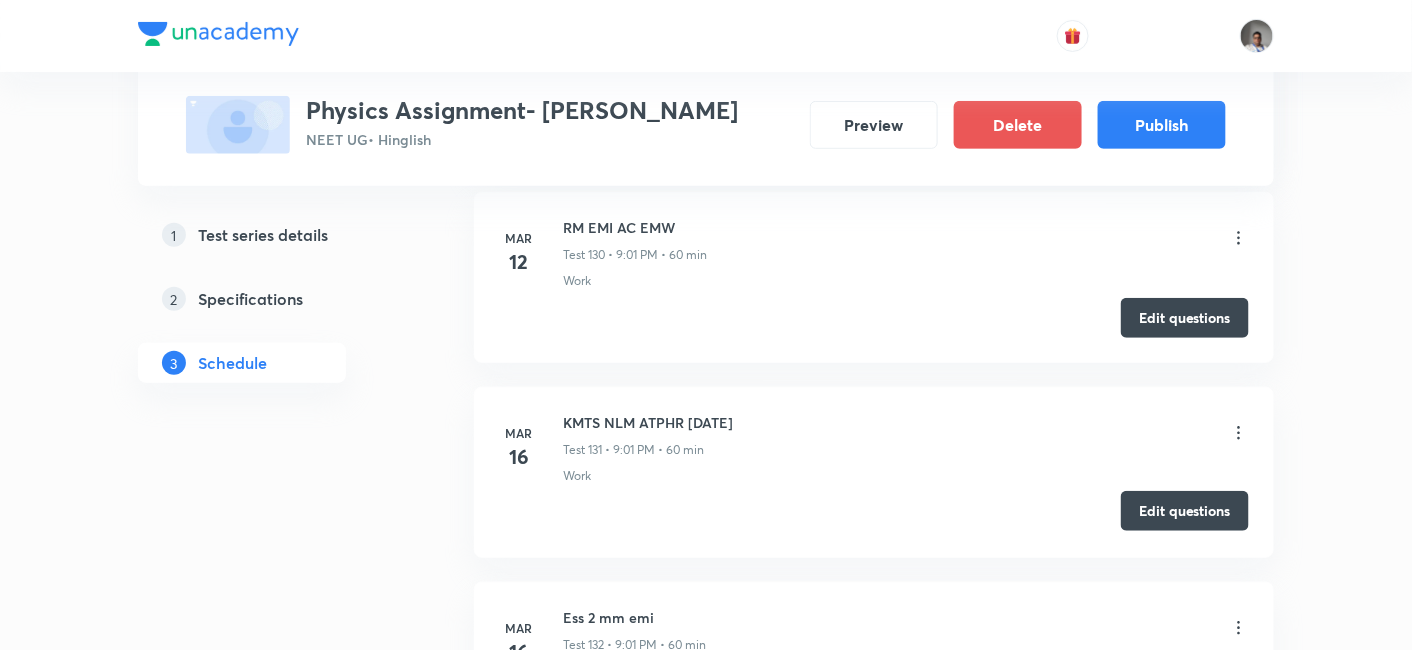 click on "Edit questions" at bounding box center (1185, 511) 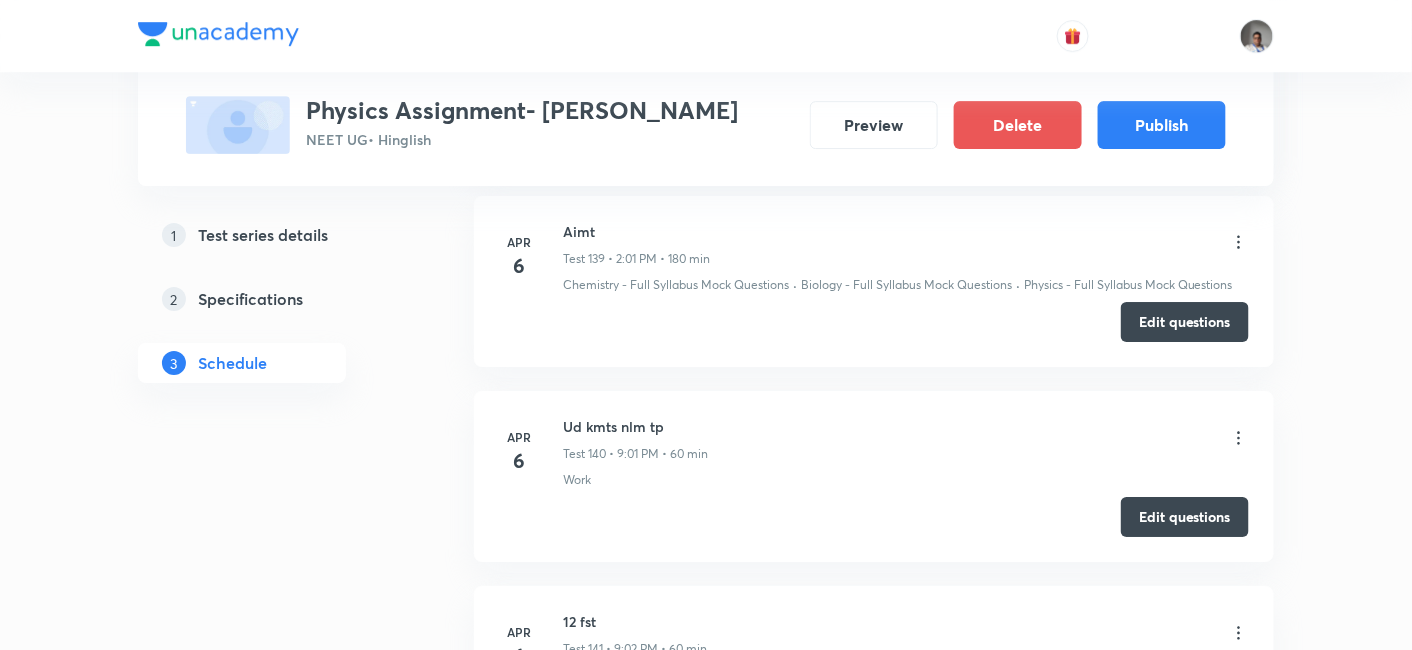 scroll, scrollTop: 32290, scrollLeft: 0, axis: vertical 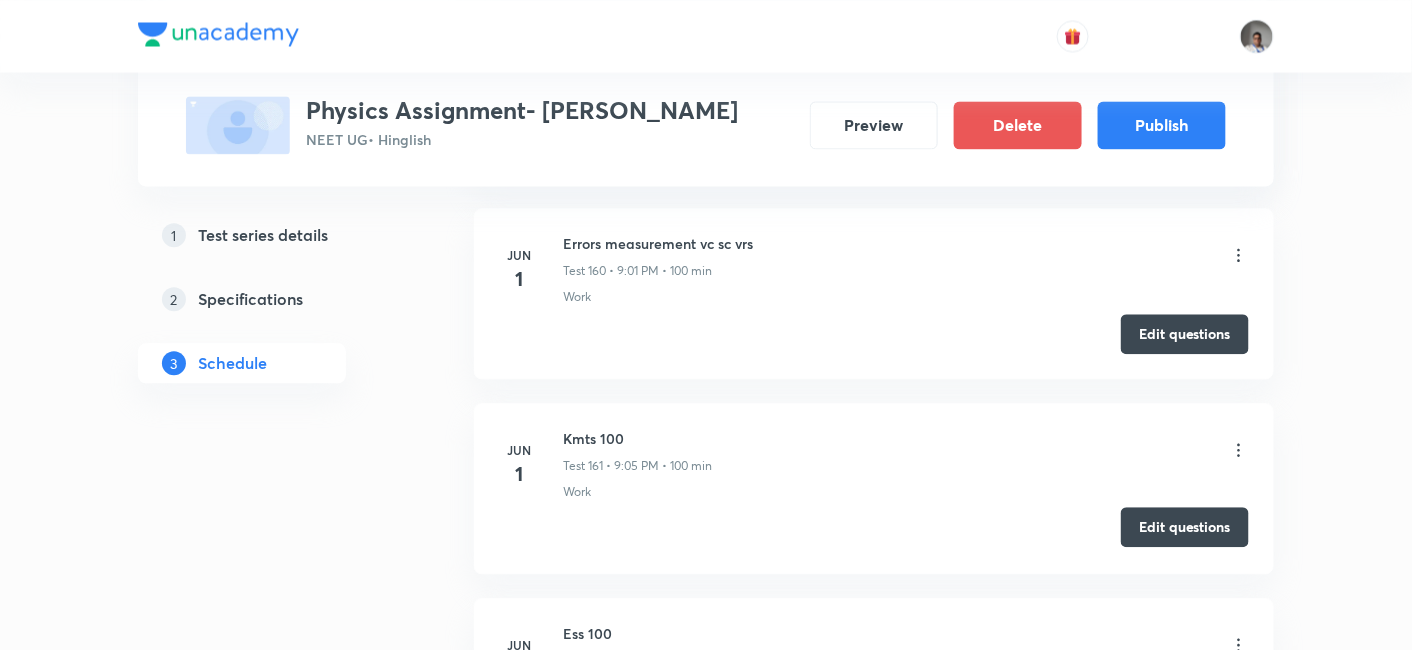 click on "Edit questions" at bounding box center [1185, 527] 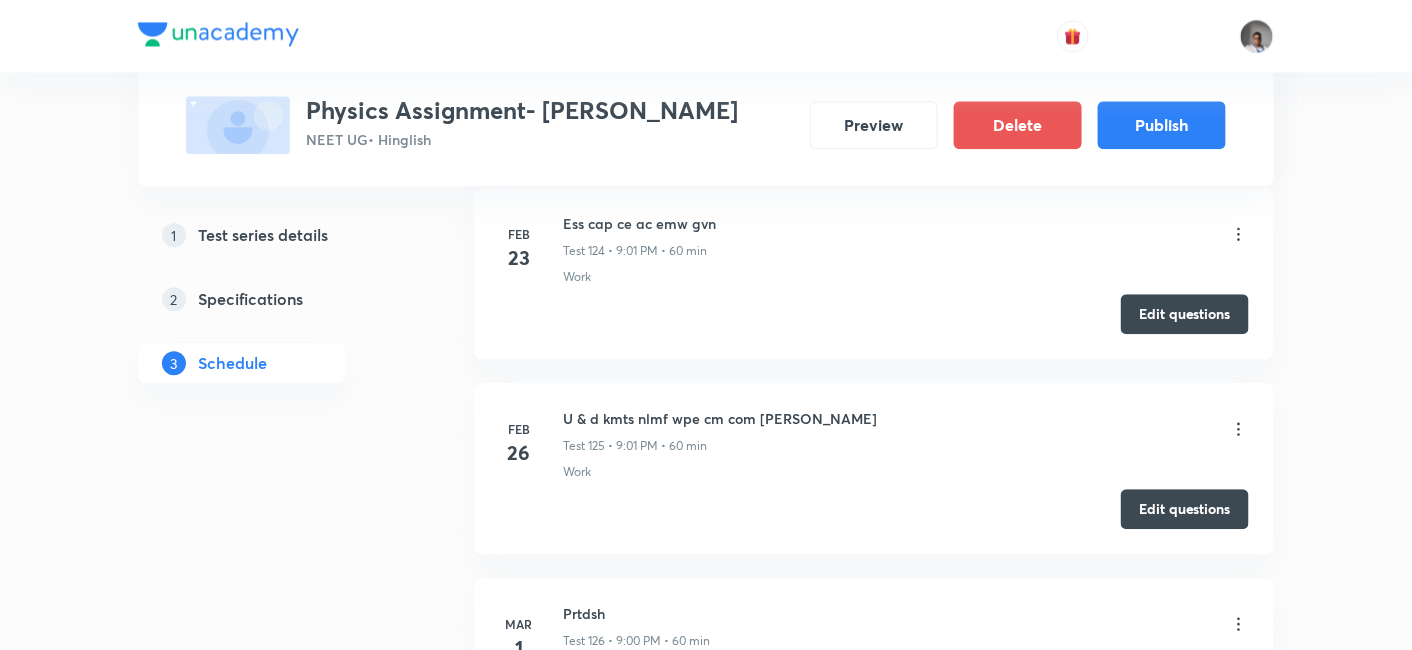 scroll, scrollTop: 26454, scrollLeft: 0, axis: vertical 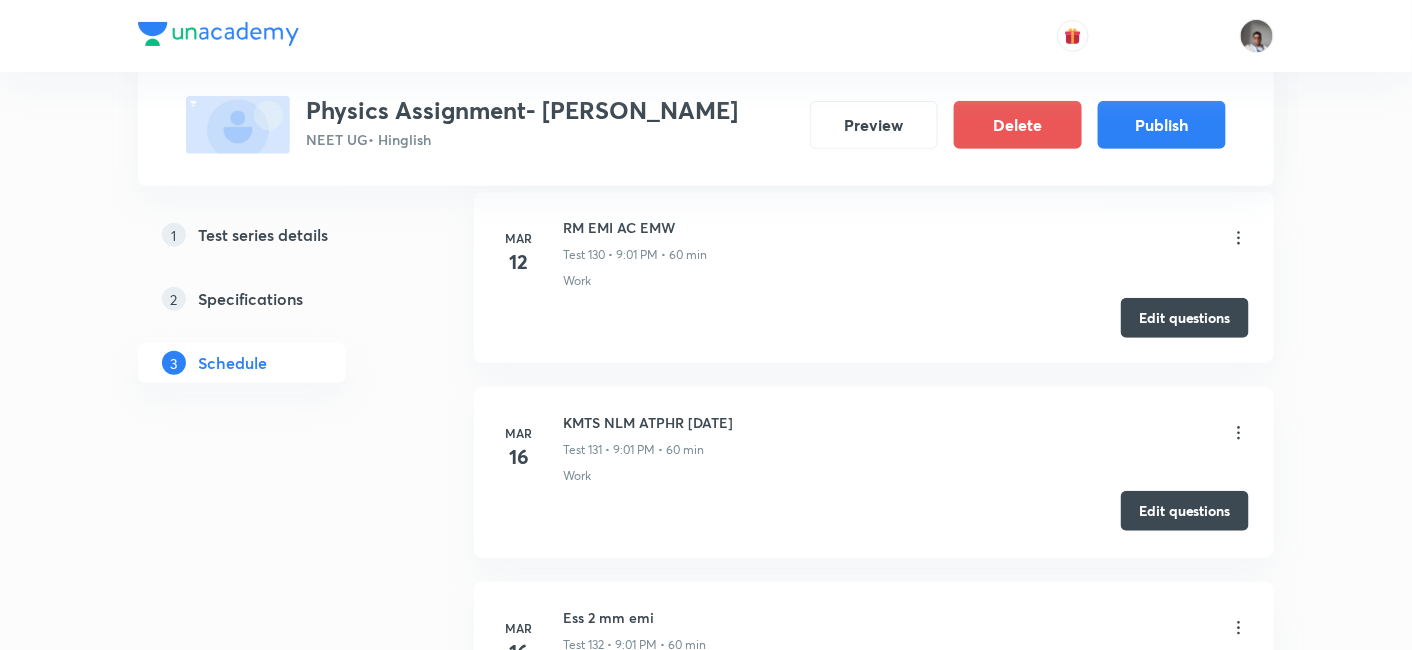 click on "Edit questions" at bounding box center [1185, 511] 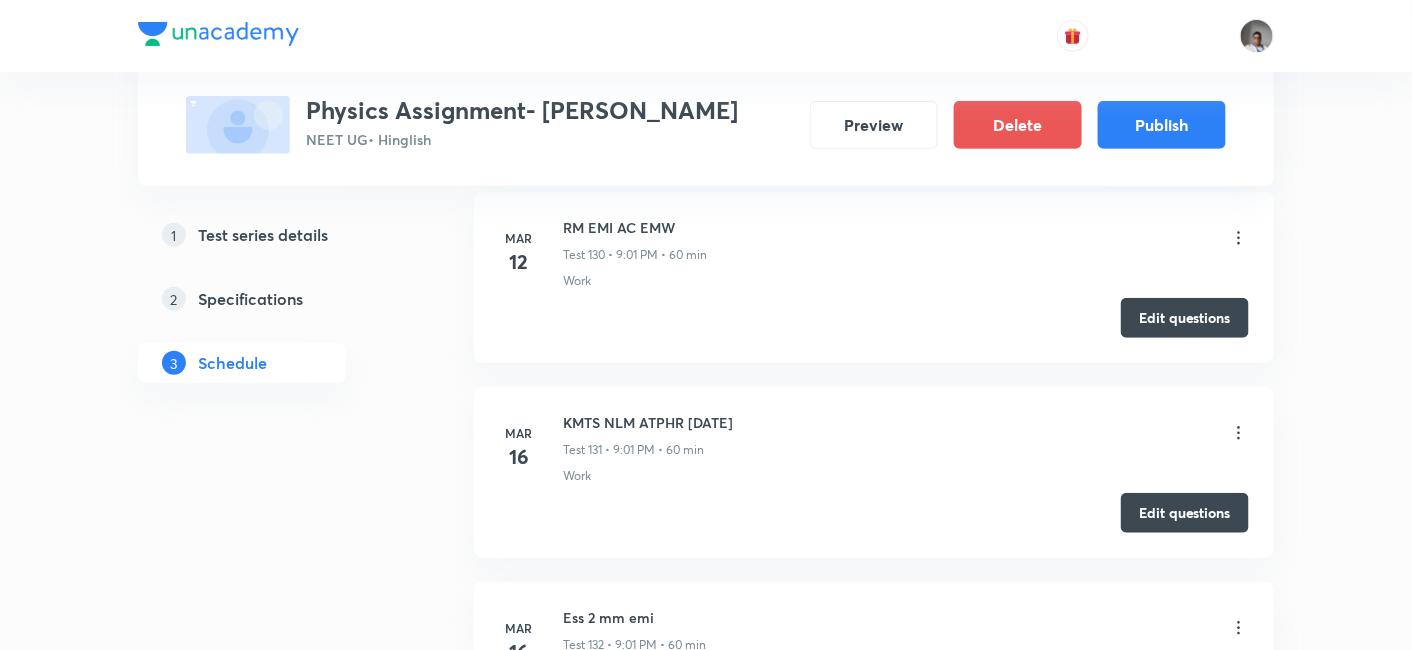 scroll, scrollTop: 25288, scrollLeft: 0, axis: vertical 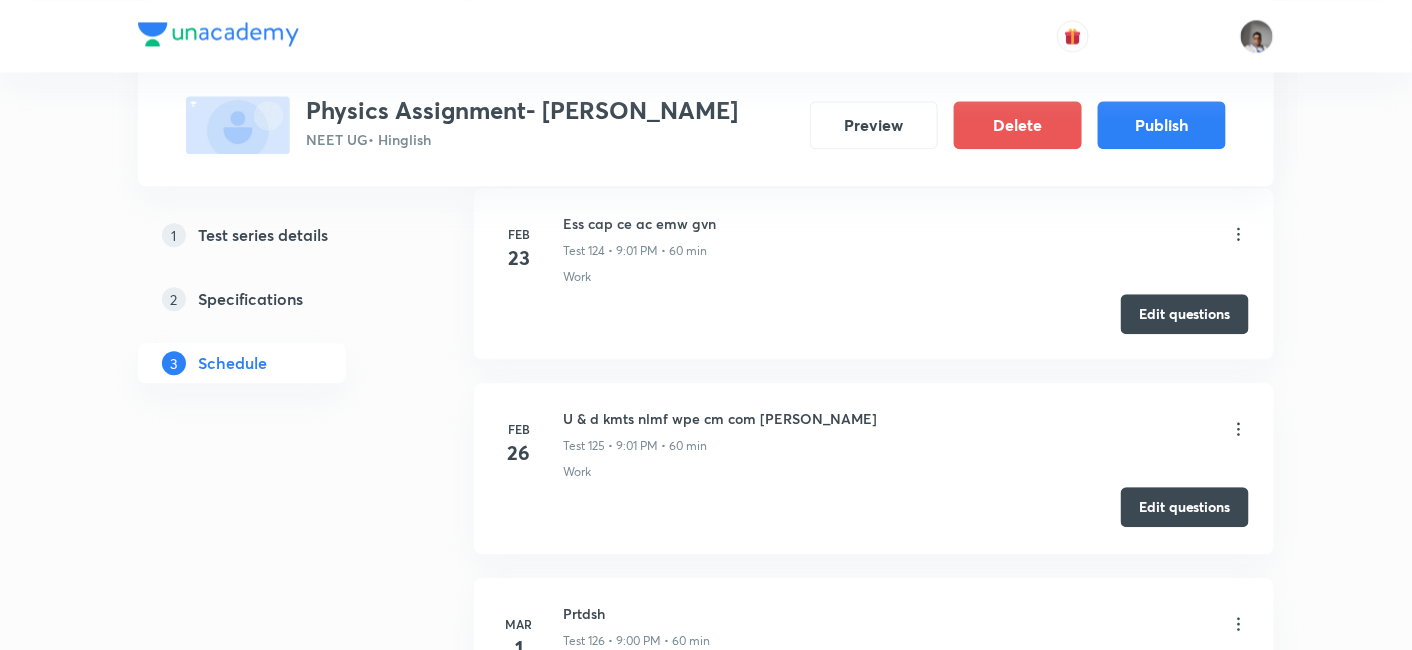 click on "Edit questions" at bounding box center (1185, 507) 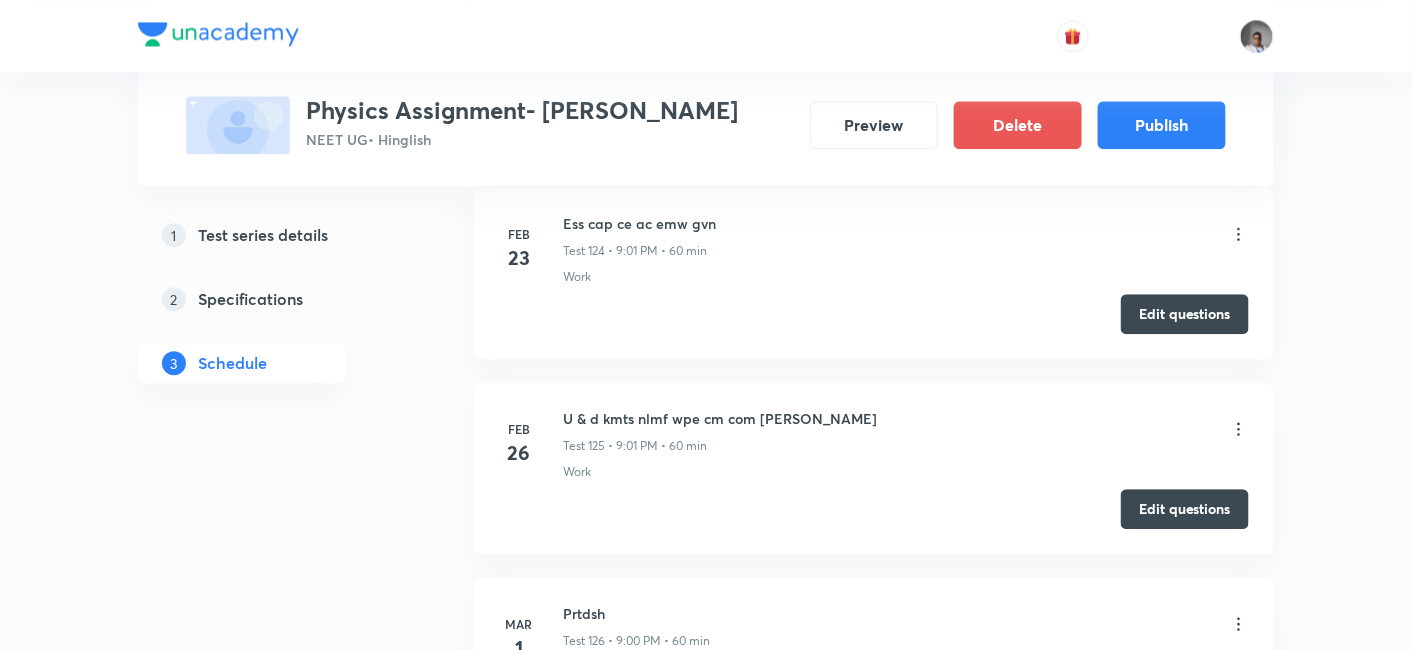 scroll, scrollTop: 23705, scrollLeft: 0, axis: vertical 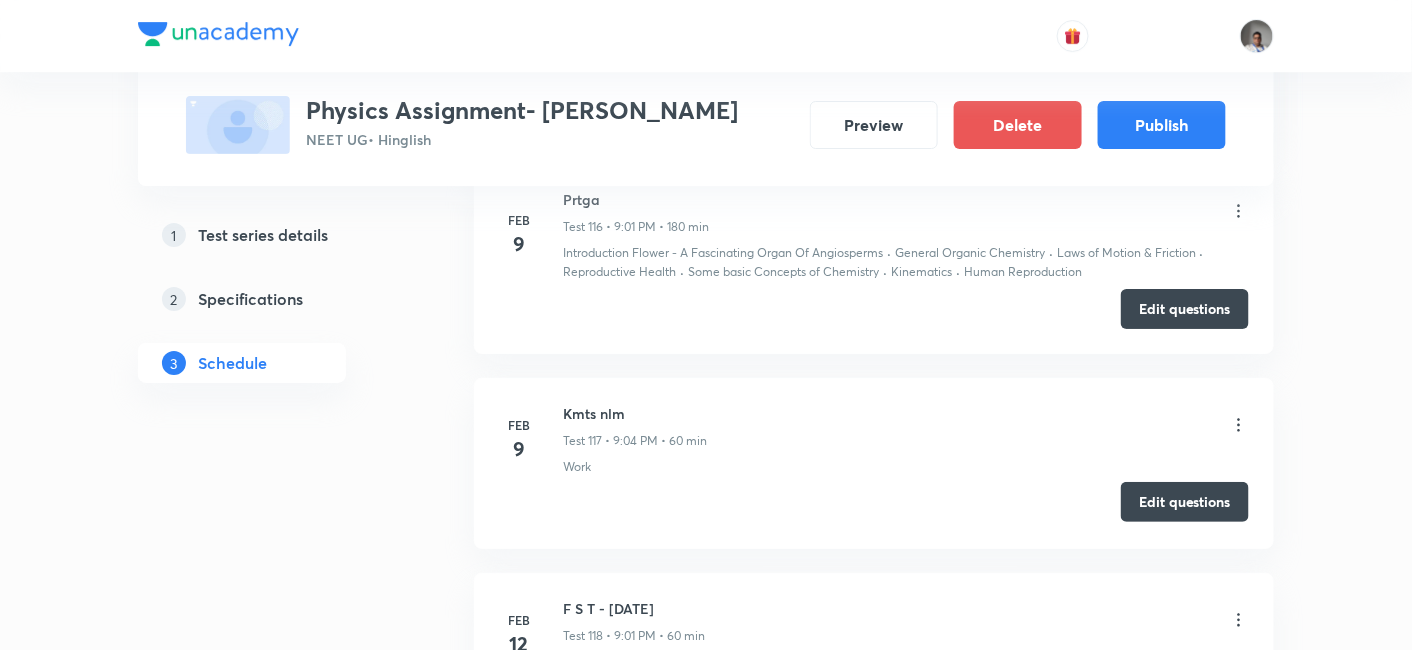 click on "Edit questions" at bounding box center (1185, 502) 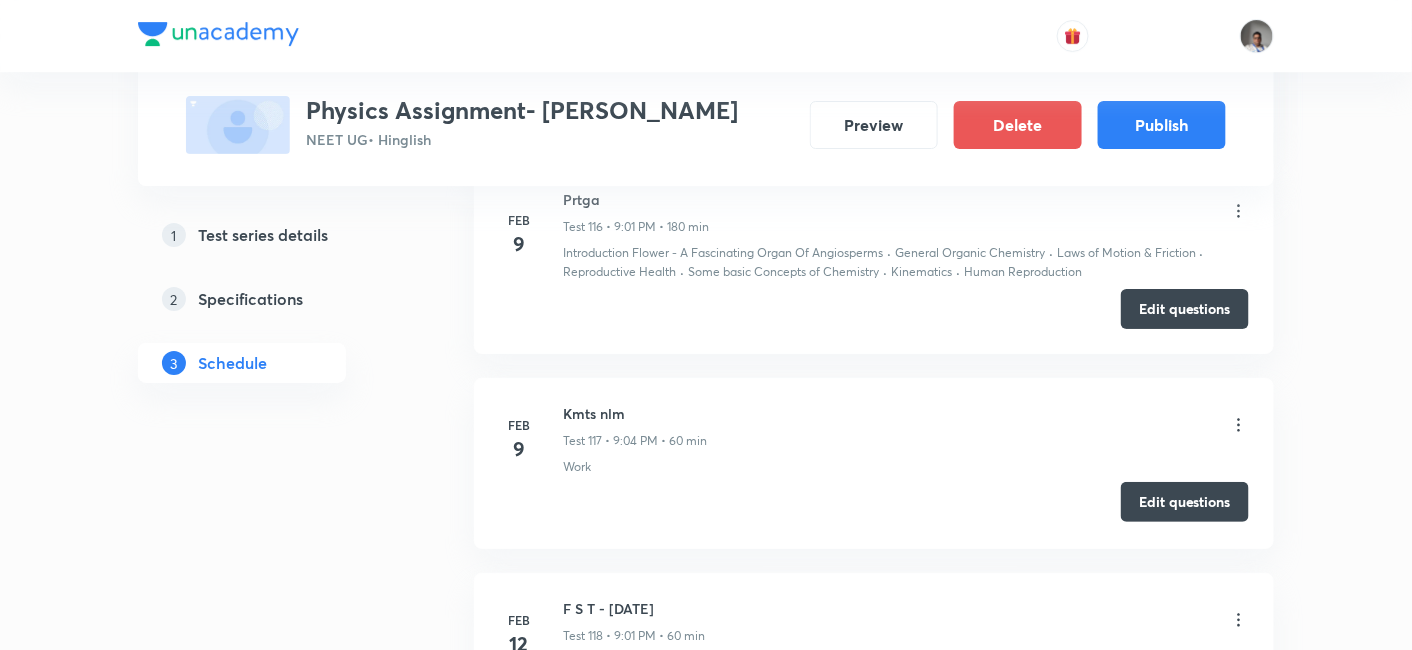 click on "Edit questions" at bounding box center (1185, 502) 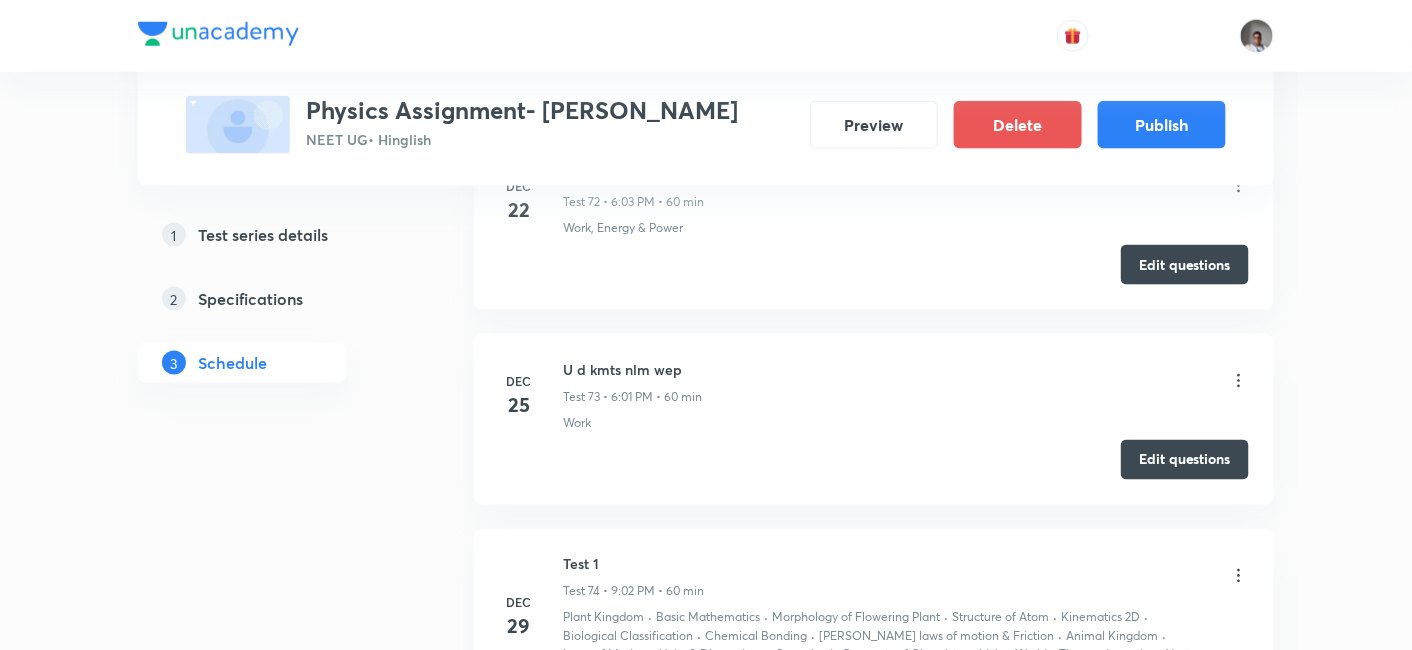 scroll, scrollTop: 9806, scrollLeft: 0, axis: vertical 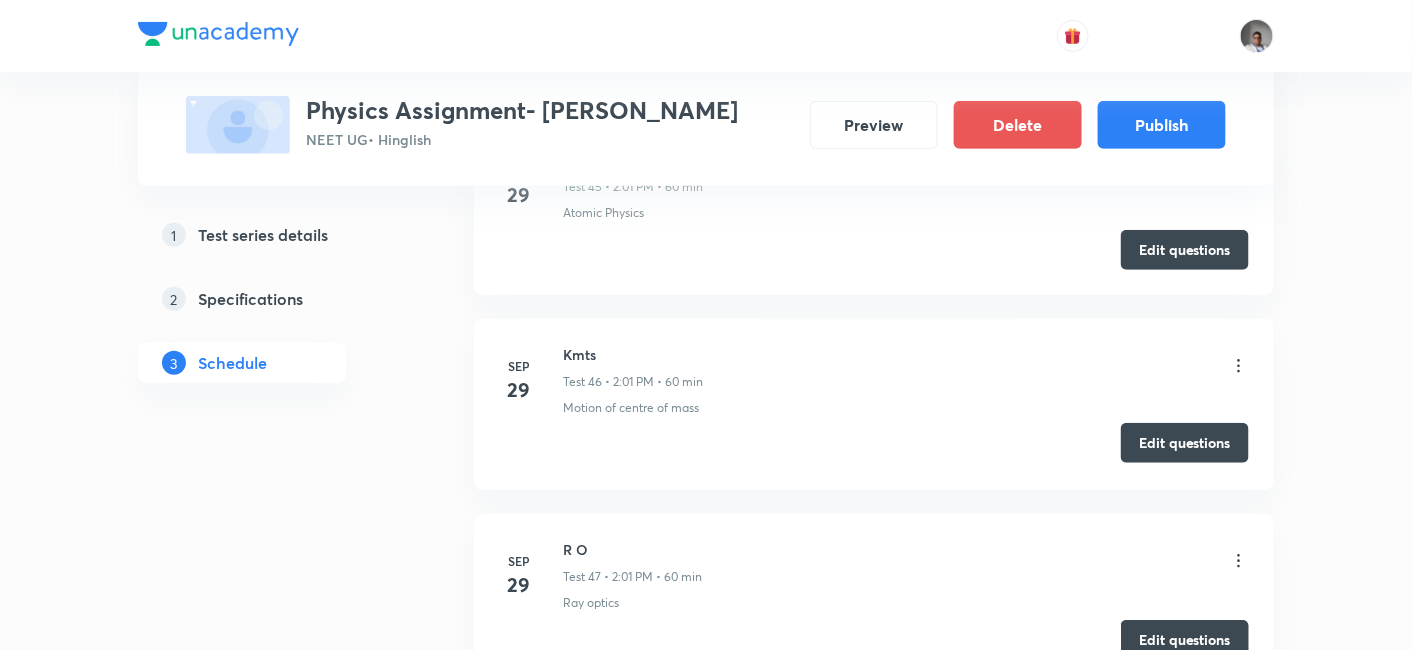 click on "Edit questions" at bounding box center (1185, 443) 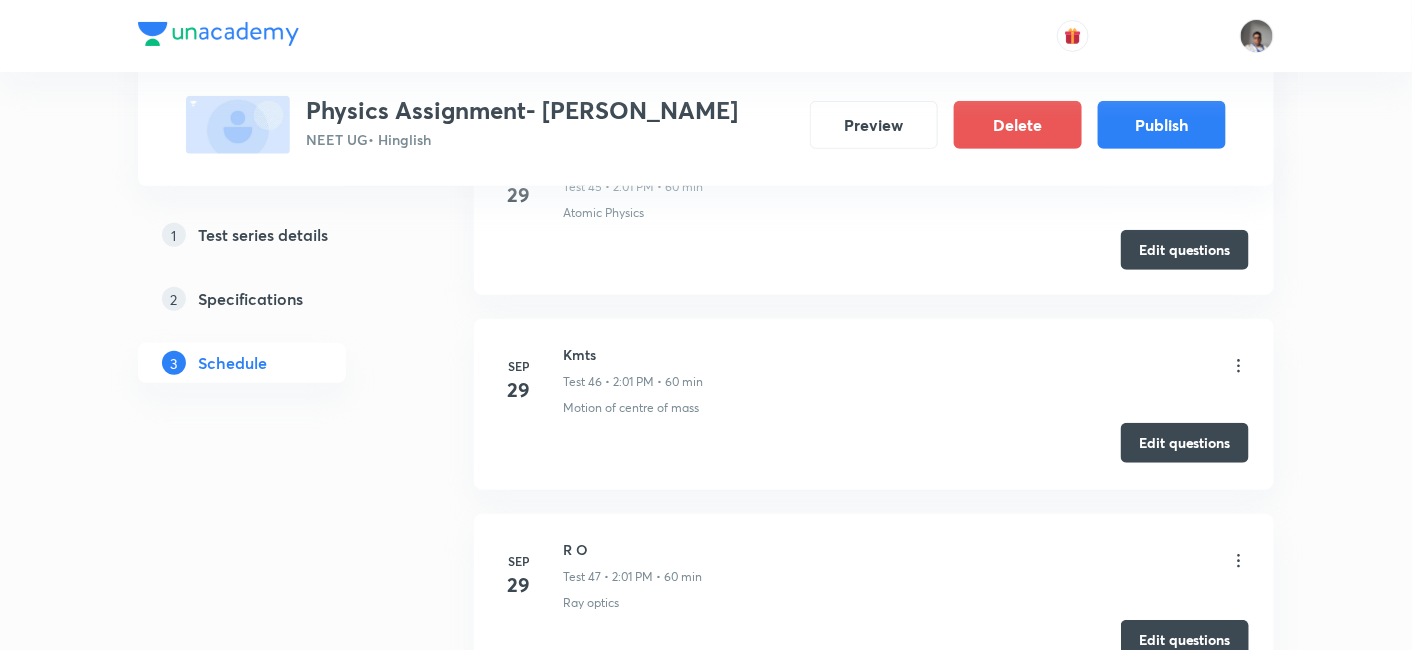 click on "Edit questions" at bounding box center [1185, 443] 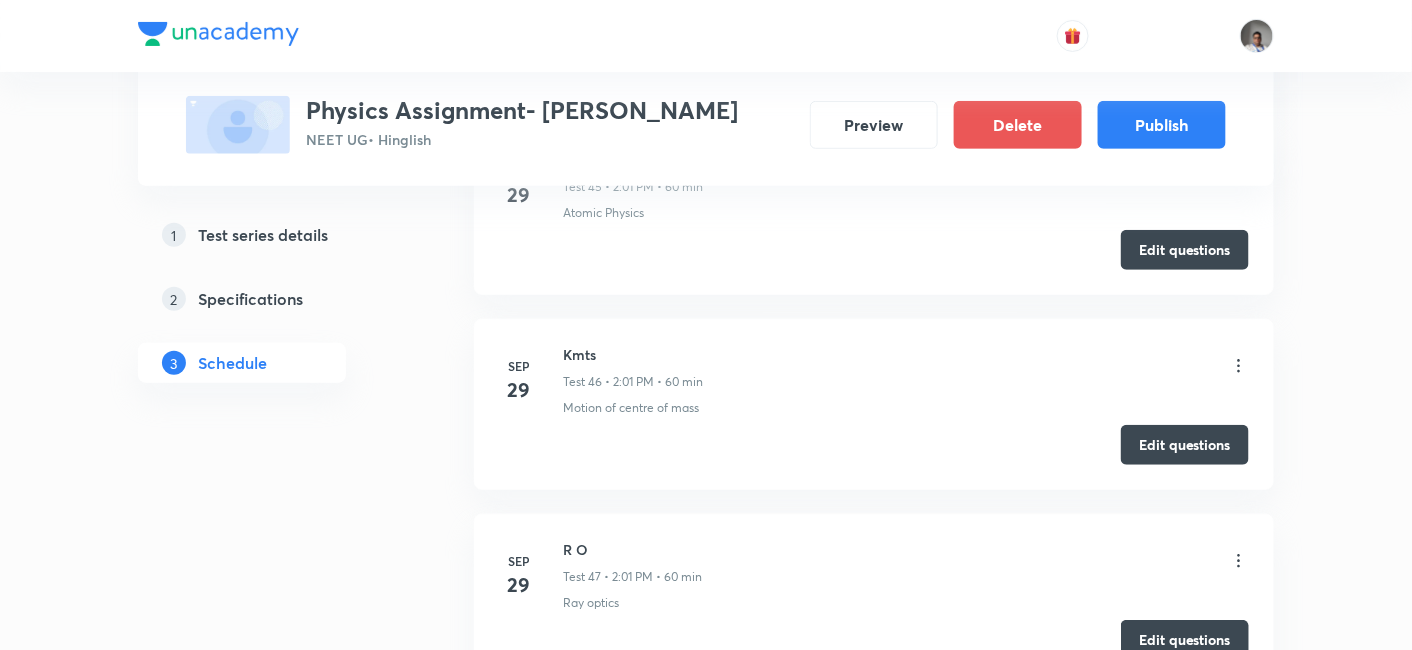 scroll, scrollTop: 8834, scrollLeft: 0, axis: vertical 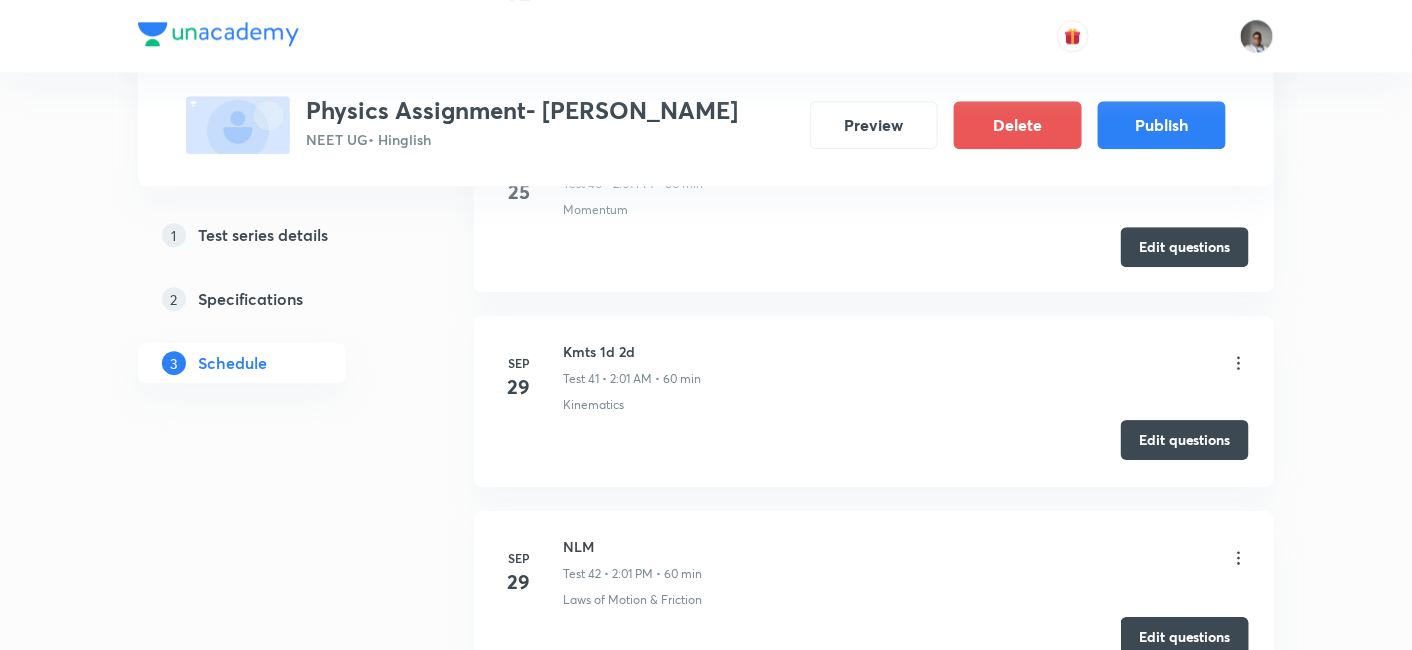 click on "Edit questions" at bounding box center [1185, 440] 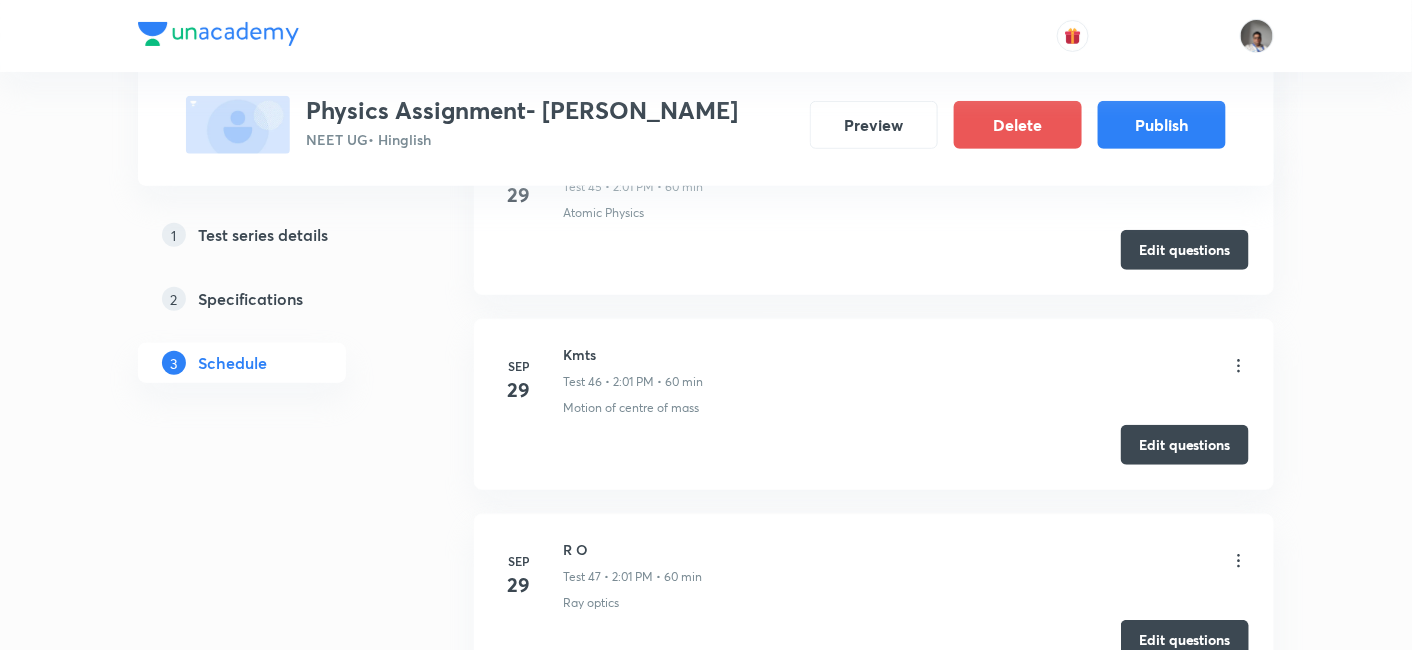scroll, scrollTop: 15057, scrollLeft: 0, axis: vertical 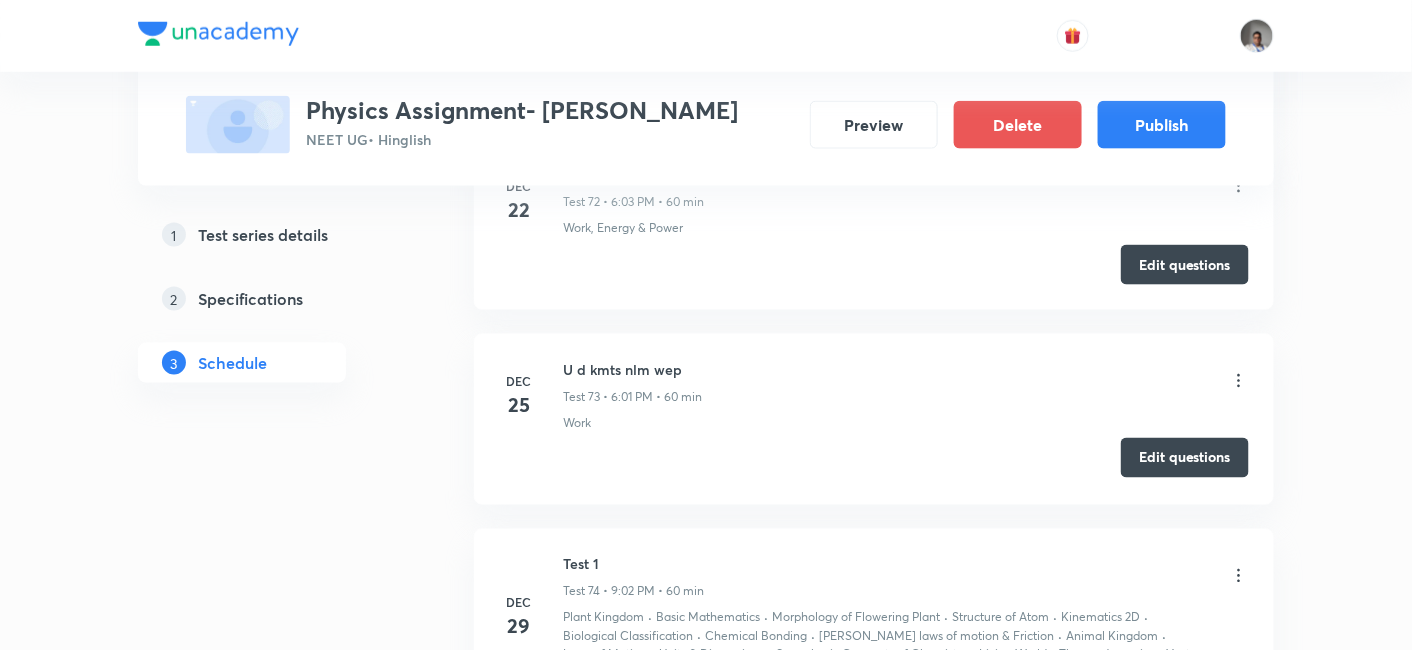 click on "Edit questions" at bounding box center [1185, 458] 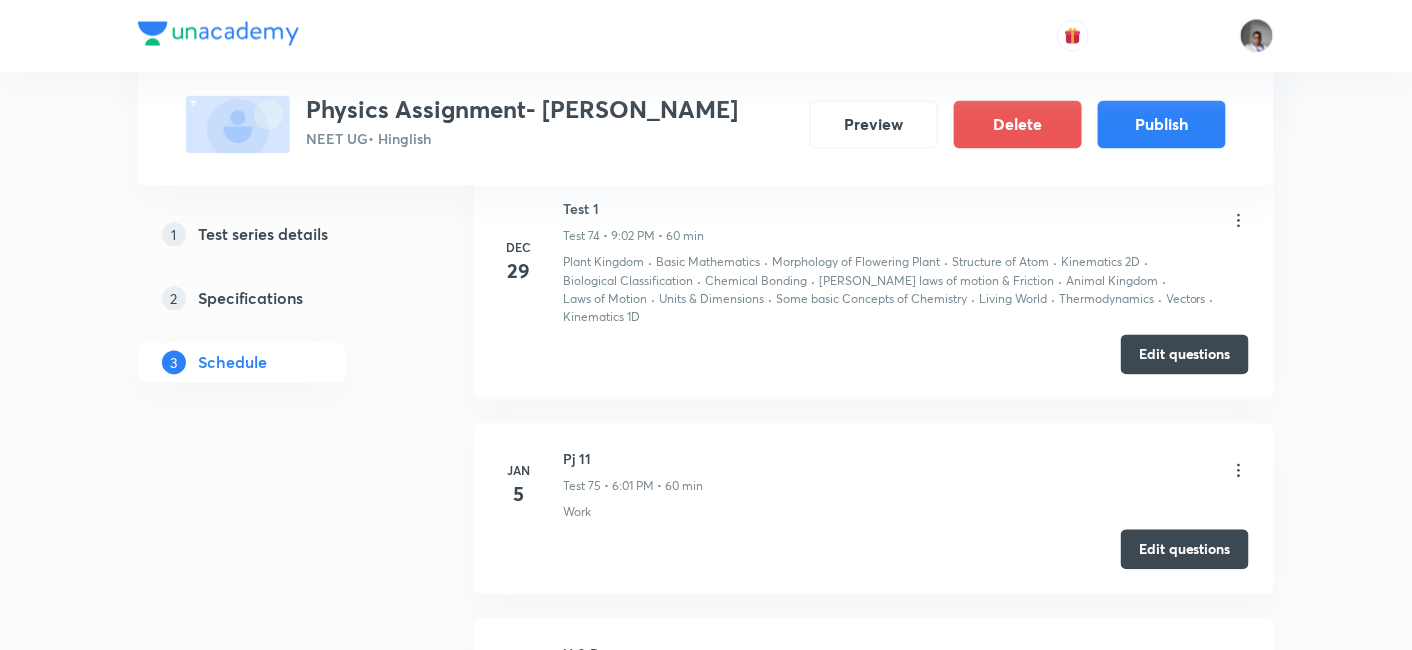 scroll, scrollTop: 17816, scrollLeft: 0, axis: vertical 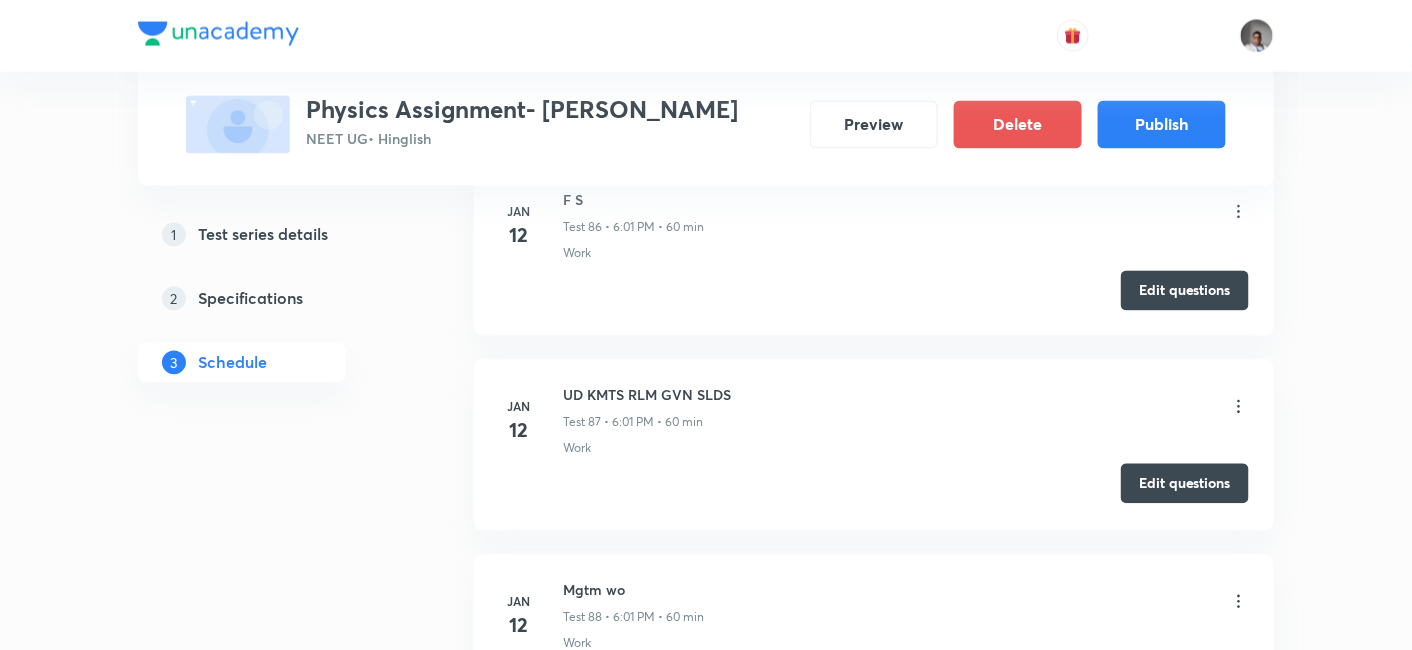 click on "Edit questions" at bounding box center (1185, 484) 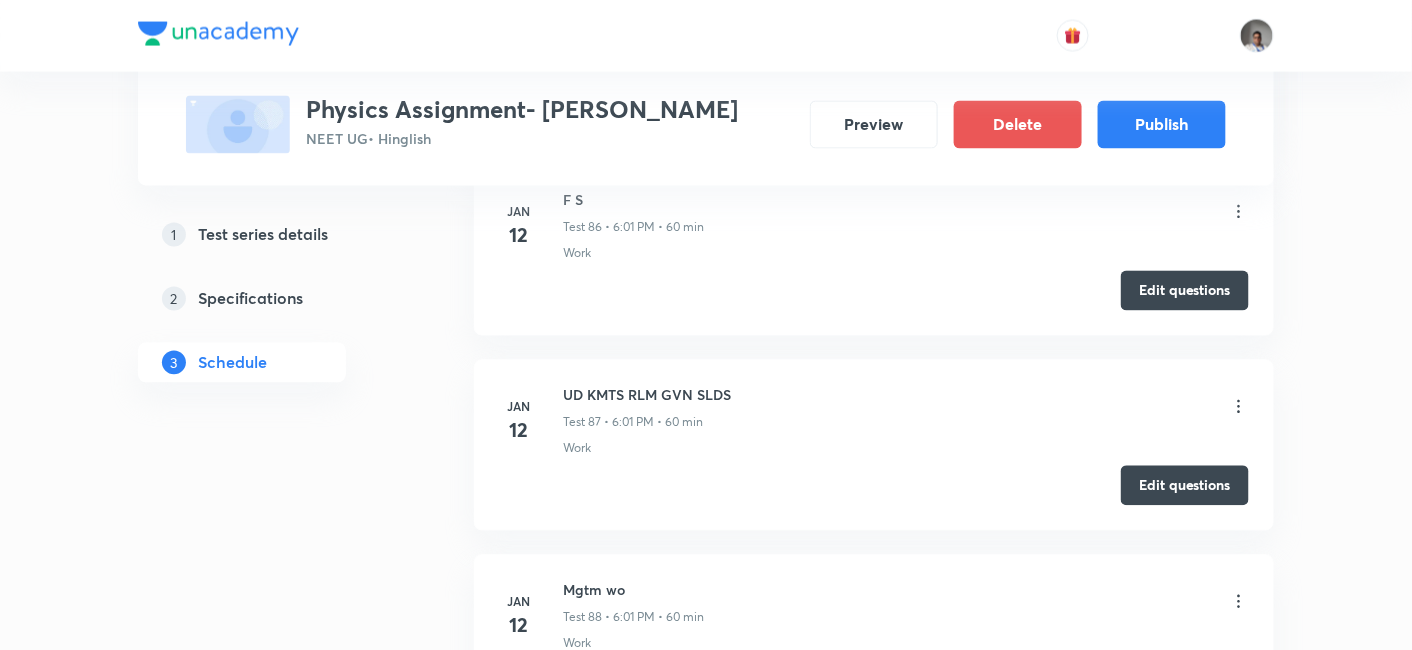 scroll, scrollTop: 19797, scrollLeft: 0, axis: vertical 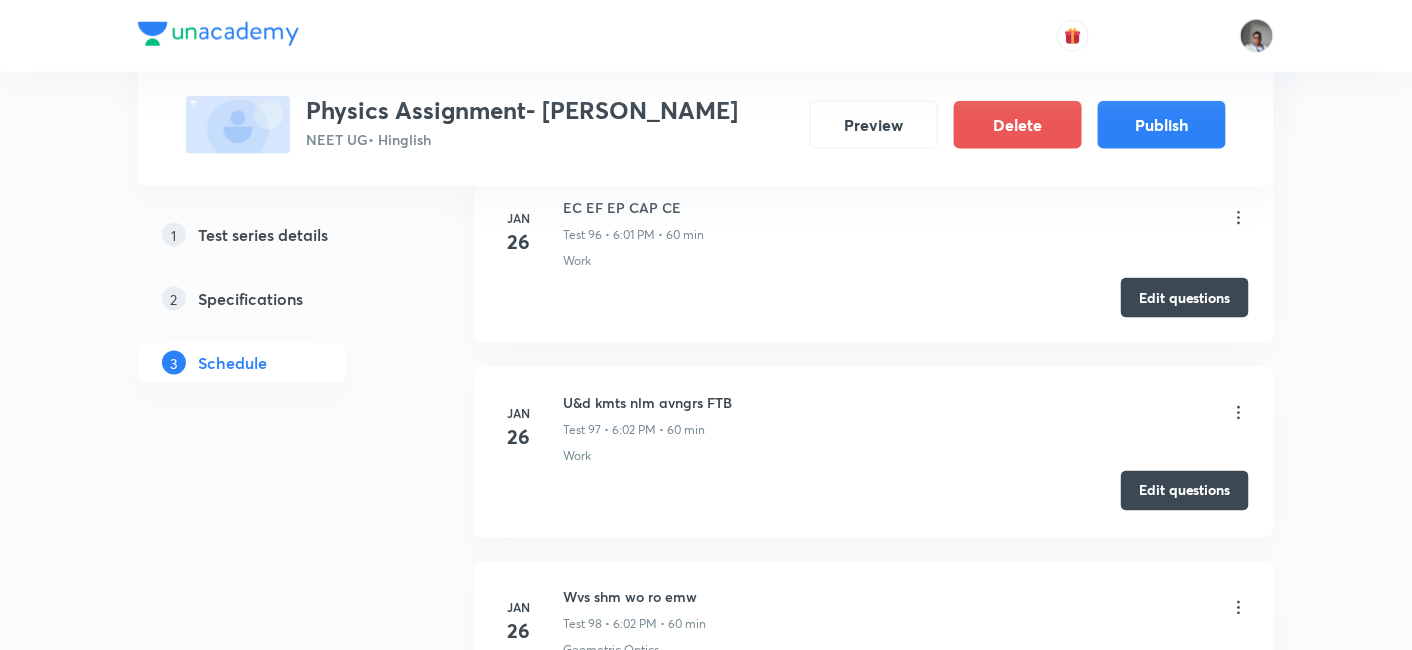 click on "Edit questions" at bounding box center [1185, 491] 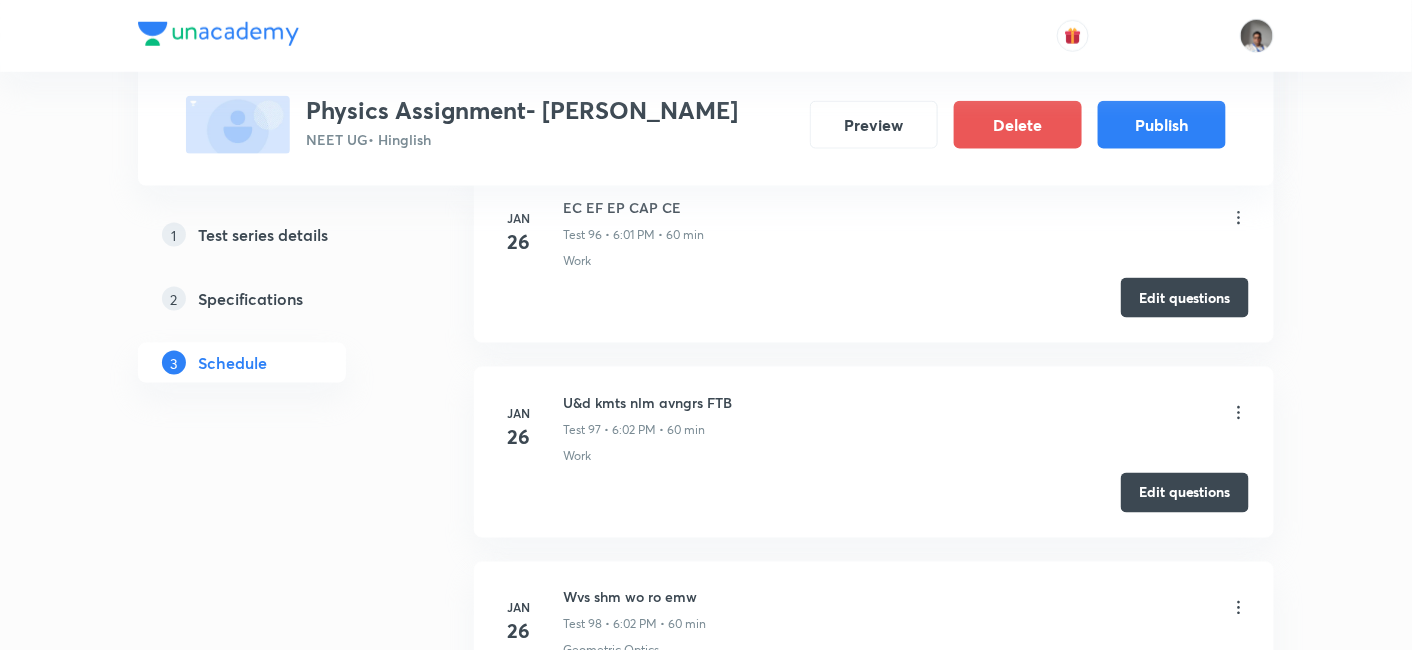 scroll, scrollTop: 20380, scrollLeft: 0, axis: vertical 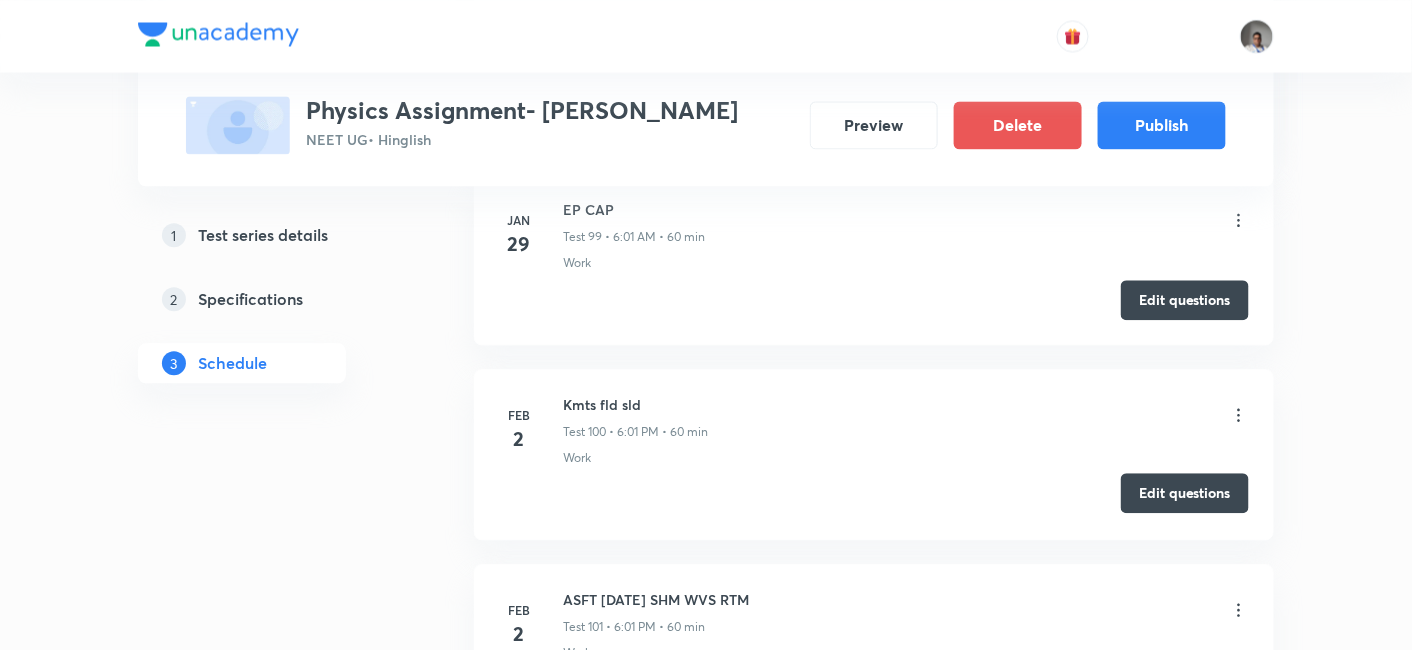 click on "Edit questions" at bounding box center (1185, 493) 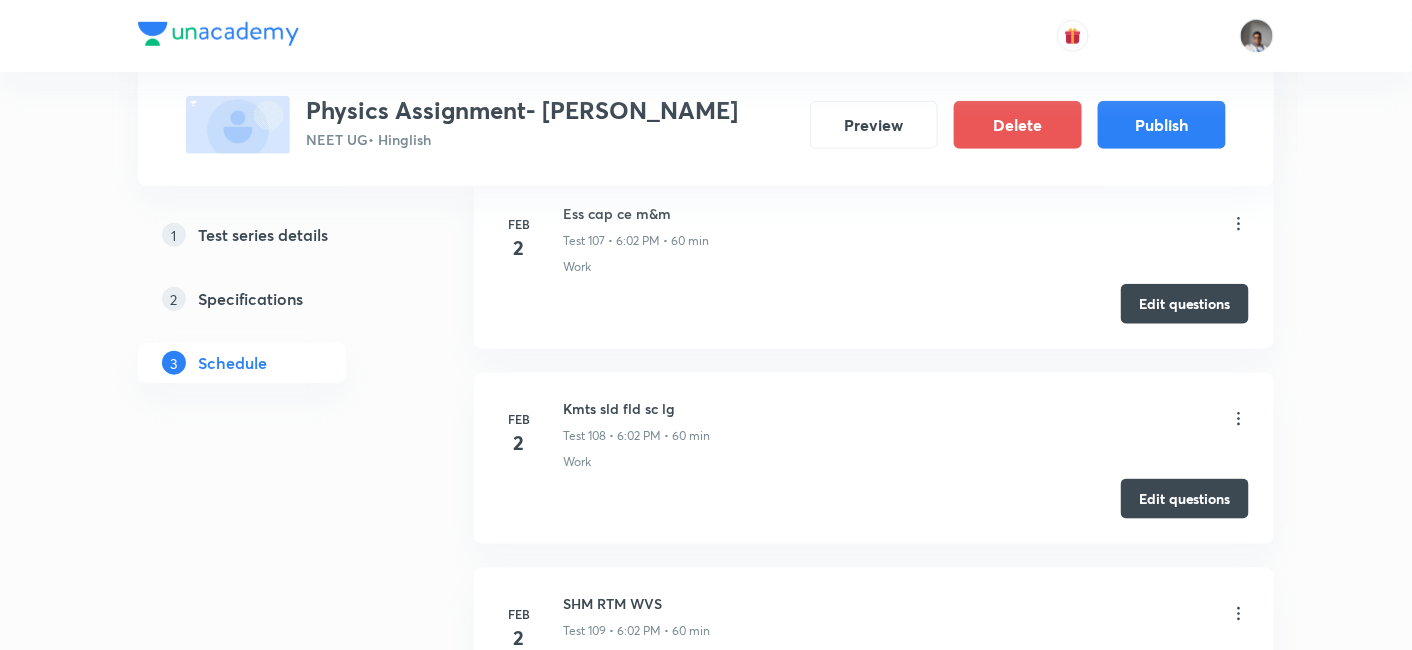 scroll, scrollTop: 23705, scrollLeft: 0, axis: vertical 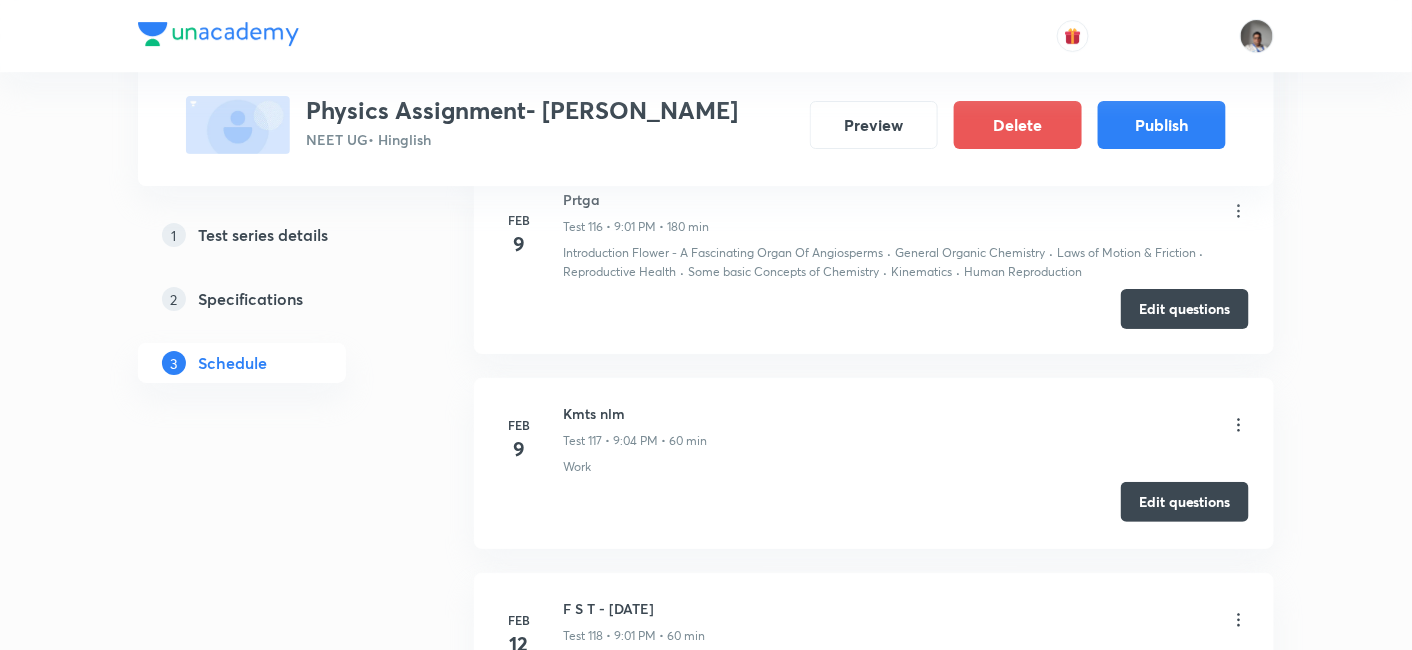 click on "Edit questions" at bounding box center (1185, 502) 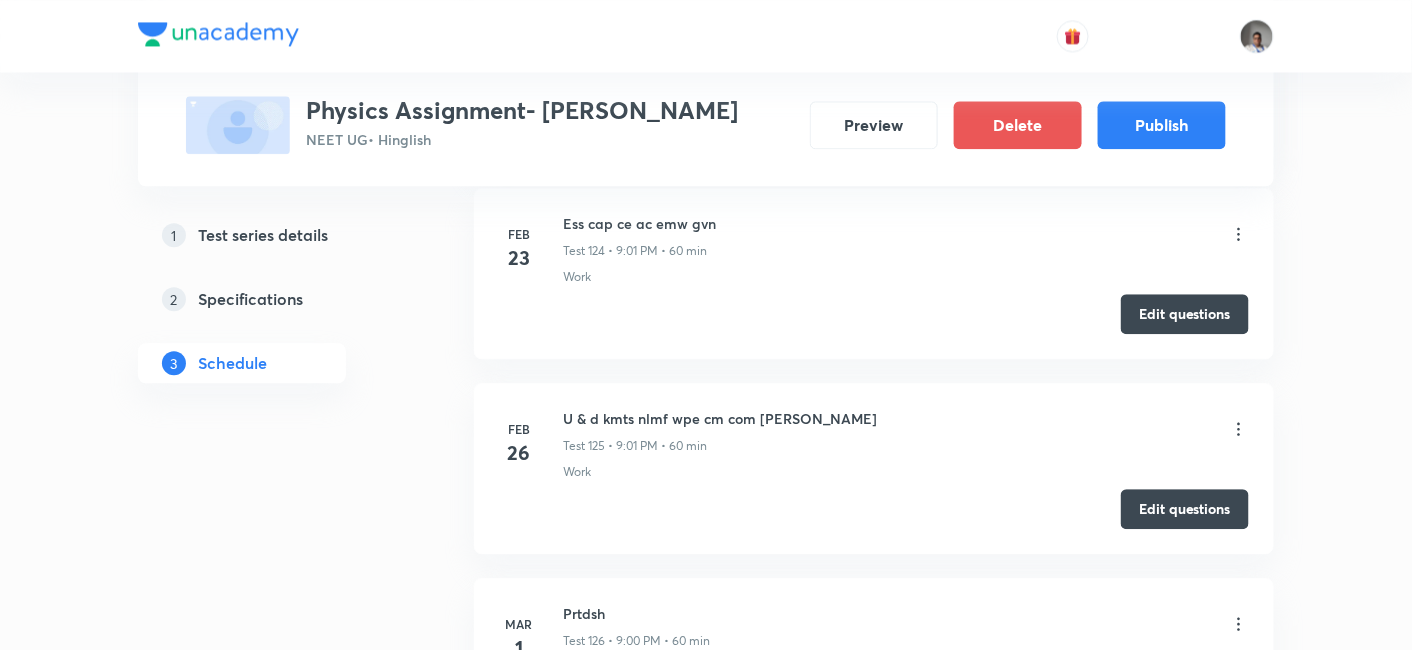 scroll, scrollTop: 26454, scrollLeft: 0, axis: vertical 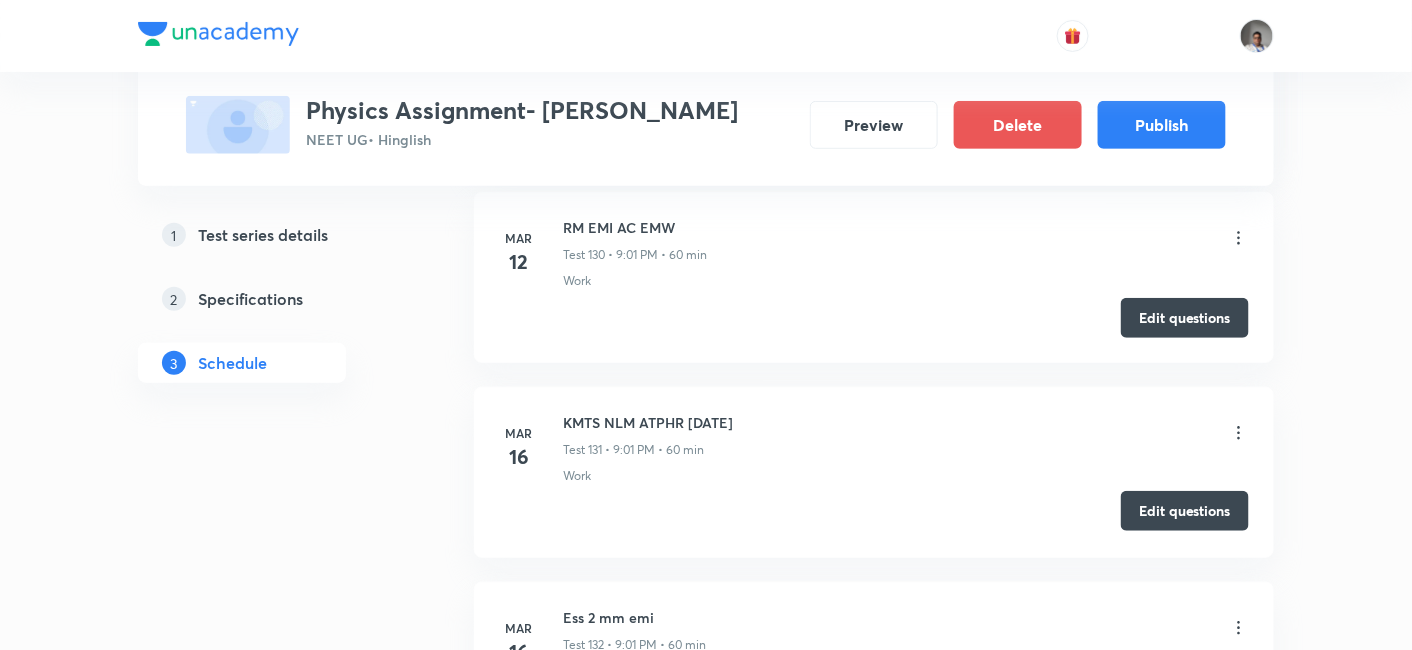 click on "Edit questions" at bounding box center [1185, 511] 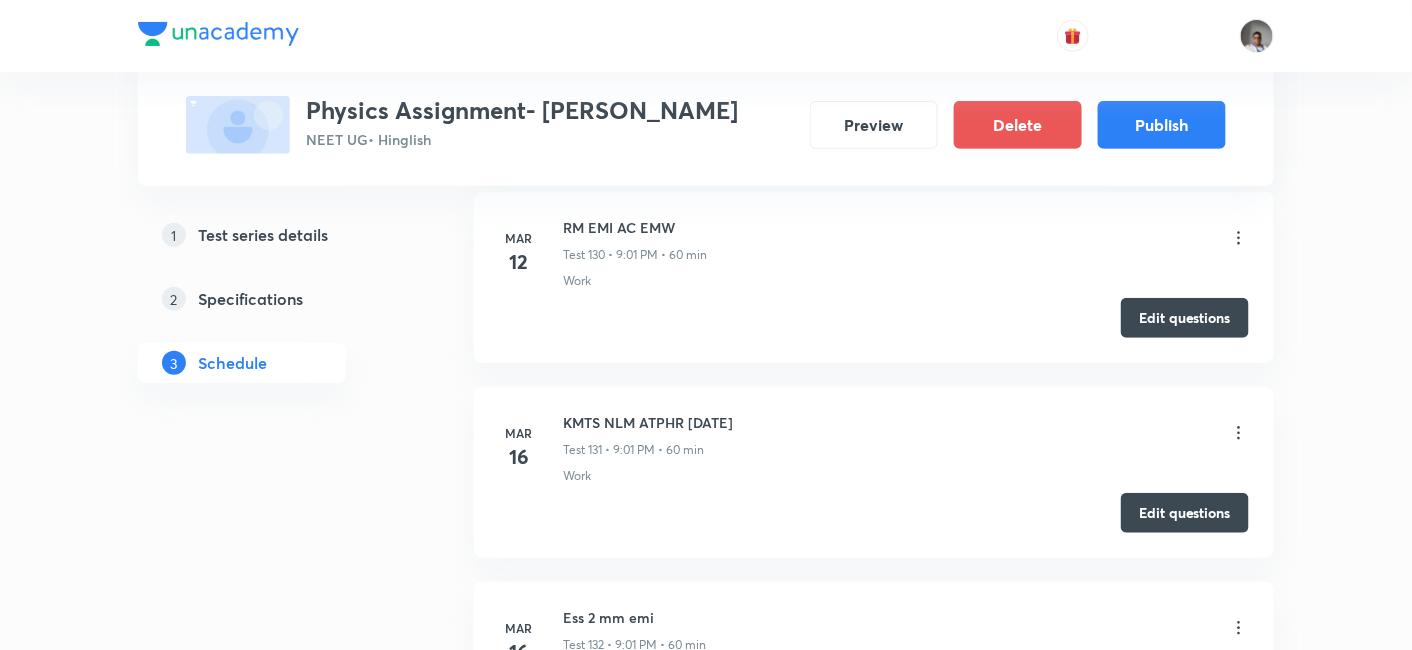 scroll, scrollTop: 27621, scrollLeft: 0, axis: vertical 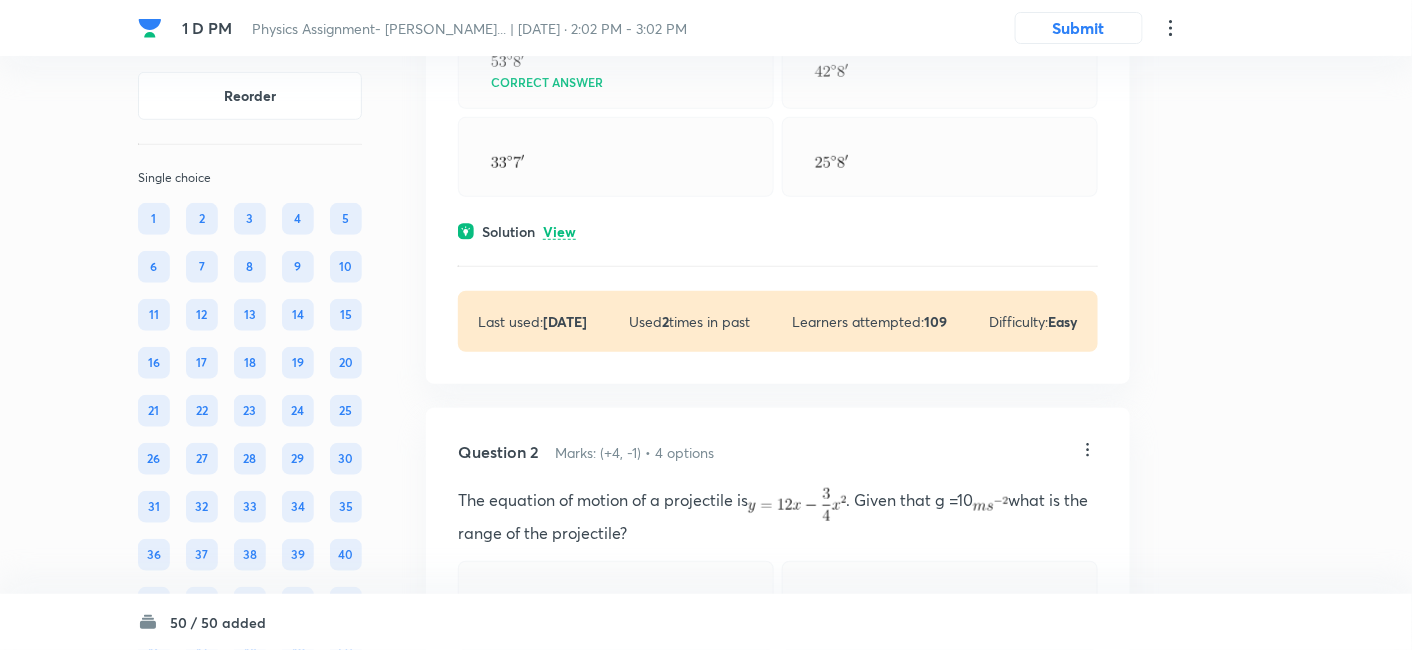 click on "Solution View" at bounding box center [778, 231] 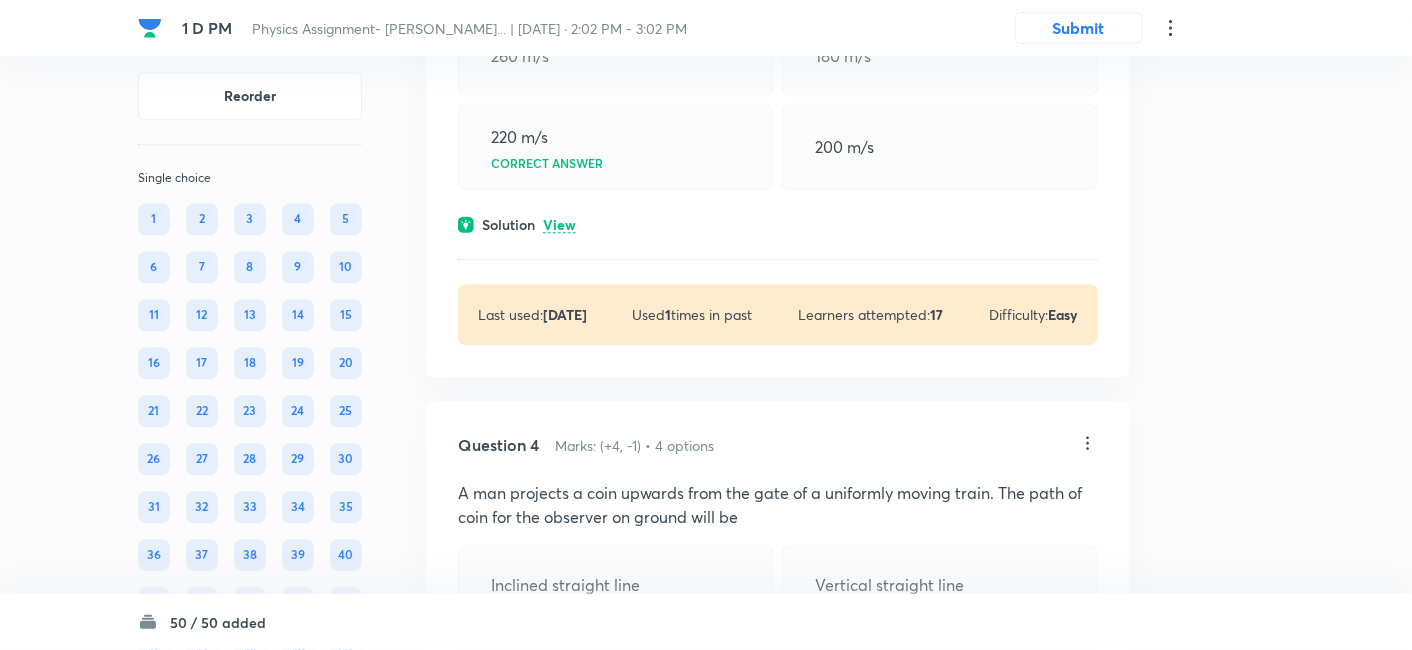 scroll, scrollTop: 1499, scrollLeft: 0, axis: vertical 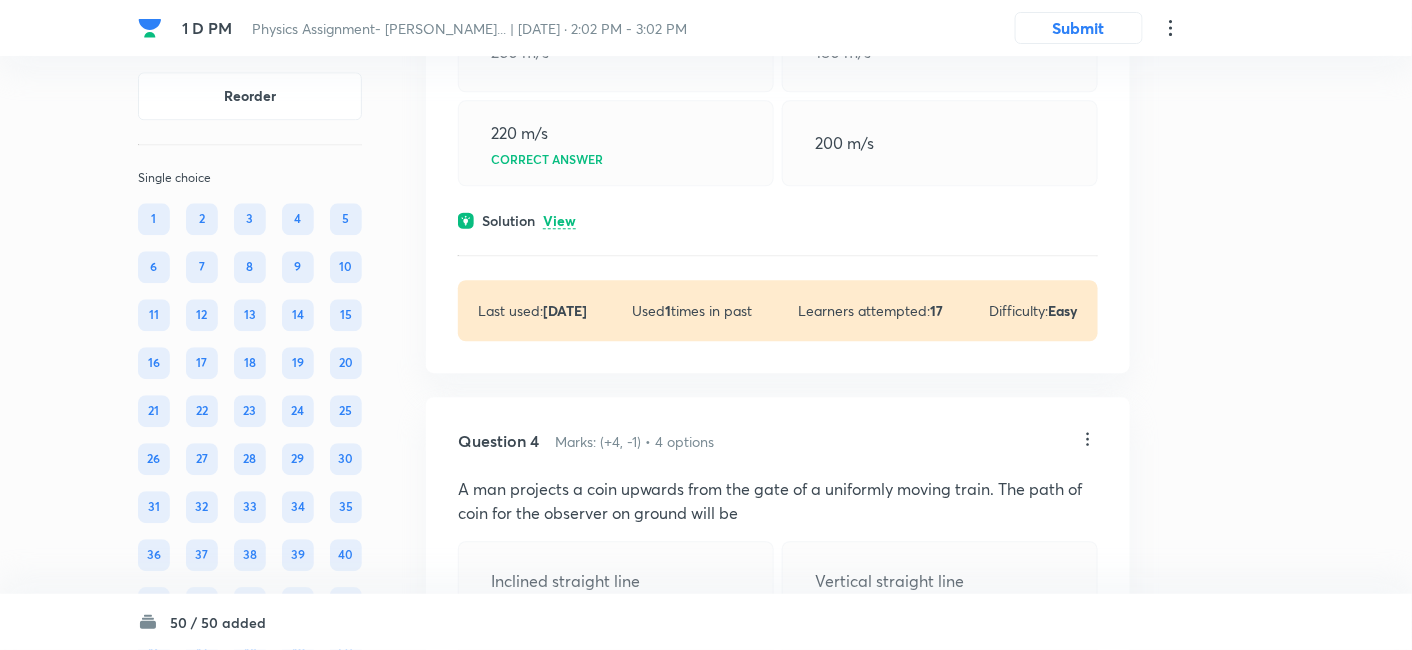 click on "View" at bounding box center (559, 221) 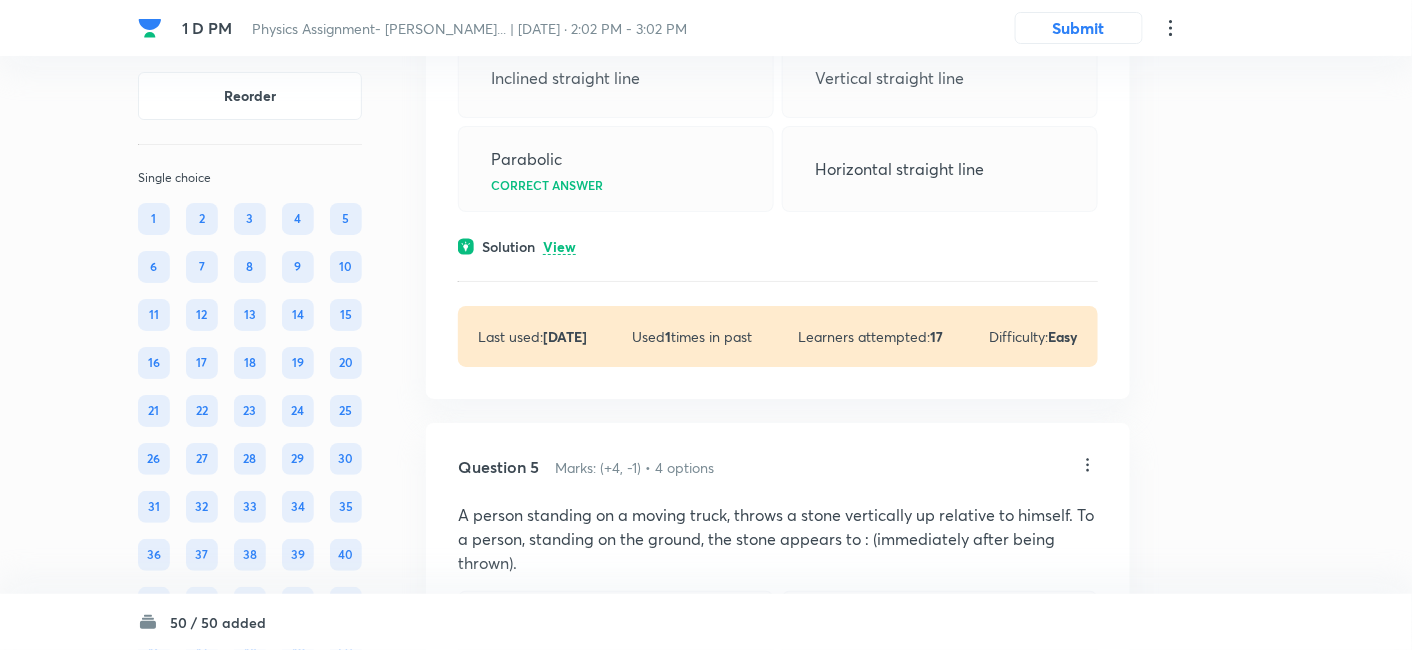 scroll, scrollTop: 2265, scrollLeft: 0, axis: vertical 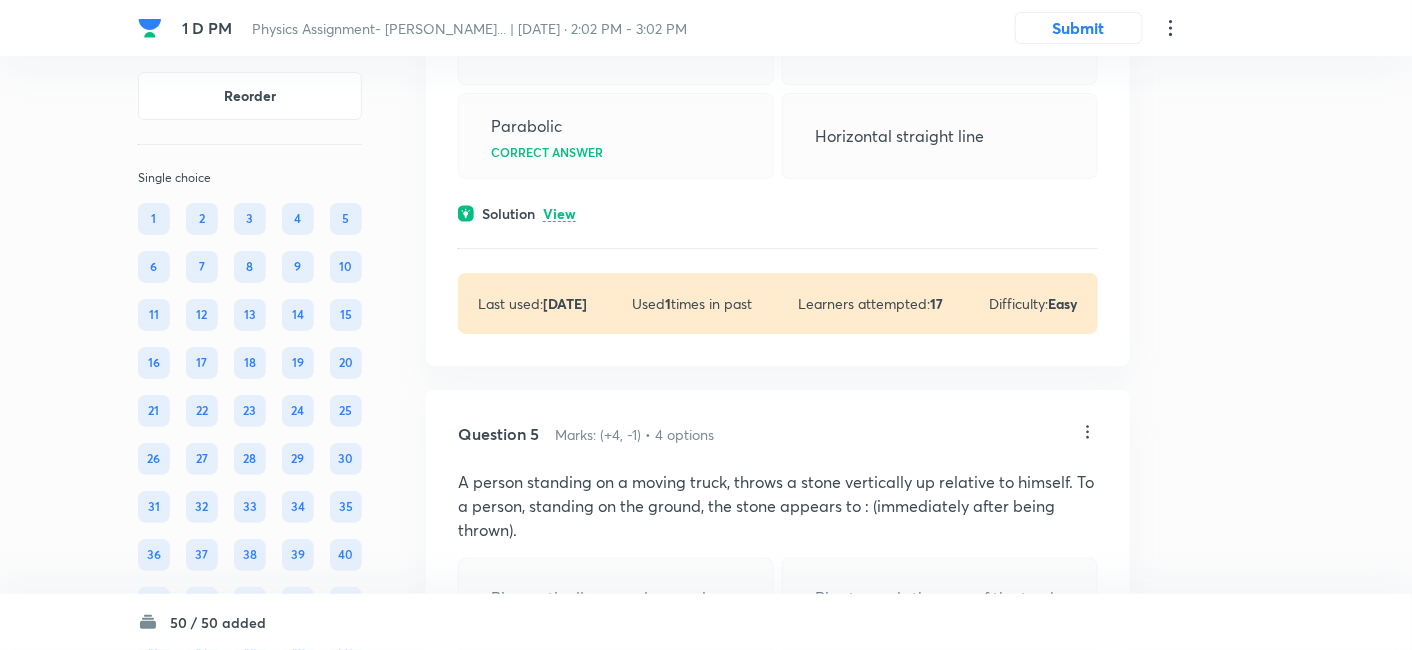 click on "View" at bounding box center [559, 214] 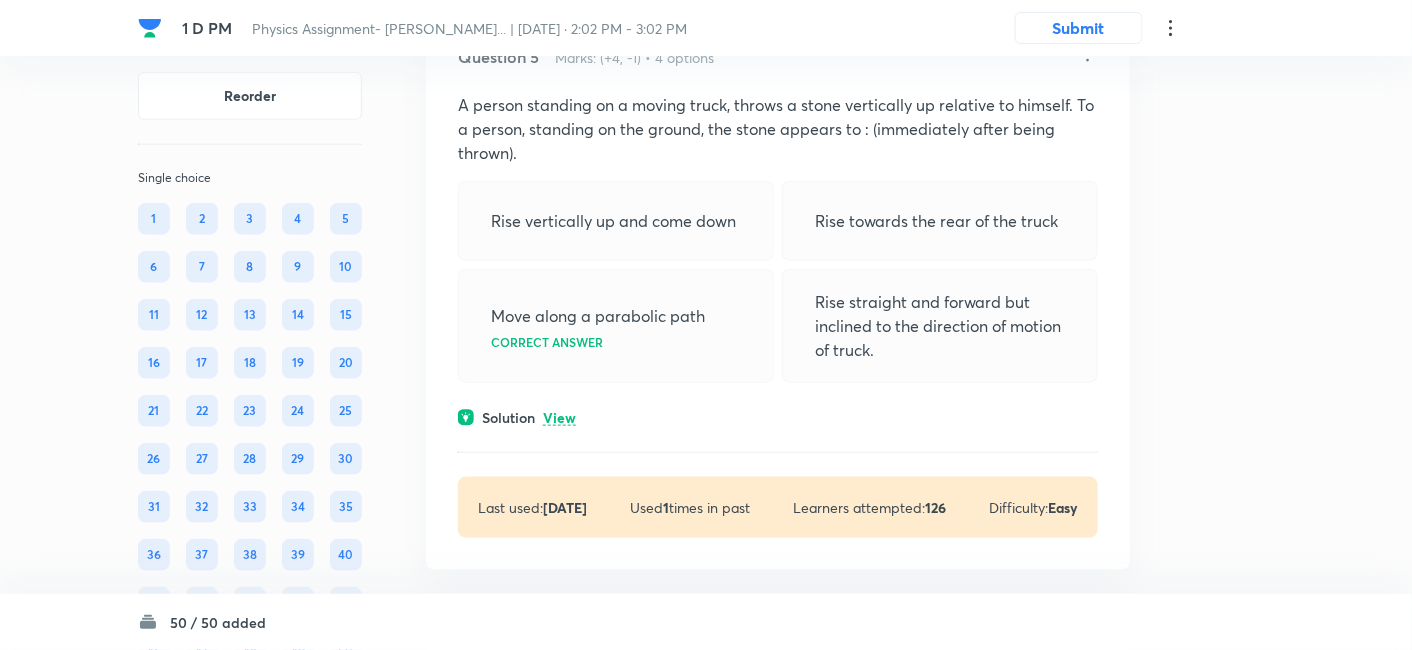 scroll, scrollTop: 2825, scrollLeft: 0, axis: vertical 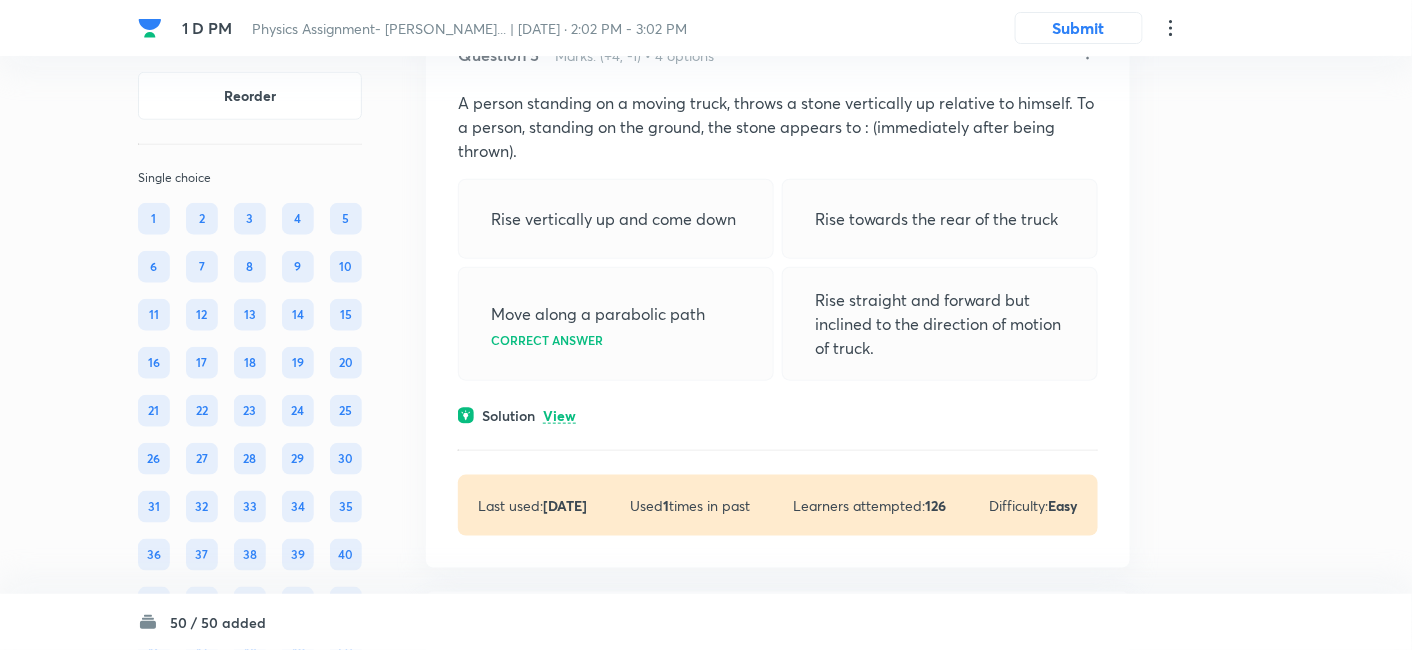click on "View" at bounding box center [559, 416] 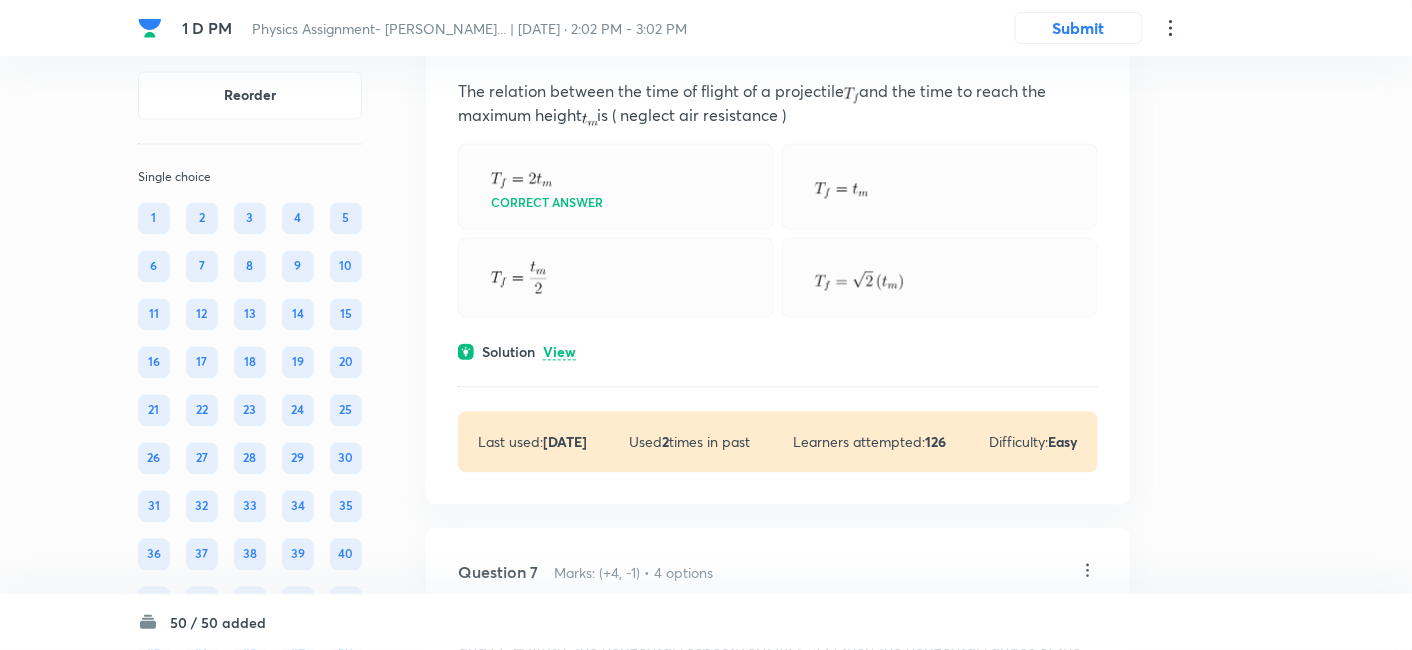 scroll, scrollTop: 3581, scrollLeft: 0, axis: vertical 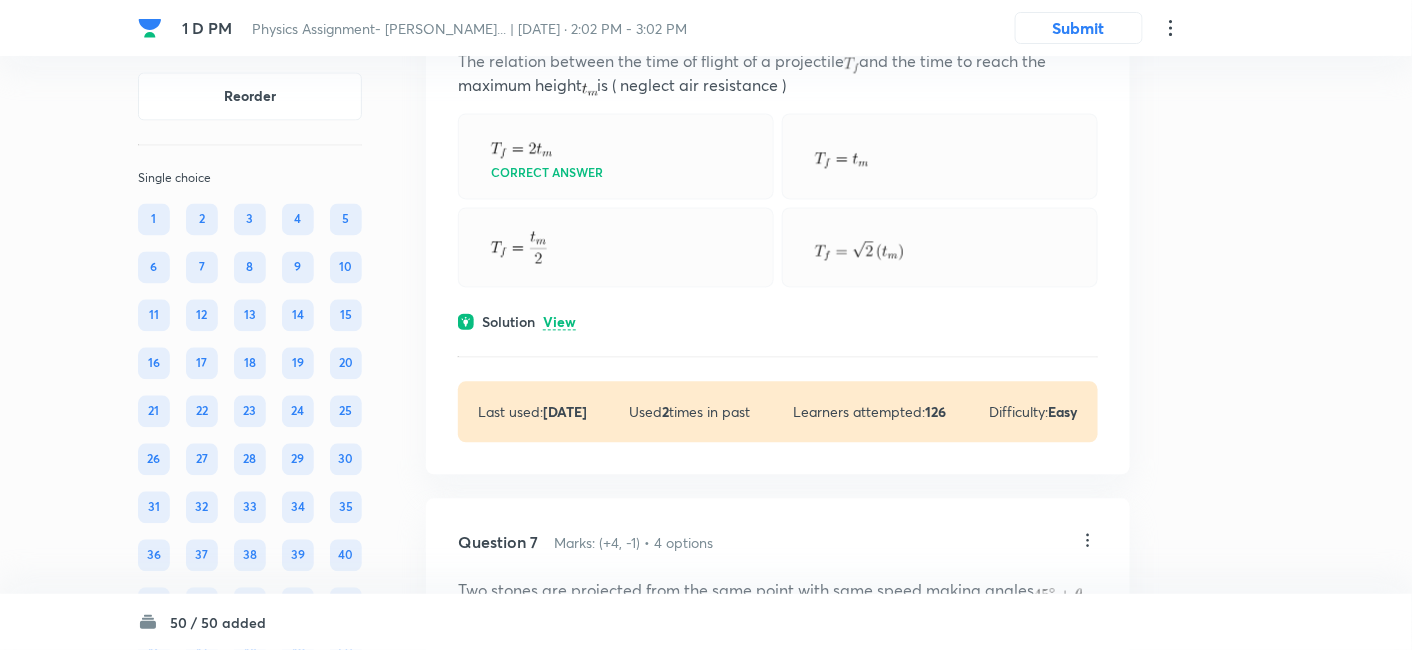 click on "View" at bounding box center [559, 322] 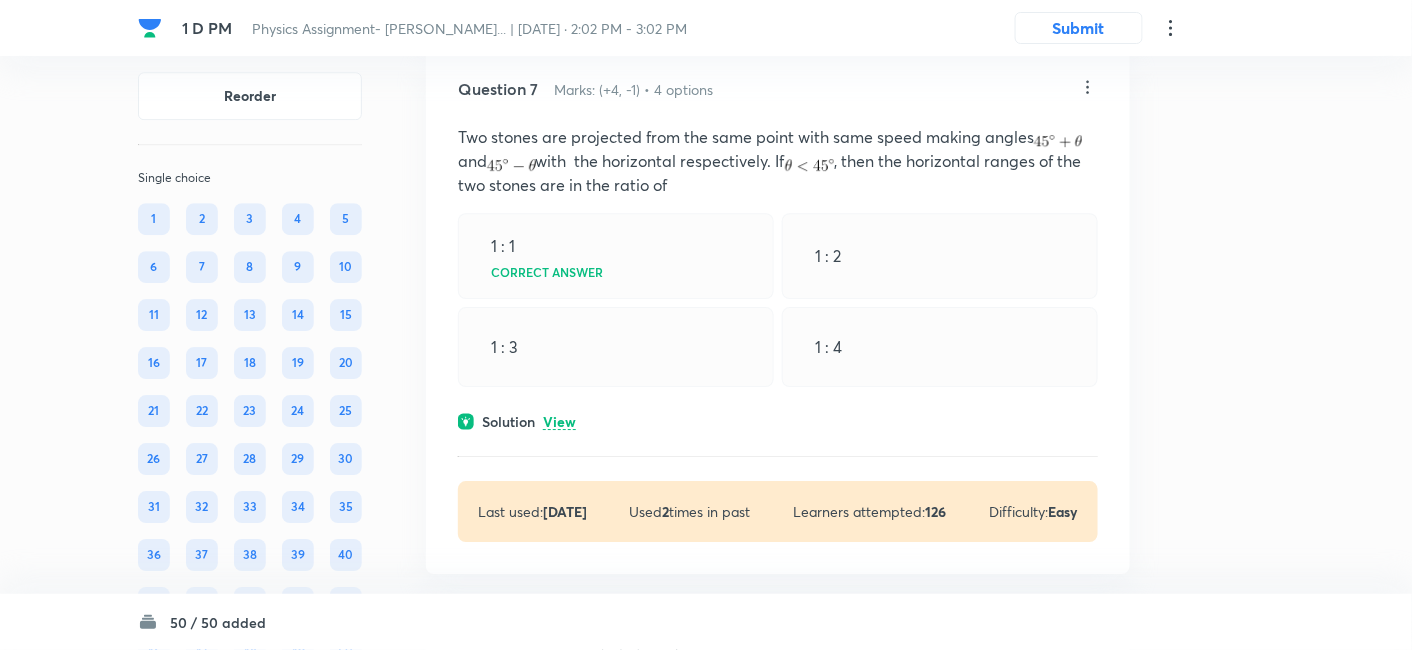 scroll, scrollTop: 4192, scrollLeft: 0, axis: vertical 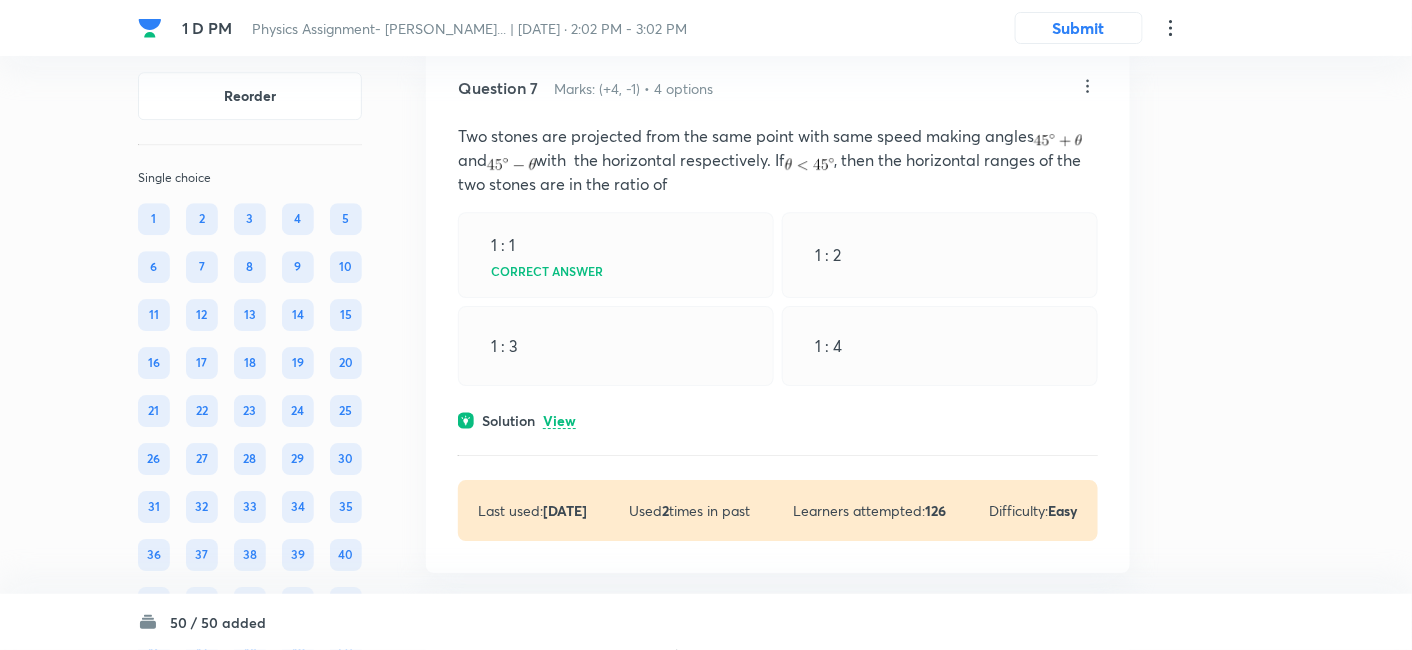 click on "View" at bounding box center [559, 421] 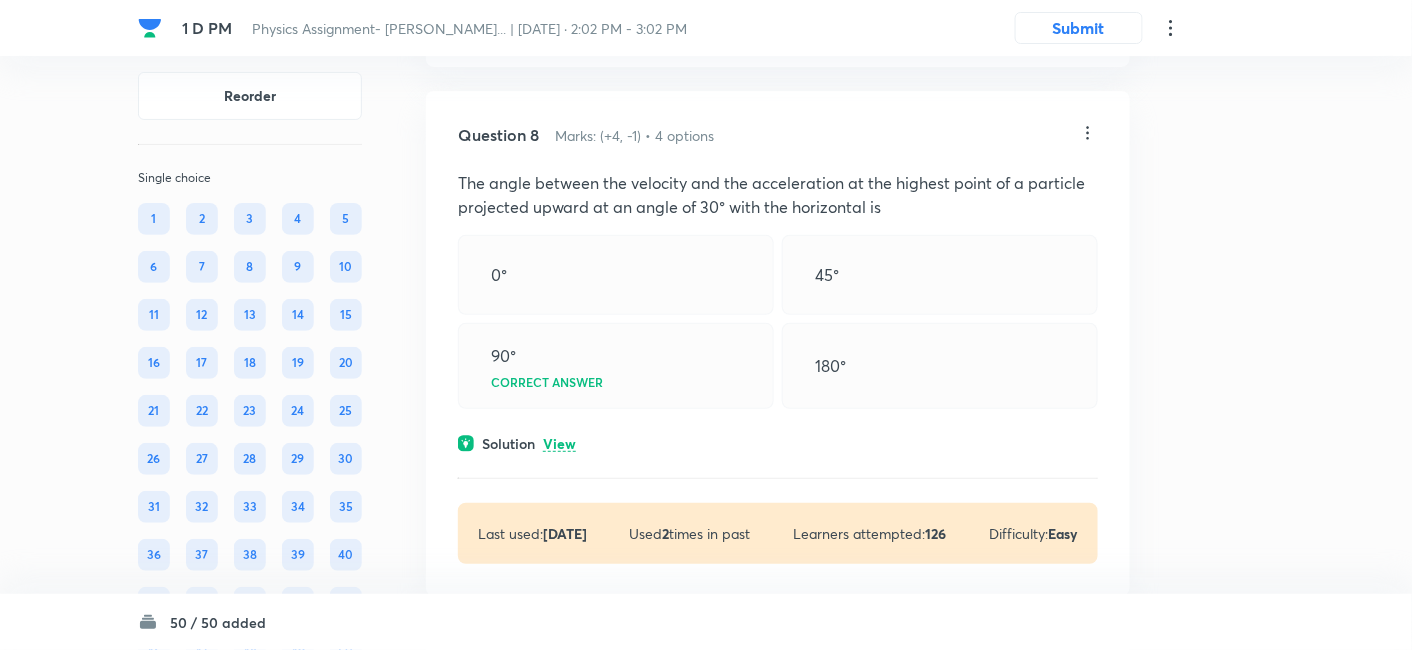 scroll, scrollTop: 4834, scrollLeft: 0, axis: vertical 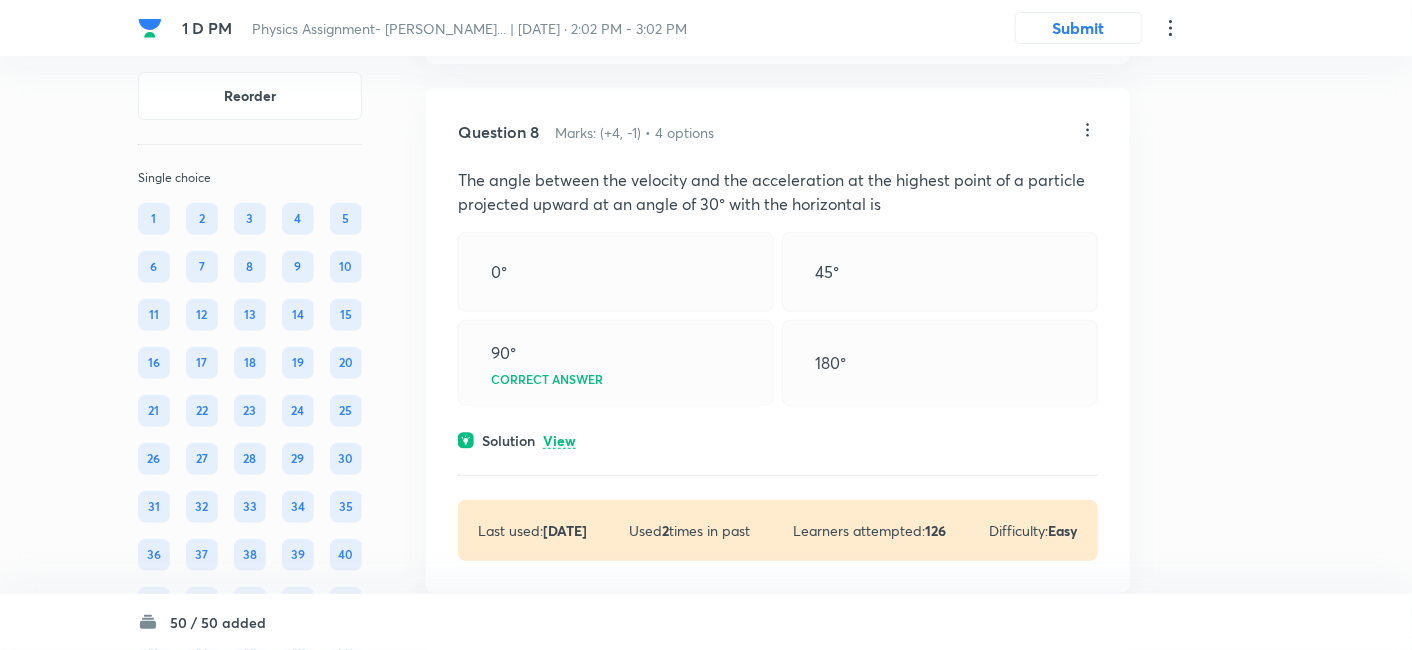 click on "View" at bounding box center (559, 441) 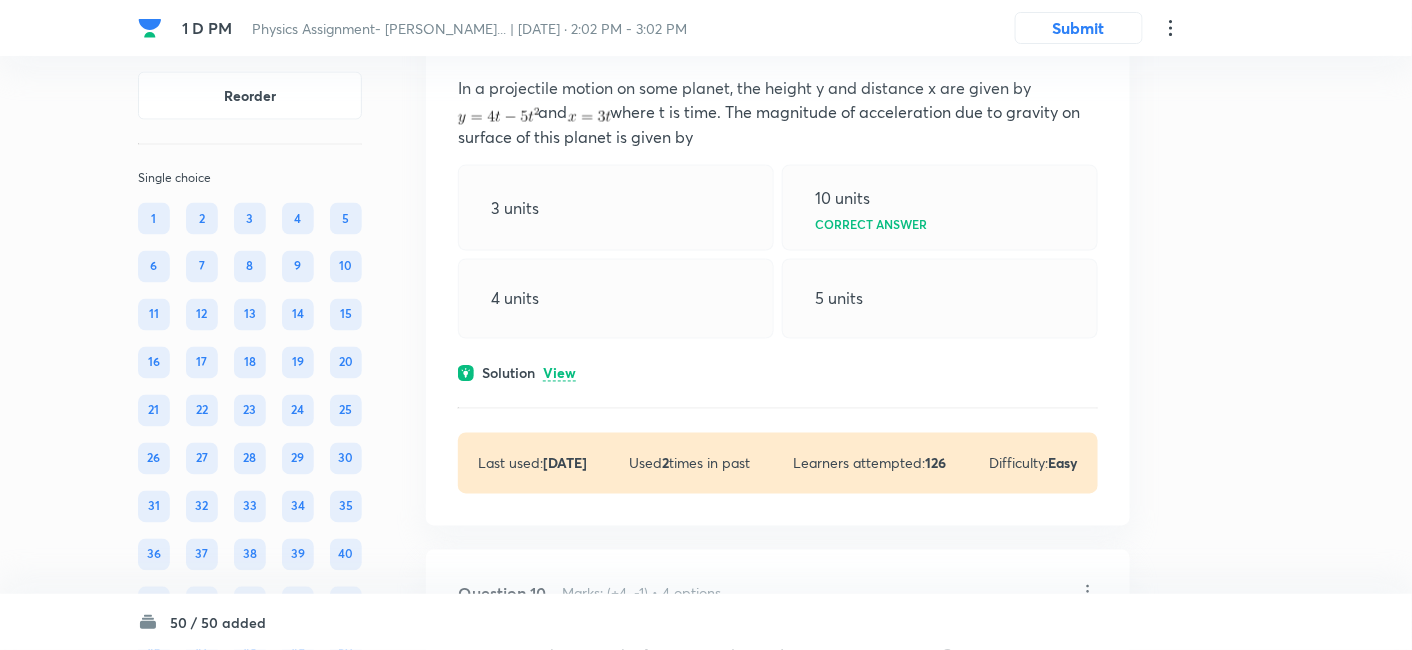scroll, scrollTop: 5697, scrollLeft: 0, axis: vertical 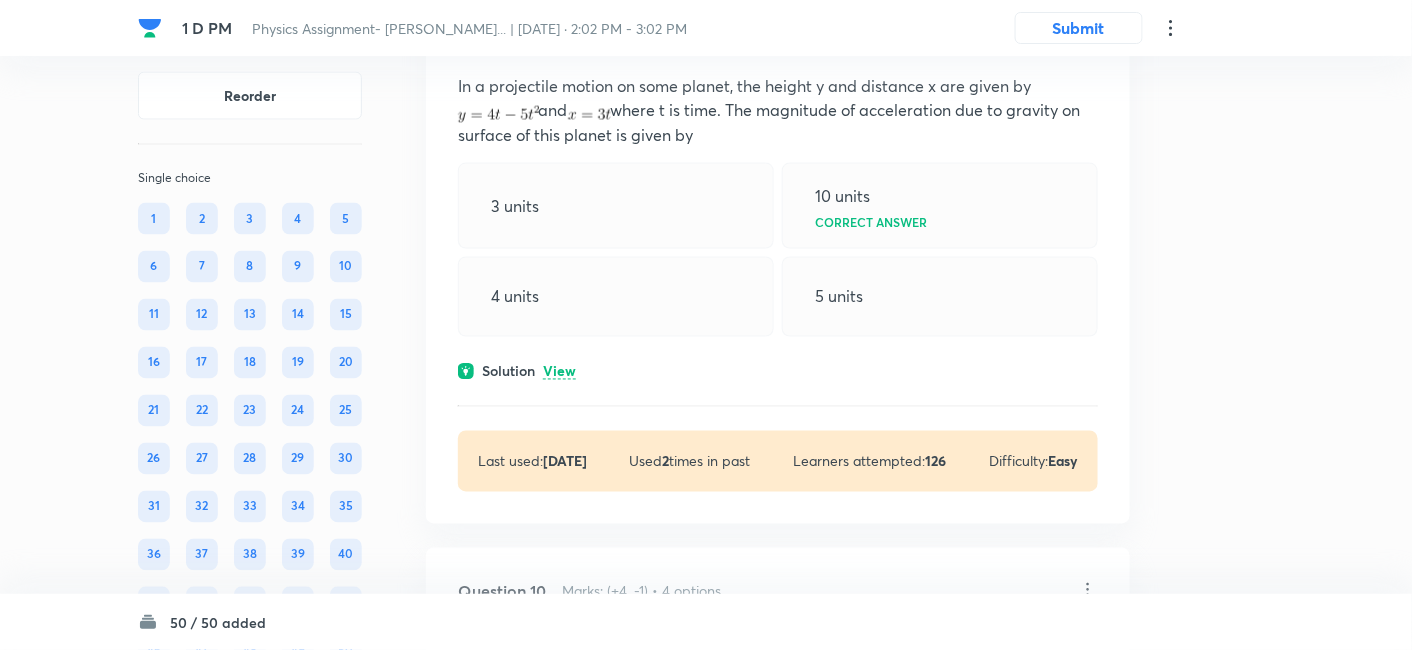 click on "View" at bounding box center (559, 372) 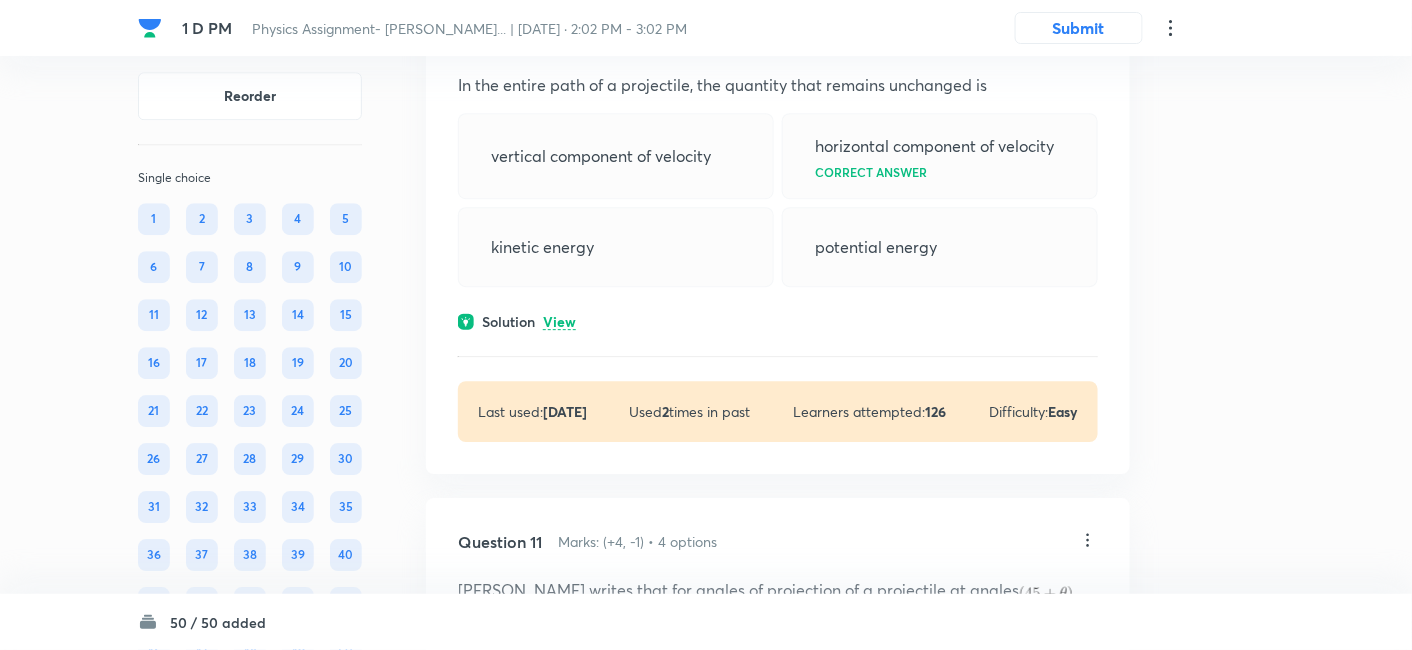 scroll, scrollTop: 6491, scrollLeft: 0, axis: vertical 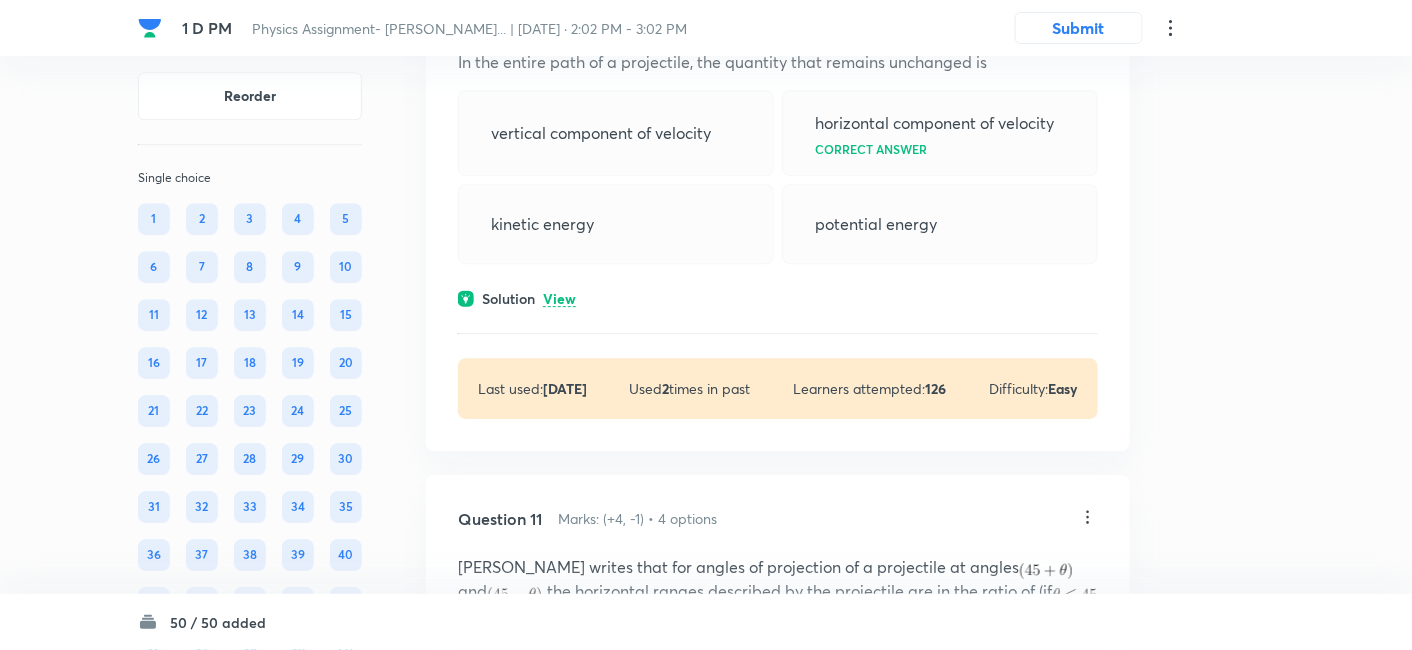 click on "View" at bounding box center (559, 299) 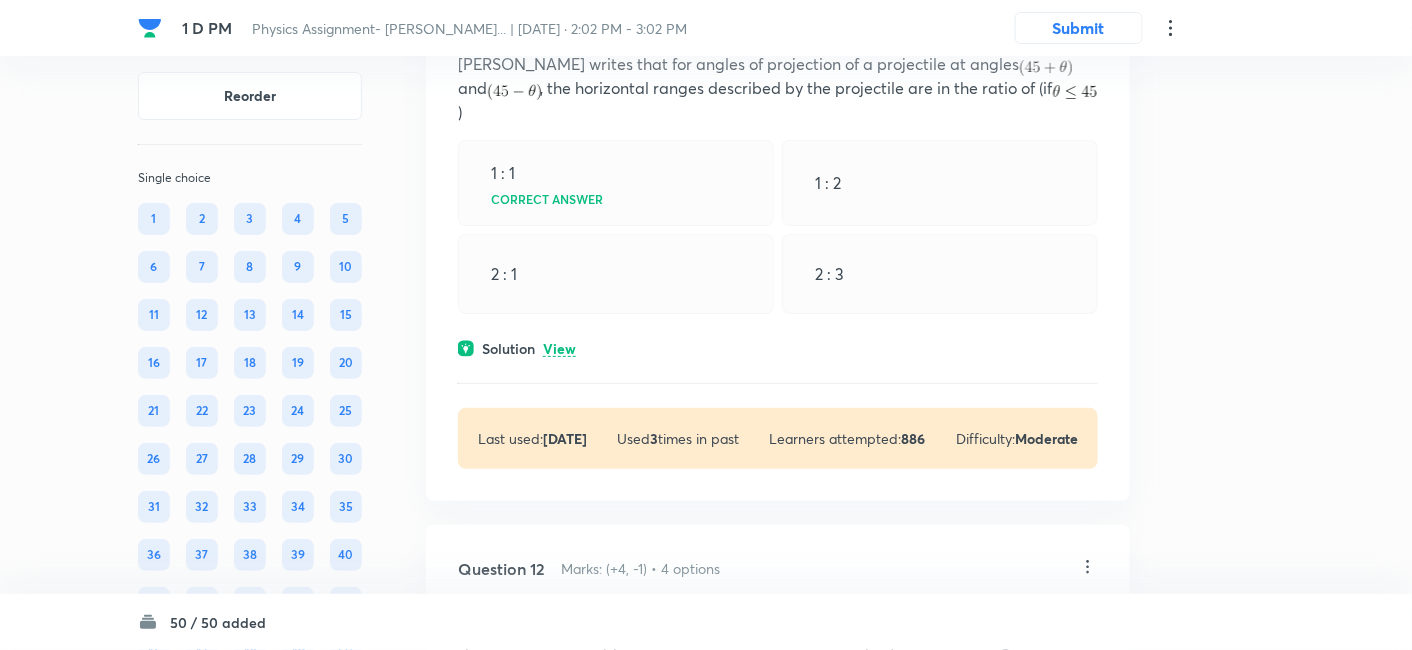 scroll, scrollTop: 7104, scrollLeft: 0, axis: vertical 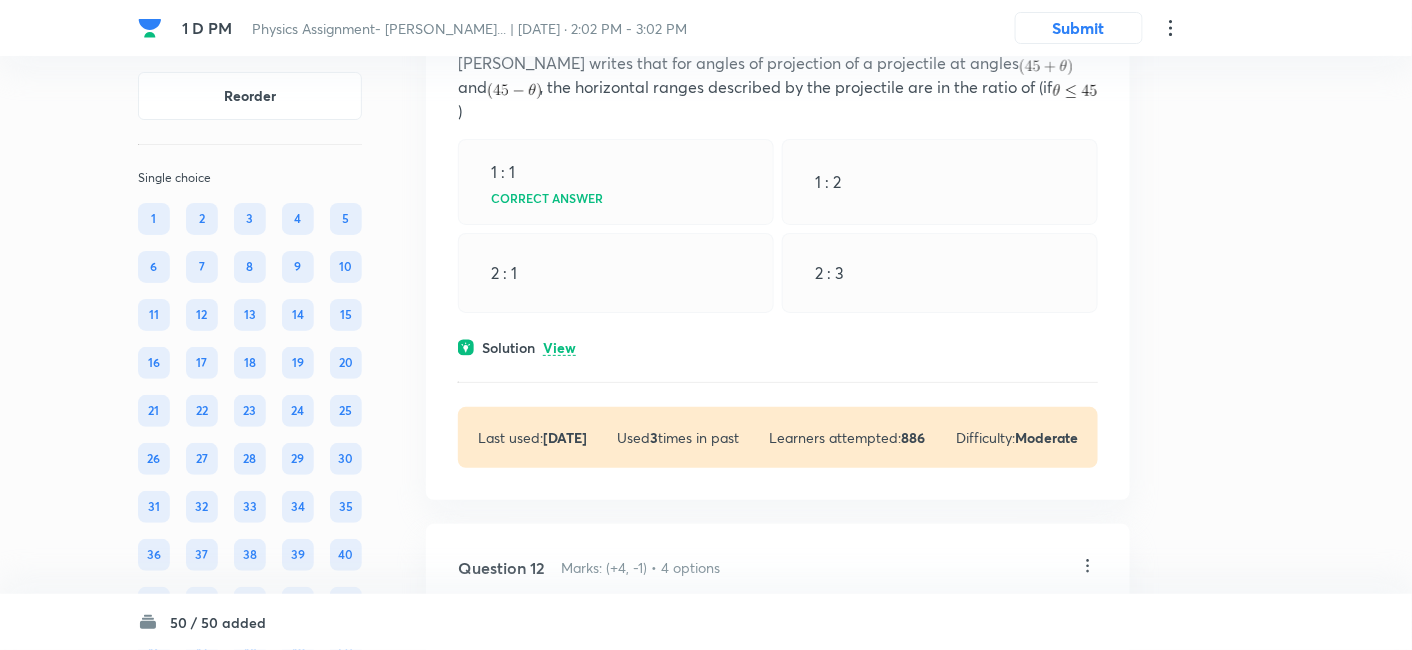 click on "View" at bounding box center [559, 348] 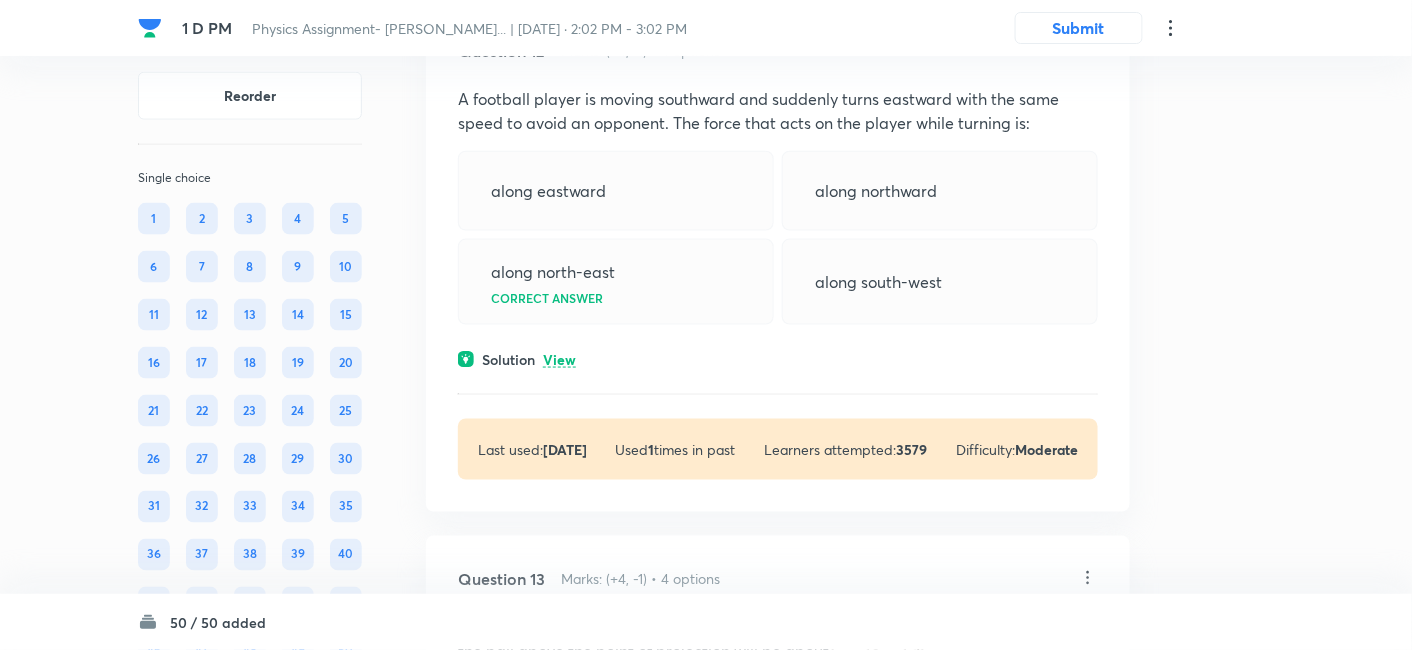 scroll, scrollTop: 7862, scrollLeft: 0, axis: vertical 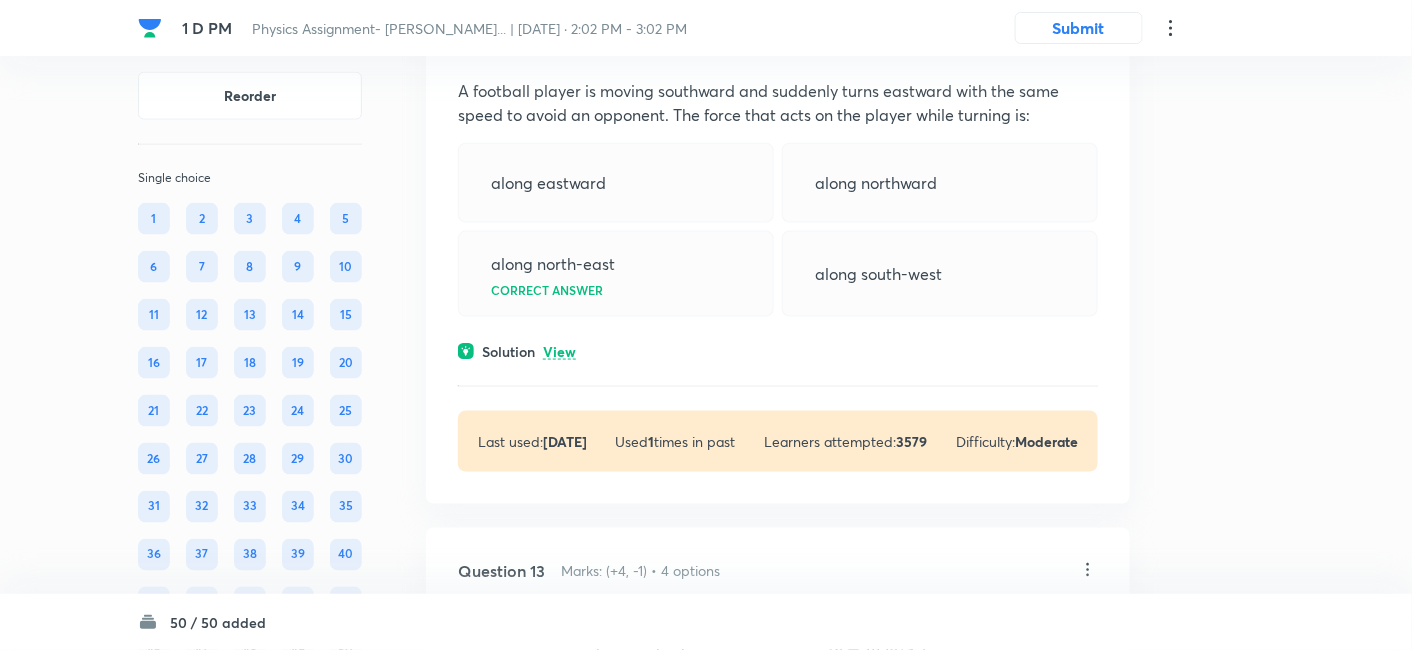 click on "View" at bounding box center [559, 352] 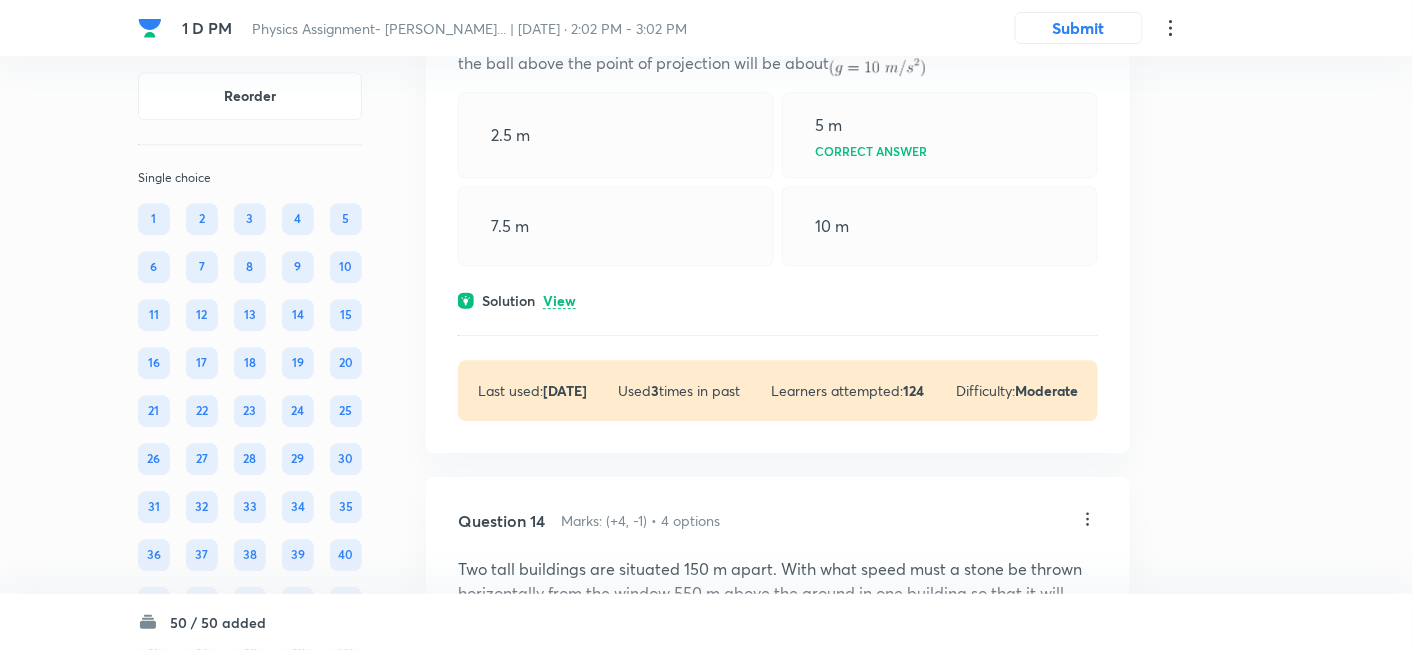 scroll, scrollTop: 8834, scrollLeft: 0, axis: vertical 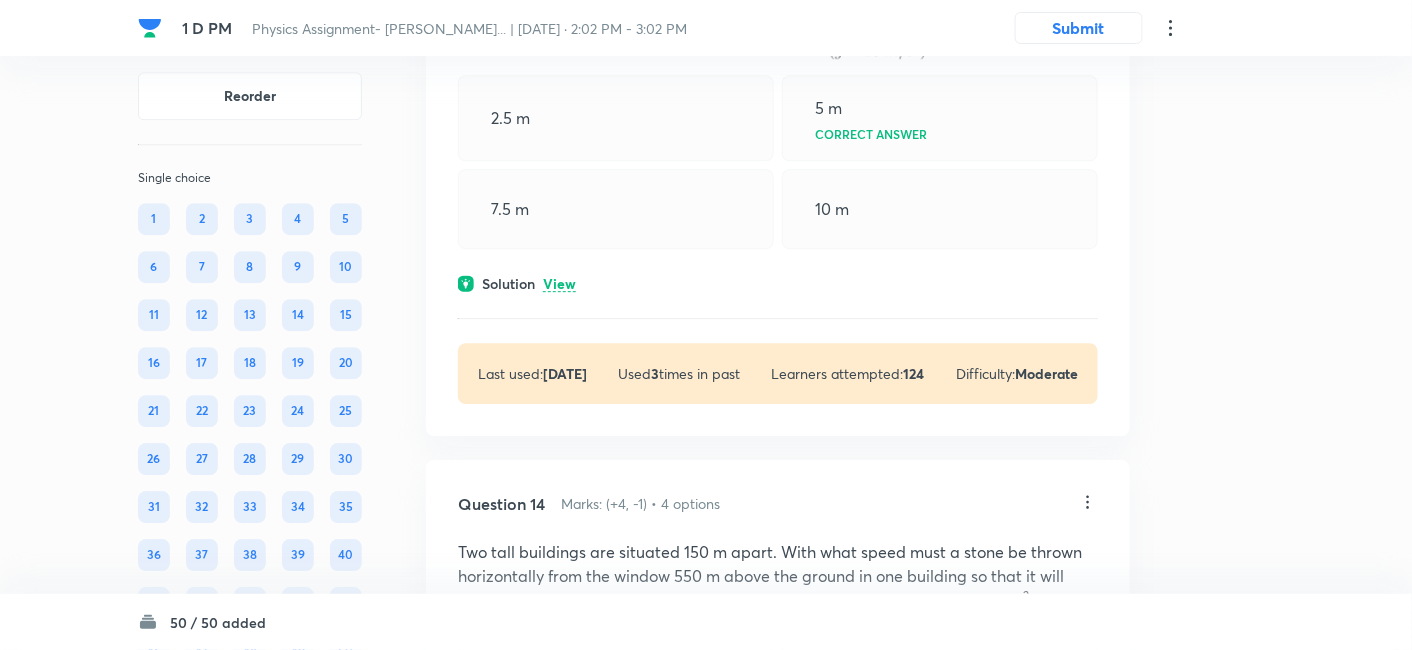 click on "View" at bounding box center (559, 284) 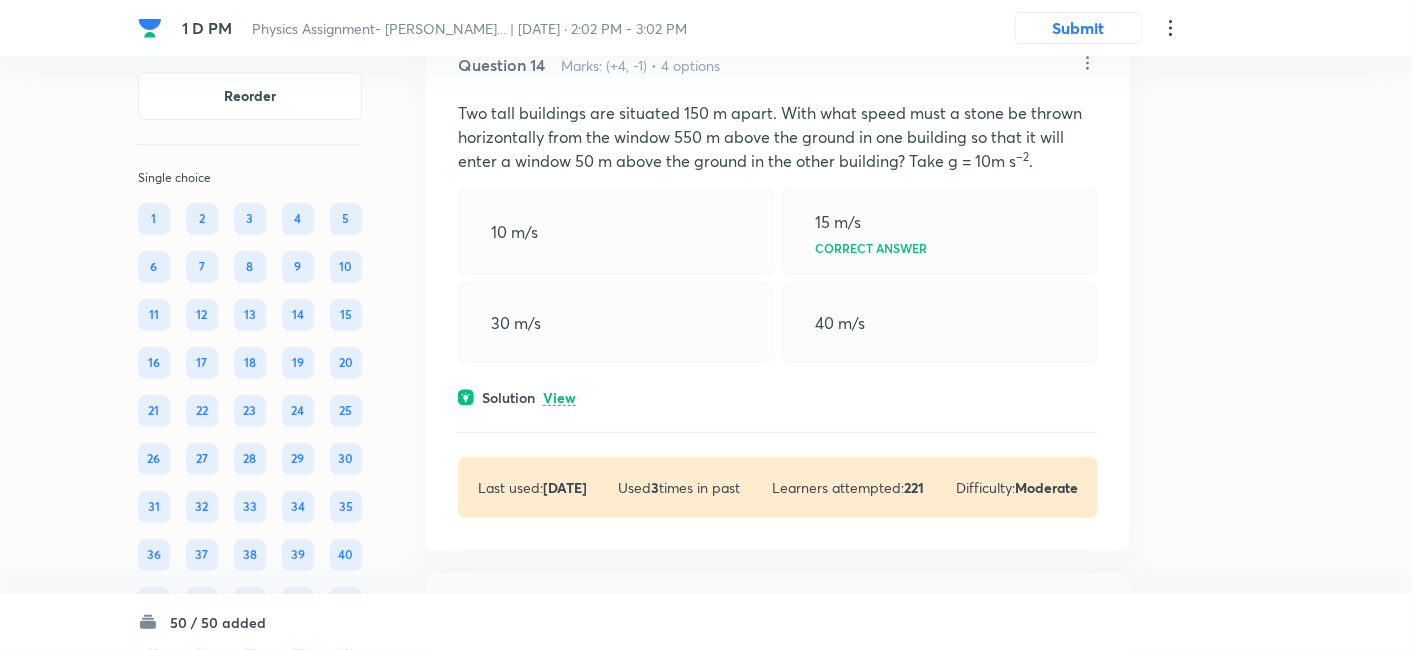 scroll, scrollTop: 9454, scrollLeft: 0, axis: vertical 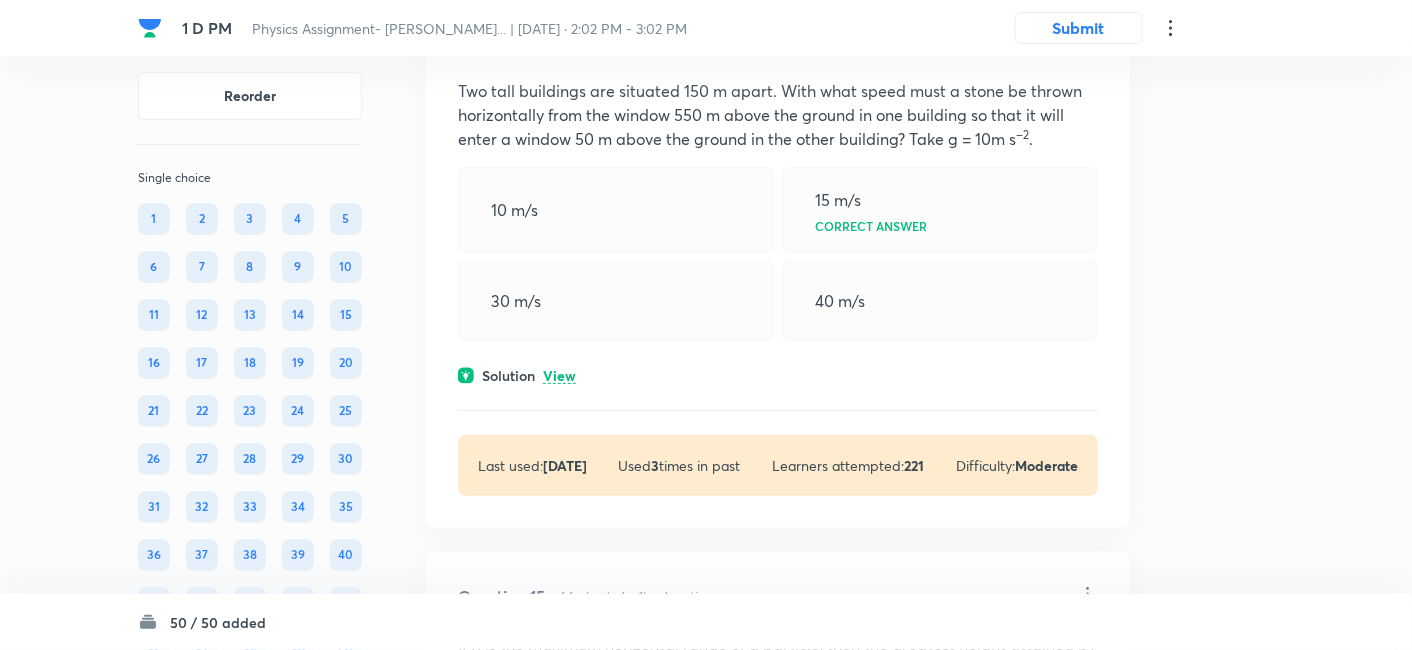 click on "View" at bounding box center [559, 376] 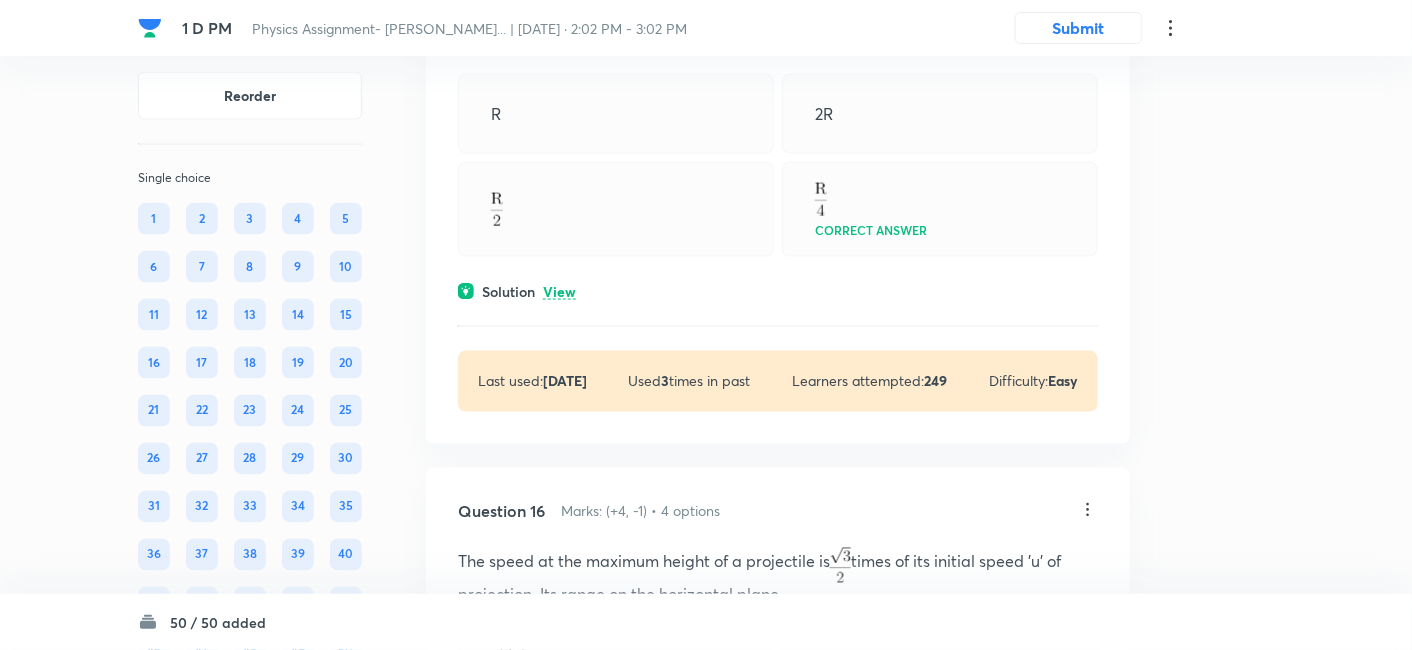 scroll, scrollTop: 10383, scrollLeft: 0, axis: vertical 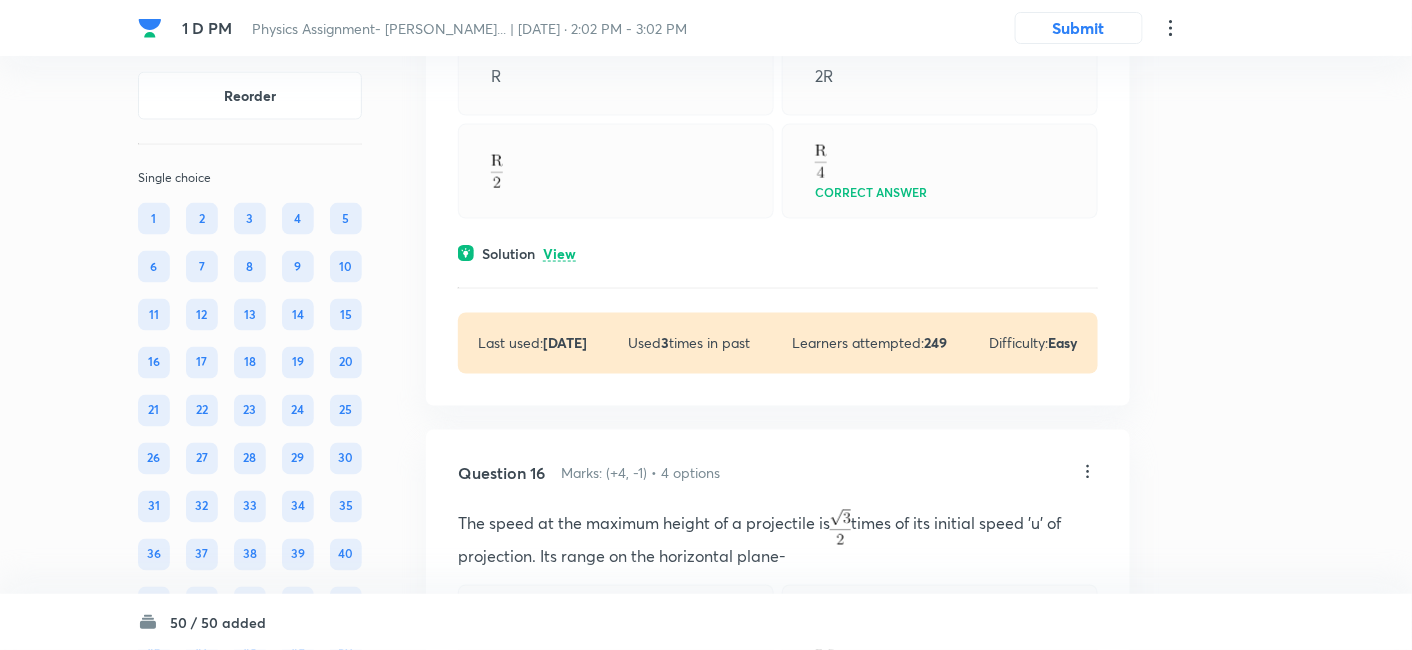 click on "View" at bounding box center [559, 254] 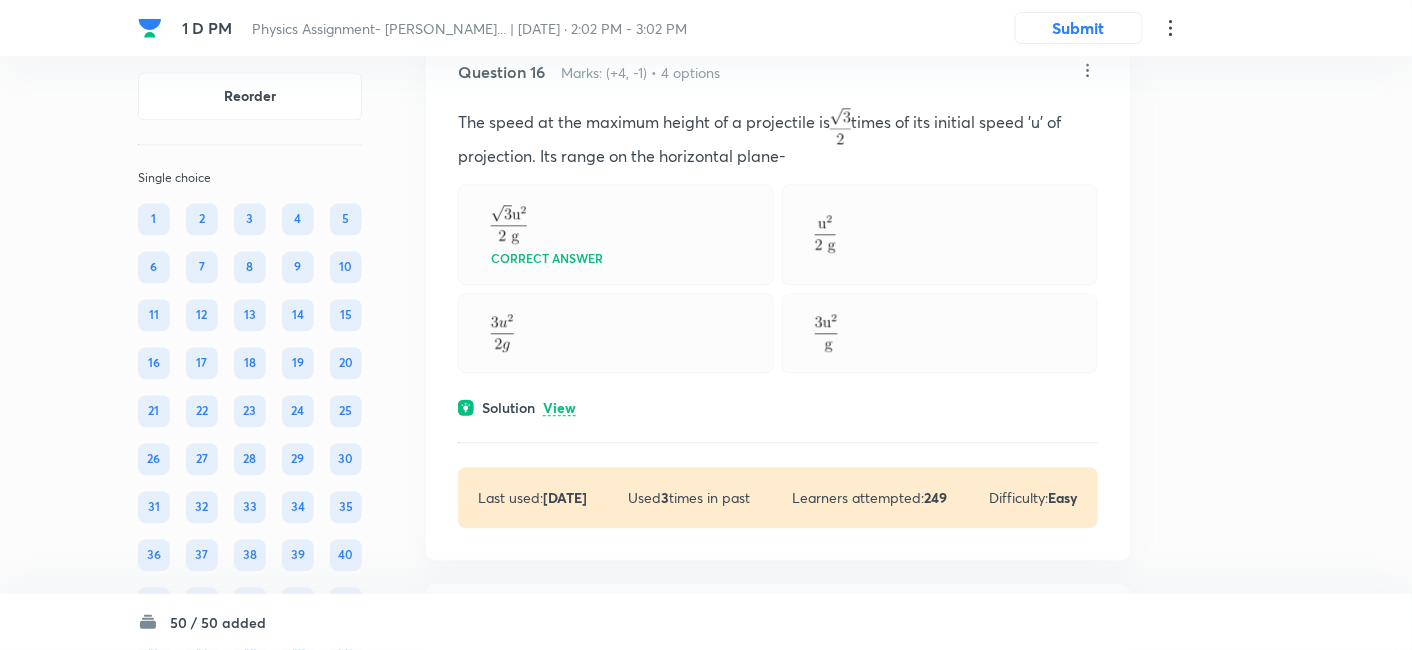 scroll, scrollTop: 10948, scrollLeft: 0, axis: vertical 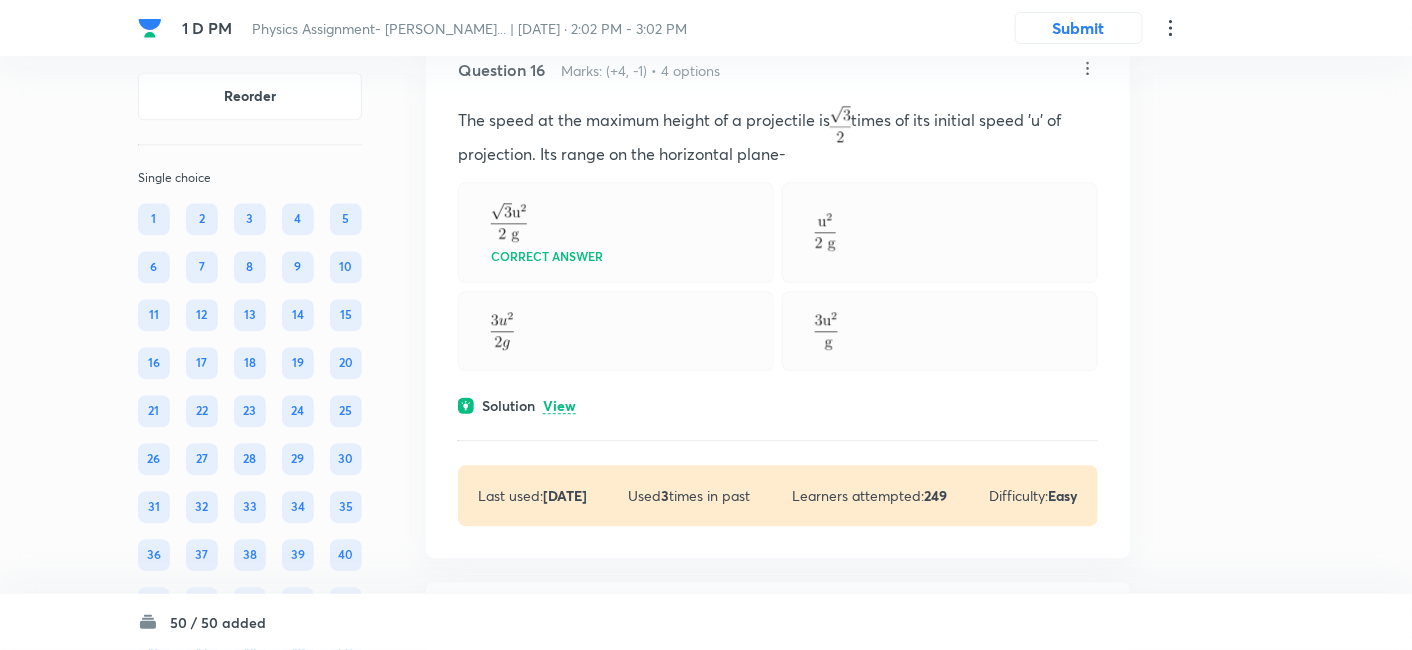 click on "View" at bounding box center (559, 406) 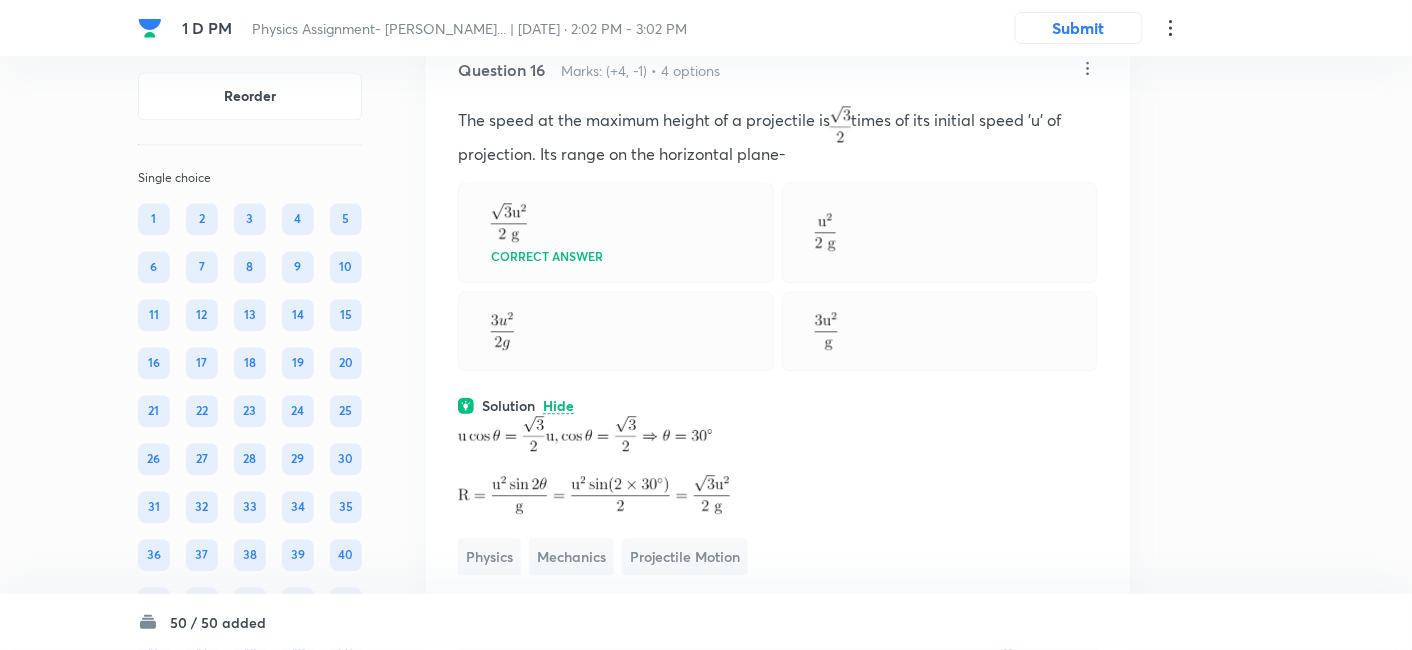 click on "Hide" at bounding box center (558, 406) 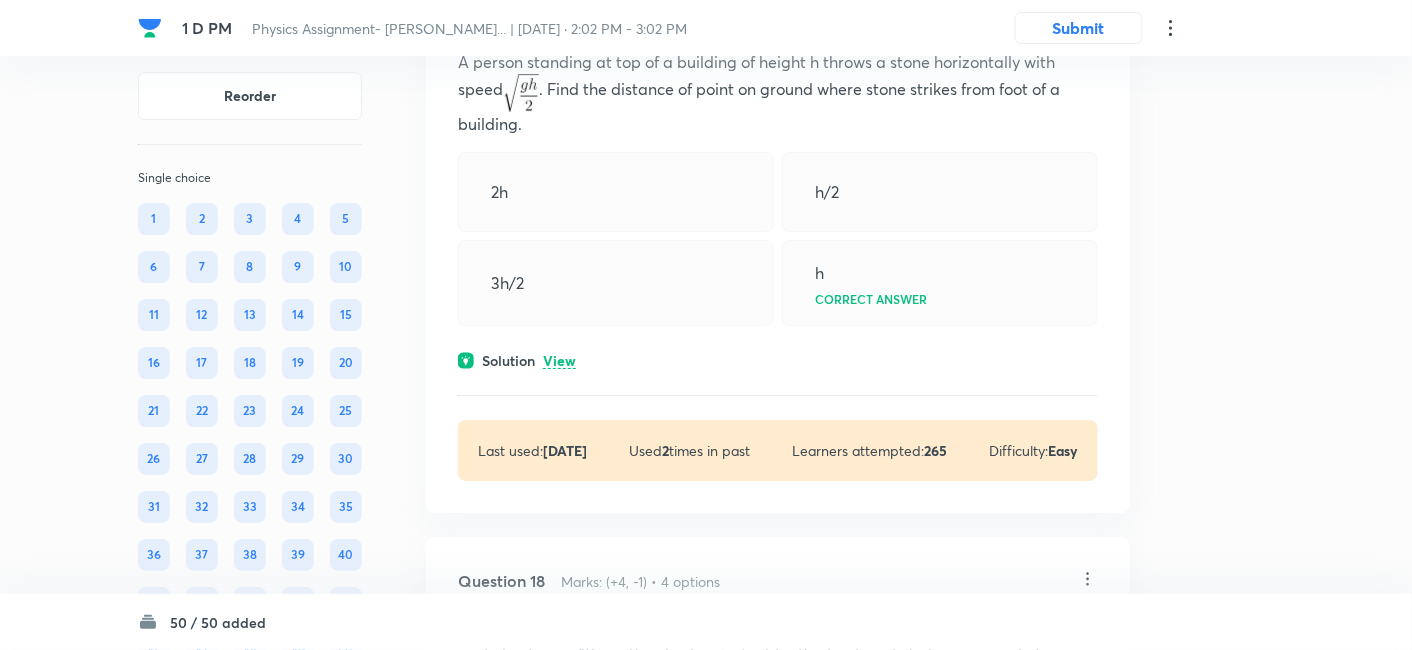 scroll, scrollTop: 11568, scrollLeft: 0, axis: vertical 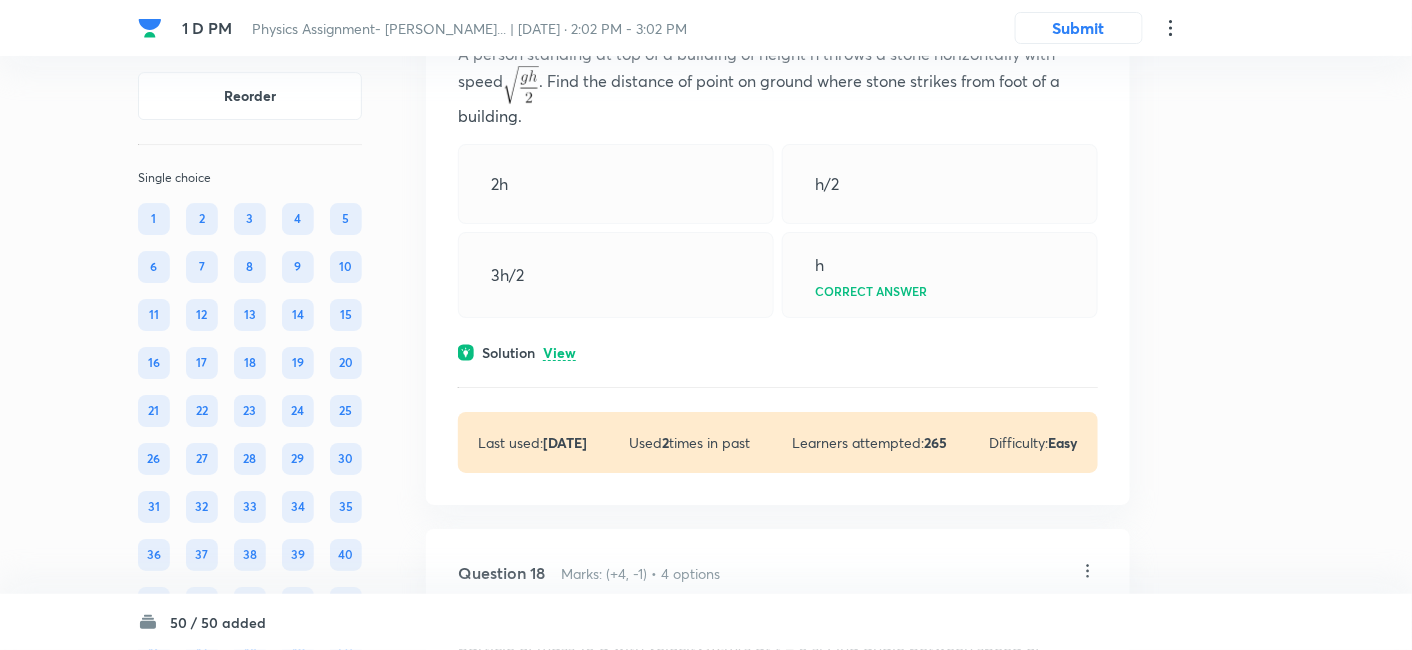 click on "View" at bounding box center (559, 353) 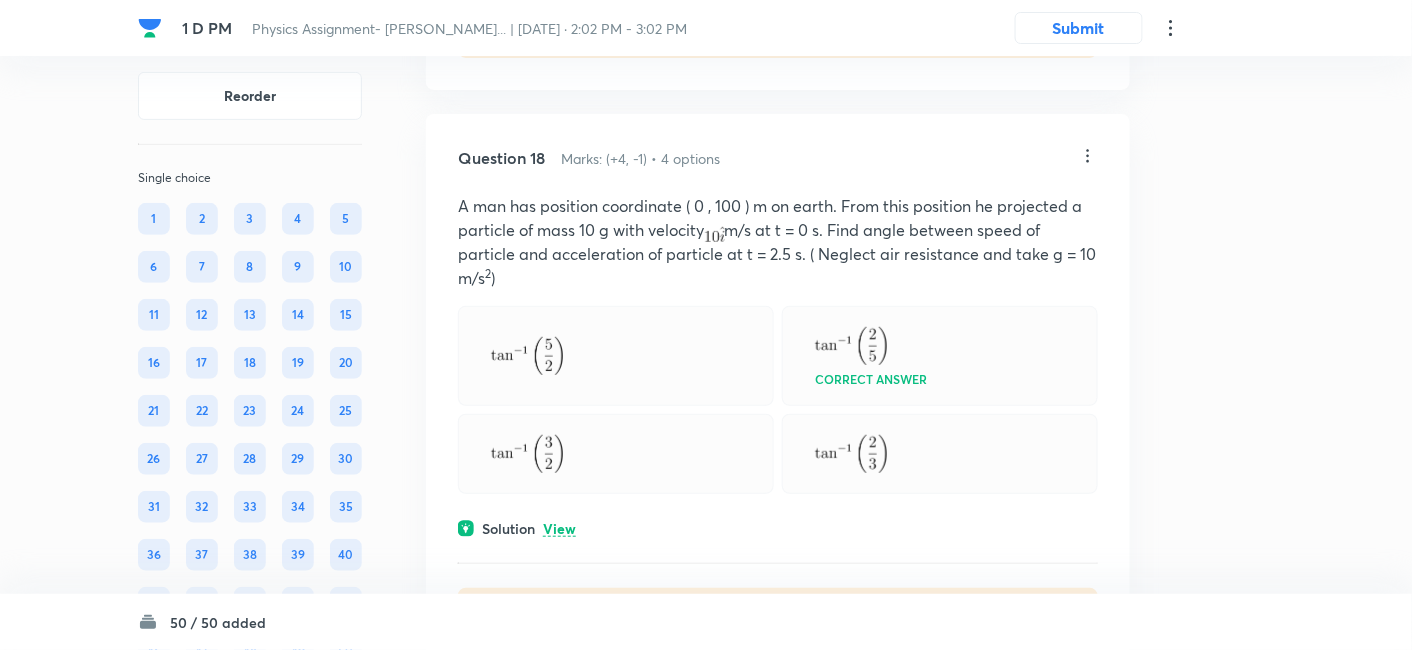 scroll, scrollTop: 12093, scrollLeft: 0, axis: vertical 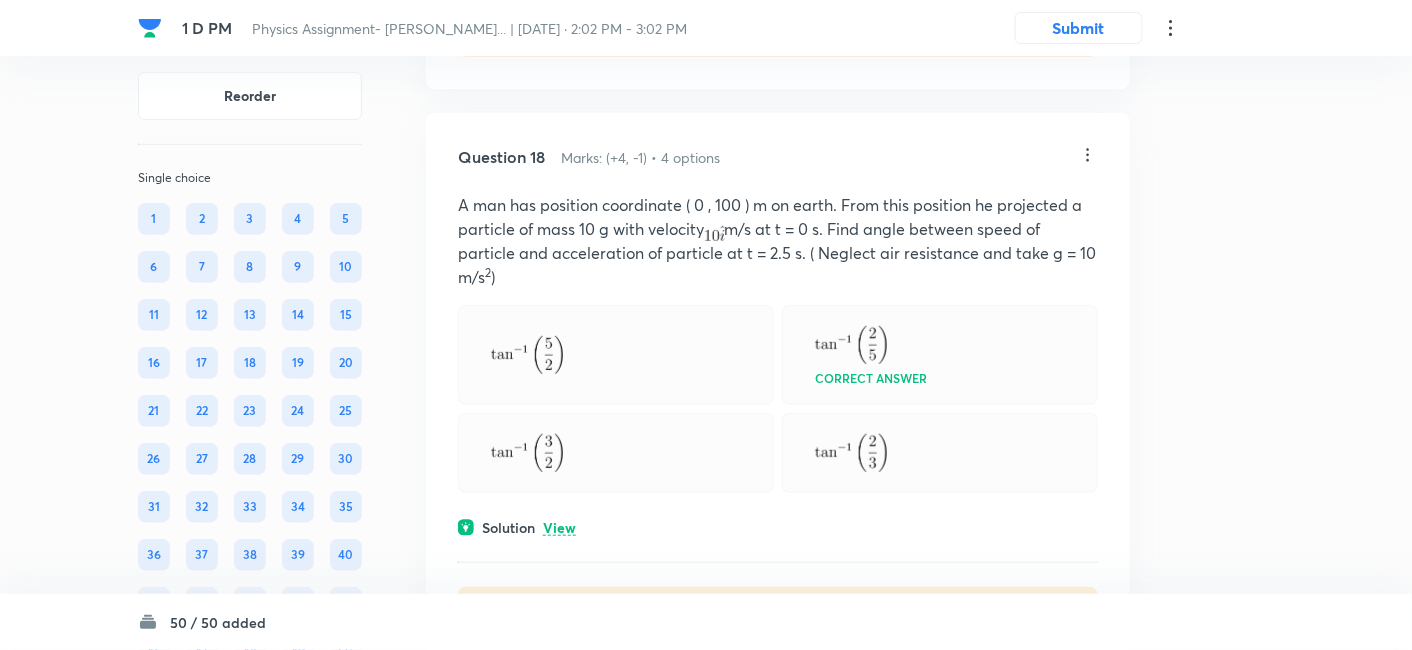click on "View" at bounding box center [559, 528] 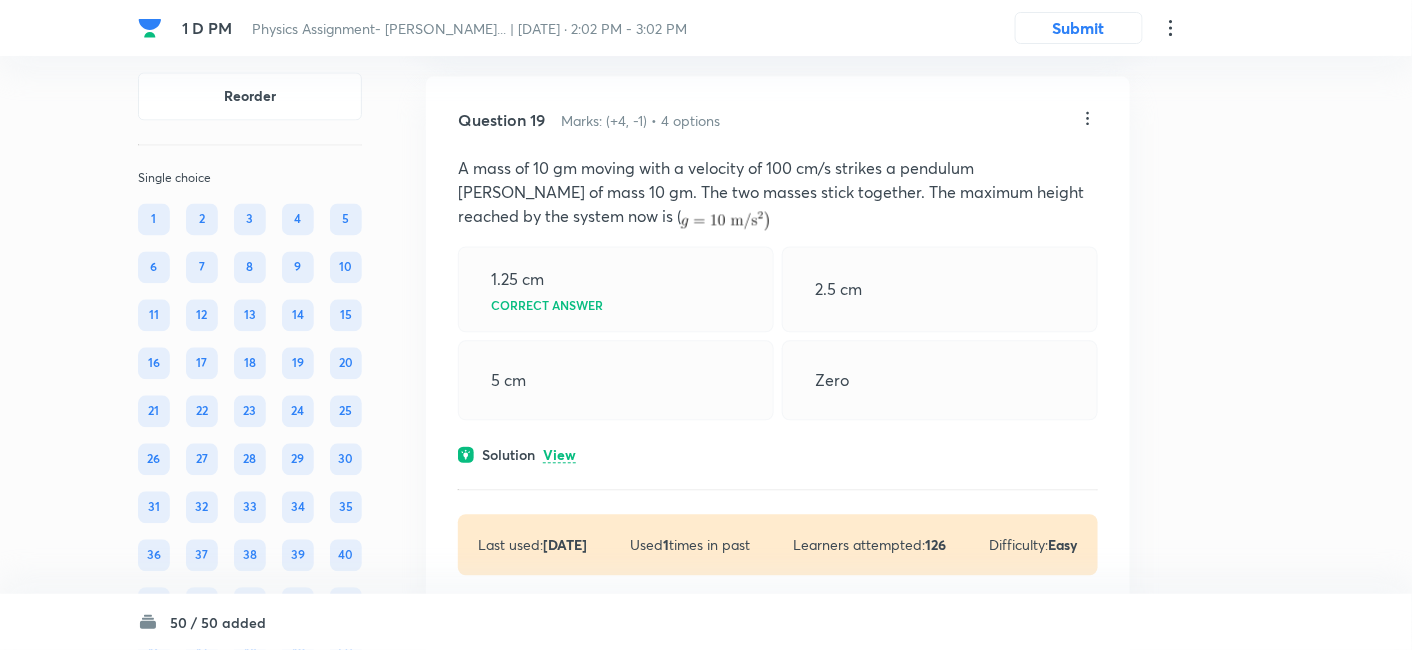 scroll, scrollTop: 13151, scrollLeft: 0, axis: vertical 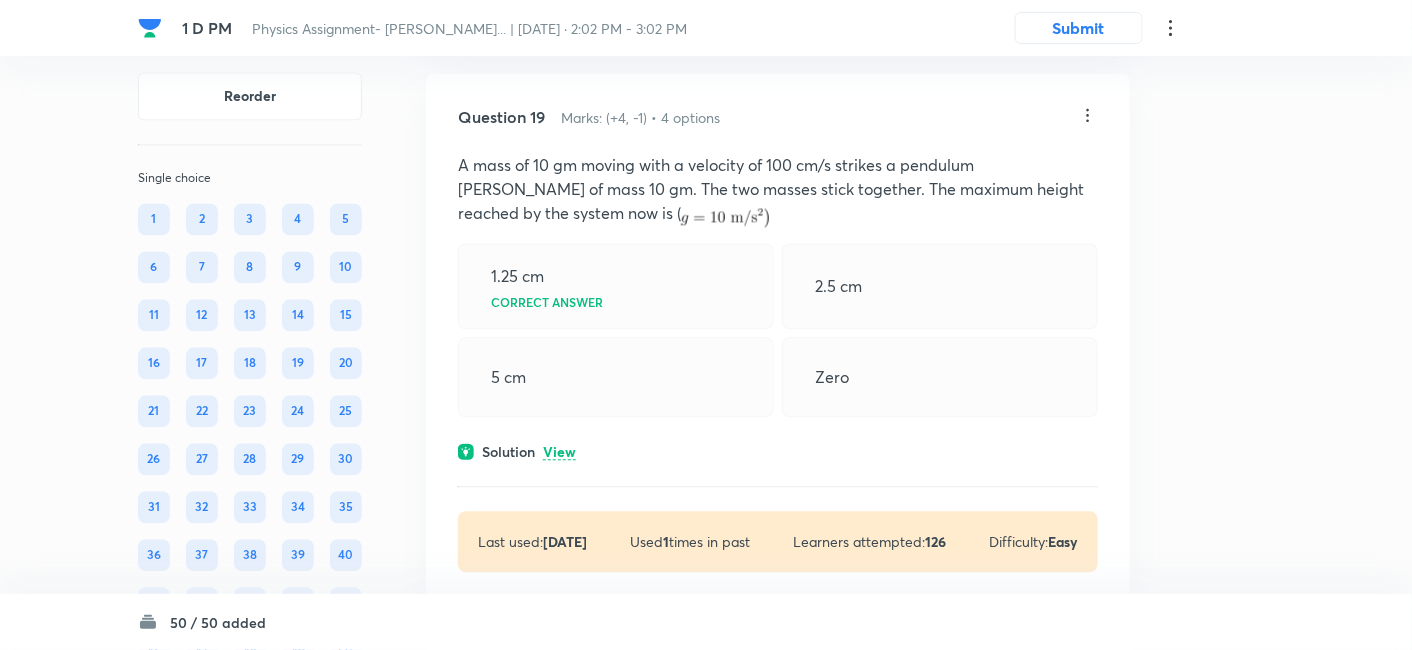 click on "View" at bounding box center [559, 452] 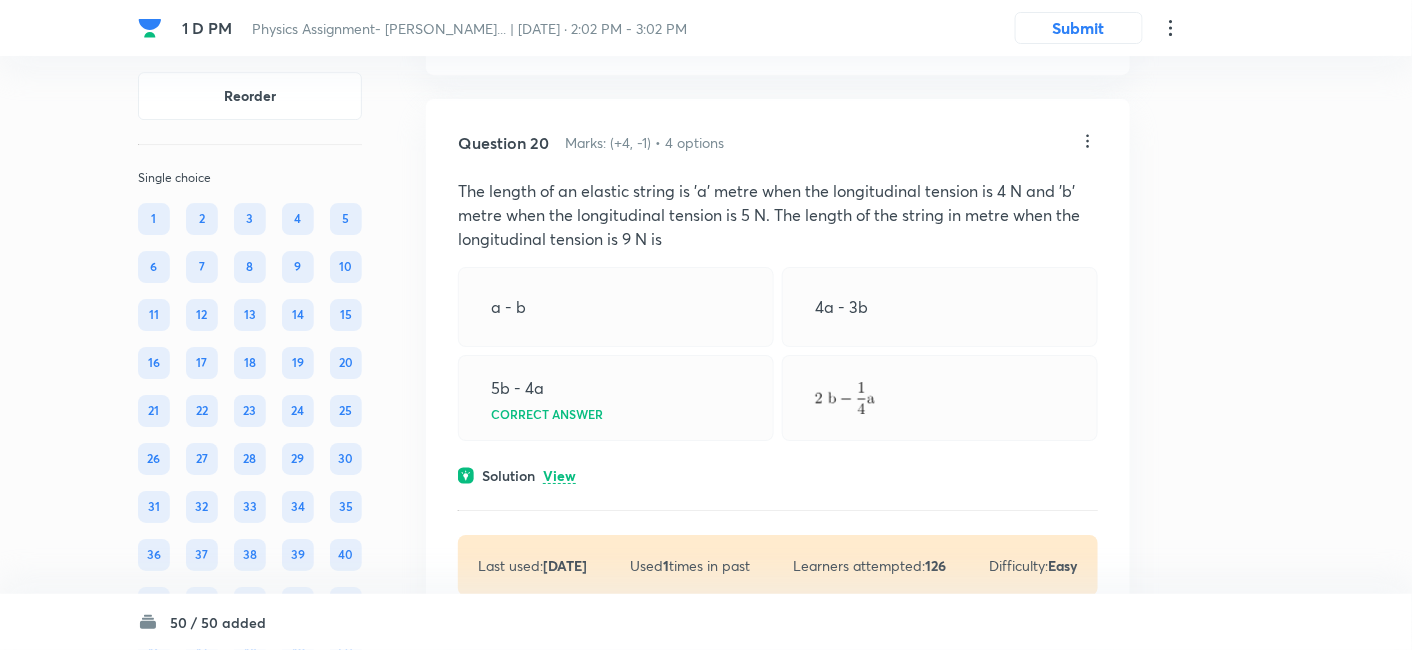 scroll, scrollTop: 13917, scrollLeft: 0, axis: vertical 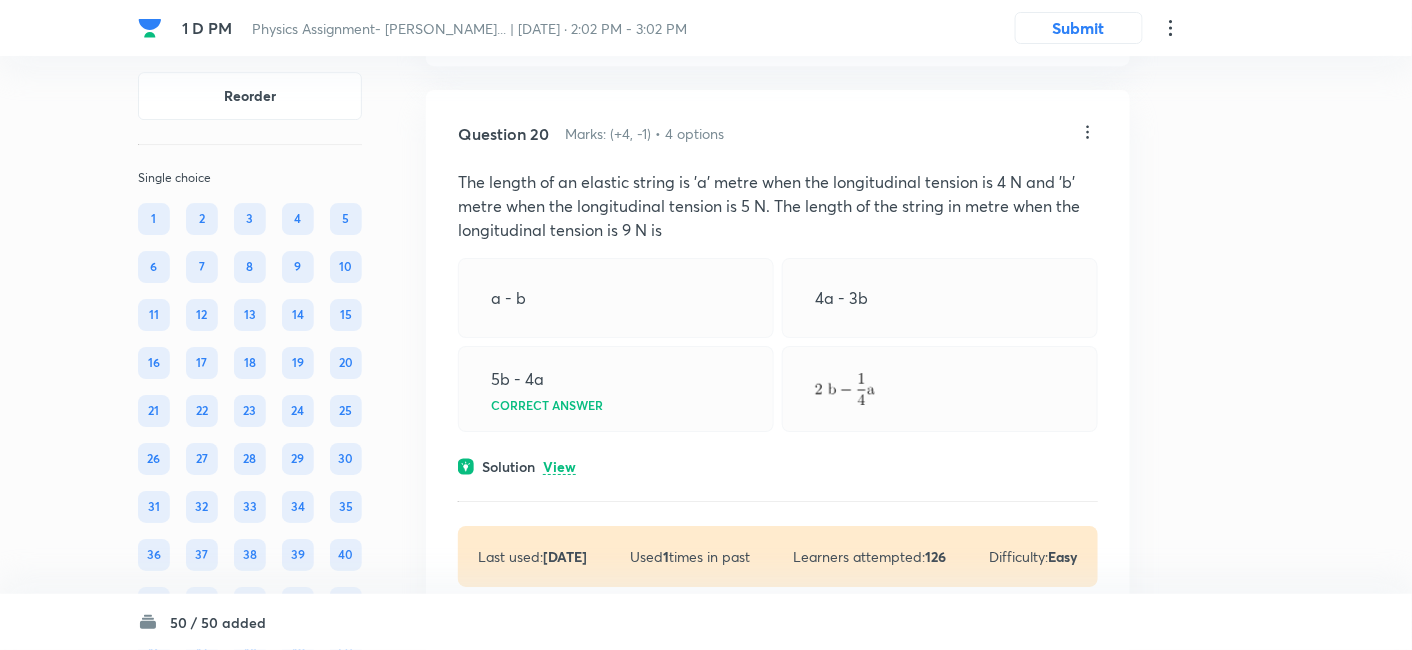click on "View" at bounding box center [559, 467] 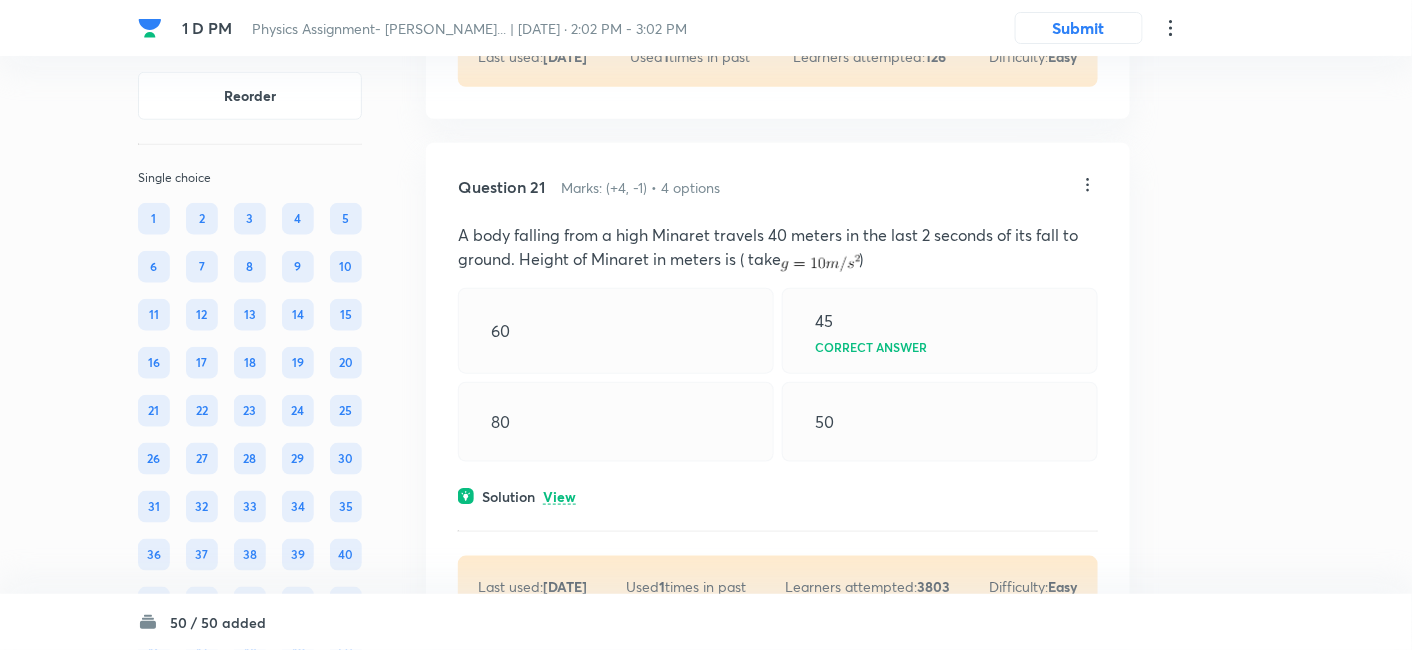scroll, scrollTop: 14770, scrollLeft: 0, axis: vertical 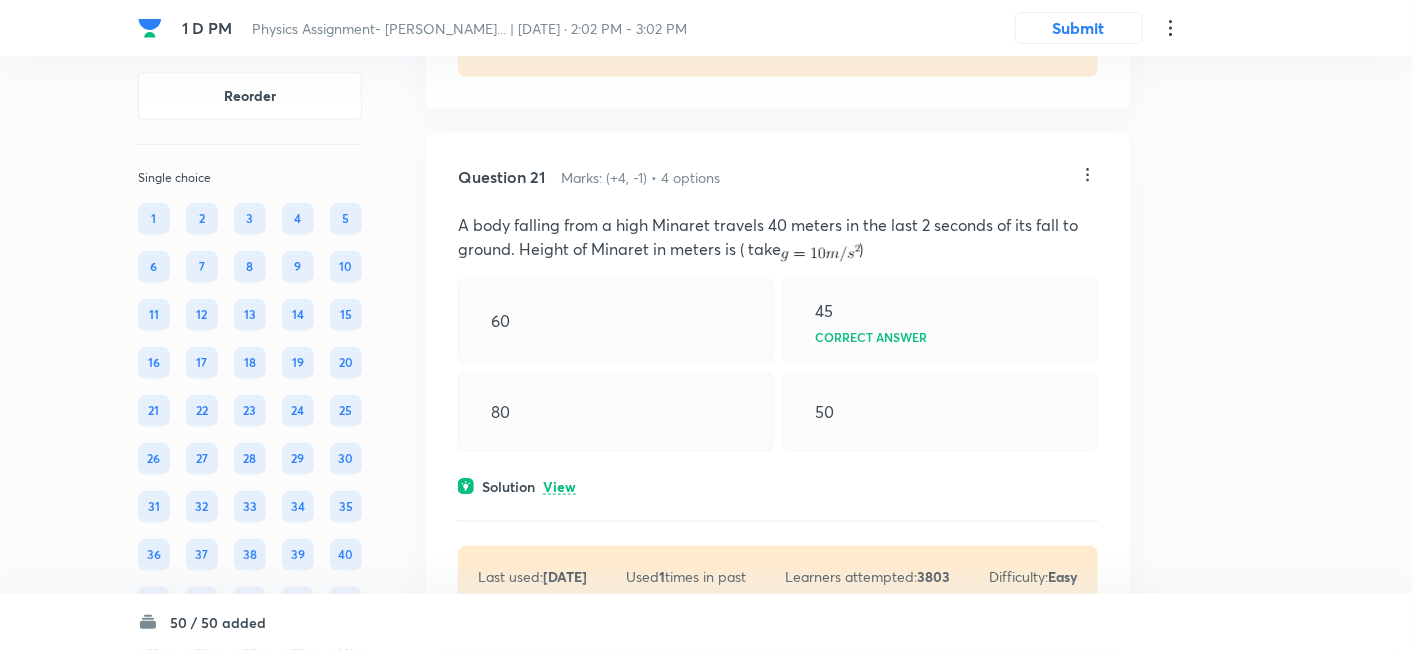 click on "View" at bounding box center (559, 487) 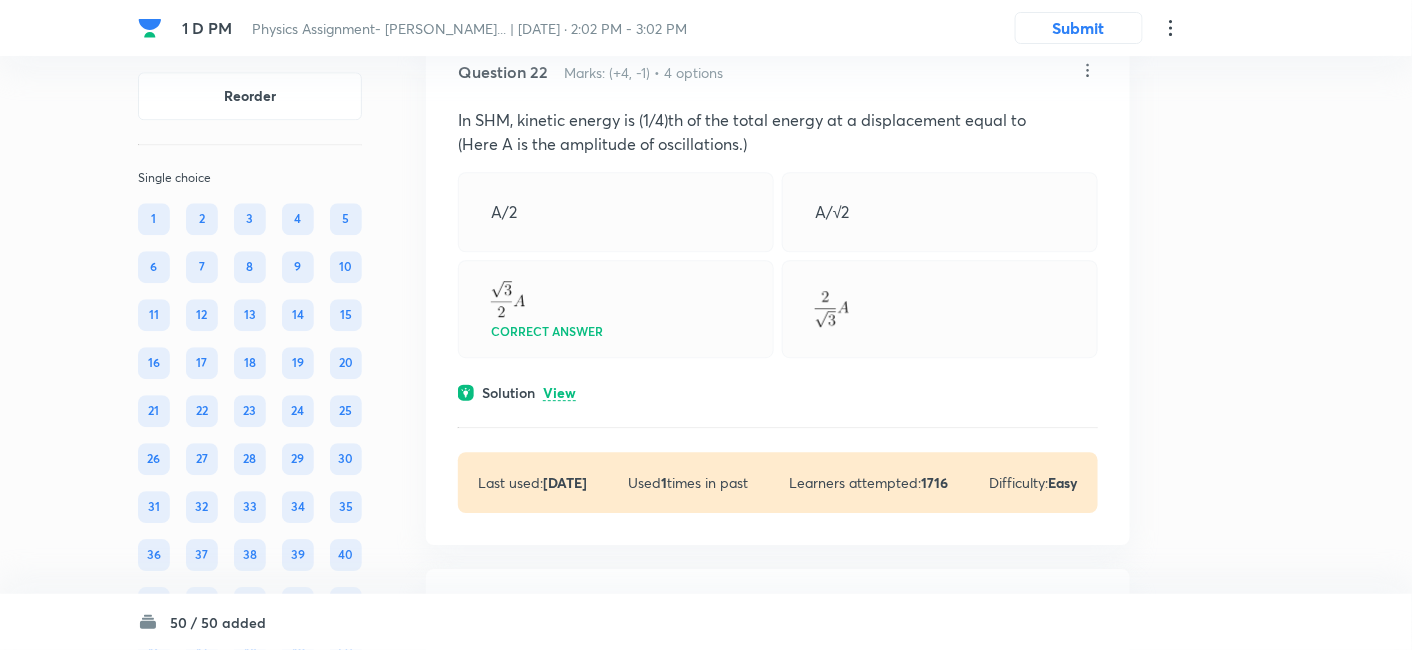 scroll, scrollTop: 15899, scrollLeft: 0, axis: vertical 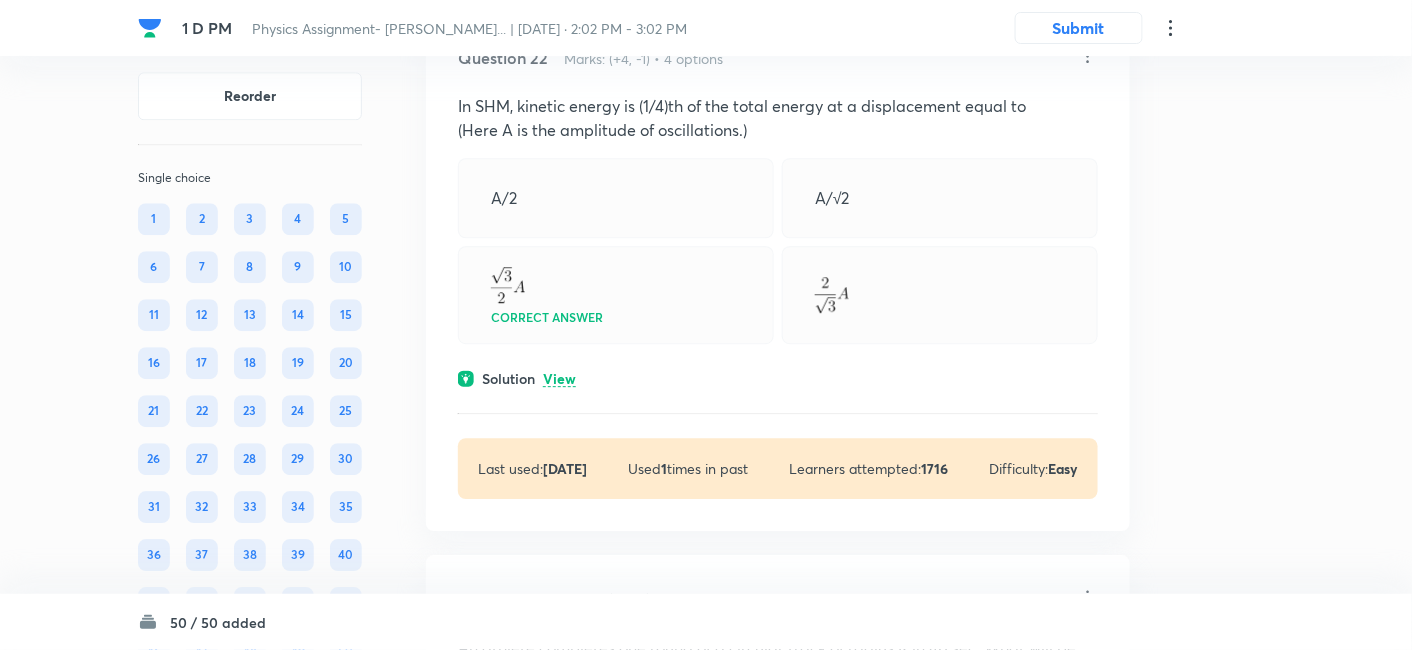 click on "Solution View" at bounding box center [778, 378] 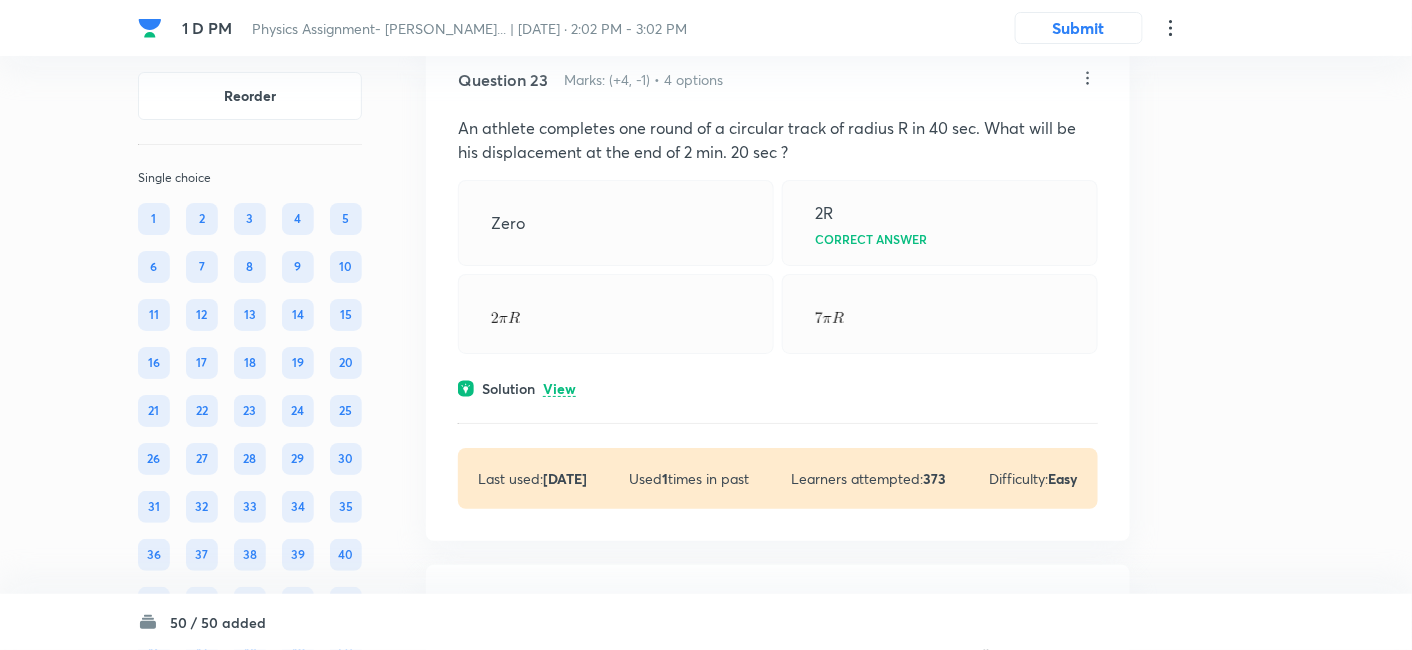 scroll, scrollTop: 16508, scrollLeft: 0, axis: vertical 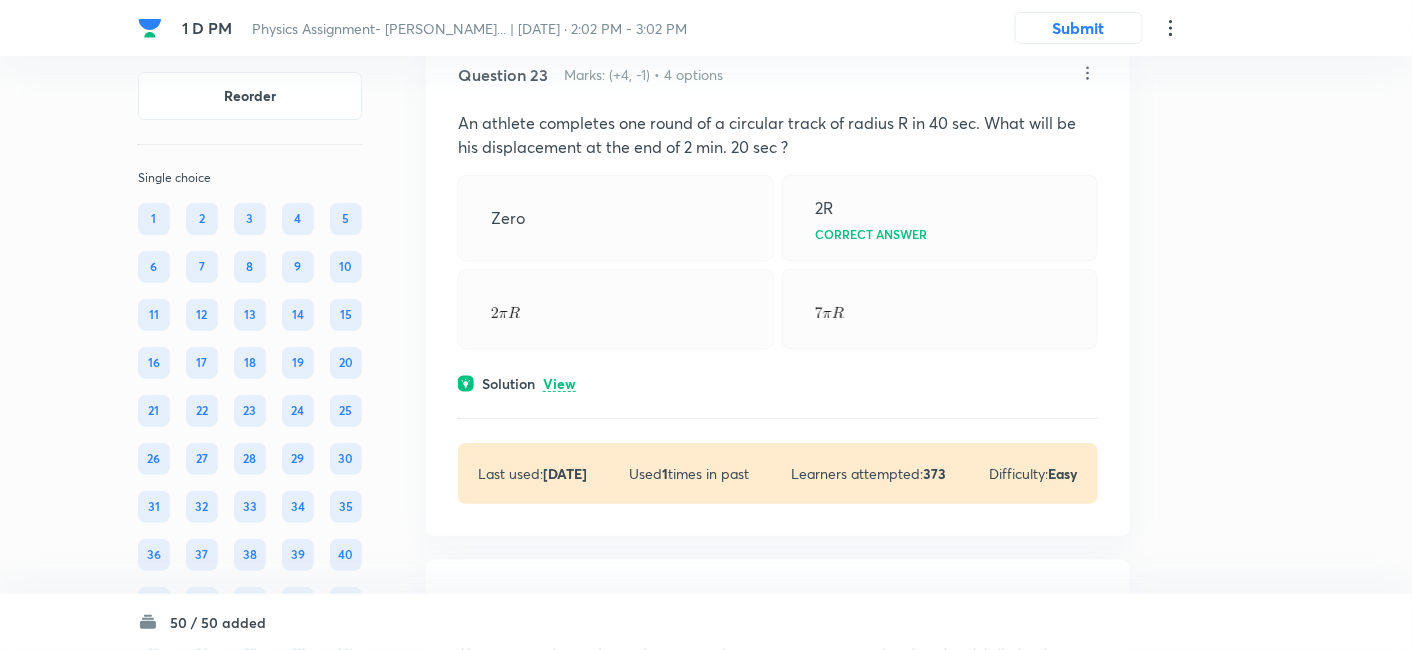 click on "View" at bounding box center [559, 384] 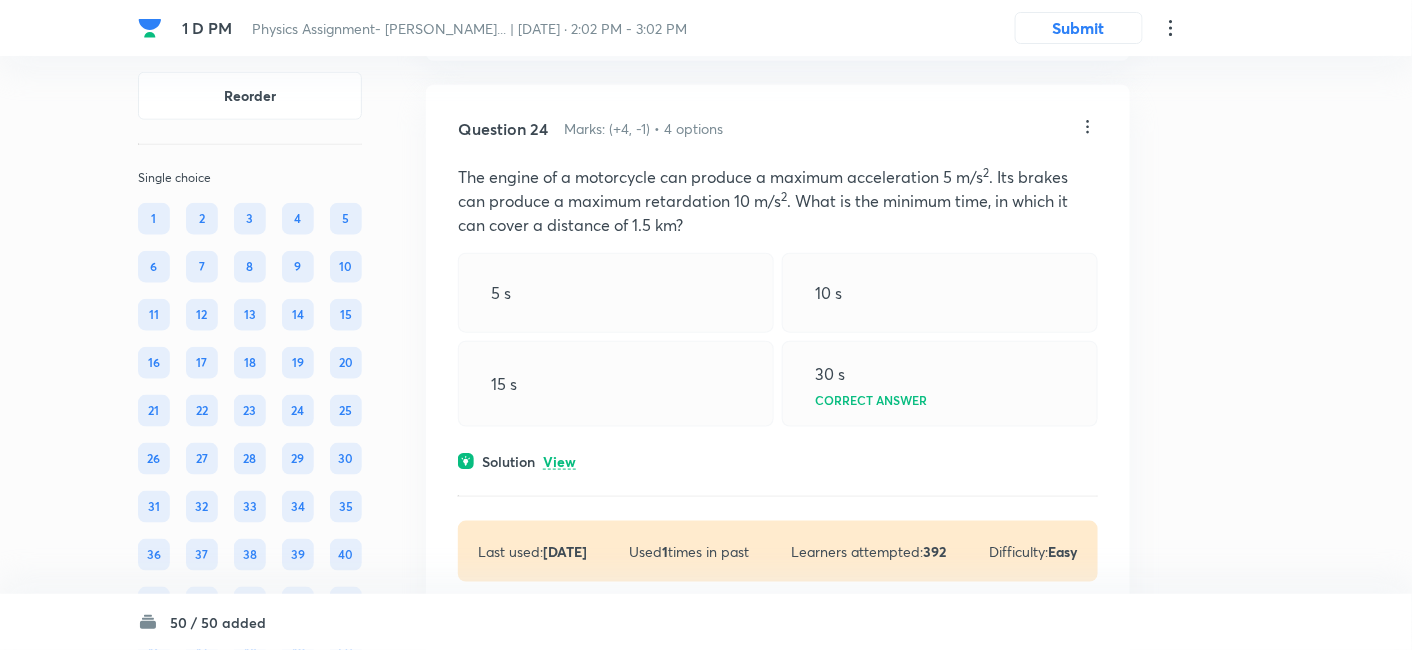 scroll, scrollTop: 17201, scrollLeft: 0, axis: vertical 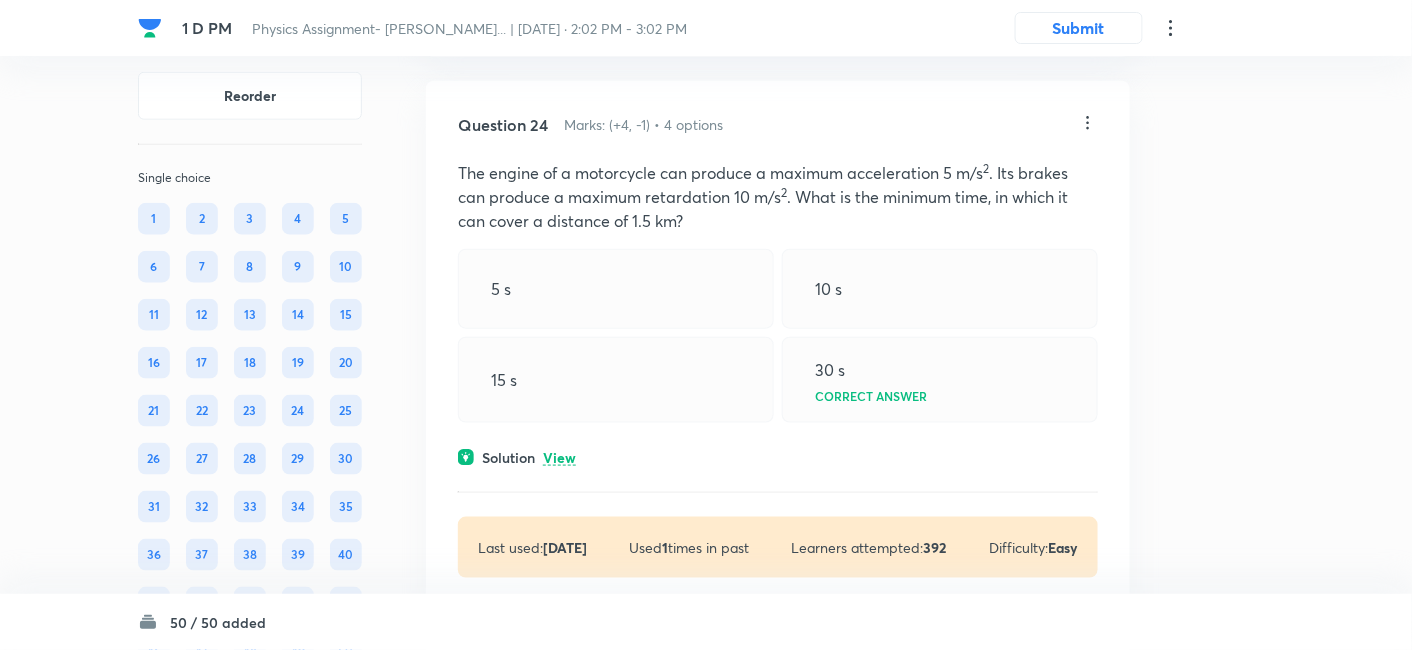click on "View" at bounding box center (559, 458) 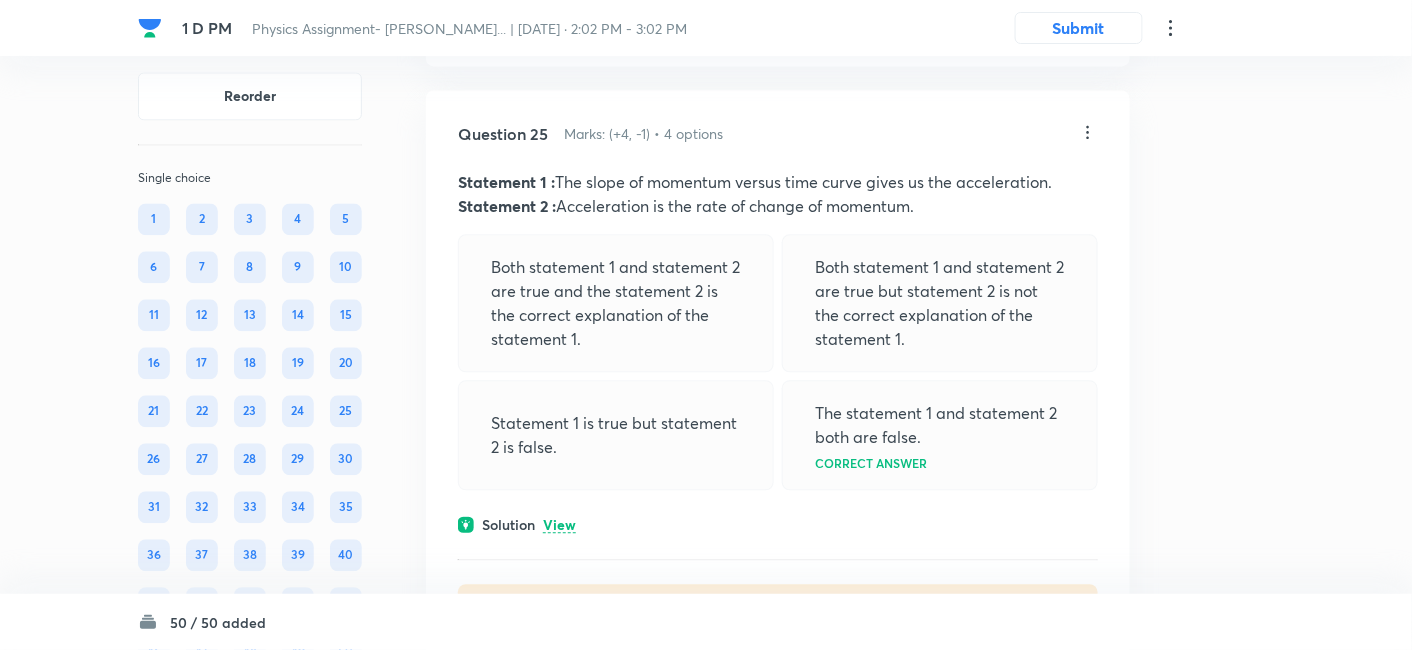 scroll, scrollTop: 17968, scrollLeft: 0, axis: vertical 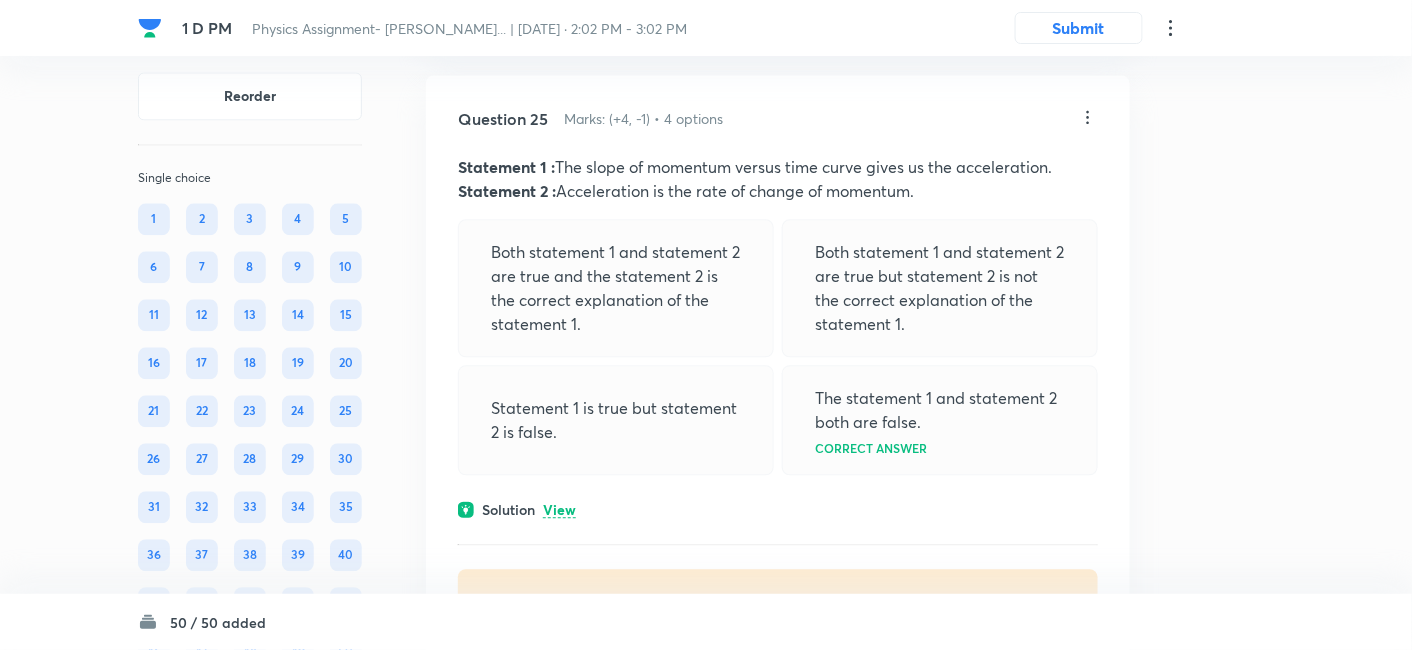 click on "View" at bounding box center [559, 510] 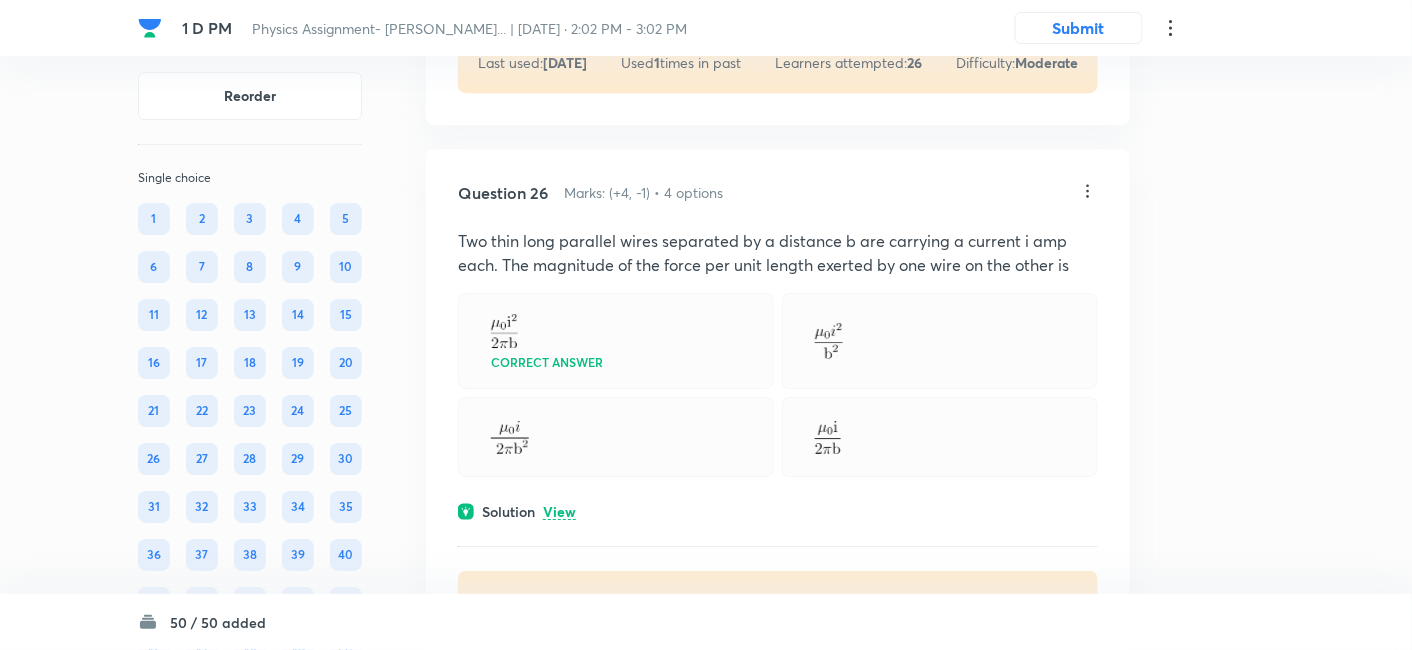 scroll, scrollTop: 18624, scrollLeft: 0, axis: vertical 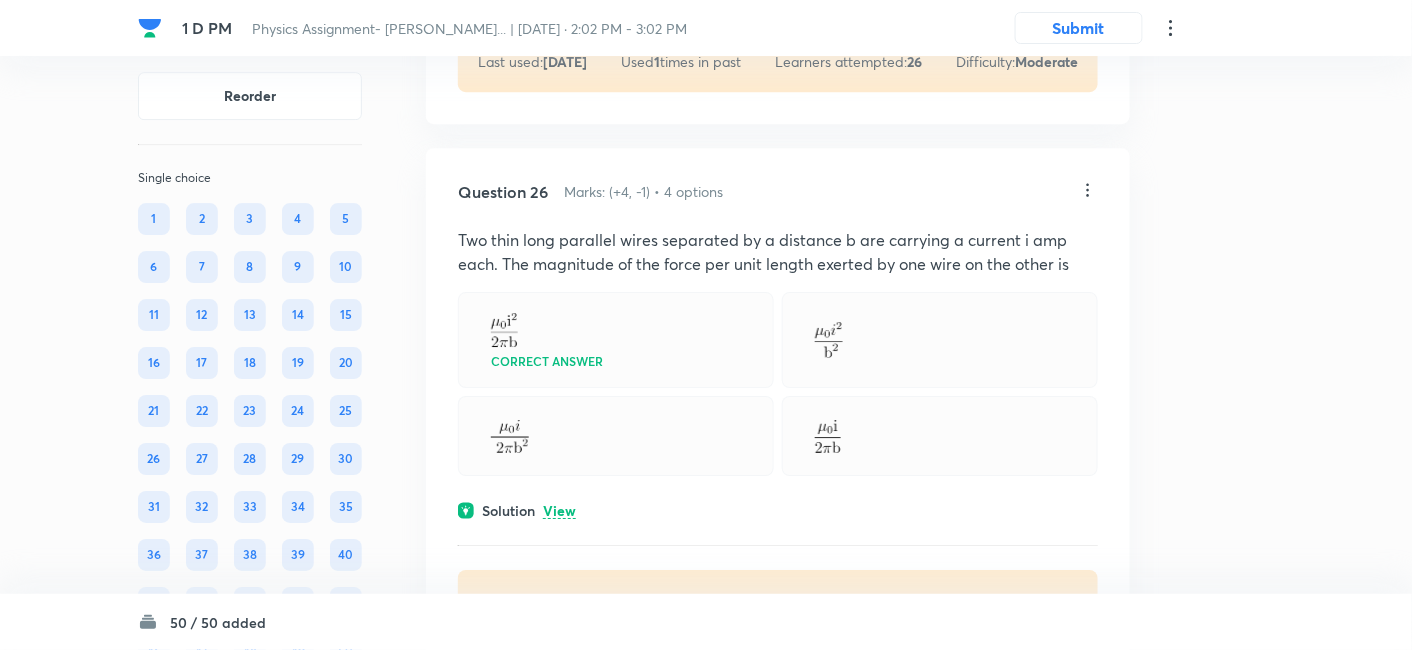 click on "View" at bounding box center (559, 511) 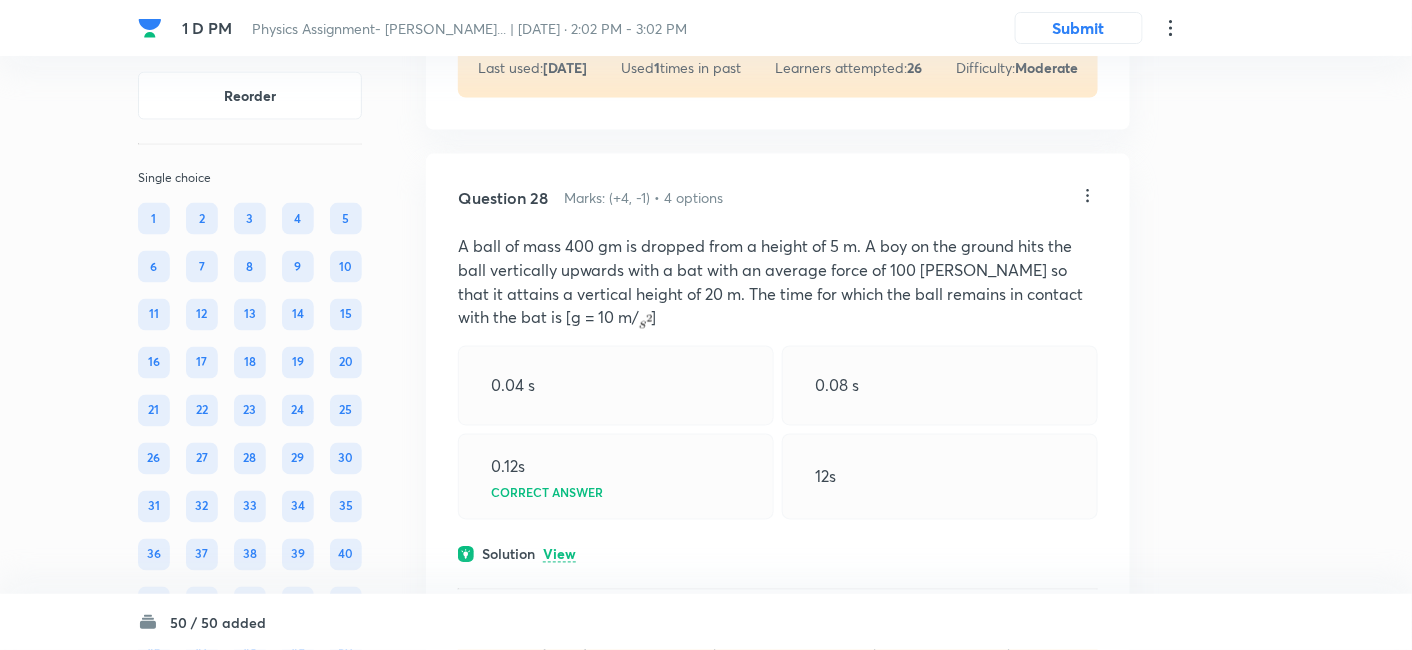 scroll, scrollTop: 19955, scrollLeft: 0, axis: vertical 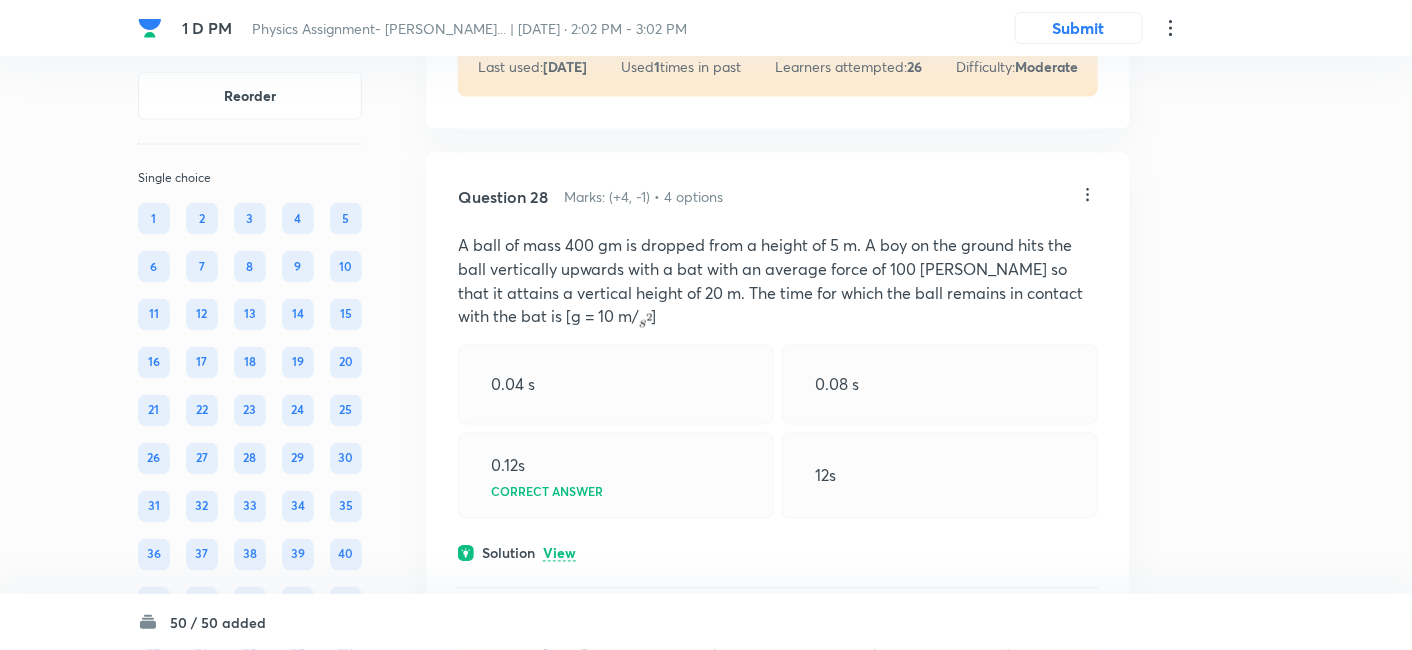 click on "View" at bounding box center (559, 554) 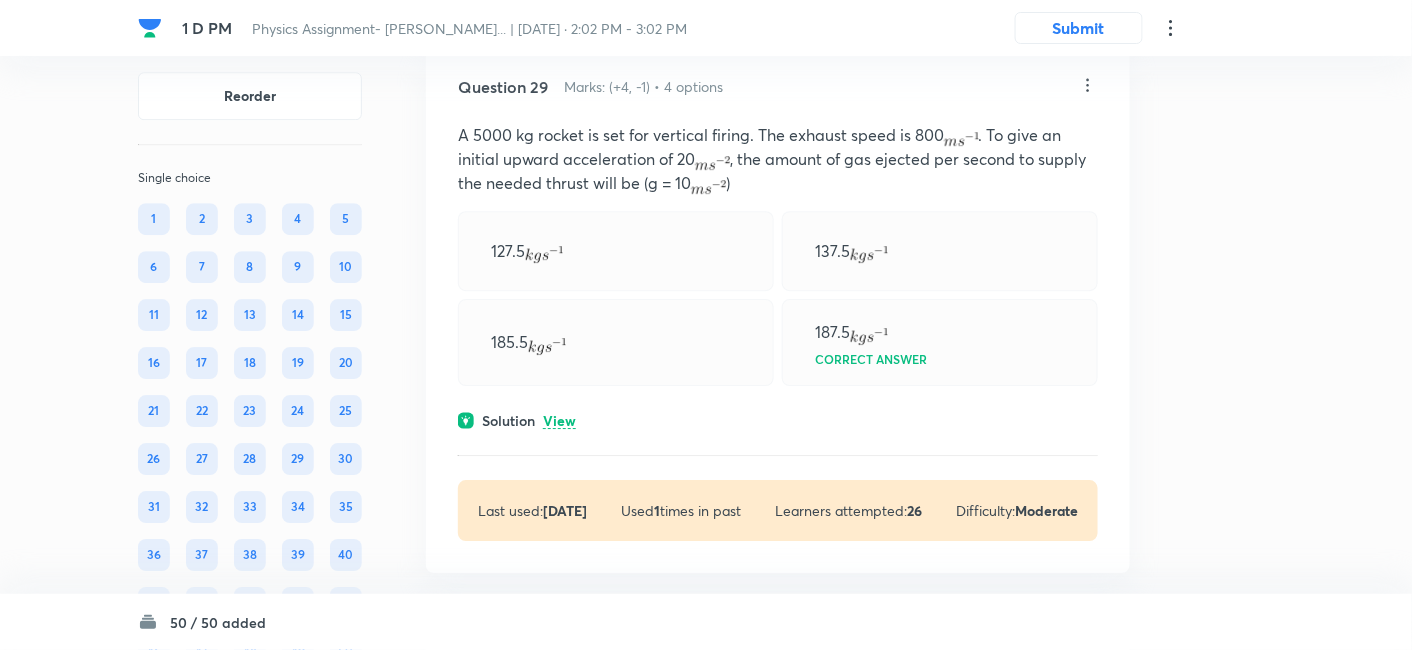 scroll, scrollTop: 20870, scrollLeft: 0, axis: vertical 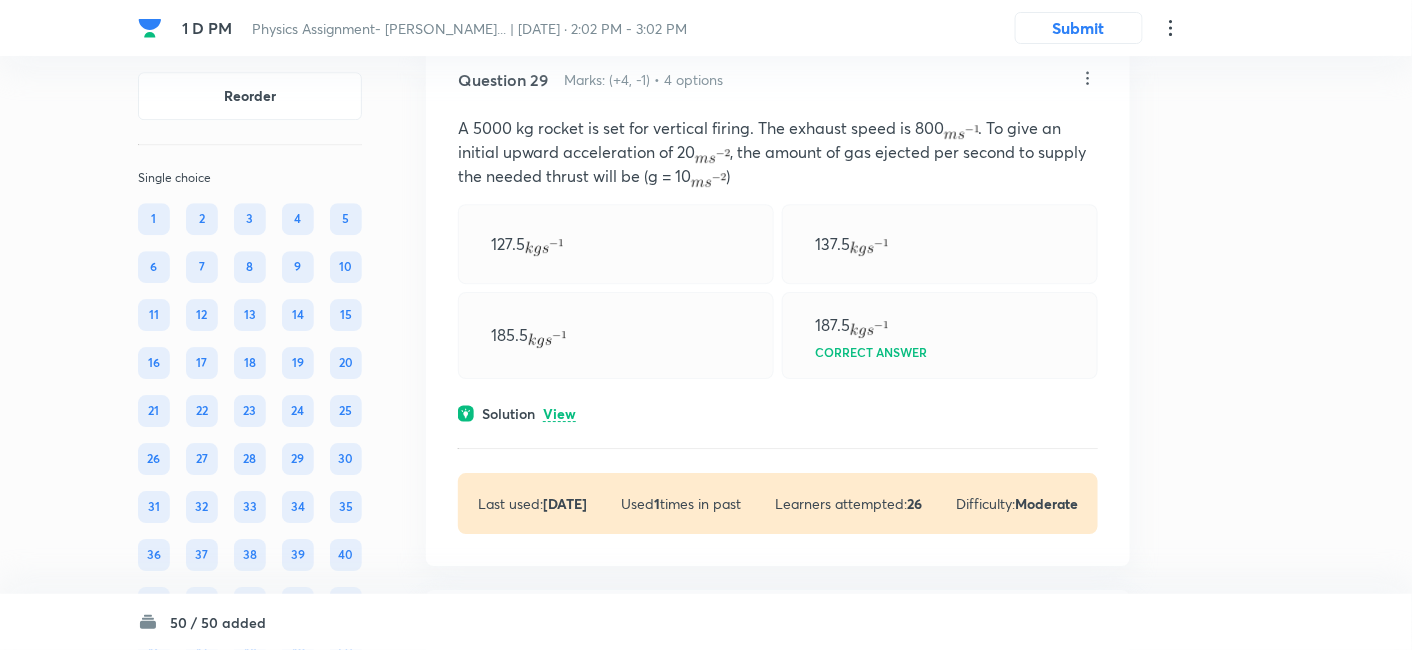 click on "View" at bounding box center [559, 414] 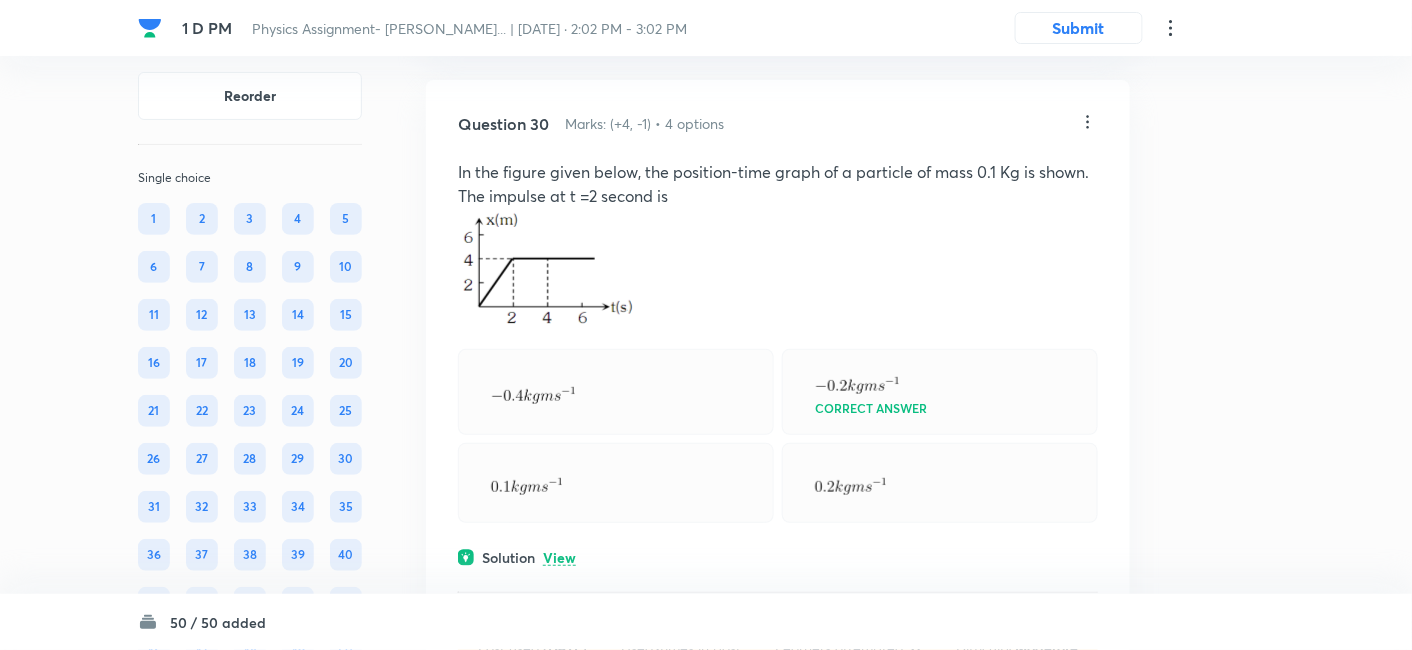 scroll, scrollTop: 21572, scrollLeft: 0, axis: vertical 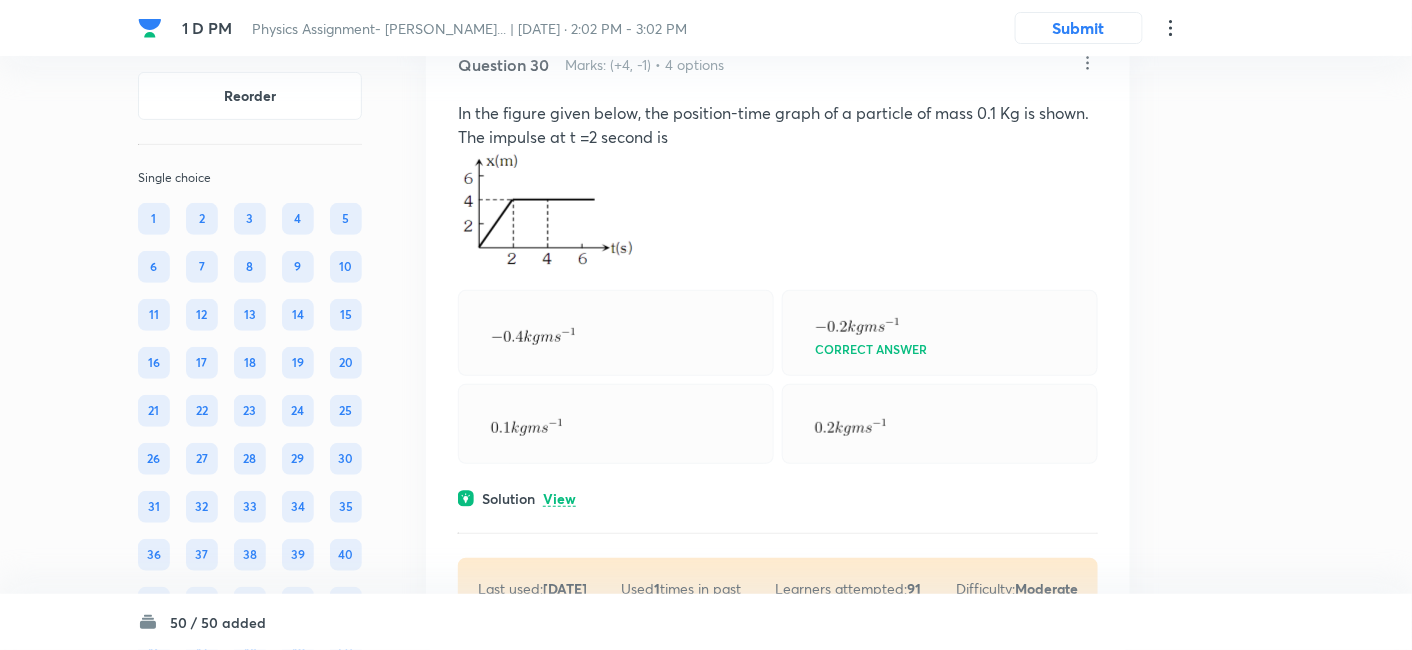 click on "View" at bounding box center [559, 499] 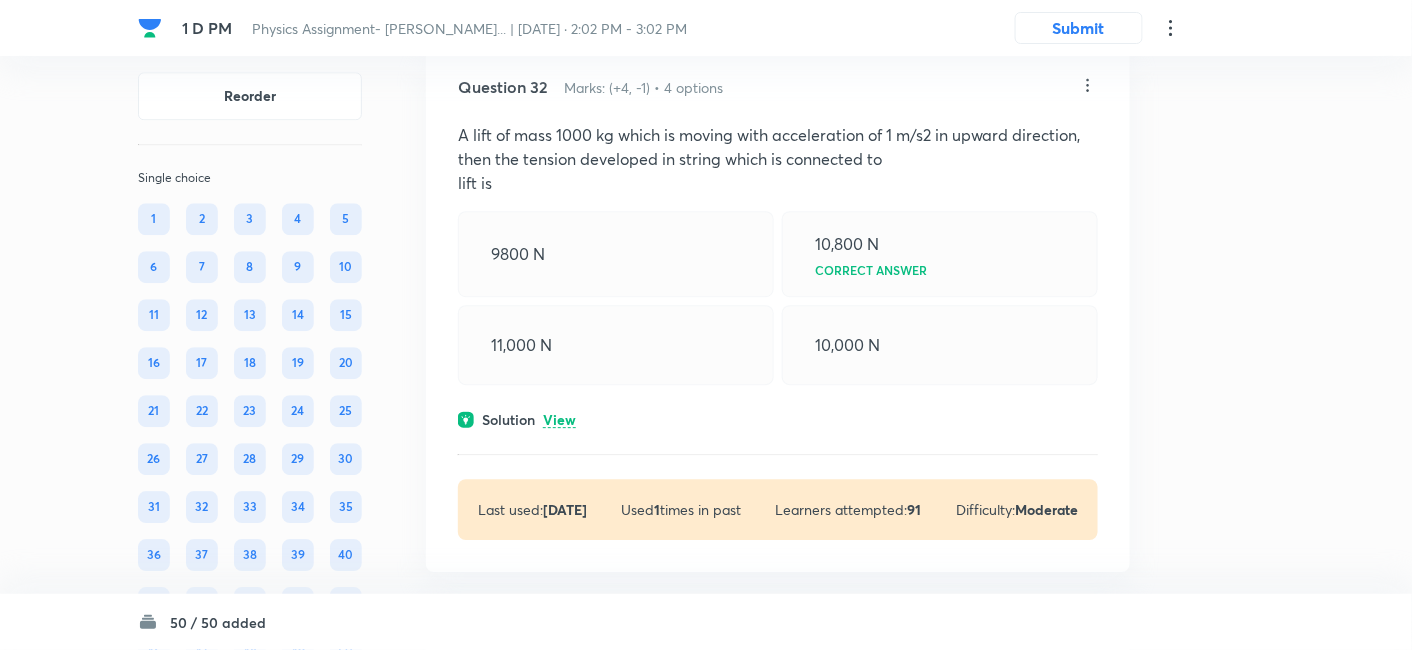 scroll, scrollTop: 23057, scrollLeft: 0, axis: vertical 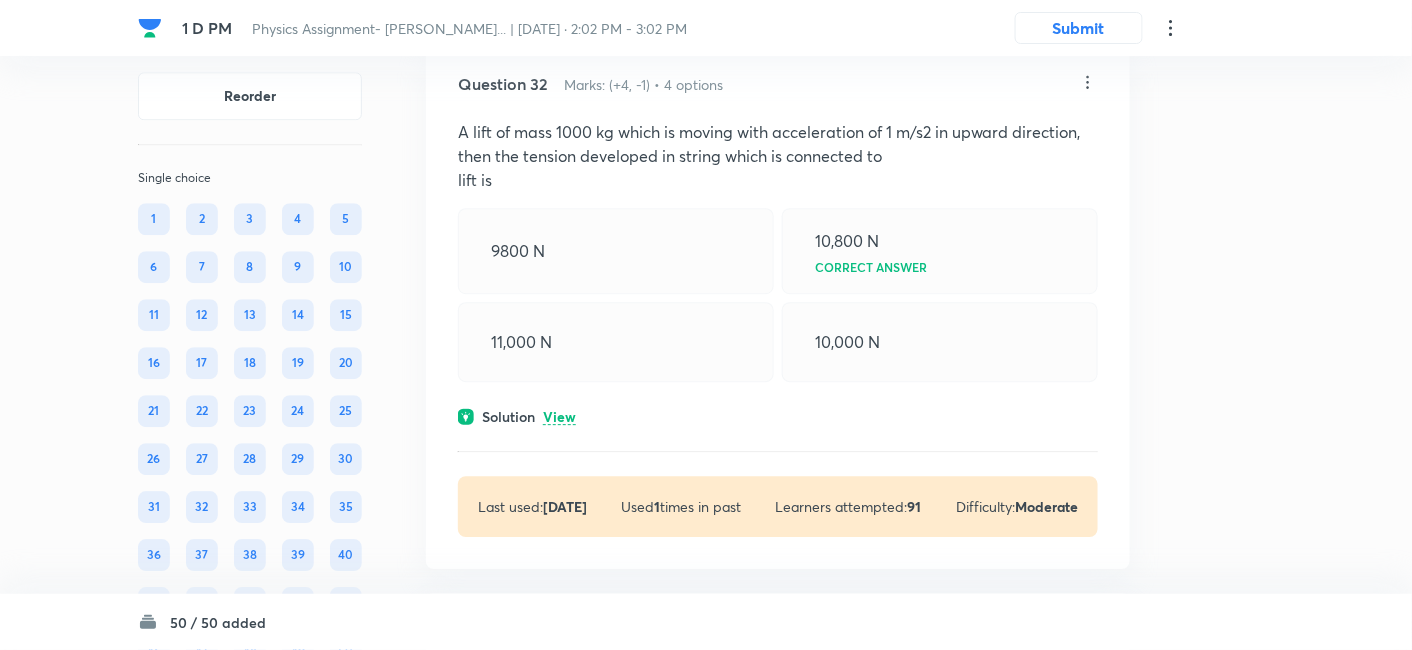 click on "View" at bounding box center (559, 417) 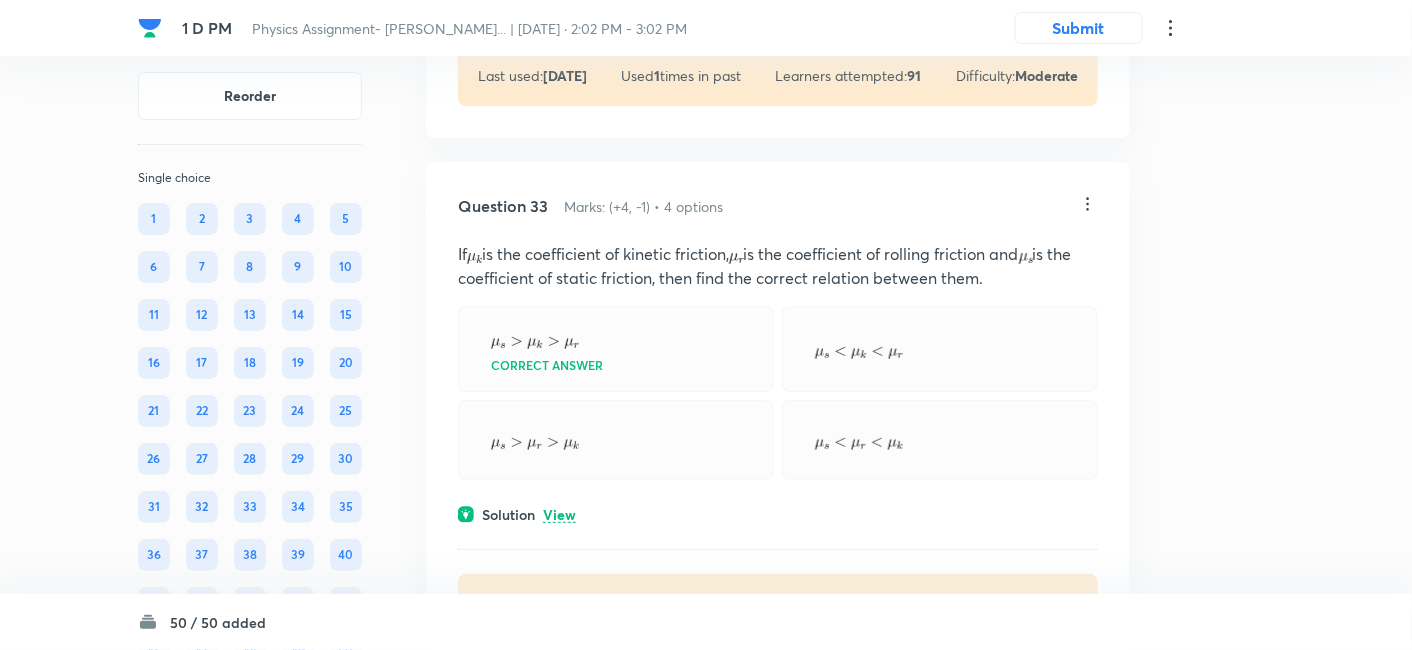 scroll, scrollTop: 23703, scrollLeft: 0, axis: vertical 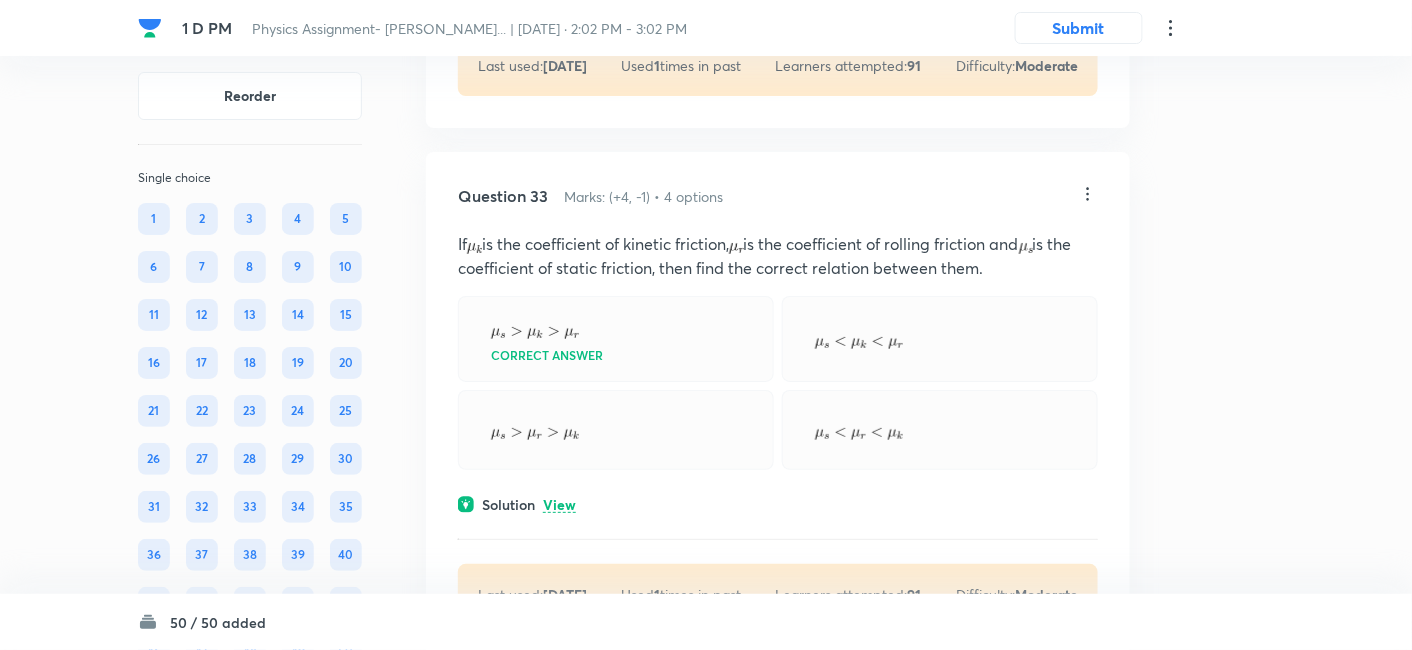 click on "Question 33 Marks: (+4, -1) • 4 options If  is the coefficient of kinetic friction,   is the coefficient of rolling friction and   is the coefficient of static friction, then find the correct relation between them. Correct answer Solution View Last used:  [DATE] Used  1  times in past Learners attempted:  91 Difficulty: Moderate" at bounding box center (778, 404) 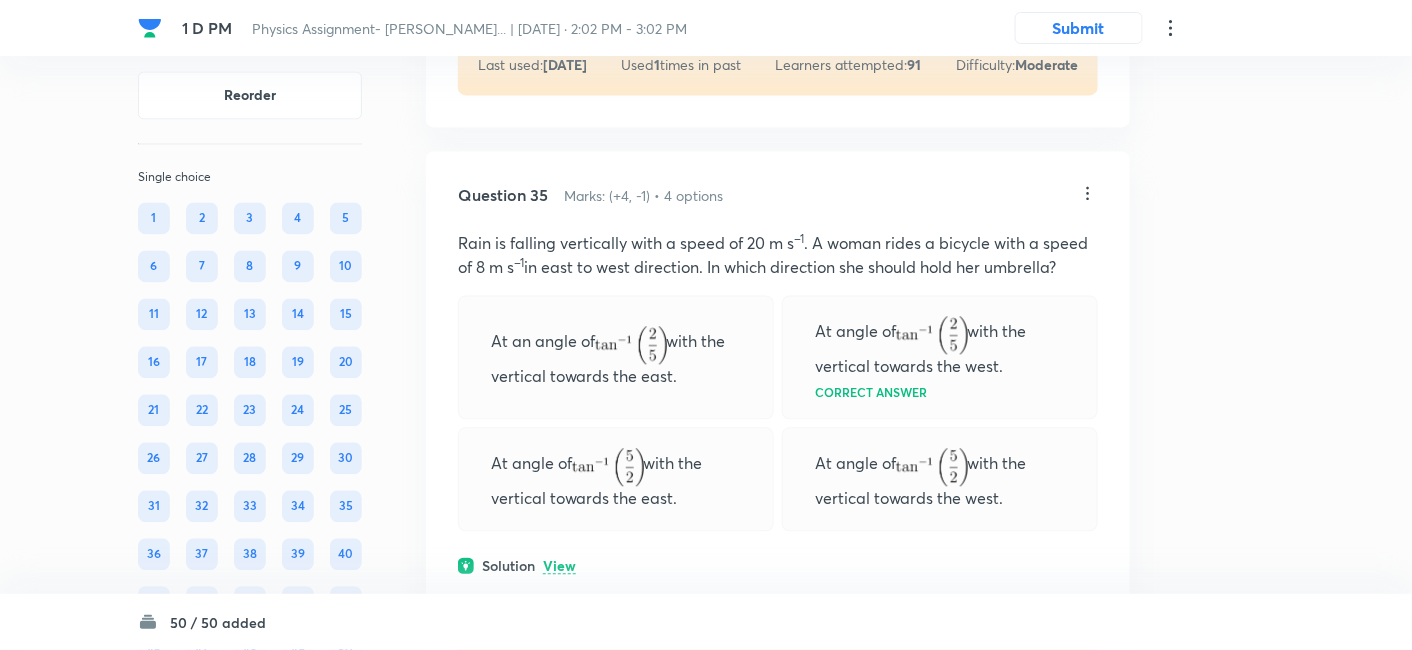 scroll, scrollTop: 25046, scrollLeft: 0, axis: vertical 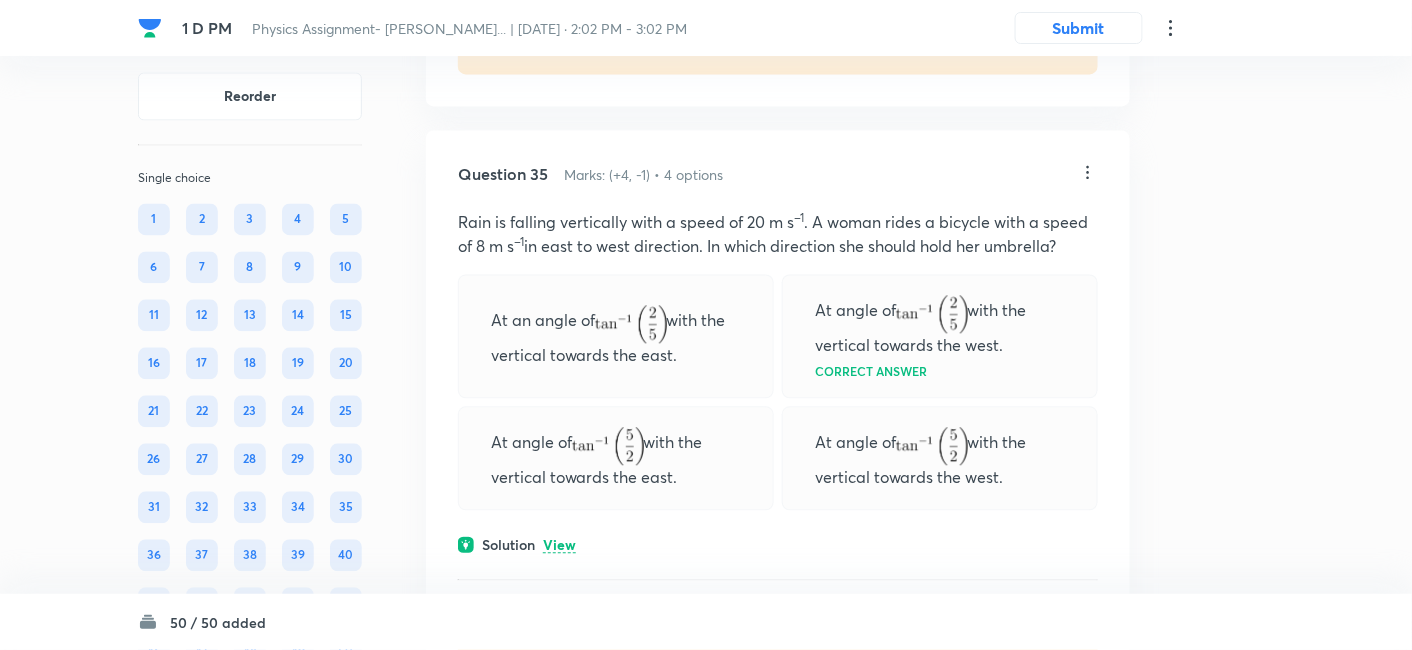 click on "View" at bounding box center [559, 545] 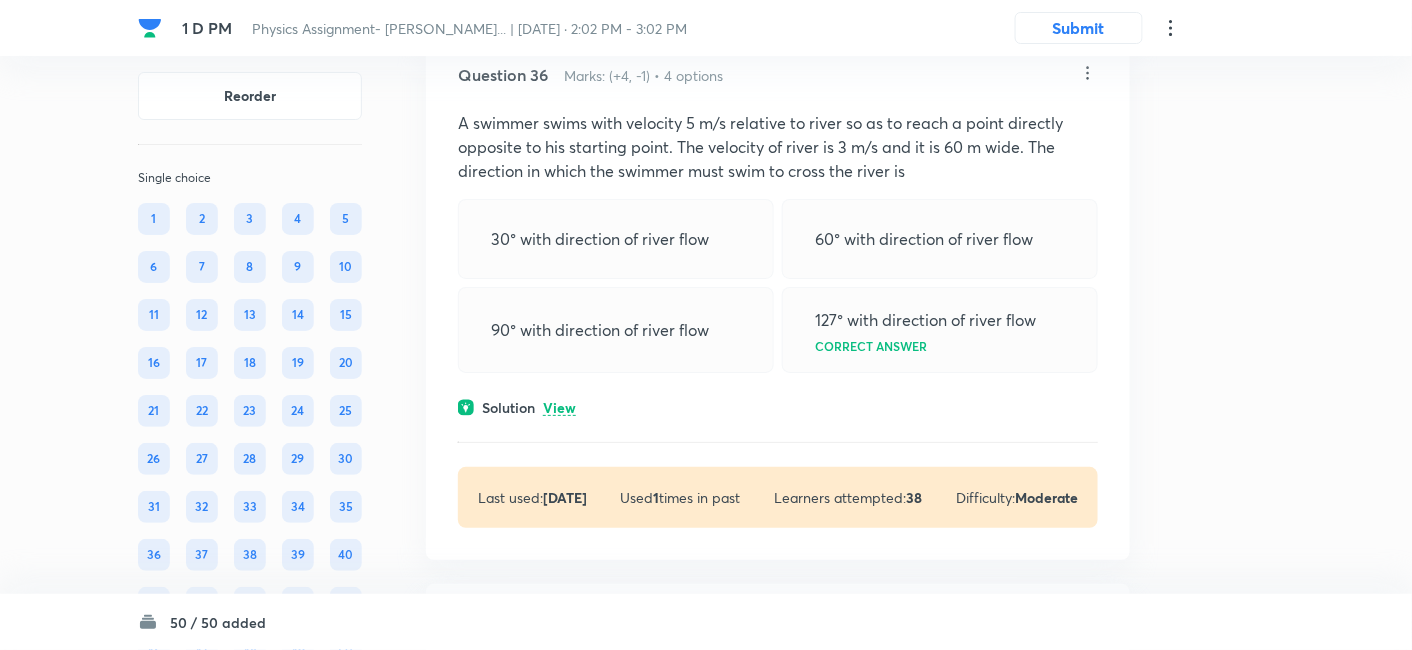 scroll, scrollTop: 26140, scrollLeft: 0, axis: vertical 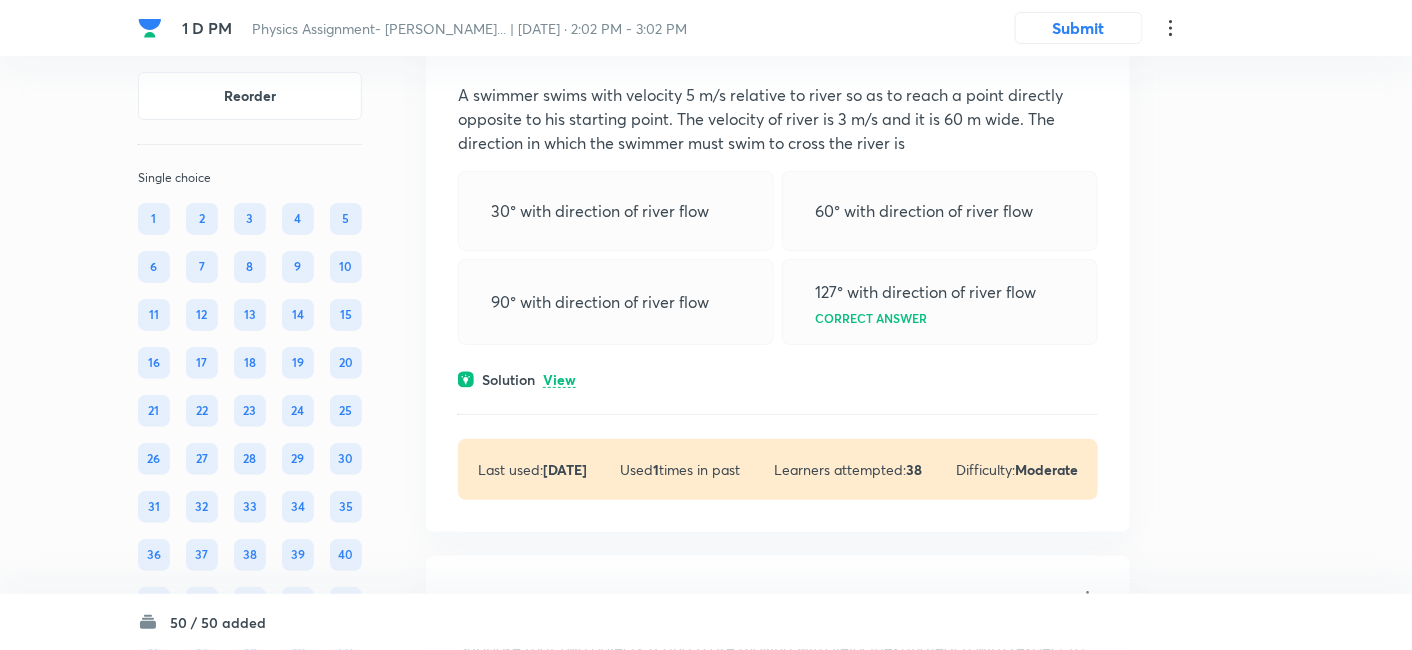 click on "View" at bounding box center [559, 380] 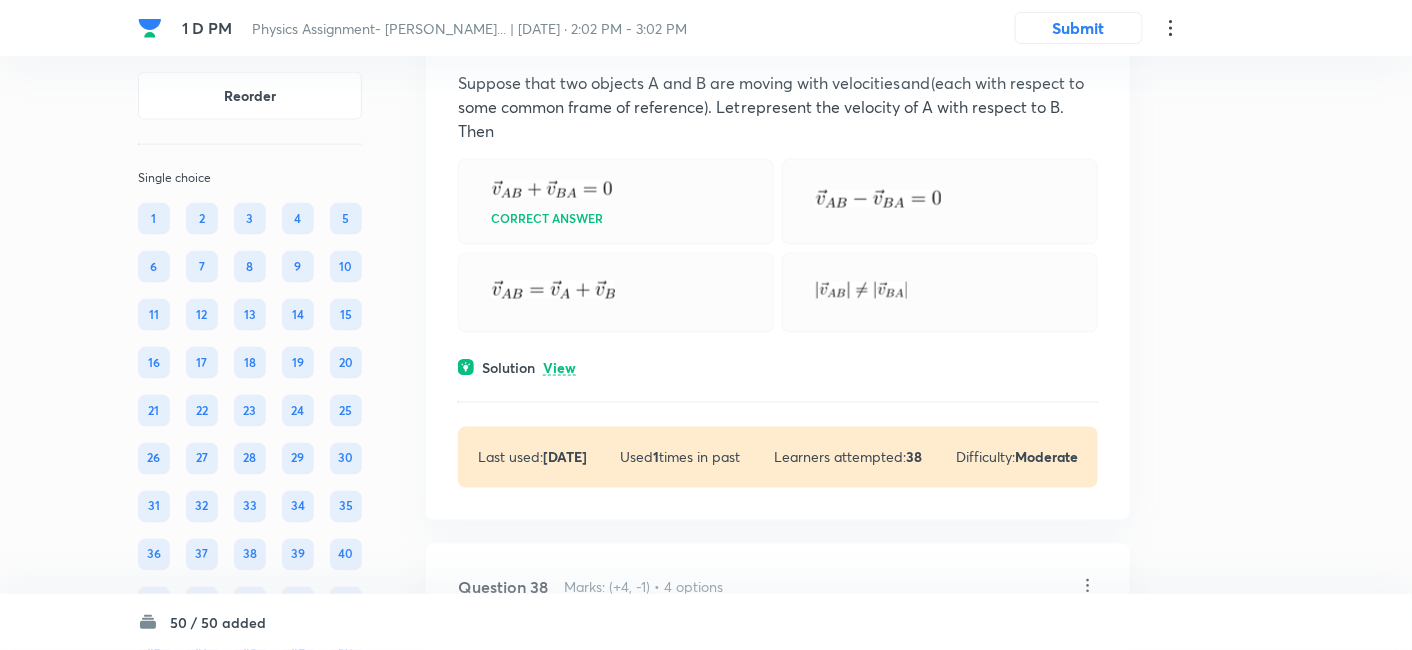 scroll, scrollTop: 26975, scrollLeft: 0, axis: vertical 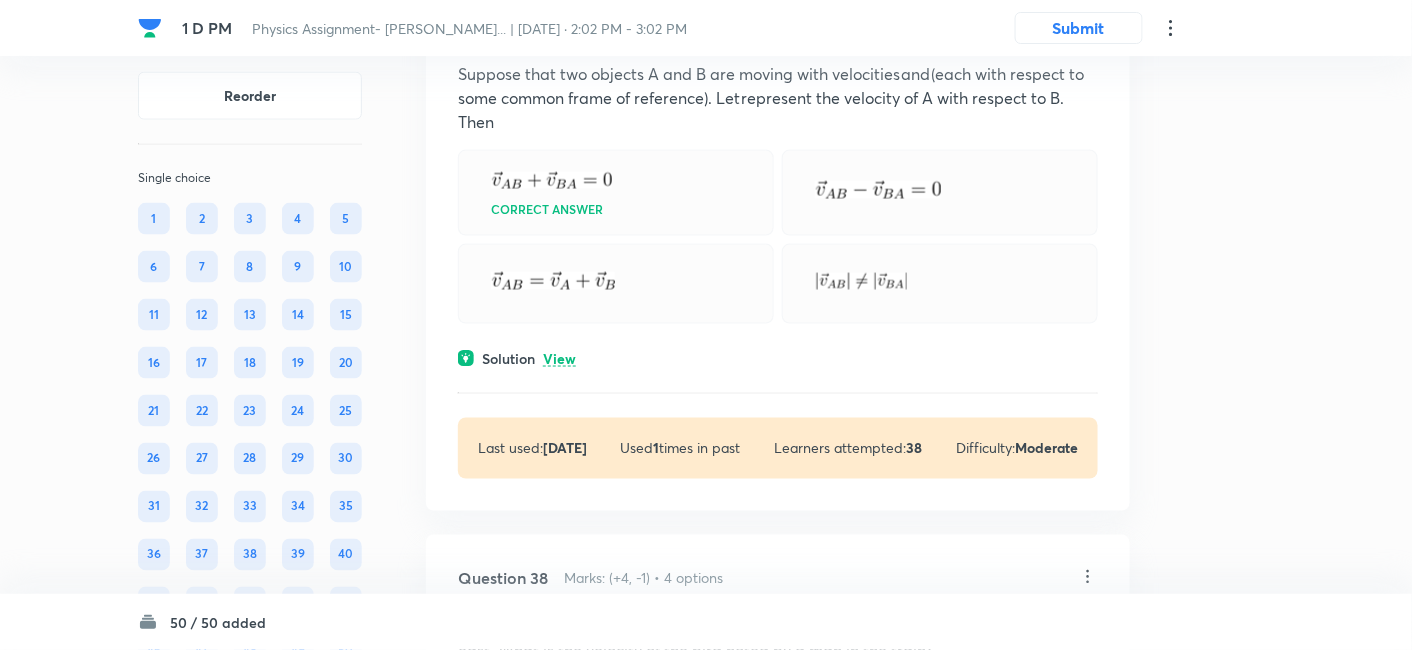 click on "View" at bounding box center (559, 359) 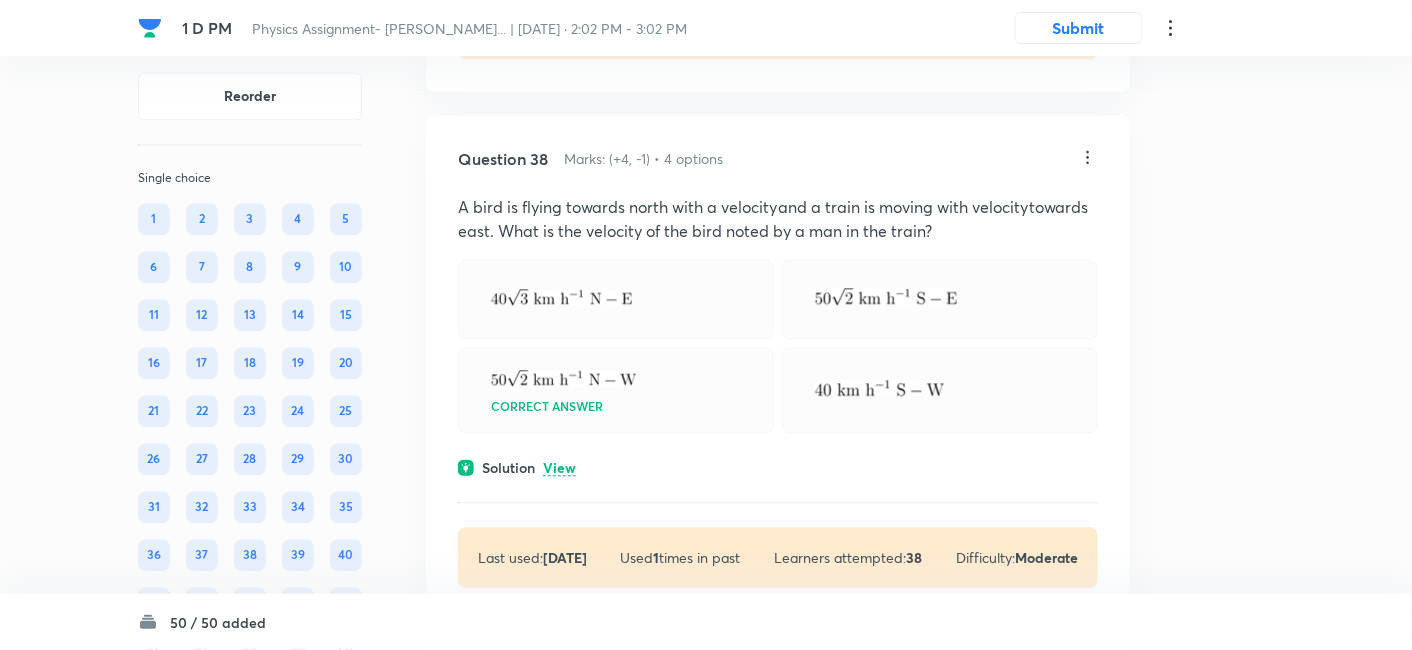 scroll, scrollTop: 27544, scrollLeft: 0, axis: vertical 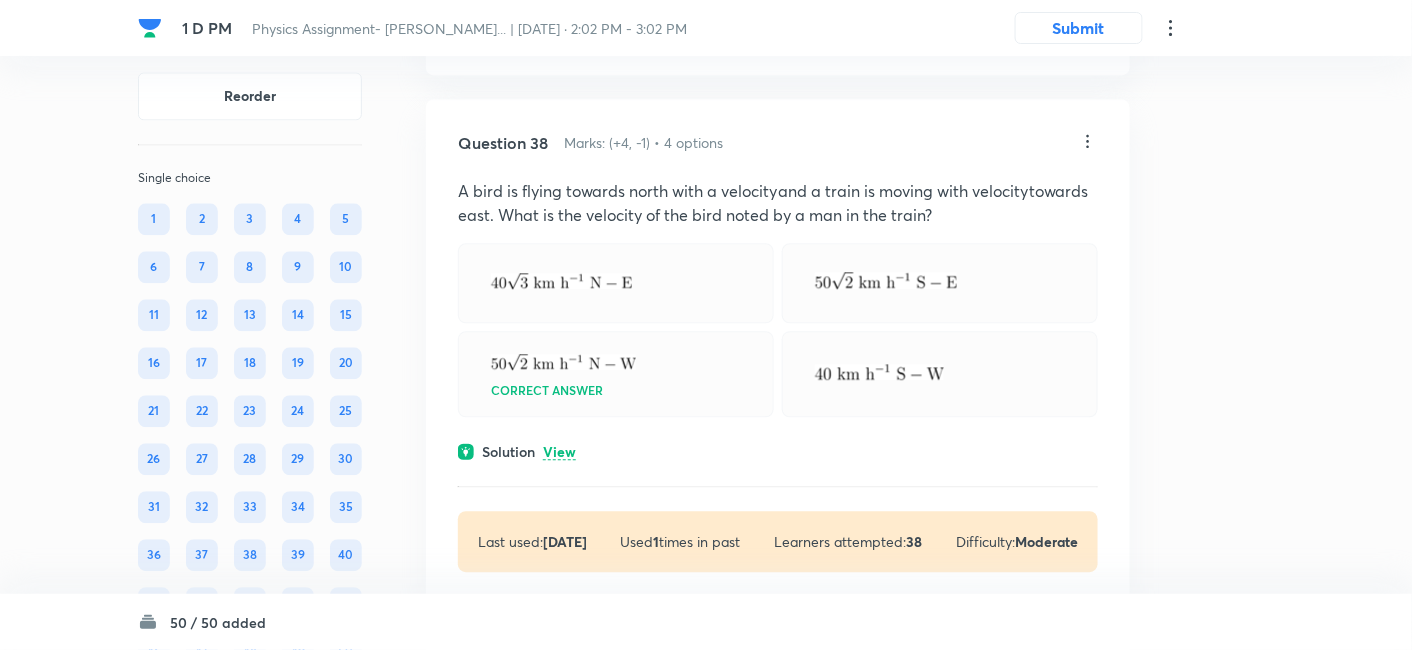 click on "View" at bounding box center [559, 452] 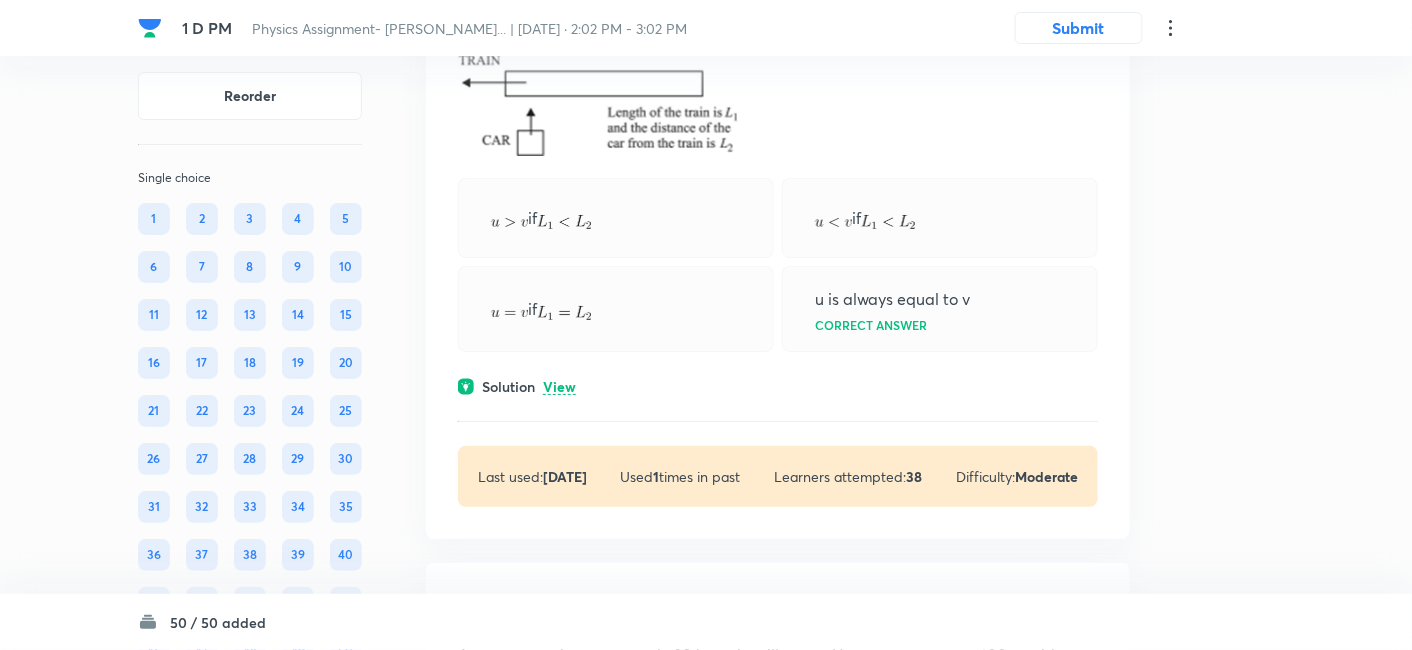 scroll, scrollTop: 28460, scrollLeft: 0, axis: vertical 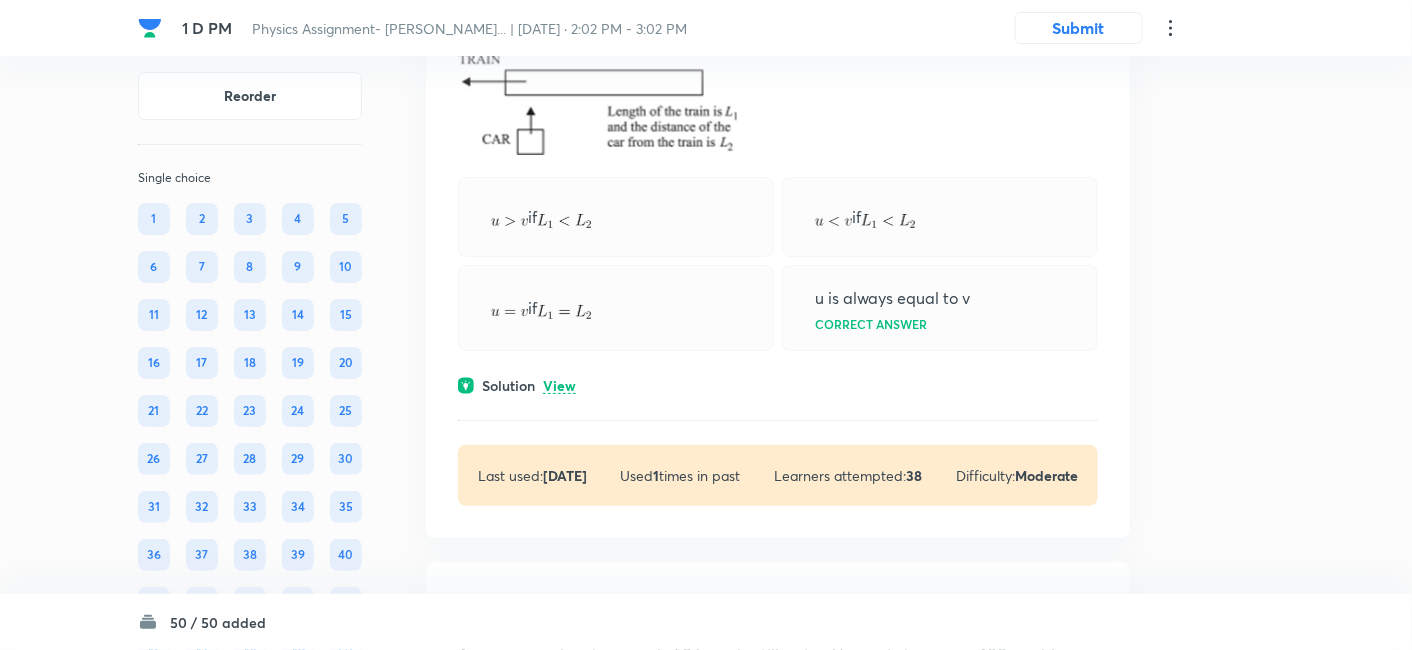 click on "View" at bounding box center (559, 386) 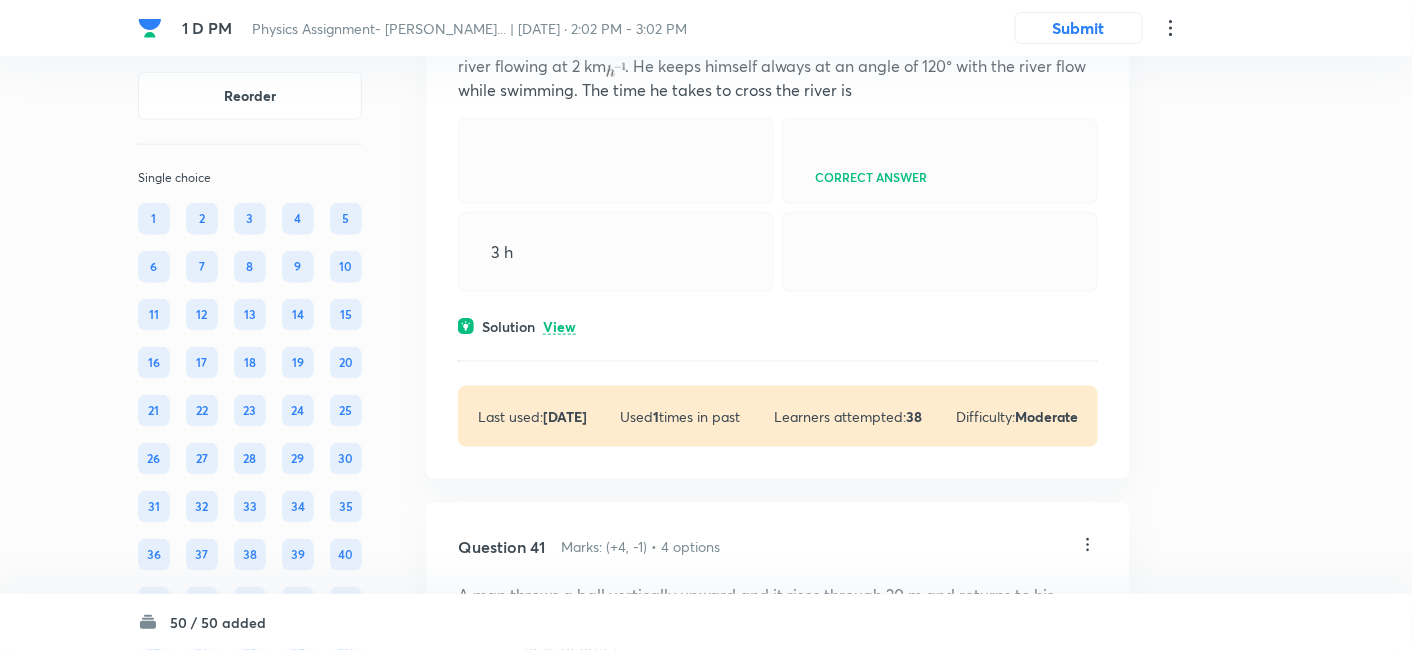 scroll, scrollTop: 29188, scrollLeft: 0, axis: vertical 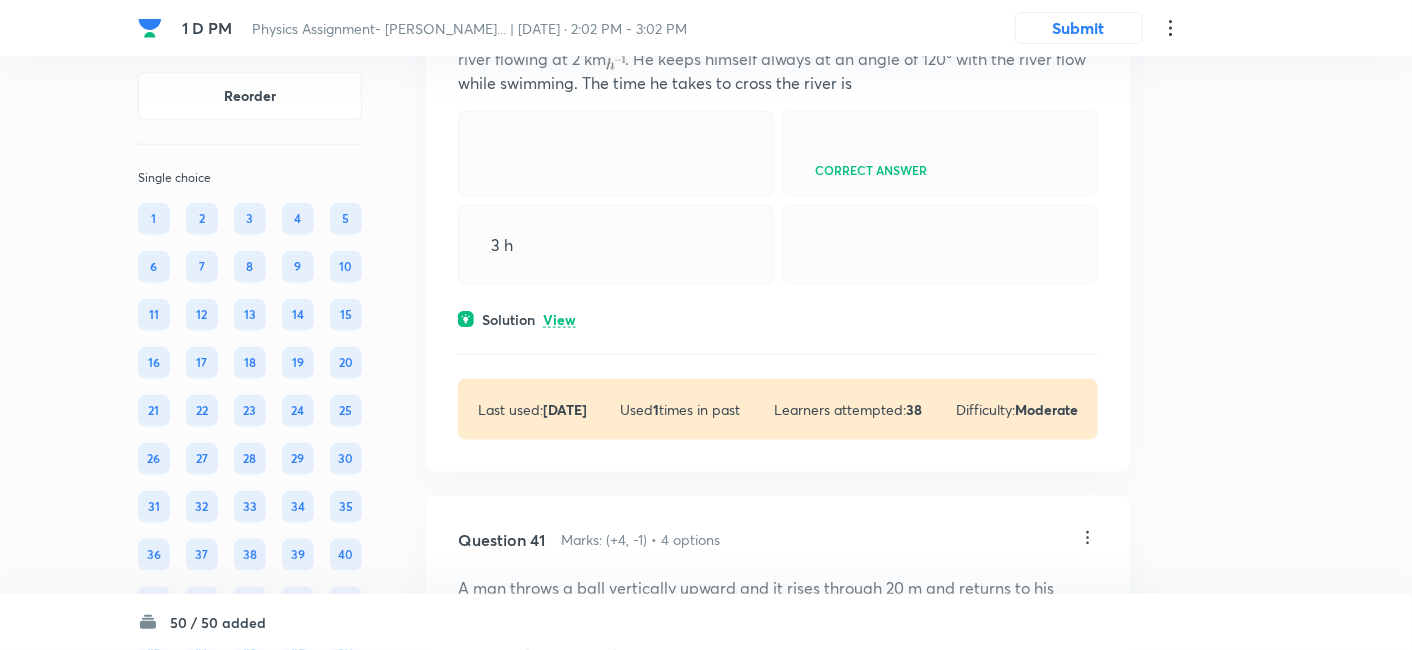 click on "View" at bounding box center (559, 320) 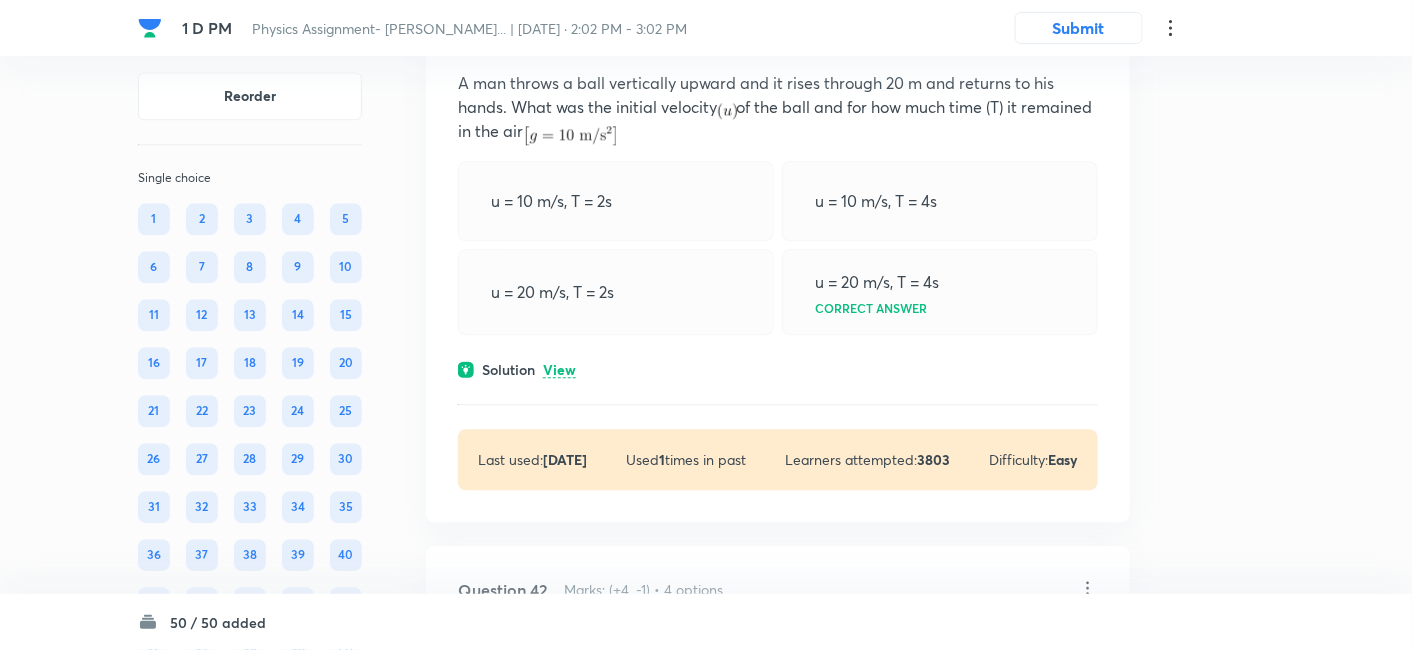 scroll, scrollTop: 29999, scrollLeft: 0, axis: vertical 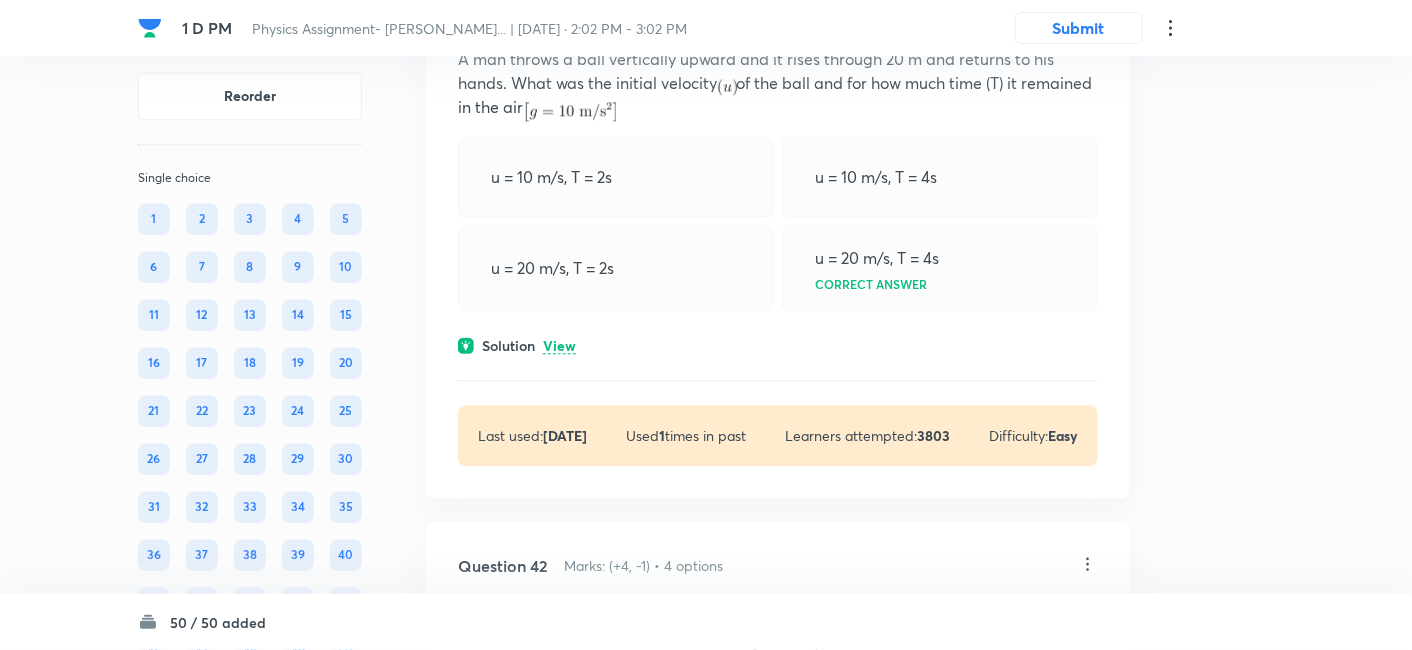 click on "View" at bounding box center (559, 346) 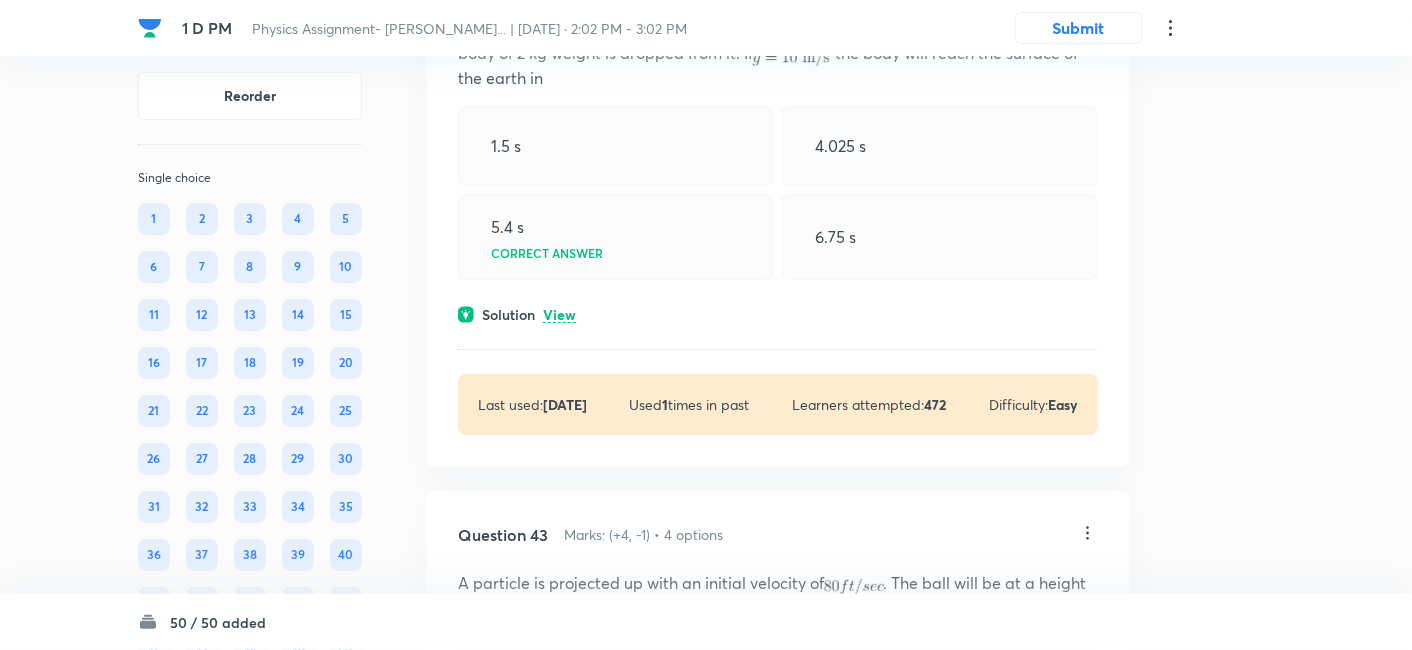 scroll, scrollTop: 30732, scrollLeft: 0, axis: vertical 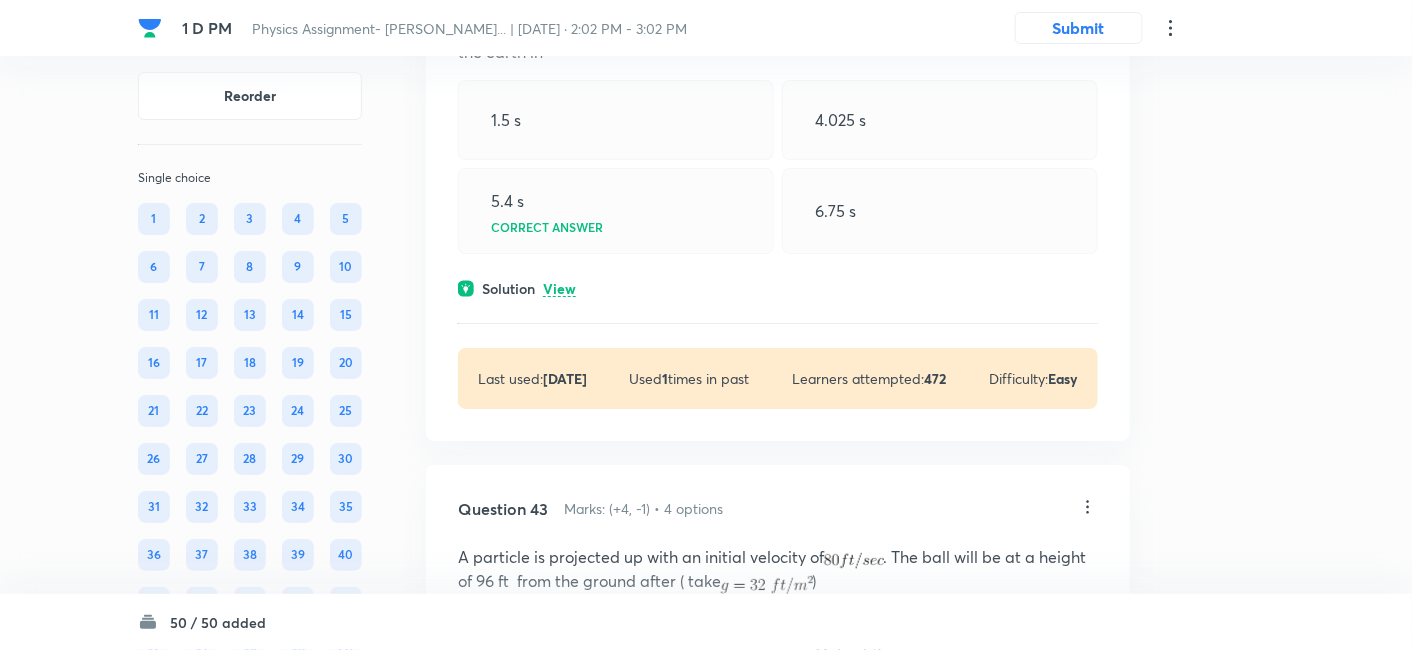 click on "View" at bounding box center (559, 289) 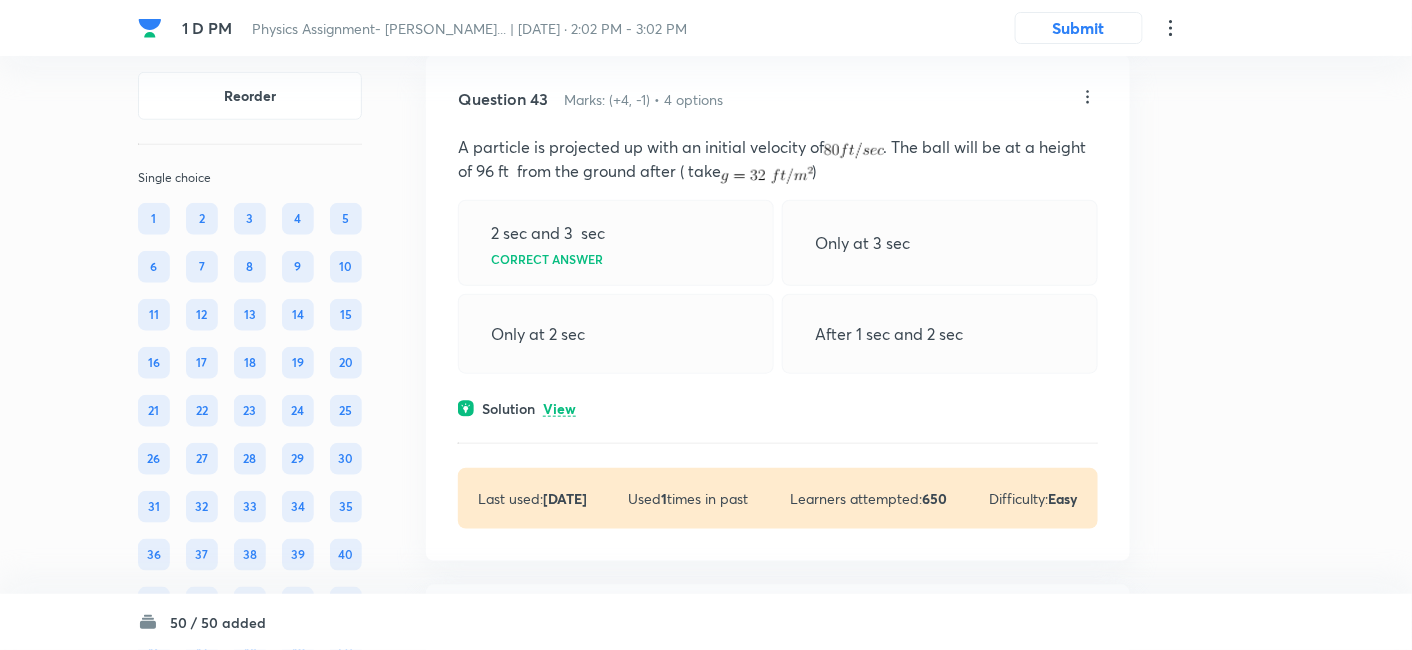 scroll, scrollTop: 31373, scrollLeft: 0, axis: vertical 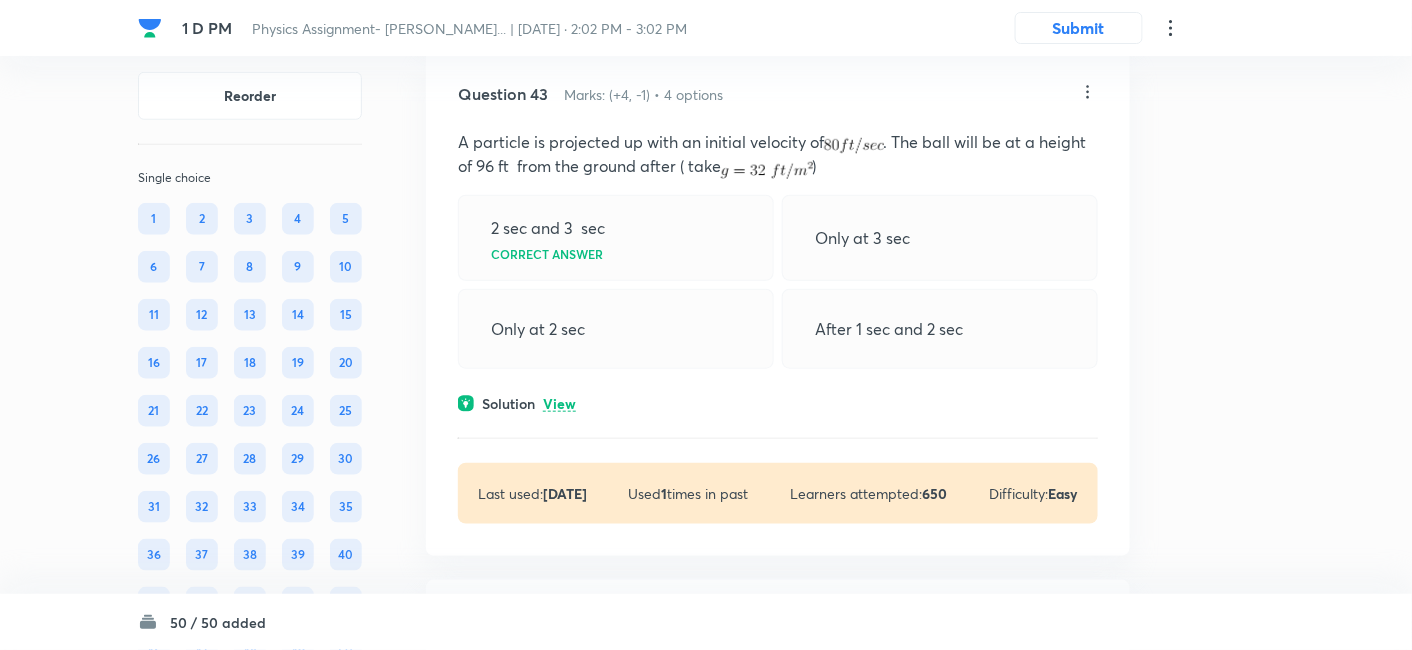 click on "View" at bounding box center [559, 404] 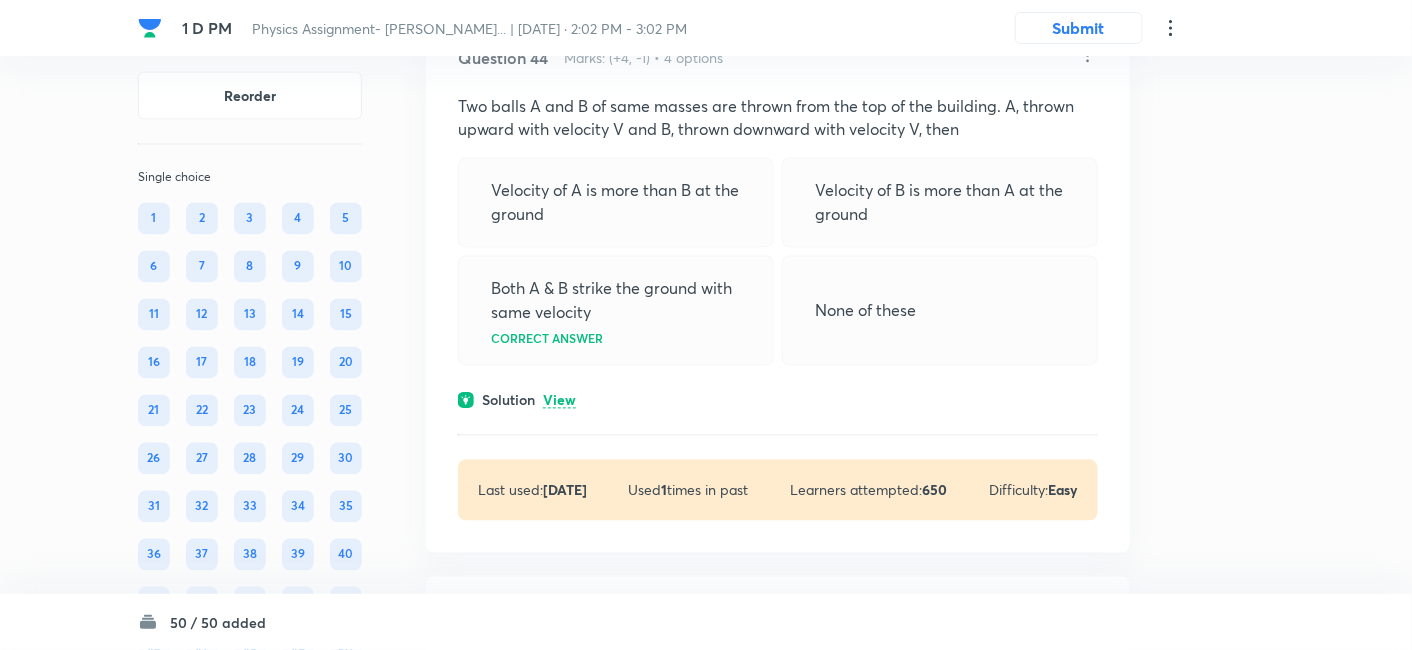 scroll, scrollTop: 32068, scrollLeft: 0, axis: vertical 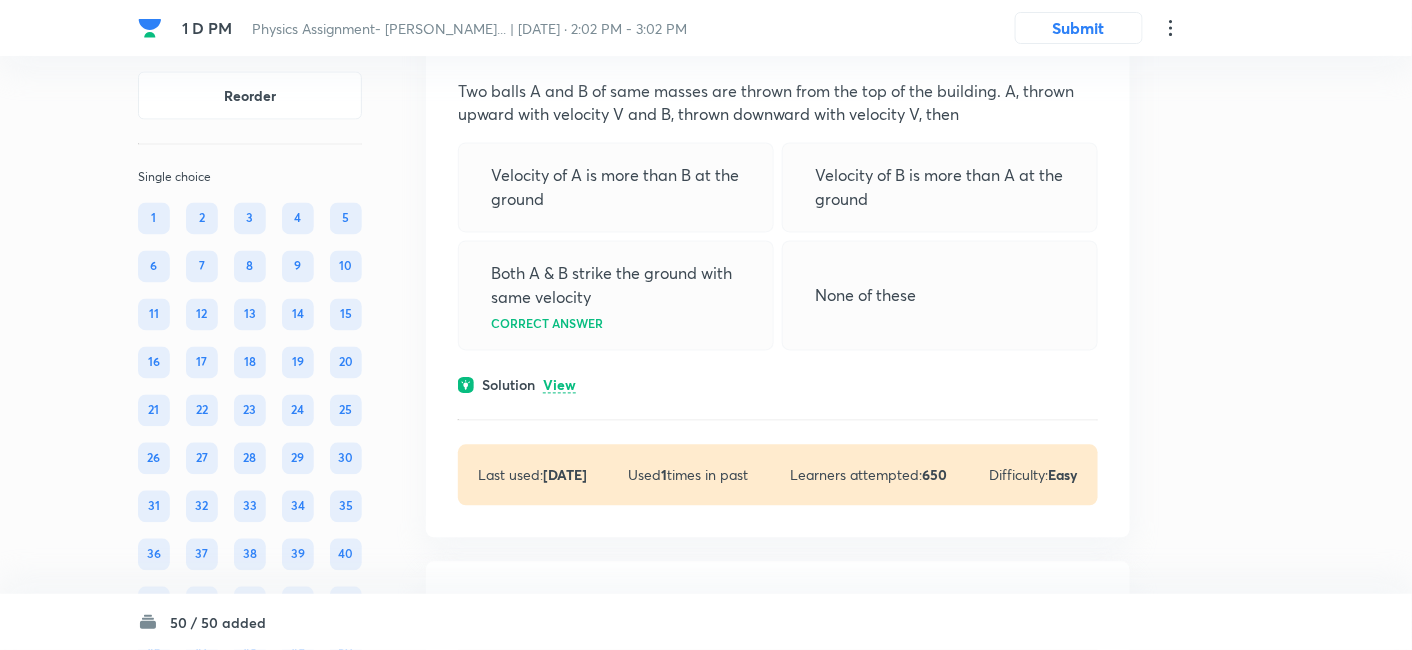 click on "View" at bounding box center (559, 386) 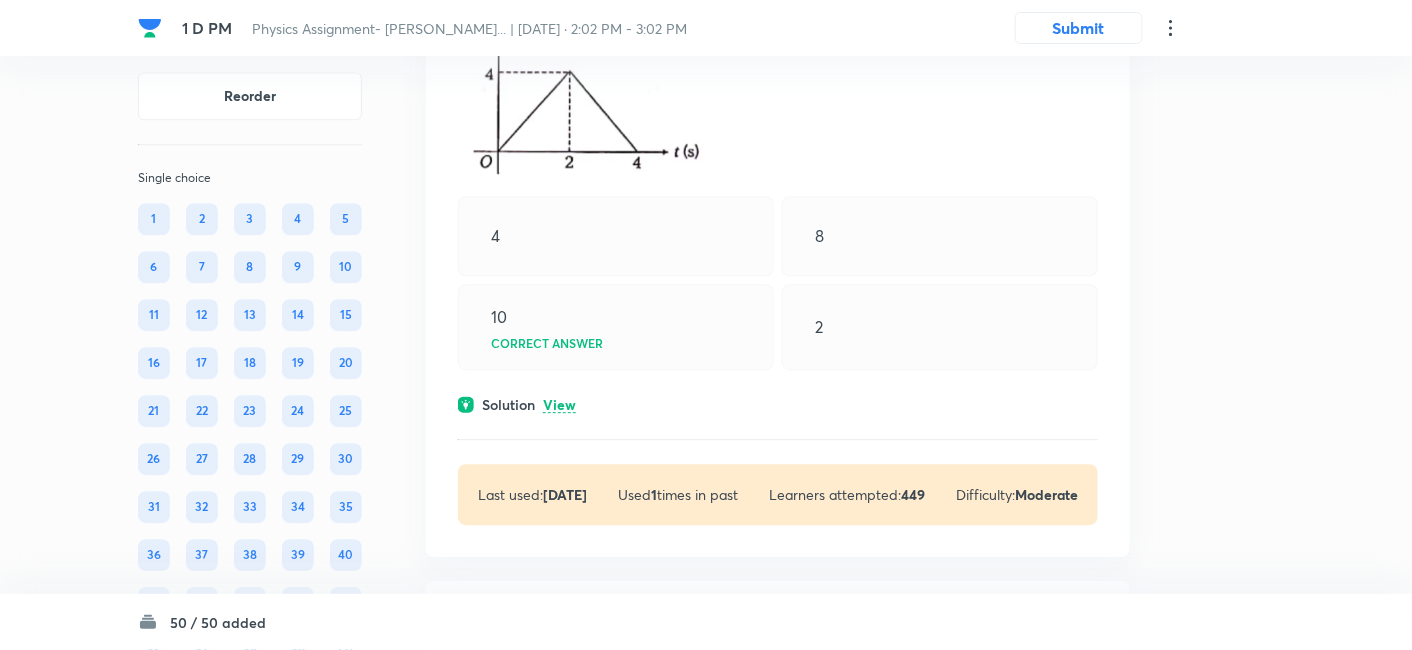 scroll, scrollTop: 34920, scrollLeft: 0, axis: vertical 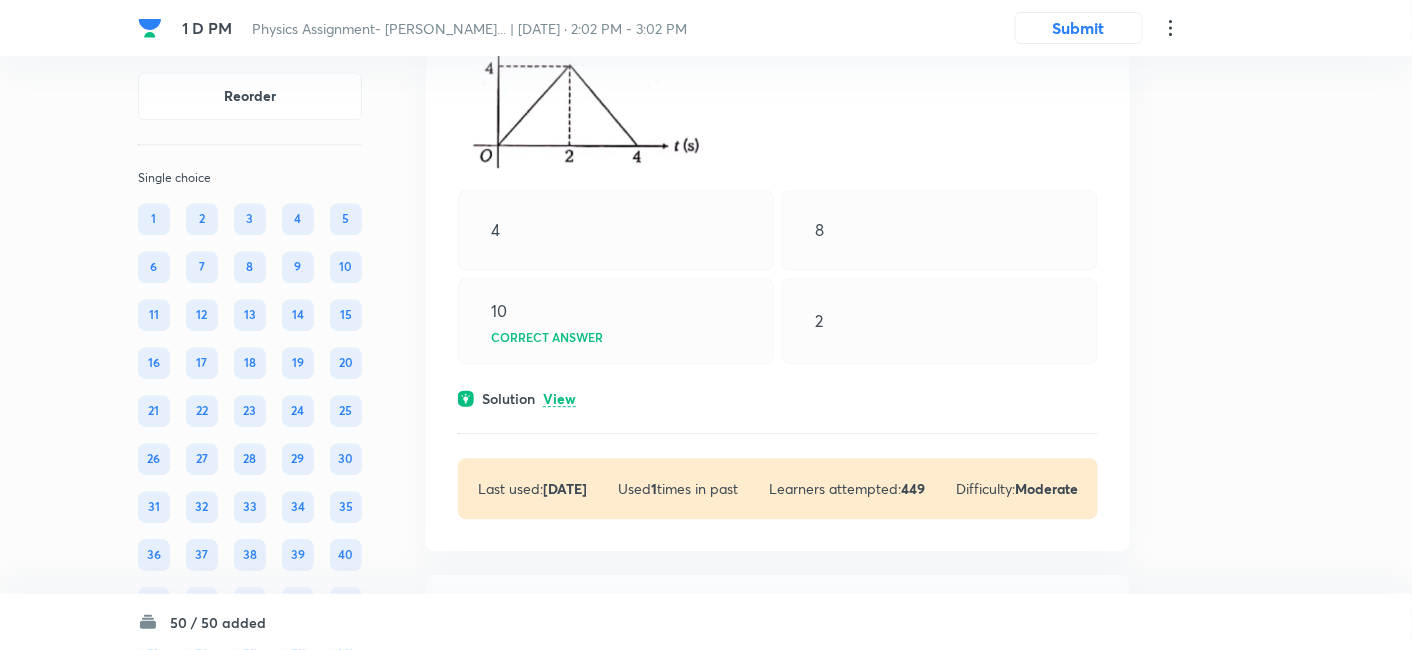click on "View" at bounding box center [559, 399] 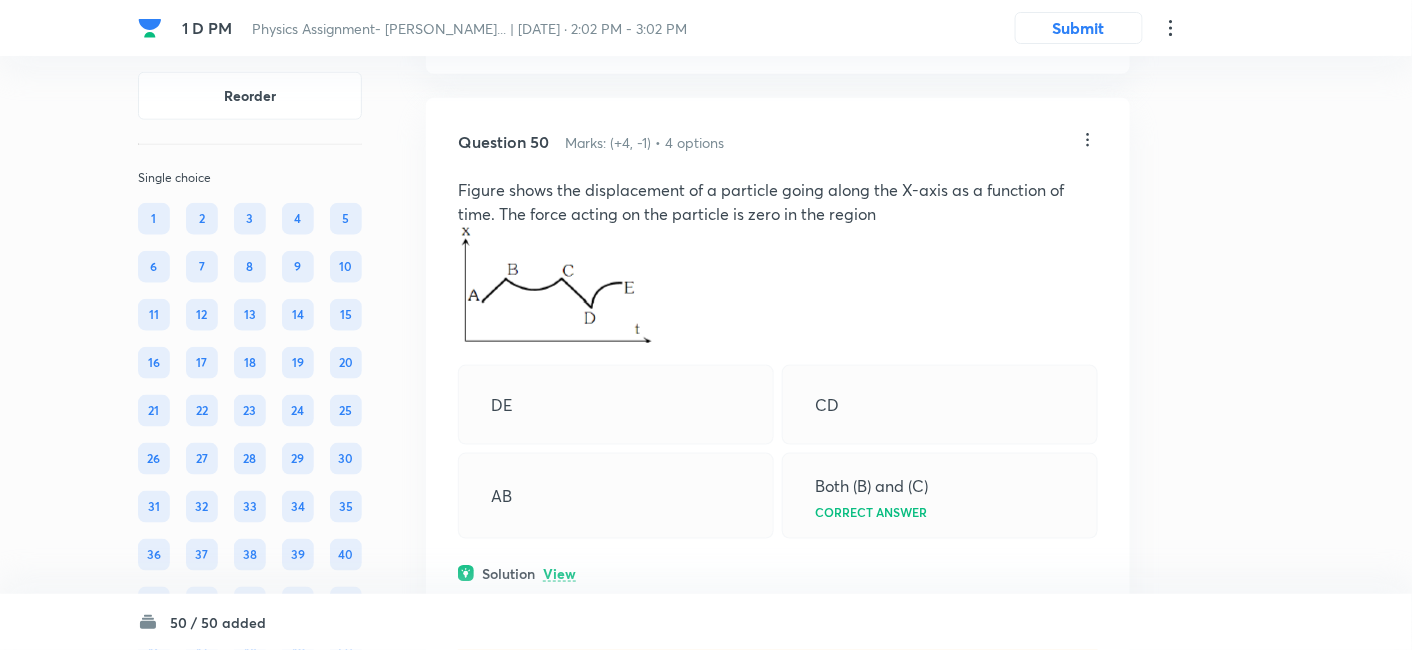 scroll, scrollTop: 36476, scrollLeft: 0, axis: vertical 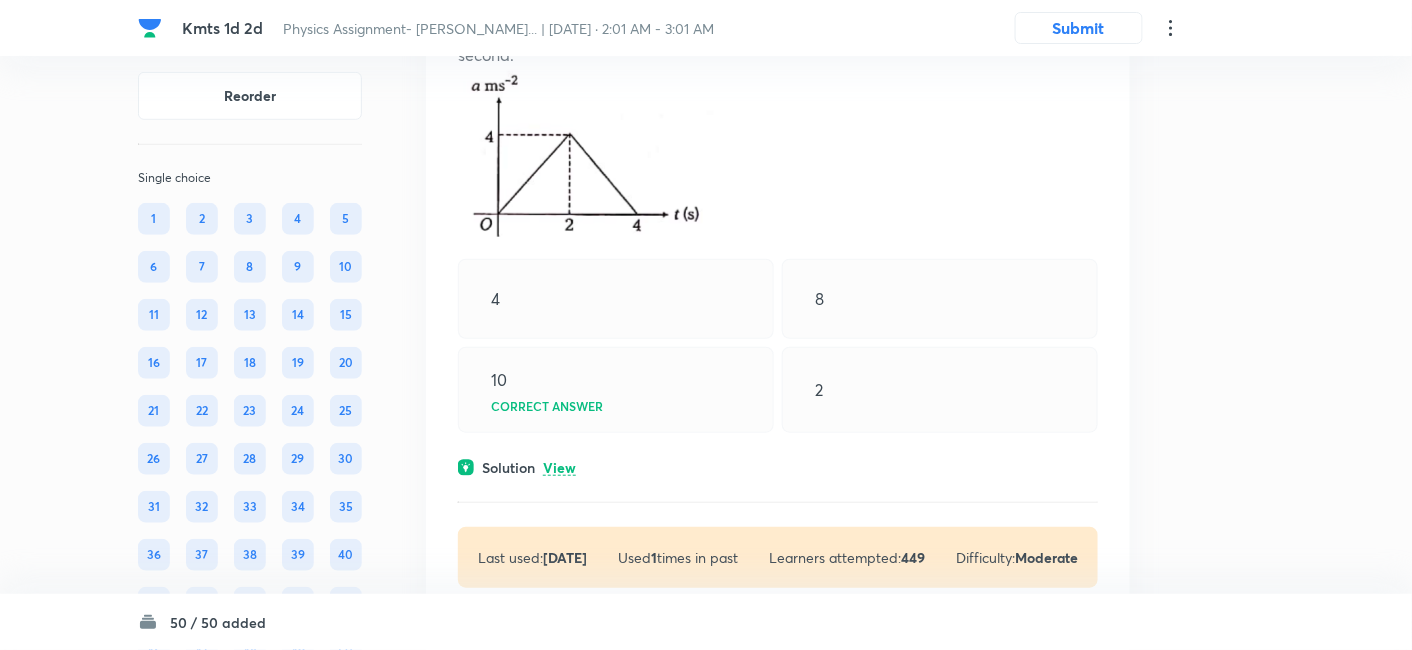click on "View" at bounding box center (559, 468) 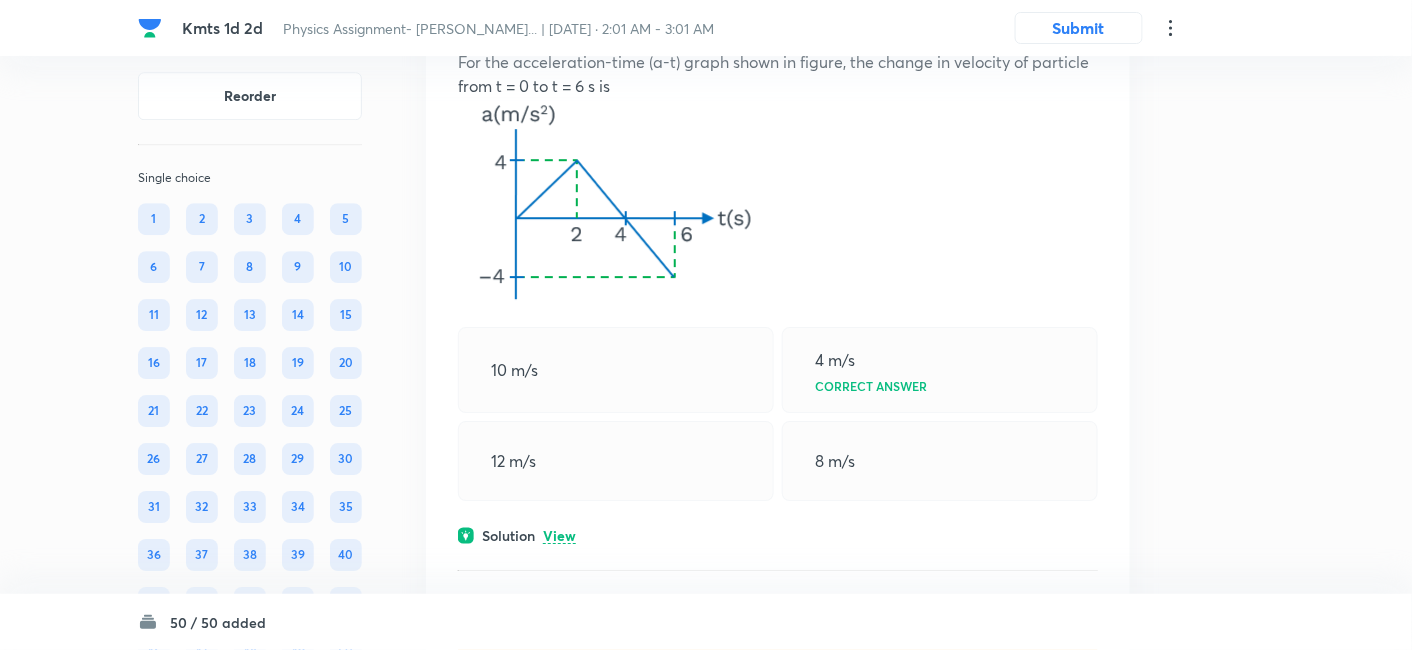 scroll, scrollTop: 1837, scrollLeft: 0, axis: vertical 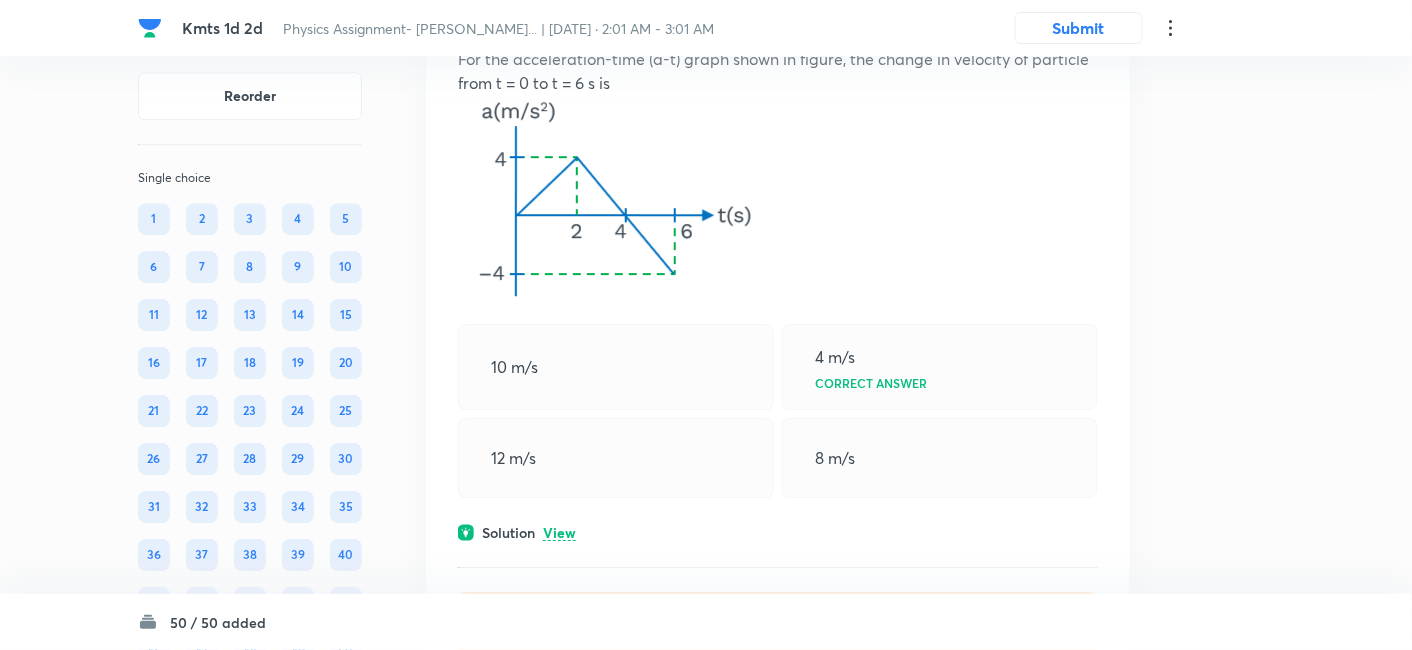 click on "View" at bounding box center [559, 533] 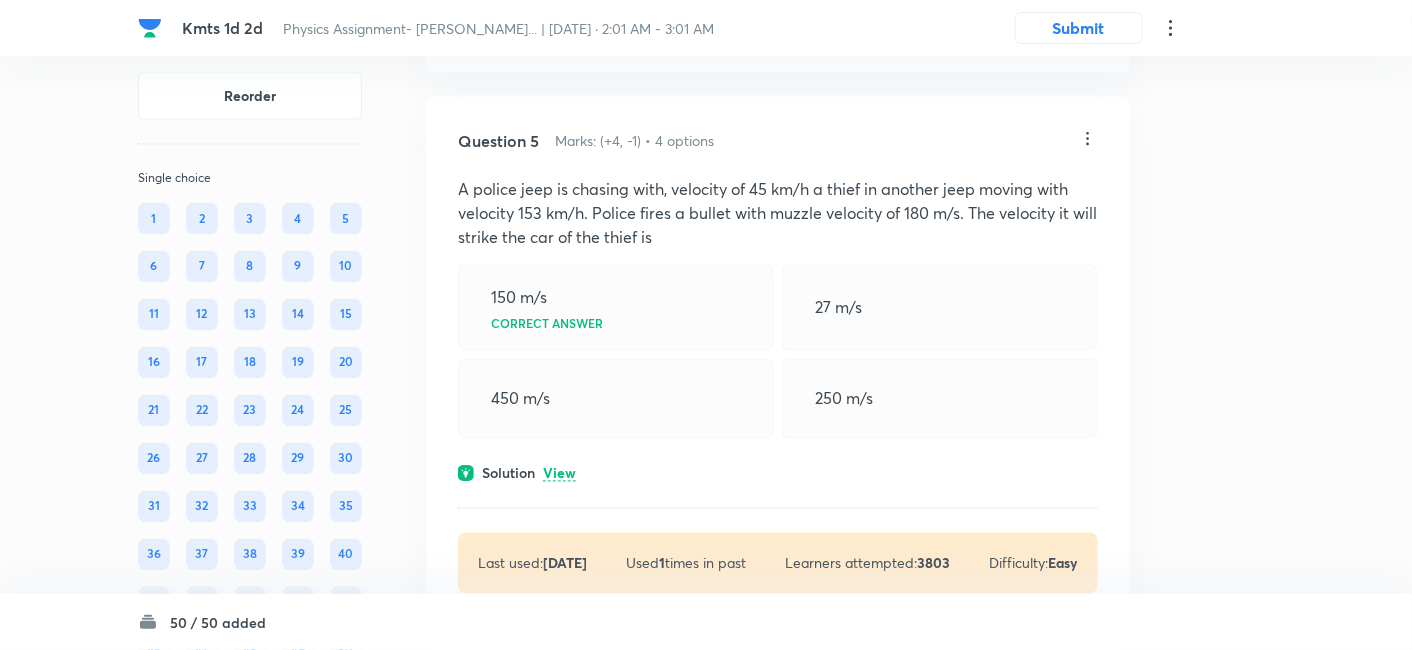 scroll, scrollTop: 3315, scrollLeft: 0, axis: vertical 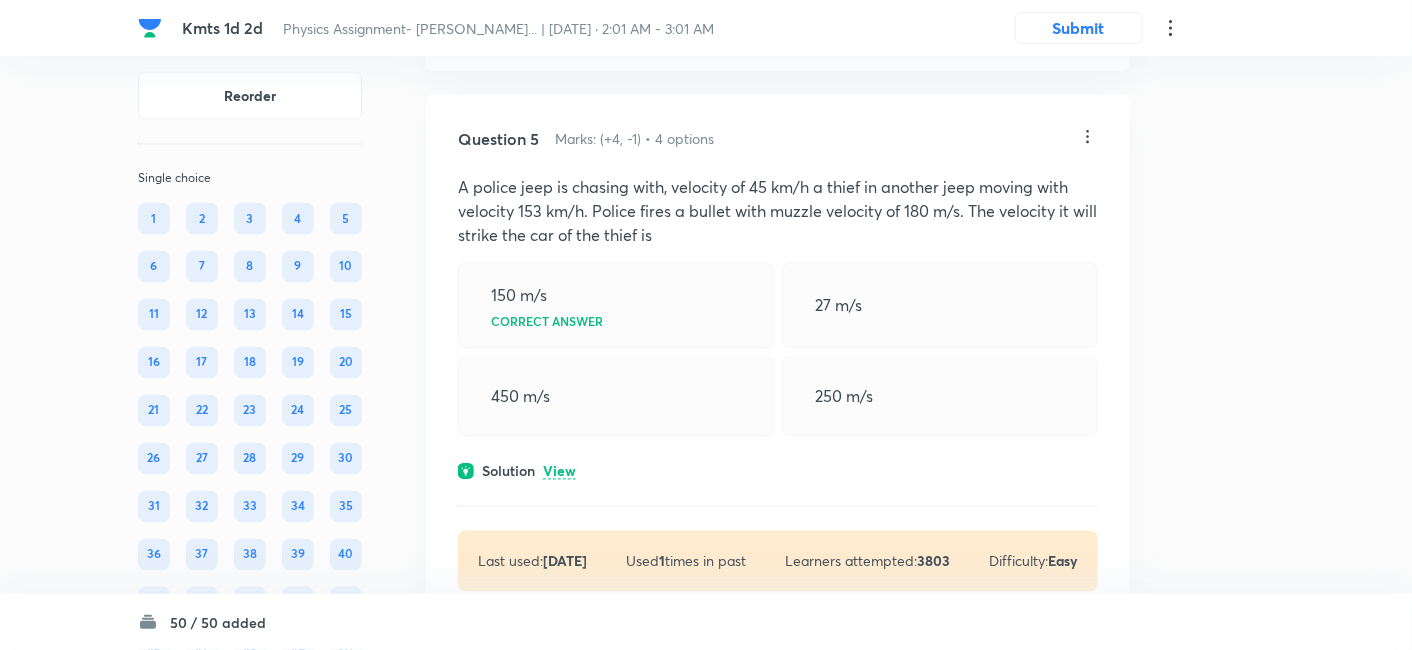 click on "View" at bounding box center [559, 472] 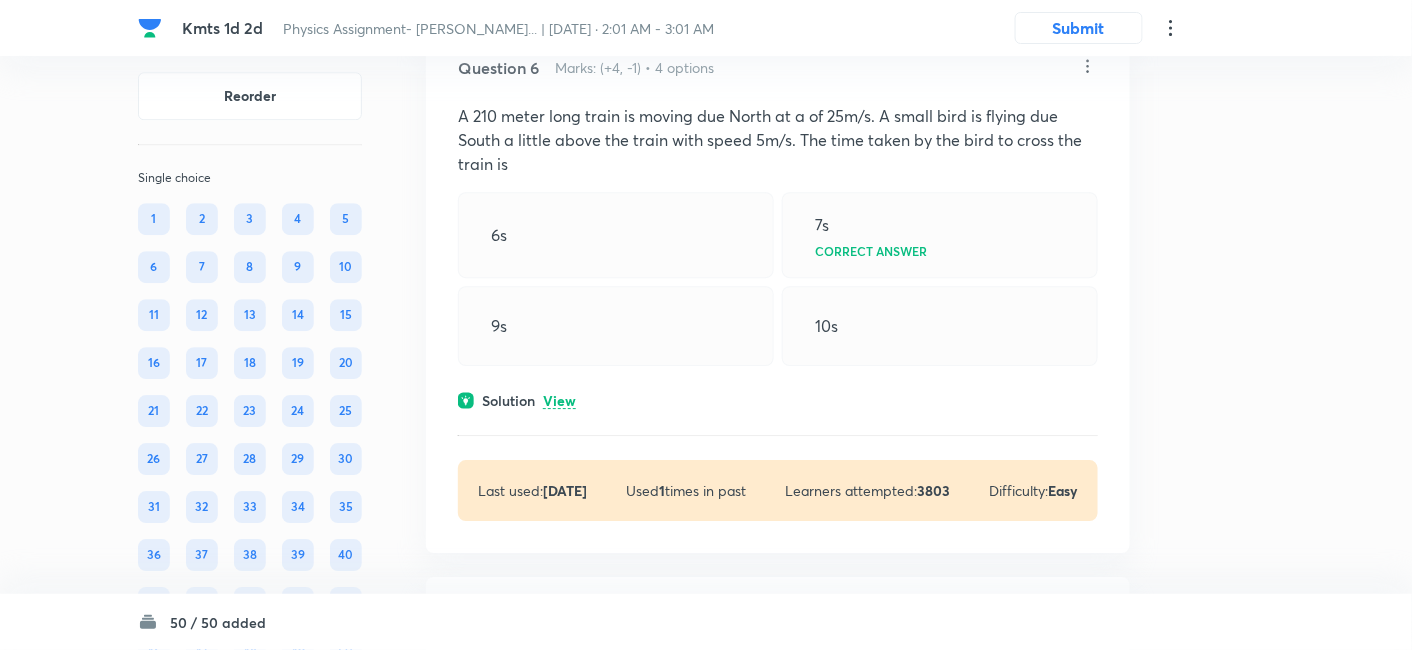 scroll, scrollTop: 4128, scrollLeft: 0, axis: vertical 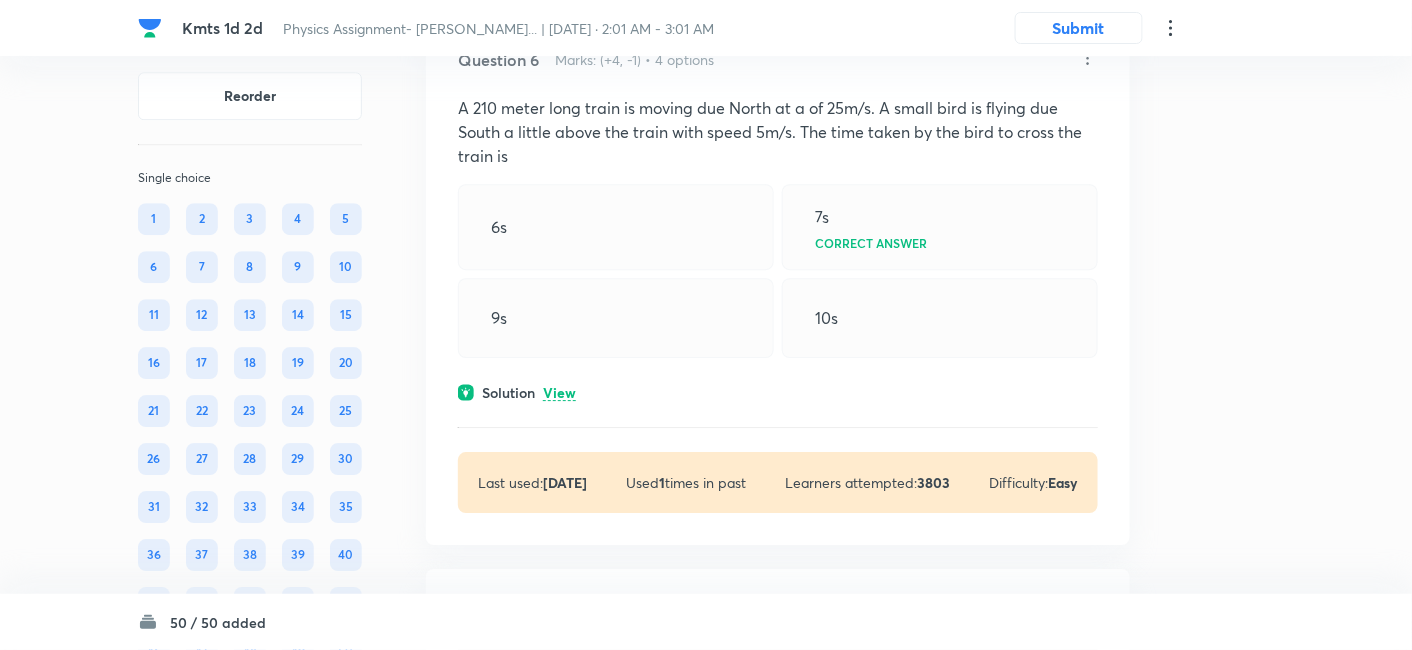 click on "View" at bounding box center (559, 393) 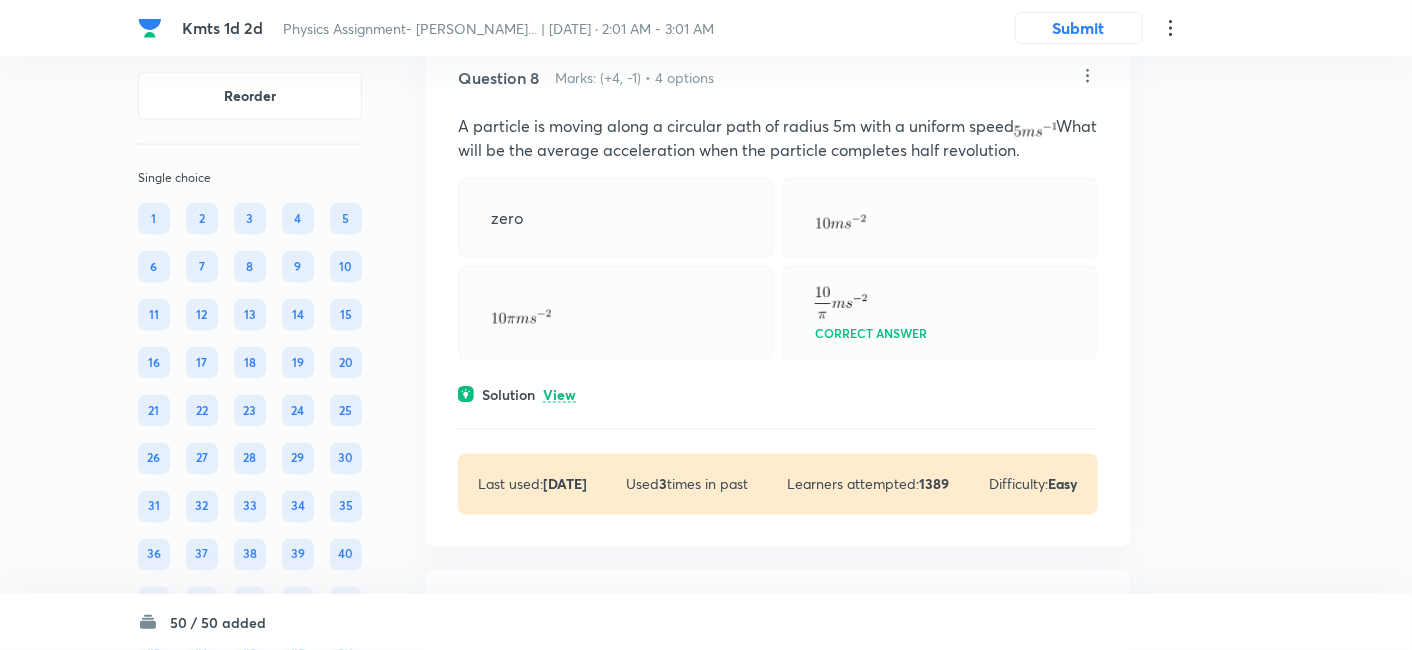 click on "View" at bounding box center (559, 395) 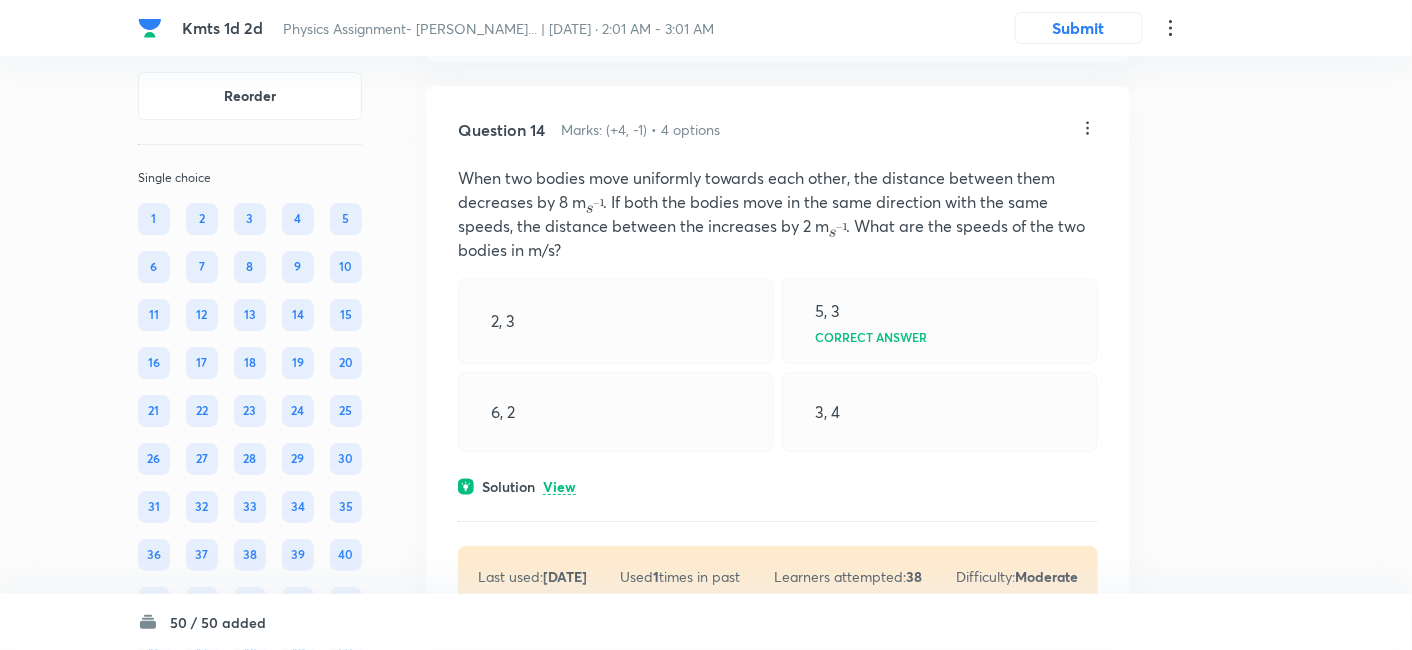 scroll, scrollTop: 9220, scrollLeft: 0, axis: vertical 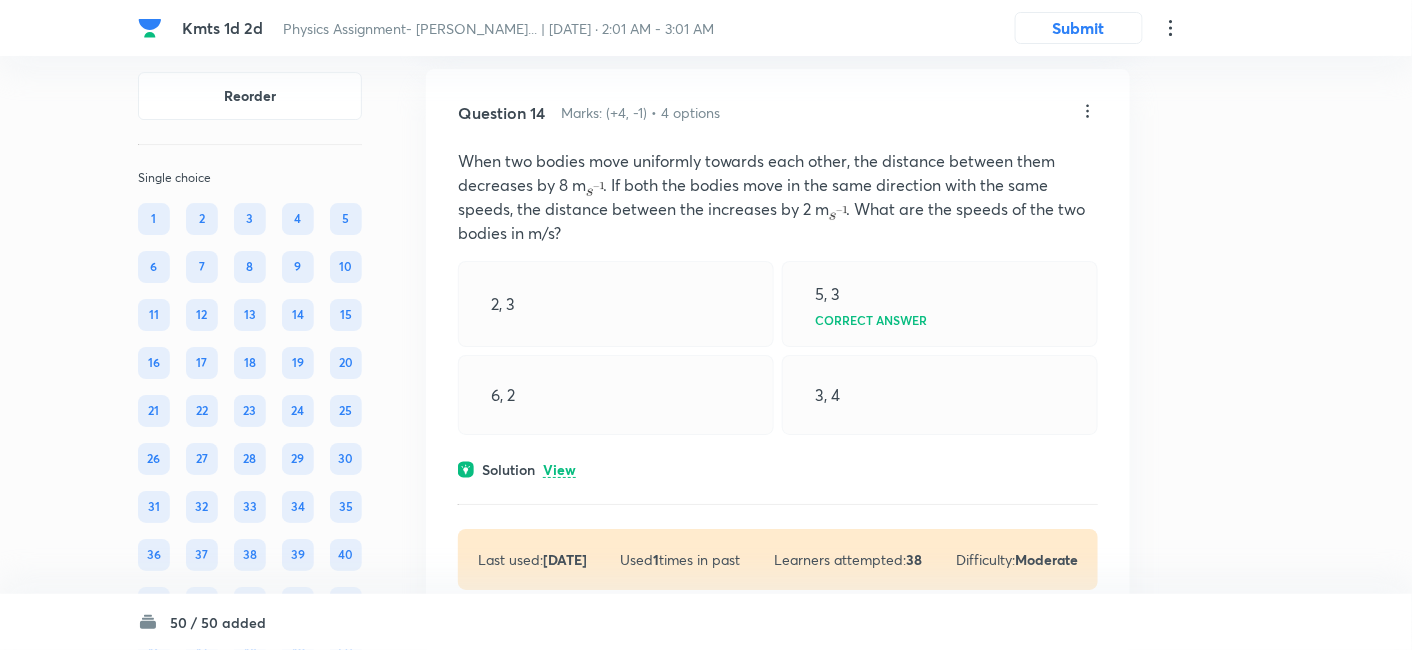 click on "View" at bounding box center (559, 470) 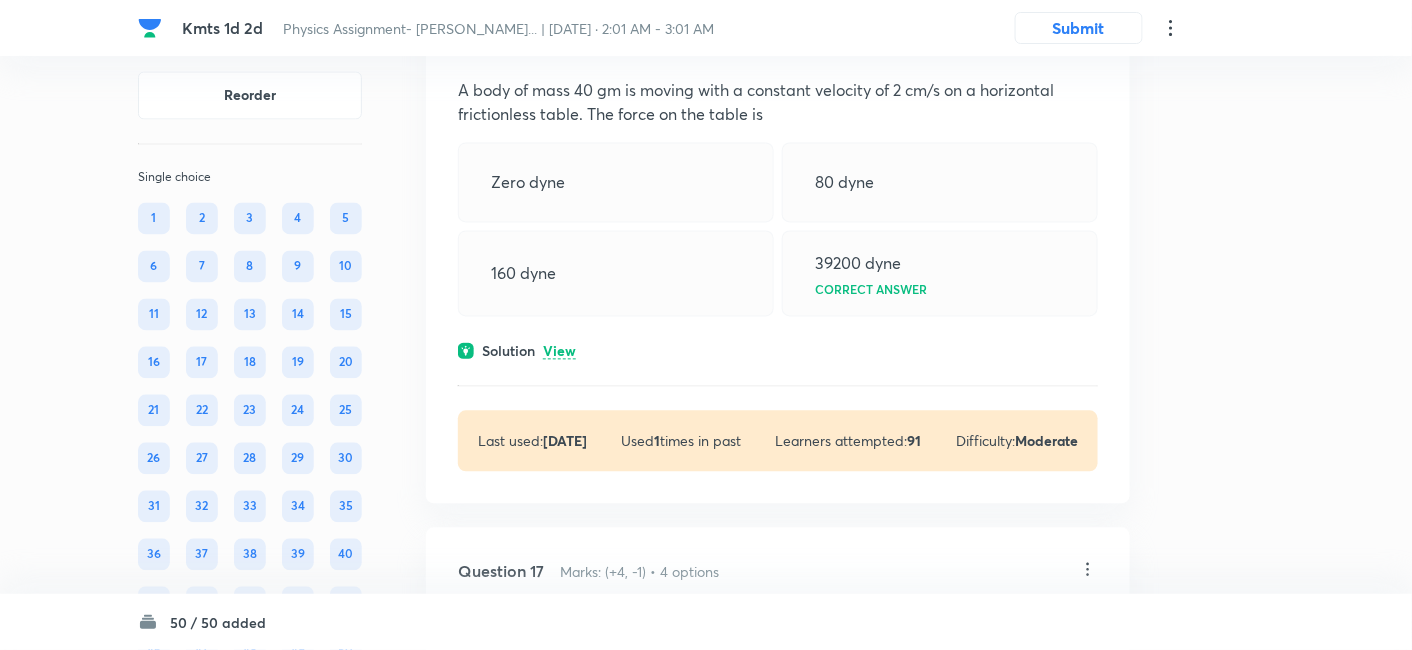 scroll, scrollTop: 10685, scrollLeft: 0, axis: vertical 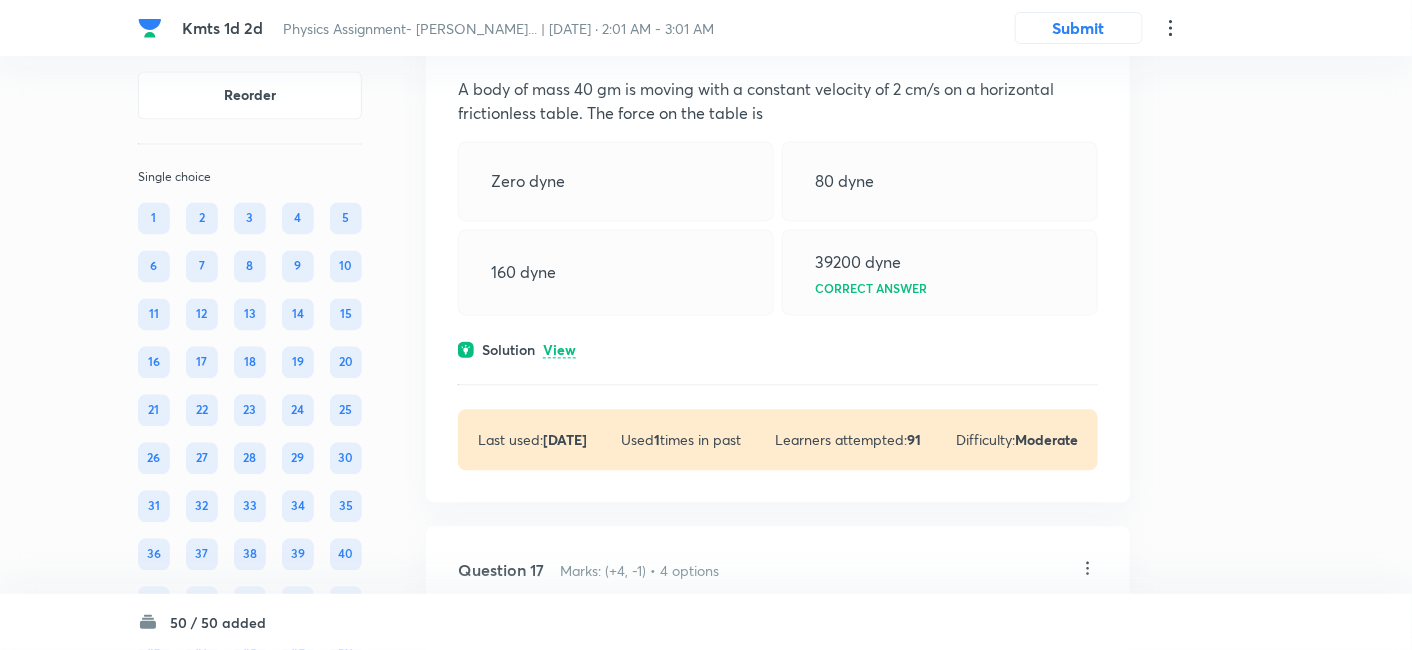 click on "View" at bounding box center (559, 351) 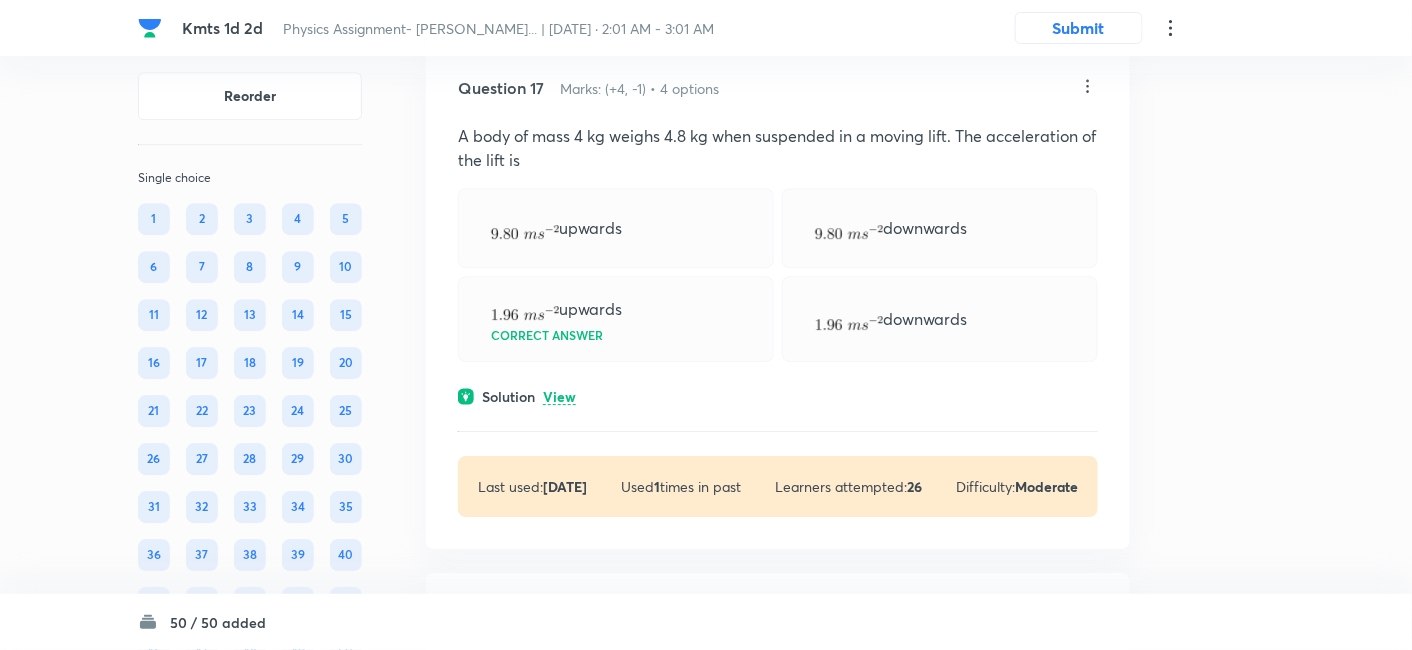 scroll, scrollTop: 11279, scrollLeft: 0, axis: vertical 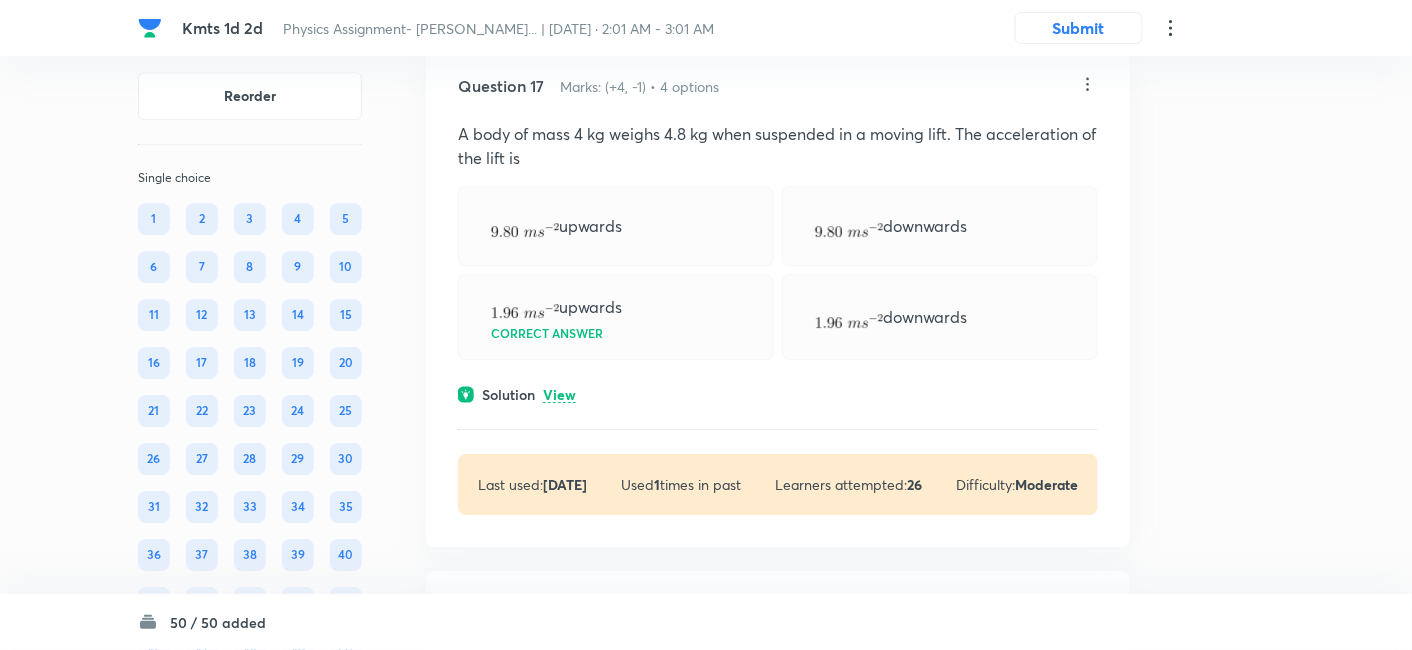 click on "View" at bounding box center (559, 395) 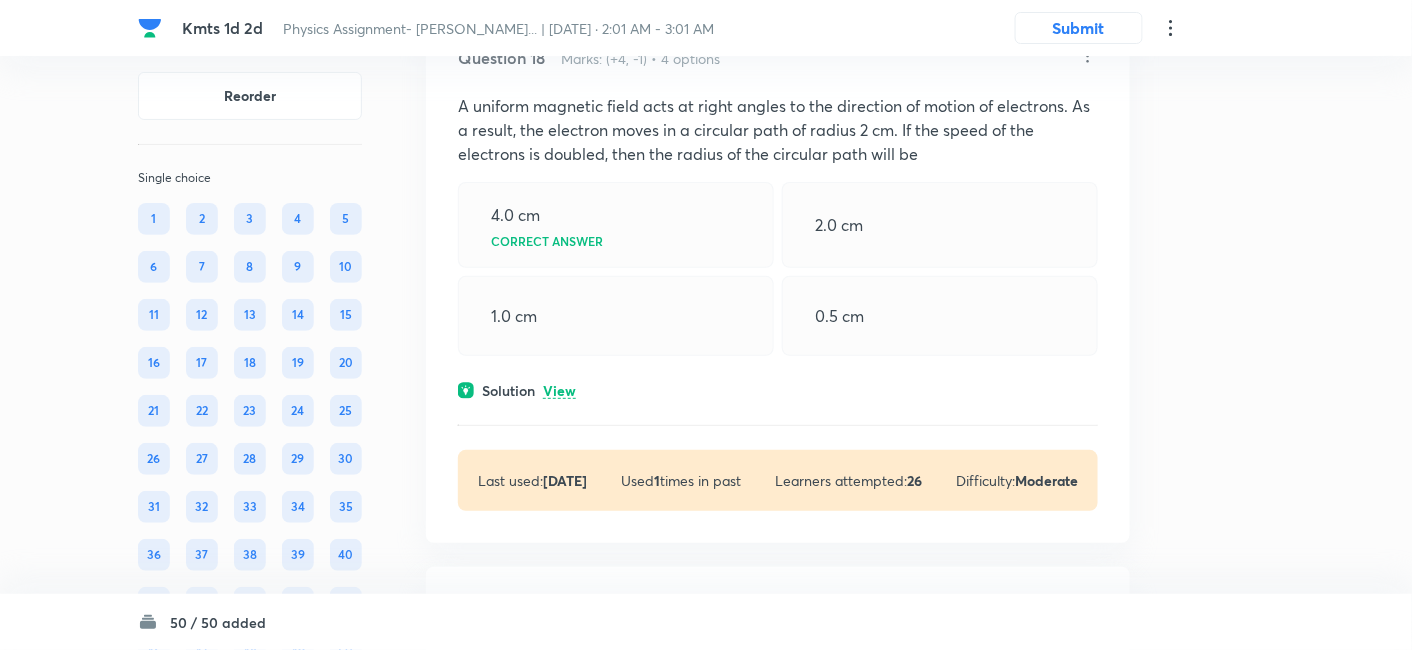 scroll, scrollTop: 11986, scrollLeft: 0, axis: vertical 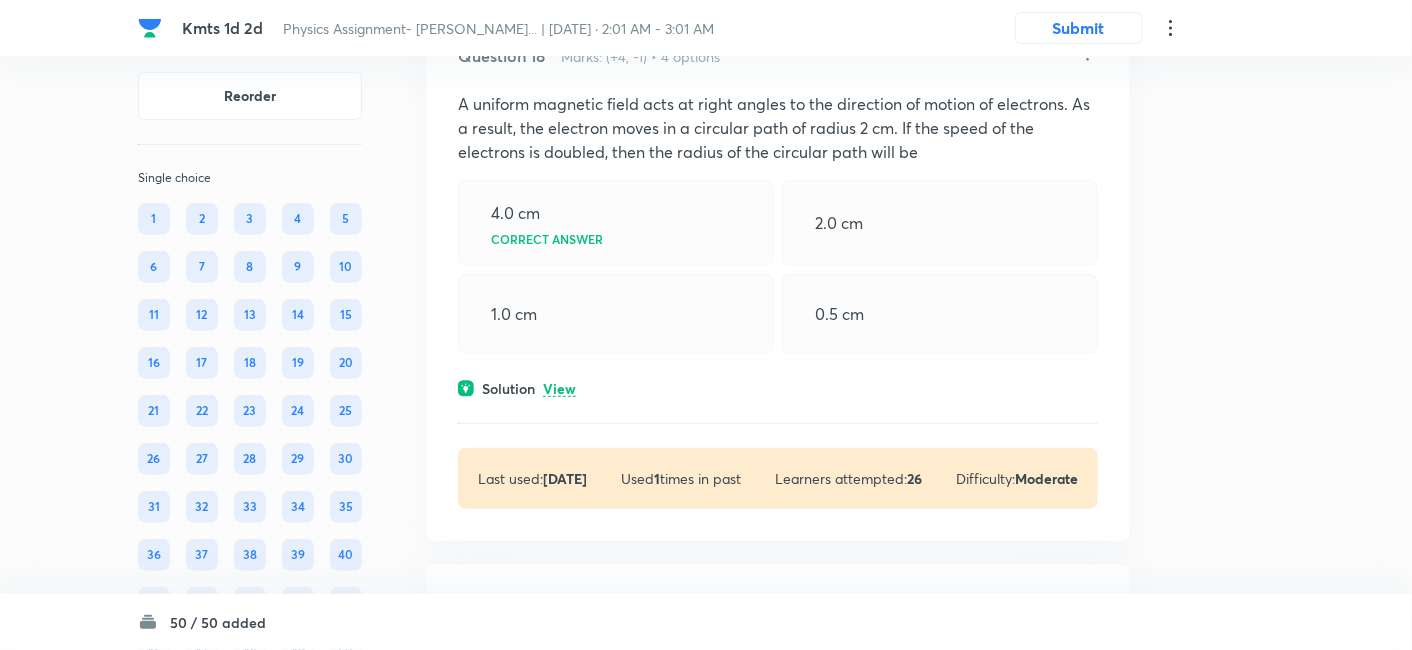 click on "View" at bounding box center [559, 389] 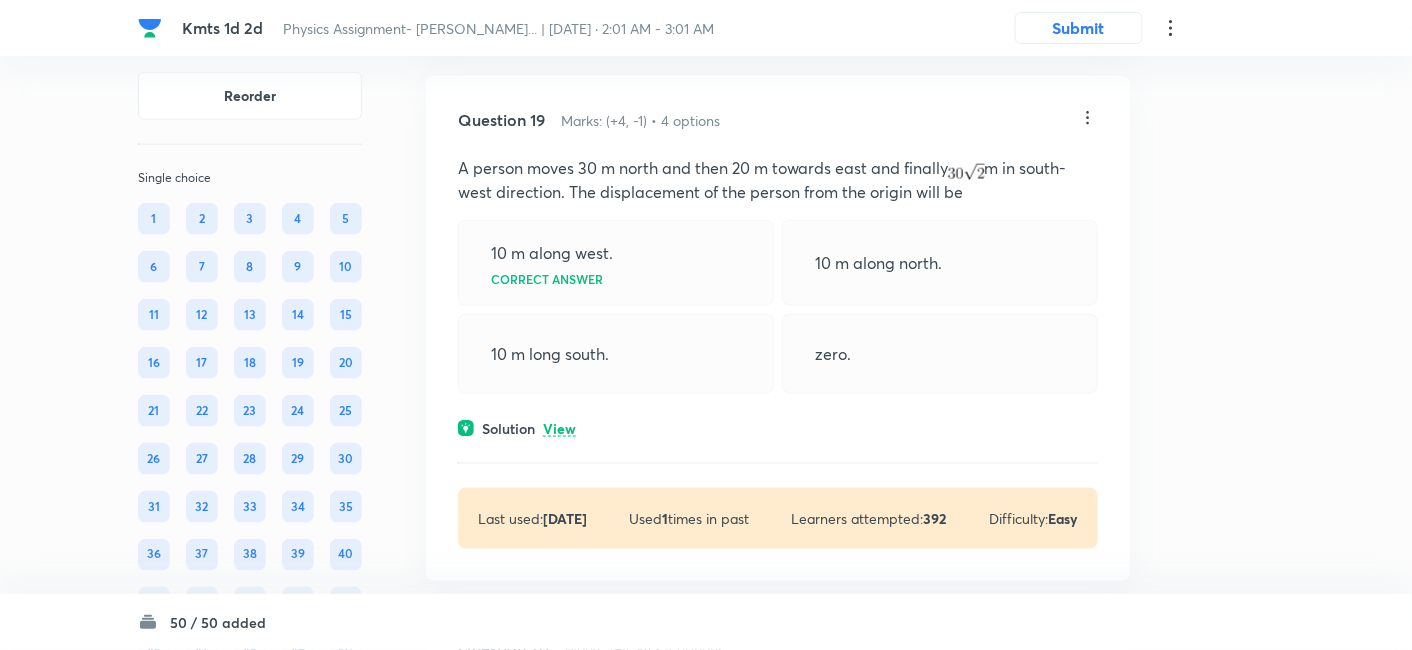 click on "View" at bounding box center [559, 429] 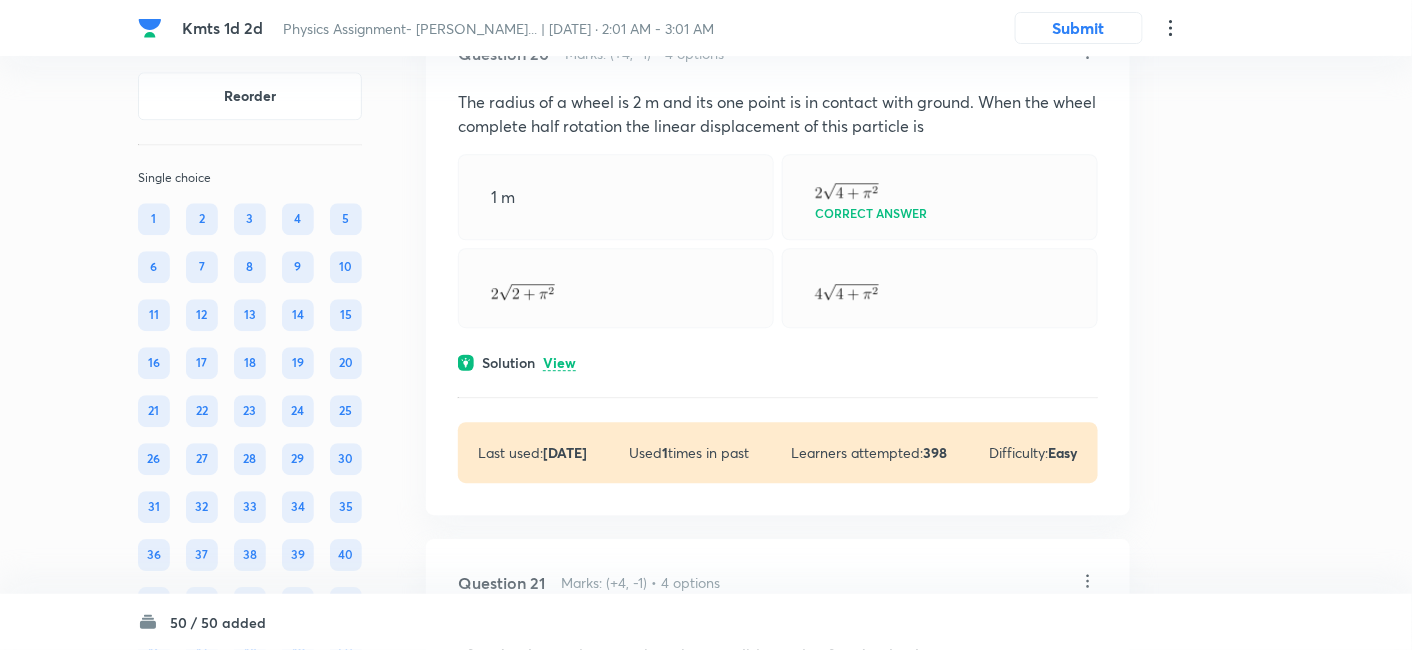 scroll, scrollTop: 13486, scrollLeft: 0, axis: vertical 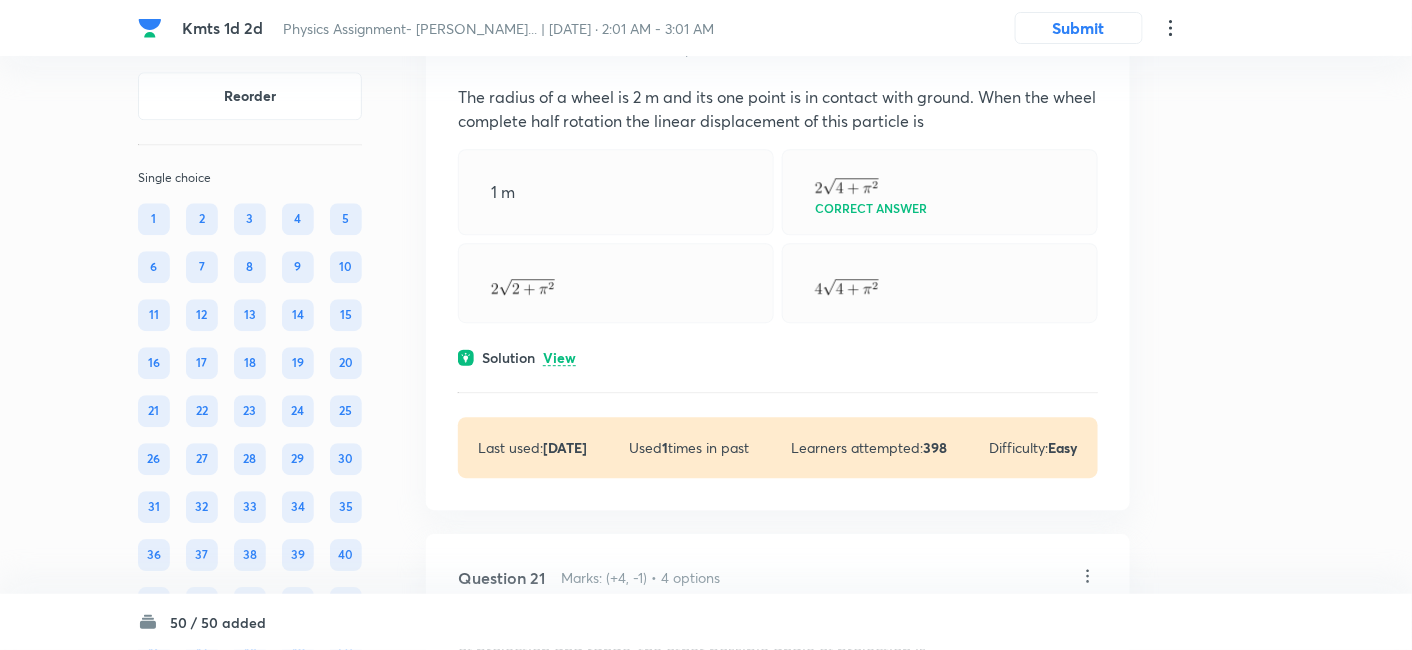 click on "View" at bounding box center (559, 358) 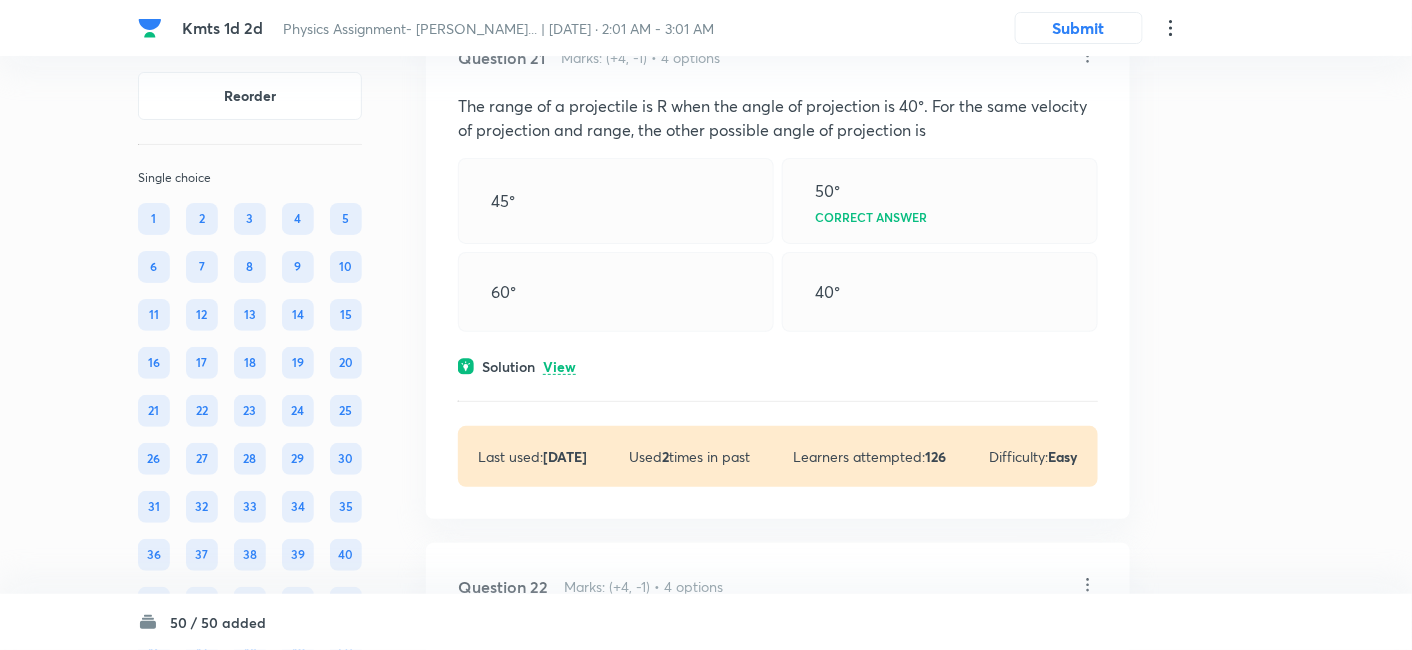 click on "View" at bounding box center [559, 367] 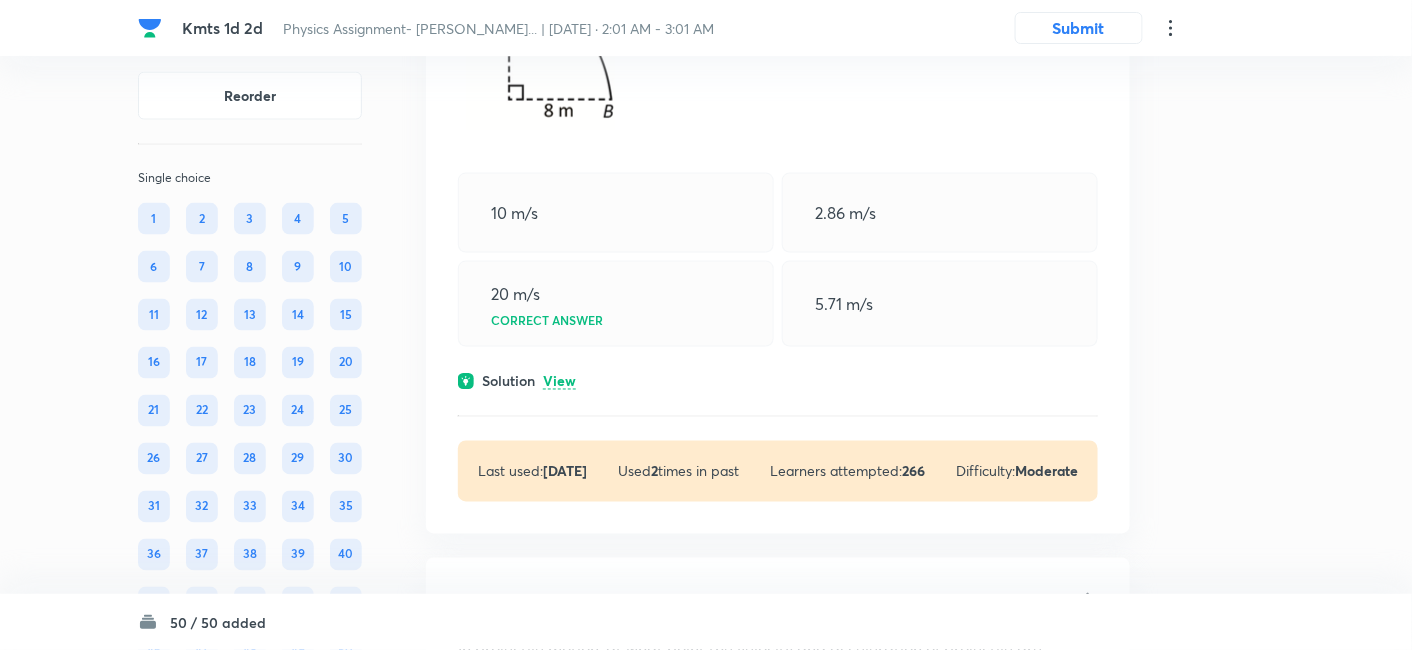 scroll, scrollTop: 15146, scrollLeft: 0, axis: vertical 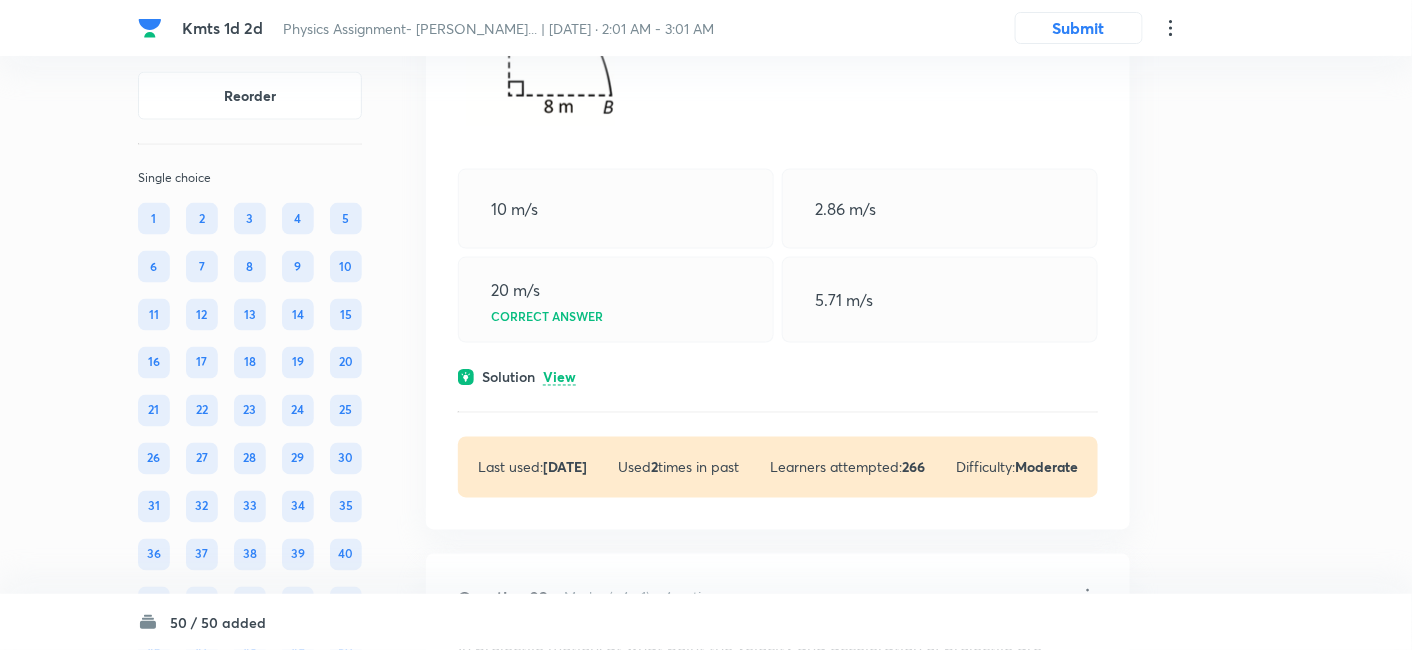 click on "View" at bounding box center [559, 378] 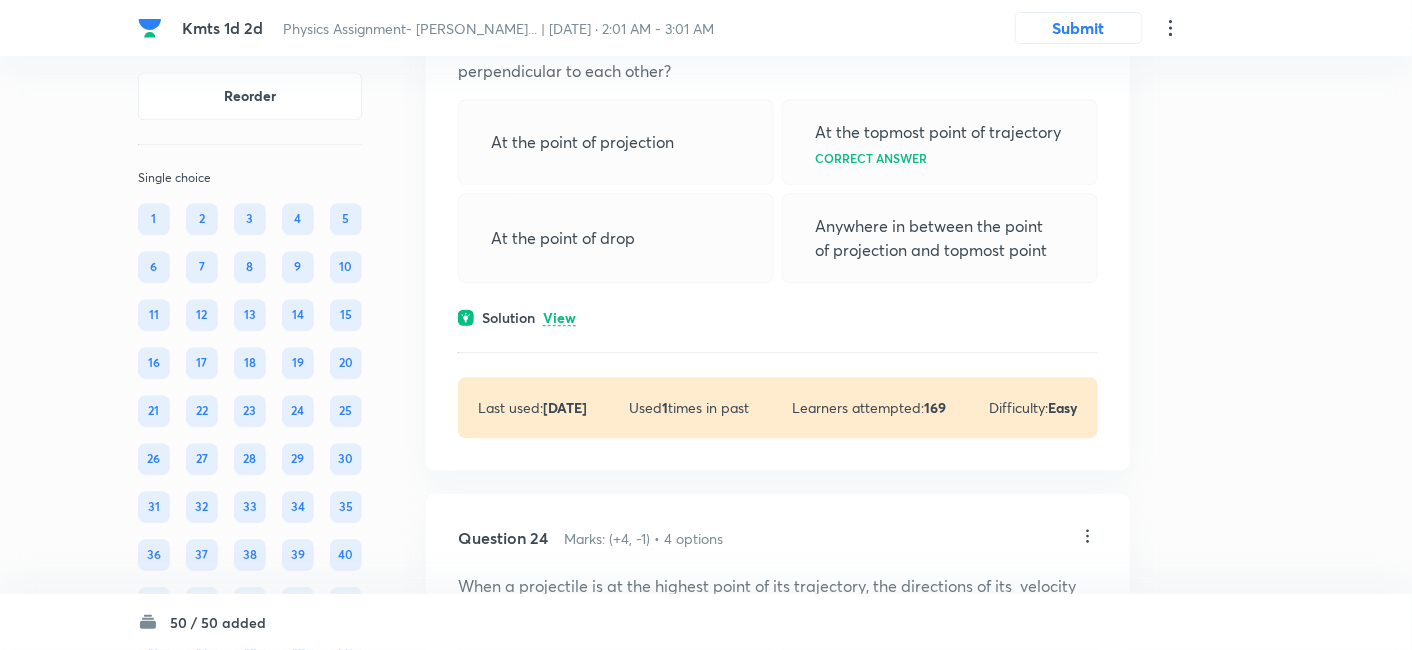 scroll, scrollTop: 15919, scrollLeft: 0, axis: vertical 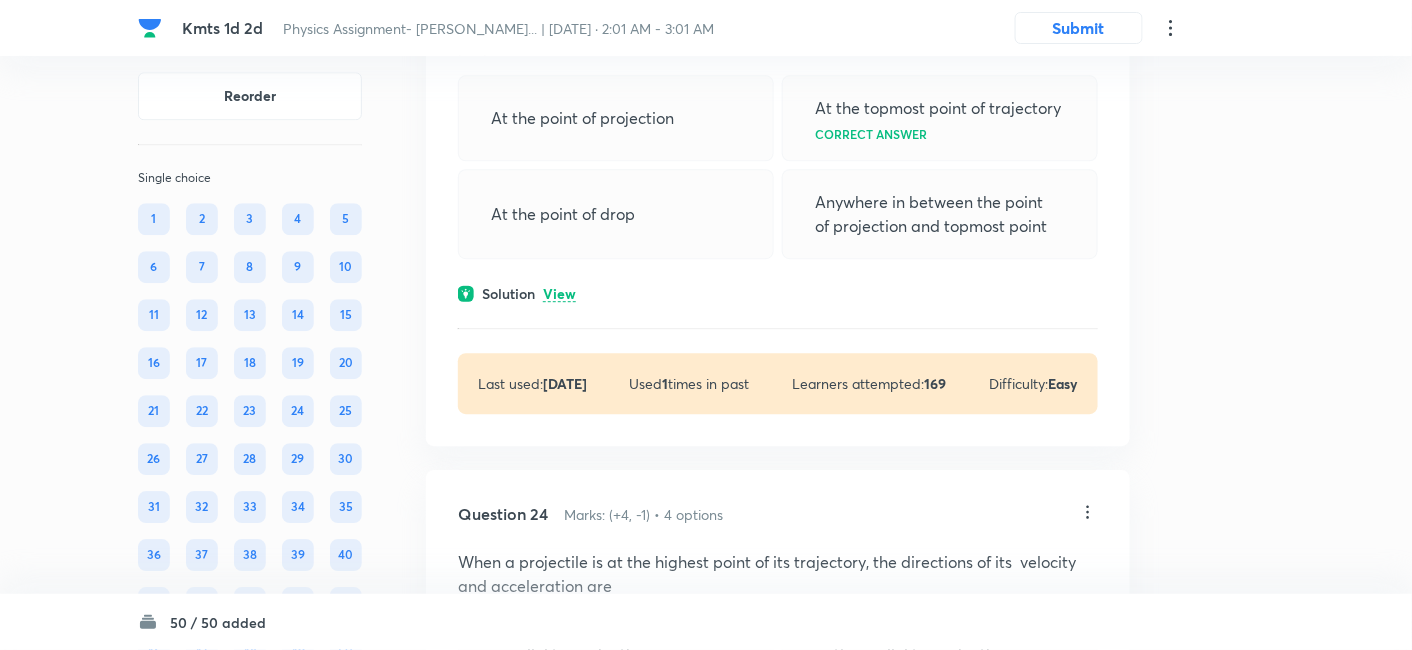 click on "View" at bounding box center [559, 294] 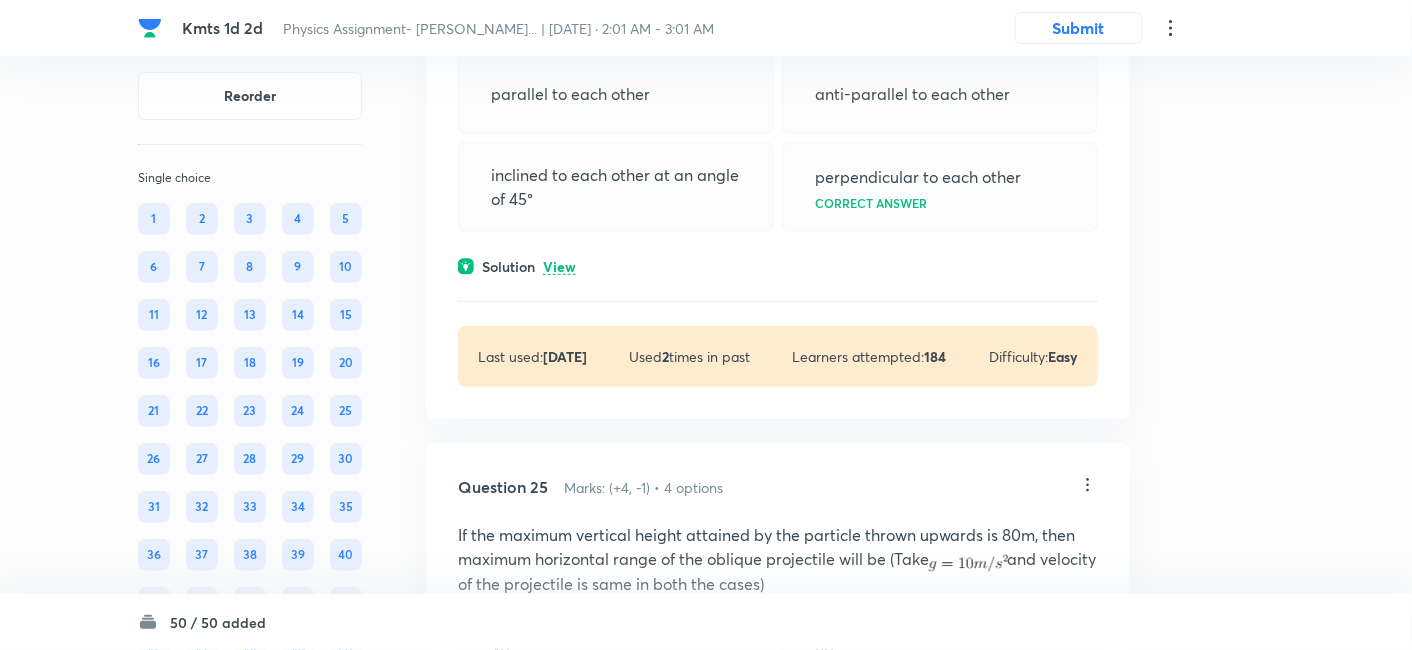 scroll, scrollTop: 16792, scrollLeft: 0, axis: vertical 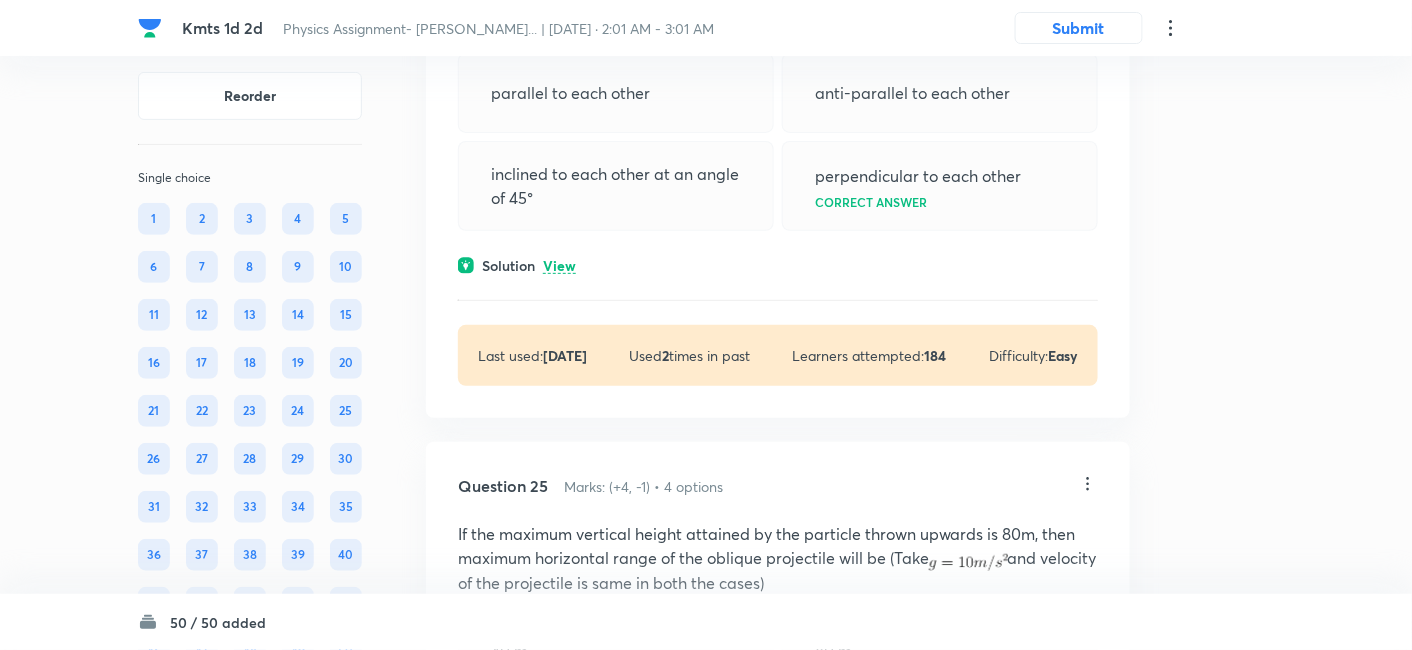 click on "View" at bounding box center (559, 266) 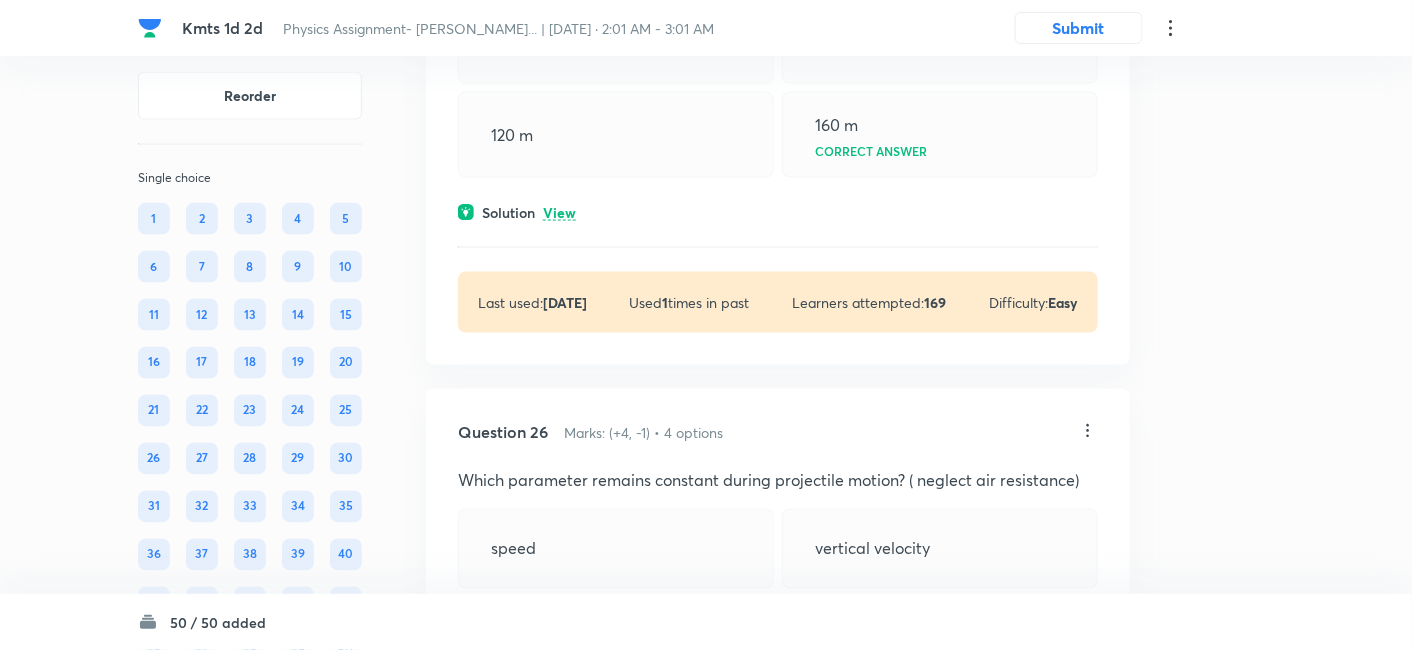 scroll, scrollTop: 17555, scrollLeft: 0, axis: vertical 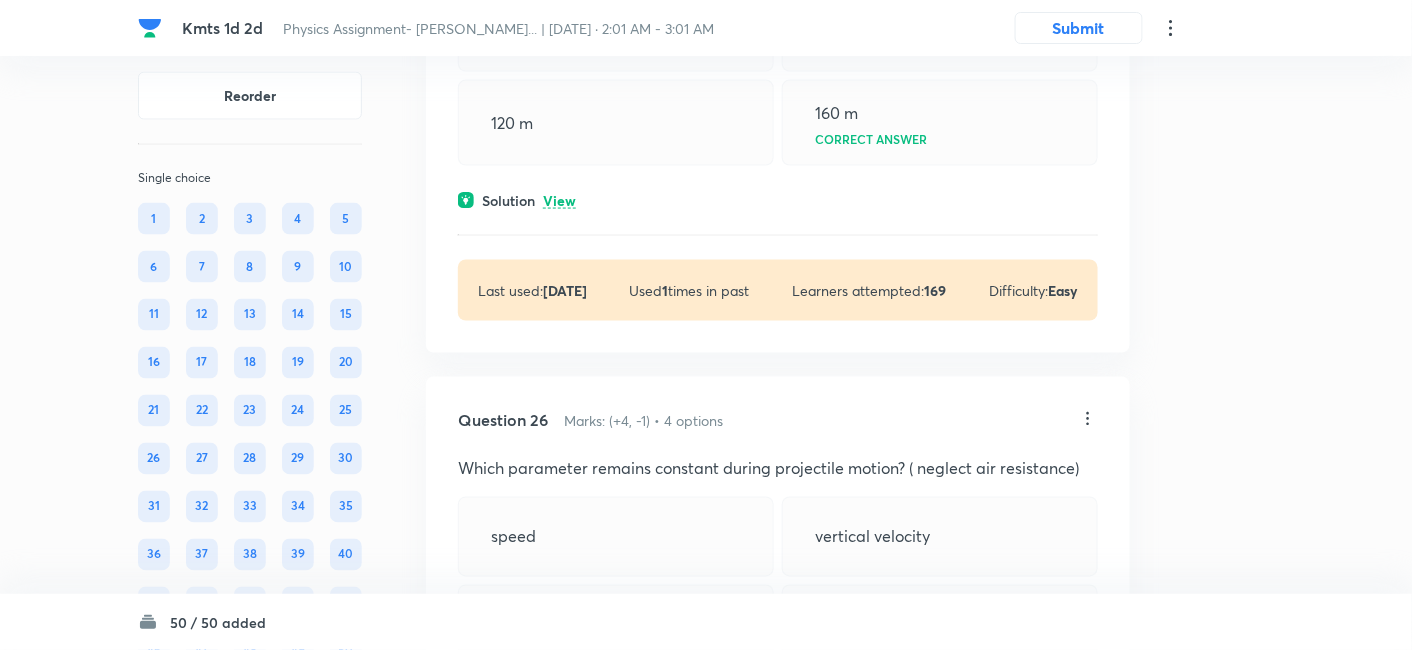 click on "View" at bounding box center [559, 201] 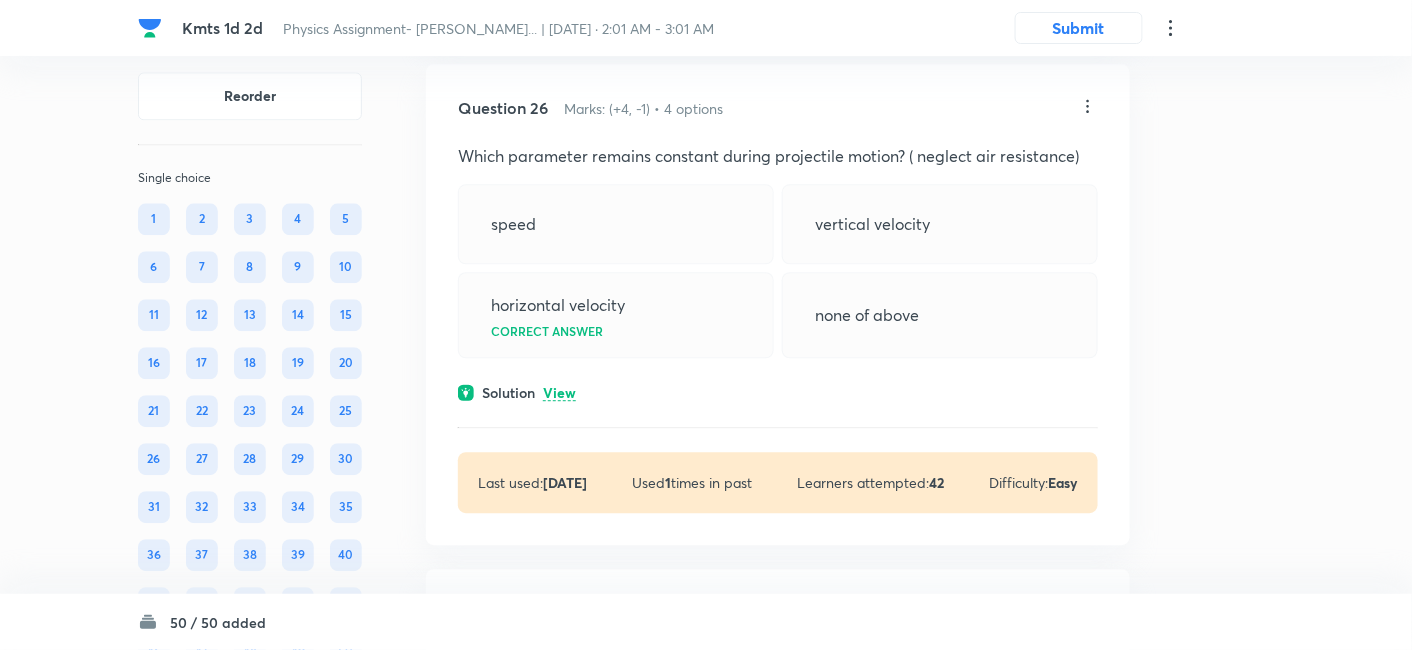 scroll, scrollTop: 18160, scrollLeft: 0, axis: vertical 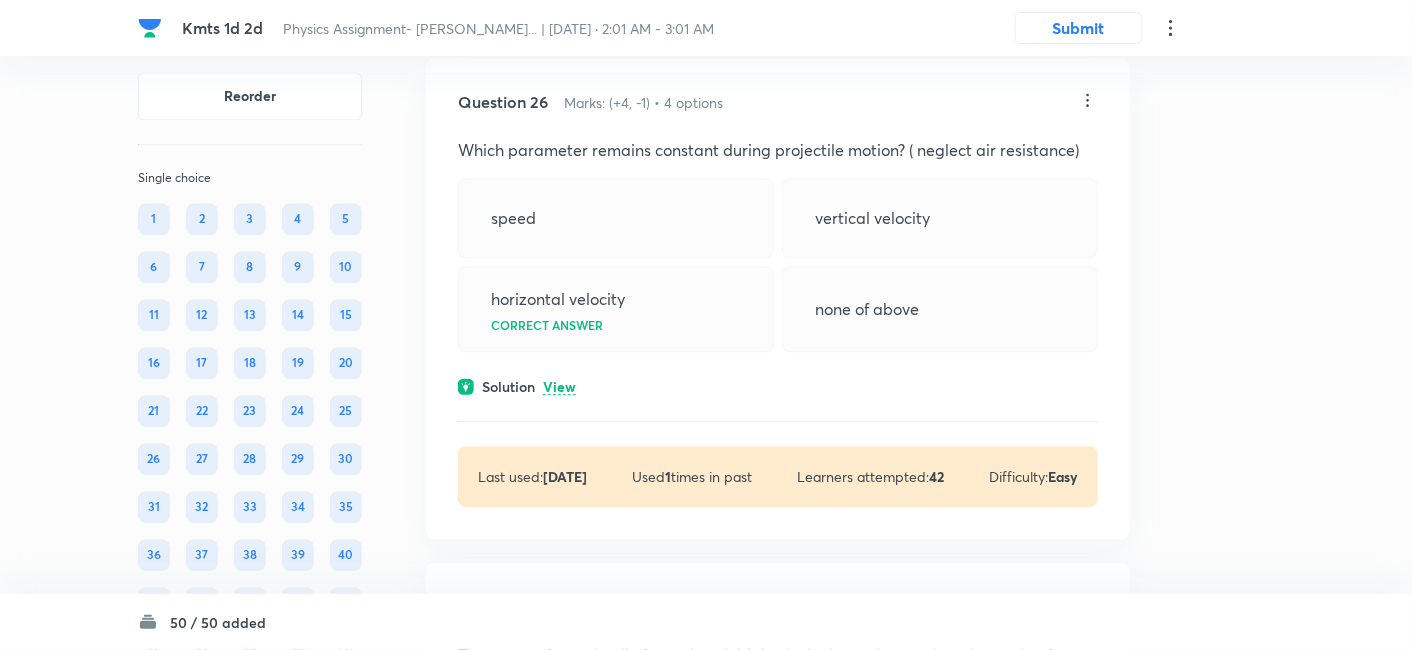 click on "View" at bounding box center (559, 387) 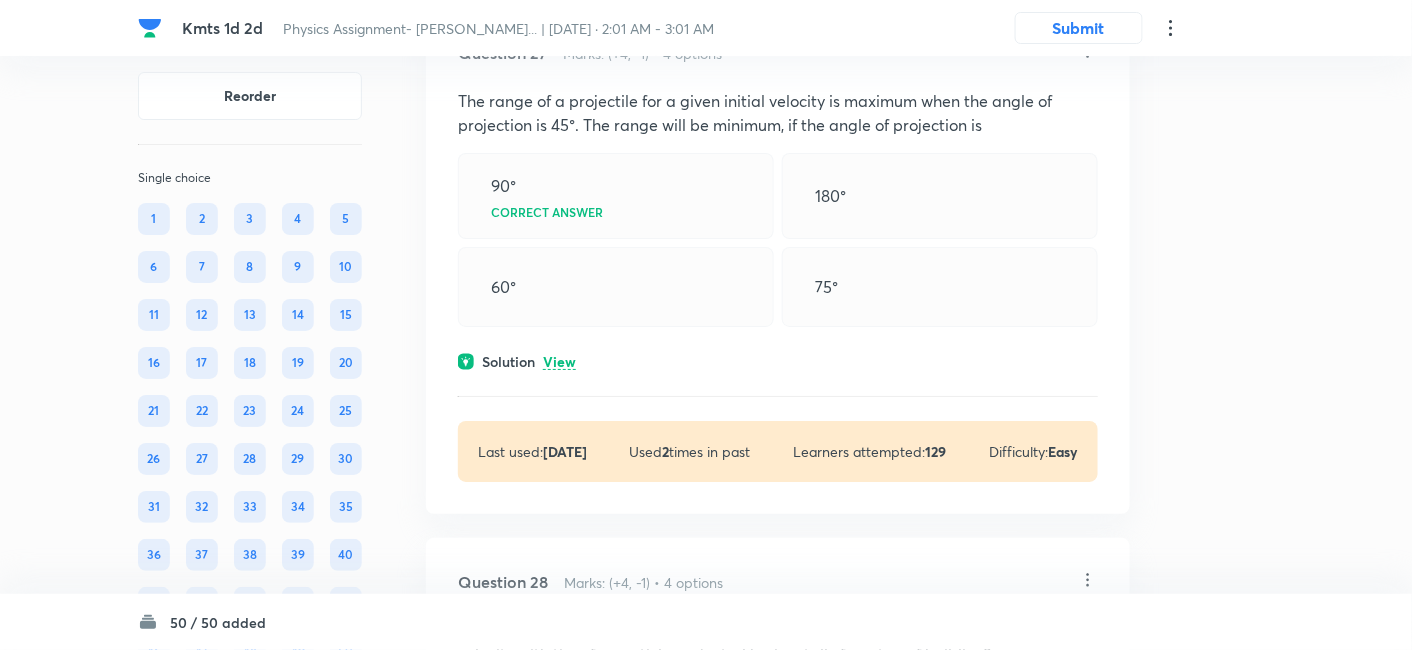 scroll, scrollTop: 18881, scrollLeft: 0, axis: vertical 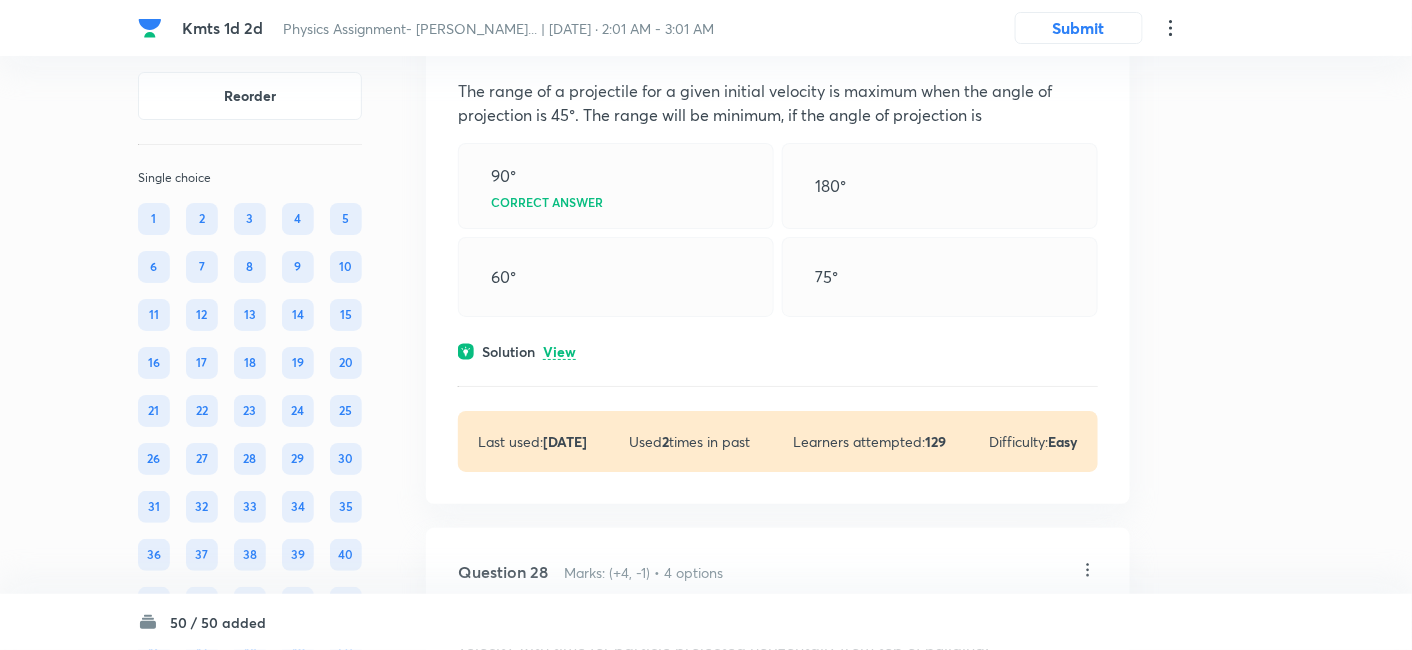 click on "View" at bounding box center (559, 352) 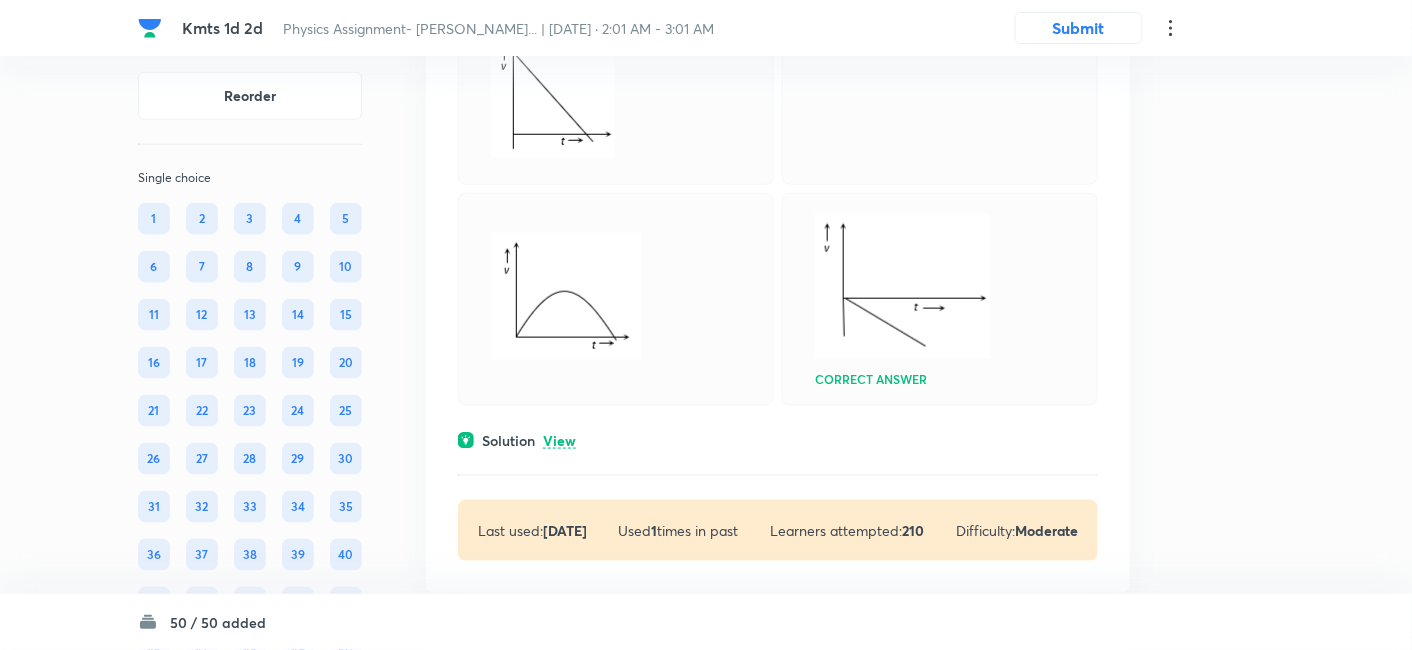 click on "View" at bounding box center (559, 441) 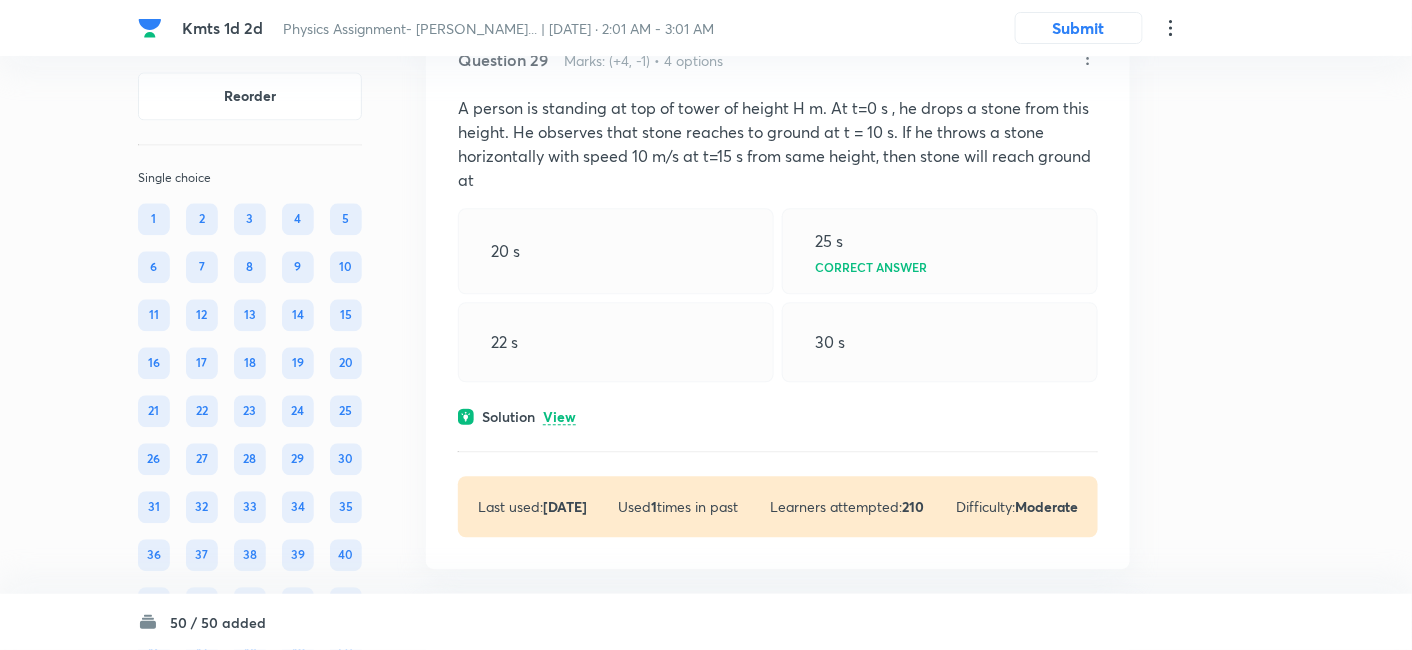 scroll, scrollTop: 20400, scrollLeft: 0, axis: vertical 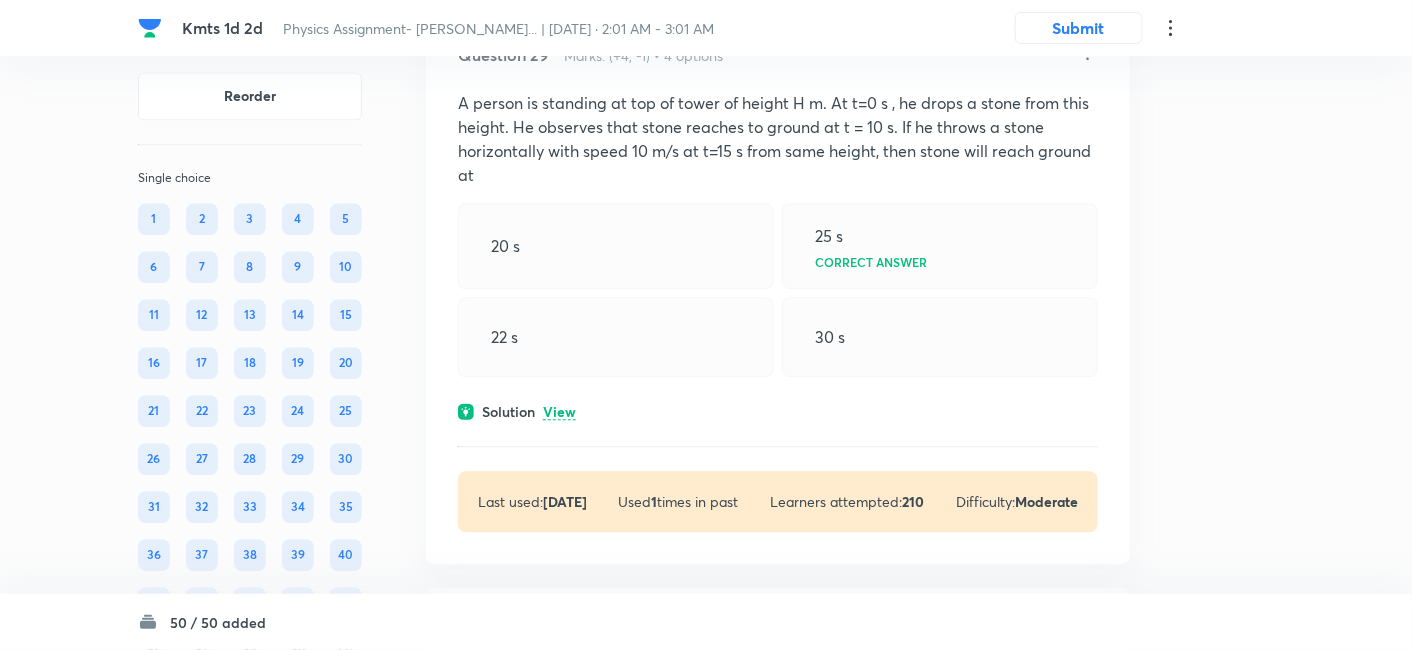 click on "View" at bounding box center [559, 412] 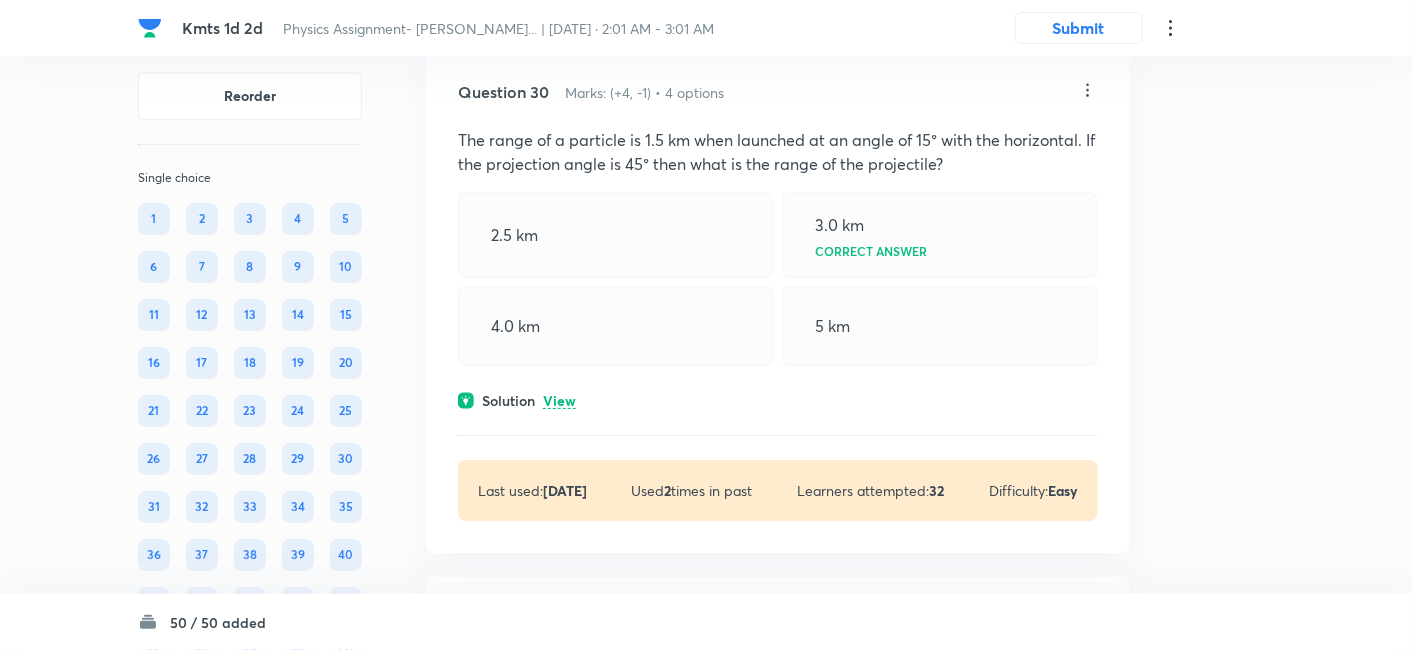 scroll, scrollTop: 21122, scrollLeft: 0, axis: vertical 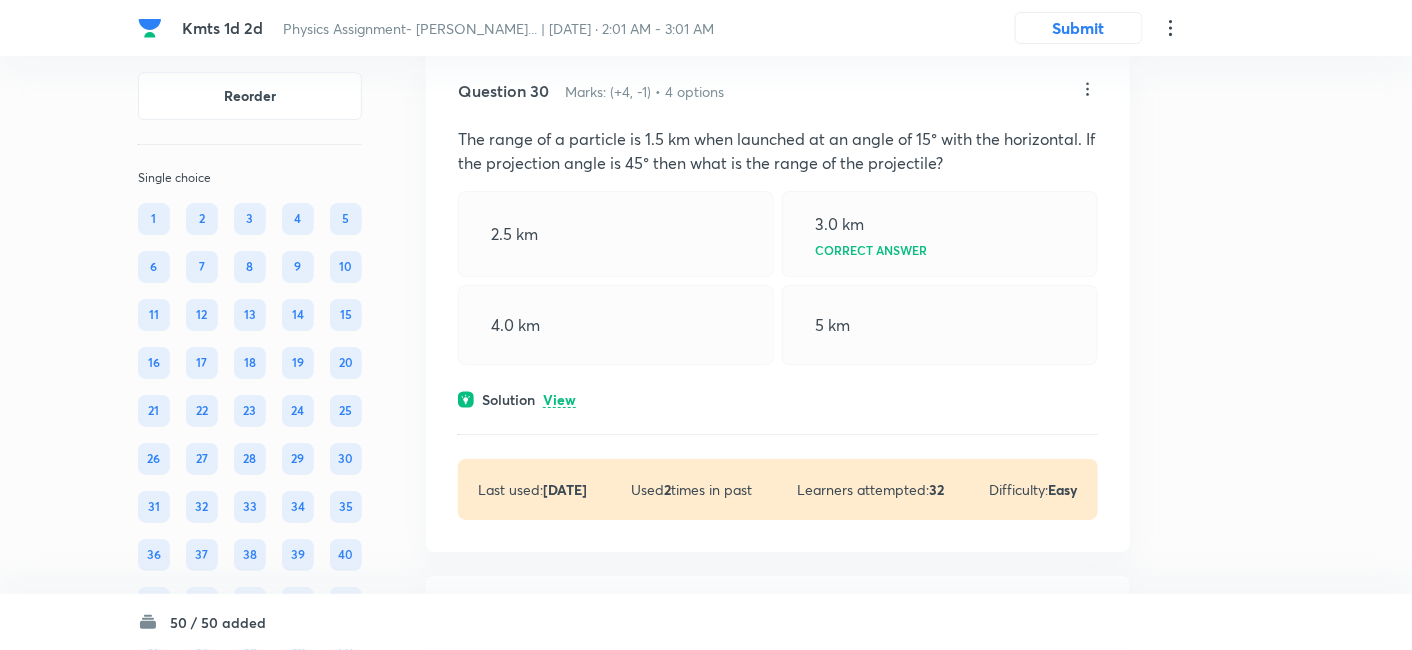 click on "View" at bounding box center [559, 400] 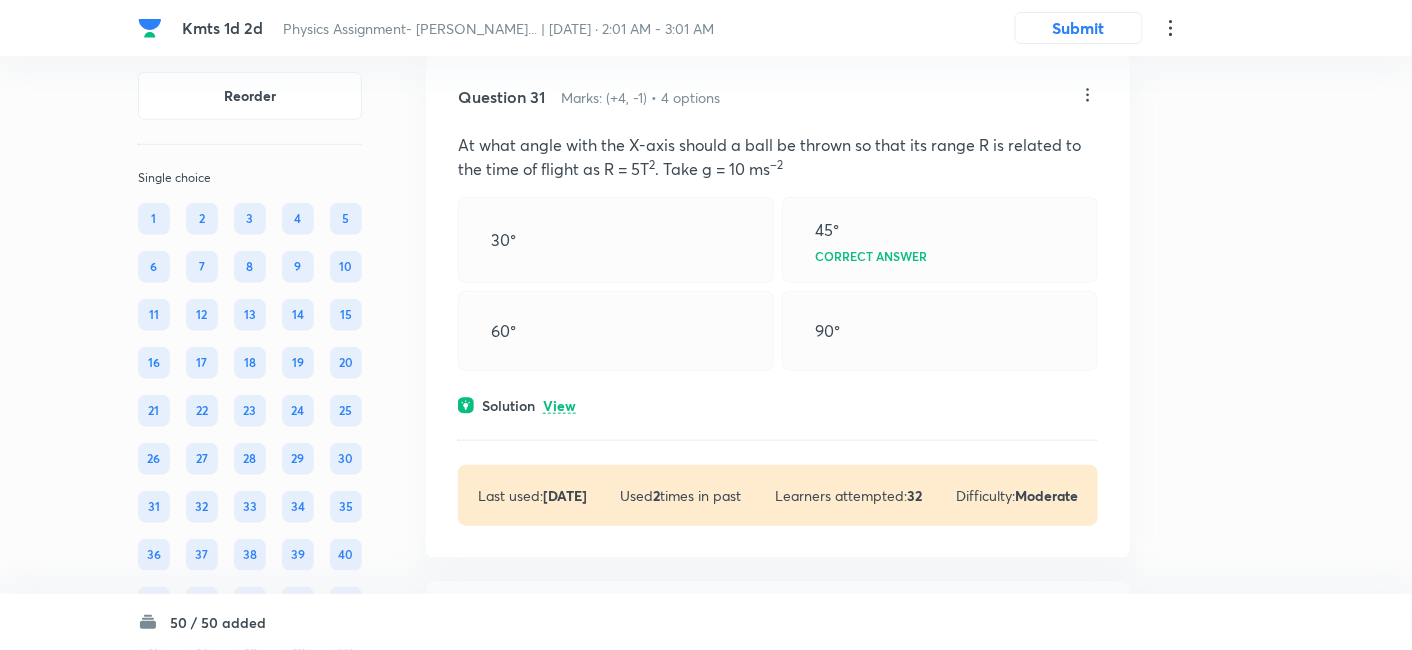scroll, scrollTop: 21824, scrollLeft: 0, axis: vertical 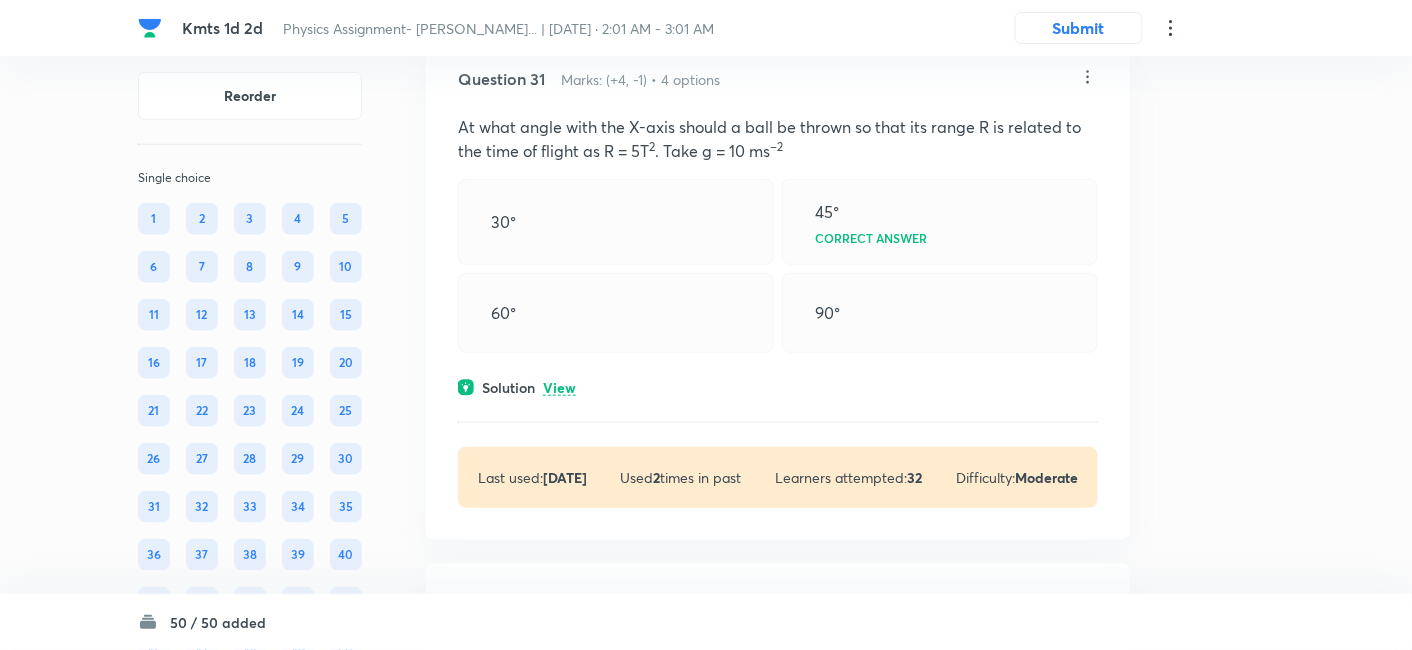 click on "View" at bounding box center [559, 388] 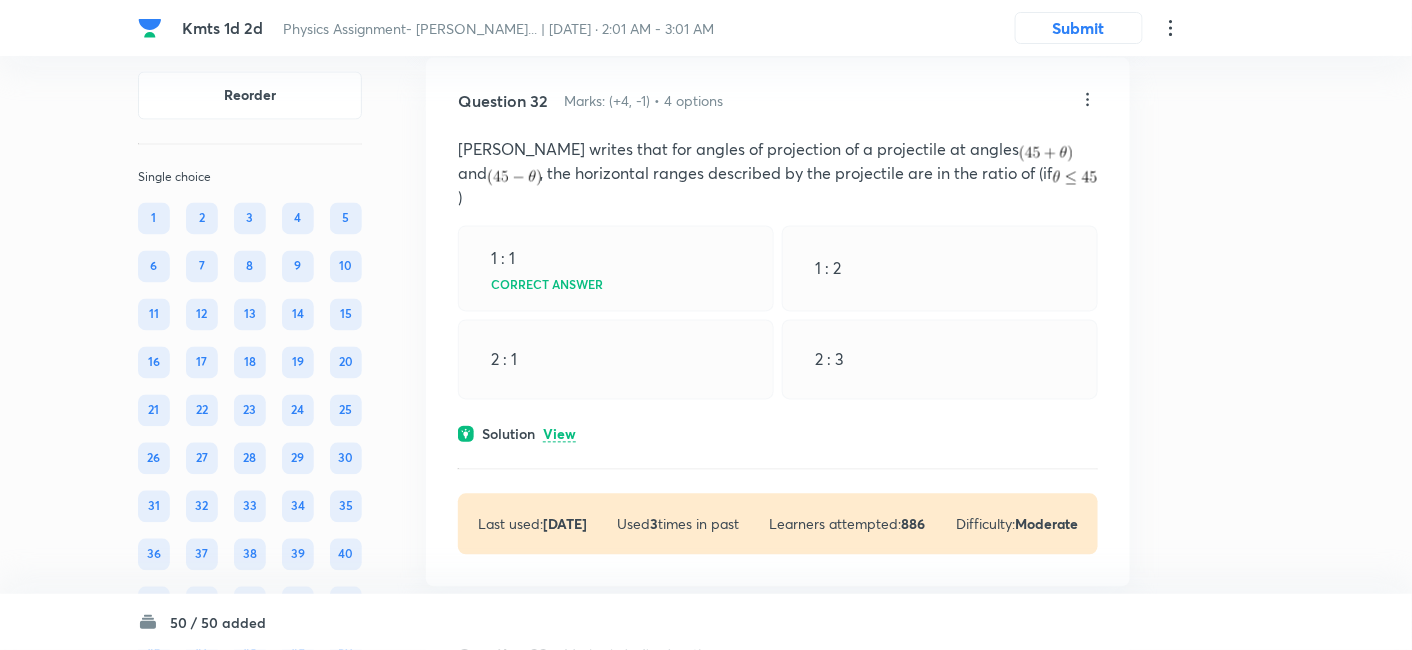 scroll, scrollTop: 22546, scrollLeft: 0, axis: vertical 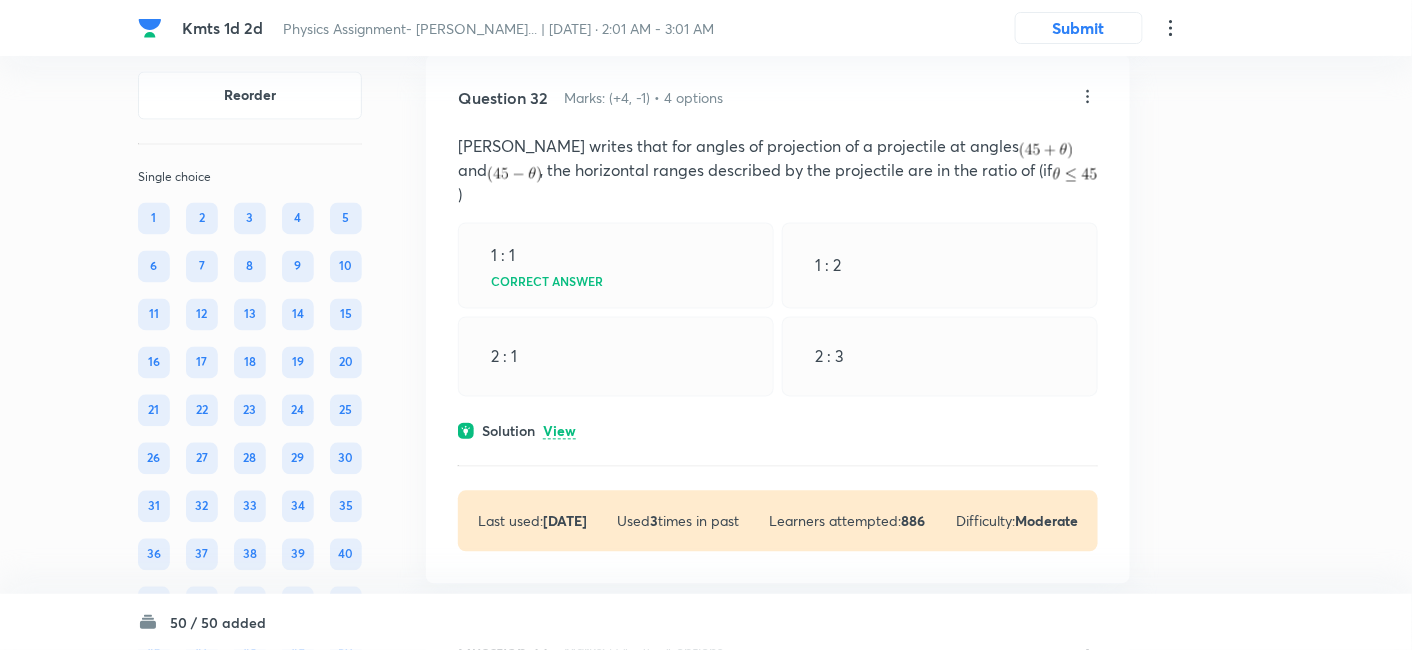 click on "View" at bounding box center [559, 432] 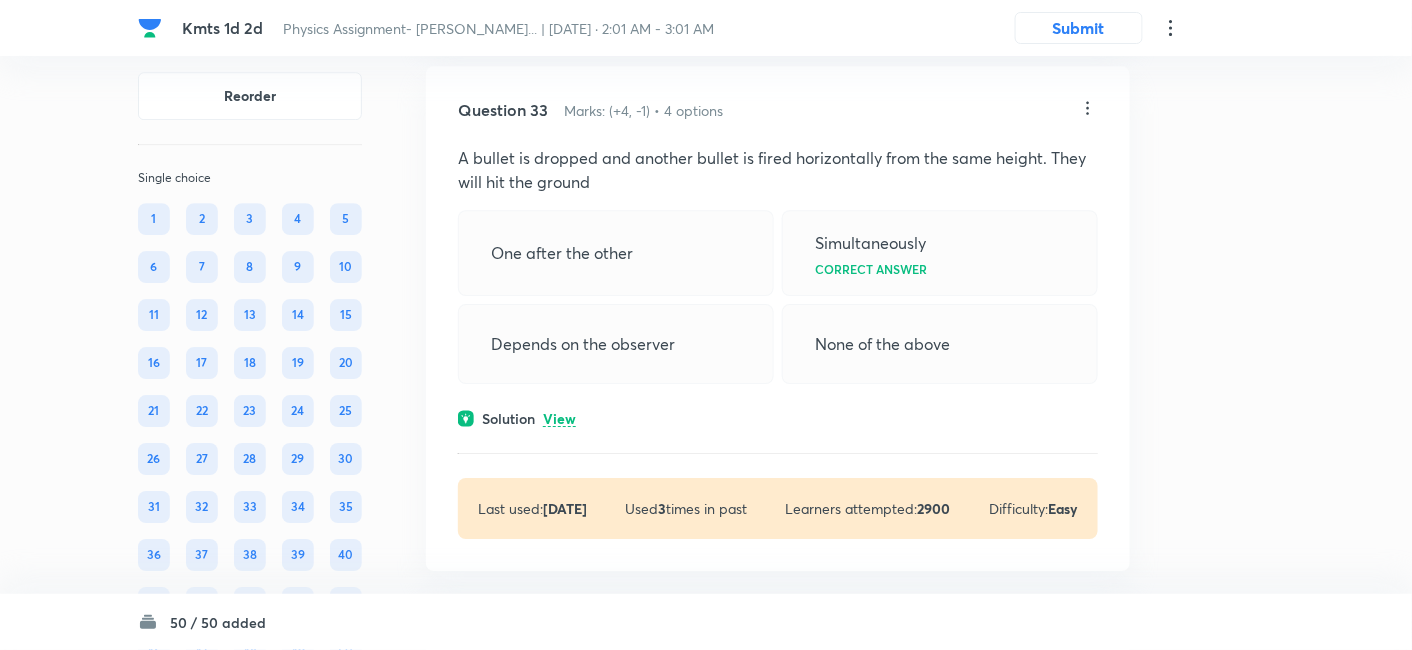 click on "View" at bounding box center (559, 419) 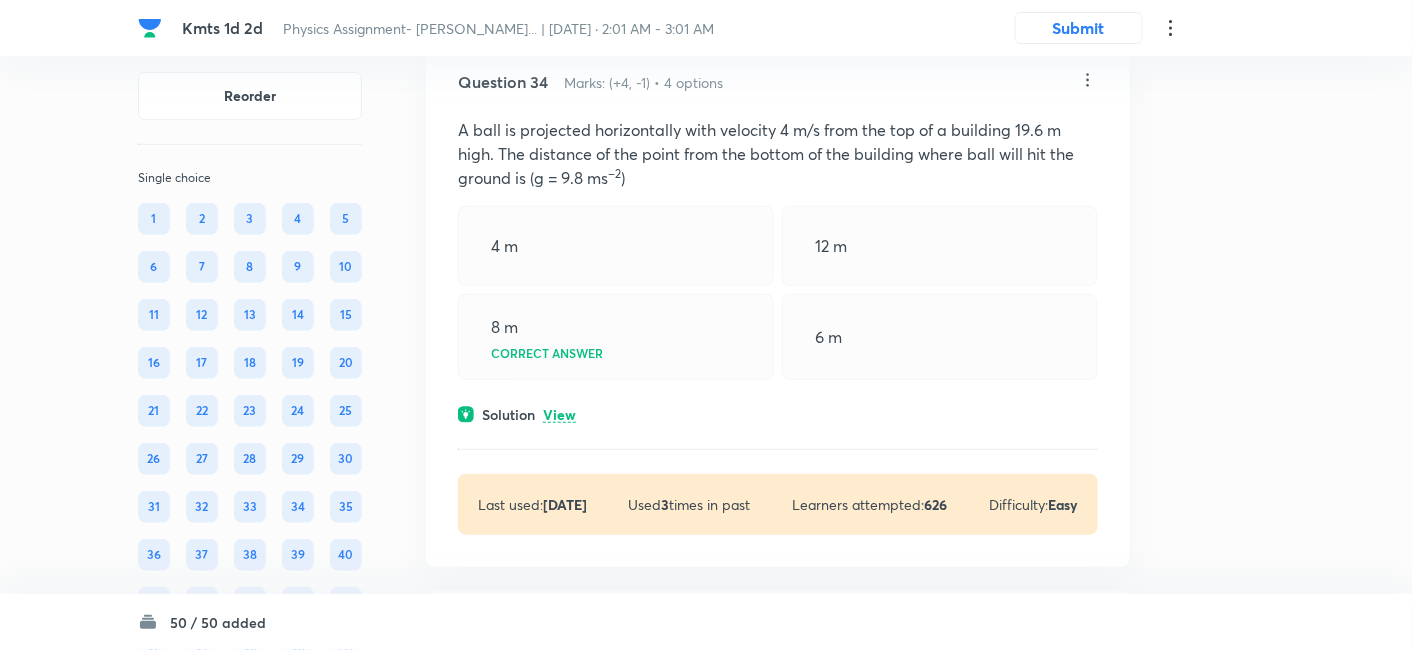 scroll, scrollTop: 24044, scrollLeft: 0, axis: vertical 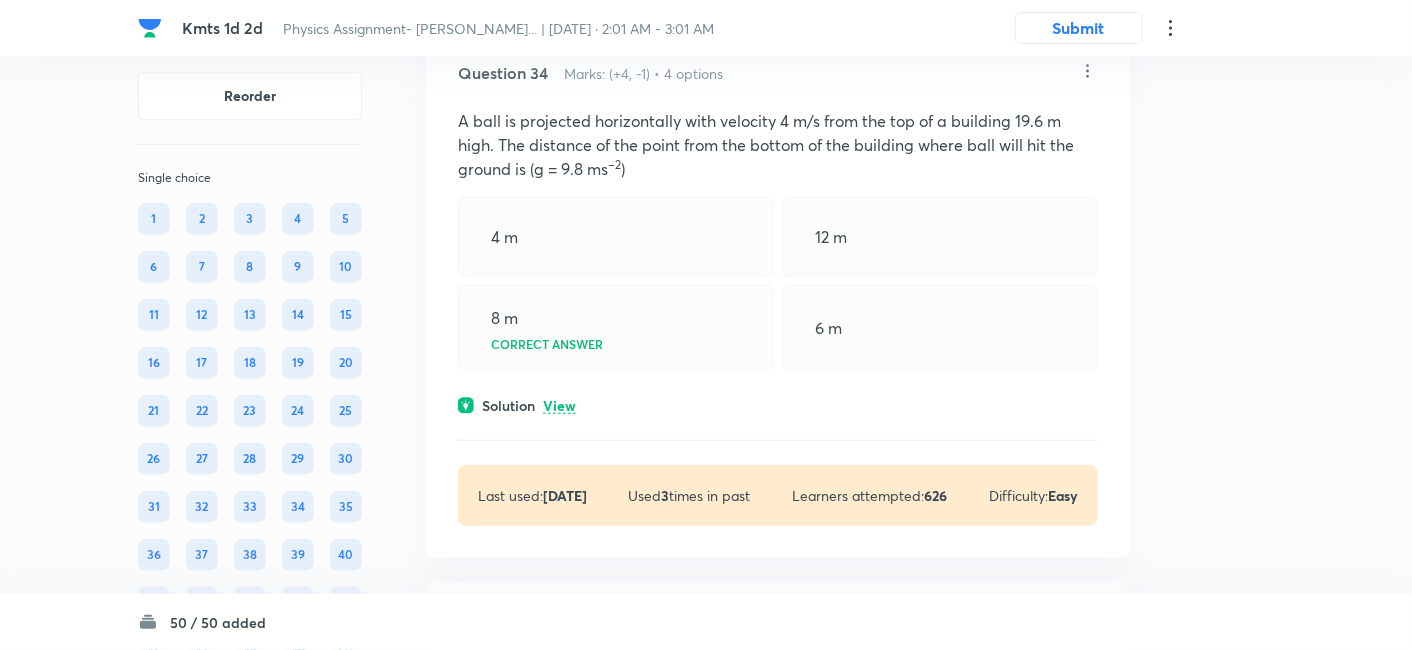 click on "View" at bounding box center [559, 406] 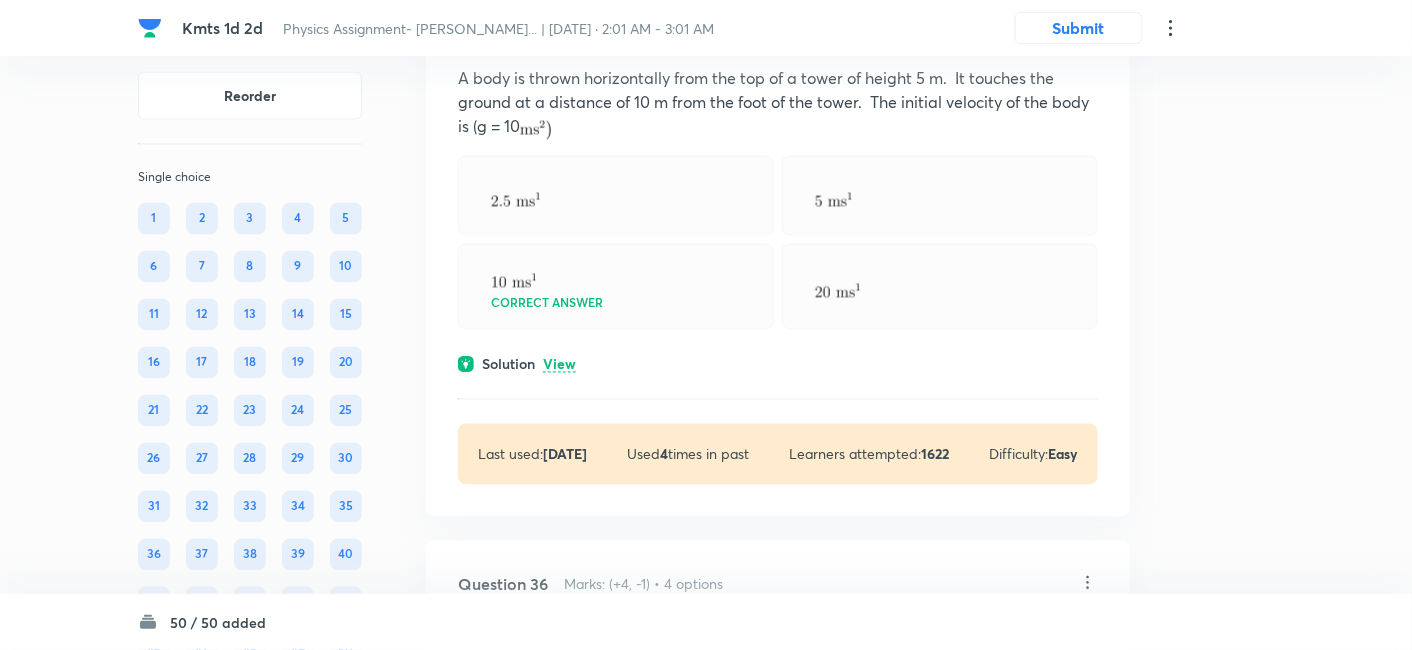 scroll, scrollTop: 24890, scrollLeft: 0, axis: vertical 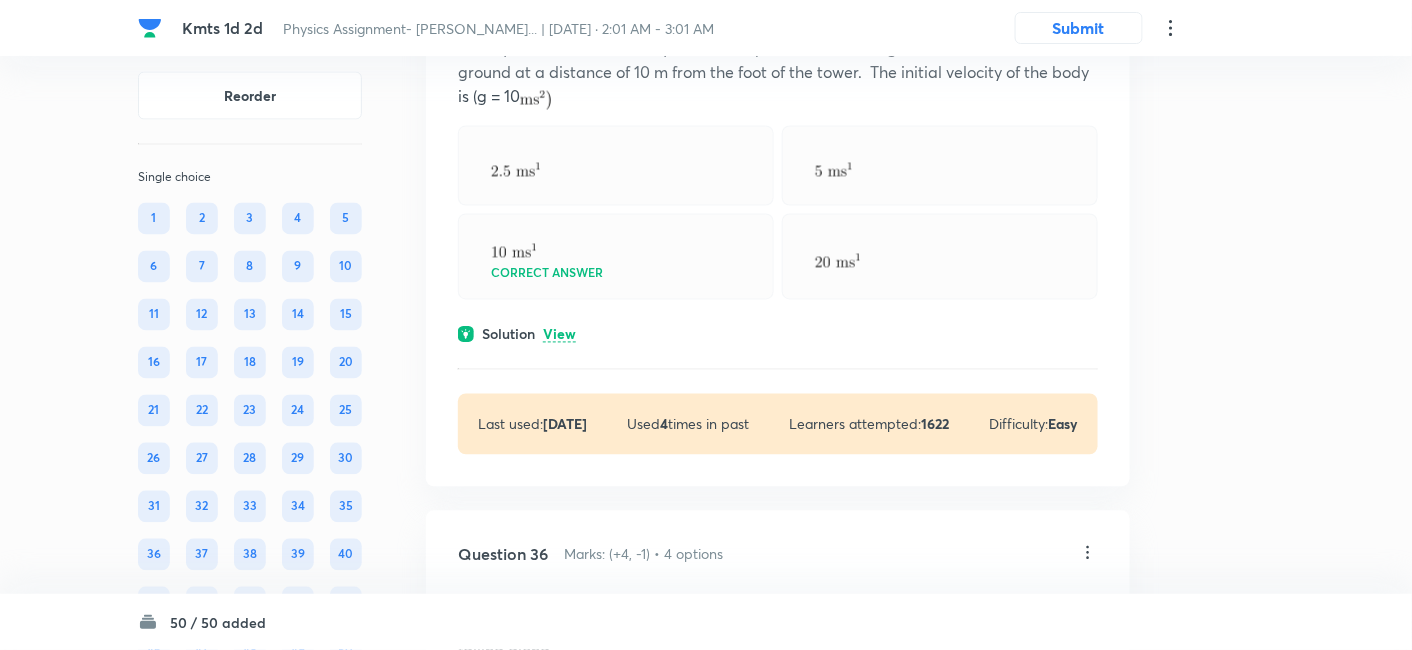 click on "View" at bounding box center [559, 335] 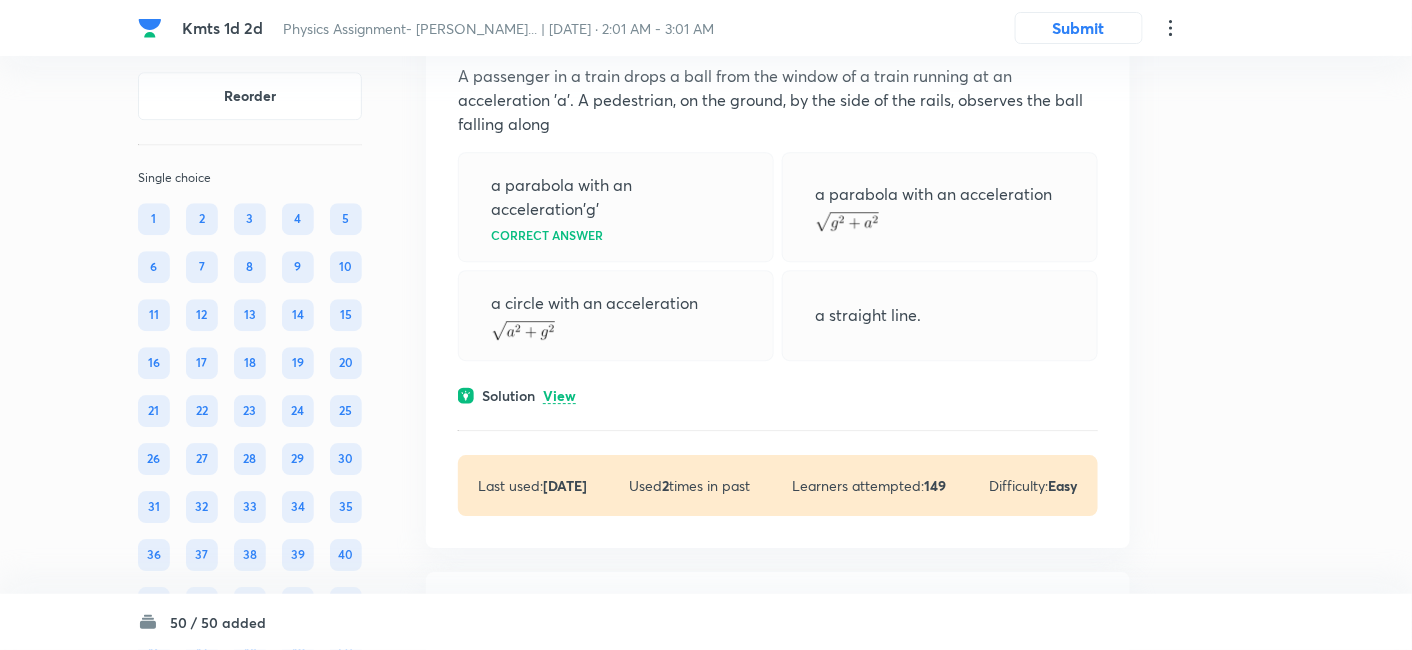 scroll, scrollTop: 25543, scrollLeft: 0, axis: vertical 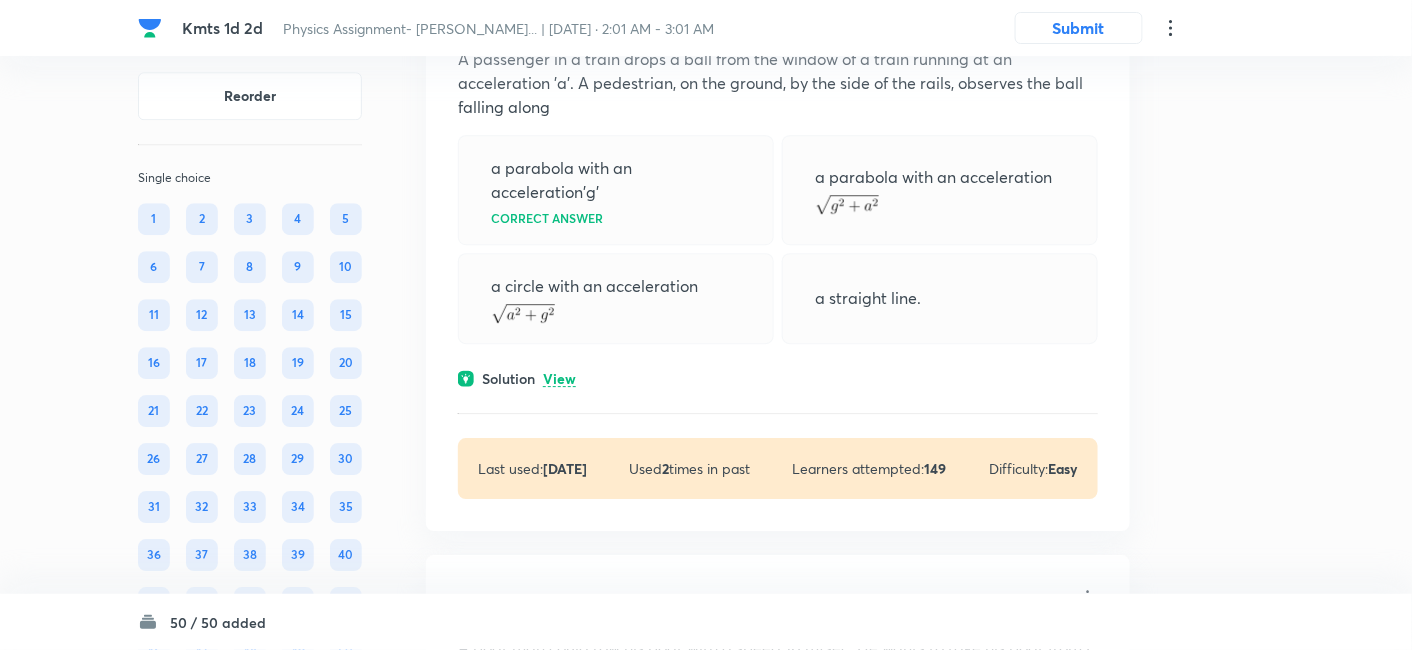 click on "View" at bounding box center [559, 379] 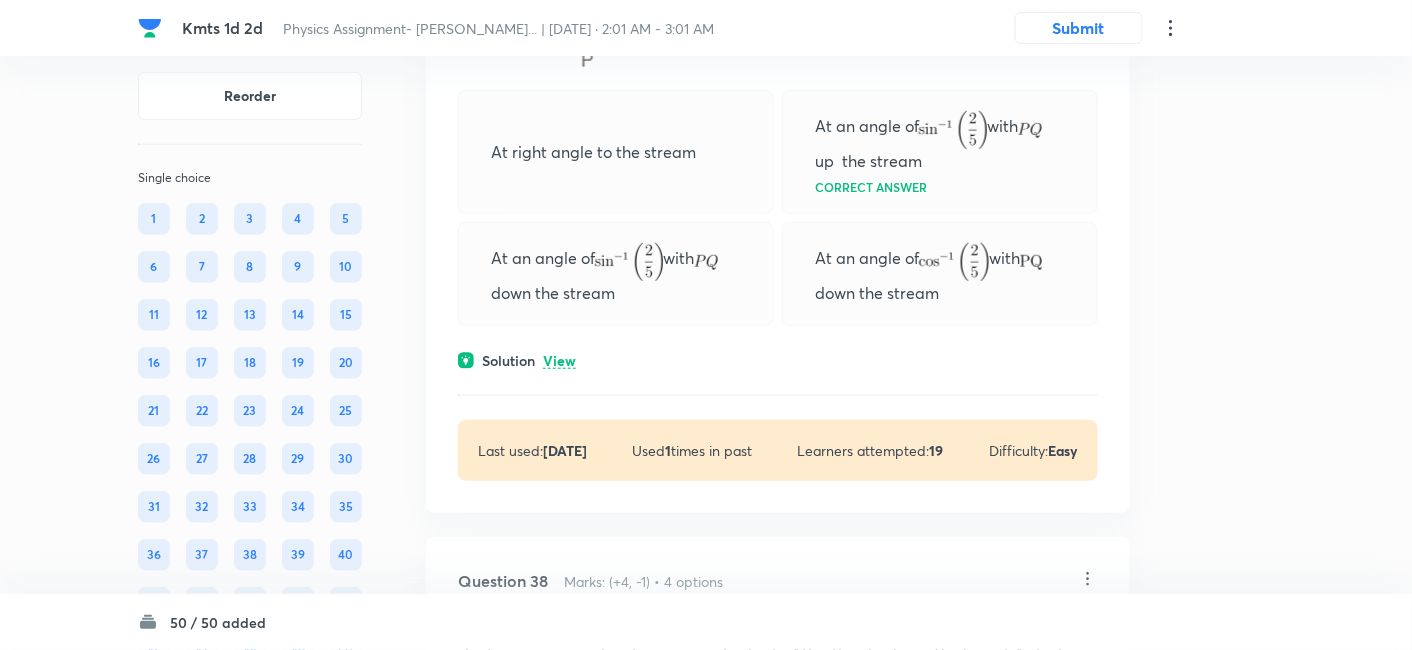 scroll, scrollTop: 26528, scrollLeft: 0, axis: vertical 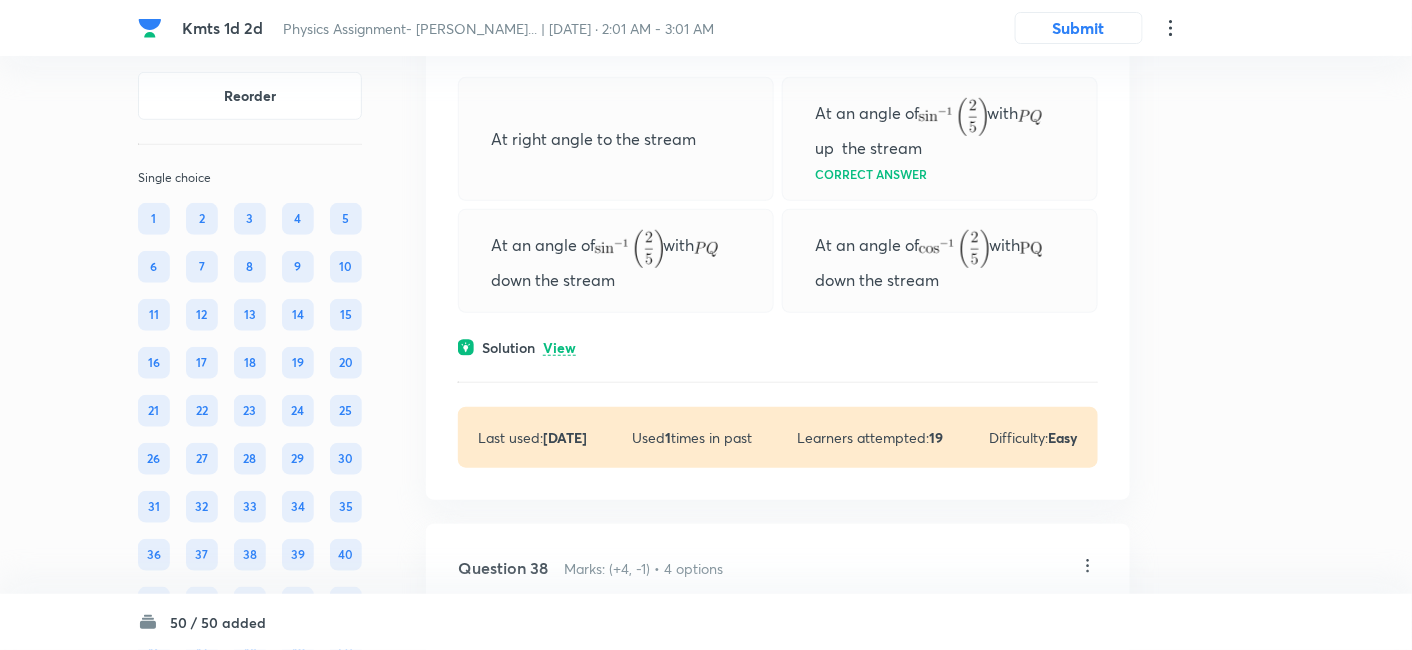 click on "View" at bounding box center [559, 348] 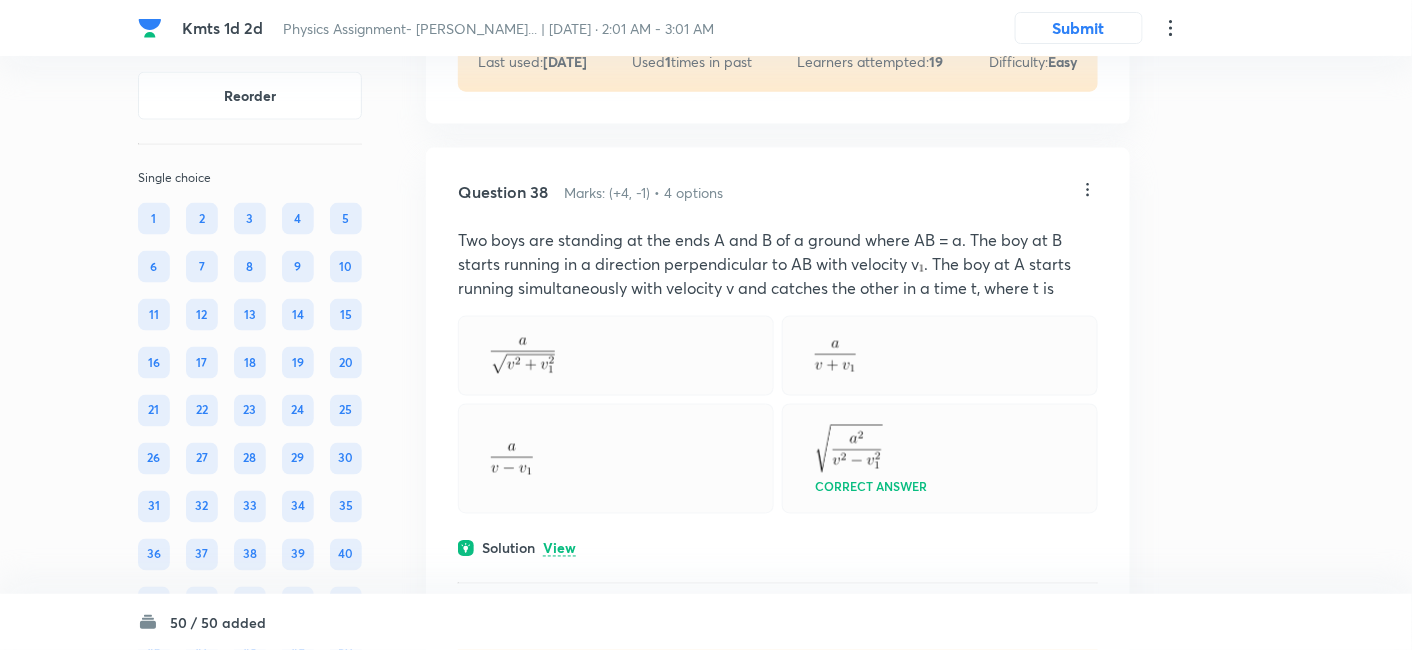 scroll, scrollTop: 27059, scrollLeft: 0, axis: vertical 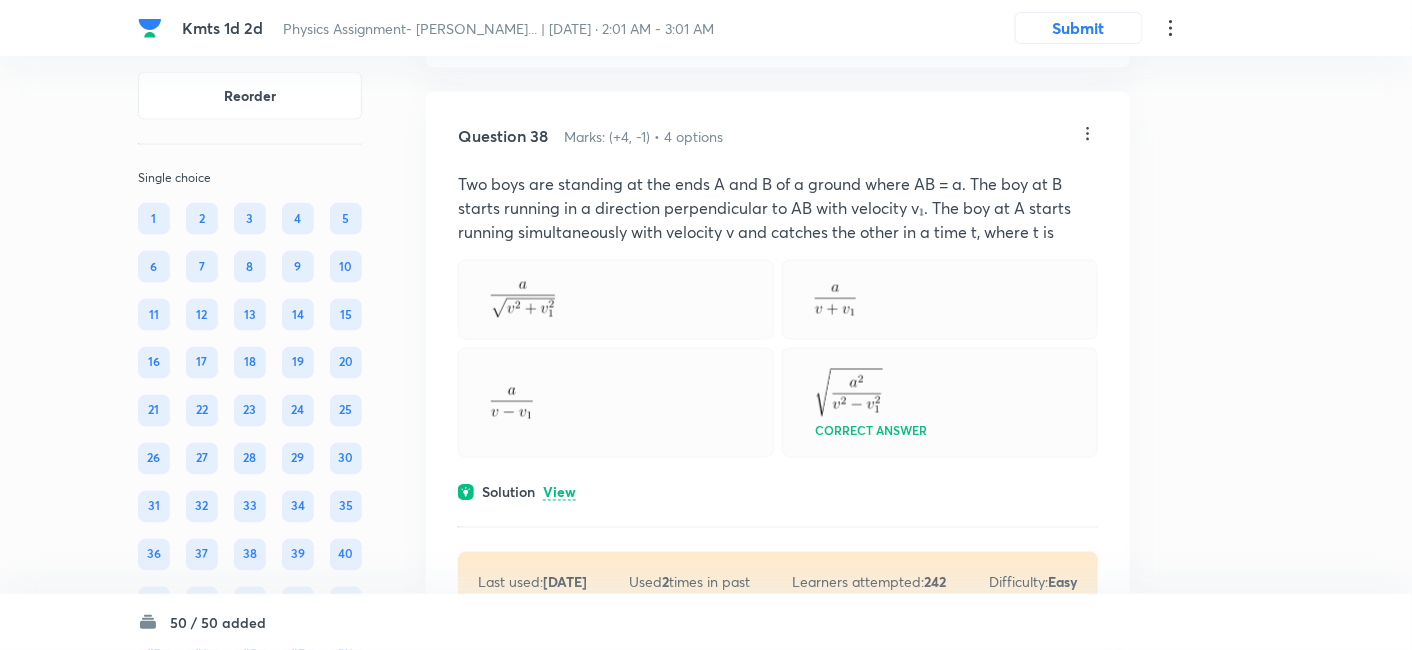 click on "View" at bounding box center [559, 493] 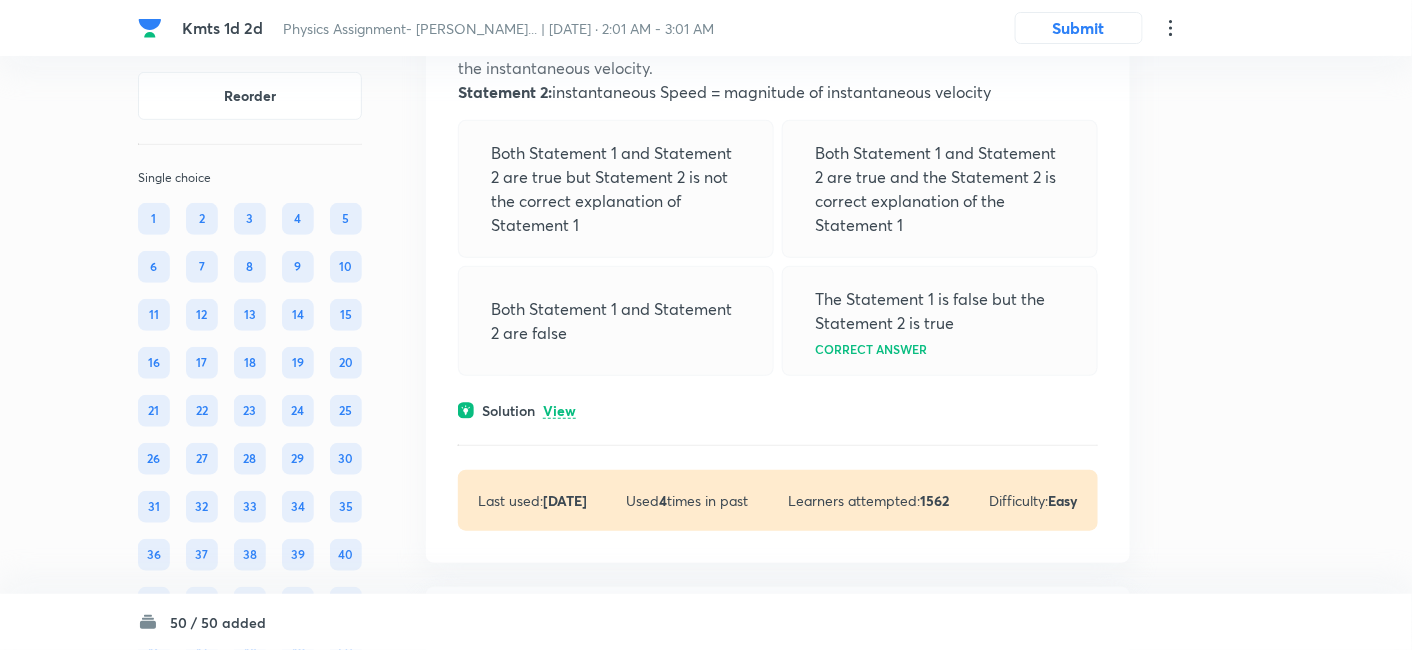 scroll, scrollTop: 28817, scrollLeft: 0, axis: vertical 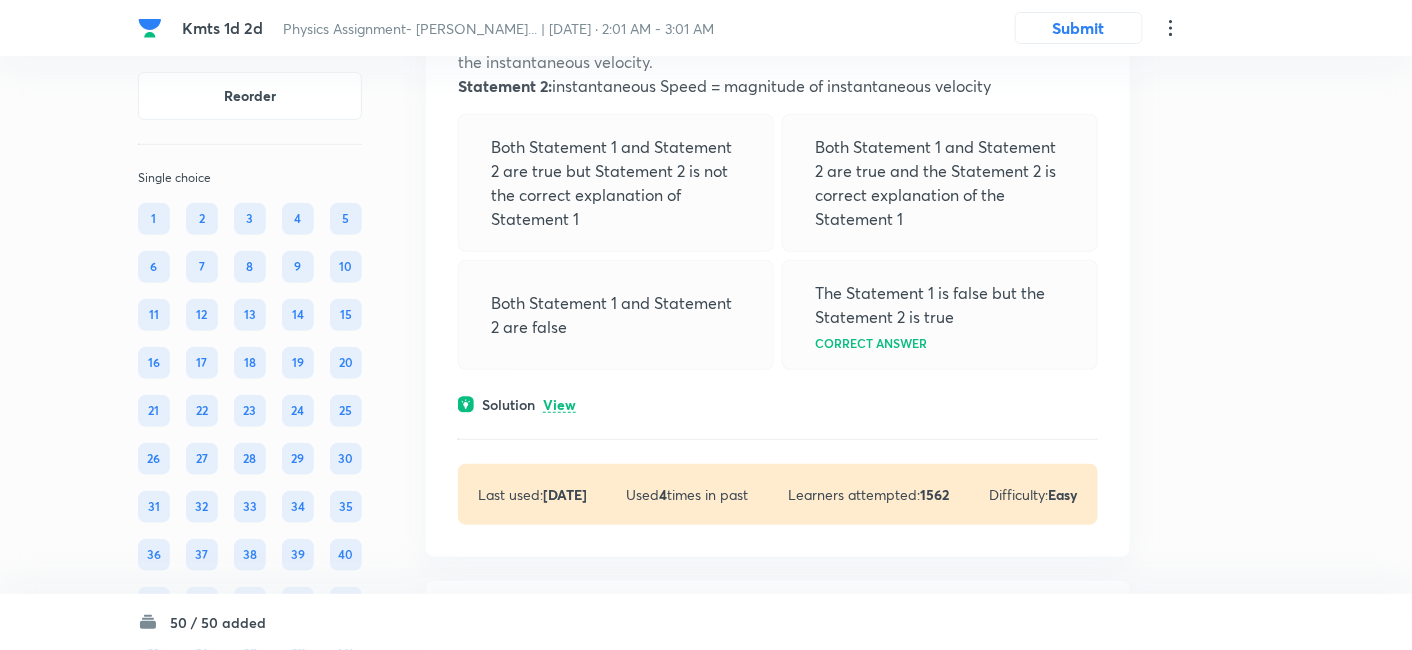 click on "Solution View" at bounding box center (778, 404) 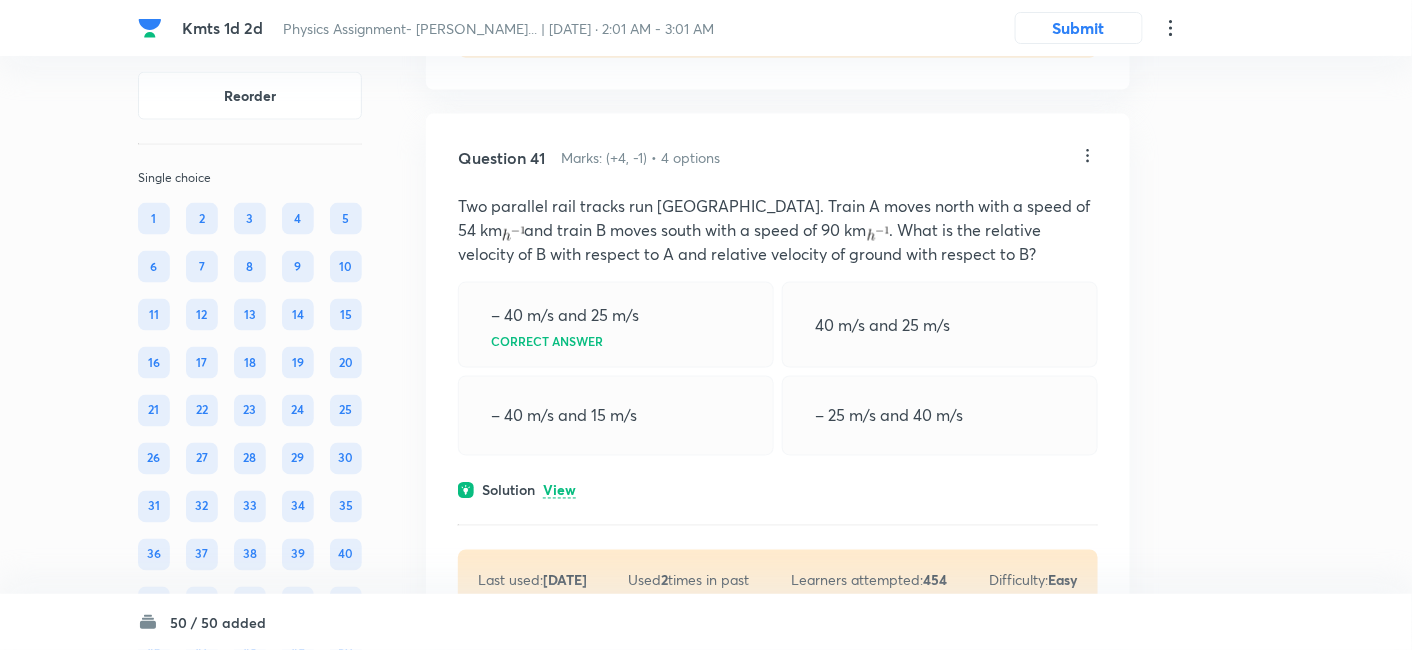 scroll, scrollTop: 29424, scrollLeft: 0, axis: vertical 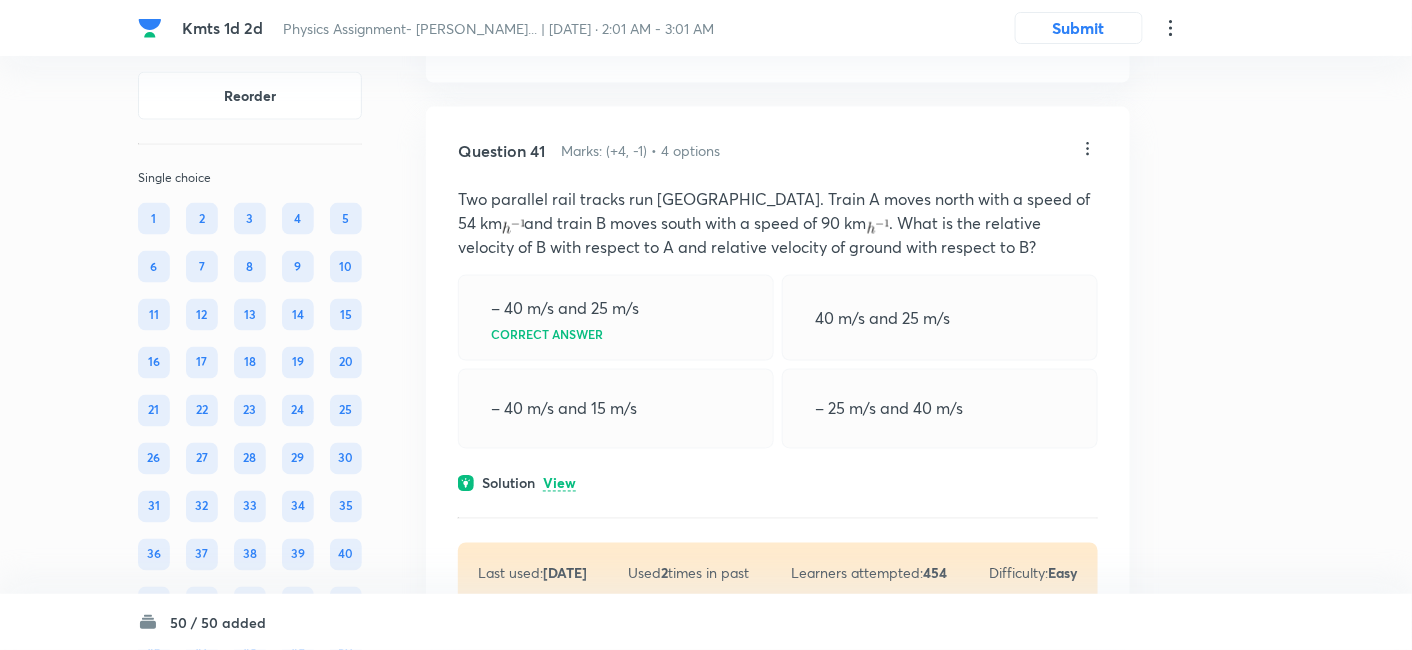 click on "Question 41 Marks: (+4, -1) • 4 options Two parallel rail tracks run north south. Train A moves north with a speed of 54 km   and train B moves south with a speed of 90 km  . What is the relative velocity of B with respect to A and relative velocity of ground with respect to B? – 40 m/s and 25 m/s Correct answer 40 m/s and 25 m/s – 40 m/s and 15 m/s – 25 m/s and 40 m/s Solution View Last used:  3 years ago Used  2  times in past Learners attempted:  454 Difficulty: Easy" at bounding box center [778, 371] 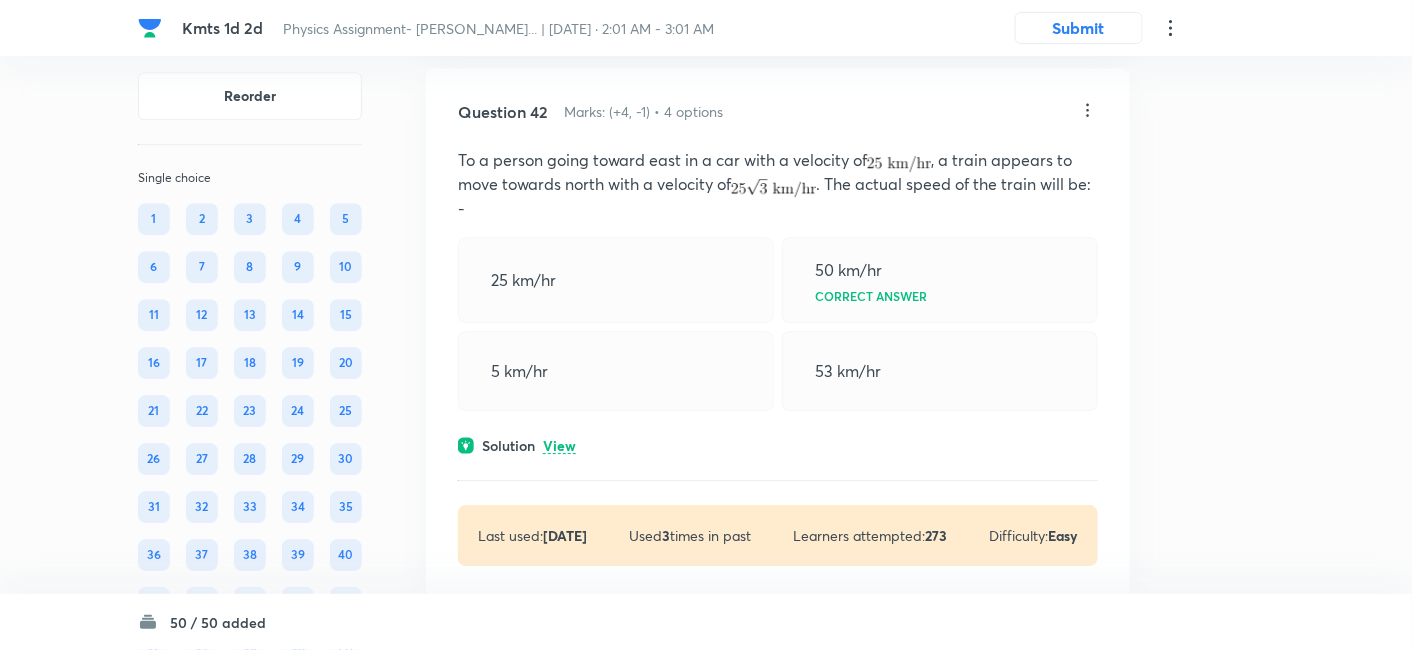scroll, scrollTop: 30342, scrollLeft: 0, axis: vertical 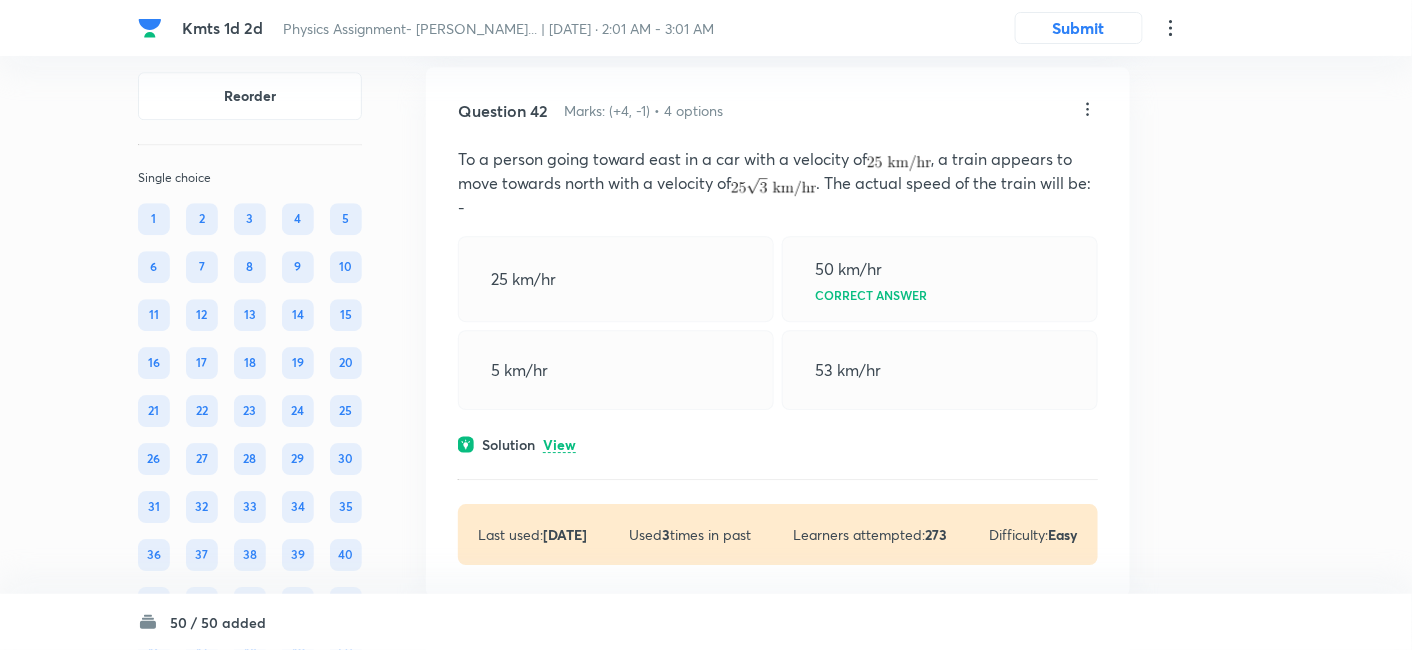 click on "View" at bounding box center (559, 445) 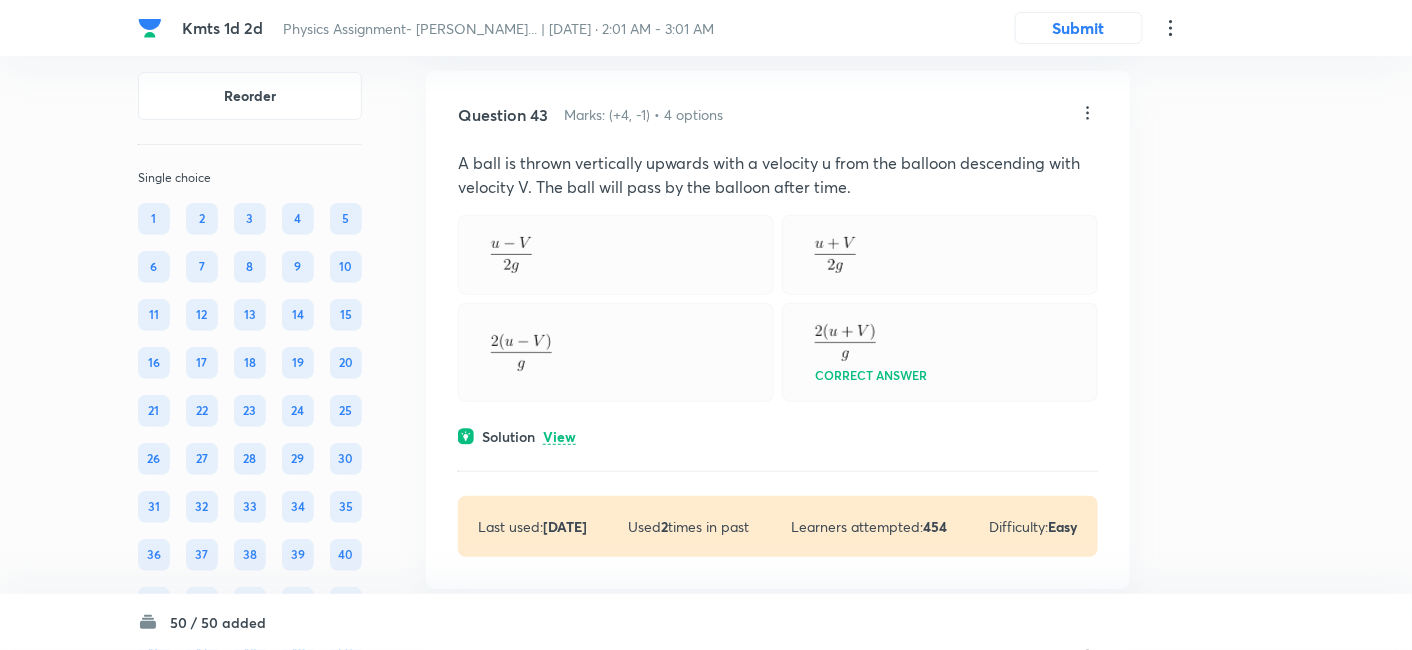 scroll, scrollTop: 31077, scrollLeft: 0, axis: vertical 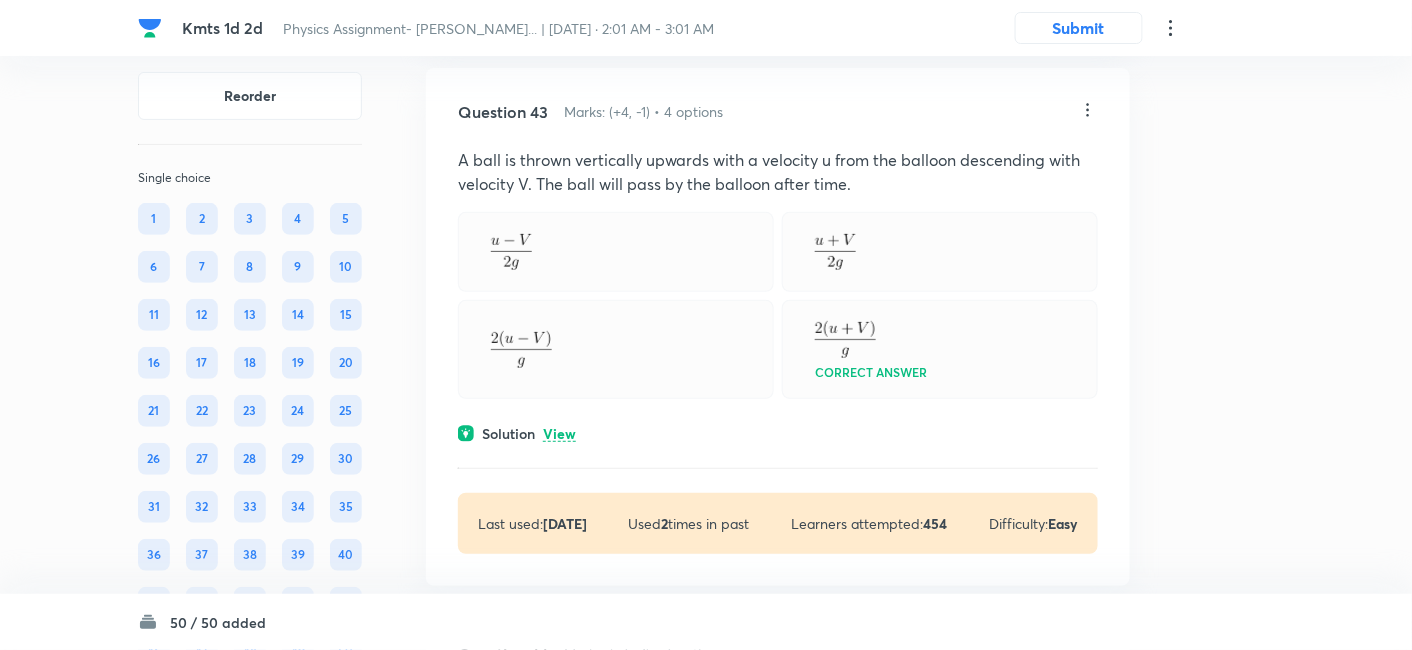 click on "View" at bounding box center [559, 434] 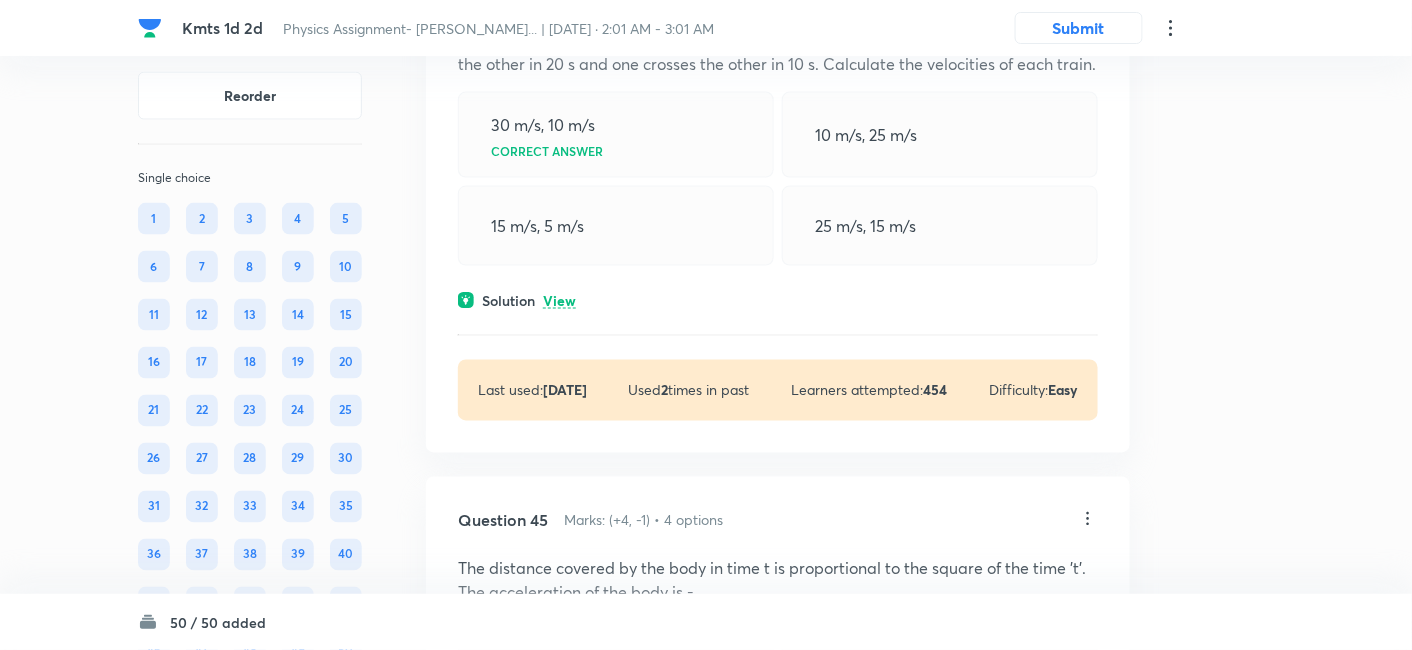 scroll, scrollTop: 31863, scrollLeft: 0, axis: vertical 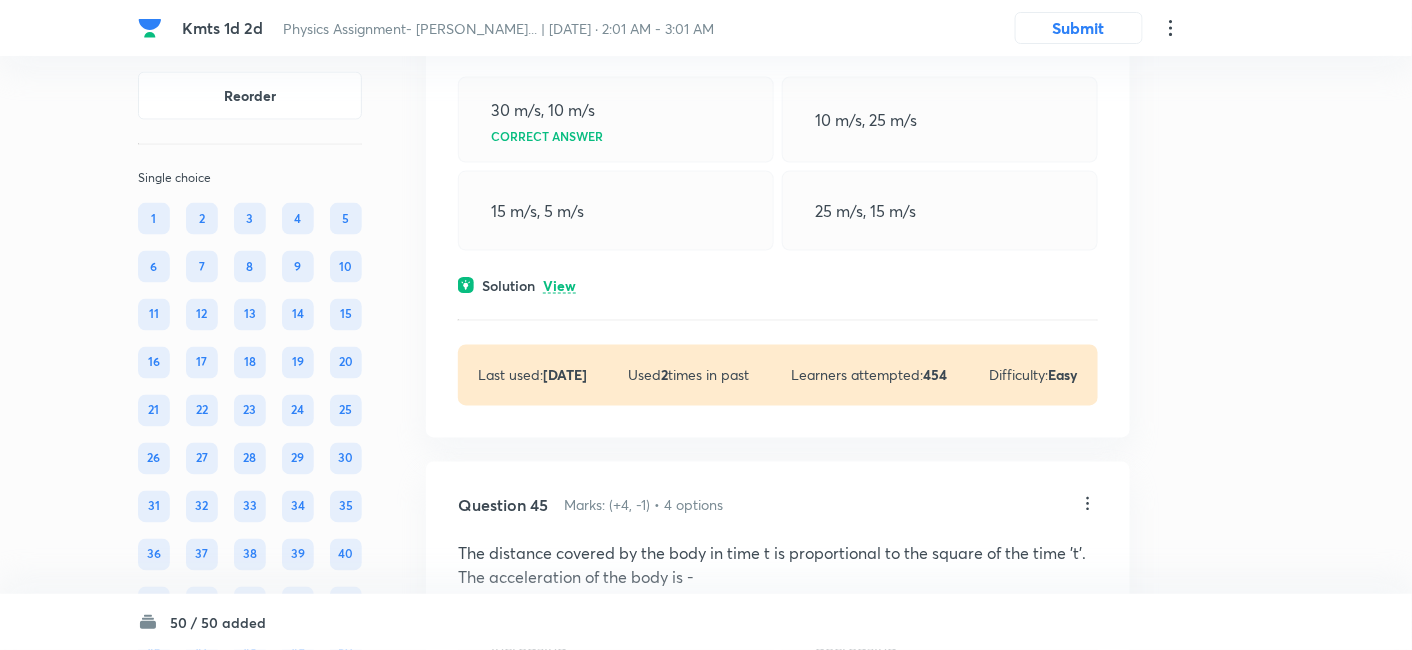click on "View" at bounding box center [559, 286] 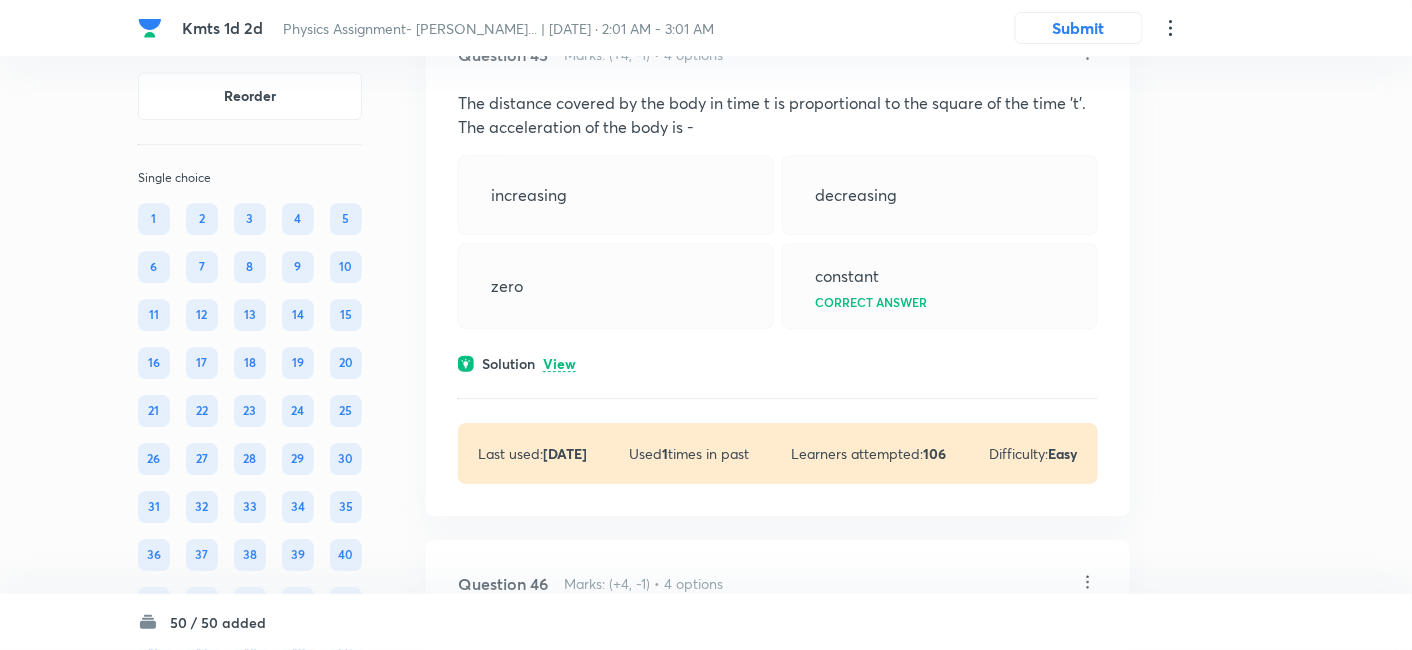 scroll, scrollTop: 32714, scrollLeft: 0, axis: vertical 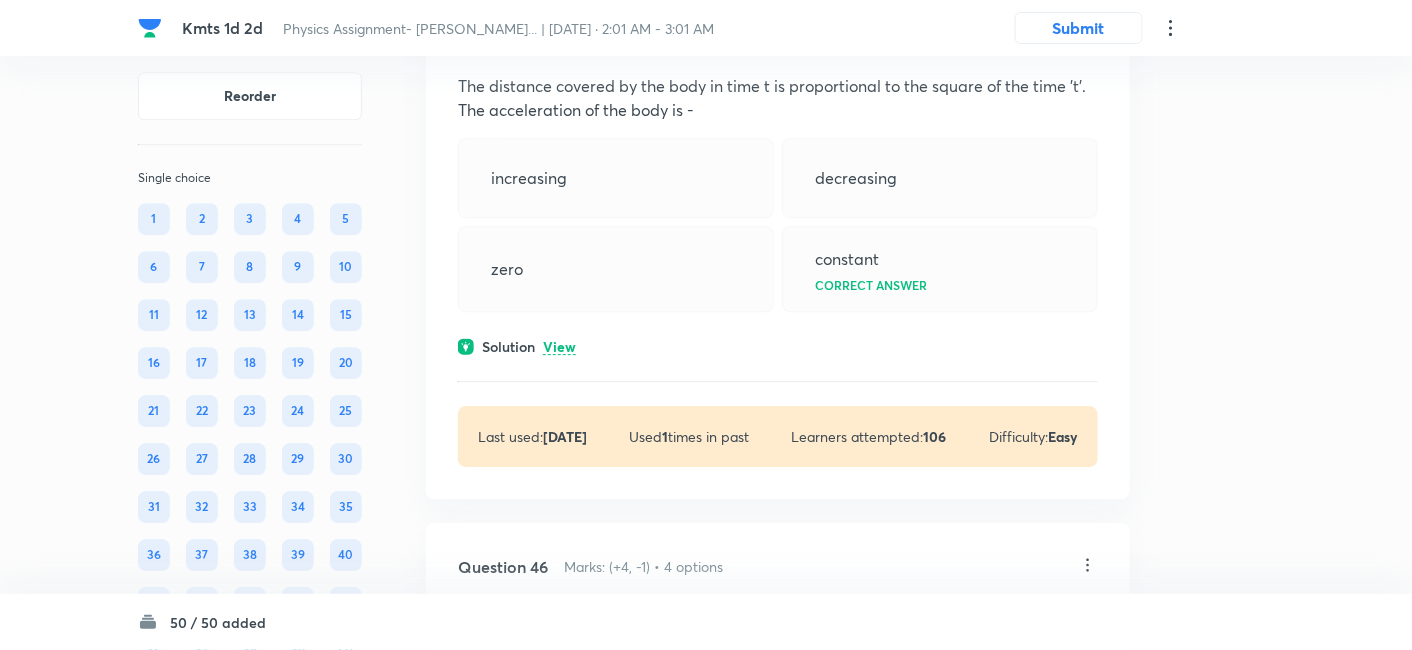 click on "Solution View" at bounding box center (778, 346) 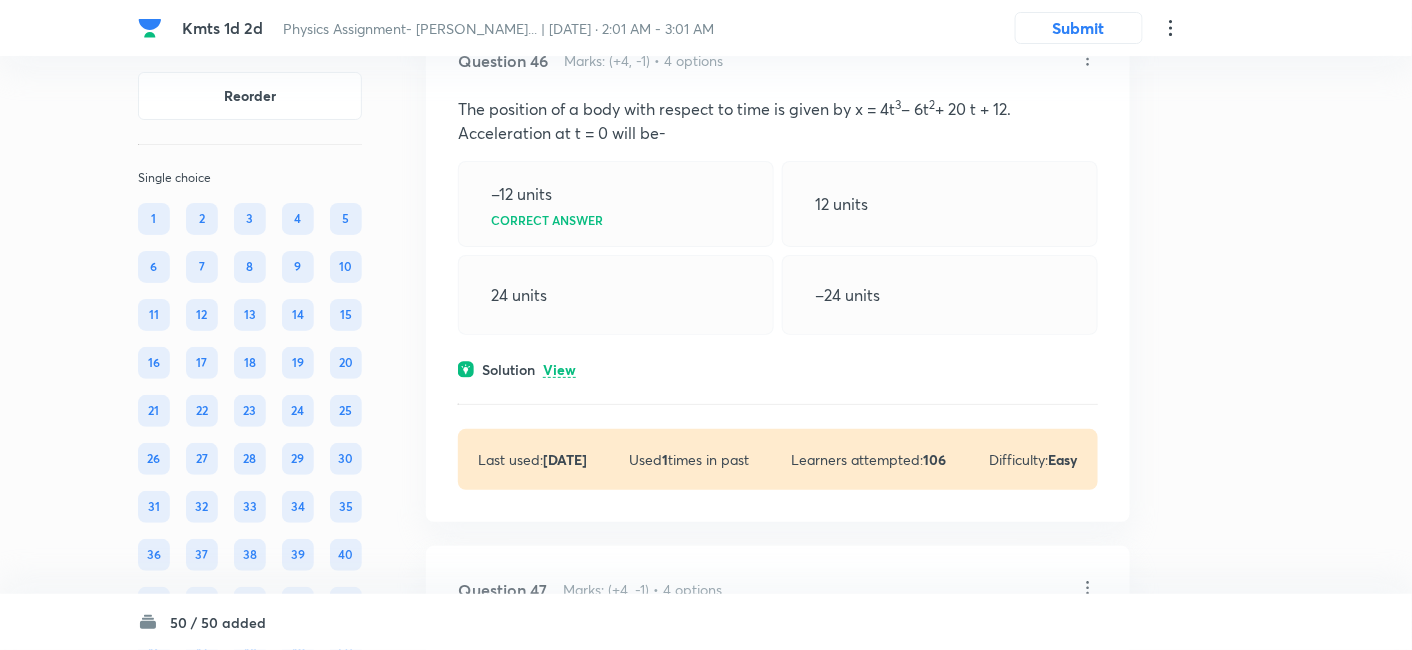 scroll, scrollTop: 33348, scrollLeft: 0, axis: vertical 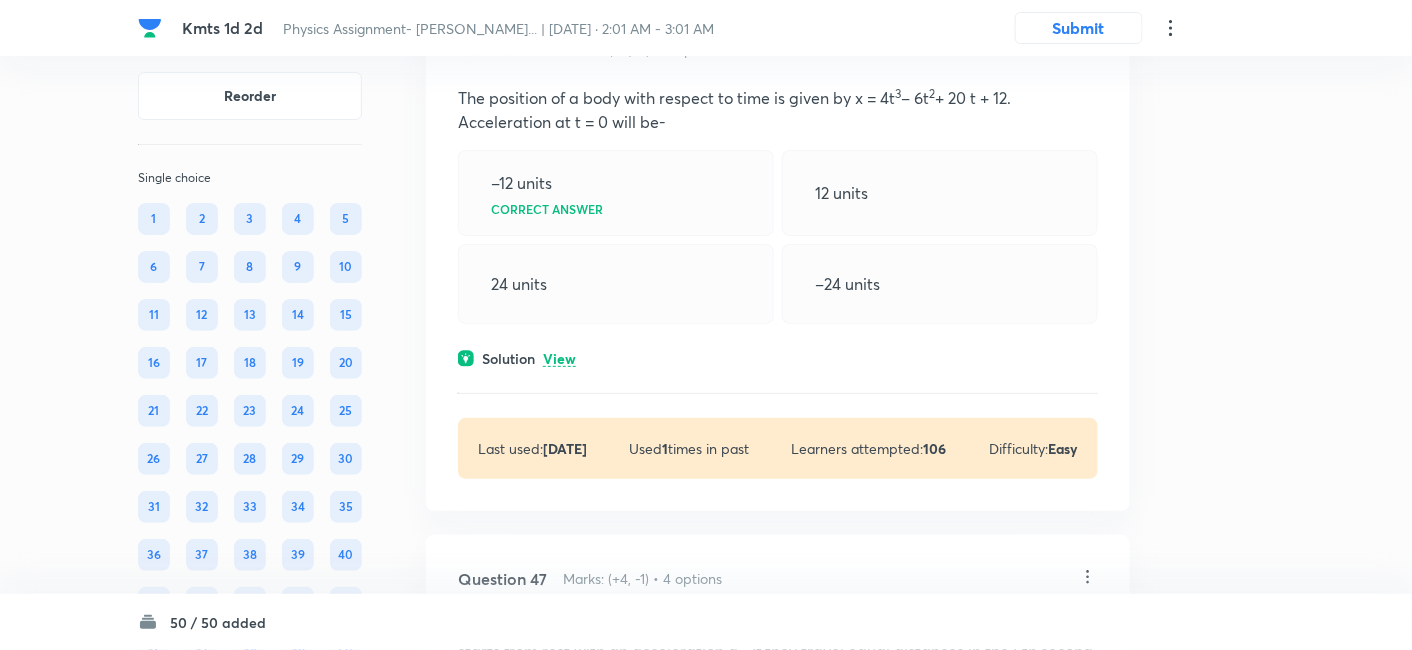click on "View" at bounding box center [559, 359] 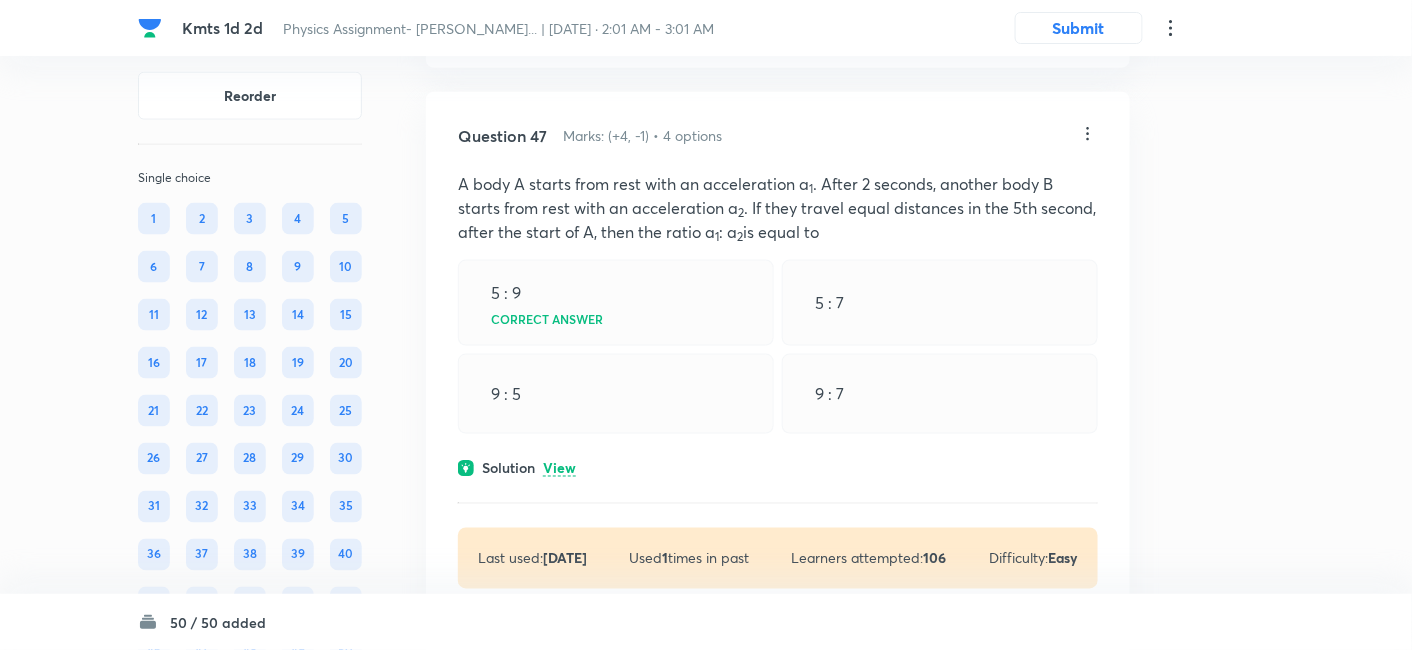 scroll, scrollTop: 34117, scrollLeft: 0, axis: vertical 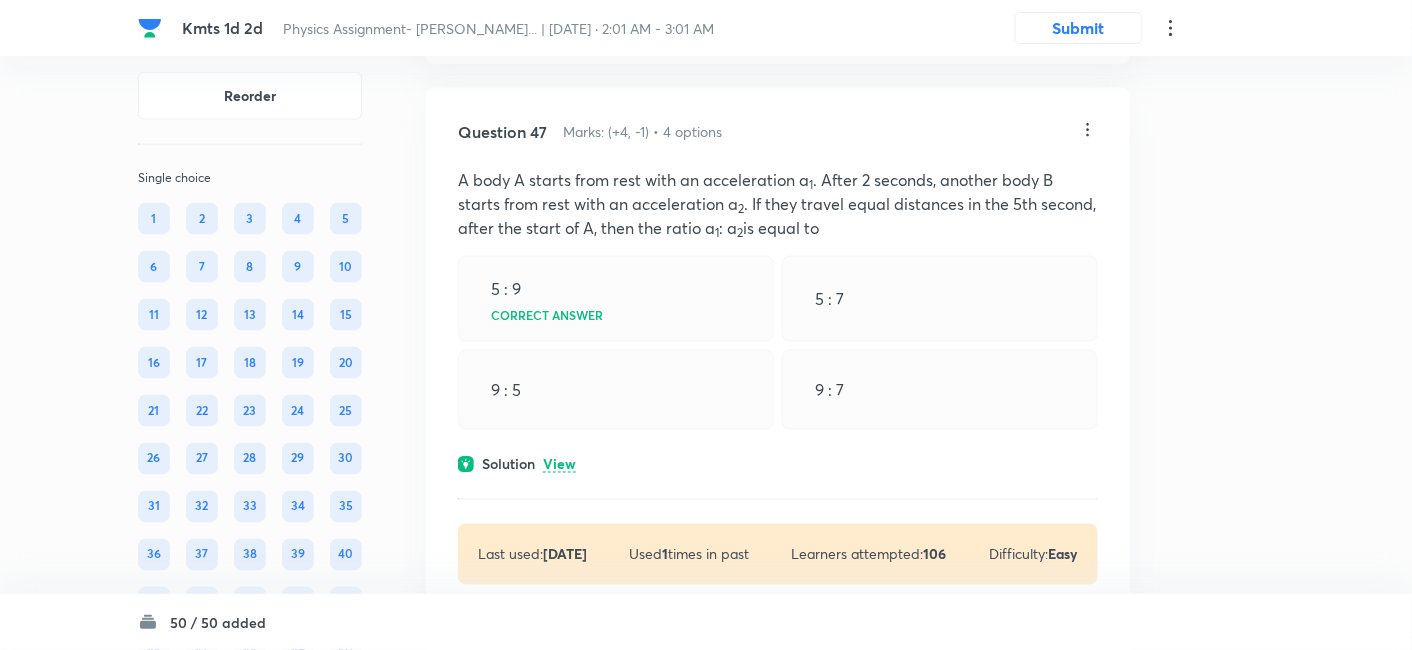 click on "View" at bounding box center (559, 465) 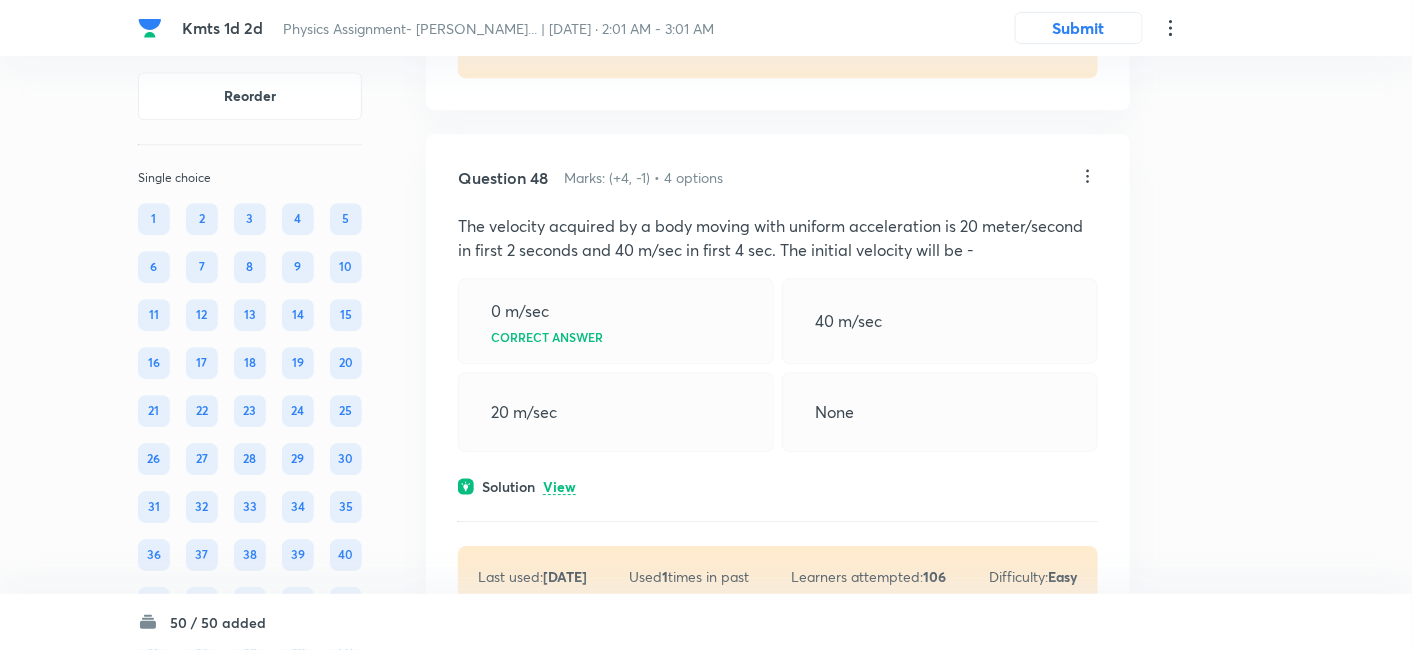 scroll, scrollTop: 35034, scrollLeft: 0, axis: vertical 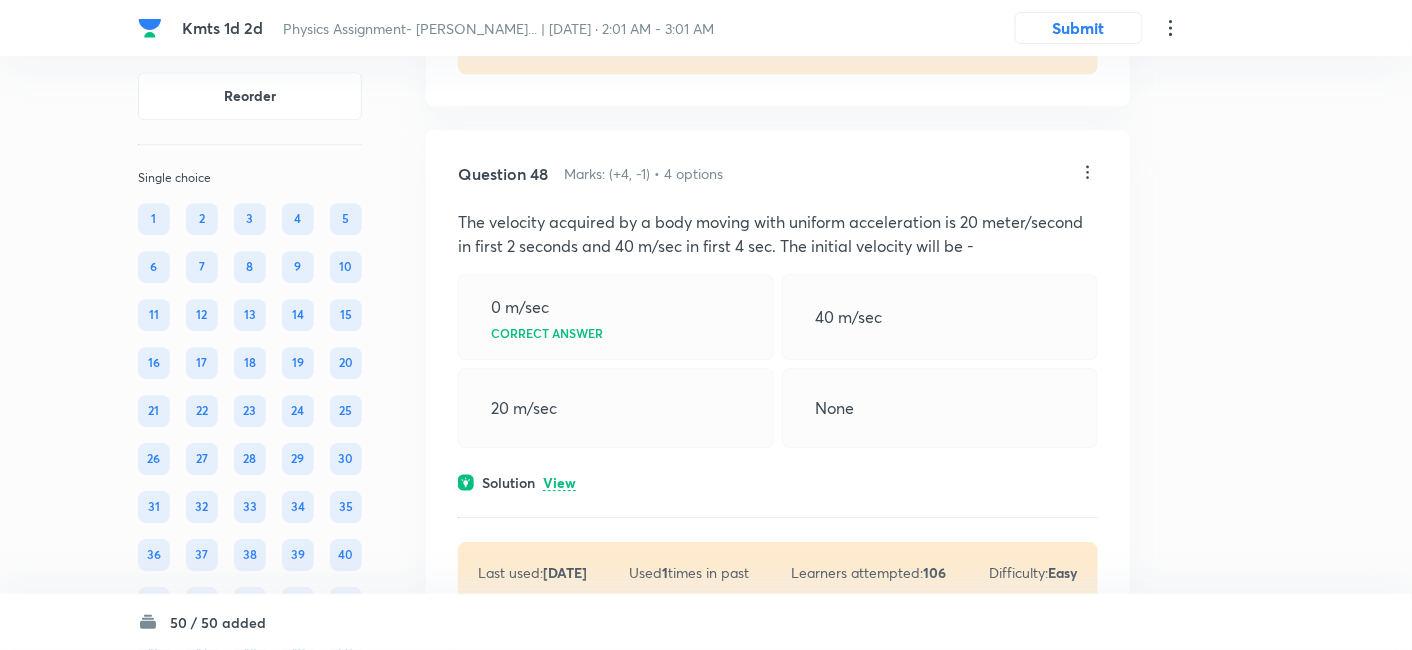click on "View" at bounding box center (559, 483) 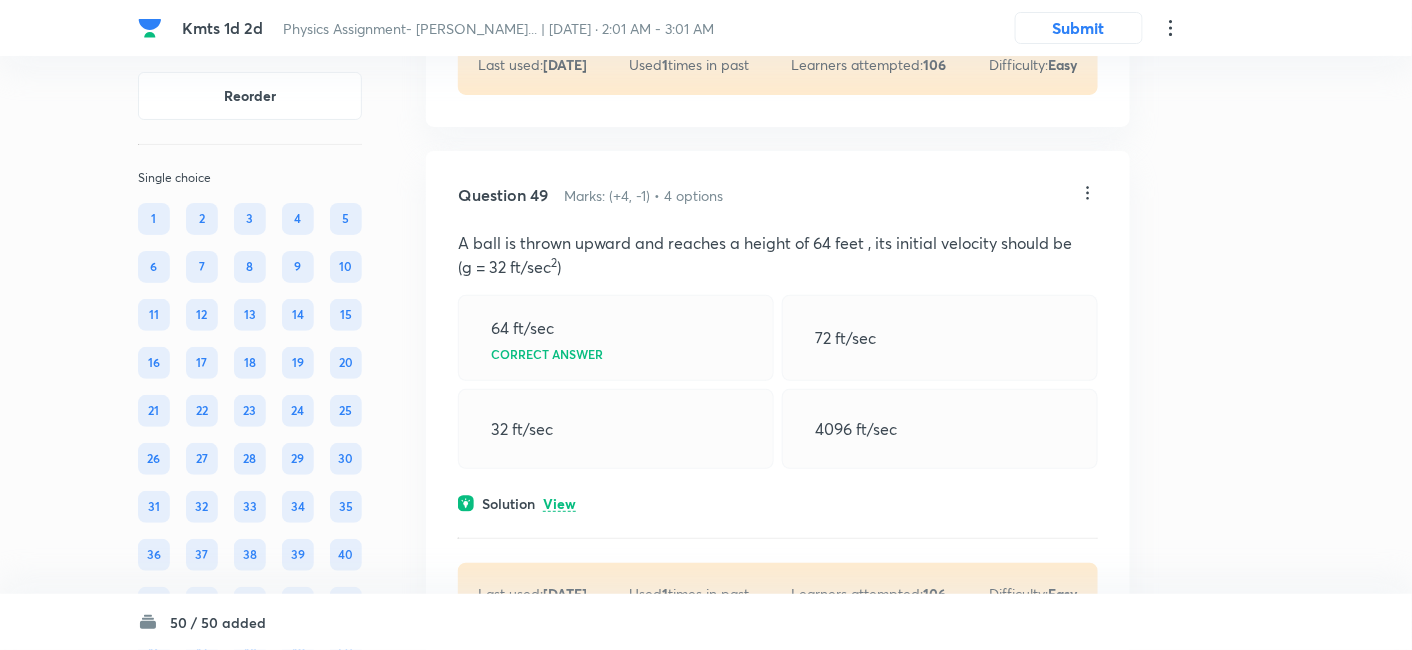 scroll, scrollTop: 35768, scrollLeft: 0, axis: vertical 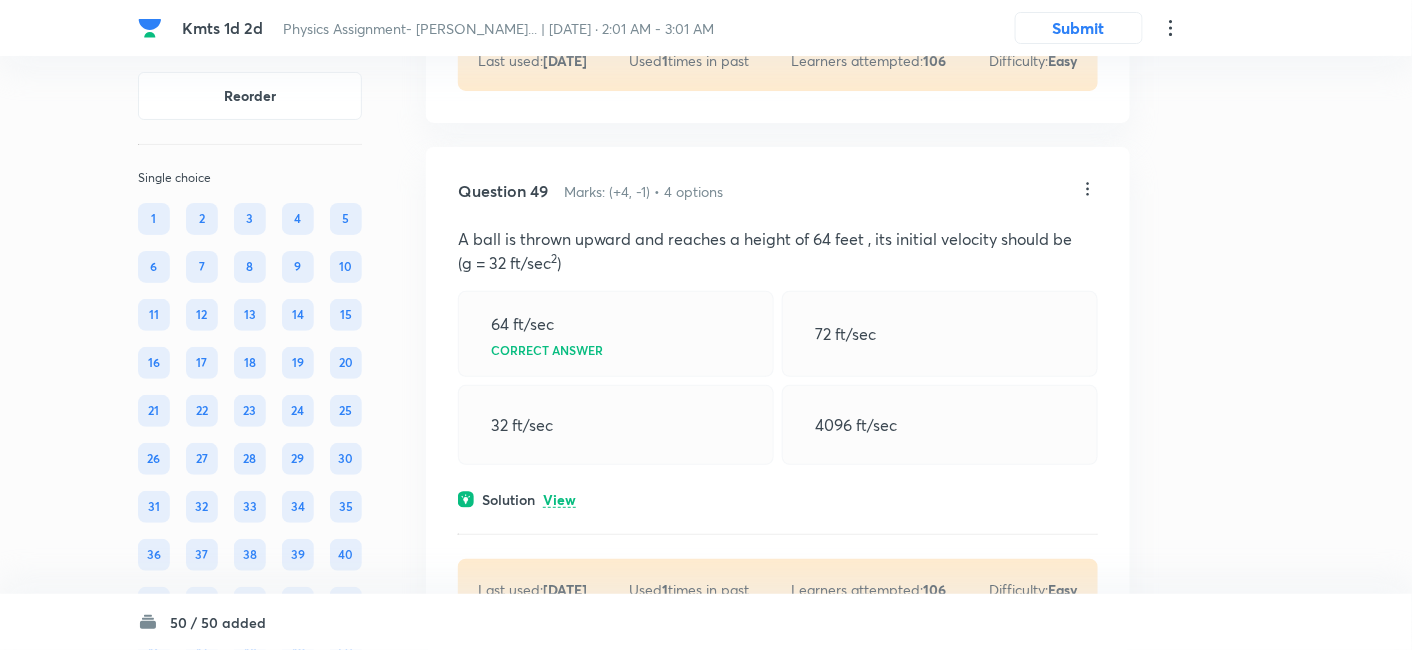 click on "View" at bounding box center [559, 500] 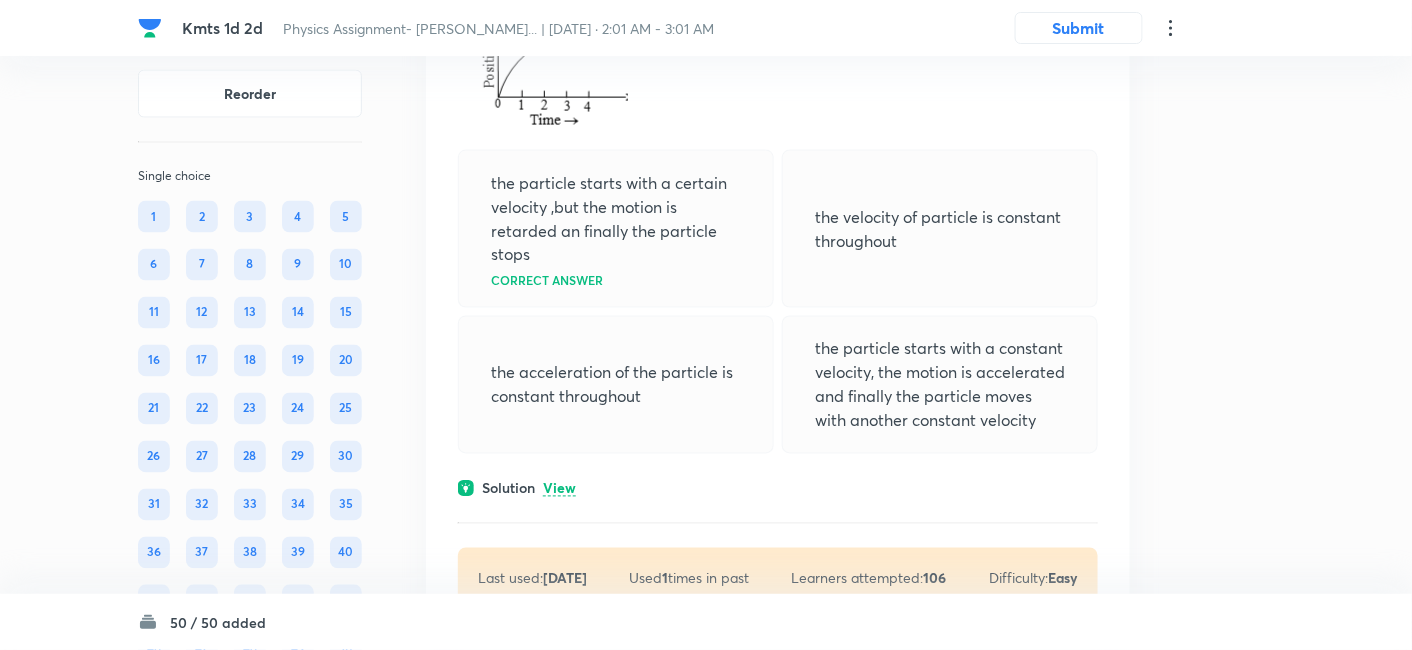 scroll, scrollTop: 36691, scrollLeft: 0, axis: vertical 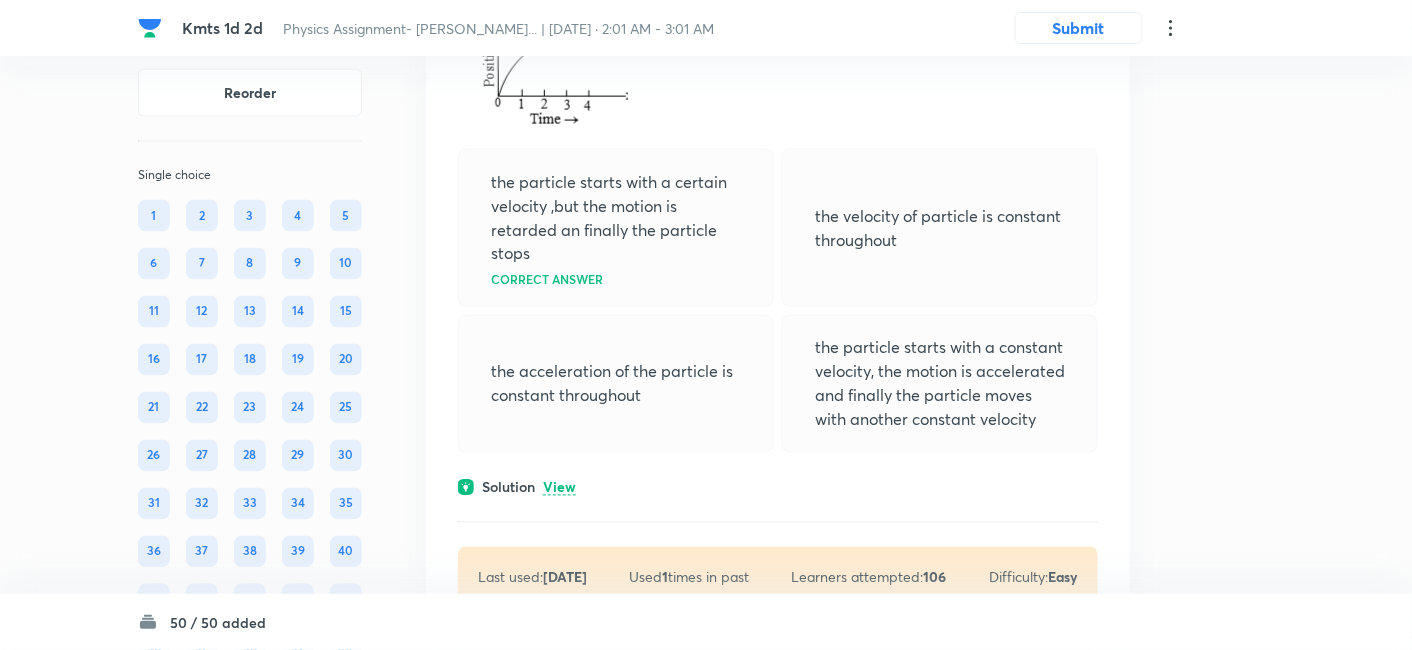 click on "View" at bounding box center (559, 488) 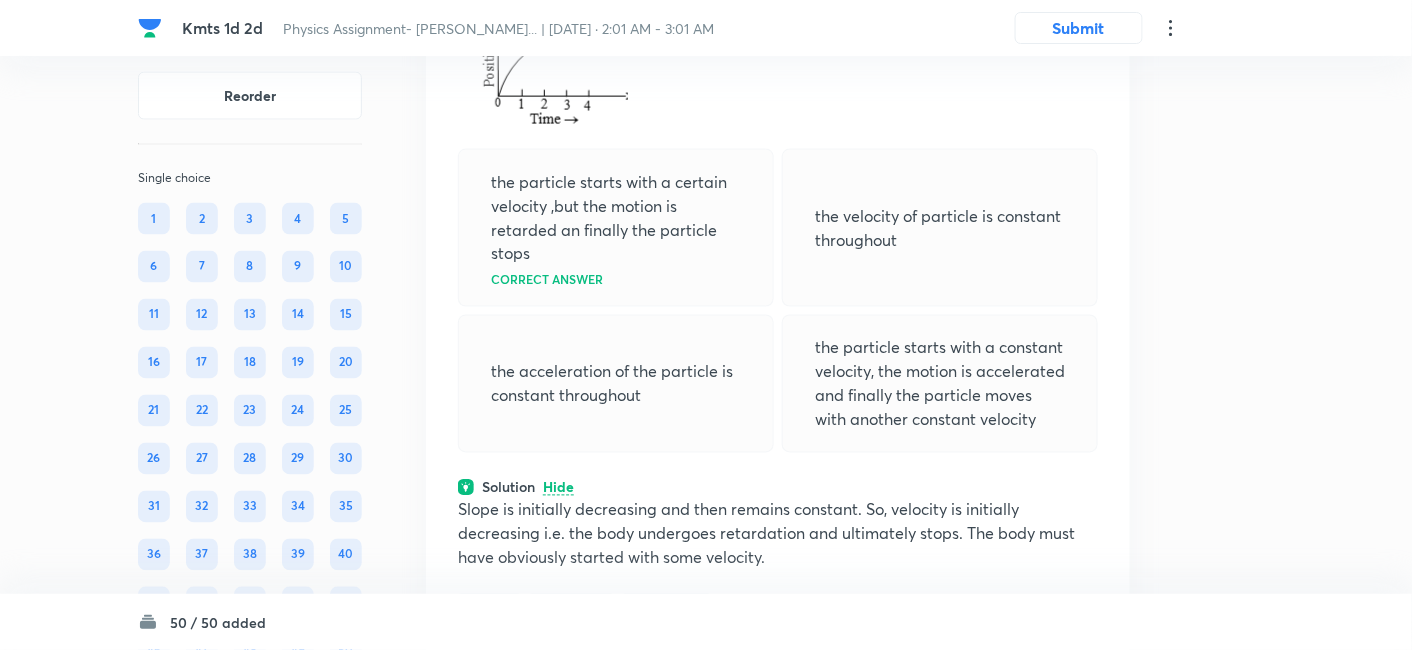 scroll, scrollTop: 36892, scrollLeft: 0, axis: vertical 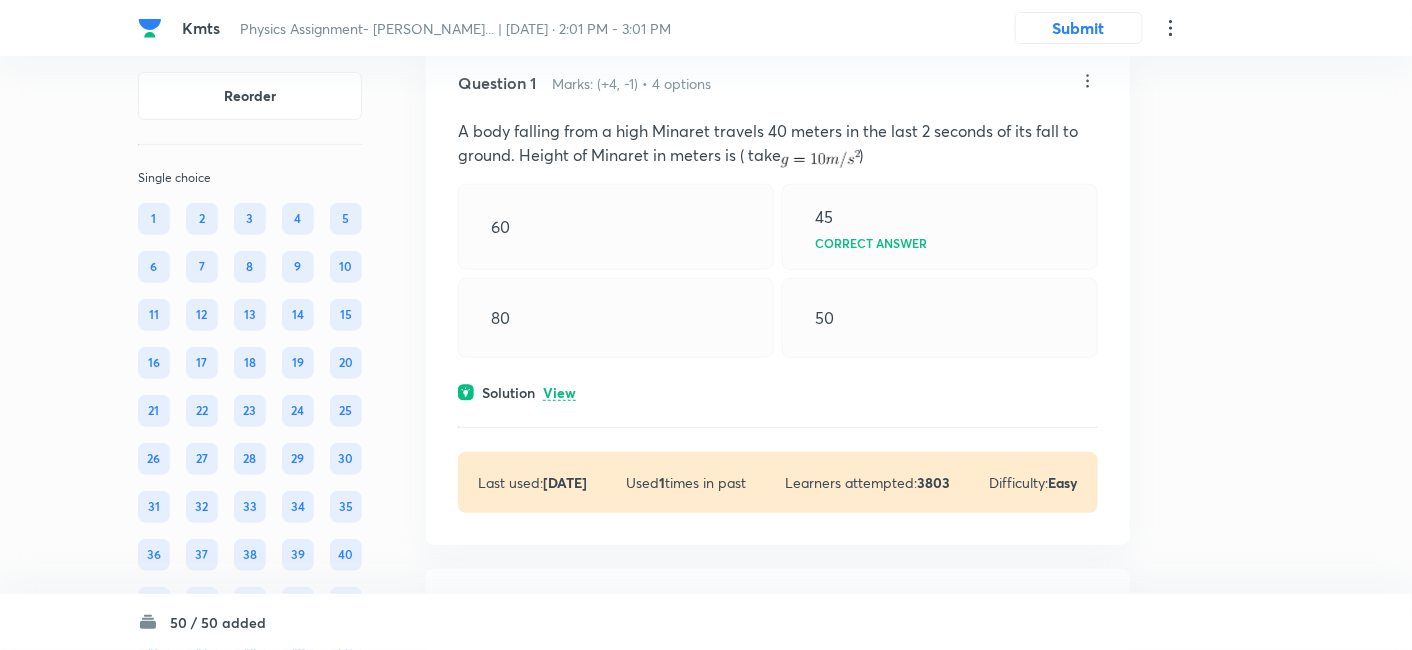 click on "Question 1 Marks: (+4, -1) • 4 options A body falling from a high Minaret travels 40 meters in the last 2 seconds of its fall to ground. Height of Minaret in meters is ( take  ) 60 45 Correct answer 80 50 Solution View Last used:  [DATE] Used  1  times in past Learners attempted:  3803 Difficulty: Easy" at bounding box center [778, 292] 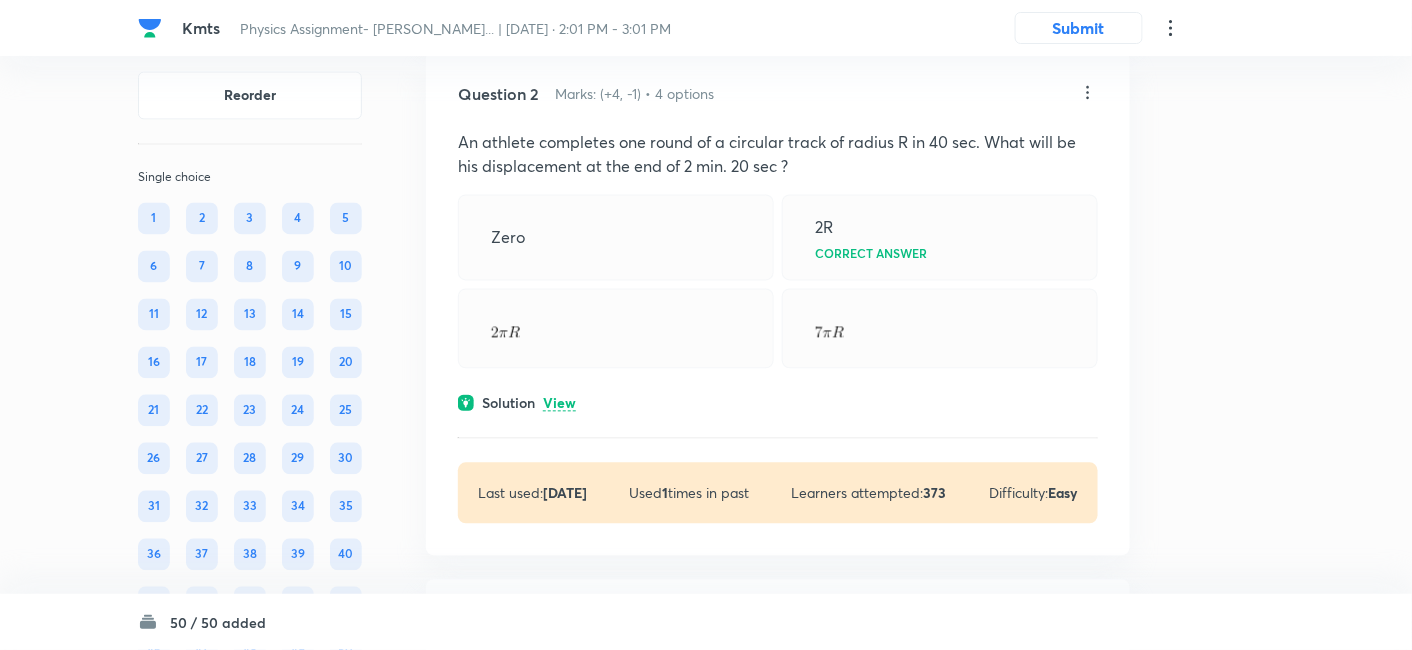 scroll, scrollTop: 1145, scrollLeft: 0, axis: vertical 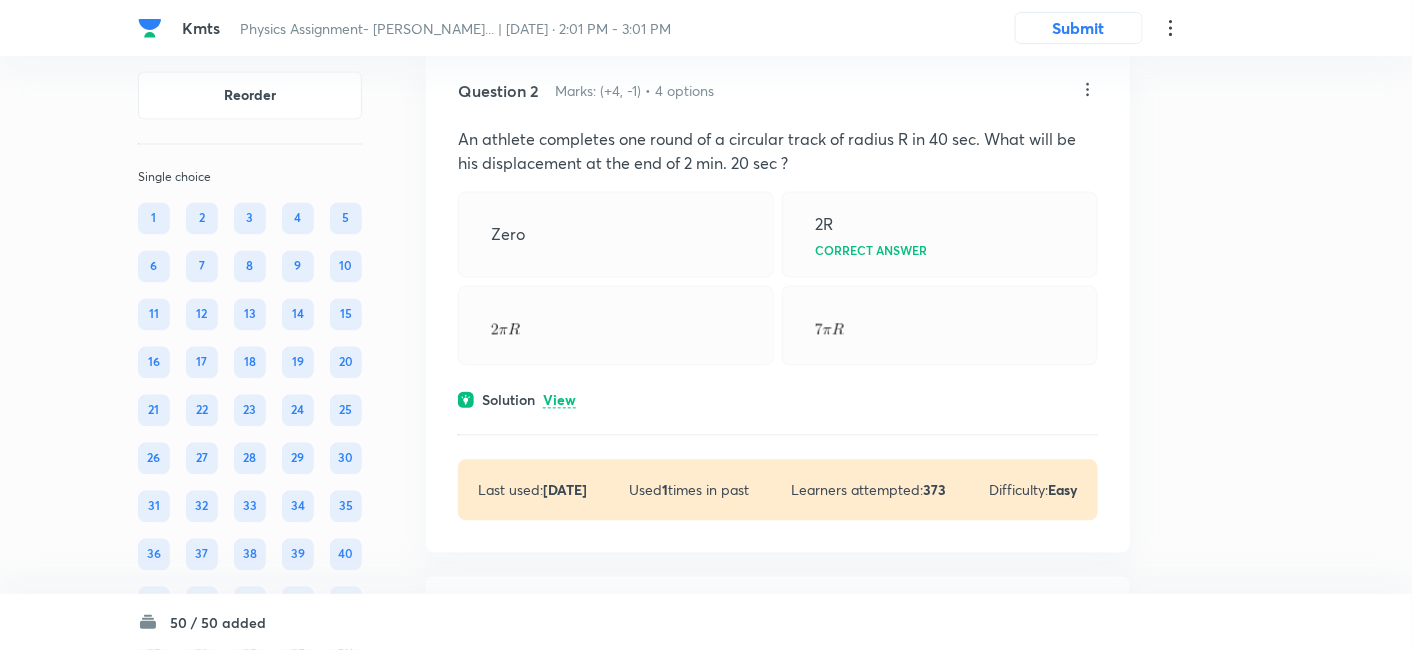 click on "View" at bounding box center (559, 401) 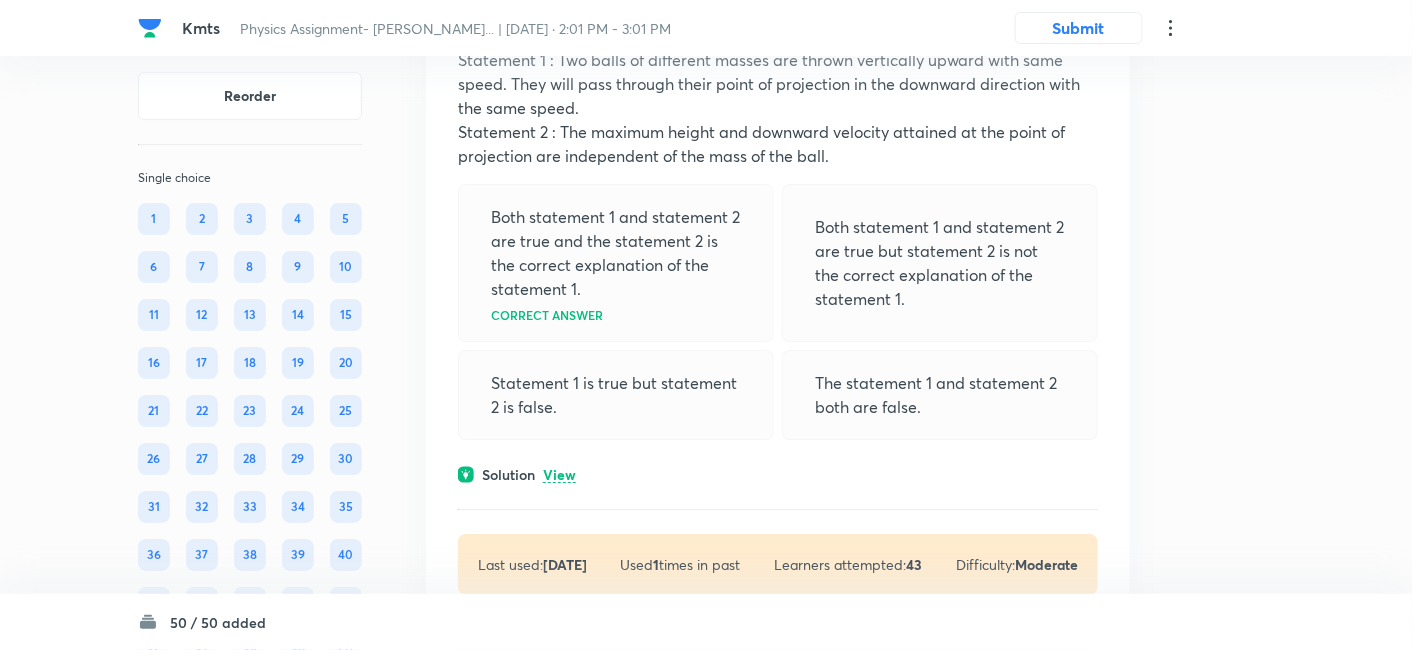 scroll, scrollTop: 1970, scrollLeft: 0, axis: vertical 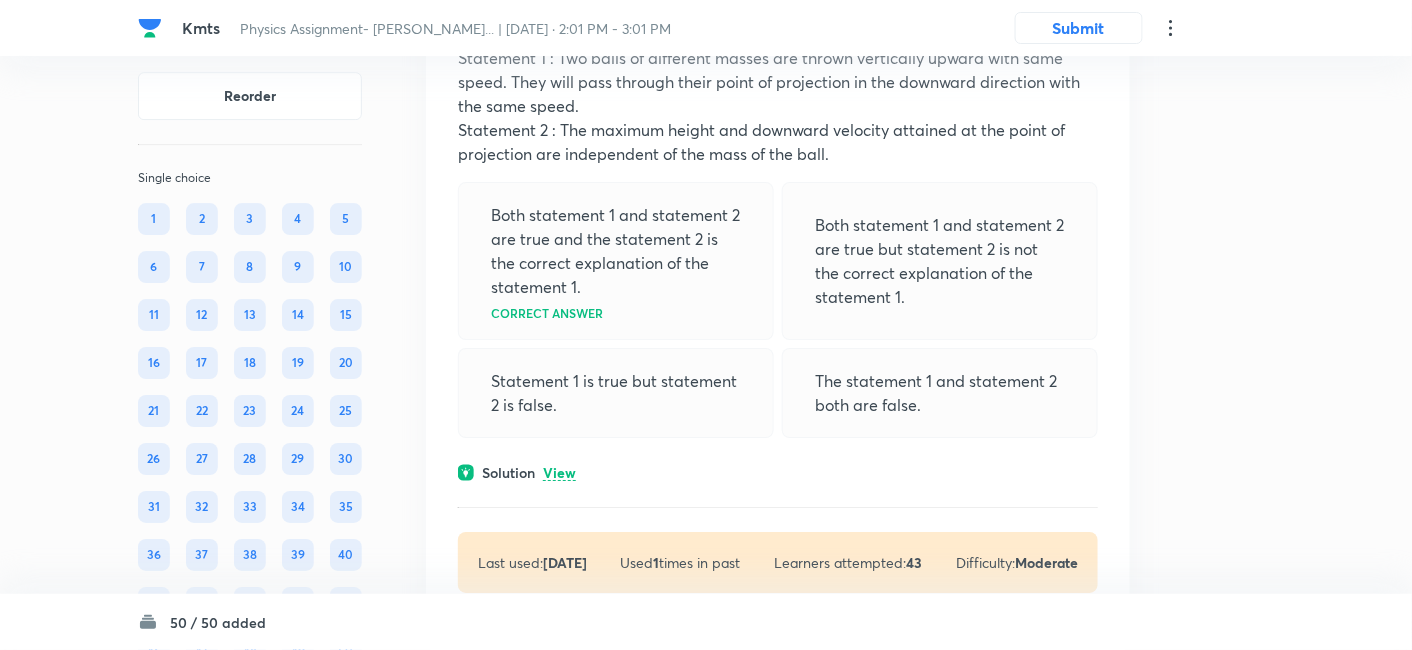 click on "View" at bounding box center (559, 473) 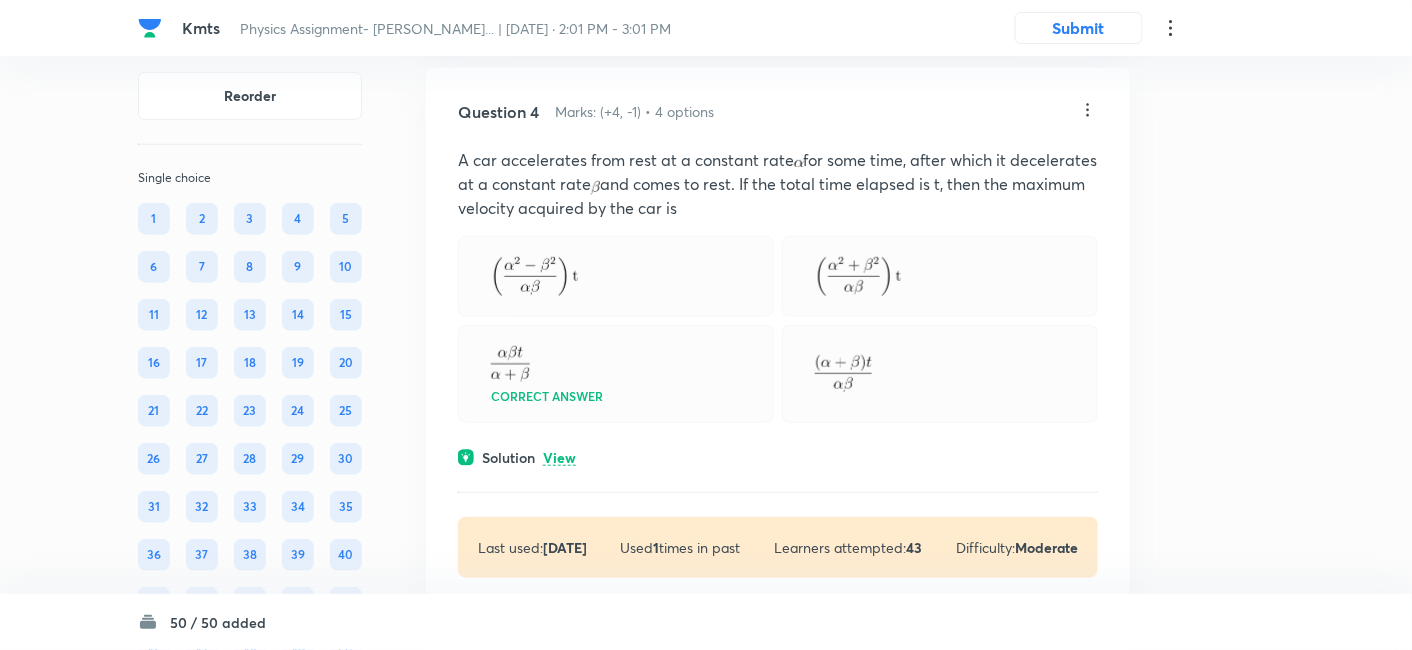 scroll, scrollTop: 2665, scrollLeft: 0, axis: vertical 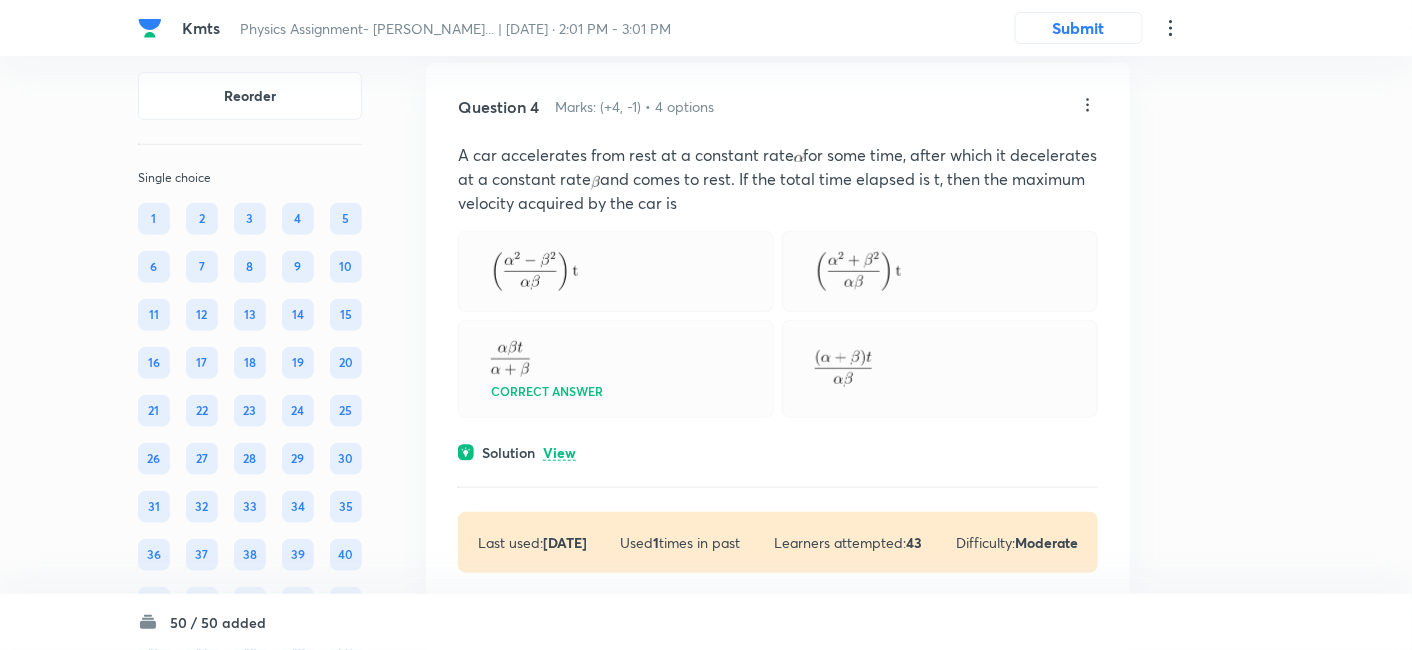 click on "View" at bounding box center (559, 453) 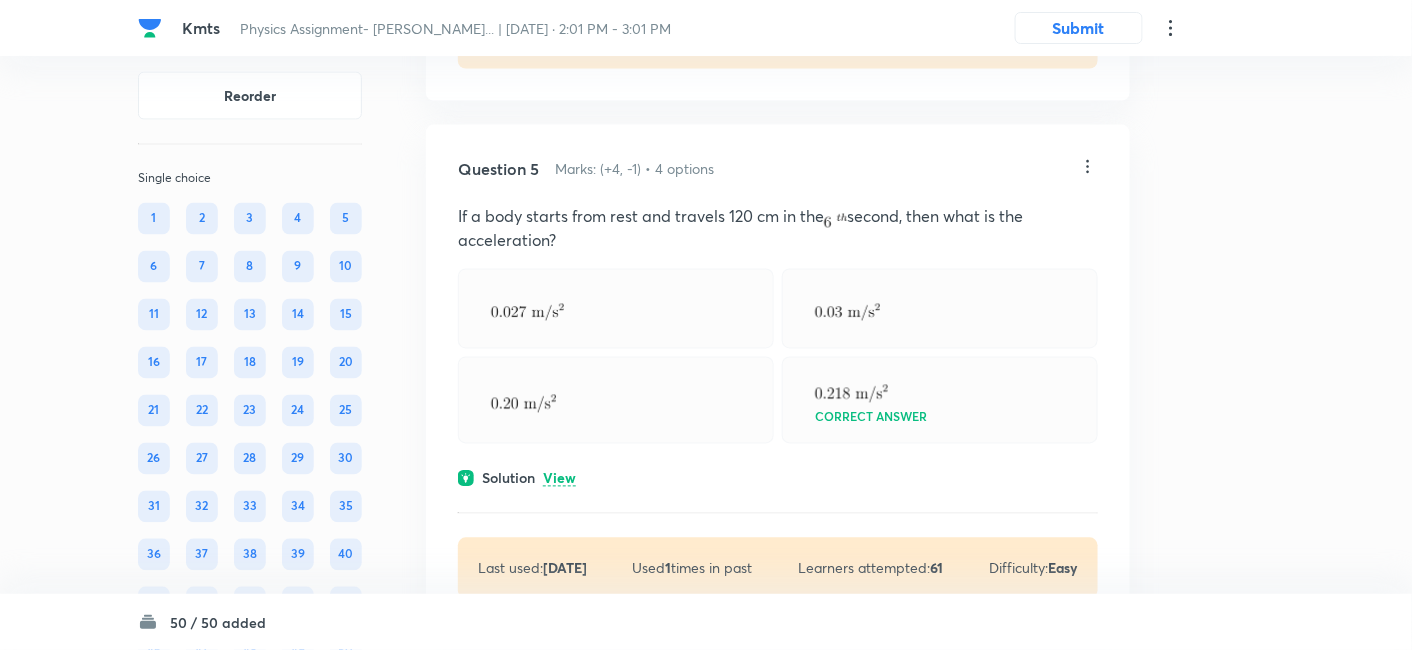 scroll, scrollTop: 3381, scrollLeft: 0, axis: vertical 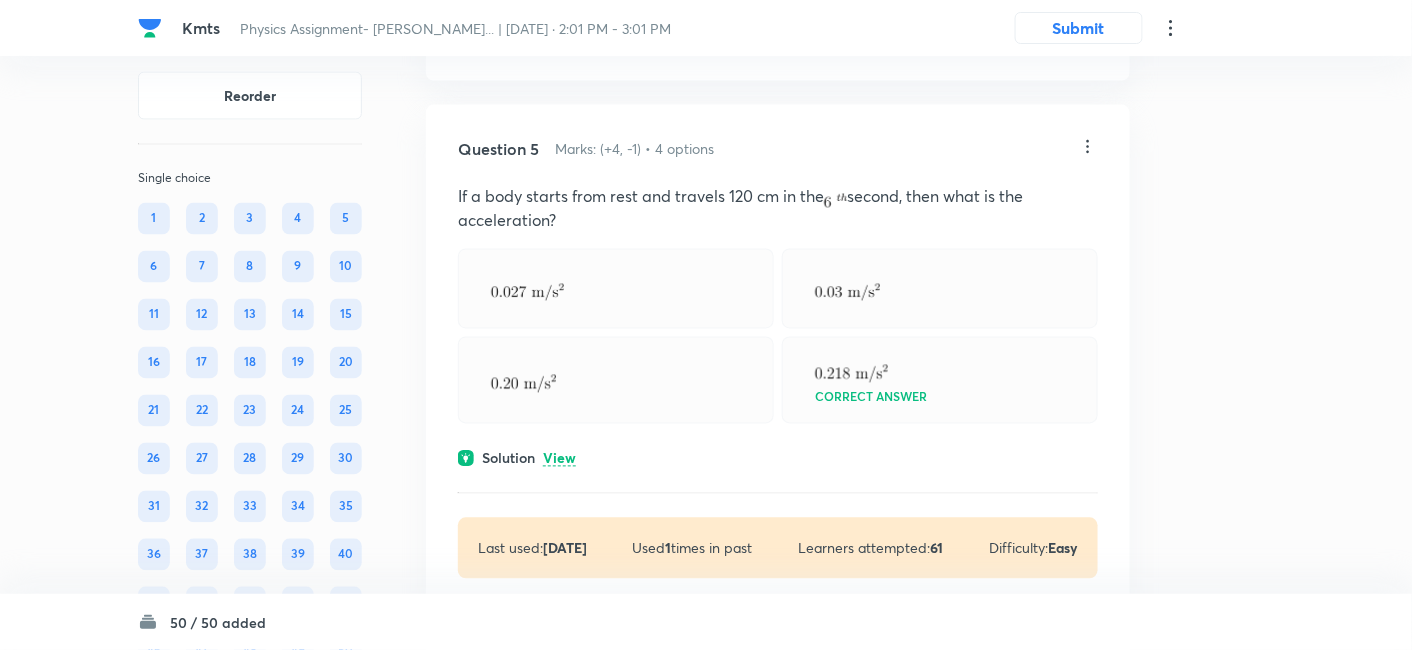 click on "View" at bounding box center [559, 459] 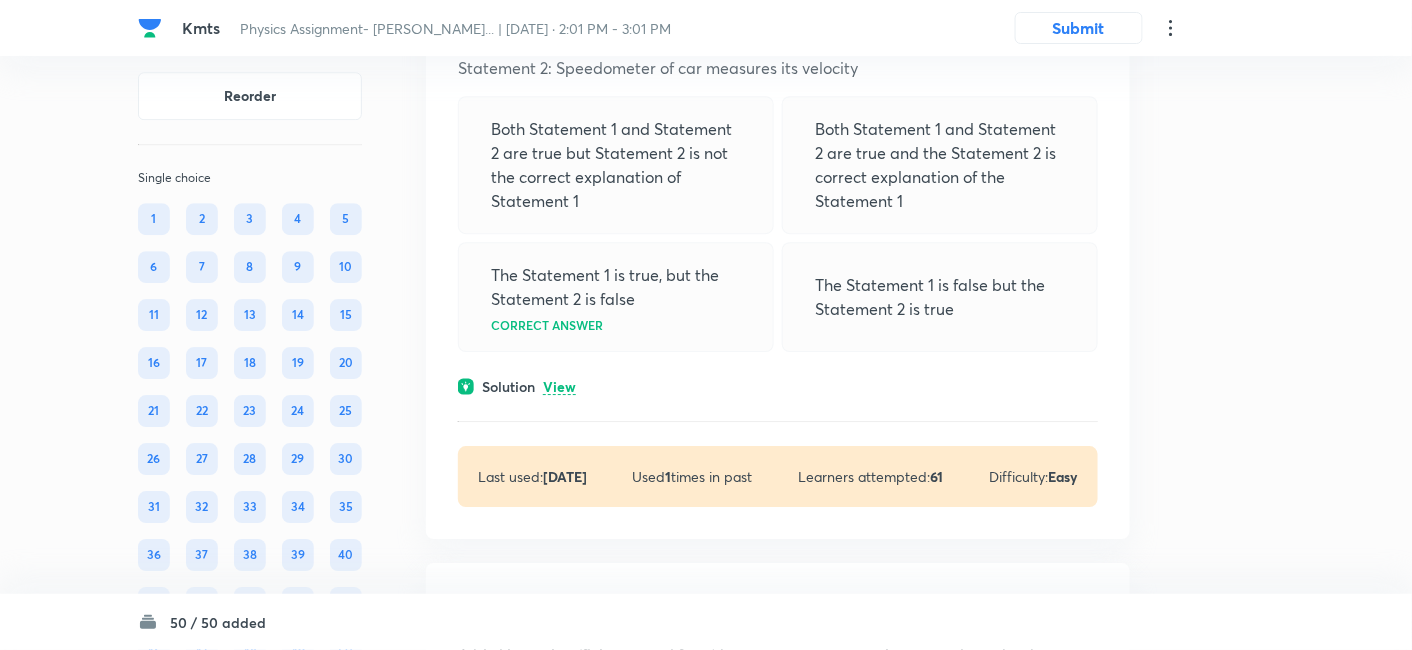 scroll, scrollTop: 4190, scrollLeft: 0, axis: vertical 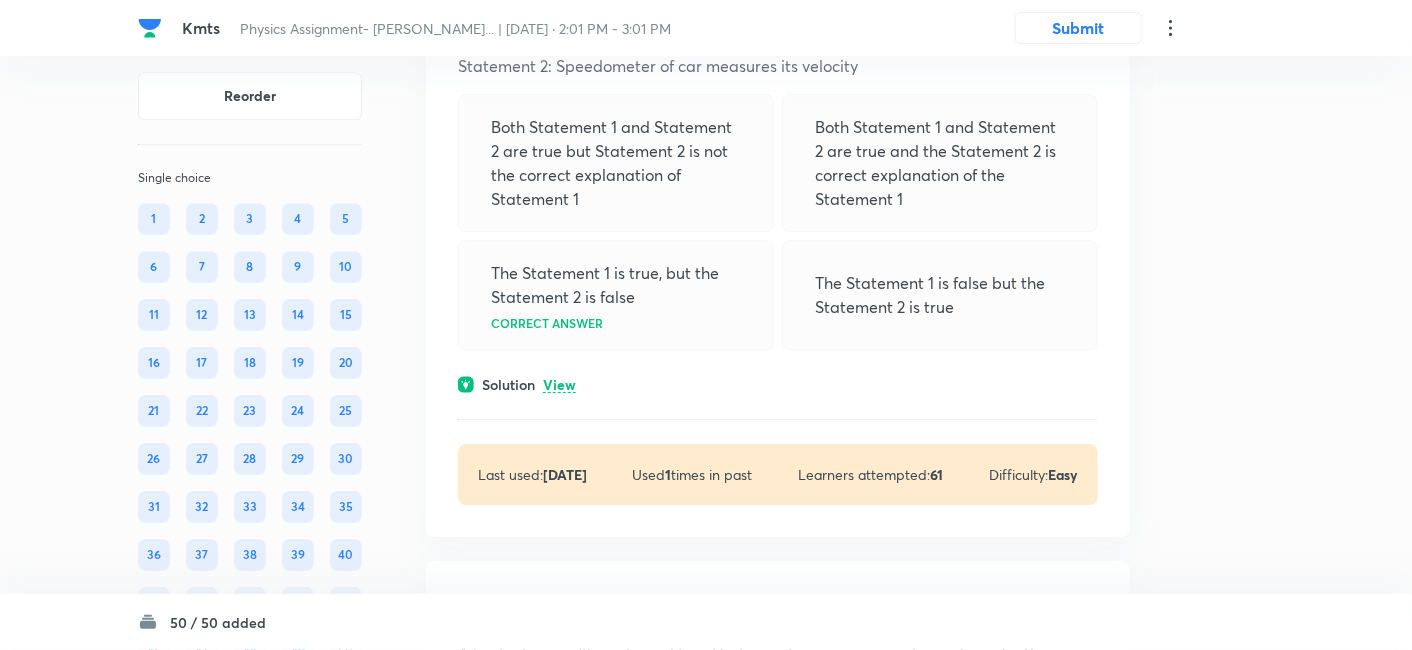 click on "View" at bounding box center [559, 385] 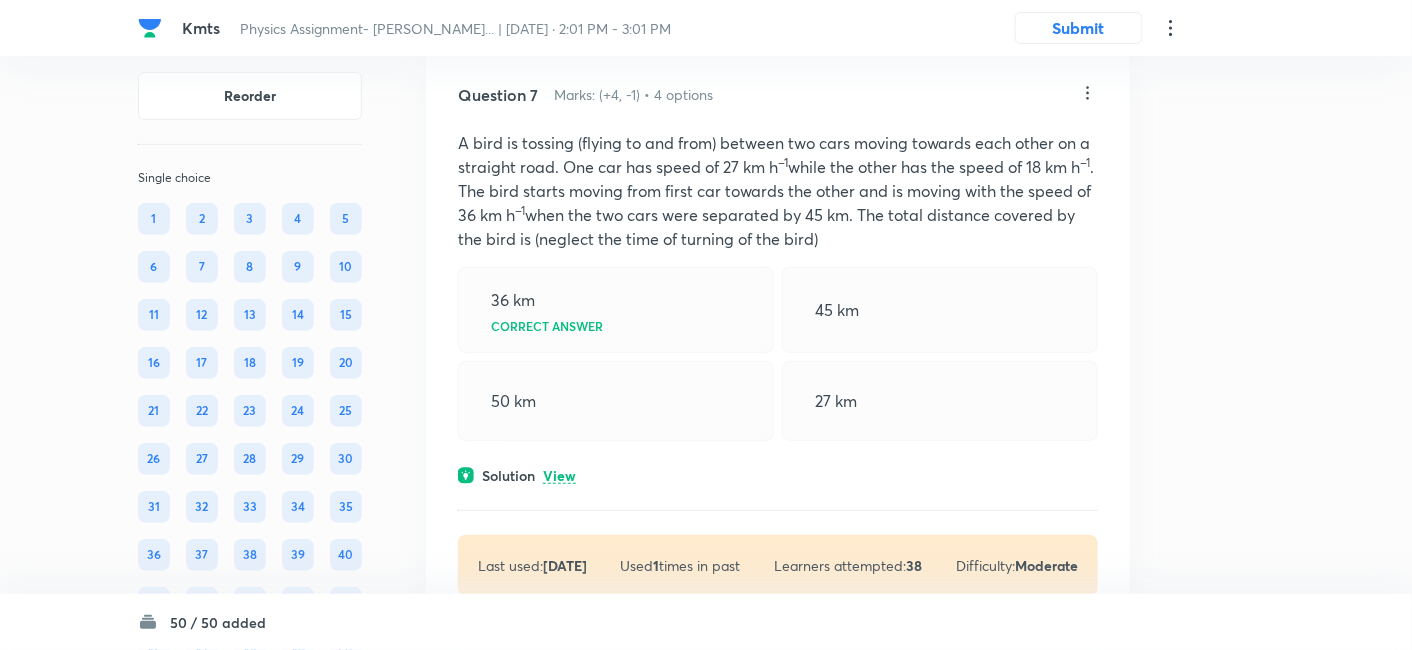 scroll, scrollTop: 4903, scrollLeft: 0, axis: vertical 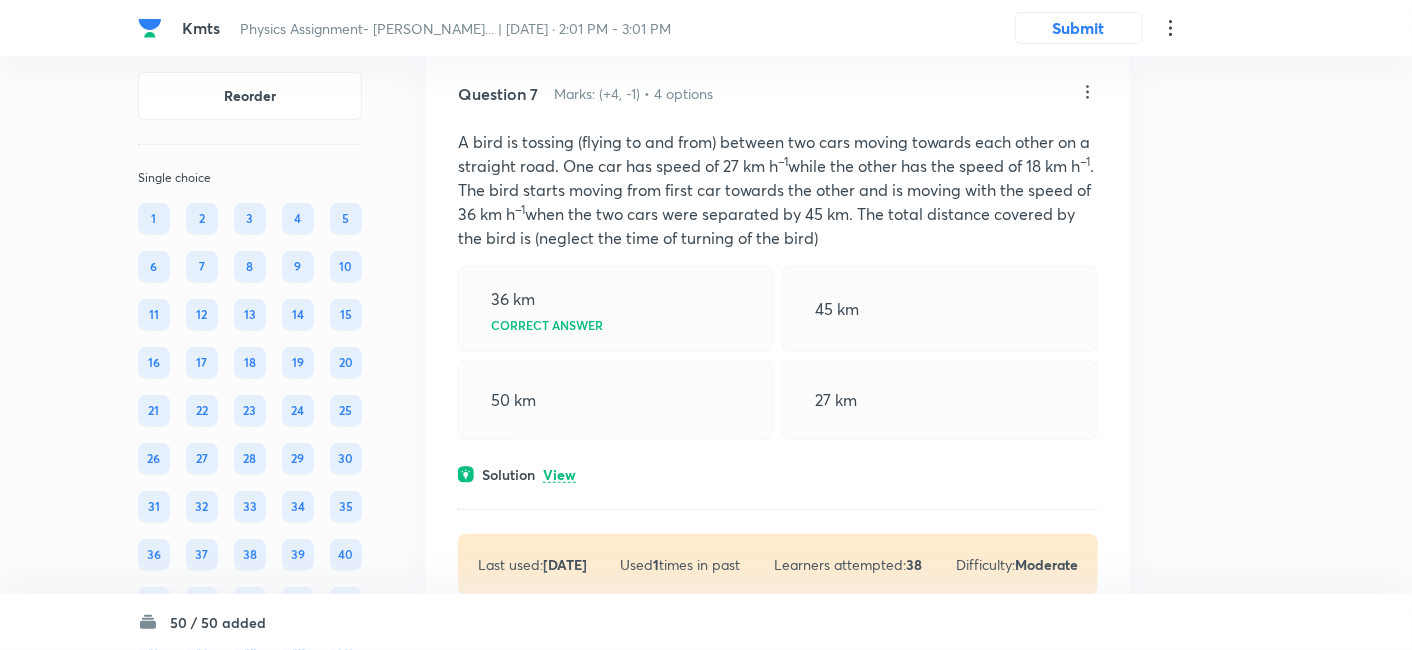 click on "View" at bounding box center (559, 475) 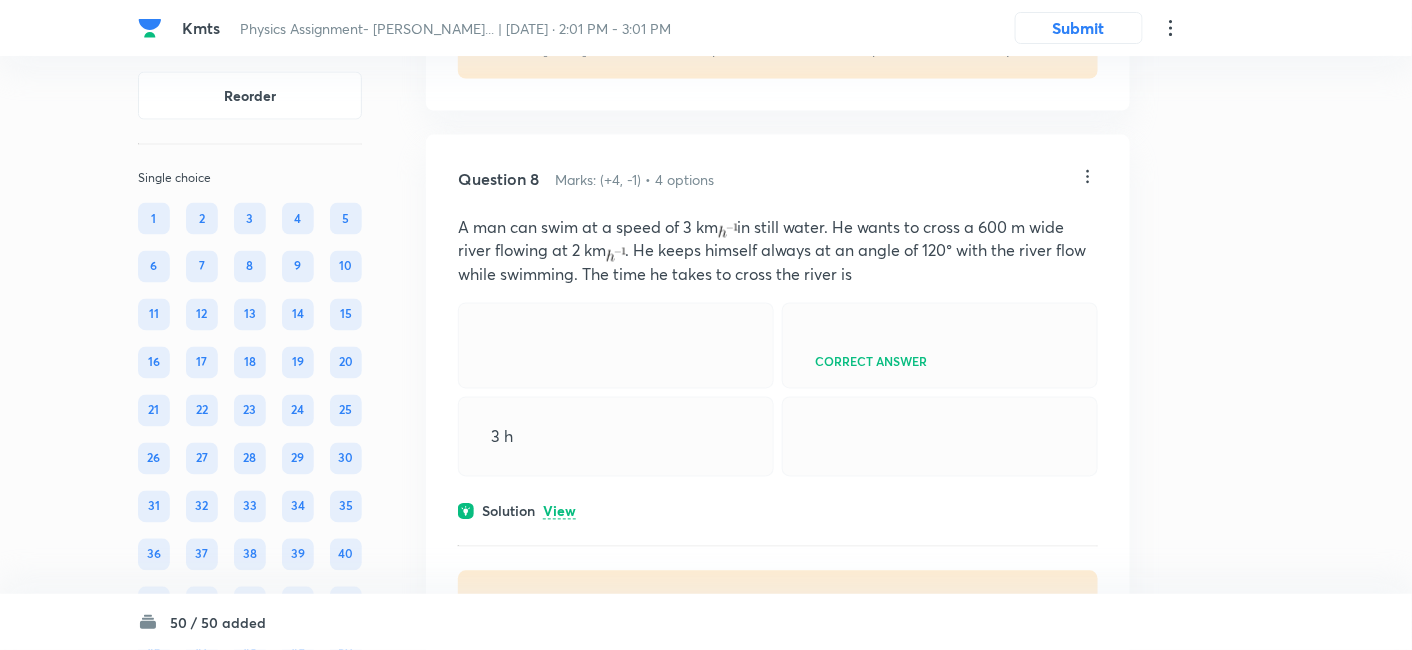 scroll, scrollTop: 5728, scrollLeft: 0, axis: vertical 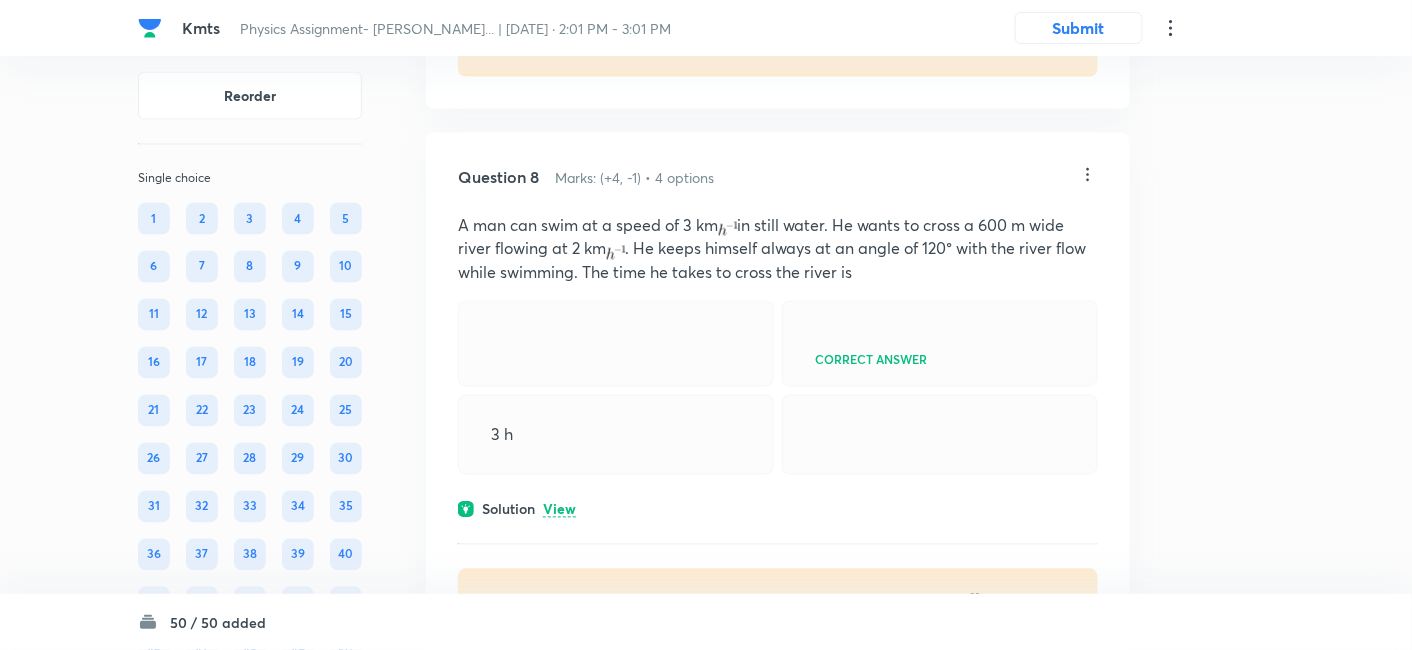 click on "View" at bounding box center (559, 510) 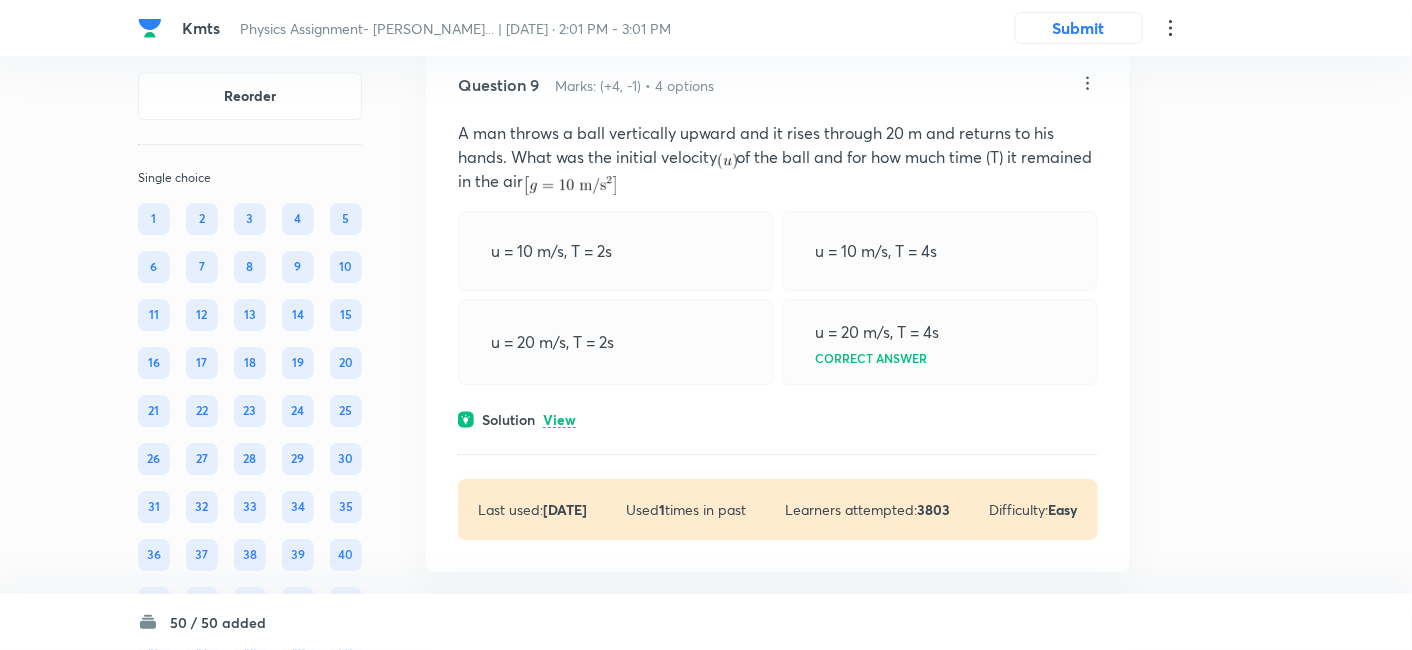 scroll, scrollTop: 6674, scrollLeft: 0, axis: vertical 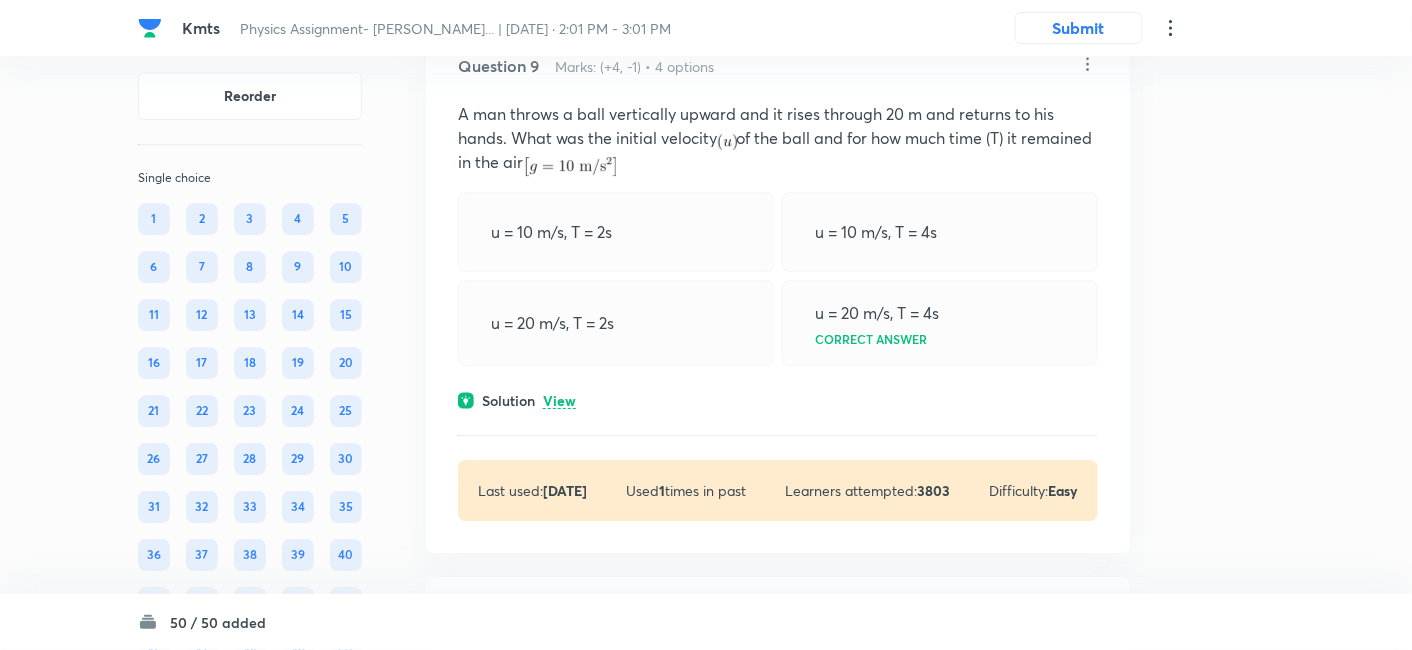 click on "View" at bounding box center [559, 401] 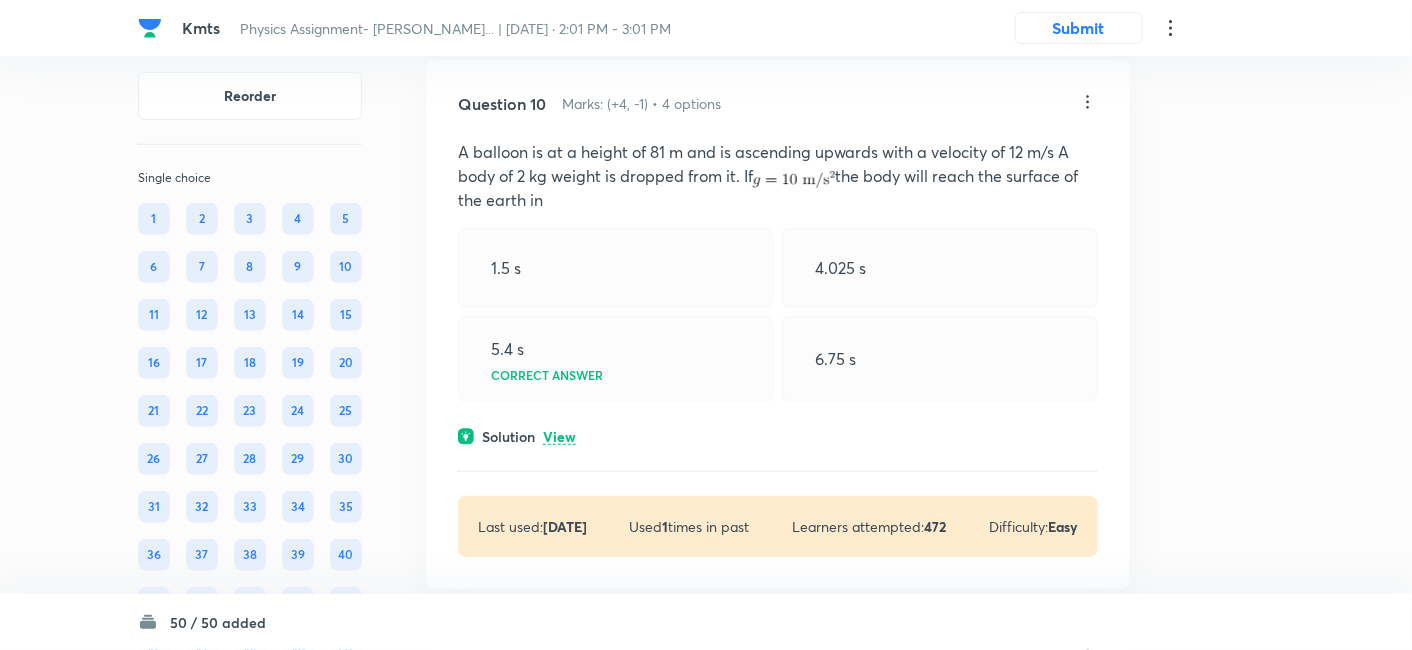 scroll, scrollTop: 7330, scrollLeft: 0, axis: vertical 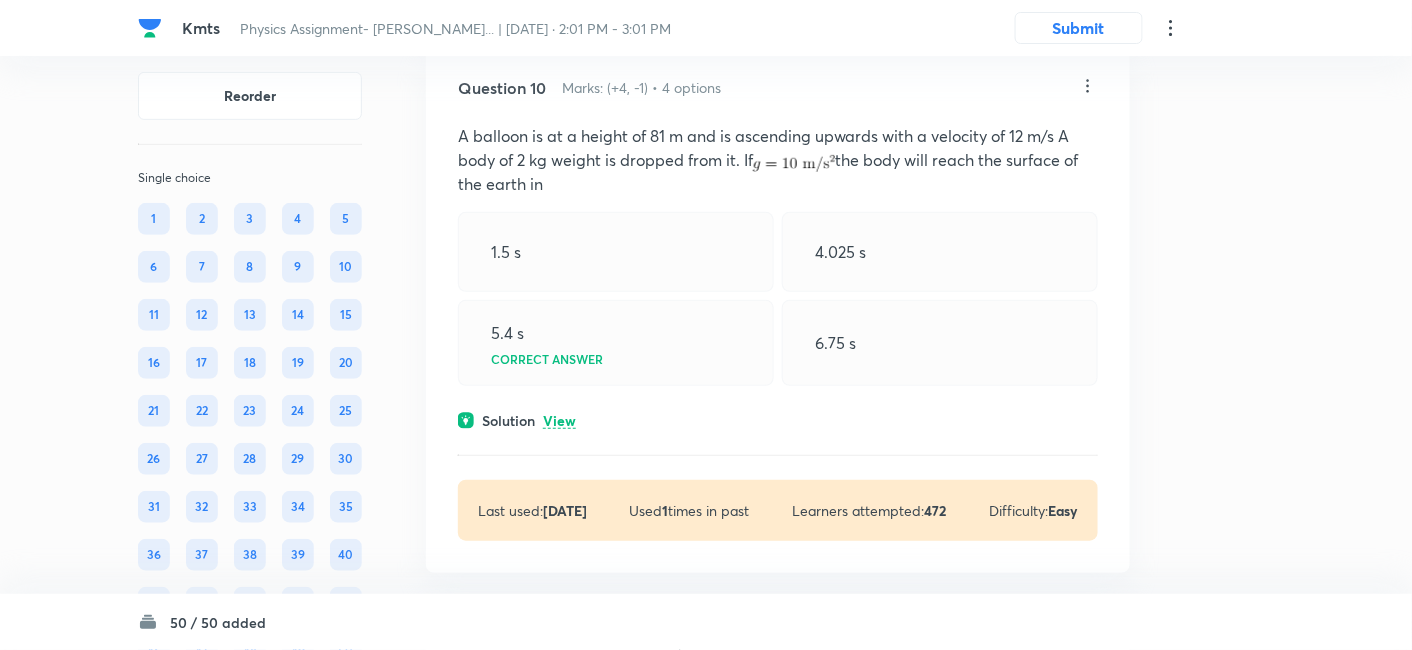 click on "View" at bounding box center [559, 421] 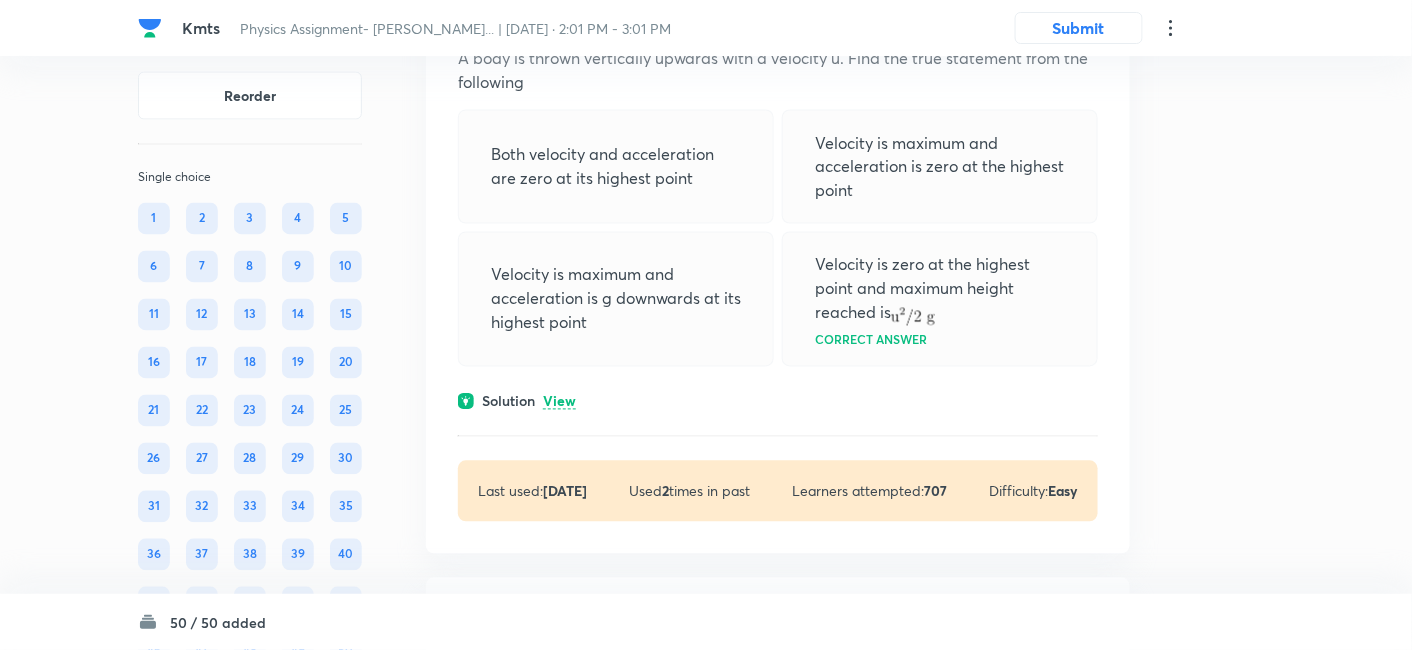 scroll, scrollTop: 8190, scrollLeft: 0, axis: vertical 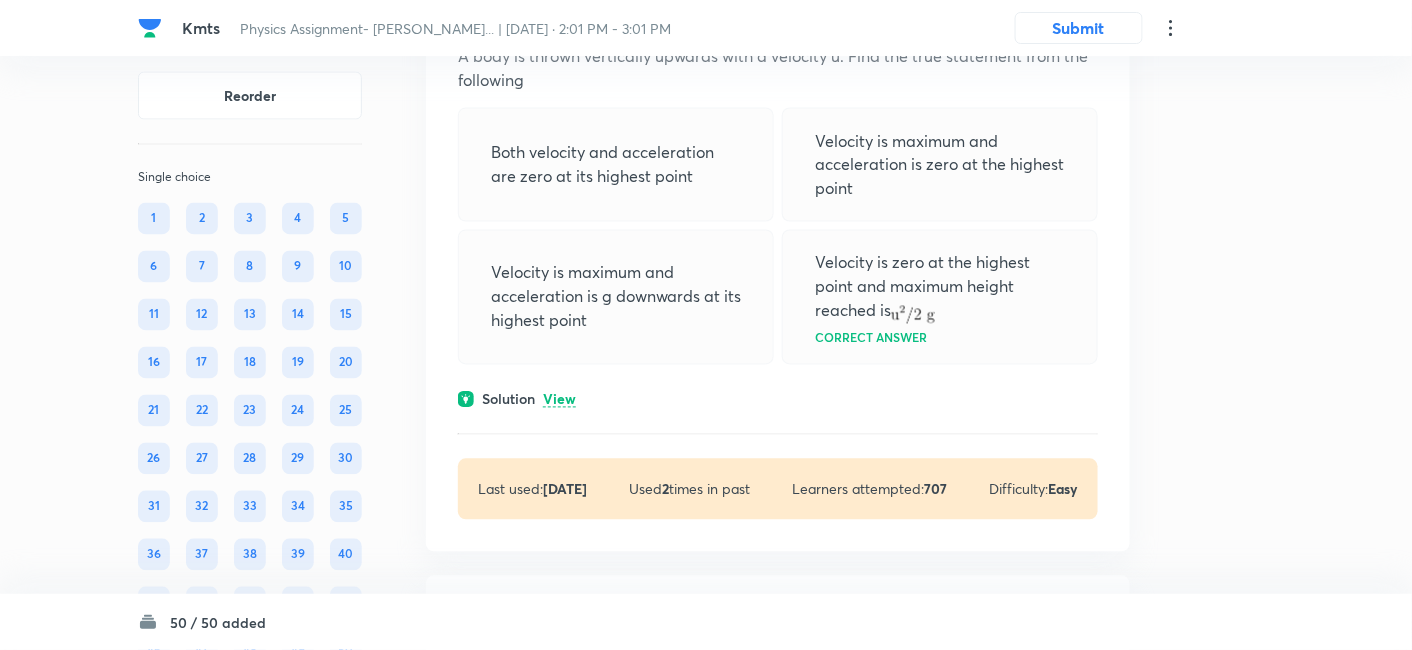 click on "Question 11 Marks: (+4, -1) • 4 options A body is thrown vertically upwards with a velocity u. Find the true statement from the following  Both velocity and acceleration are zero at its highest point Velocity is maximum and acceleration is zero at the highest point Velocity is maximum and acceleration is g downwards at its highest point  Velocity is zero at the highest point and maximum height reached is  Correct answer Solution View Last used:  [DATE] Used  2  times in past Learners attempted:  707 Difficulty: Easy" at bounding box center (778, 258) 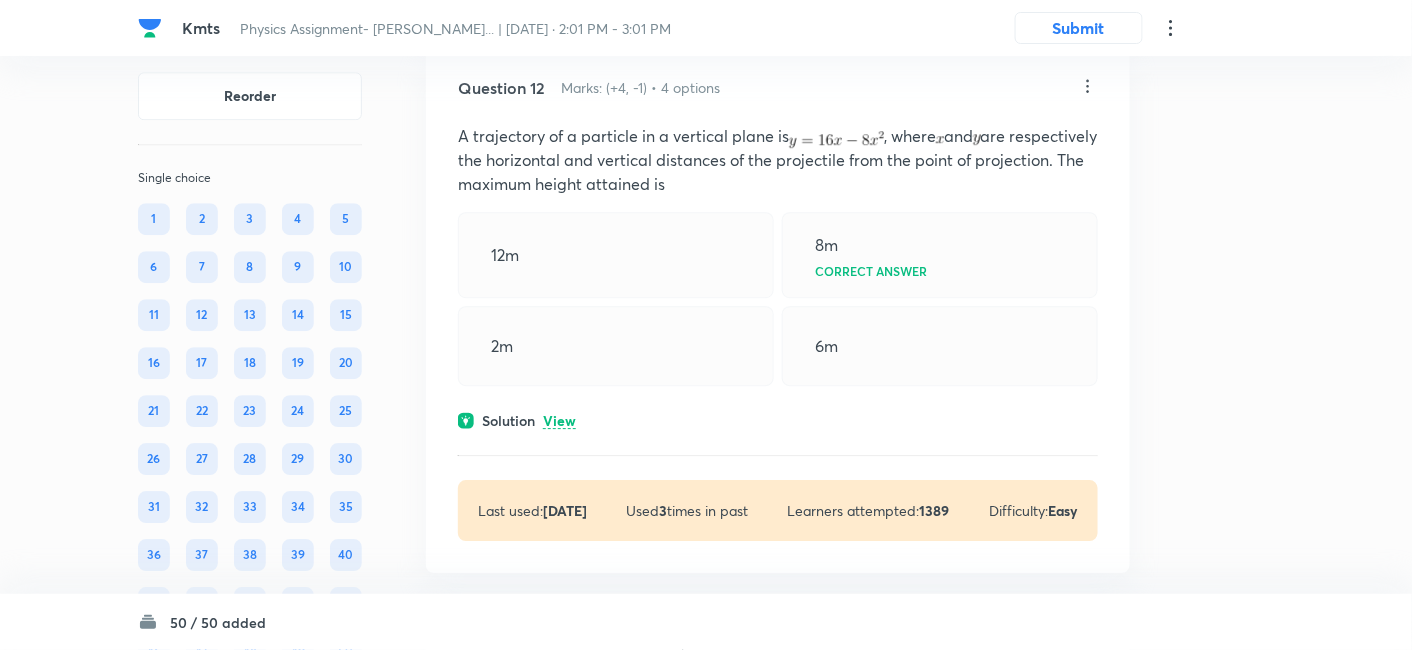 click on "View" at bounding box center [559, 421] 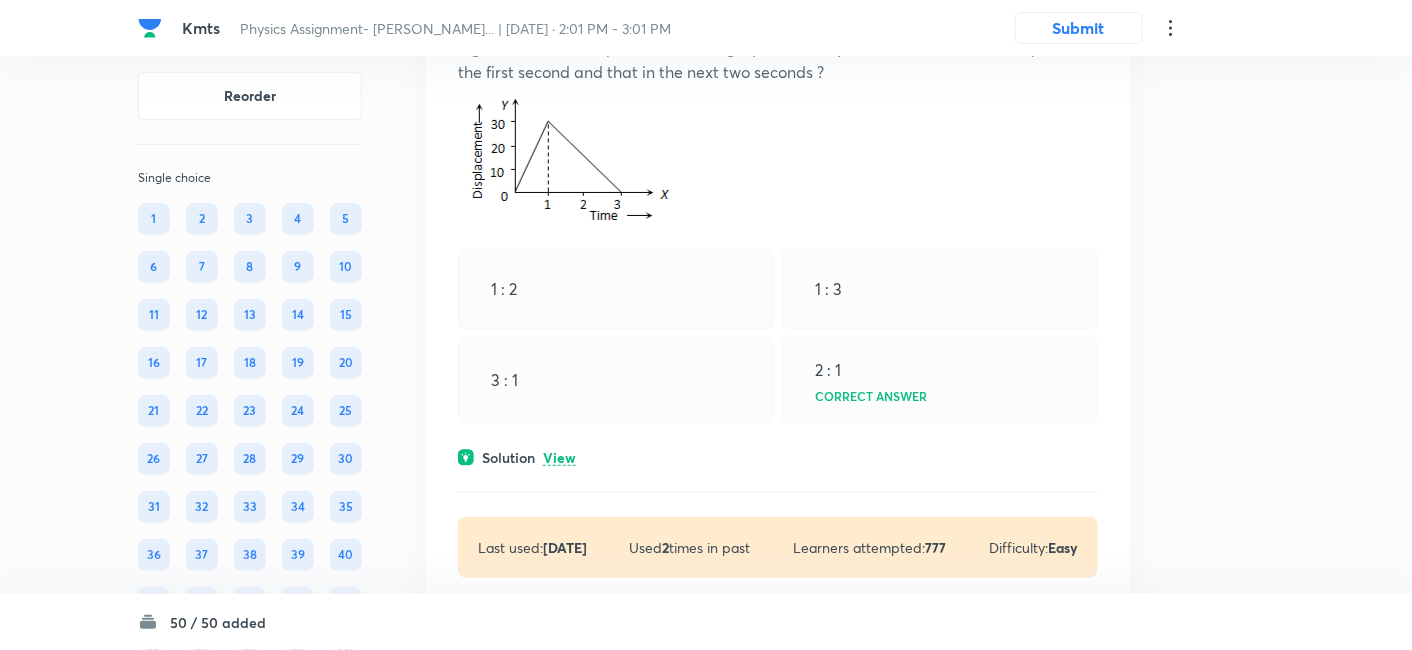 scroll, scrollTop: 9611, scrollLeft: 0, axis: vertical 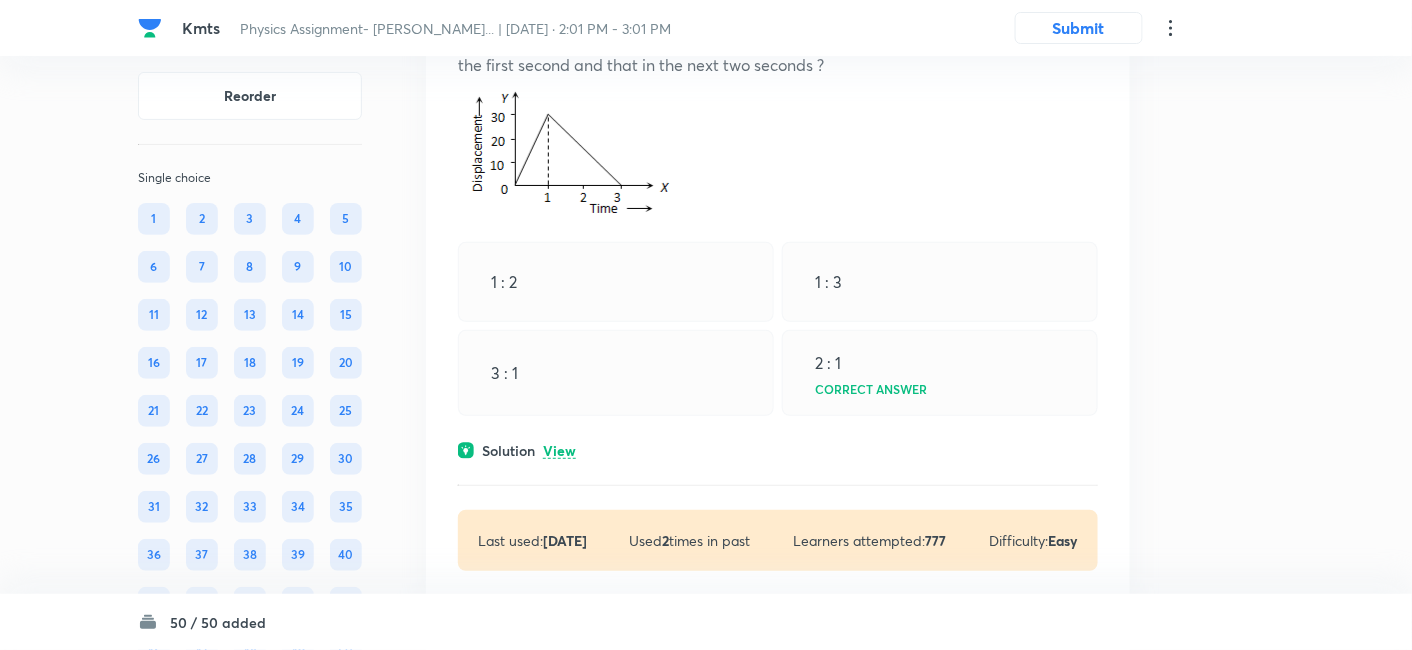 click on "View" at bounding box center [559, 451] 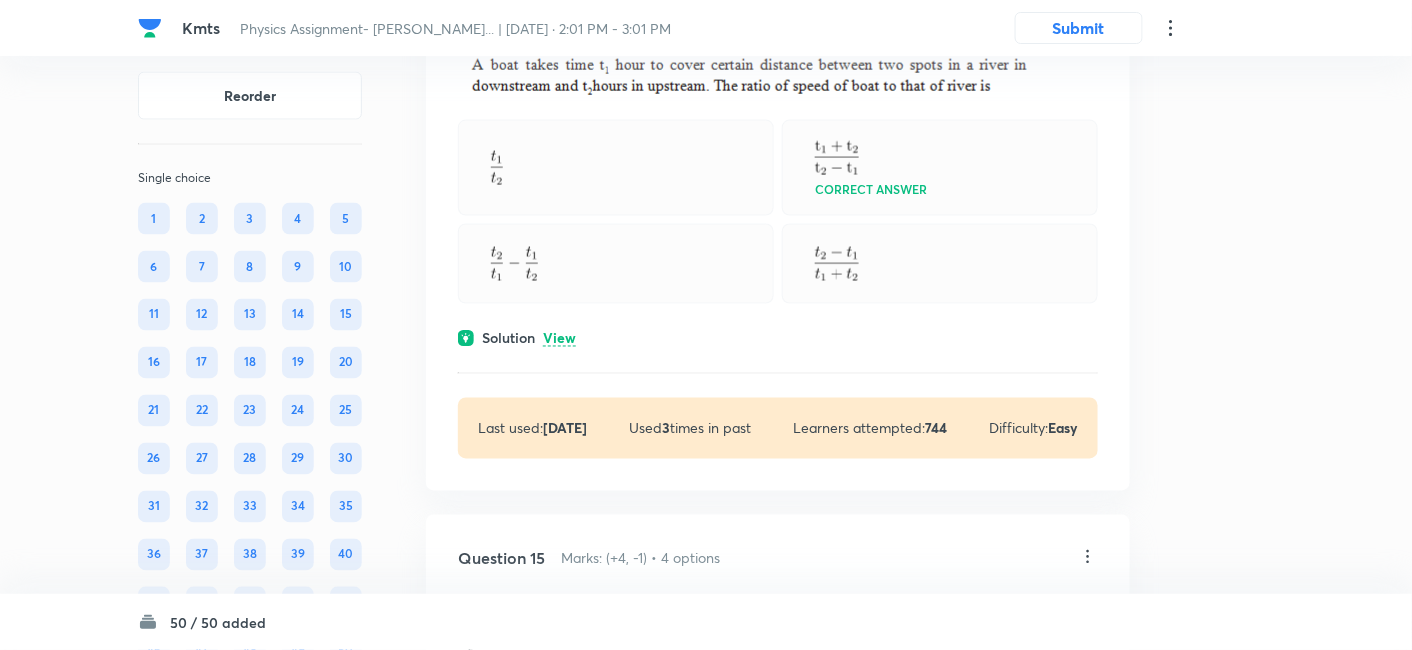 scroll, scrollTop: 10448, scrollLeft: 0, axis: vertical 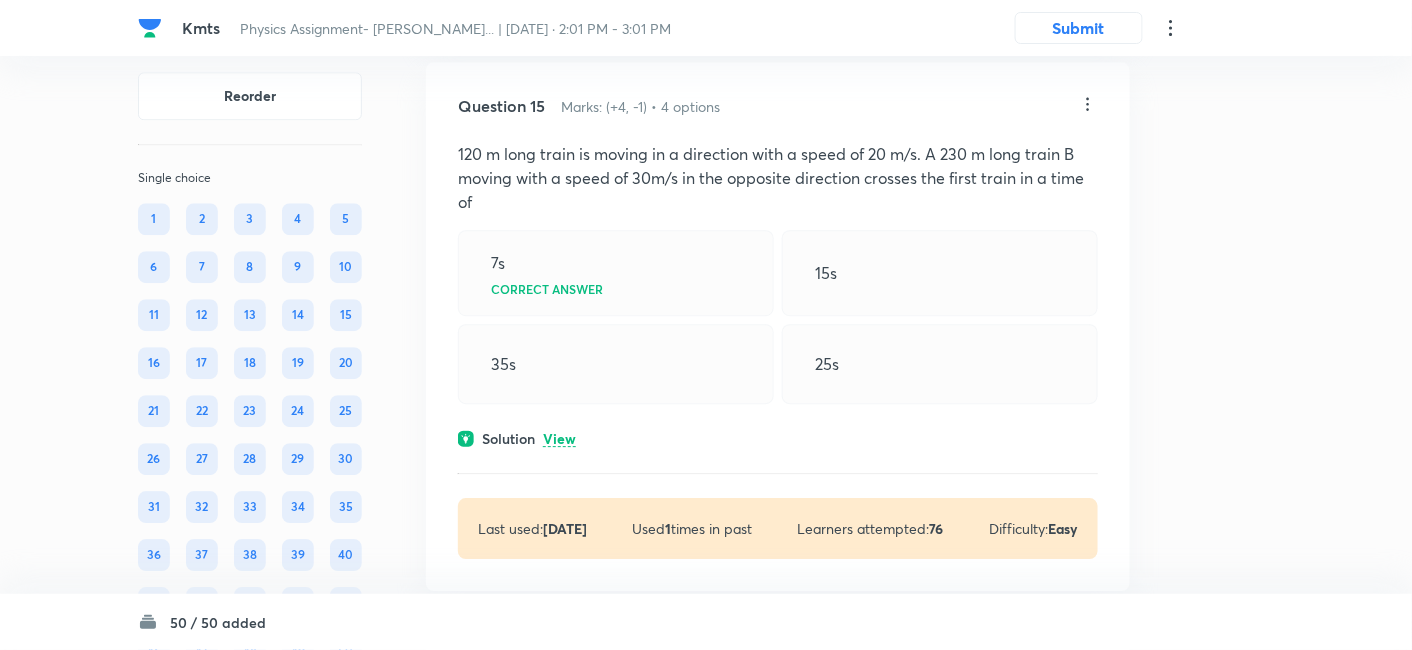 click on "View" at bounding box center [559, 439] 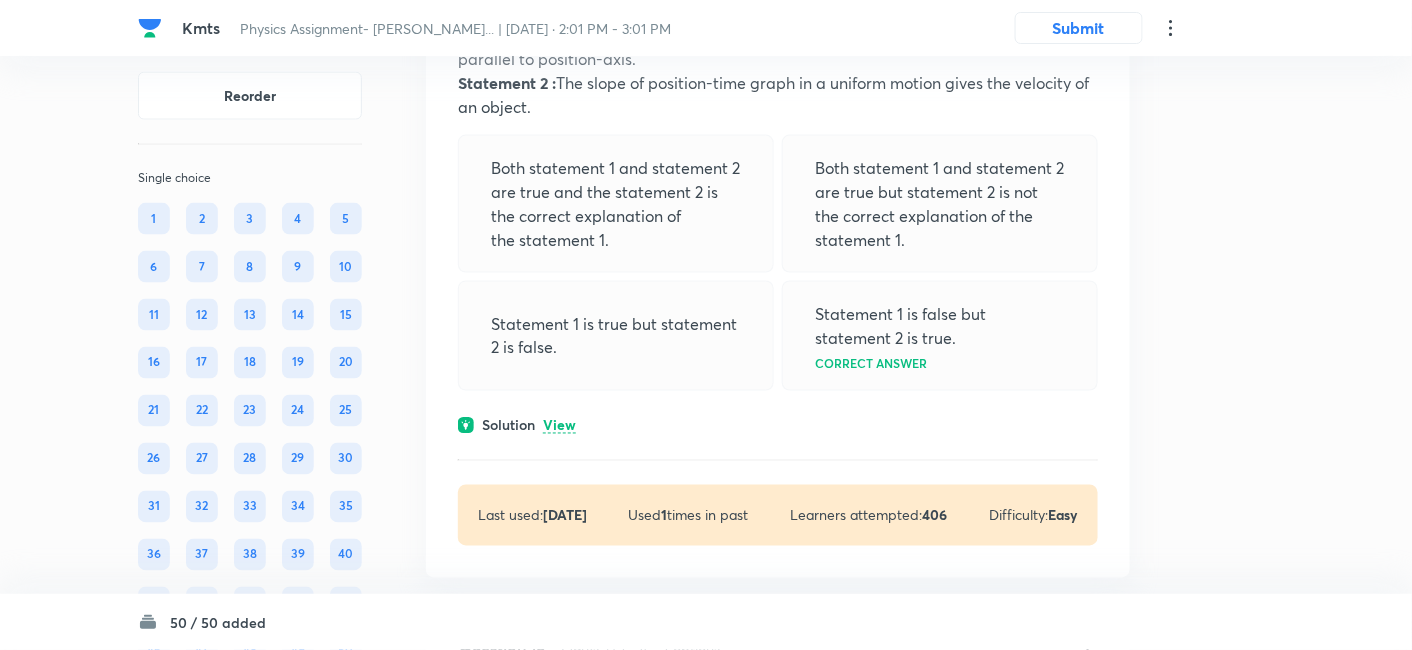 scroll, scrollTop: 12771, scrollLeft: 0, axis: vertical 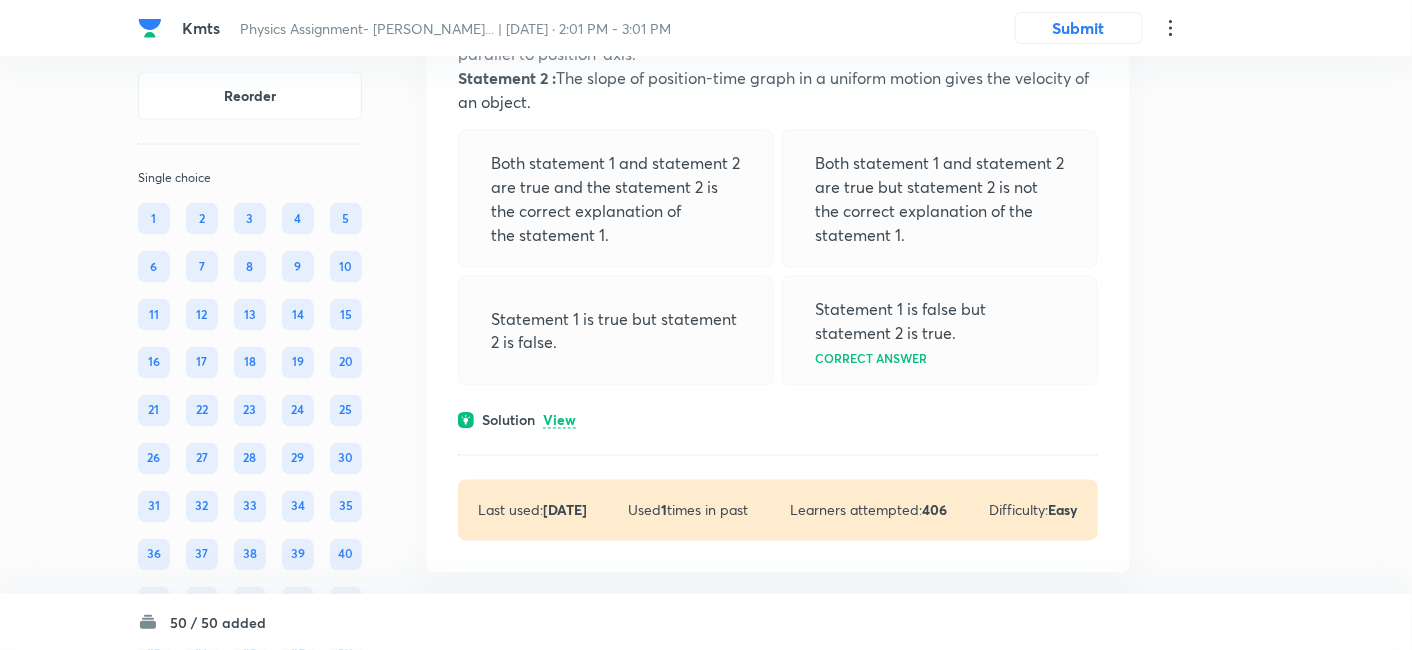 click on "View" at bounding box center (559, 421) 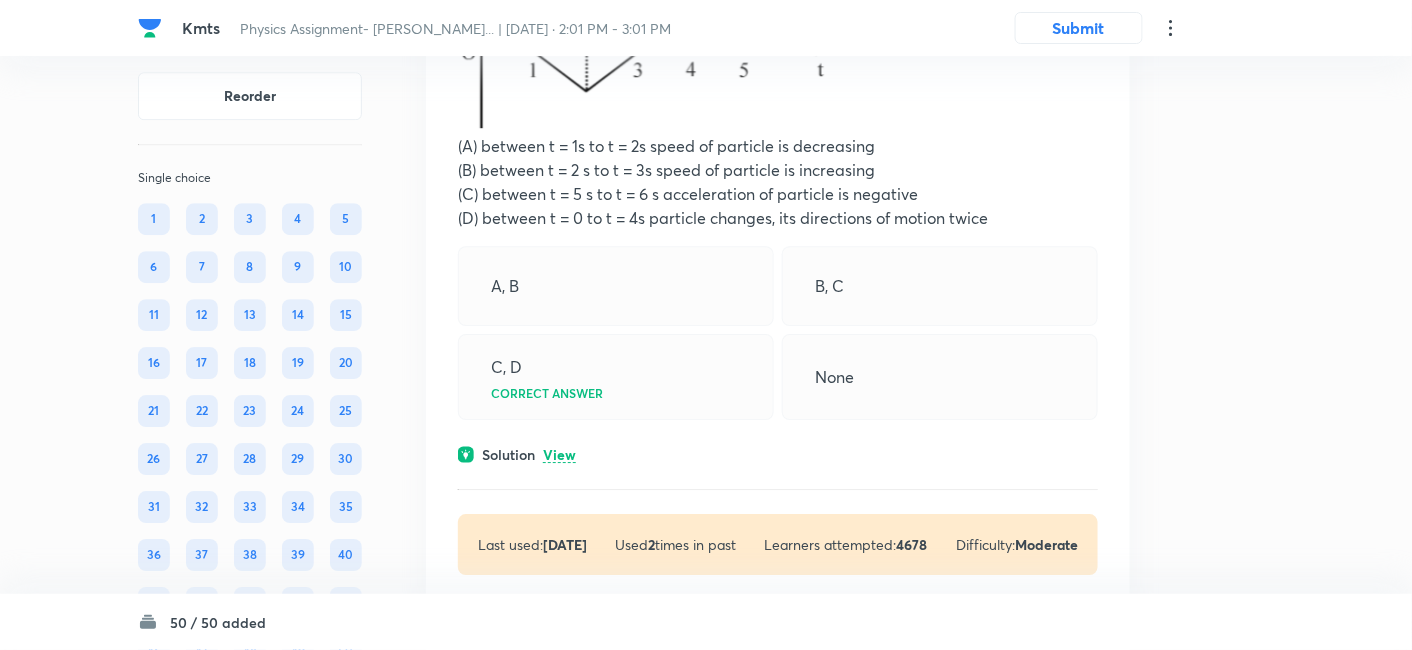 scroll, scrollTop: 13693, scrollLeft: 0, axis: vertical 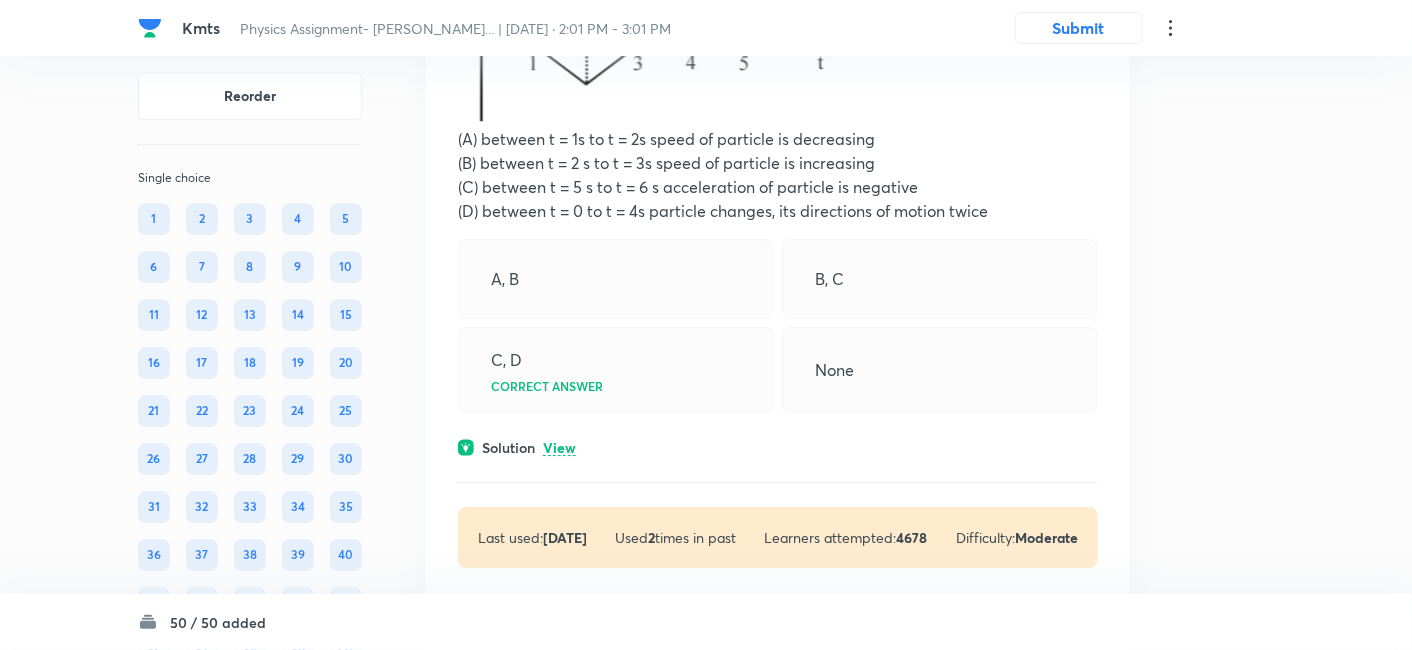 click on "View" at bounding box center (559, 448) 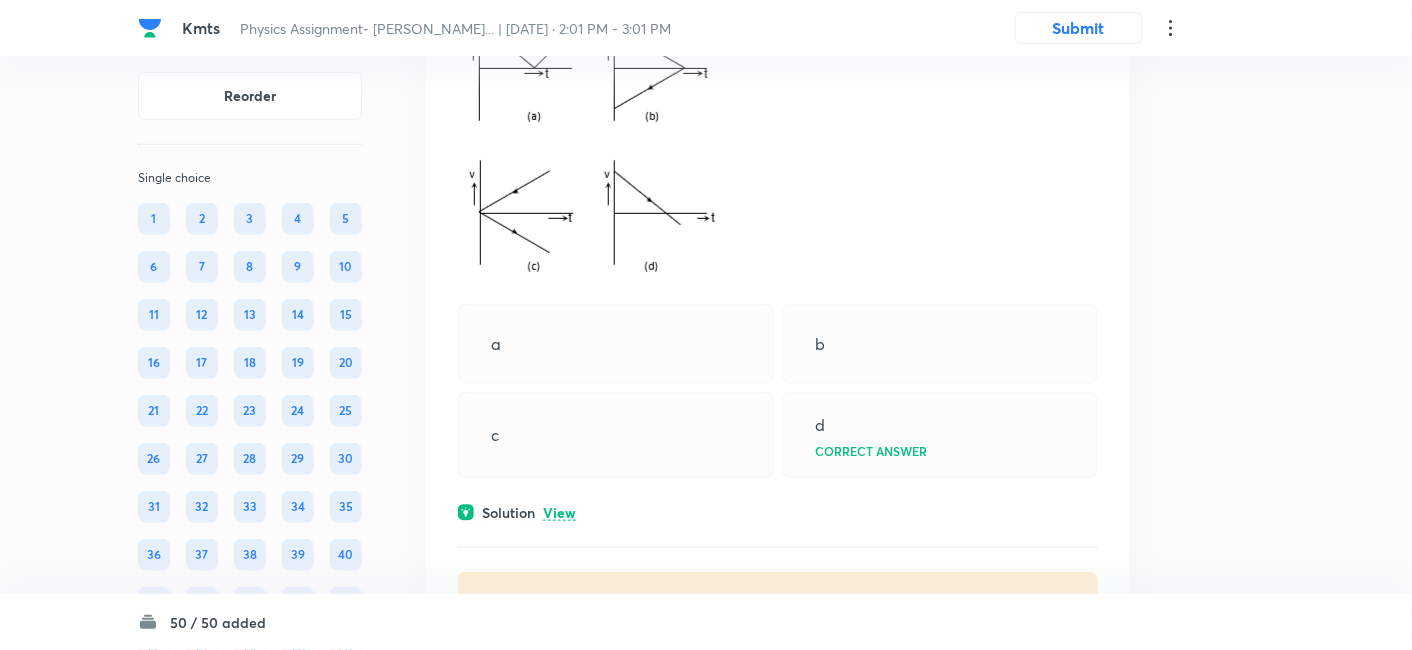 scroll, scrollTop: 14617, scrollLeft: 0, axis: vertical 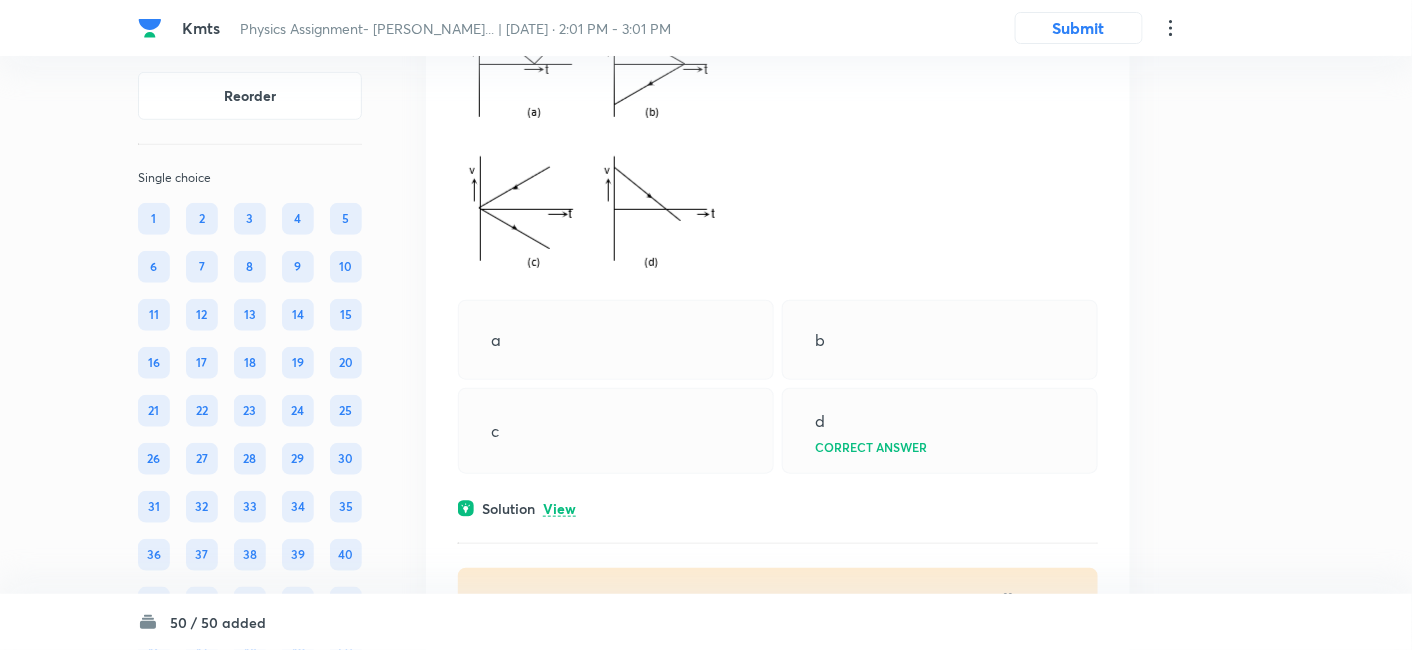 click on "View" at bounding box center (559, 509) 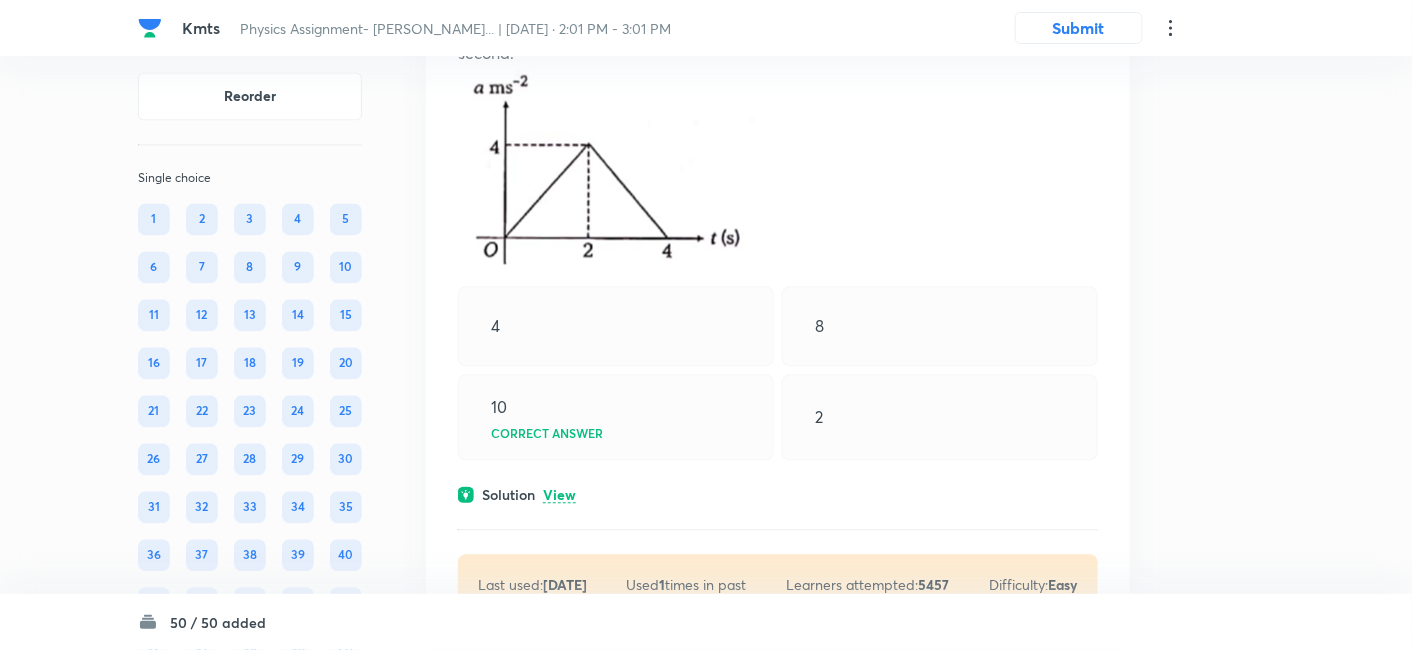scroll, scrollTop: 15541, scrollLeft: 0, axis: vertical 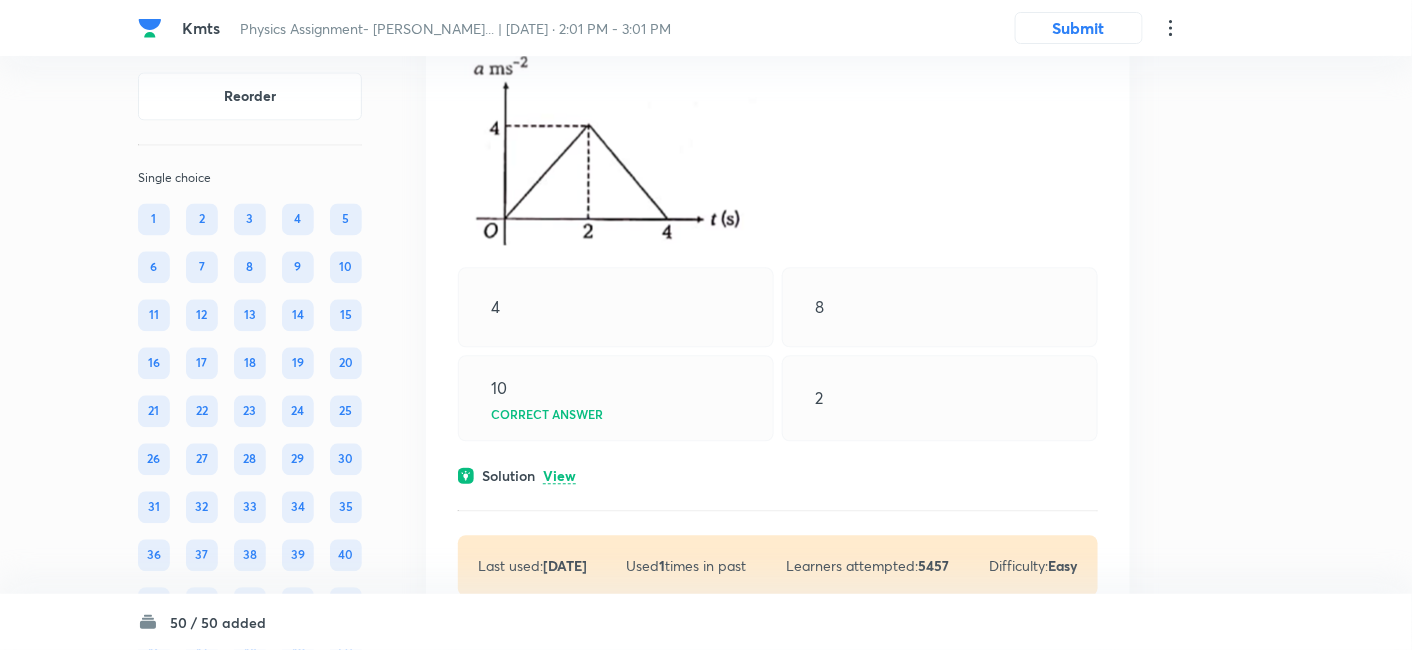 click on "View" at bounding box center [559, 476] 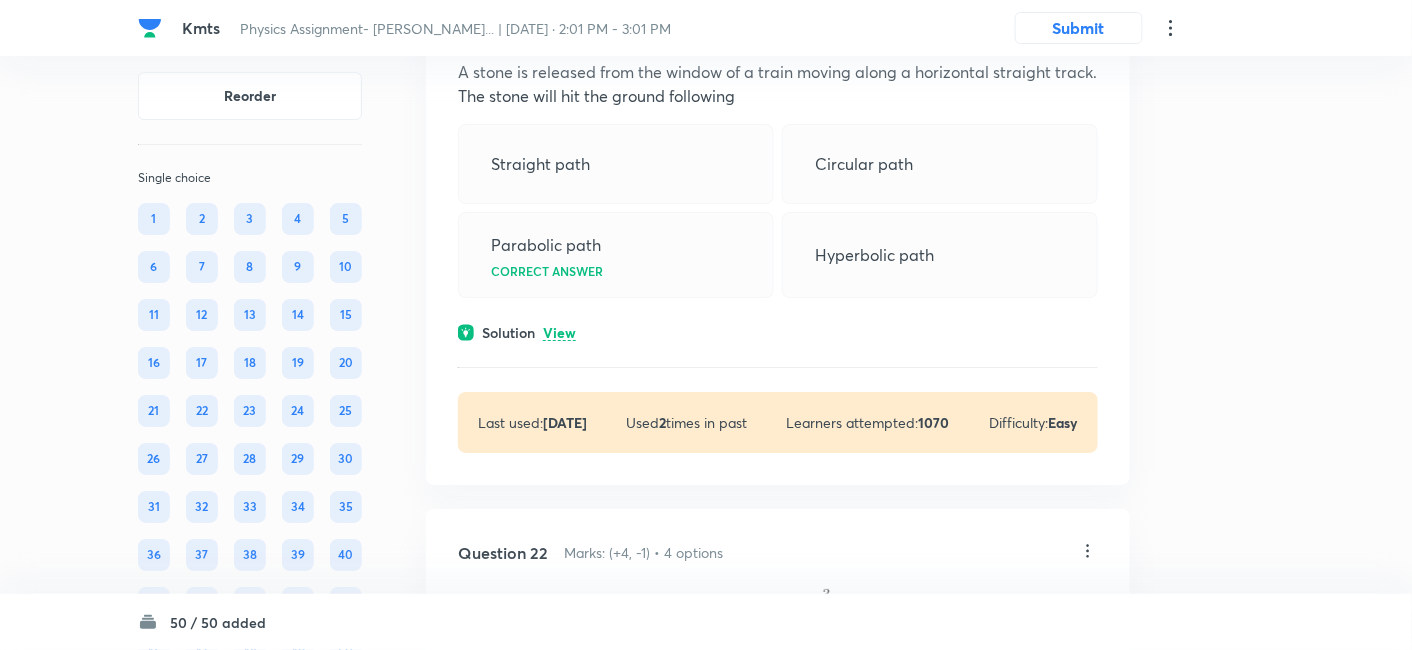 scroll, scrollTop: 16388, scrollLeft: 0, axis: vertical 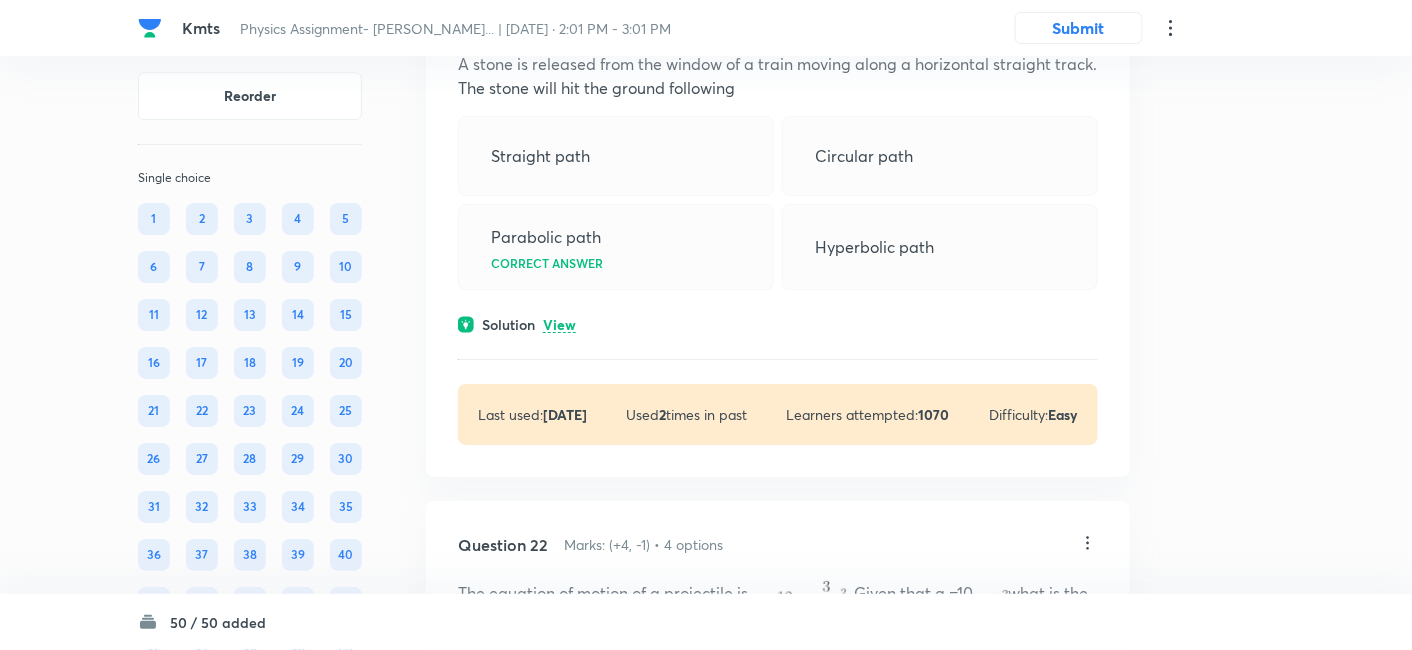 click on "View" at bounding box center (559, 325) 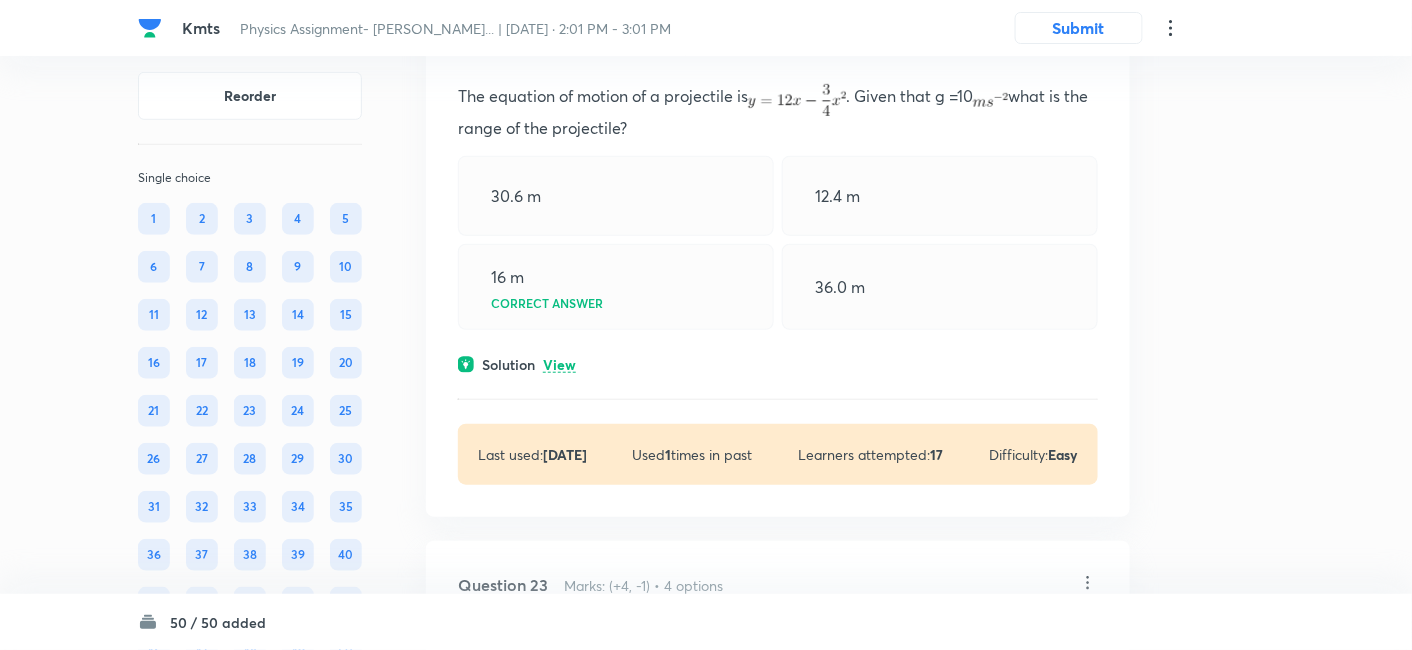 scroll, scrollTop: 16995, scrollLeft: 0, axis: vertical 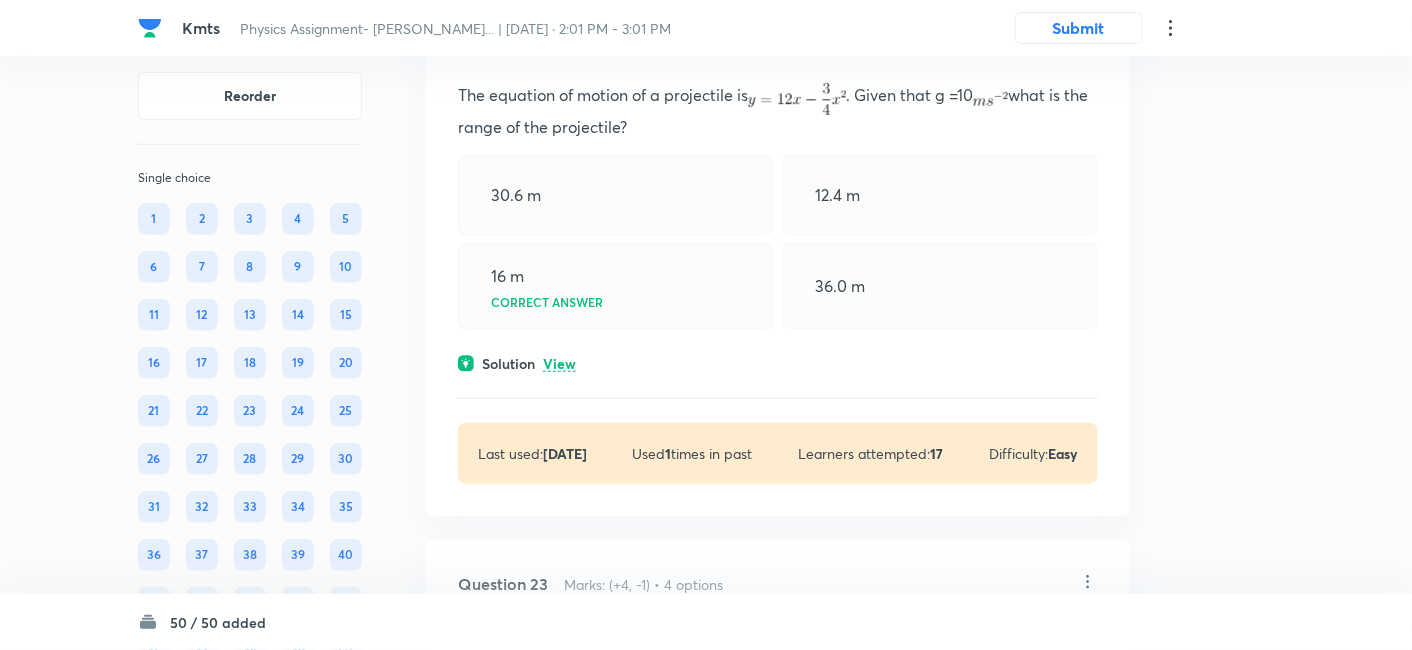 click on "View" at bounding box center (559, 364) 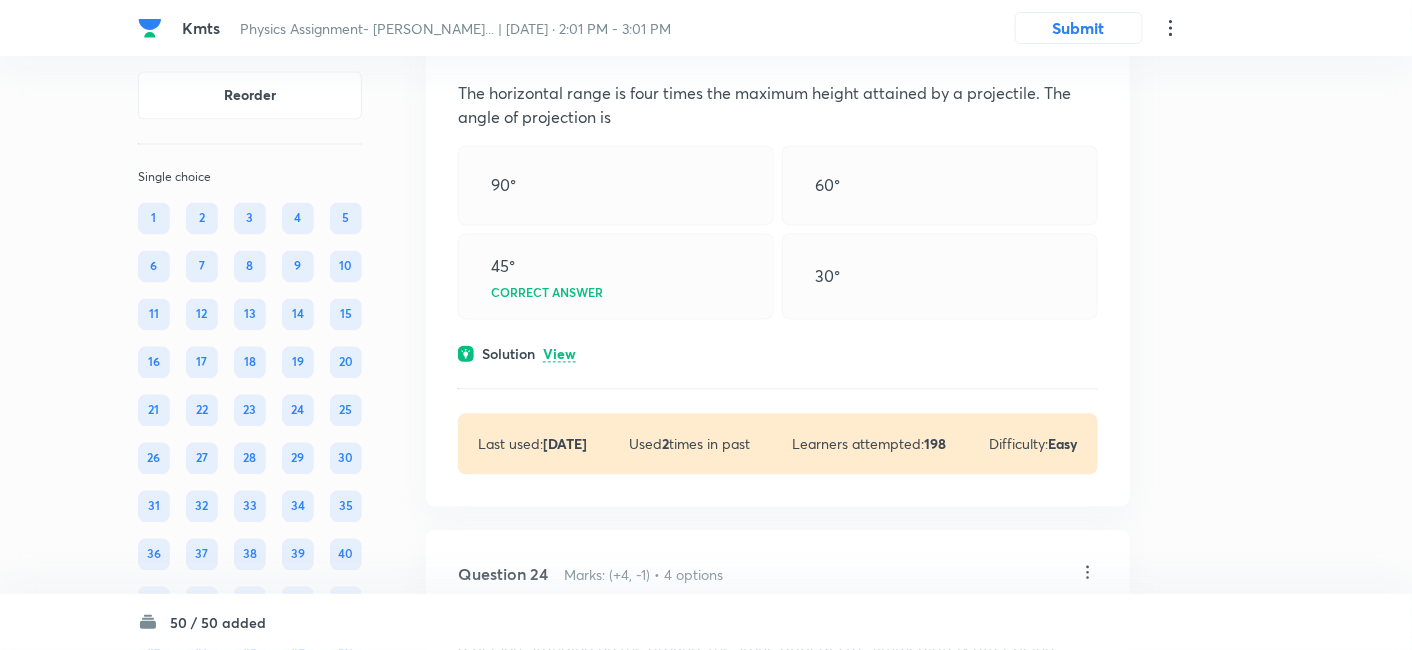 scroll, scrollTop: 17843, scrollLeft: 0, axis: vertical 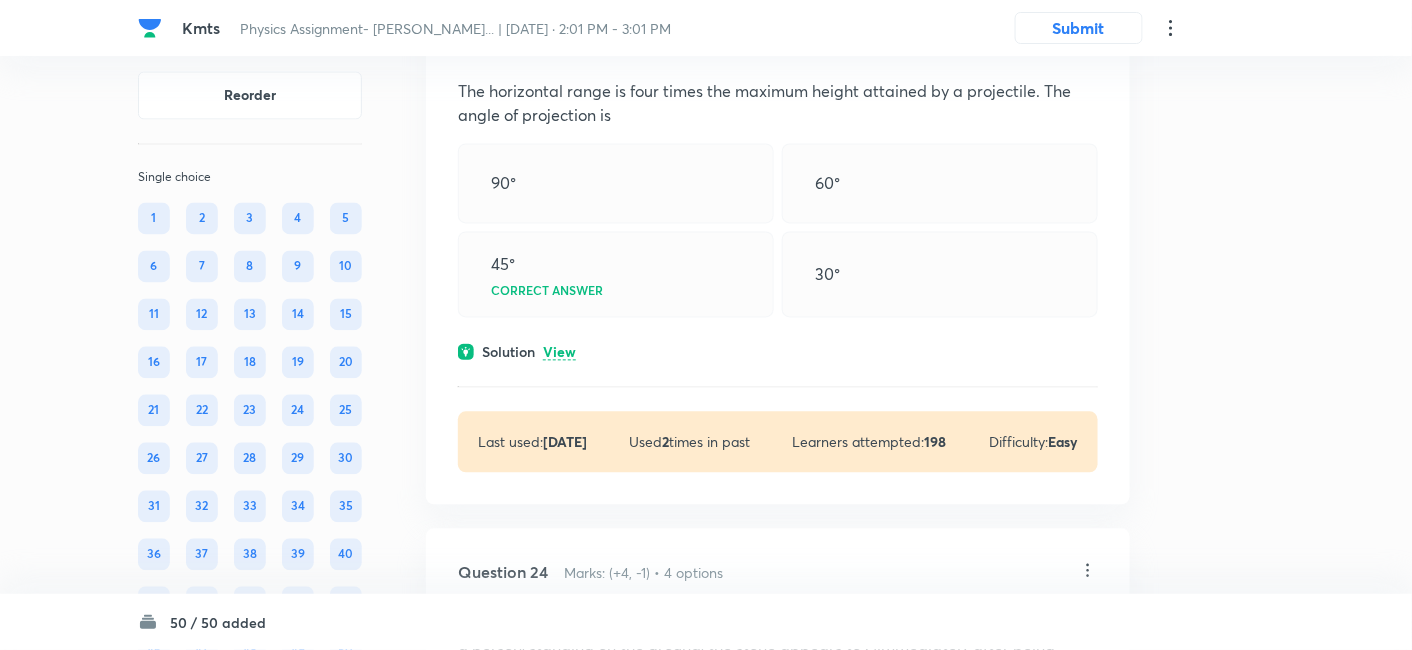 click on "View" at bounding box center (559, 353) 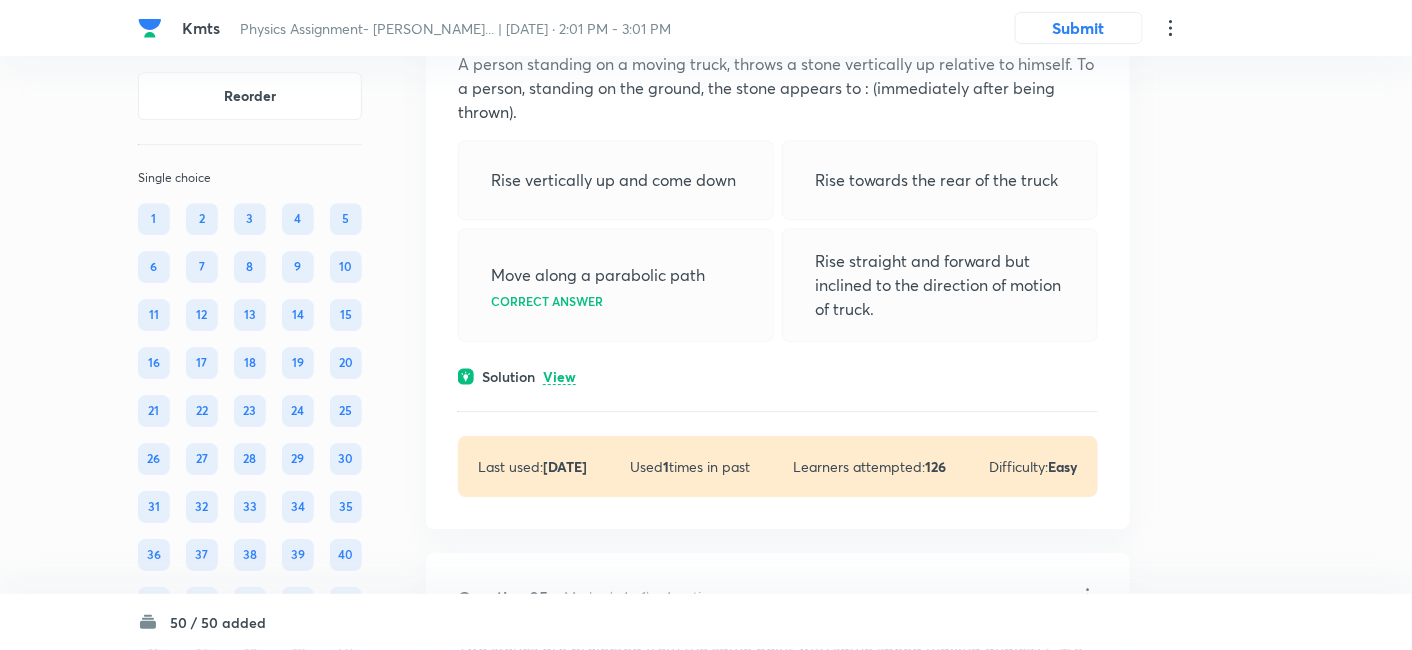 scroll, scrollTop: 18543, scrollLeft: 0, axis: vertical 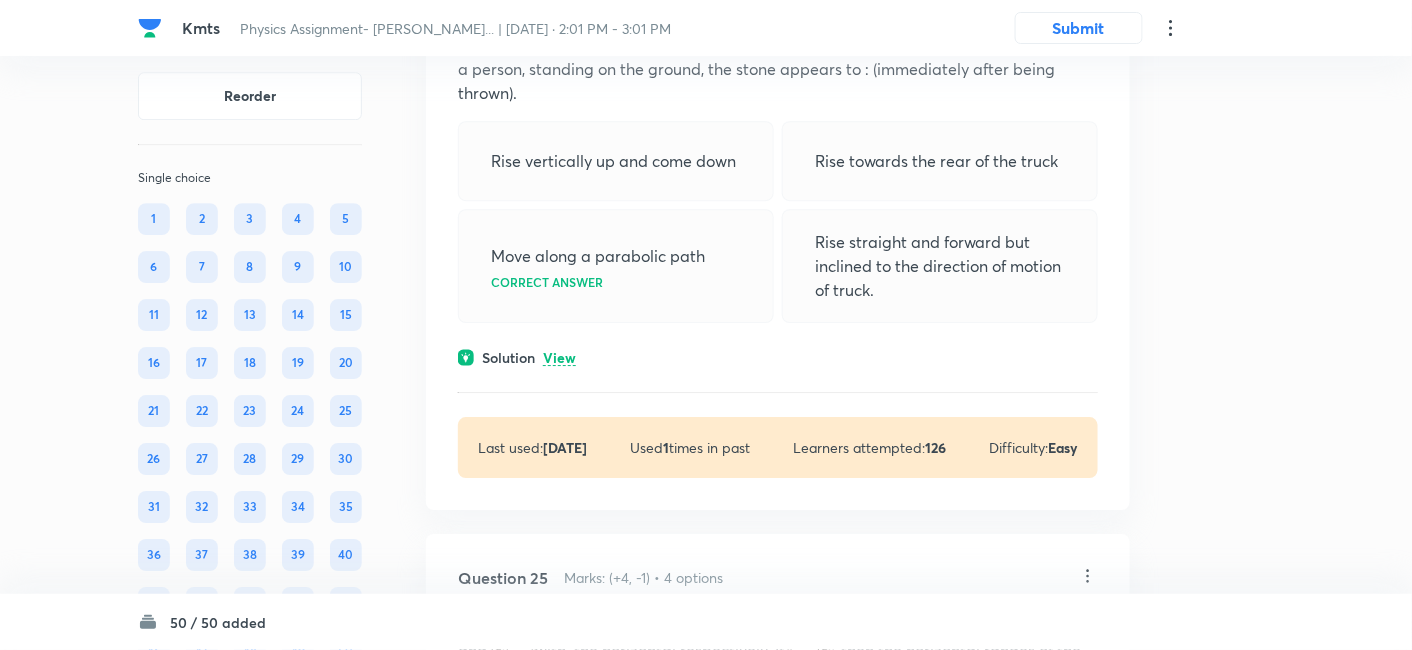 click on "View" at bounding box center [559, 358] 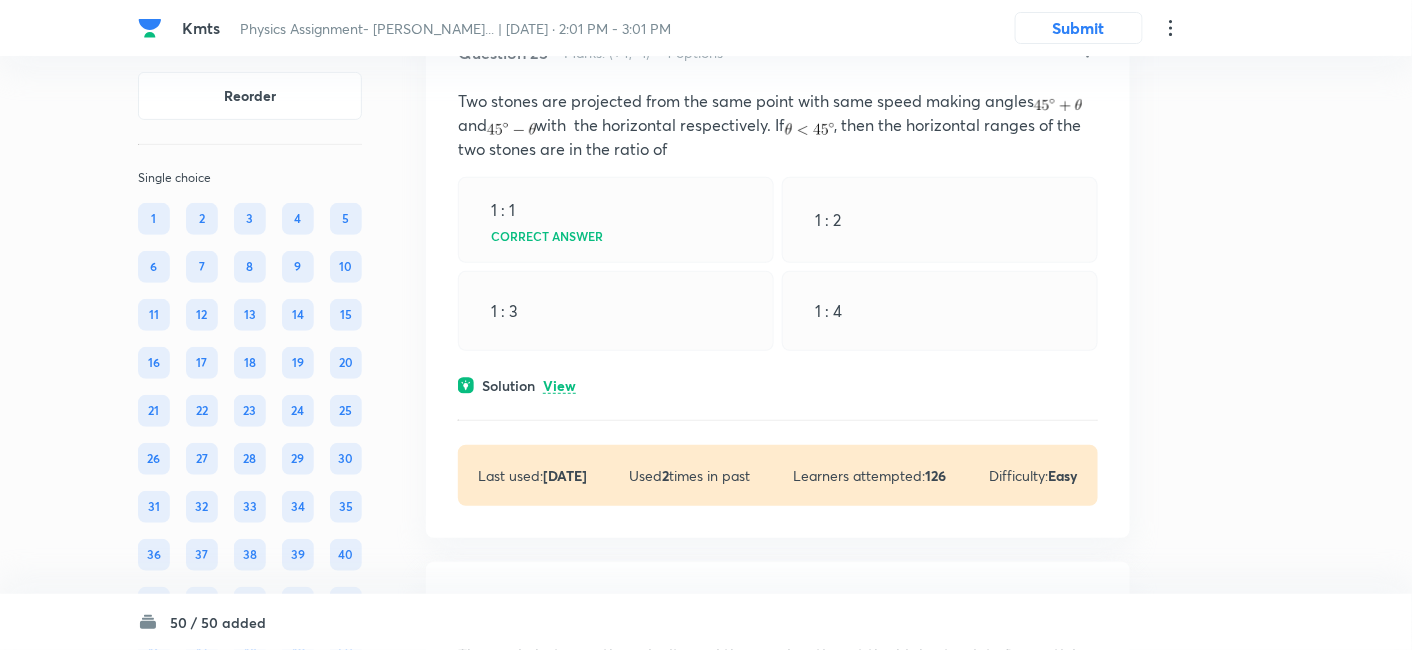 scroll, scrollTop: 19222, scrollLeft: 0, axis: vertical 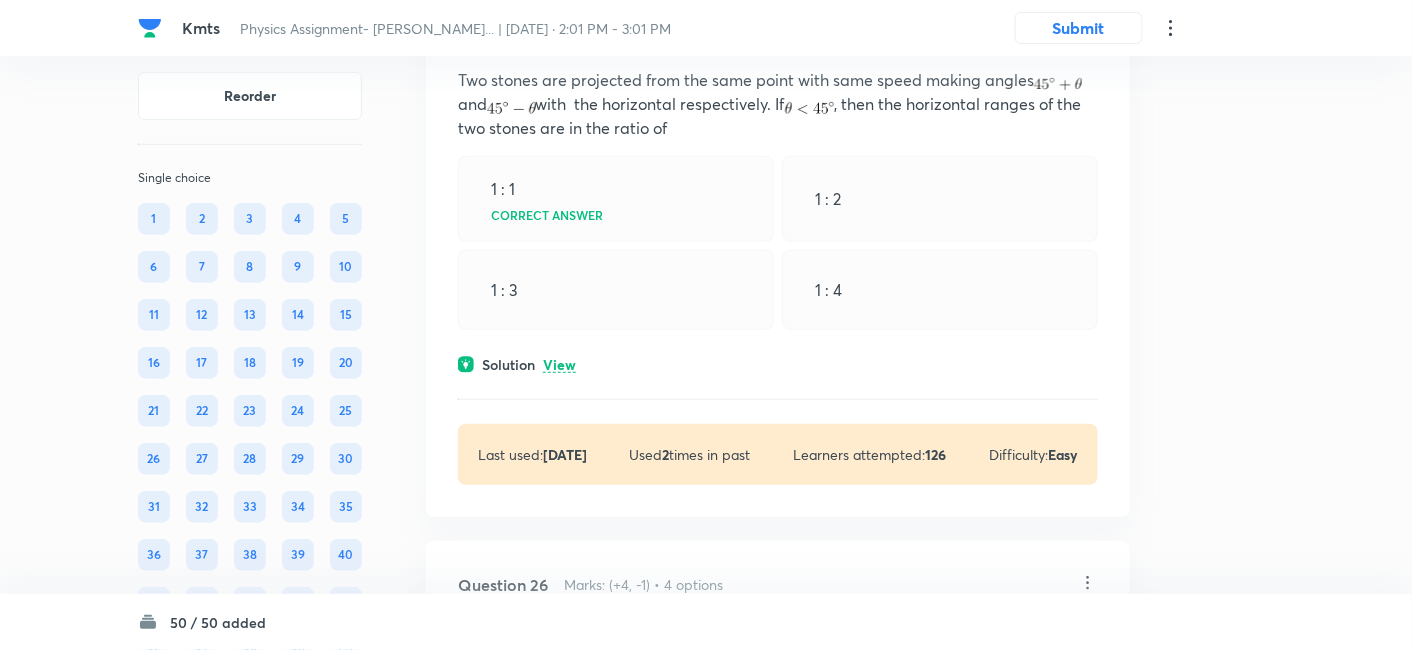 click on "View" at bounding box center (559, 365) 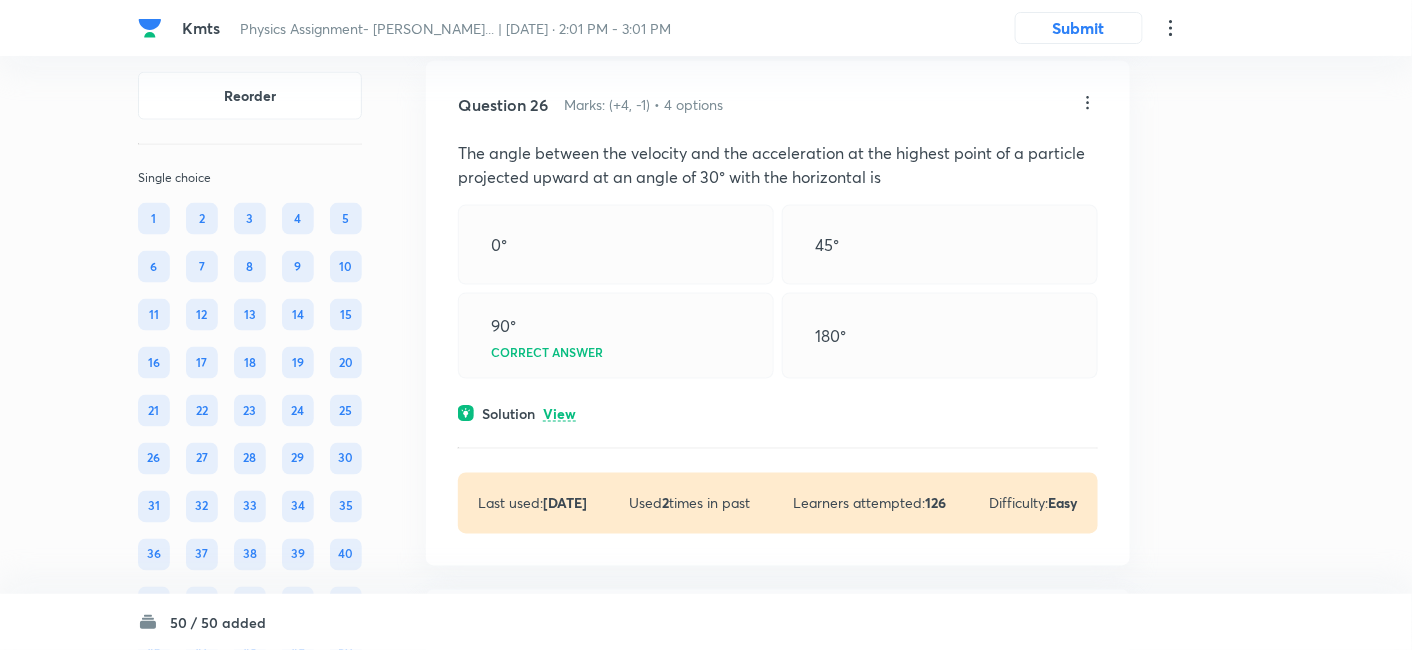 scroll, scrollTop: 19850, scrollLeft: 0, axis: vertical 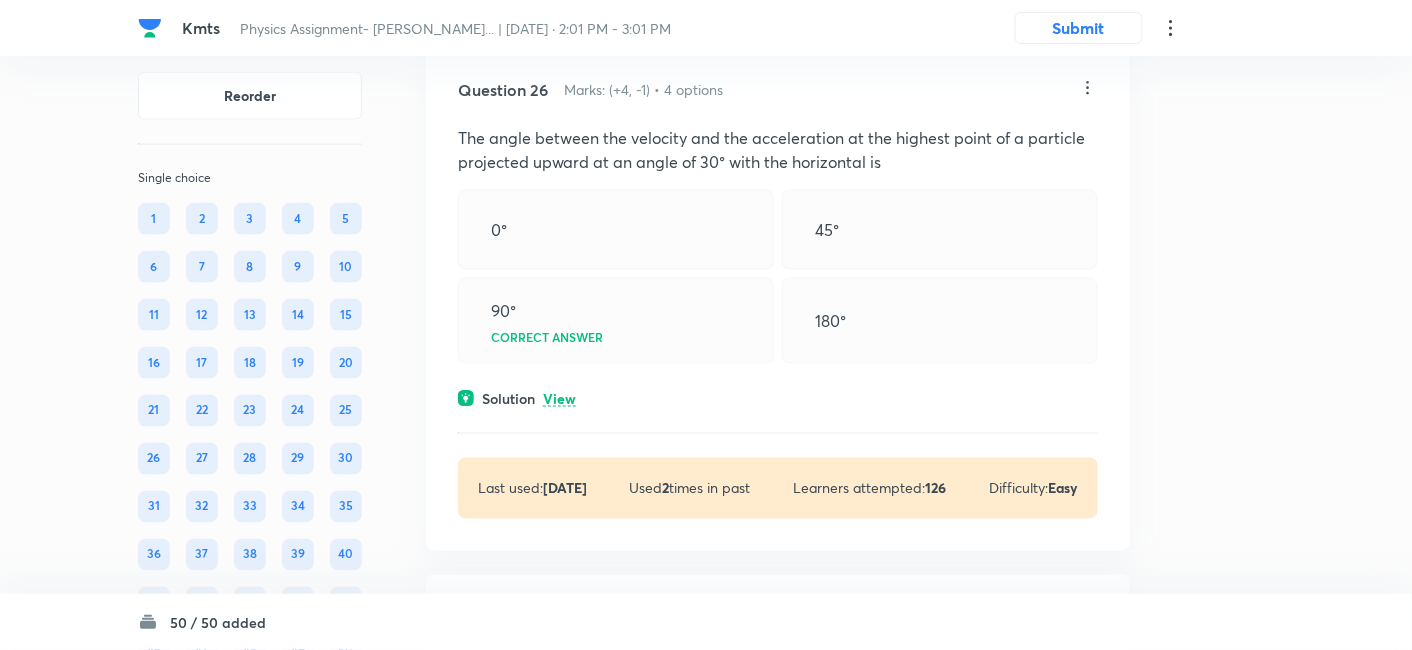 click on "View" at bounding box center [559, 399] 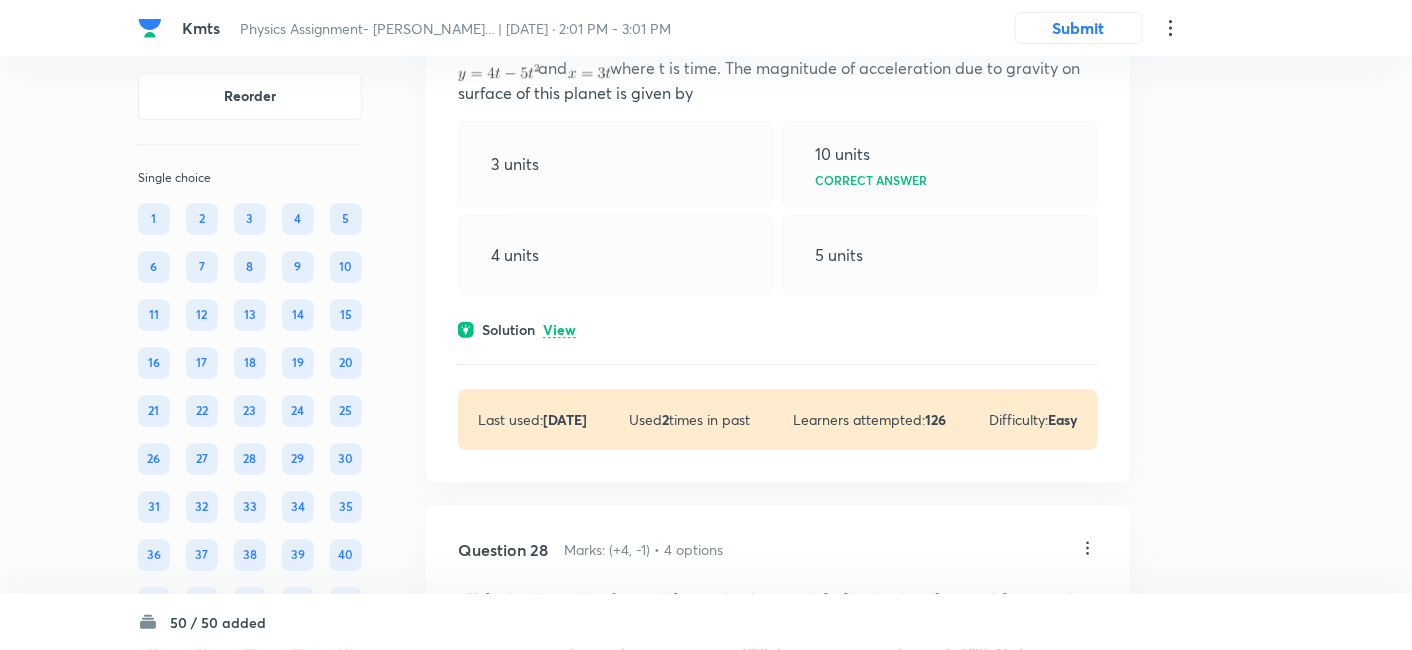 scroll, scrollTop: 20734, scrollLeft: 0, axis: vertical 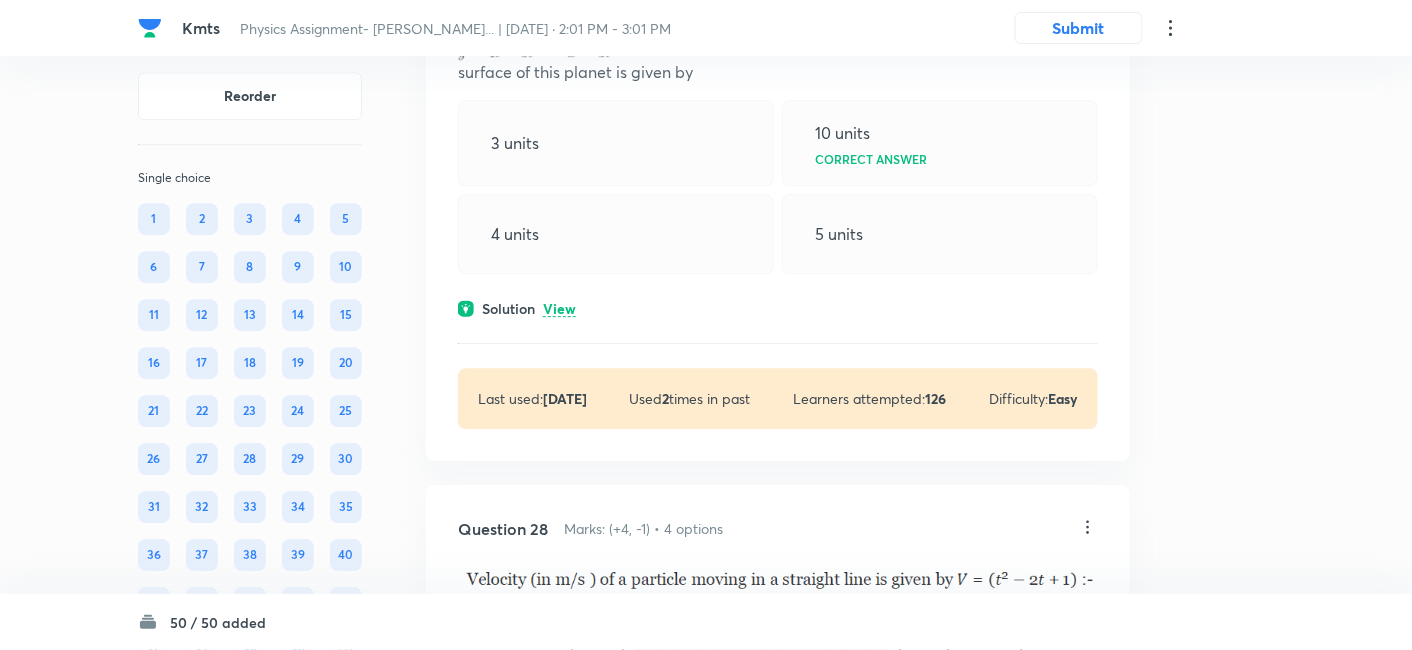 click on "View" at bounding box center [559, 309] 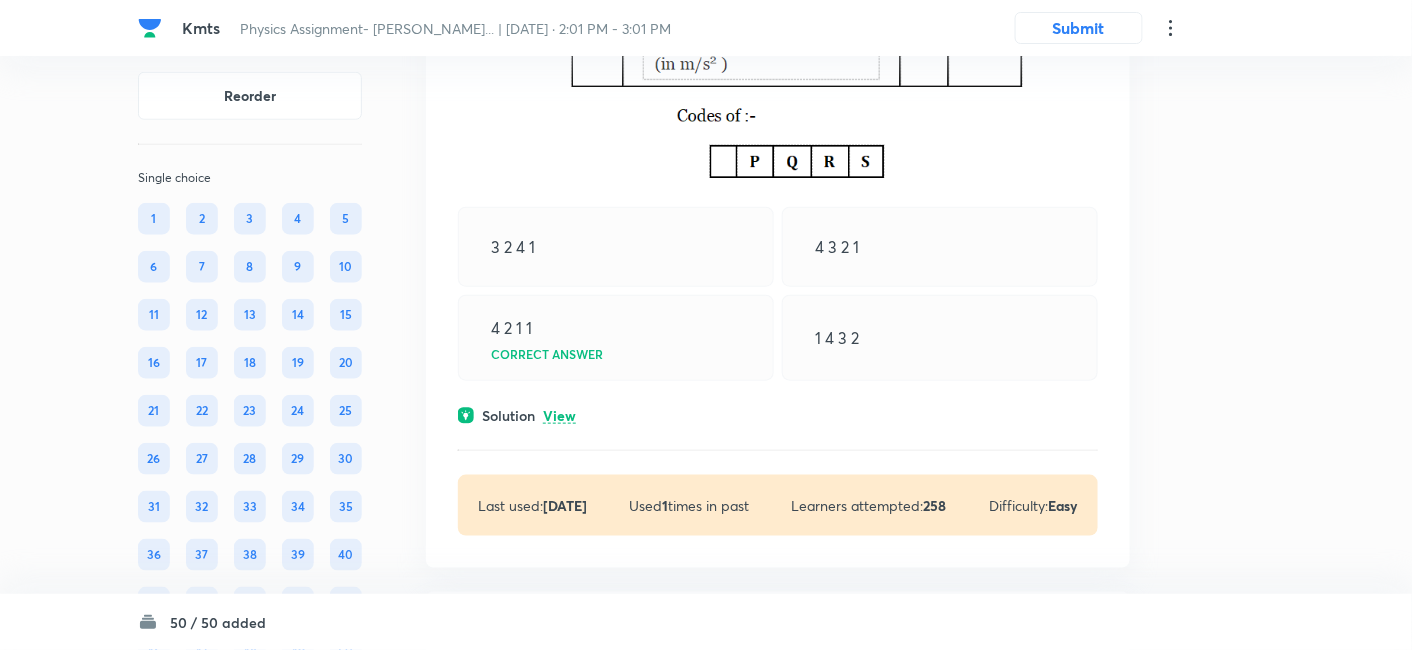 scroll, scrollTop: 21908, scrollLeft: 0, axis: vertical 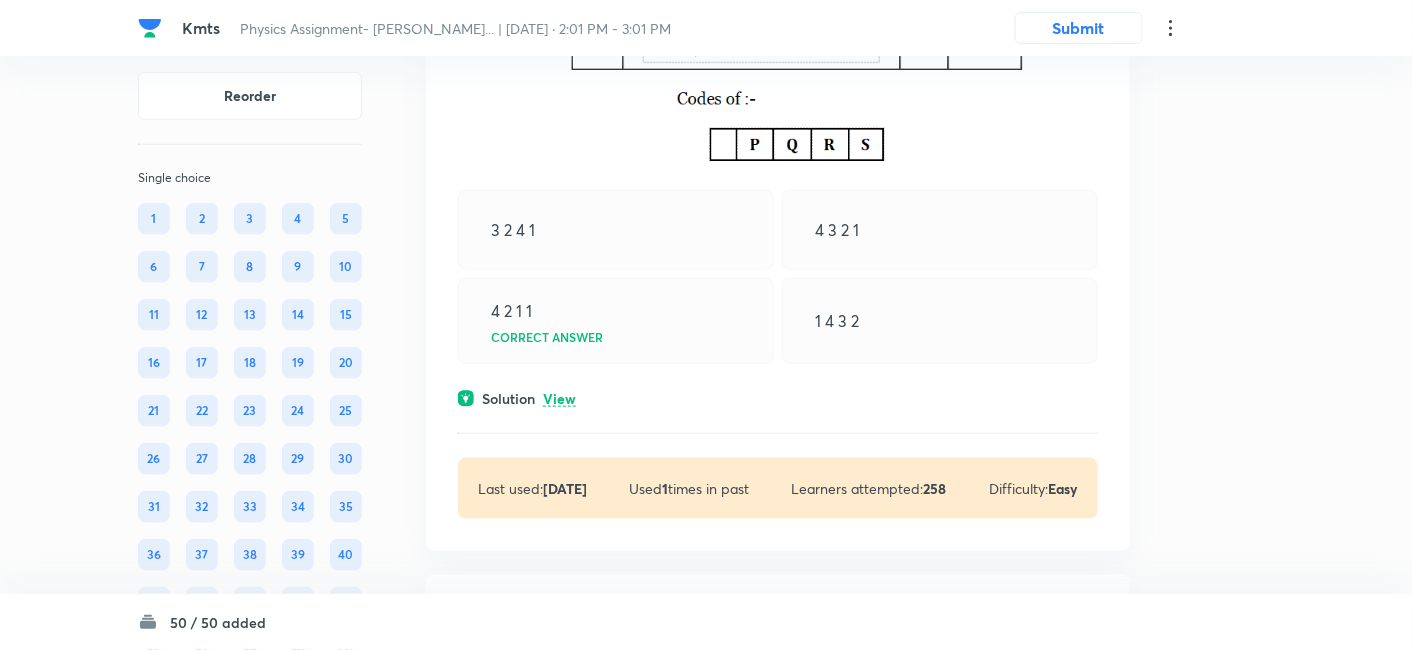 click on "View" at bounding box center (559, 399) 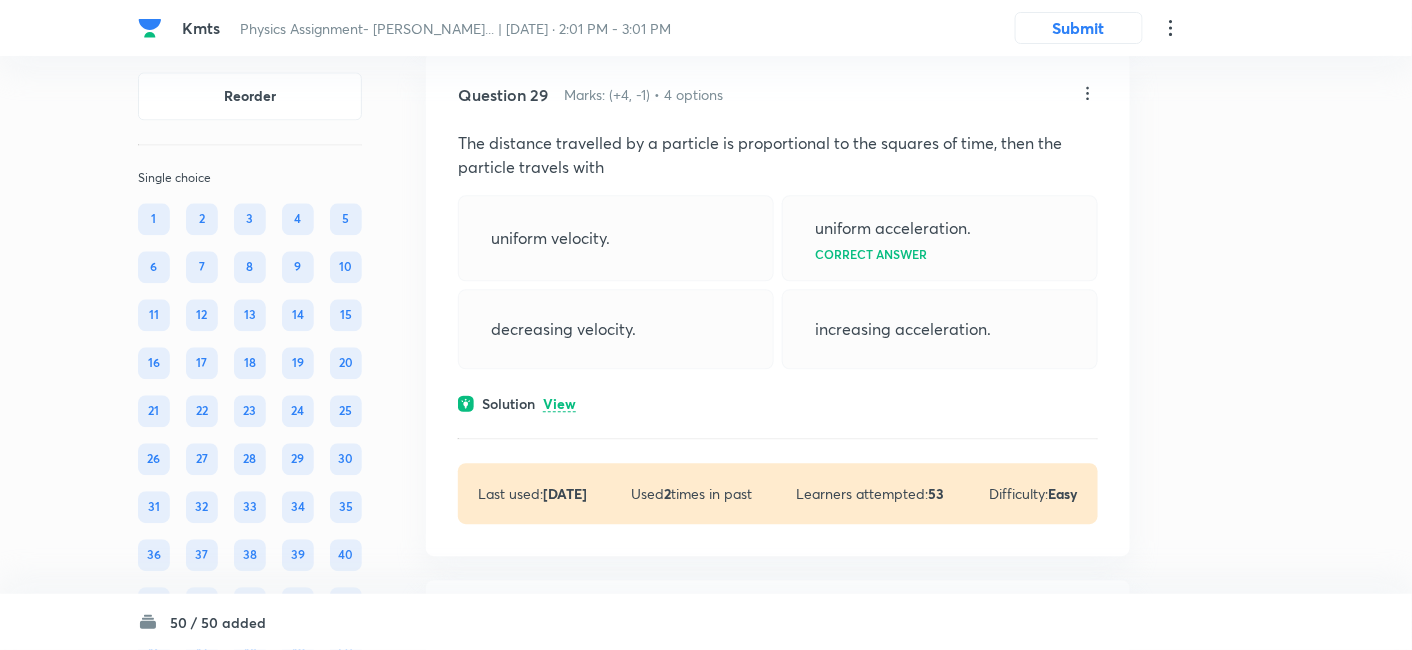 scroll, scrollTop: 22795, scrollLeft: 0, axis: vertical 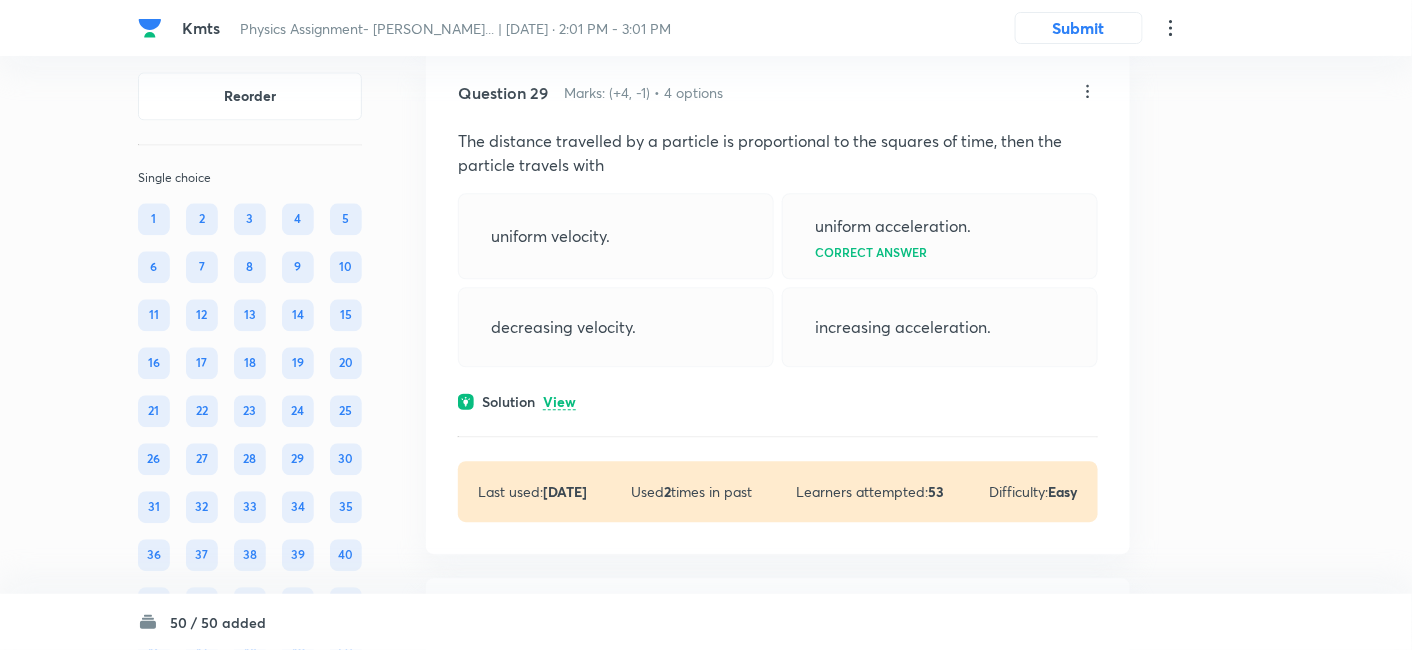 click on "View" at bounding box center (559, 402) 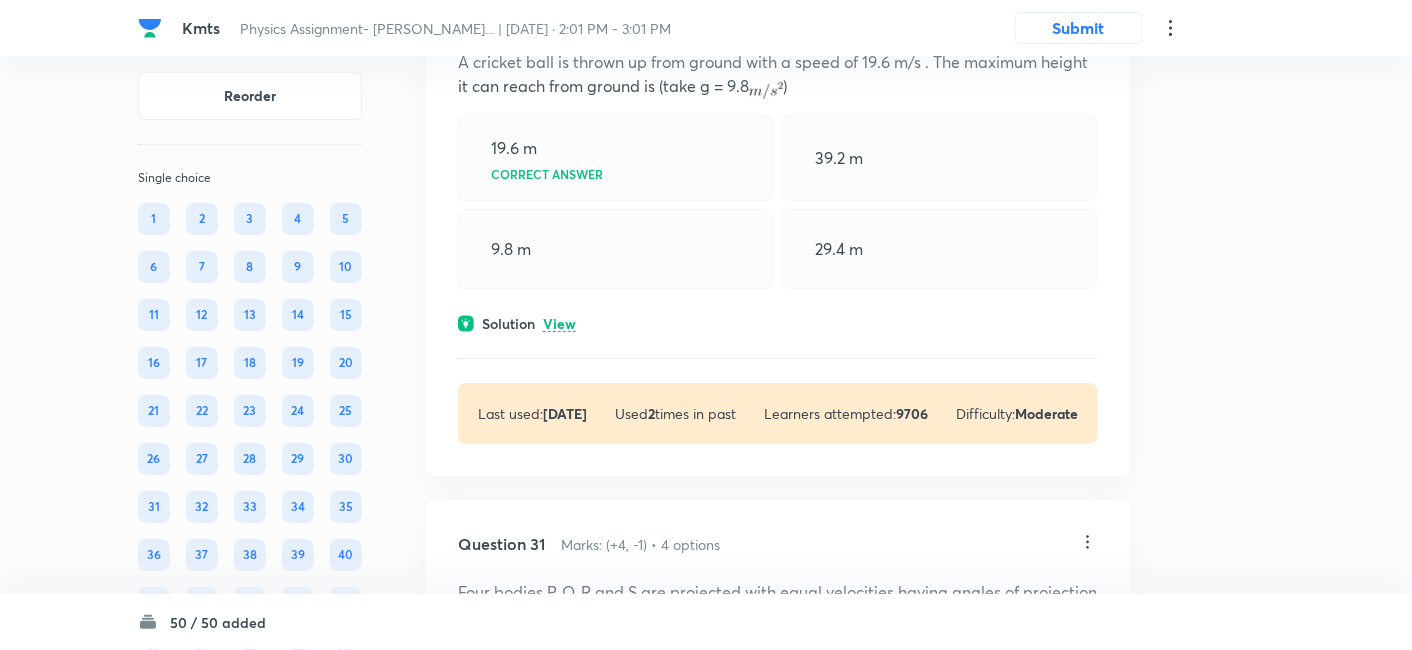 scroll, scrollTop: 23548, scrollLeft: 0, axis: vertical 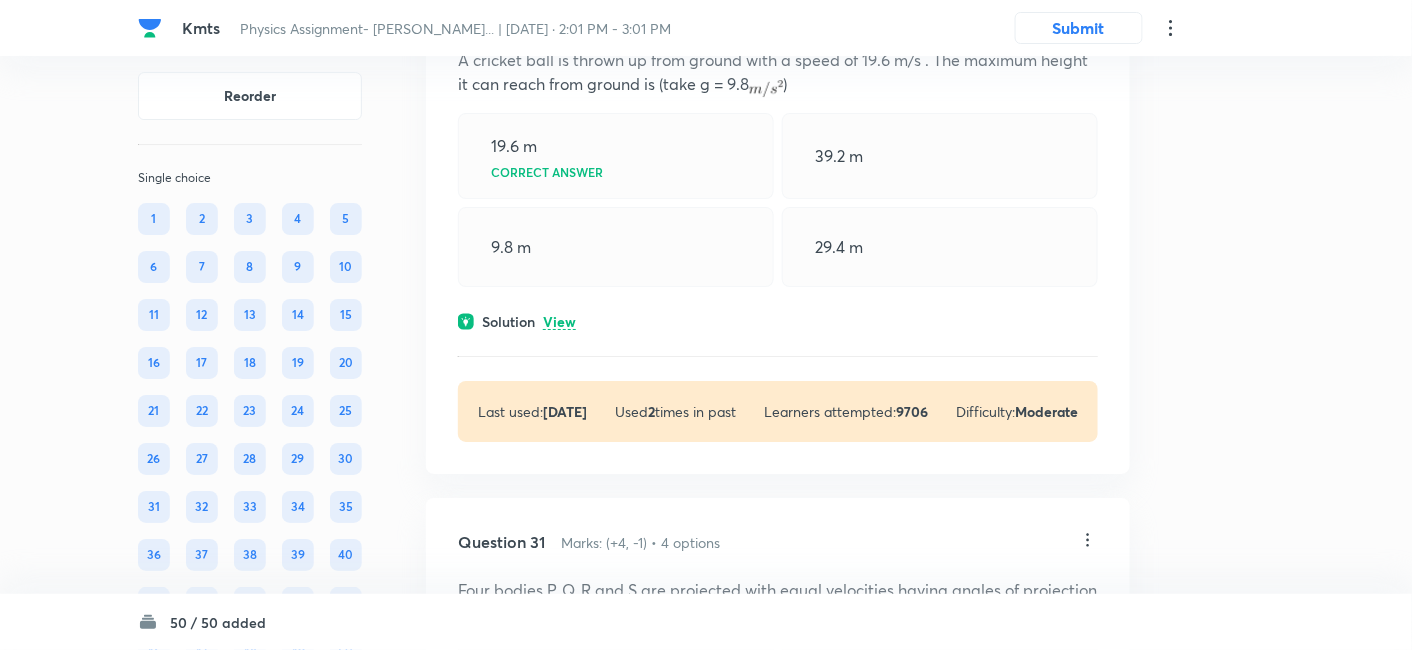 click on "View" at bounding box center (559, 322) 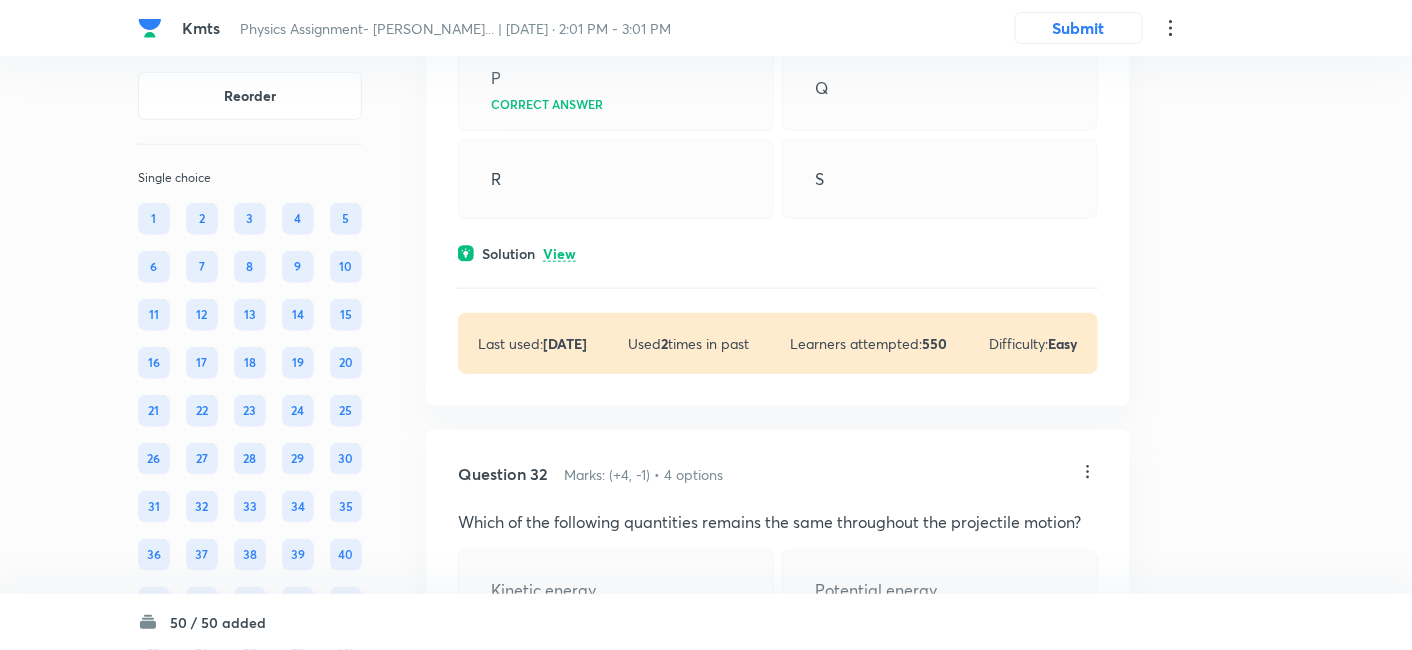 scroll, scrollTop: 24292, scrollLeft: 0, axis: vertical 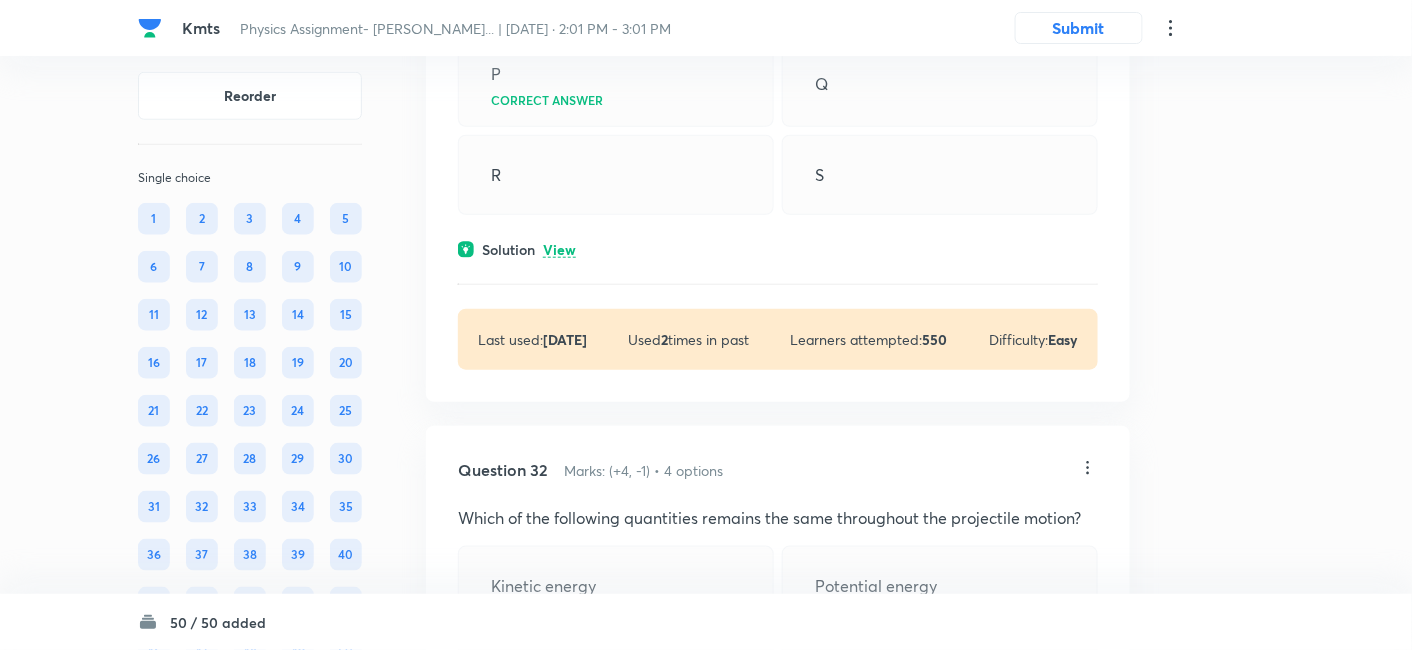 click on "View" at bounding box center (559, 250) 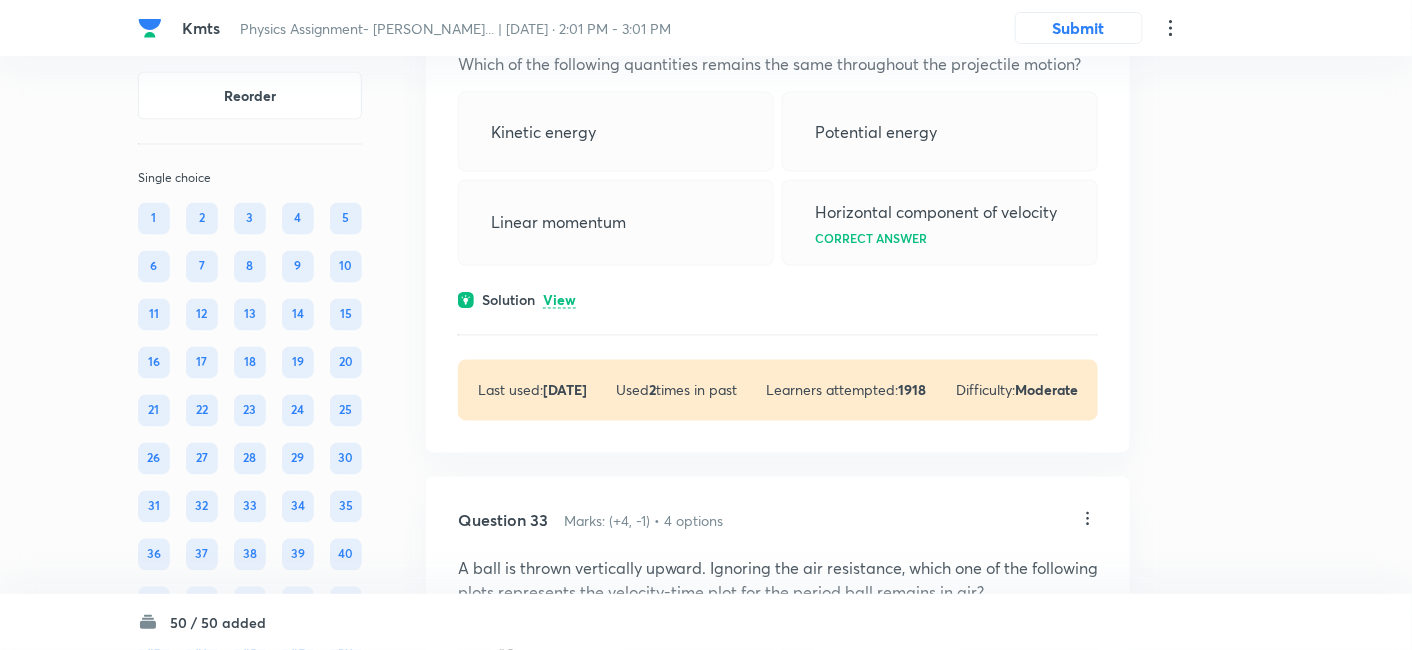 scroll, scrollTop: 24837, scrollLeft: 0, axis: vertical 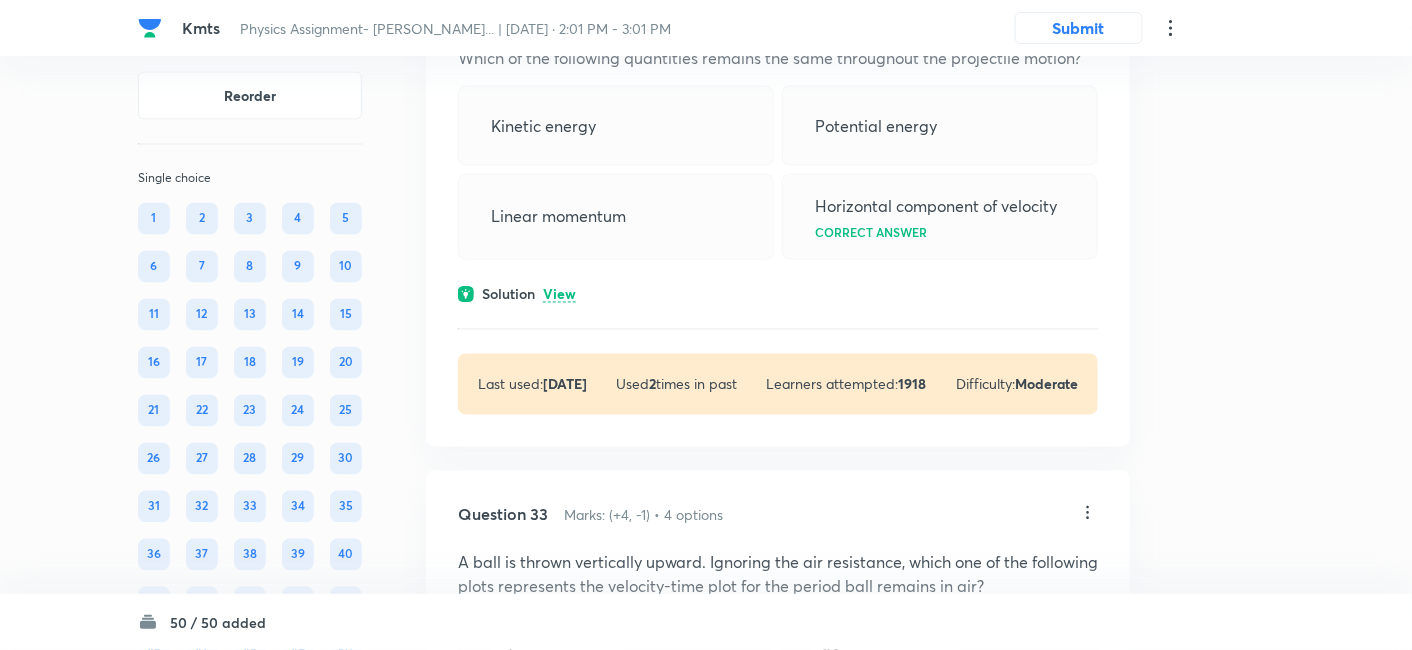 click on "View" at bounding box center [559, 295] 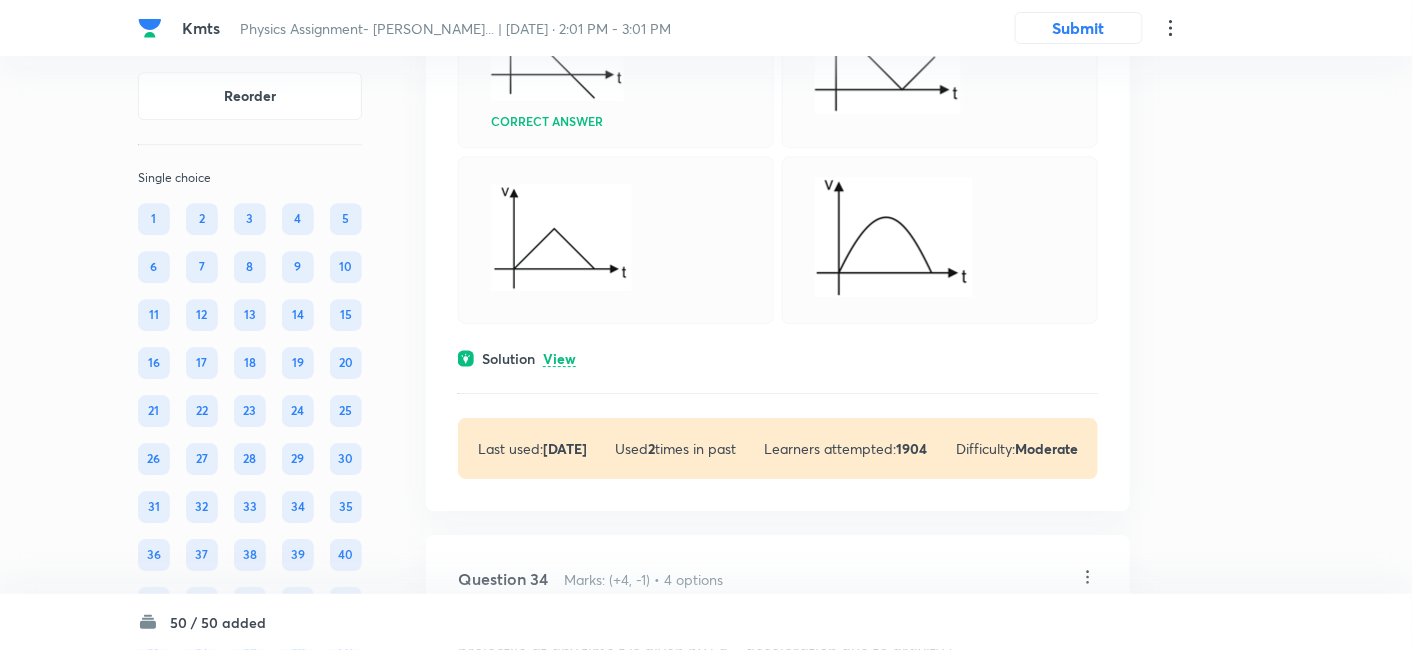 scroll, scrollTop: 25617, scrollLeft: 0, axis: vertical 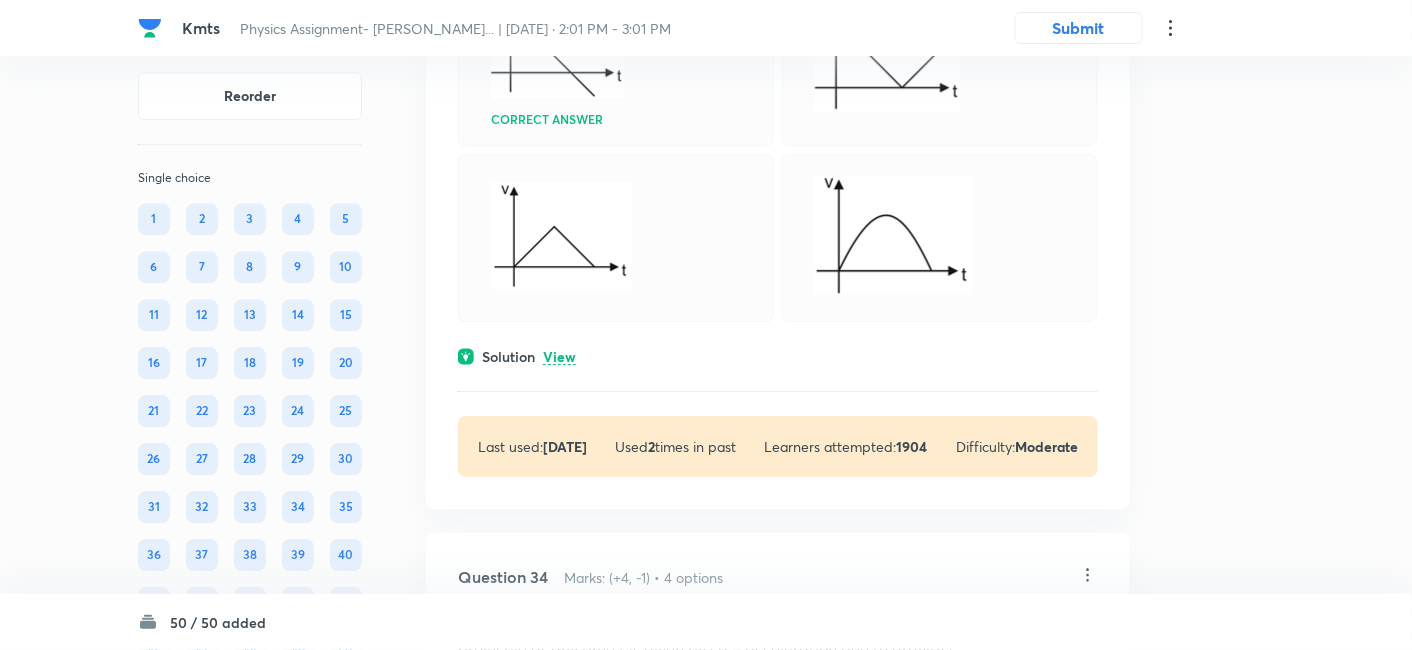 click on "View" at bounding box center (559, 357) 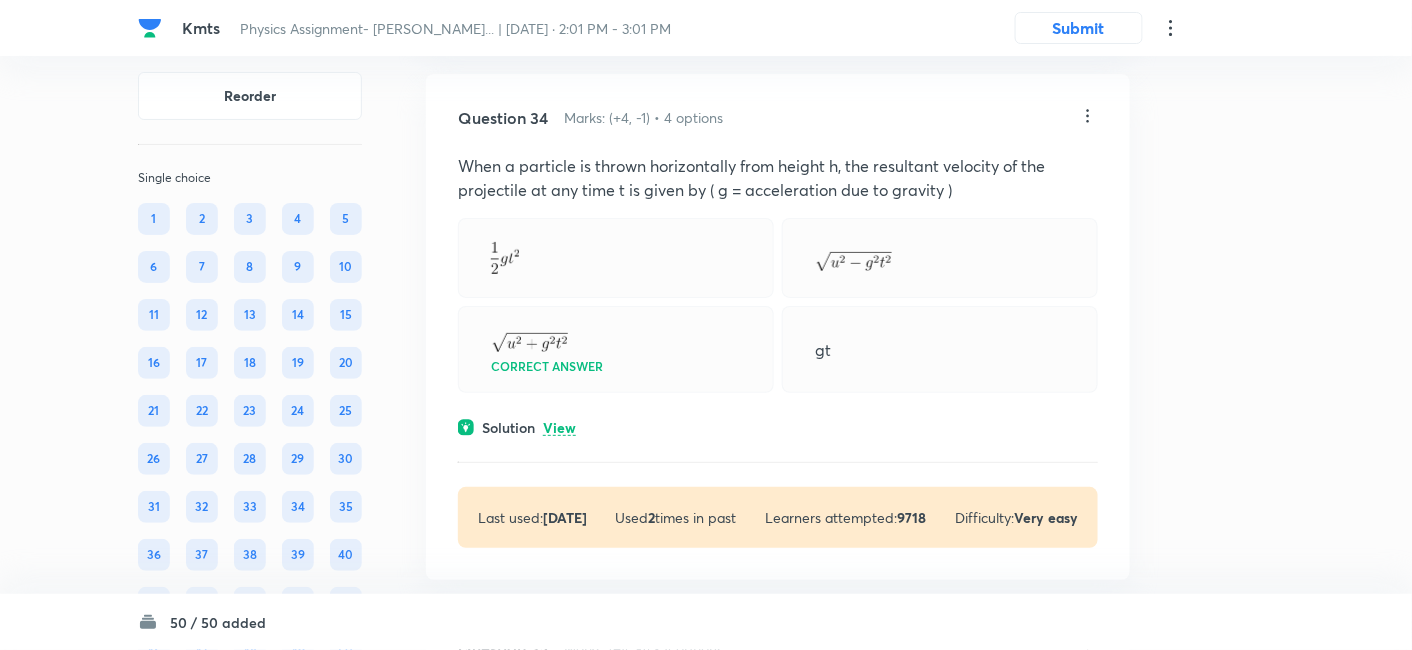 scroll, scrollTop: 26212, scrollLeft: 0, axis: vertical 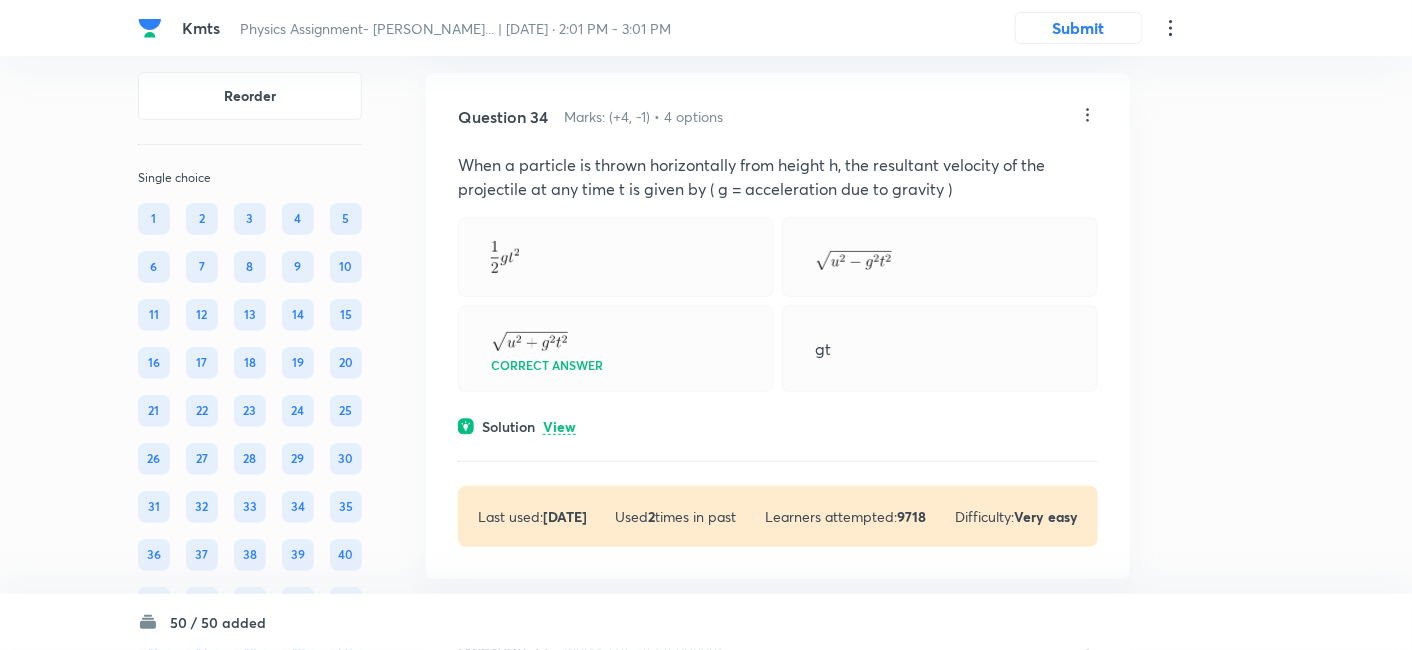 click on "View" at bounding box center [559, 427] 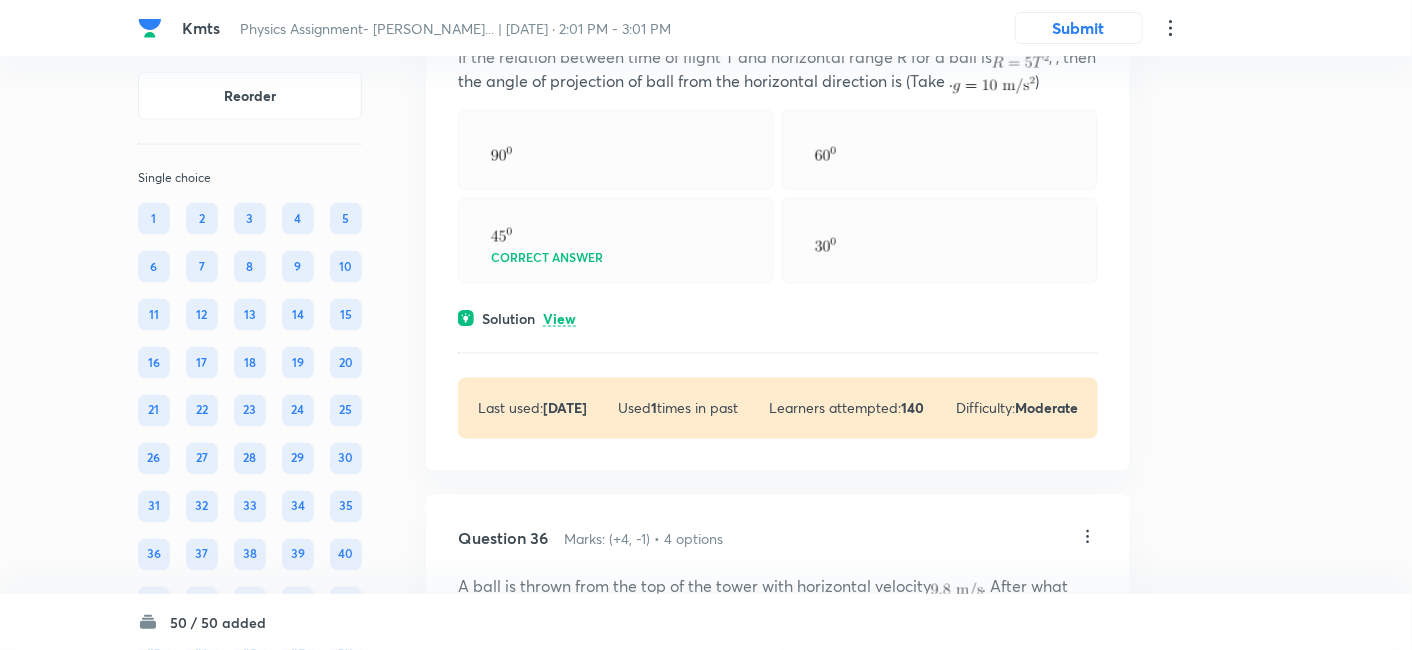 scroll, scrollTop: 27053, scrollLeft: 0, axis: vertical 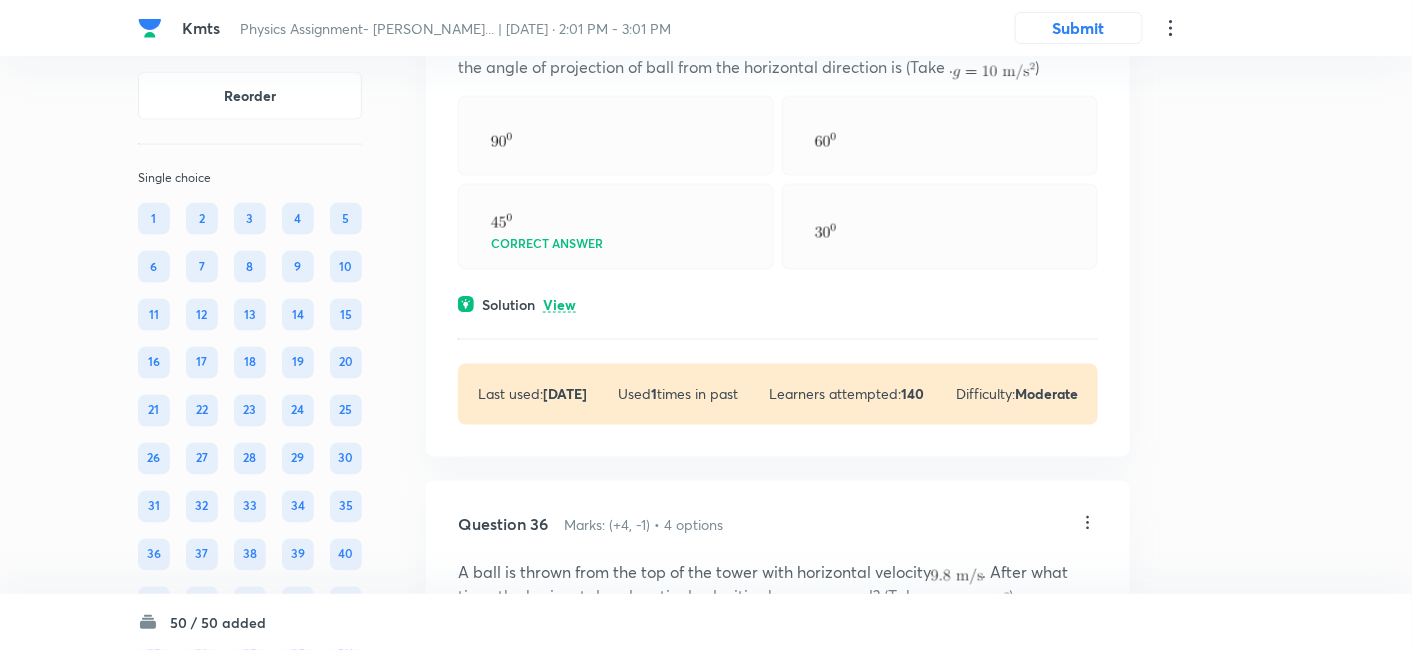 click on "View" at bounding box center [559, 305] 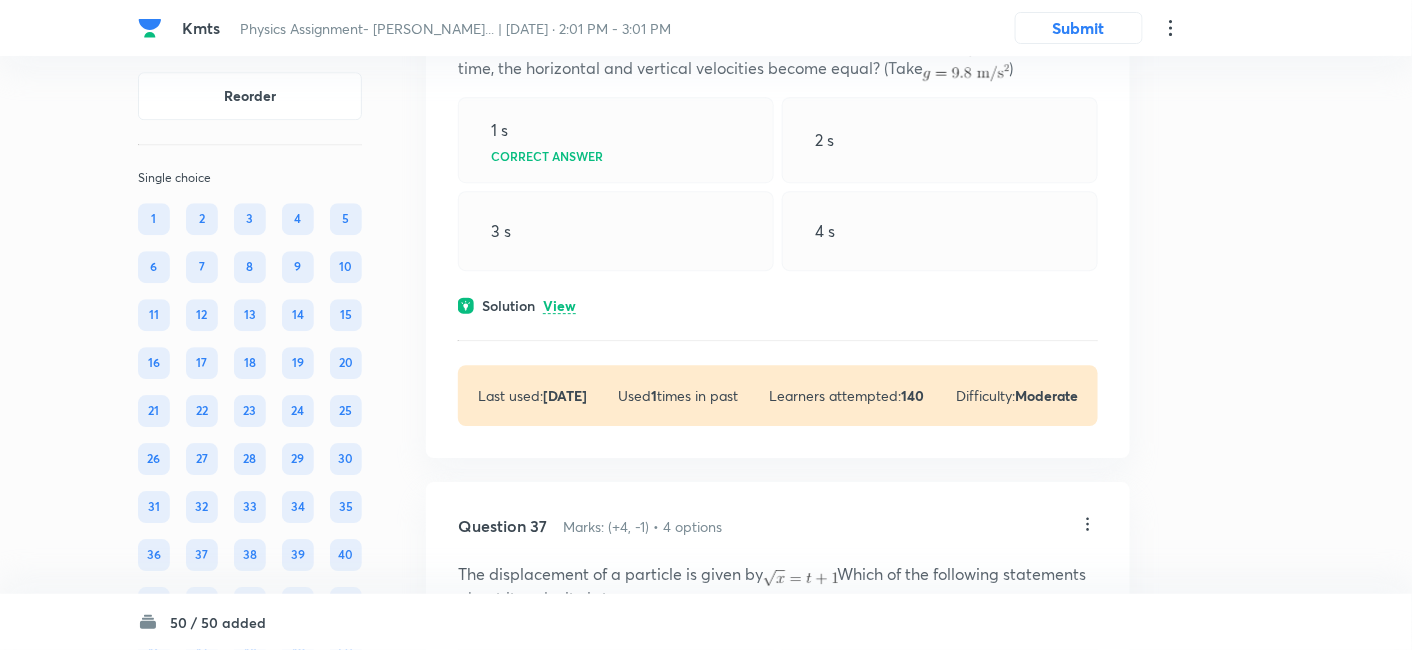 scroll, scrollTop: 27946, scrollLeft: 0, axis: vertical 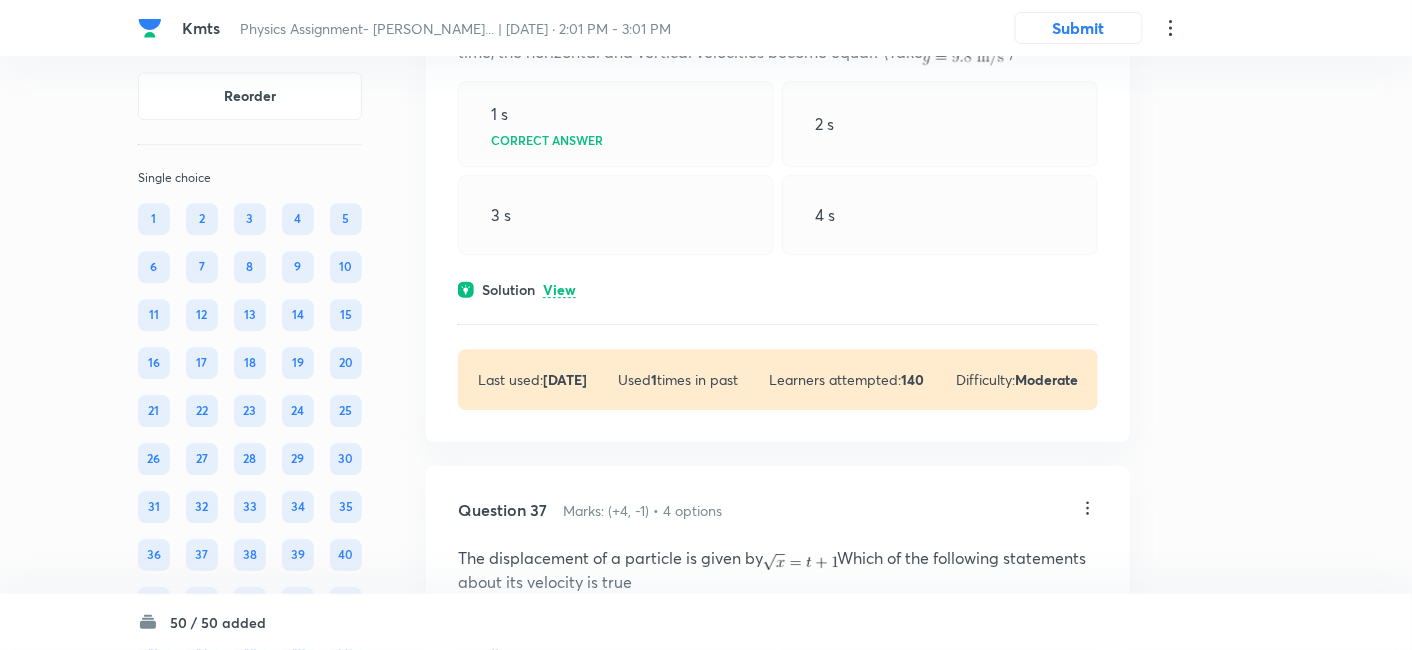 click on "View" at bounding box center (559, 290) 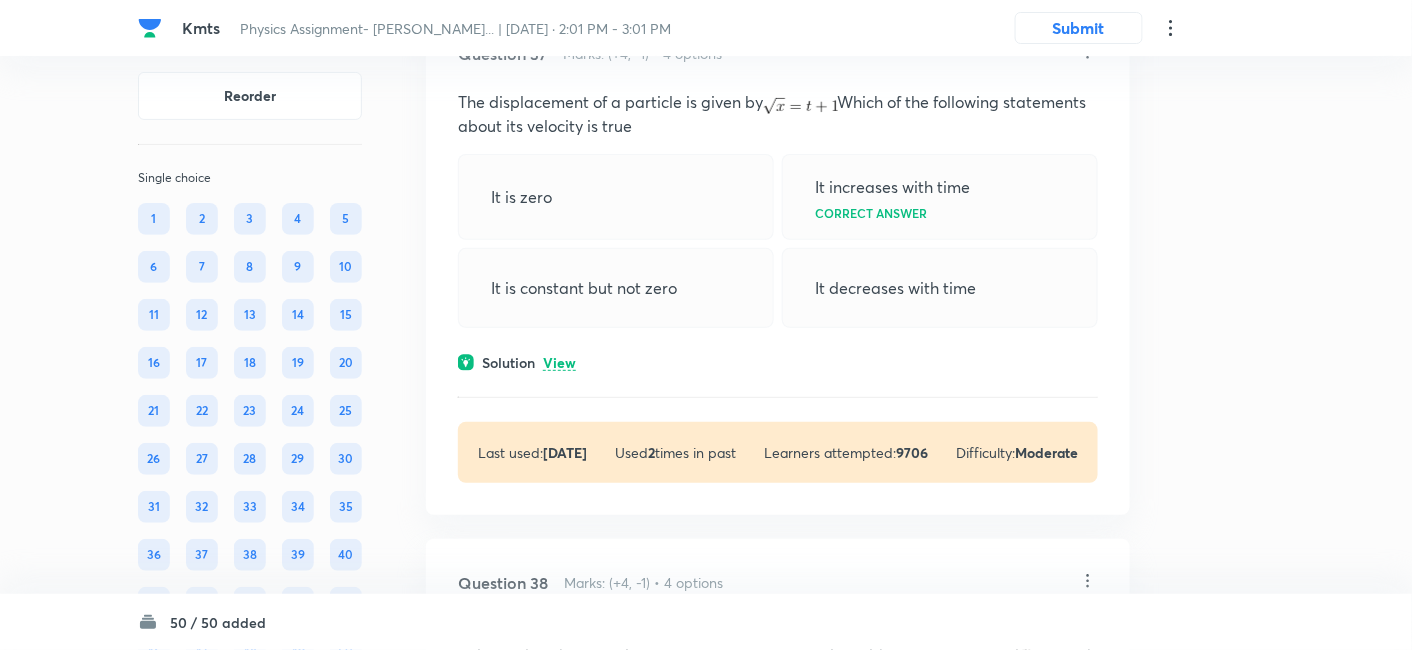 scroll, scrollTop: 28717, scrollLeft: 0, axis: vertical 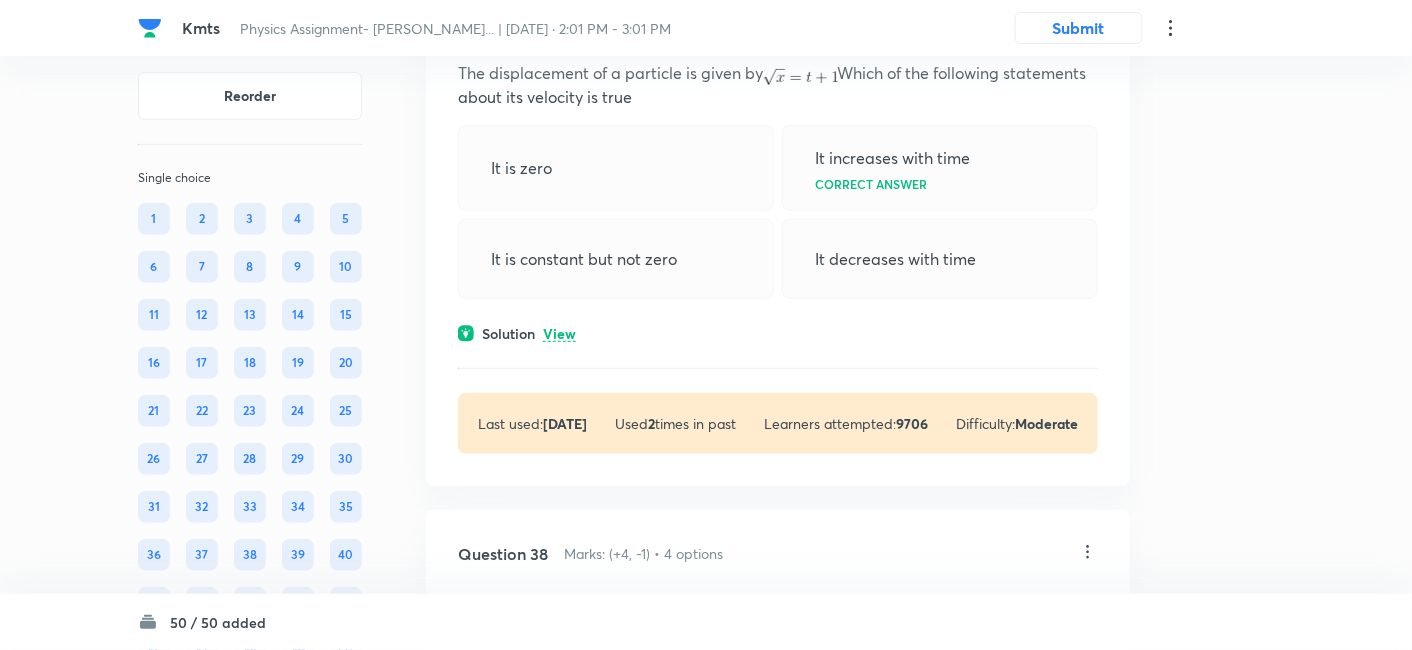 click on "View" at bounding box center (559, 334) 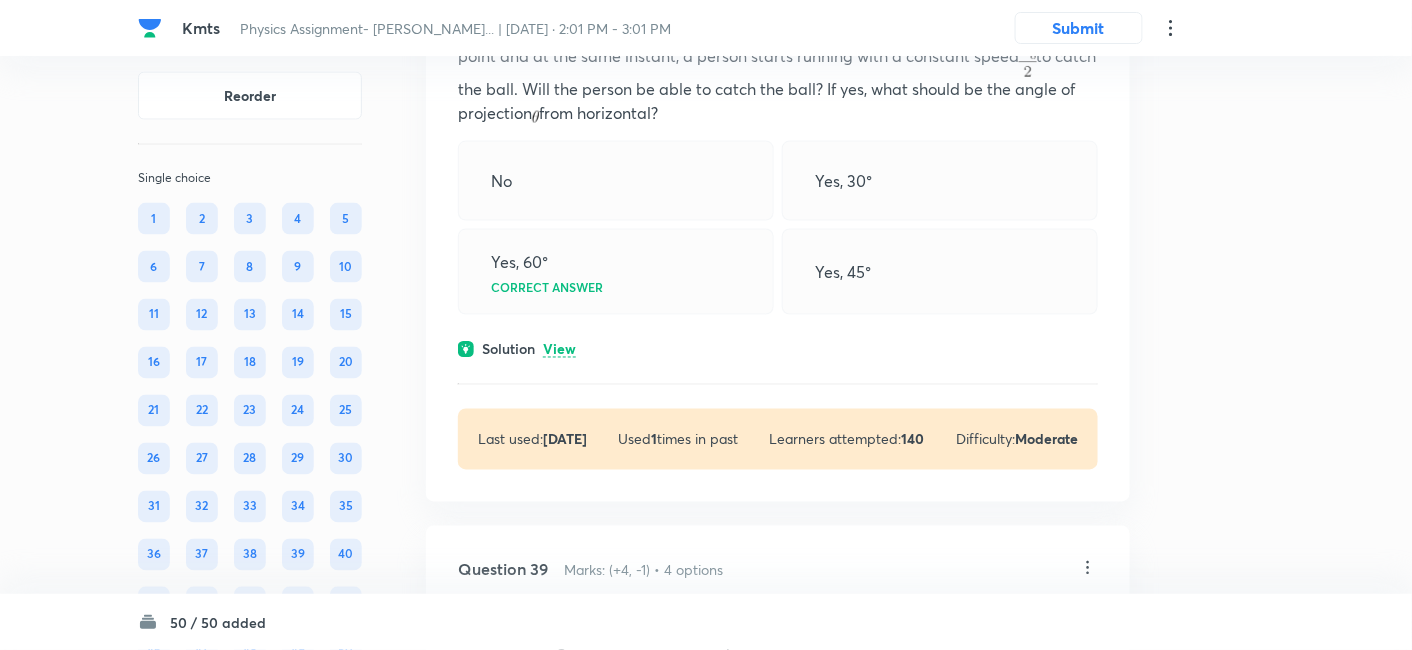 scroll, scrollTop: 29505, scrollLeft: 0, axis: vertical 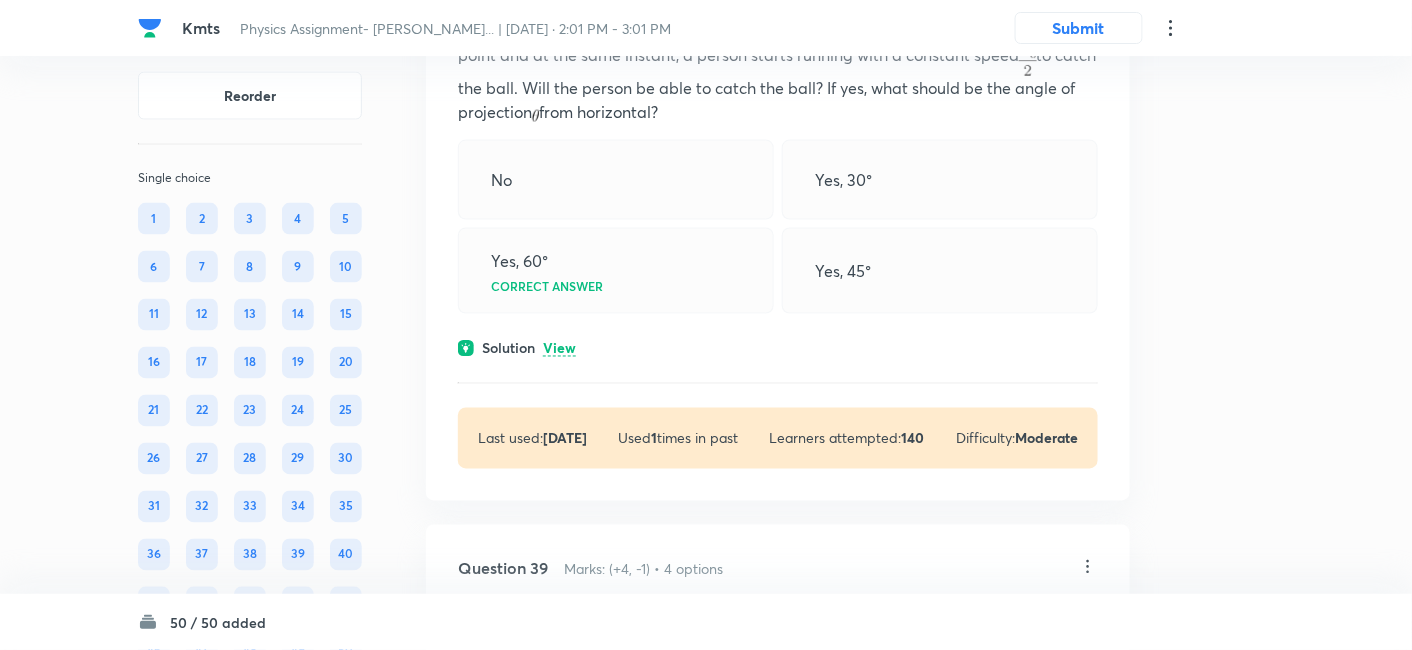 click on "Solution View" at bounding box center (778, 348) 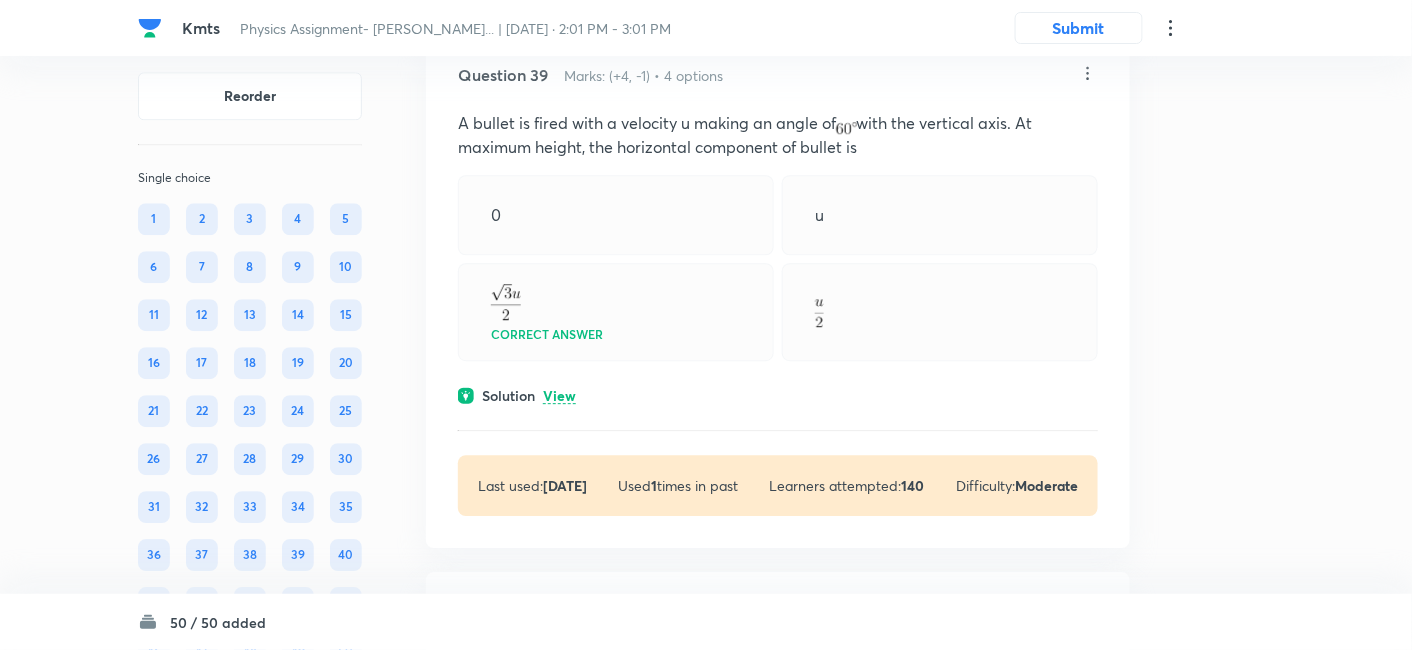 scroll, scrollTop: 30188, scrollLeft: 0, axis: vertical 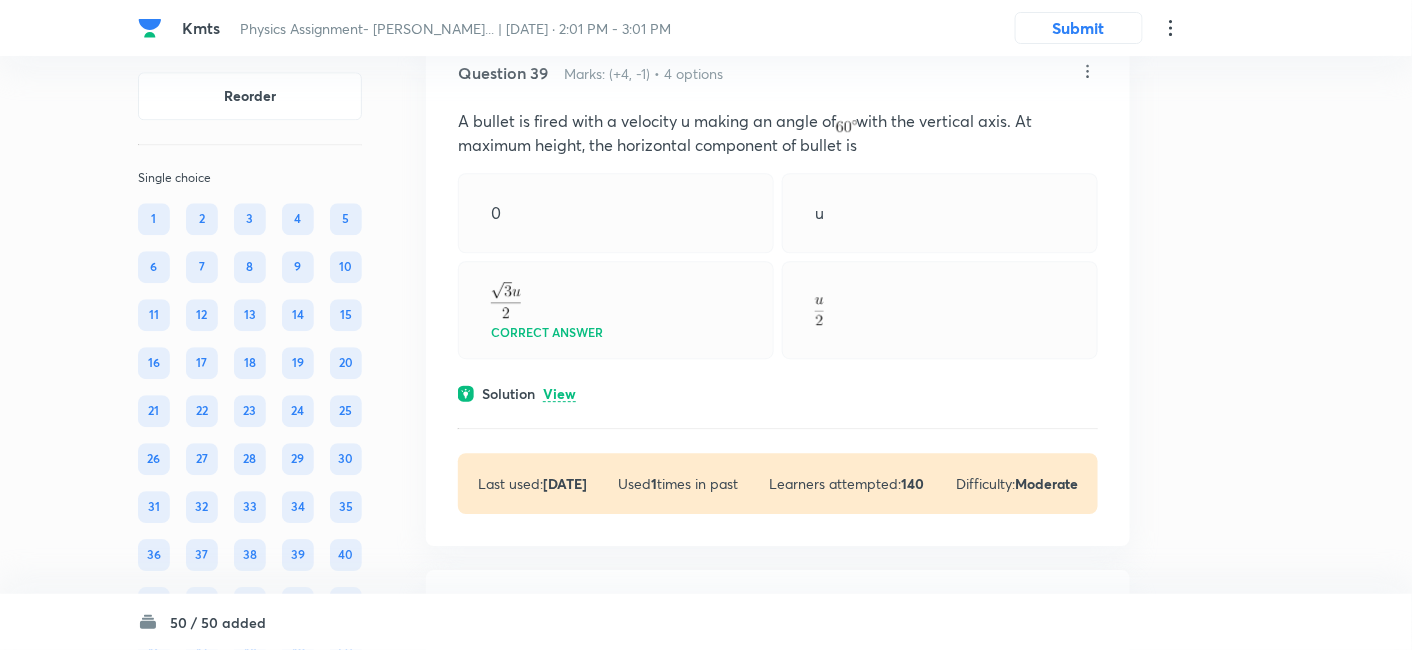 click on "View" at bounding box center (559, 394) 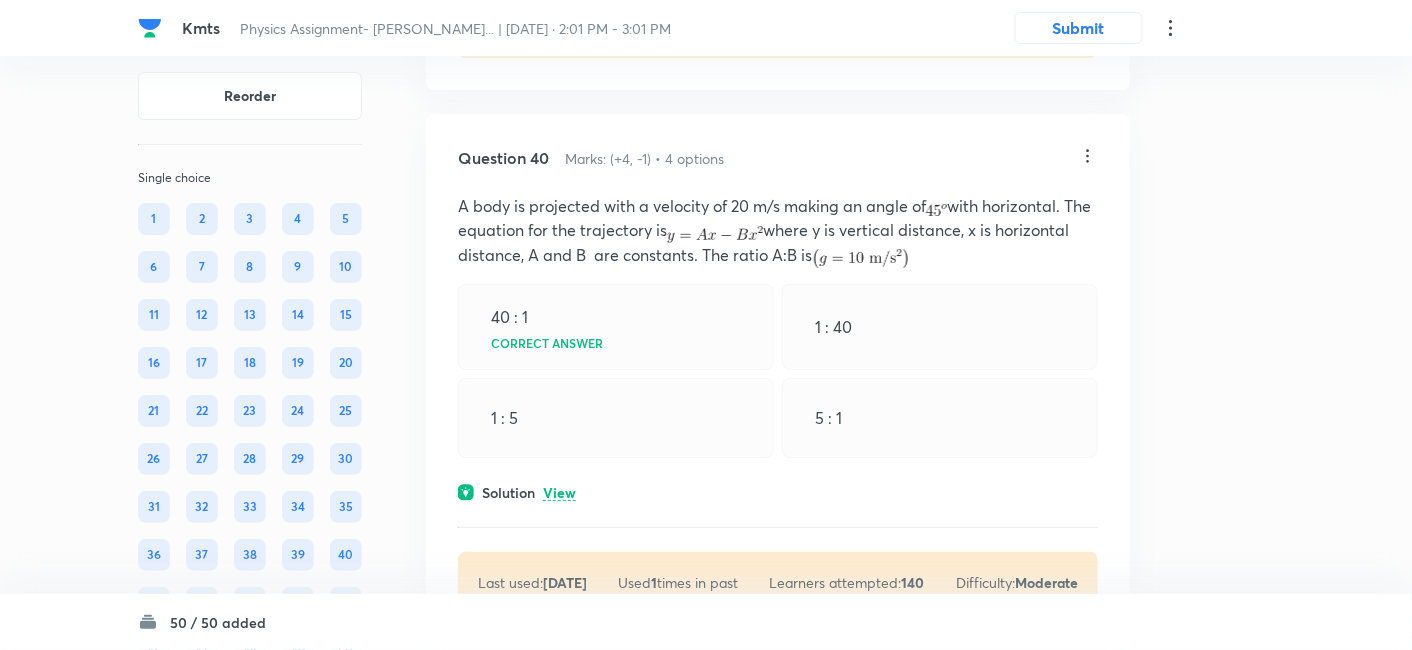 scroll, scrollTop: 30833, scrollLeft: 0, axis: vertical 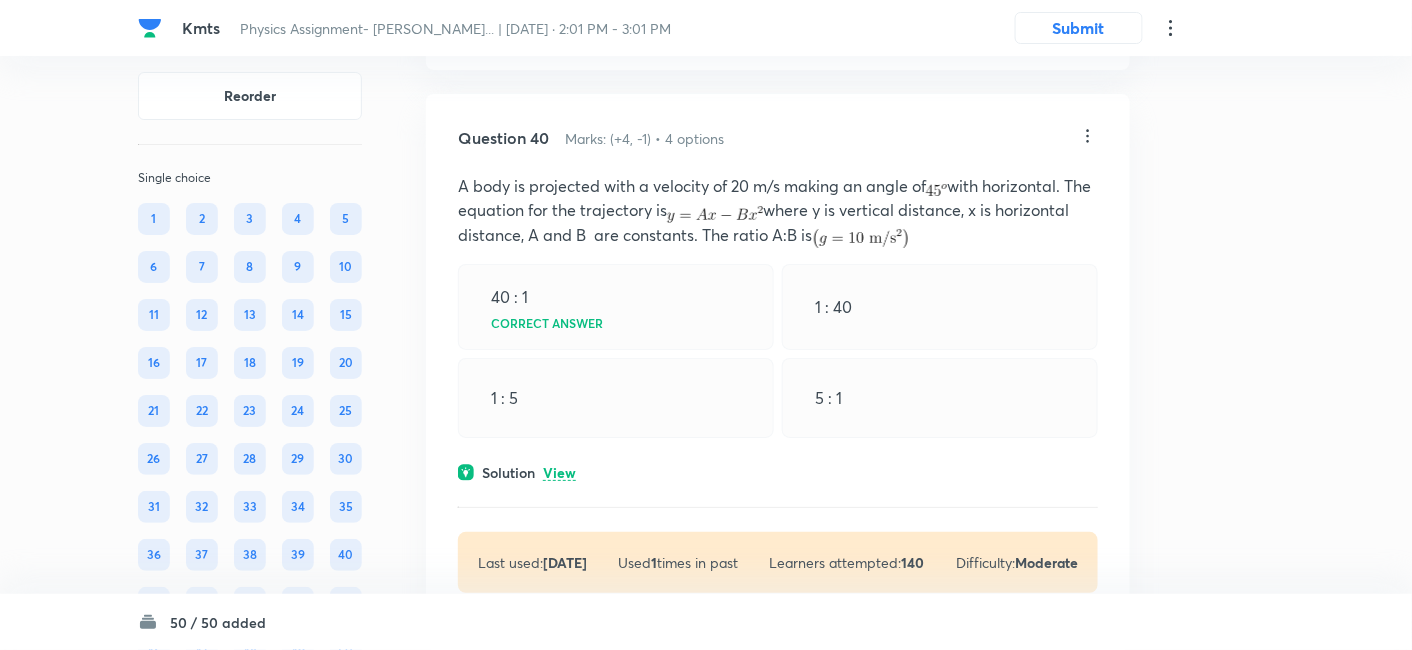 click on "View" at bounding box center [559, 473] 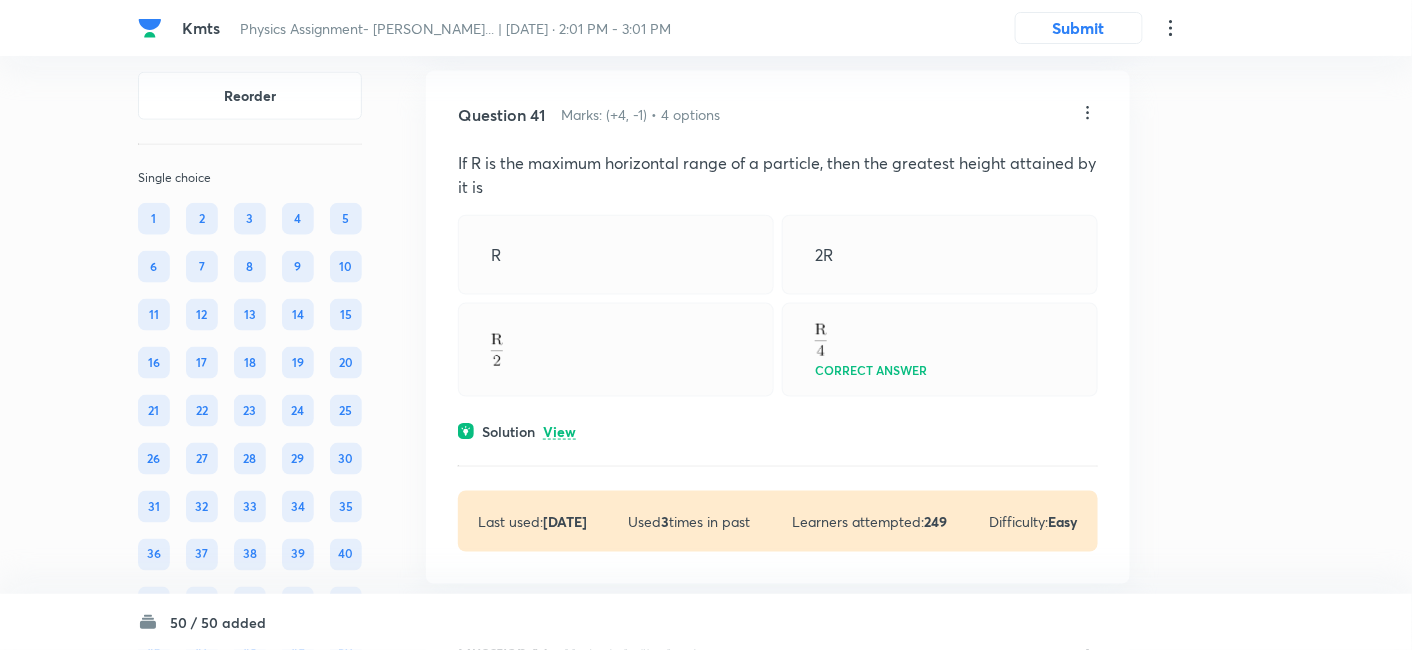scroll, scrollTop: 31632, scrollLeft: 0, axis: vertical 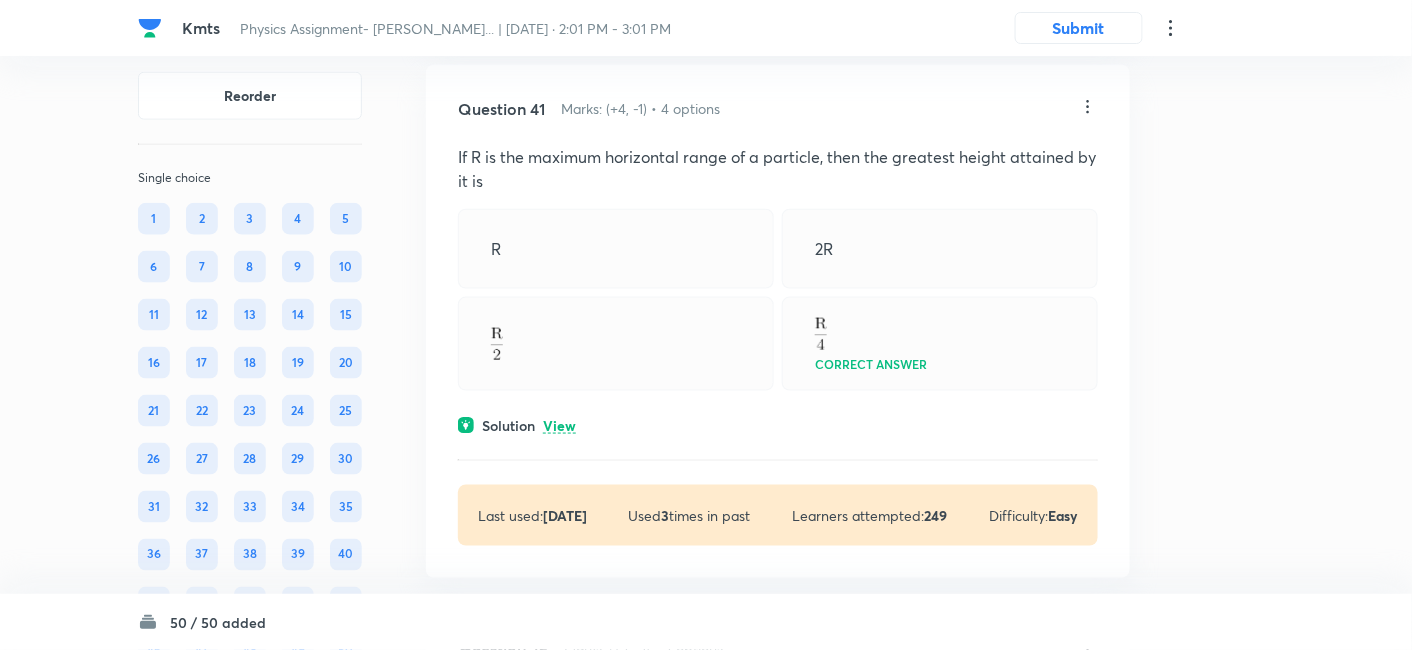 click on "View" at bounding box center [559, 426] 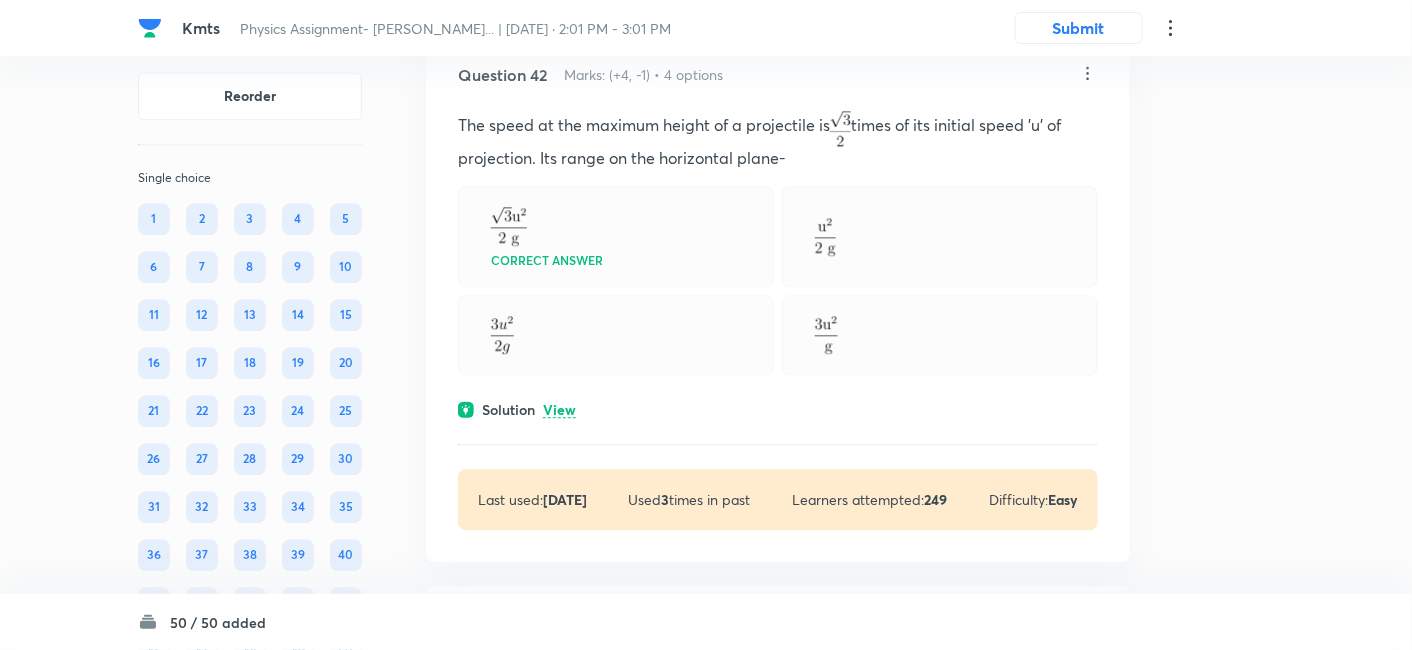 scroll, scrollTop: 32401, scrollLeft: 0, axis: vertical 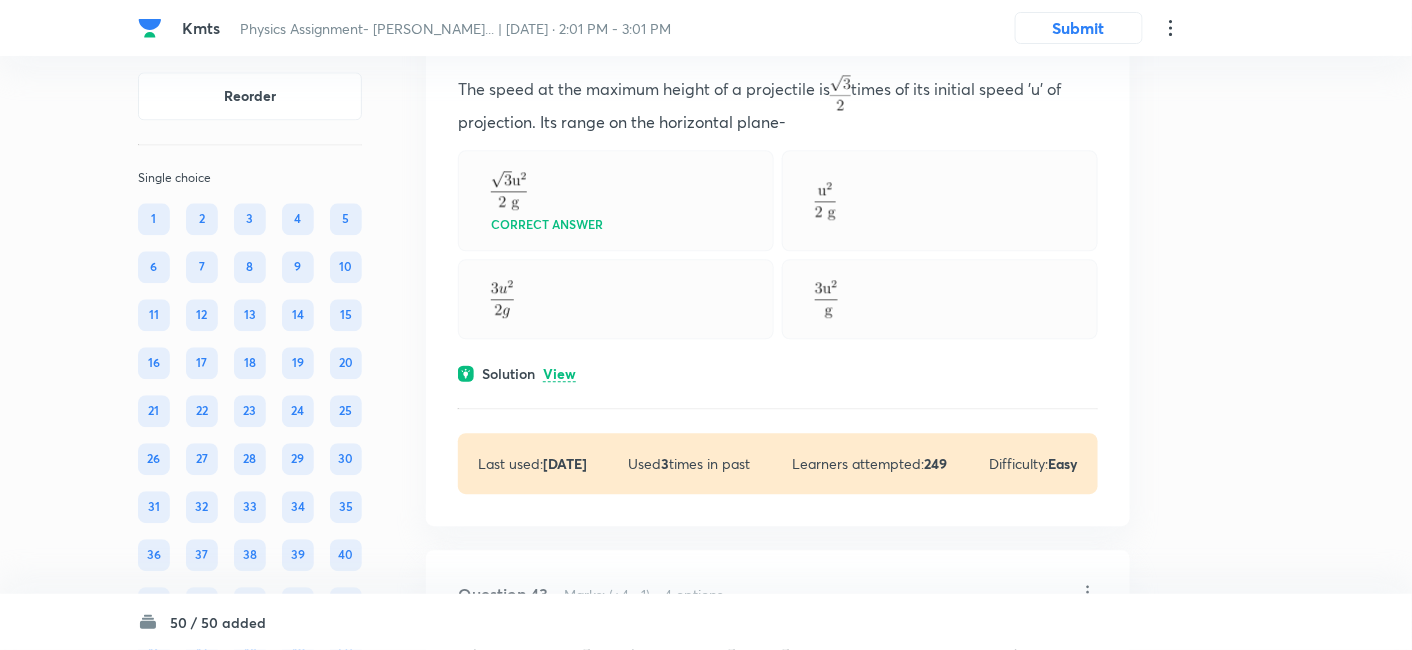 click on "View" at bounding box center [559, 374] 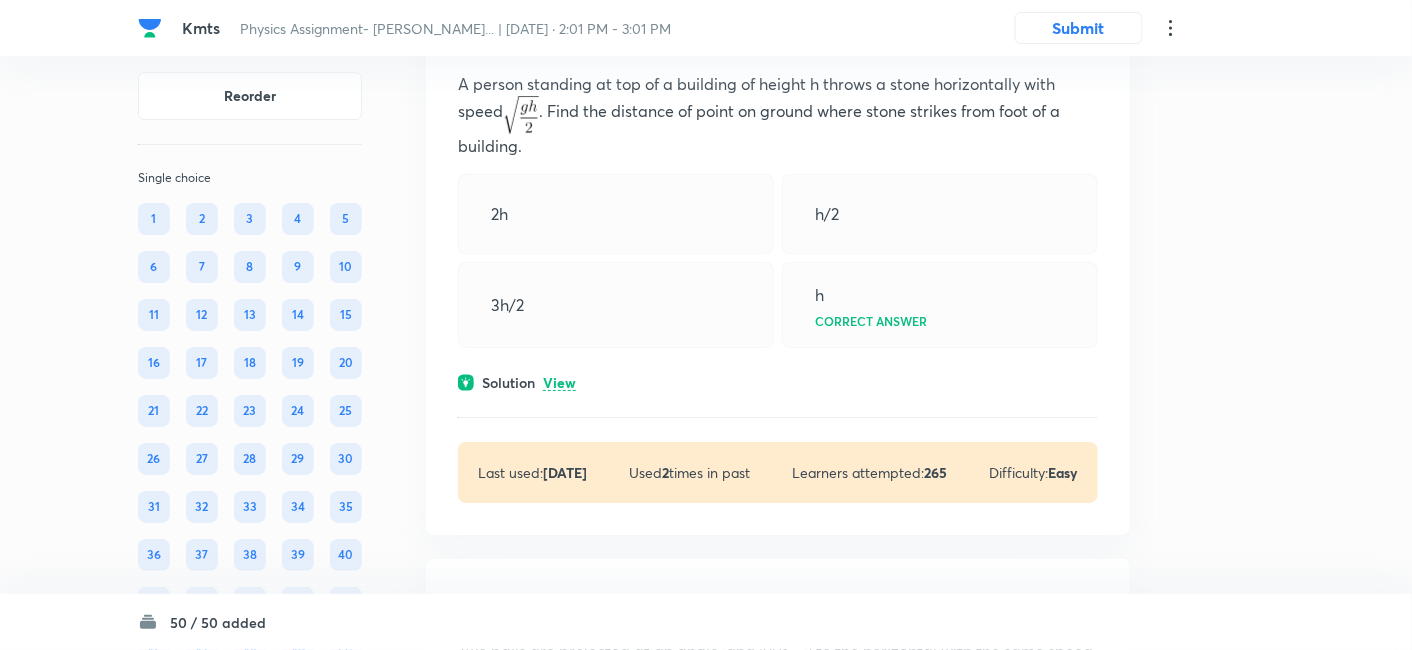 scroll, scrollTop: 33122, scrollLeft: 0, axis: vertical 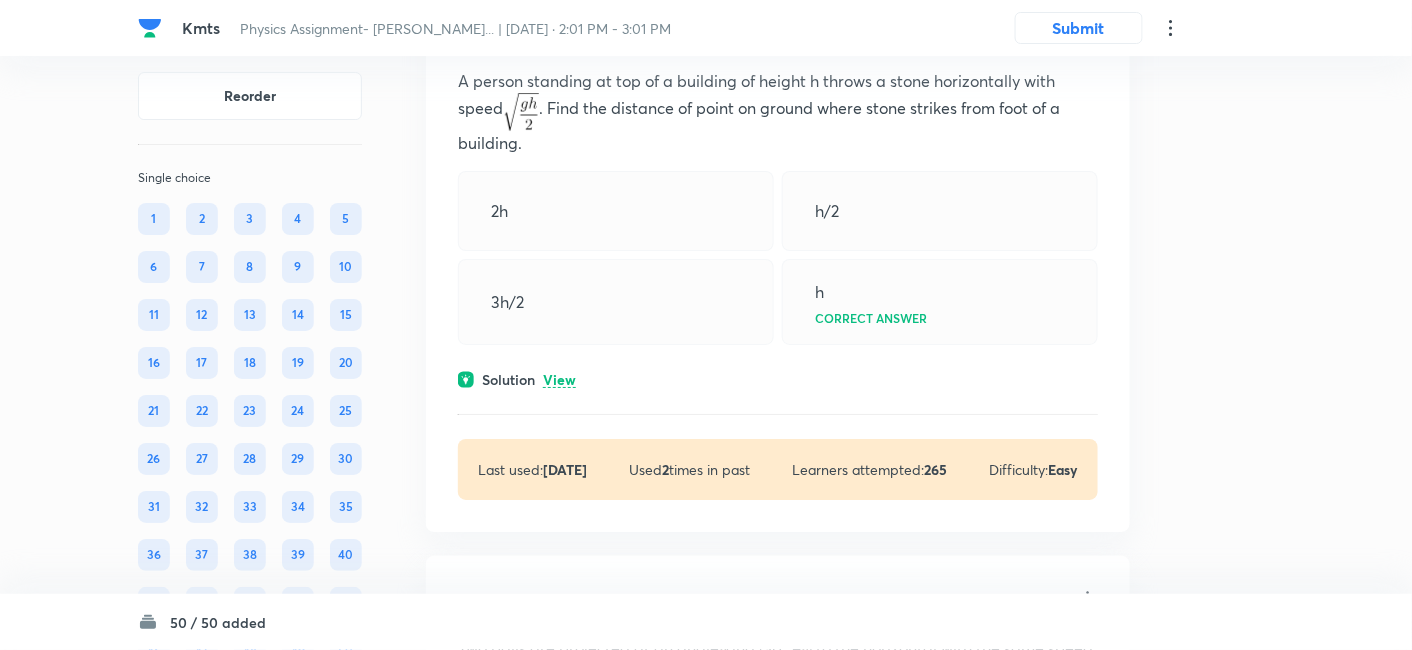 click on "View" at bounding box center [559, 380] 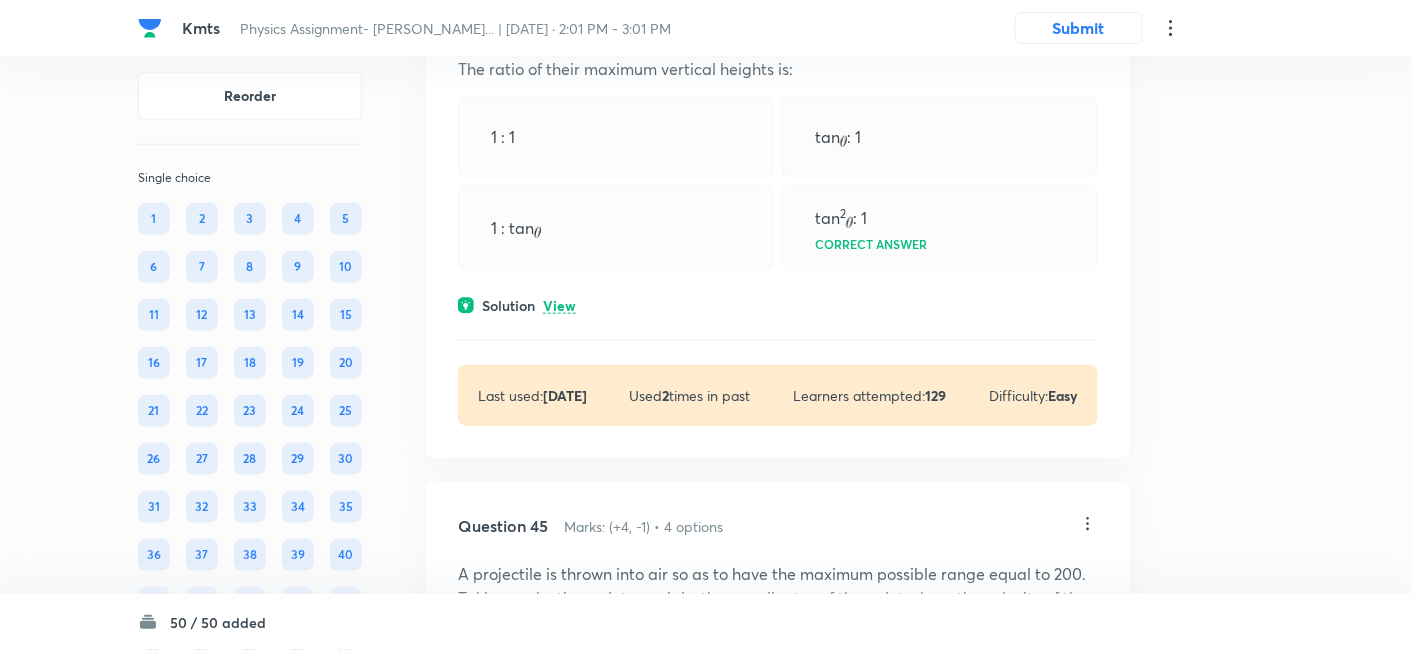 scroll, scrollTop: 33855, scrollLeft: 0, axis: vertical 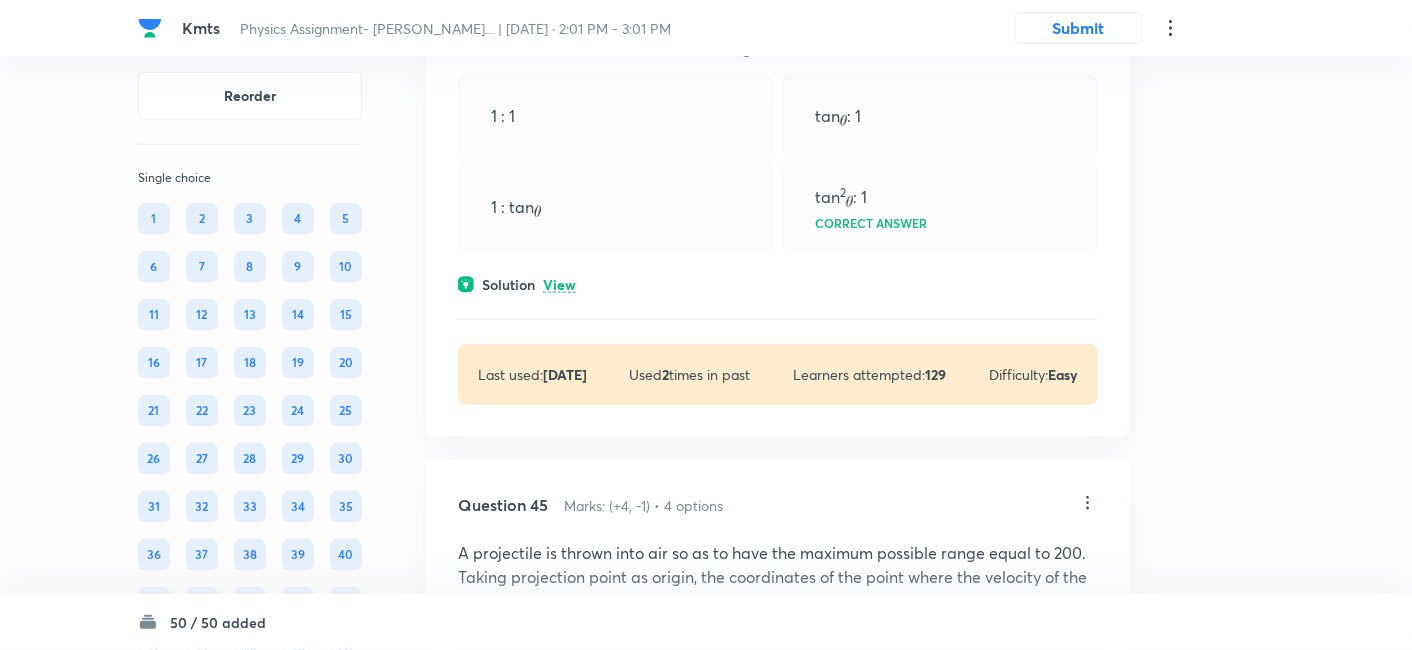 click on "View" at bounding box center [559, 285] 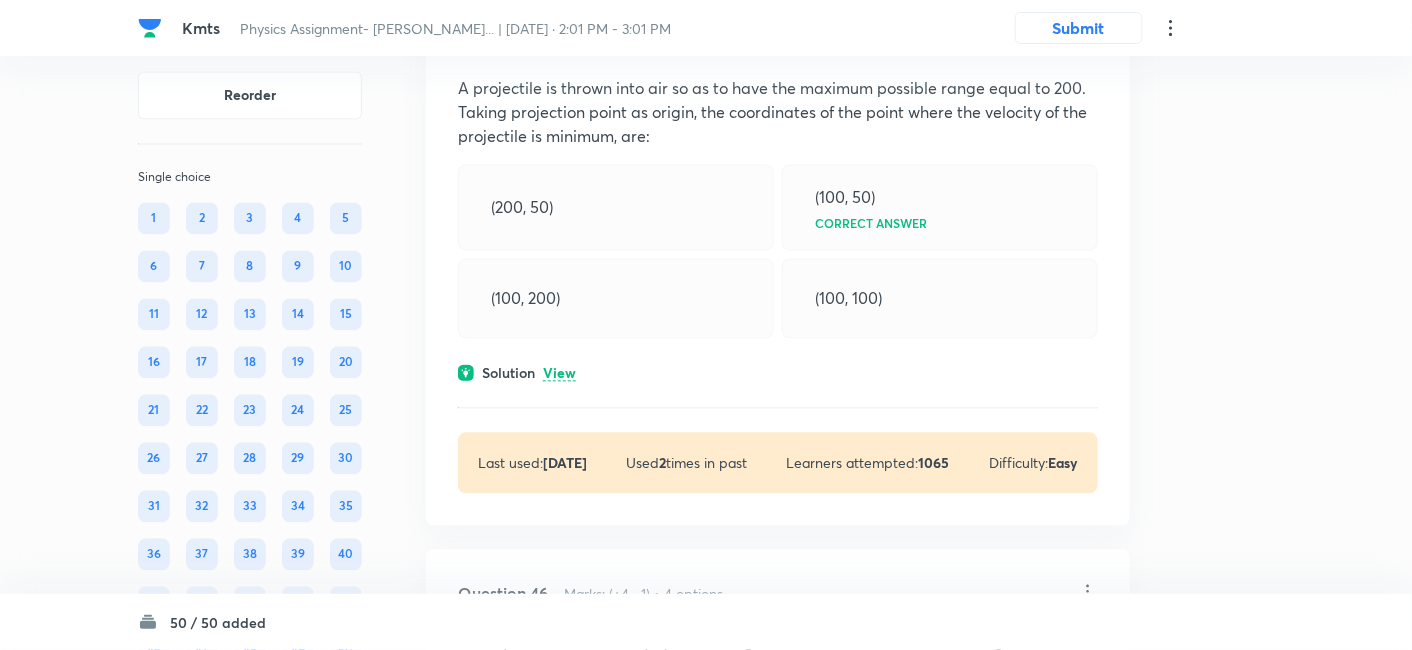 scroll, scrollTop: 34561, scrollLeft: 0, axis: vertical 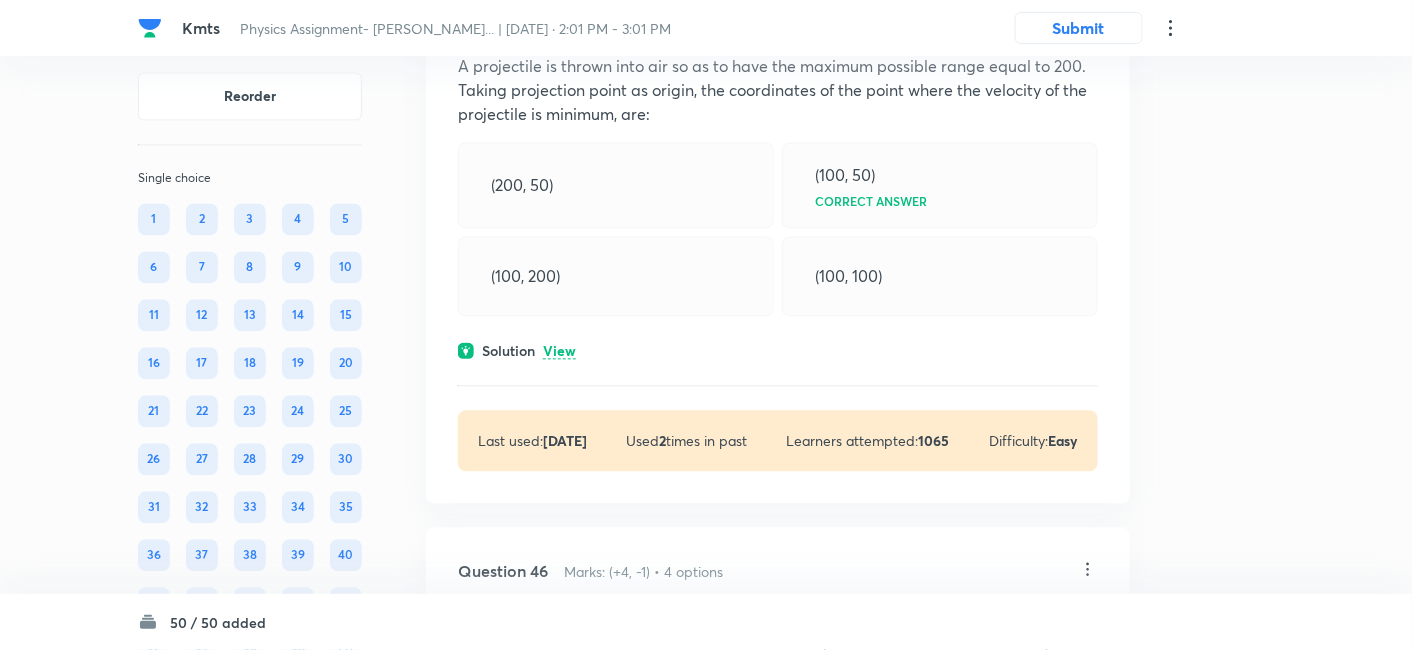 click on "View" at bounding box center (559, 352) 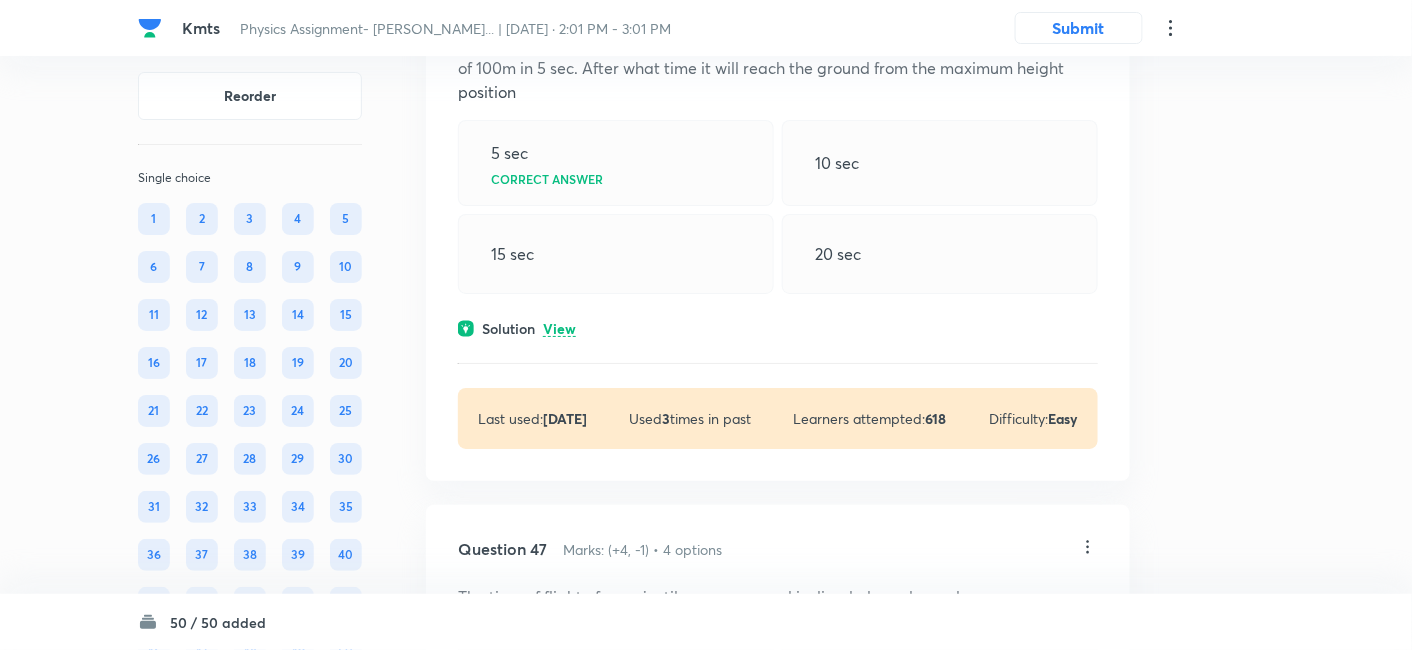 scroll, scrollTop: 35579, scrollLeft: 0, axis: vertical 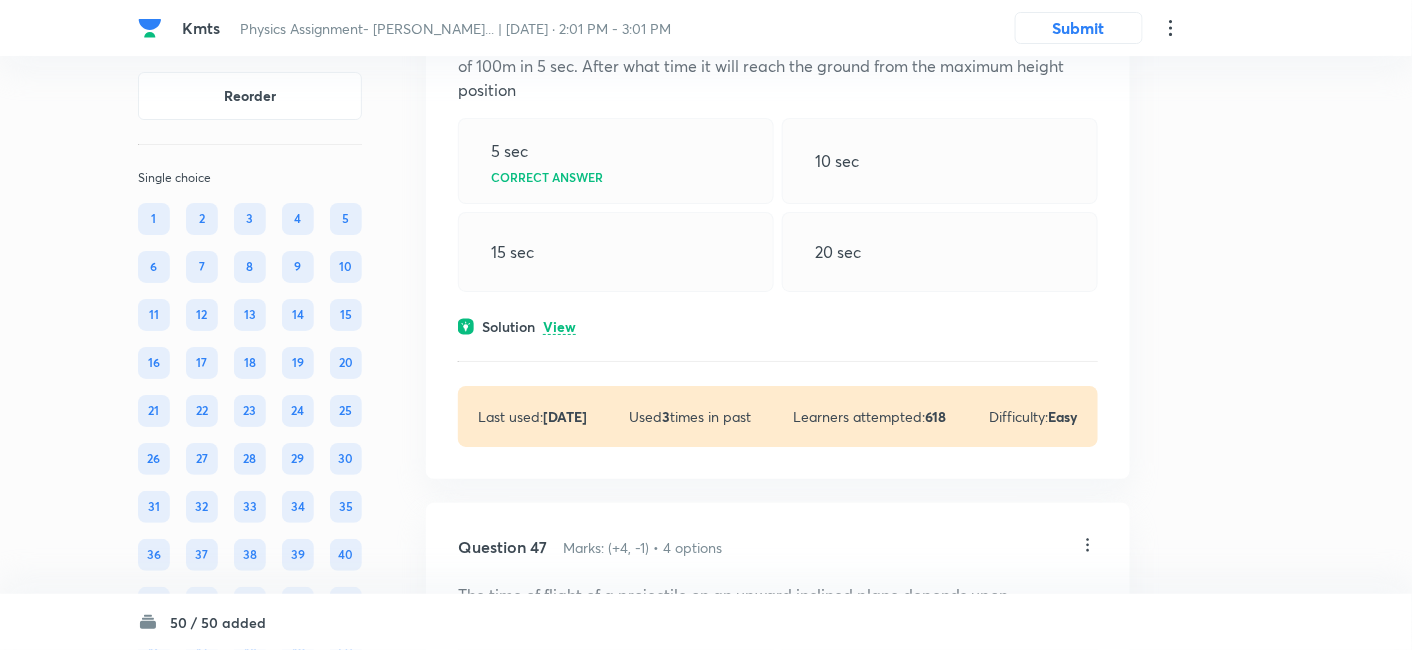 click on "View" at bounding box center [559, 327] 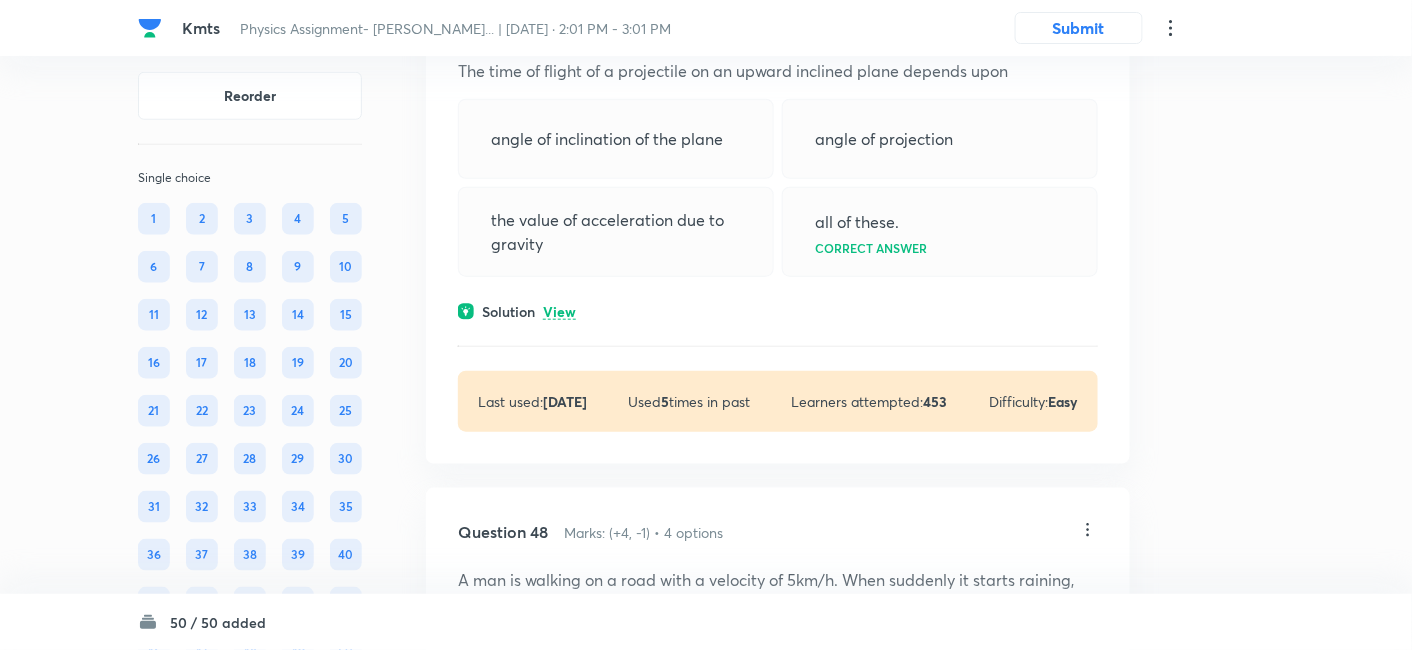 scroll, scrollTop: 36208, scrollLeft: 0, axis: vertical 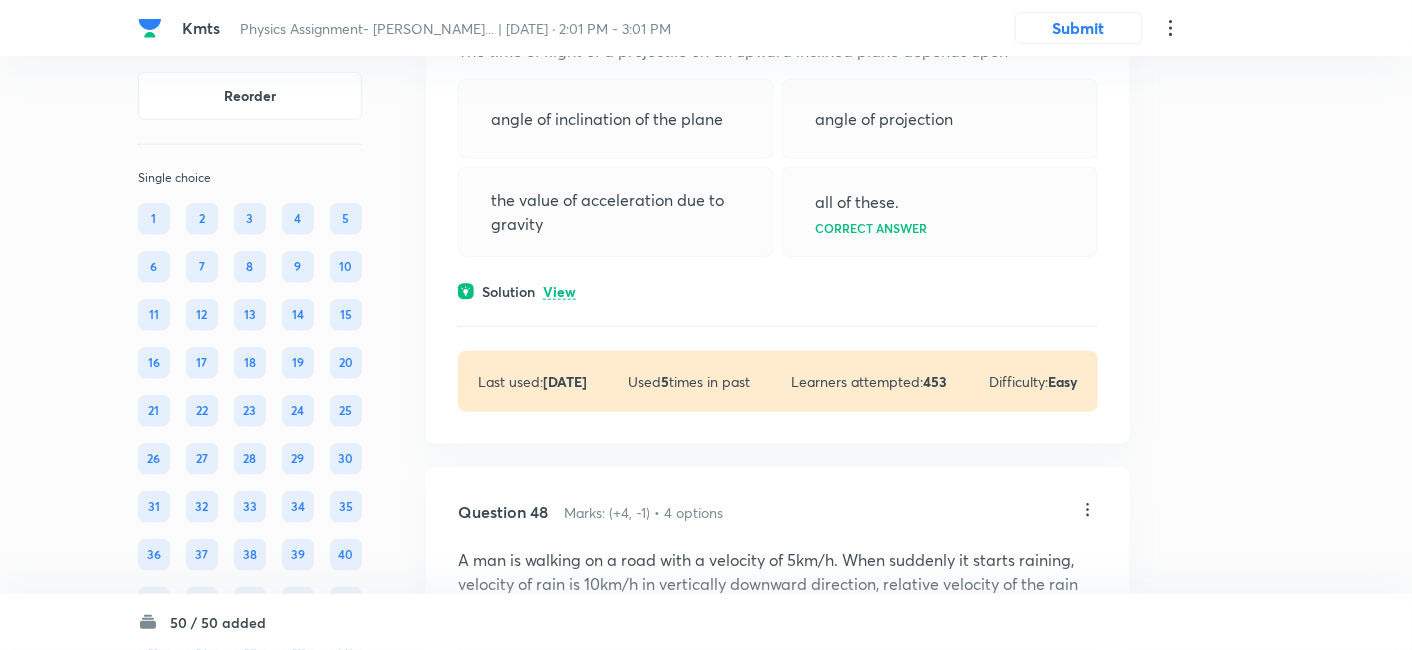 click on "View" at bounding box center (559, 292) 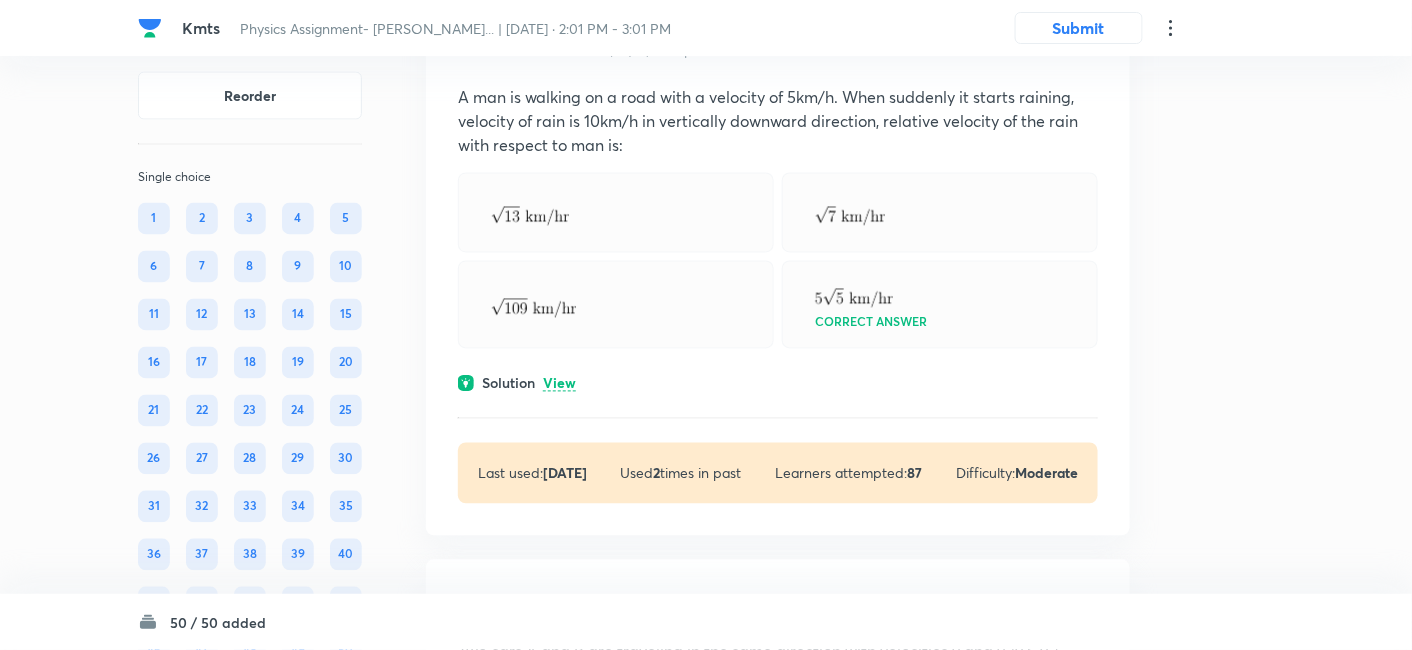 scroll, scrollTop: 36842, scrollLeft: 0, axis: vertical 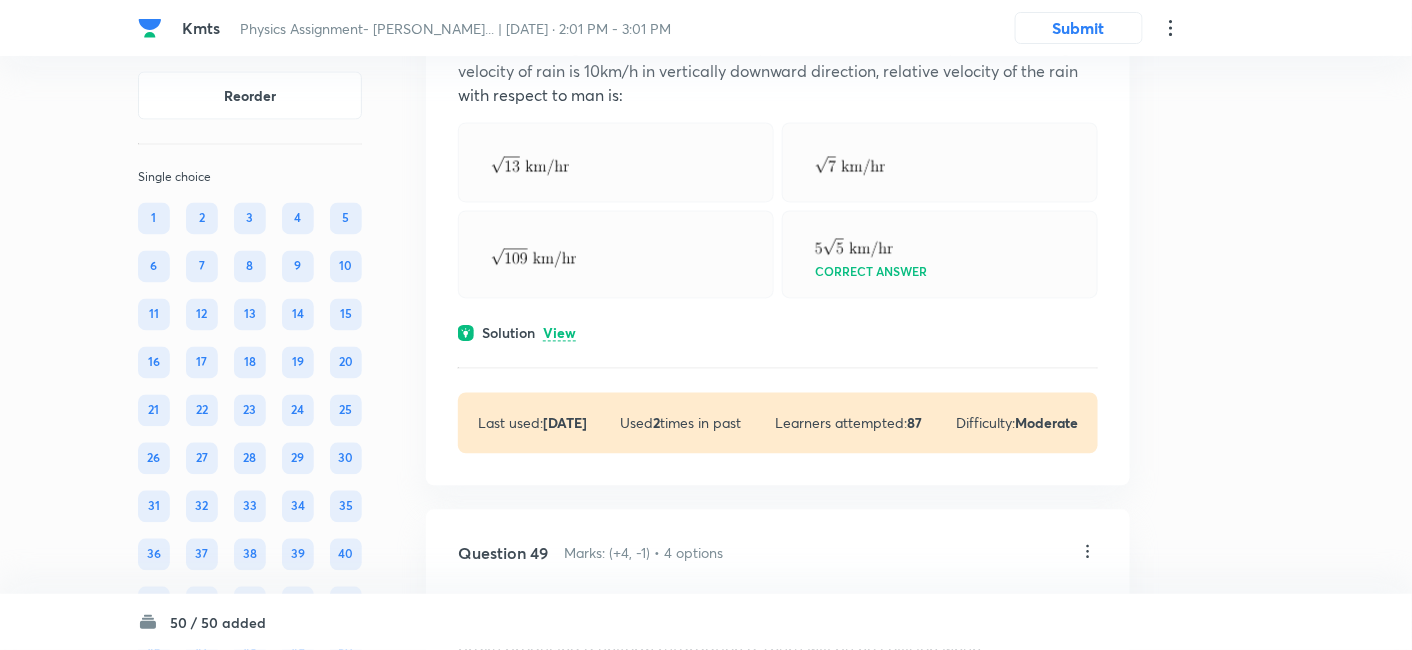 drag, startPoint x: 562, startPoint y: 323, endPoint x: 565, endPoint y: 342, distance: 19.235384 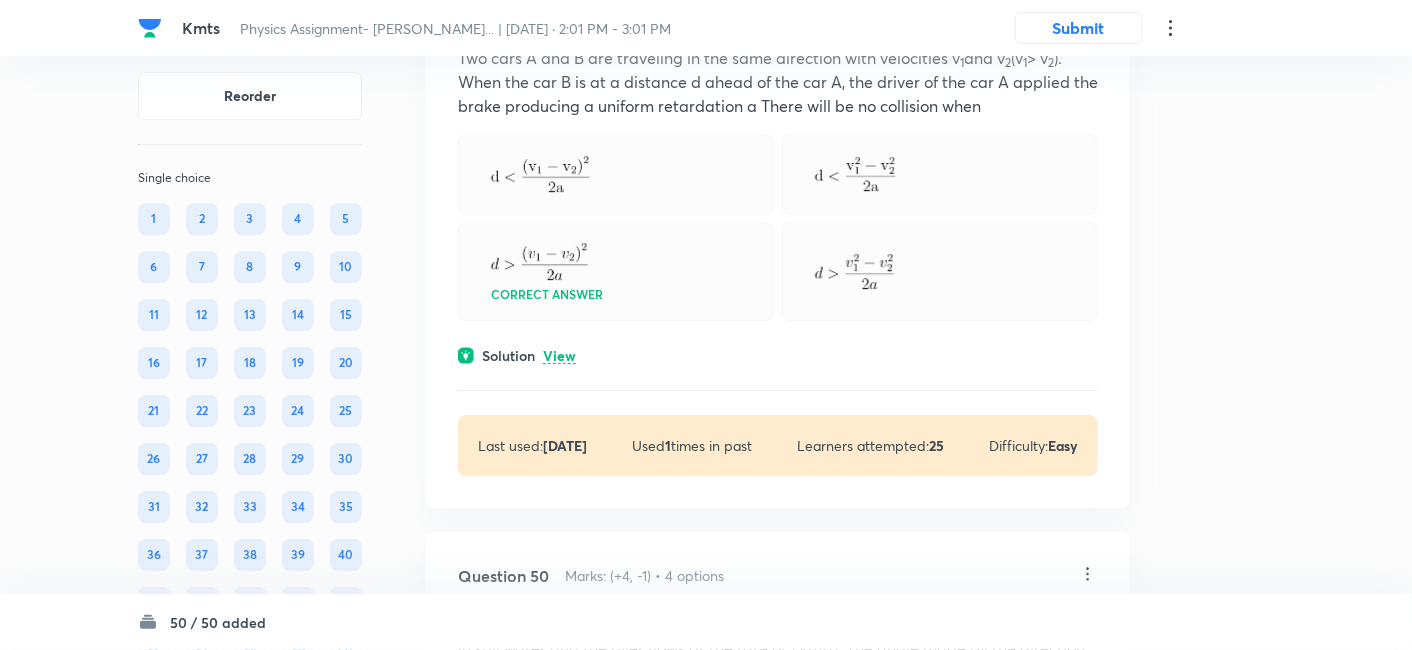 scroll, scrollTop: 37560, scrollLeft: 0, axis: vertical 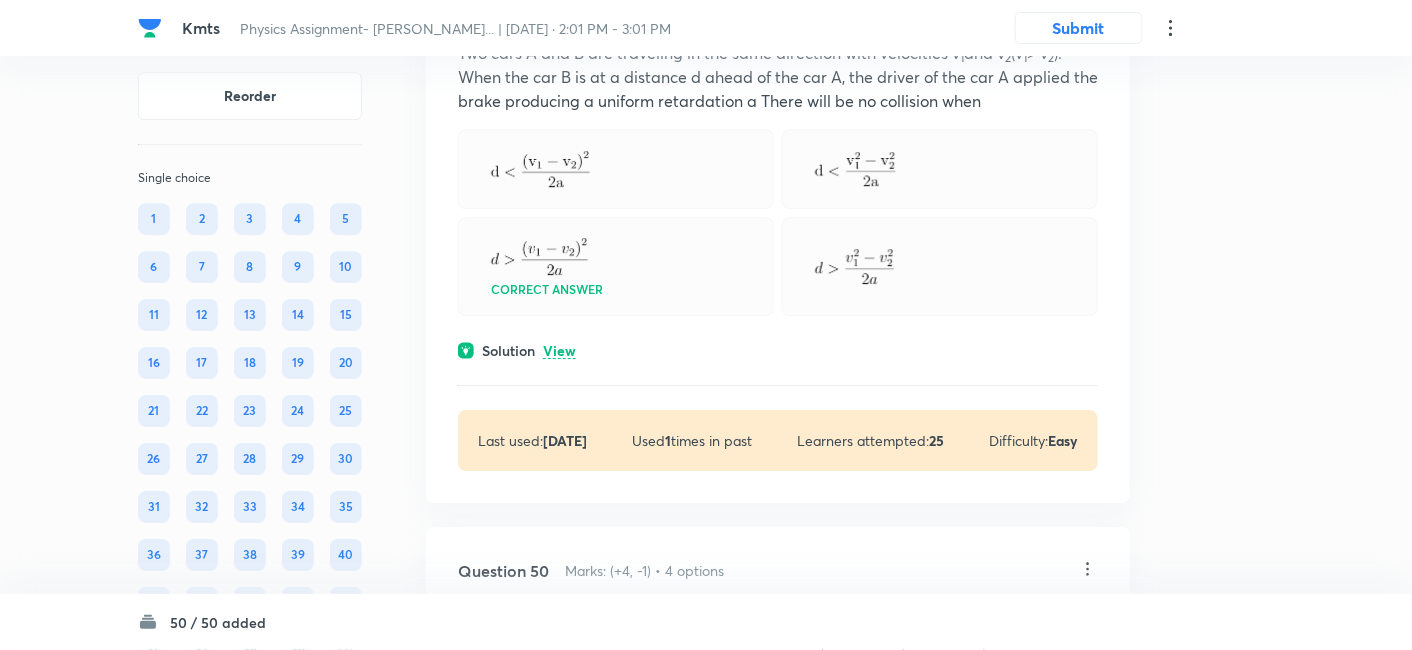 click on "View" at bounding box center [559, 351] 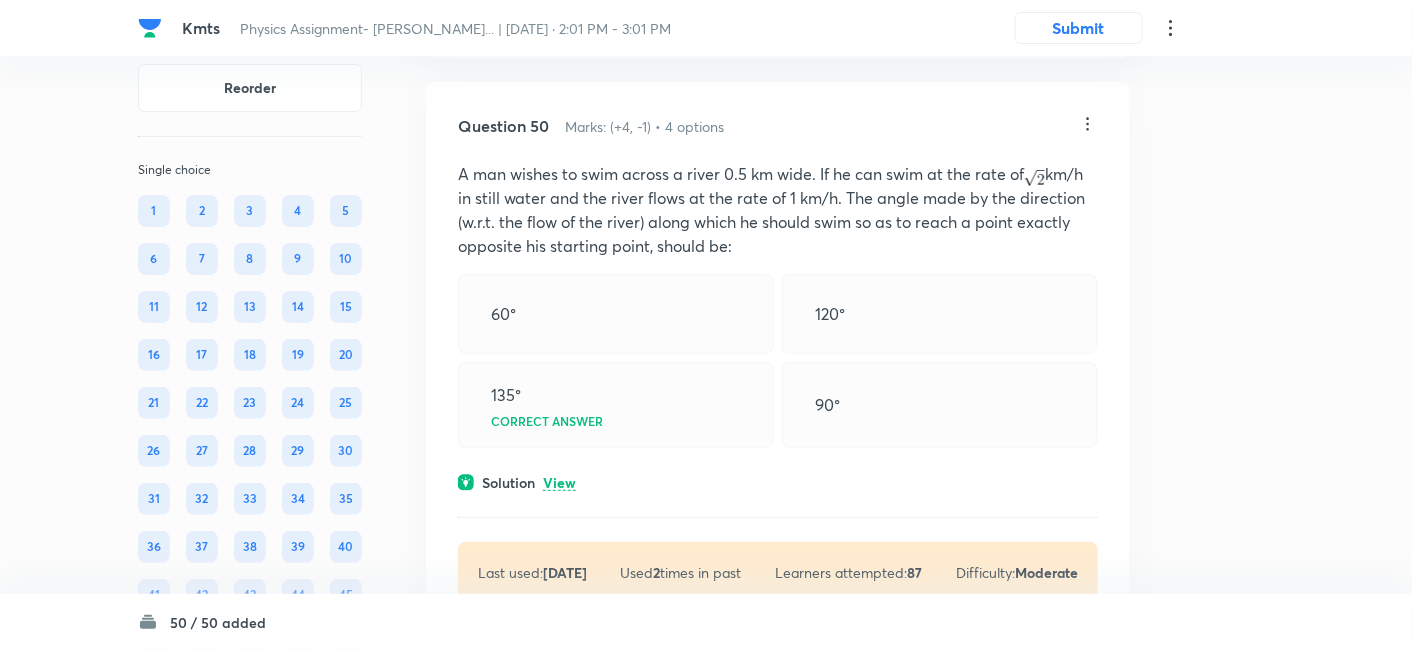 scroll, scrollTop: 38216, scrollLeft: 0, axis: vertical 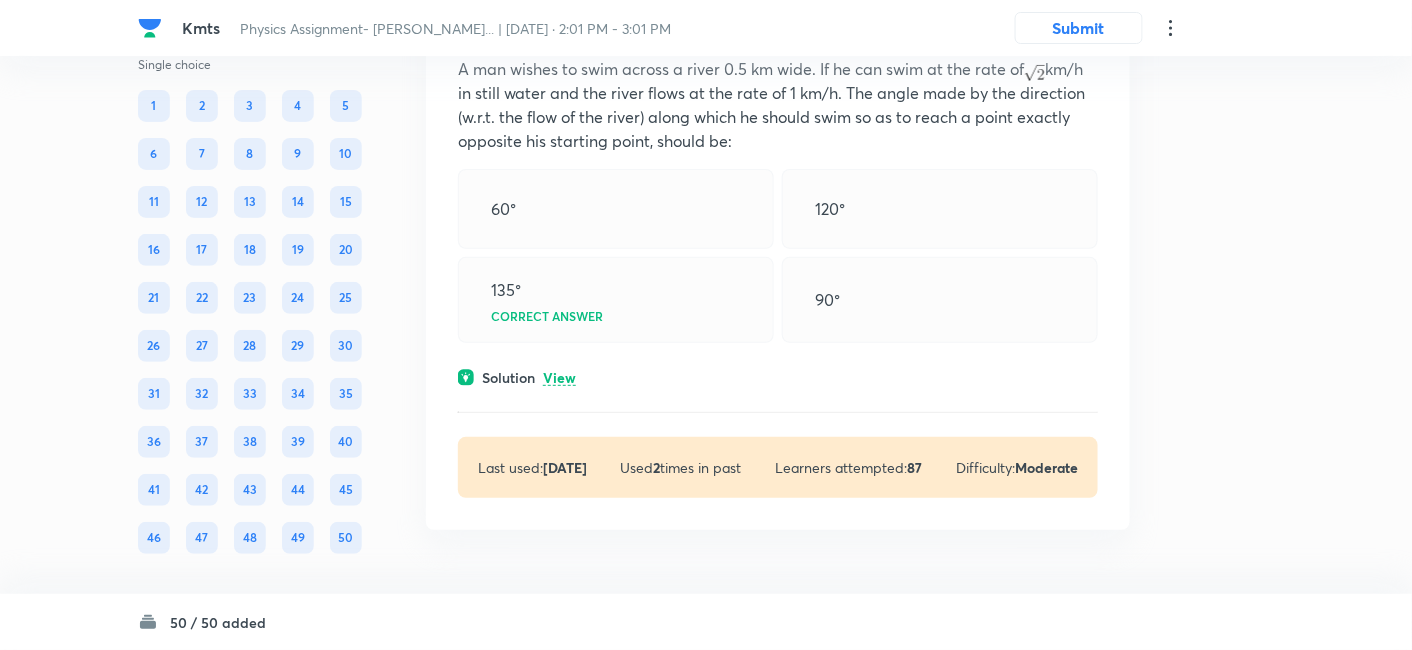 click on "View" at bounding box center [559, 378] 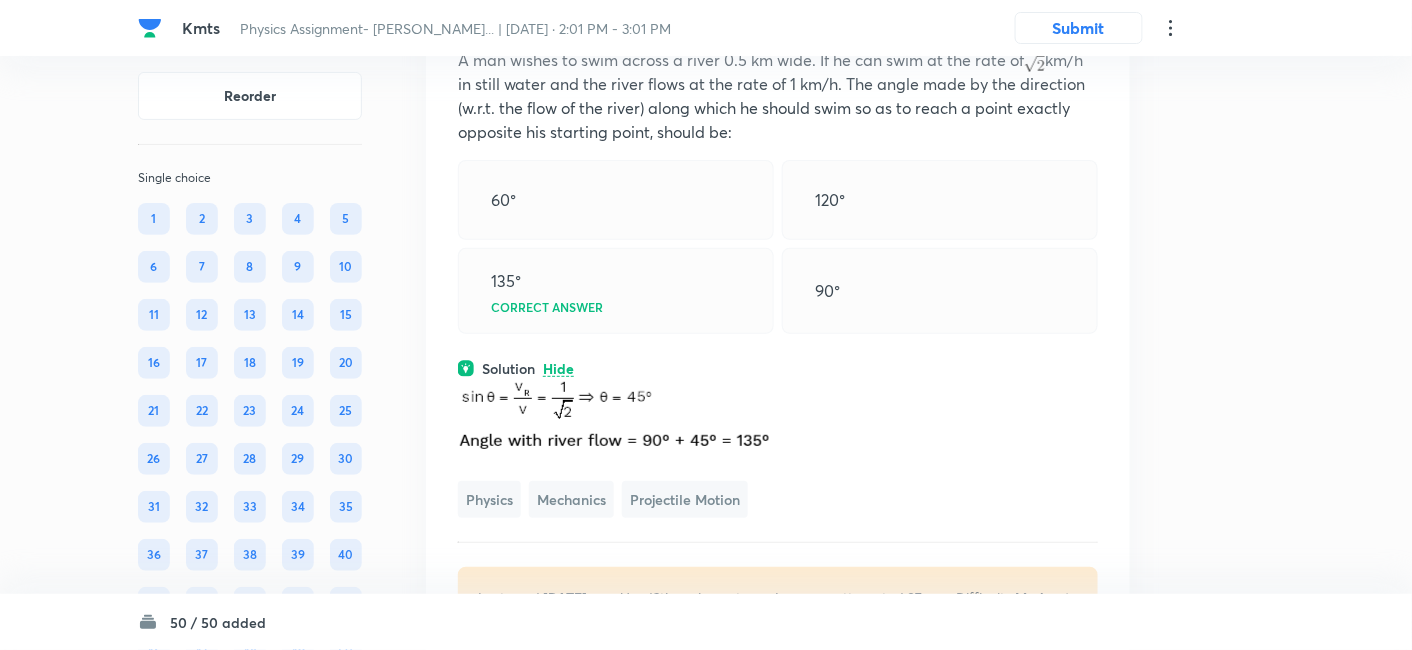 scroll, scrollTop: 38355, scrollLeft: 0, axis: vertical 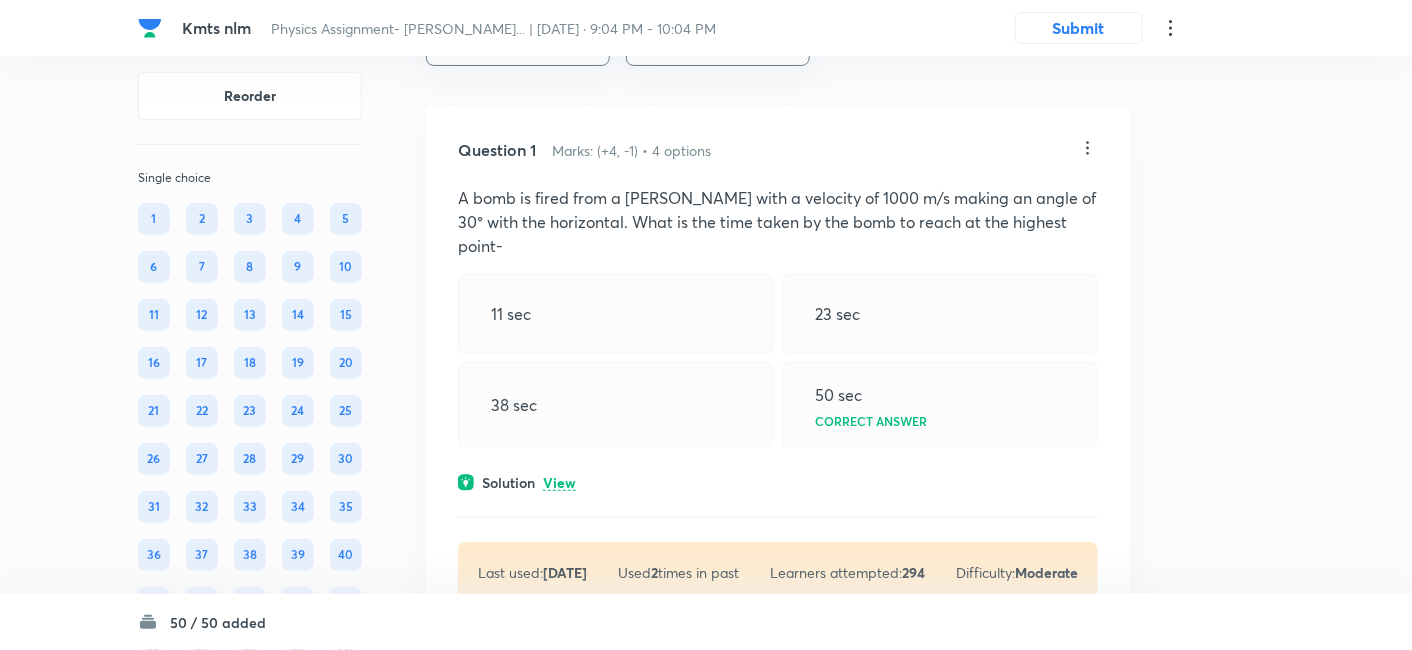 click on "View" at bounding box center [559, 483] 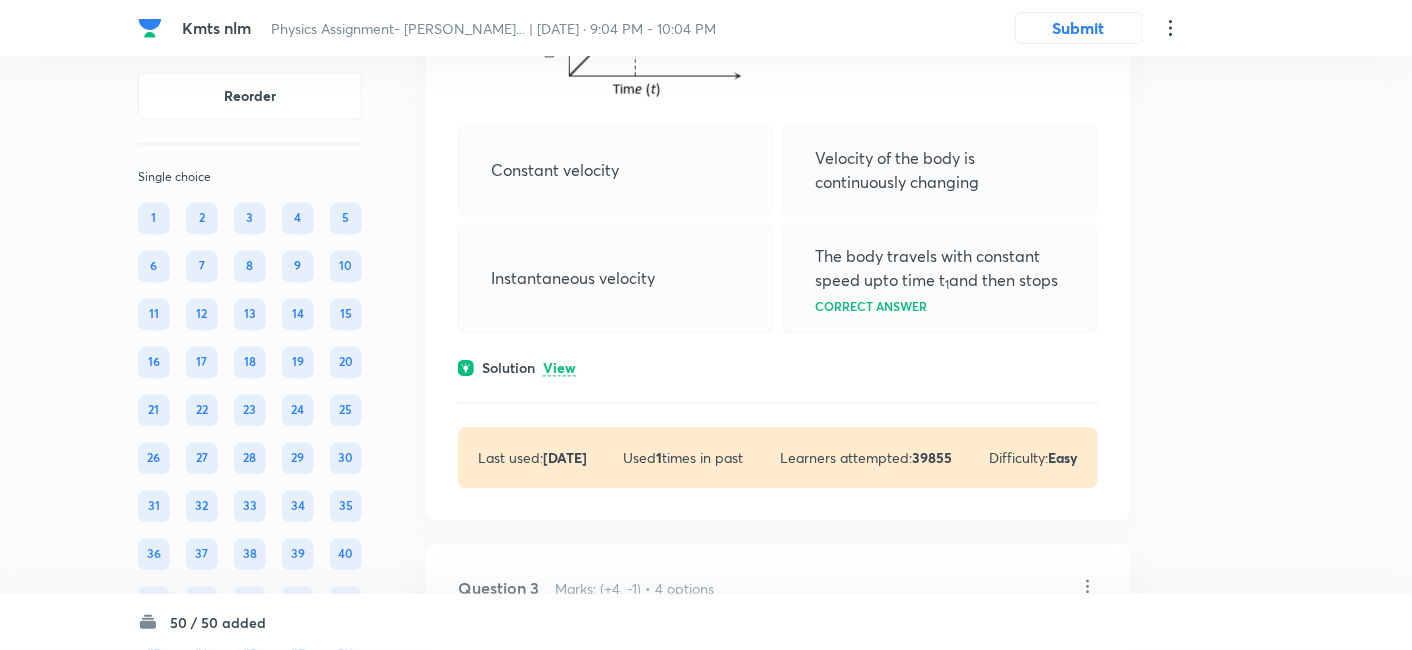 scroll, scrollTop: 1125, scrollLeft: 0, axis: vertical 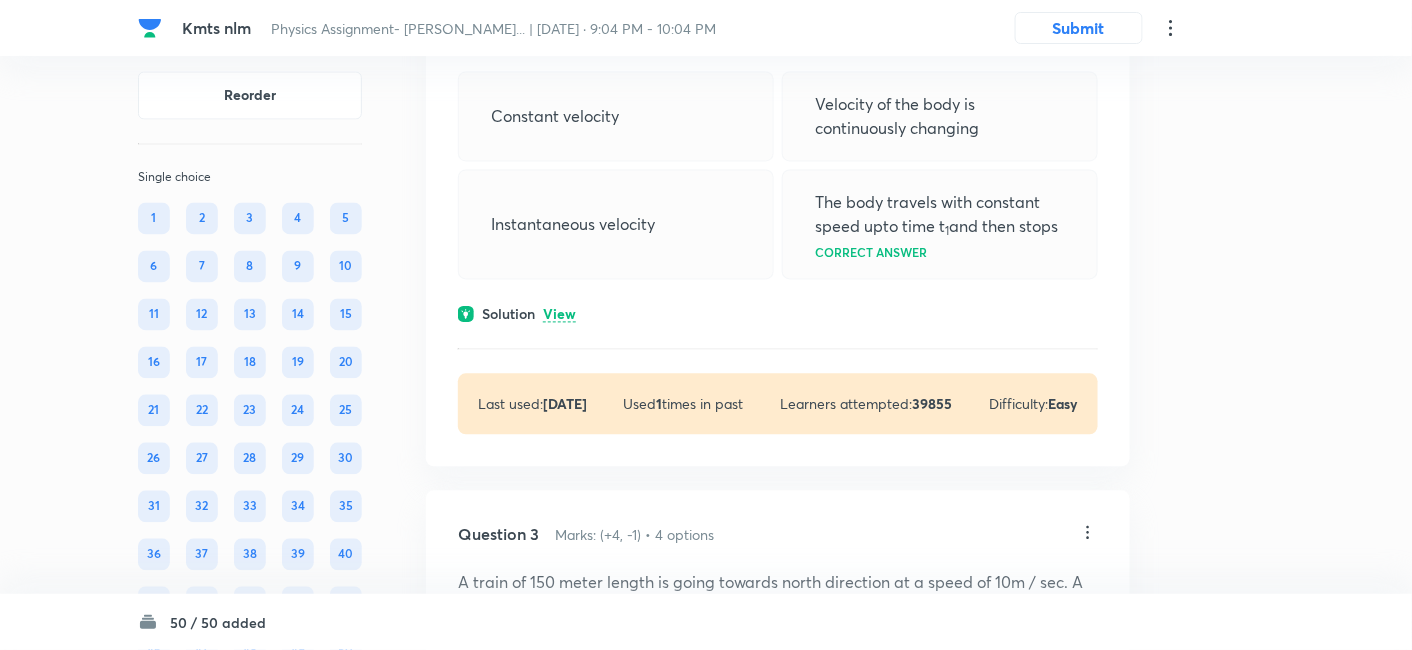 click on "Solution View" at bounding box center (778, 314) 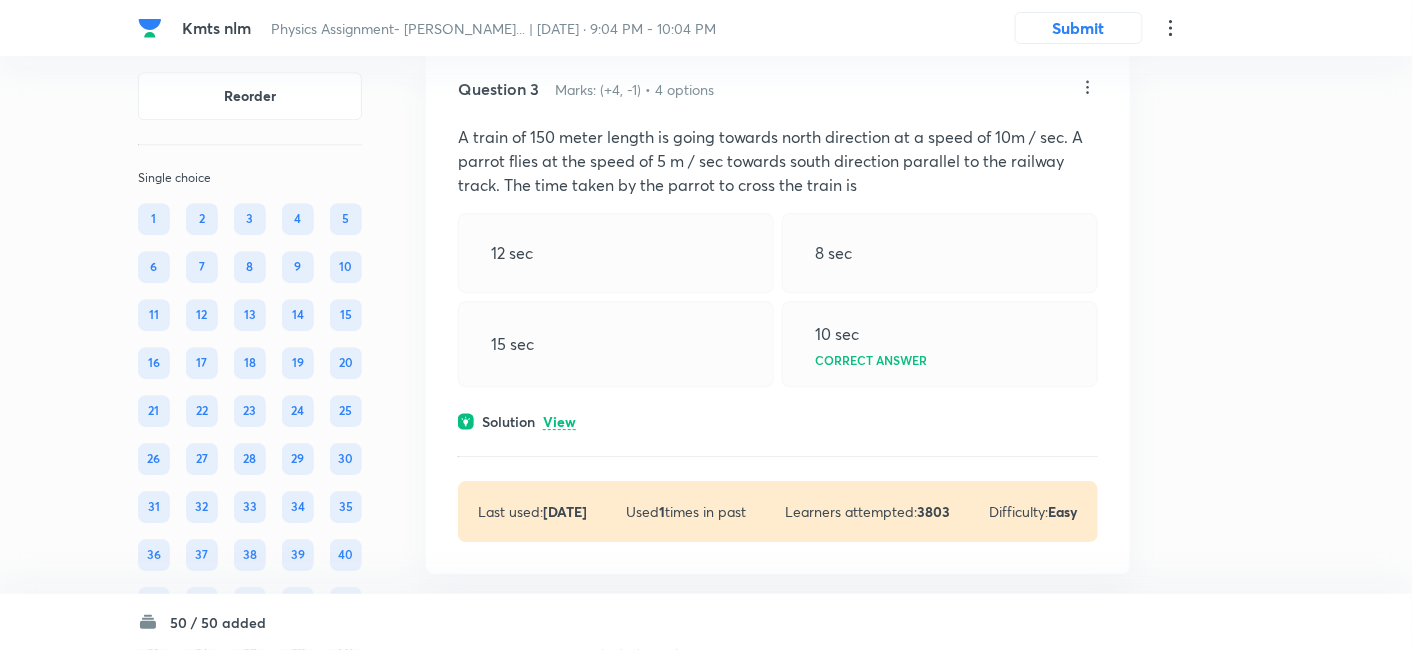 scroll, scrollTop: 1728, scrollLeft: 0, axis: vertical 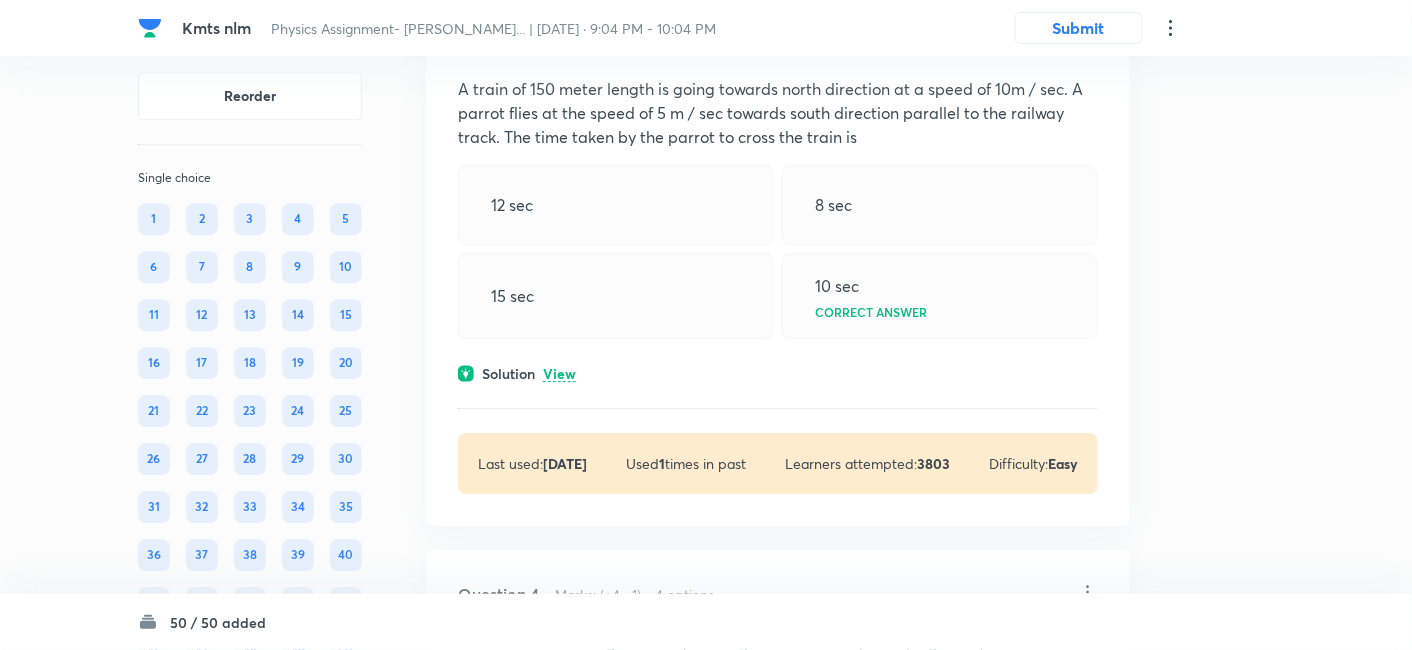 click on "View" at bounding box center (559, 374) 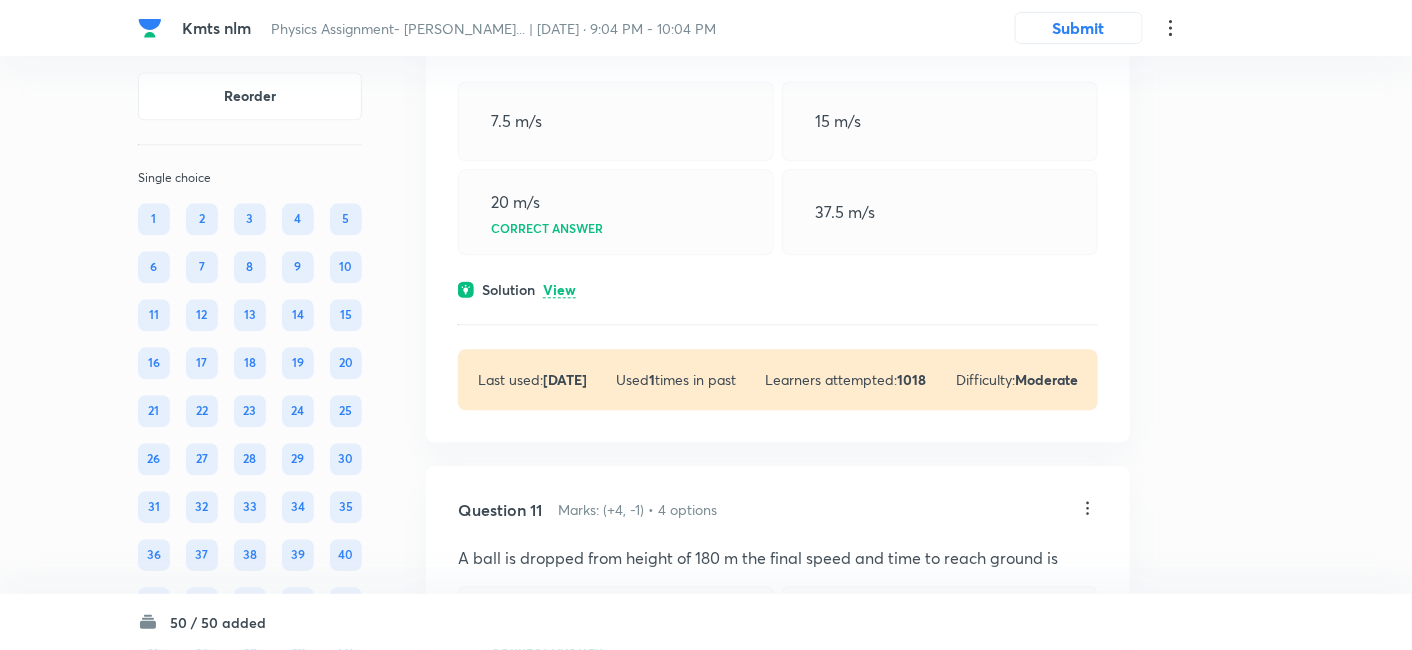 scroll, scrollTop: 6141, scrollLeft: 0, axis: vertical 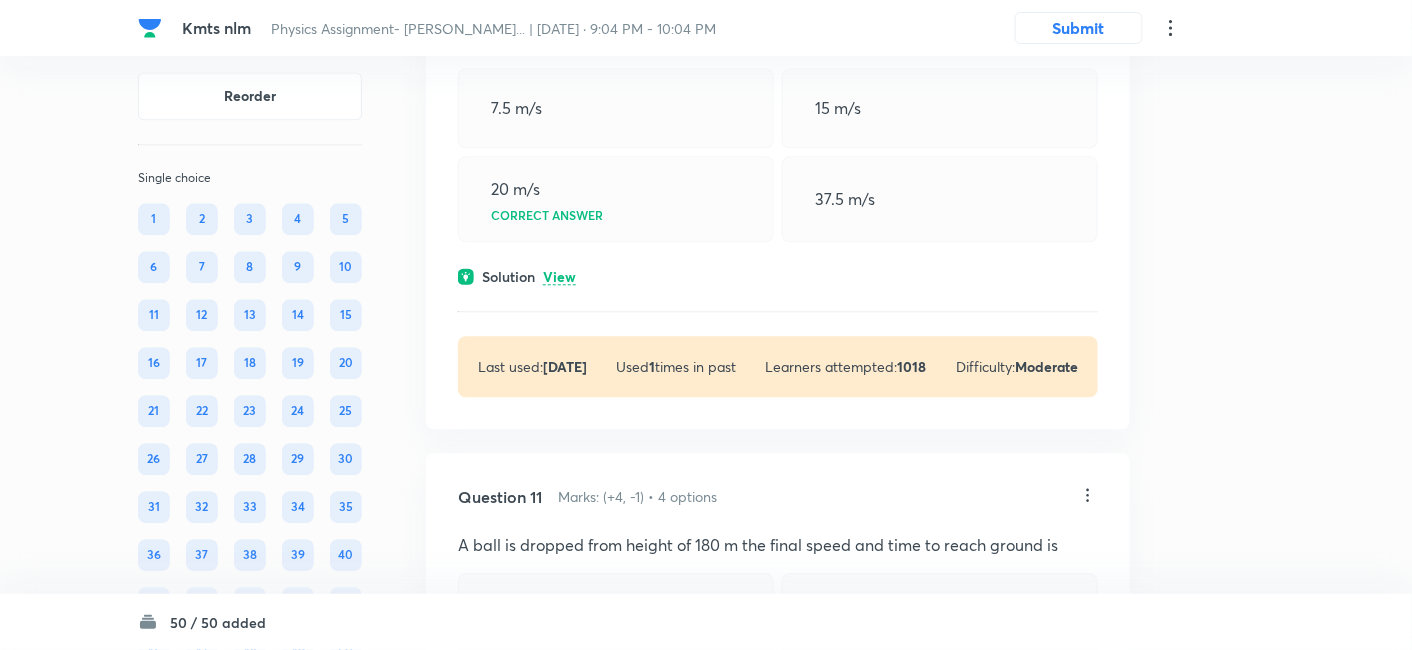 click on "View" at bounding box center (559, 277) 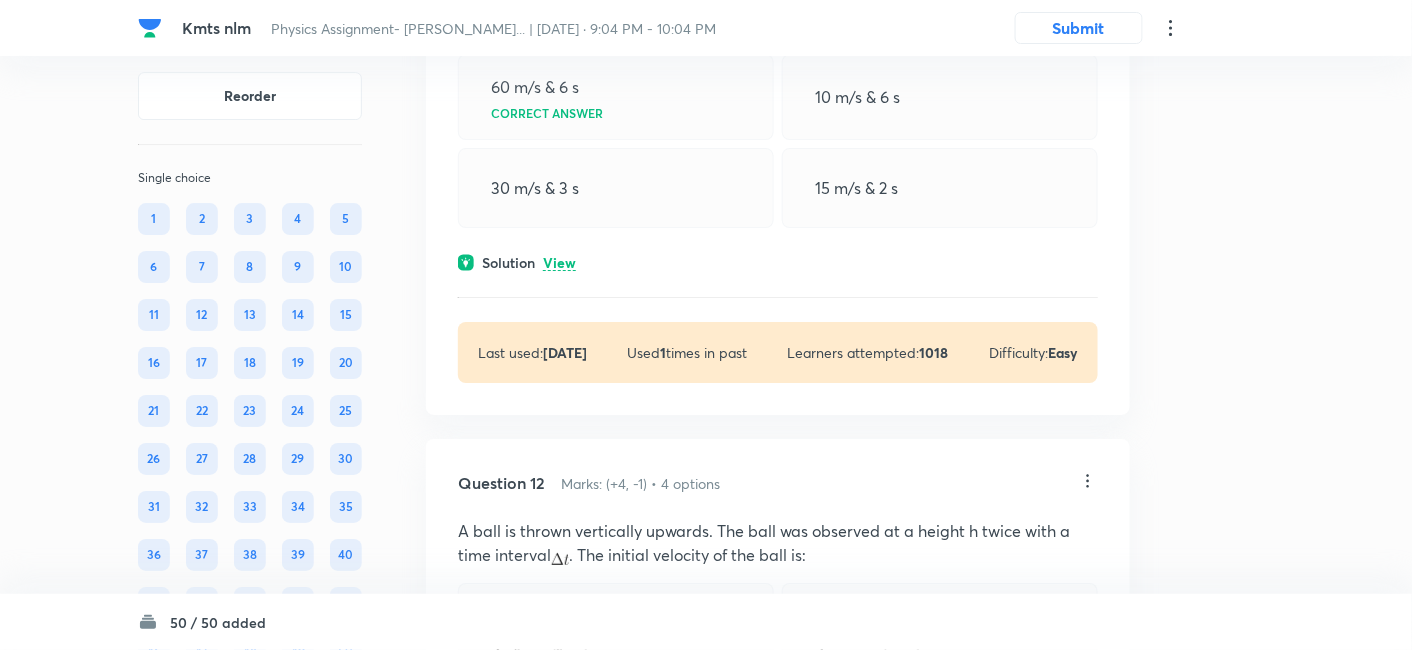 scroll, scrollTop: 6834, scrollLeft: 0, axis: vertical 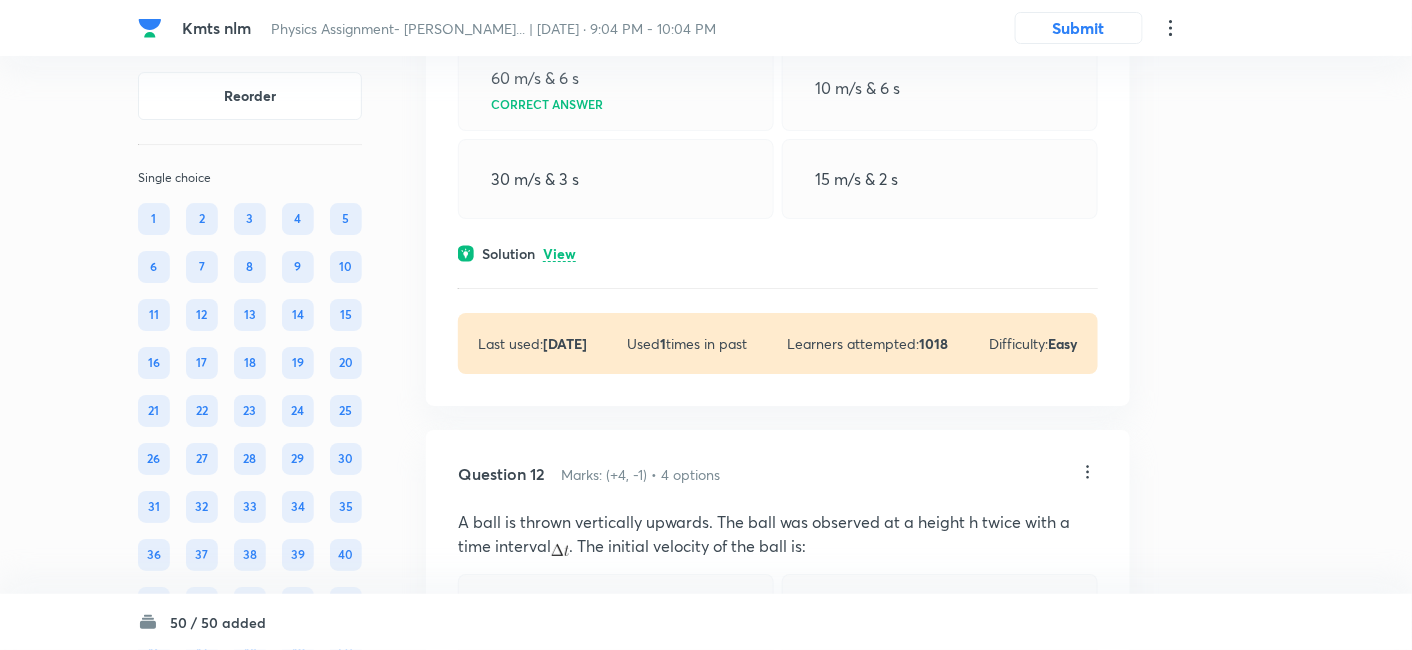 click on "View" at bounding box center [559, 254] 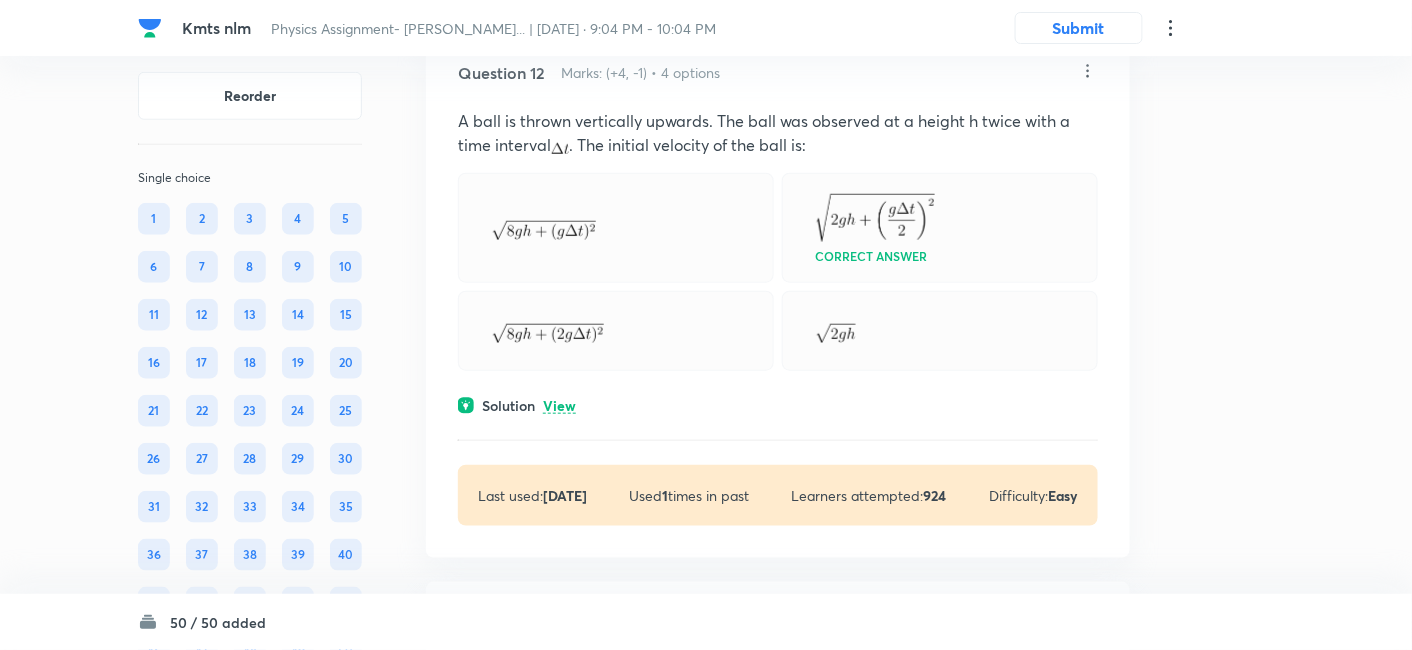 scroll, scrollTop: 7548, scrollLeft: 0, axis: vertical 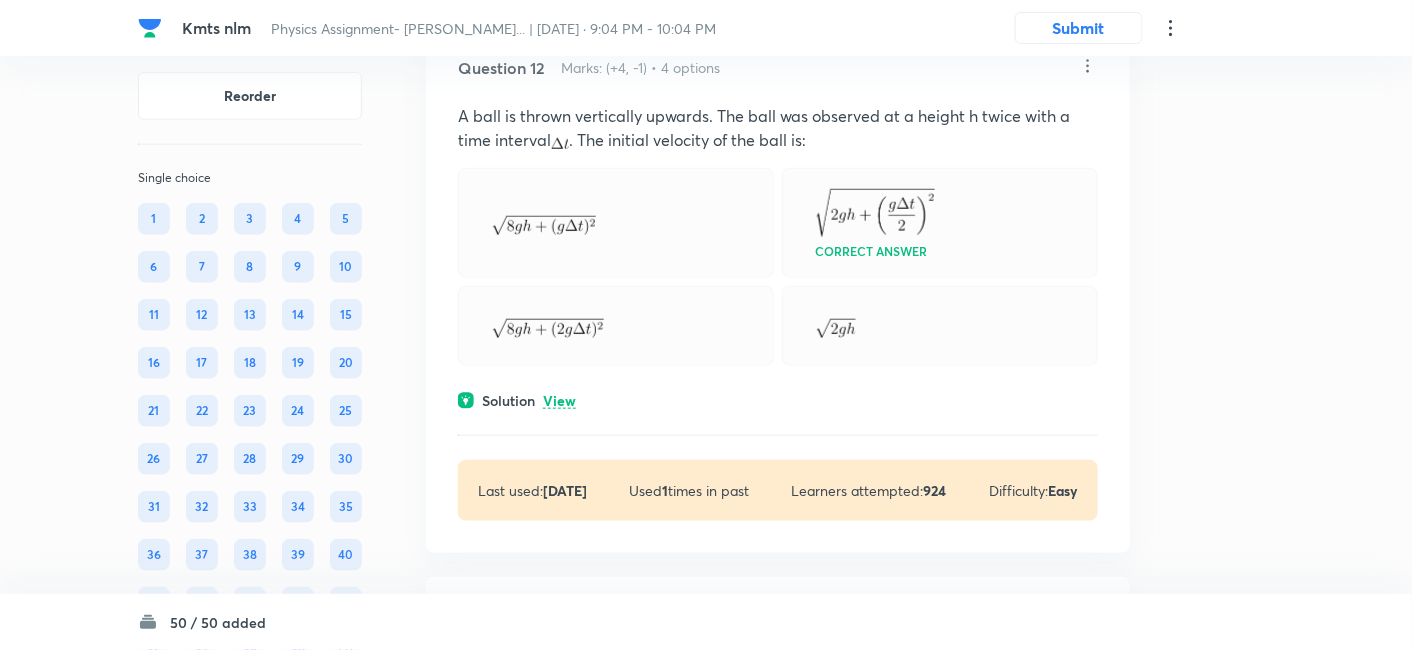 click on "View" at bounding box center [559, 401] 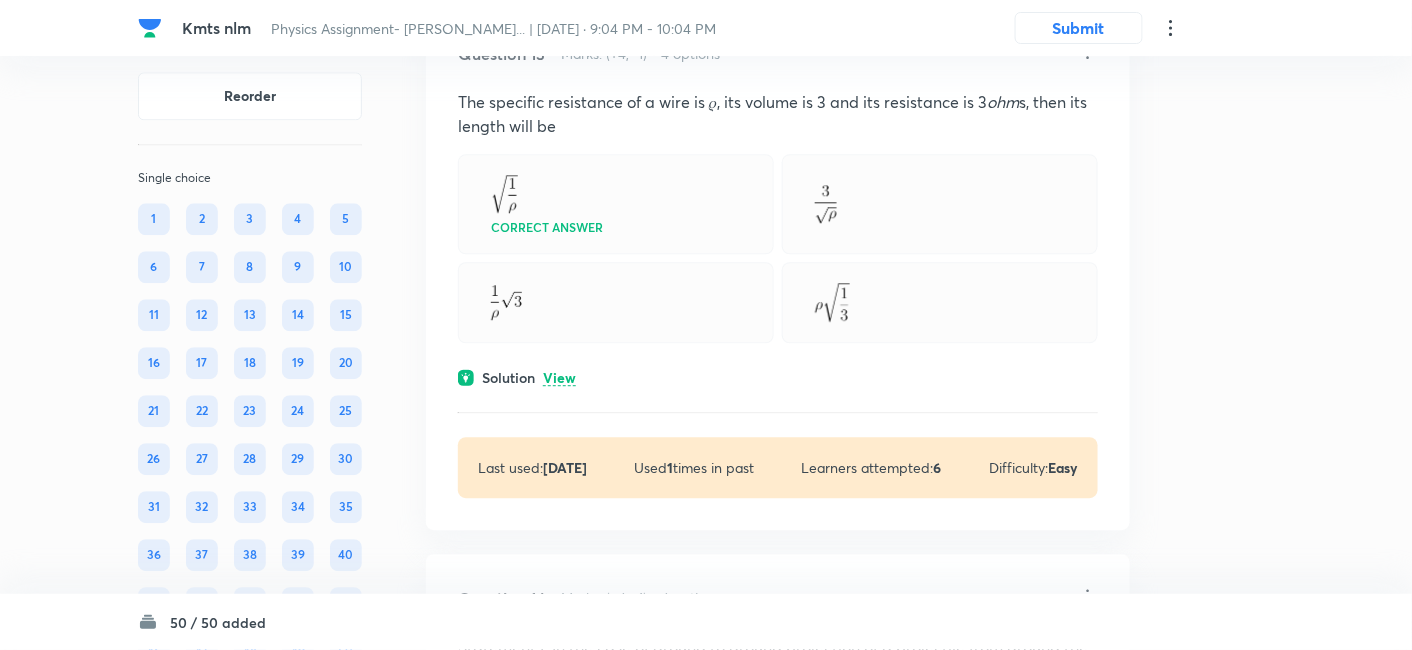scroll, scrollTop: 8659, scrollLeft: 0, axis: vertical 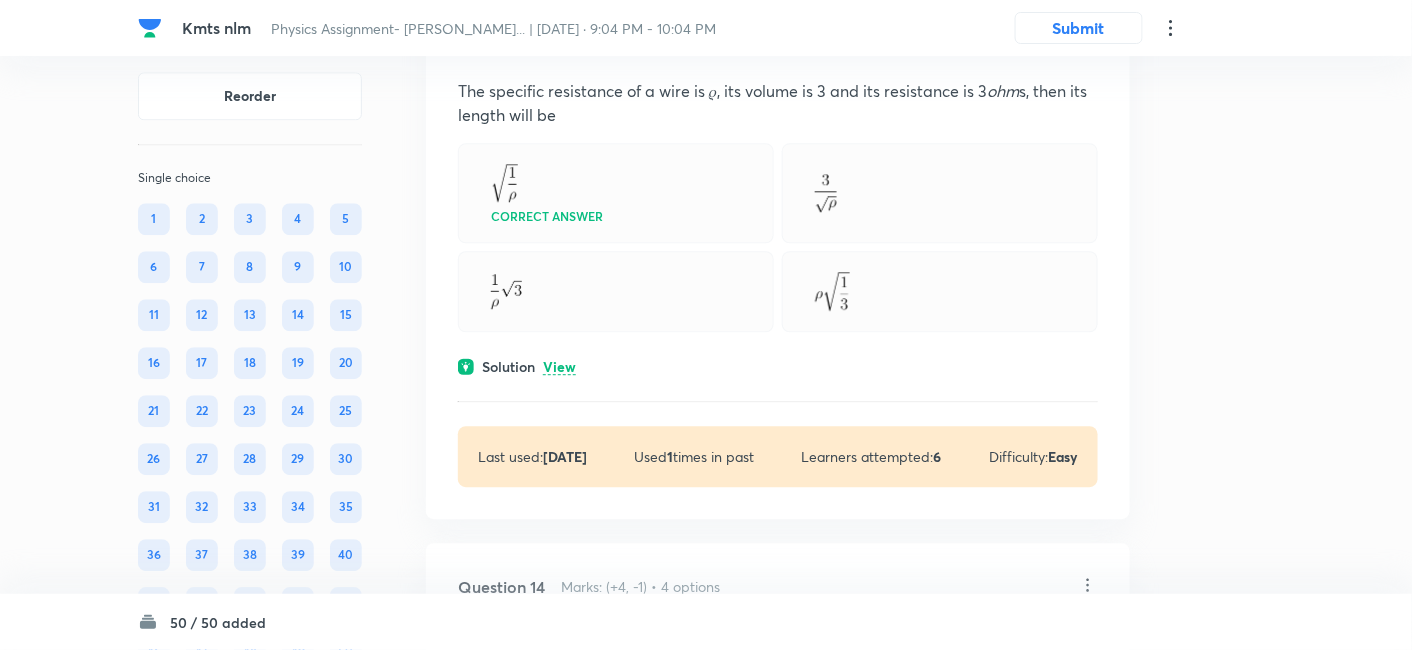 click on "View" at bounding box center (559, 367) 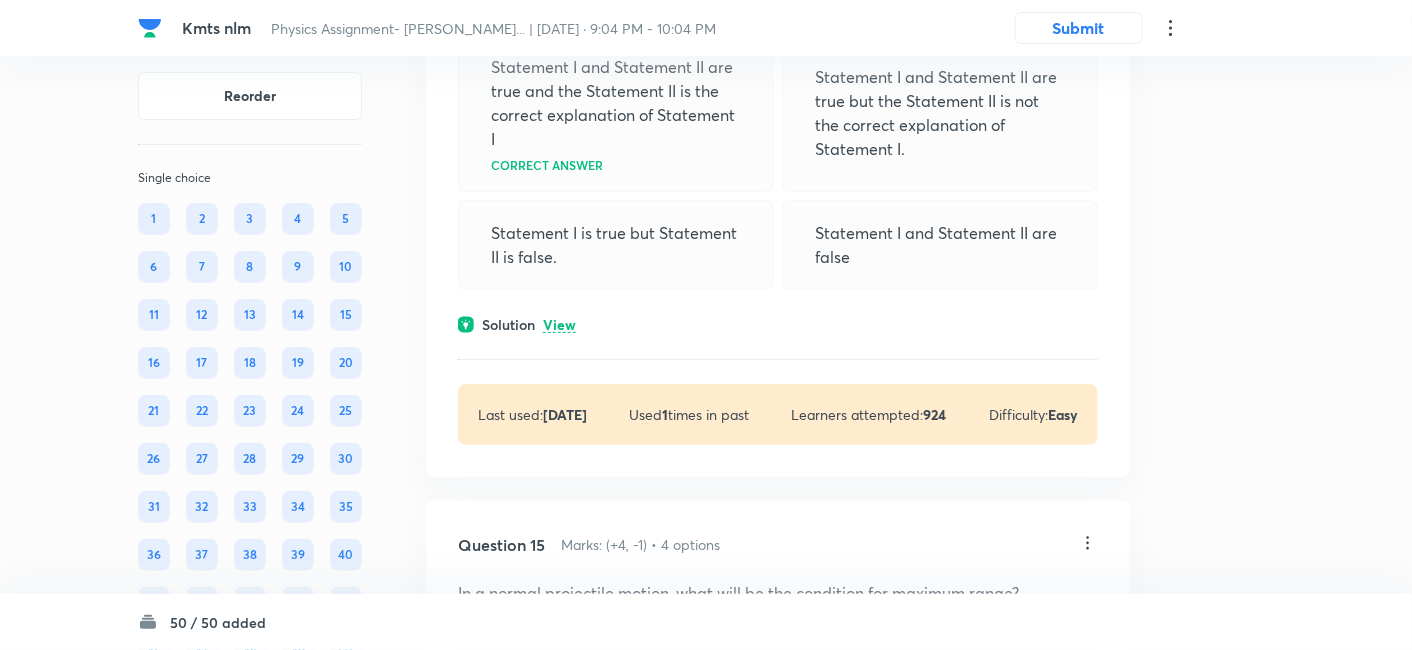 scroll, scrollTop: 9451, scrollLeft: 0, axis: vertical 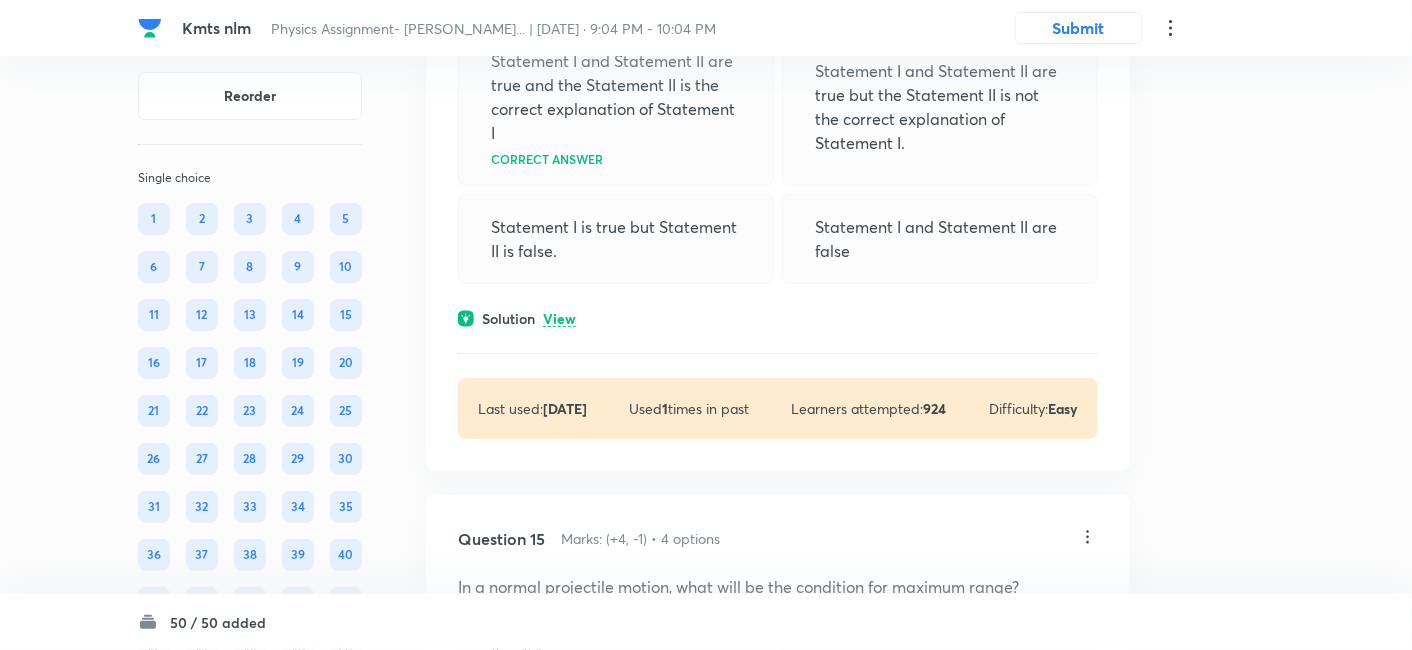 drag, startPoint x: 570, startPoint y: 272, endPoint x: 569, endPoint y: 285, distance: 13.038404 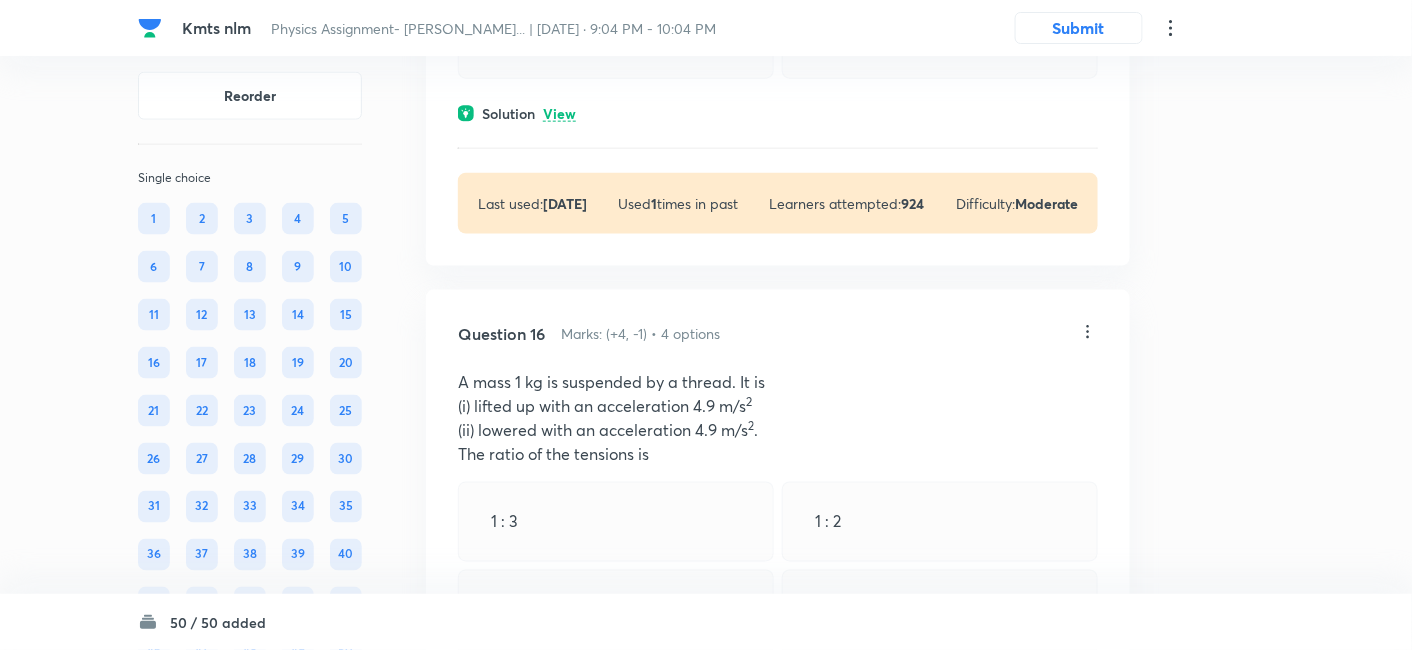scroll, scrollTop: 10257, scrollLeft: 0, axis: vertical 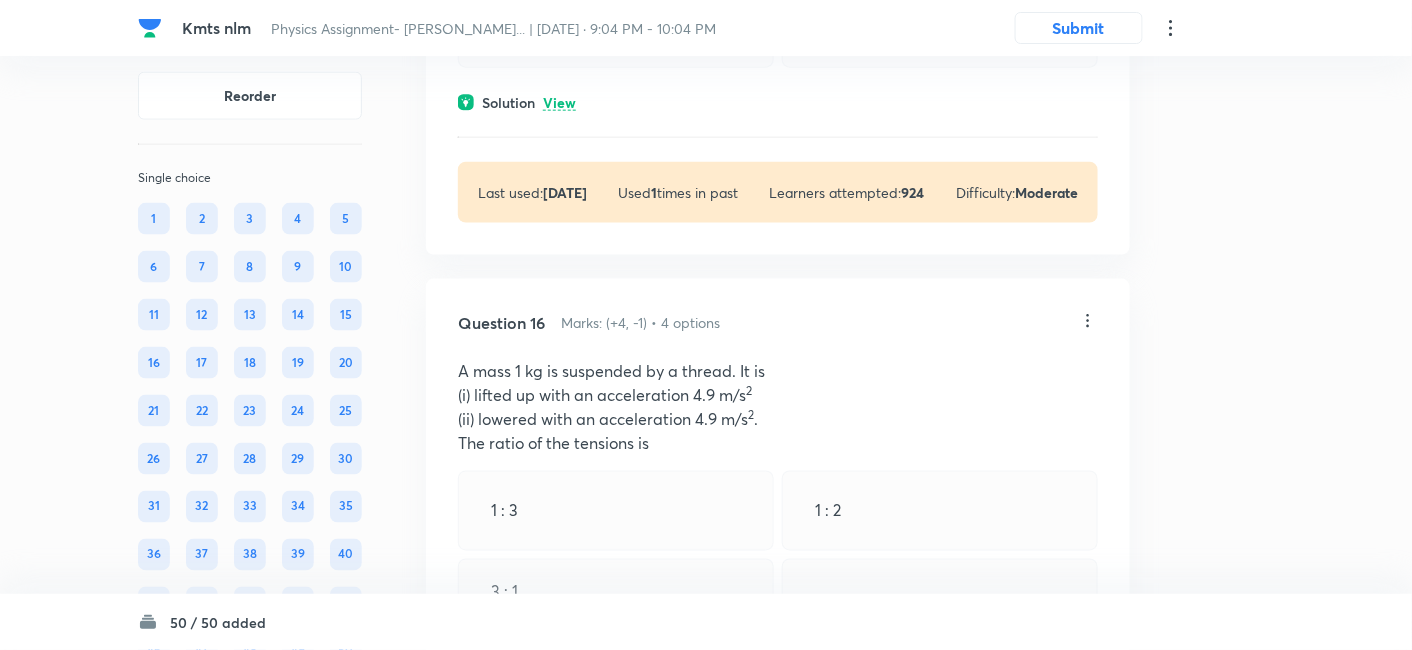click on "View" at bounding box center (559, 103) 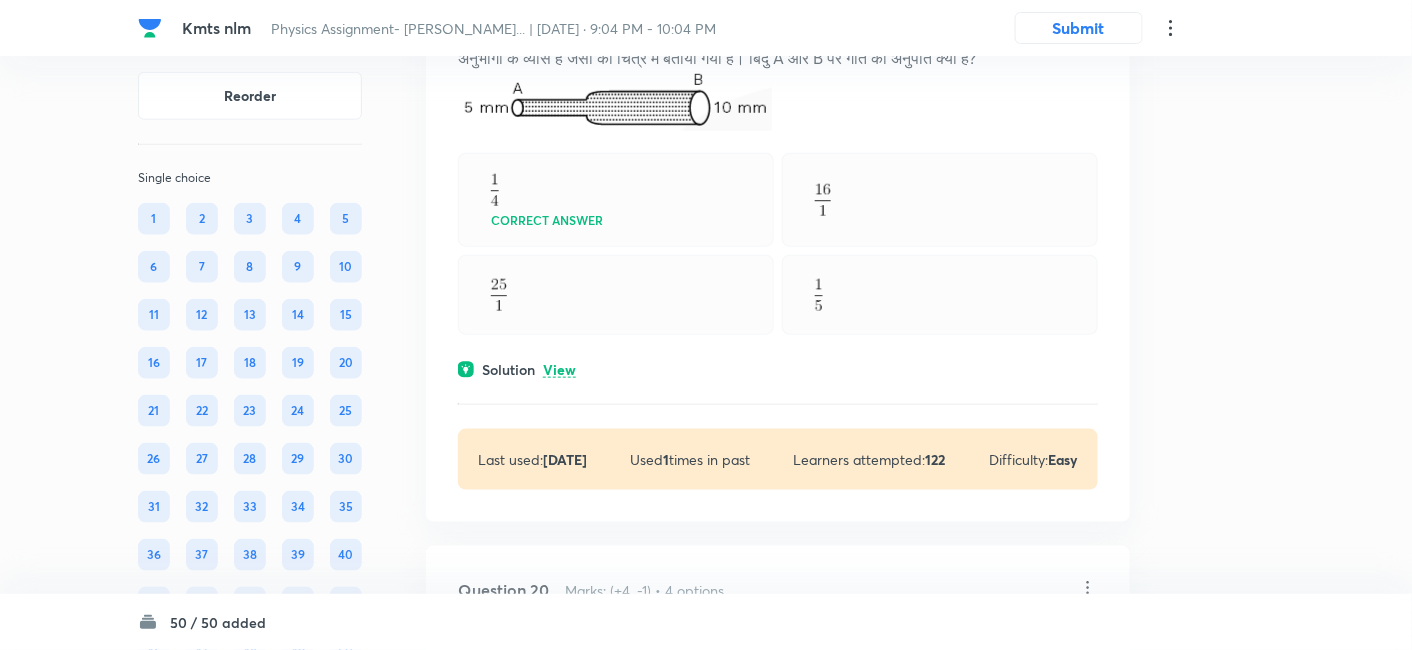 scroll, scrollTop: 12421, scrollLeft: 0, axis: vertical 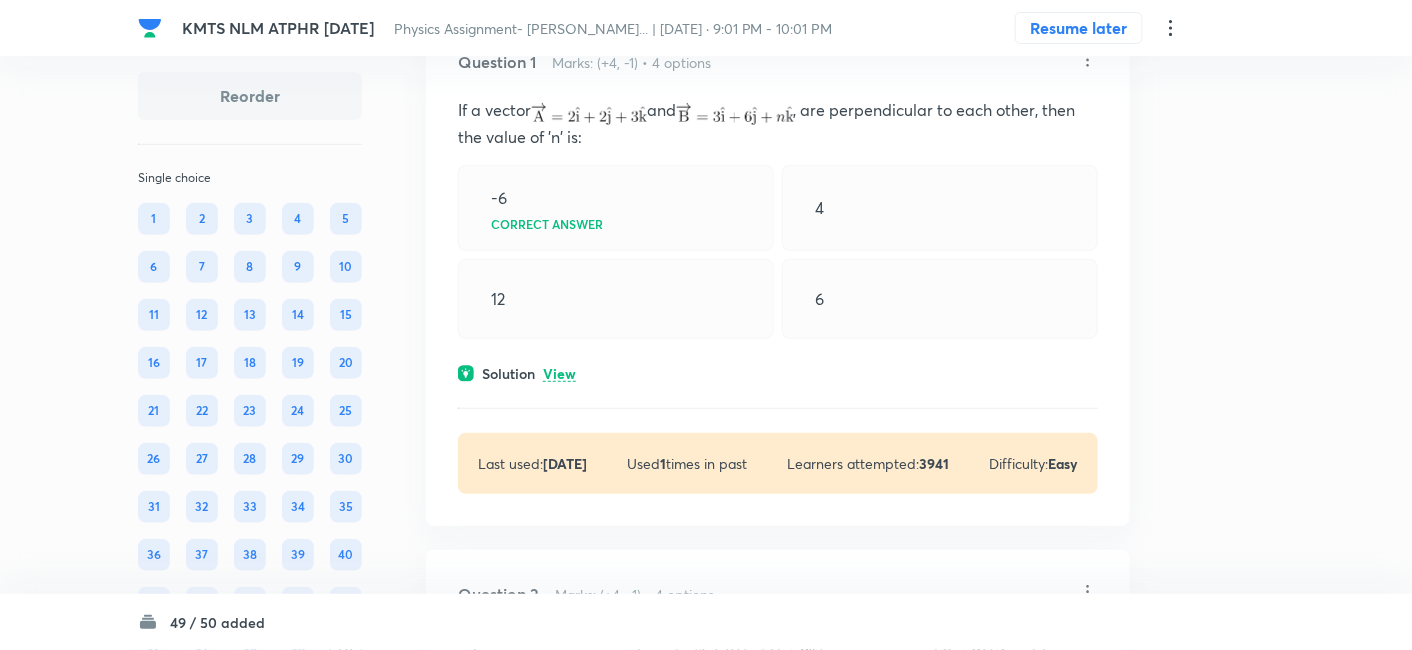 click on "View" at bounding box center (559, 374) 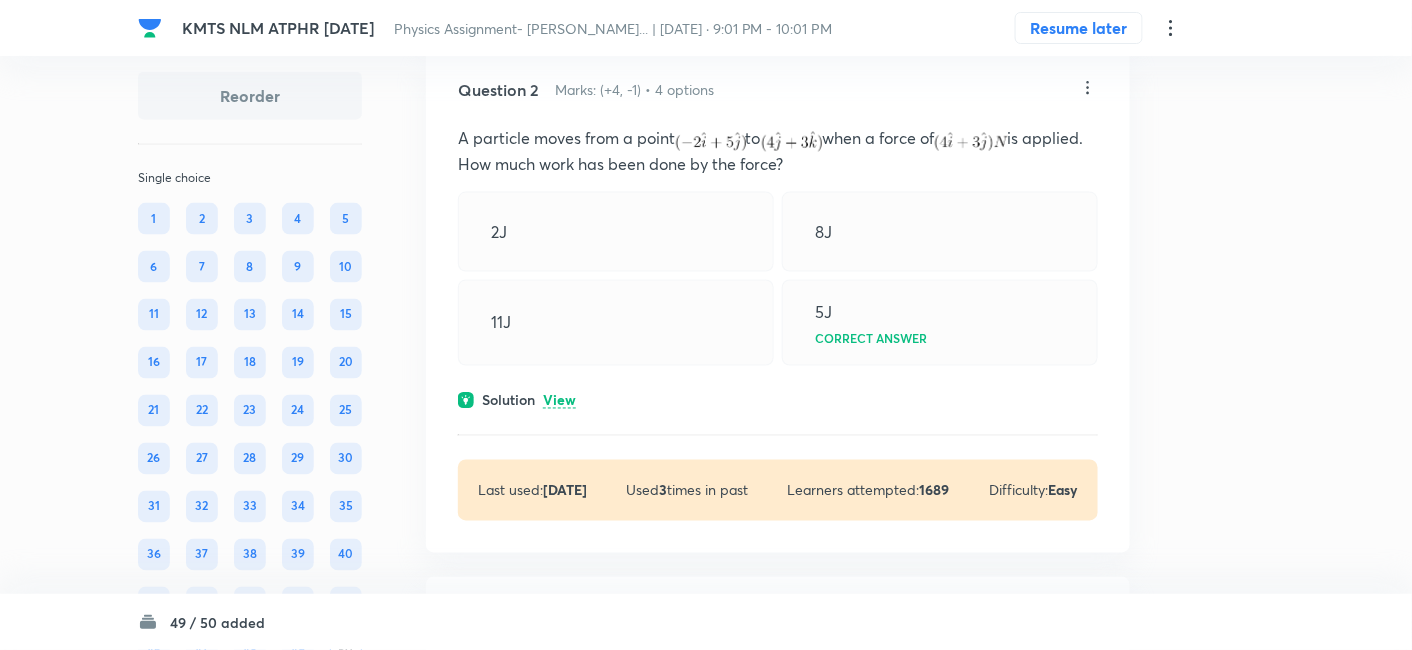 click on "View" at bounding box center (559, 401) 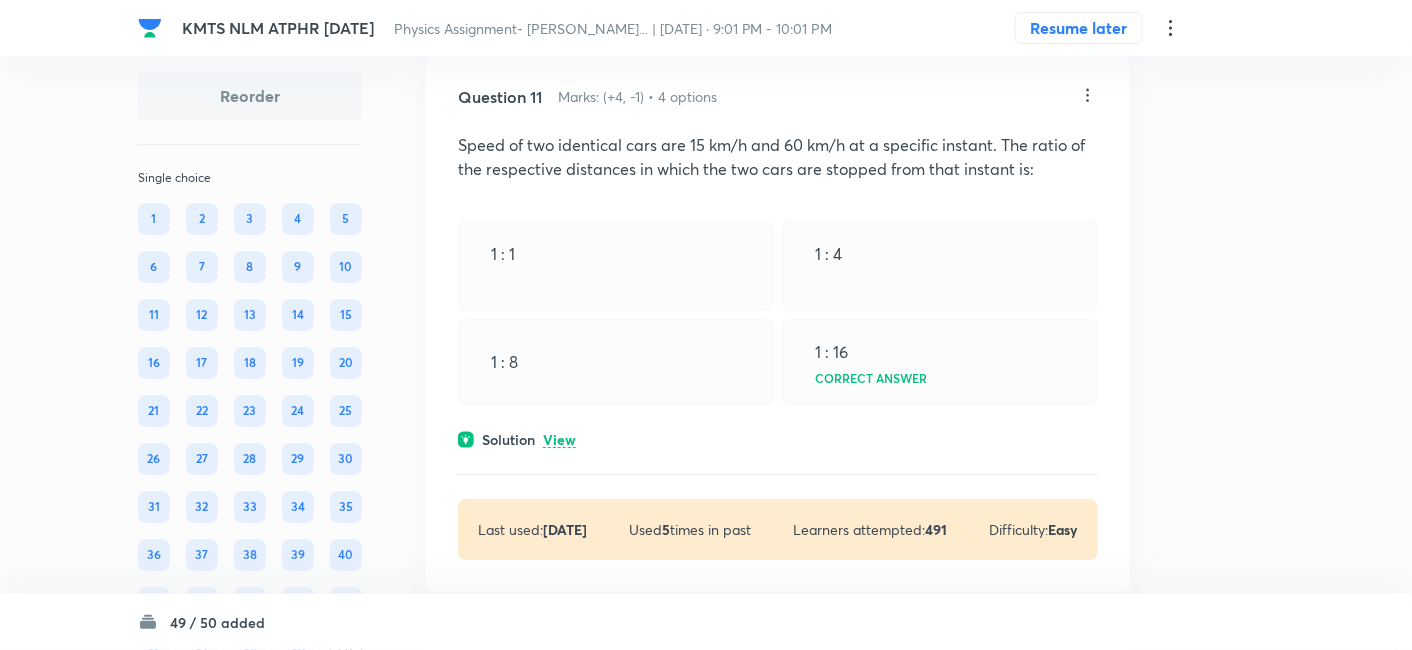 scroll, scrollTop: 6533, scrollLeft: 0, axis: vertical 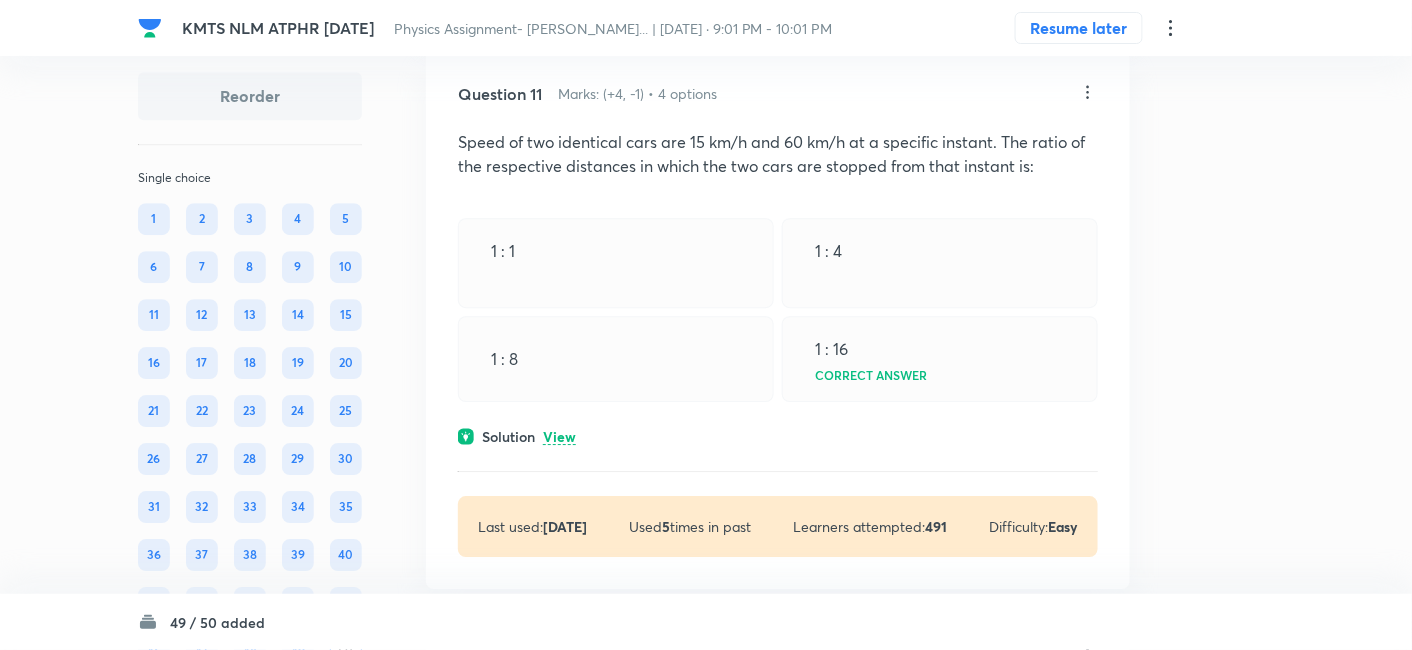 click on "View" at bounding box center (559, 437) 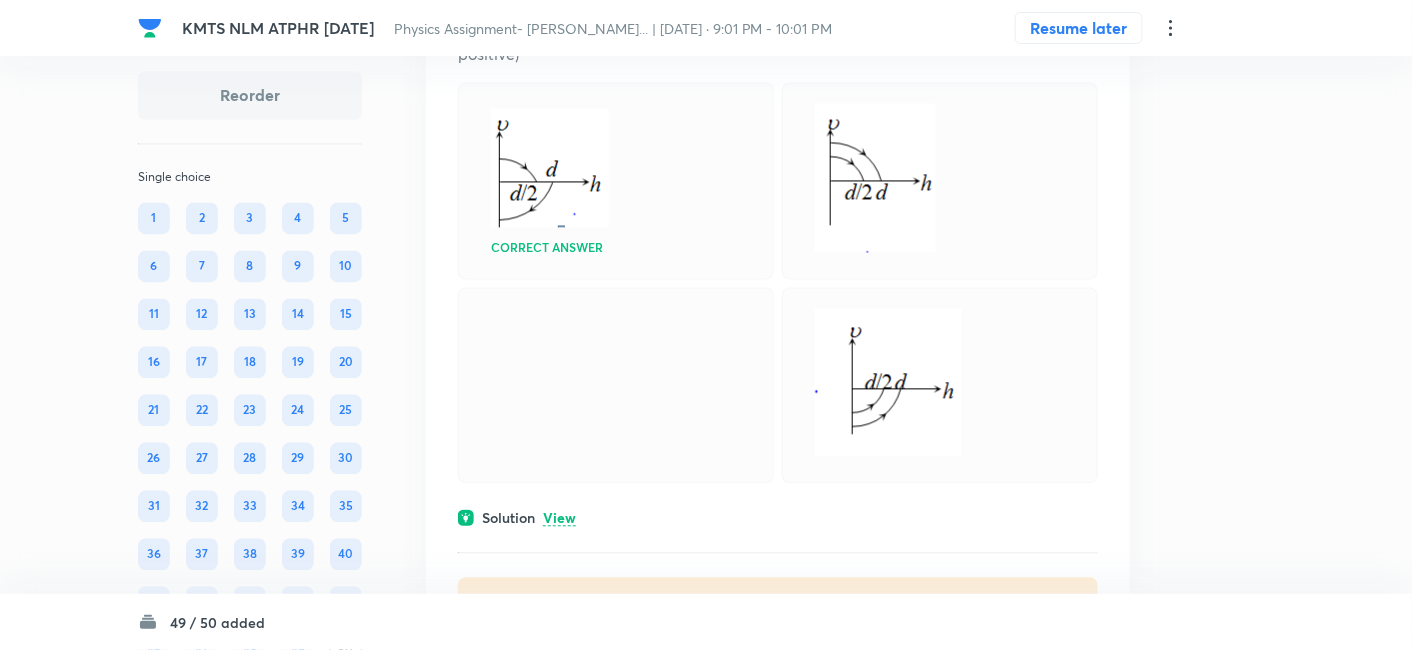 scroll, scrollTop: 8354, scrollLeft: 0, axis: vertical 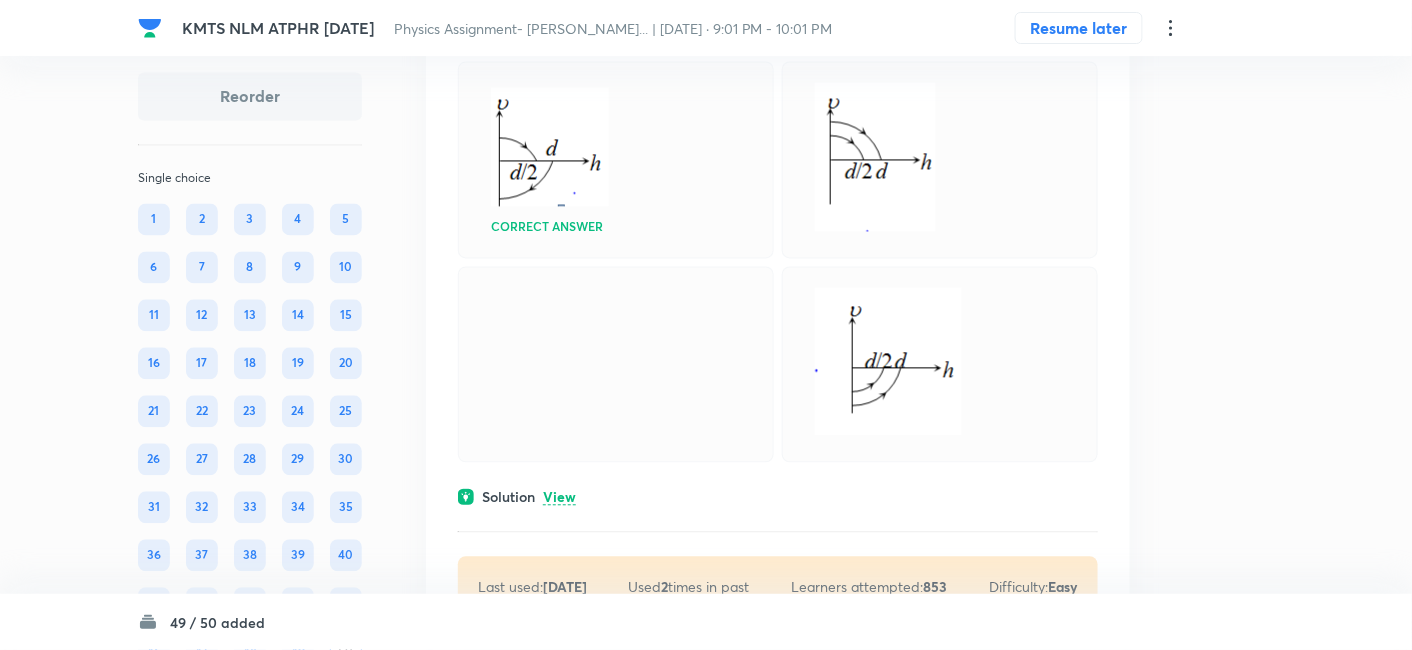 click on "View" at bounding box center [559, 497] 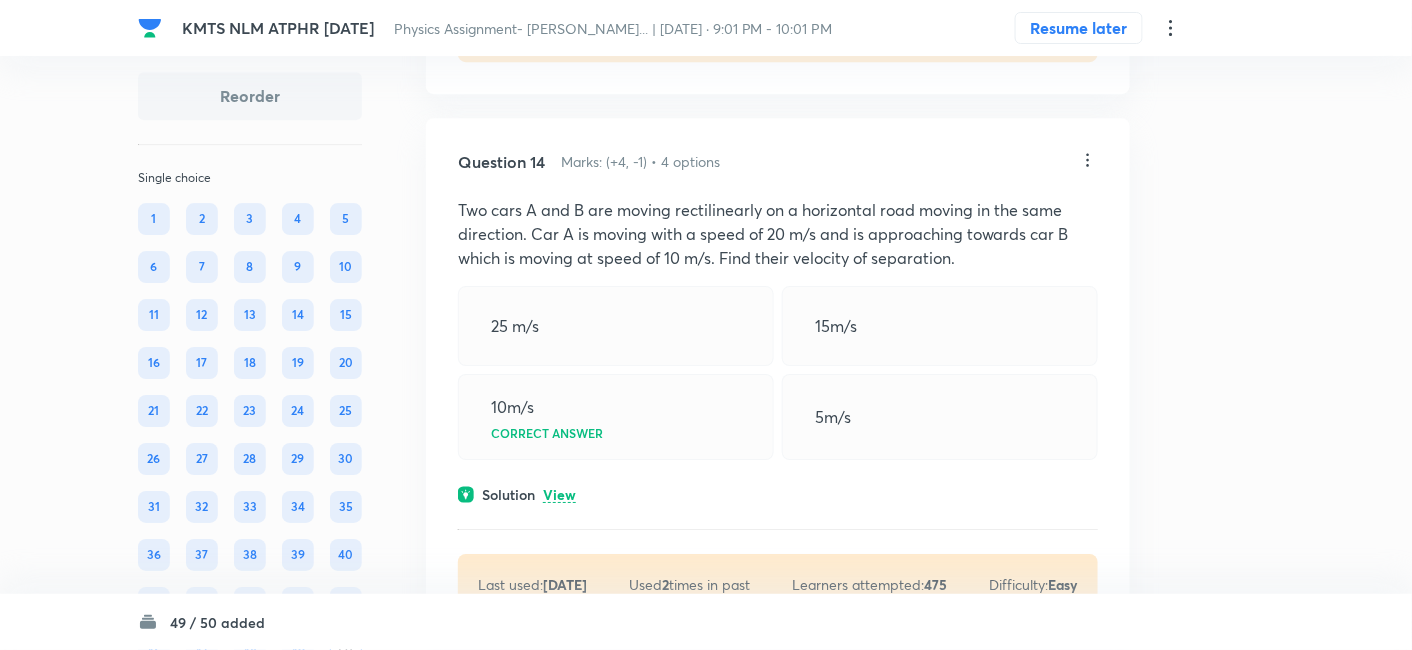 scroll, scrollTop: 9115, scrollLeft: 0, axis: vertical 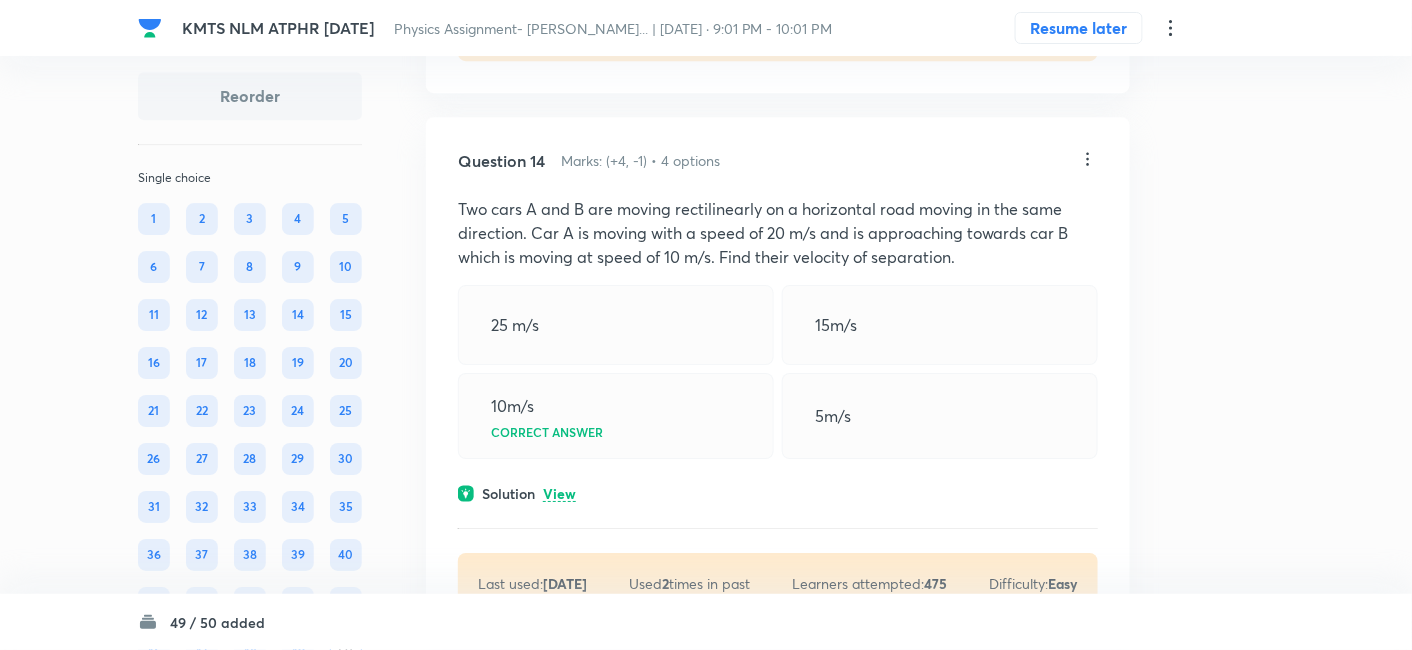 click on "Solution View" at bounding box center [778, 493] 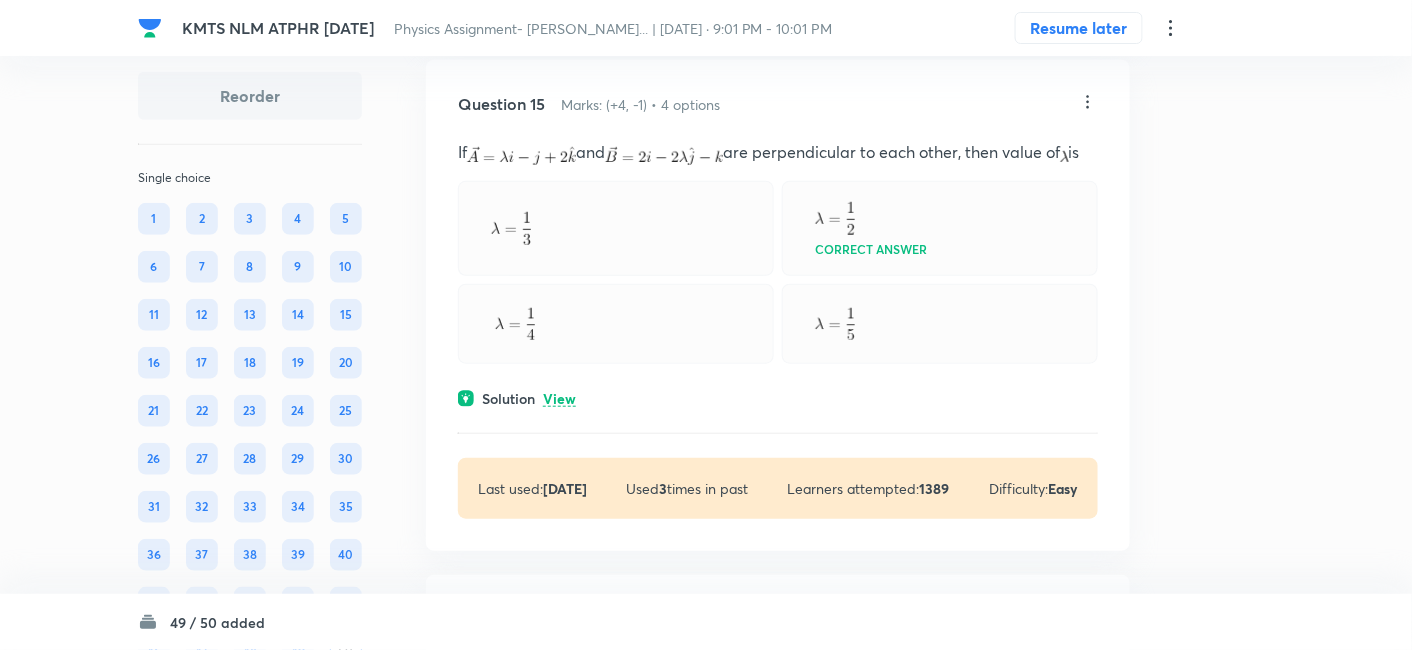 scroll, scrollTop: 9848, scrollLeft: 0, axis: vertical 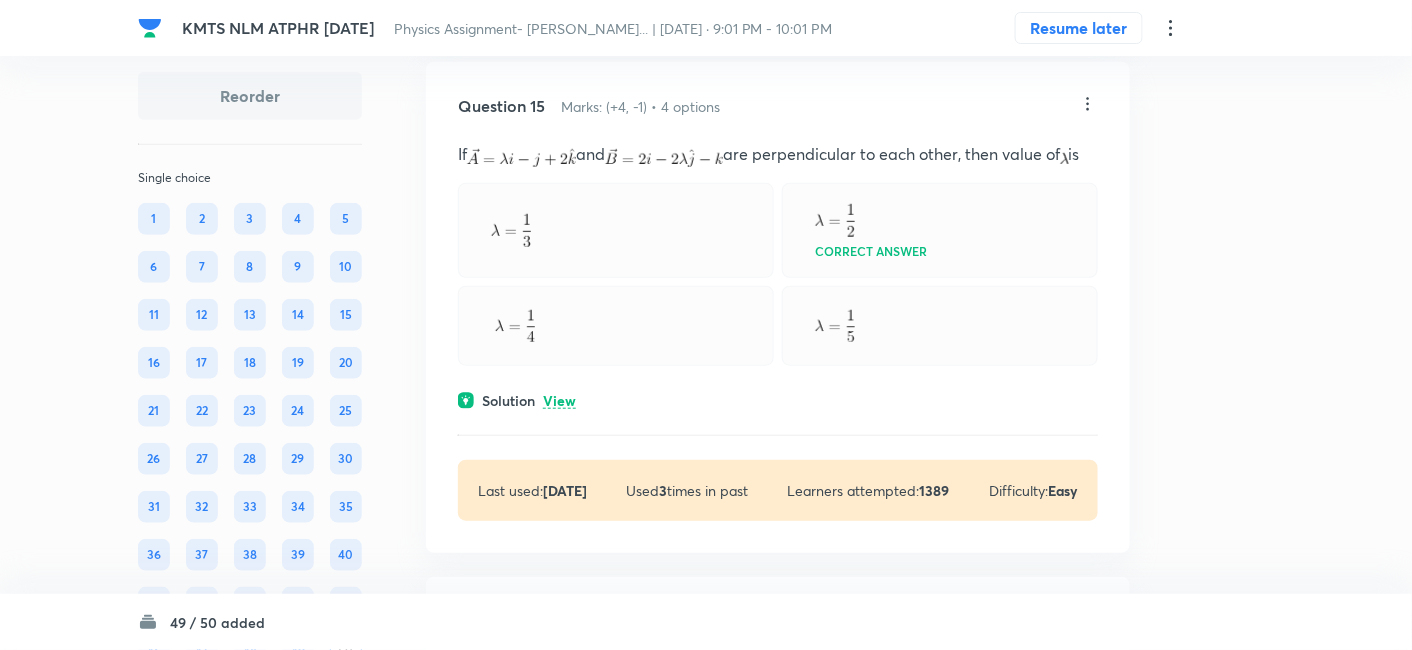 click on "View" at bounding box center (559, 401) 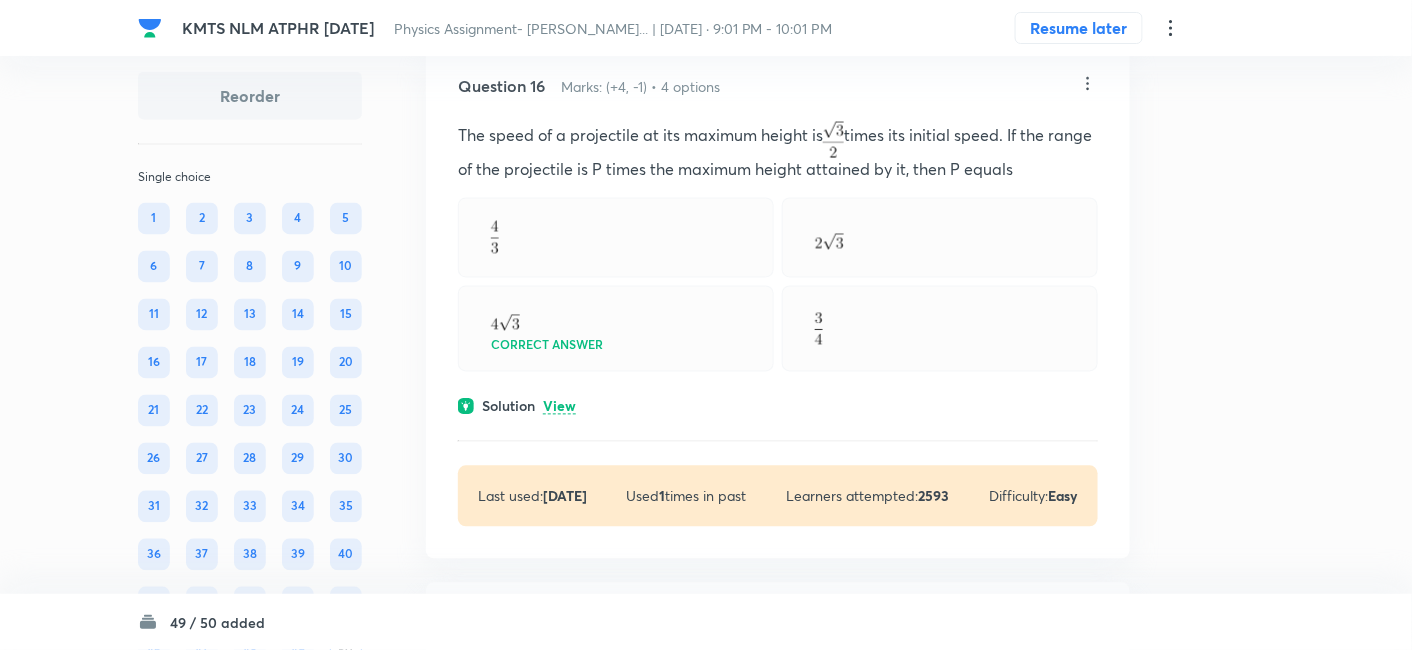 scroll, scrollTop: 10581, scrollLeft: 0, axis: vertical 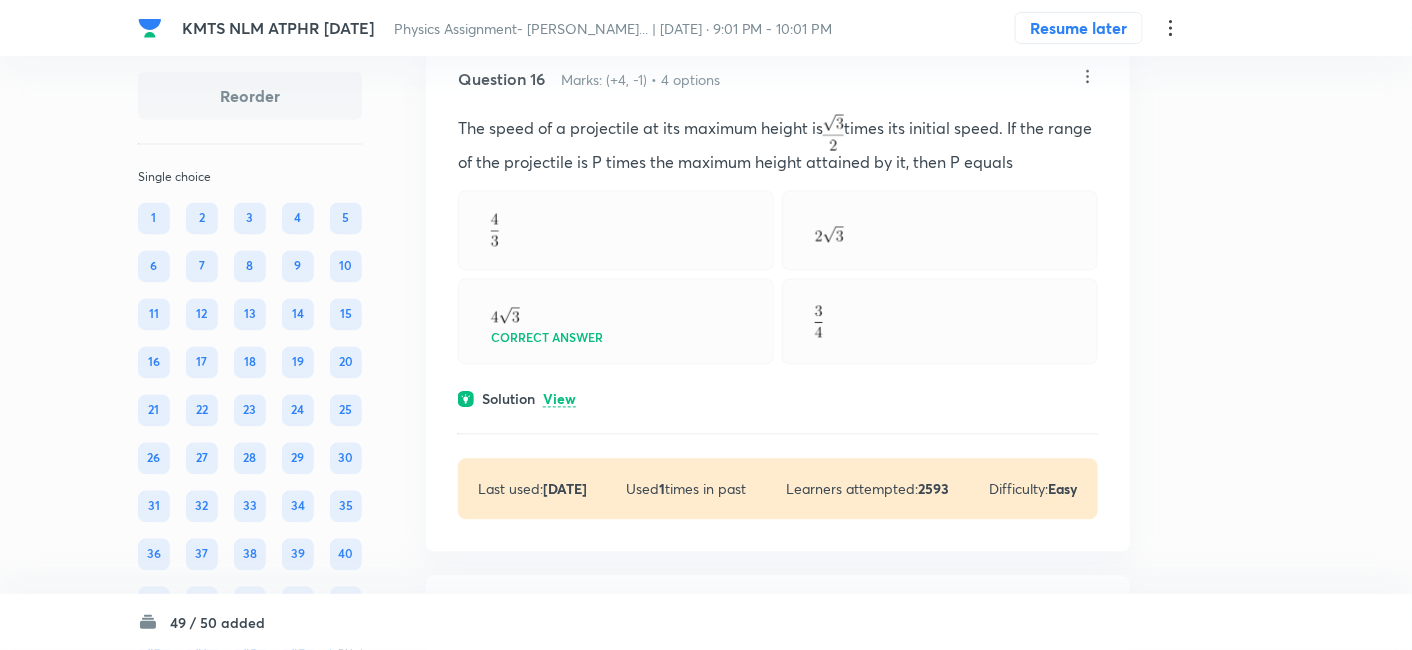 click on "View" at bounding box center (559, 400) 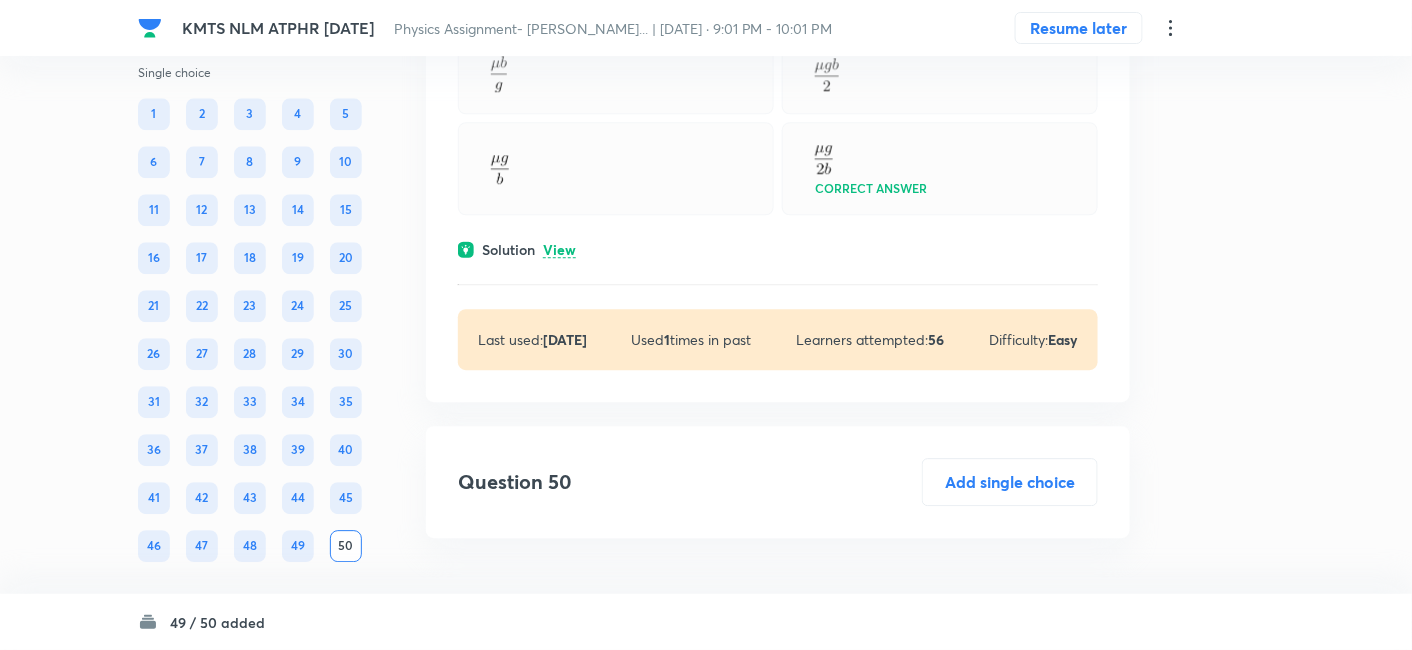 scroll, scrollTop: 32535, scrollLeft: 0, axis: vertical 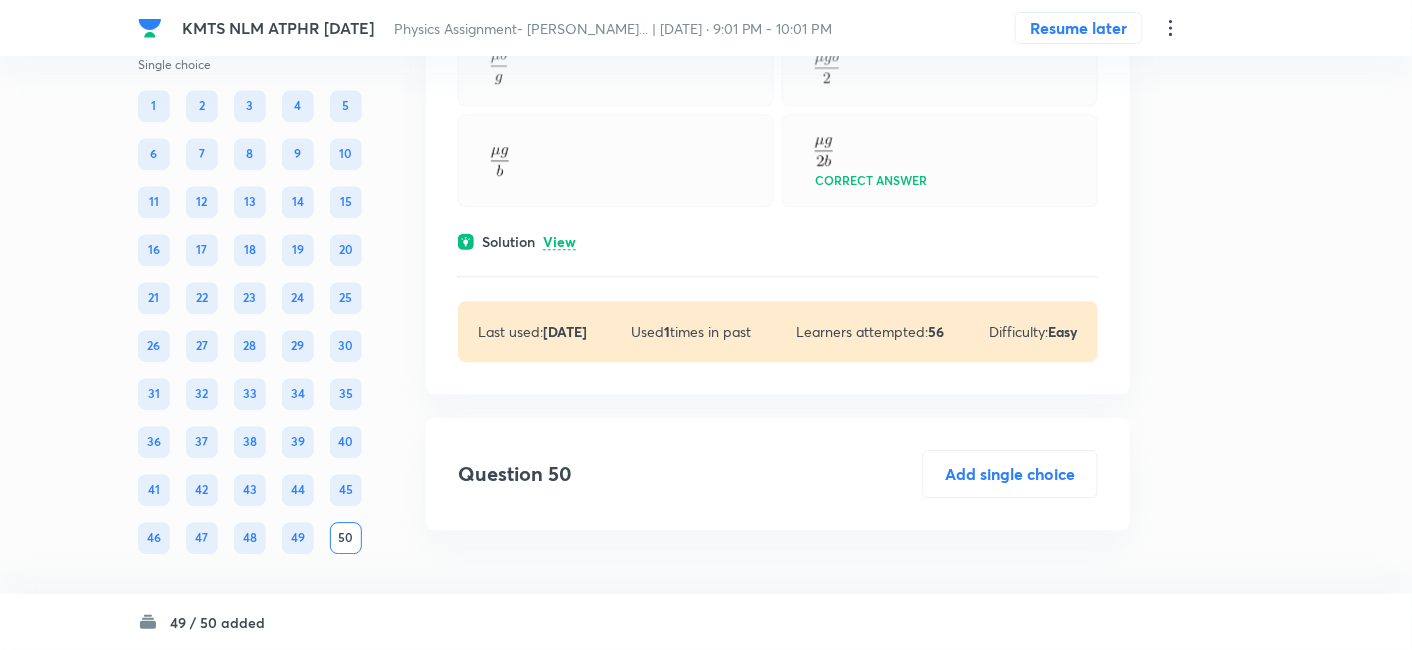 click on "View" at bounding box center [559, 242] 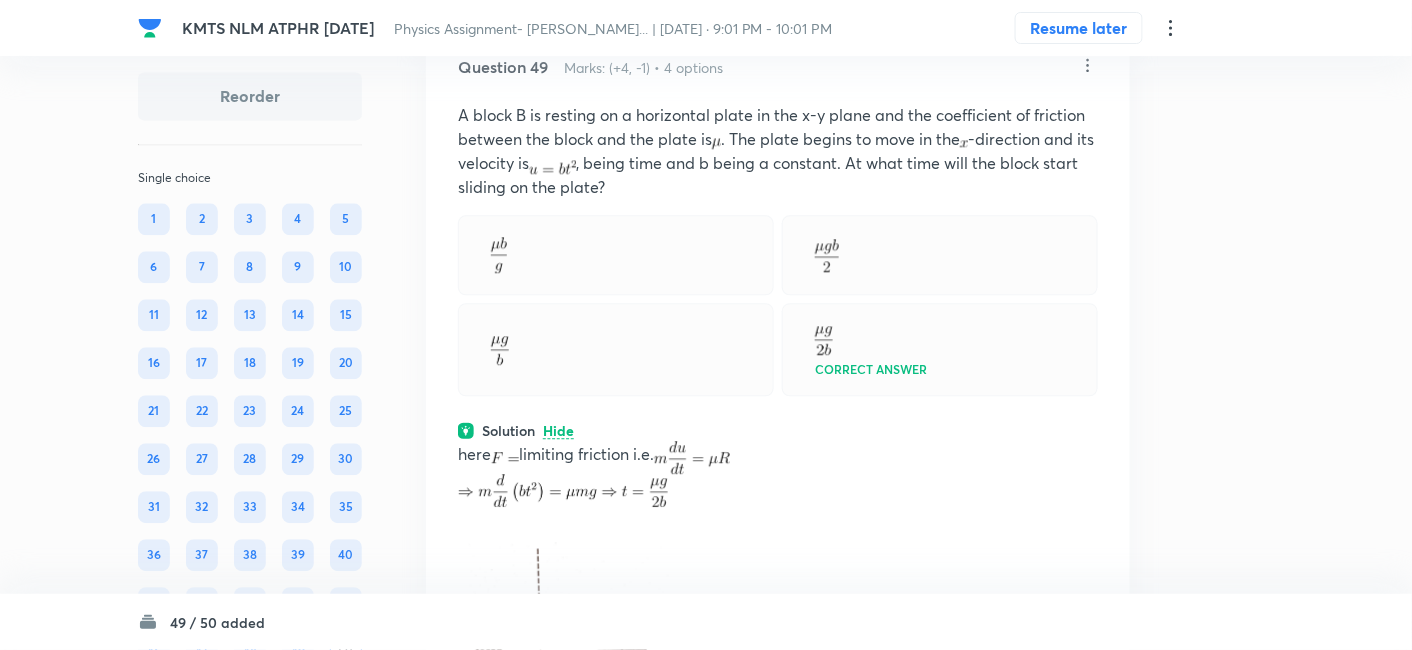 scroll, scrollTop: 32340, scrollLeft: 0, axis: vertical 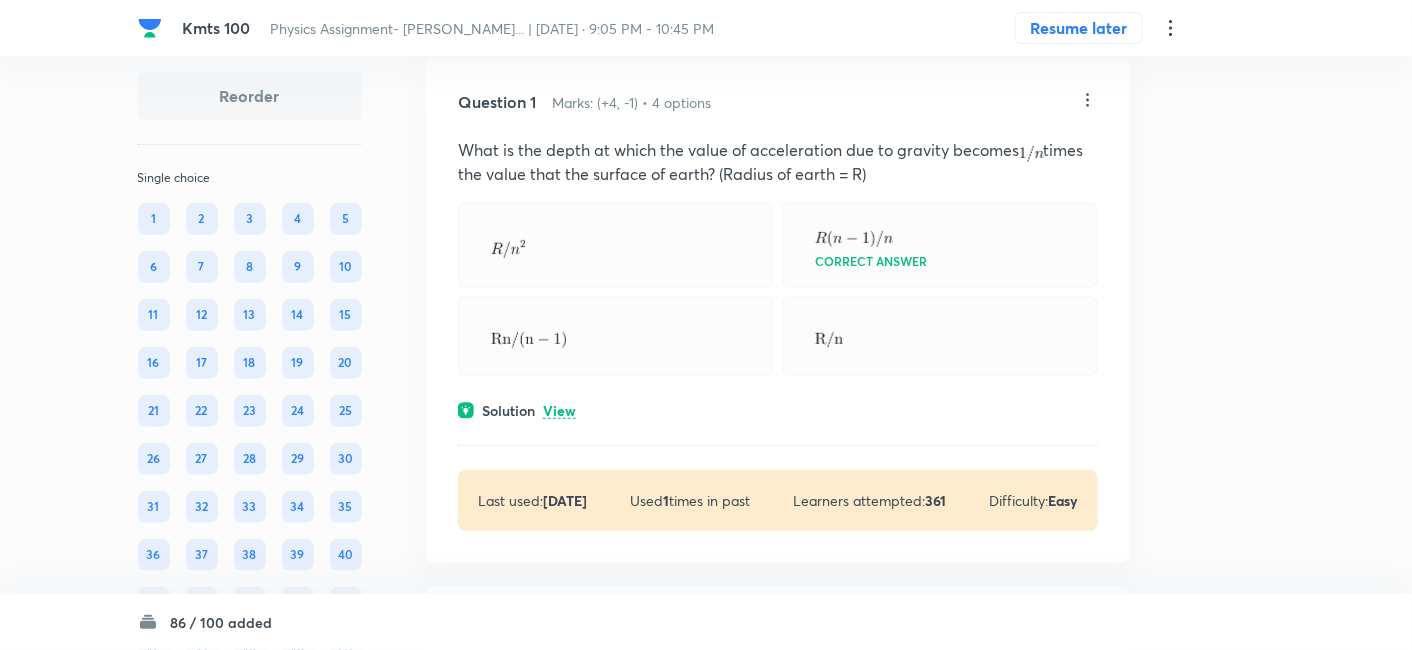 click on "View" at bounding box center (559, 411) 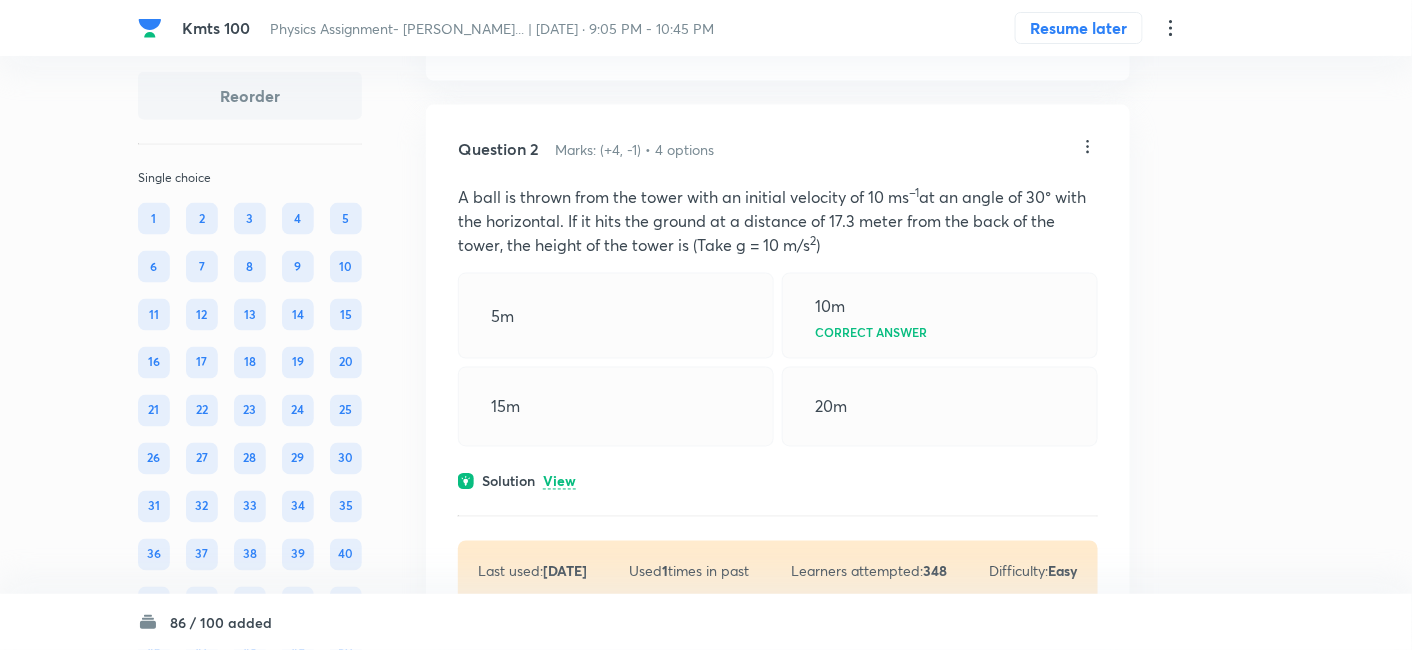 scroll, scrollTop: 840, scrollLeft: 0, axis: vertical 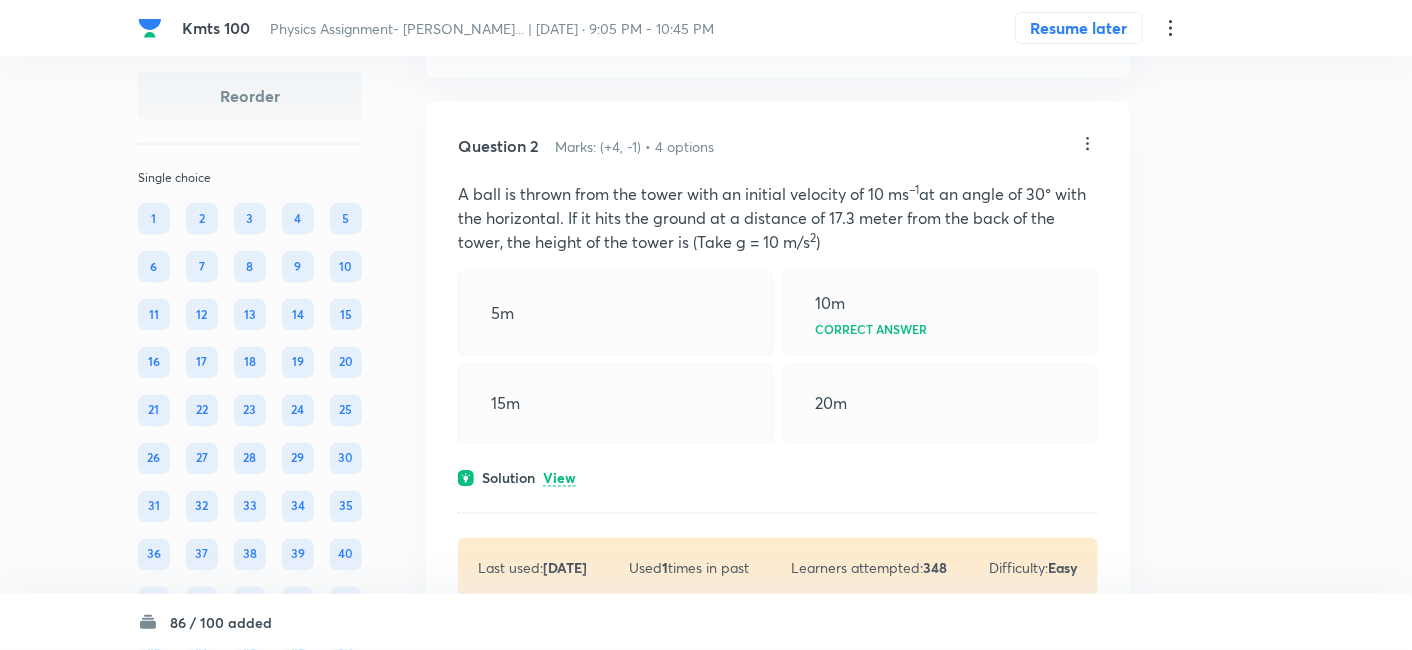 click on "View" at bounding box center [559, 479] 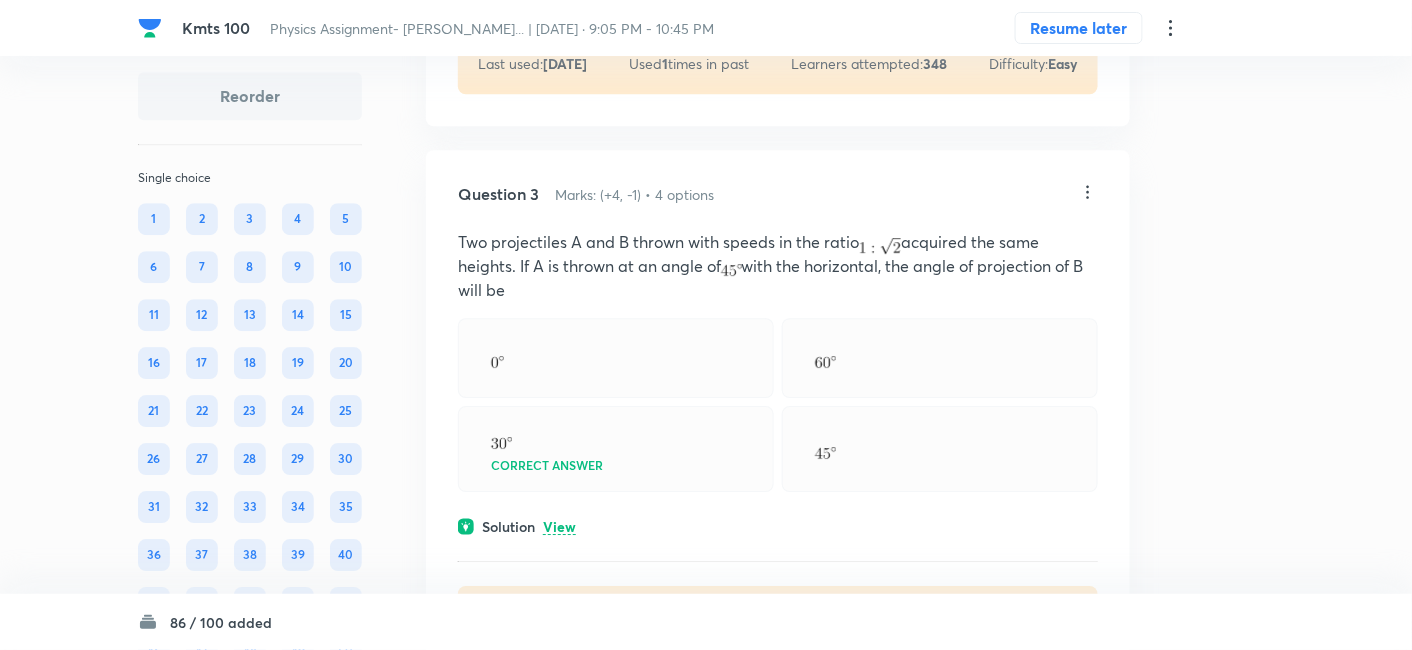 scroll, scrollTop: 1760, scrollLeft: 0, axis: vertical 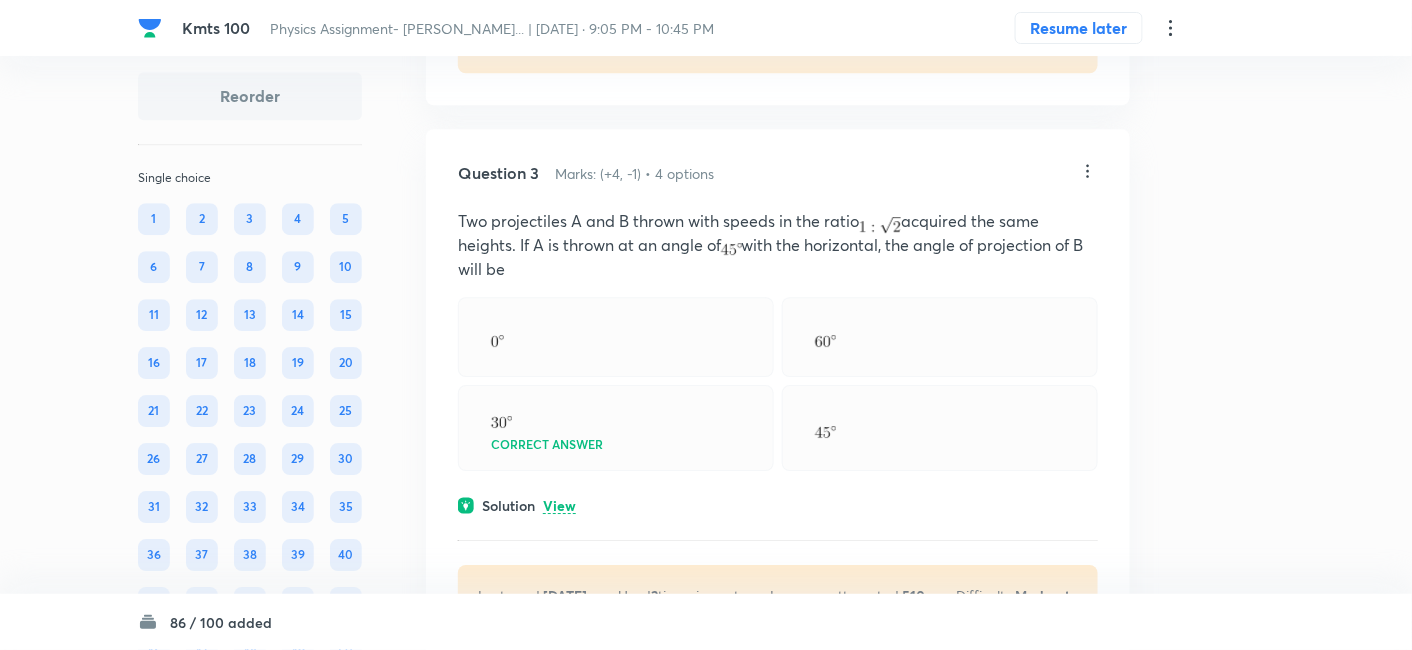 click on "View" at bounding box center (559, 506) 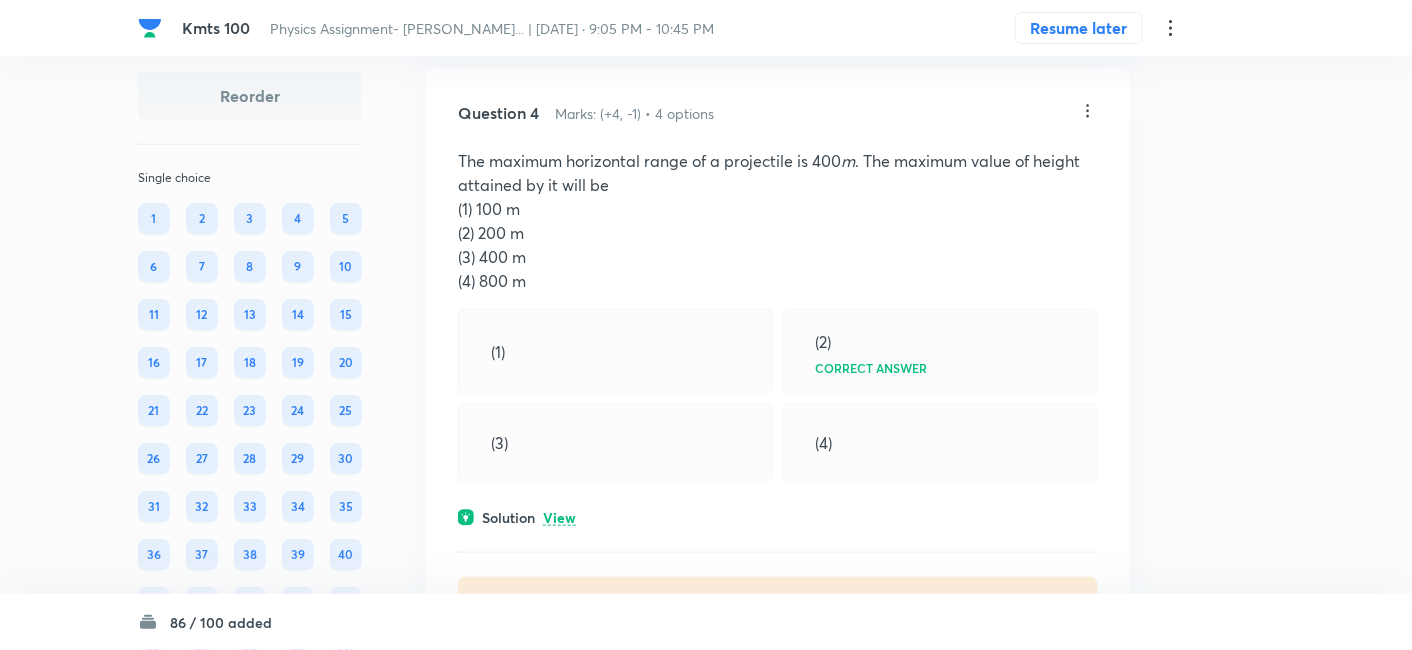 click on "View" at bounding box center (559, 518) 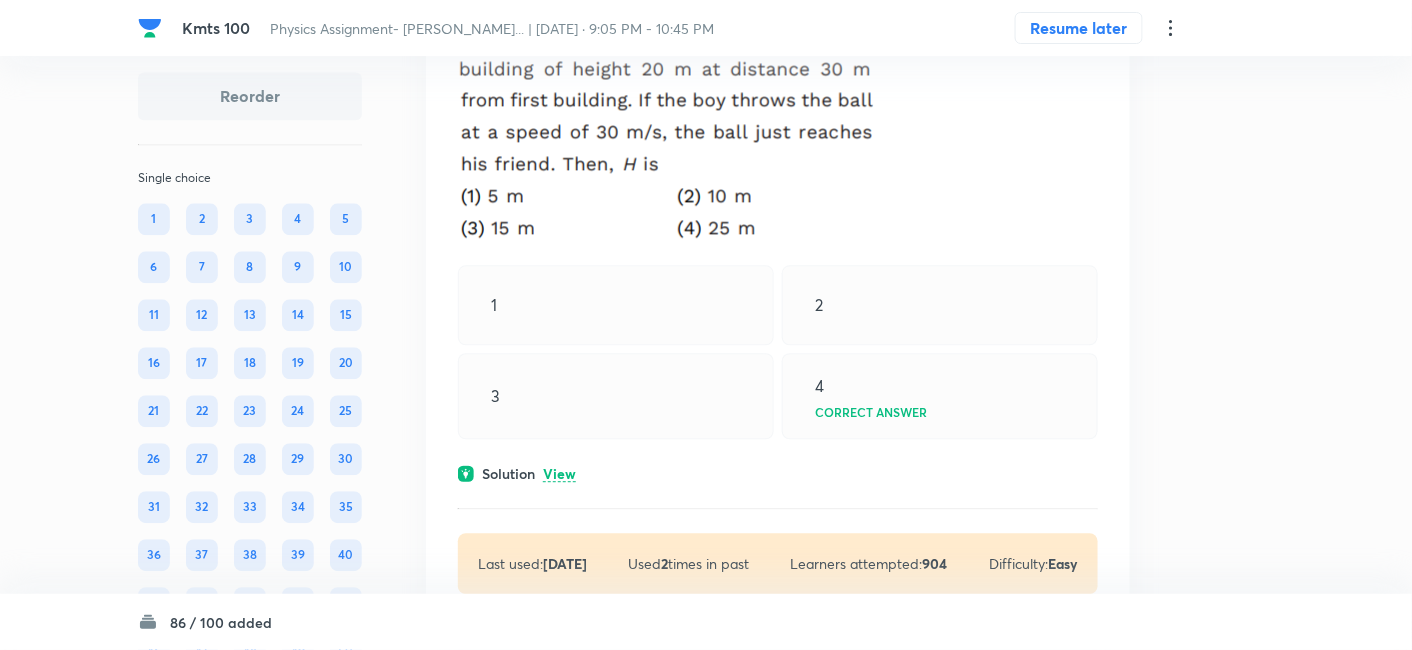 scroll, scrollTop: 3770, scrollLeft: 0, axis: vertical 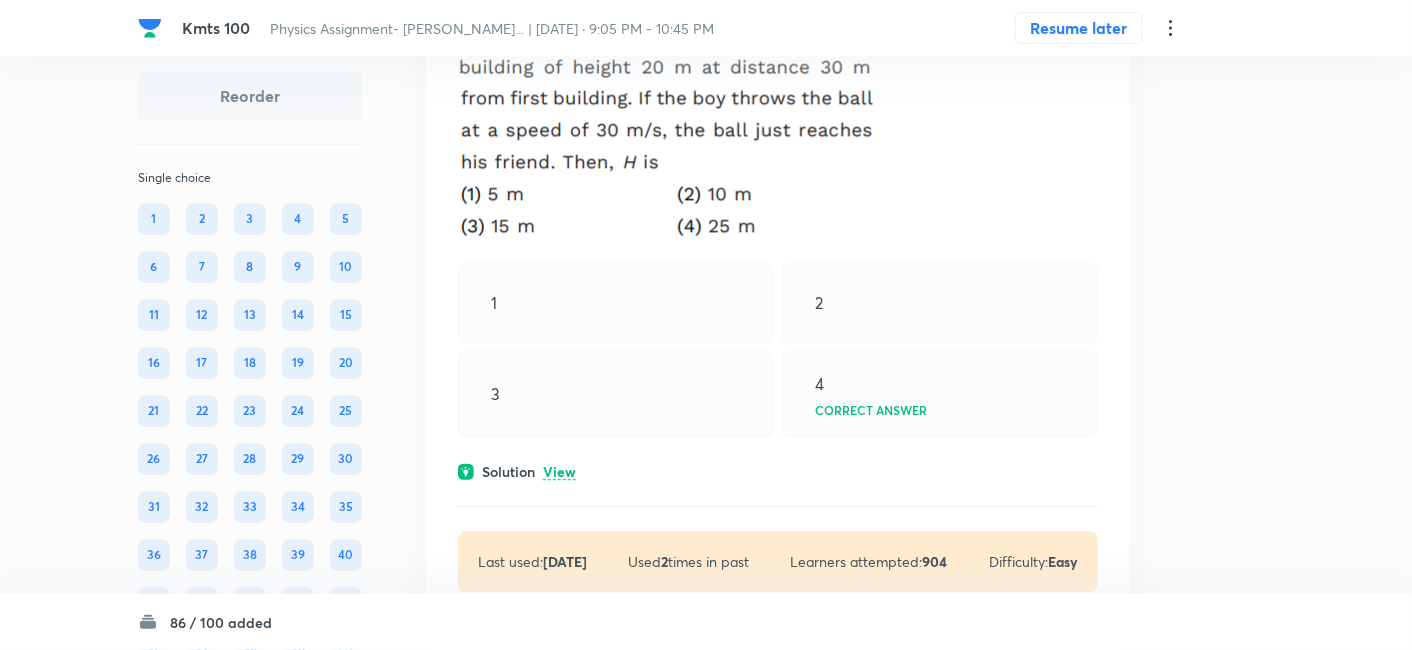 click on "View" at bounding box center (559, 472) 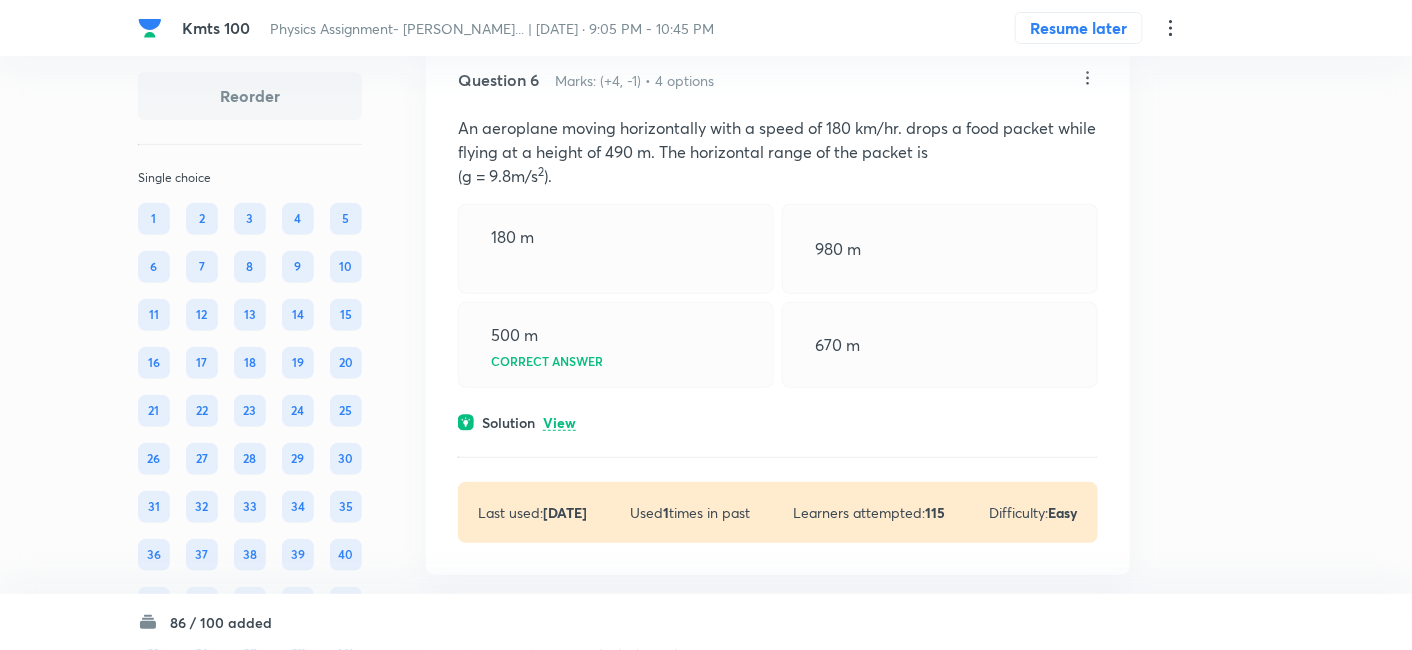 scroll, scrollTop: 4883, scrollLeft: 0, axis: vertical 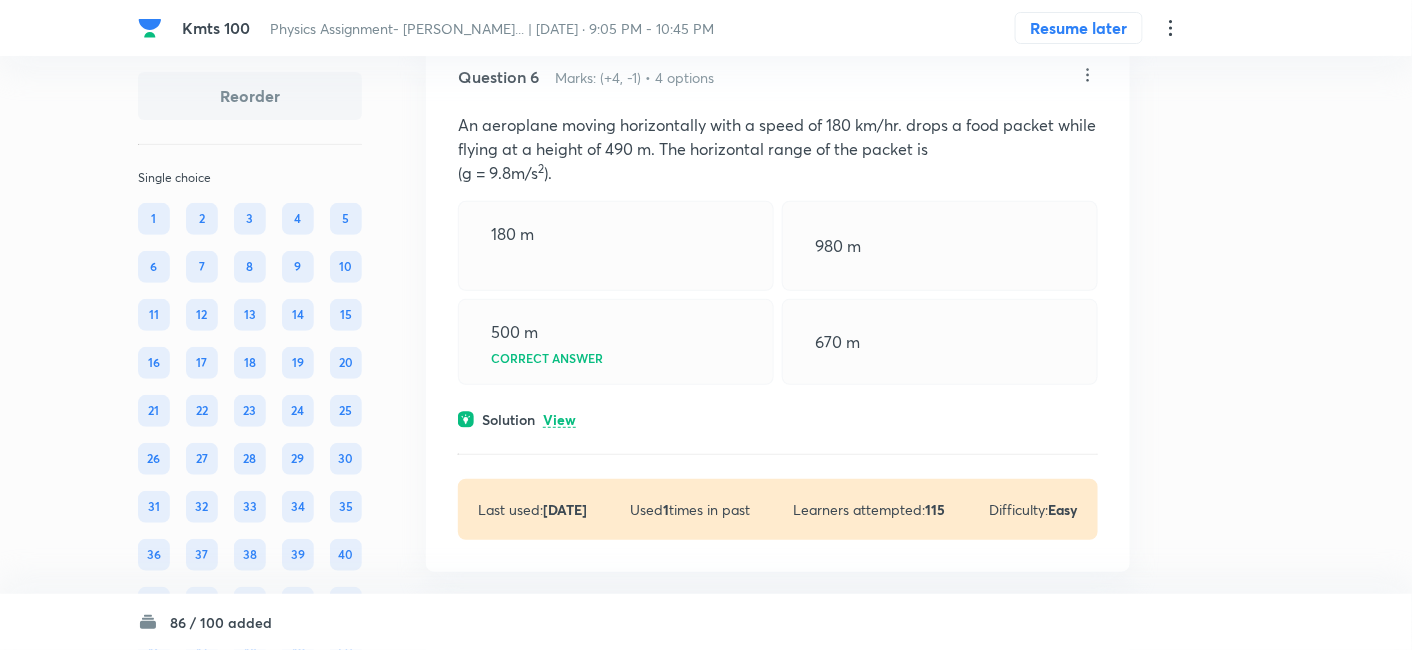 click on "View" at bounding box center (559, 420) 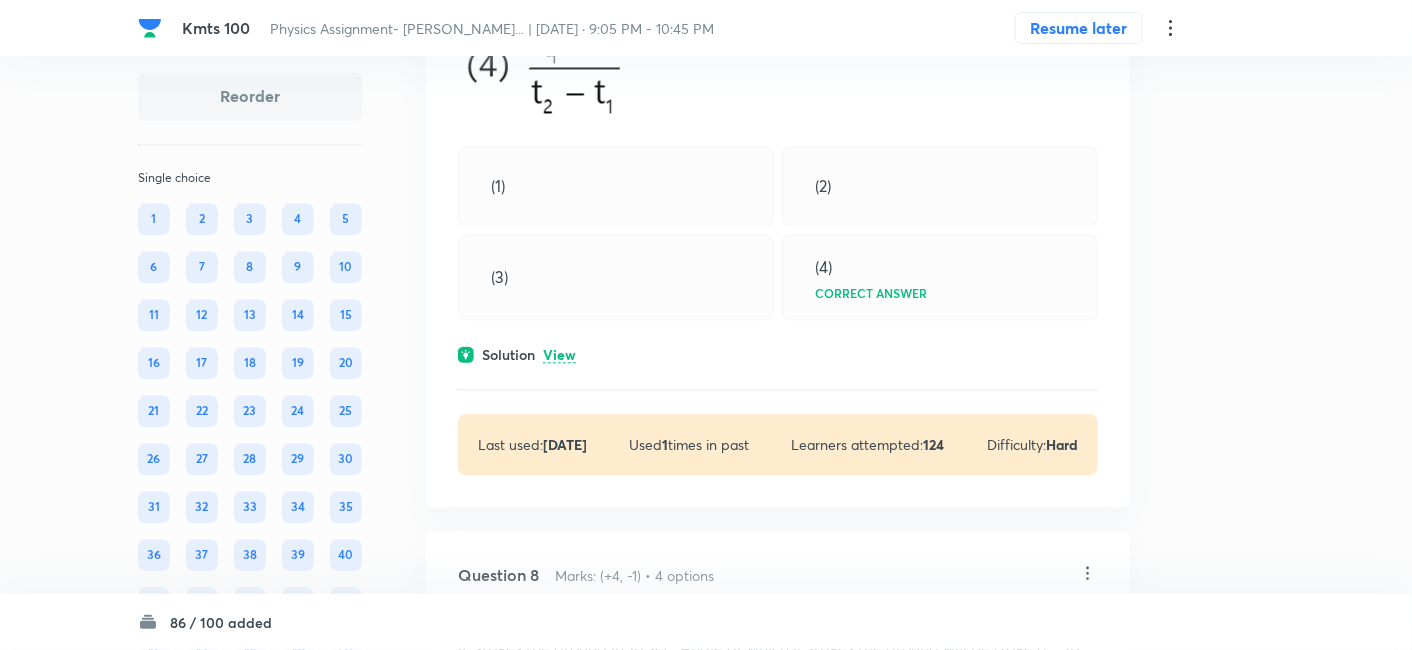 scroll, scrollTop: 6073, scrollLeft: 0, axis: vertical 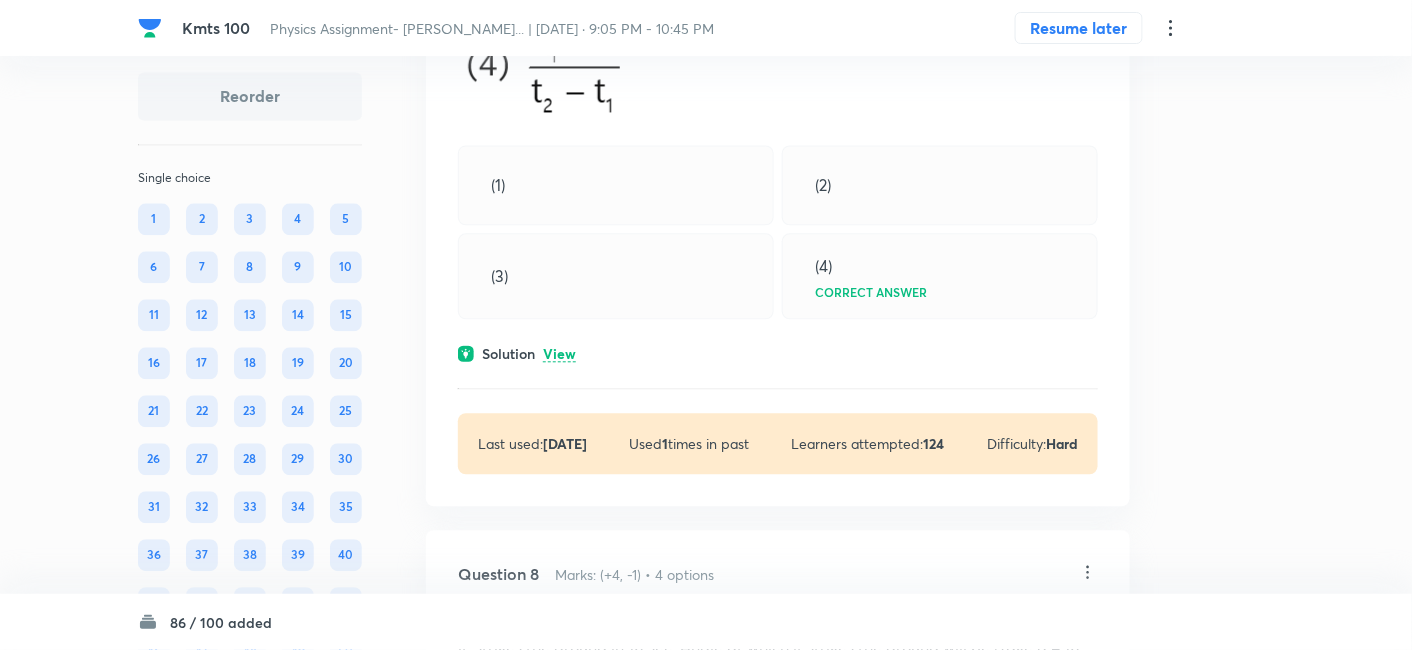 click on "View" at bounding box center [559, 354] 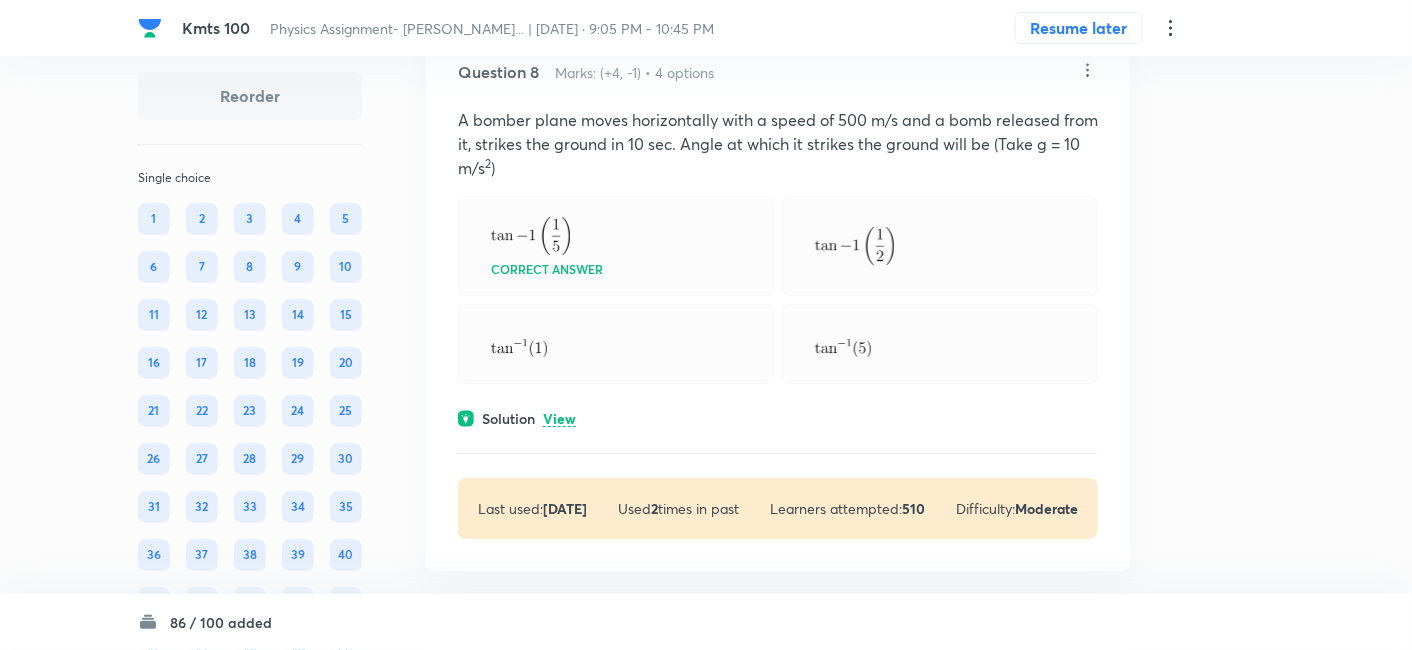 scroll, scrollTop: 6859, scrollLeft: 0, axis: vertical 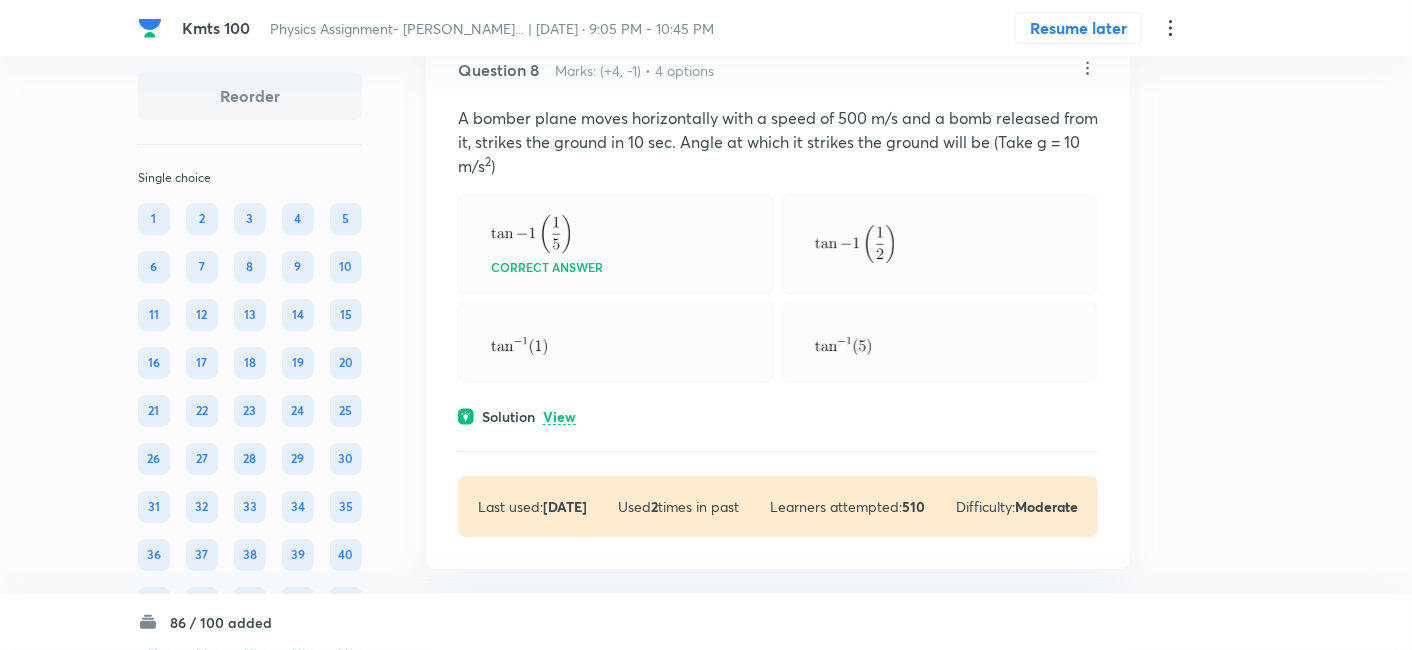 click on "View" at bounding box center [559, 417] 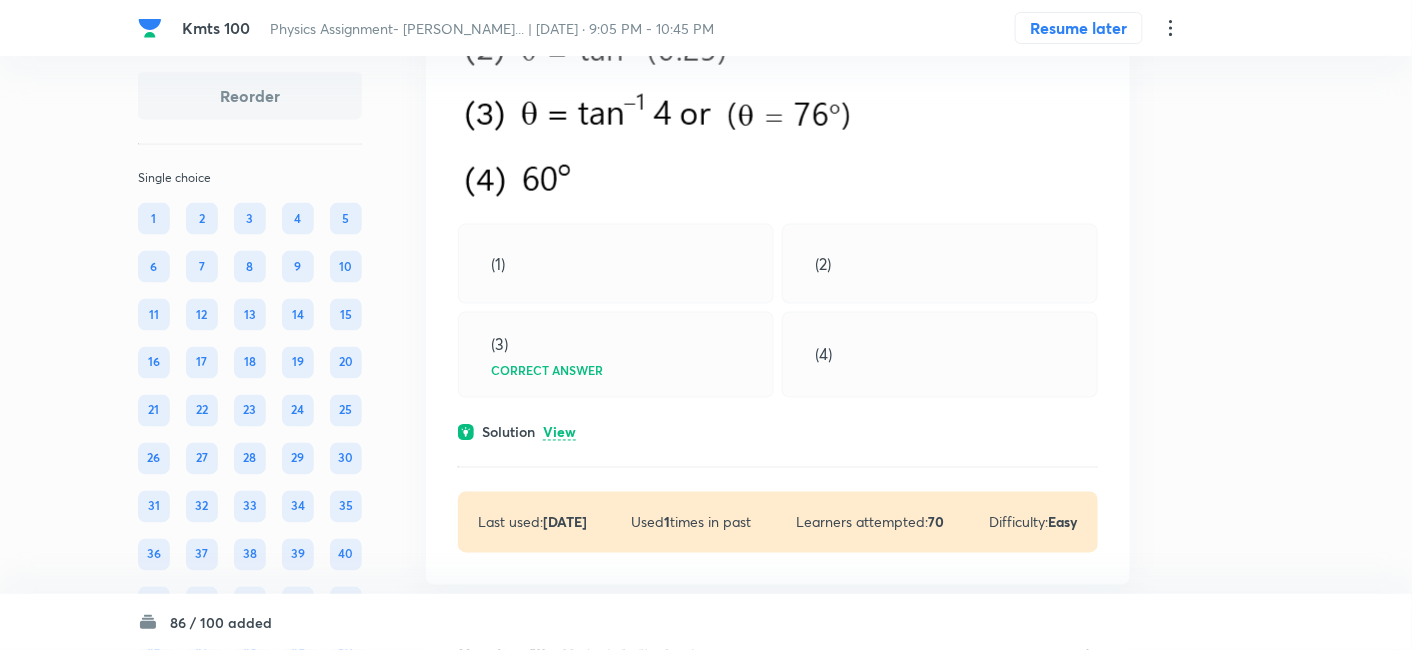 scroll, scrollTop: 8004, scrollLeft: 0, axis: vertical 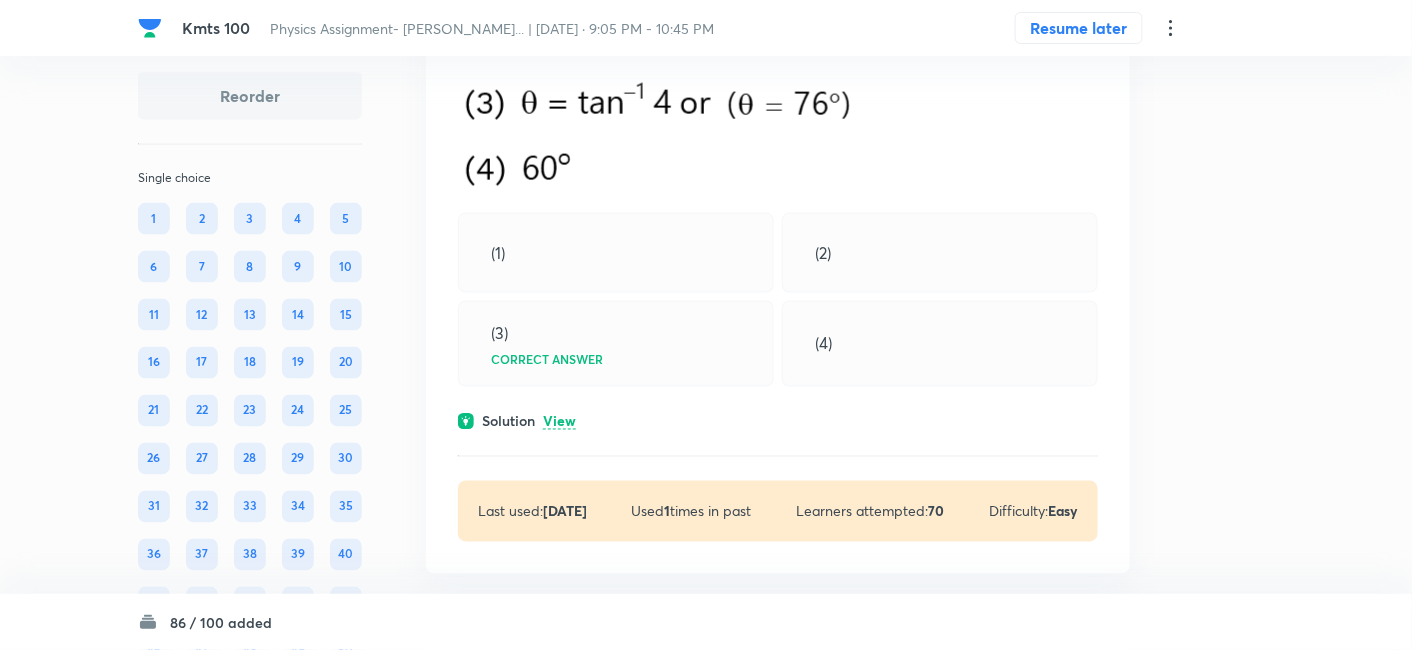 click on "View" at bounding box center [559, 422] 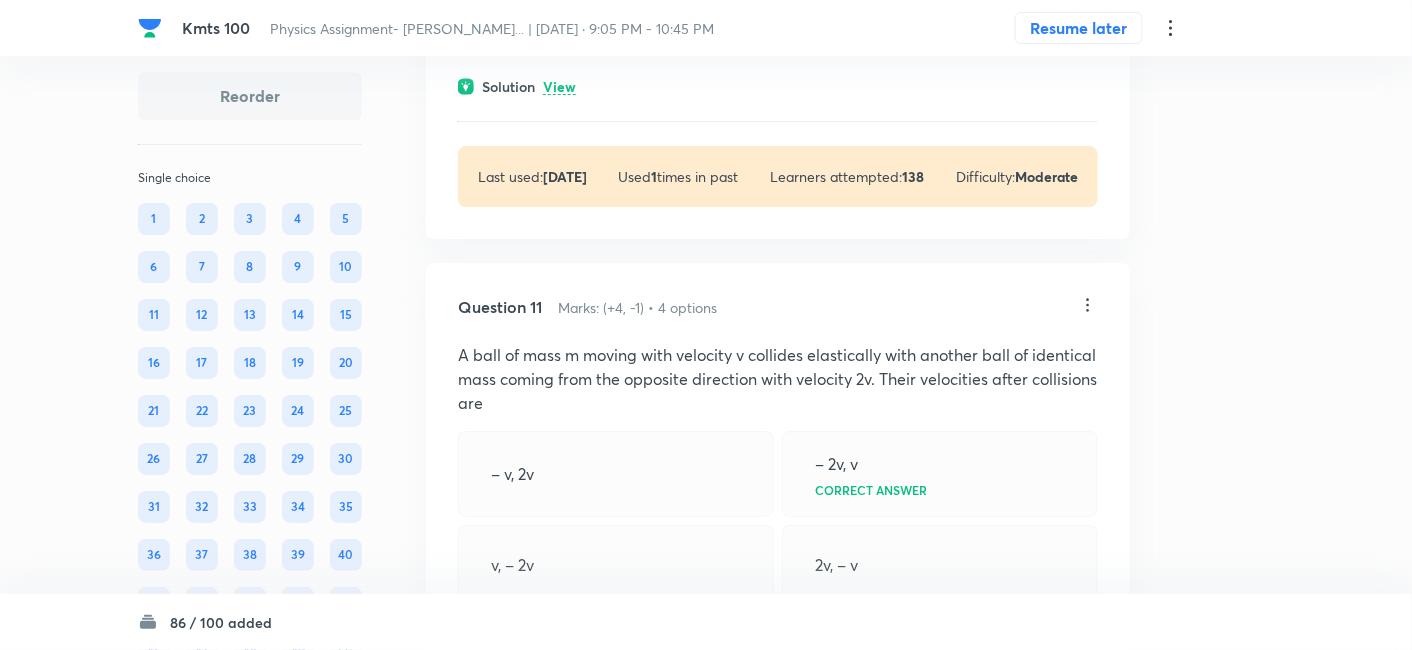 click on "– v, 2v – 2v, v Correct answer v, – 2v 2v, – v" at bounding box center [778, 518] 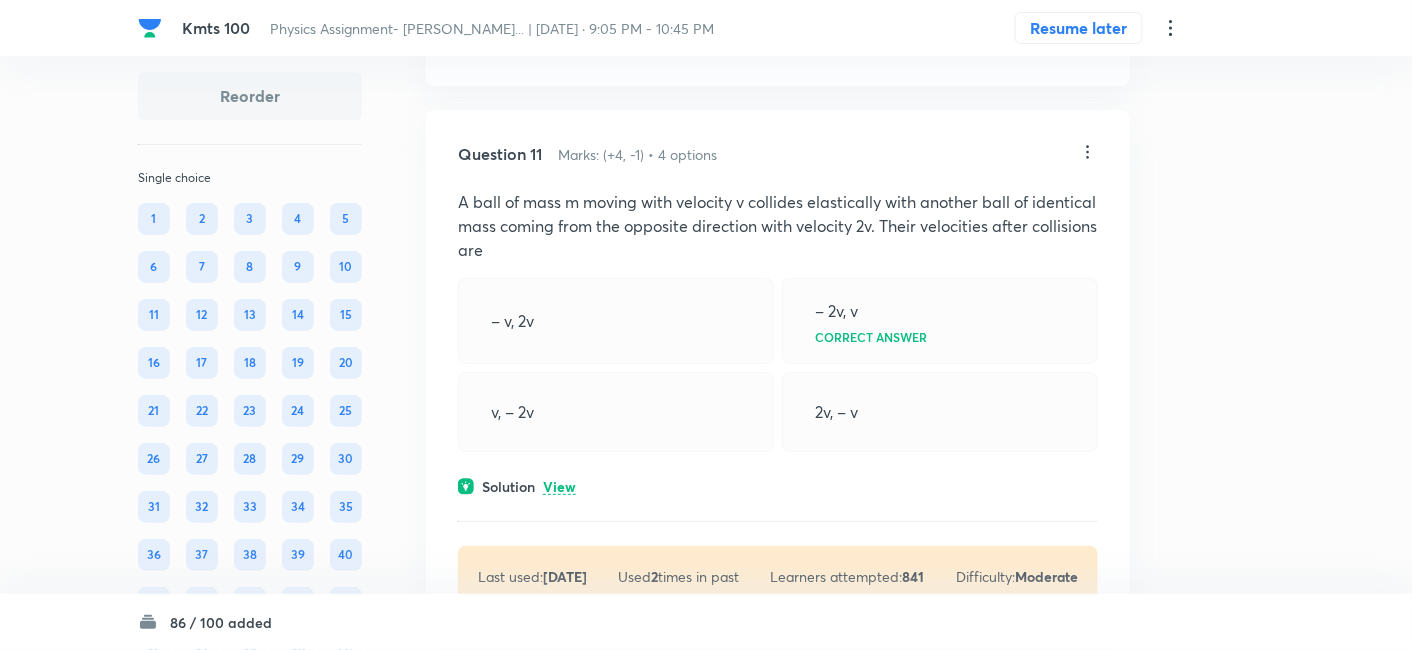 scroll, scrollTop: 9460, scrollLeft: 0, axis: vertical 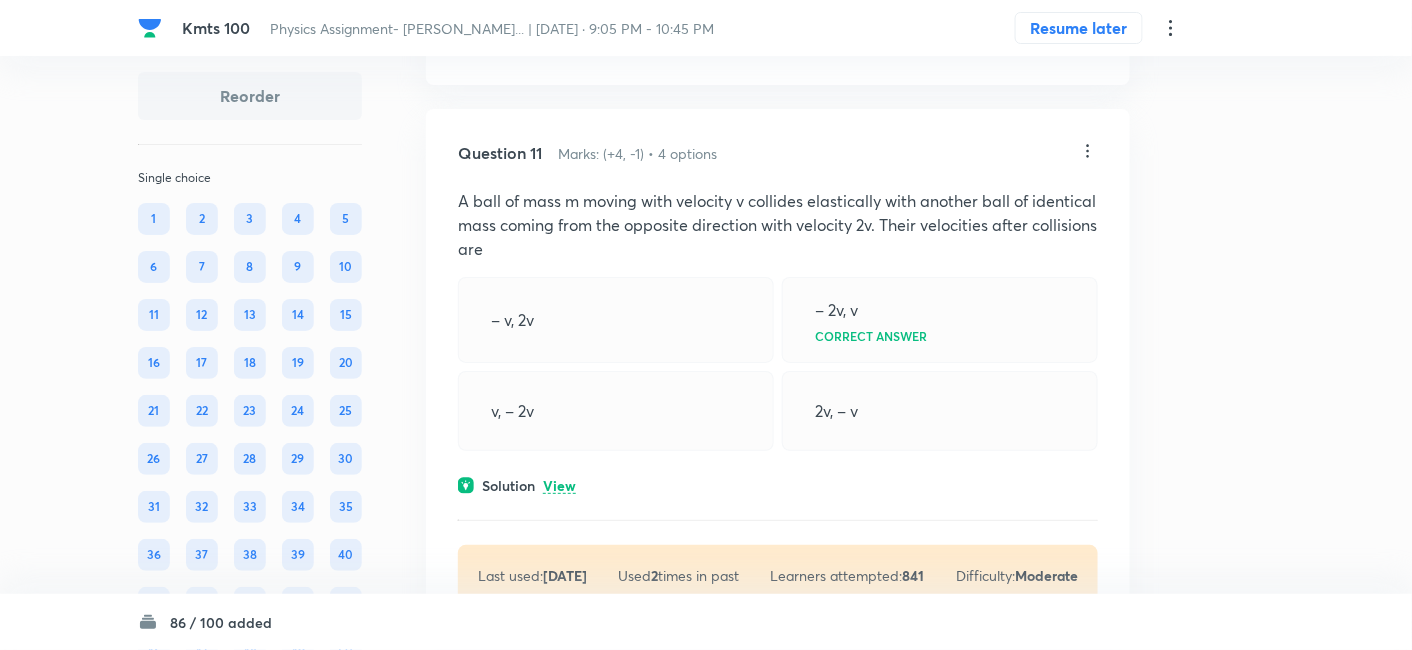 click on "View" at bounding box center (559, 486) 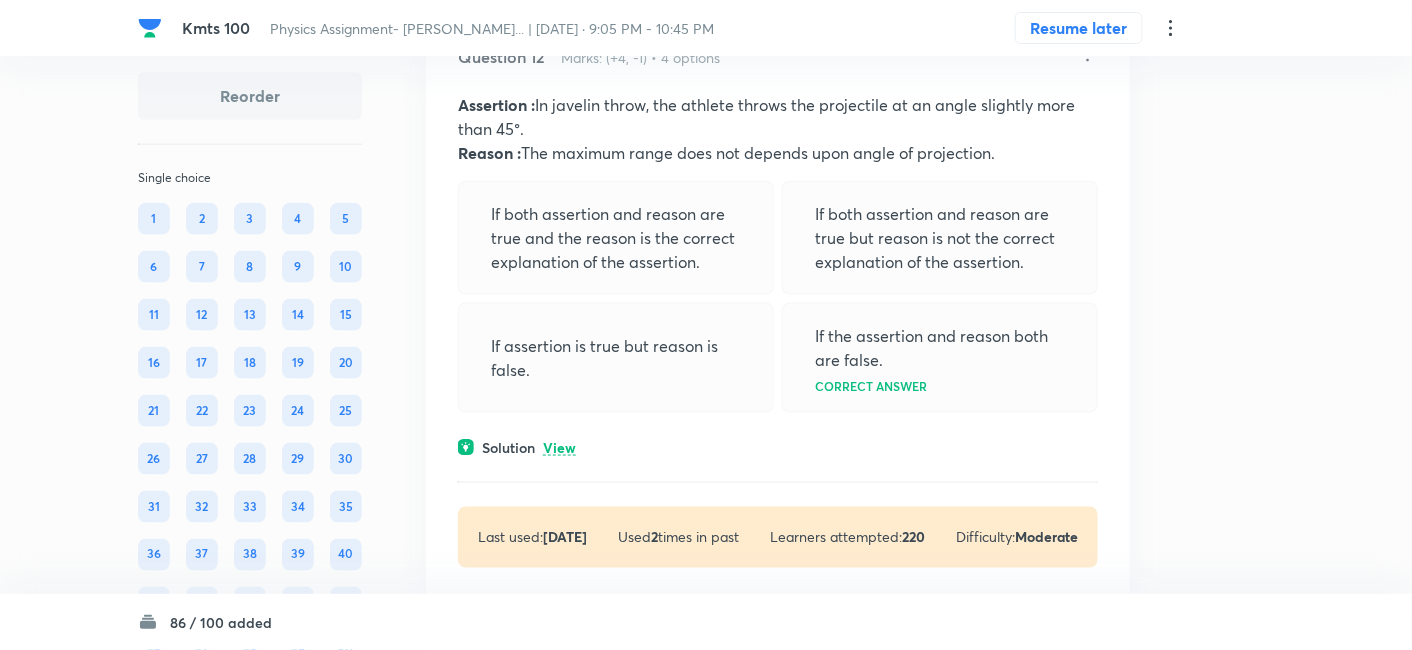 scroll, scrollTop: 10197, scrollLeft: 0, axis: vertical 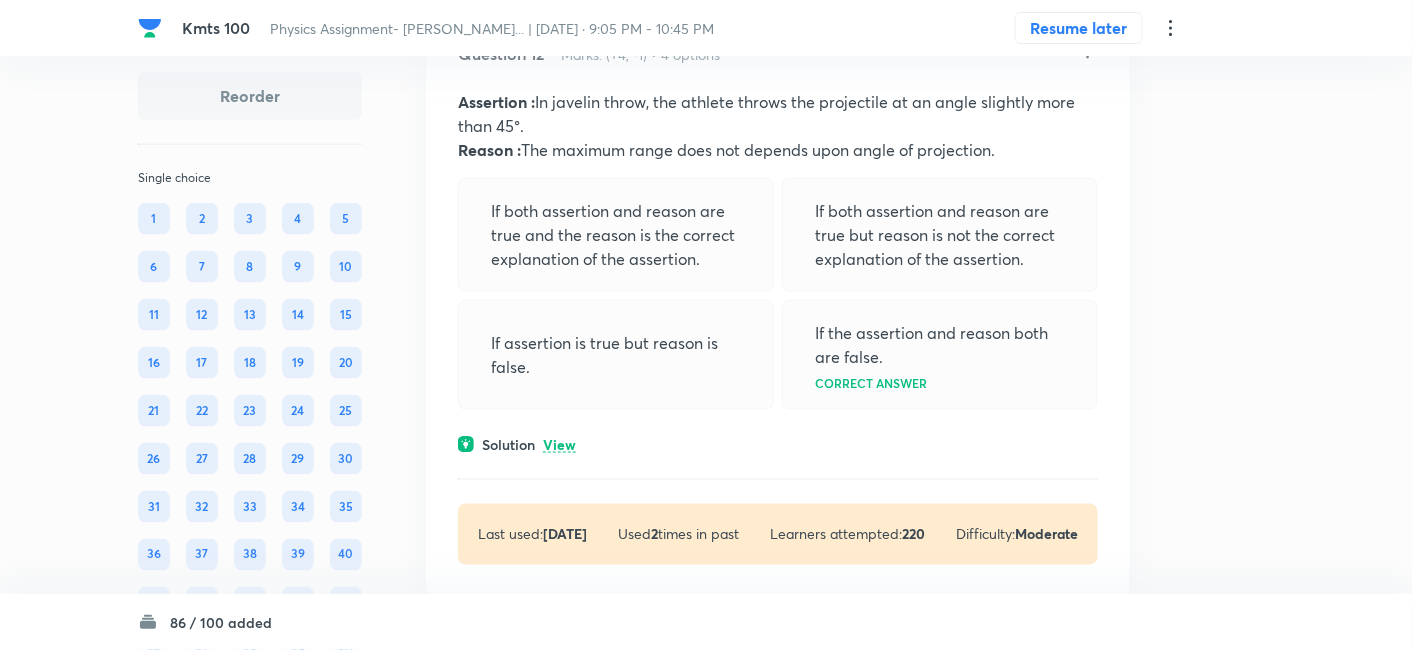 click on "View" at bounding box center (559, 445) 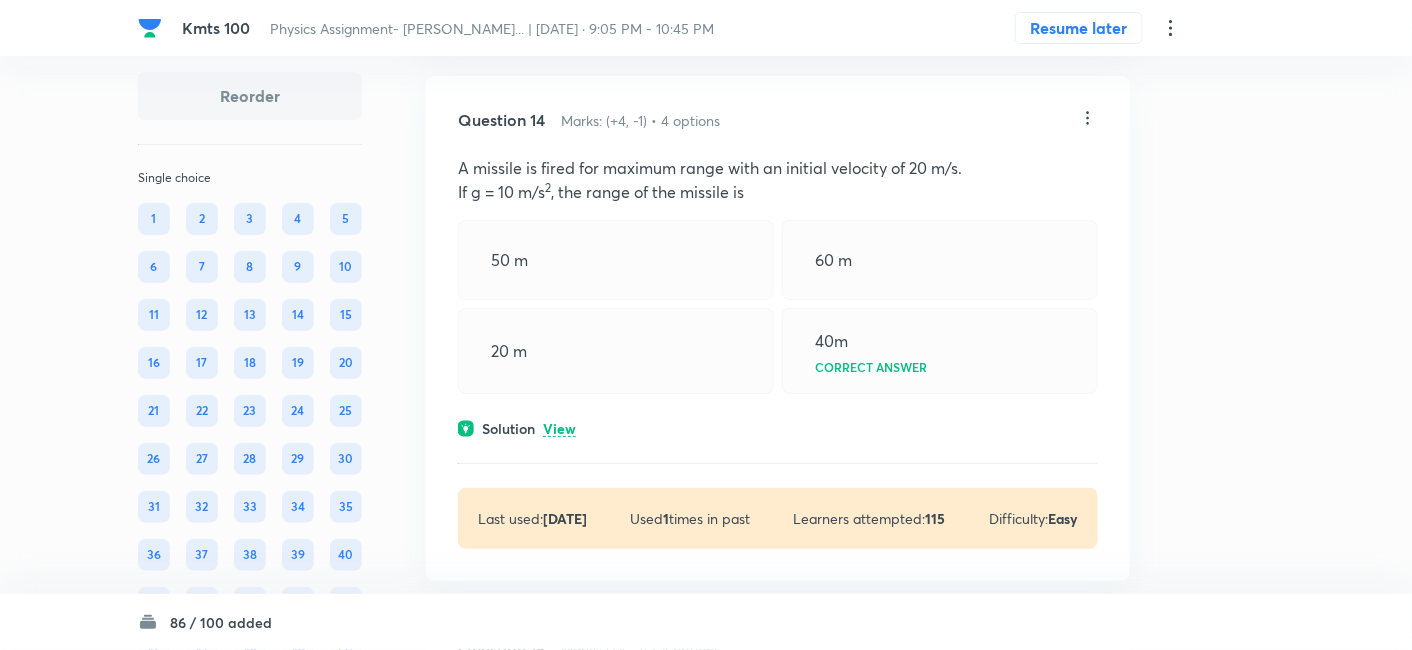scroll, scrollTop: 11748, scrollLeft: 0, axis: vertical 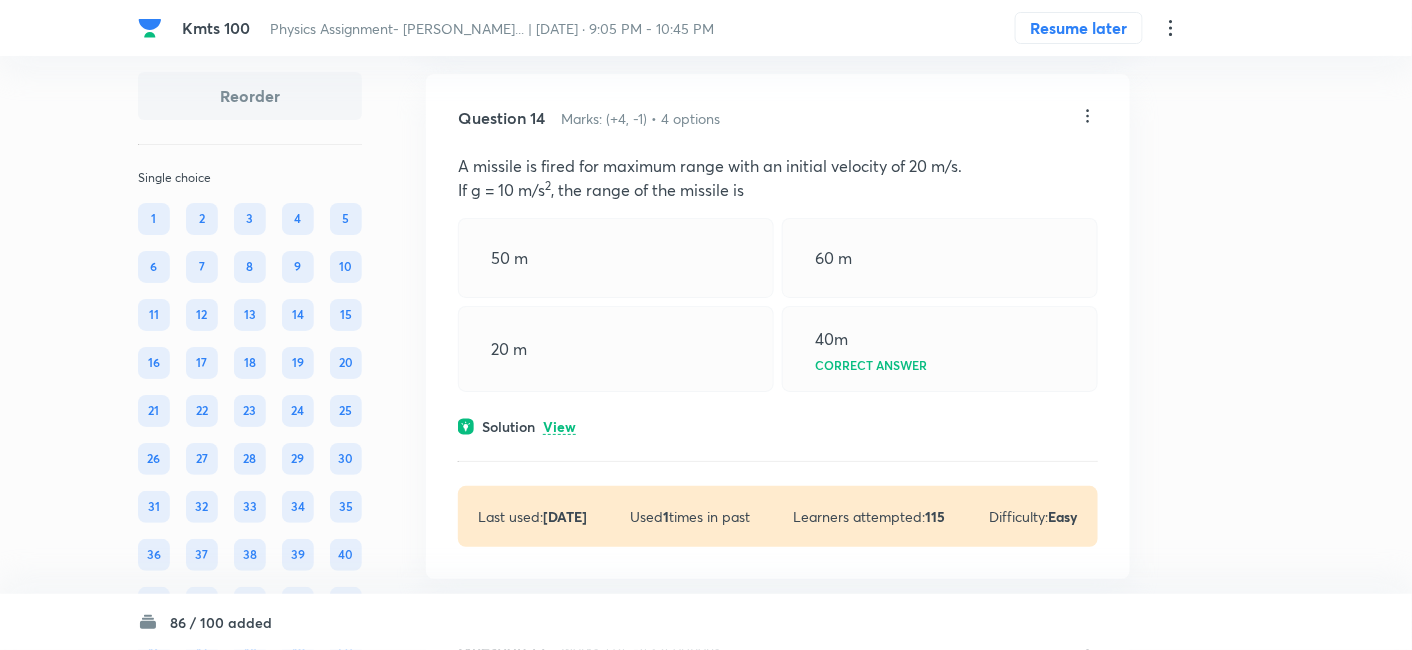 click on "View" at bounding box center (559, 427) 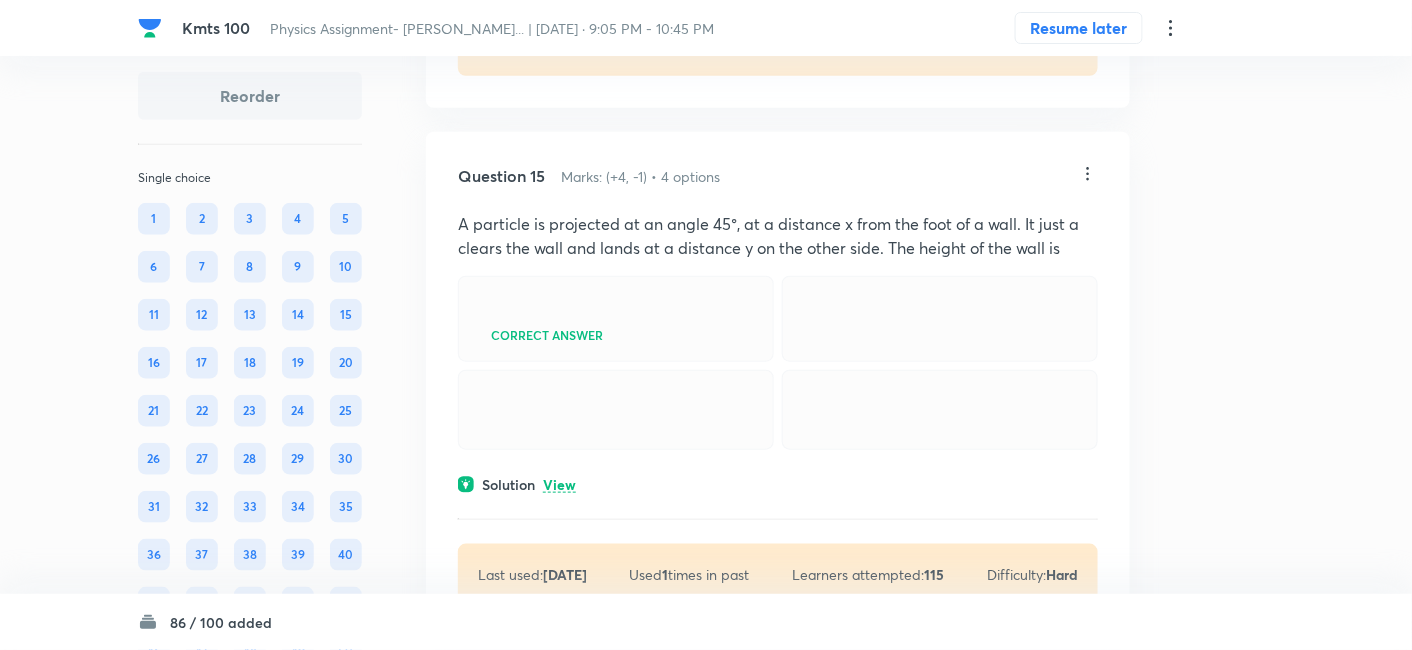 scroll, scrollTop: 12333, scrollLeft: 0, axis: vertical 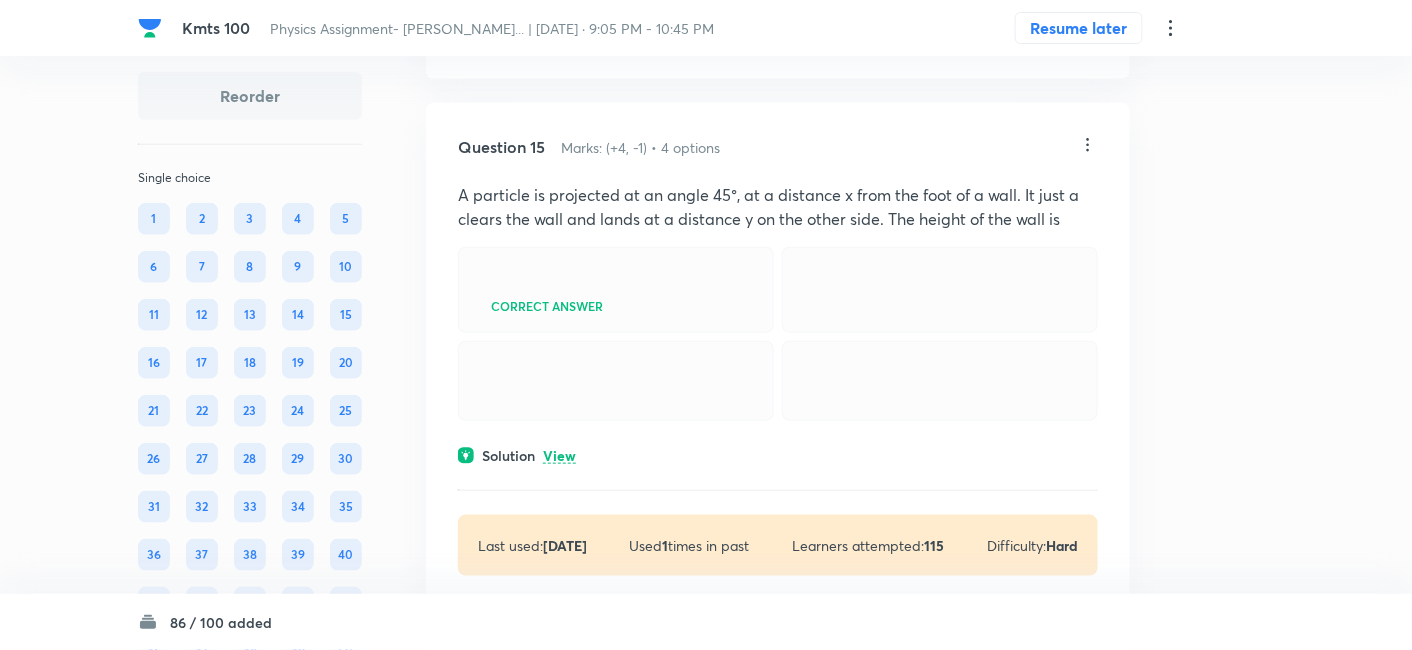 click on "View" at bounding box center (559, 456) 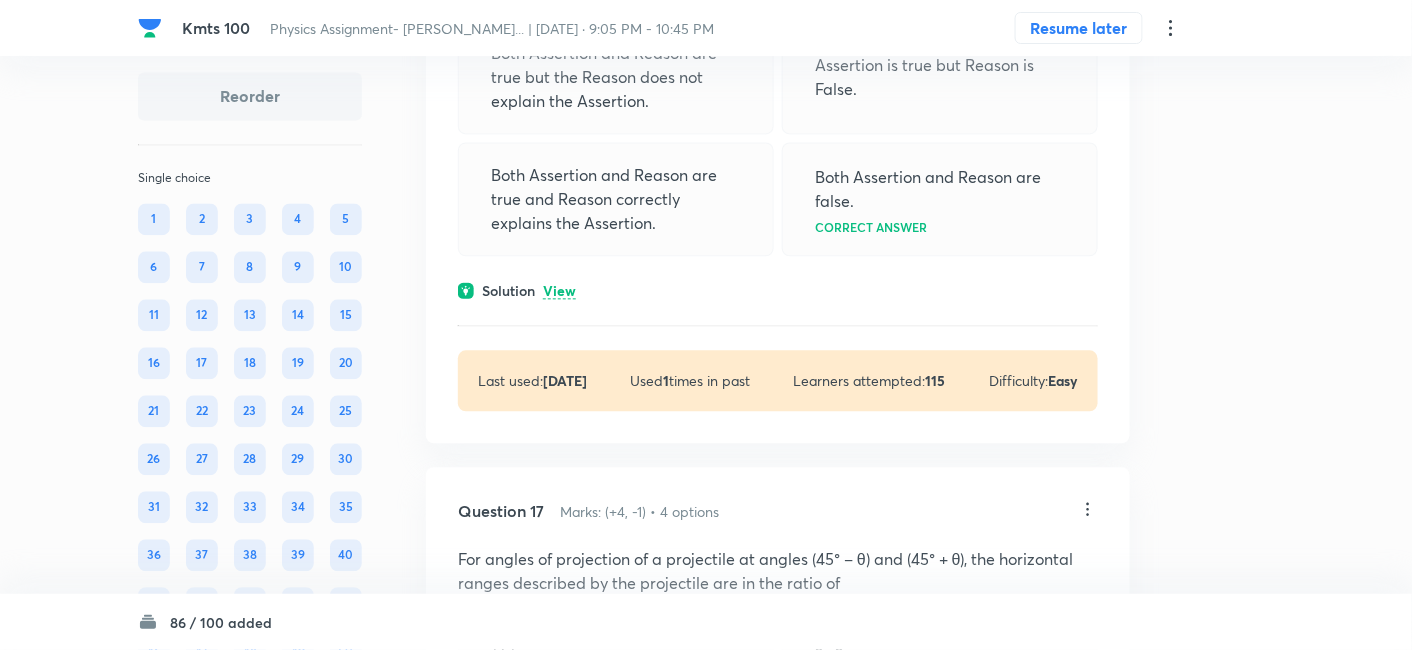 scroll, scrollTop: 13208, scrollLeft: 0, axis: vertical 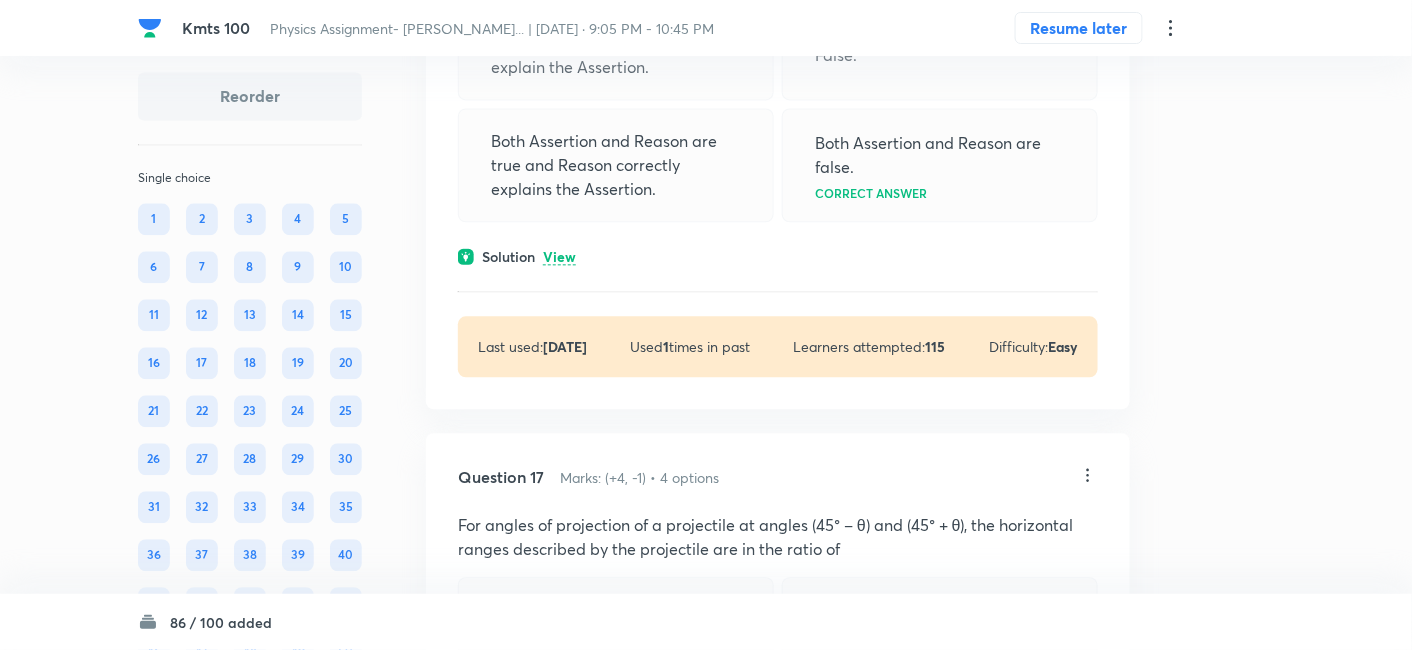 click on "View" at bounding box center (559, 257) 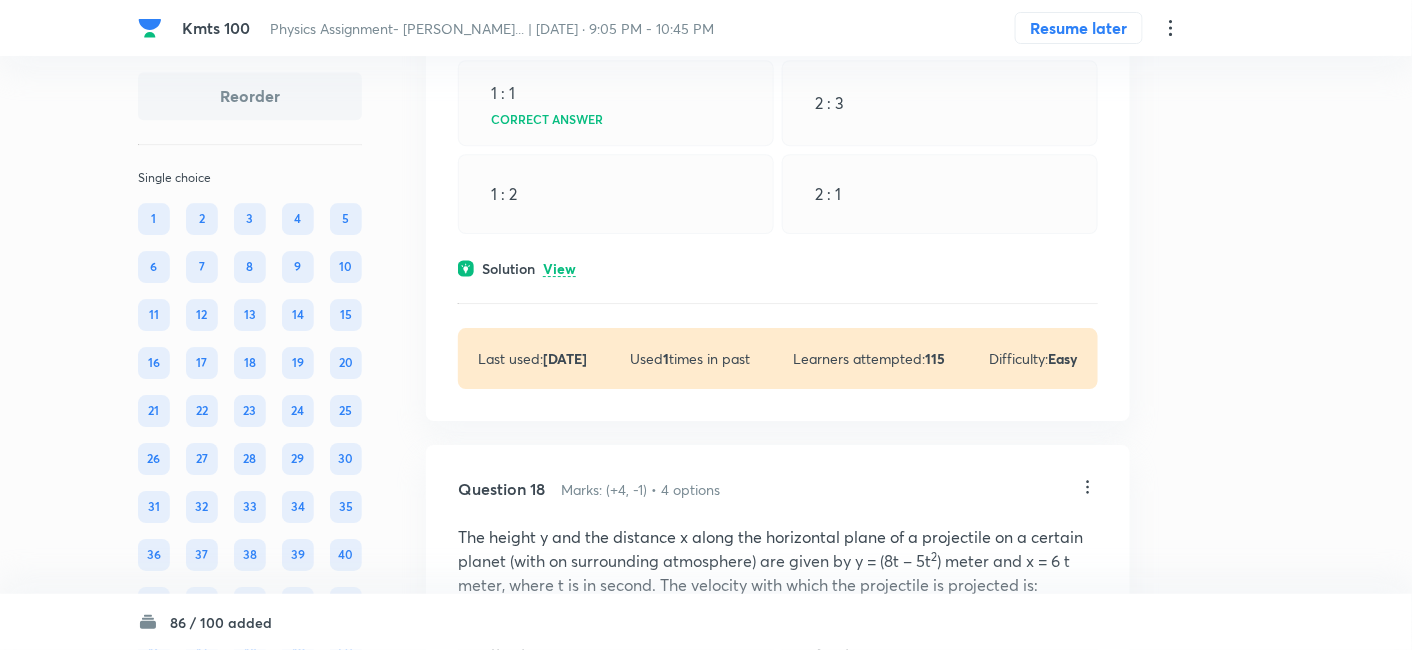scroll, scrollTop: 13833, scrollLeft: 0, axis: vertical 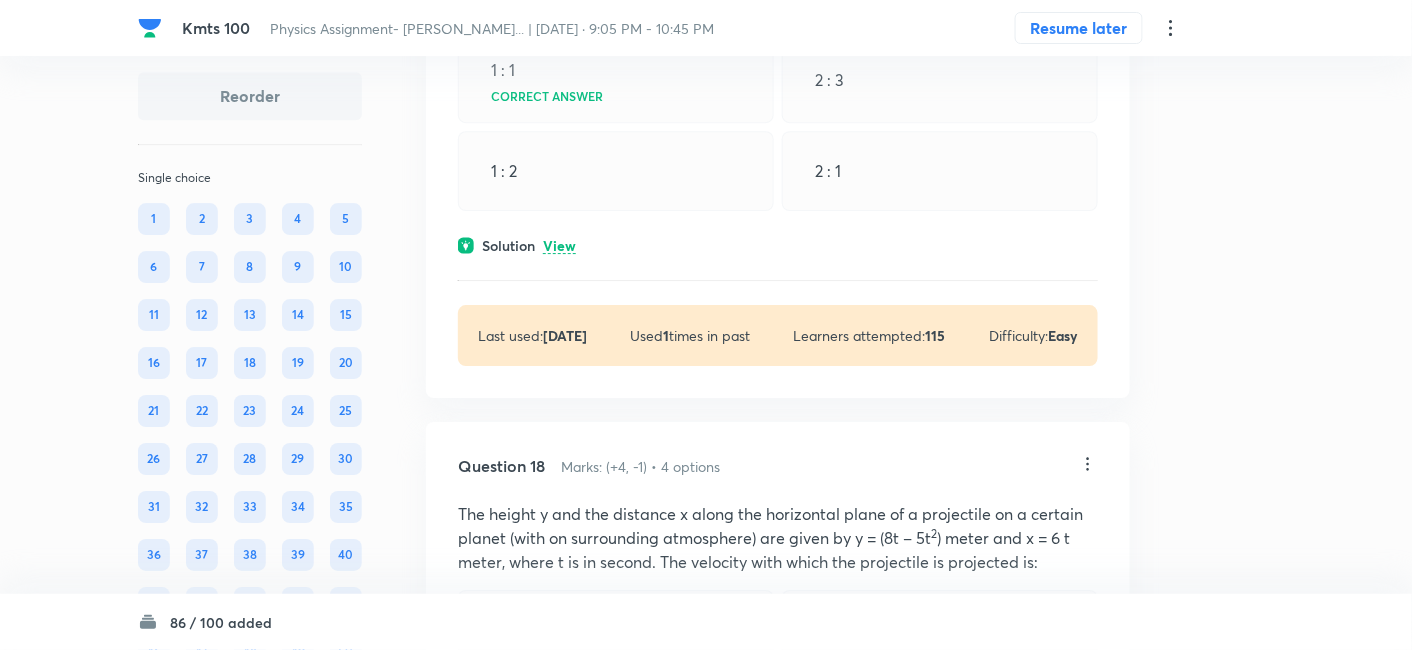 click on "View" at bounding box center (559, 246) 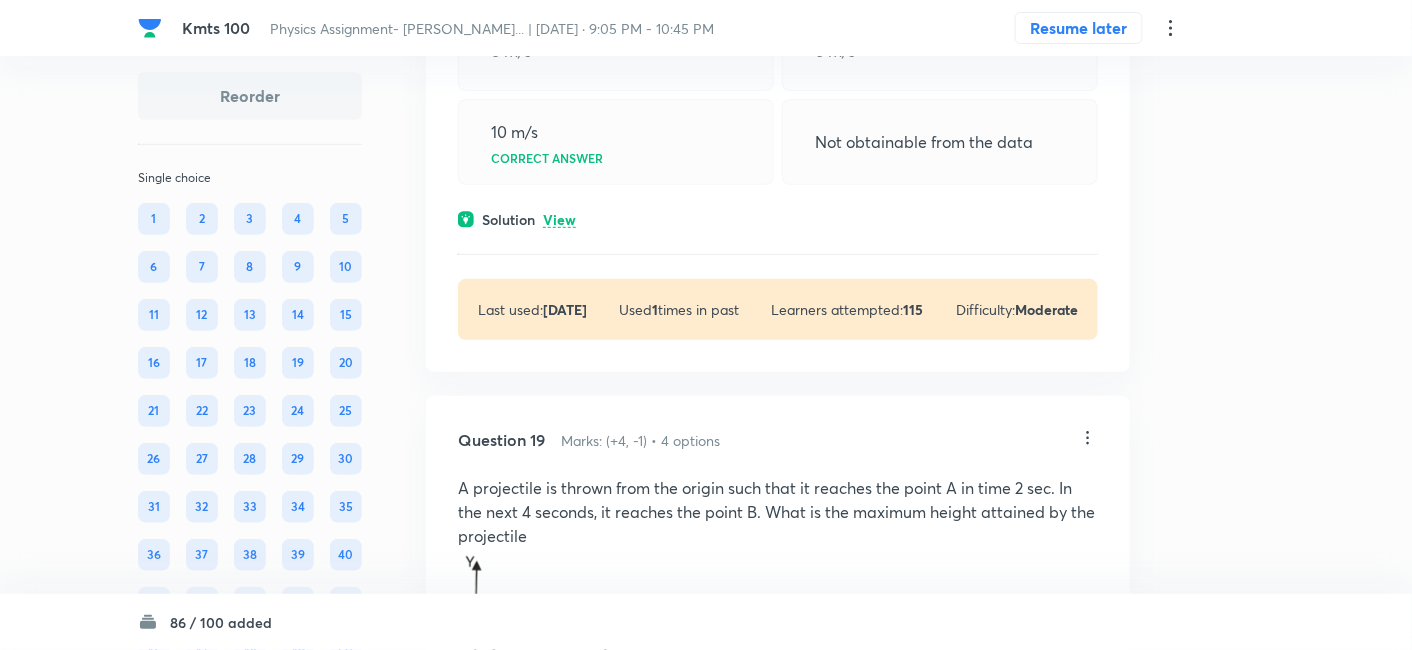 scroll, scrollTop: 14501, scrollLeft: 0, axis: vertical 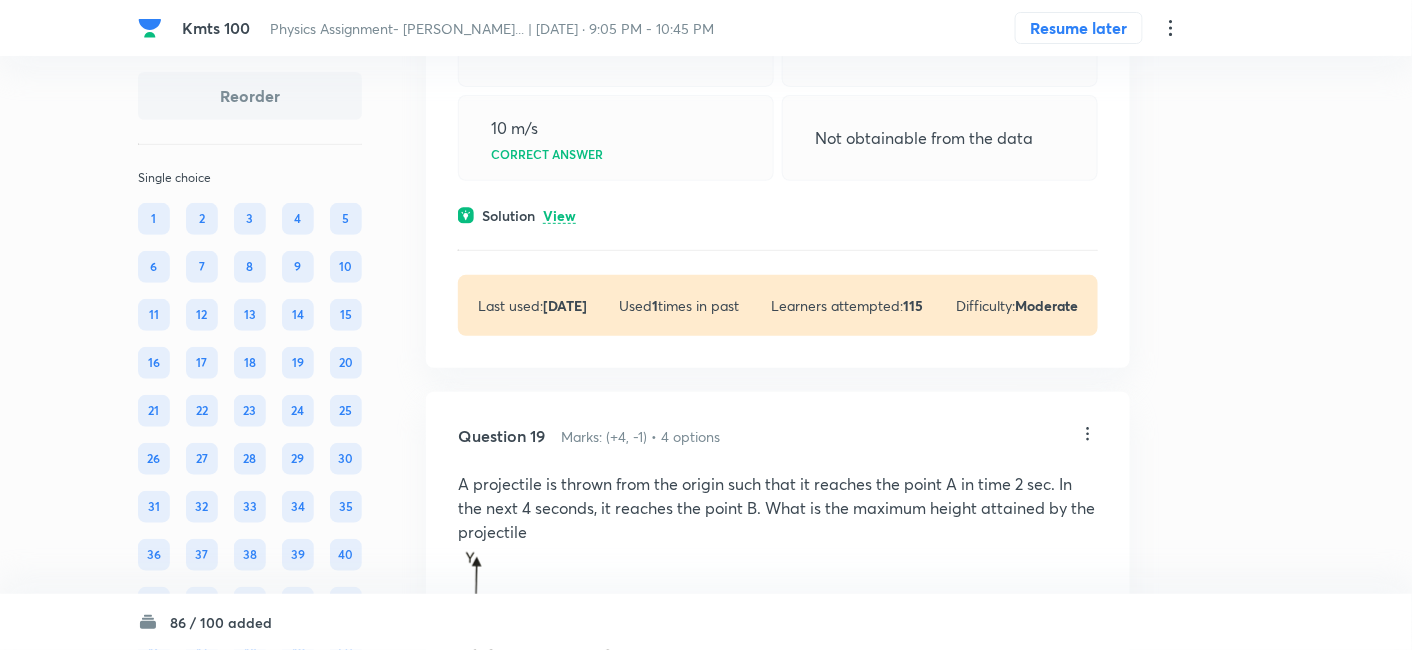 click on "Solution View" at bounding box center [778, 215] 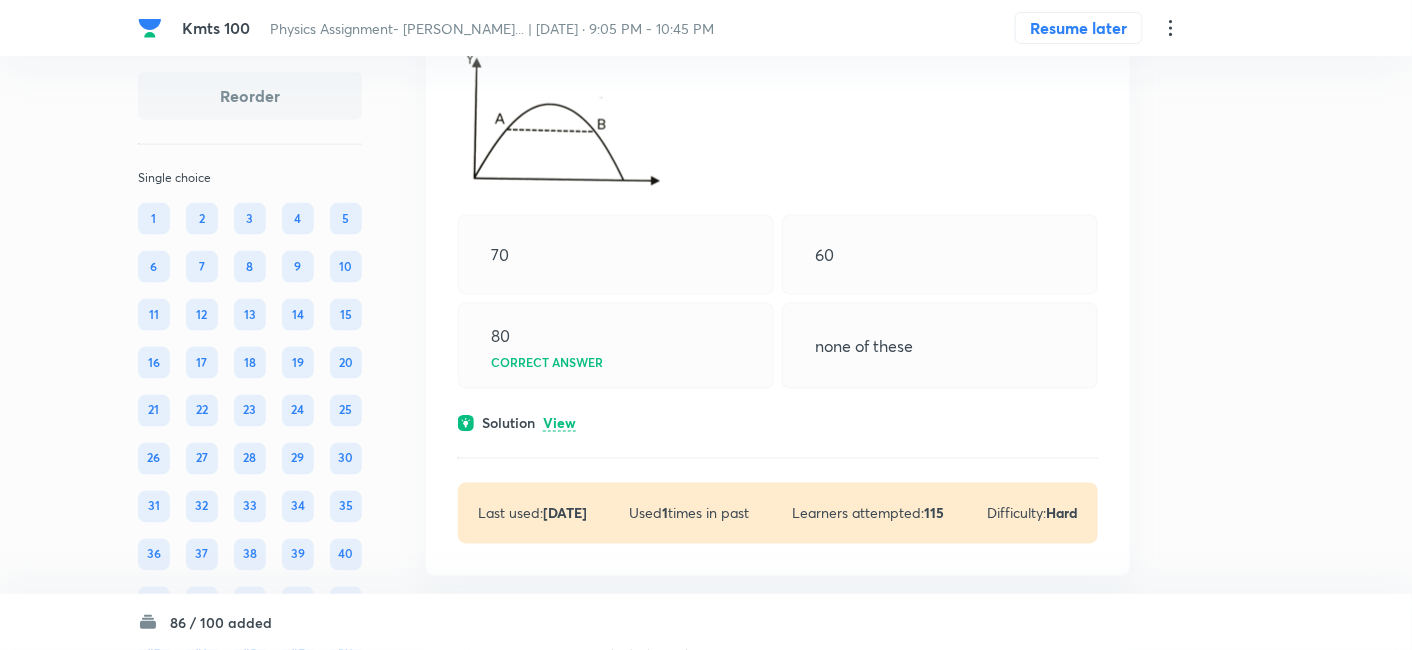 click on "View" at bounding box center [559, 424] 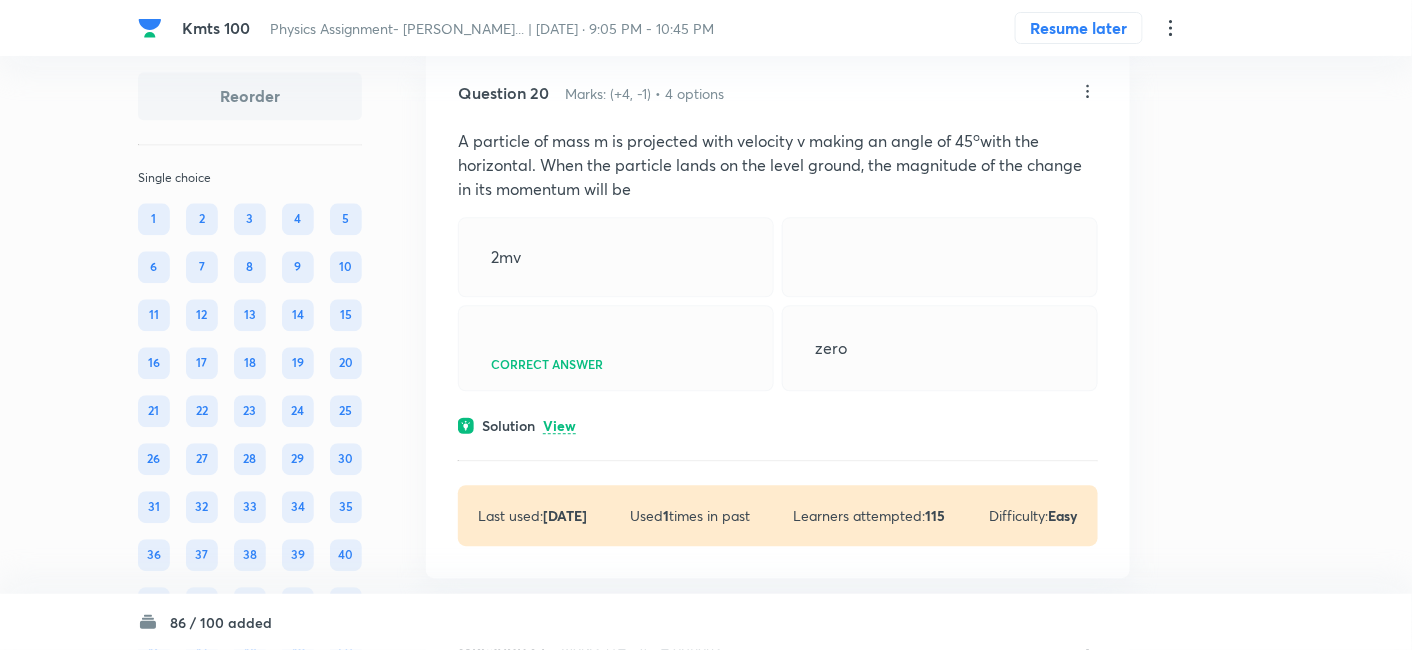 click on "View" at bounding box center [559, 426] 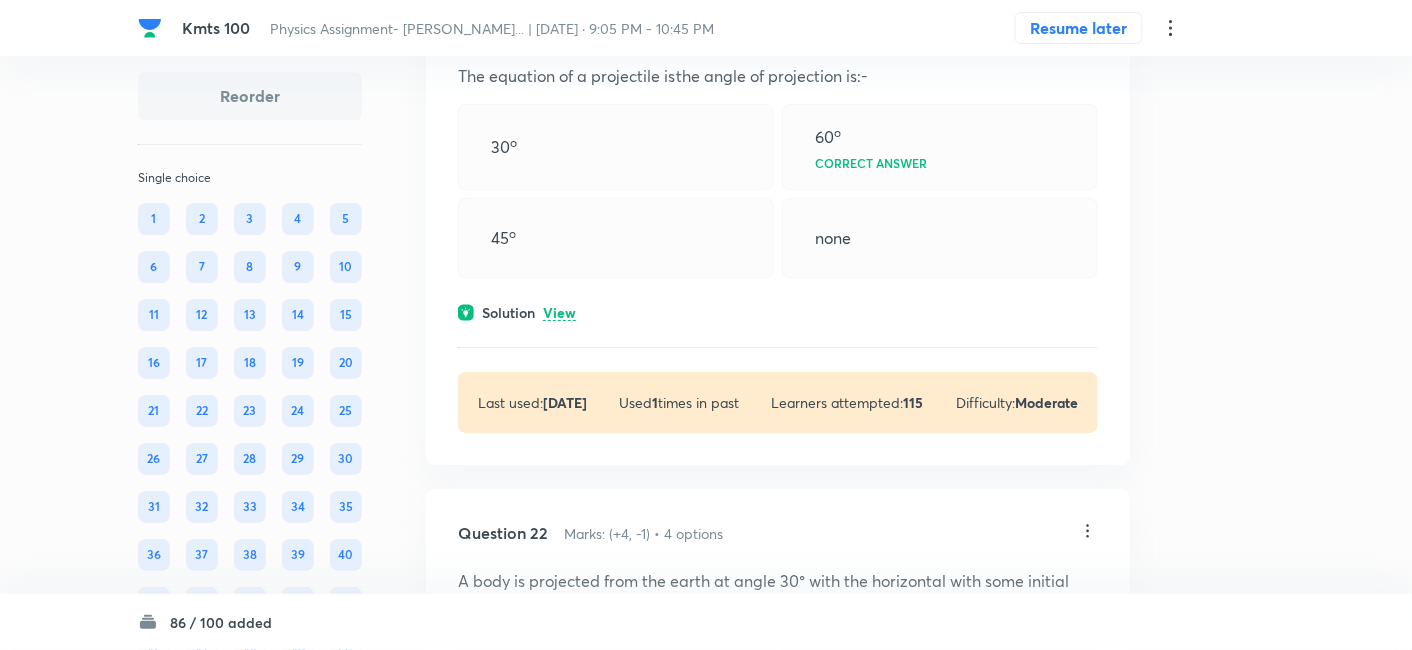 scroll, scrollTop: 16472, scrollLeft: 0, axis: vertical 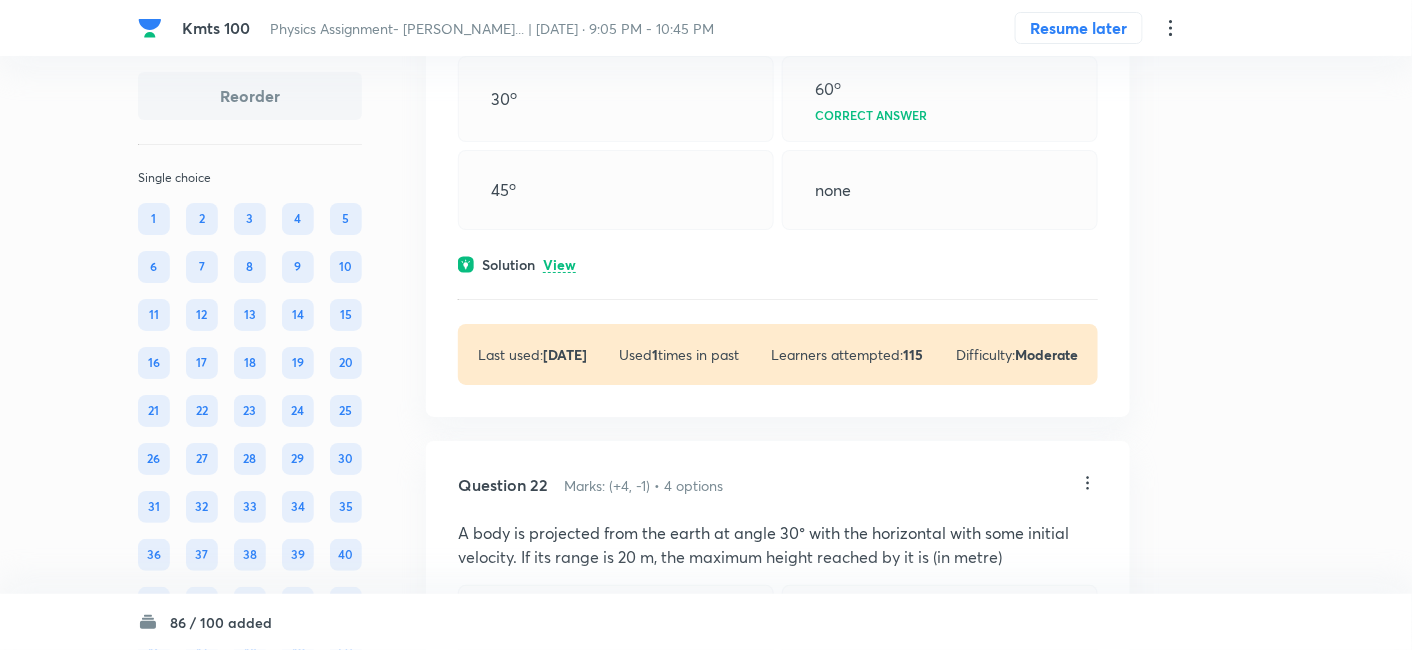 click on "View" at bounding box center [559, 265] 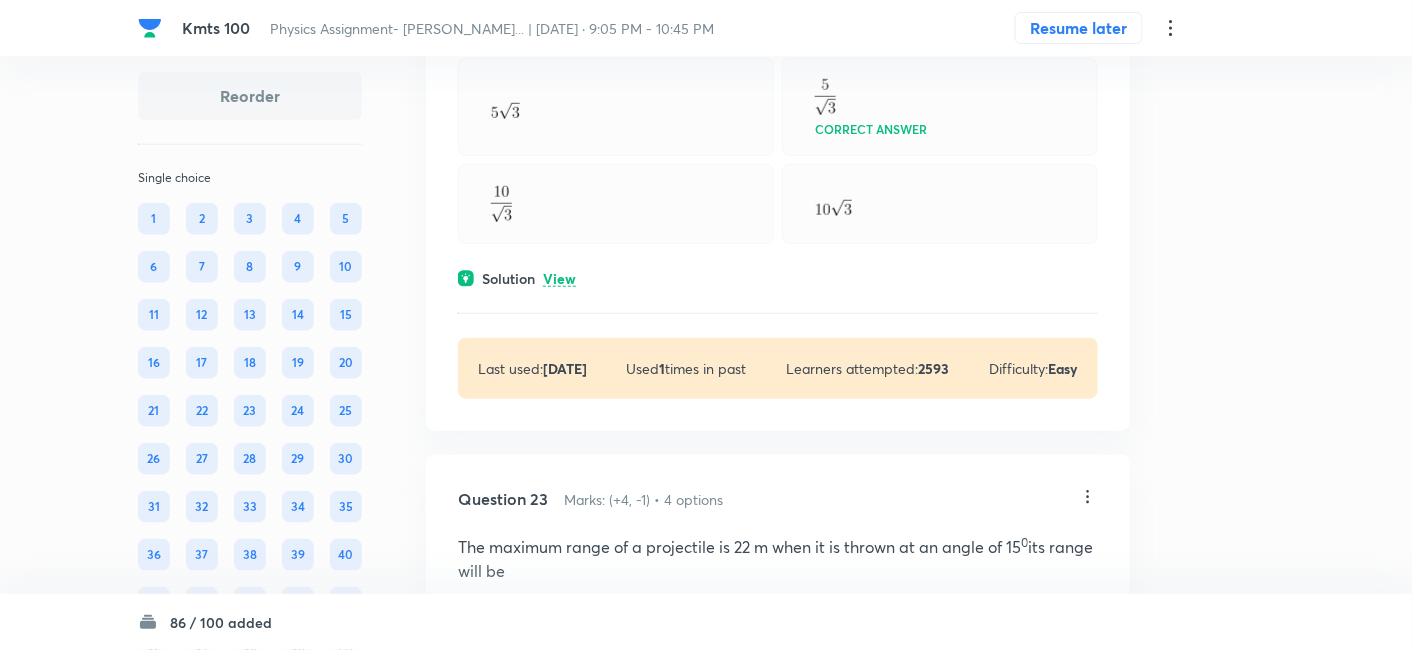 scroll, scrollTop: 17103, scrollLeft: 0, axis: vertical 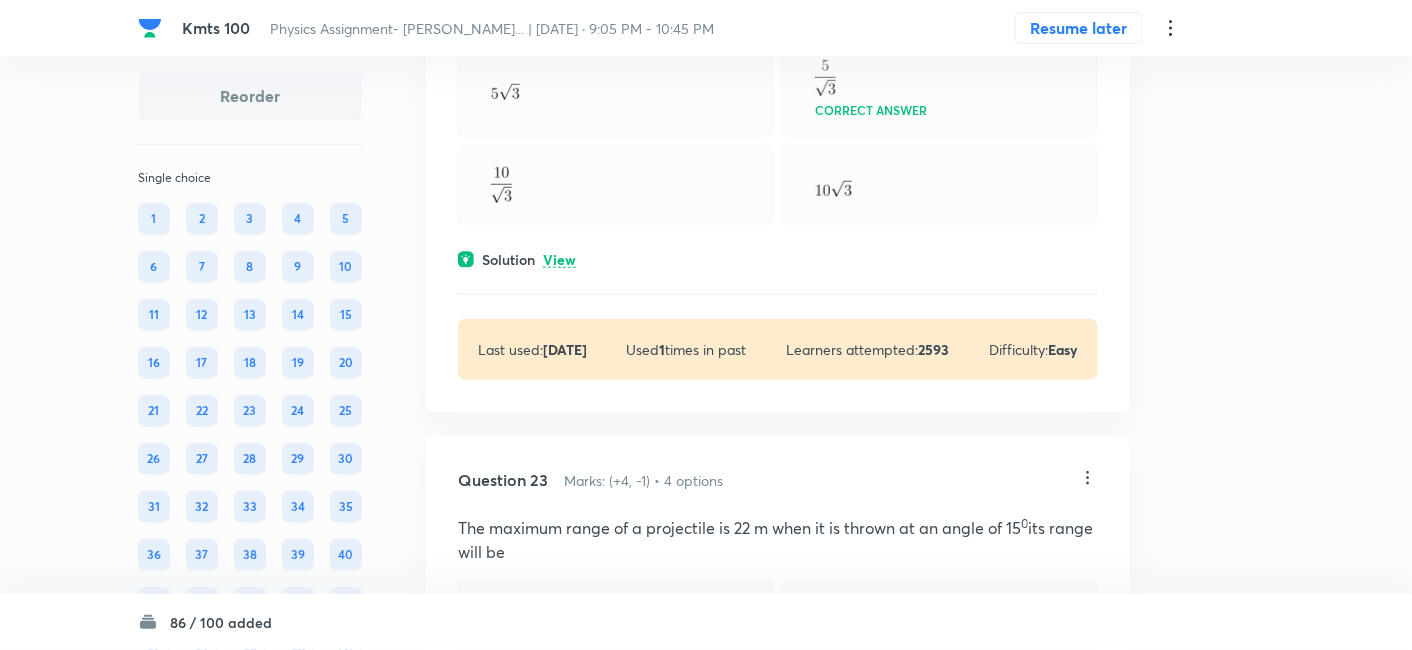 click on "View" at bounding box center (559, 260) 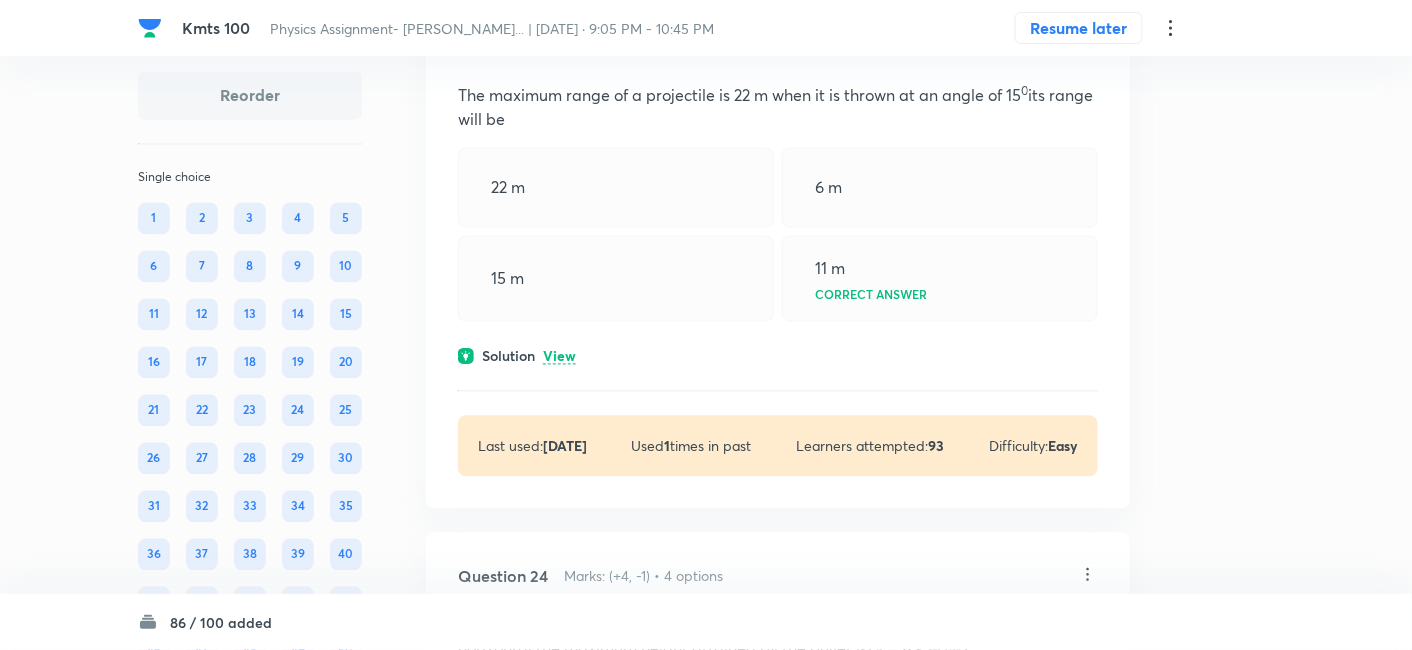 scroll, scrollTop: 17820, scrollLeft: 0, axis: vertical 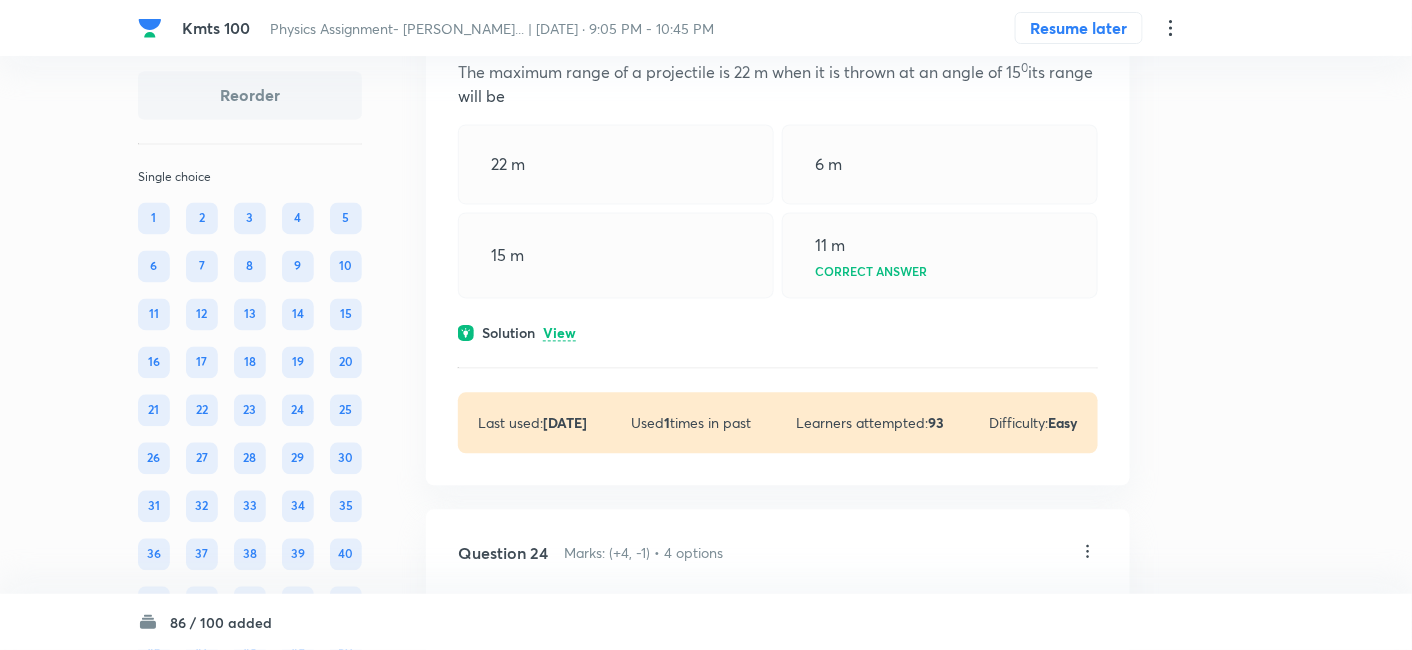 click on "View" at bounding box center (559, 334) 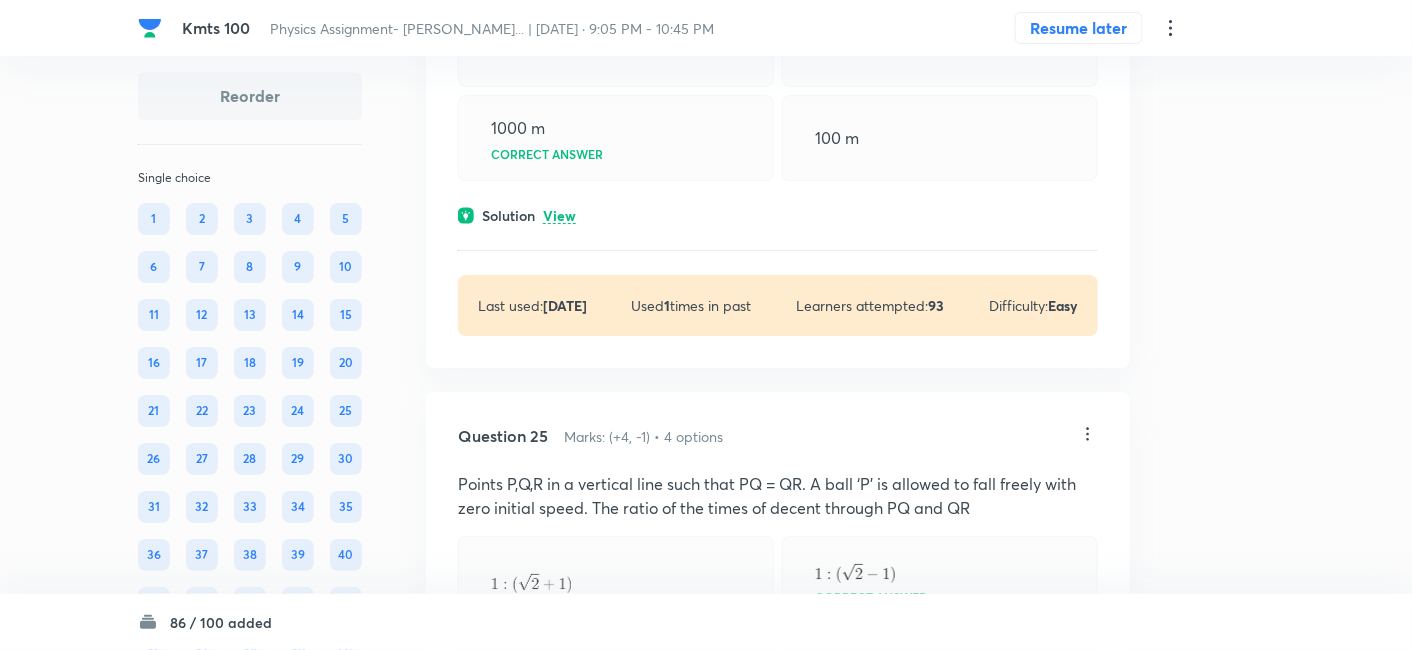 scroll, scrollTop: 18734, scrollLeft: 0, axis: vertical 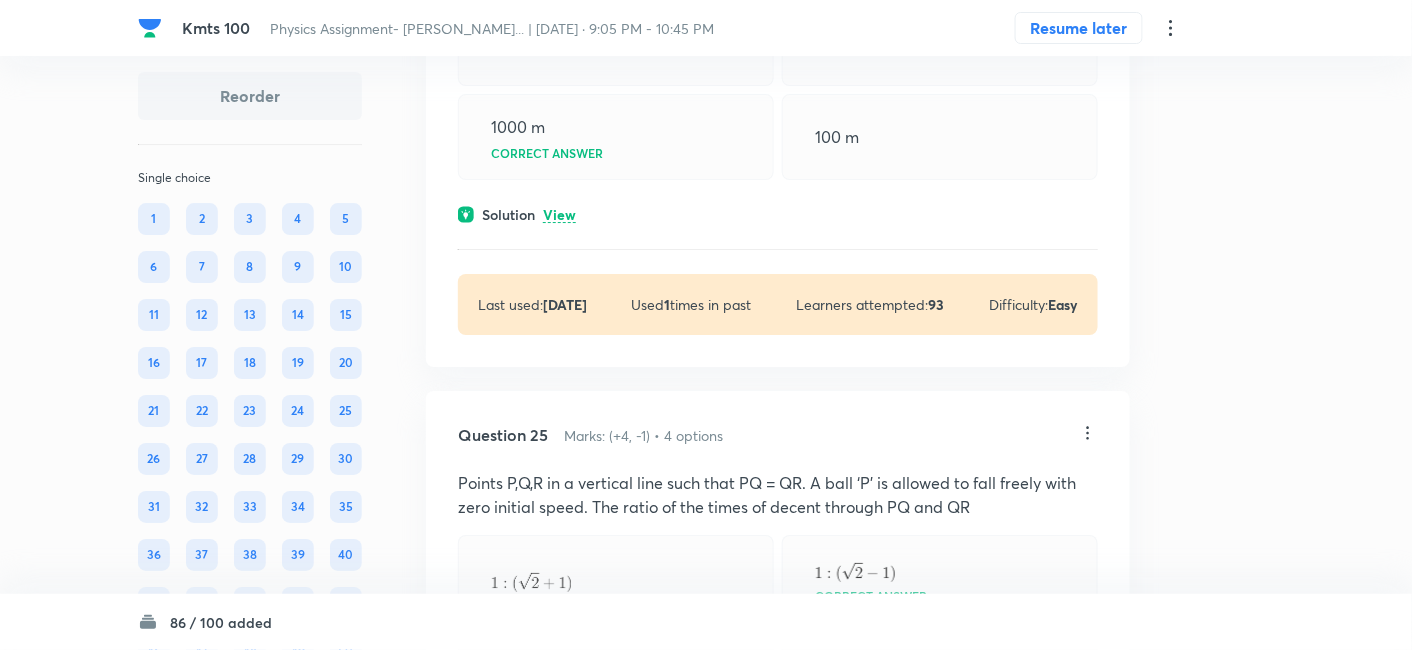 click on "View" at bounding box center (559, 215) 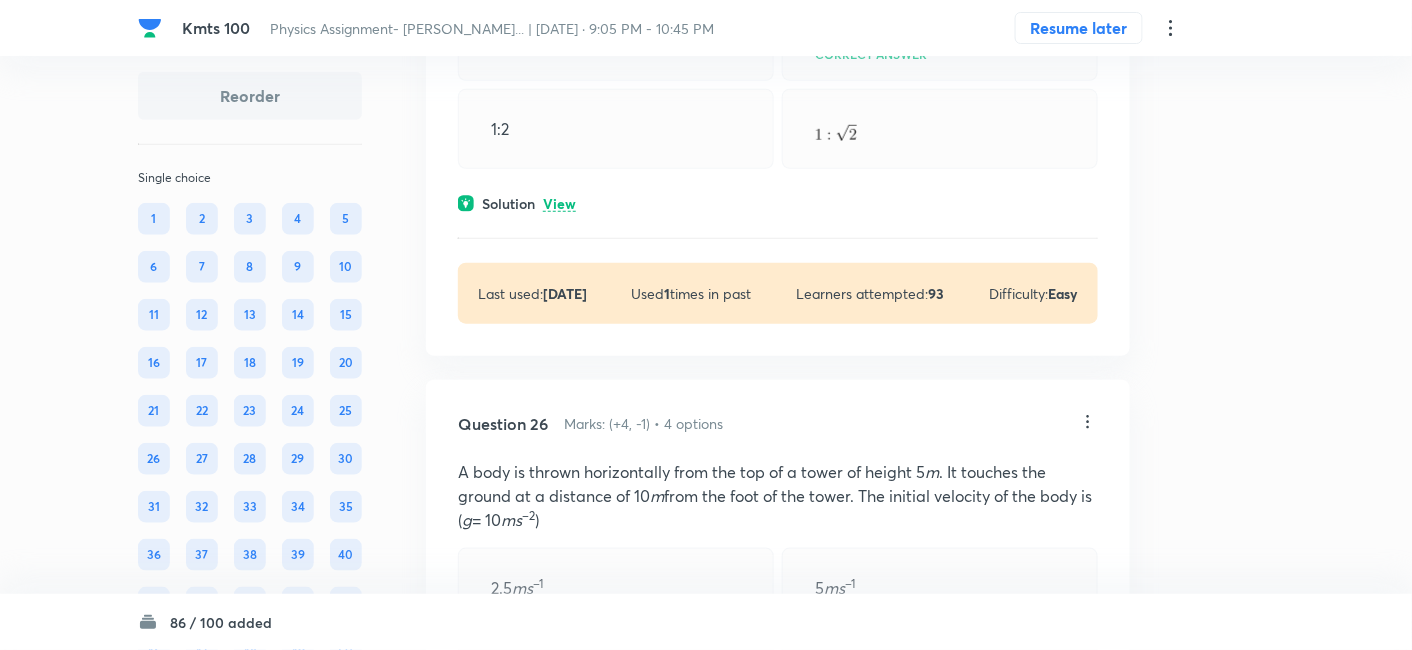 scroll, scrollTop: 19423, scrollLeft: 0, axis: vertical 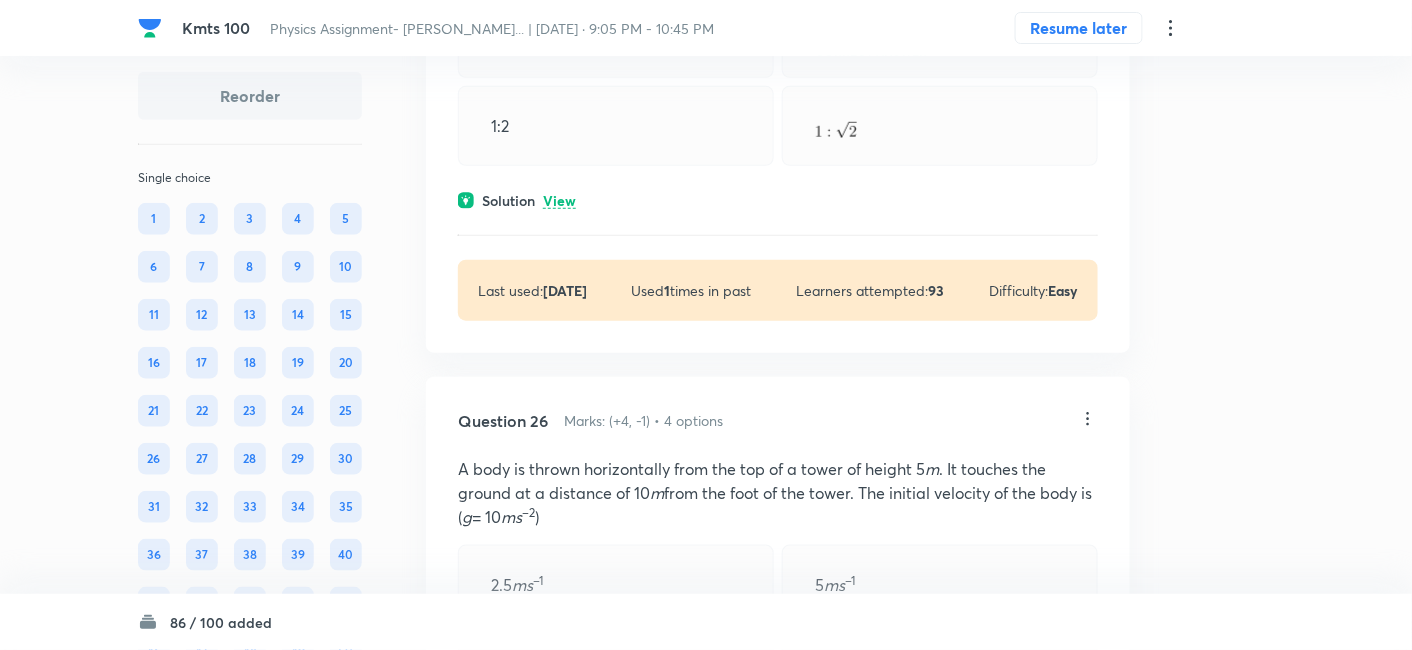click on "View" at bounding box center [559, 201] 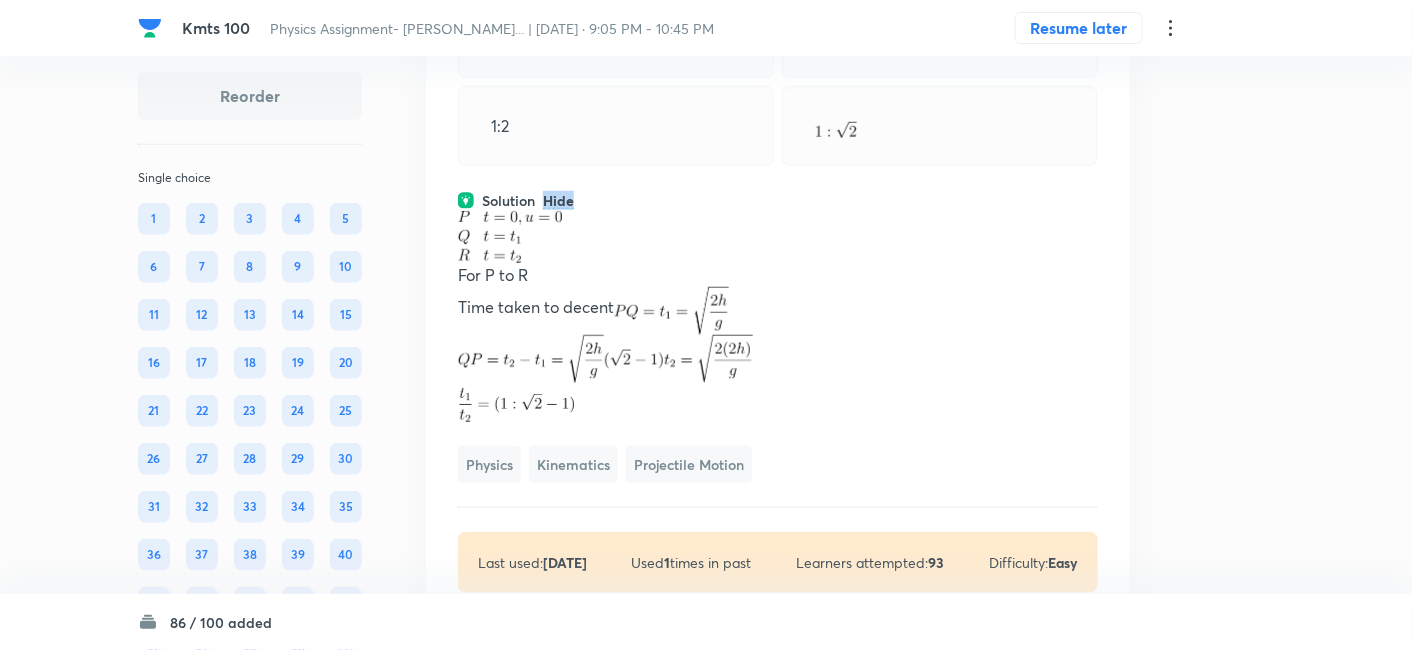 click on "Hide" at bounding box center [558, 201] 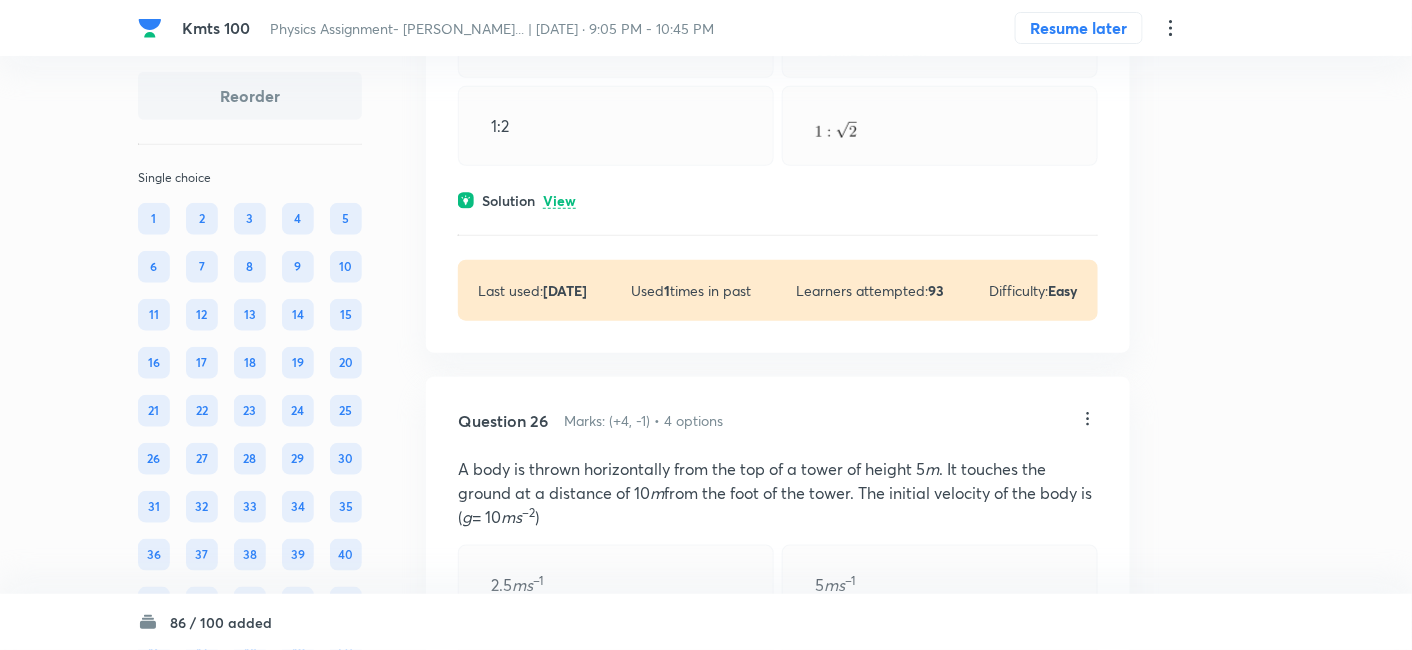 click on "View" at bounding box center [559, 201] 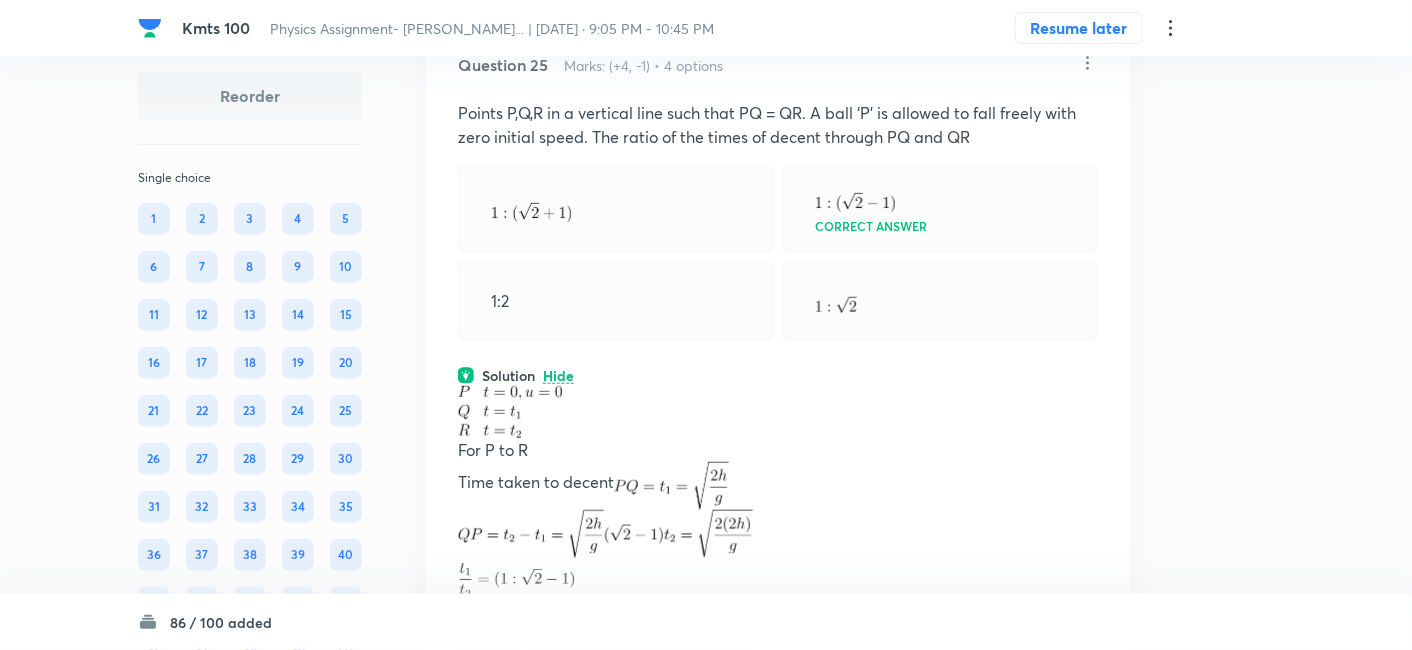scroll, scrollTop: 19246, scrollLeft: 0, axis: vertical 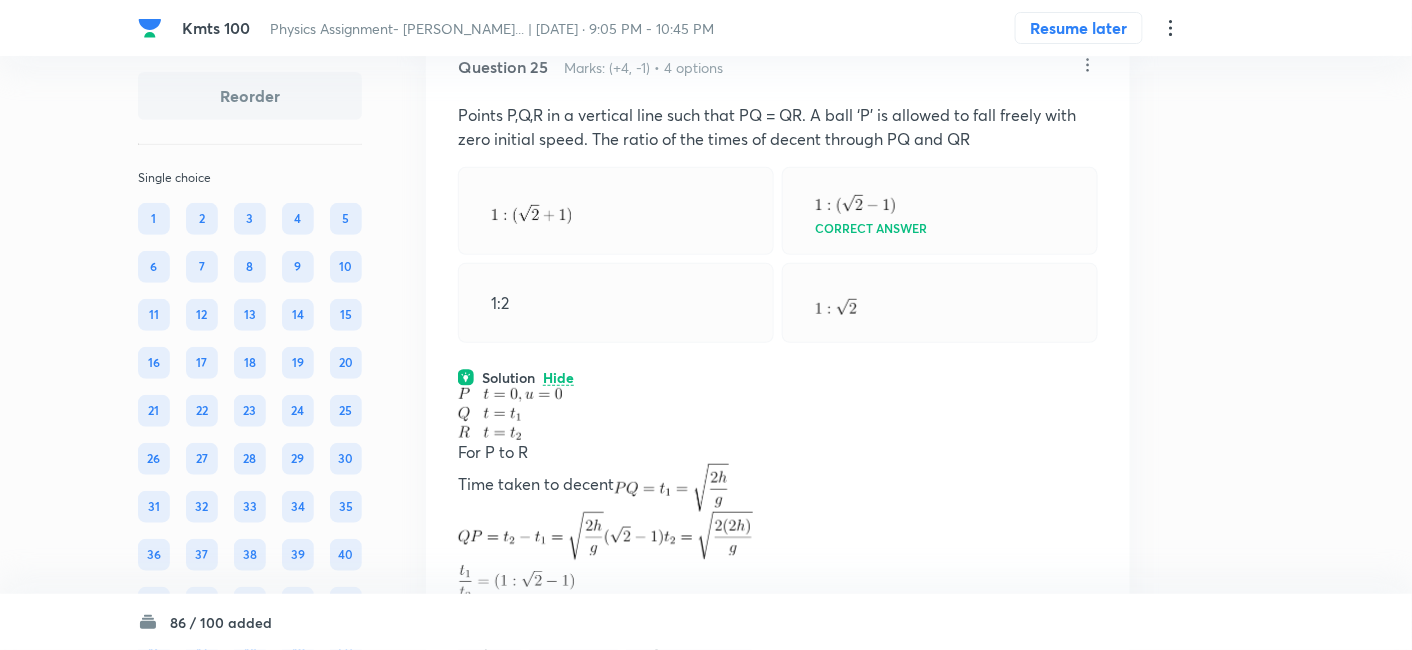 click on "Points P,Q,R in a vertical line such that PQ = QR. A ball ‘P’ is allowed to fall freely with zero initial speed. The ratio of the times of decent through PQ and QR" at bounding box center [778, 127] 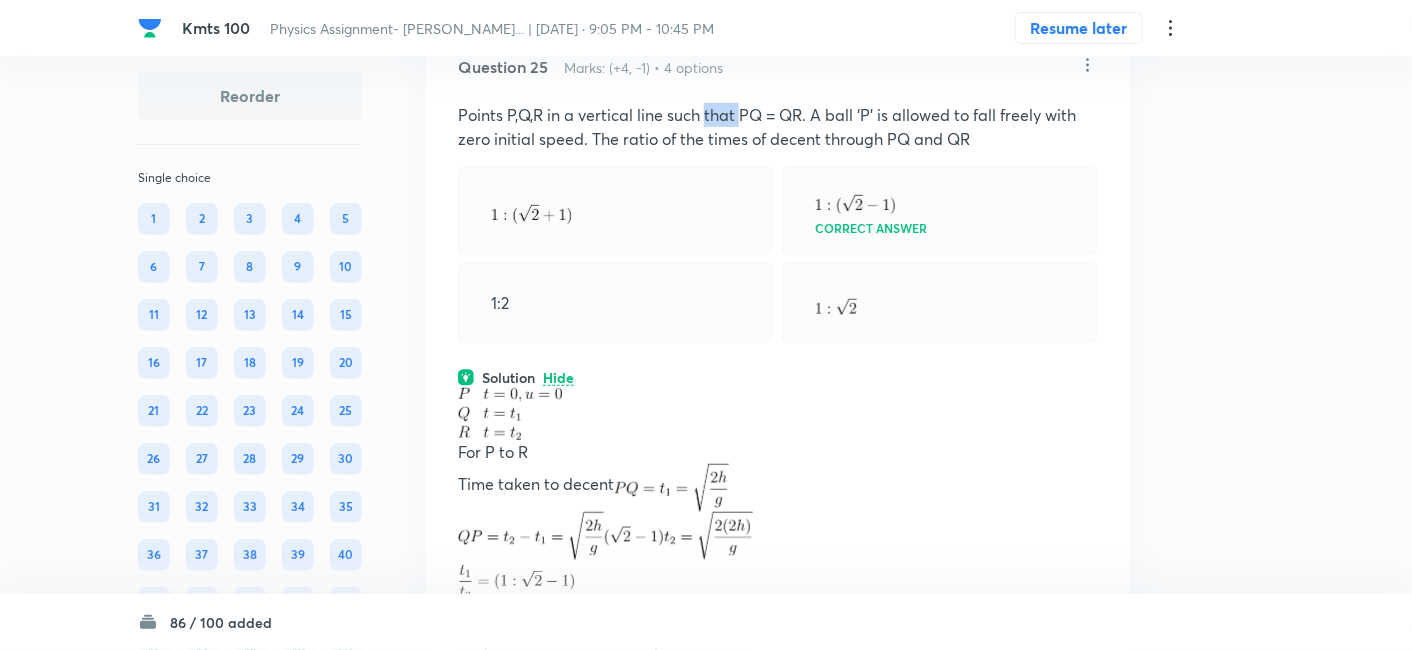 click on "Points P,Q,R in a vertical line such that PQ = QR. A ball ‘P’ is allowed to fall freely with zero initial speed. The ratio of the times of decent through PQ and QR" at bounding box center (778, 127) 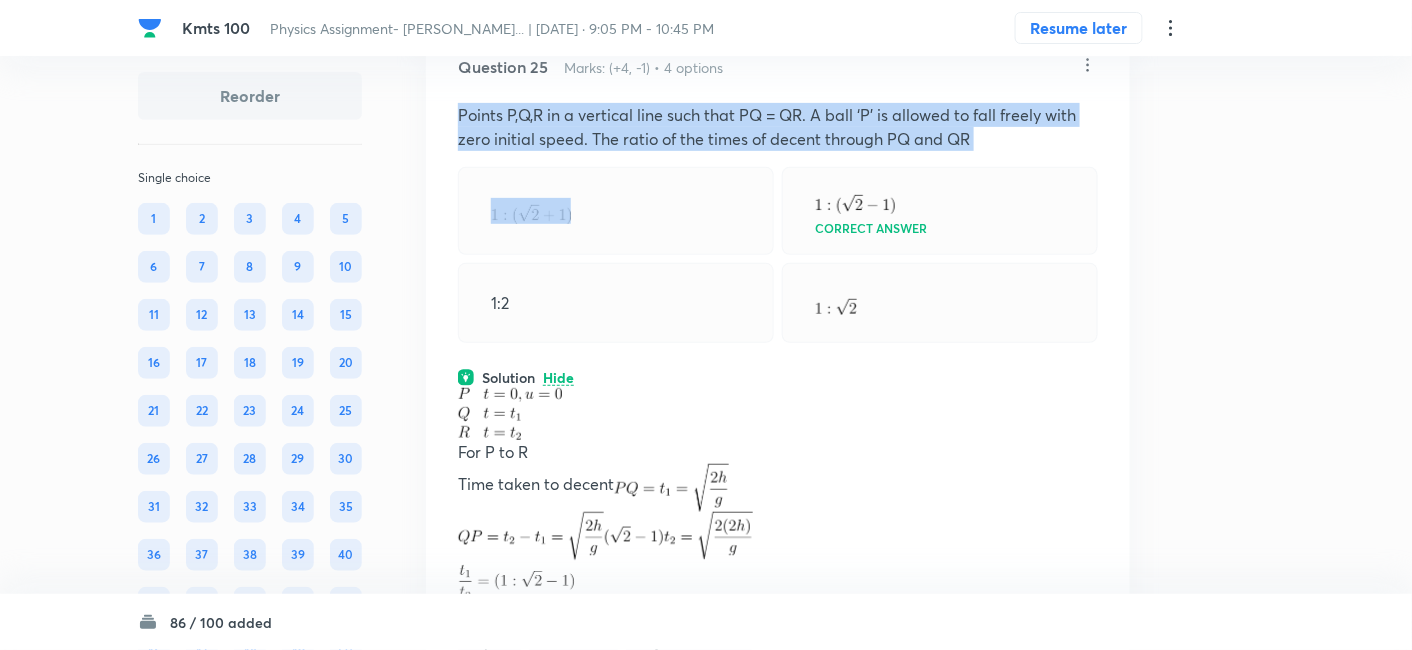 click on "Points P,Q,R in a vertical line such that PQ = QR. A ball ‘P’ is allowed to fall freely with zero initial speed. The ratio of the times of decent through PQ and QR" at bounding box center (778, 127) 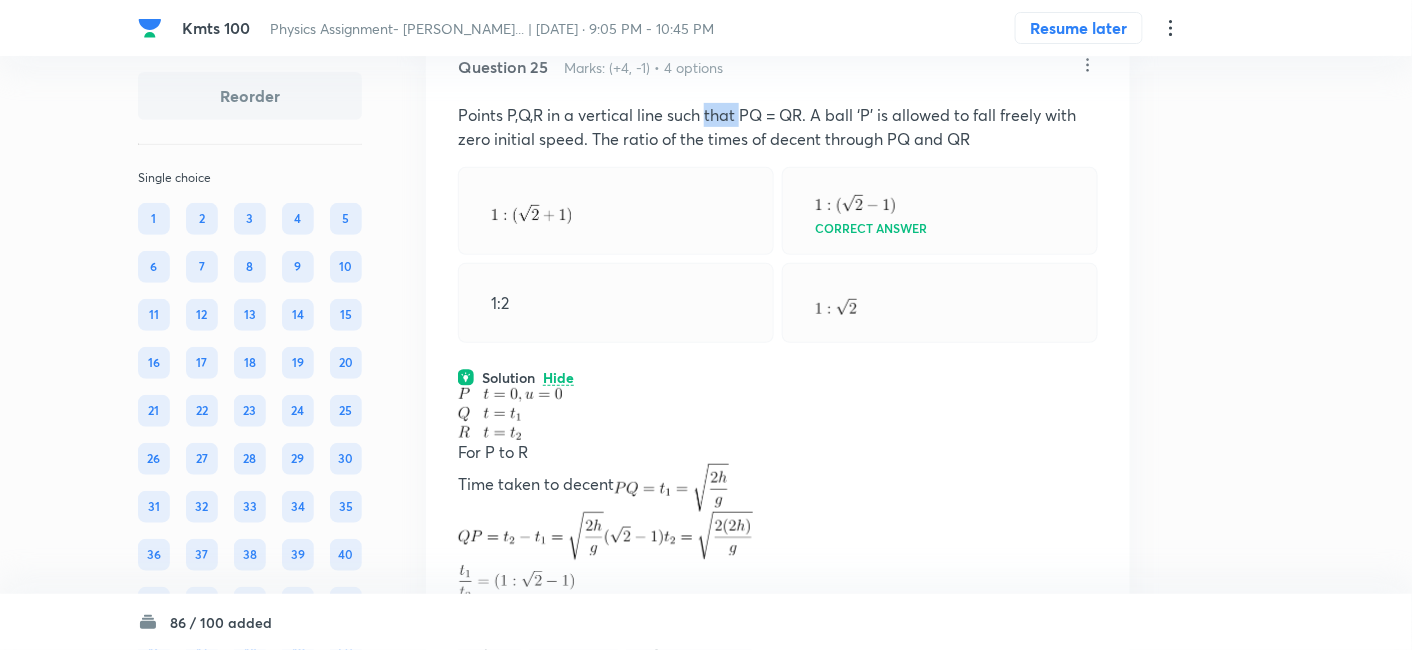 click on "Points P,Q,R in a vertical line such that PQ = QR. A ball ‘P’ is allowed to fall freely with zero initial speed. The ratio of the times of decent through PQ and QR" at bounding box center [778, 127] 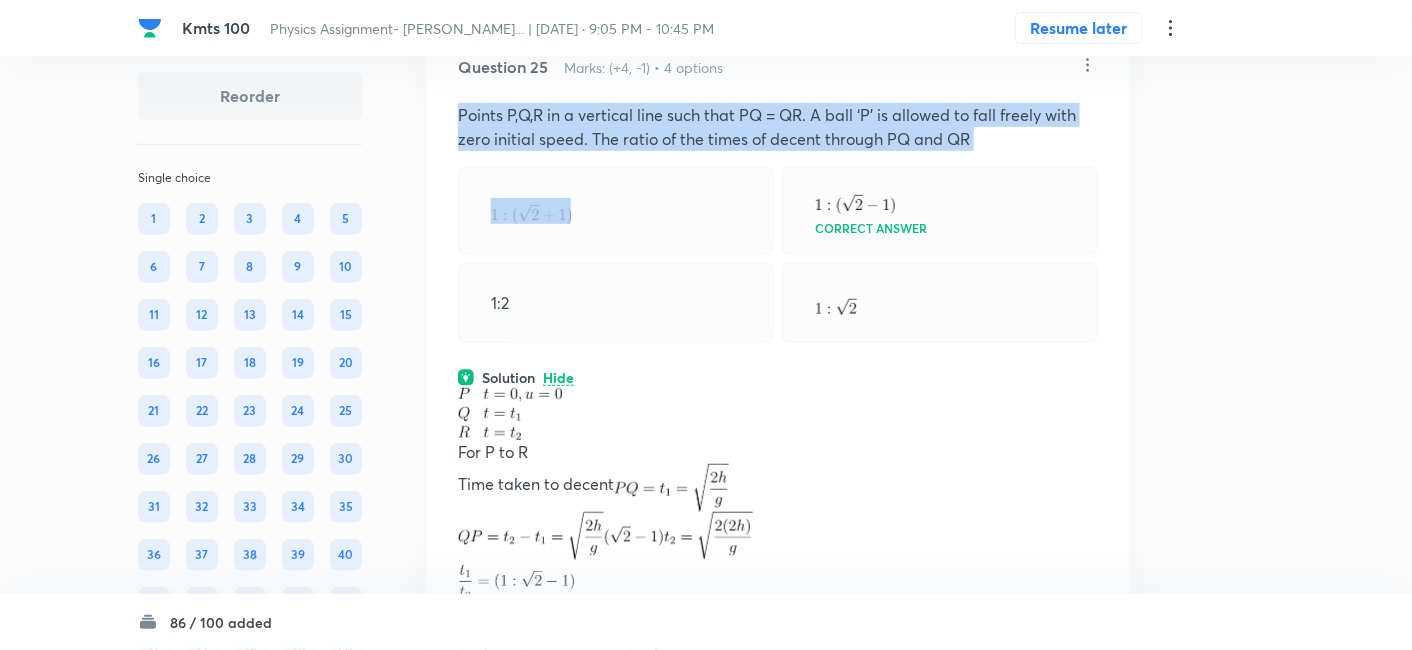 click on "Points P,Q,R in a vertical line such that PQ = QR. A ball ‘P’ is allowed to fall freely with zero initial speed. The ratio of the times of decent through PQ and QR" at bounding box center [778, 127] 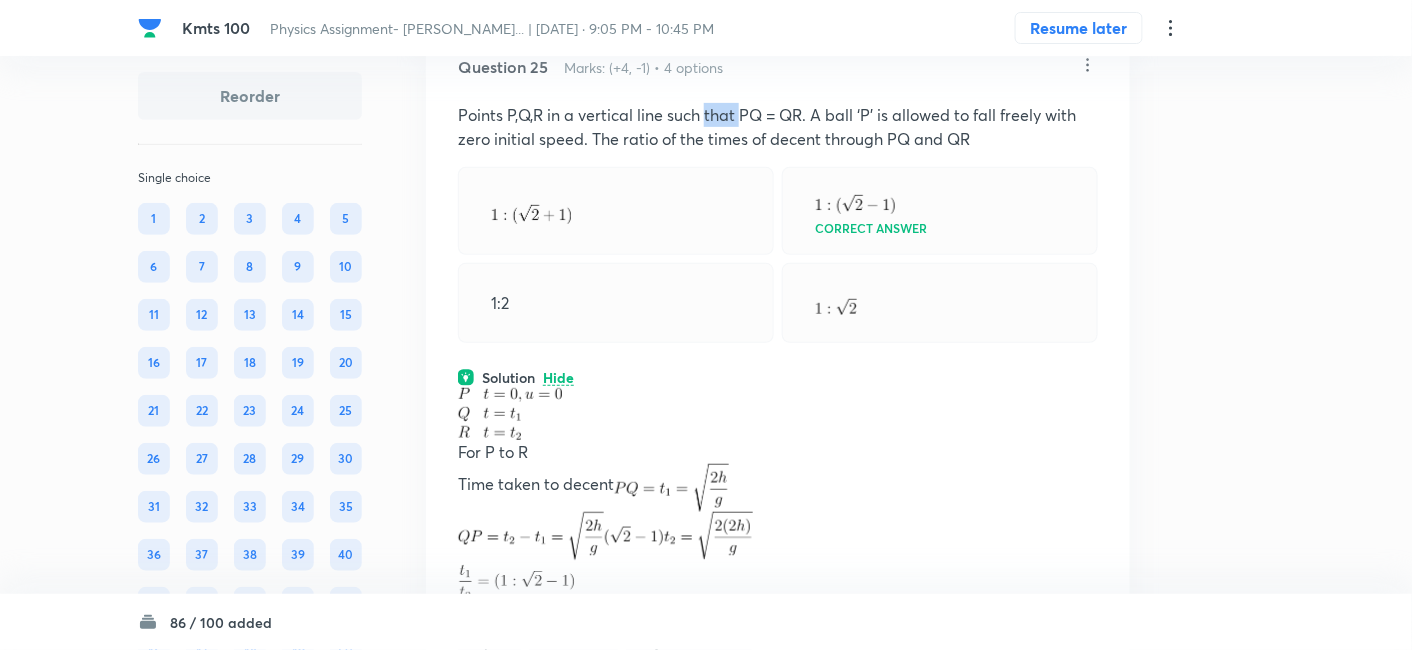 click on "Points P,Q,R in a vertical line such that PQ = QR. A ball ‘P’ is allowed to fall freely with zero initial speed. The ratio of the times of decent through PQ and QR" at bounding box center [778, 127] 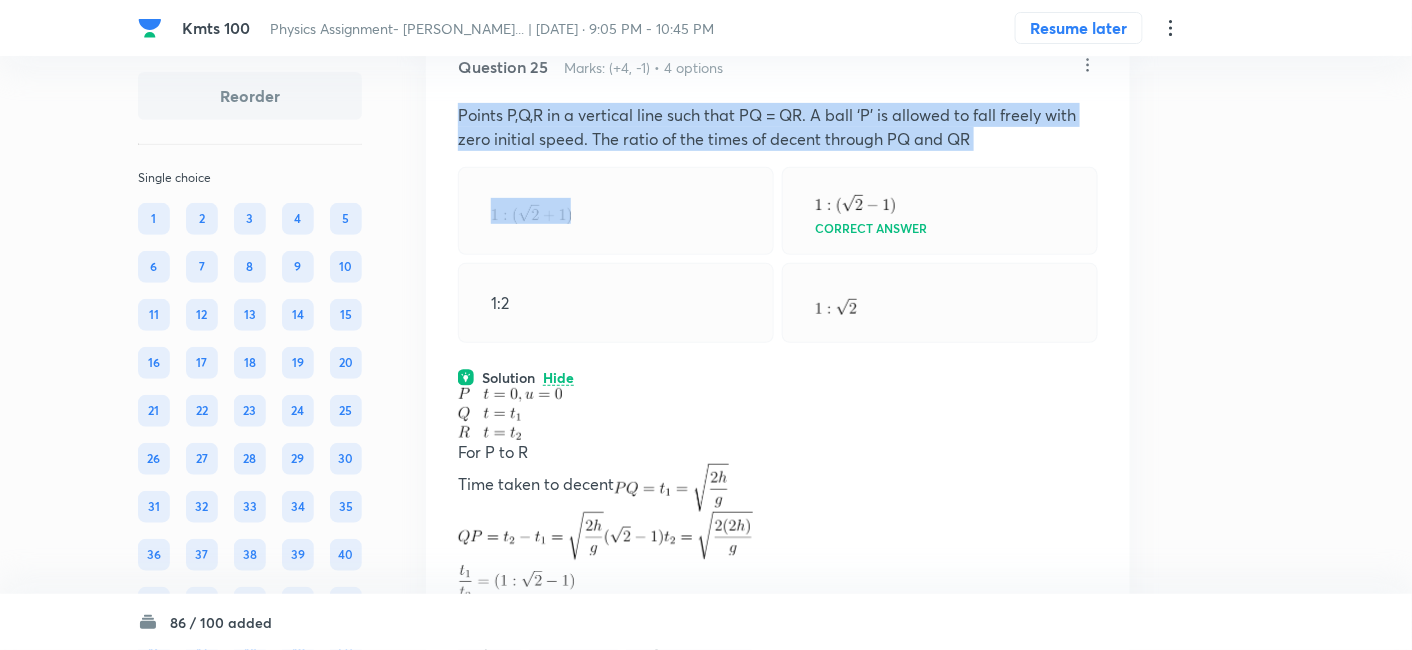click on "Points P,Q,R in a vertical line such that PQ = QR. A ball ‘P’ is allowed to fall freely with zero initial speed. The ratio of the times of decent through PQ and QR" at bounding box center (778, 127) 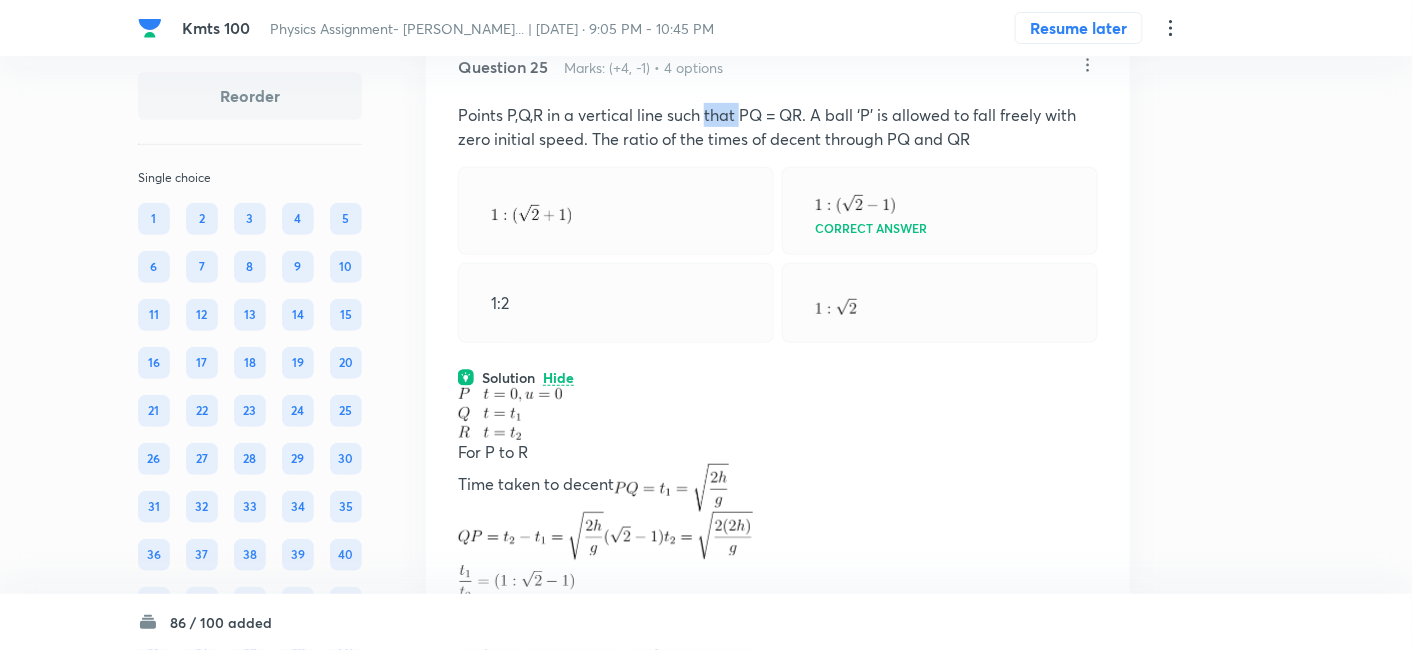 click on "Points P,Q,R in a vertical line such that PQ = QR. A ball ‘P’ is allowed to fall freely with zero initial speed. The ratio of the times of decent through PQ and QR" at bounding box center [778, 127] 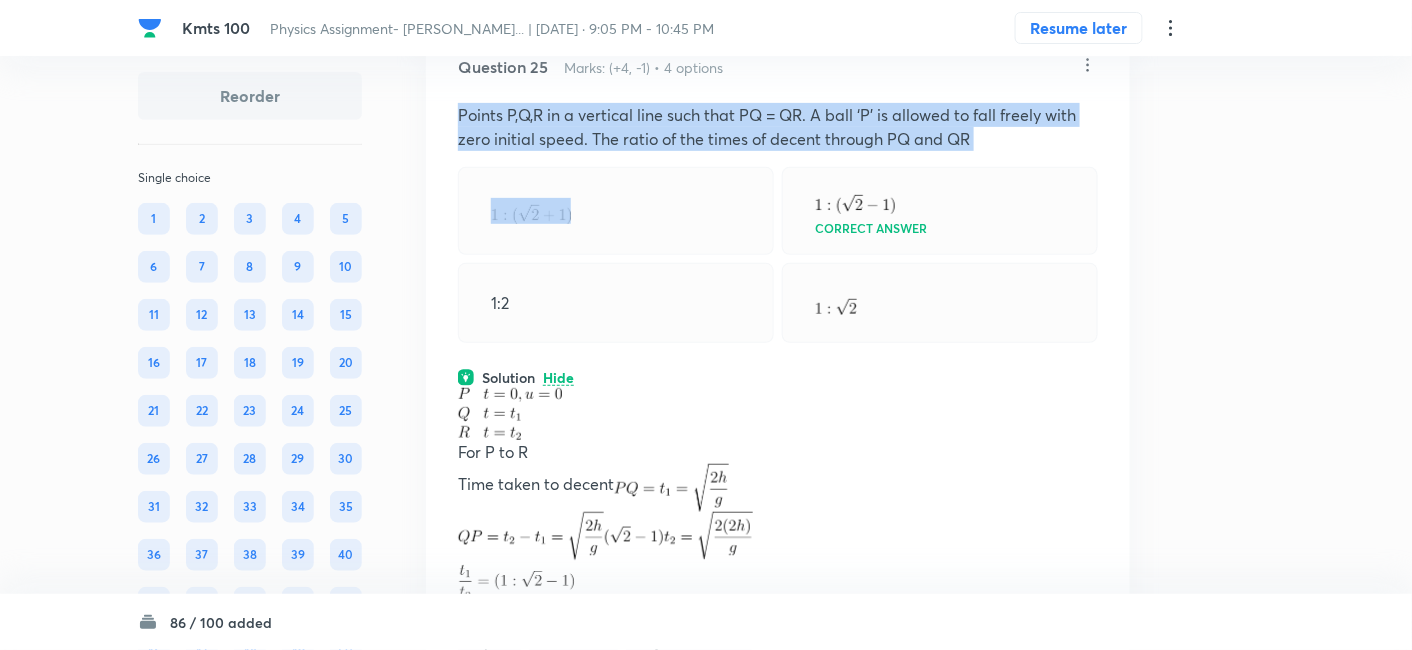 click on "Points P,Q,R in a vertical line such that PQ = QR. A ball ‘P’ is allowed to fall freely with zero initial speed. The ratio of the times of decent through PQ and QR" at bounding box center [778, 127] 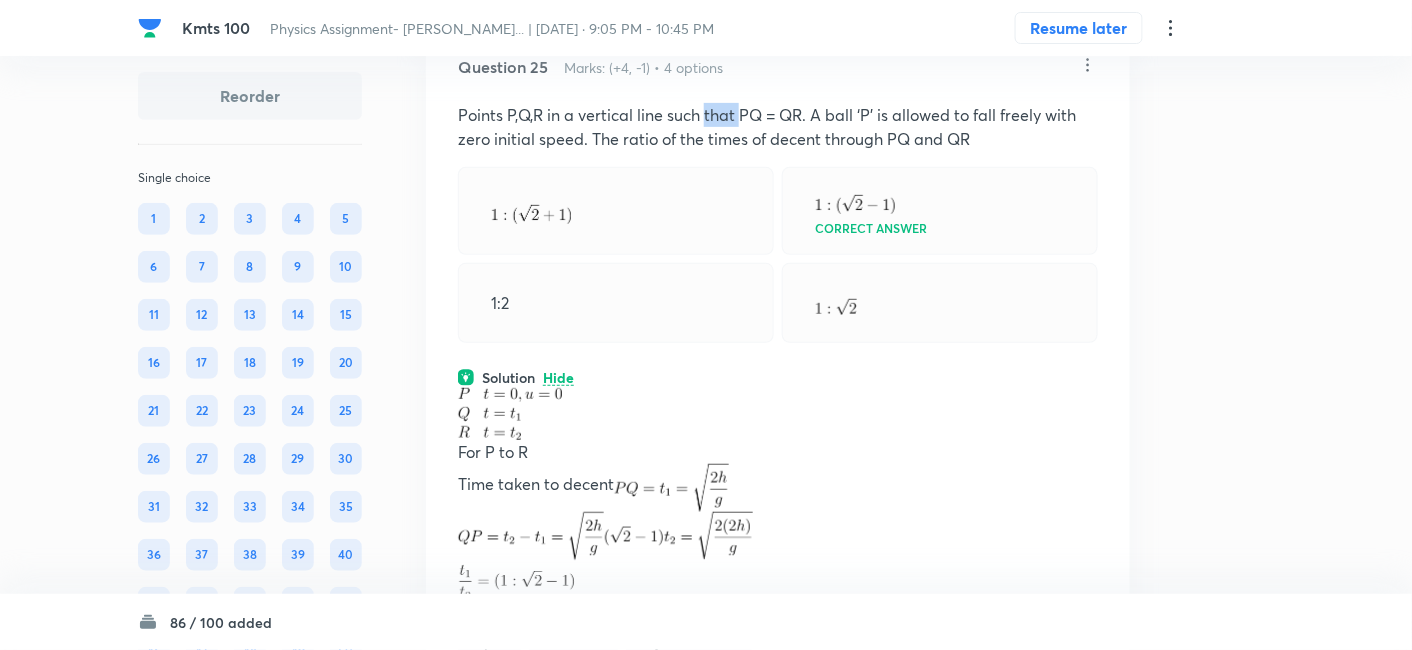 click on "Points P,Q,R in a vertical line such that PQ = QR. A ball ‘P’ is allowed to fall freely with zero initial speed. The ratio of the times of decent through PQ and QR" at bounding box center [778, 127] 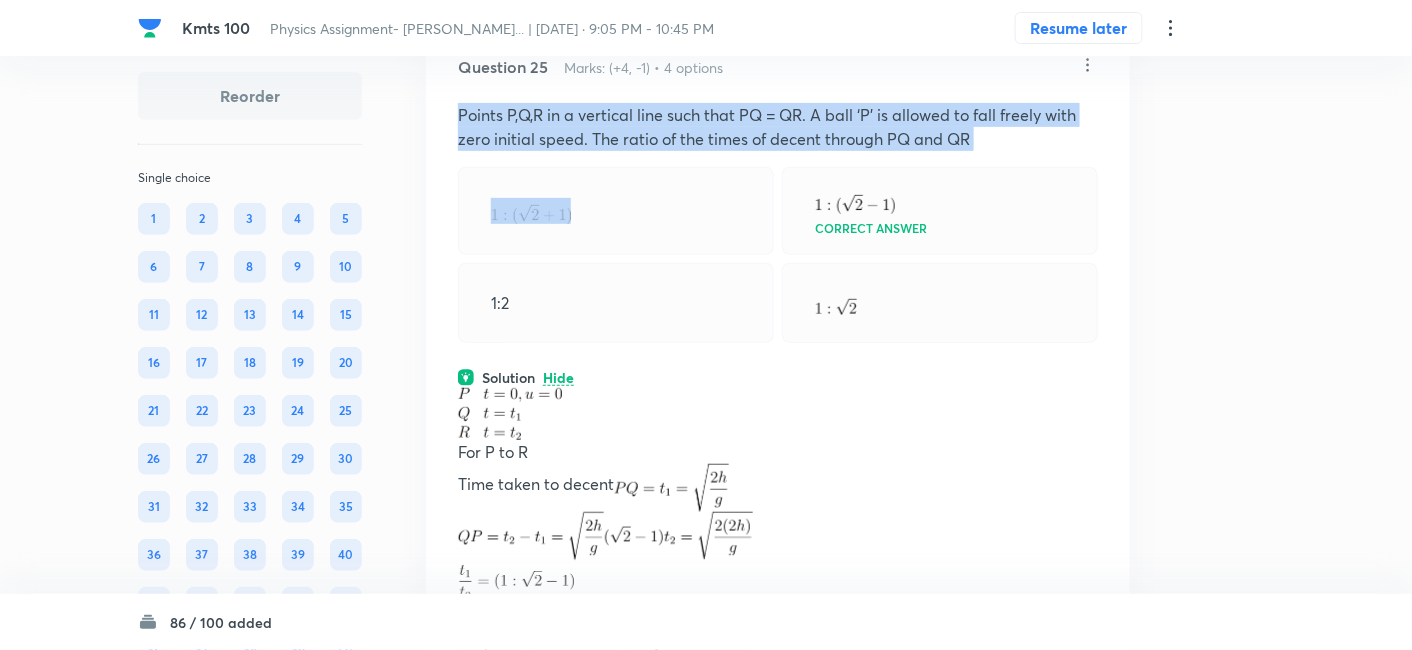click on "Points P,Q,R in a vertical line such that PQ = QR. A ball ‘P’ is allowed to fall freely with zero initial speed. The ratio of the times of decent through PQ and QR" at bounding box center (778, 127) 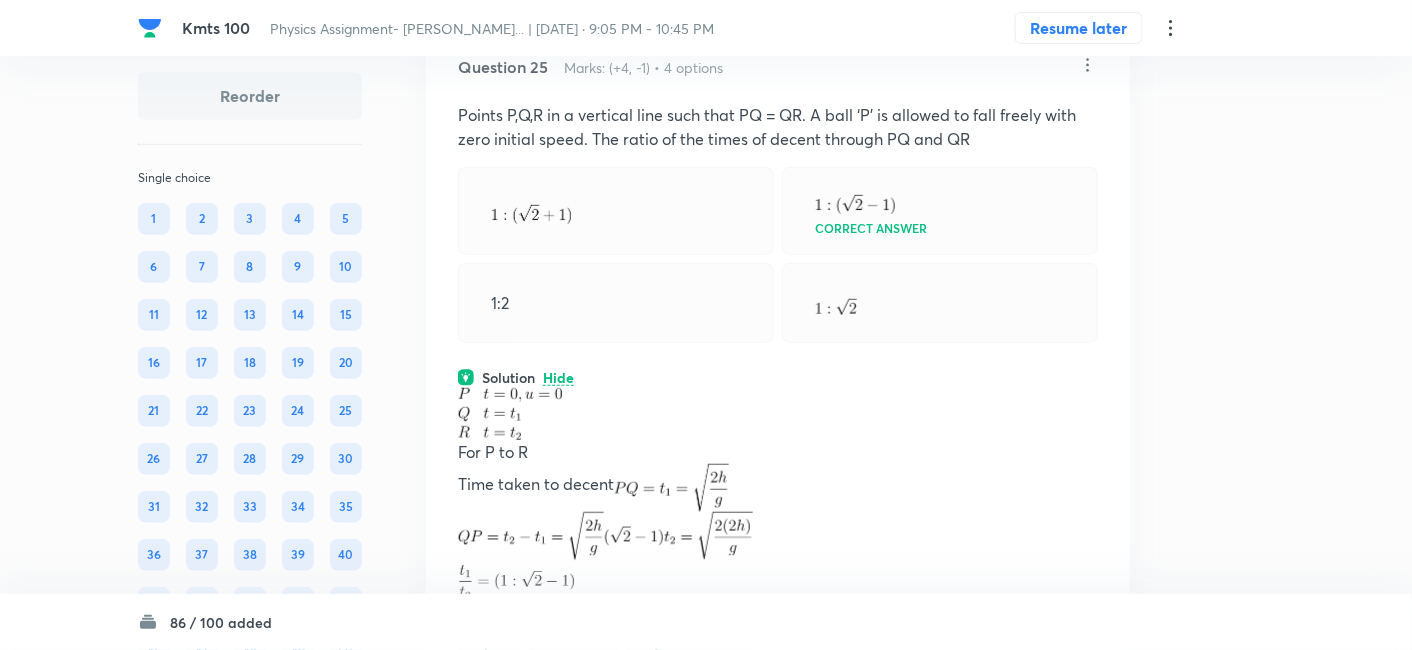 click on "Points P,Q,R in a vertical line such that PQ = QR. A ball ‘P’ is allowed to fall freely with zero initial speed. The ratio of the times of decent through PQ and QR" at bounding box center [778, 127] 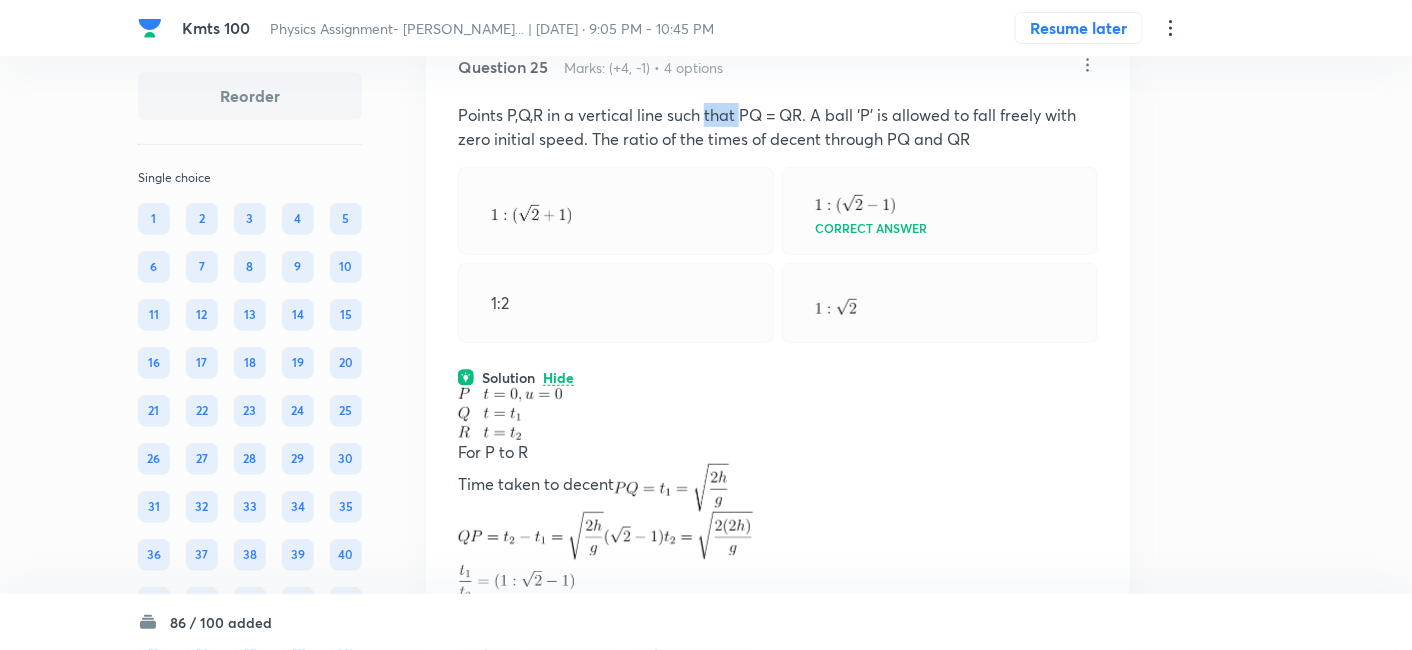 click on "Points P,Q,R in a vertical line such that PQ = QR. A ball ‘P’ is allowed to fall freely with zero initial speed. The ratio of the times of decent through PQ and QR" at bounding box center [778, 127] 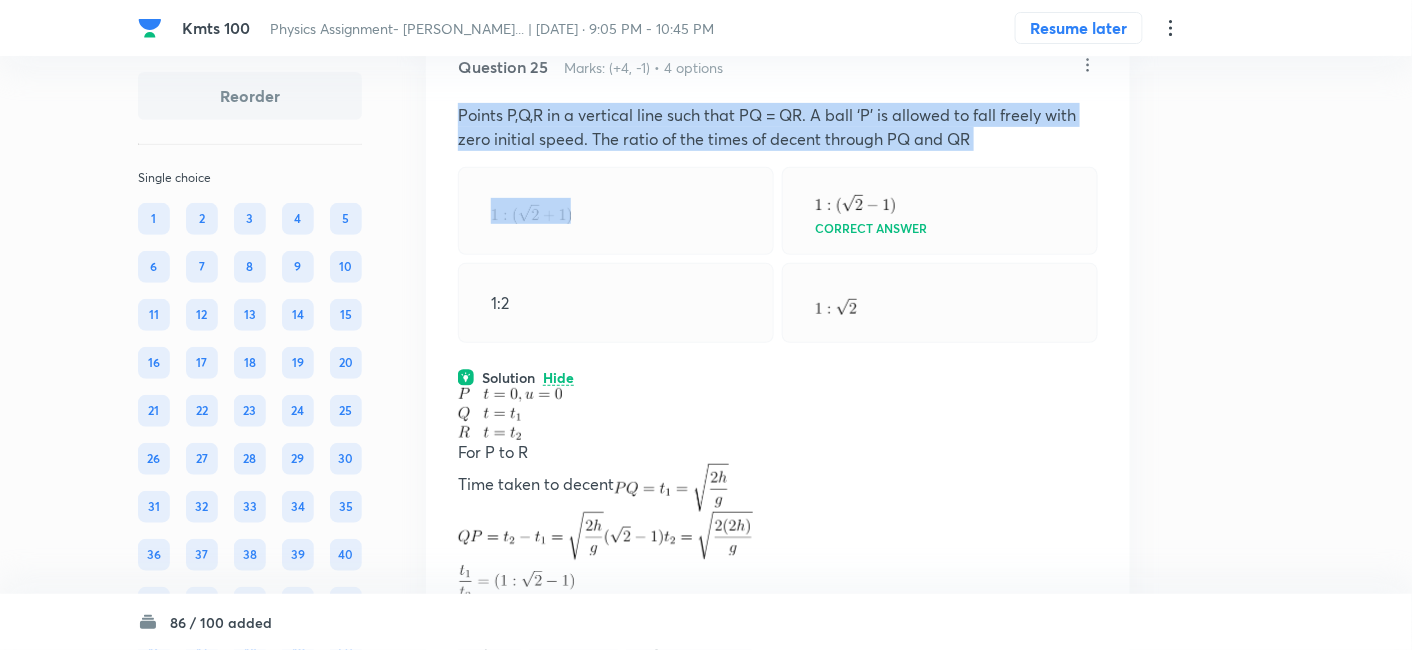click on "Points P,Q,R in a vertical line such that PQ = QR. A ball ‘P’ is allowed to fall freely with zero initial speed. The ratio of the times of decent through PQ and QR" at bounding box center [778, 127] 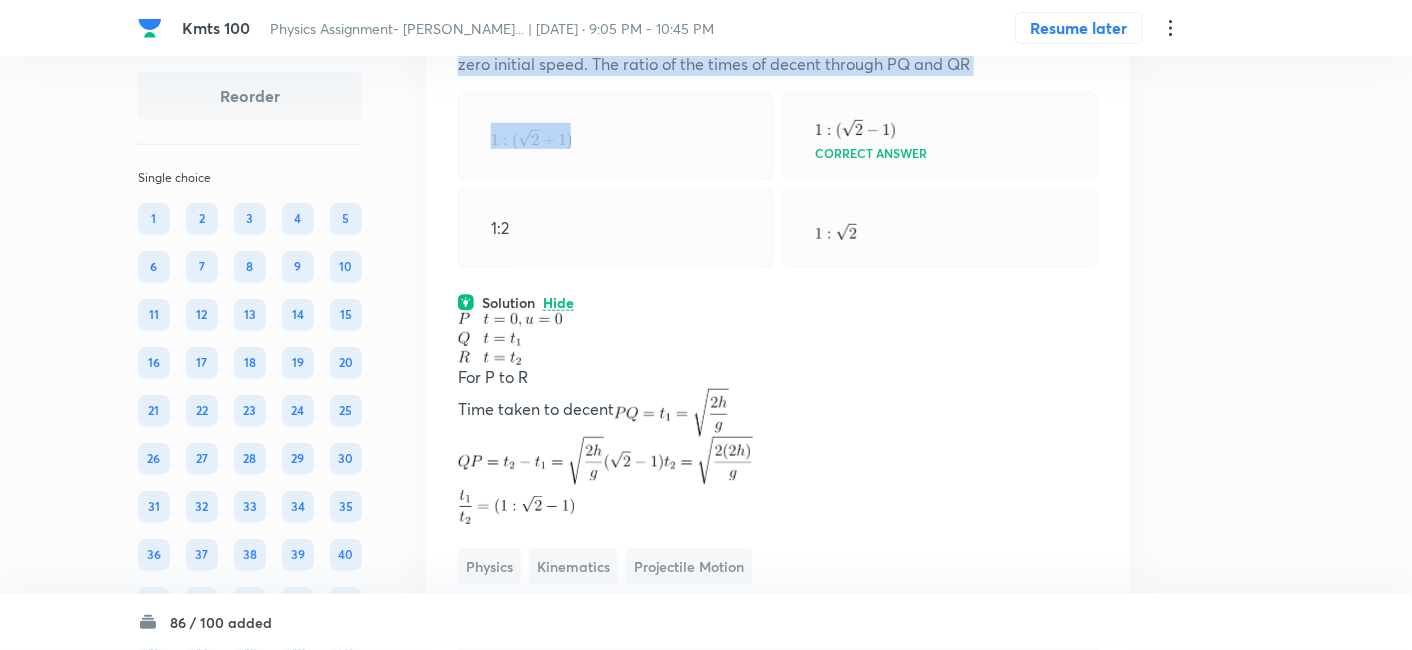 scroll, scrollTop: 19320, scrollLeft: 0, axis: vertical 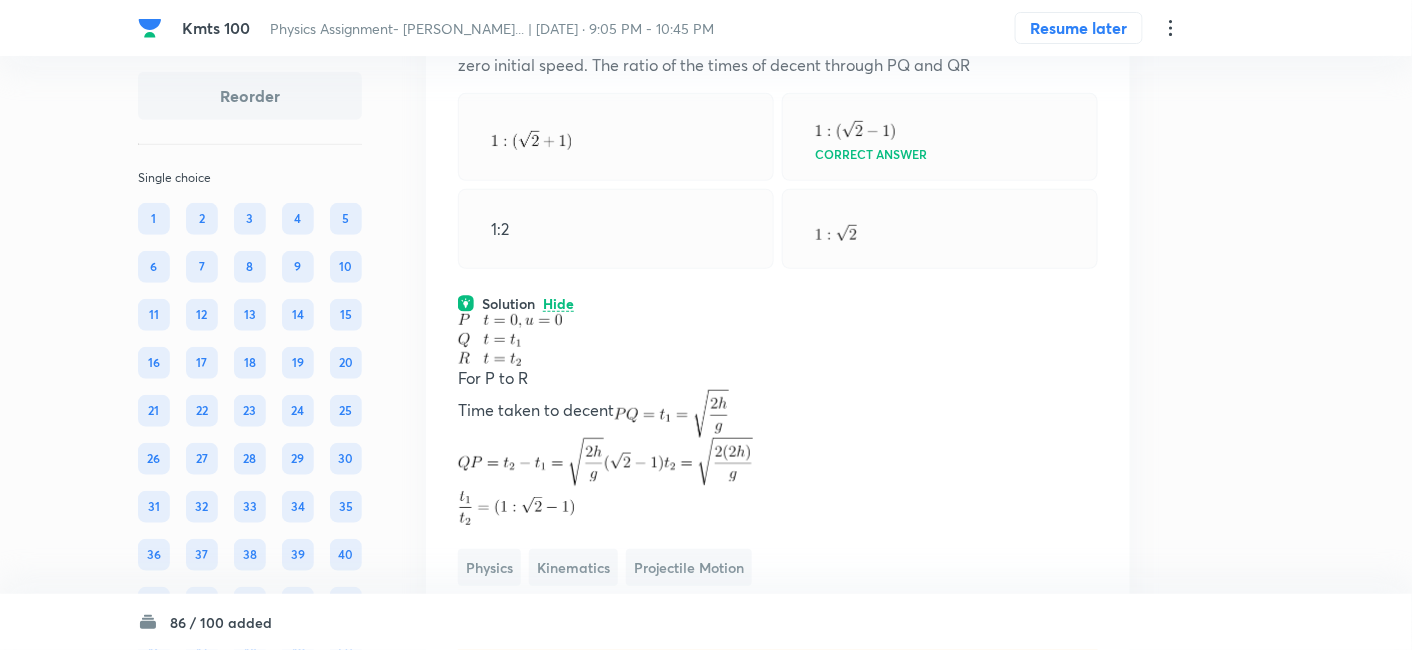 click on "1:2" at bounding box center [616, 229] 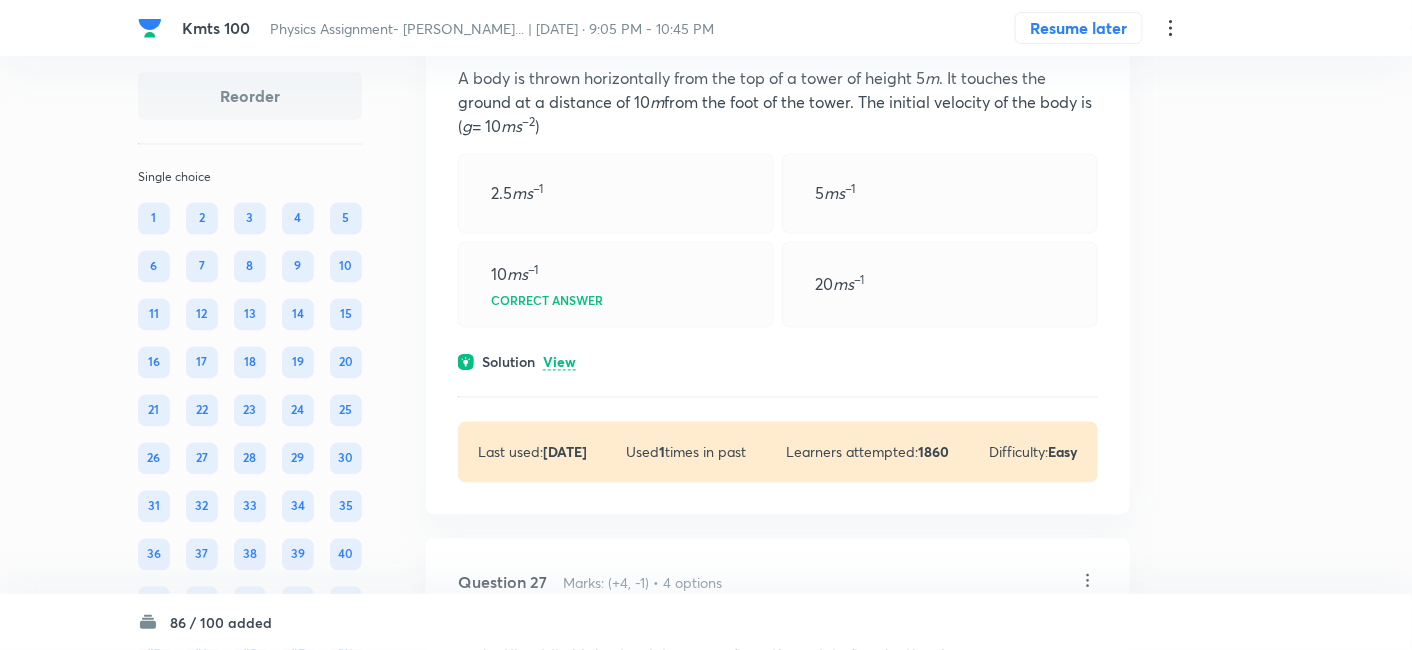 scroll, scrollTop: 20088, scrollLeft: 0, axis: vertical 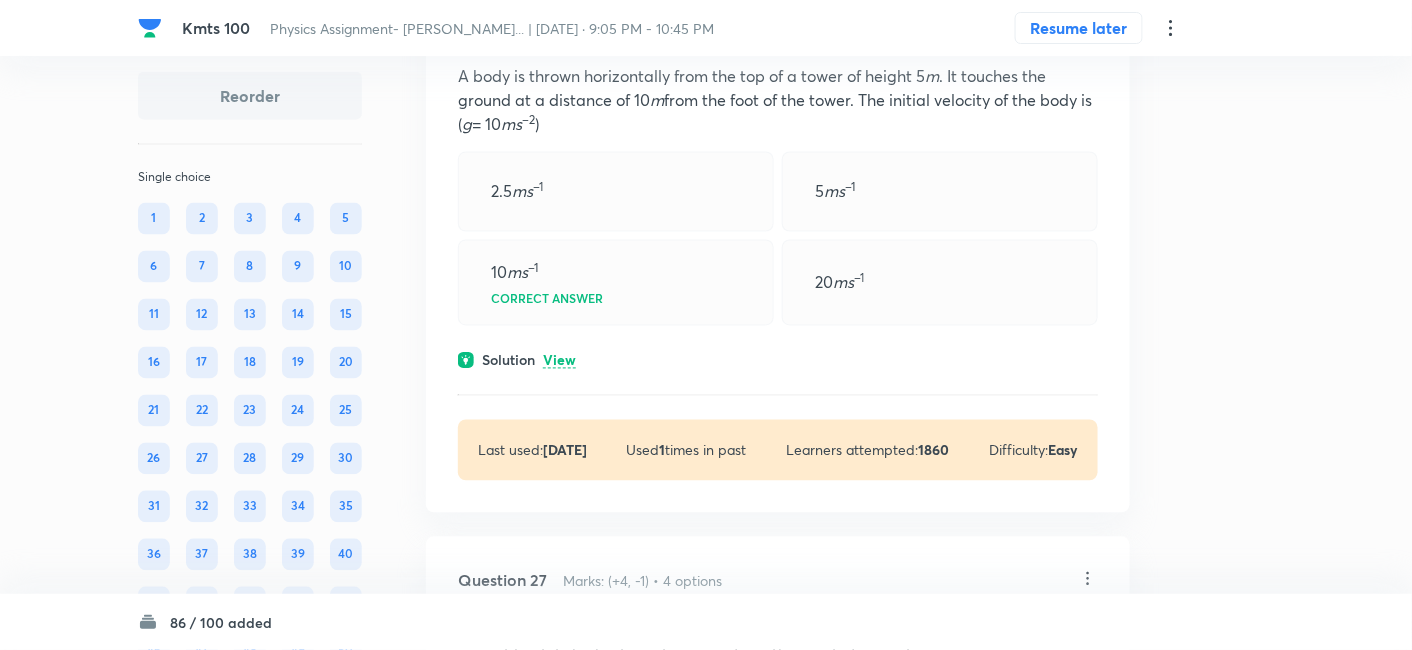 click on "View" at bounding box center [559, 361] 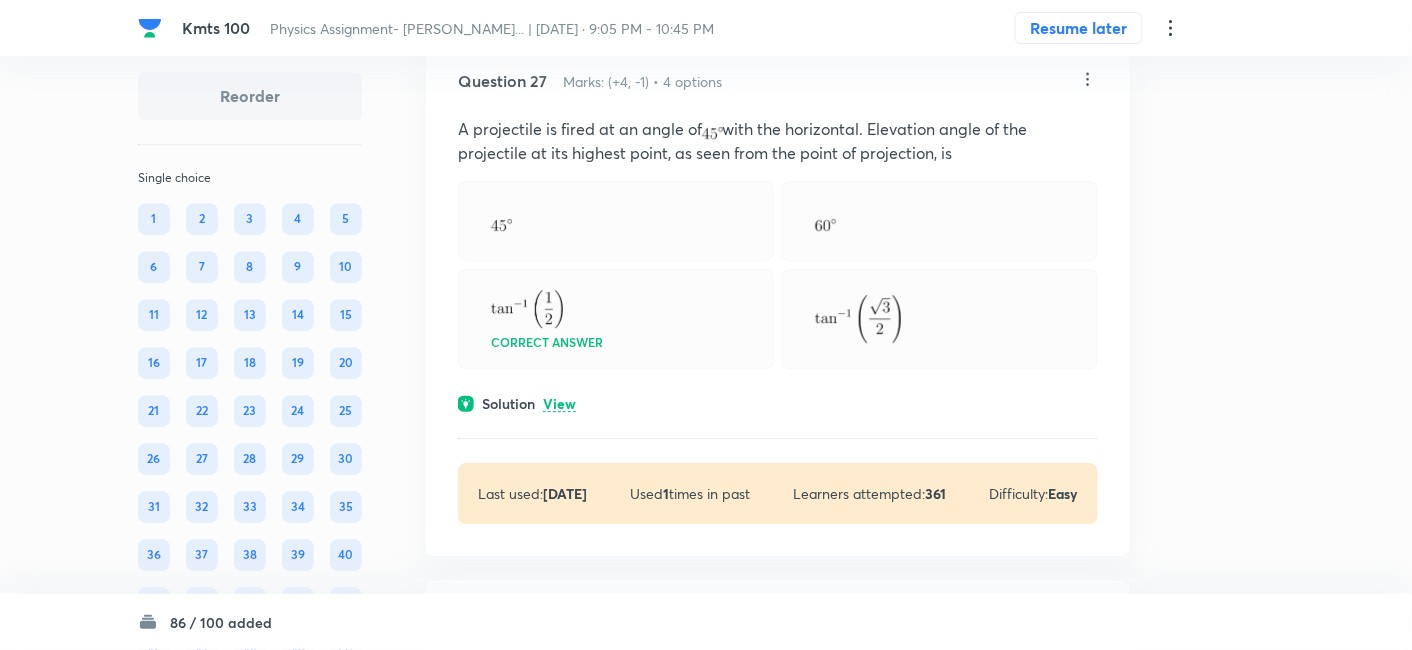 scroll, scrollTop: 20712, scrollLeft: 0, axis: vertical 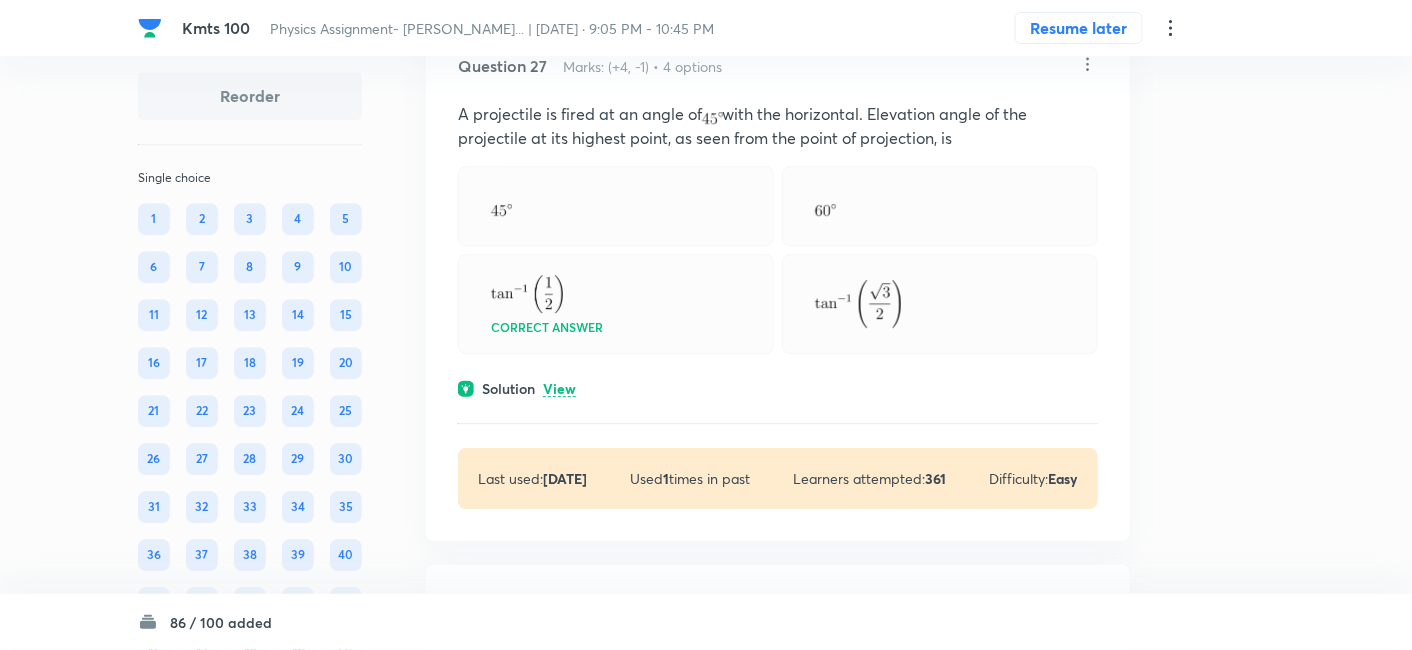 click on "View" at bounding box center (559, 389) 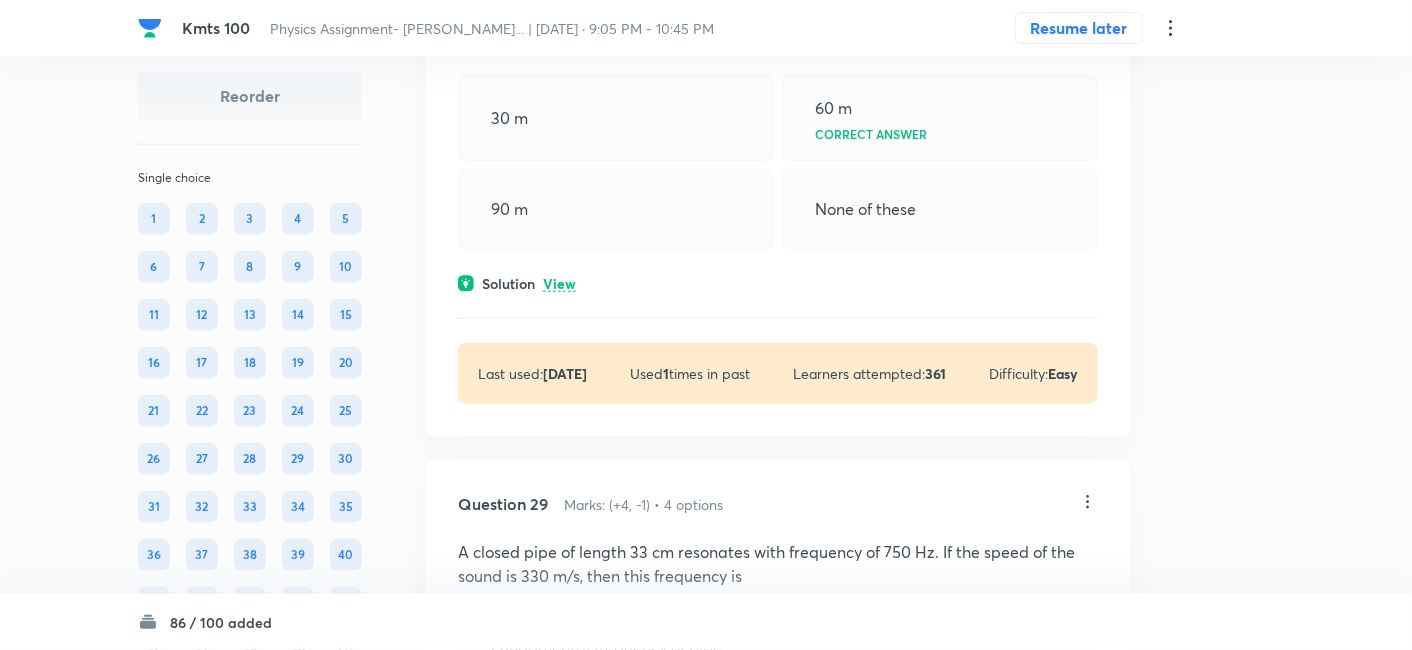scroll, scrollTop: 21857, scrollLeft: 0, axis: vertical 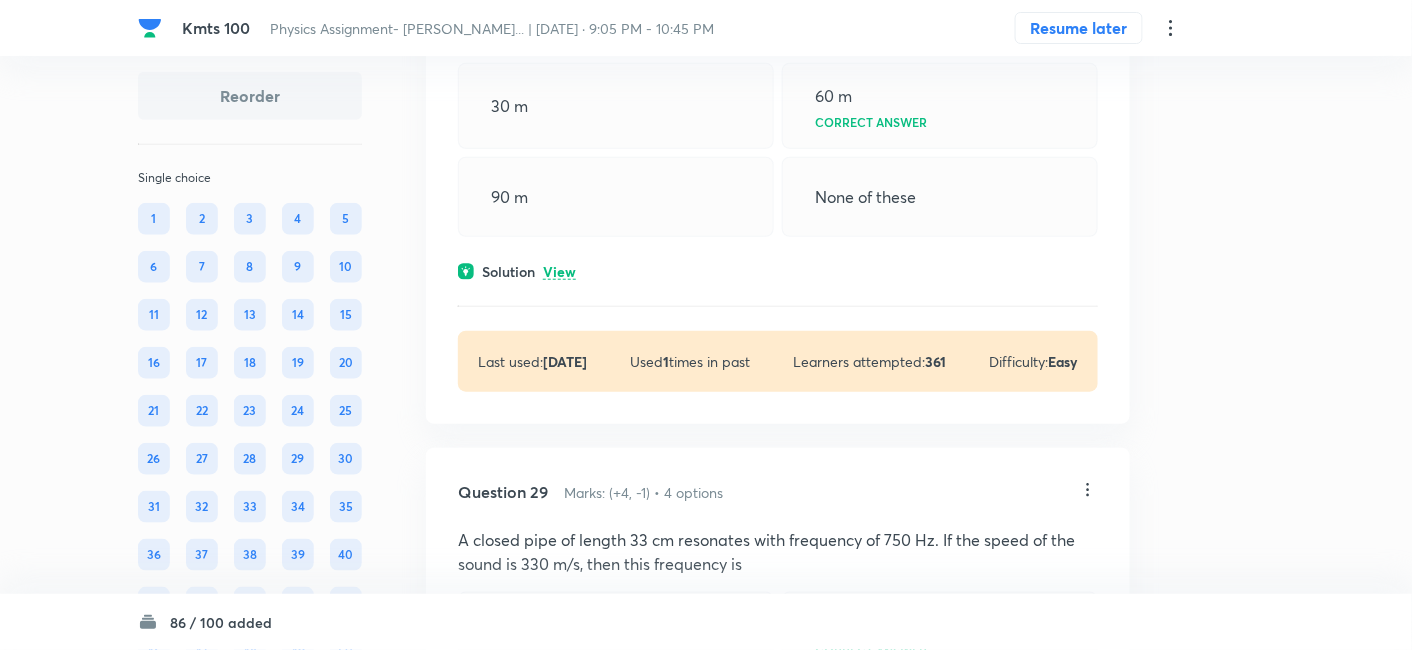 click on "View" at bounding box center (559, 272) 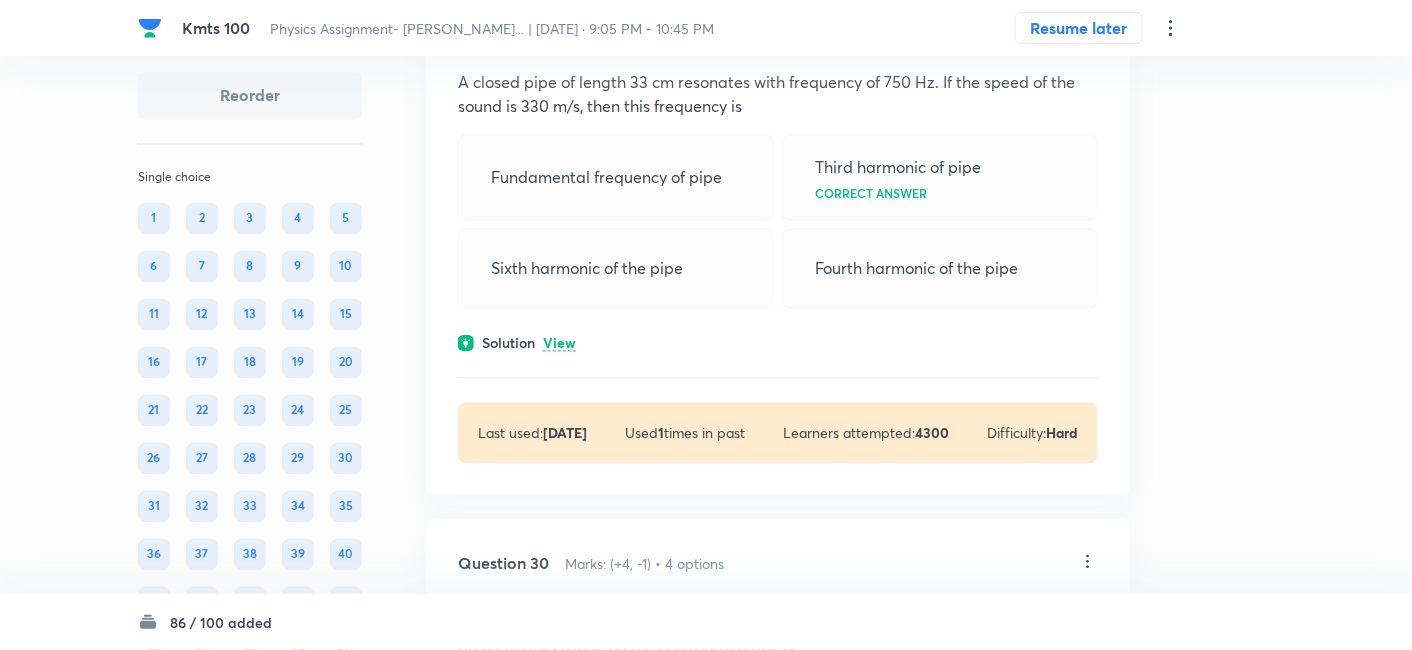 scroll, scrollTop: 22572, scrollLeft: 0, axis: vertical 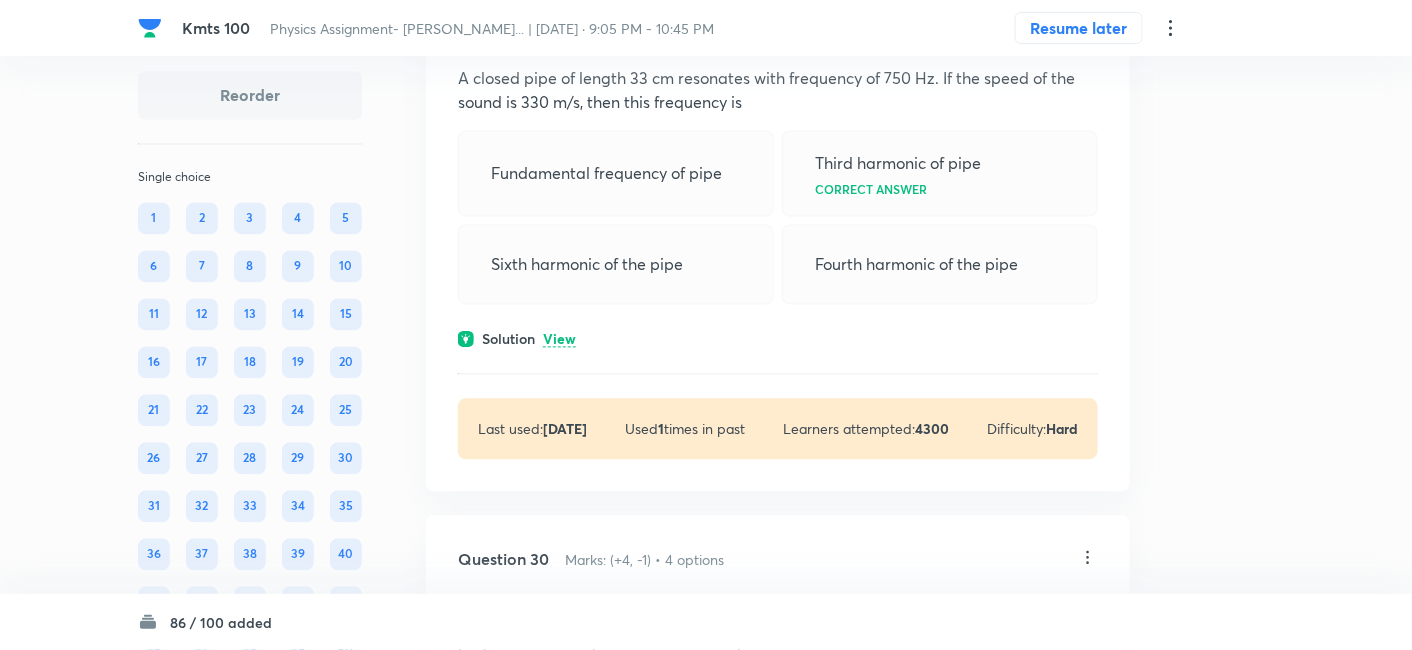 click on "Question 29 Marks: (+4, -1) • 4 options A closed pipe of length 33 cm resonates with frequency of 750 Hz. If the speed of the sound is 330 m/s, then this frequency is   Fundamental frequency of pipe   Third harmonic of pipe   Correct answer Sixth harmonic of the pipe   Fourth harmonic of the pipe  Solution View Last used:  1 year ago Used  1  times in past Learners attempted:  4300 Difficulty: Hard" at bounding box center [778, 239] 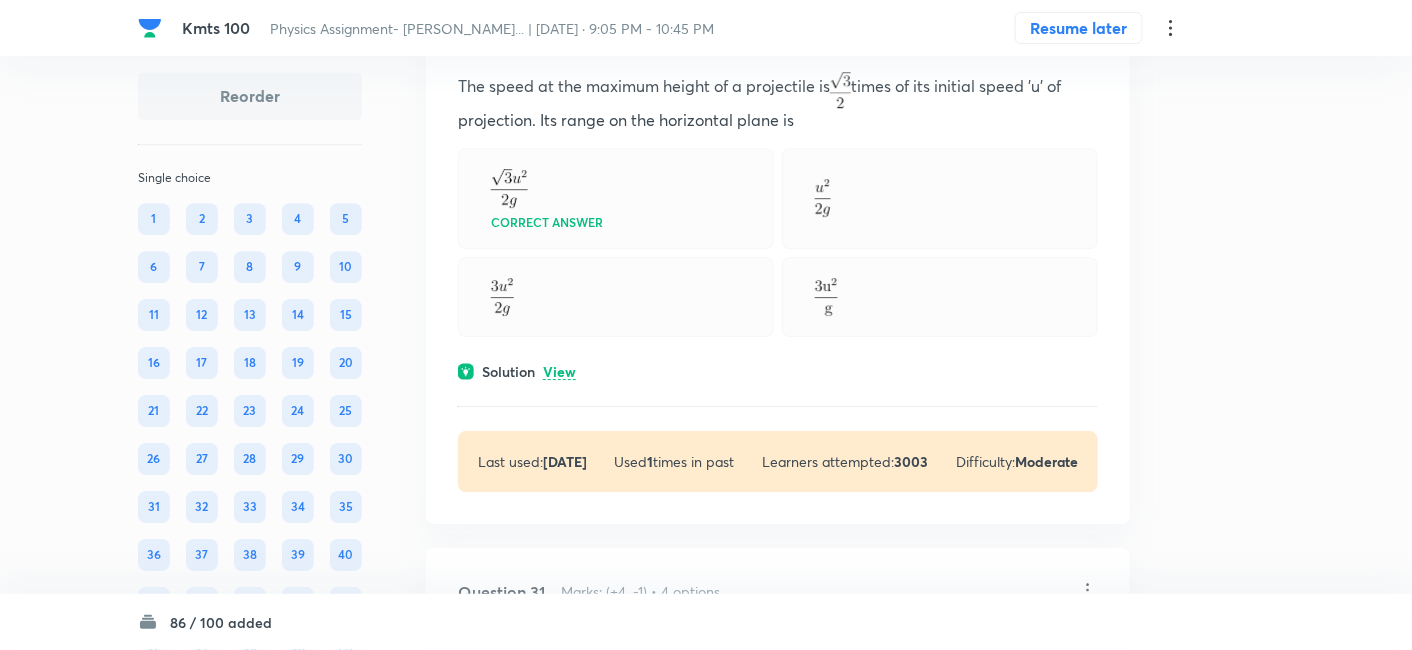 scroll, scrollTop: 23297, scrollLeft: 0, axis: vertical 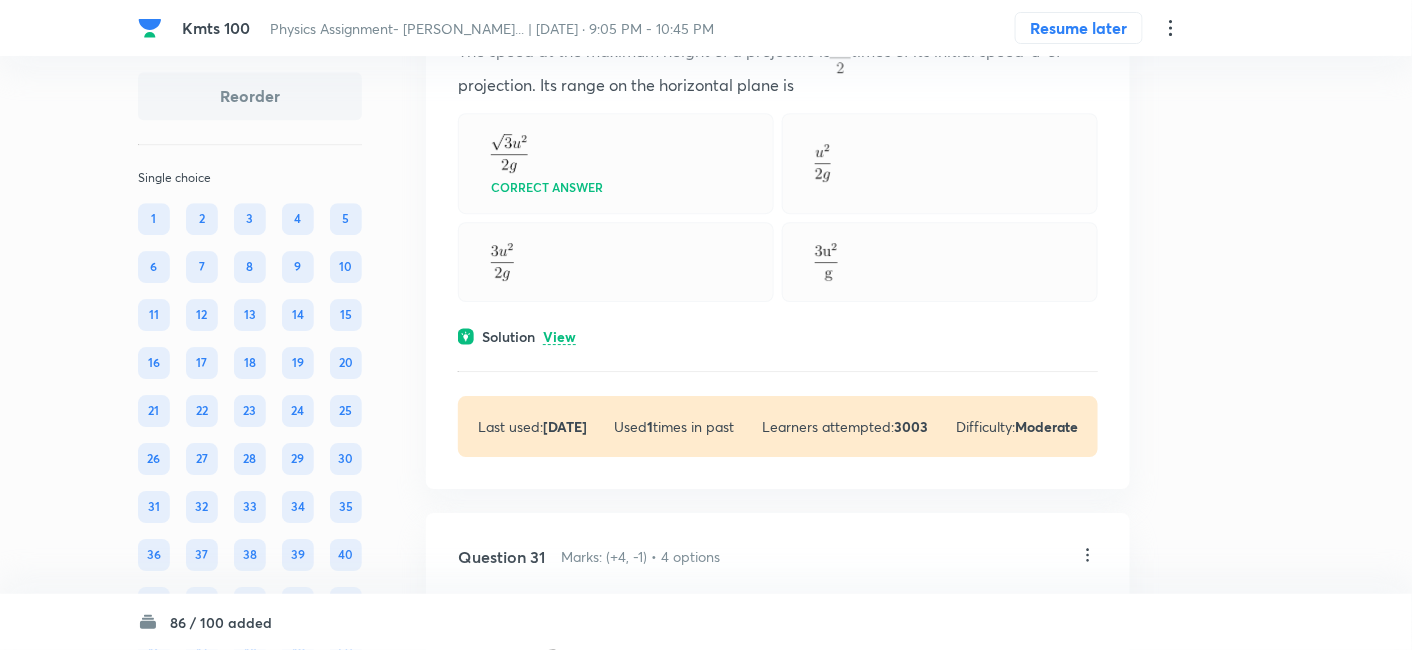 click on "View" at bounding box center [559, 337] 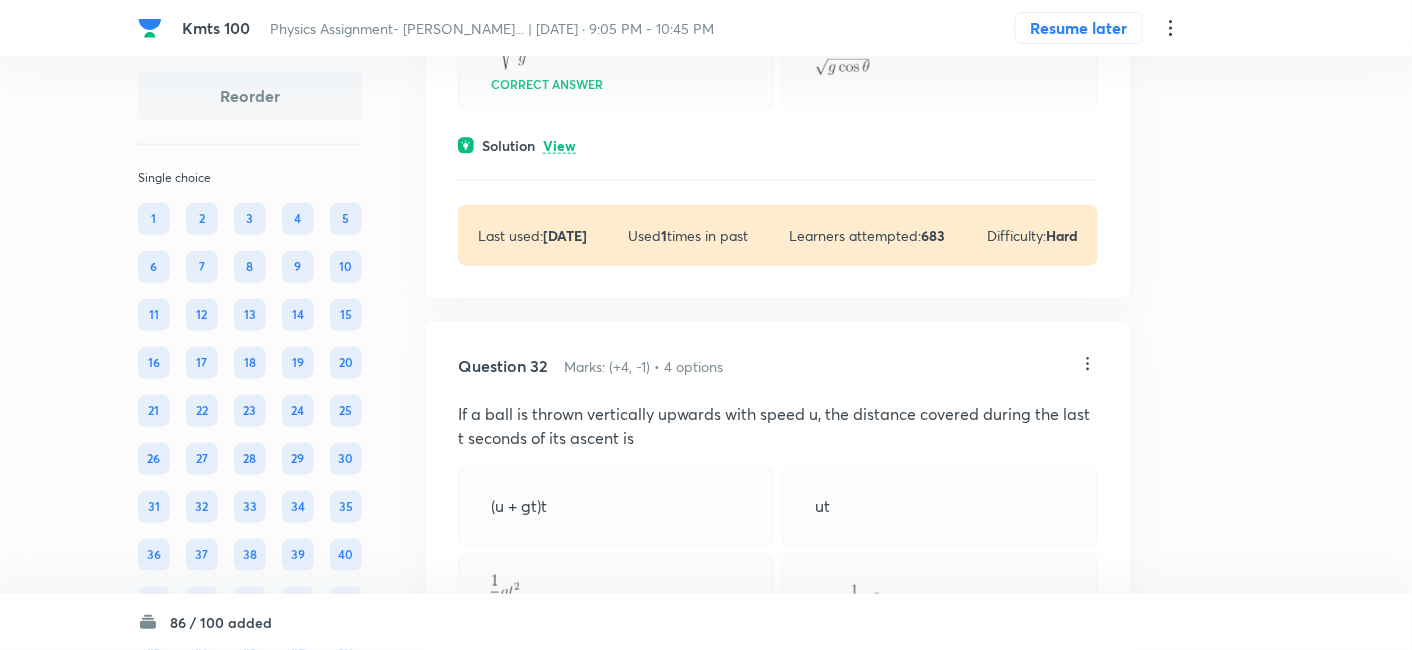 scroll, scrollTop: 24403, scrollLeft: 0, axis: vertical 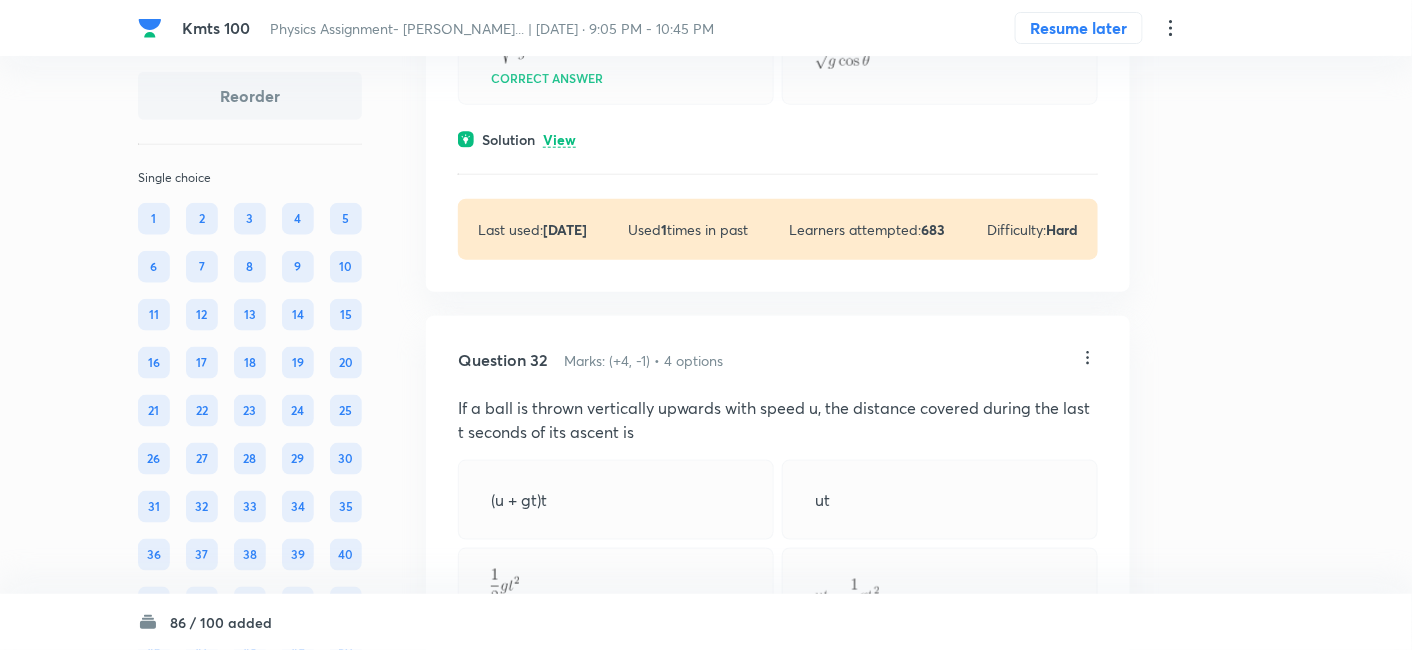 click on "View" at bounding box center [559, 140] 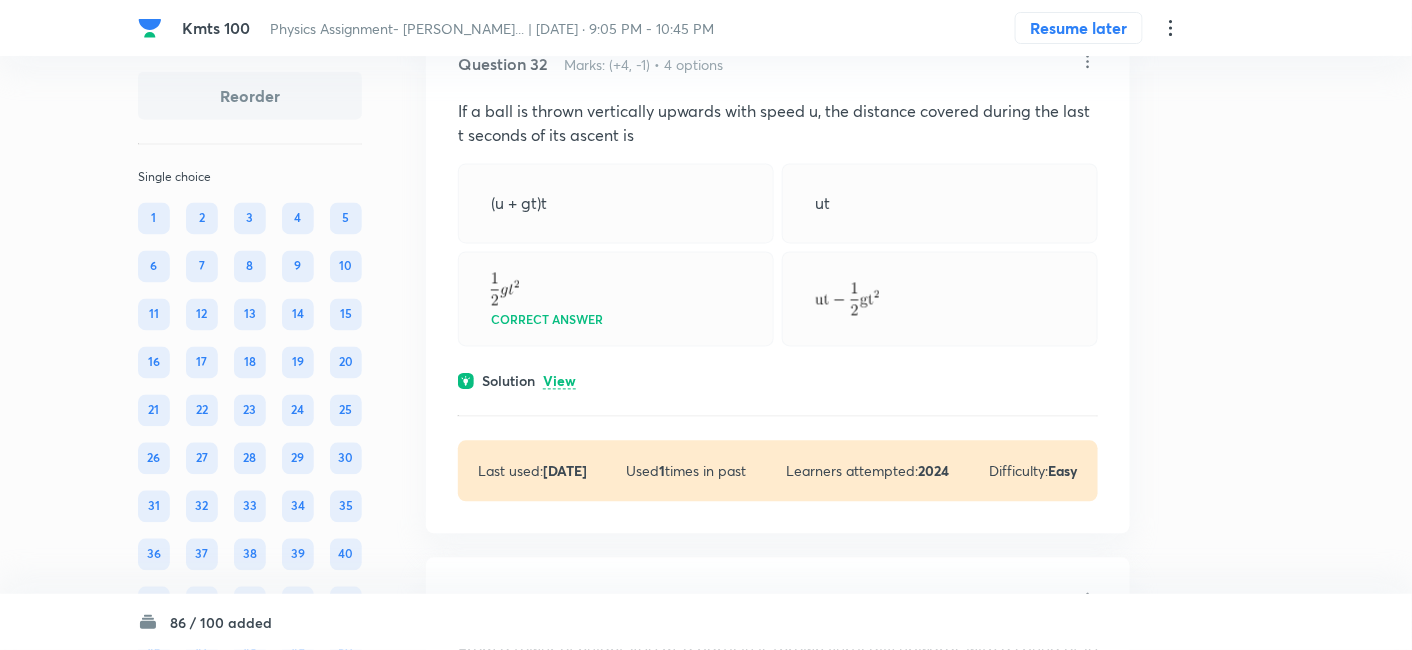 scroll, scrollTop: 24932, scrollLeft: 0, axis: vertical 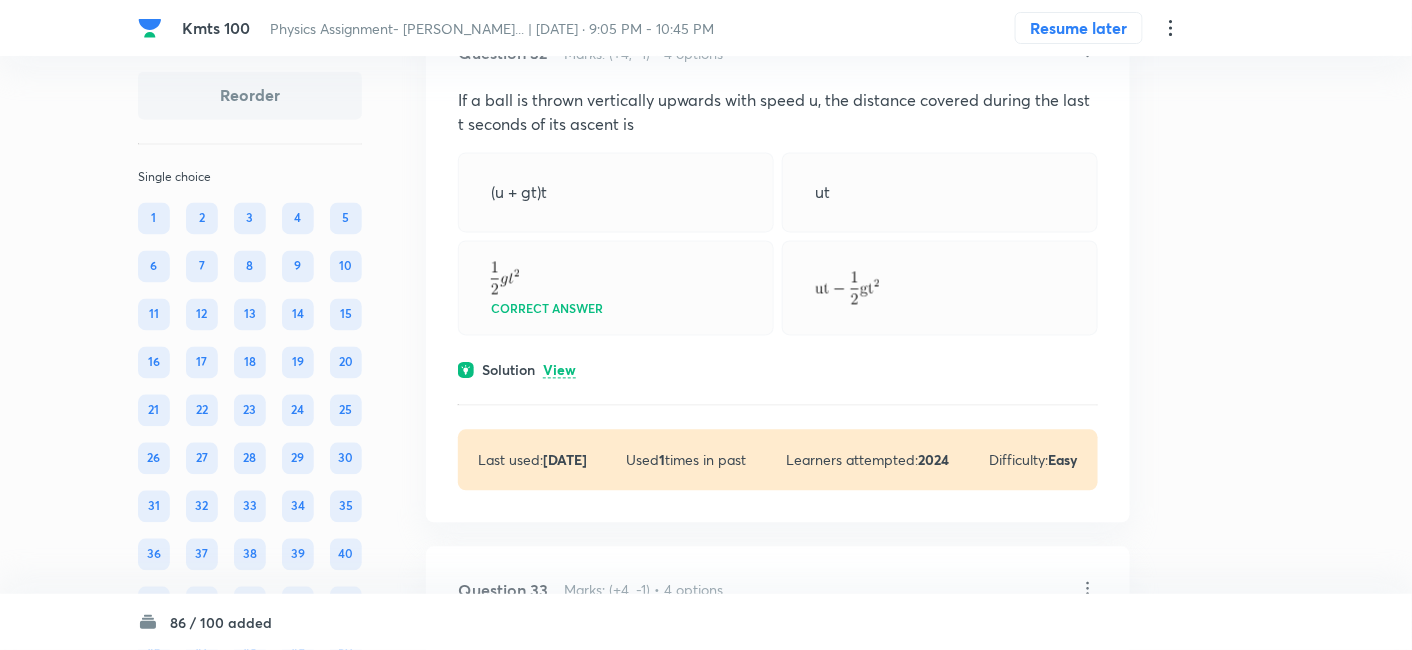 click on "View" at bounding box center [559, 371] 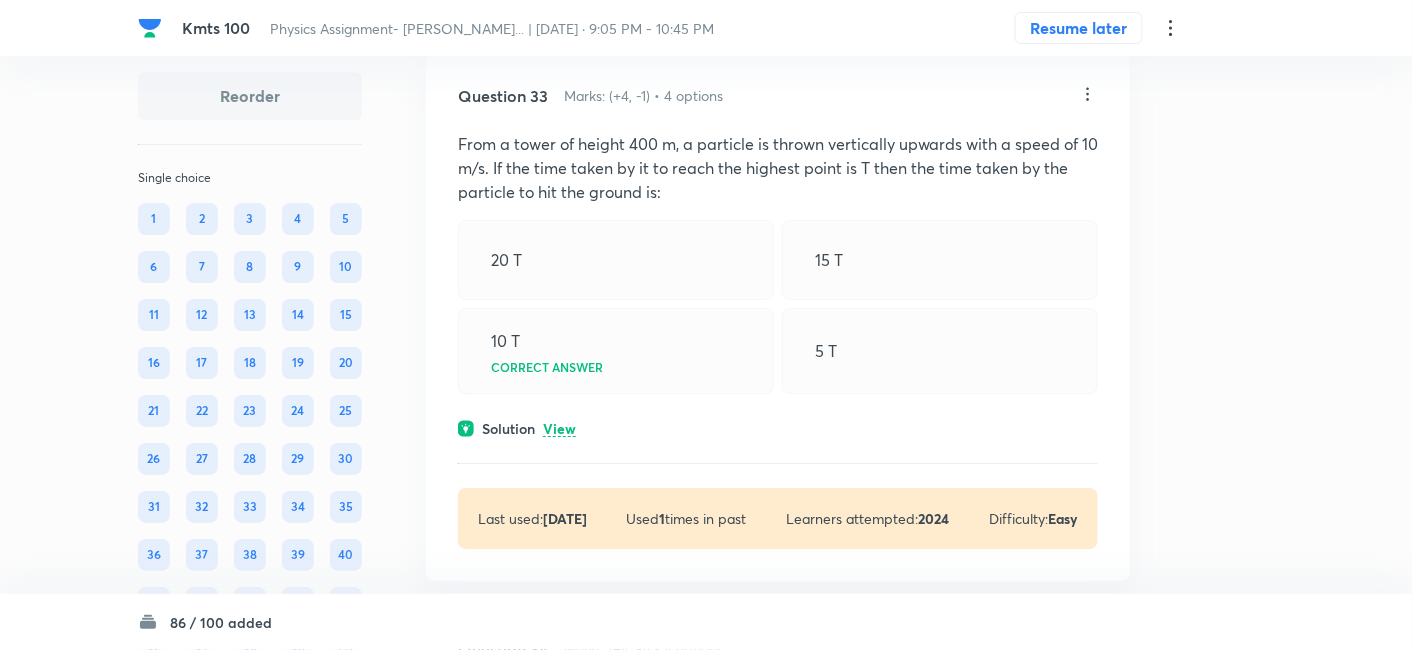 scroll, scrollTop: 25893, scrollLeft: 0, axis: vertical 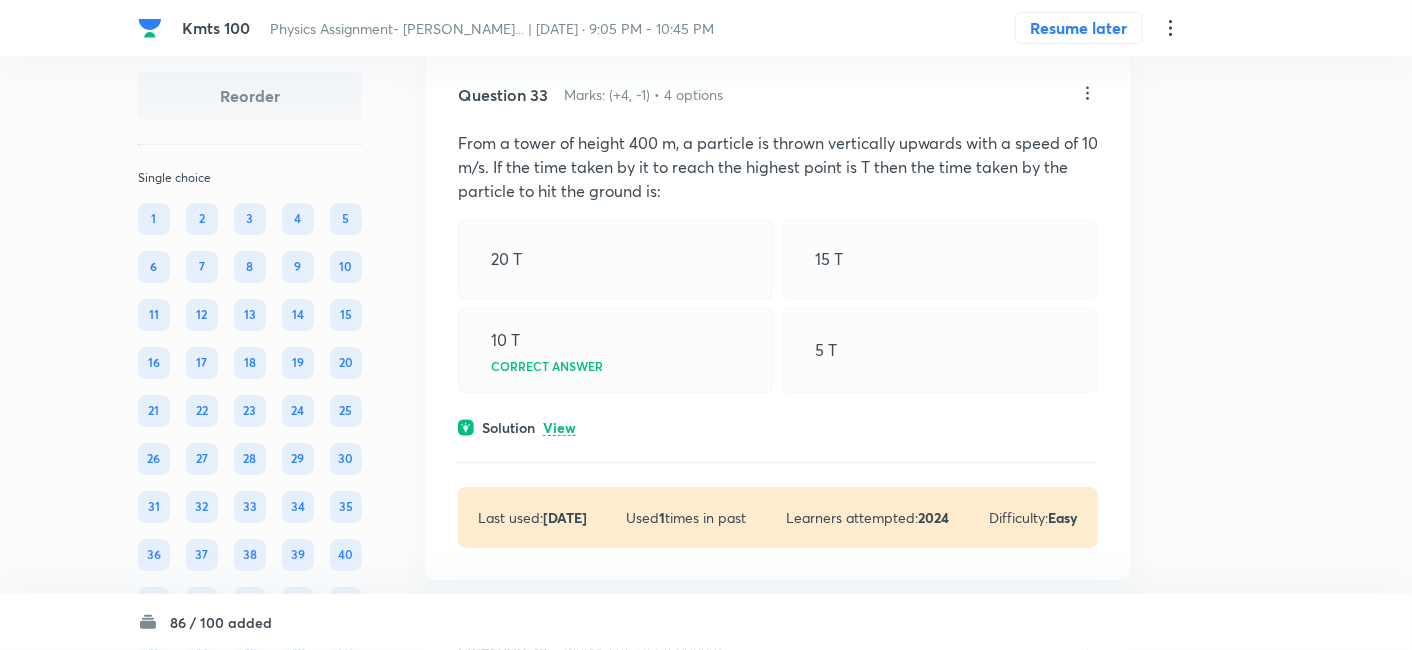 click on "View" at bounding box center [559, 428] 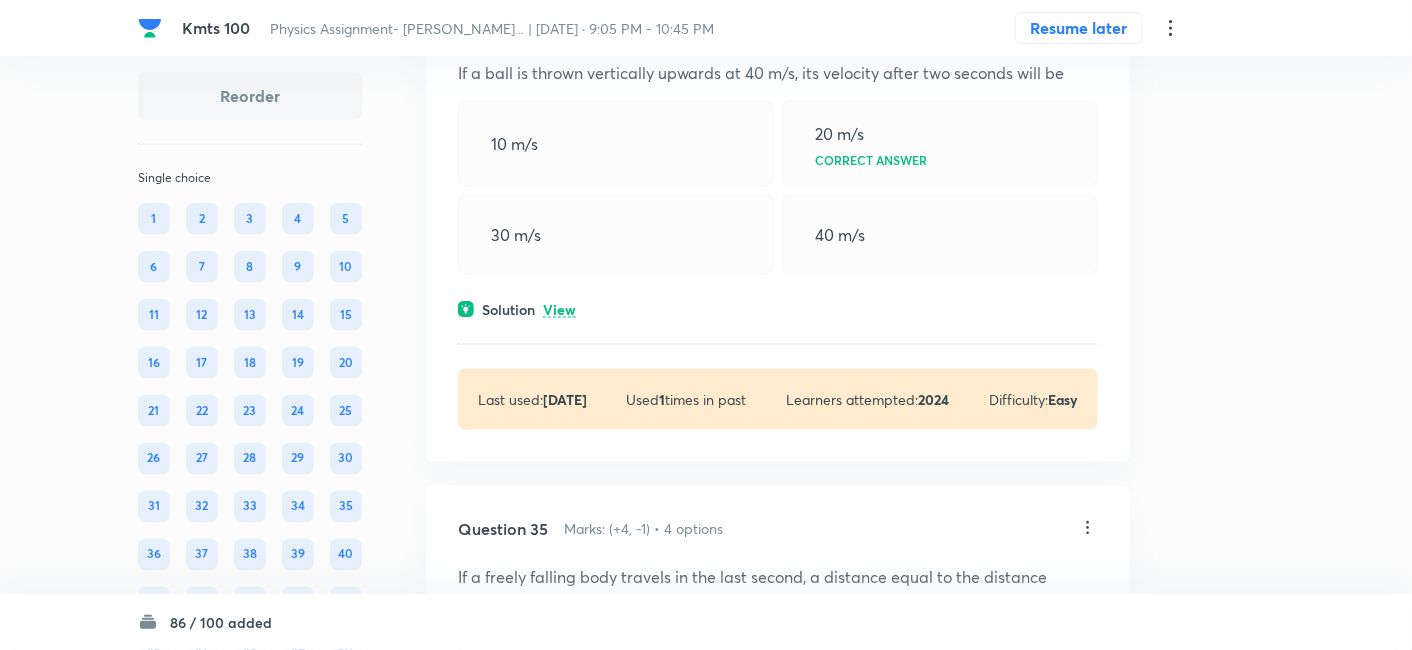 scroll, scrollTop: 26999, scrollLeft: 0, axis: vertical 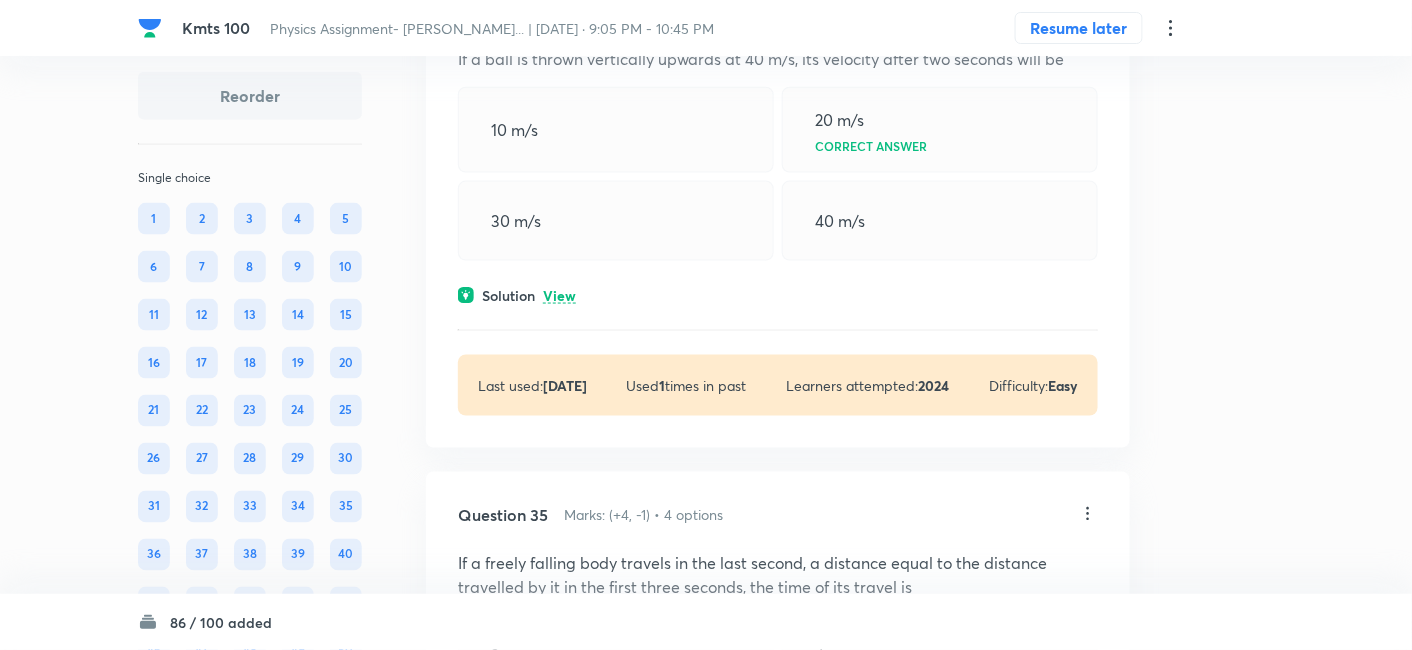 click on "View" at bounding box center [559, 296] 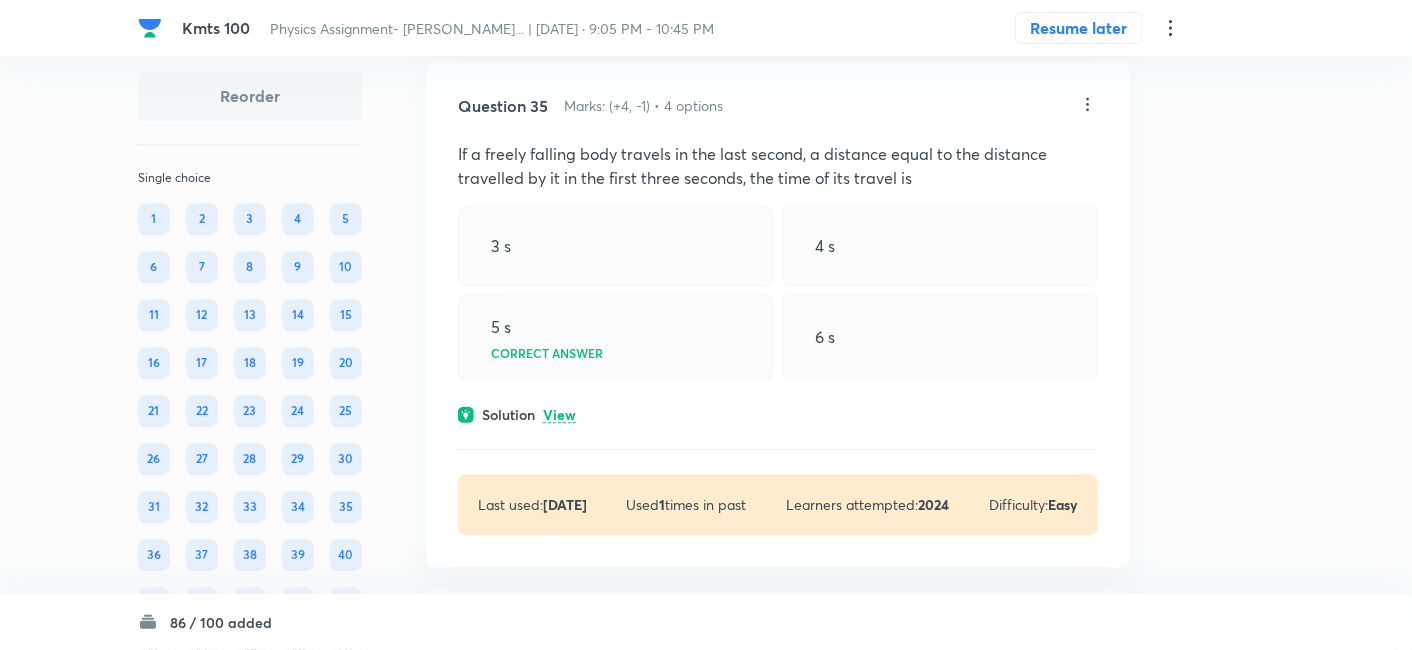 scroll, scrollTop: 27552, scrollLeft: 0, axis: vertical 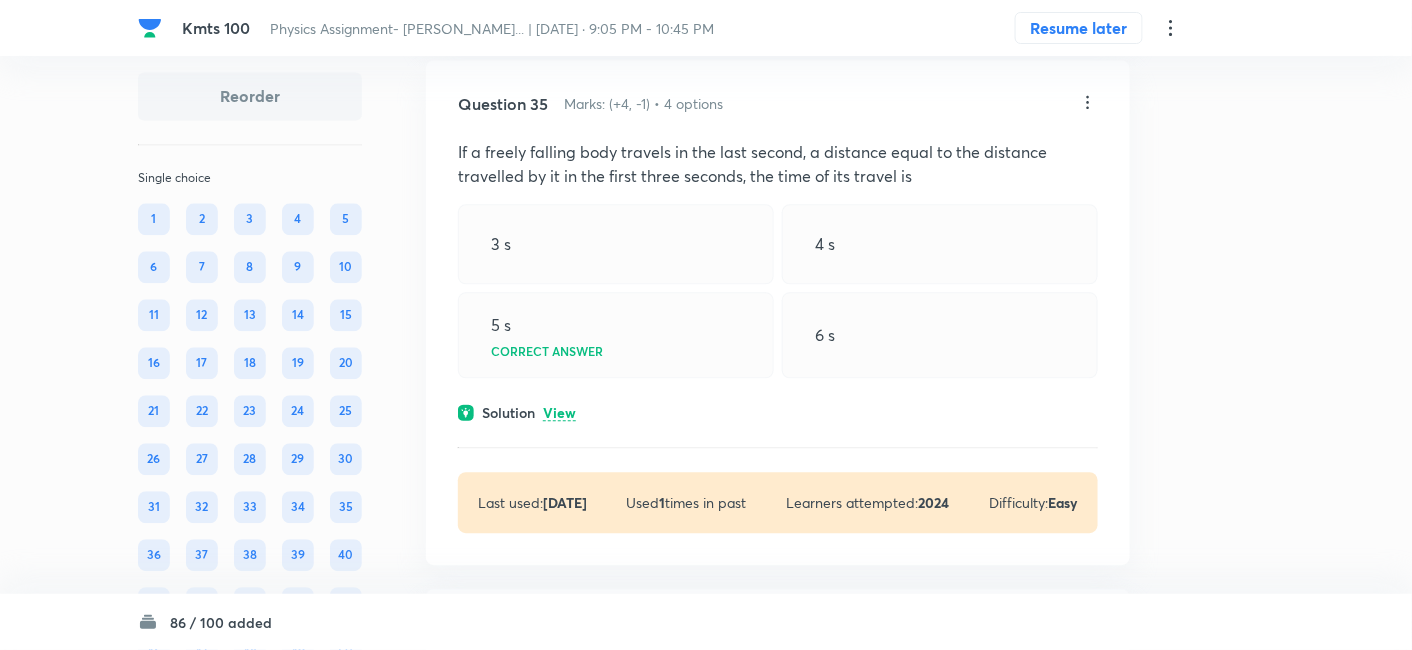 click on "Solution View" at bounding box center [778, 412] 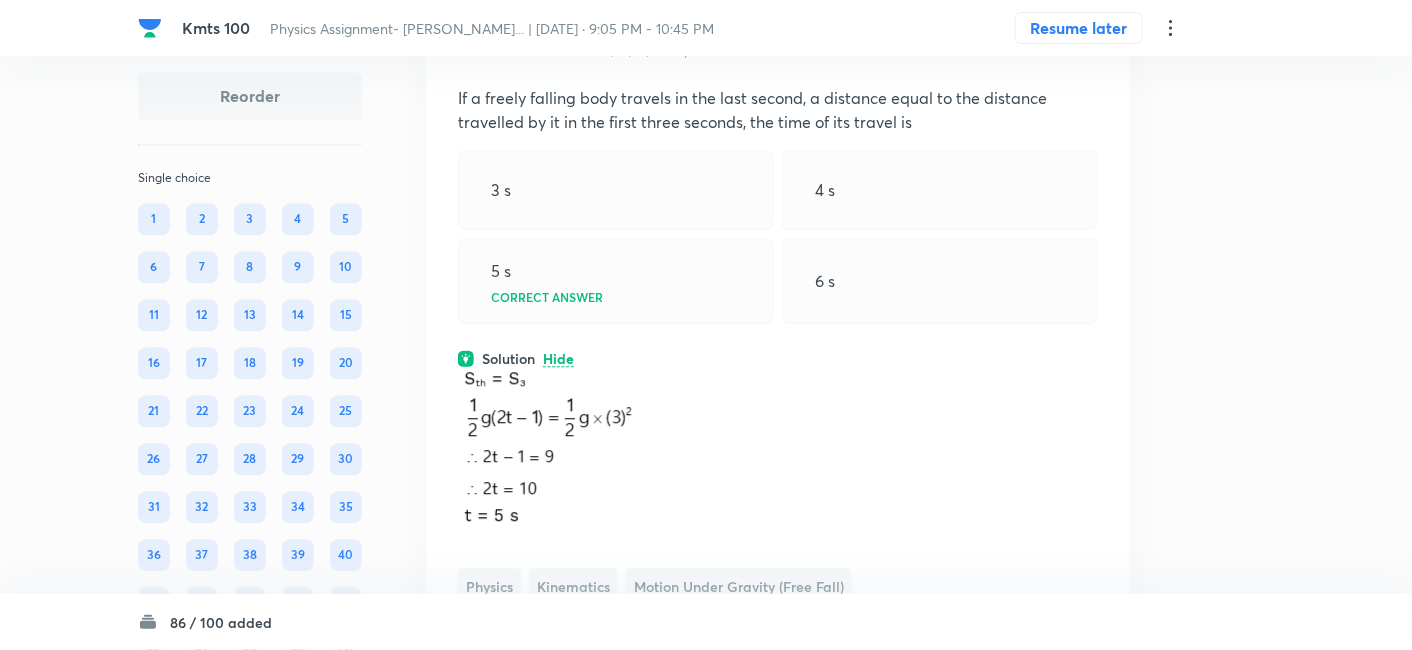 scroll, scrollTop: 27597, scrollLeft: 0, axis: vertical 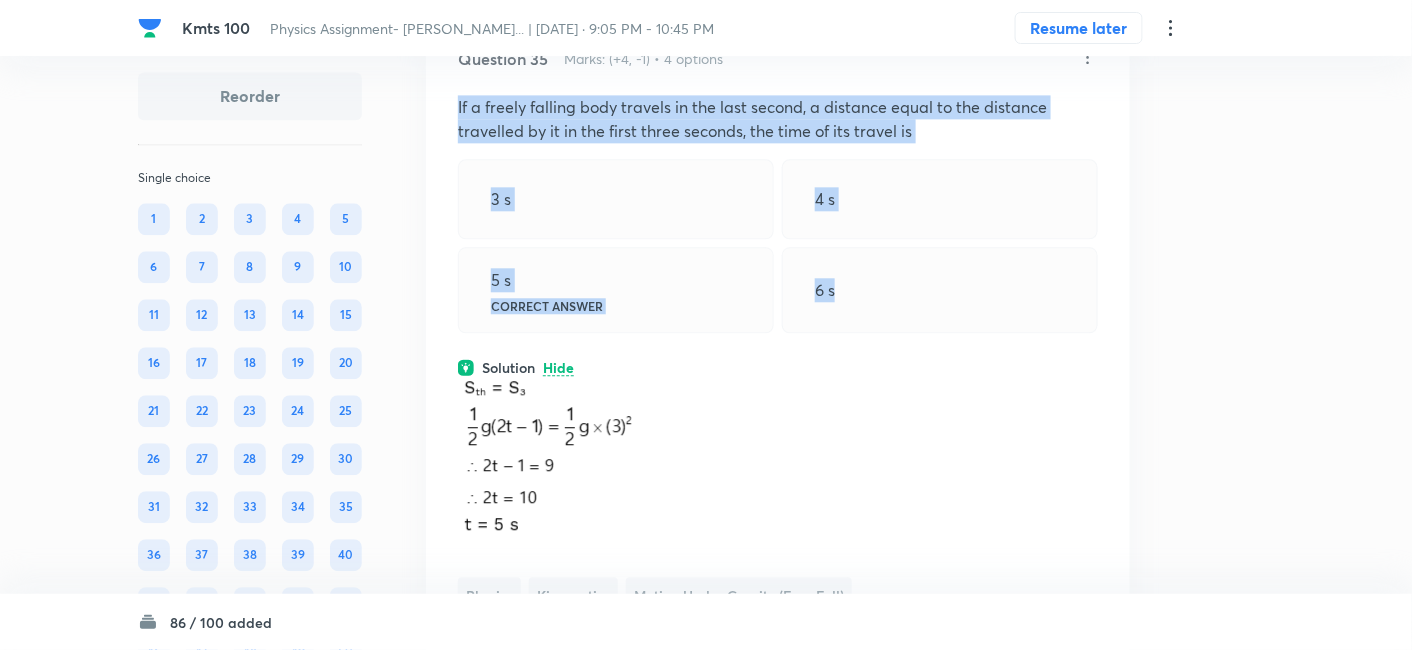 drag, startPoint x: 456, startPoint y: 145, endPoint x: 877, endPoint y: 336, distance: 462.30078 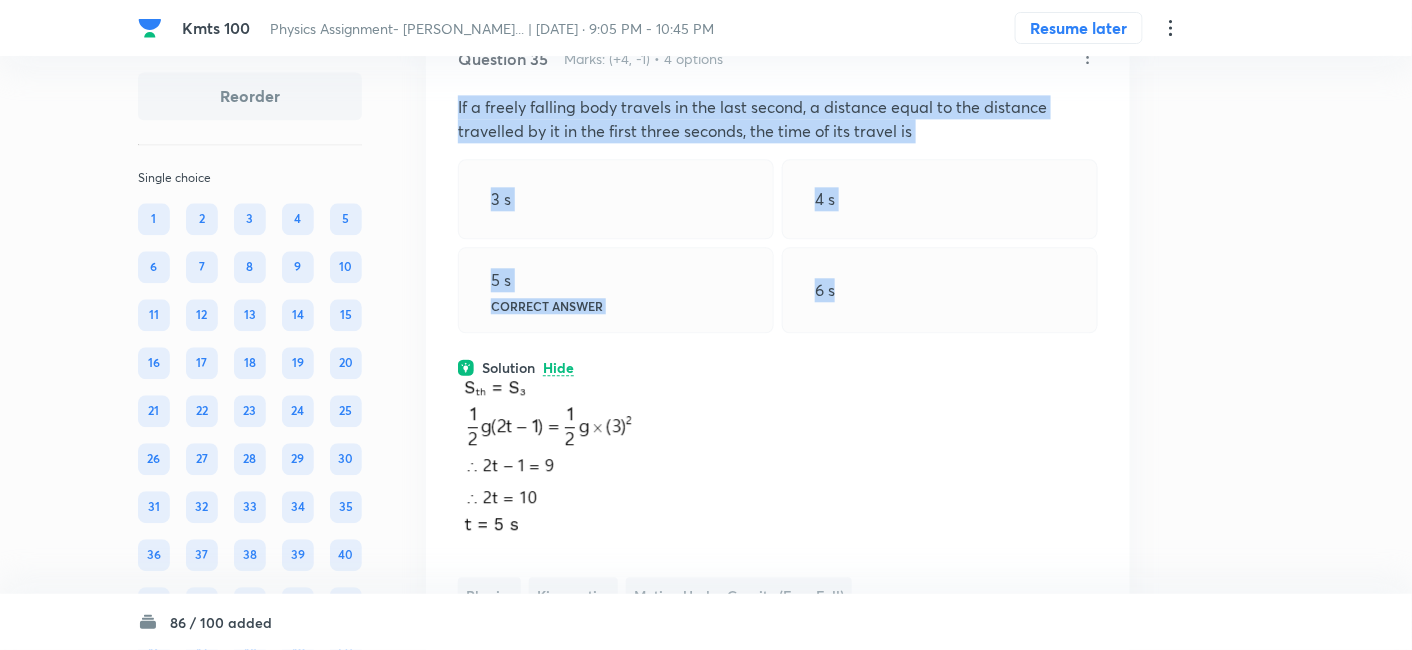 copy on "If a freely falling body travels in the last second, a distance equal to the distance travelled by it in the first three seconds, the time of its travel is 3 s 4 s 5 s Correct answer 6 s" 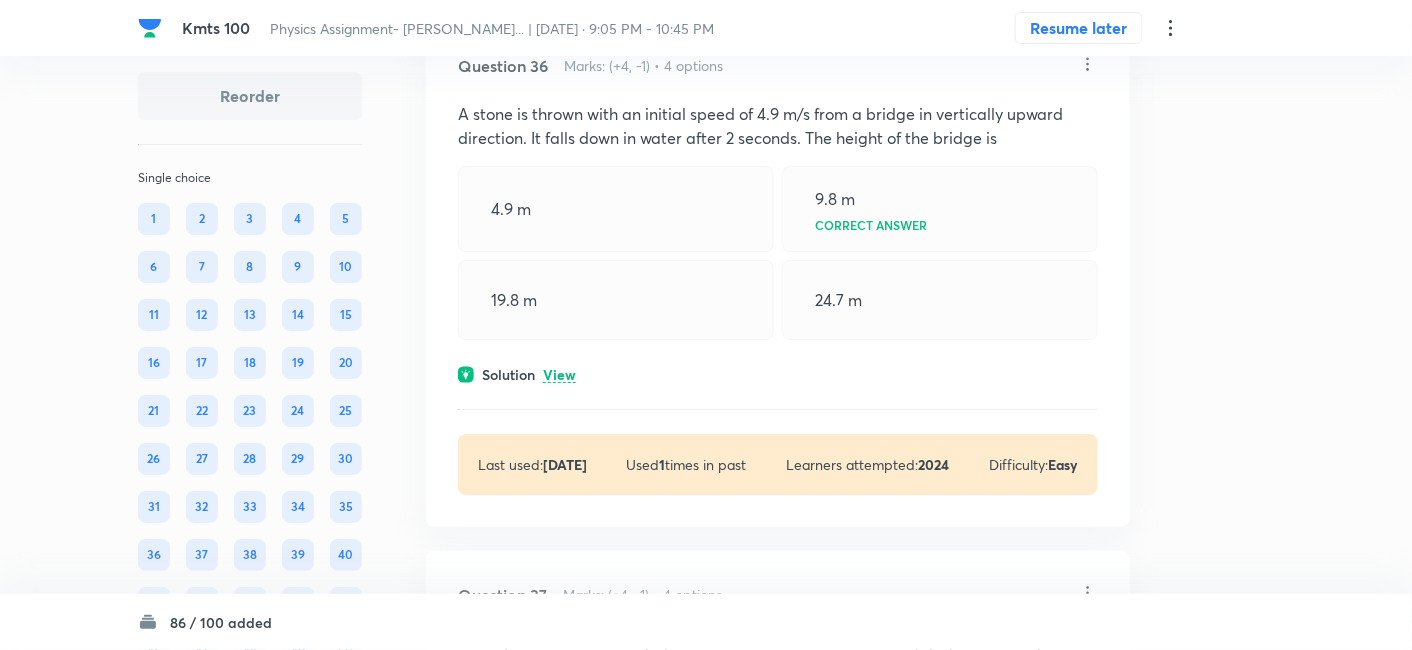 scroll, scrollTop: 28385, scrollLeft: 0, axis: vertical 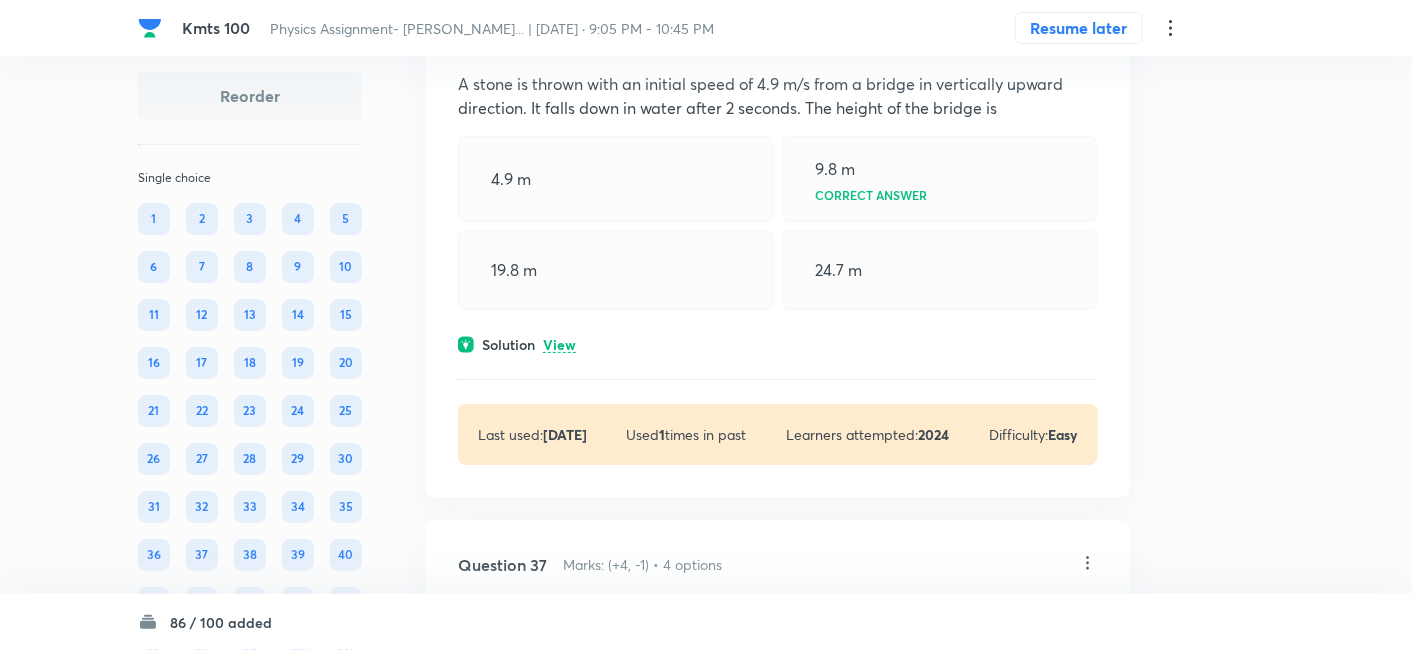 click on "View" at bounding box center [559, 345] 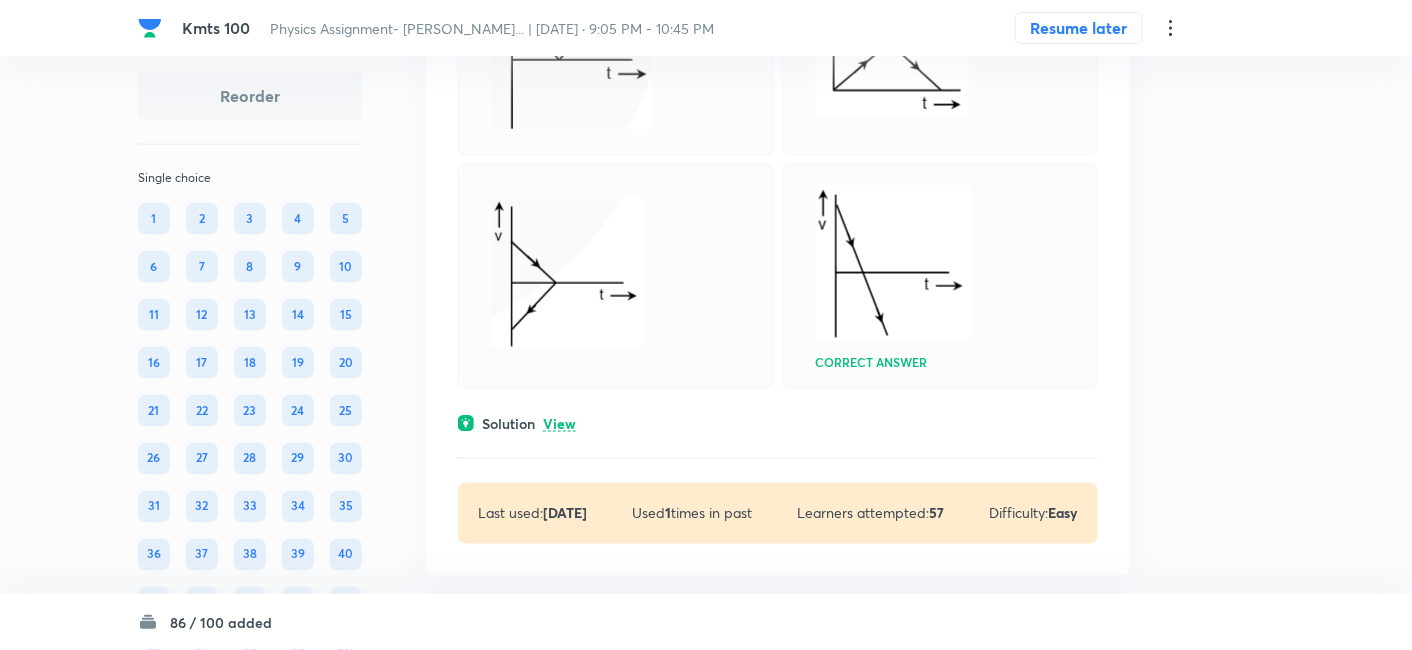scroll, scrollTop: 29363, scrollLeft: 0, axis: vertical 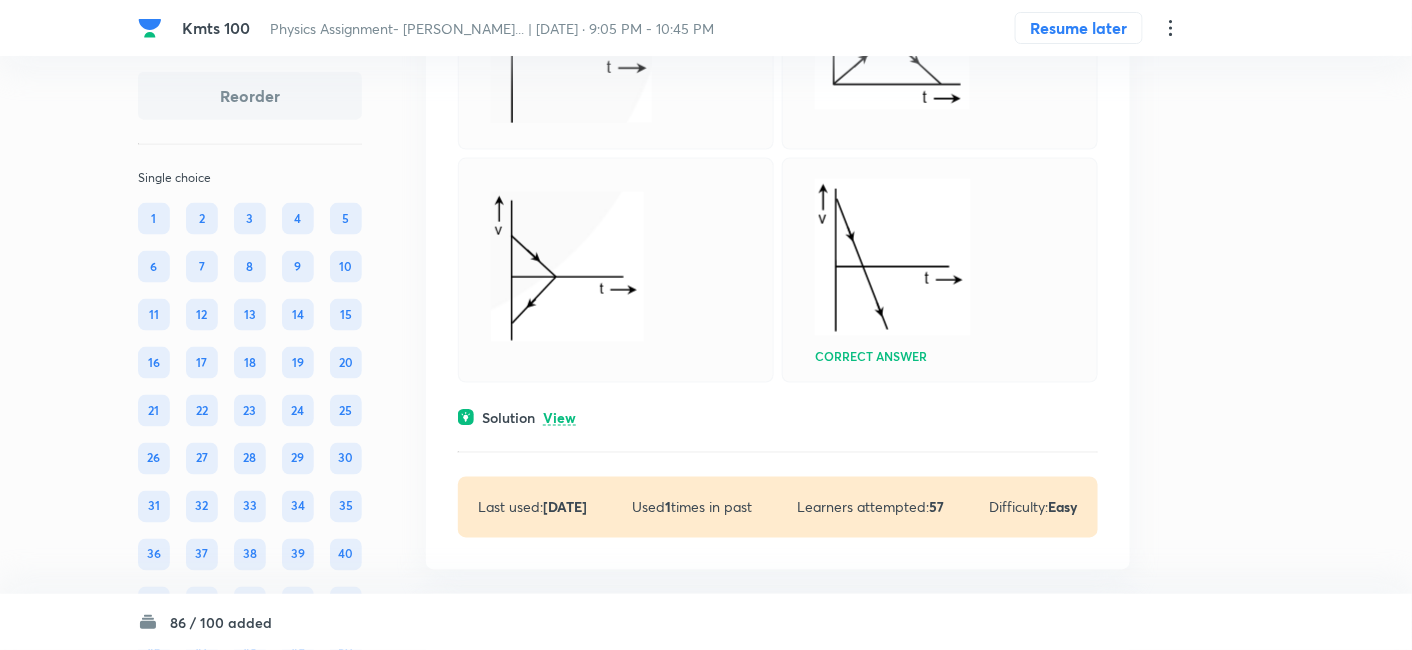 click on "View" at bounding box center [559, 418] 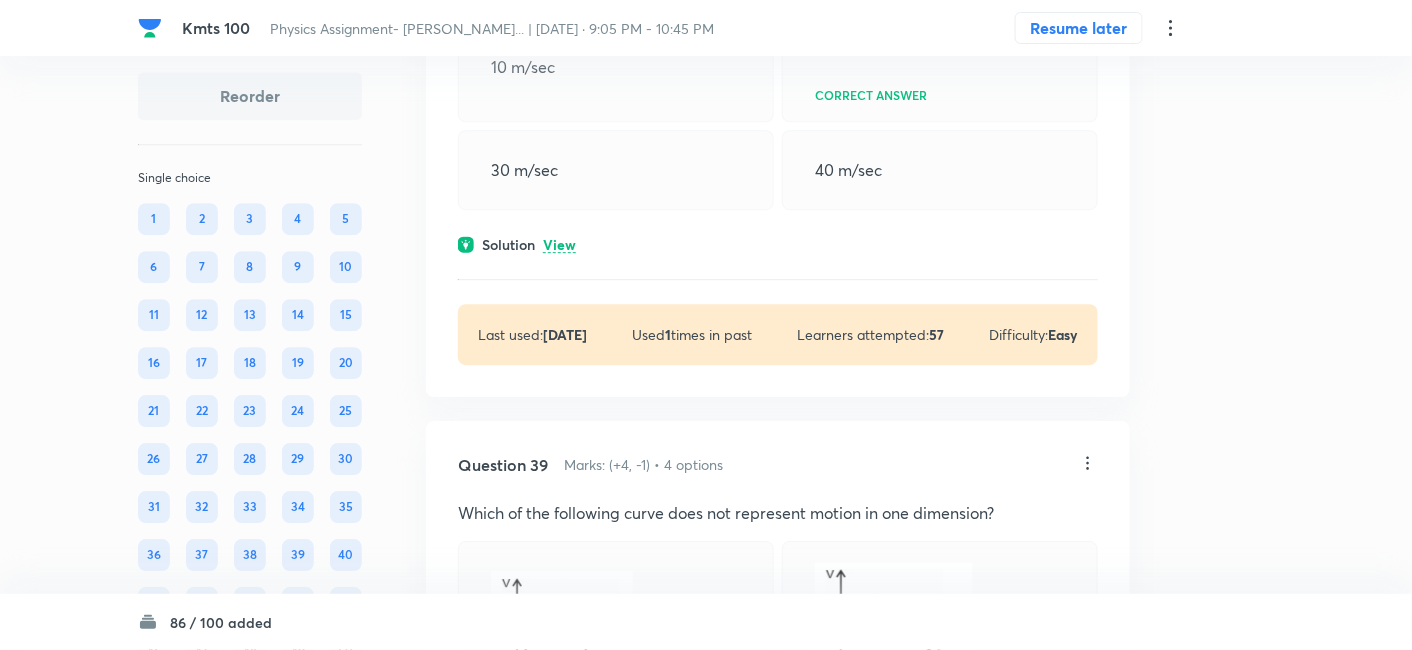 scroll, scrollTop: 30334, scrollLeft: 0, axis: vertical 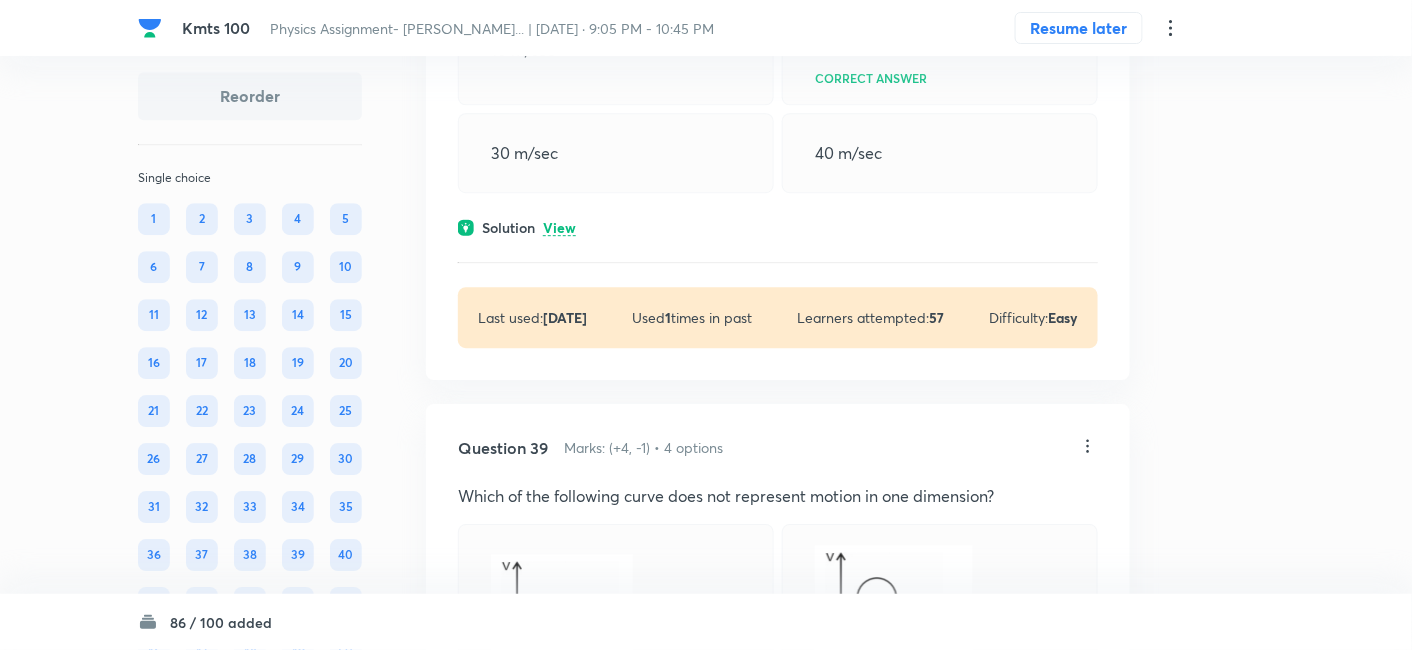 click on "View" at bounding box center [559, 228] 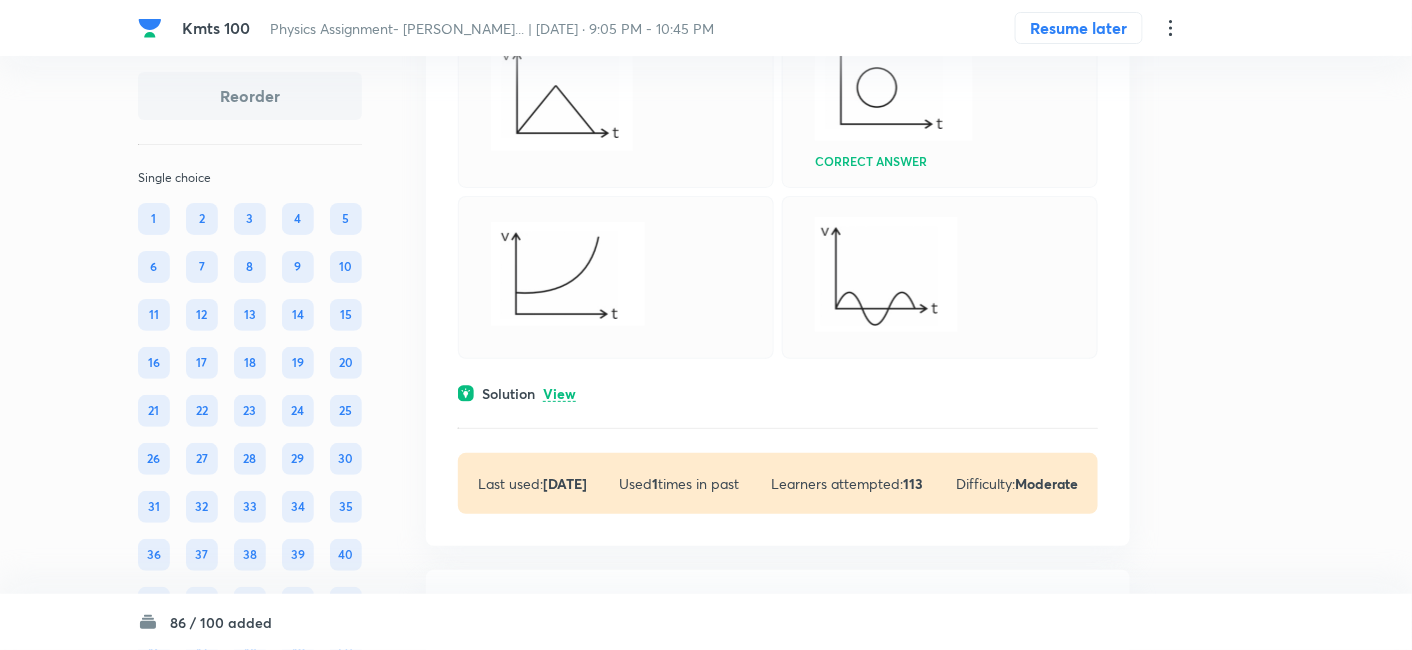 scroll, scrollTop: 30965, scrollLeft: 0, axis: vertical 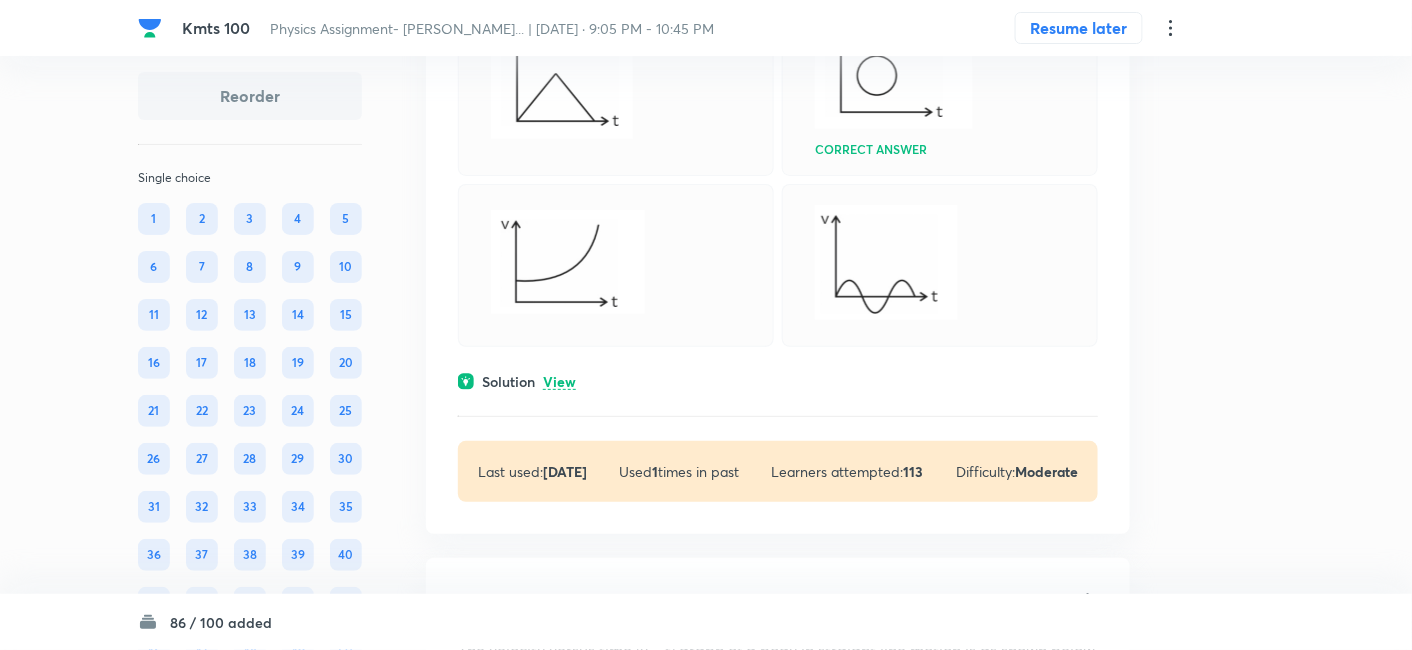 click on "Question 39 Marks: (+4, -1) • 4 options Which of the following curve does not represent motion in one dimension? Correct answer Solution View Last used:  1 year ago Used  1  times in past Learners attempted:  113 Difficulty: Moderate" at bounding box center (778, 208) 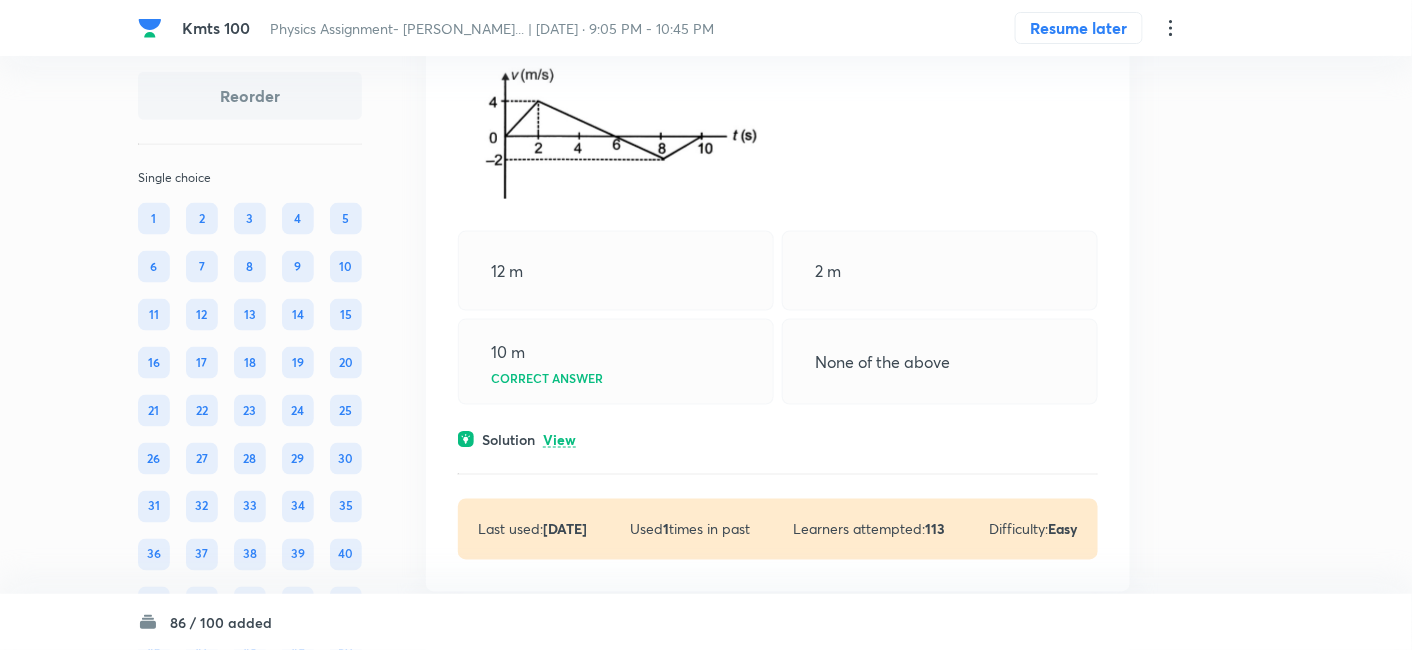 scroll, scrollTop: 31706, scrollLeft: 0, axis: vertical 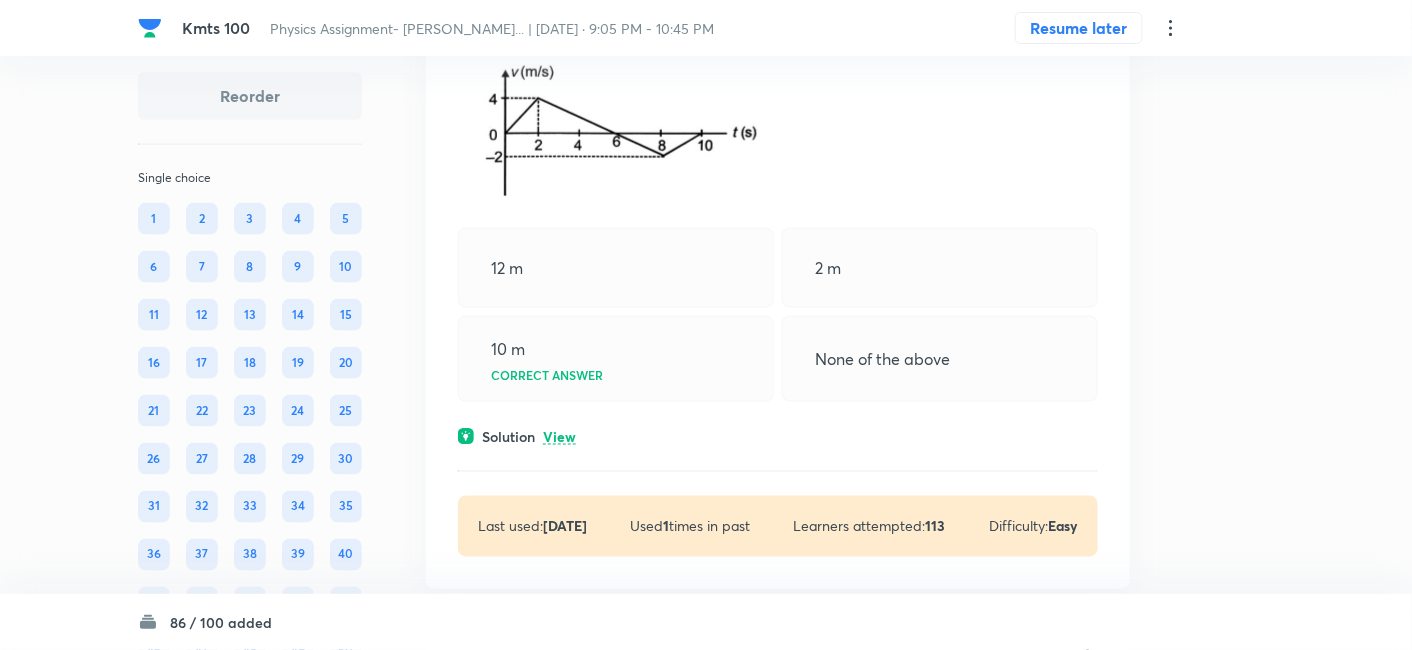 click on "View" at bounding box center [559, 437] 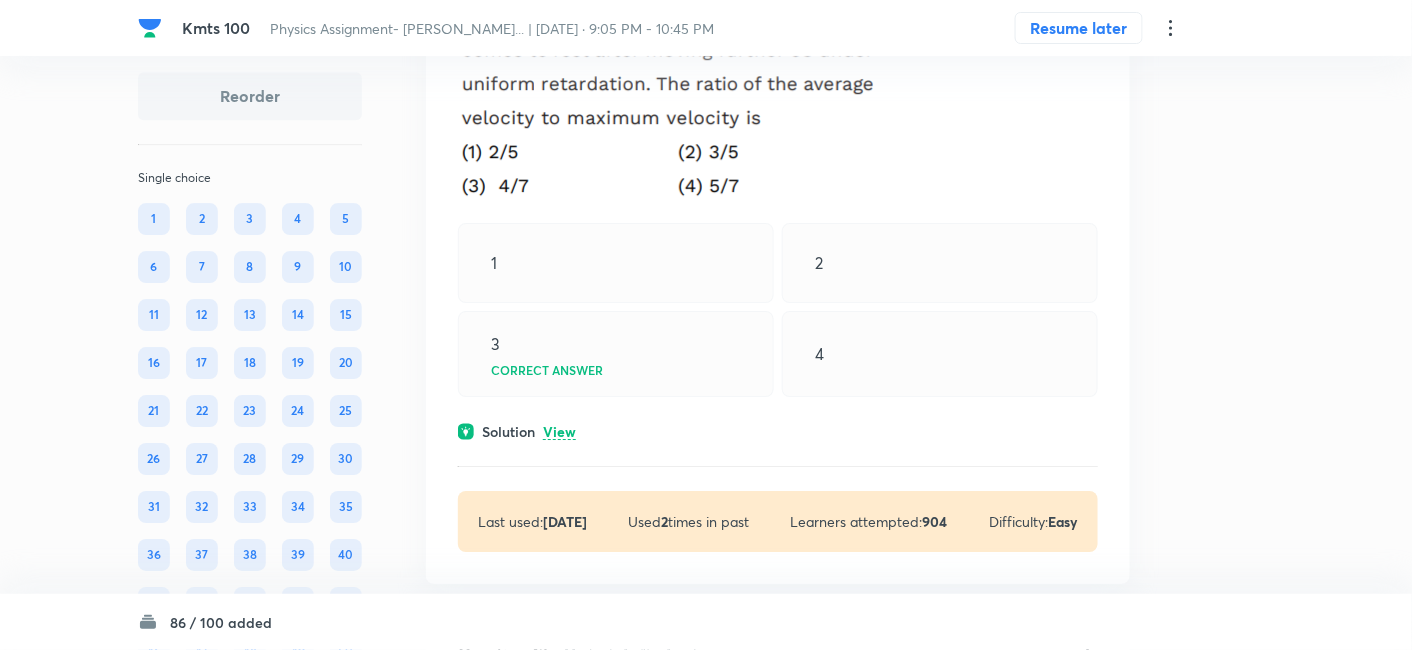 scroll, scrollTop: 32892, scrollLeft: 0, axis: vertical 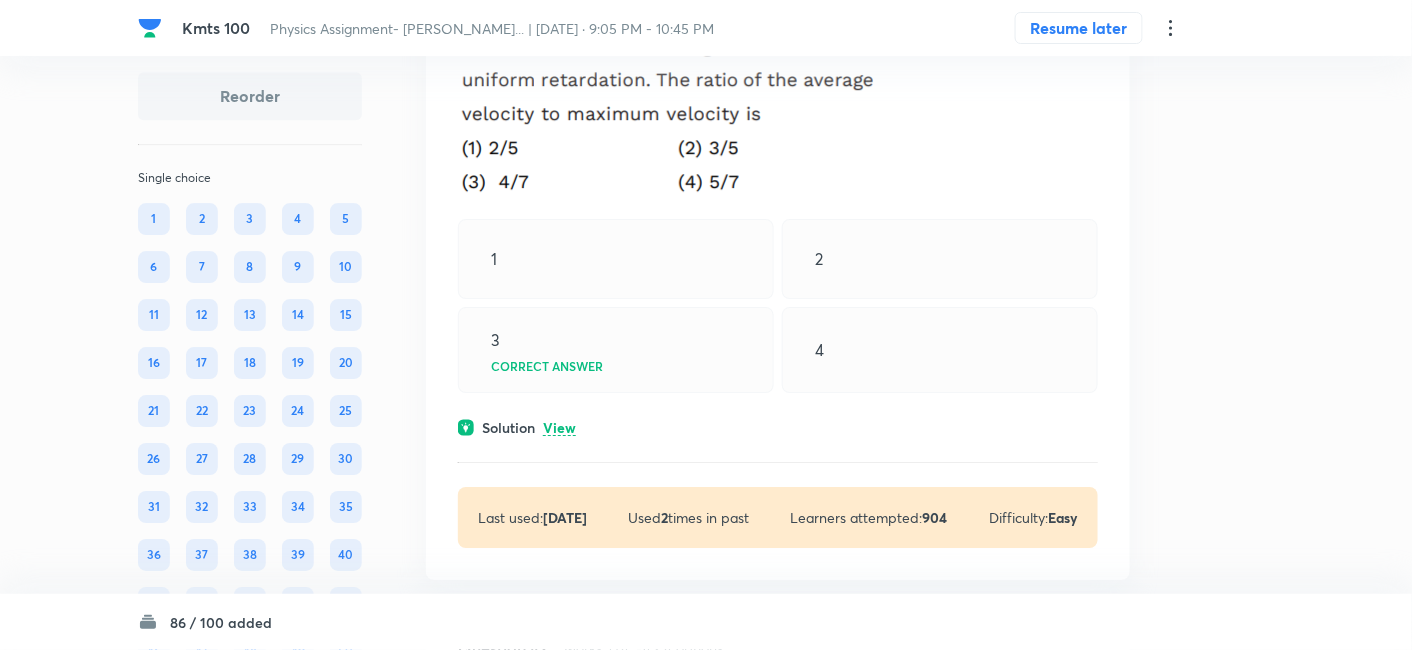 click on "View" at bounding box center (559, 428) 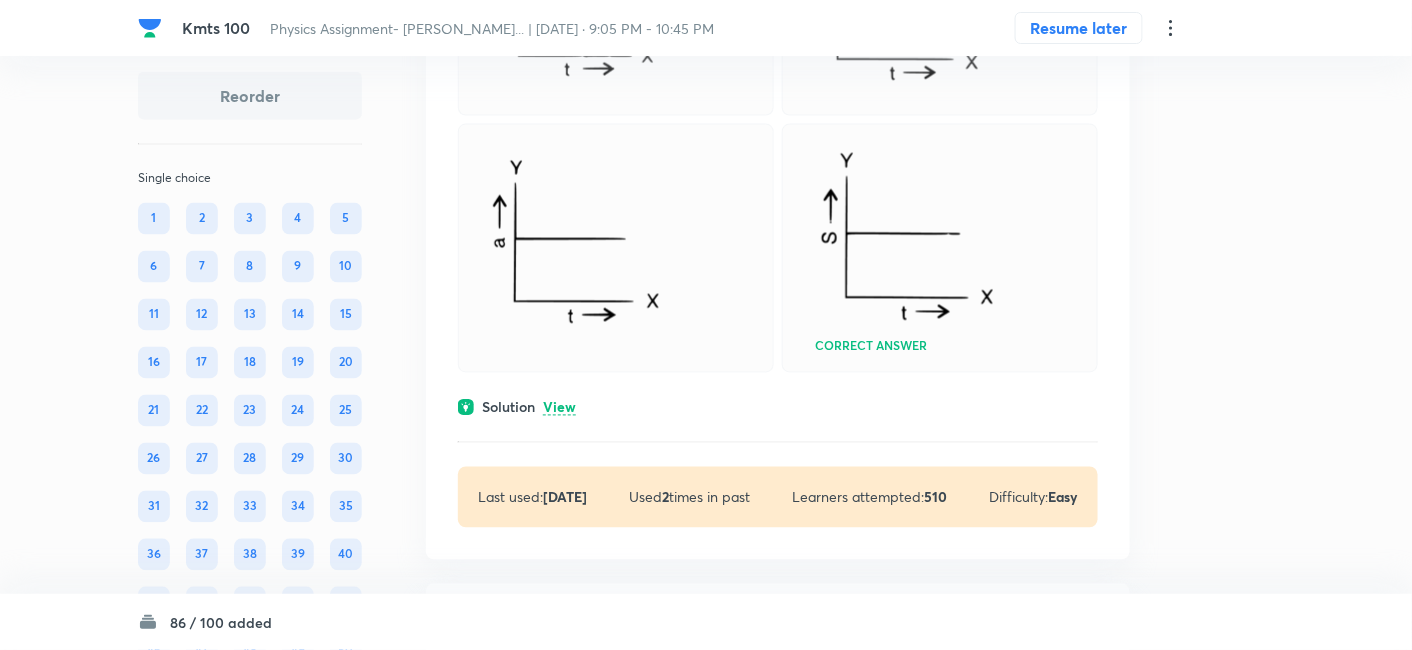 scroll, scrollTop: 34357, scrollLeft: 0, axis: vertical 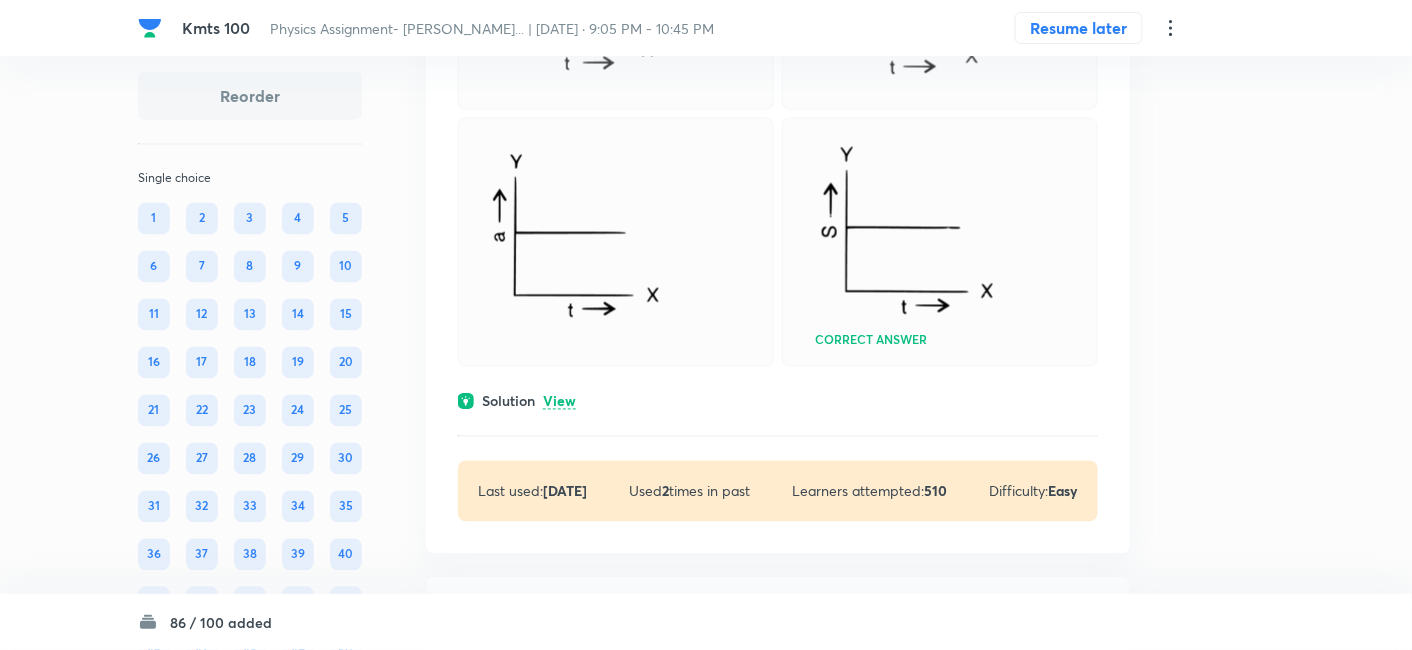click on "View" at bounding box center [559, 402] 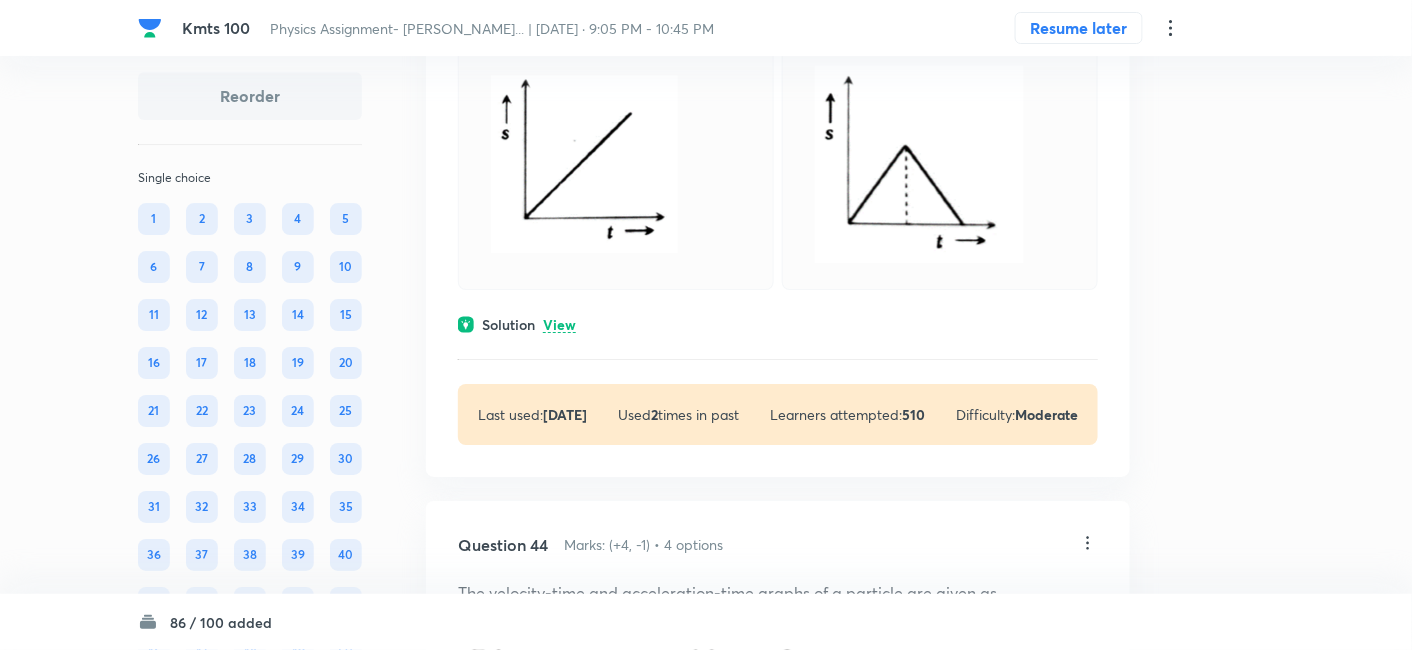 scroll, scrollTop: 35377, scrollLeft: 0, axis: vertical 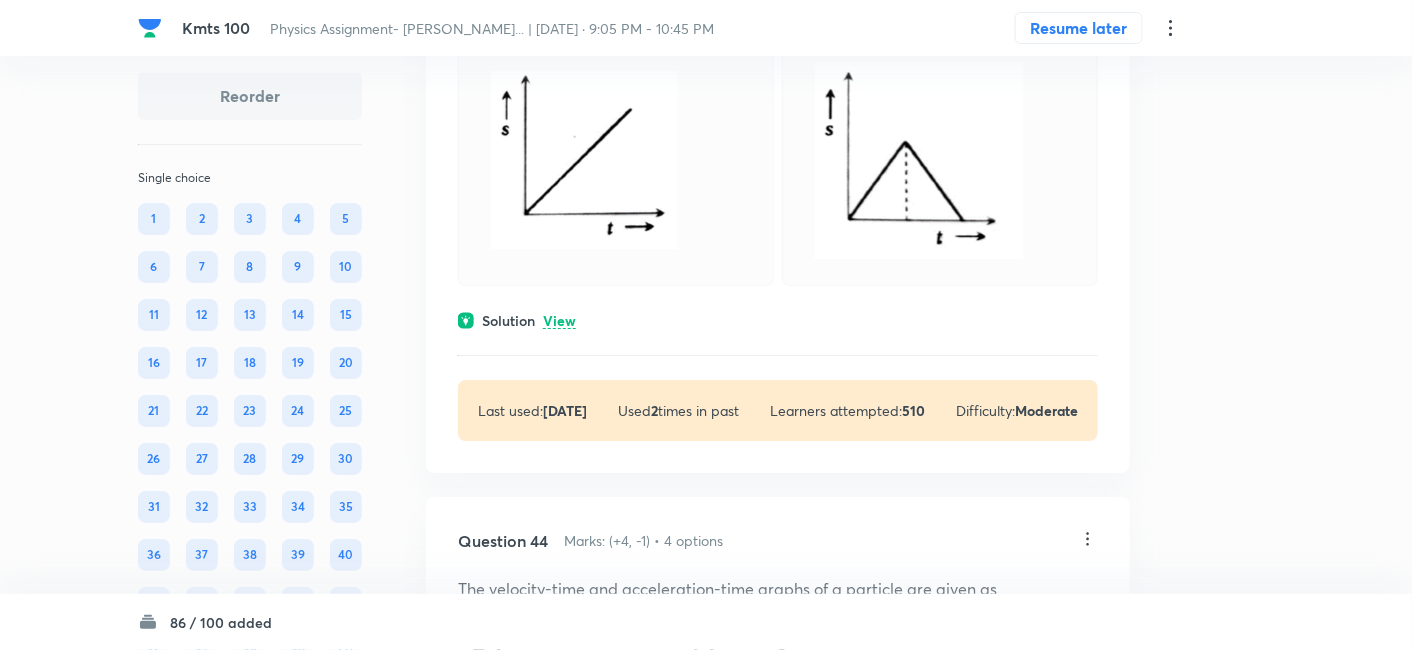 click on "View" at bounding box center (559, 321) 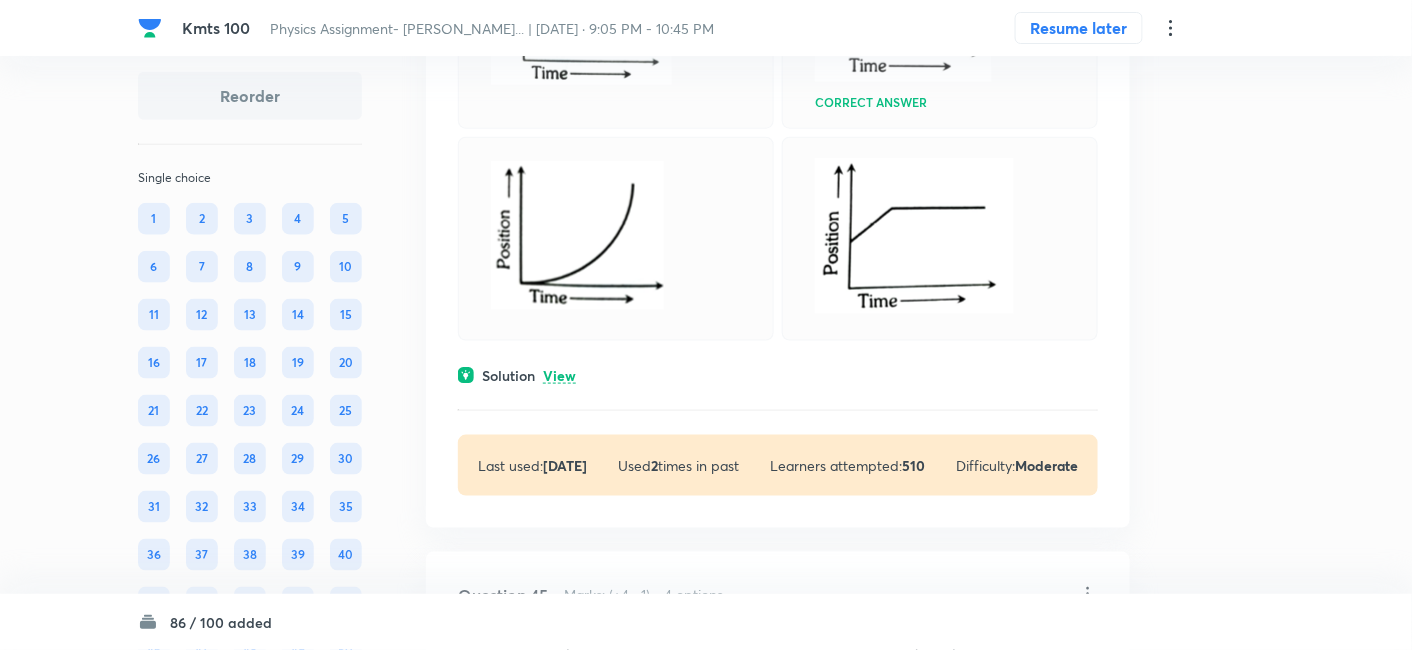 scroll, scrollTop: 36377, scrollLeft: 0, axis: vertical 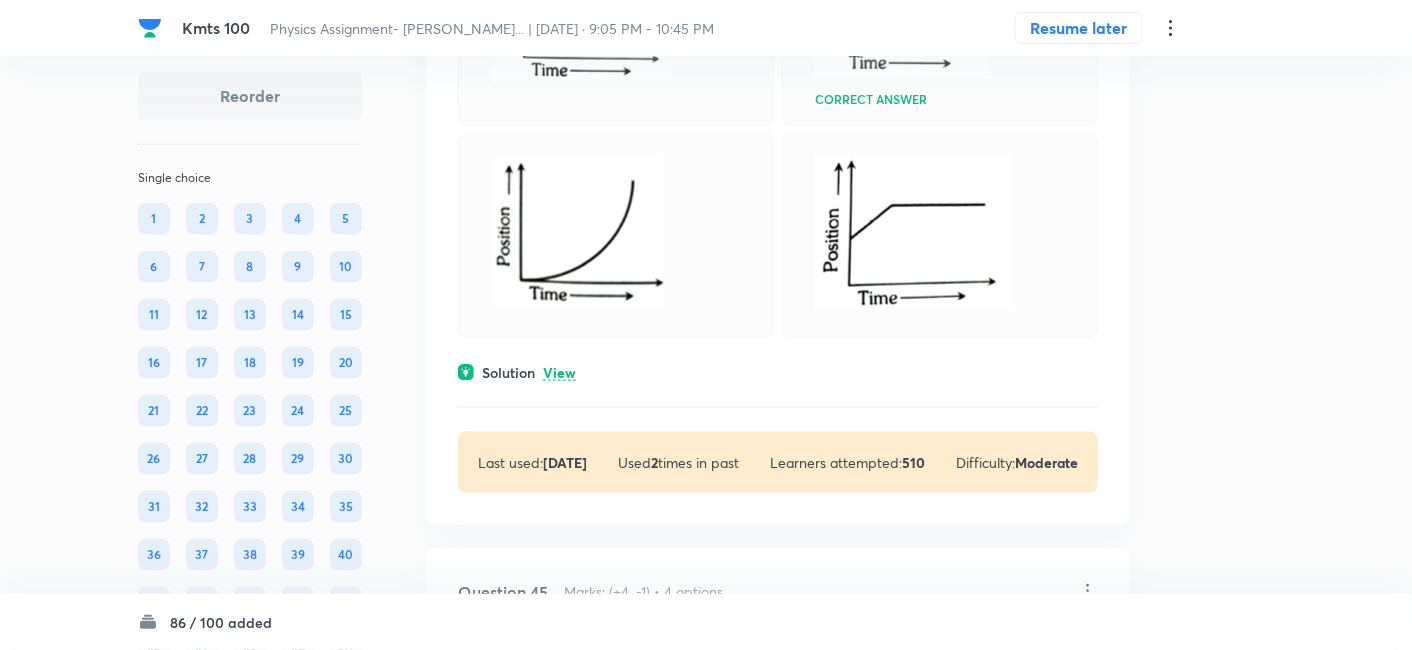 click on "View" at bounding box center [559, 373] 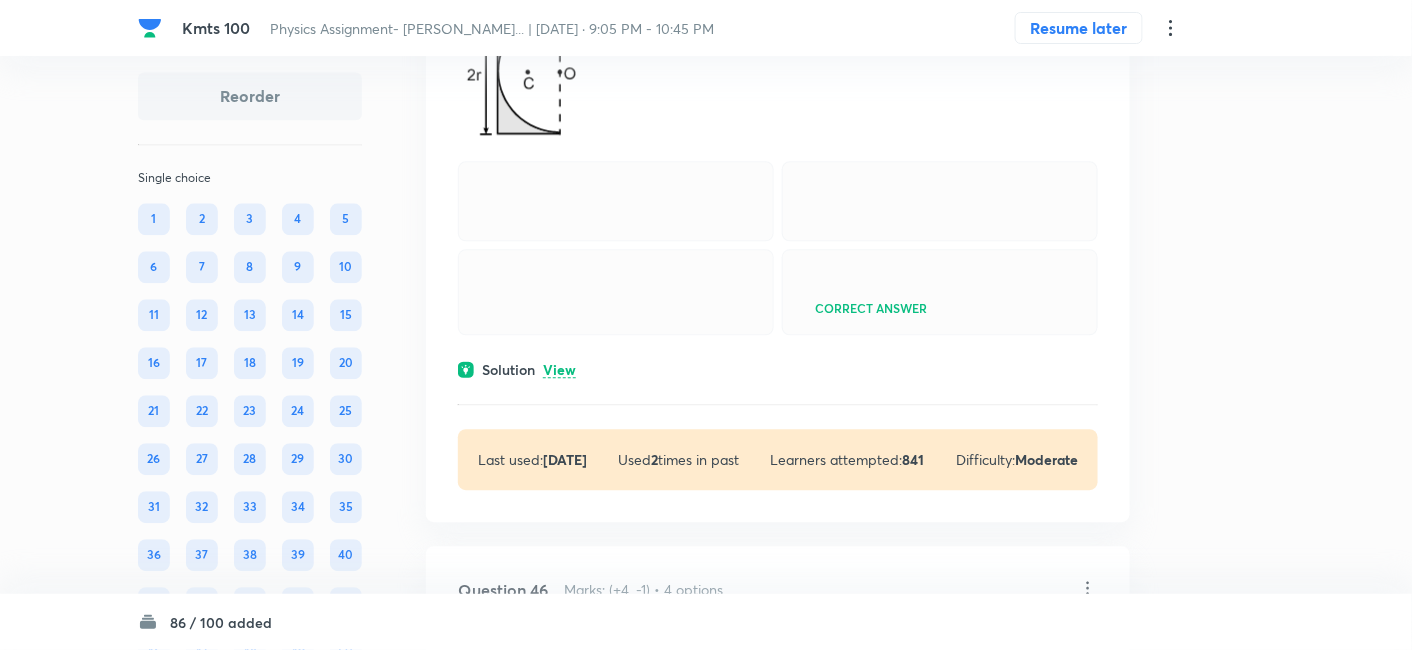 scroll, scrollTop: 37153, scrollLeft: 0, axis: vertical 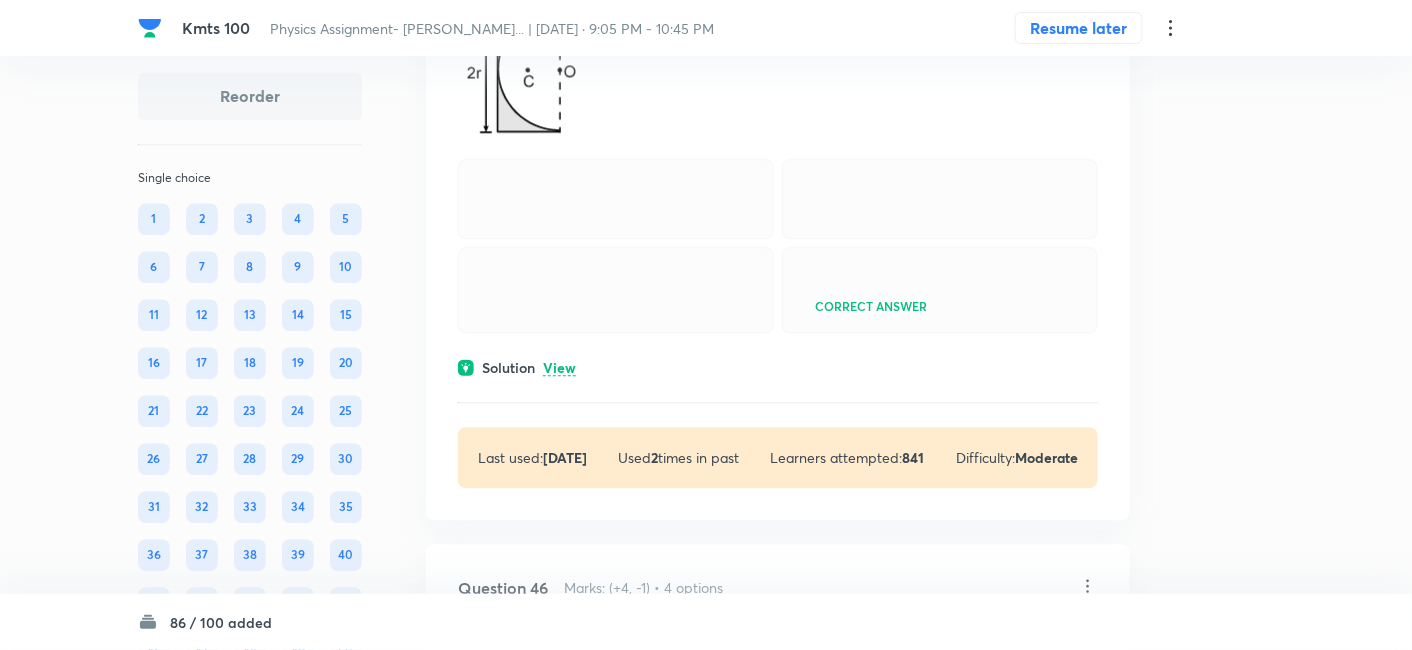 click on "View" at bounding box center (559, 368) 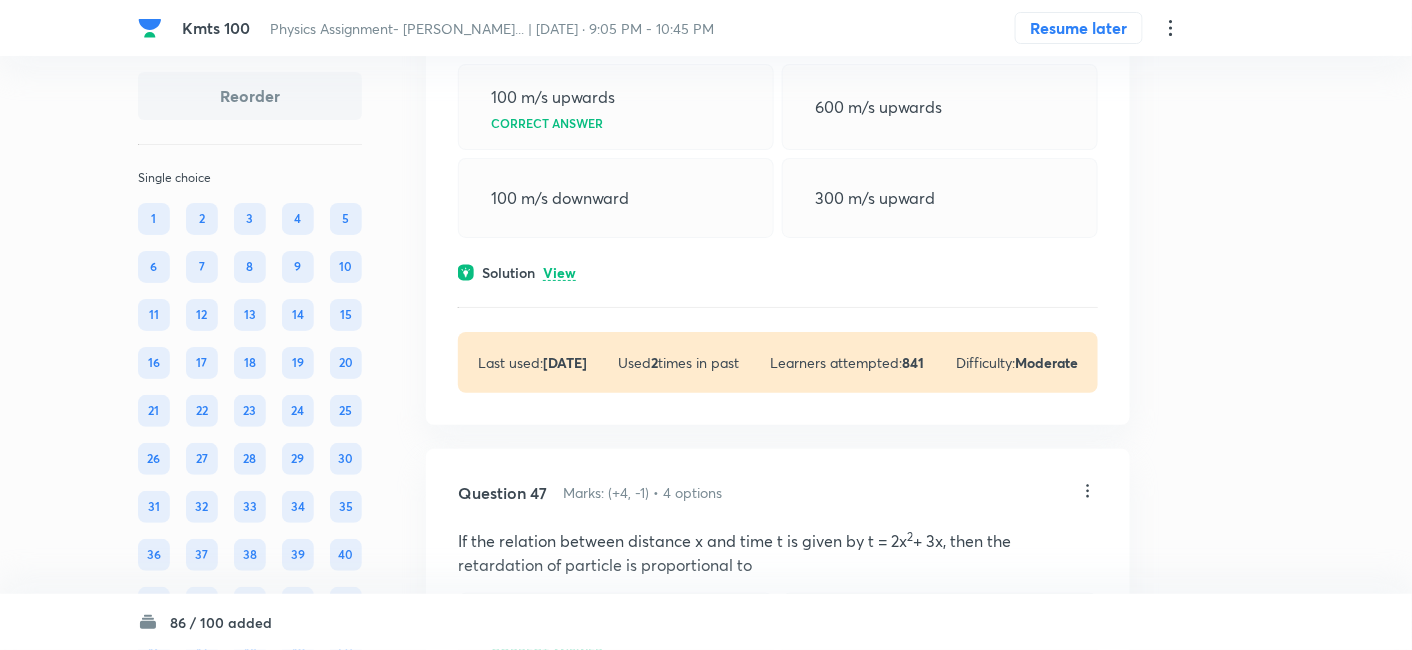 scroll, scrollTop: 38065, scrollLeft: 0, axis: vertical 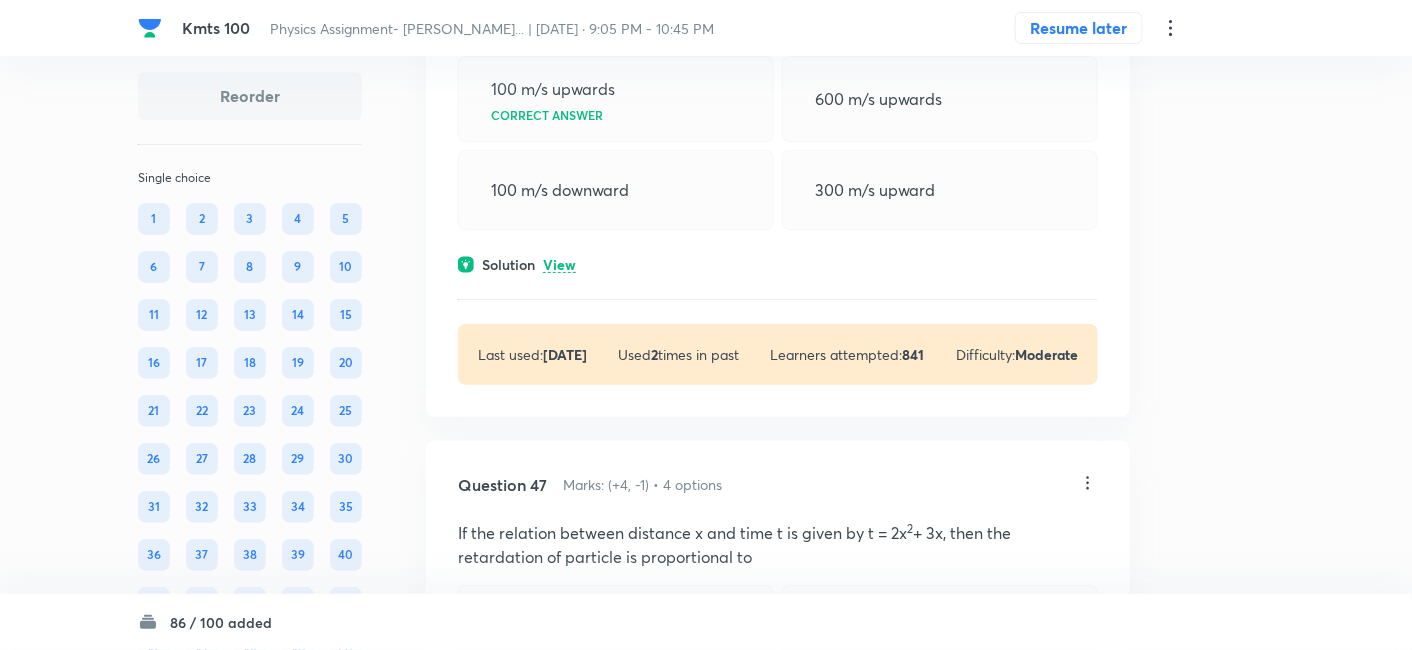 click on "View" at bounding box center (559, 265) 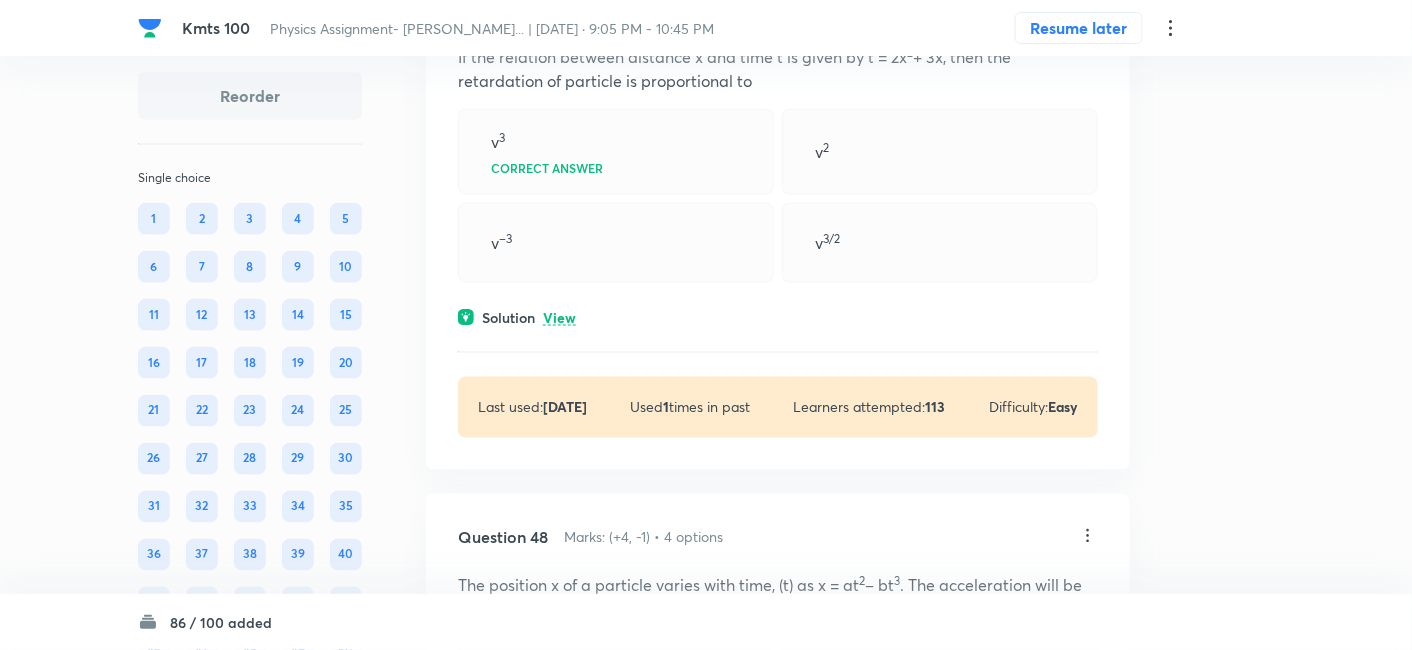scroll, scrollTop: 38941, scrollLeft: 0, axis: vertical 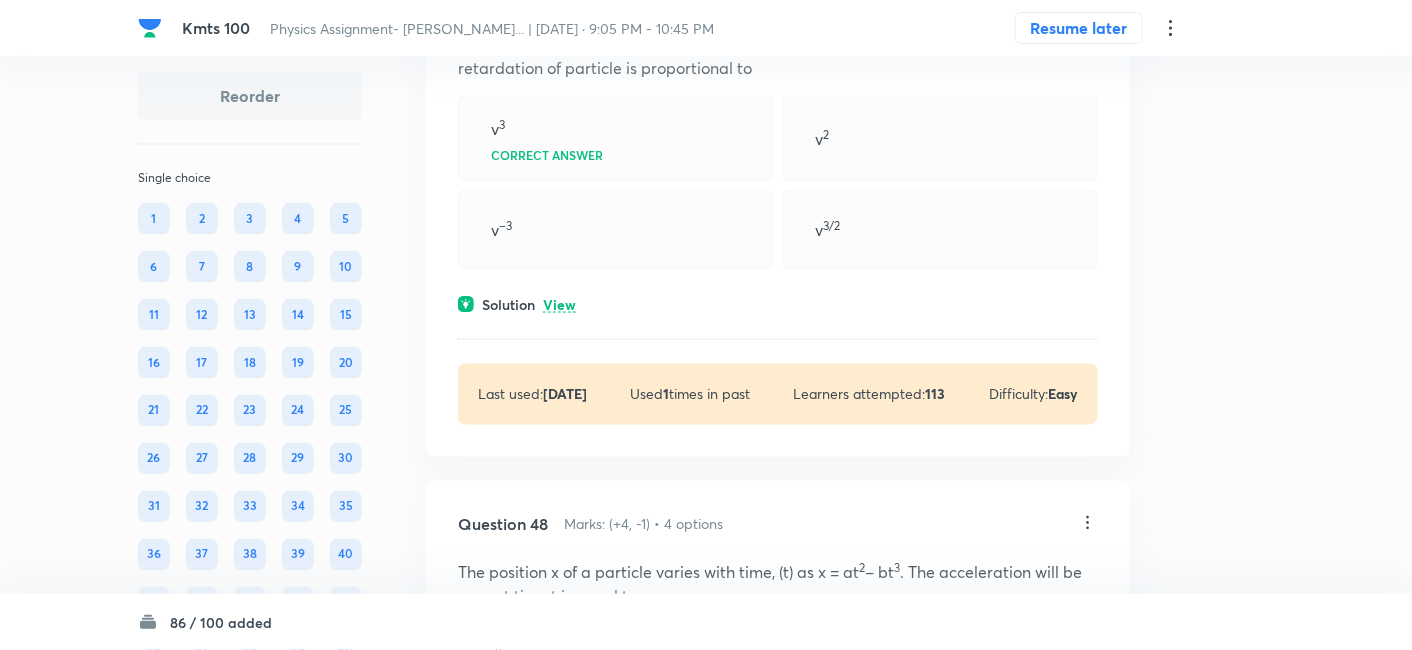 click on "View" at bounding box center [559, 305] 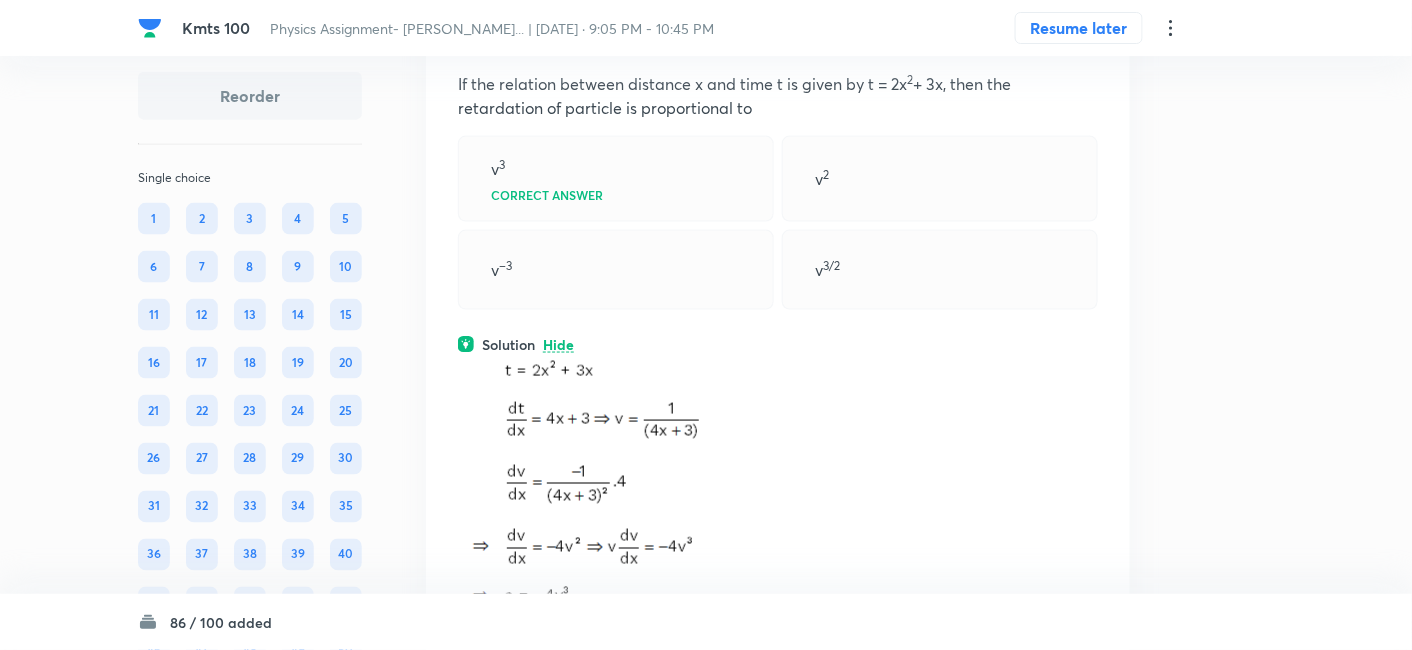 scroll, scrollTop: 38900, scrollLeft: 0, axis: vertical 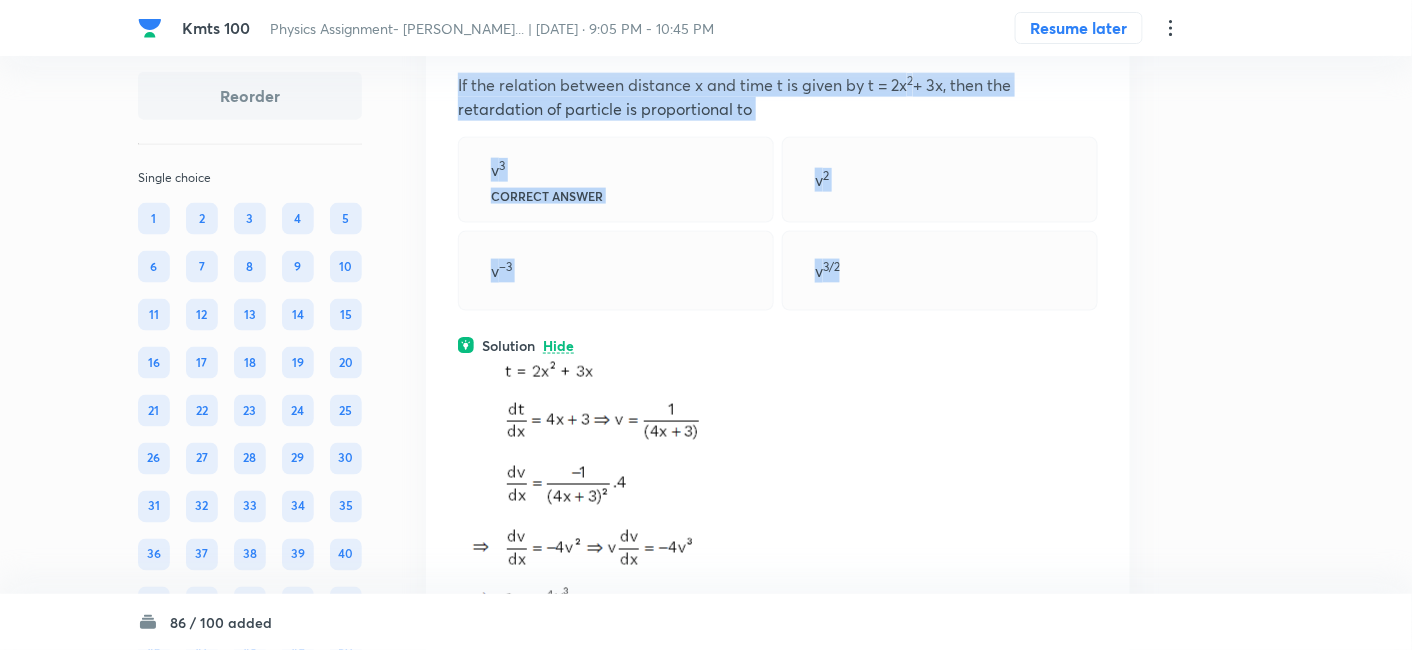 drag, startPoint x: 458, startPoint y: 155, endPoint x: 861, endPoint y: 342, distance: 444.27243 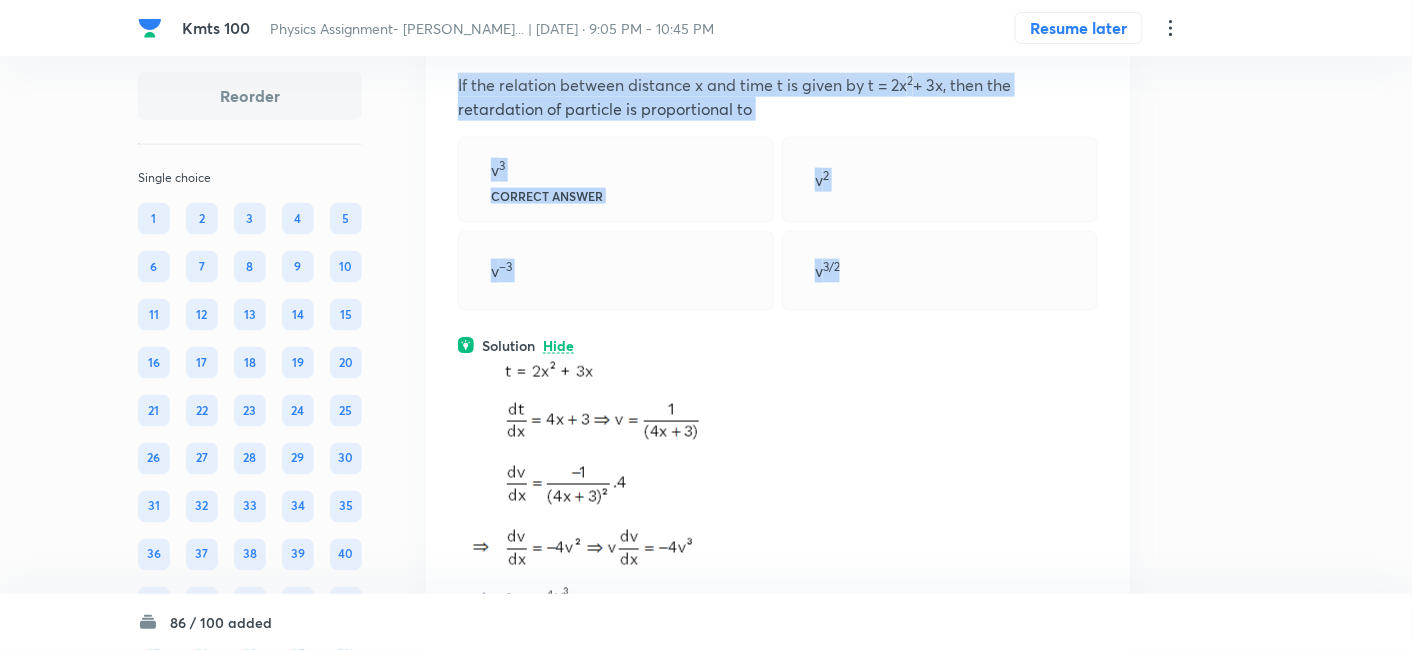 copy on "If the relation between distance x and time t is given by t = 2x 2  + 3x, then the retardation of particle is proportional to v 3 Correct answer  v 2 v –3 v 3/2" 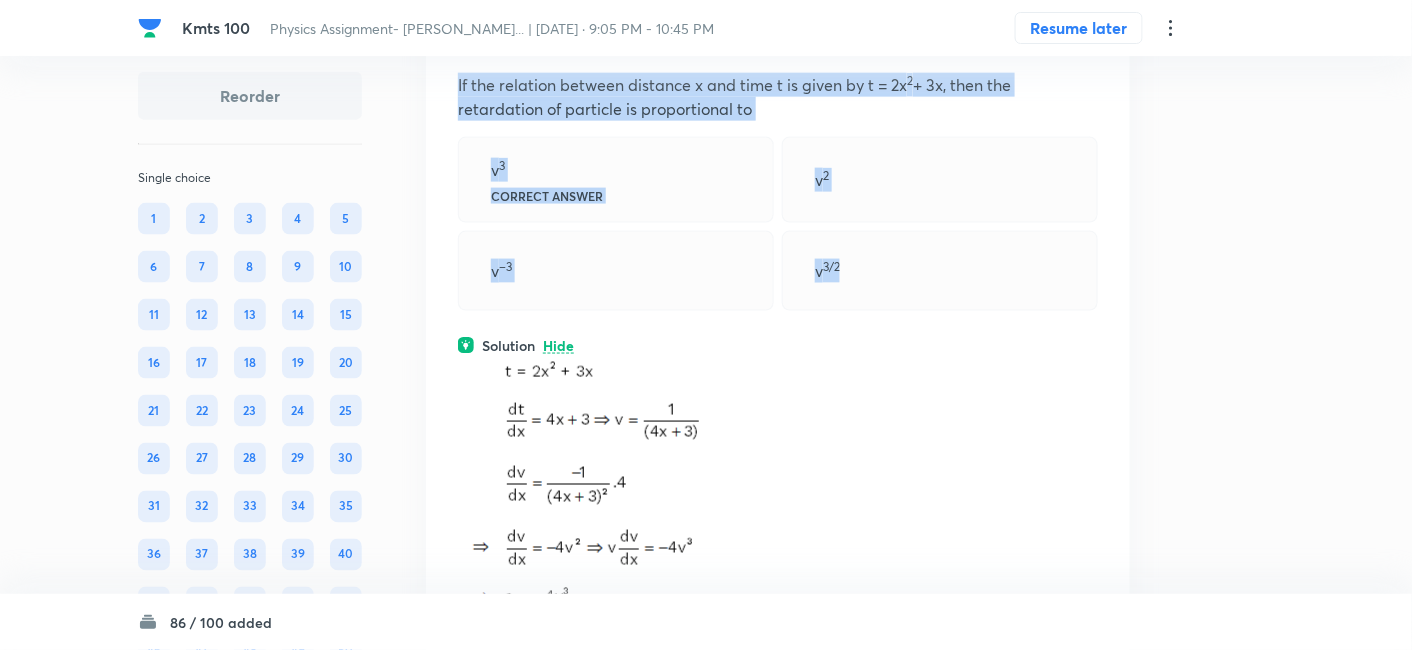 click on "Question 47 Marks: (+4, -1) • 4 options If the relation between distance x and time t is given by t = 2x 2  + 3x, then the retardation of particle is proportional to v 3 Correct answer  v 2 v –3 v 3/2 Solution Hide Physics Kinematics Motion in Straight line with constant acceleration Last used:  1 year ago Used  1  times in past Learners attempted:  113 Difficulty: Easy" at bounding box center [778, 424] 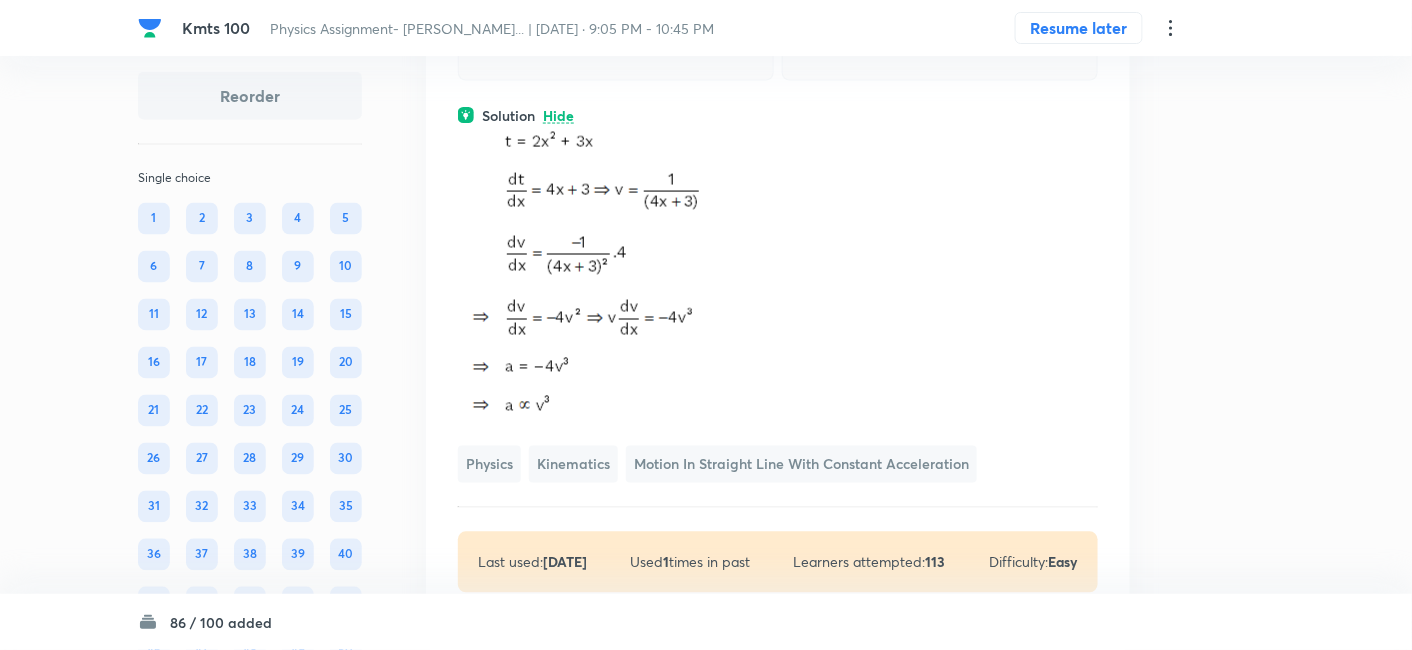 scroll, scrollTop: 39132, scrollLeft: 0, axis: vertical 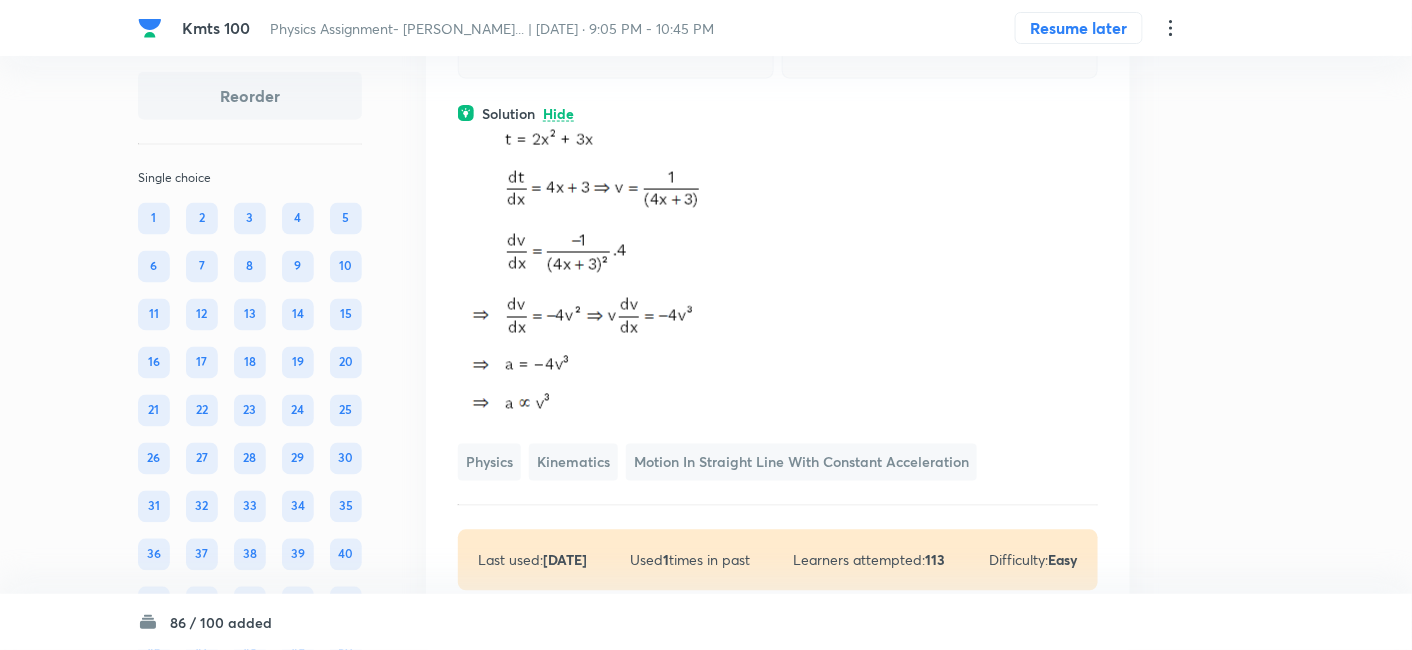 click at bounding box center (588, 269) 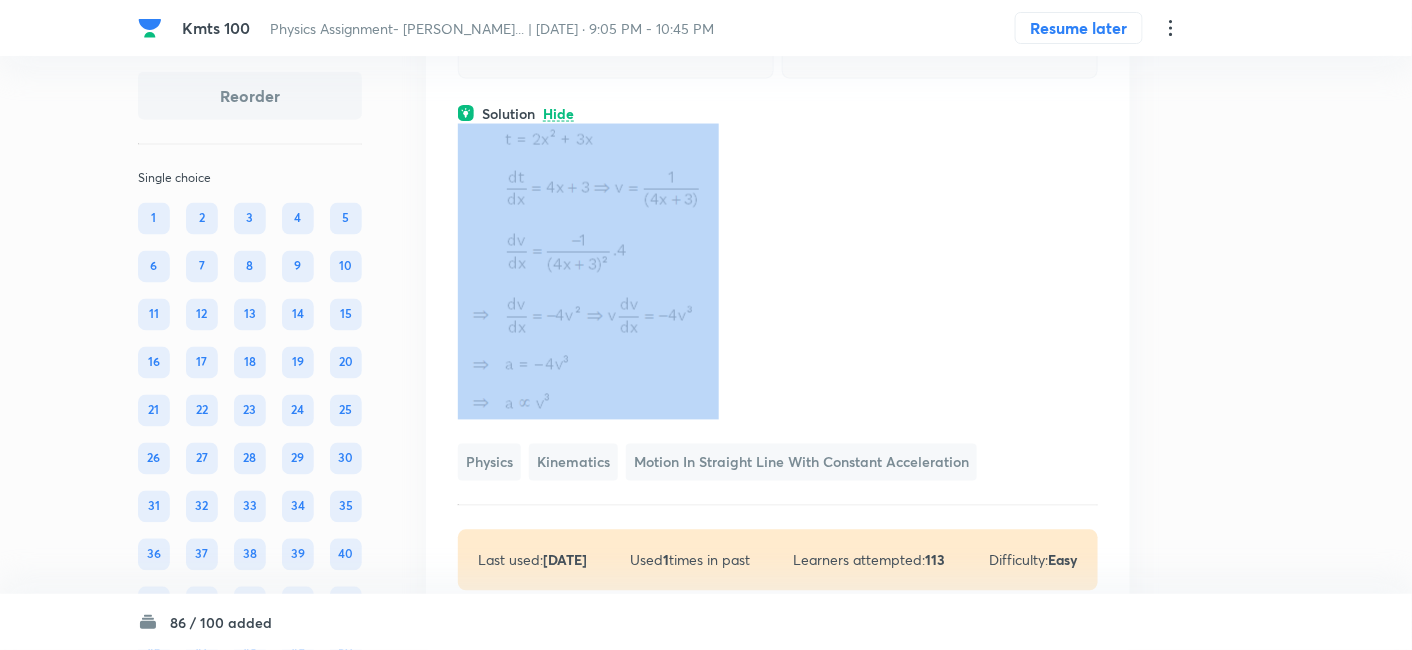 click at bounding box center [778, 272] 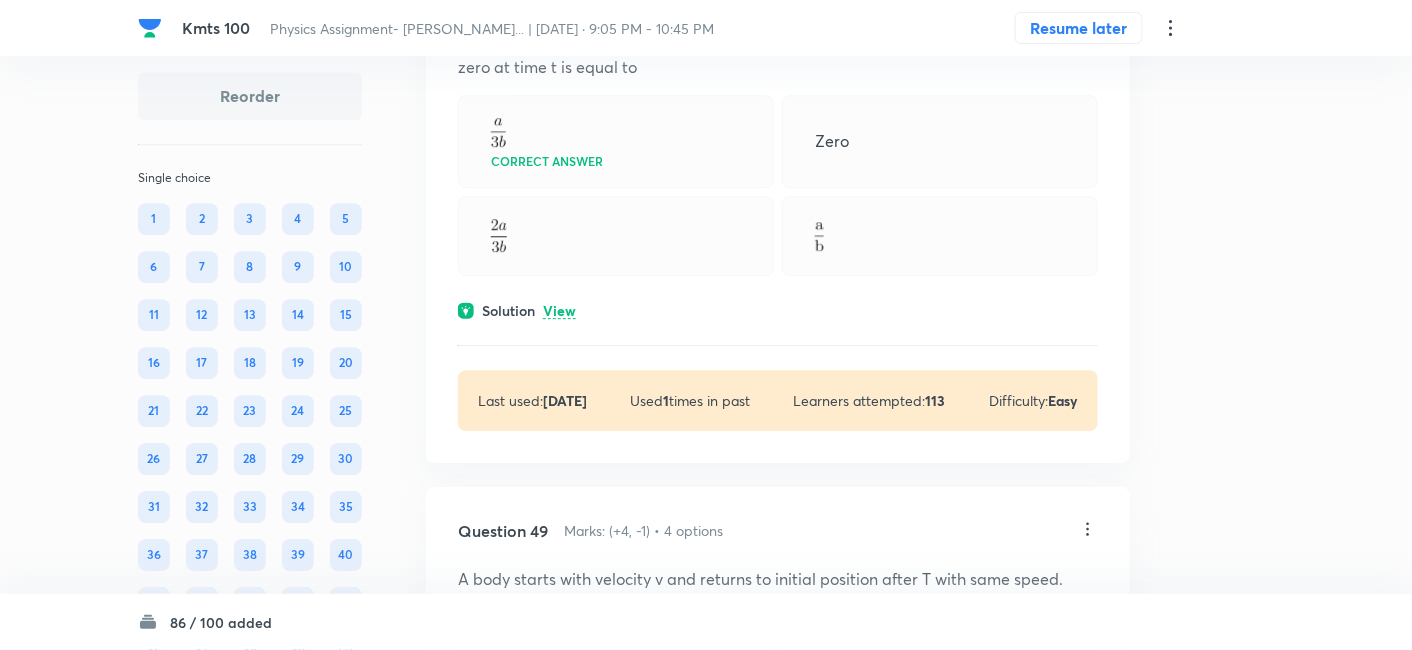 scroll, scrollTop: 39837, scrollLeft: 0, axis: vertical 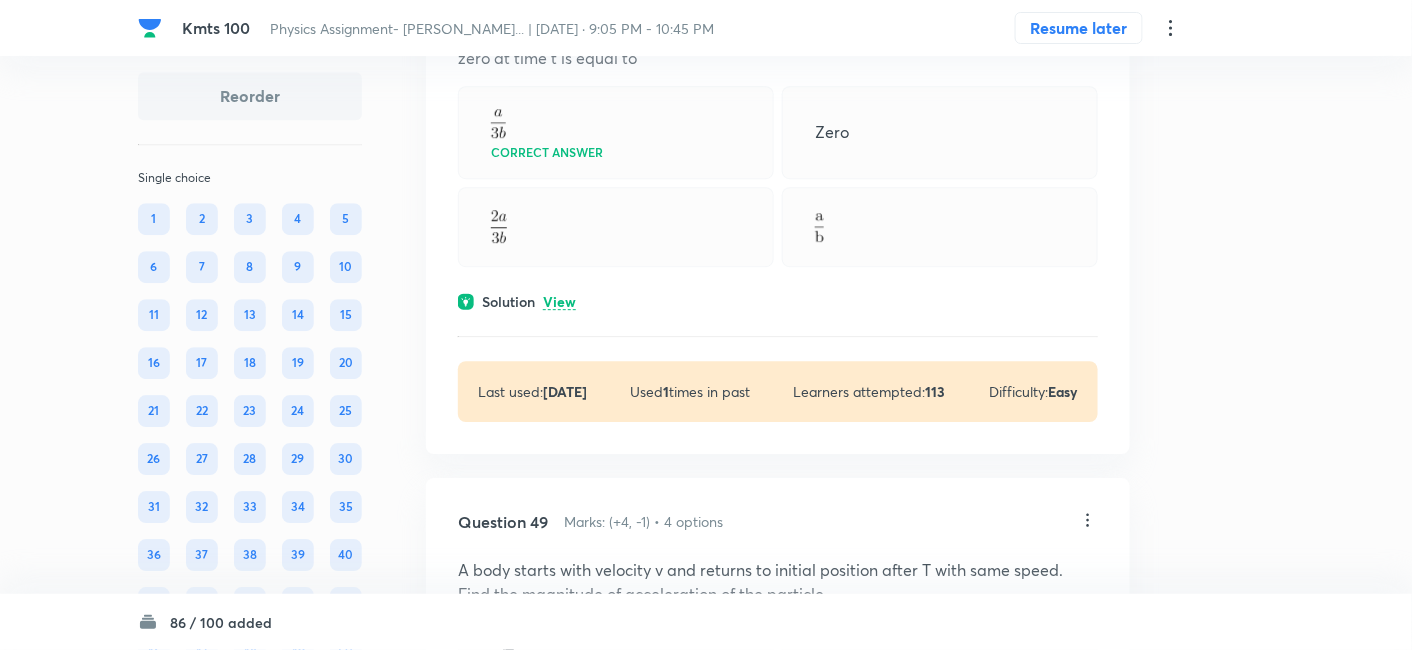 click on "View" at bounding box center [559, 302] 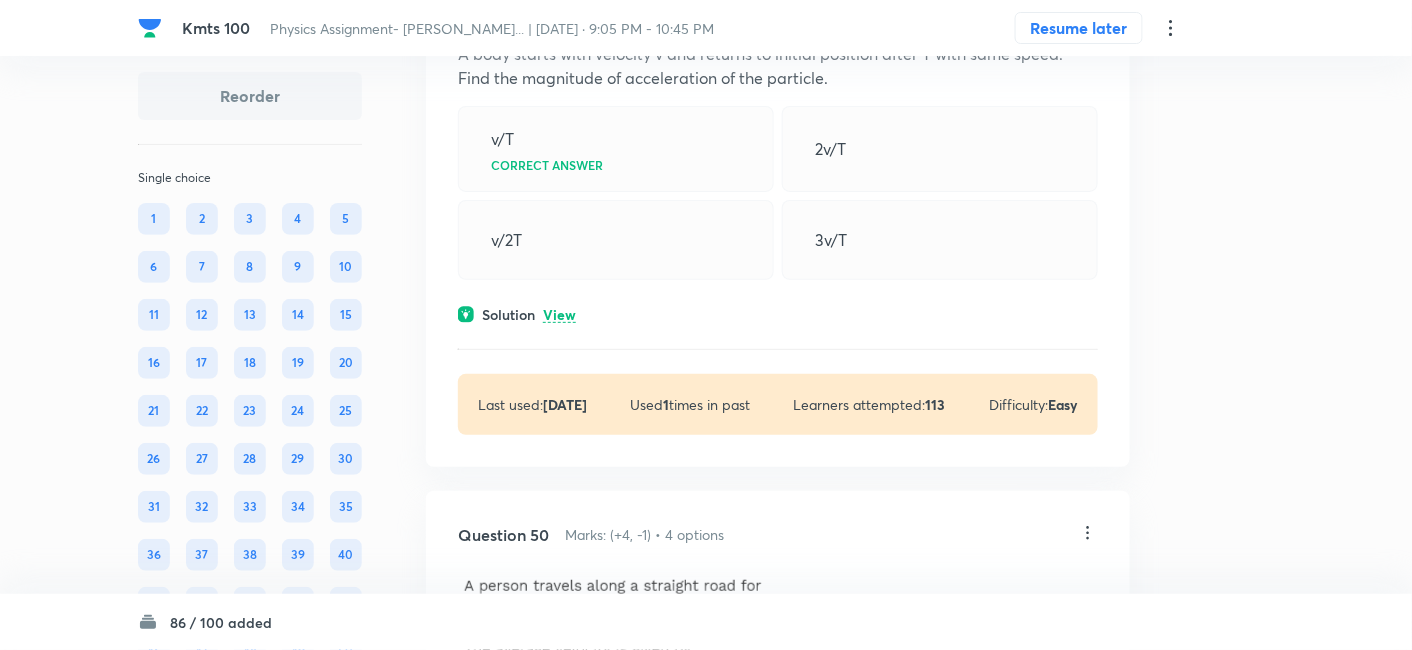 scroll, scrollTop: 40619, scrollLeft: 0, axis: vertical 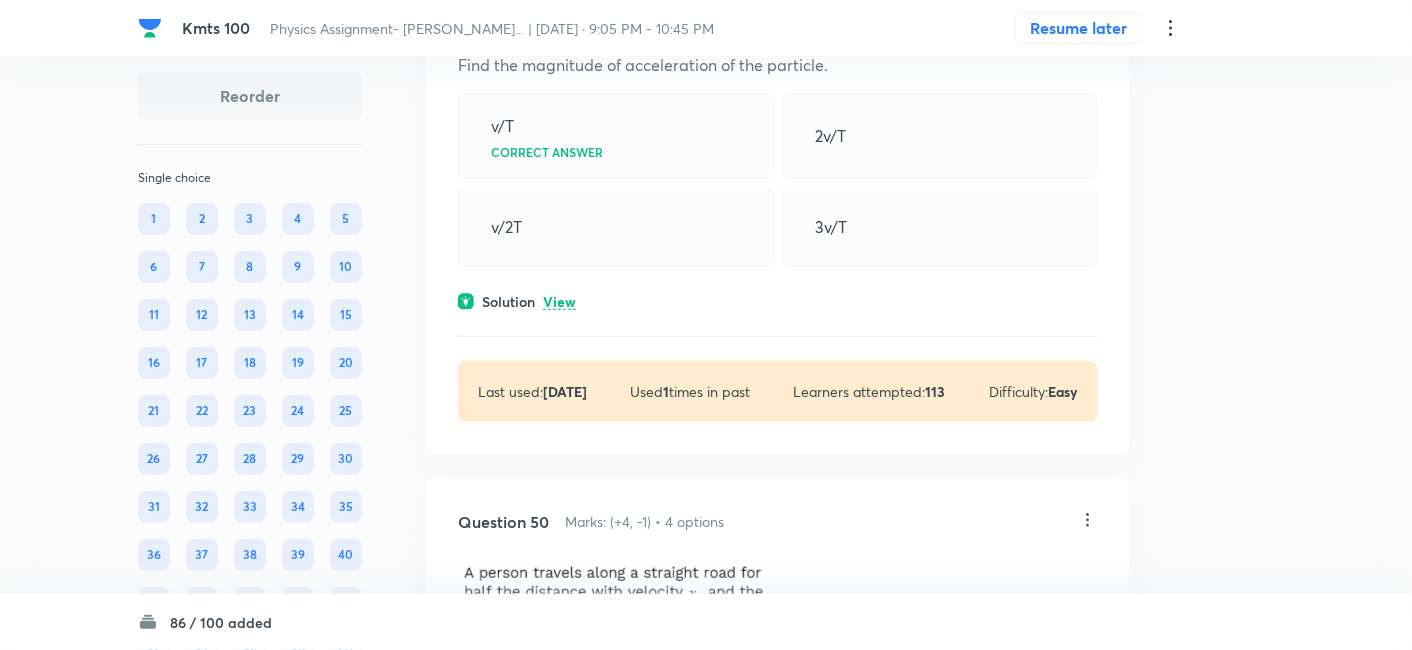 click on "View" at bounding box center (559, 302) 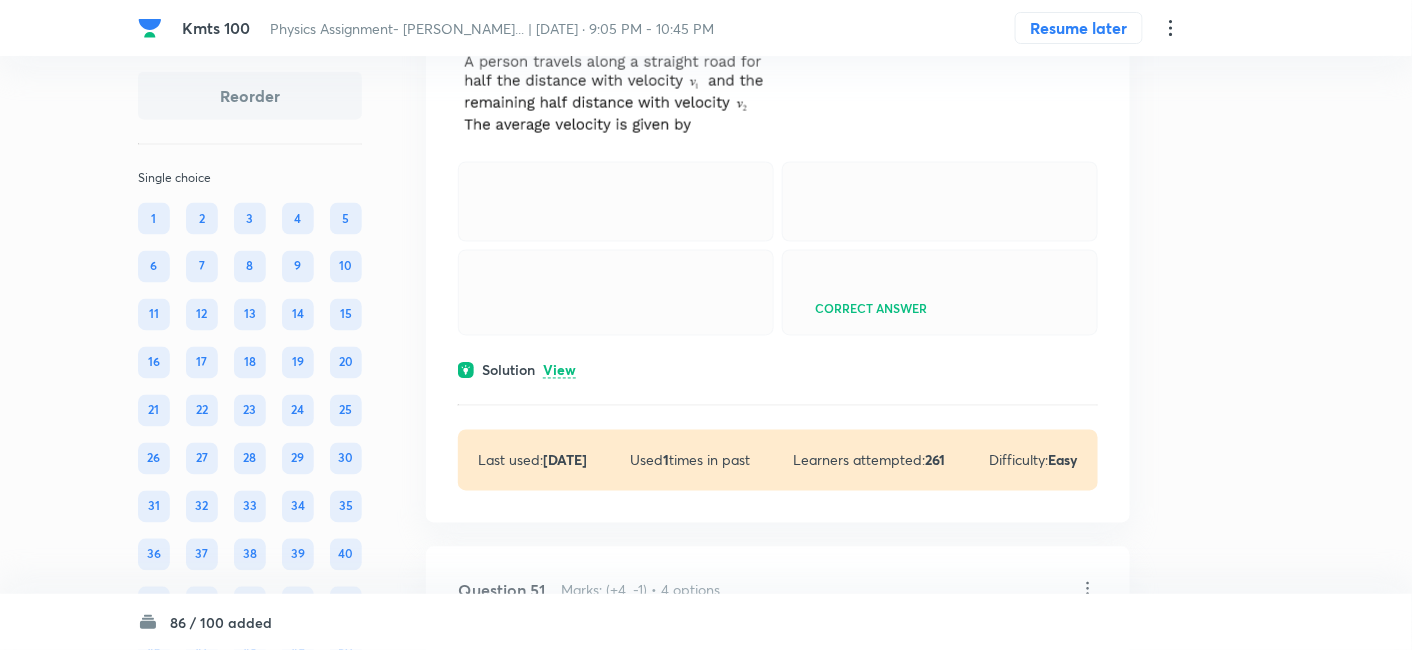 scroll, scrollTop: 41503, scrollLeft: 0, axis: vertical 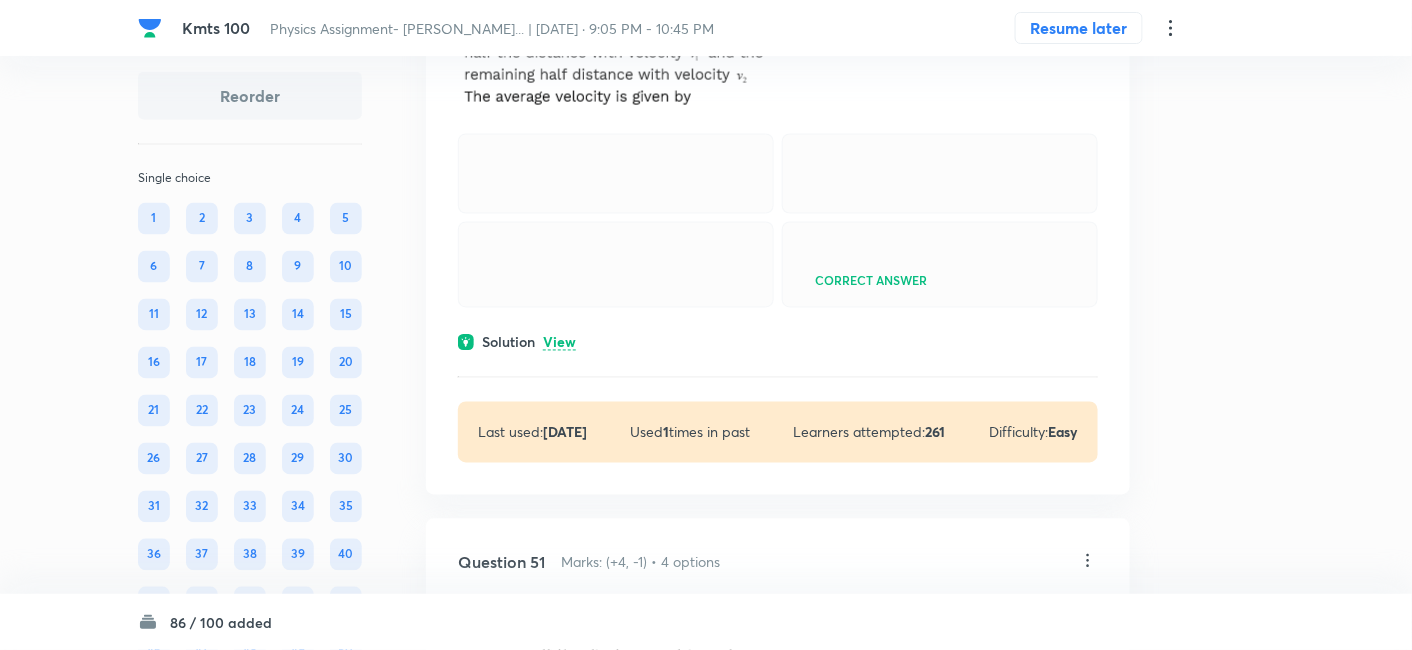 click on "Question 50 Marks: (+4, -1) • 4 options Correct answer Solution View Last used:  11 months ago Used  1  times in past Learners attempted:  261 Difficulty: Easy" at bounding box center (778, 217) 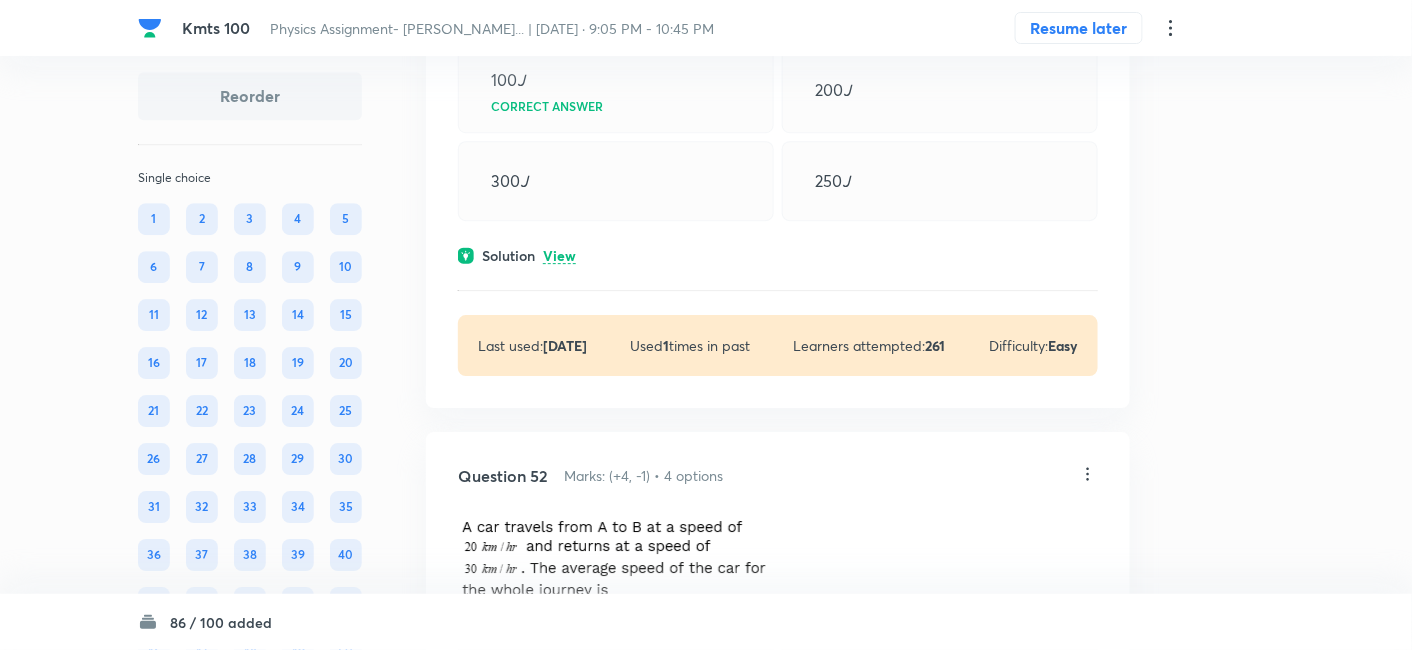 scroll, scrollTop: 42330, scrollLeft: 0, axis: vertical 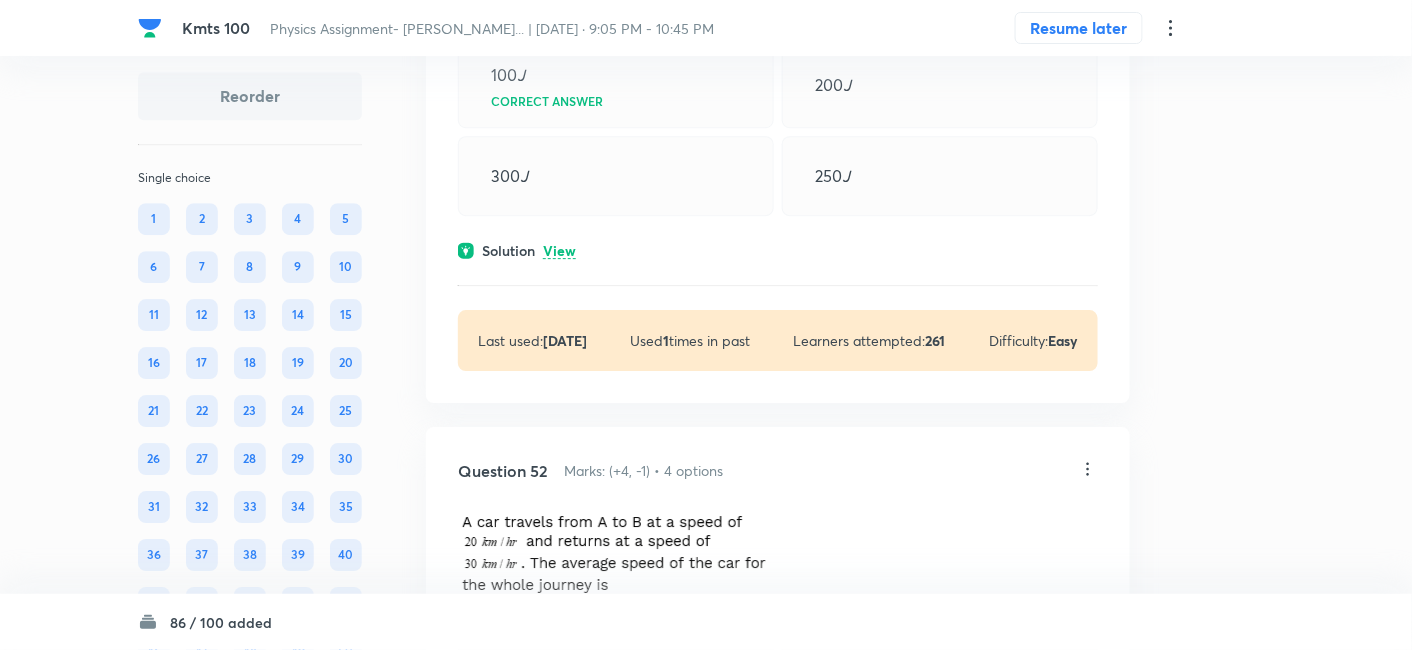 click on "Solution View" at bounding box center (778, 250) 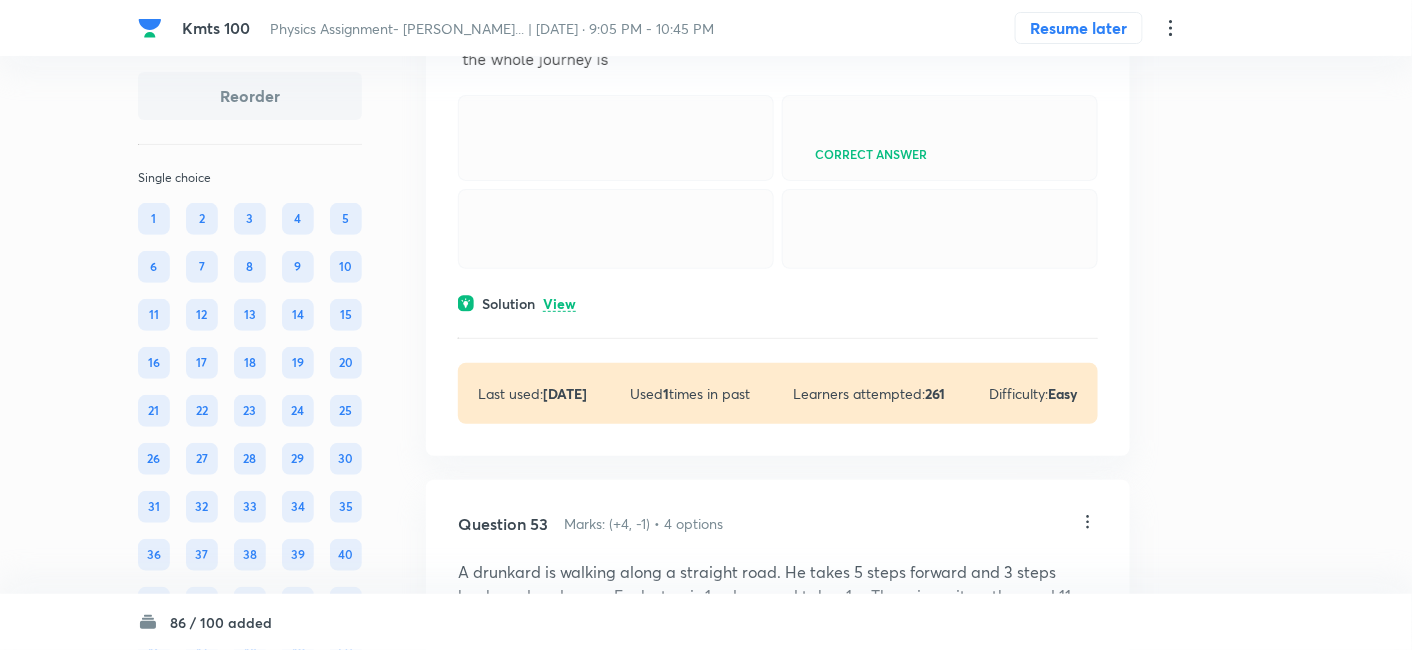 scroll, scrollTop: 43022, scrollLeft: 0, axis: vertical 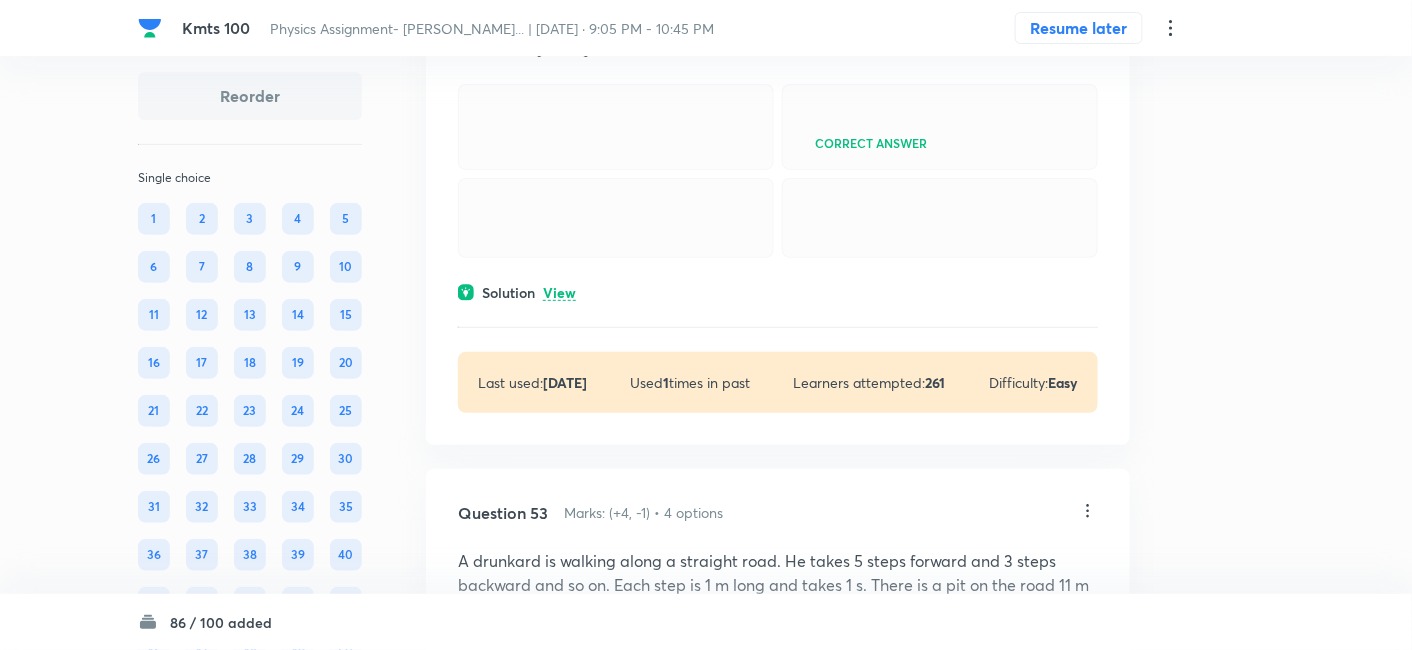 click on "Question 52 Marks: (+4, -1) • 4 options Correct answer Solution View Last used:  11 months ago Used  1  times in past Learners attempted:  261 Difficulty: Easy" at bounding box center [778, 168] 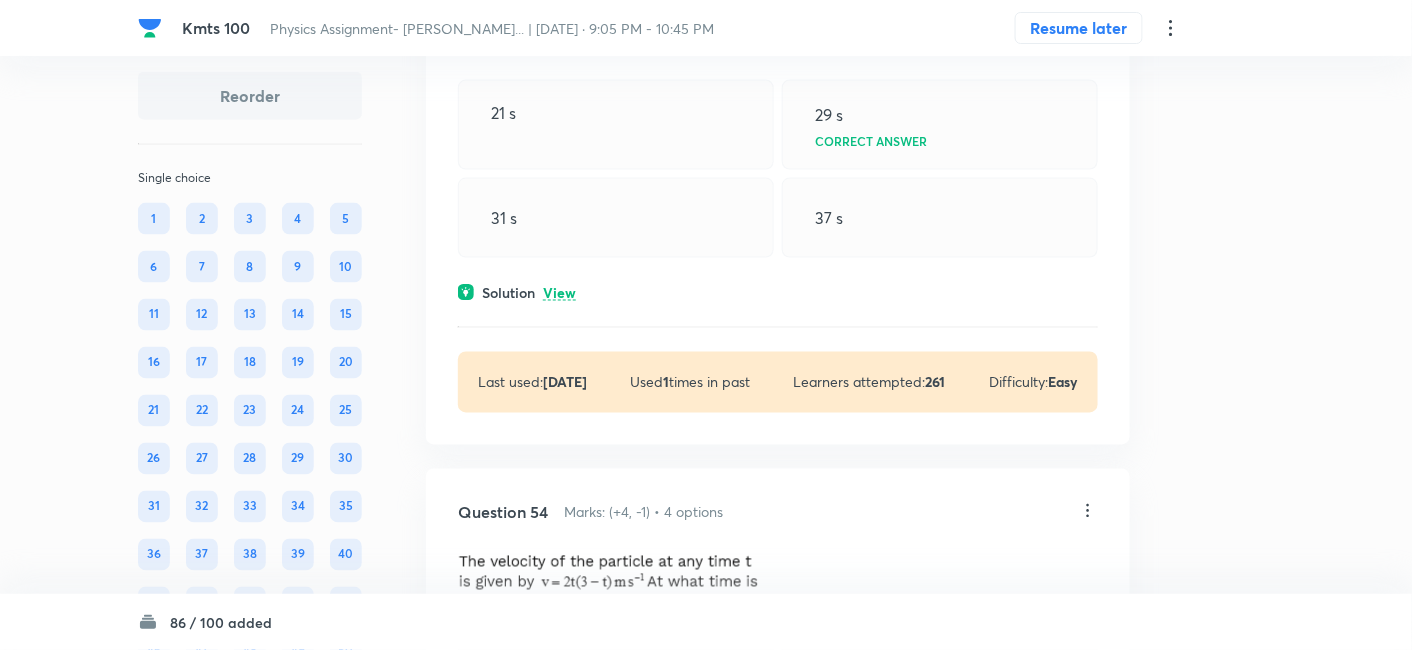 scroll, scrollTop: 43800, scrollLeft: 0, axis: vertical 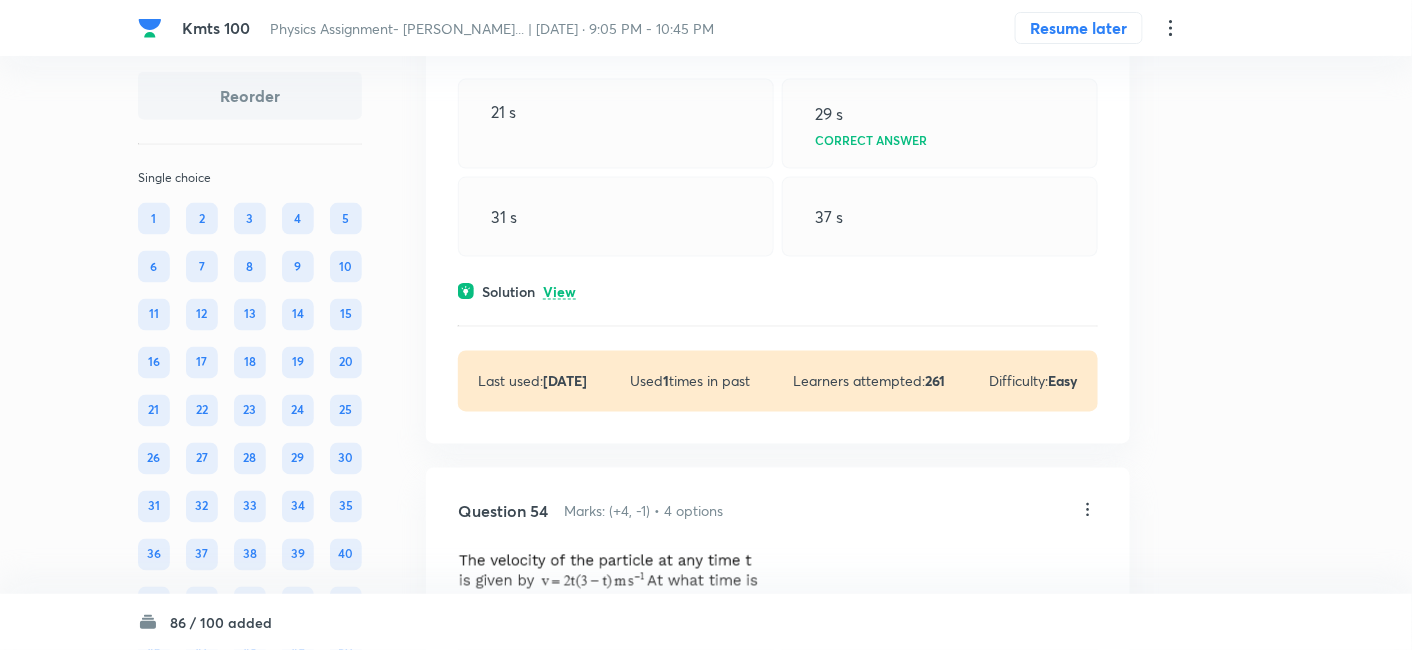 click on "View" at bounding box center (559, 292) 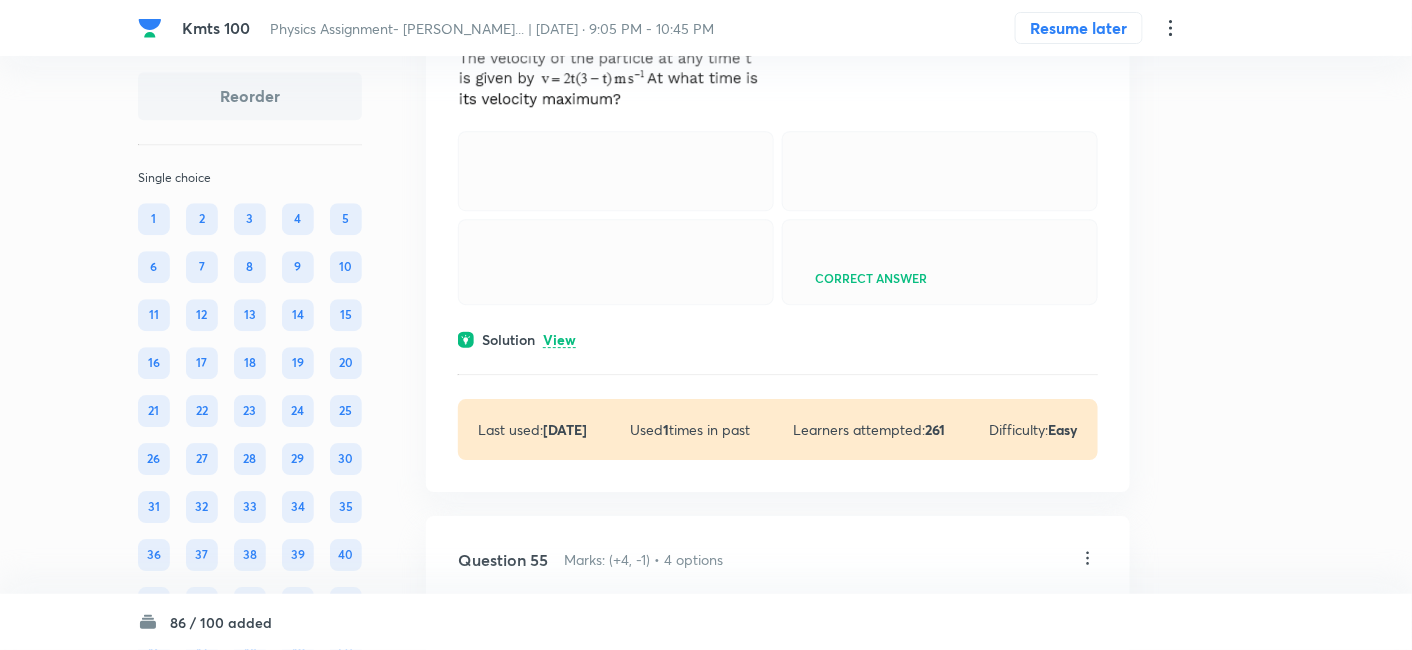 scroll, scrollTop: 44628, scrollLeft: 0, axis: vertical 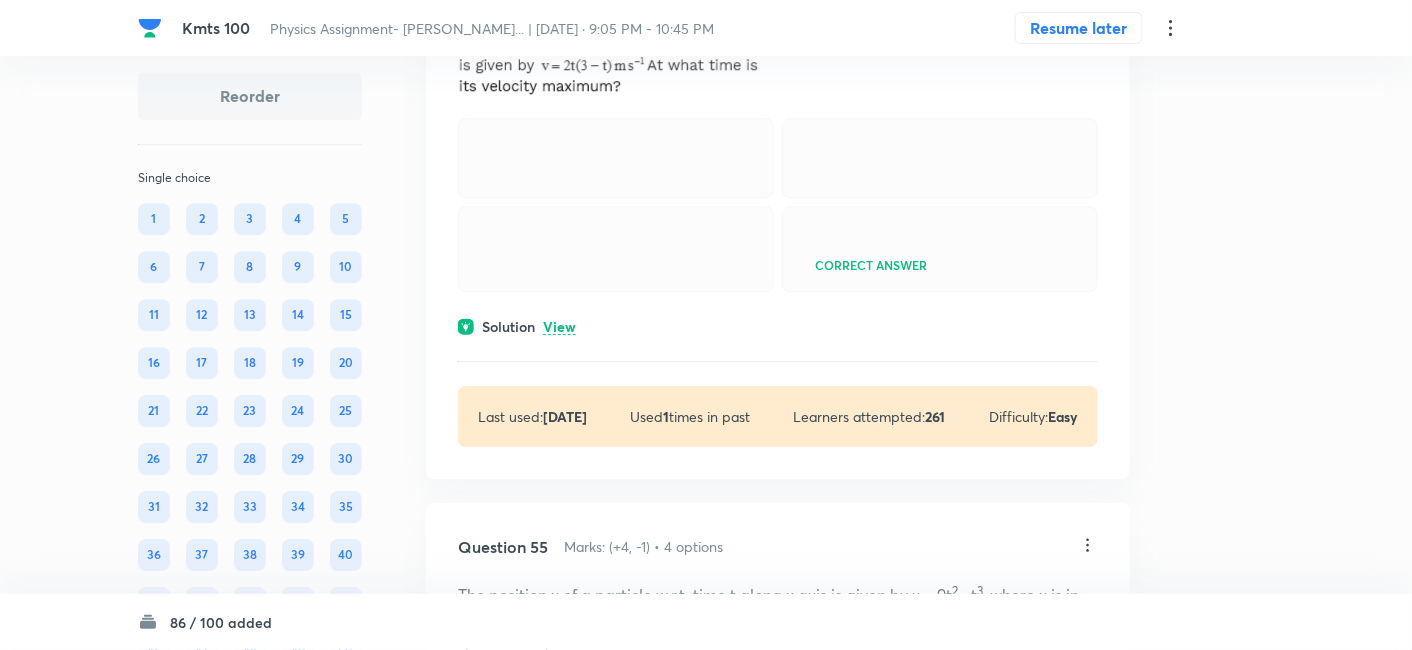 click on "View" at bounding box center (559, 327) 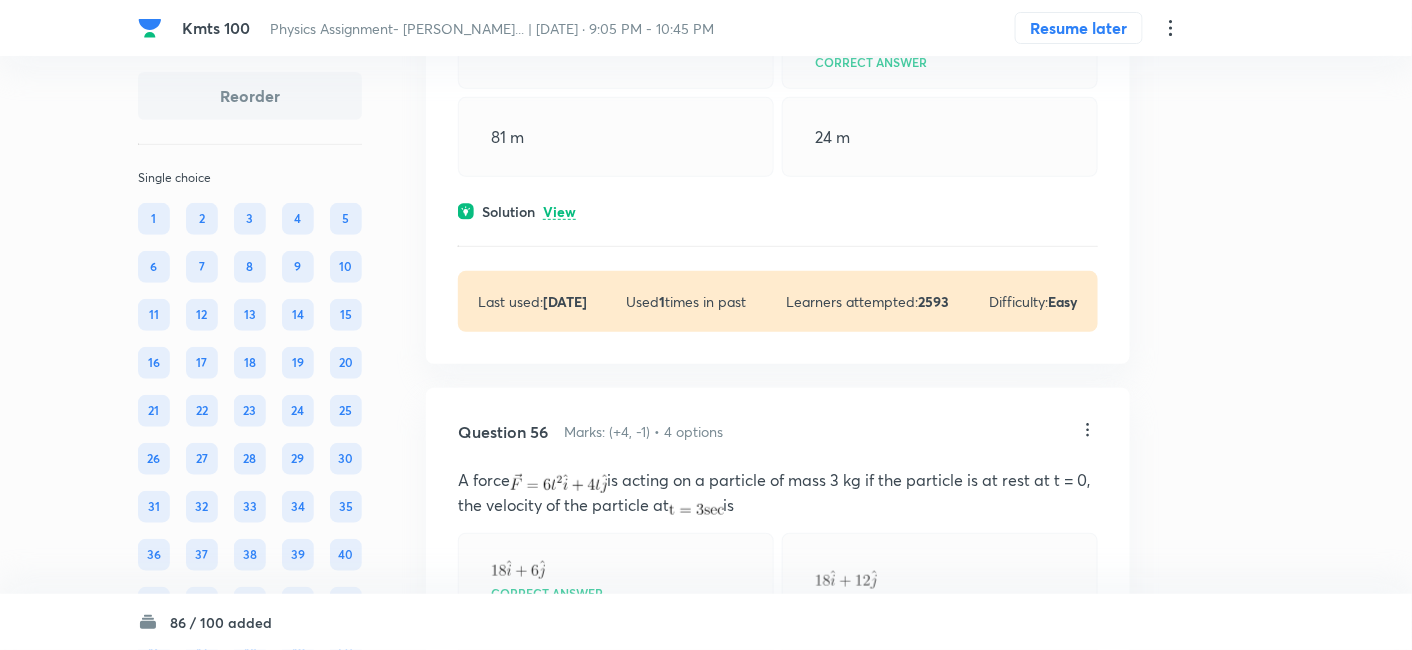 scroll, scrollTop: 45517, scrollLeft: 0, axis: vertical 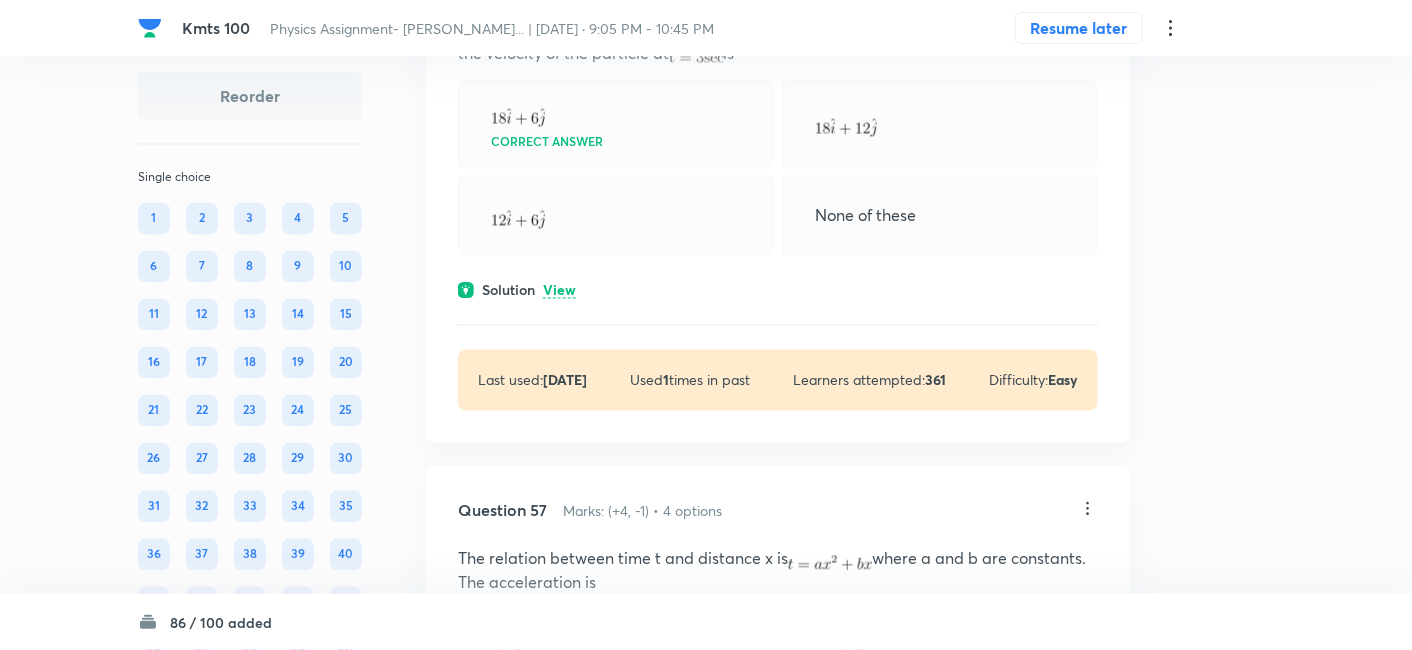 click on "View" at bounding box center (559, 291) 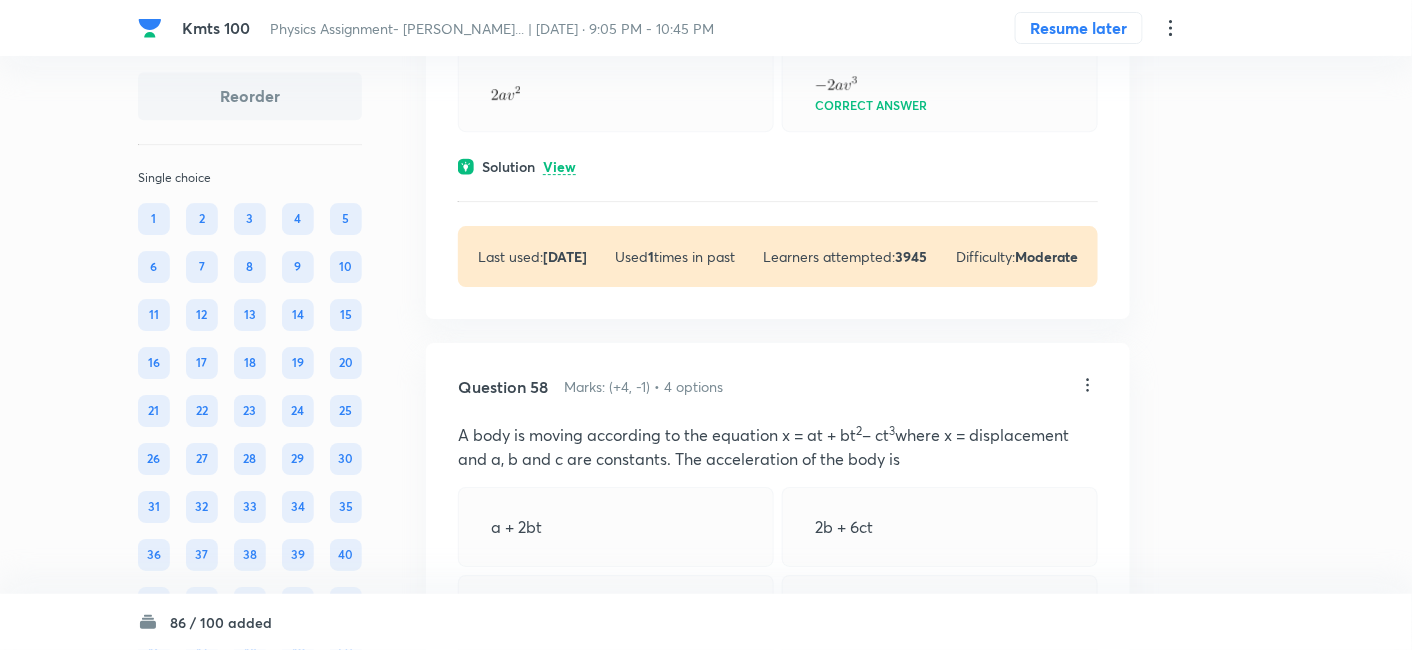 scroll, scrollTop: 47208, scrollLeft: 0, axis: vertical 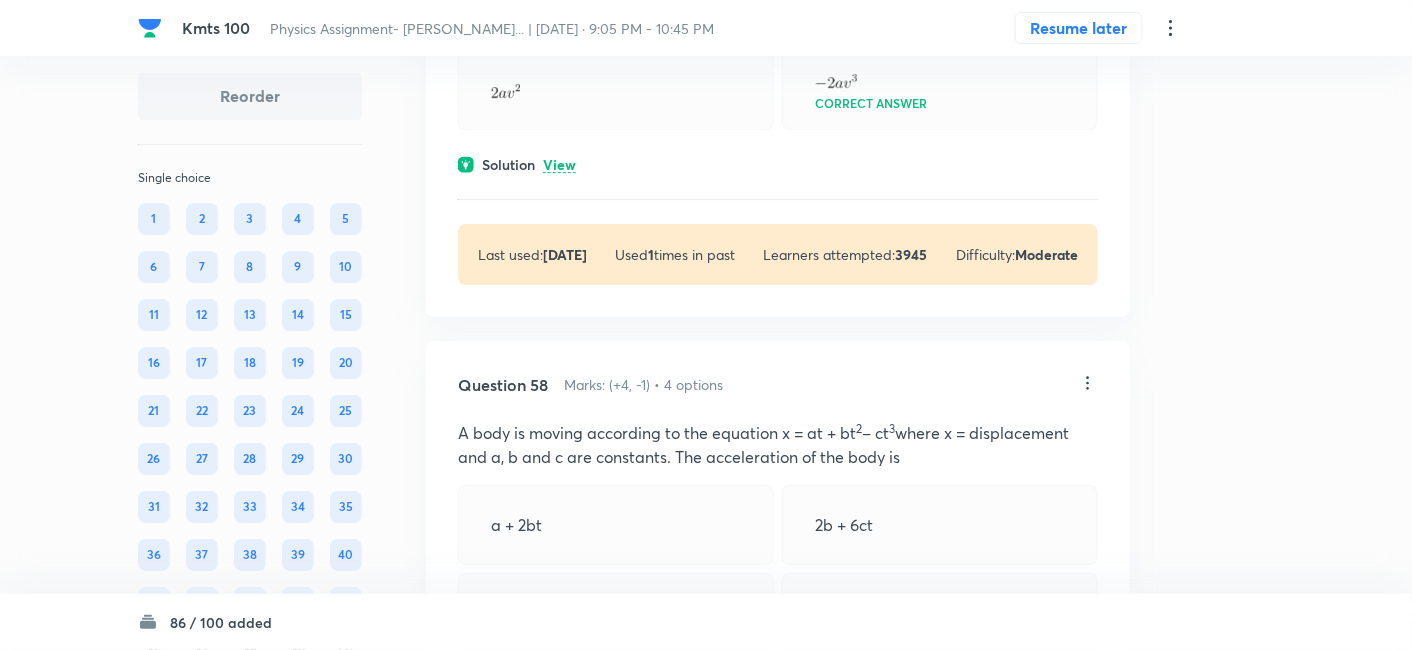 click on "View" at bounding box center (559, 165) 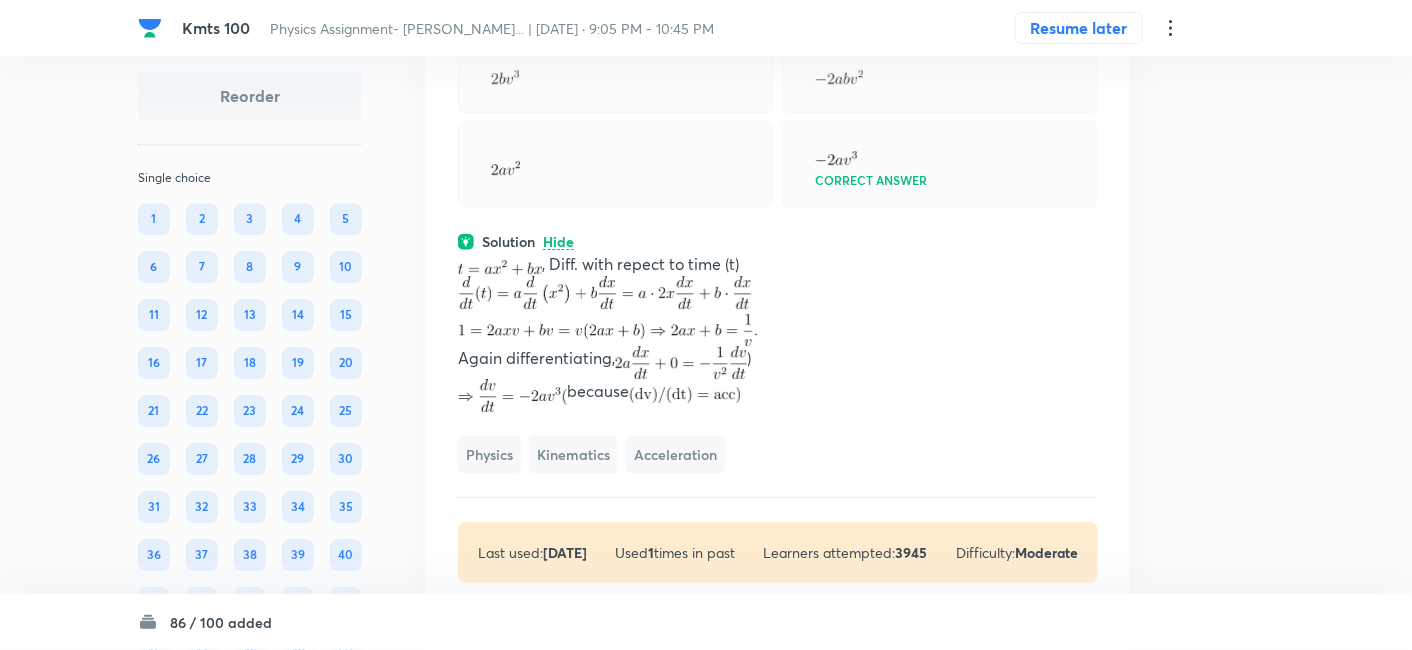 scroll, scrollTop: 47128, scrollLeft: 0, axis: vertical 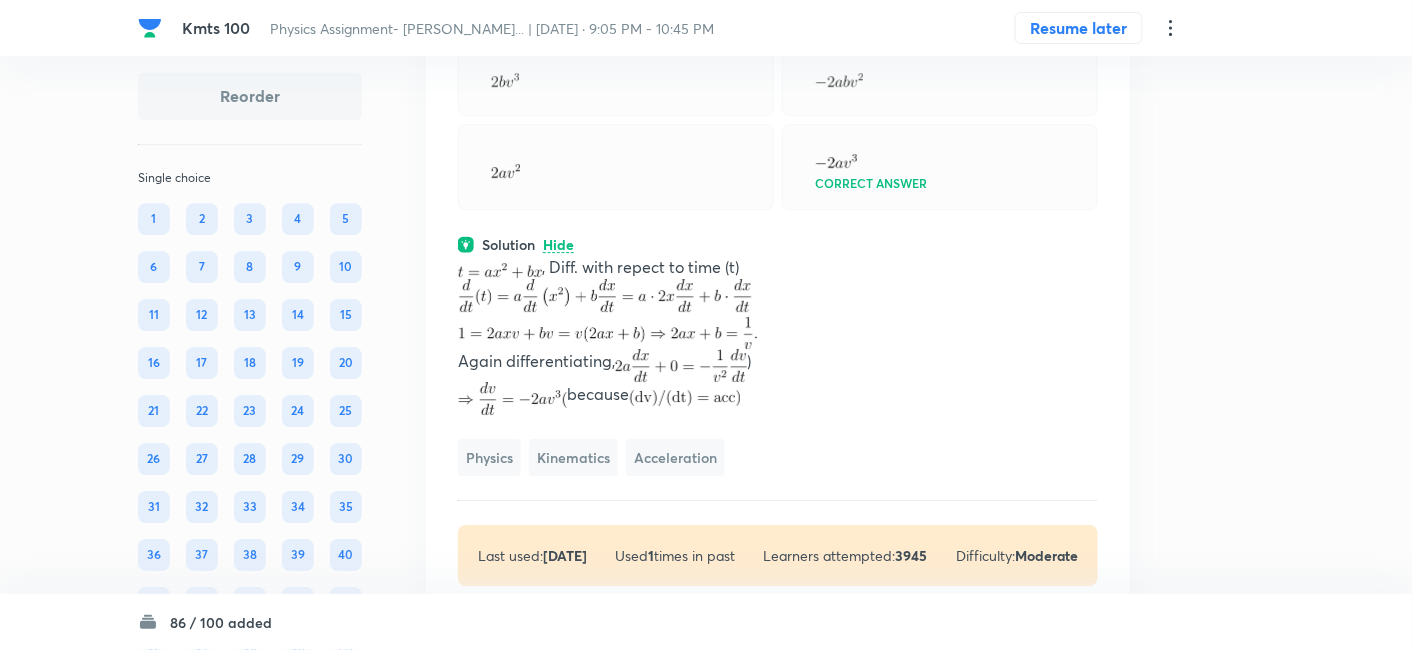 click at bounding box center (607, 314) 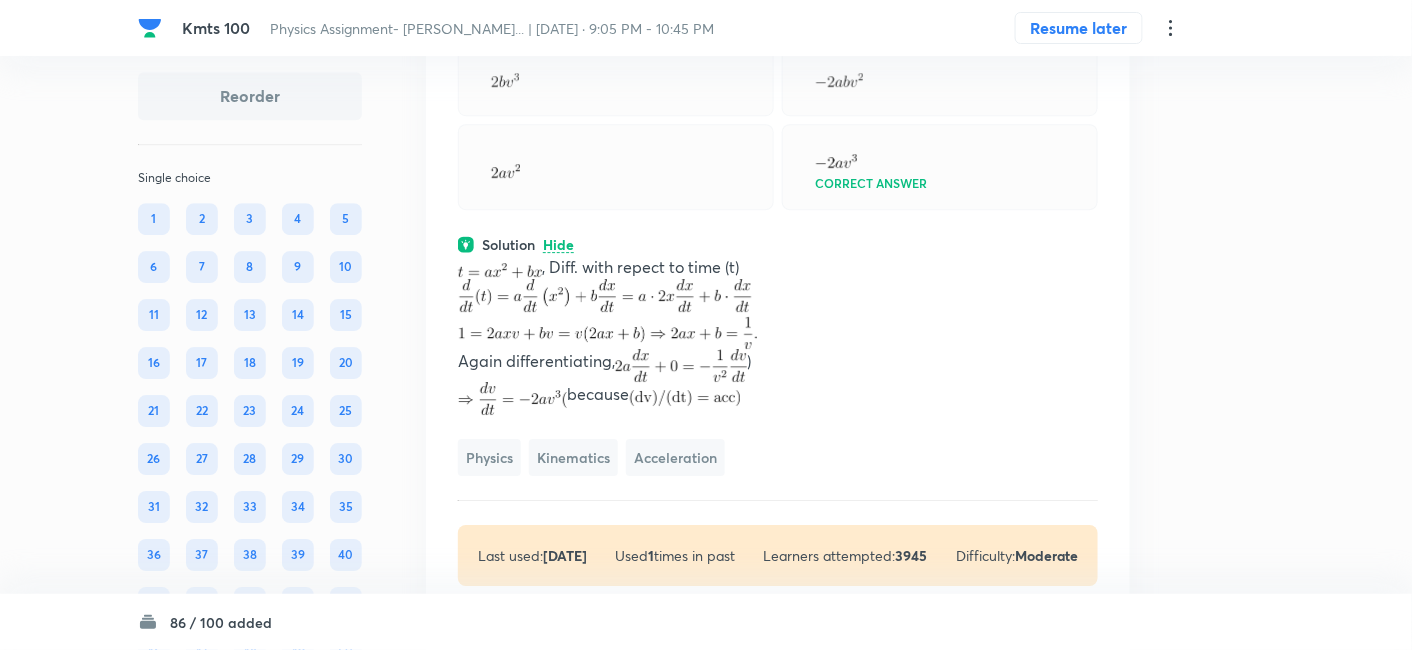 click at bounding box center [607, 314] 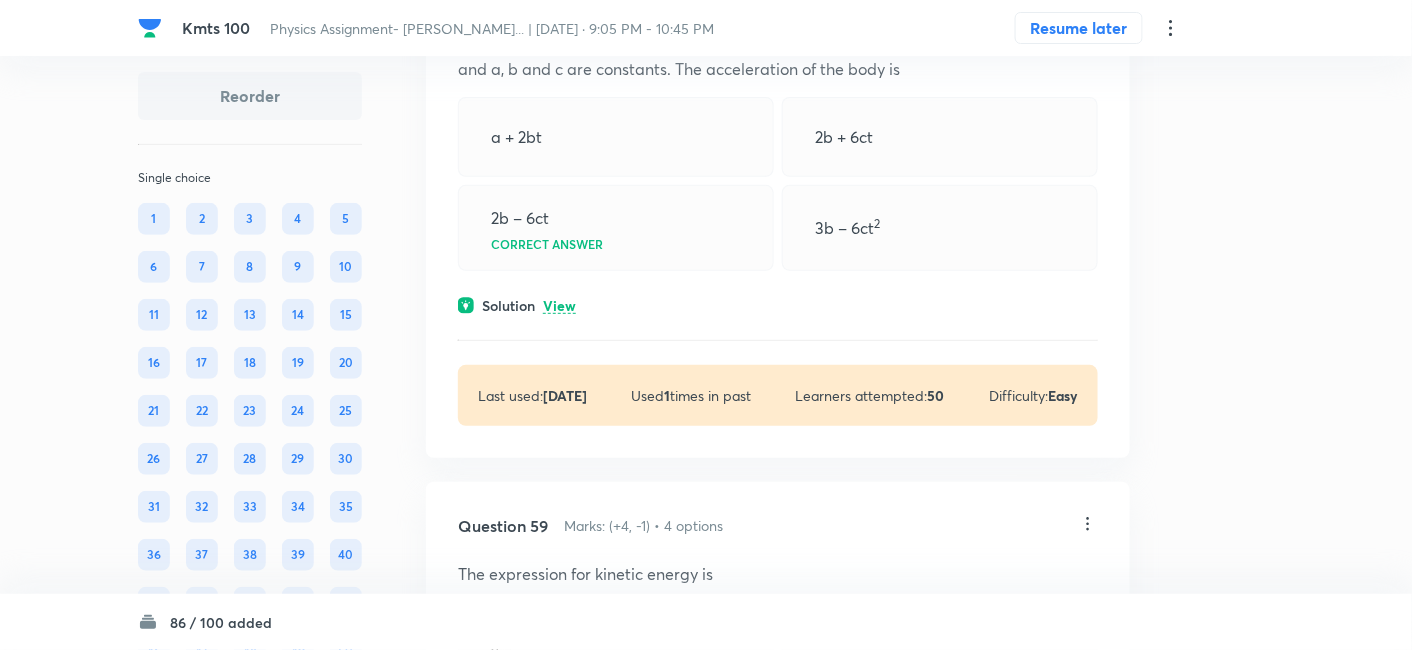 scroll, scrollTop: 47822, scrollLeft: 0, axis: vertical 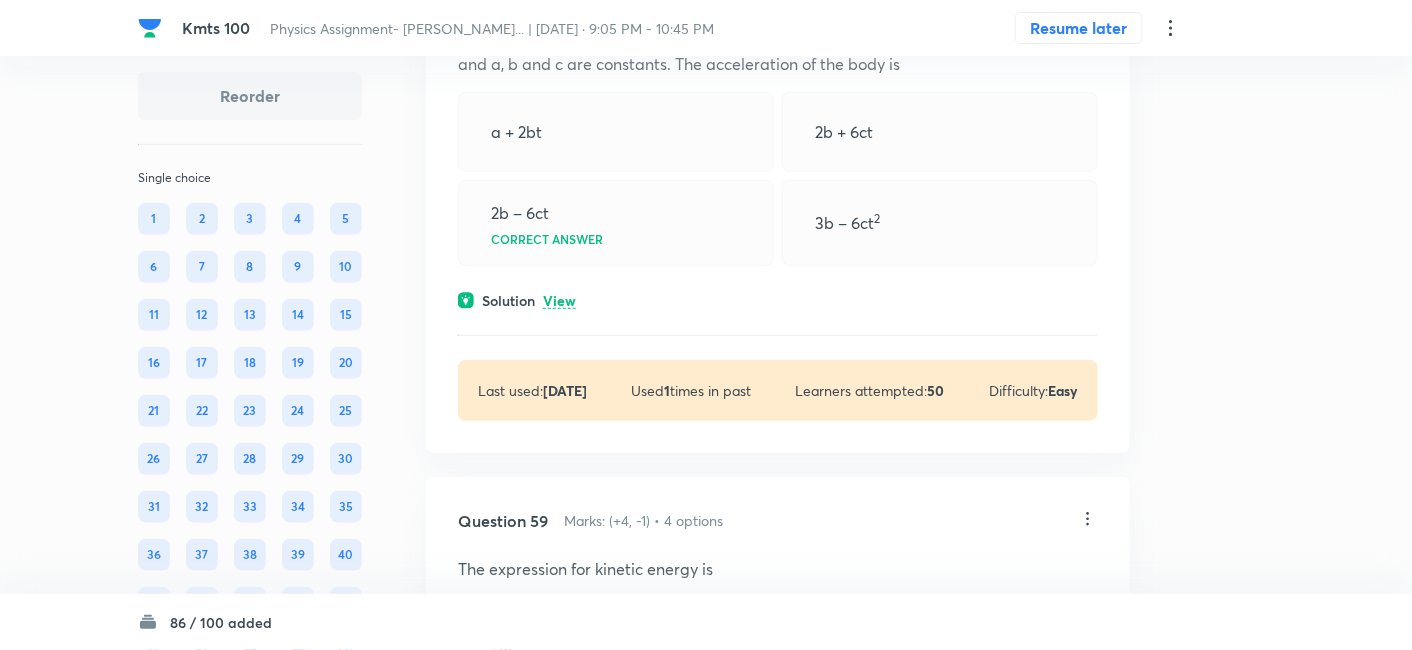 click on "View" at bounding box center [559, 301] 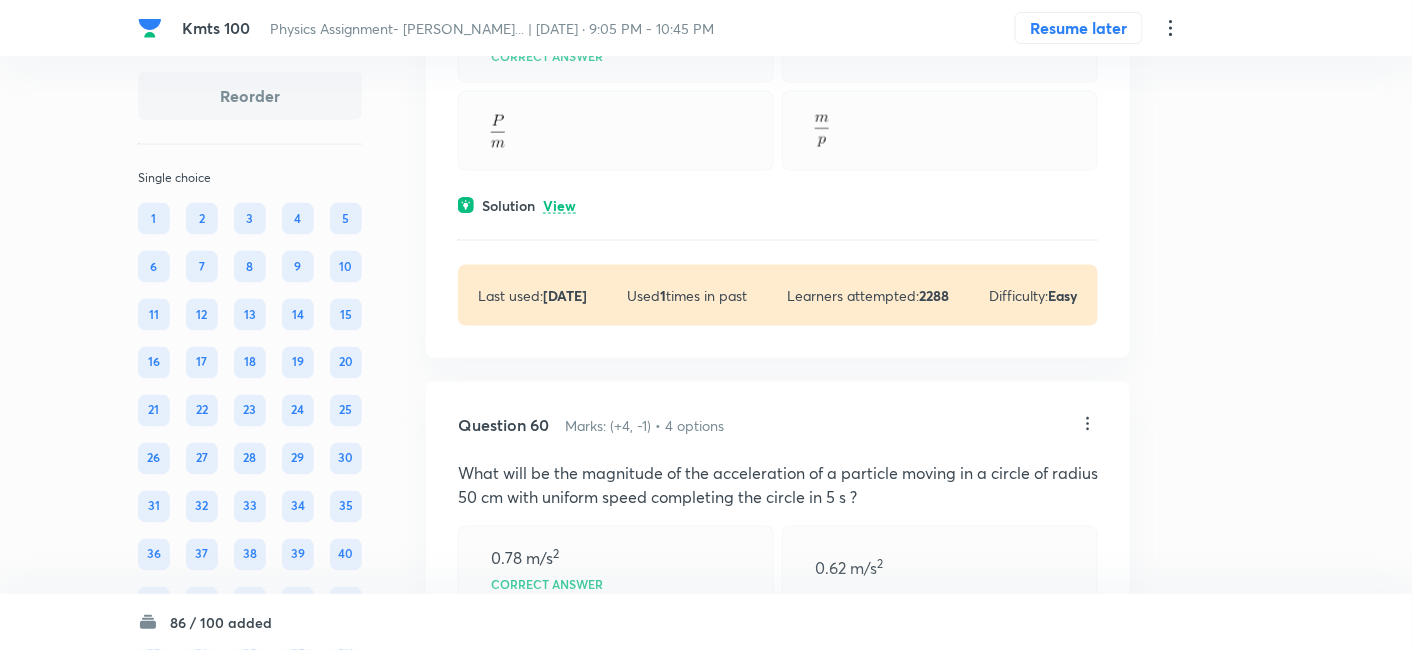 scroll, scrollTop: 48523, scrollLeft: 0, axis: vertical 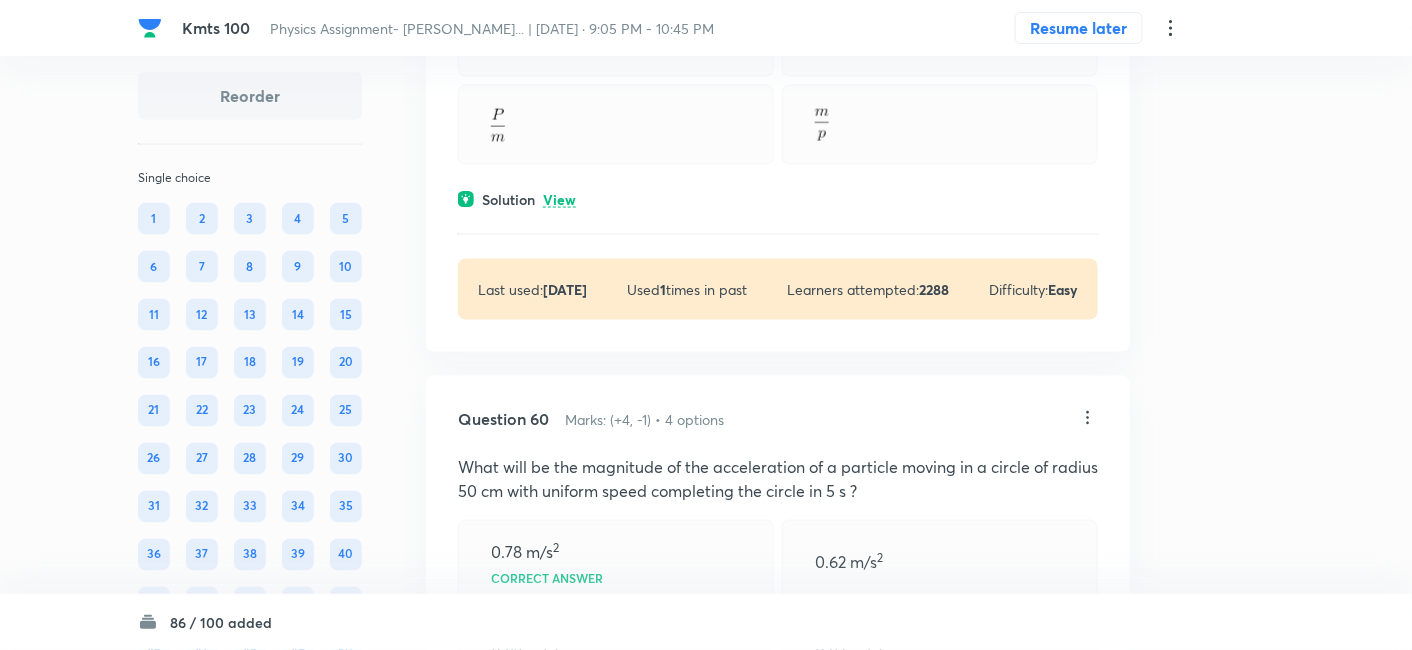 click on "View" at bounding box center (559, 200) 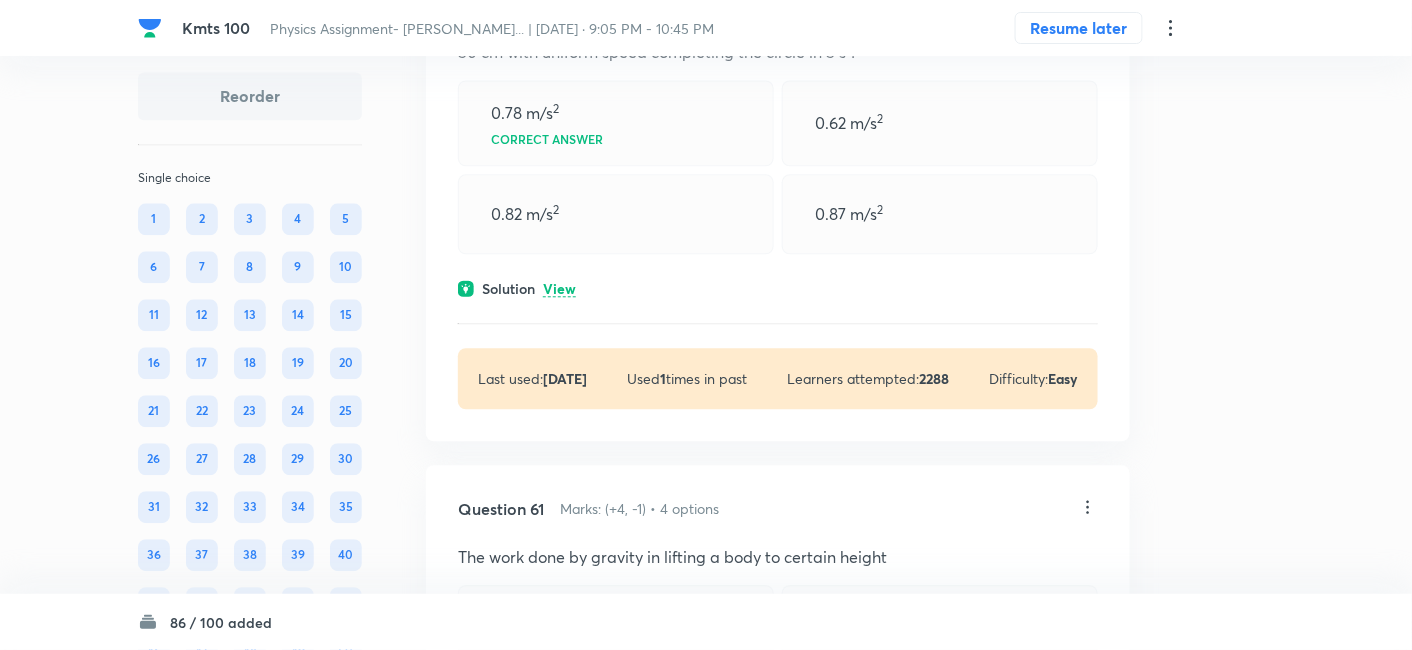 scroll, scrollTop: 49108, scrollLeft: 0, axis: vertical 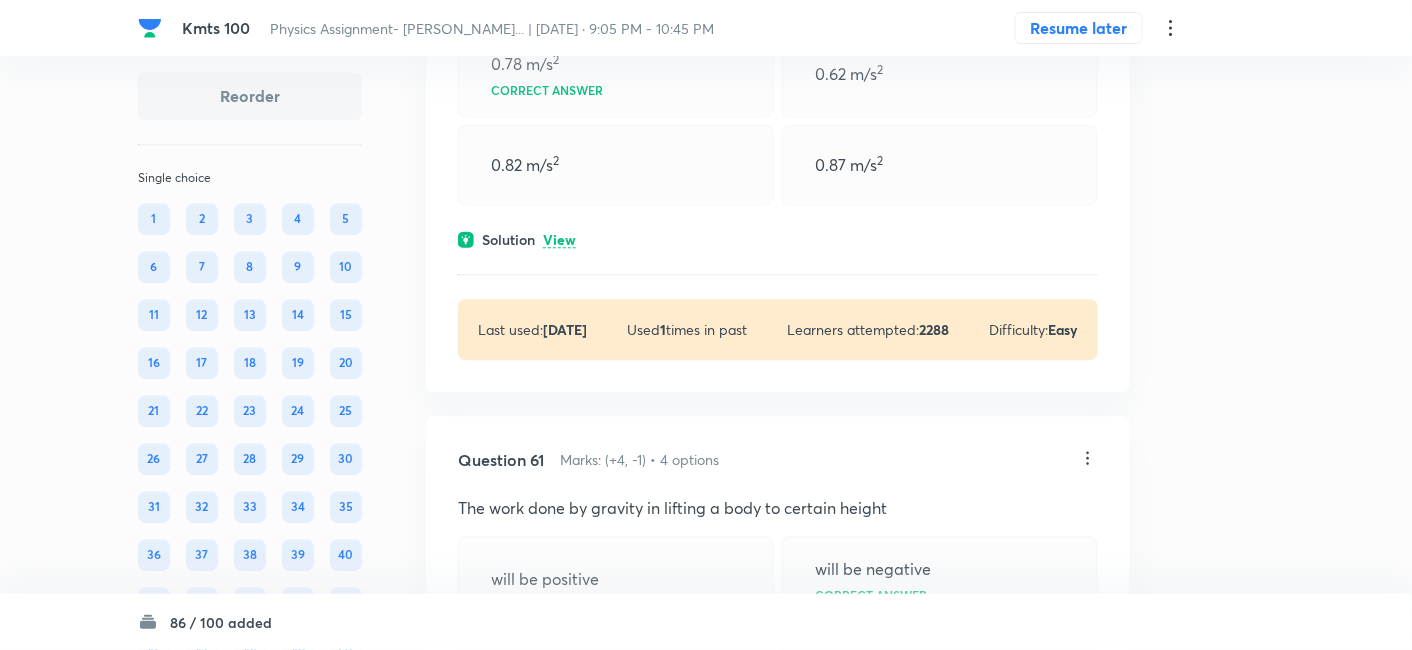 click on "View" at bounding box center [559, 240] 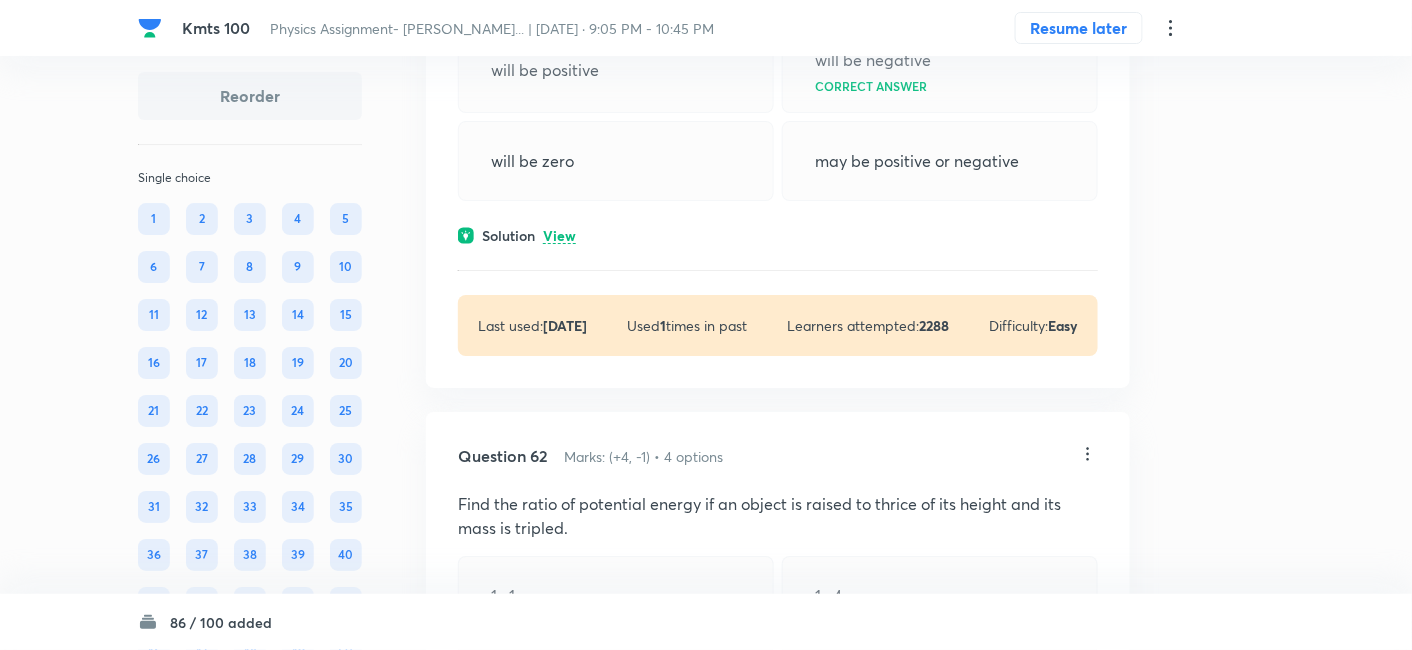 click on "View" at bounding box center (559, 236) 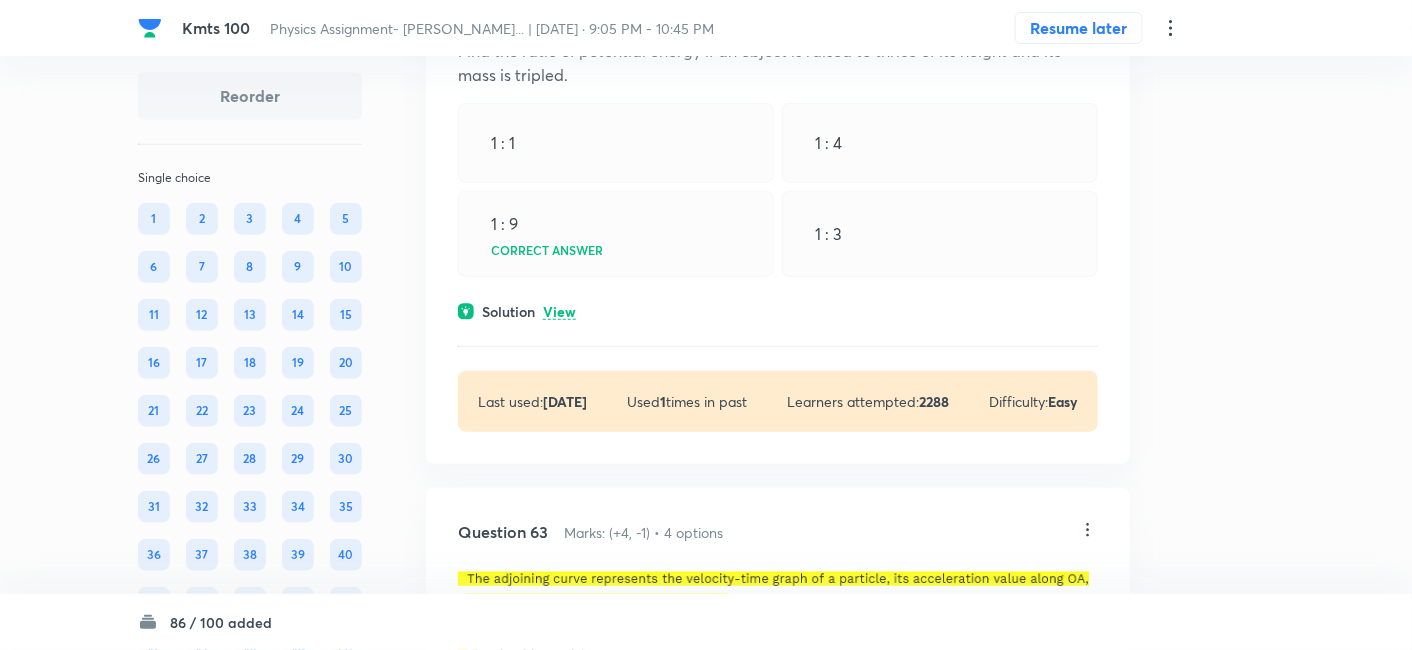 scroll, scrollTop: 50317, scrollLeft: 0, axis: vertical 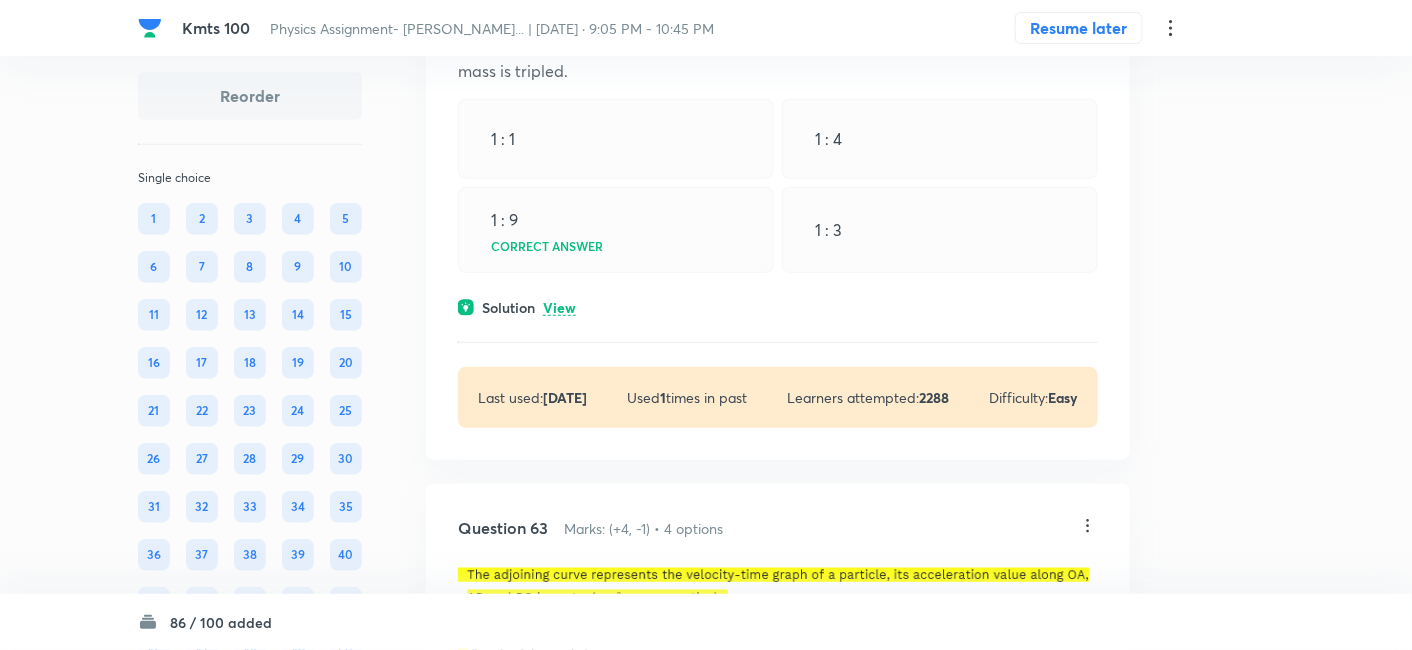 click on "View" at bounding box center [559, 308] 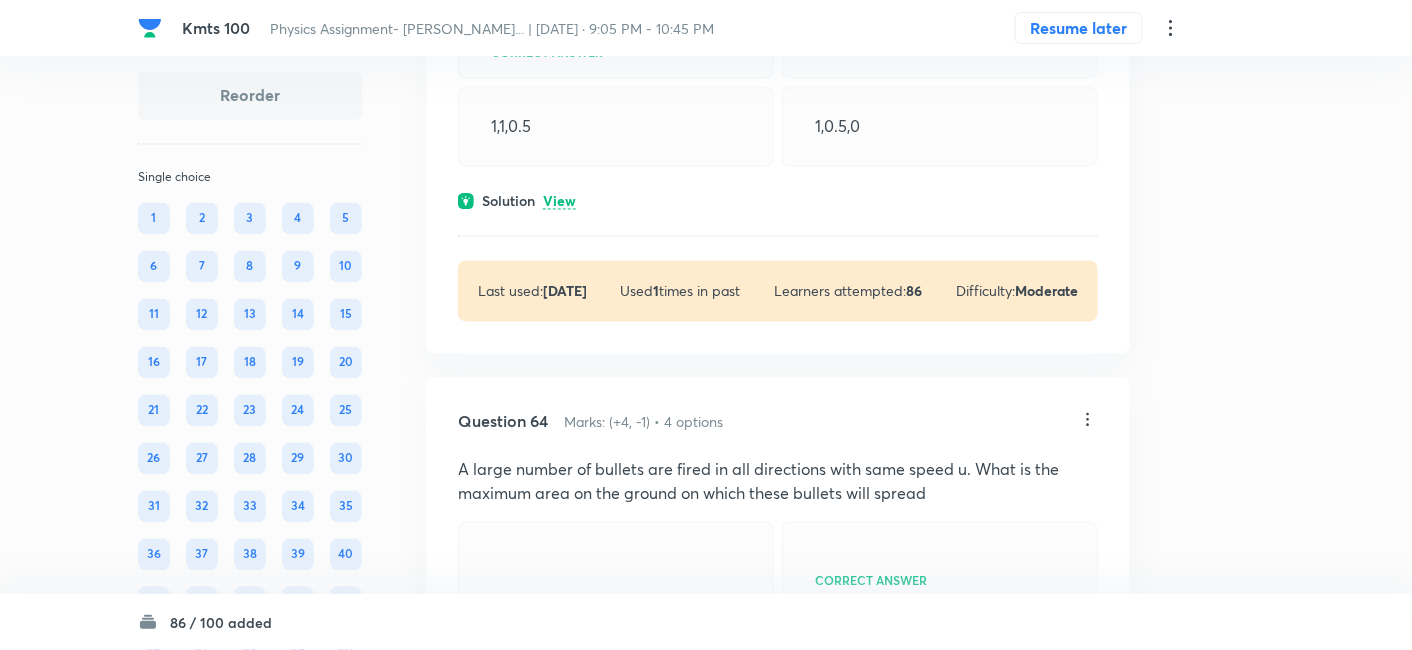 scroll, scrollTop: 51165, scrollLeft: 0, axis: vertical 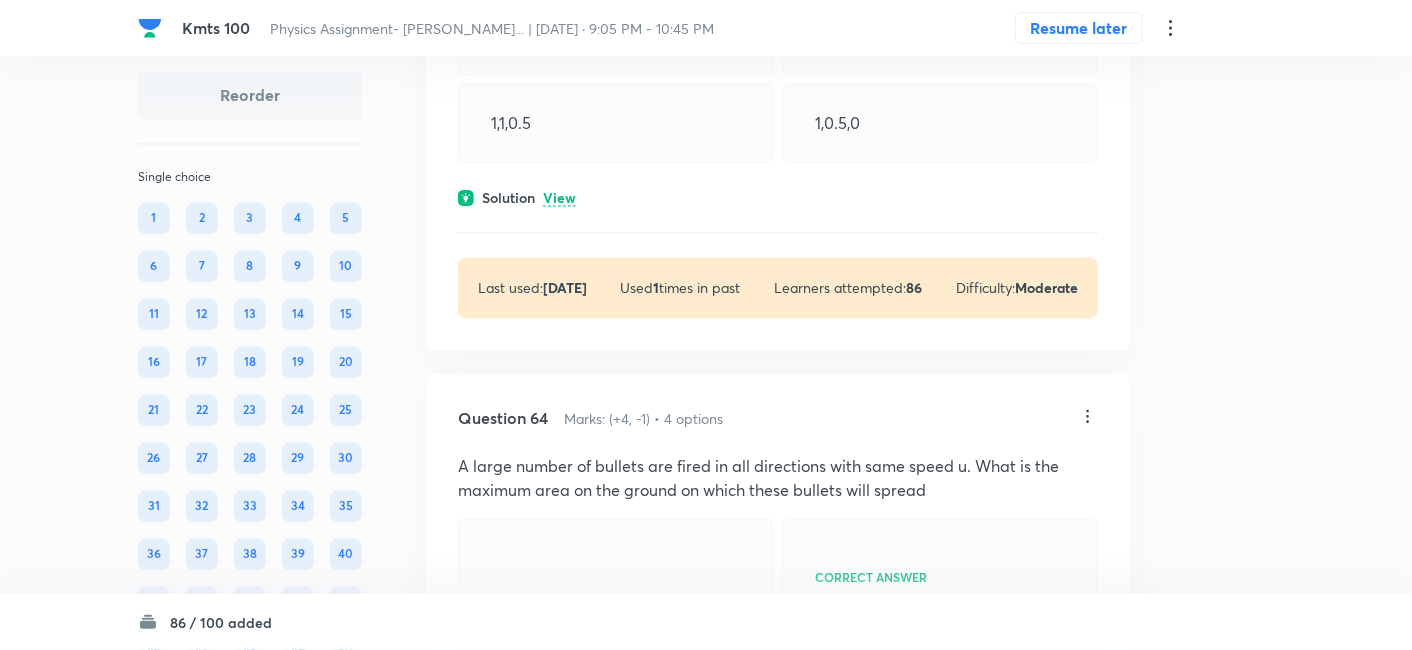 click on "View" at bounding box center (559, 199) 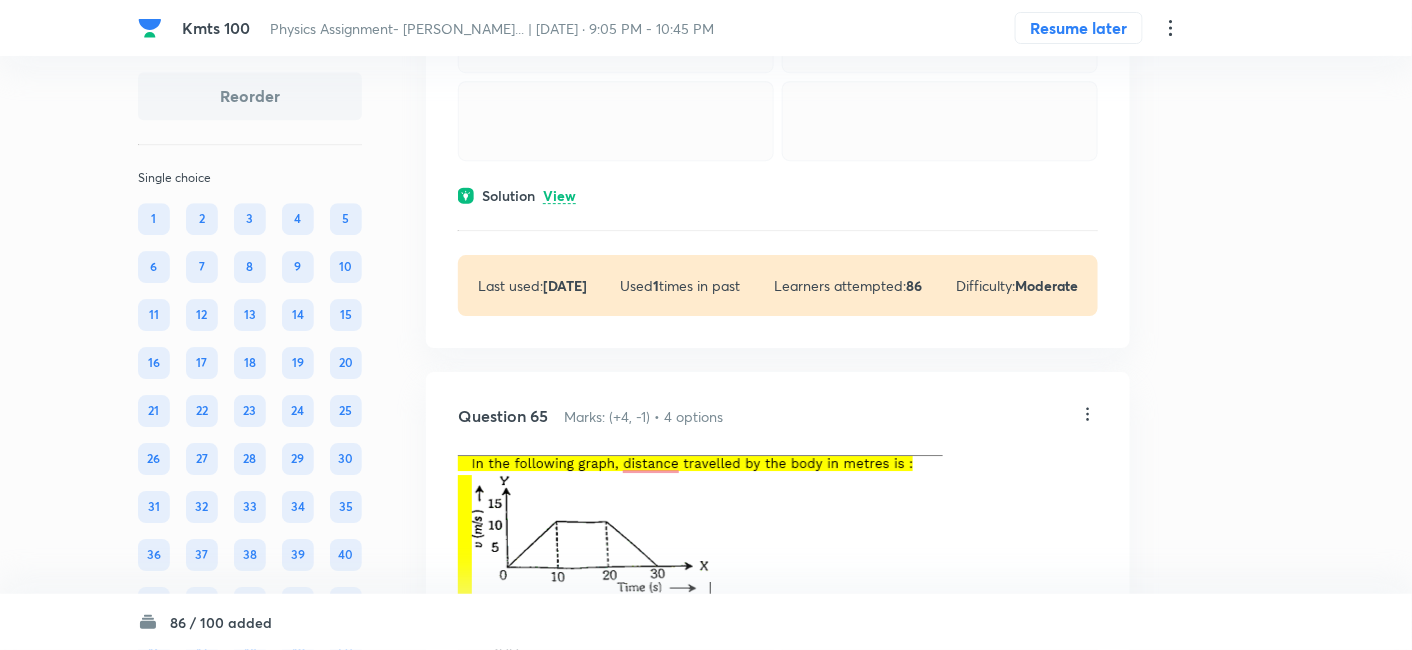 scroll, scrollTop: 51920, scrollLeft: 0, axis: vertical 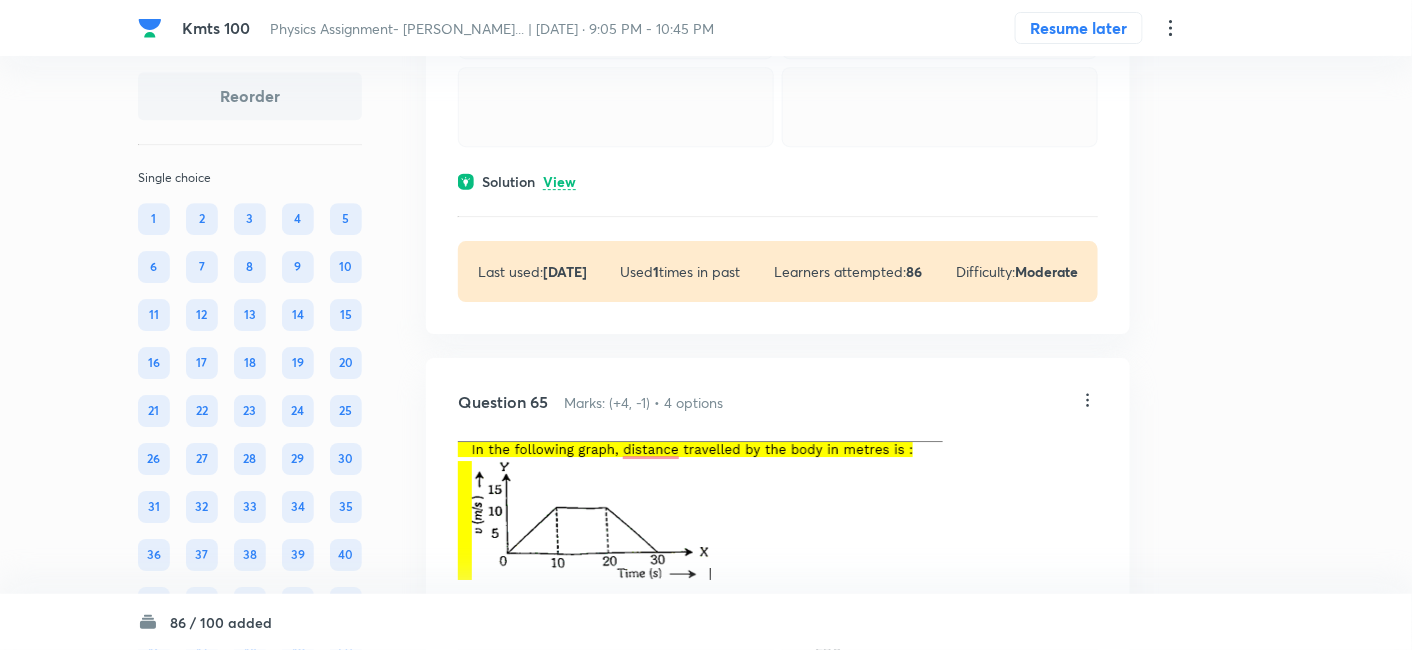 click on "View" at bounding box center [559, 182] 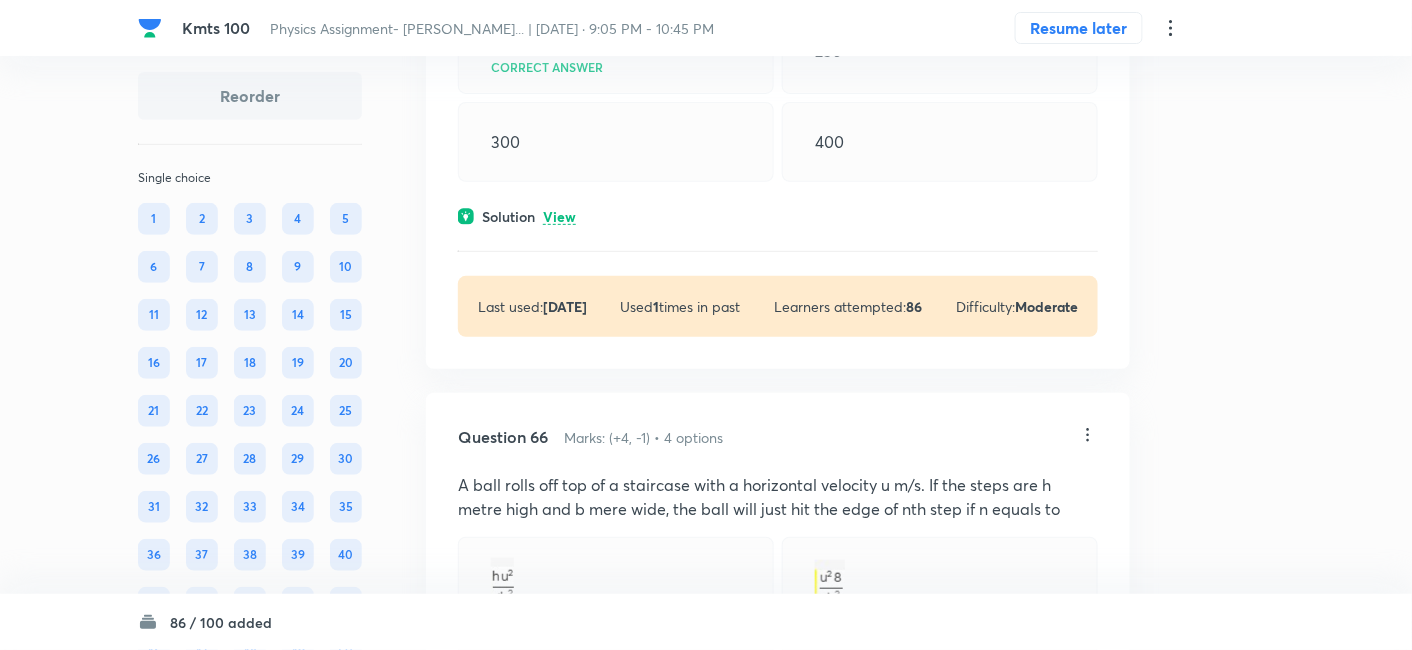 scroll, scrollTop: 52637, scrollLeft: 0, axis: vertical 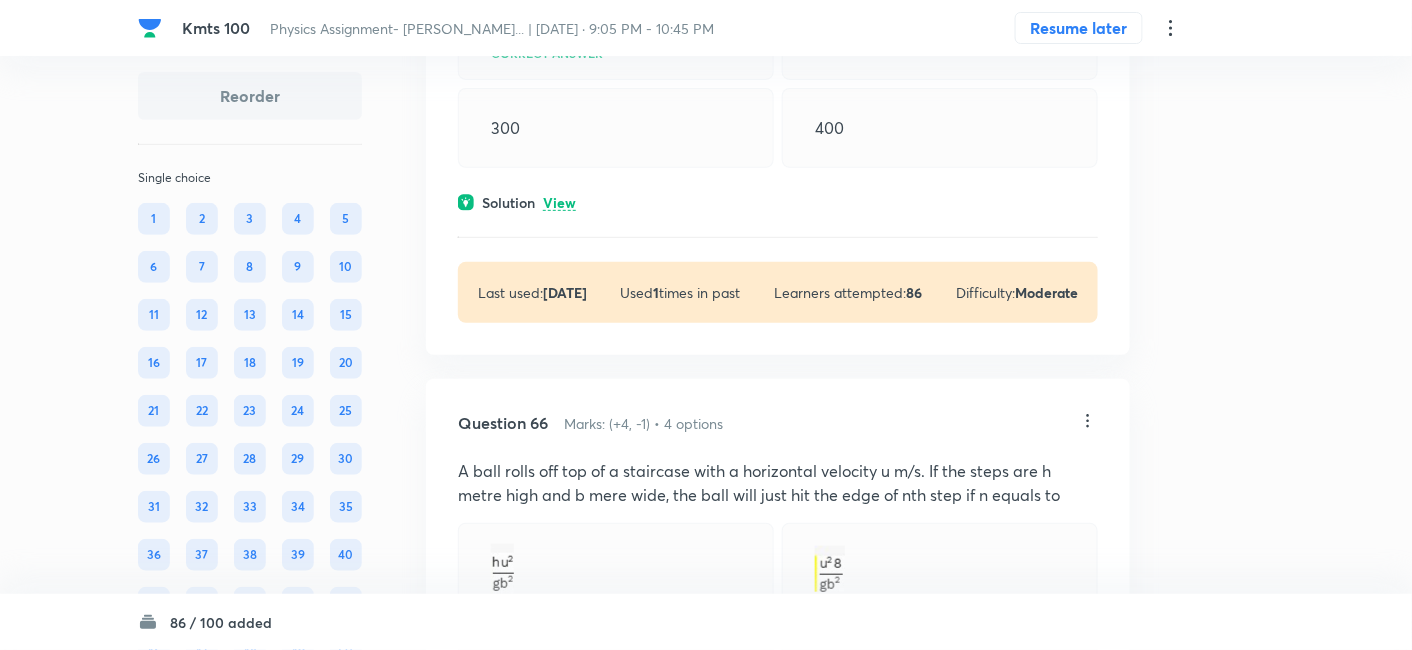 click on "View" at bounding box center (559, 203) 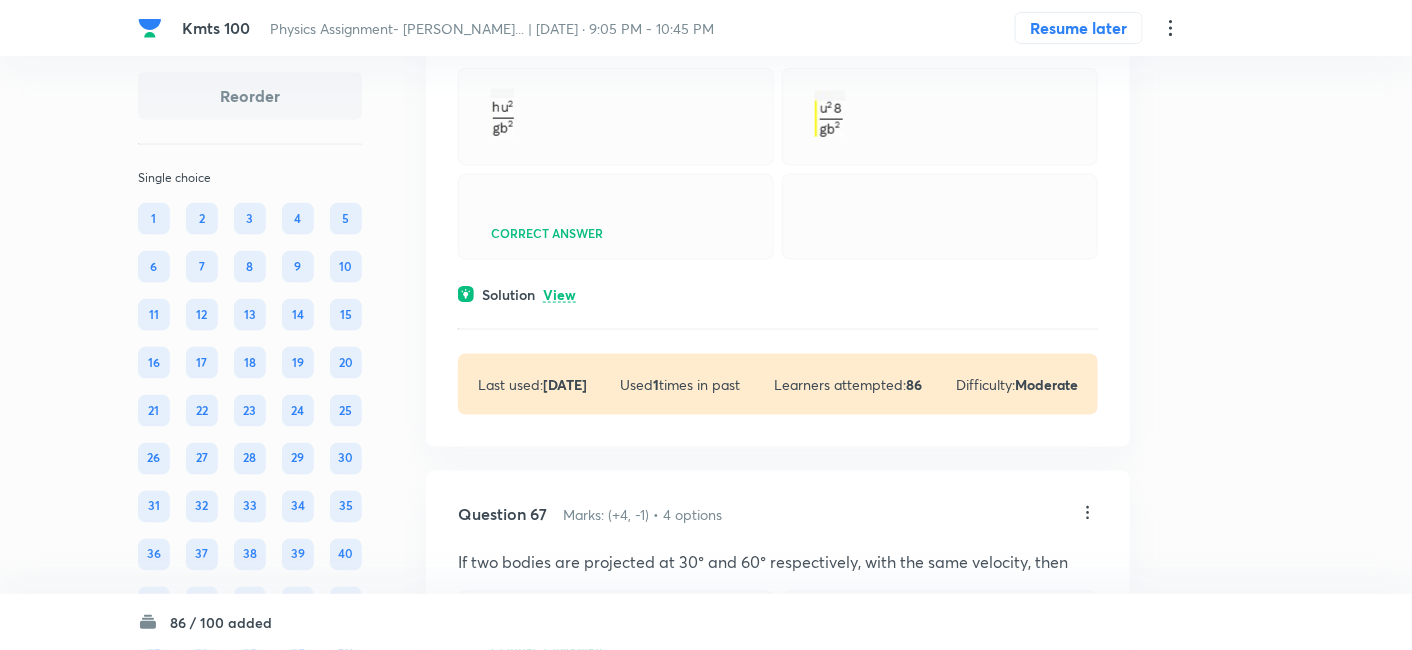 scroll, scrollTop: 53228, scrollLeft: 0, axis: vertical 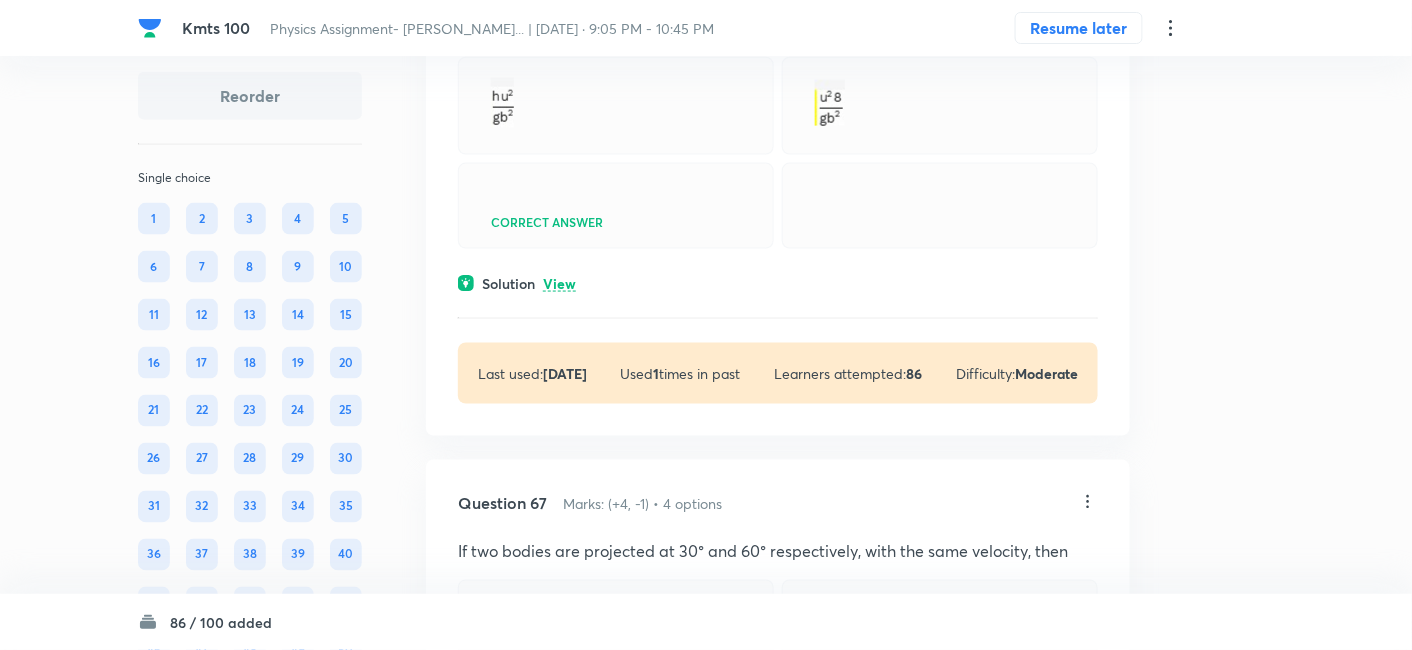 click on "Question 66 Marks: (+4, -1) • 4 options A ball rolls off top of a staircase with a horizontal velocity u m/s. If the steps are h metre high and b mere wide, the ball will just hit the edge of nth step if n equals to Correct answer Solution View Last used:  11 months ago Used  1  times in past Learners attempted:  86 Difficulty: Moderate" at bounding box center (778, 174) 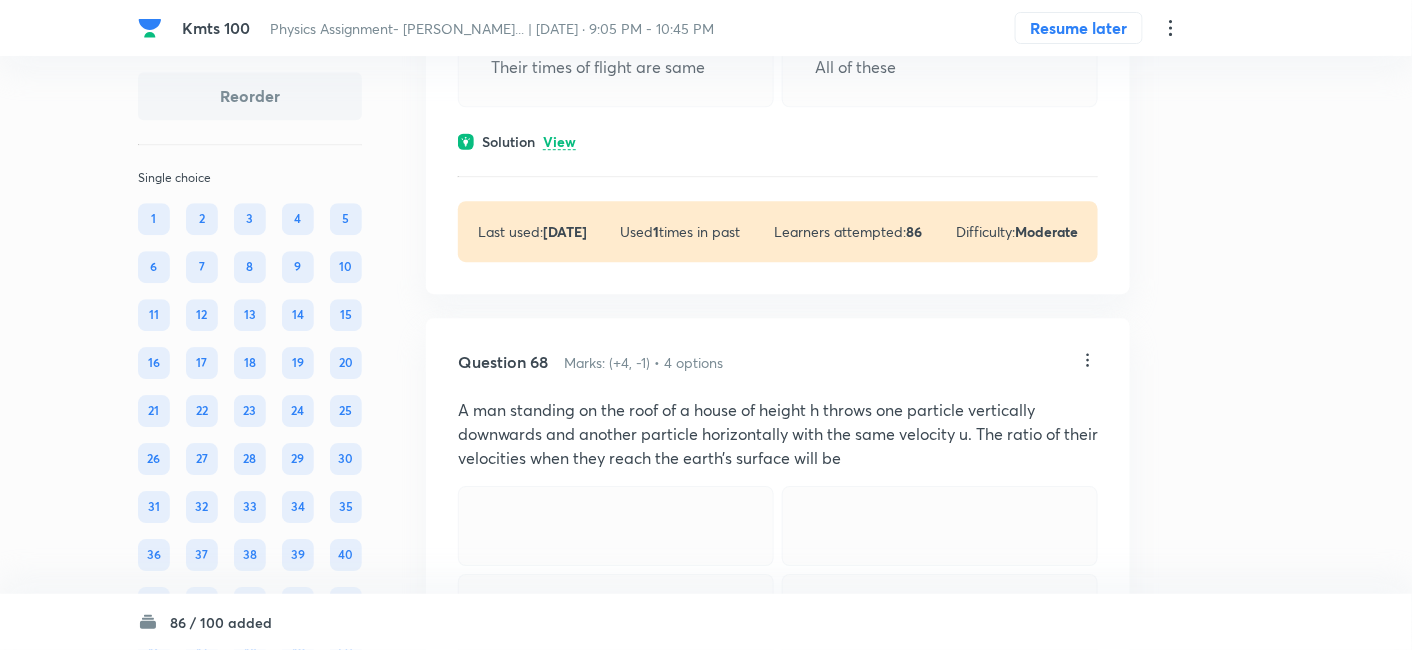 scroll, scrollTop: 54203, scrollLeft: 0, axis: vertical 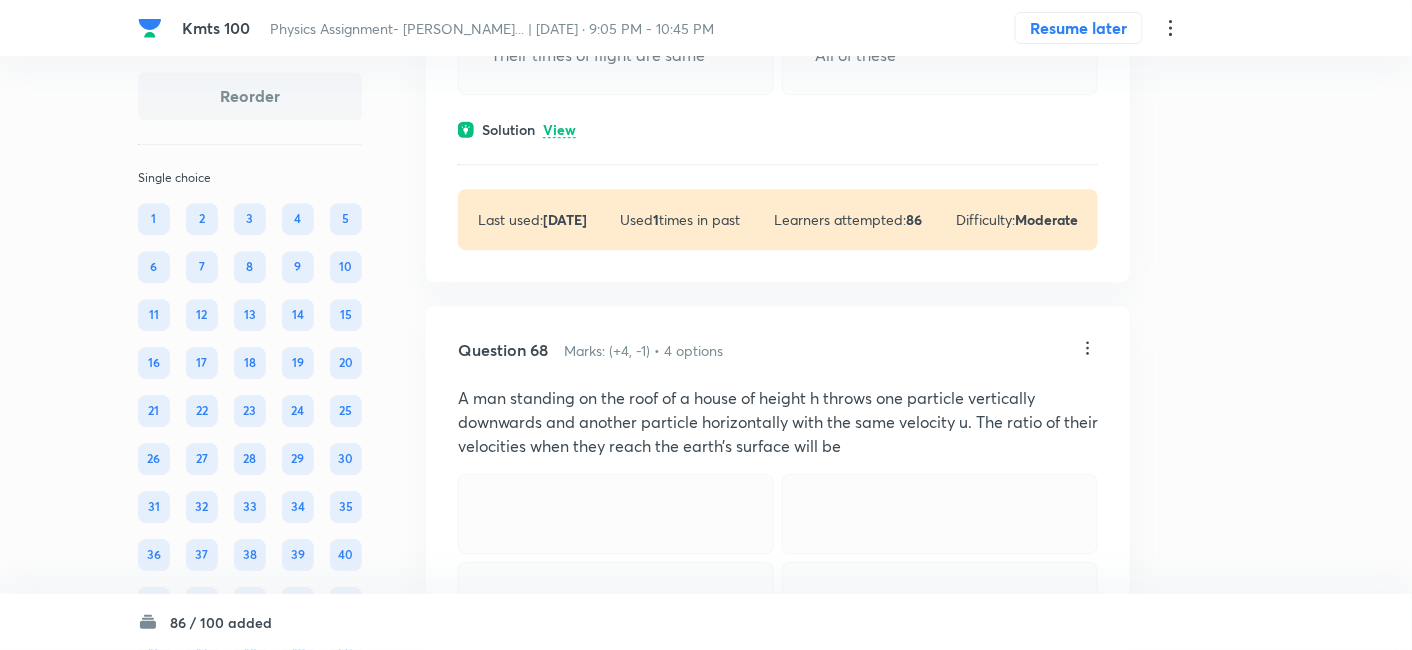 click on "View" at bounding box center [559, 130] 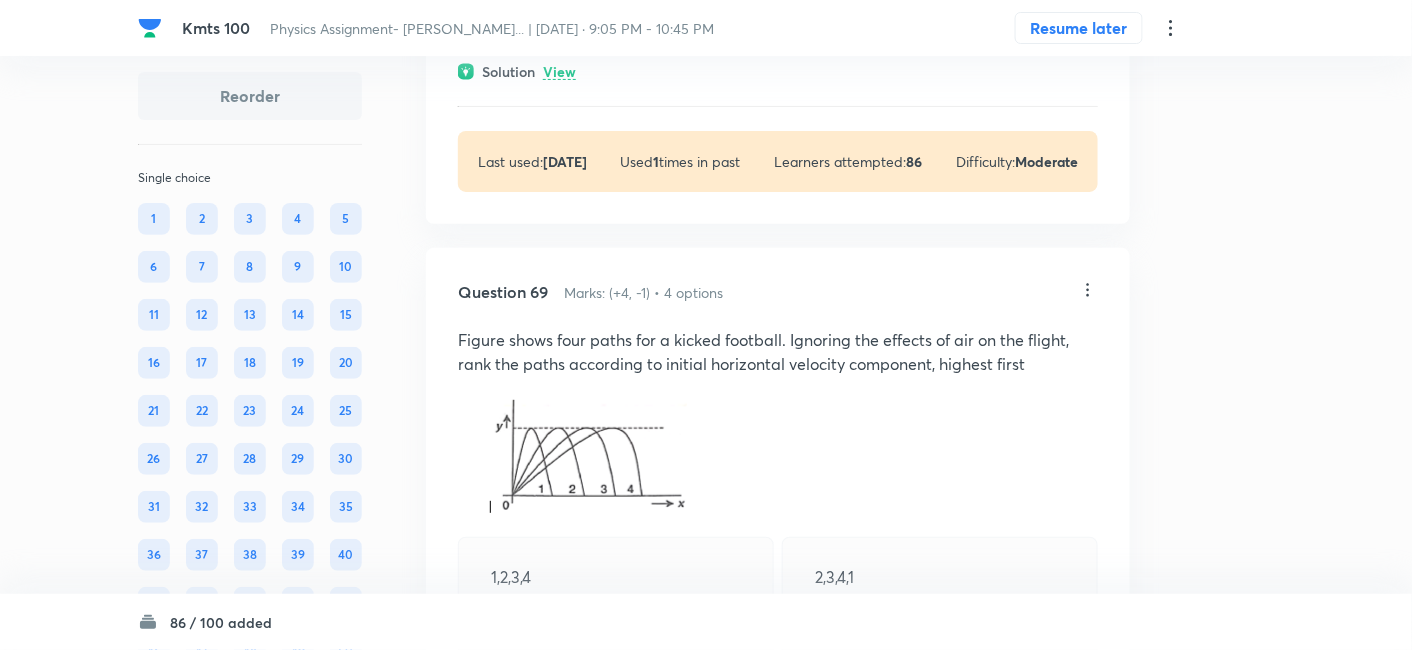 scroll, scrollTop: 54900, scrollLeft: 0, axis: vertical 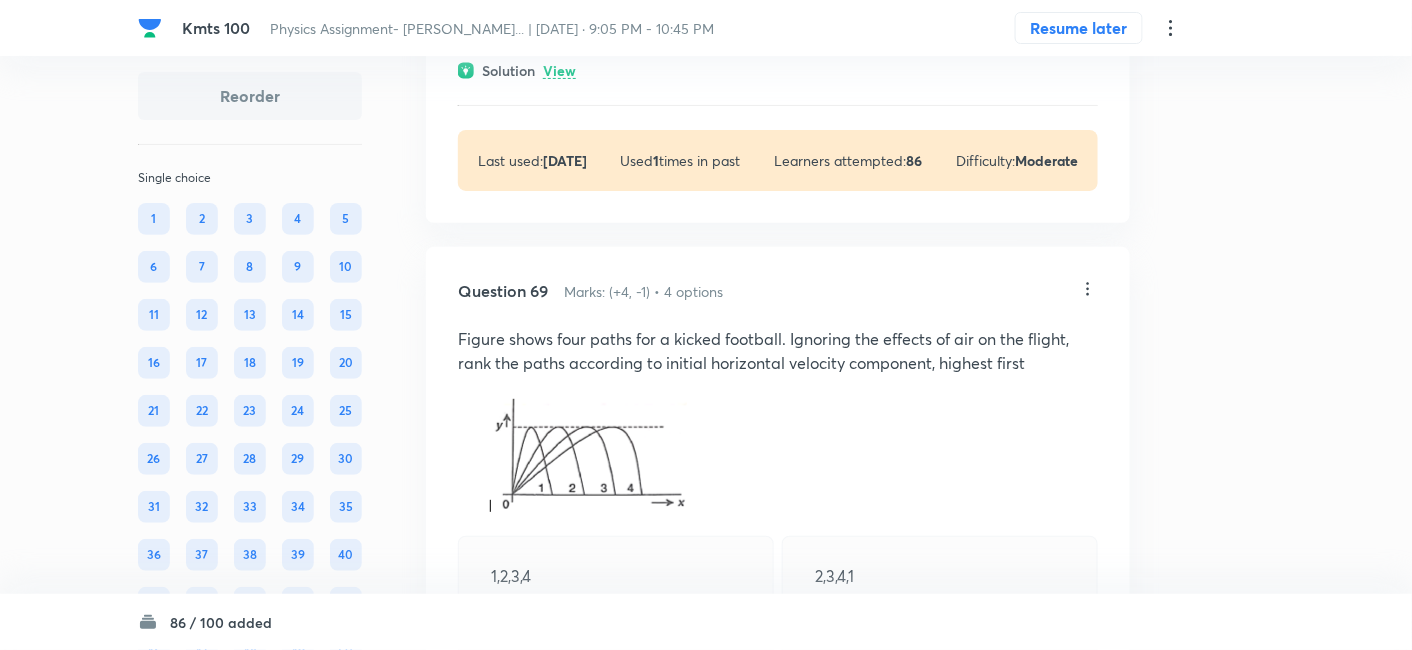 click on "View" at bounding box center (559, 71) 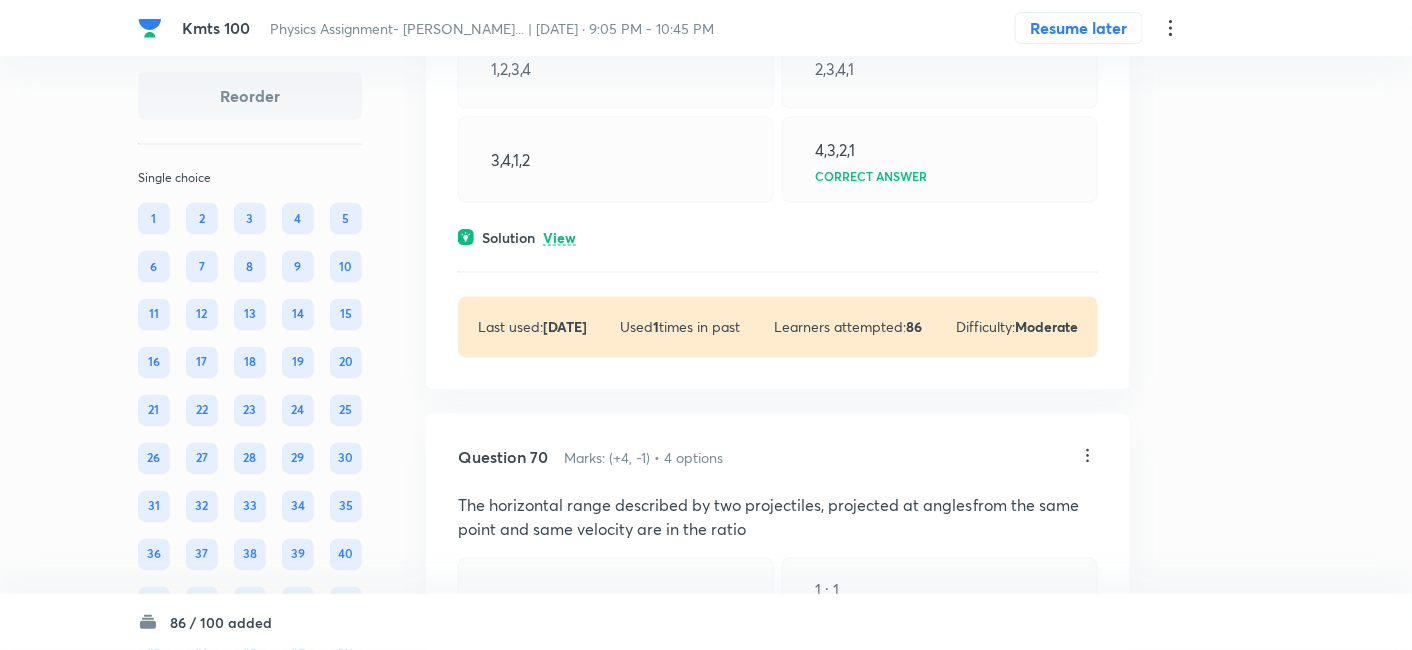 scroll, scrollTop: 55720, scrollLeft: 0, axis: vertical 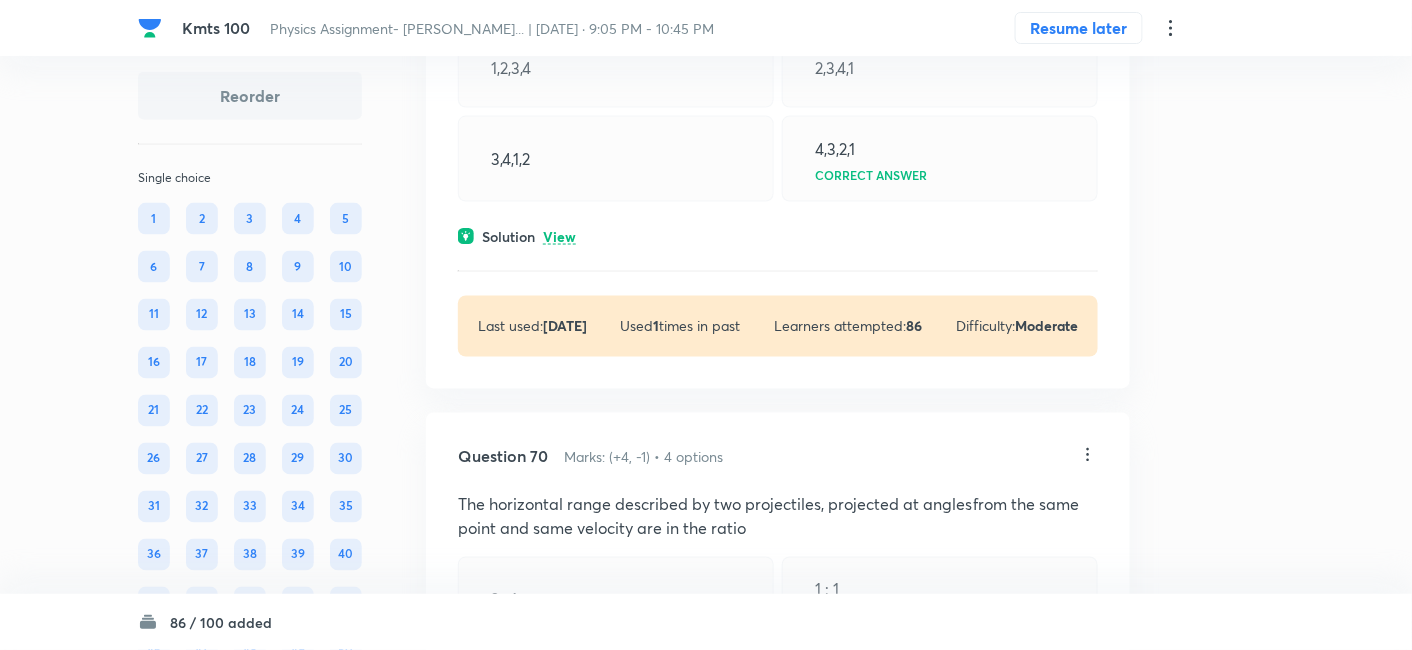 click on "Solution View" at bounding box center [778, 236] 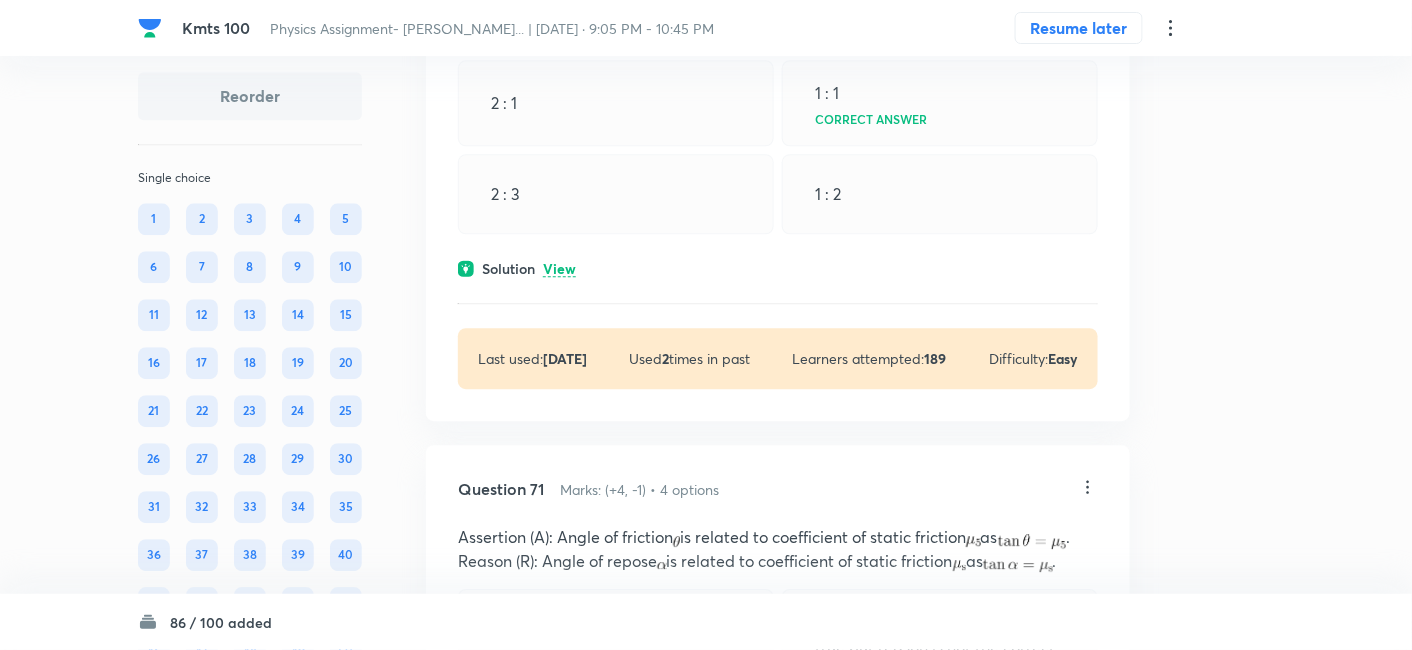 scroll, scrollTop: 56339, scrollLeft: 0, axis: vertical 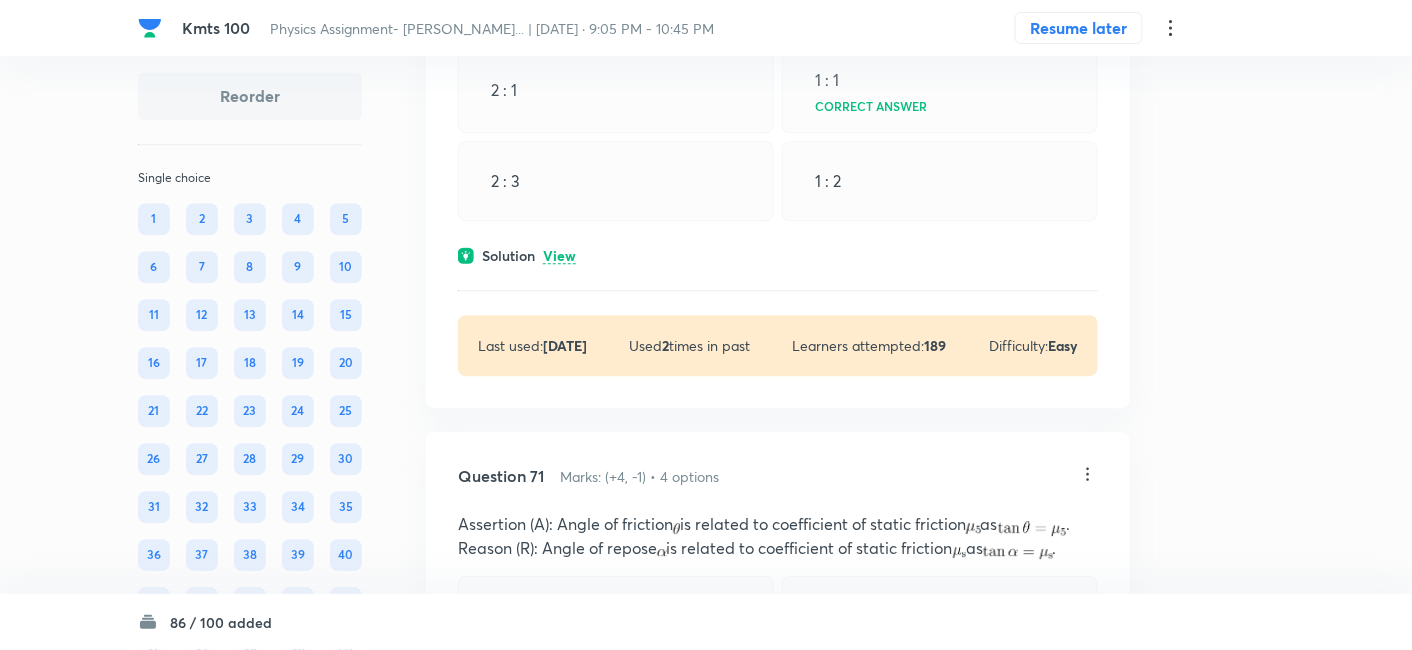 click on "View" at bounding box center [559, 256] 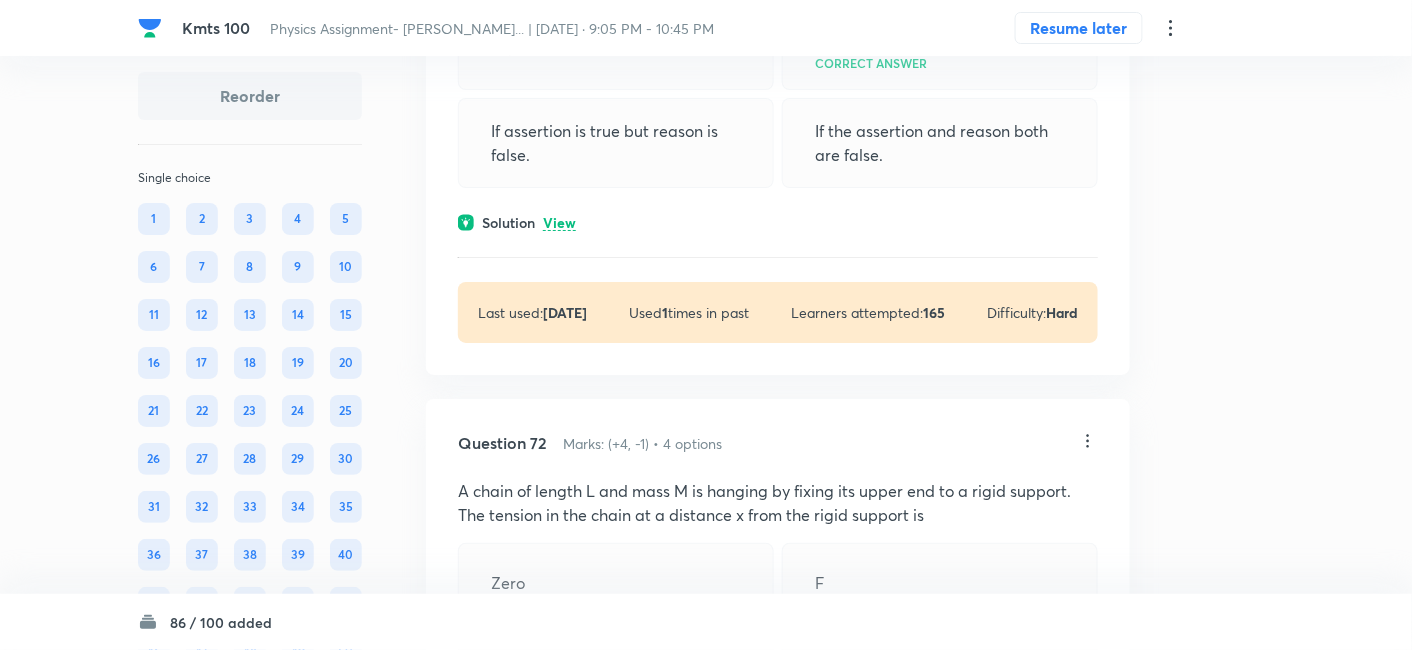 scroll, scrollTop: 57045, scrollLeft: 0, axis: vertical 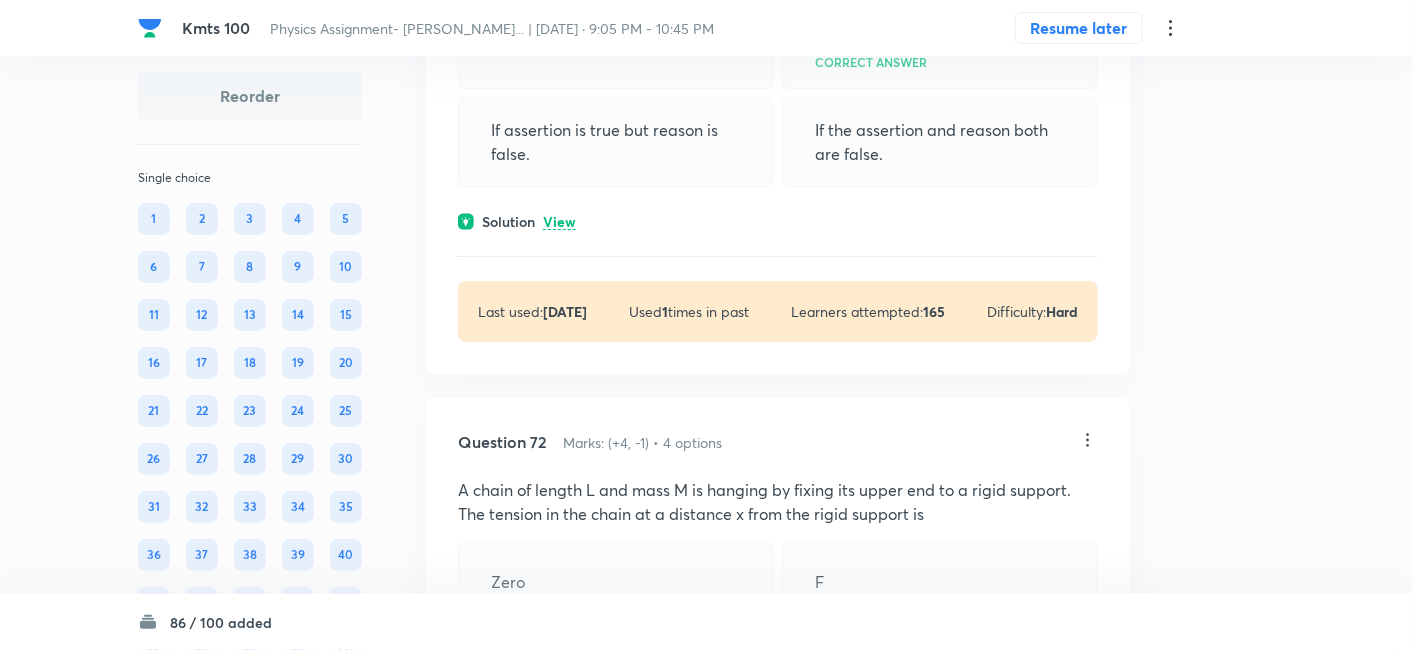 click on "View" at bounding box center (559, 222) 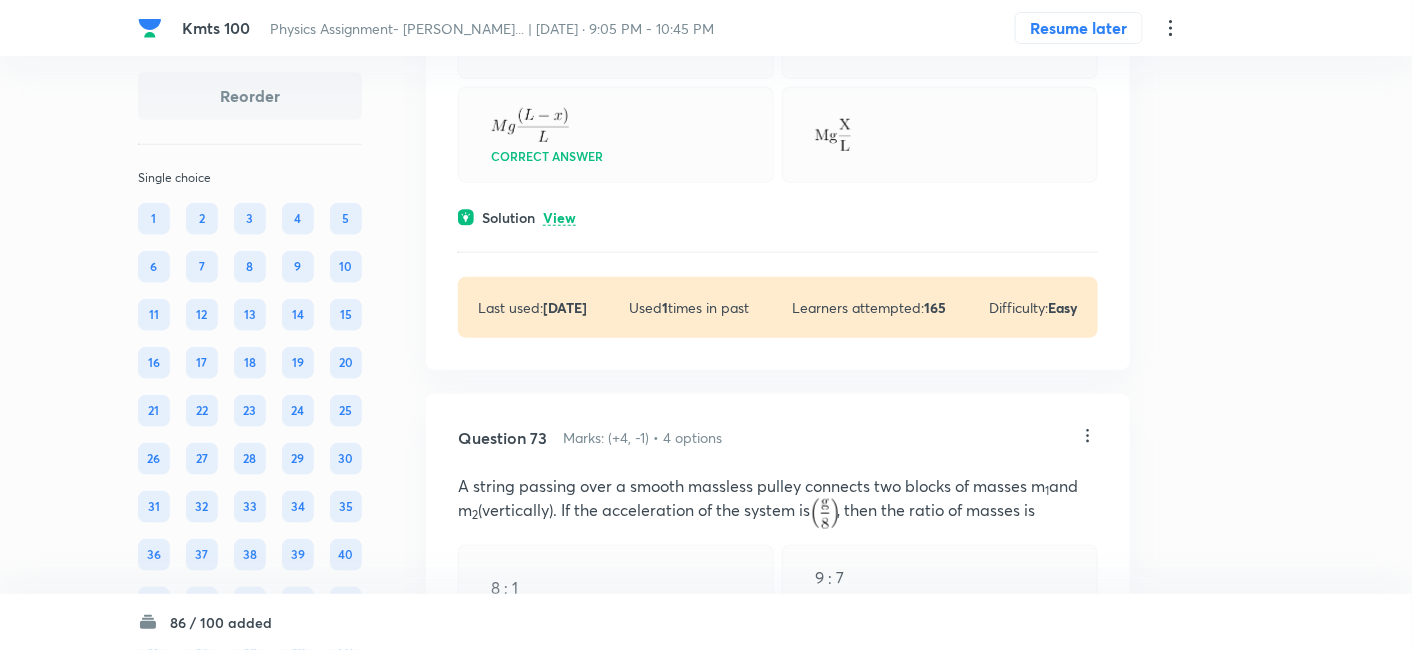 scroll, scrollTop: 57674, scrollLeft: 0, axis: vertical 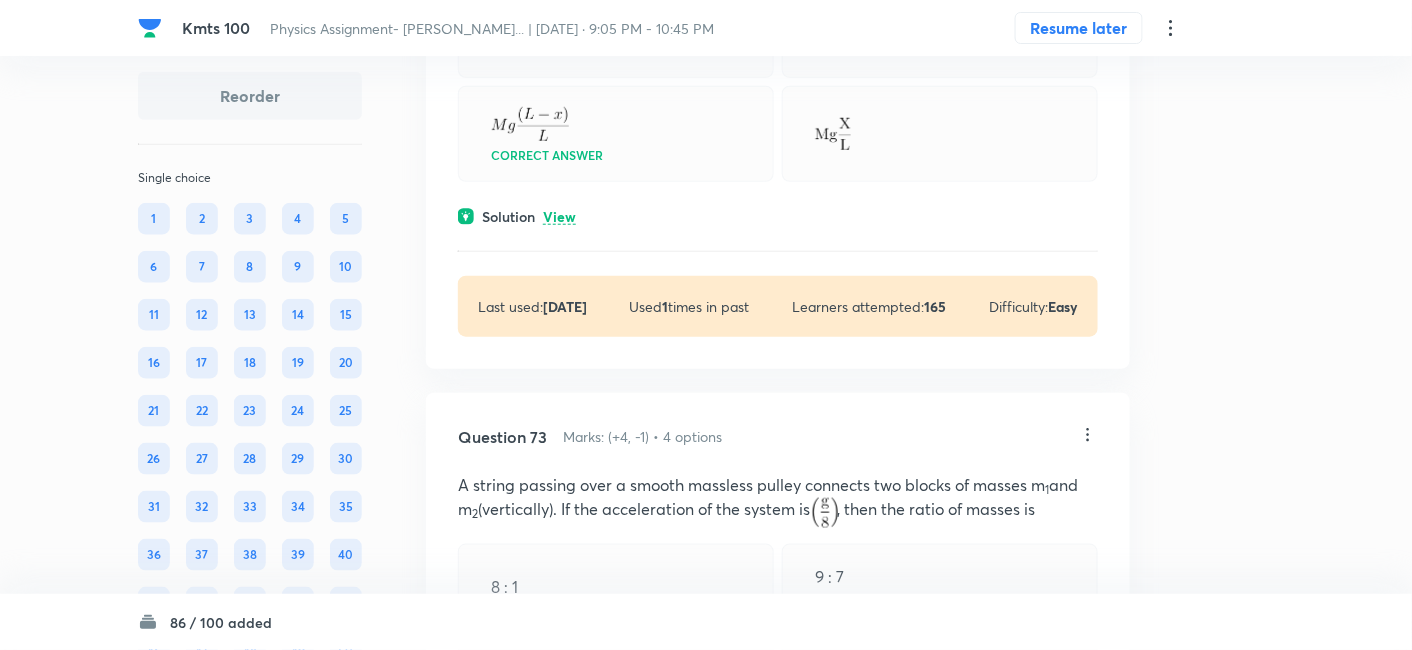 click on "View" at bounding box center [559, 217] 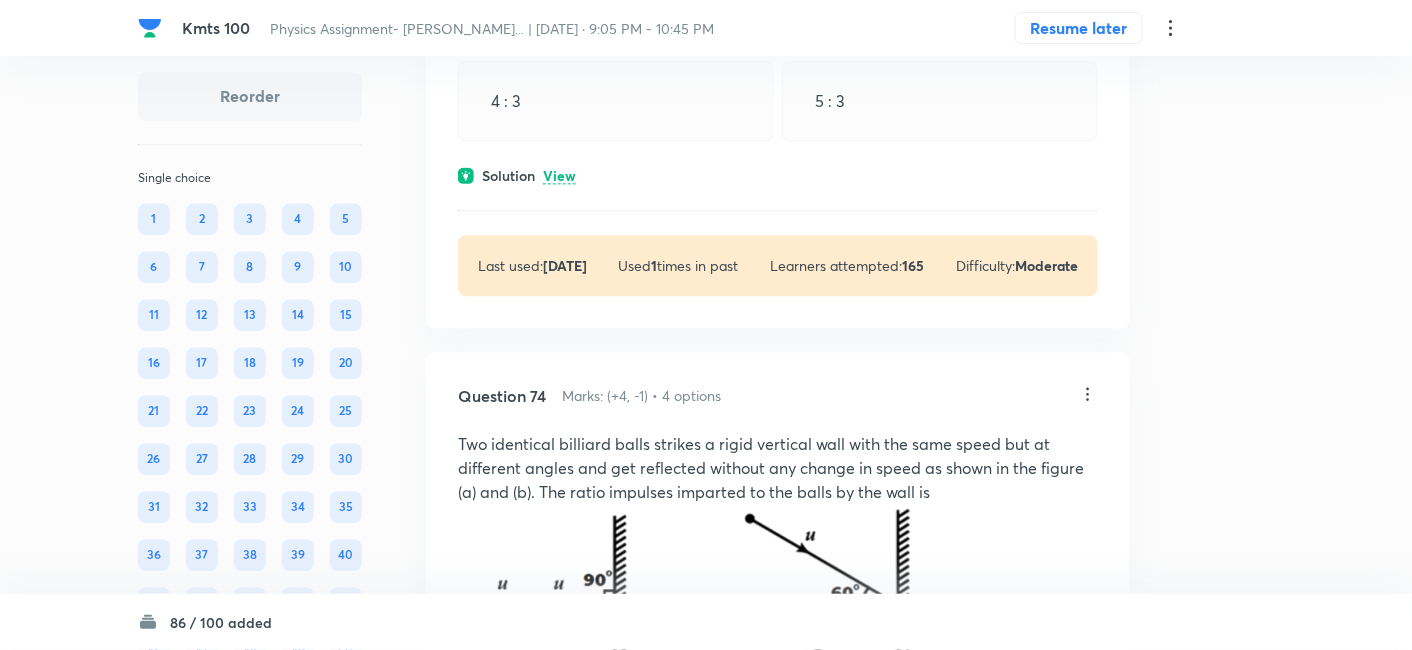 scroll, scrollTop: 58617, scrollLeft: 0, axis: vertical 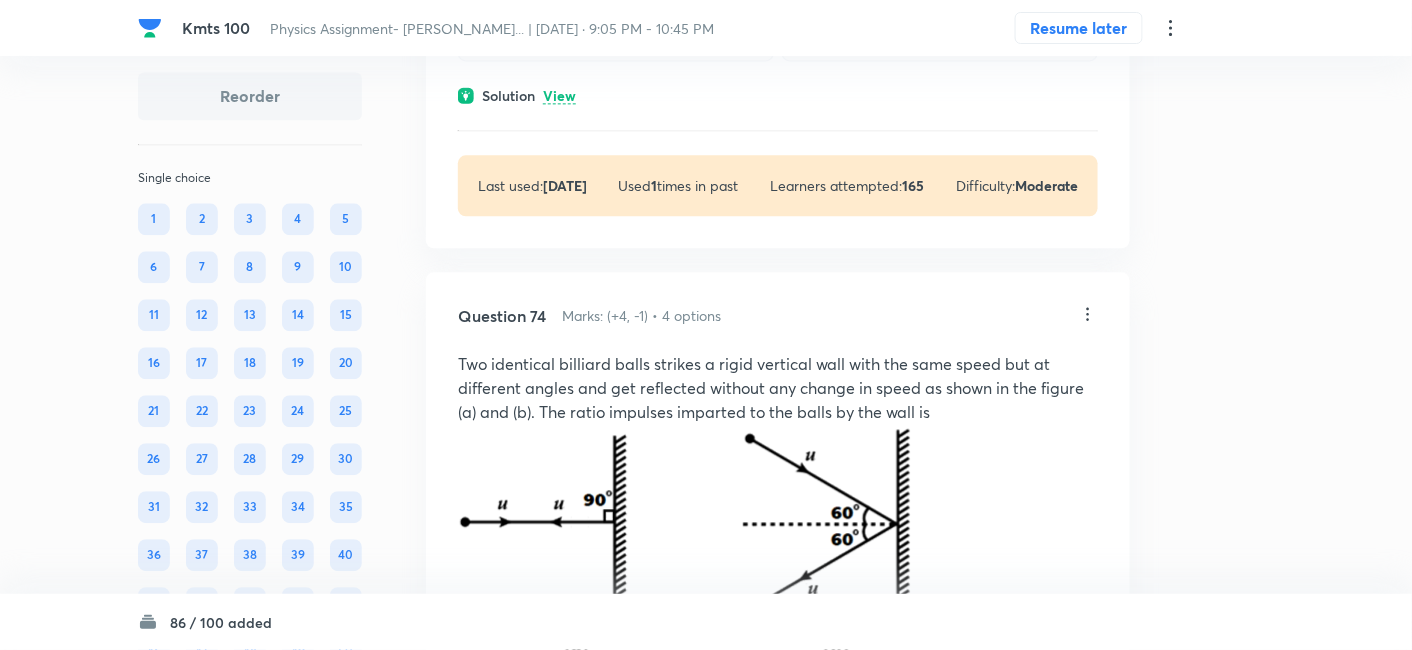 click on "View" at bounding box center [559, 96] 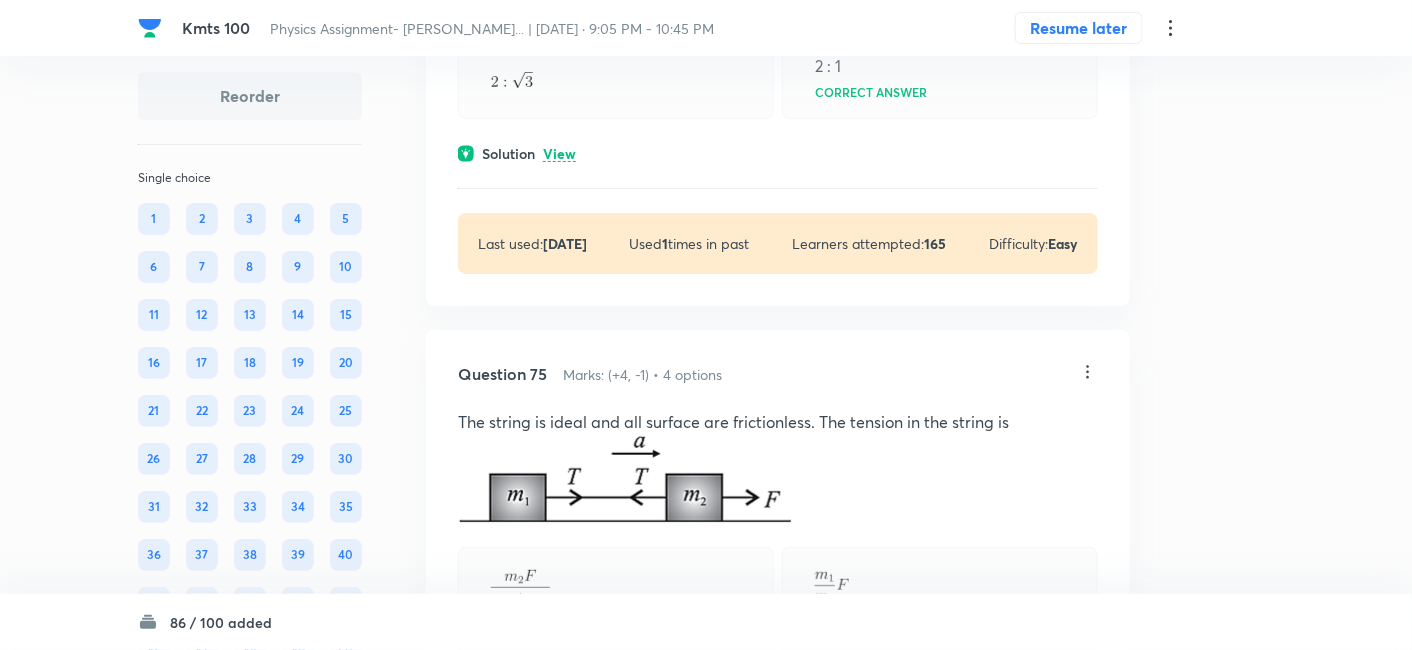 scroll, scrollTop: 59532, scrollLeft: 0, axis: vertical 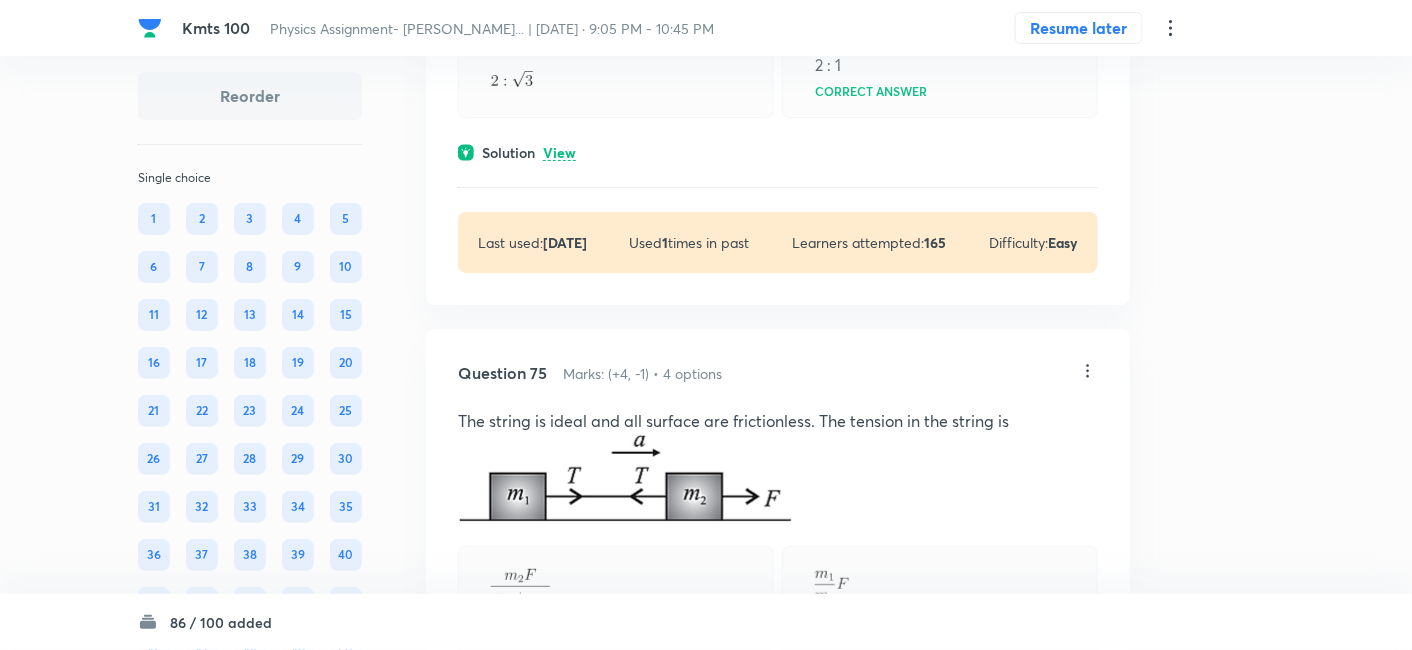 click on "View" at bounding box center (559, 153) 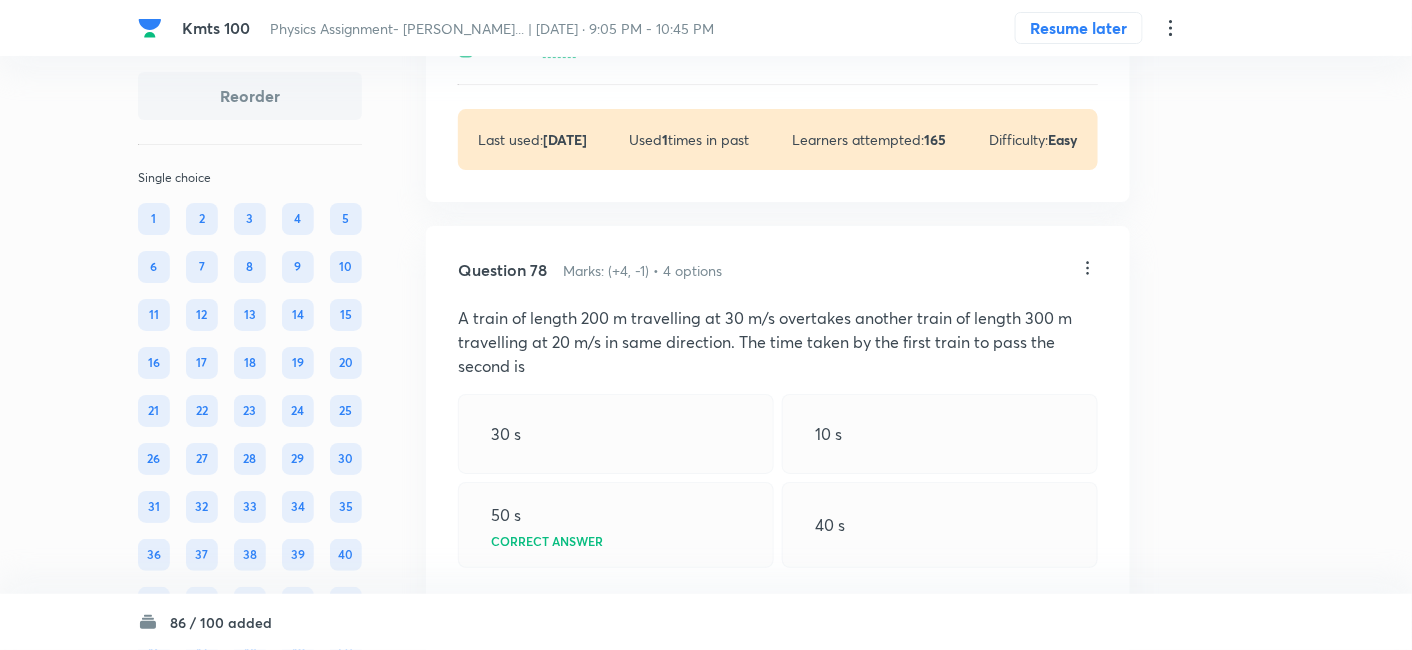 scroll, scrollTop: 61753, scrollLeft: 0, axis: vertical 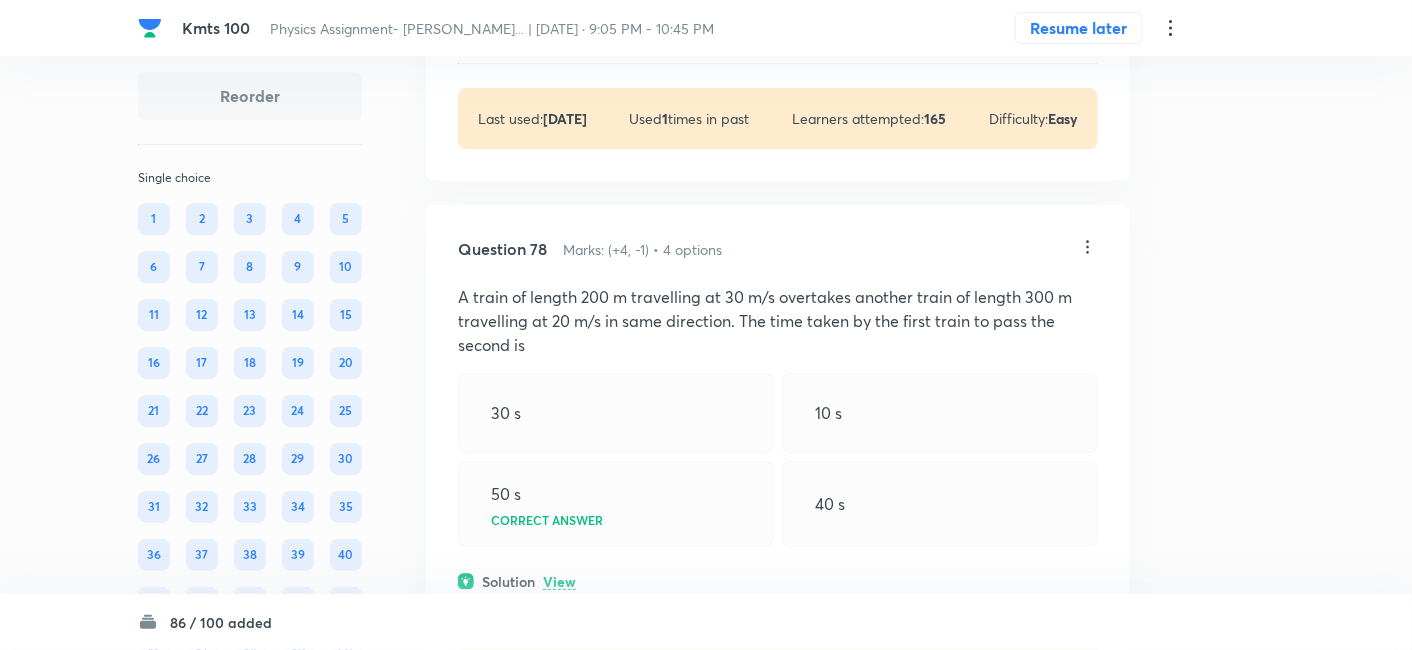 click on "View" at bounding box center (559, 29) 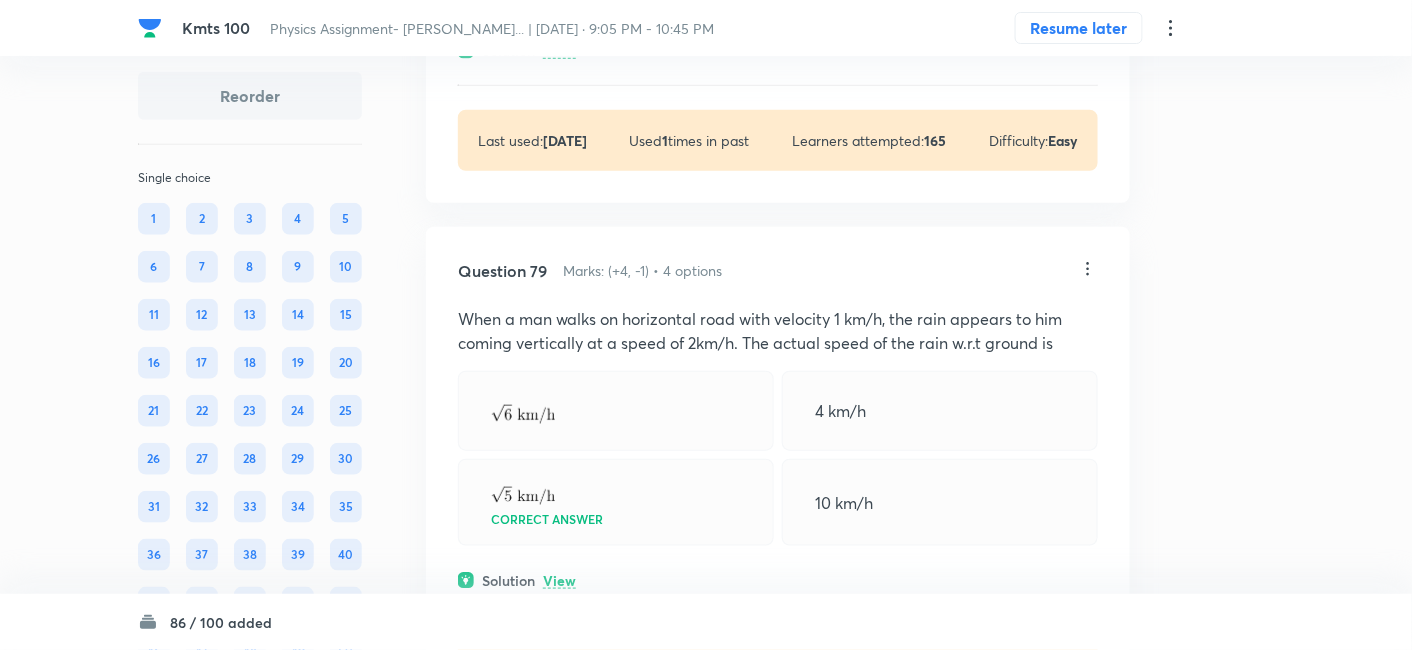 scroll, scrollTop: 62383, scrollLeft: 0, axis: vertical 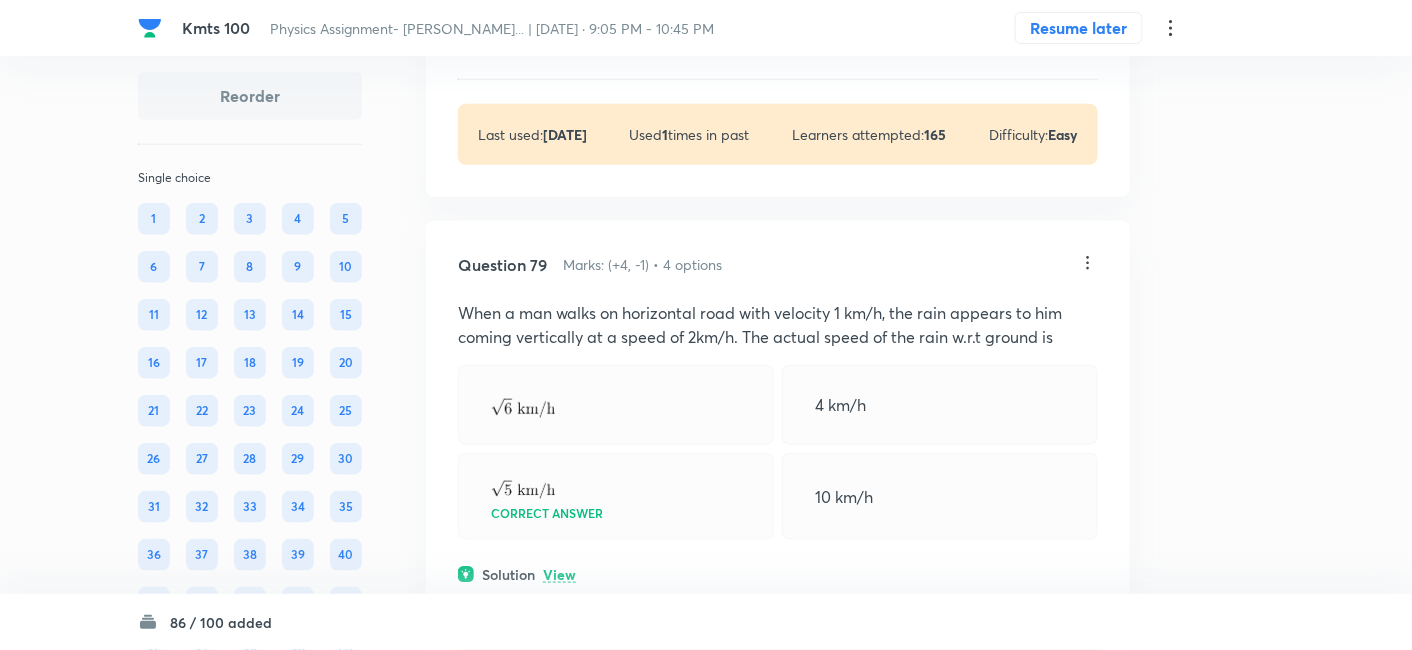 click on "Solution View" at bounding box center [778, 44] 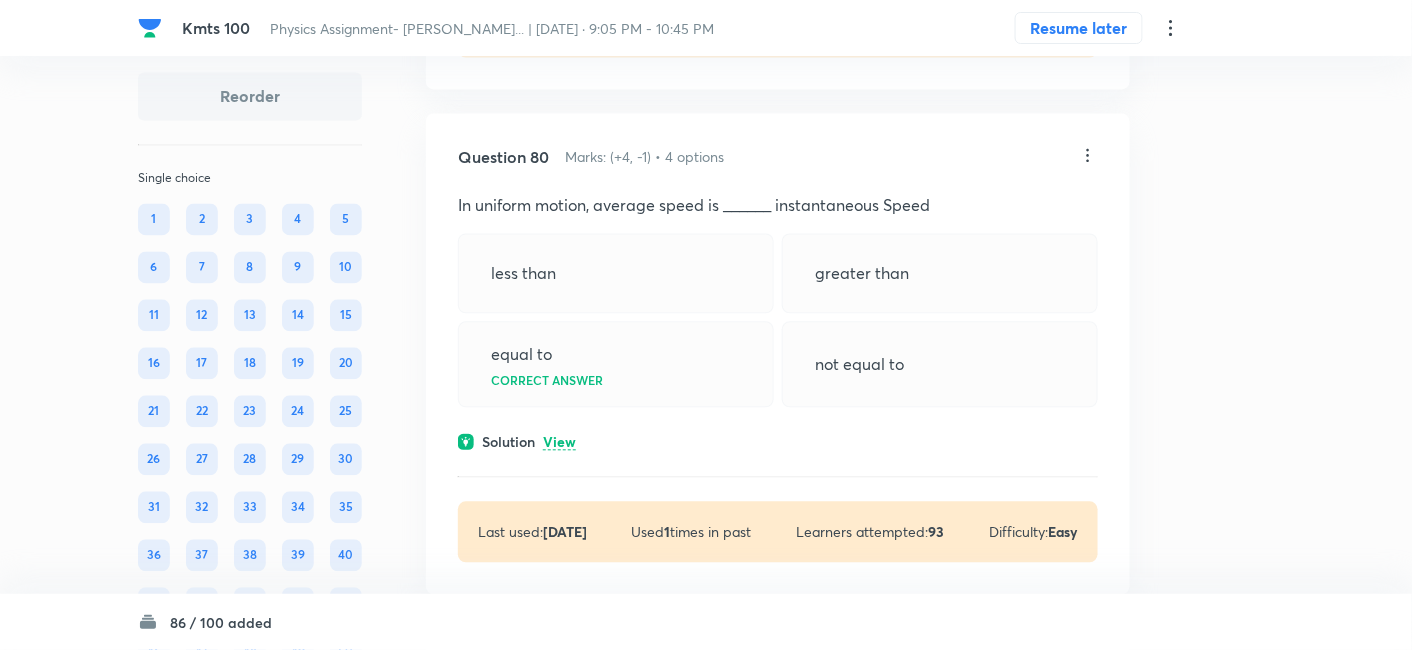 scroll, scrollTop: 63170, scrollLeft: 0, axis: vertical 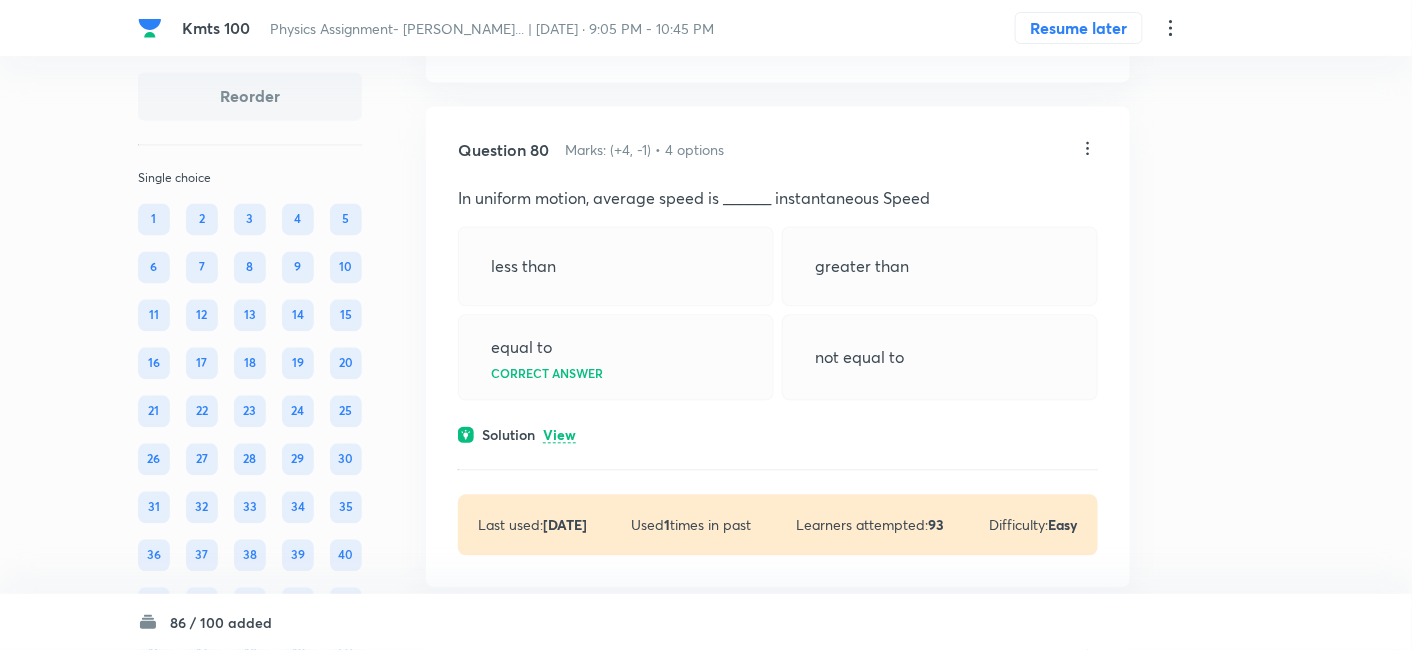 click on "View" at bounding box center [559, -70] 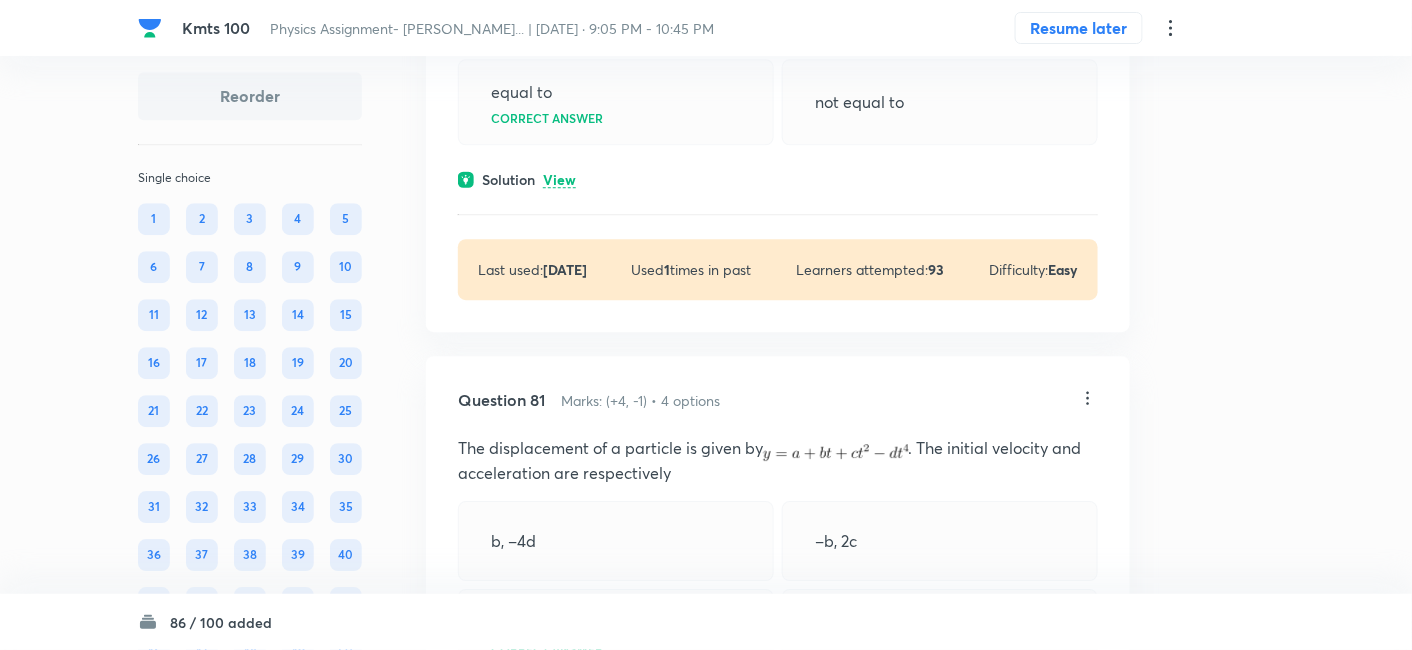 scroll, scrollTop: 63603, scrollLeft: 0, axis: vertical 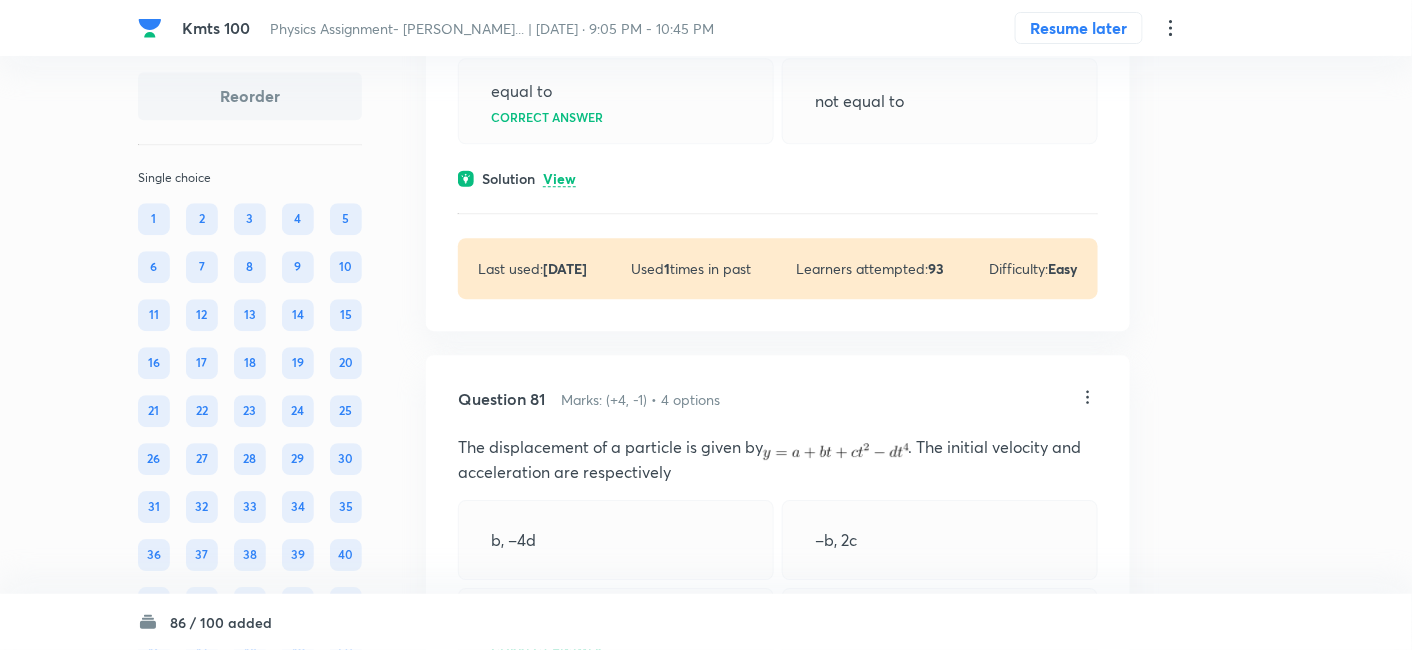 click on "View" at bounding box center [559, 179] 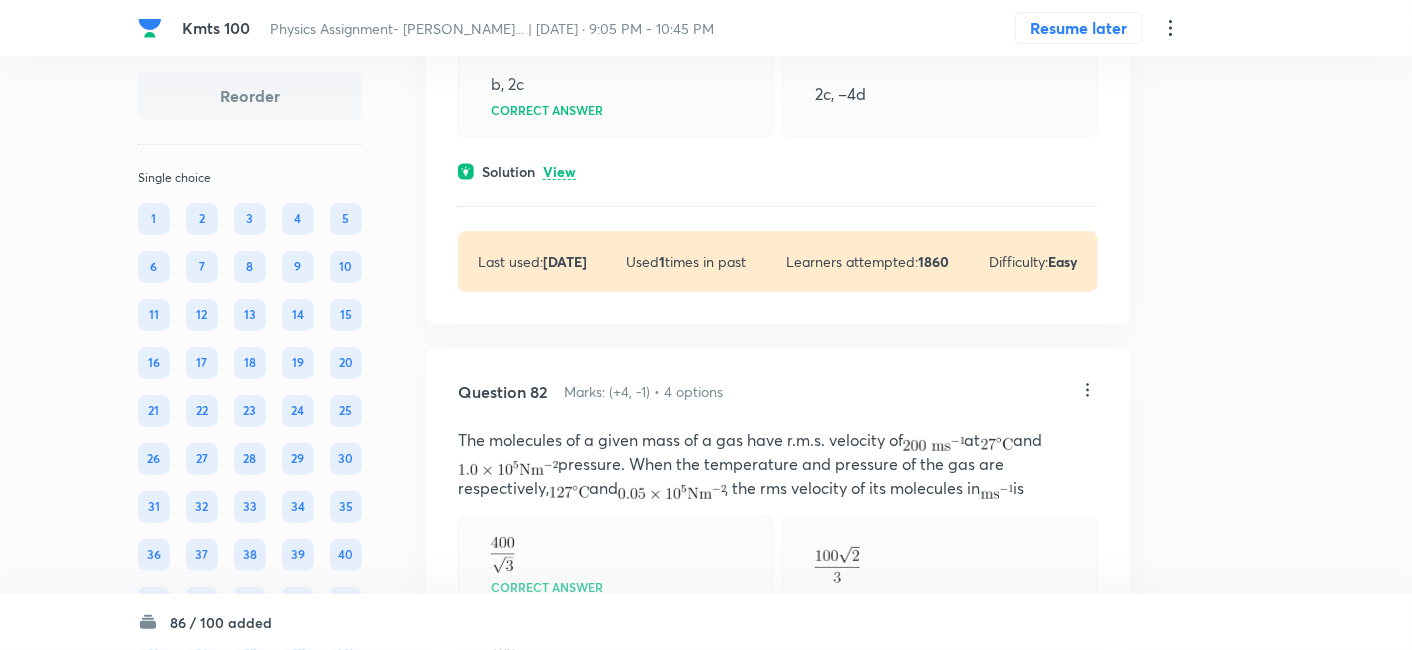 scroll, scrollTop: 64226, scrollLeft: 0, axis: vertical 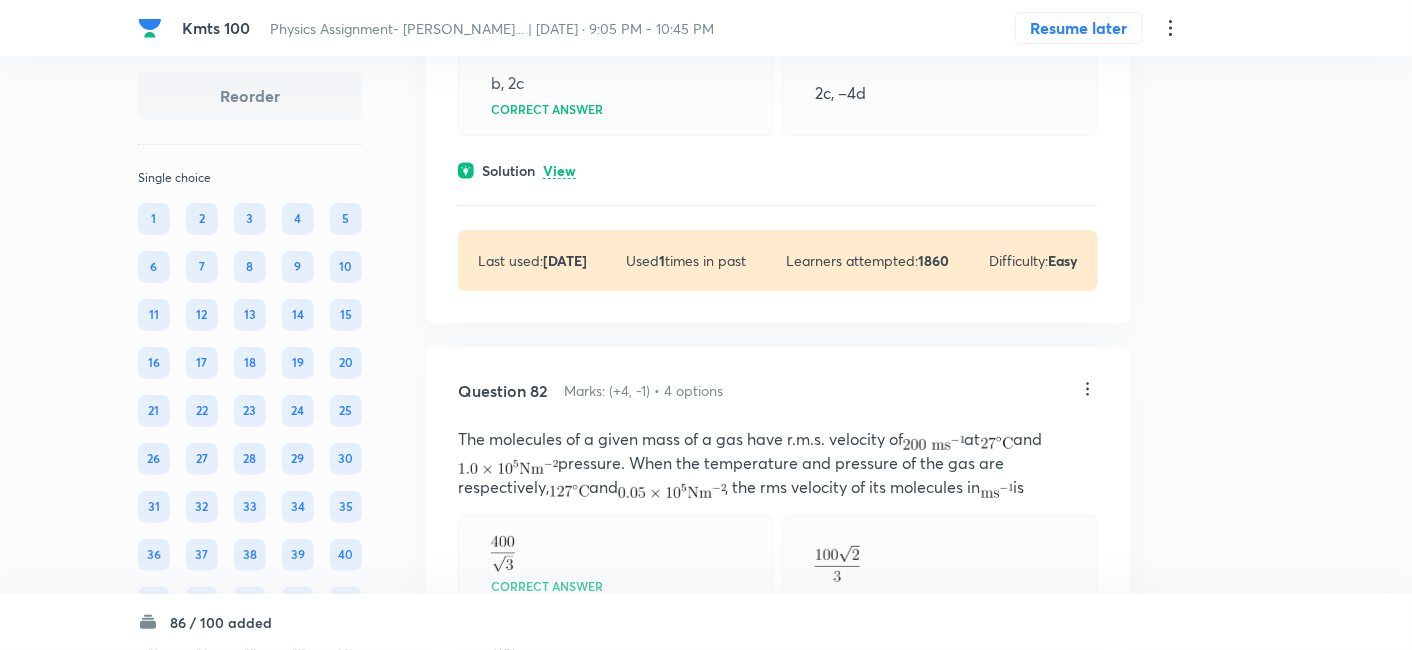 click on "View" at bounding box center [559, 171] 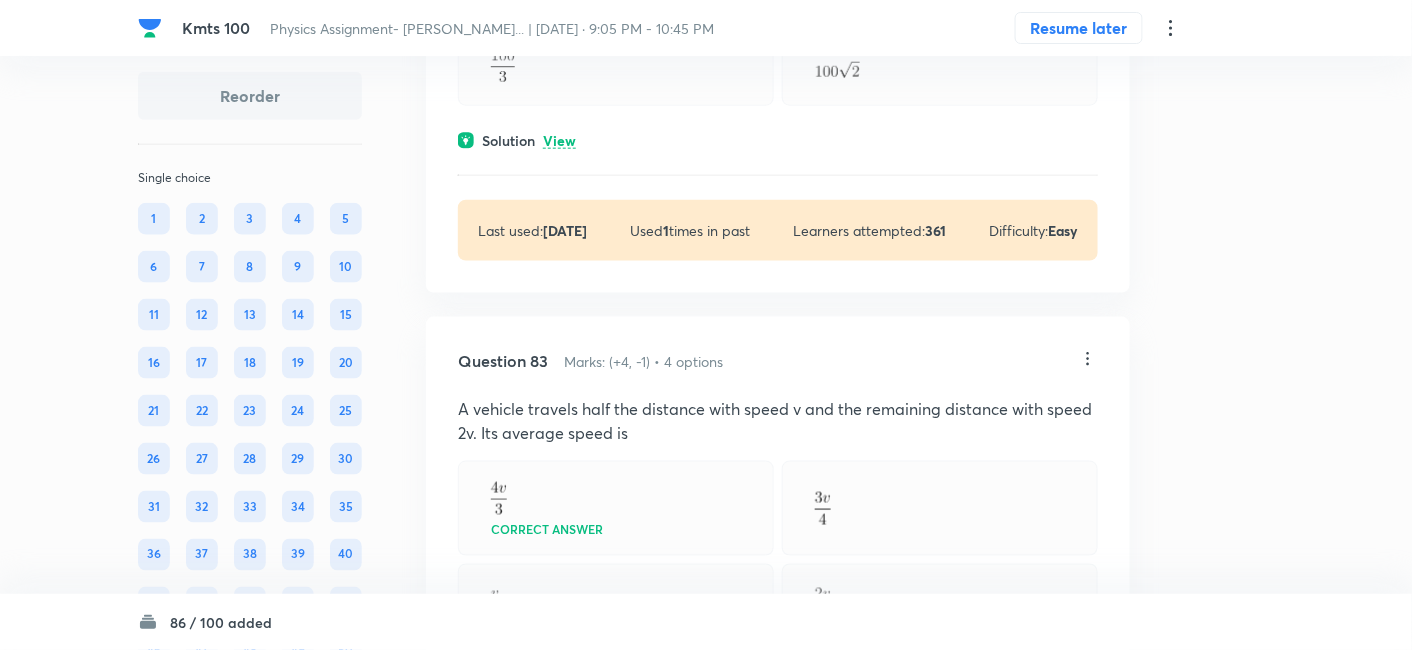 scroll, scrollTop: 65006, scrollLeft: 0, axis: vertical 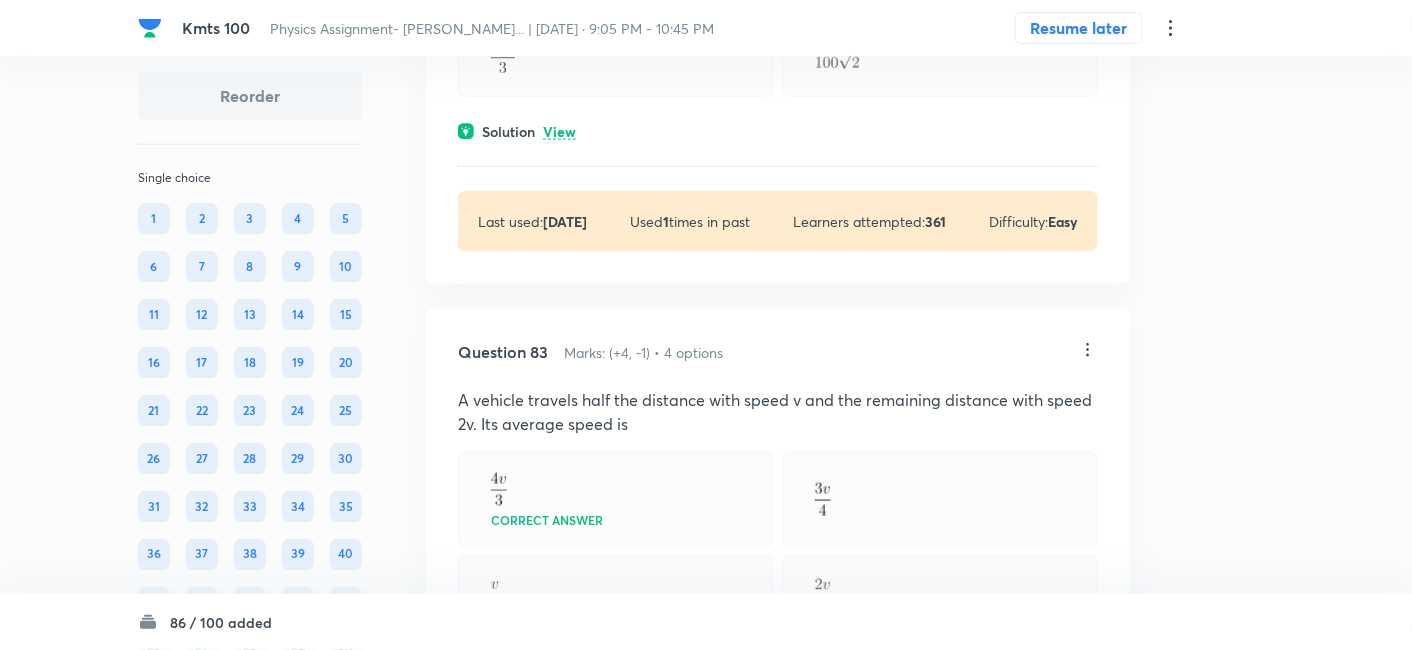 click on "View" at bounding box center [559, 132] 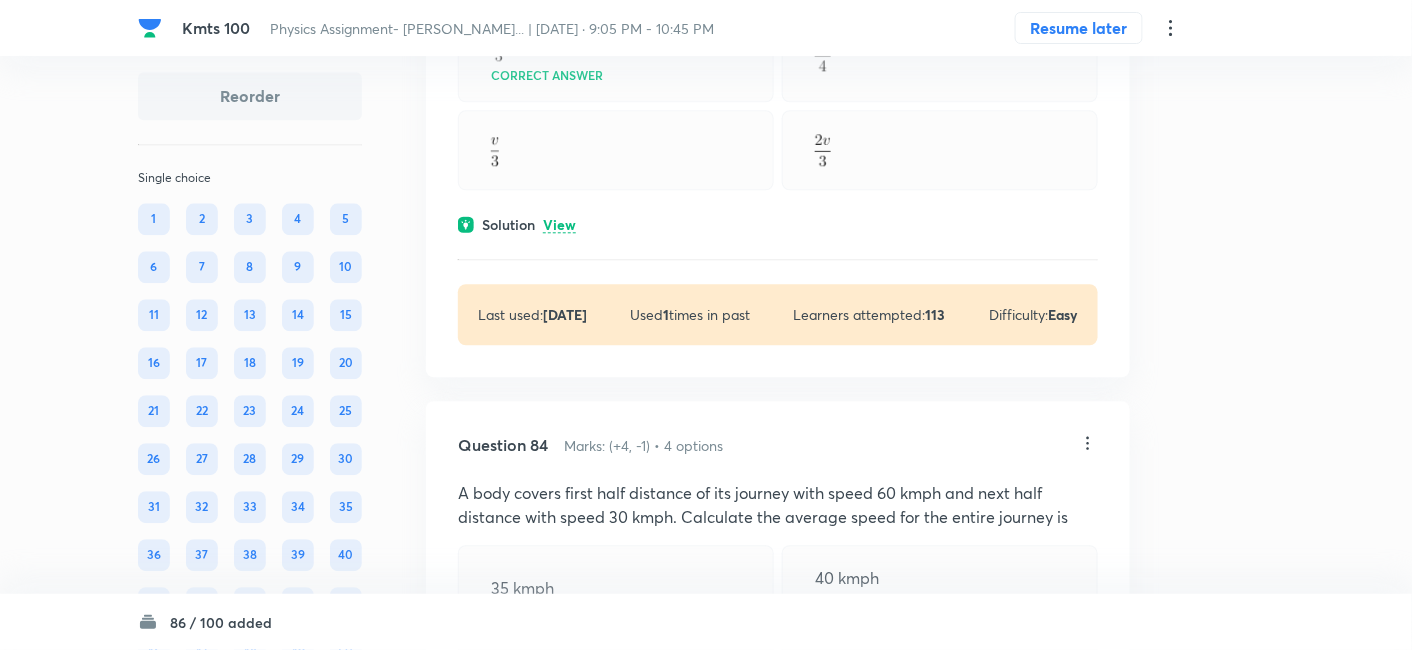 scroll, scrollTop: 65803, scrollLeft: 0, axis: vertical 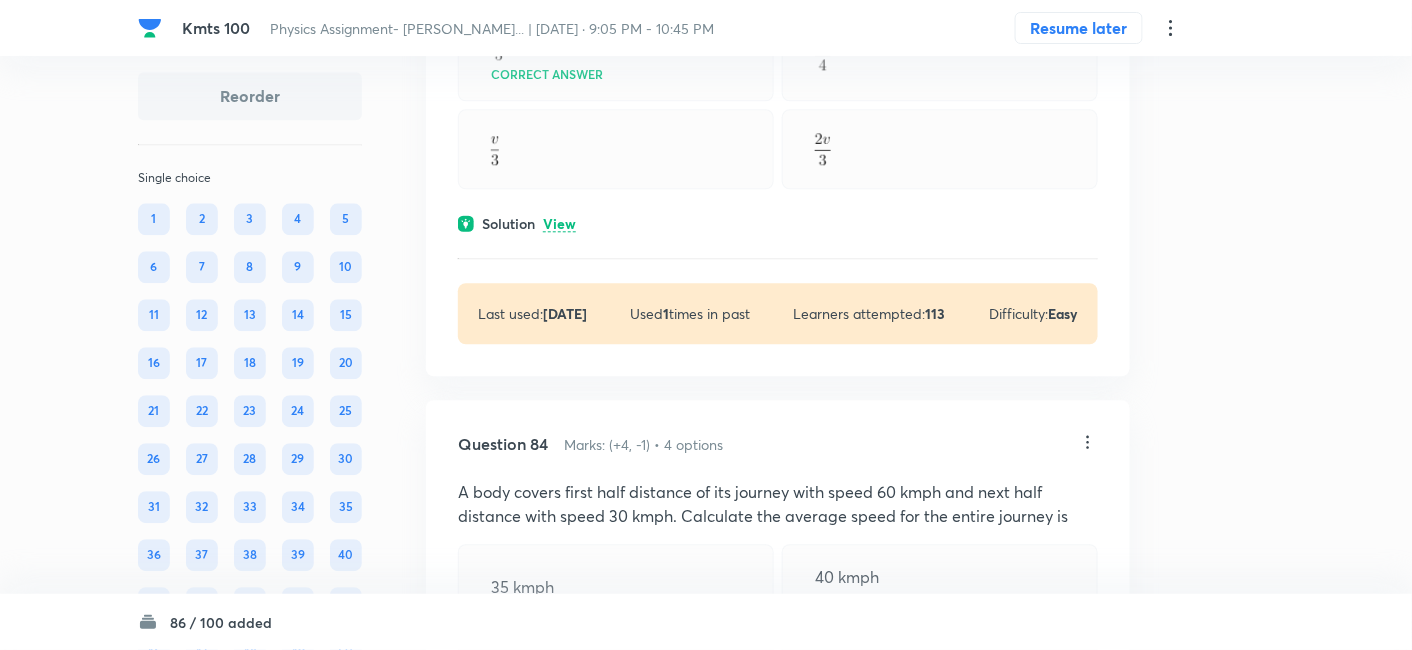 click on "View" at bounding box center [559, 224] 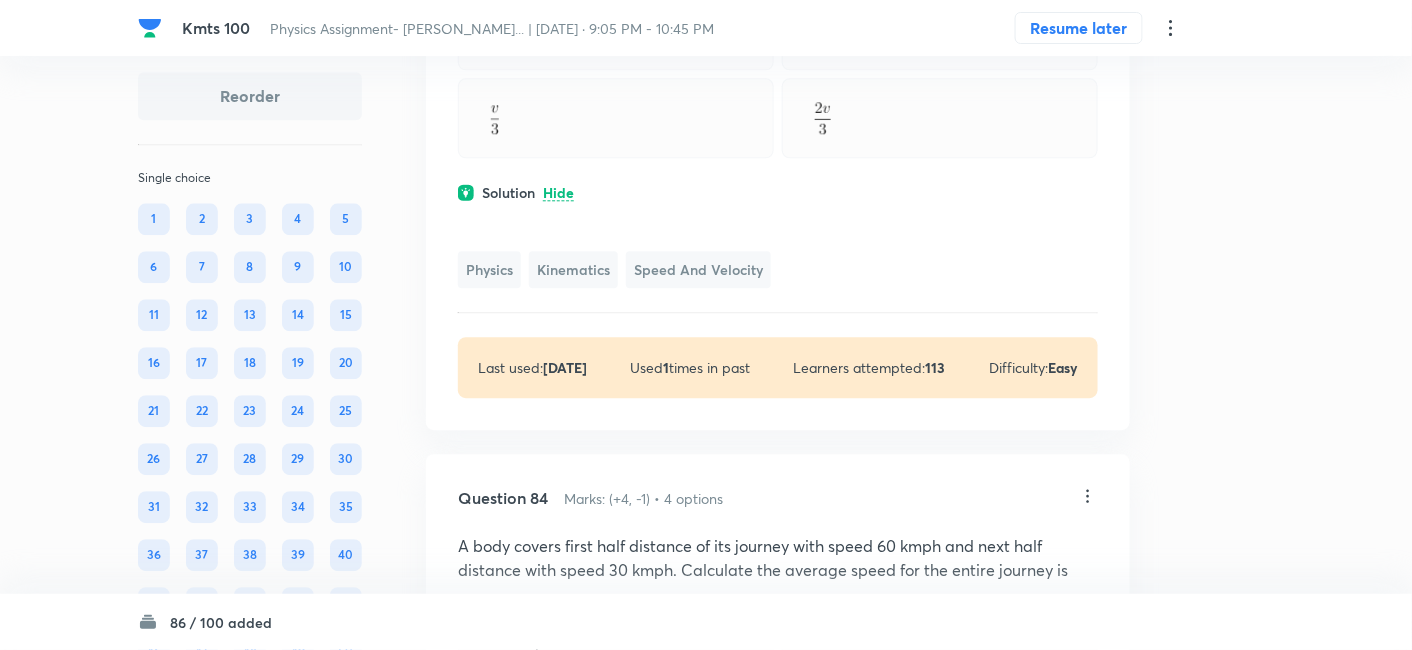 scroll, scrollTop: 65833, scrollLeft: 0, axis: vertical 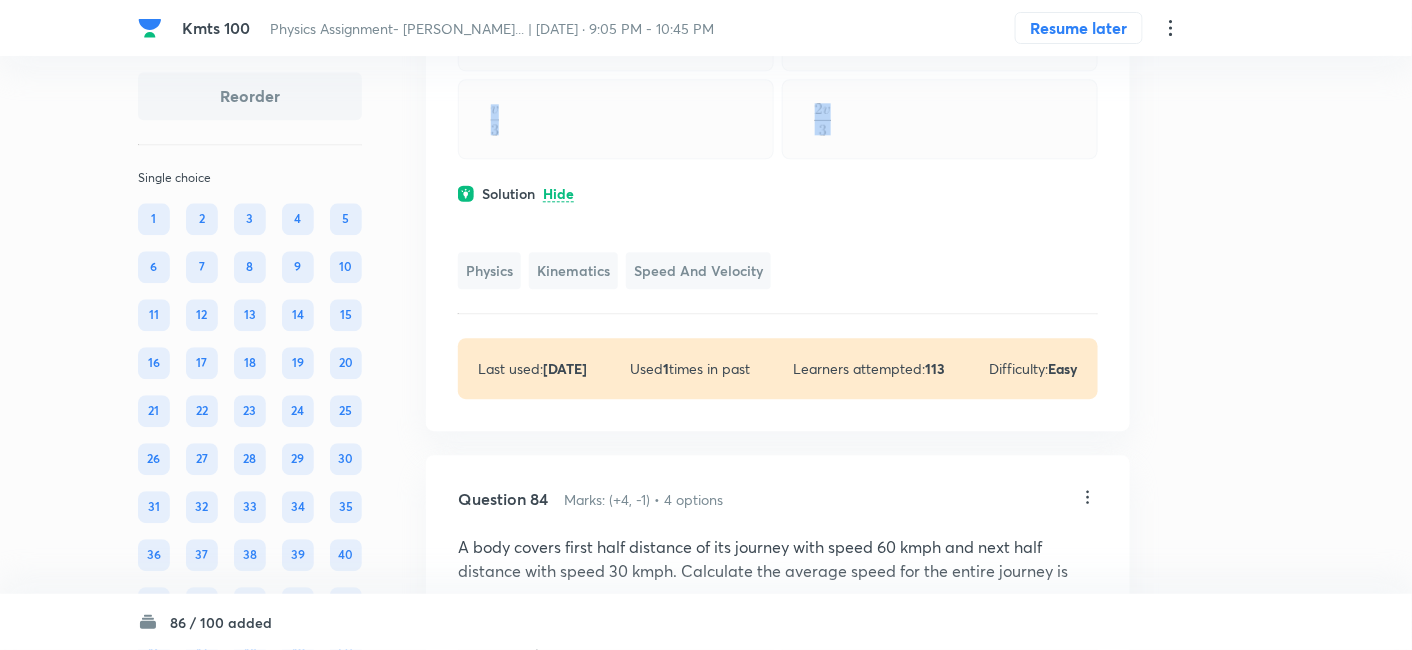 drag, startPoint x: 460, startPoint y: 162, endPoint x: 851, endPoint y: 361, distance: 438.7277 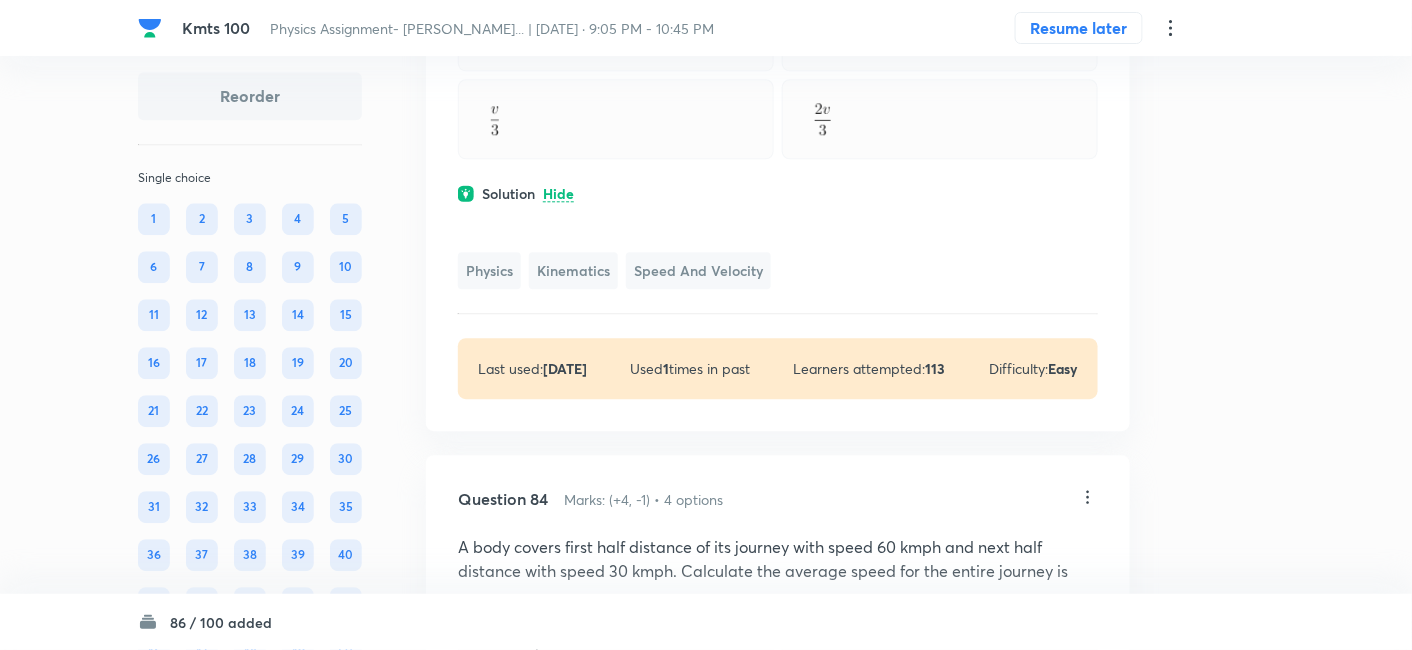 click at bounding box center [778, 216] 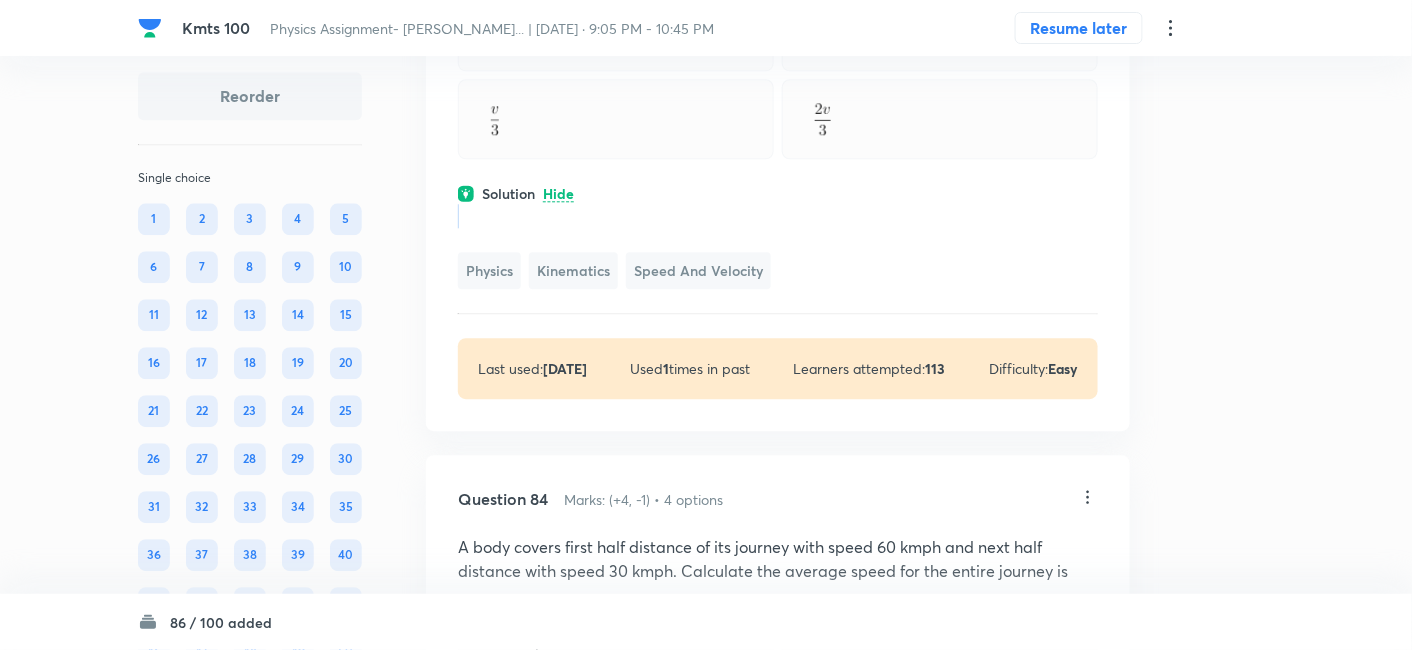 click at bounding box center (778, 216) 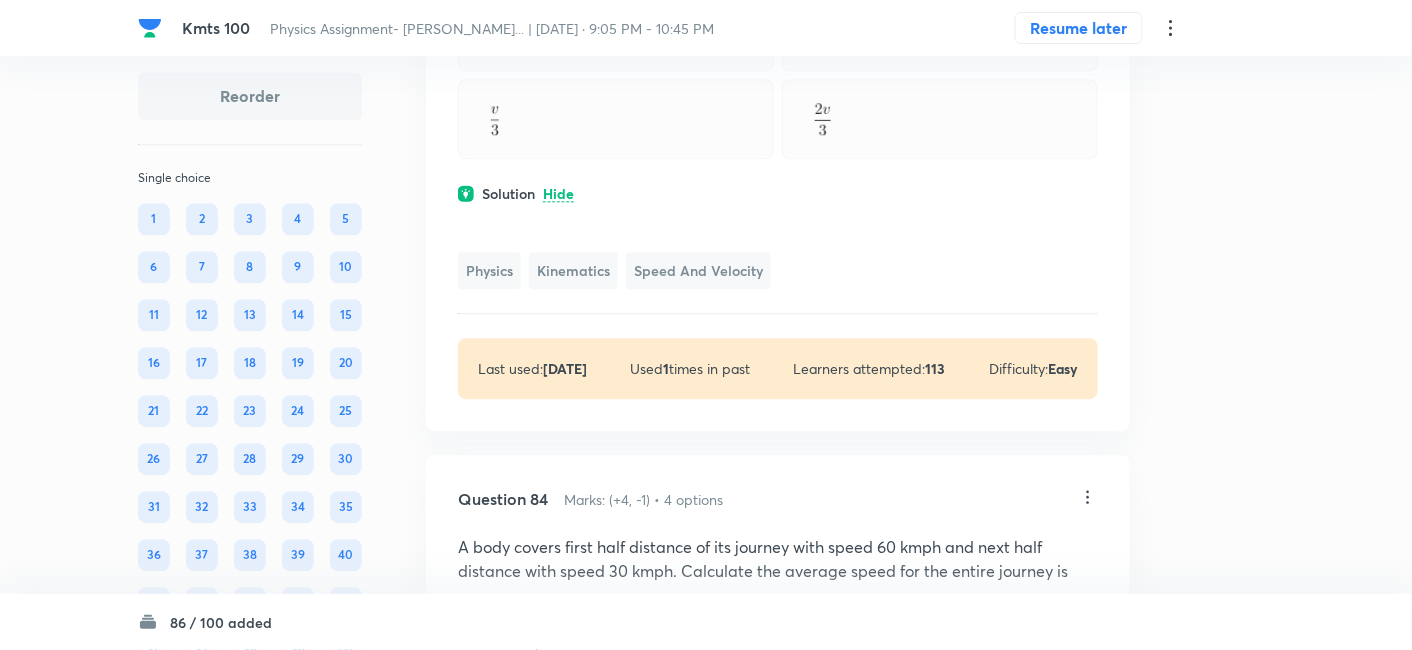 click at bounding box center (616, 119) 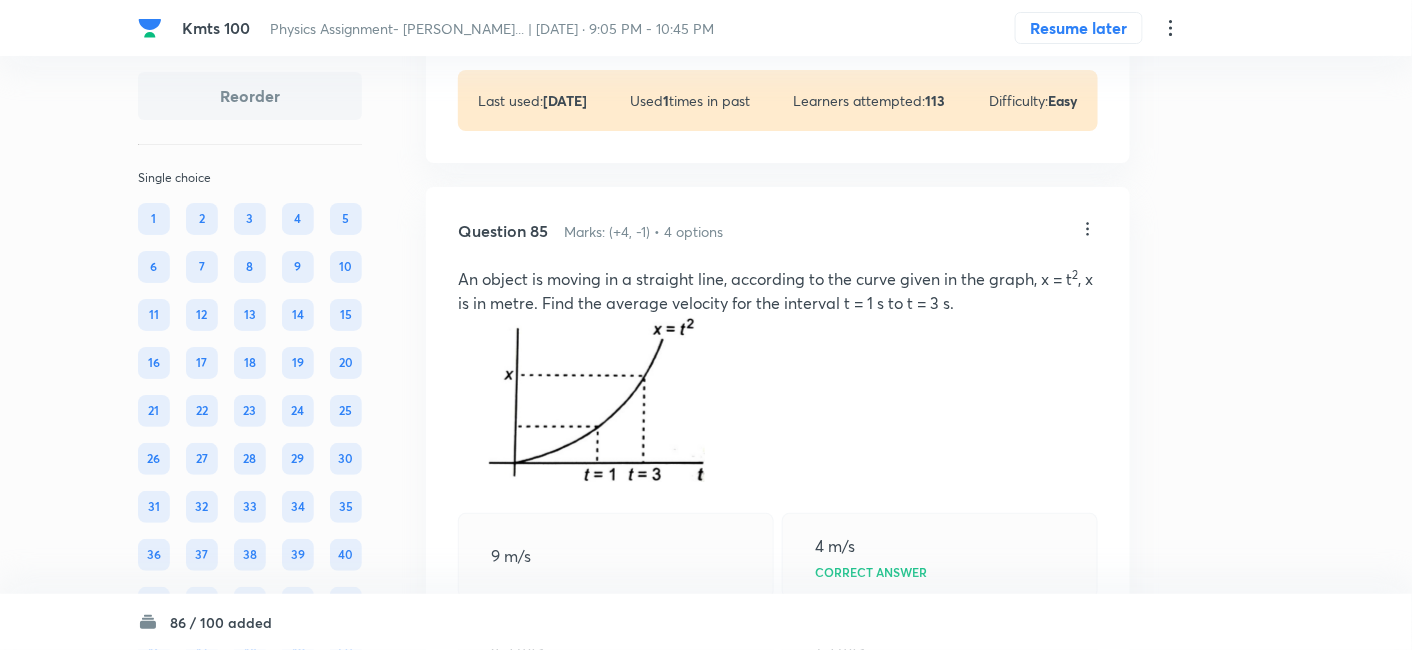 scroll, scrollTop: 66660, scrollLeft: 0, axis: vertical 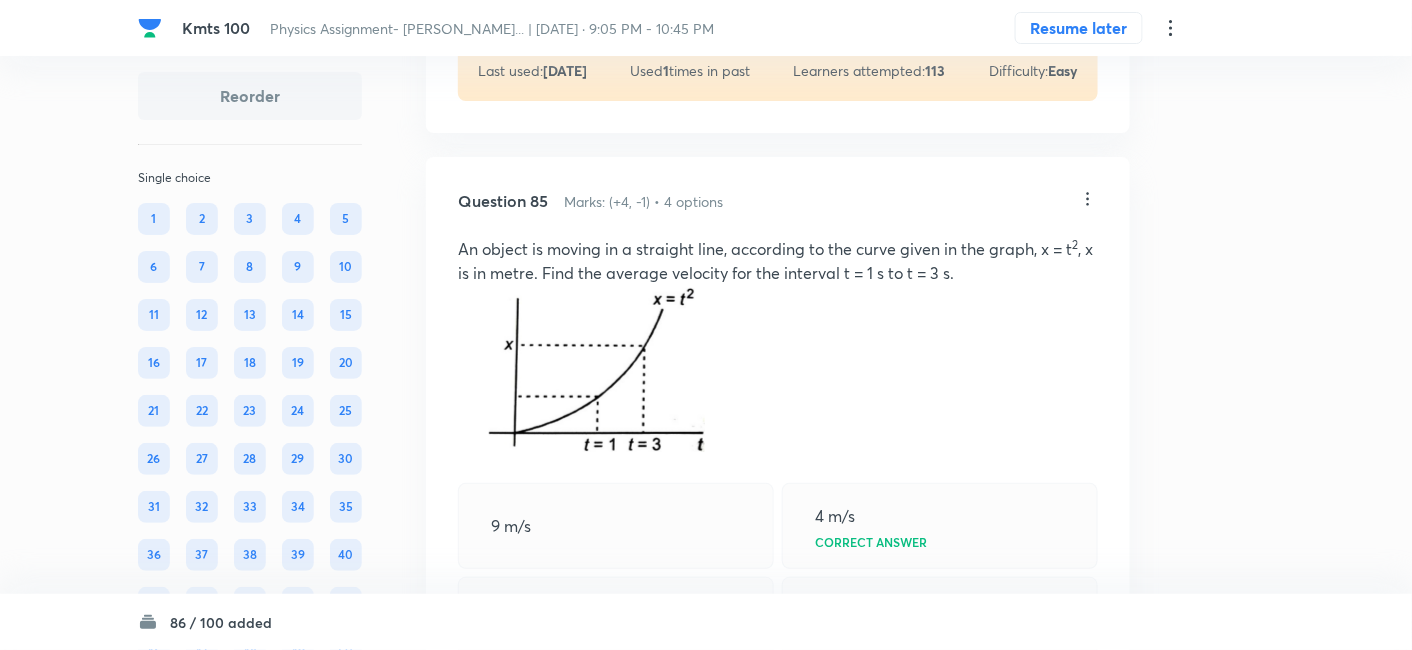 click on "Question 84 Marks: (+4, -1) • 4 options A body covers first half distance of its journey with speed 60 kmph and next half distance with speed 30 kmph. Calculate the average speed for the entire journey is 35 kmph 40 kmph Correct answer 45 kmph  50 kmph Solution View Last used:  1 year ago Used  1  times in past Learners attempted:  113 Difficulty: Easy" at bounding box center [778, -120] 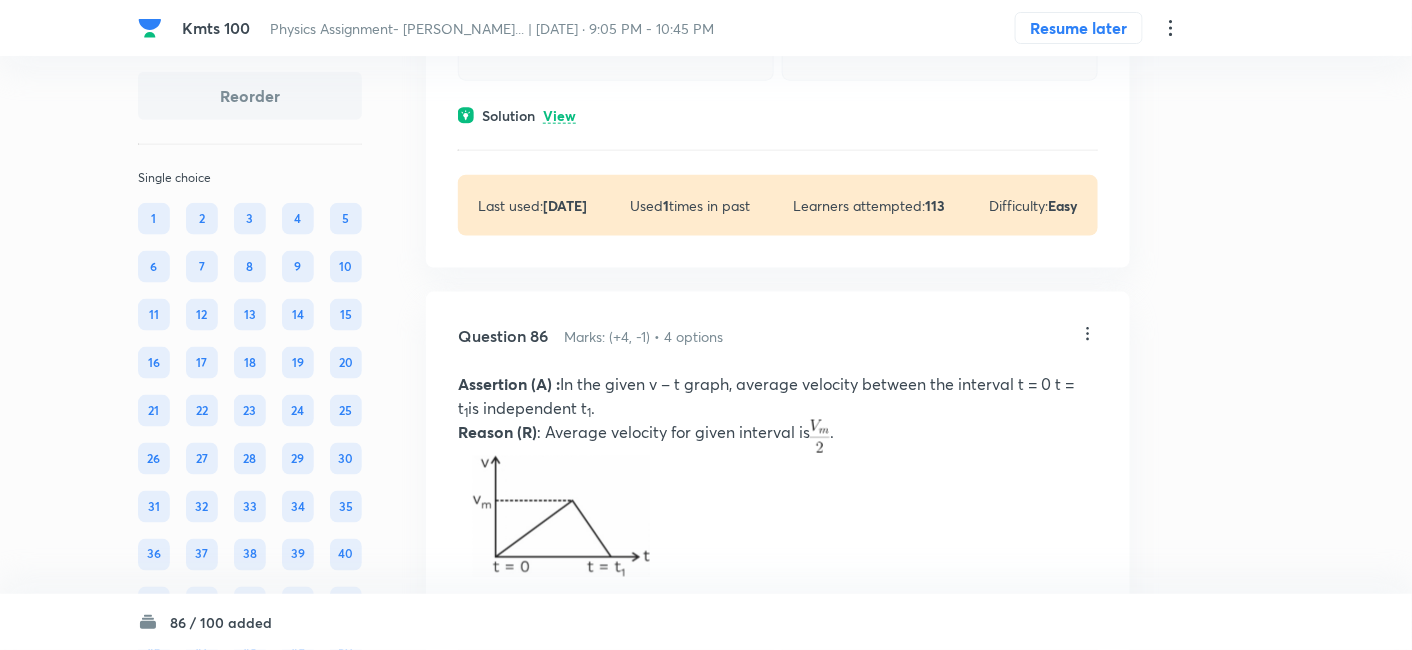 scroll, scrollTop: 67437, scrollLeft: 0, axis: vertical 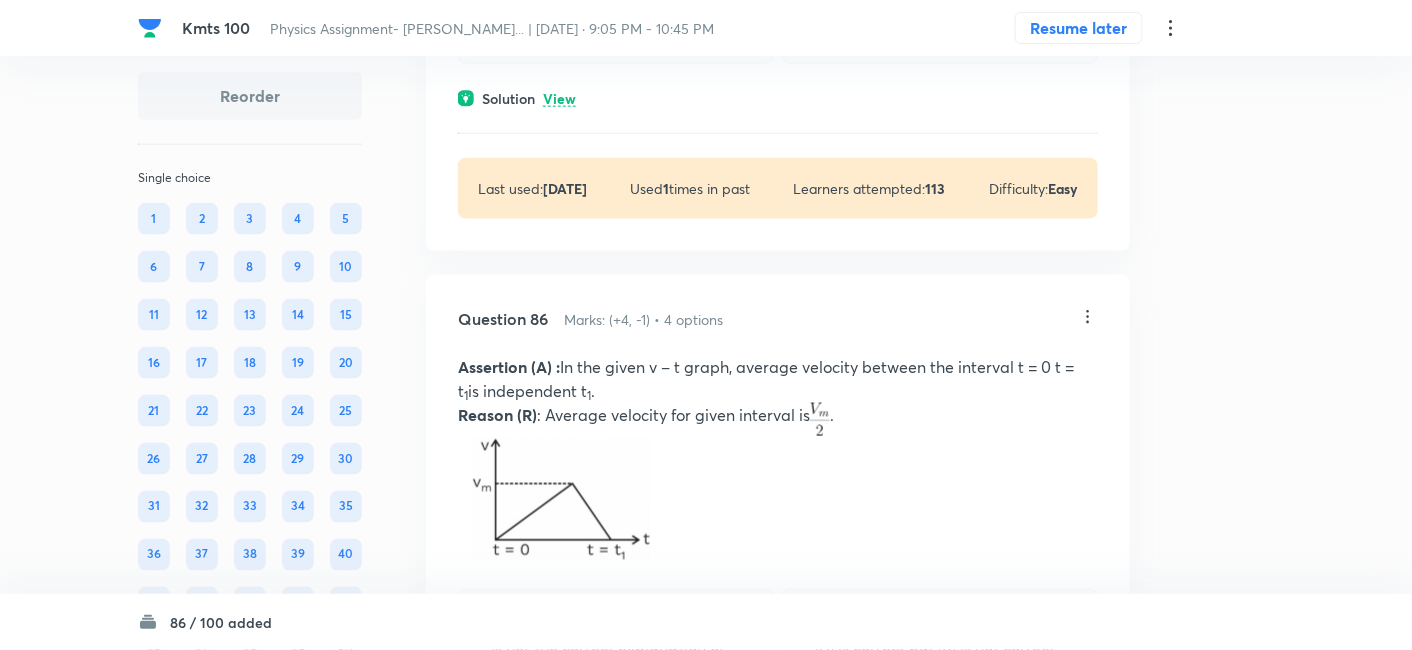 click on "Solution View" at bounding box center (778, 98) 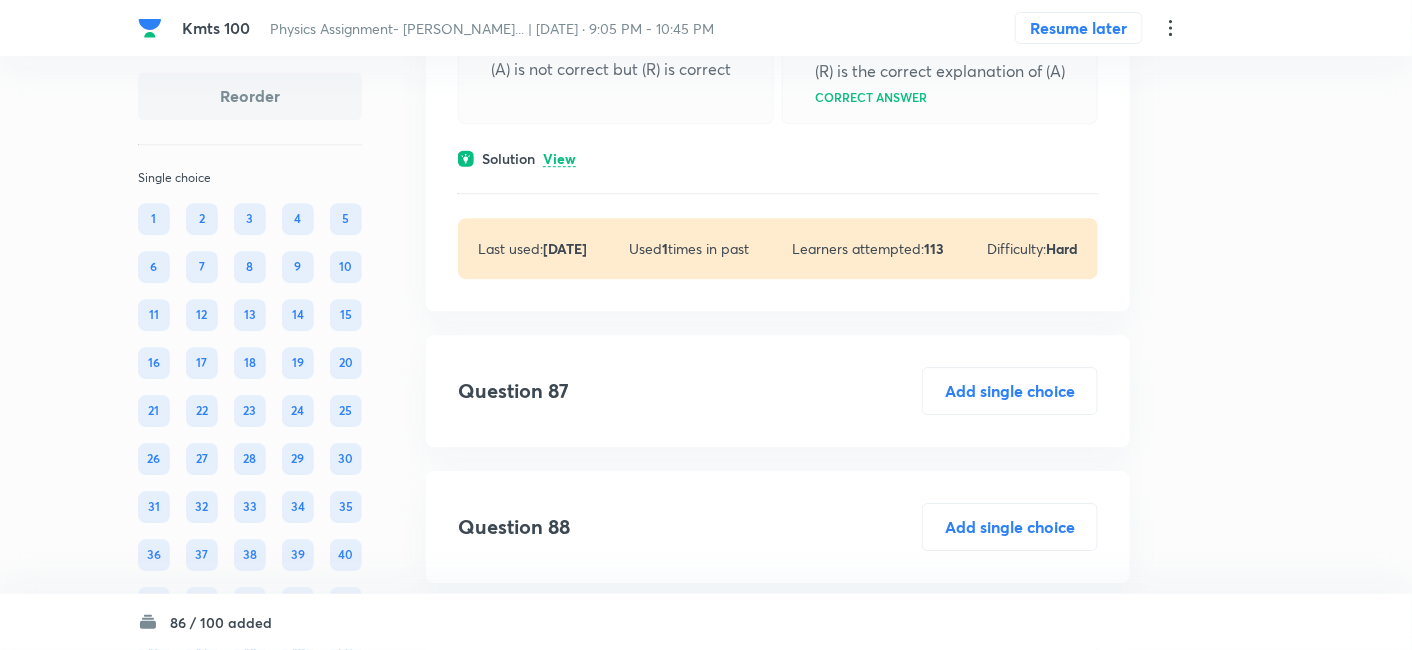scroll, scrollTop: 68450, scrollLeft: 0, axis: vertical 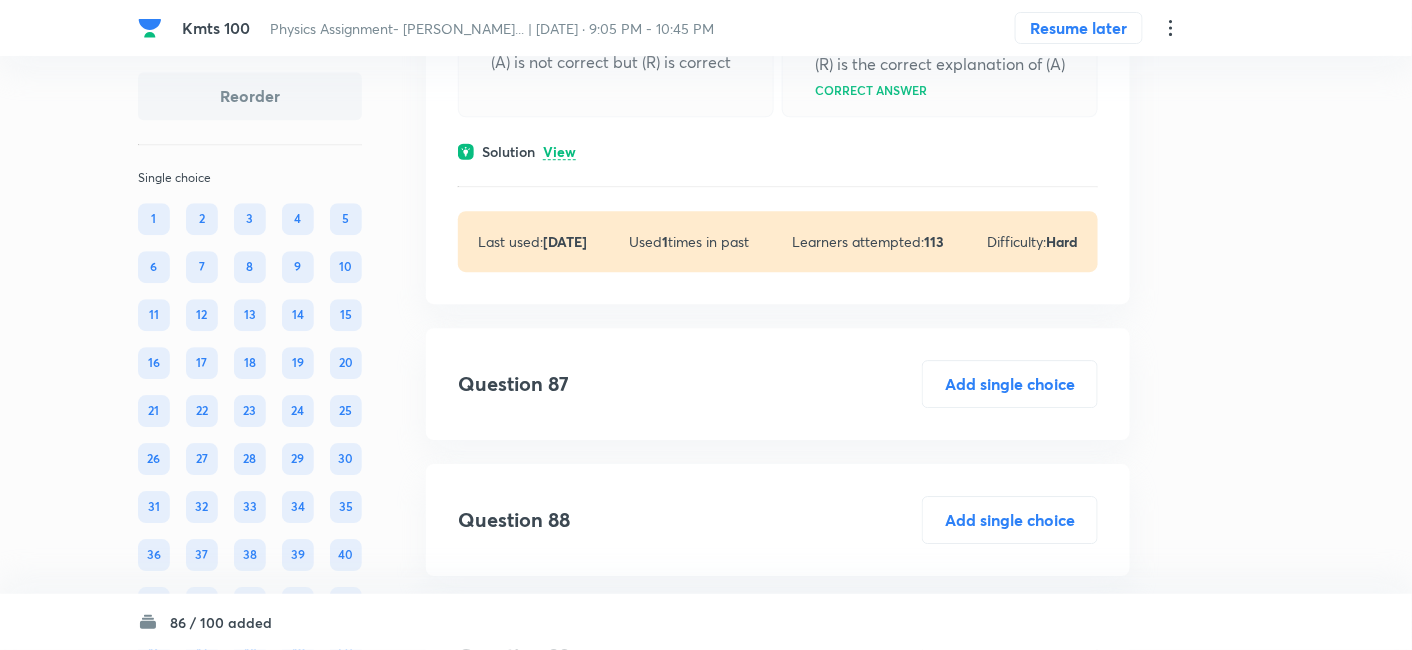 click on "View" at bounding box center (559, 152) 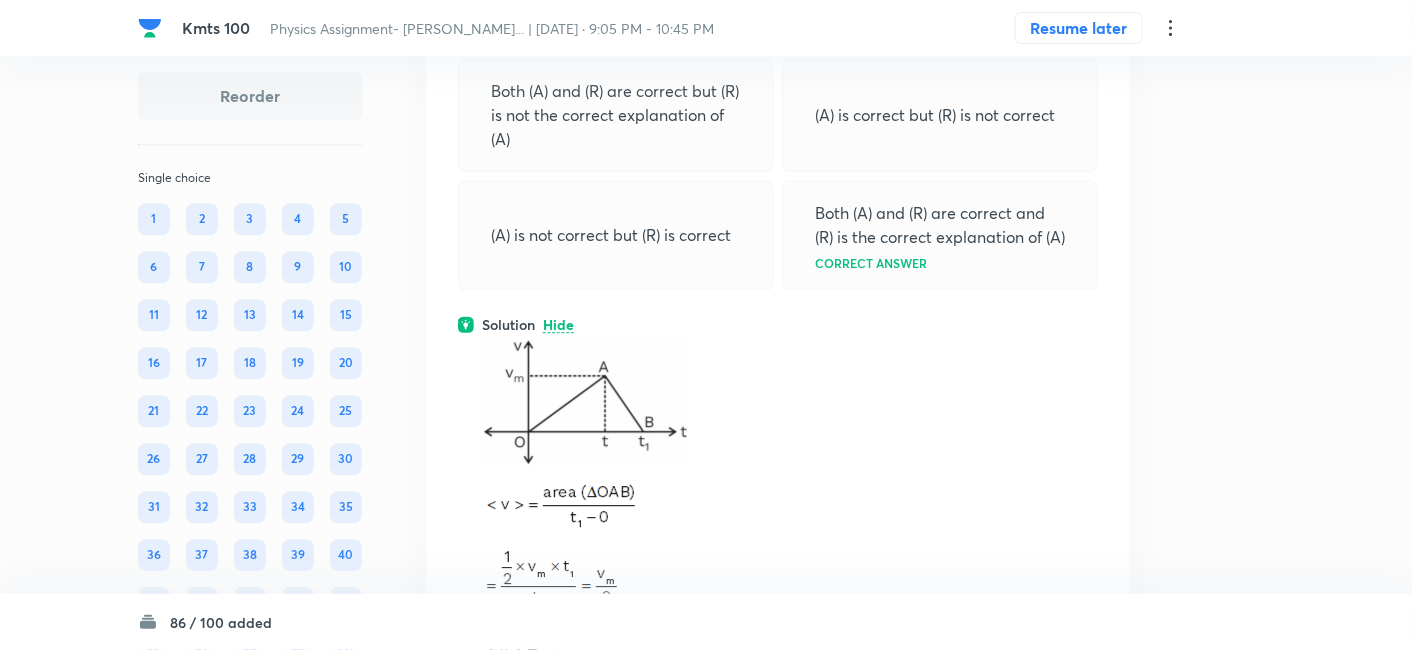 scroll, scrollTop: 68275, scrollLeft: 0, axis: vertical 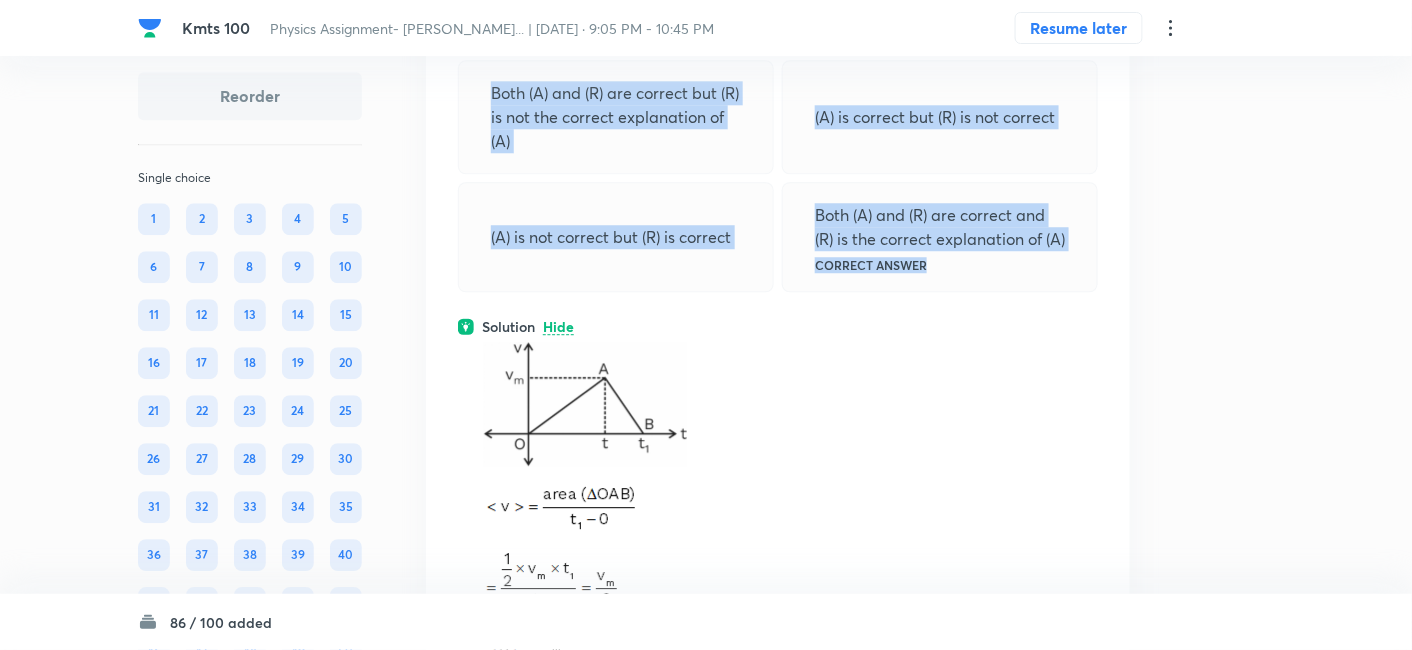 drag, startPoint x: 461, startPoint y: 118, endPoint x: 926, endPoint y: 572, distance: 649.8777 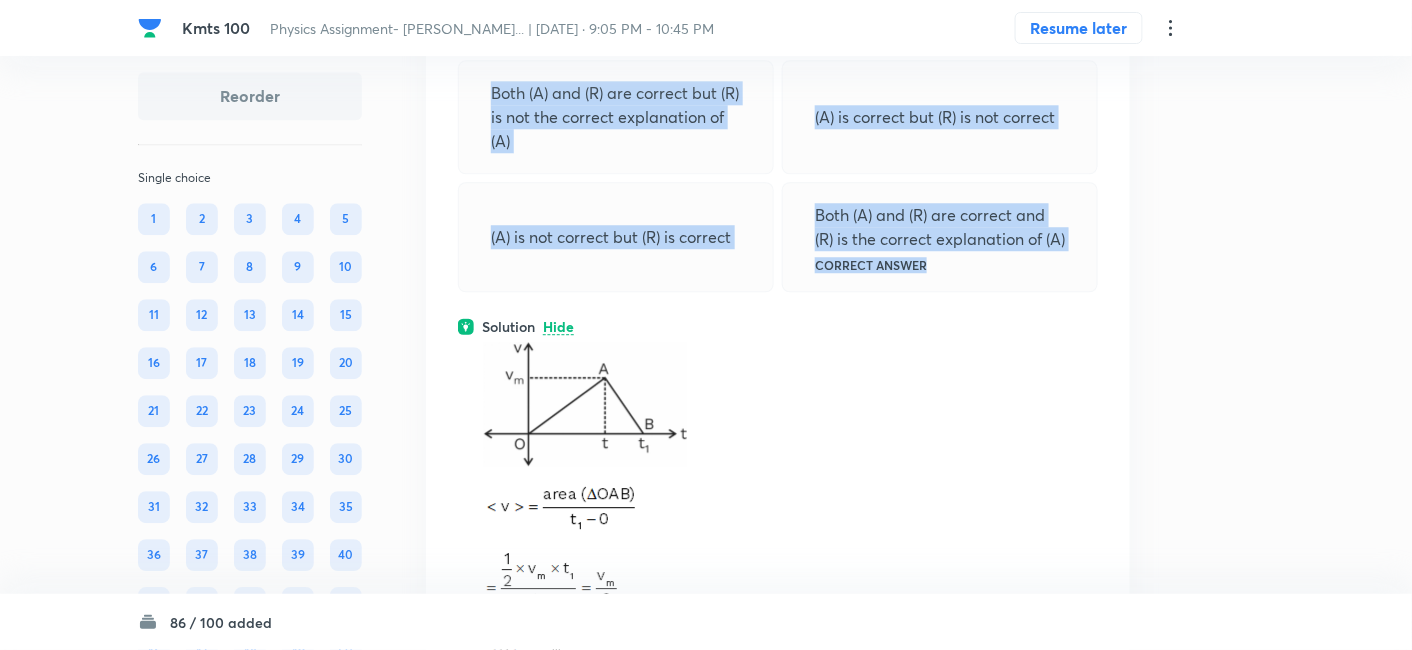 click at bounding box center [778, -25] 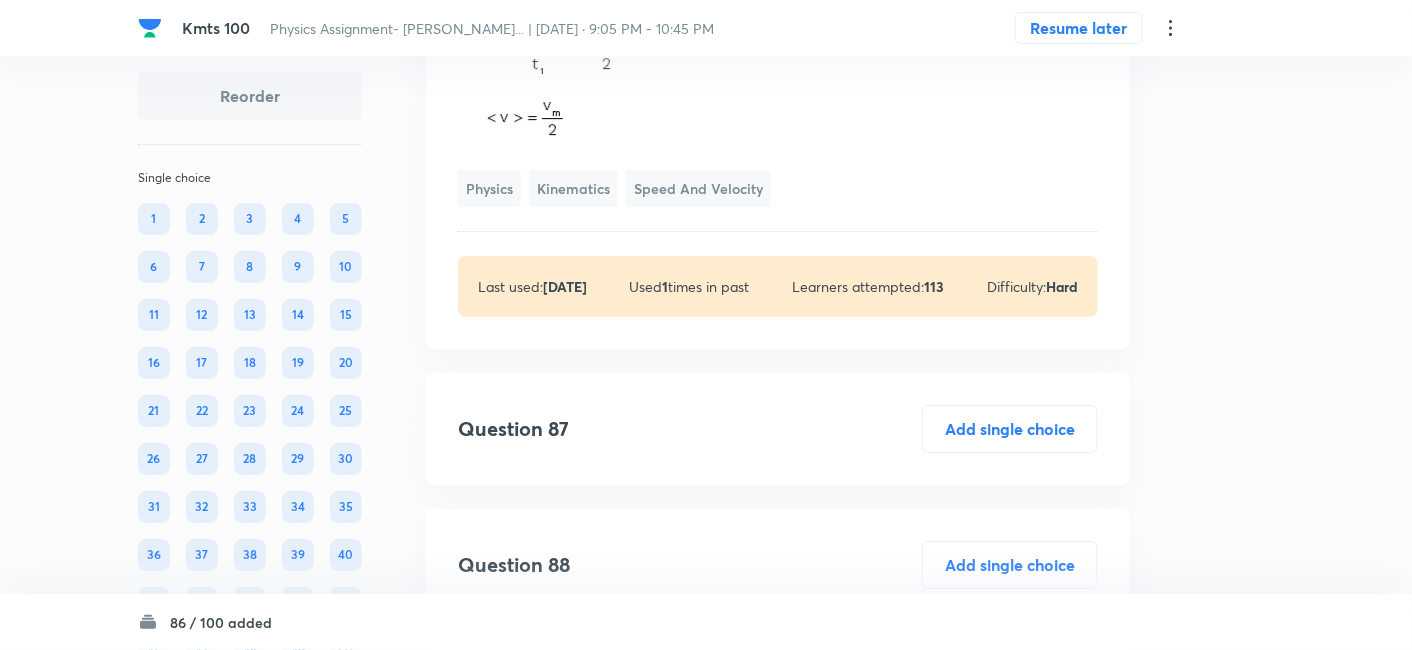 scroll, scrollTop: 68817, scrollLeft: 0, axis: vertical 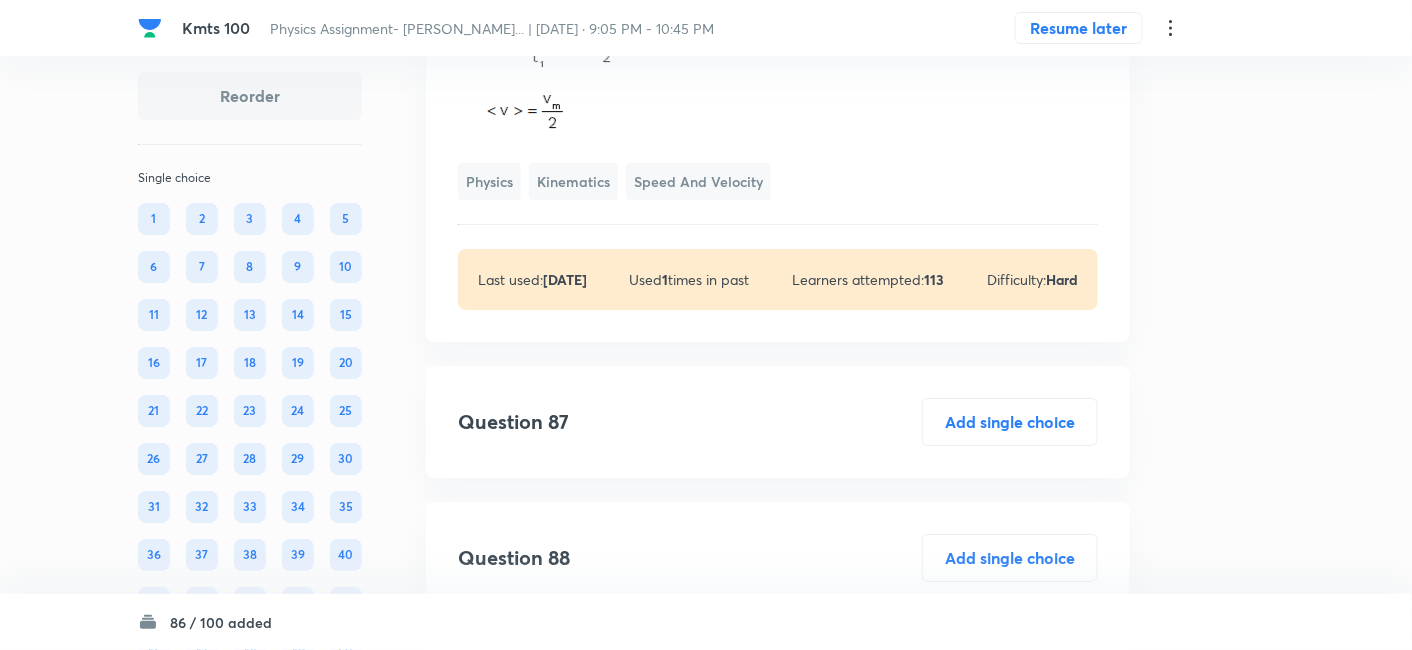 click at bounding box center [585, -36] 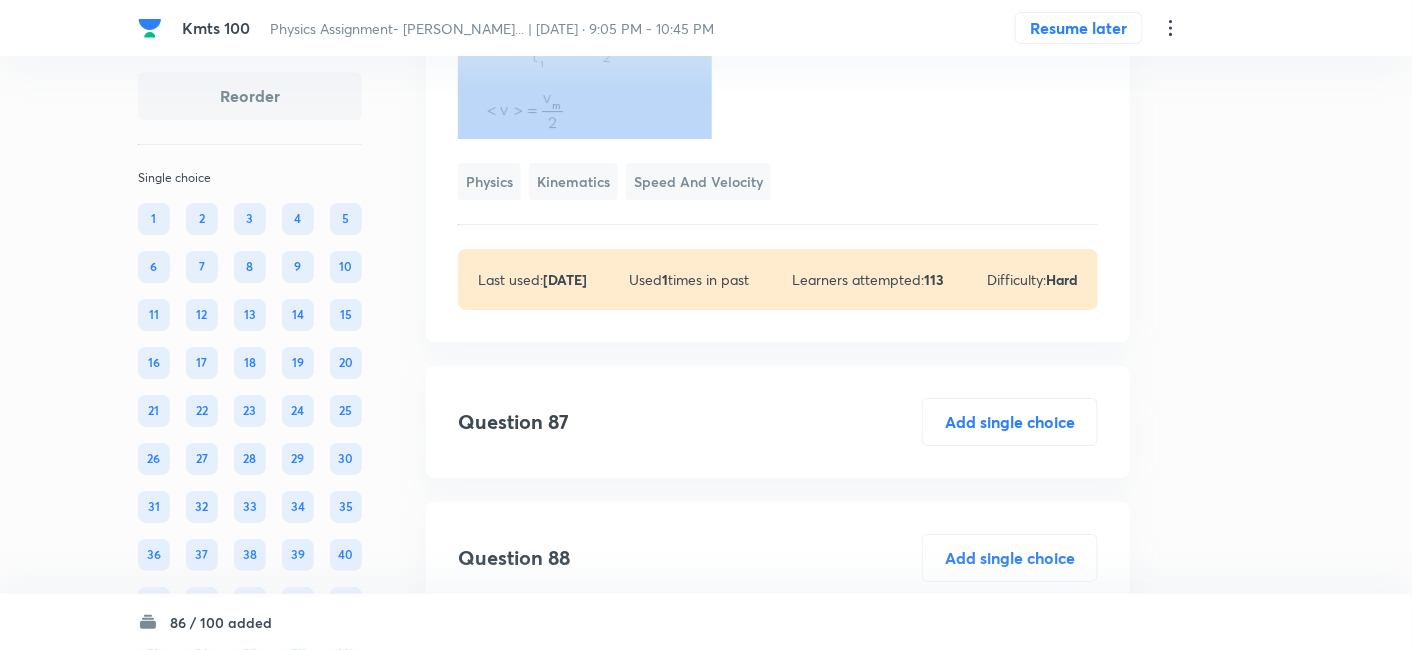 click on "Question 86 Marks: (+4, -1) • 4 options Assertion (A) :  In the given v – t graph, average velocity between the interval t = 0 t = t 1  is independent t 1 .   Reason (R)  : Average velocity for given interval is  .   ﻿Both (A) and (R) are correct but (R) is not the correct explanation of (A) (A) is correct but (R) is not correct (A) is not correct but (R) is correct Both (A) and (R) are correct and (R) is the correct explanation of (A) Correct answer Solution Hide Physics Kinematics Speed and Velocity Last used:  1 year ago Used  1  times in past Learners attempted:  113 Difficulty: Hard" at bounding box center [778, -227] 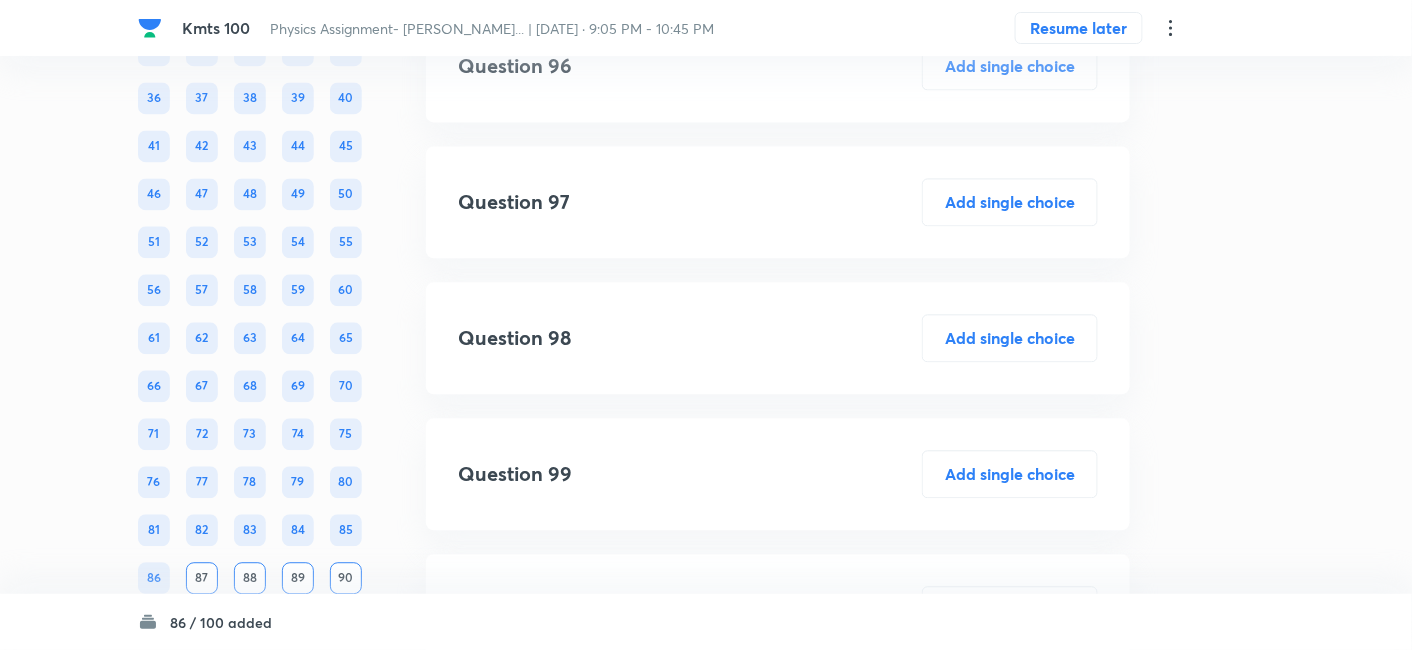 scroll, scrollTop: 70837, scrollLeft: 0, axis: vertical 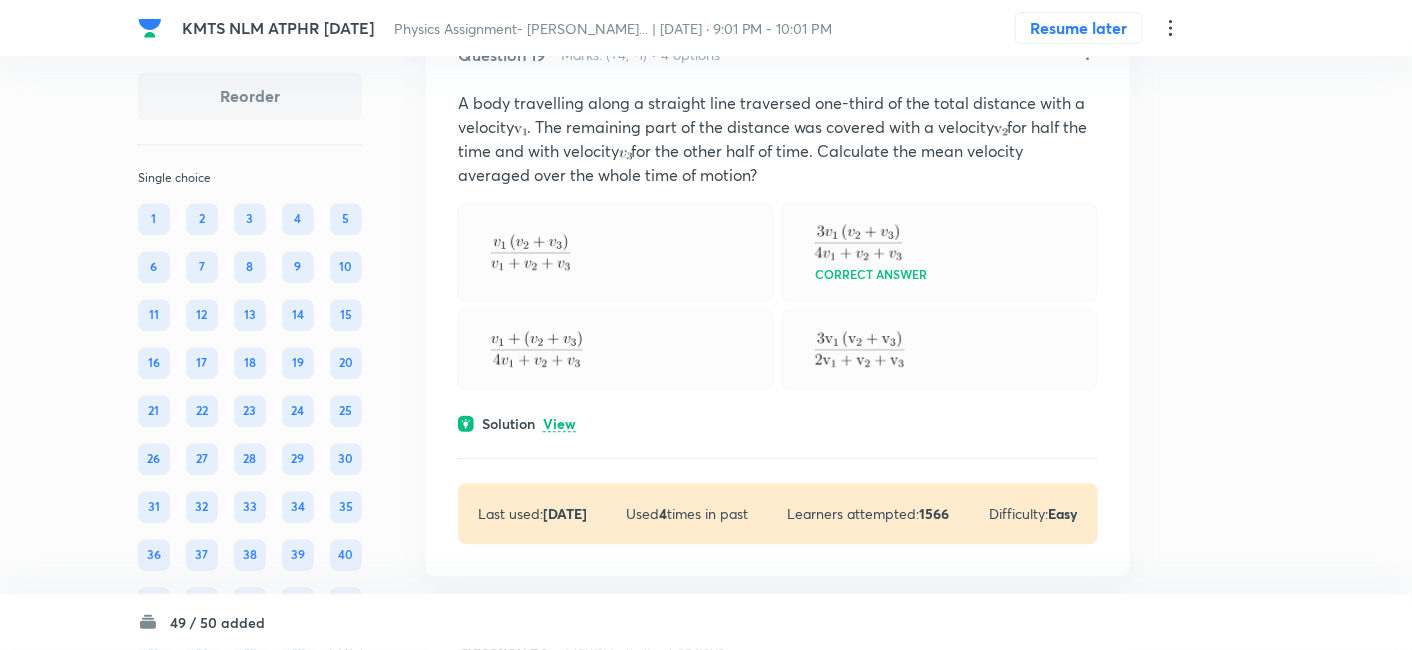 click on "View" at bounding box center [559, 424] 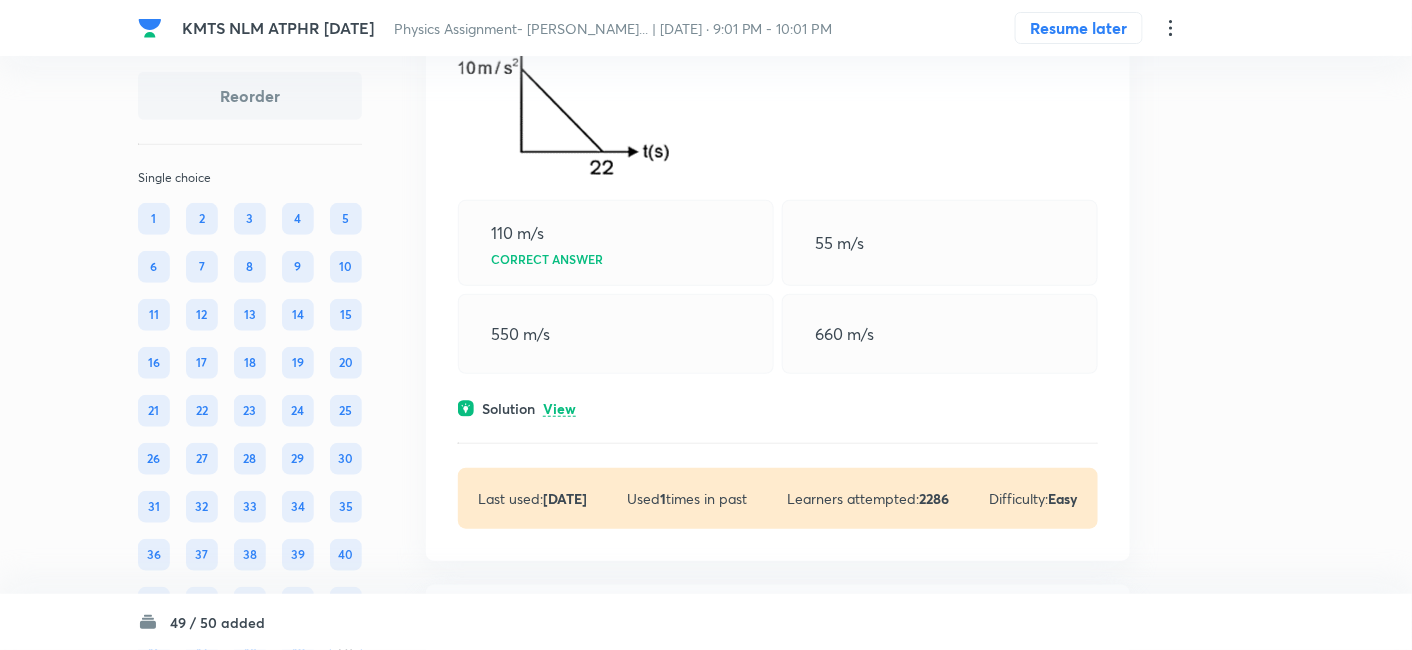 scroll, scrollTop: 16932, scrollLeft: 0, axis: vertical 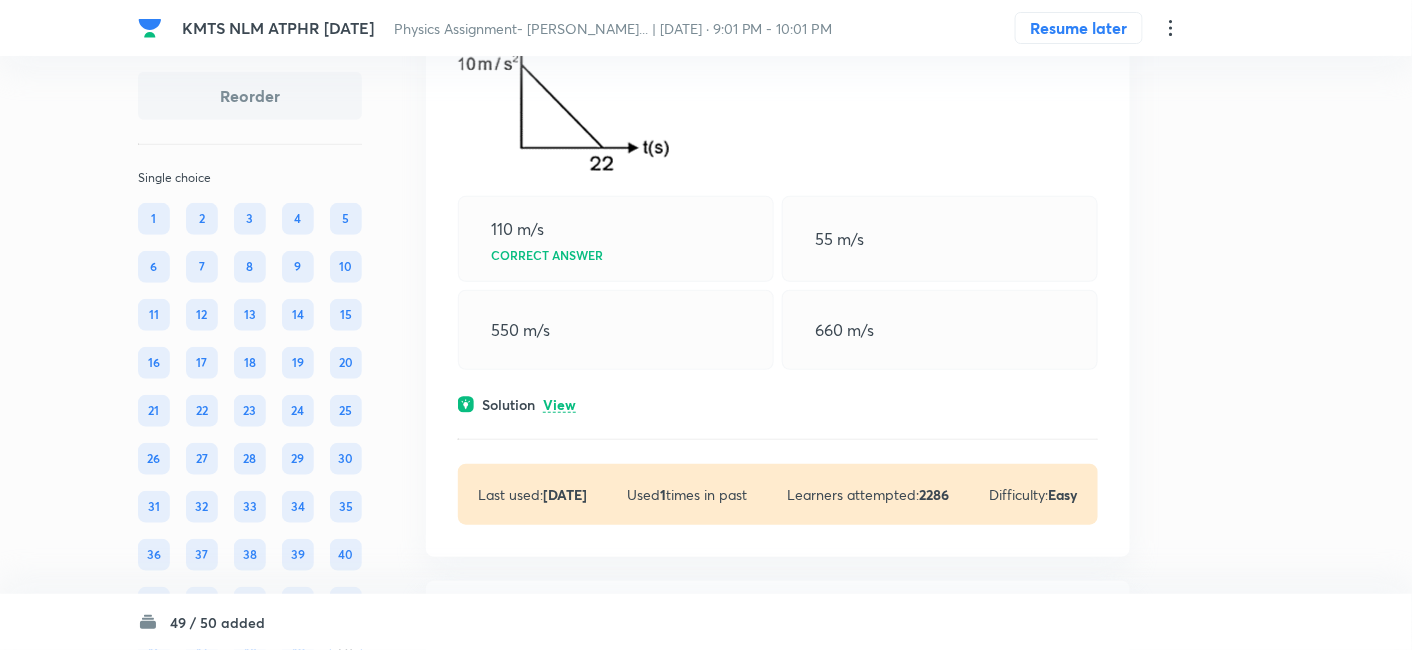 click on "View" at bounding box center [559, 405] 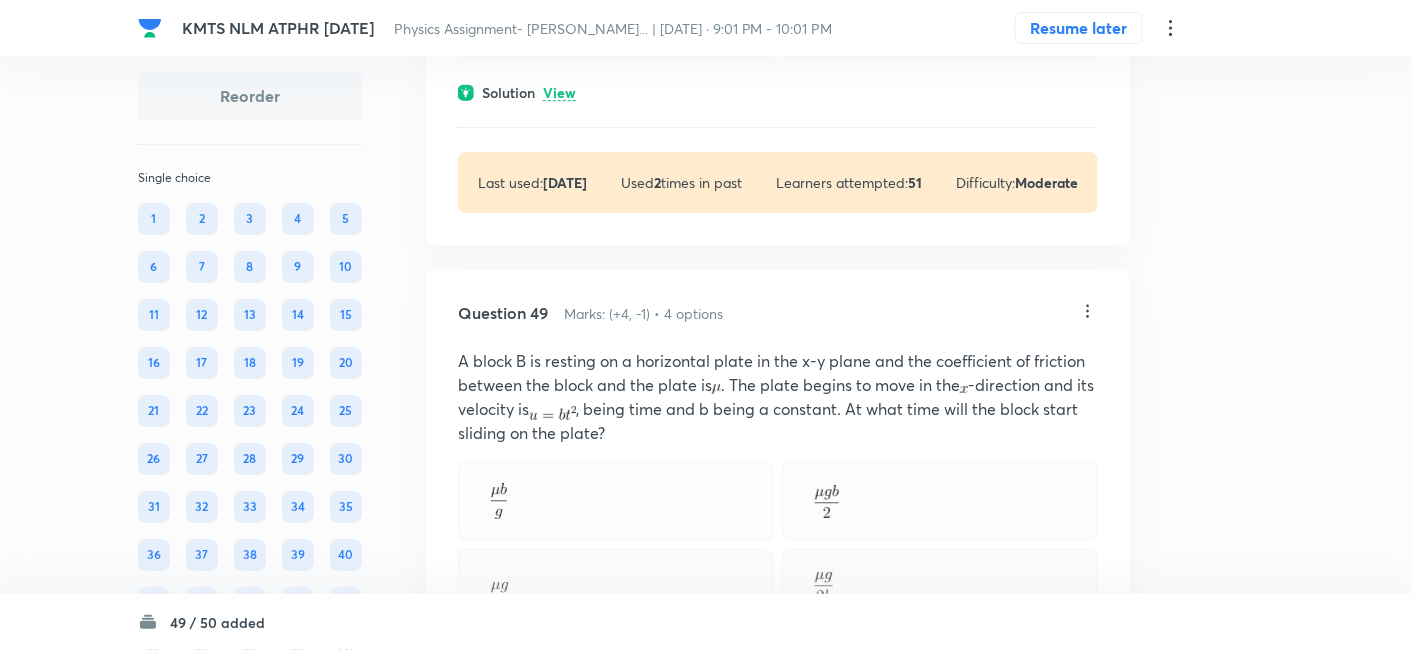 scroll, scrollTop: 30993, scrollLeft: 0, axis: vertical 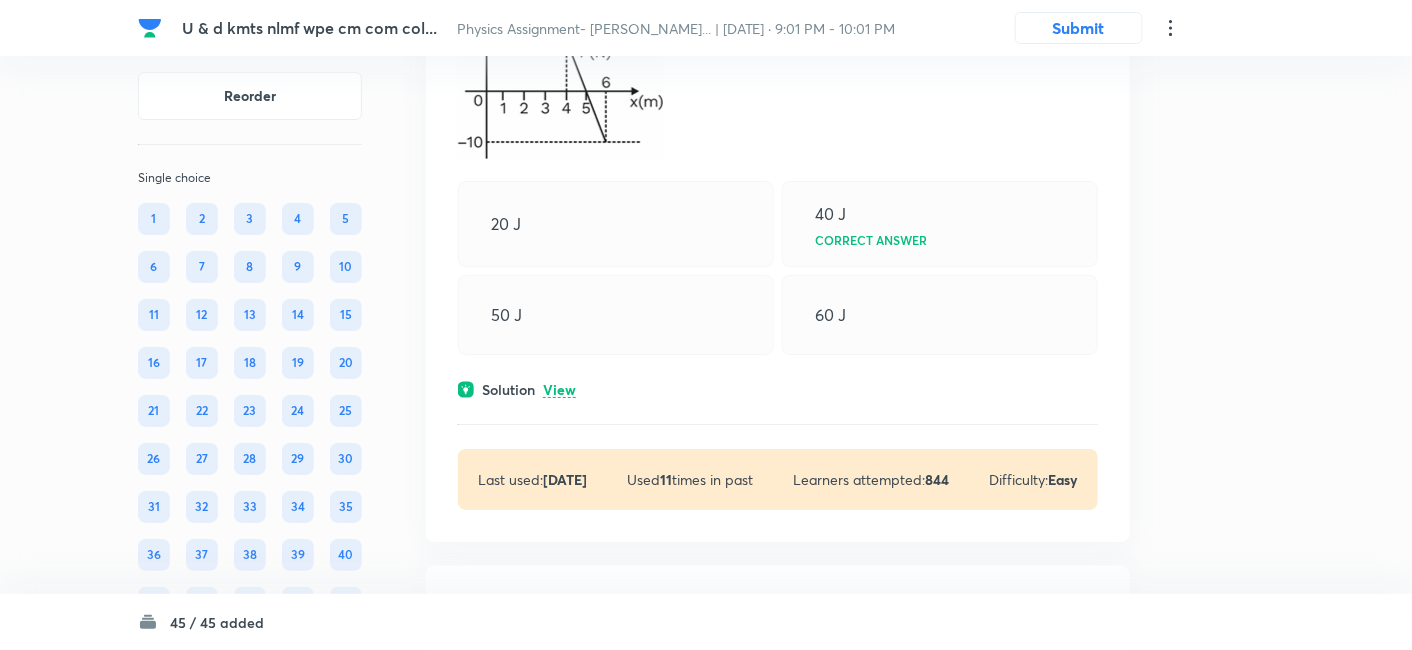 click on "View" at bounding box center [559, 390] 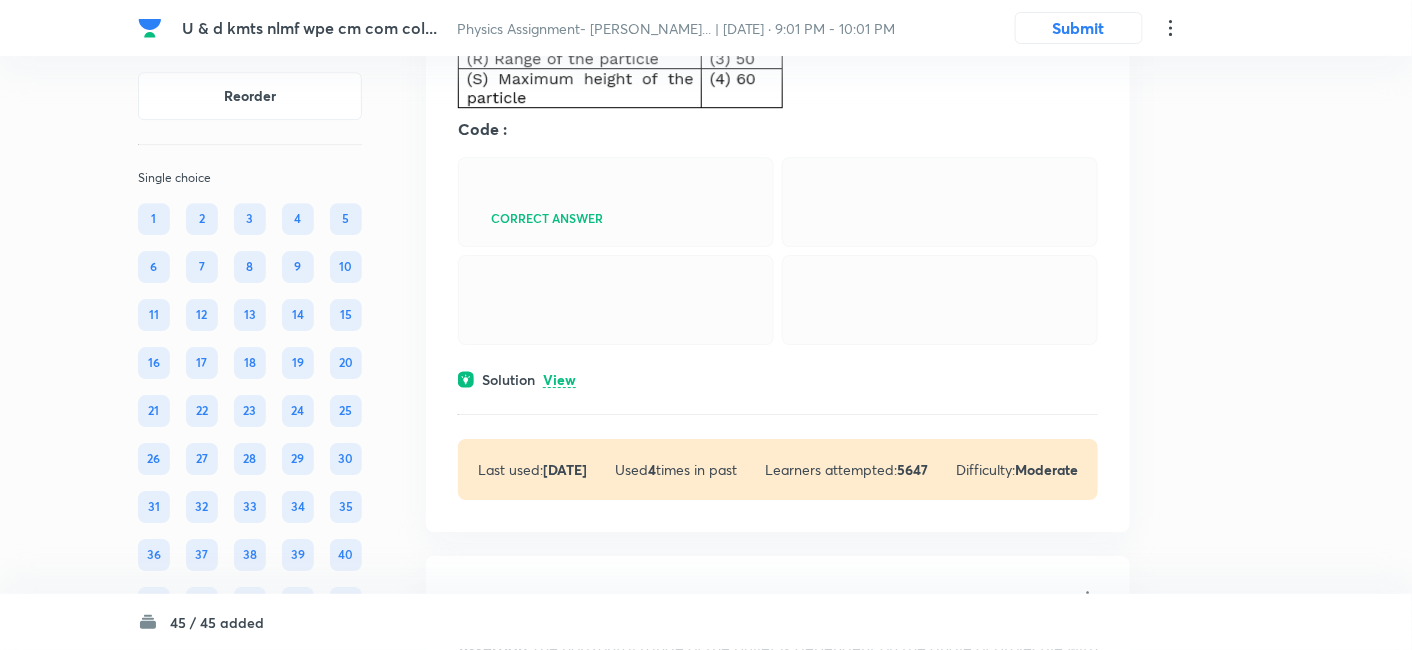 scroll, scrollTop: 6651, scrollLeft: 0, axis: vertical 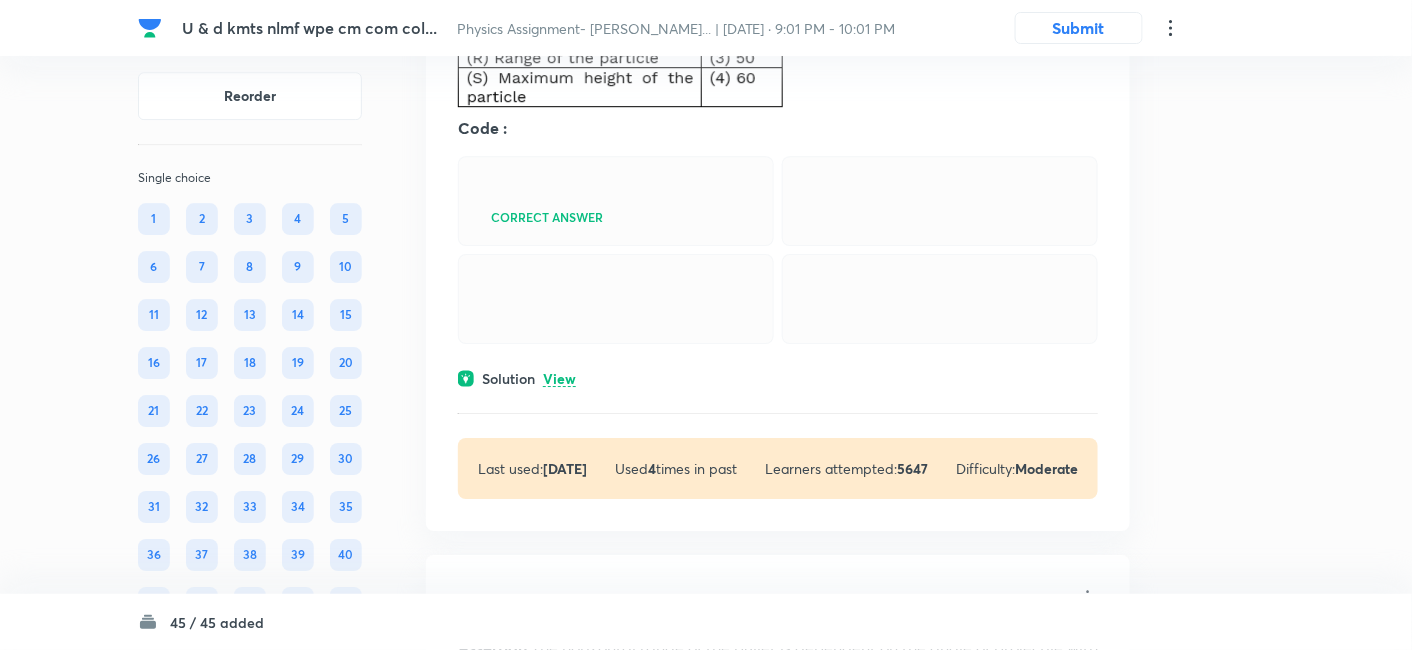 click on "View" at bounding box center (559, 379) 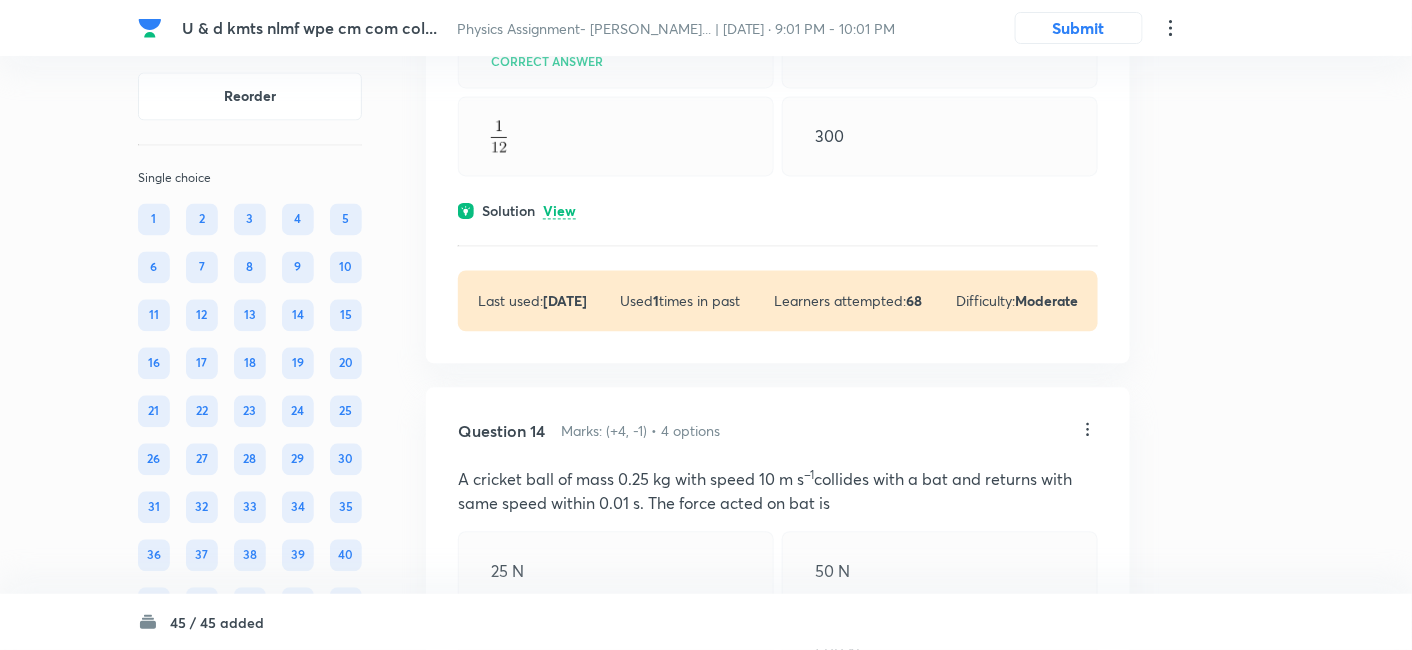 scroll, scrollTop: 8346, scrollLeft: 0, axis: vertical 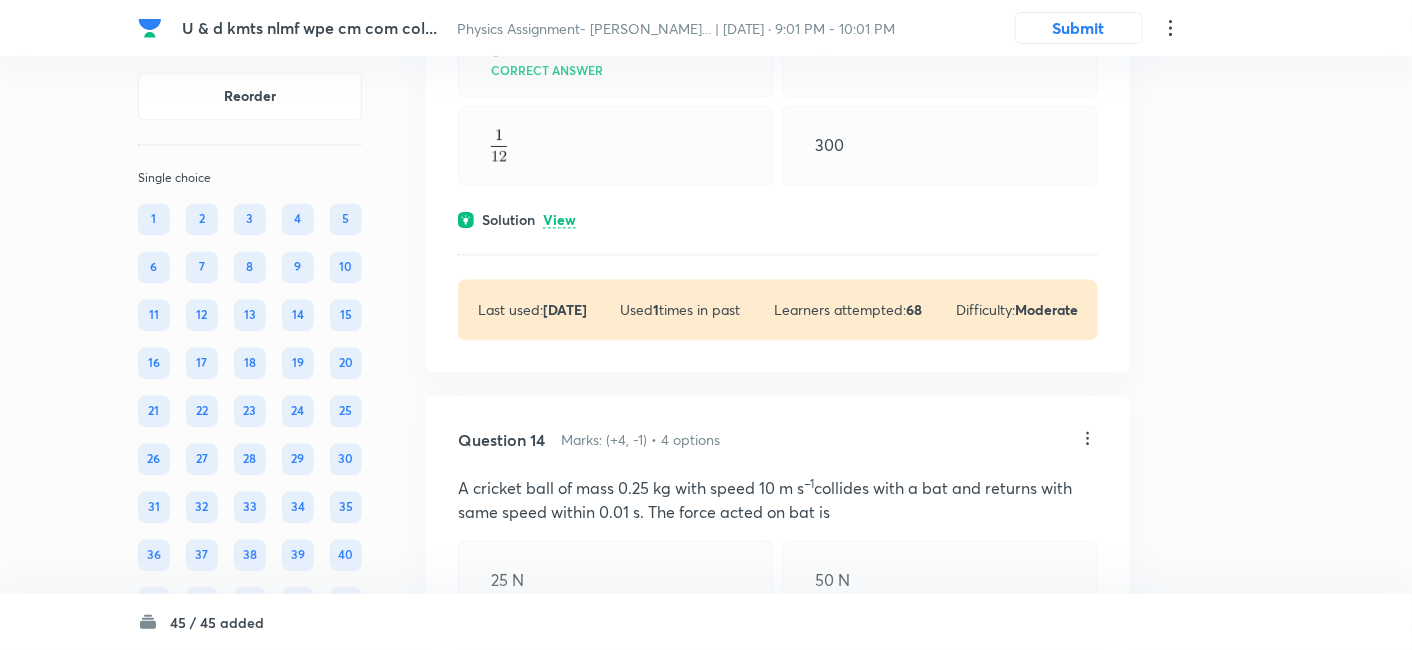 click on "View" at bounding box center (559, 220) 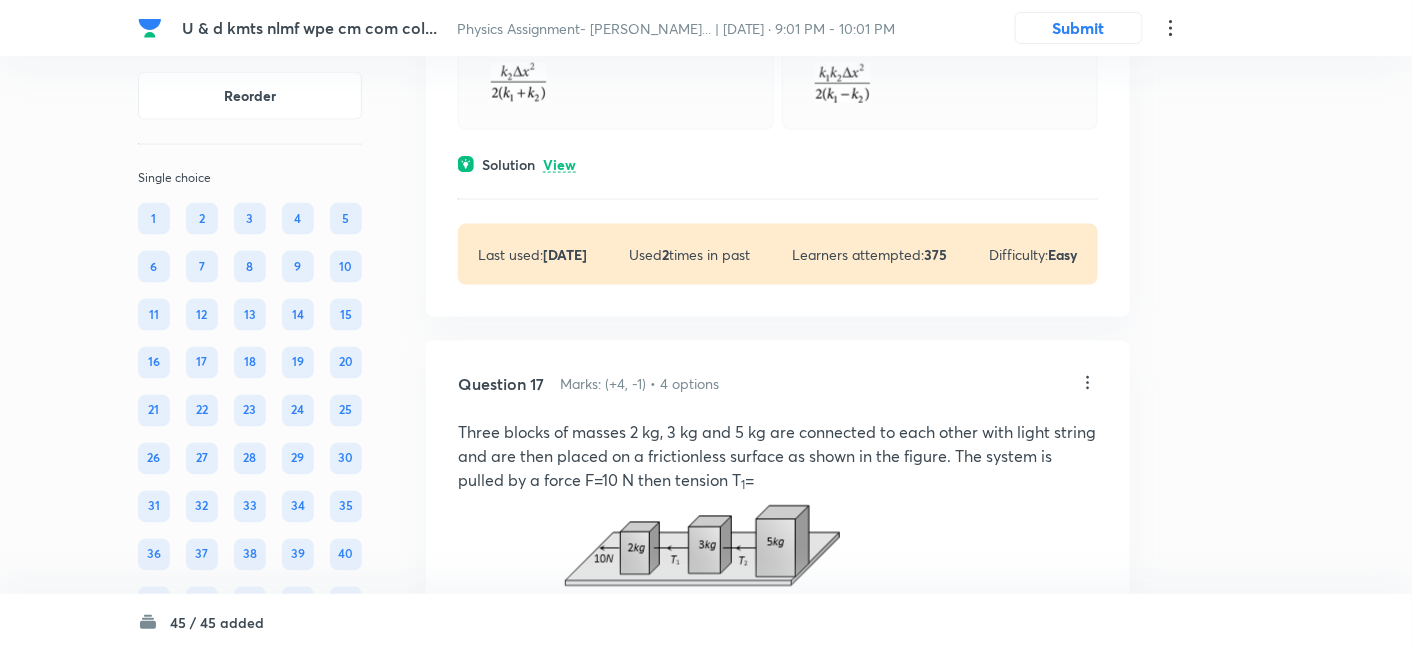scroll, scrollTop: 10380, scrollLeft: 0, axis: vertical 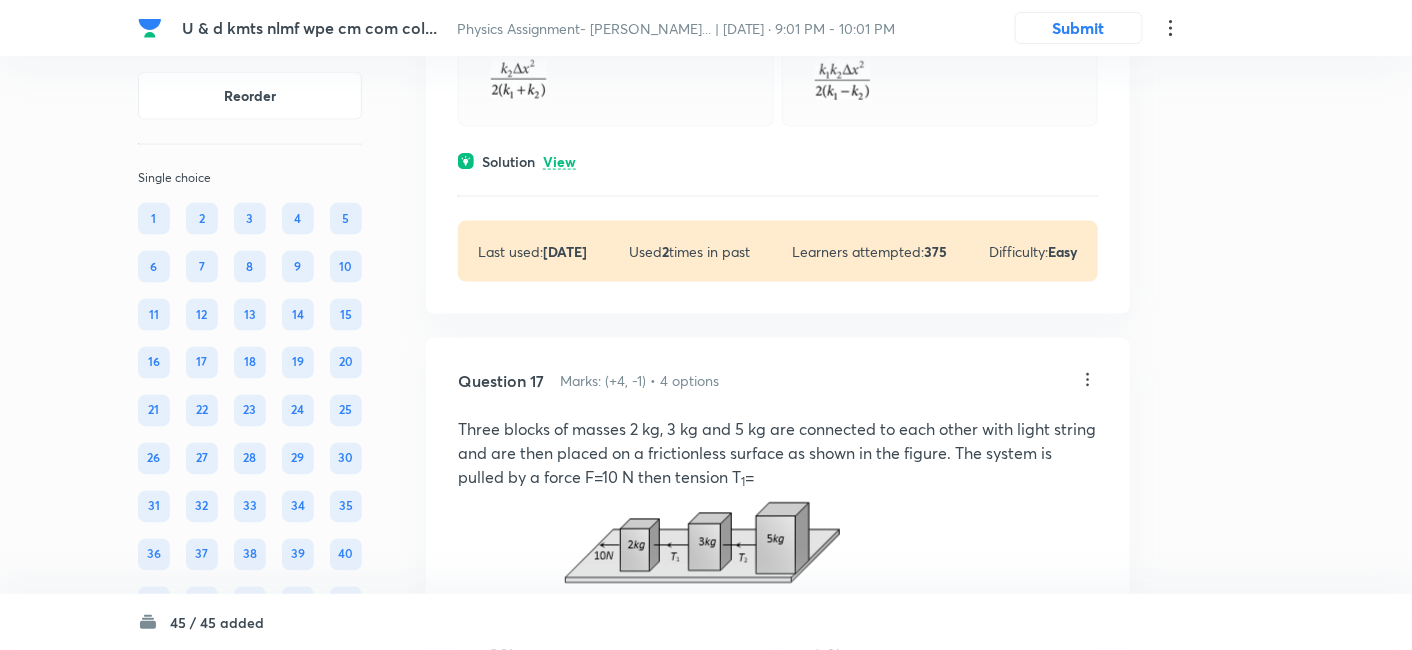 click on "View" at bounding box center (559, 162) 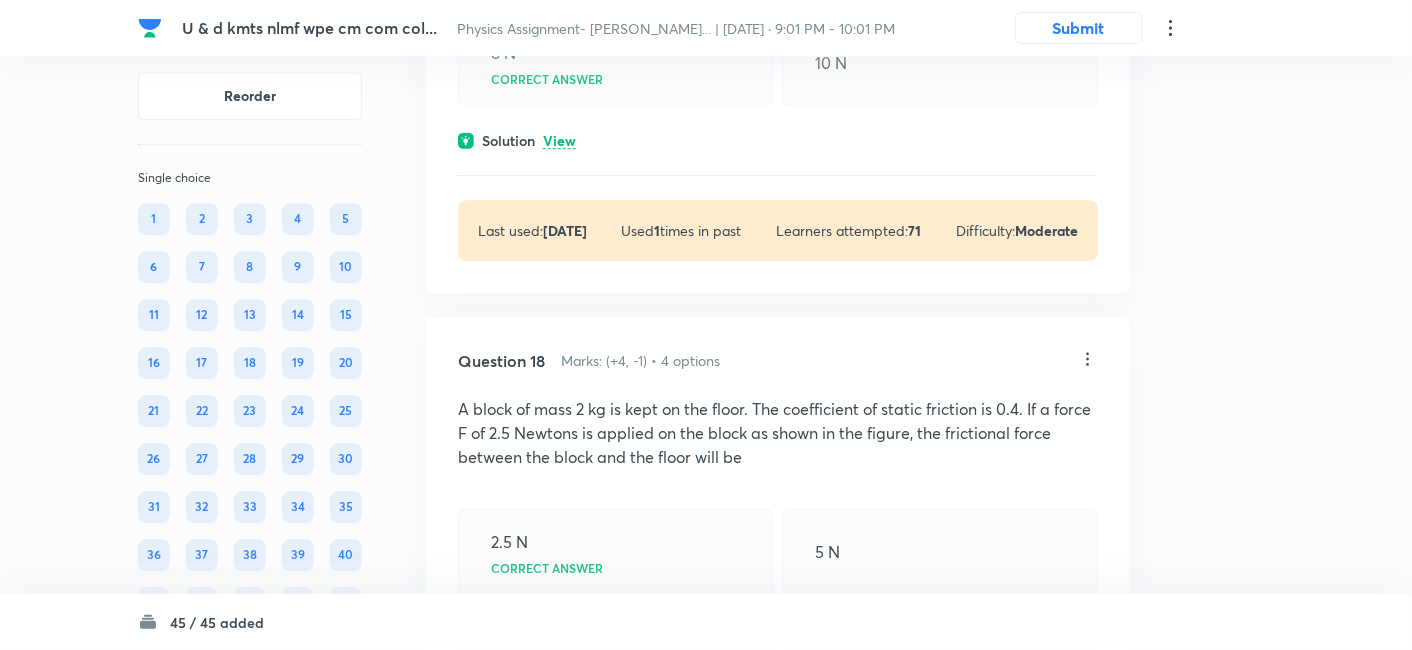 scroll, scrollTop: 11266, scrollLeft: 0, axis: vertical 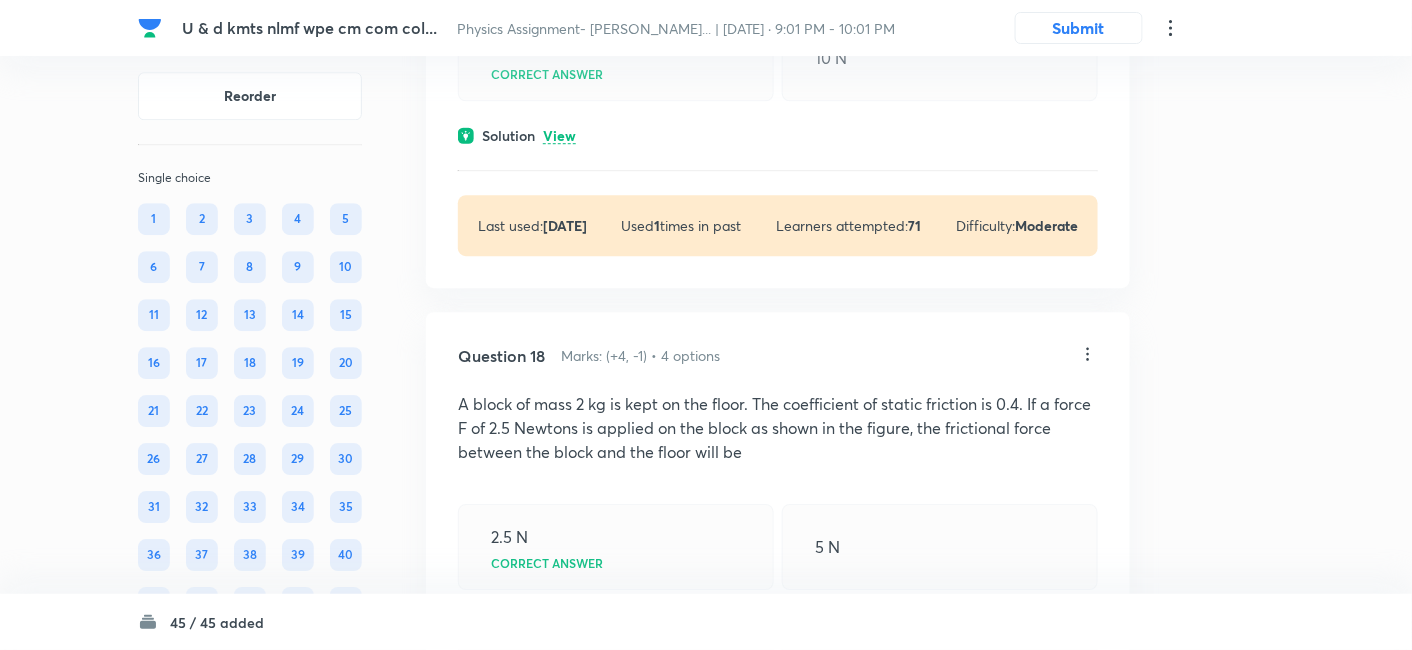 click on "View" at bounding box center [559, 136] 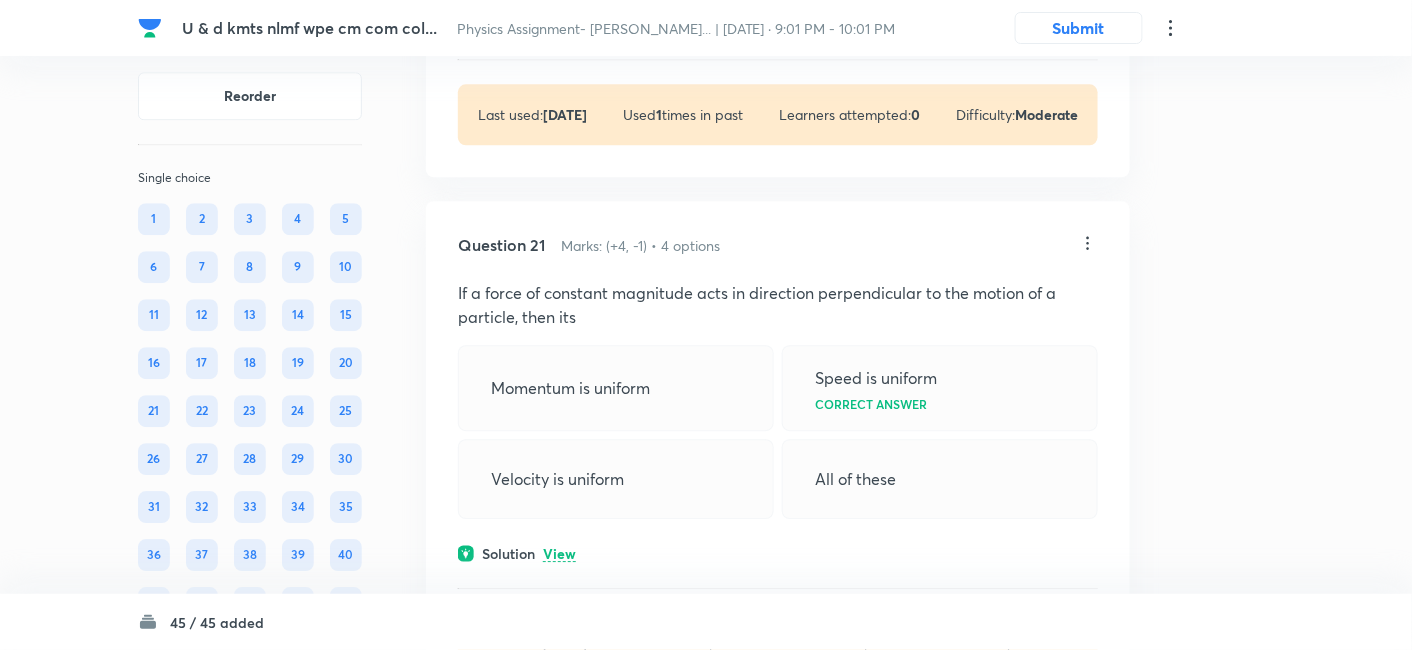 scroll, scrollTop: 13537, scrollLeft: 0, axis: vertical 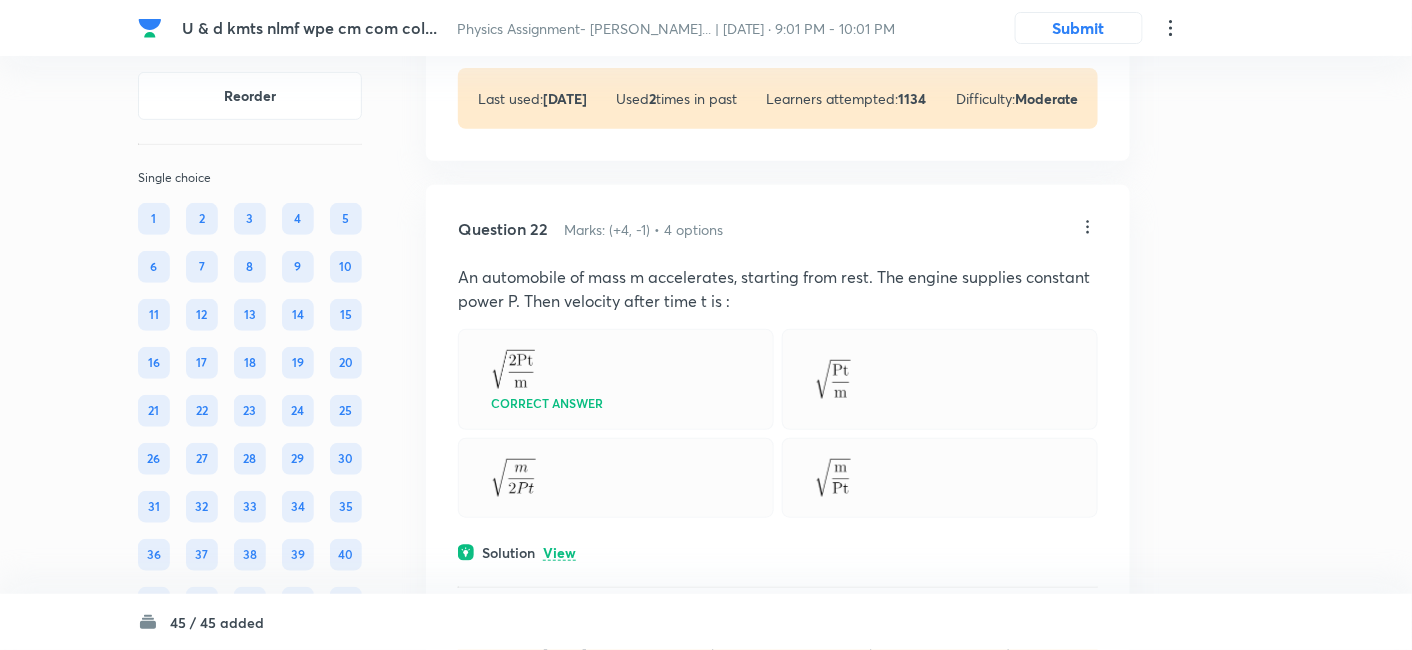 click on "Question 21 Marks: (+4, -1) • 4 options If a force of constant magnitude acts in direction perpendicular to the motion of a particle, then its  Momentum is uniform  Speed is uniform  Correct answer Velocity is uniform  All of these  Solution View Last used:  [DATE] Used  2  times in past Learners attempted:  1134 Difficulty: Moderate" at bounding box center [778, -92] 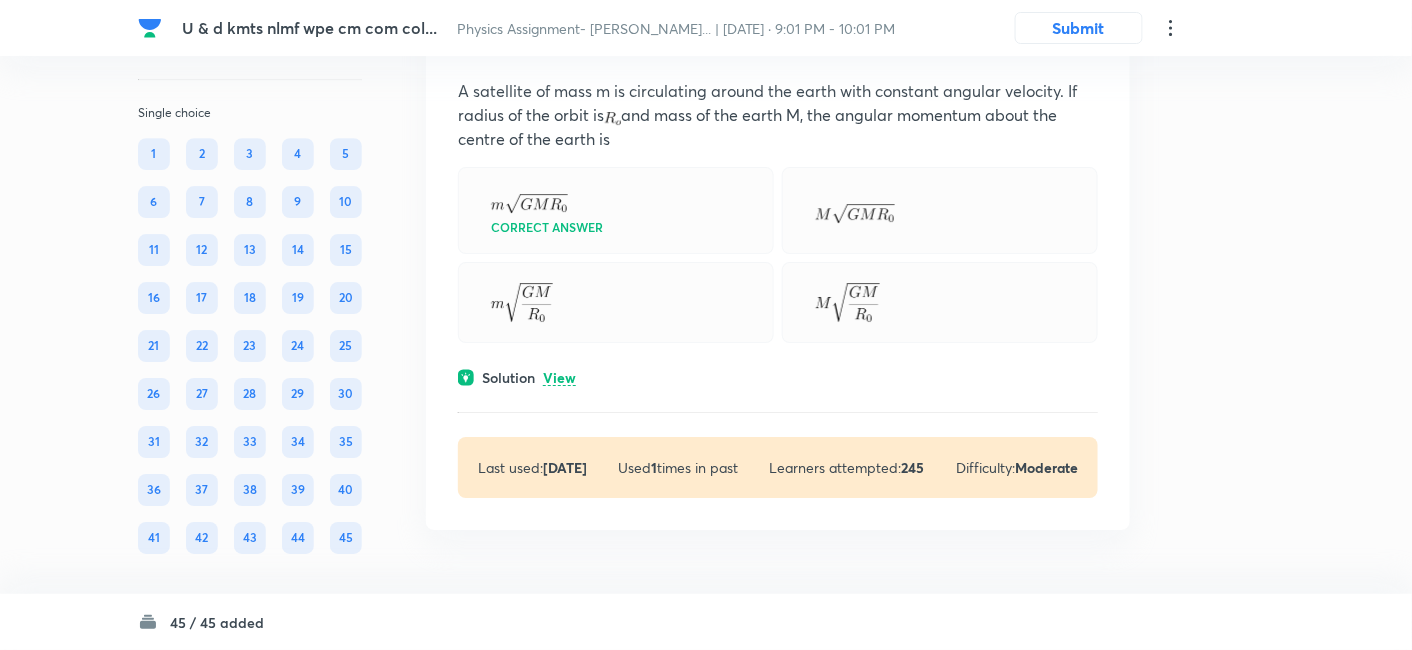 scroll, scrollTop: 28293, scrollLeft: 0, axis: vertical 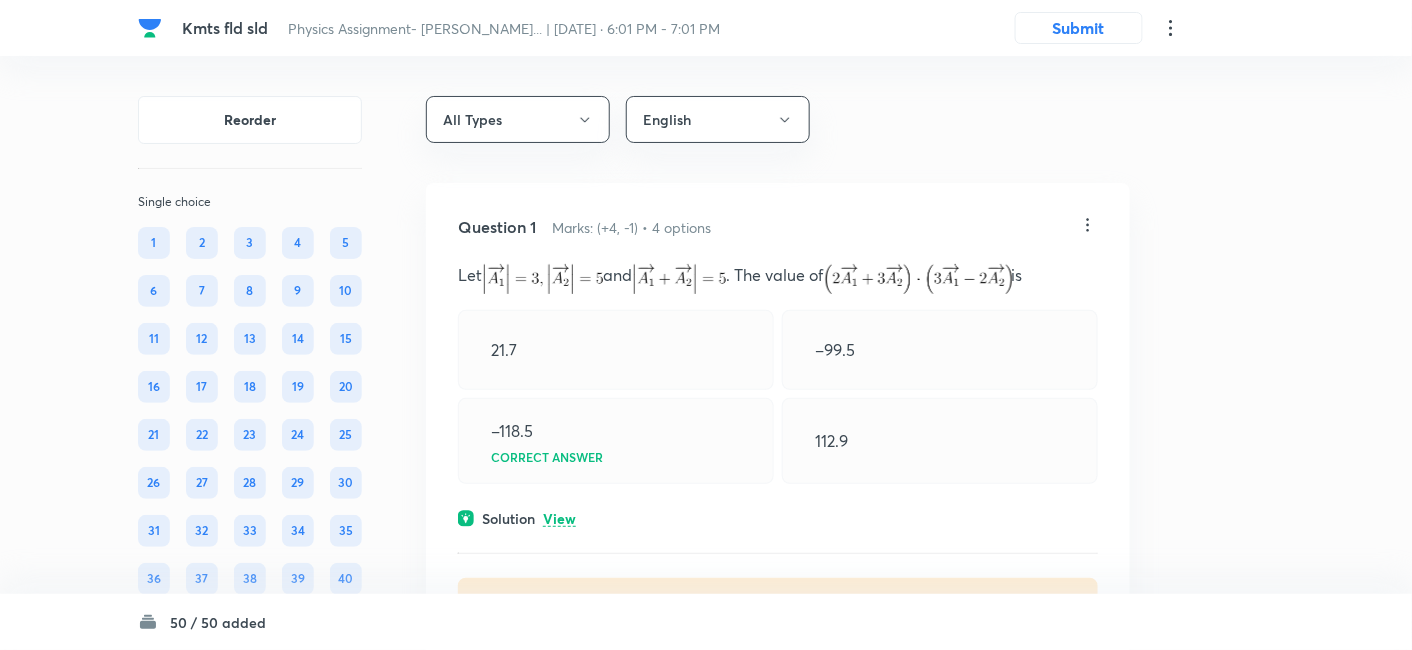 click on "View" at bounding box center (559, 519) 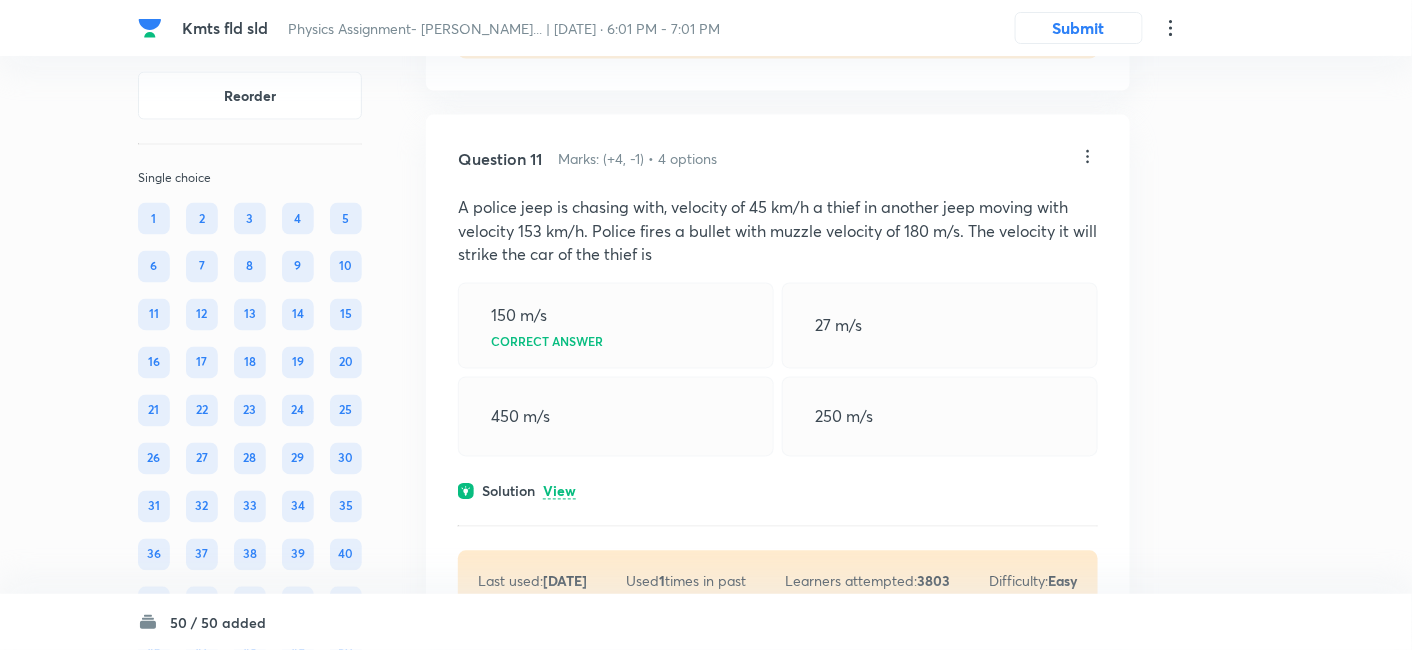 scroll, scrollTop: 5728, scrollLeft: 0, axis: vertical 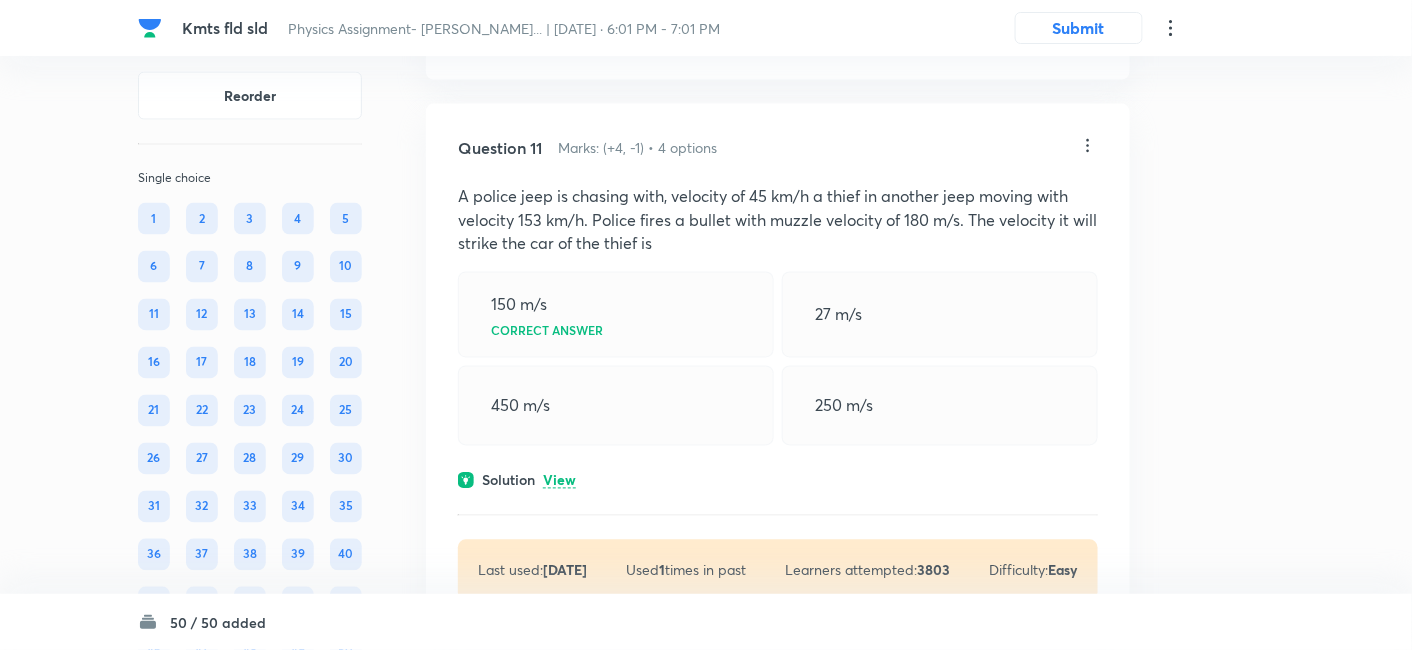 click on "View" at bounding box center (559, -72) 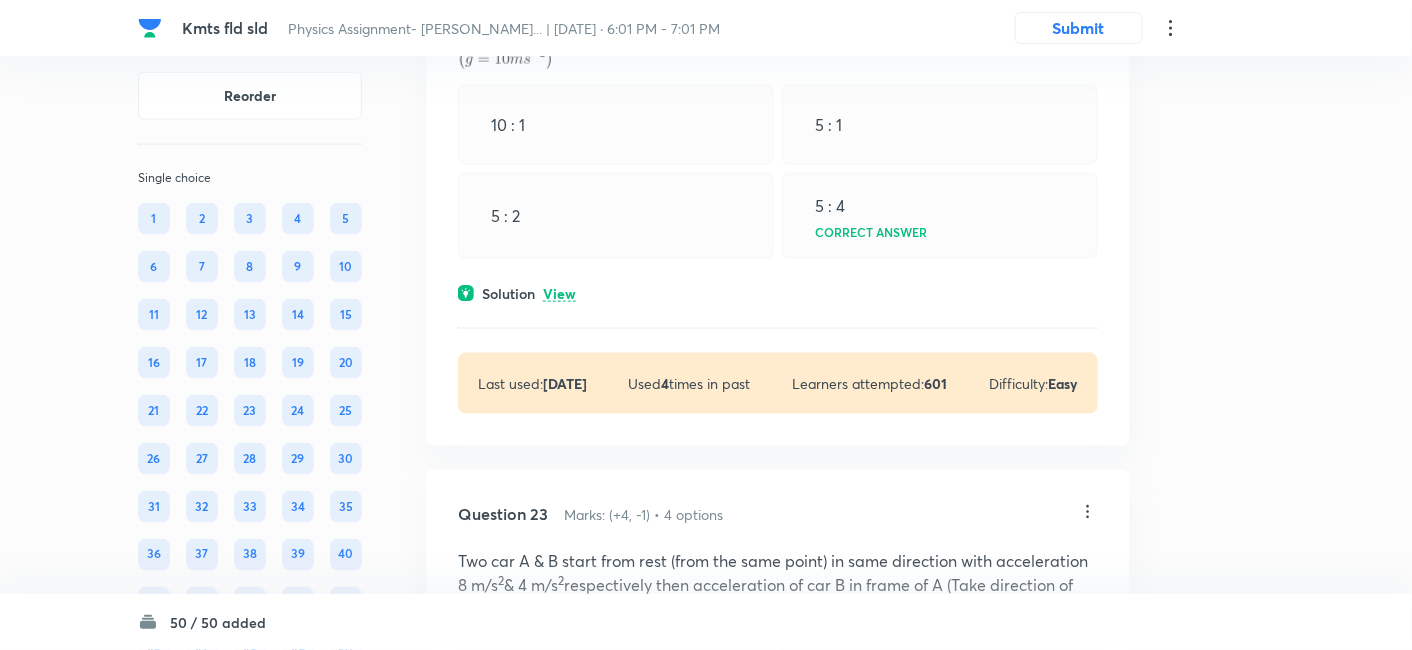 scroll, scrollTop: 12544, scrollLeft: 0, axis: vertical 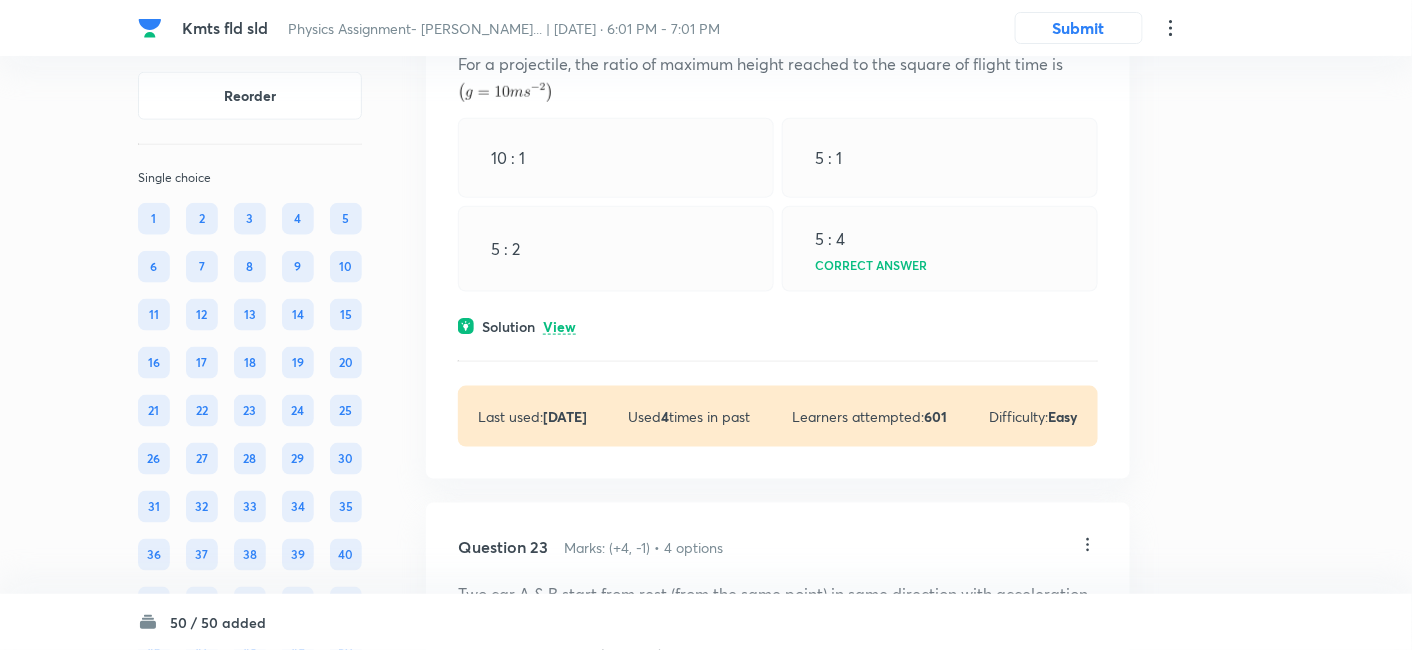 click on "View" at bounding box center [559, -204] 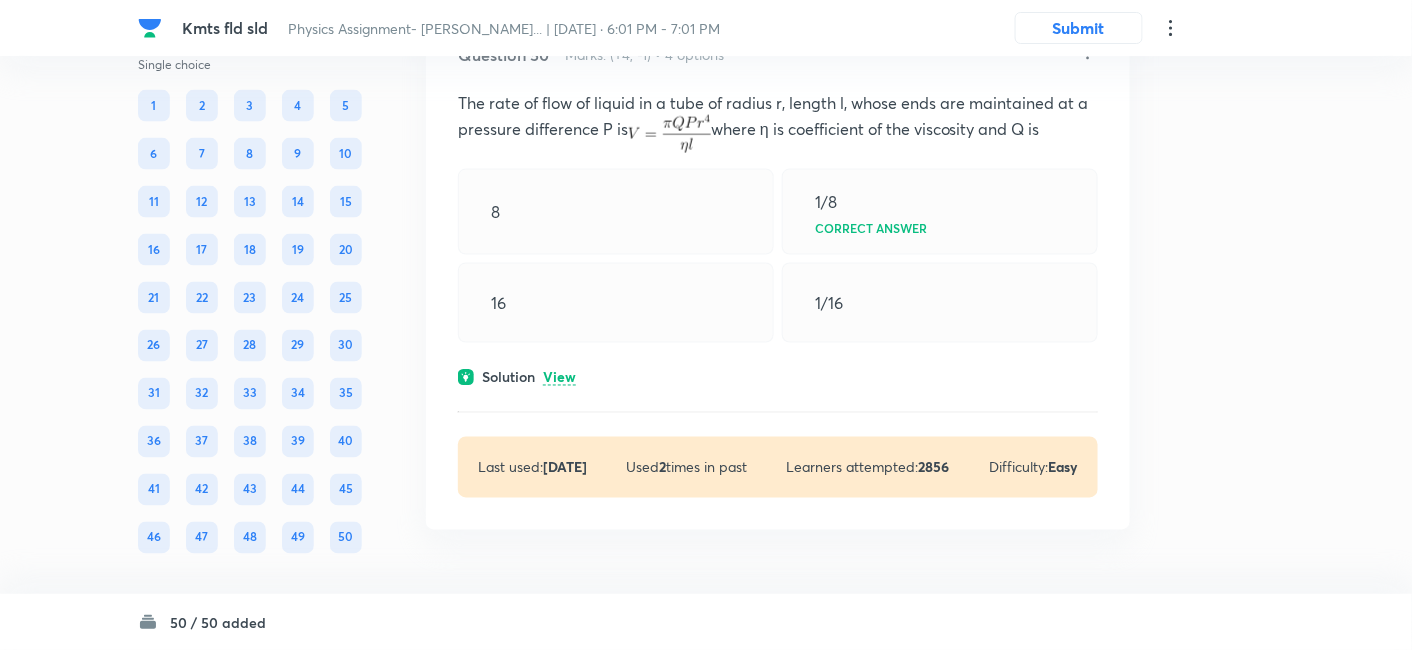 scroll, scrollTop: 30043, scrollLeft: 0, axis: vertical 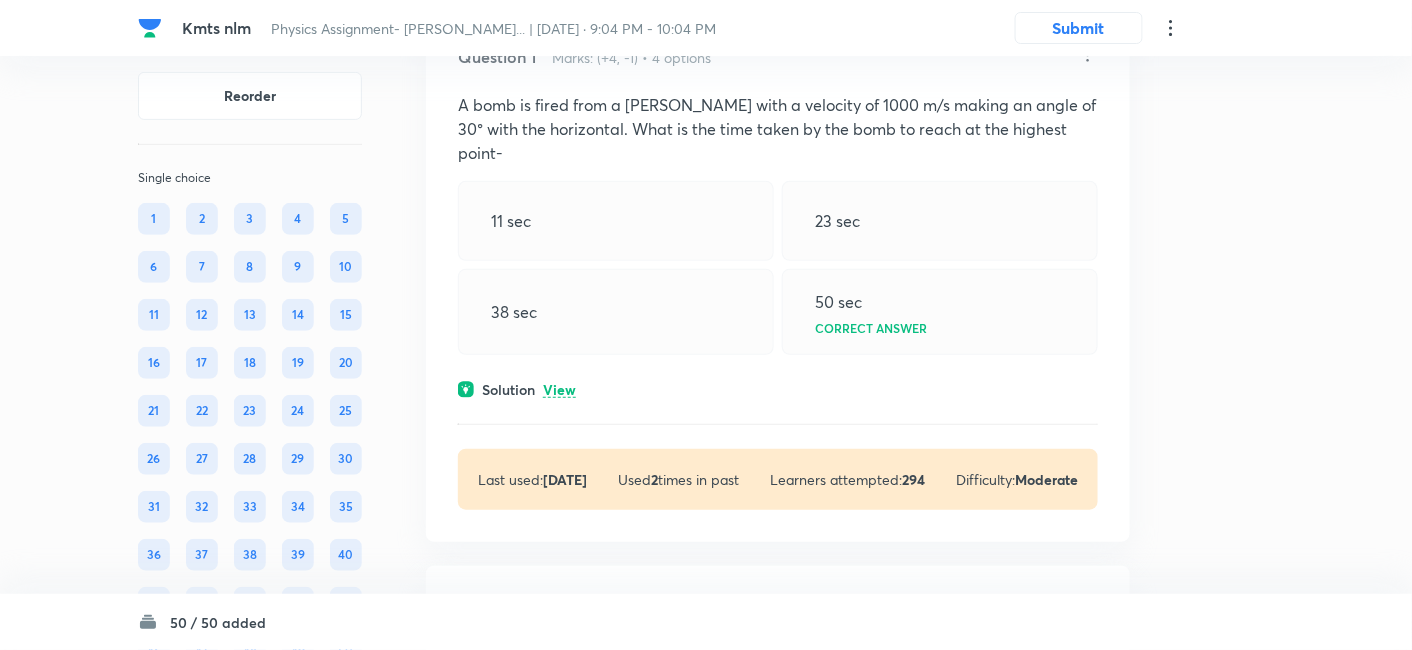 click on "View" at bounding box center [559, 390] 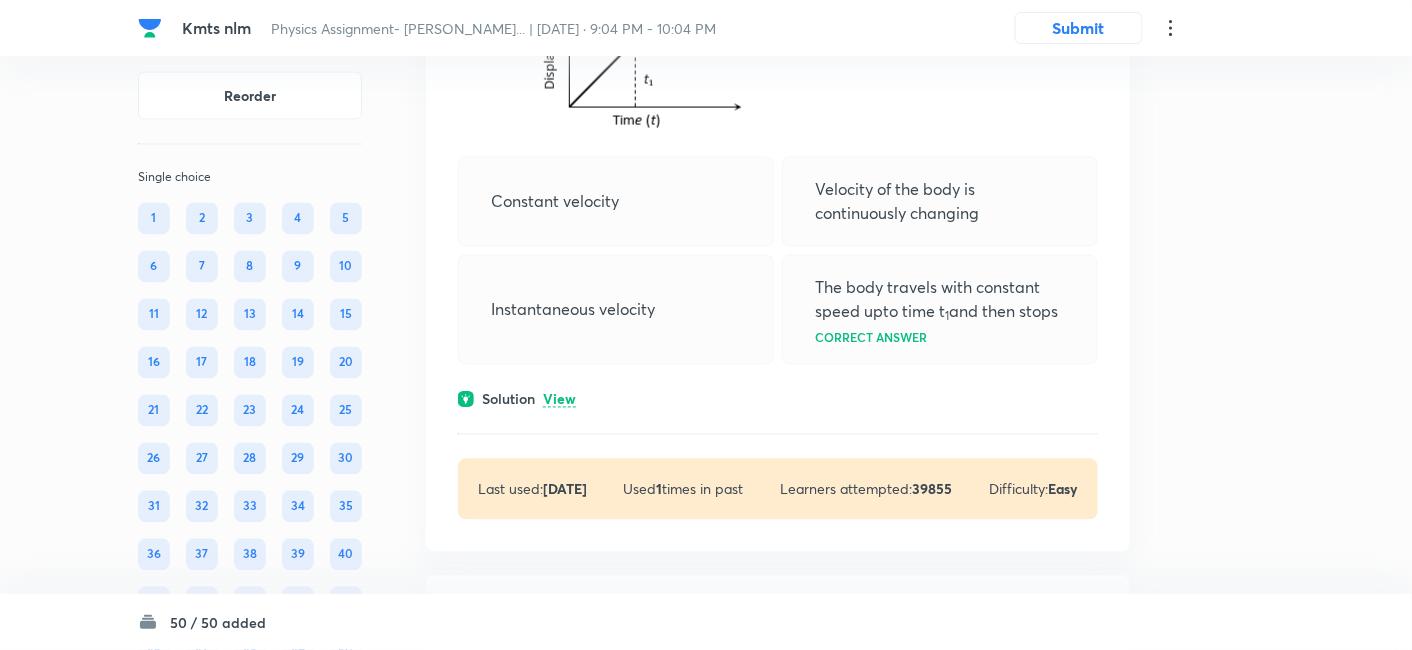 scroll, scrollTop: 1050, scrollLeft: 0, axis: vertical 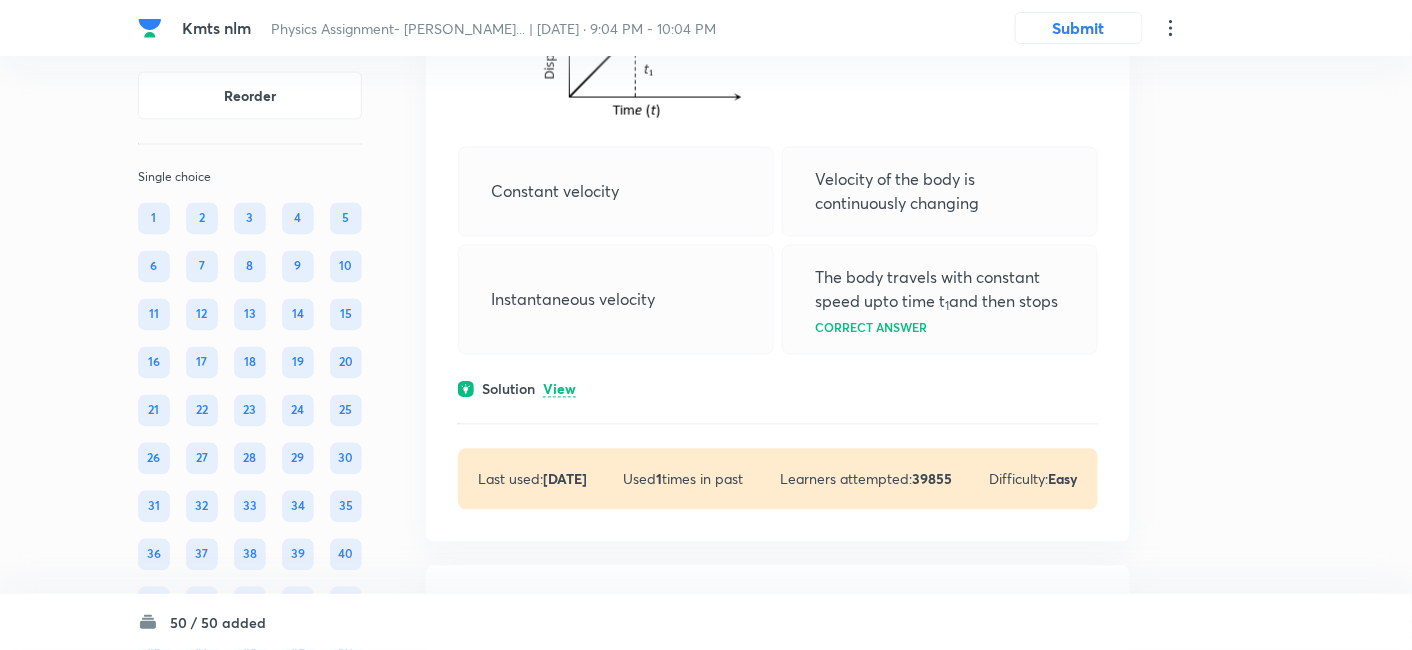 click on "View" at bounding box center (559, 390) 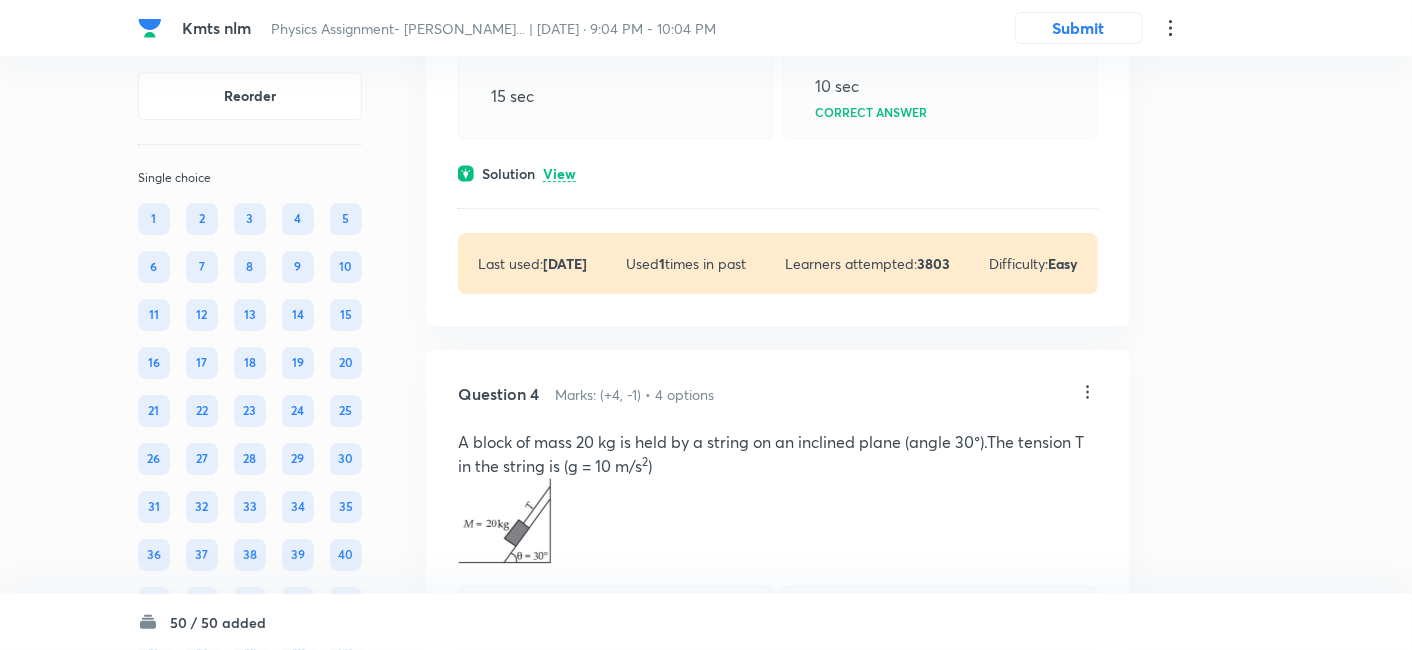 scroll, scrollTop: 1930, scrollLeft: 0, axis: vertical 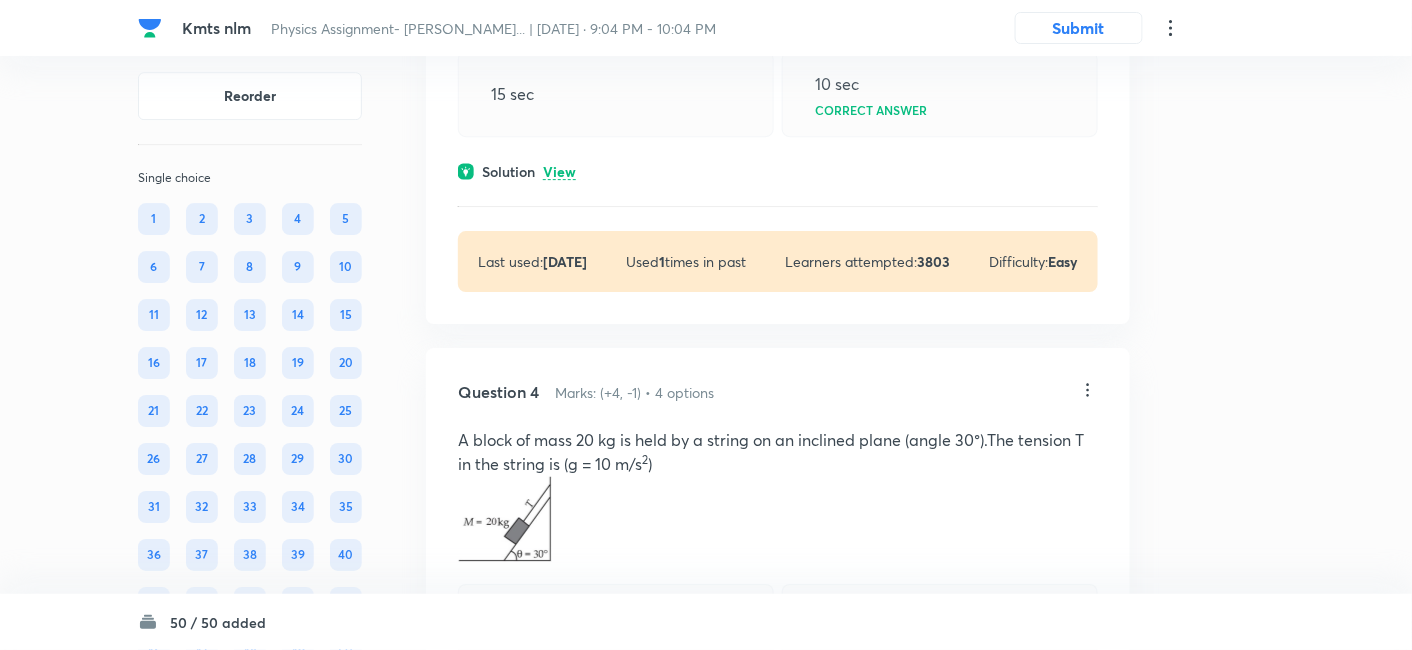 click on "View" at bounding box center [559, 172] 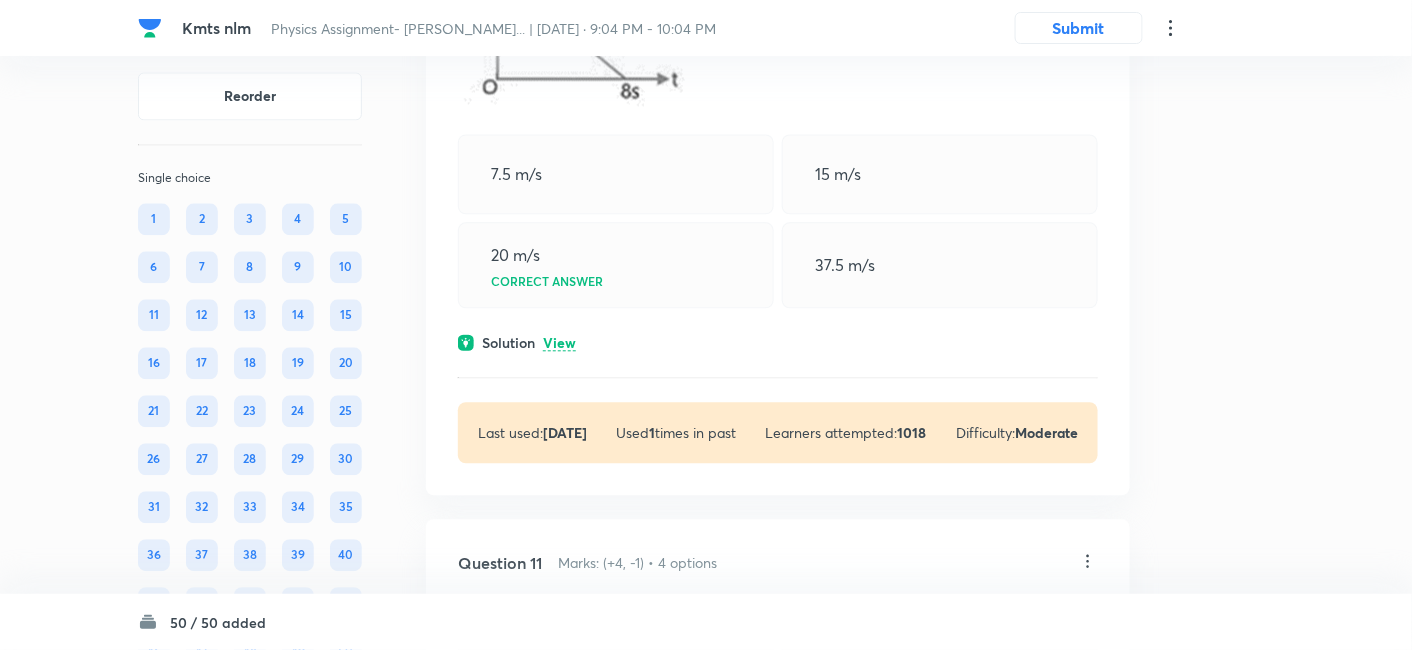 scroll, scrollTop: 6073, scrollLeft: 0, axis: vertical 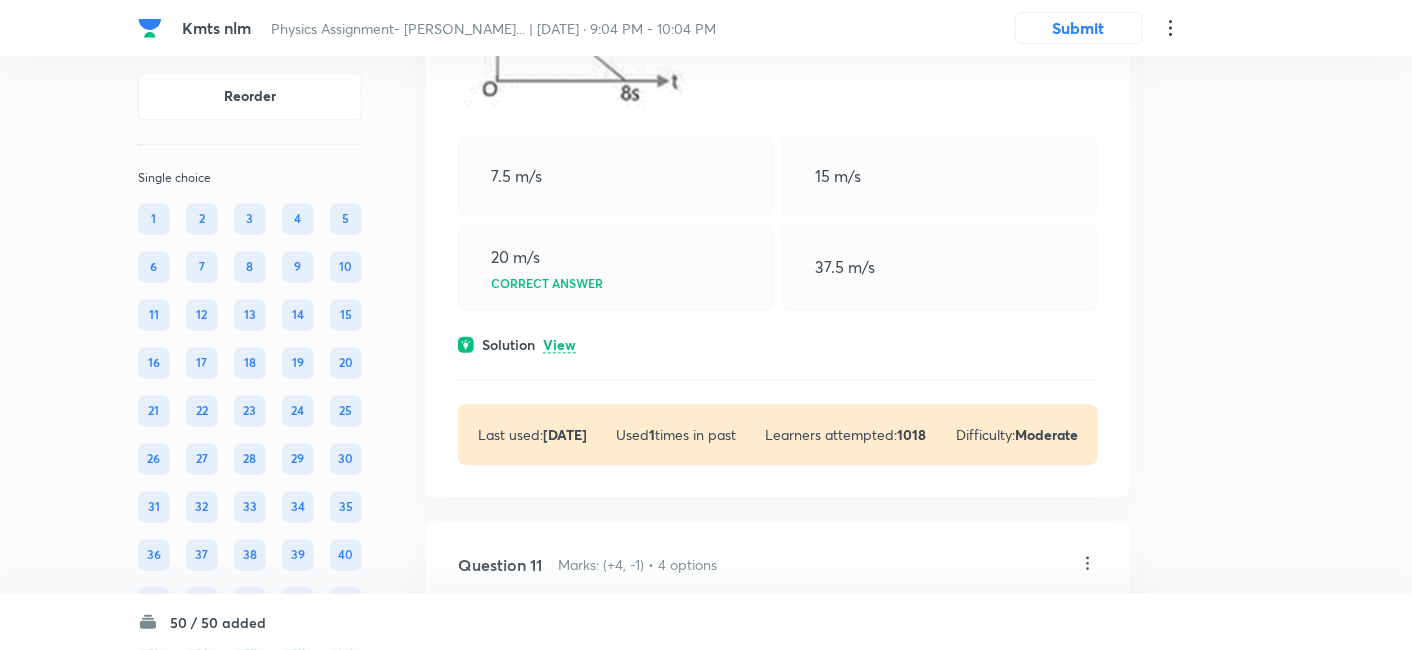 click on "View" at bounding box center (559, 345) 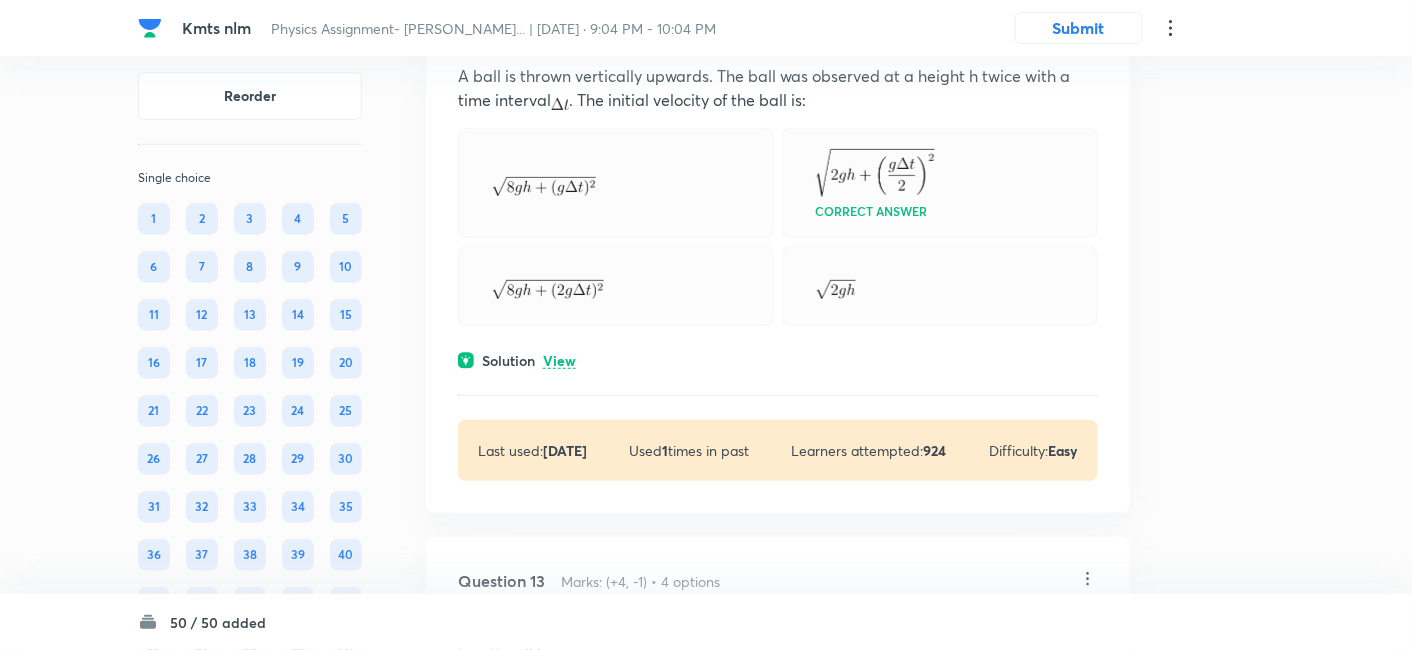 scroll, scrollTop: 7283, scrollLeft: 0, axis: vertical 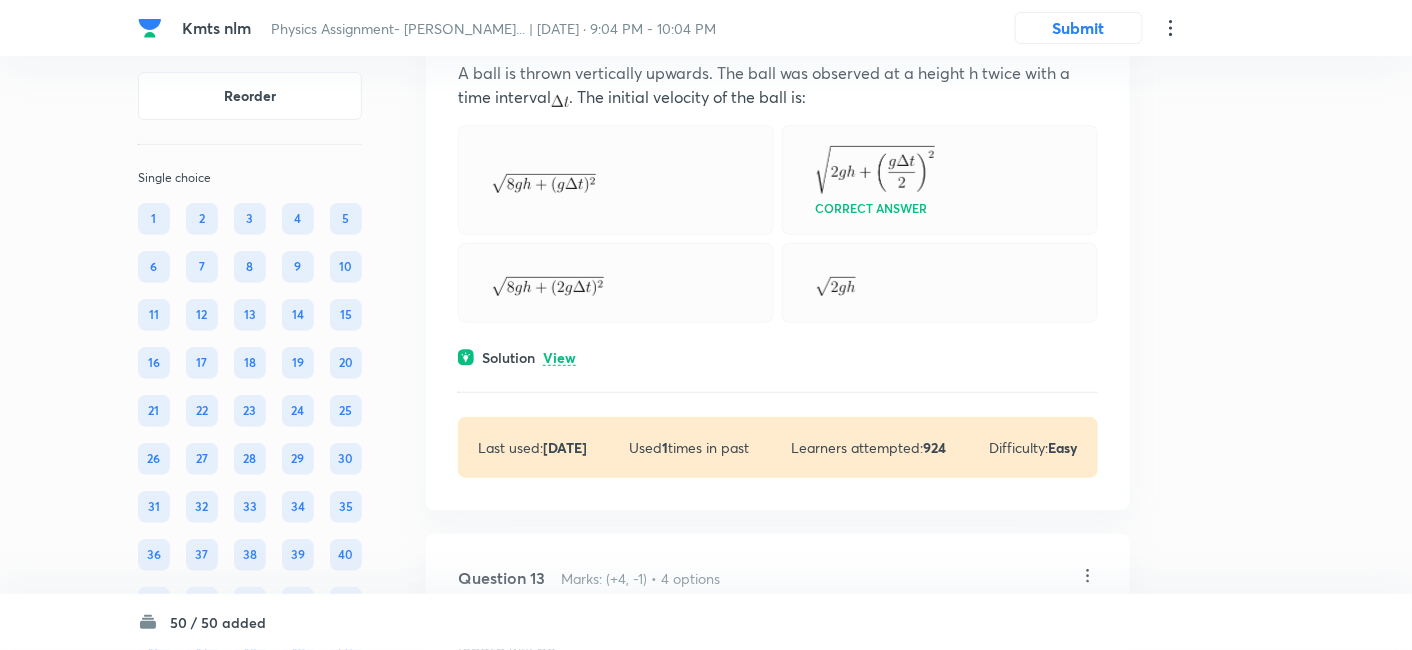 click on "Solution View" at bounding box center (778, 357) 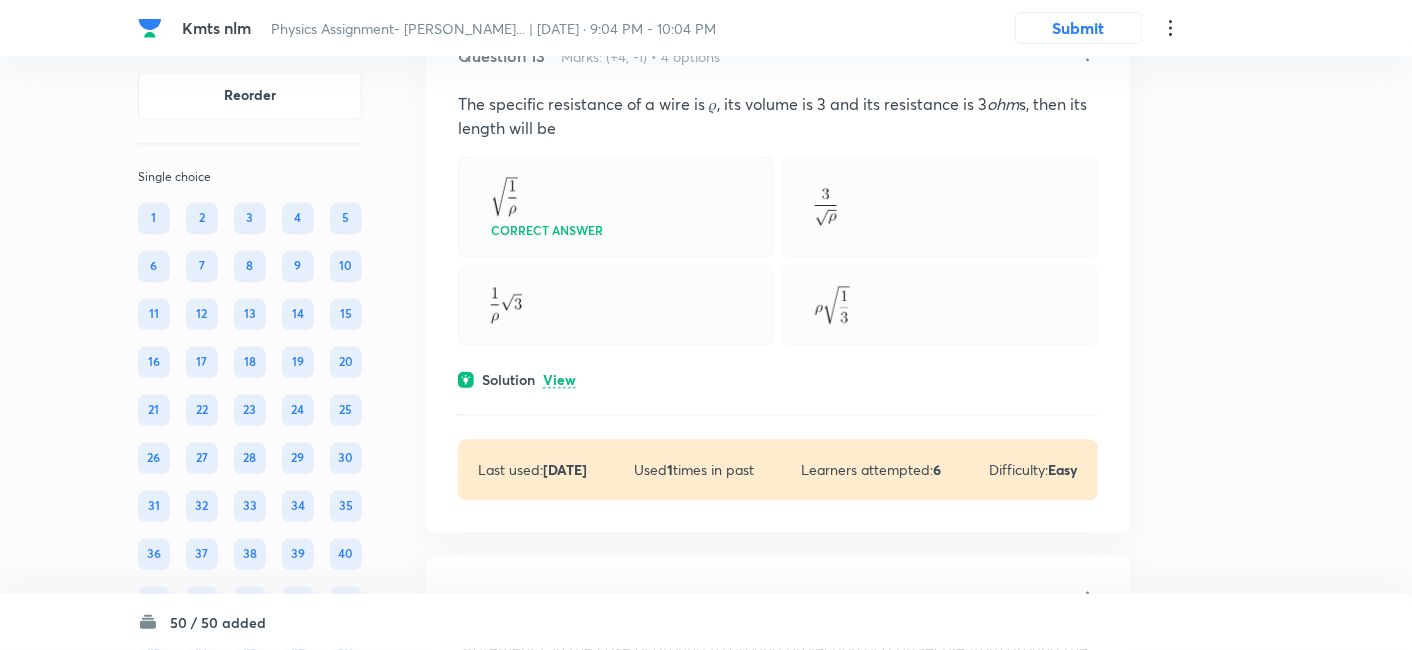 click on "View" at bounding box center (559, 381) 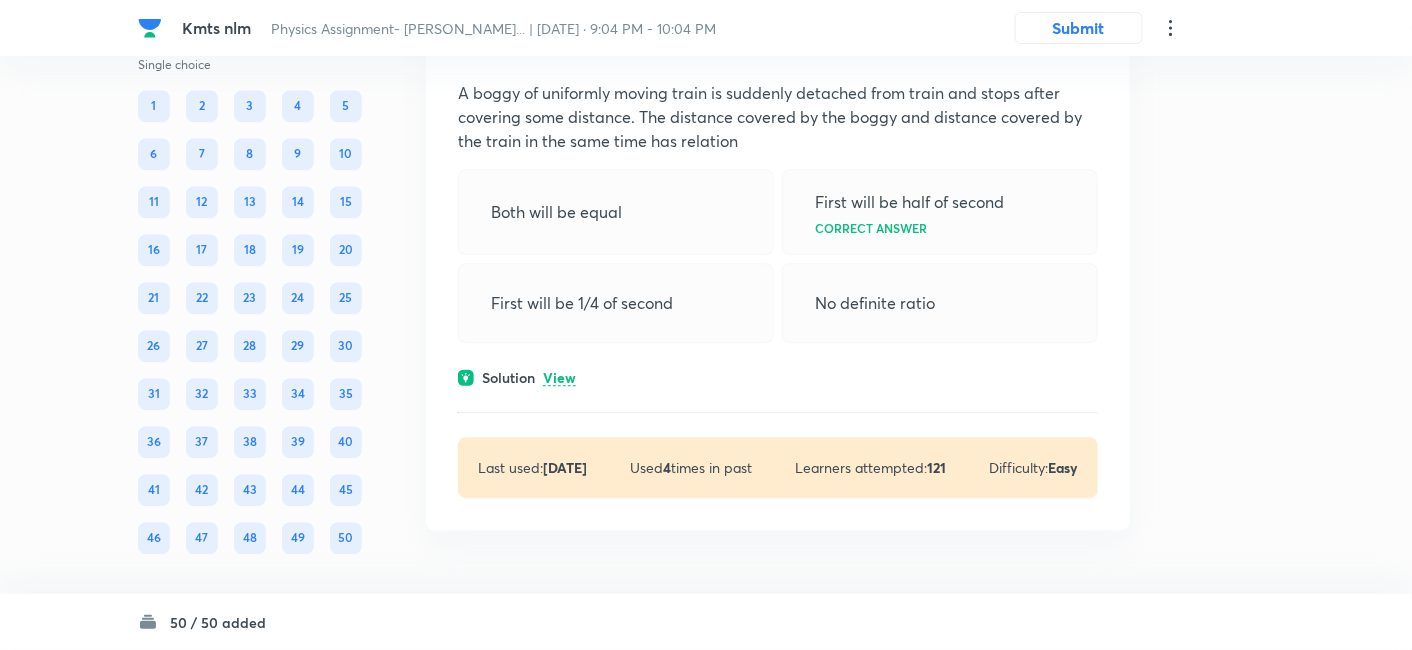 scroll, scrollTop: 30288, scrollLeft: 0, axis: vertical 